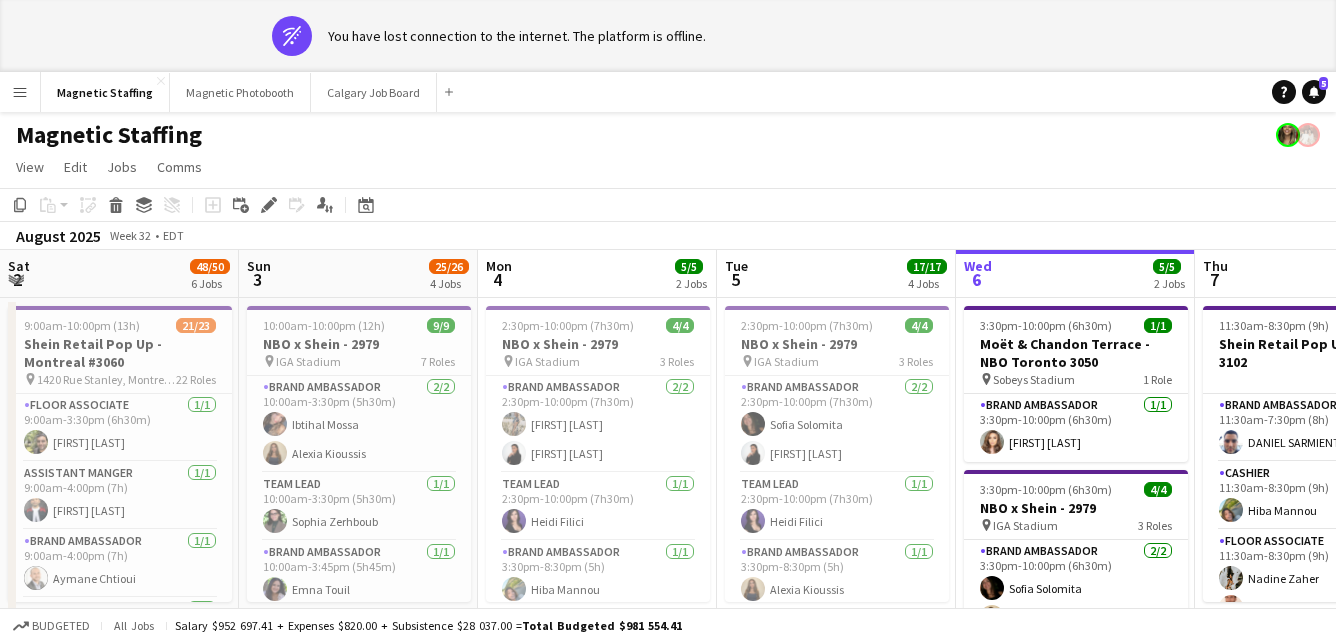 scroll, scrollTop: 0, scrollLeft: 0, axis: both 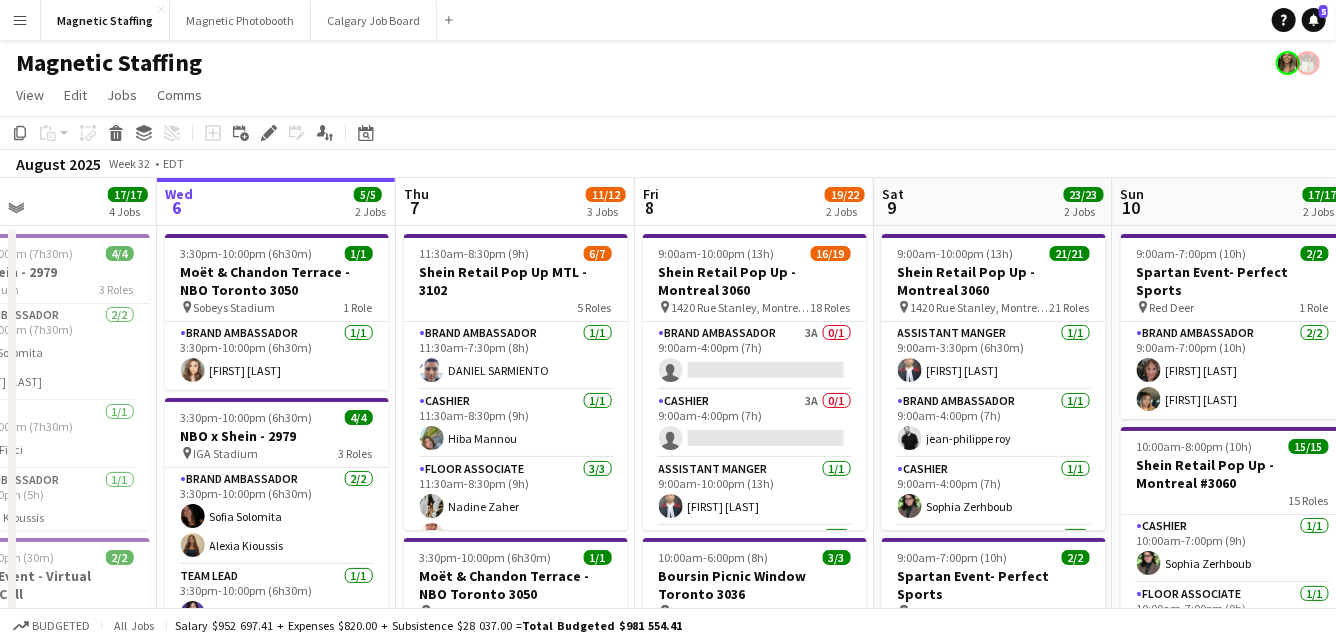 drag, startPoint x: 815, startPoint y: 374, endPoint x: 32, endPoint y: 473, distance: 789.2338 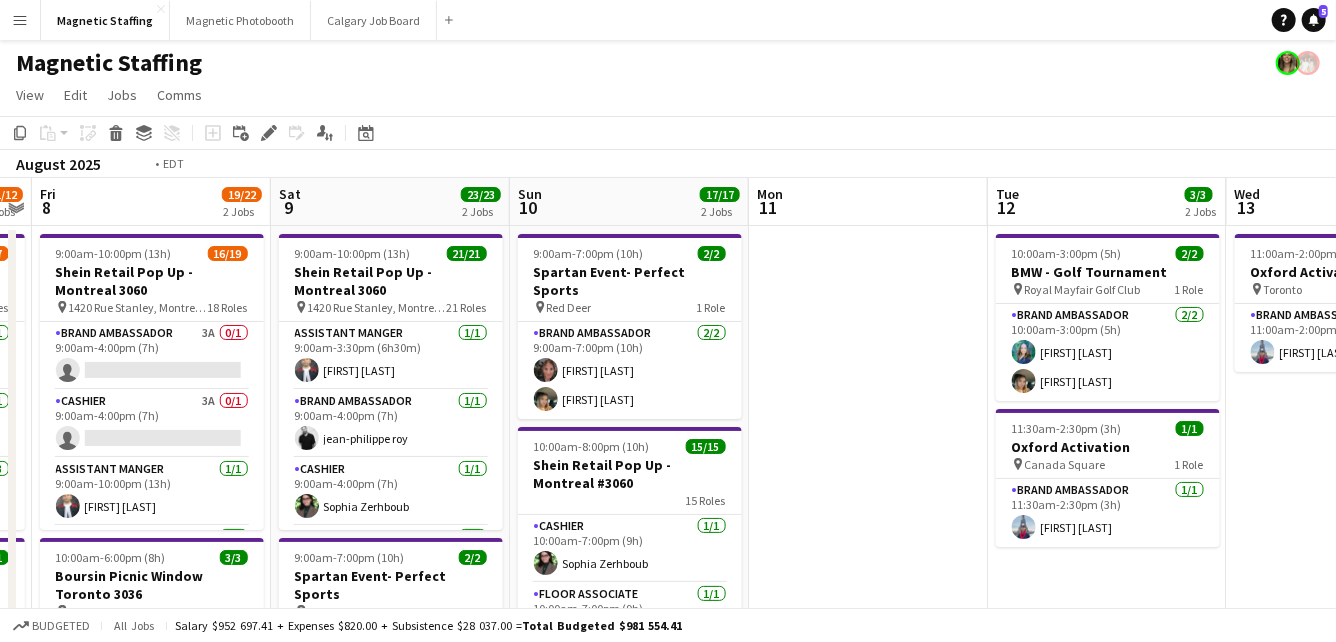 drag, startPoint x: 743, startPoint y: 419, endPoint x: 32, endPoint y: 549, distance: 722.787 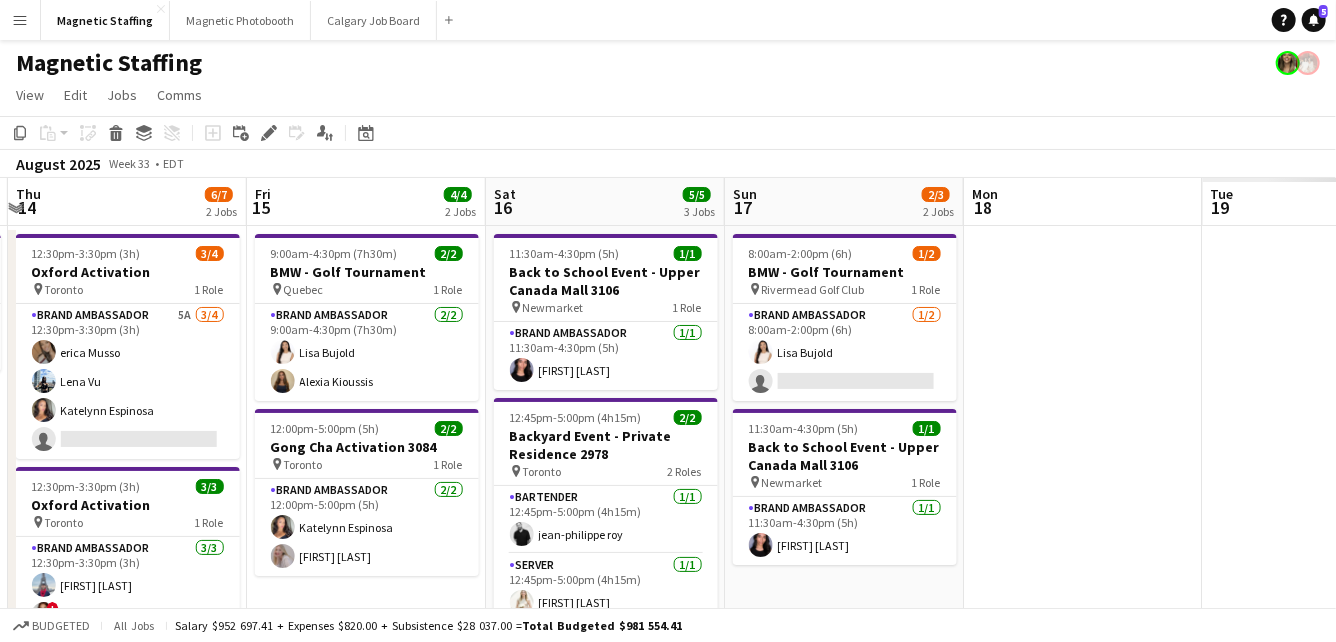 drag, startPoint x: 626, startPoint y: 412, endPoint x: 155, endPoint y: 530, distance: 485.5564 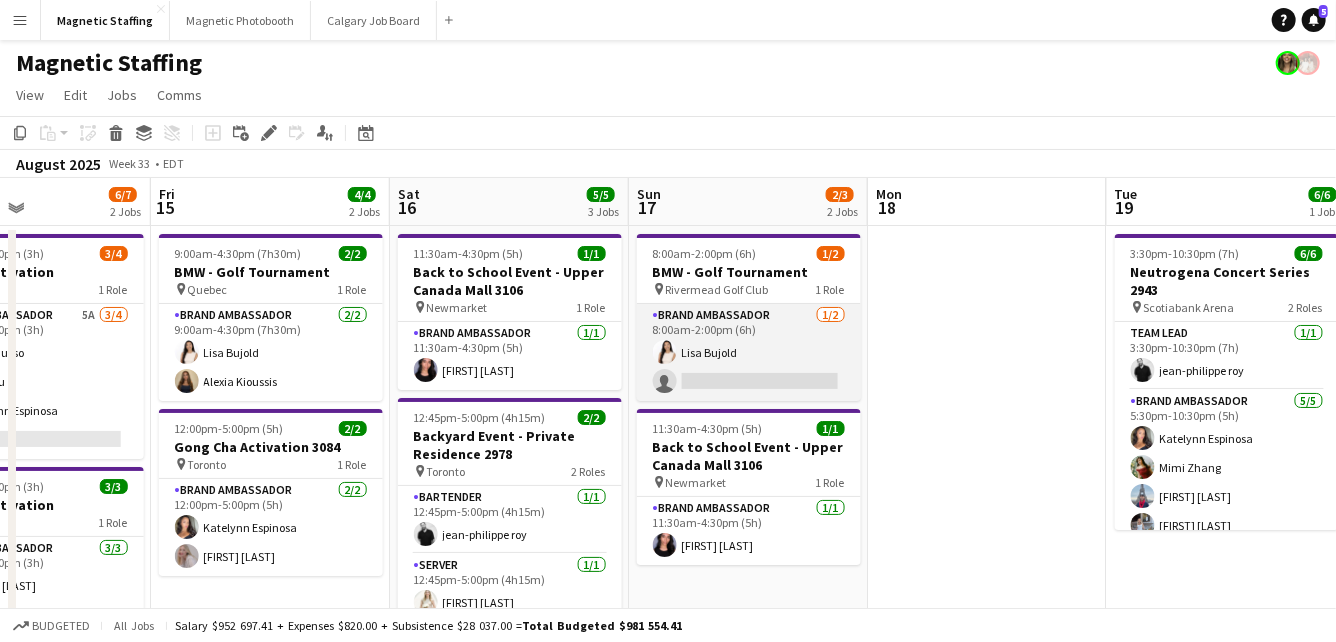click on "Brand Ambassador   1/2   8:00am-2:00pm (6h)
Lisa Bujold
single-neutral-actions" at bounding box center (749, 352) 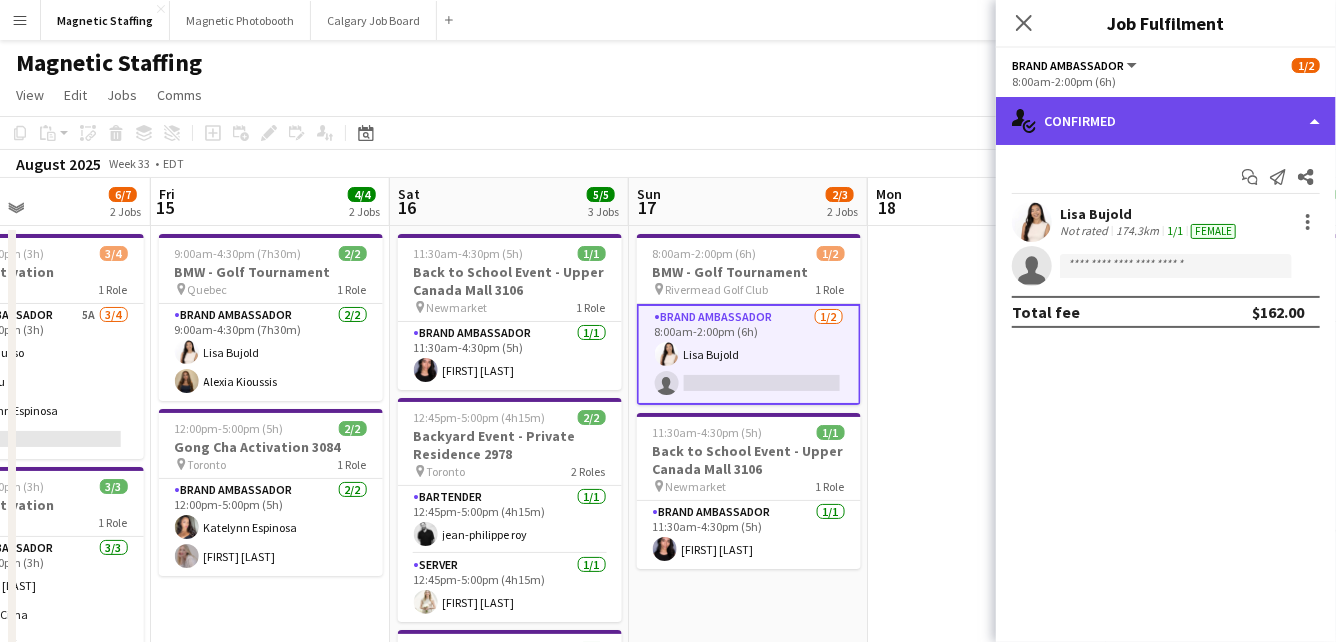 click on "single-neutral-actions-check-2
Confirmed" 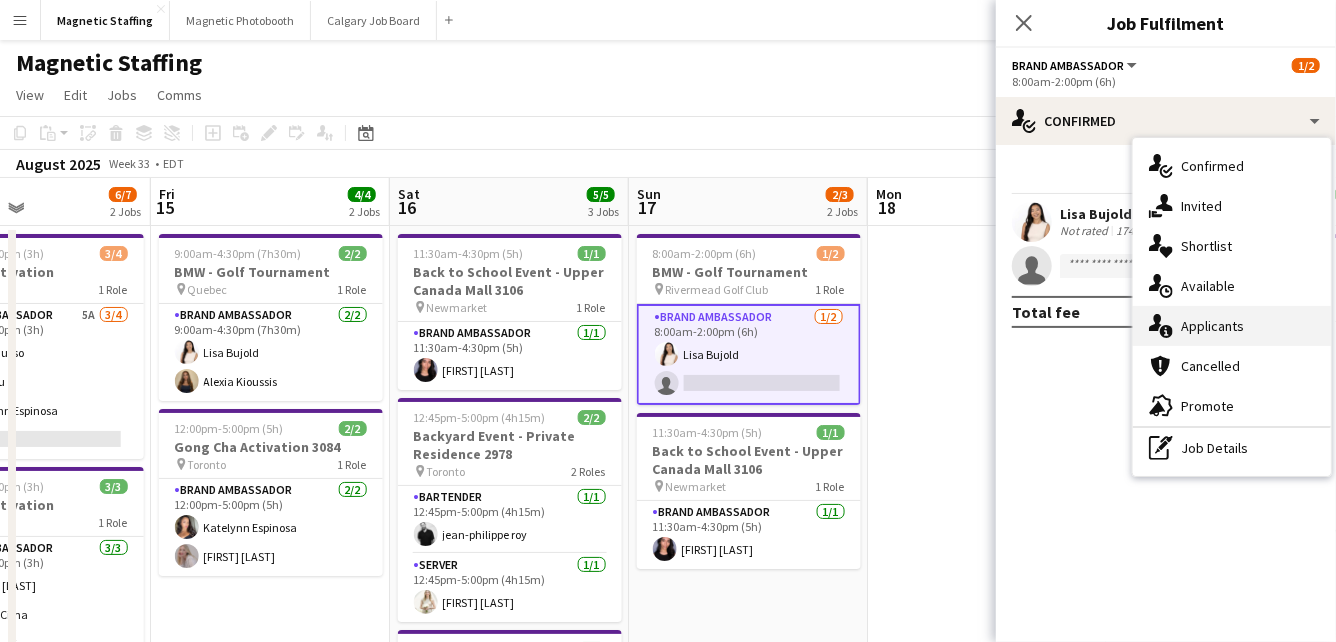click on "single-neutral-actions-information
Applicants" at bounding box center [1232, 326] 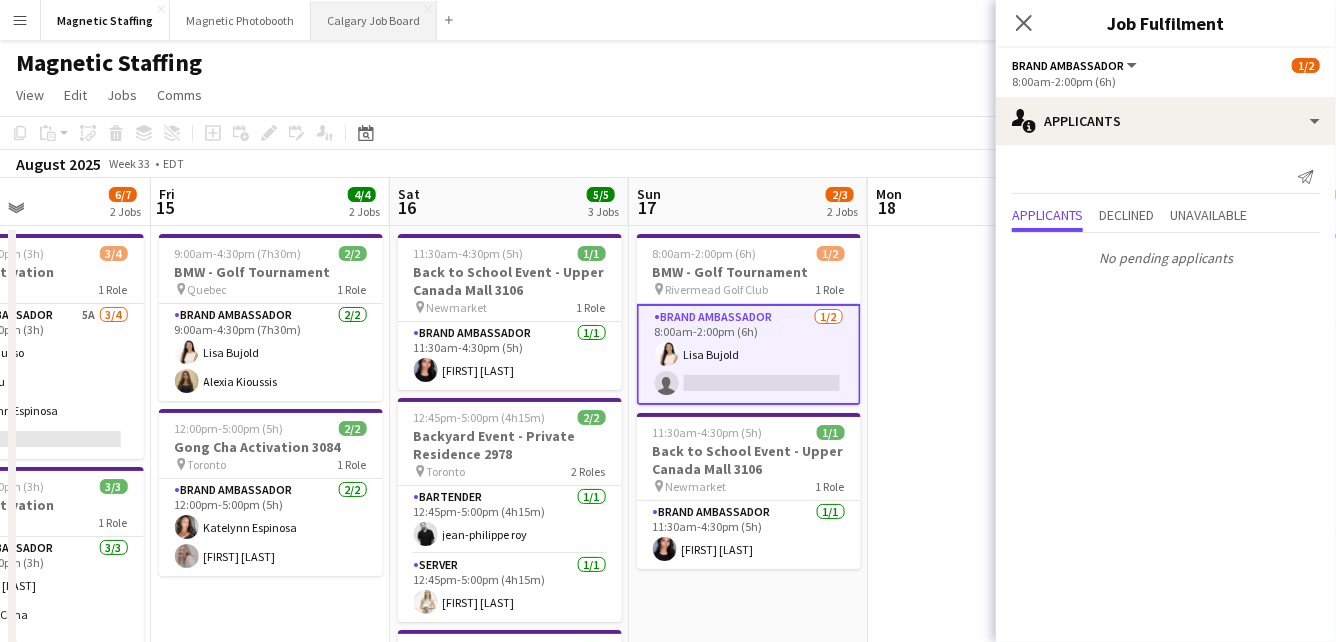 click on "Calgary Job Board
Close" at bounding box center [374, 20] 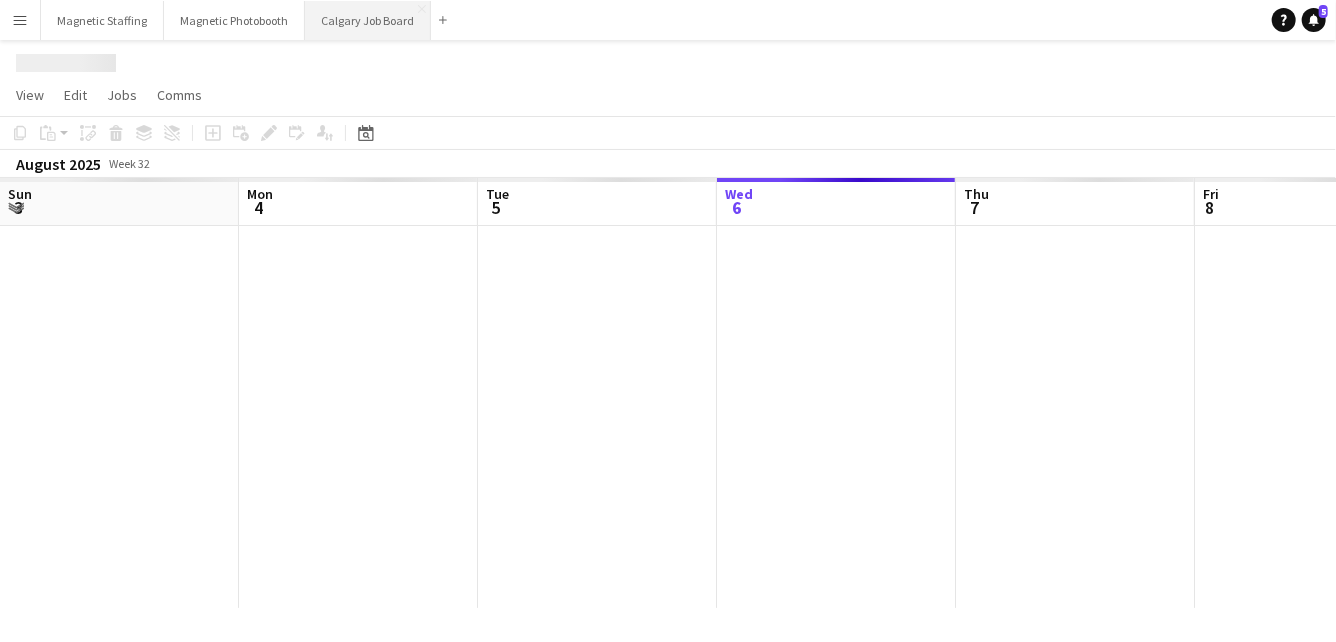 scroll, scrollTop: 0, scrollLeft: 478, axis: horizontal 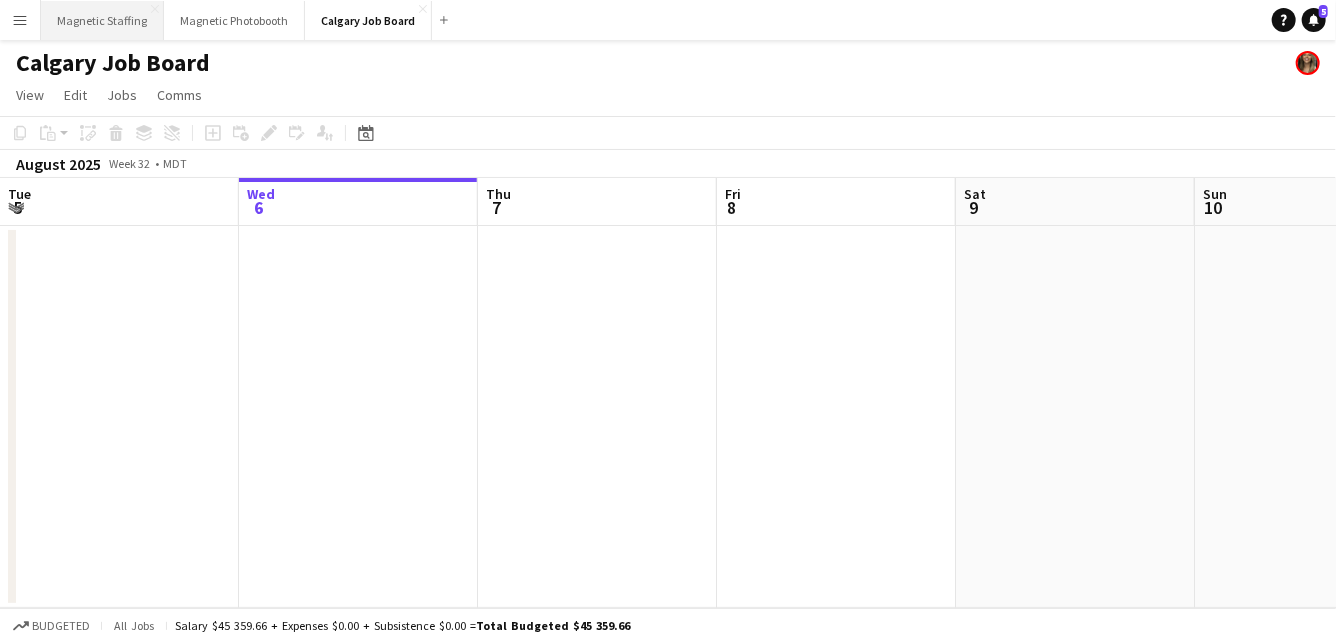 click on "Magnetic Staffing
Close" at bounding box center [102, 20] 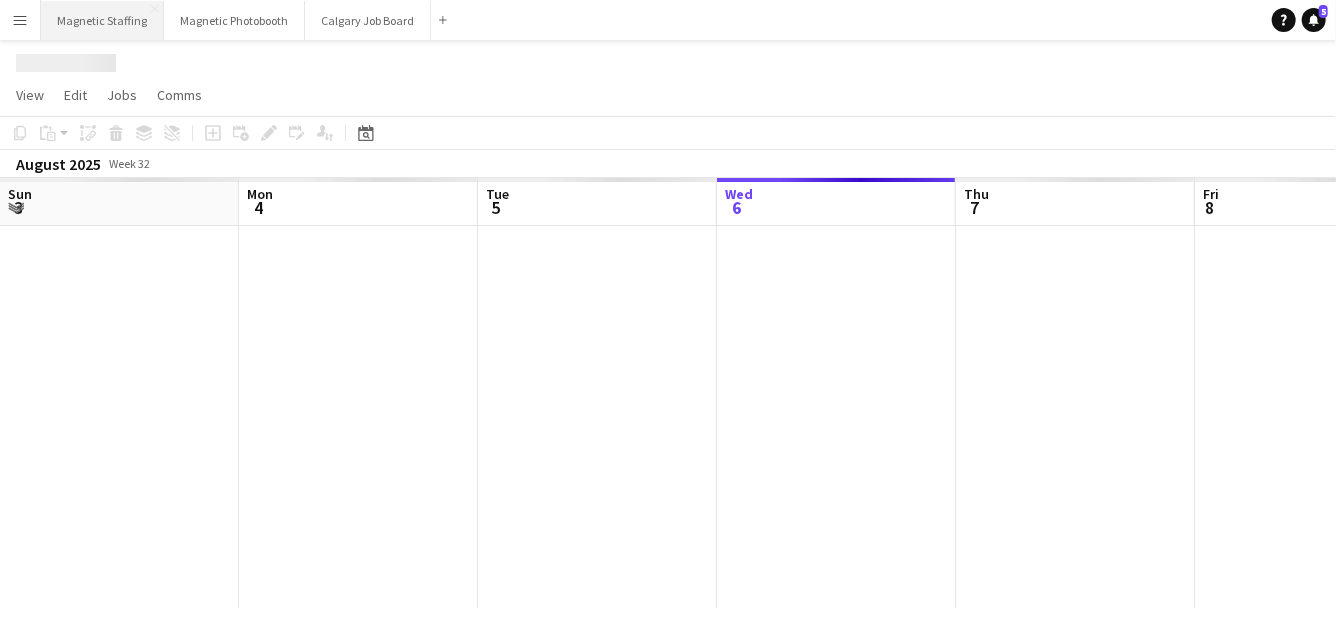 scroll, scrollTop: 0, scrollLeft: 478, axis: horizontal 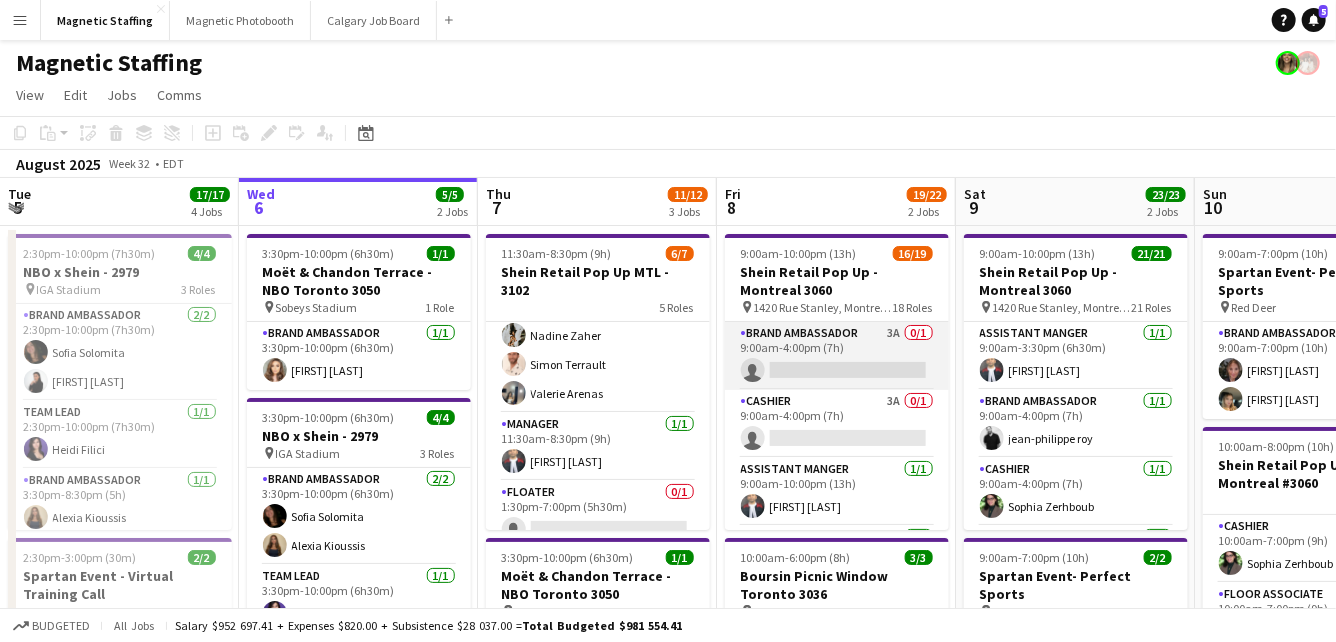 click on "Brand Ambassador   3A   0/1   9:00am-4:00pm (7h)
single-neutral-actions" at bounding box center [837, 356] 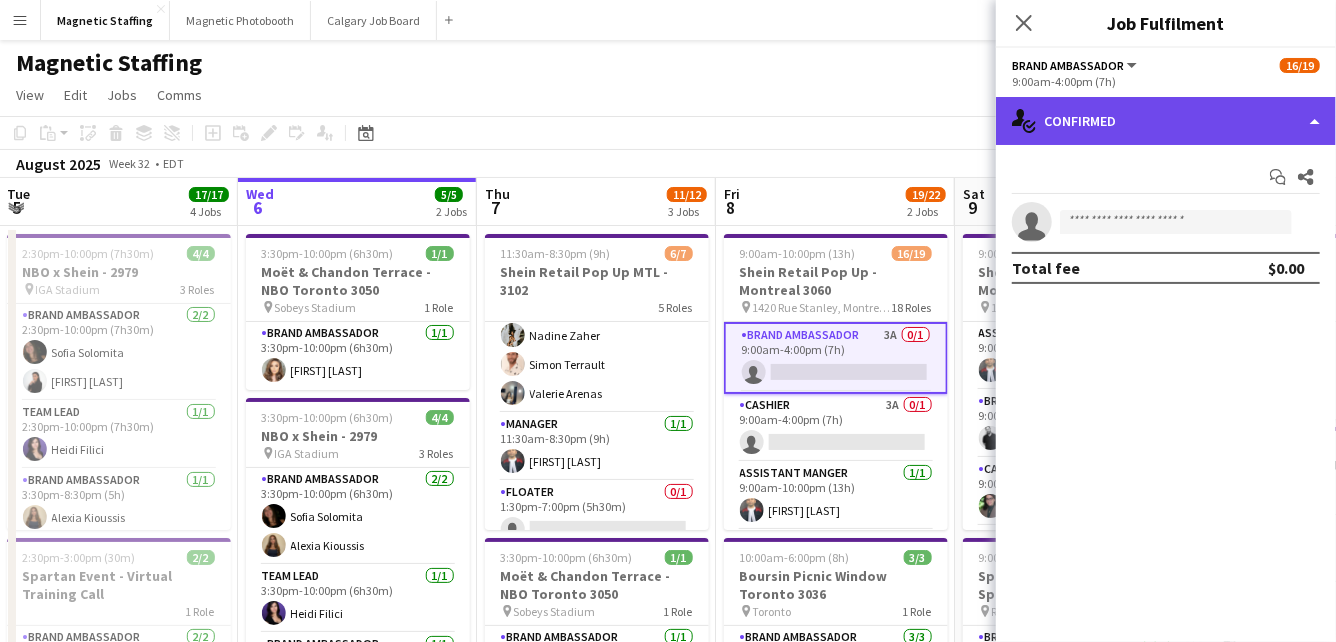 click on "single-neutral-actions-check-2
Confirmed" 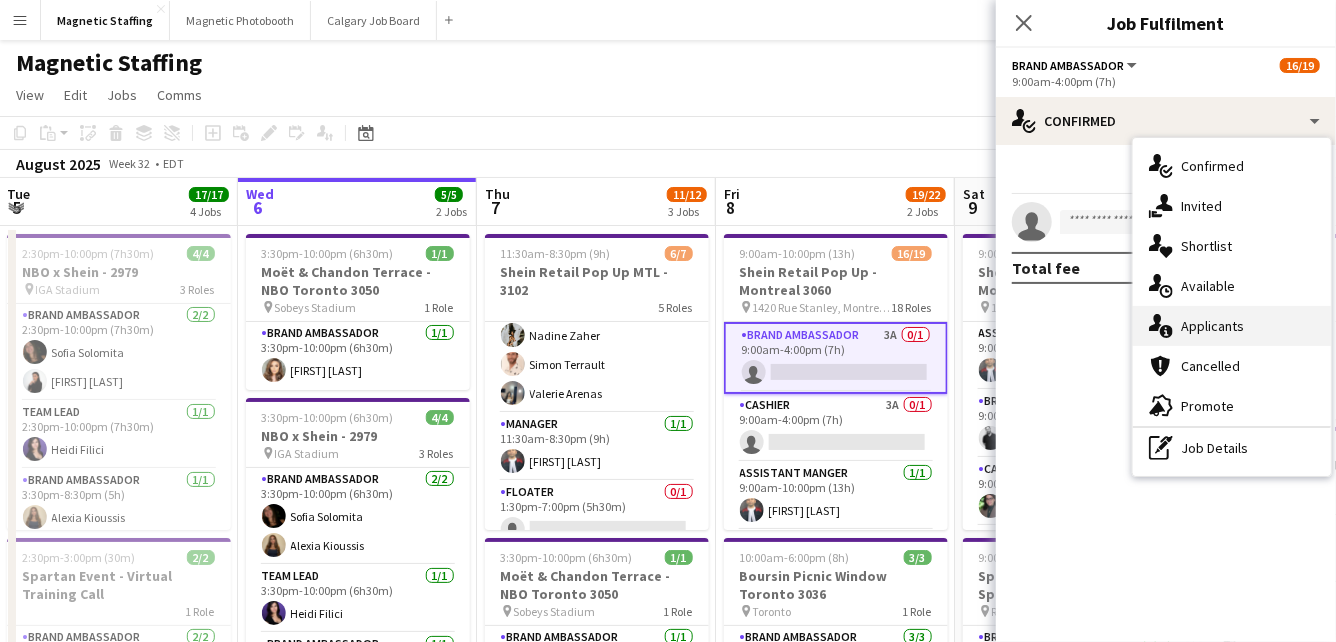 click on "single-neutral-actions-information
Applicants" at bounding box center [1232, 326] 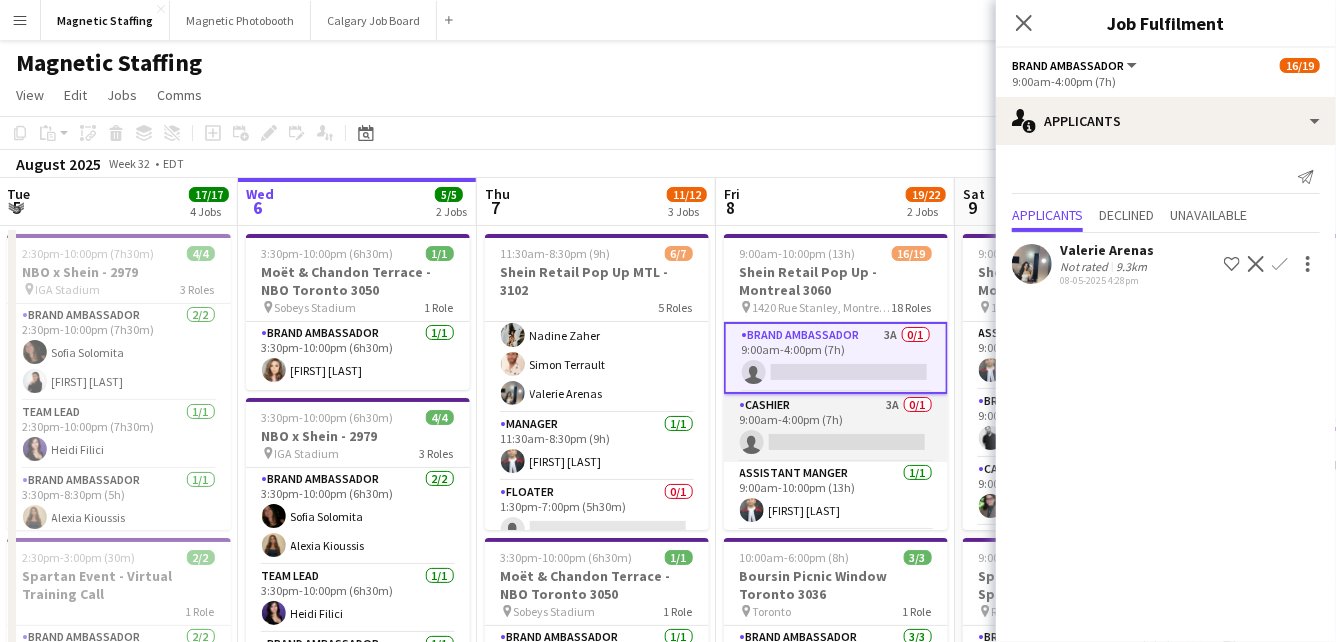 click on "Cashier   3A   0/1   9:00am-4:00pm (7h)
single-neutral-actions" at bounding box center (836, 428) 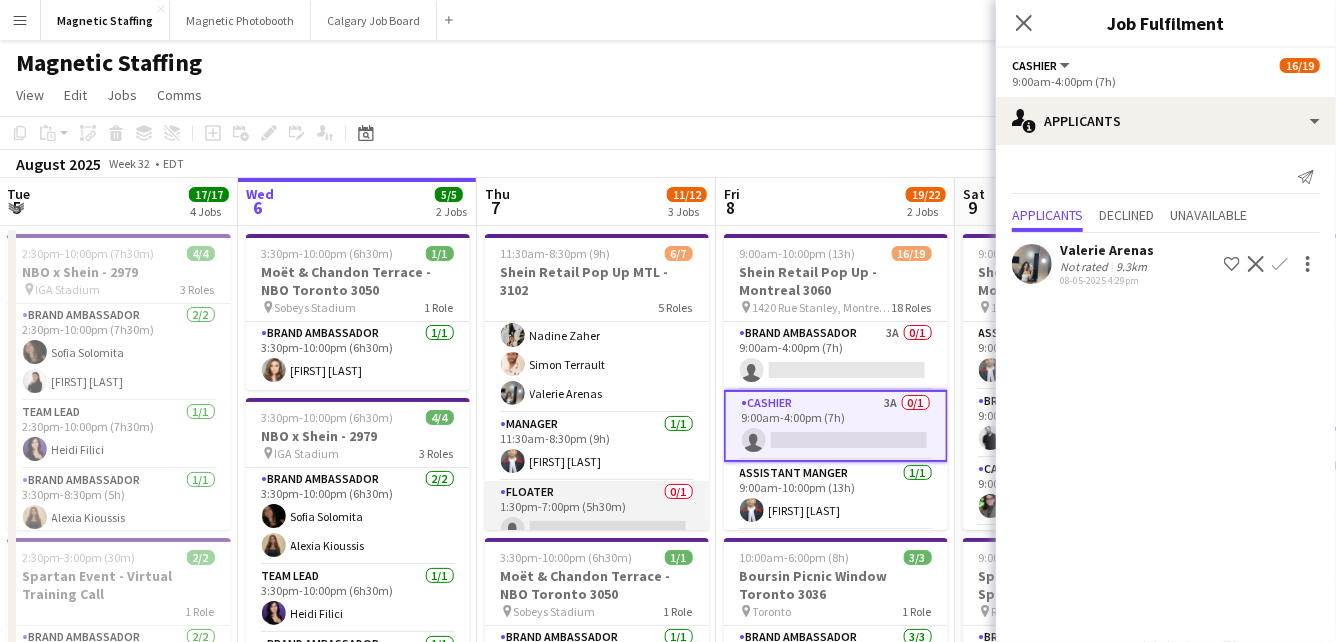 click on "Floater   0/1   1:30pm-7:00pm (5h30m)
single-neutral-actions" at bounding box center [597, 515] 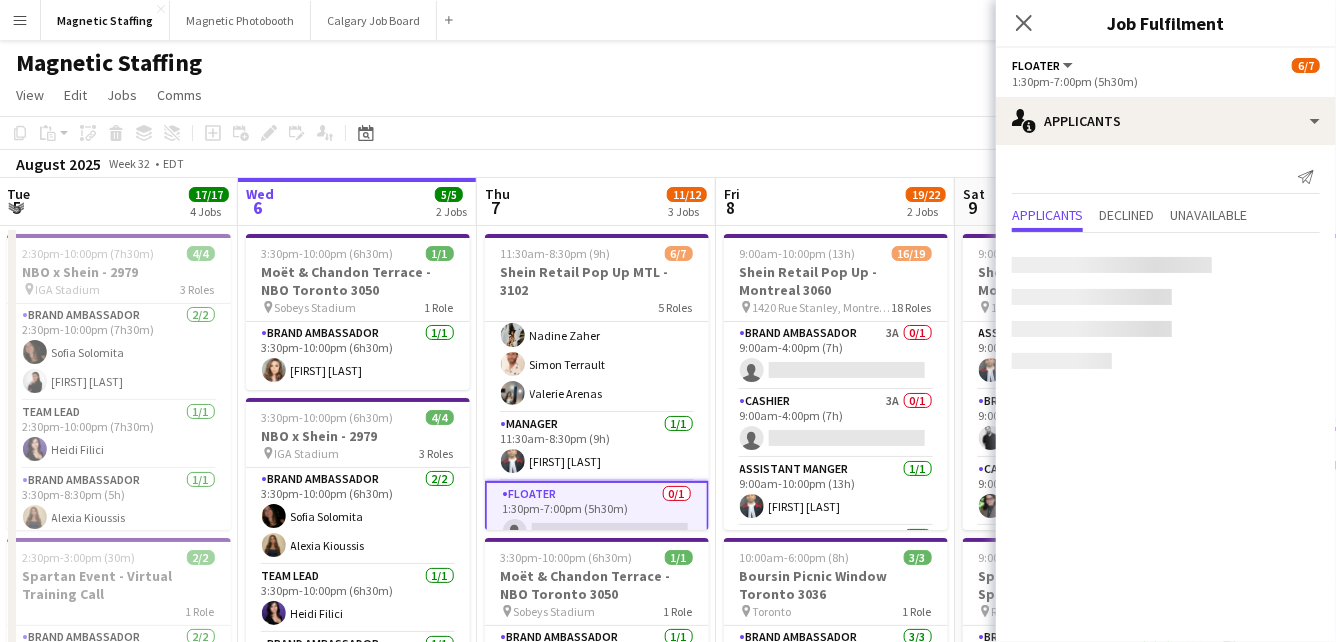 scroll, scrollTop: 175, scrollLeft: 0, axis: vertical 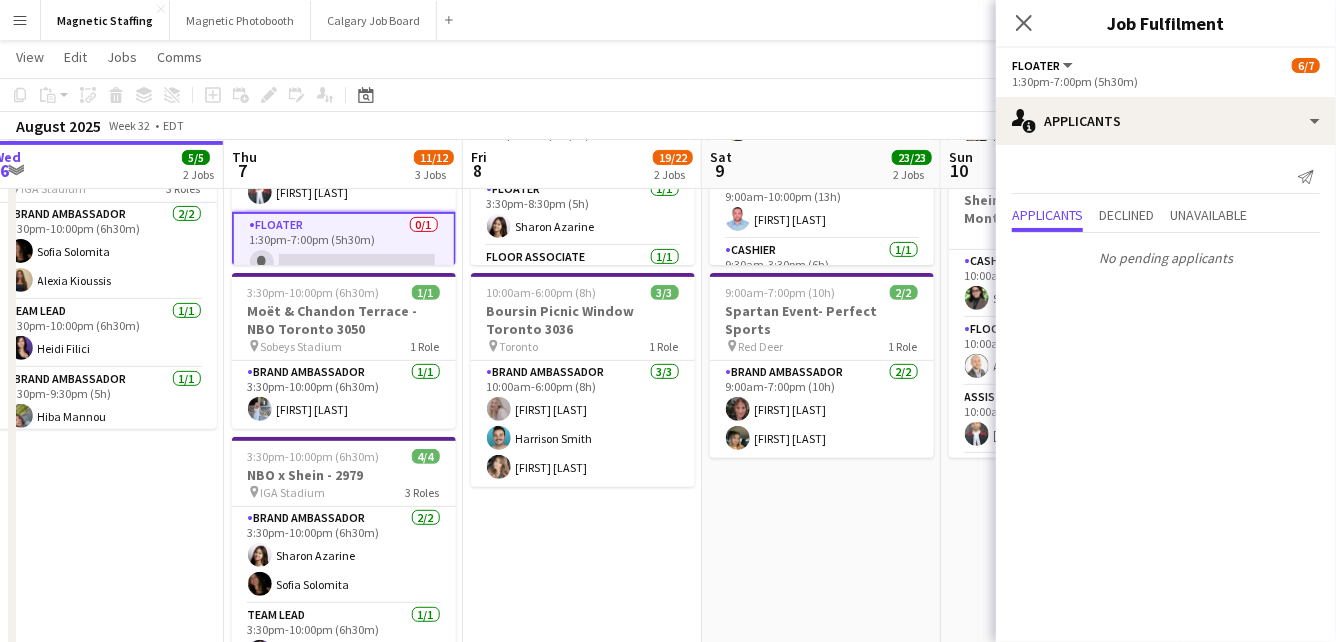 drag, startPoint x: 329, startPoint y: 542, endPoint x: 660, endPoint y: 525, distance: 331.43628 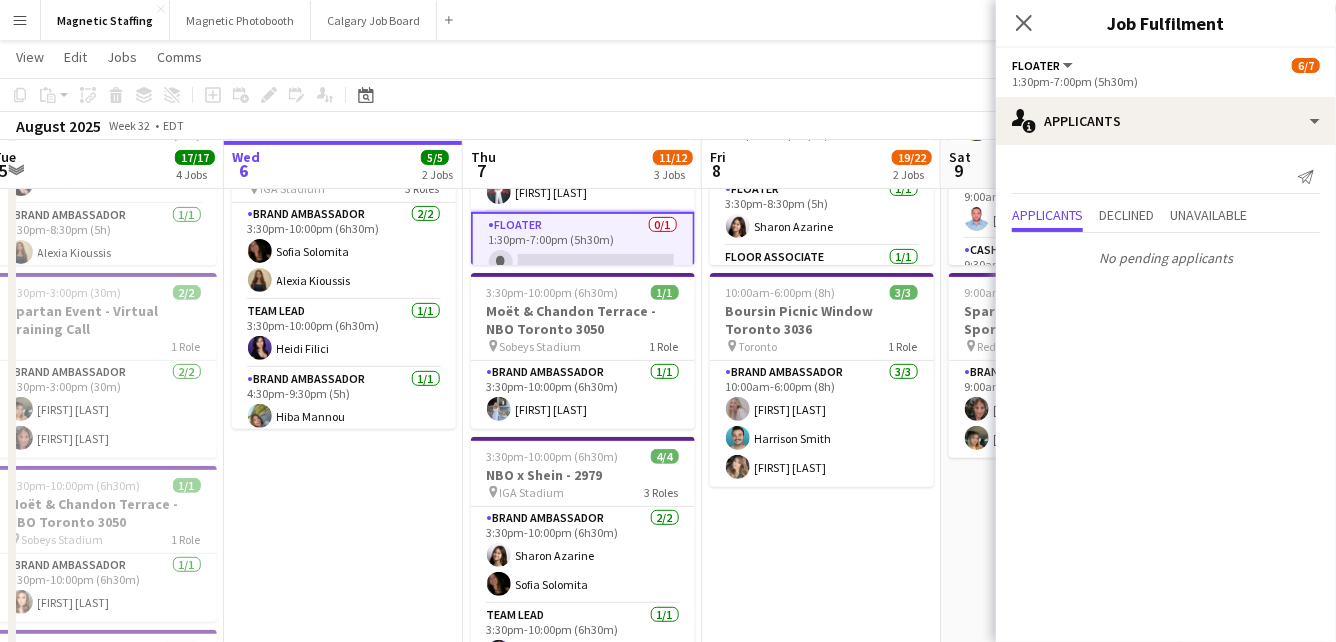 scroll, scrollTop: 0, scrollLeft: 478, axis: horizontal 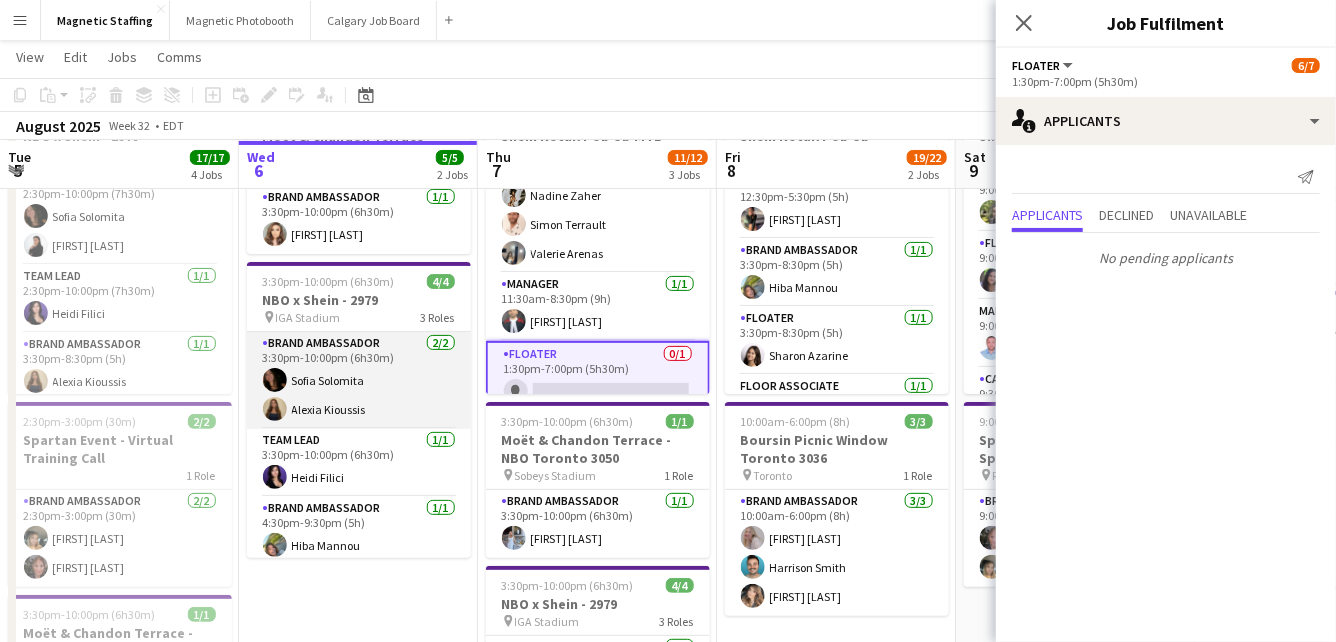 click on "Brand Ambassador   2/2   3:30pm-10:00pm (6h30m)
Sofia Solomita Alexia Kioussis" at bounding box center (359, 380) 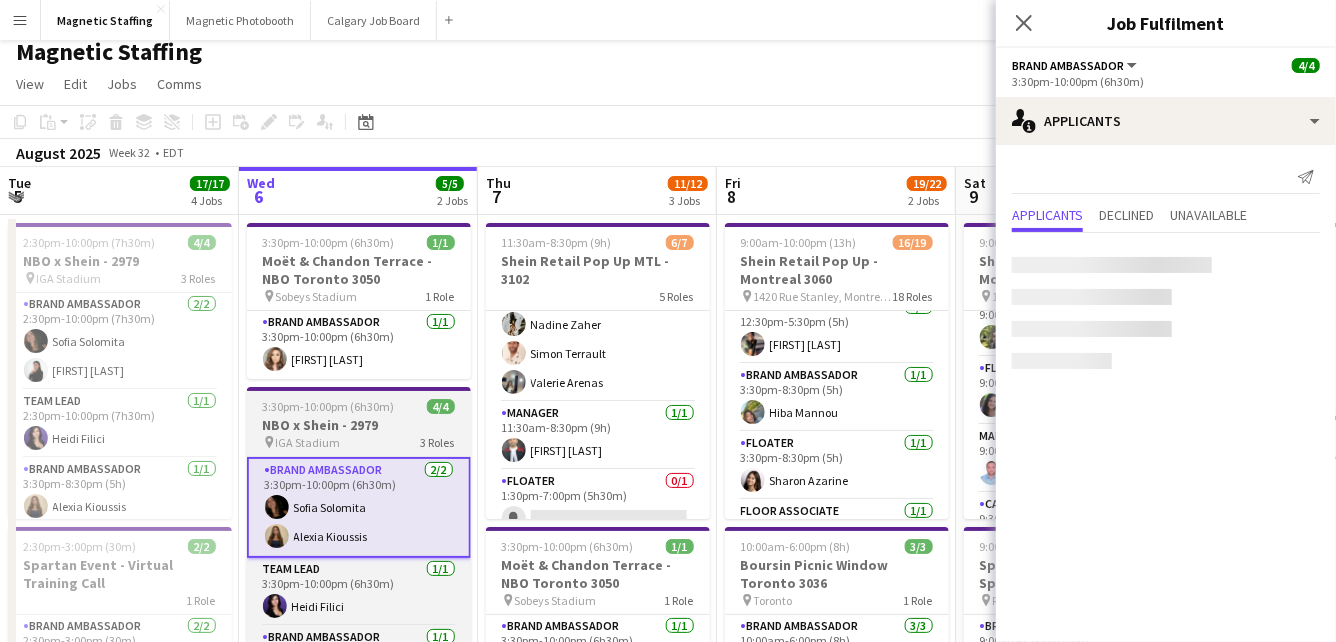 scroll, scrollTop: 10, scrollLeft: 0, axis: vertical 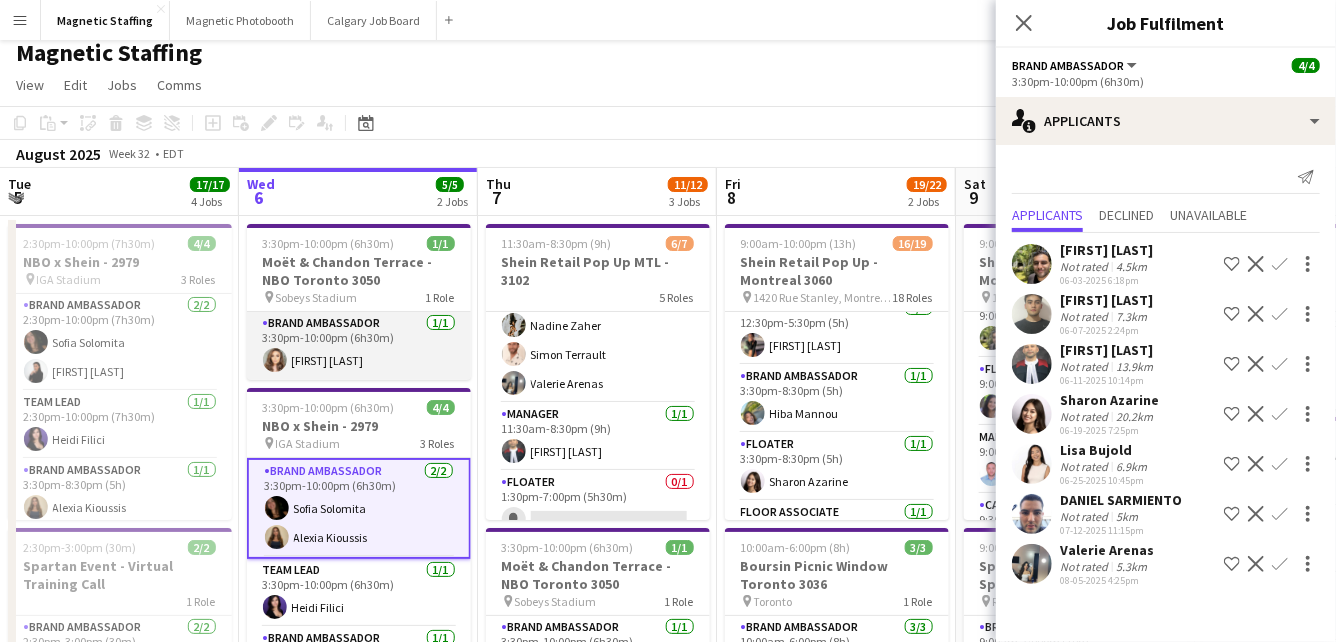 click on "Brand Ambassador   1/1   3:30pm-10:00pm (6h30m)
Sabrina Couture" at bounding box center (359, 346) 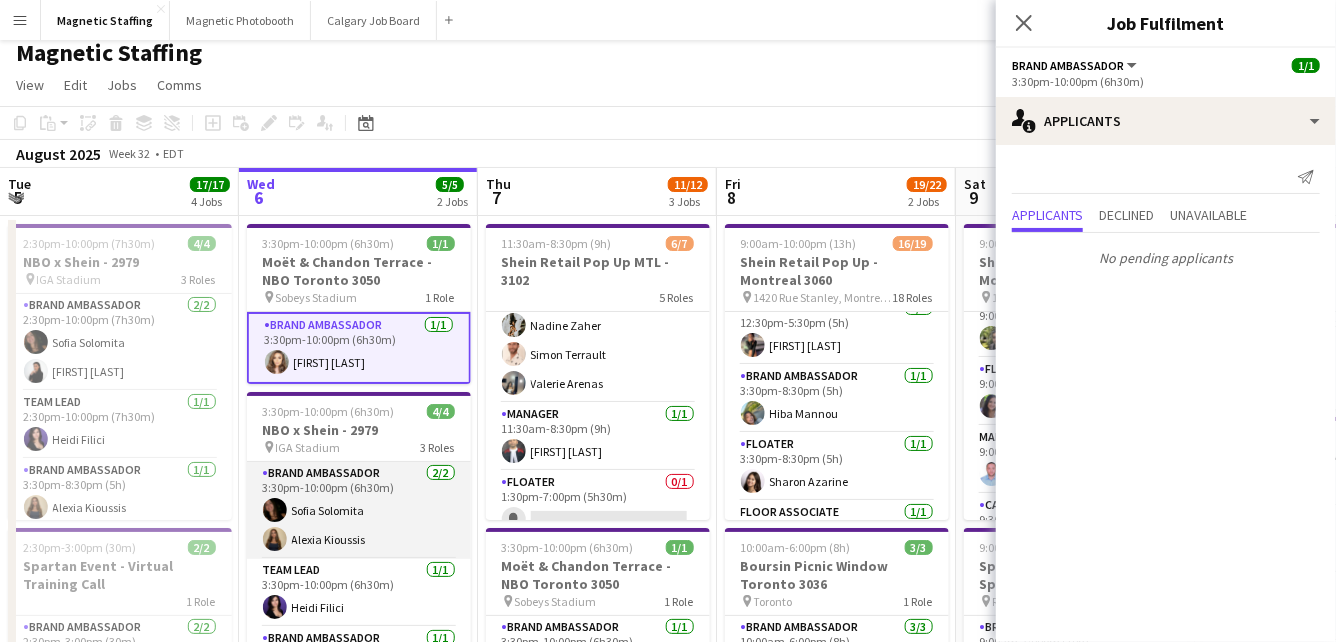 click on "Brand Ambassador   2/2   3:30pm-10:00pm (6h30m)
Sofia Solomita Alexia Kioussis" at bounding box center (359, 510) 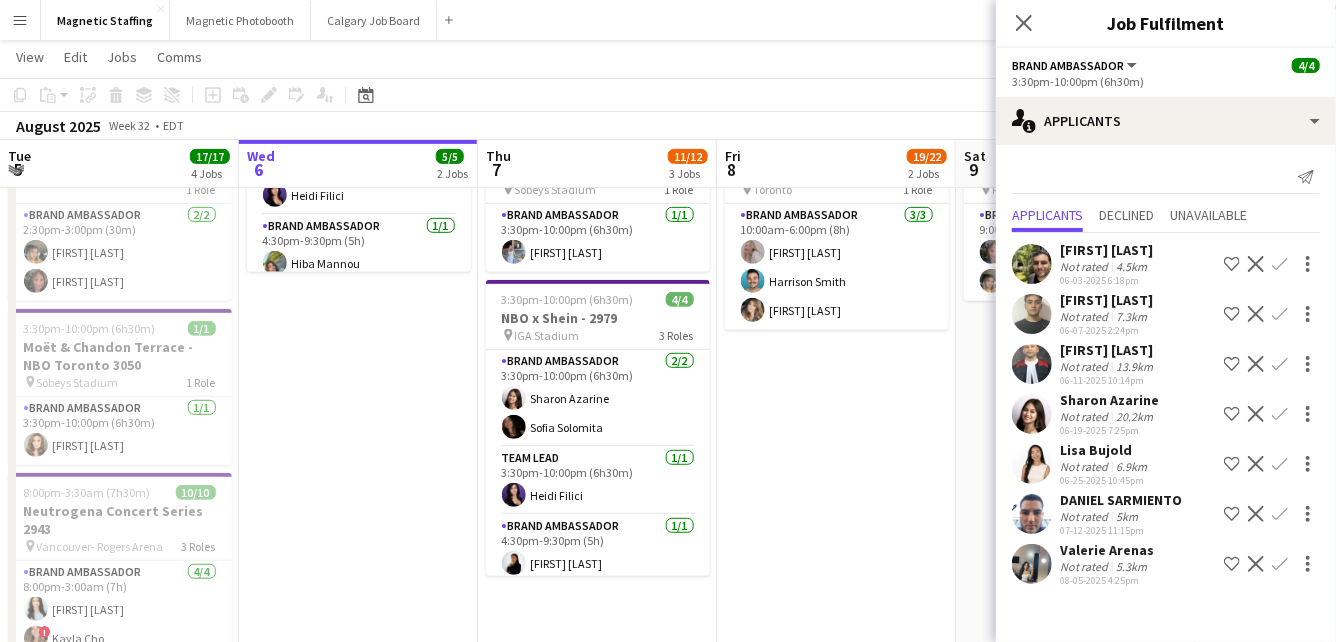 scroll, scrollTop: 418, scrollLeft: 0, axis: vertical 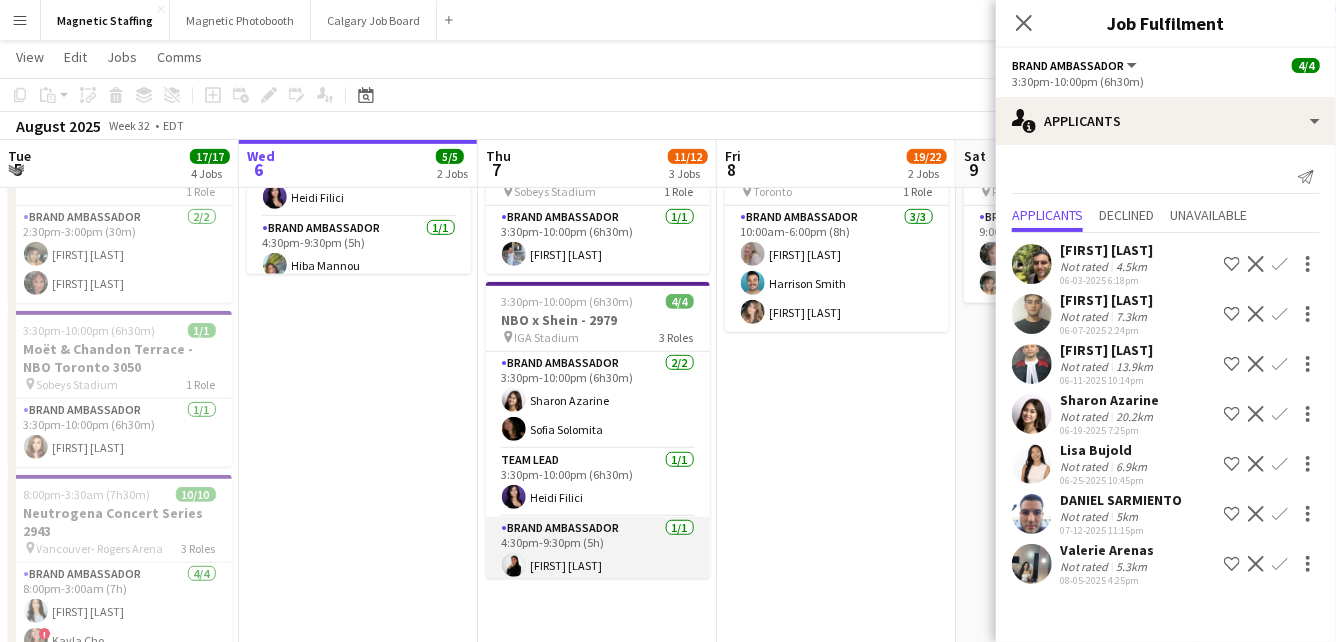 click on "Brand Ambassador   1/1   4:30pm-9:30pm (5h)
Sarah Amoura" at bounding box center [598, 551] 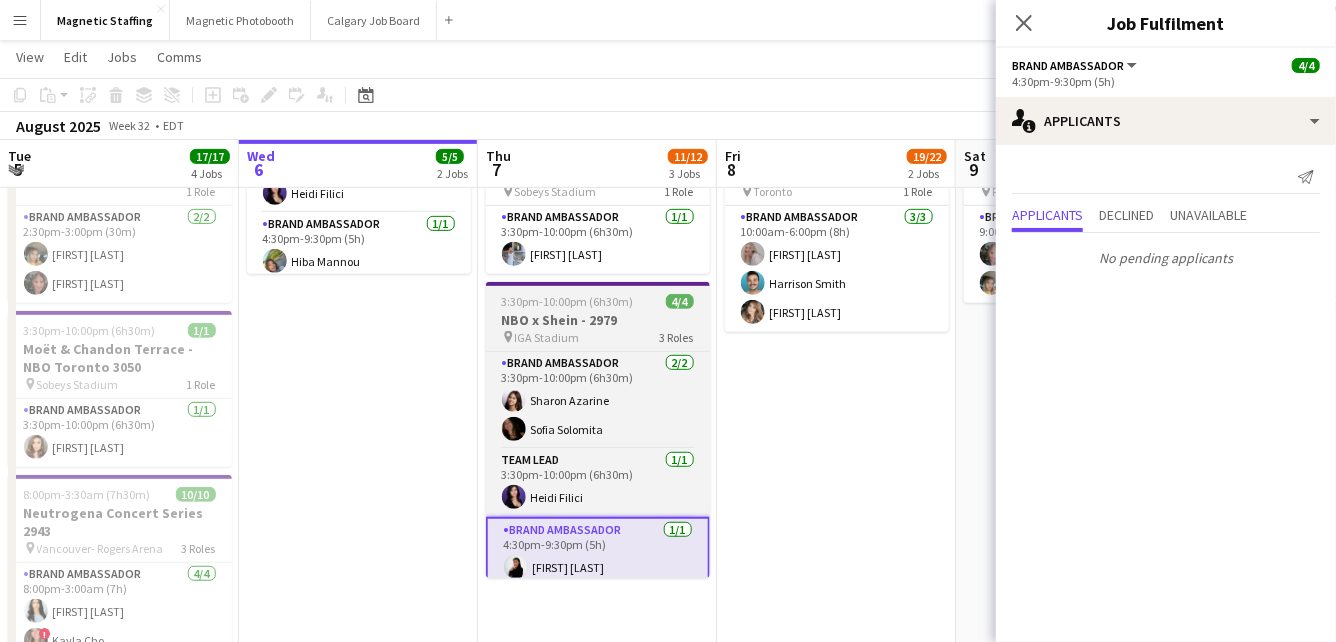 click on "IGA Stadium" at bounding box center (547, 337) 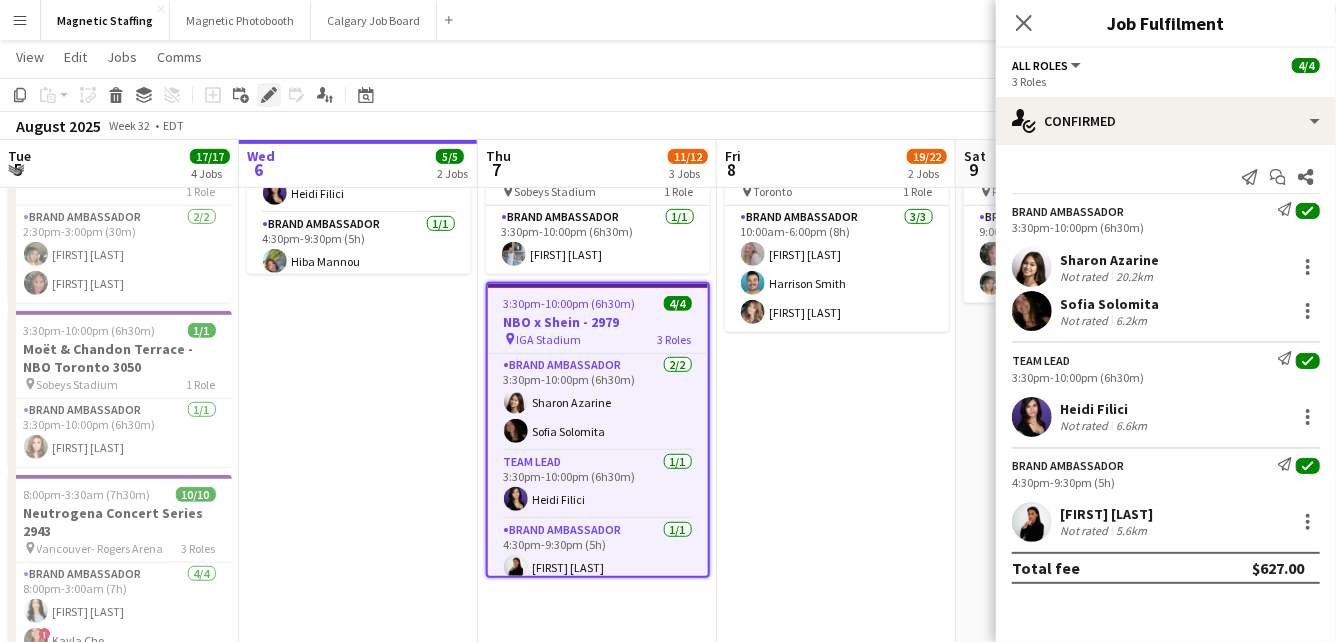 click 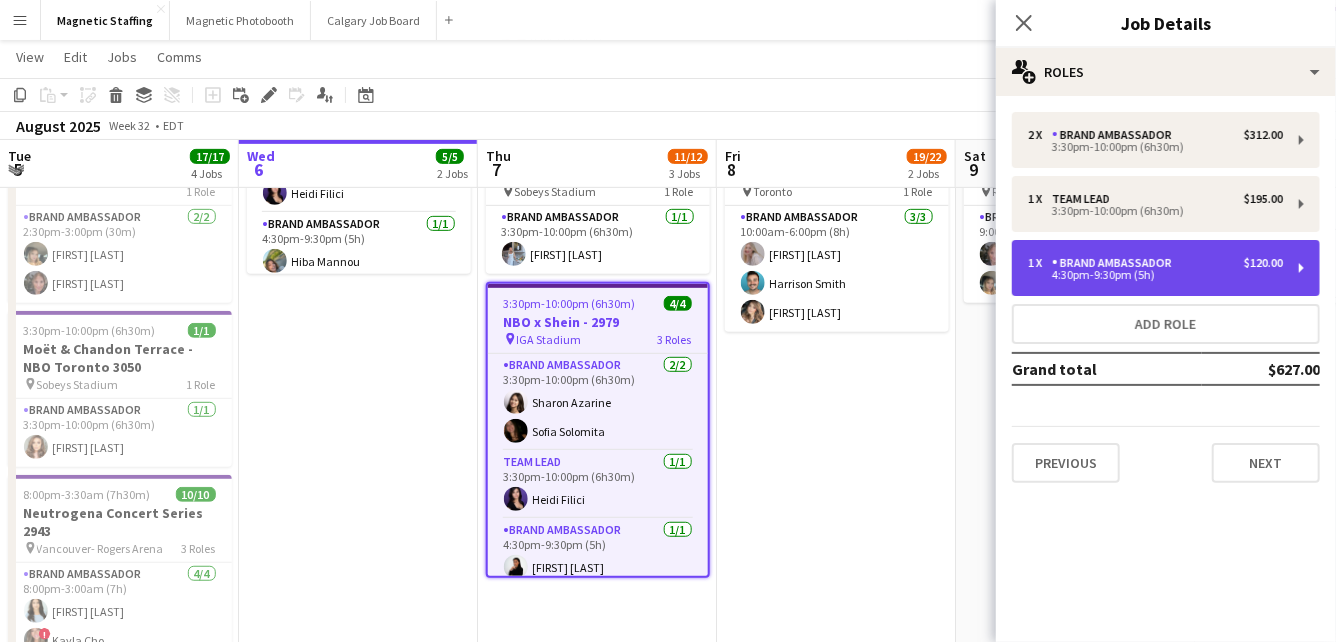 click on "4:30pm-9:30pm (5h)" at bounding box center [1155, 275] 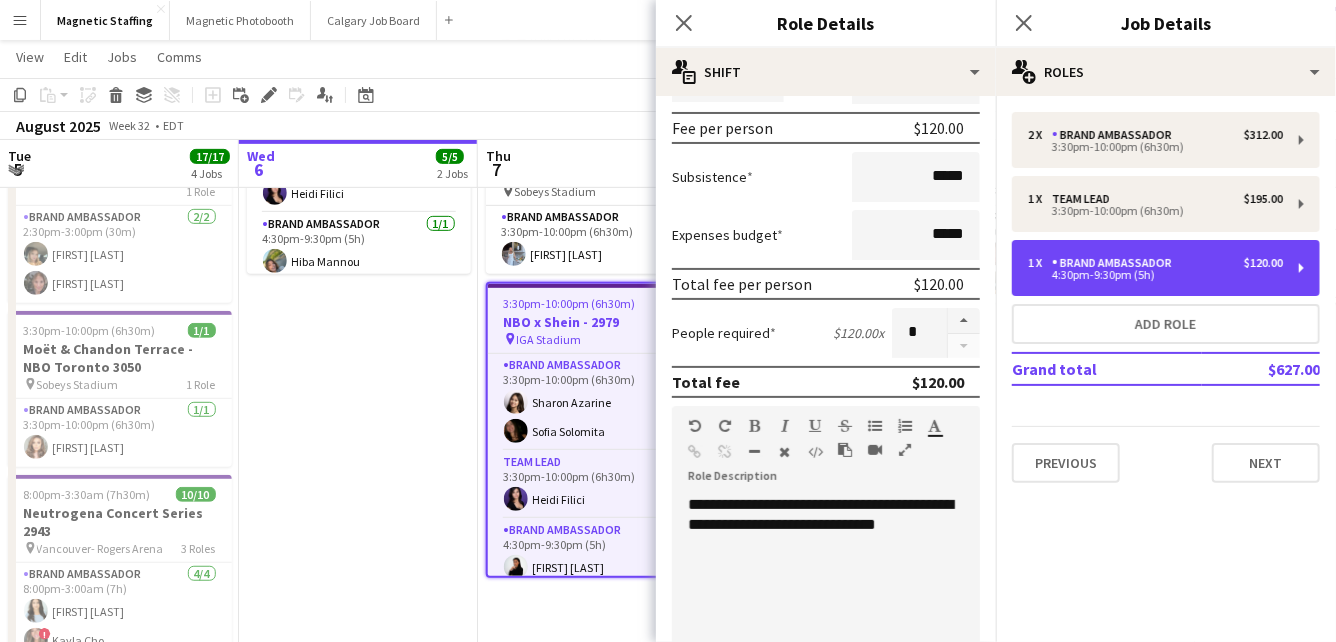 scroll, scrollTop: 709, scrollLeft: 0, axis: vertical 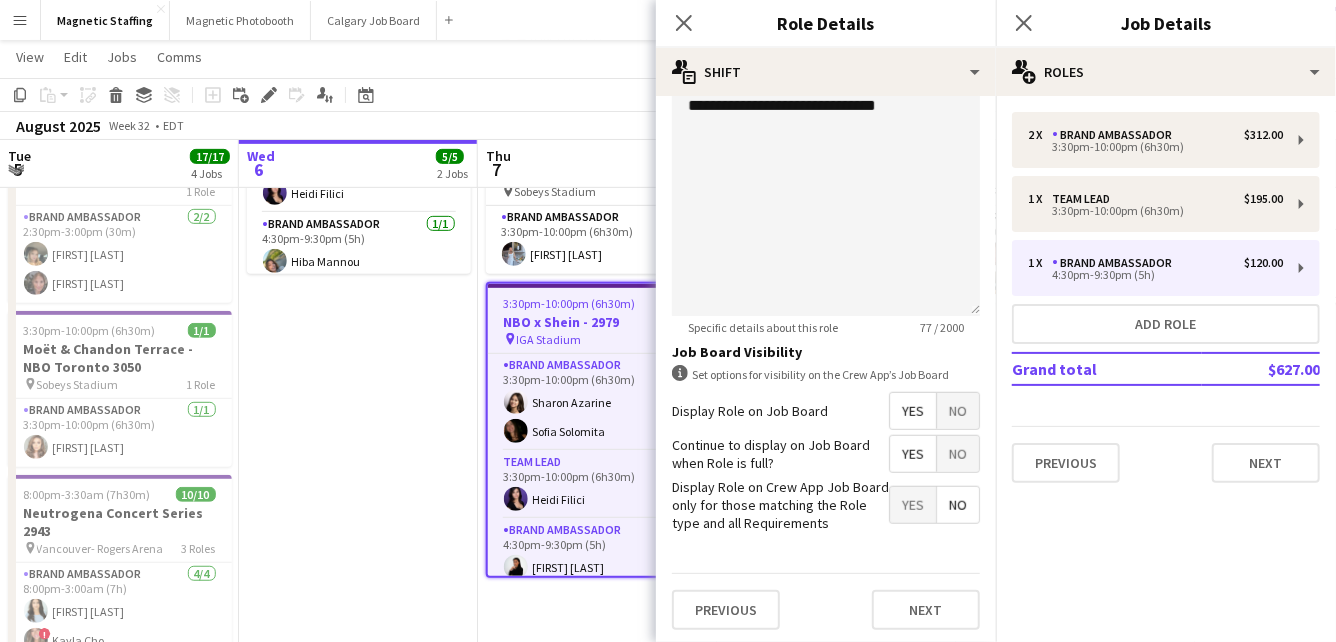 click on "3:30pm-10:00pm (6h30m)    1/1   Moët & Chandon Terrace - NBO Toronto 3050
pin
Sobeys Stadium    1 Role   Brand Ambassador   1/1   3:30pm-10:00pm (6h30m)
[FIRST] [LAST]     3:30pm-10:00pm (6h30m)    4/4   NBO x Shein - 2979
pin
IGA Stadium   3 Roles   Brand Ambassador   2/2   3:30pm-10:00pm (6h30m)
[FIRST] [LAST] [FIRST] [LAST]  Team Lead   1/1   3:30pm-10:00pm (6h30m)
[FIRST] [LAST]  Brand Ambassador   1/1   4:30pm-9:30pm (5h)
[FIRST] [LAST]" at bounding box center (358, 310) 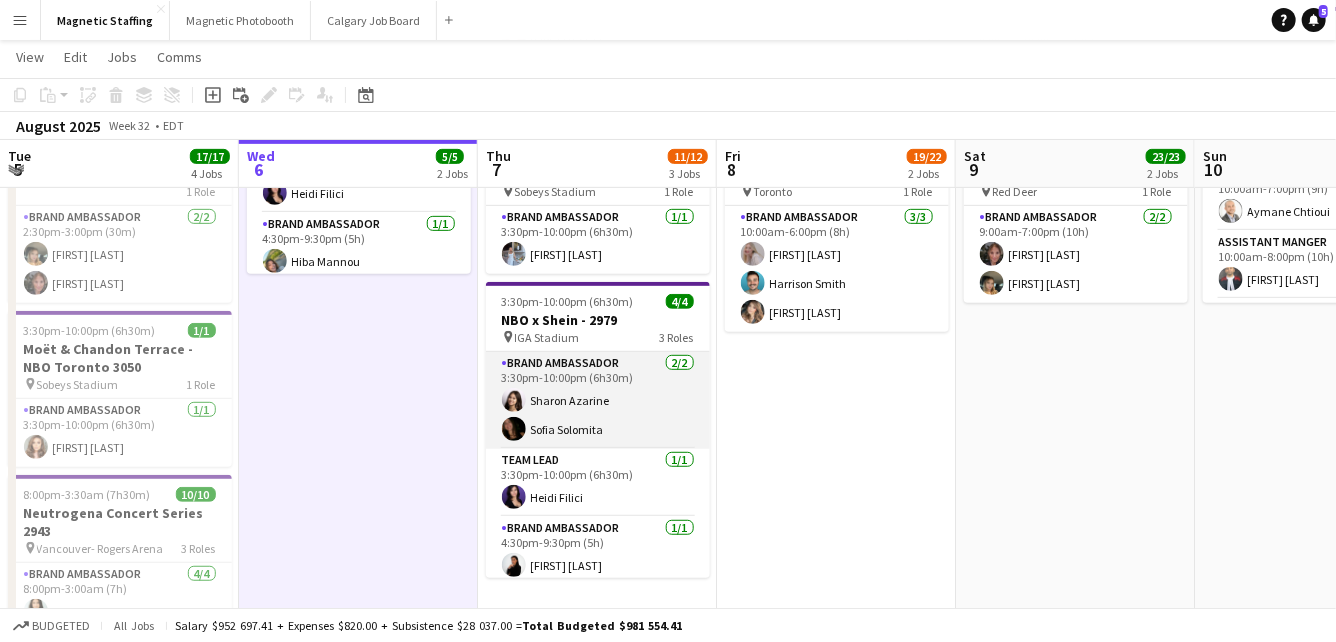 click on "Brand Ambassador   2/2   3:30pm-10:00pm (6h30m)
Sharon Azarine Sofia Solomita" at bounding box center (598, 400) 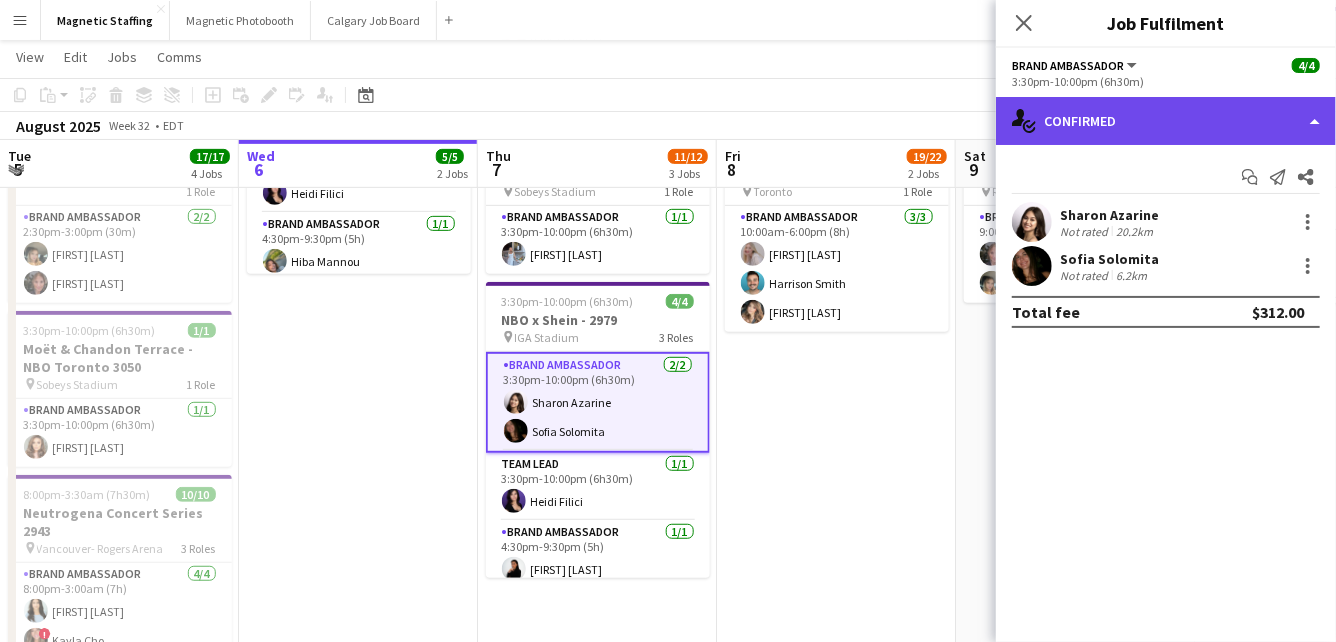 click on "single-neutral-actions-check-2
Confirmed" 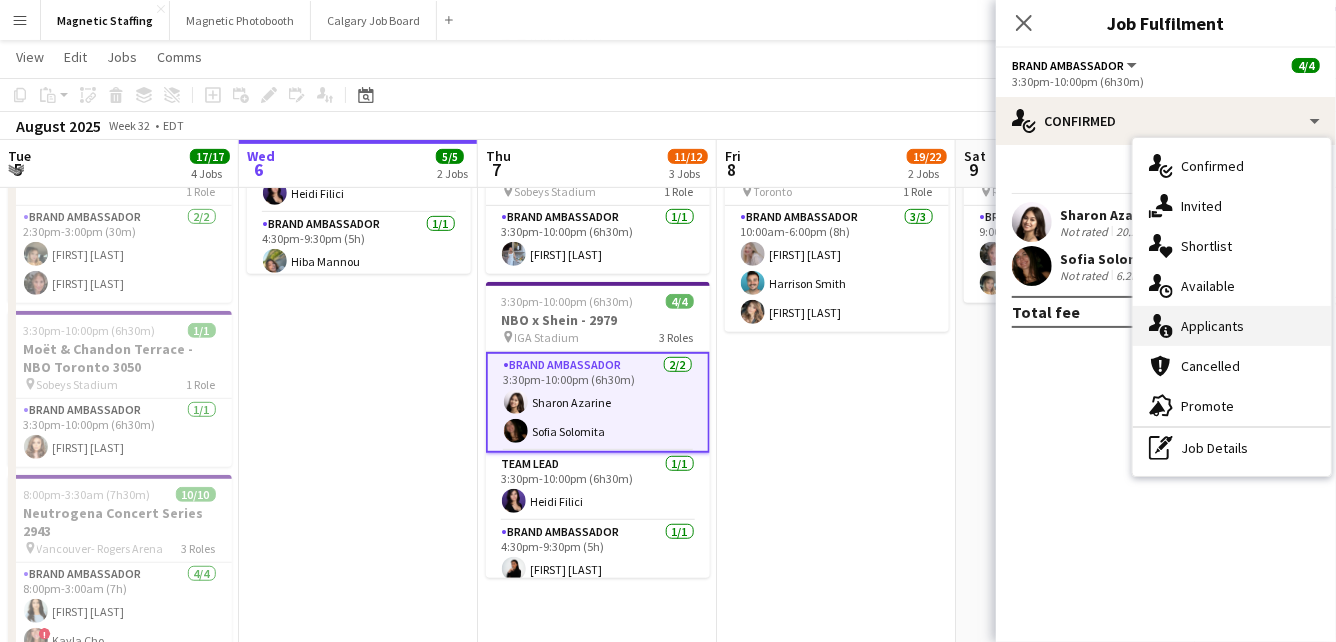 click on "single-neutral-actions-information
Applicants" at bounding box center [1232, 326] 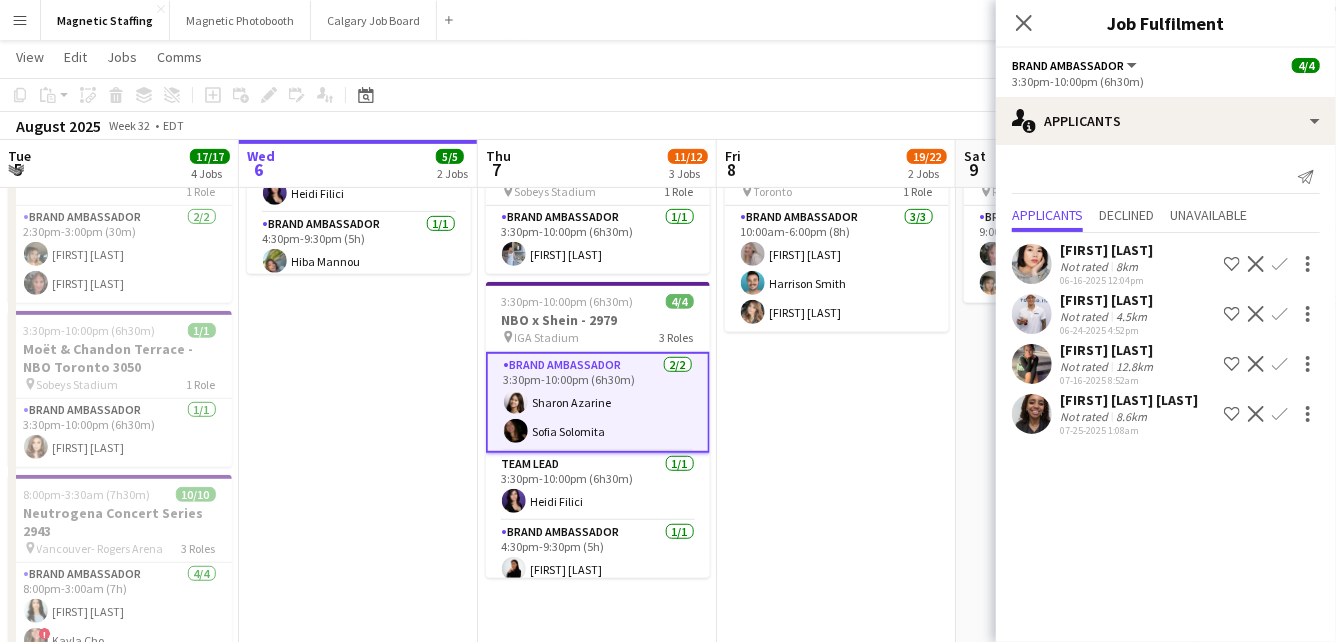 click at bounding box center (1032, 414) 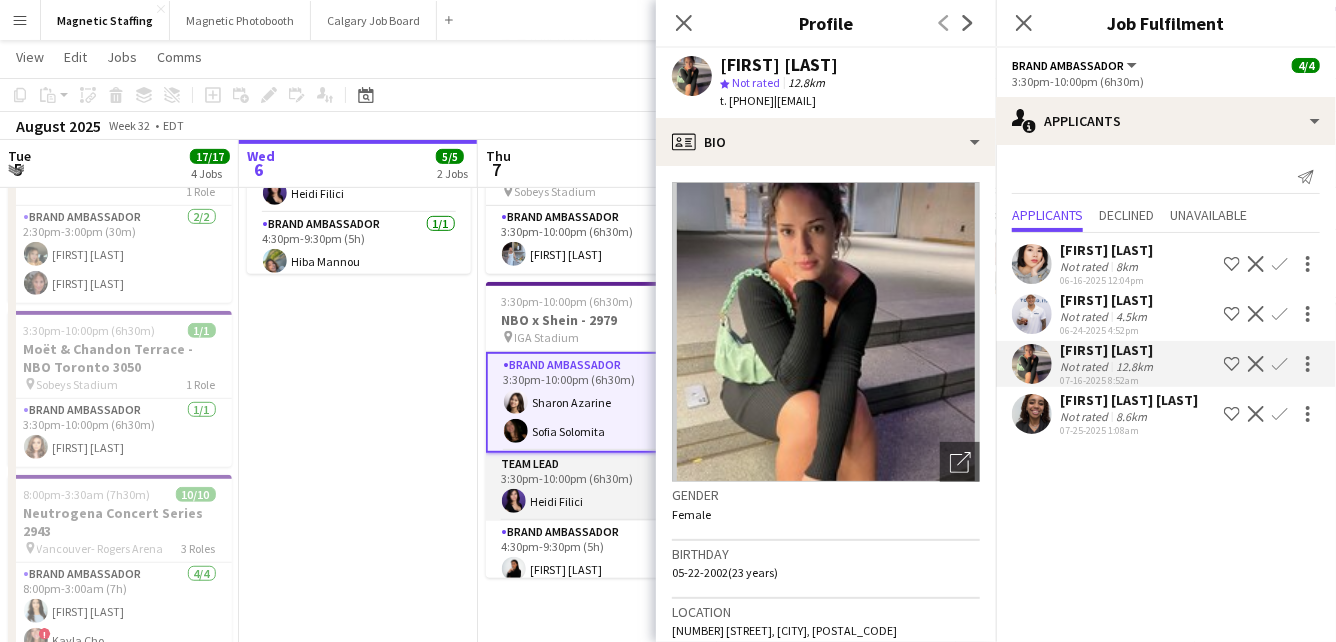 scroll, scrollTop: 0, scrollLeft: 477, axis: horizontal 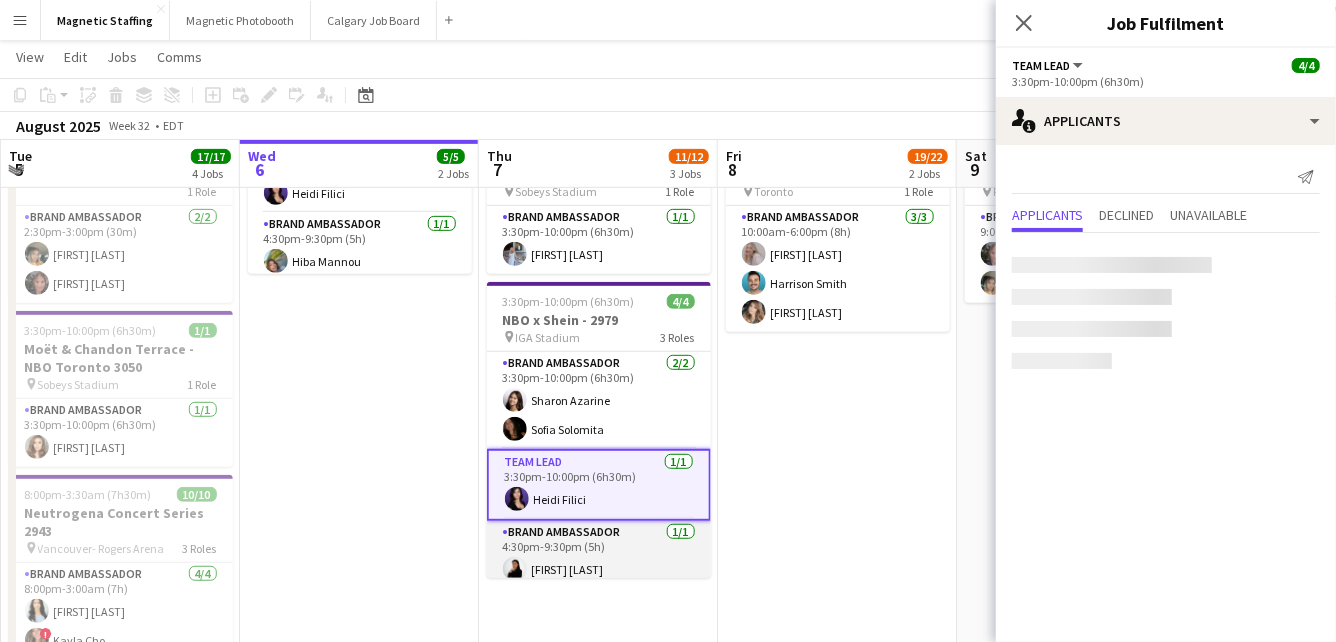 click on "Brand Ambassador   1/1   4:30pm-9:30pm (5h)
Sarah Amoura" at bounding box center (599, 555) 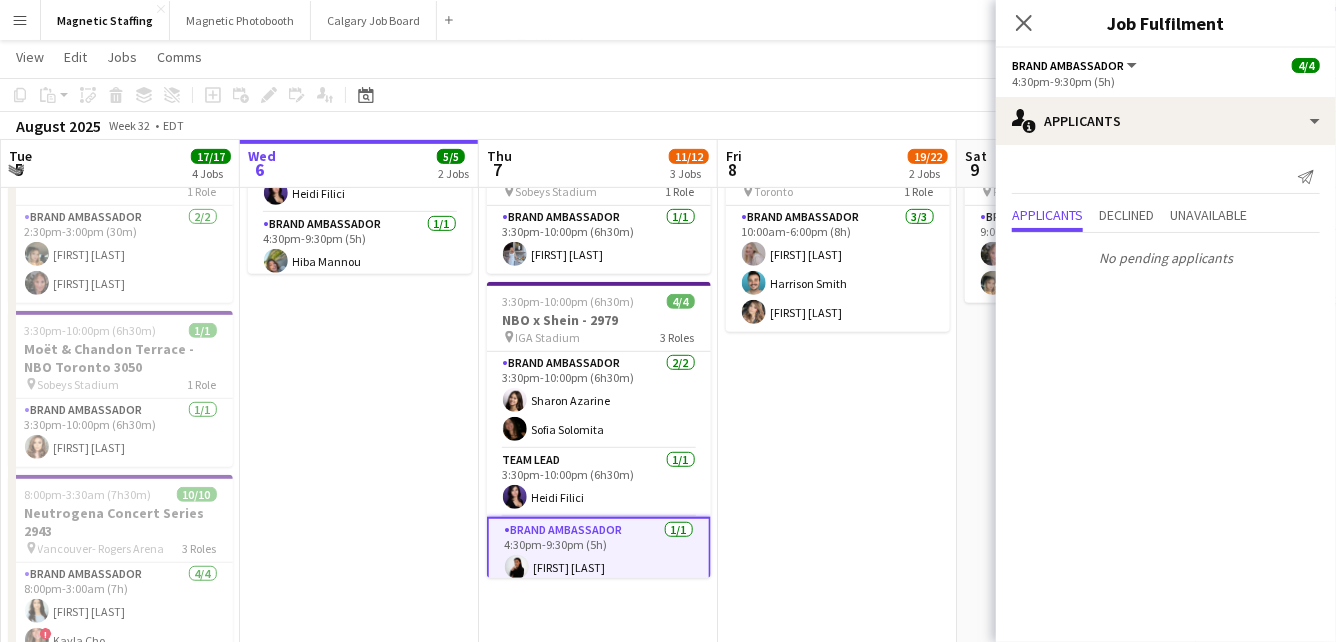 scroll, scrollTop: 0, scrollLeft: 781, axis: horizontal 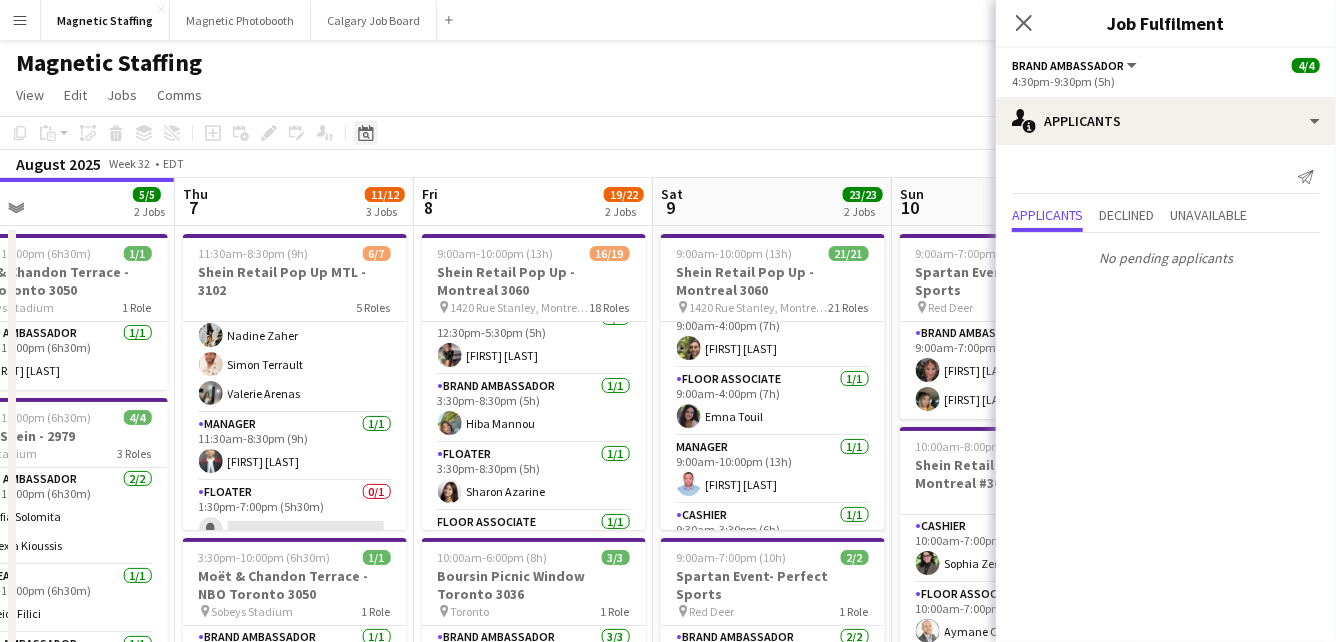 click on "Date picker" 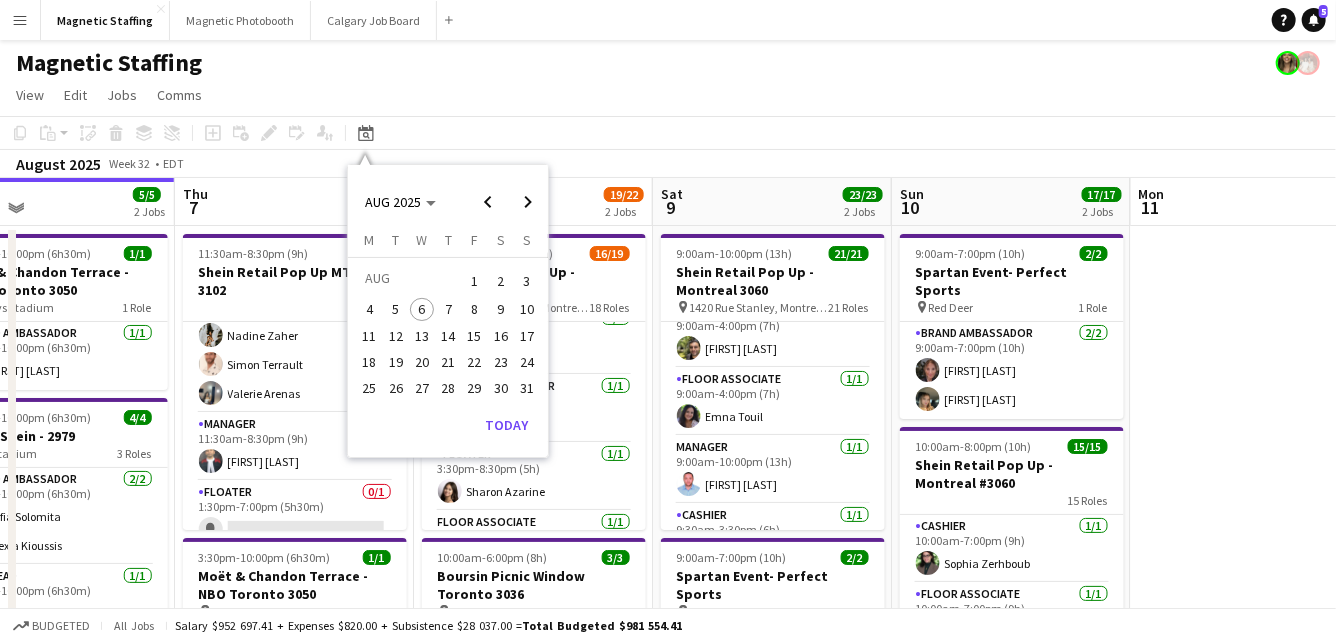 click on "15" at bounding box center (475, 336) 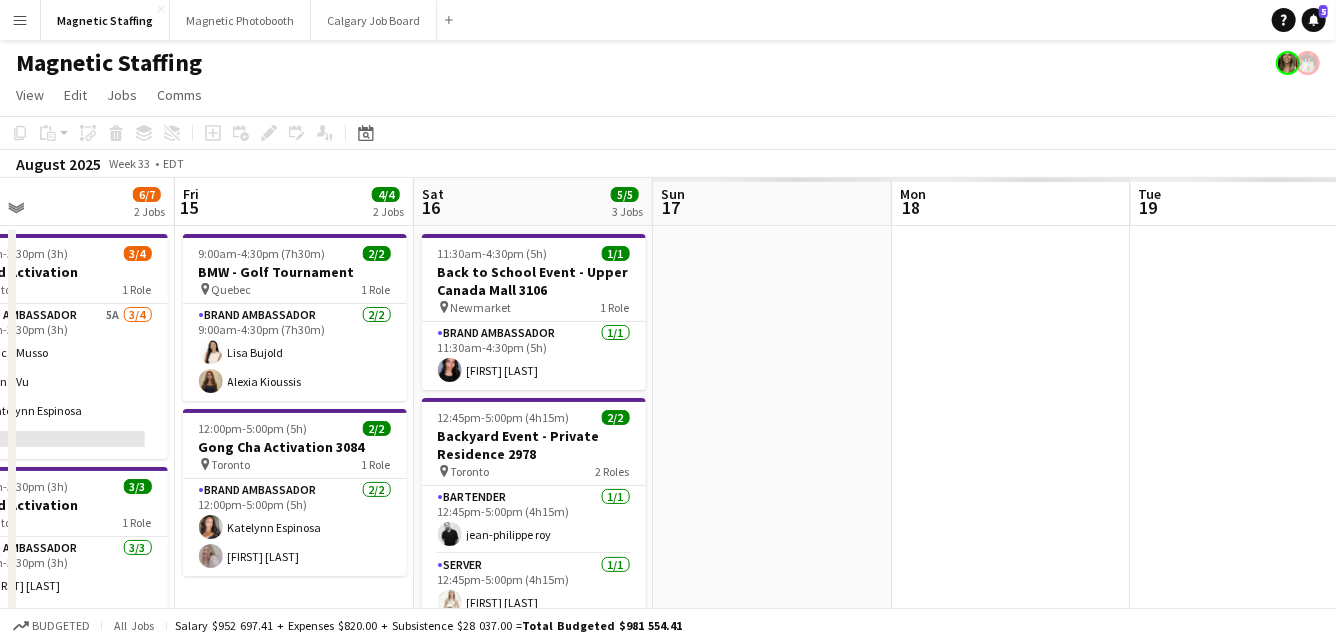 scroll, scrollTop: 0, scrollLeft: 687, axis: horizontal 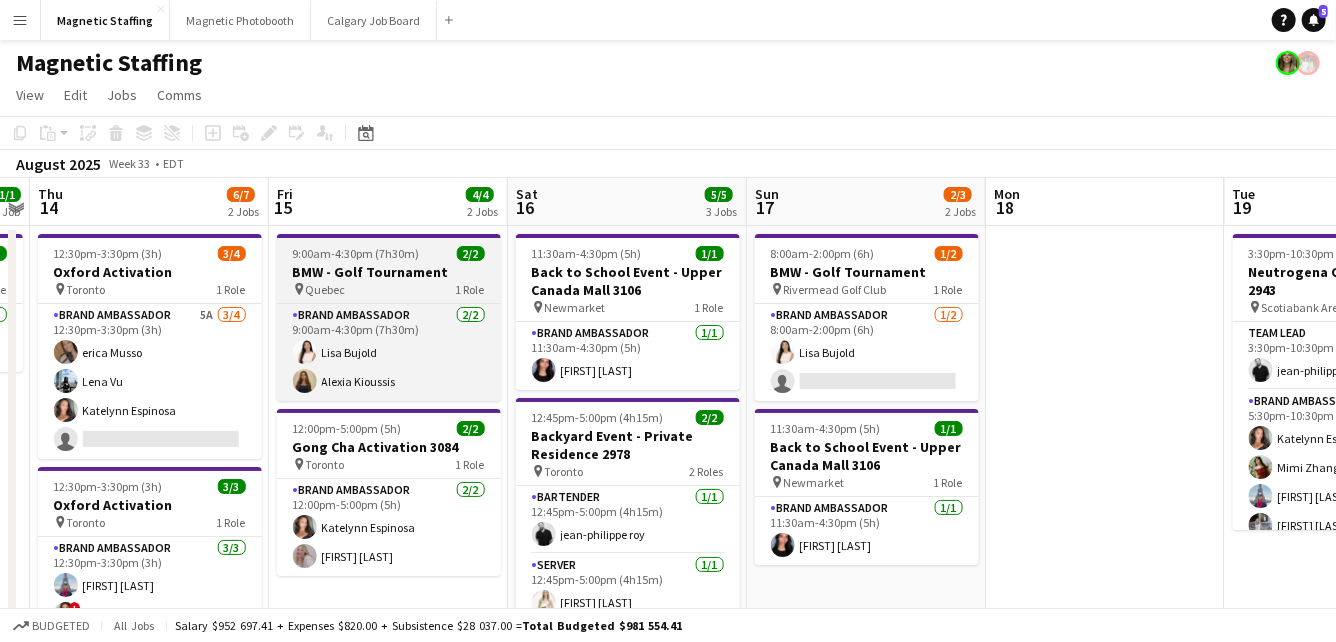 click on "BMW - Golf Tournament" at bounding box center [389, 272] 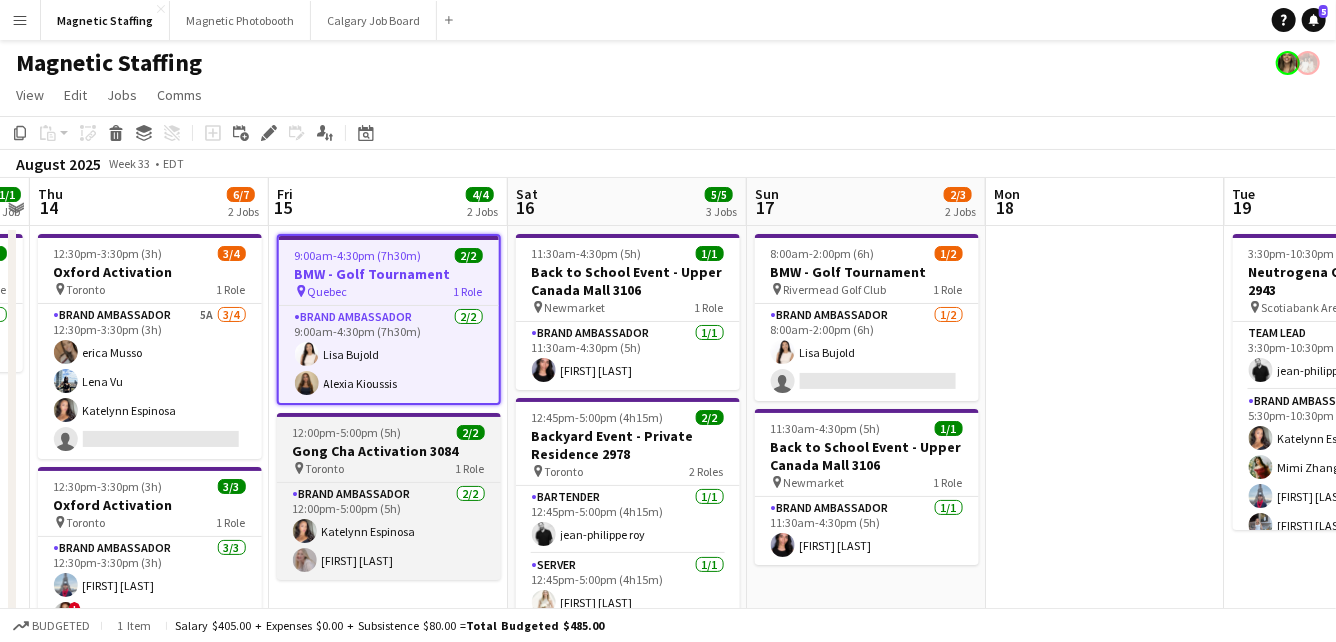 click on "12:00pm-5:00pm (5h)    2/2    Gong Cha Activation 3084
pin
Toronto   1 Role   Brand Ambassador   2/2   12:00pm-5:00pm (5h)
Katelynn Espinosa Roxanna Cyganek" at bounding box center (389, 496) 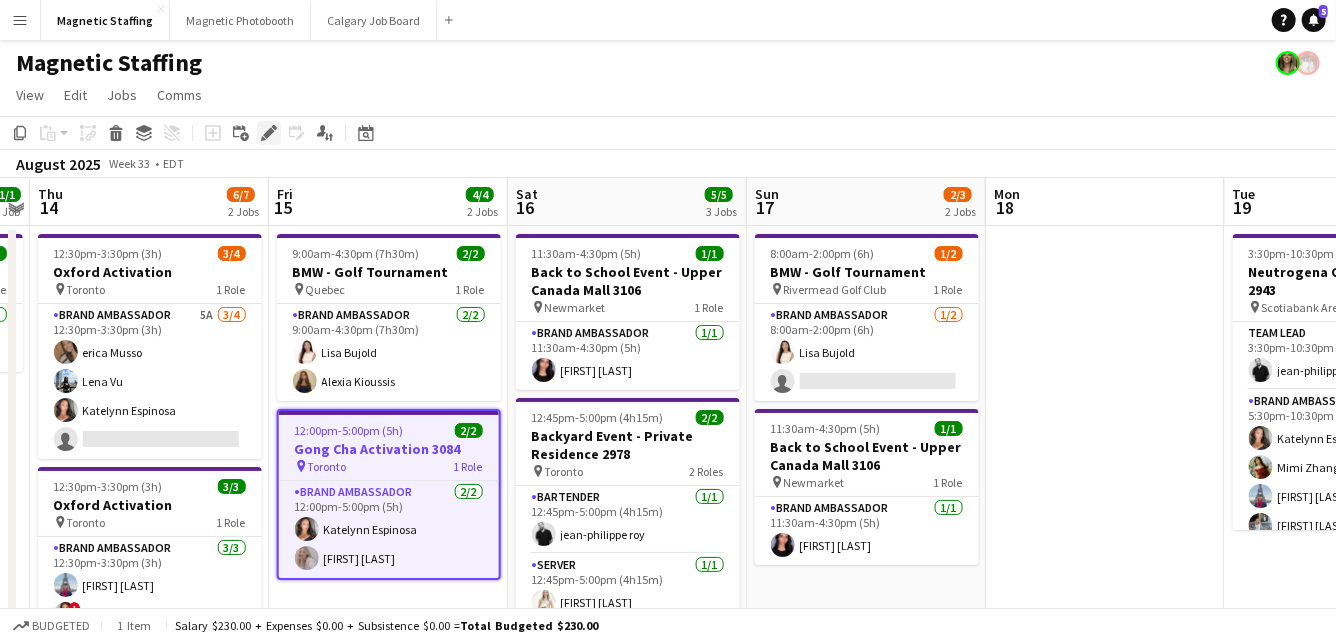 click 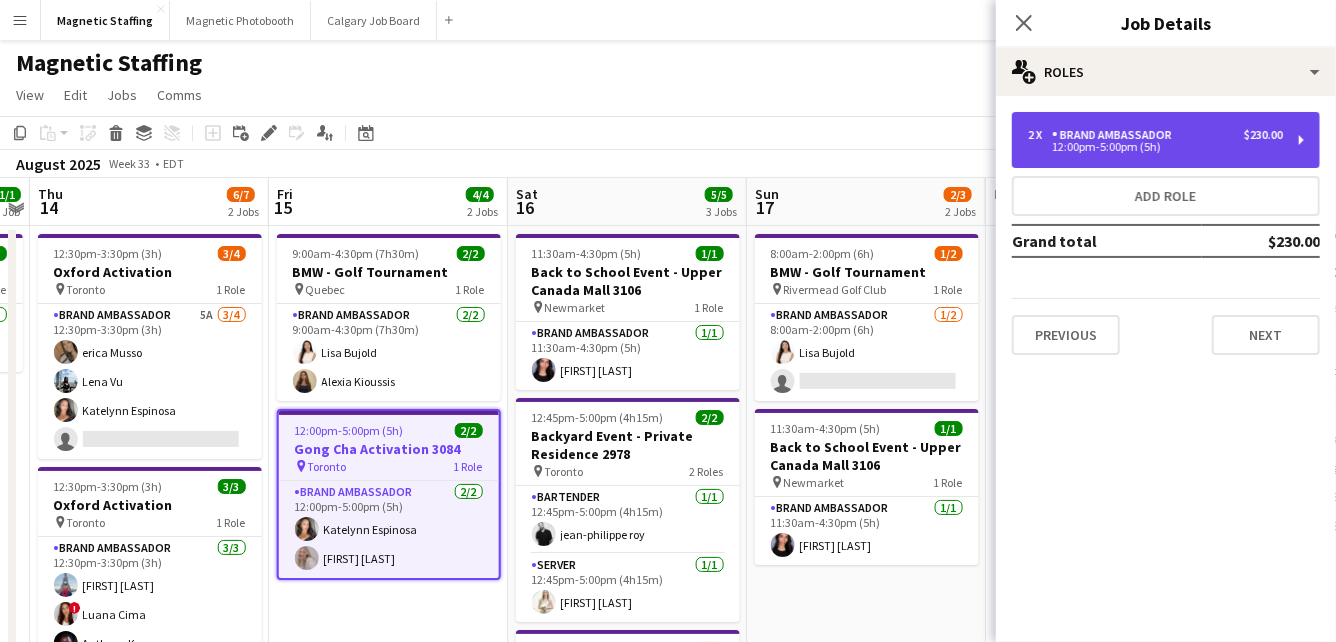 click on "Brand Ambassador" at bounding box center (1116, 135) 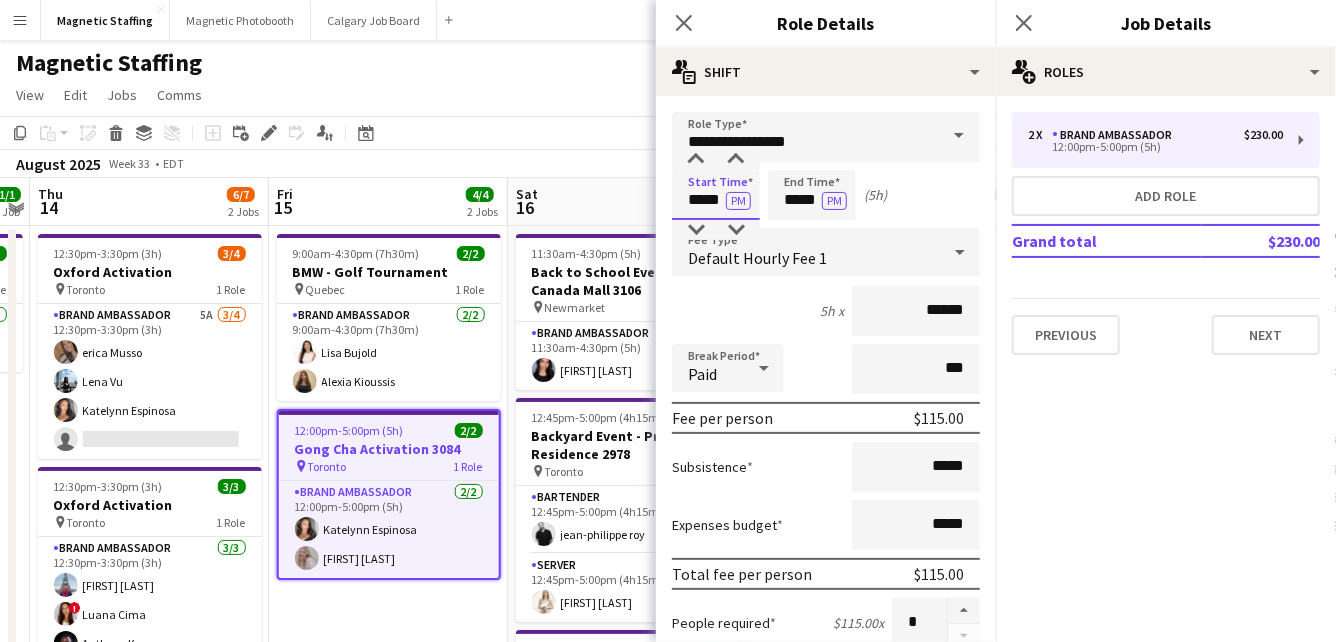 drag, startPoint x: 724, startPoint y: 201, endPoint x: 528, endPoint y: 195, distance: 196.09181 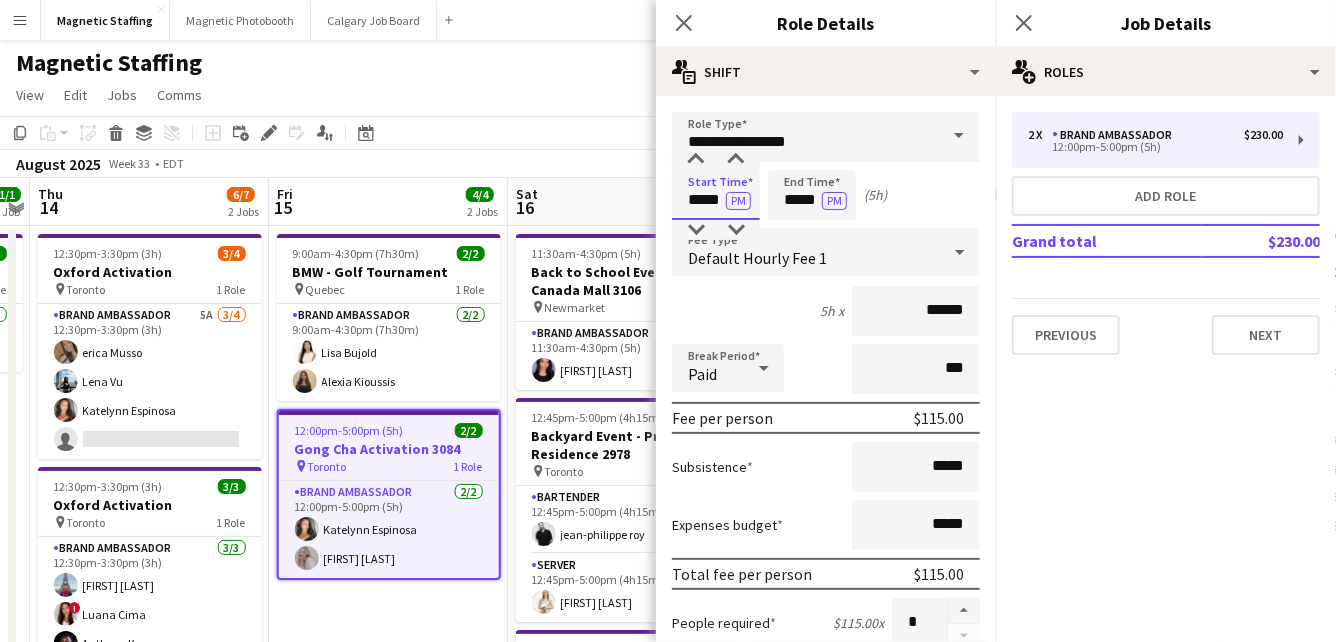 click on "Menu
Boards
Boards   Boards   All jobs   Status
Workforce
Workforce   My Workforce   Recruiting
Comms
Comms
Pay
Pay   Approvals   Payments   Reports
Platform Settings
Platform Settings   Your settings
Training Academy
Training Academy
Knowledge Base
Knowledge Base
Product Updates
Product Updates   Log Out   Privacy   Magnetic Staffing
Close
Magnetic Photobooth
Close
Calgary Job Board
Close
Add
Help
Notifications
5   Magnetic Staffing   View  Day view expanded Day view collapsed Month view Date picker Copy" at bounding box center (668, 680) 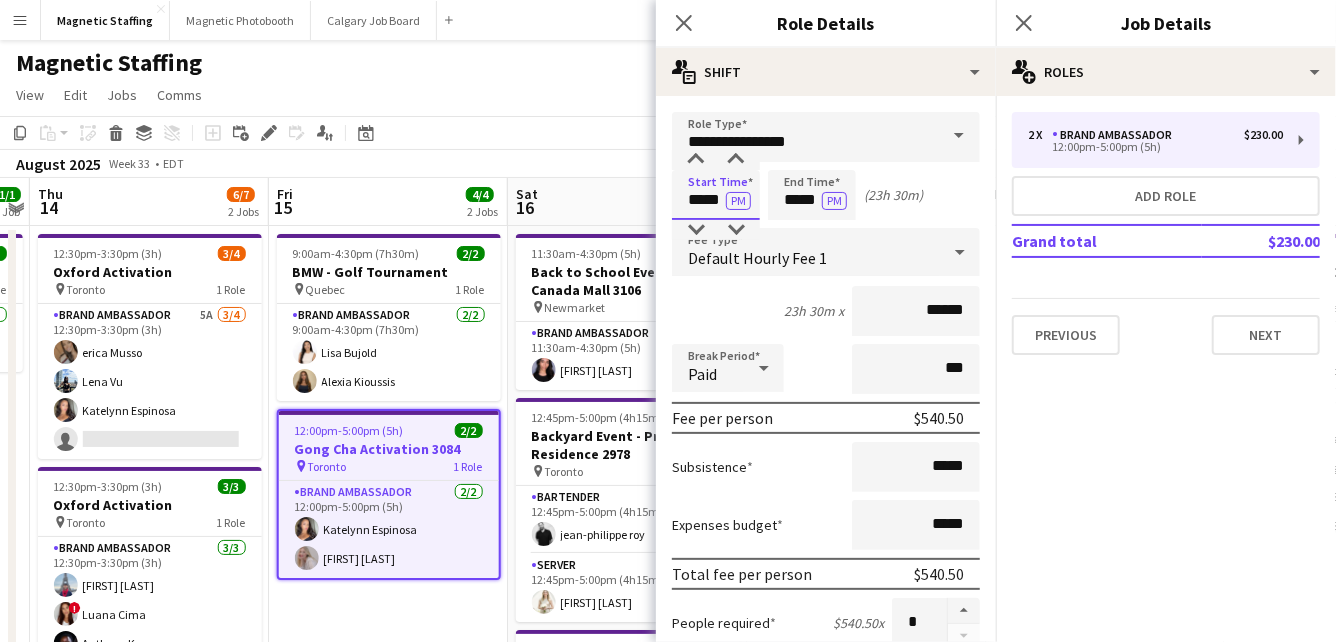type on "*****" 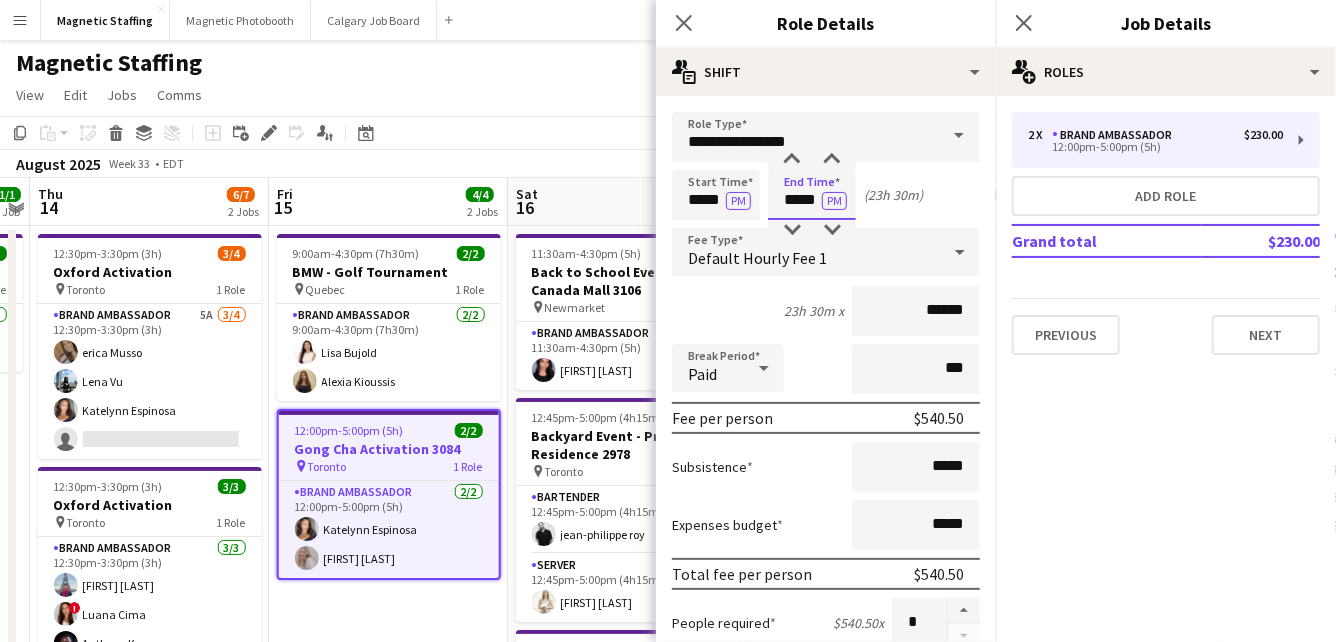 drag, startPoint x: 818, startPoint y: 202, endPoint x: 706, endPoint y: 191, distance: 112.53888 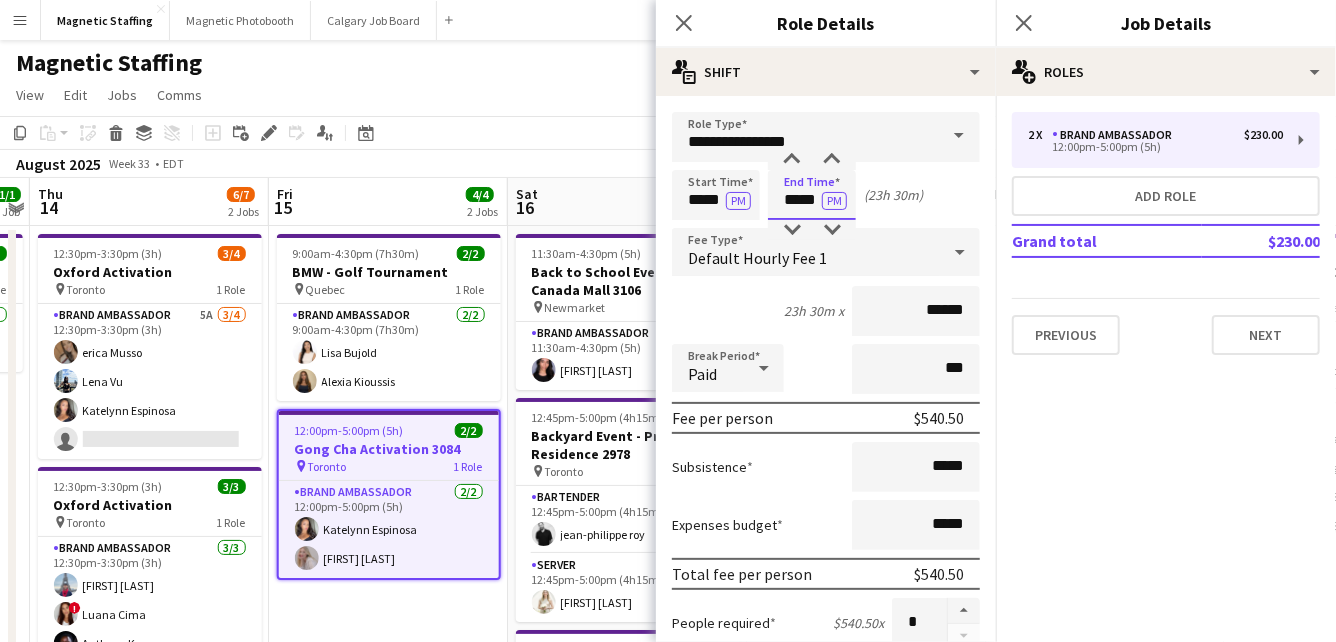 click on "Start Time  *****  PM
End Time  *****  PM
(23h 30m)" at bounding box center [826, 195] 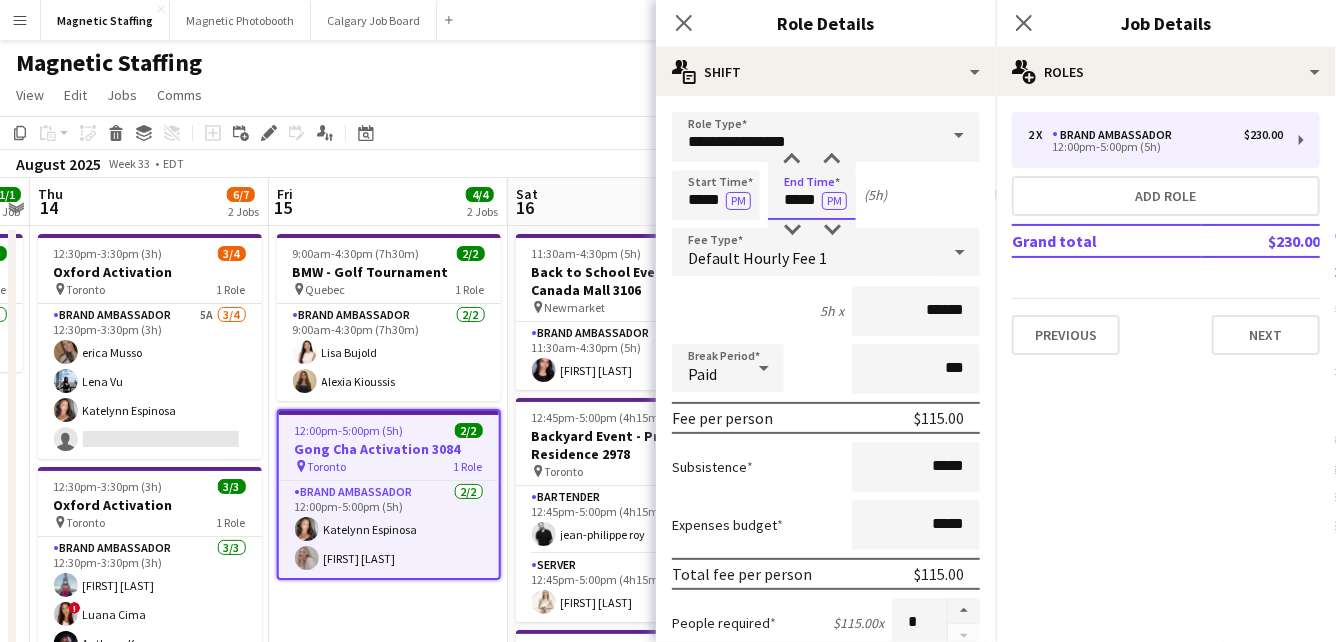 scroll, scrollTop: 709, scrollLeft: 0, axis: vertical 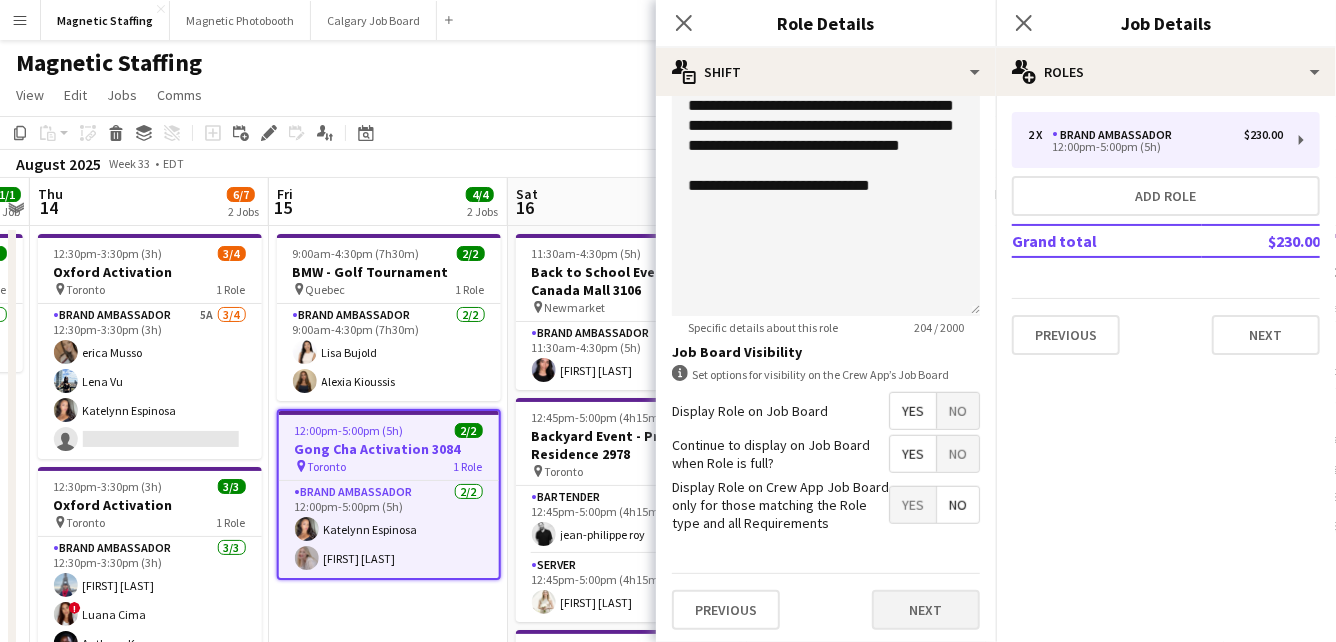 type on "*****" 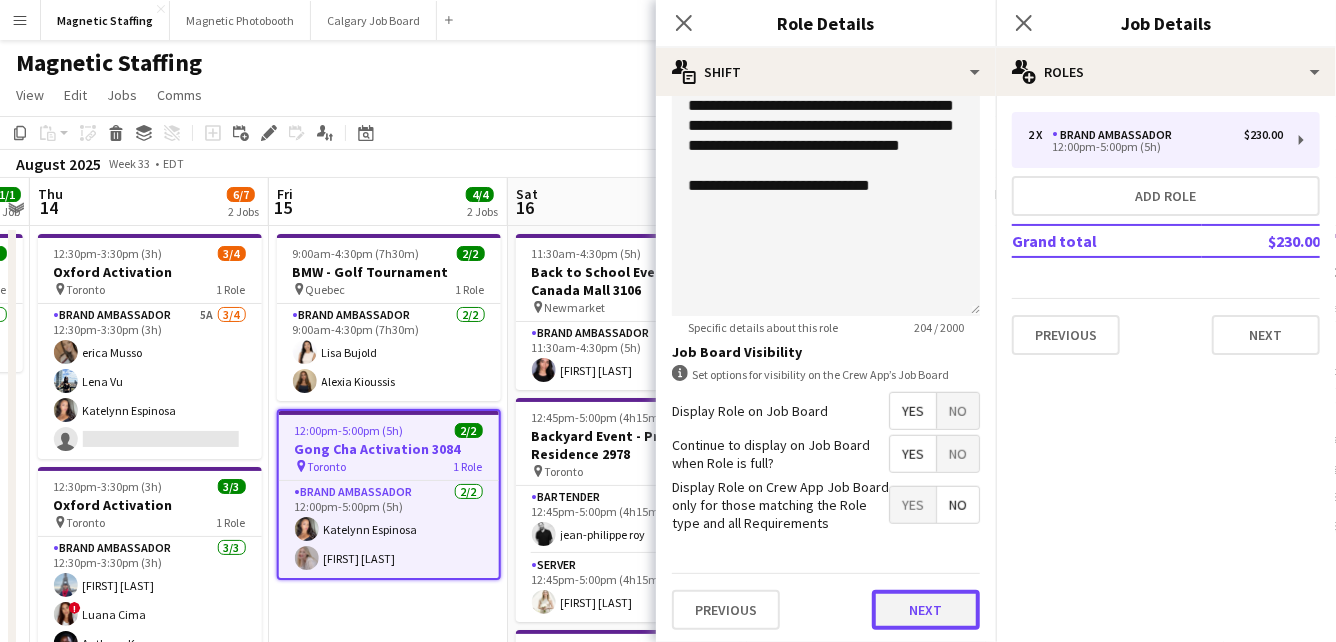 click on "Next" at bounding box center [926, 610] 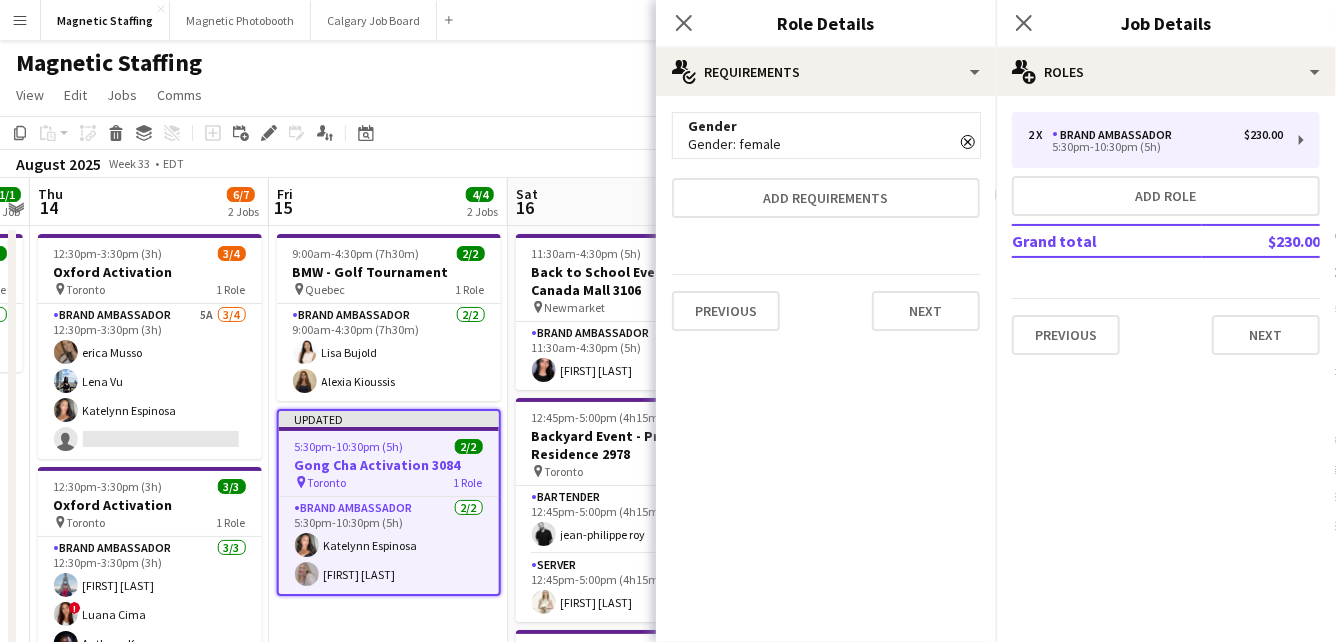 scroll, scrollTop: 0, scrollLeft: 0, axis: both 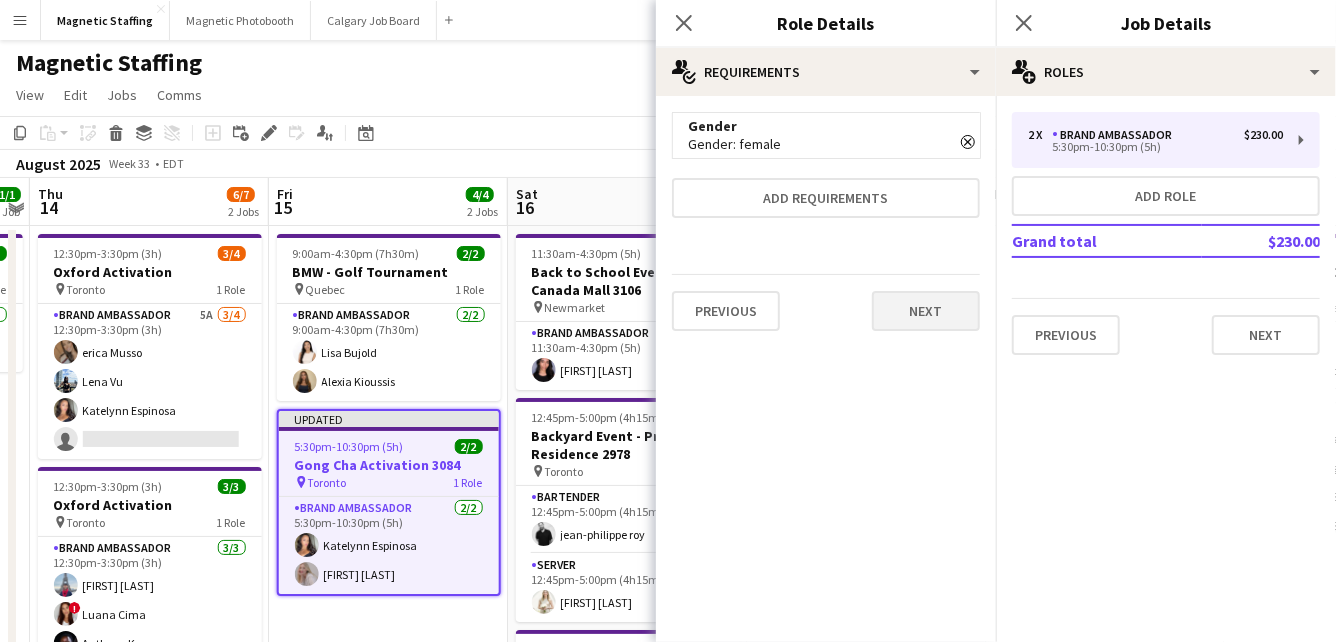 click on "Previous   Next" at bounding box center [826, 310] 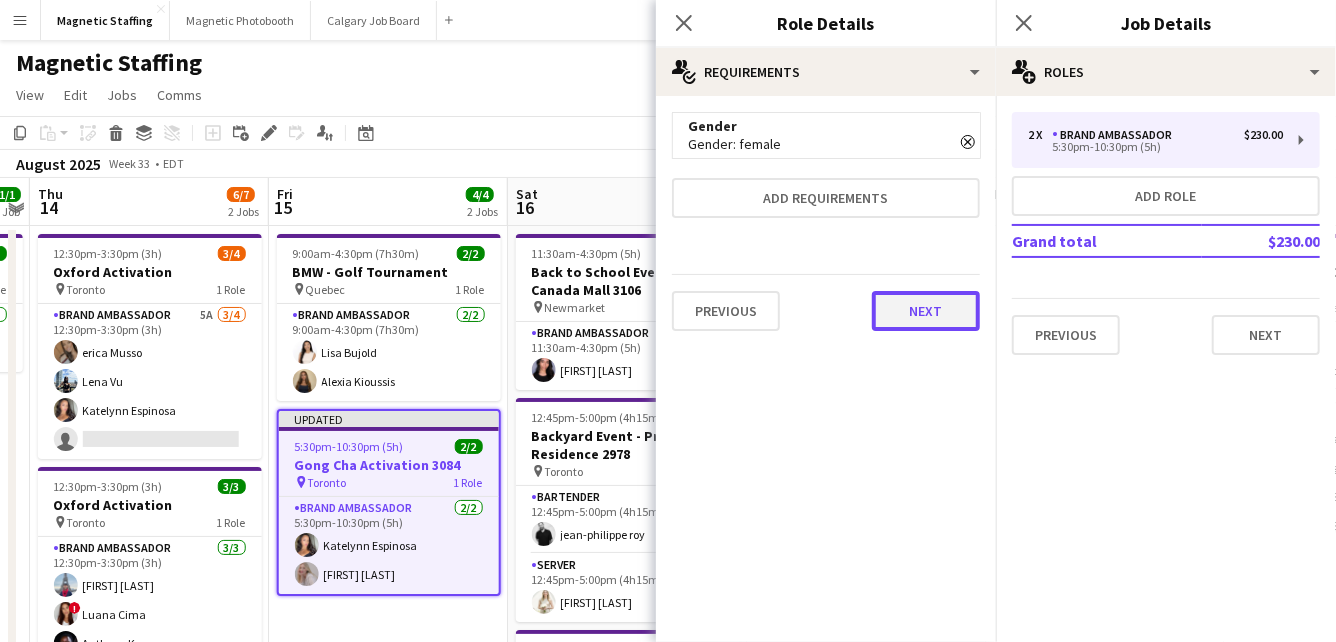 click on "Next" at bounding box center (926, 311) 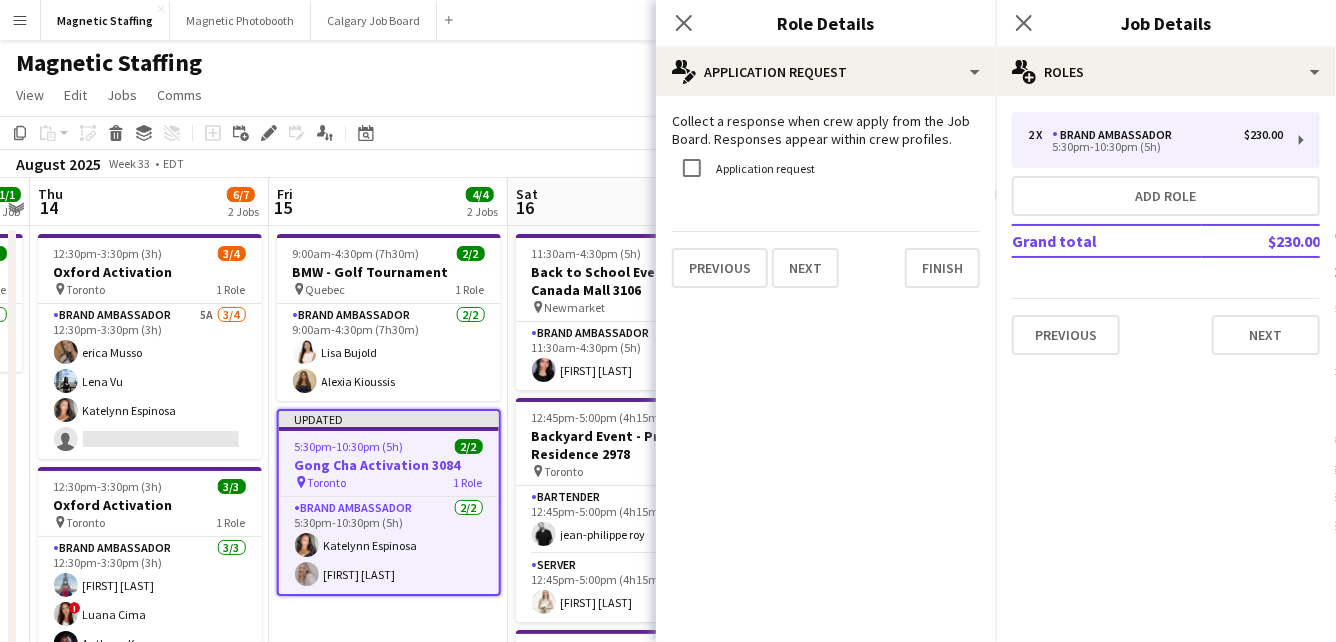 click on "pencil4
Application Request   Collect a response when crew apply from the Job Board. Responses appear within crew profiles.   Application request   Previous   Next   Finish" 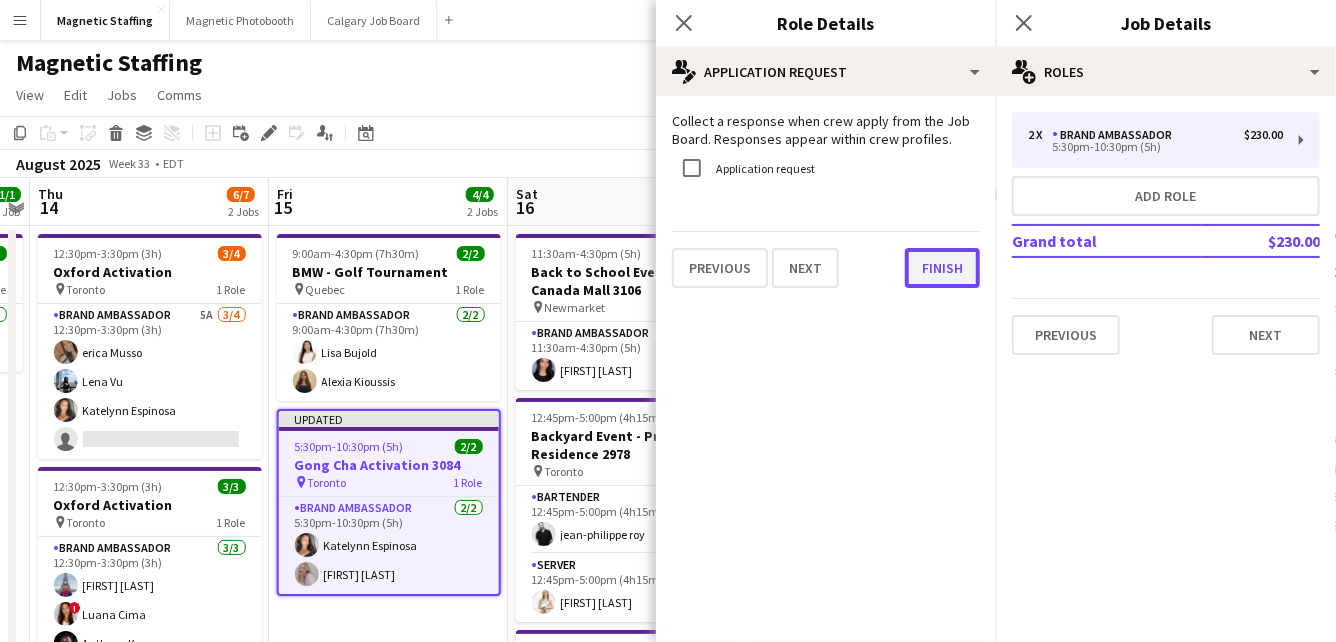 click on "Finish" at bounding box center (942, 268) 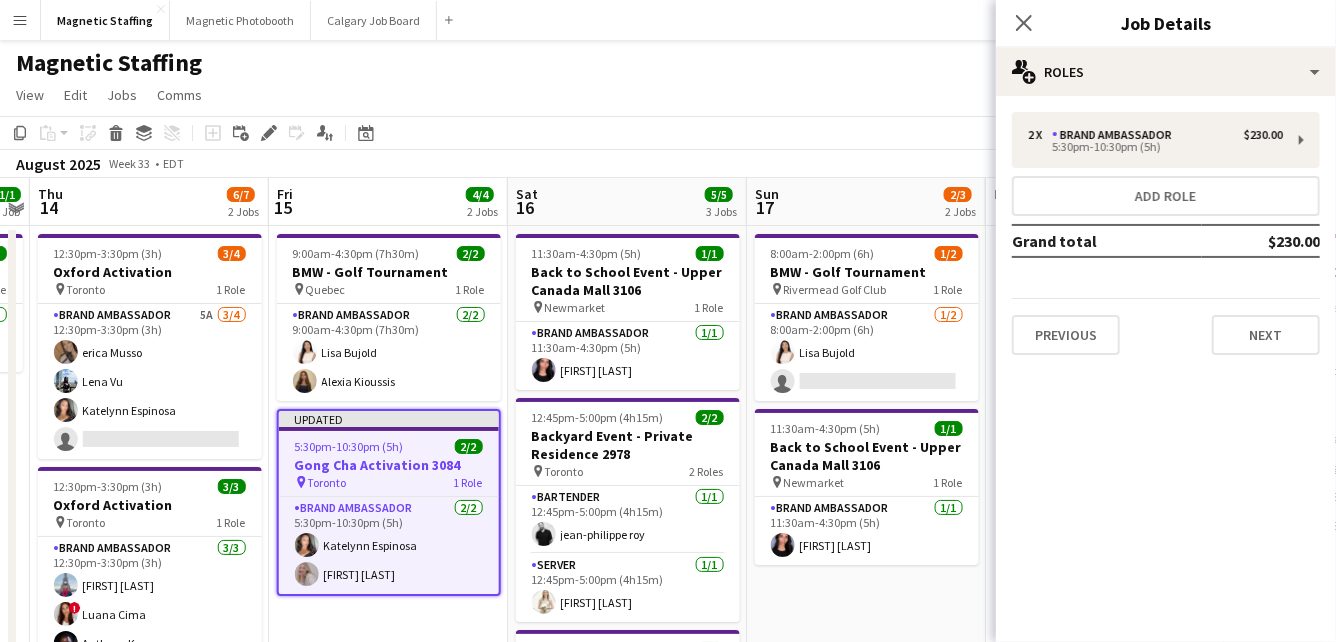 click on "View  Day view expanded Day view collapsed Month view Date picker Jump to today Expand Linked Jobs Collapse Linked Jobs  Edit  Copy
Command
C  Paste  Without Crew
Command
V With Crew
Command
Shift
V Paste as linked job  Group  Group Ungroup  Jobs  New Job Edit Job Delete Job New Linked Job Edit Linked Jobs Job fulfilment Promote Role Copy Role URL  Comms  Notify confirmed crew Create chat" 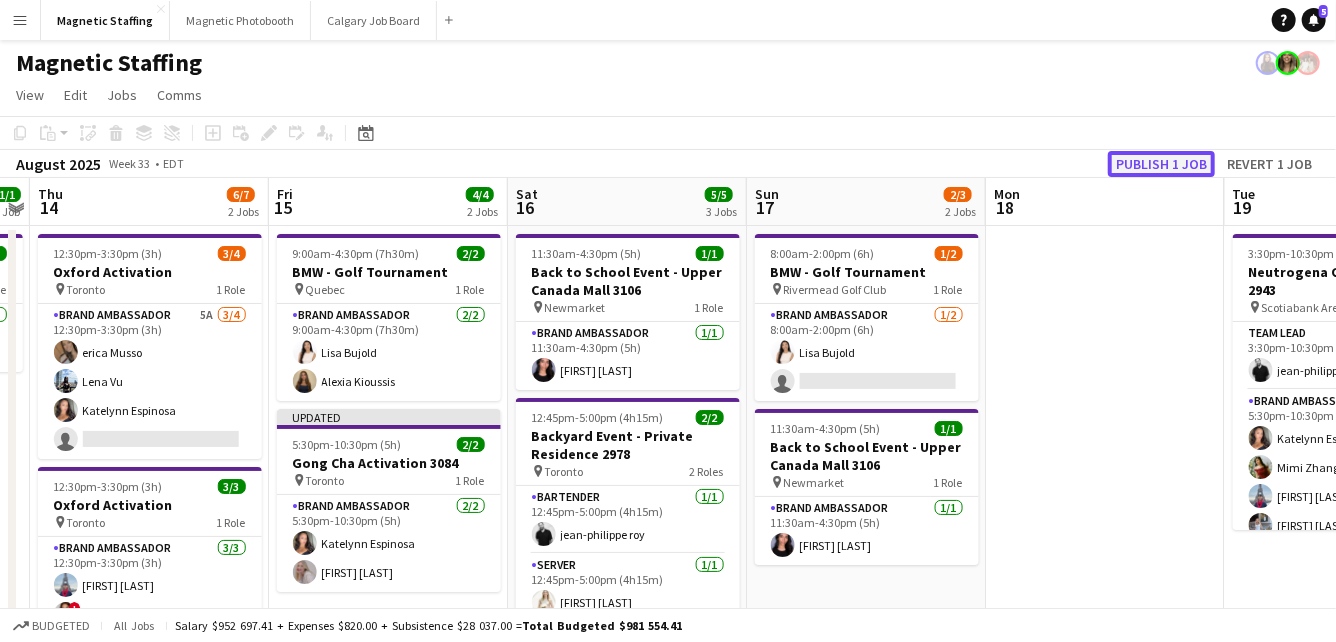 click on "Publish 1 job" 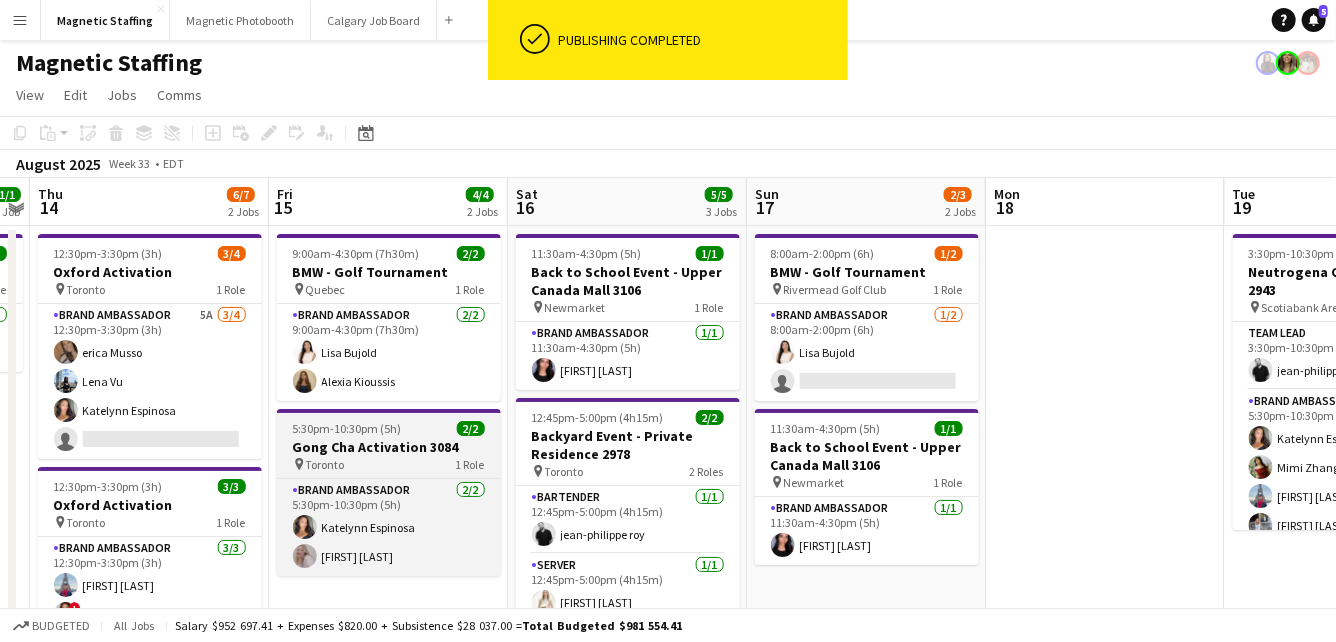 click on "Gong Cha Activation 3084" at bounding box center [389, 447] 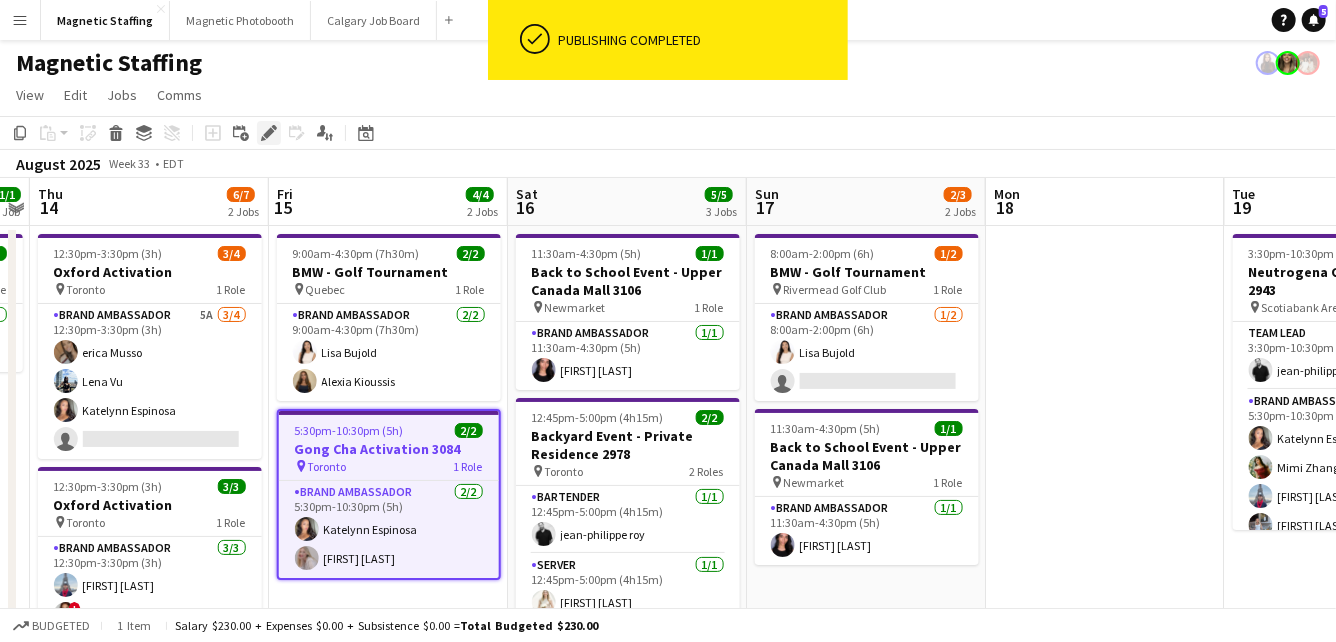 click on "Edit" 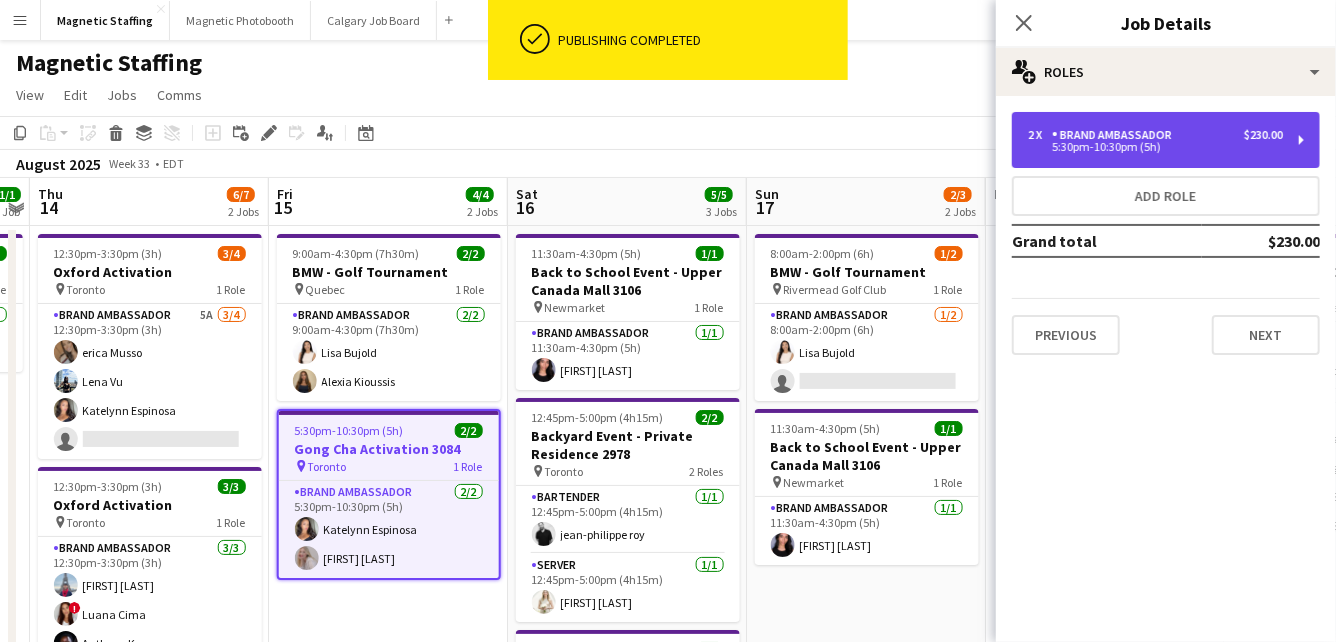 click on "Brand Ambassador" at bounding box center [1116, 135] 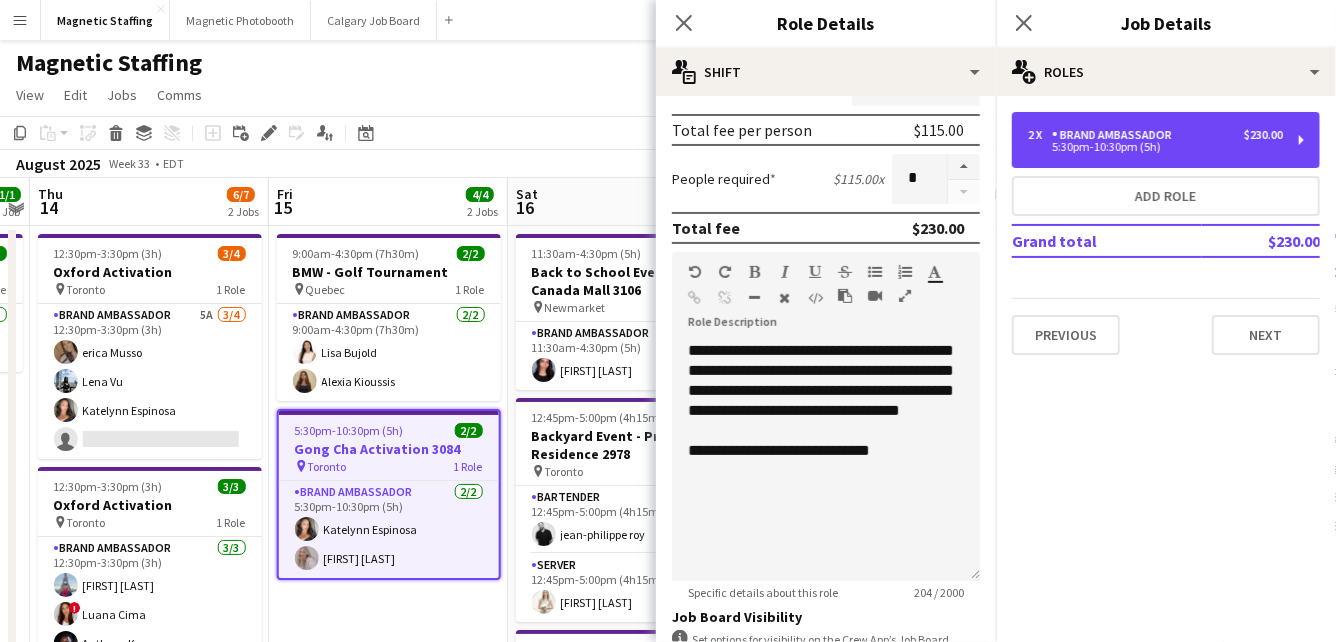 scroll, scrollTop: 709, scrollLeft: 0, axis: vertical 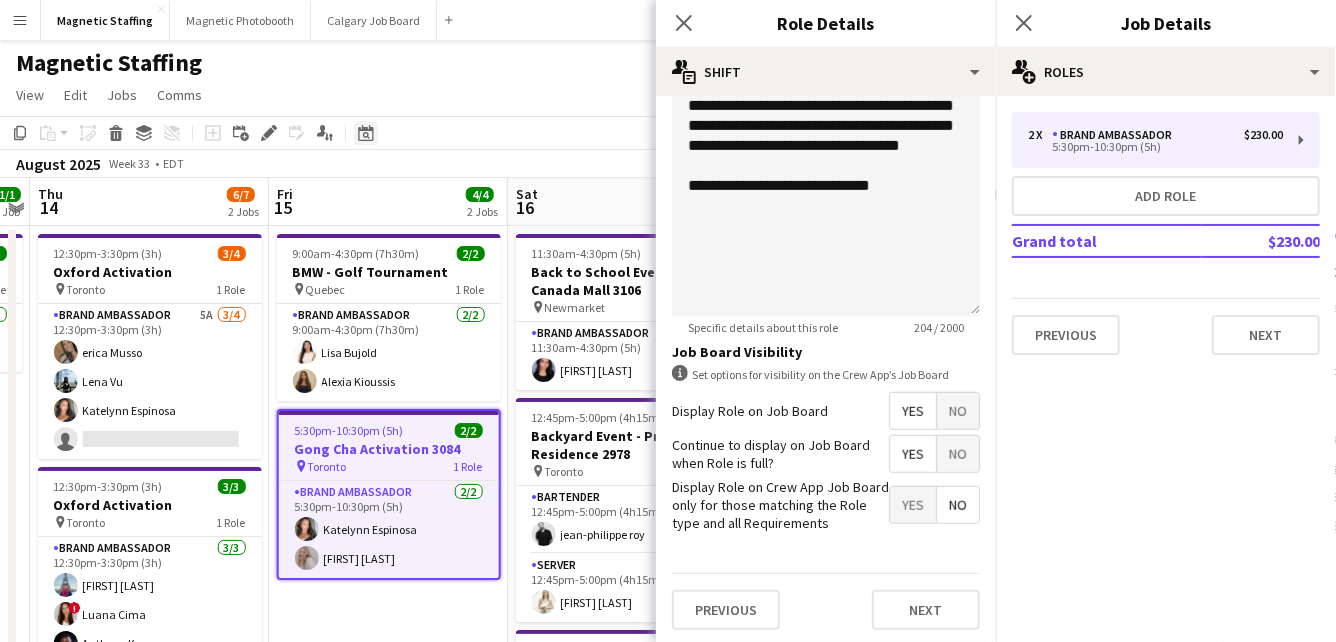 click on "Date picker" at bounding box center [366, 133] 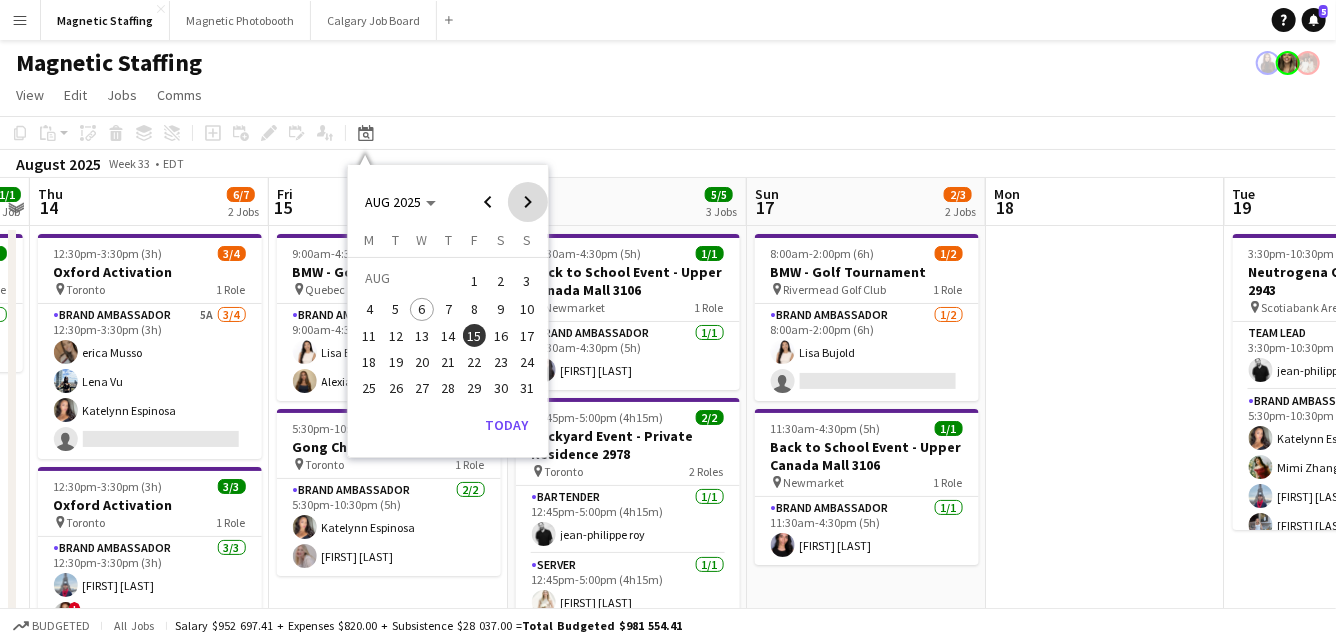 click at bounding box center [528, 202] 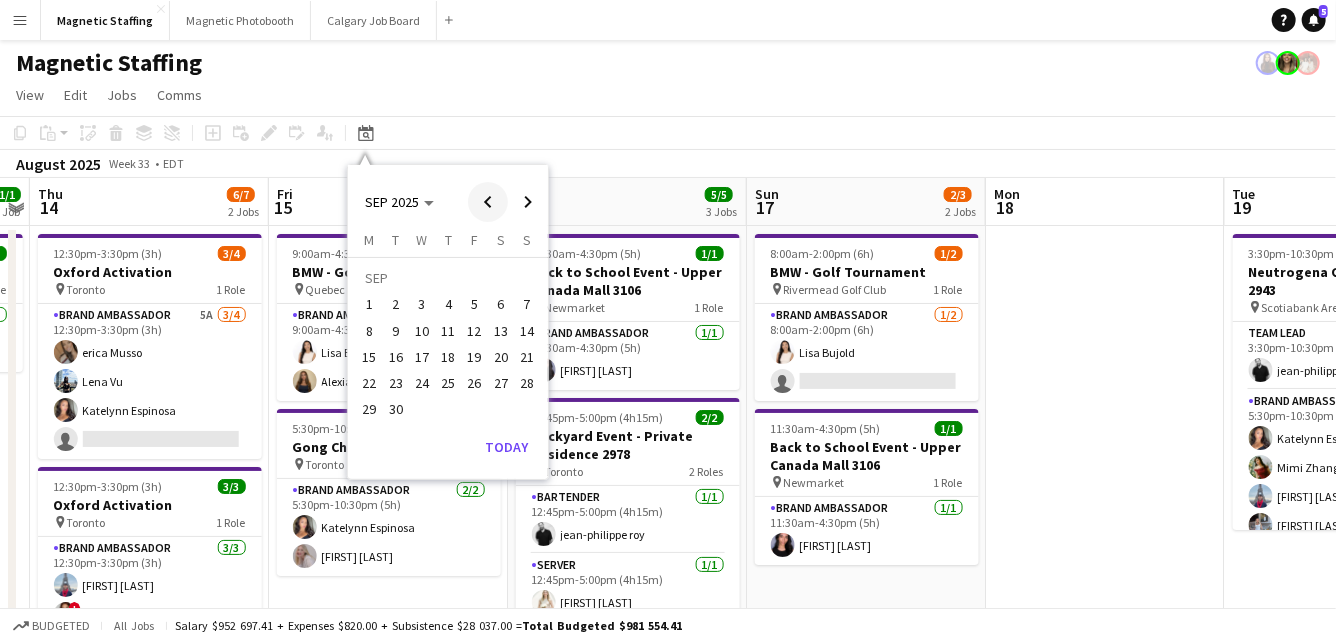 click at bounding box center [488, 202] 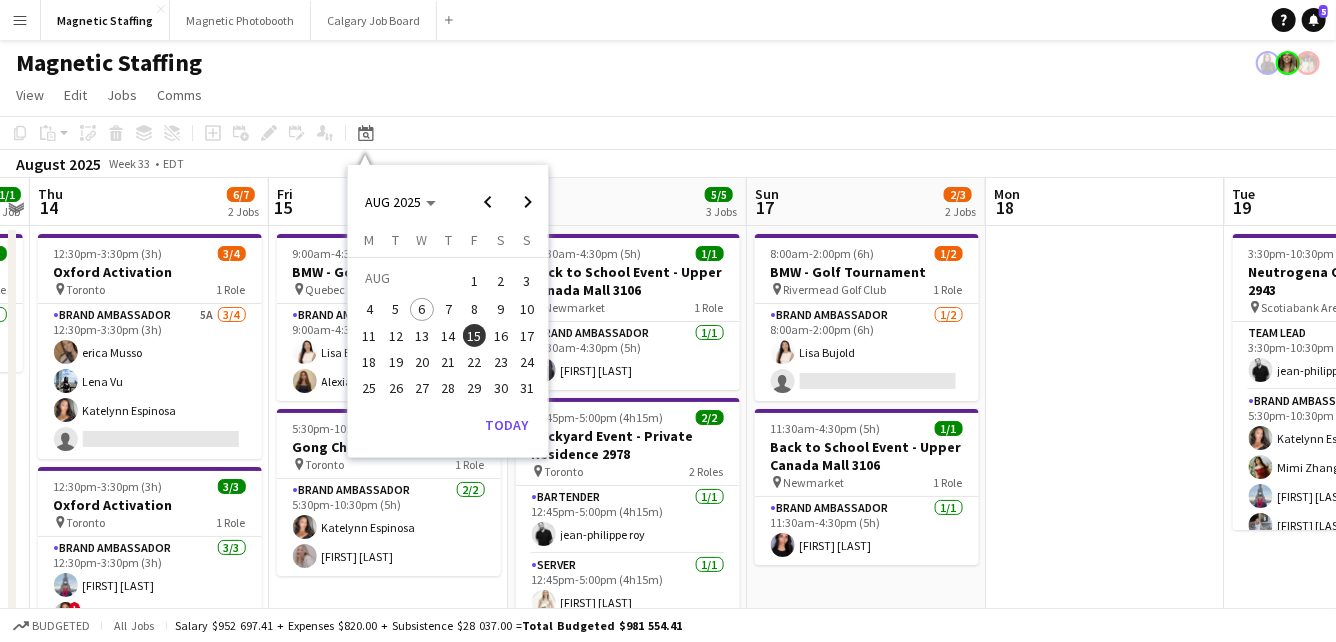 click on "23" at bounding box center (501, 362) 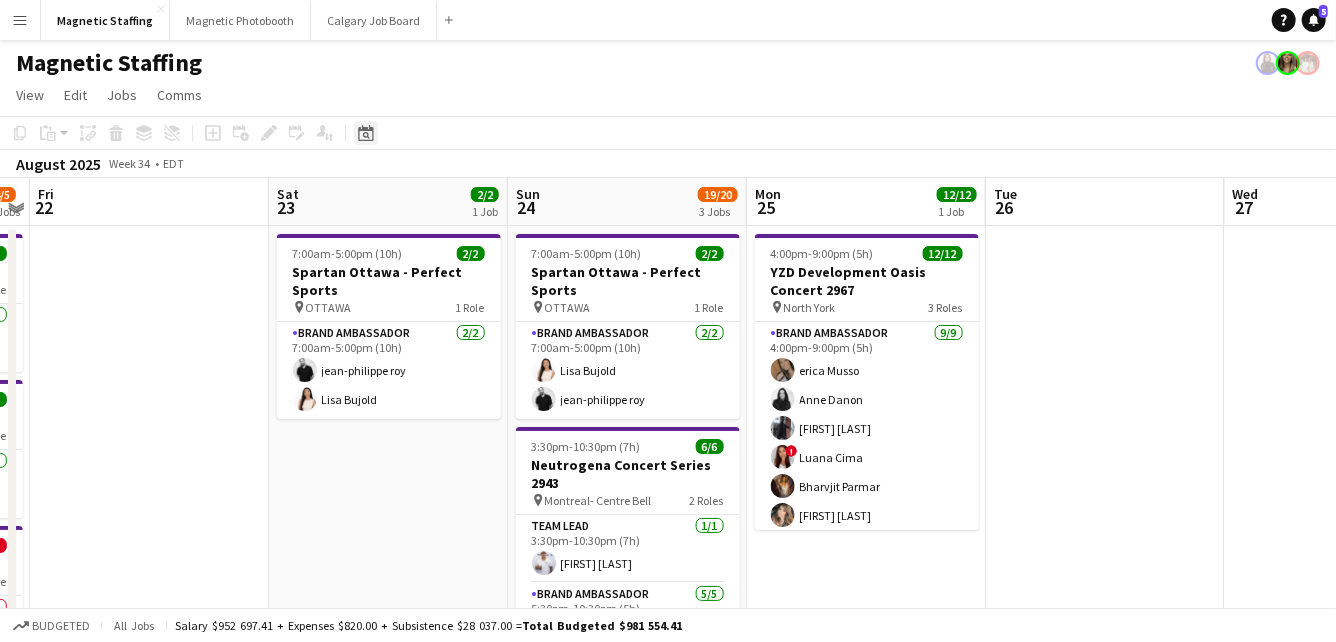 click on "Date picker" 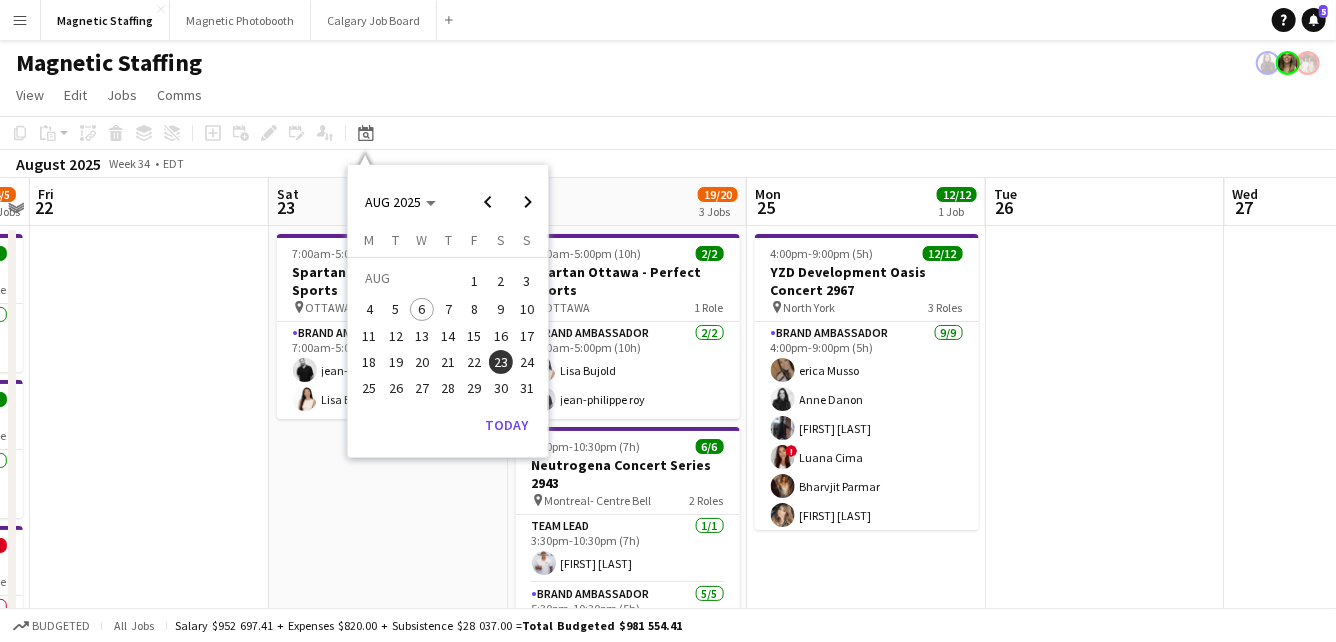 click on "15" at bounding box center (475, 336) 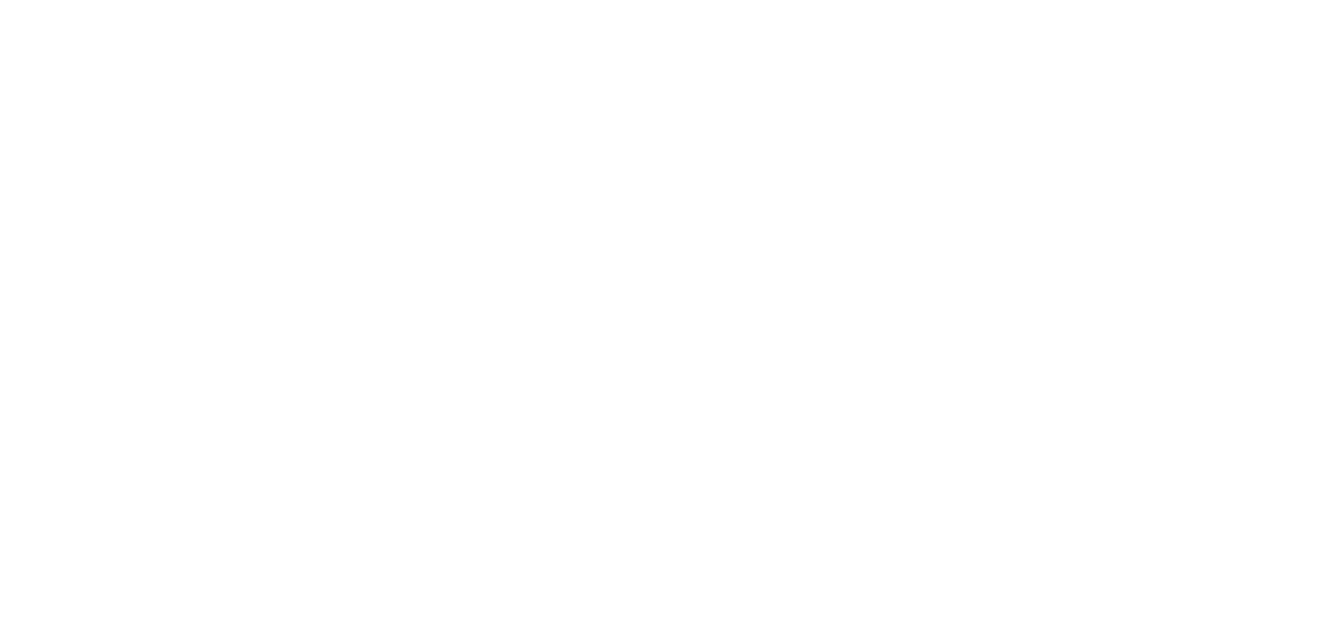 scroll, scrollTop: 0, scrollLeft: 0, axis: both 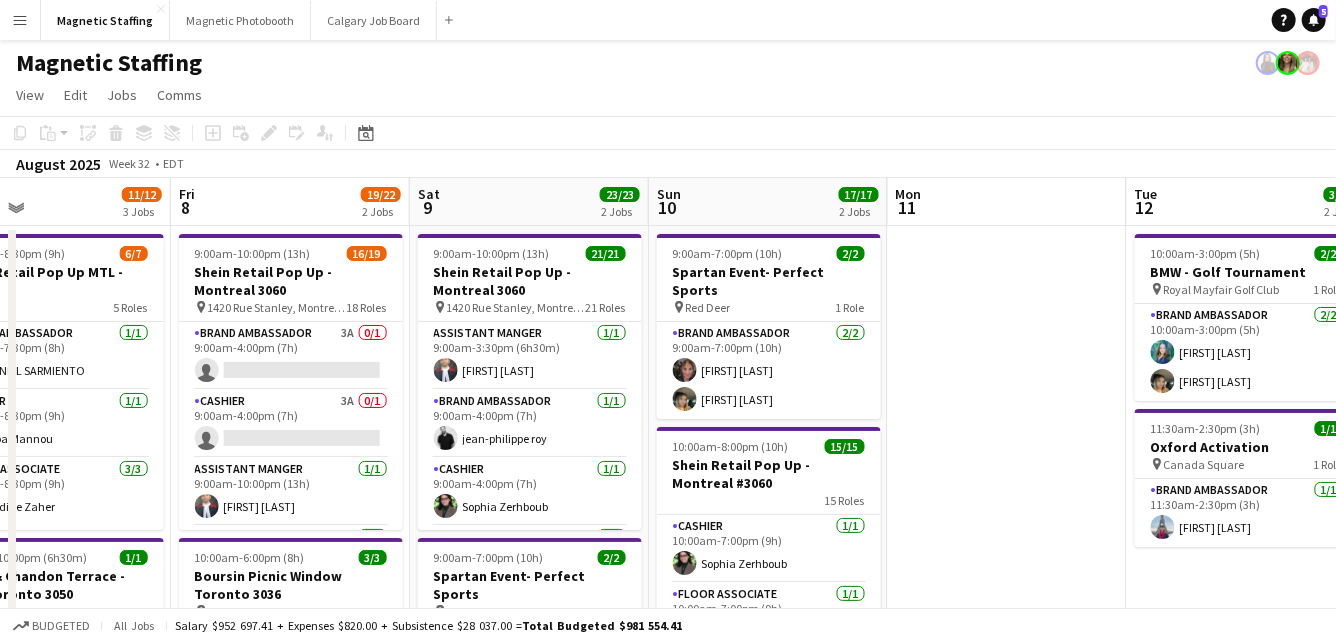 drag, startPoint x: 1200, startPoint y: 306, endPoint x: 60, endPoint y: 371, distance: 1141.8516 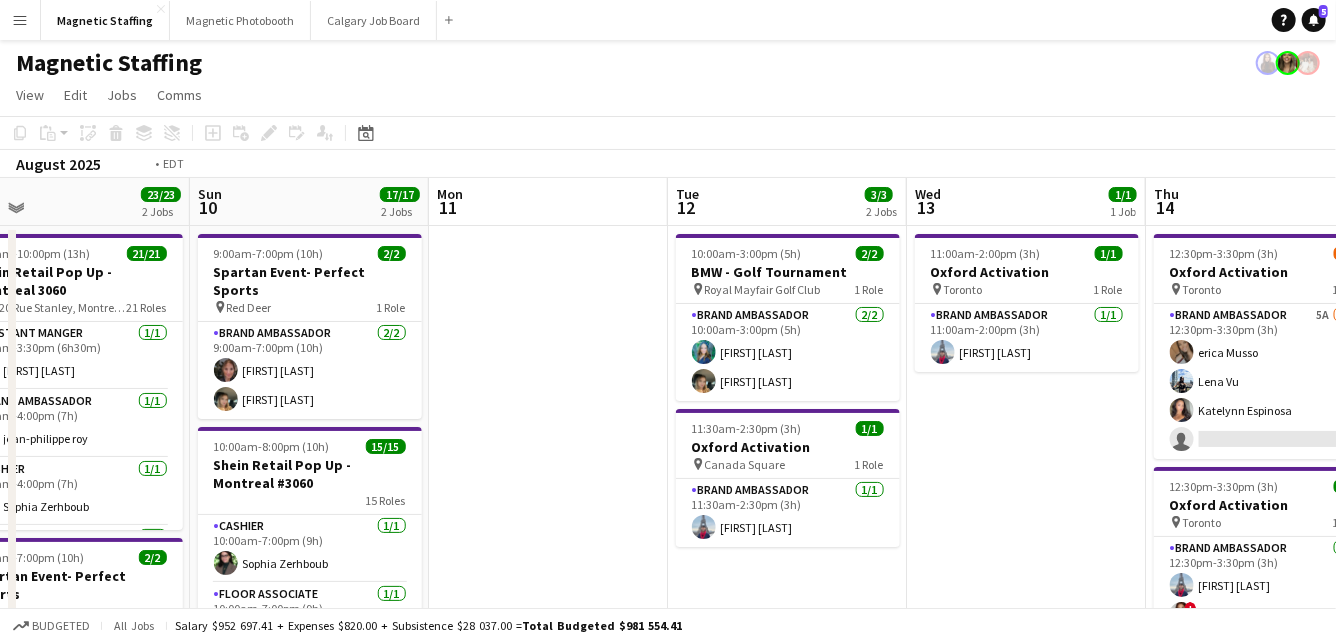 drag, startPoint x: 695, startPoint y: 392, endPoint x: 114, endPoint y: 409, distance: 581.24866 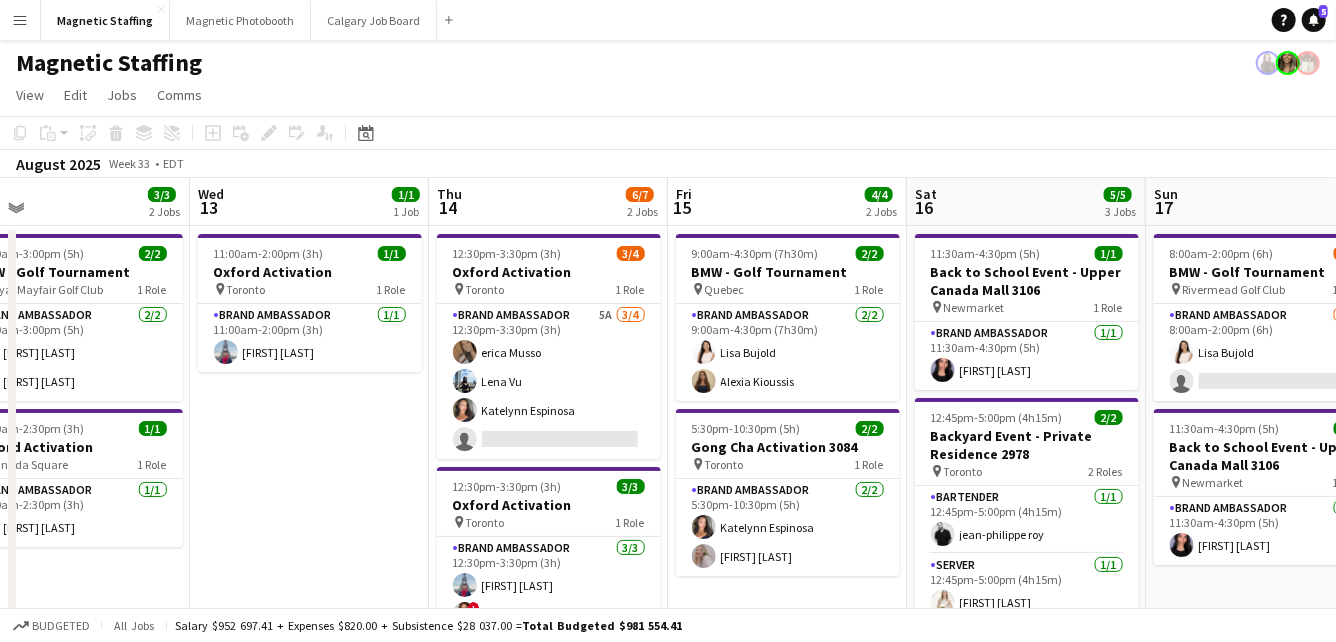 scroll, scrollTop: 0, scrollLeft: 528, axis: horizontal 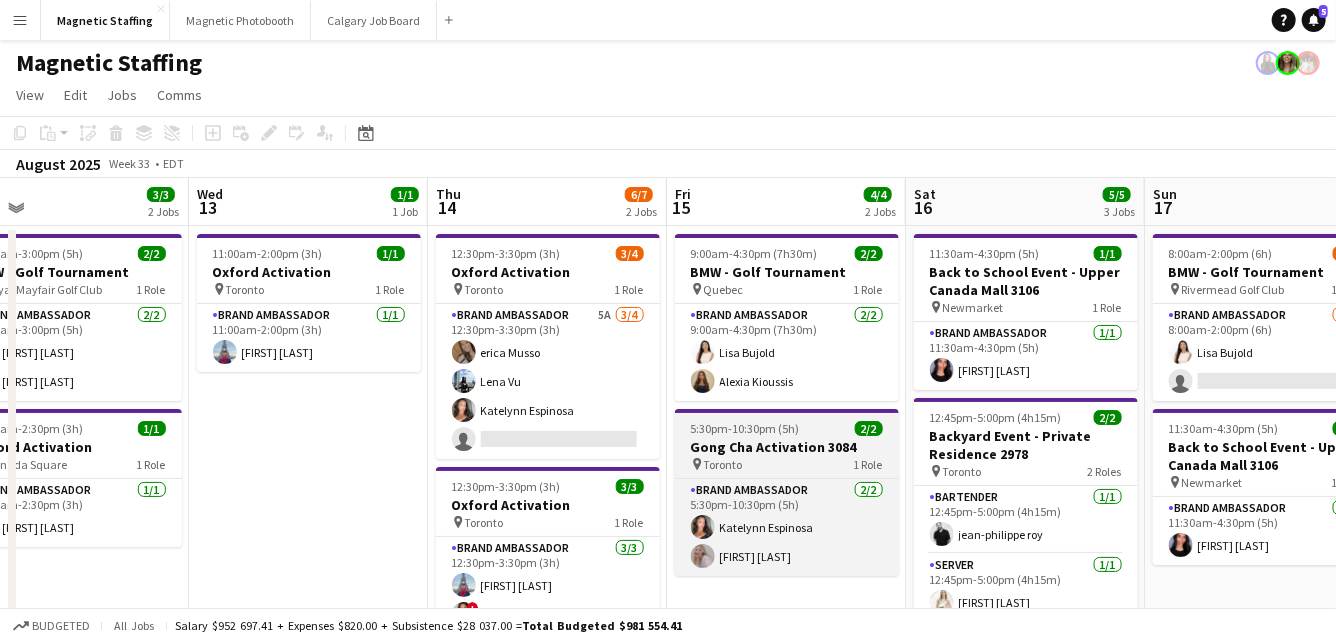 click on "5:30pm-10:30pm (5h)" at bounding box center (745, 428) 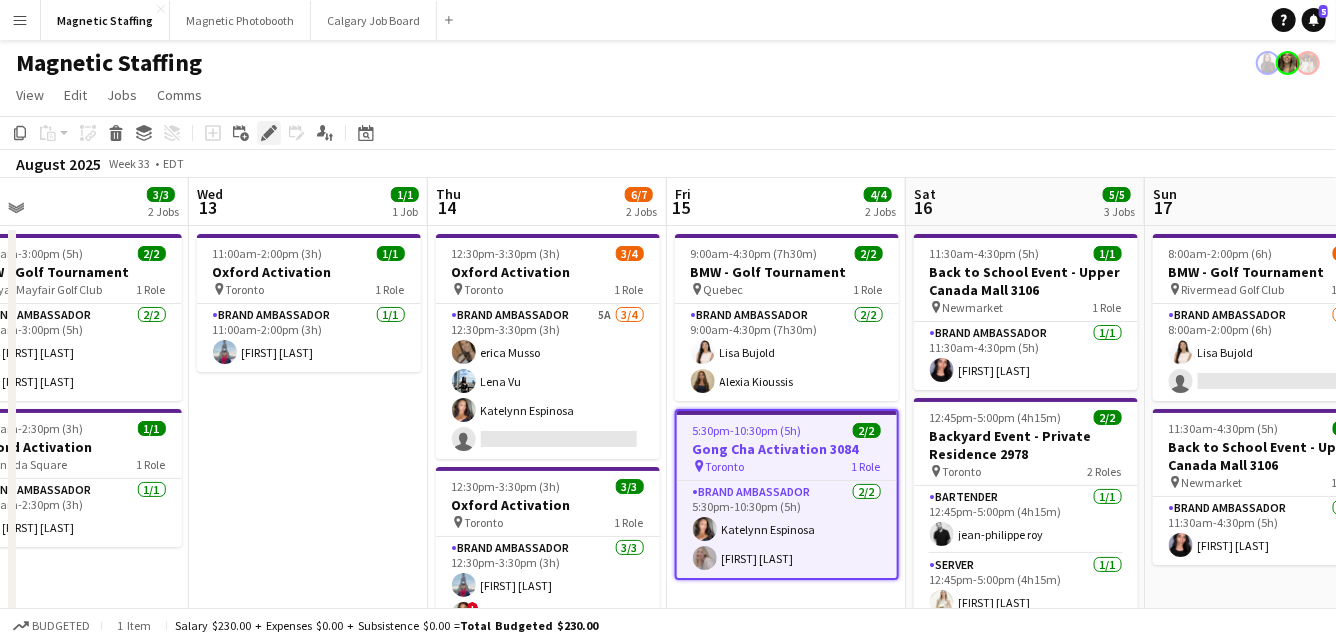 click on "Edit" 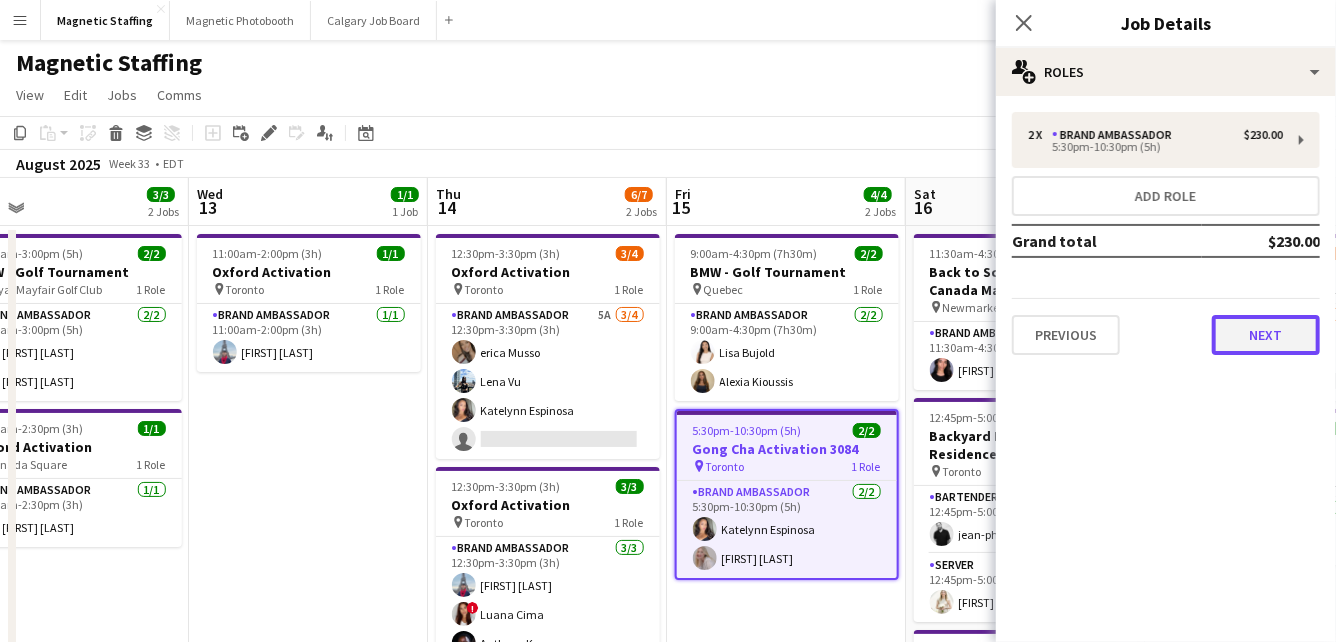 click on "Next" at bounding box center (1266, 335) 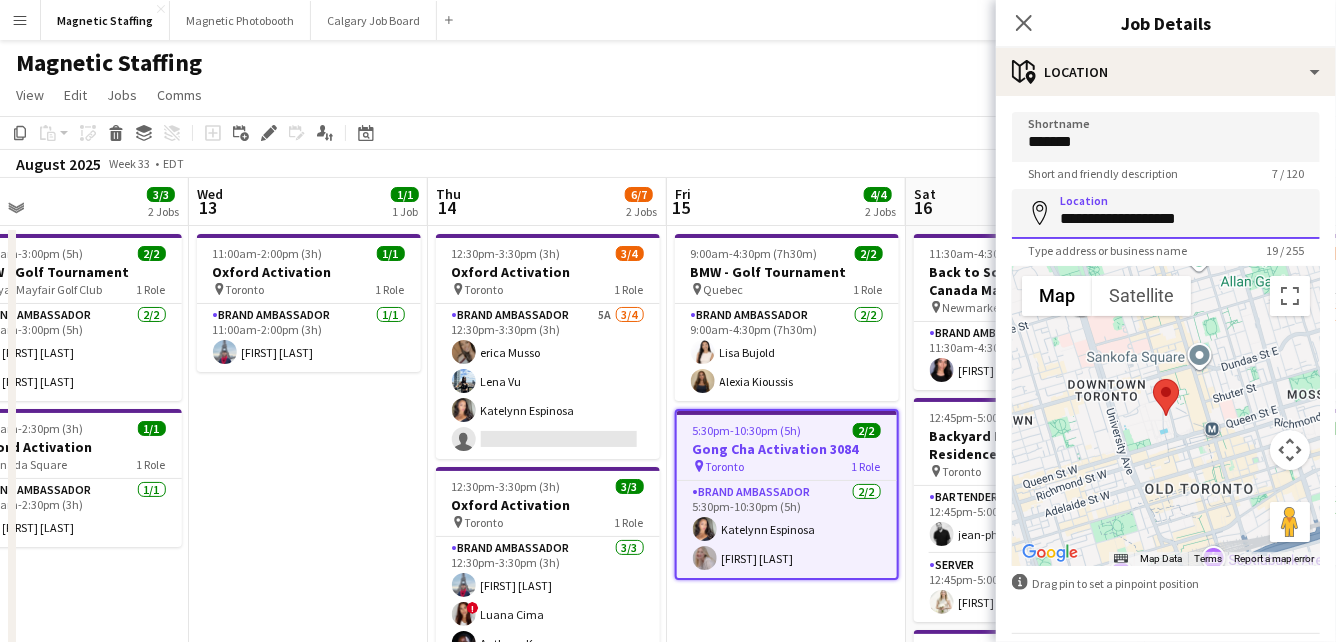 drag, startPoint x: 1209, startPoint y: 220, endPoint x: 871, endPoint y: 215, distance: 338.037 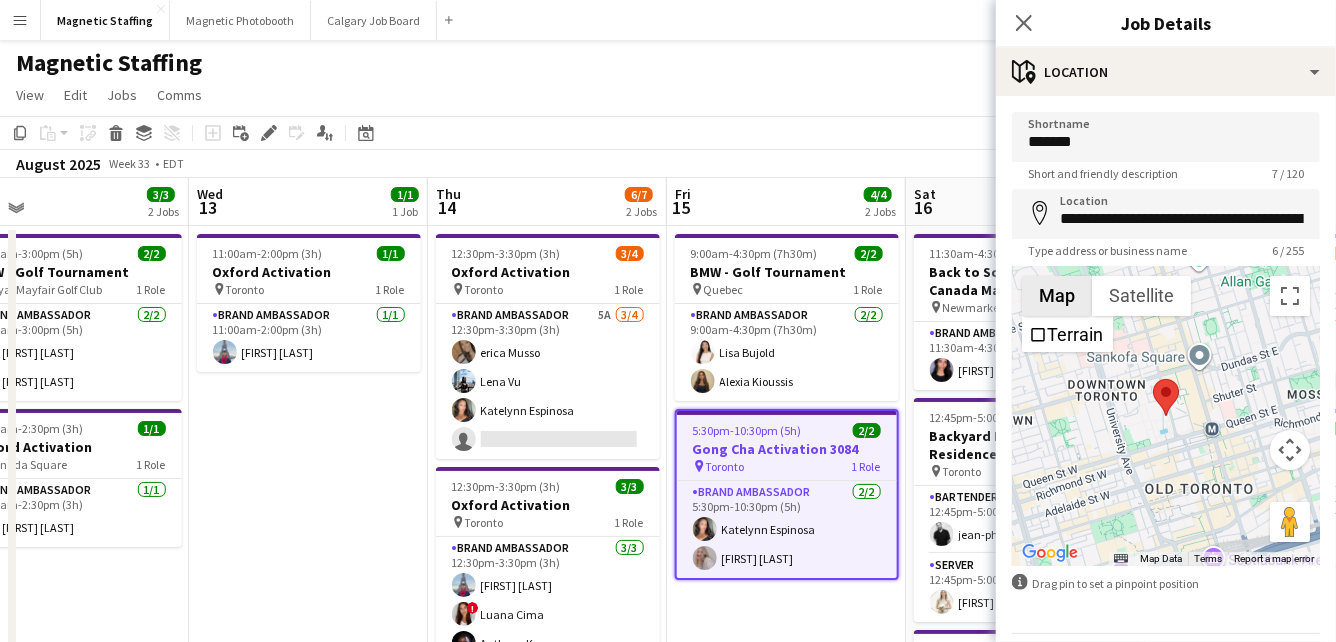 type on "**********" 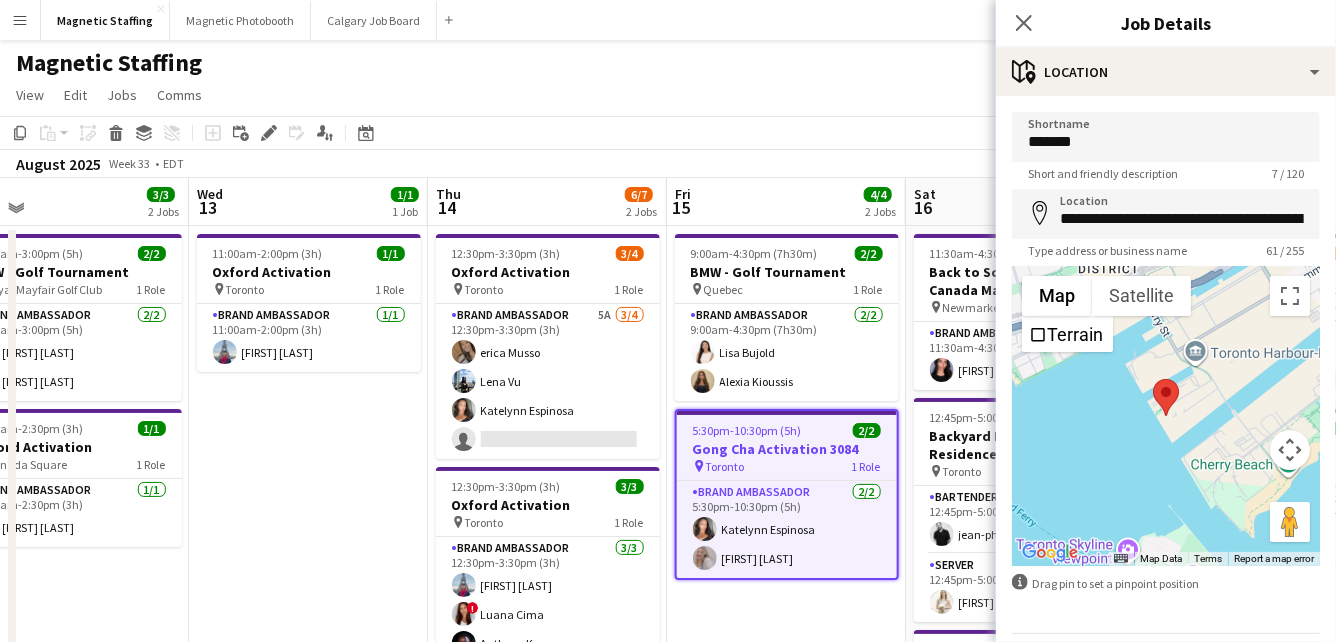 scroll, scrollTop: 62, scrollLeft: 0, axis: vertical 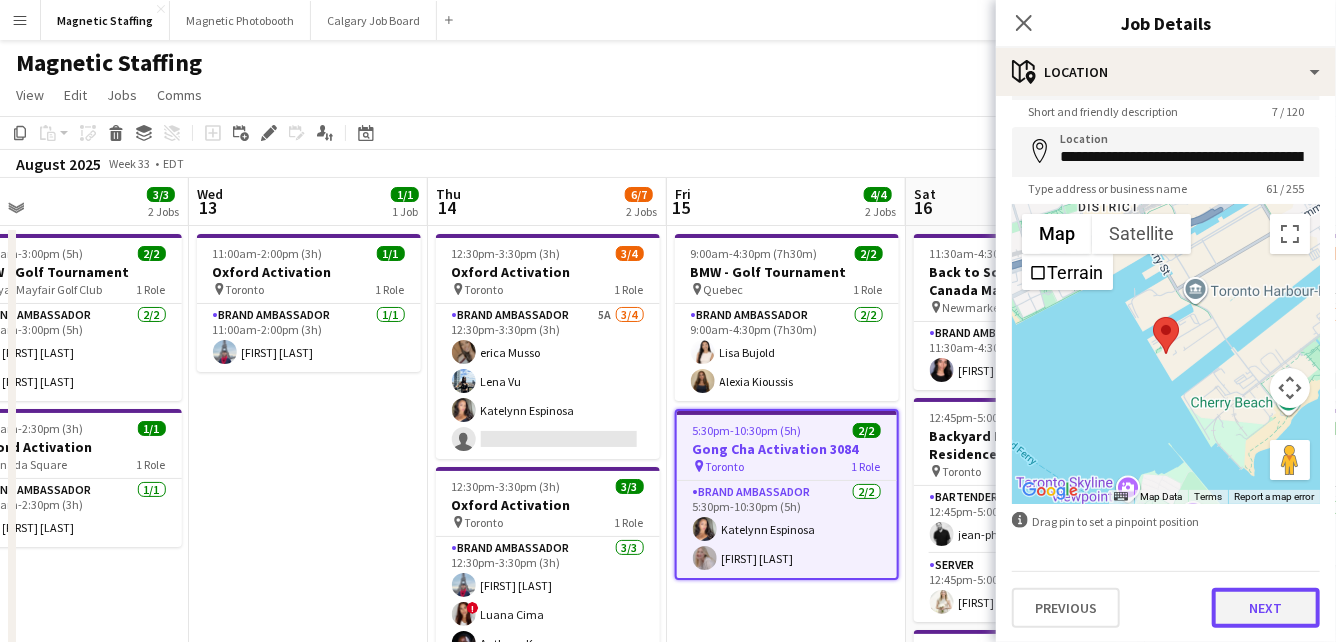 click on "Next" at bounding box center [1266, 608] 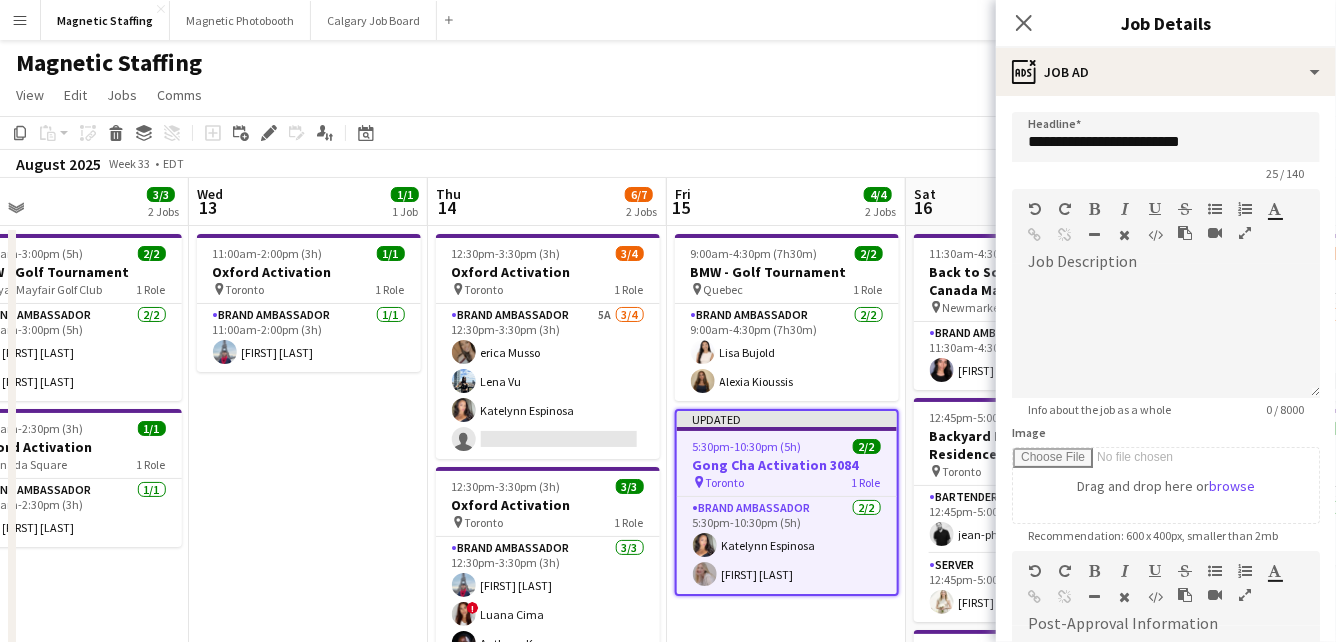scroll, scrollTop: 0, scrollLeft: 0, axis: both 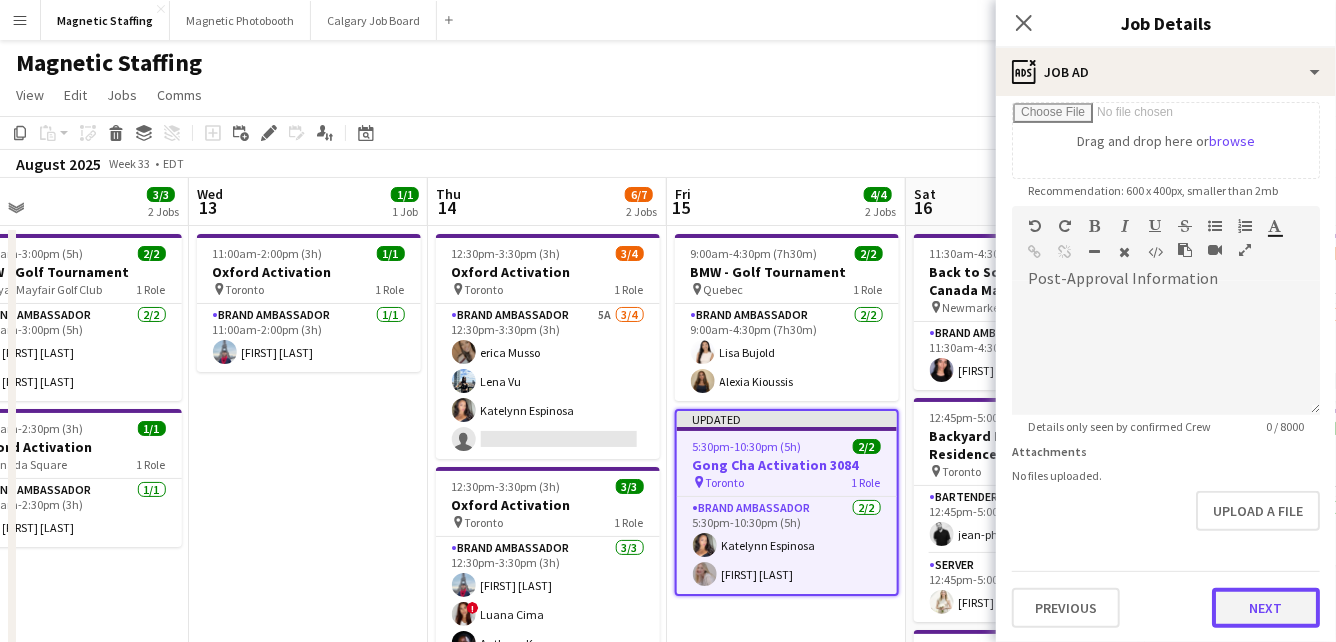 click on "Next" at bounding box center [1266, 608] 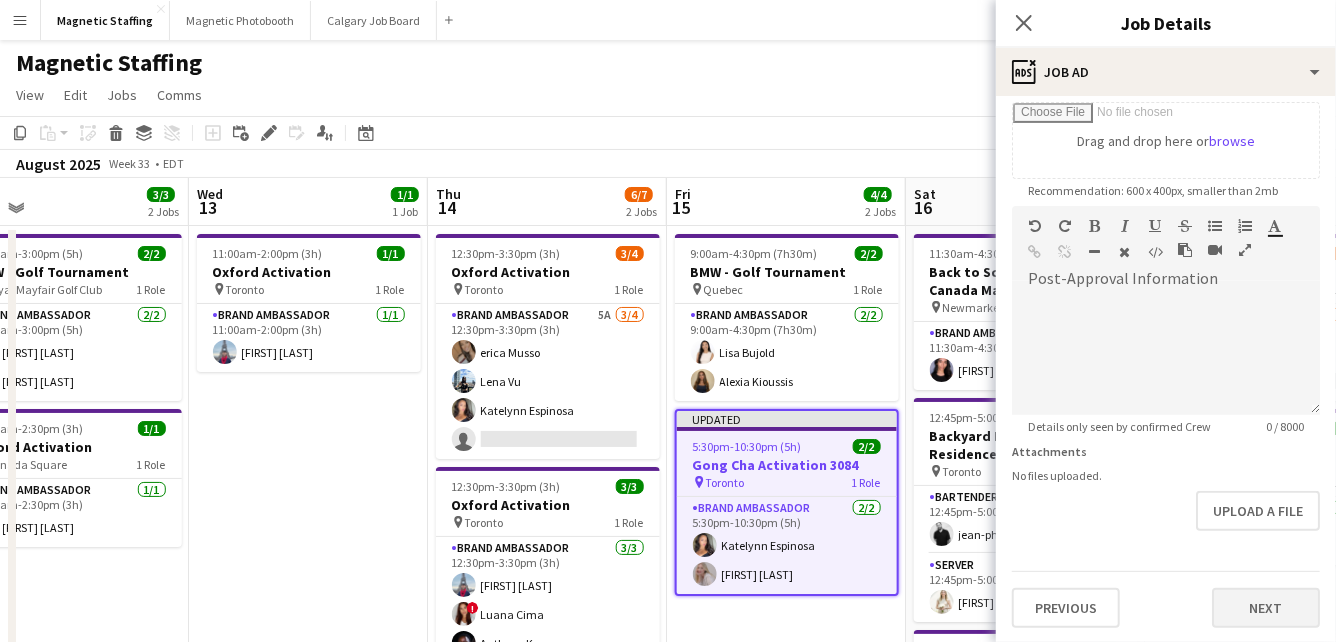 scroll, scrollTop: 0, scrollLeft: 0, axis: both 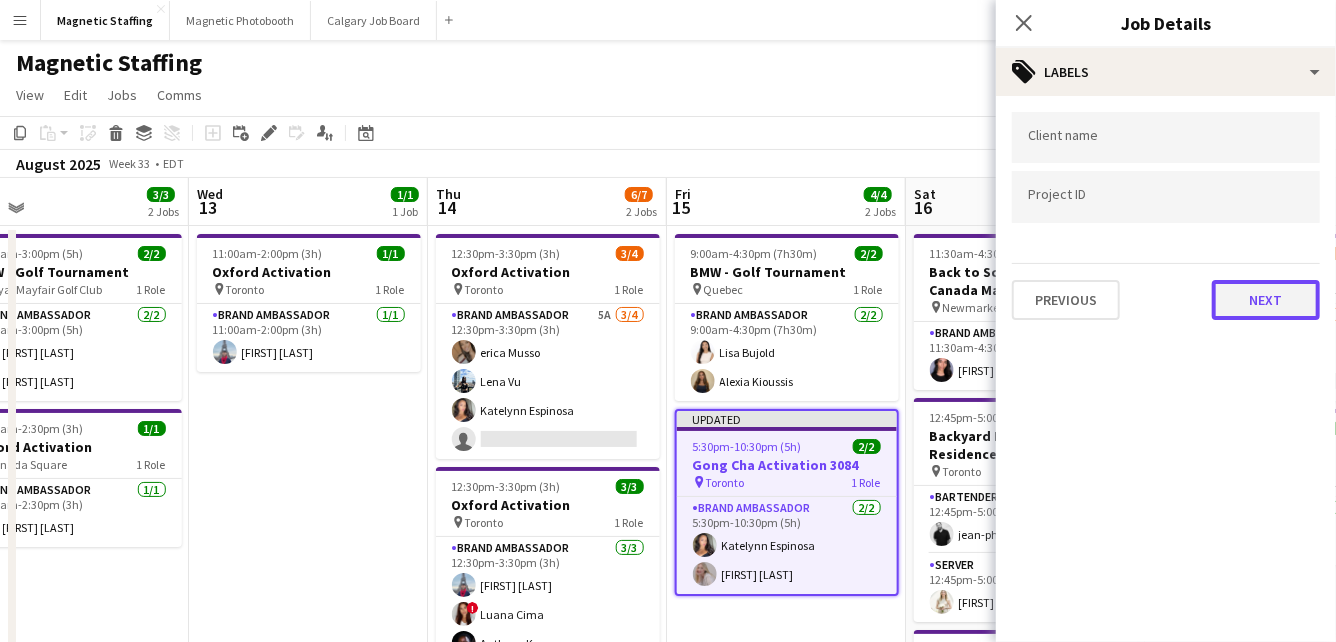 click on "Next" at bounding box center (1266, 300) 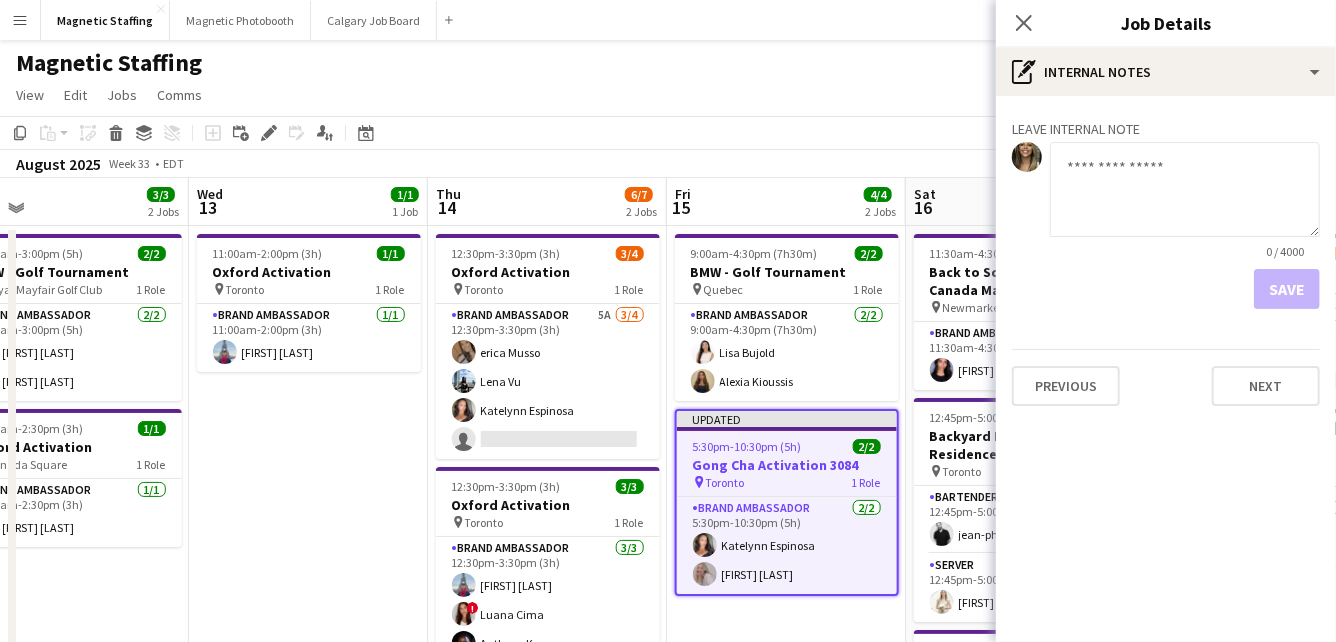 click on "Save" at bounding box center (1166, 289) 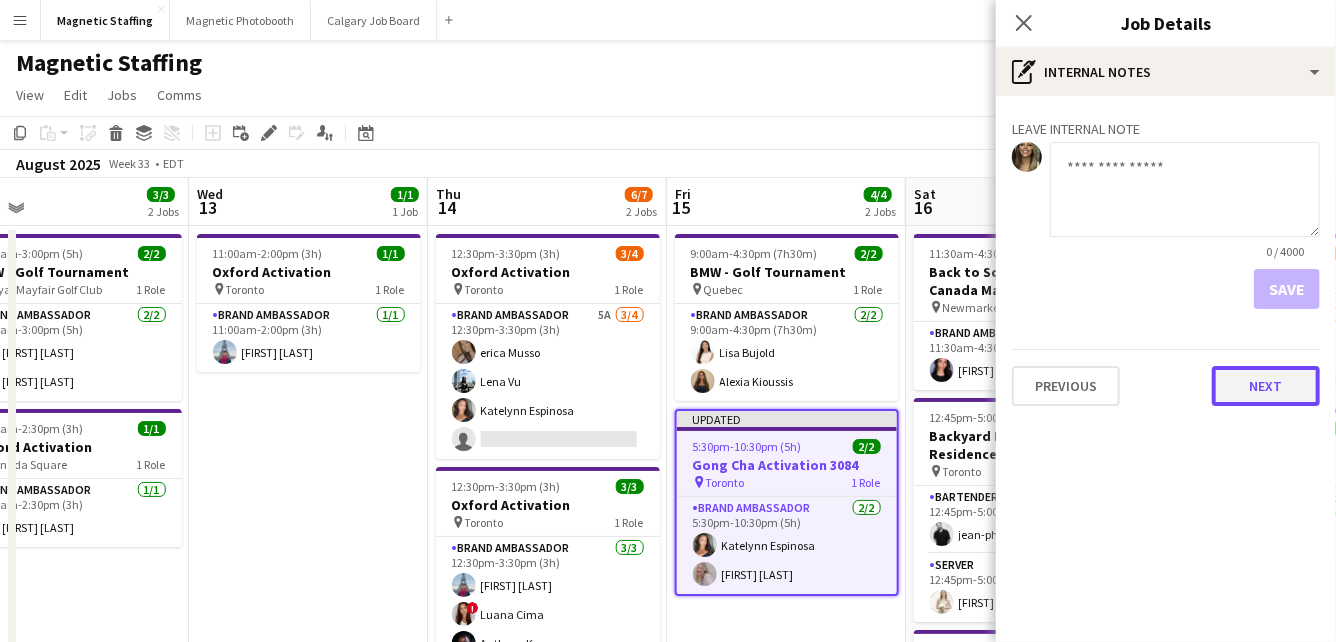 click on "Next" at bounding box center (1266, 386) 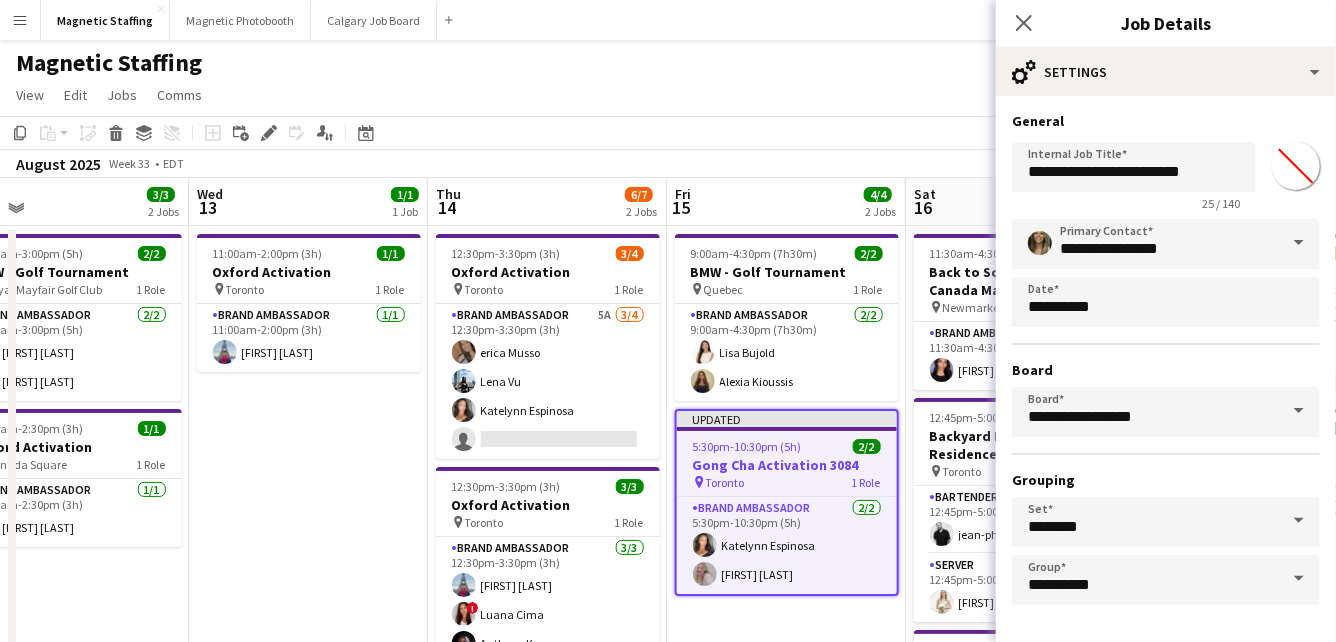 scroll, scrollTop: 73, scrollLeft: 0, axis: vertical 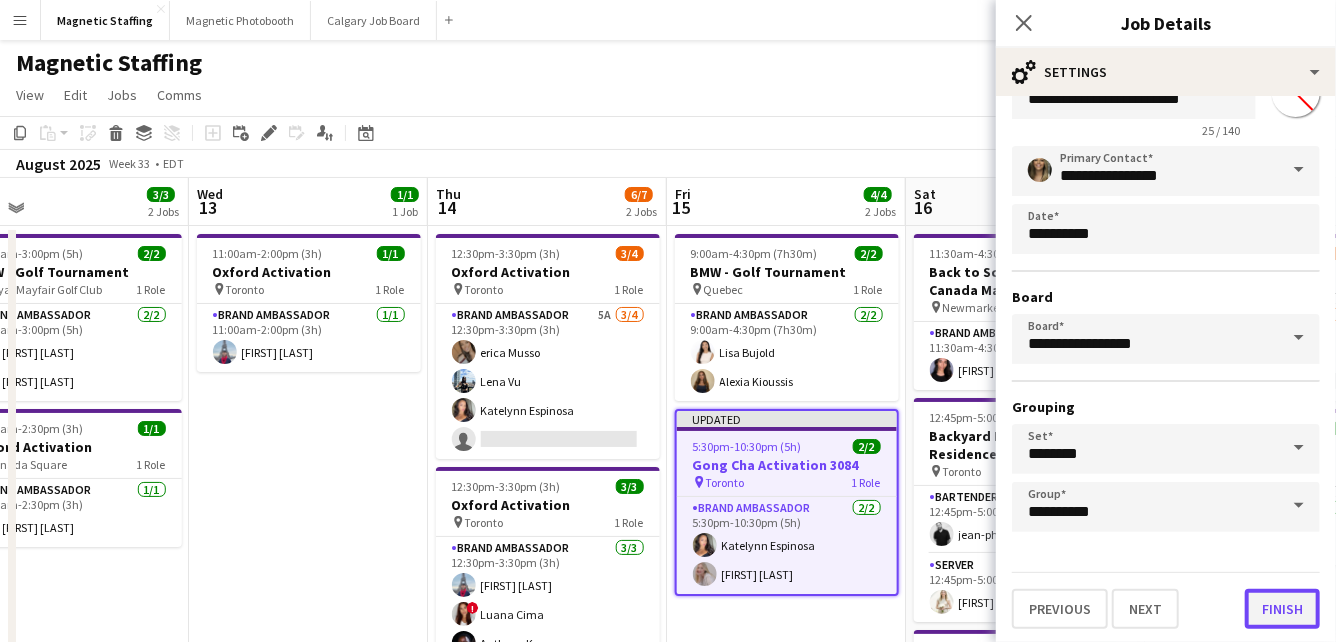click on "Finish" at bounding box center (1282, 609) 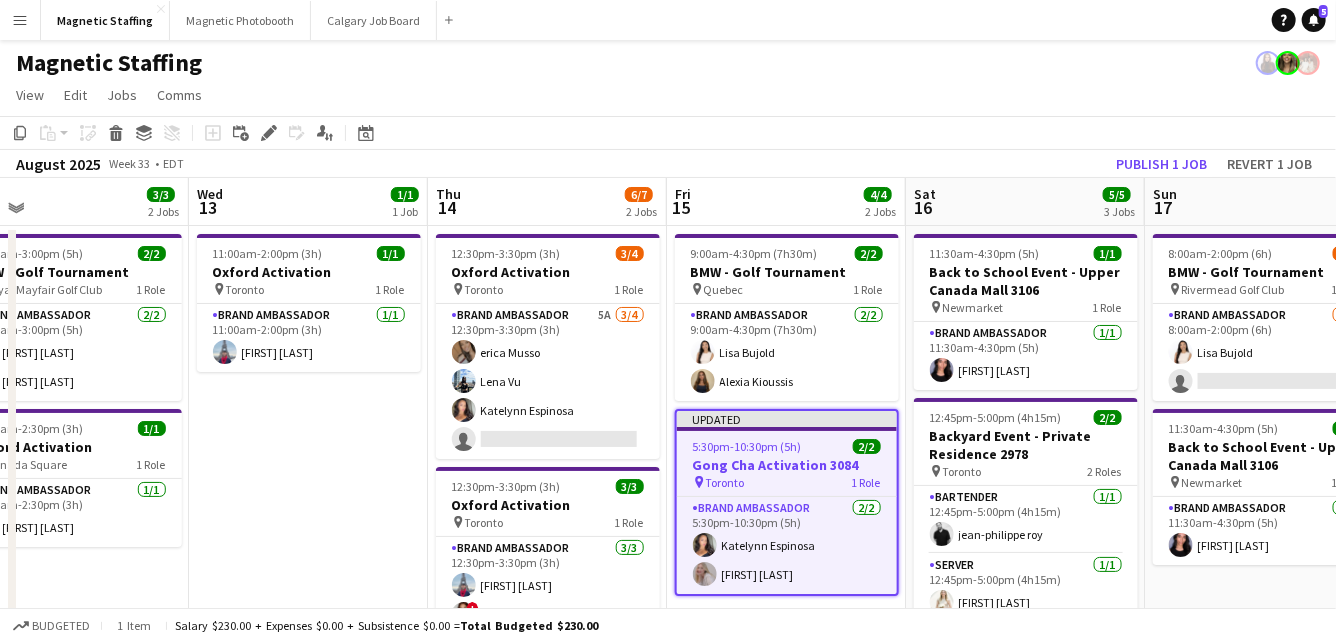 click on "Copy
Paste
Paste
Command
V Paste with crew
Command
Shift
V
Paste linked Job
Delete
Group
Ungroup
Add job
Add linked Job
Edit
Edit linked Job
Applicants
Date picker
AUG 2025 AUG 2025 Monday M Tuesday T Wednesday W Thursday T Friday F Saturday S Sunday S  AUG   1   2   3   4   5   6   7   8   9   10   11   12   13   14   15   16   17   18   19   20   21   22   23   24   25" 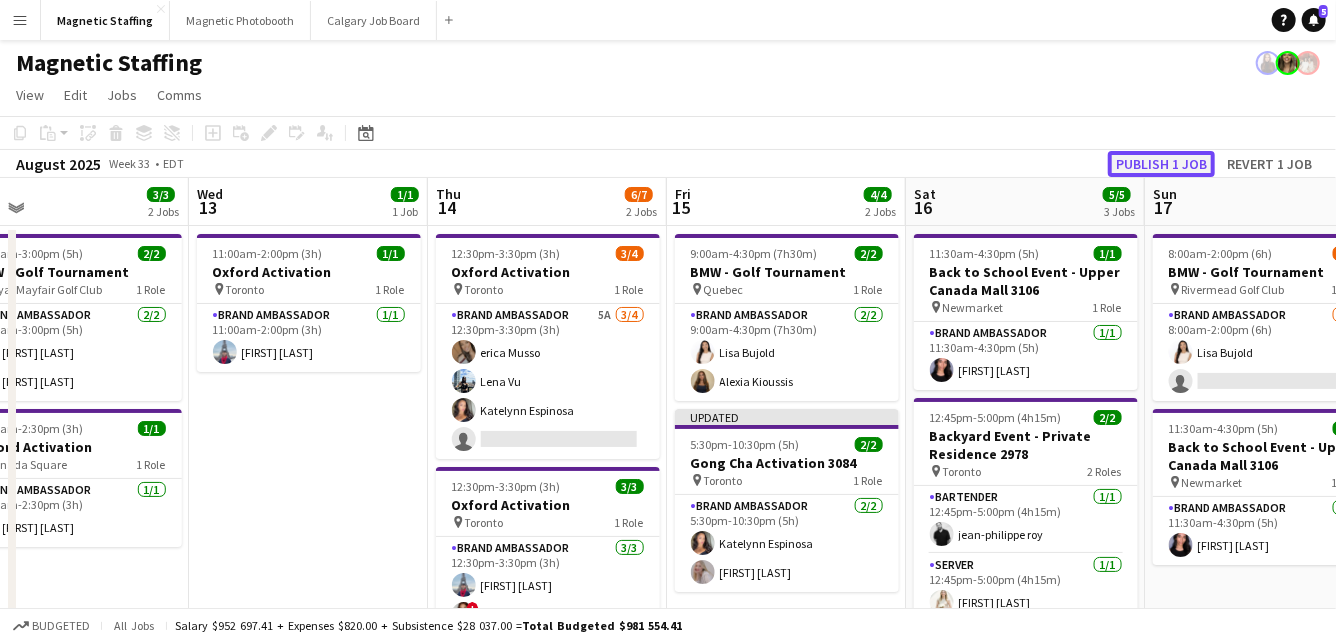 click on "Publish 1 job" 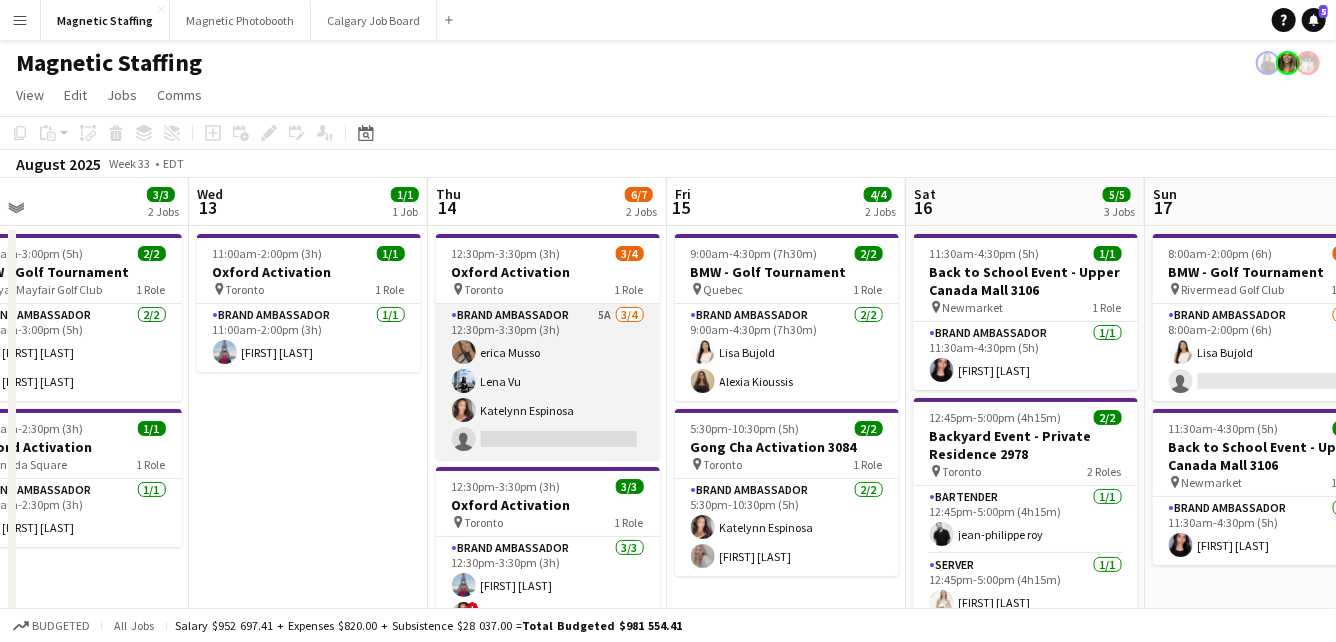 click on "Brand Ambassador   5A   3/4   12:30pm-3:30pm (3h)
erica Musso Lena Vu Katelynn Espinosa
single-neutral-actions" at bounding box center (548, 381) 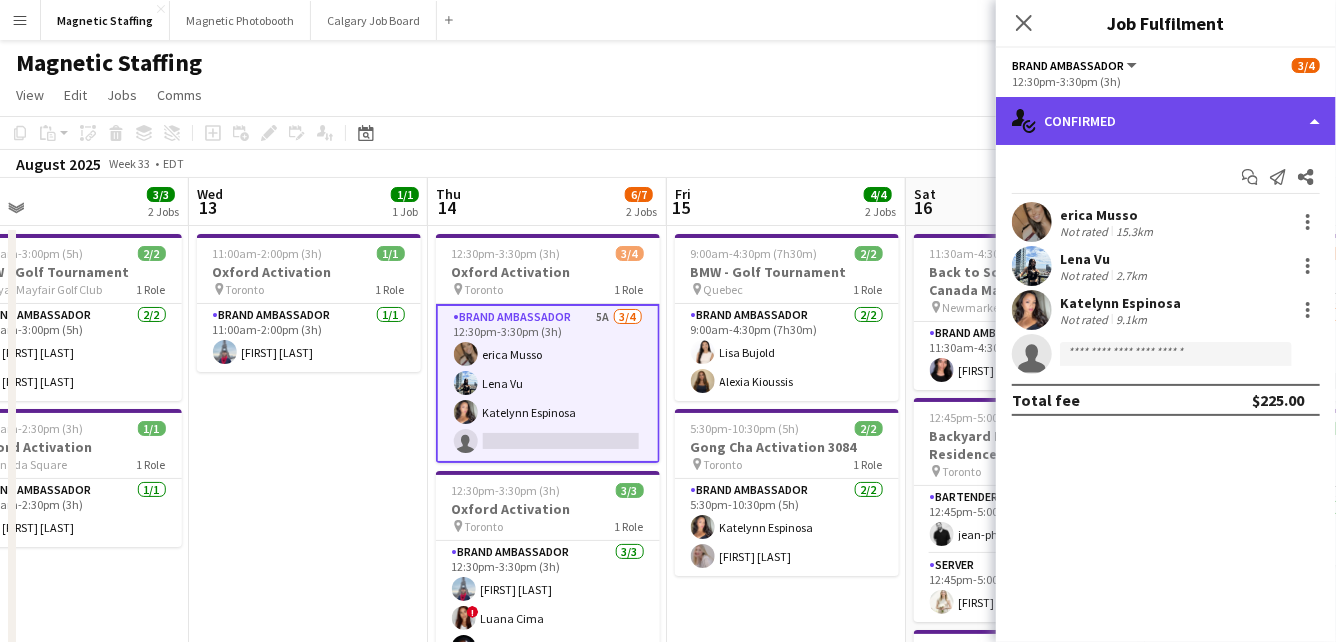 click on "single-neutral-actions-check-2
Confirmed" 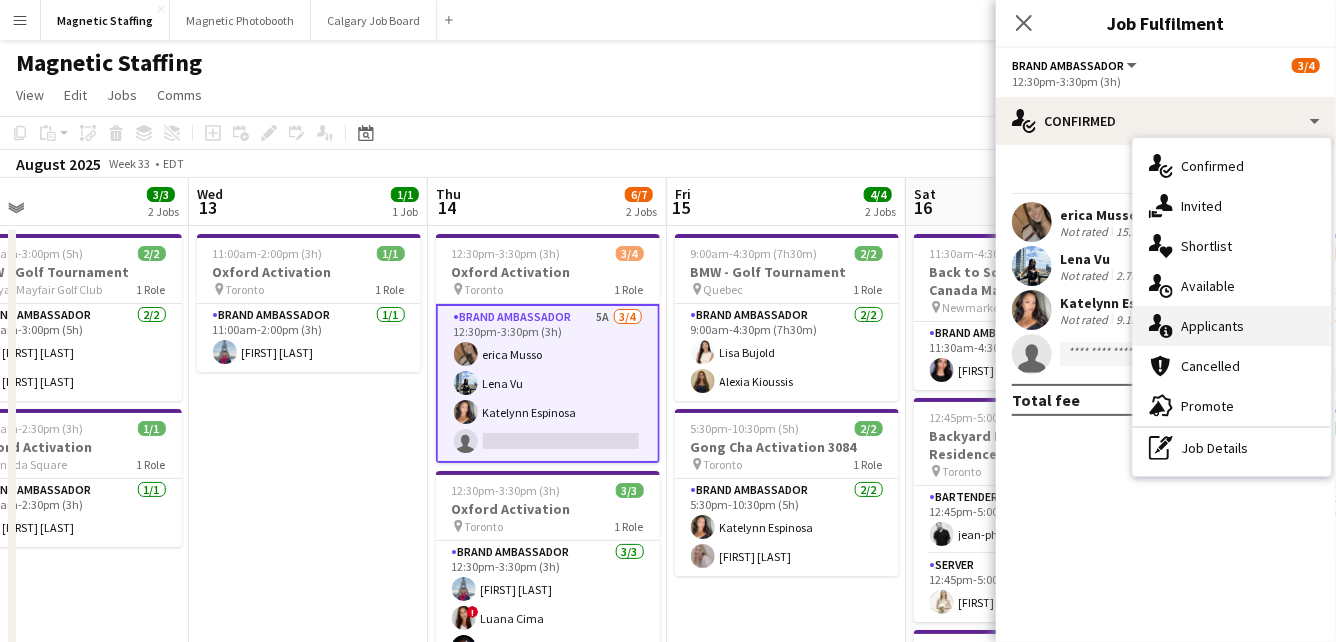 click on "single-neutral-actions-information
Applicants" at bounding box center (1232, 326) 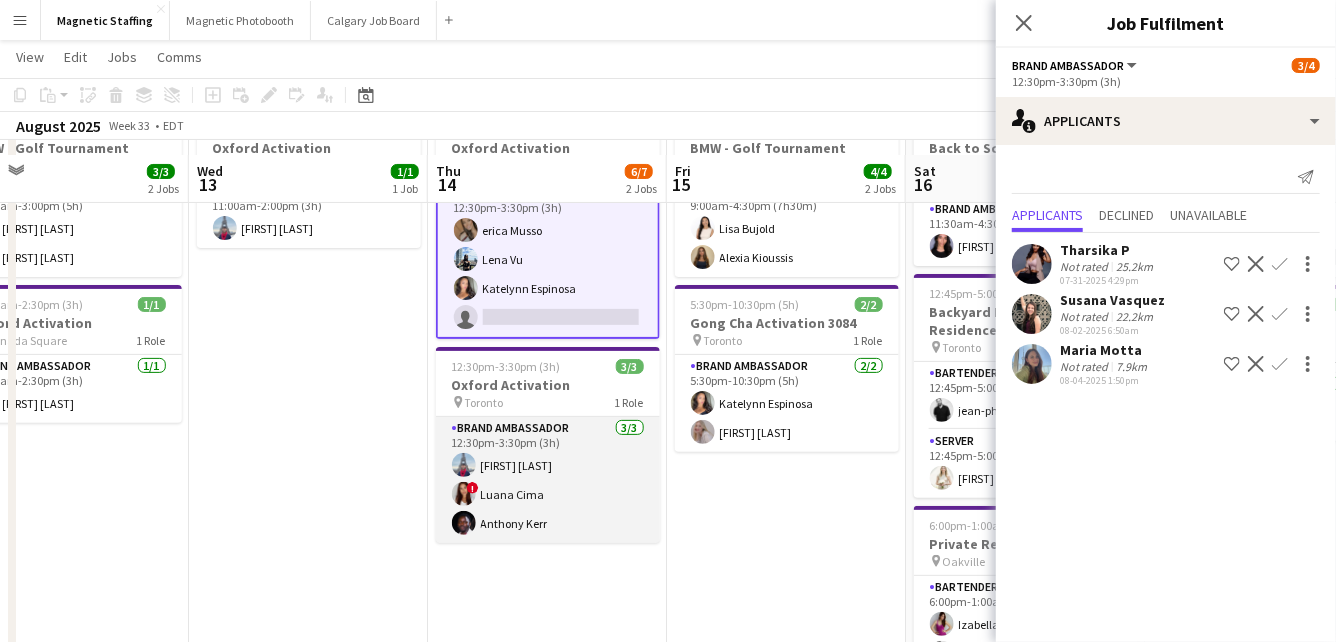 scroll, scrollTop: 138, scrollLeft: 0, axis: vertical 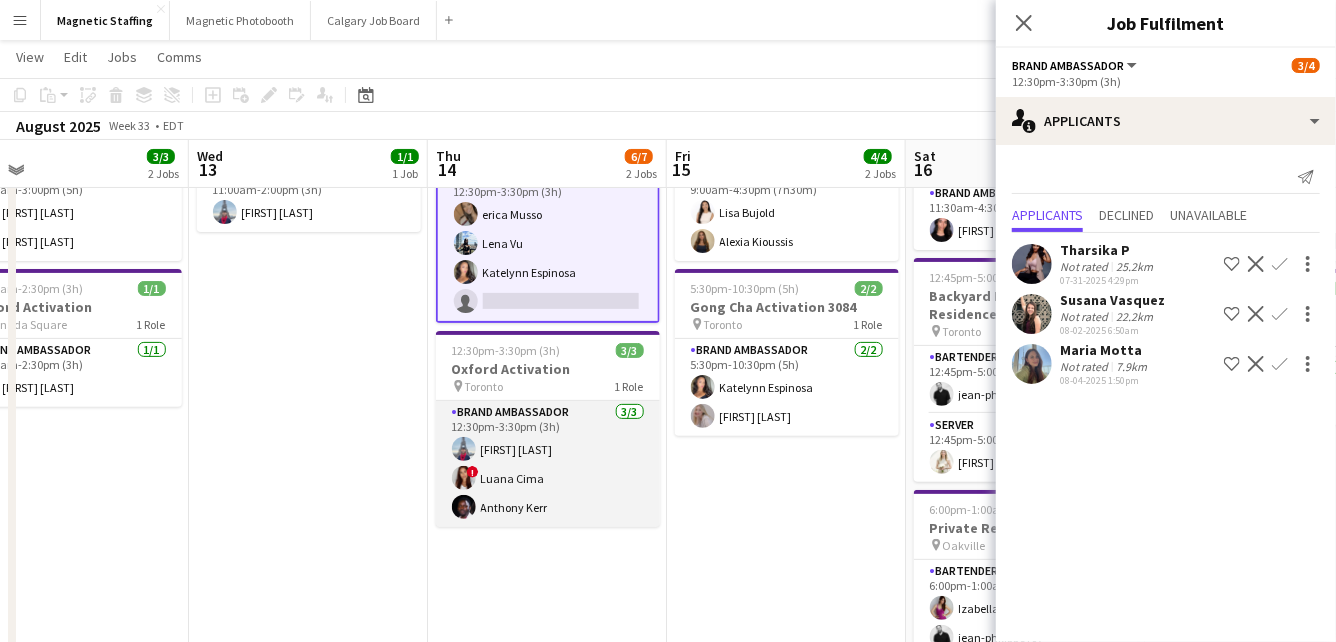 click on "Brand Ambassador   3/3   12:30pm-3:30pm (3h)
Luccas Correia ! Luana Cima Anthony Kerr" at bounding box center [548, 464] 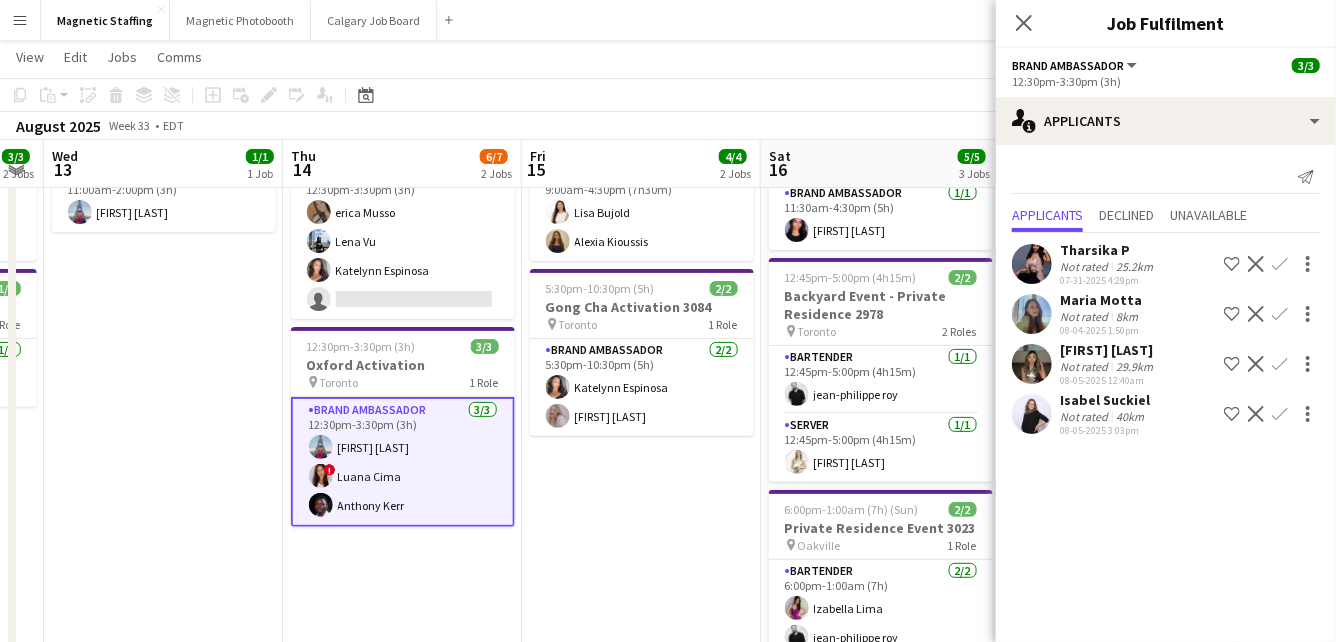 drag, startPoint x: 712, startPoint y: 495, endPoint x: 348, endPoint y: 494, distance: 364.00137 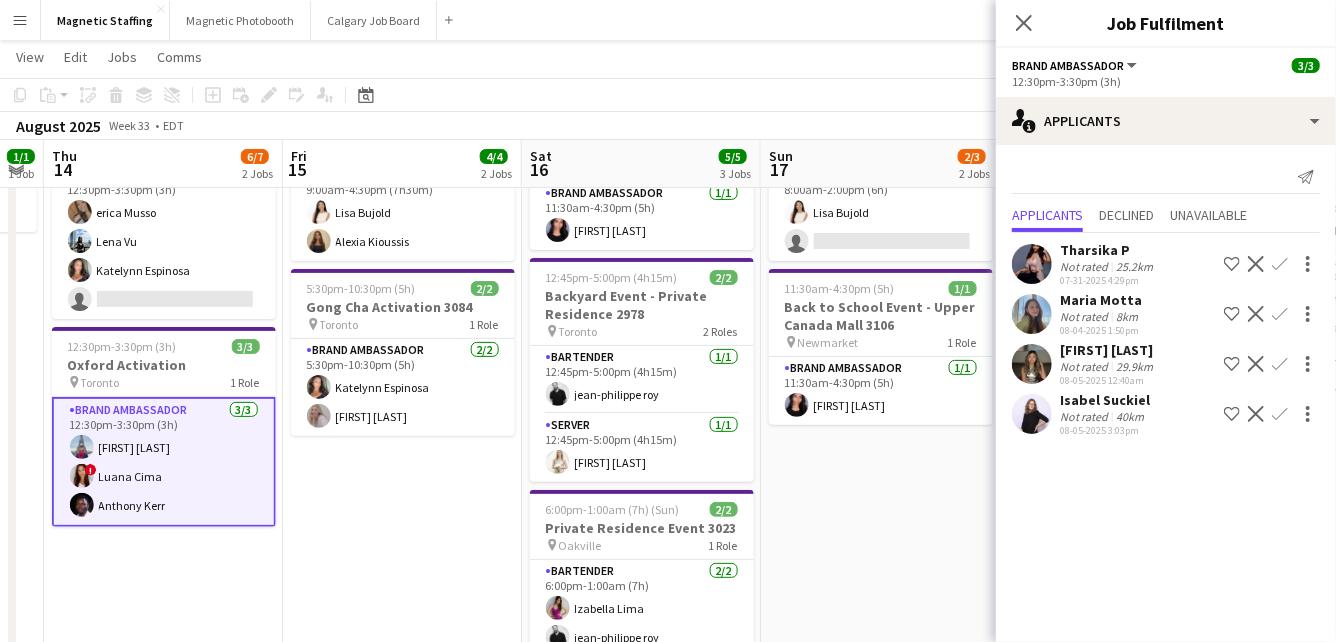 scroll, scrollTop: 0, scrollLeft: 693, axis: horizontal 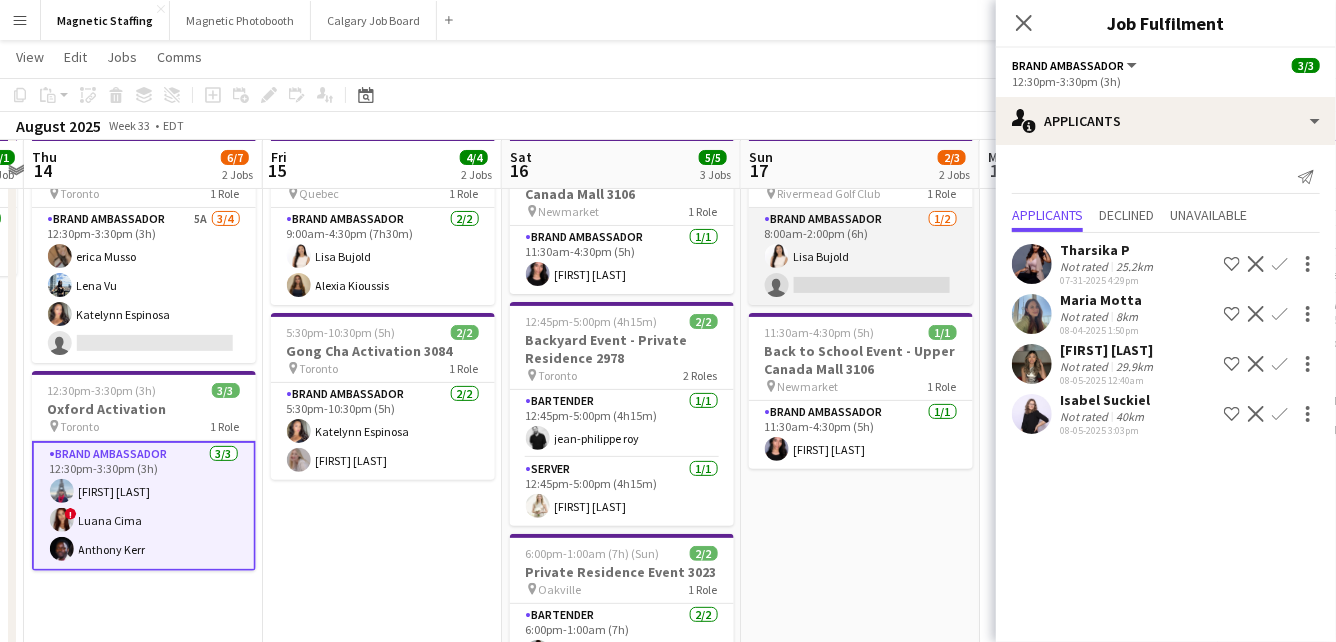 click on "Brand Ambassador   1/2   8:00am-2:00pm (6h)
Lisa Bujold
single-neutral-actions" at bounding box center (861, 256) 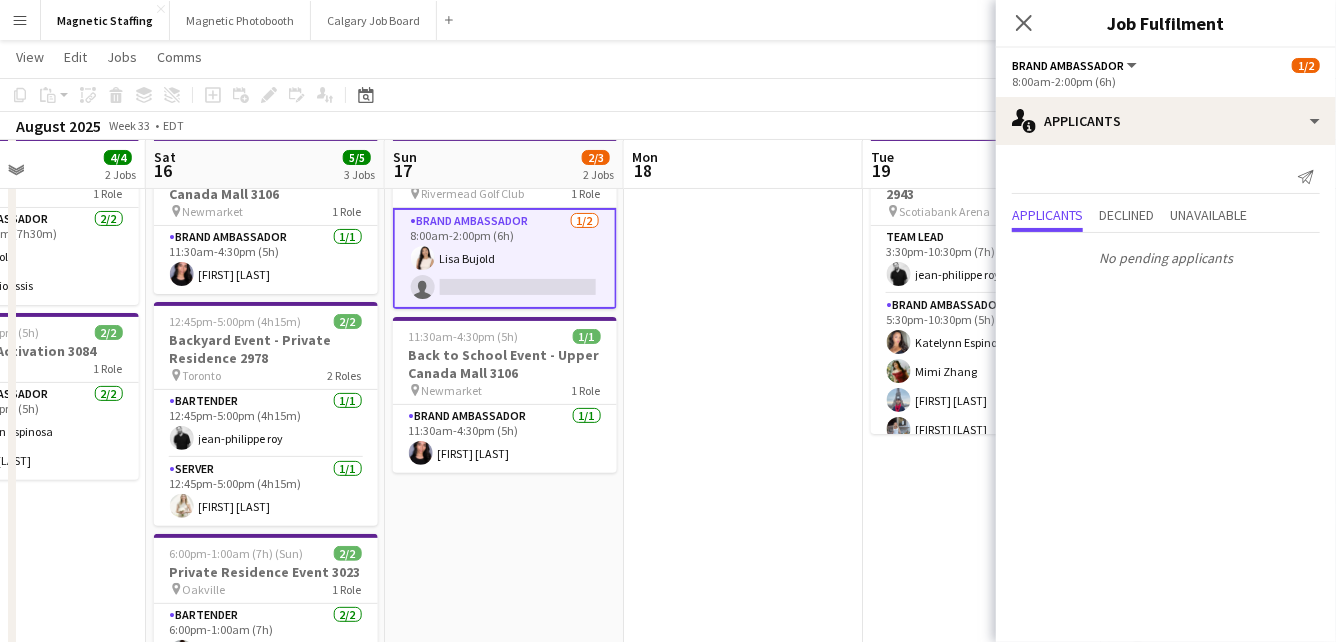 drag, startPoint x: 862, startPoint y: 382, endPoint x: 497, endPoint y: 392, distance: 365.13696 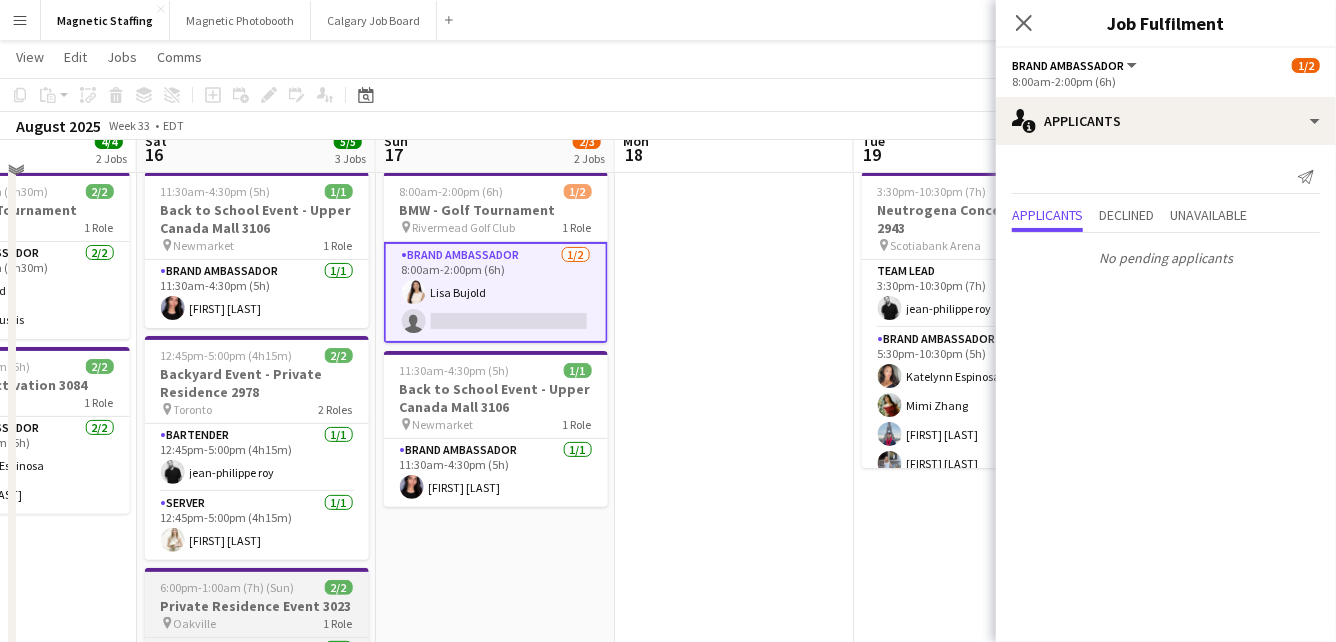 scroll, scrollTop: 15, scrollLeft: 0, axis: vertical 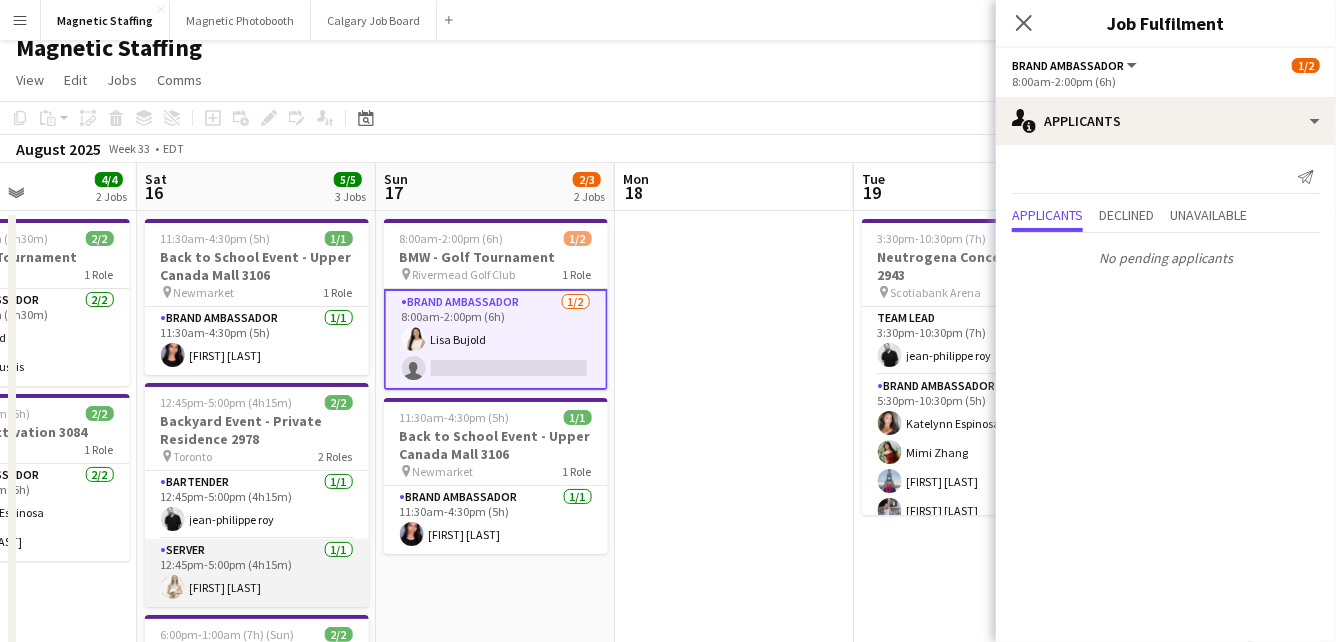 click on "Server   1/1   12:45pm-5:00pm (4h15m)
Katryna Klepacki" at bounding box center (257, 573) 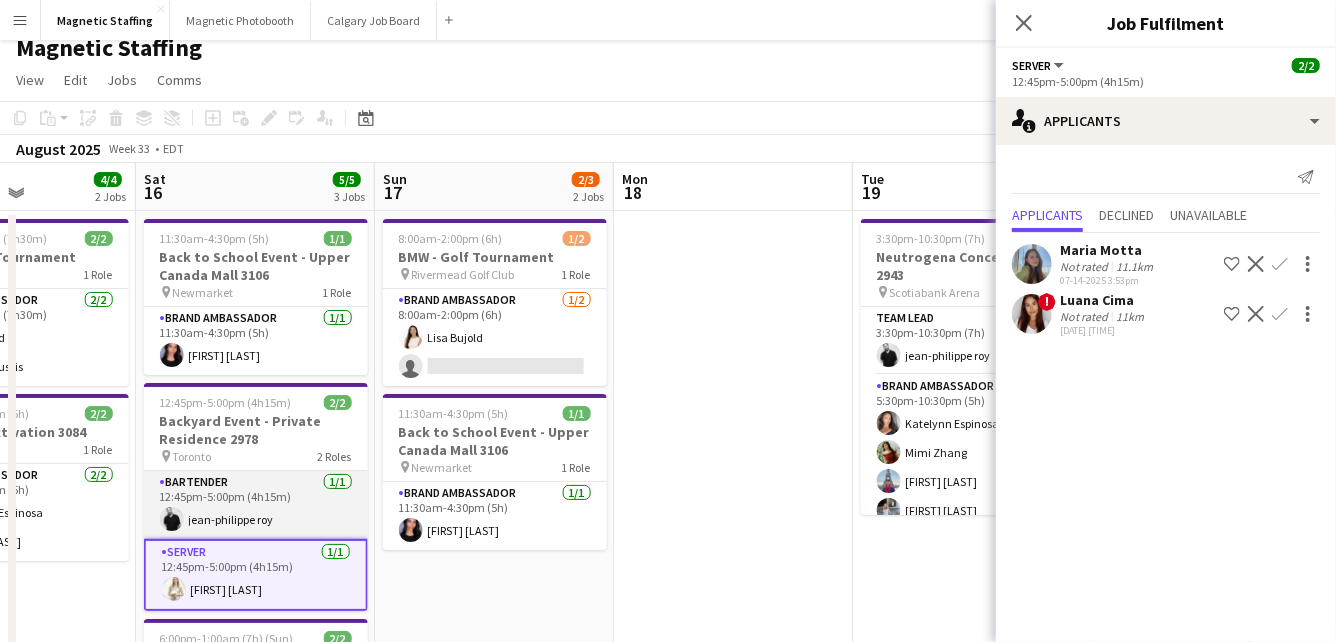 click on "Bartender   1/1   12:45pm-5:00pm (4h15m)
jean-philippe roy" at bounding box center [256, 505] 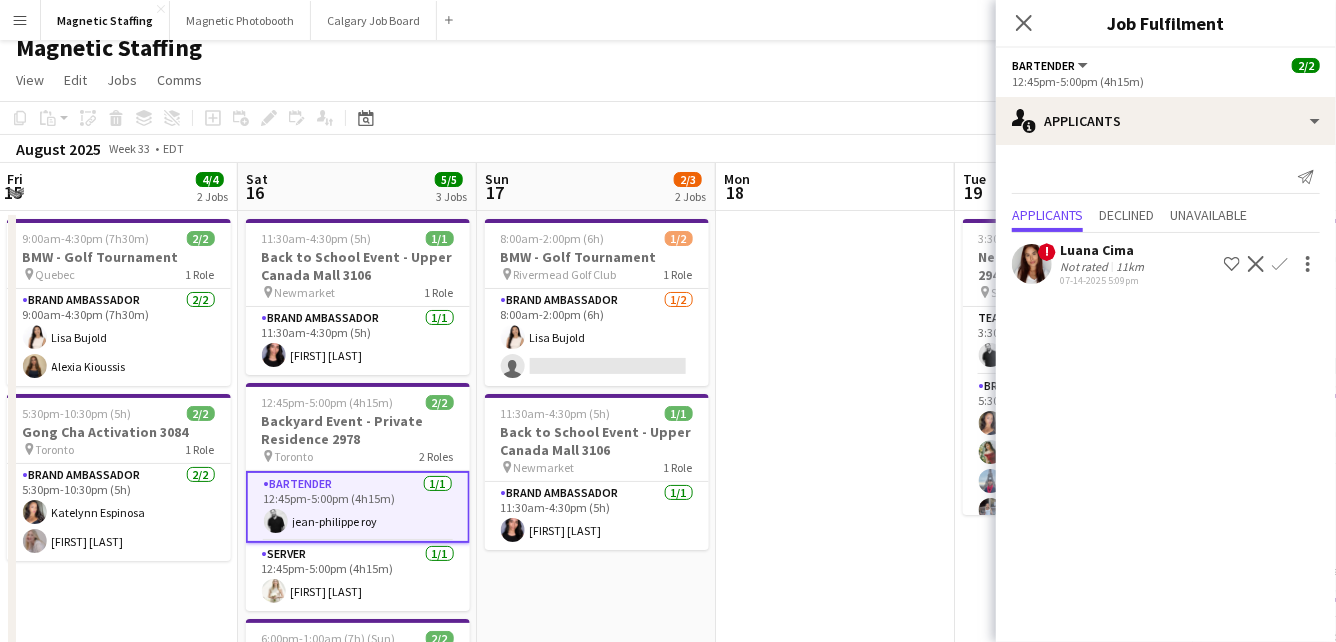 drag, startPoint x: 690, startPoint y: 486, endPoint x: 320, endPoint y: 543, distance: 374.3648 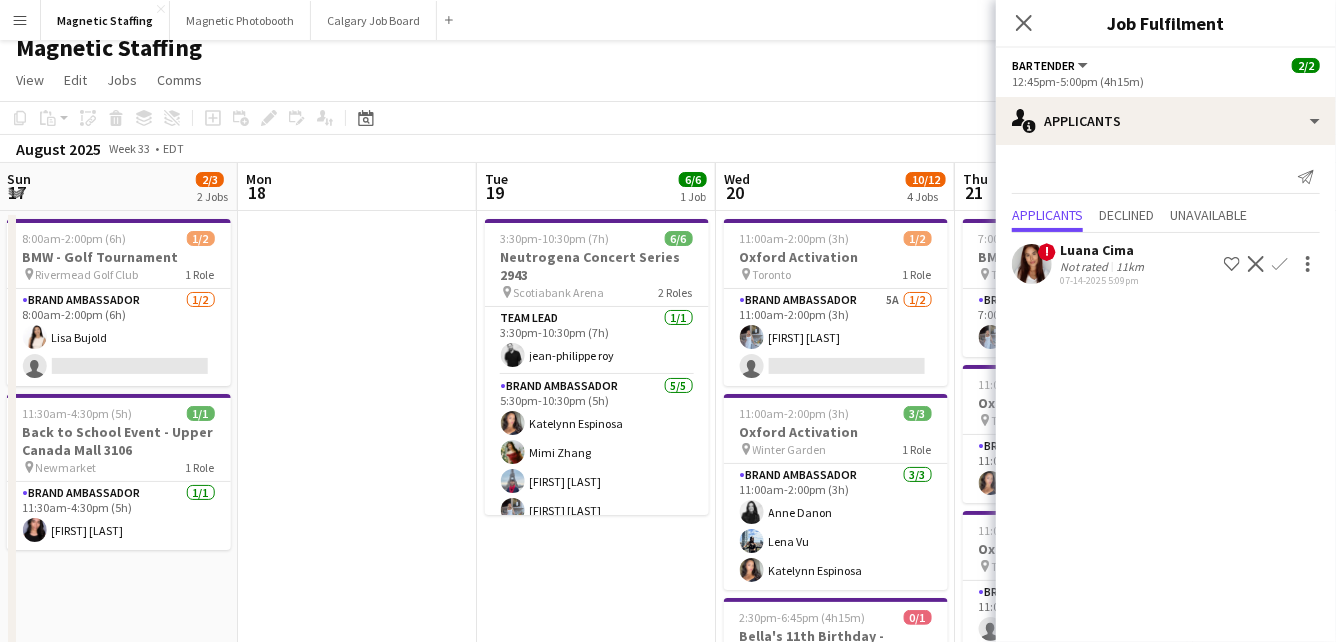 scroll, scrollTop: 0, scrollLeft: 728, axis: horizontal 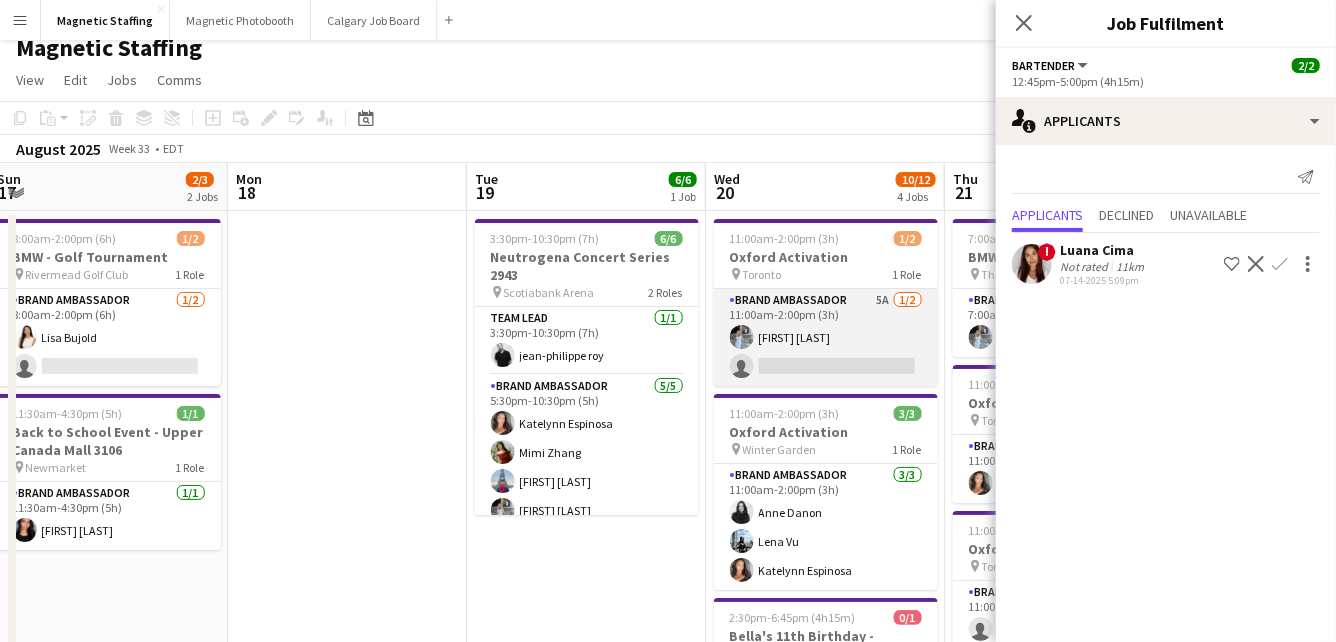 click on "Brand Ambassador   5A   1/2   11:00am-2:00pm (3h)
Heather Siemonsen
single-neutral-actions" at bounding box center (826, 337) 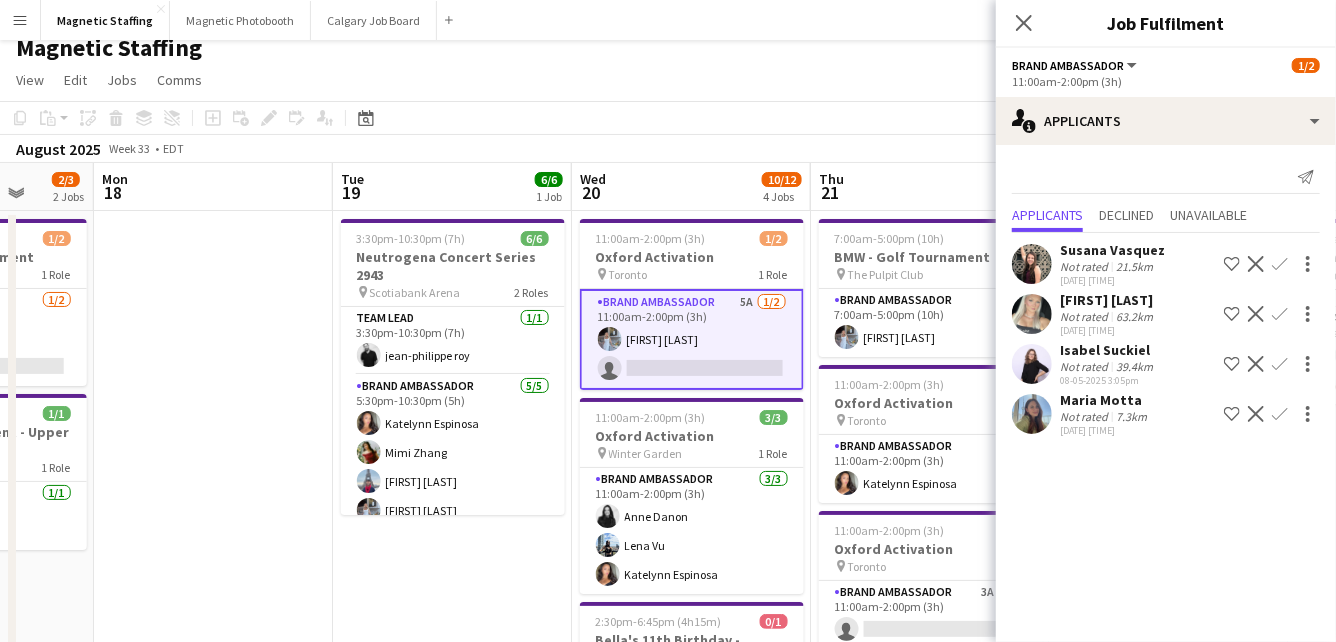 drag, startPoint x: 490, startPoint y: 411, endPoint x: 357, endPoint y: 505, distance: 162.86497 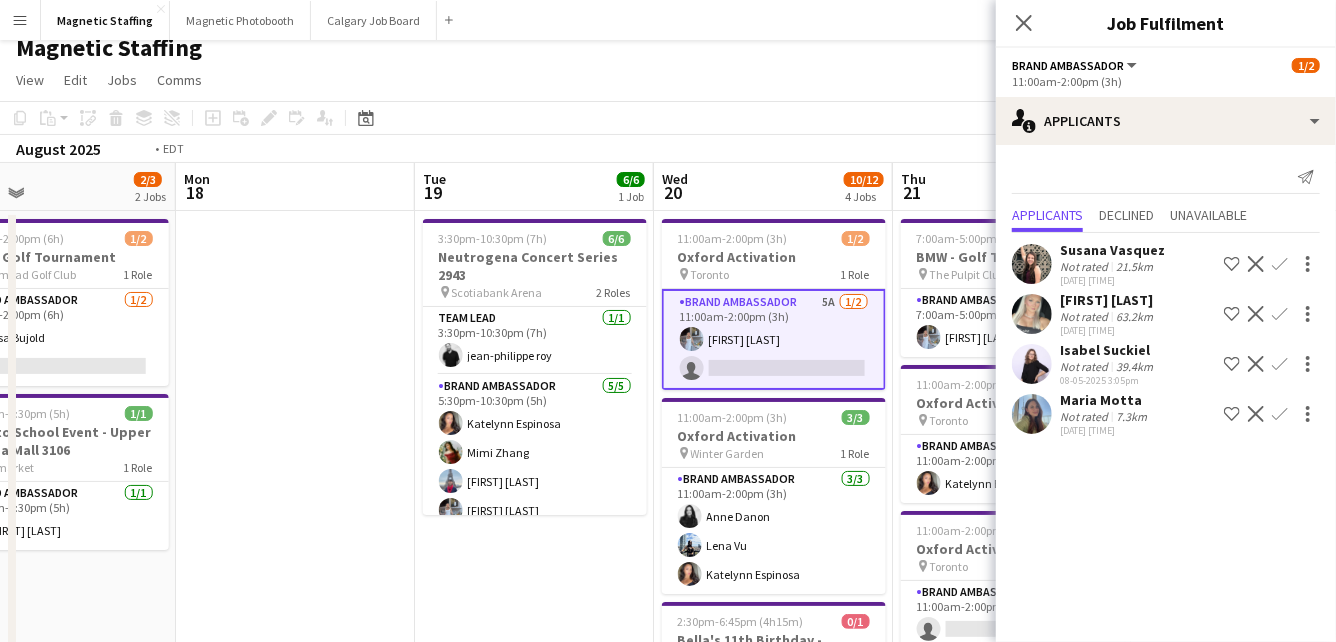 drag, startPoint x: 589, startPoint y: 560, endPoint x: 345, endPoint y: 585, distance: 245.27739 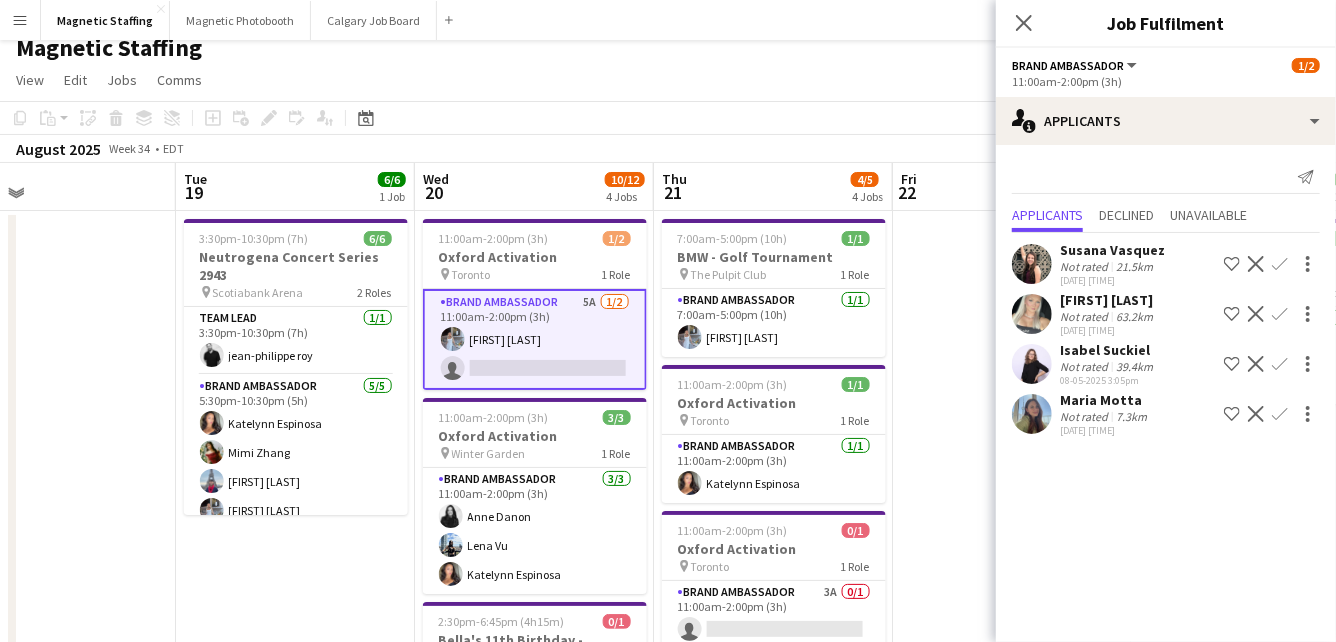 scroll, scrollTop: 0, scrollLeft: 855, axis: horizontal 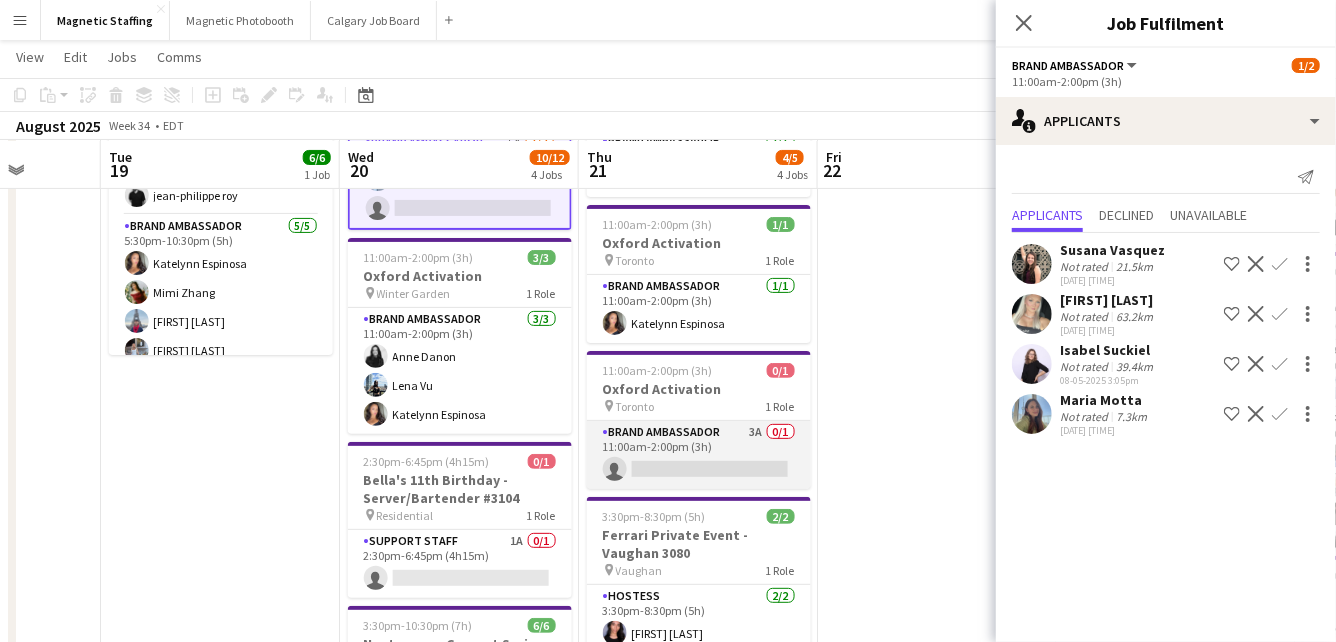 click on "Brand Ambassador   3A   0/1   11:00am-2:00pm (3h)
single-neutral-actions" at bounding box center [699, 455] 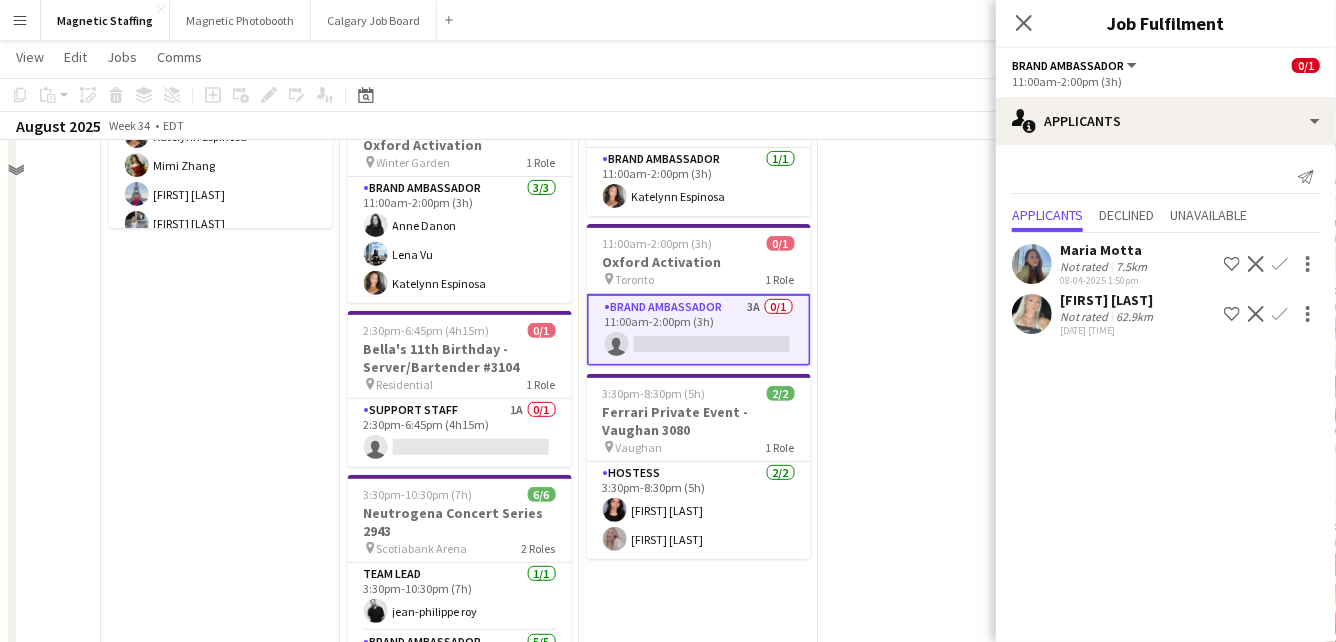 scroll, scrollTop: 329, scrollLeft: 0, axis: vertical 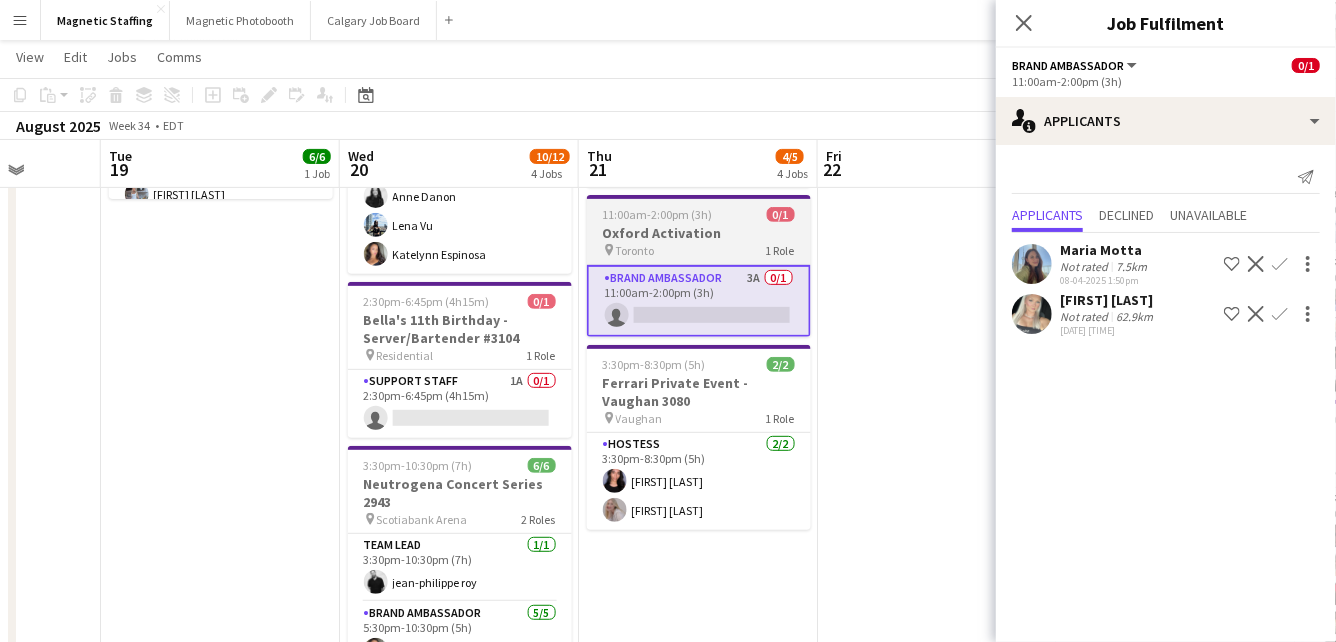 click on "Hostess   2/2   3:30pm-8:30pm (5h)
Jennifer Bigirimana Roxanna Cyganek" at bounding box center [699, 481] 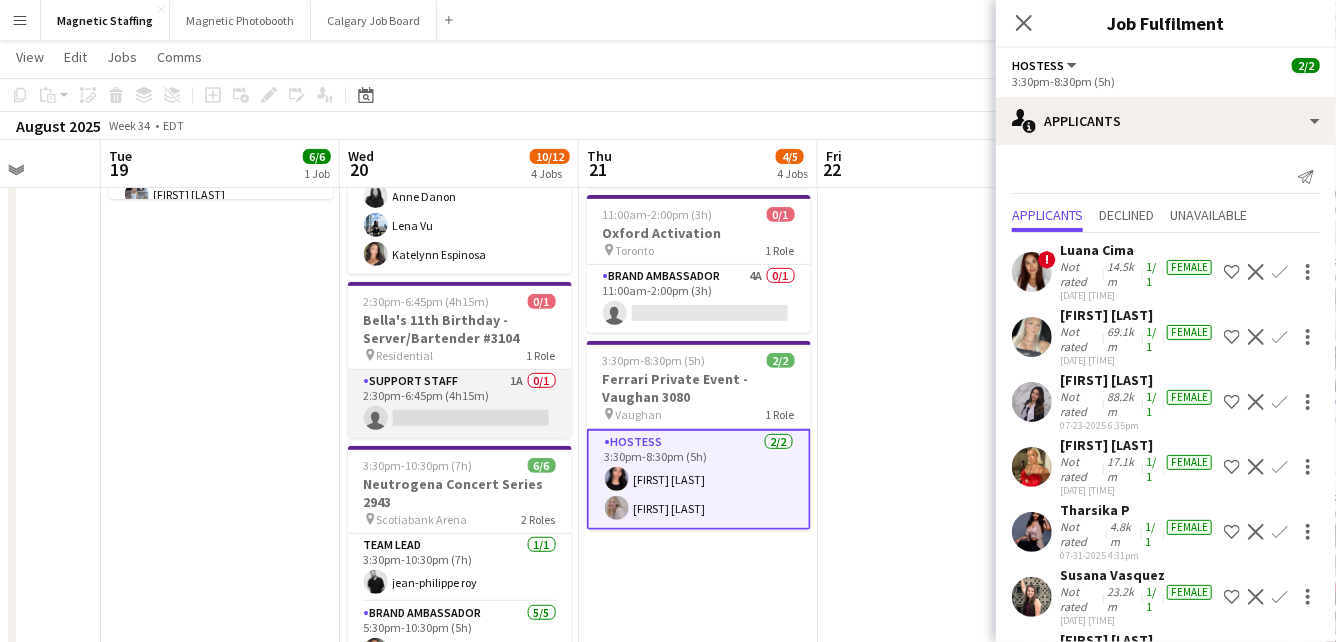 click on "Support Staff   1A   0/1   2:30pm-6:45pm (4h15m)
single-neutral-actions" at bounding box center [460, 404] 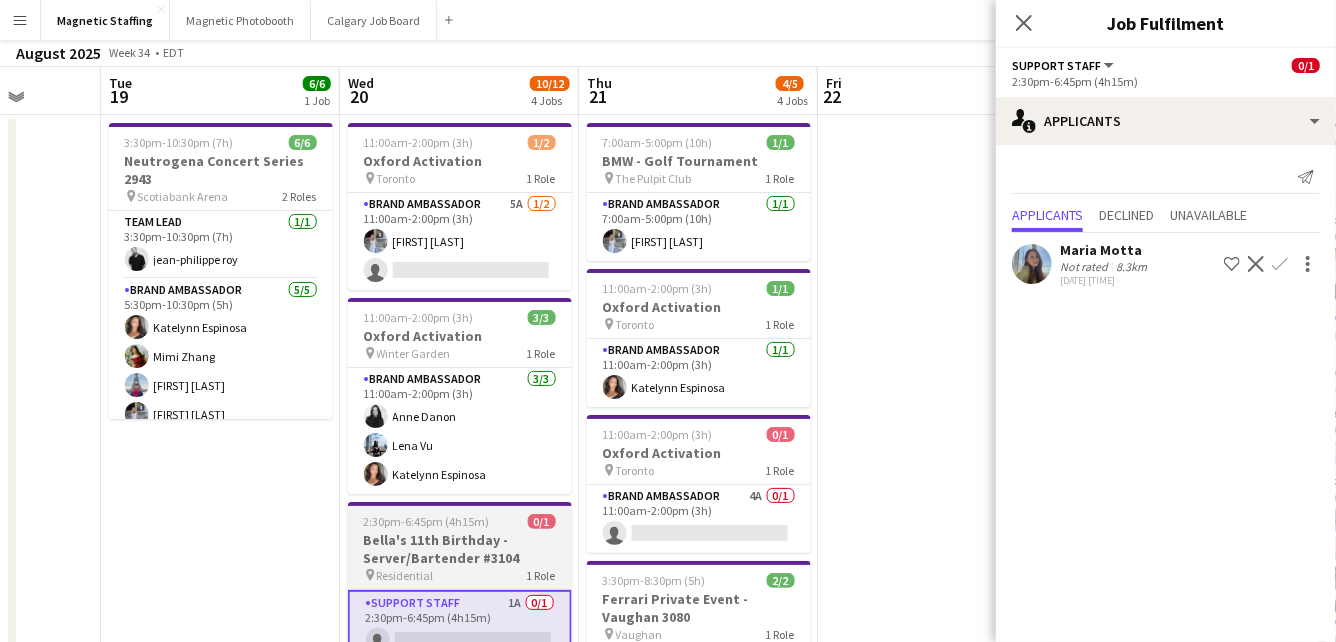 scroll, scrollTop: 0, scrollLeft: 0, axis: both 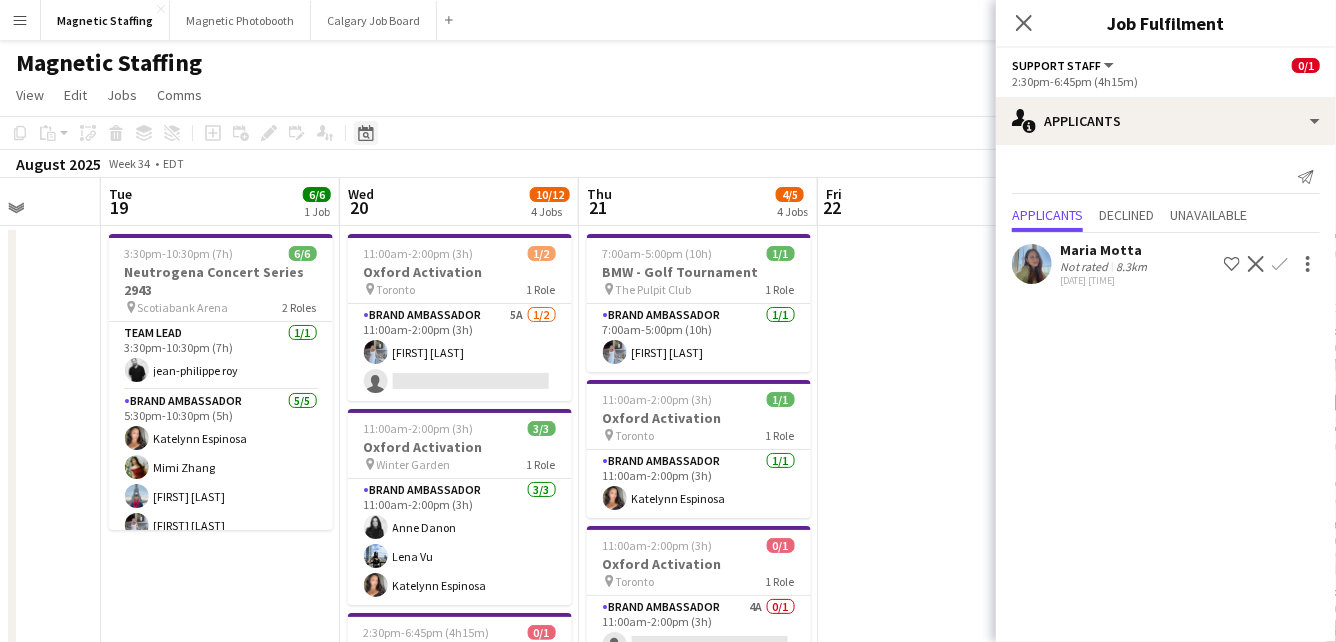 click on "Date picker" 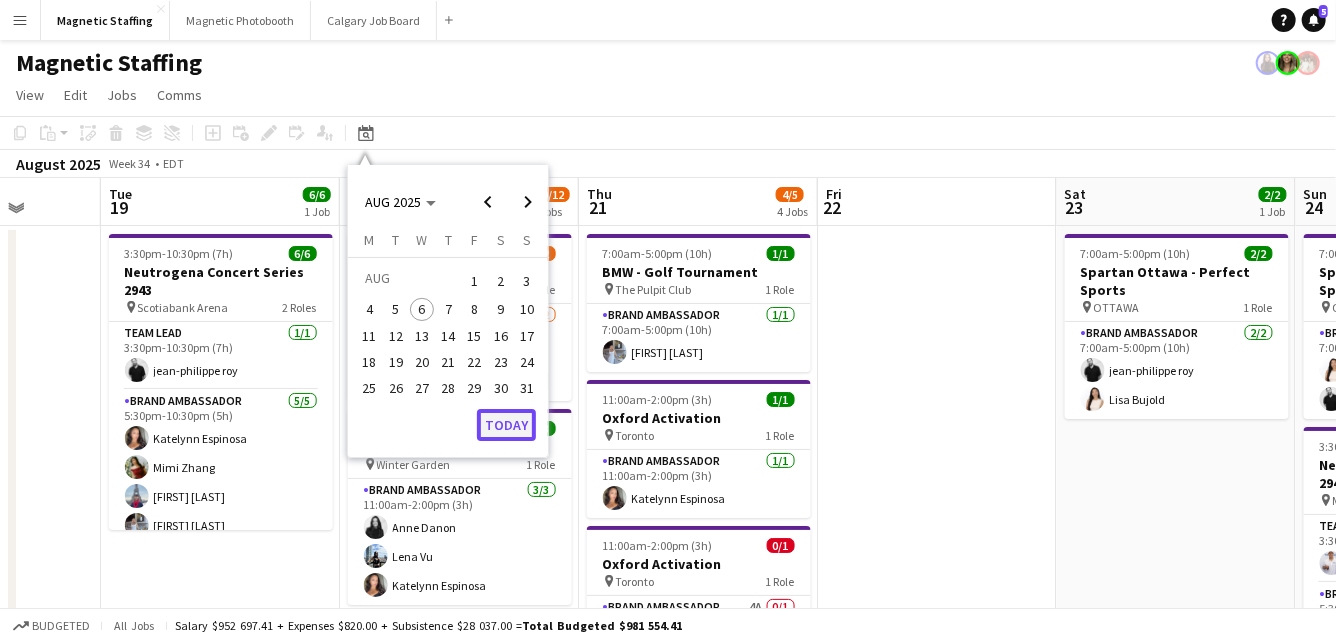 click on "Today" at bounding box center [506, 425] 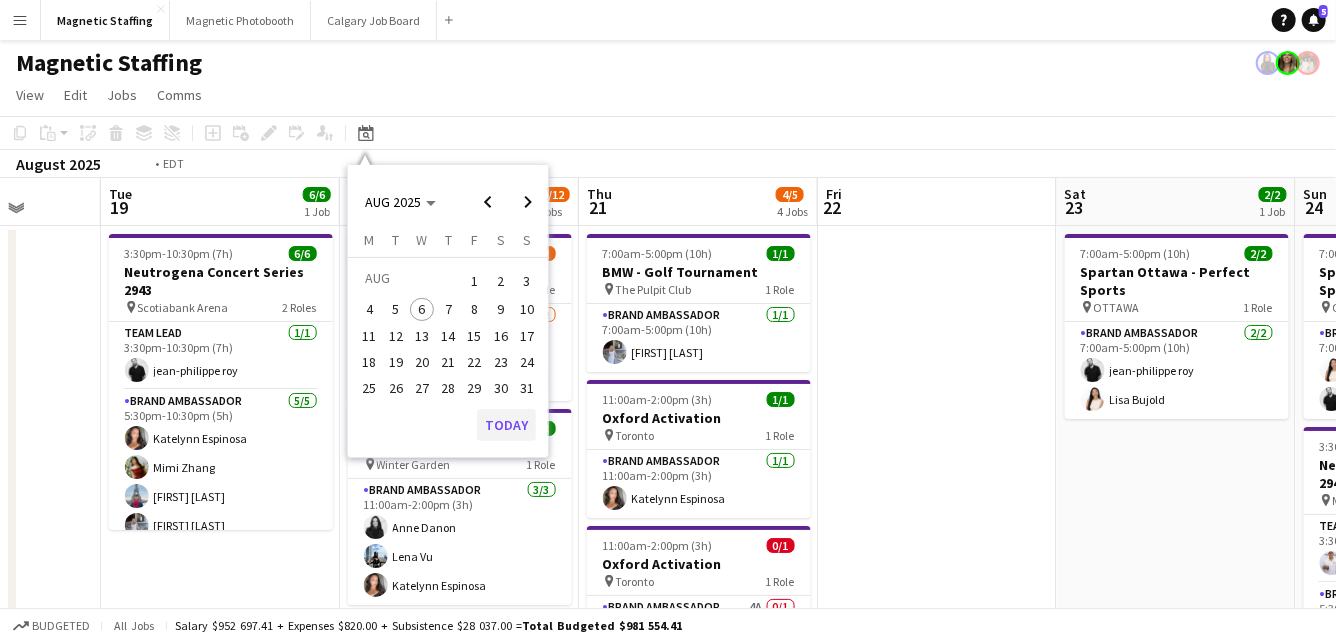 scroll, scrollTop: 0, scrollLeft: 687, axis: horizontal 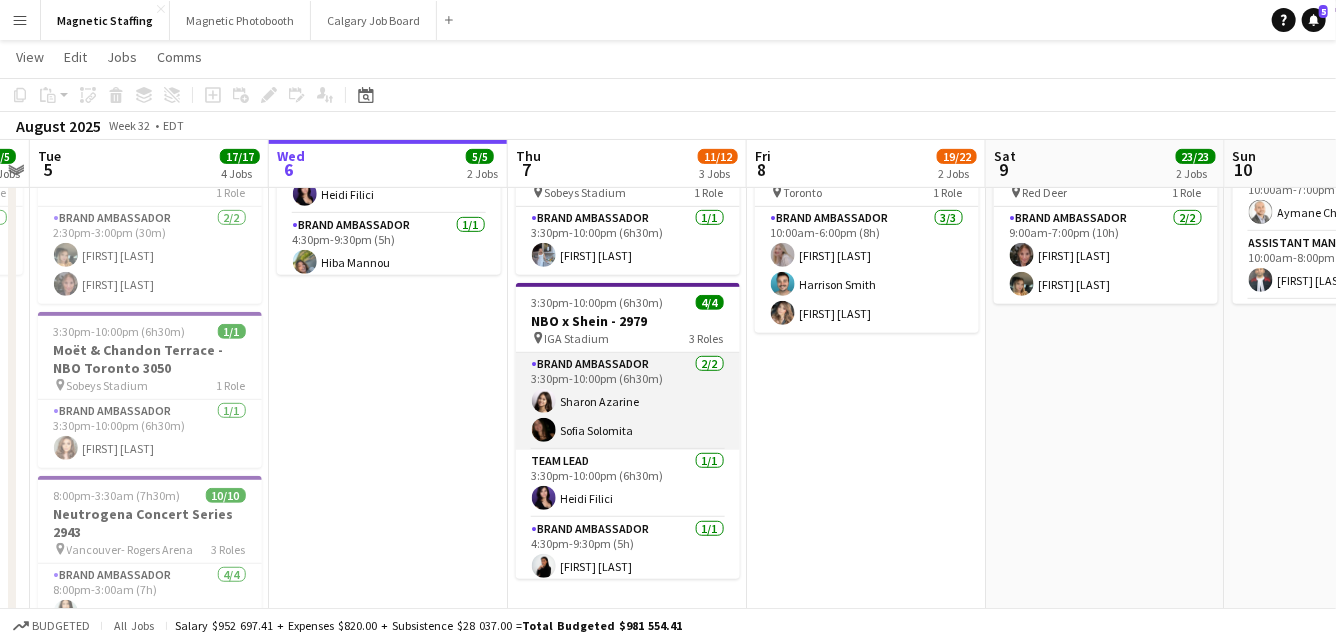 click on "Brand Ambassador   2/2   3:30pm-10:00pm (6h30m)
Sharon Azarine Sofia Solomita" at bounding box center (628, 401) 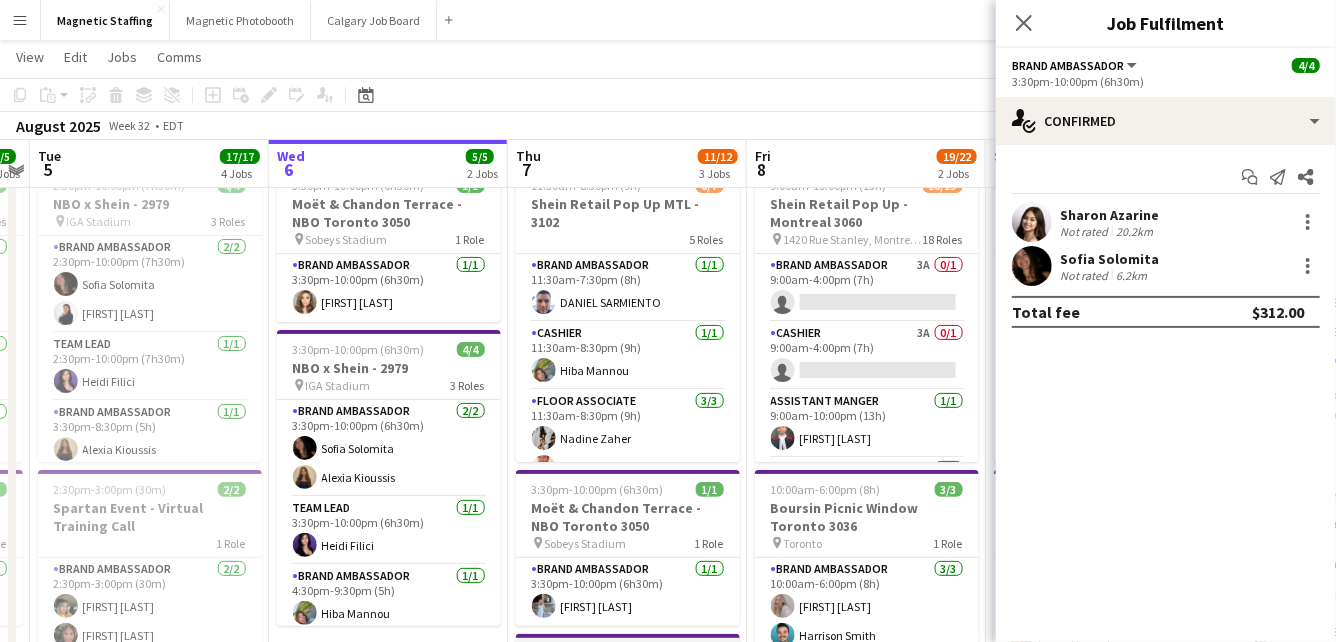 scroll, scrollTop: 60, scrollLeft: 0, axis: vertical 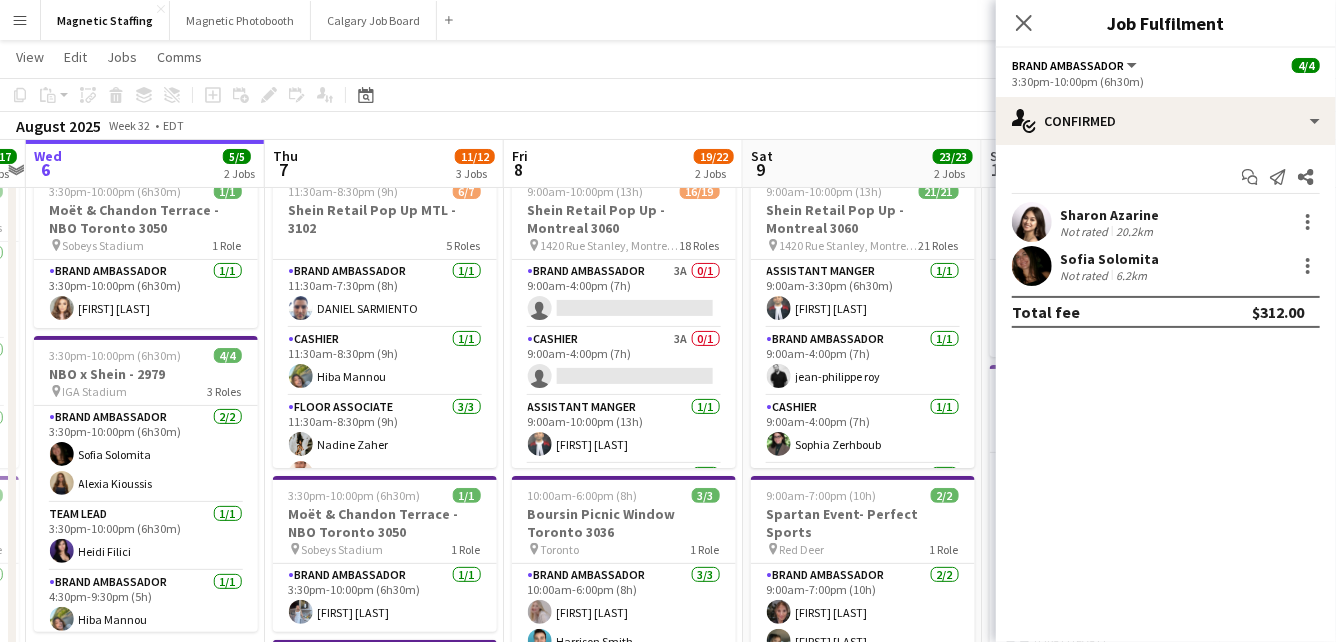 drag, startPoint x: 527, startPoint y: 439, endPoint x: 282, endPoint y: 462, distance: 246.07722 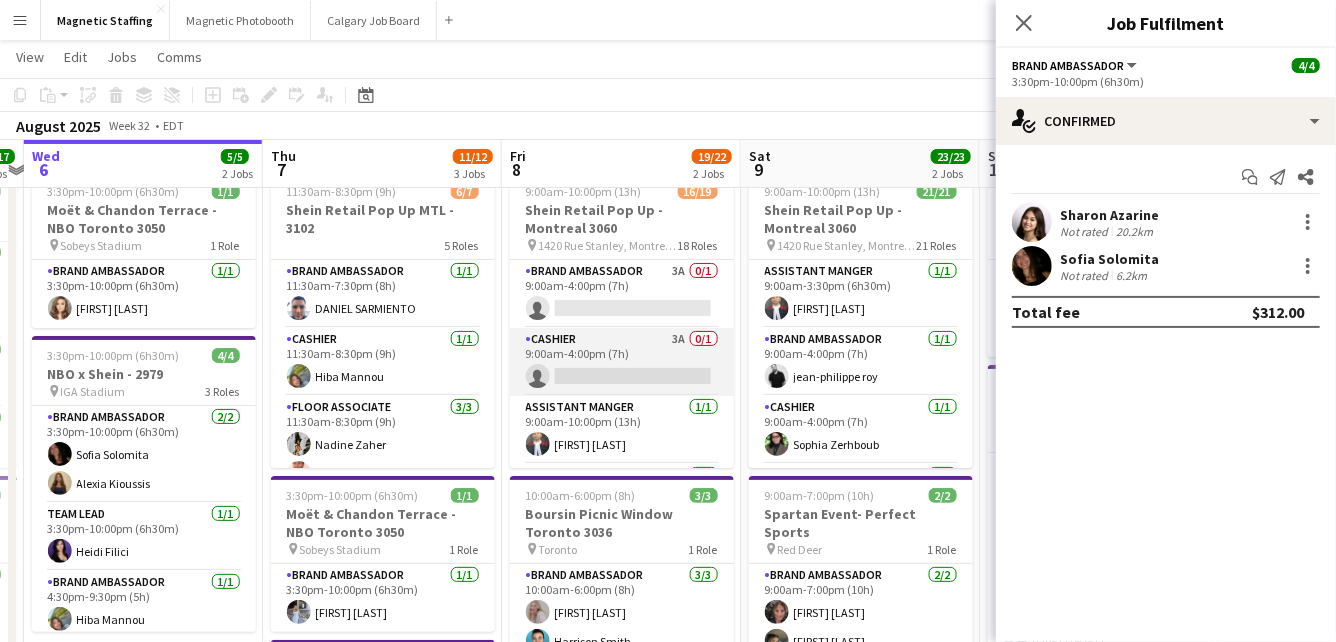 scroll, scrollTop: 0, scrollLeft: 694, axis: horizontal 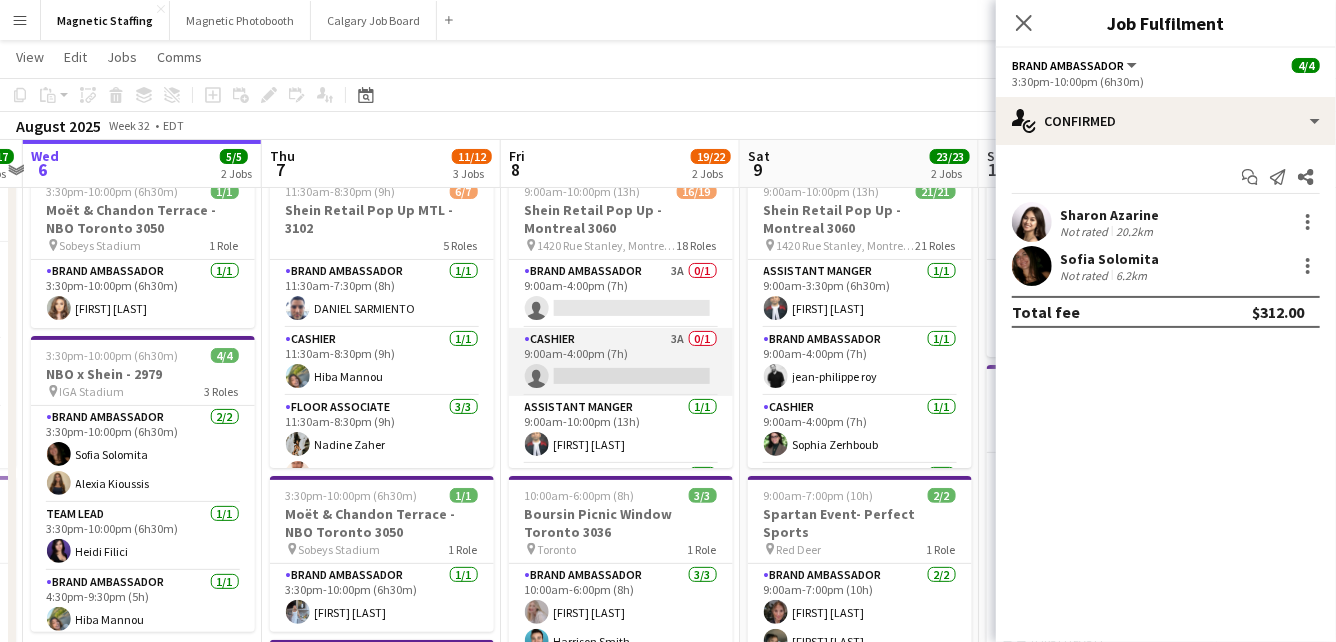 click on "Cashier   3A   0/1   9:00am-4:00pm (7h)
single-neutral-actions" at bounding box center [621, 362] 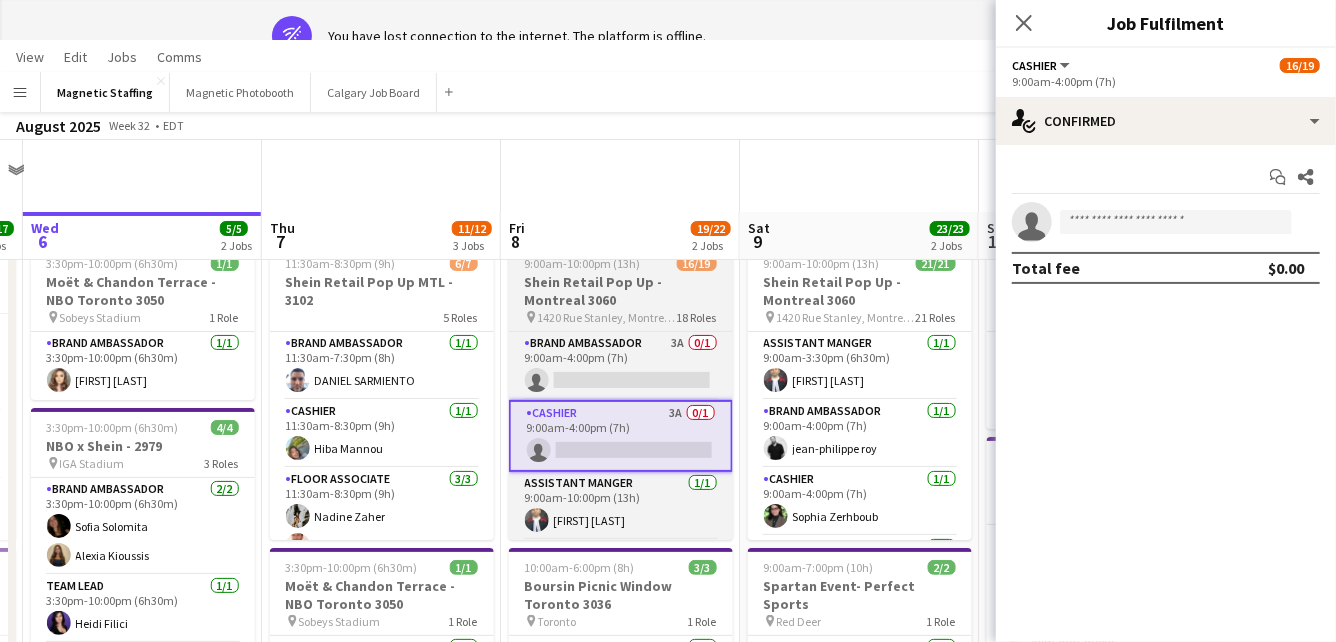 scroll, scrollTop: 0, scrollLeft: 0, axis: both 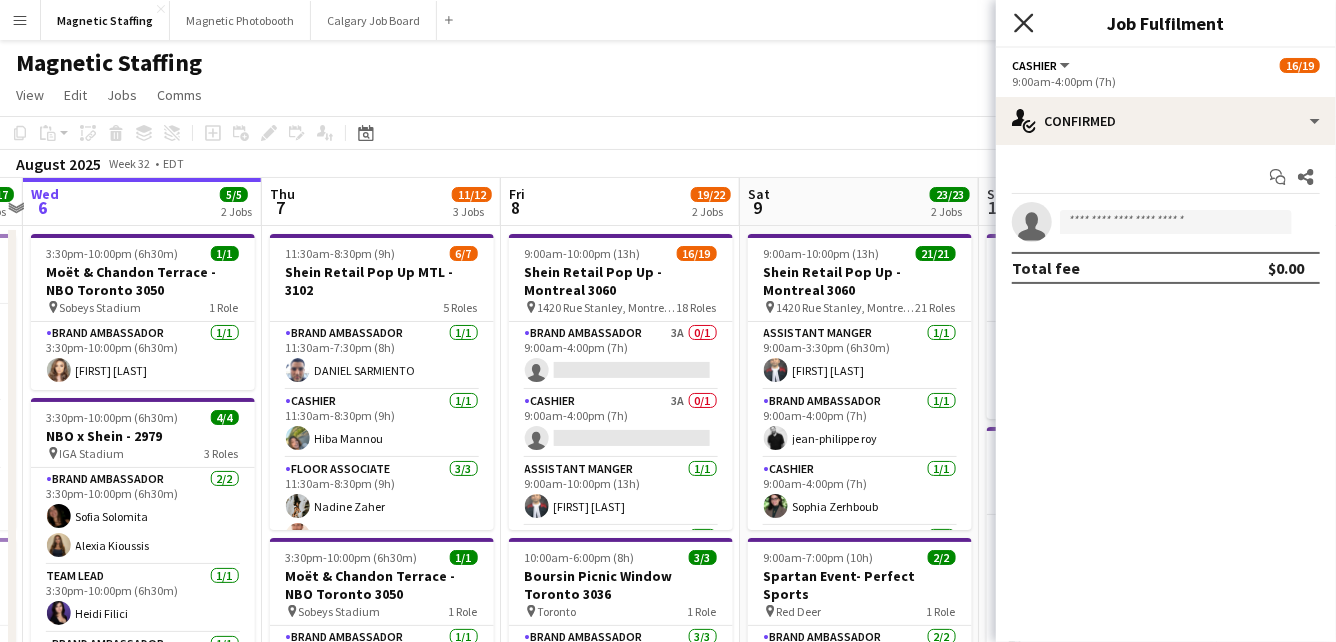 click on "Close pop-in" 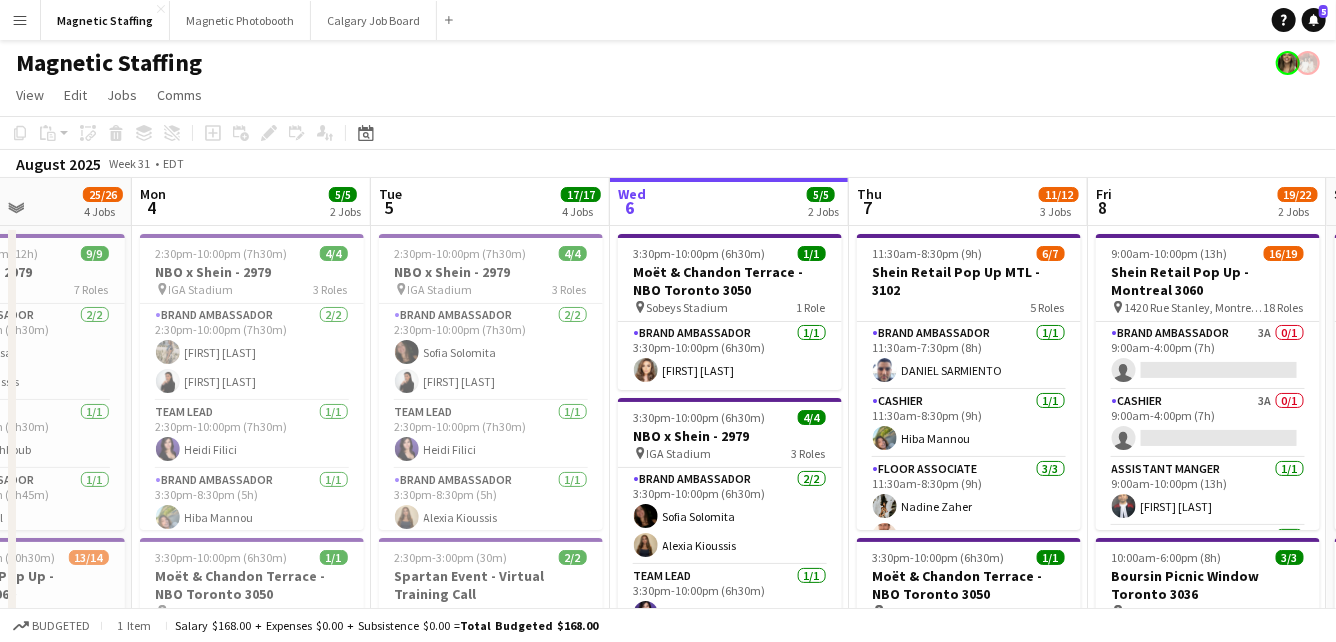 drag, startPoint x: 331, startPoint y: 436, endPoint x: 957, endPoint y: 403, distance: 626.8692 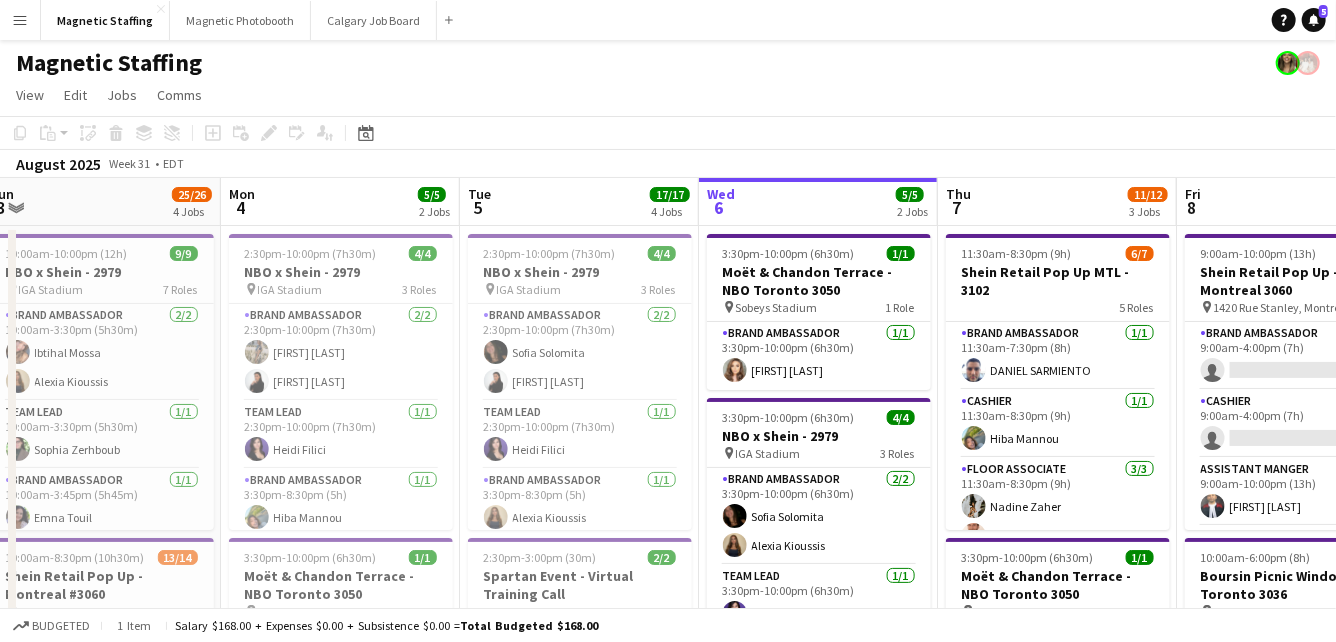 drag, startPoint x: 651, startPoint y: 462, endPoint x: 1024, endPoint y: 441, distance: 373.5907 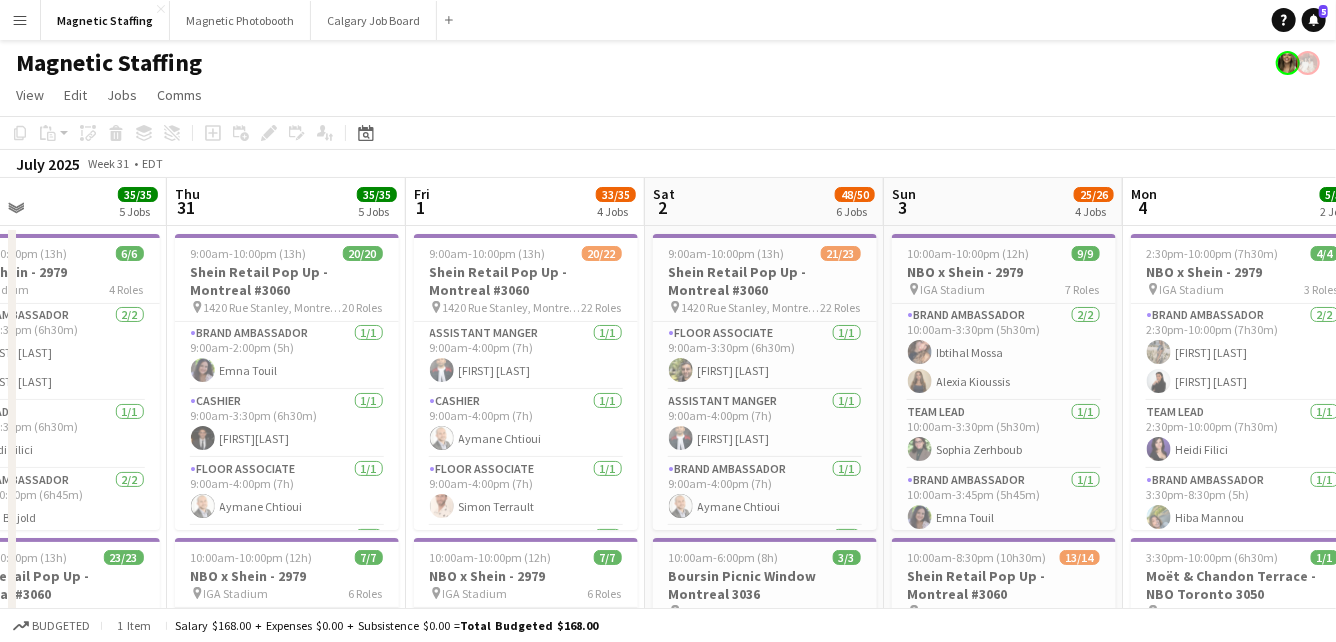 drag, startPoint x: 512, startPoint y: 497, endPoint x: 850, endPoint y: 482, distance: 338.33267 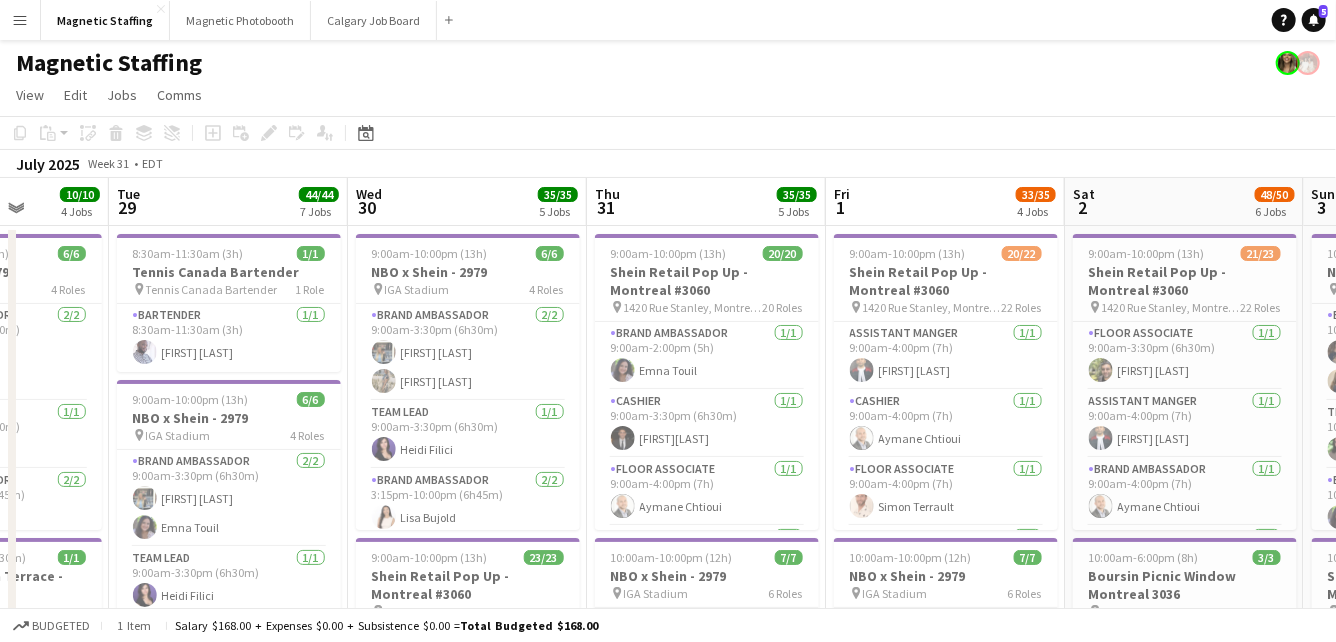 drag, startPoint x: 594, startPoint y: 456, endPoint x: 988, endPoint y: 384, distance: 400.52466 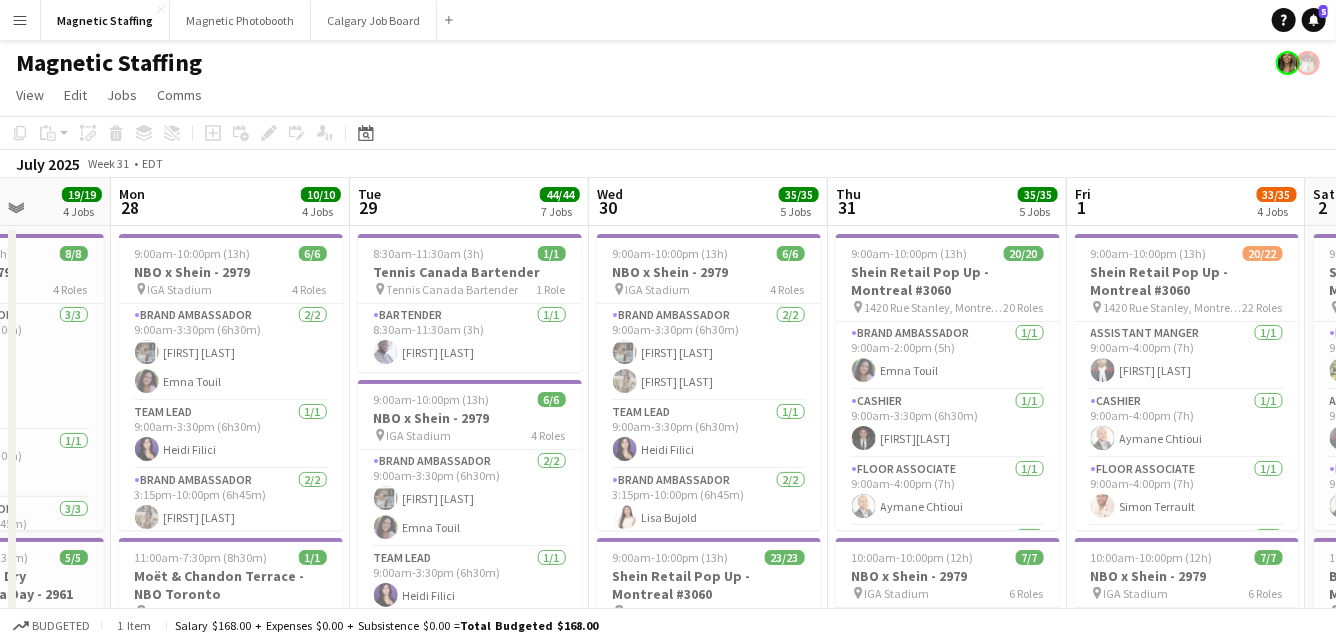 drag, startPoint x: 483, startPoint y: 443, endPoint x: 716, endPoint y: 410, distance: 235.3253 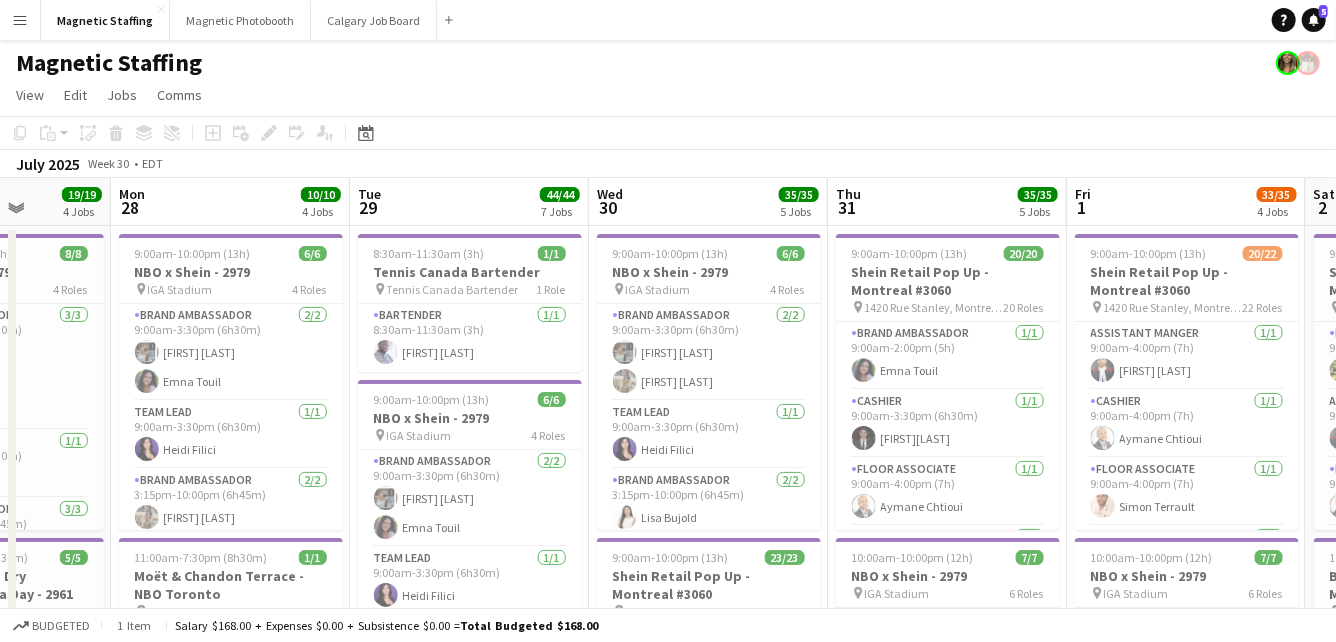 scroll, scrollTop: 0, scrollLeft: 610, axis: horizontal 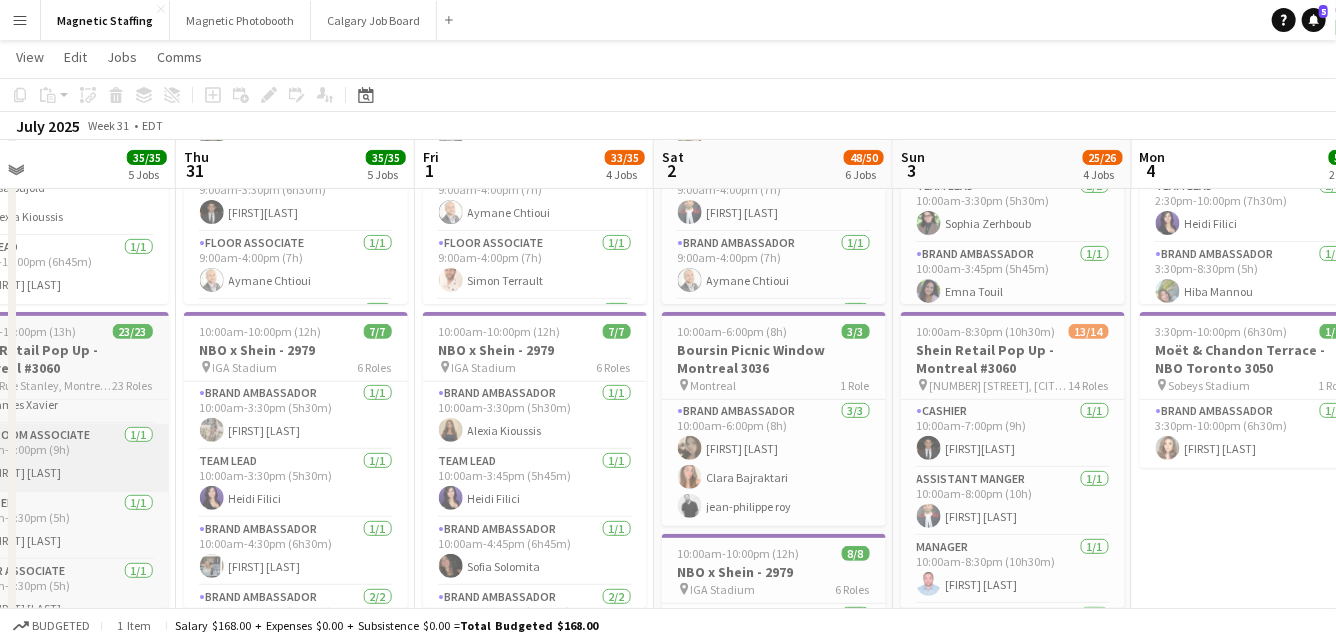 drag, startPoint x: 319, startPoint y: 413, endPoint x: 83, endPoint y: 455, distance: 239.70816 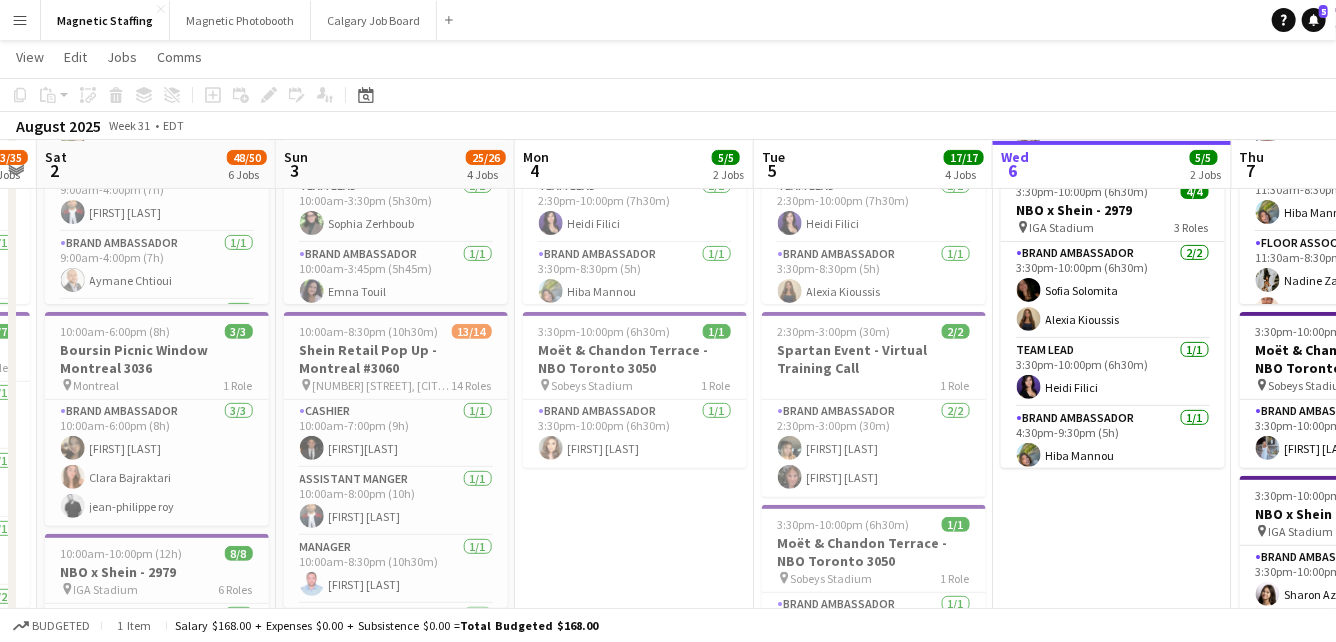 drag, startPoint x: 770, startPoint y: 445, endPoint x: 152, endPoint y: 518, distance: 622.2966 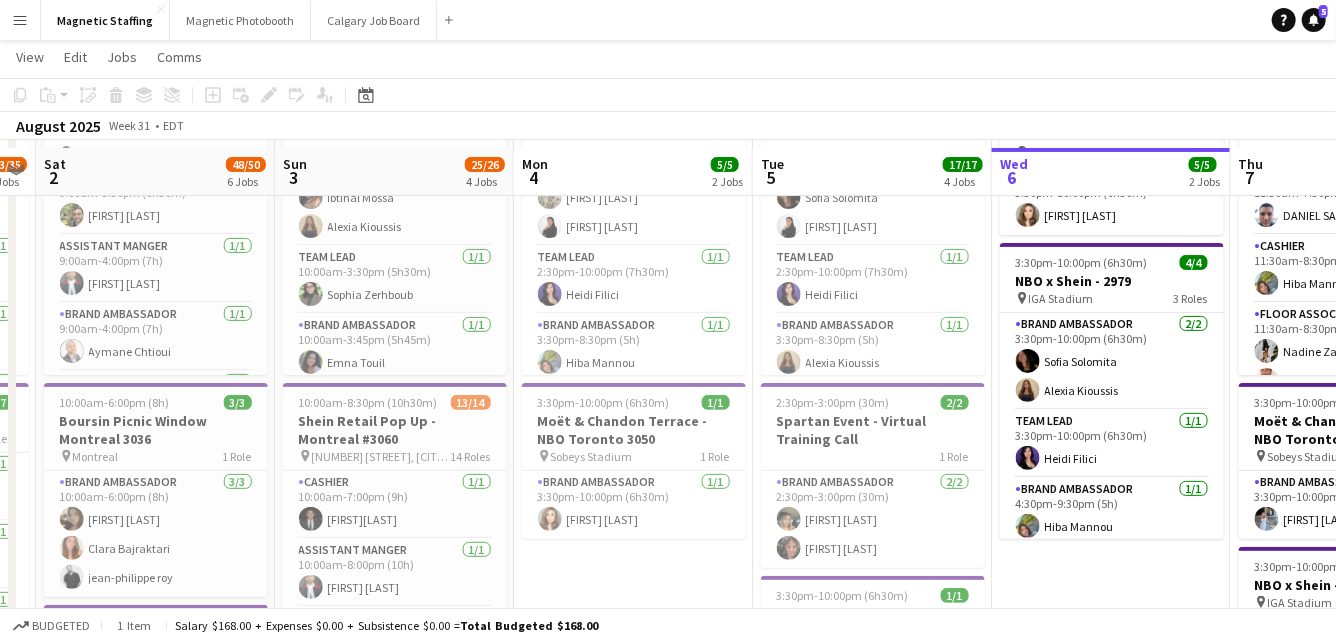 scroll, scrollTop: 168, scrollLeft: 0, axis: vertical 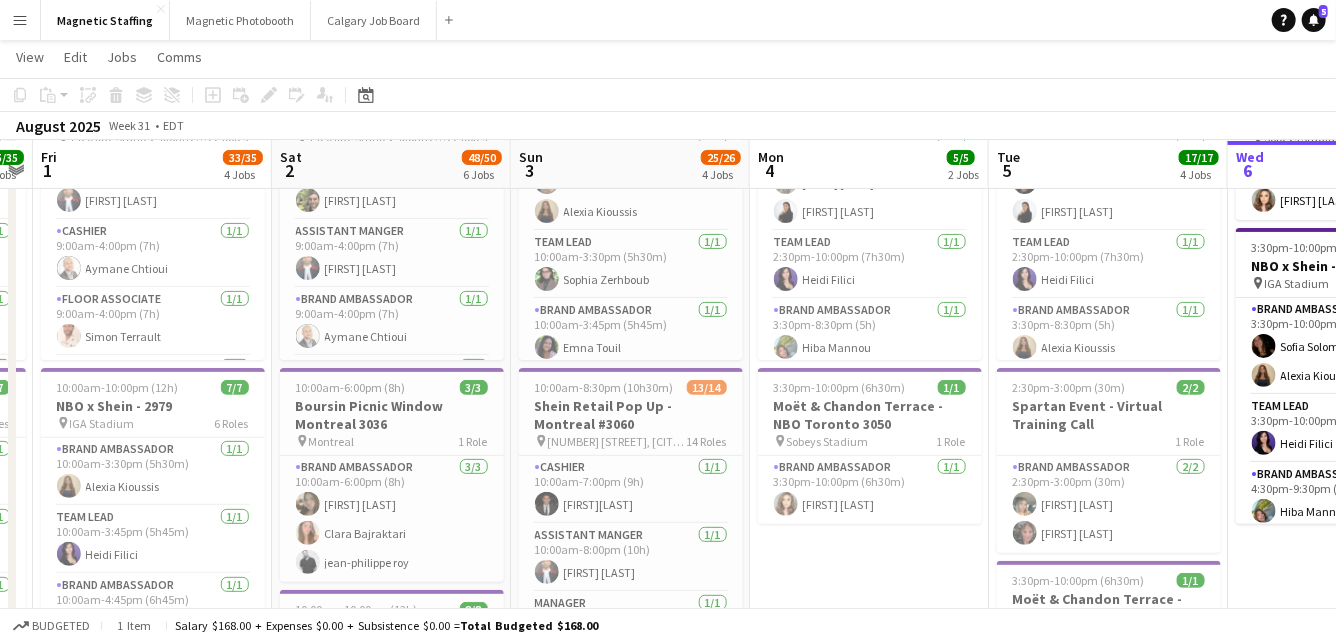 drag, startPoint x: 508, startPoint y: 459, endPoint x: 749, endPoint y: 419, distance: 244.29695 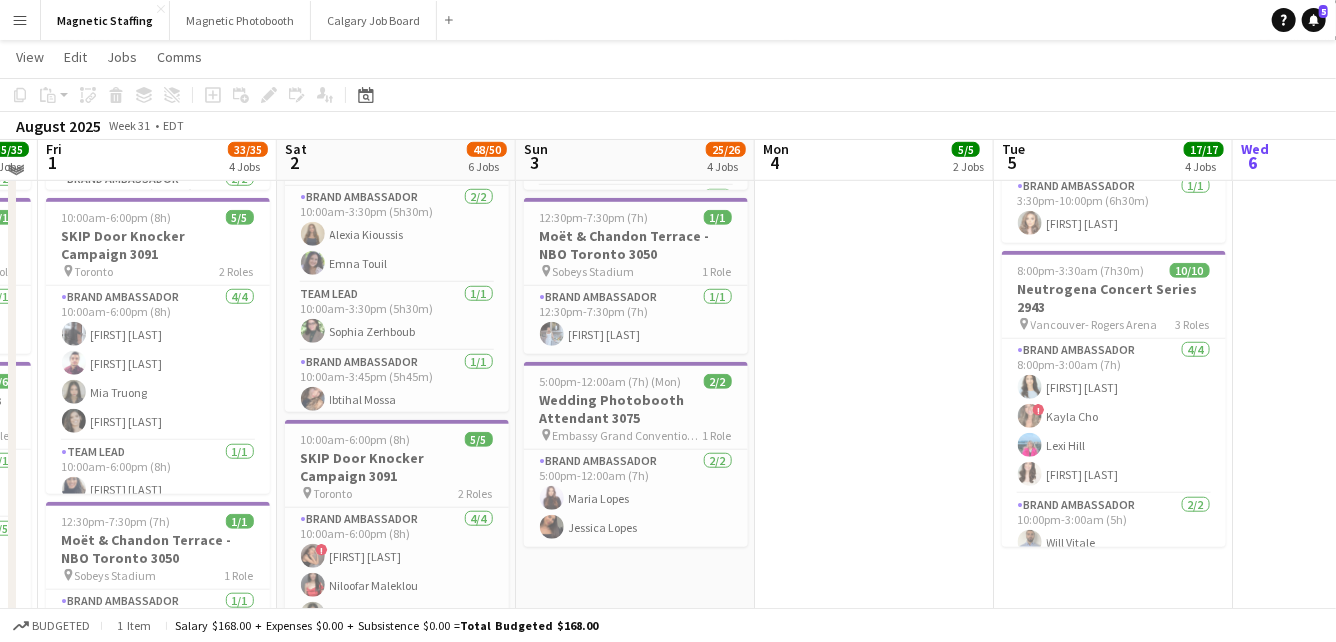 scroll, scrollTop: 644, scrollLeft: 0, axis: vertical 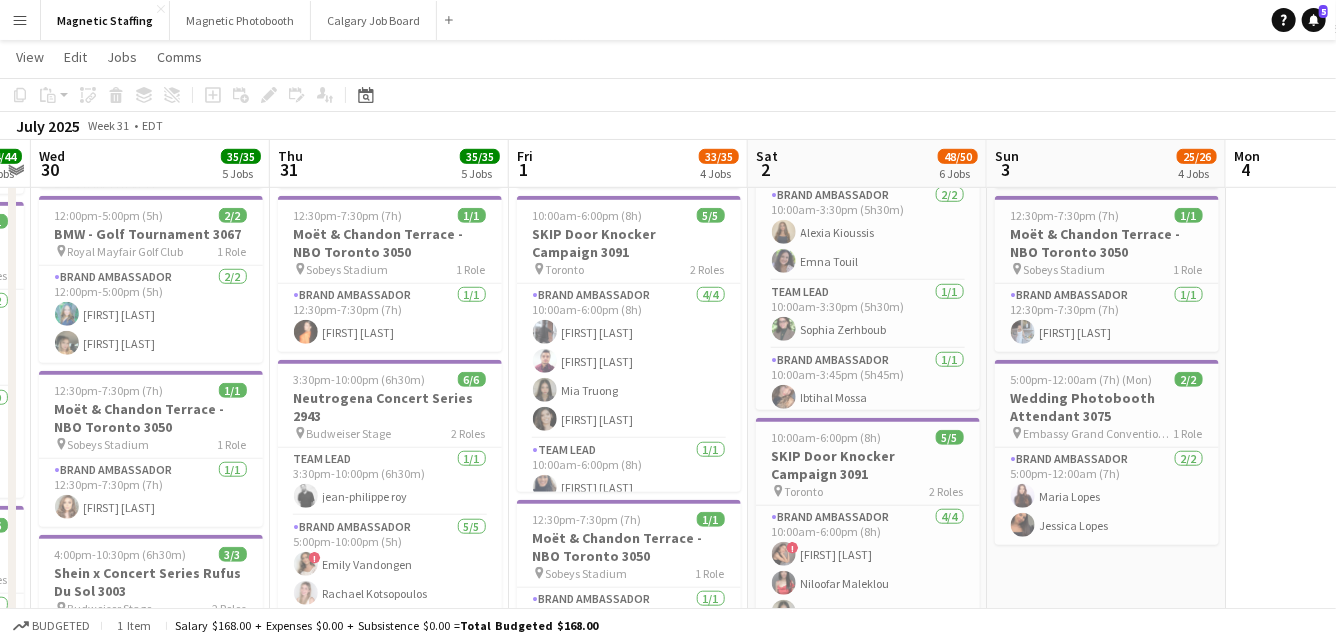 drag, startPoint x: 450, startPoint y: 312, endPoint x: 927, endPoint y: 275, distance: 478.43286 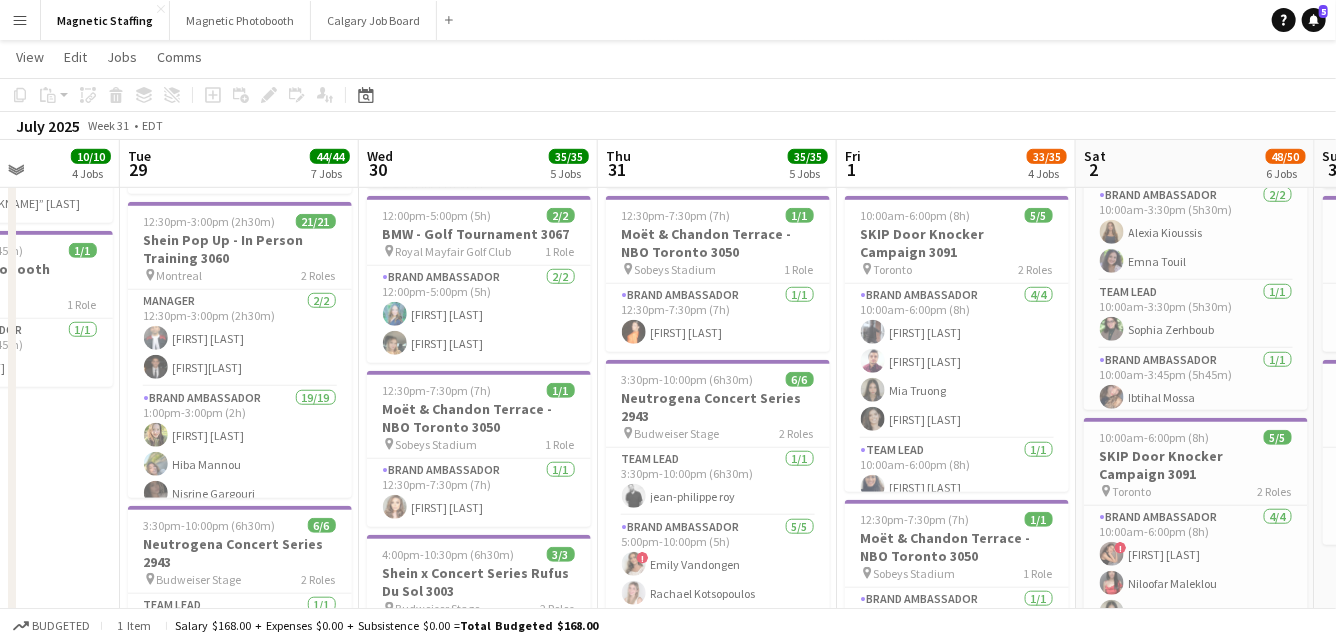 drag, startPoint x: 389, startPoint y: 458, endPoint x: 710, endPoint y: 408, distance: 324.87076 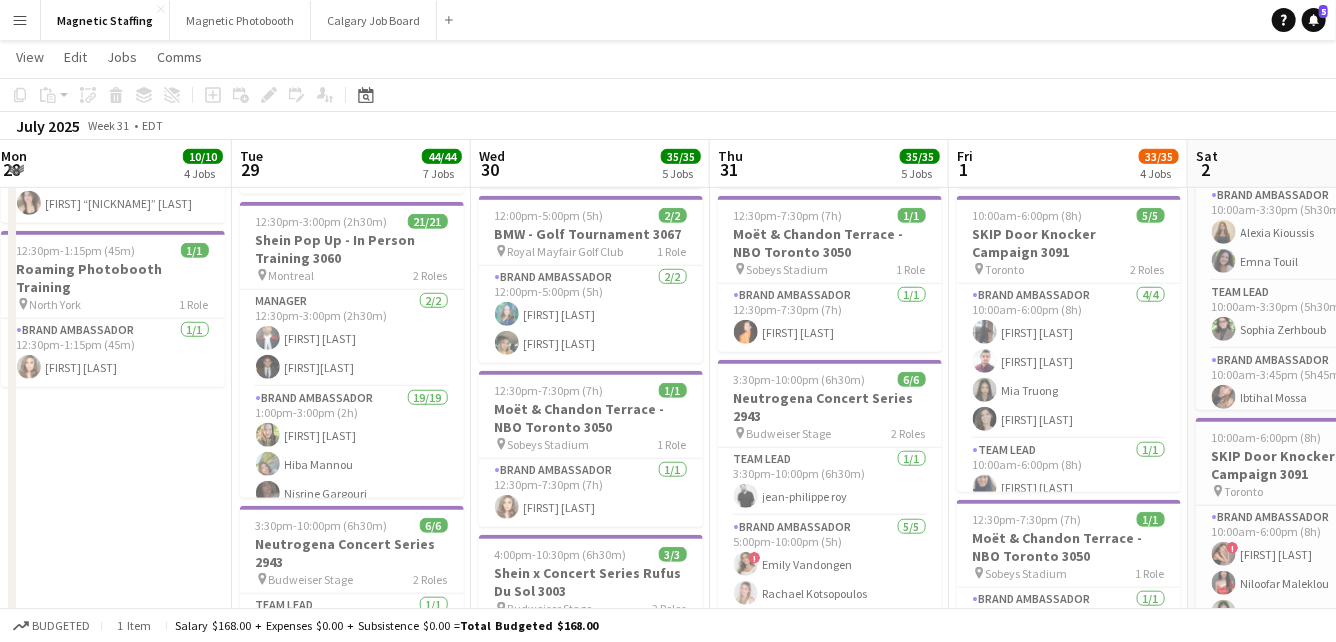 drag, startPoint x: 424, startPoint y: 463, endPoint x: 536, endPoint y: 462, distance: 112.00446 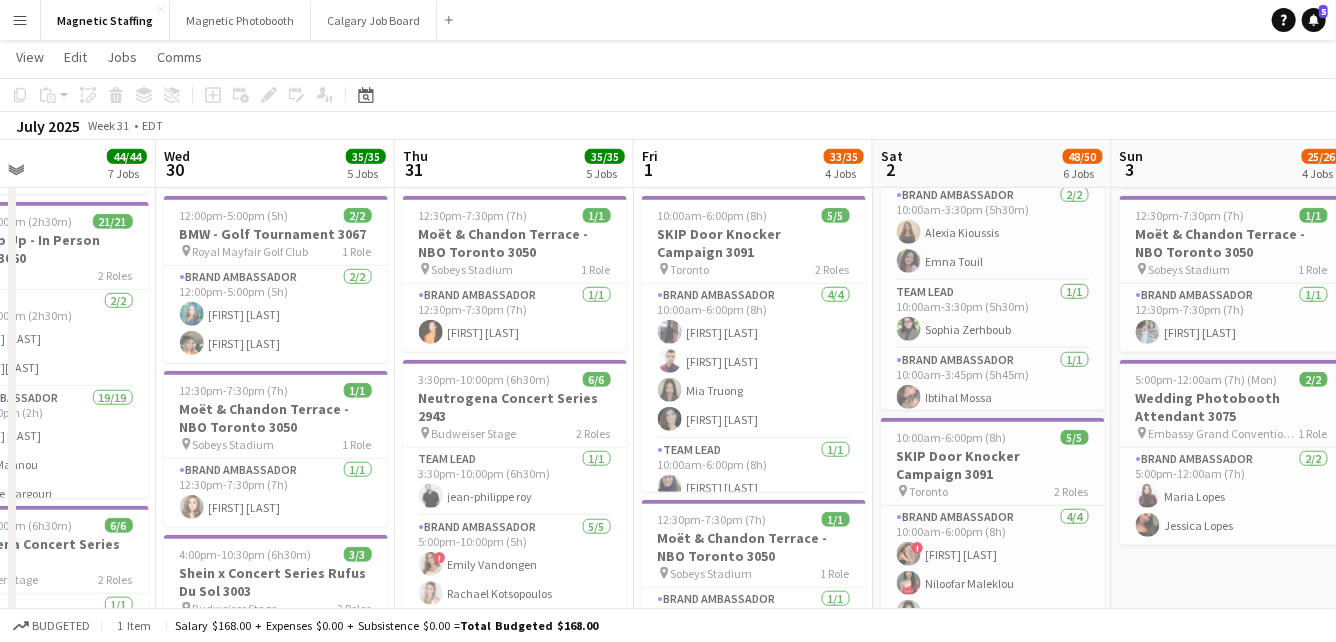 drag, startPoint x: 708, startPoint y: 385, endPoint x: 141, endPoint y: 438, distance: 569.4717 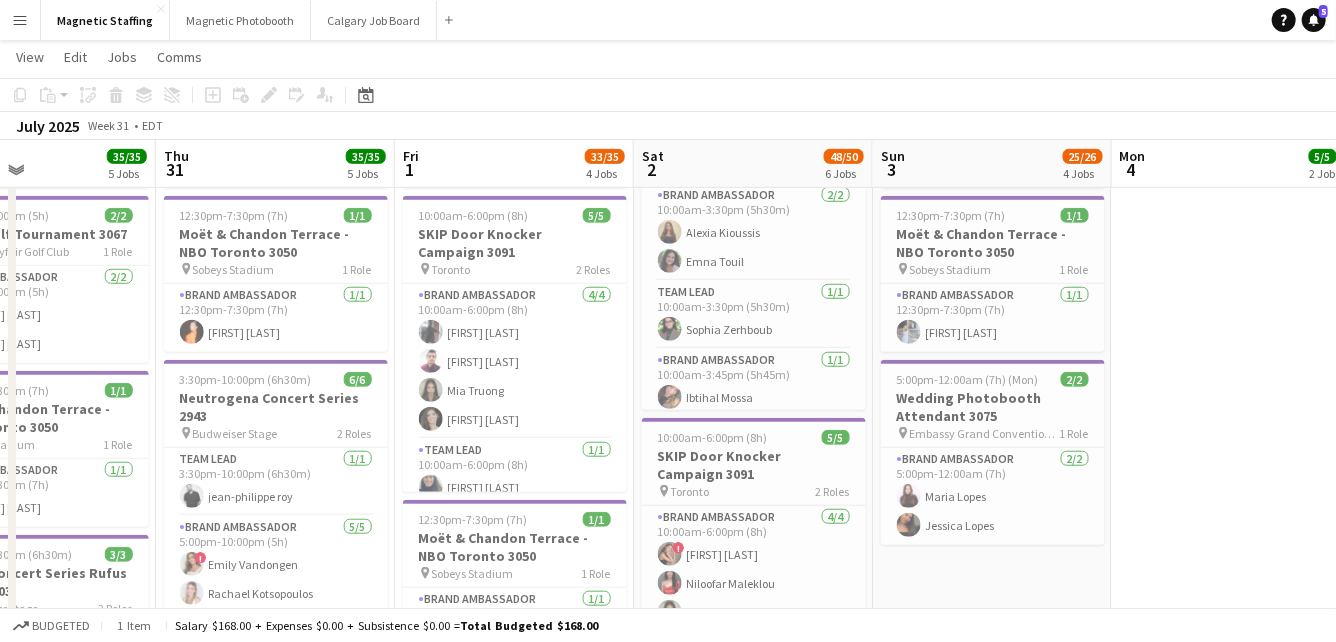 scroll, scrollTop: 0, scrollLeft: 810, axis: horizontal 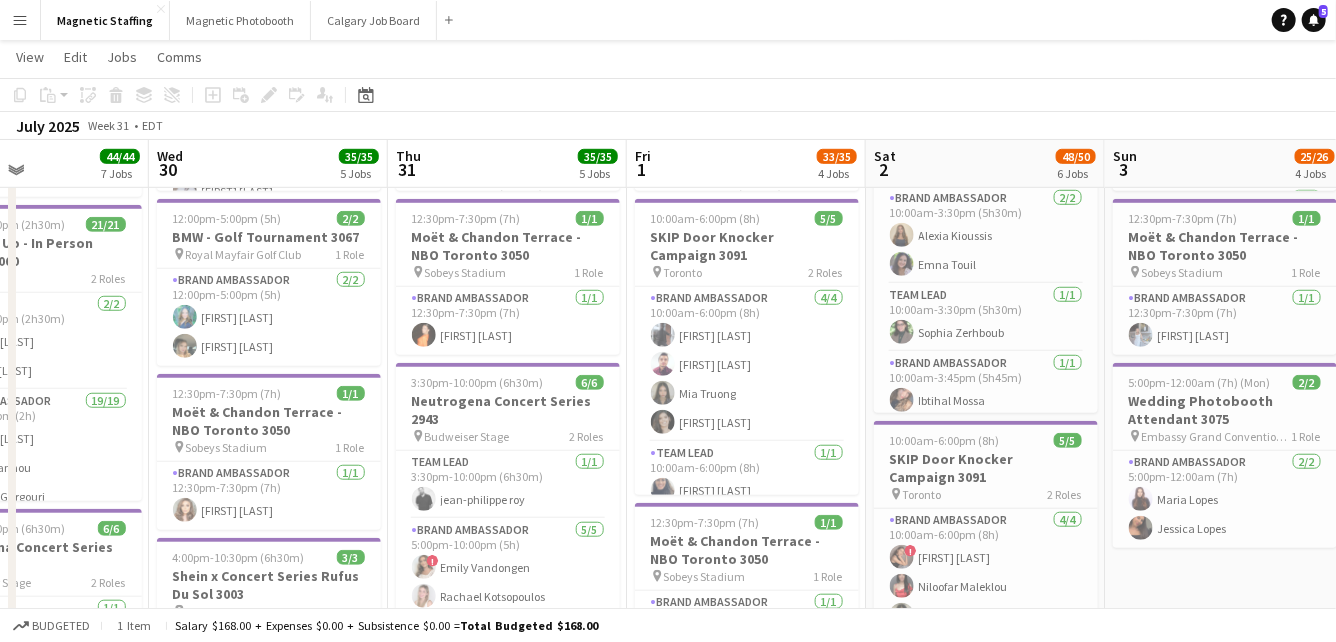 drag, startPoint x: 585, startPoint y: 409, endPoint x: 827, endPoint y: 394, distance: 242.46443 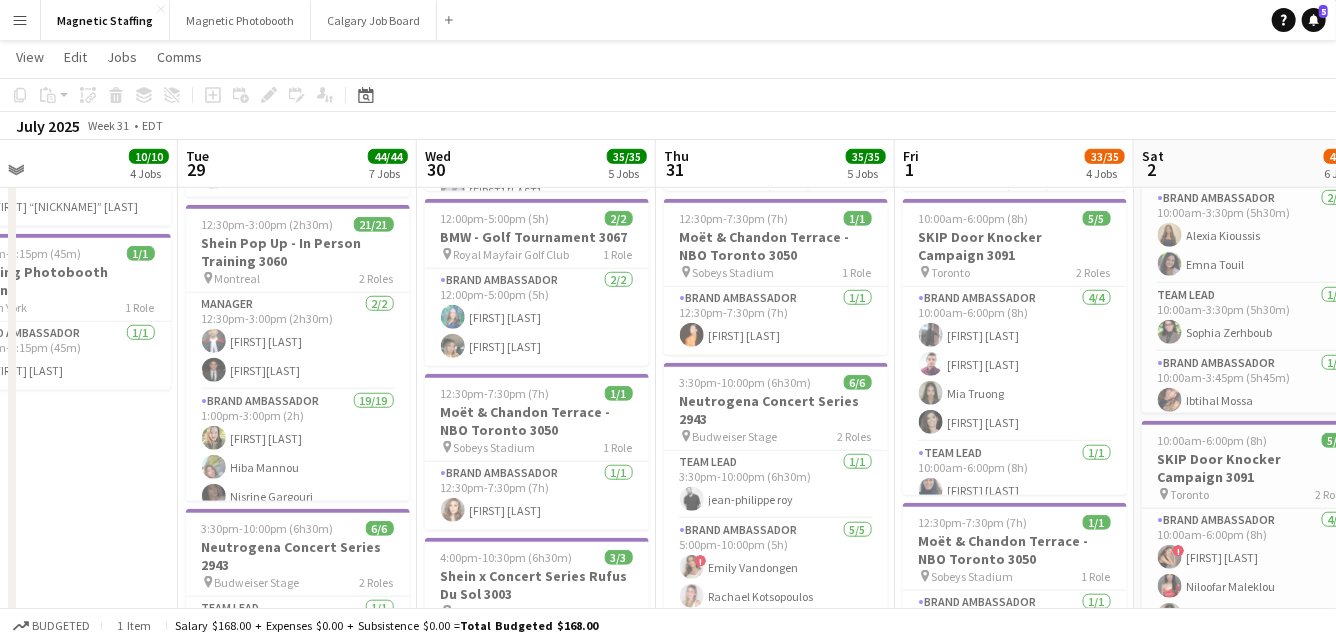 drag, startPoint x: 459, startPoint y: 456, endPoint x: 722, endPoint y: 443, distance: 263.3211 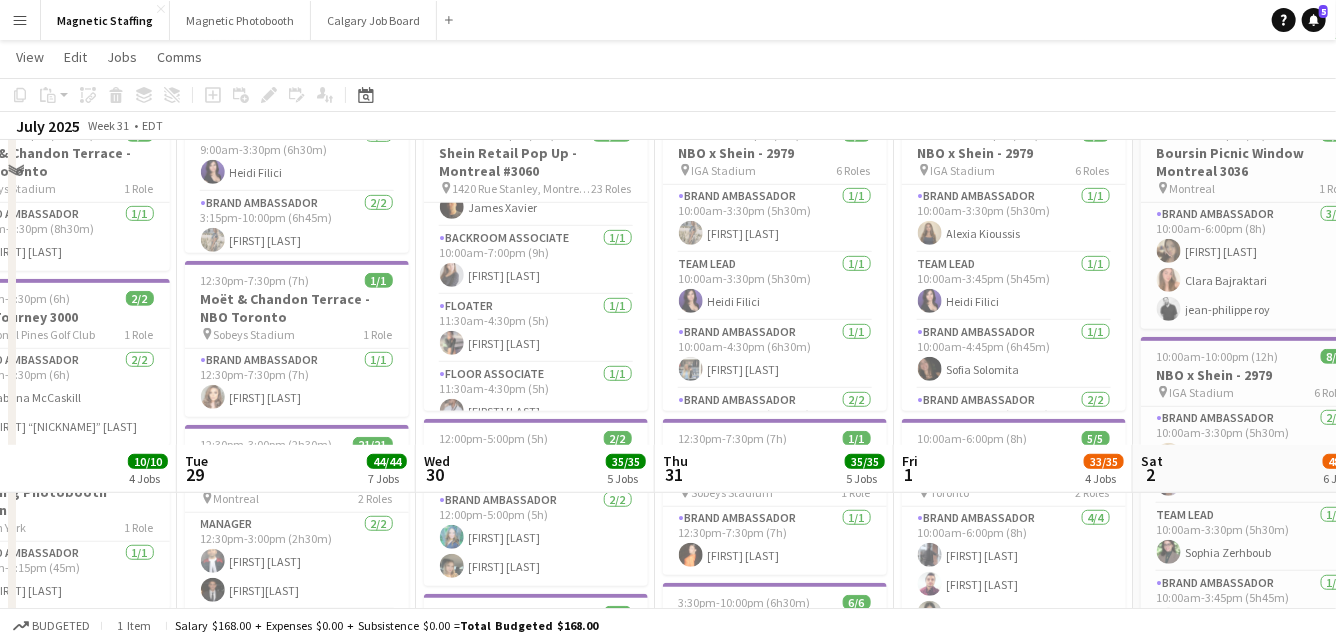 scroll, scrollTop: 376, scrollLeft: 0, axis: vertical 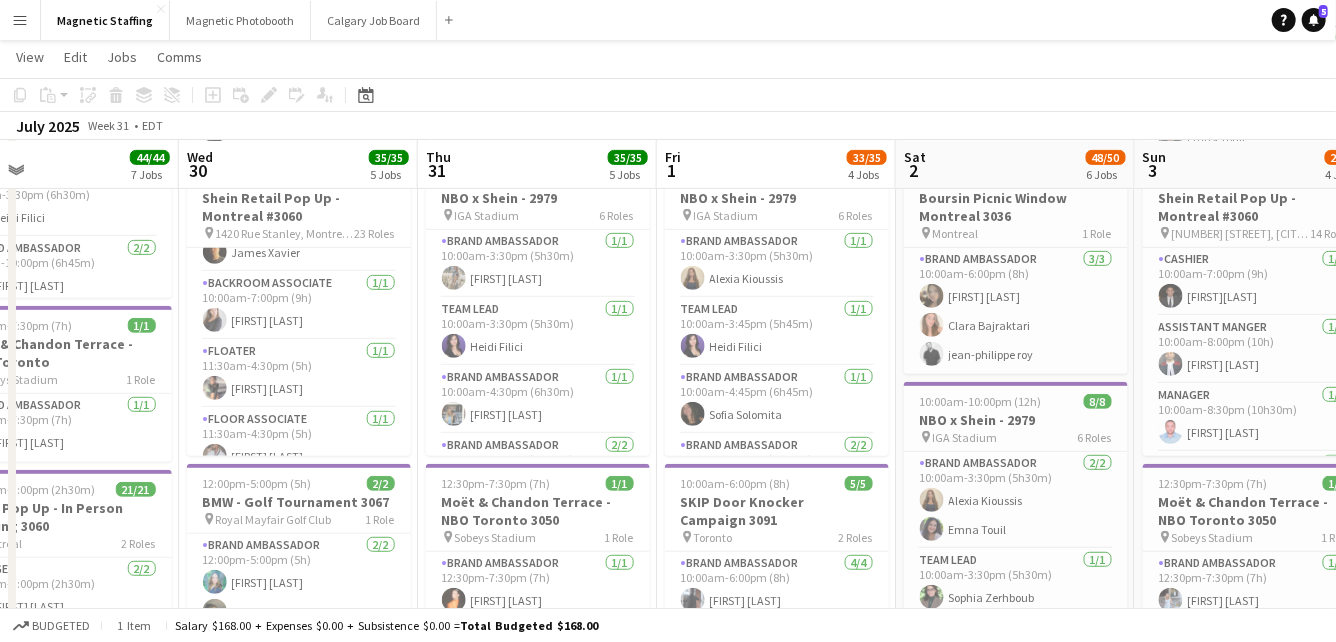 drag, startPoint x: 631, startPoint y: 369, endPoint x: 244, endPoint y: 390, distance: 387.56934 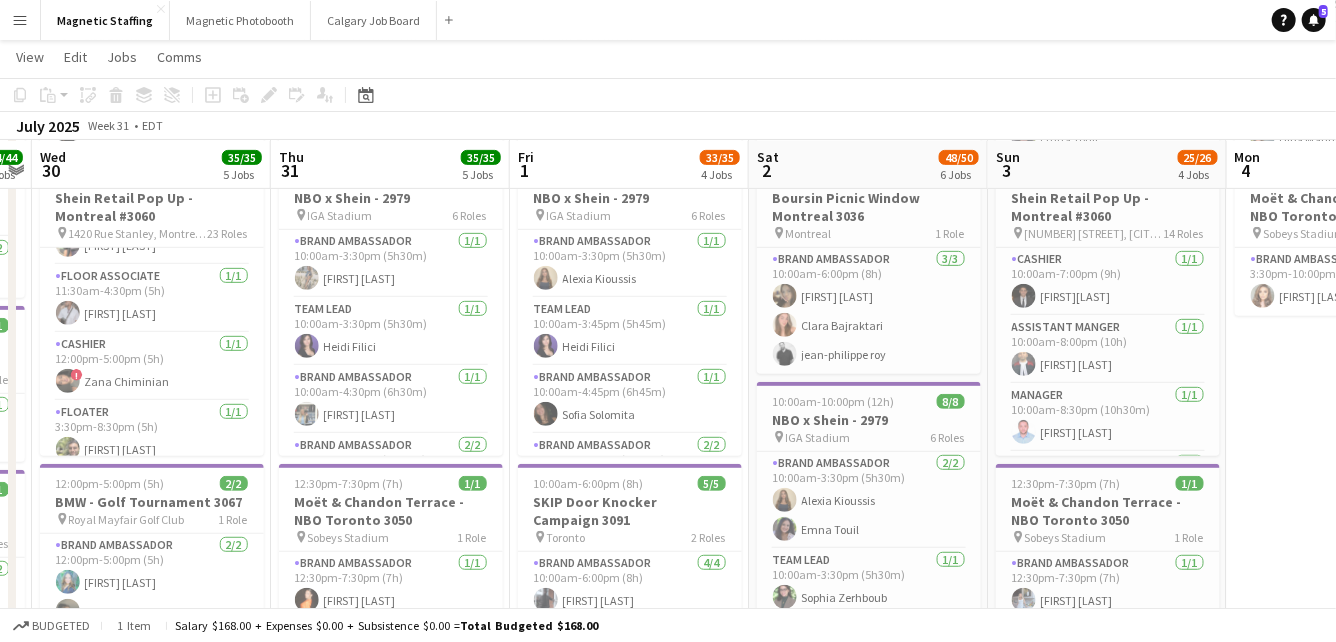 scroll, scrollTop: 927, scrollLeft: 0, axis: vertical 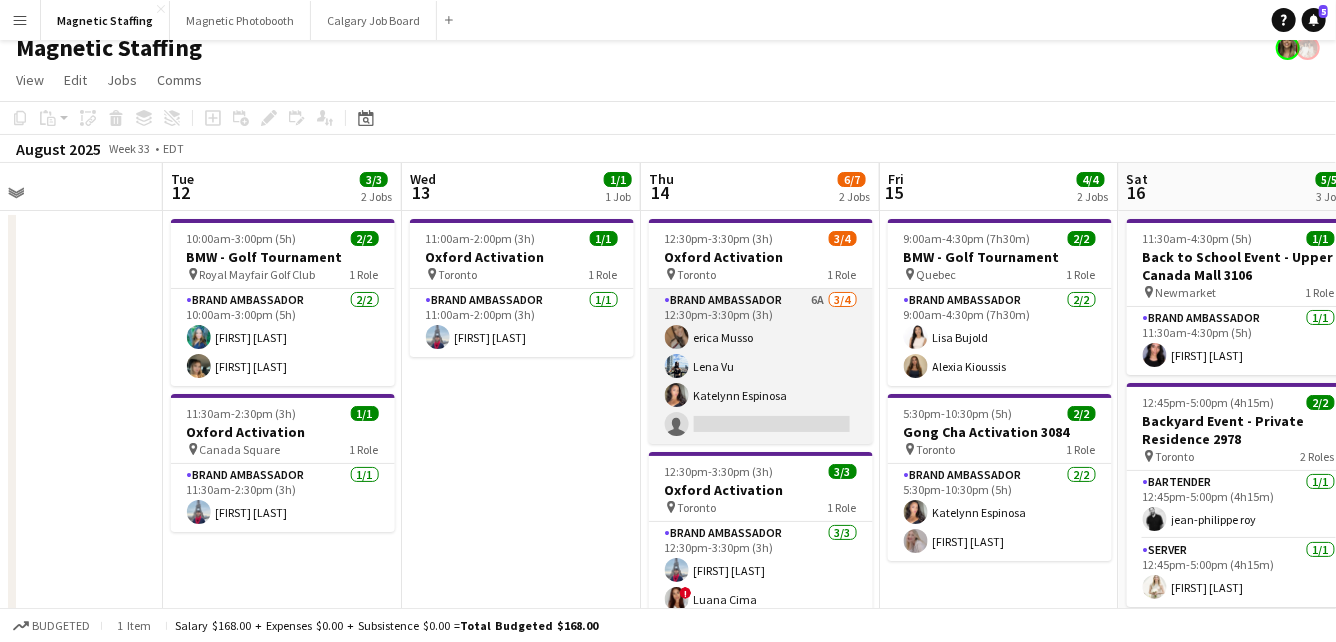 click on "Brand Ambassador   6A   3/4   12:30pm-3:30pm (3h)
erica Musso Lena Vu Katelynn Espinosa
single-neutral-actions" at bounding box center [761, 366] 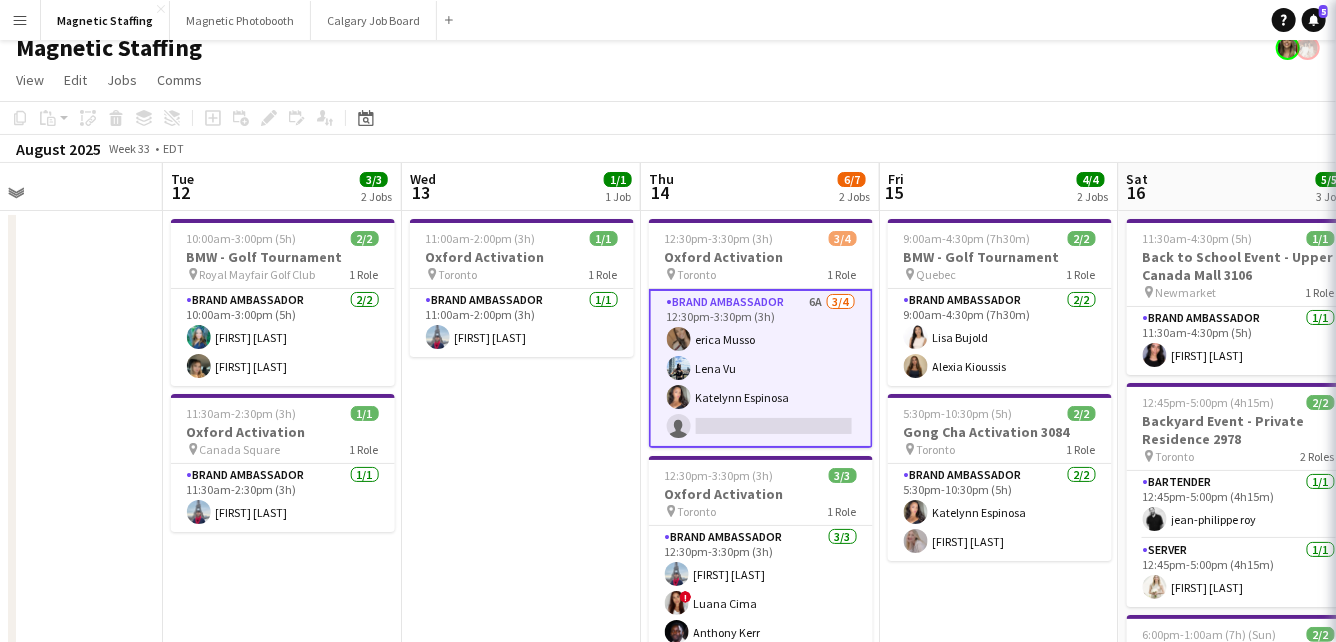 scroll, scrollTop: 0, scrollLeft: 792, axis: horizontal 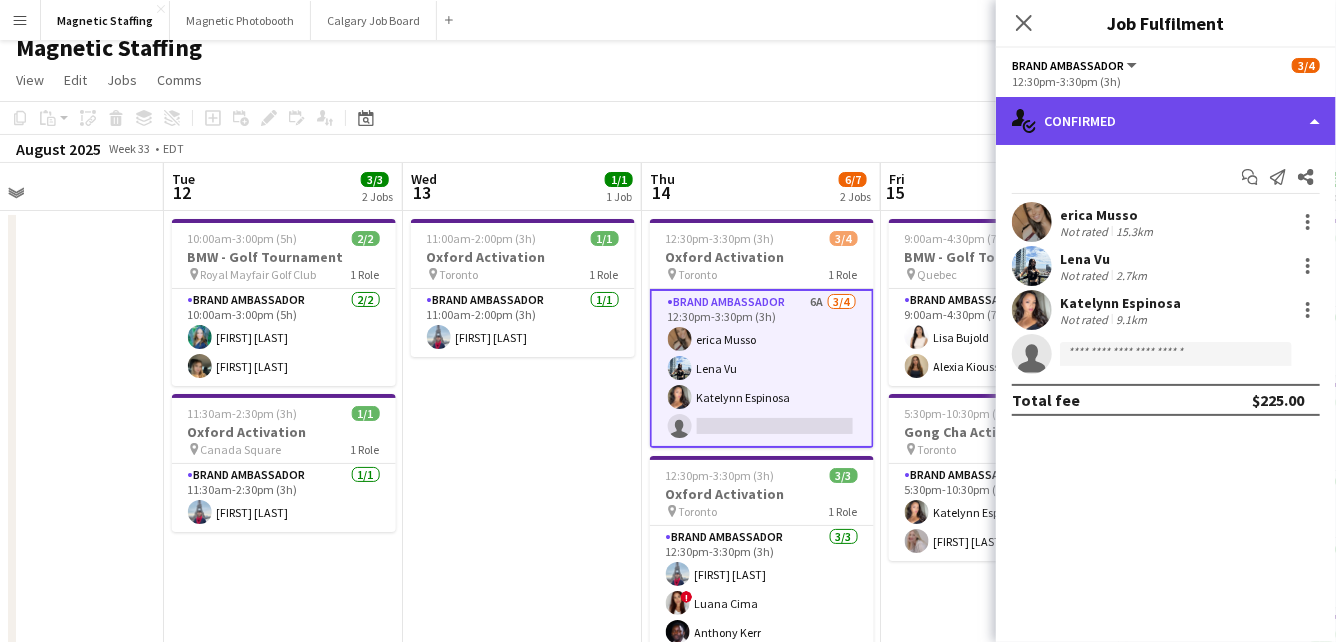 click on "single-neutral-actions-check-2
Confirmed" 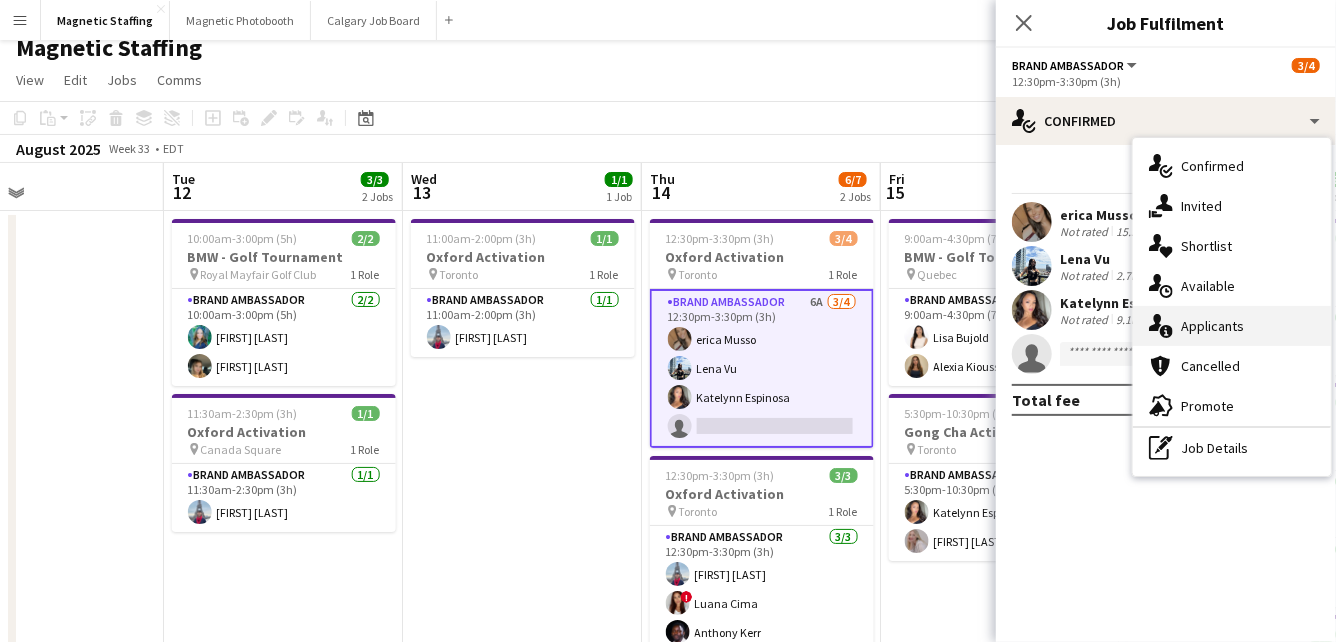 click on "single-neutral-actions-information" 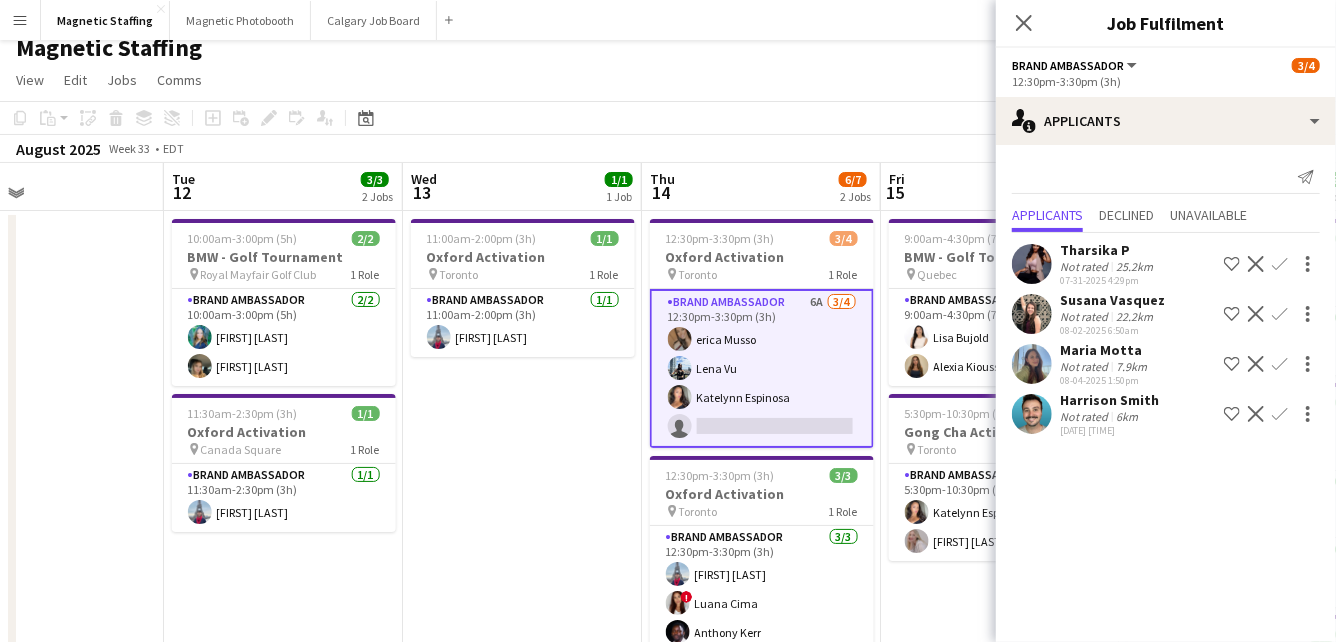 click on "Confirm" 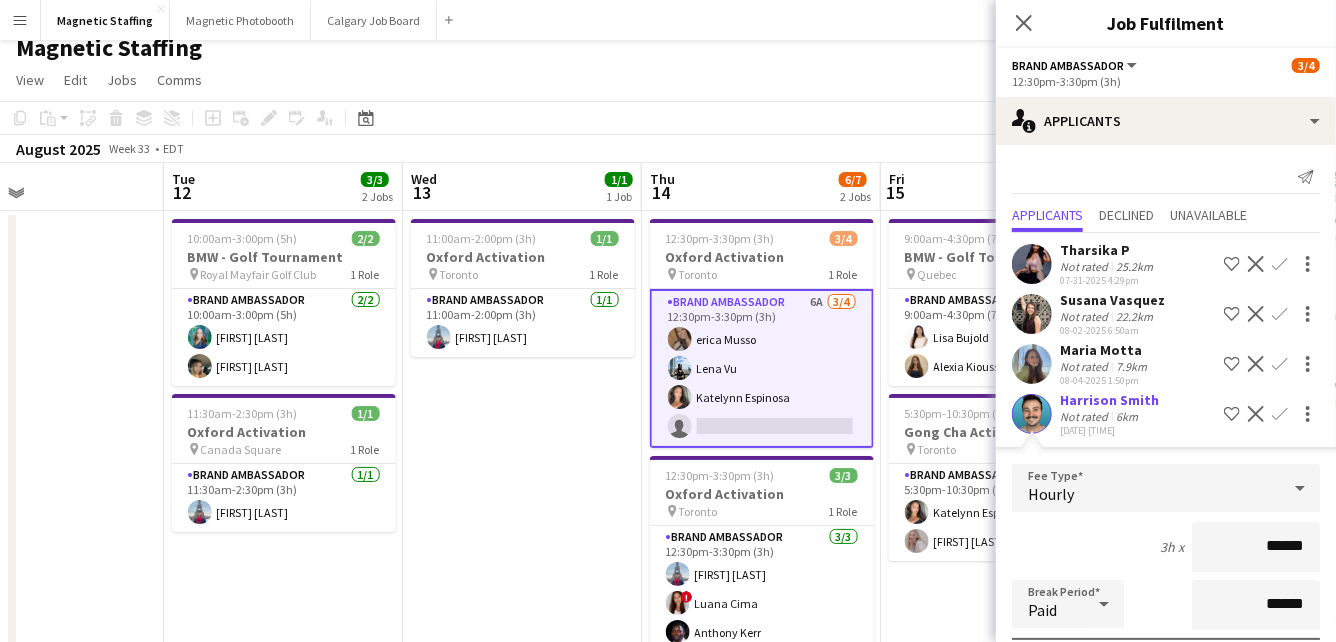 scroll, scrollTop: 266, scrollLeft: 0, axis: vertical 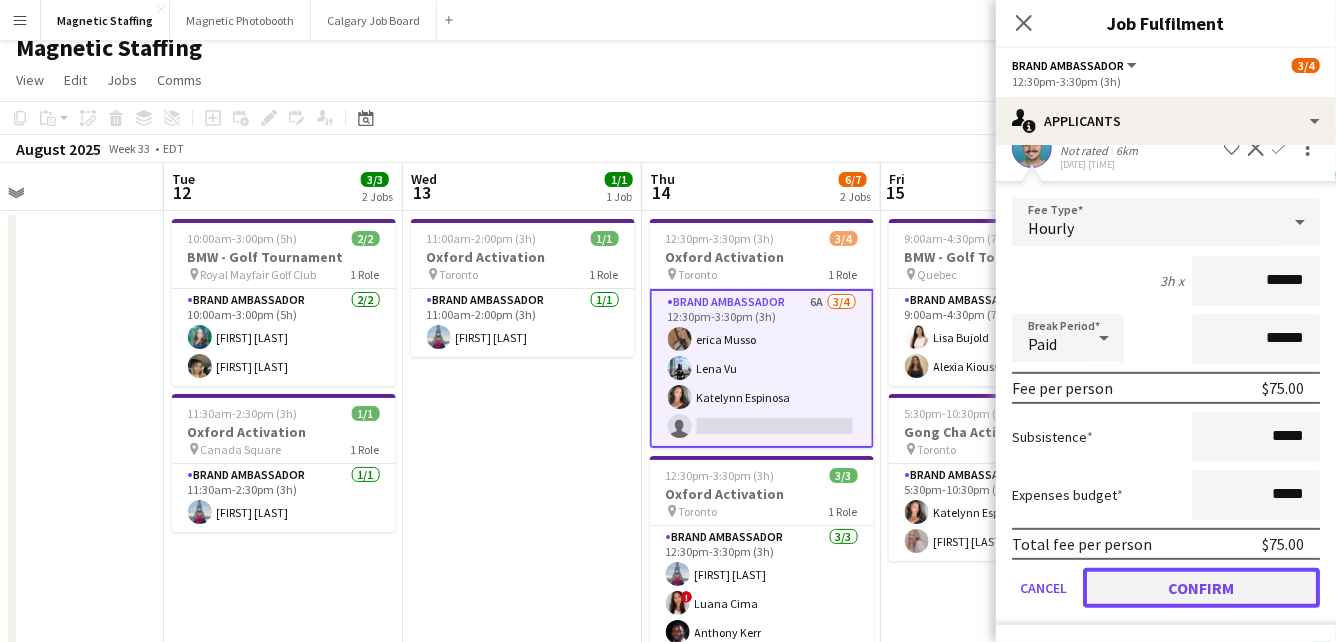 click on "Confirm" 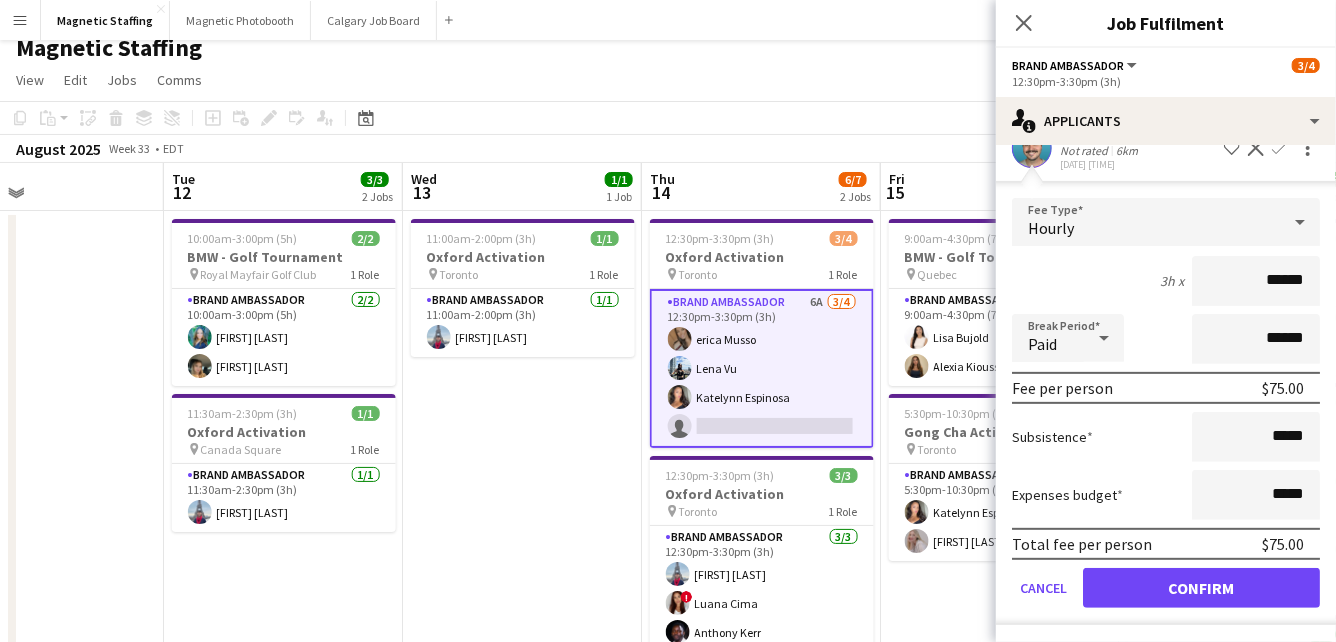 scroll, scrollTop: 0, scrollLeft: 0, axis: both 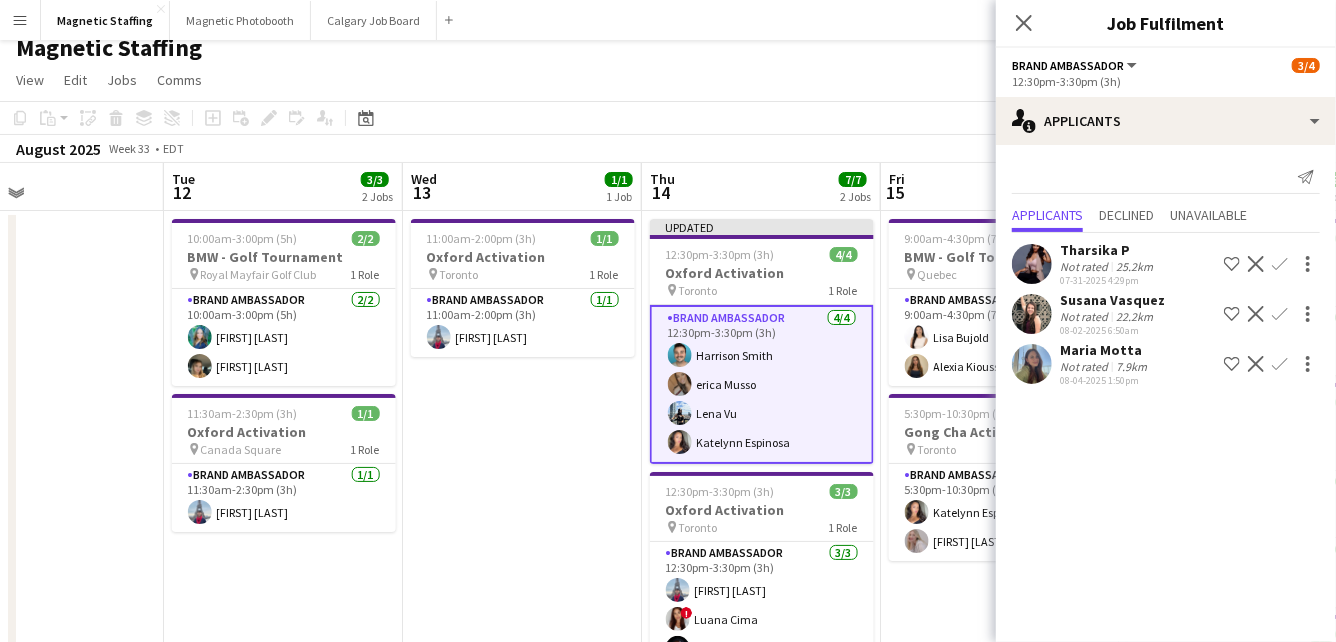 click on "11:00am-2:00pm (3h)    1/1   Oxford Activation
pin
Toronto   1 Role   Brand Ambassador   1/1   11:00am-2:00pm (3h)
Luccas Correia" at bounding box center (522, 1136) 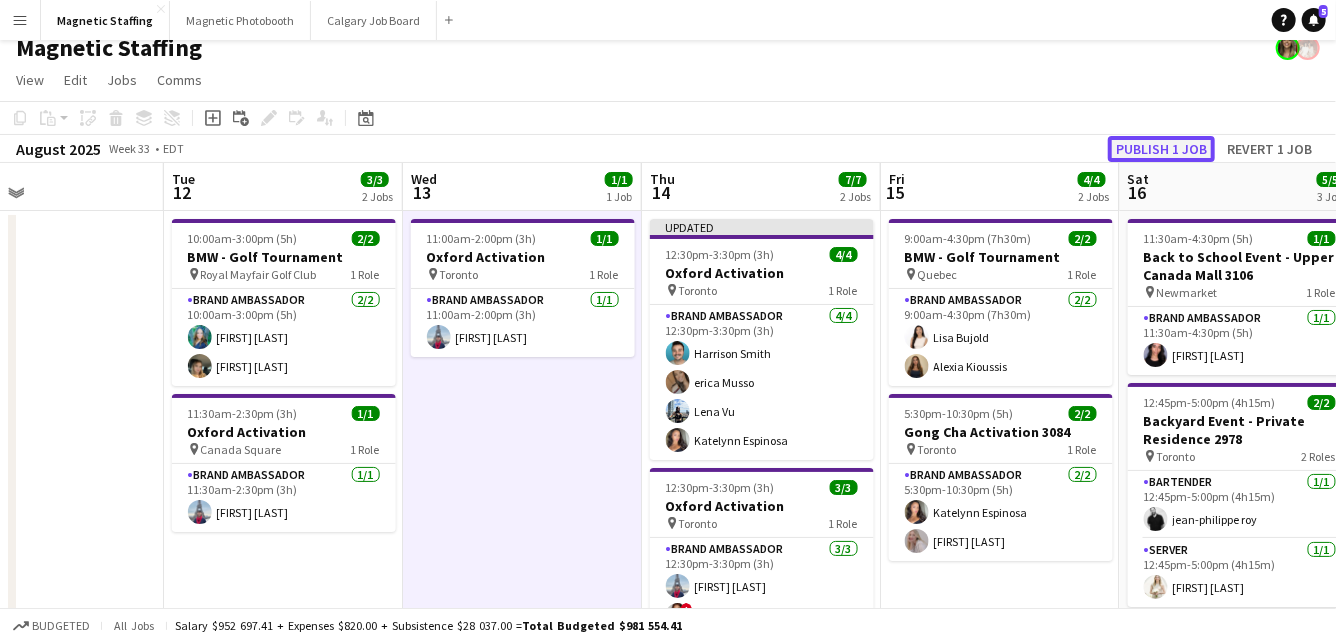 click on "Publish 1 job" 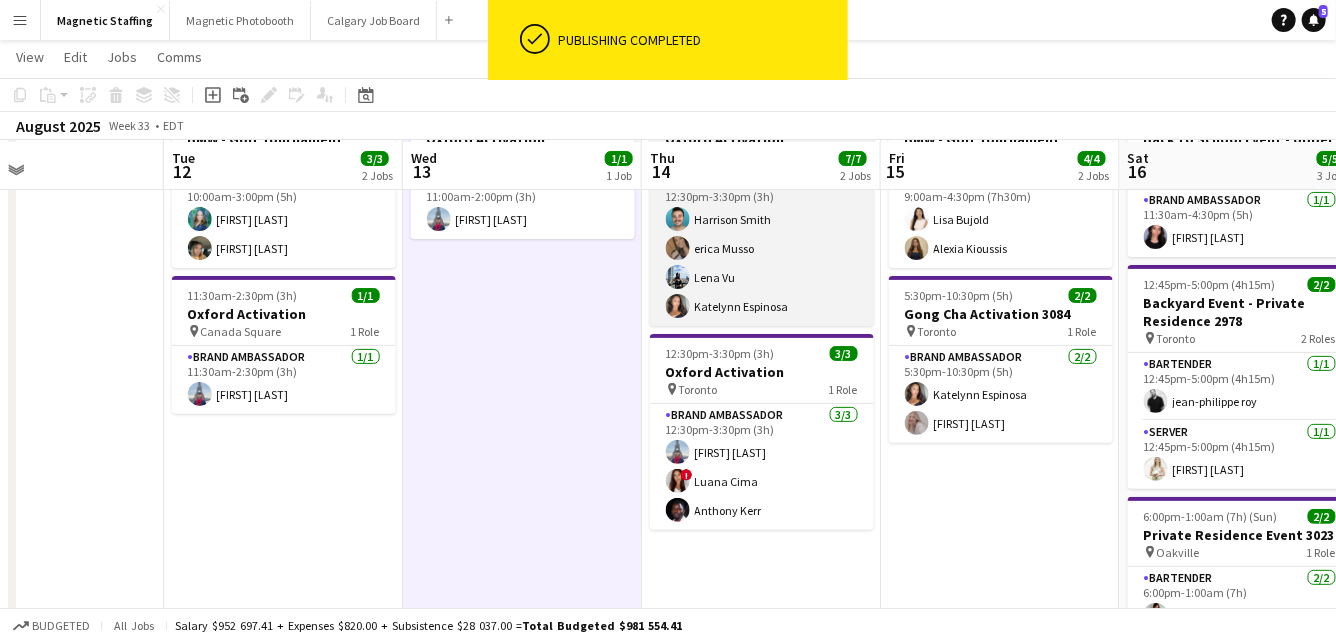 scroll, scrollTop: 133, scrollLeft: 0, axis: vertical 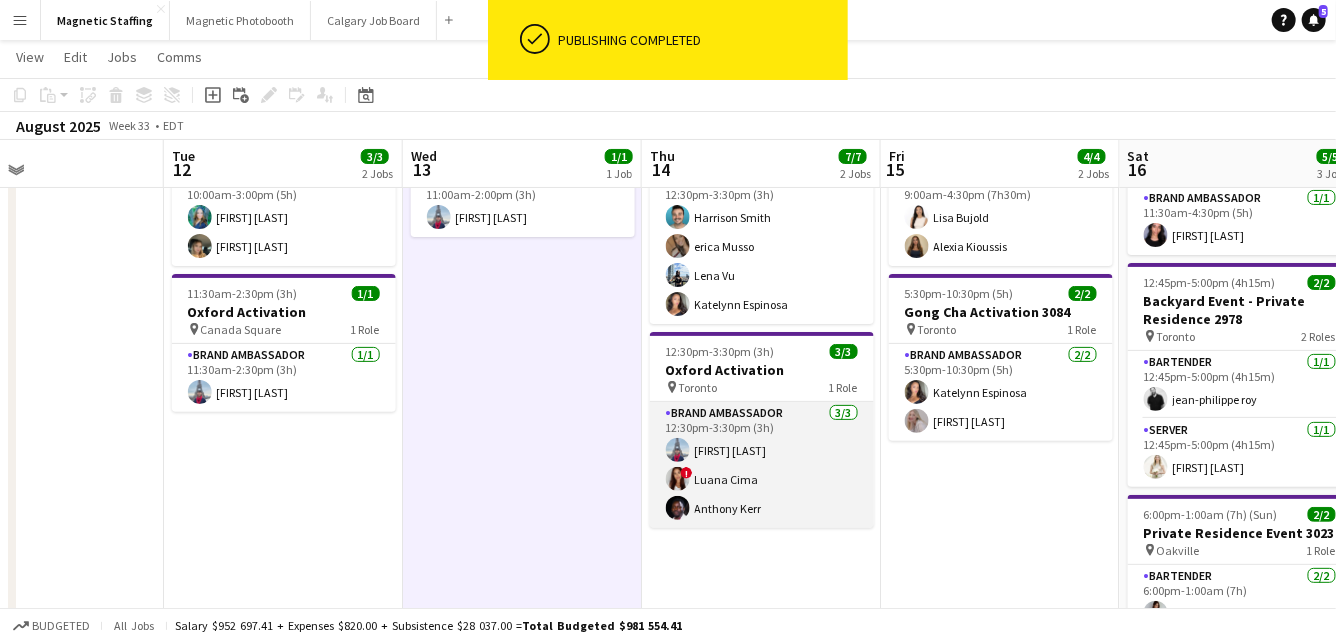 click on "Brand Ambassador   3/3   12:30pm-3:30pm (3h)
Luccas Correia ! Luana Cima Anthony Kerr" at bounding box center [762, 465] 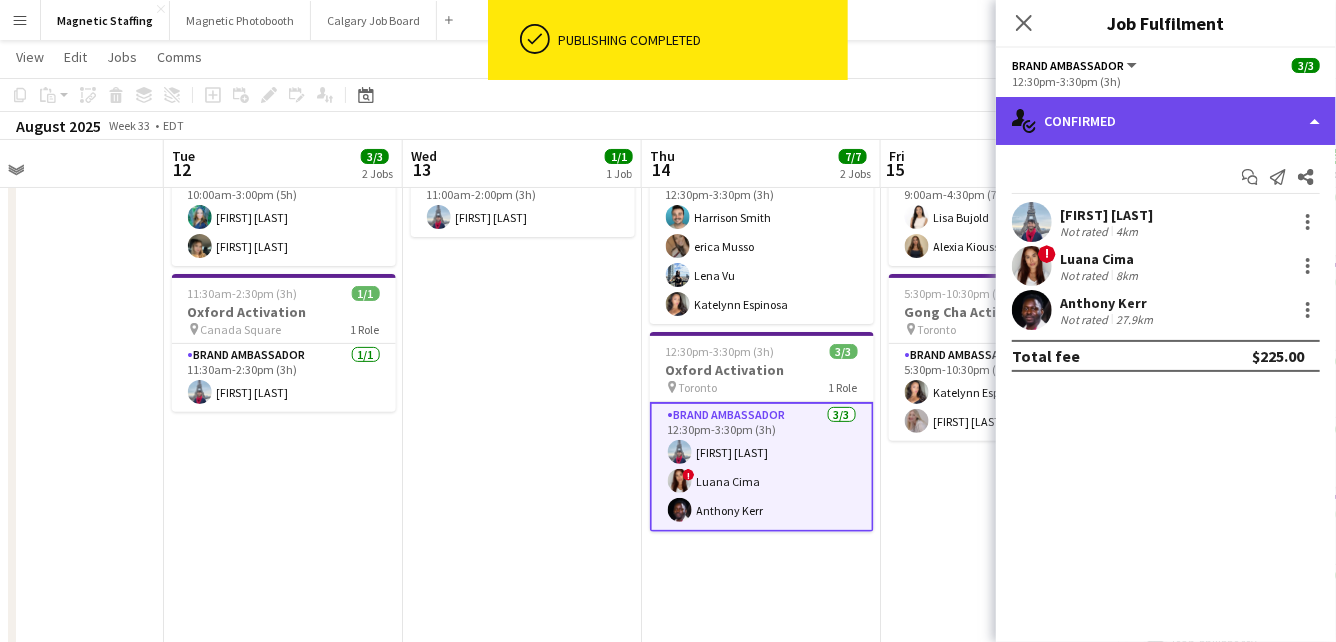 click on "single-neutral-actions-check-2
Confirmed" 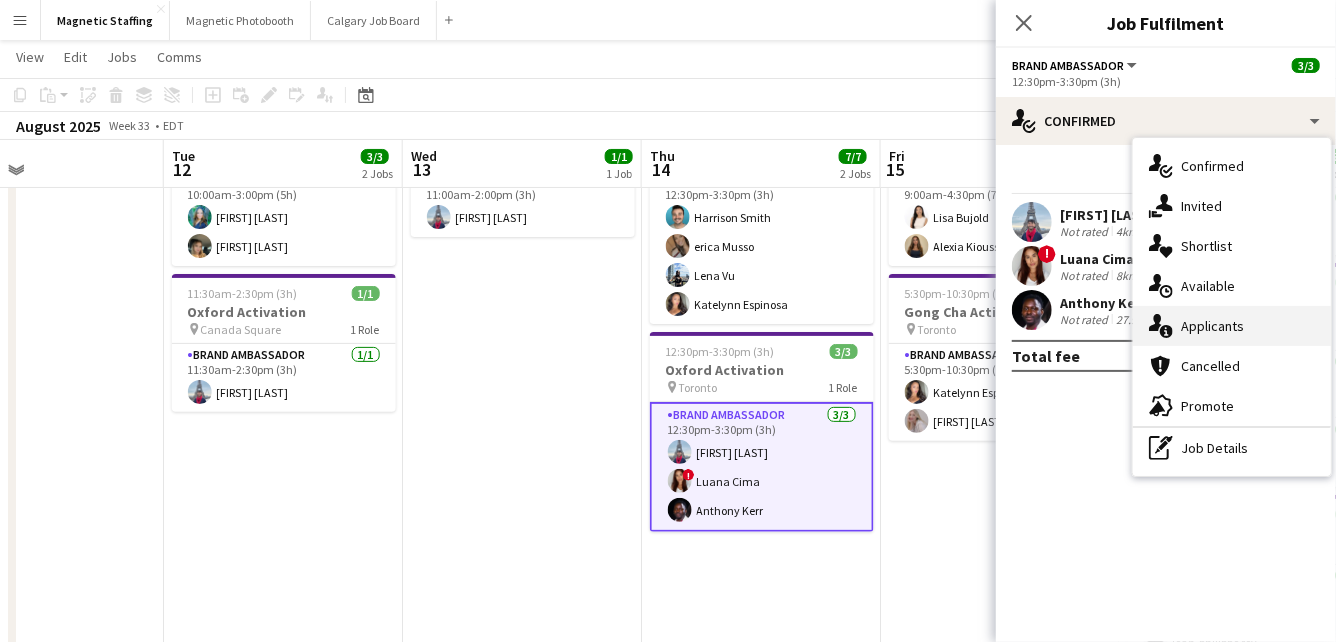 click on "single-neutral-actions-information" 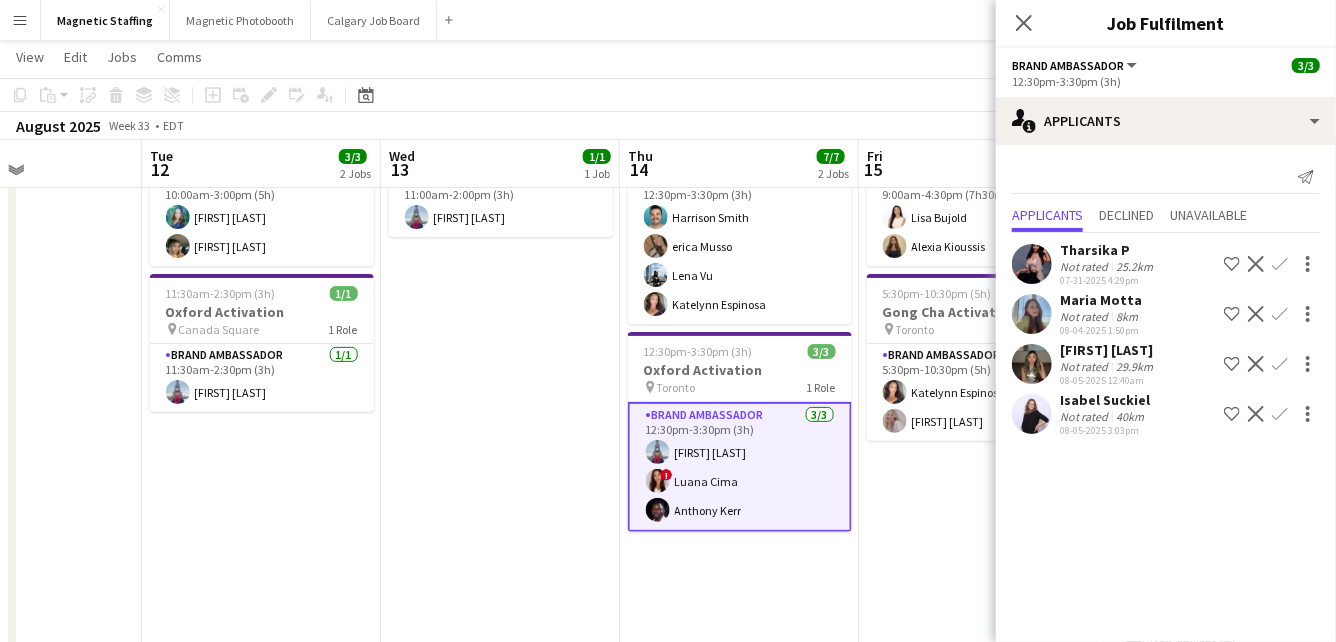drag, startPoint x: 922, startPoint y: 449, endPoint x: 319, endPoint y: 532, distance: 608.6855 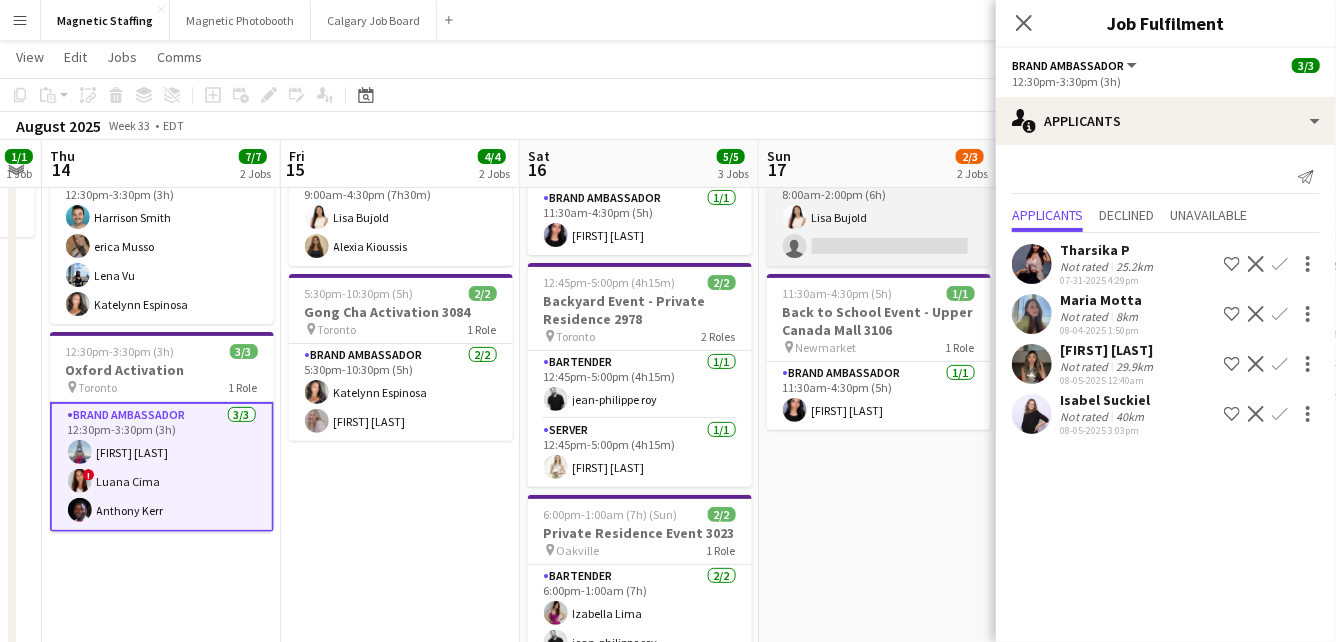 click on "Brand Ambassador   1/2   8:00am-2:00pm (6h)
Lisa Bujold
single-neutral-actions" at bounding box center [879, 217] 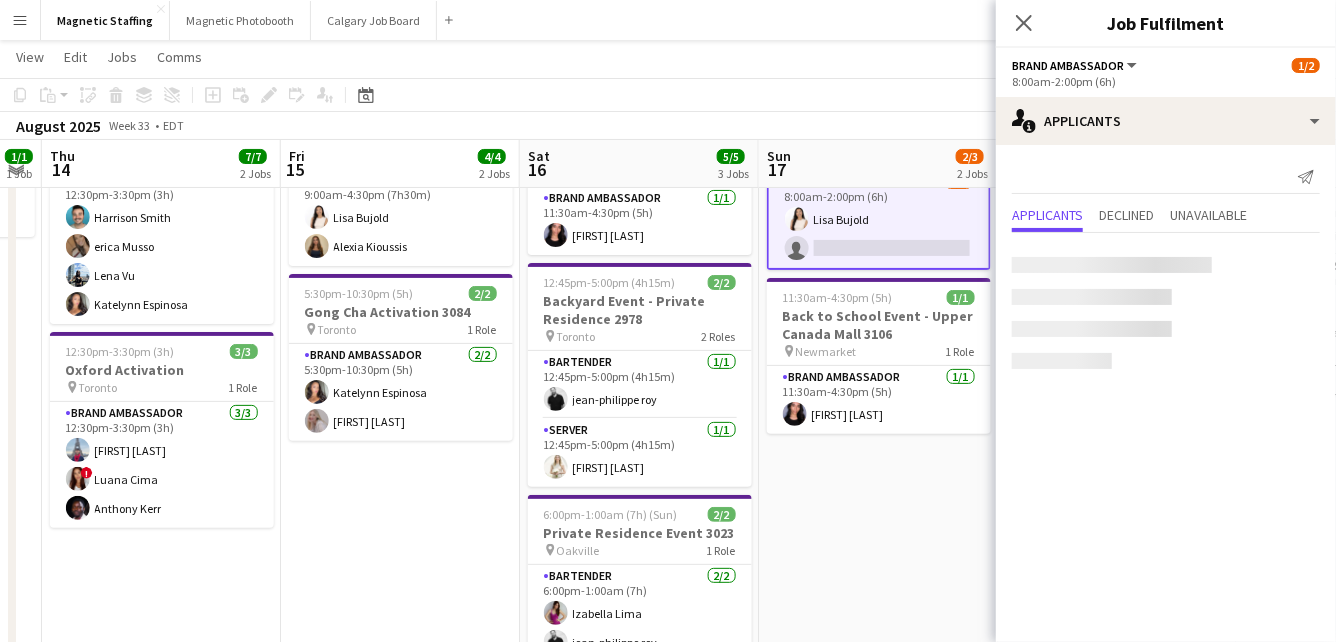 scroll, scrollTop: 0, scrollLeft: 674, axis: horizontal 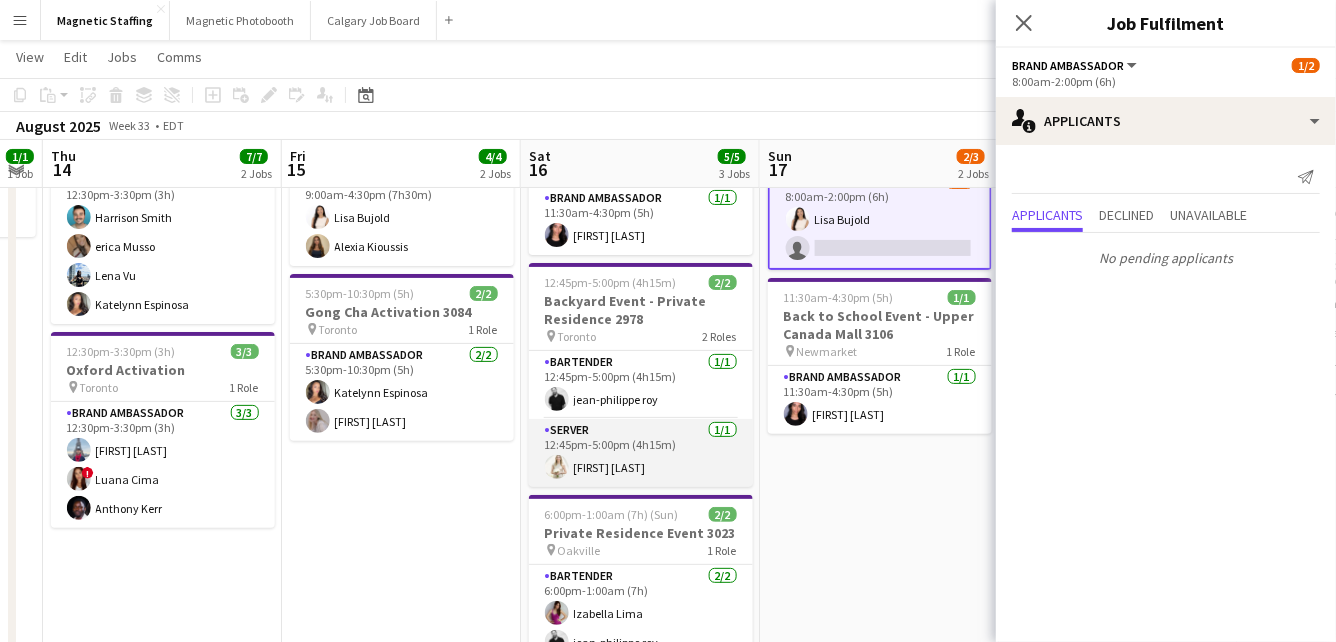 click on "Server   1/1   12:45pm-5:00pm (4h15m)
Katryna Klepacki" at bounding box center (641, 453) 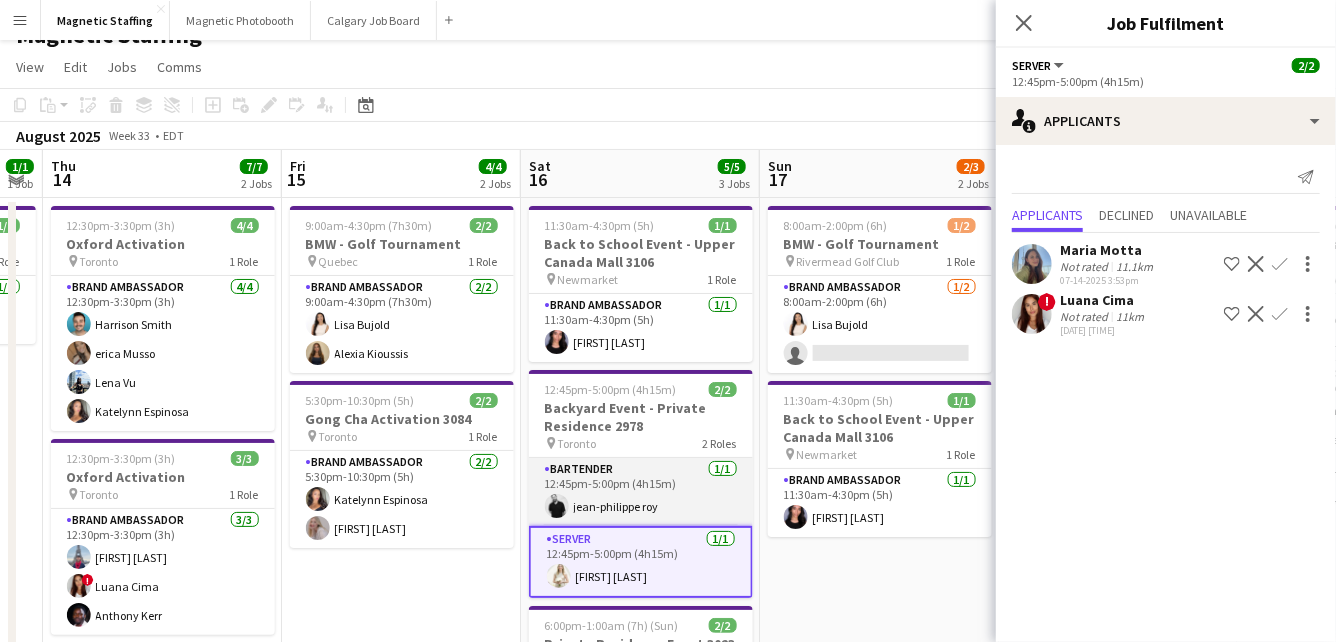 scroll, scrollTop: 9, scrollLeft: 0, axis: vertical 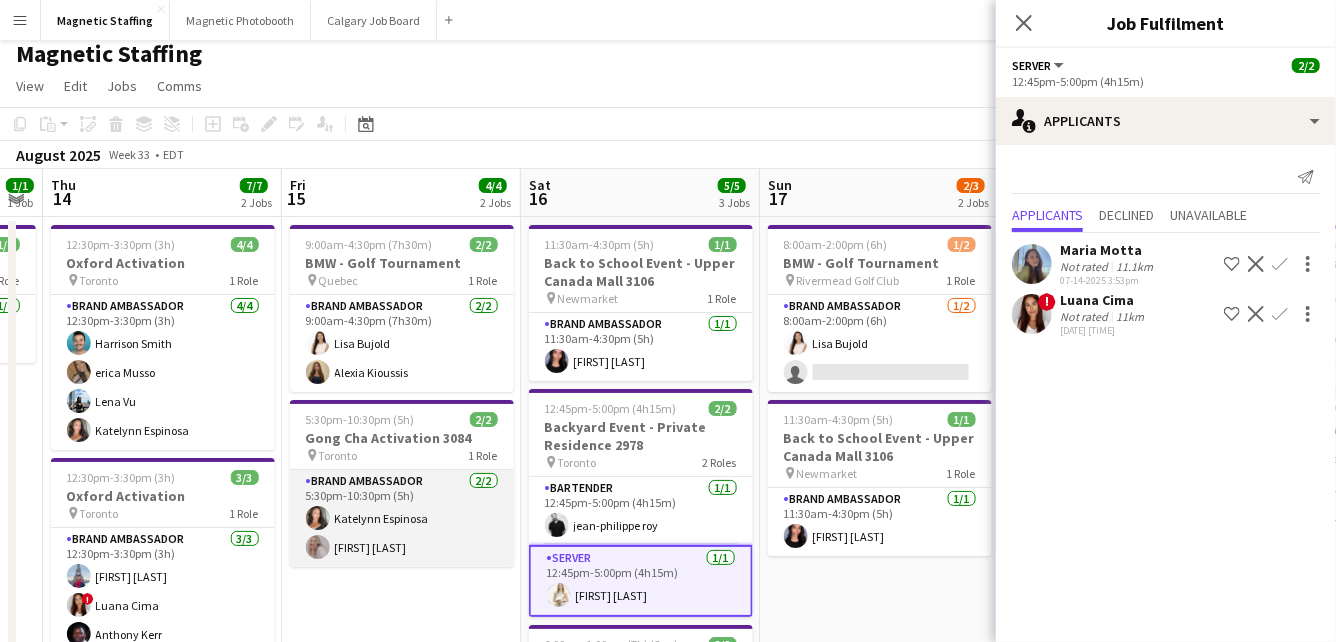 click on "Brand Ambassador   2/2   5:30pm-10:30pm (5h)
Katelynn Espinosa Roxanna Cyganek" at bounding box center (402, 518) 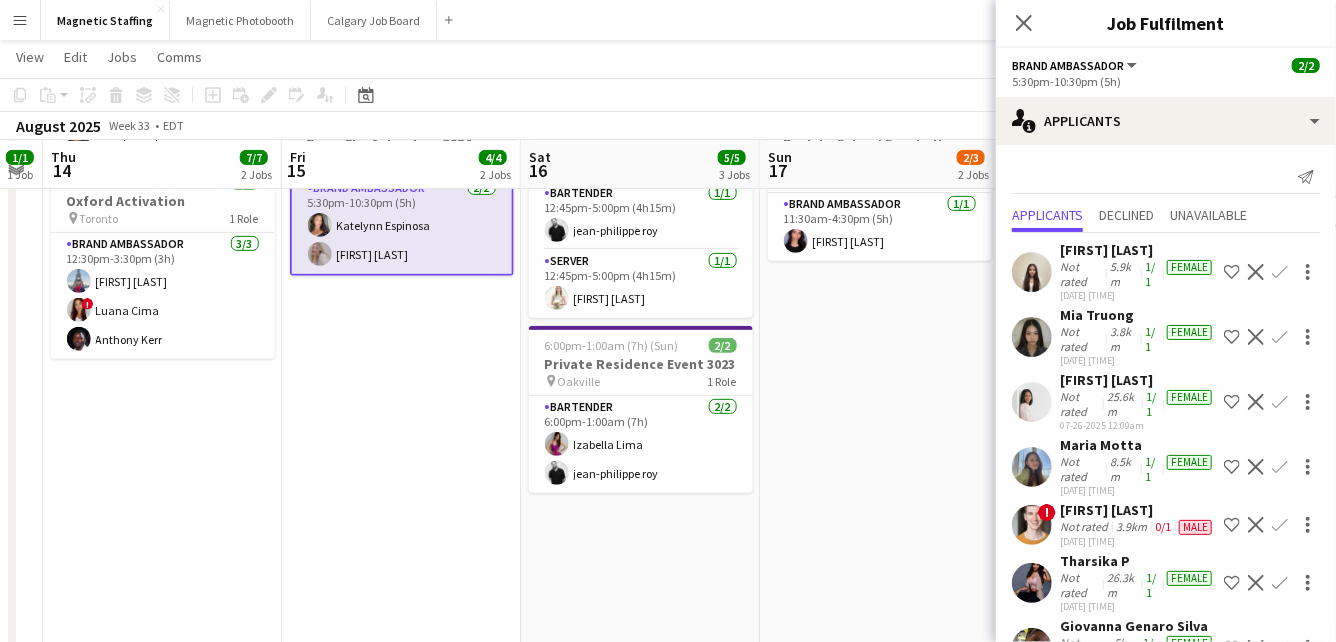 scroll, scrollTop: 303, scrollLeft: 0, axis: vertical 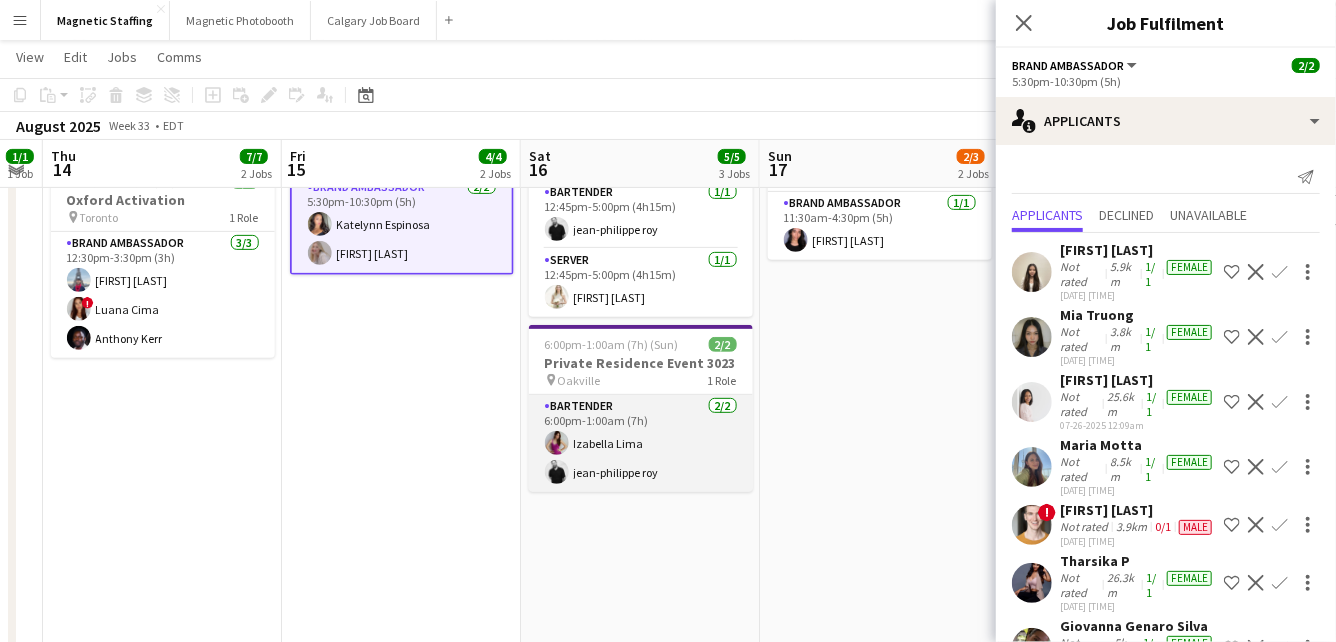 click on "Bartender   2/2   6:00pm-1:00am (7h)
Izabella Lima jean-philippe roy" at bounding box center (641, 443) 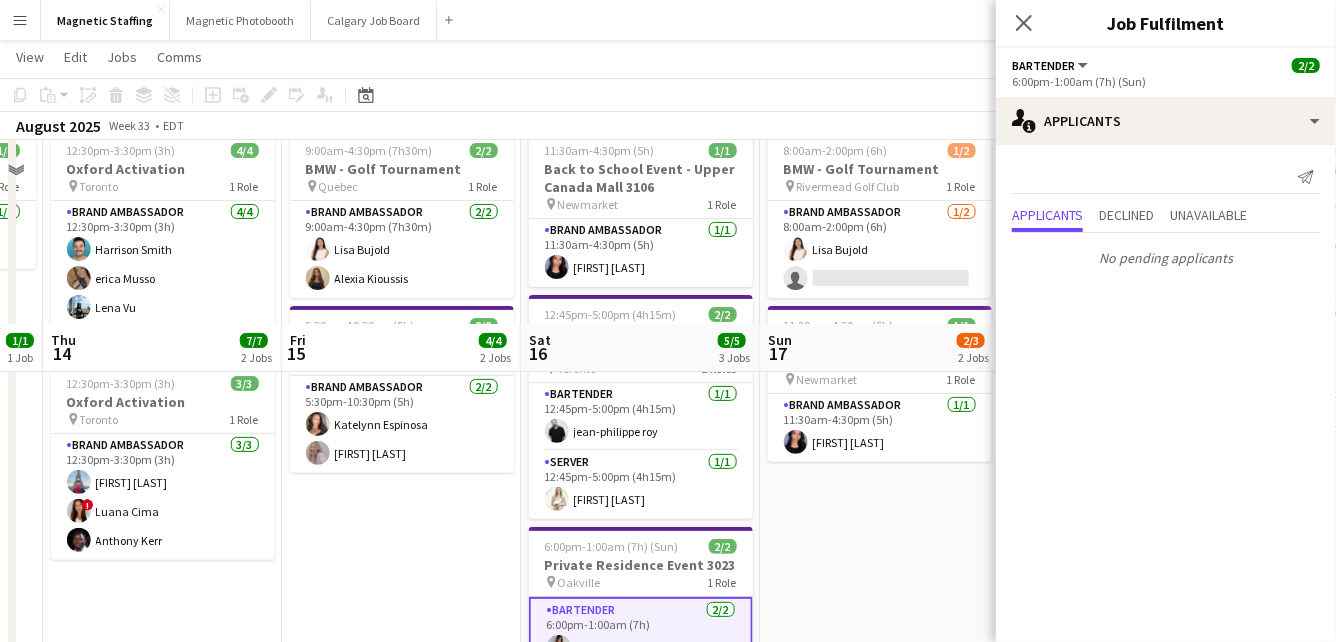 scroll, scrollTop: 0, scrollLeft: 0, axis: both 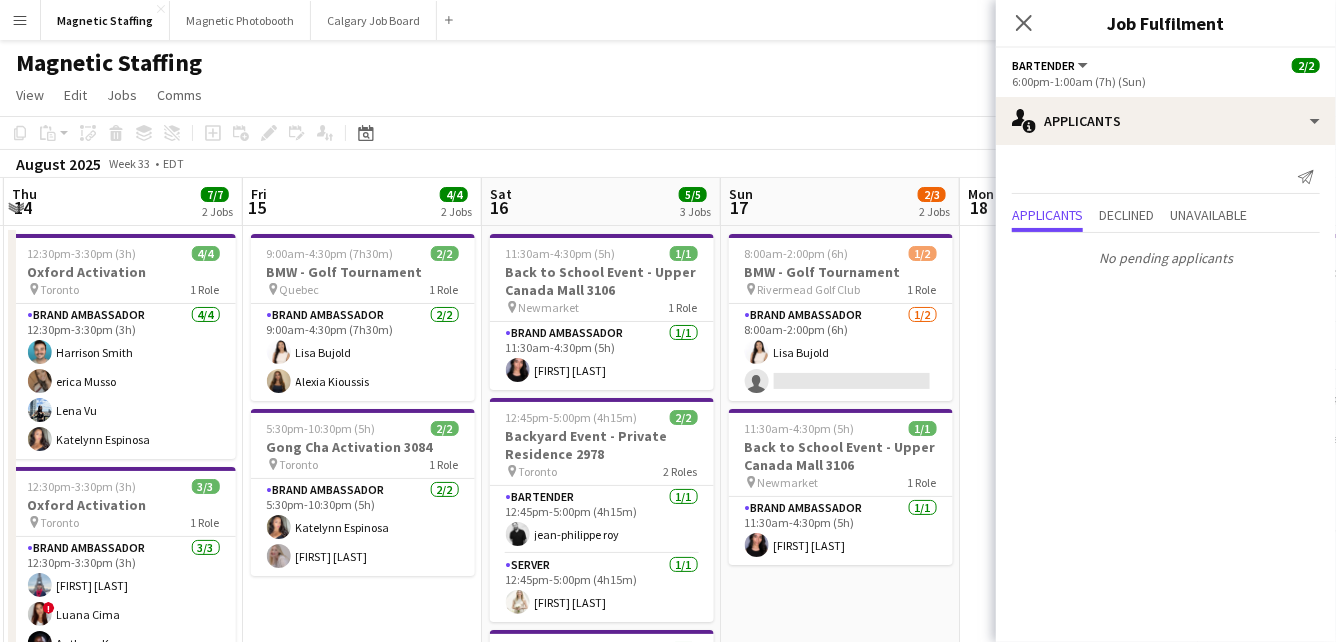 drag, startPoint x: 850, startPoint y: 376, endPoint x: 90, endPoint y: 453, distance: 763.8907 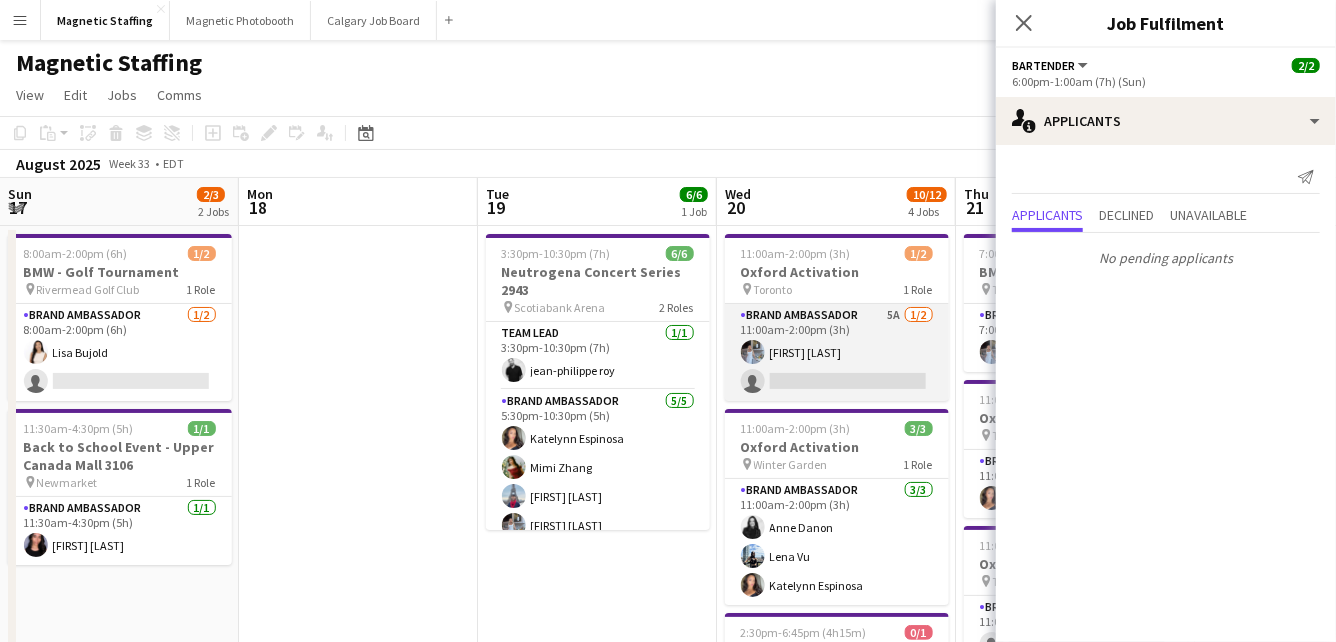 click on "Brand Ambassador   5A   1/2   11:00am-2:00pm (3h)
Heather Siemonsen
single-neutral-actions" at bounding box center (837, 352) 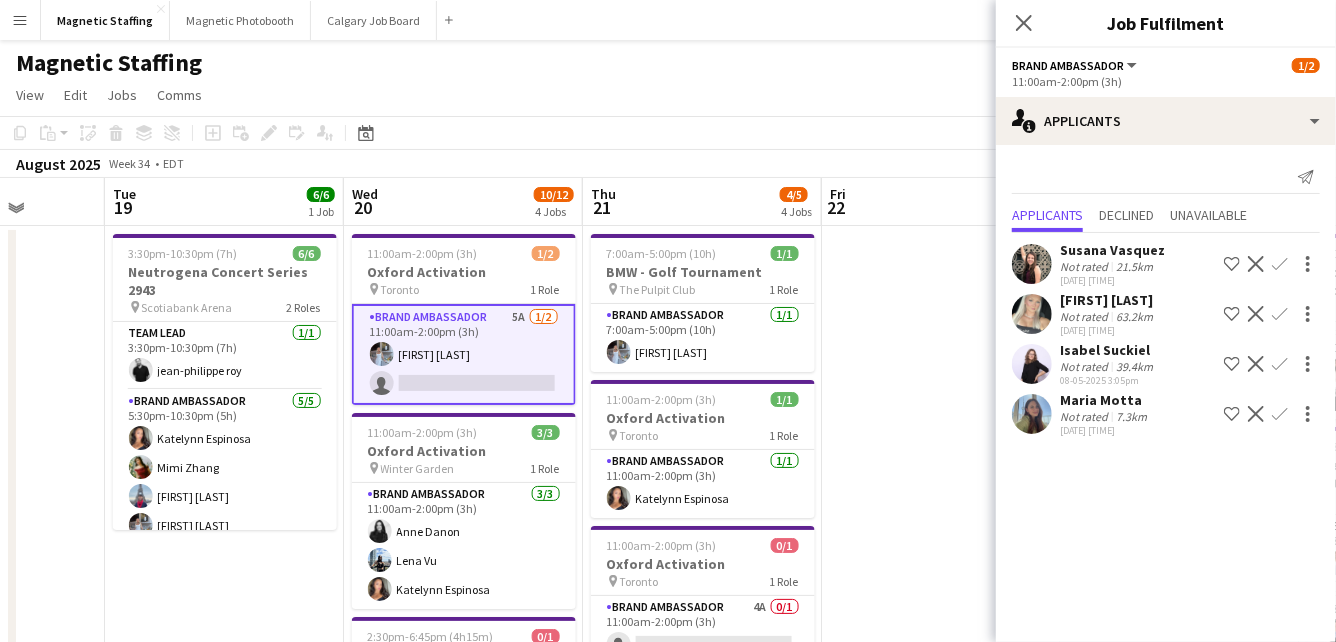drag, startPoint x: 777, startPoint y: 365, endPoint x: 396, endPoint y: 386, distance: 381.5783 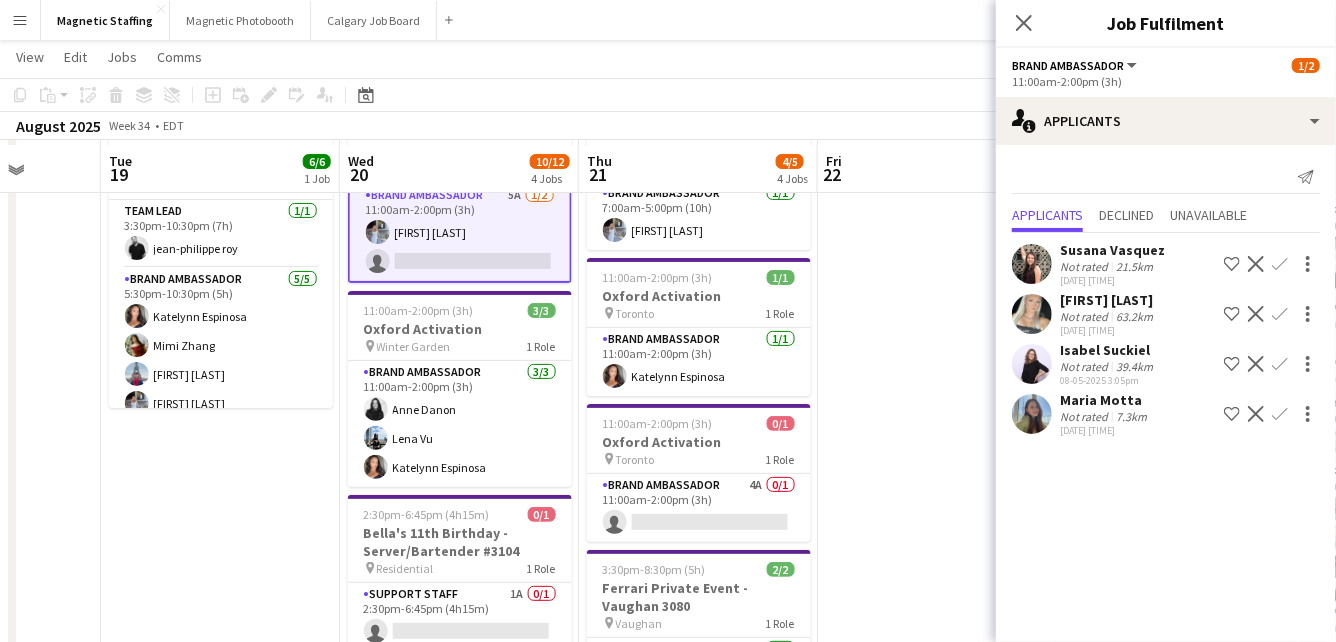 scroll, scrollTop: 126, scrollLeft: 0, axis: vertical 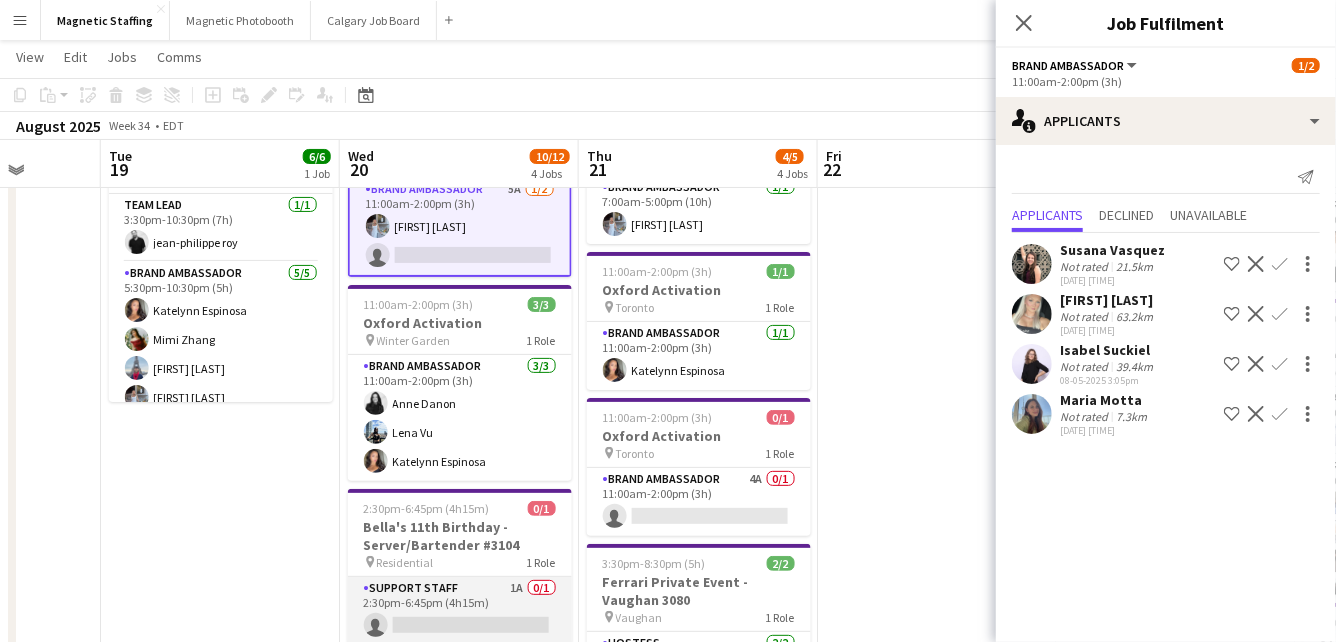 click on "Support Staff   1A   0/1   2:30pm-6:45pm (4h15m)
single-neutral-actions" at bounding box center (460, 611) 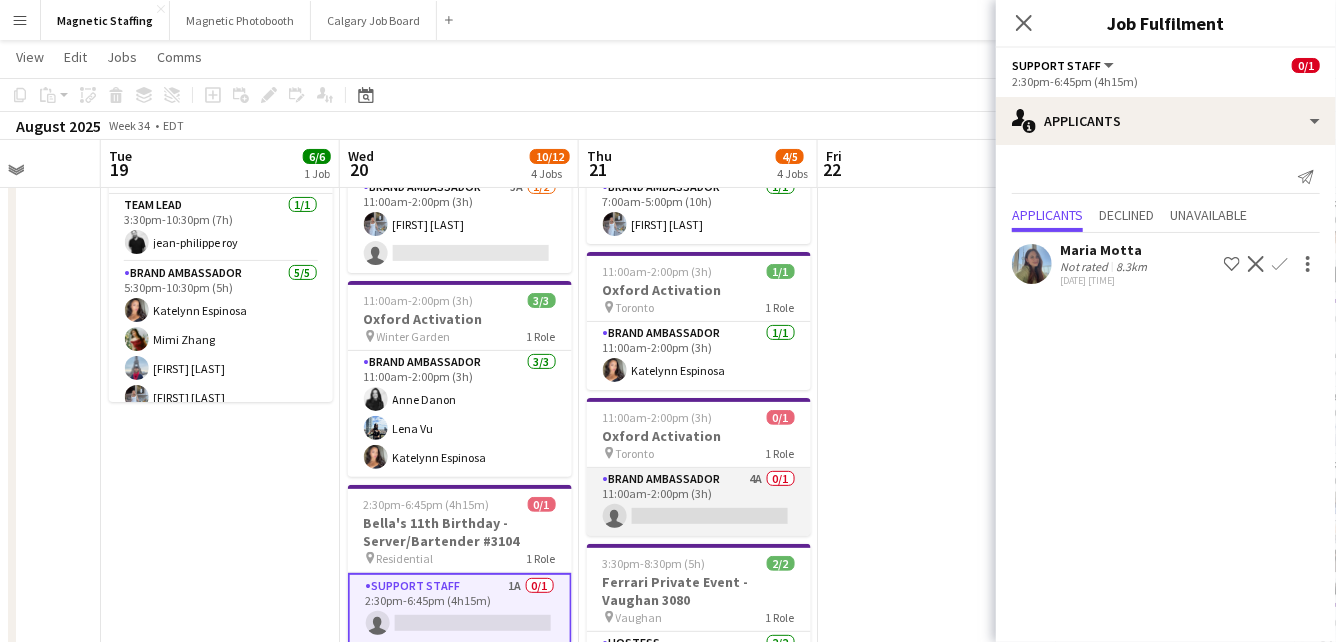 click on "Brand Ambassador   4A   0/1   11:00am-2:00pm (3h)
single-neutral-actions" at bounding box center (699, 502) 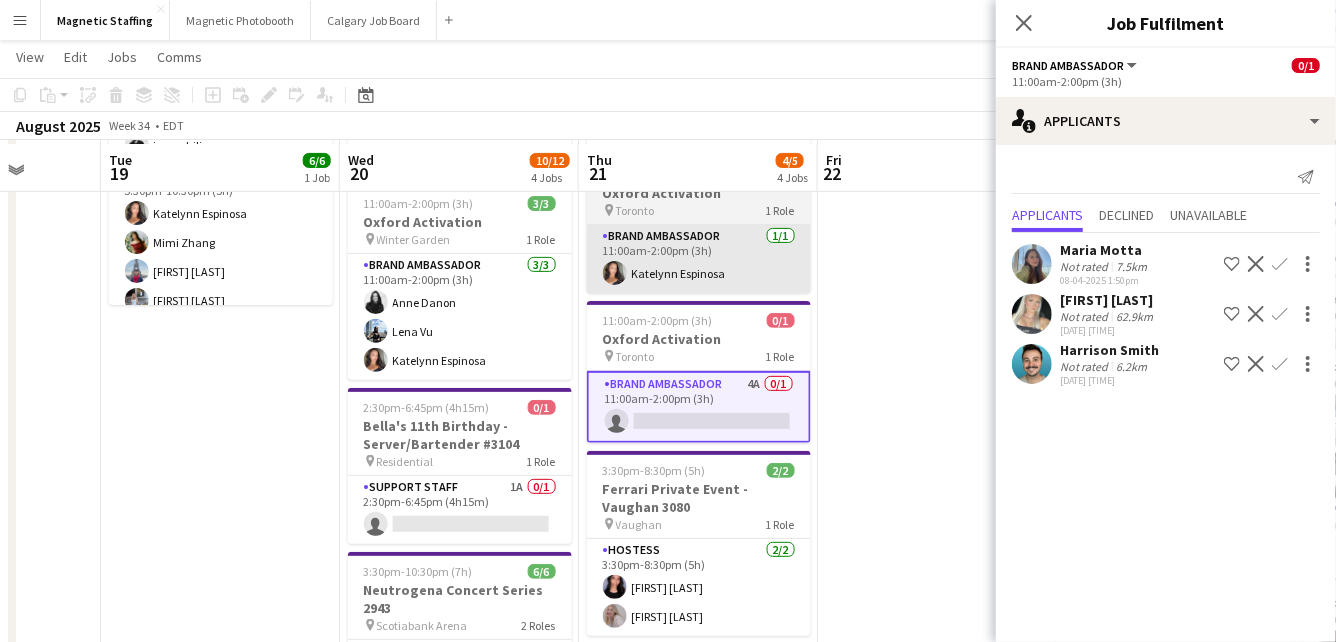 scroll, scrollTop: 227, scrollLeft: 0, axis: vertical 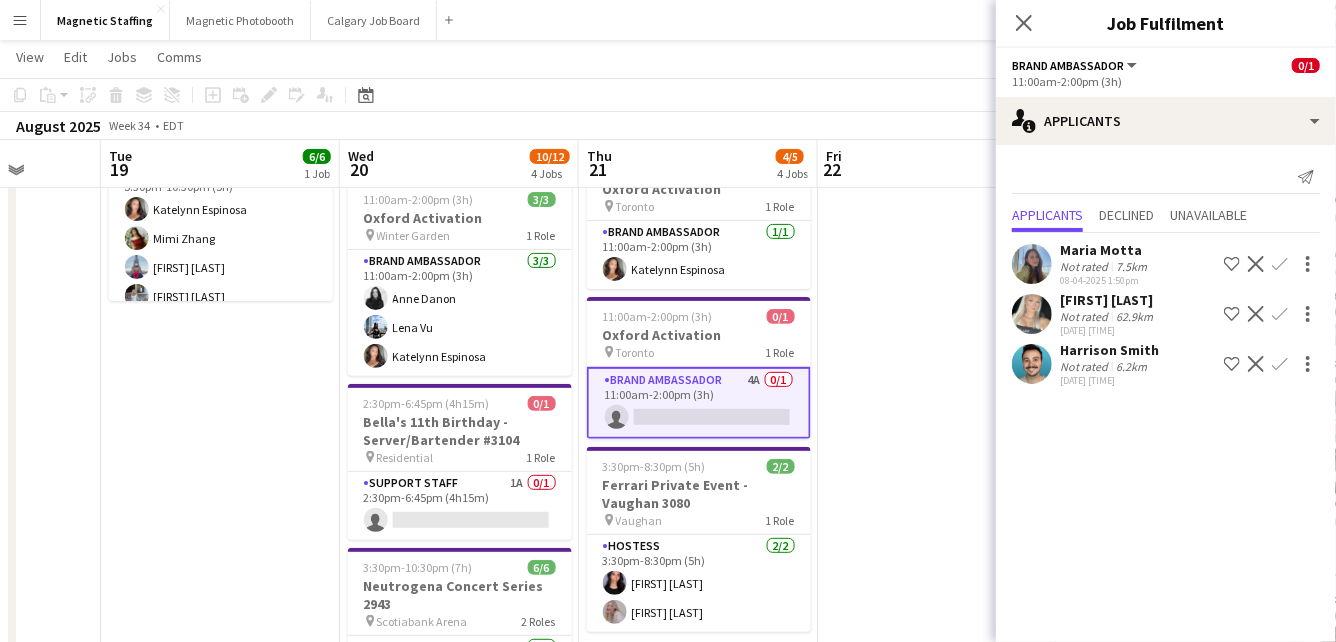 click on "Confirm" 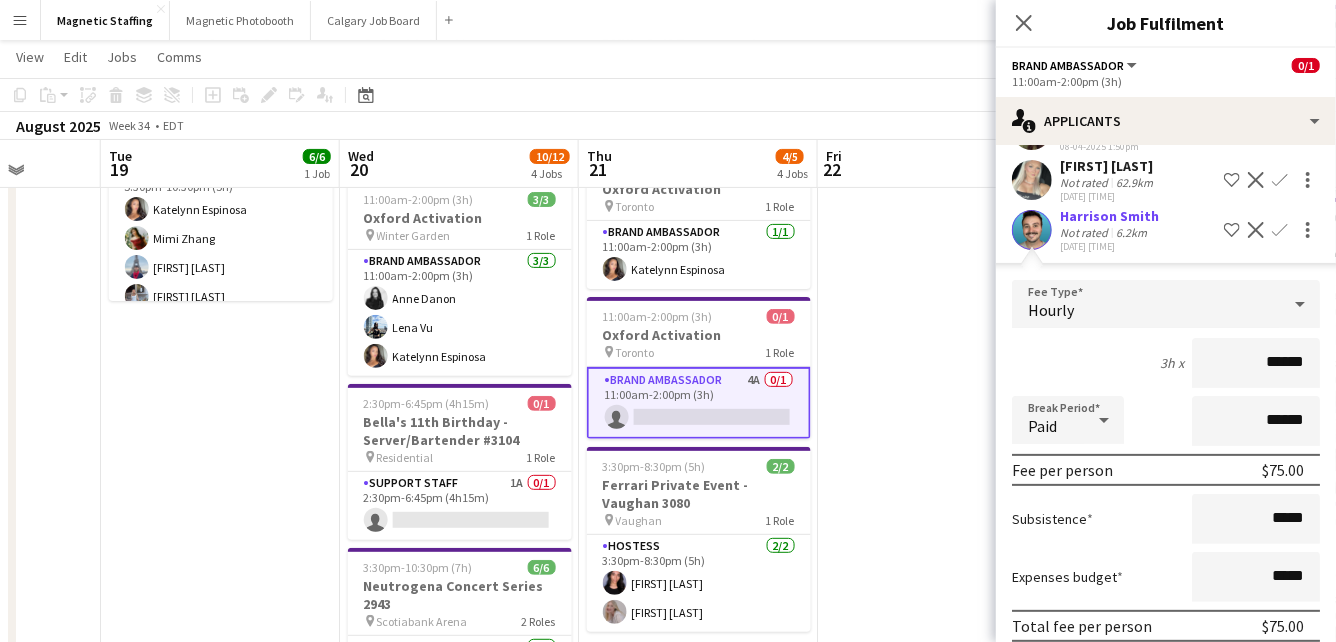 scroll, scrollTop: 216, scrollLeft: 0, axis: vertical 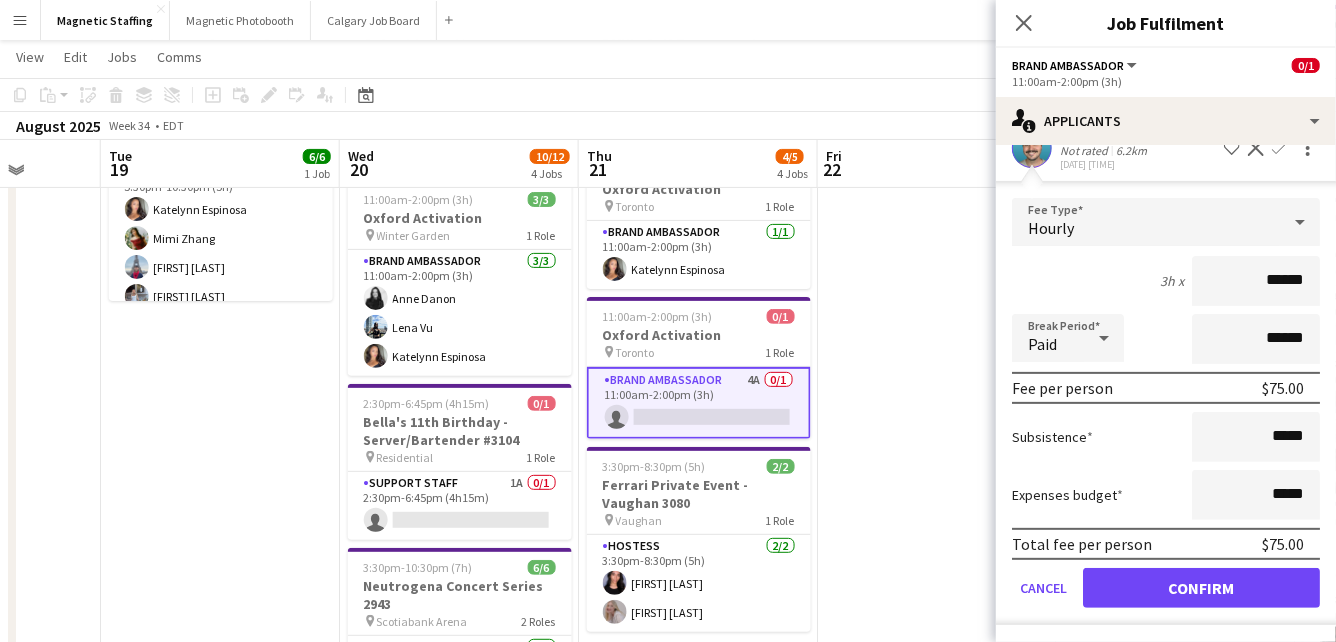 click at bounding box center [937, 922] 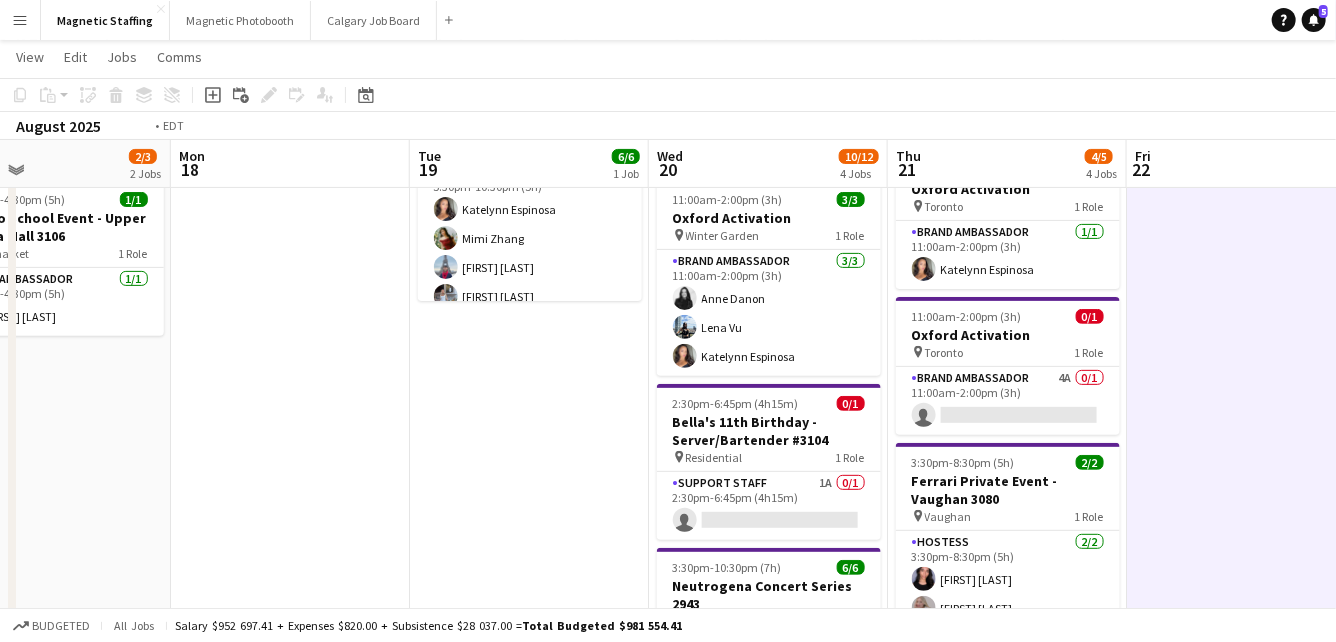 drag, startPoint x: 502, startPoint y: 433, endPoint x: 1058, endPoint y: 402, distance: 556.8635 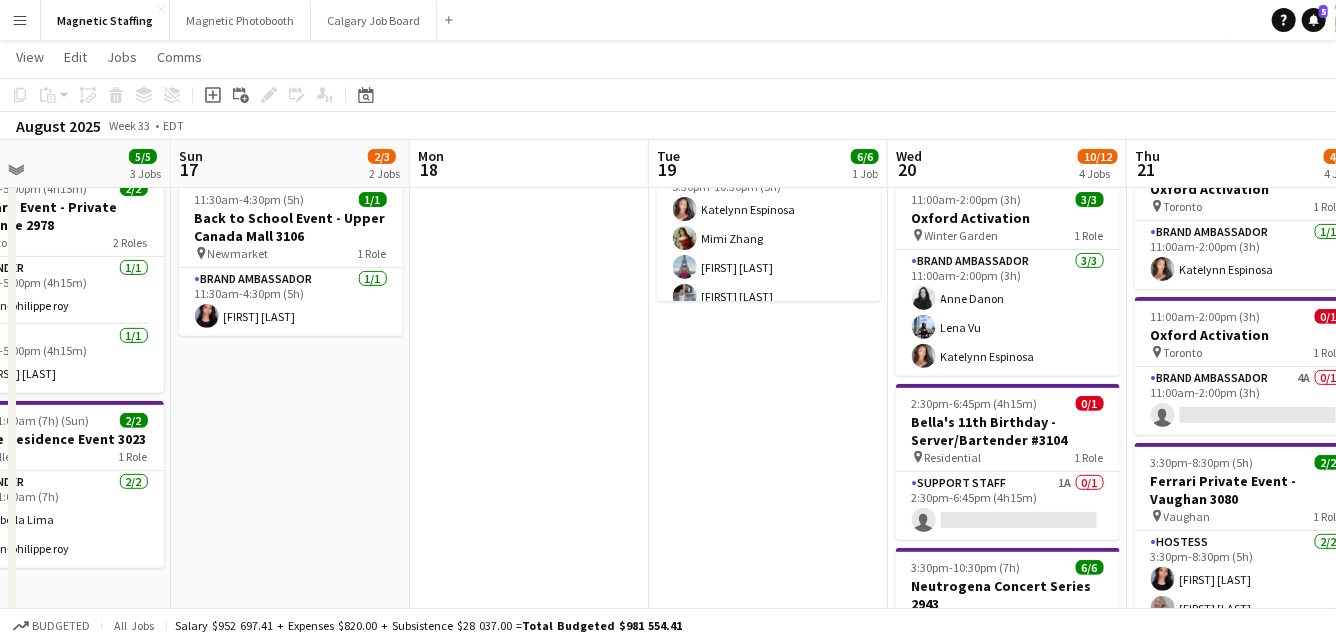 scroll, scrollTop: 0, scrollLeft: 541, axis: horizontal 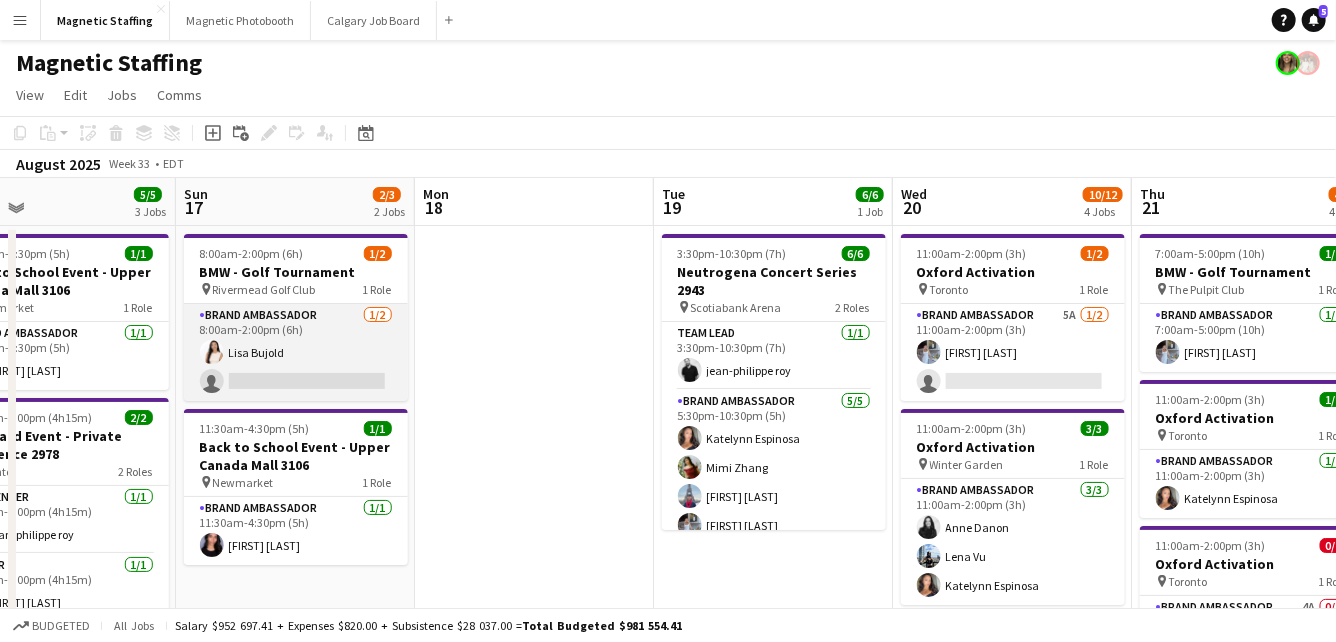 click on "Brand Ambassador   1/2   8:00am-2:00pm (6h)
Lisa Bujold
single-neutral-actions" at bounding box center [296, 352] 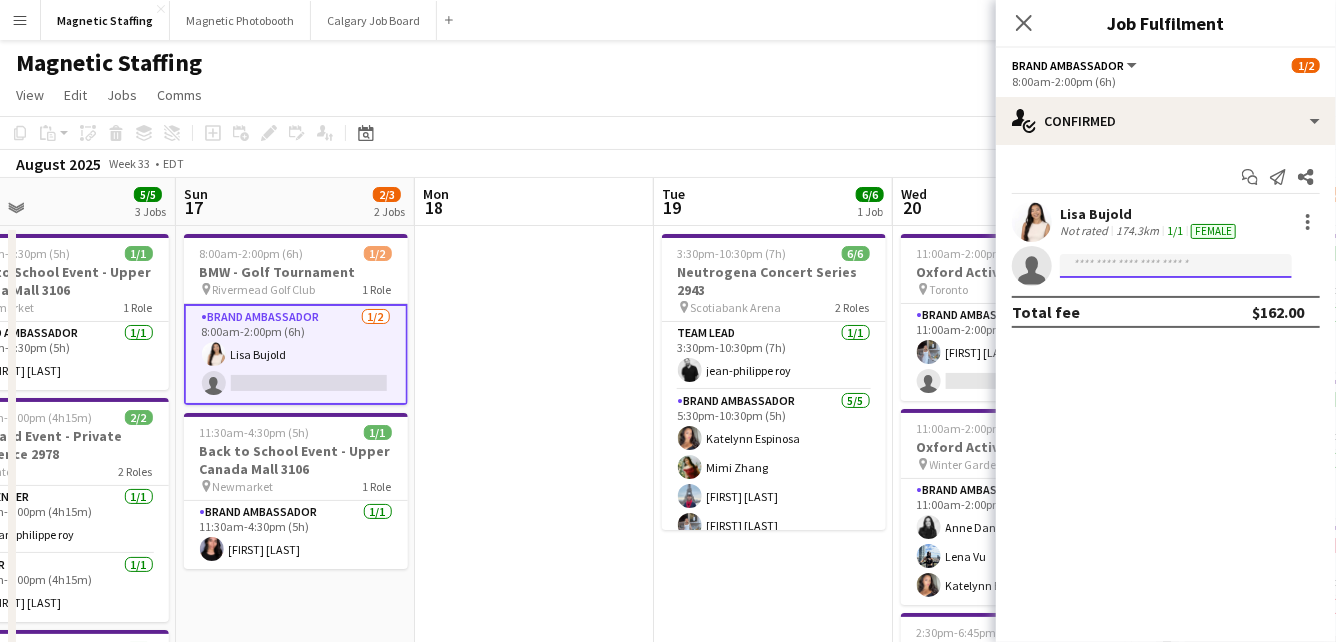 click 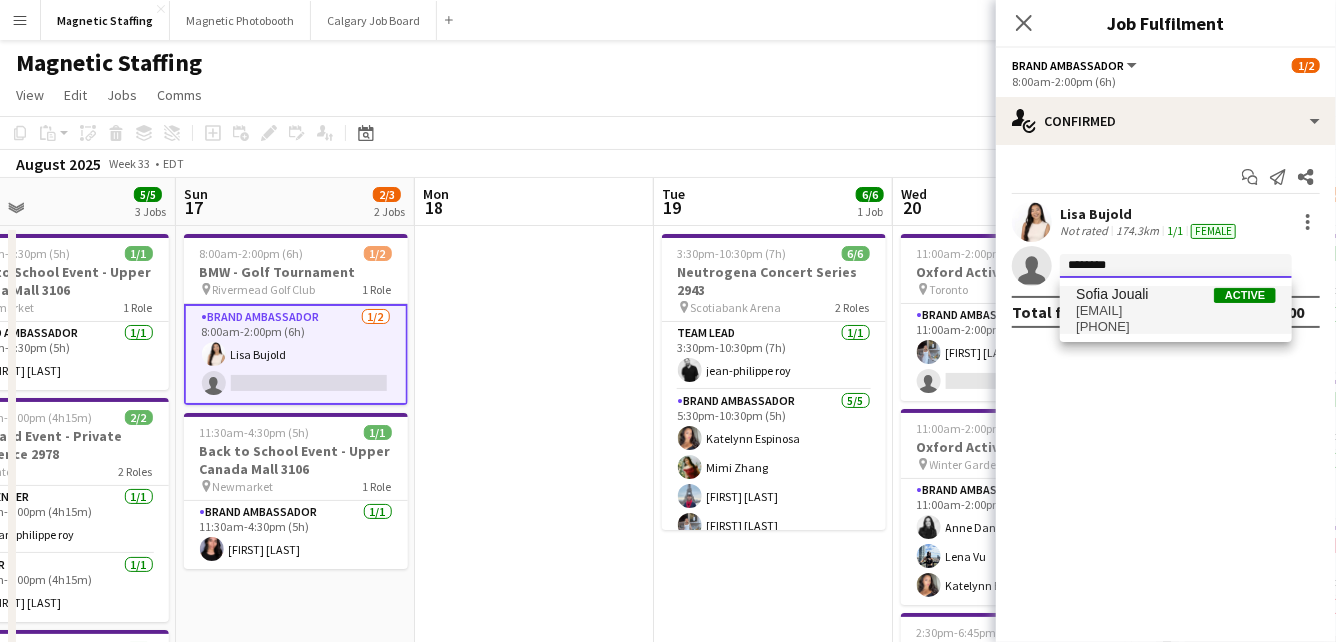 type on "********" 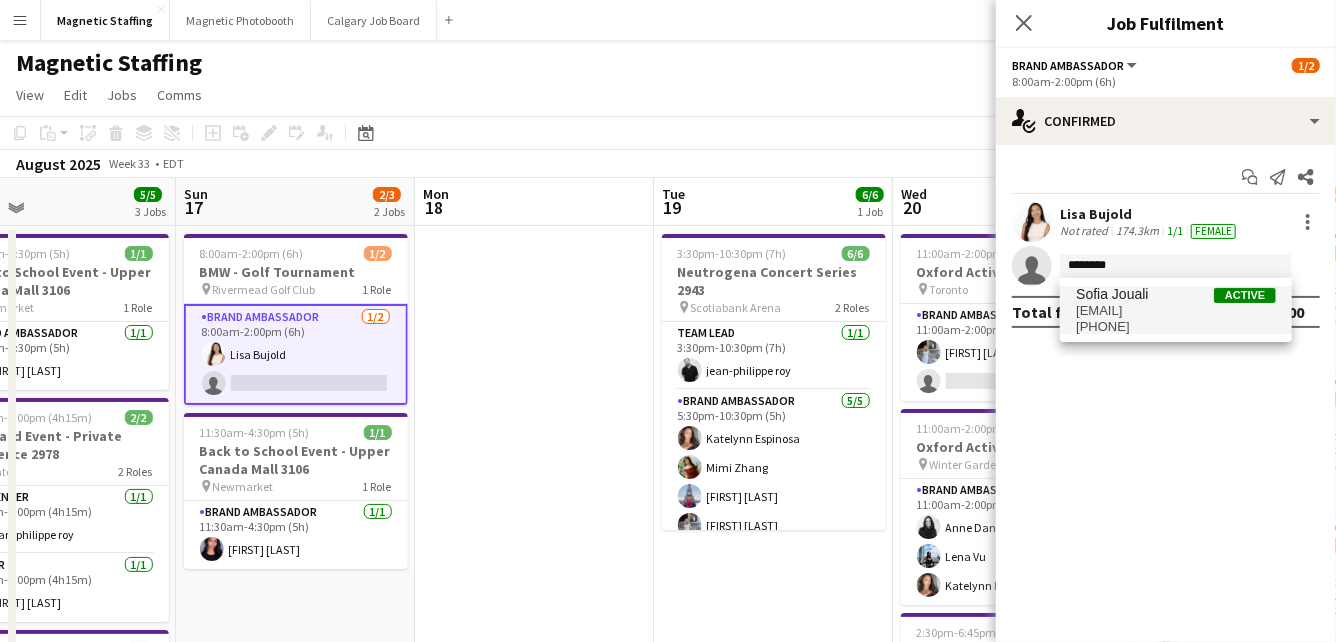 click on "sofiajouali66@hotmail.ca" at bounding box center (1176, 311) 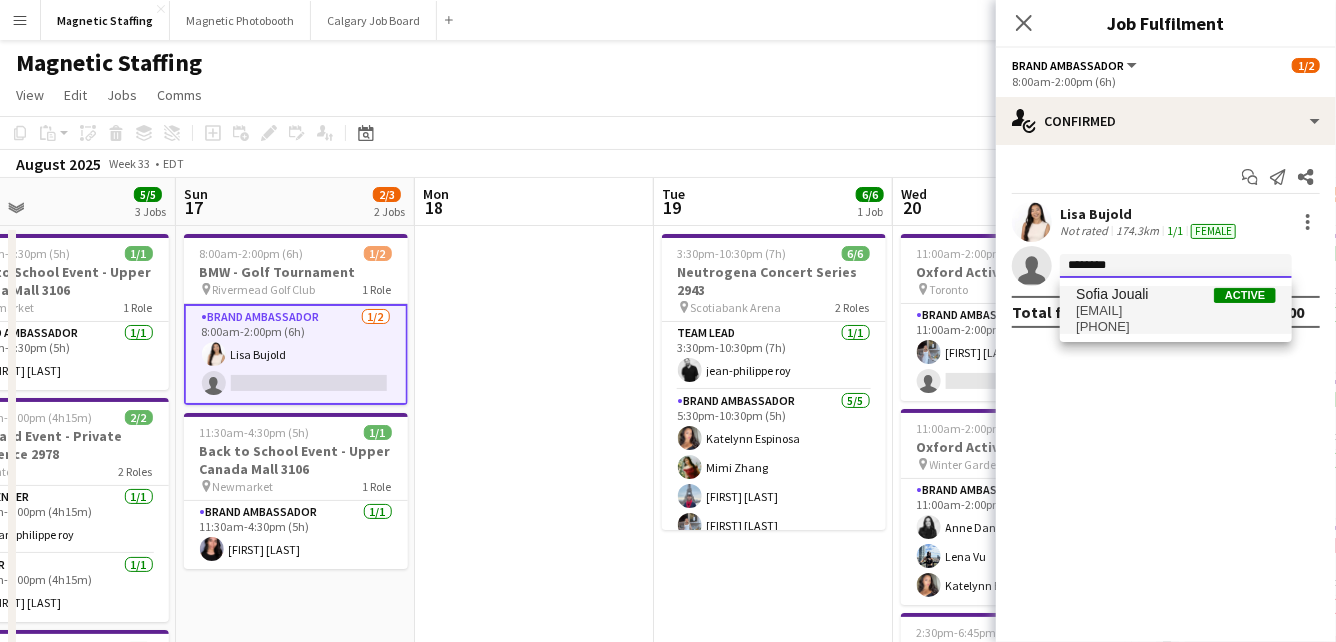 type 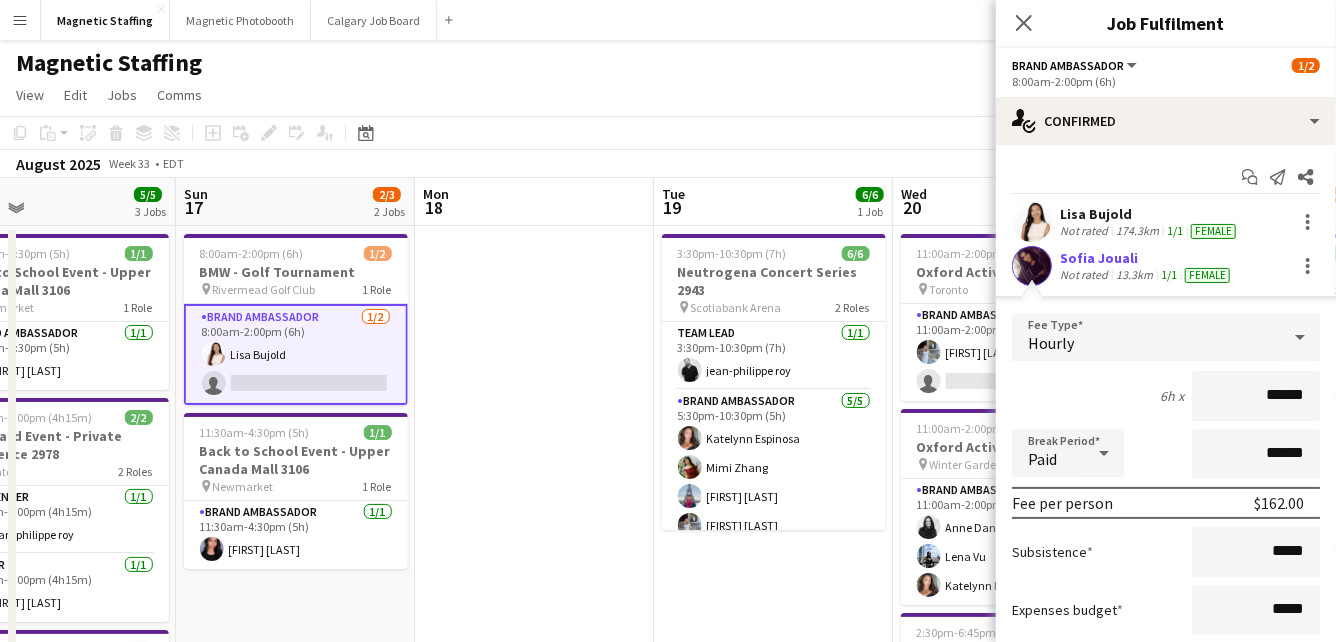 scroll, scrollTop: 153, scrollLeft: 0, axis: vertical 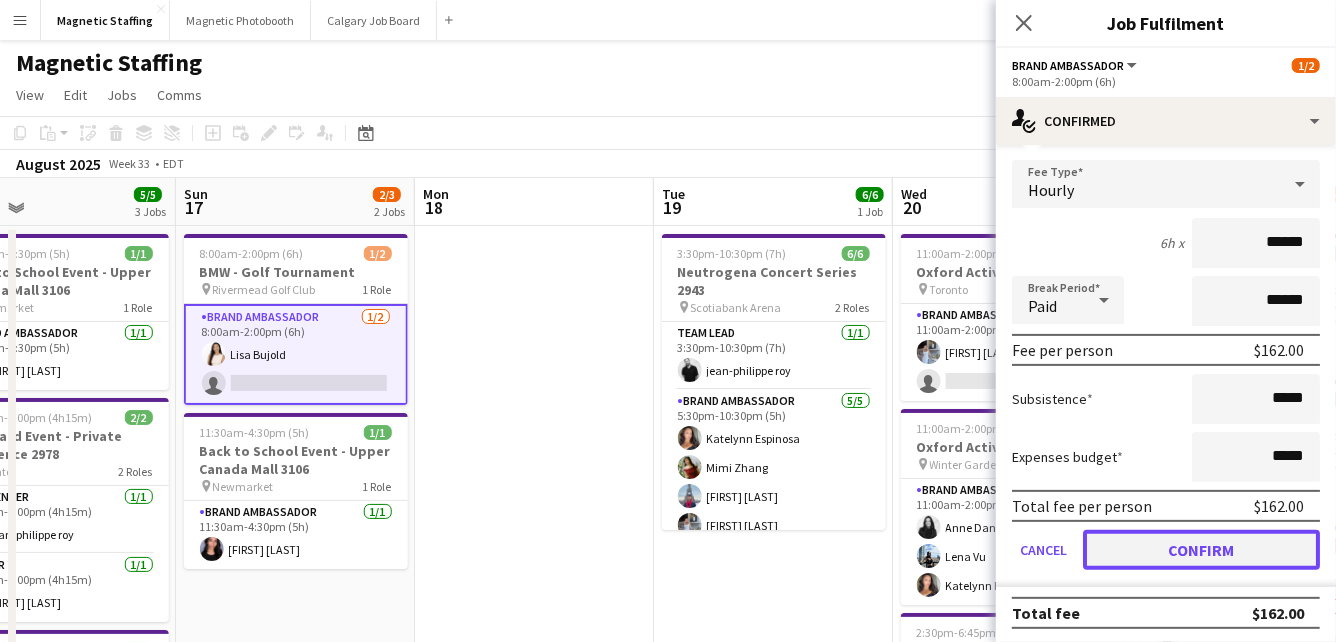 click on "Confirm" at bounding box center [1201, 550] 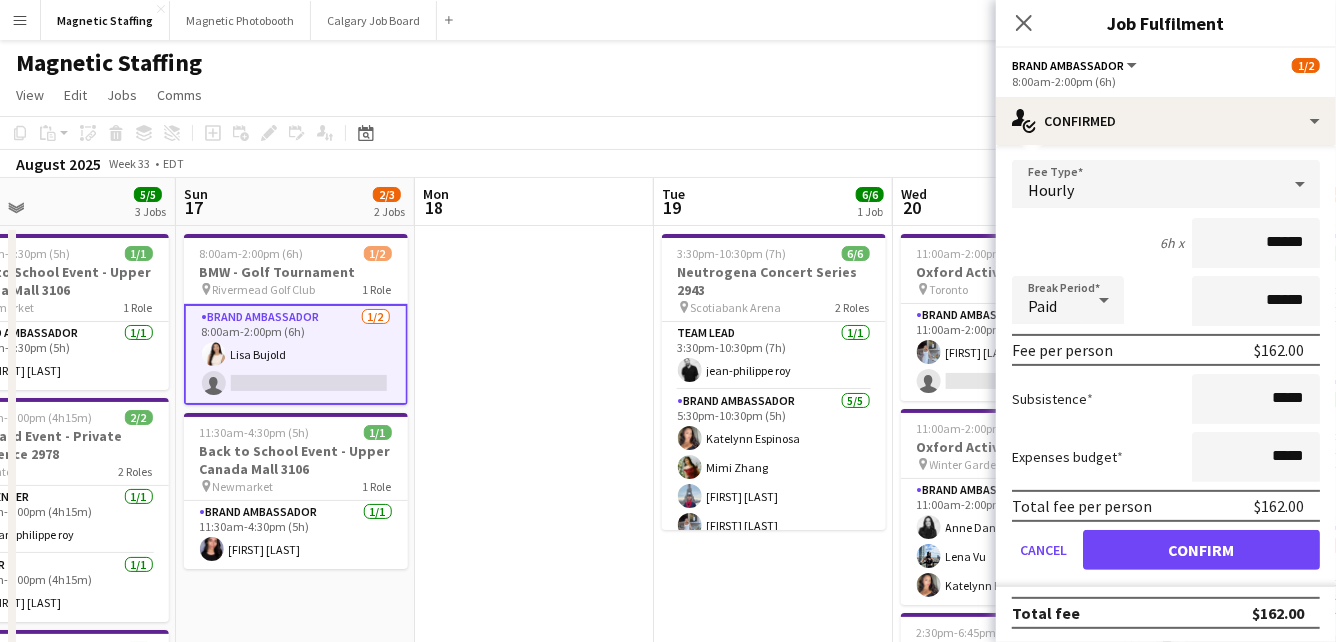 scroll, scrollTop: 0, scrollLeft: 0, axis: both 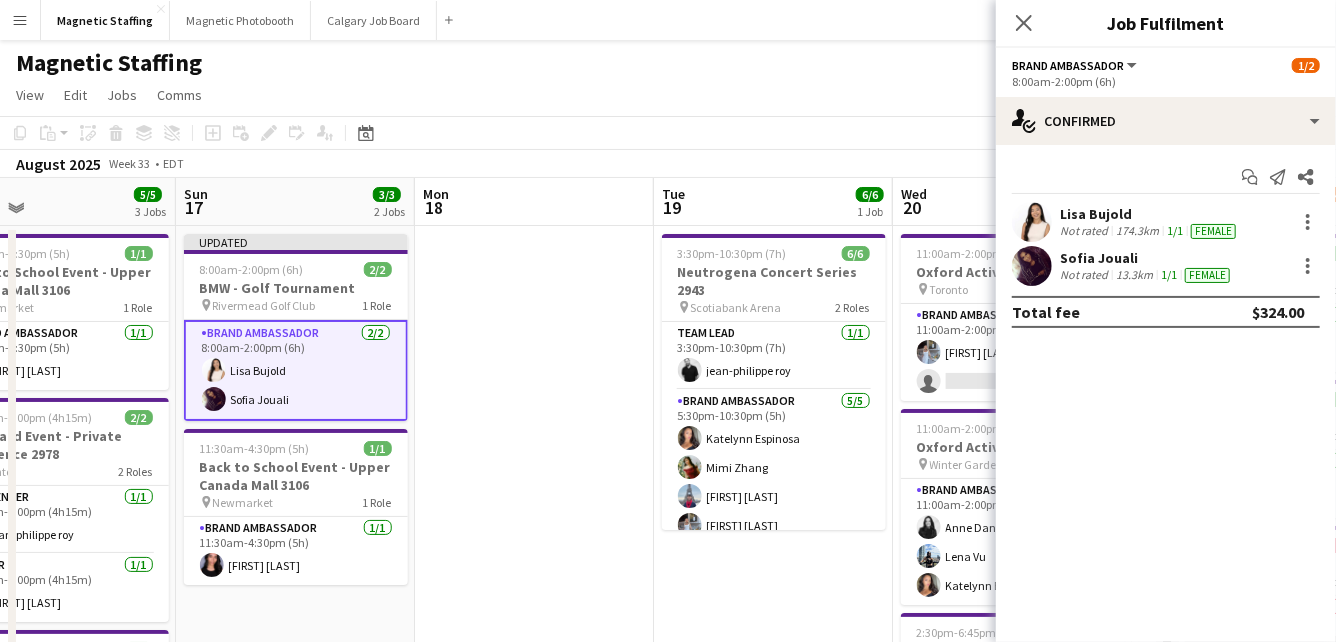 click at bounding box center [534, 1151] 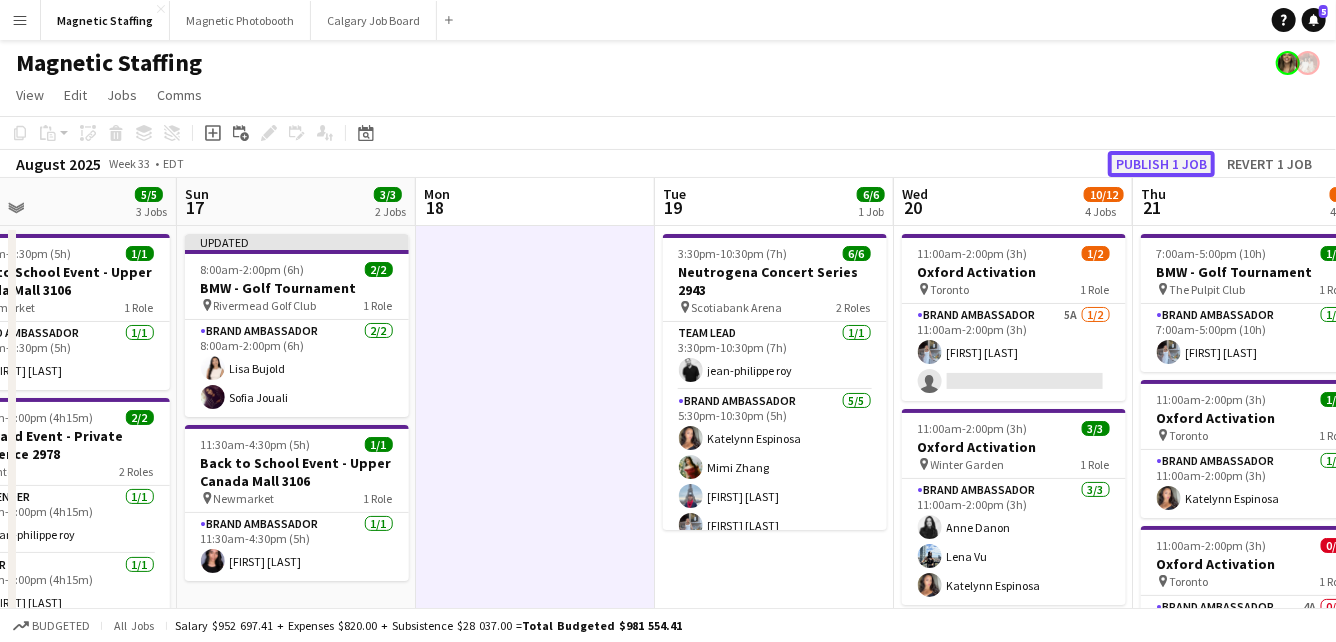 click on "Publish 1 job" 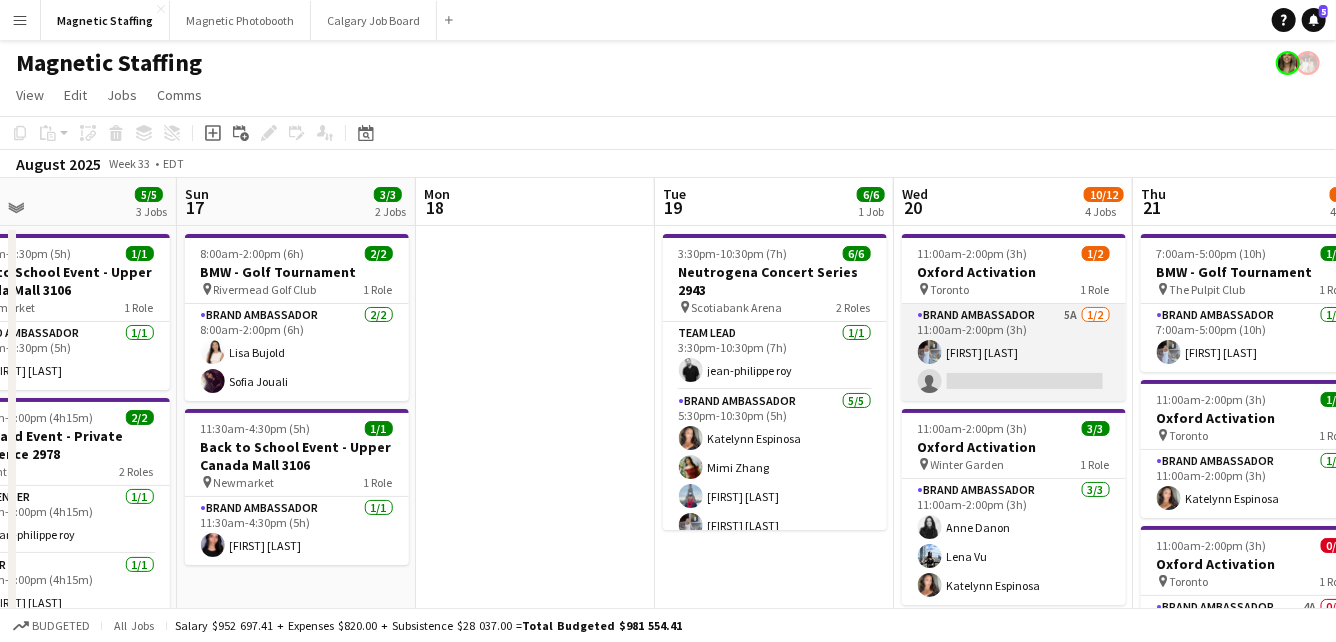 click on "Brand Ambassador   5A   1/2   11:00am-2:00pm (3h)
Heather Siemonsen
single-neutral-actions" at bounding box center (1014, 352) 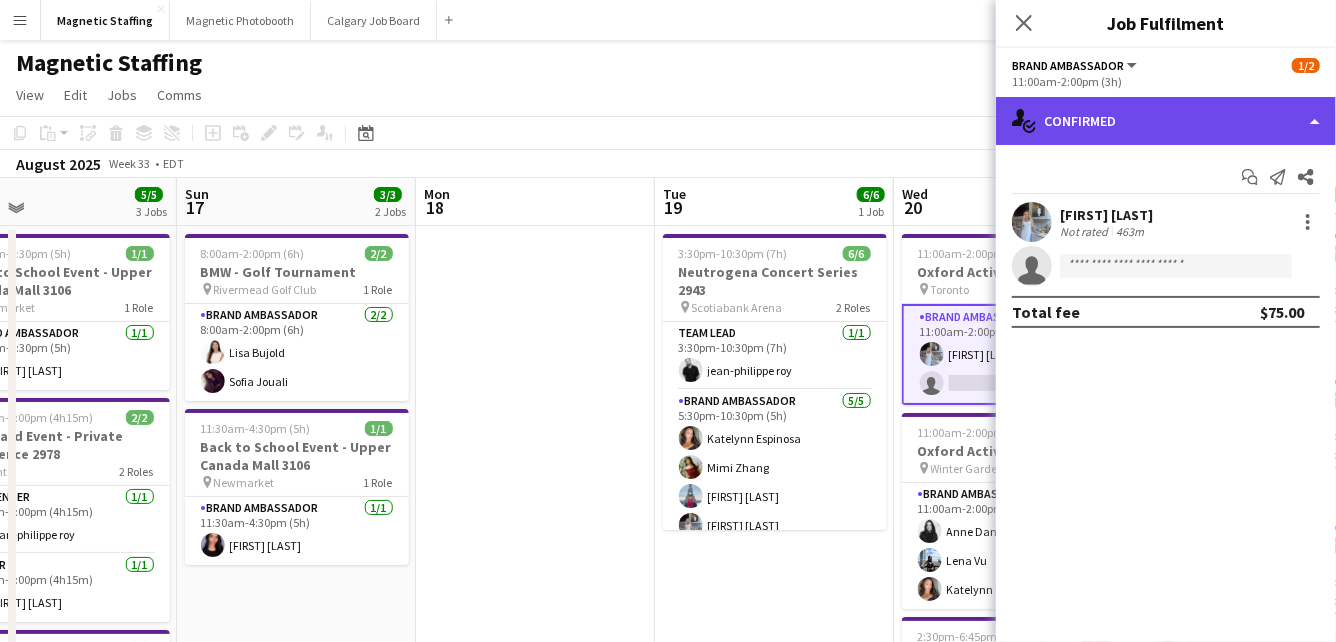 click on "single-neutral-actions-check-2
Confirmed" 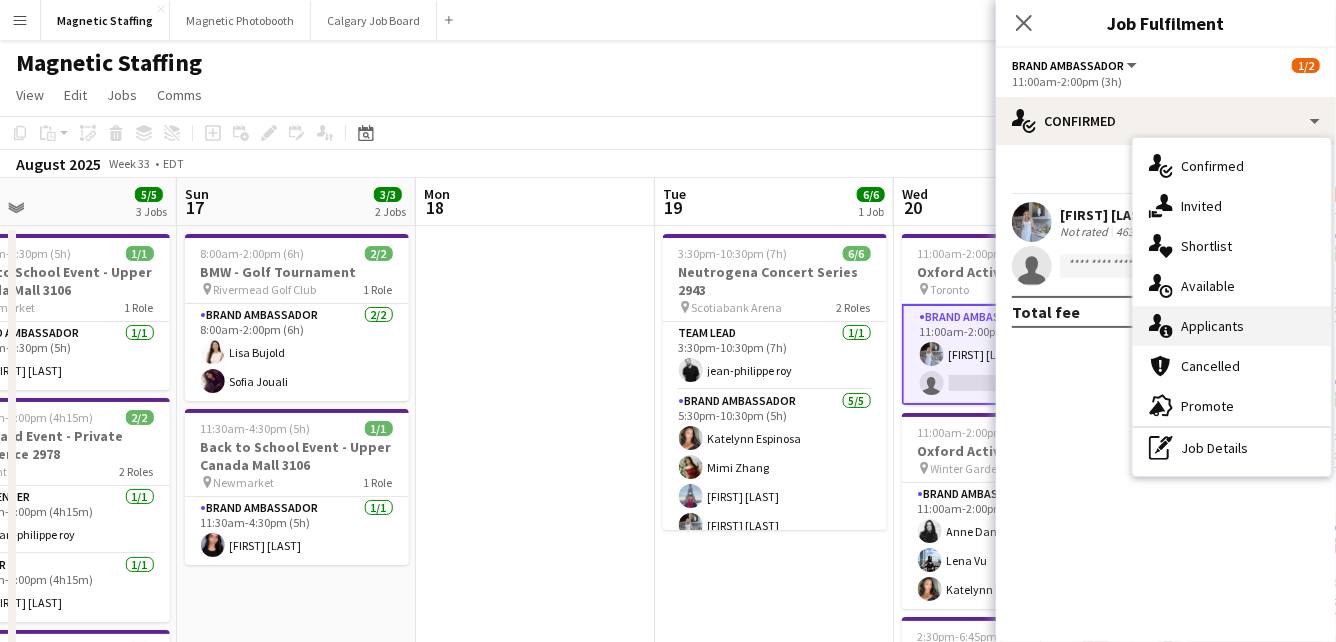 click on "single-neutral-actions-information
Applicants" at bounding box center [1232, 326] 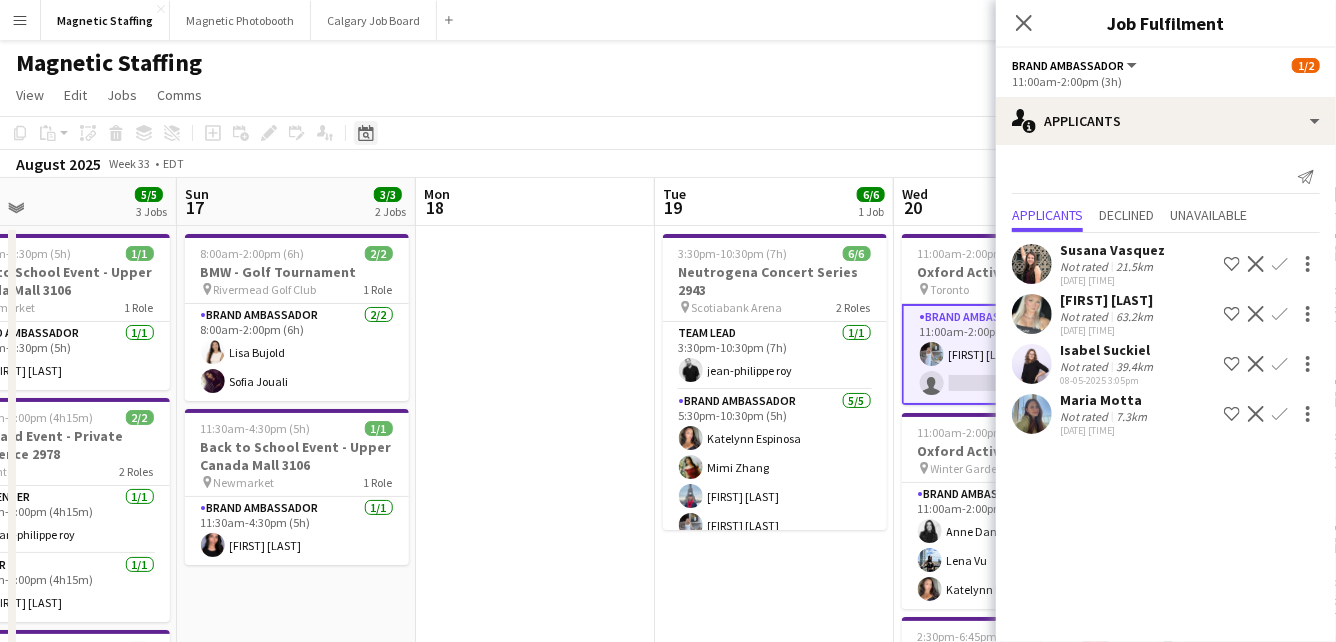 click on "Date picker" 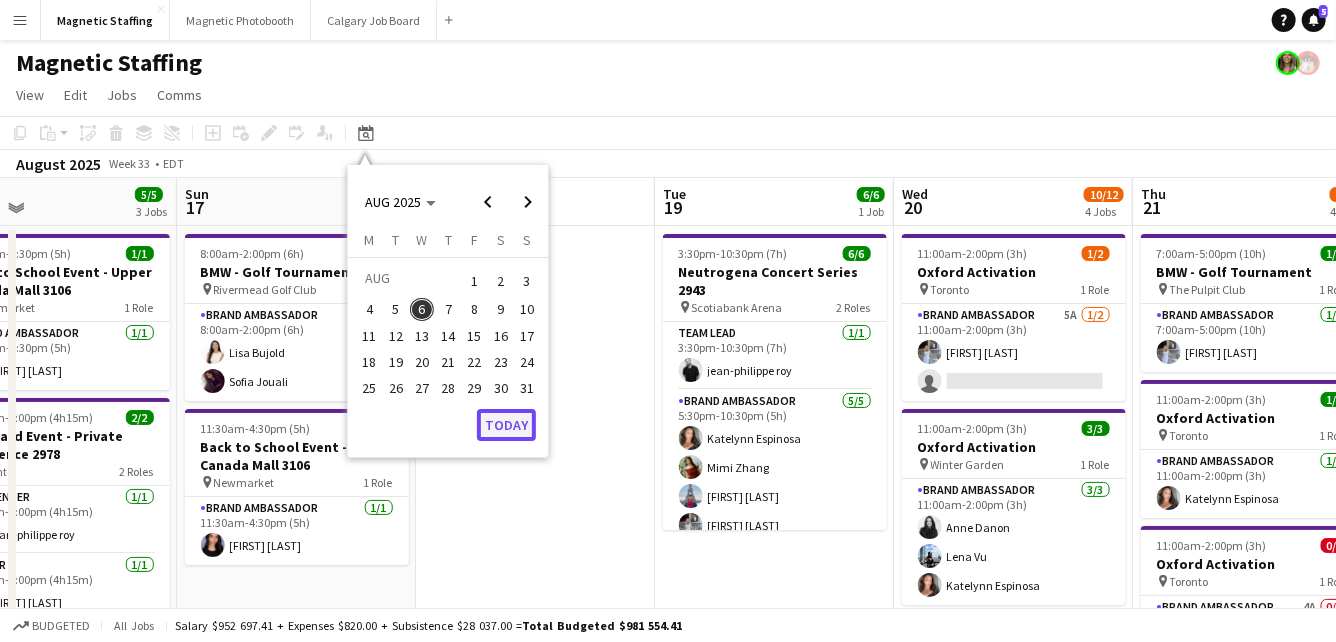 click on "Today" at bounding box center (506, 425) 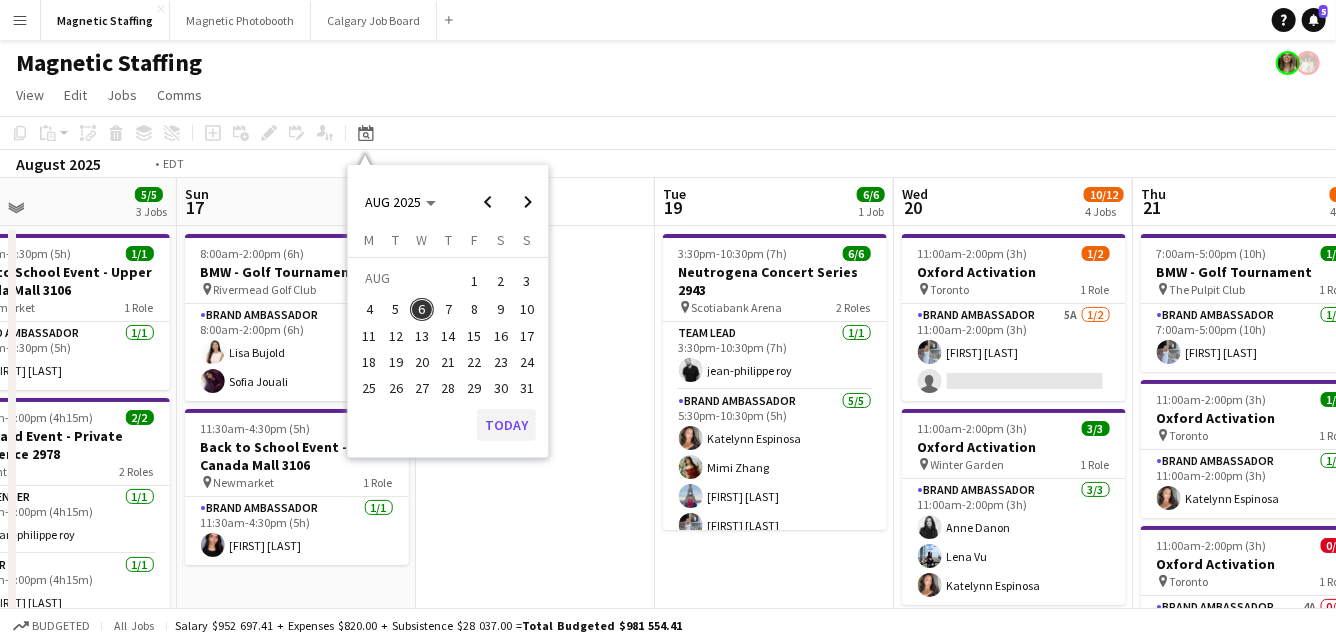 scroll, scrollTop: 0, scrollLeft: 687, axis: horizontal 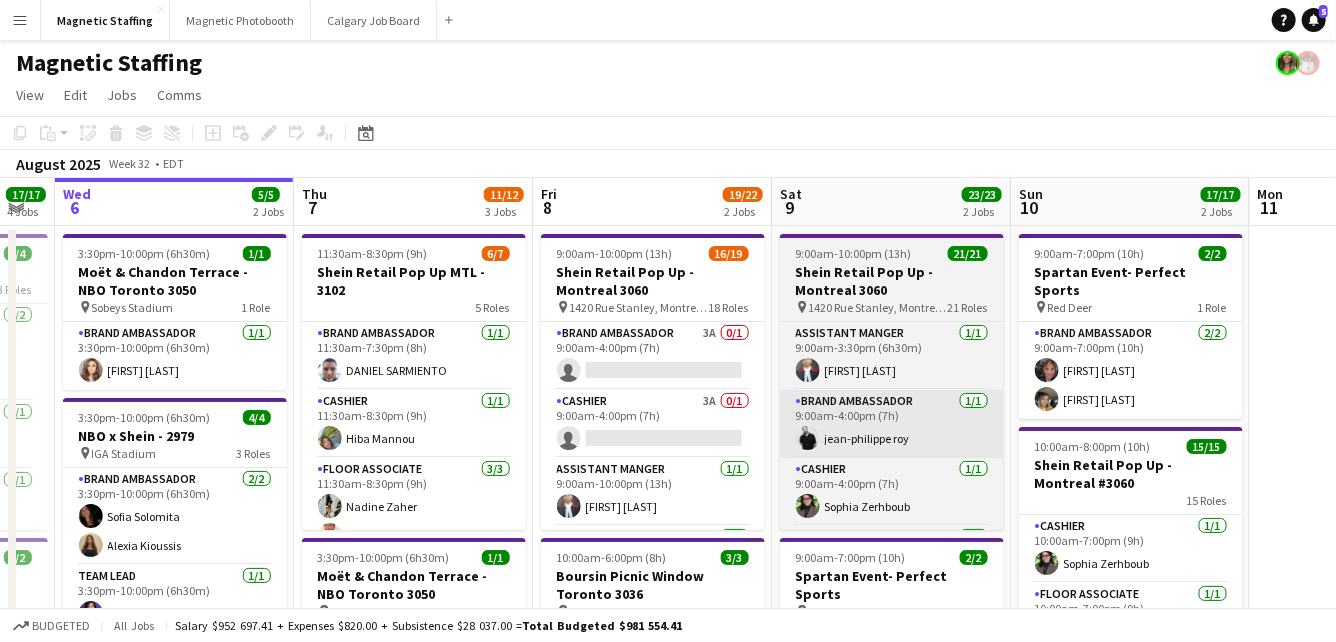 drag, startPoint x: 895, startPoint y: 392, endPoint x: 162, endPoint y: 454, distance: 735.61743 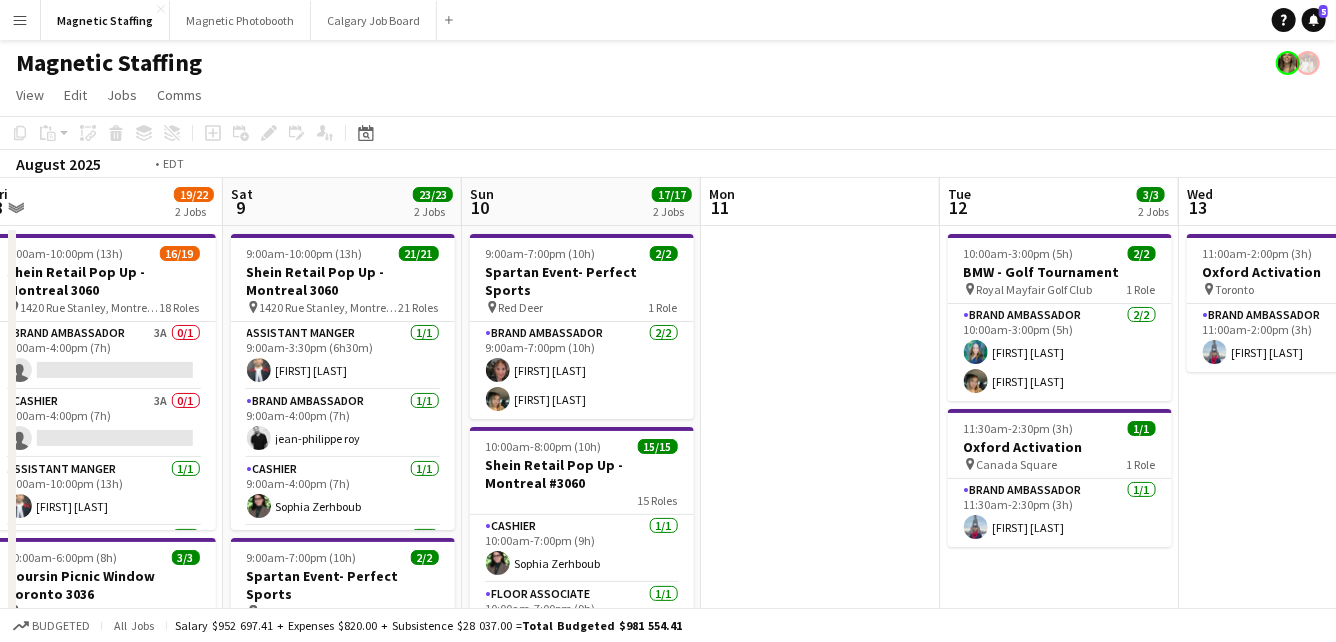 drag, startPoint x: 768, startPoint y: 455, endPoint x: 8, endPoint y: 455, distance: 760 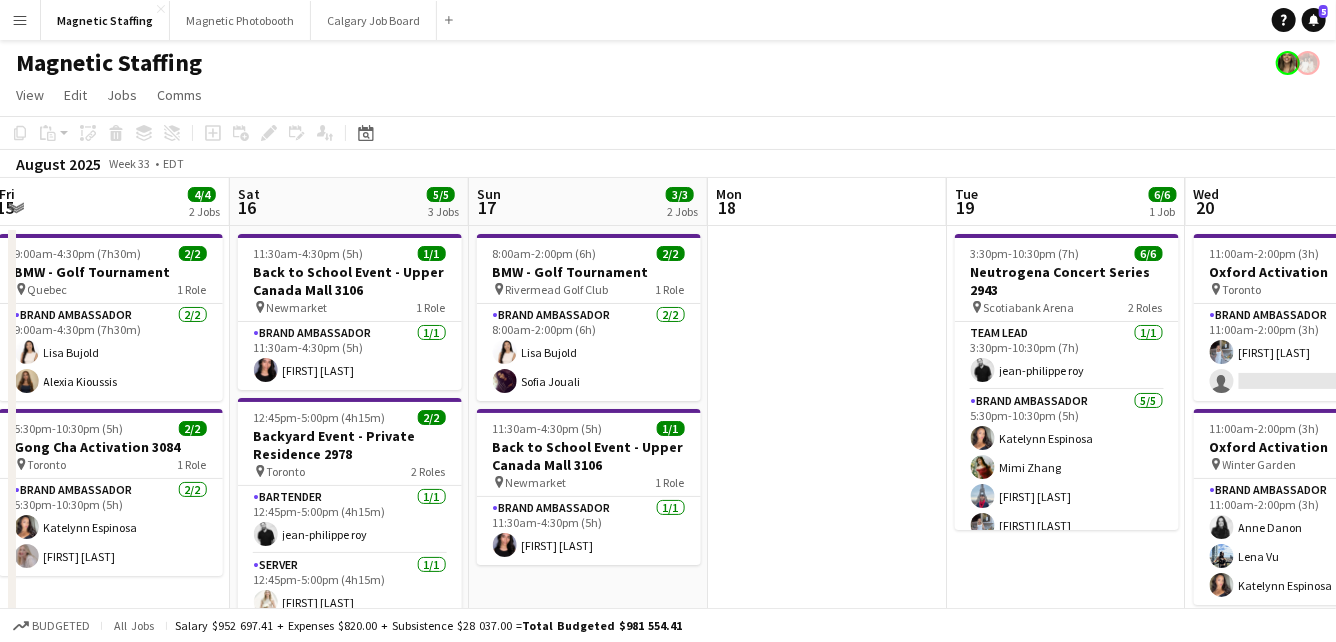 drag, startPoint x: 608, startPoint y: 437, endPoint x: 8, endPoint y: 443, distance: 600.03 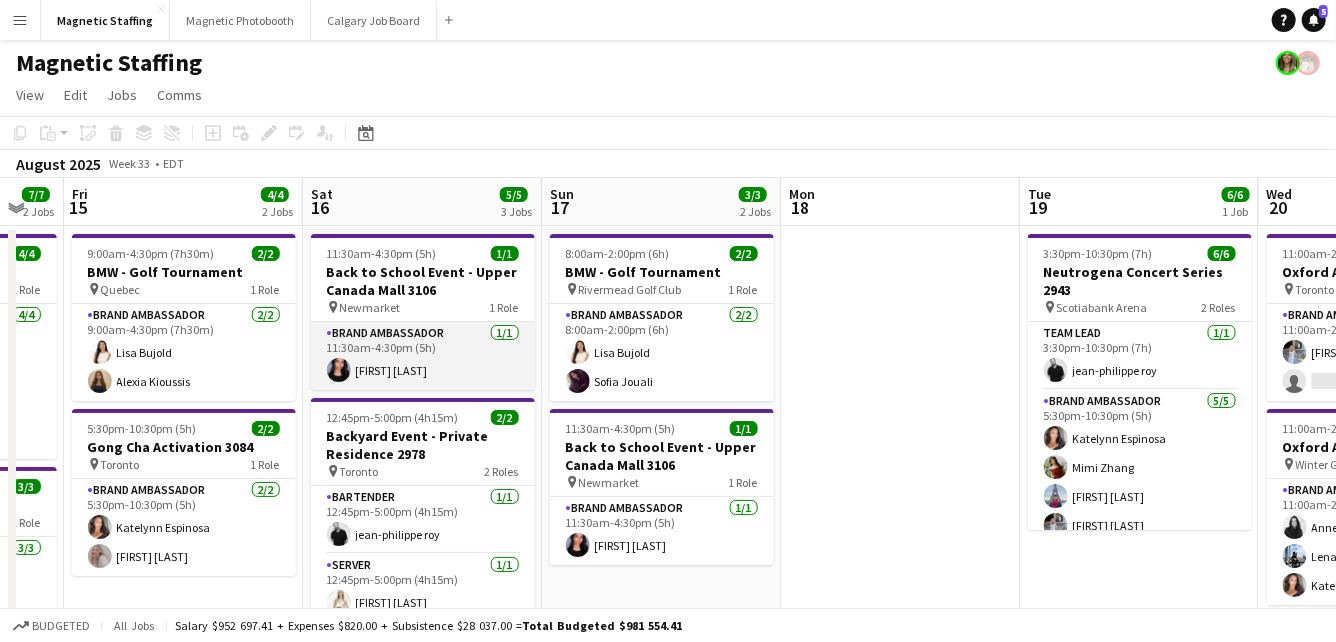 click at bounding box center (339, 370) 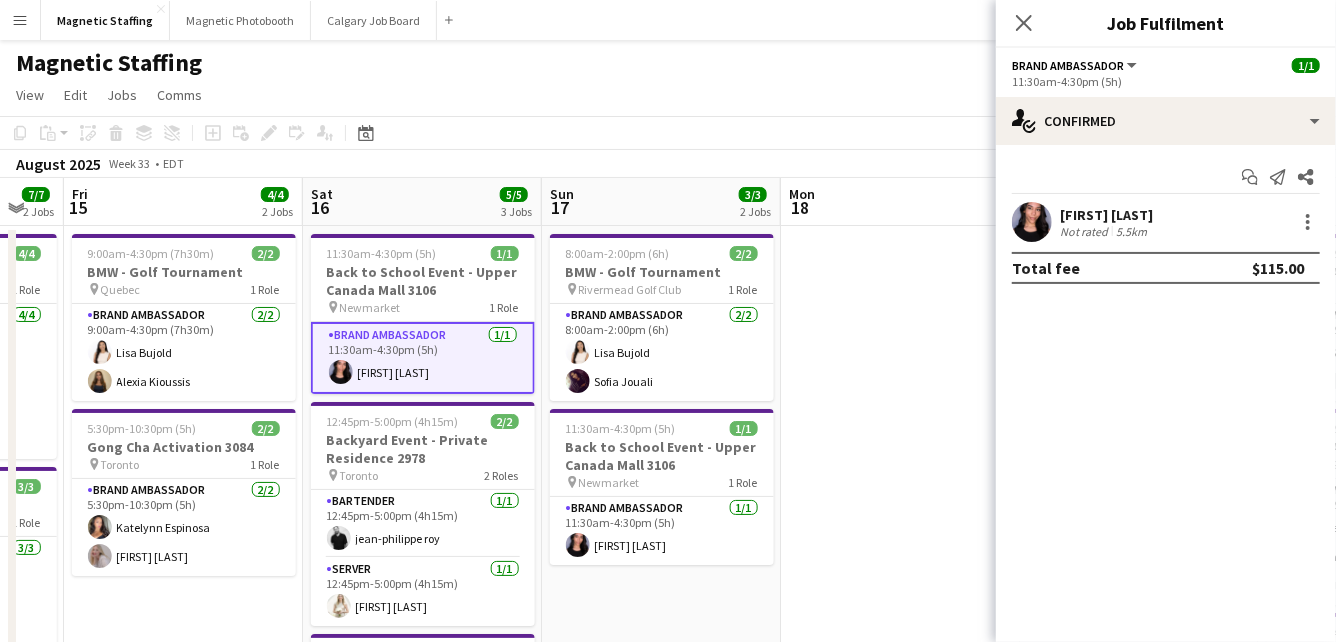 click on "Jennifer Bigirimana   Not rated   5.5km" at bounding box center (1166, 222) 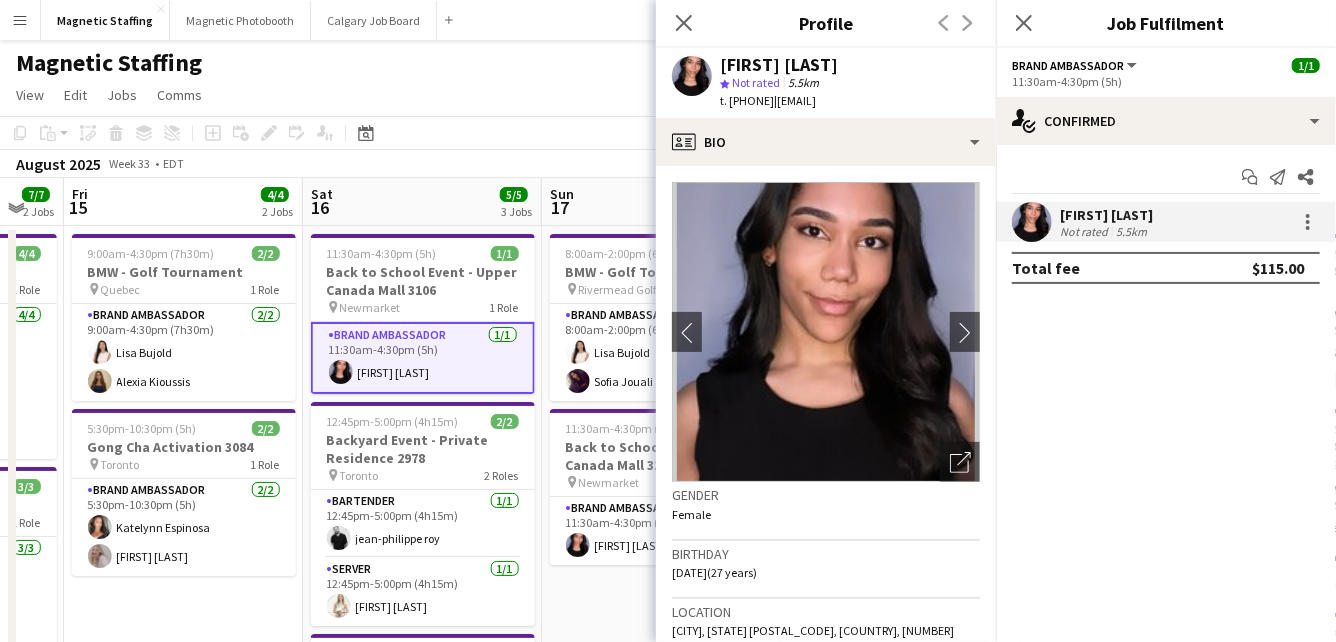 drag, startPoint x: 807, startPoint y: 101, endPoint x: 966, endPoint y: 104, distance: 159.0283 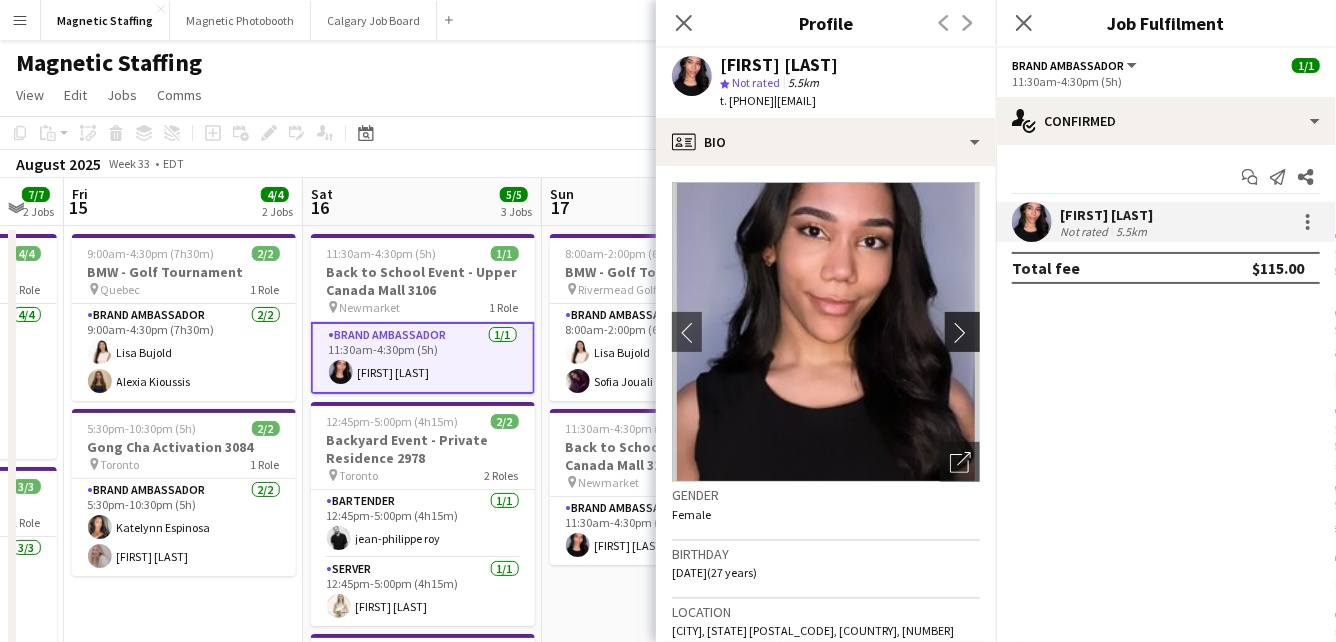 click on "chevron-right" 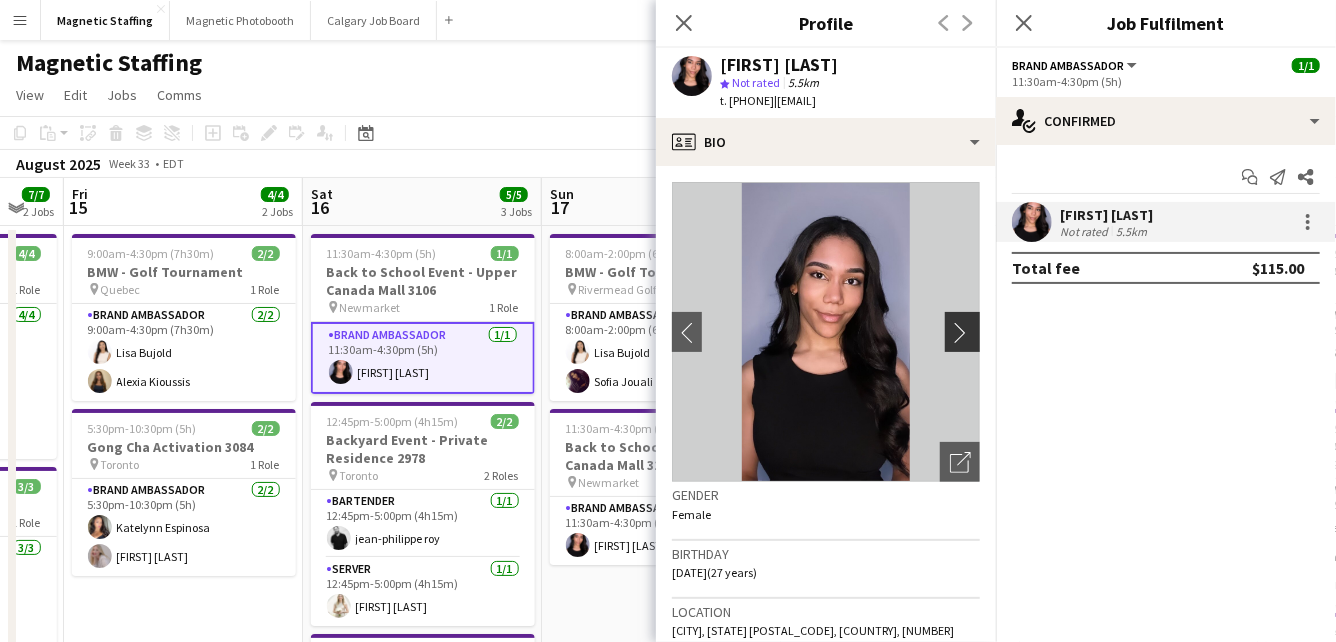 click on "chevron-right" 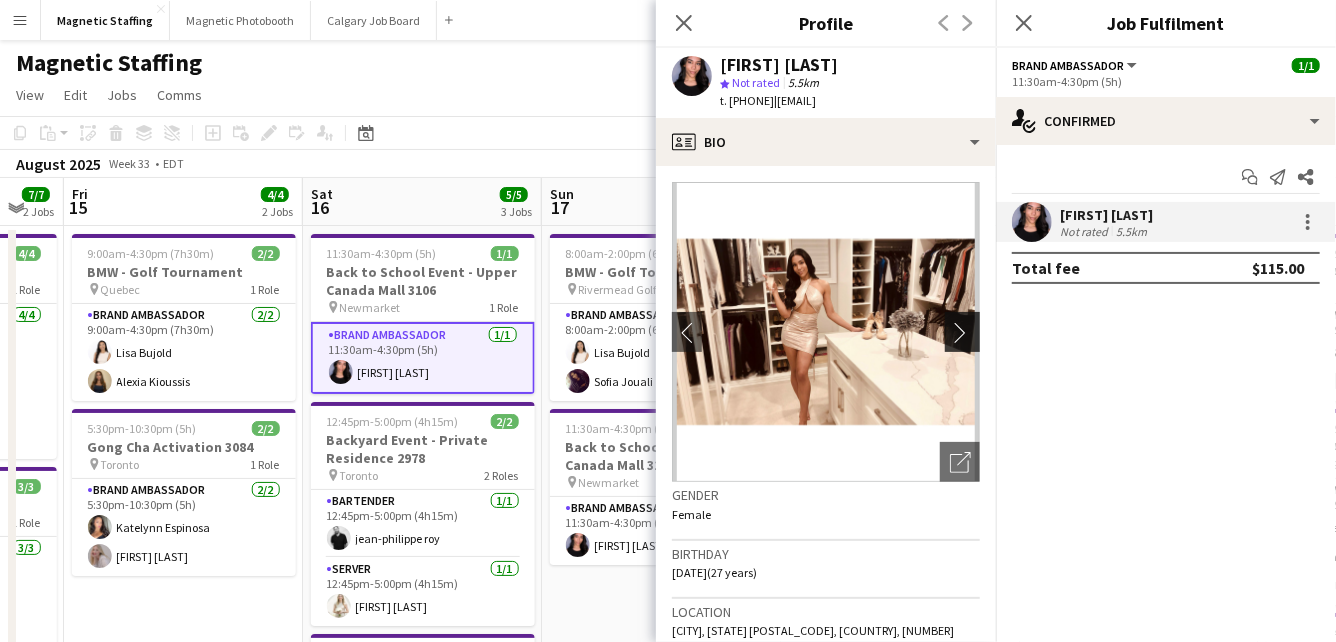 click on "chevron-right" 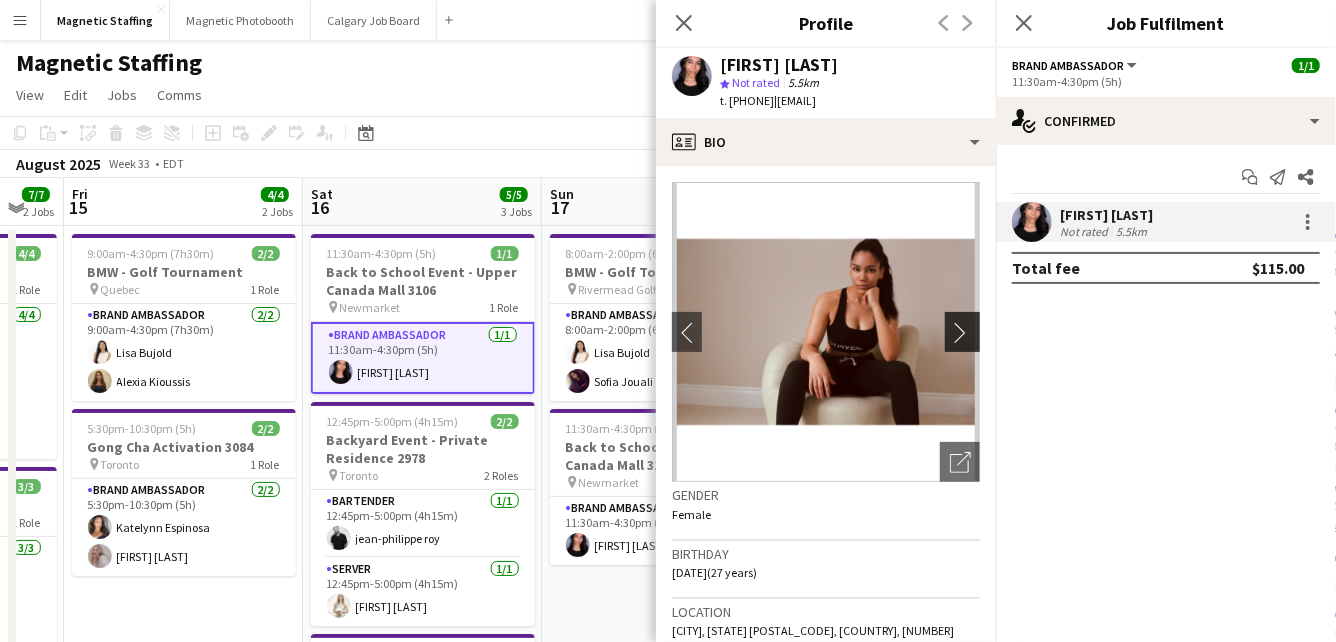 click on "chevron-right" 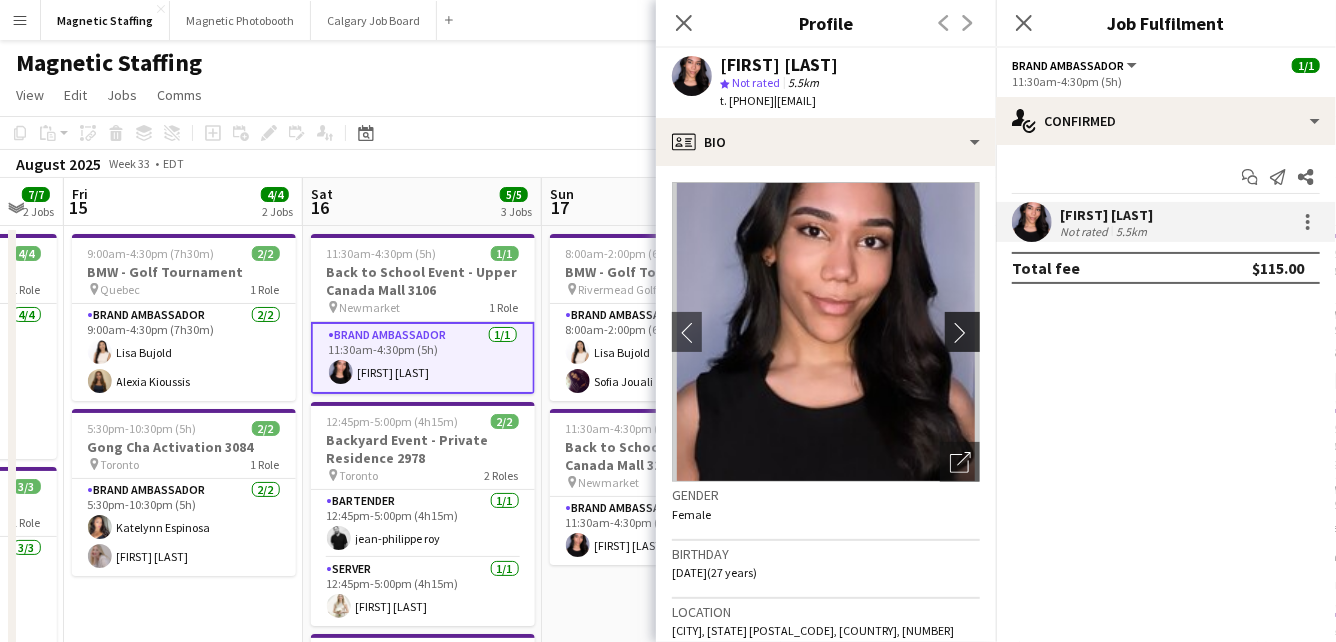 click on "chevron-right" 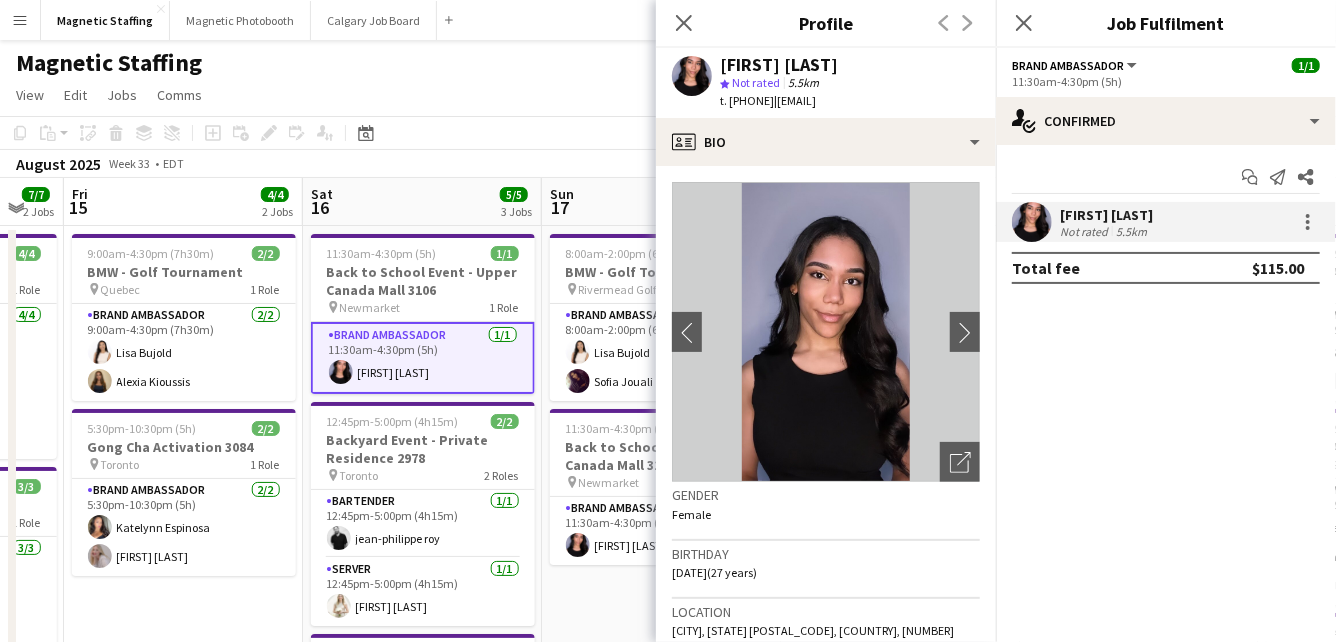 type 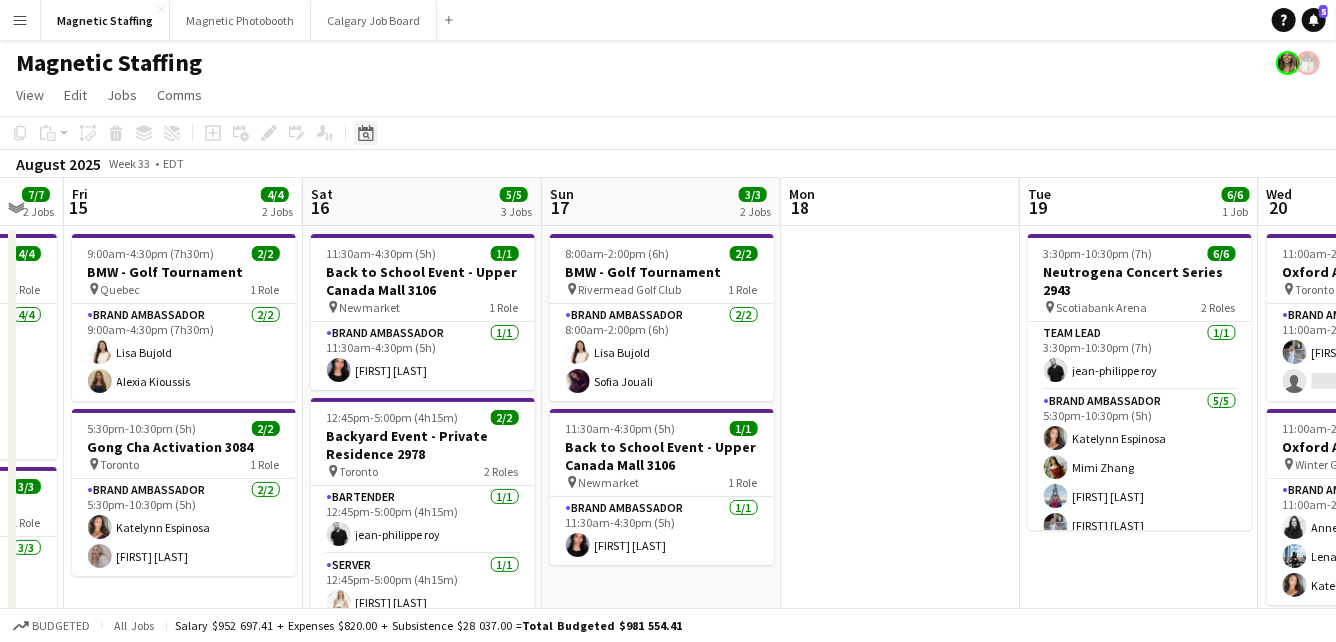 click 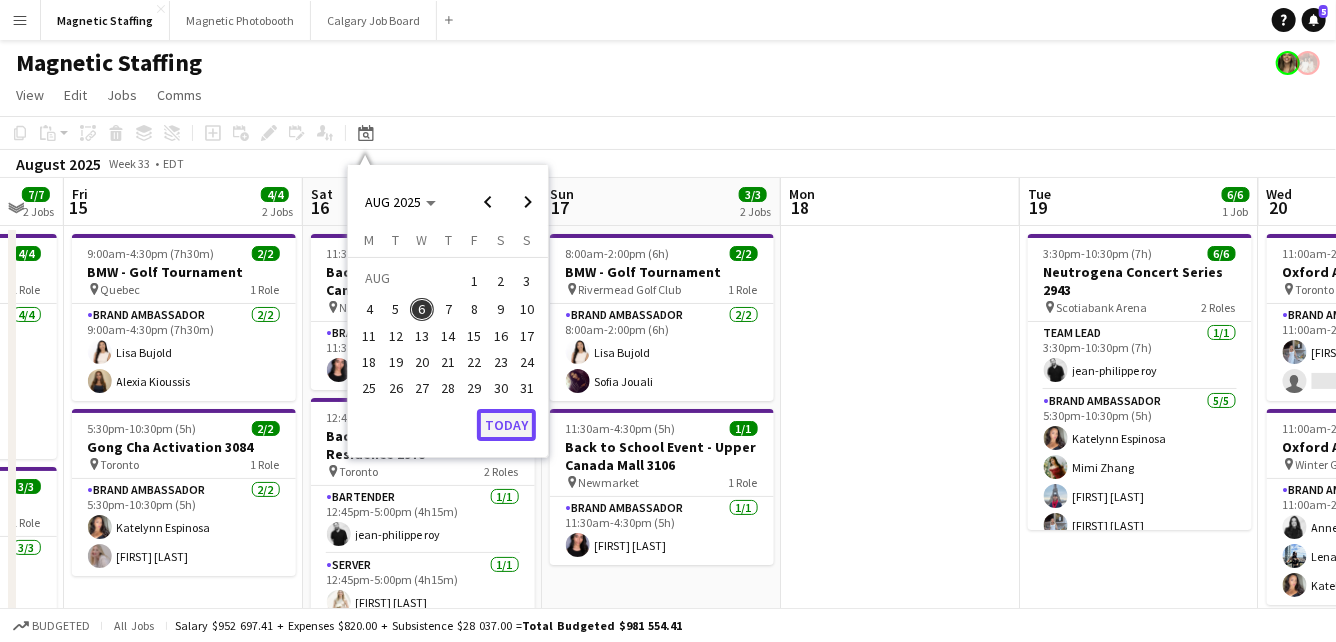 click on "Today" at bounding box center (506, 425) 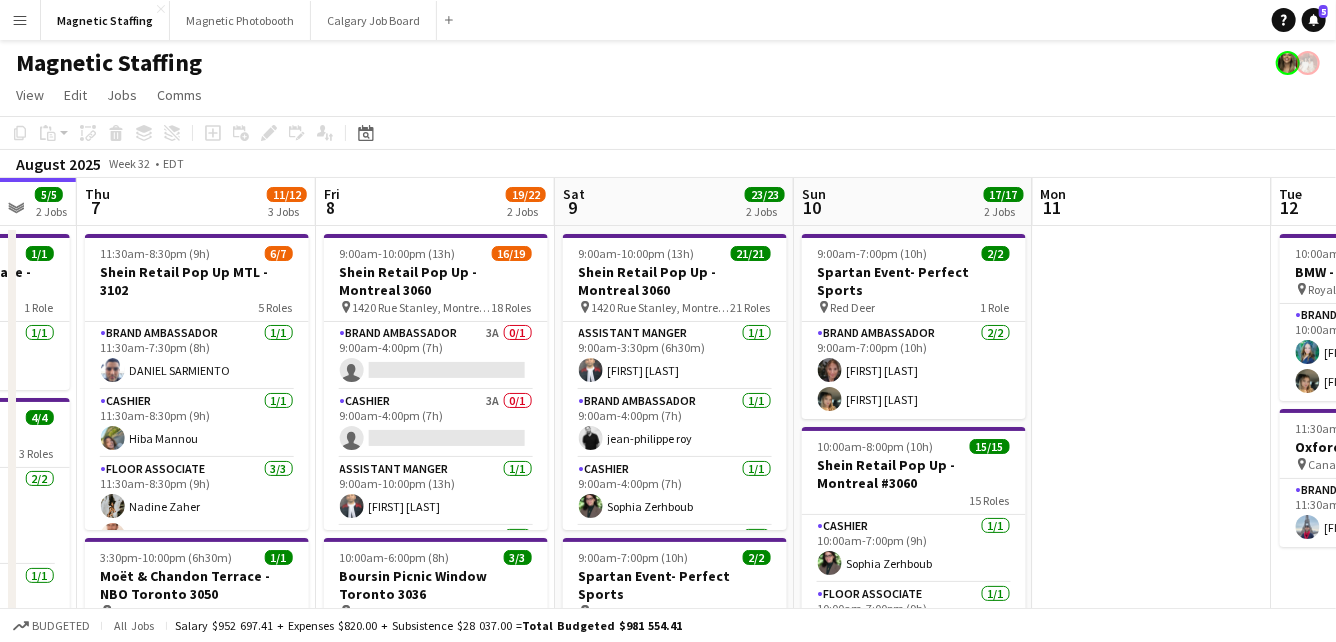 drag, startPoint x: 636, startPoint y: 437, endPoint x: 349, endPoint y: 442, distance: 287.04355 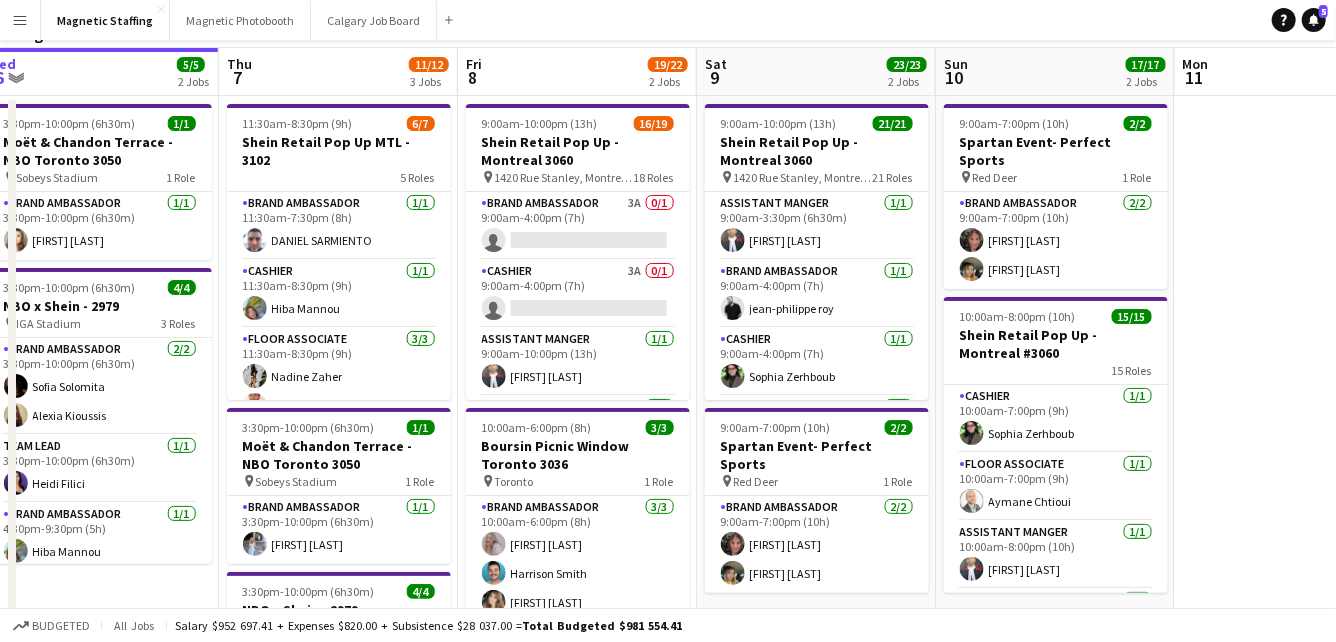 scroll, scrollTop: 0, scrollLeft: 0, axis: both 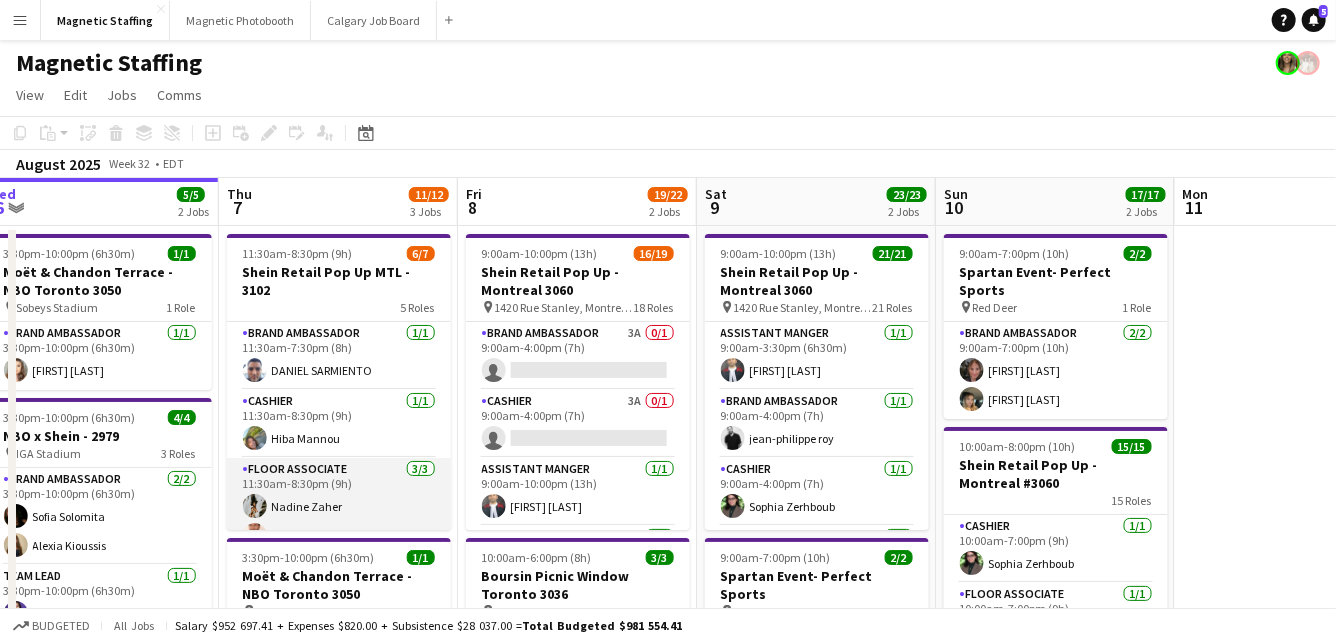 click on "Floor Associate 3/3 11:30am-8:30pm (9h) [FIRST] [LAST] [FIRST] [LAST] [FIRST] [LAST]" at bounding box center (339, 521) 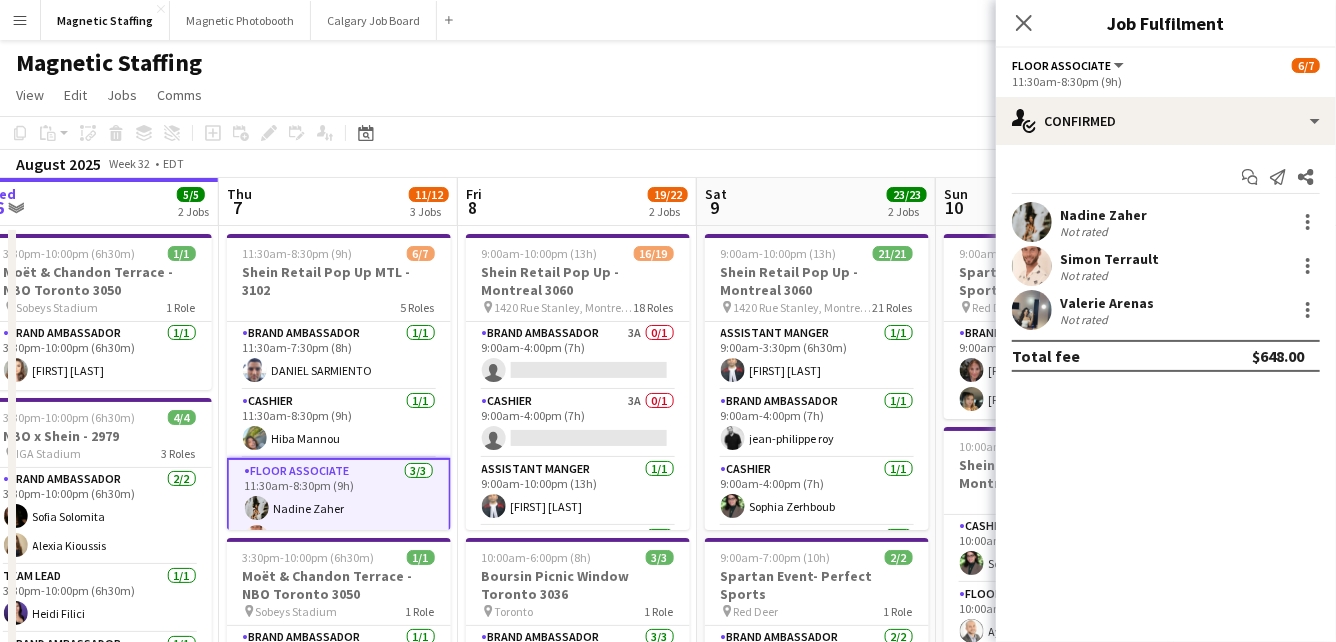 scroll, scrollTop: 175, scrollLeft: 0, axis: vertical 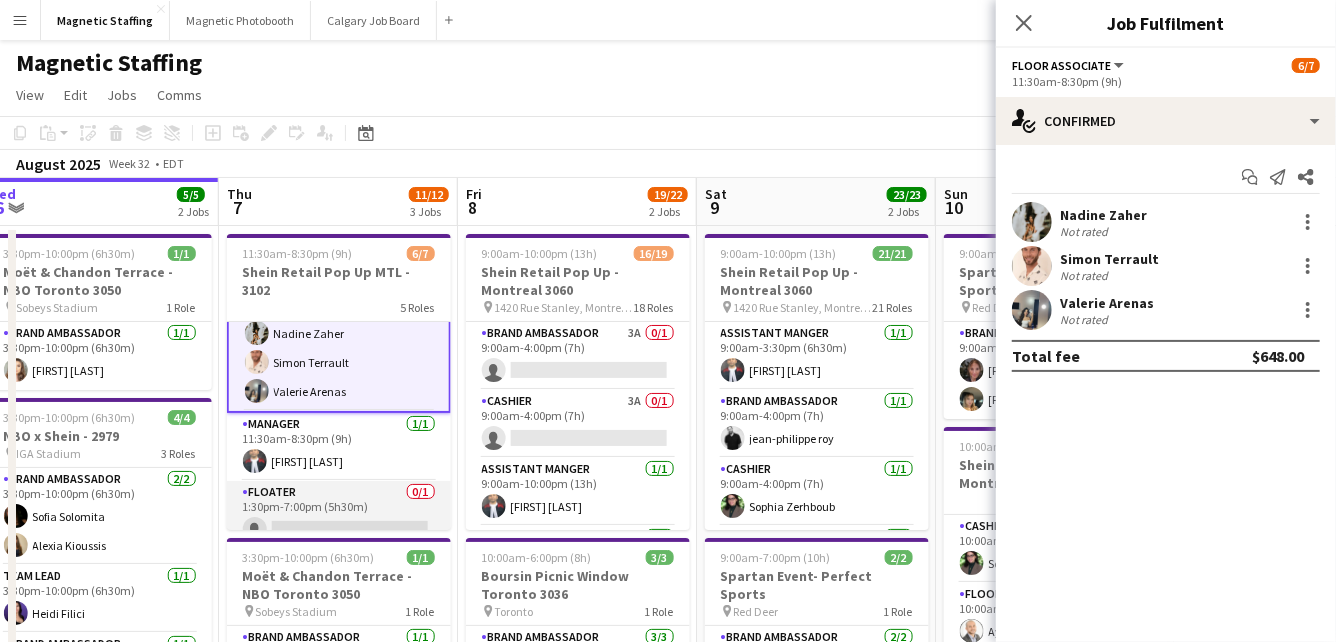 click on "Floater   0/1   1:30pm-7:00pm (5h30m)
single-neutral-actions" at bounding box center (339, 515) 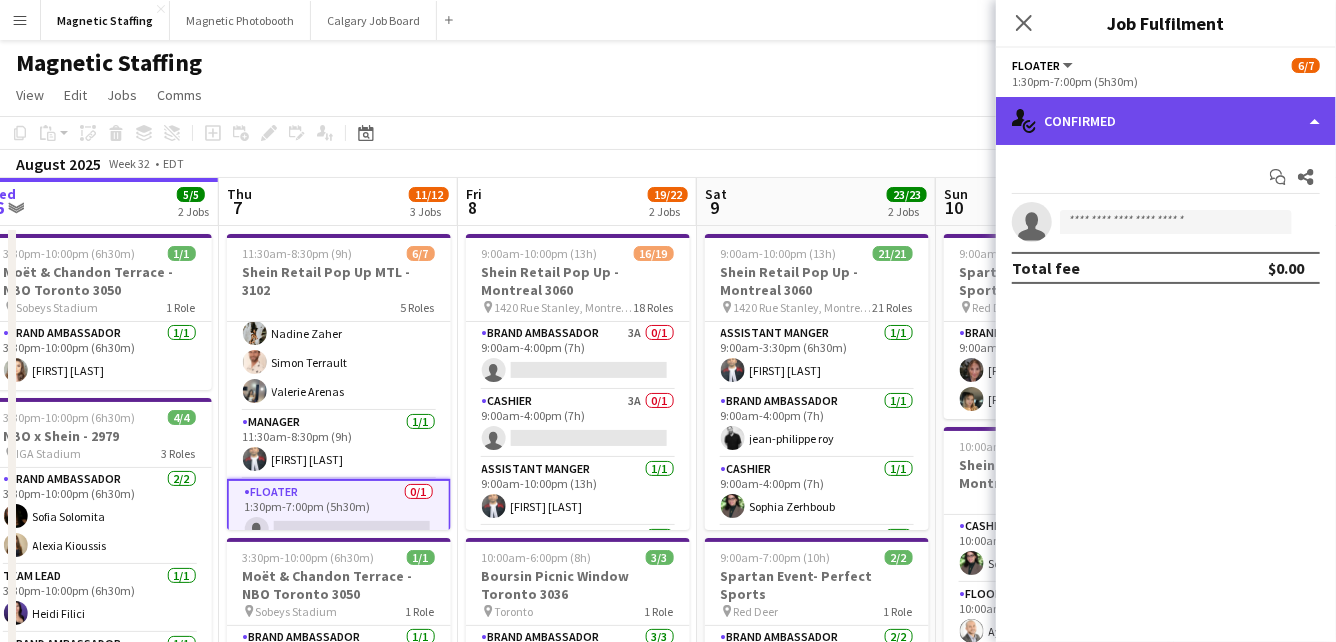click on "single-neutral-actions-check-2
Confirmed" 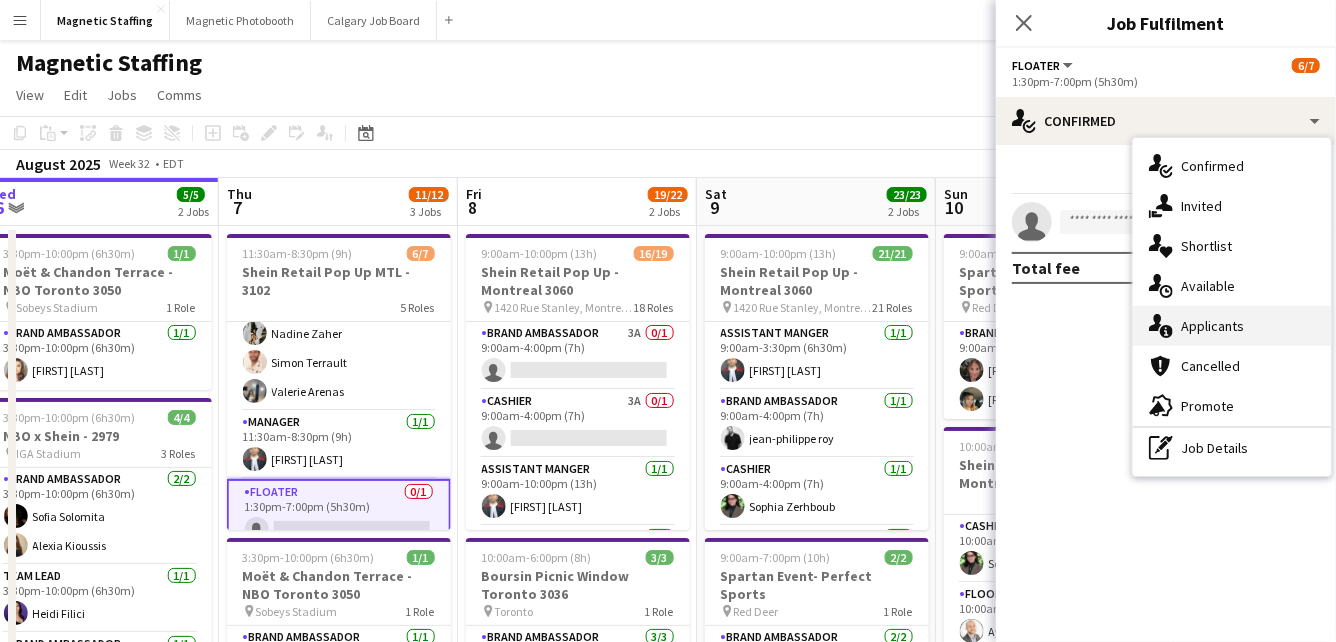 click on "single-neutral-actions-information" 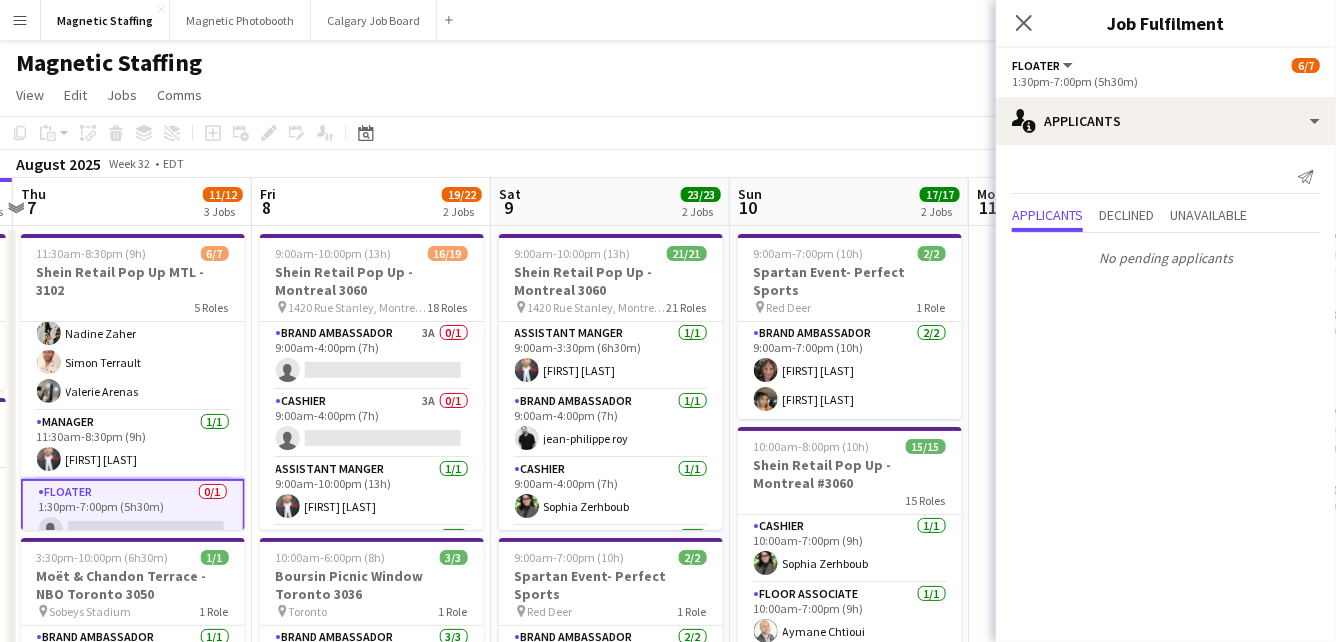 drag, startPoint x: 795, startPoint y: 498, endPoint x: 8, endPoint y: 523, distance: 787.397 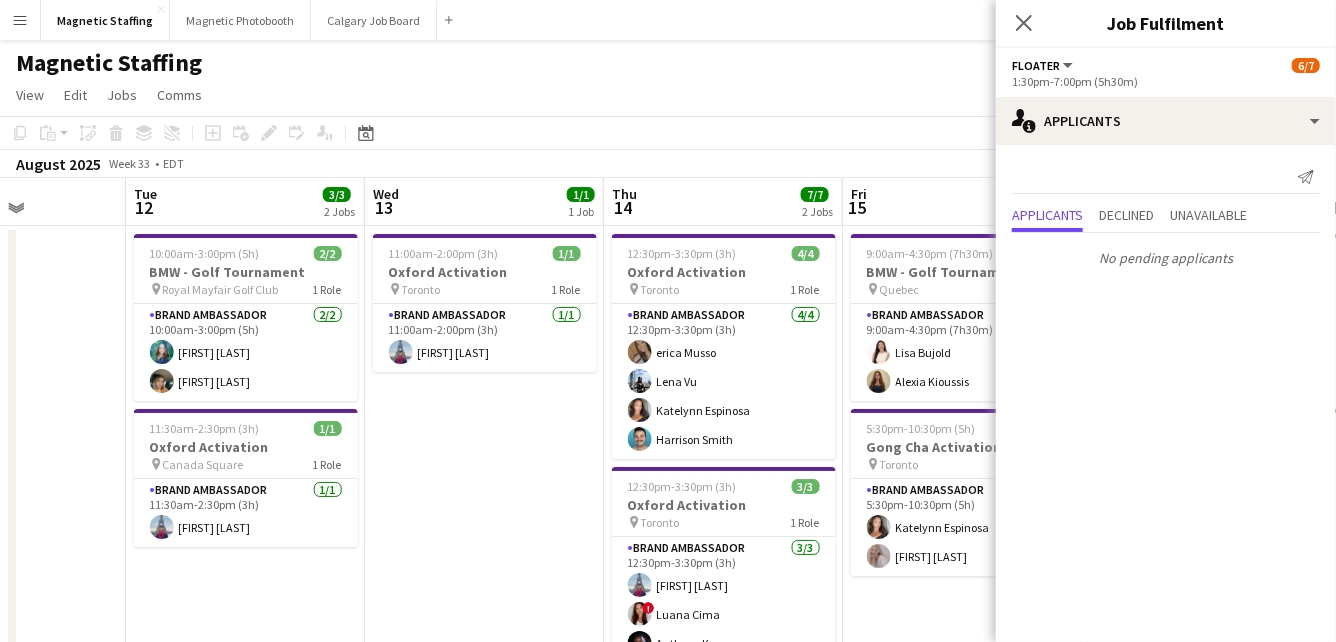 drag, startPoint x: 621, startPoint y: 513, endPoint x: 8, endPoint y: 522, distance: 613.06604 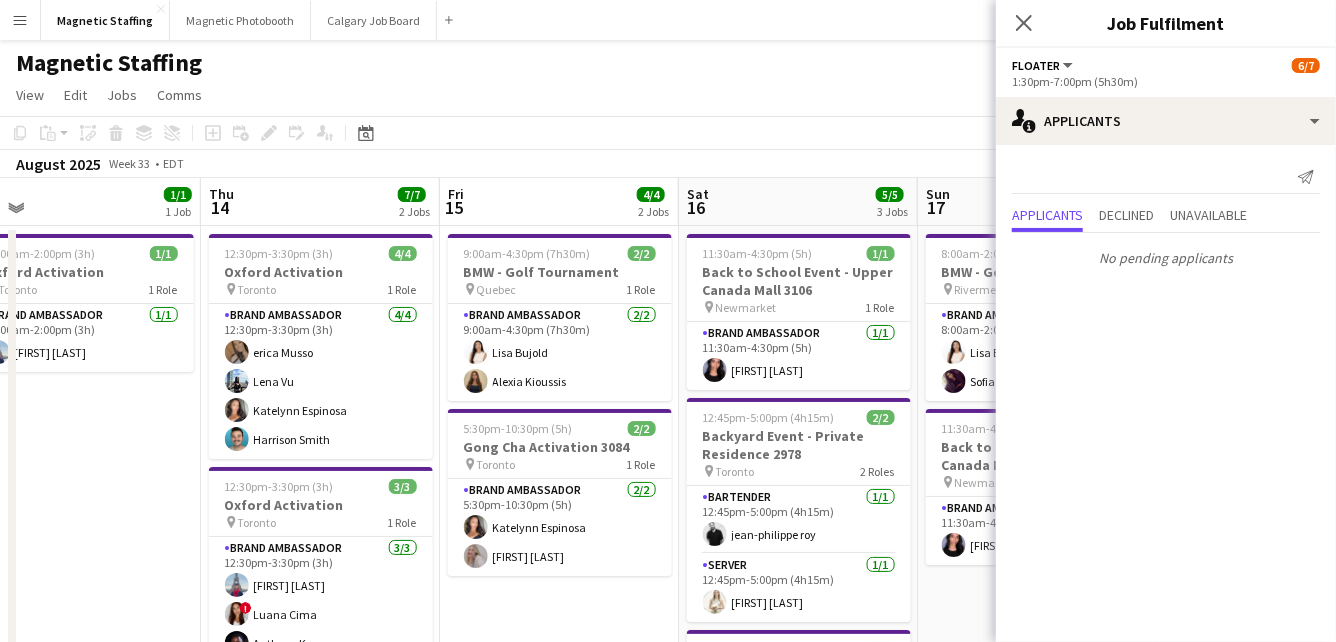 drag, startPoint x: 648, startPoint y: 503, endPoint x: 245, endPoint y: 501, distance: 403.00497 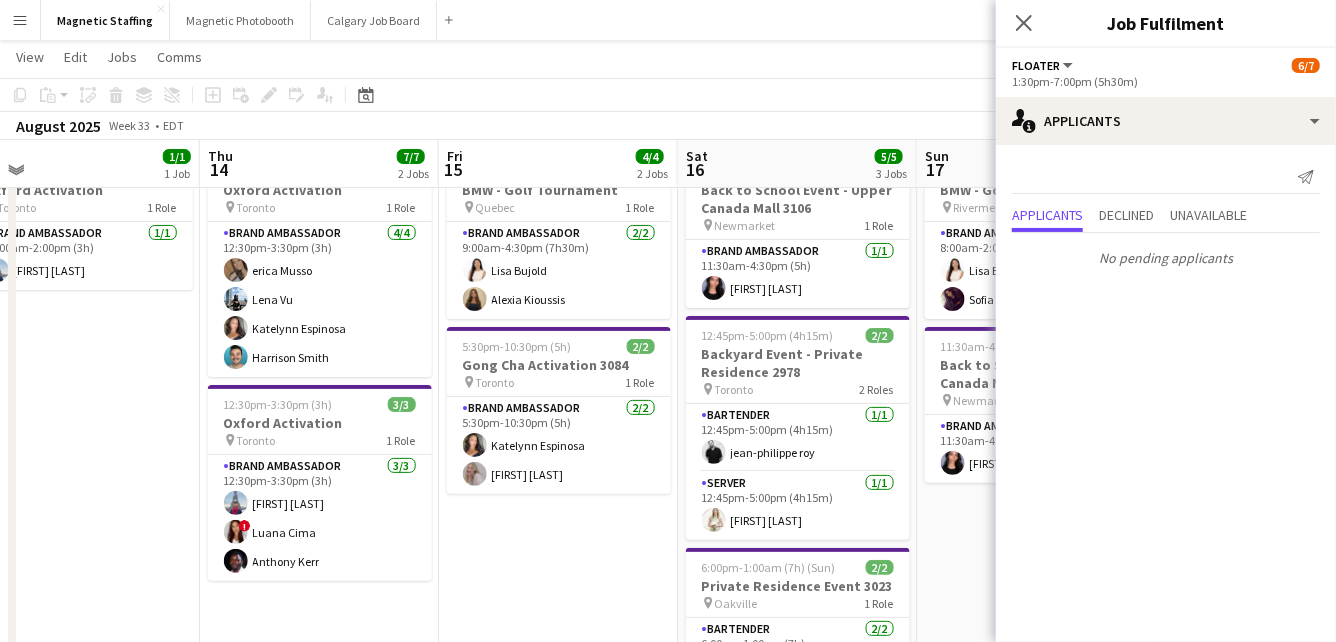 scroll, scrollTop: 0, scrollLeft: 0, axis: both 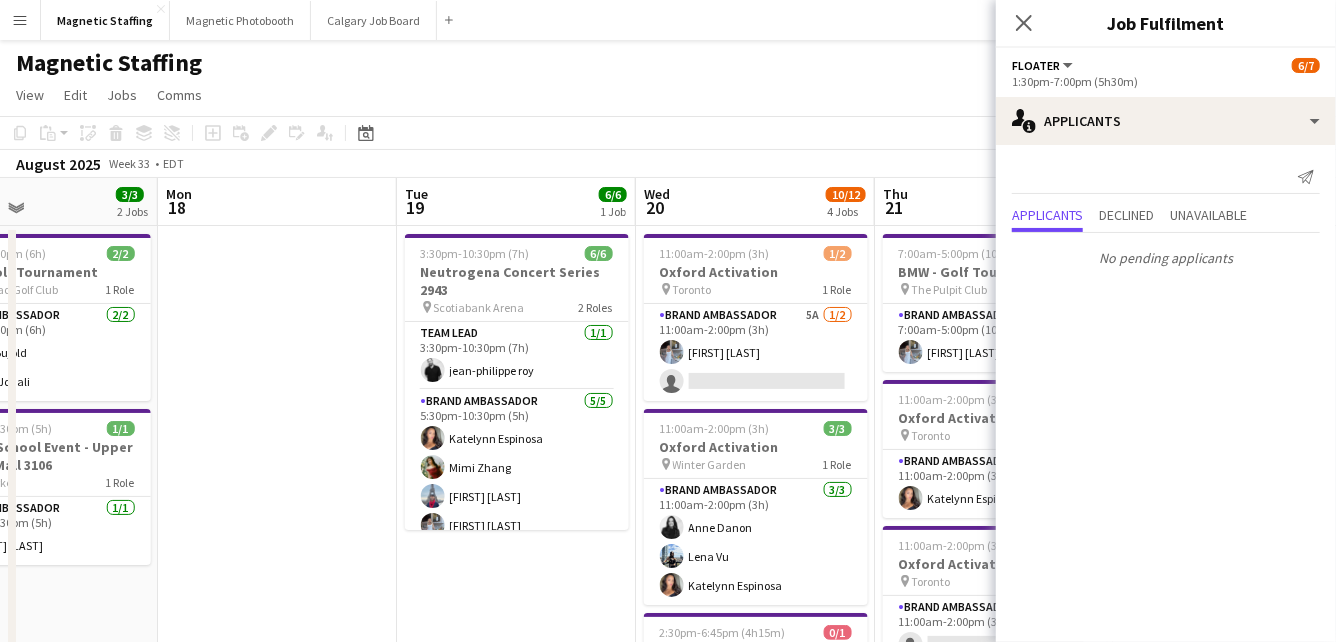 drag, startPoint x: 736, startPoint y: 449, endPoint x: 11, endPoint y: 469, distance: 725.2758 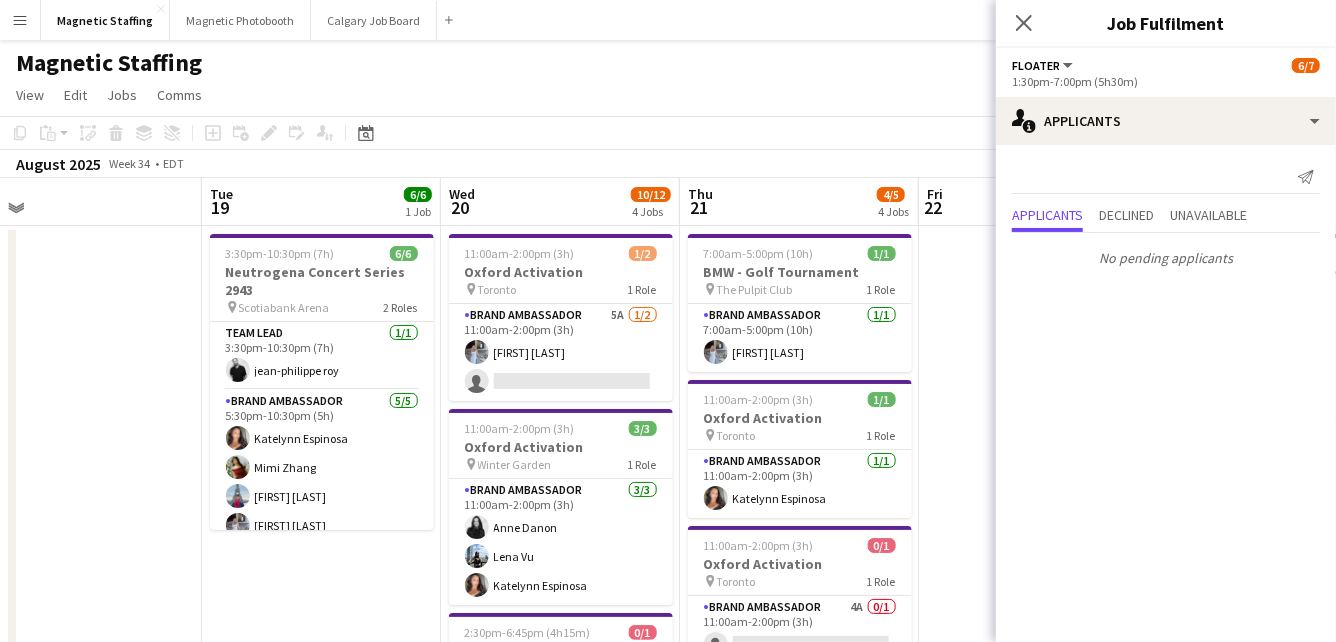 drag, startPoint x: 512, startPoint y: 499, endPoint x: 8, endPoint y: 513, distance: 504.1944 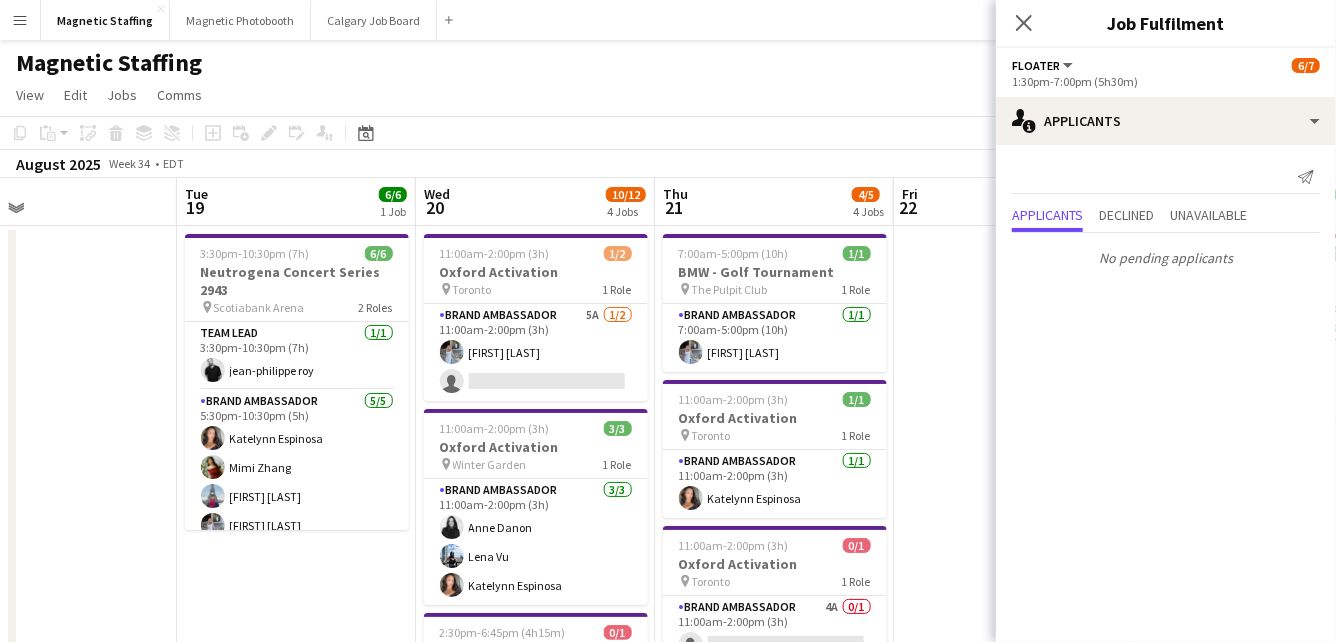 scroll, scrollTop: 0, scrollLeft: 652, axis: horizontal 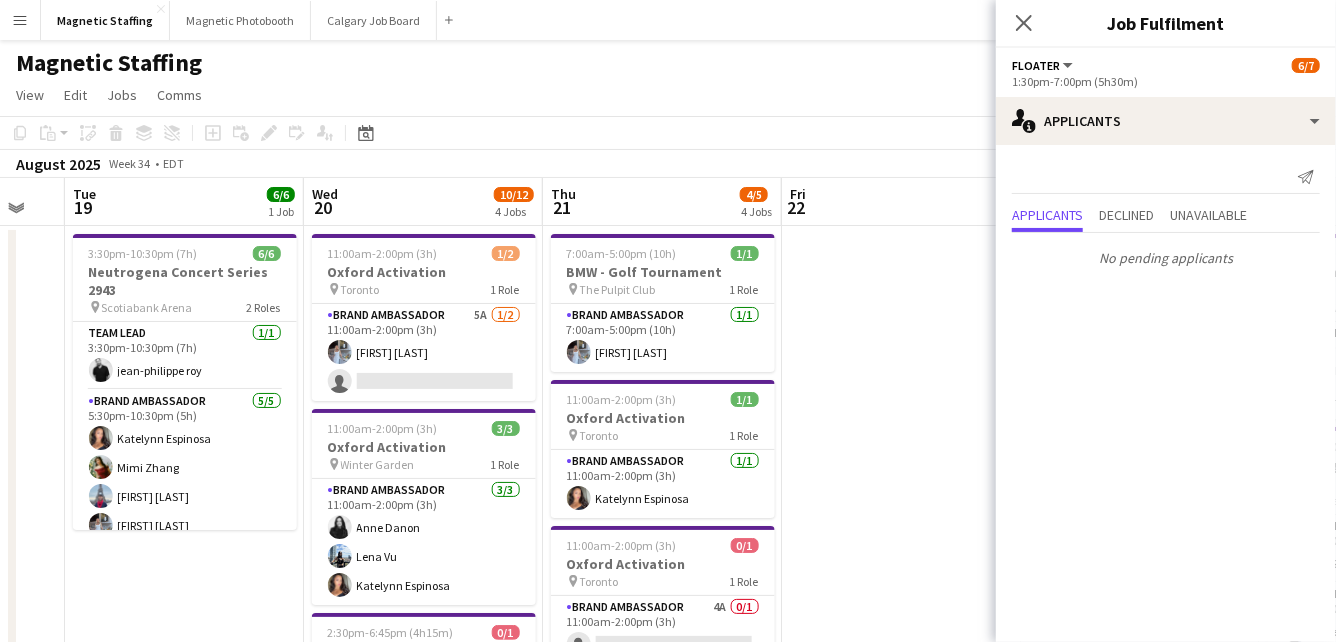 drag, startPoint x: 637, startPoint y: 479, endPoint x: 500, endPoint y: 480, distance: 137.00365 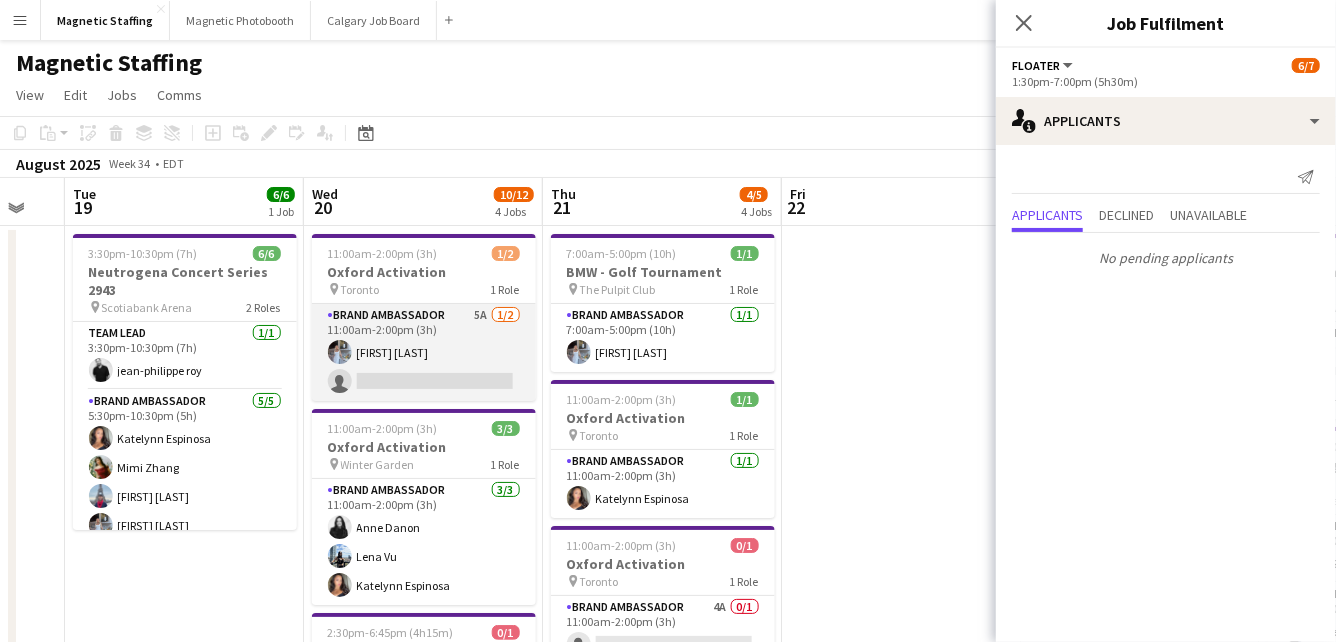 click on "Brand Ambassador 5A 1/2 11:00am-2:00pm (3h) [FIRST] [LAST] pin single-neutral-actions" at bounding box center (424, 352) 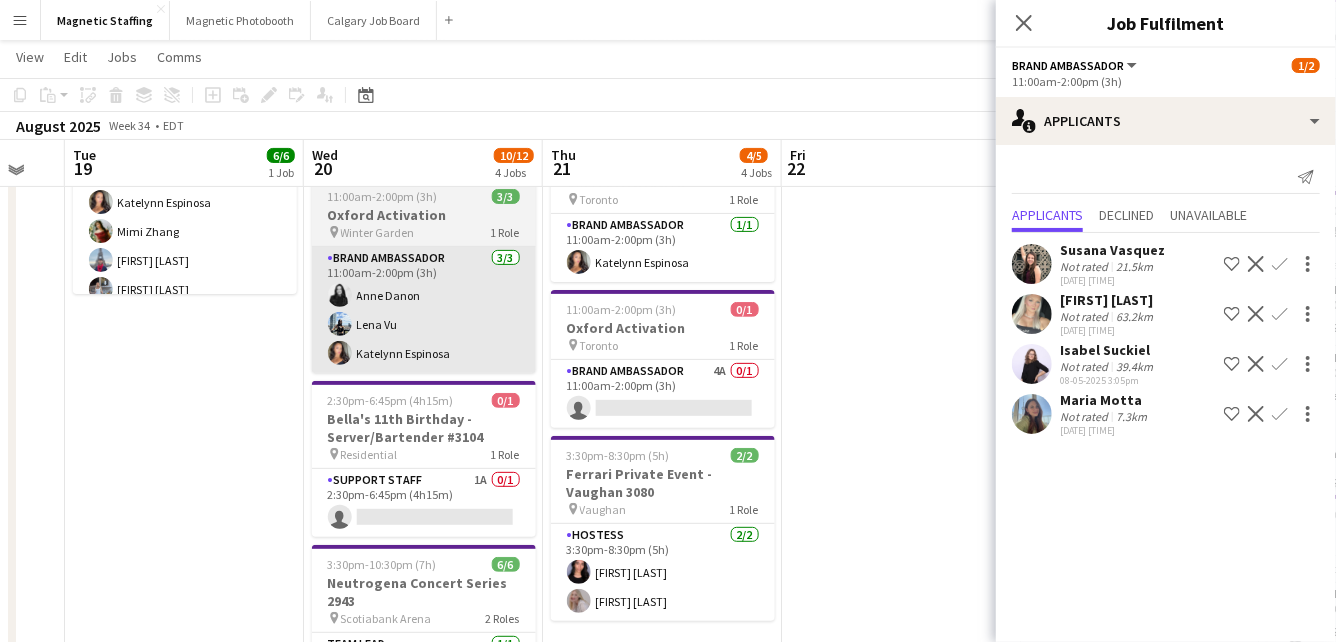 scroll, scrollTop: 233, scrollLeft: 0, axis: vertical 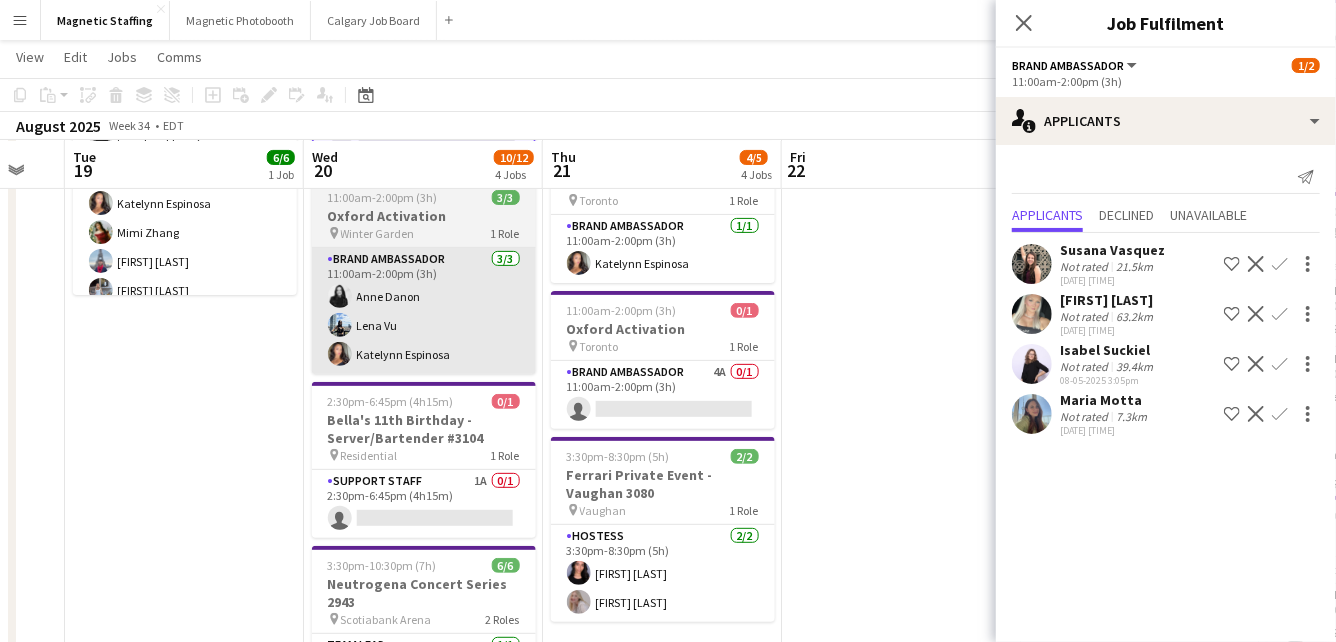click on "3:30pm-10:30pm (7h)" at bounding box center (382, 565) 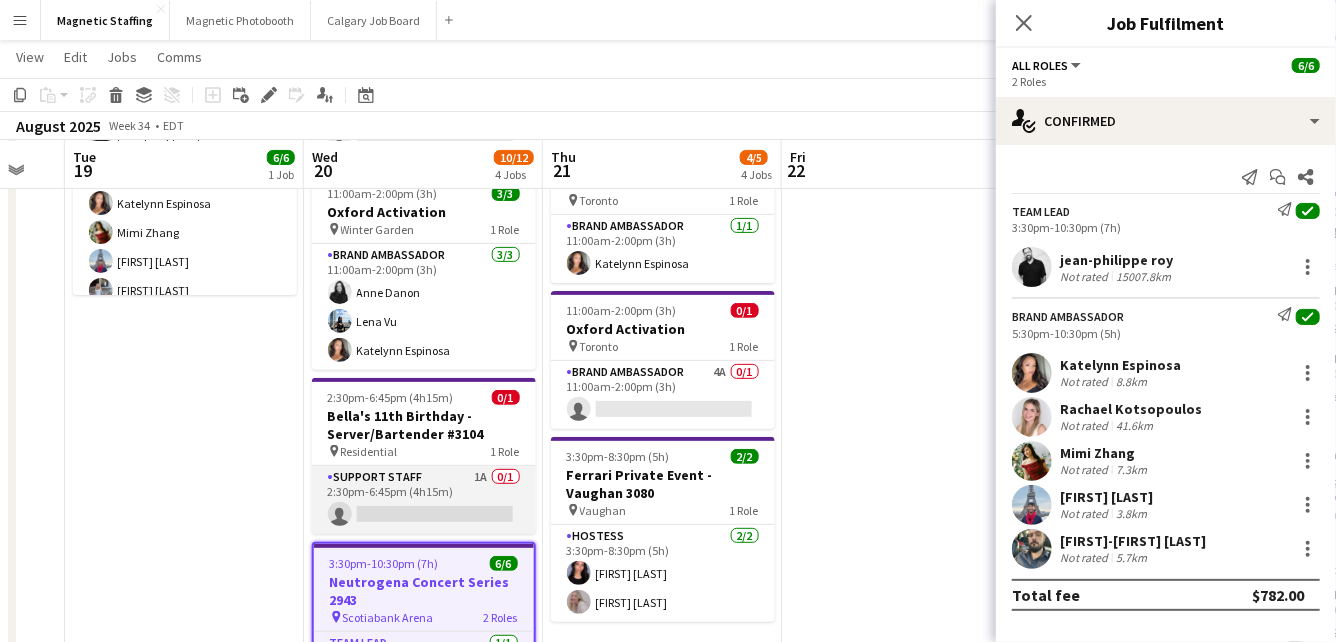 click on "Support Staff   1A   0/1   2:30pm-6:45pm (4h15m)
single-neutral-actions" at bounding box center (424, 500) 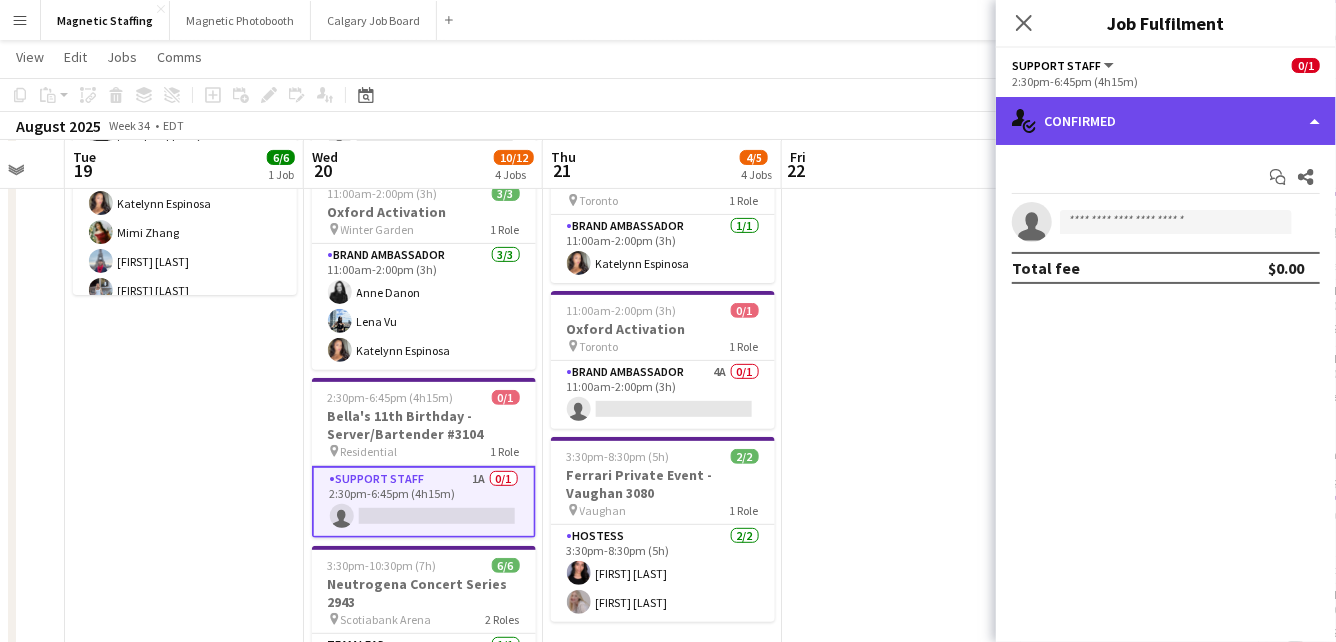 click on "single-neutral-actions-check-2
Confirmed" 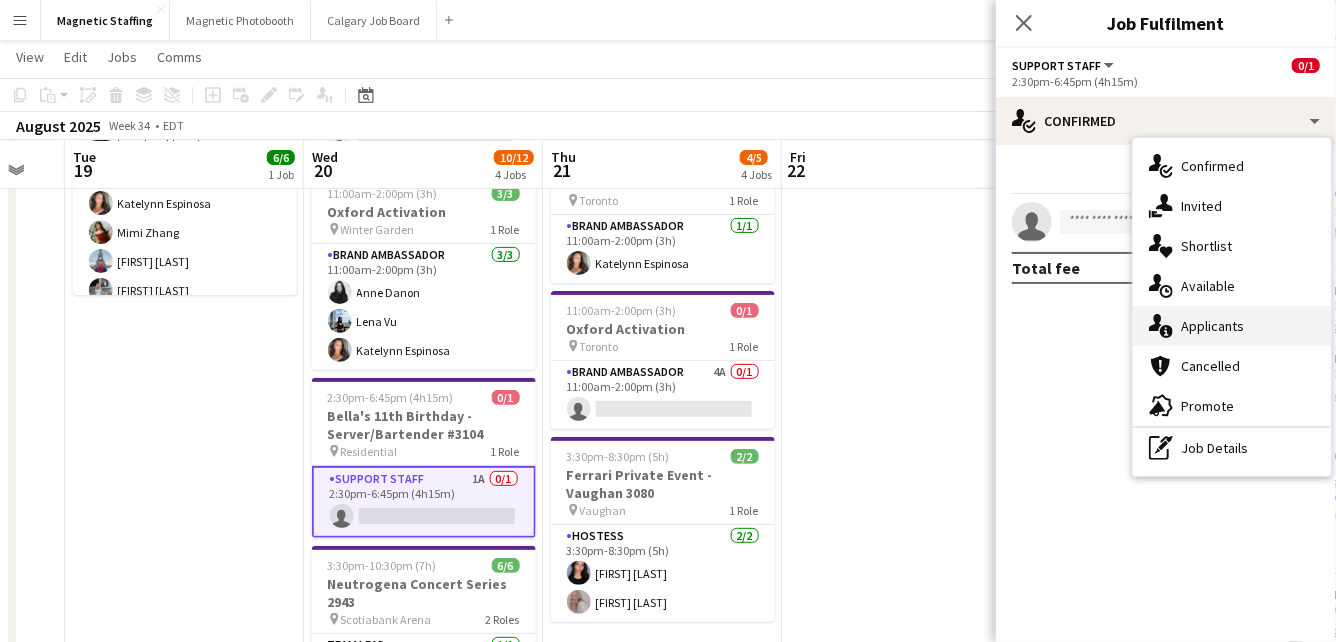 click on "single-neutral-actions-information" 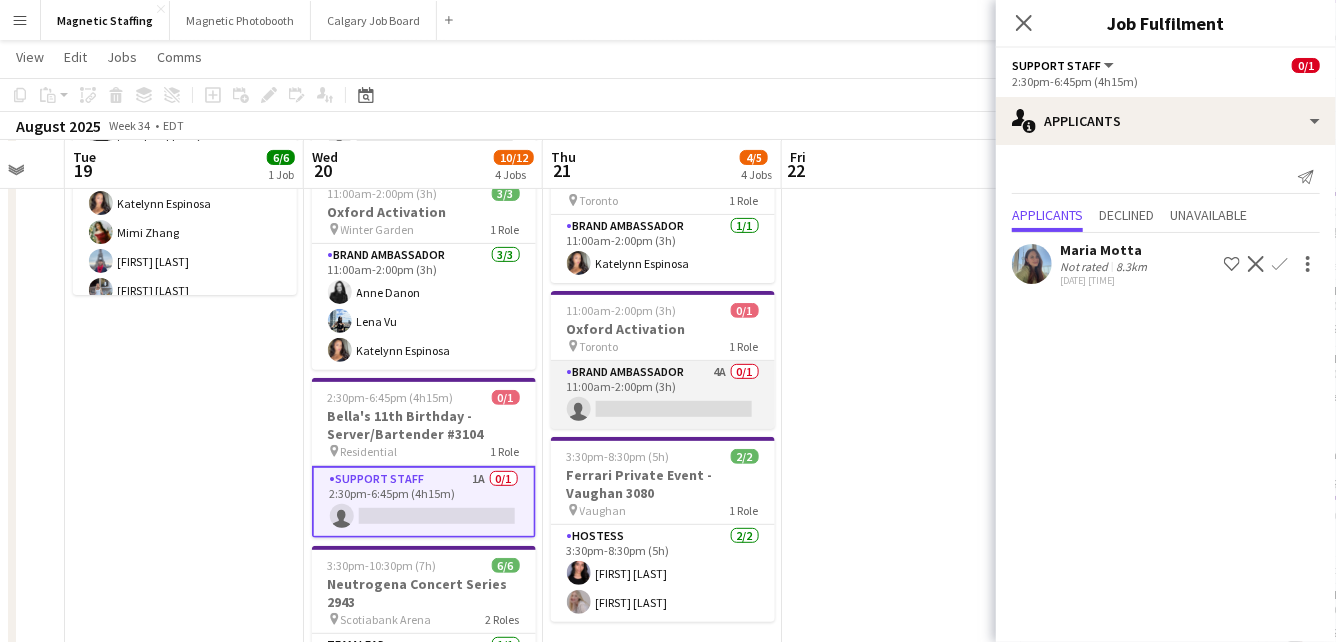 click on "Brand Ambassador   4A   0/1   11:00am-2:00pm (3h)
single-neutral-actions" at bounding box center [663, 395] 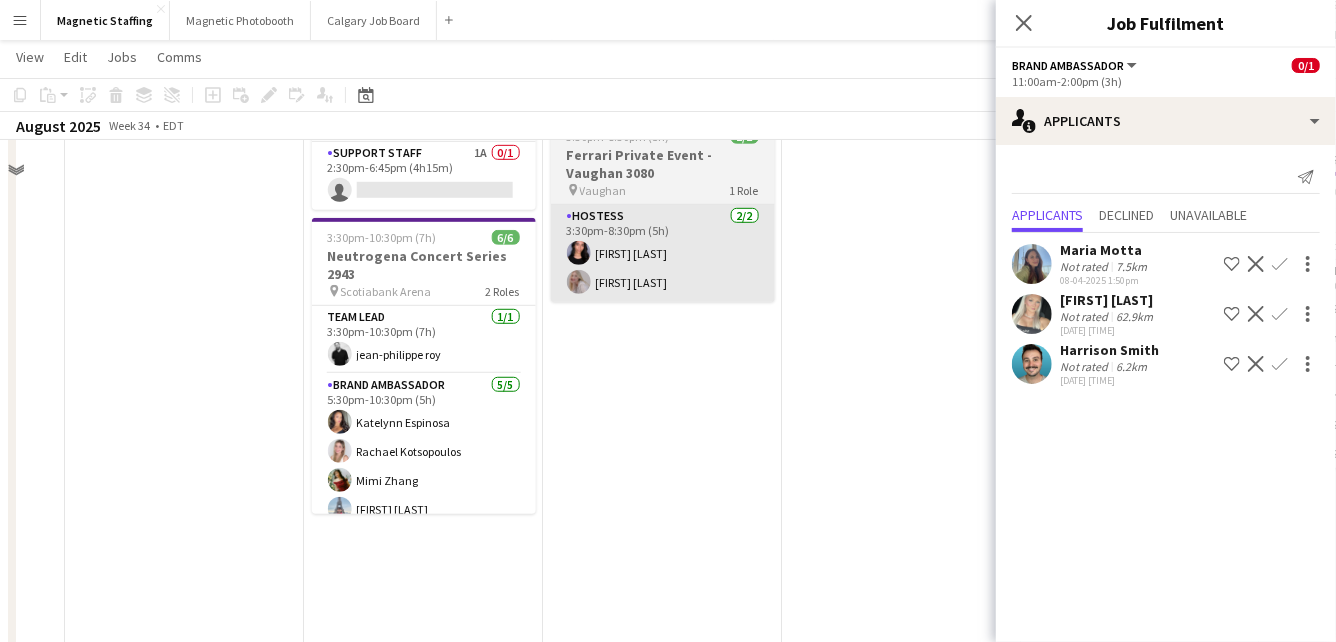 scroll, scrollTop: 0, scrollLeft: 0, axis: both 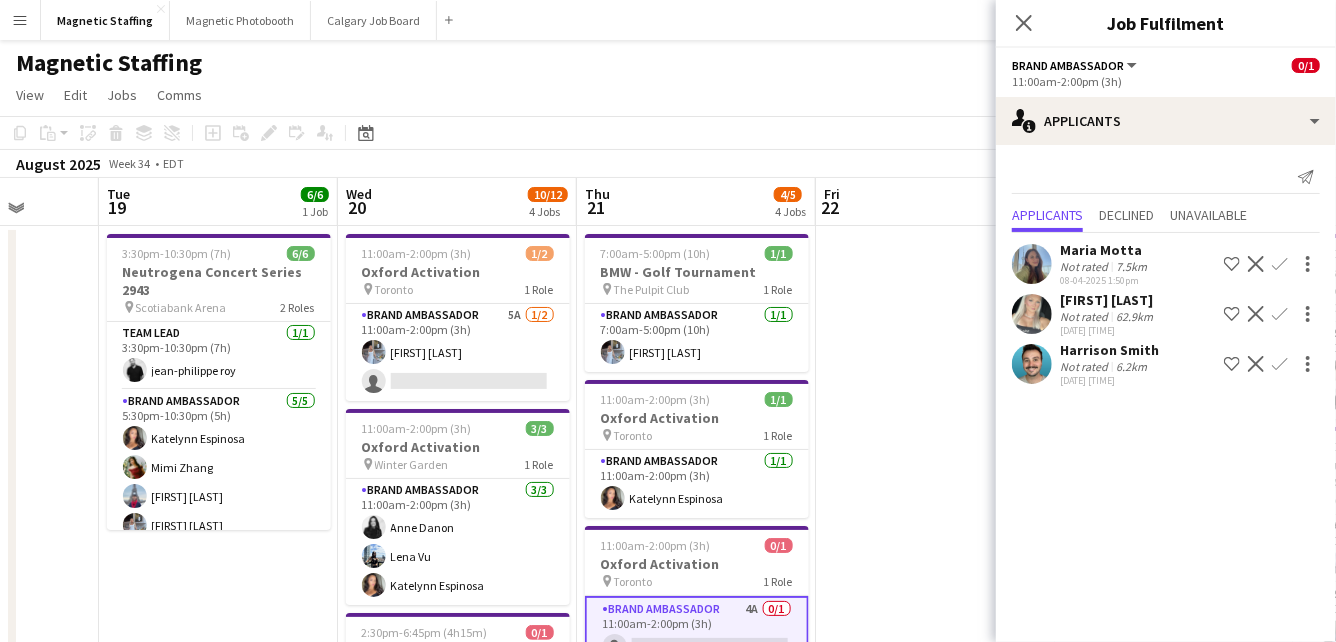 drag, startPoint x: 806, startPoint y: 527, endPoint x: 8, endPoint y: 594, distance: 800.80774 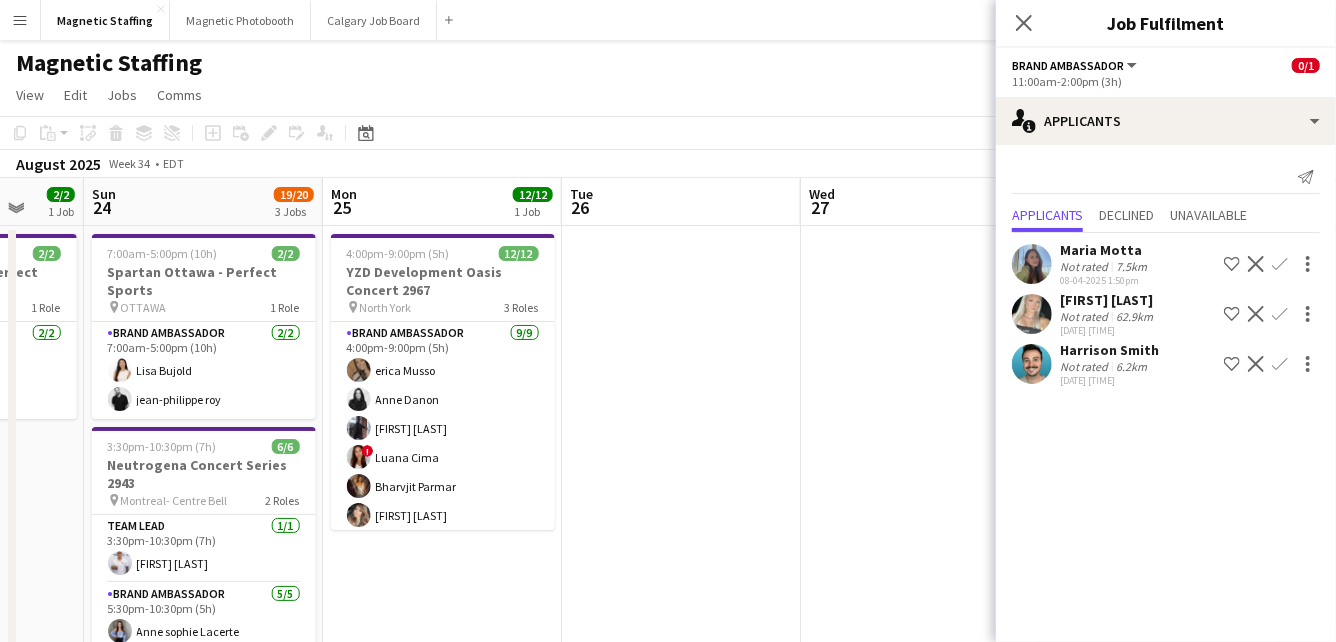 drag, startPoint x: 603, startPoint y: 548, endPoint x: 8, endPoint y: 549, distance: 595.00085 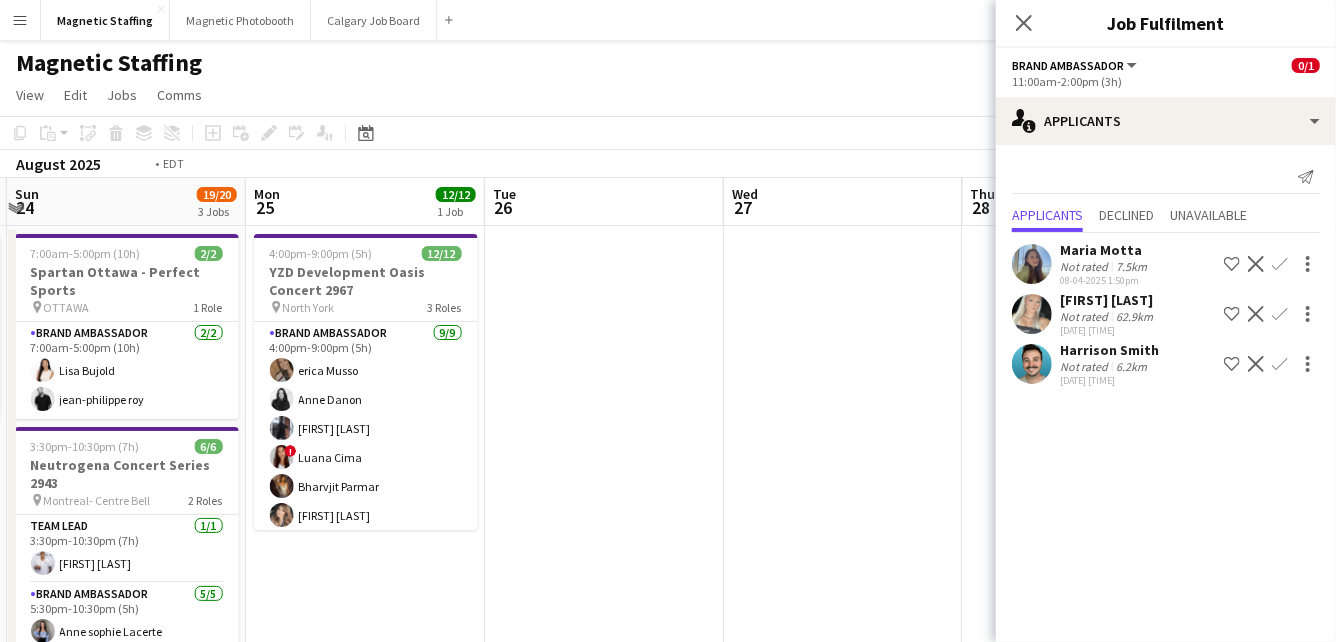 drag, startPoint x: 708, startPoint y: 419, endPoint x: 60, endPoint y: 496, distance: 652.55884 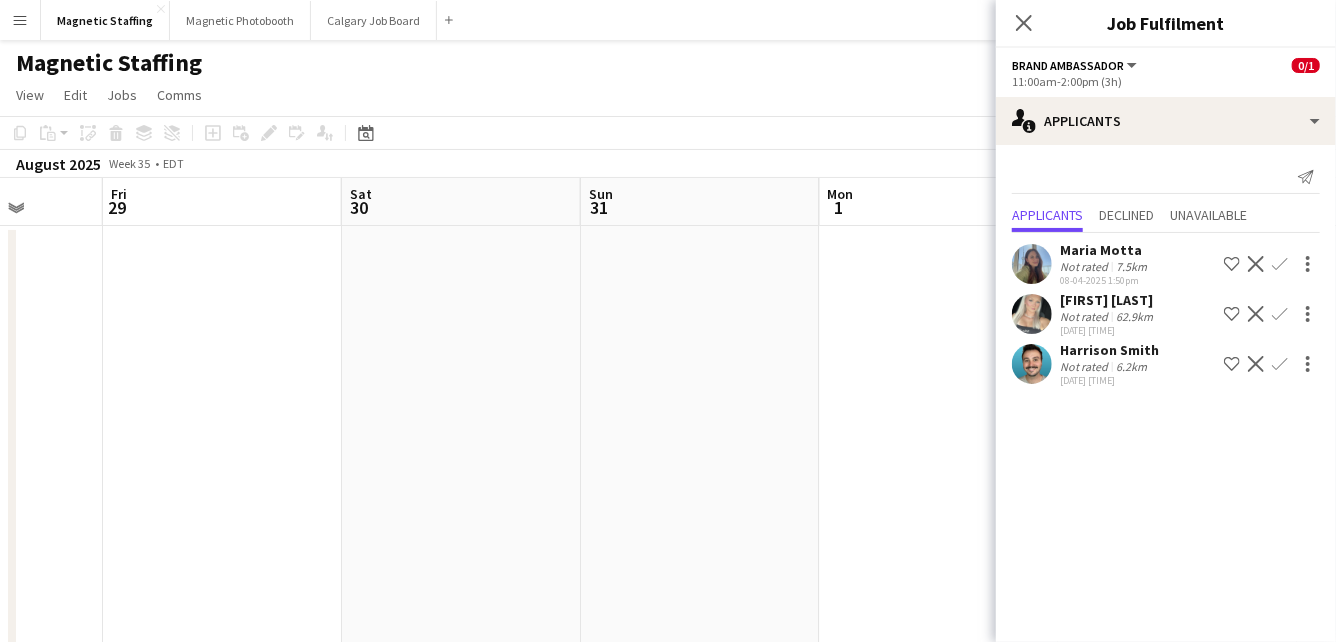 drag, startPoint x: 826, startPoint y: 443, endPoint x: 47, endPoint y: 464, distance: 779.283 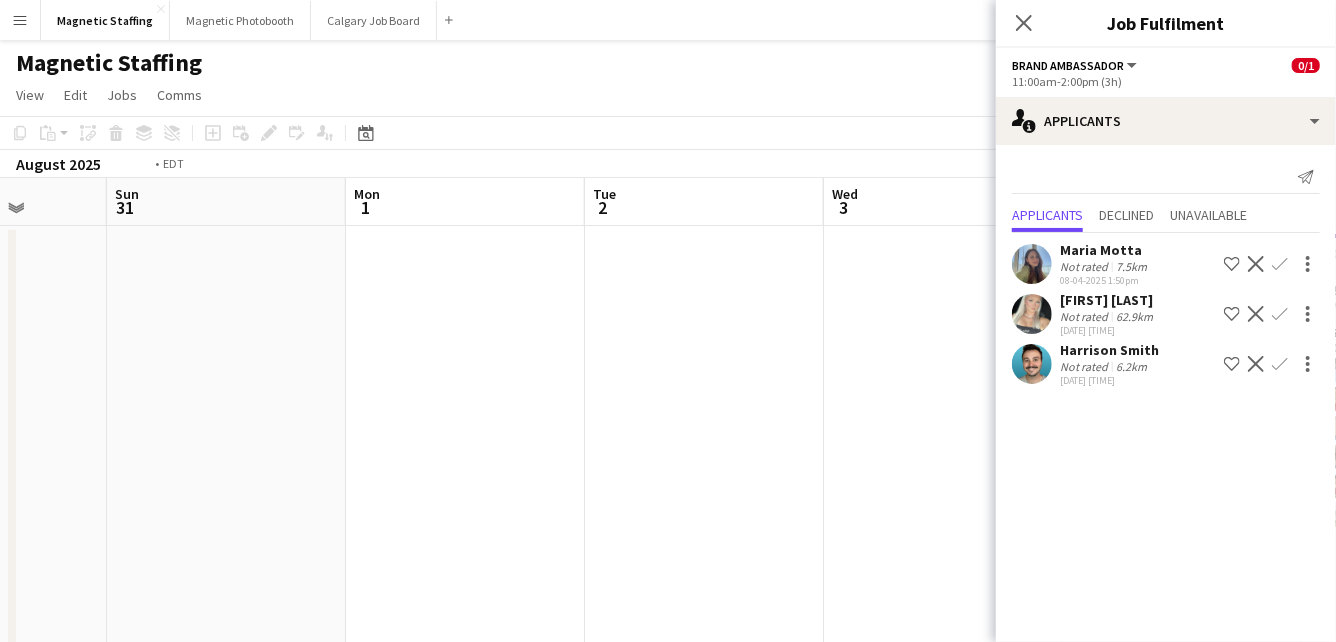 drag, startPoint x: 716, startPoint y: 445, endPoint x: 8, endPoint y: 505, distance: 710.53784 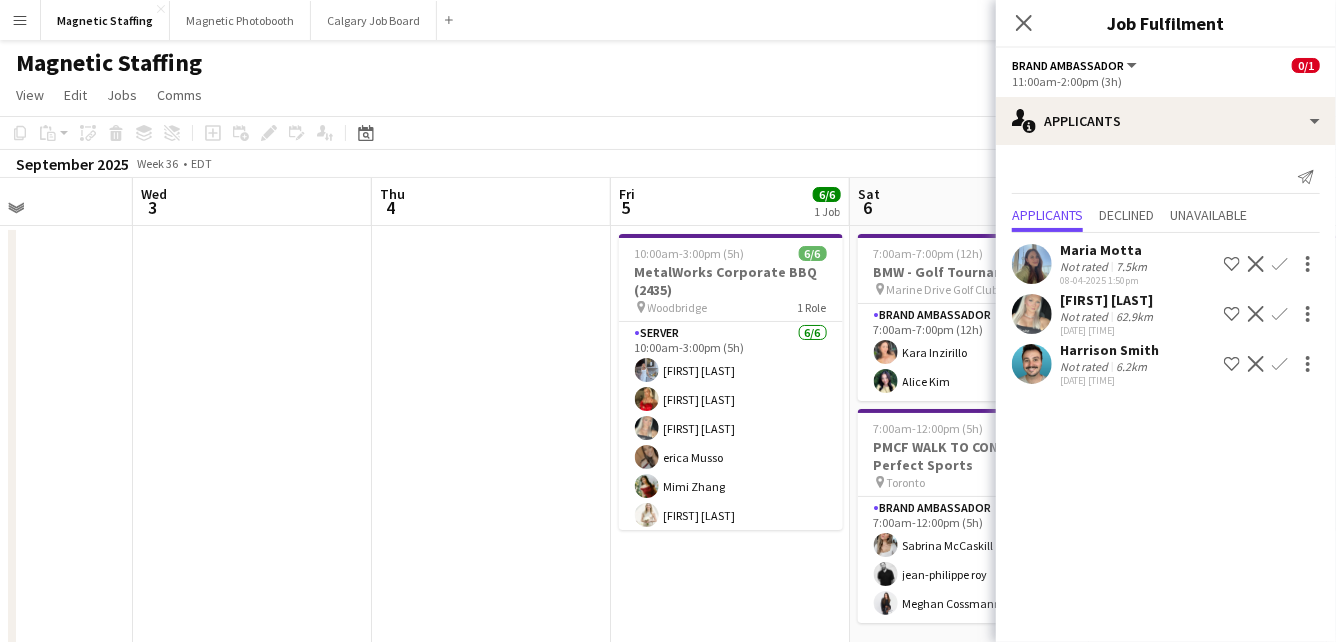 scroll, scrollTop: 0, scrollLeft: 665, axis: horizontal 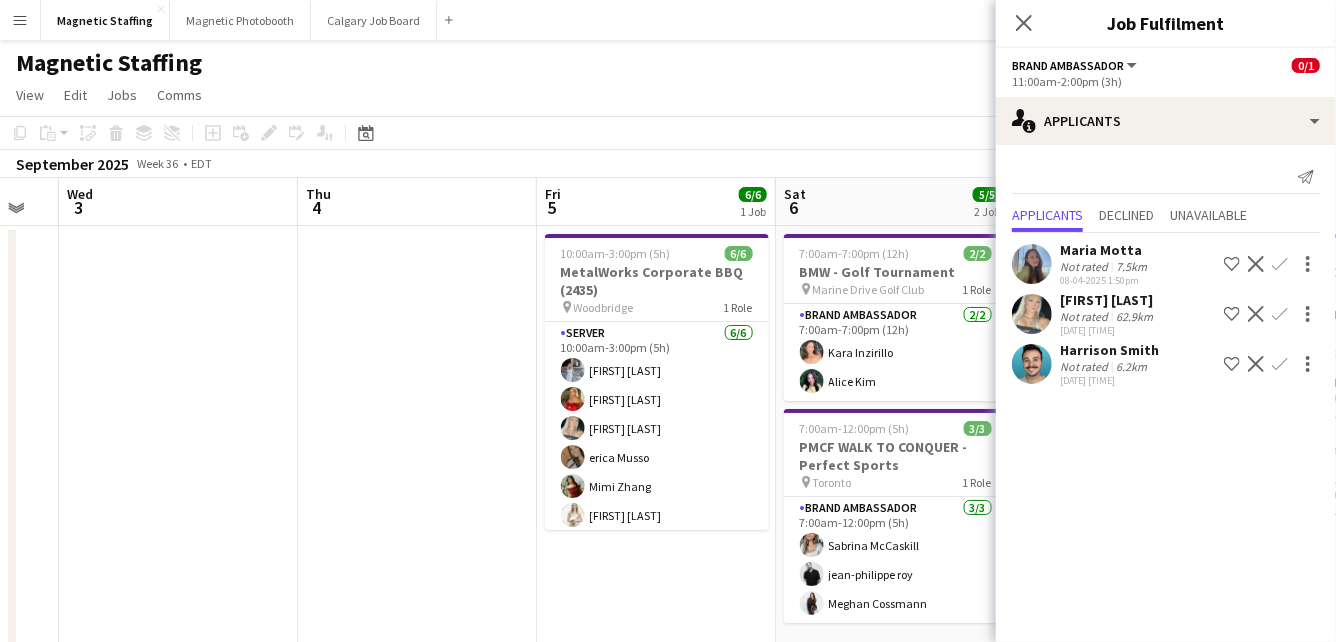 drag, startPoint x: 878, startPoint y: 438, endPoint x: 107, endPoint y: 459, distance: 771.28595 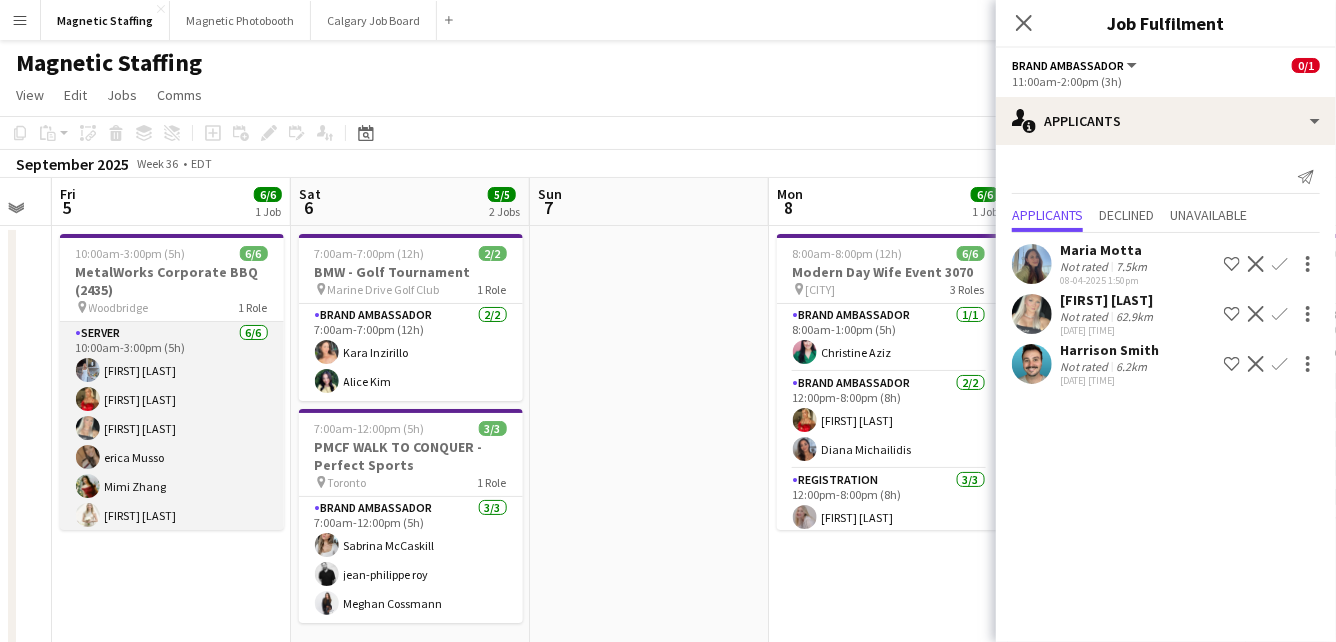 click on "Server   6/6   10:00am-3:00pm (5h)
Heather Siemonsen Madi Booth Maija Dekoker erica Musso Mimi Zhang Katryna Klepacki" at bounding box center [172, 428] 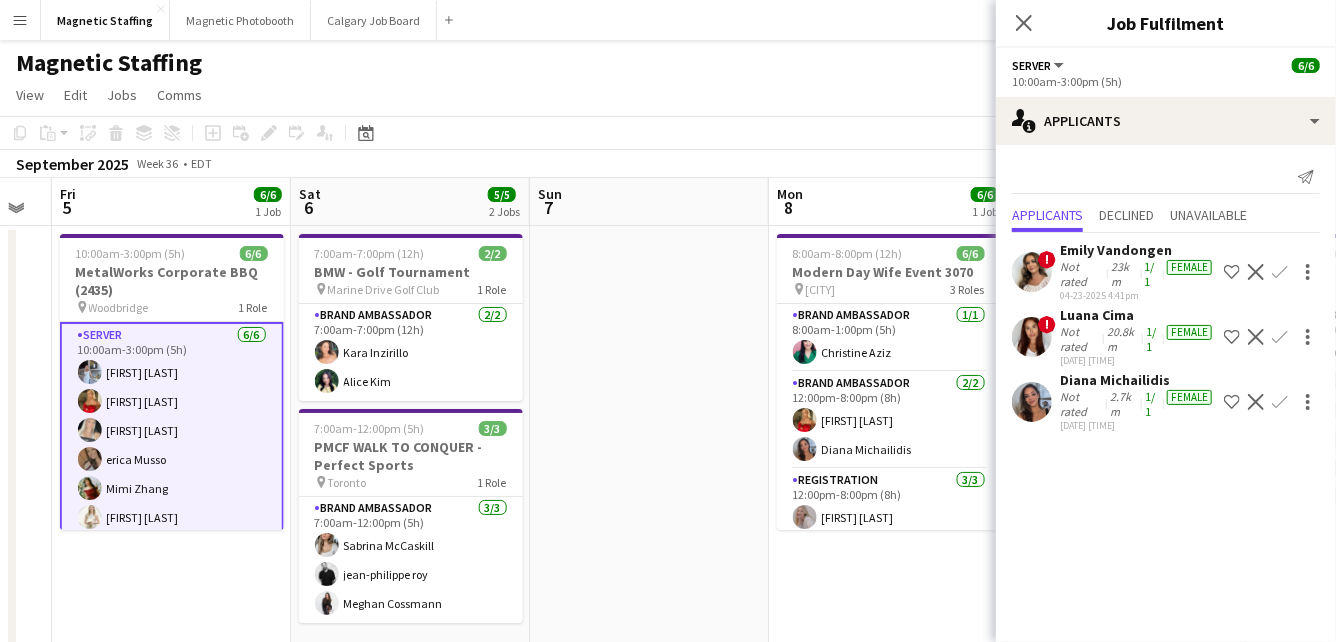 scroll, scrollTop: 8, scrollLeft: 0, axis: vertical 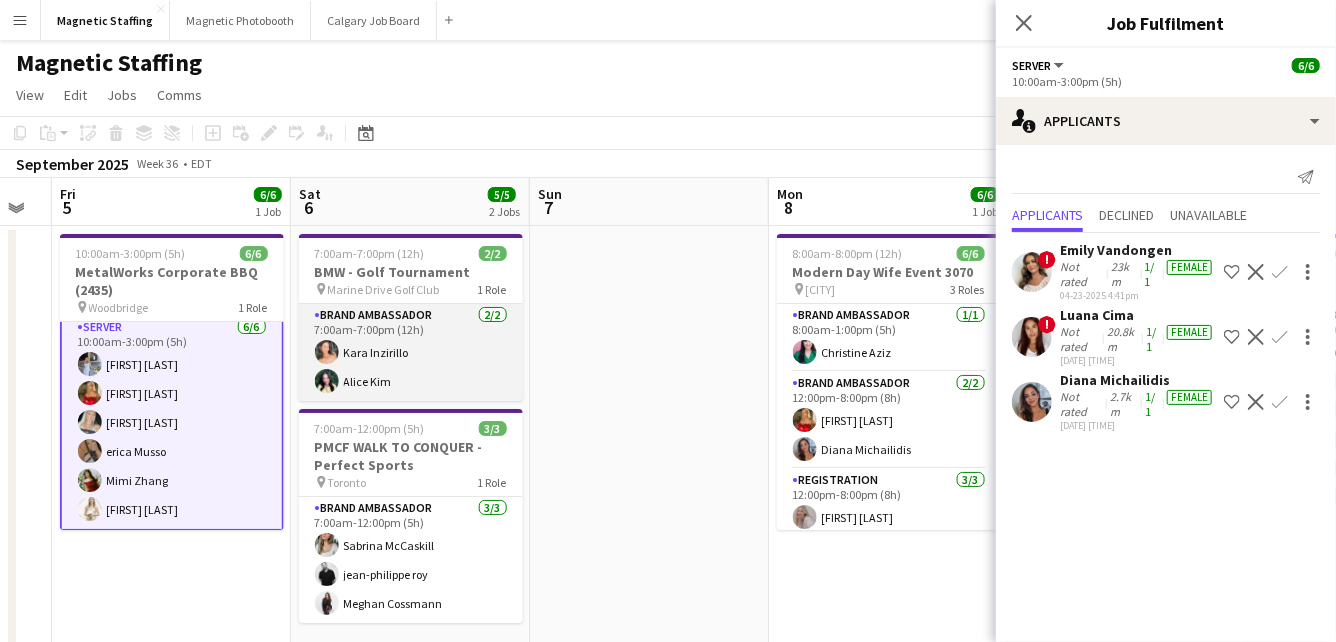 click on "Brand Ambassador   2/2   7:00am-7:00pm (12h)
Kara Inzirillo Alice Kim" at bounding box center [411, 352] 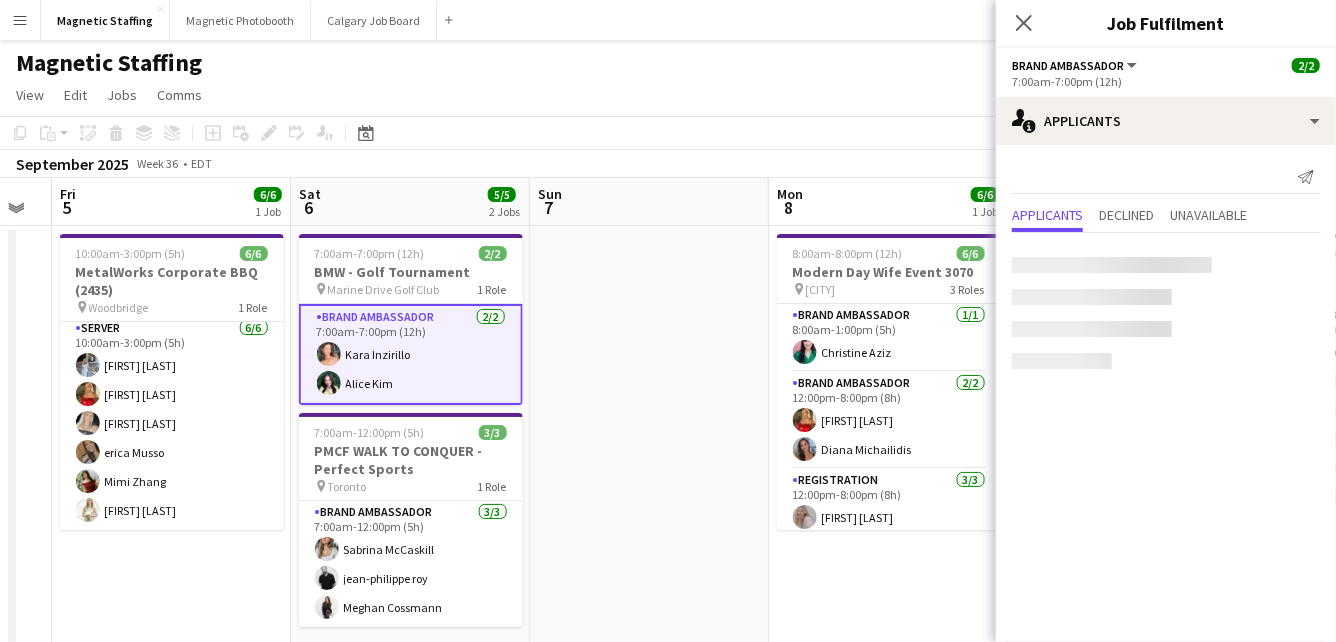 scroll, scrollTop: 0, scrollLeft: 664, axis: horizontal 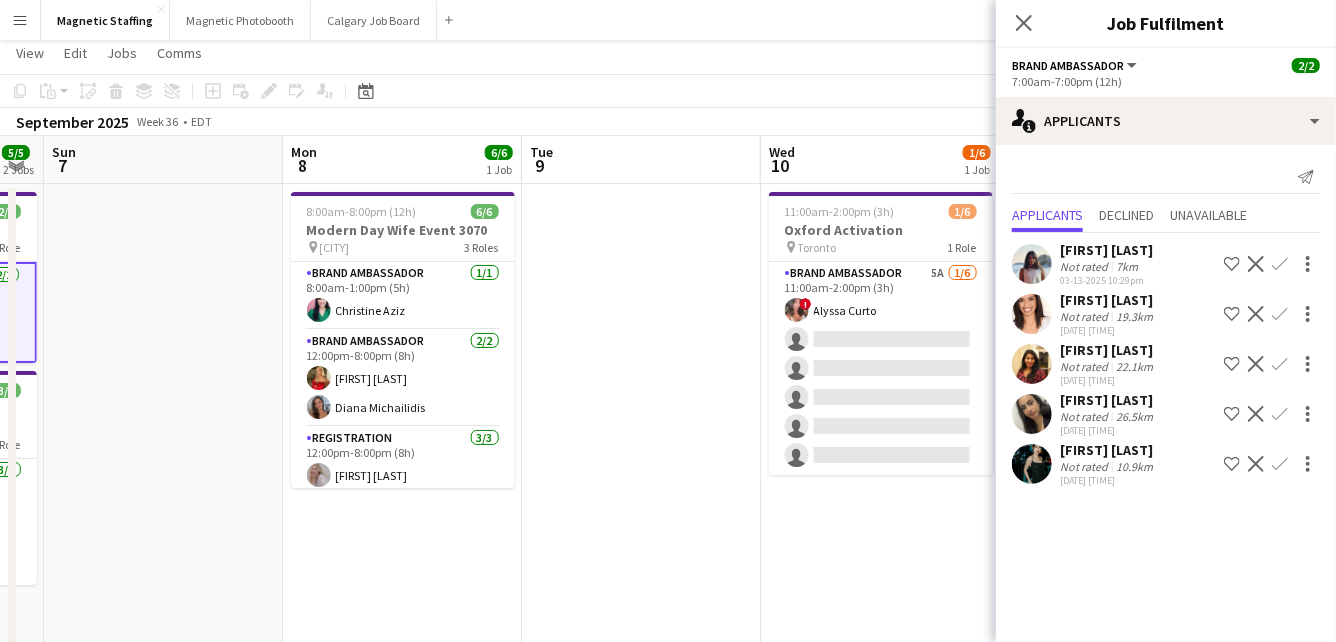drag, startPoint x: 742, startPoint y: 340, endPoint x: 8, endPoint y: 399, distance: 736.36743 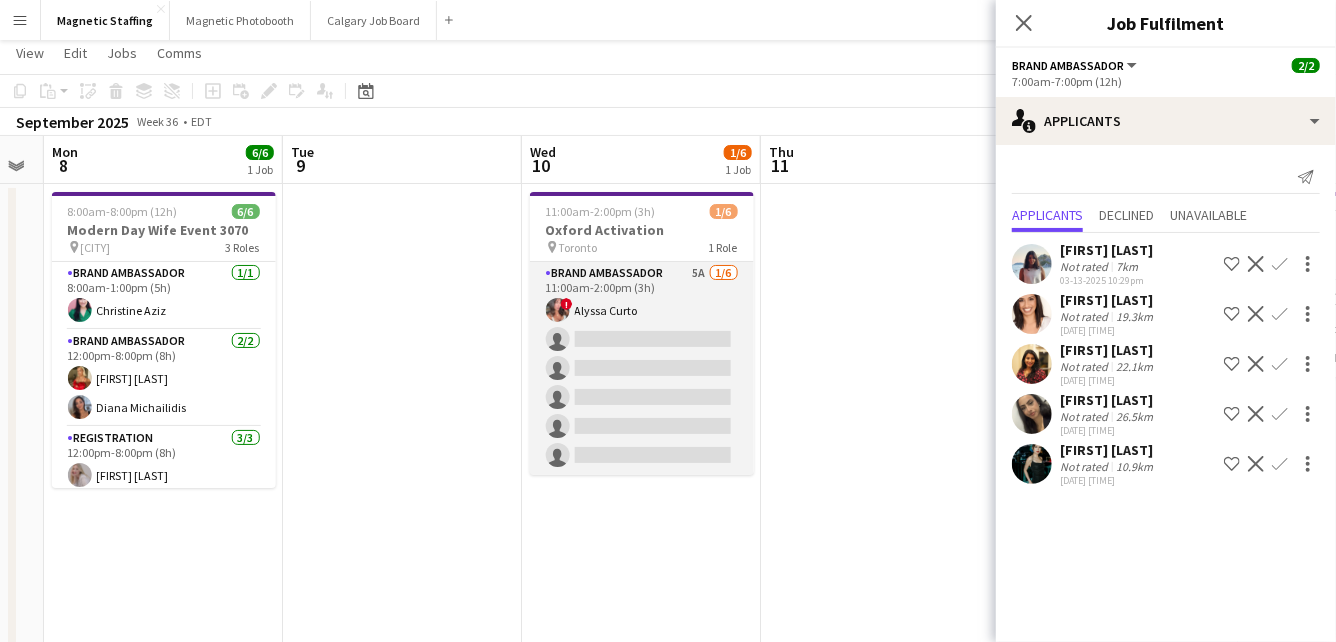 click on "Brand Ambassador   5A   1/6   11:00am-2:00pm (3h)
! Alyssa Curto
single-neutral-actions
single-neutral-actions
single-neutral-actions
single-neutral-actions
single-neutral-actions" at bounding box center [642, 368] 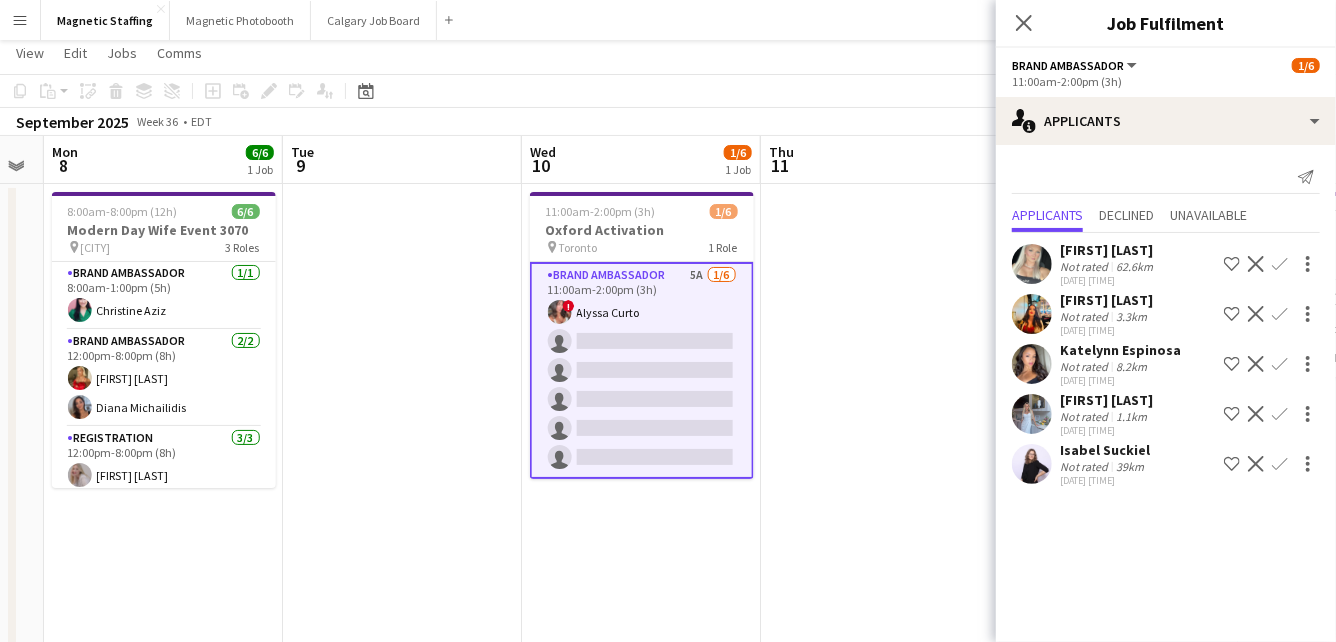 click on "Confirm" at bounding box center (1280, 464) 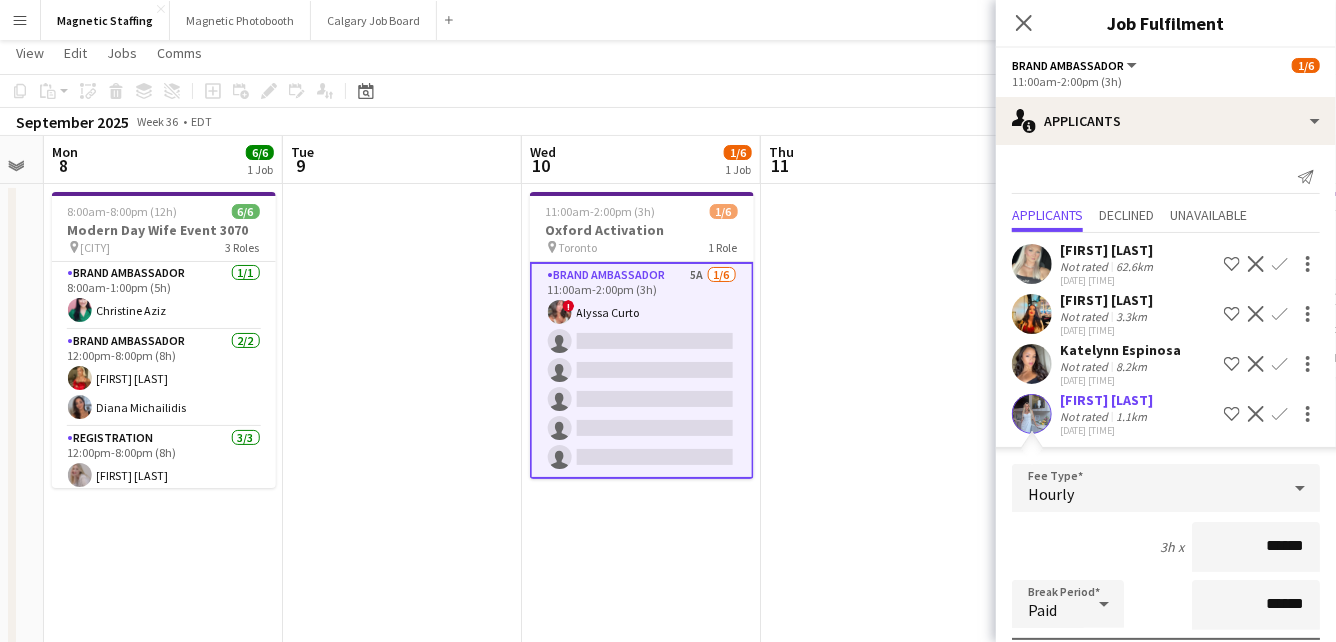scroll, scrollTop: 315, scrollLeft: 0, axis: vertical 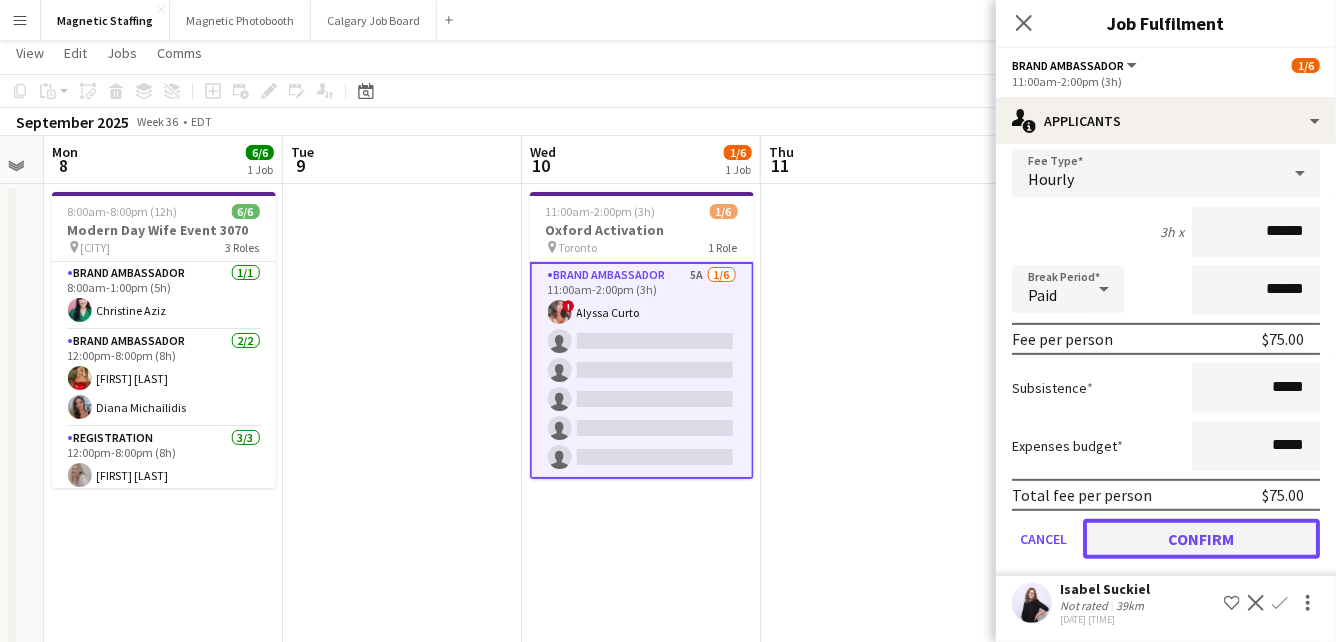 click on "Confirm" 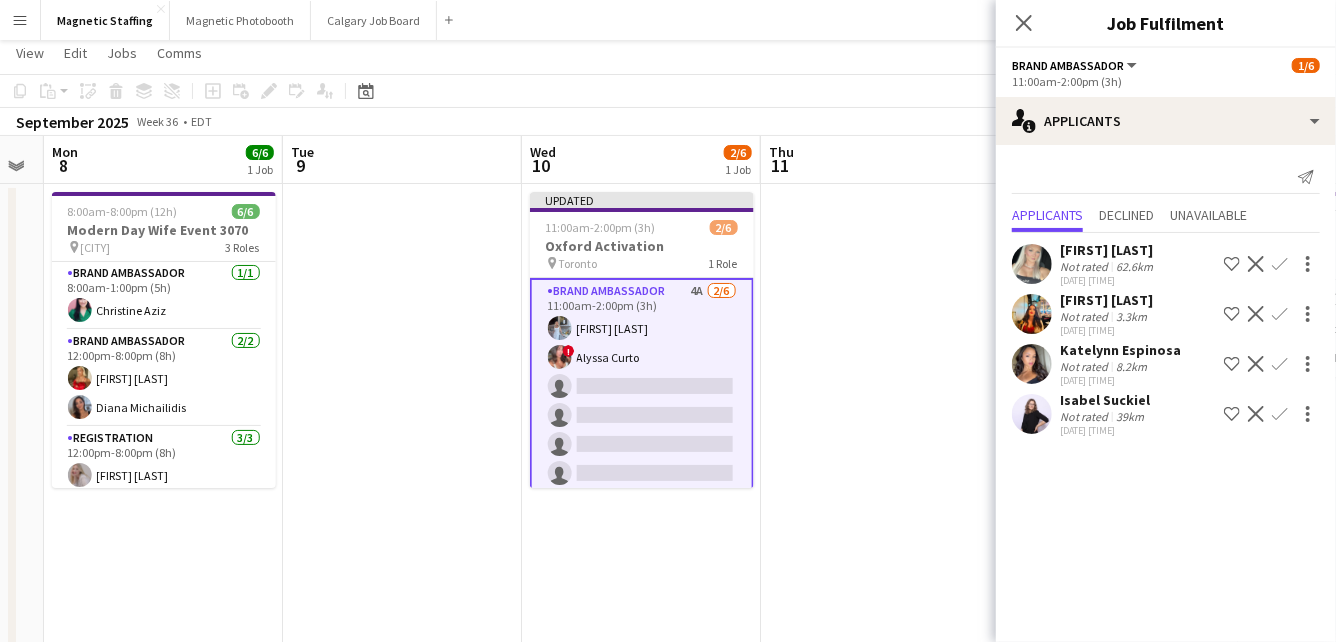 scroll, scrollTop: 0, scrollLeft: 0, axis: both 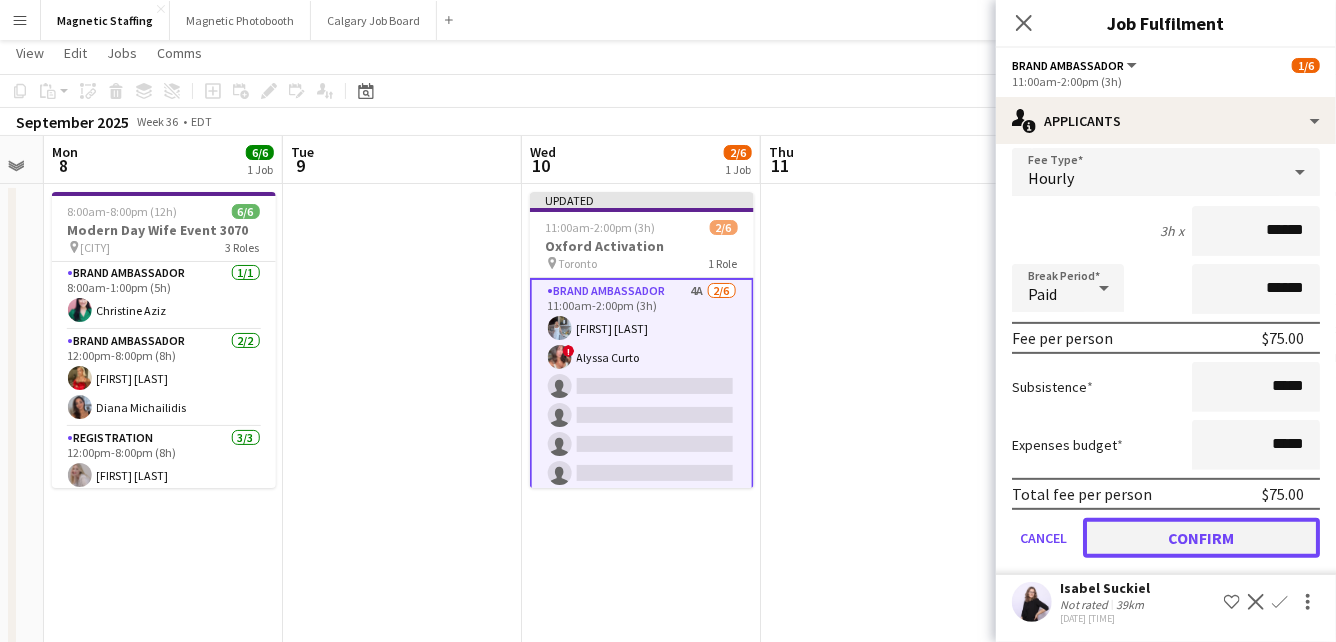 click on "Confirm" 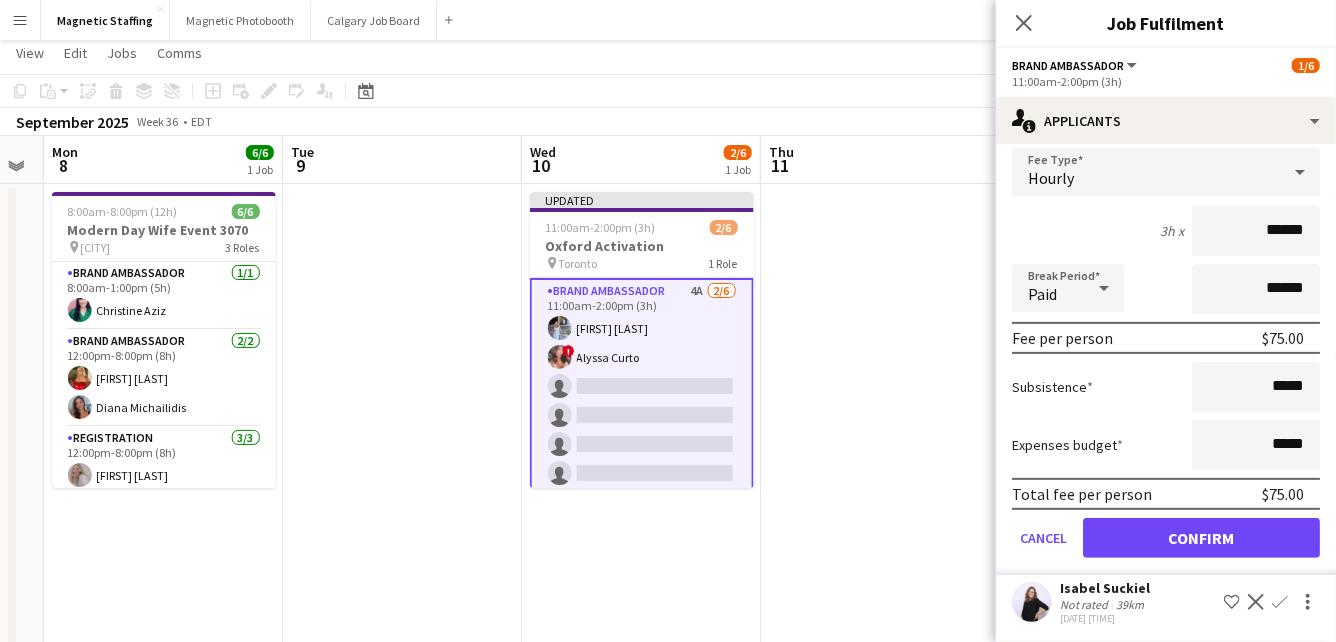 scroll, scrollTop: 0, scrollLeft: 0, axis: both 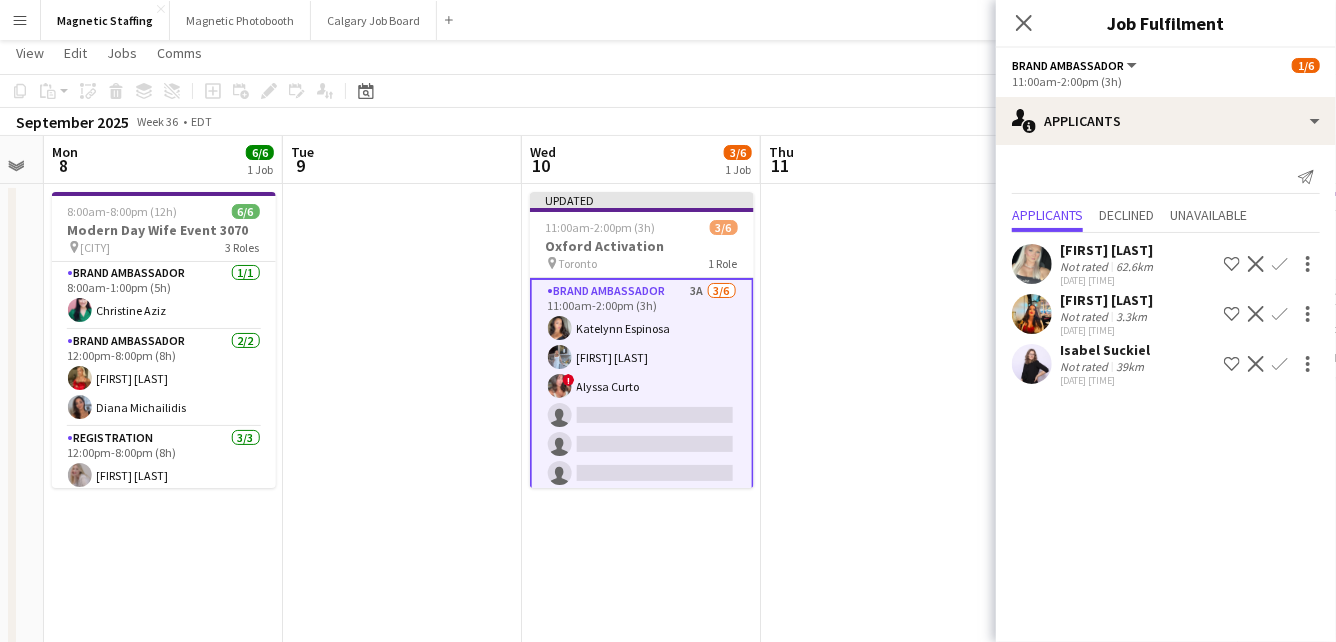 click at bounding box center (880, 1006) 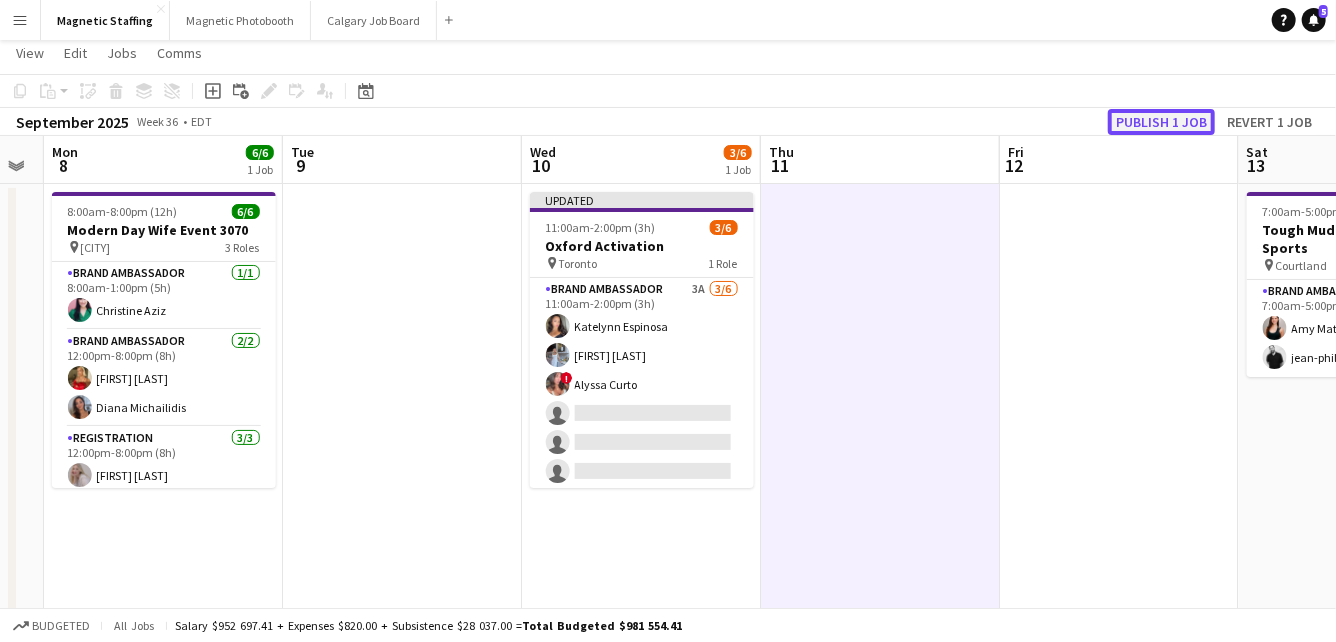 click on "Publish 1 job" 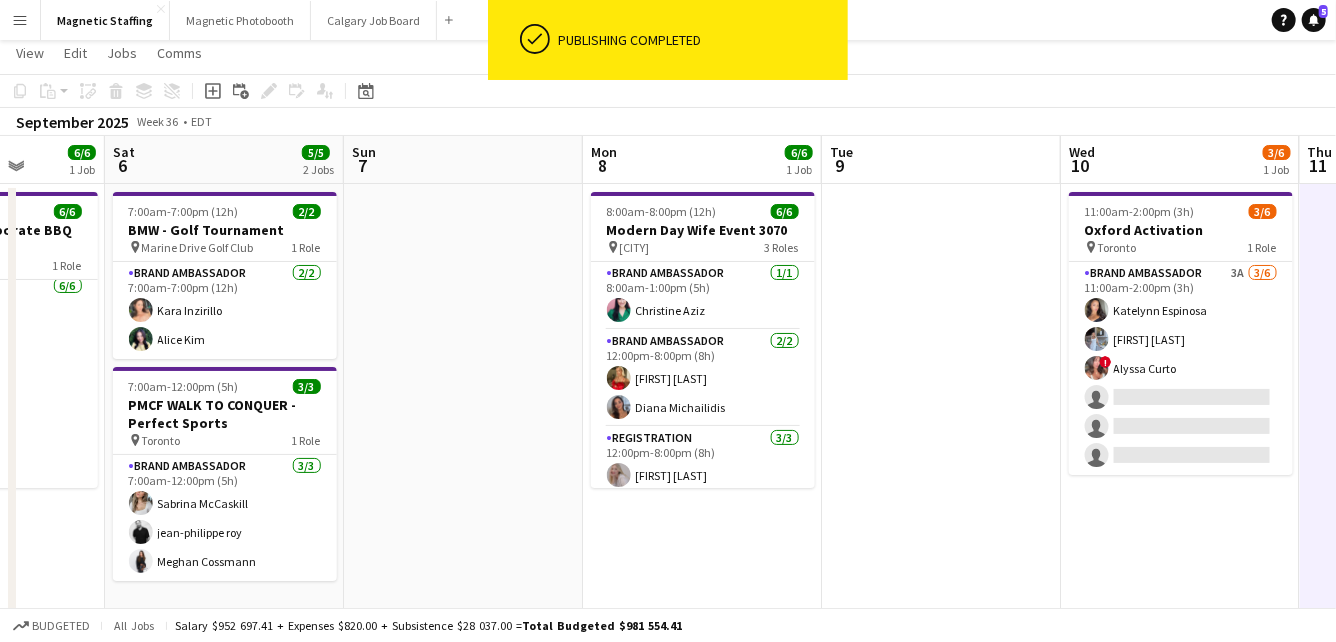 drag, startPoint x: 164, startPoint y: 366, endPoint x: 719, endPoint y: 348, distance: 555.2918 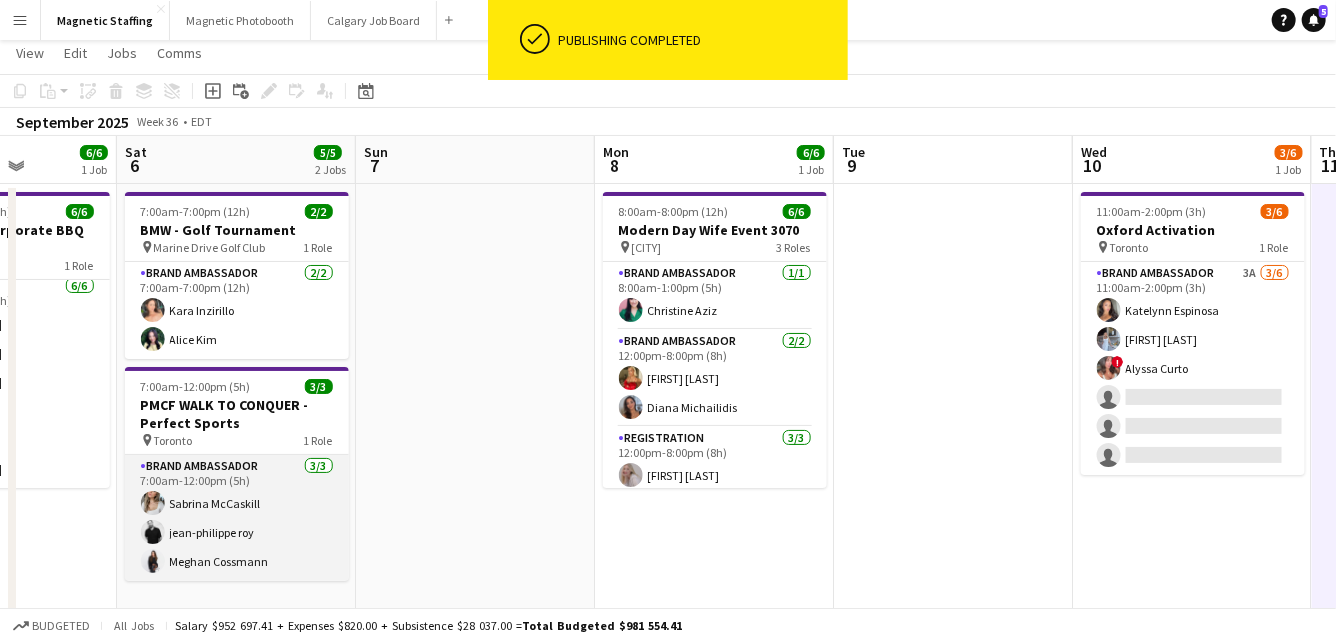 click on "Brand Ambassador   3/3   7:00am-12:00pm (5h)
Sabrina McCaskill jean-philippe roy Meghan Cossmann" at bounding box center [237, 518] 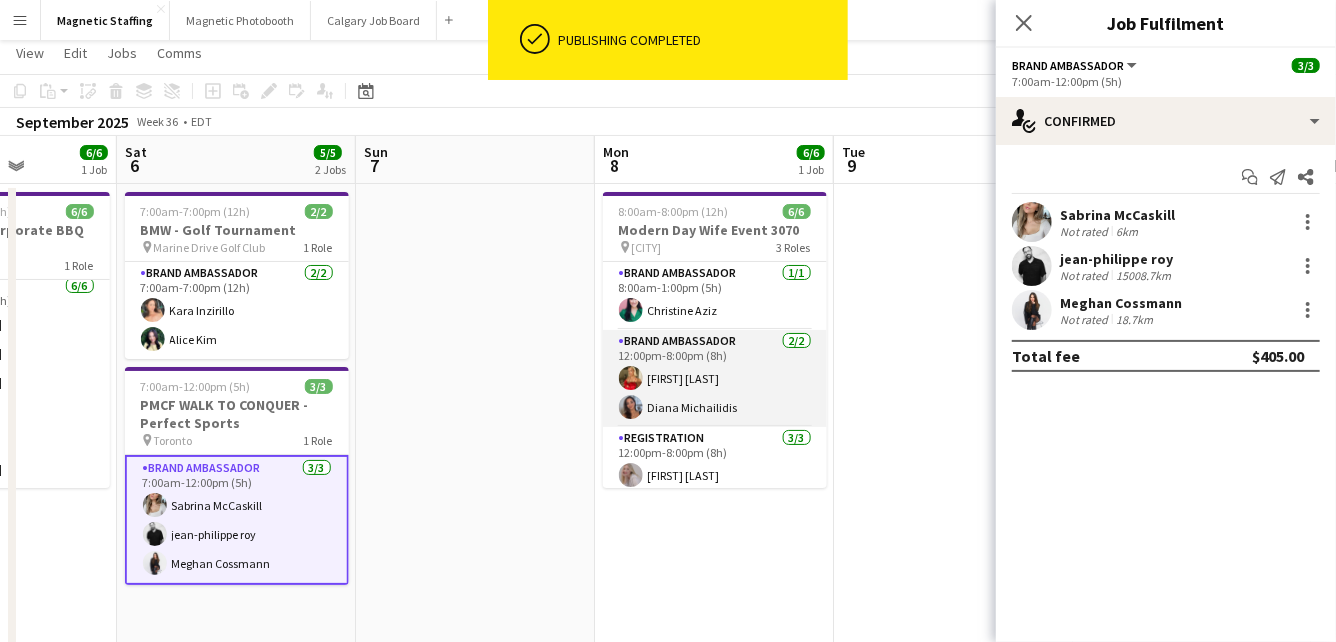 click on "Brand Ambassador   2/2   12:00pm-8:00pm (8h)
Madi Booth Diana Michailidis" at bounding box center [715, 378] 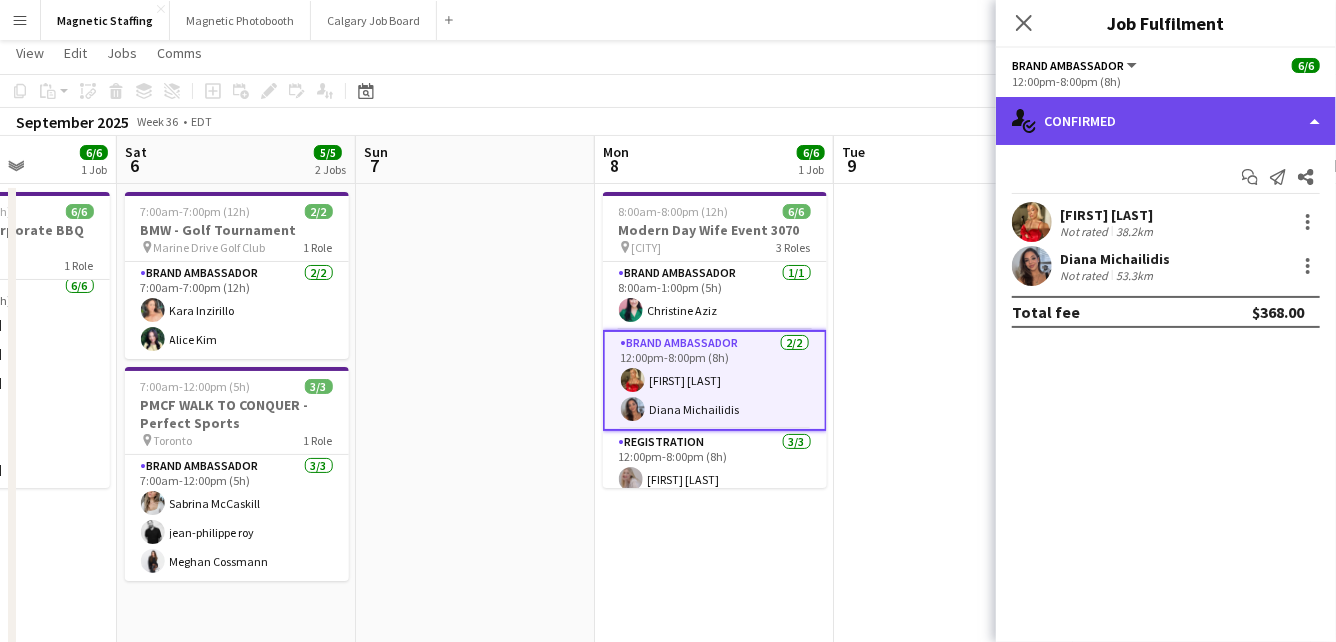 click on "single-neutral-actions-check-2
Confirmed" 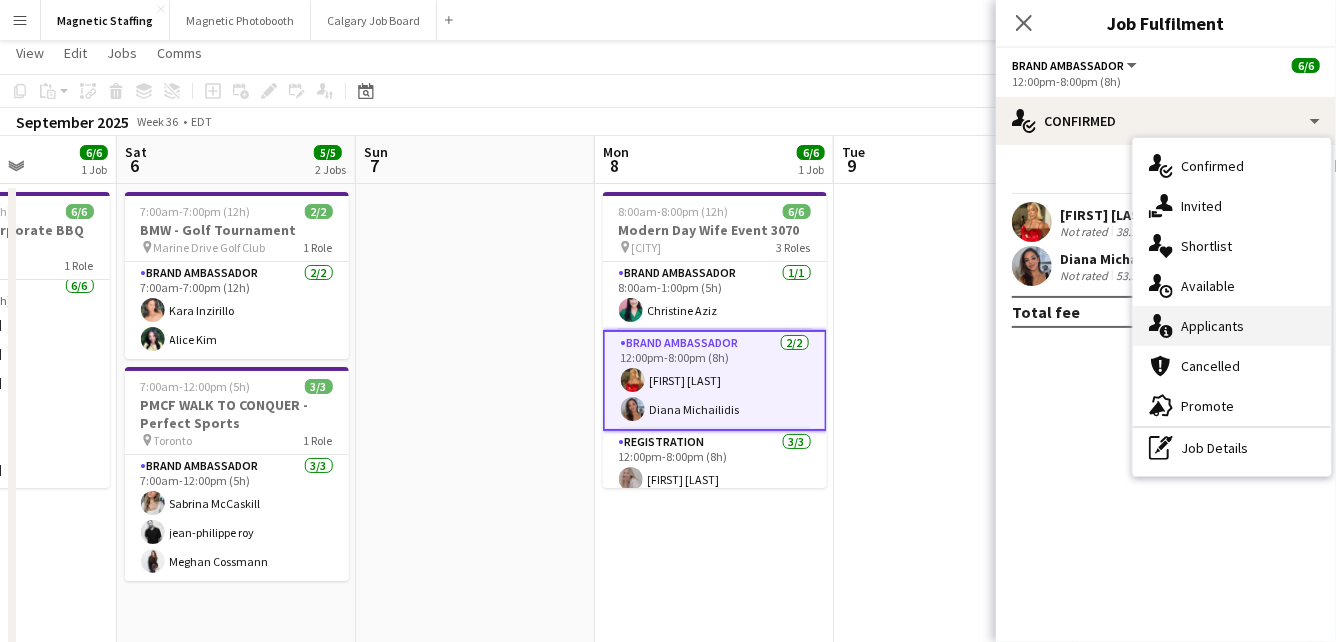 click on "single-neutral-actions-information
Applicants" at bounding box center [1232, 326] 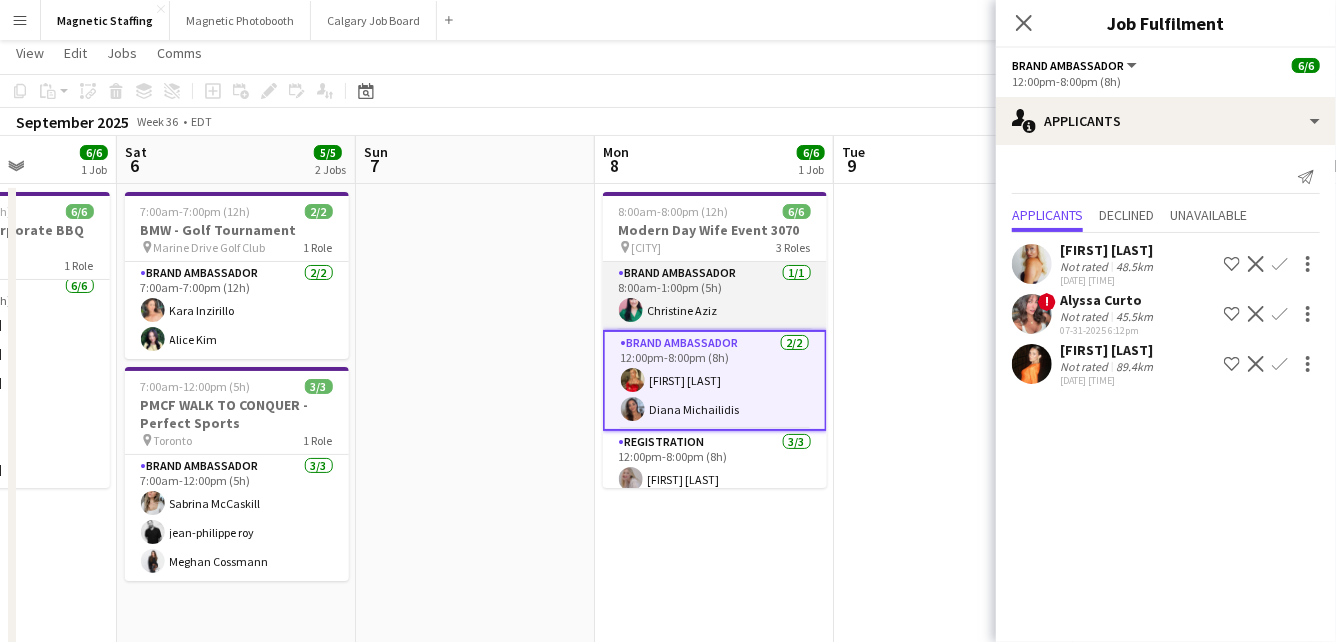 click on "Brand Ambassador   1/1   8:00am-1:00pm (5h)
Christine Aziz" at bounding box center [715, 296] 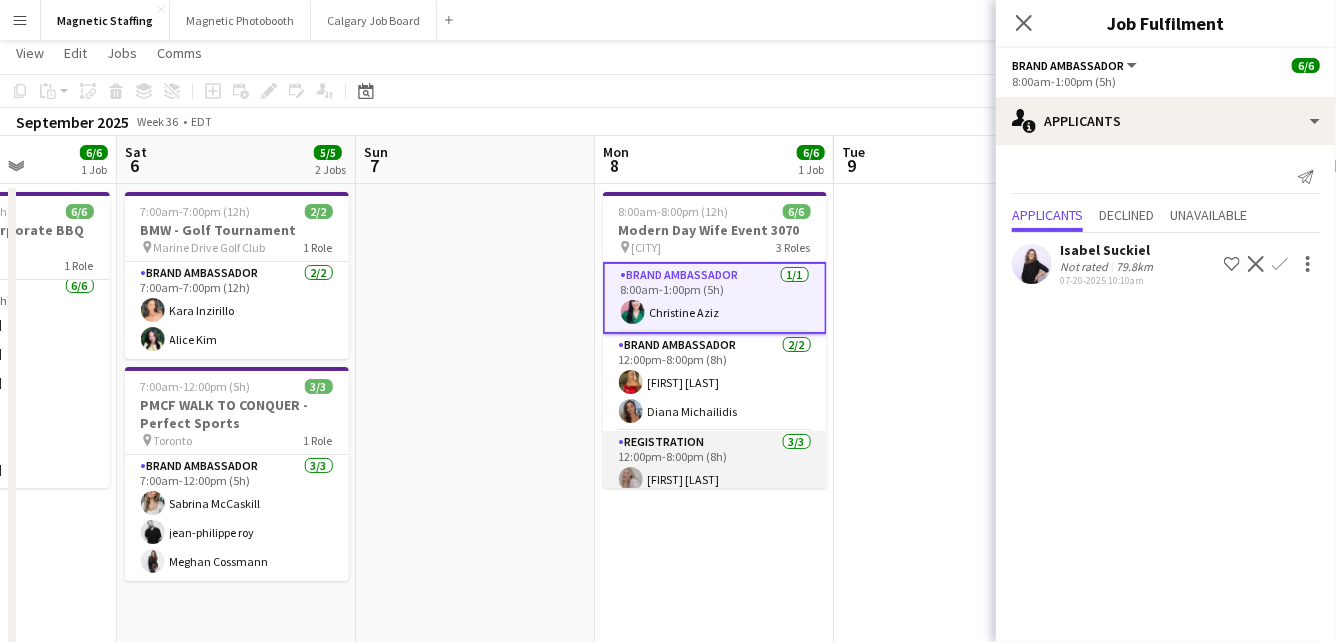 click on "Registration   3/3   12:00pm-8:00pm (8h)
Roxanna Cyganek ! Luana Cima erica Musso" at bounding box center [715, 494] 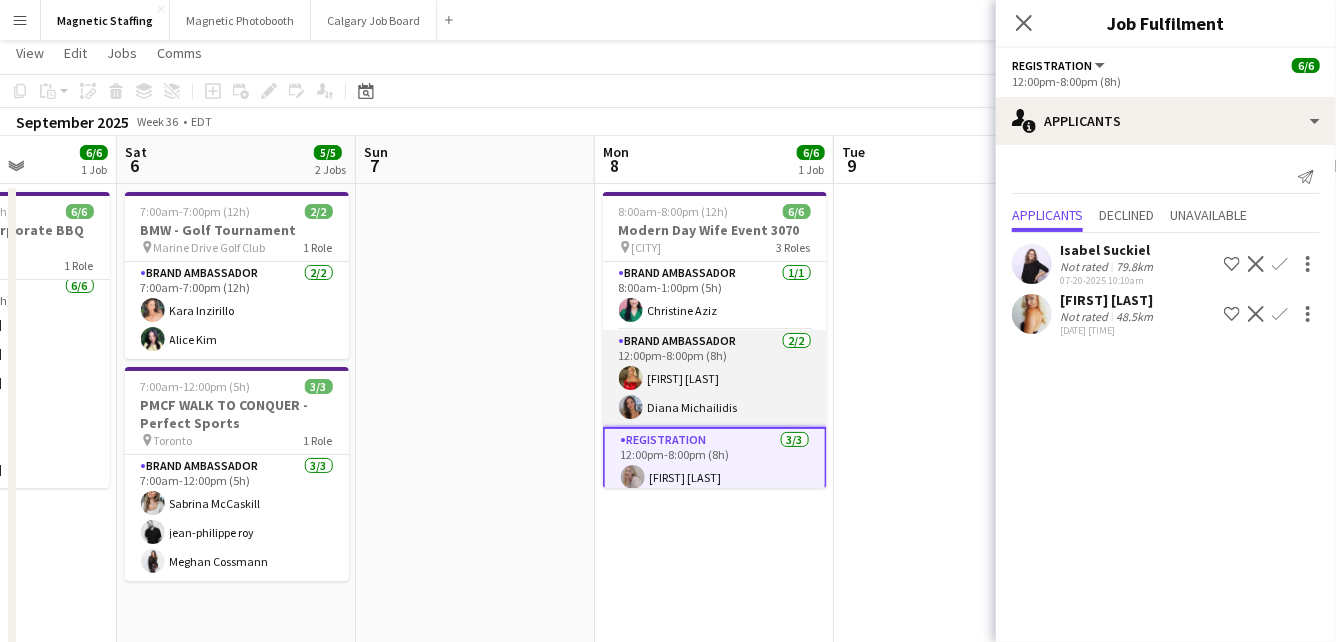 click on "Brand Ambassador   2/2   12:00pm-8:00pm (8h)
Madi Booth Diana Michailidis" at bounding box center (715, 378) 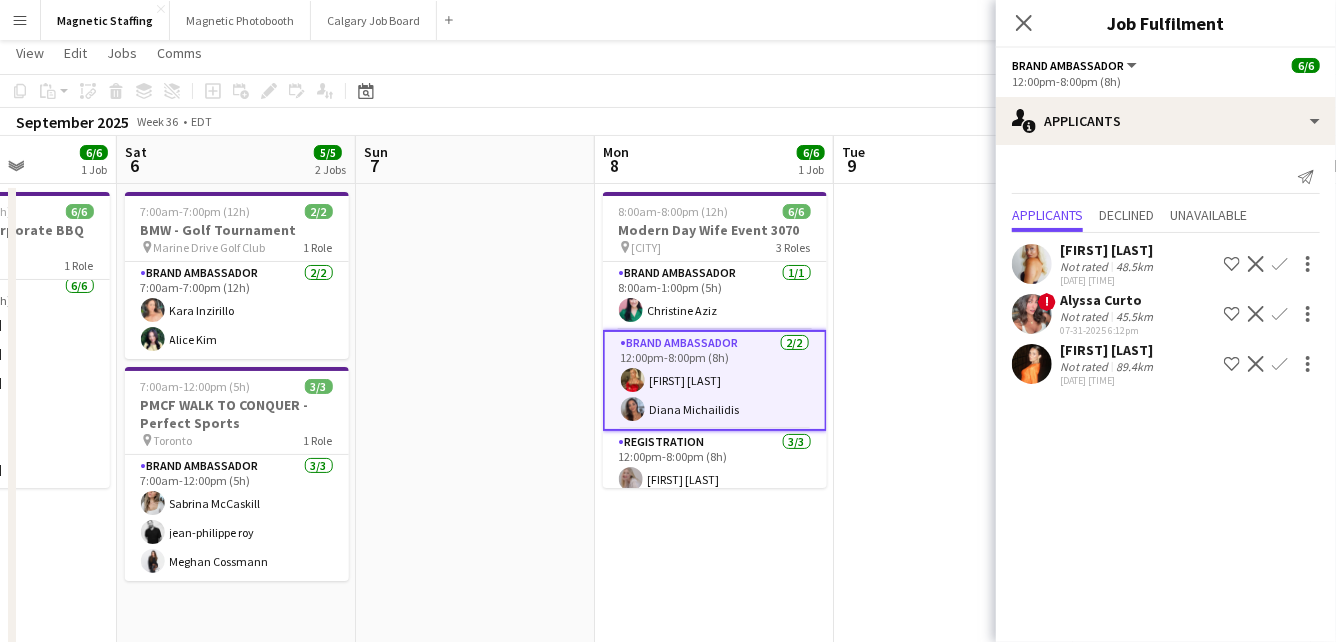 click on "Brand Ambassador   2/2   12:00pm-8:00pm (8h)
Madi Booth Diana Michailidis" at bounding box center (715, 380) 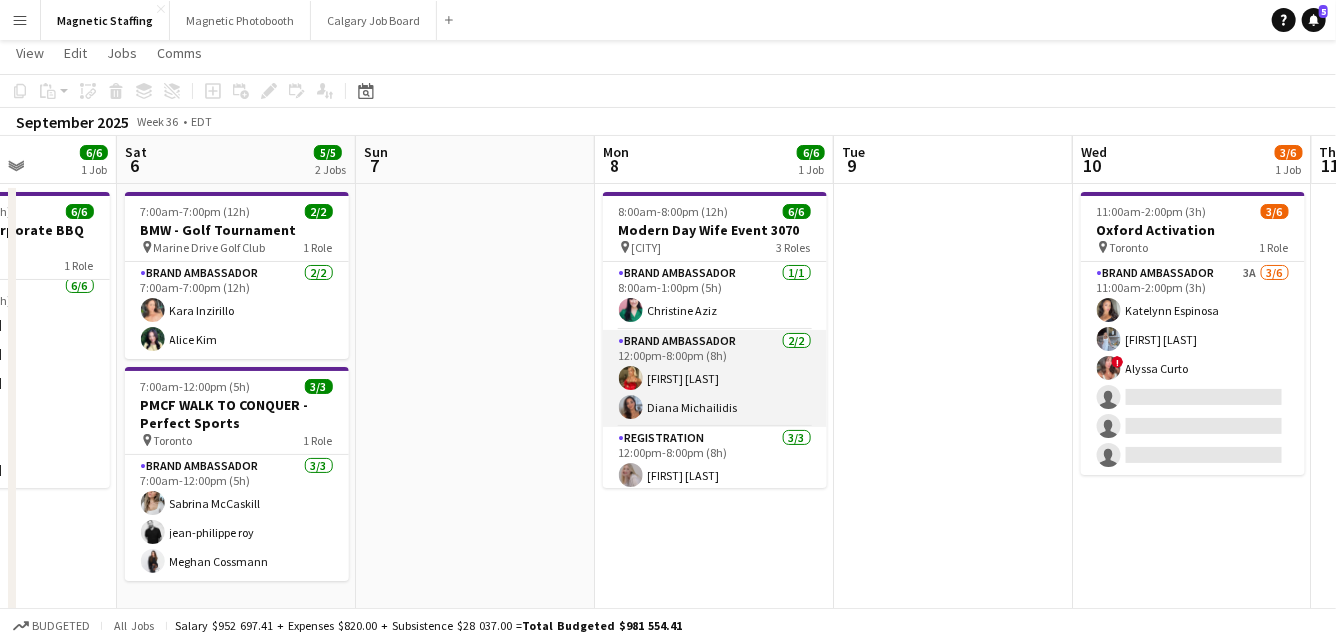 scroll, scrollTop: 0, scrollLeft: 599, axis: horizontal 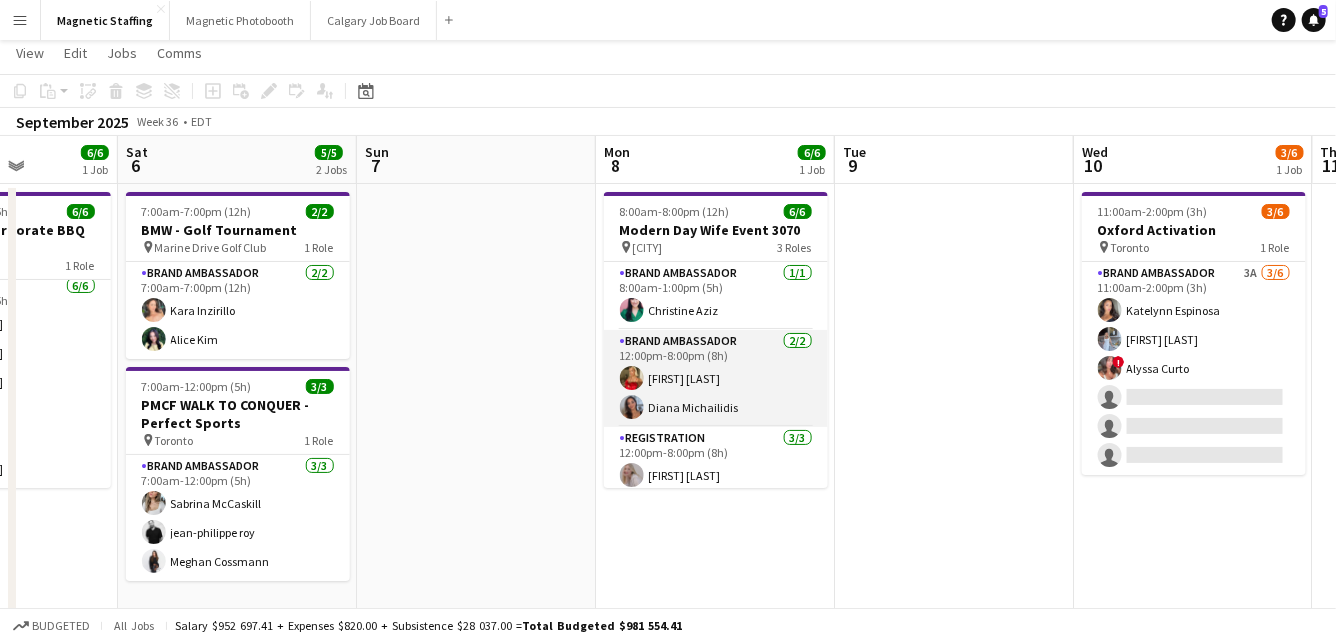 click on "Brand Ambassador   2/2   12:00pm-8:00pm (8h)
Madi Booth Diana Michailidis" at bounding box center [716, 378] 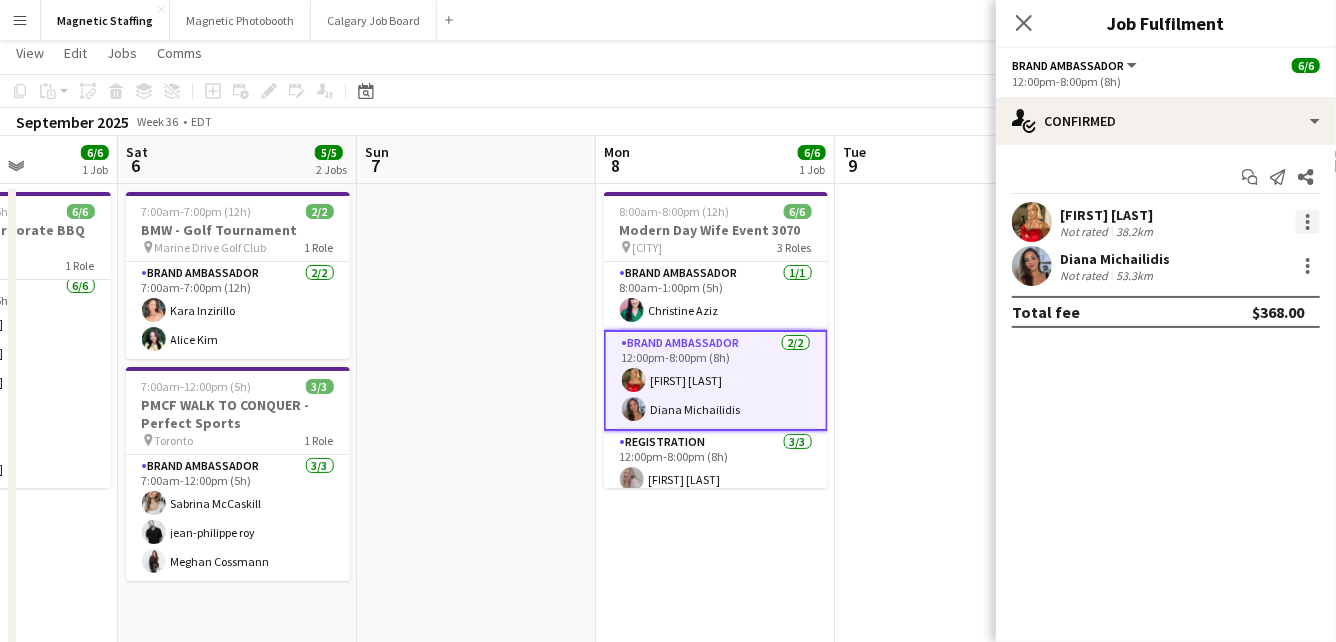 click at bounding box center (1308, 222) 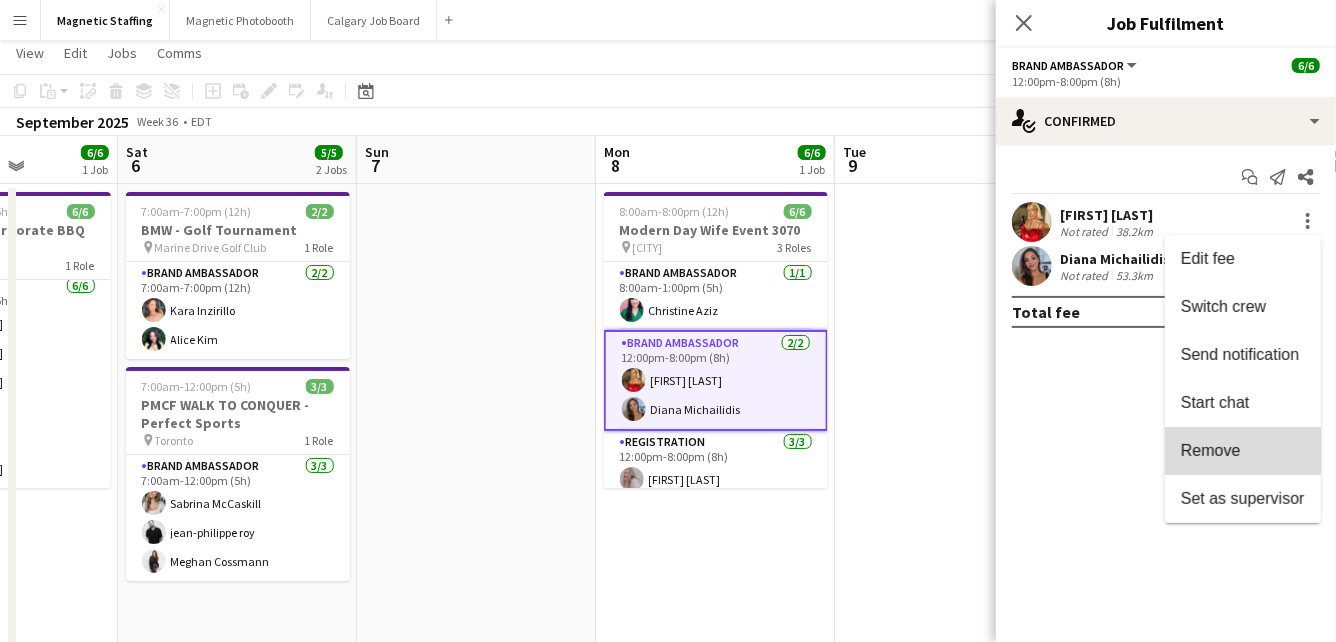 click on "Remove" at bounding box center (1243, 451) 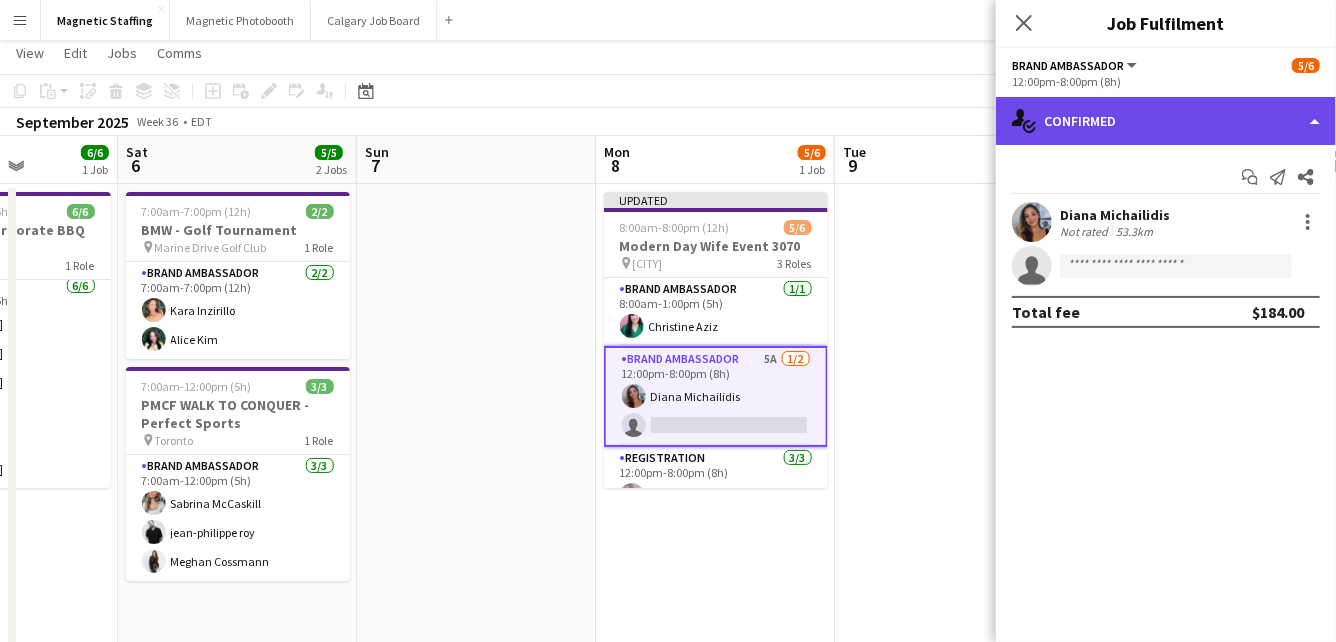 click on "single-neutral-actions-check-2
Confirmed" 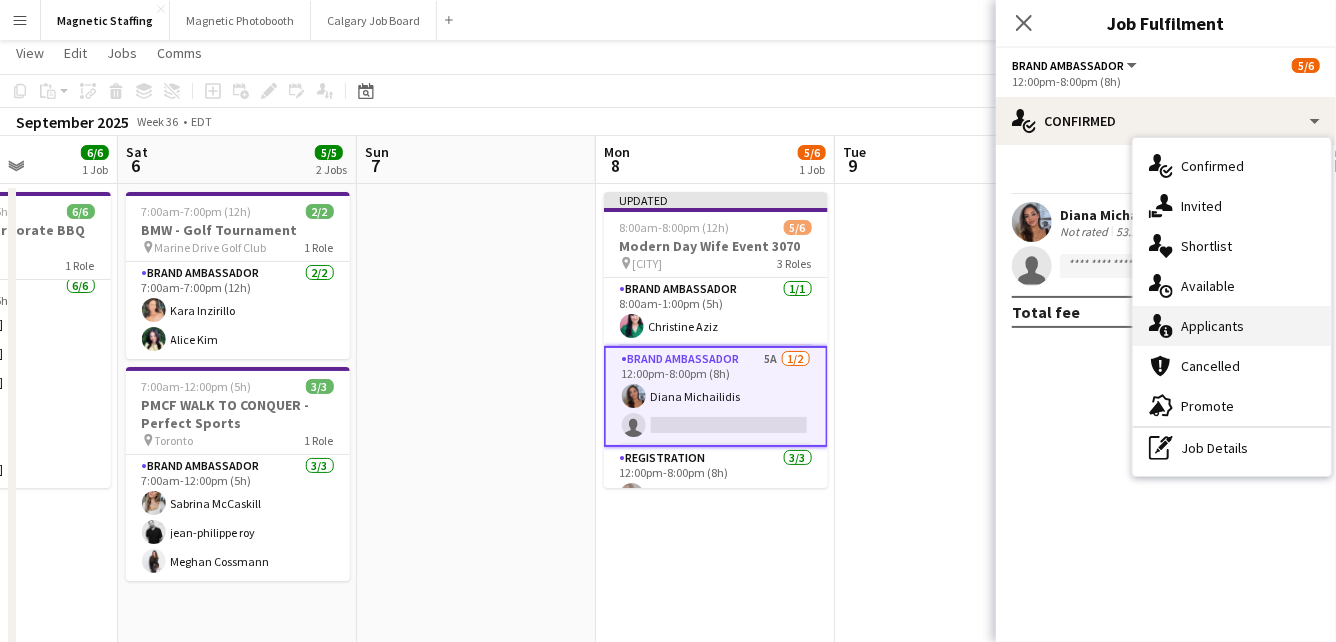 click 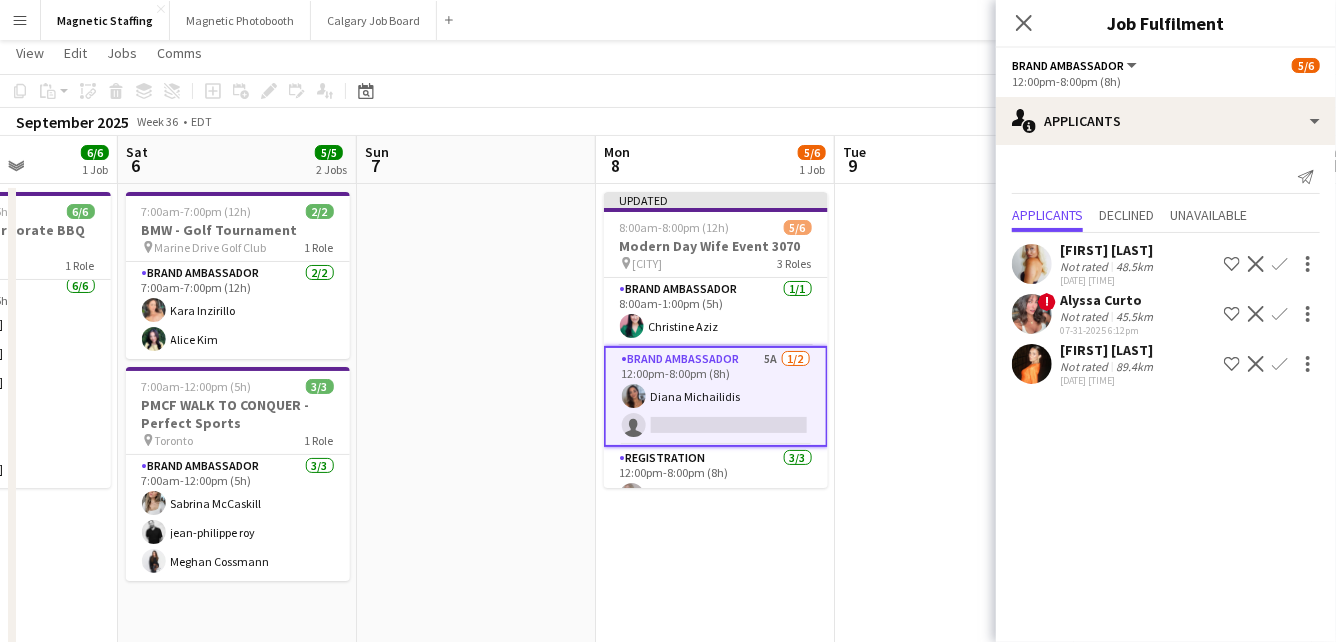 click on "Confirm" 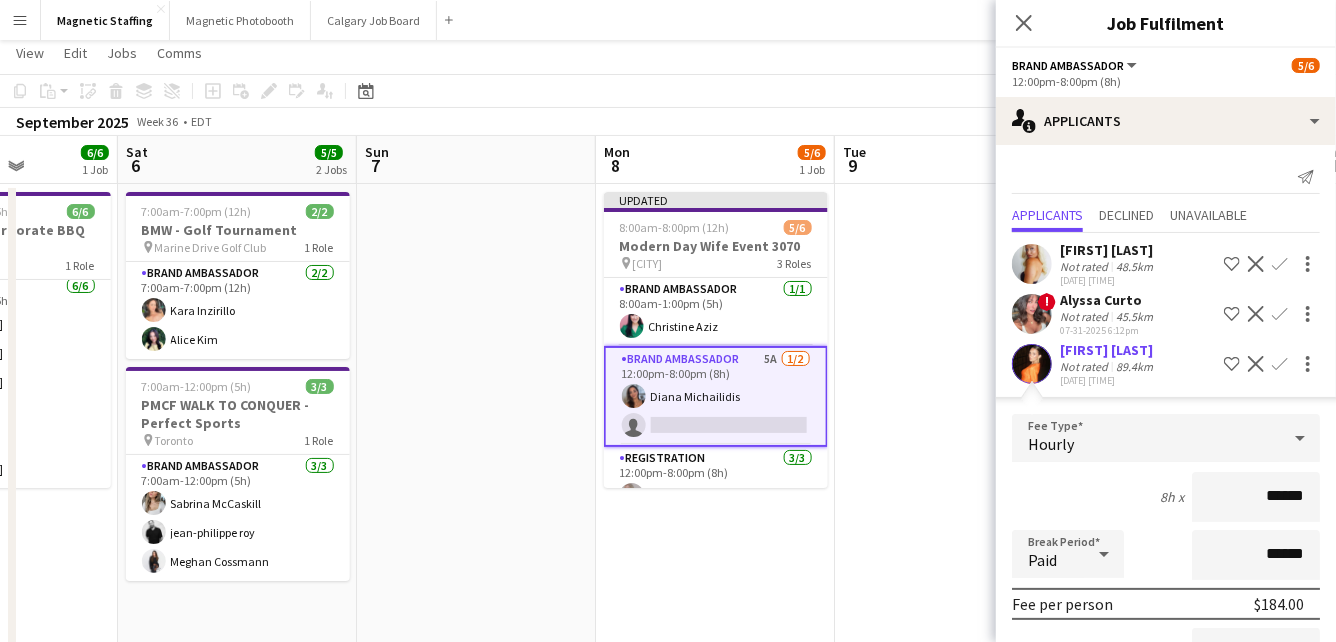 scroll, scrollTop: 216, scrollLeft: 0, axis: vertical 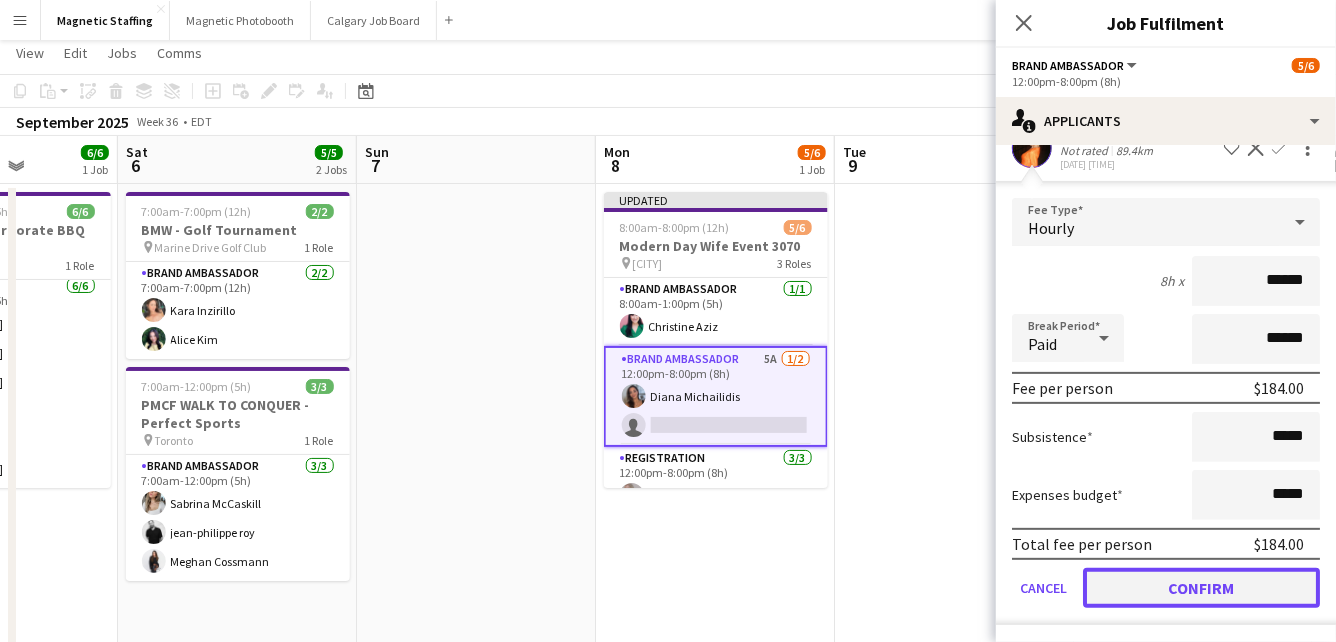 click on "Confirm" 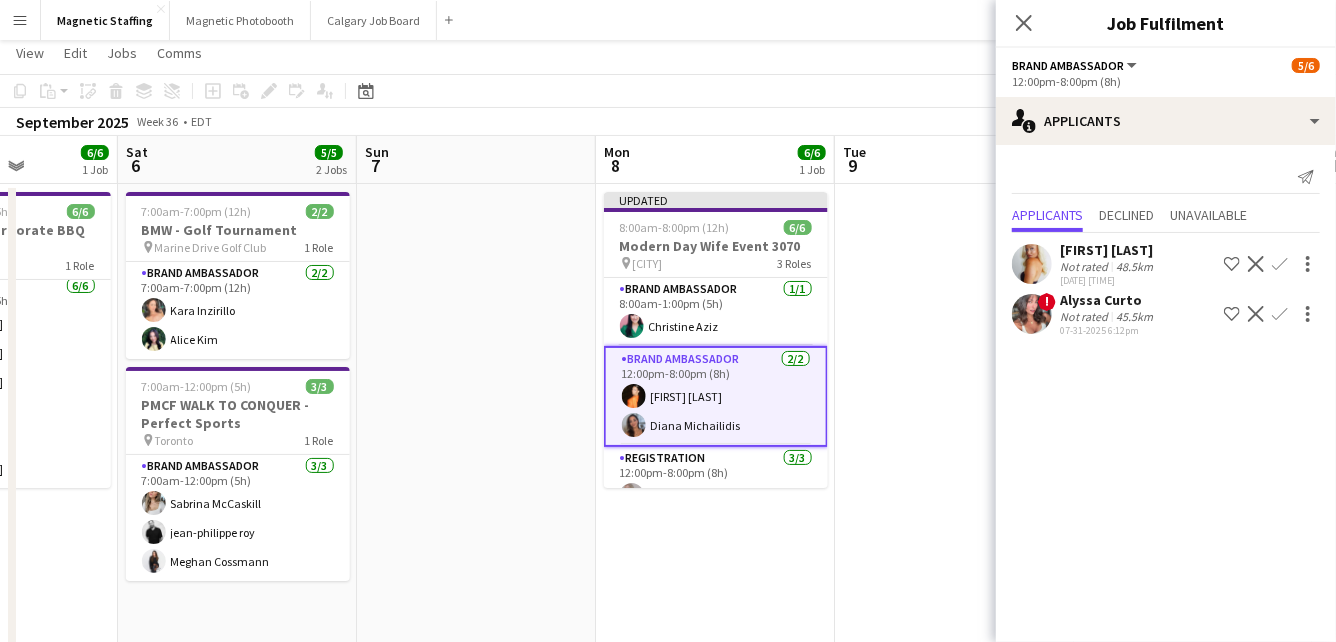 scroll, scrollTop: 0, scrollLeft: 0, axis: both 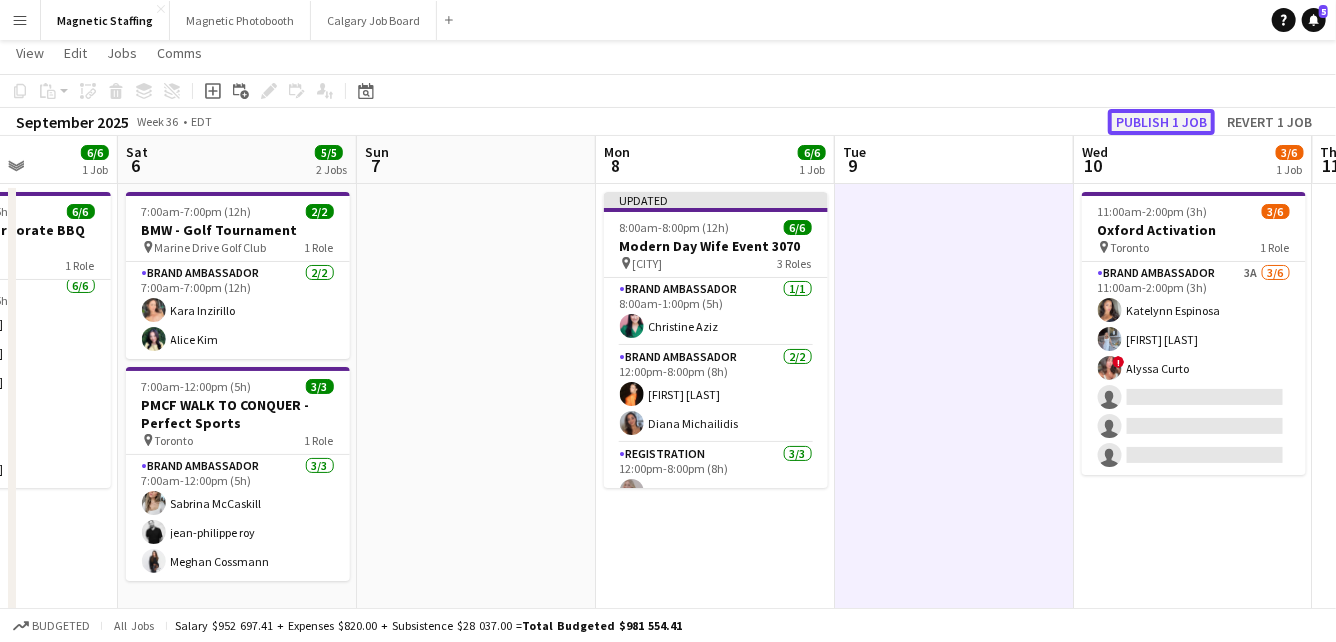 click on "Publish 1 job" 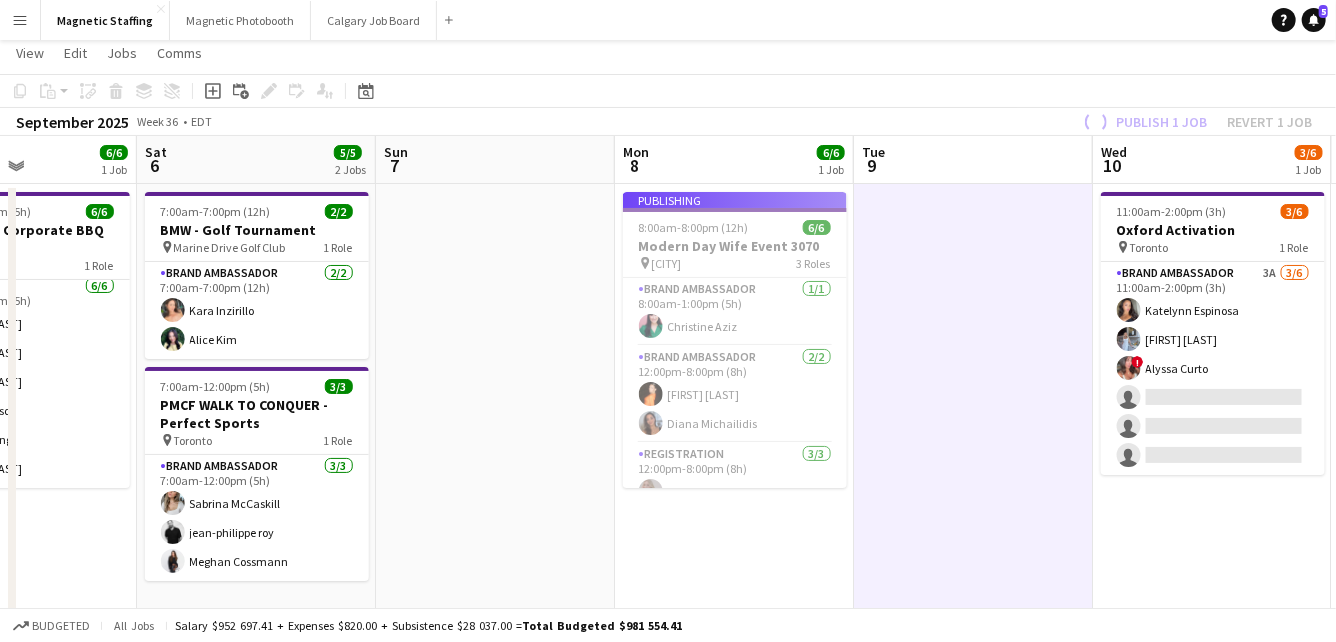 drag, startPoint x: 504, startPoint y: 330, endPoint x: 1004, endPoint y: 282, distance: 502.2987 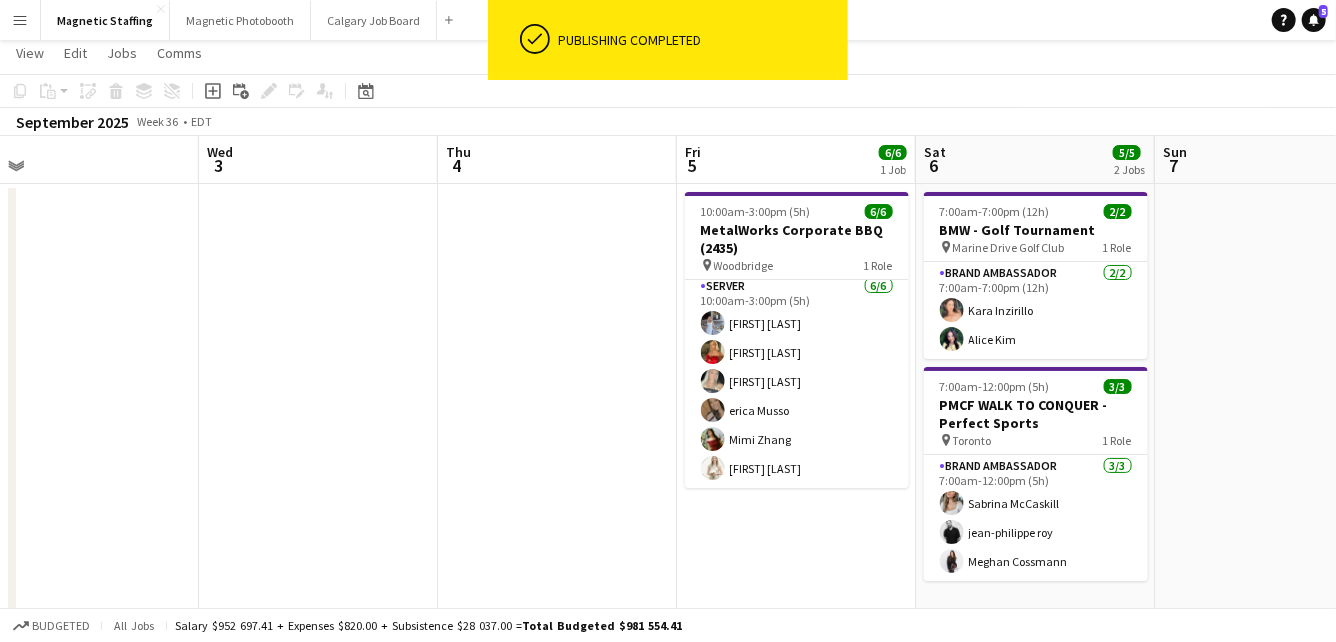 scroll, scrollTop: 0, scrollLeft: 620, axis: horizontal 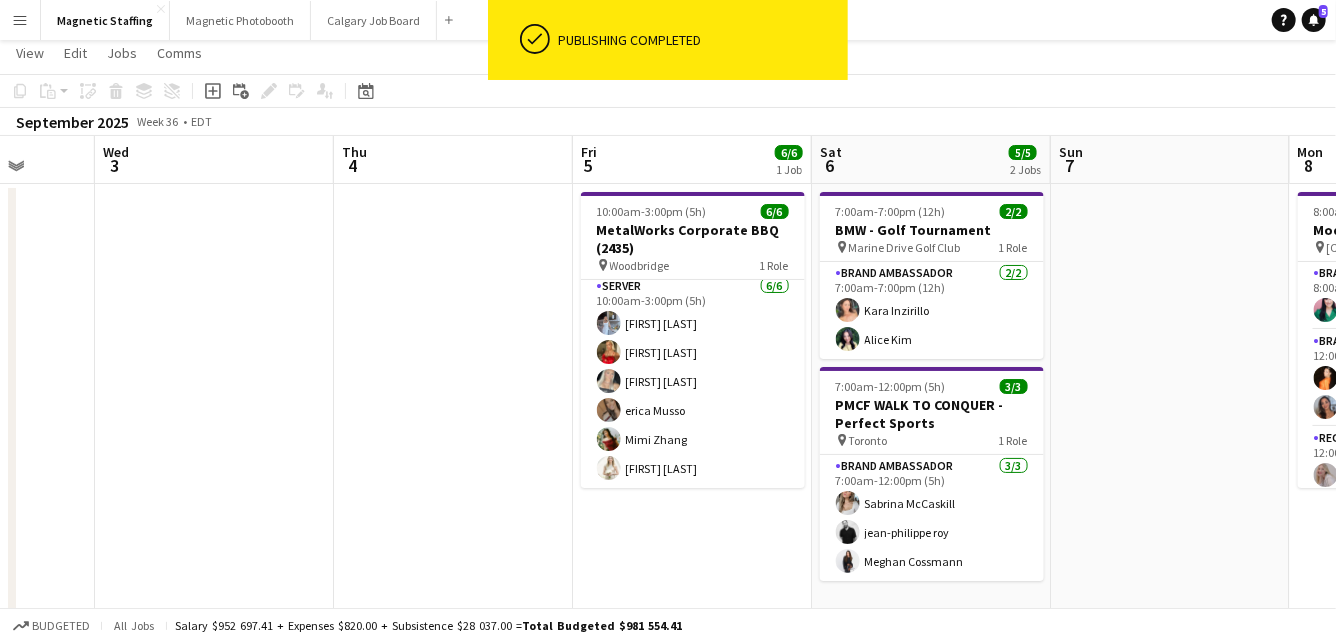 drag, startPoint x: 452, startPoint y: 406, endPoint x: 849, endPoint y: 400, distance: 397.04535 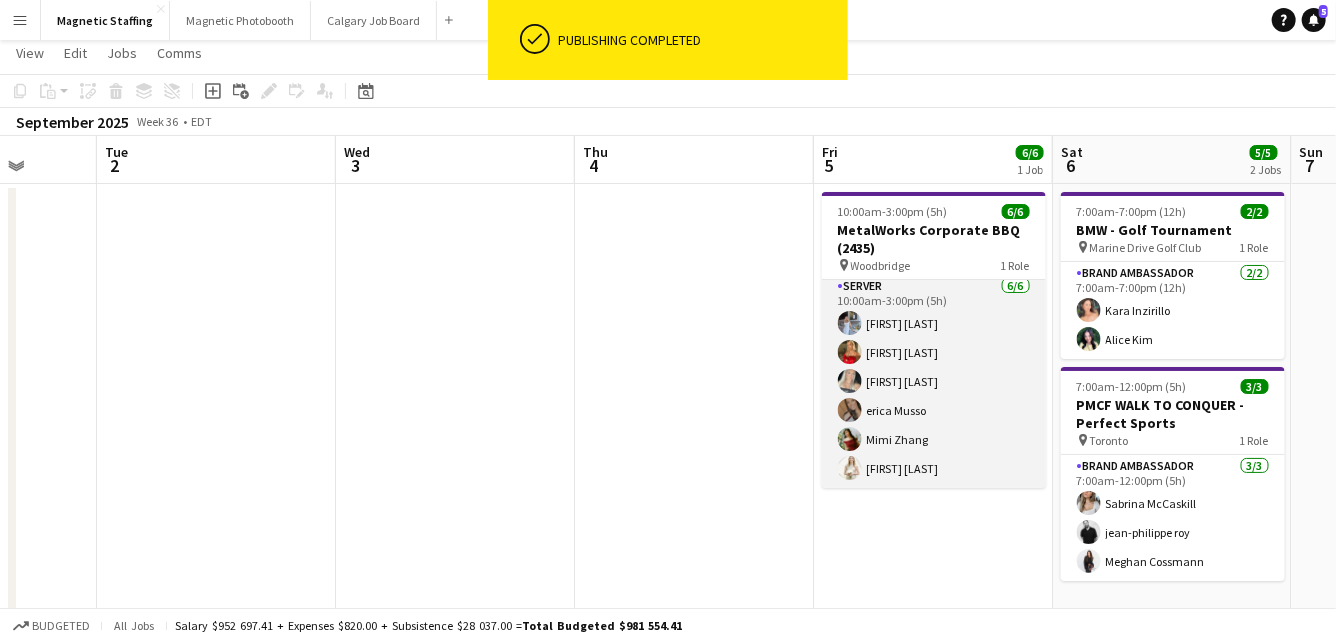 click on "Server   6/6   10:00am-3:00pm (5h)
Heather Siemonsen Madi Booth Maija Dekoker erica Musso Mimi Zhang Katryna Klepacki" at bounding box center [934, 381] 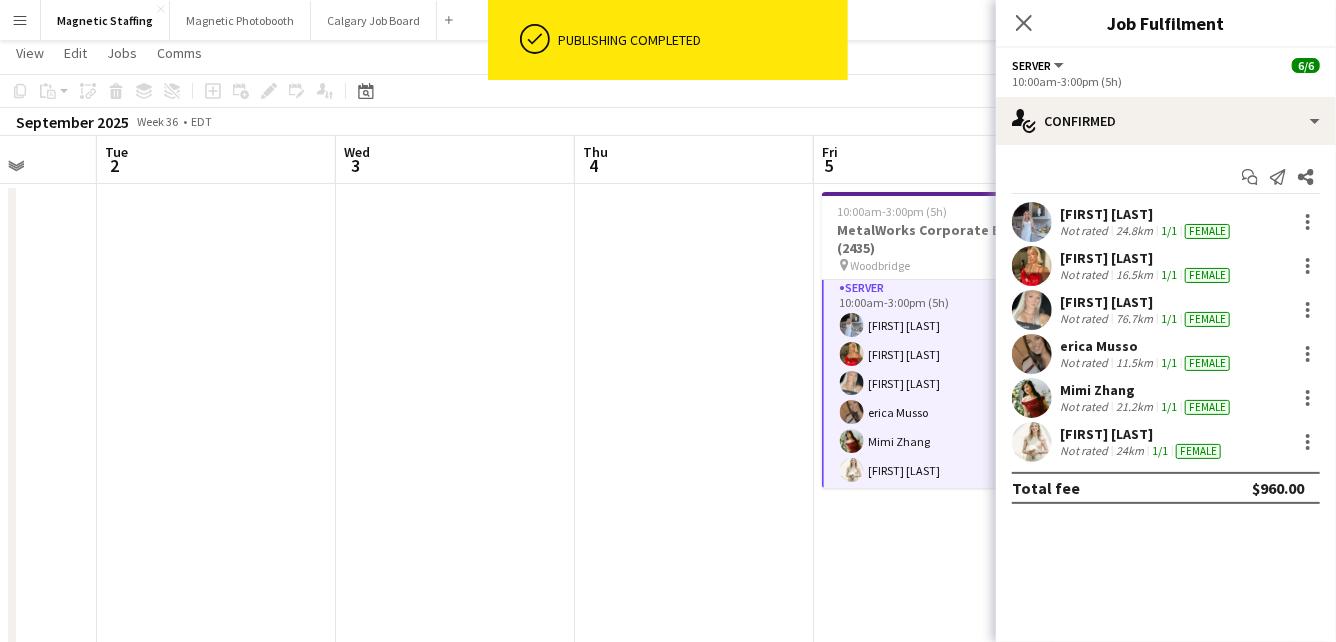 scroll, scrollTop: 6, scrollLeft: 0, axis: vertical 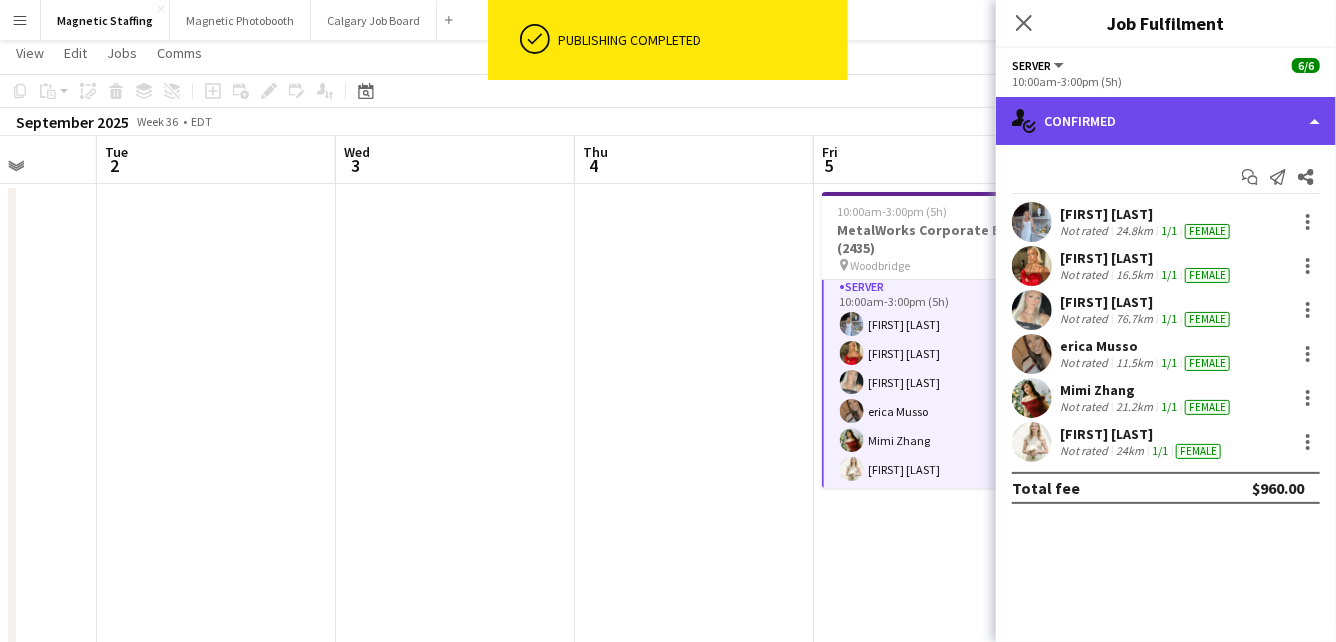click on "single-neutral-actions-check-2
Confirmed" 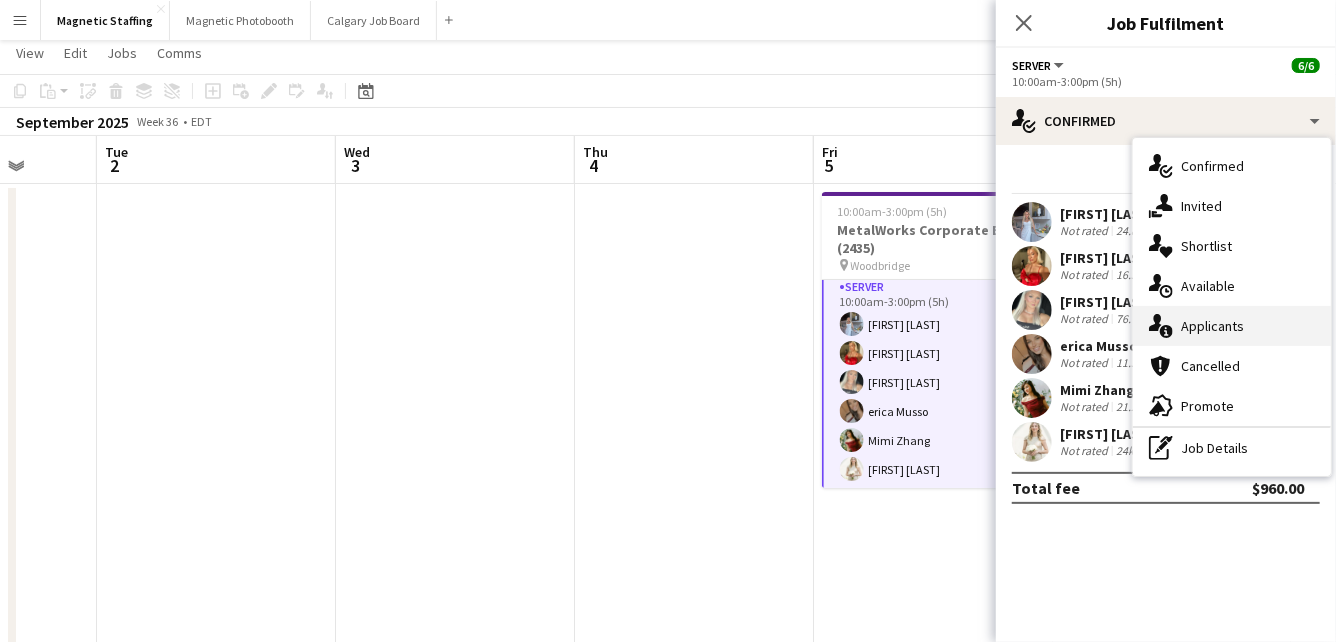 click 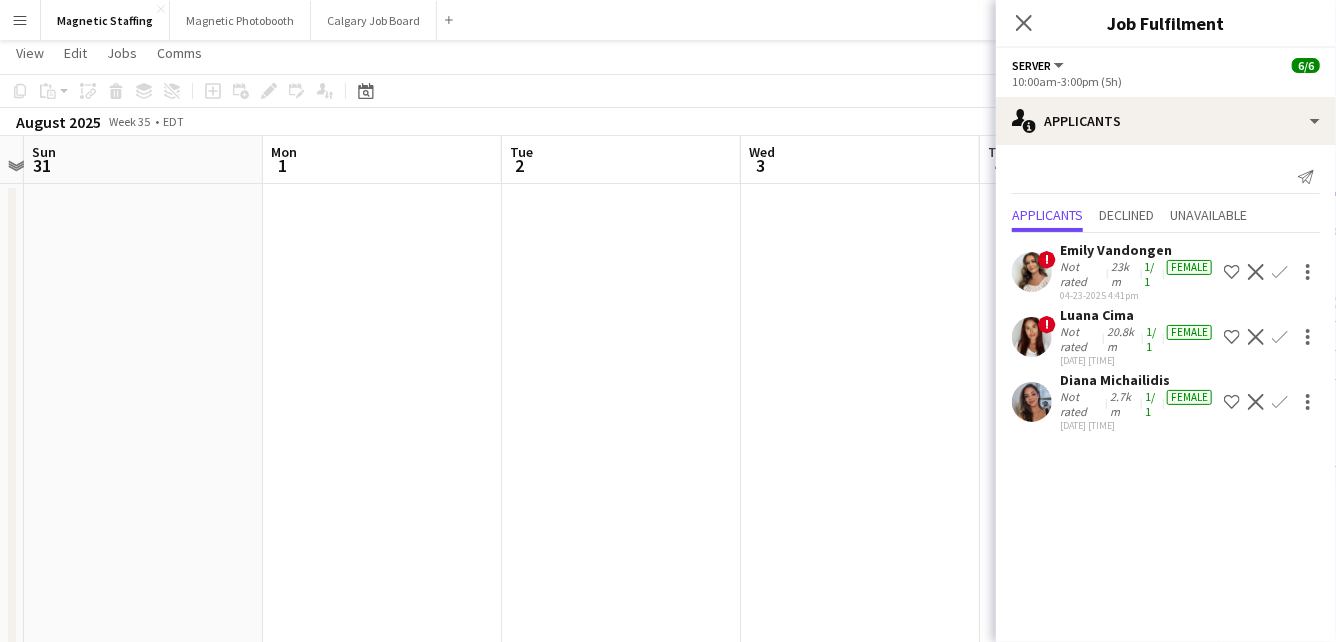 drag, startPoint x: 582, startPoint y: 472, endPoint x: 1016, endPoint y: 458, distance: 434.22574 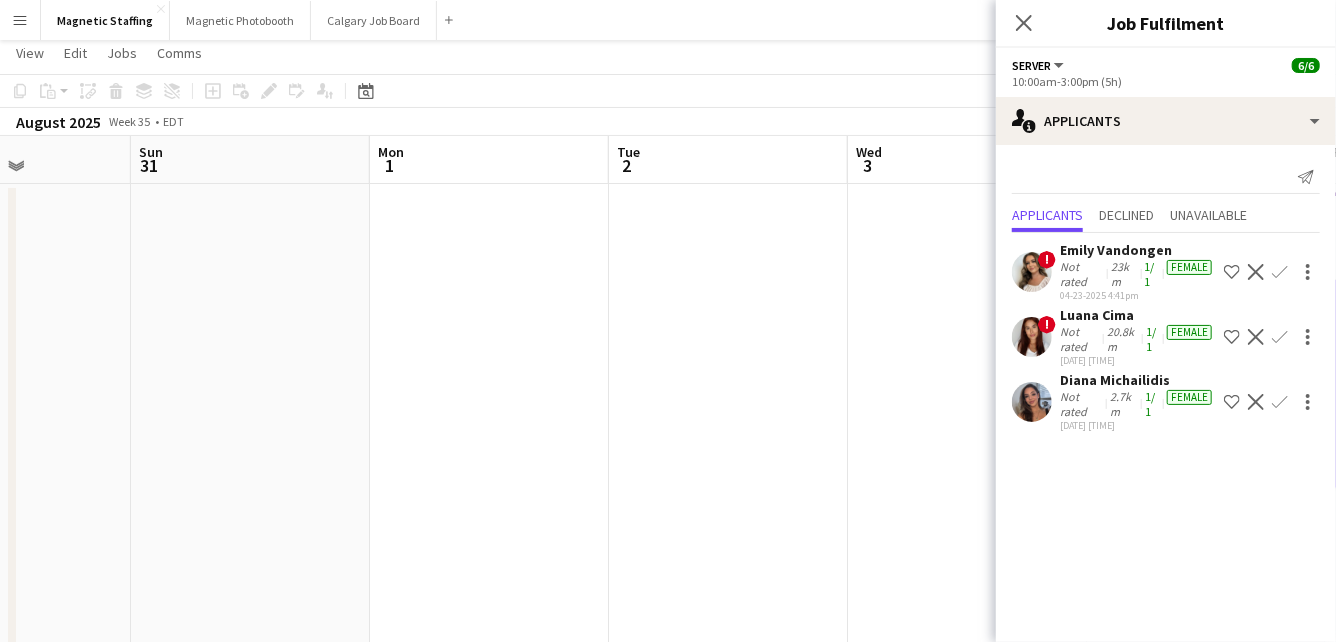 drag, startPoint x: 447, startPoint y: 440, endPoint x: 952, endPoint y: 385, distance: 507.9862 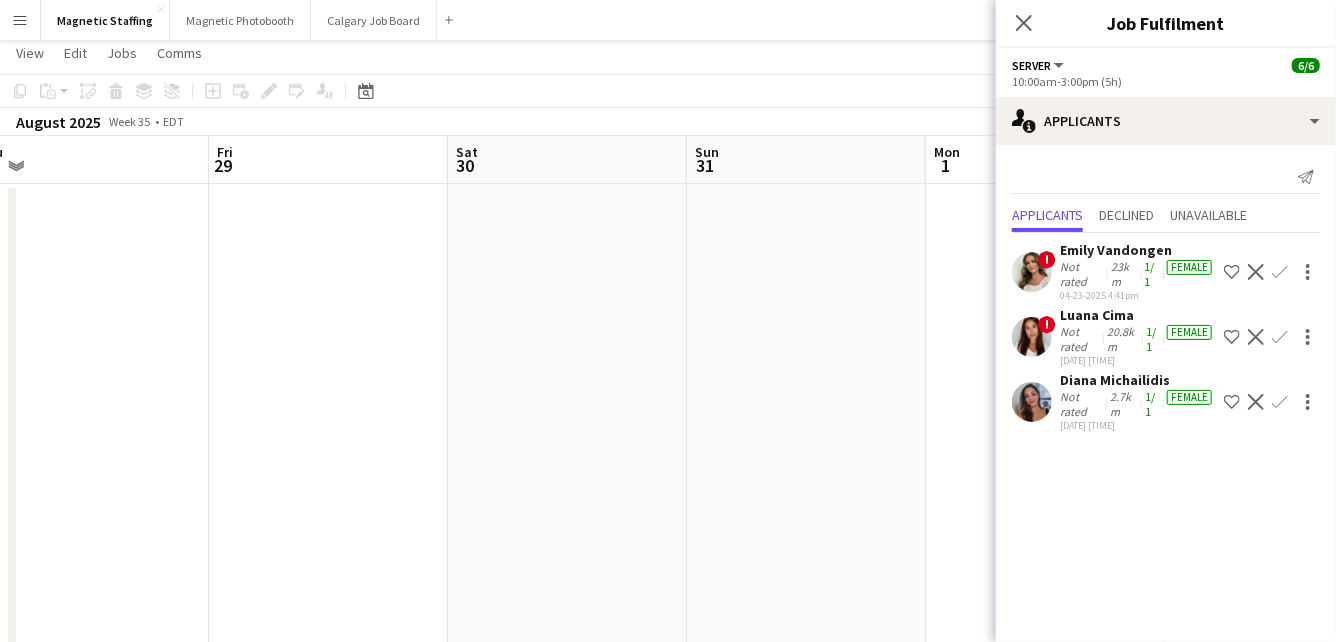 drag, startPoint x: 259, startPoint y: 385, endPoint x: 808, endPoint y: 374, distance: 549.11017 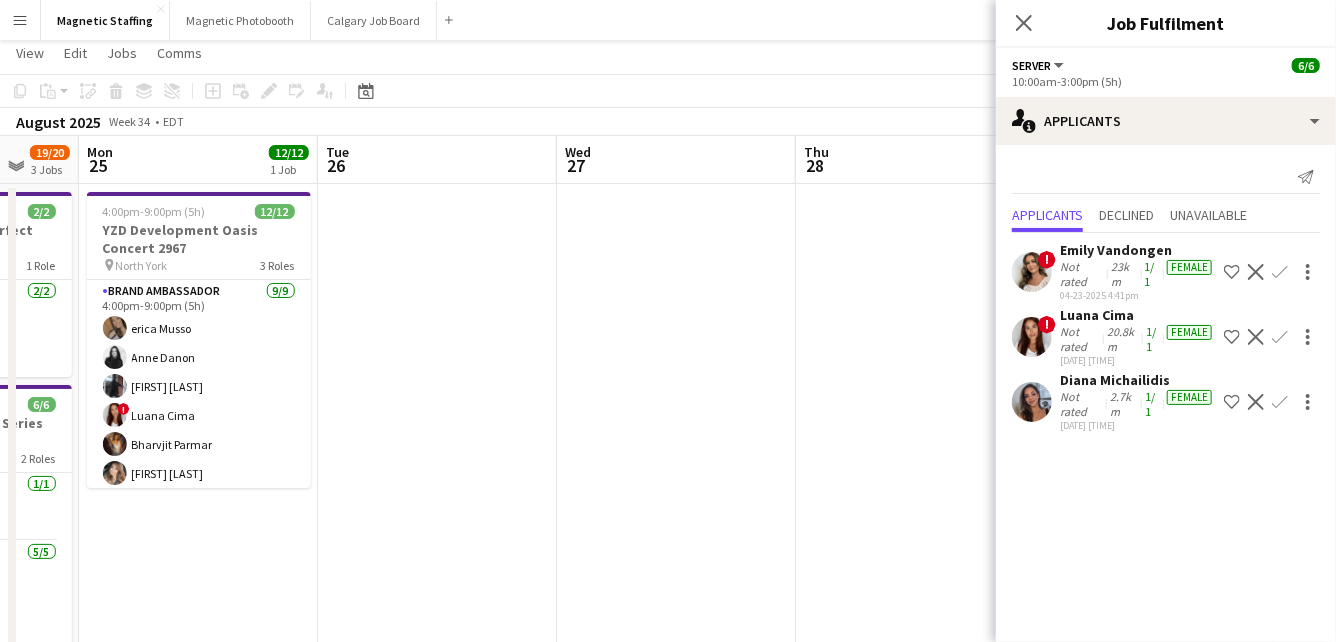 drag, startPoint x: 291, startPoint y: 380, endPoint x: 879, endPoint y: 363, distance: 588.24567 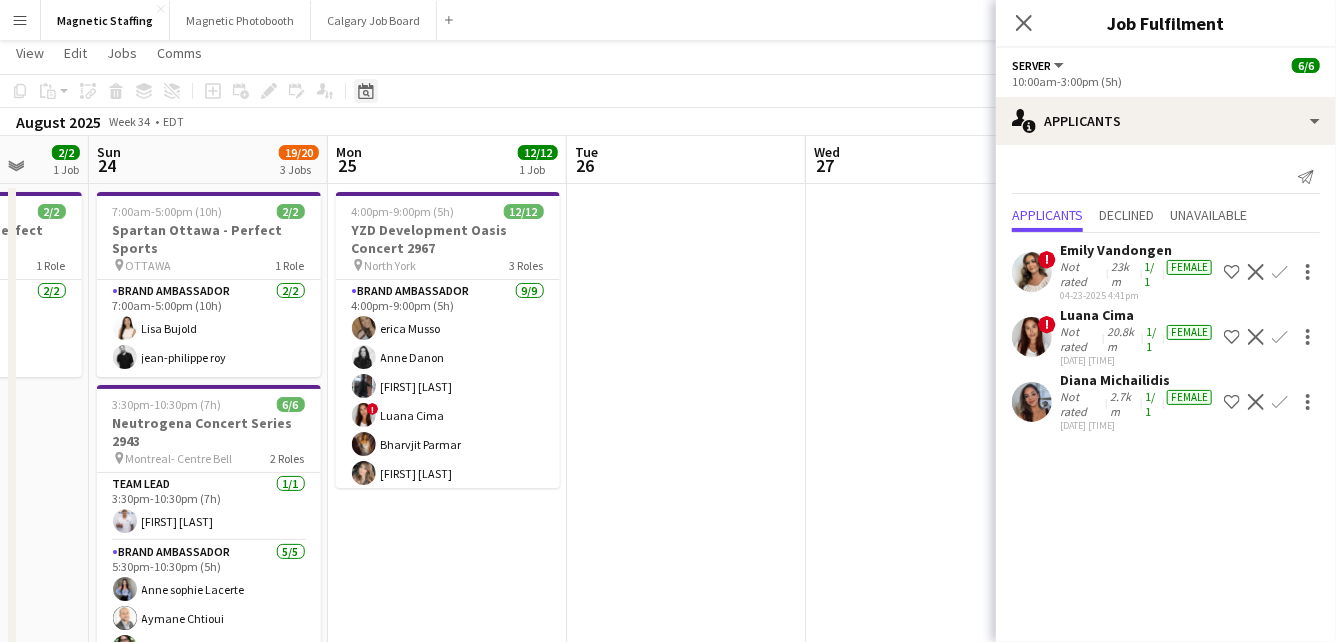 click 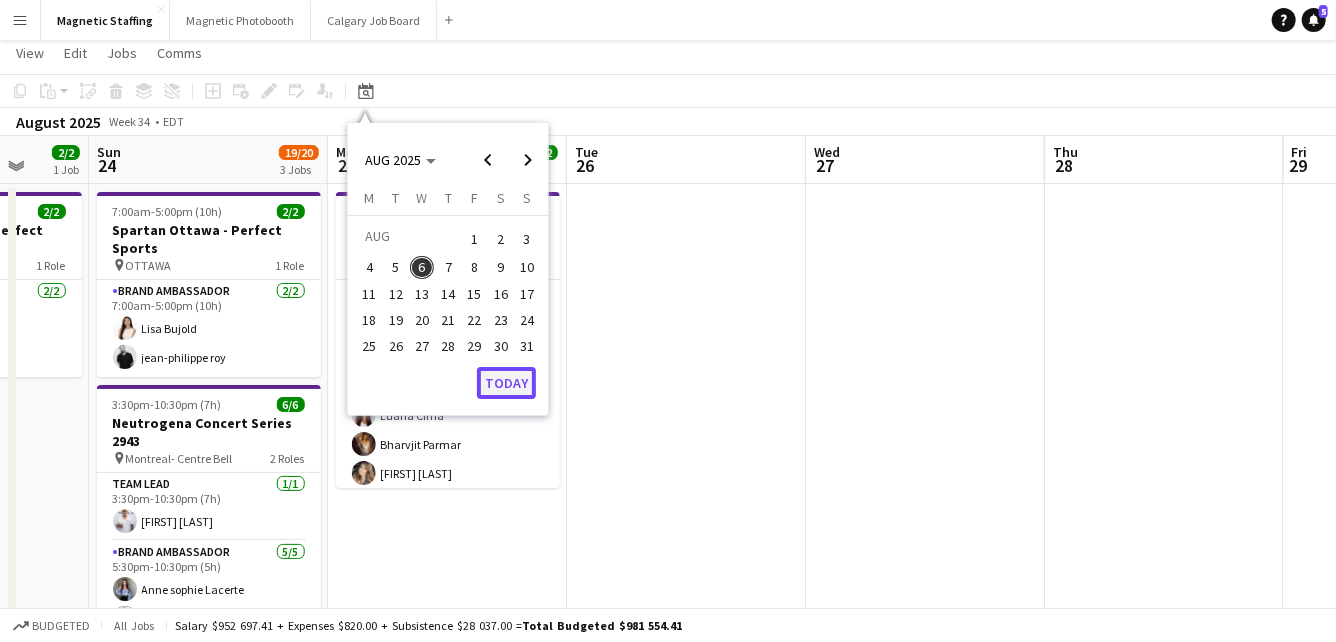 click on "Today" at bounding box center [506, 383] 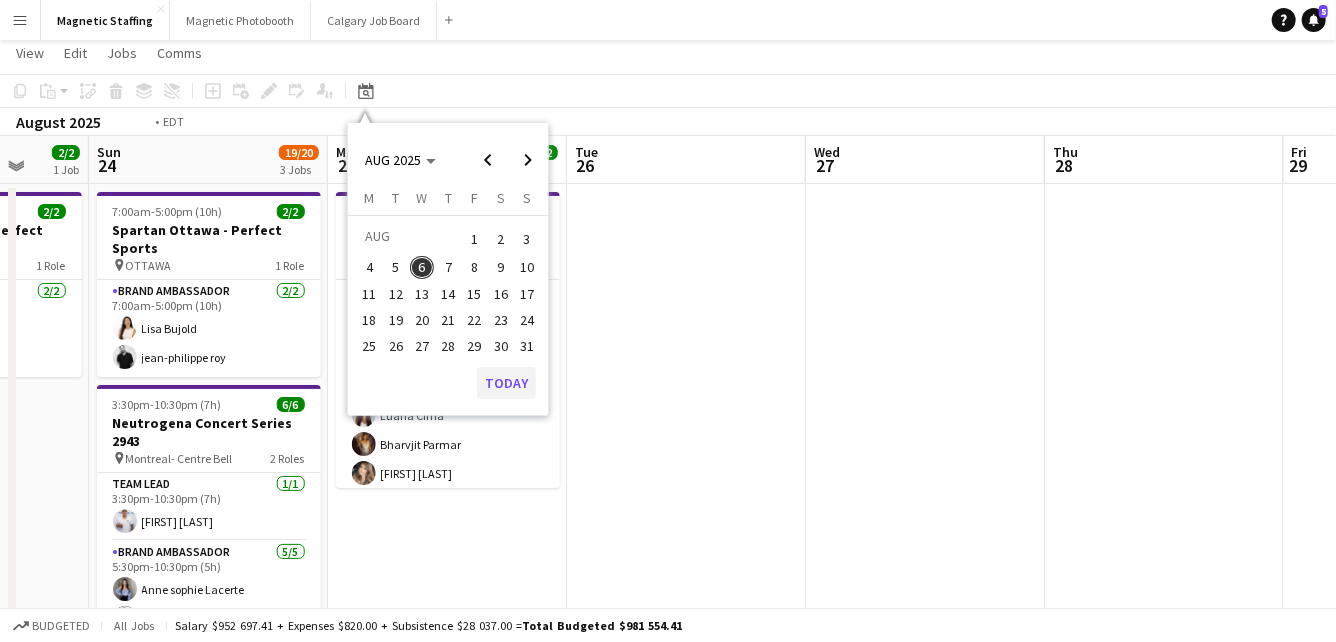 scroll, scrollTop: 0, scrollLeft: 687, axis: horizontal 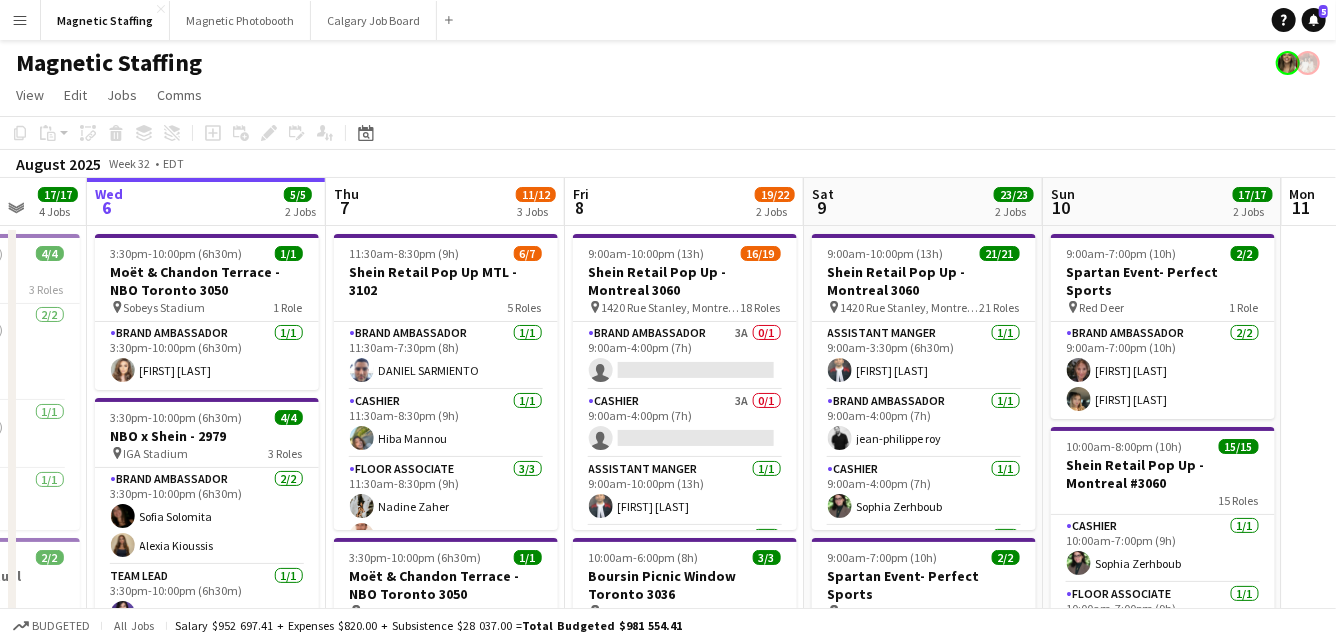 drag, startPoint x: 843, startPoint y: 305, endPoint x: 682, endPoint y: 308, distance: 161.02795 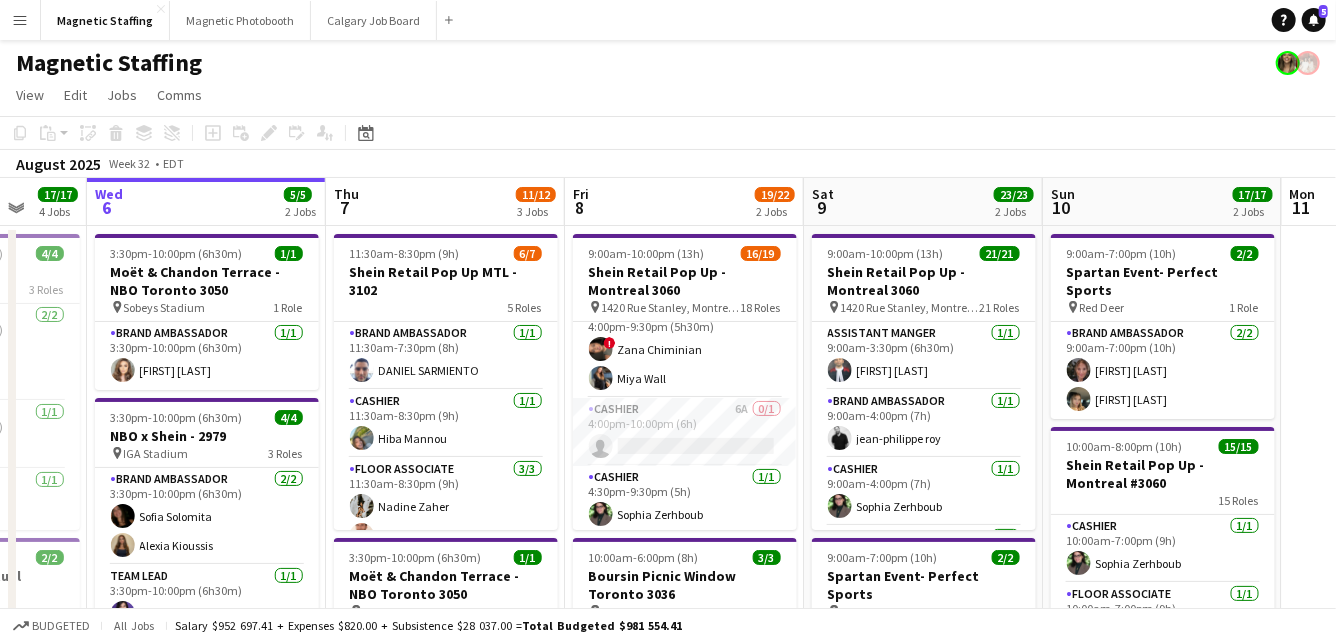 scroll, scrollTop: 1044, scrollLeft: 0, axis: vertical 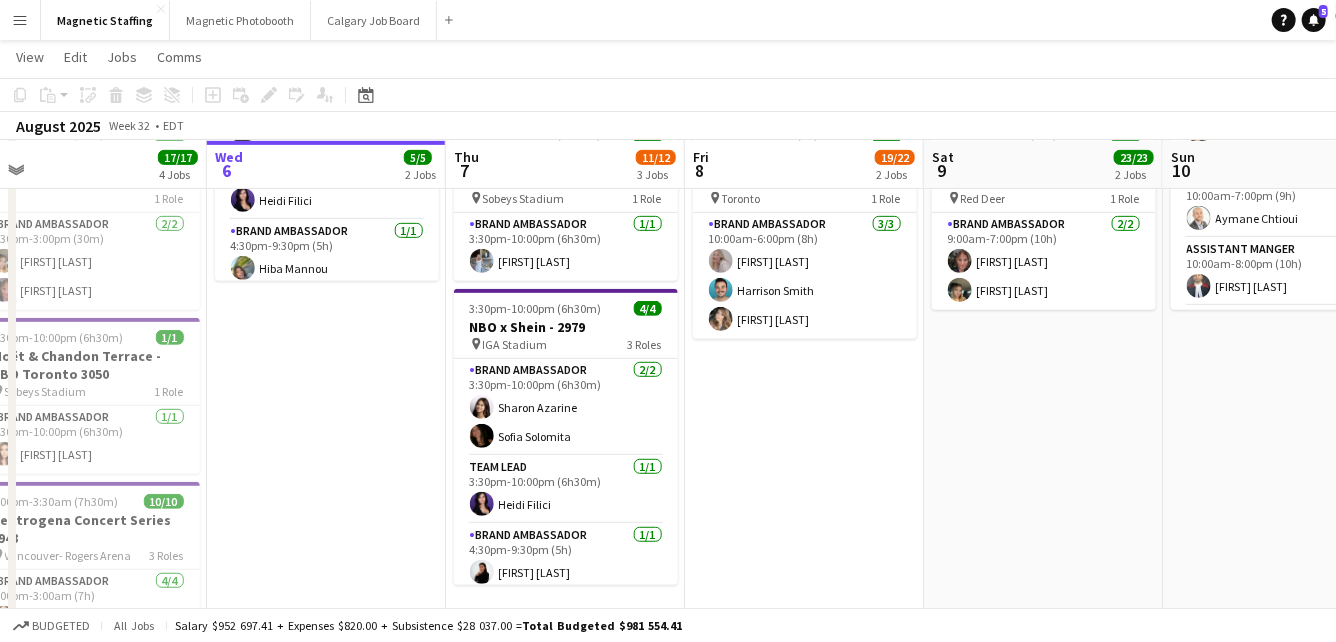 drag, startPoint x: 464, startPoint y: 405, endPoint x: 584, endPoint y: 404, distance: 120.004166 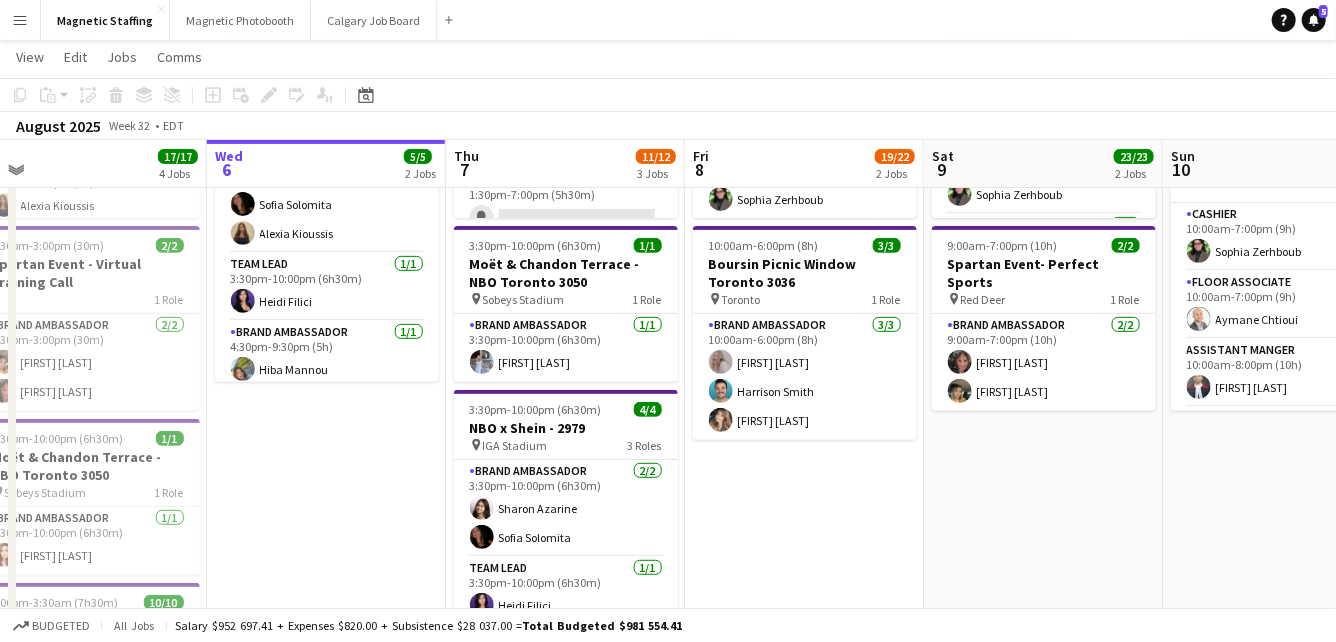 scroll, scrollTop: 319, scrollLeft: 0, axis: vertical 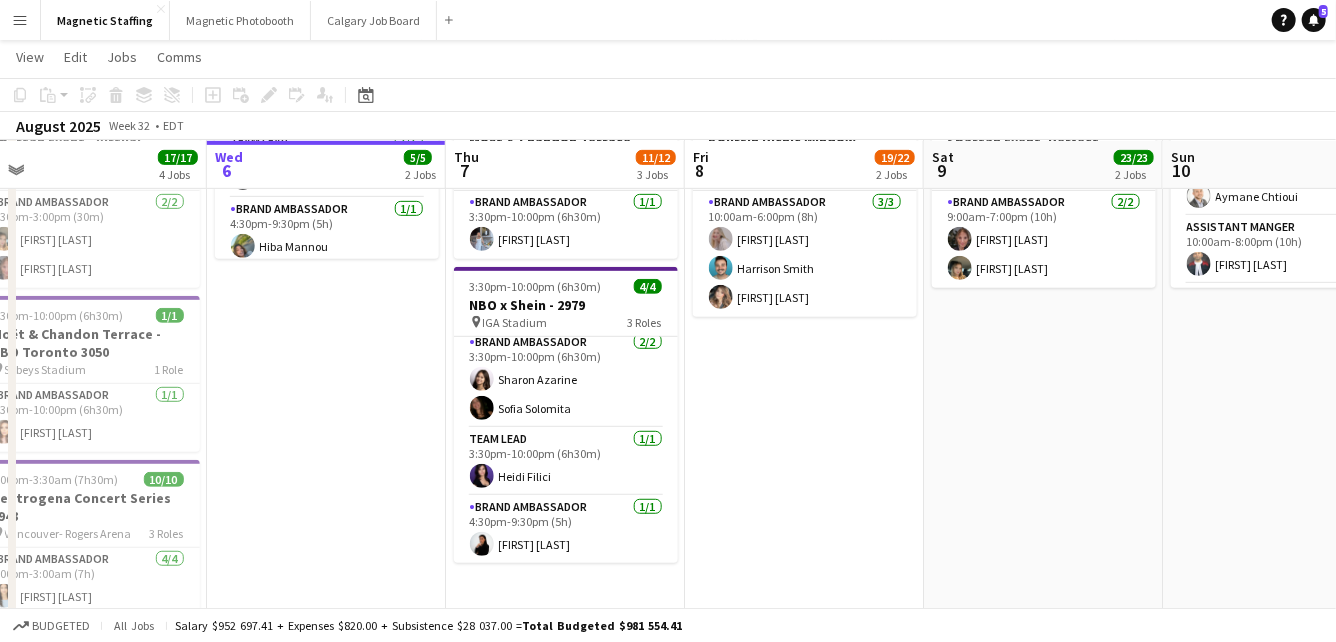 click on "Menu" at bounding box center (20, 20) 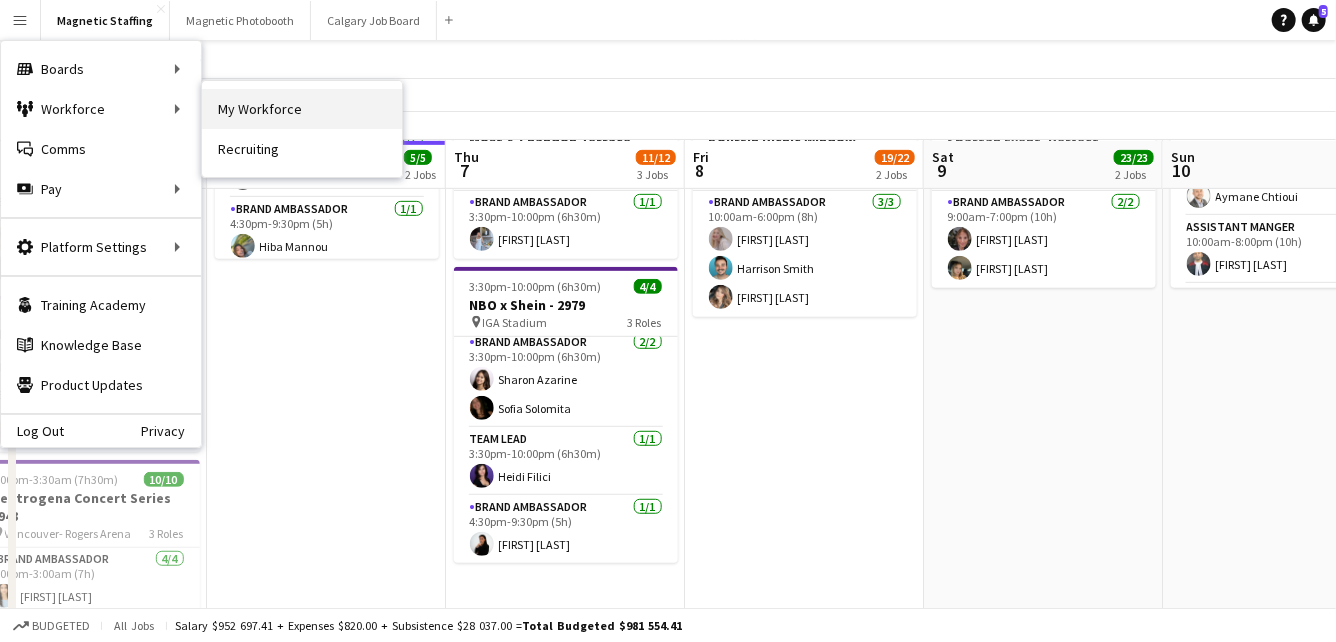 click on "My Workforce" at bounding box center (302, 109) 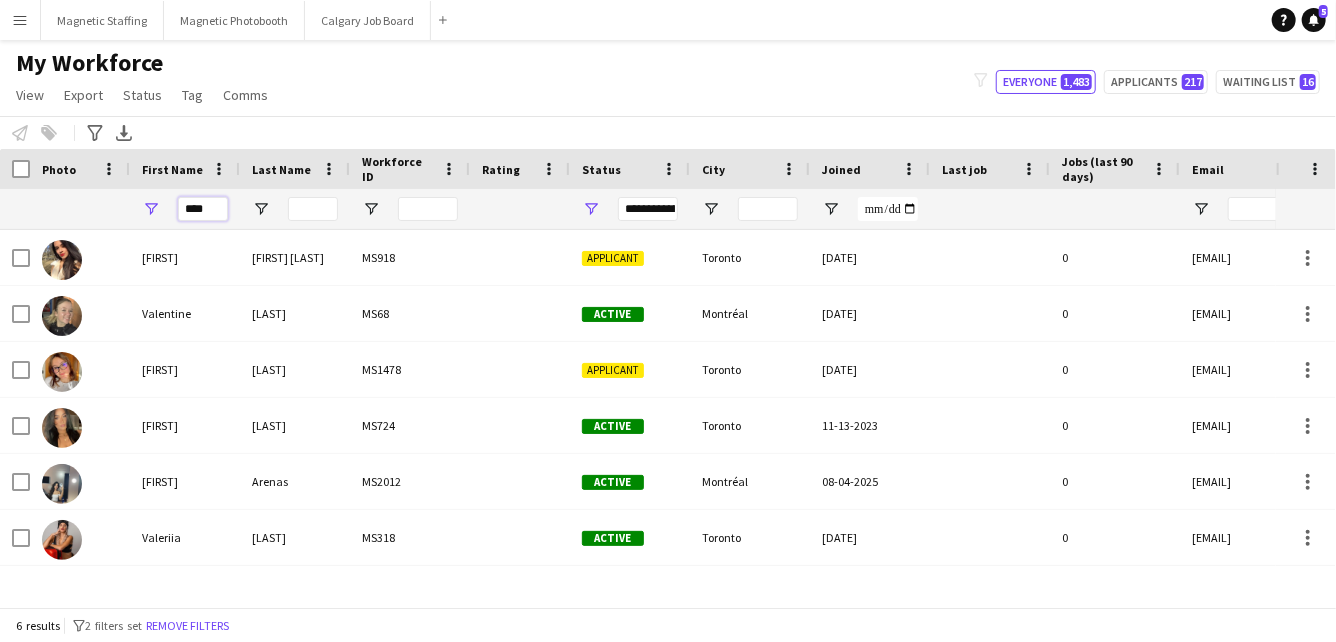 drag, startPoint x: 218, startPoint y: 212, endPoint x: 45, endPoint y: 209, distance: 173.02602 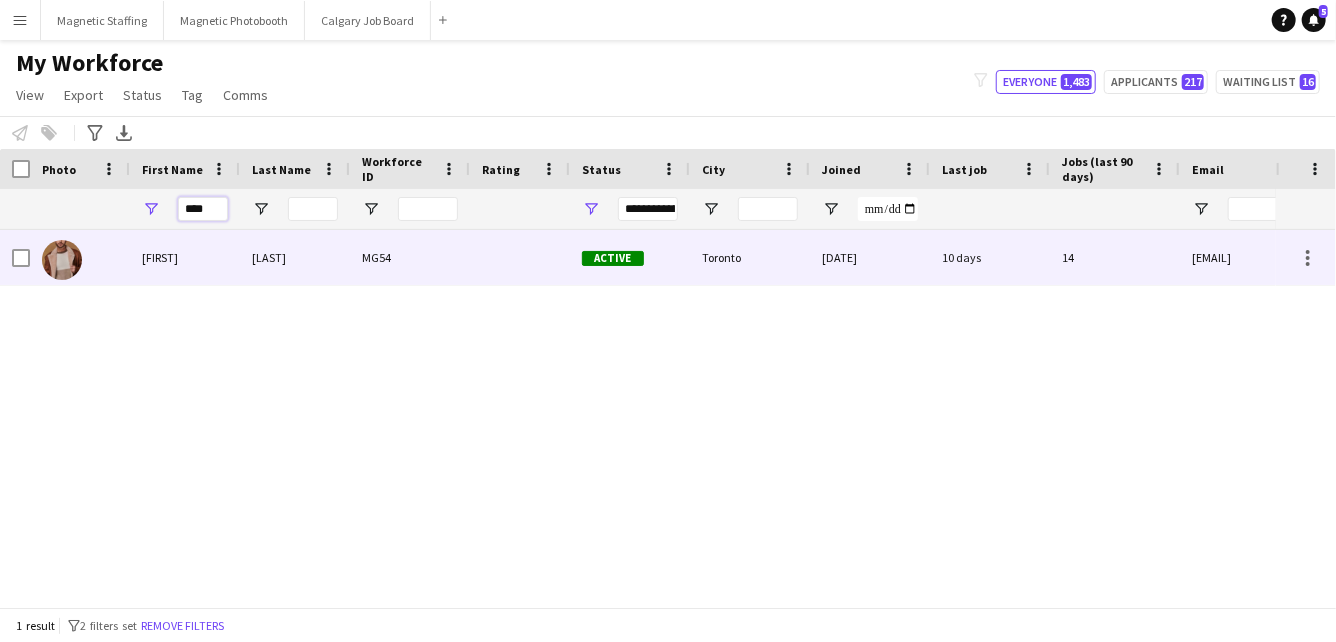 type on "****" 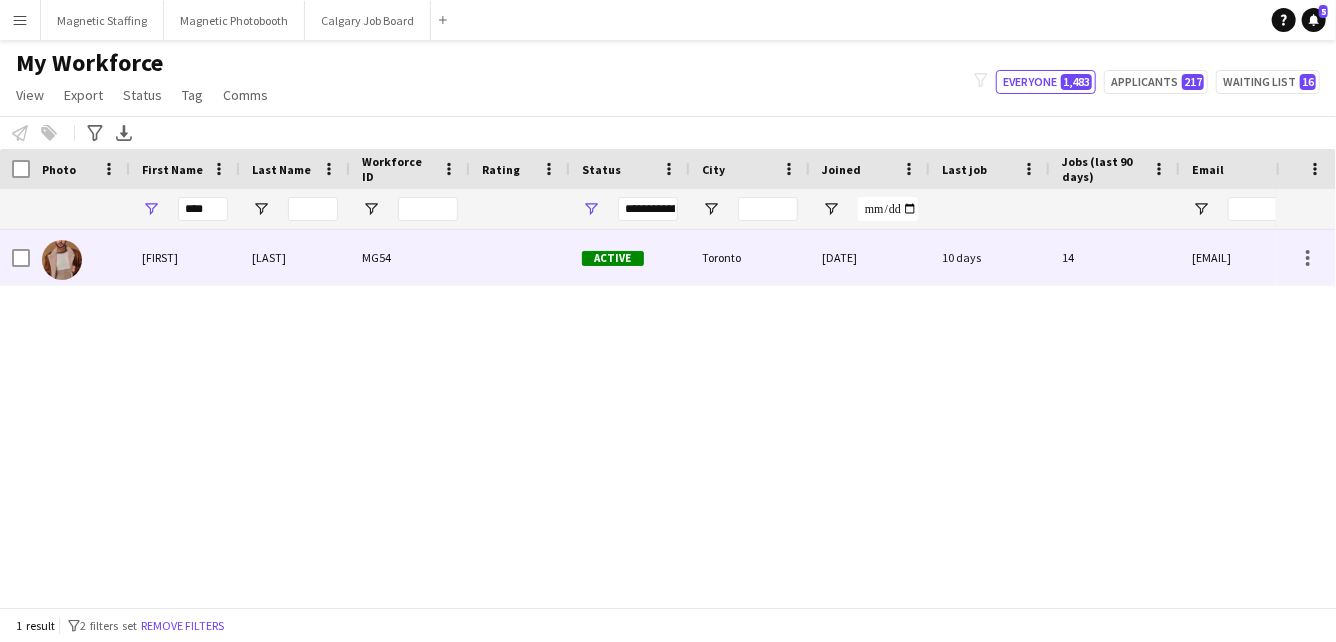 click on "Fady" at bounding box center (185, 257) 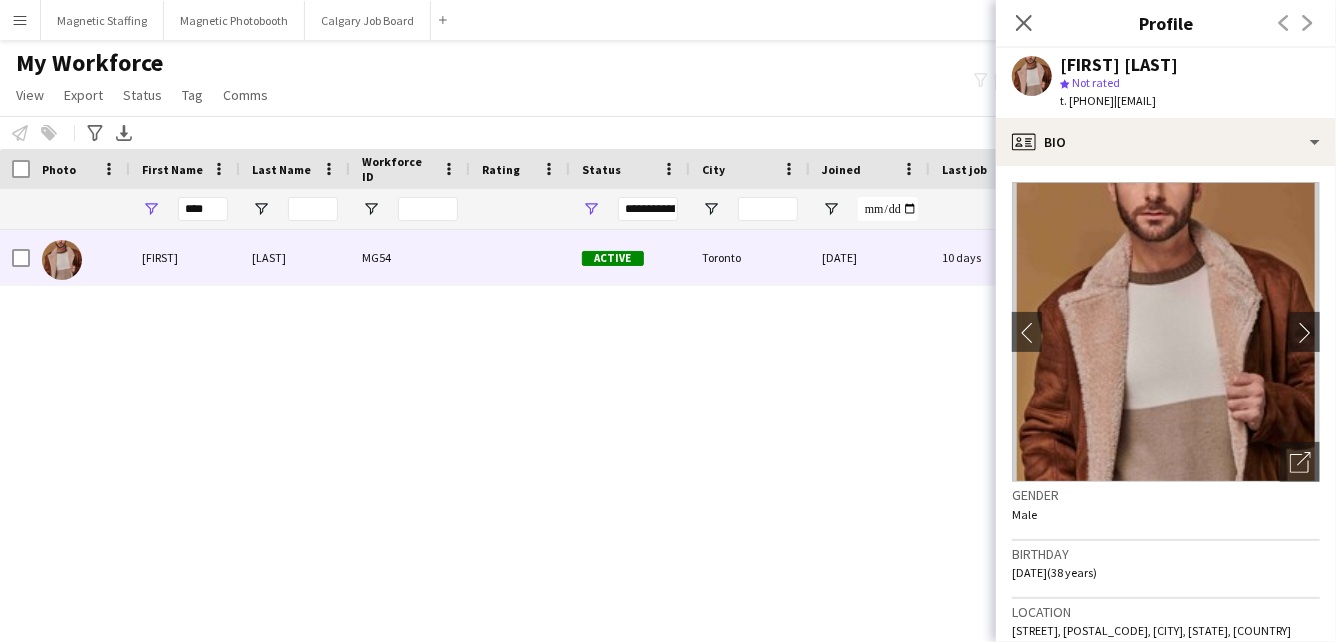 scroll, scrollTop: 715, scrollLeft: 0, axis: vertical 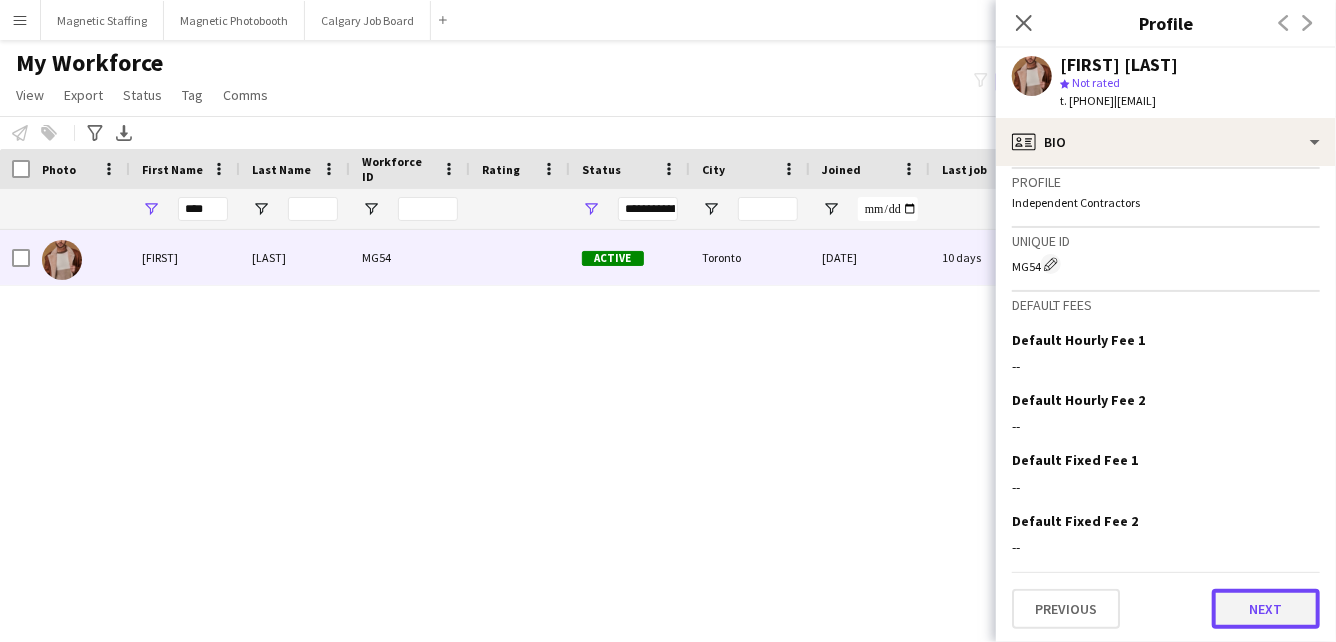 click on "Next" 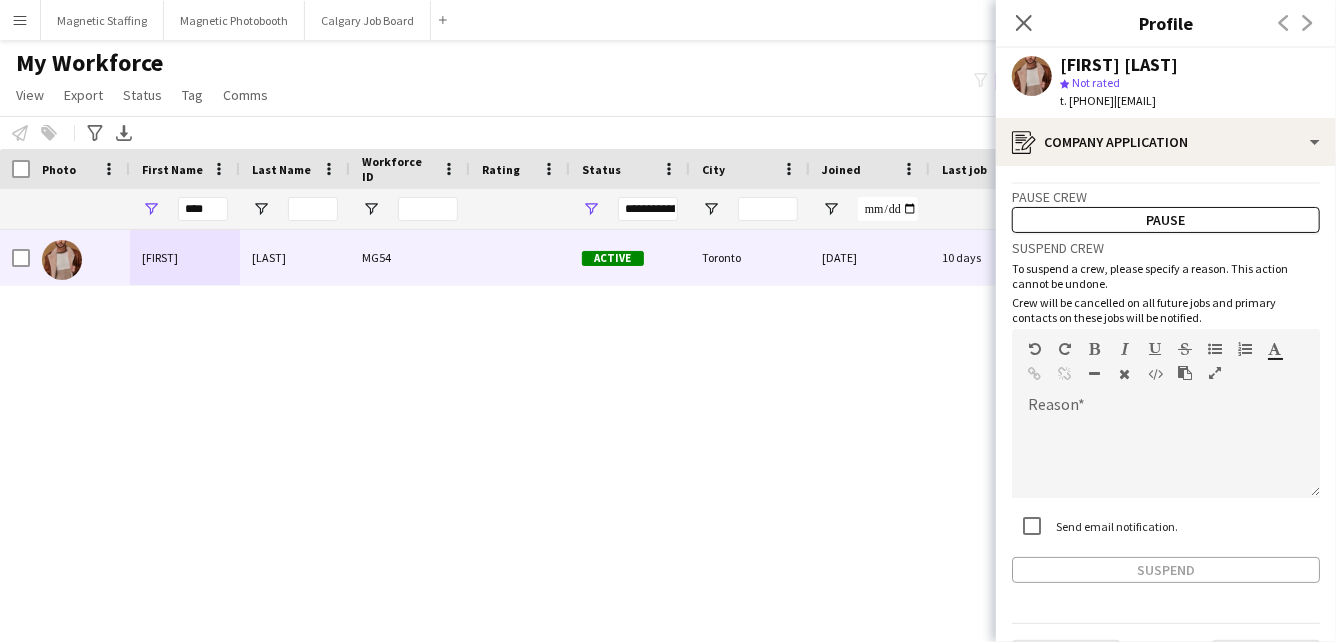 scroll, scrollTop: 51, scrollLeft: 0, axis: vertical 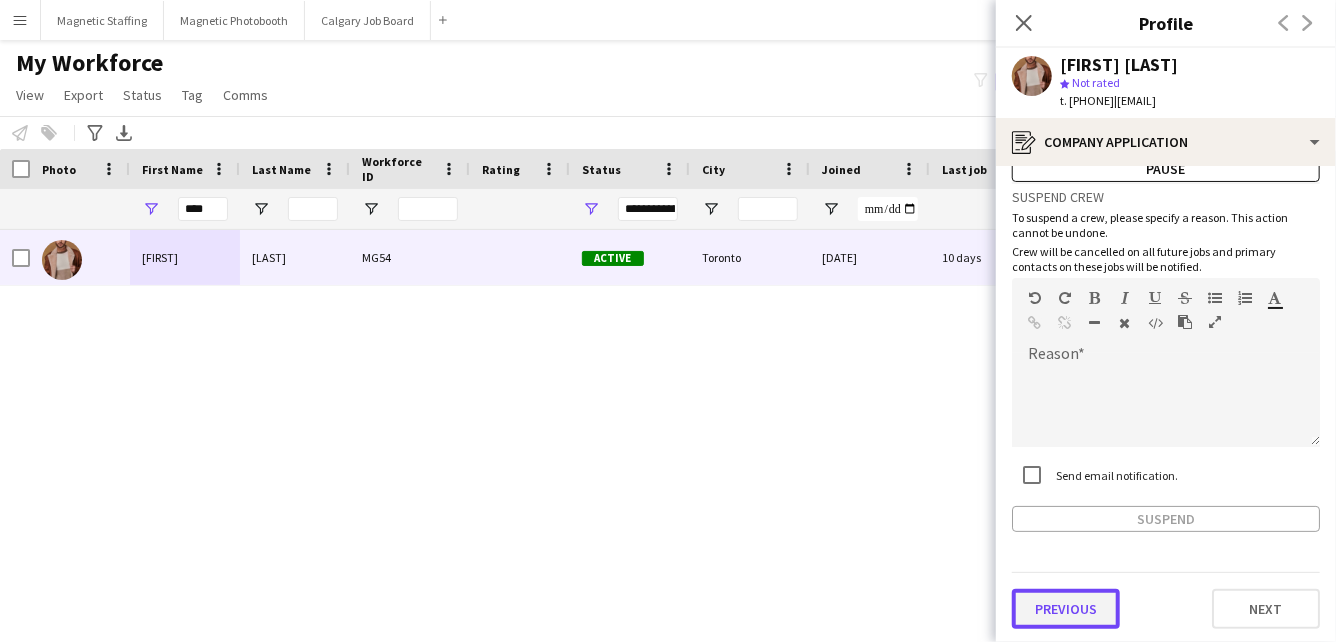 click on "Previous" 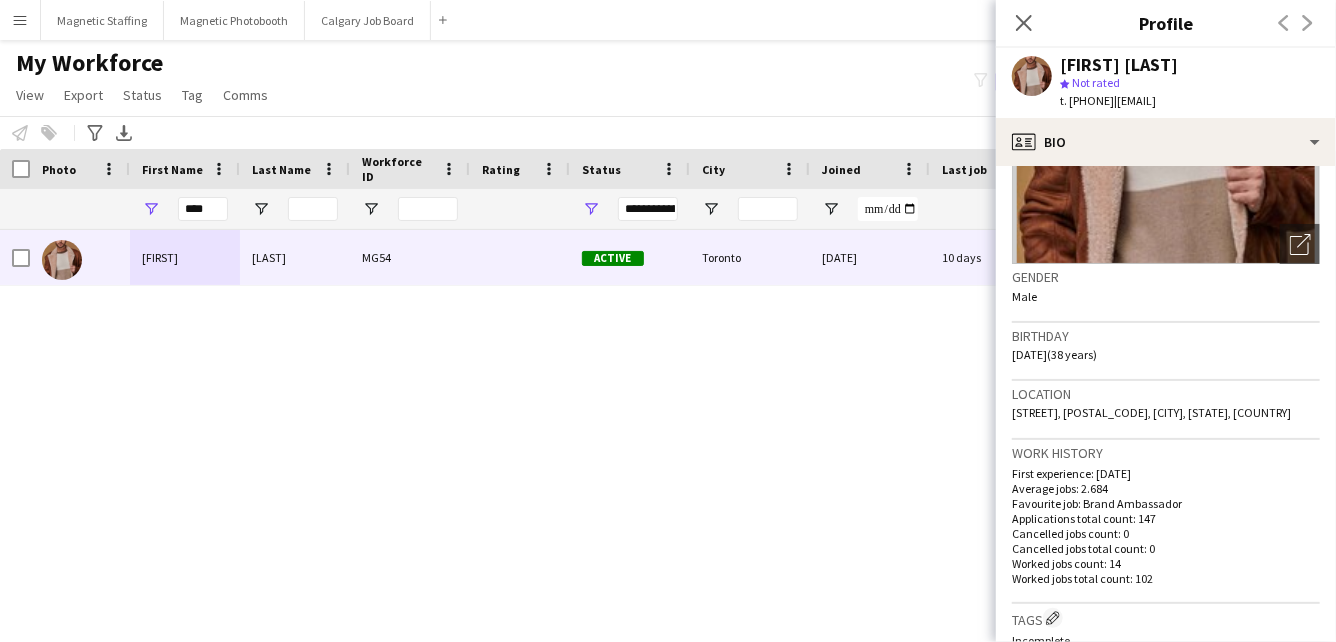 scroll, scrollTop: 715, scrollLeft: 0, axis: vertical 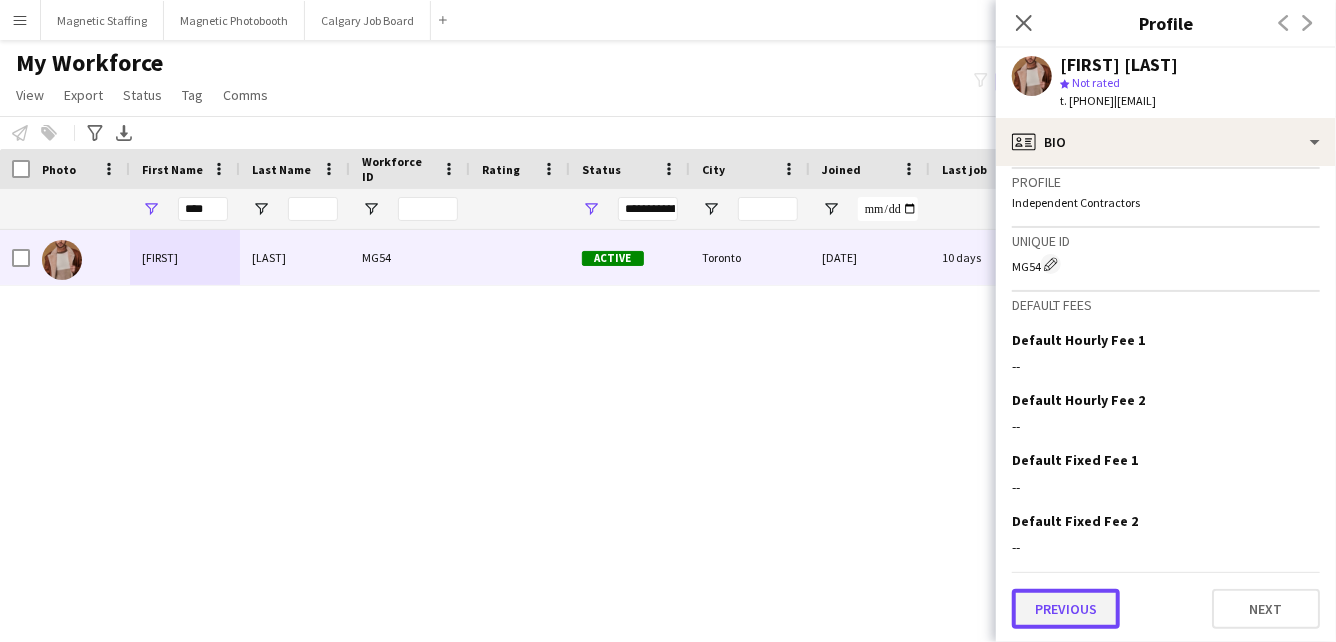 click on "Previous" 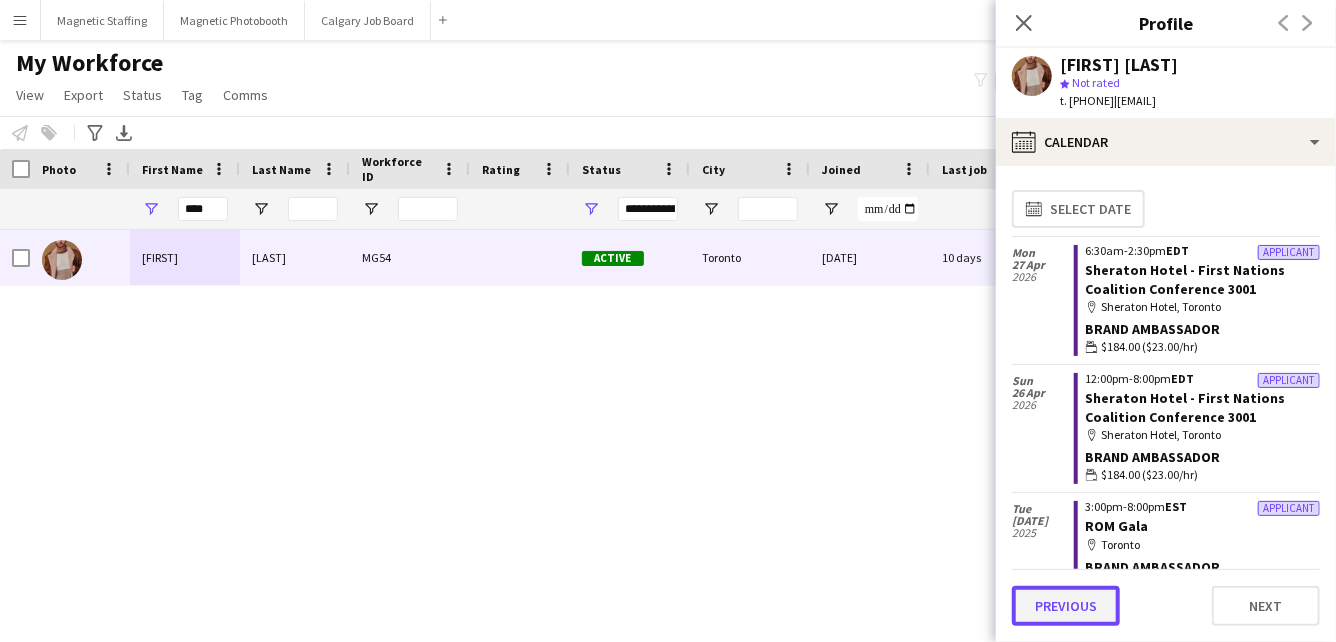 click on "Previous" 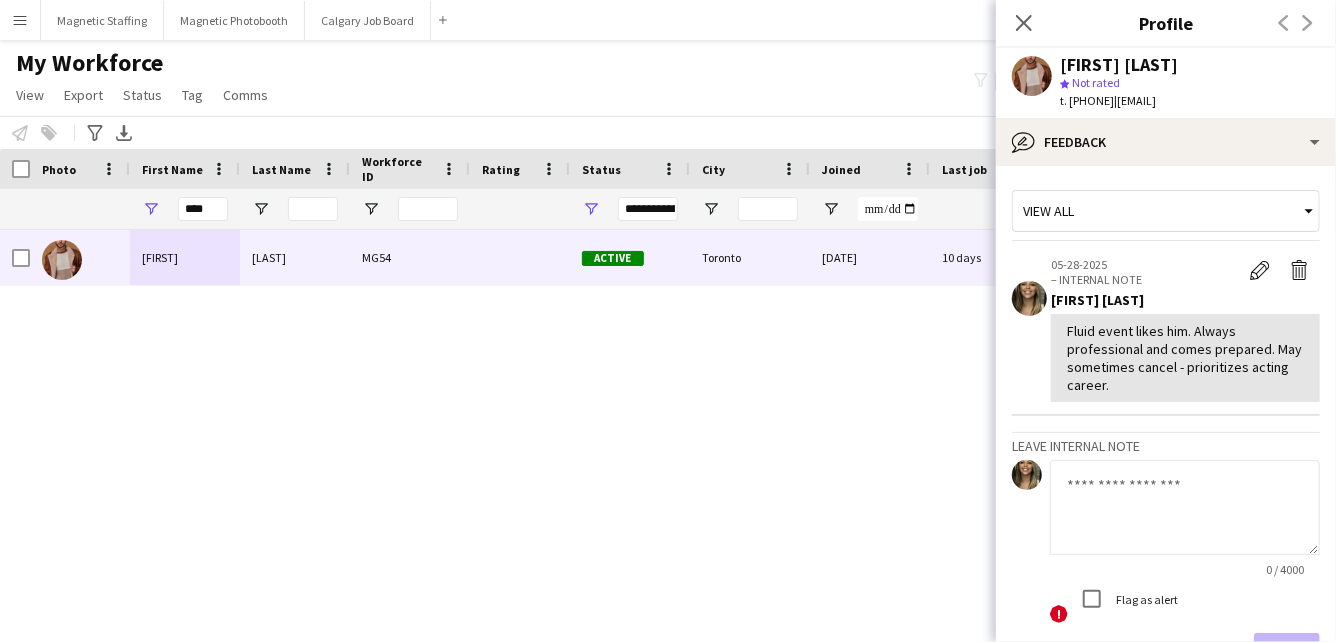 scroll, scrollTop: 141, scrollLeft: 0, axis: vertical 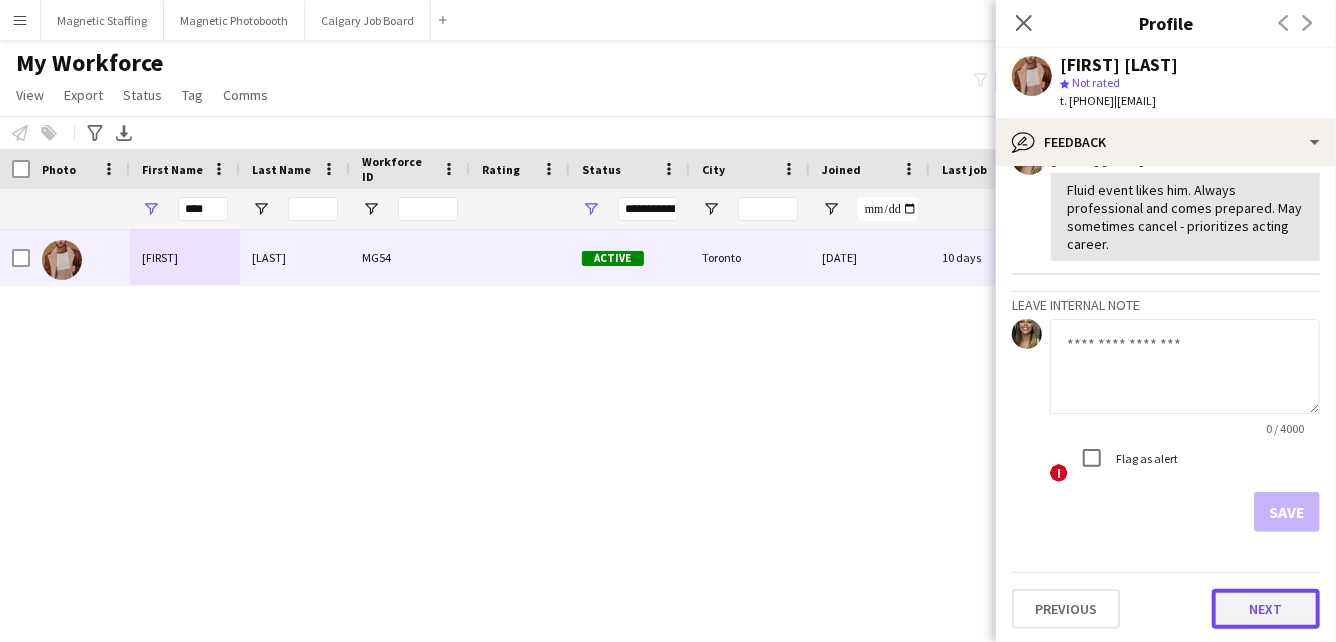 click on "Next" 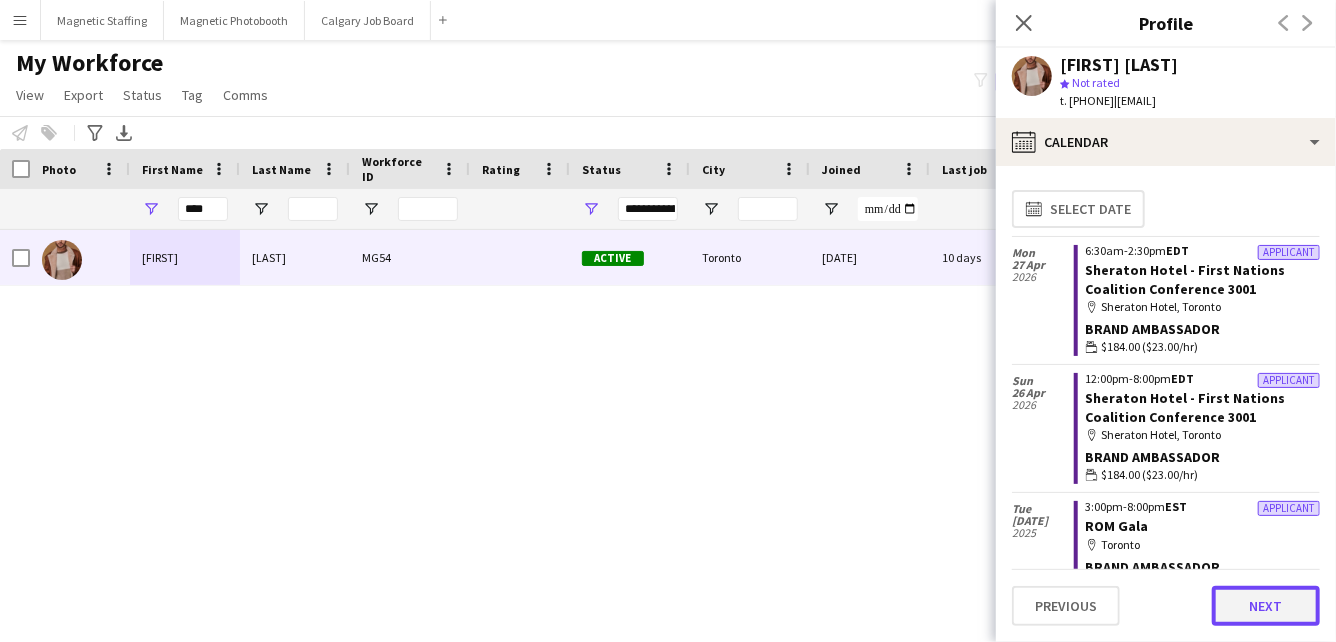 click on "Next" 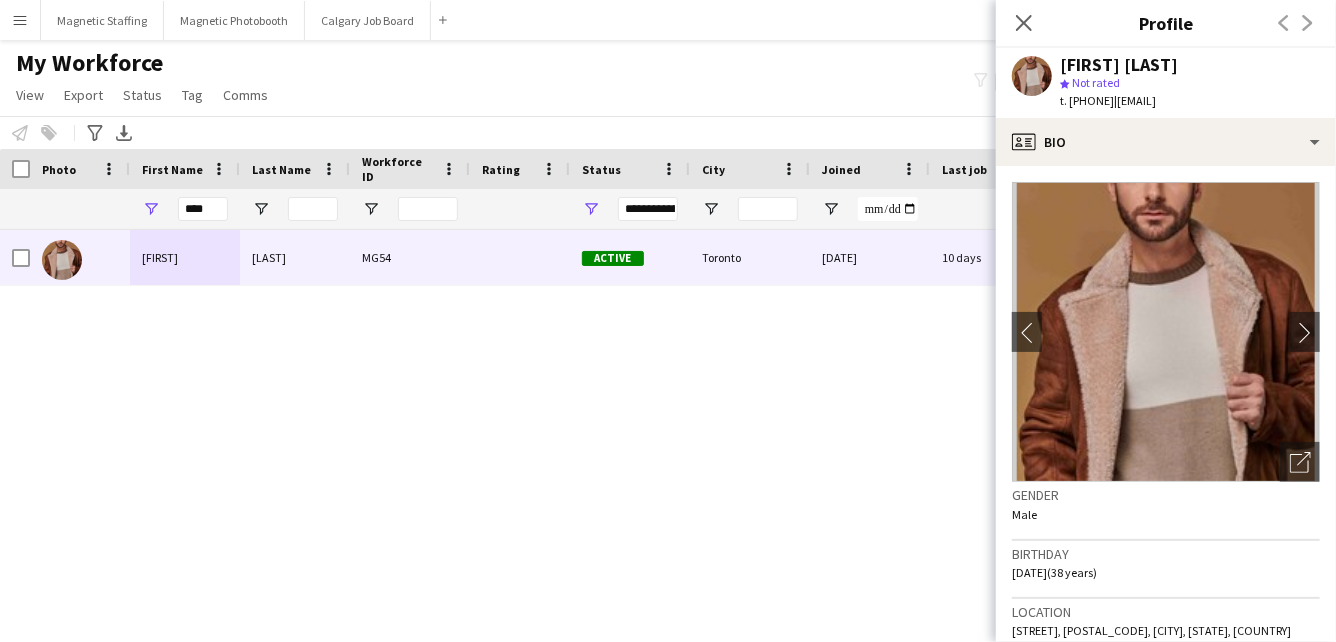 click on "Fady Zablouk MG54 Active Toronto 02-28-2020 10 days 14 fady.zablouk2012@gmail.com" at bounding box center [638, 418] 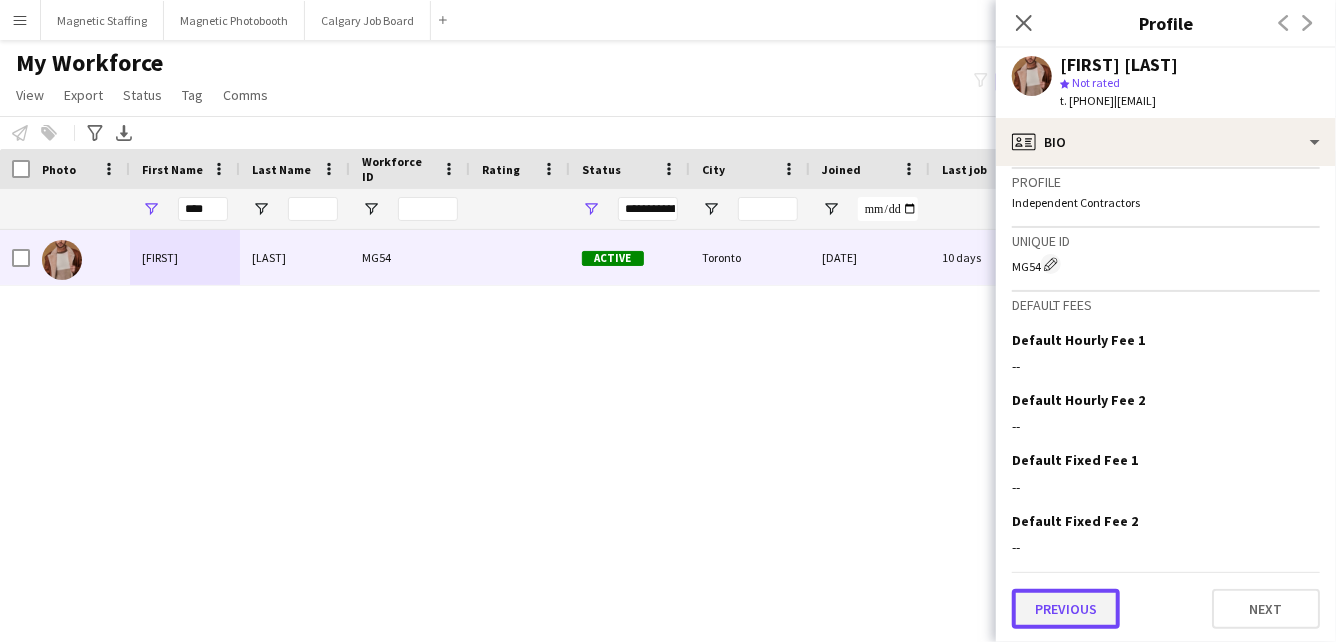 click on "Previous" 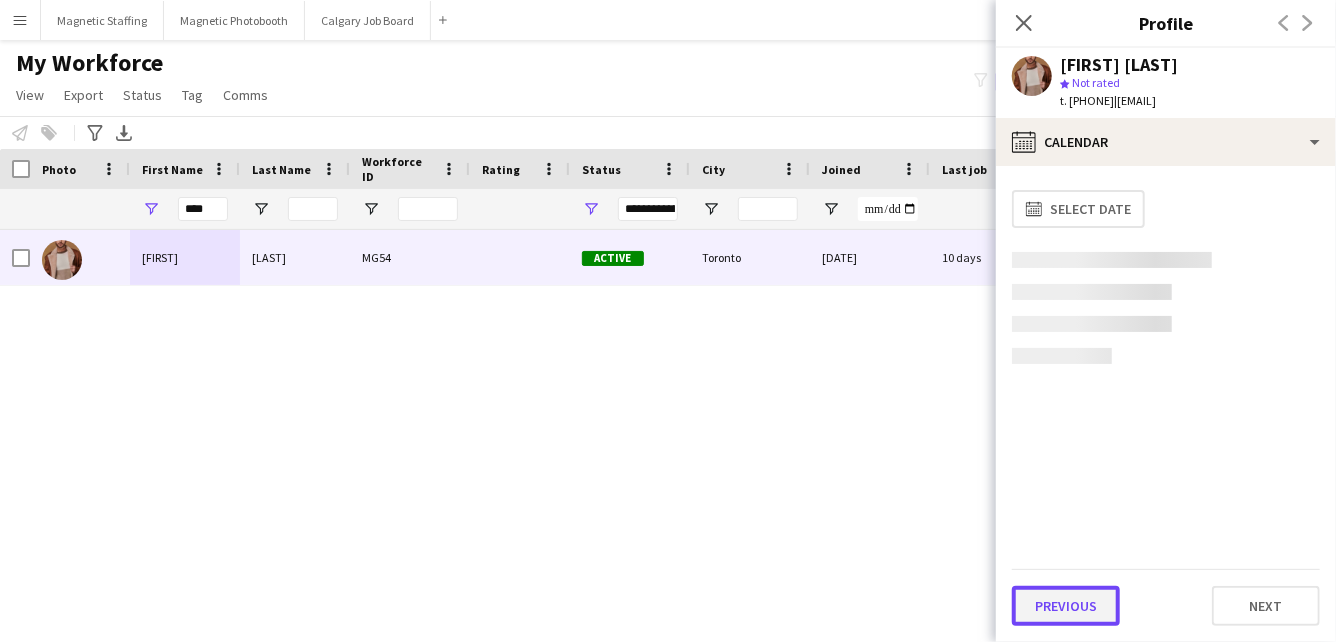 click on "Previous" 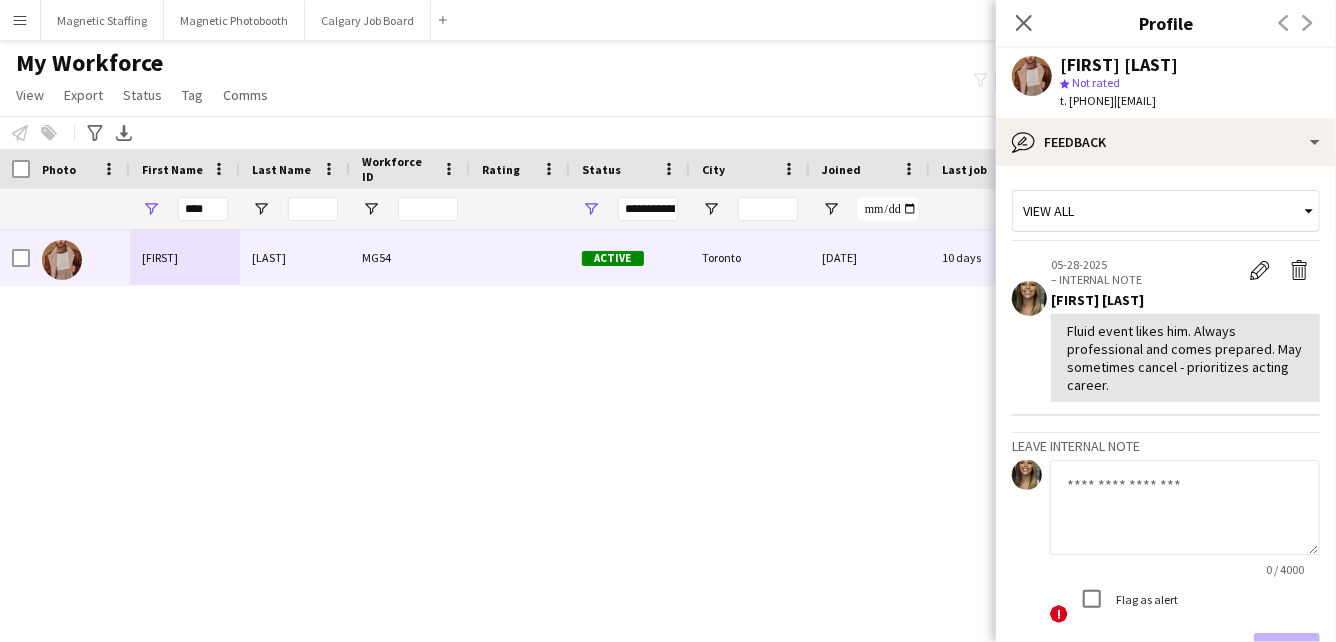 click on "Fady Zablouk MG54 Active Toronto 02-28-2020 10 days 14 fady.zablouk2012@gmail.com" at bounding box center [638, 418] 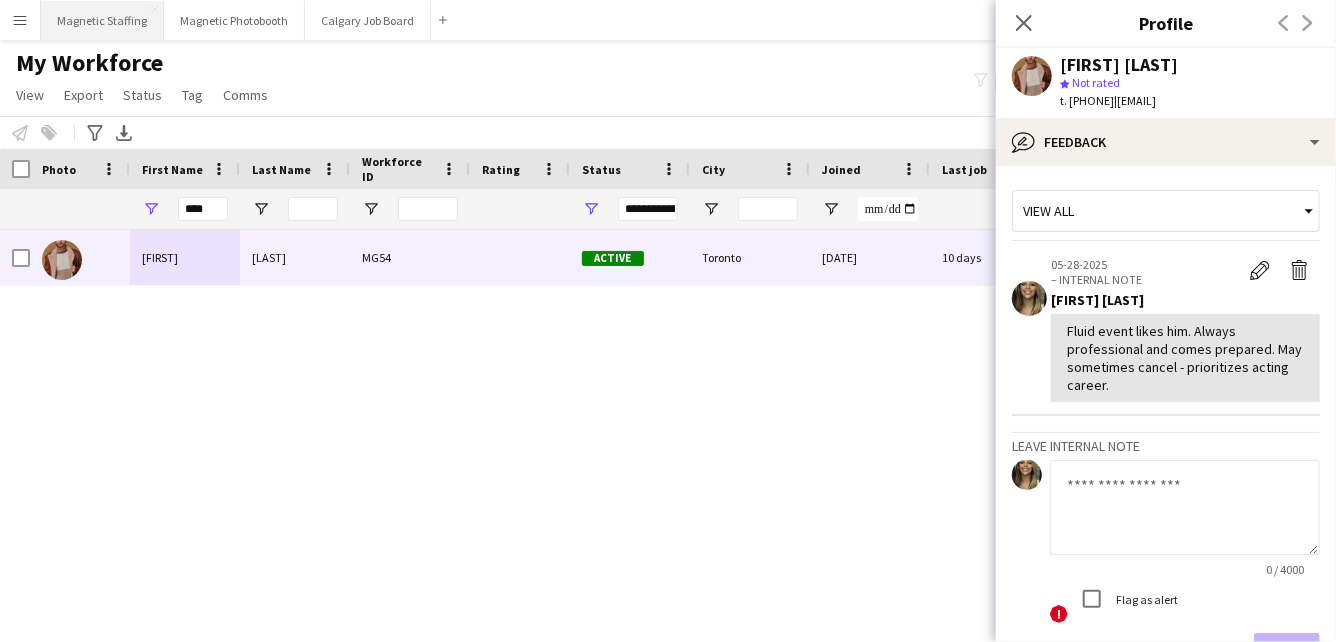 click on "Magnetic Staffing
Close" at bounding box center (102, 20) 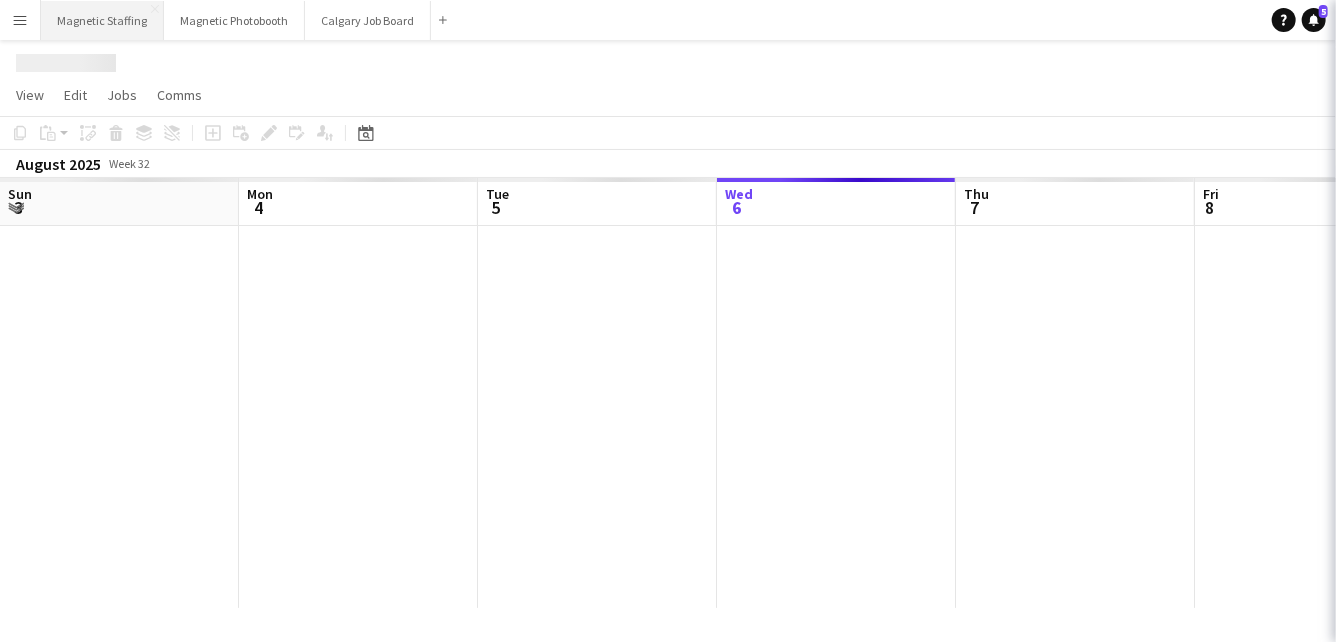 scroll, scrollTop: 0, scrollLeft: 478, axis: horizontal 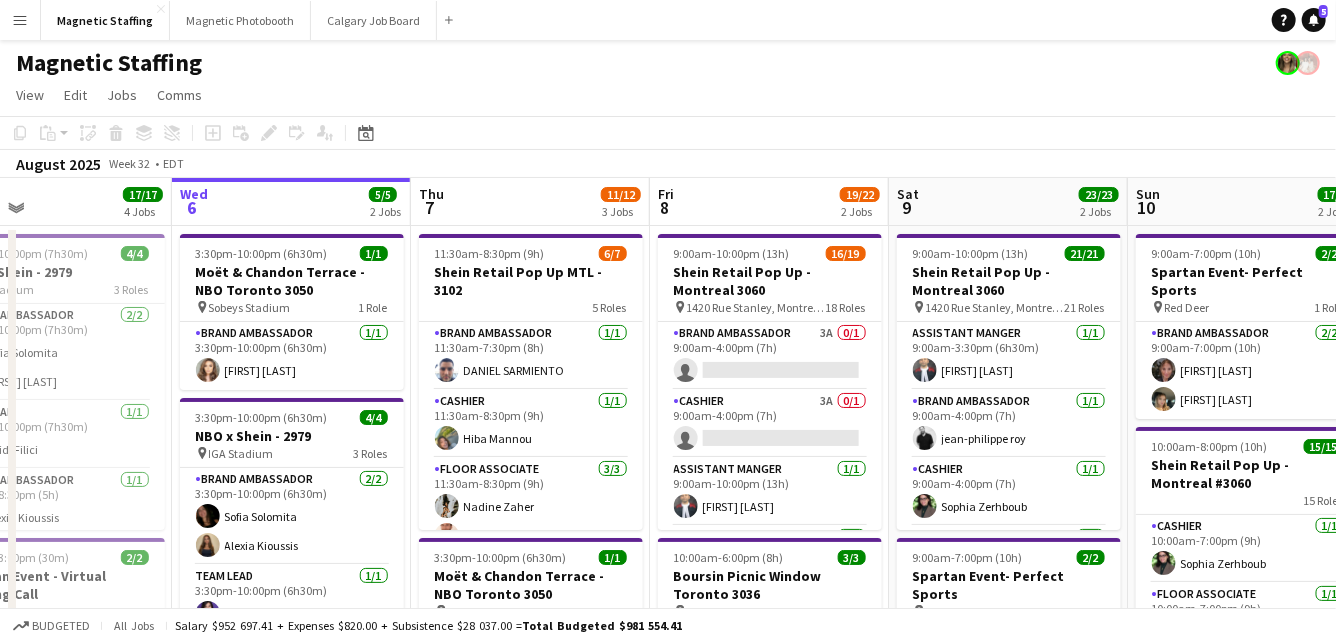 drag, startPoint x: 518, startPoint y: 348, endPoint x: 243, endPoint y: 349, distance: 275.00183 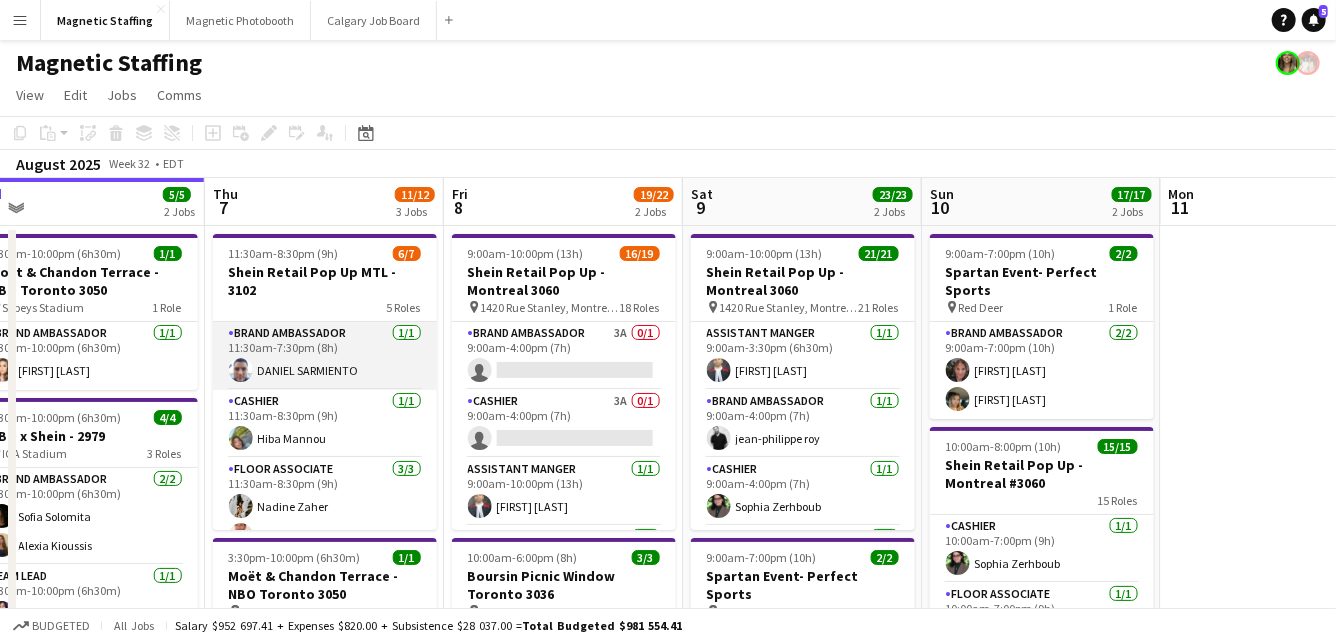 scroll, scrollTop: 171, scrollLeft: 0, axis: vertical 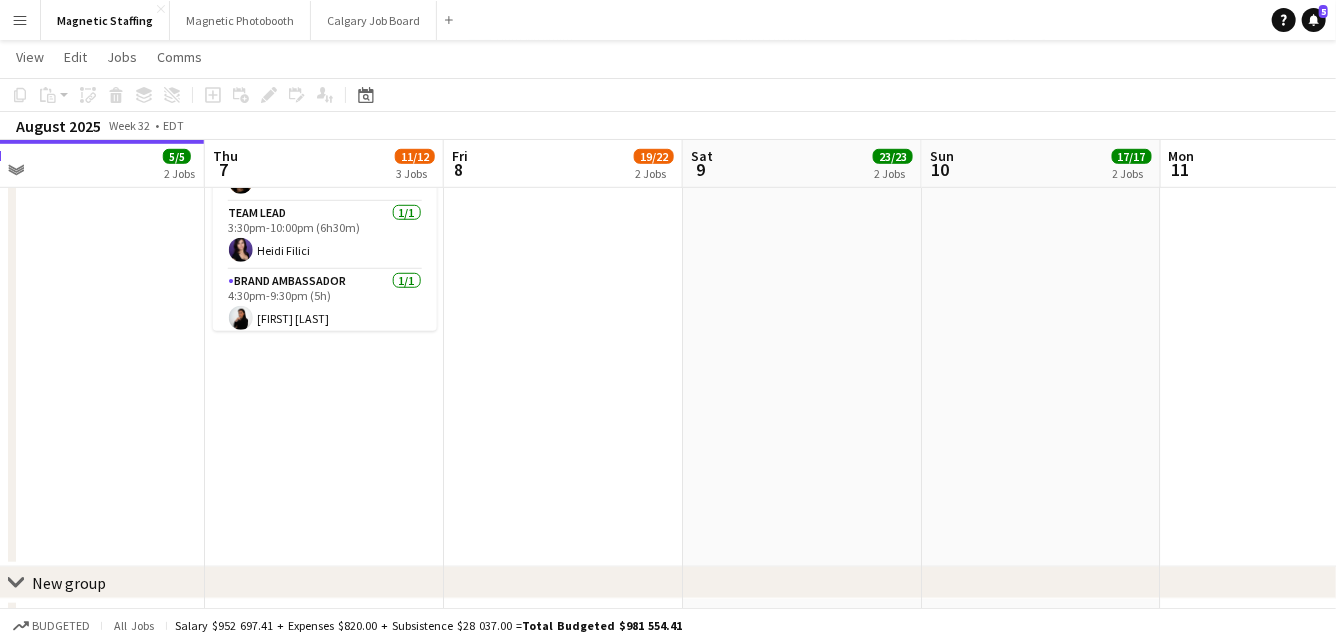 click on "11:30am-8:30pm (9h)    6/7   Shein Retail Pop Up MTL  - 3102   5 Roles   Brand Ambassador   1/1   11:30am-7:30pm (8h)
DANIEL SARMIENTO  Cashier   1/1   11:30am-8:30pm (9h)
Hiba Mannou  Floor Associate   3/3   11:30am-8:30pm (9h)
Nadine Zaher Simon Terrault Valerie Arenas  Manager   1/1   11:30am-8:30pm (9h)
Sergio Valdiviezo  Floater   0/1   1:30pm-7:00pm (5h30m)
single-neutral-actions
3:30pm-10:00pm (6h30m)    1/1   Moët & Chandon Terrace - NBO Toronto 3050
pin
Sobeys Stadium    1 Role   Brand Ambassador   1/1   3:30pm-10:00pm (6h30m)
Heather Siemonsen     3:30pm-10:00pm (6h30m)    4/4   NBO x Shein - 2979
pin
IGA Stadium   3 Roles   Brand Ambassador   2/2   3:30pm-10:00pm (6h30m)
Sharon Azarine Sofia Solomita  Team Lead   1/1   3:30pm-10:00pm (6h30m)
Heidi Filici  Brand Ambassador   1/1   4:30pm-9:30pm (5h)
Sarah Amoura" at bounding box center [324, 63] 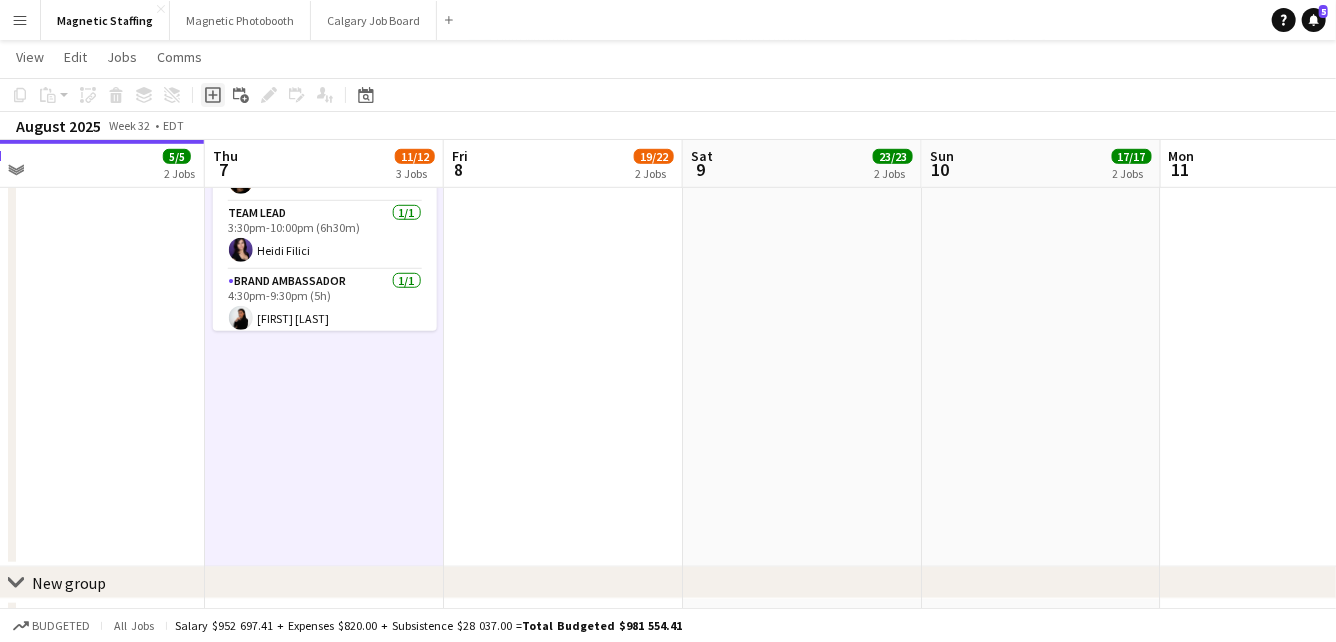 click on "Add job" 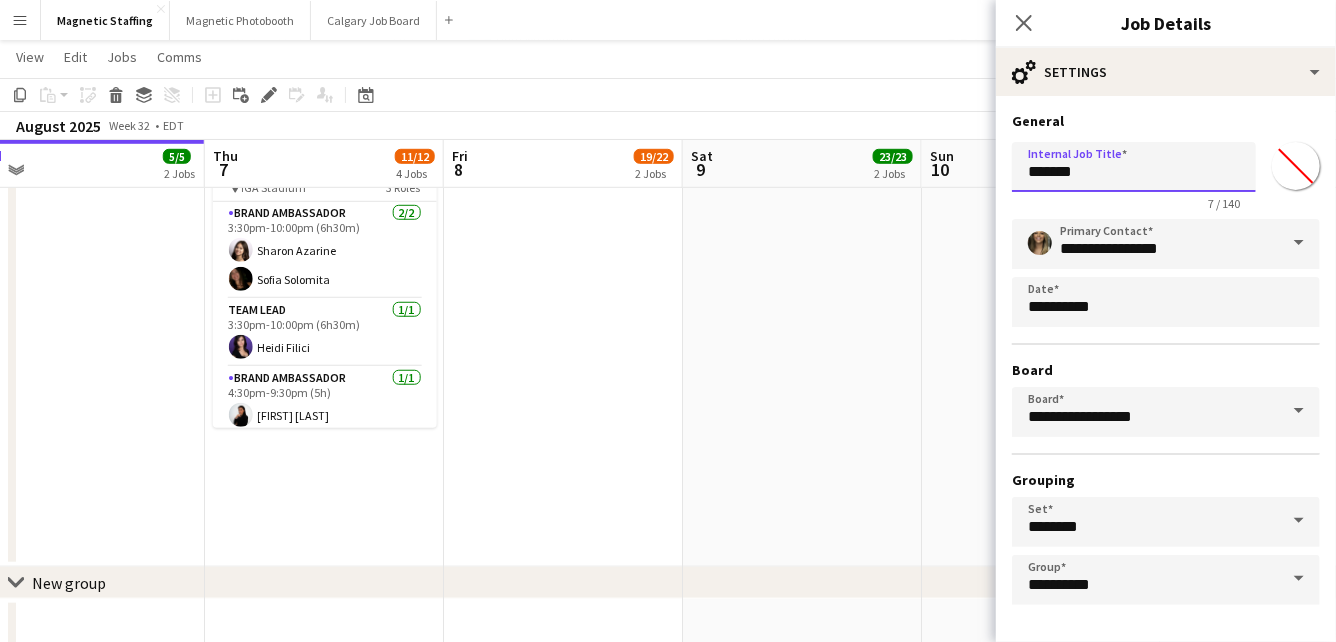 drag, startPoint x: 1092, startPoint y: 180, endPoint x: 815, endPoint y: 179, distance: 277.0018 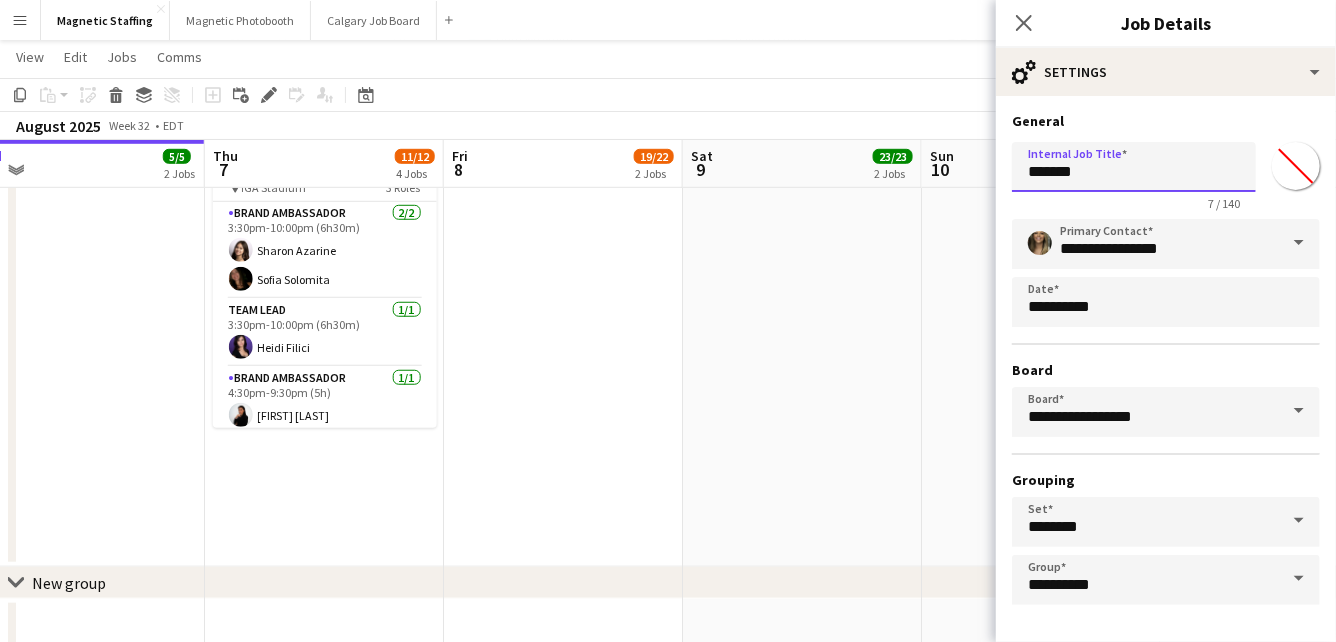 click on "Menu
Boards
Boards   Boards   All jobs   Status
Workforce
Workforce   My Workforce   Recruiting
Comms
Comms
Pay
Pay   Approvals   Payments   Reports
Platform Settings
Platform Settings   Your settings
Training Academy
Training Academy
Knowledge Base
Knowledge Base
Product Updates
Product Updates   Log Out   Privacy   Magnetic Staffing
Close
Magnetic Photobooth
Close
Calgary Job Board
Close
Add
Help
Notifications
5   Magnetic Staffing   View  Day view expanded Day view collapsed Month view Date picker Copy" at bounding box center [668, 14] 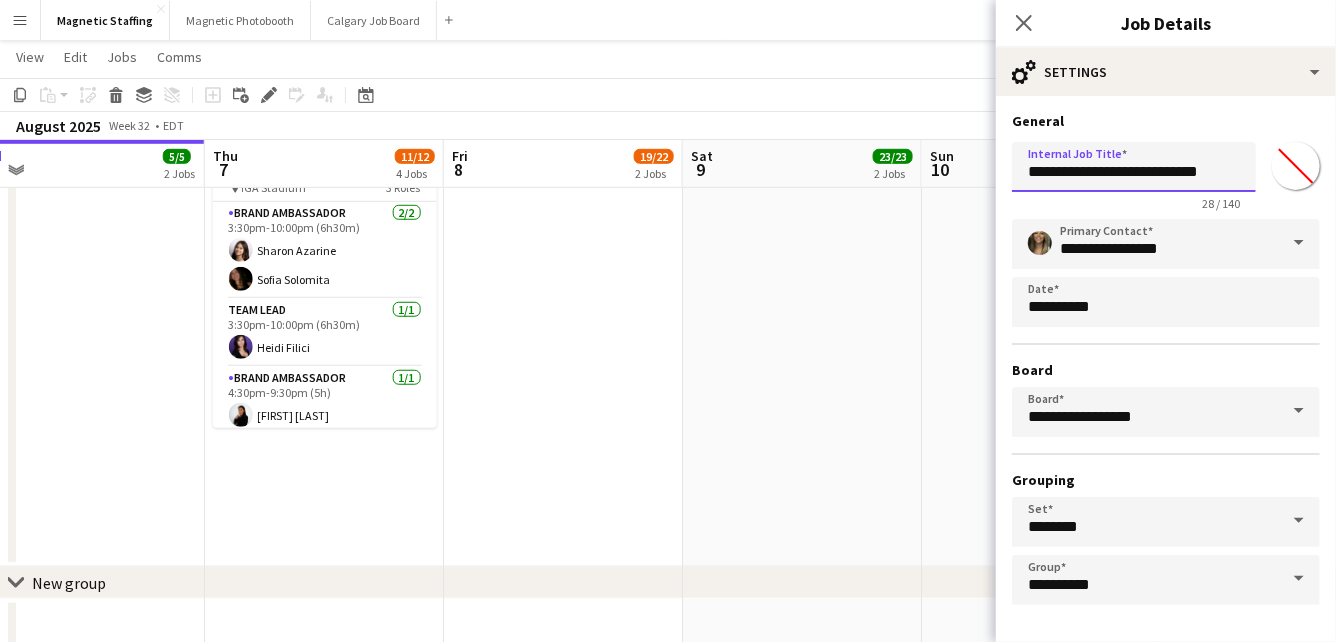 click on "**********" at bounding box center (1134, 167) 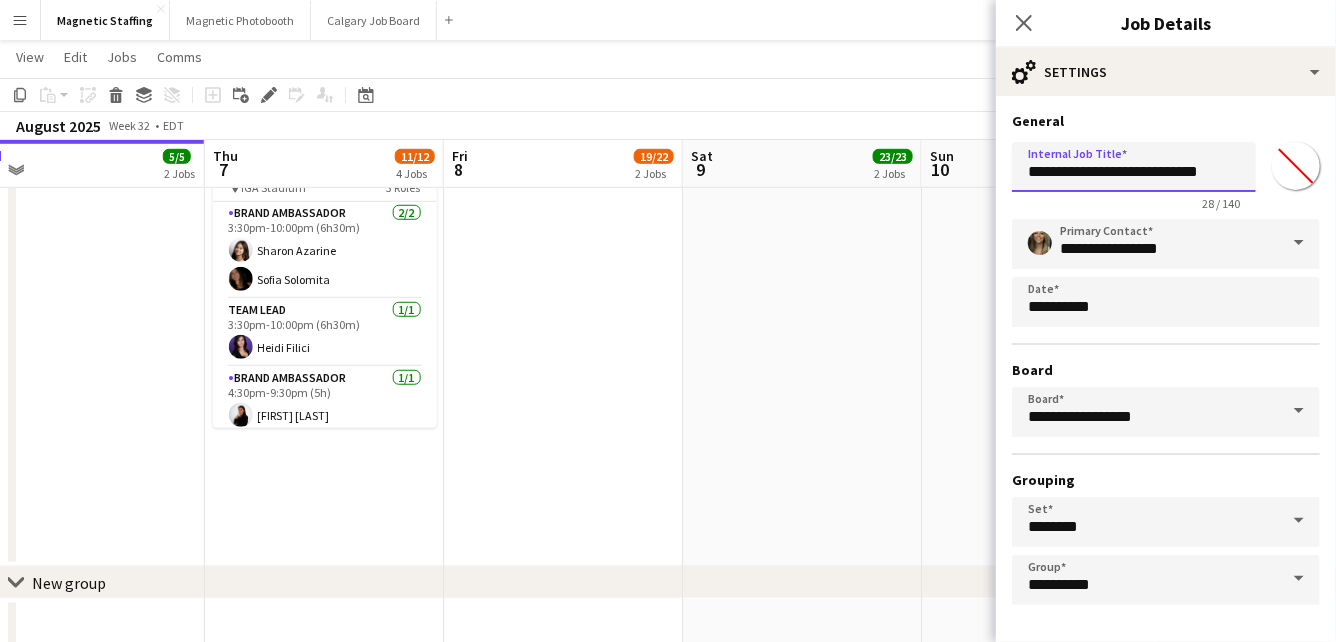 click on "**********" at bounding box center (1134, 167) 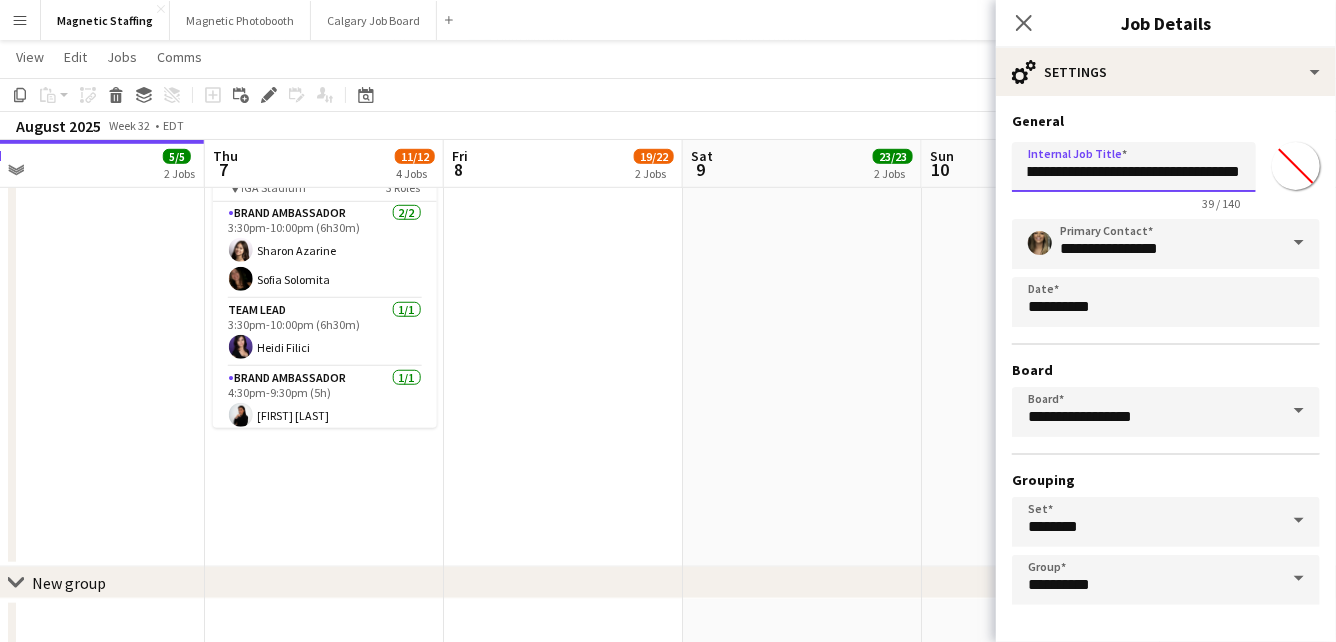 scroll, scrollTop: 0, scrollLeft: 58, axis: horizontal 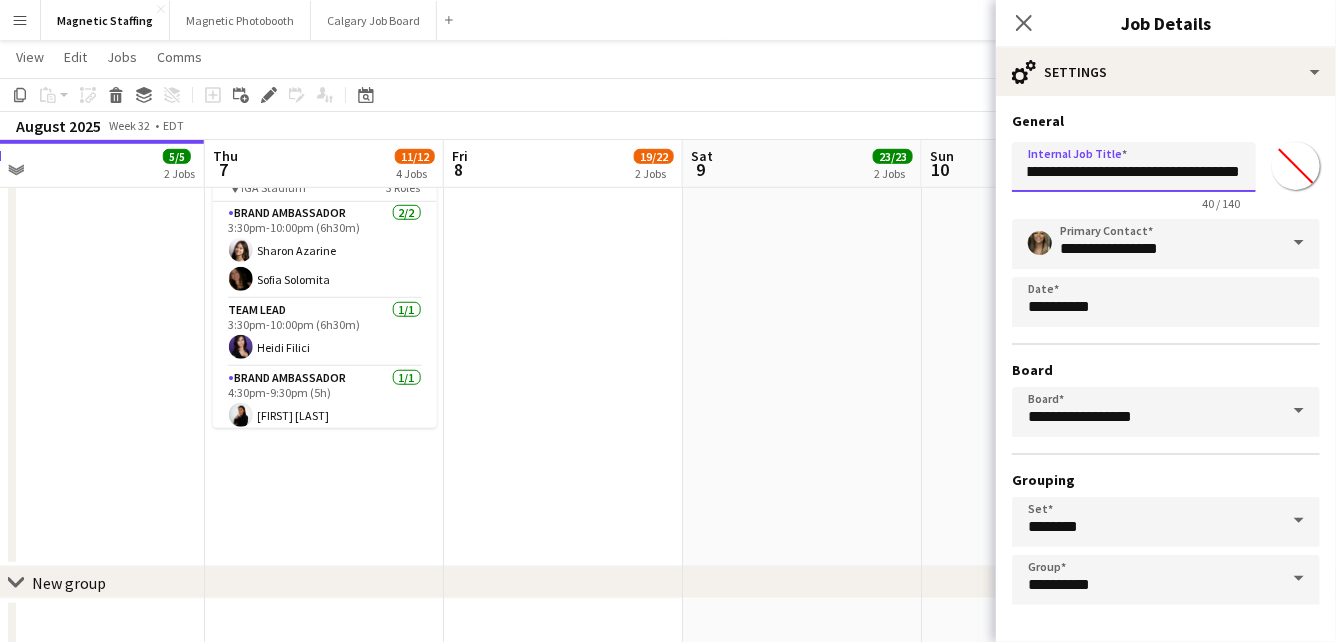 drag, startPoint x: 1168, startPoint y: 171, endPoint x: 1302, endPoint y: 171, distance: 134 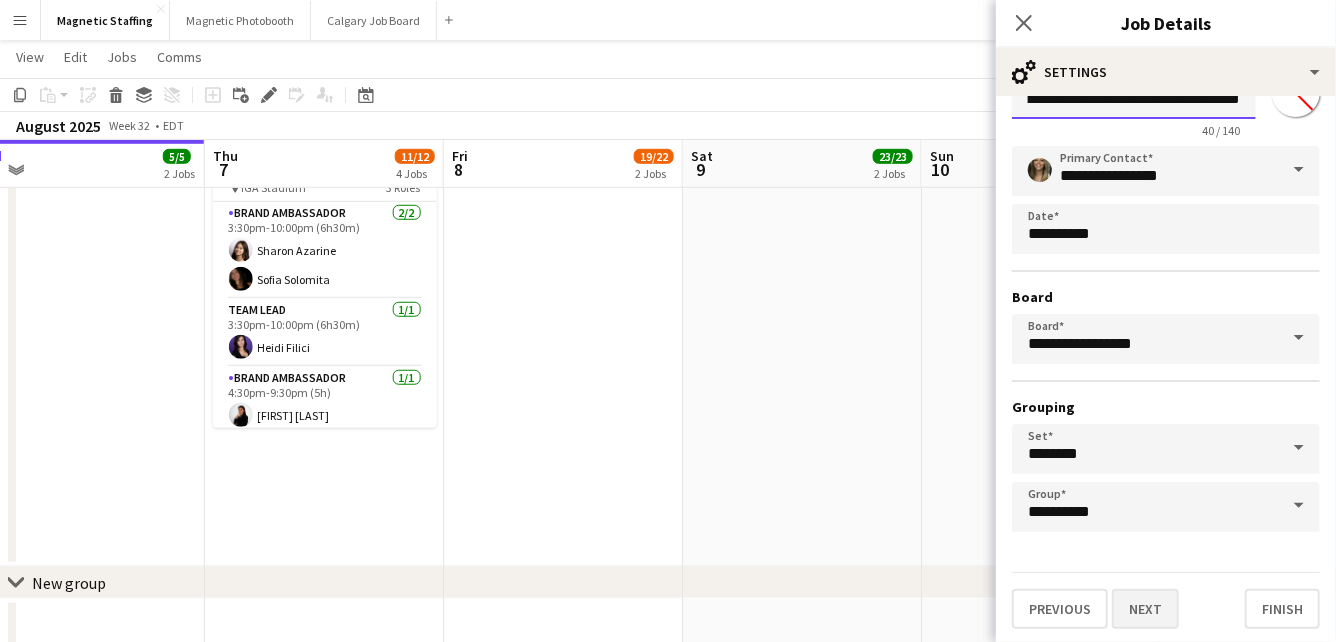 type on "**********" 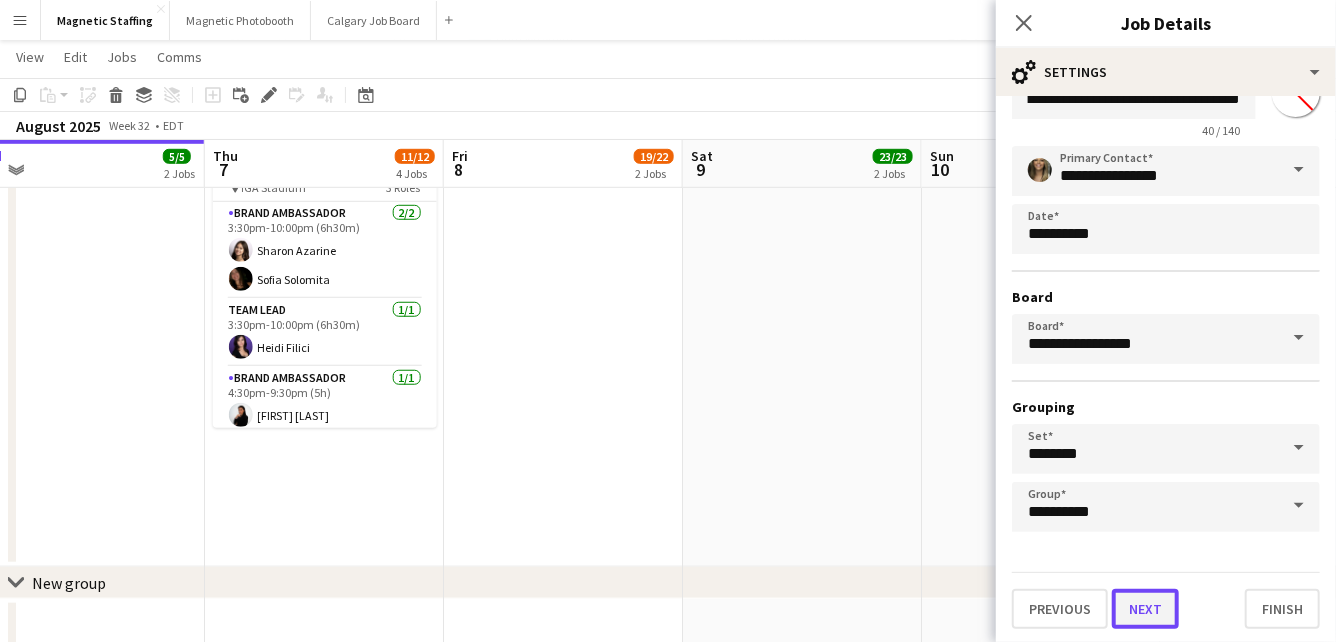 click on "Next" at bounding box center [1145, 609] 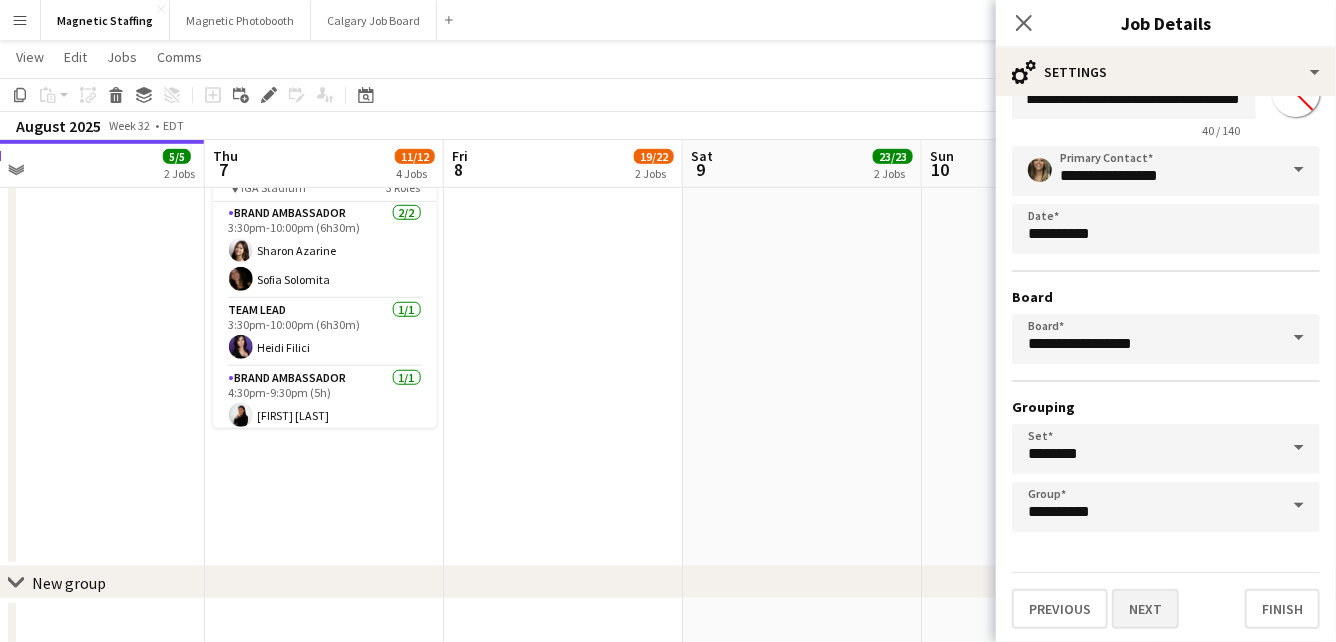 scroll, scrollTop: 0, scrollLeft: 0, axis: both 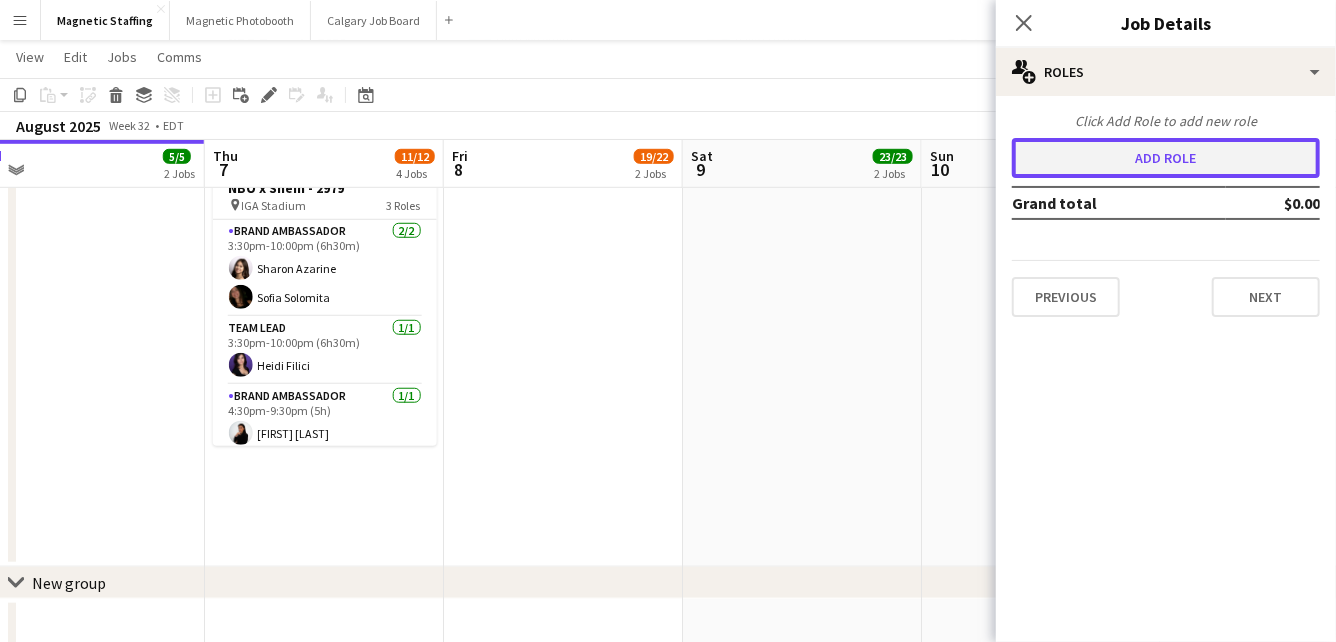 click on "Add role" at bounding box center [1166, 158] 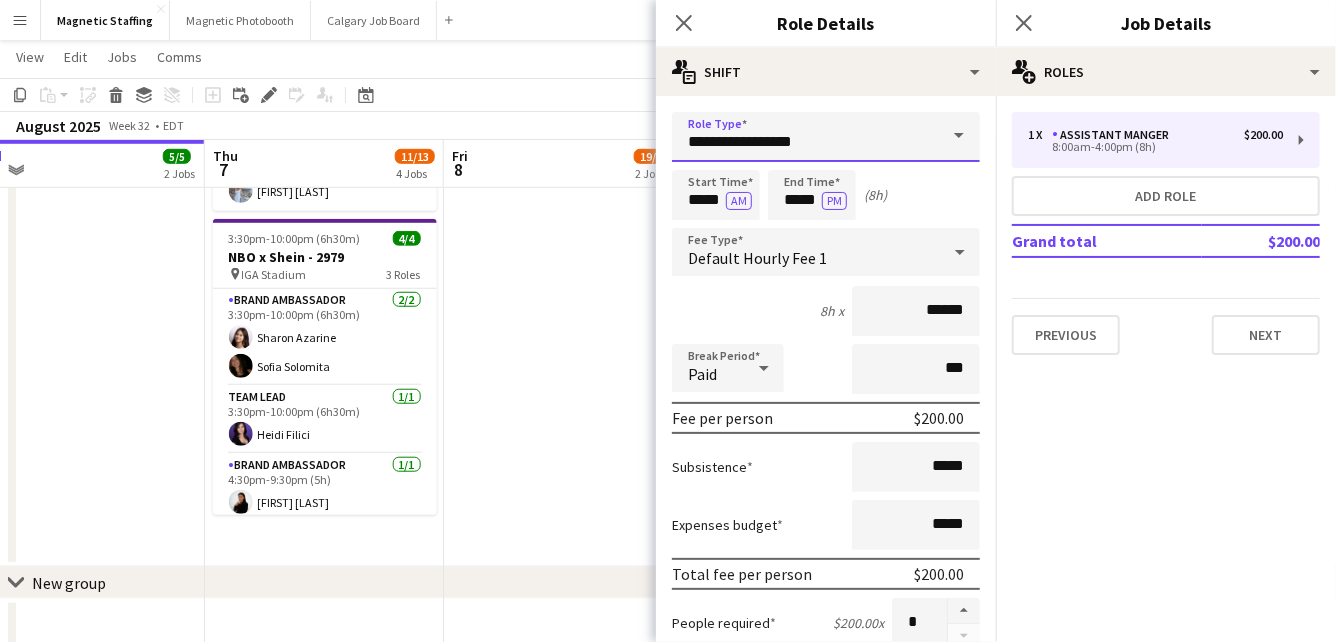 drag, startPoint x: 837, startPoint y: 141, endPoint x: 456, endPoint y: 137, distance: 381.021 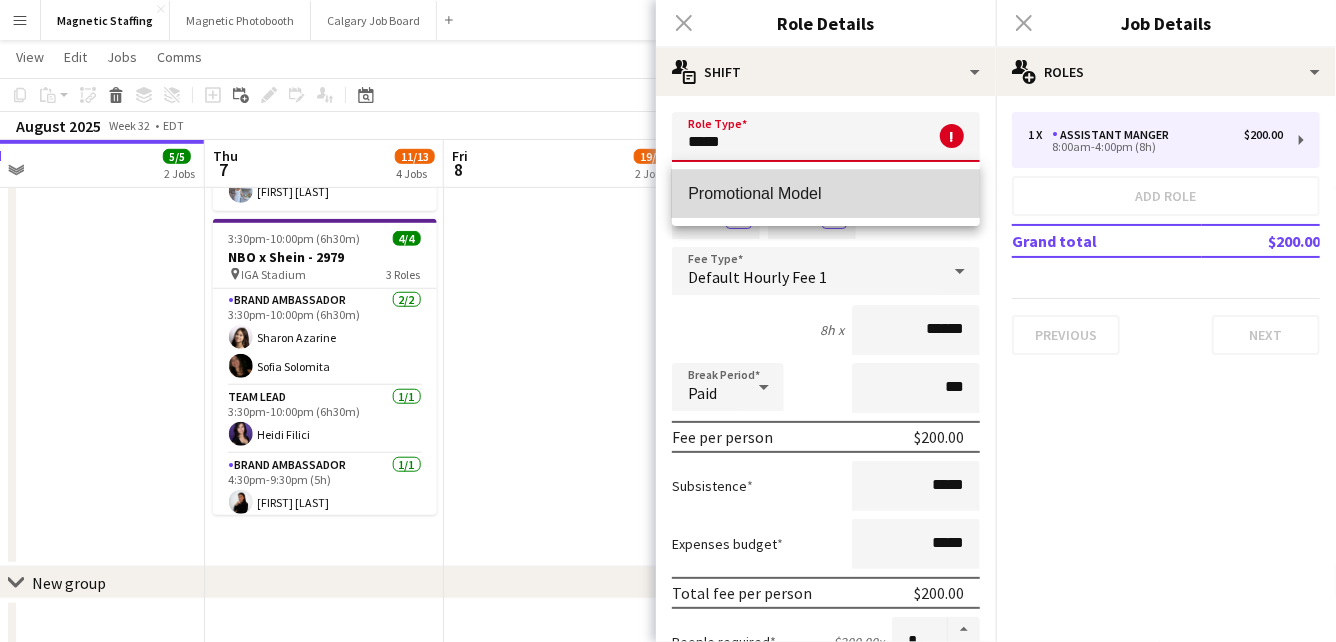 click on "Promotional Model" at bounding box center (826, 193) 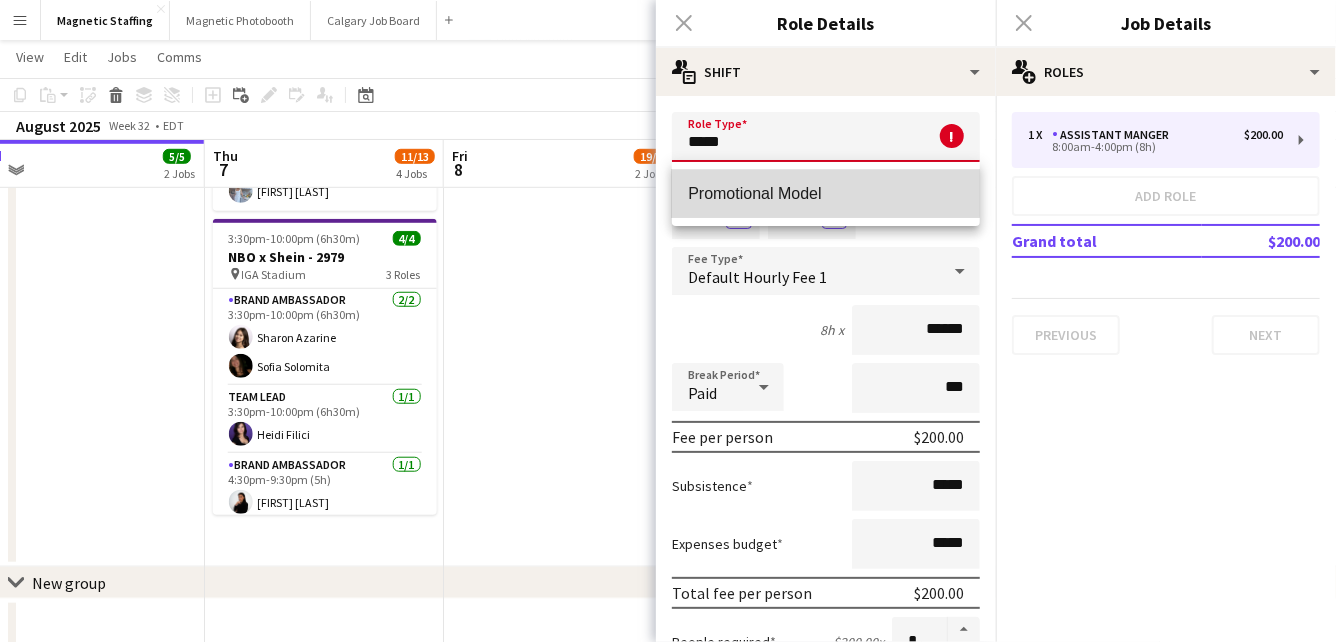 type on "**********" 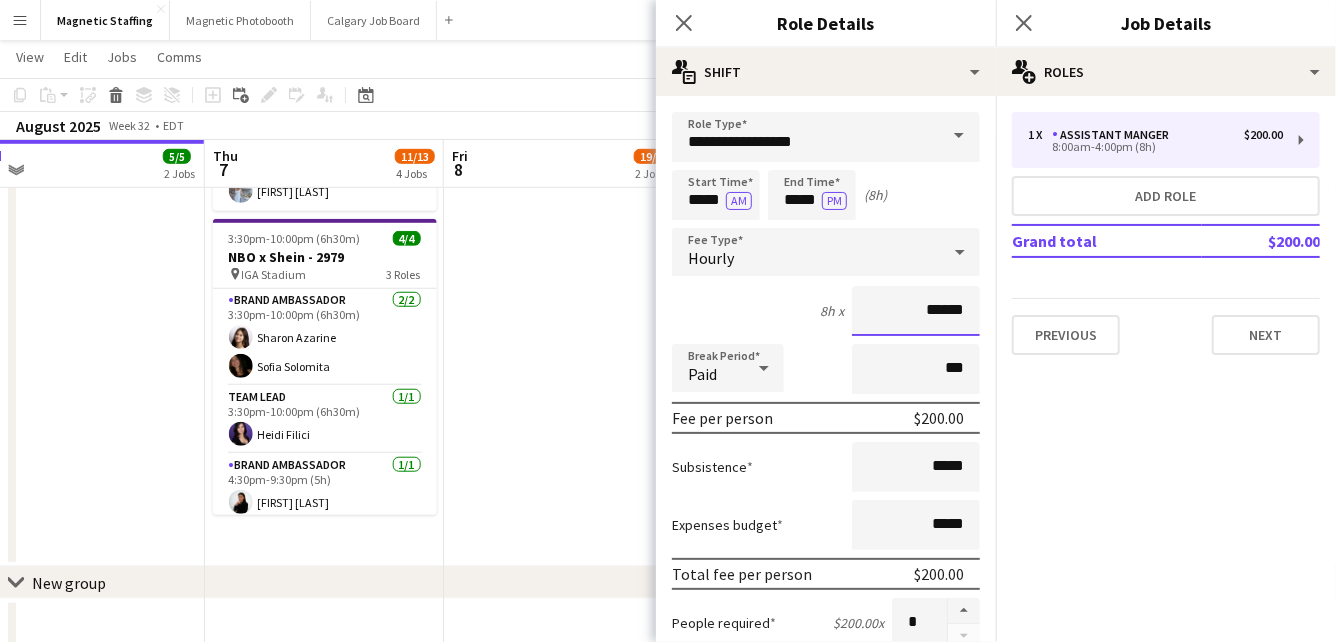 drag, startPoint x: 966, startPoint y: 311, endPoint x: 761, endPoint y: 299, distance: 205.35092 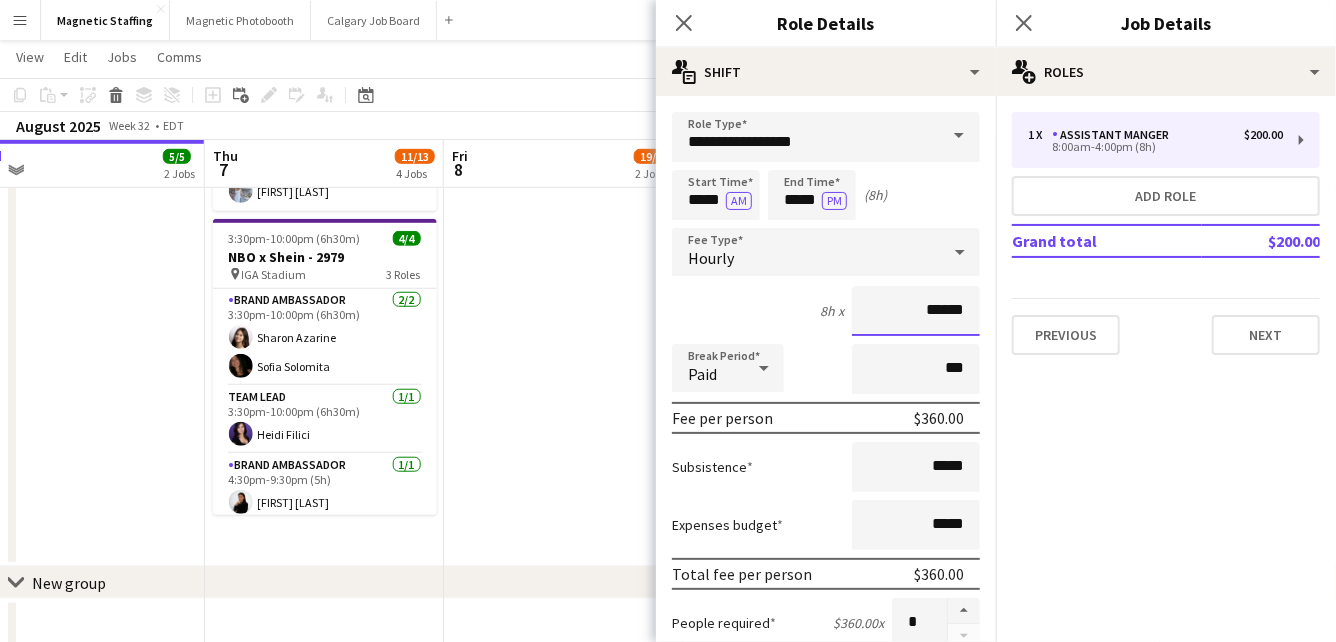 type on "******" 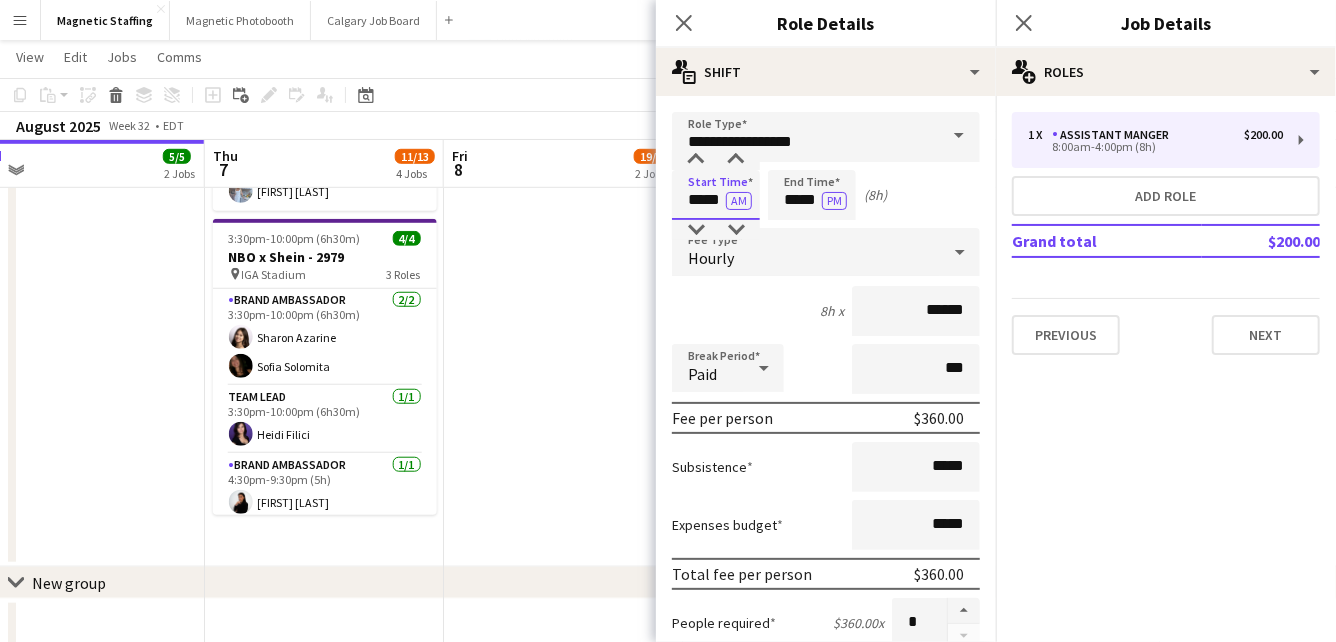 drag, startPoint x: 723, startPoint y: 204, endPoint x: 532, endPoint y: 177, distance: 192.89894 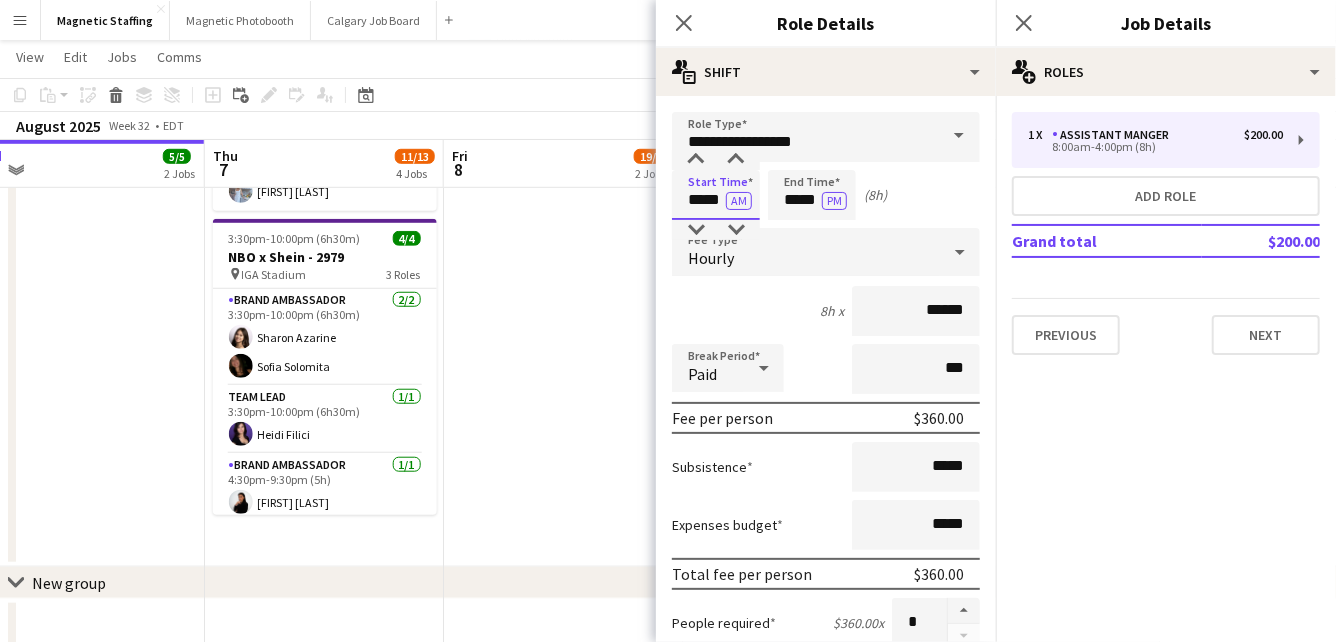 click on "Menu
Boards
Boards   Boards   All jobs   Status
Workforce
Workforce   My Workforce   Recruiting
Comms
Comms
Pay
Pay   Approvals   Payments   Reports
Platform Settings
Platform Settings   Your settings
Training Academy
Training Academy
Knowledge Base
Knowledge Base
Product Updates
Product Updates   Log Out   Privacy   Magnetic Staffing
Close
Magnetic Photobooth
Close
Calgary Job Board
Close
Add
Help
Notifications
5   Magnetic Staffing   View  Day view expanded Day view collapsed Month view Date picker Copy" at bounding box center [668, 14] 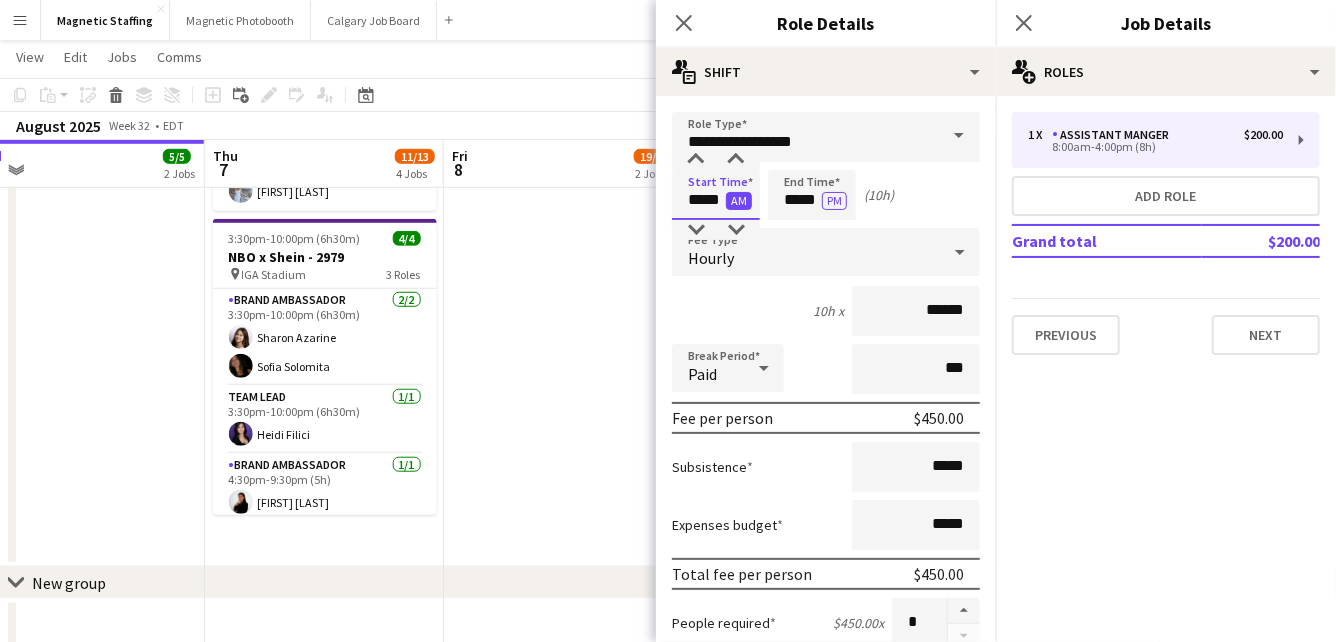 type on "*****" 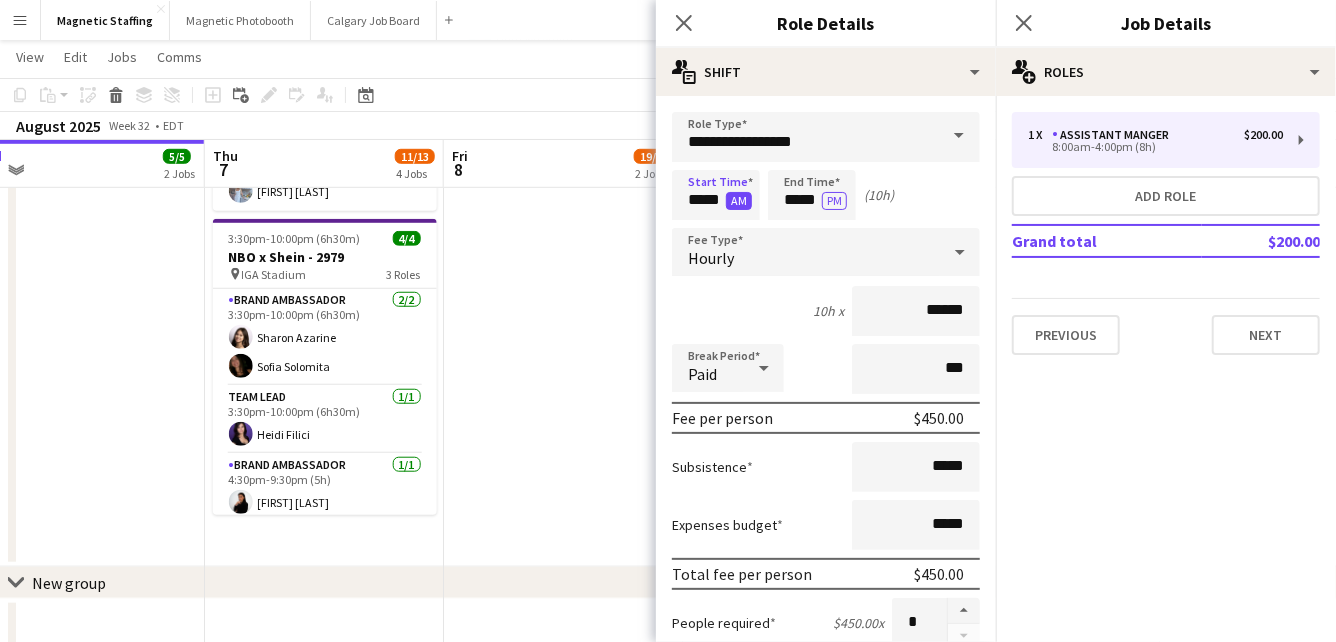 click on "AM" at bounding box center (739, 201) 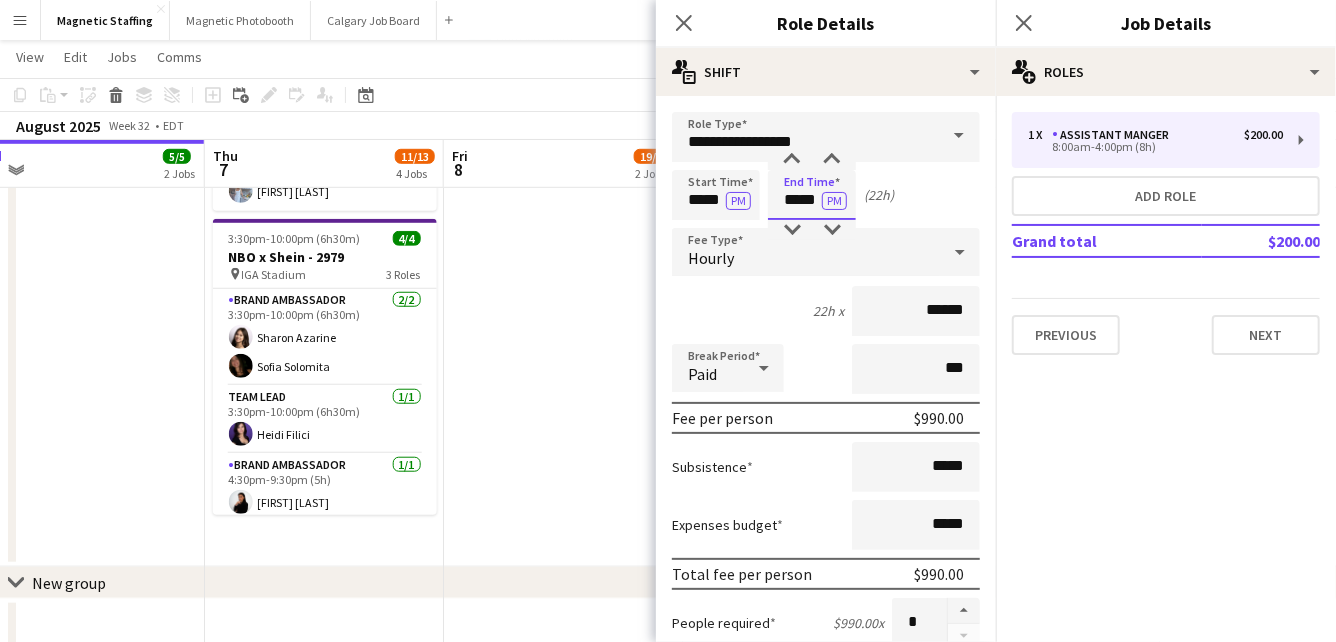 drag, startPoint x: 817, startPoint y: 202, endPoint x: 661, endPoint y: 156, distance: 162.6407 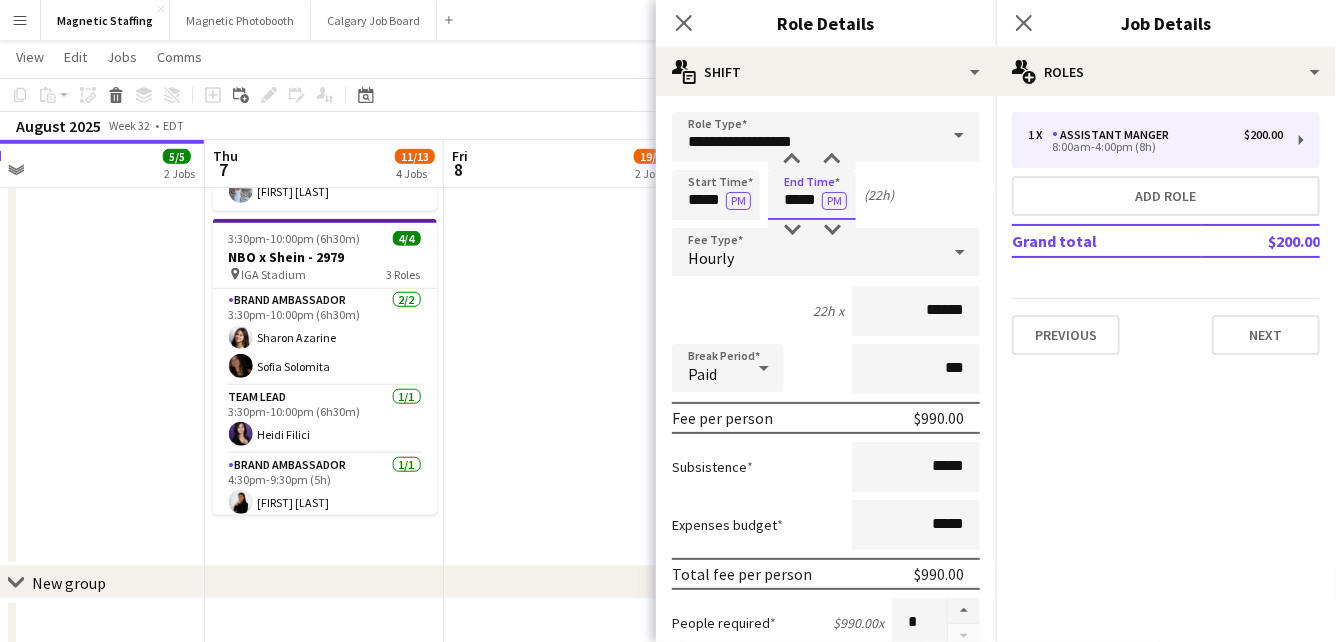 click on "**********" at bounding box center [826, 733] 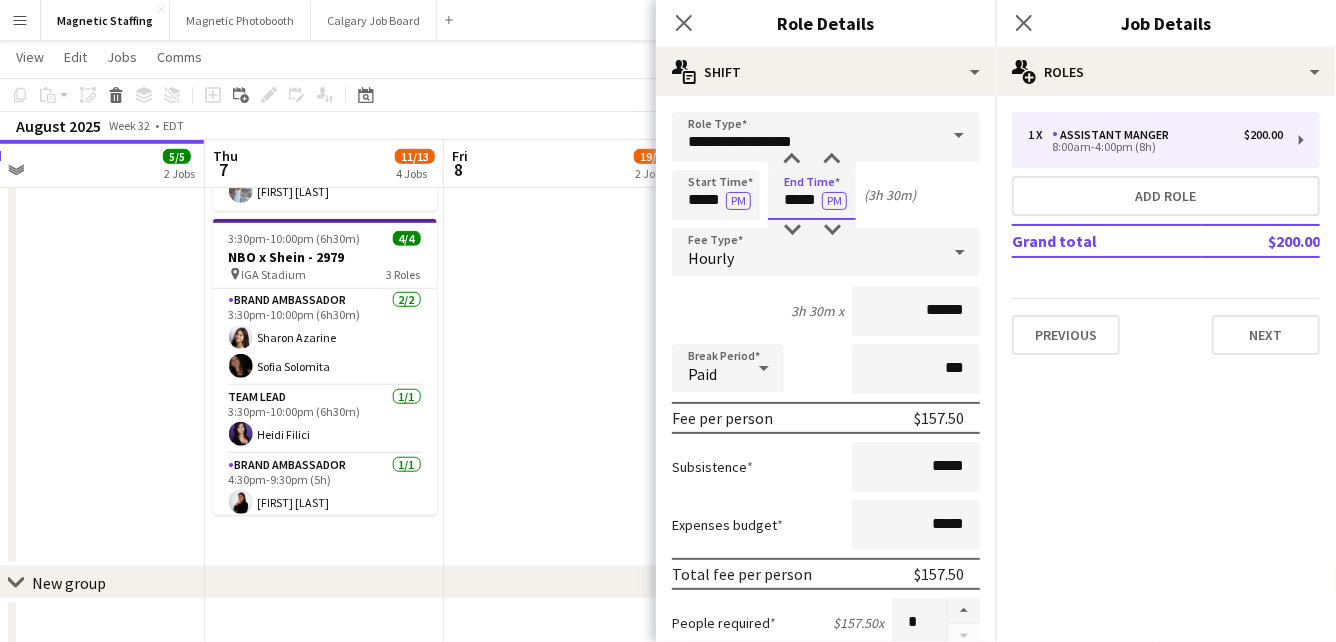 drag, startPoint x: 820, startPoint y: 204, endPoint x: 657, endPoint y: 187, distance: 163.88411 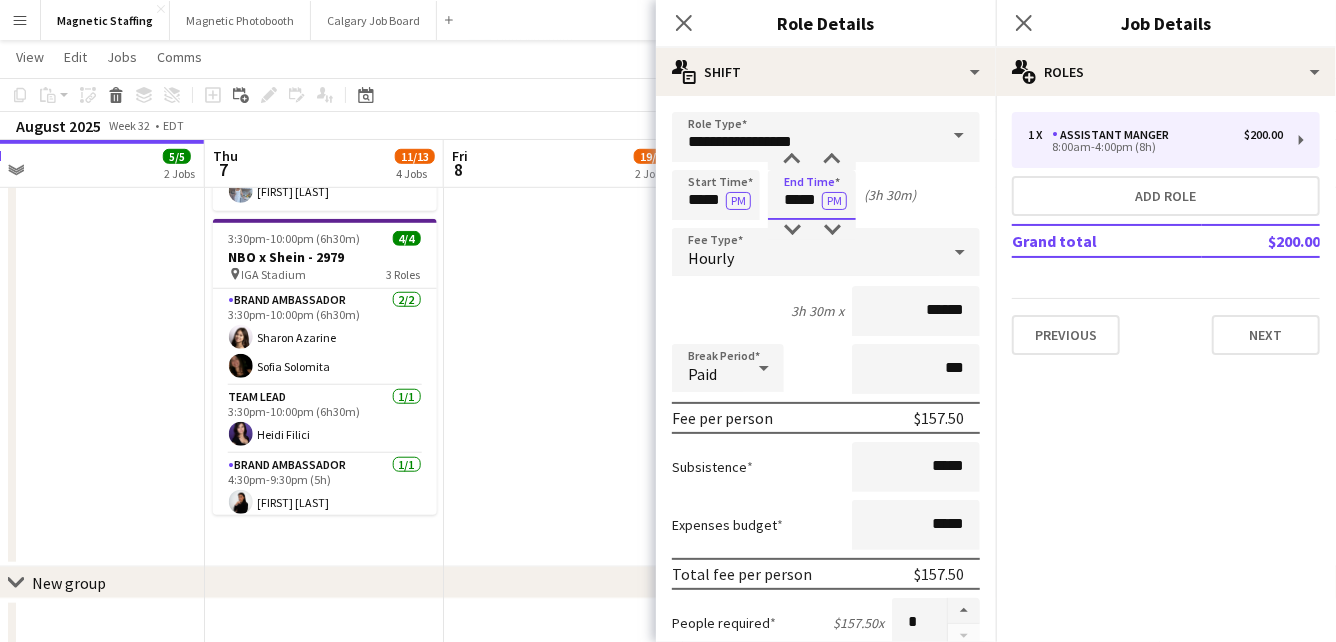 click on "**********" at bounding box center [826, 733] 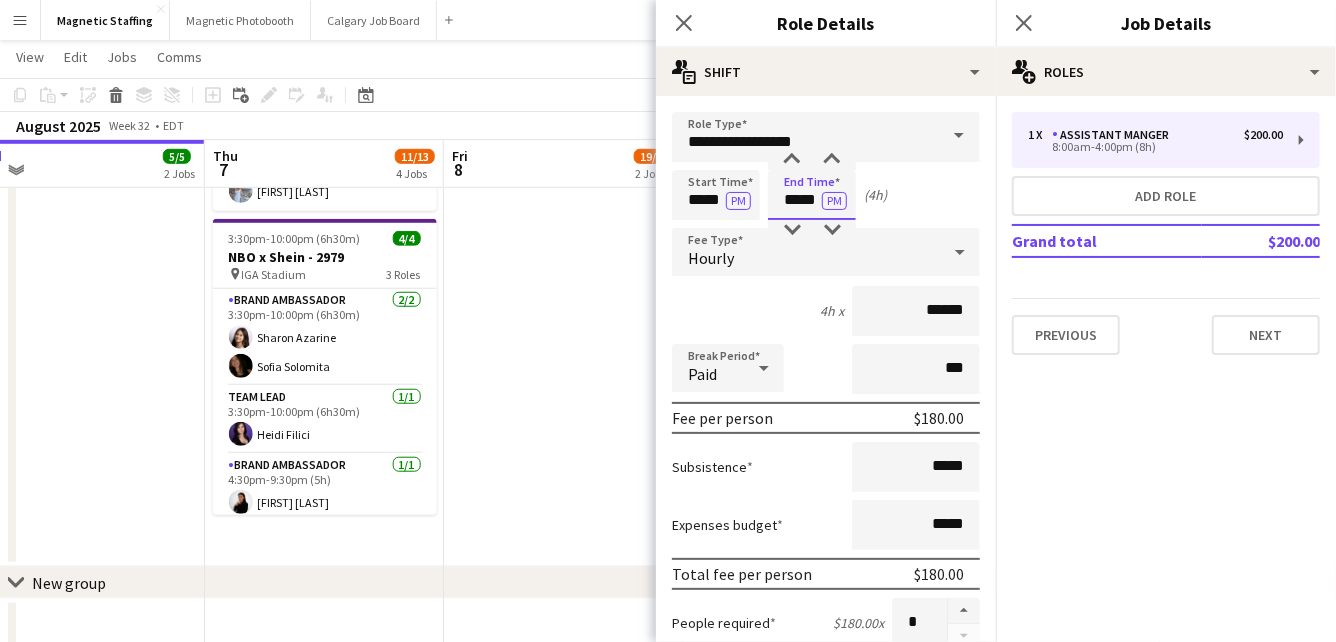 type on "*****" 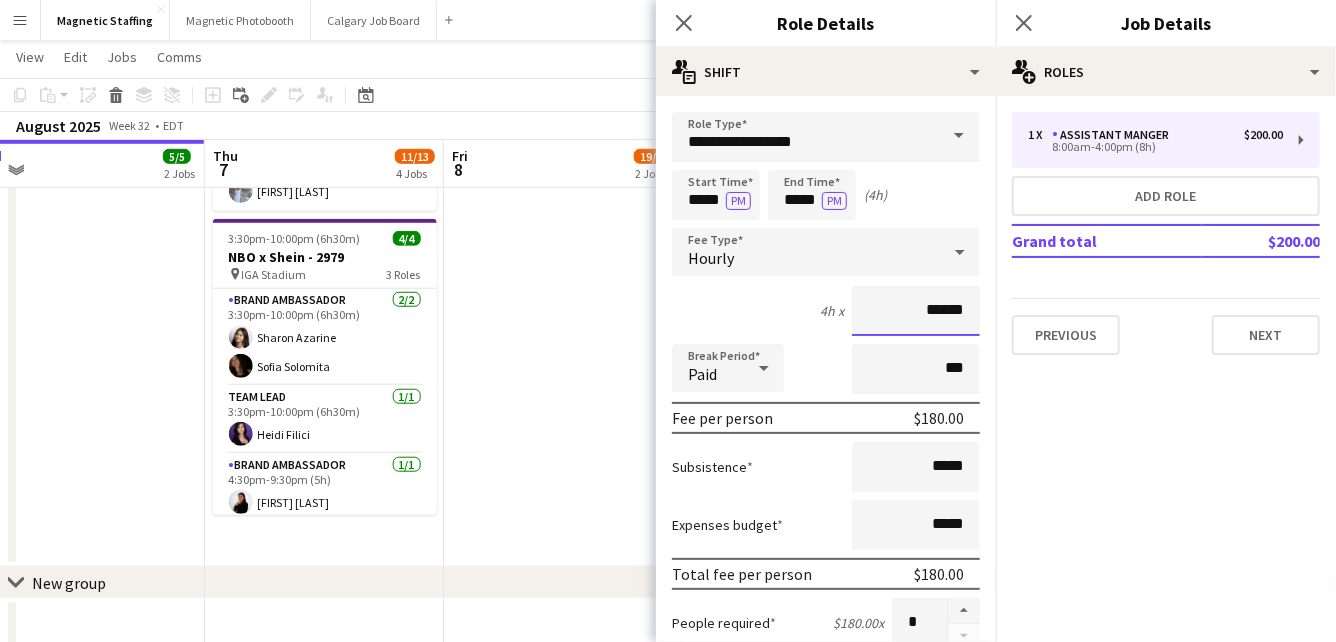 drag, startPoint x: 971, startPoint y: 308, endPoint x: 767, endPoint y: 279, distance: 206.05096 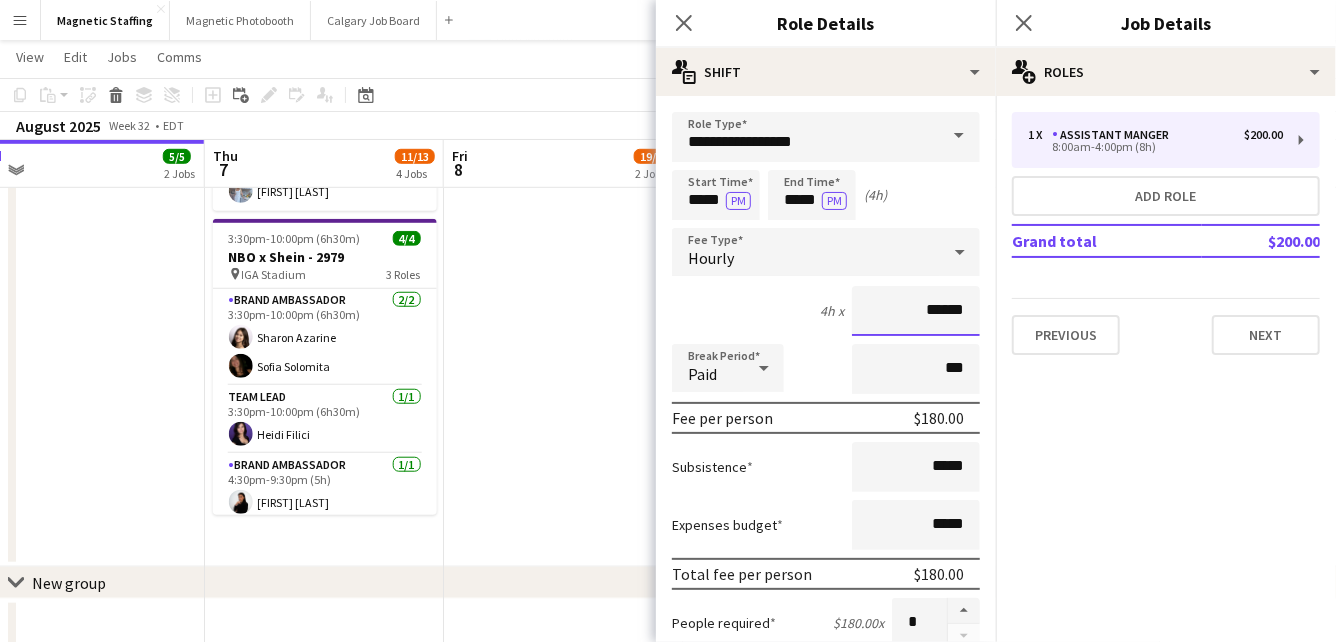 click on "4h x  ******" at bounding box center [826, 311] 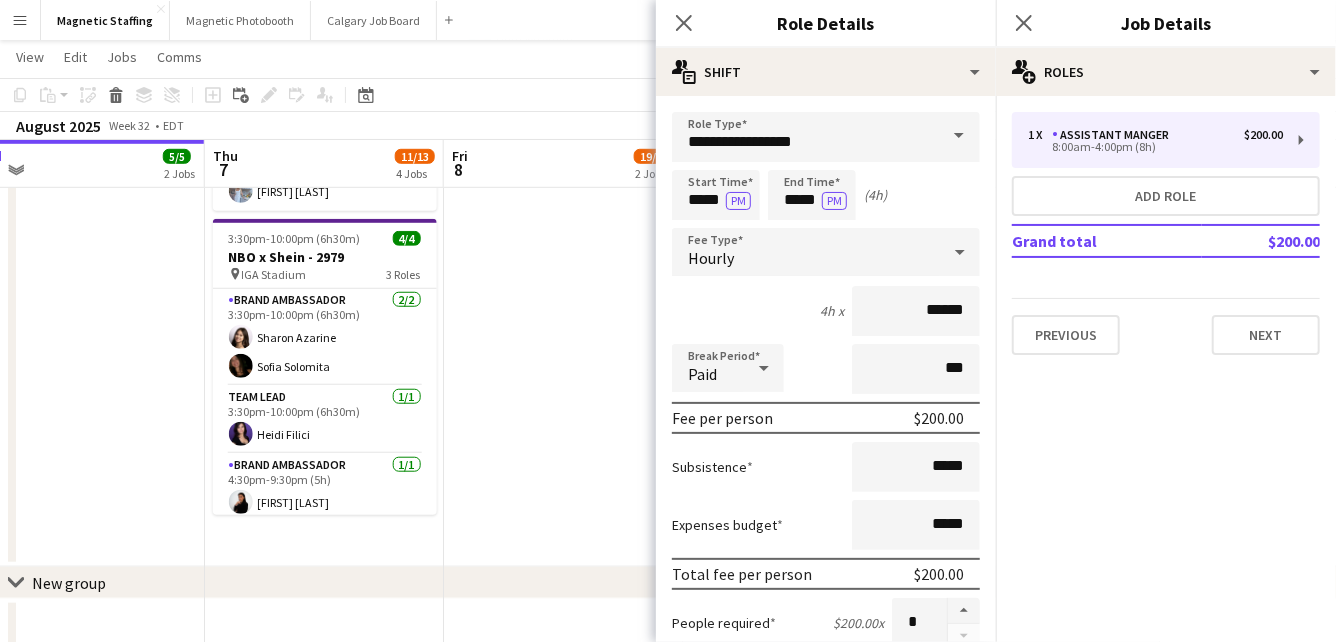 click on "**********" at bounding box center [826, 733] 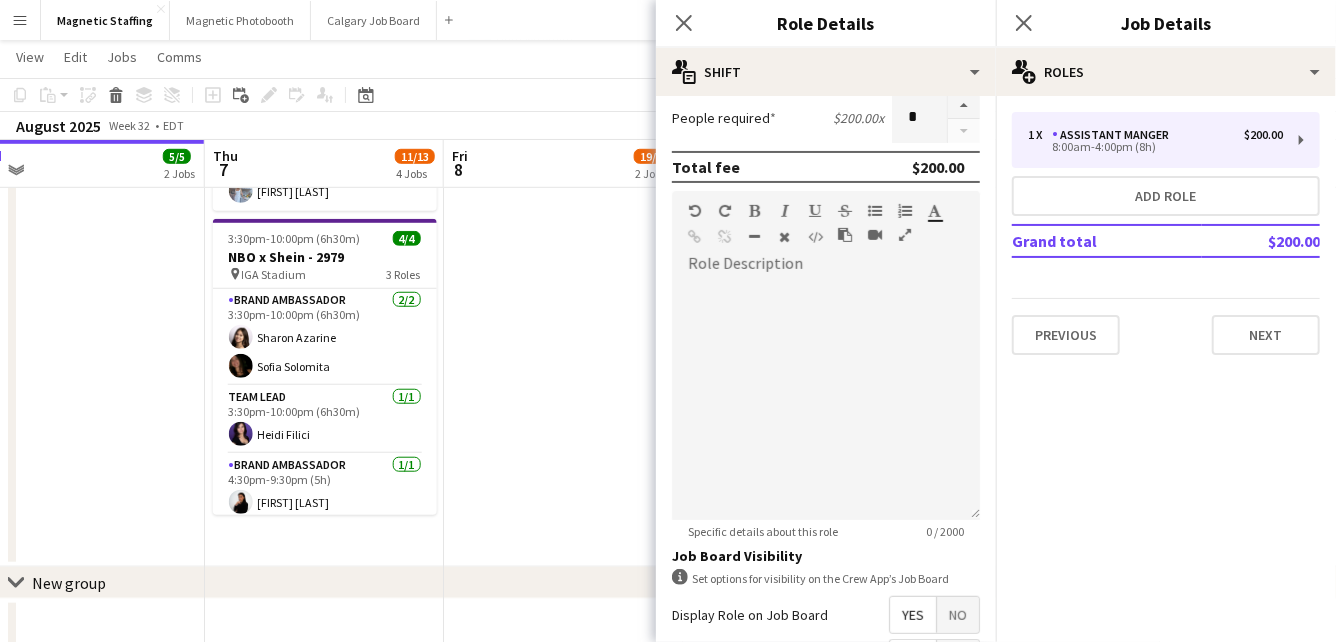 scroll, scrollTop: 0, scrollLeft: 0, axis: both 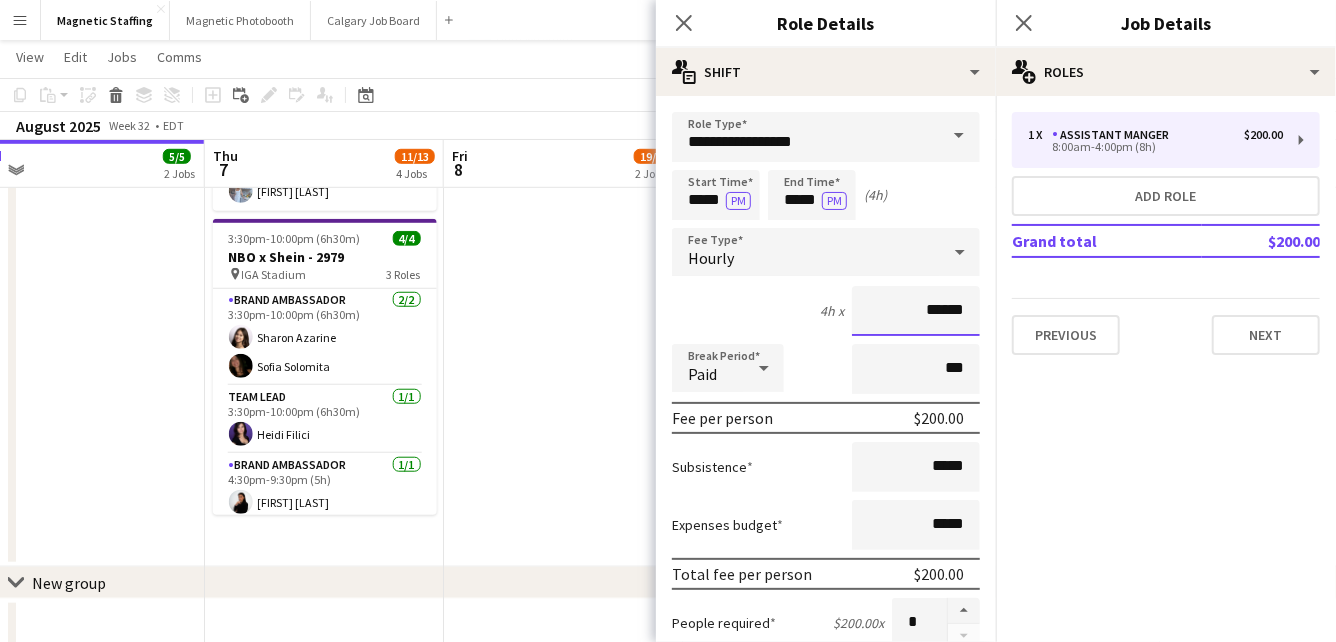 drag, startPoint x: 931, startPoint y: 313, endPoint x: 818, endPoint y: 302, distance: 113.534134 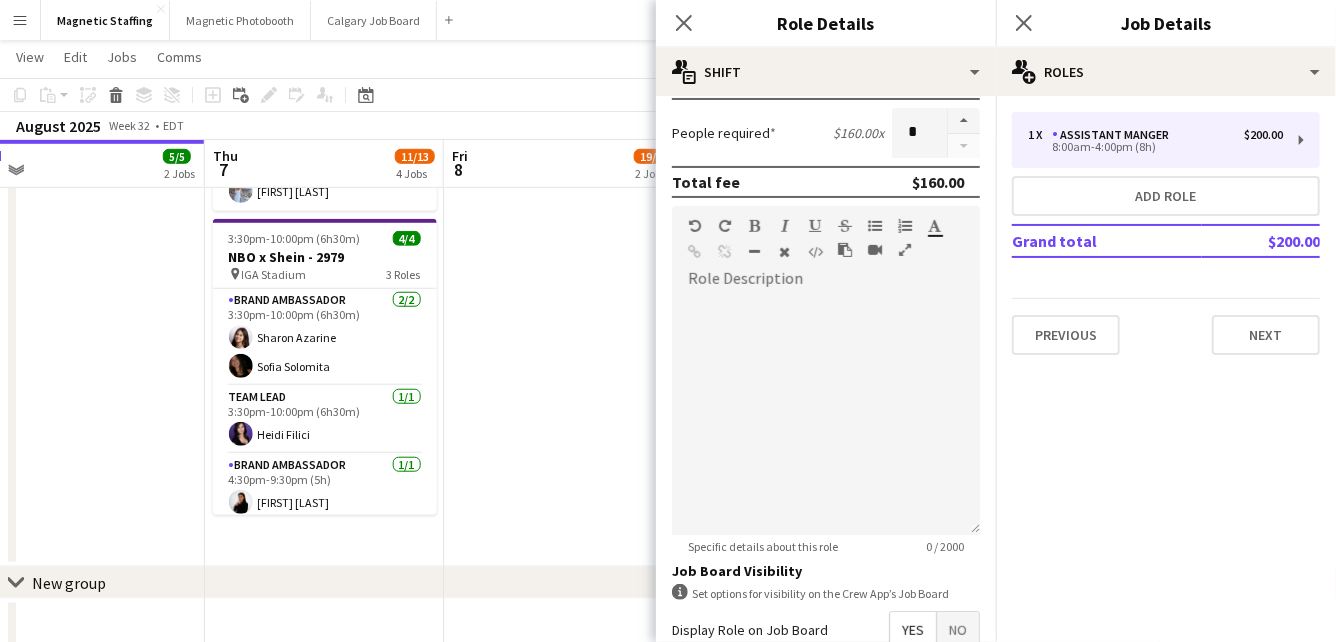 scroll, scrollTop: 0, scrollLeft: 0, axis: both 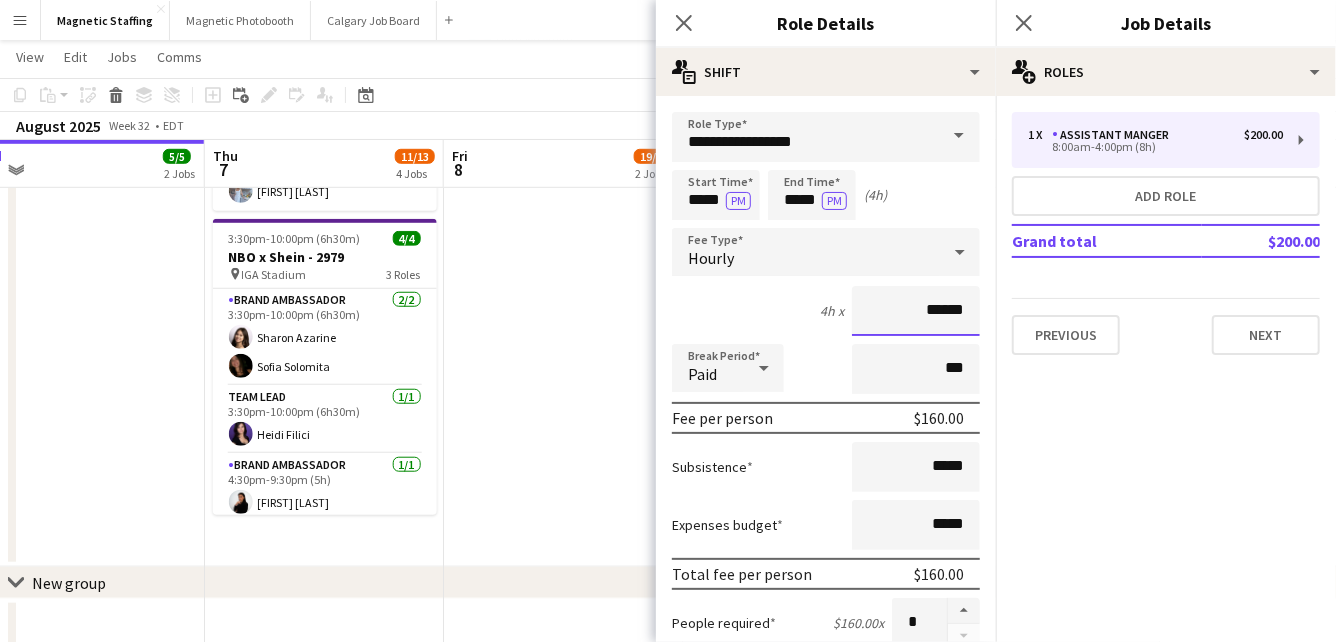 click on "******" at bounding box center (916, 311) 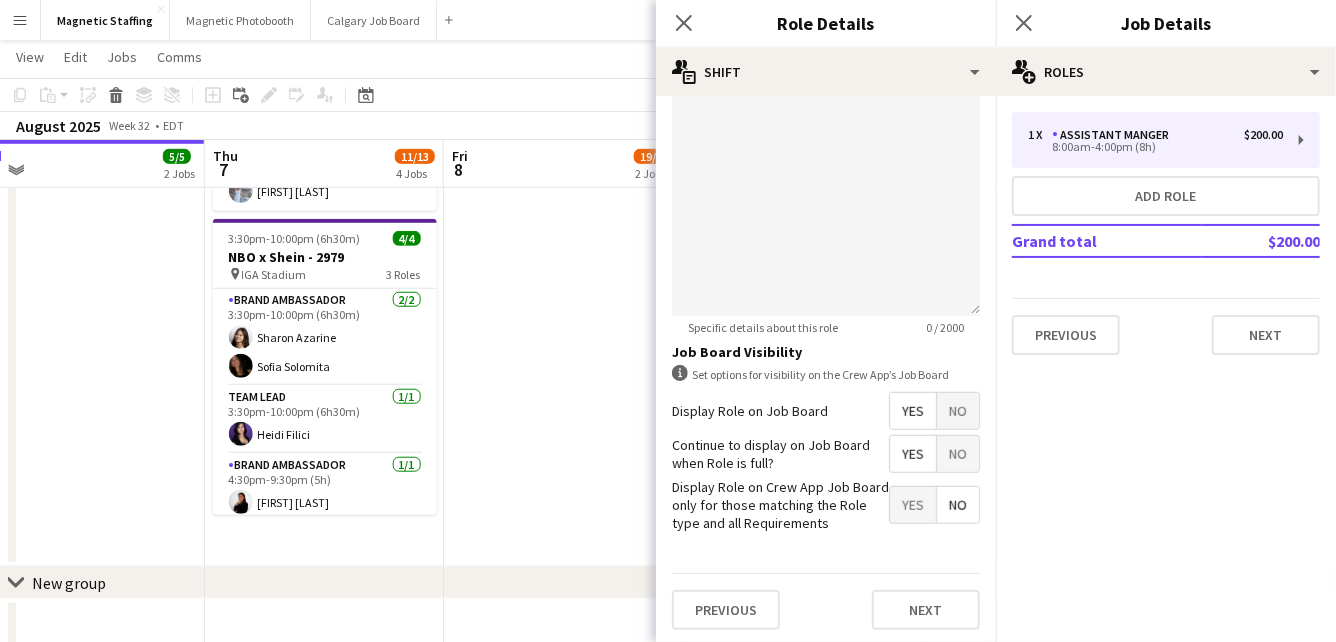 type on "******" 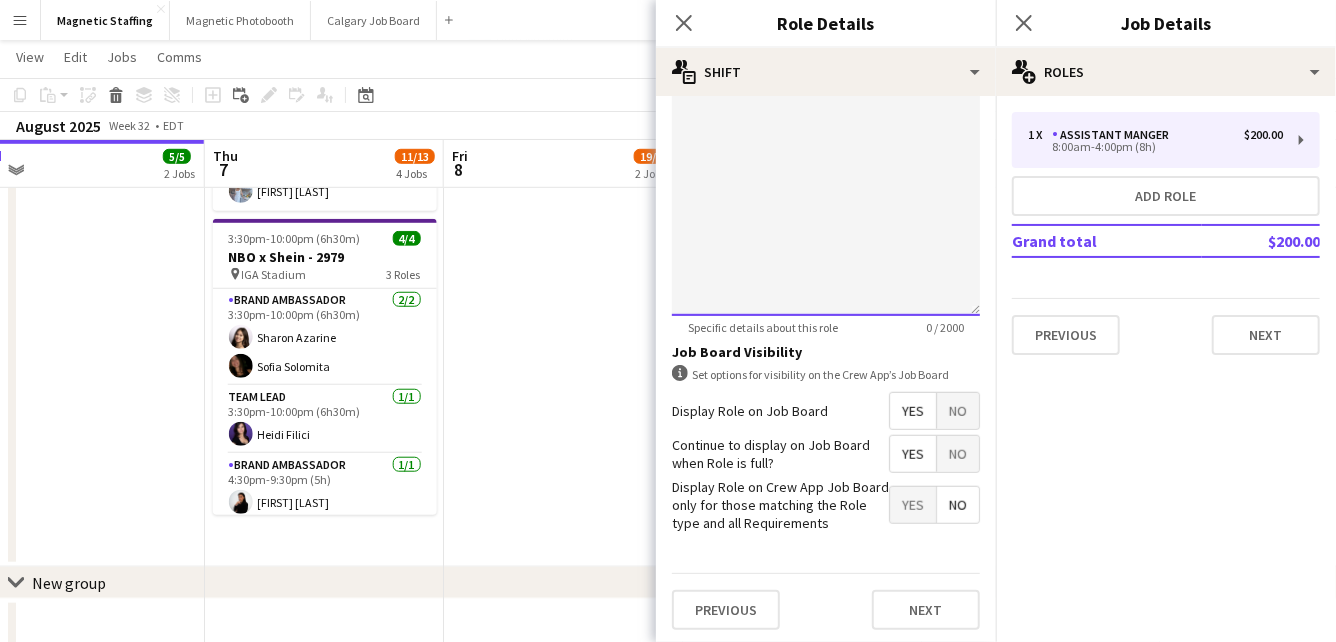 click at bounding box center [826, 196] 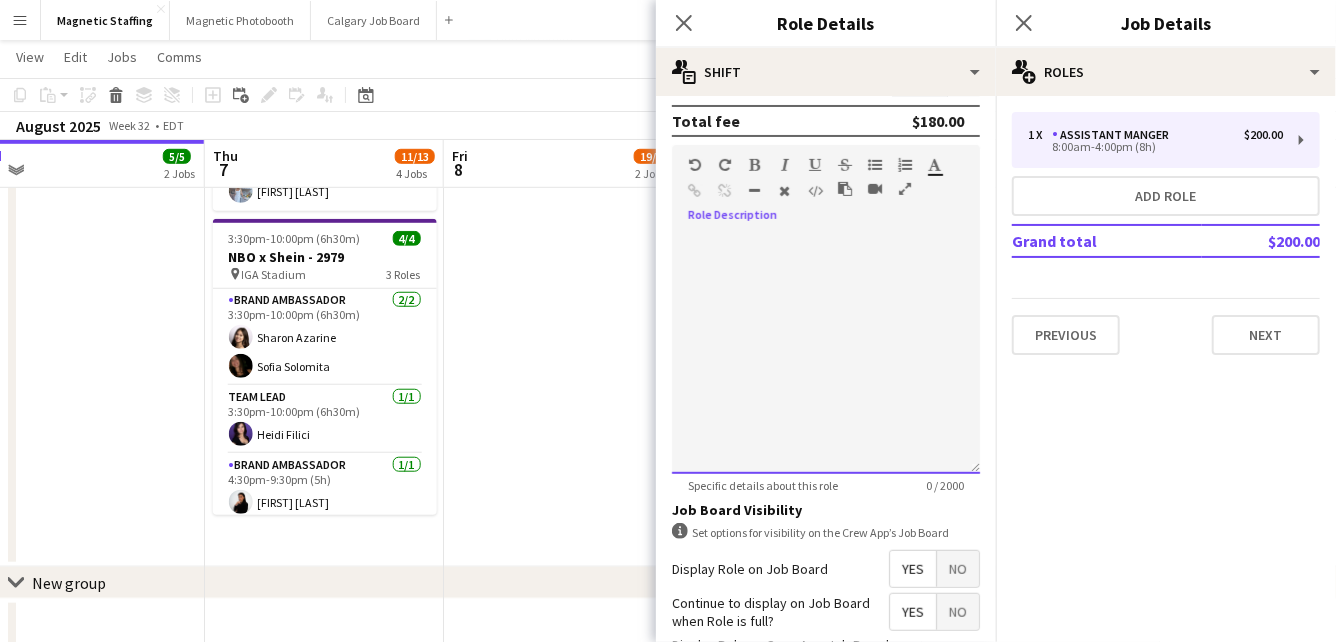 scroll, scrollTop: 549, scrollLeft: 0, axis: vertical 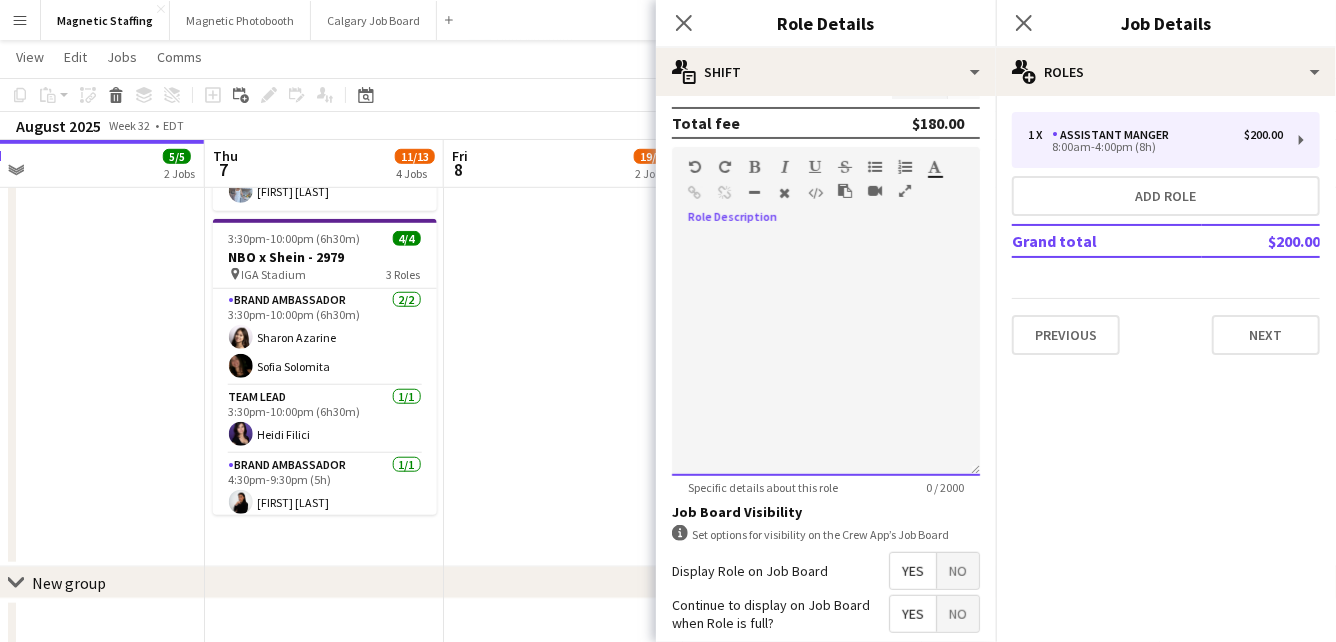 type 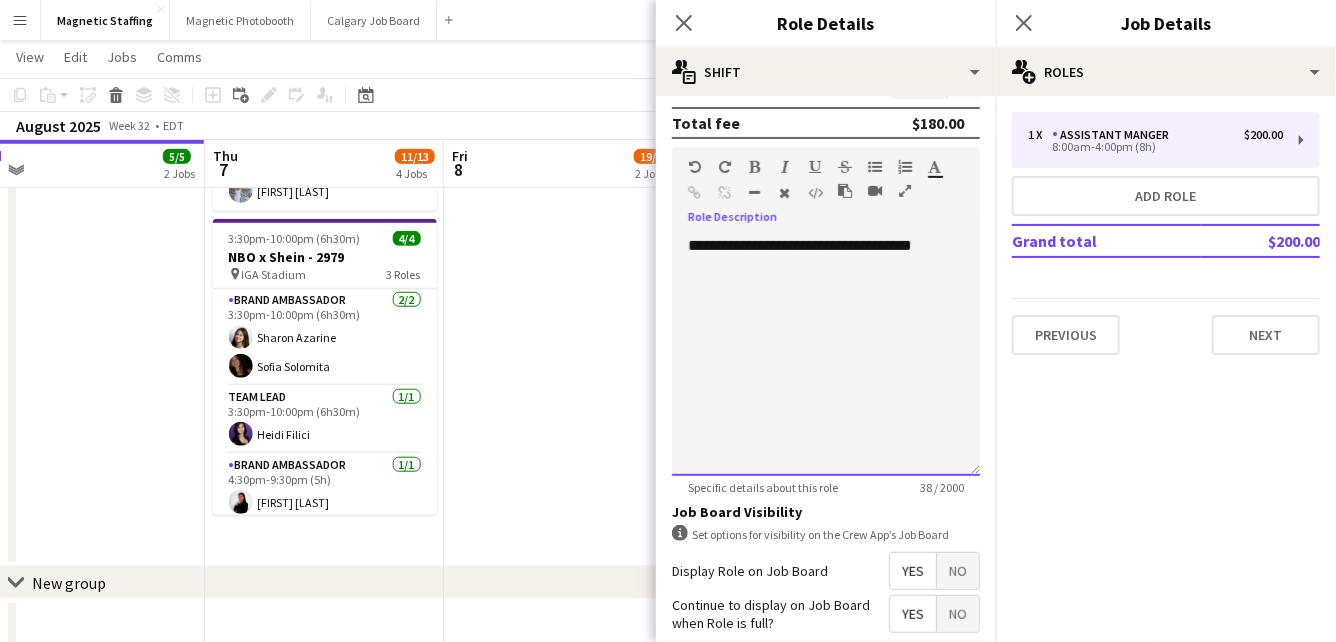 scroll, scrollTop: 0, scrollLeft: 0, axis: both 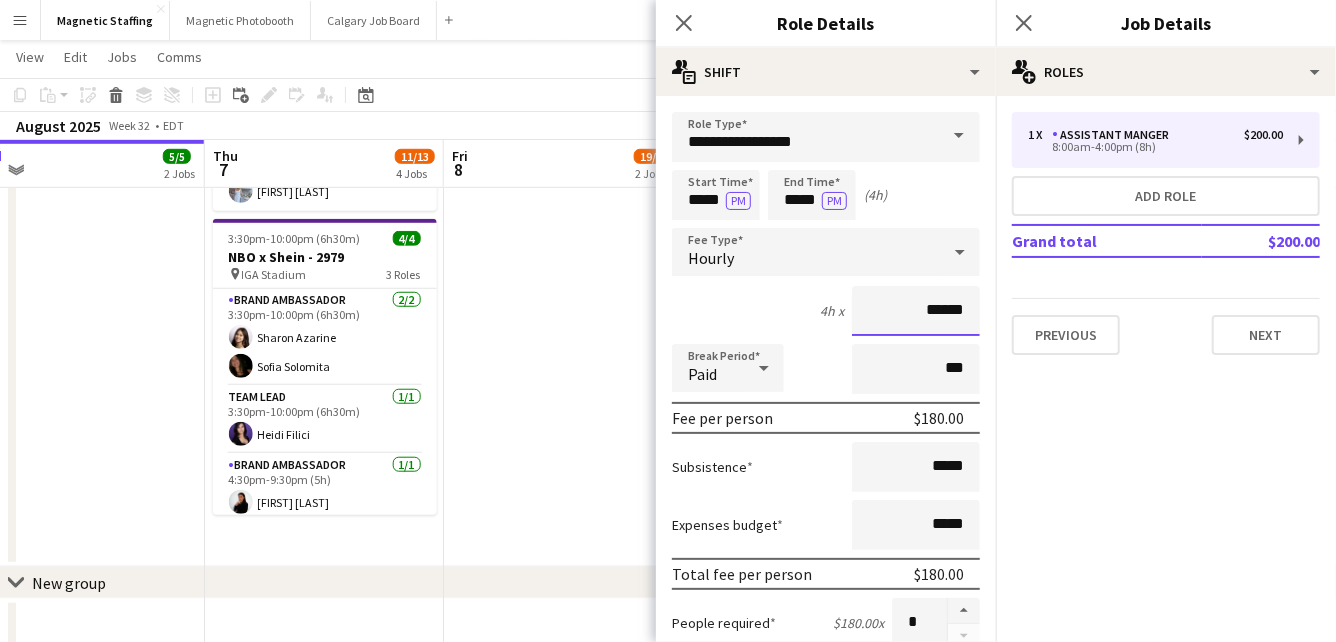 click on "******" at bounding box center (916, 311) 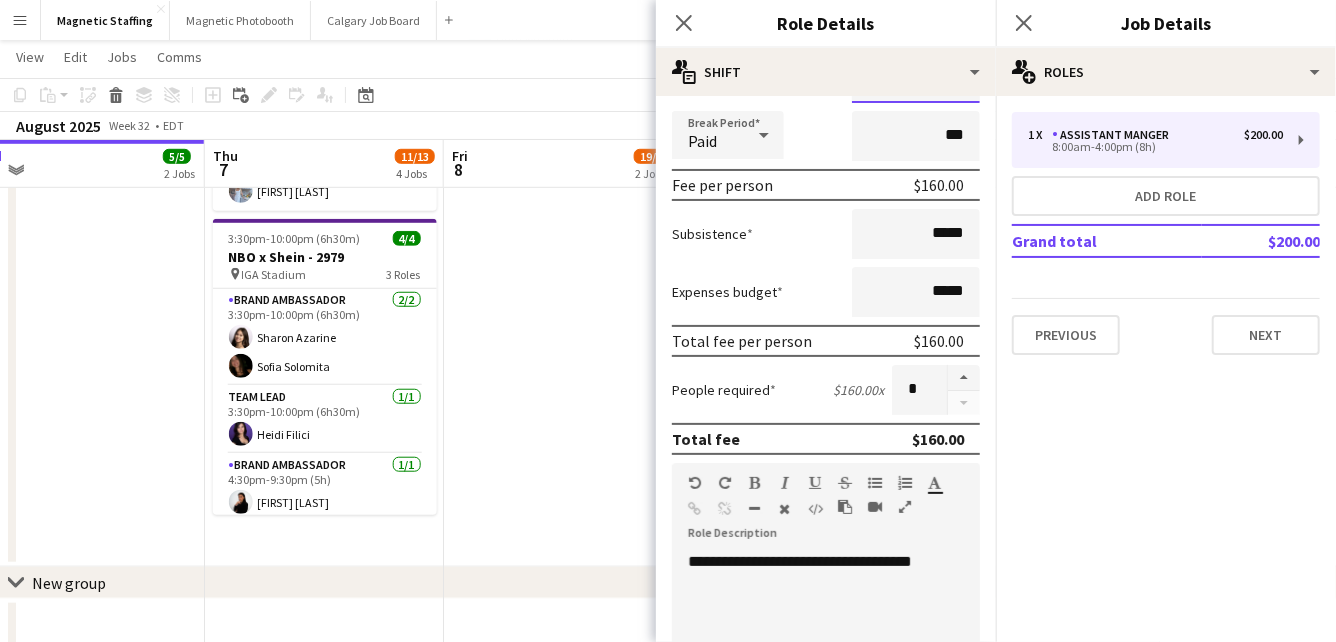 scroll, scrollTop: 709, scrollLeft: 0, axis: vertical 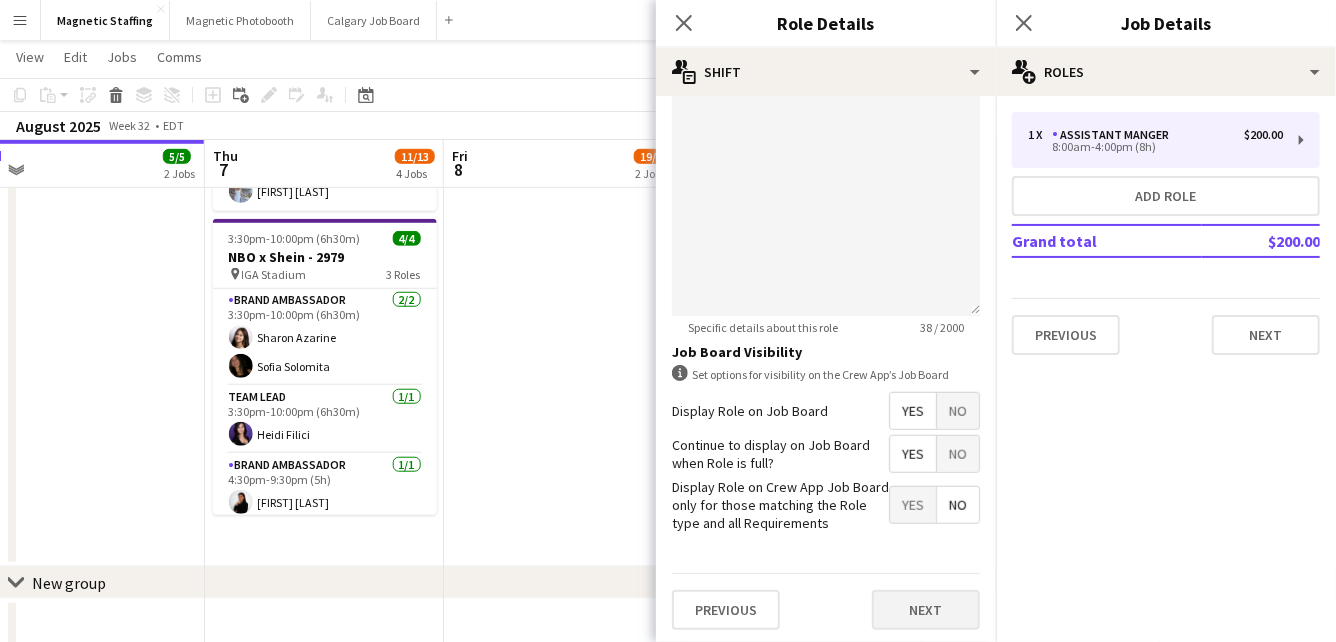 type on "******" 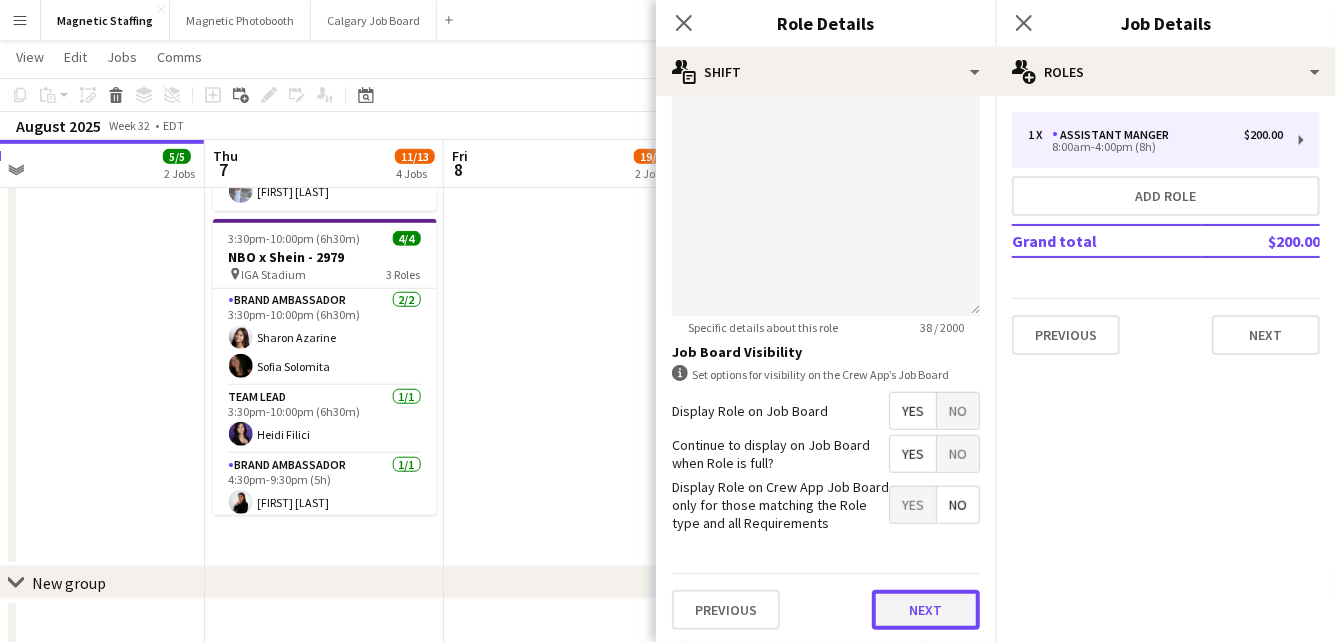 click on "Next" at bounding box center (926, 610) 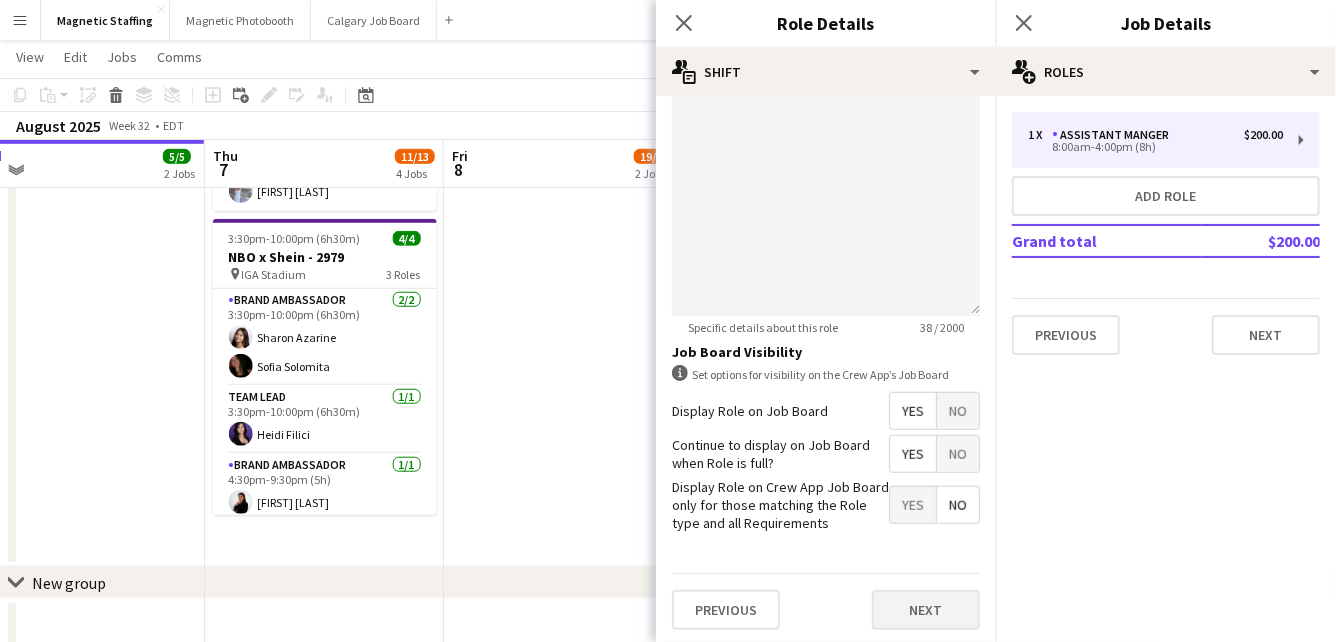 scroll, scrollTop: 0, scrollLeft: 0, axis: both 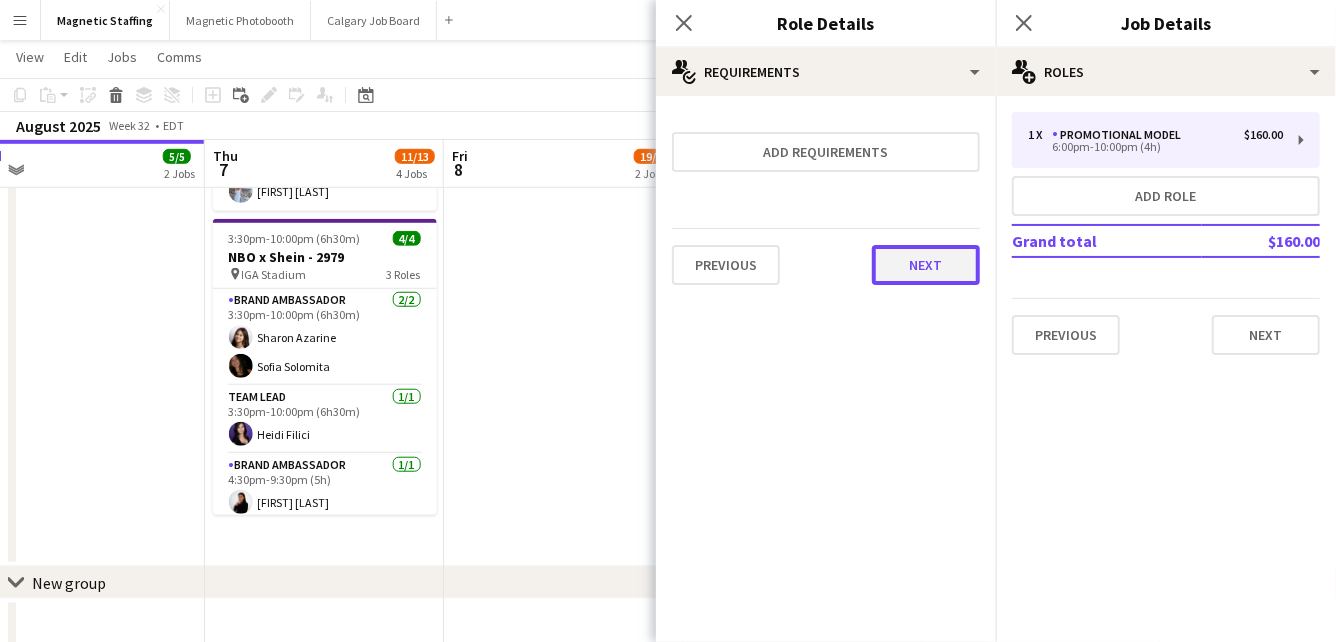 click on "Next" at bounding box center (926, 265) 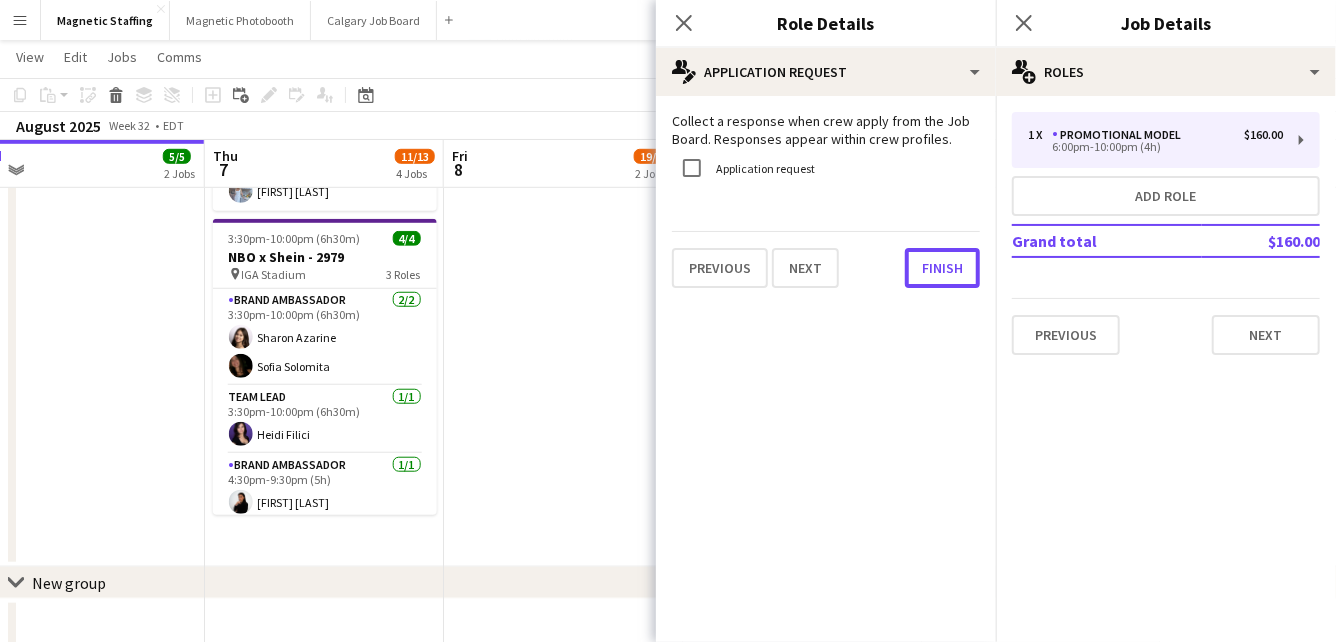 click on "Finish" at bounding box center [942, 268] 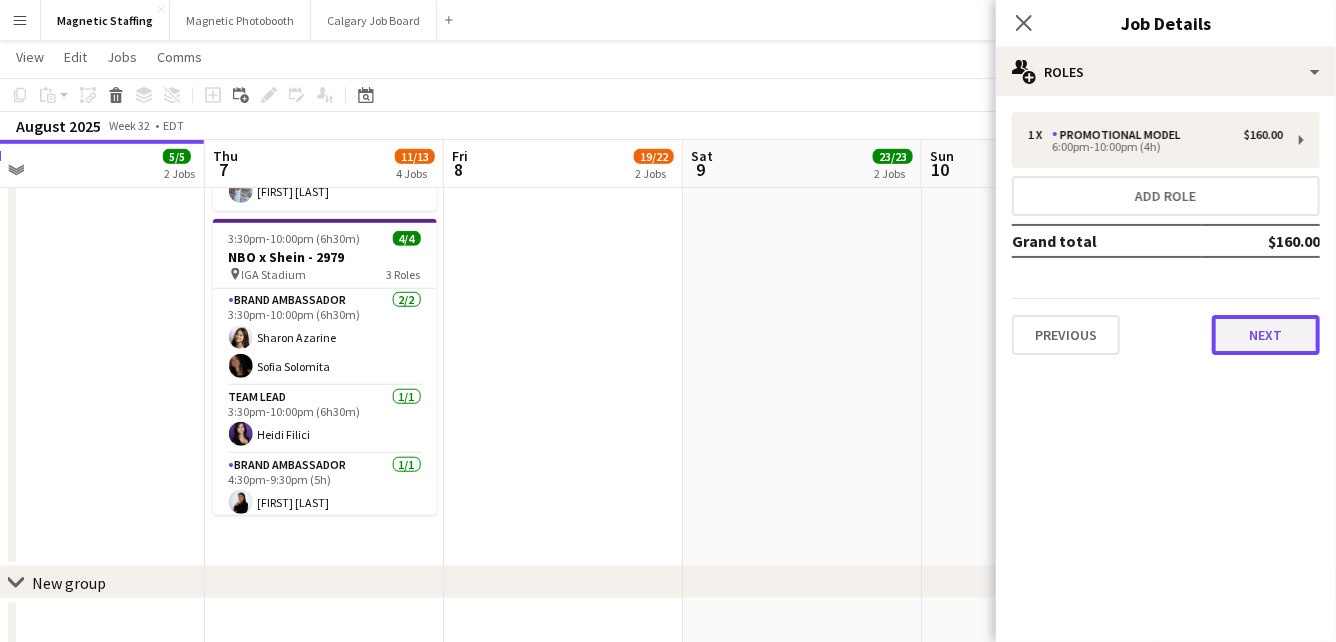 click on "Next" at bounding box center (1266, 335) 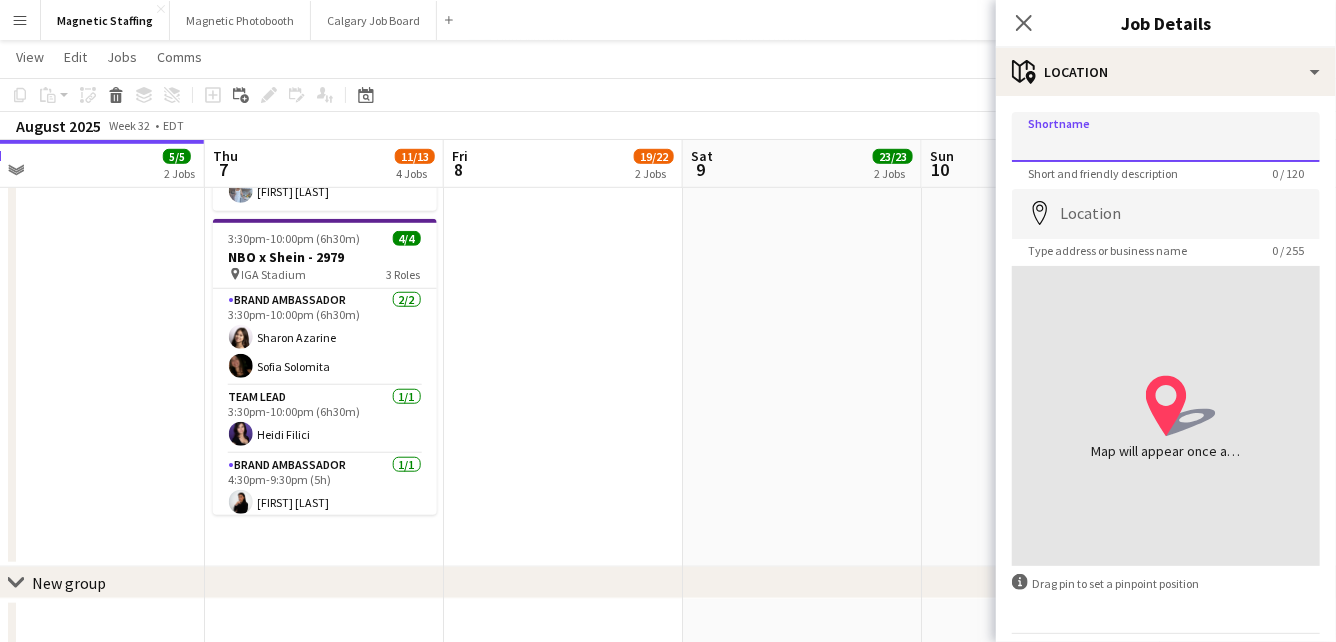 click on "Shortname" at bounding box center (1166, 137) 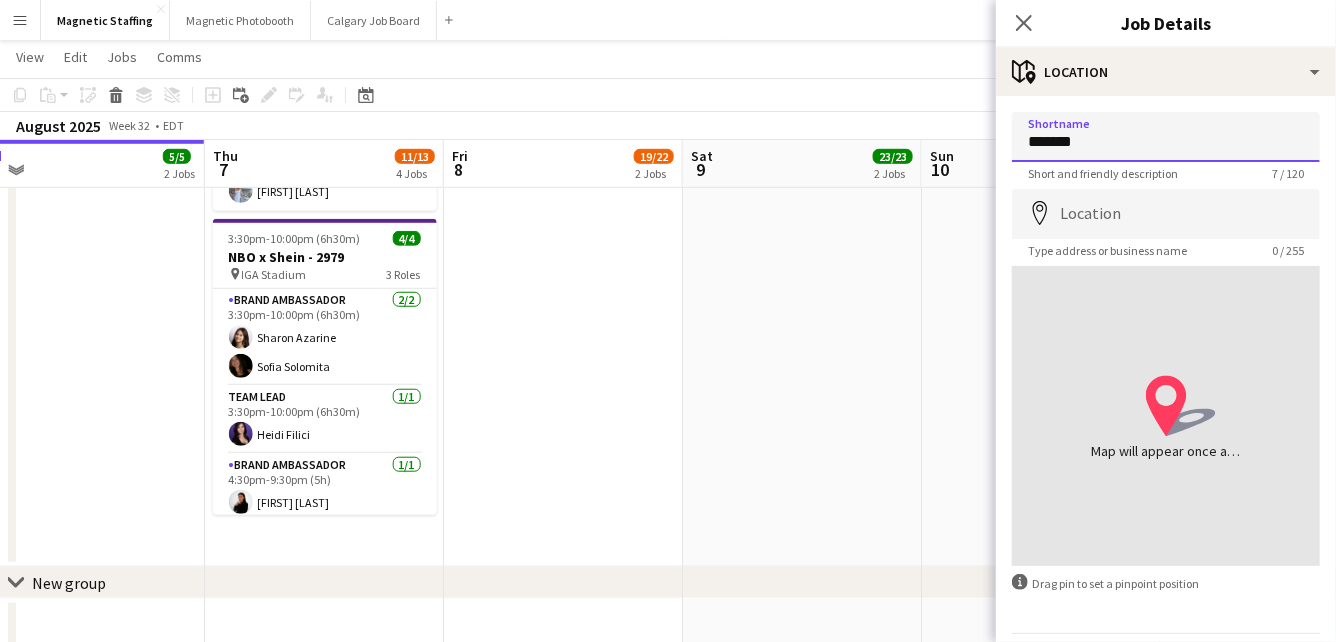 type on "*******" 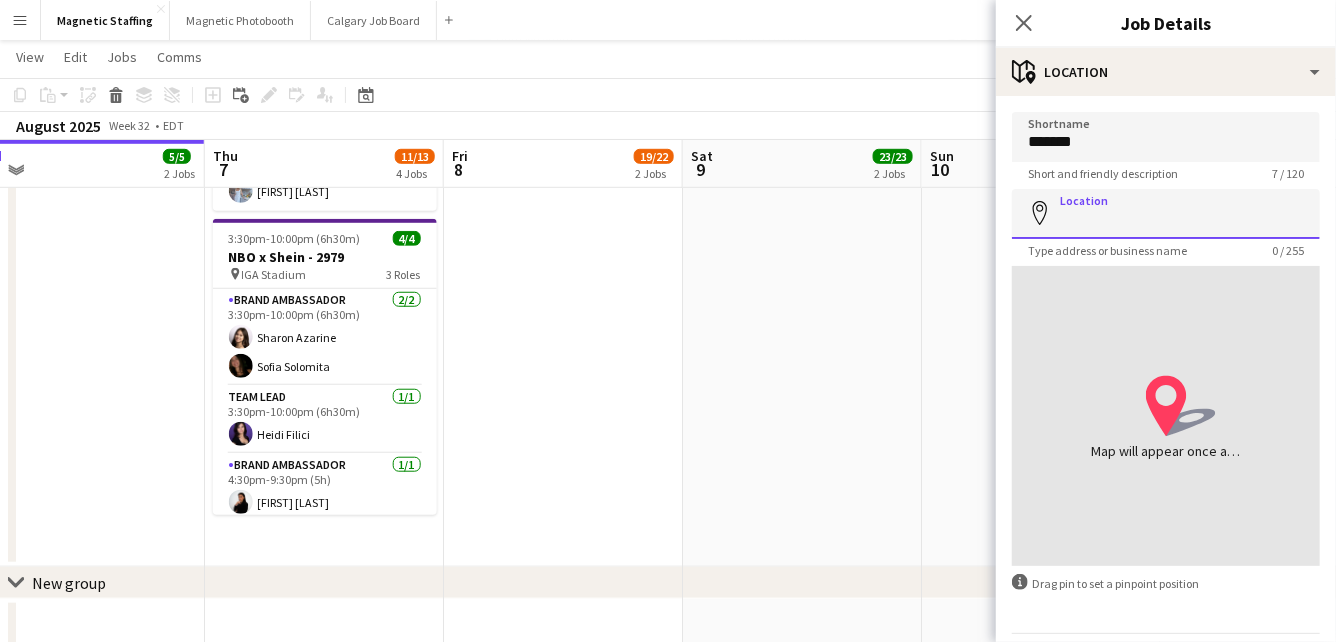click on "Location" at bounding box center [1166, 214] 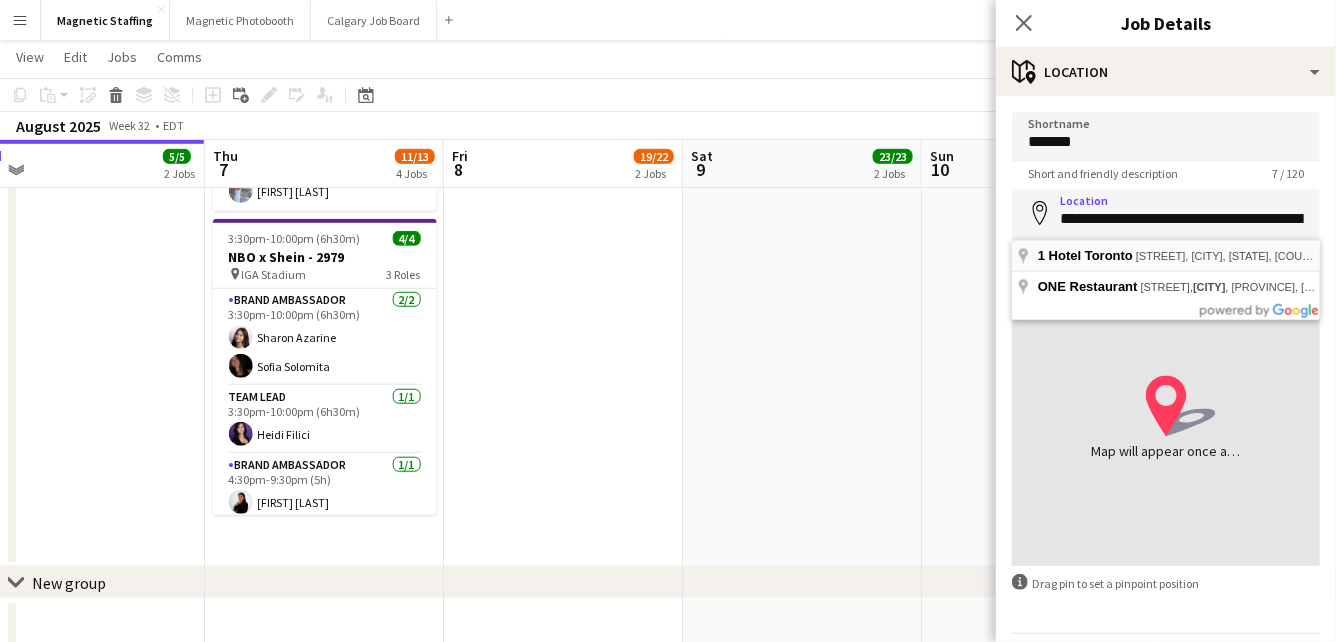type on "**********" 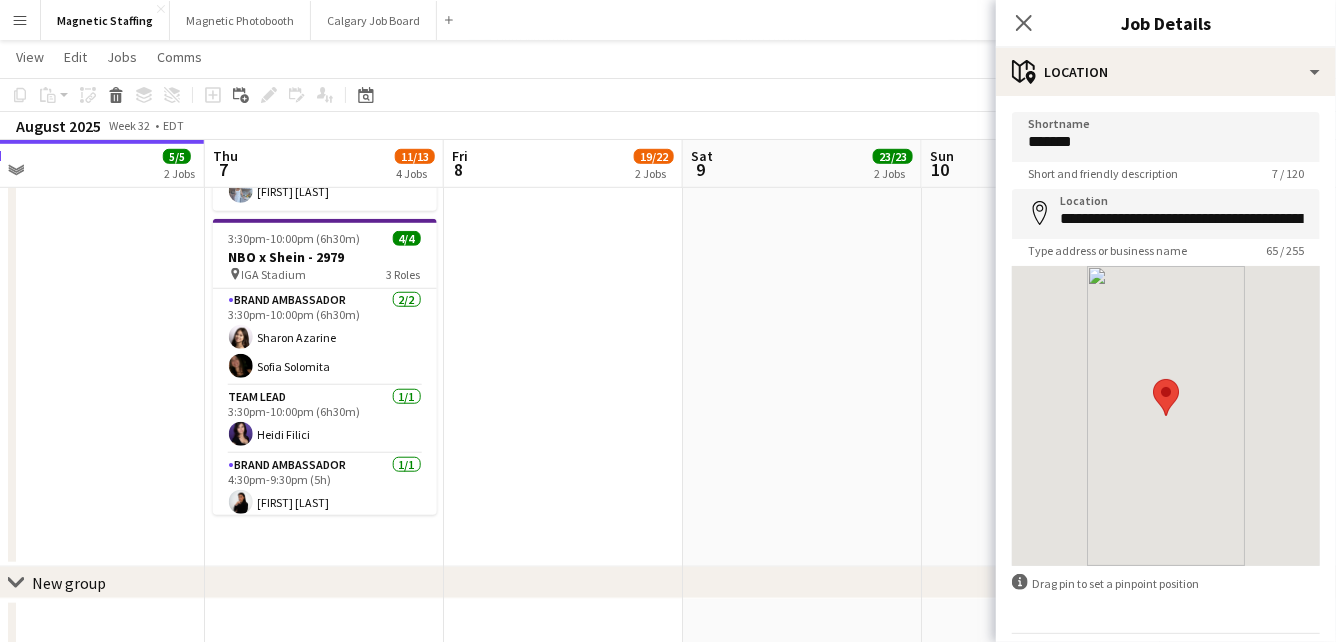 scroll, scrollTop: 62, scrollLeft: 0, axis: vertical 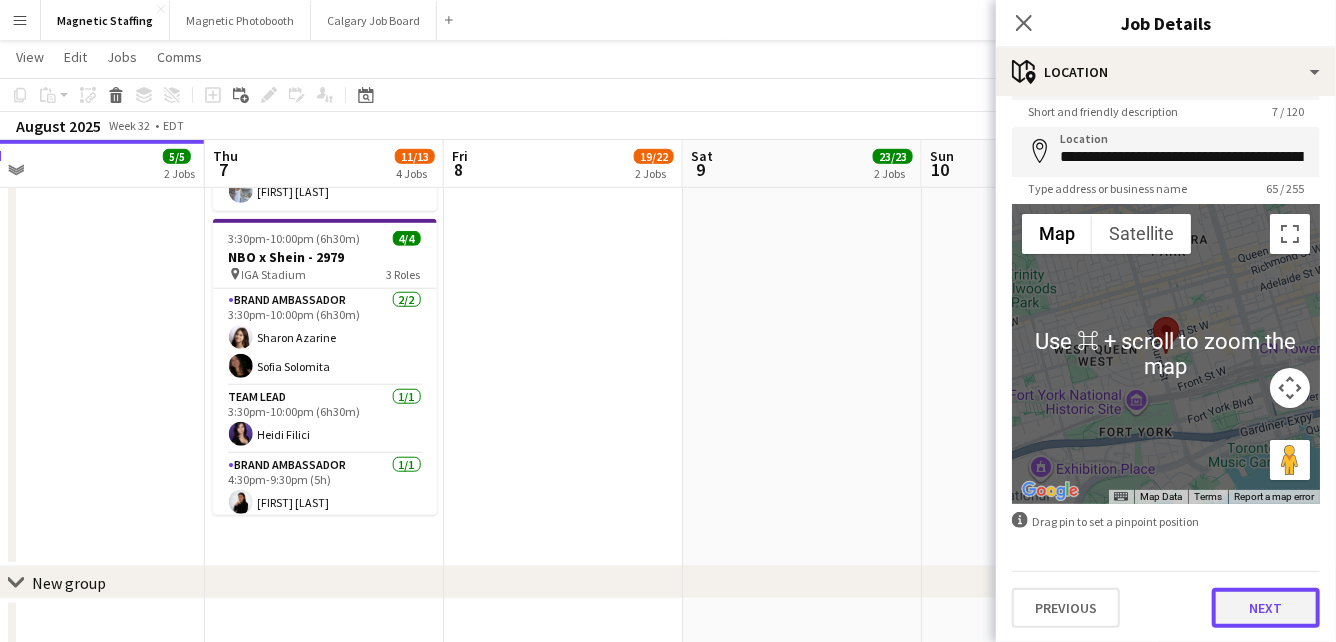 click on "Next" at bounding box center (1266, 608) 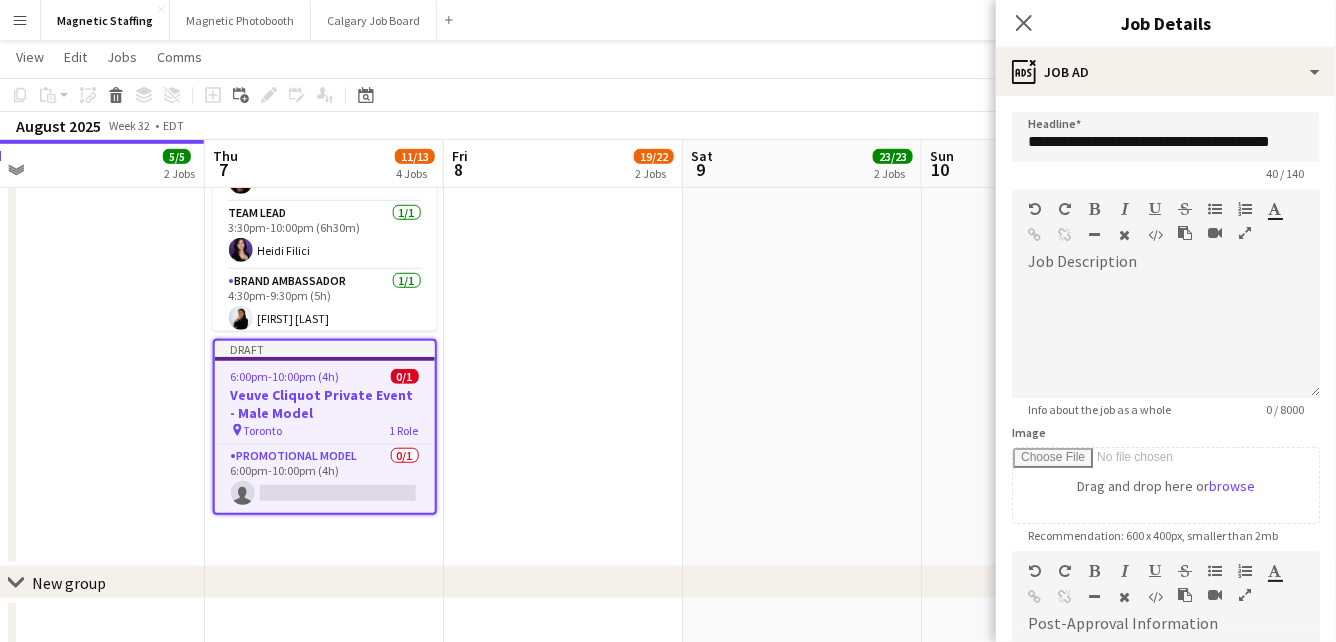 scroll, scrollTop: 0, scrollLeft: 0, axis: both 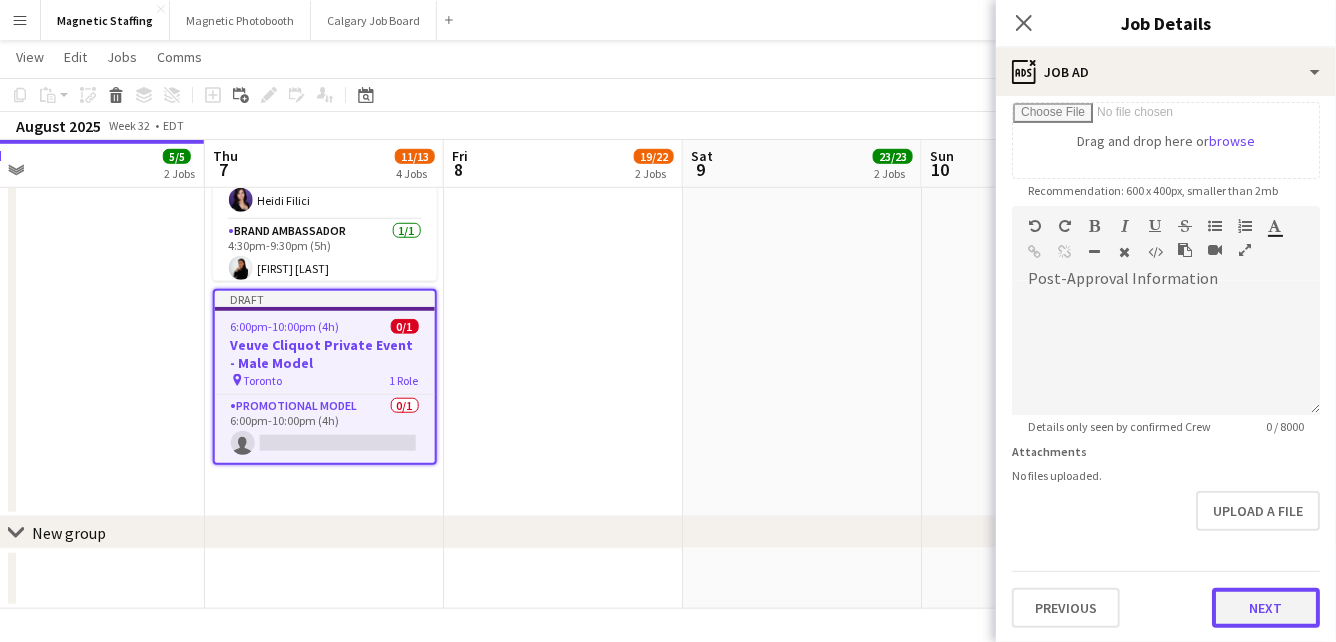 click on "Next" at bounding box center (1266, 608) 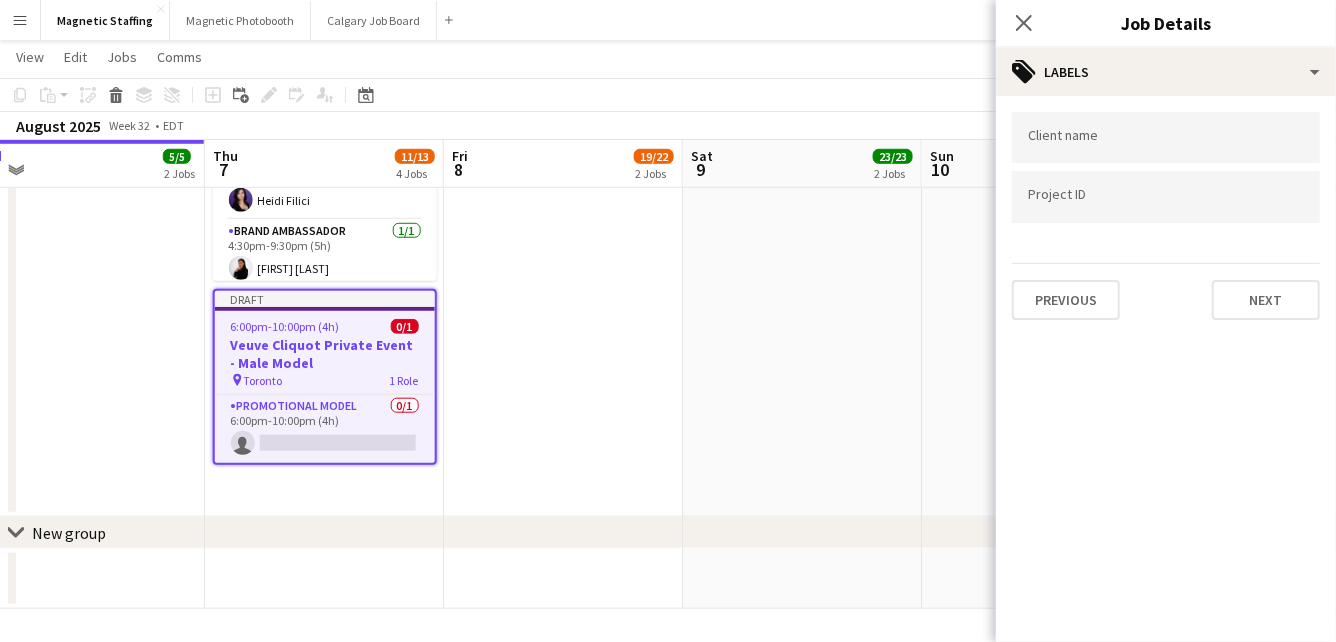 scroll, scrollTop: 0, scrollLeft: 0, axis: both 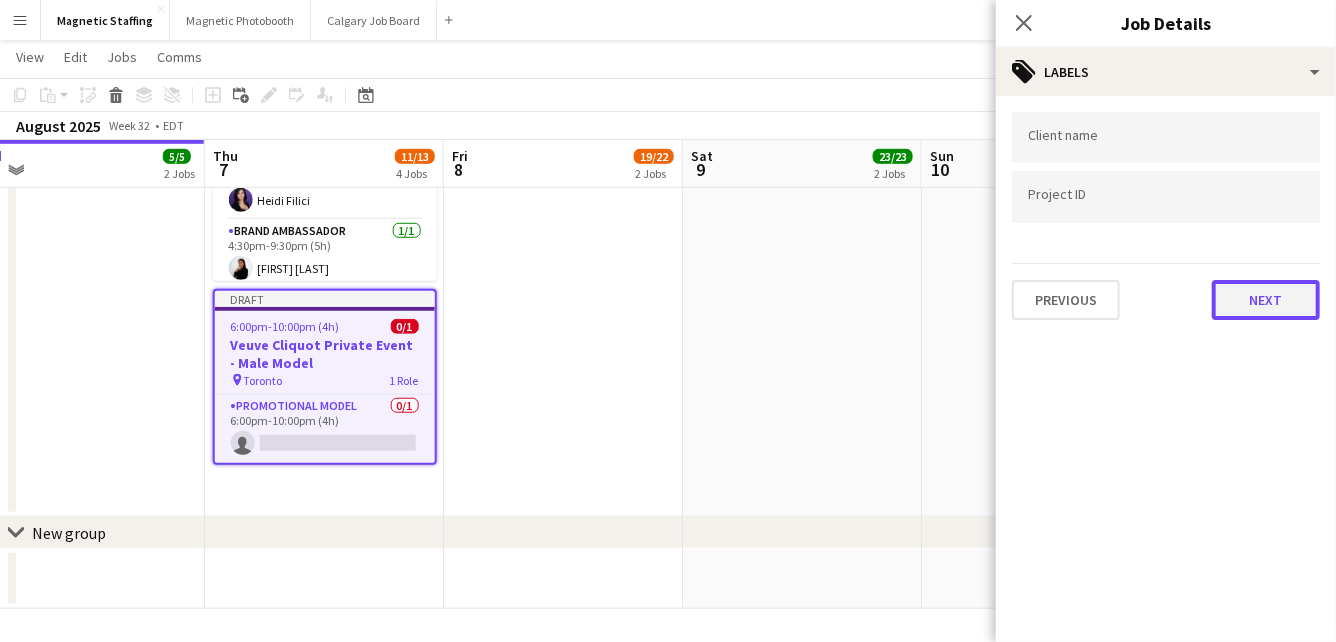 click on "Next" at bounding box center (1266, 300) 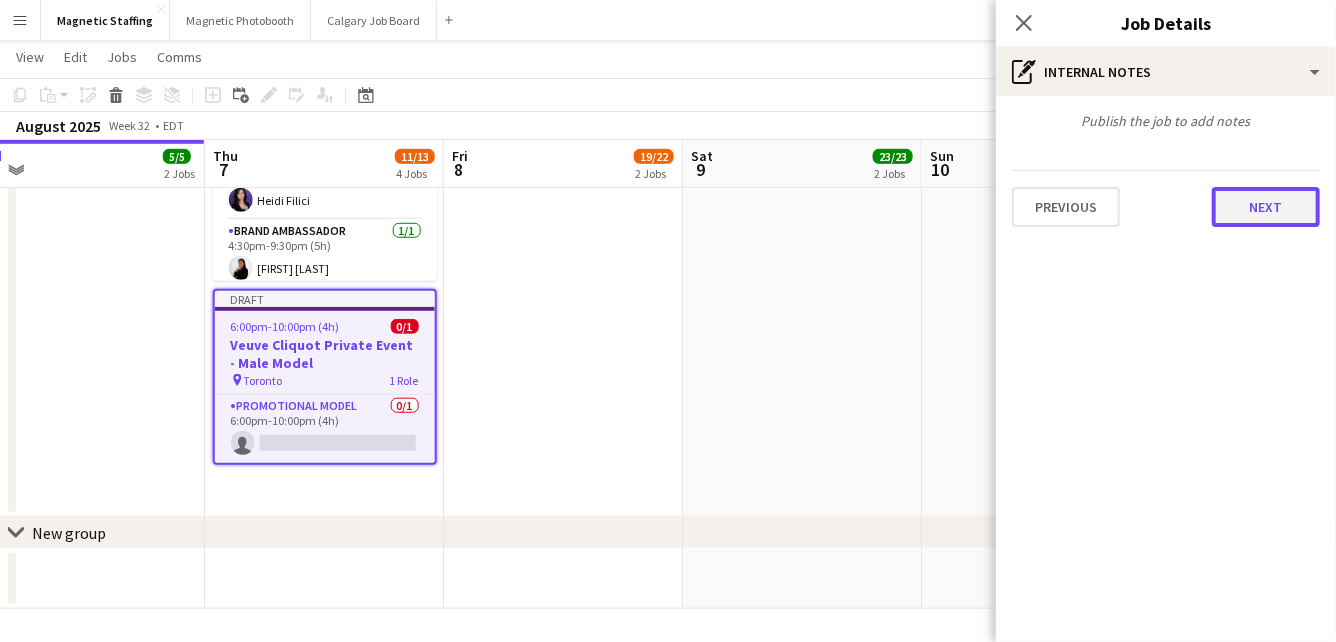 click on "Next" at bounding box center (1266, 207) 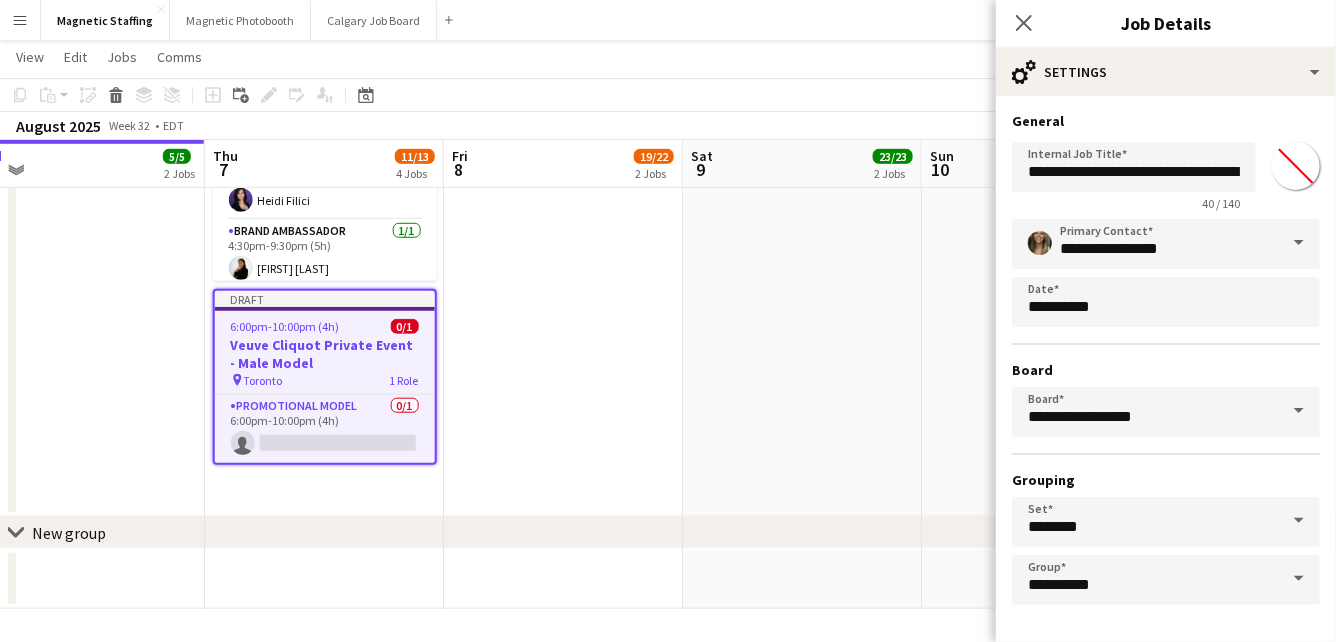 scroll, scrollTop: 73, scrollLeft: 0, axis: vertical 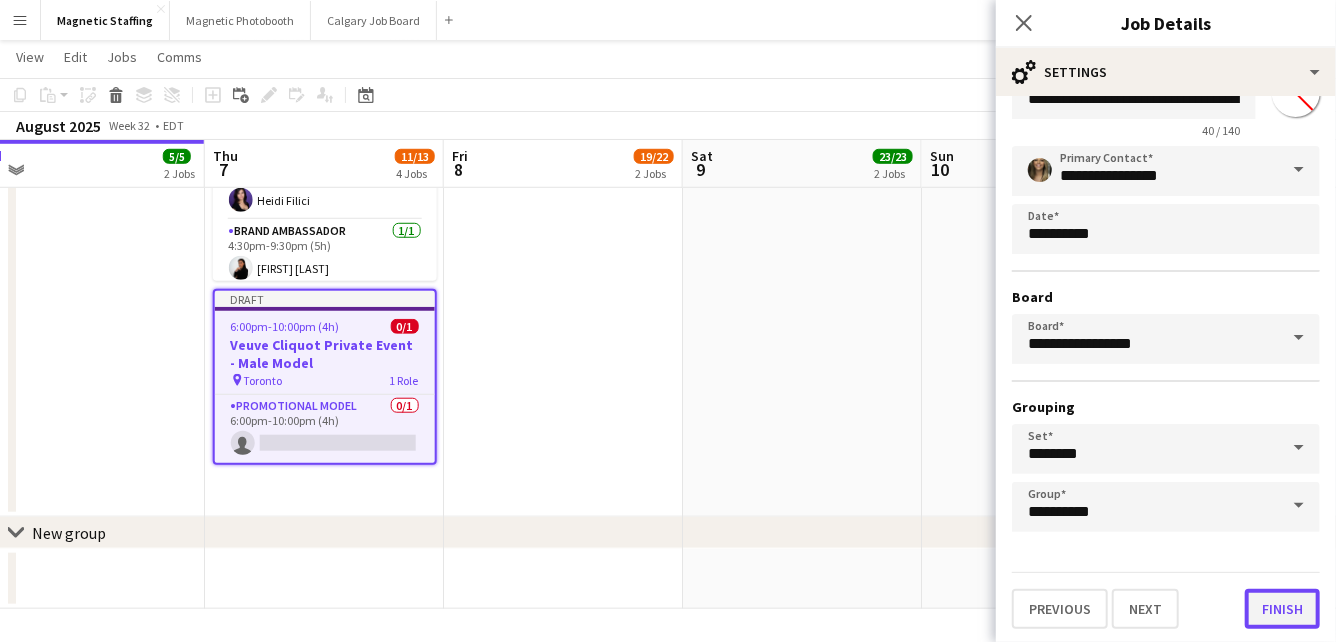 click on "Finish" at bounding box center (1282, 609) 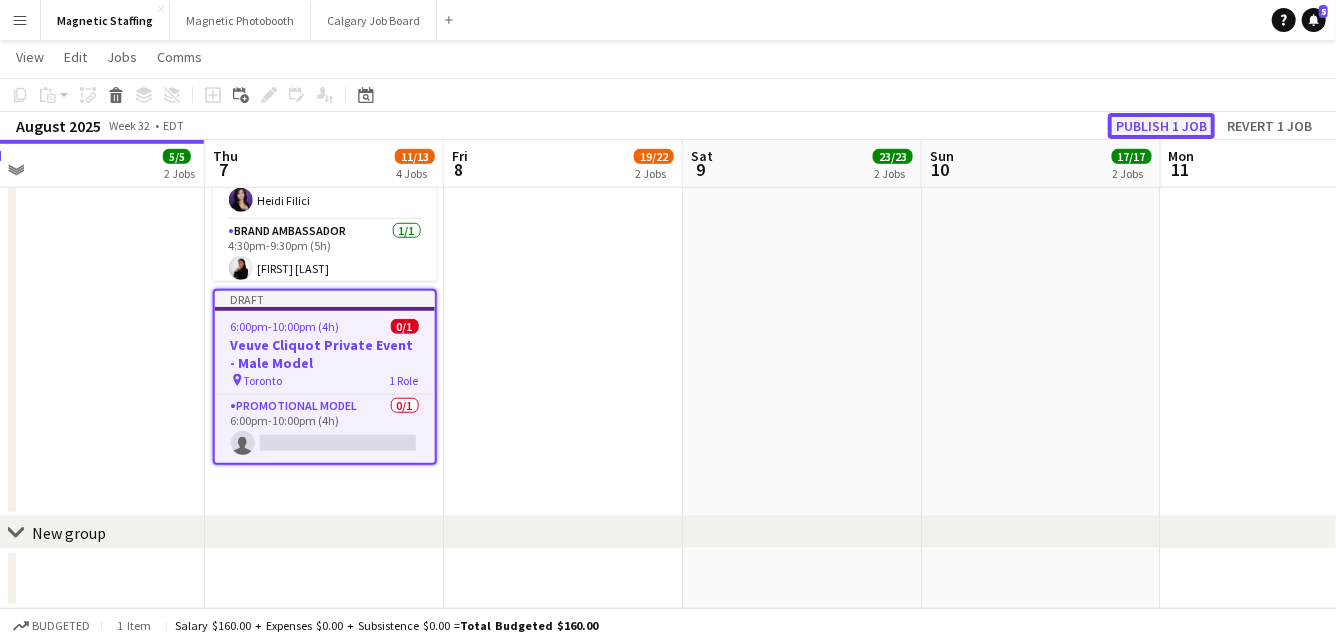 click on "Publish 1 job" 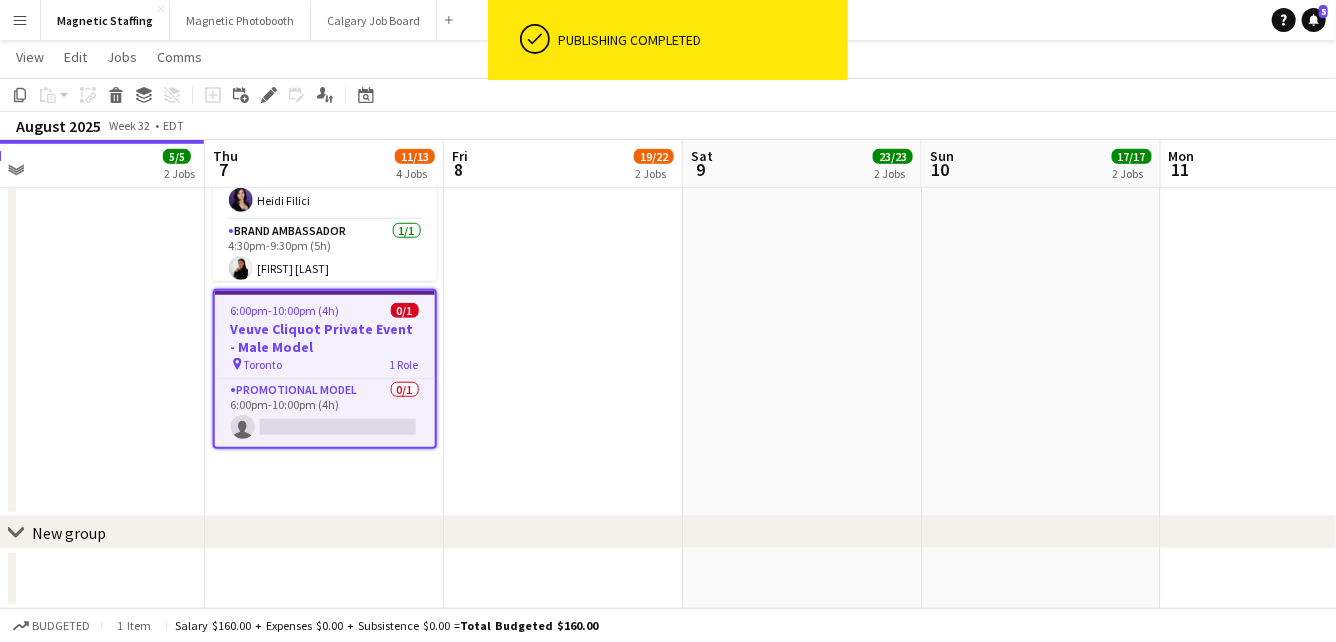 click on "Veuve Cliquot Private Event - Male Model" at bounding box center [325, 338] 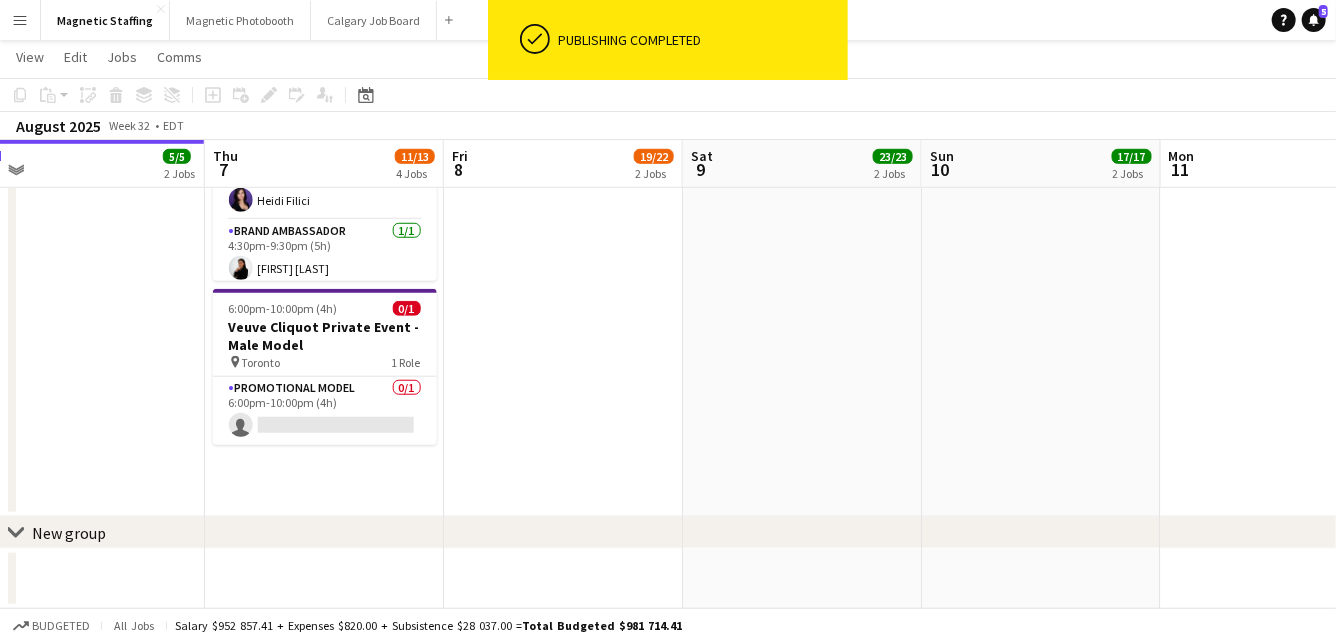 click on "Add job
Add linked Job
Edit
Edit linked Job
Applicants" 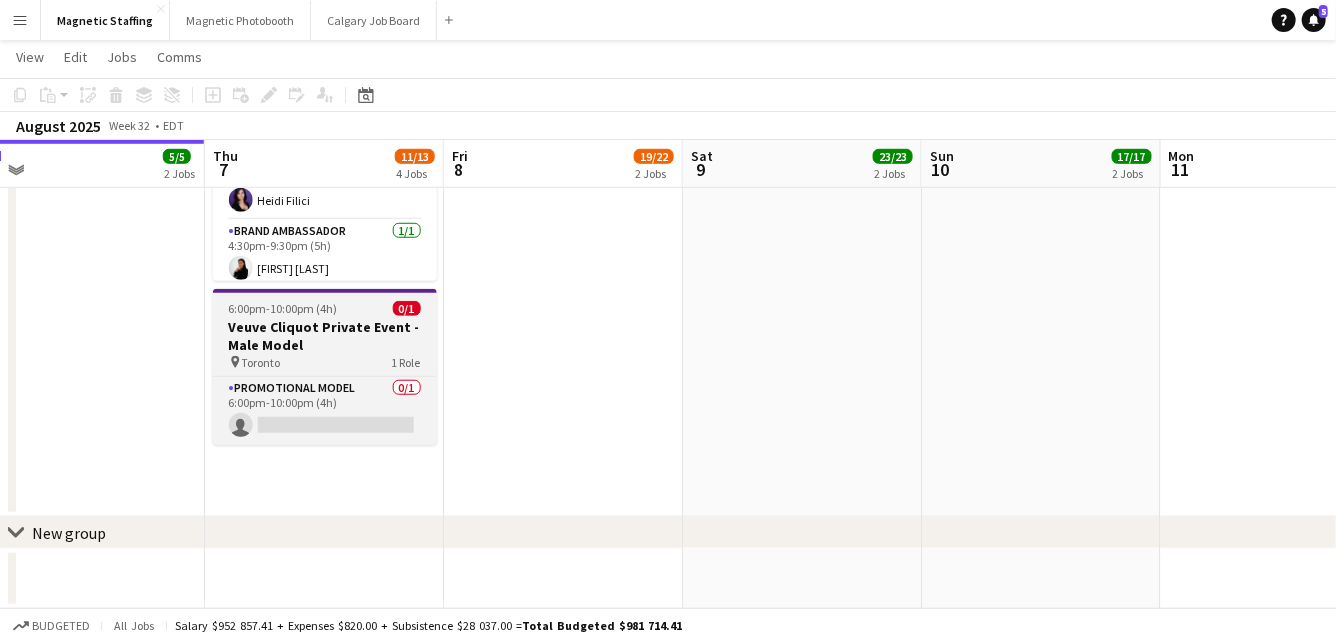 click on "Veuve Cliquot Private Event - Male Model" at bounding box center [325, 336] 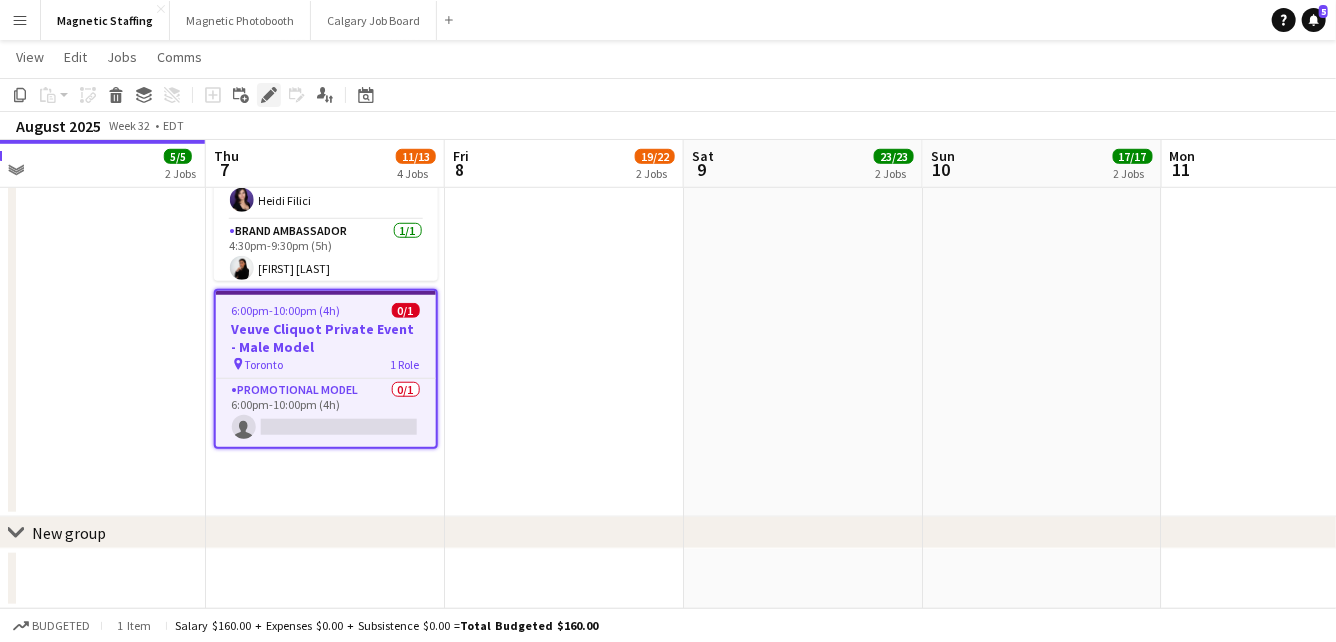 click 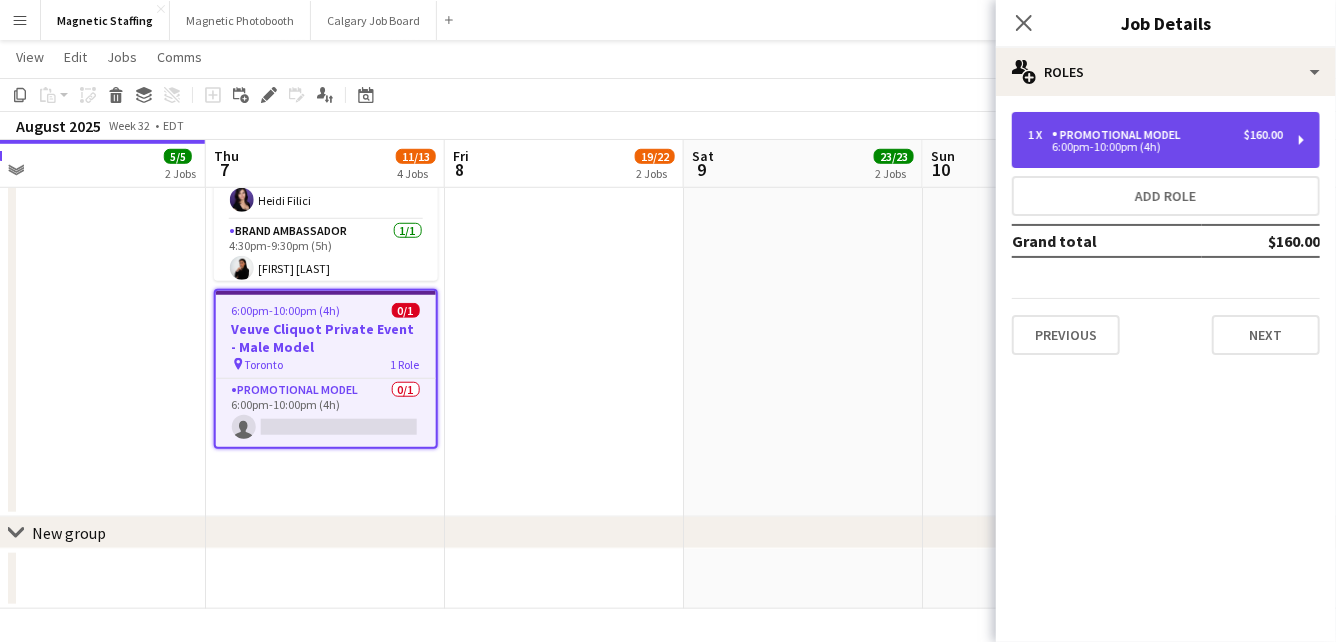 click on "6:00pm-10:00pm (4h)" at bounding box center (1155, 147) 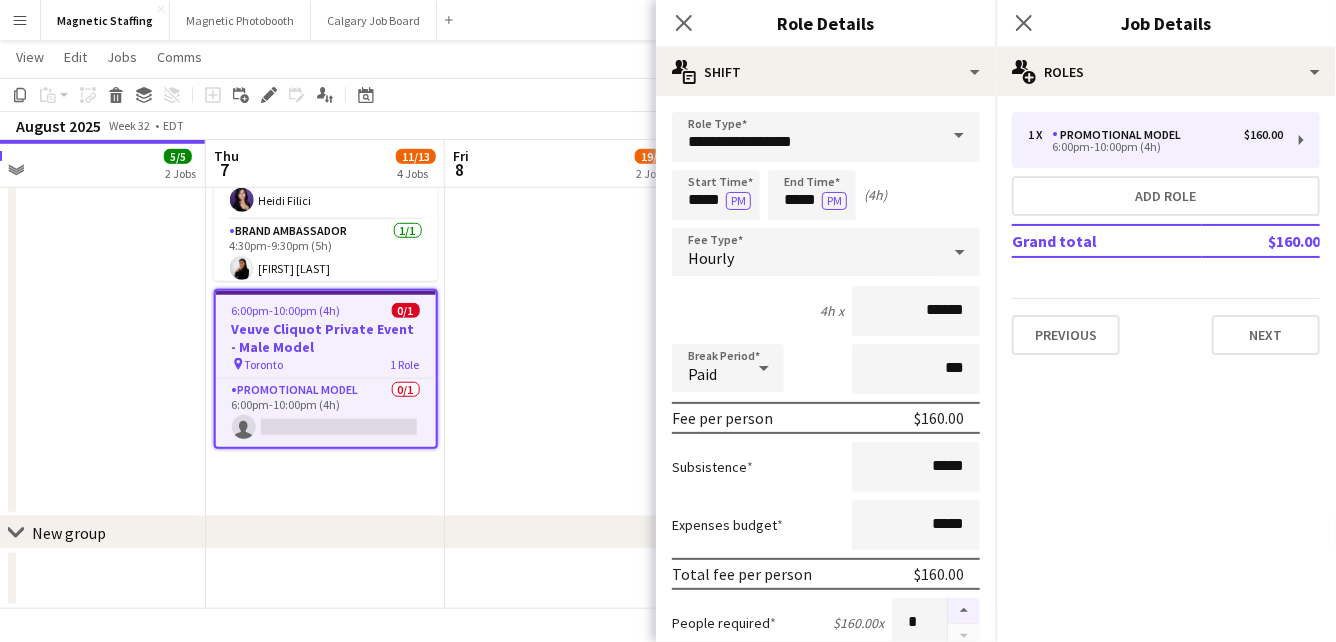 click at bounding box center [964, 611] 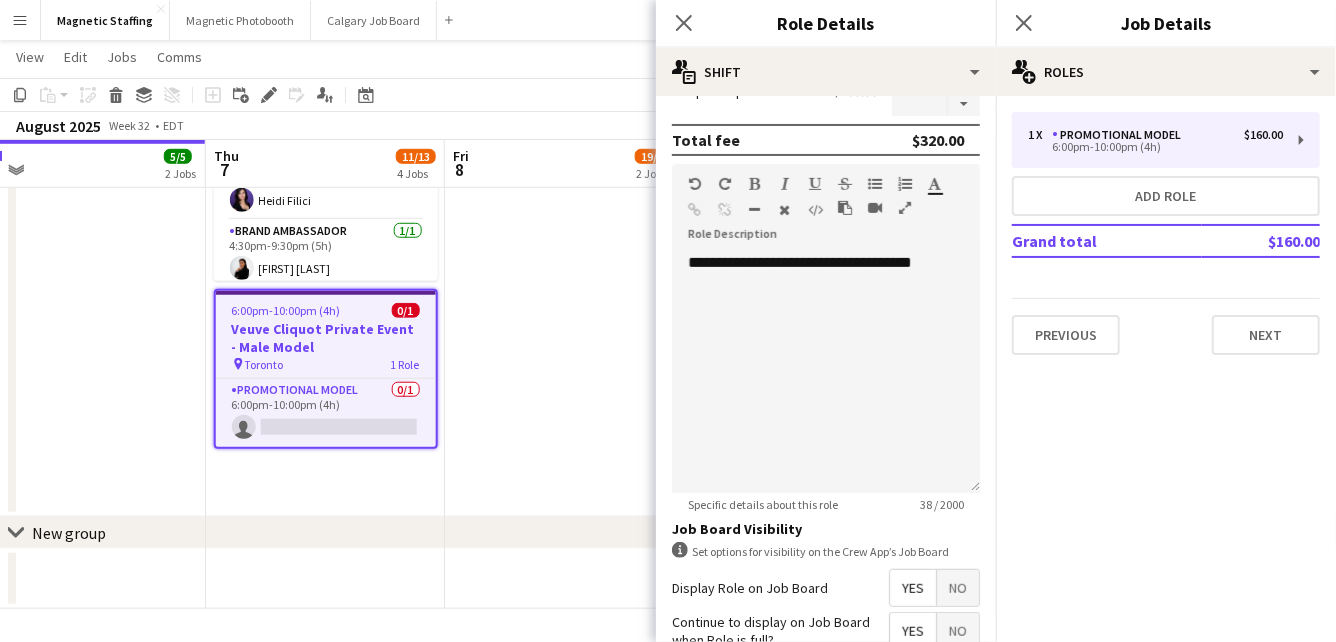 scroll, scrollTop: 709, scrollLeft: 0, axis: vertical 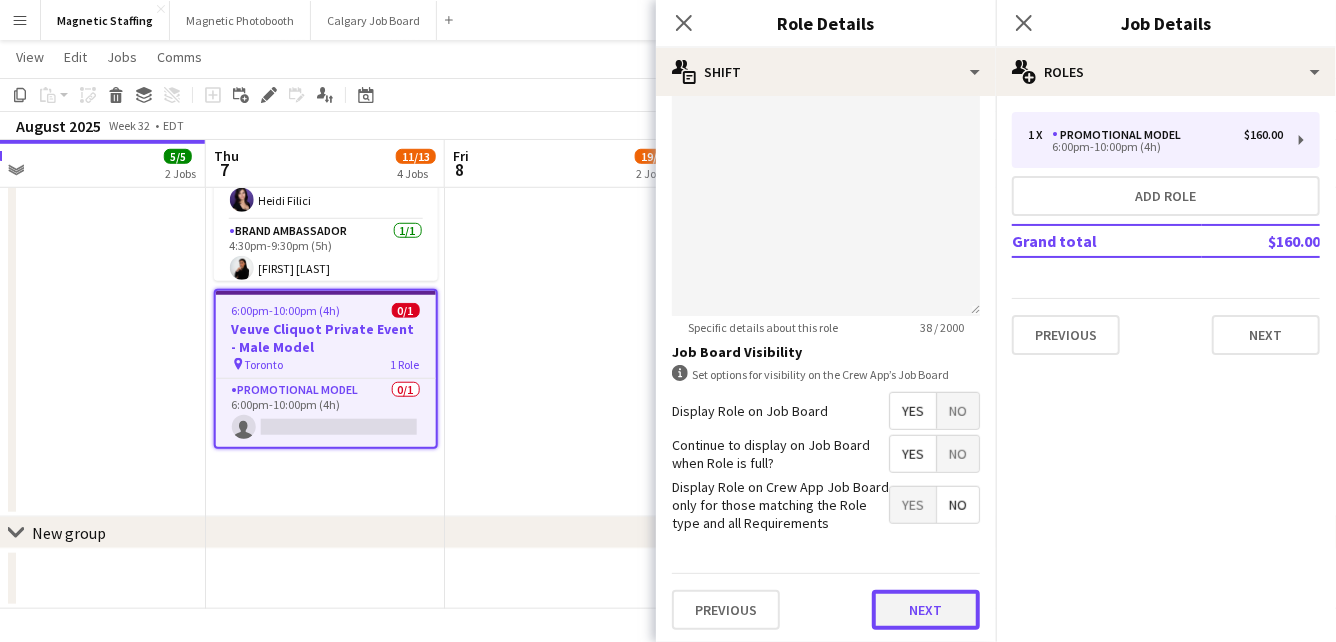click on "Next" at bounding box center (926, 610) 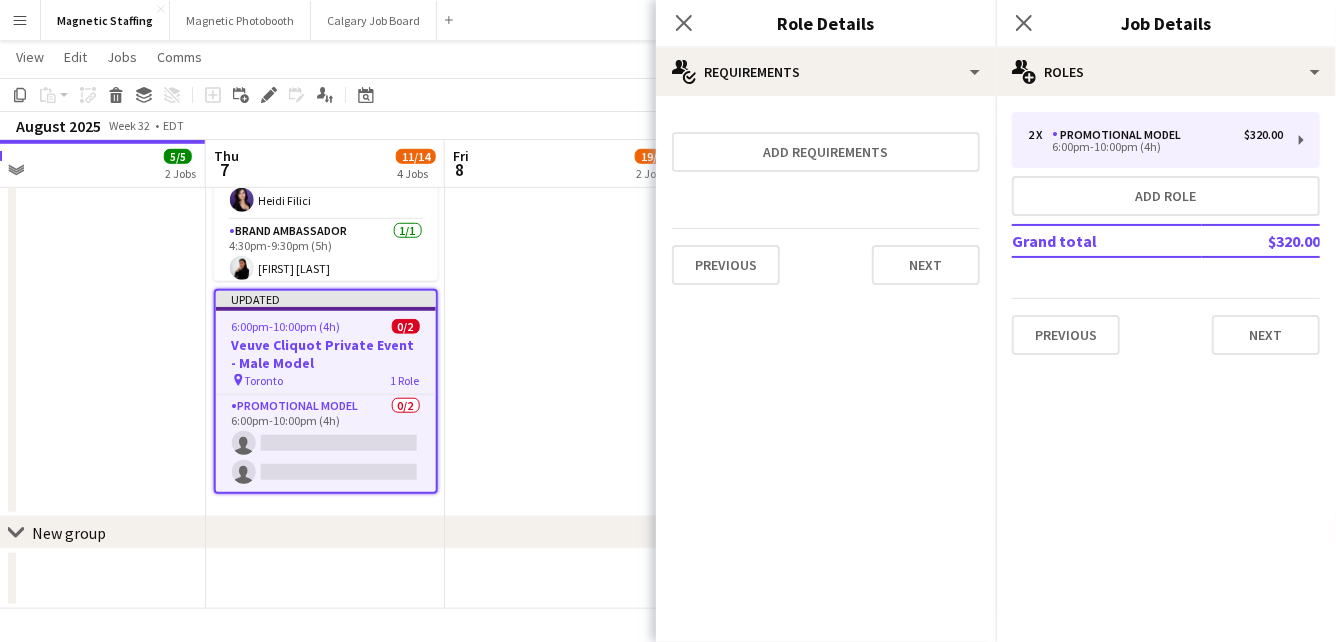 scroll, scrollTop: 0, scrollLeft: 0, axis: both 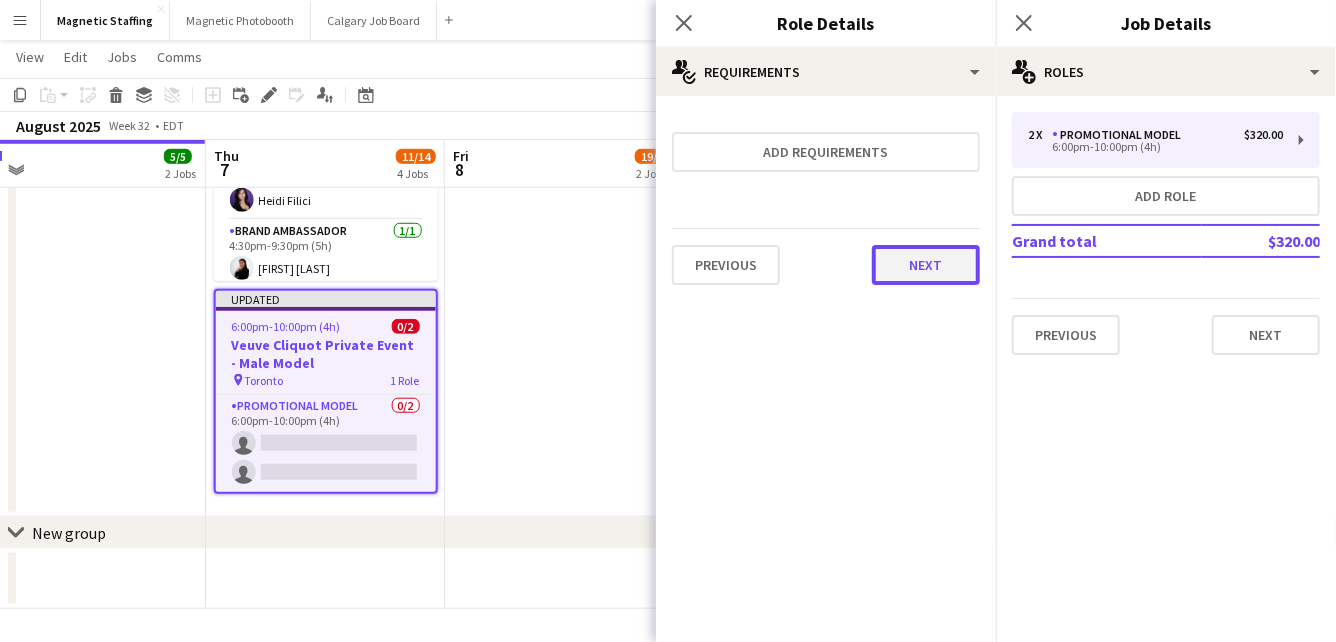 click on "Next" at bounding box center [926, 265] 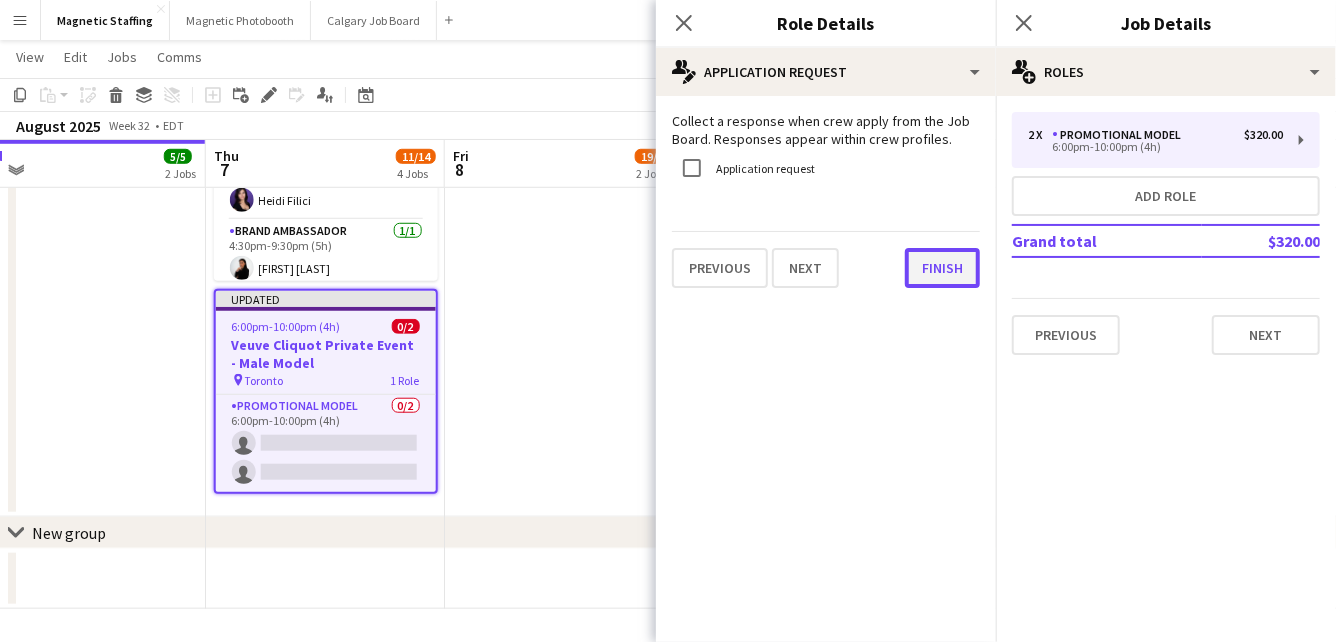 click on "Finish" at bounding box center (942, 268) 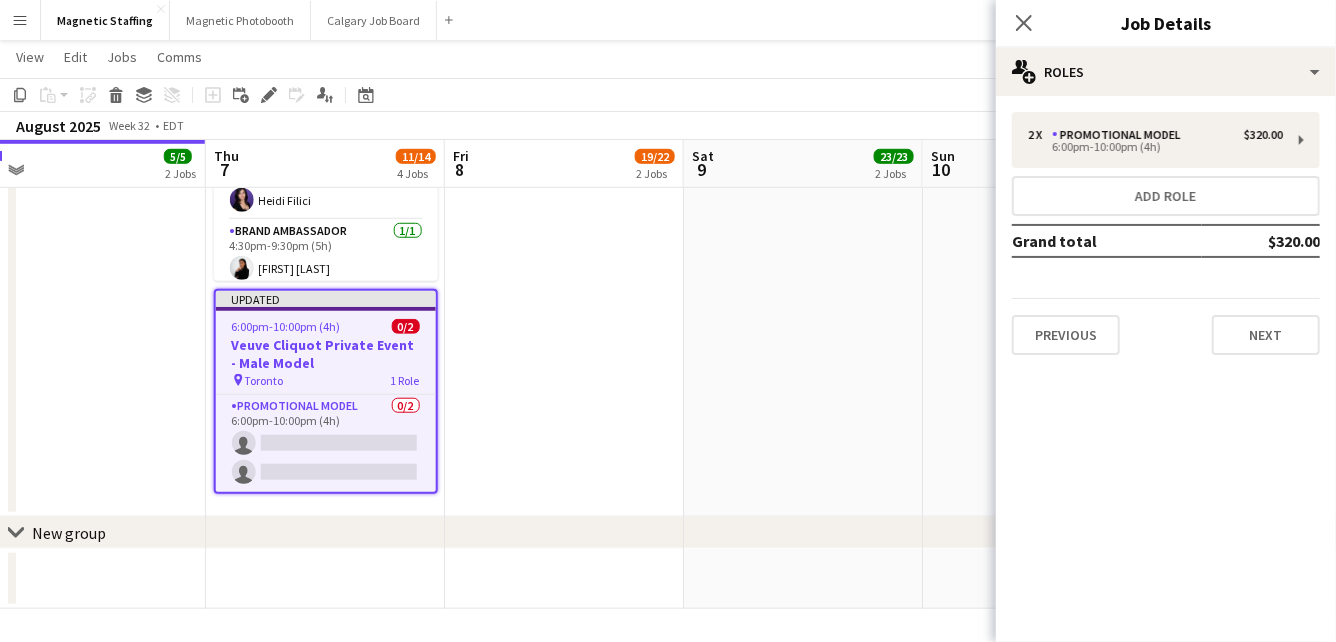 click on "9:00am-10:00pm (13h)    21/21   Shein Retail Pop Up - Montreal 3060
pin
1420 Rue Stanley, Montreal, QC   21 Roles   Assistant Manger    1/1   9:00am-3:30pm (6h30m)
Sergio Valdiviezo  Brand Ambassador   1/1   9:00am-4:00pm (7h)
jean-philippe roy  Cashier   1/1   9:00am-4:00pm (7h)
Sophia Zerhboub  Floor Associate   1/1   9:00am-4:00pm (7h)
Saad Bouih  Floor Associate   1/1   9:00am-4:00pm (7h)
Emna Touil  Manager   1/1   9:00am-10:00pm (13h)
mohammed sebbata  Cashier   1/1   9:30am-3:30pm (6h)
Nour el houda Grissen  Floor Associate   1/1   9:30am-3:30pm (6h)
Aymane Chtioui  Floor Associate   1/1   10:00am-3:30pm (5h30m)
! Zana Chiminian  Backroom Associate   1/1   10:00am-7:00pm (9h)
Nadine Zaher  Floater   1/1   11:30am-4:30pm (5h)
Ibtihal Mossa  Cashier   1/1   12:00pm-5:00pm (5h)
Simon Terrault  Floor Associate   1/1   12:30pm-5:30pm (5h)
Hiba Mannou  Brand Ambassador   1/1   3:30pm-8:30pm (5h)
Aymane Chtioui  Floater   1/1   3:30pm-8:30pm (5h)
!" at bounding box center [803, 13] 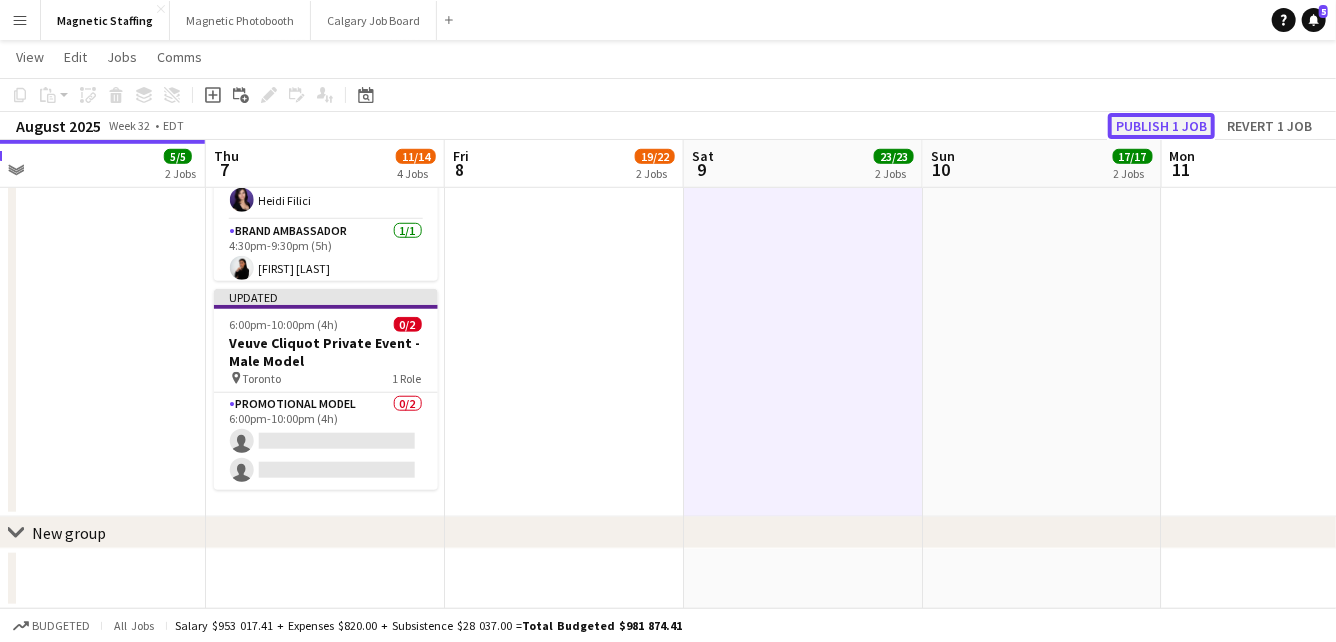 click on "Publish 1 job" 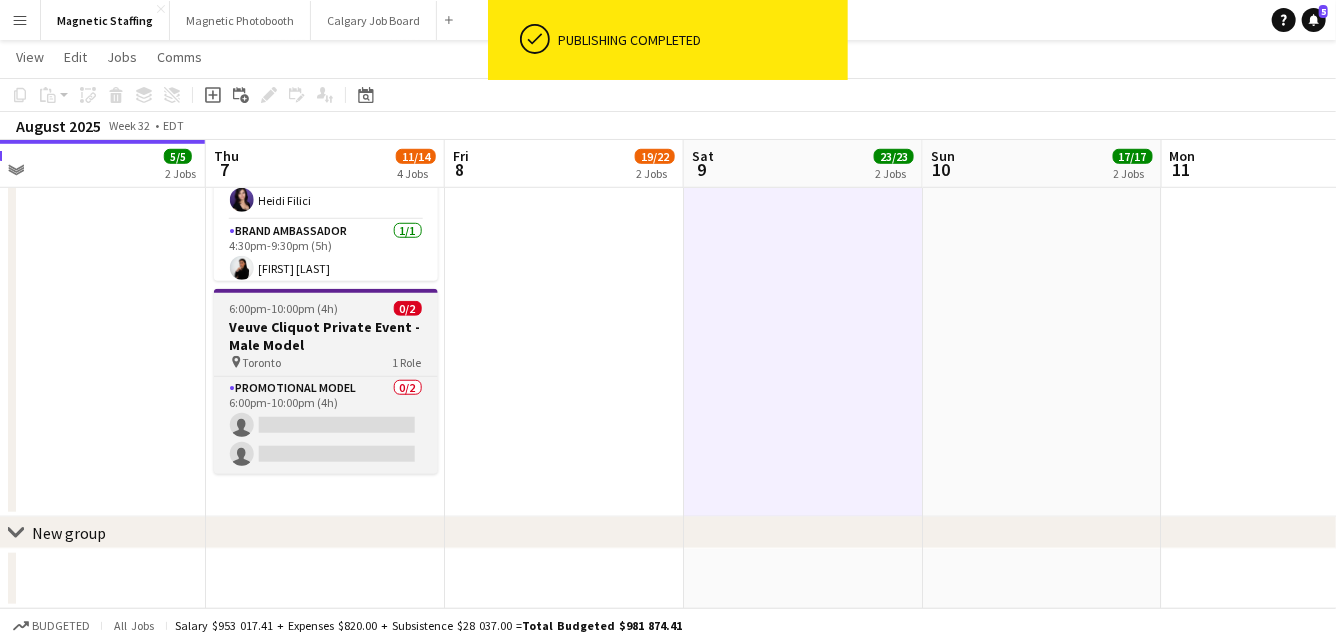 click on "6:00pm-10:00pm (4h)" at bounding box center [284, 308] 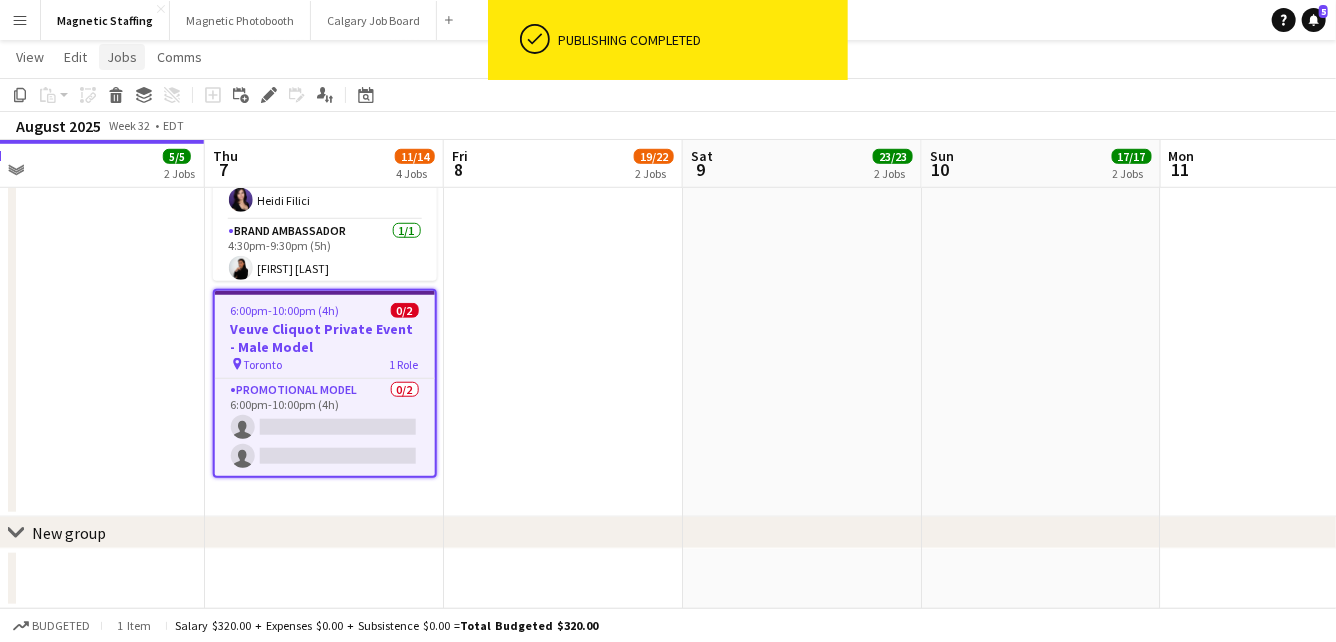 click on "Jobs" 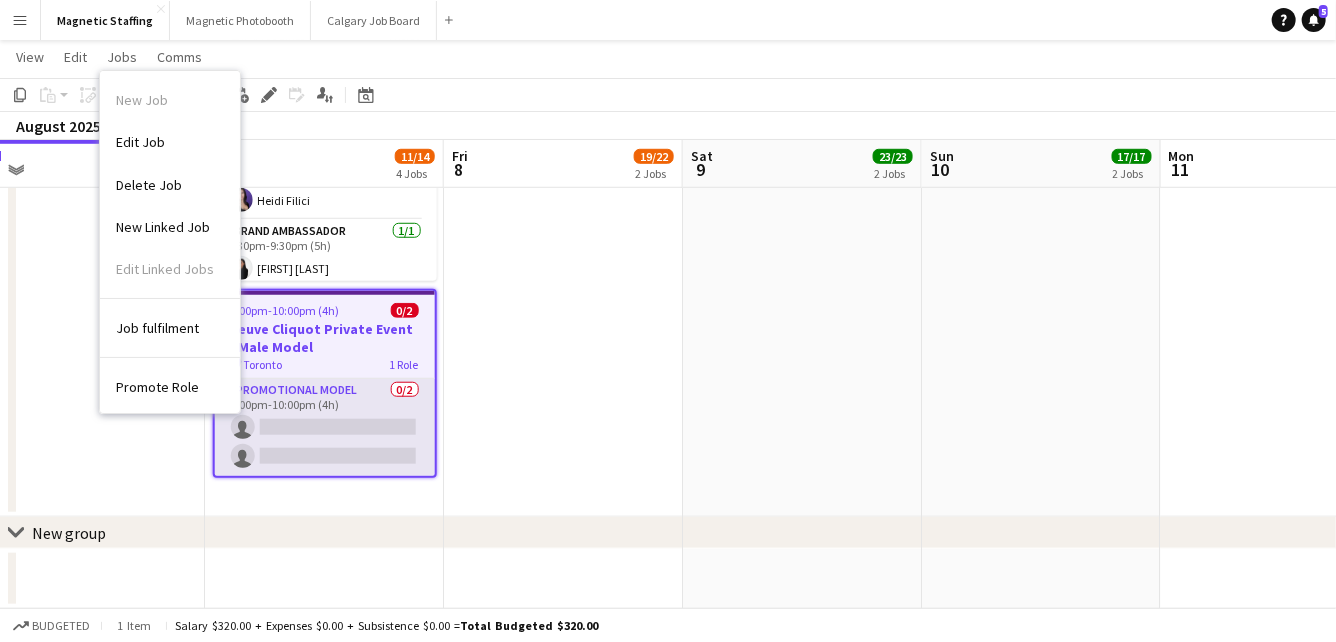 click on "Promotional Model   0/2   6:00pm-10:00pm (4h)
single-neutral-actions
single-neutral-actions" at bounding box center [325, 427] 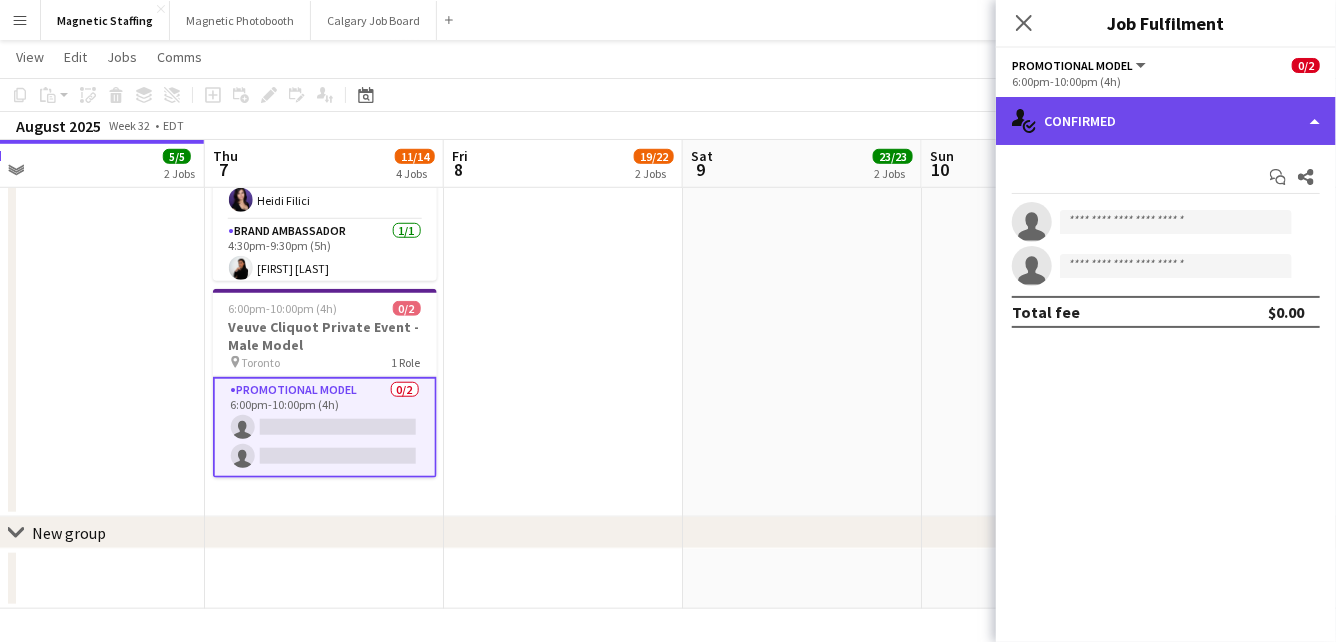 click on "single-neutral-actions-check-2
Confirmed" 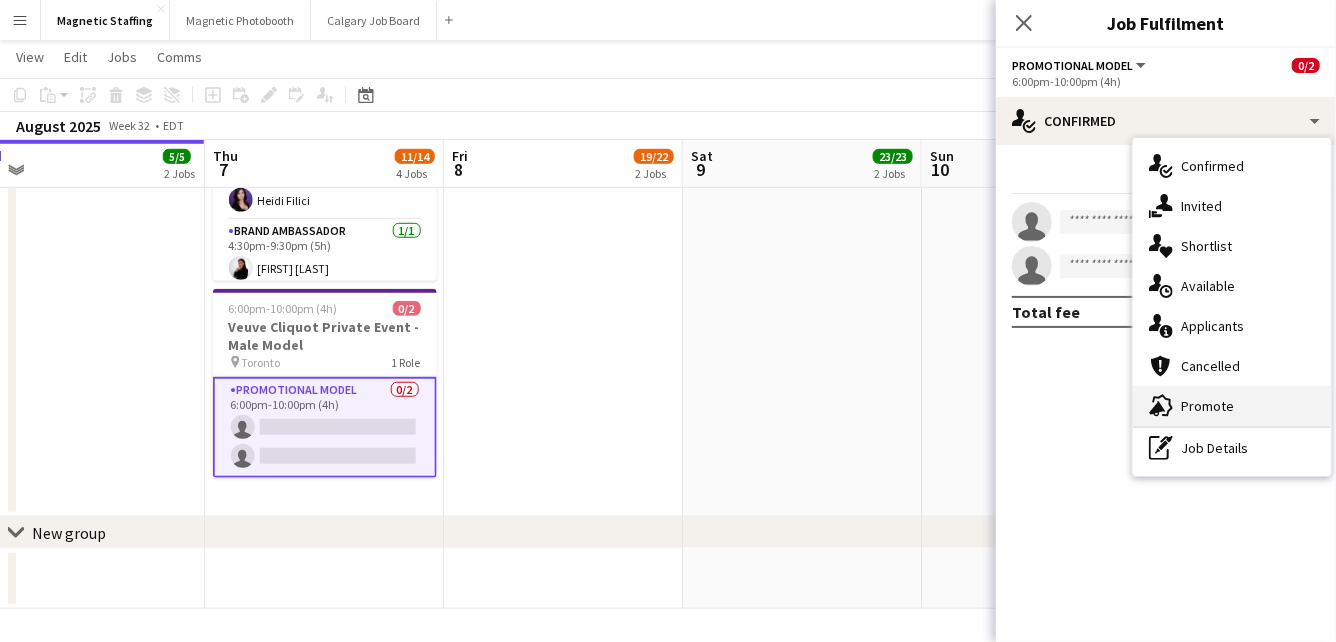 click on "advertising-megaphone
Promote" at bounding box center (1232, 406) 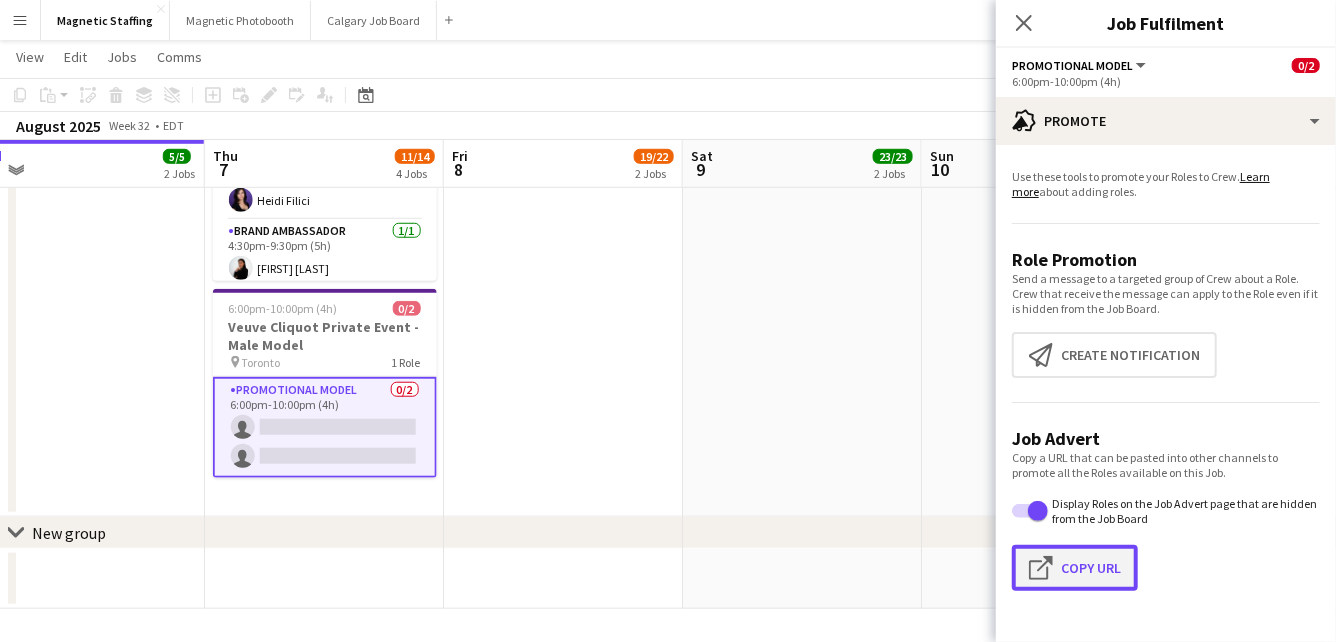 click on "Click to copy URL
Copy Url" at bounding box center (1075, 568) 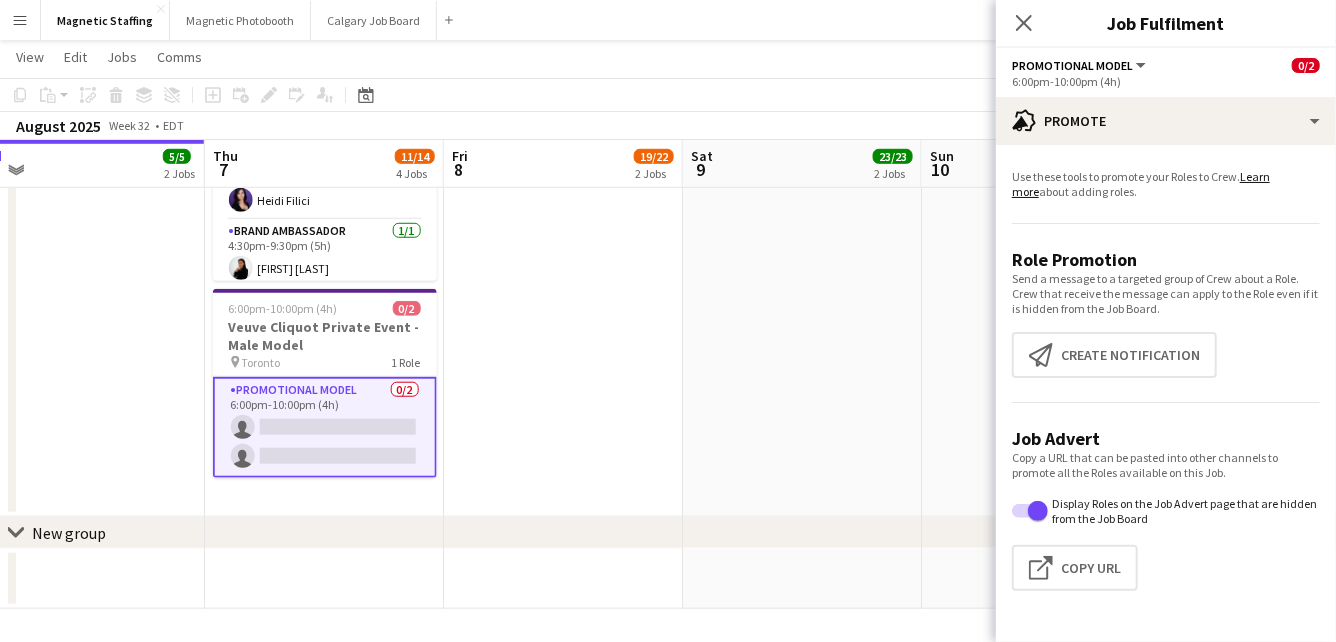 click on "Menu" at bounding box center [20, 20] 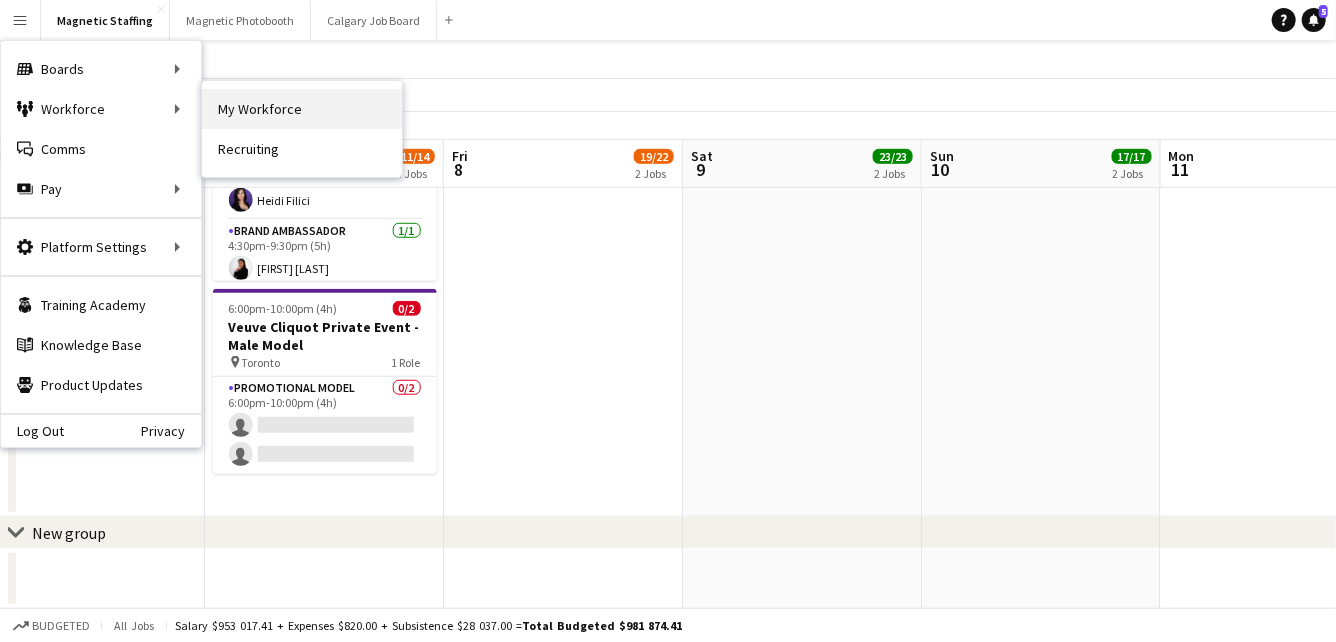 click on "My Workforce" at bounding box center [302, 109] 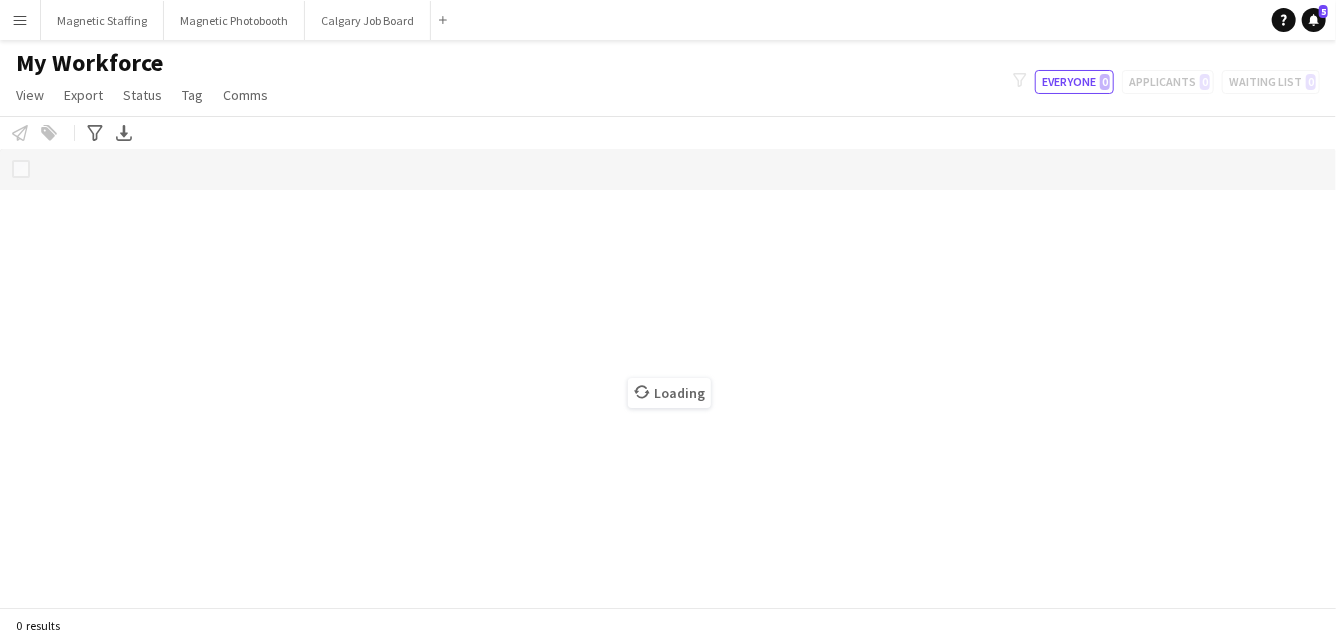 scroll, scrollTop: 0, scrollLeft: 0, axis: both 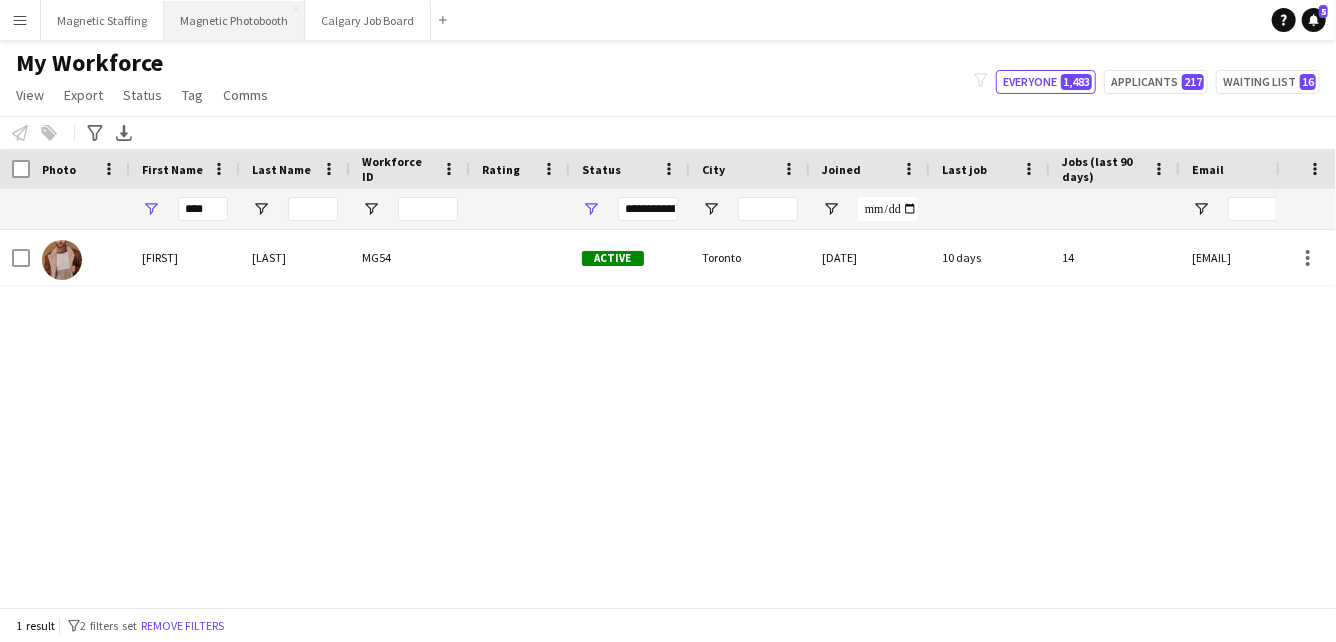 click on "Magnetic Photobooth
Close" at bounding box center [234, 20] 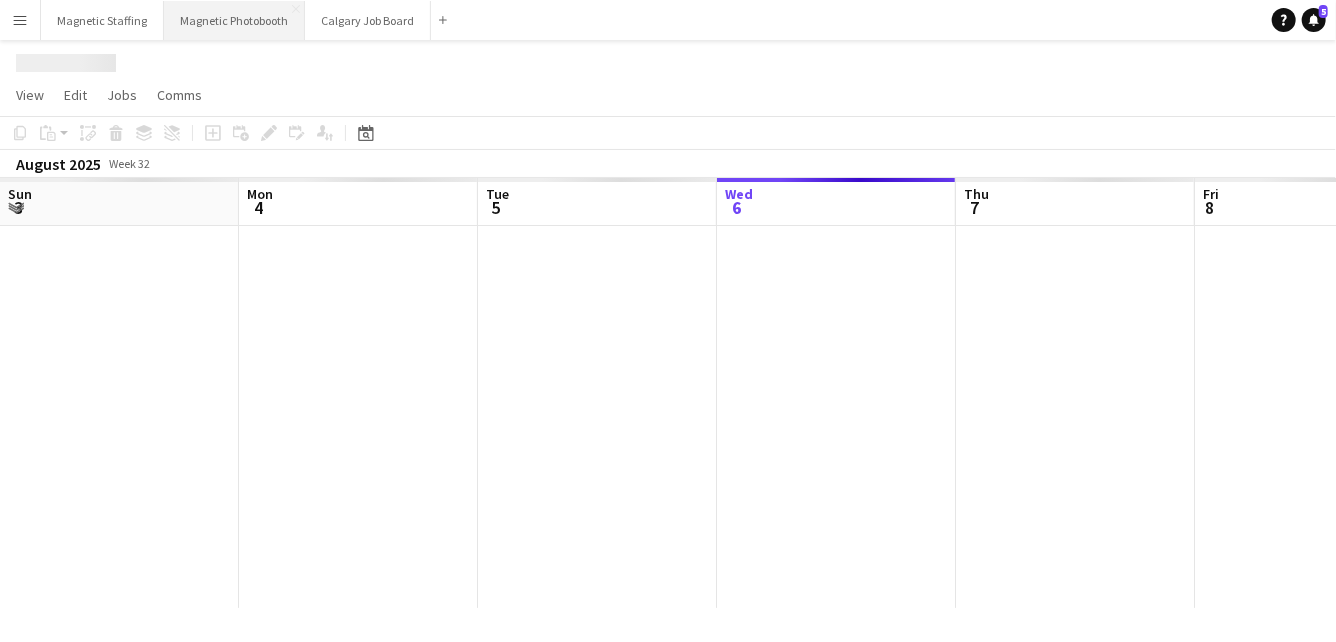 scroll, scrollTop: 0, scrollLeft: 478, axis: horizontal 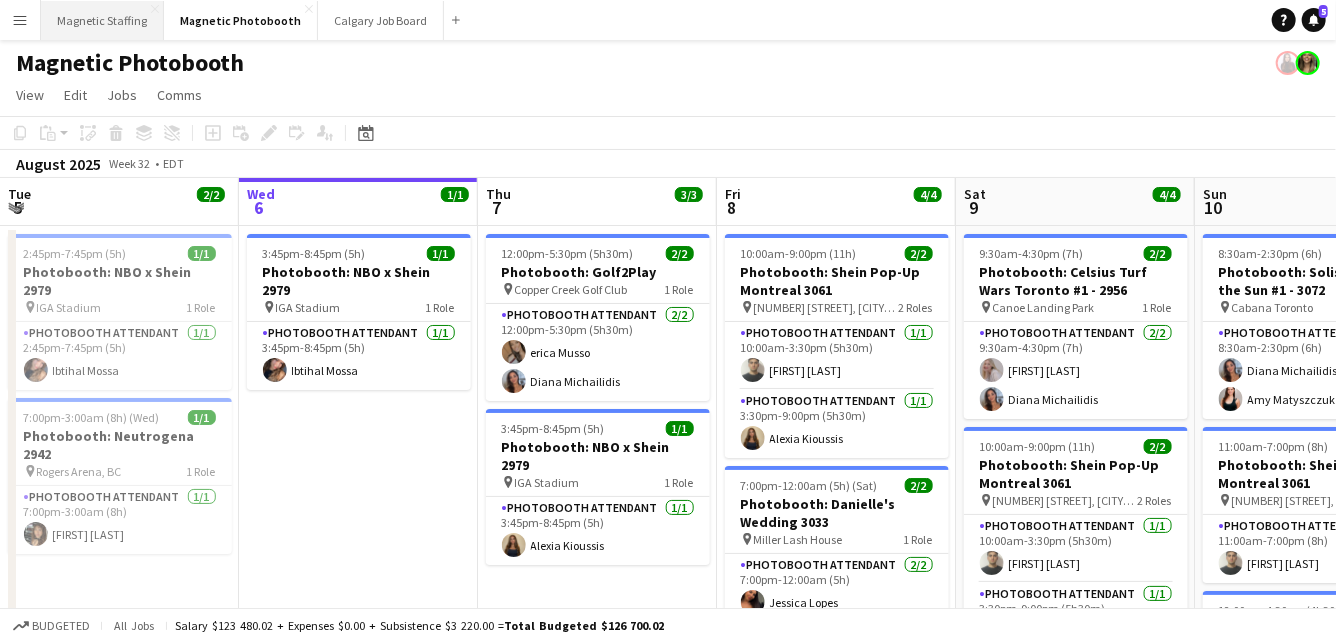 click on "Magnetic Staffing
Close" at bounding box center [102, 20] 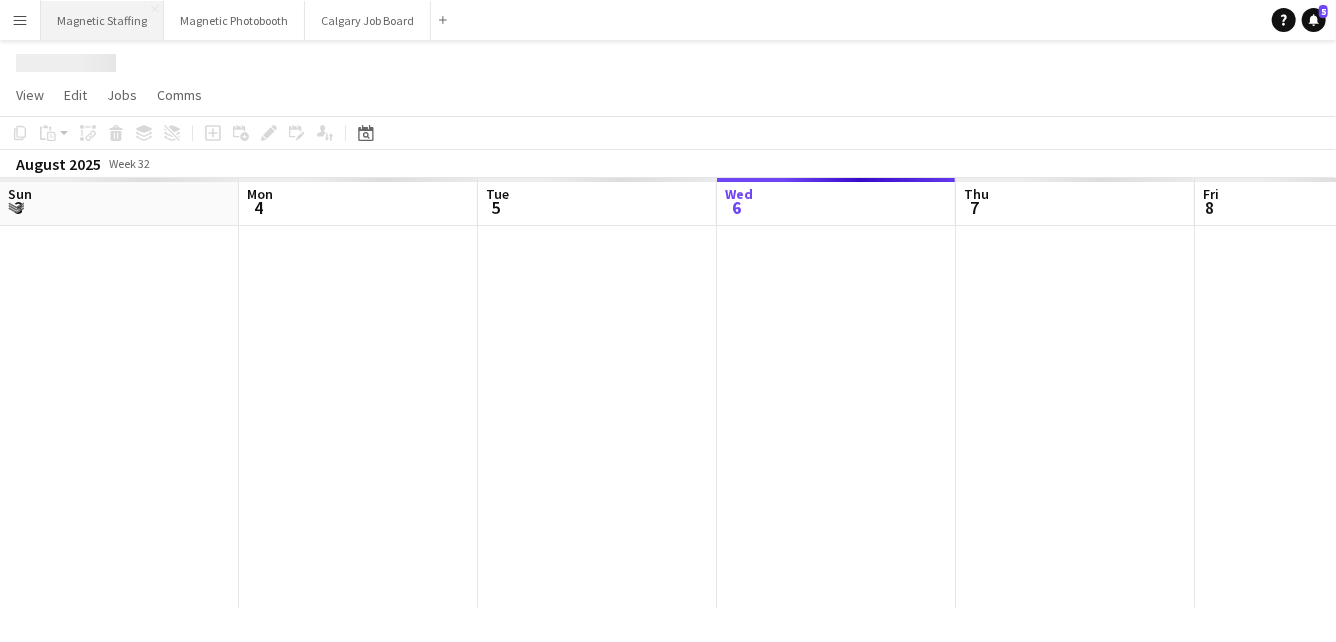 scroll, scrollTop: 0, scrollLeft: 478, axis: horizontal 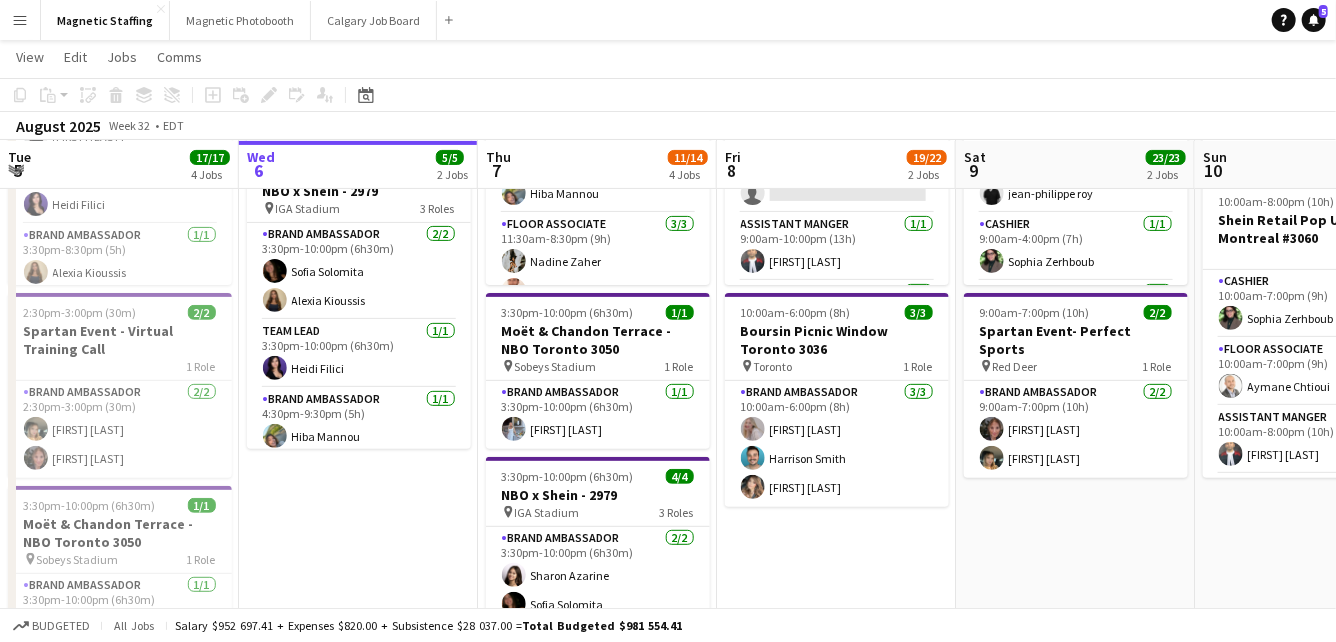 click on "Menu" at bounding box center (20, 20) 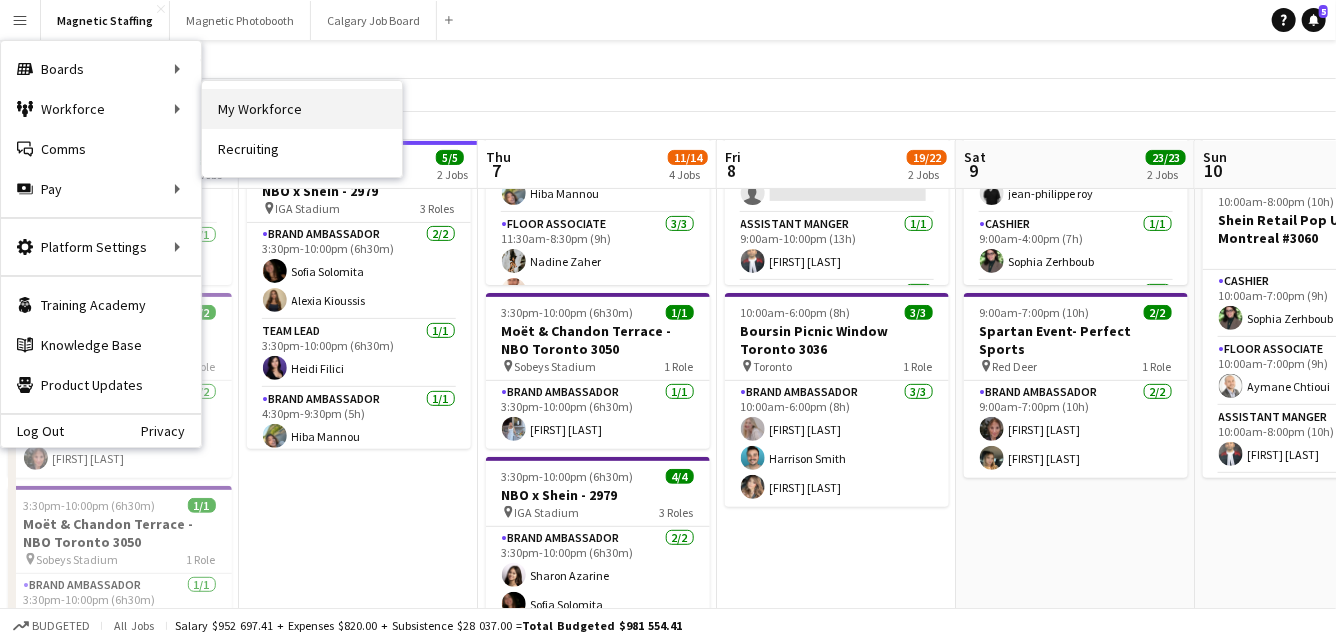 click on "My Workforce" at bounding box center [302, 109] 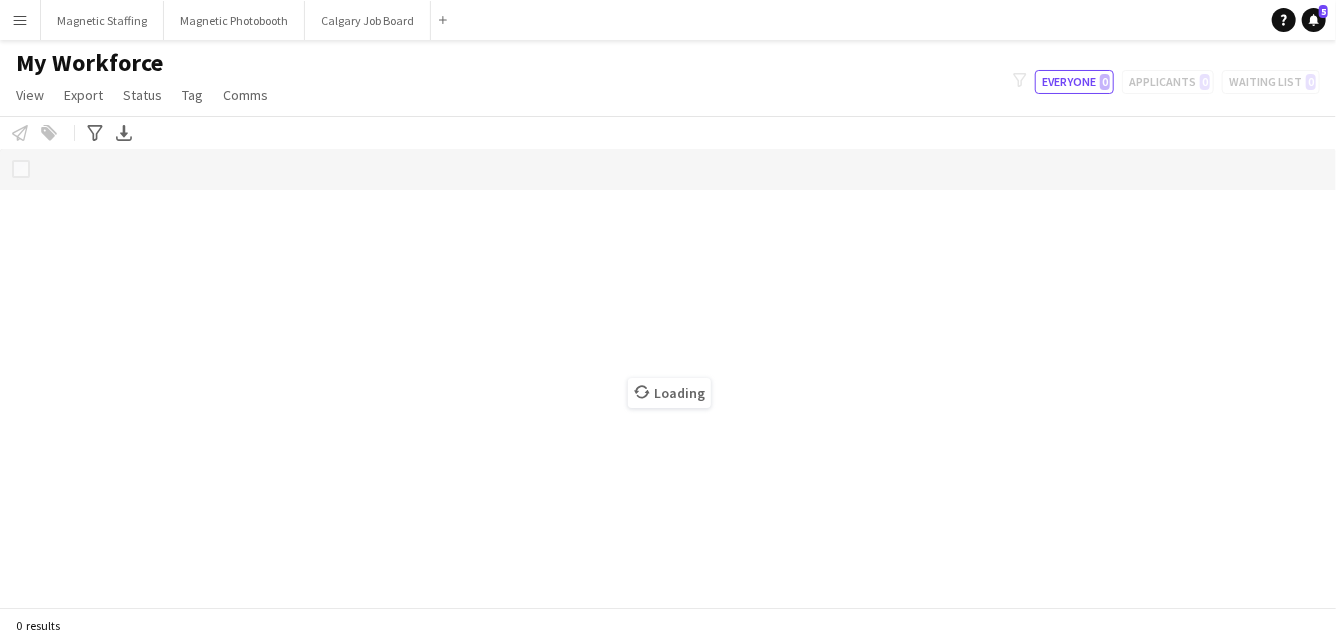 scroll, scrollTop: 0, scrollLeft: 0, axis: both 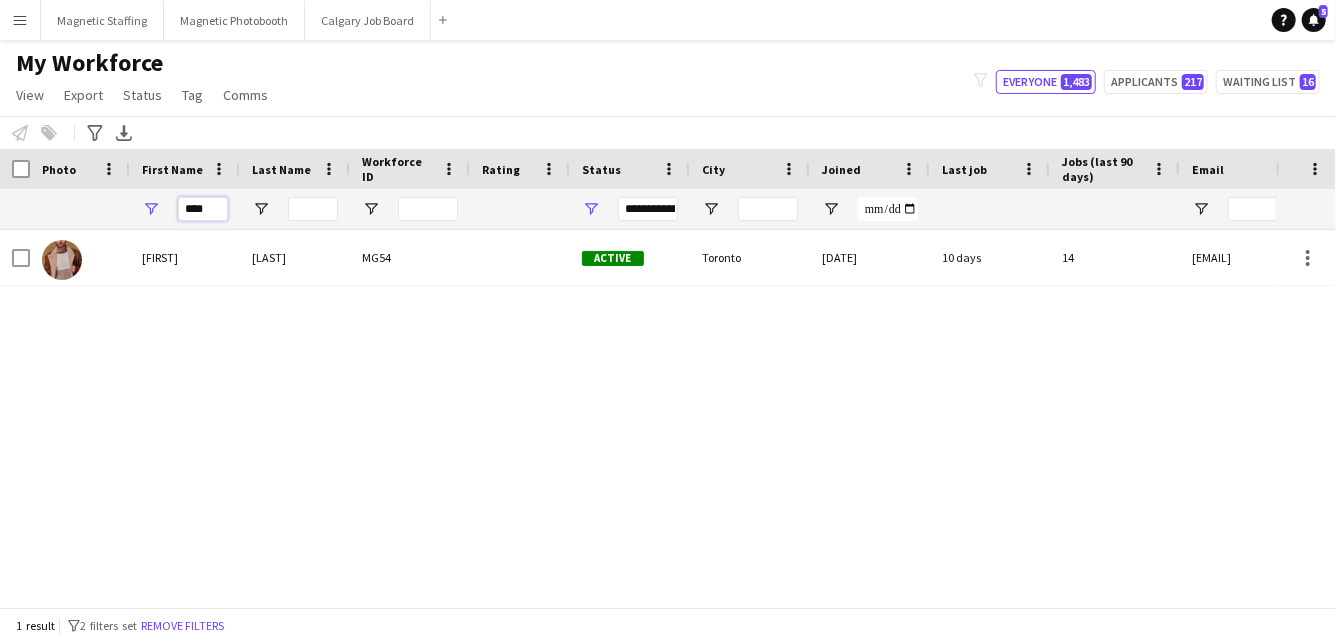drag, startPoint x: 213, startPoint y: 210, endPoint x: 119, endPoint y: 207, distance: 94.04786 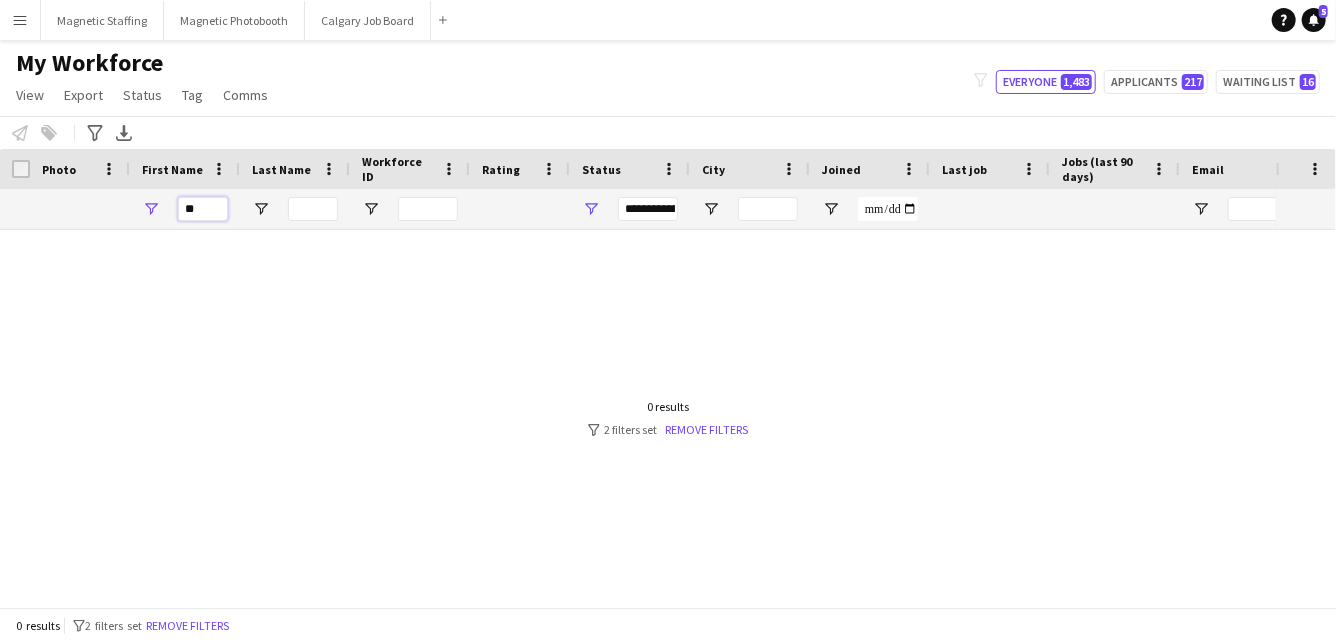 type on "*" 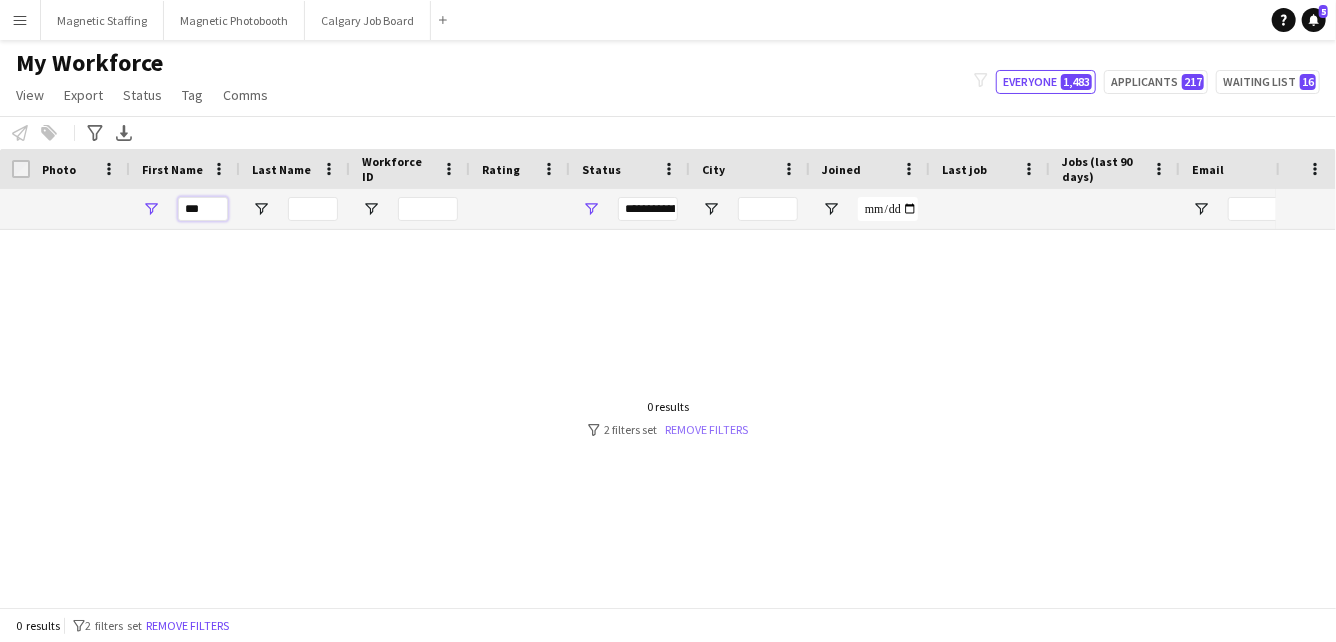 type on "***" 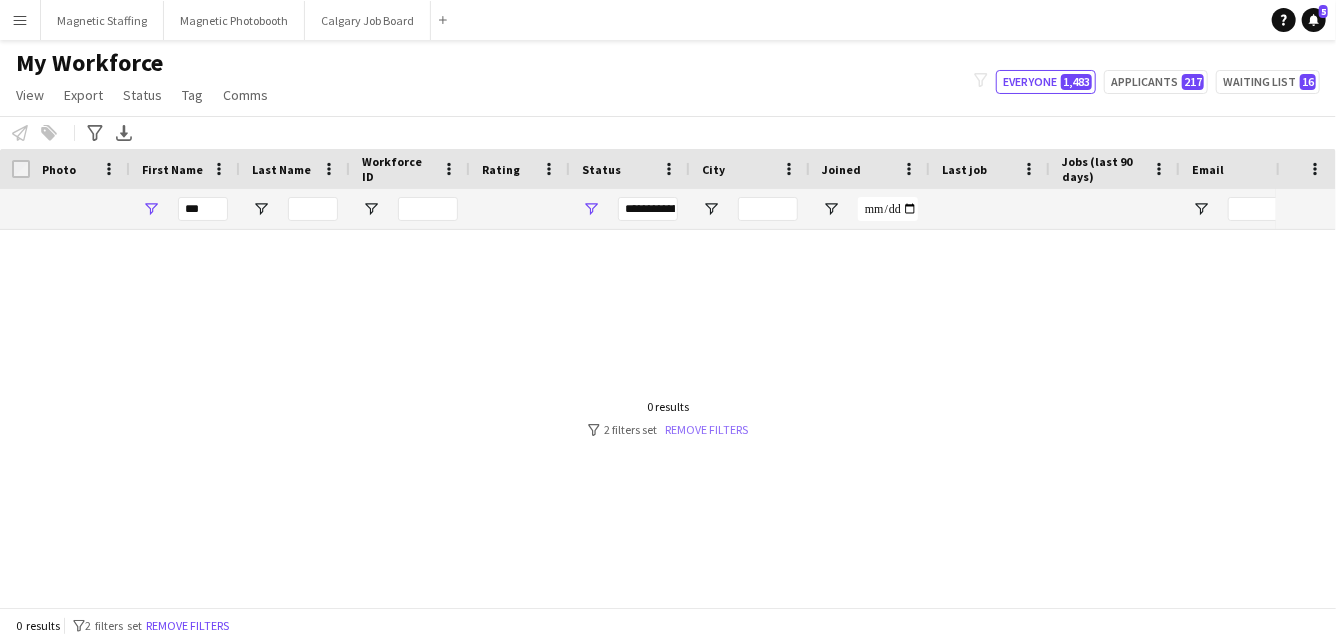 click on "Remove filters" at bounding box center [706, 429] 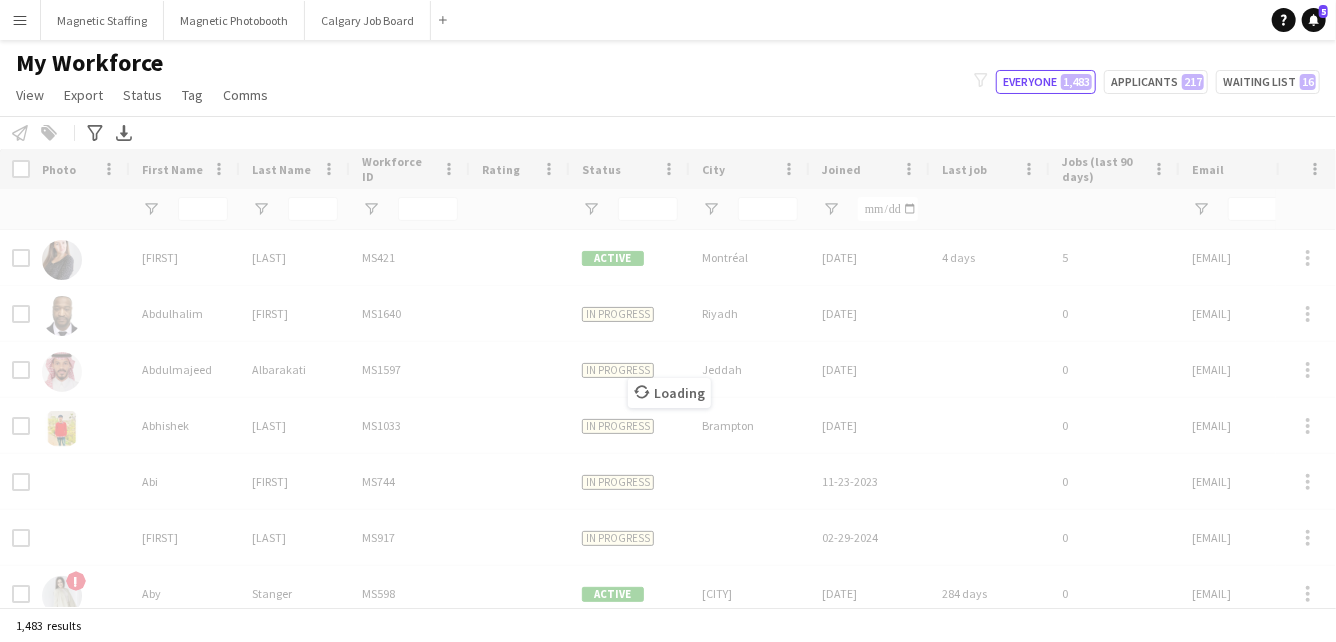click on "Loading" at bounding box center (668, 378) 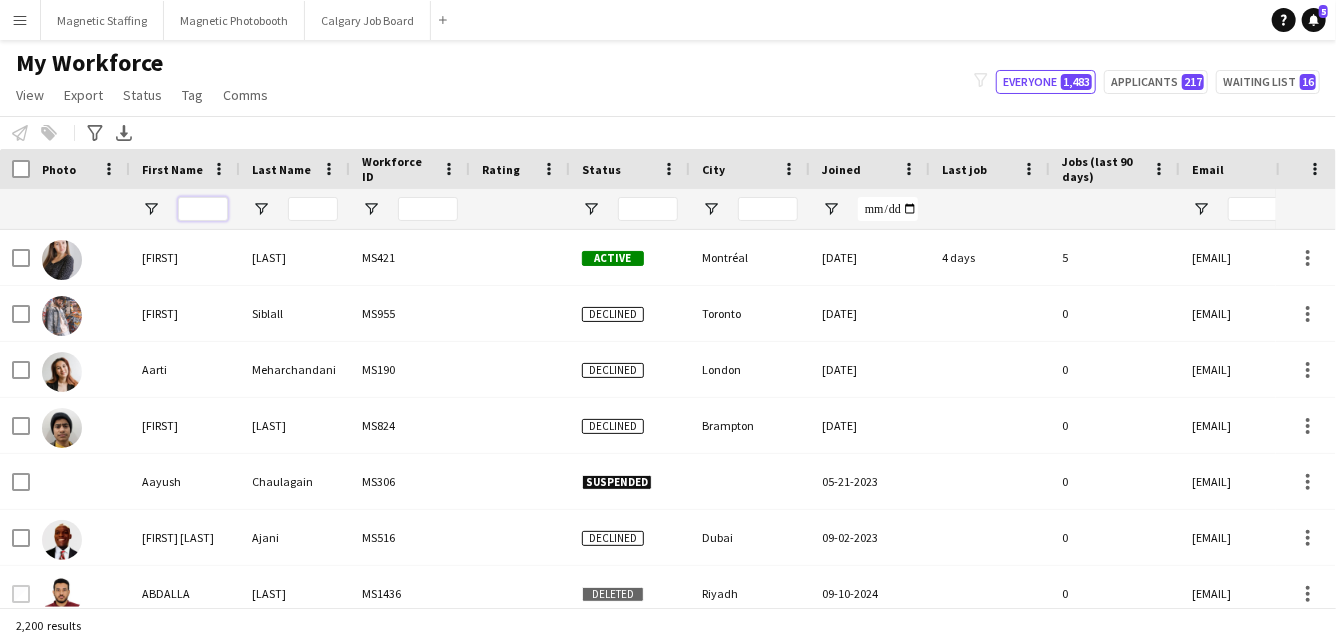 click at bounding box center [203, 209] 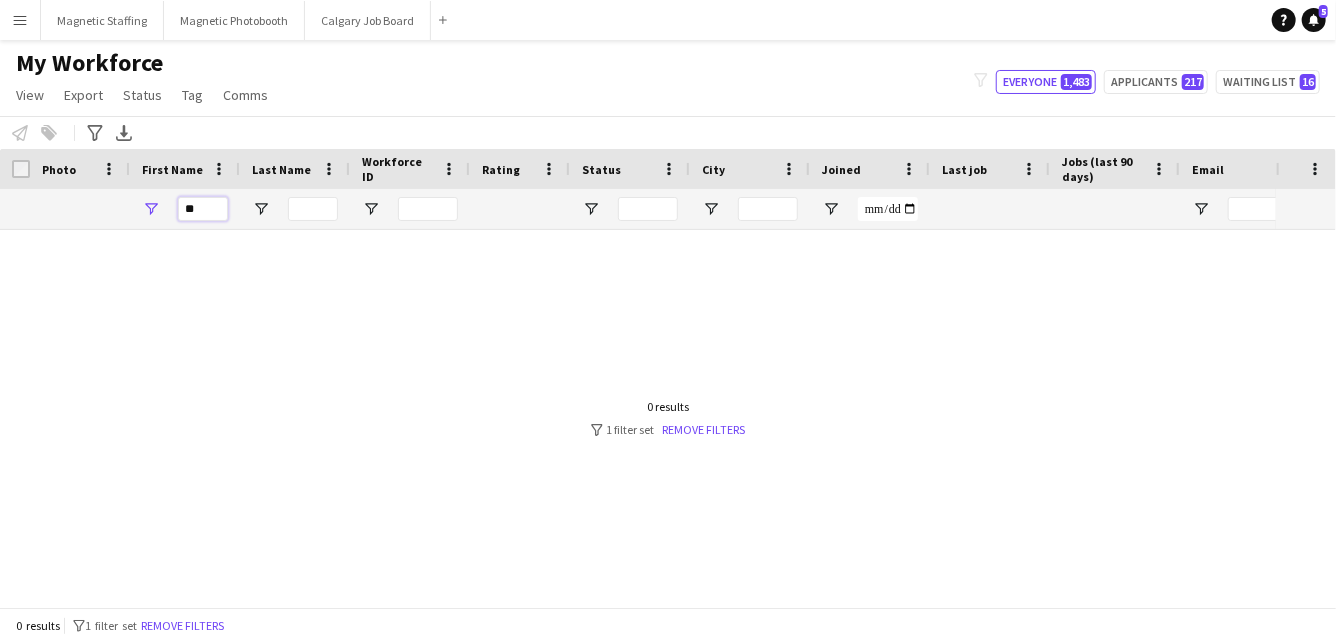 type on "*" 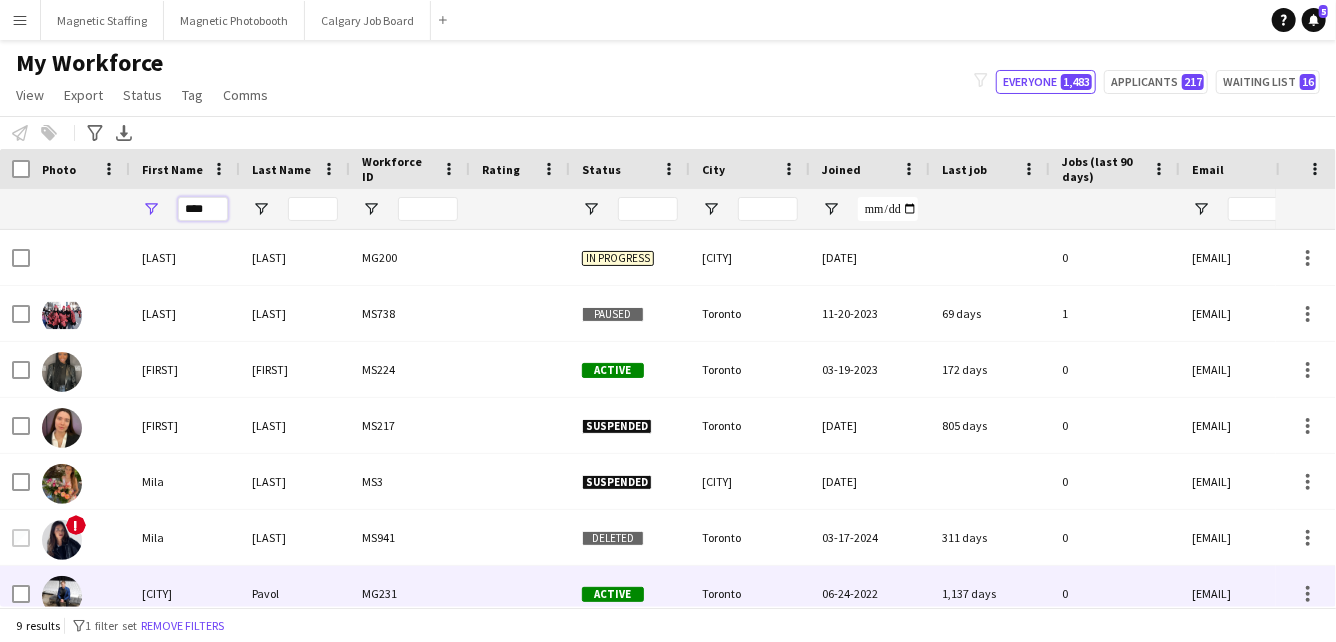 type on "****" 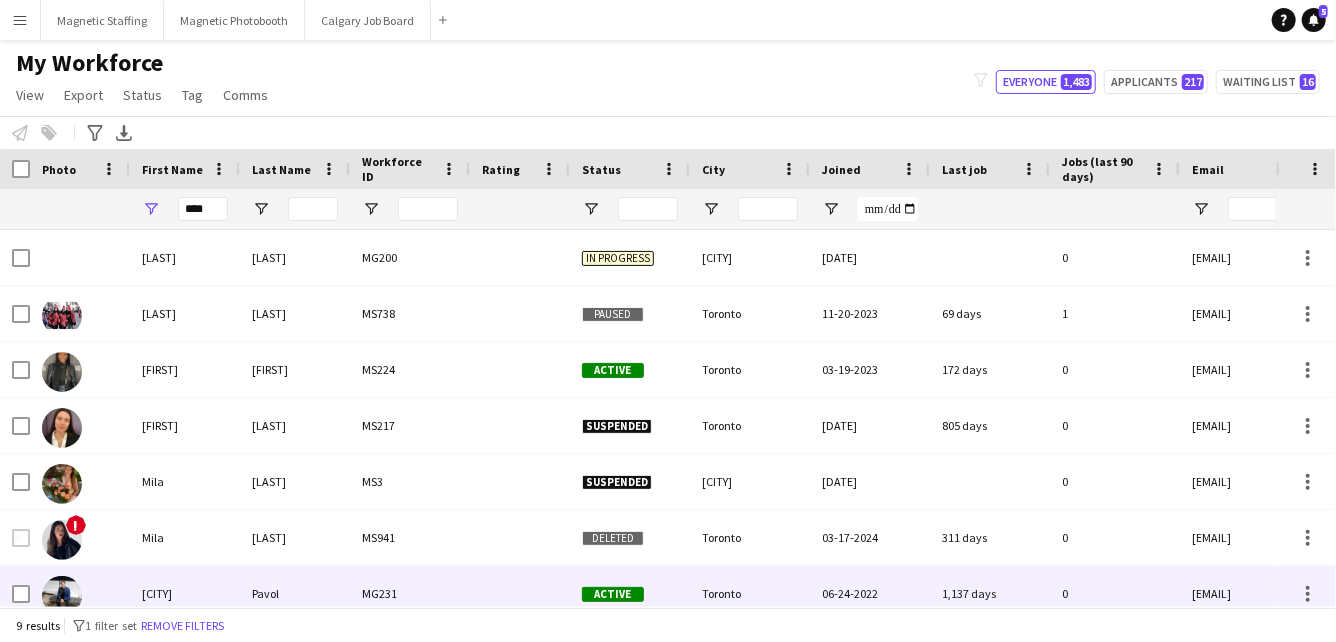 click on "Milan" at bounding box center (185, 593) 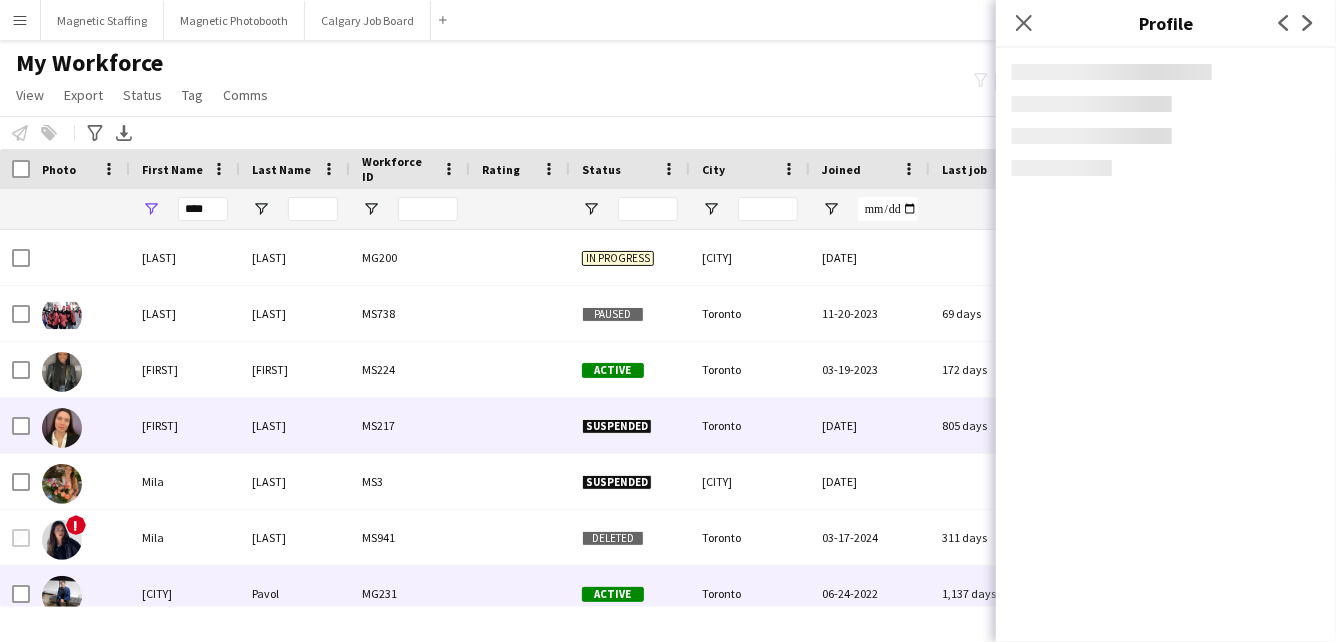 scroll, scrollTop: 64, scrollLeft: 0, axis: vertical 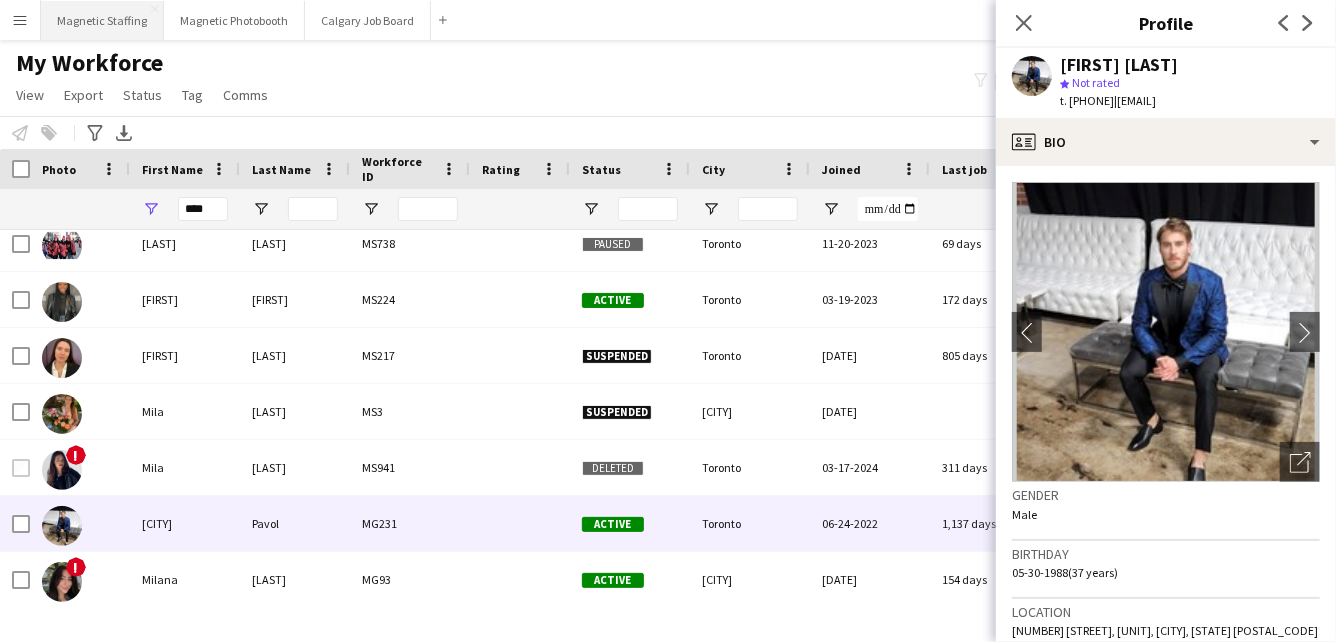 click on "Magnetic Staffing
Close" at bounding box center (102, 20) 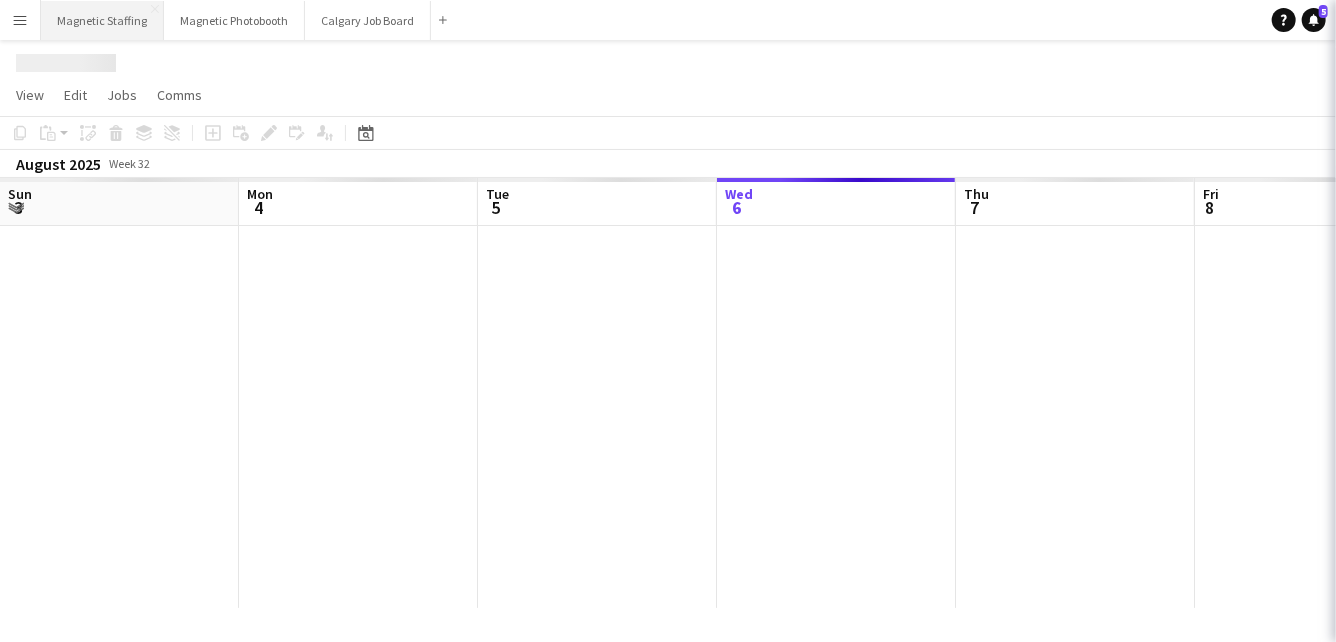 scroll, scrollTop: 0, scrollLeft: 478, axis: horizontal 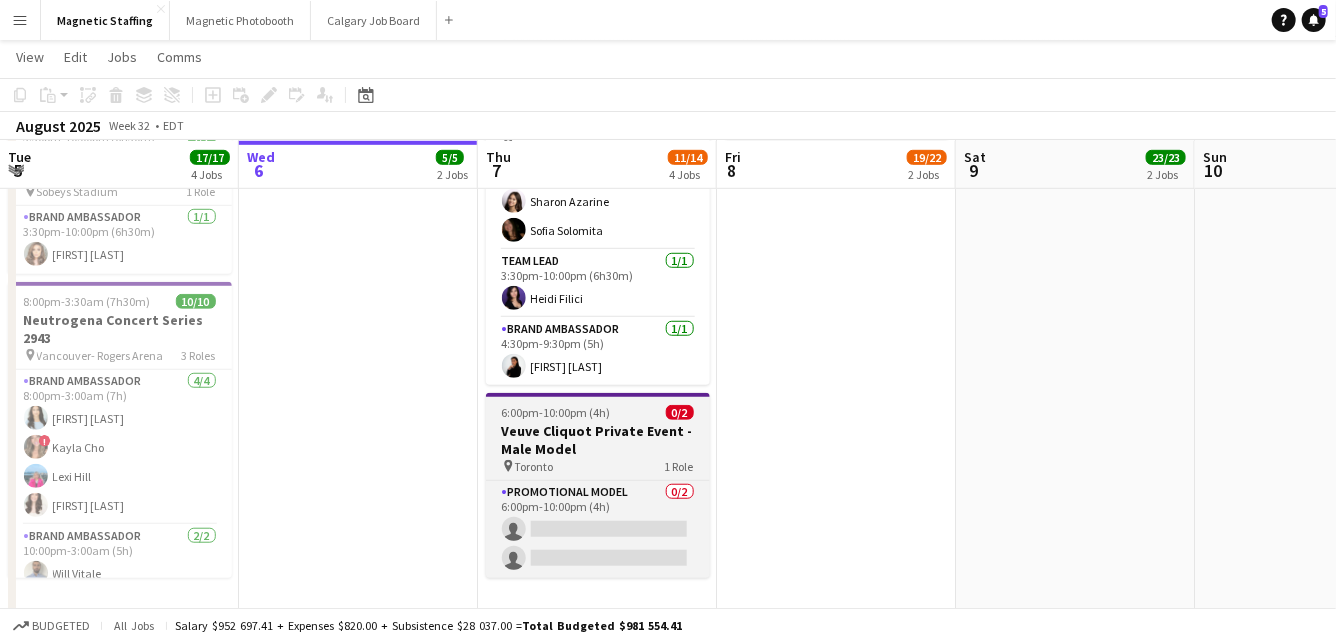 click on "Veuve Cliquot Private Event - Male Model" at bounding box center (598, 440) 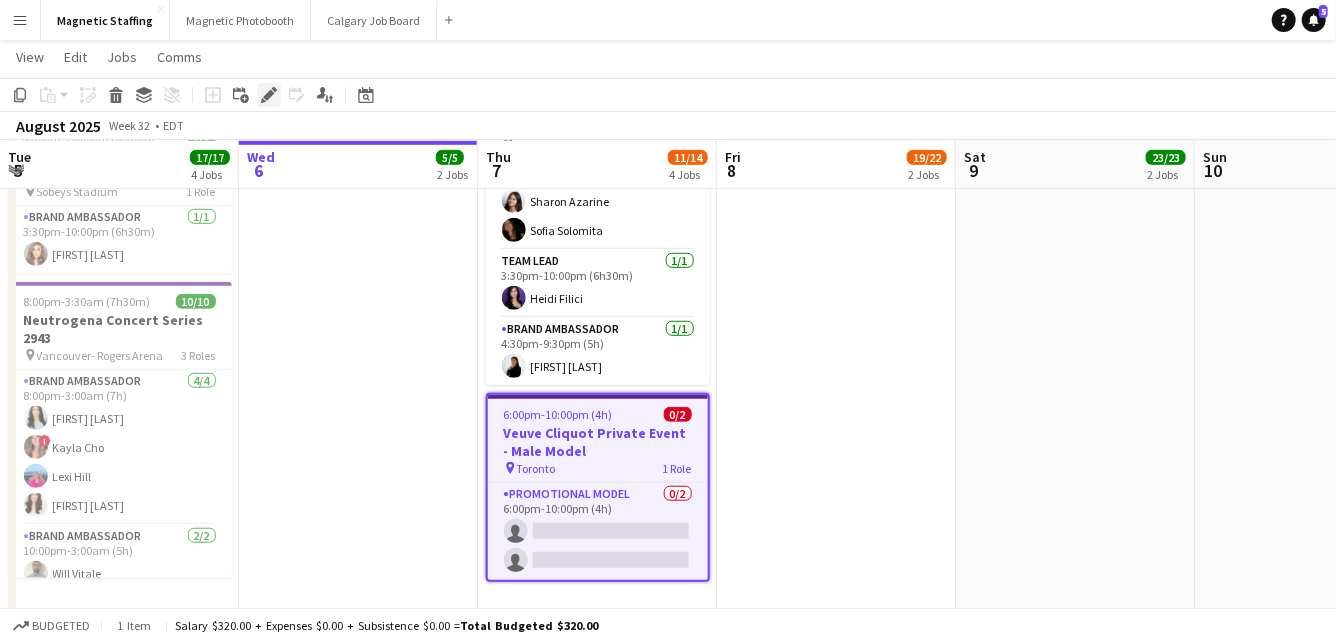 click on "Edit" 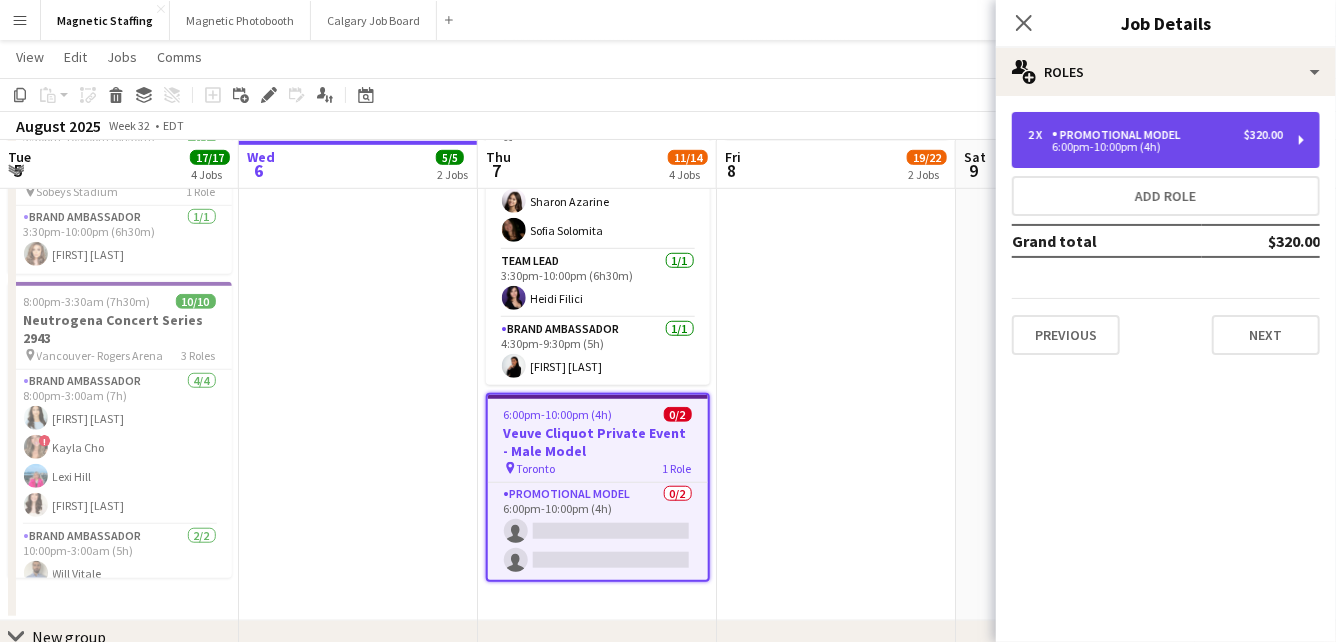 click on "6:00pm-10:00pm (4h)" at bounding box center [1155, 147] 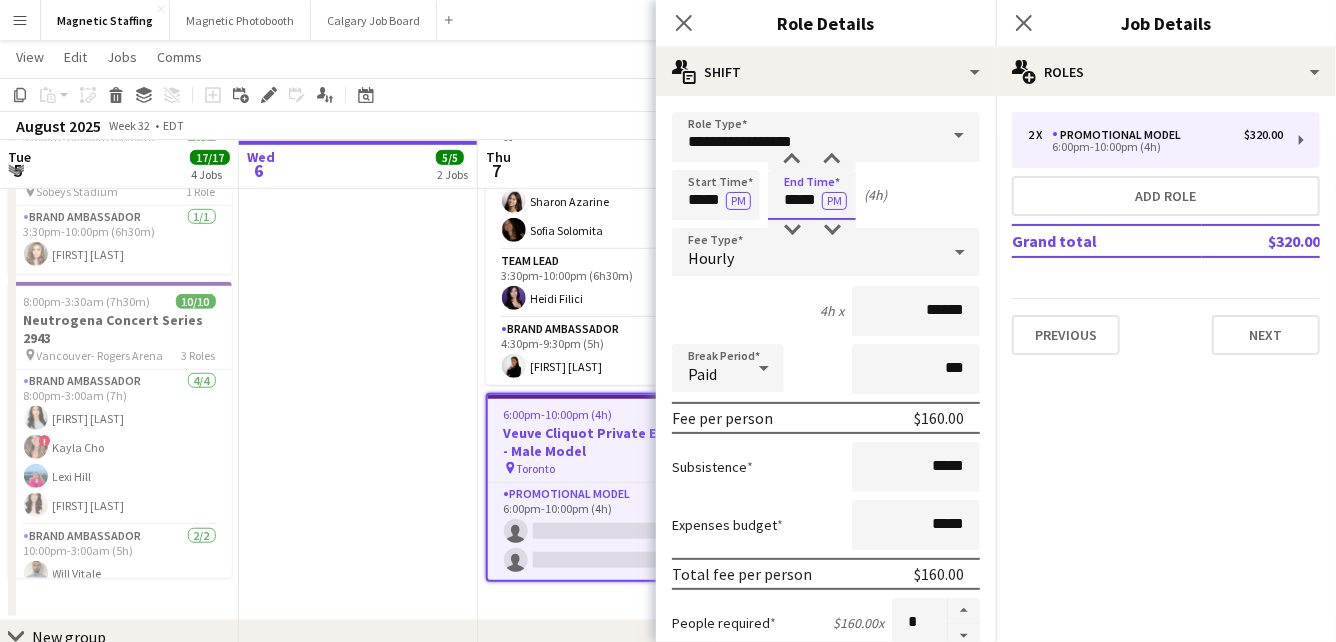 drag, startPoint x: 818, startPoint y: 203, endPoint x: 667, endPoint y: 188, distance: 151.74321 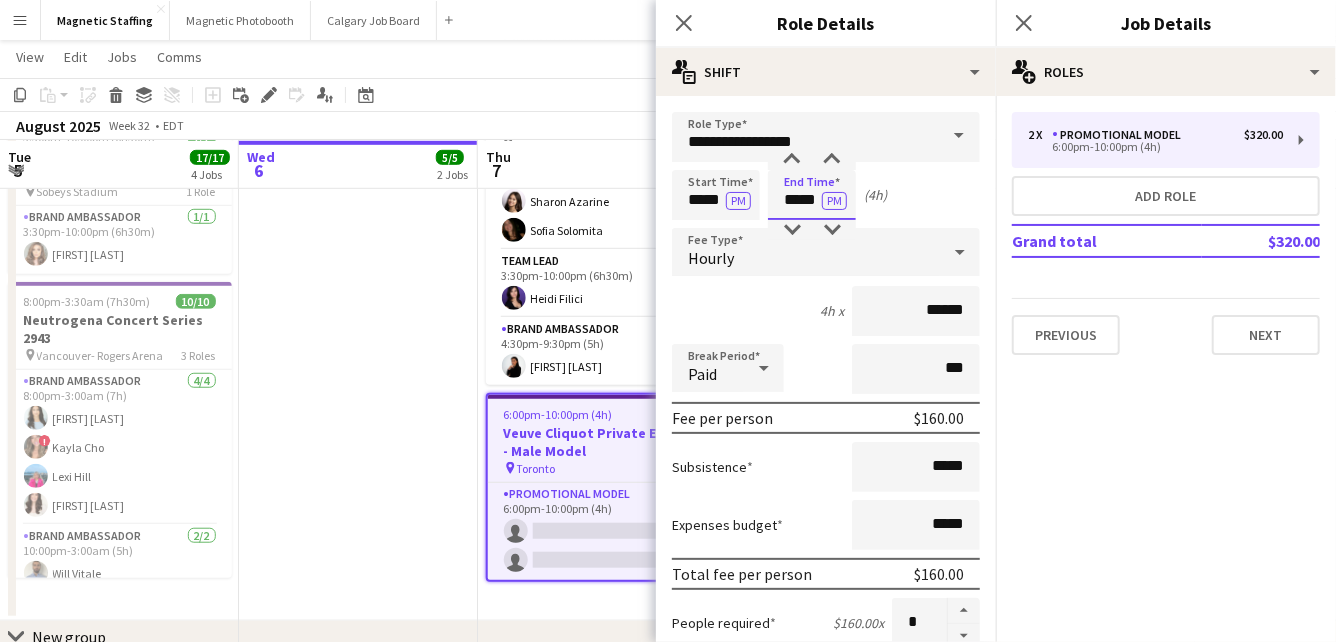 click on "**********" at bounding box center [826, 733] 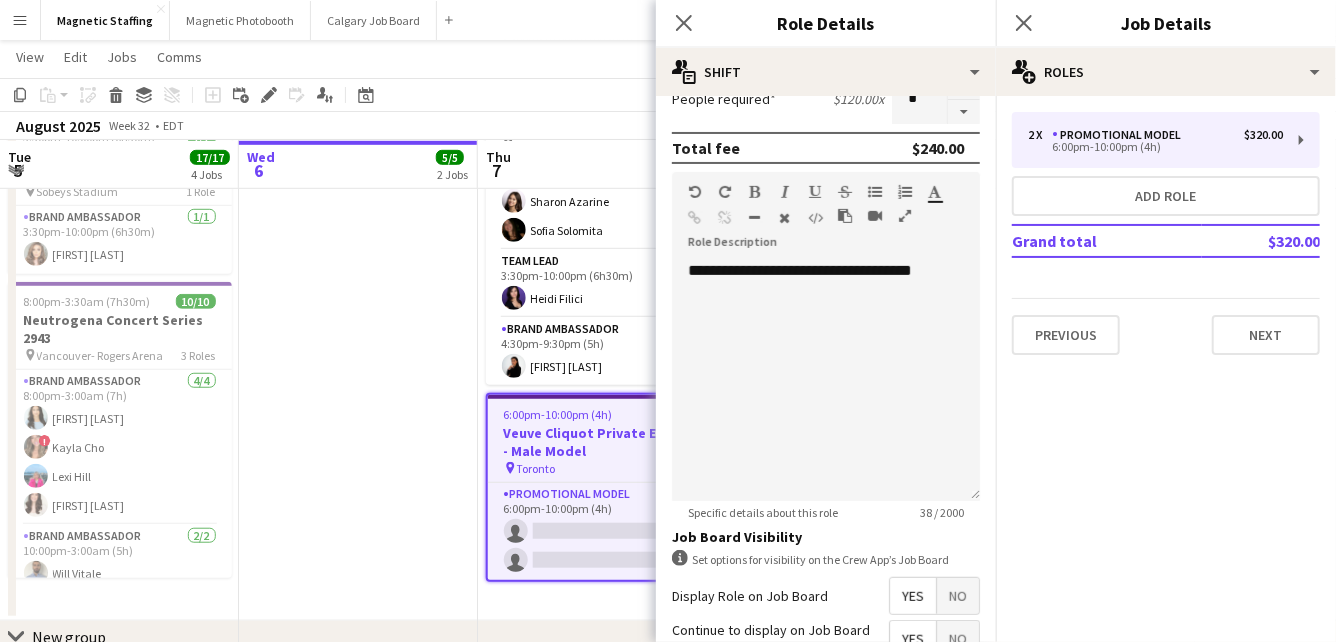 scroll, scrollTop: 523, scrollLeft: 0, axis: vertical 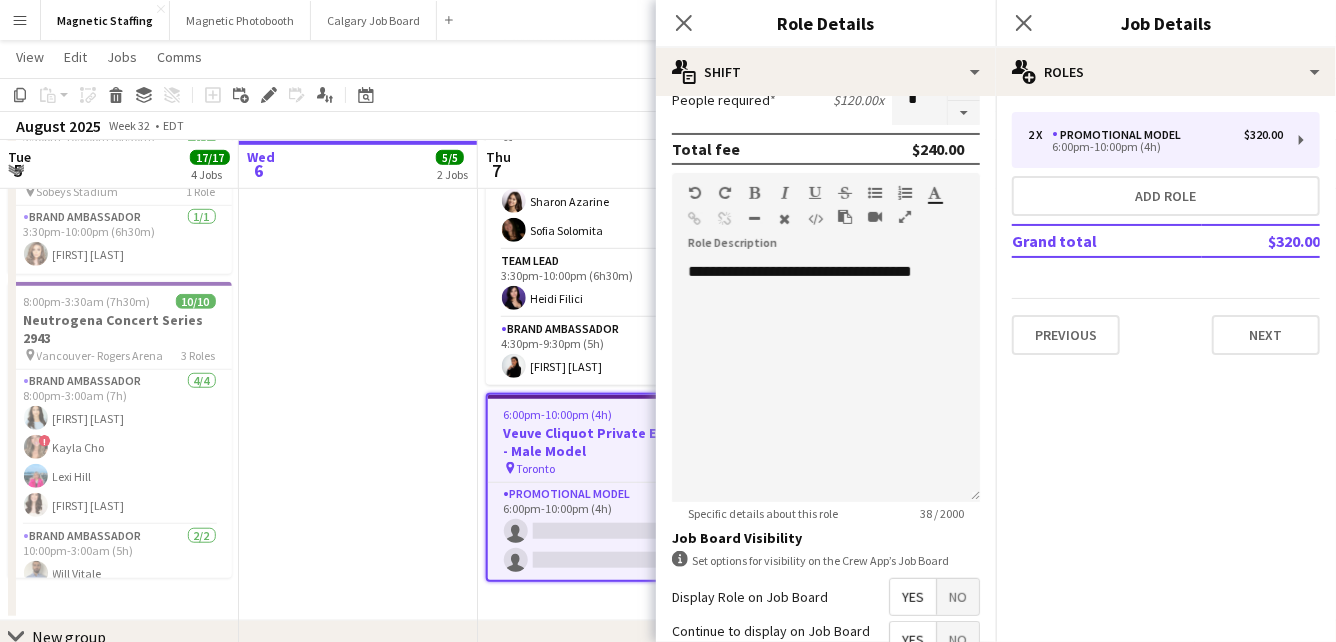 type on "*****" 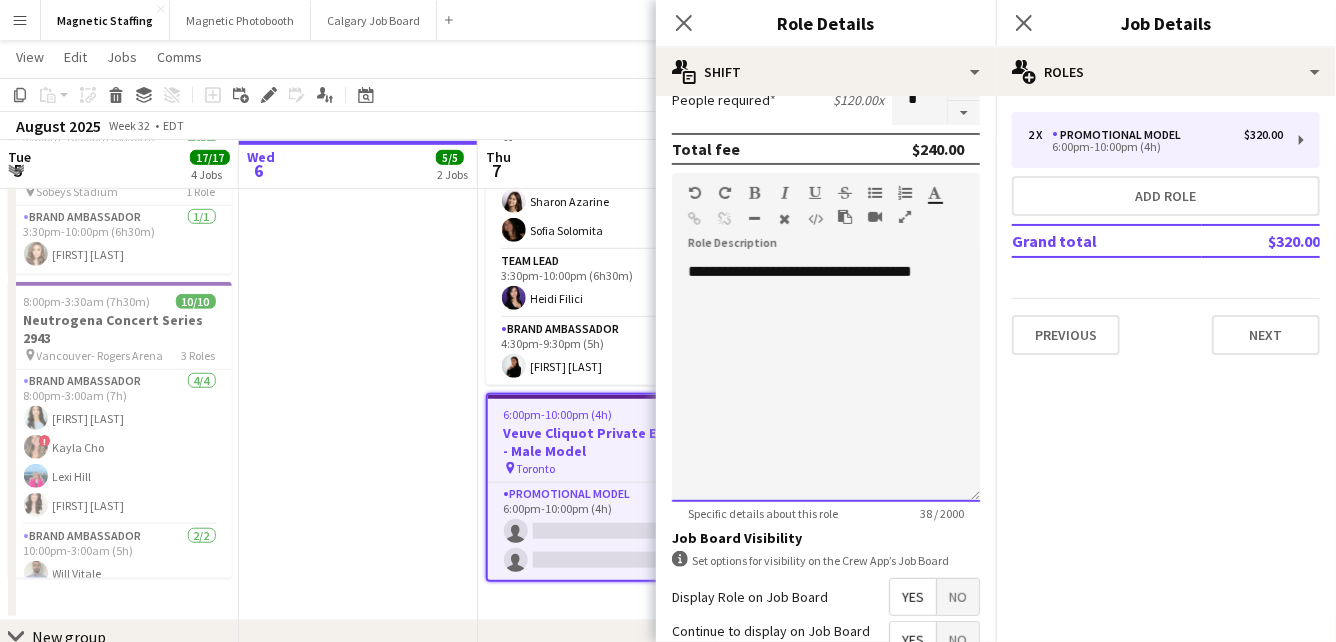 click on "**********" at bounding box center (826, 382) 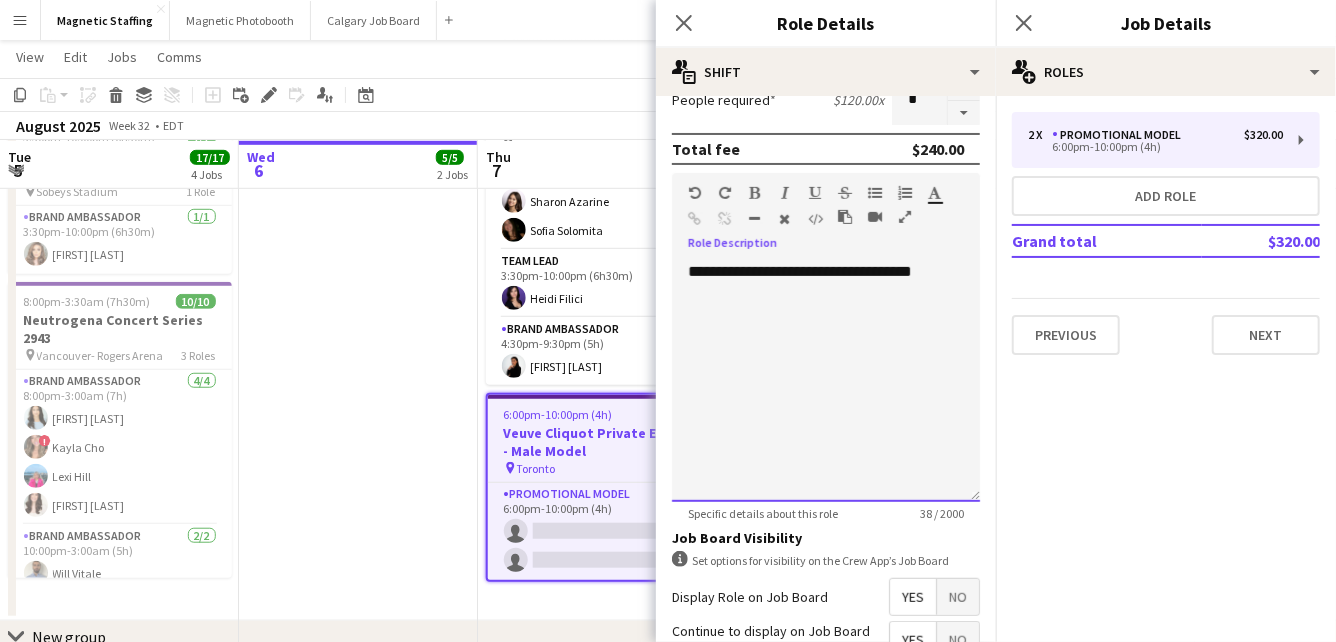type 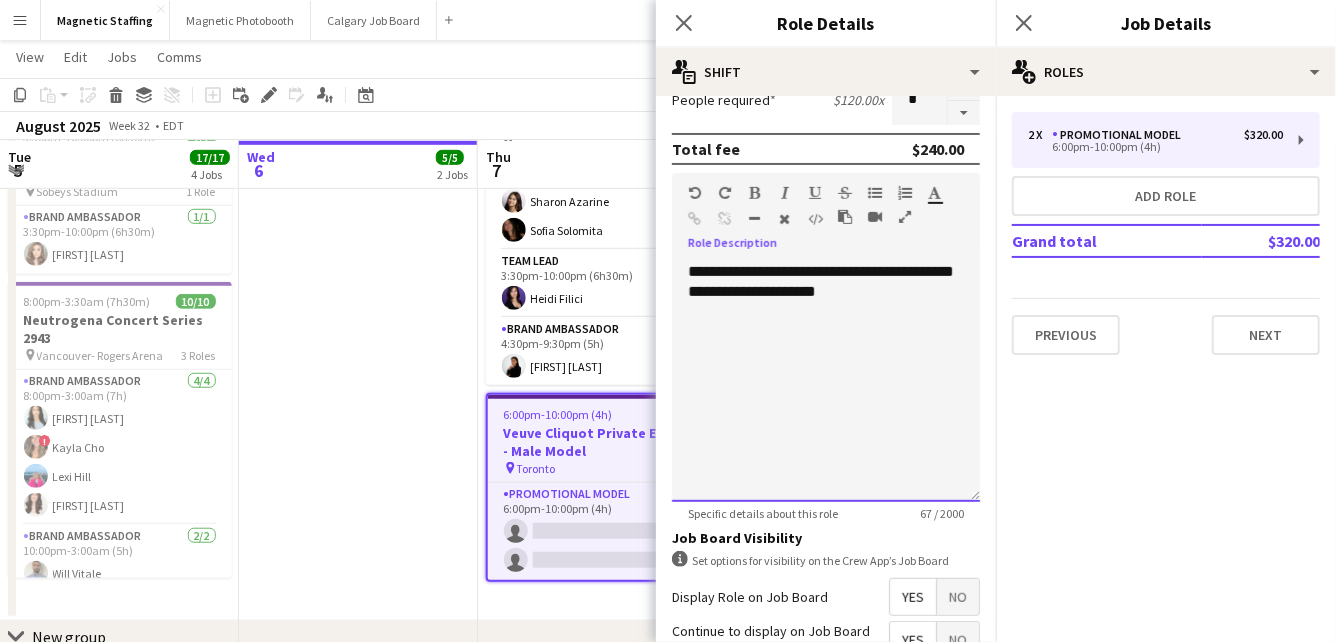 scroll, scrollTop: 709, scrollLeft: 0, axis: vertical 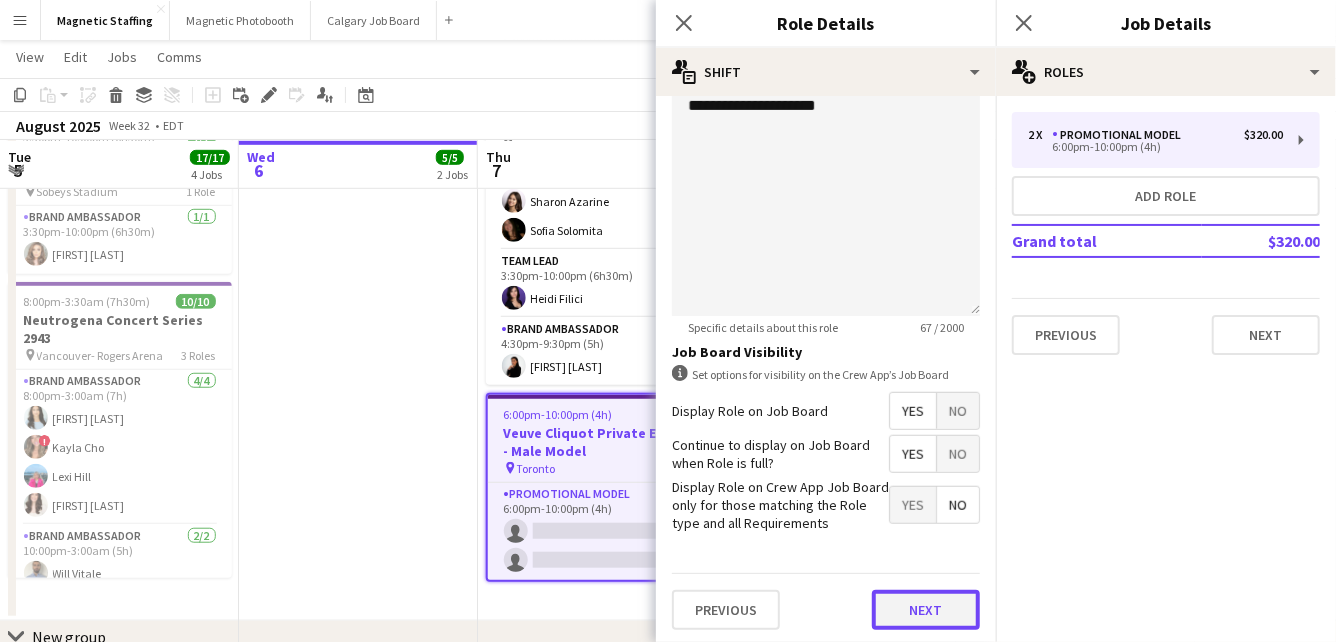 click on "Next" at bounding box center [926, 610] 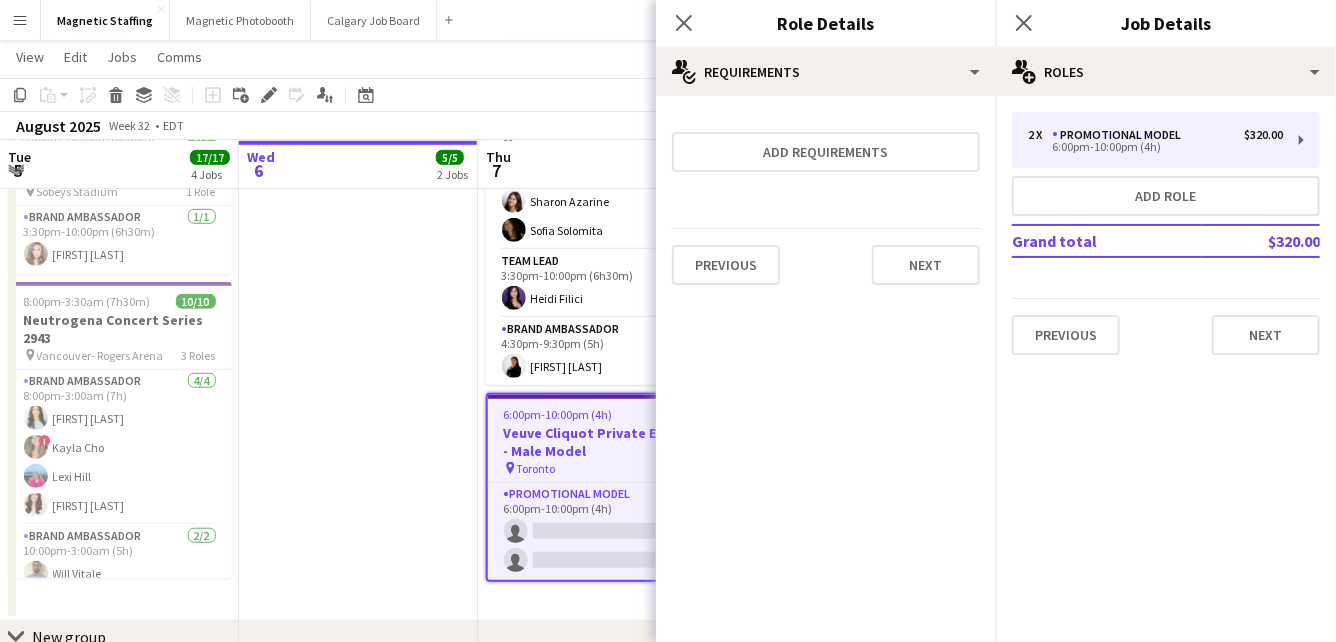 scroll, scrollTop: 0, scrollLeft: 0, axis: both 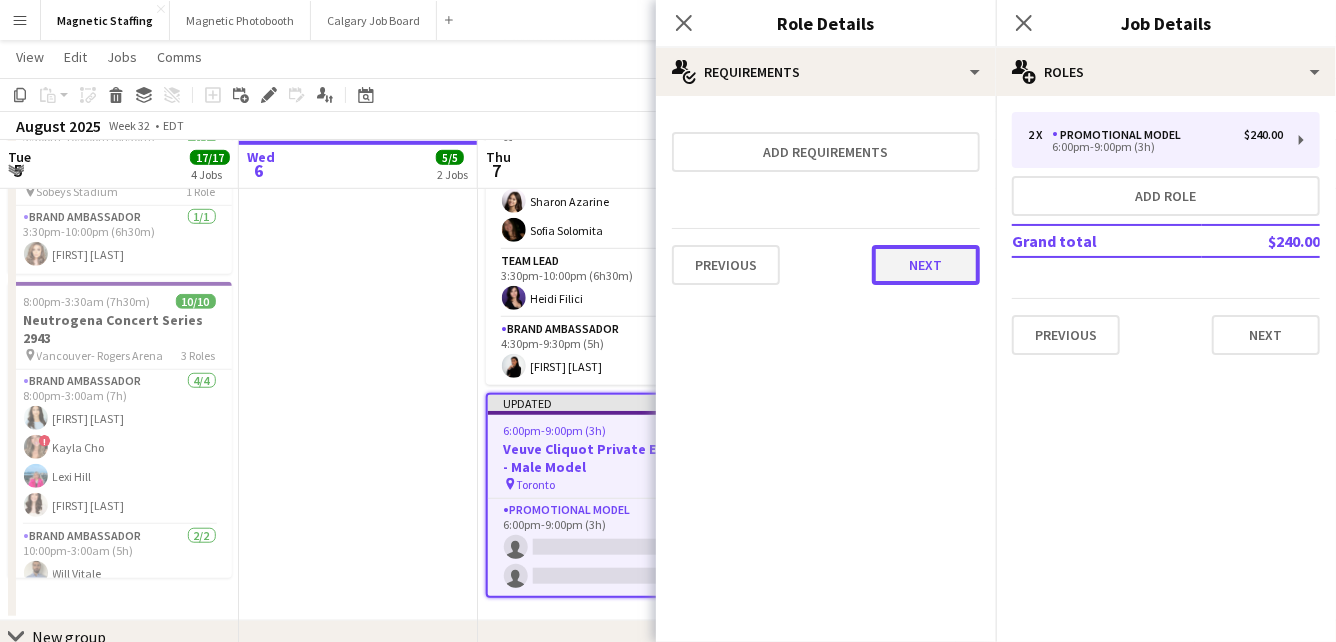 click on "Next" at bounding box center [926, 265] 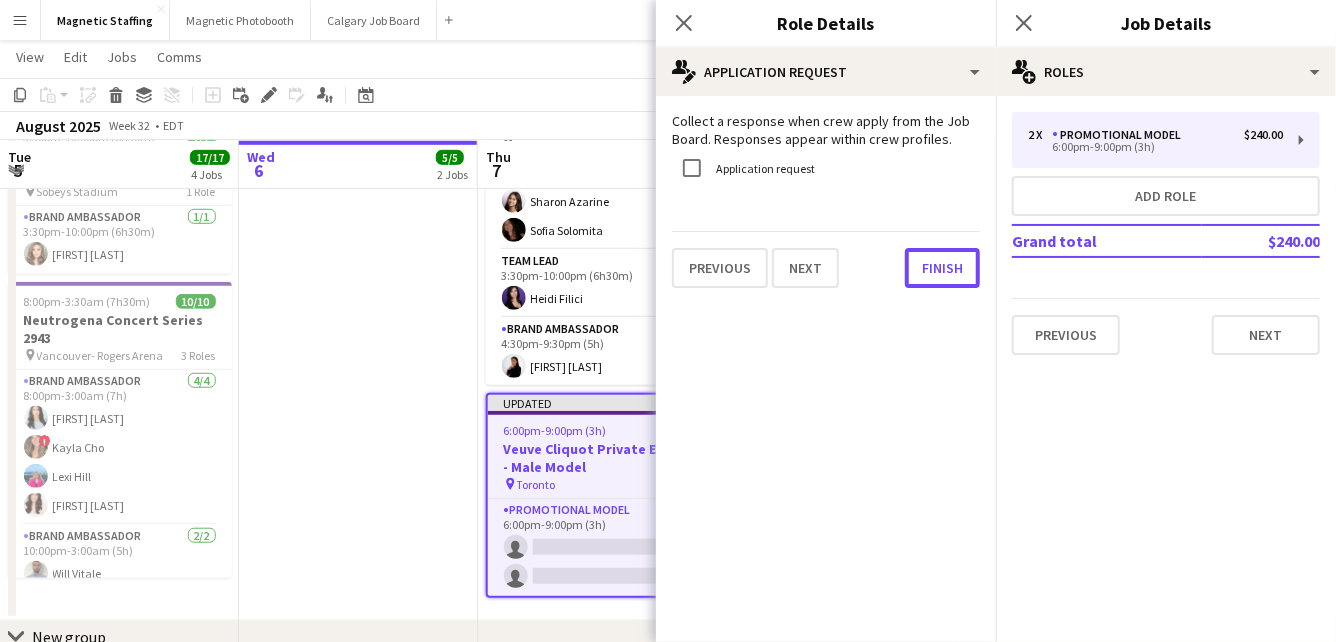 click on "Finish" at bounding box center (942, 268) 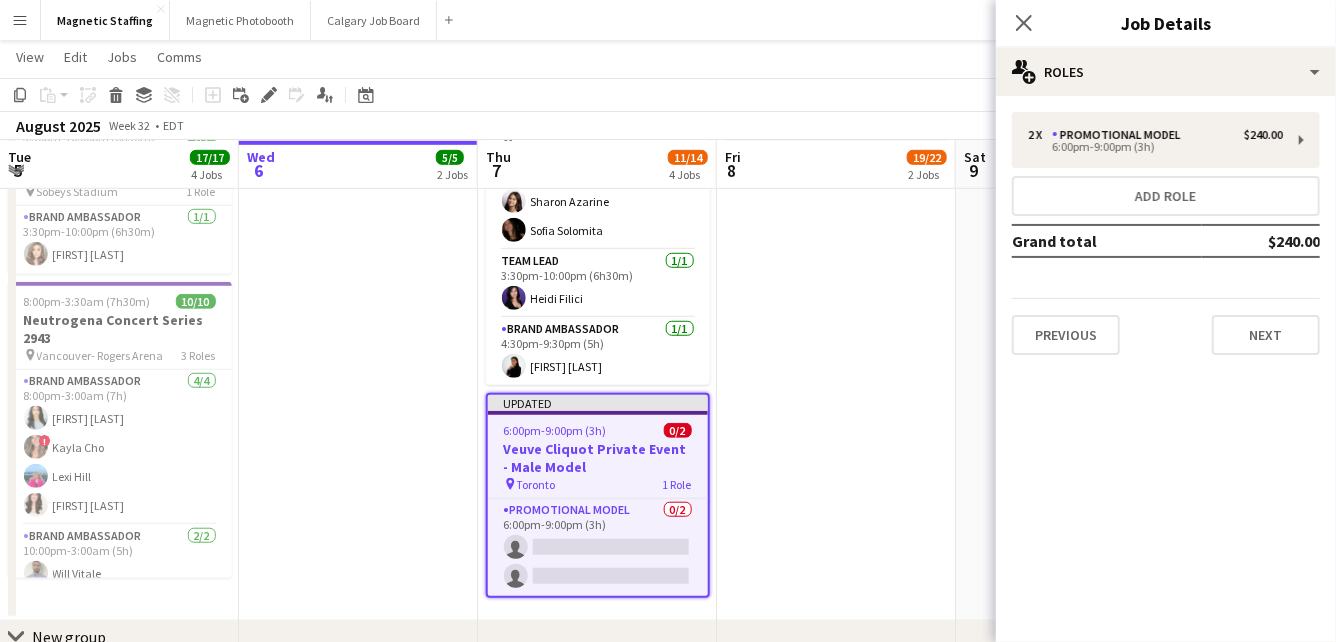 click on "3:30pm-10:00pm (6h30m)    1/1   Moët & Chandon Terrace - NBO Toronto 3050
pin
Sobeys Stadium    1 Role   Brand Ambassador   1/1   3:30pm-10:00pm (6h30m)
[FIRST] [LAST]     3:30pm-10:00pm (6h30m)    4/4   NBO x Shein - 2979
pin
IGA Stadium   3 Roles   Brand Ambassador   2/2   3:30pm-10:00pm (6h30m)
[FIRST] [LAST] [FIRST] [LAST]  Team Lead   1/1   3:30pm-10:00pm (6h30m)
[FIRST] [LAST]  Brand Ambassador   1/1   4:30pm-9:30pm (5h)
[FIRST] [LAST]" at bounding box center [358, 117] 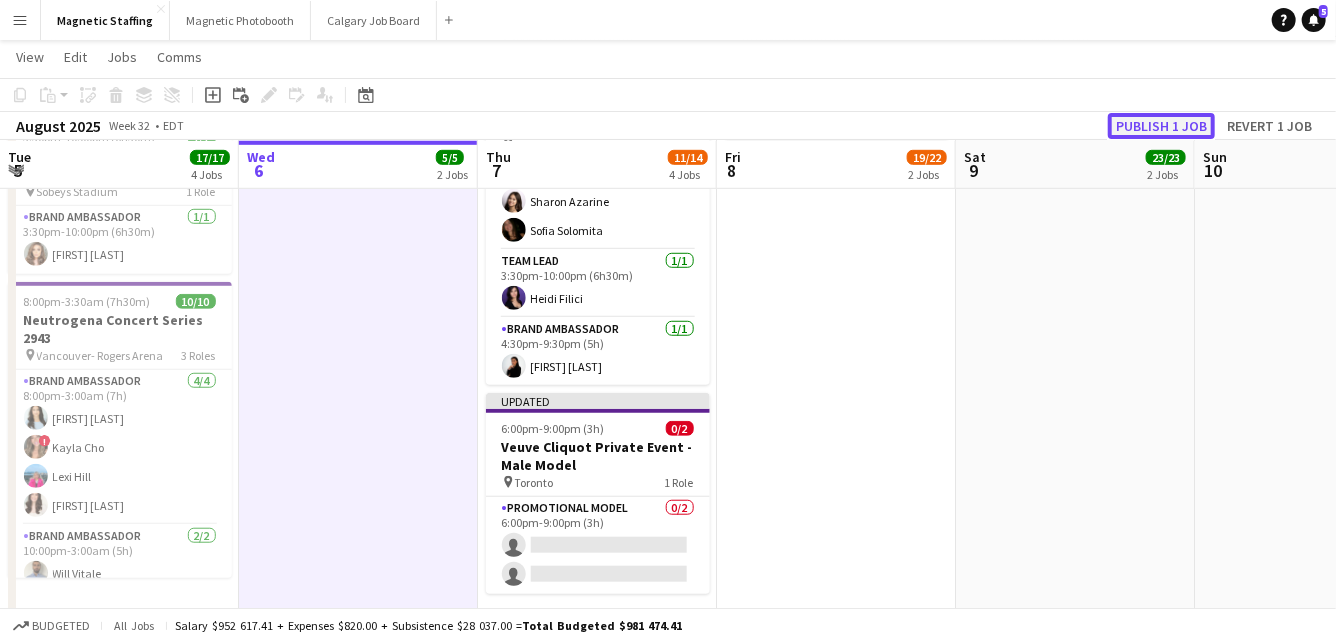 click on "Publish 1 job" 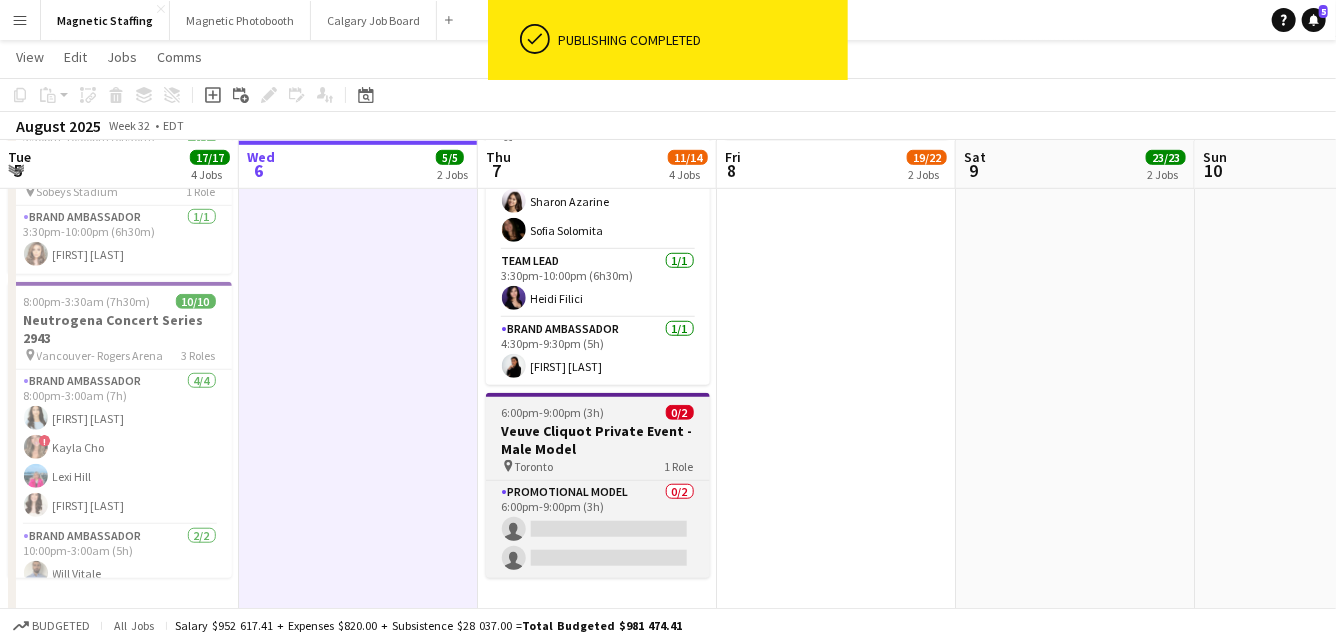scroll, scrollTop: 0, scrollLeft: 477, axis: horizontal 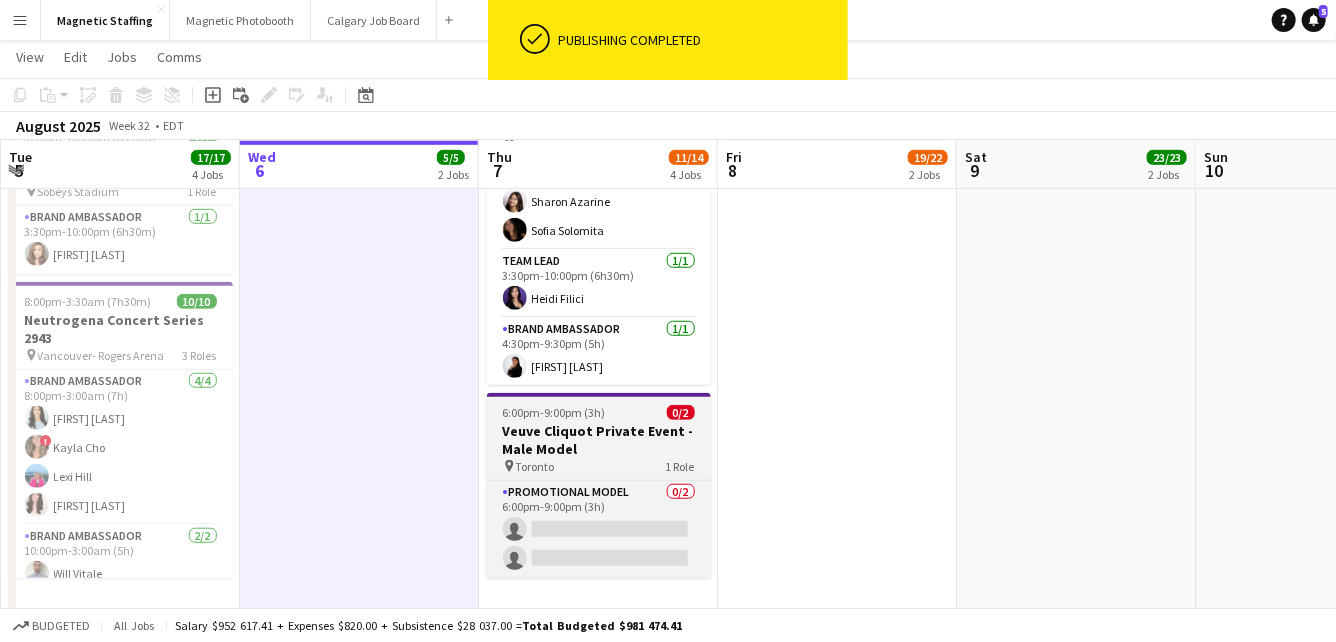 click on "Veuve Cliquot Private Event - Male Model" at bounding box center (599, 440) 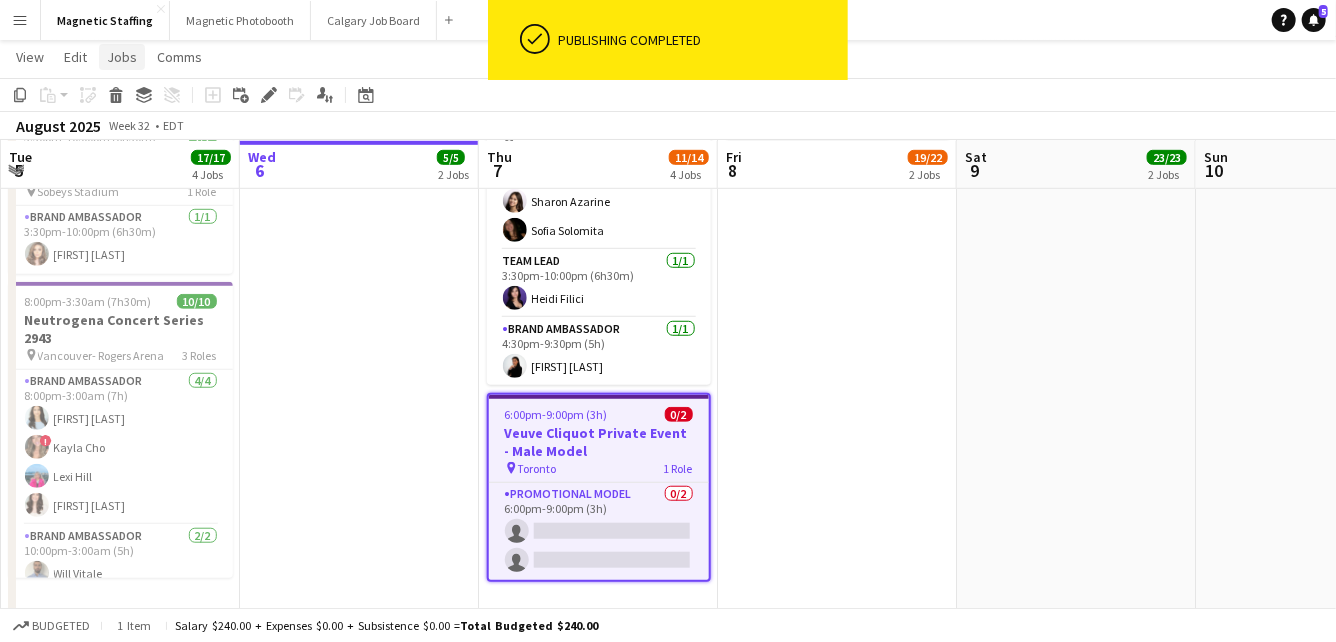 click on "Jobs" 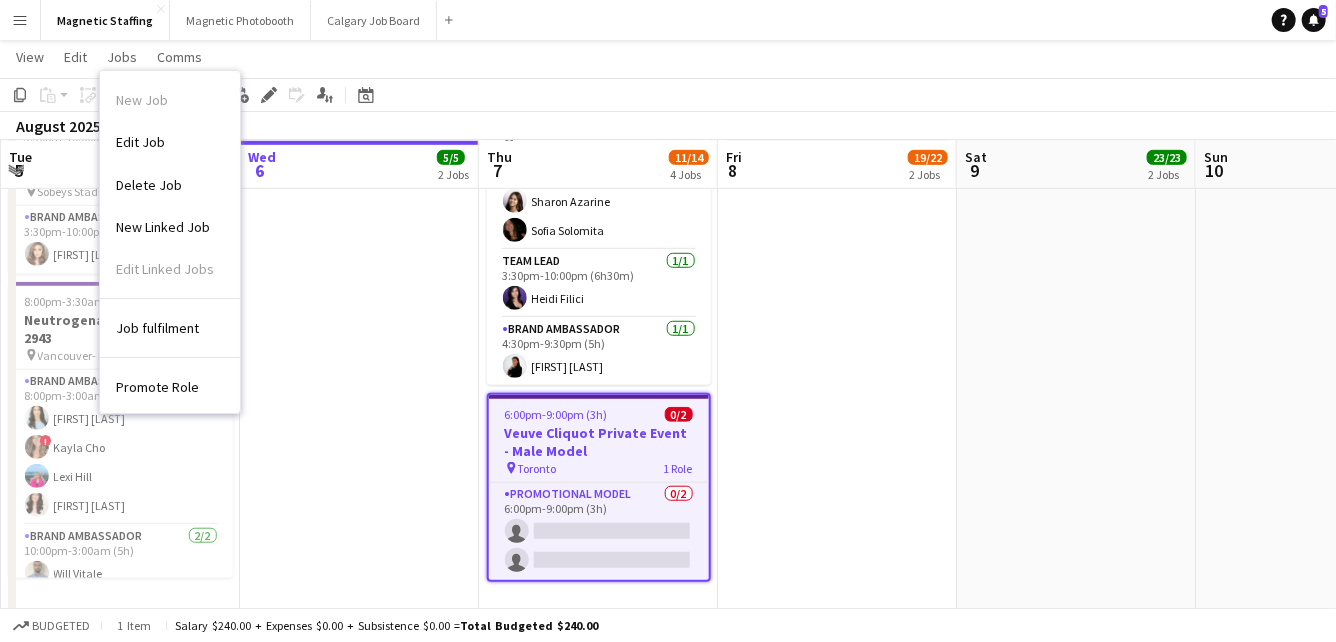 click on "Veuve Cliquot Private Event - Male Model" at bounding box center [599, 442] 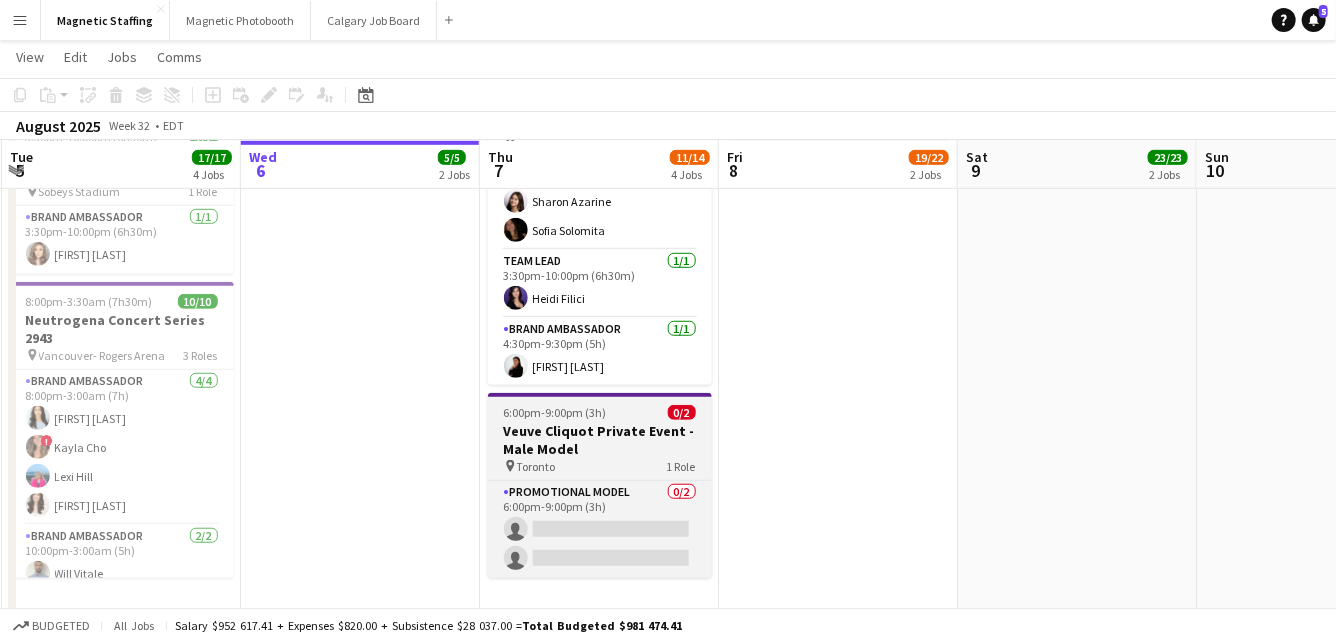 click on "Veuve Cliquot Private Event - Male Model" at bounding box center [600, 440] 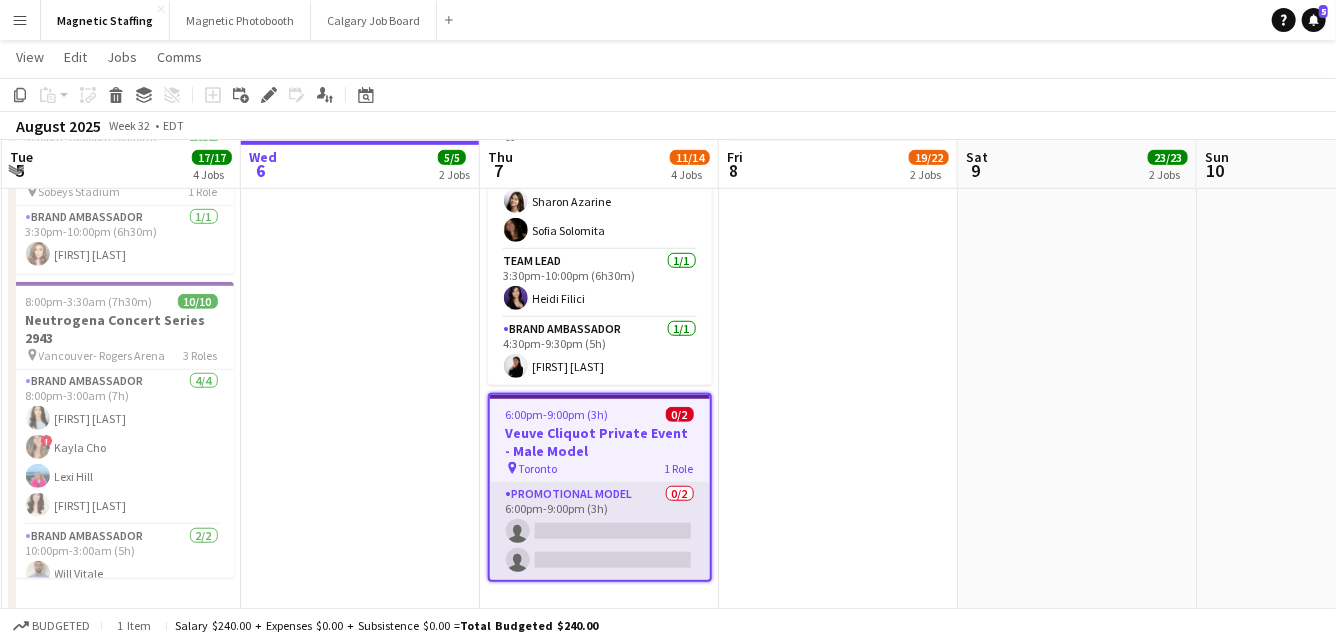 click on "Promotional Model   0/2   6:00pm-9:00pm (3h)
single-neutral-actions
single-neutral-actions" at bounding box center (600, 531) 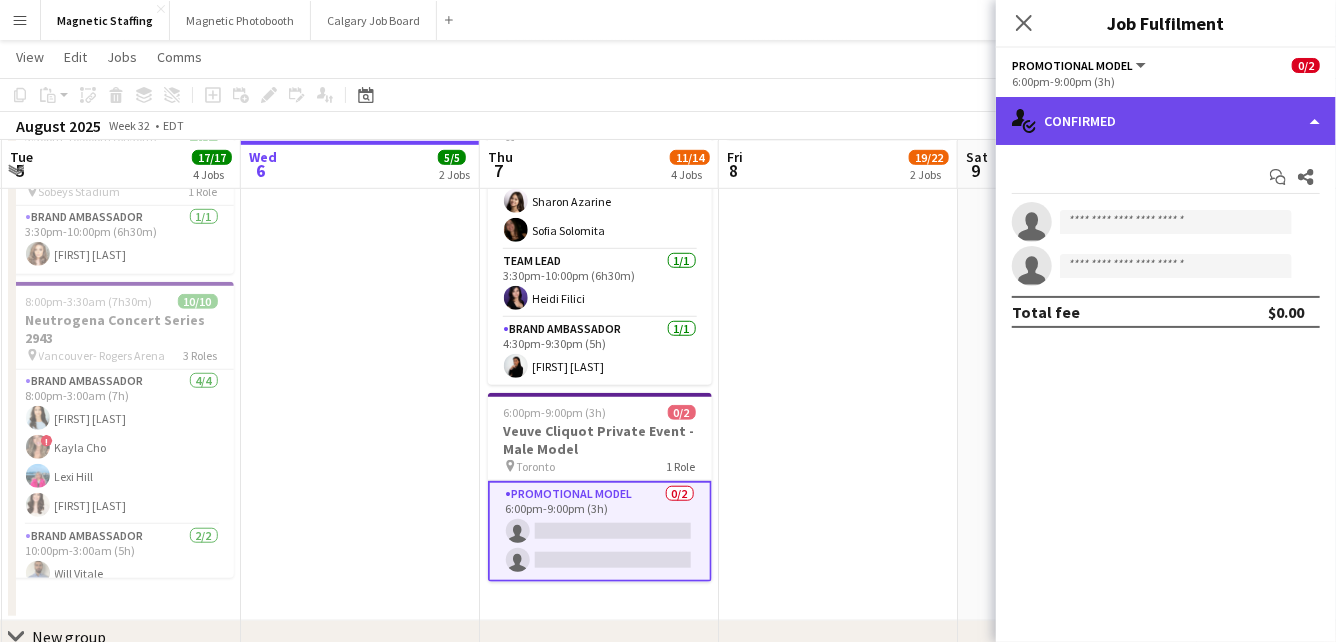 click on "single-neutral-actions-check-2
Confirmed" 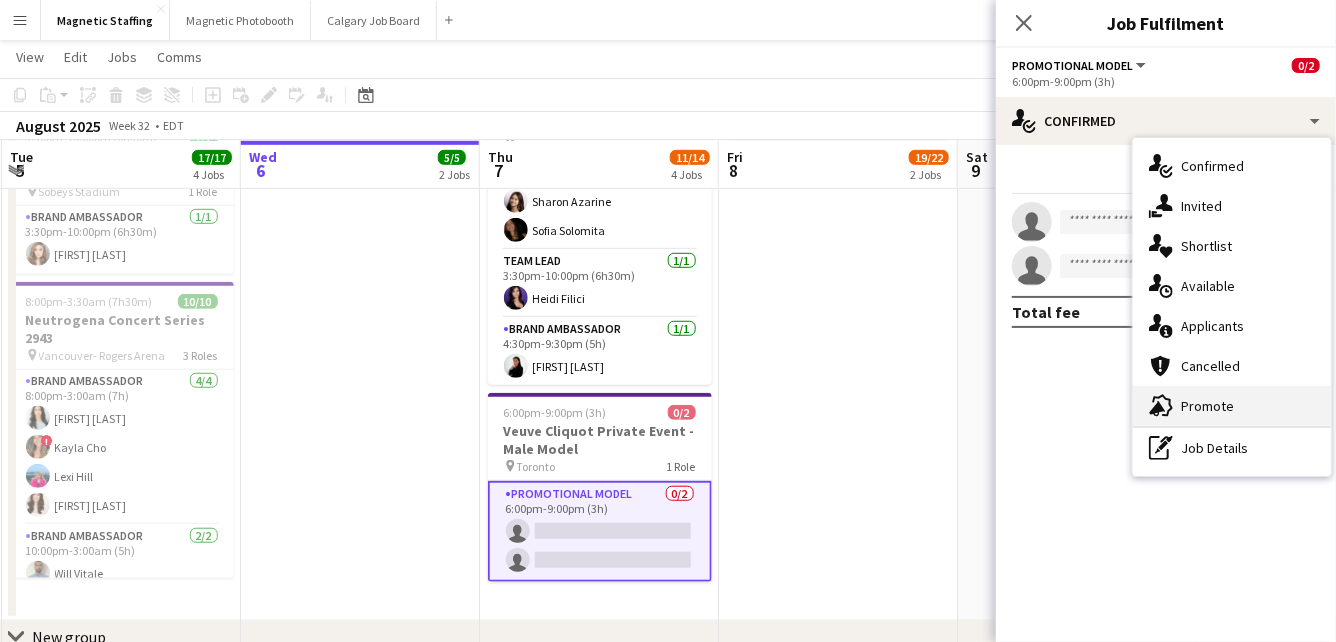 click on "advertising-megaphone
Promote" at bounding box center (1232, 406) 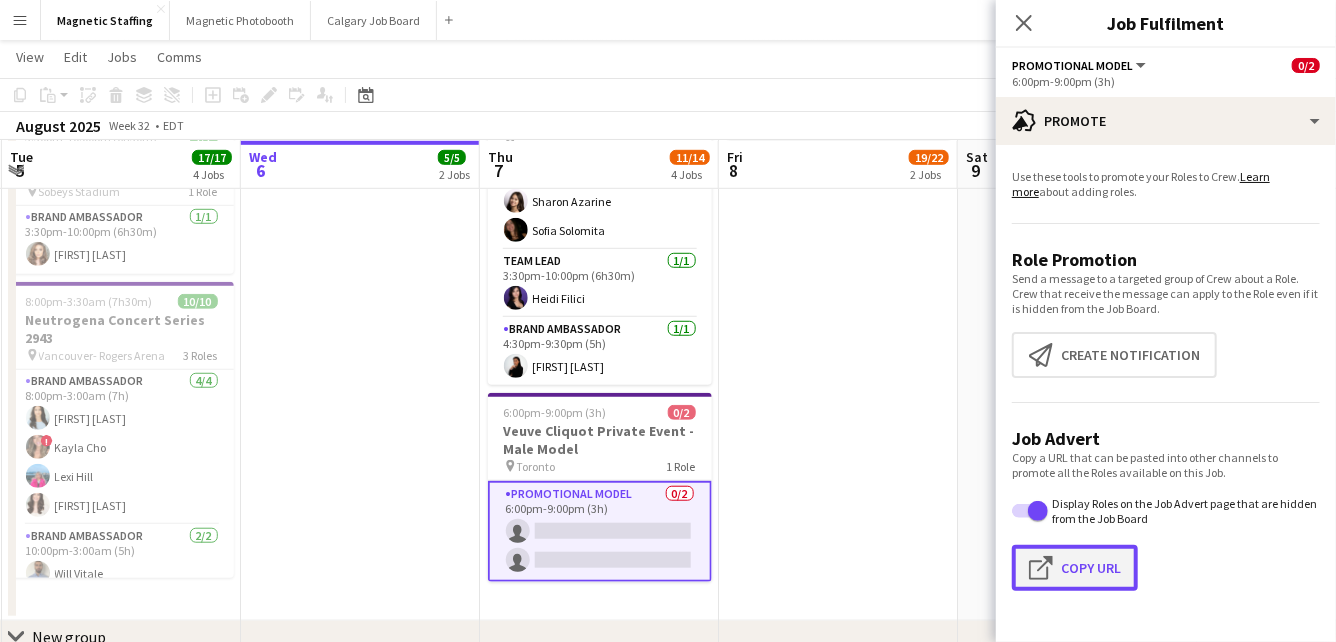 click on "Click to copy URL
Copy Url" at bounding box center [1075, 568] 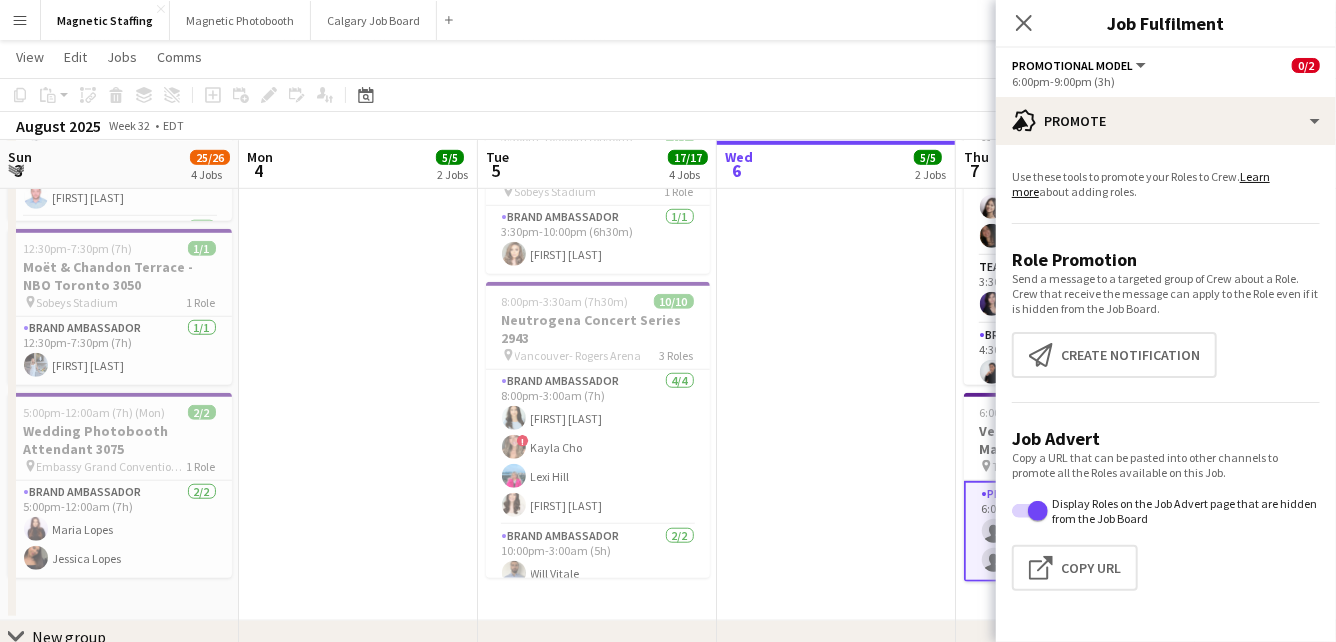 scroll, scrollTop: 0, scrollLeft: 0, axis: both 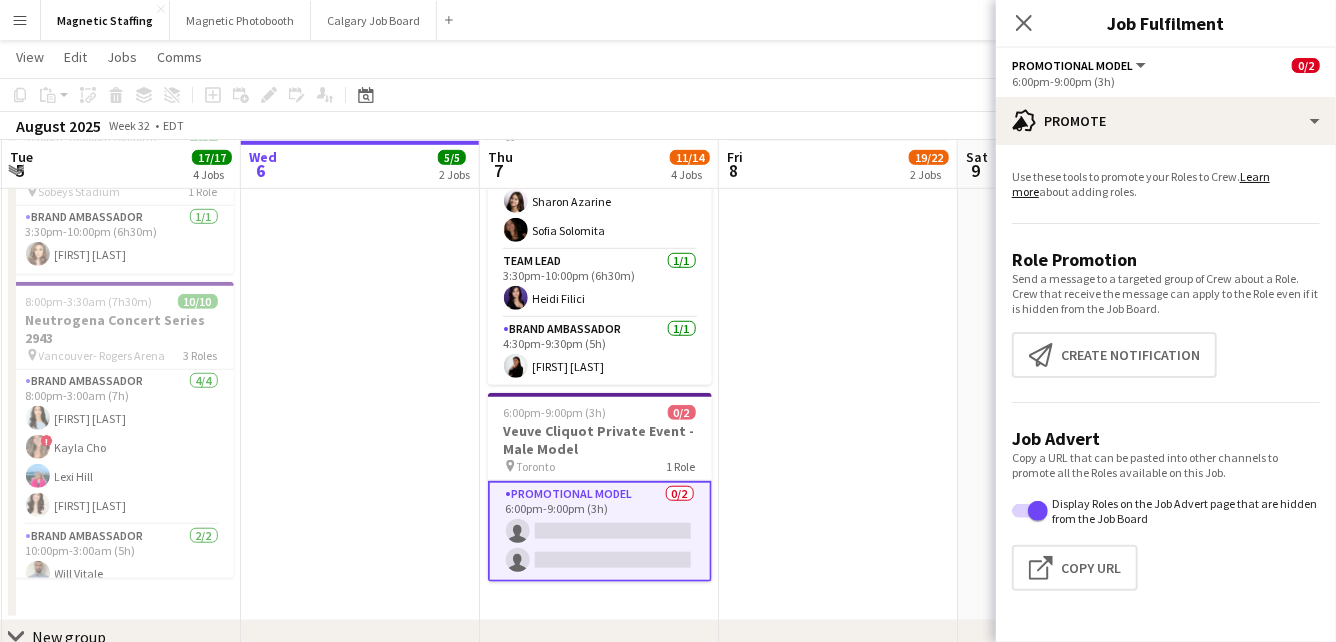 click on "Menu" at bounding box center (20, 20) 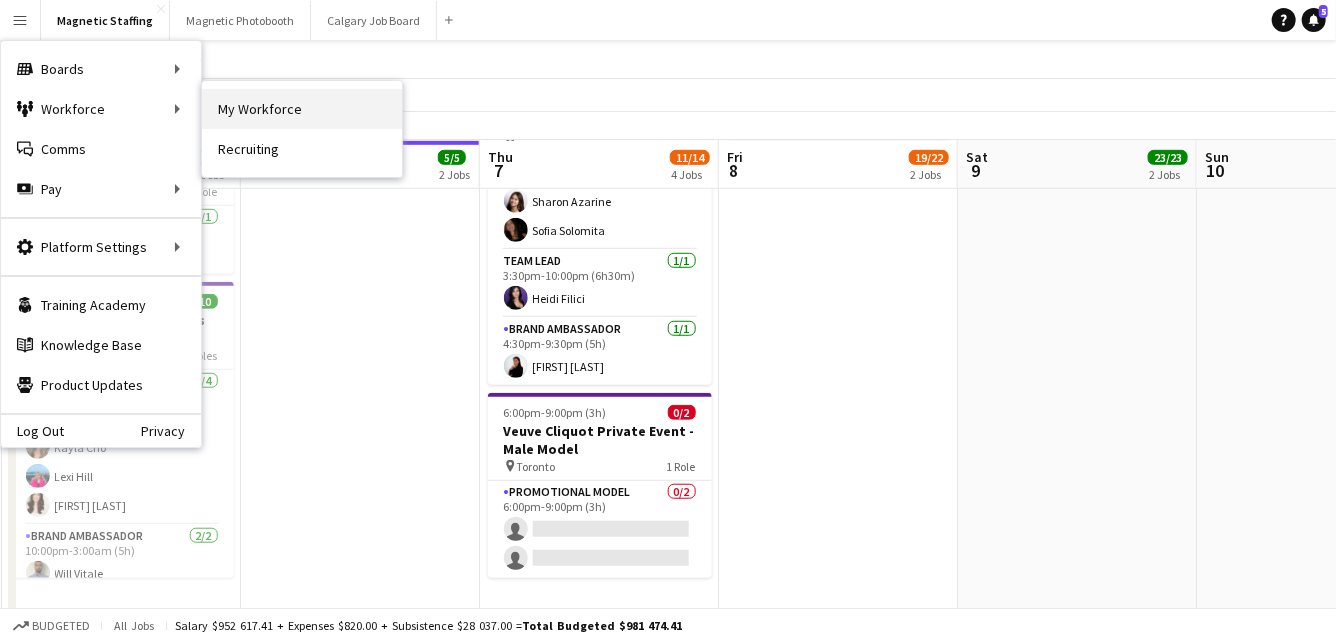 click on "My Workforce" at bounding box center (302, 109) 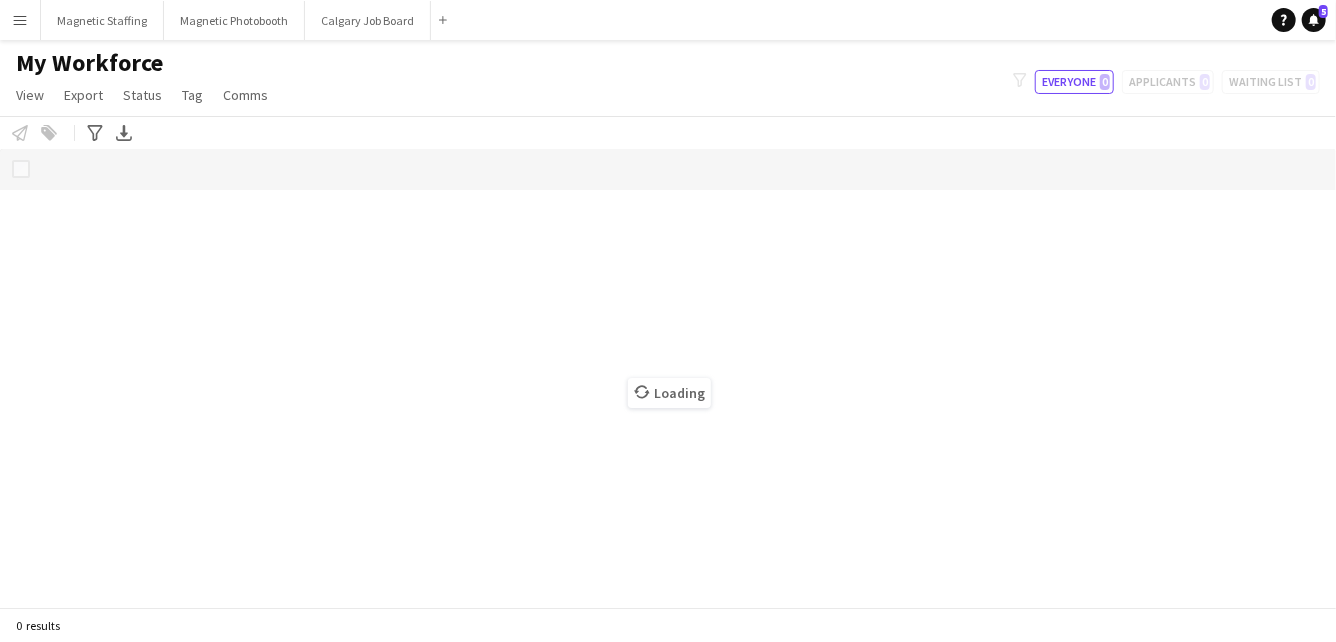 scroll, scrollTop: 0, scrollLeft: 0, axis: both 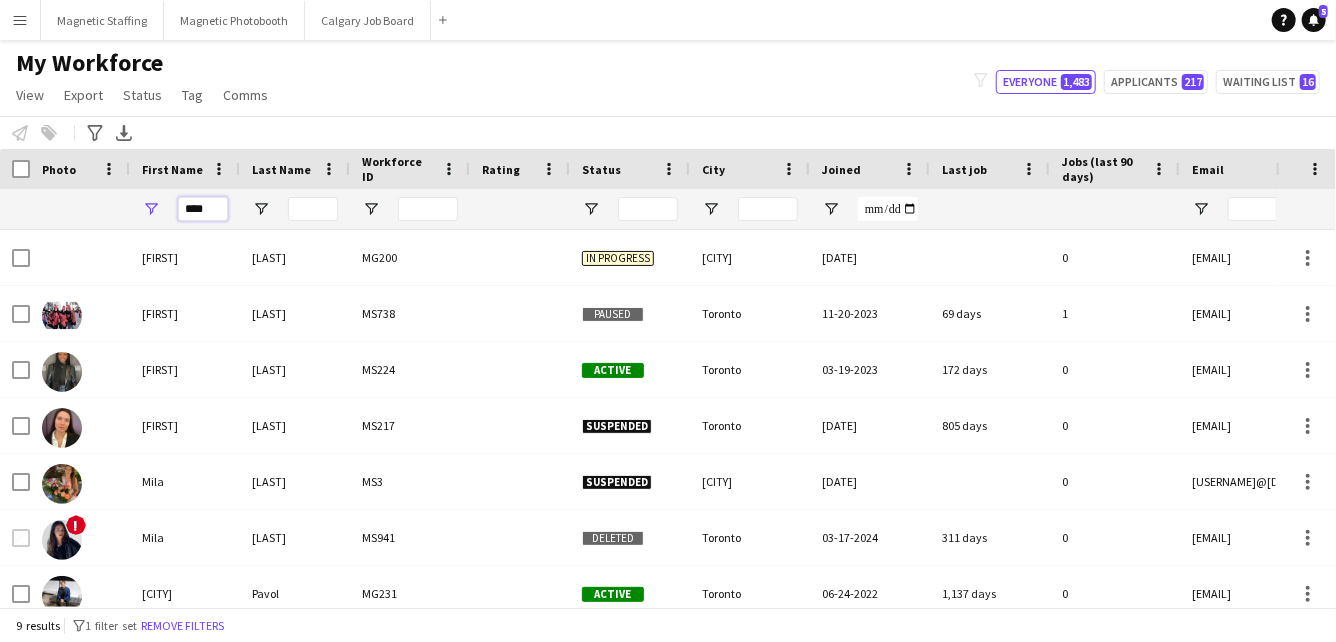 click on "****" at bounding box center (203, 209) 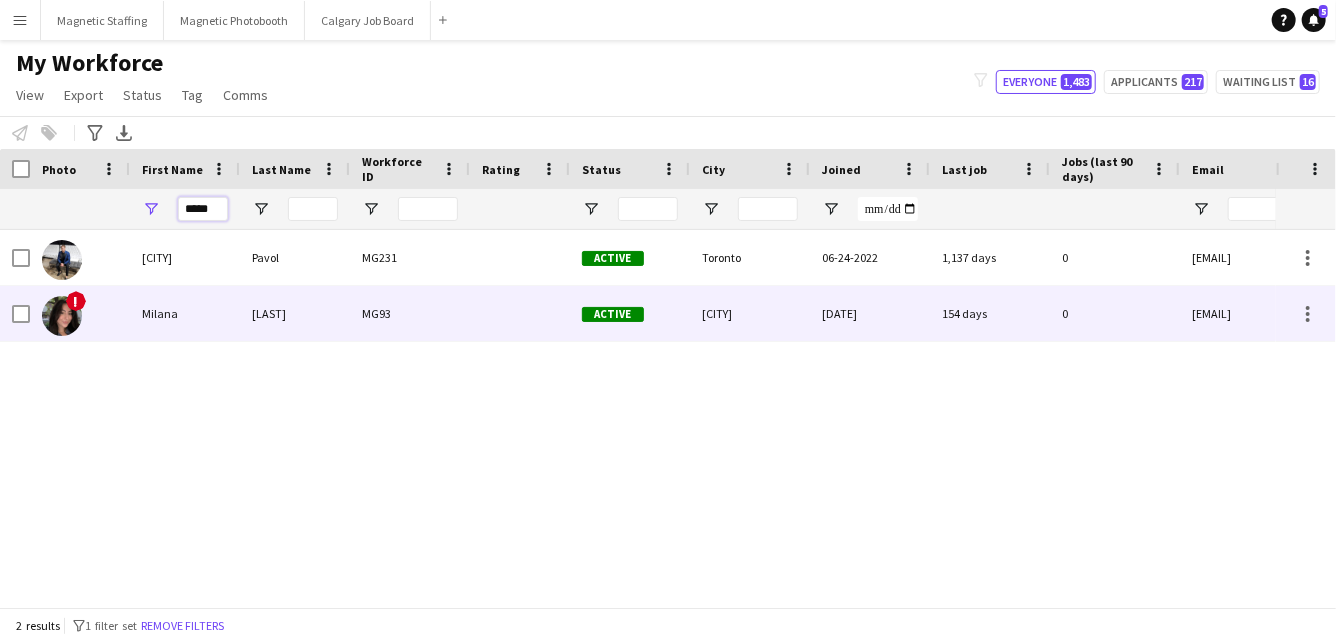 type on "*****" 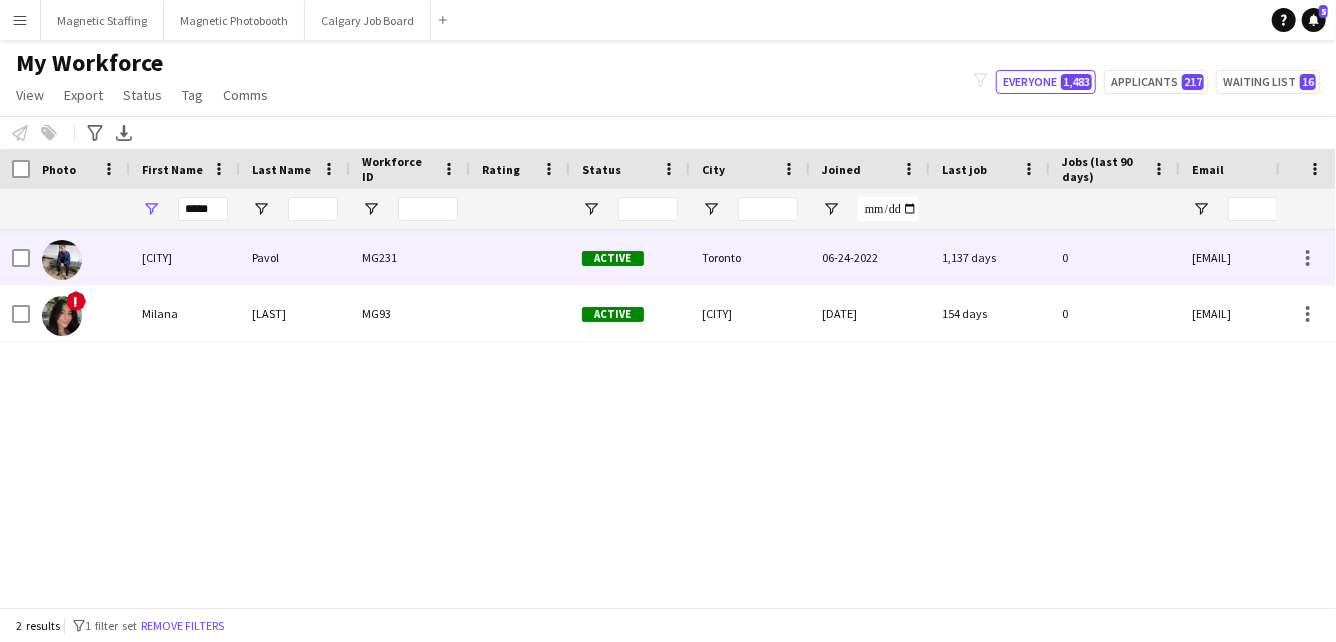 click on "[CITY]" at bounding box center [185, 257] 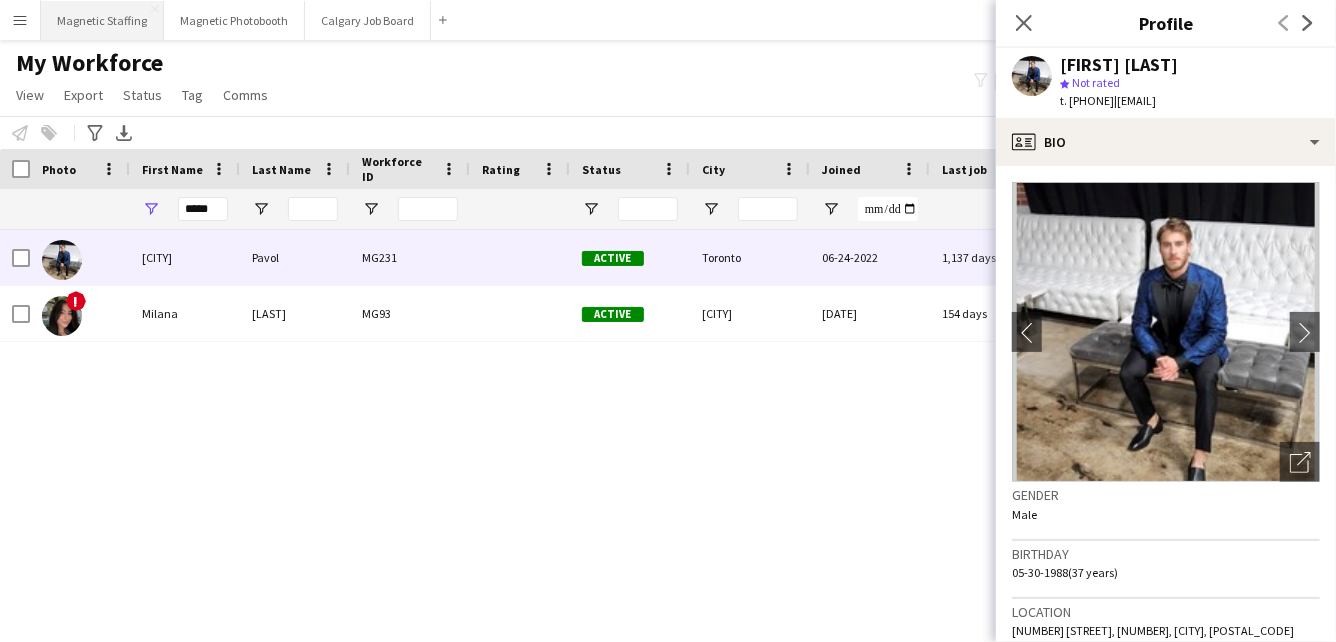 click on "Magnetic Staffing
Close" at bounding box center [102, 20] 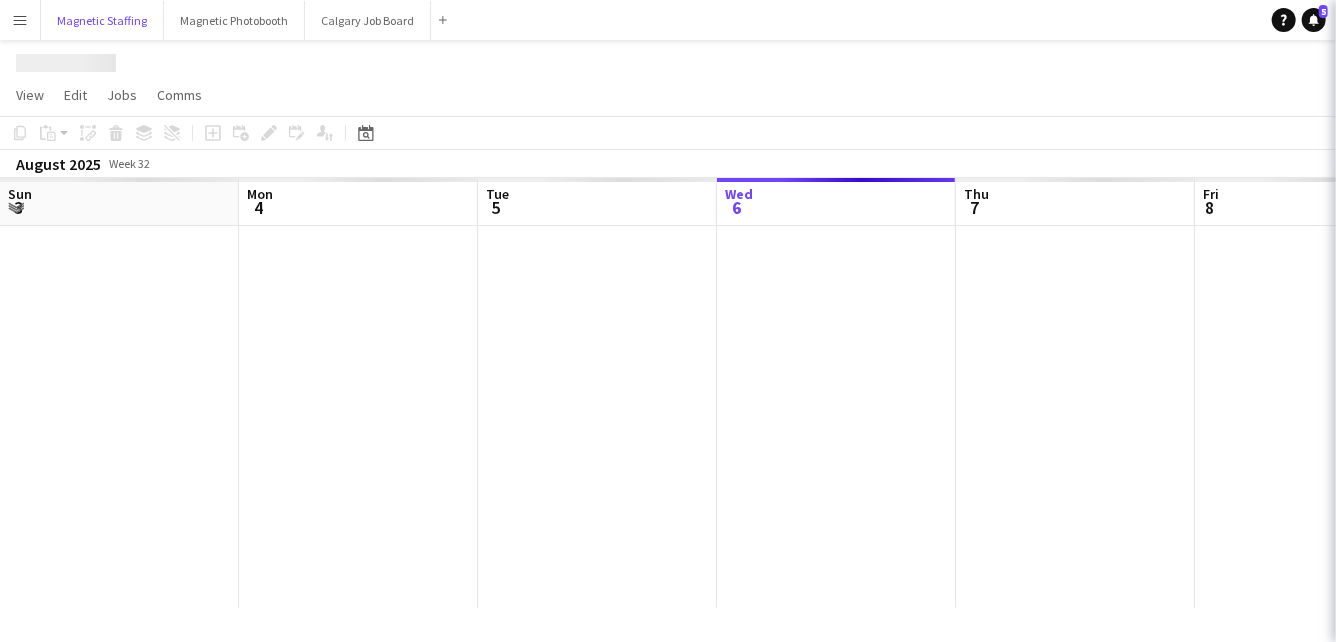 scroll, scrollTop: 0, scrollLeft: 478, axis: horizontal 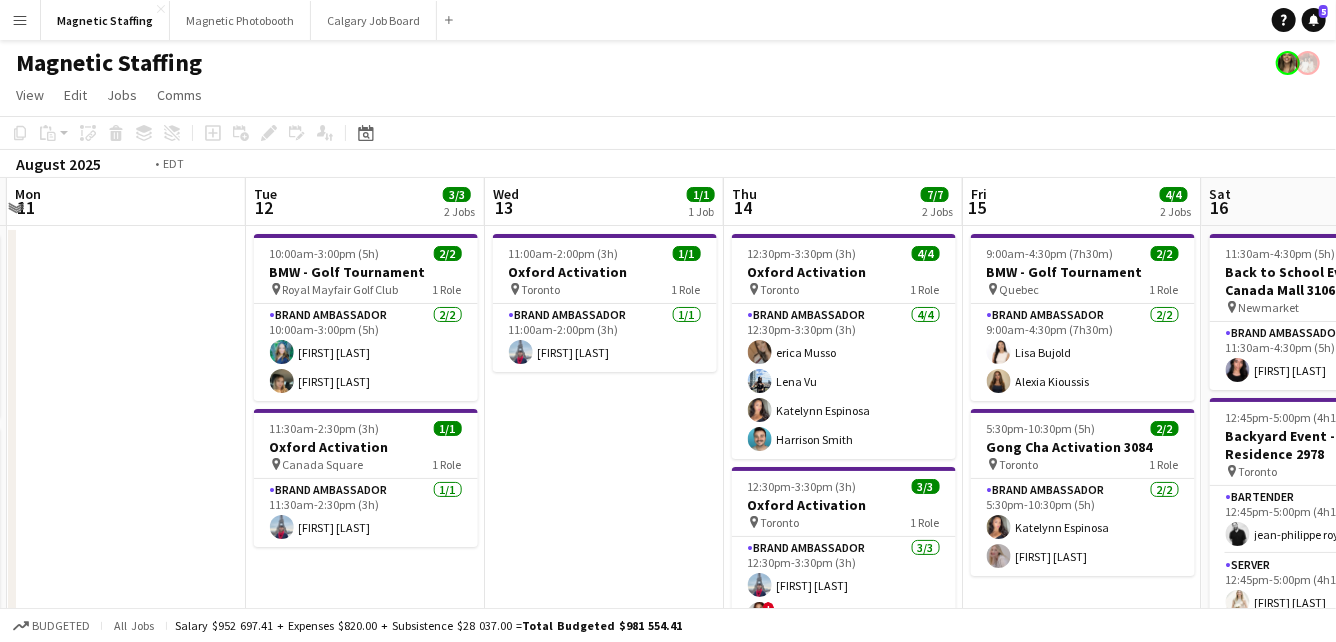 drag, startPoint x: 521, startPoint y: 490, endPoint x: 169, endPoint y: 490, distance: 352 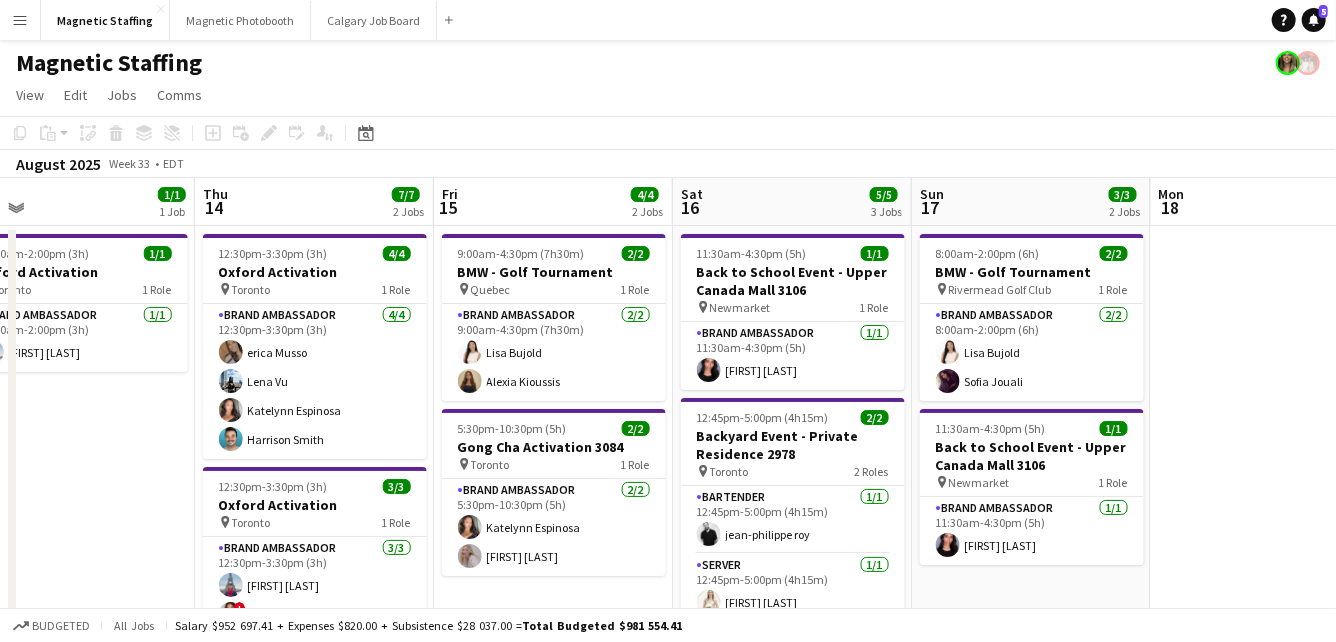 drag, startPoint x: 719, startPoint y: 386, endPoint x: 525, endPoint y: 385, distance: 194.00258 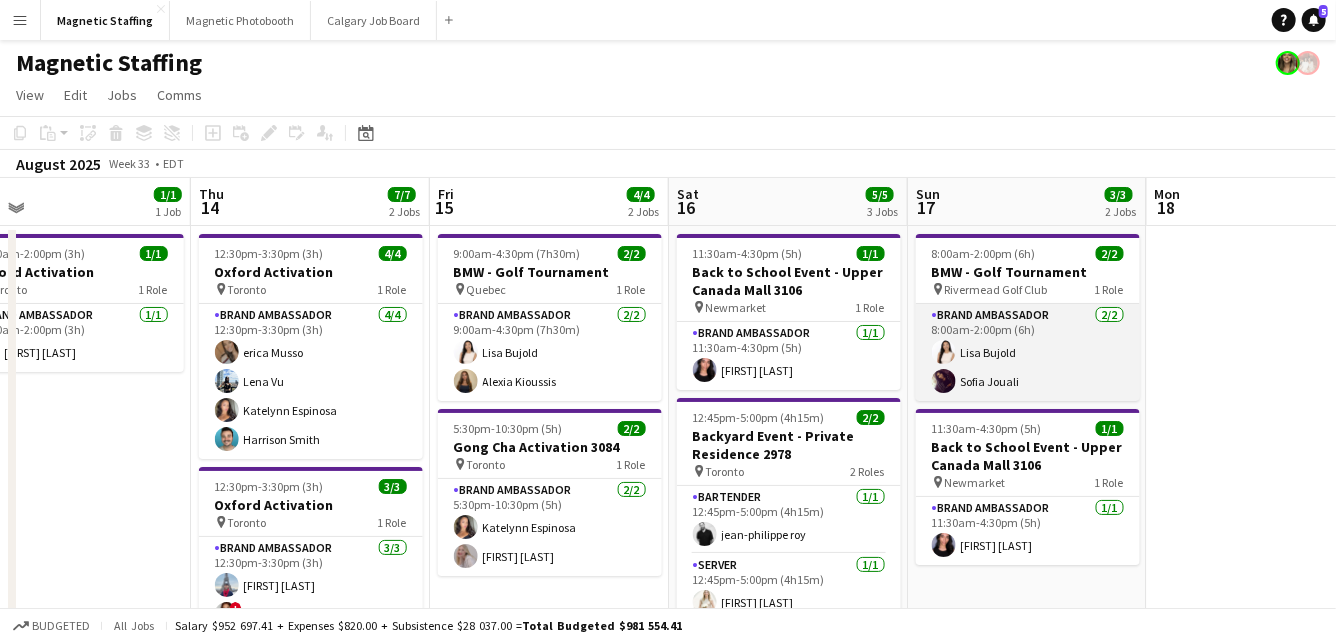 click on "Brand Ambassador   2/2   8:00am-2:00pm (6h)
Lisa Bujold Sofia Jouali" at bounding box center (1028, 352) 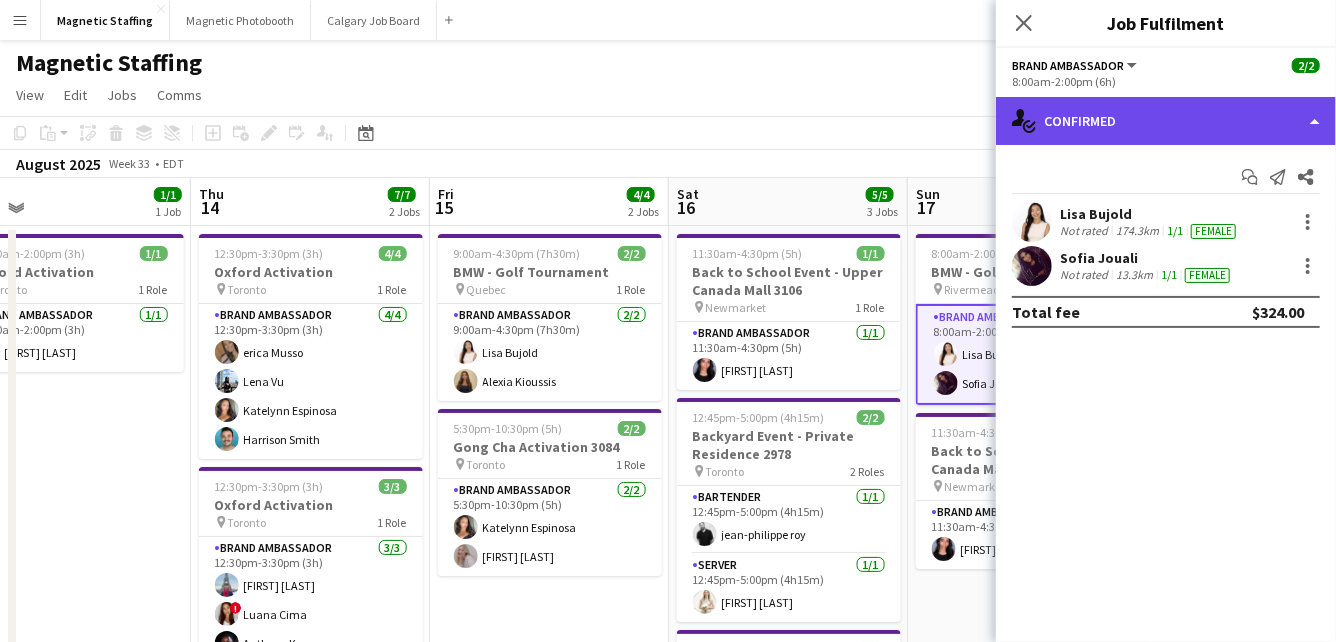 click on "single-neutral-actions-check-2
Confirmed" 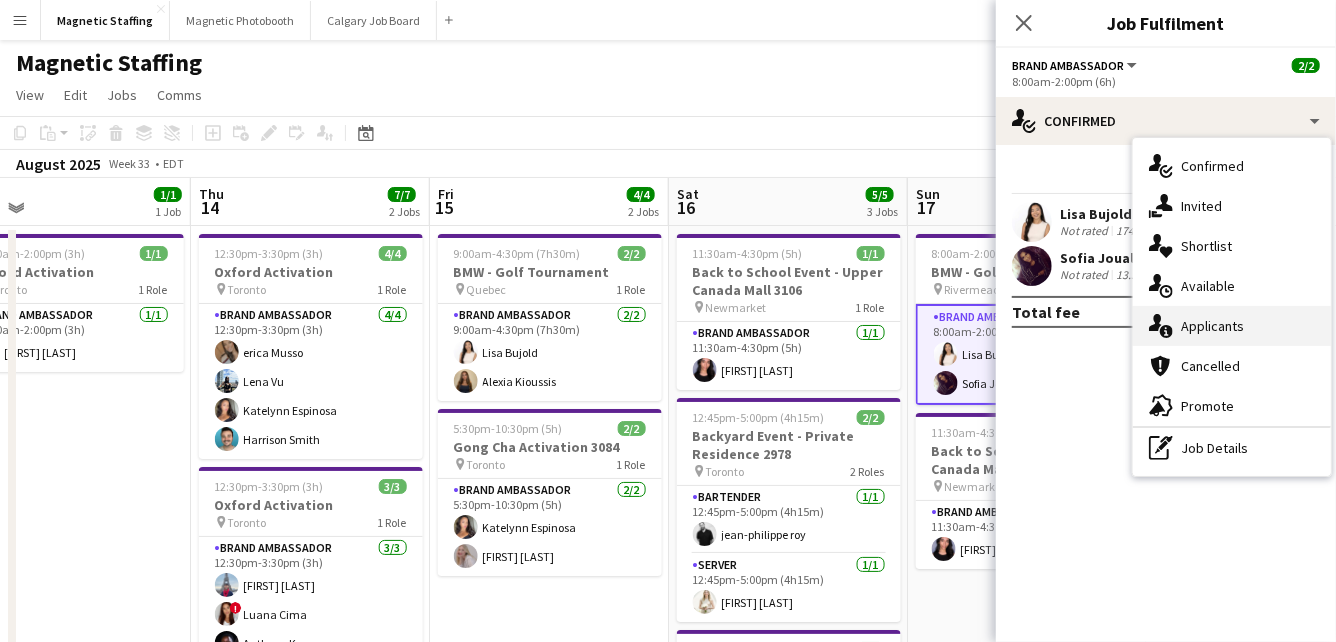 click on "single-neutral-actions-information
Applicants" at bounding box center (1232, 326) 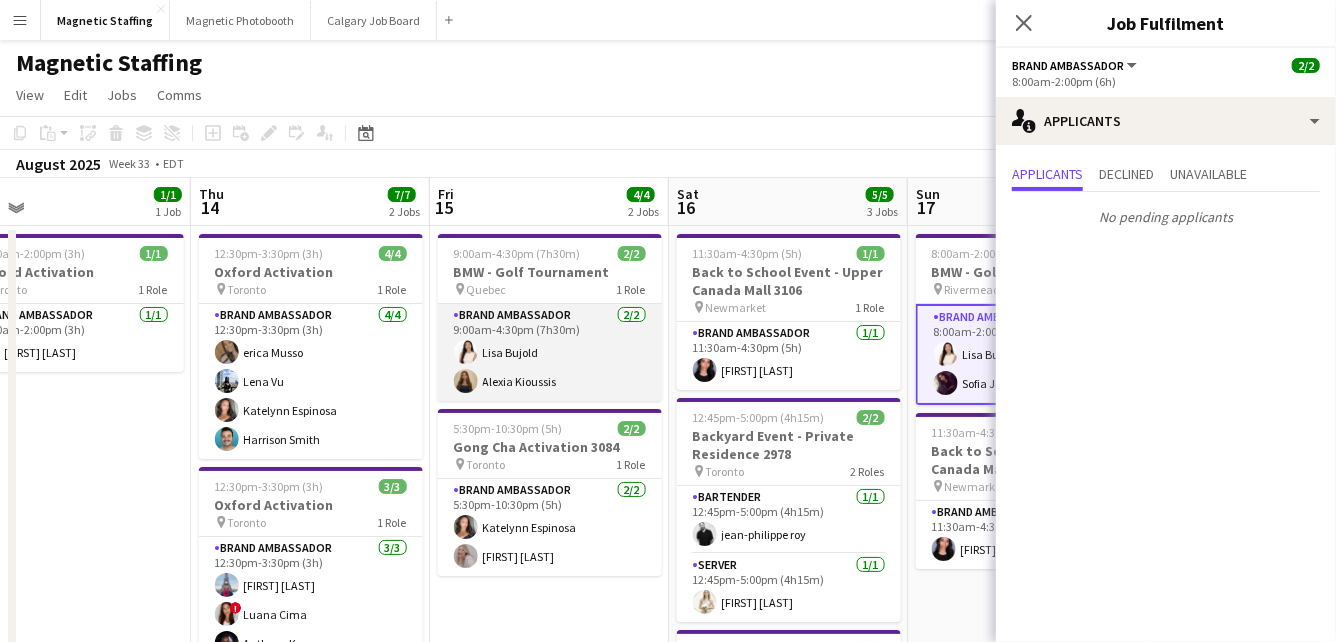 click on "Brand Ambassador   2/2   9:00am-4:30pm (7h30m)
Lisa Bujold Alexia Kioussis" at bounding box center (550, 352) 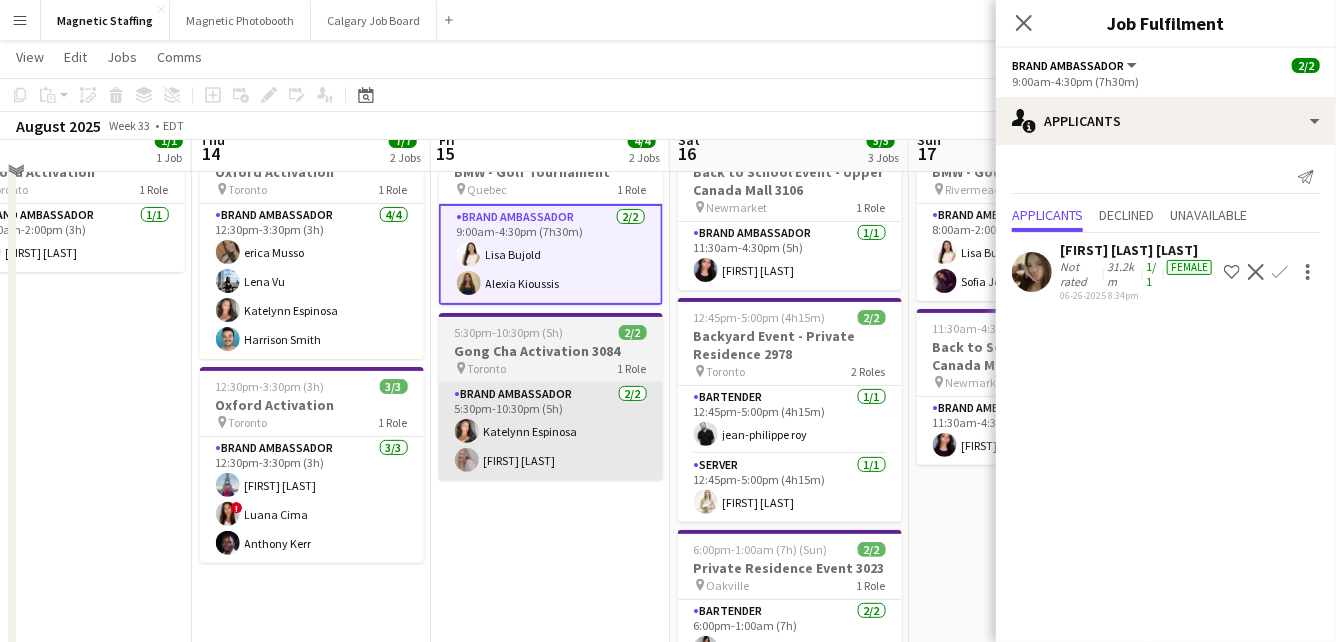 scroll, scrollTop: 80, scrollLeft: 0, axis: vertical 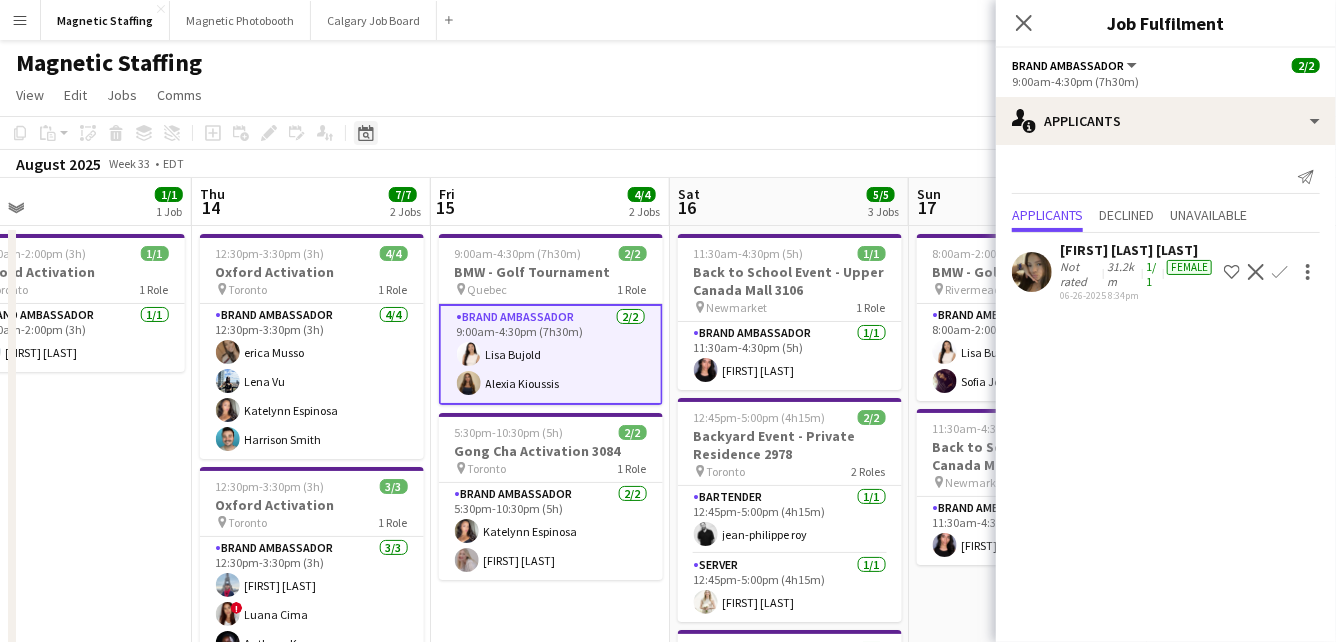 click on "Date picker" 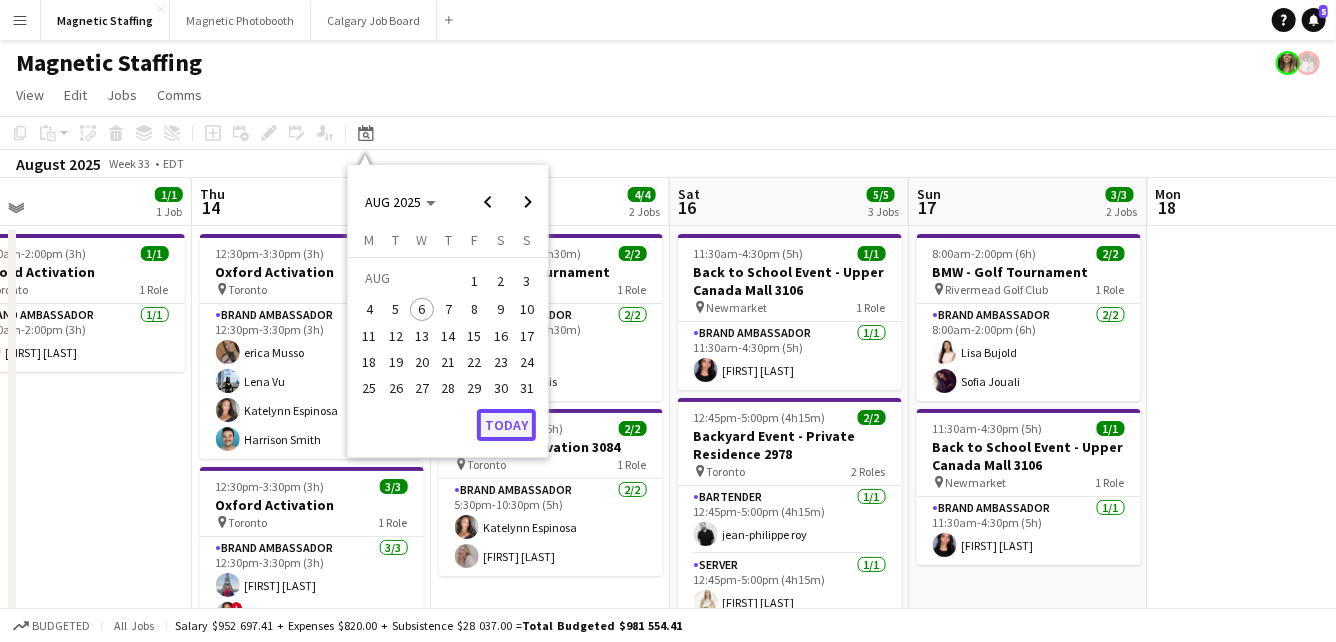 click on "Today" at bounding box center (506, 425) 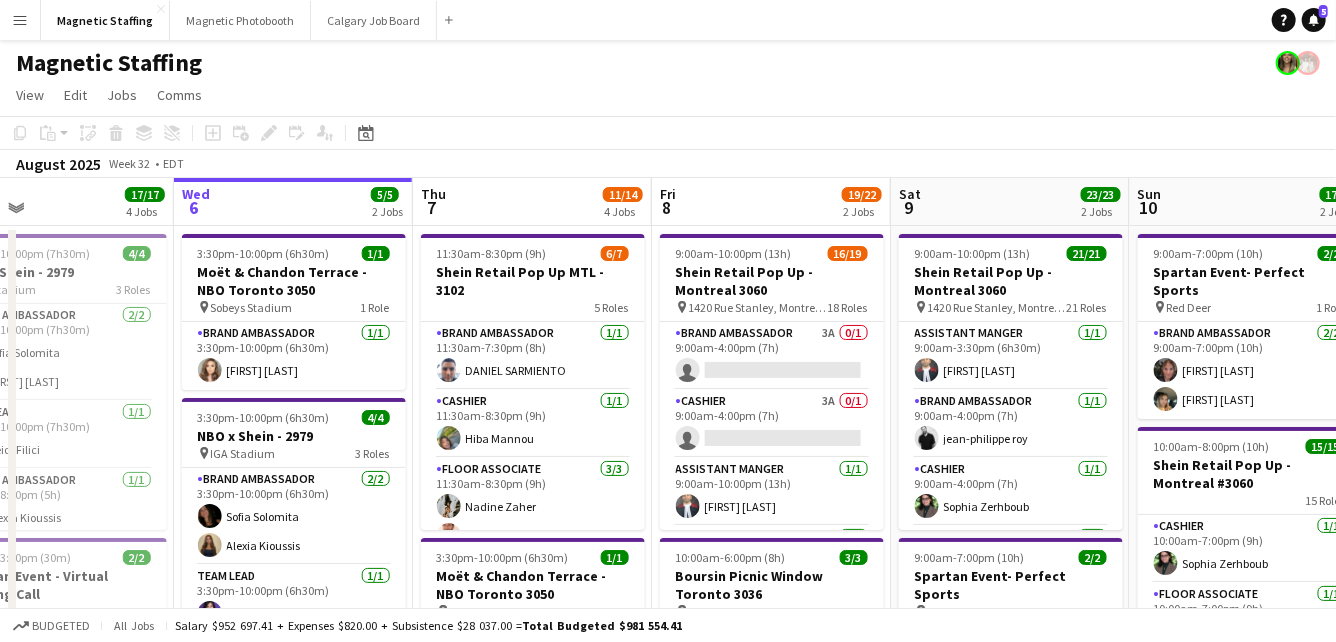 scroll, scrollTop: 0, scrollLeft: 800, axis: horizontal 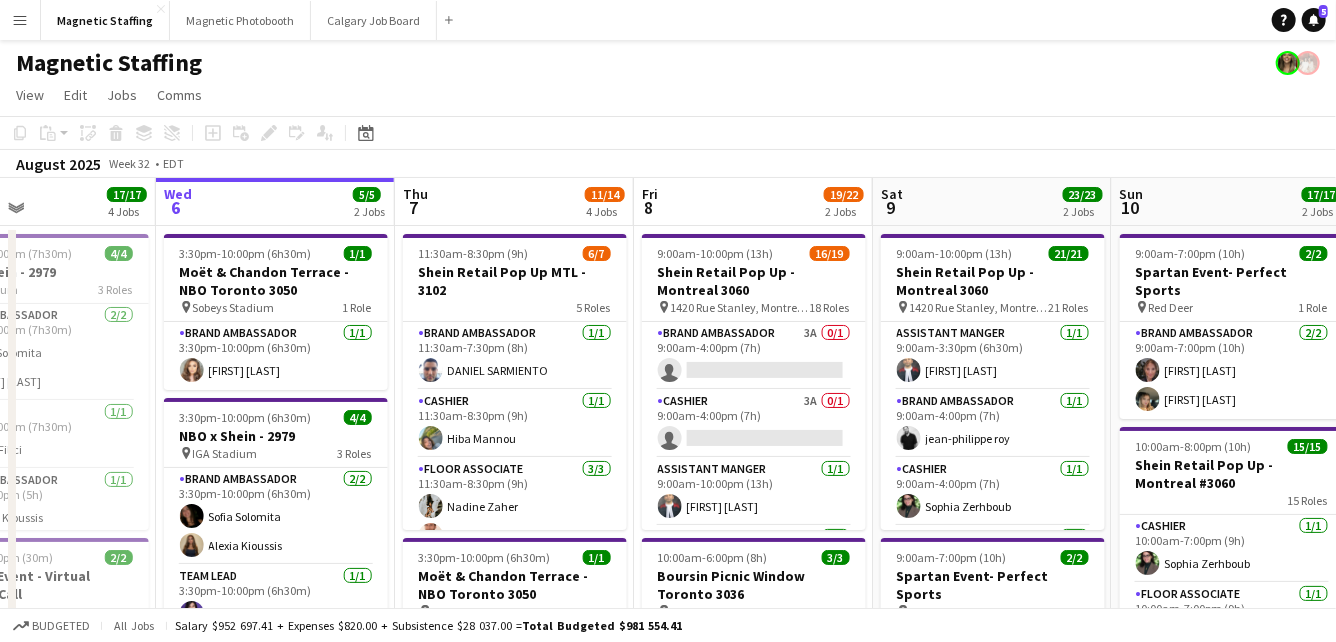 drag, startPoint x: 531, startPoint y: 416, endPoint x: 418, endPoint y: 415, distance: 113.004425 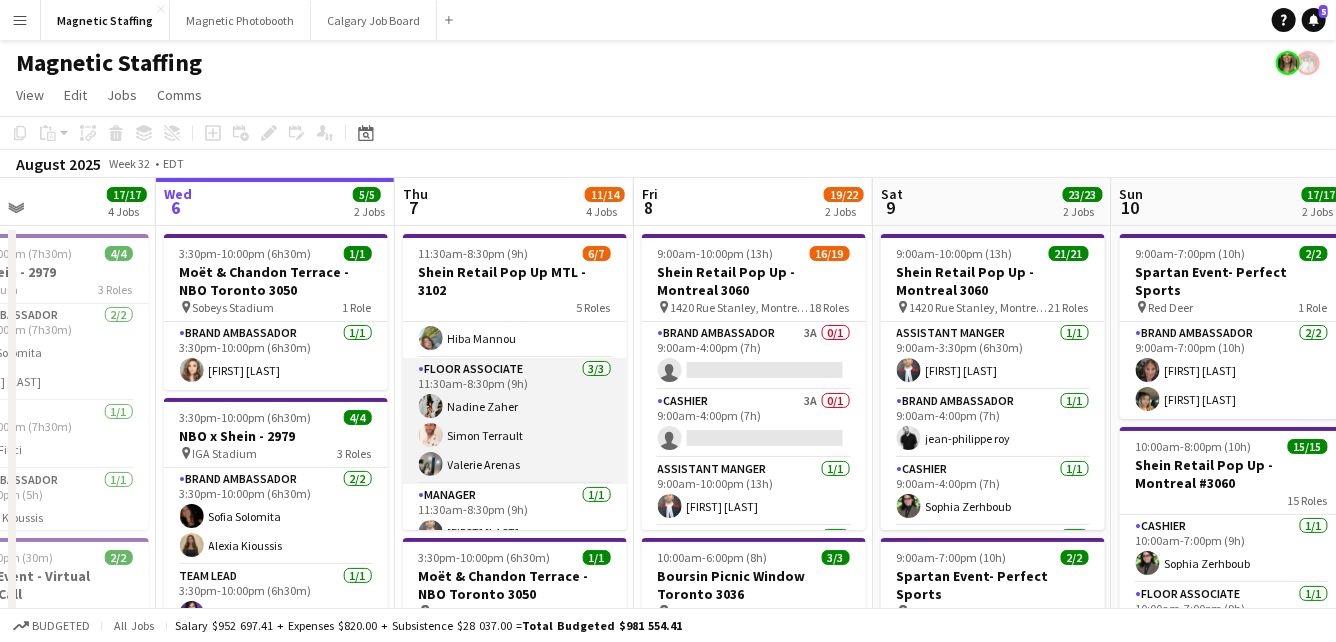 scroll, scrollTop: 103, scrollLeft: 0, axis: vertical 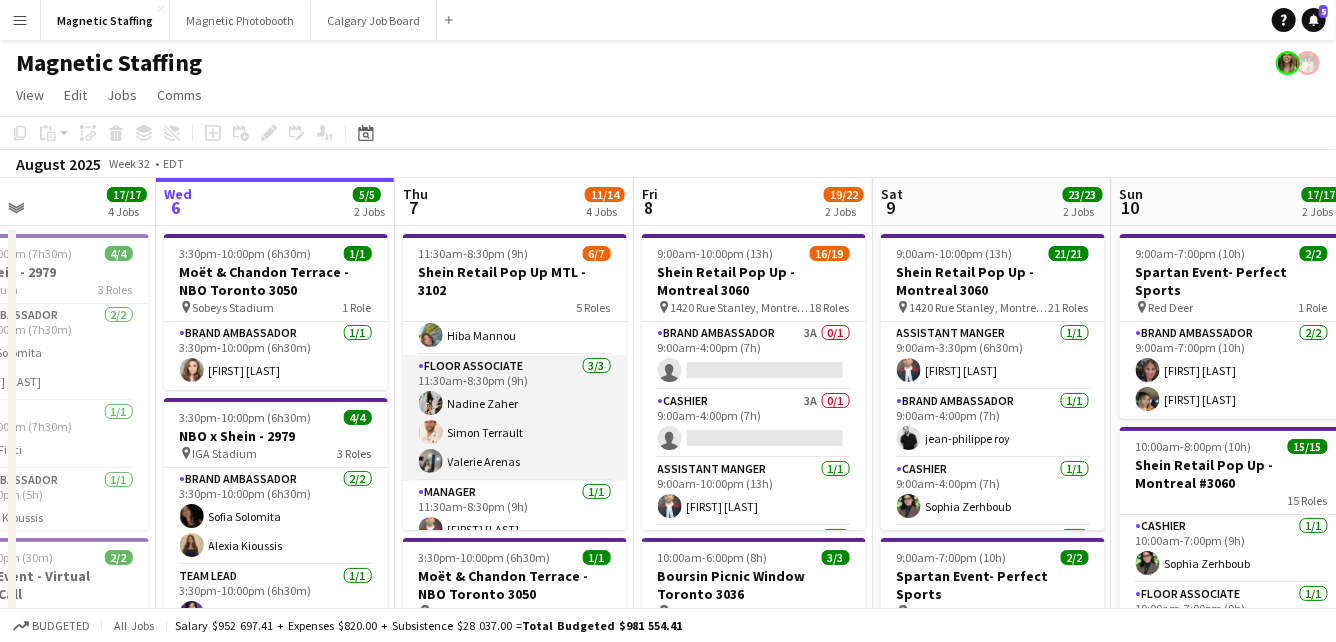 click on "Floor Associate   3/3   11:30am-8:30pm (9h)
Nadine Zaher Simon Terrault Valerie Arenas" at bounding box center (515, 418) 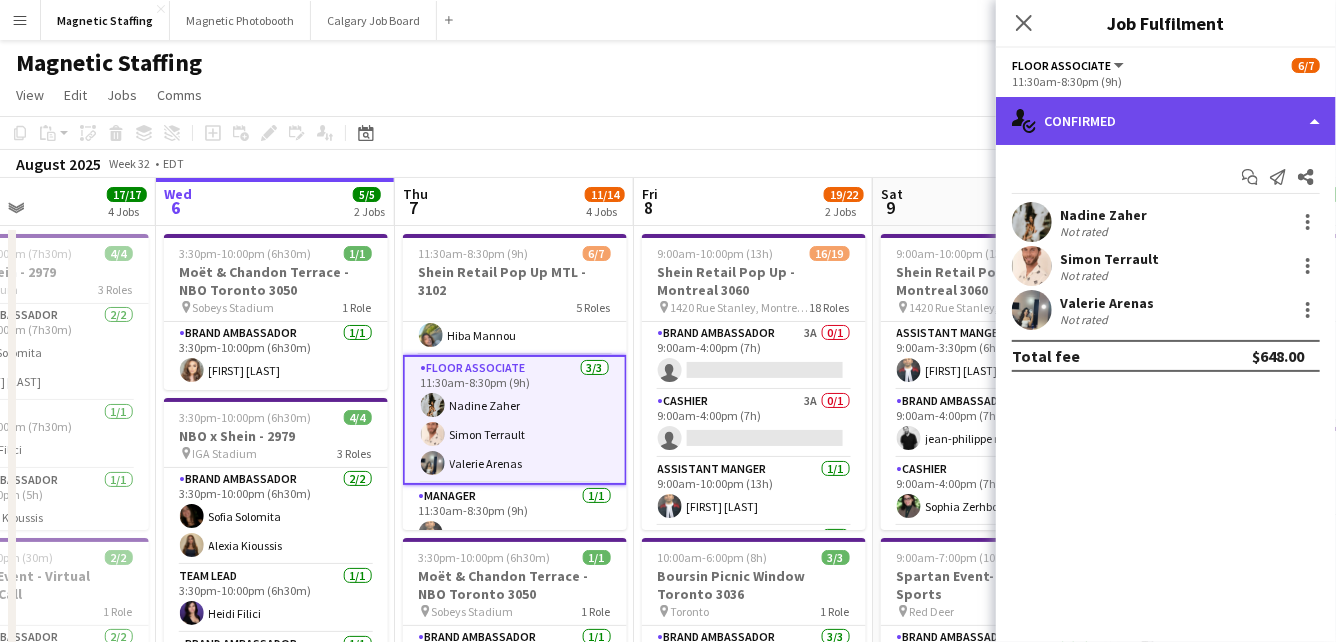 click on "single-neutral-actions-check-2
Confirmed" 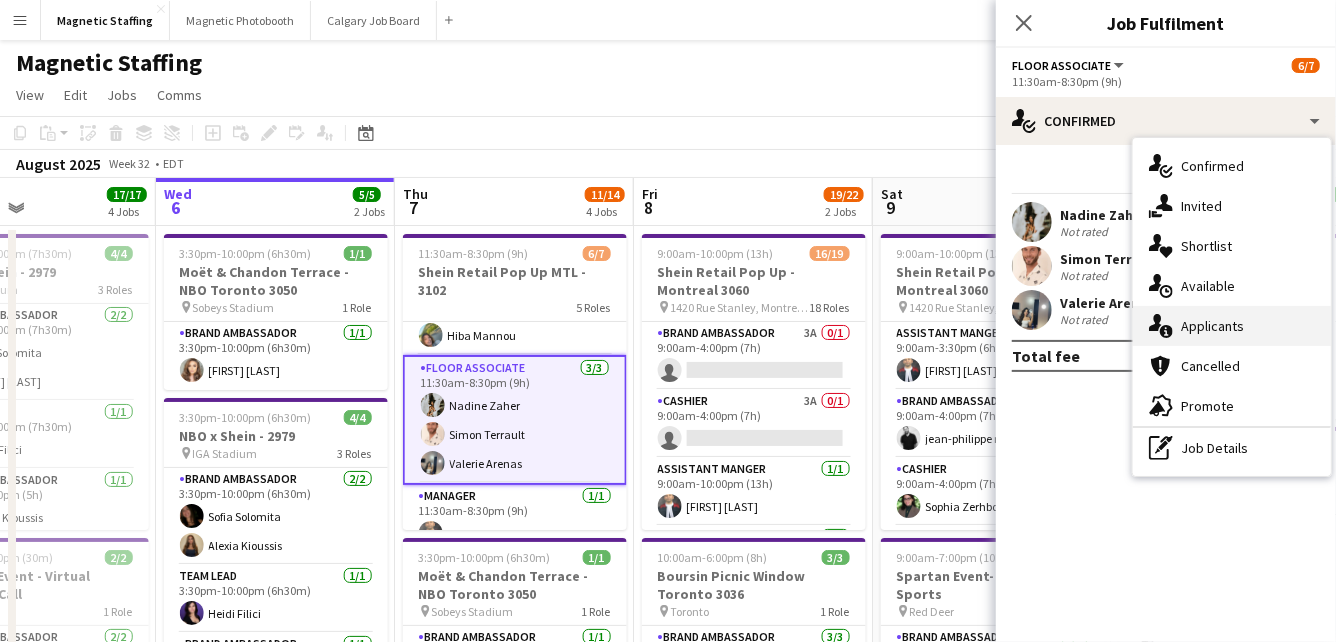 click on "single-neutral-actions-information
Applicants" at bounding box center [1232, 326] 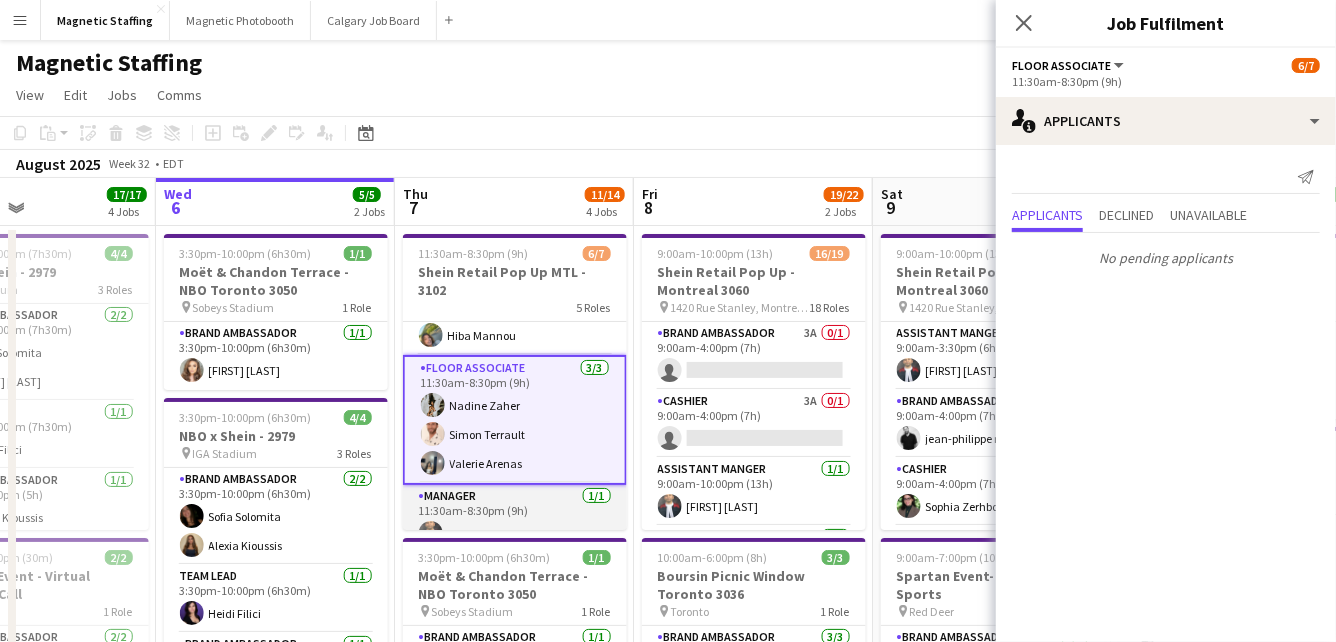 click on "Manager   1/1   11:30am-8:30pm (9h)
Sergio Valdiviezo" at bounding box center [515, 519] 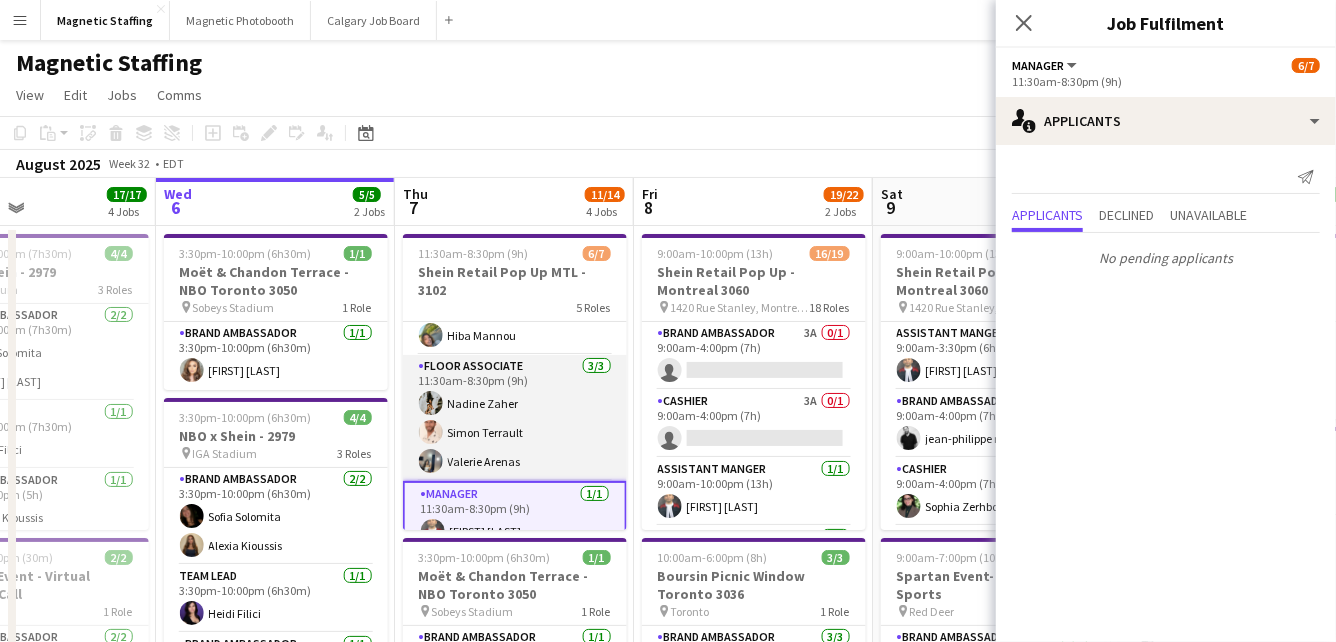 scroll, scrollTop: 0, scrollLeft: 0, axis: both 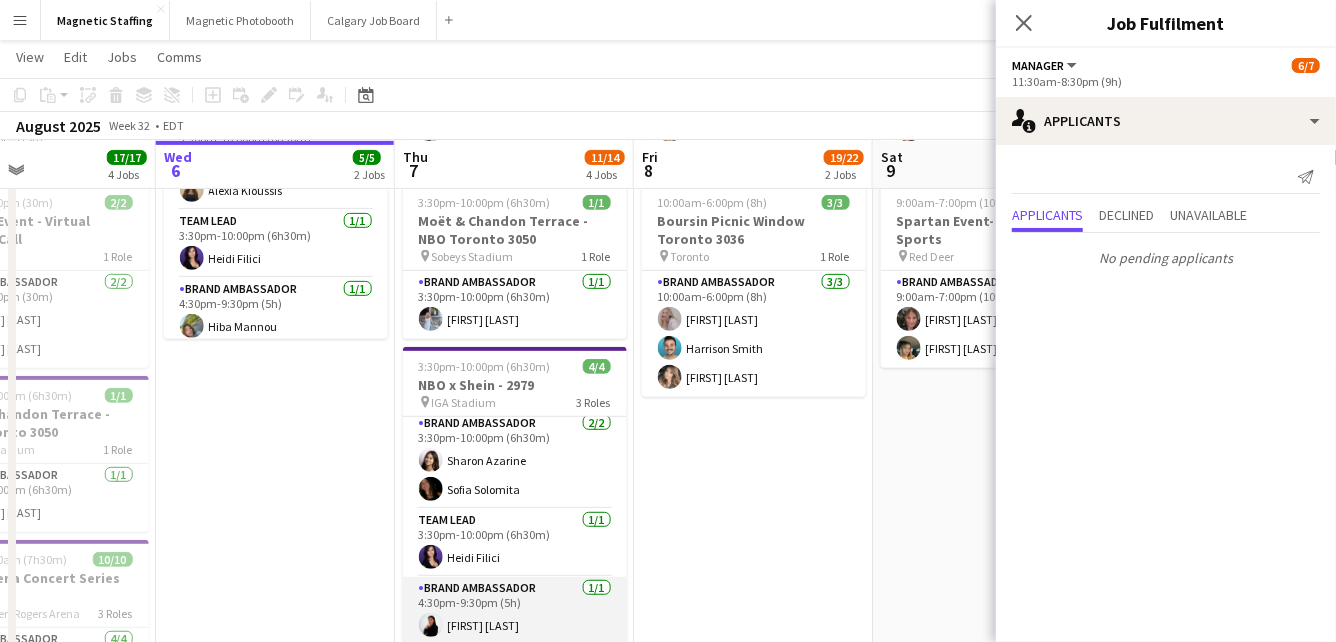 click on "Brand Ambassador   1/1   4:30pm-9:30pm (5h)
Sarah Amoura" at bounding box center (515, 611) 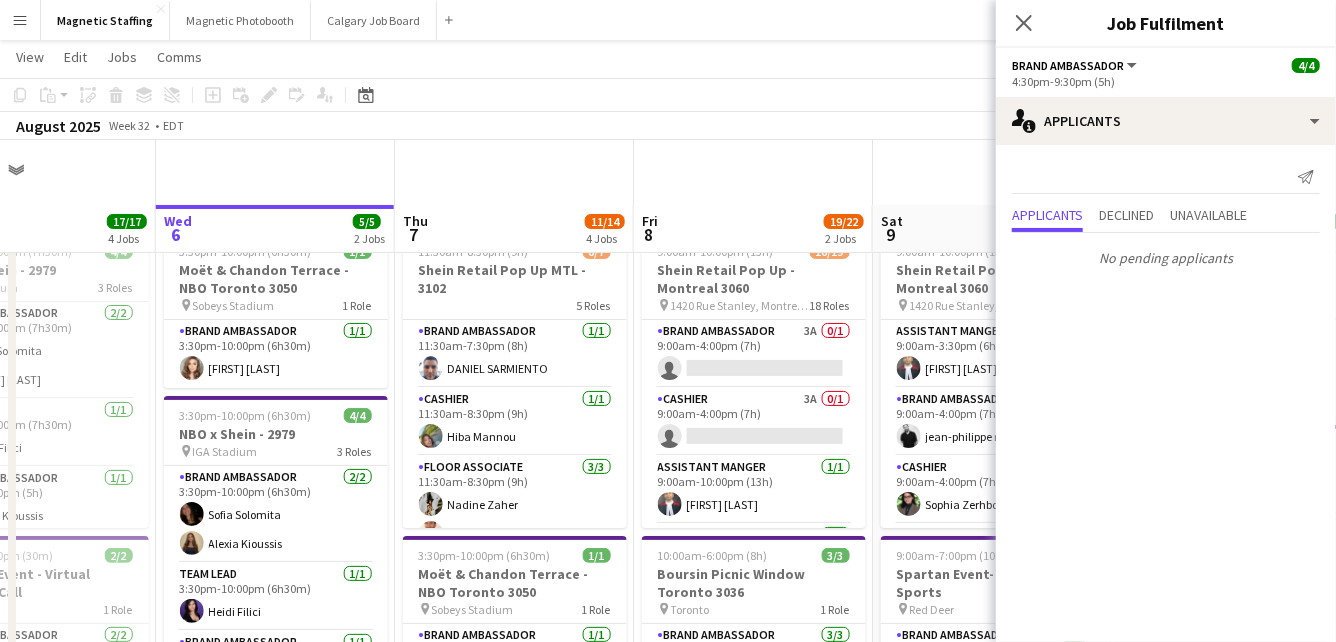 scroll, scrollTop: 156, scrollLeft: 0, axis: vertical 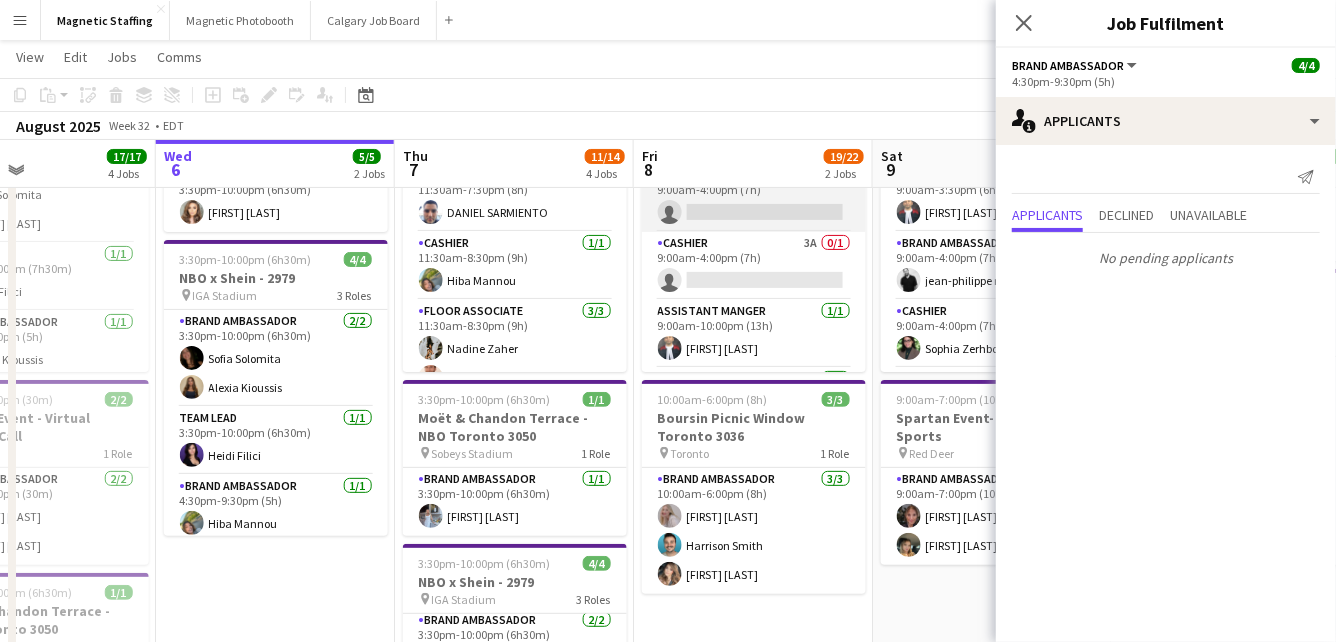 click on "Brand Ambassador   3A   0/1   9:00am-4:00pm (7h)
single-neutral-actions" at bounding box center (754, 198) 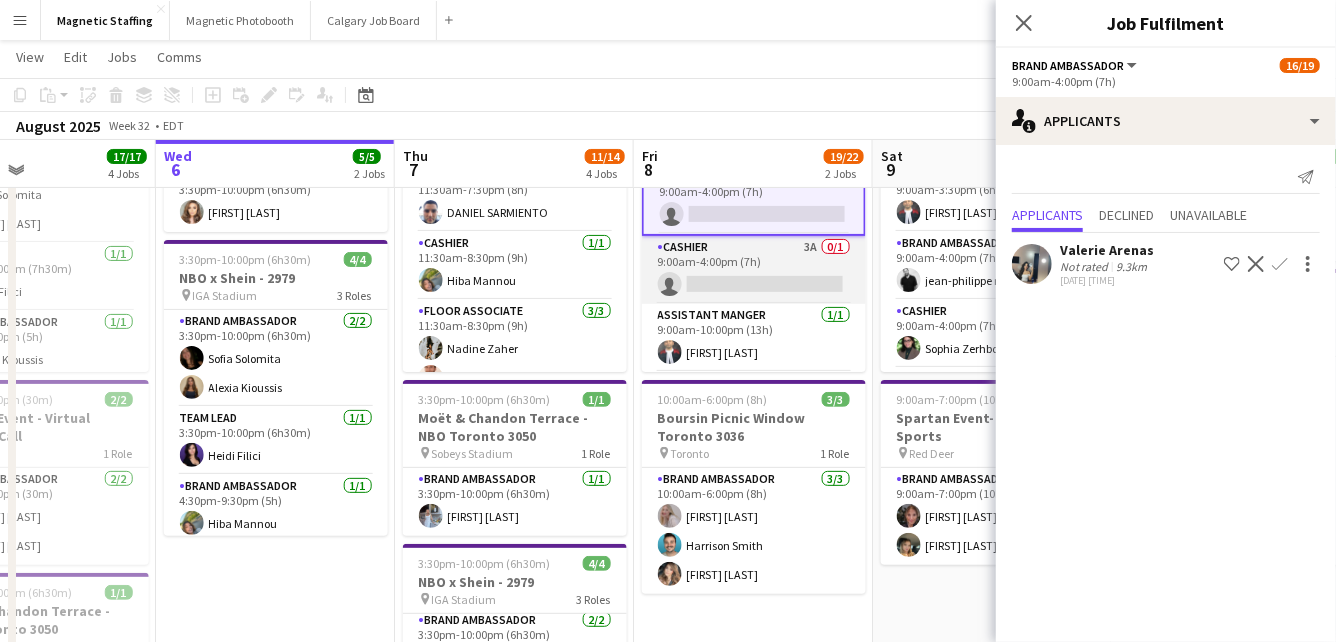 click on "Cashier   3A   0/1   9:00am-4:00pm (7h)
single-neutral-actions" at bounding box center (754, 270) 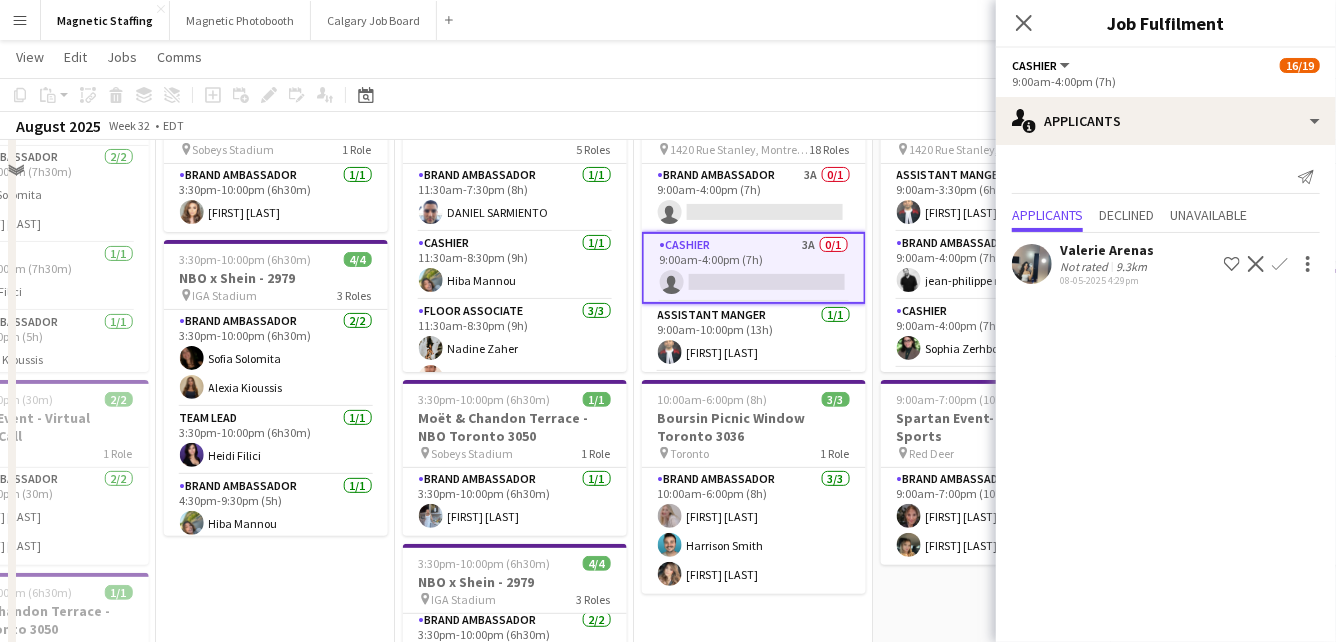 scroll, scrollTop: 55, scrollLeft: 0, axis: vertical 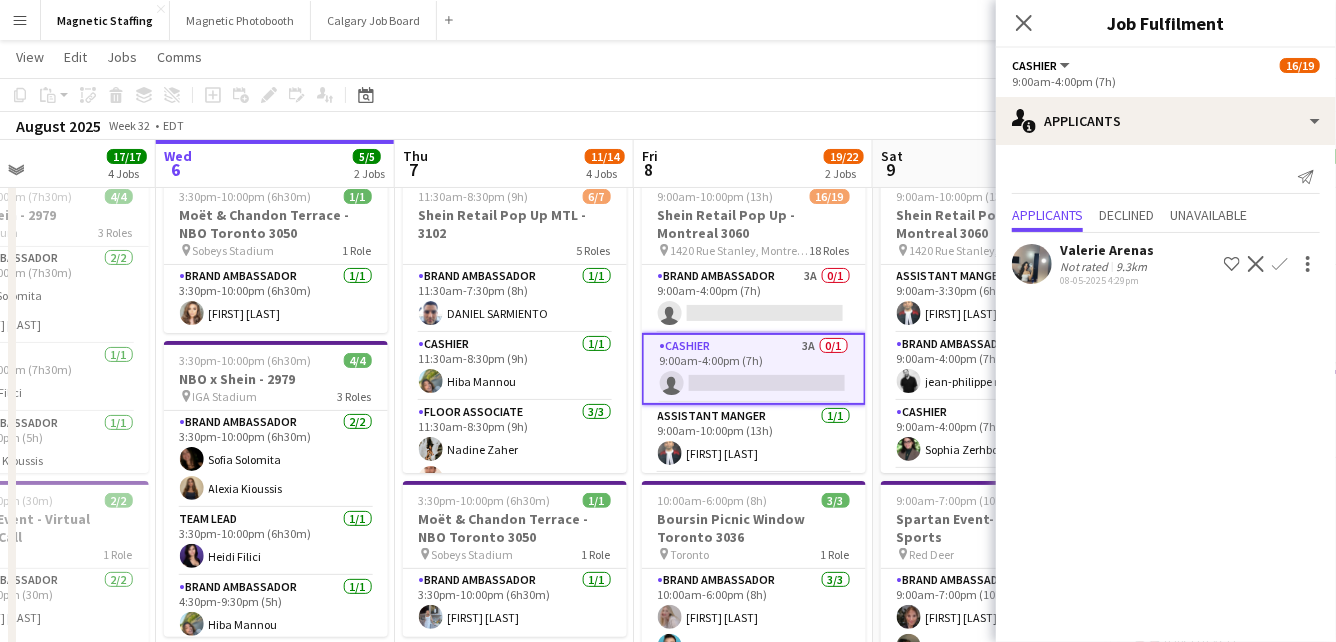 click on "Brand Ambassador   3A   0/1   9:00am-4:00pm (7h)
single-neutral-actions" at bounding box center [754, 299] 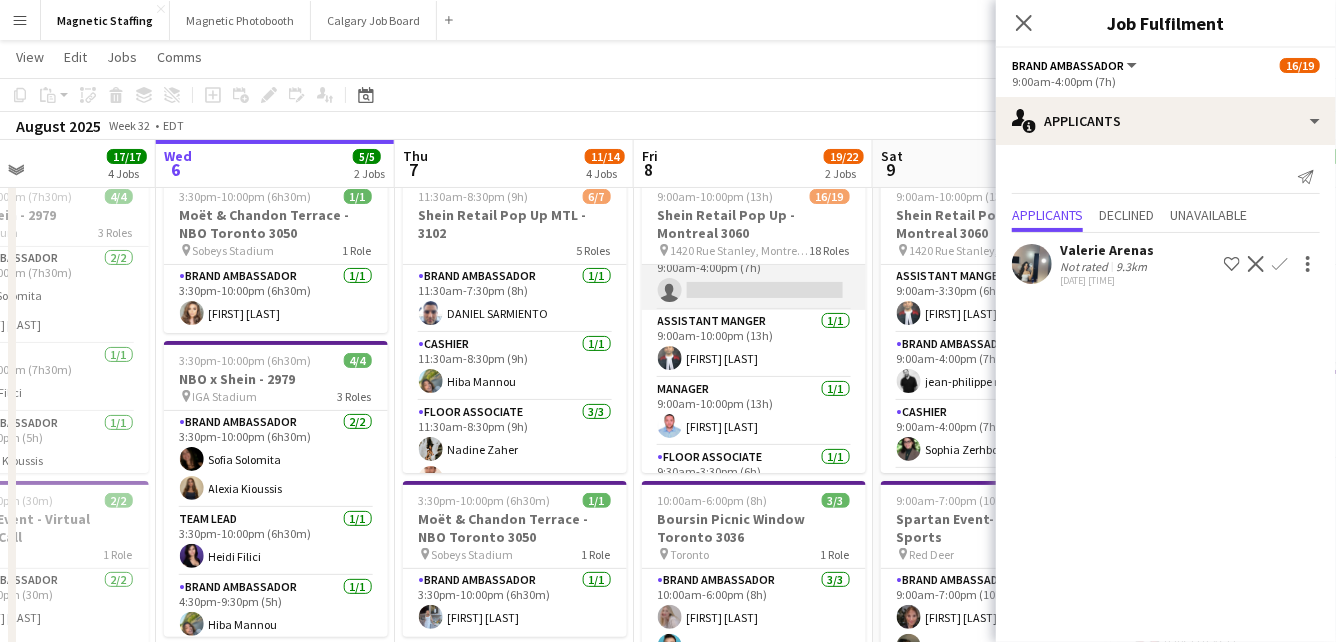 click on "Assistant Manger    1/1   9:00am-10:00pm (13h)
Sergio Valdiviezo" at bounding box center (754, 344) 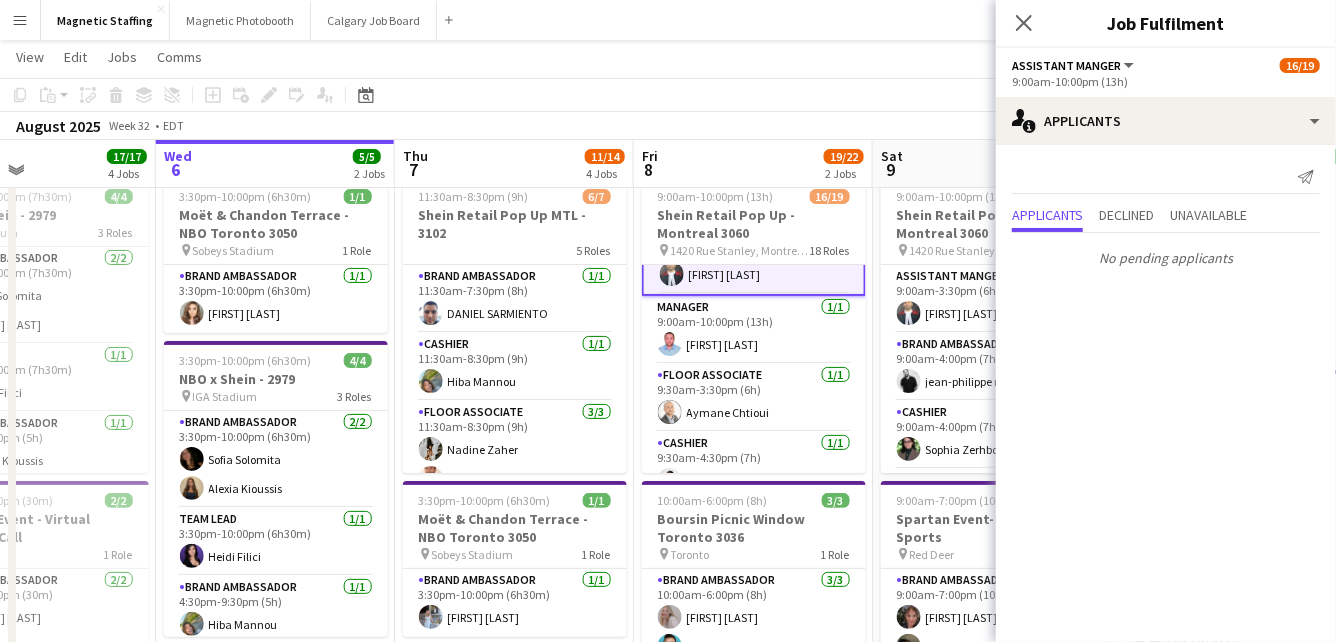 click on "Manager   1/1   9:00am-10:00pm (13h)
mohammed sebbata" at bounding box center (754, 330) 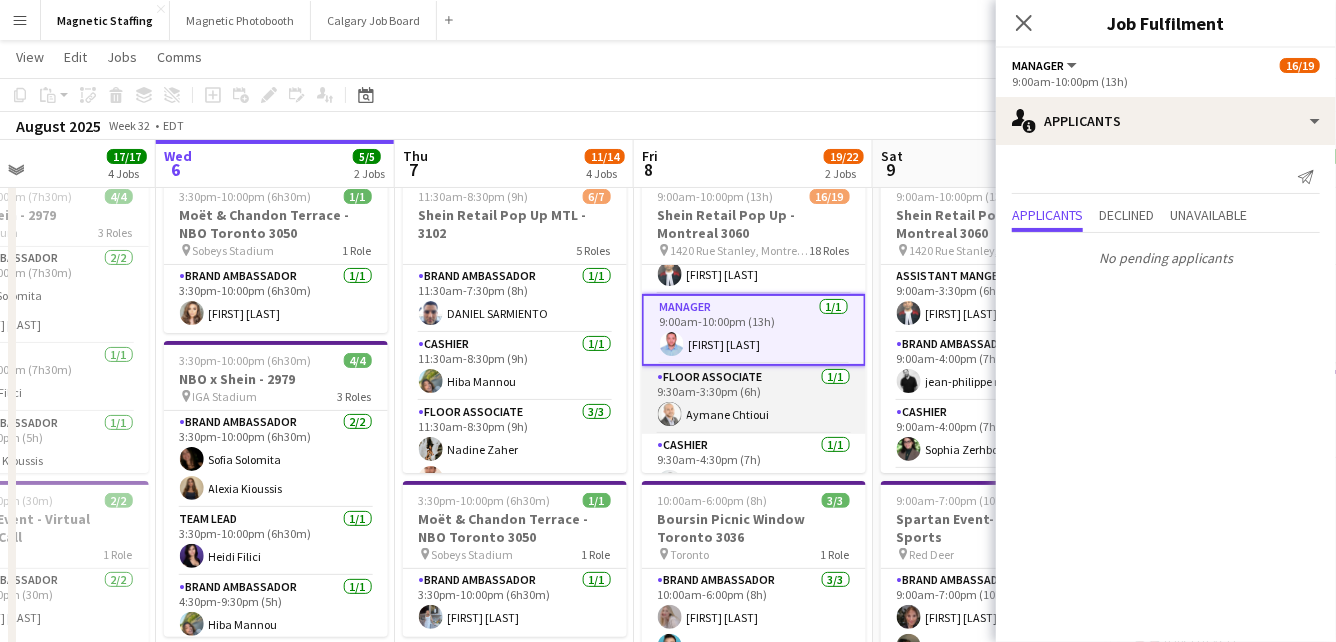 click on "Floor Associate   1/1   9:30am-3:30pm (6h)
Aymane Chtioui" at bounding box center (754, 400) 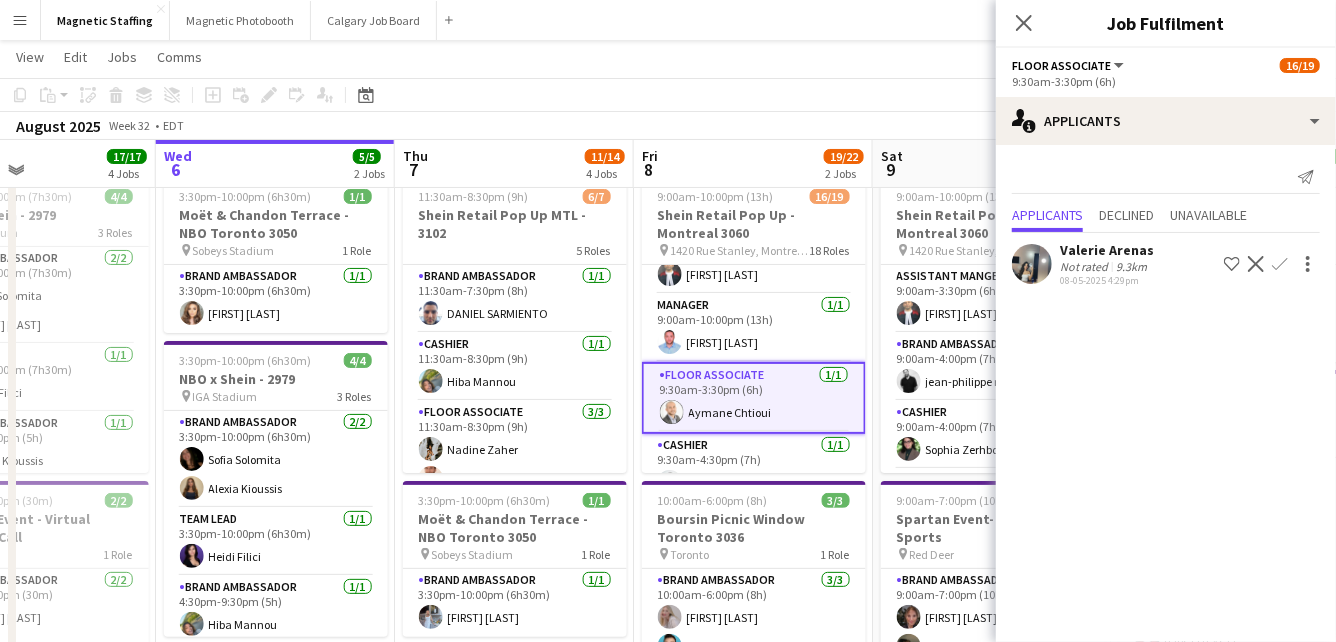 scroll, scrollTop: 251, scrollLeft: 0, axis: vertical 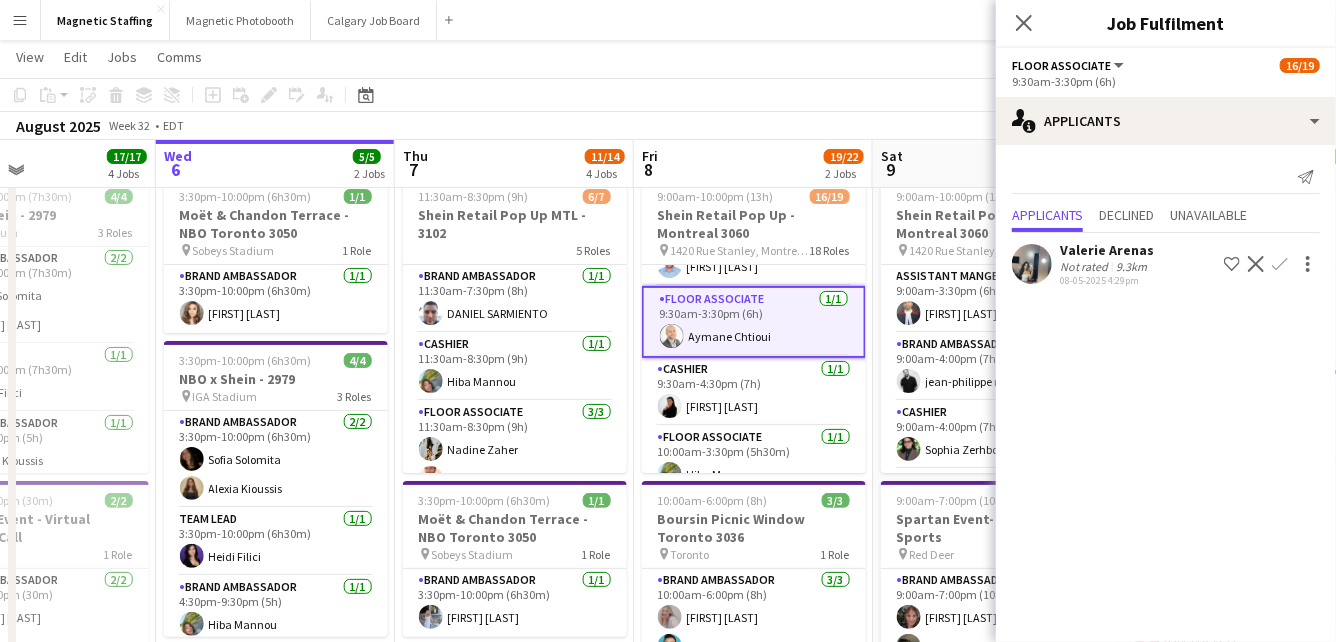 click on "Cashier   1/1   9:30am-4:30pm (7h)
Sarah Amoura" at bounding box center [754, 392] 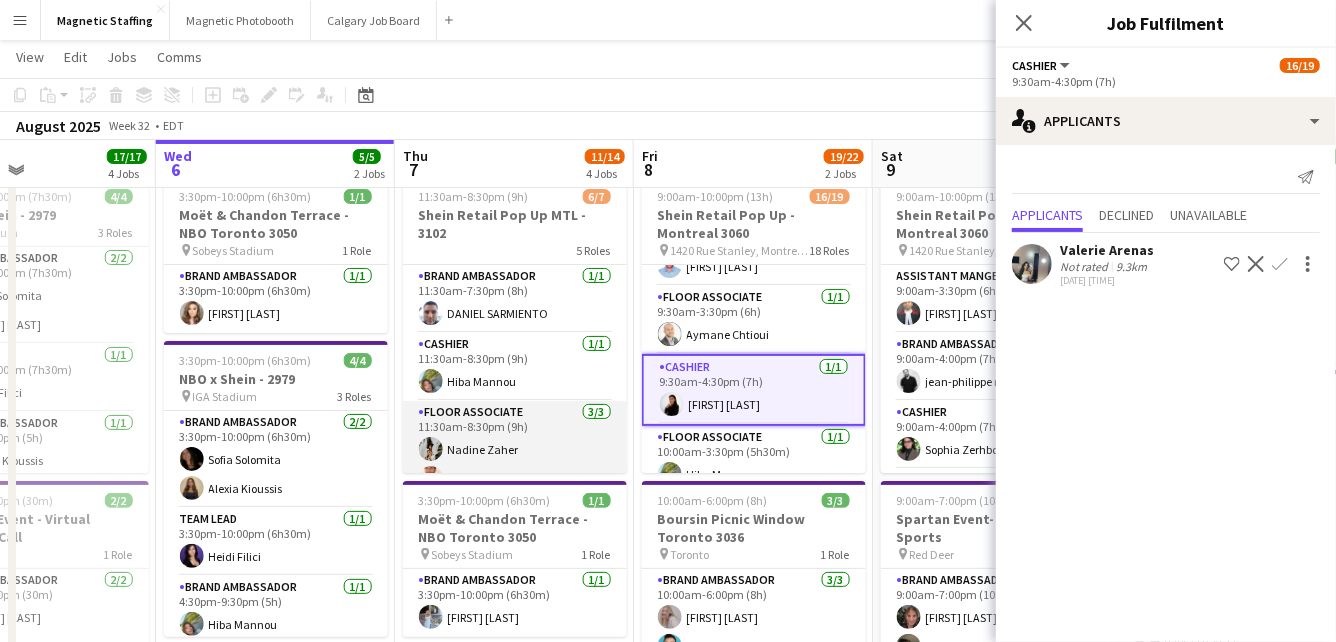 scroll, scrollTop: 171, scrollLeft: 0, axis: vertical 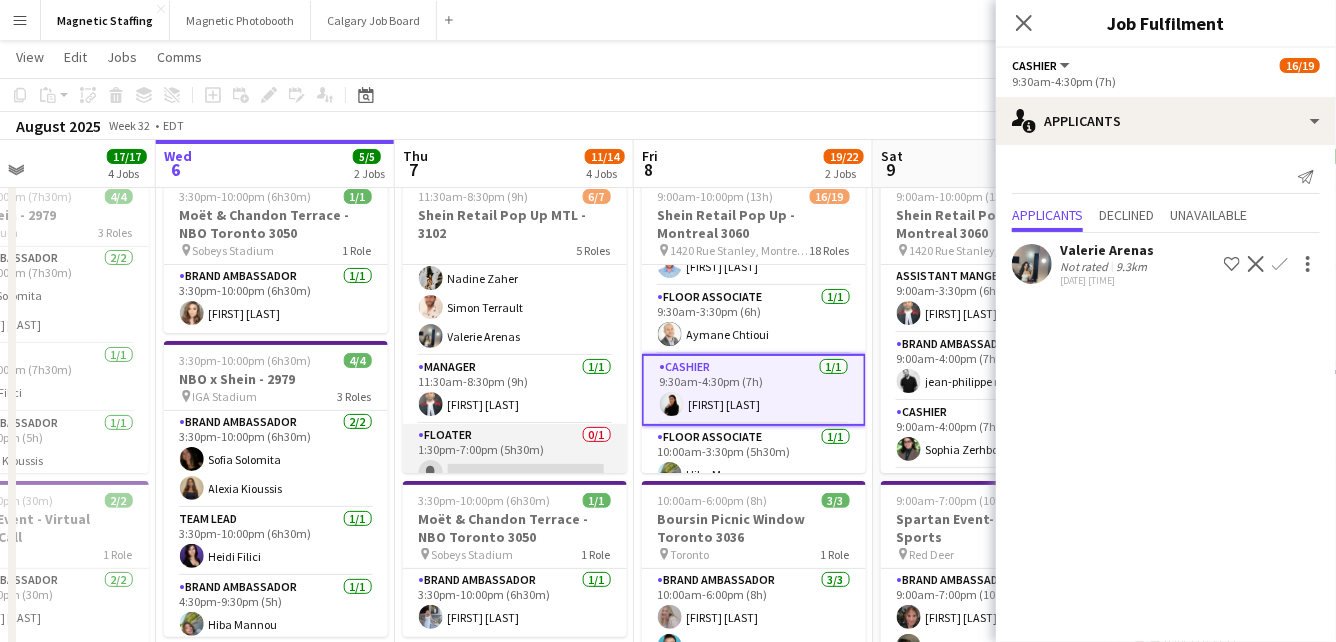 click on "Floater   0/1   1:30pm-7:00pm (5h30m)
single-neutral-actions" at bounding box center (515, 458) 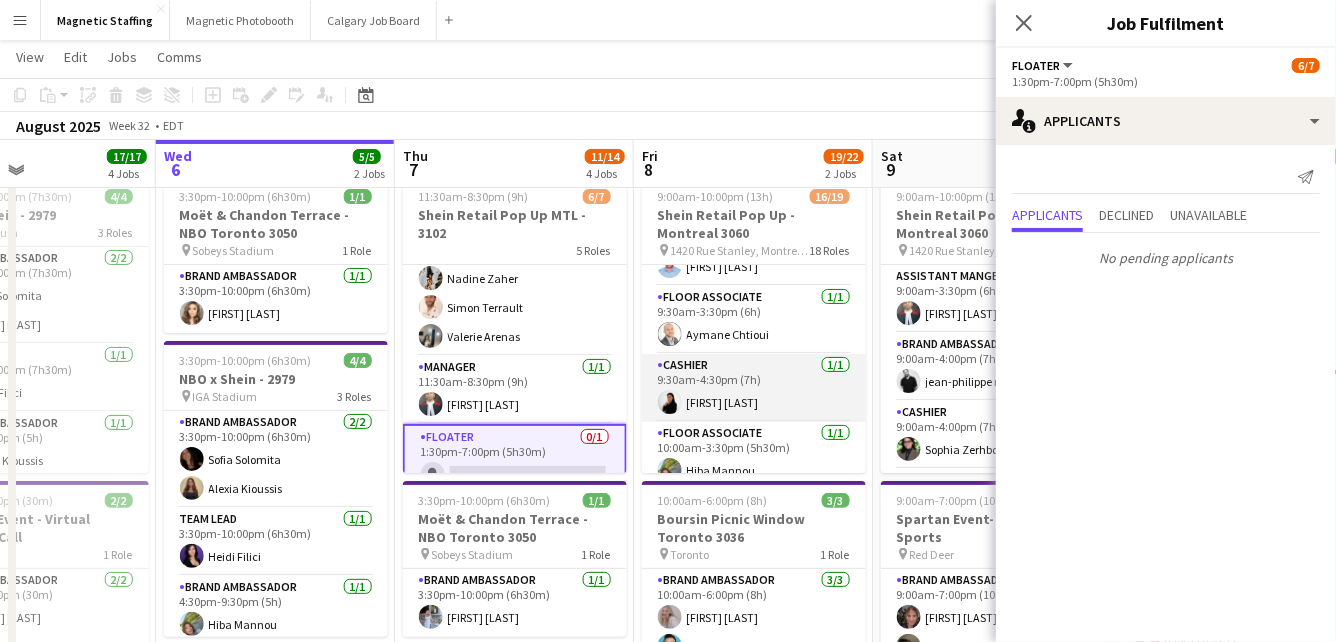 click on "Cashier   1/1   9:30am-4:30pm (7h)
Sarah Amoura" at bounding box center [754, 388] 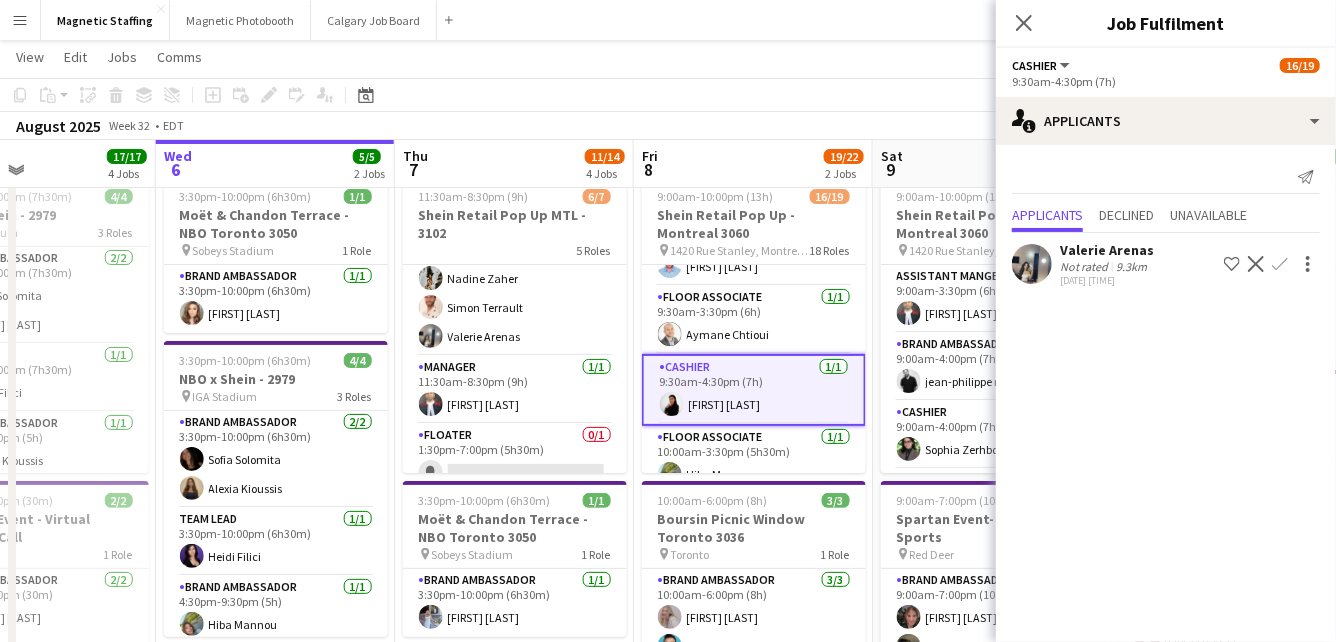 scroll, scrollTop: 336, scrollLeft: 0, axis: vertical 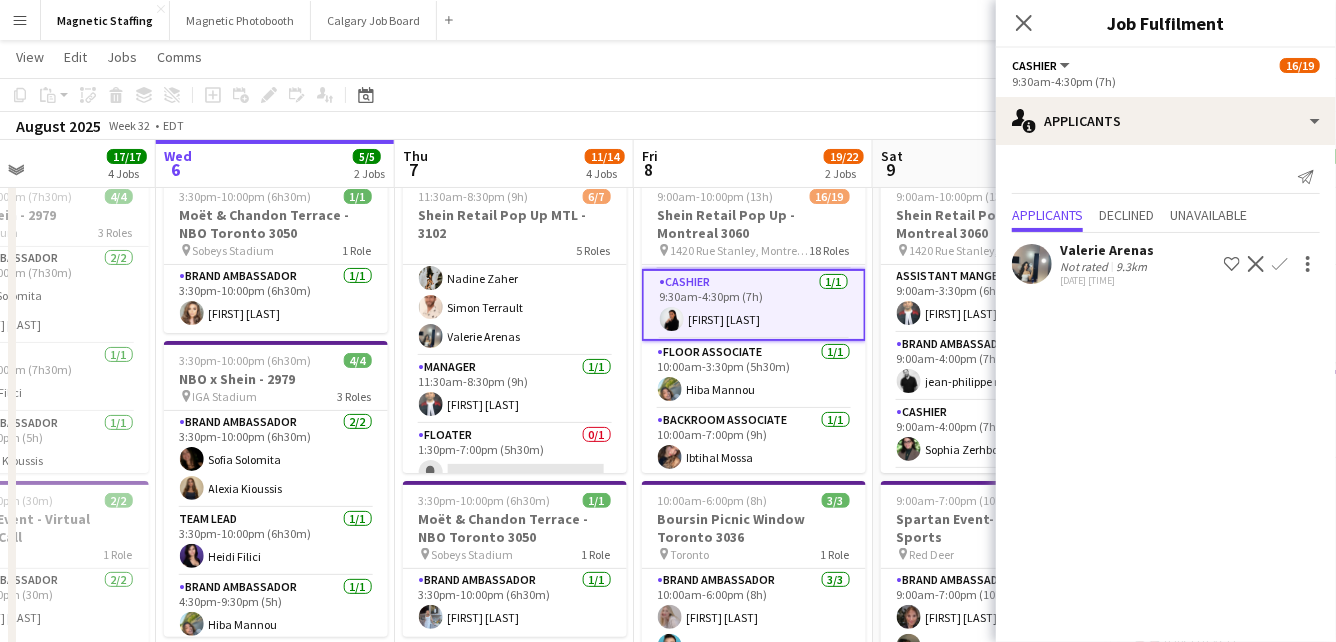 click on "Floor Associate   1/1   10:00am-3:30pm (5h30m)
Hiba Mannou" at bounding box center [754, 375] 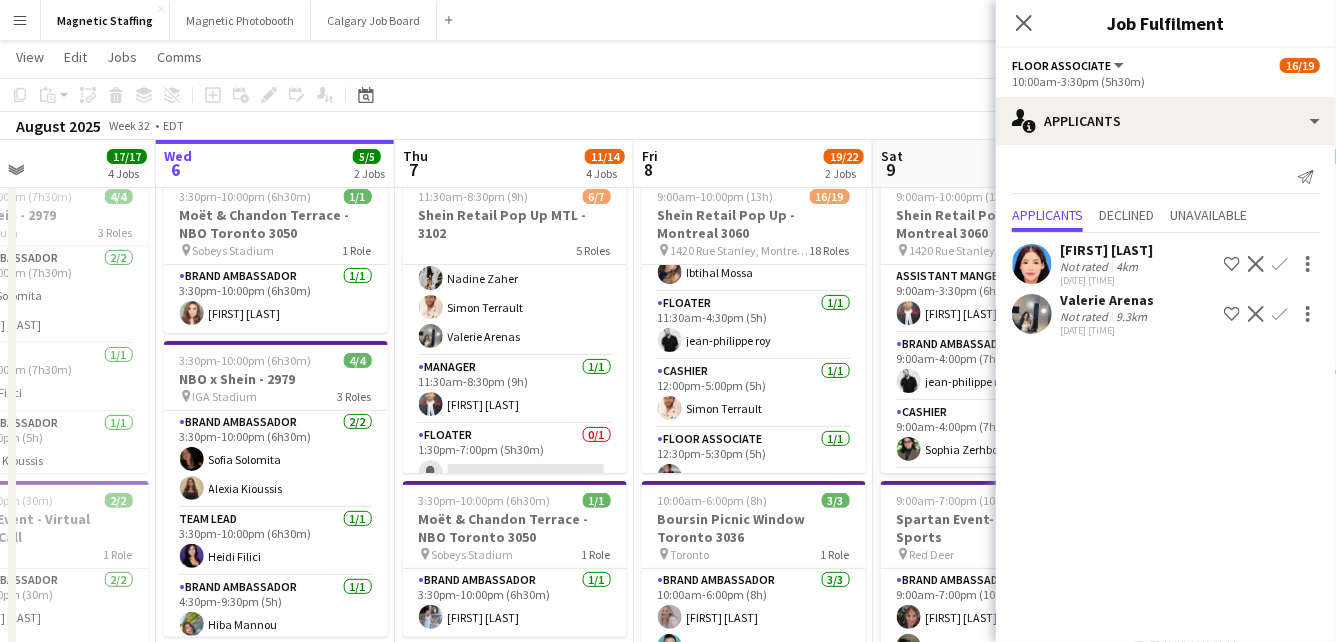 click on "Cashier   1/1   12:00pm-5:00pm (5h)
Simon Terrault" at bounding box center (754, 394) 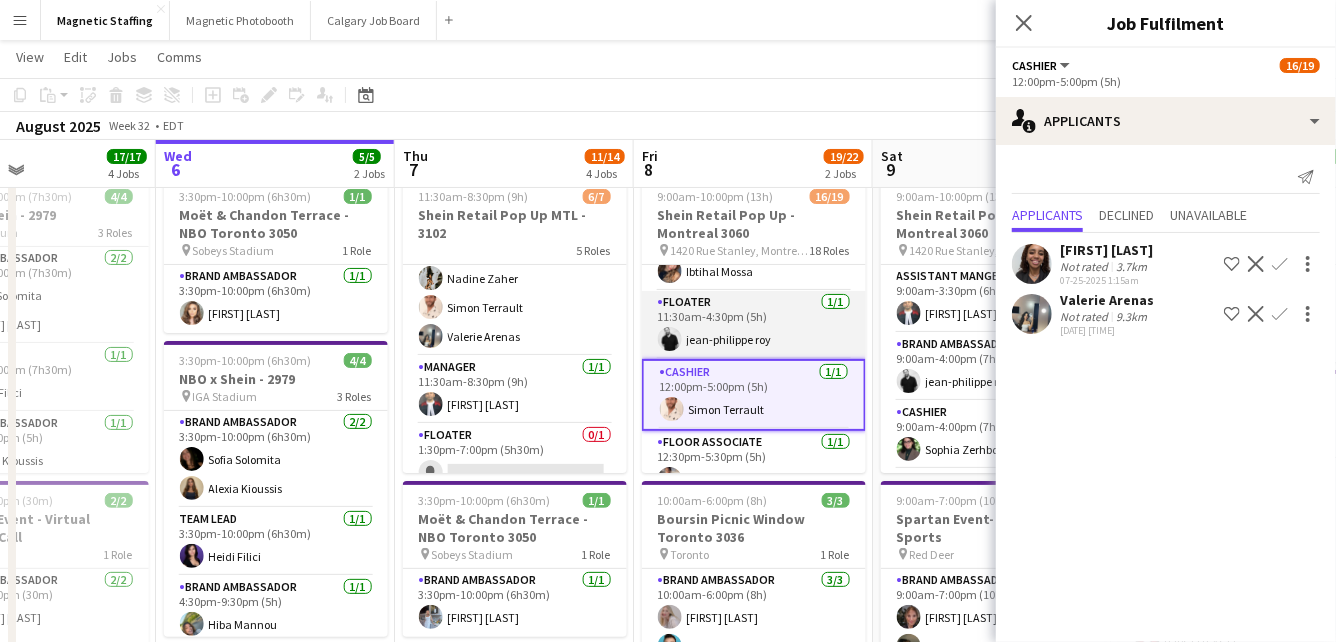 click on "Floater   1/1   11:30am-4:30pm (5h)
jean-philippe roy" at bounding box center [754, 325] 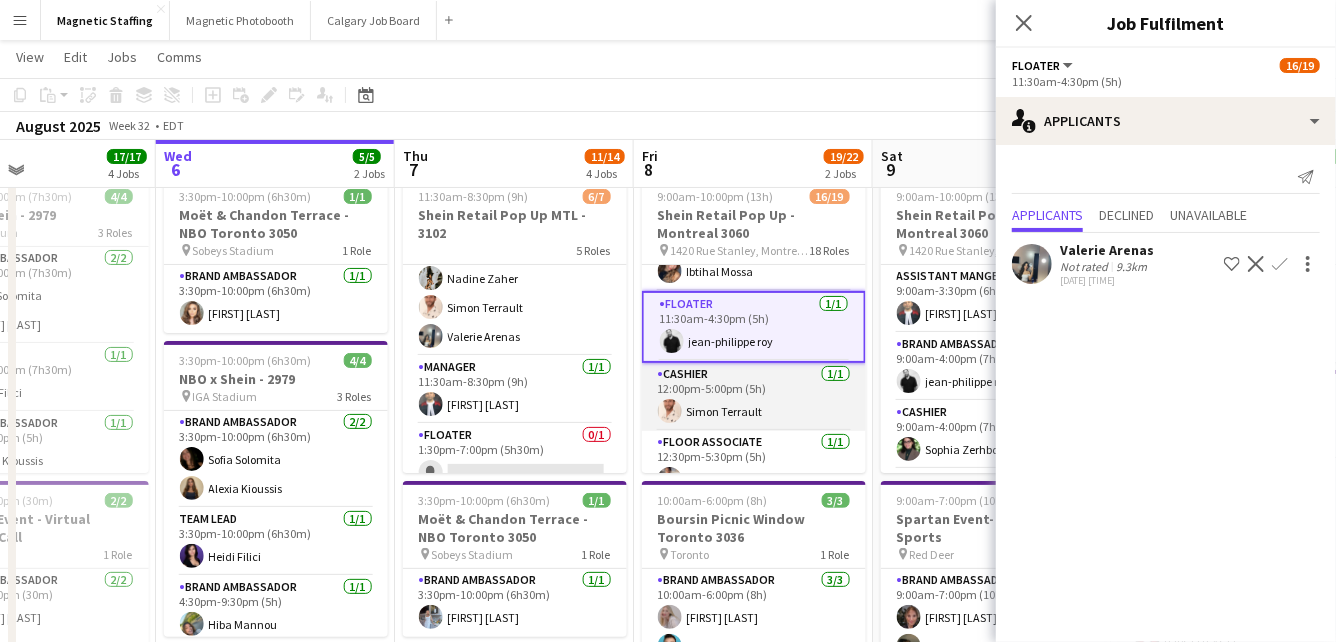 click on "Cashier   1/1   12:00pm-5:00pm (5h)
Simon Terrault" at bounding box center (754, 397) 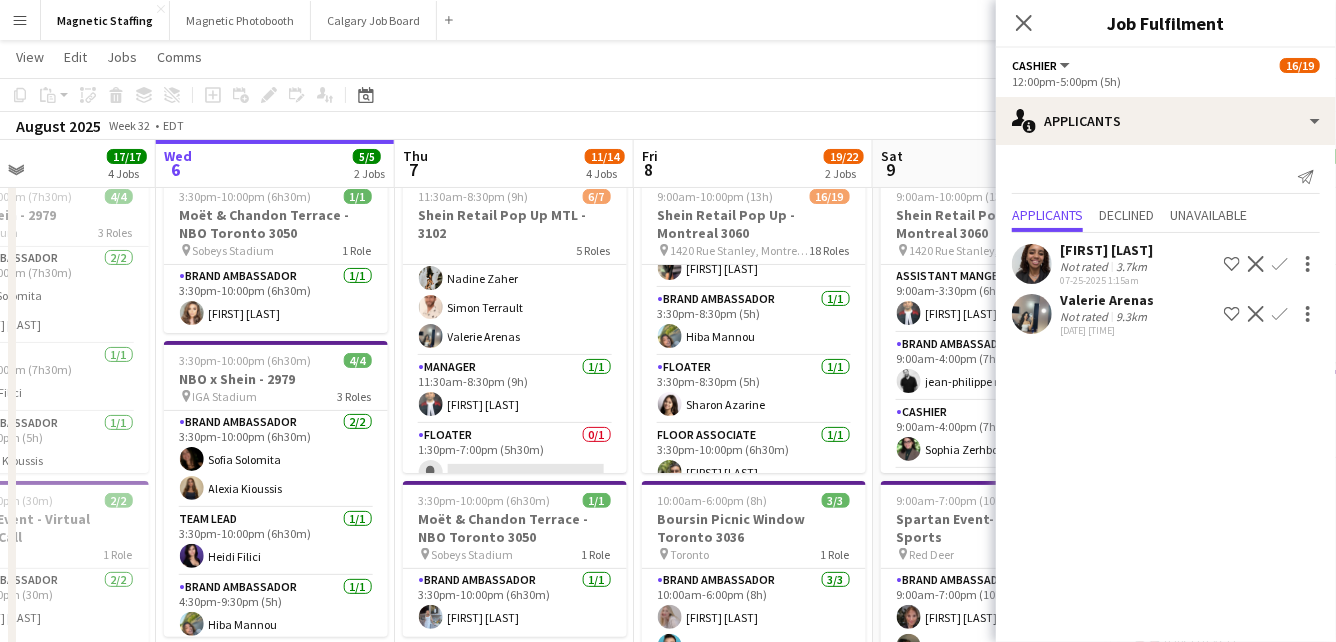 click on "Floater   1/1   3:30pm-8:30pm (5h)
Sharon Azarine" at bounding box center (754, 390) 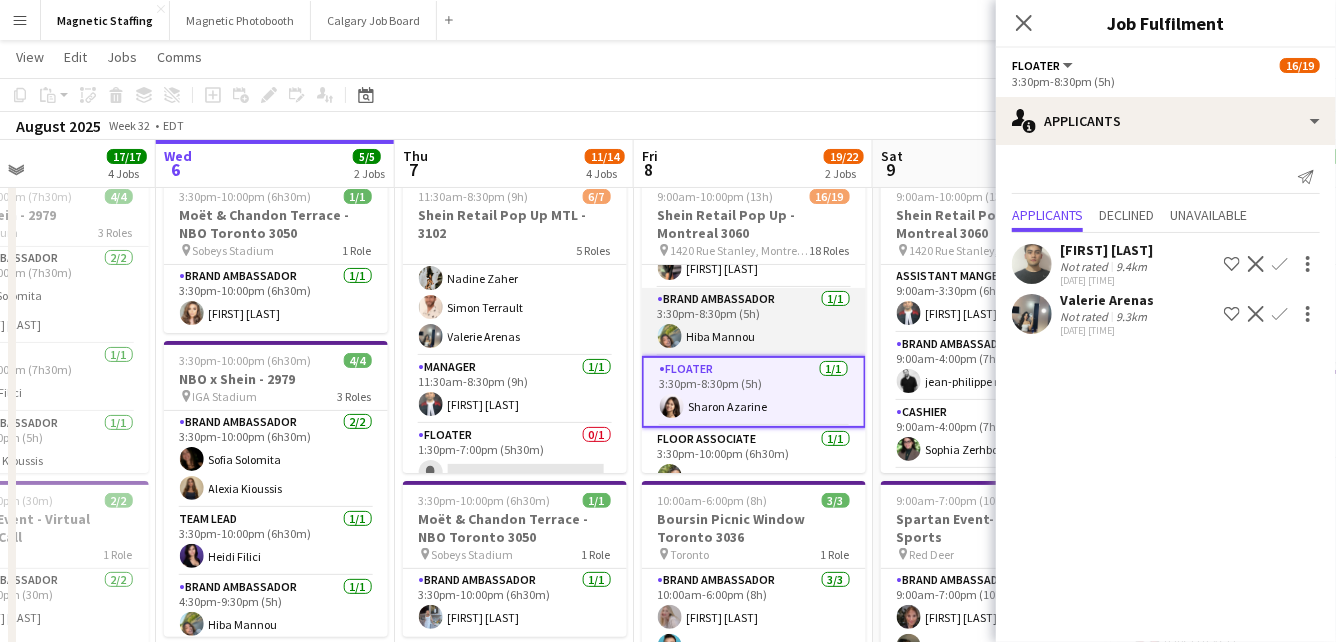 click on "Brand Ambassador   1/1   3:30pm-8:30pm (5h)
Hiba Mannou" at bounding box center (754, 322) 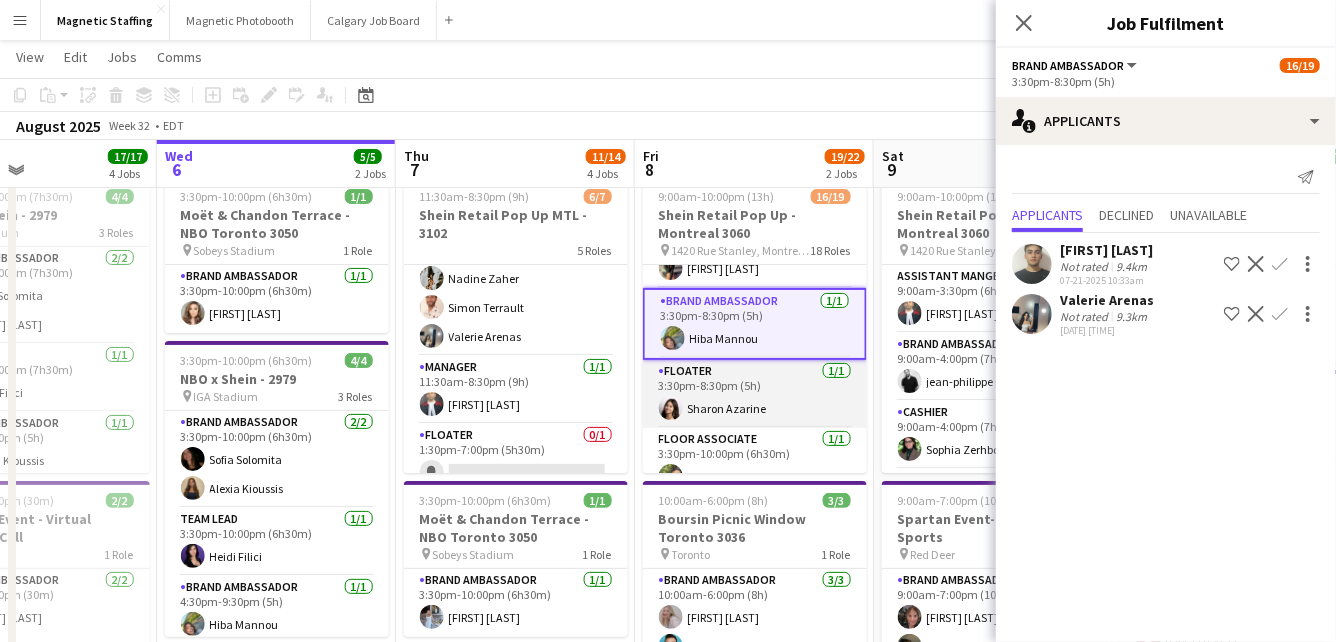 scroll, scrollTop: 1048, scrollLeft: 0, axis: vertical 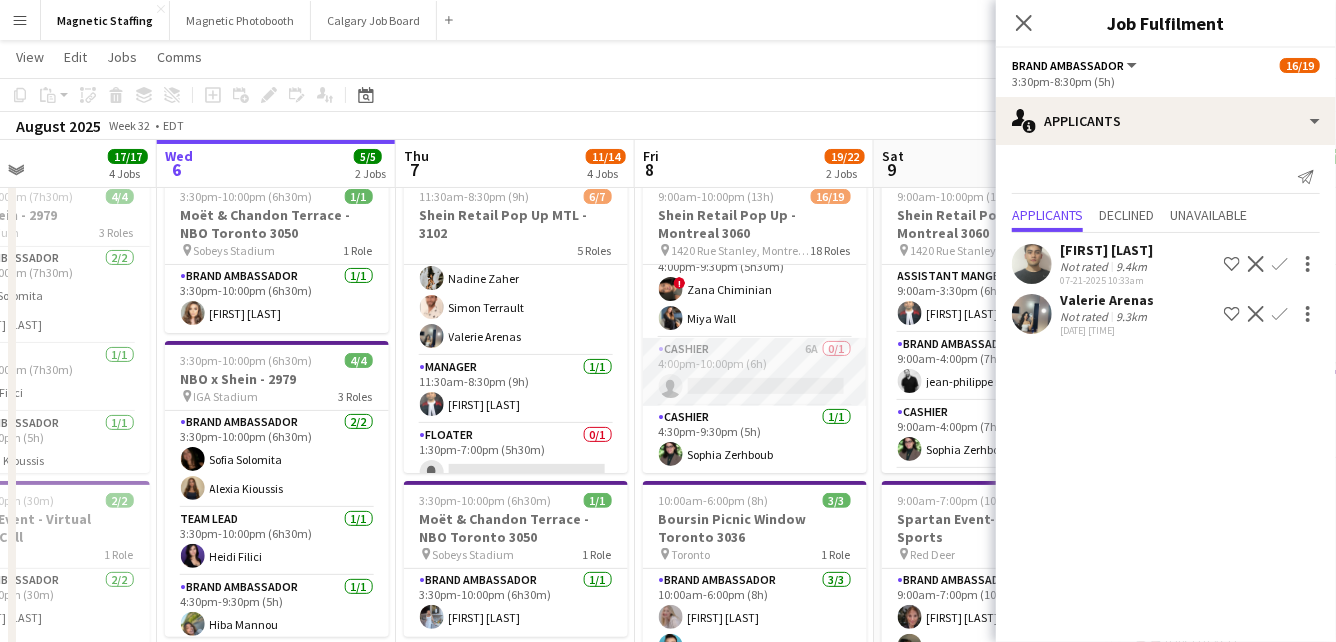 click on "Cashier   6A   0/1   4:00pm-10:00pm (6h)
single-neutral-actions" at bounding box center [755, 372] 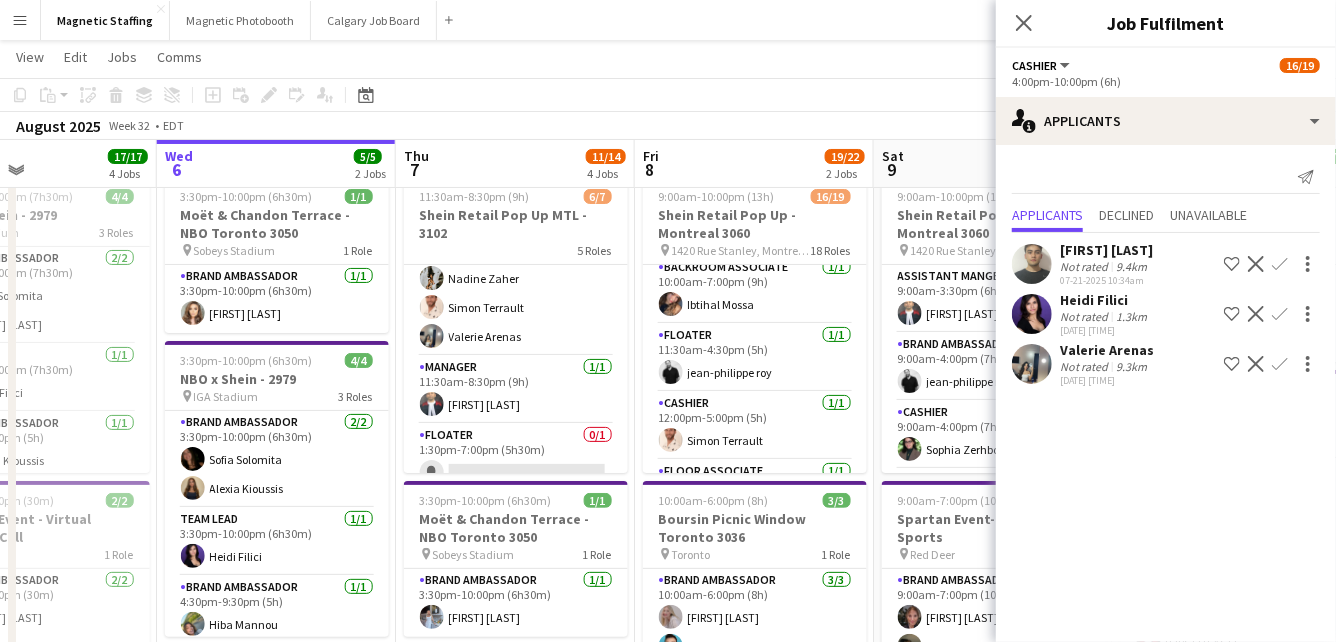 scroll, scrollTop: 0, scrollLeft: 0, axis: both 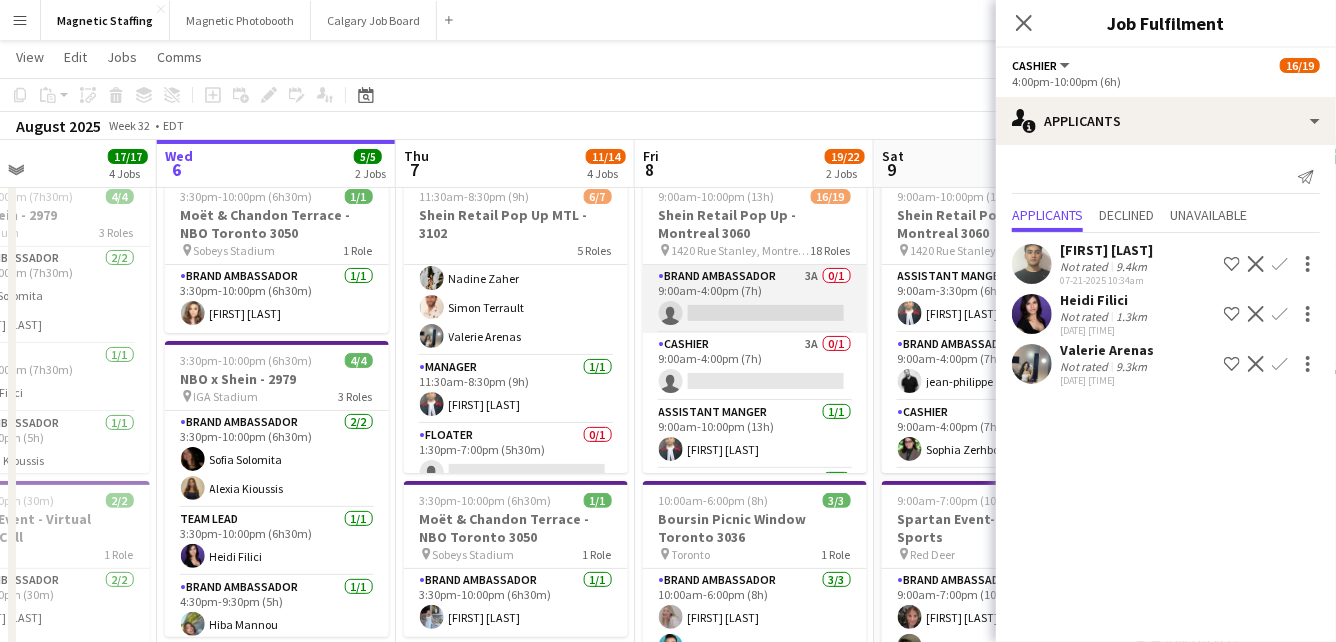 click on "Brand Ambassador   3A   0/1   9:00am-4:00pm (7h)
single-neutral-actions" at bounding box center [755, 299] 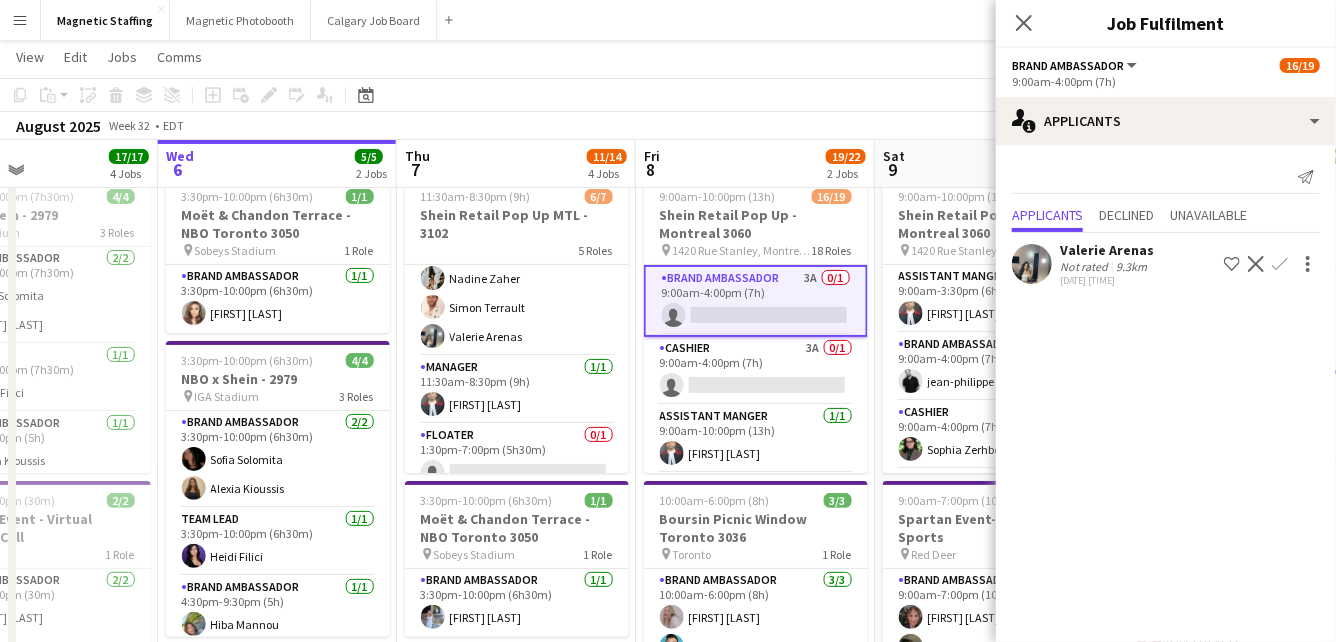 click on "Confirm" 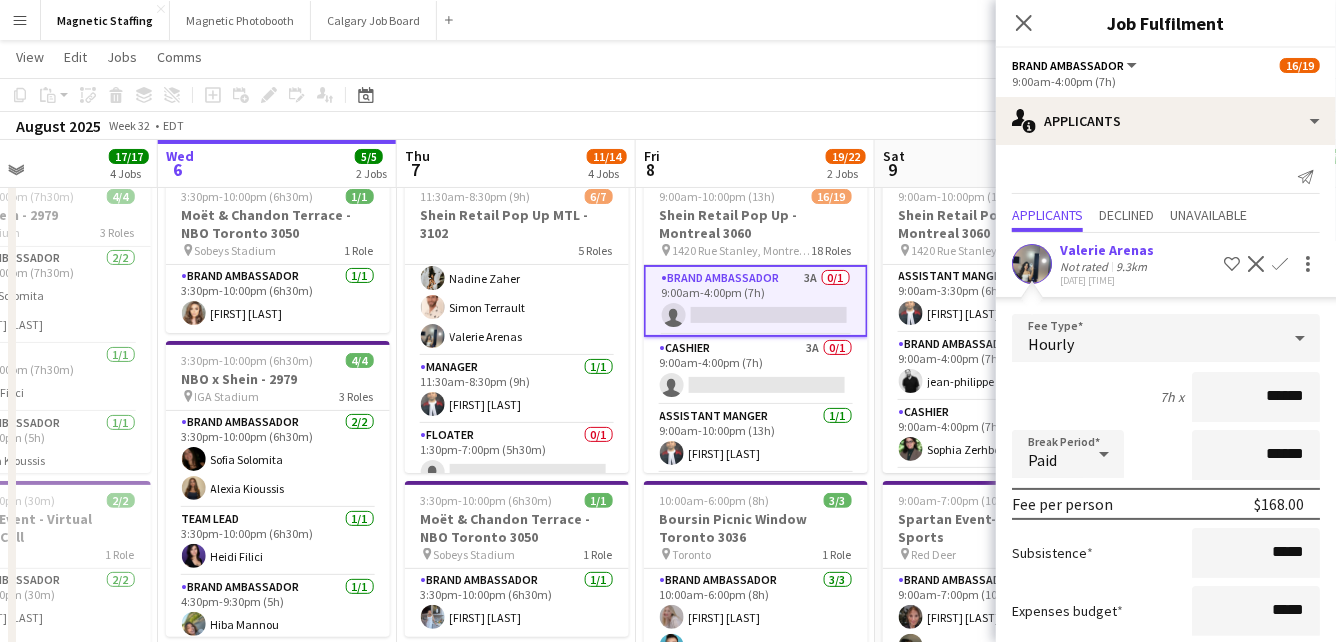 scroll, scrollTop: 116, scrollLeft: 0, axis: vertical 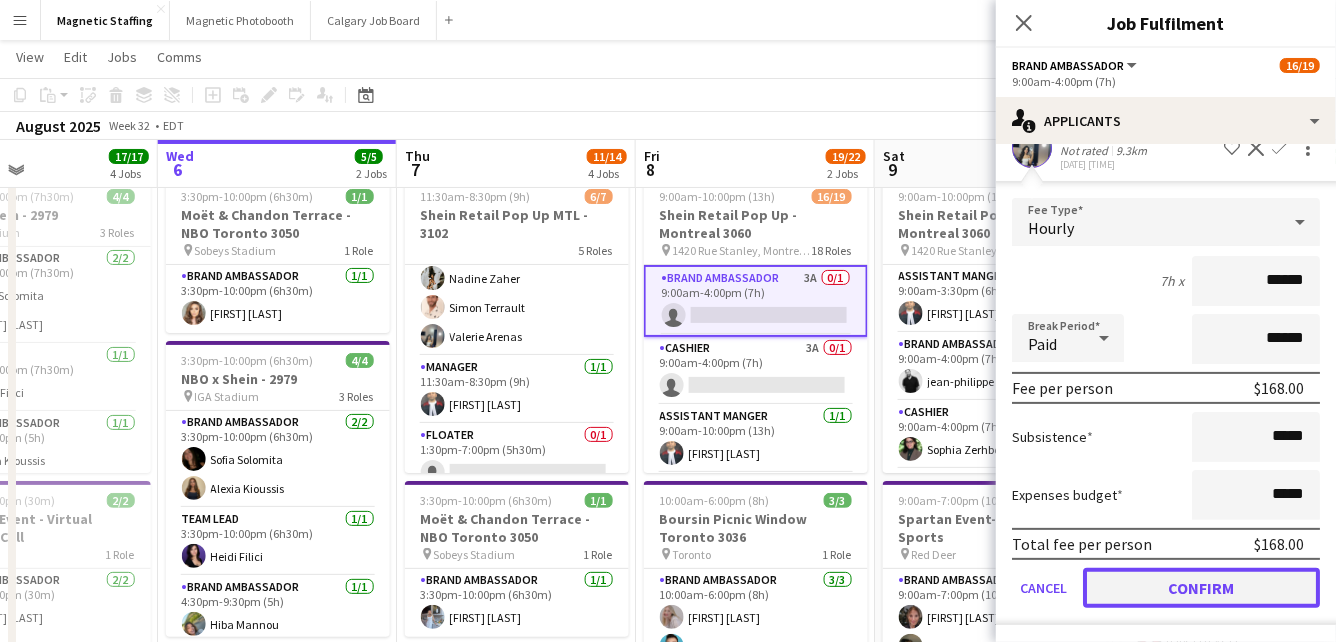 click on "Confirm" 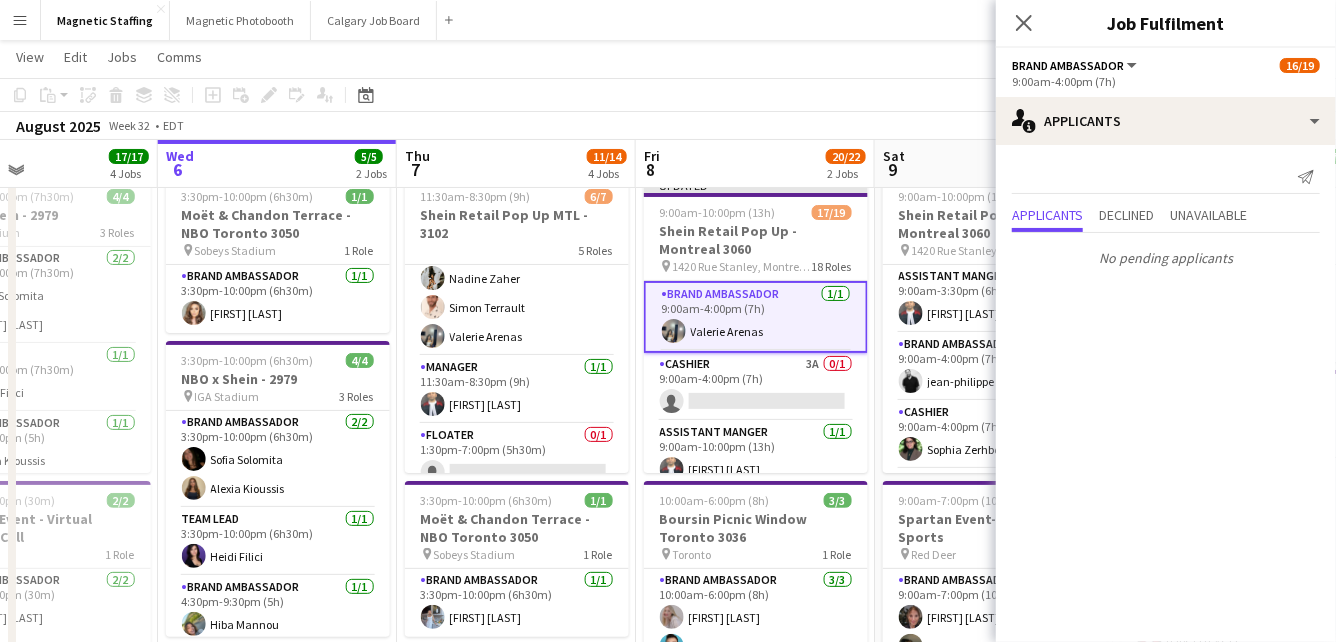 scroll, scrollTop: 0, scrollLeft: 0, axis: both 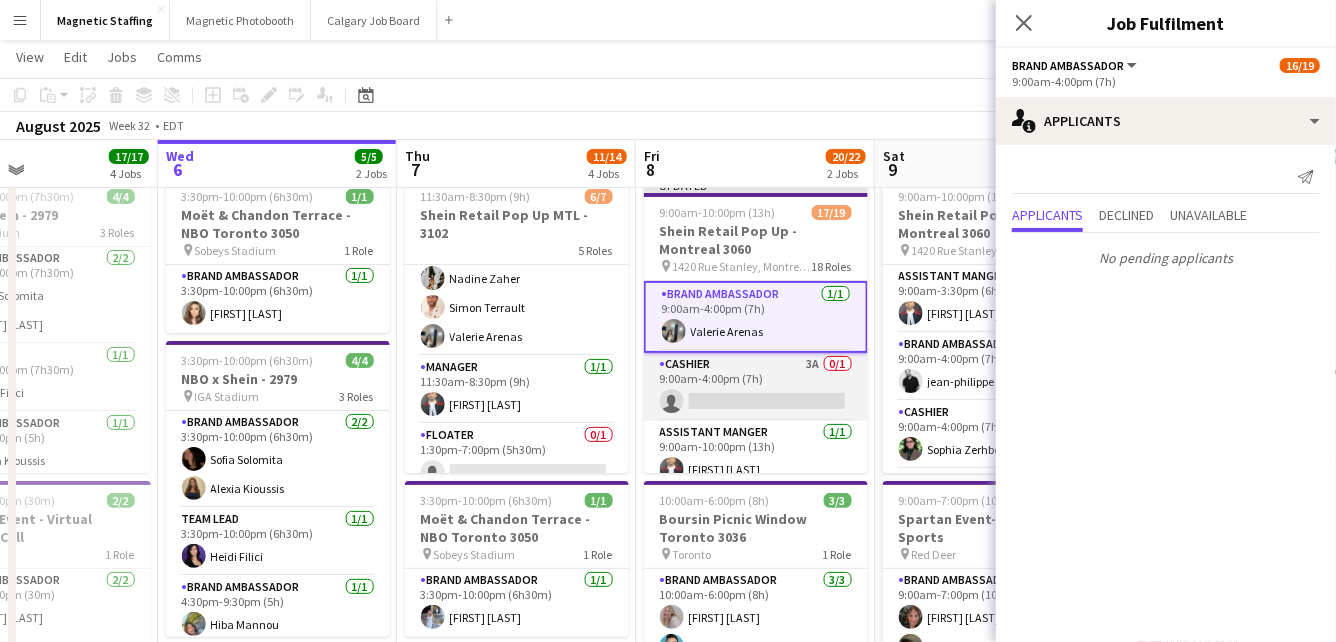 click on "Cashier   3A   0/1   9:00am-4:00pm (7h)
single-neutral-actions" at bounding box center (756, 387) 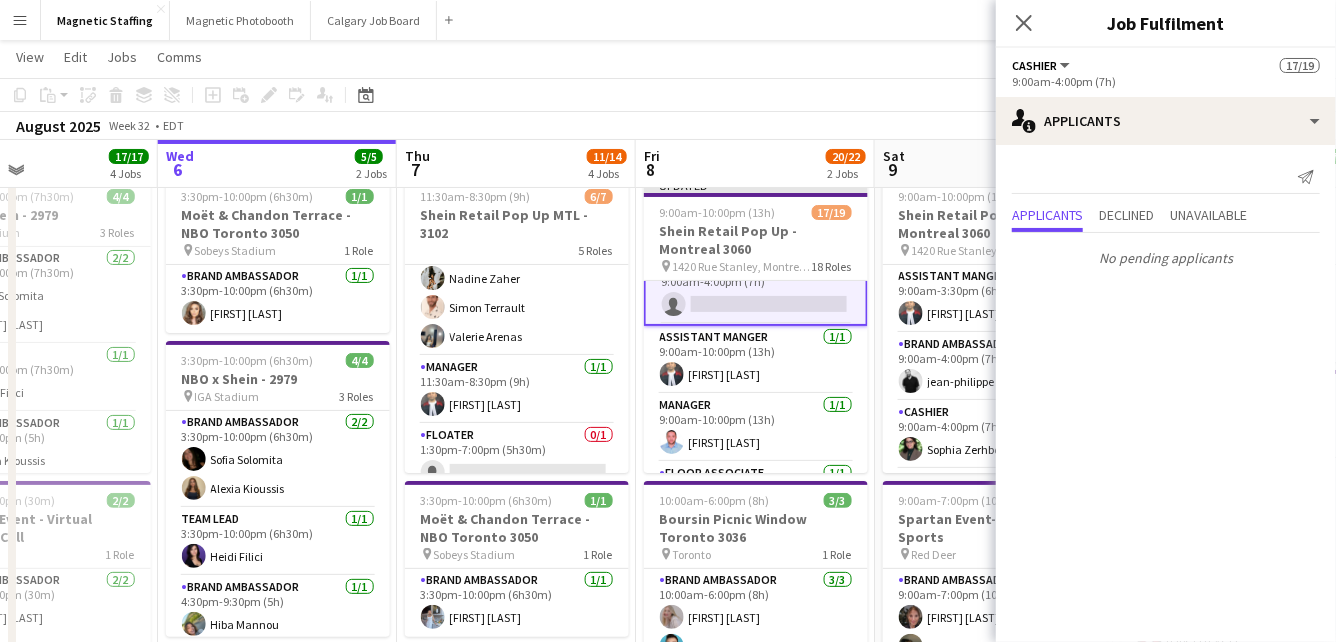 click on "Assistant Manger    1/1   9:00am-10:00pm (13h)
Sergio Valdiviezo" at bounding box center [756, 360] 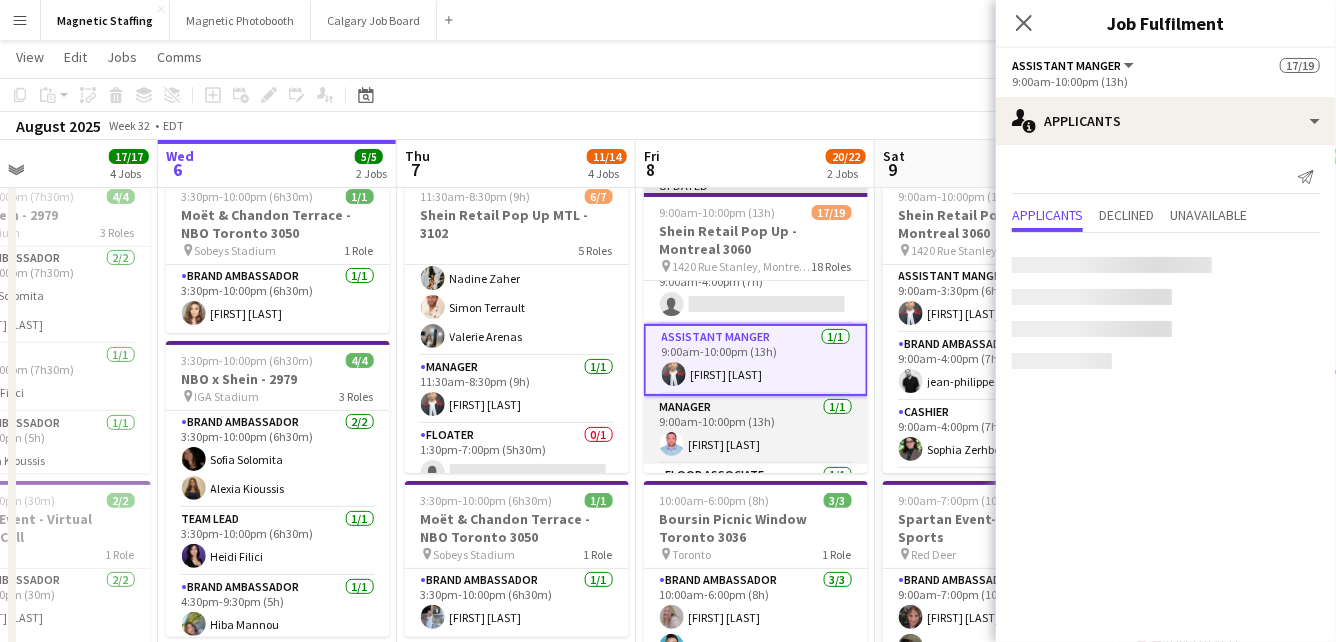 click on "Manager   1/1   9:00am-10:00pm (13h)
mohammed sebbata" at bounding box center (756, 430) 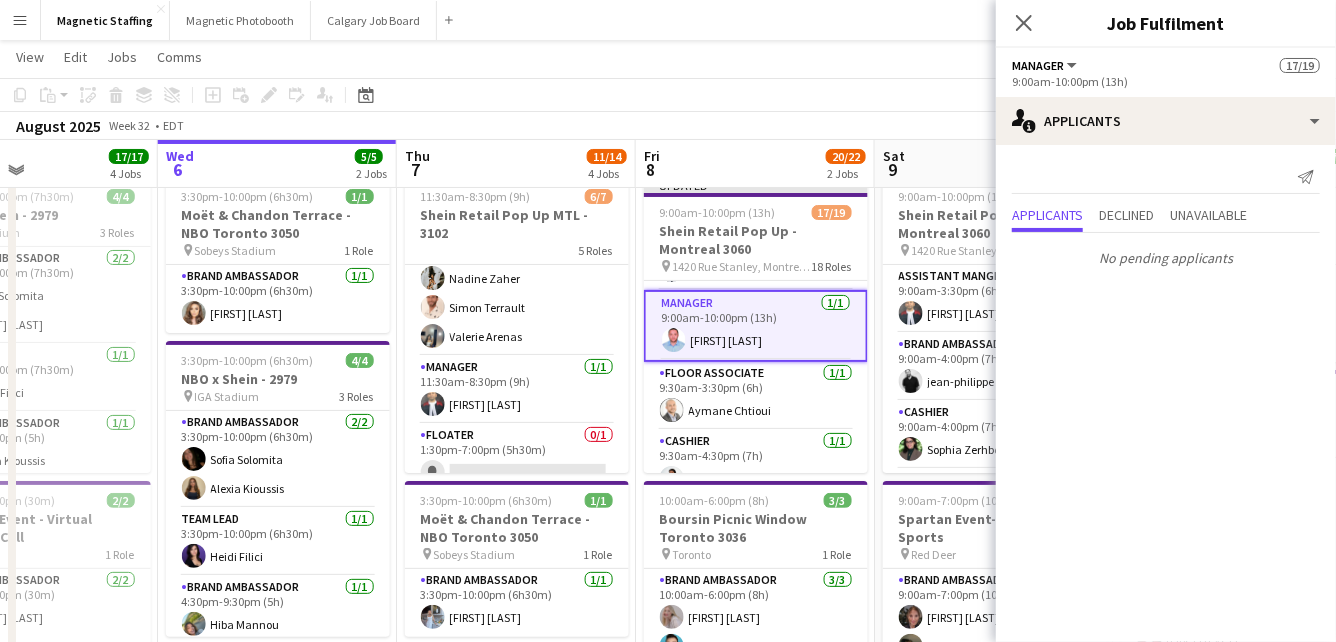 scroll, scrollTop: 196, scrollLeft: 0, axis: vertical 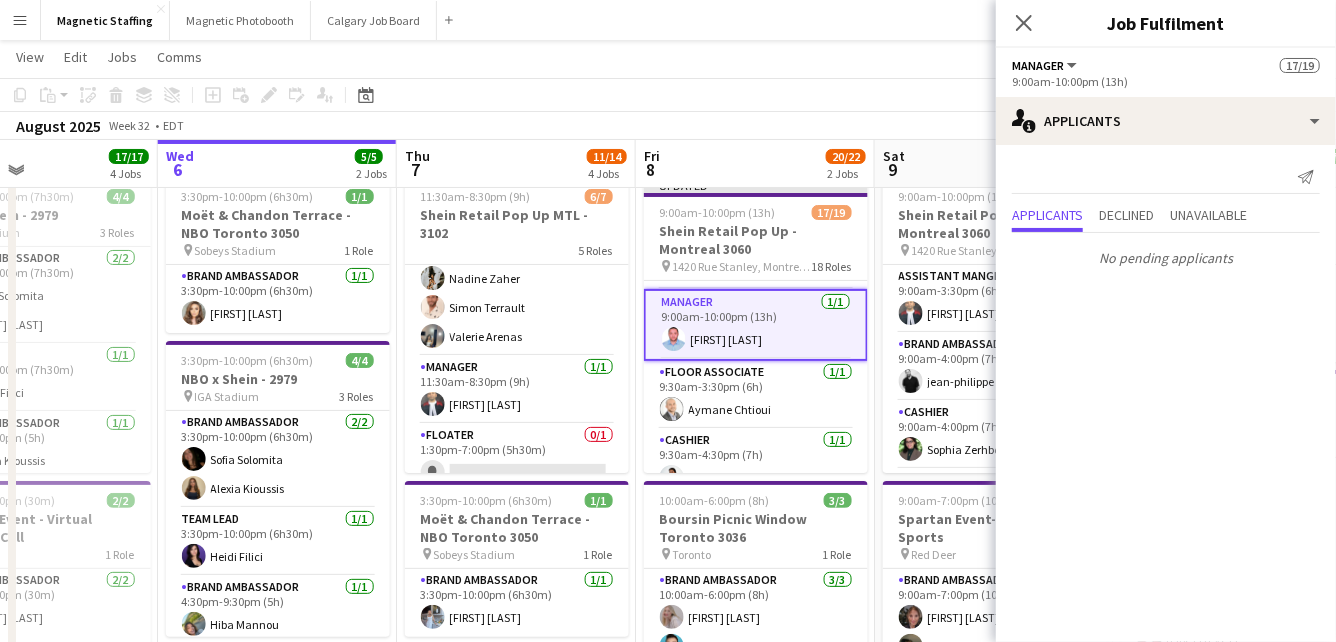 click on "Cashier   1/1   9:30am-4:30pm (7h)
Sarah Amoura" at bounding box center (756, 463) 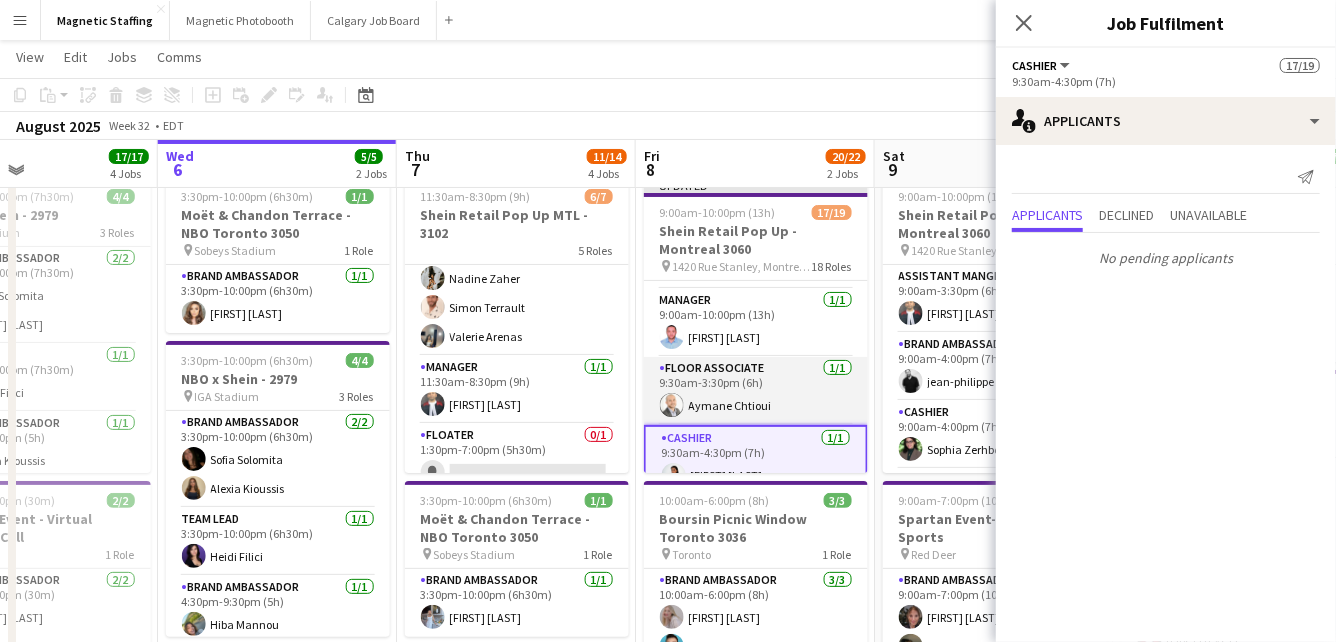click on "Floor Associate   1/1   9:30am-3:30pm (6h)
Aymane Chtioui" at bounding box center (756, 391) 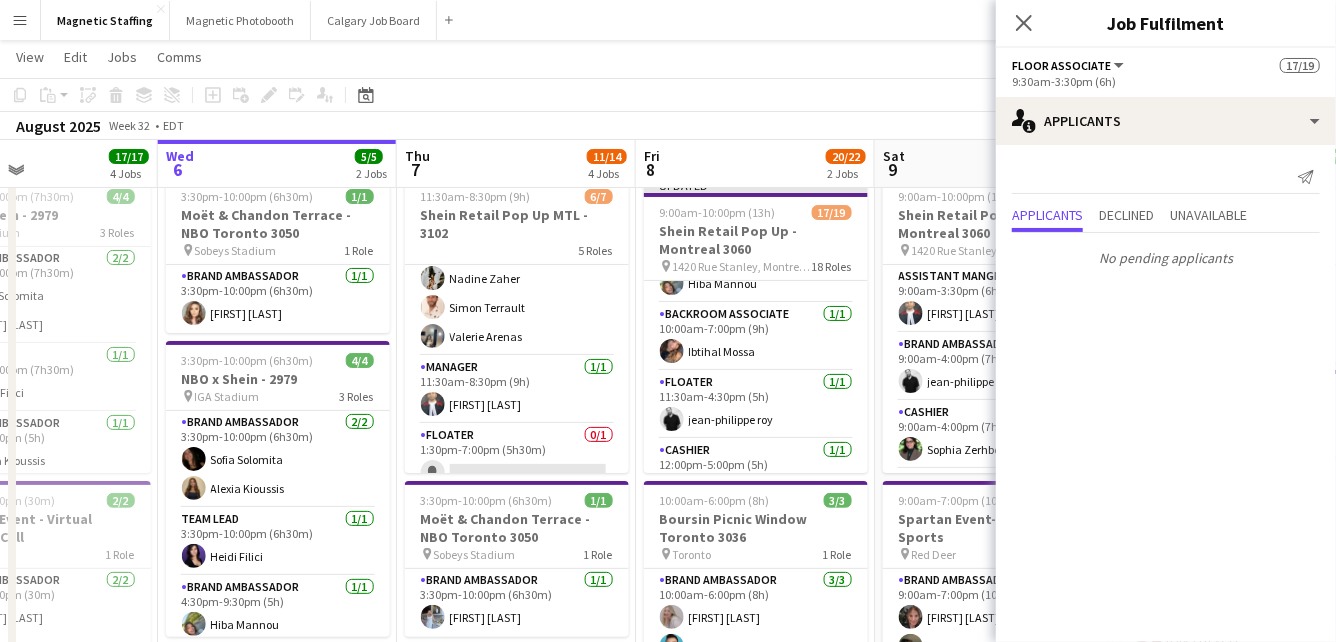 click on "Floater   1/1   11:30am-4:30pm (5h)
jean-philippe roy" at bounding box center [756, 405] 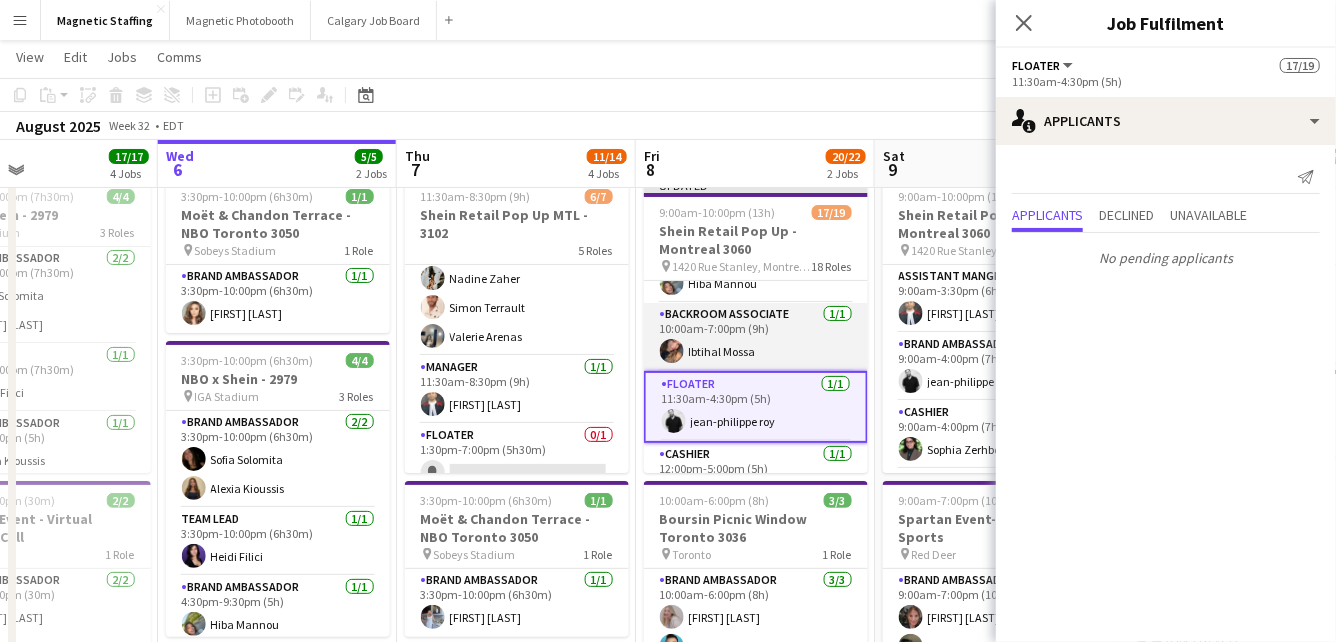 click on "Backroom Associate   1/1   10:00am-7:00pm (9h)
Ibtihal Mossa" at bounding box center (756, 337) 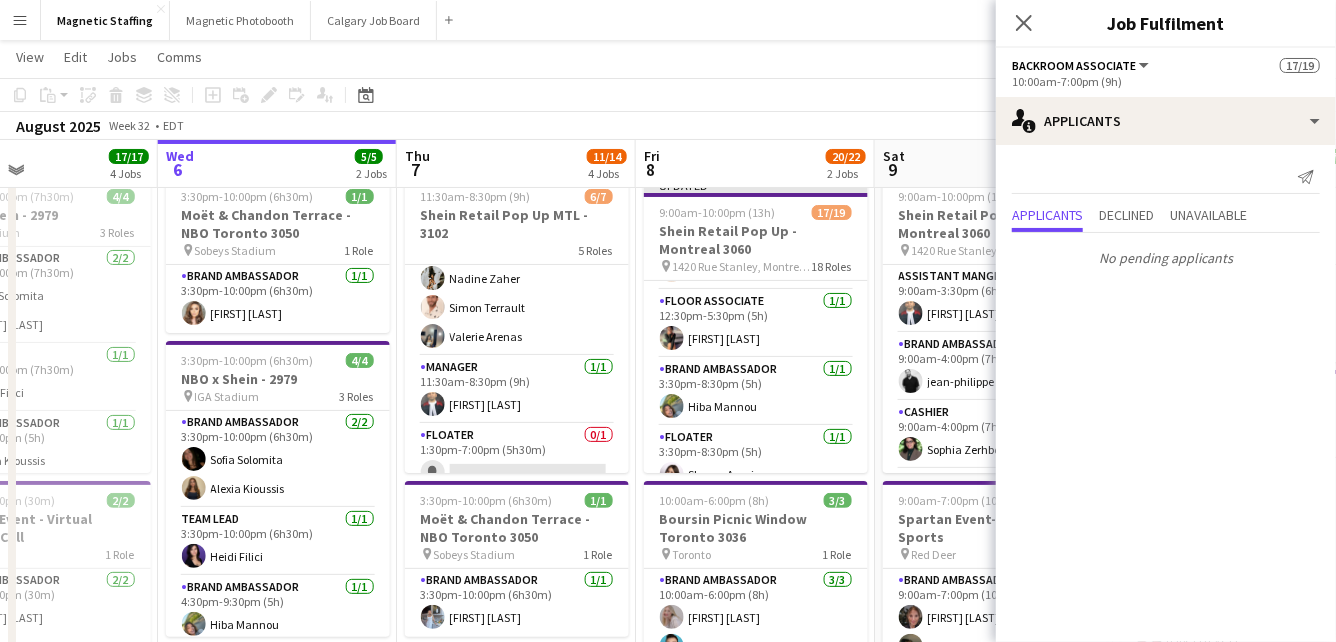 click on "Brand Ambassador   1/1   3:30pm-8:30pm (5h)
Hiba Mannou" at bounding box center [756, 392] 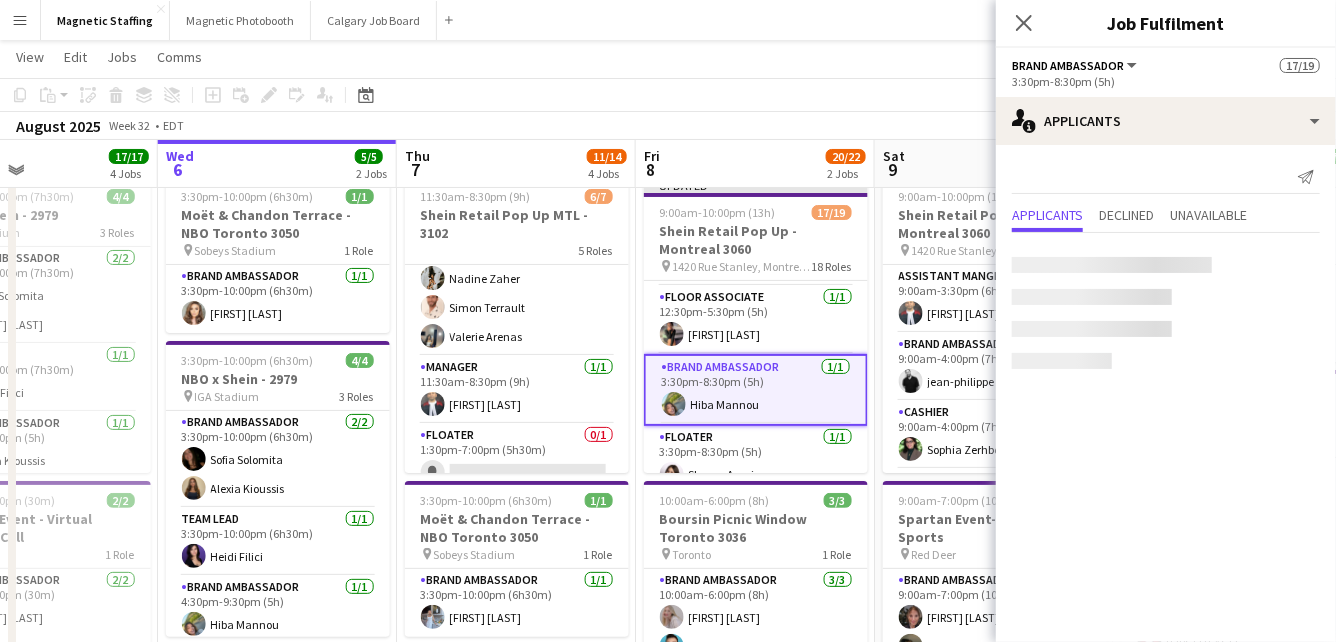 scroll, scrollTop: 671, scrollLeft: 0, axis: vertical 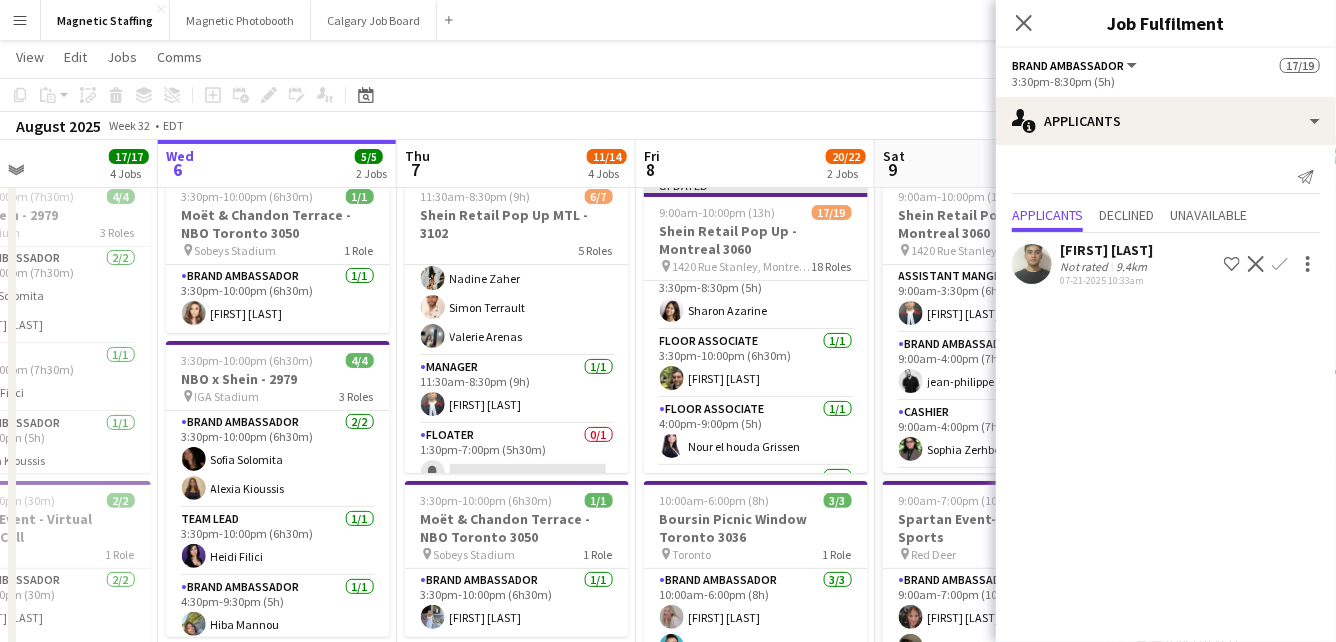 click on "Floor Associate   1/1   4:00pm-9:00pm (5h)
Nour el houda Grissen" at bounding box center [756, 432] 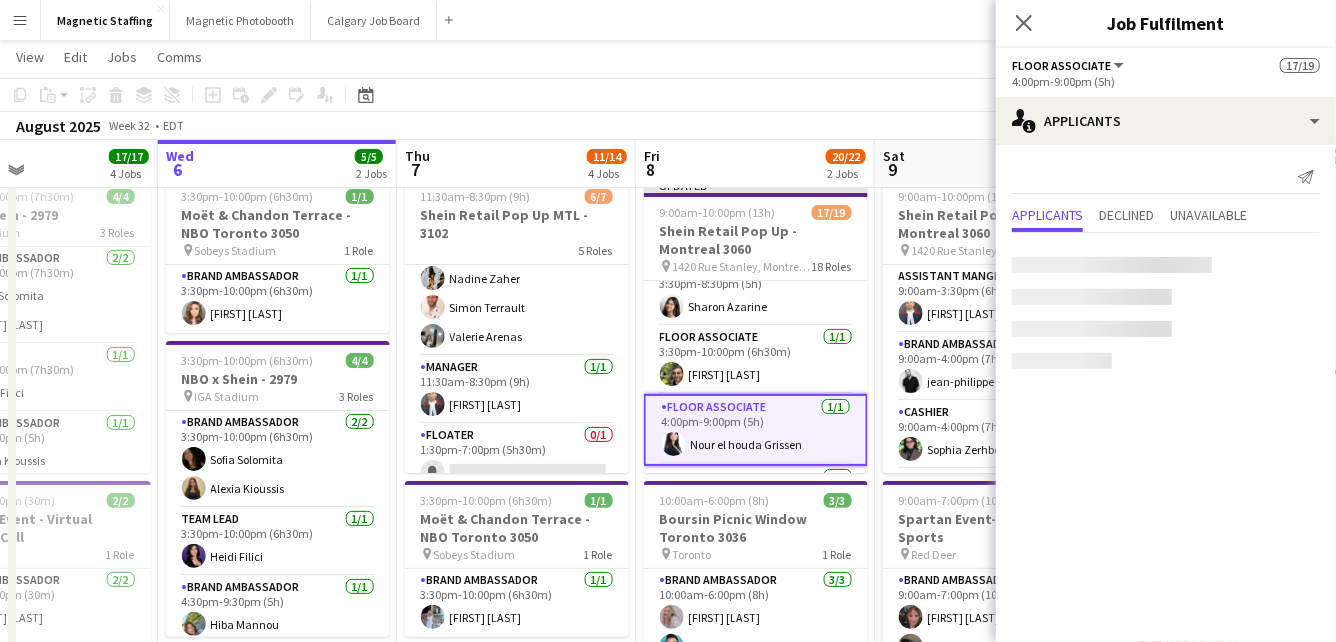 scroll, scrollTop: 835, scrollLeft: 0, axis: vertical 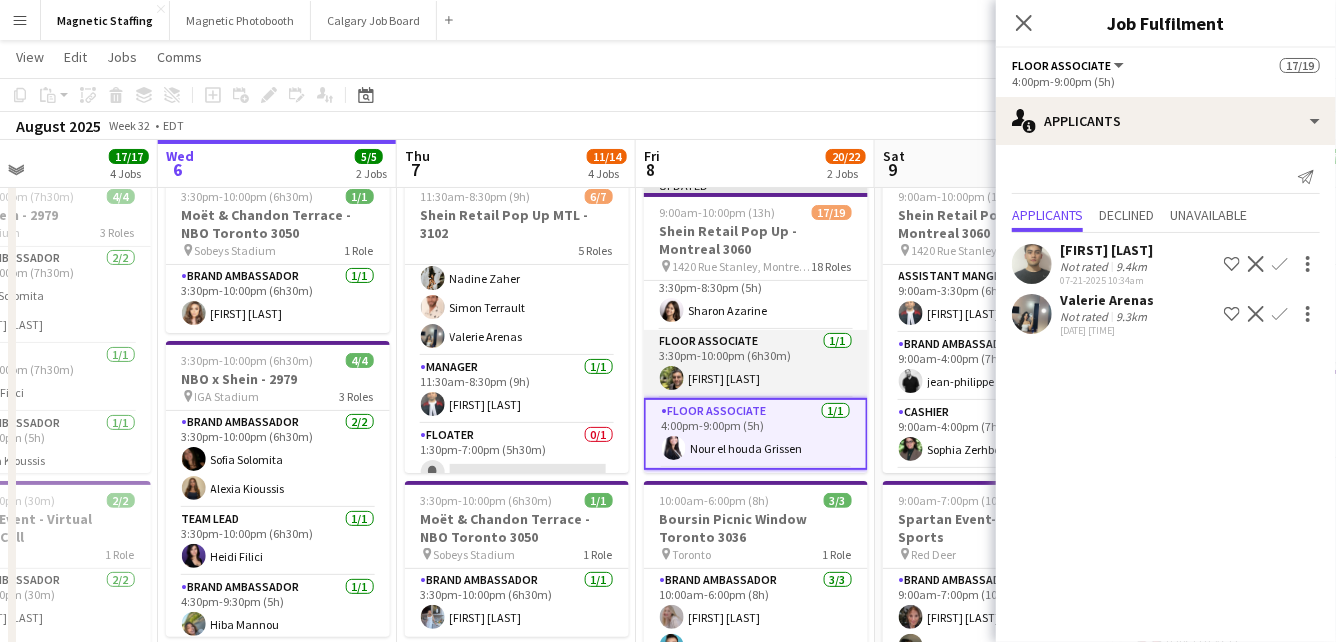 click on "Floor Associate   1/1   3:30pm-10:00pm (6h30m)
Saad Bouih" at bounding box center (756, 364) 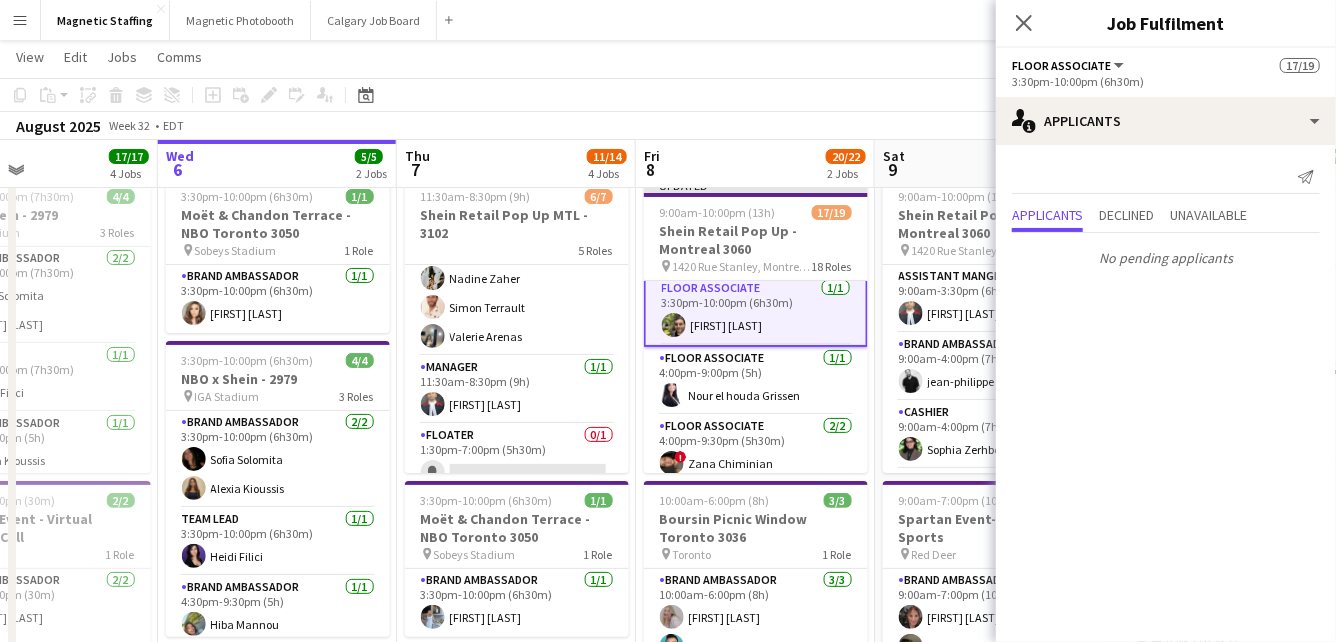 click on "Copy
Paste
Paste
Command
V Paste with crew
Command
Shift
V
Paste linked Job
Delete
Group
Ungroup
Add job
Add linked Job
Edit
Edit linked Job
Applicants
Date picker
AUG 2025 AUG 2025 Monday M Tuesday T Wednesday W Thursday T Friday F Saturday S Sunday S  AUG   1   2   3   4   5   6   7   8   9   10   11   12   13   14   15   16   17   18   19   20   21   22   23   24   25" 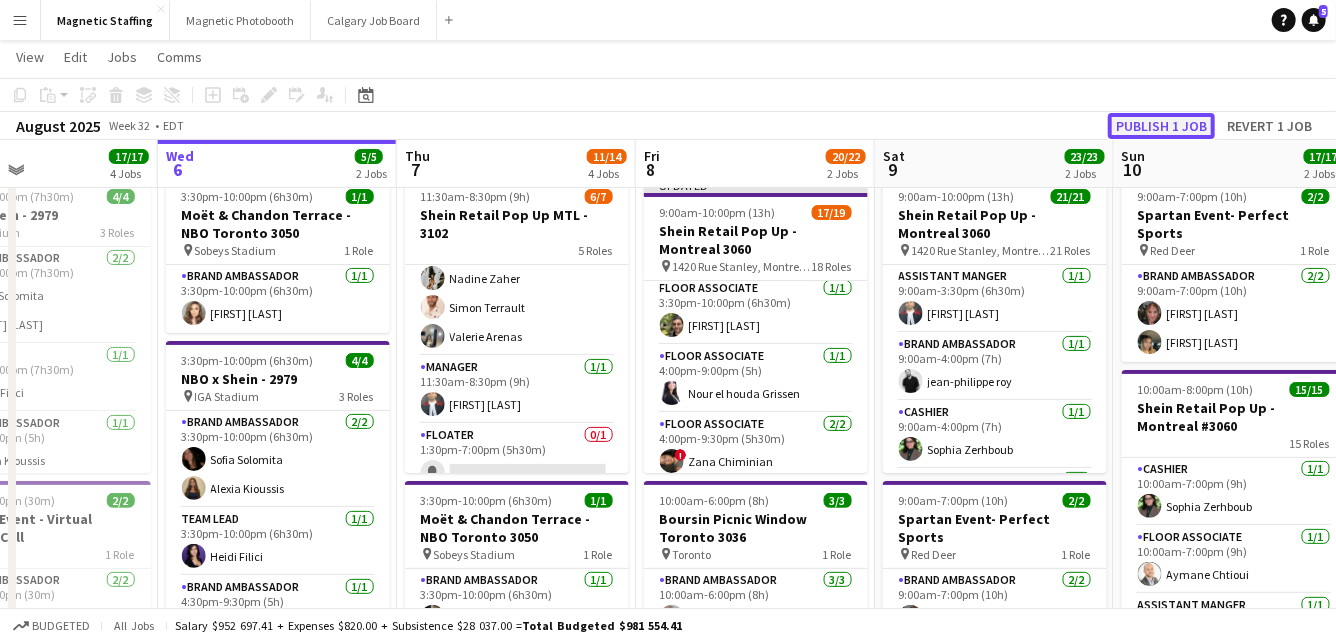 click on "Publish 1 job" 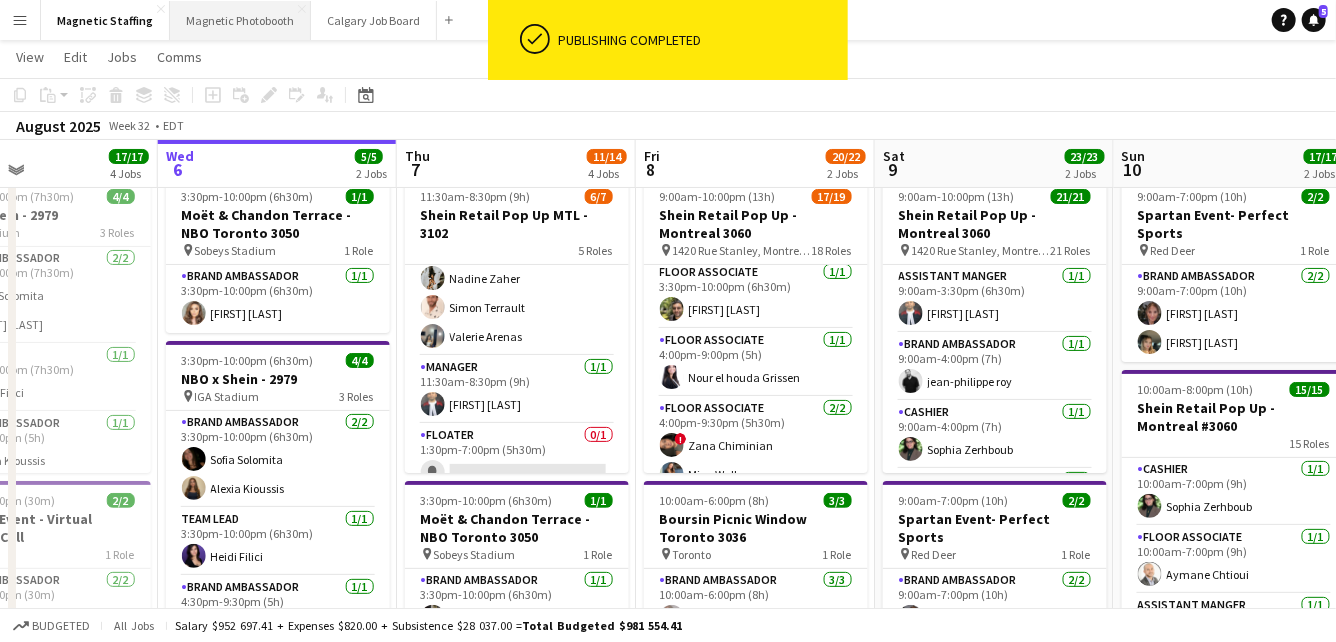 click on "Magnetic Photobooth
Close" at bounding box center (240, 20) 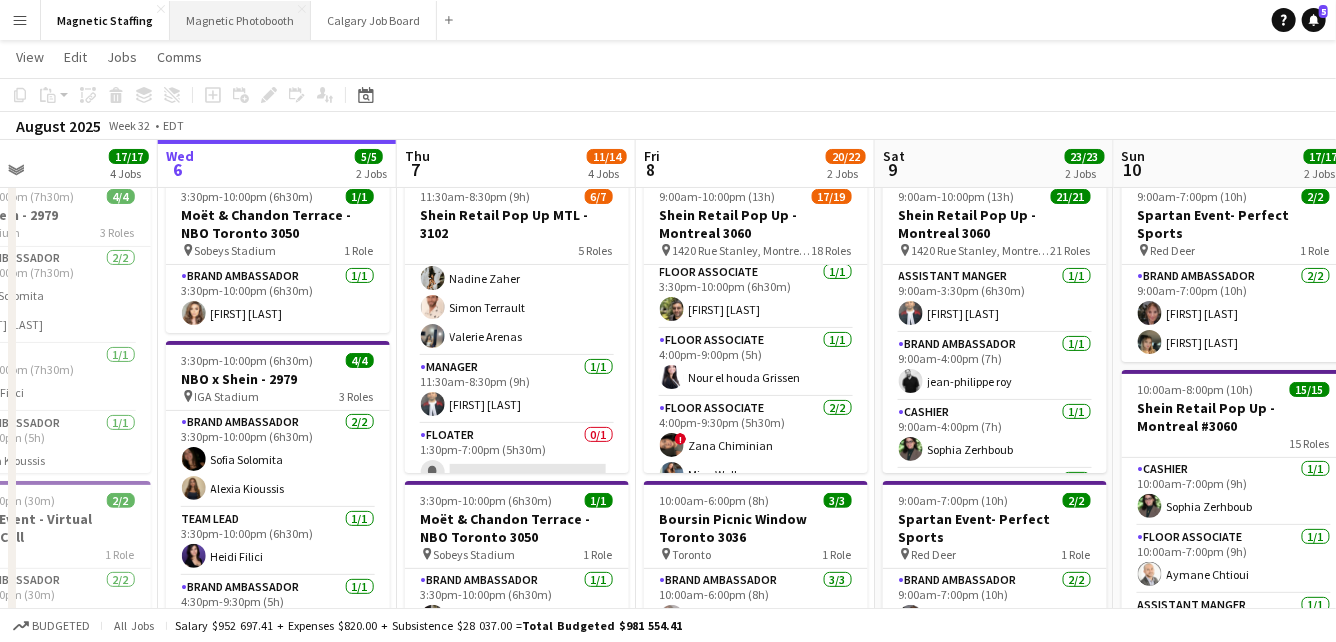 scroll, scrollTop: 0, scrollLeft: 0, axis: both 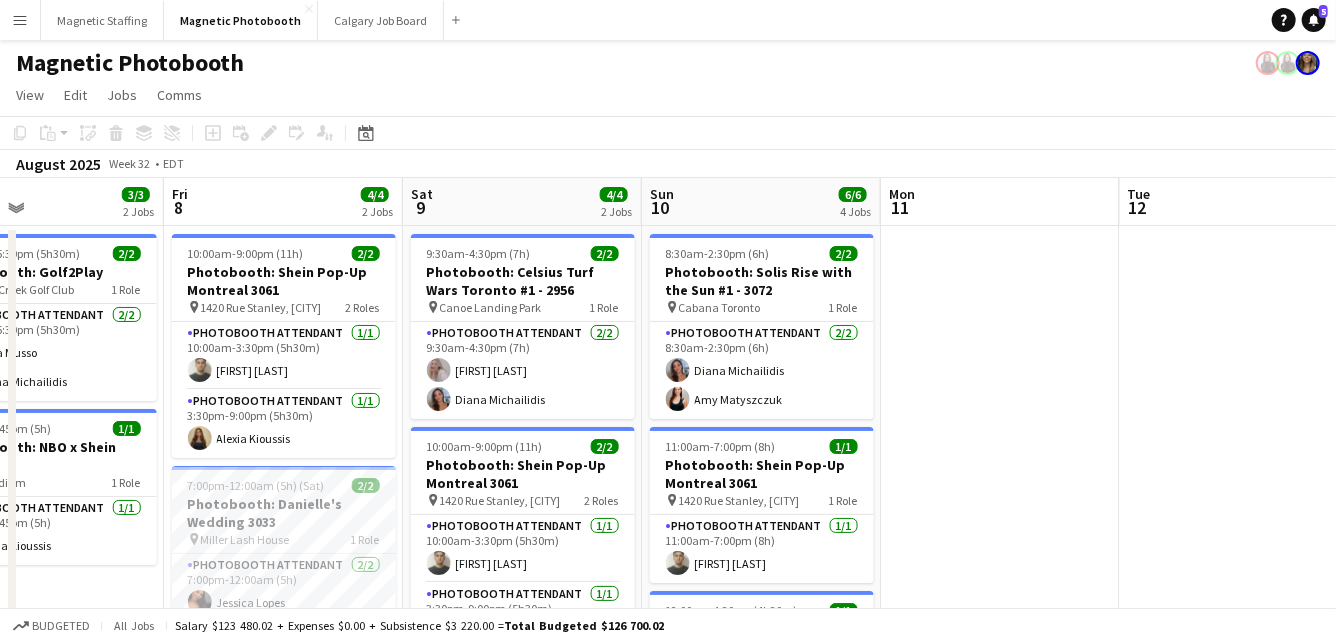 drag, startPoint x: 920, startPoint y: 407, endPoint x: 367, endPoint y: 431, distance: 553.52057 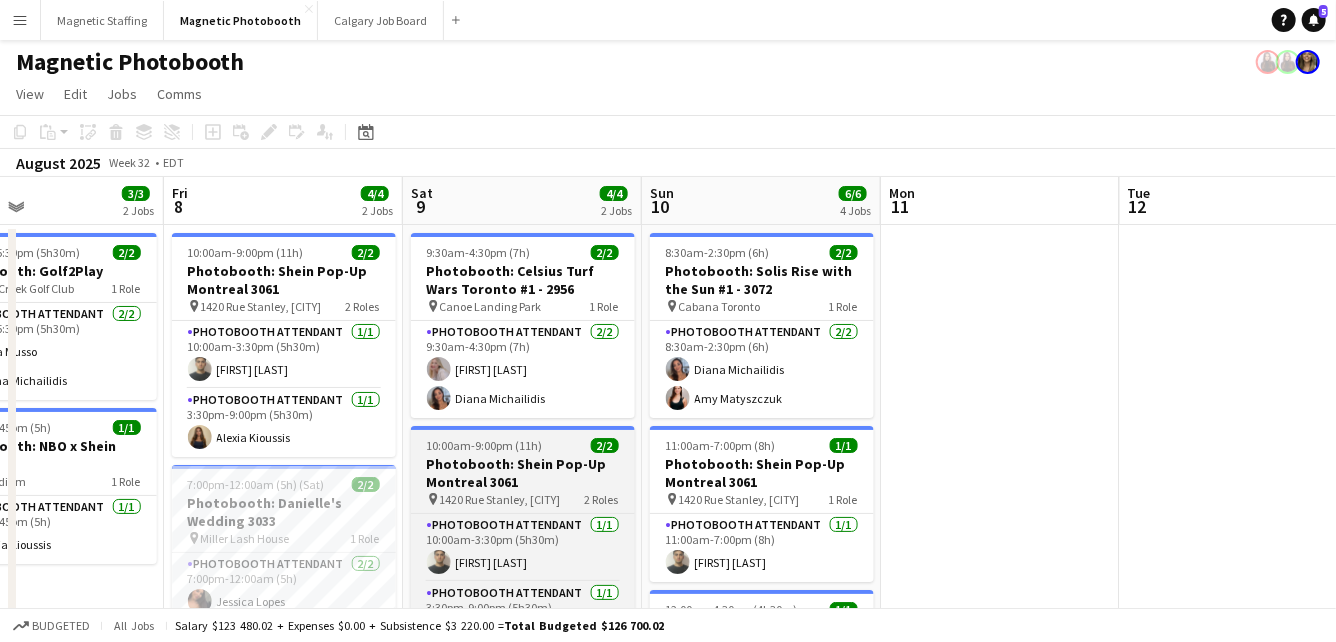 scroll, scrollTop: 2, scrollLeft: 0, axis: vertical 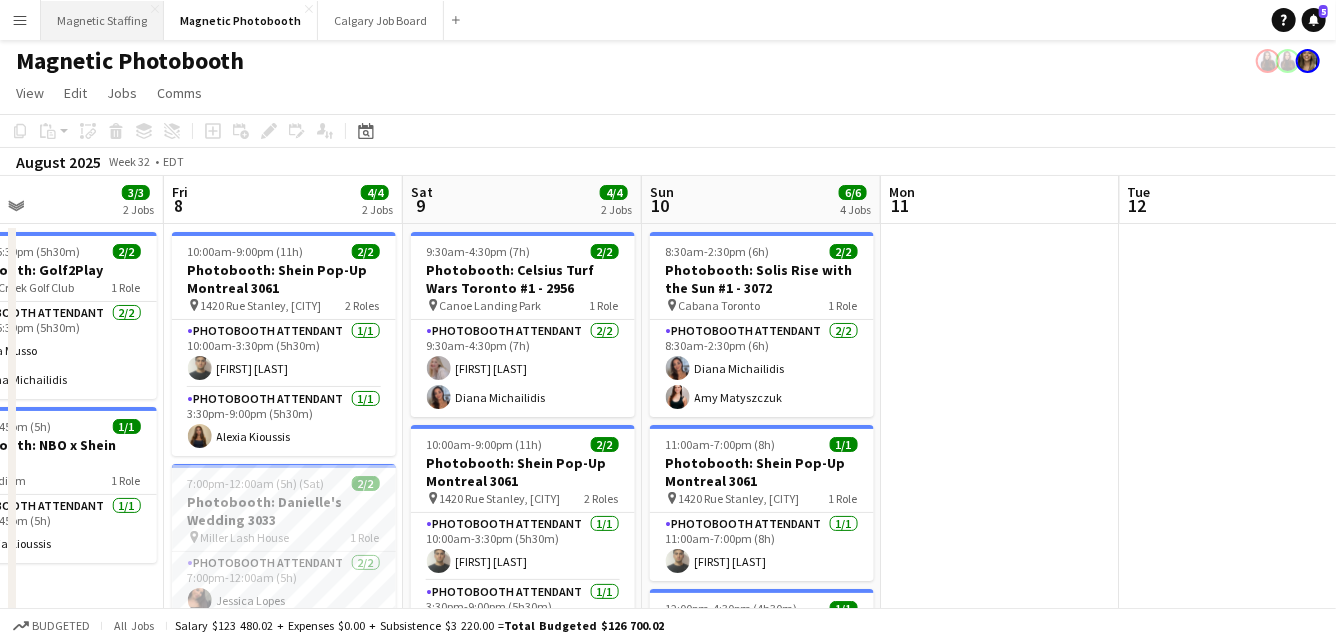 click on "Magnetic Staffing
Close" at bounding box center (102, 20) 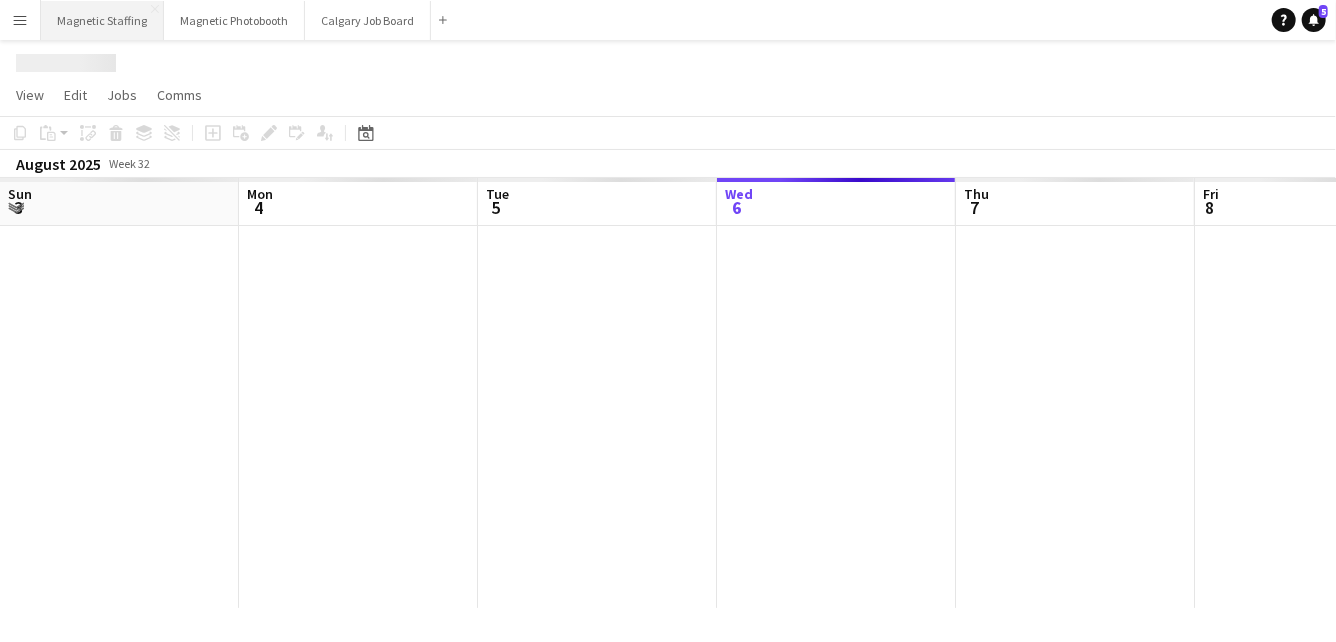 scroll, scrollTop: 0, scrollLeft: 0, axis: both 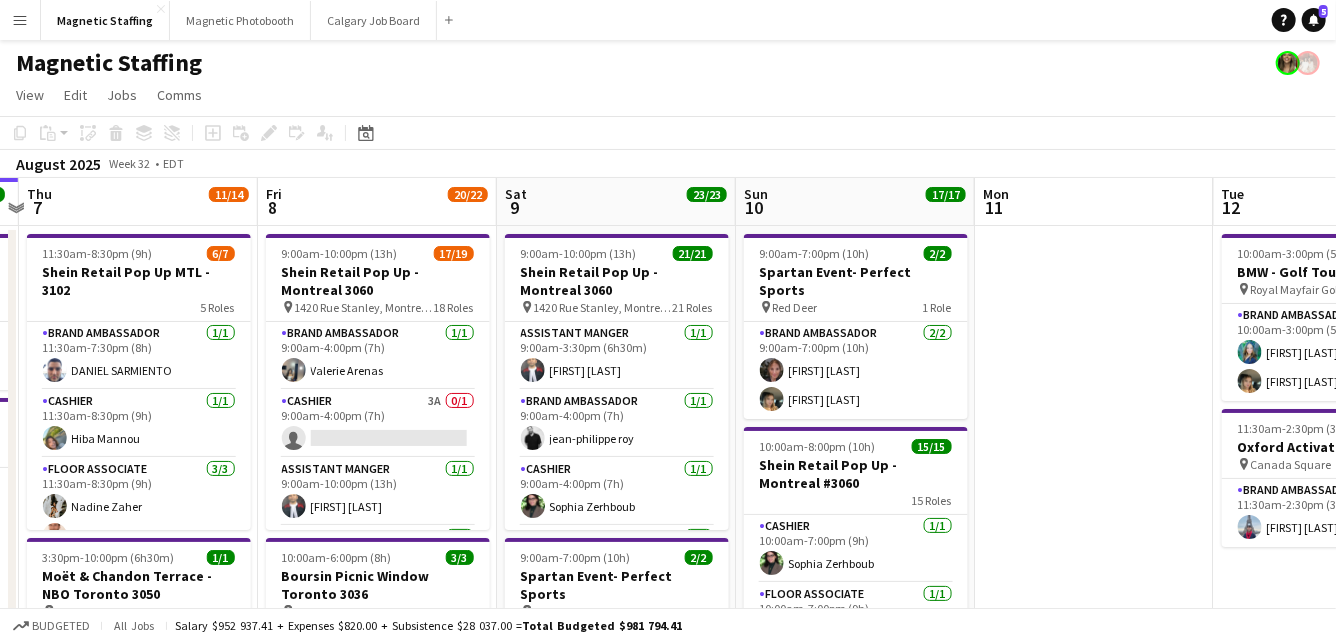 drag, startPoint x: 965, startPoint y: 350, endPoint x: 507, endPoint y: 349, distance: 458.0011 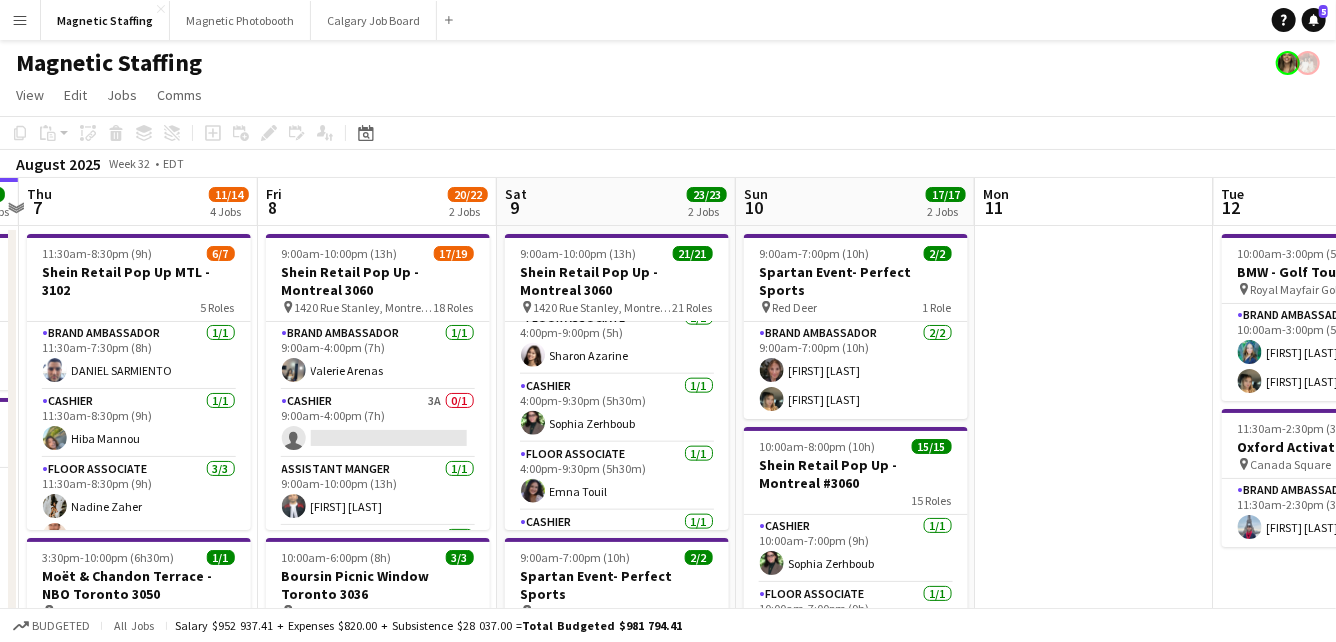 scroll, scrollTop: 1219, scrollLeft: 0, axis: vertical 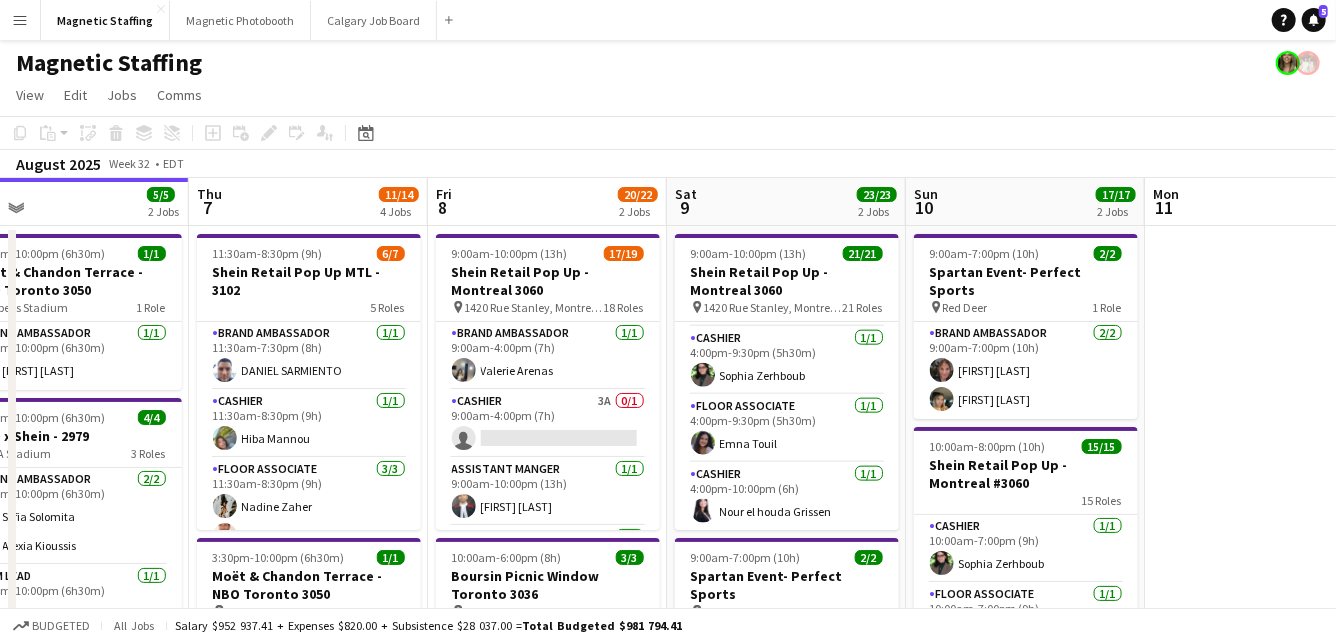 drag, startPoint x: 599, startPoint y: 444, endPoint x: 769, endPoint y: 434, distance: 170.29387 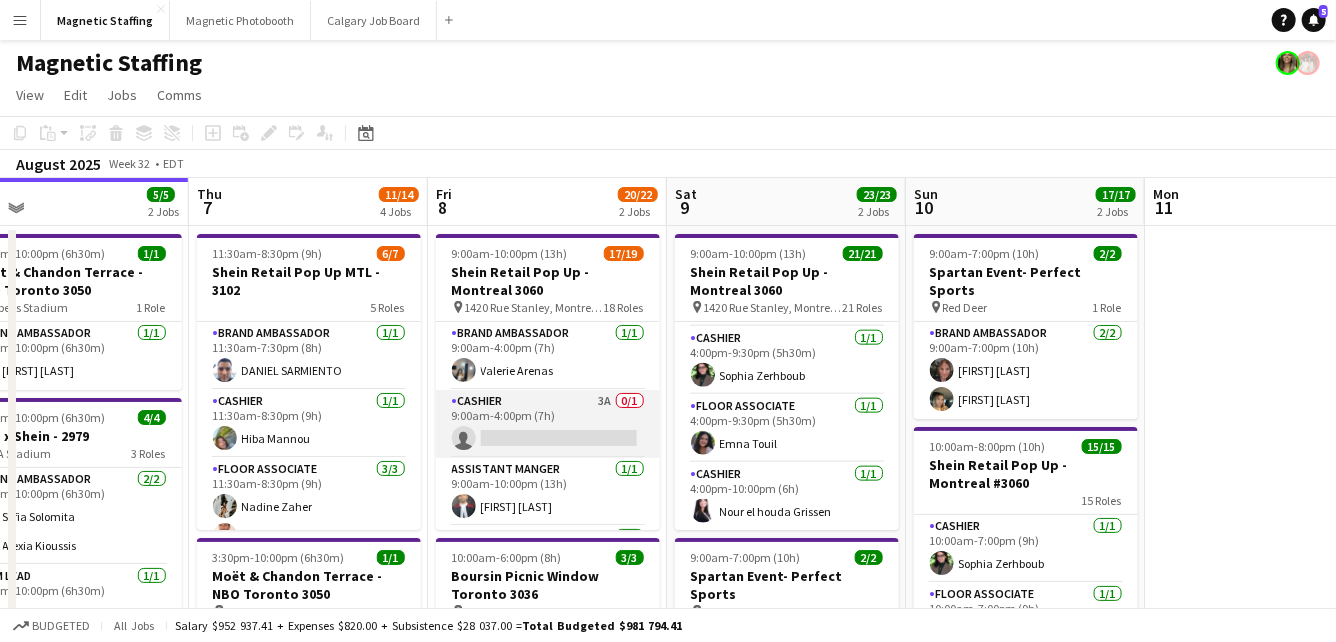click on "Cashier   3A   0/1   9:00am-4:00pm (7h)
single-neutral-actions" at bounding box center (548, 424) 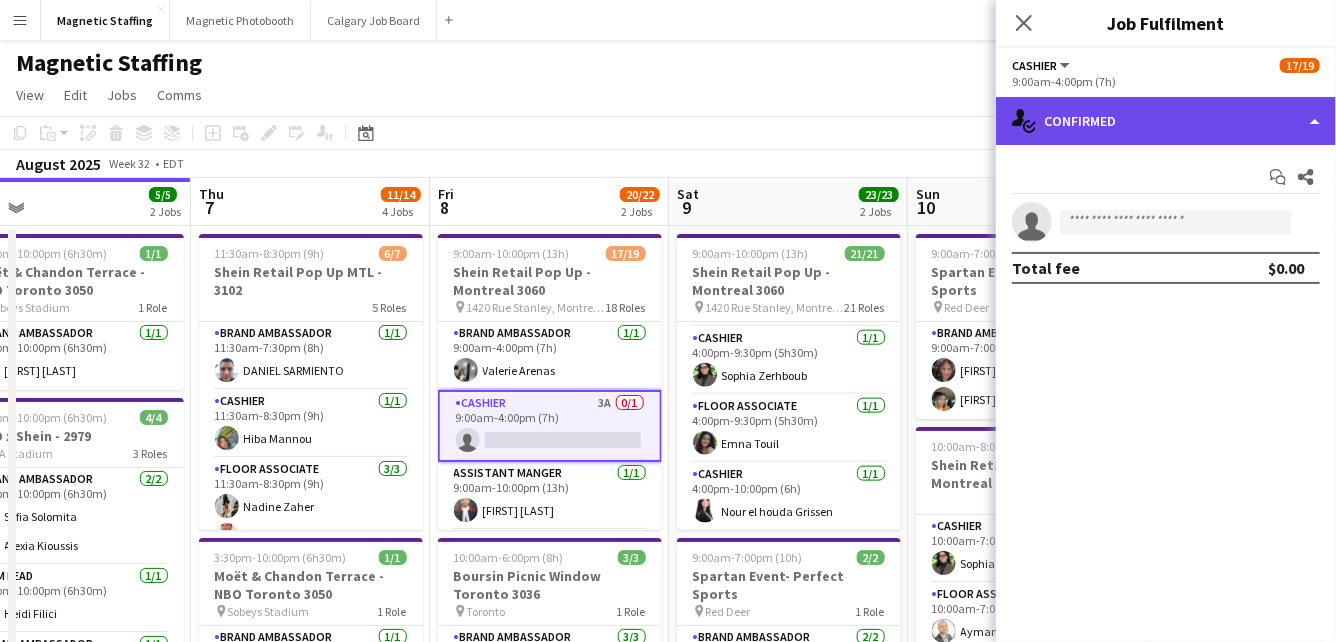 click on "single-neutral-actions-check-2
Confirmed" 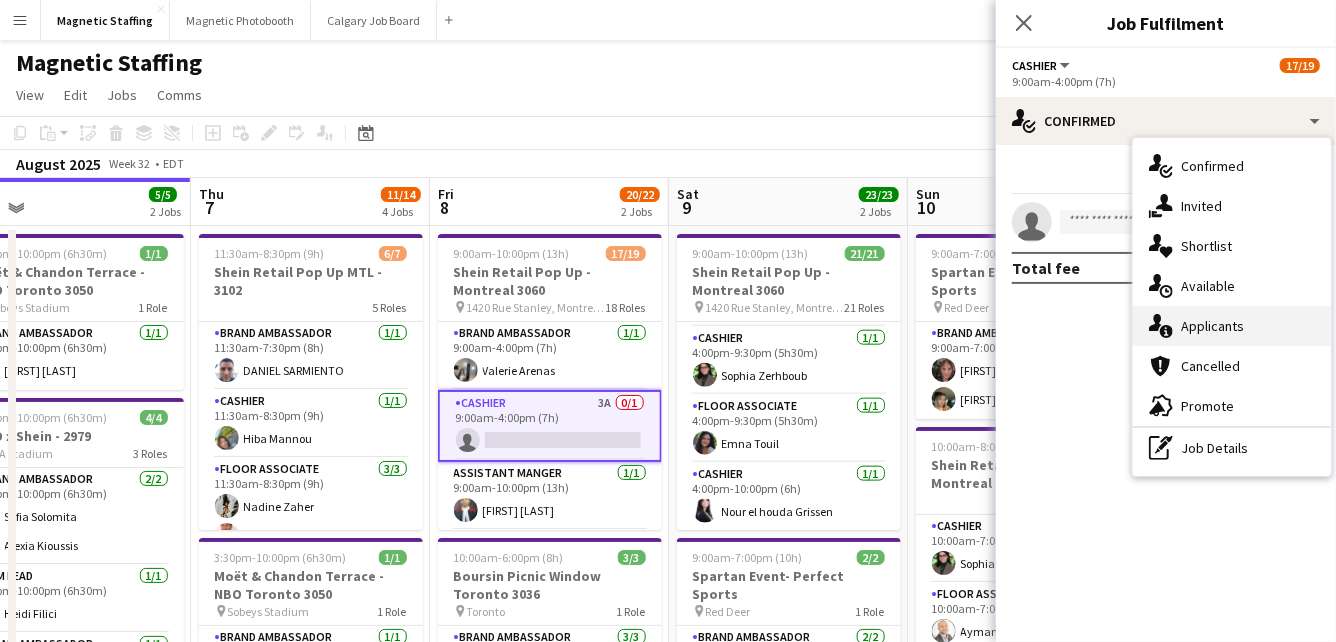 click on "single-neutral-actions-information
Applicants" at bounding box center [1232, 326] 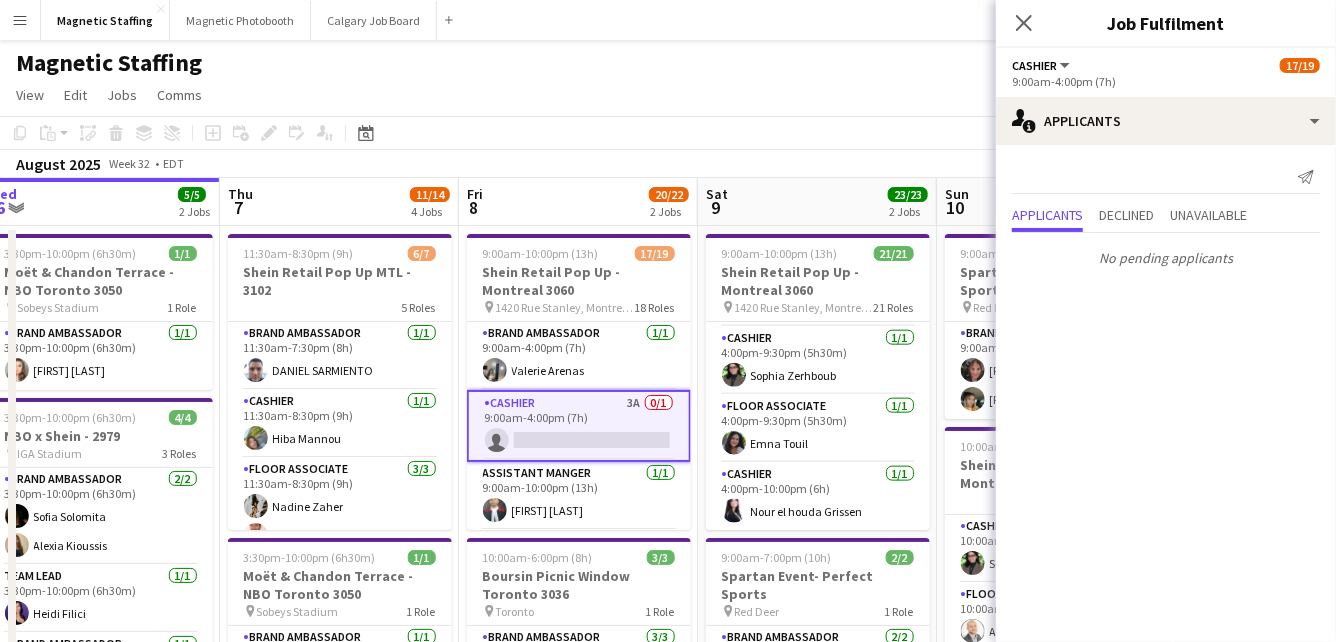 scroll, scrollTop: 0, scrollLeft: 465, axis: horizontal 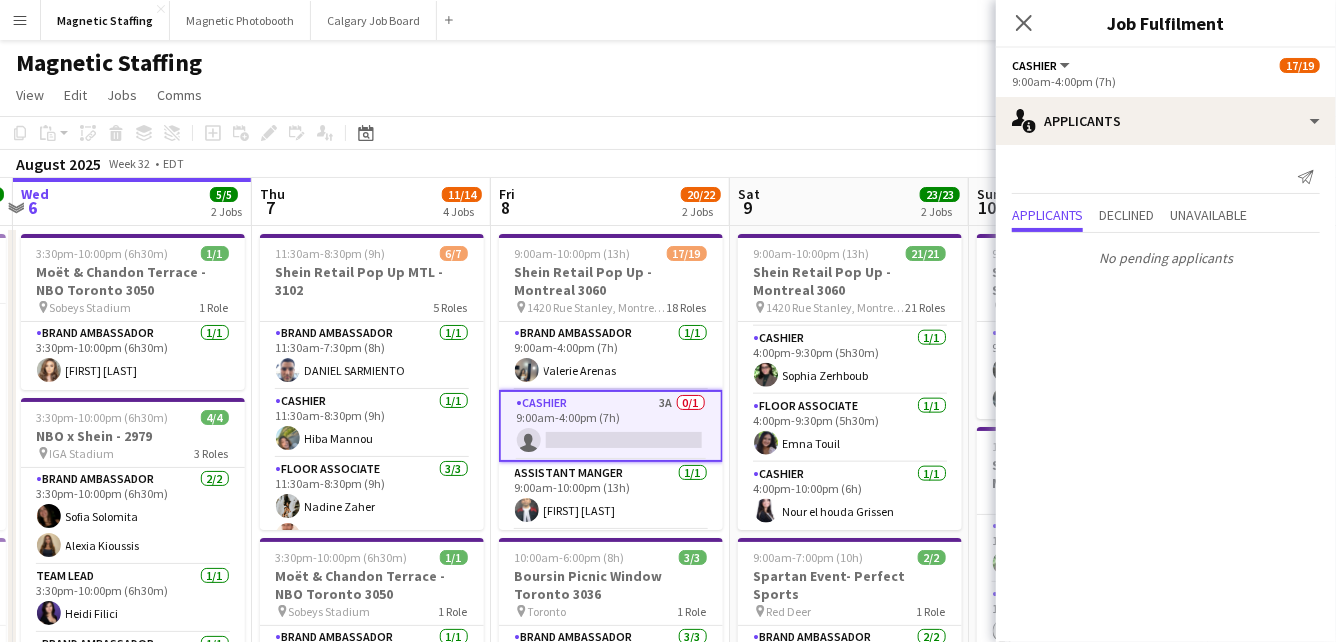 drag, startPoint x: 551, startPoint y: 485, endPoint x: 613, endPoint y: 483, distance: 62.03225 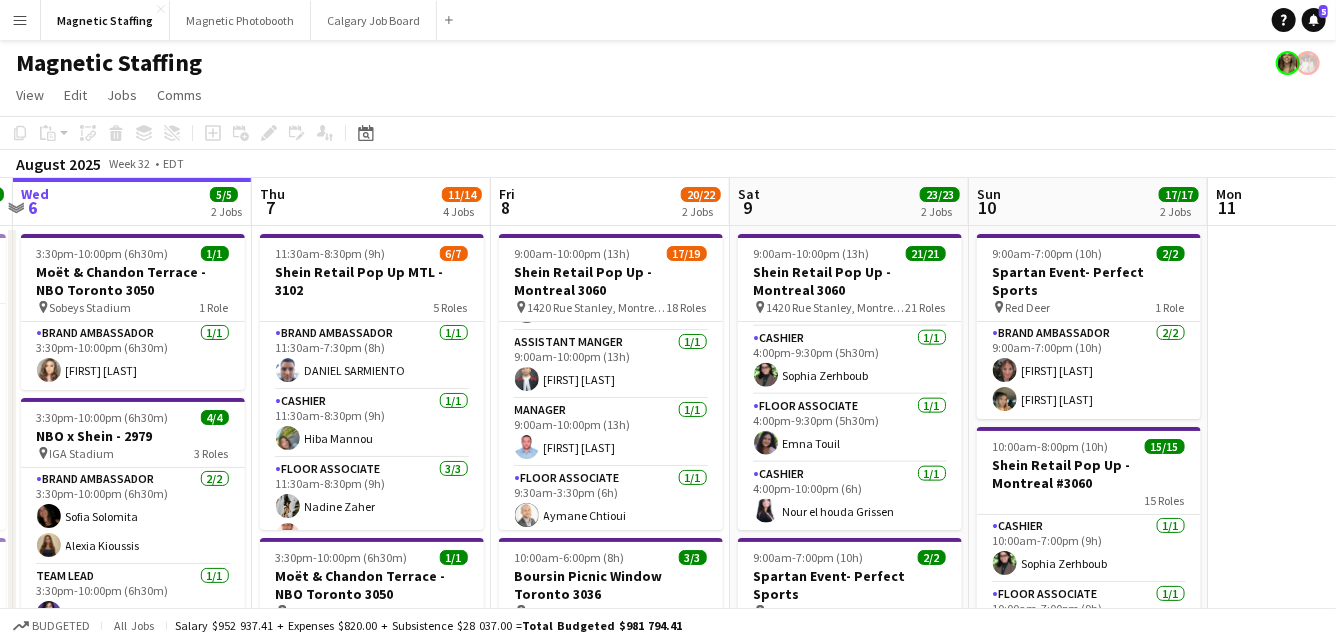 scroll, scrollTop: 148, scrollLeft: 0, axis: vertical 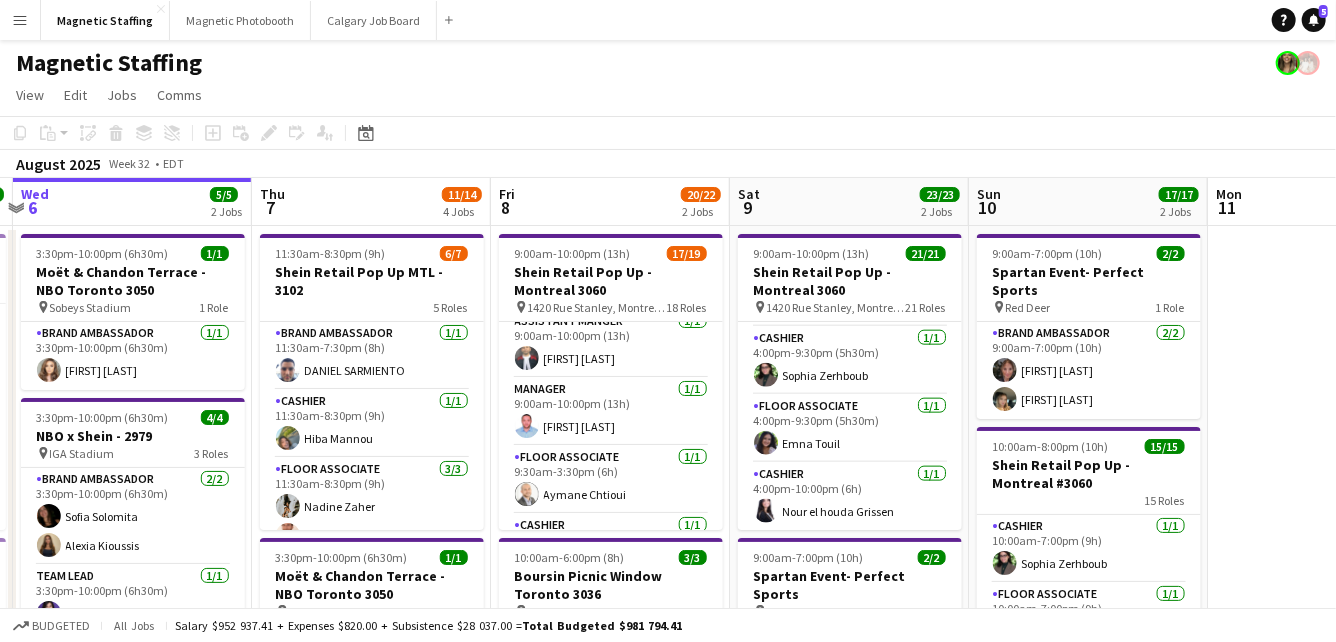 click on "Floor Associate   1/1   9:30am-3:30pm (6h)
Aymane Chtioui" at bounding box center (611, 480) 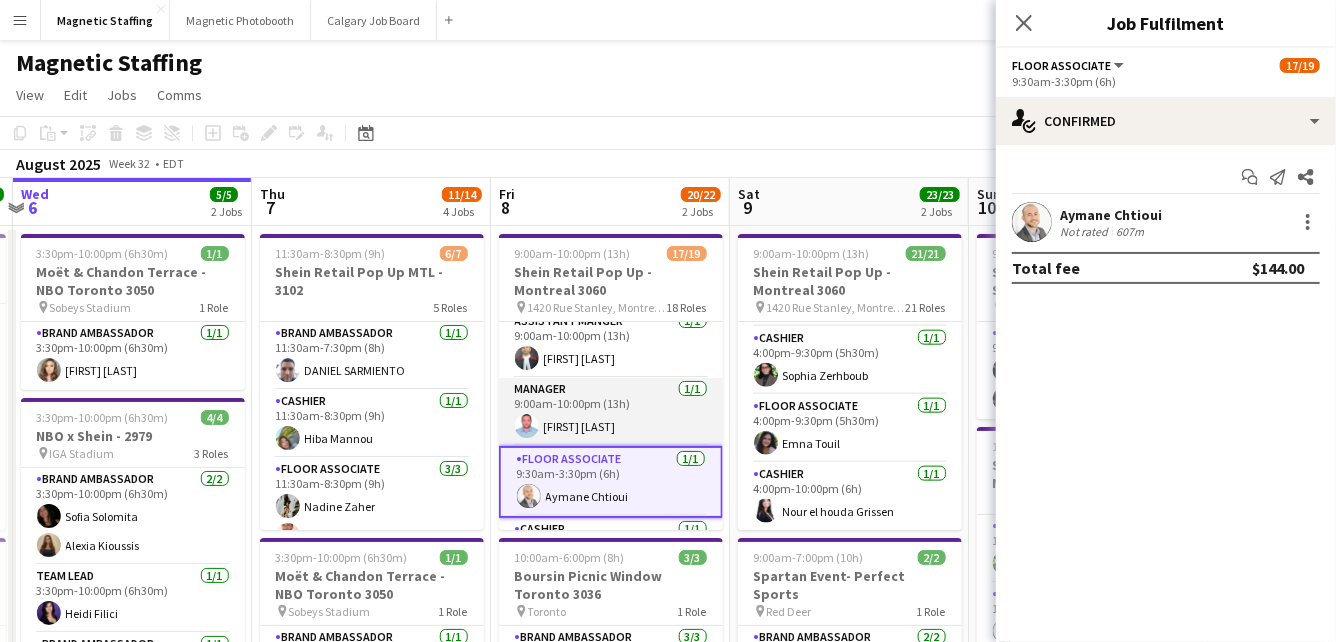 click on "Manager   1/1   9:00am-10:00pm (13h)
mohammed sebbata" at bounding box center (611, 412) 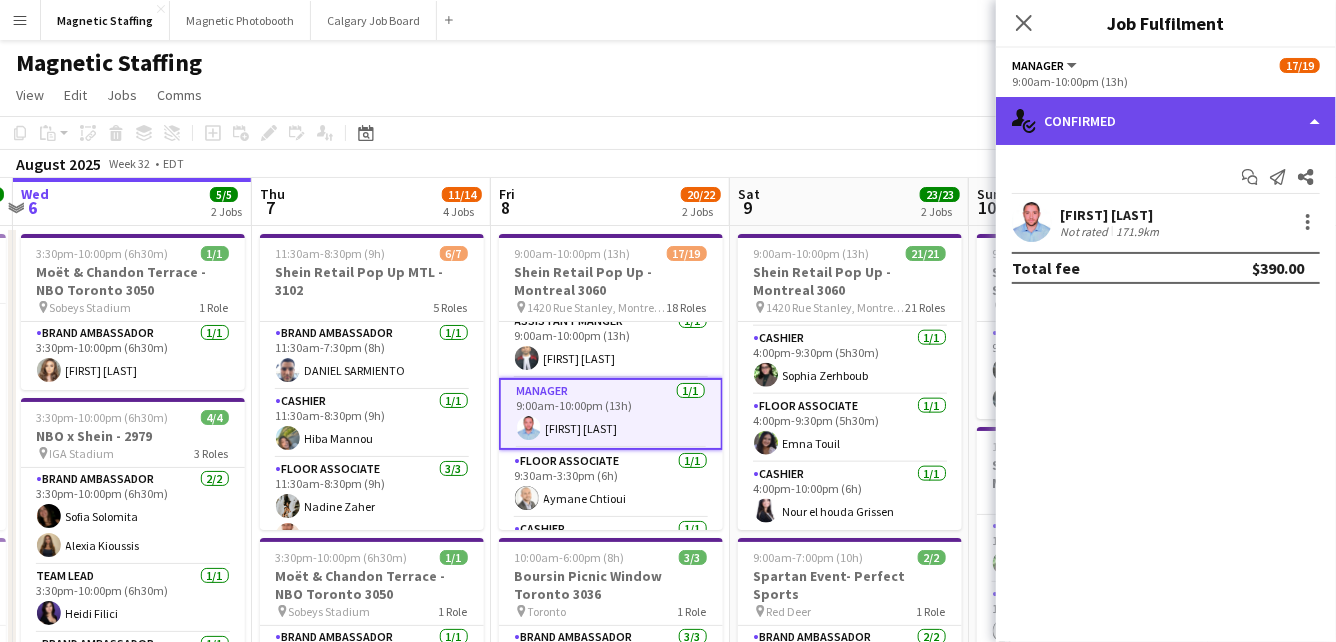 click on "single-neutral-actions-check-2
Confirmed" 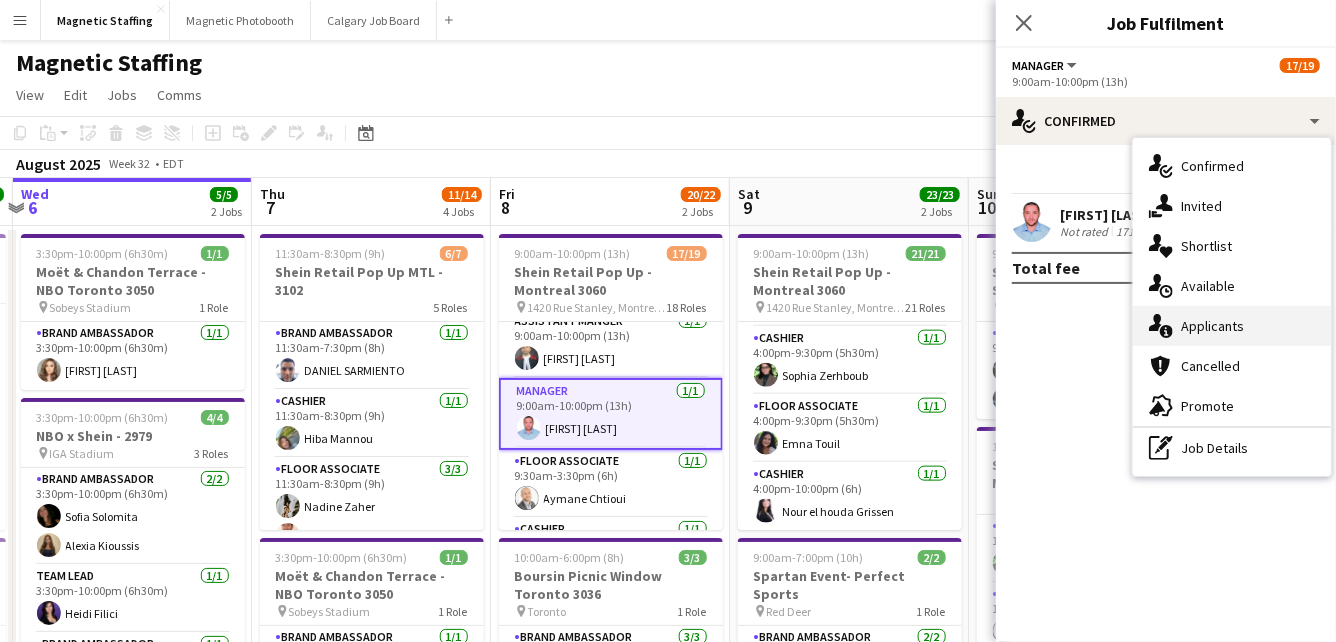 click on "single-neutral-actions-information
Applicants" at bounding box center (1232, 326) 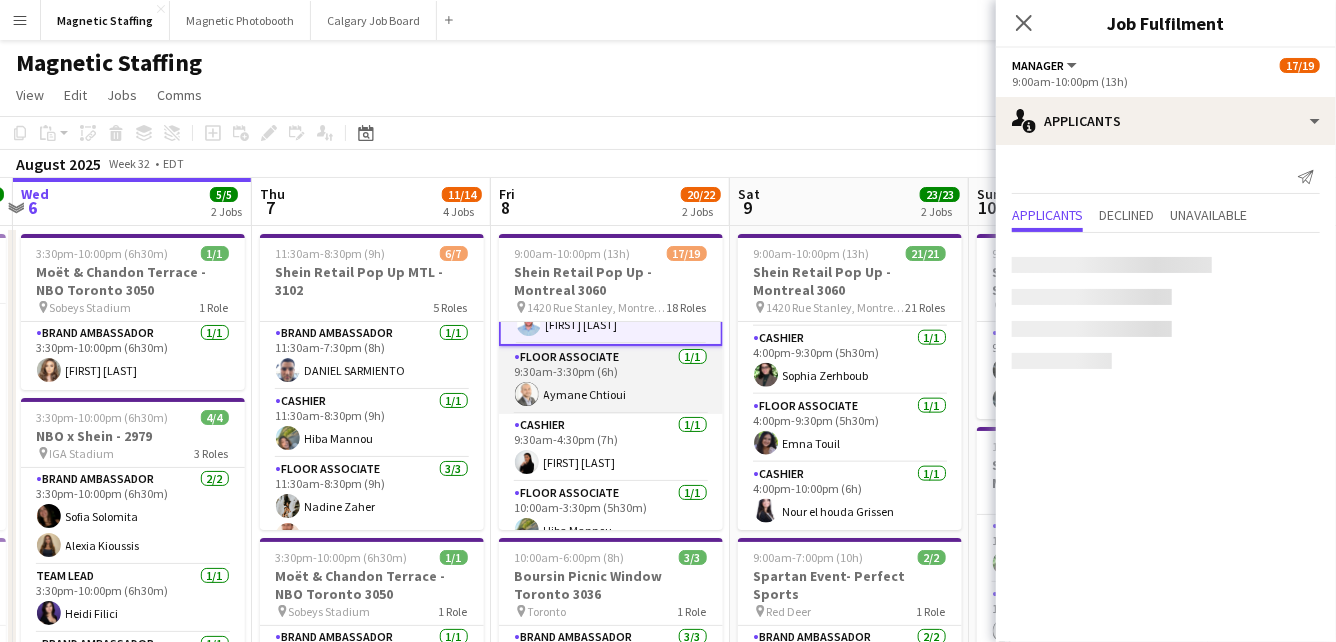 click on "Cashier   1/1   9:30am-4:30pm (7h)
Sarah Amoura" at bounding box center (611, 448) 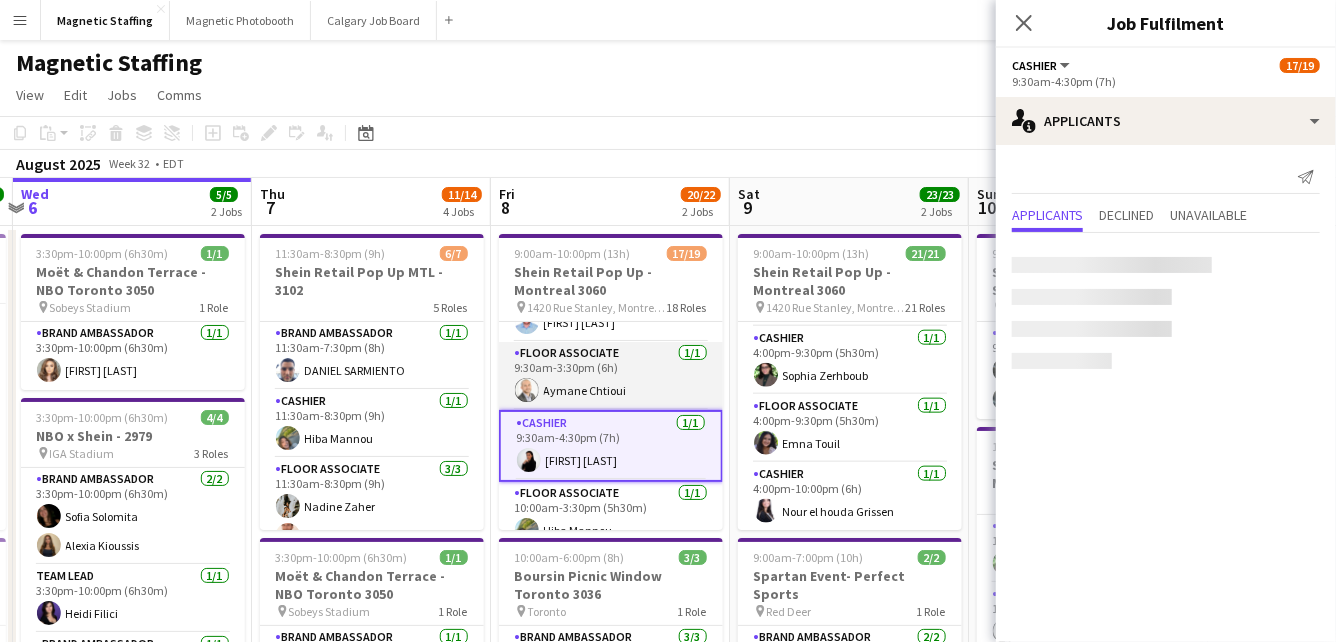 scroll, scrollTop: 250, scrollLeft: 0, axis: vertical 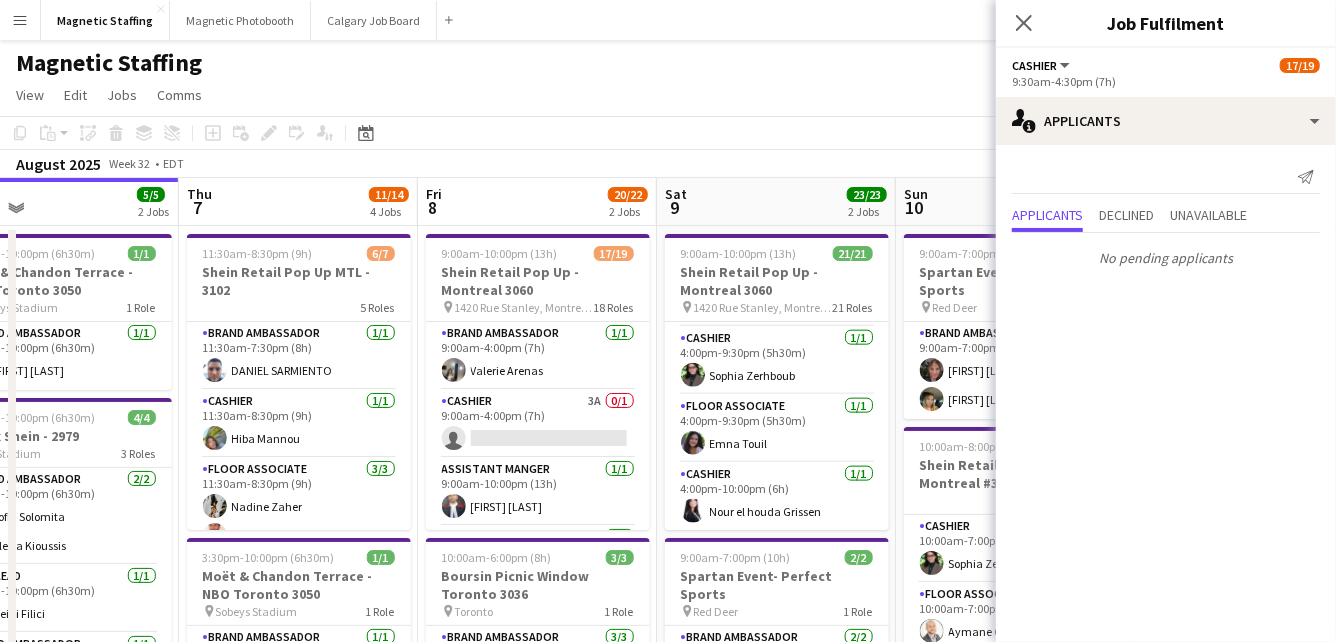 drag, startPoint x: 594, startPoint y: 294, endPoint x: 494, endPoint y: 295, distance: 100.005 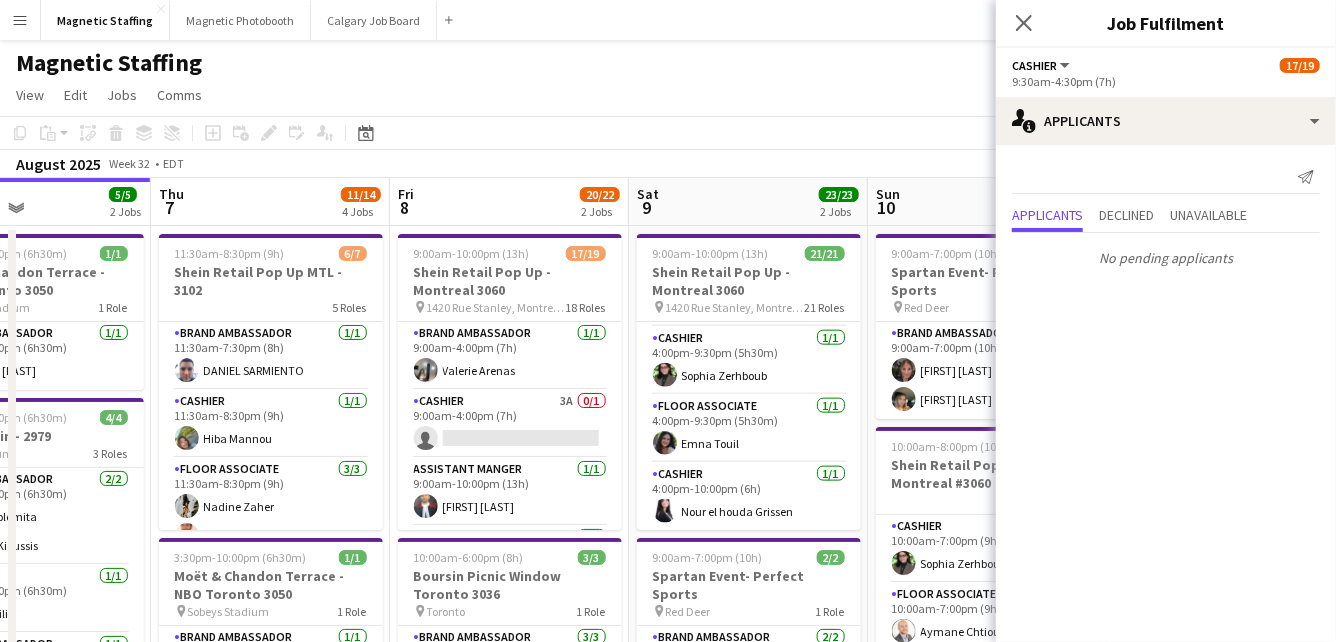 click on "Mon   4   5/5   2 Jobs   Tue   5   17/17   4 Jobs   Wed   6   5/5   2 Jobs   Thu   7   11/14   4 Jobs   Fri   8   20/22   2 Jobs   Sat   9   23/23   2 Jobs   Sun   10   17/17   2 Jobs   Mon   11   Tue   12   3/3   2 Jobs   Wed   13   1/1   1 Job   Thu   14   7/7   2 Jobs      2:30pm-10:00pm (7h30m)    4/4   NBO x Shein - 2979
pin
IGA Stadium   3 Roles   Brand Ambassador   2/2   2:30pm-10:00pm (7h30m)
Amélie Martin Sarah Amoura  Team Lead   1/1   2:30pm-10:00pm (7h30m)
Heidi Filici  Brand Ambassador   1/1   3:30pm-8:30pm (5h)
Hiba Mannou     3:30pm-10:00pm (6h30m)    1/1   Moët & Chandon Terrace - NBO Toronto 3050
pin
Sobeys Stadium    1 Role   Brand Ambassador   1/1   3:30pm-10:00pm (6h30m)
Sabrina Couture     2:30pm-10:00pm (7h30m)    4/4   NBO x Shein - 2979
pin
IGA Stadium   3 Roles   Brand Ambassador   2/2   2:30pm-10:00pm (7h30m)
Sofia Solomita Sarah Amoura  Team Lead   1/1   1/1" at bounding box center [668, 752] 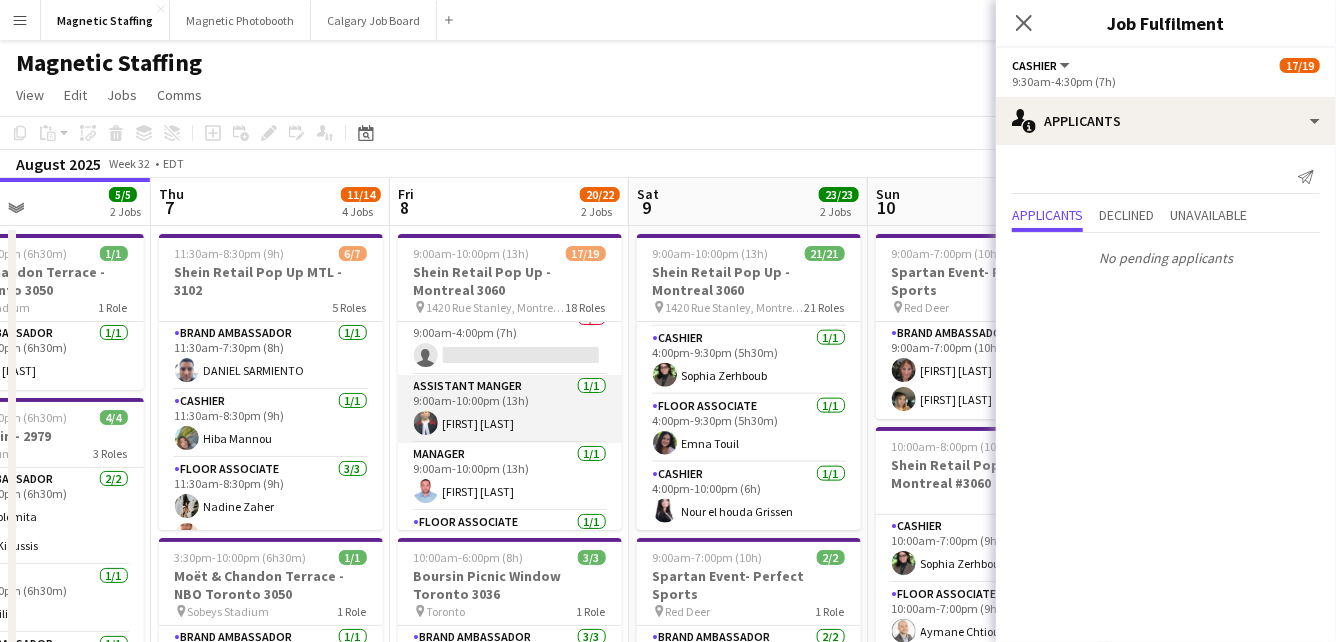 scroll, scrollTop: 0, scrollLeft: 0, axis: both 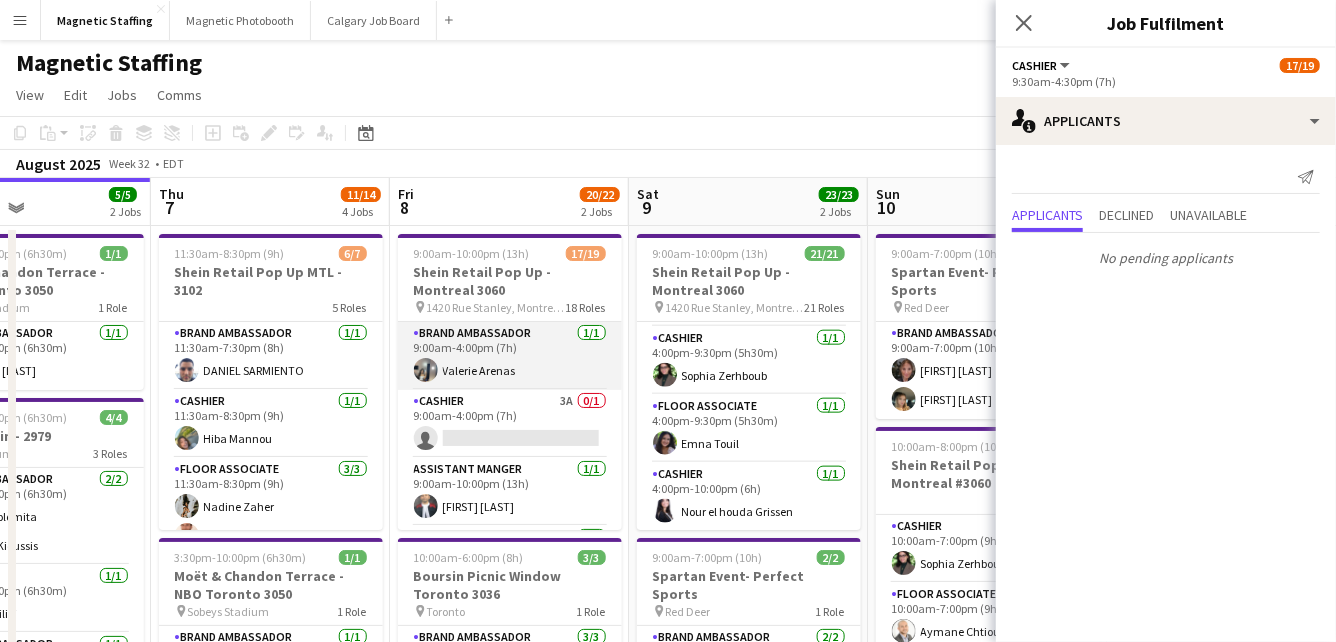 click on "Brand Ambassador   1/1   9:00am-4:00pm (7h)
Valerie Arenas" at bounding box center [510, 356] 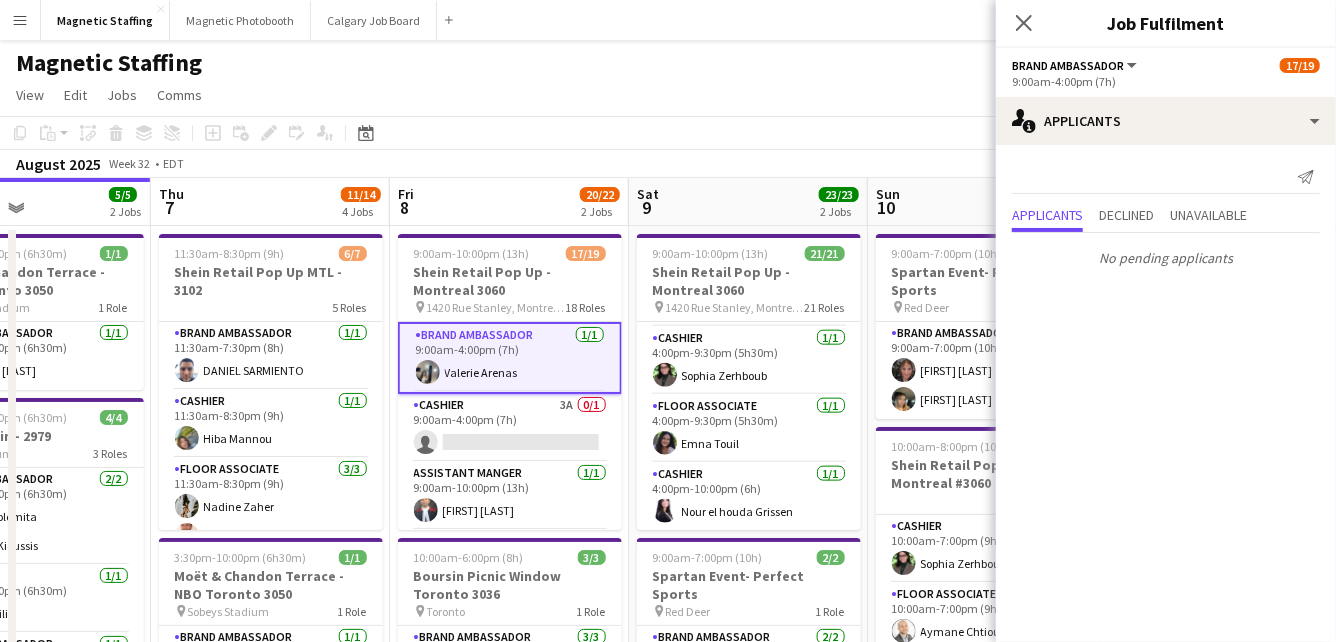 click on "Brand Ambassador   1/1   9:00am-4:00pm (7h)
Valerie Arenas" at bounding box center (510, 358) 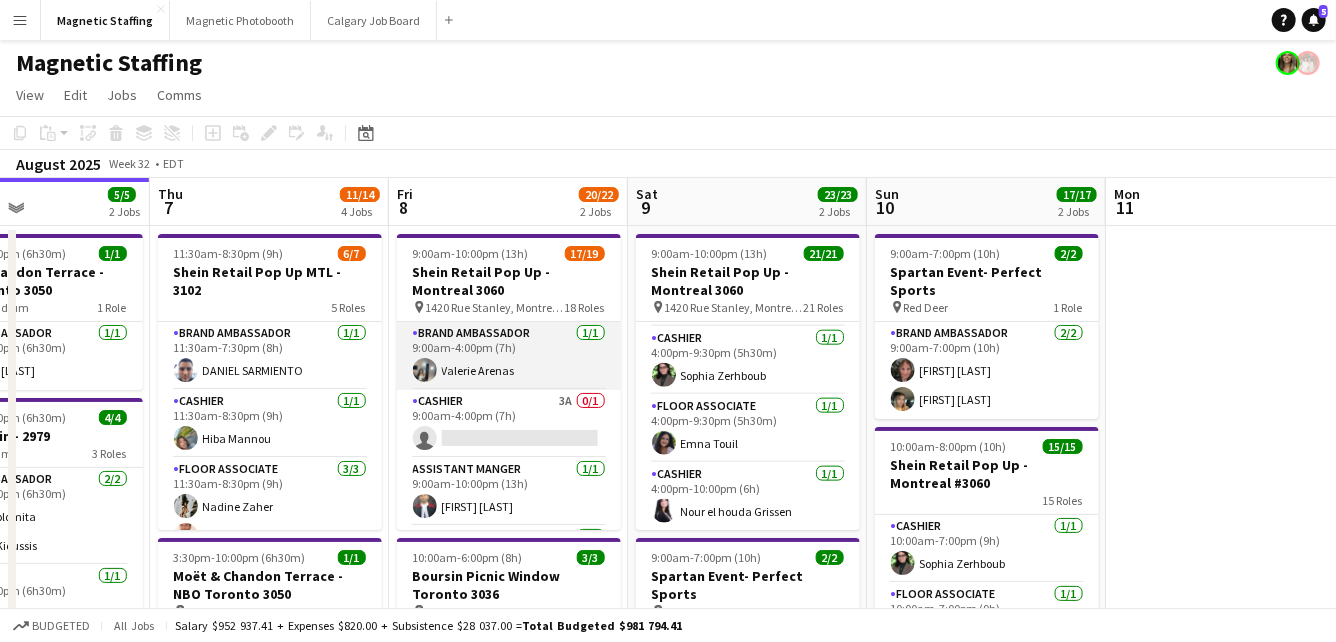 click on "Brand Ambassador   1/1   9:00am-4:00pm (7h)
Valerie Arenas" at bounding box center (509, 356) 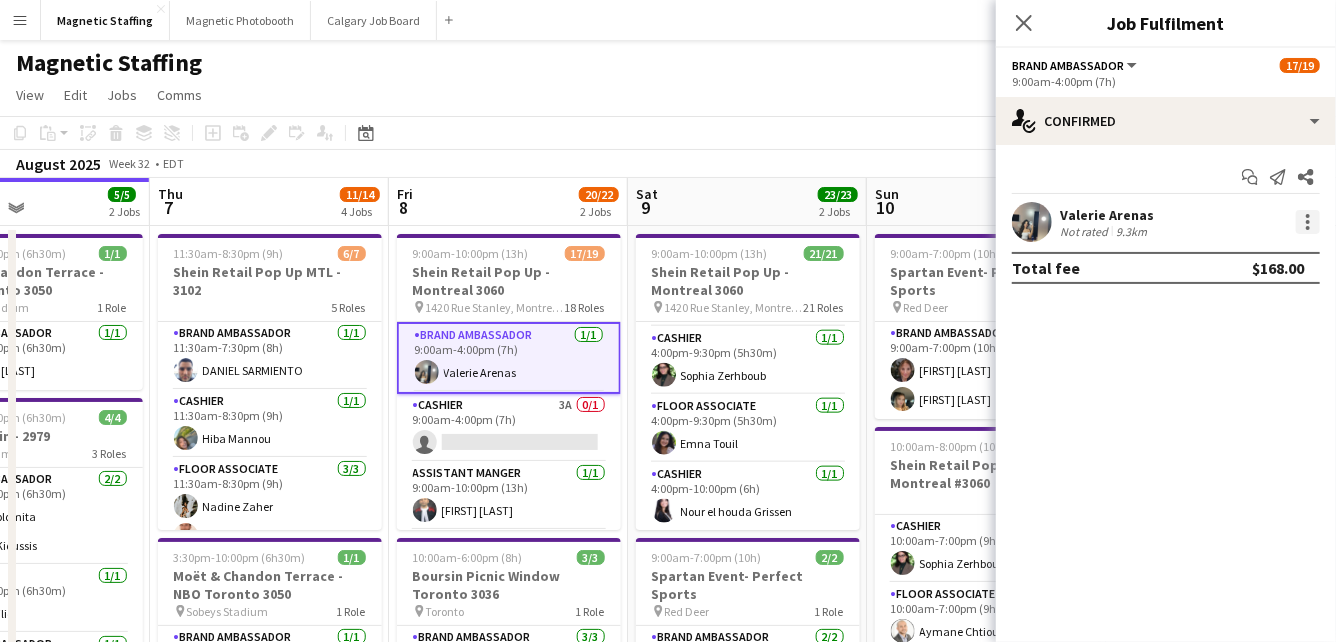 click at bounding box center [1308, 222] 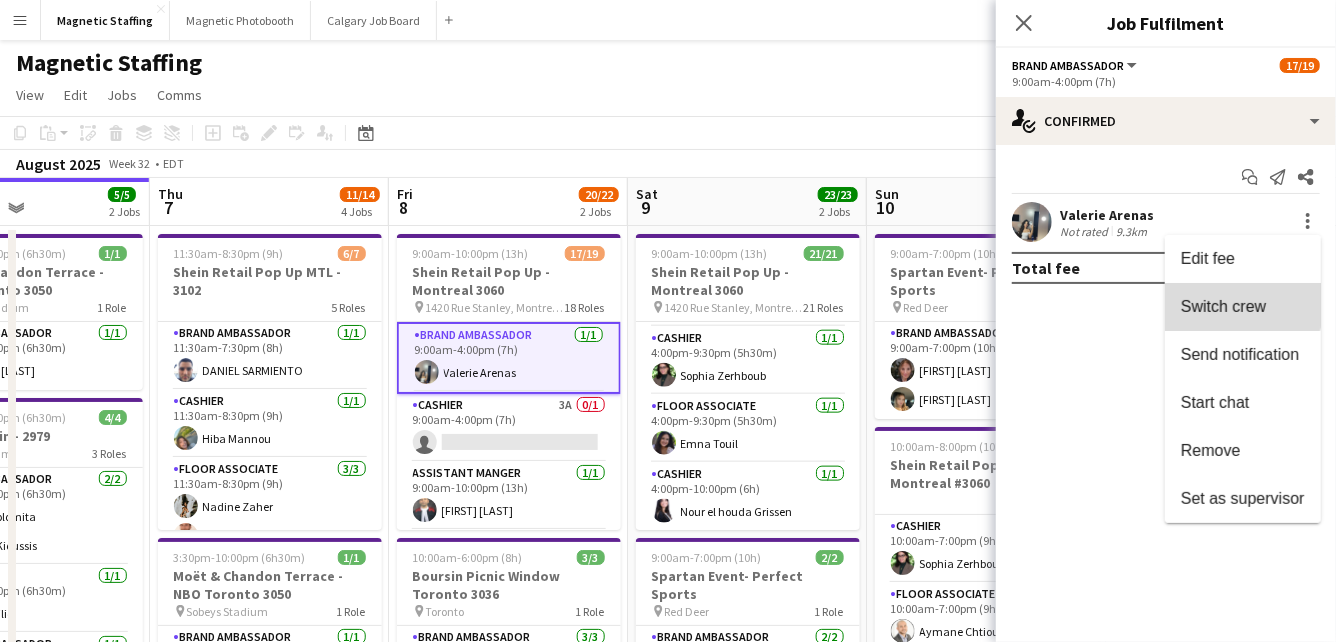 click on "Switch crew" at bounding box center (1223, 306) 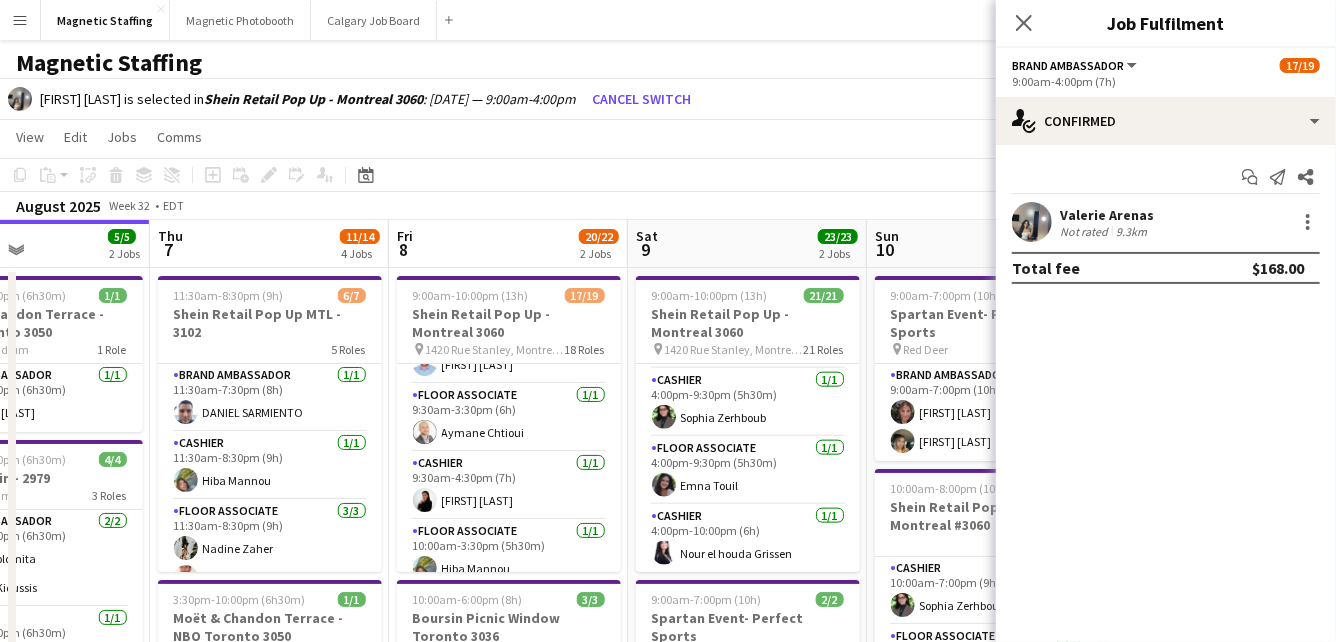 scroll, scrollTop: 203, scrollLeft: 0, axis: vertical 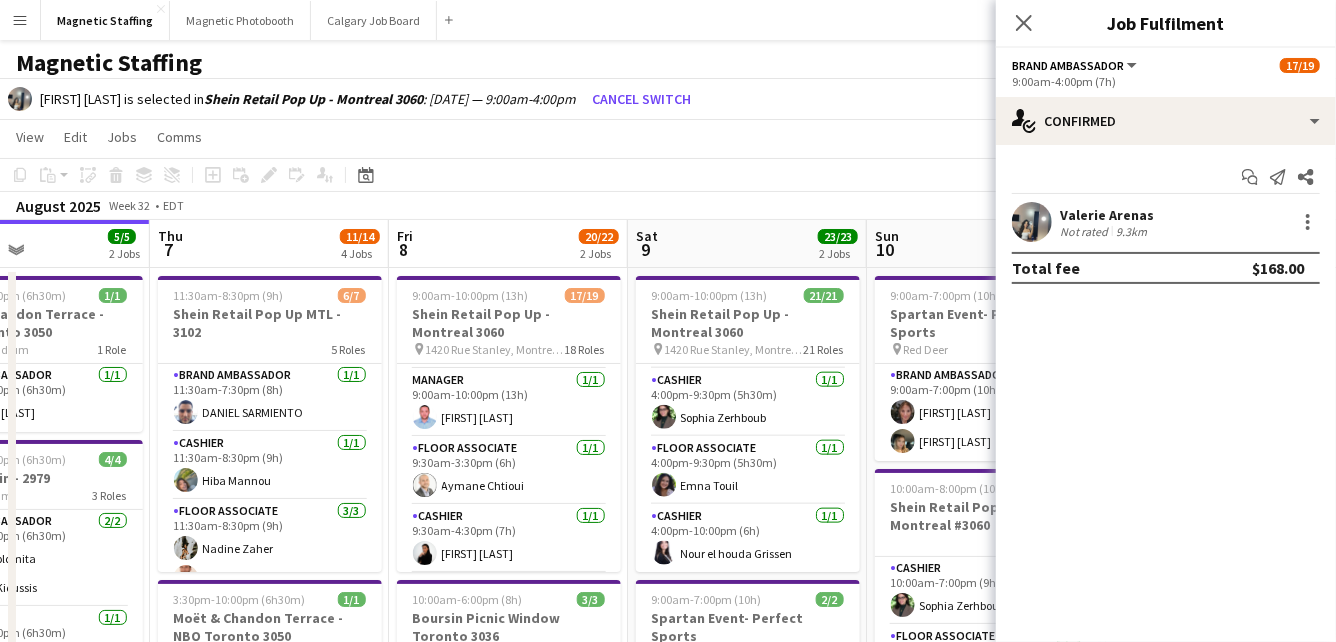 click on "Floor Associate   1/1   9:30am-3:30pm (6h)
Aymane Chtioui" at bounding box center (509, 471) 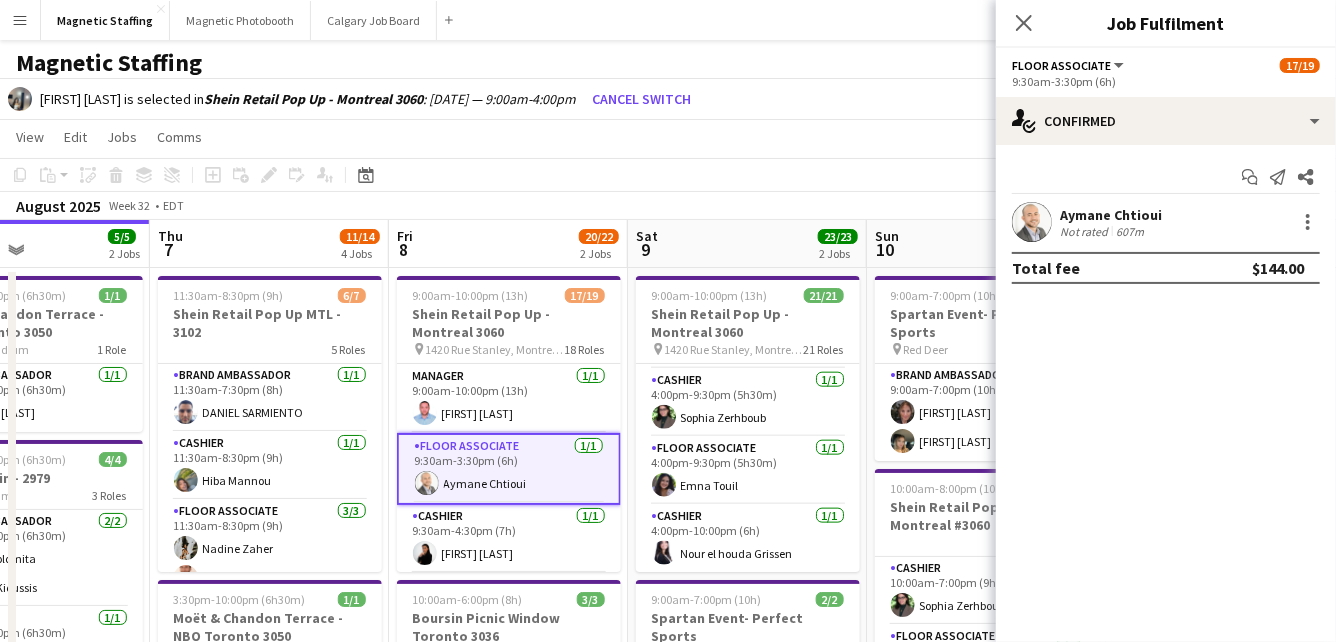 scroll, scrollTop: 200, scrollLeft: 0, axis: vertical 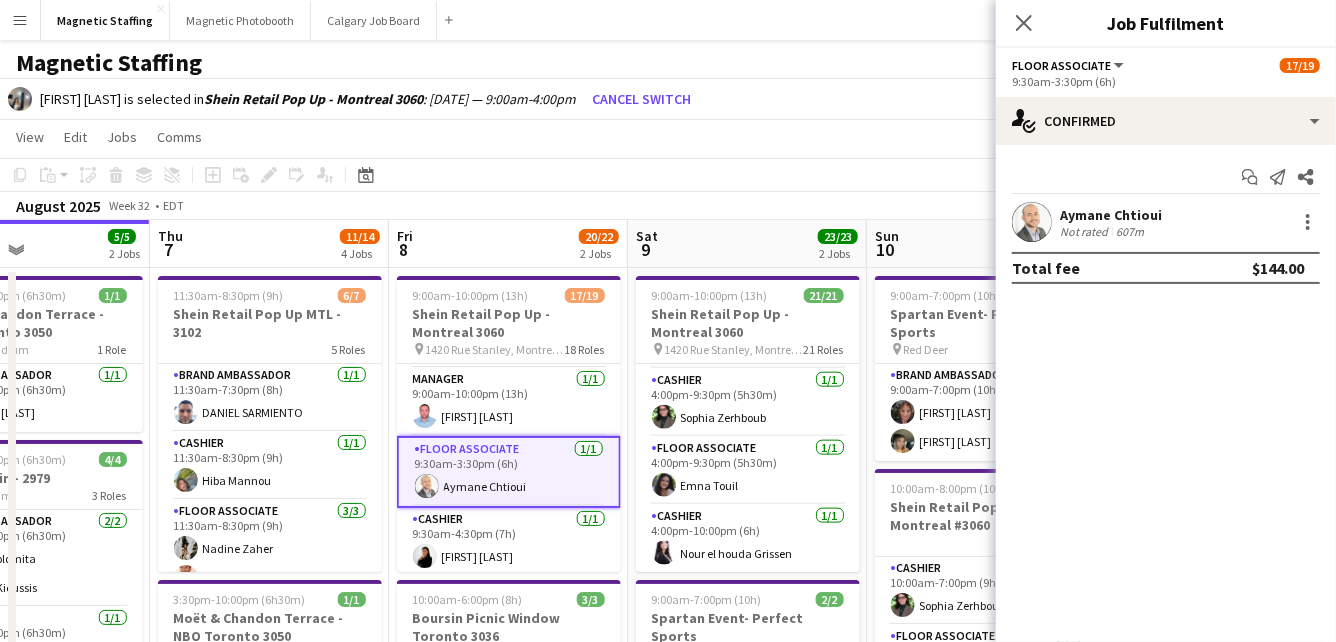 click on "Floor Associate   1/1   9:30am-3:30pm (6h)
Aymane Chtioui" at bounding box center [509, 472] 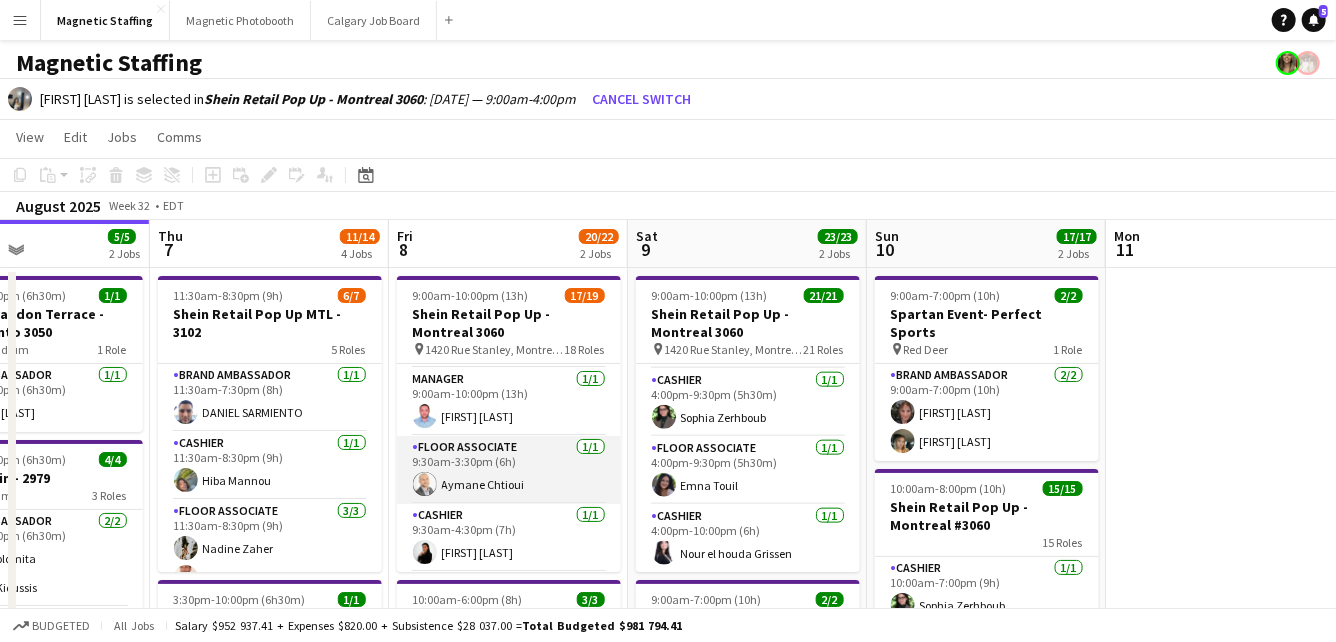 click on "Floor Associate   1/1   9:30am-3:30pm (6h)
Aymane Chtioui" at bounding box center [509, 470] 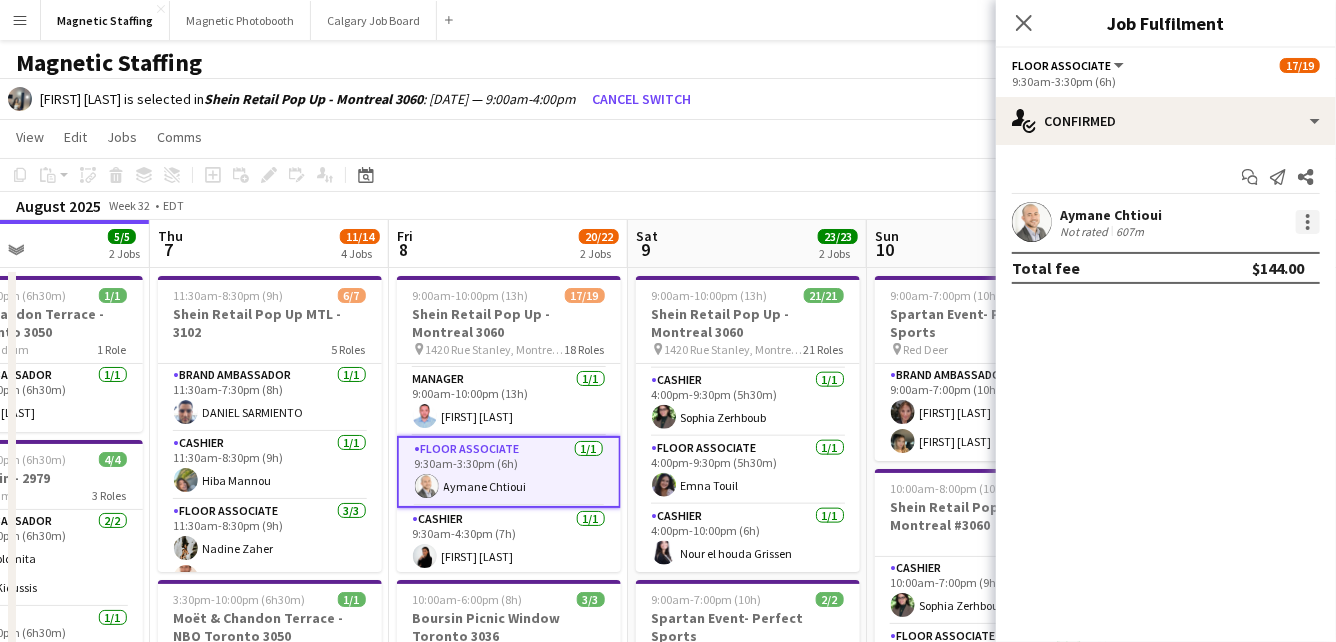 click at bounding box center (1308, 222) 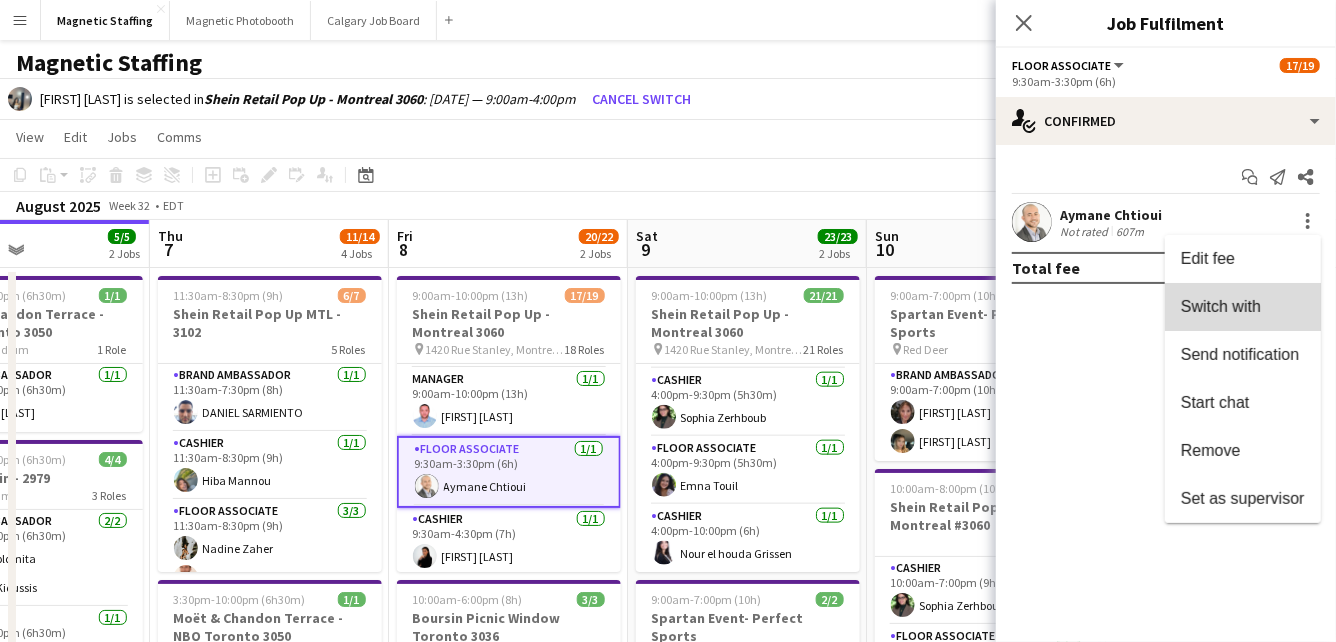 click on "Switch with" at bounding box center (1243, 307) 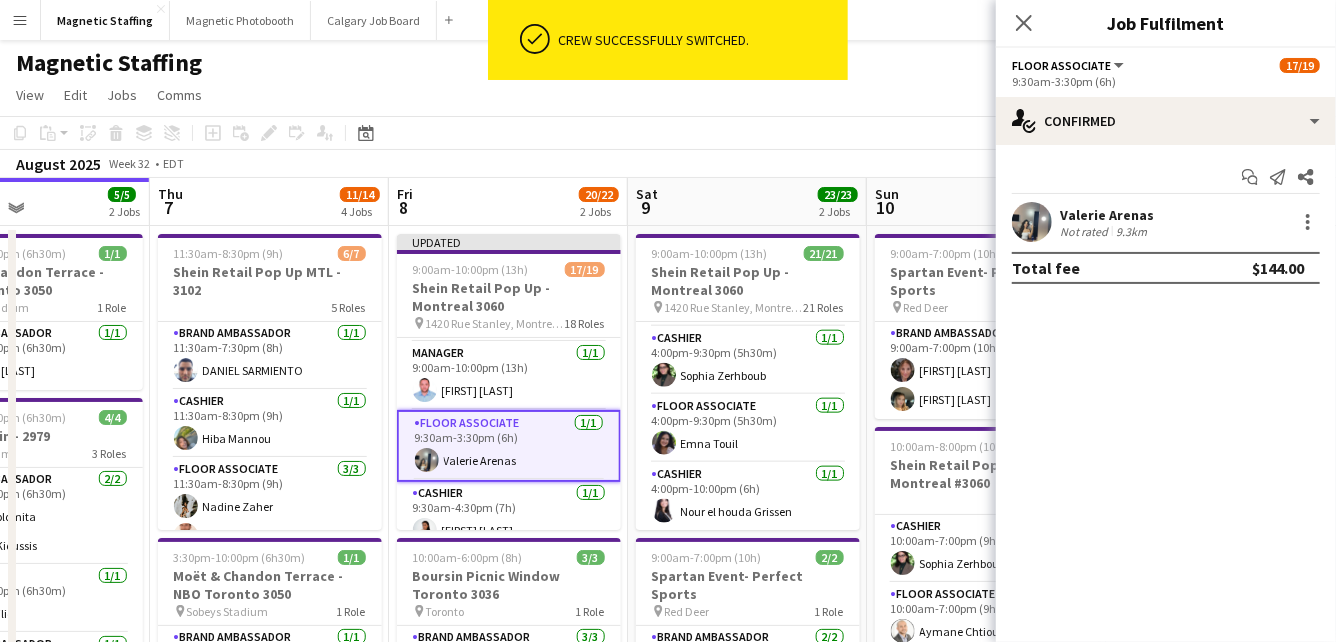 click on "Copy
Paste
Paste
Command
V Paste with crew
Command
Shift
V
Paste linked Job
Delete
Group
Ungroup
Add job
Add linked Job
Edit
Edit linked Job
Applicants
Date picker
AUG 2025 AUG 2025 Monday M Tuesday T Wednesday W Thursday T Friday F Saturday S Sunday S  AUG   1   2   3   4   5   6   7   8   9   10   11   12   13   14   15   16   17   18   19   20   21   22   23   24   25" 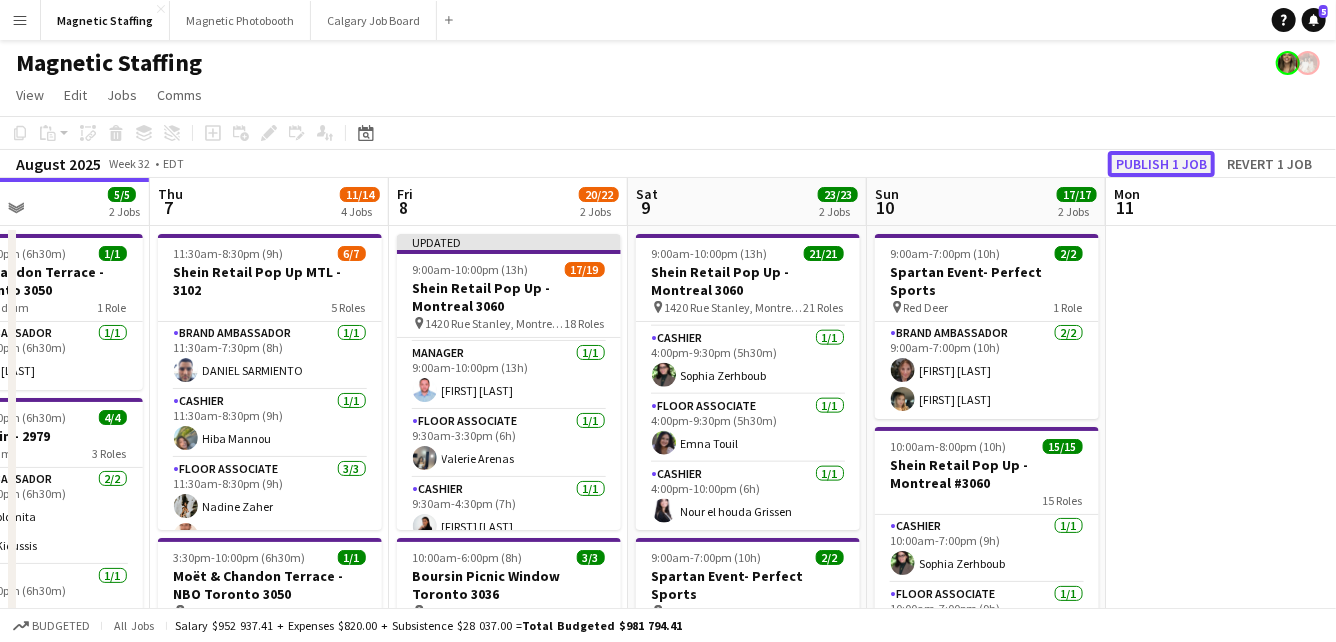 click on "Publish 1 job" 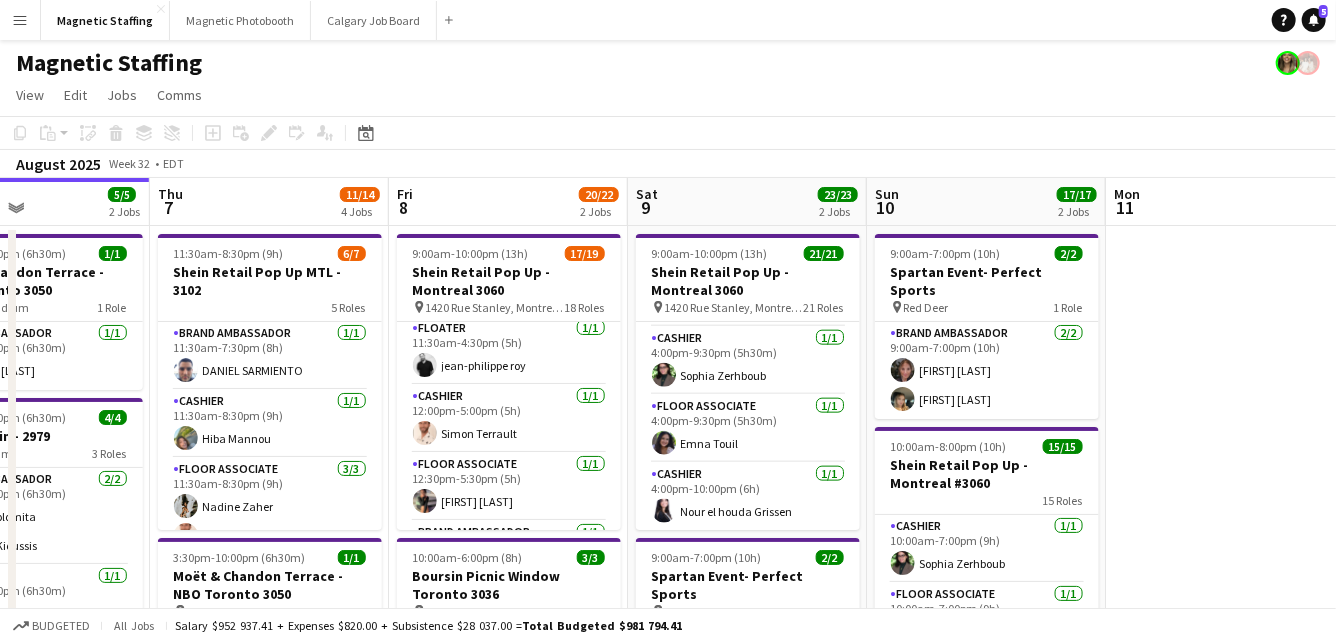 scroll, scrollTop: 0, scrollLeft: 0, axis: both 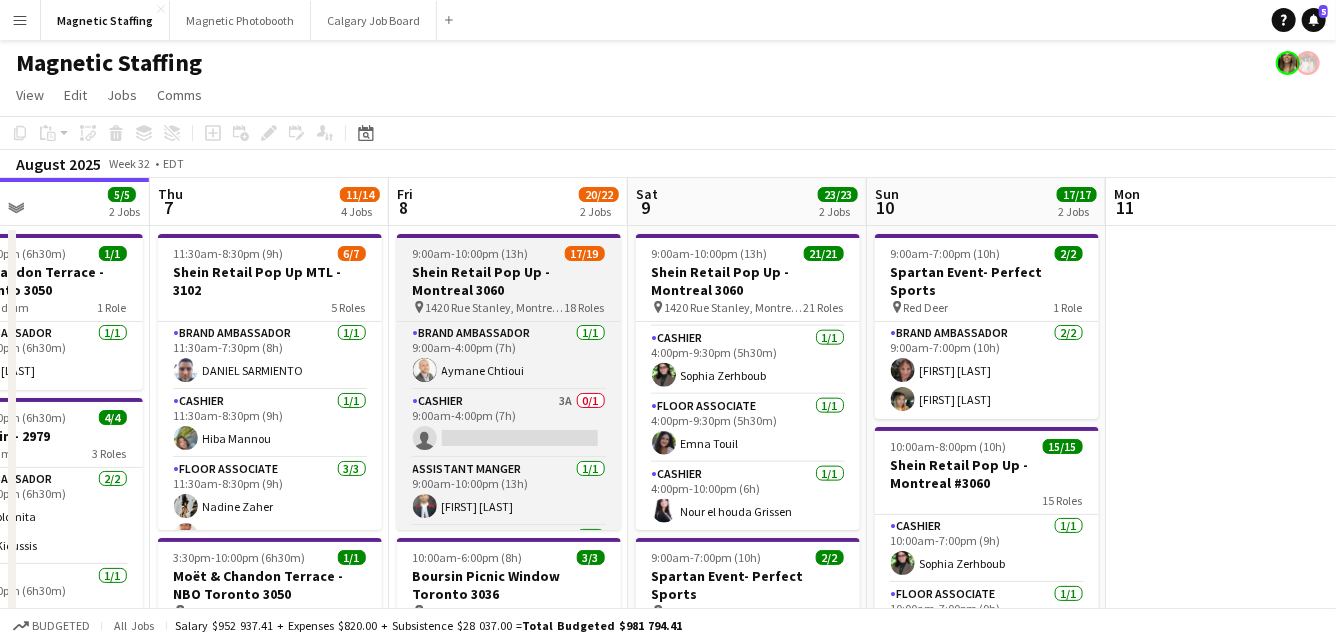 click on "Shein Retail Pop Up - Montreal 3060" at bounding box center [509, 281] 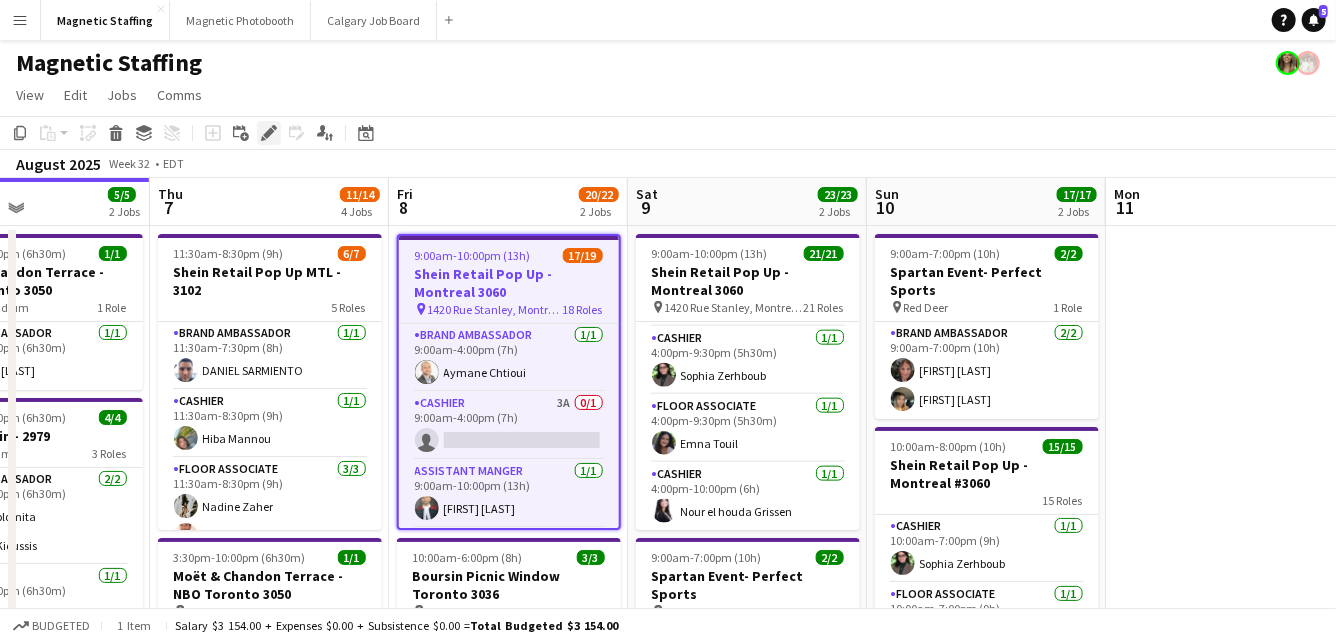 click on "Edit" 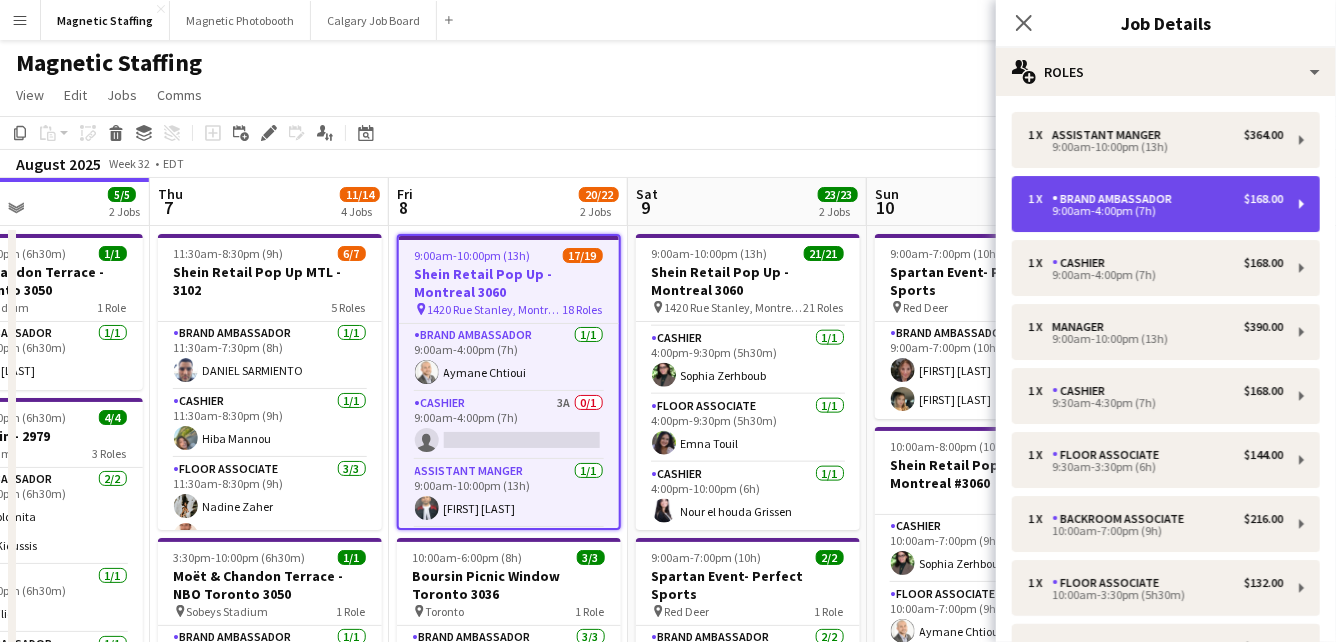 click on "1 x   Brand Ambassador   $168.00   9:00am-4:00pm (7h)" at bounding box center (1166, 204) 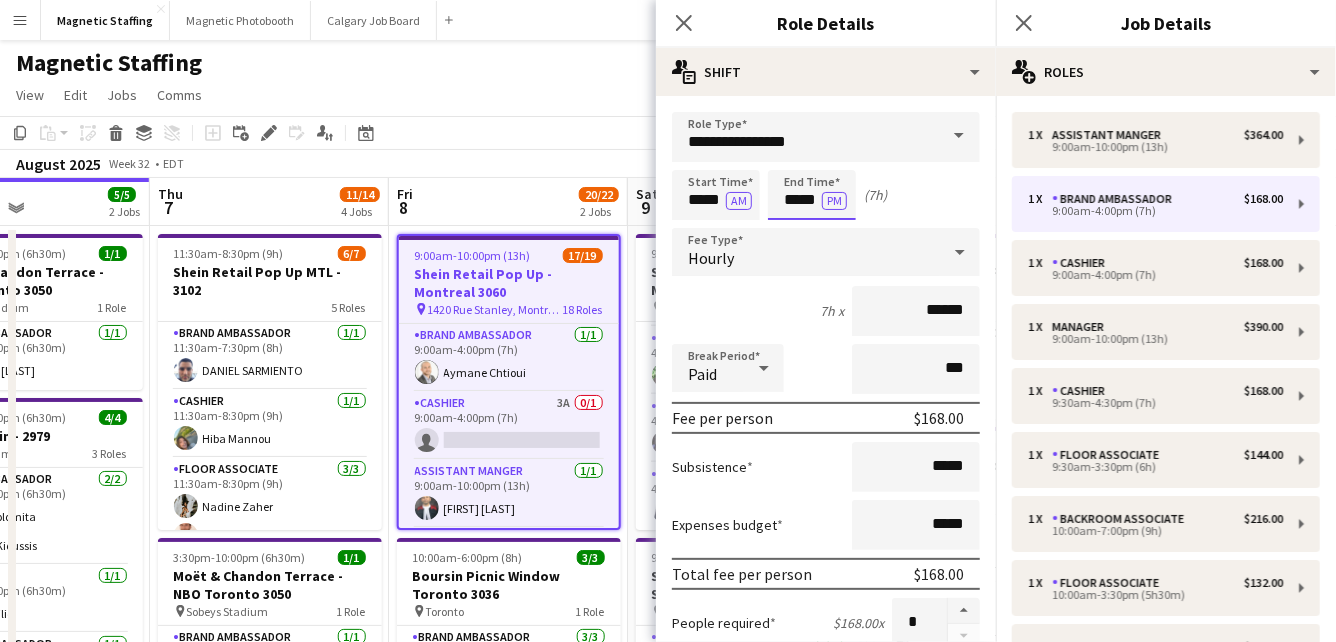 click on "*****" at bounding box center [812, 195] 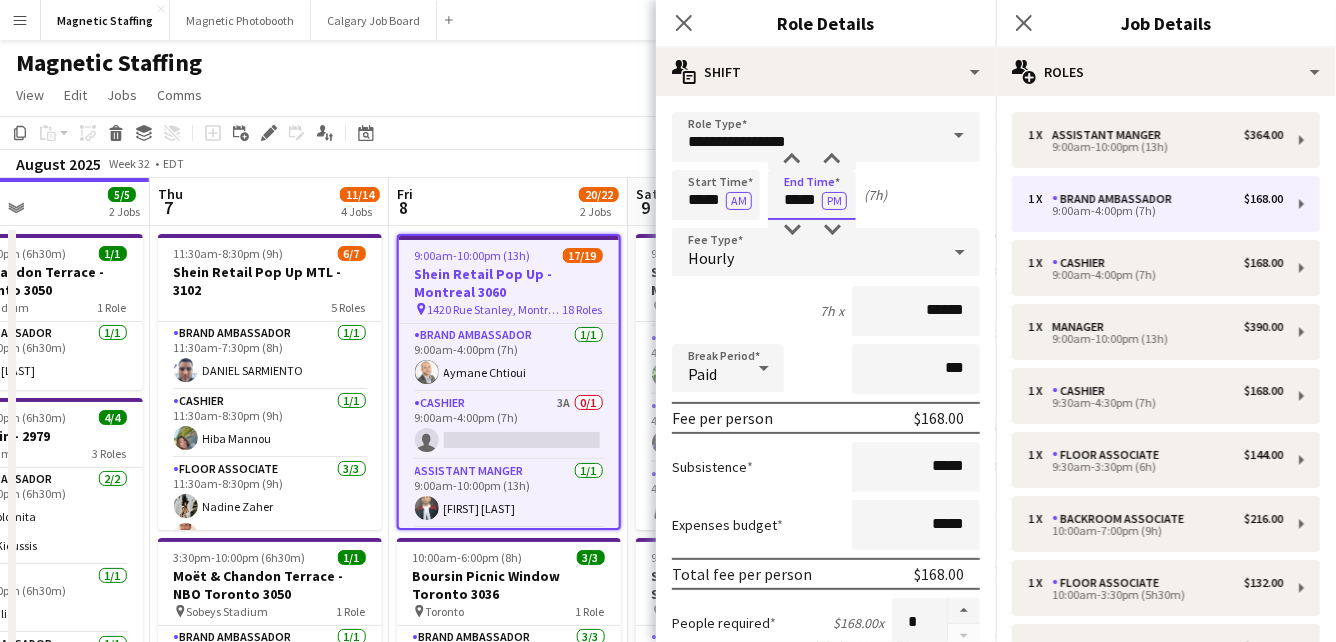 type on "*****" 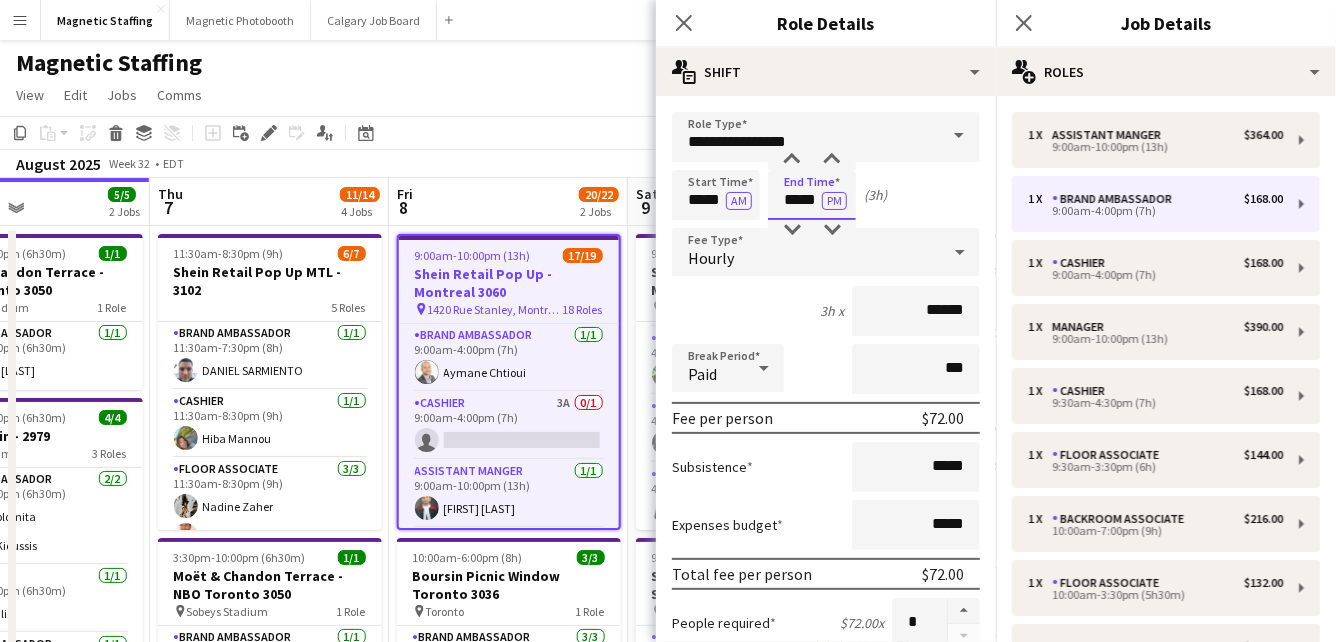 type on "*****" 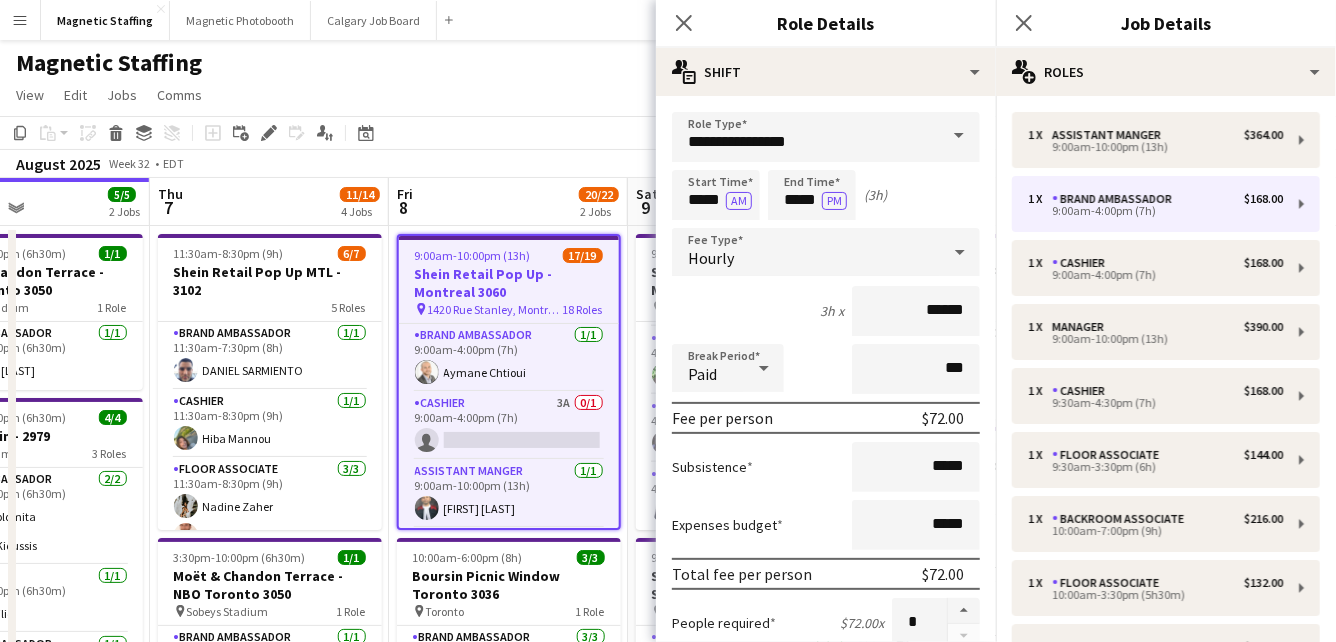 click on "View  Day view expanded Day view collapsed Month view Date picker Jump to today Expand Linked Jobs Collapse Linked Jobs  Edit  Copy
Command
C  Paste  Without Crew
Command
V With Crew
Command
Shift
V Paste as linked job  Group  Group Ungroup  Jobs  New Job Edit Job Delete Job New Linked Job Edit Linked Jobs Job fulfilment Promote Role Copy Role URL  Comms  Notify confirmed crew Create chat" 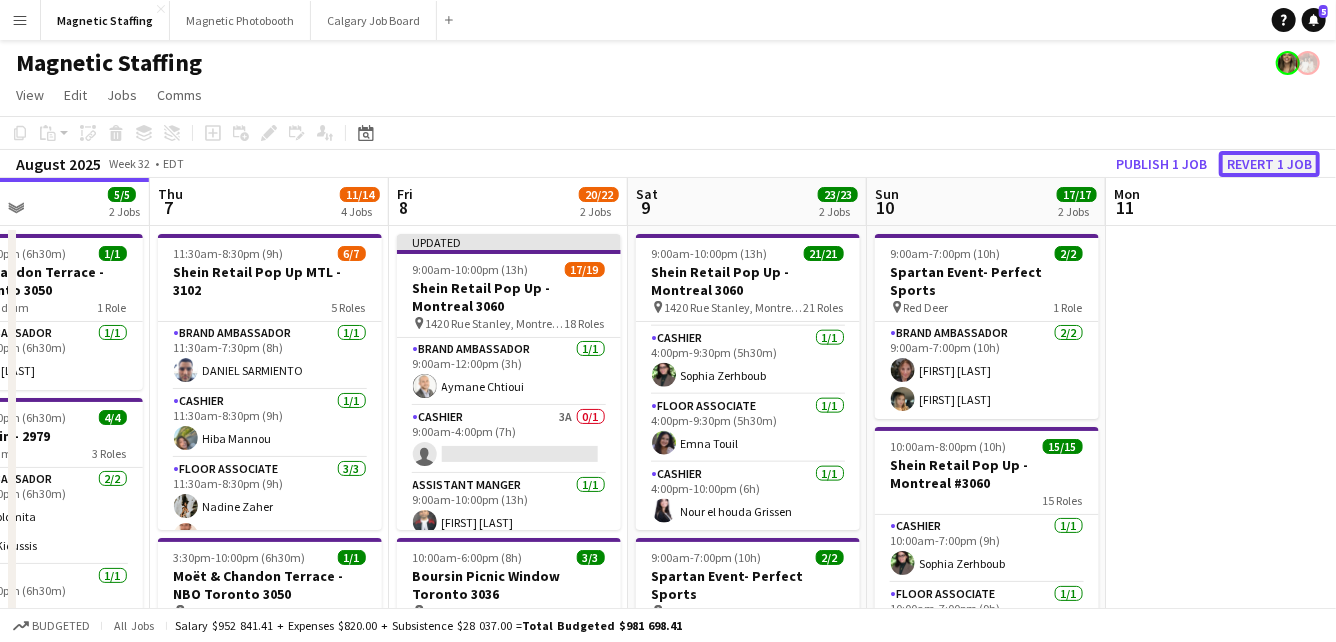 click on "Revert 1 job" 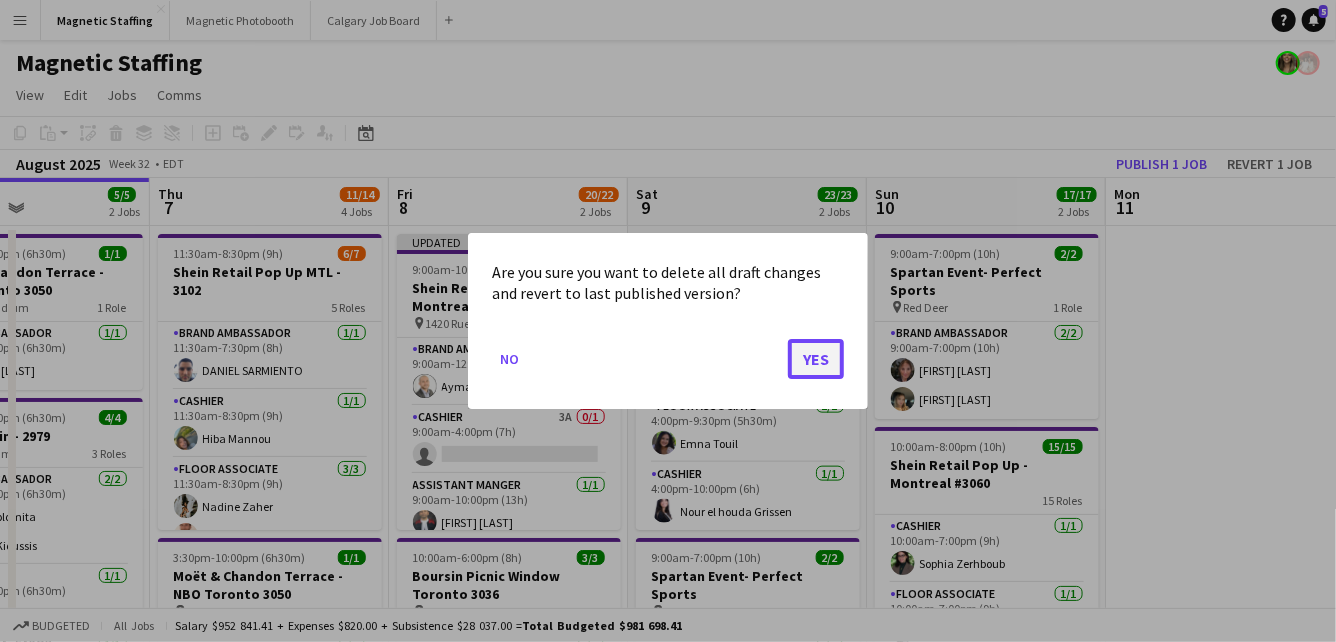 click on "Yes" 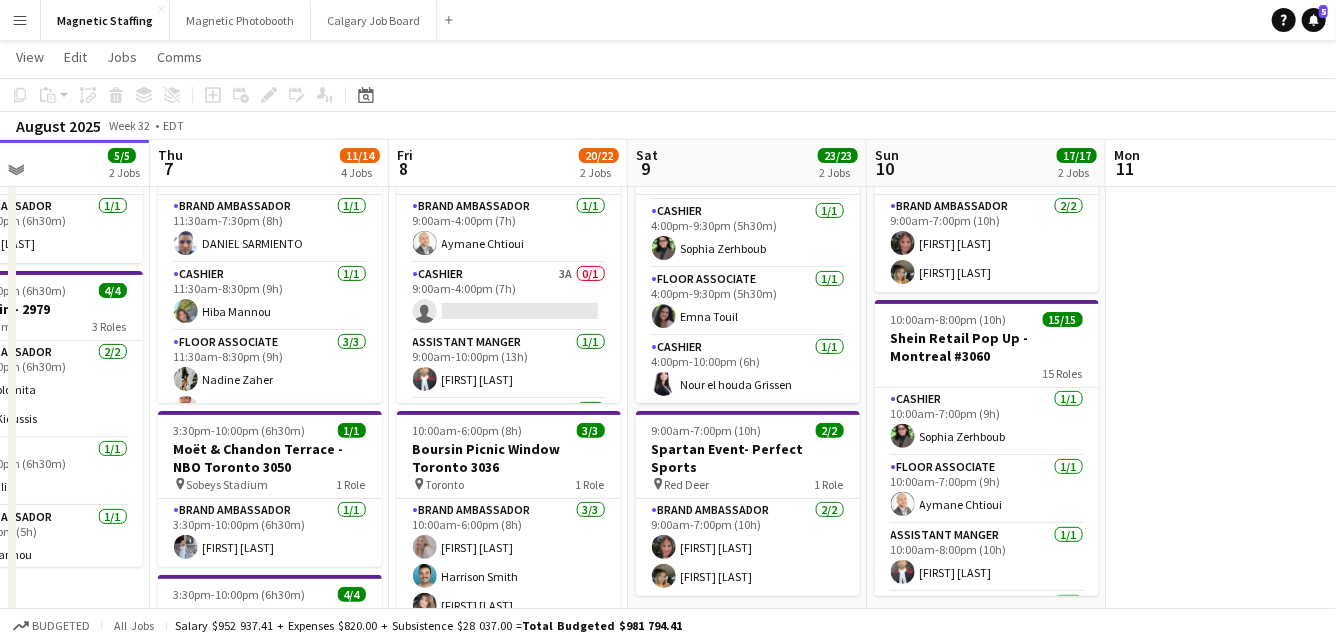 scroll, scrollTop: 124, scrollLeft: 0, axis: vertical 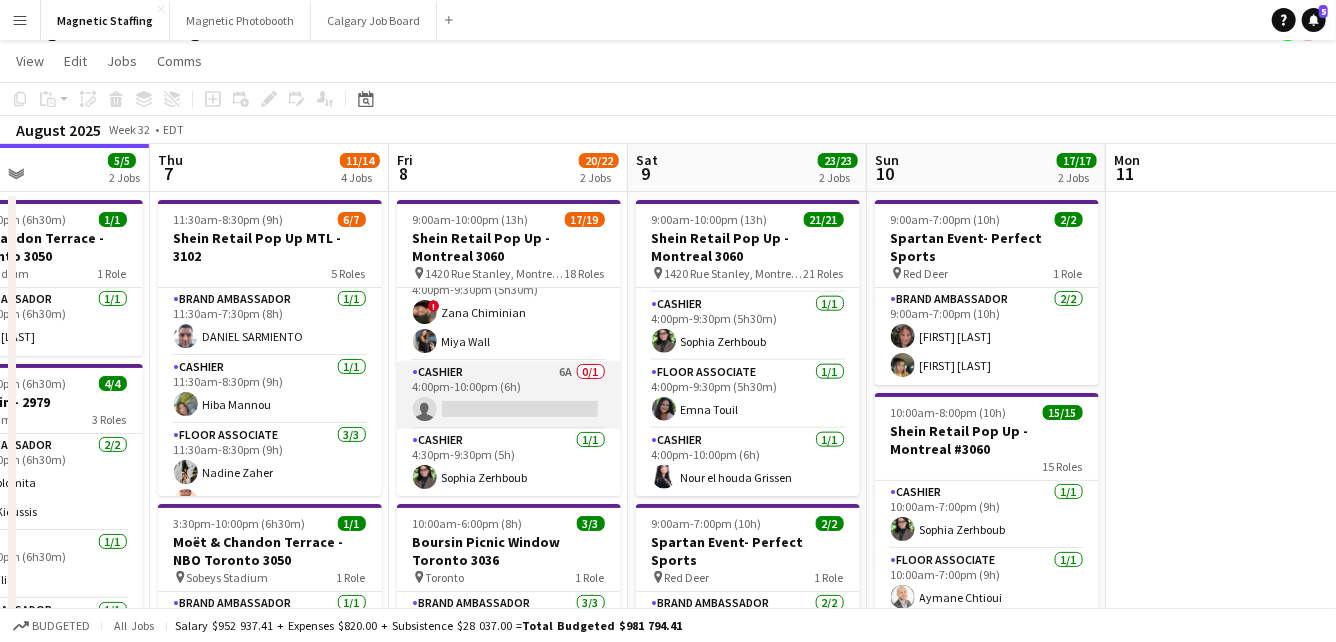 click on "Cashier   6A   0/1   4:00pm-10:00pm (6h)
single-neutral-actions" at bounding box center [509, 395] 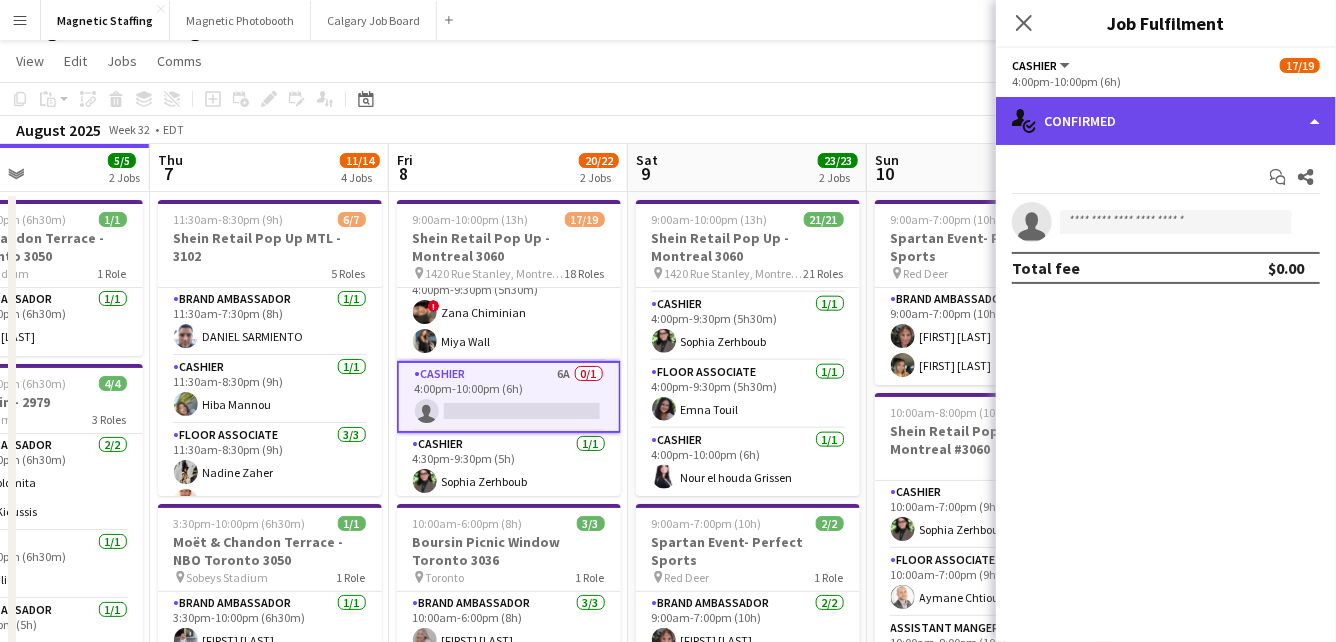 click on "single-neutral-actions-check-2
Confirmed" 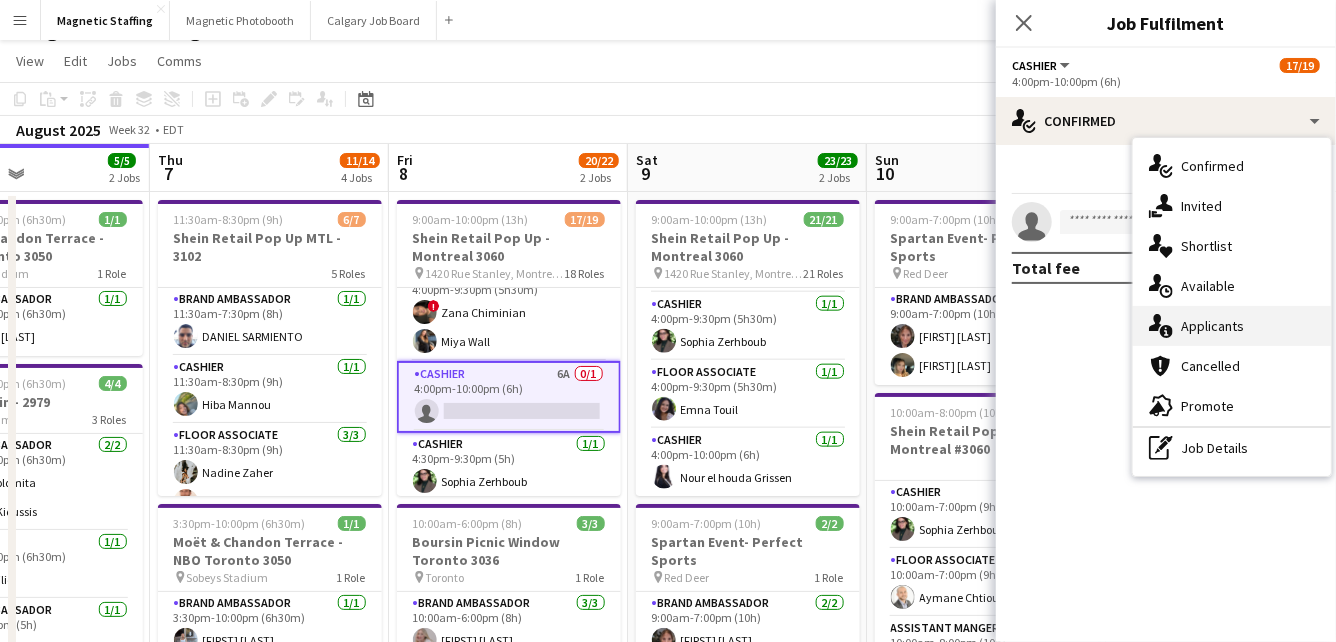 click on "single-neutral-actions-information
Applicants" at bounding box center [1232, 326] 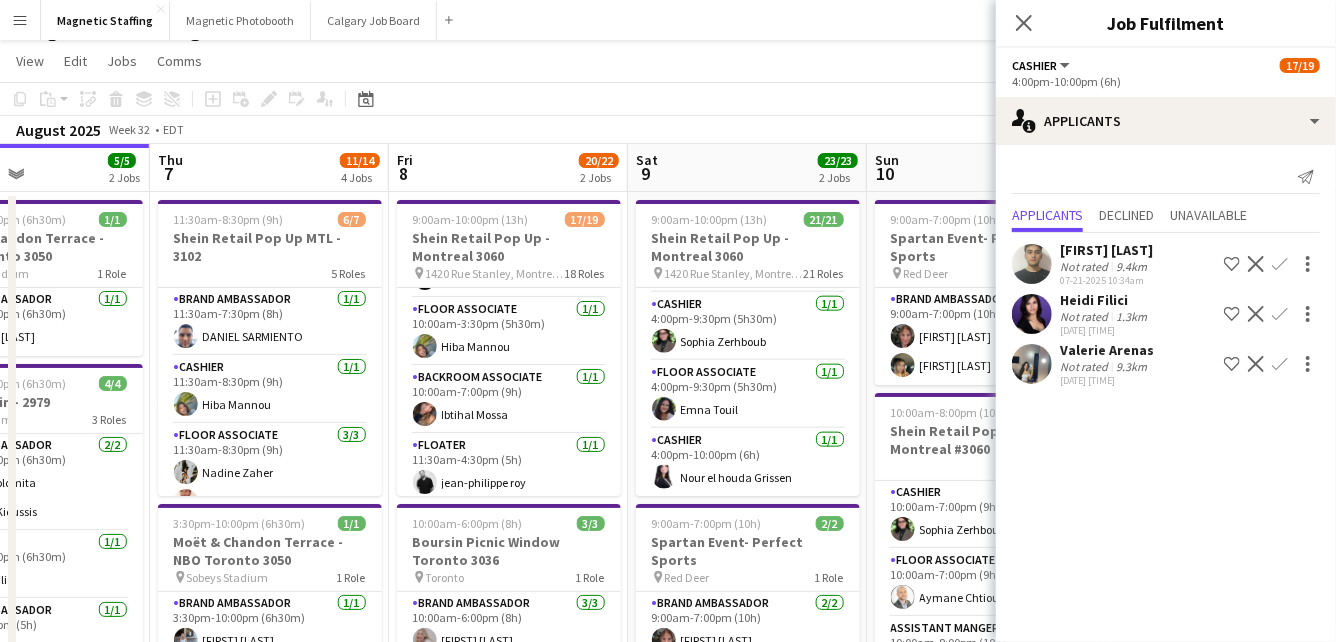scroll, scrollTop: 0, scrollLeft: 0, axis: both 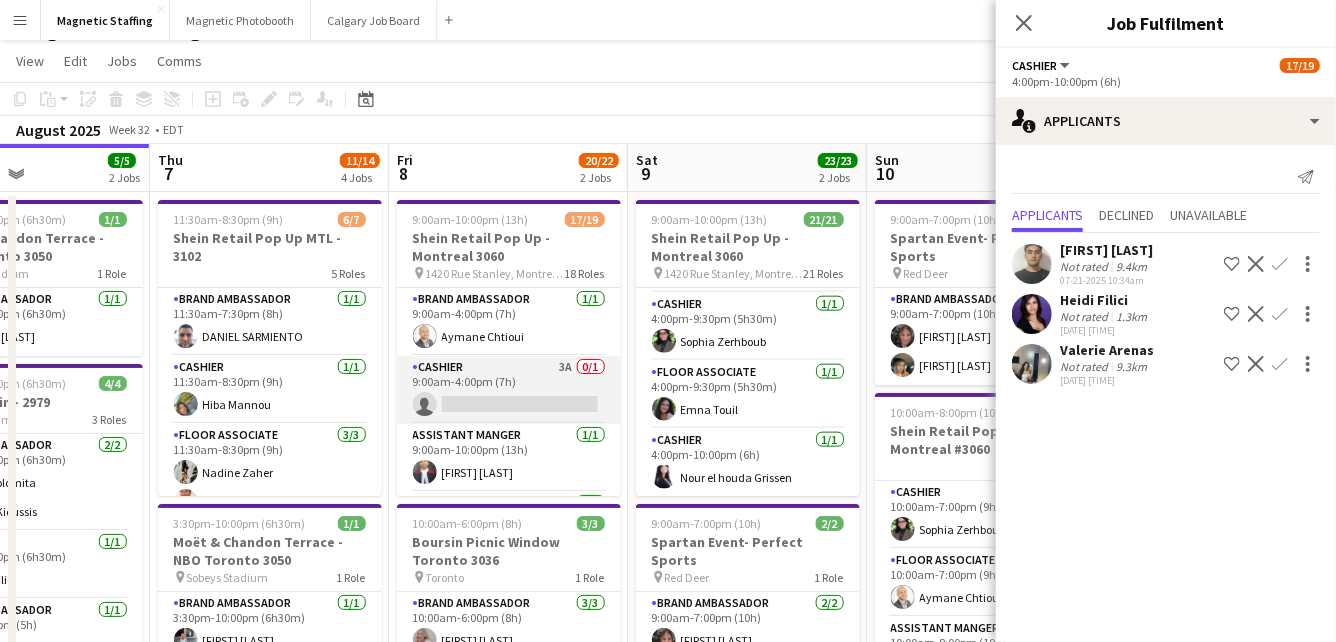 click on "Cashier   3A   0/1   9:00am-4:00pm (7h)
single-neutral-actions" at bounding box center (509, 390) 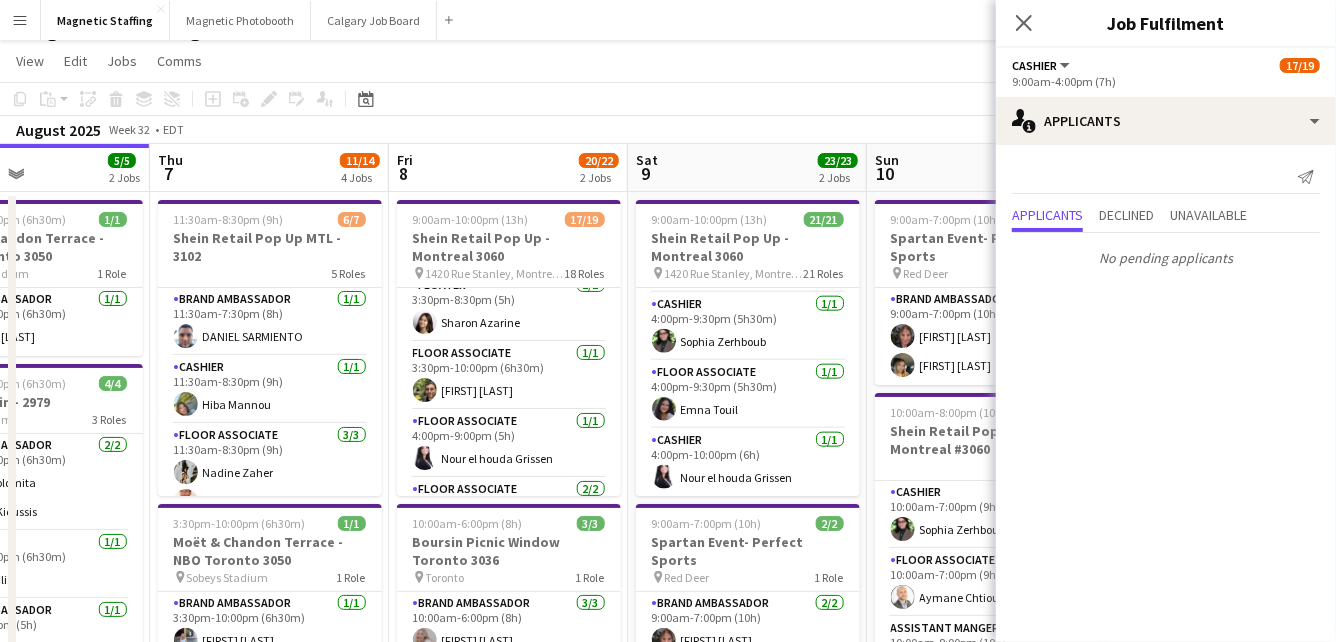 scroll, scrollTop: 1048, scrollLeft: 0, axis: vertical 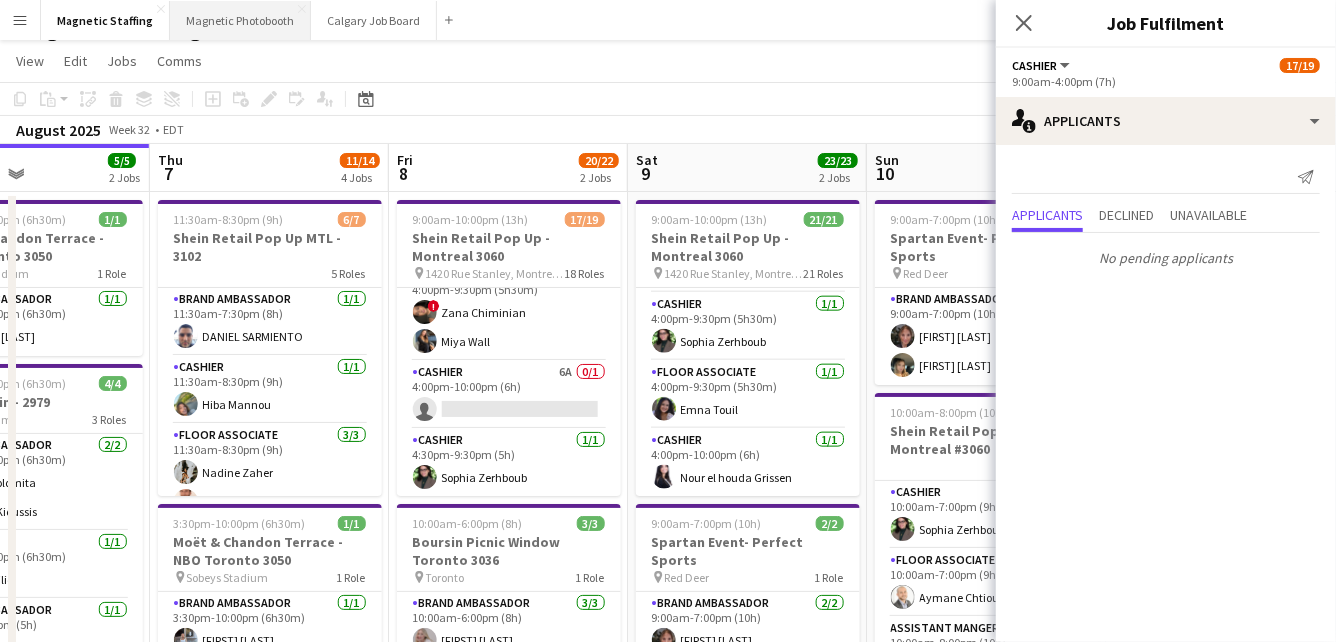 click on "Magnetic Photobooth
Close" at bounding box center [240, 20] 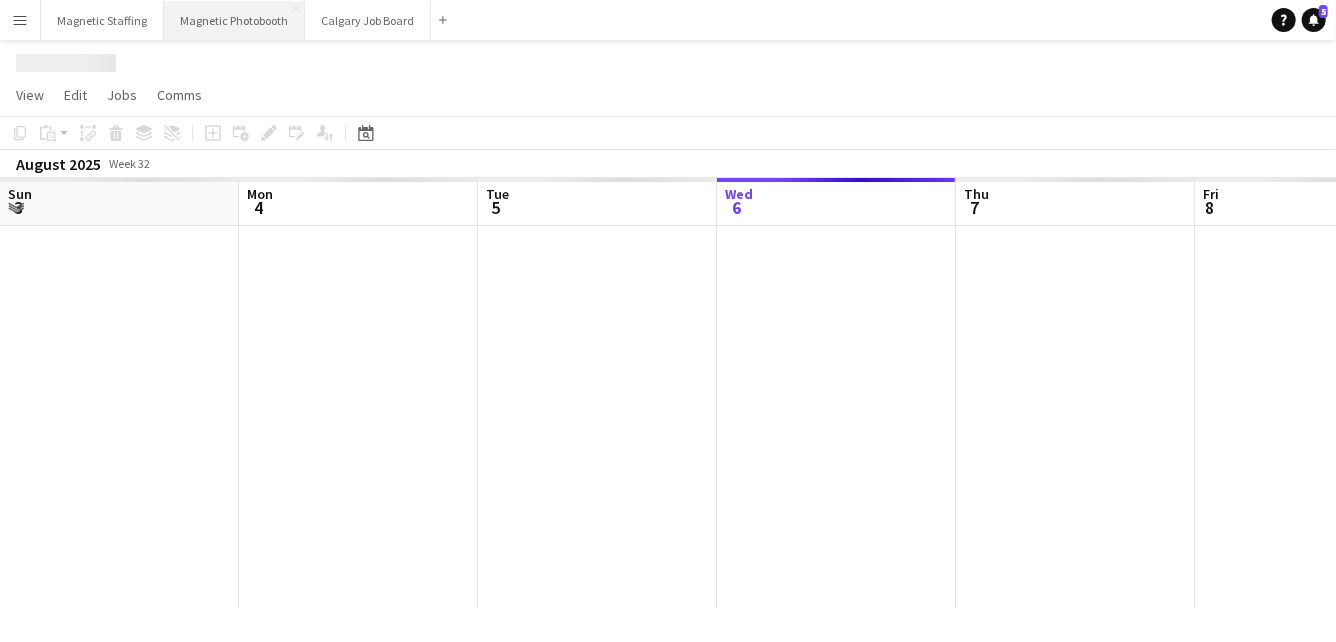scroll, scrollTop: 0, scrollLeft: 0, axis: both 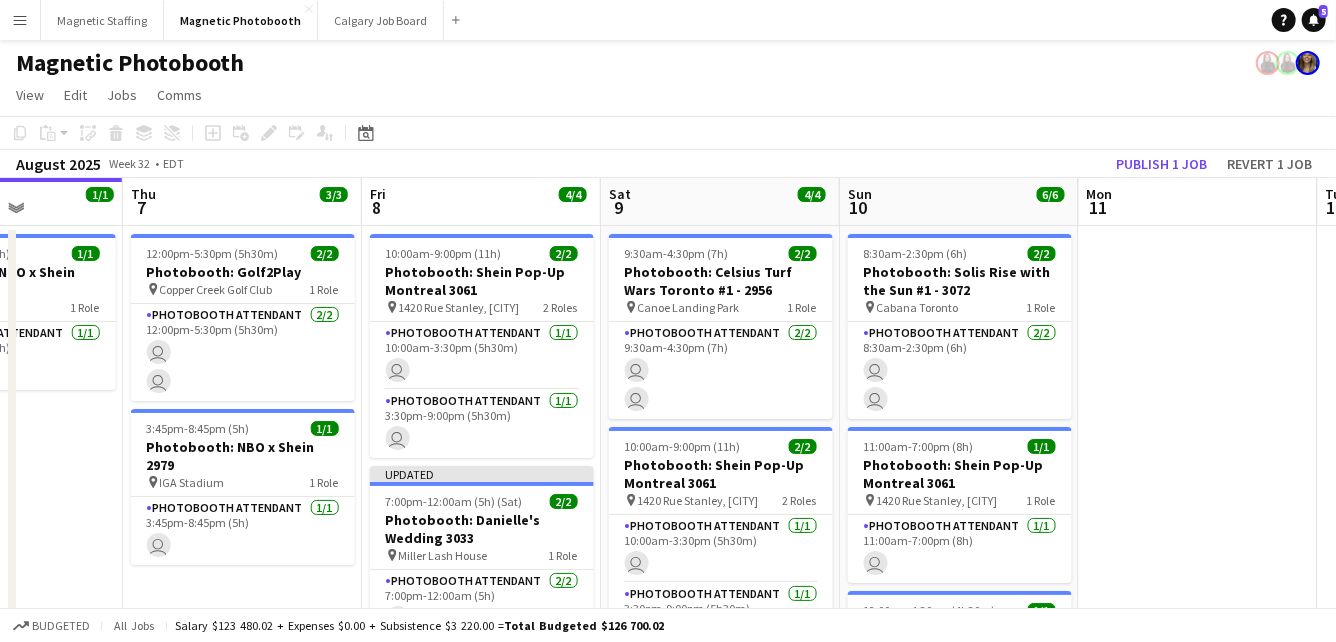 click on "Sun   3   3/3   2 Jobs   Mon   4   1/1   1 Job   Tue   5   2/2   2 Jobs   Wed   6   1/1   1 Job   Thu   7   3/3   2 Jobs   Fri   8   4/4   2 Jobs   Sat   9   4/4   2 Jobs   Sun   10   6/6   4 Jobs   Mon   11   Tue   12   Wed   13      10:45am-8:15pm (9h30m)    2/2   Photobooth: NBO x Shein (2979)
pin
IGA Stadium   2 Roles   Photobooth Attendant    1/1   10:45am-3:30pm (4h45m)
user
Photobooth Attendant    1/1   3:30pm-8:15pm (4h45m)
user
11:00am-7:00pm (8h)    1/1    Photobooth: Shein Pop-Up Montreal (3061)
pin
1420 Rue Stanley, Montréal, QC   1 Role   Photobooth Attendant    1/1   11:00am-7:00pm (8h)
user
2:45pm-7:45pm (5h)    1/1   Photobooth: NBO x Shein (2979)
pin
IGA Stadium   1 Role   Photobooth Attendant    1/1   2:45pm-7:45pm (5h)
user
1/1" at bounding box center [668, 582] 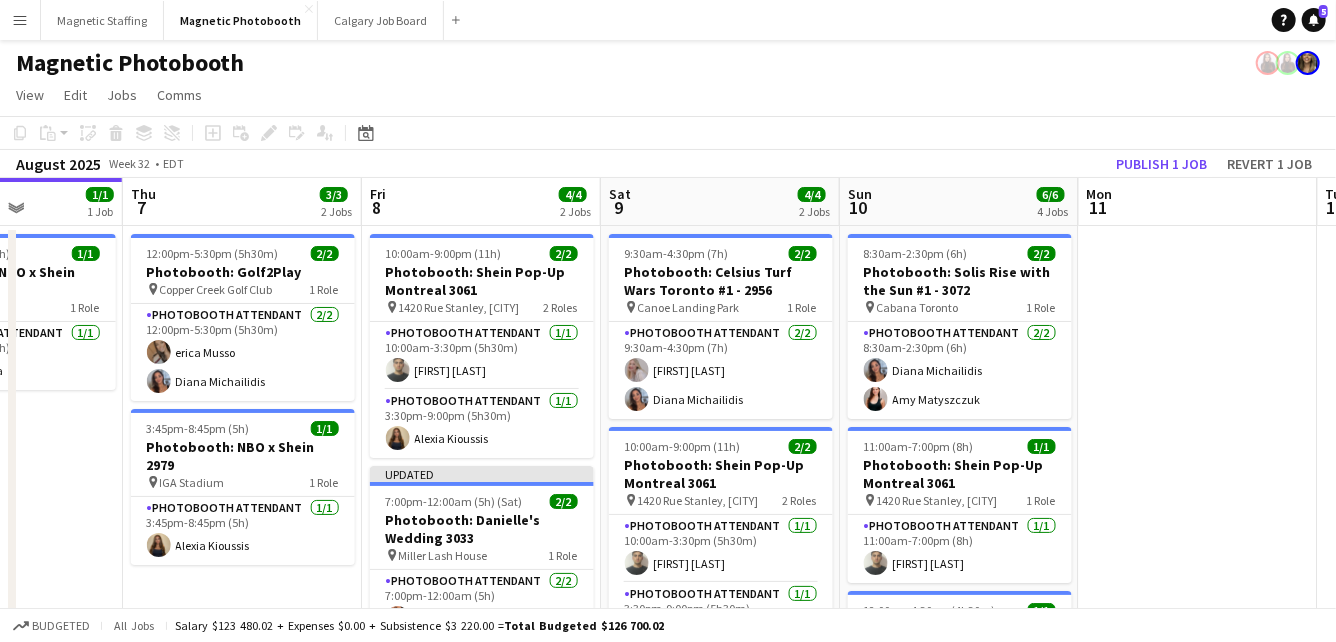 scroll, scrollTop: 0, scrollLeft: 834, axis: horizontal 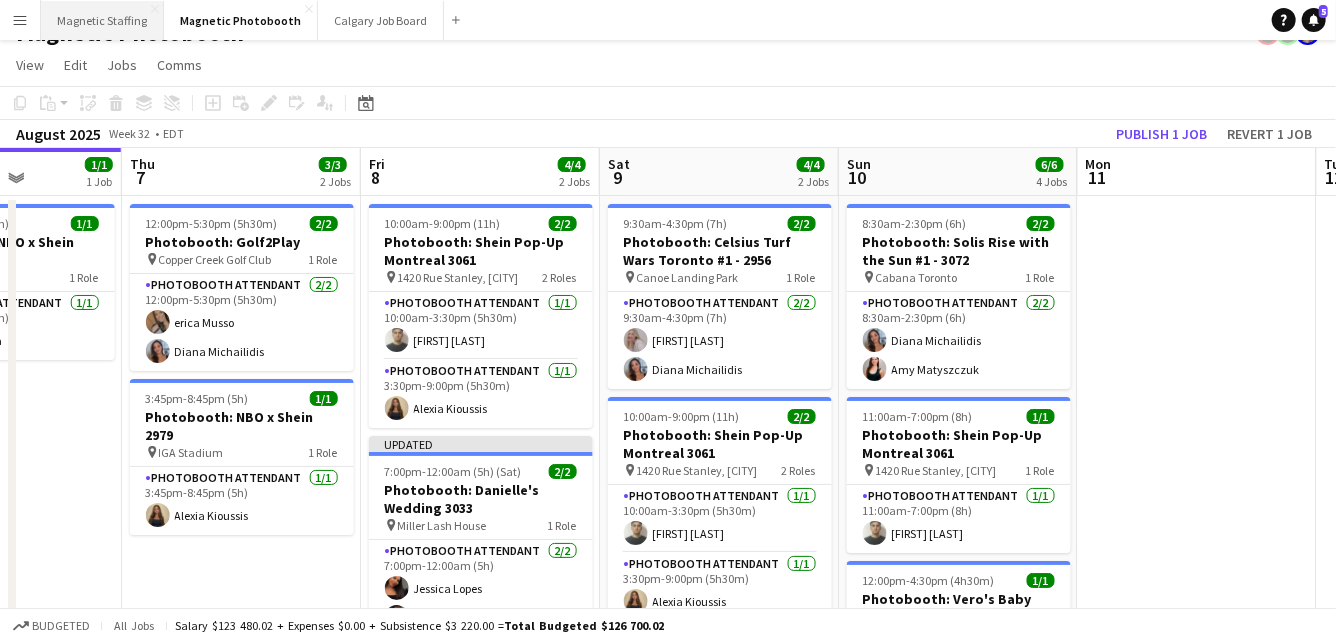 click on "Magnetic Staffing
Close" at bounding box center [102, 20] 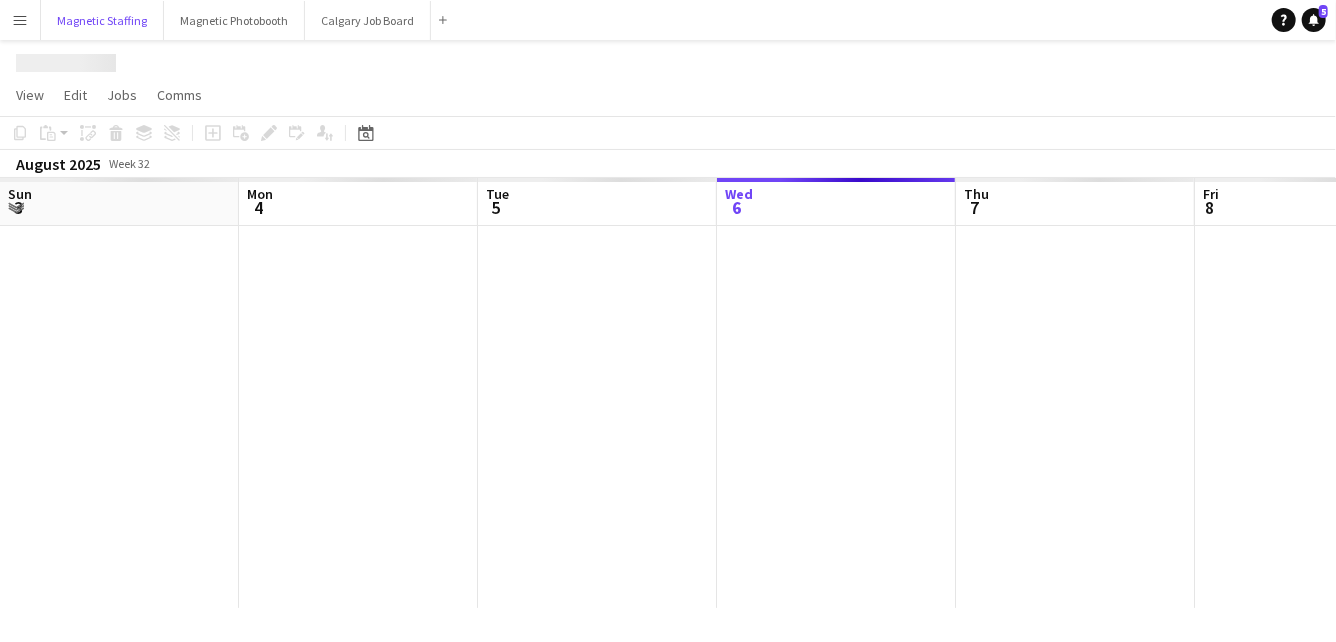 scroll, scrollTop: 0, scrollLeft: 0, axis: both 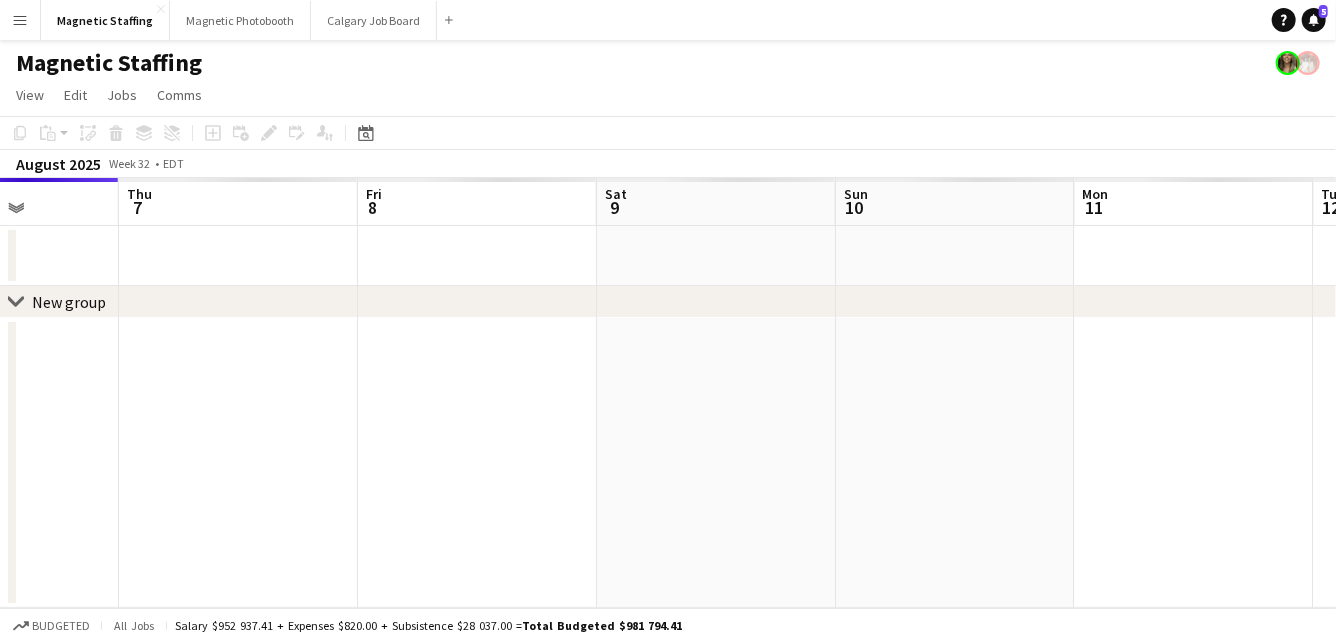 click on "Sun   3   Mon   4   Tue   5   Wed   6   Thu   7   Fri   8   Sat   9   Sun   10   Mon   11   Tue   12   Wed   13" at bounding box center [668, 393] 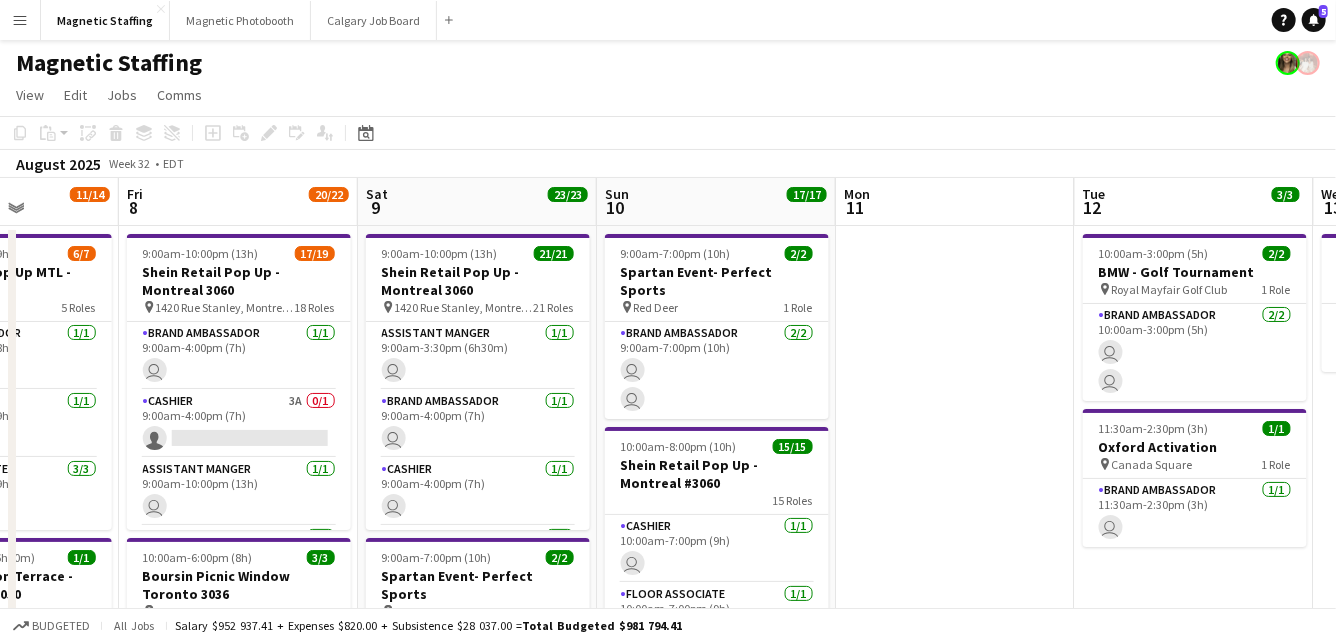 scroll, scrollTop: 0, scrollLeft: 662, axis: horizontal 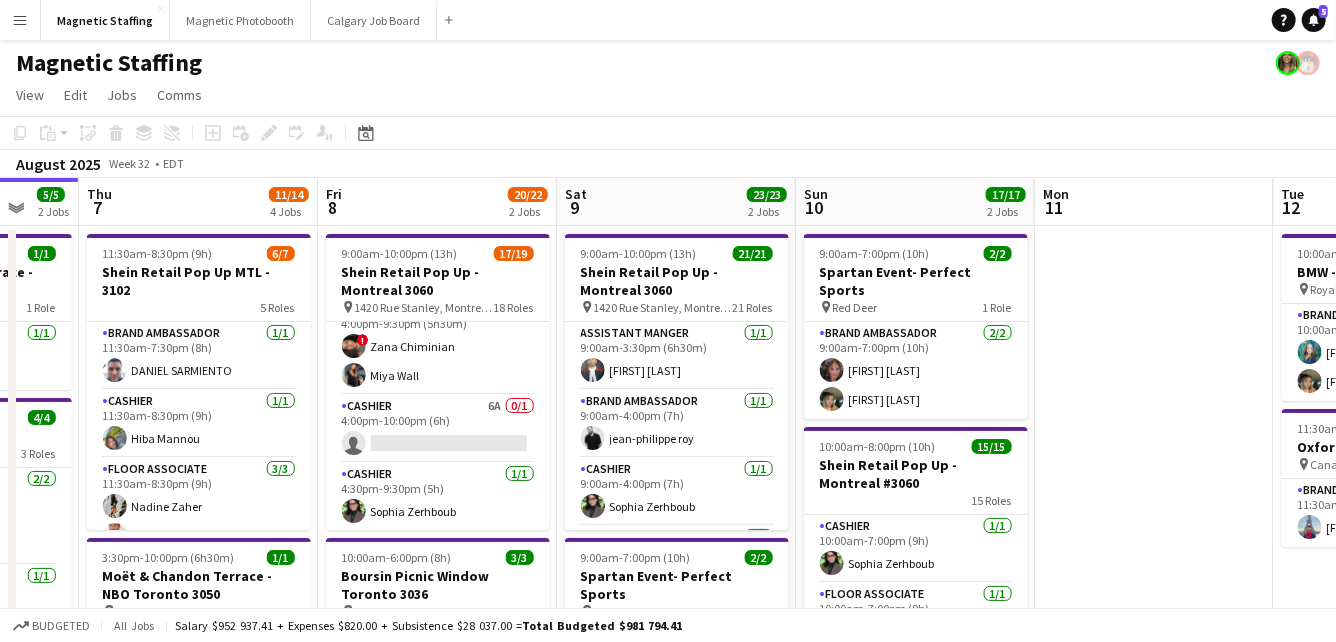 drag, startPoint x: 238, startPoint y: 414, endPoint x: 501, endPoint y: 402, distance: 263.27362 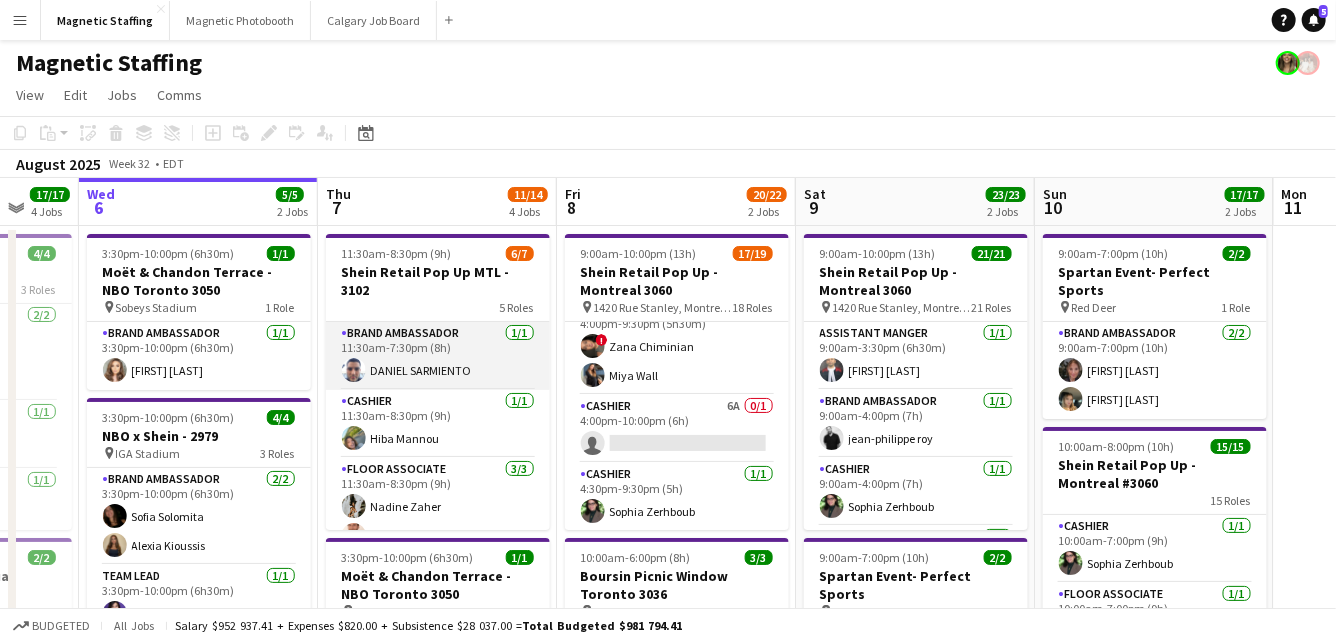 click on "Brand Ambassador   1/1   11:30am-7:30pm (8h)
DANIEL SARMIENTO" at bounding box center [438, 356] 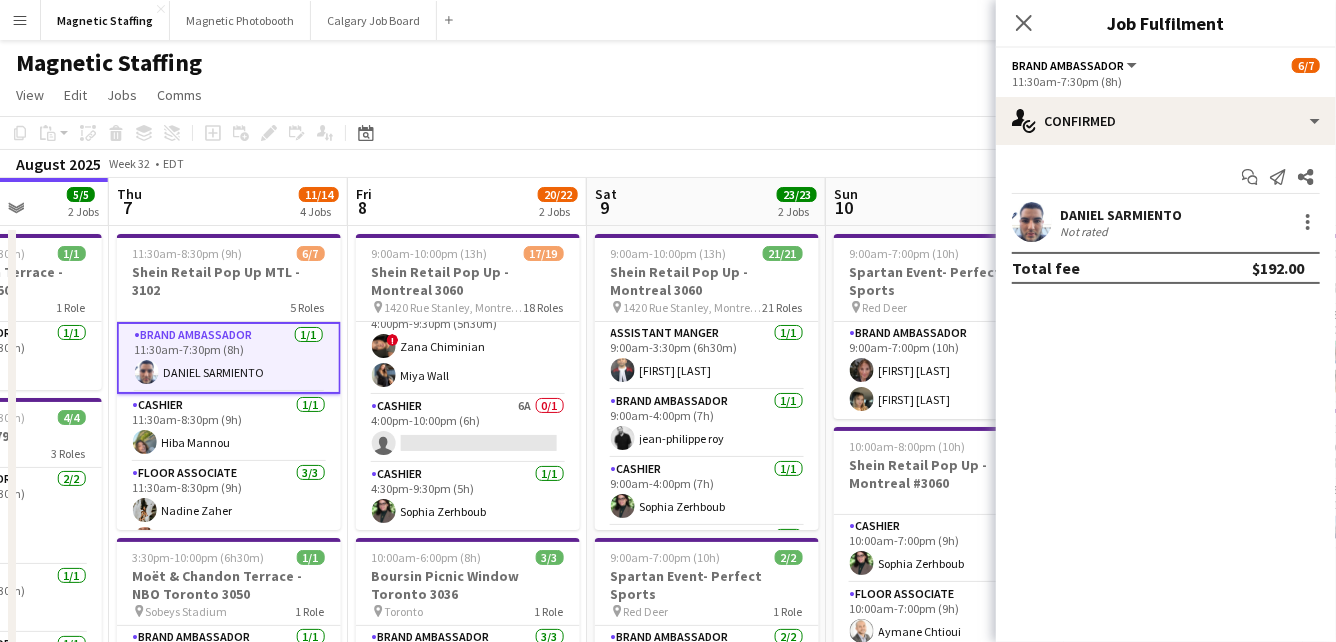 drag, startPoint x: 686, startPoint y: 393, endPoint x: 448, endPoint y: 393, distance: 238 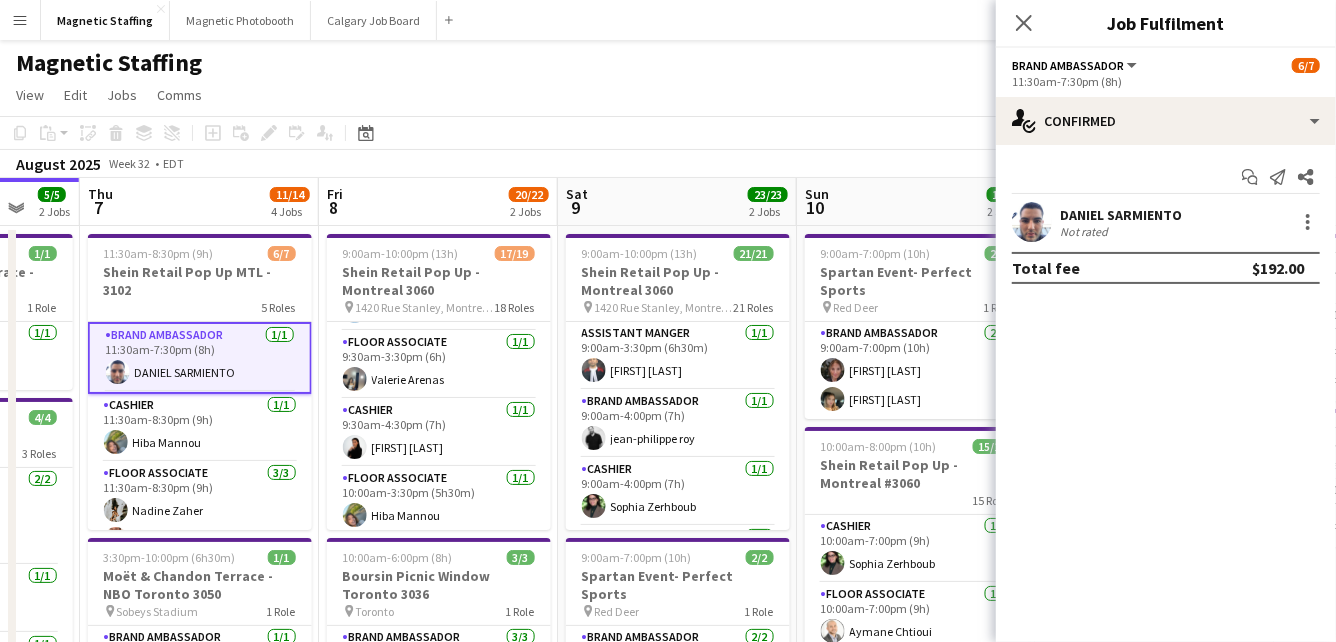 scroll, scrollTop: 240, scrollLeft: 0, axis: vertical 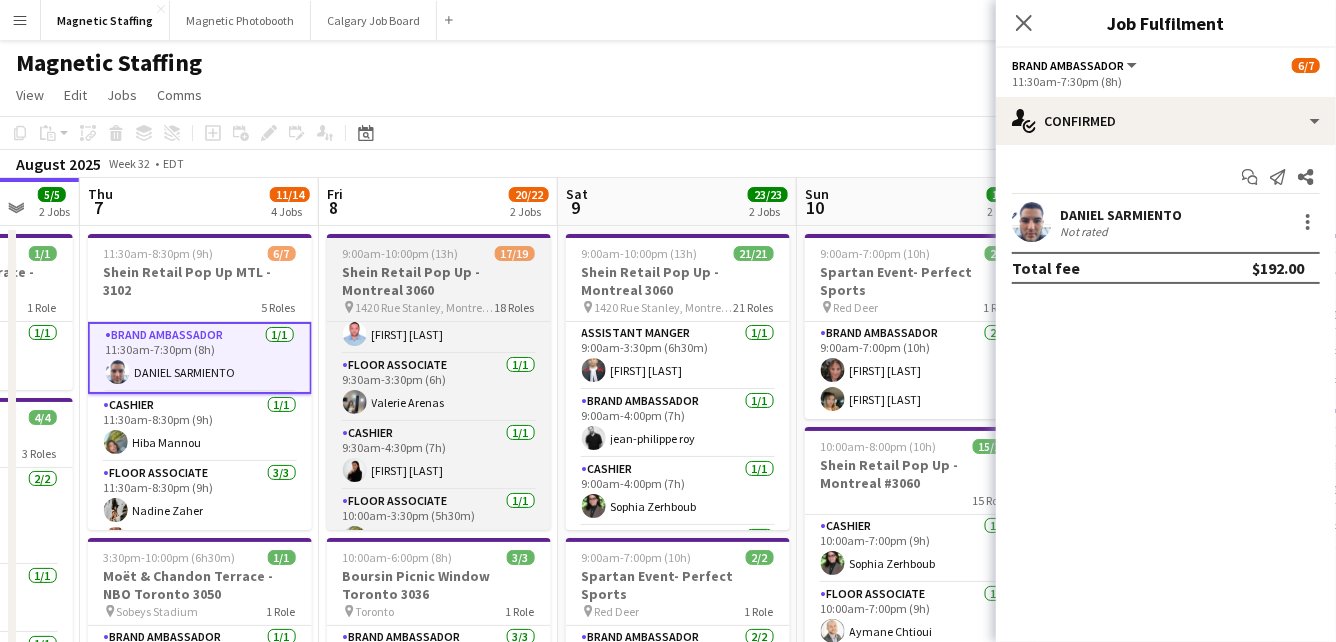 click on "Shein Retail Pop Up - Montreal 3060" at bounding box center (439, 281) 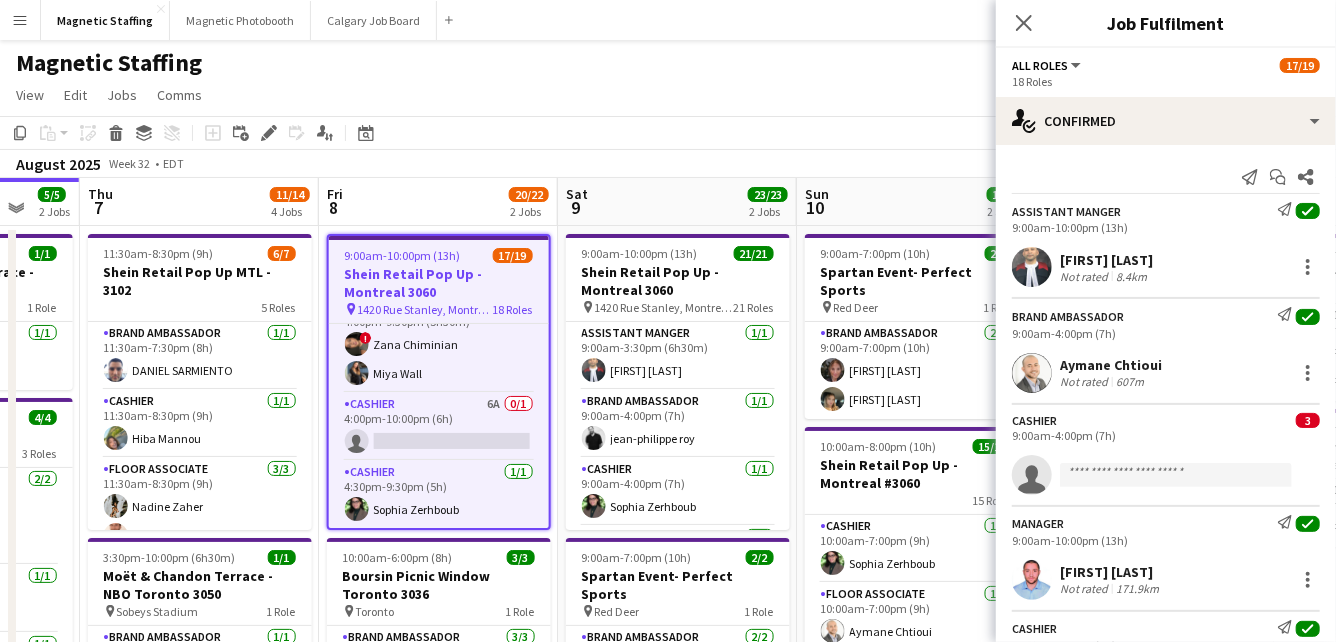 scroll, scrollTop: 0, scrollLeft: 0, axis: both 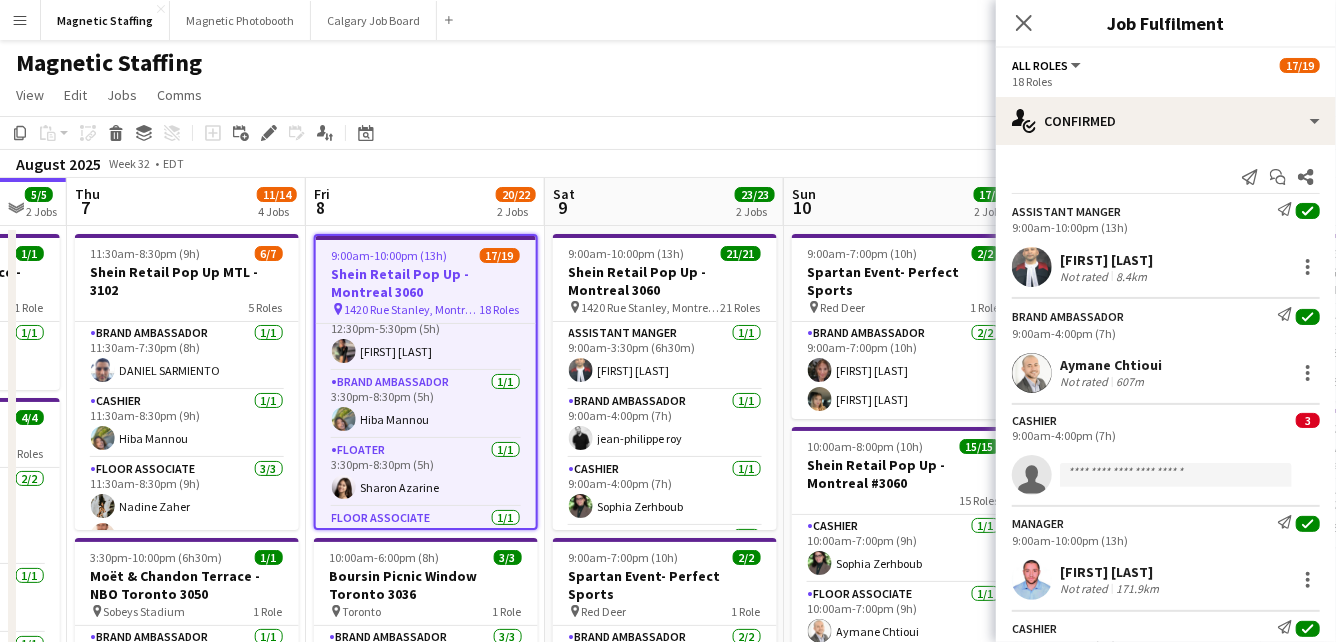 drag, startPoint x: 471, startPoint y: 376, endPoint x: 453, endPoint y: 423, distance: 50.32892 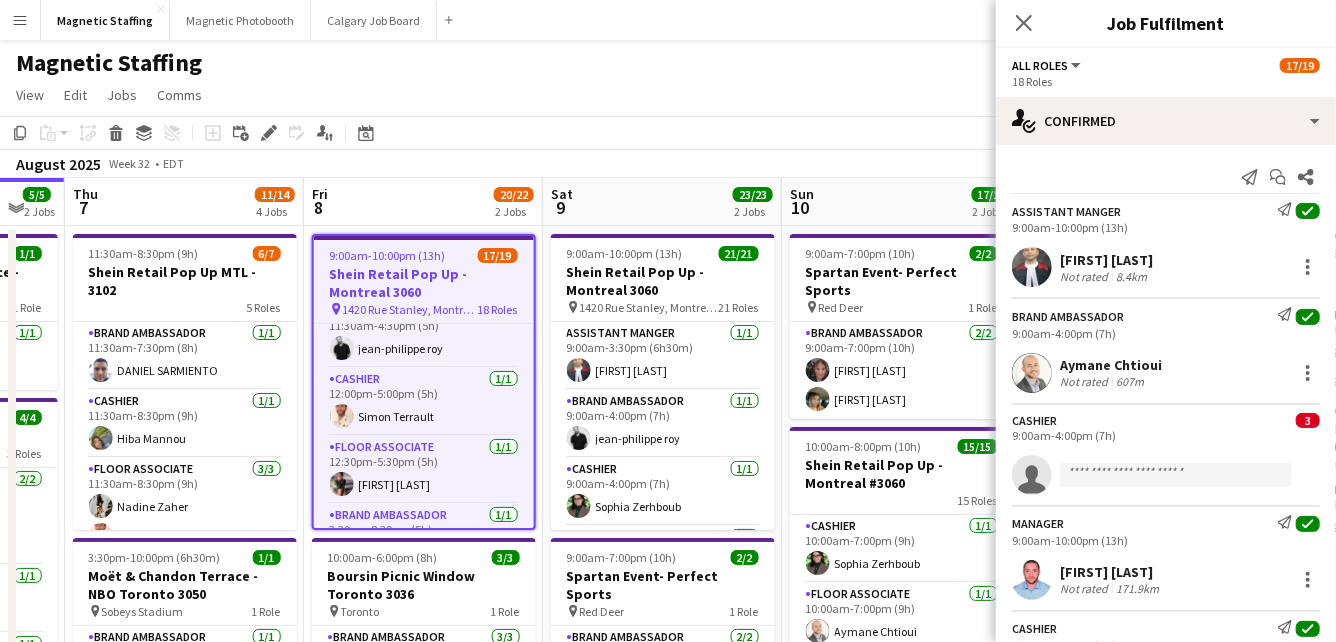 scroll, scrollTop: 543, scrollLeft: 0, axis: vertical 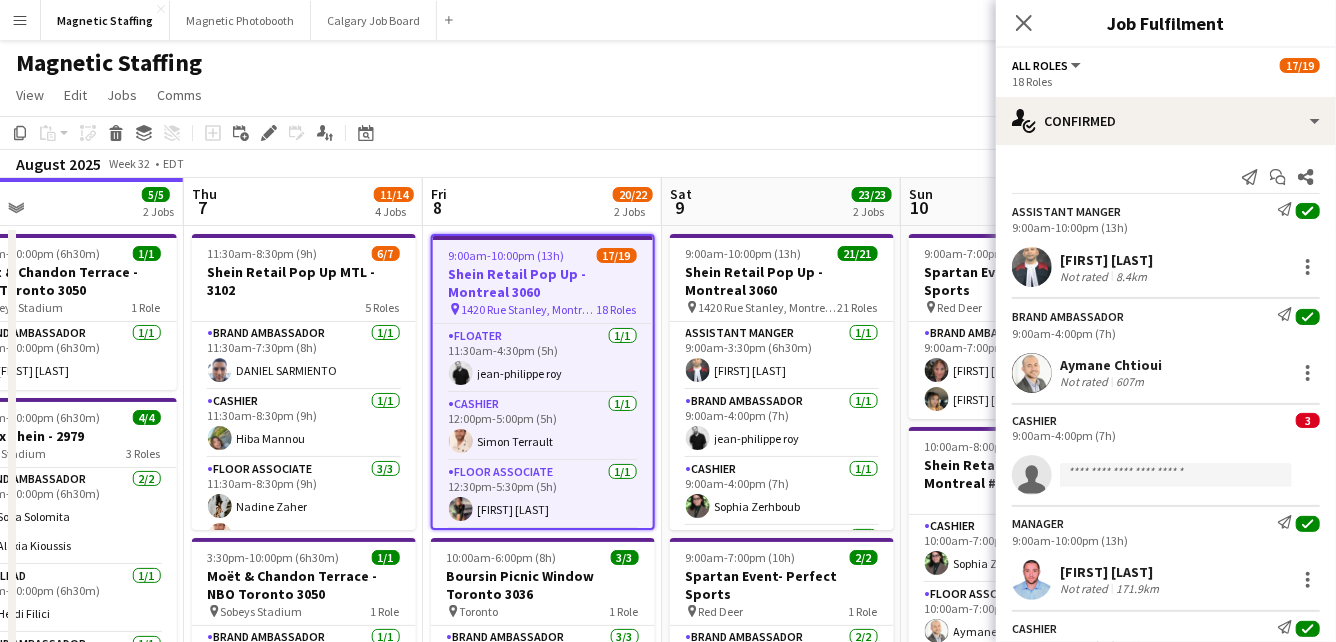 drag, startPoint x: 453, startPoint y: 423, endPoint x: 572, endPoint y: 423, distance: 119 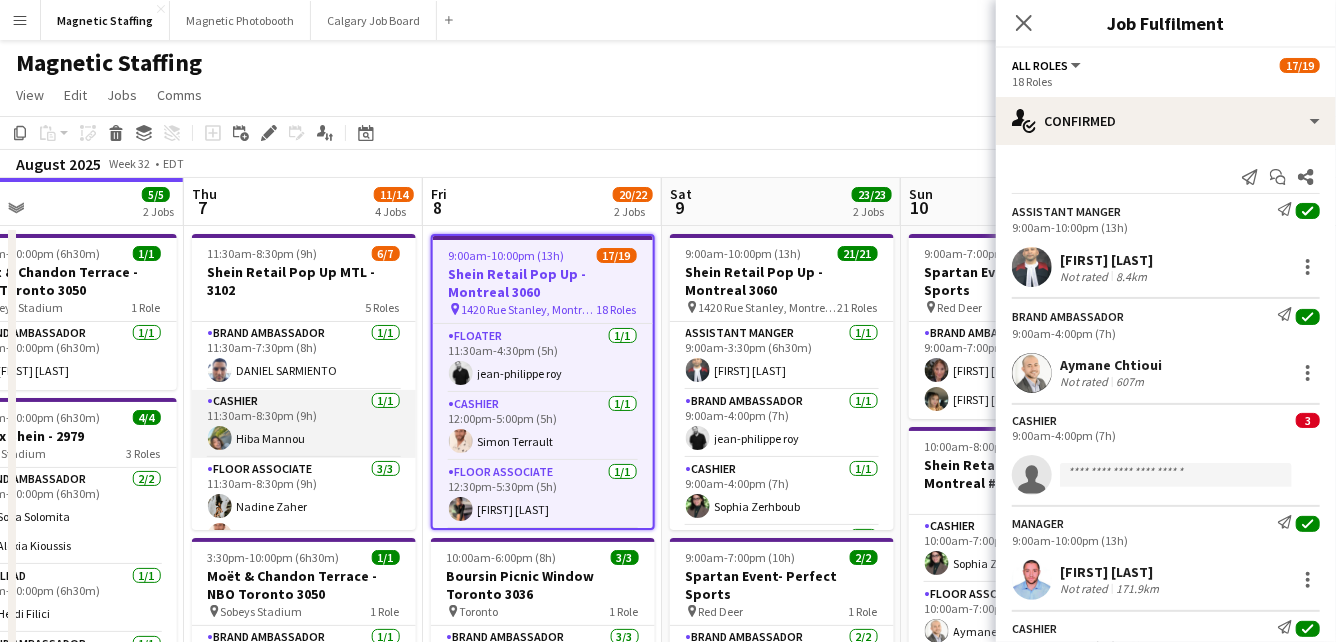 scroll, scrollTop: 171, scrollLeft: 0, axis: vertical 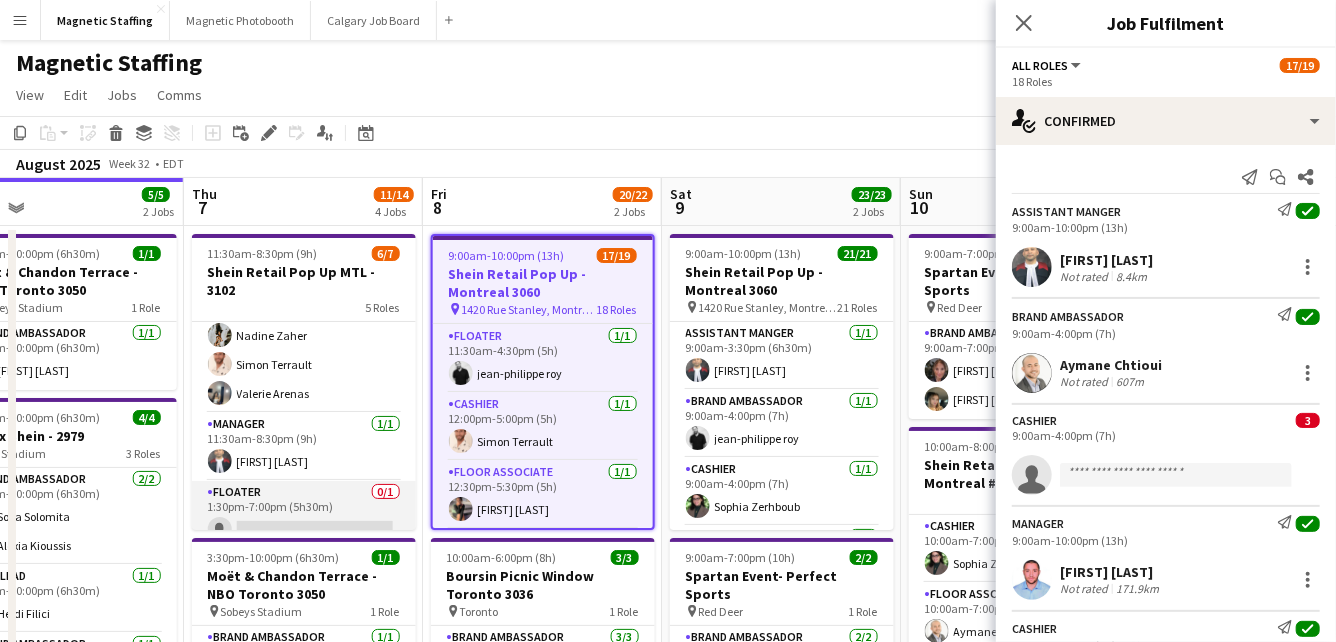 click on "Floater   0/1   1:30pm-7:00pm (5h30m)
single-neutral-actions" at bounding box center (304, 515) 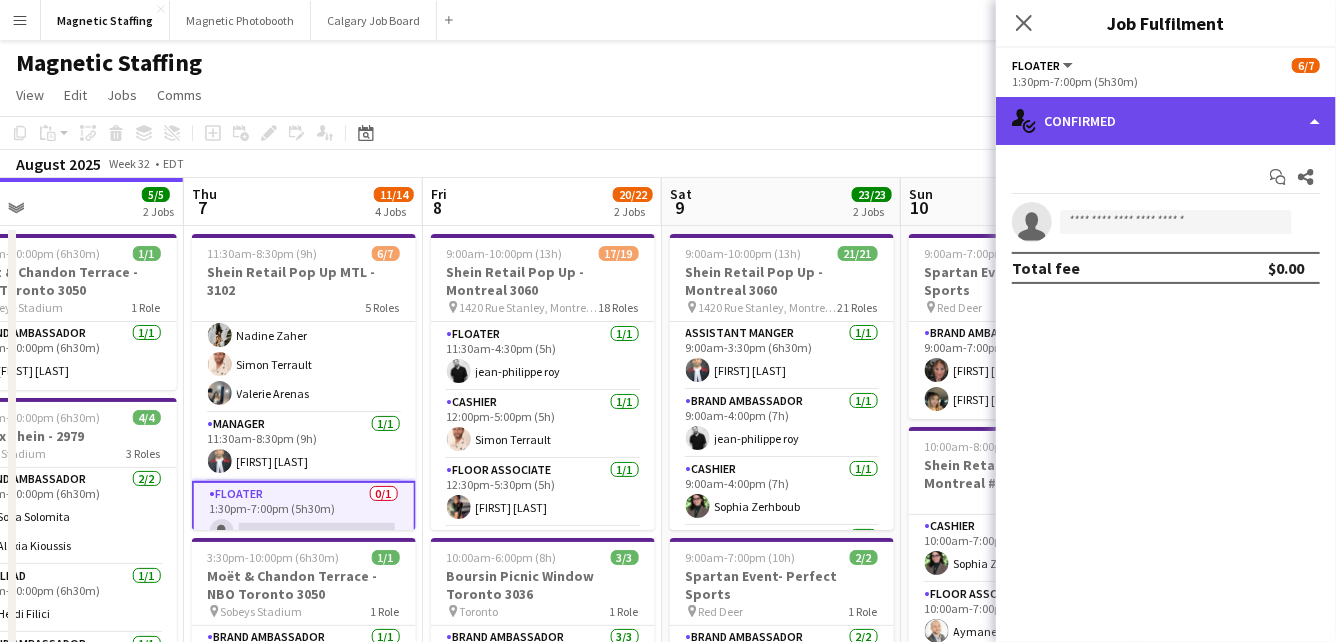 click on "single-neutral-actions-check-2
Confirmed" 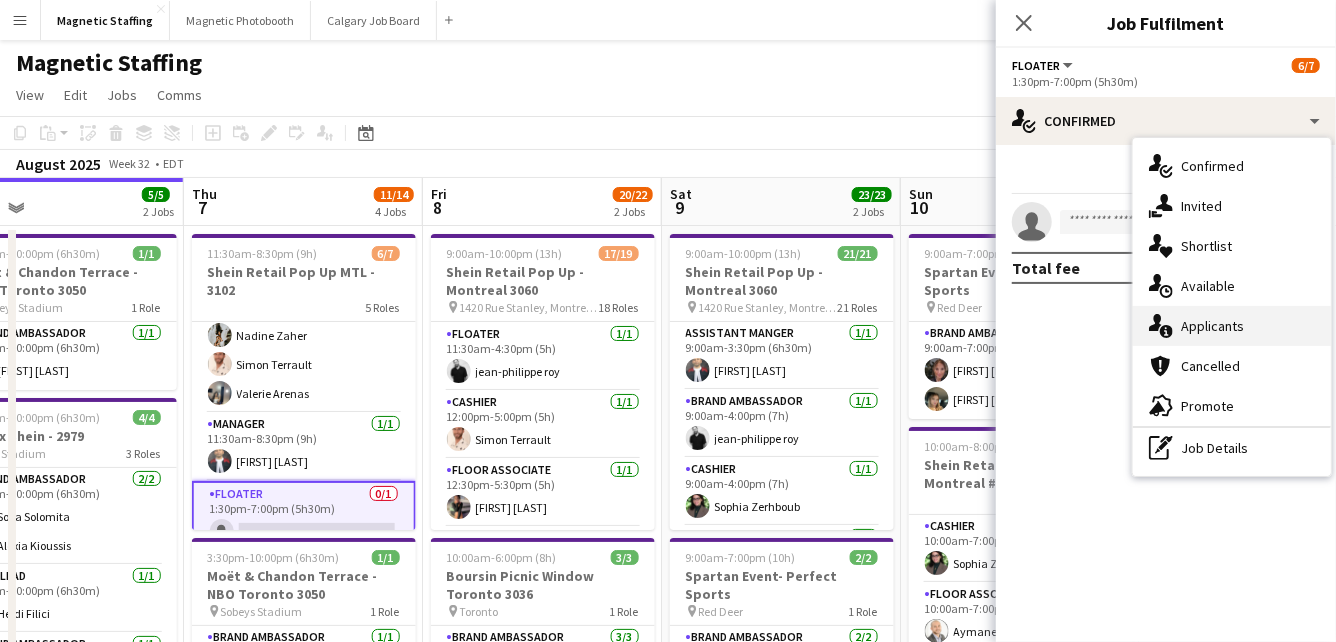 click on "single-neutral-actions-information" 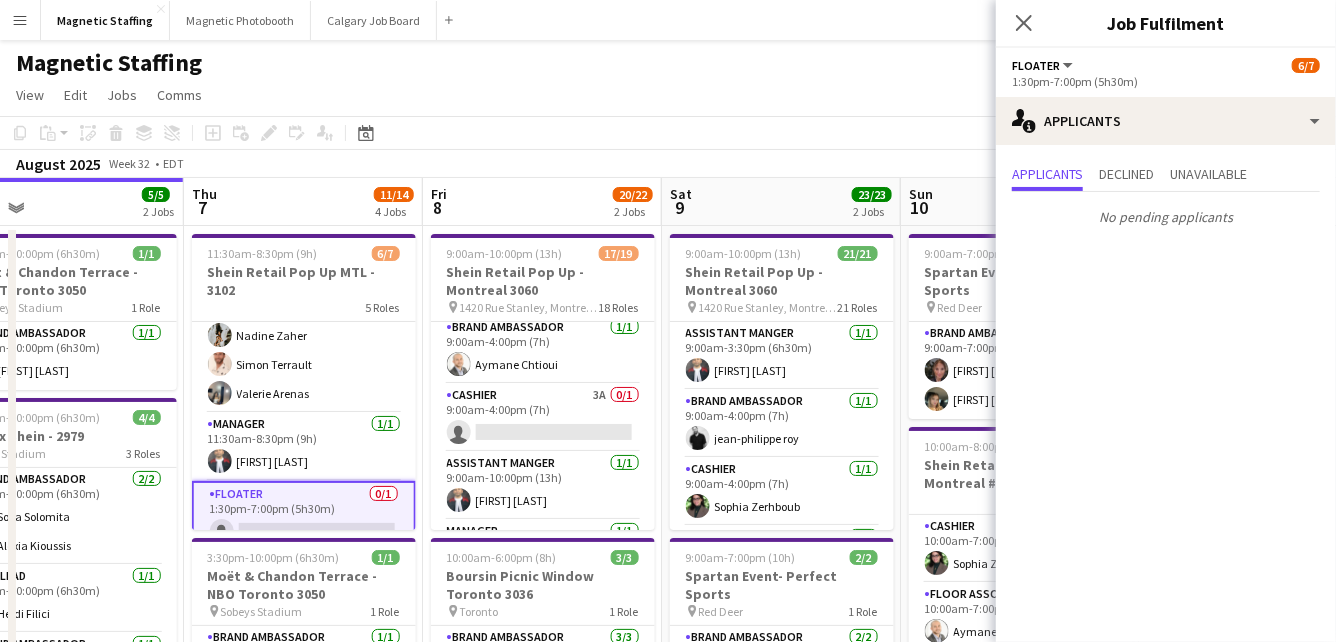 scroll, scrollTop: 0, scrollLeft: 0, axis: both 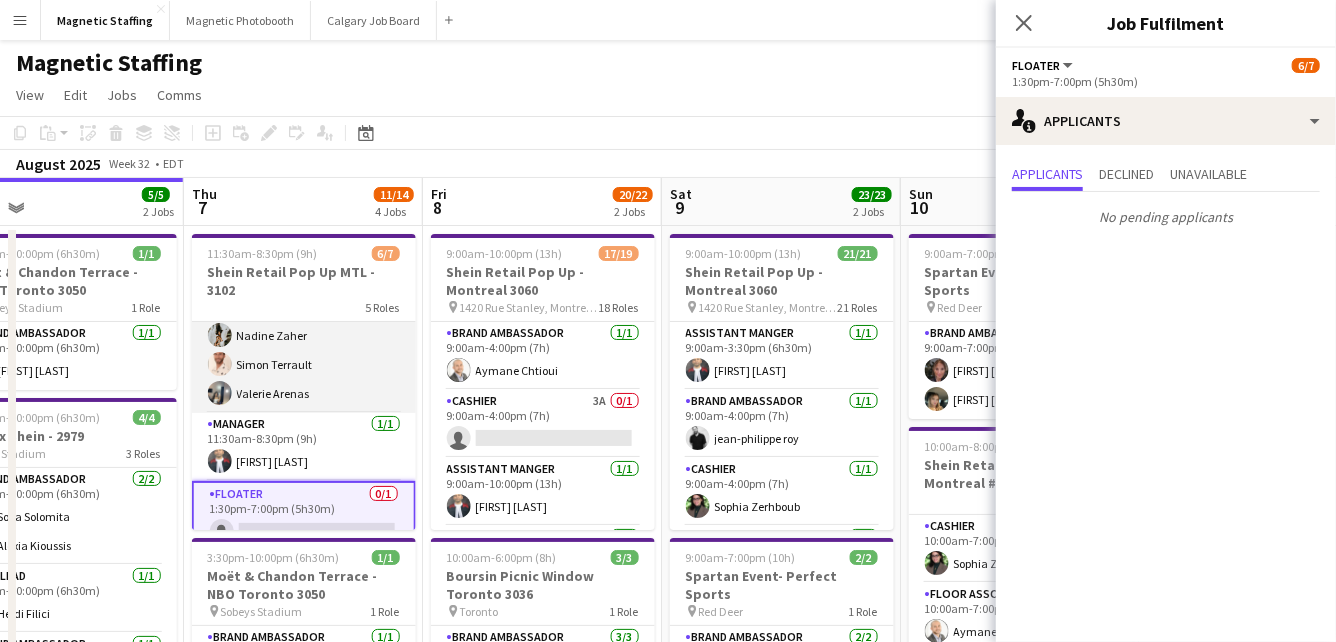 click on "Floor Associate   3/3   11:30am-8:30pm (9h)
[FIRST] [LAST] [FIRST] [LAST] [FIRST] [LAST]" at bounding box center (304, 350) 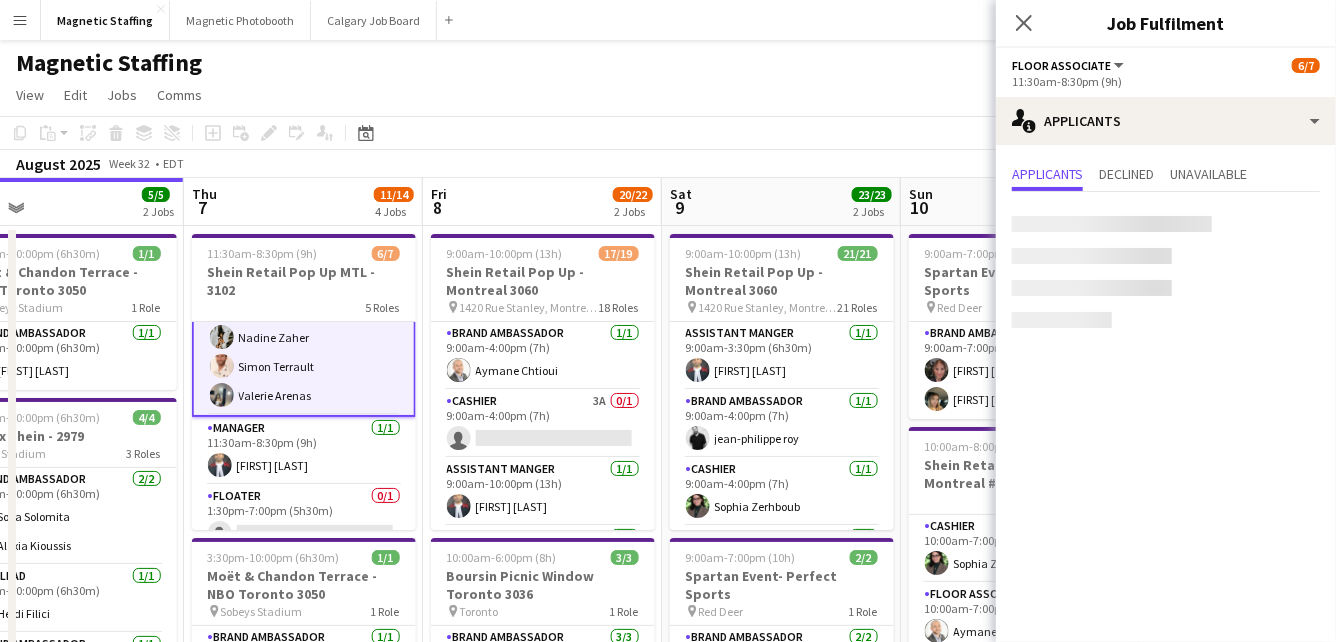 scroll, scrollTop: 0, scrollLeft: 771, axis: horizontal 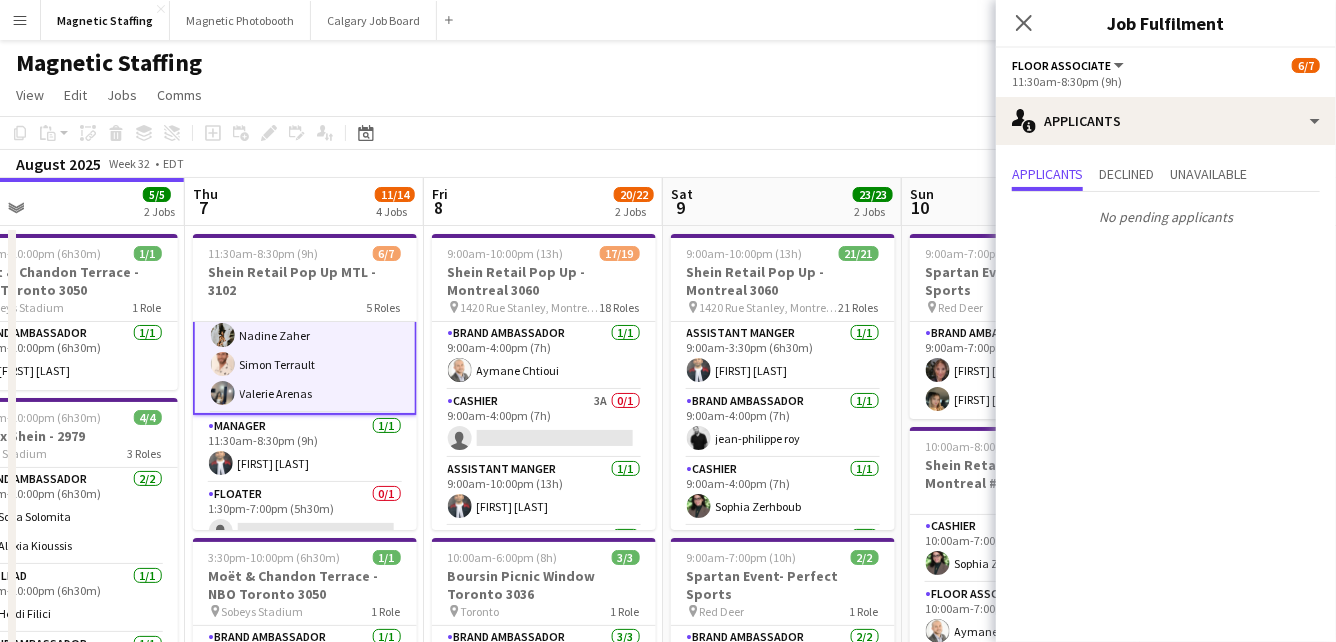 click at bounding box center [223, 393] 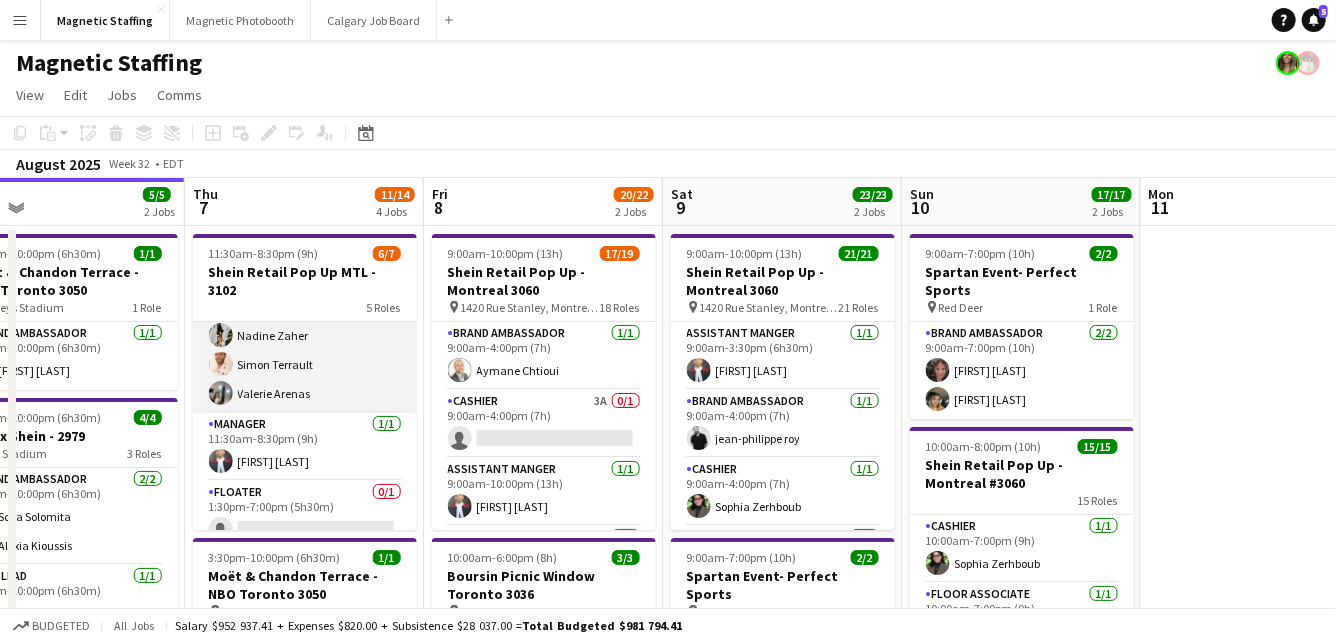 click at bounding box center [221, 393] 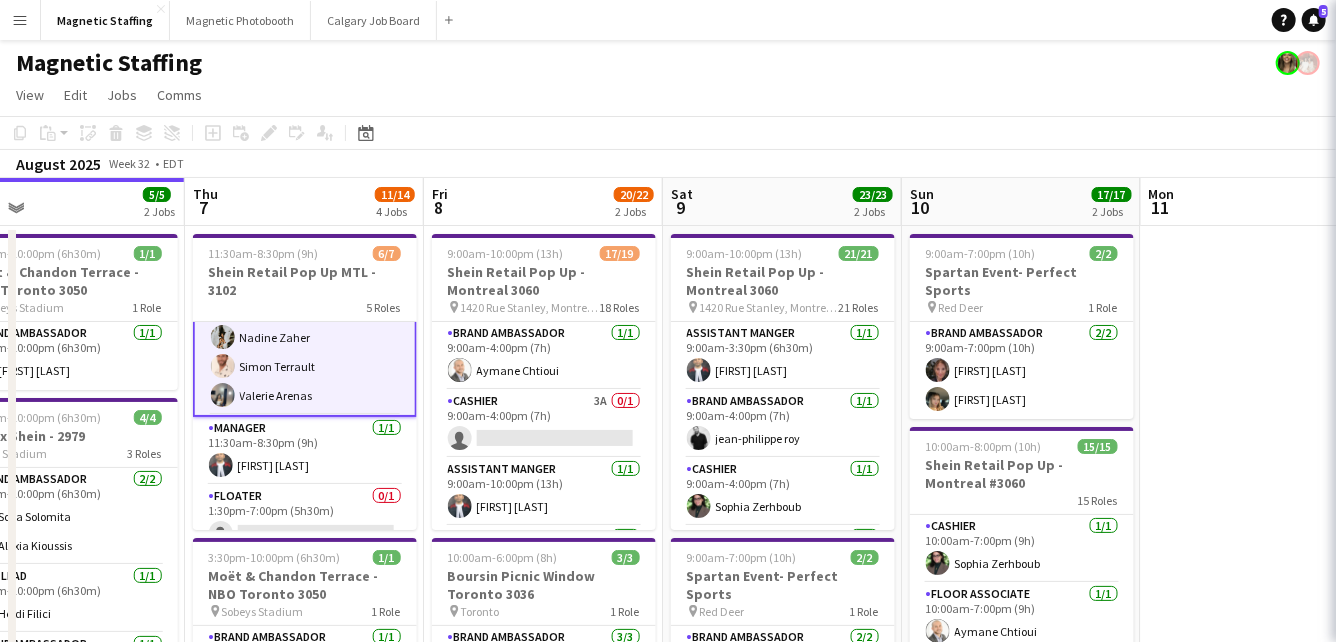 scroll, scrollTop: 173, scrollLeft: 0, axis: vertical 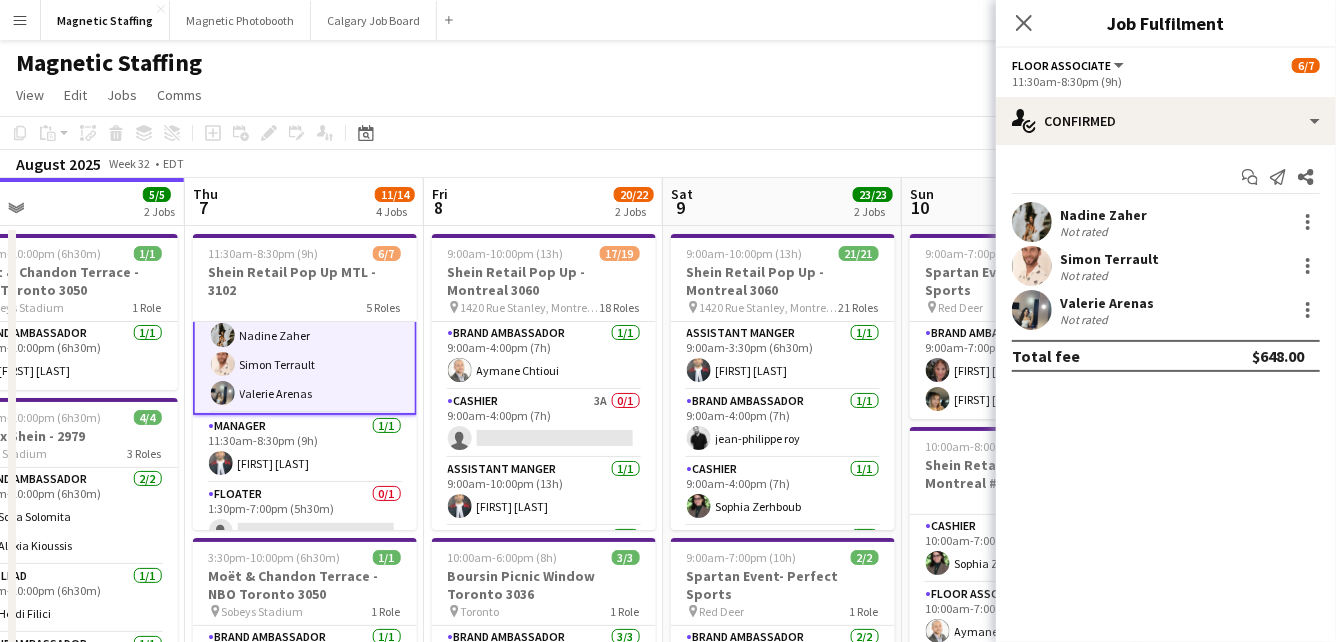 click at bounding box center (1032, 310) 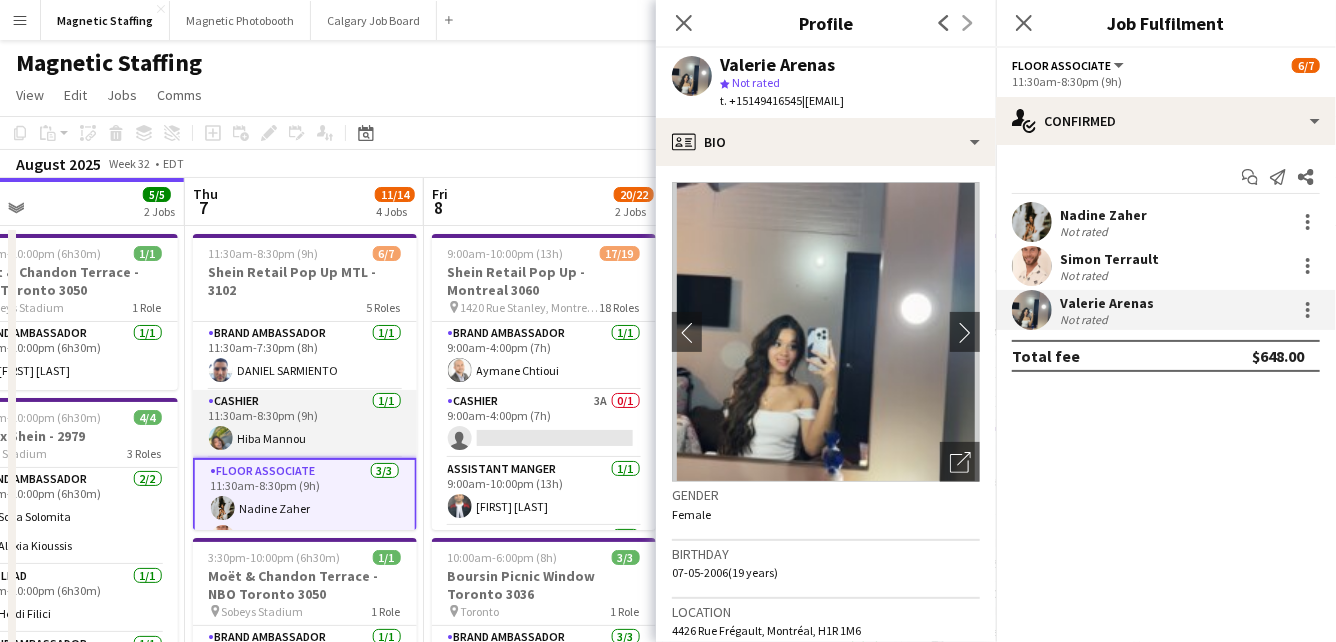 scroll, scrollTop: 162, scrollLeft: 0, axis: vertical 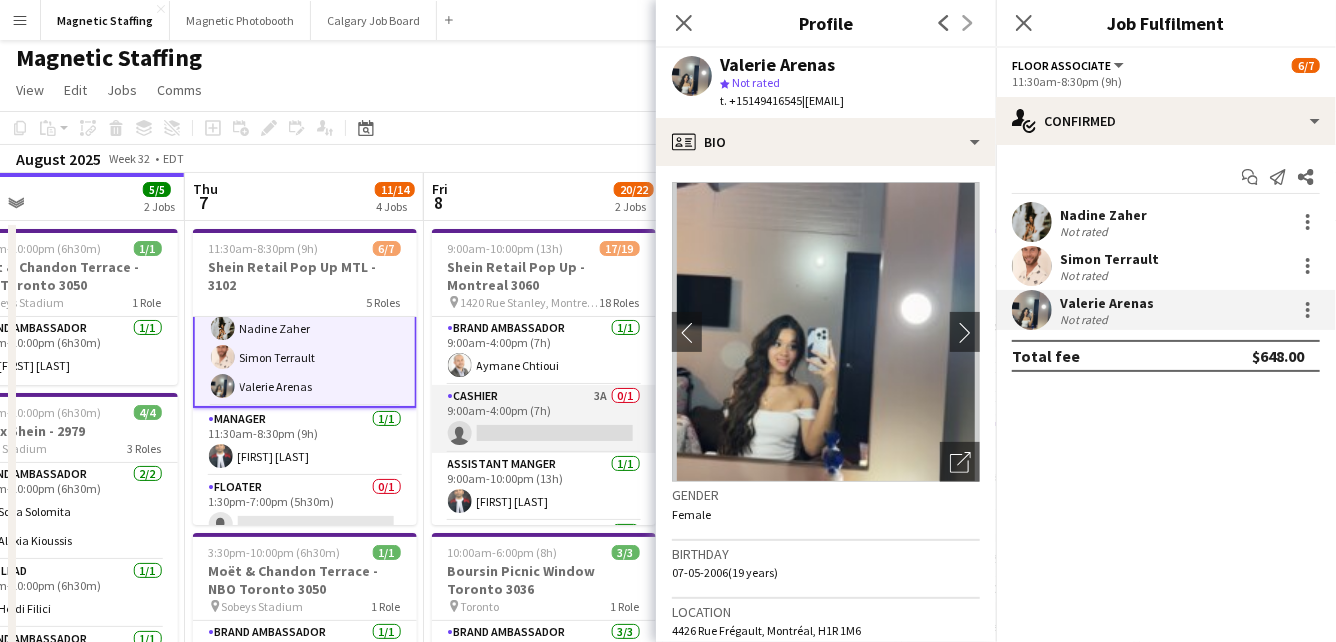 click on "Cashier   3A   0/1   9:00am-4:00pm (7h)
single-neutral-actions" at bounding box center [544, 419] 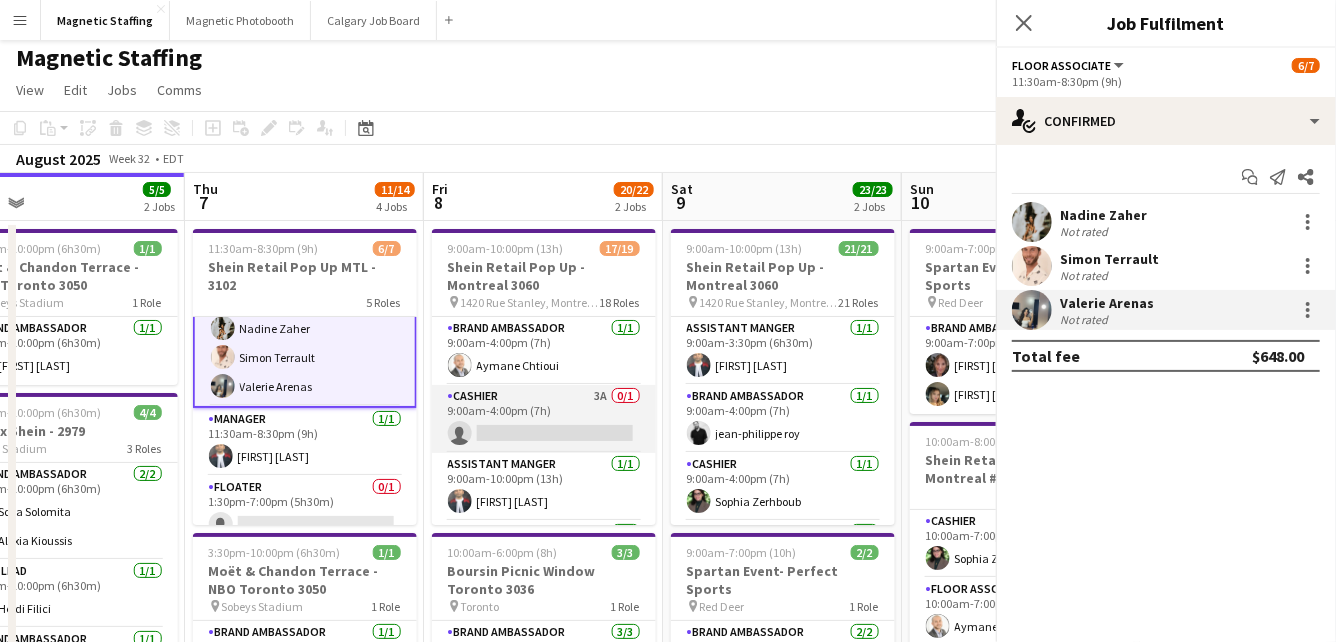scroll, scrollTop: 171, scrollLeft: 0, axis: vertical 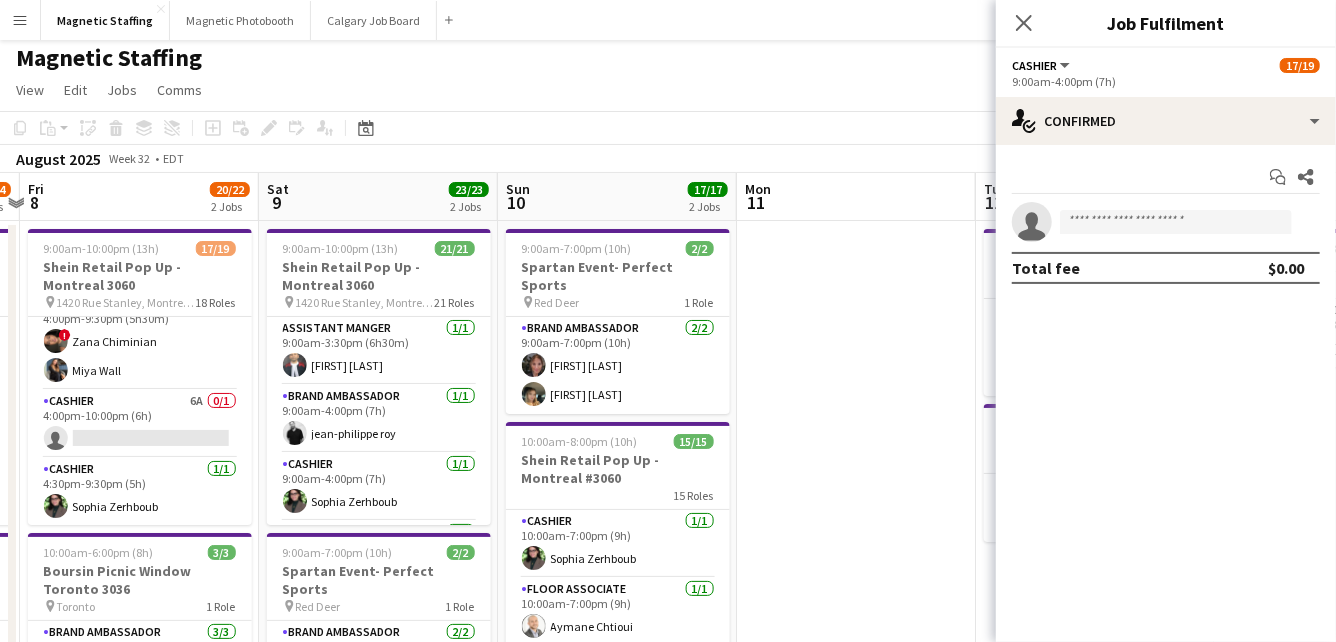 drag, startPoint x: 645, startPoint y: 337, endPoint x: 246, endPoint y: 378, distance: 401.10098 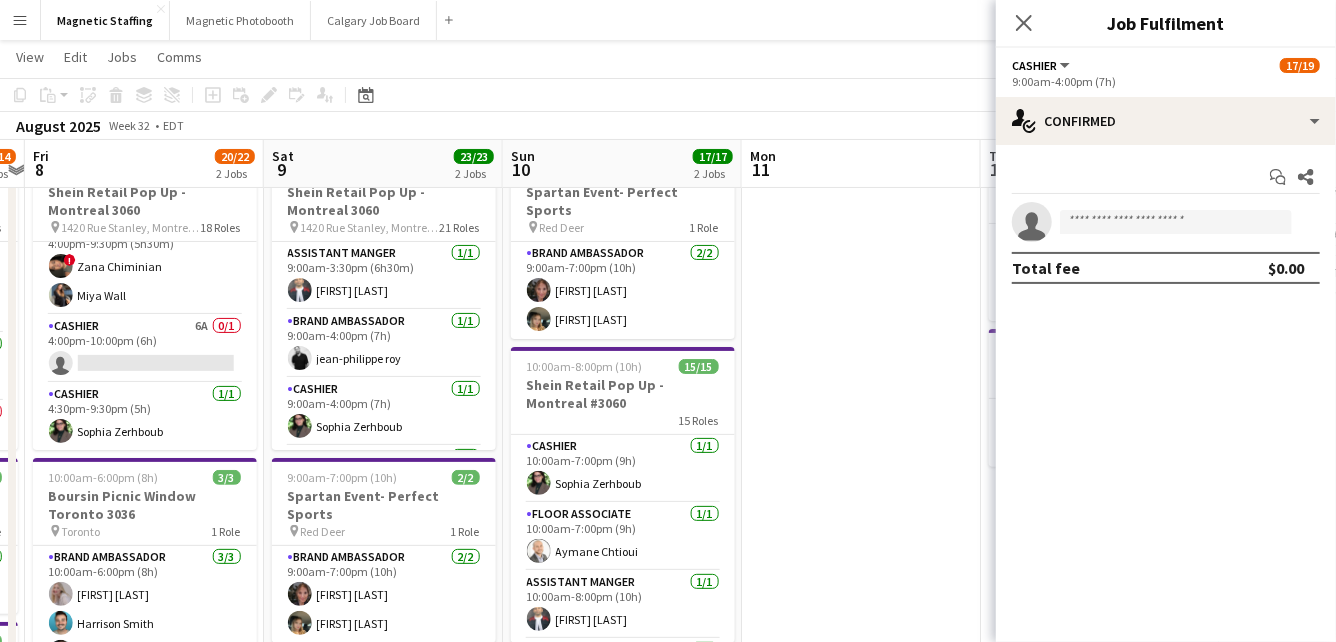 scroll, scrollTop: 79, scrollLeft: 0, axis: vertical 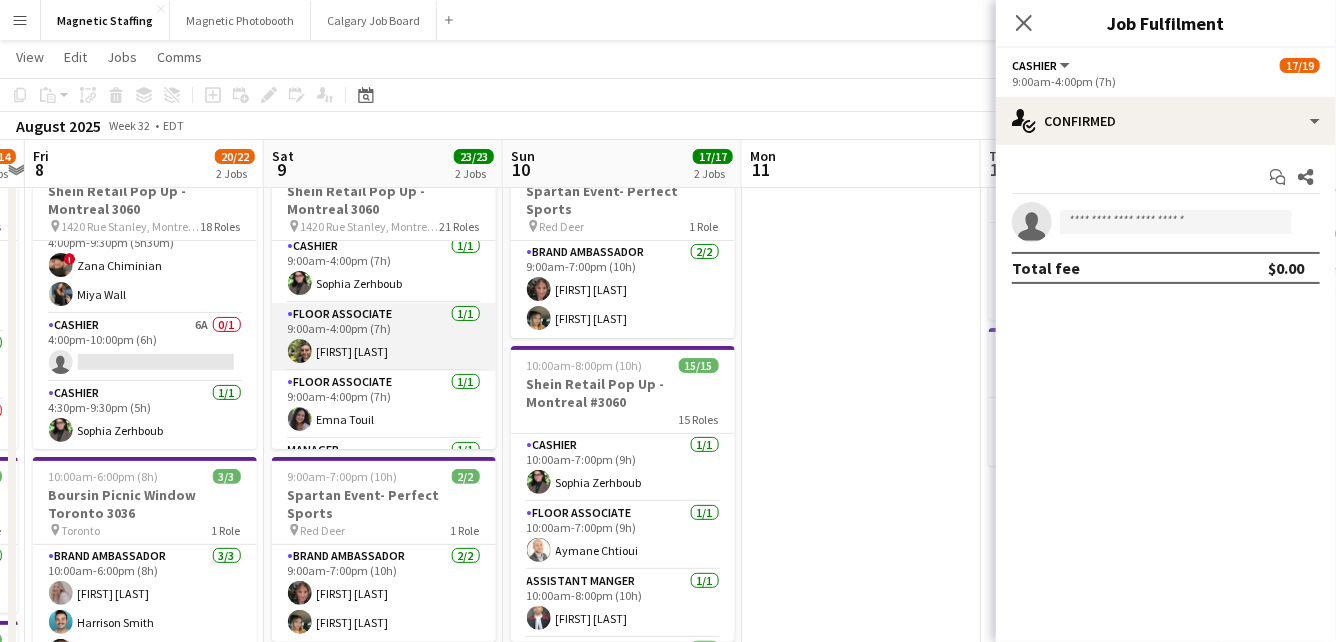 click on "Floor Associate   1/1   9:00am-4:00pm (7h)
Saad Bouih" at bounding box center (384, 337) 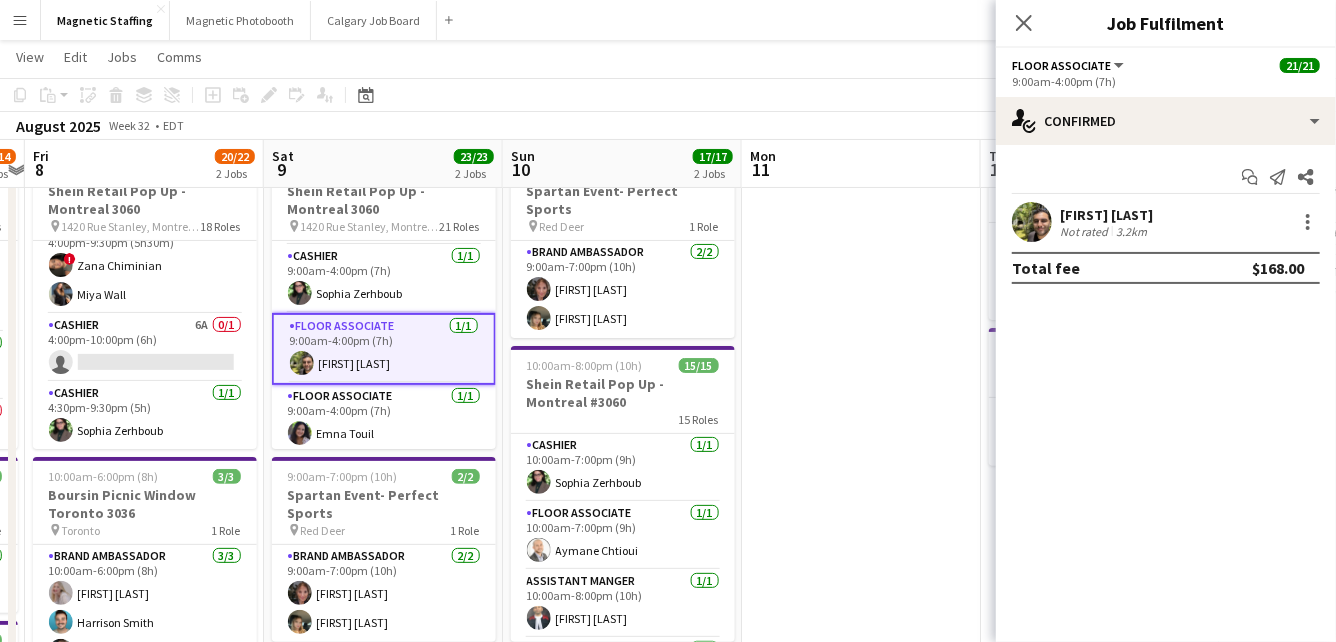 scroll, scrollTop: 133, scrollLeft: 0, axis: vertical 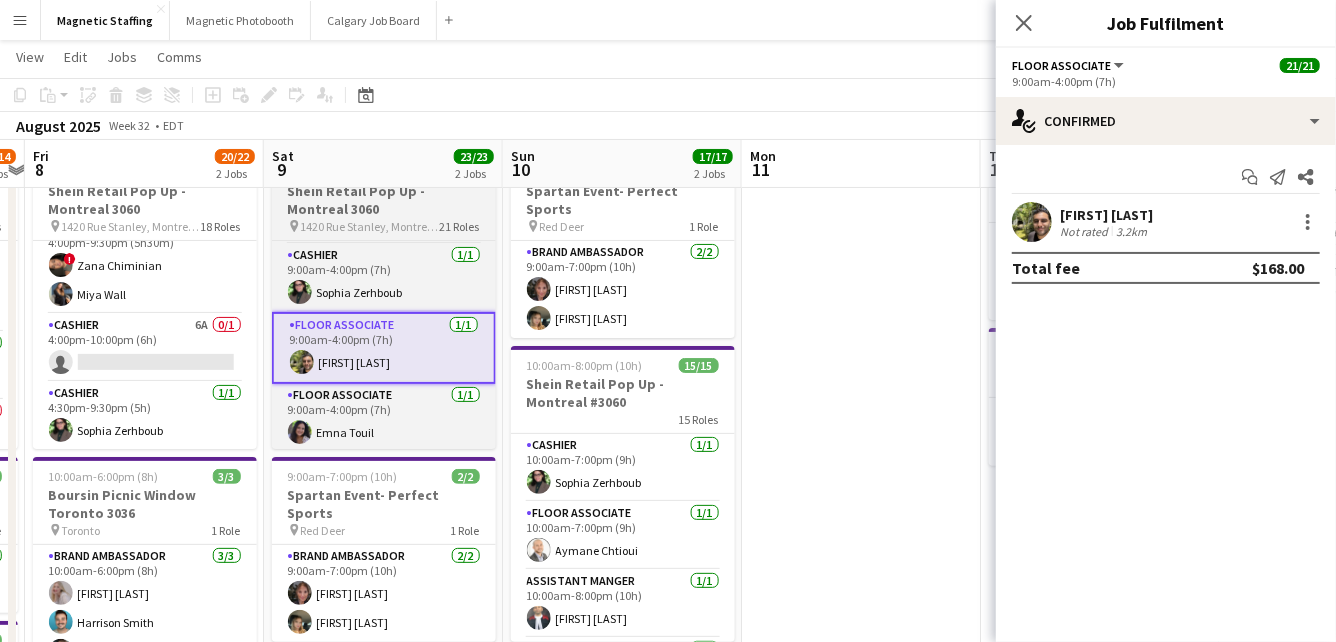 click on "Shein Retail Pop Up - Montreal 3060" at bounding box center (384, 200) 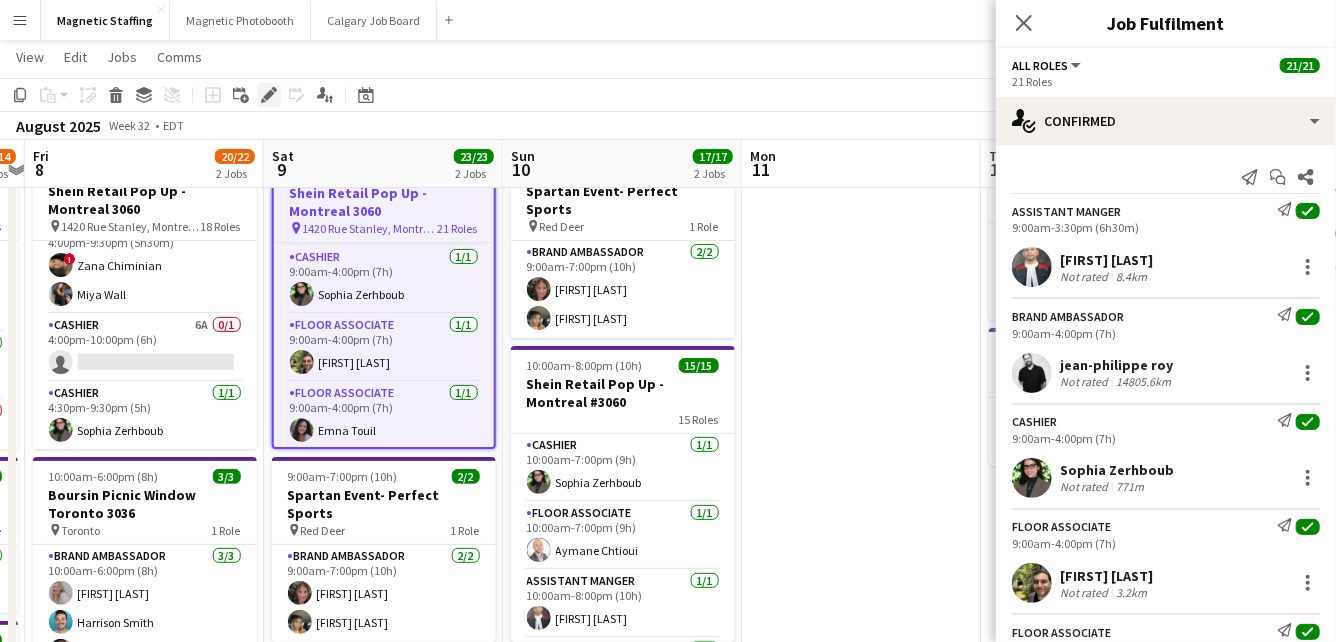 click 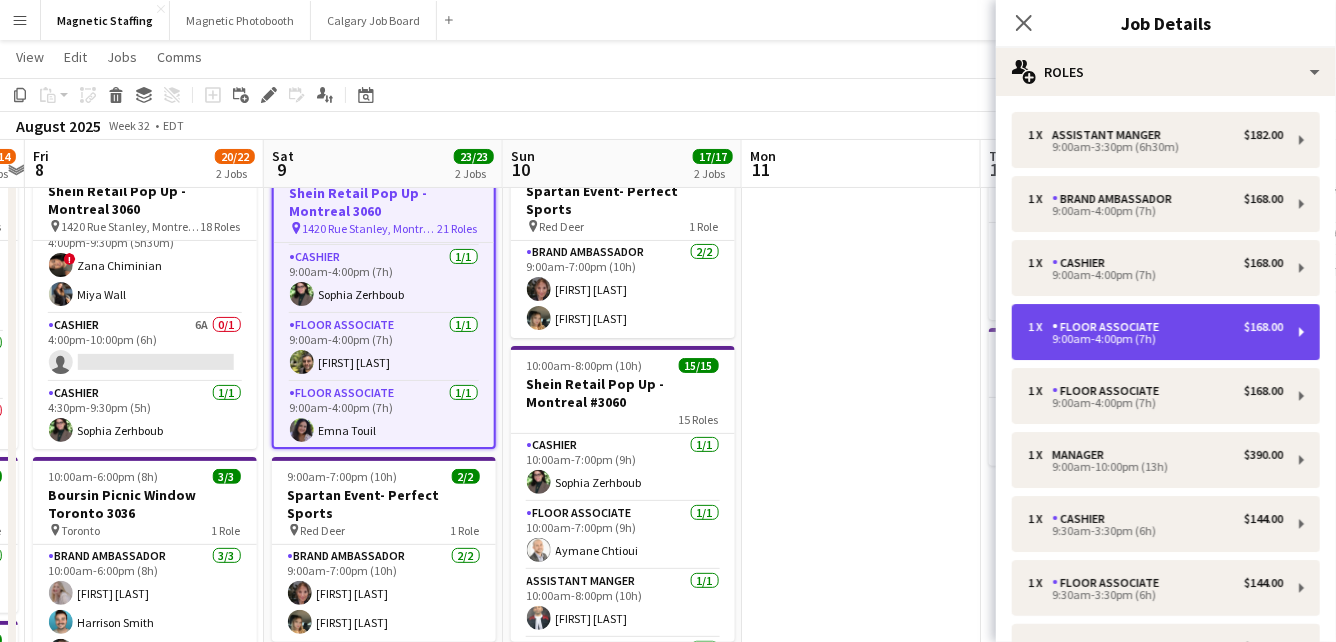 click on "9:00am-4:00pm (7h)" at bounding box center (1155, 339) 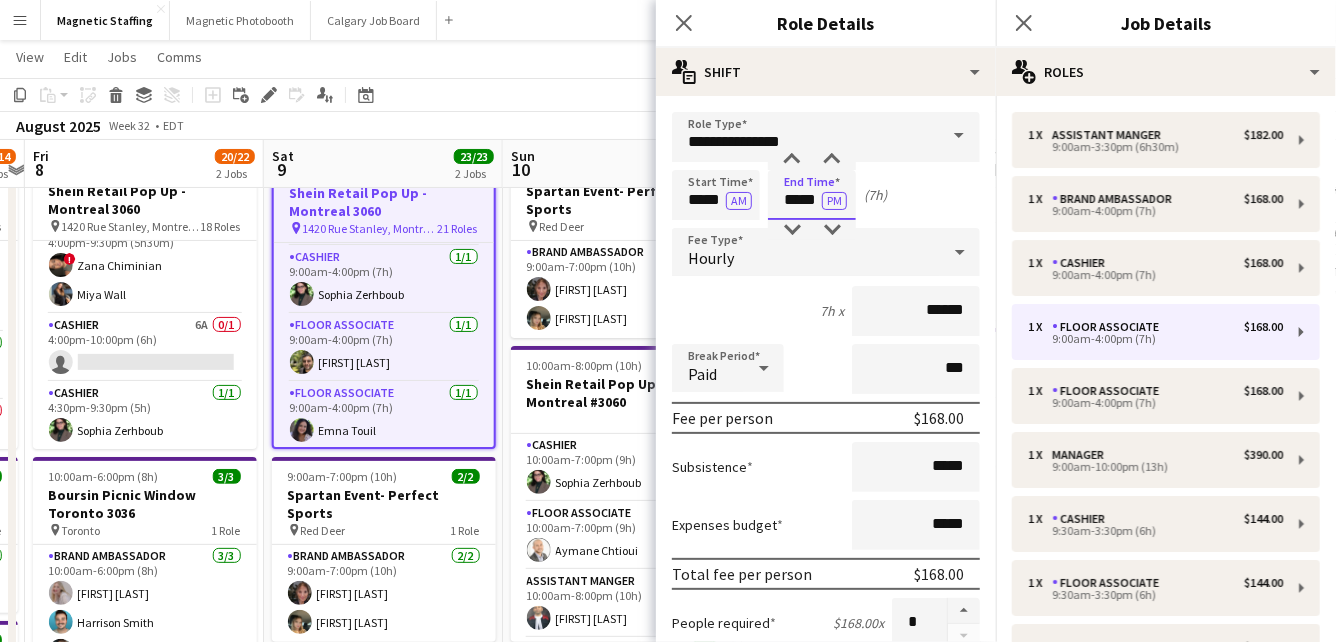 drag, startPoint x: 820, startPoint y: 201, endPoint x: 756, endPoint y: 199, distance: 64.03124 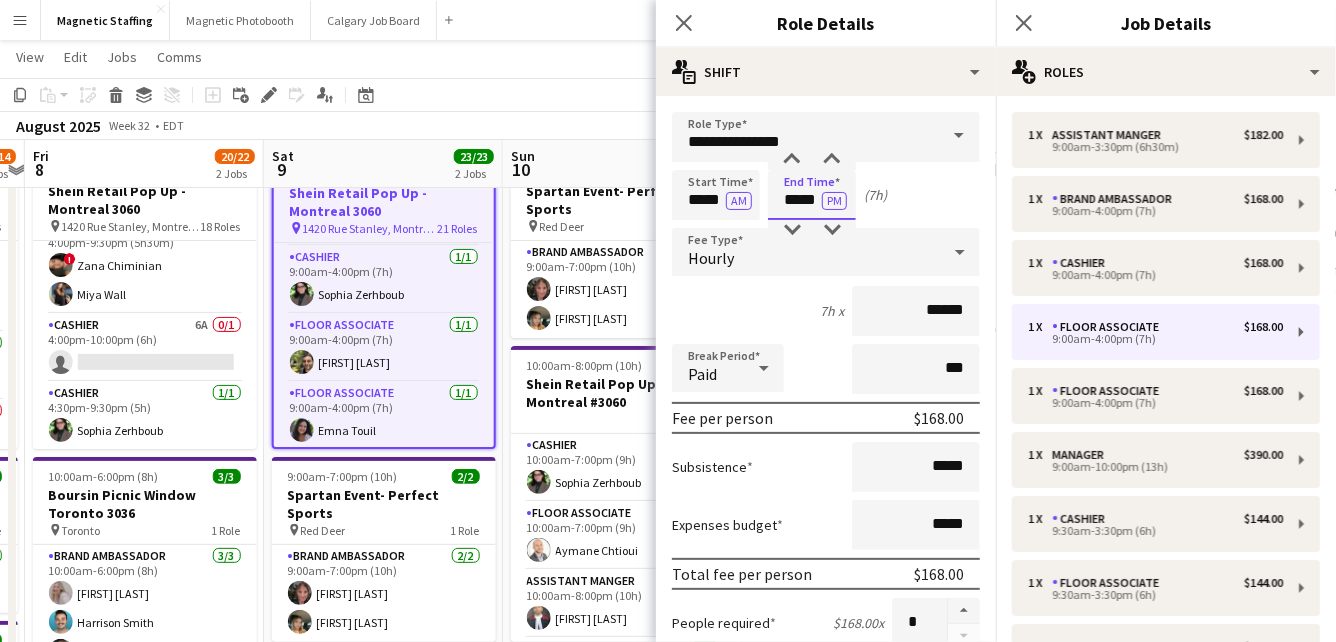 click on "Start Time  *****  AM
End Time  *****  PM
(7h)" at bounding box center (826, 195) 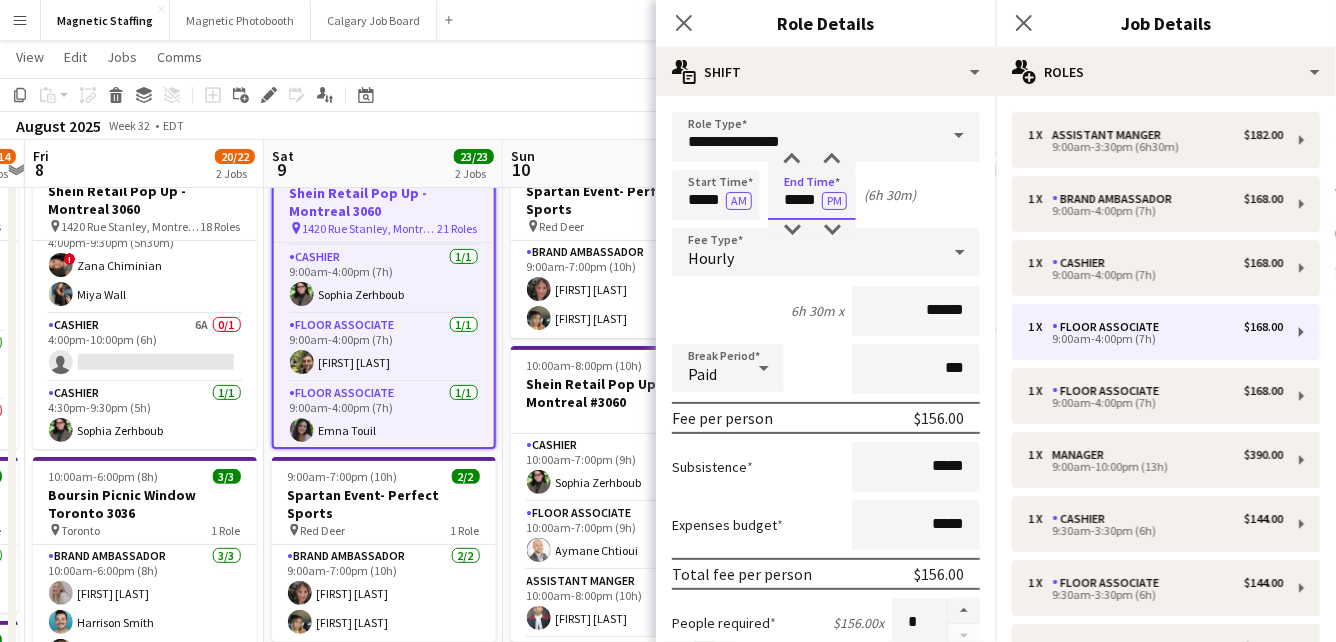scroll, scrollTop: 709, scrollLeft: 0, axis: vertical 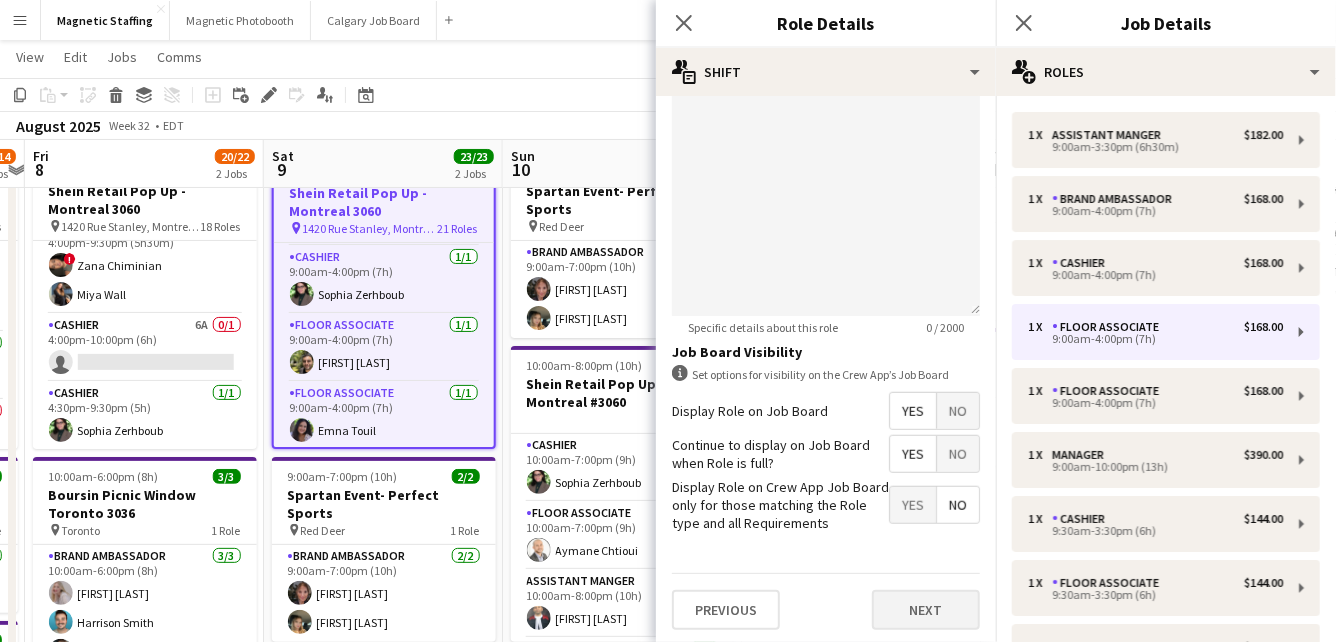 type on "*****" 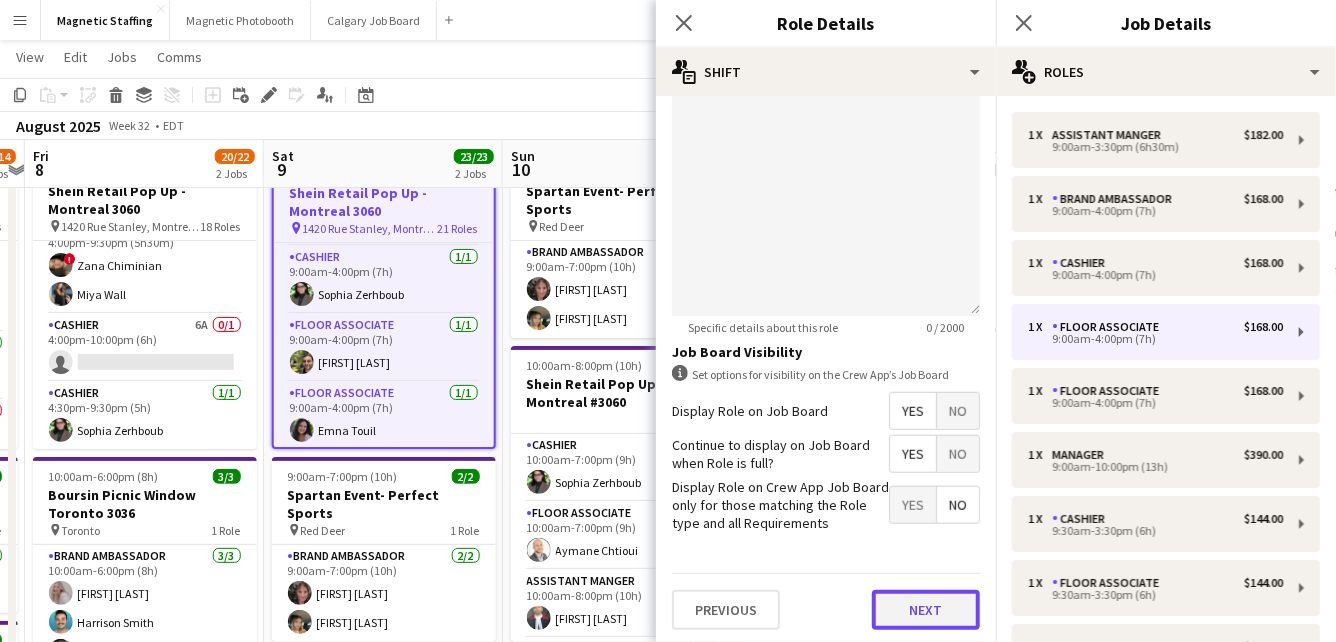 click on "Next" at bounding box center [926, 610] 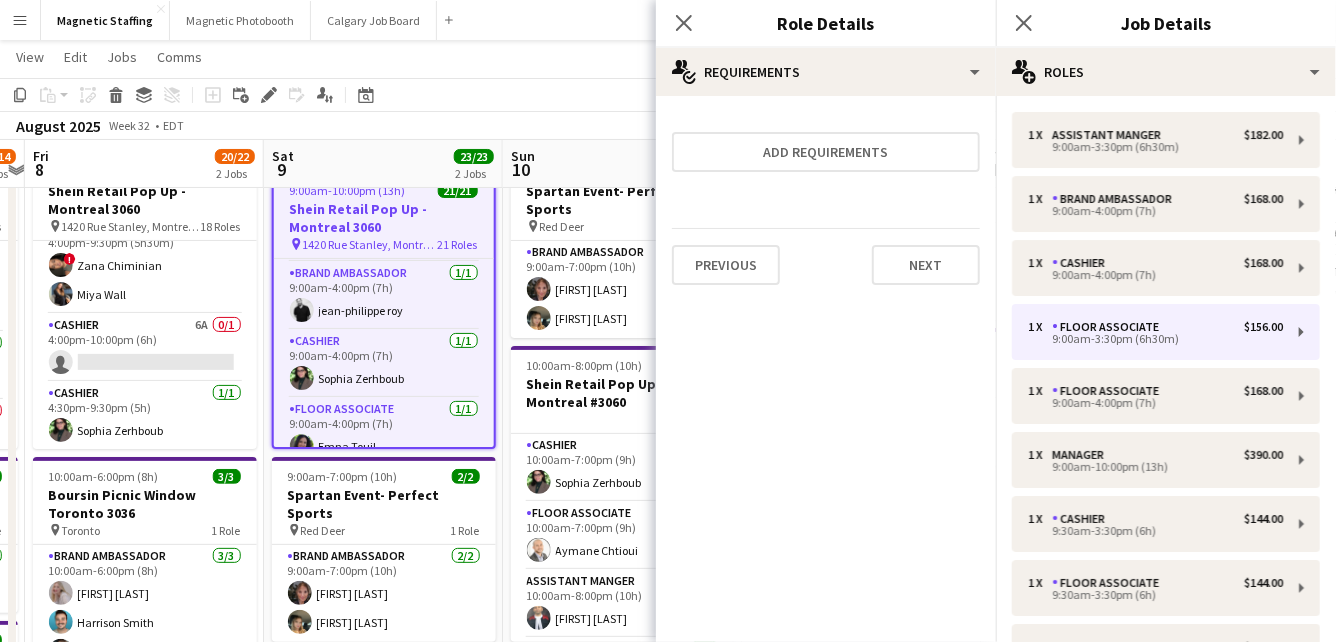 scroll, scrollTop: 0, scrollLeft: 0, axis: both 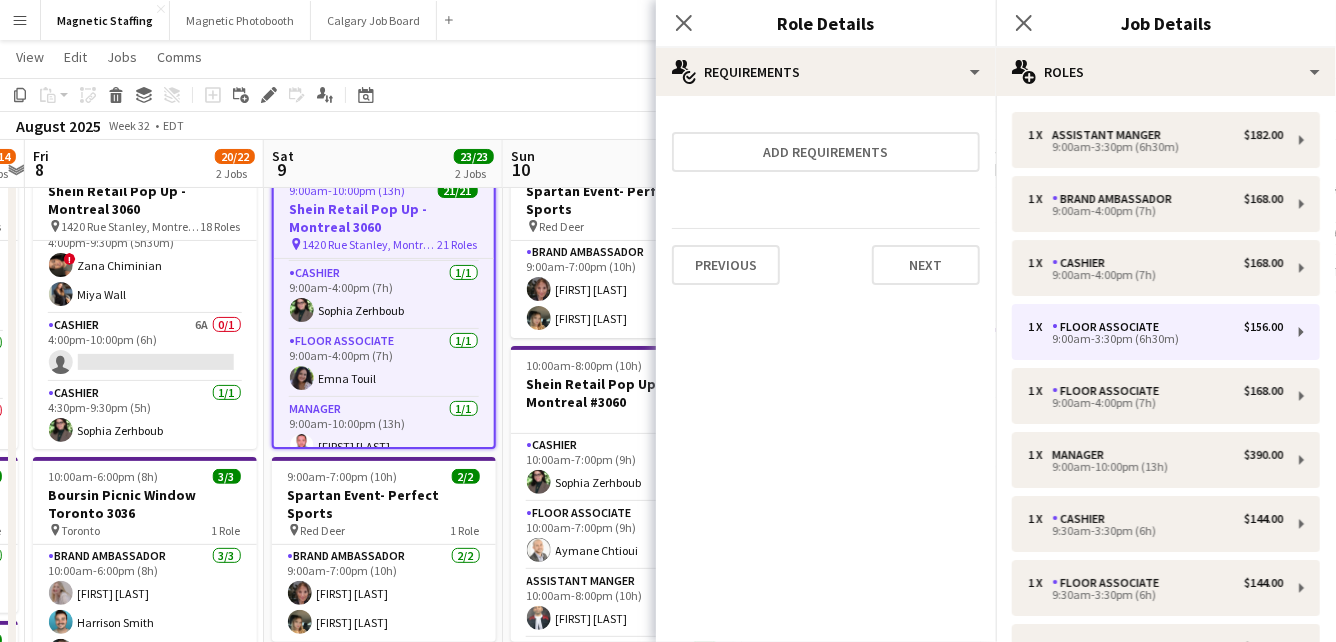 click on "Previous   Next" at bounding box center [826, 264] 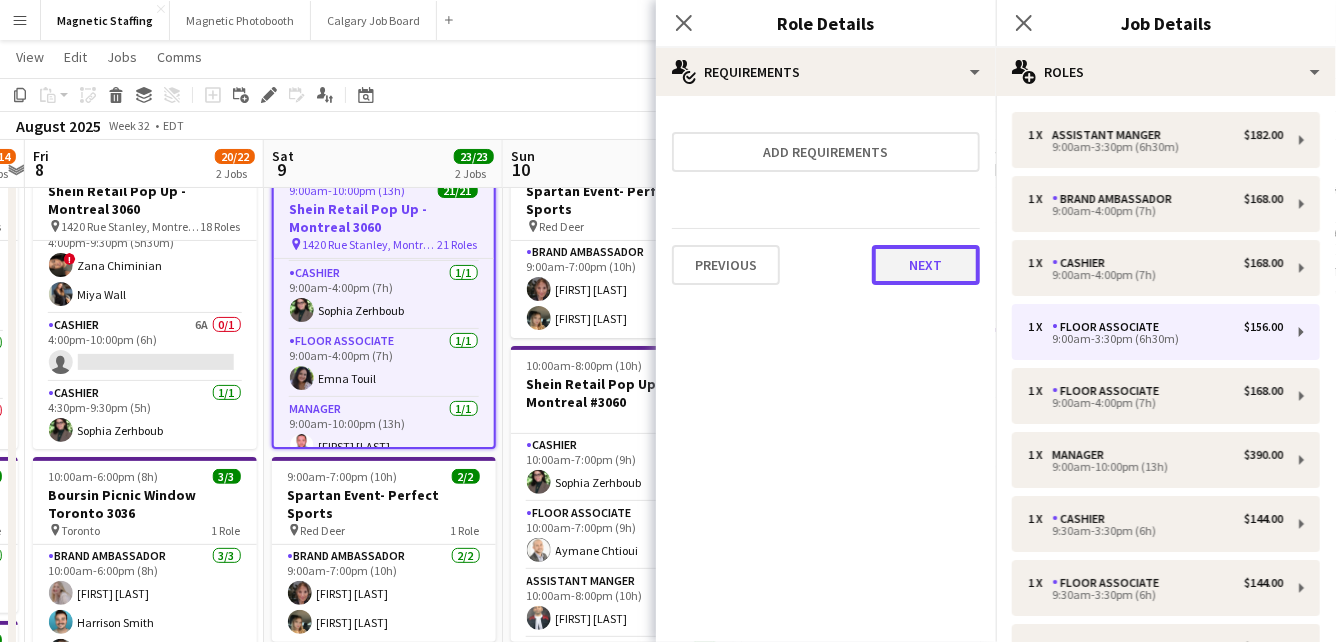 click on "Next" at bounding box center [926, 265] 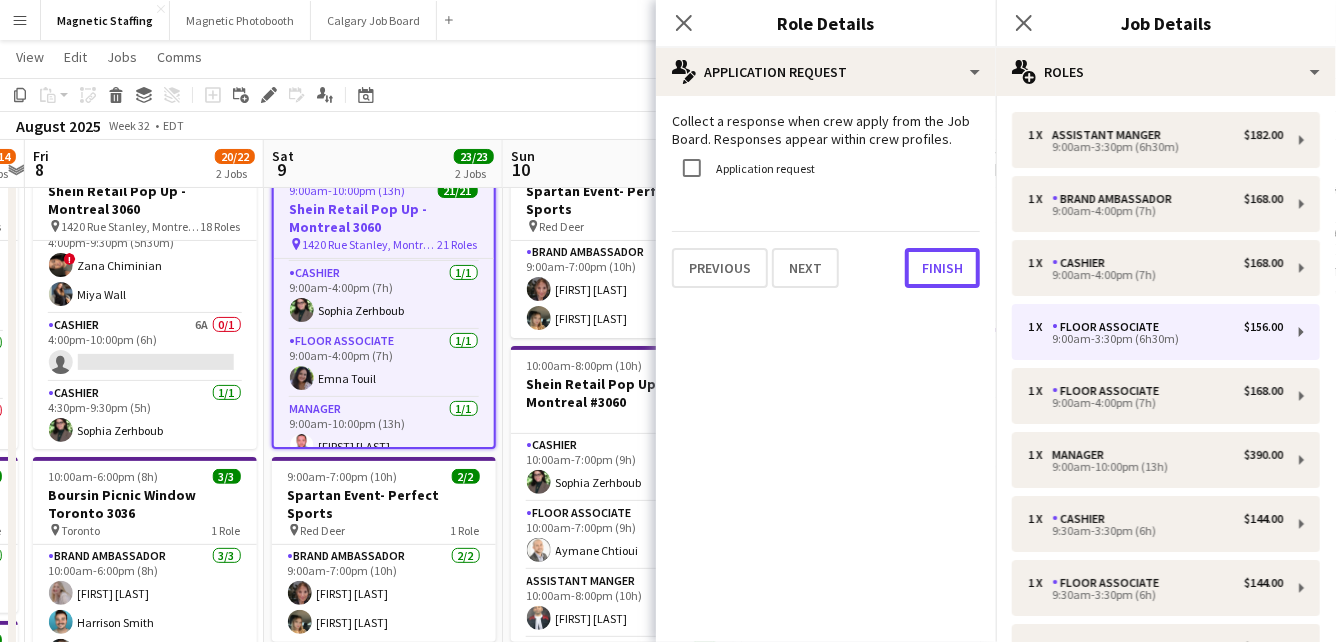 click on "Finish" at bounding box center (942, 268) 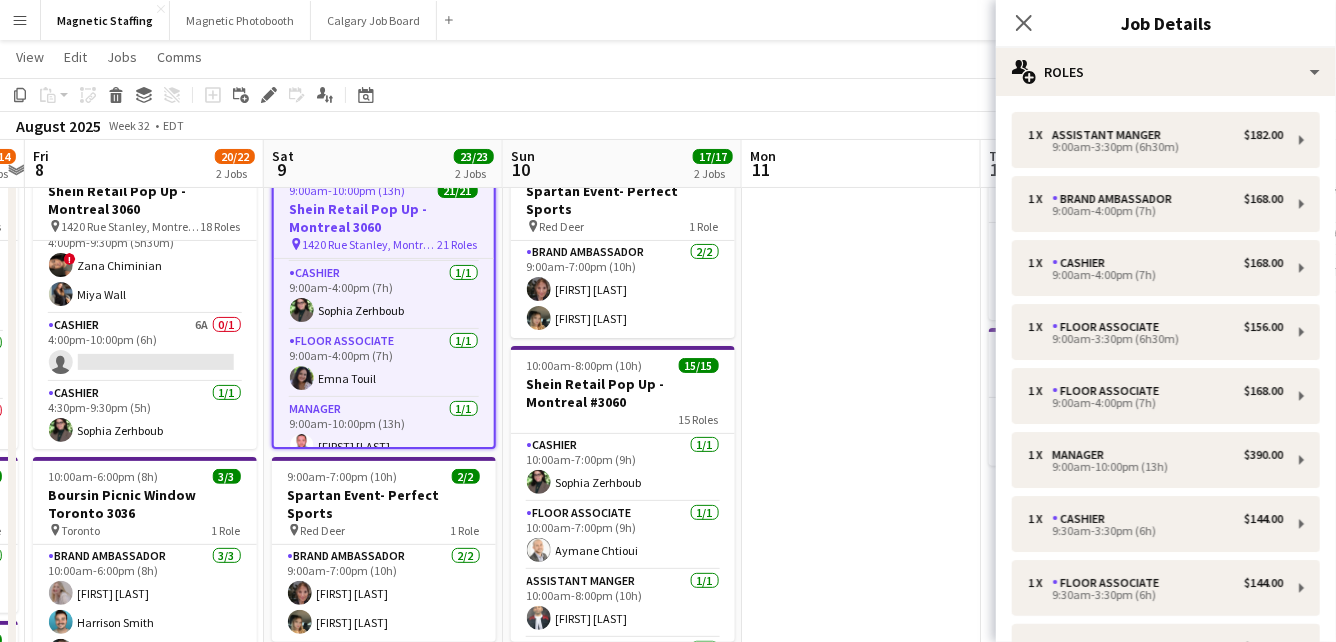 click on "View  Day view expanded Day view collapsed Month view Date picker Jump to today Expand Linked Jobs Collapse Linked Jobs  Edit  Copy
Command
C  Paste  Without Crew
Command
V With Crew
Command
Shift
V Paste as linked job  Group  Group Ungroup  Jobs  New Job Edit Job Delete Job New Linked Job Edit Linked Jobs Job fulfilment Promote Role Copy Role URL  Comms  Notify confirmed crew Create chat" 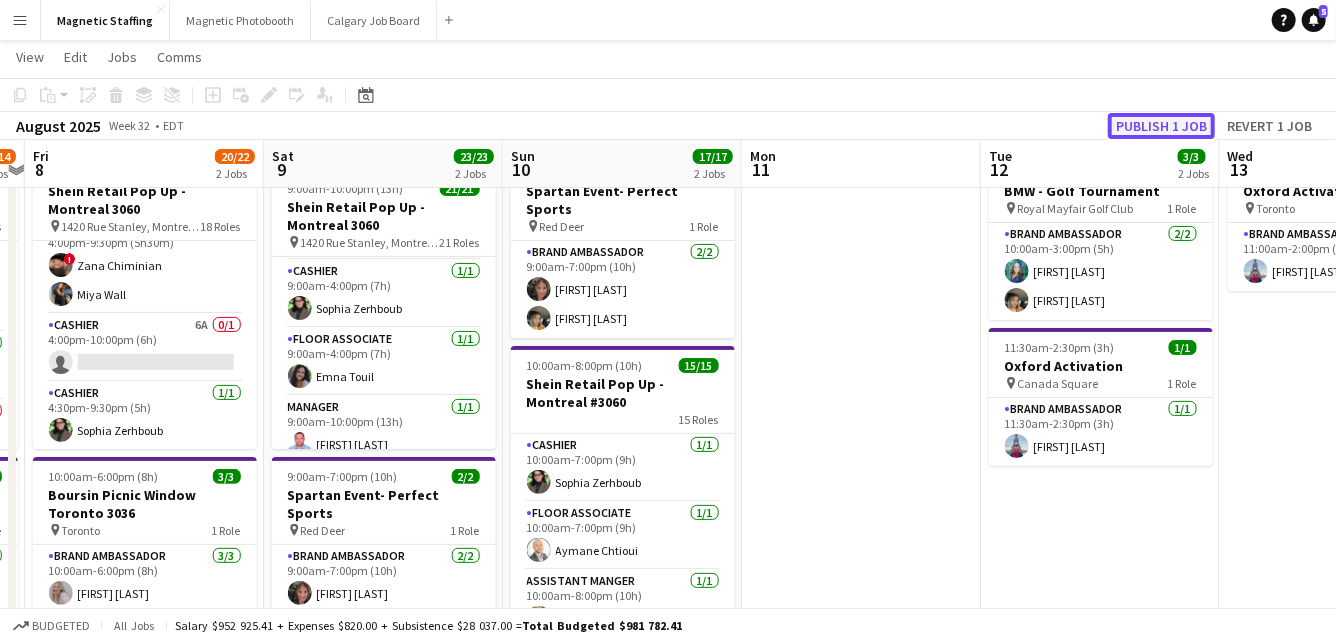 click on "Publish 1 job" 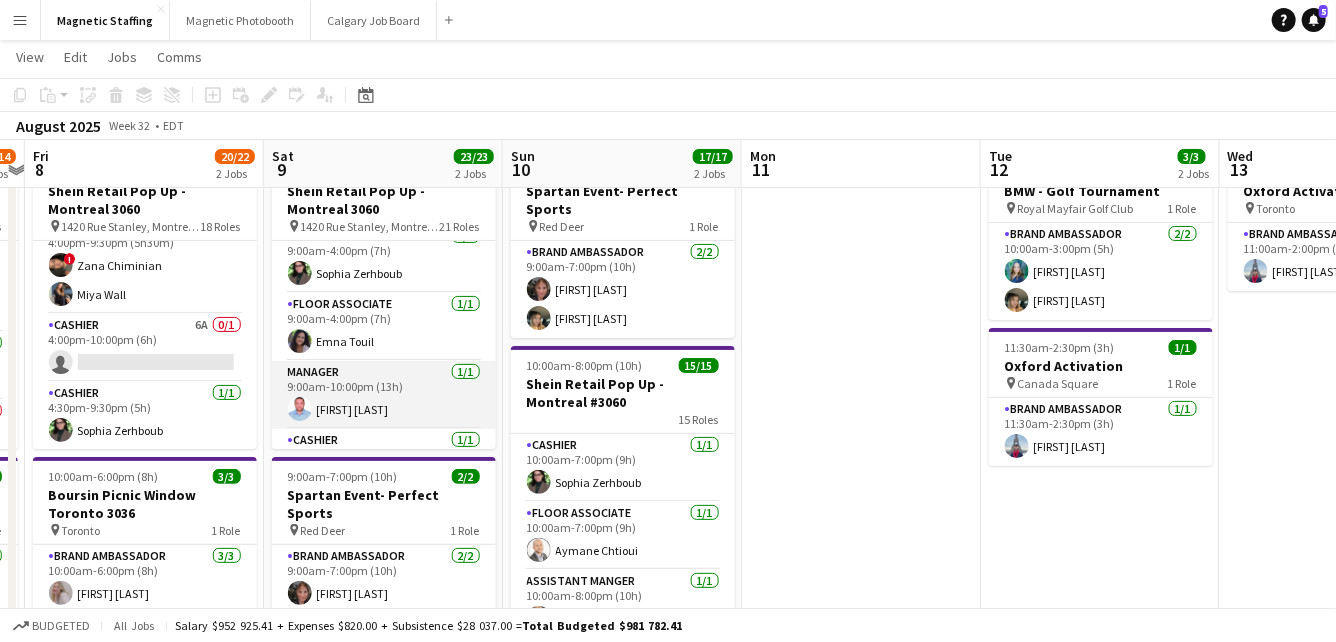 scroll, scrollTop: 0, scrollLeft: 0, axis: both 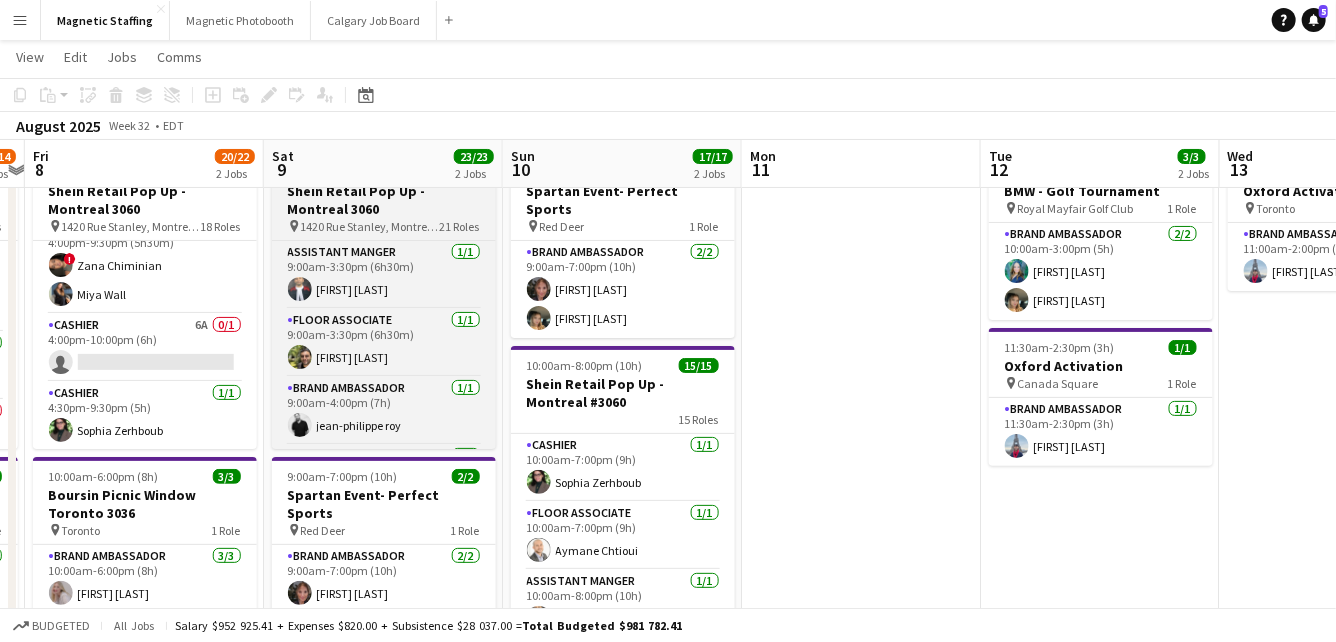 click on "1420 Rue Stanley, Montreal, QC" at bounding box center (370, 226) 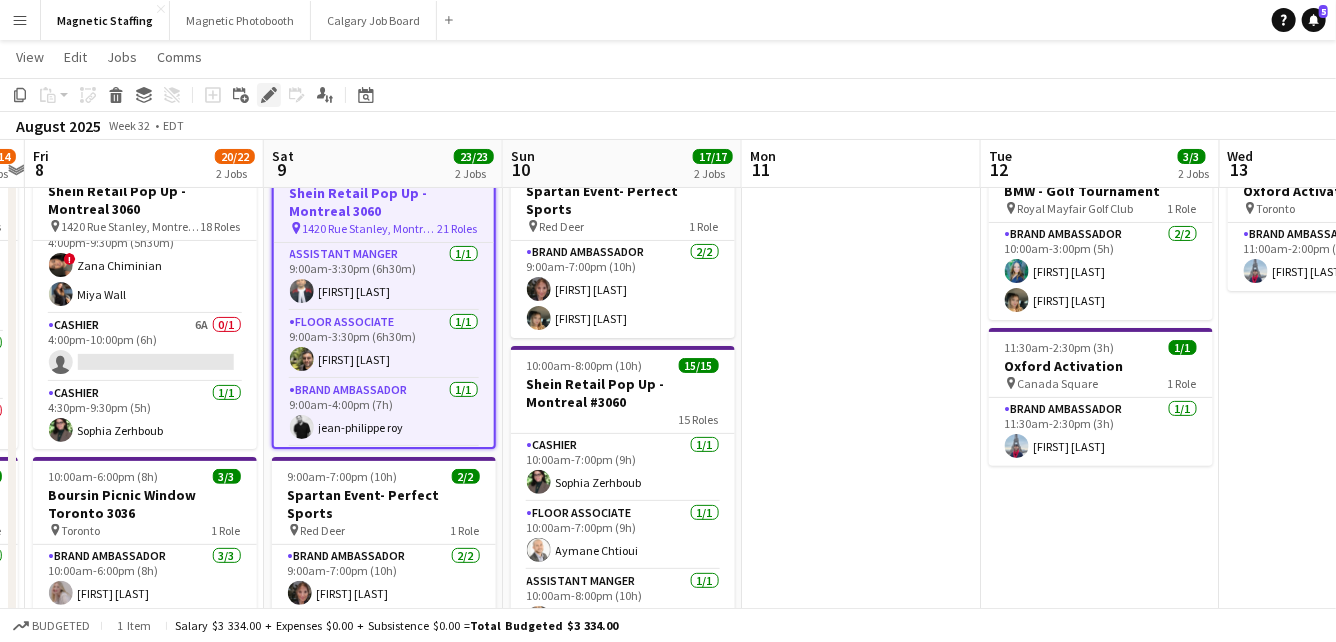 click 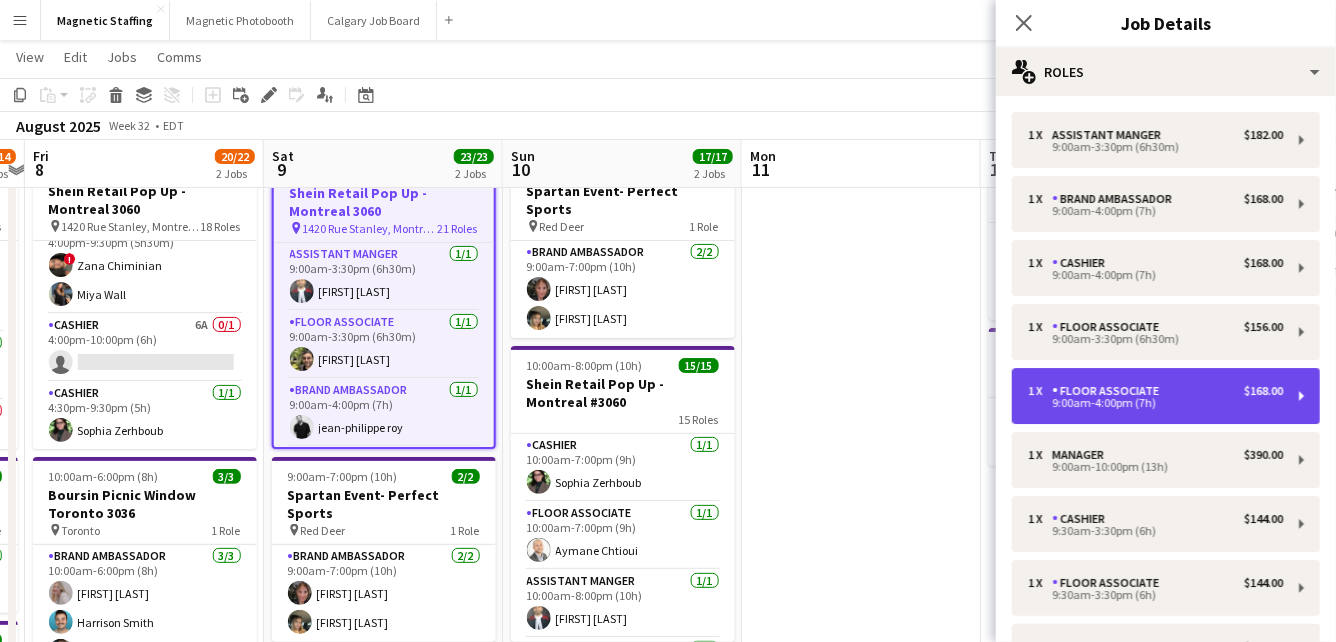 click on "9:00am-4:00pm (7h)" at bounding box center [1155, 403] 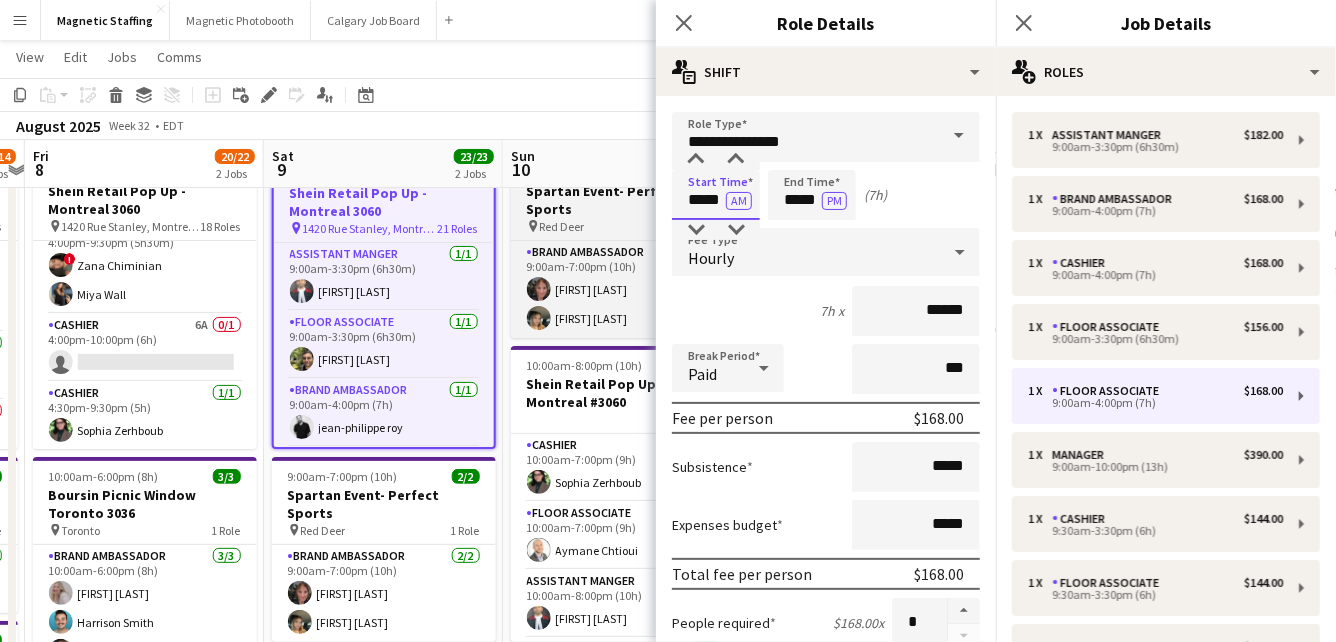 drag, startPoint x: 724, startPoint y: 200, endPoint x: 559, endPoint y: 190, distance: 165.30275 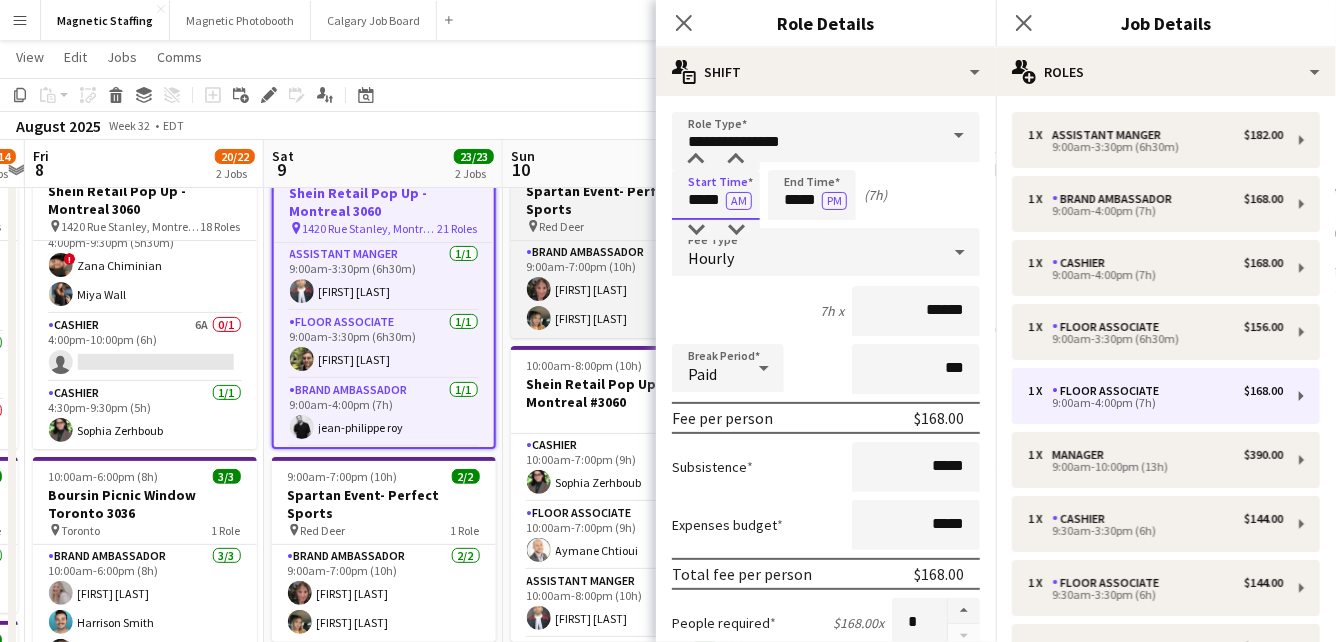 click on "Menu
Boards
Boards   Boards   All jobs   Status
Workforce
Workforce   My Workforce   Recruiting
Comms
Comms
Pay
Pay   Approvals   Payments   Reports
Platform Settings
Platform Settings   Your settings
Training Academy
Training Academy
Knowledge Base
Knowledge Base
Product Updates
Product Updates   Log Out   Privacy   Magnetic Staffing
Close
Magnetic Photobooth
Close
Calgary Job Board
Close
Add
Help
Notifications
5   Magnetic Staffing   View  Day view expanded Day view collapsed Month view Date picker Copy" at bounding box center [668, 600] 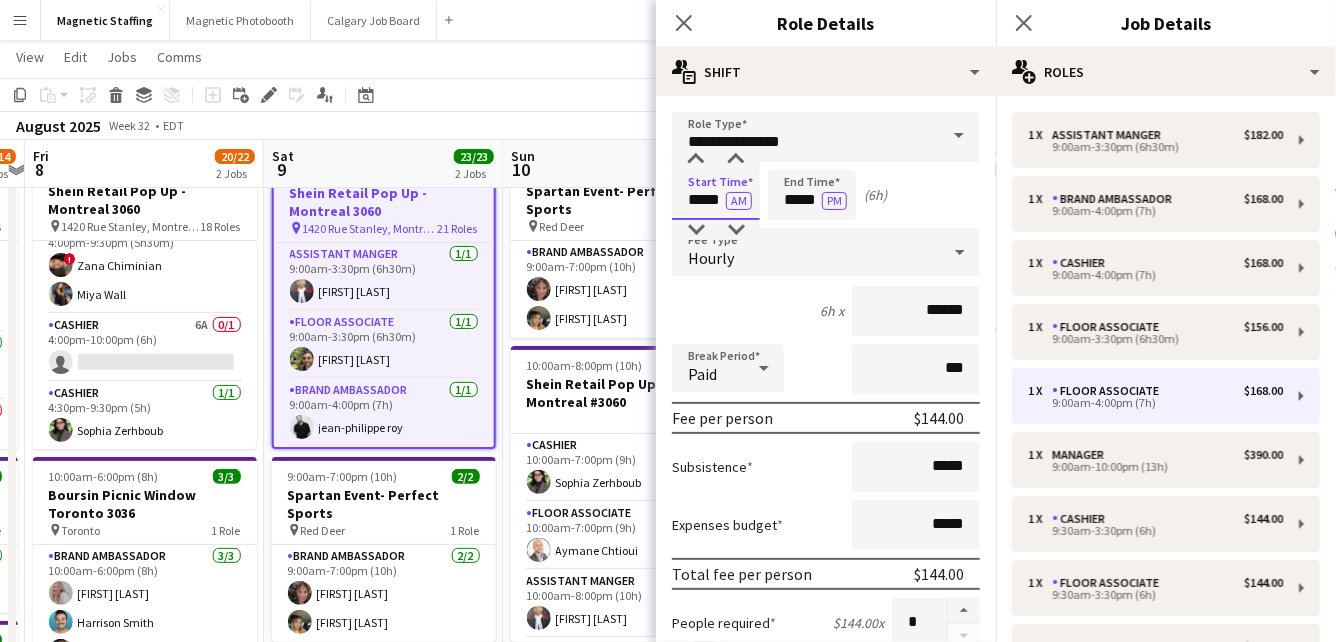 type on "*****" 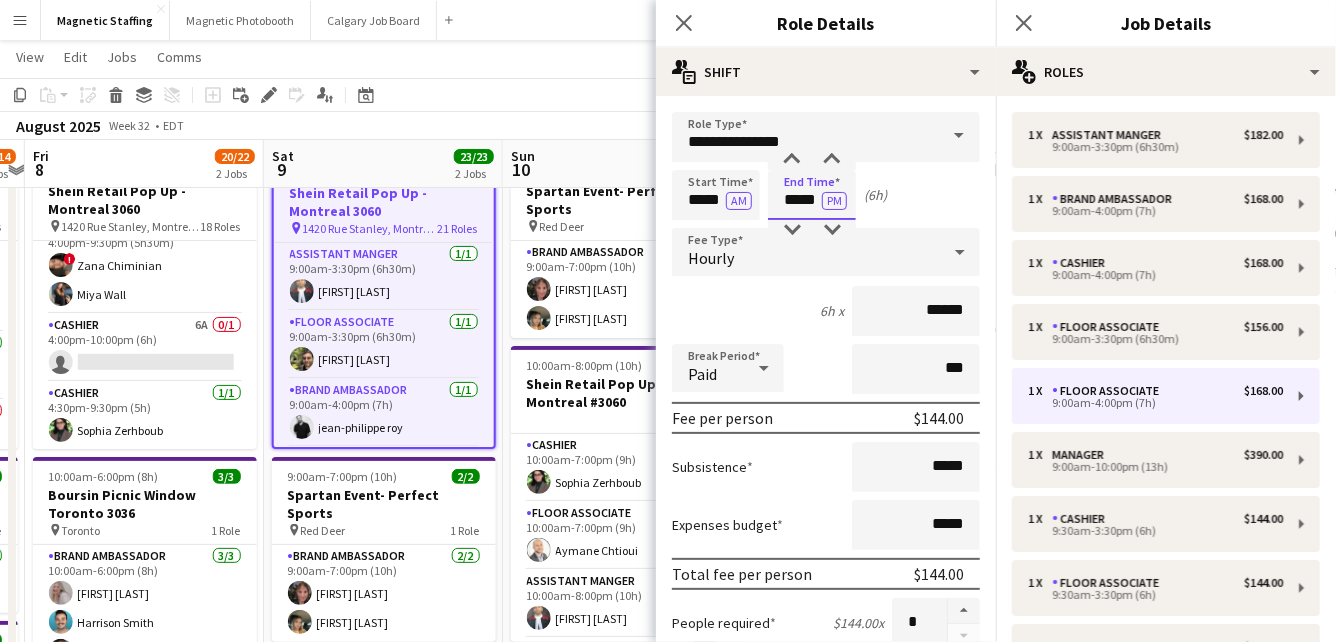 drag, startPoint x: 819, startPoint y: 203, endPoint x: 577, endPoint y: 176, distance: 243.50154 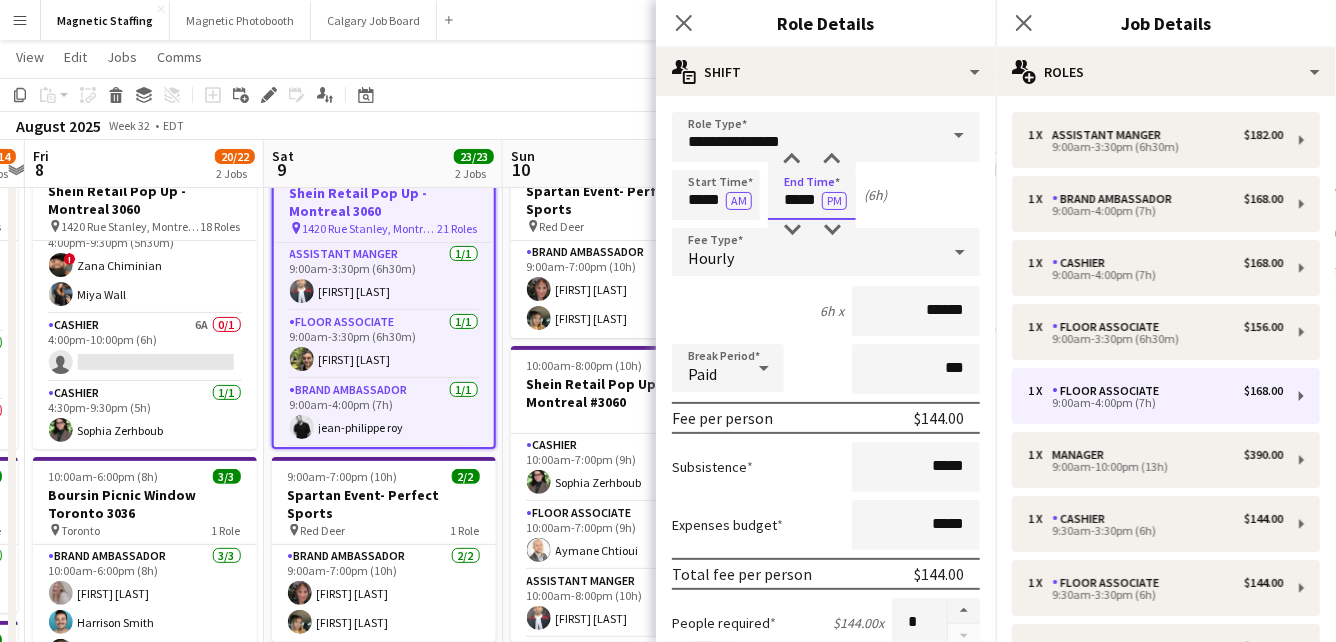 click on "Menu
Boards
Boards   Boards   All jobs   Status
Workforce
Workforce   My Workforce   Recruiting
Comms
Comms
Pay
Pay   Approvals   Payments   Reports
Platform Settings
Platform Settings   Your settings
Training Academy
Training Academy
Knowledge Base
Knowledge Base
Product Updates
Product Updates   Log Out   Privacy   Magnetic Staffing
Close
Magnetic Photobooth
Close
Calgary Job Board
Close
Add
Help
Notifications
5   Magnetic Staffing   View  Day view expanded Day view collapsed Month view Date picker Copy" at bounding box center (668, 600) 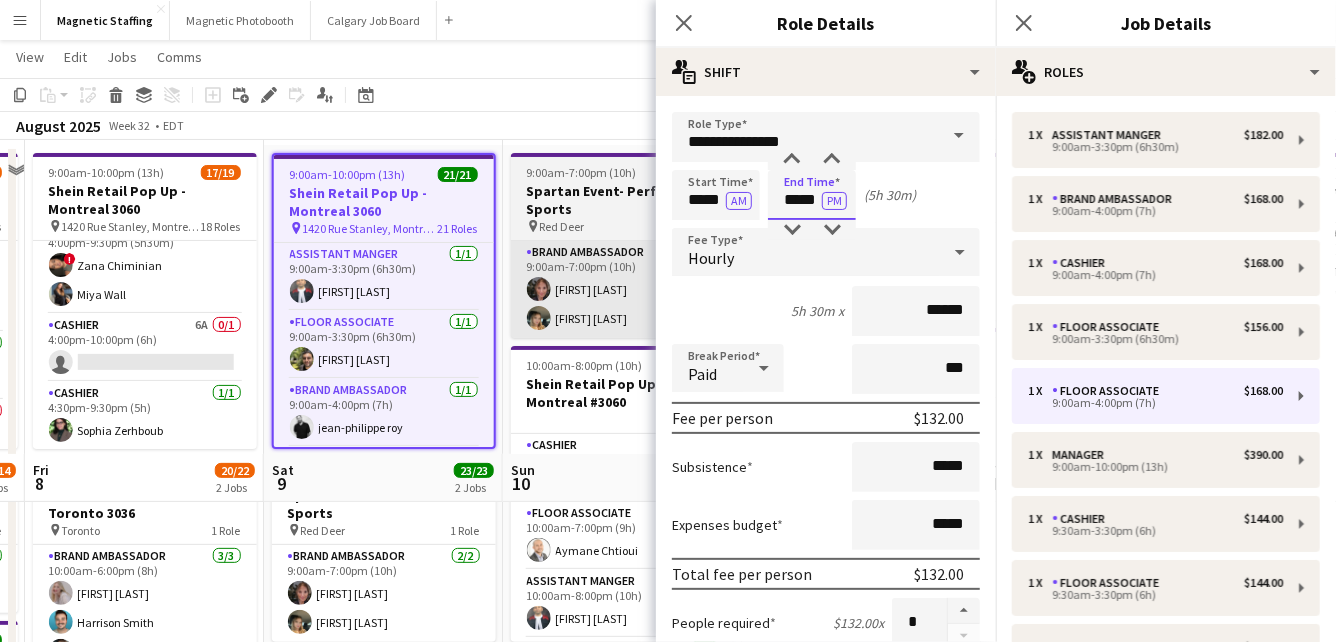 scroll, scrollTop: 715, scrollLeft: 0, axis: vertical 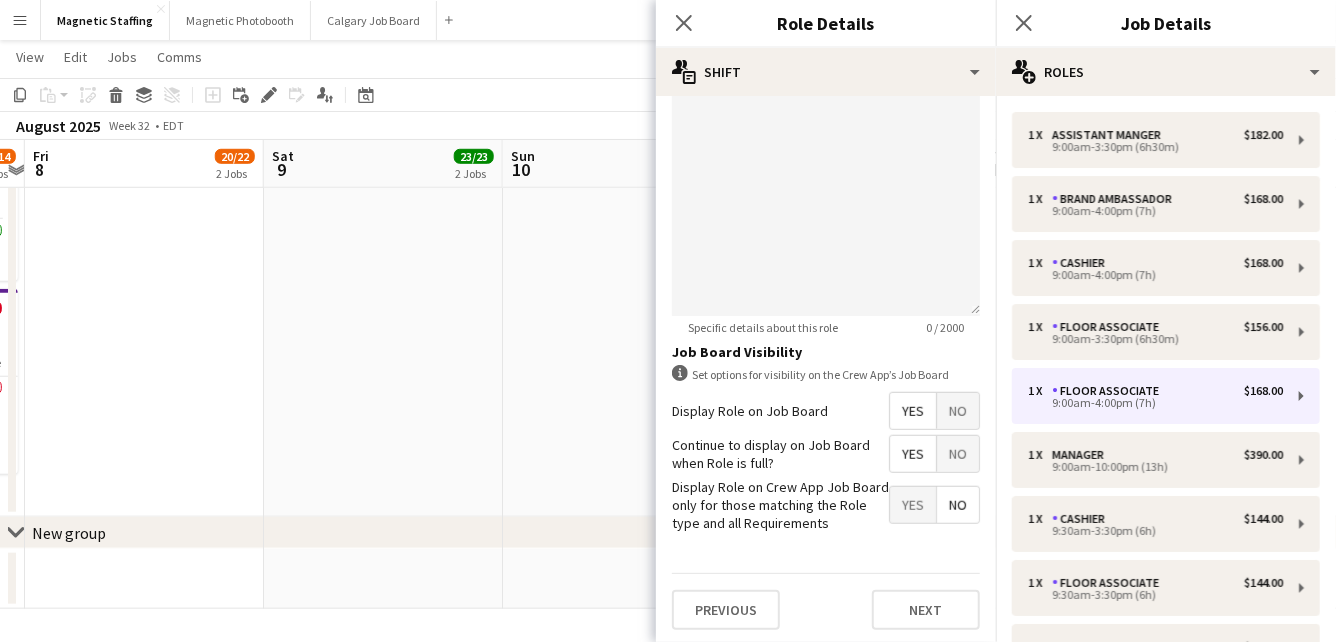 type on "*****" 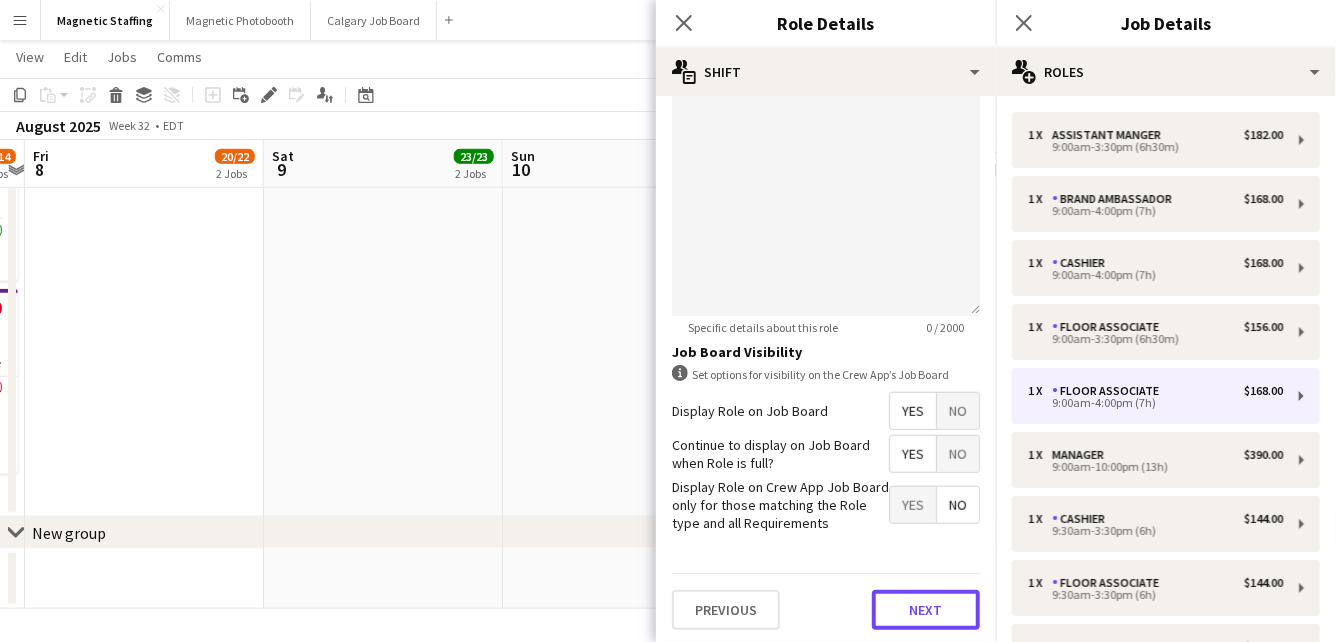 click on "Next" at bounding box center (926, 610) 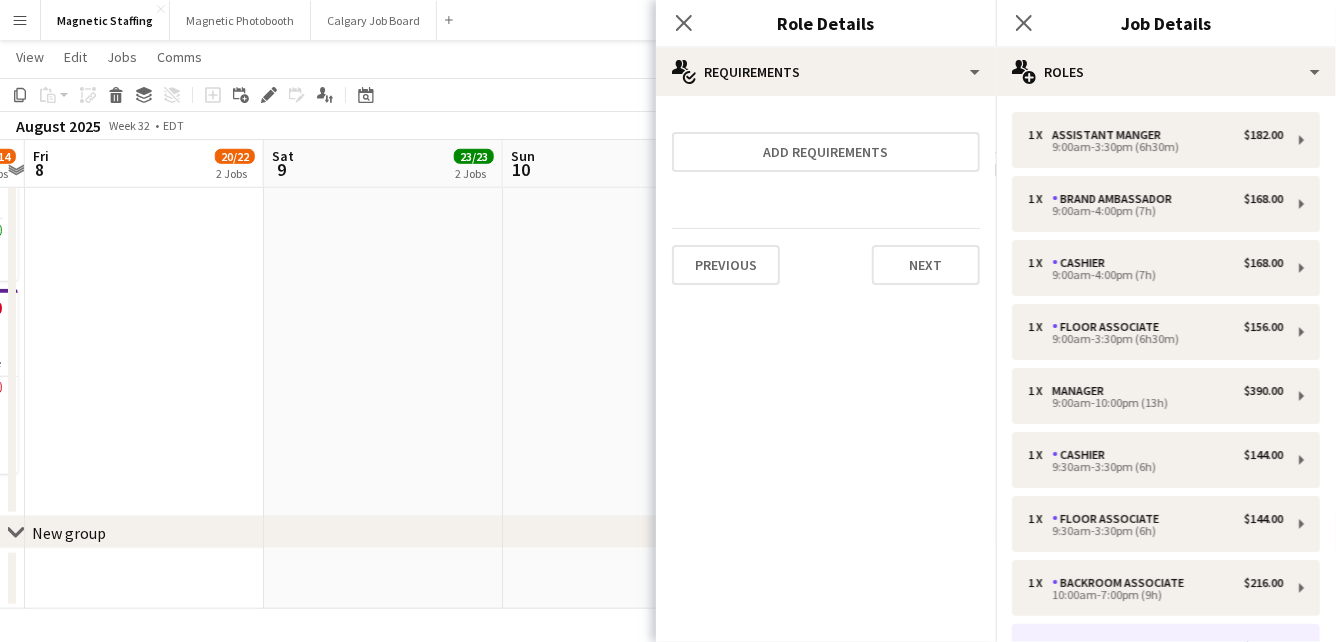 scroll, scrollTop: 0, scrollLeft: 0, axis: both 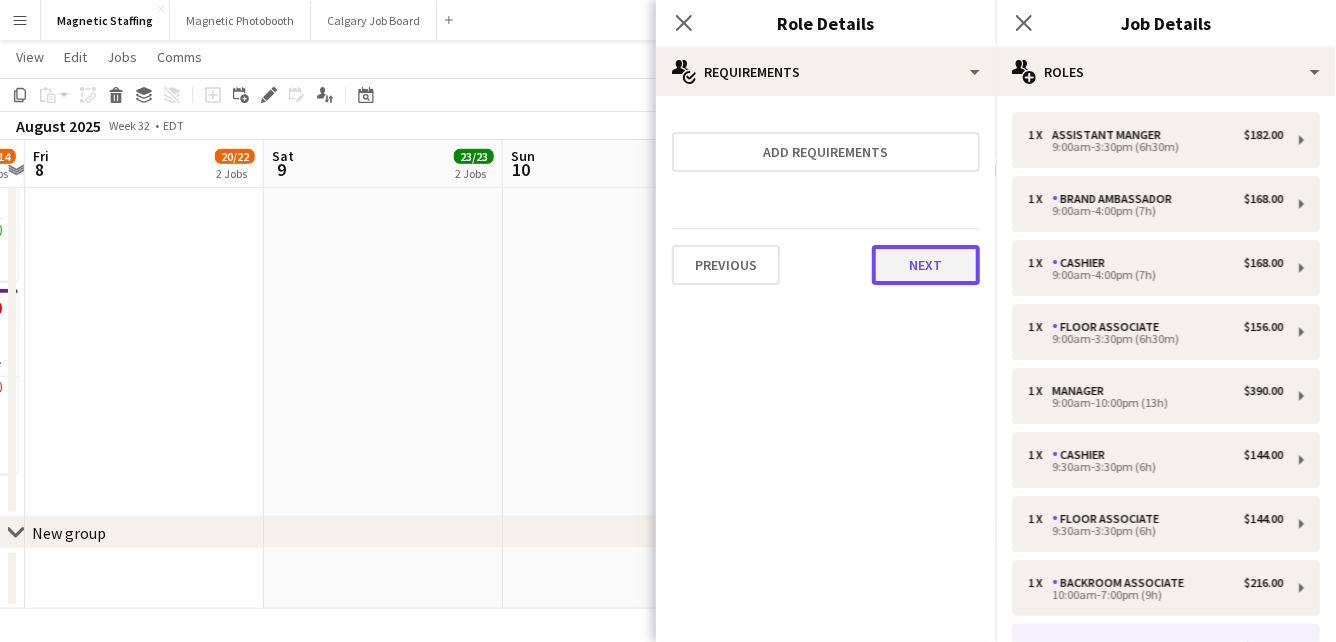 click on "Next" at bounding box center [926, 265] 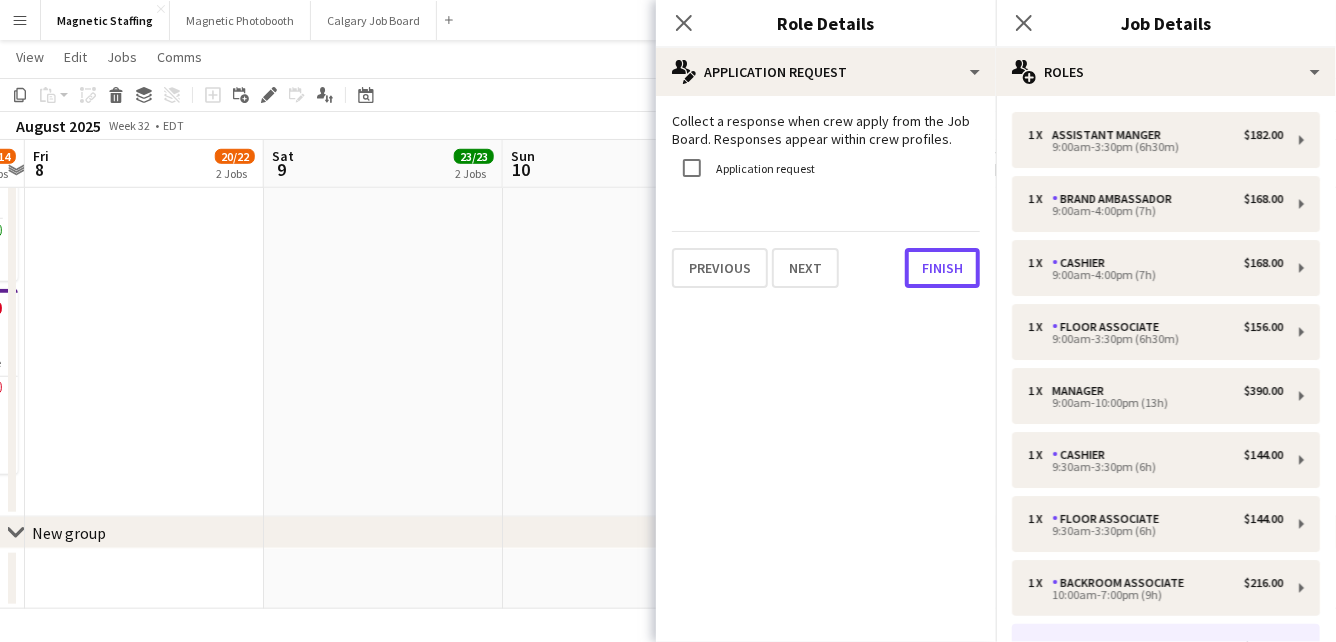 click on "Finish" at bounding box center [942, 268] 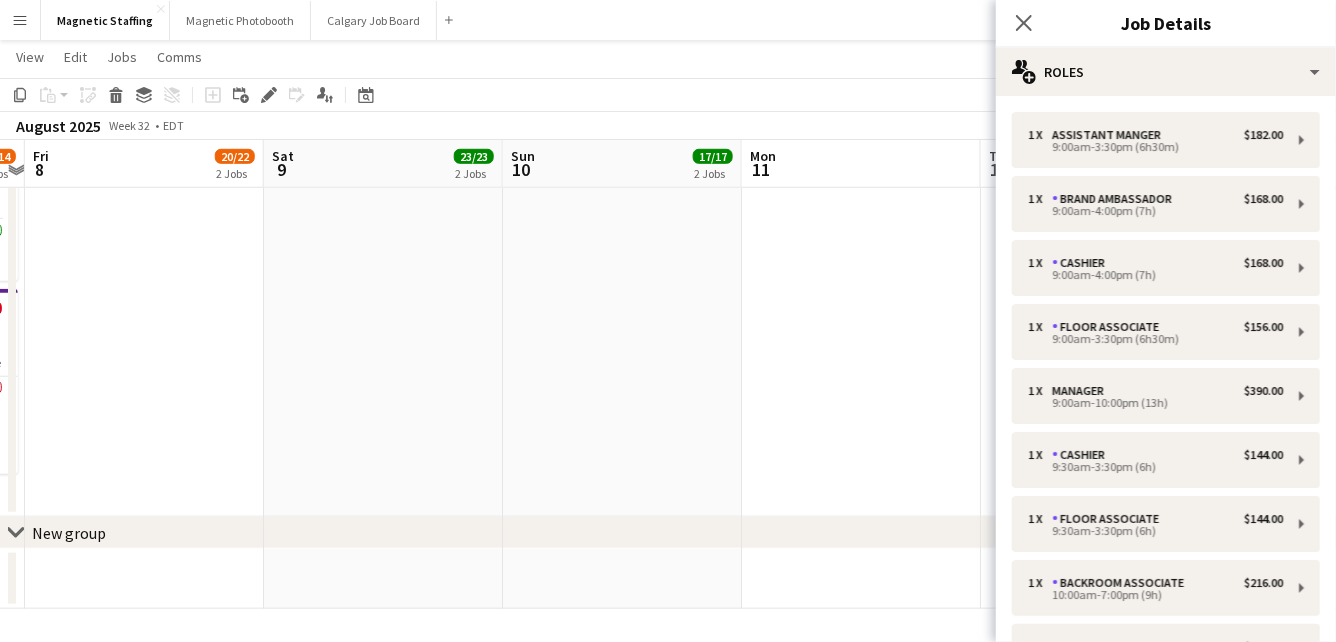 click on "9:00am-7:00pm (10h)    2/2   Spartan Event- Perfect Sports
pin
Red Deer   1 Role   Brand Ambassador   2/2   9:00am-7:00pm (10h)
Katrina Lucyk Avery Kerr     10:00am-8:00pm (10h)    15/15   Shein Retail Pop Up - Montreal #3060    15 Roles   Cashier   1/1   10:00am-7:00pm (9h)
Sophia Zerhboub  Floor Associate   1/1   10:00am-7:00pm (9h)
Aymane Chtioui  Assistant Manger    1/1   10:00am-8:00pm (10h)
Sergio Valdiviezo  Manager   1/1   10:00am-8:00pm (10h)
mohammed sebbata  Floor Associate   1/1   10:30am-7:00pm (8h30m)
Sarah Amoura  Brand Ambassador   1/1   10:30am-7:30pm (9h)
jean-philippe roy  Cashier   1/1   10:30am-7:30pm (9h)
Nour el houda Grissen  Floor Associate   1/1   10:30am-8:00pm (9h30m)
Patricia Pui Yue Lee  Floor Associate   1/1   11:00am-6:00pm (7h)
Simon Terrault  Floor Associate   1/1   11:00am-7:00pm (8h)
Nadine Zaher  Floater   1/1   11:30am-4:30pm (5h)
Emna Touil  Cashier   1/1   11:30am-6:30pm (7h)
SAMI BOUCHARA  Floor Associate   1/1  !" at bounding box center [622, 13] 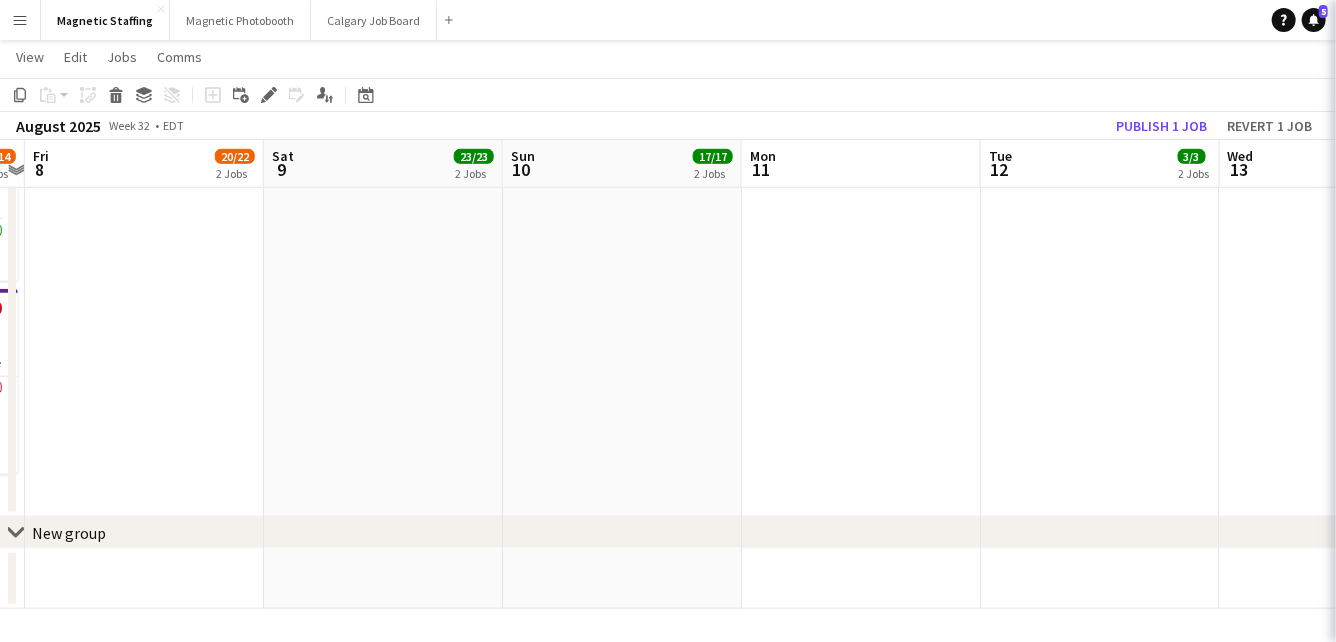 scroll, scrollTop: 0, scrollLeft: 691, axis: horizontal 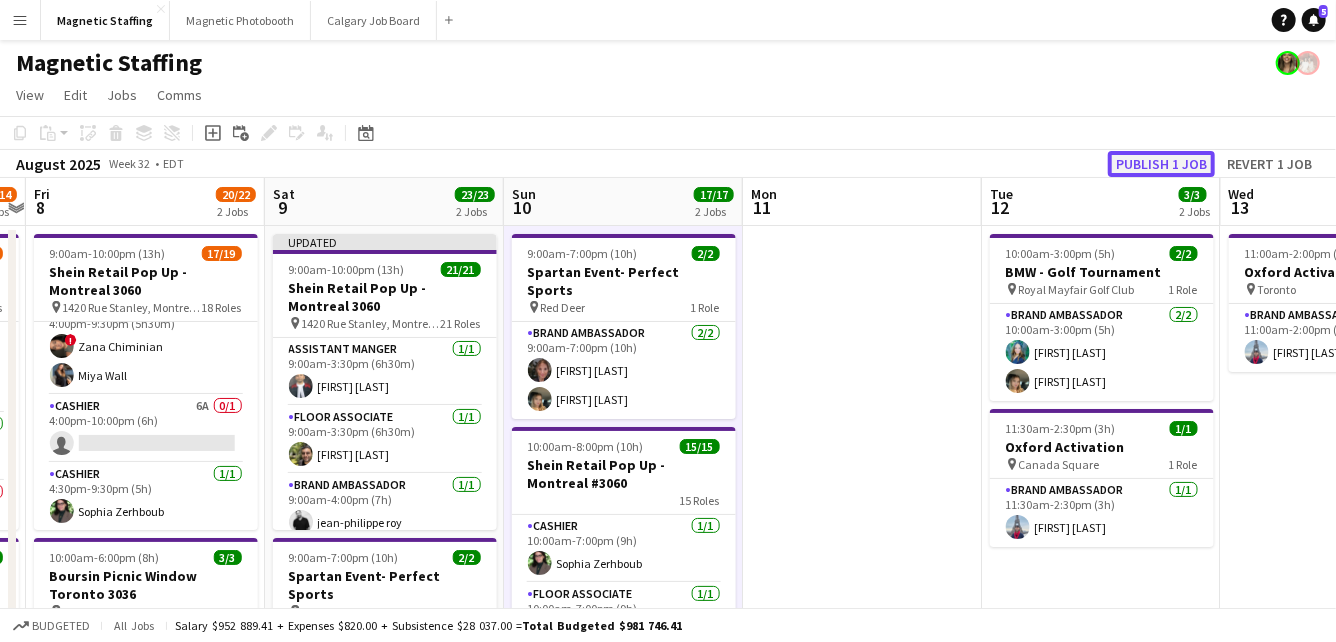 click on "Publish 1 job" 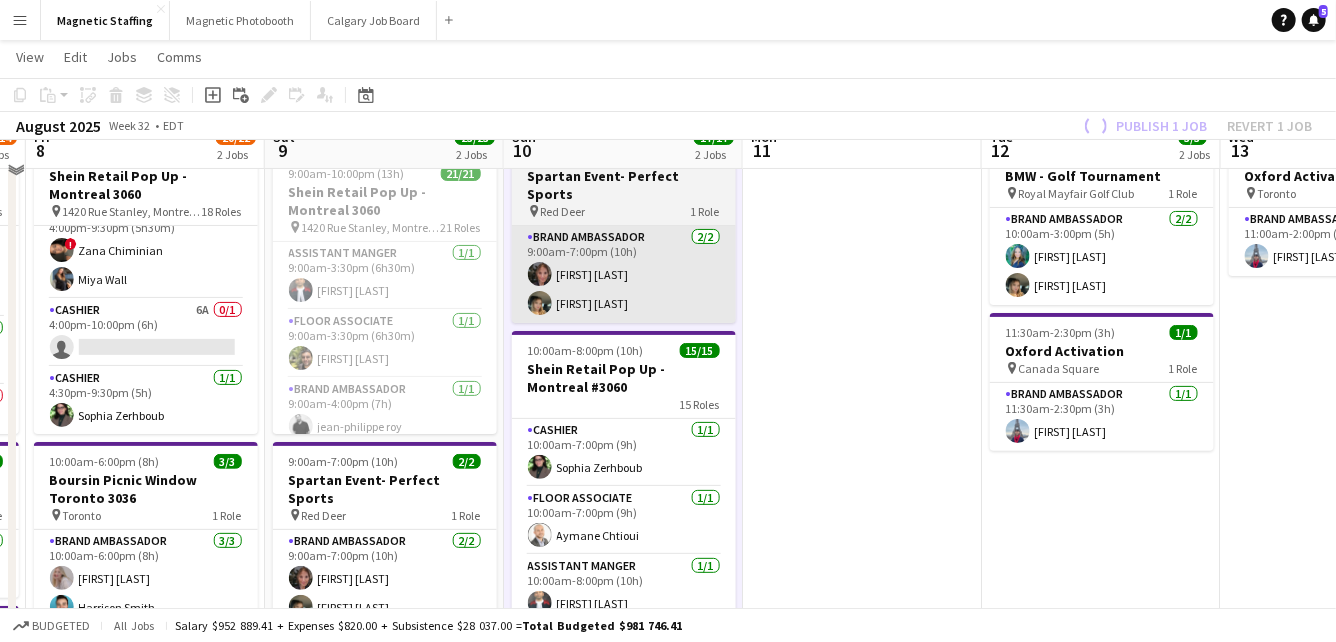 scroll, scrollTop: 91, scrollLeft: 0, axis: vertical 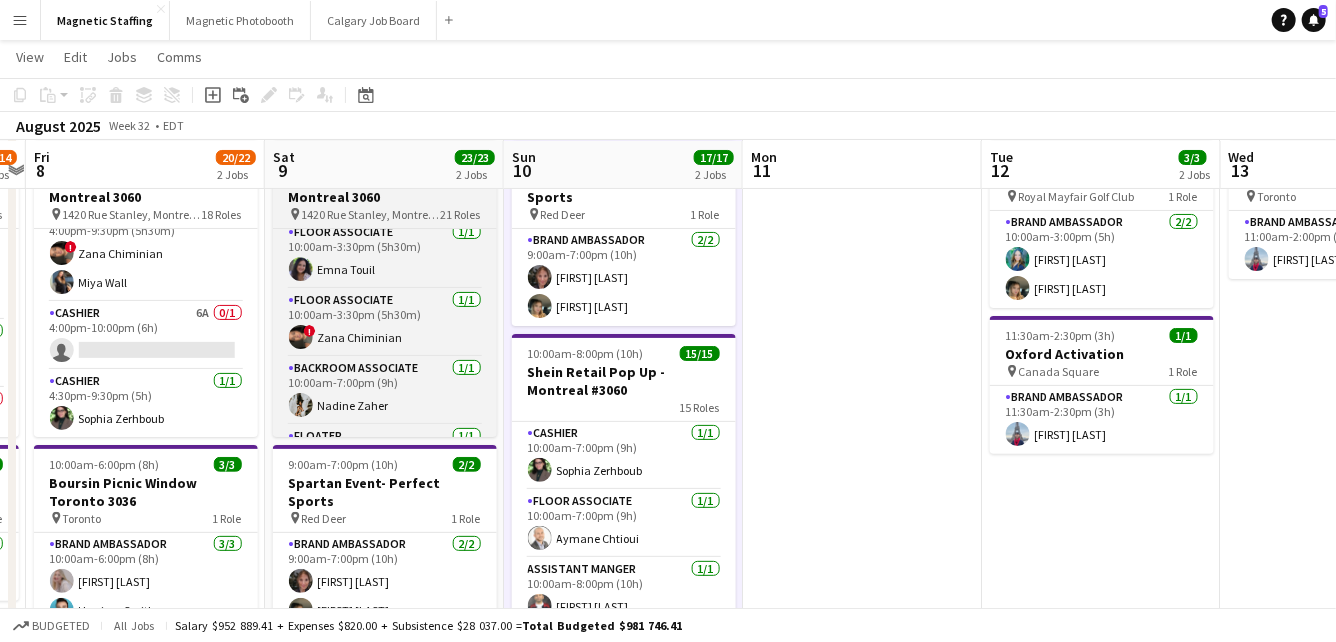 click on "Shein Retail Pop Up - Montreal 3060" at bounding box center (385, 188) 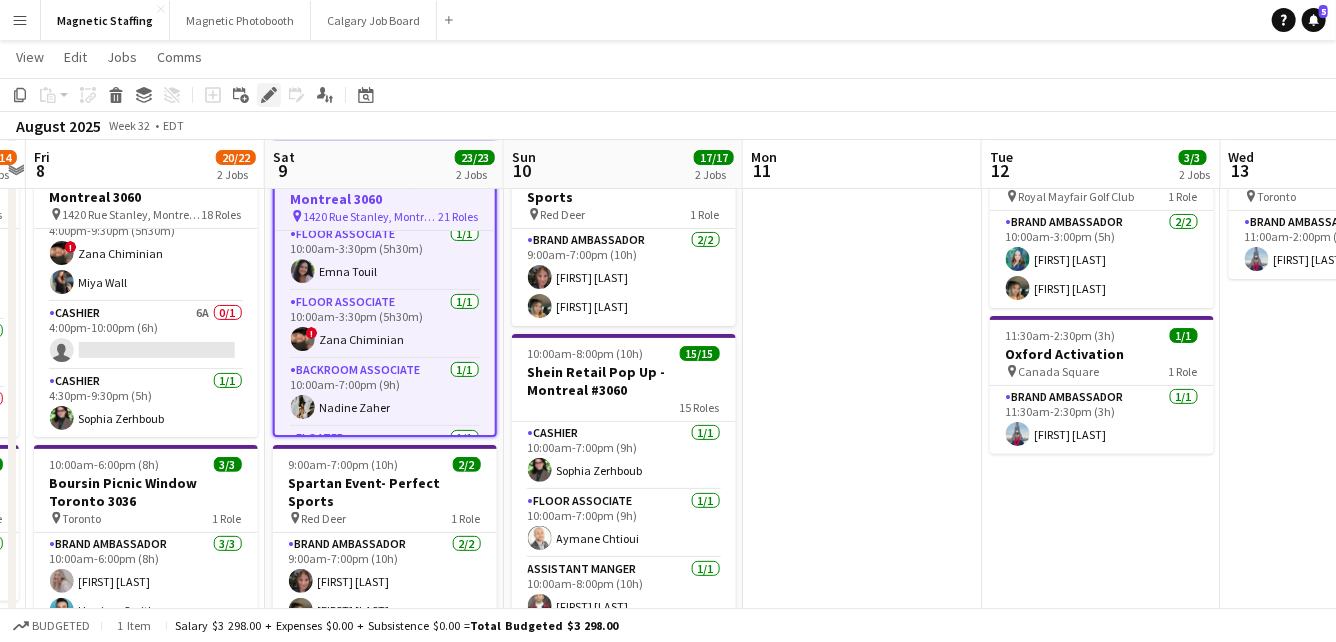 click 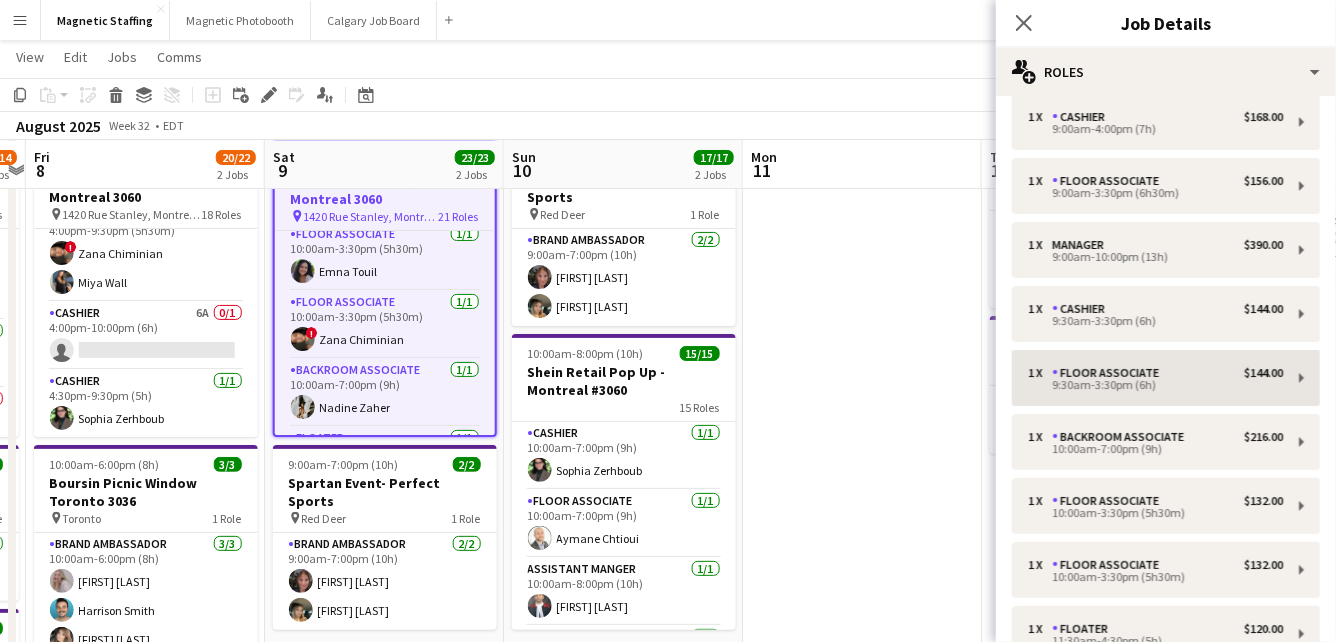 scroll, scrollTop: 148, scrollLeft: 0, axis: vertical 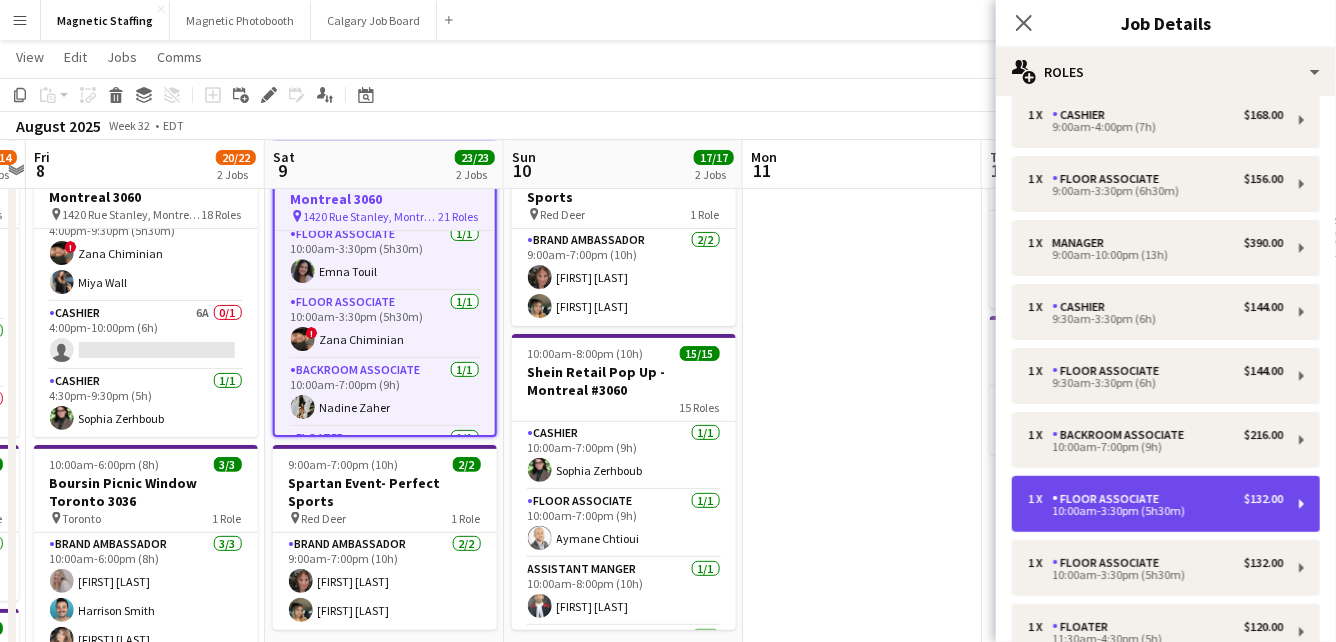 click on "10:00am-3:30pm (5h30m)" at bounding box center [1155, 511] 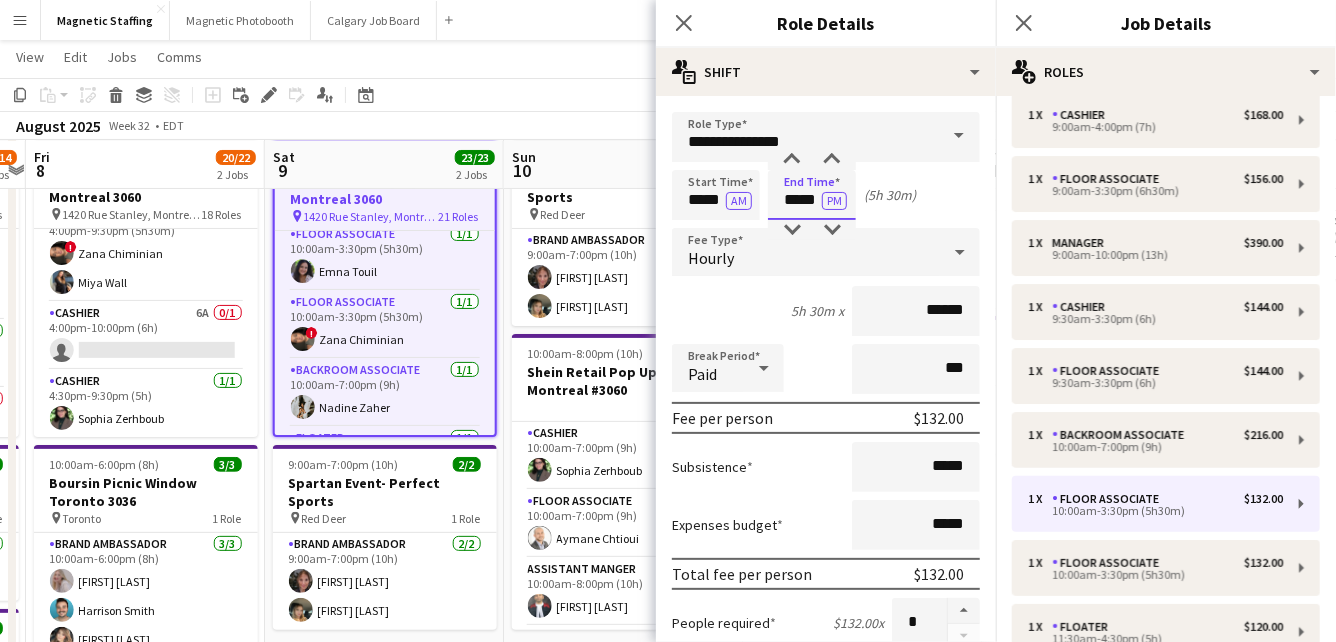 click on "*****" at bounding box center [812, 195] 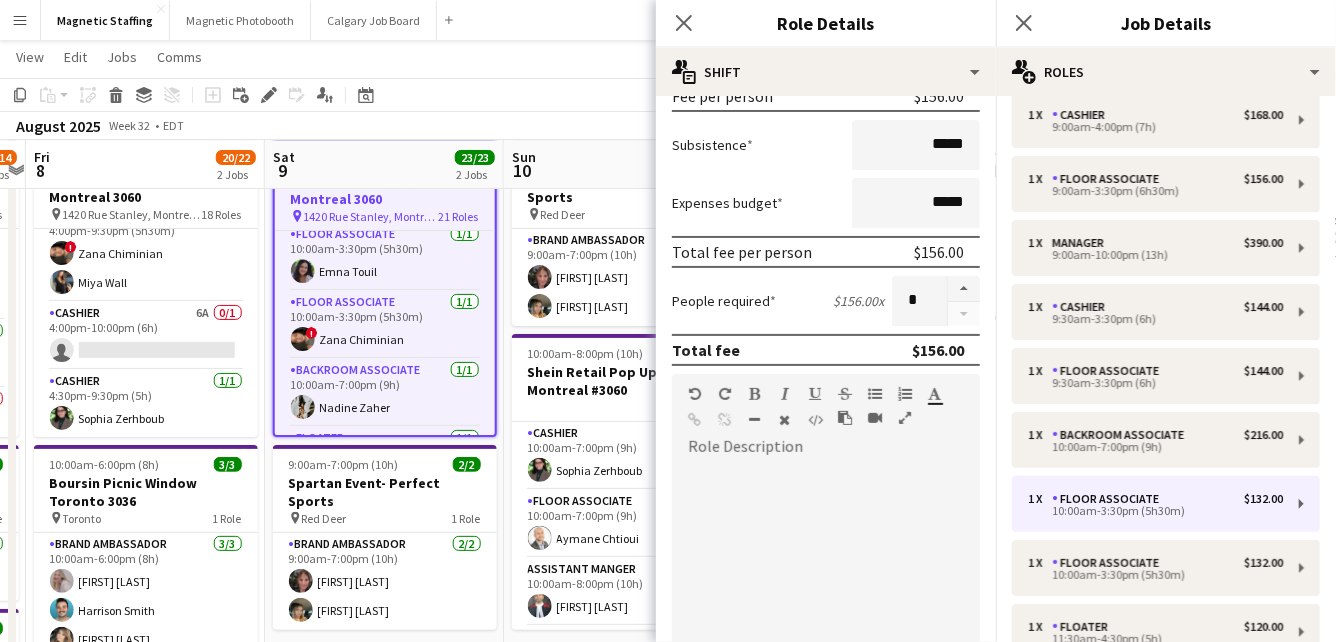 scroll, scrollTop: 709, scrollLeft: 0, axis: vertical 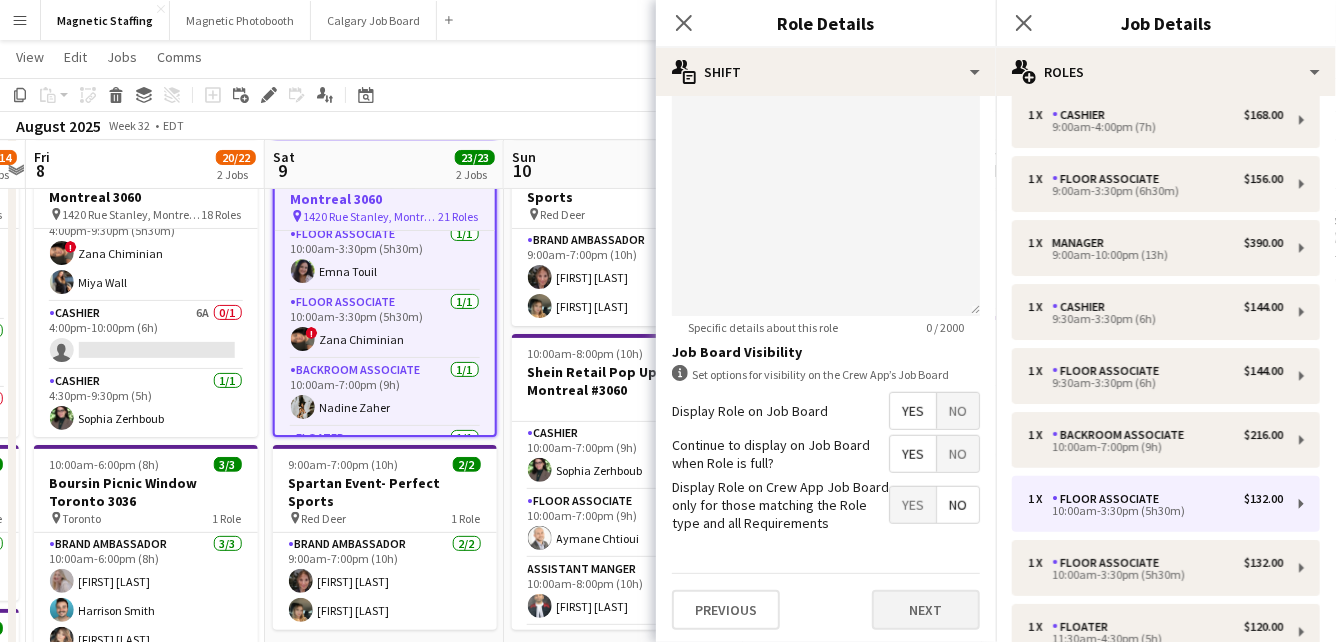 type on "*****" 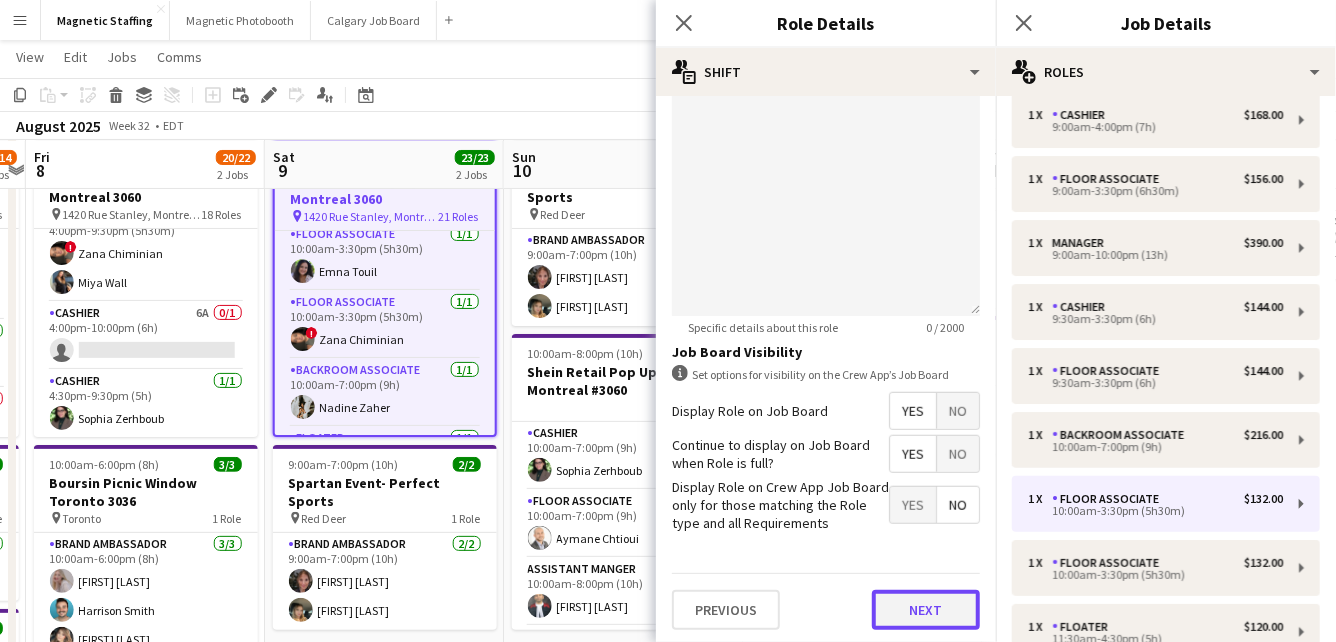 click on "Next" at bounding box center (926, 610) 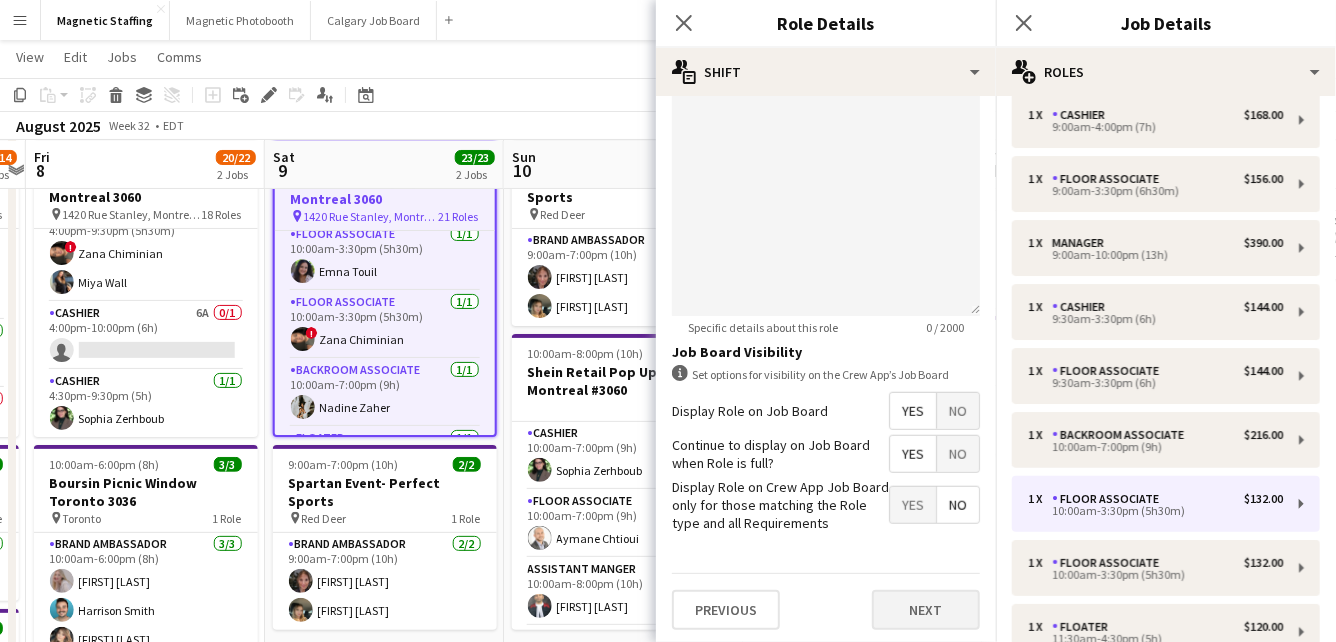 scroll, scrollTop: 0, scrollLeft: 0, axis: both 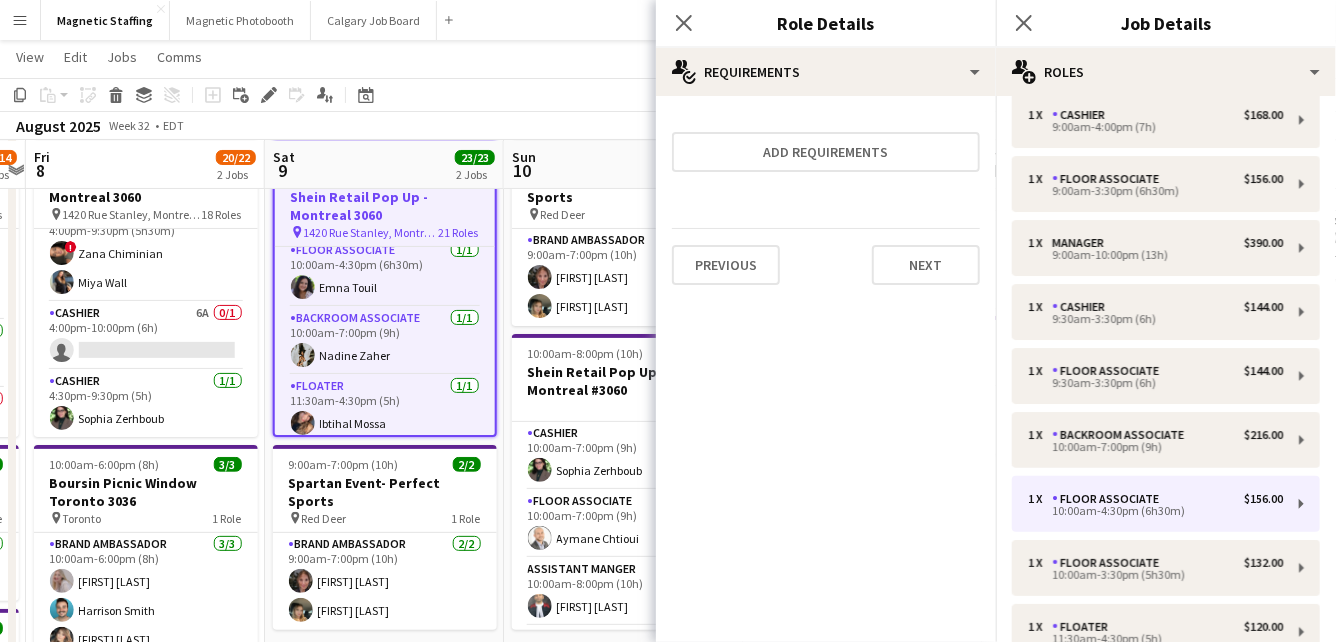click on "Previous   Next" at bounding box center [826, 264] 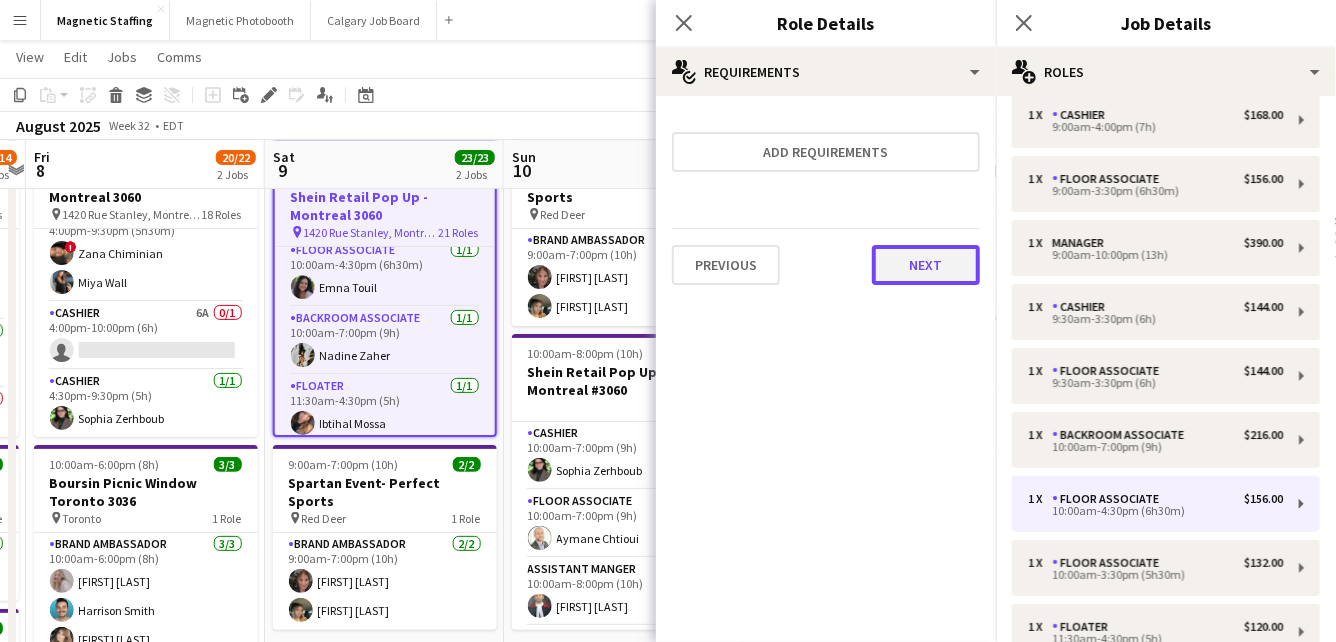 click on "Next" at bounding box center (926, 265) 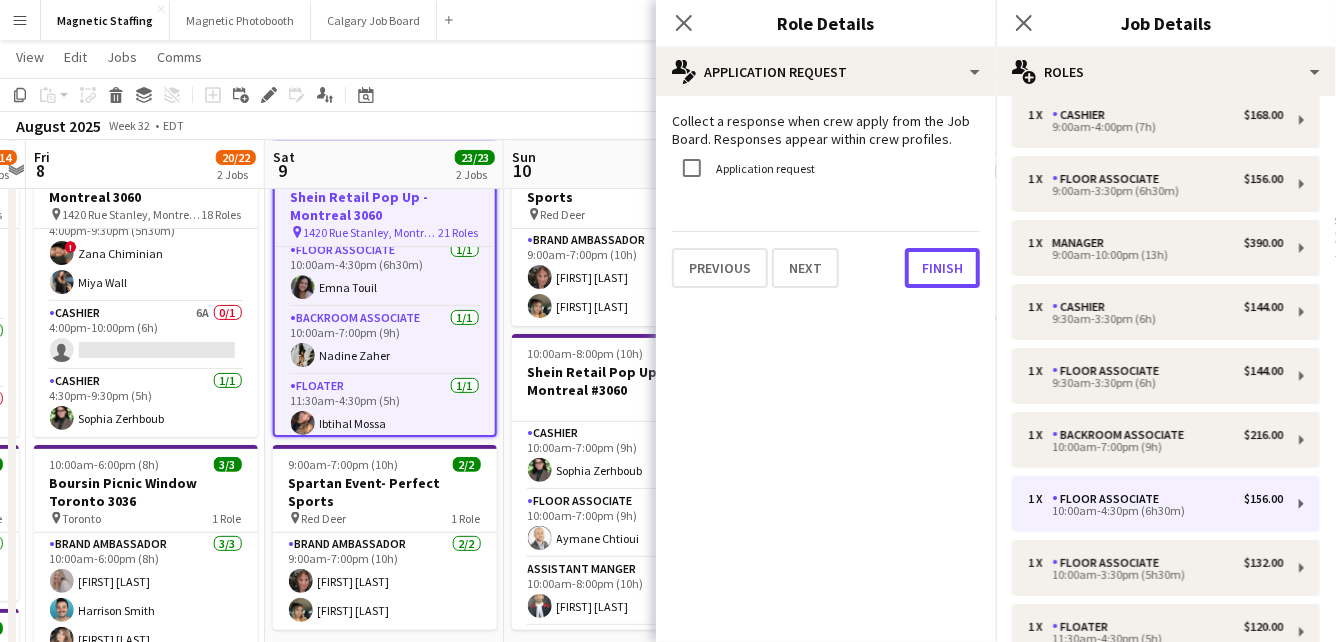 click on "Finish" at bounding box center [942, 268] 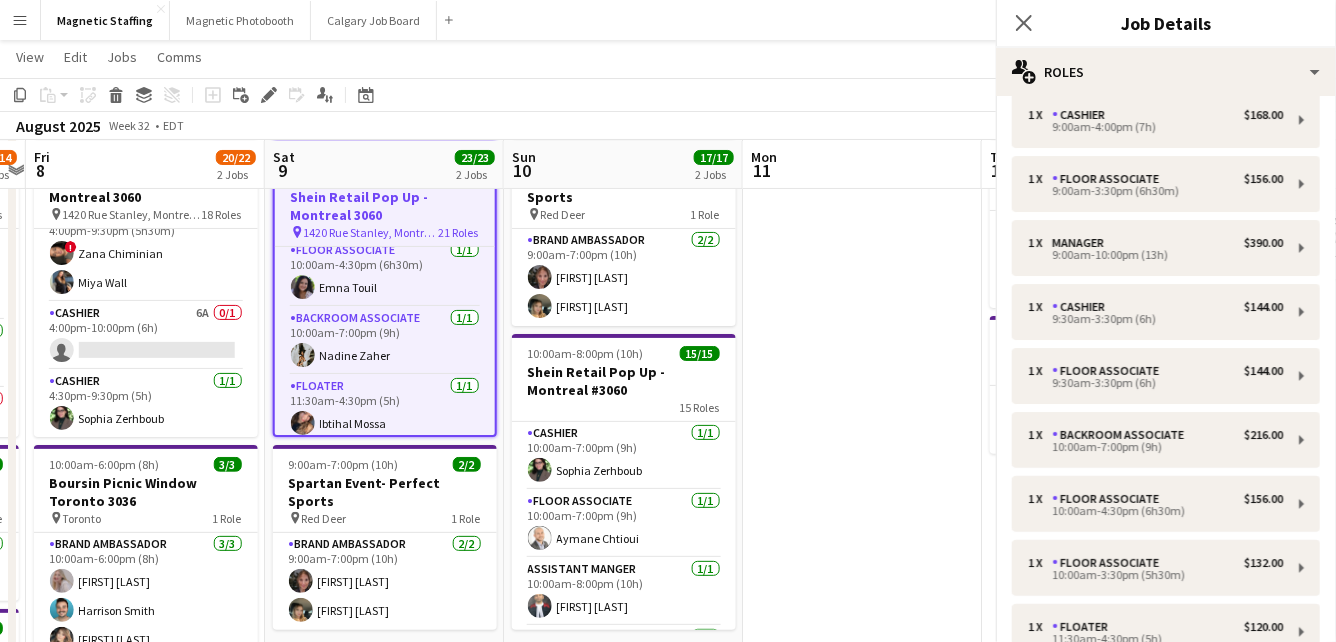 click on "Copy
Paste
Paste
Command
V Paste with crew
Command
Shift
V
Paste linked Job
Delete
Group
Ungroup
Add job
Add linked Job
Edit
Edit linked Job
Applicants
Date picker
AUG 2025 AUG 2025 Monday M Tuesday T Wednesday W Thursday T Friday F Saturday S Sunday S  AUG   1   2   3   4   5   6   7   8   9   10   11   12   13   14   15   16   17   18   19   20   21   22   23   24   25" 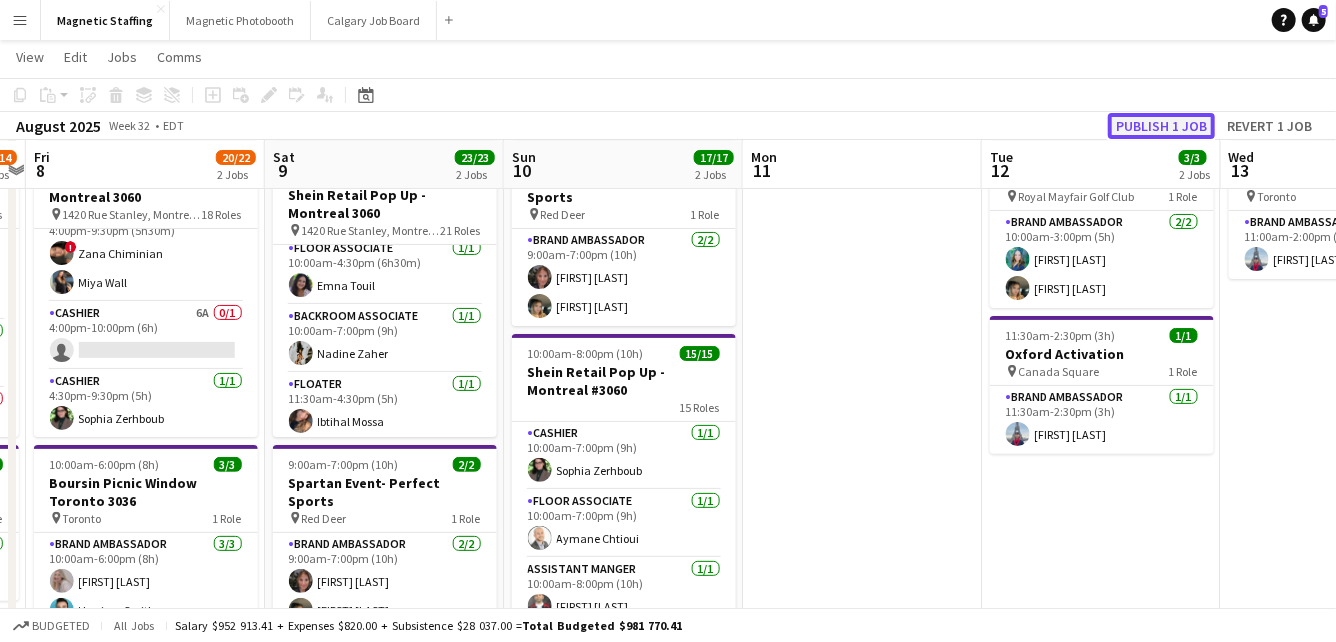 click on "Publish 1 job" 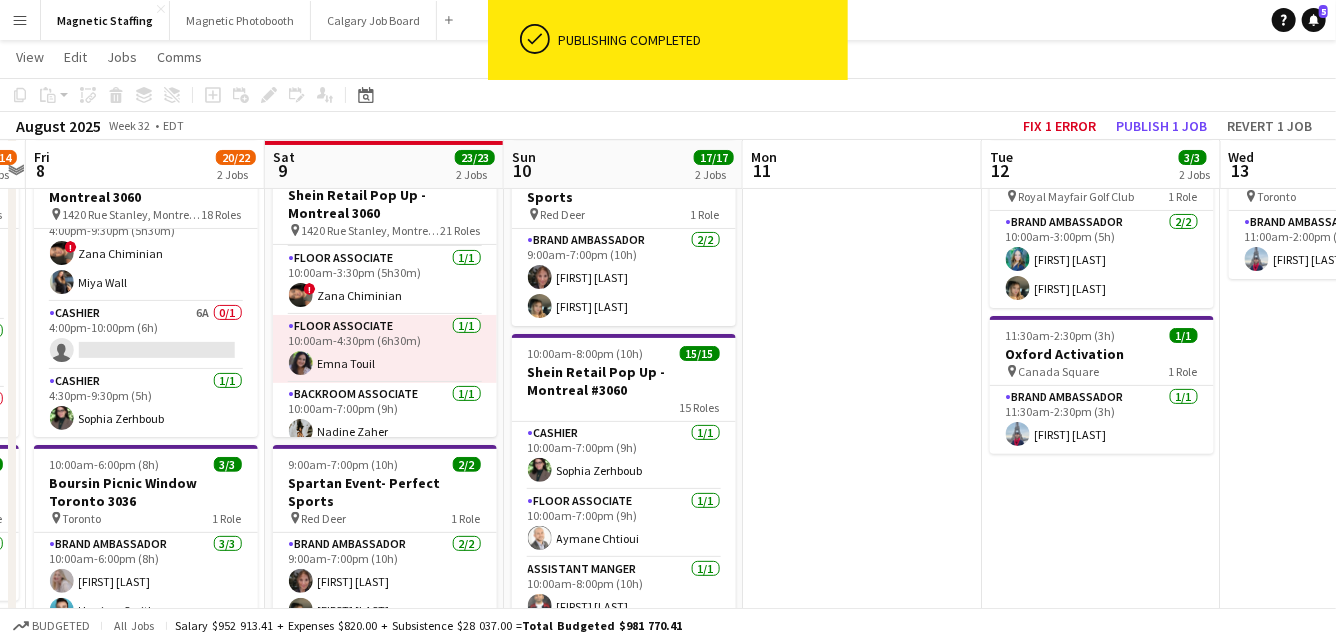 scroll, scrollTop: 478, scrollLeft: 0, axis: vertical 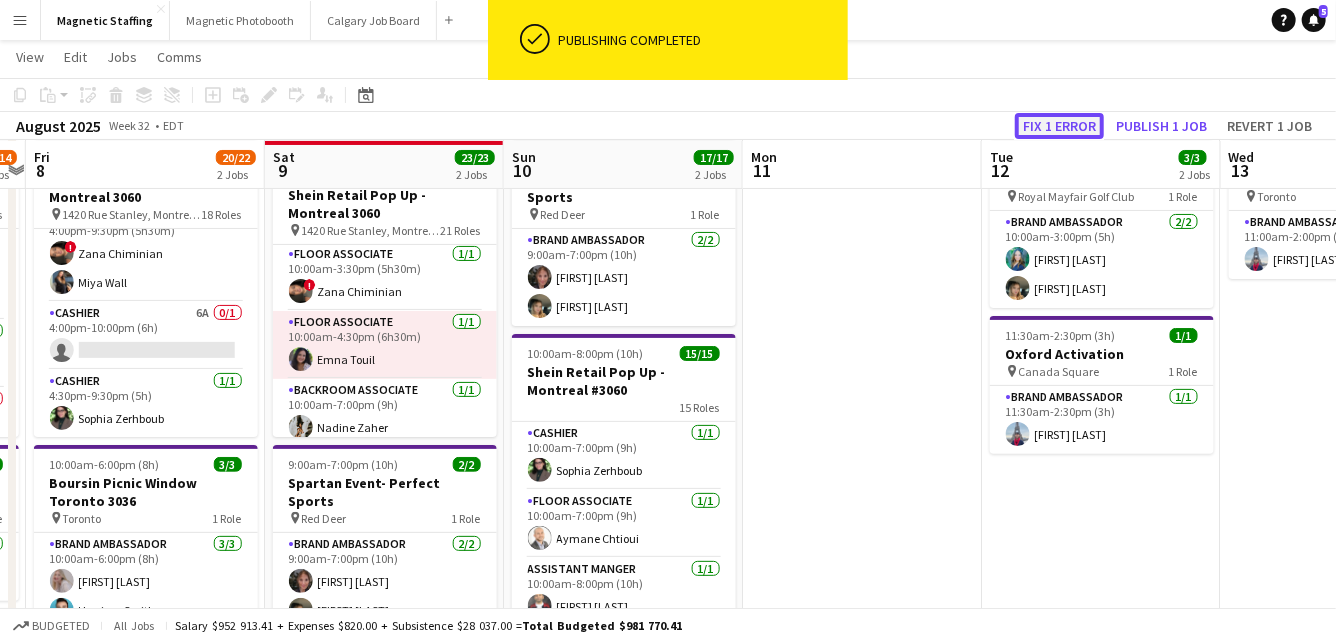 click on "Fix 1 error" 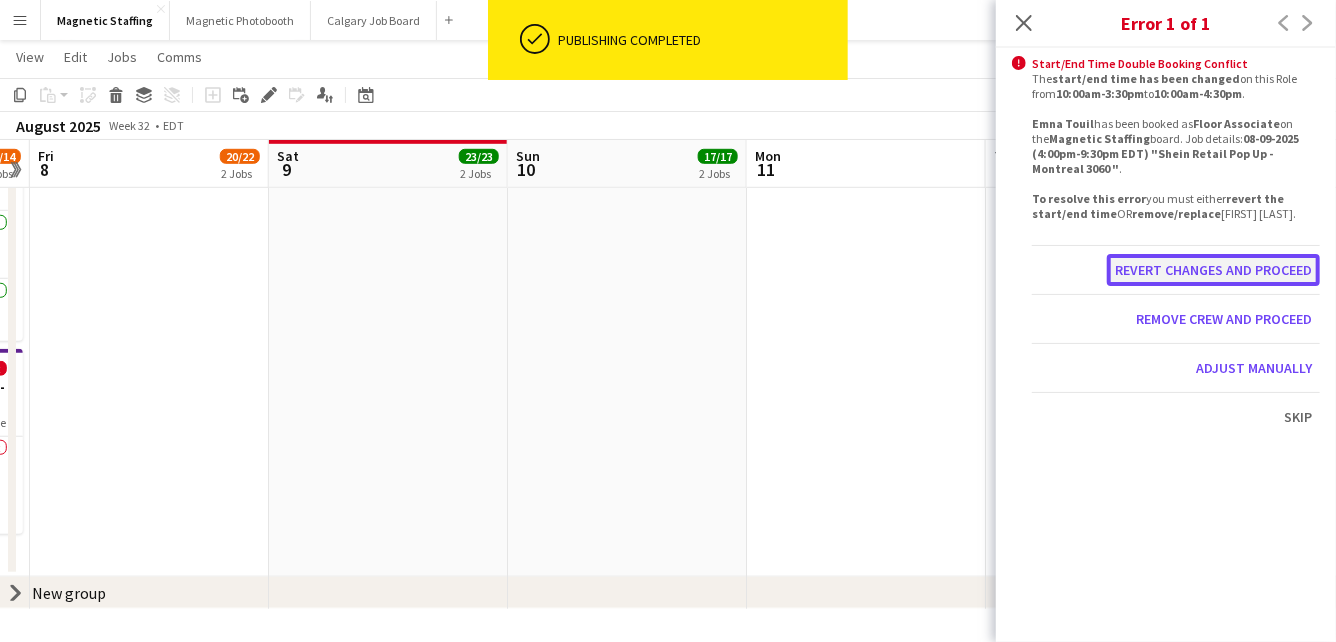 click on "Revert changes and proceed" 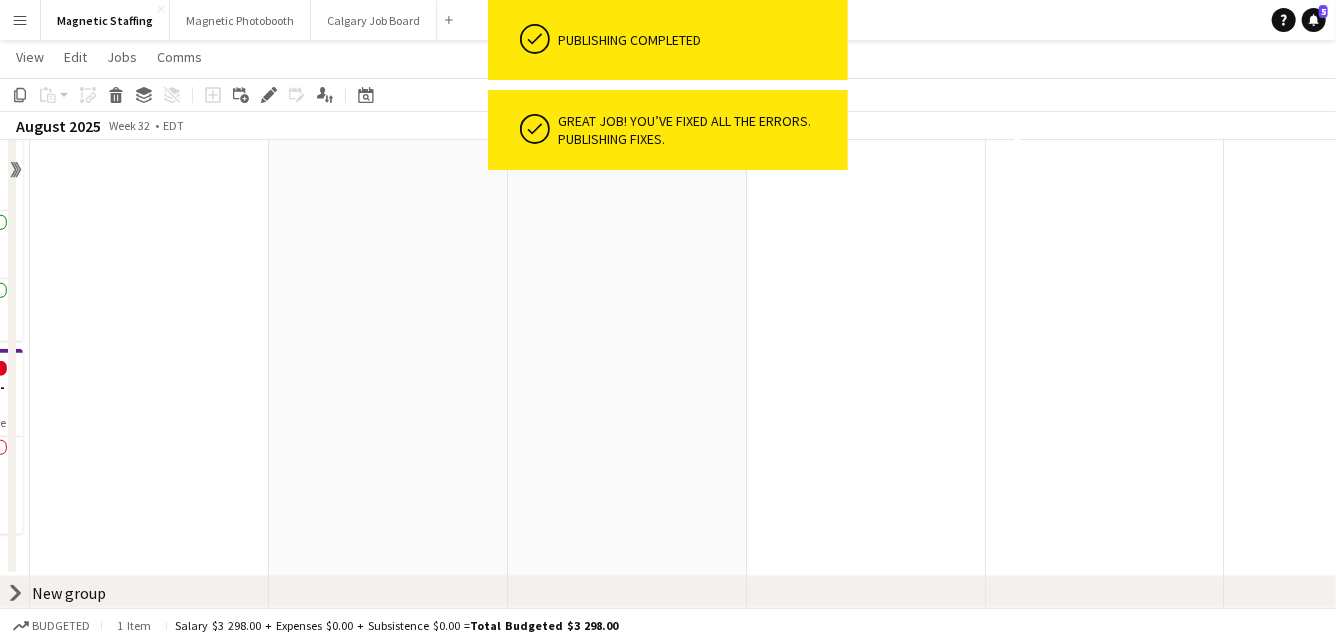 scroll, scrollTop: 0, scrollLeft: 0, axis: both 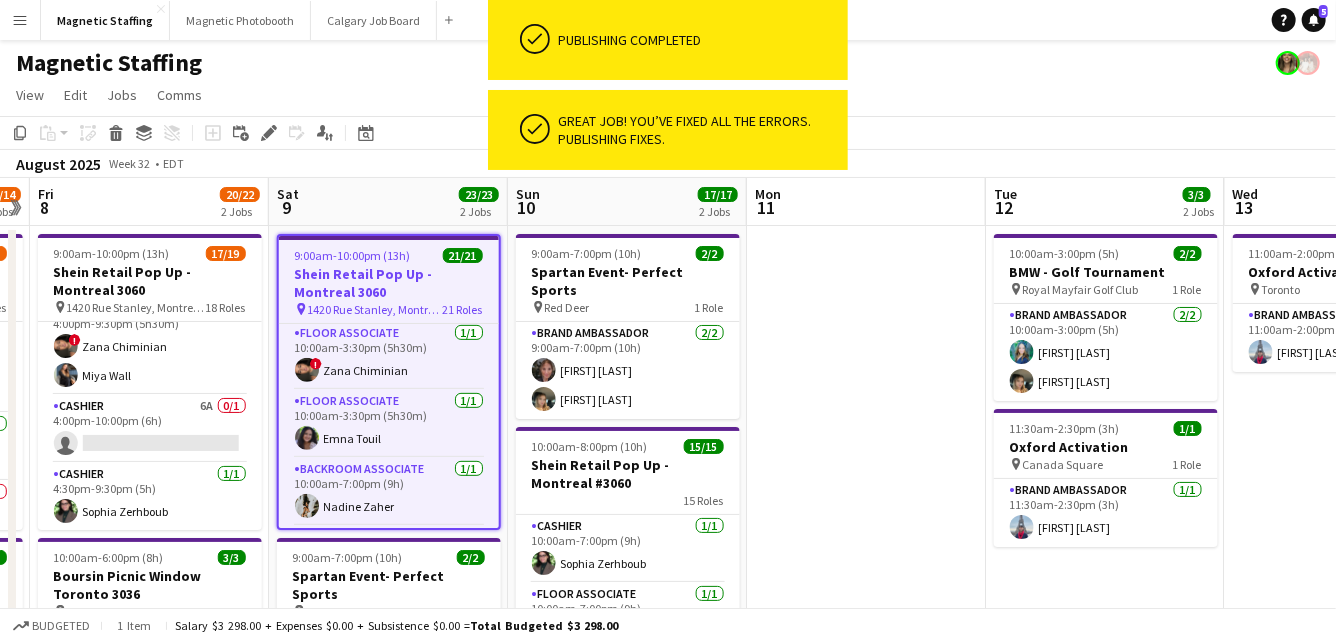 click on "Shein Retail Pop Up - Montreal 3060" at bounding box center [389, 283] 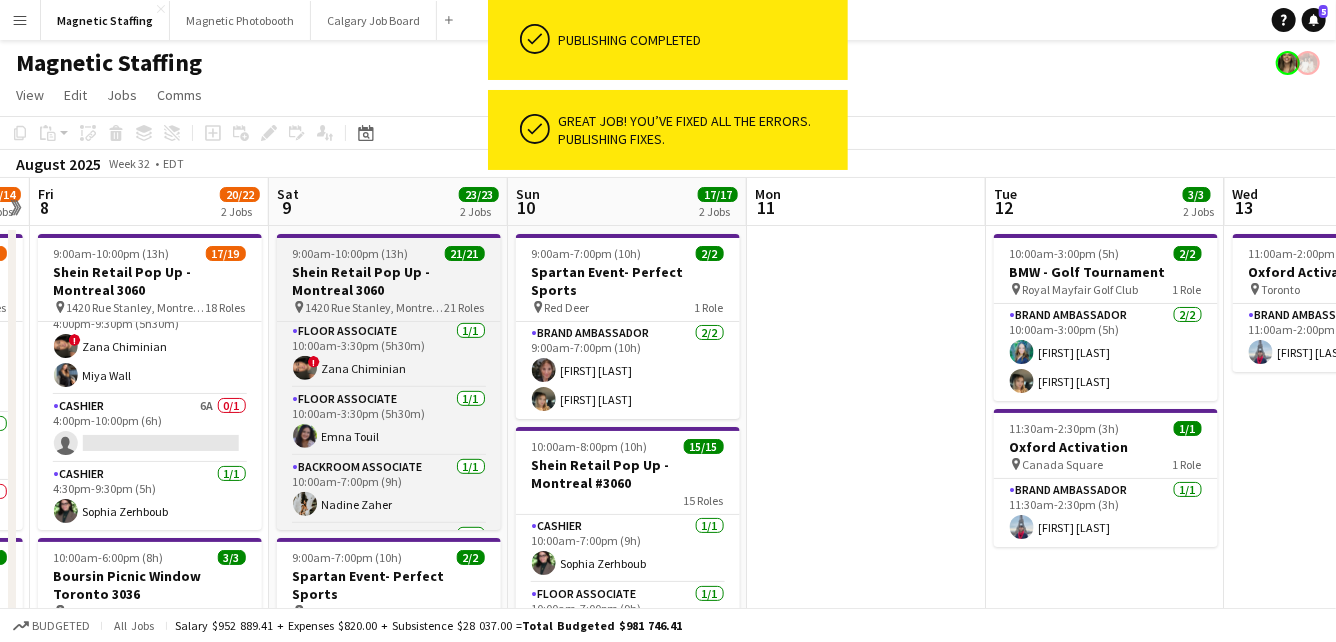 click on "Shein Retail Pop Up - Montreal 3060" at bounding box center (389, 281) 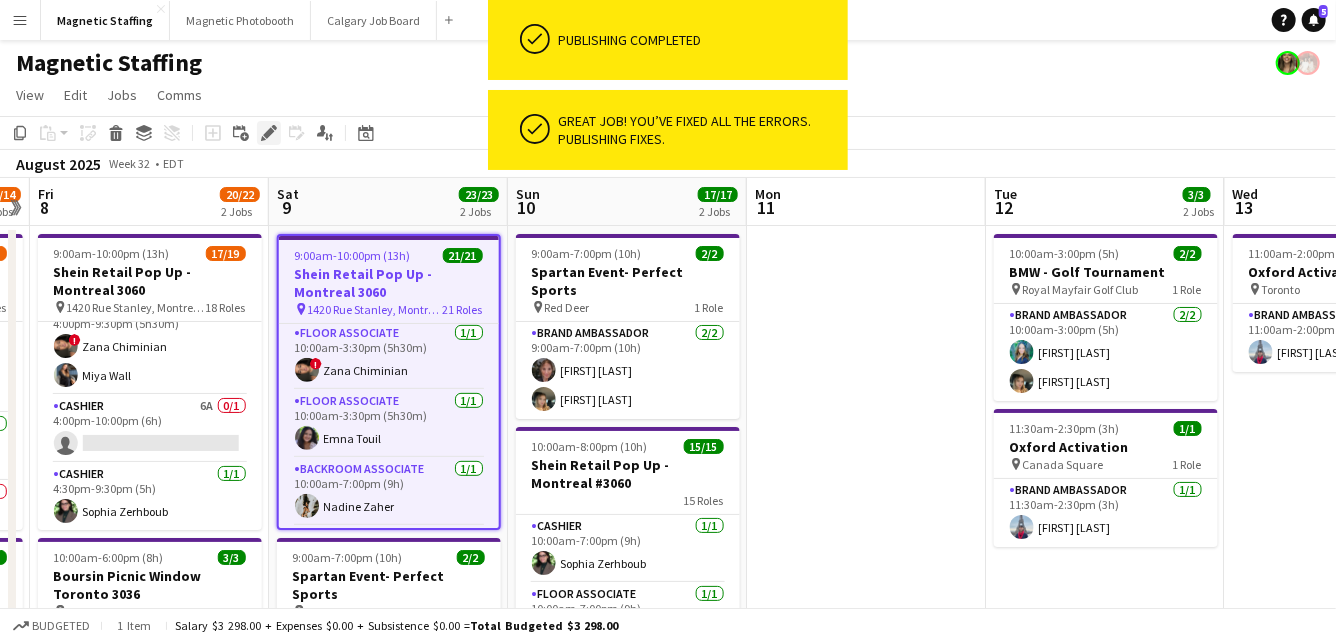 click on "Edit" 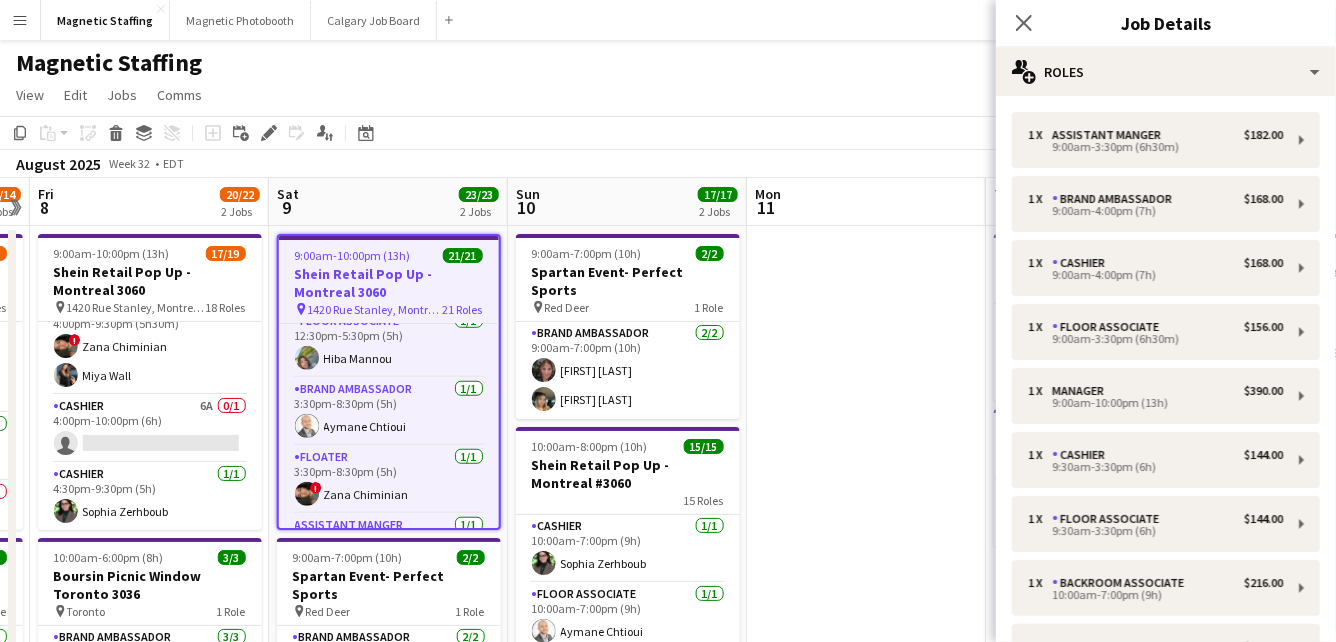 scroll, scrollTop: 821, scrollLeft: 0, axis: vertical 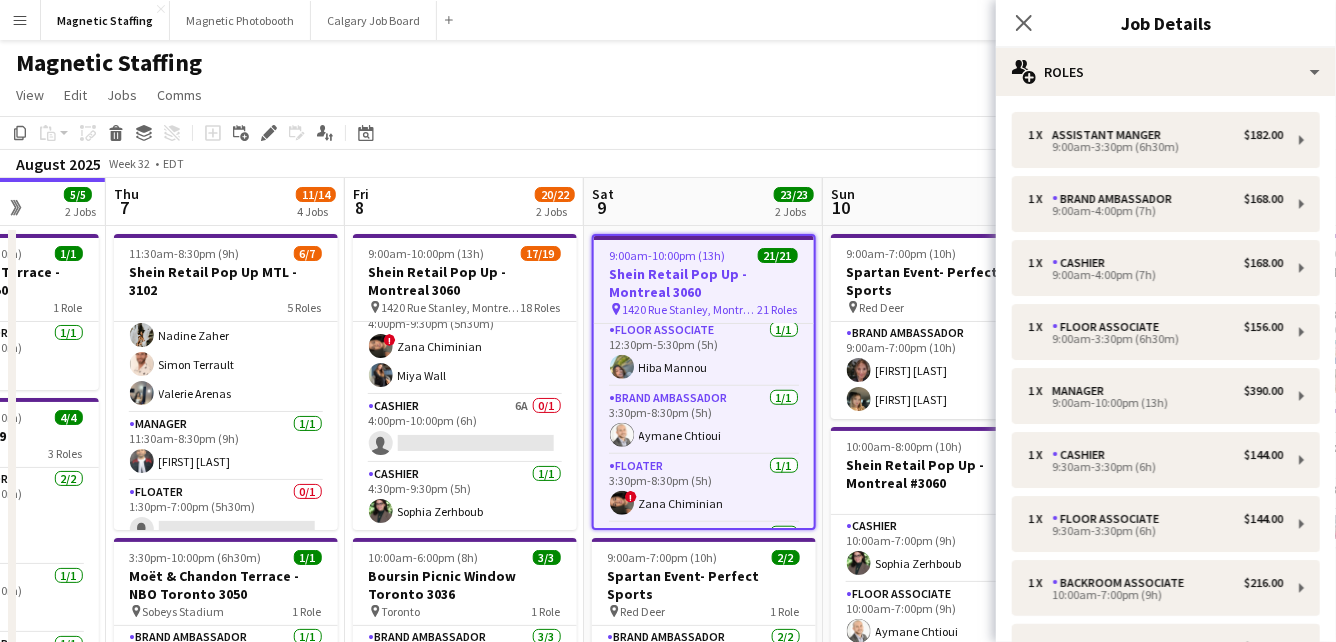 drag, startPoint x: 346, startPoint y: 507, endPoint x: 661, endPoint y: 497, distance: 315.1587 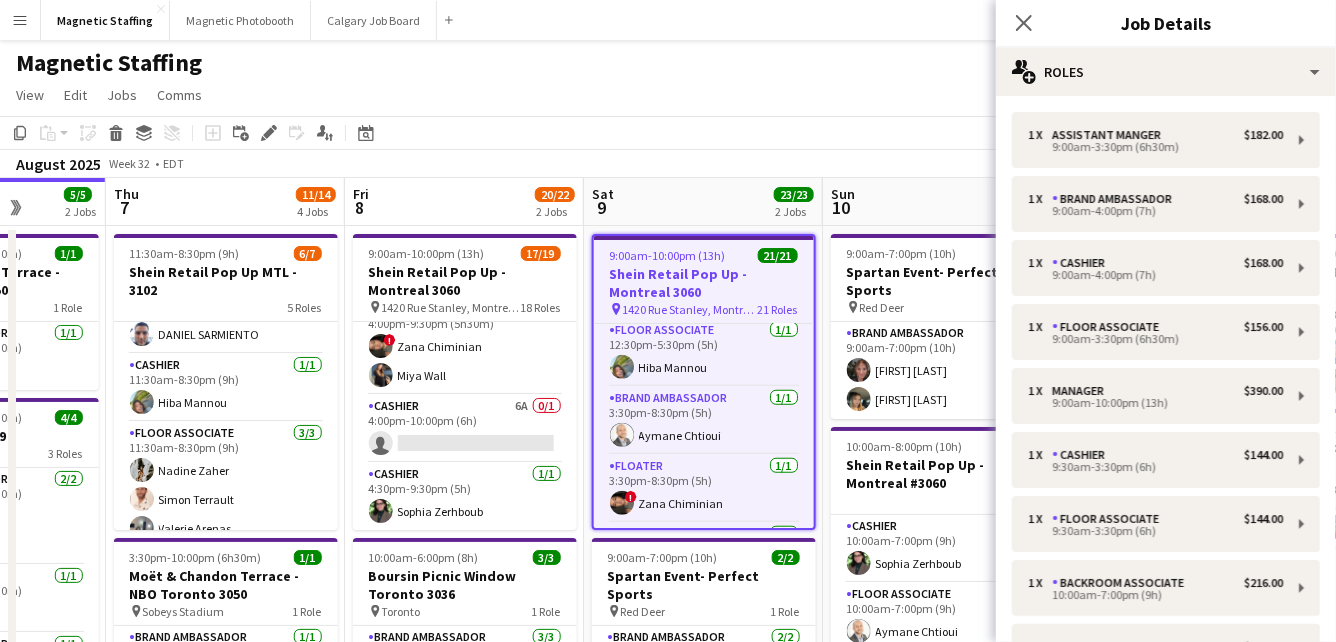 scroll, scrollTop: 0, scrollLeft: 0, axis: both 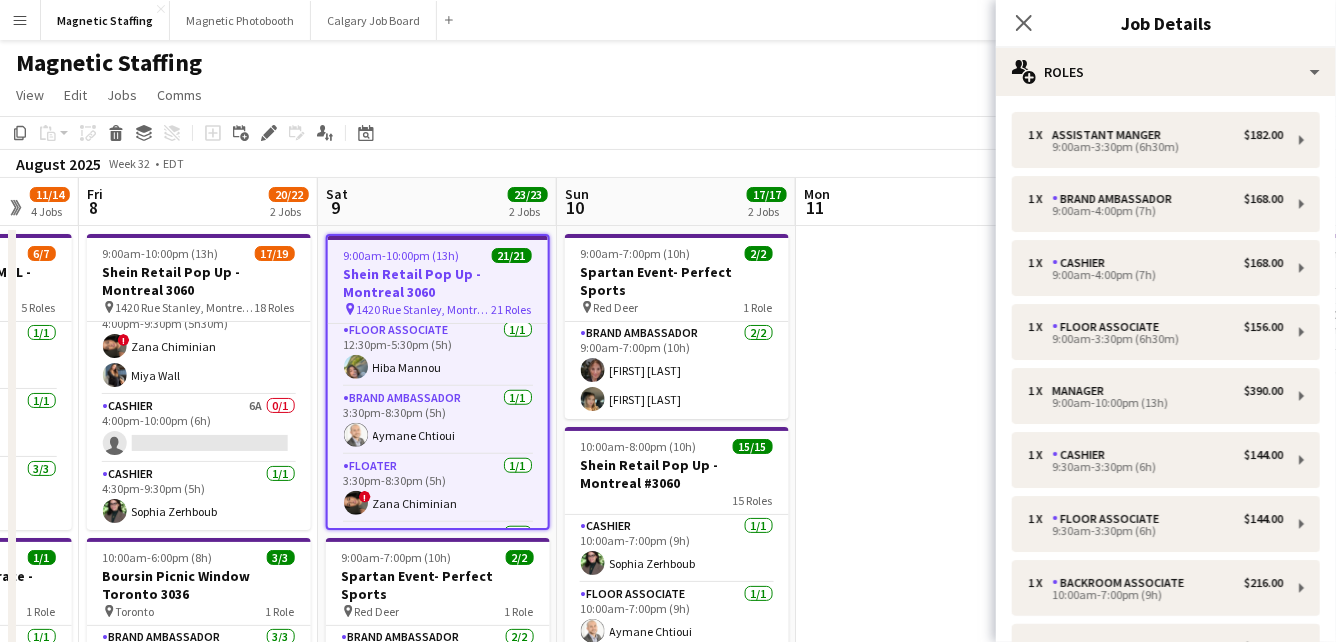 drag, startPoint x: 543, startPoint y: 411, endPoint x: 262, endPoint y: 424, distance: 281.30054 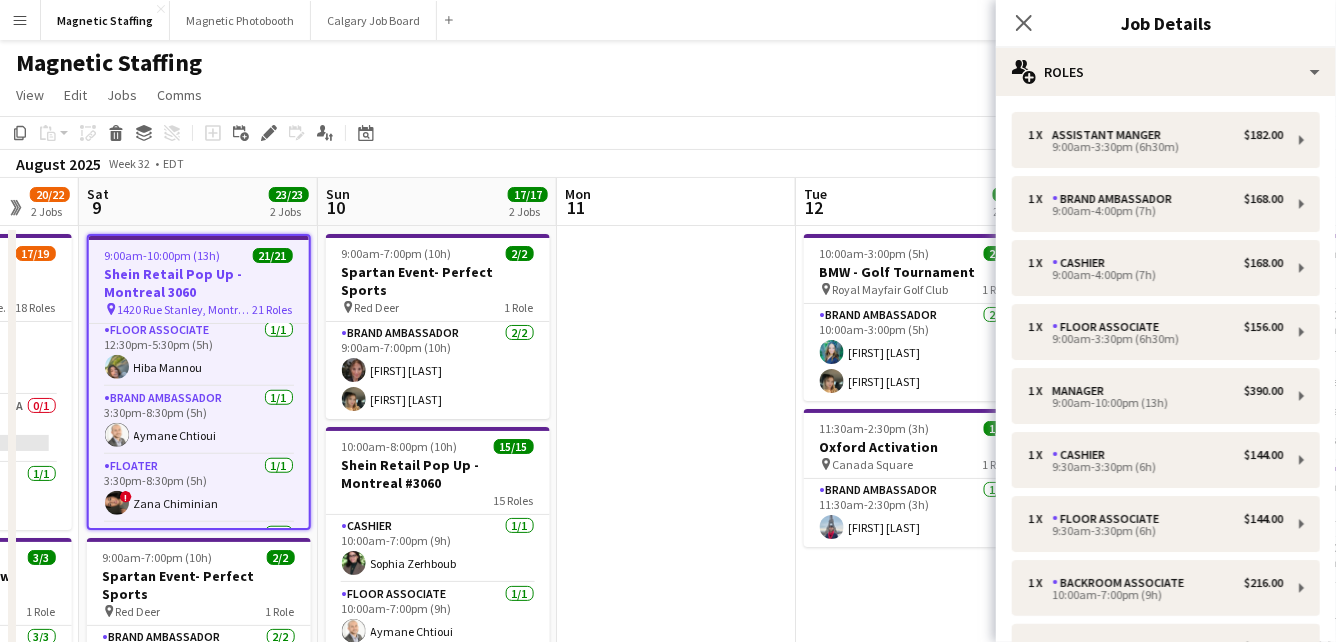scroll, scrollTop: 0, scrollLeft: 655, axis: horizontal 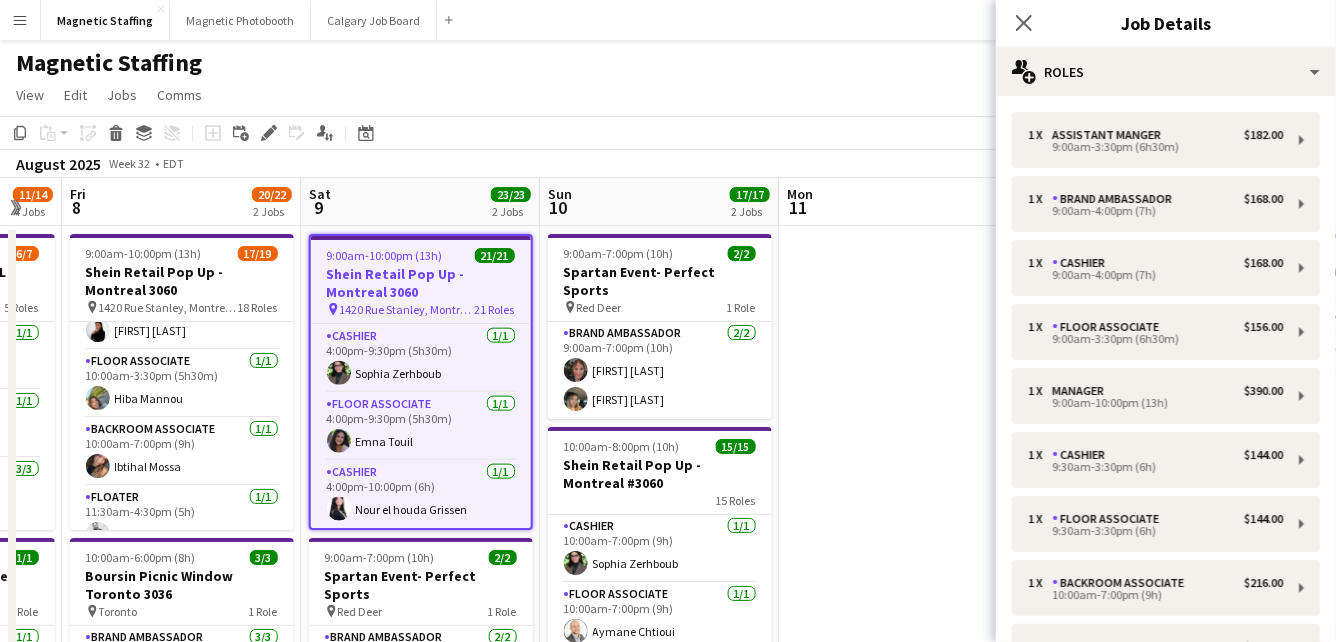 click on "9:00am-10:00pm (13h)" at bounding box center (385, 255) 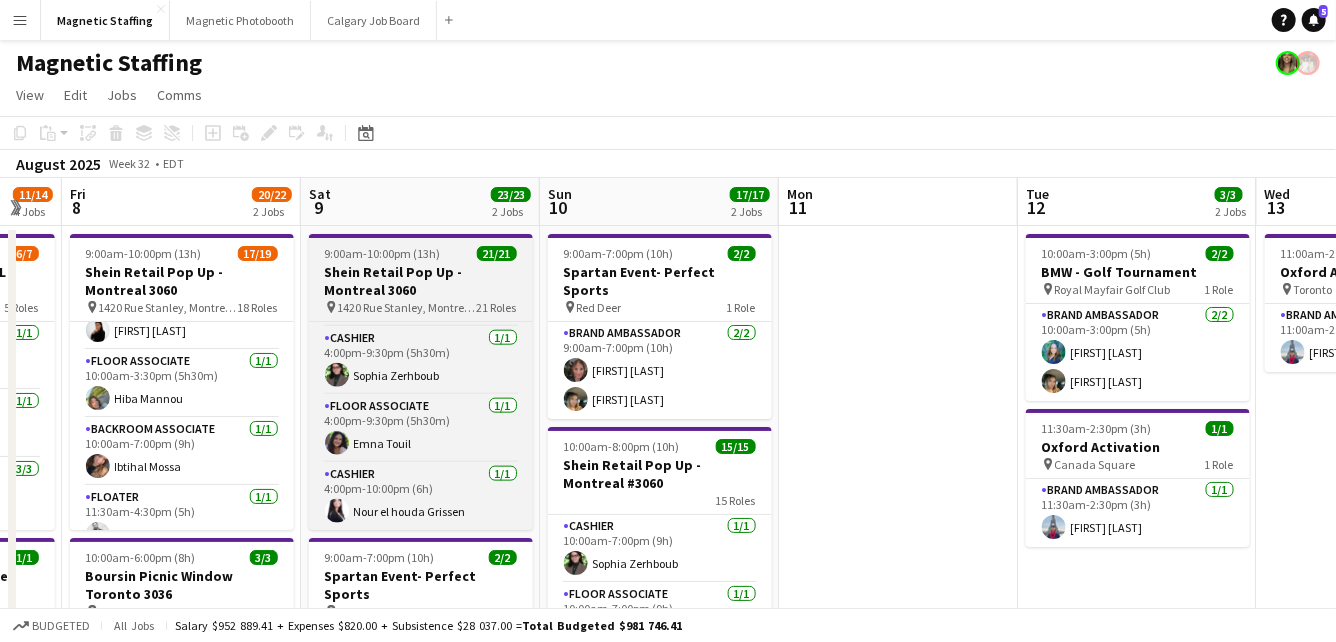 click on "9:00am-10:00pm (13h)" at bounding box center (383, 253) 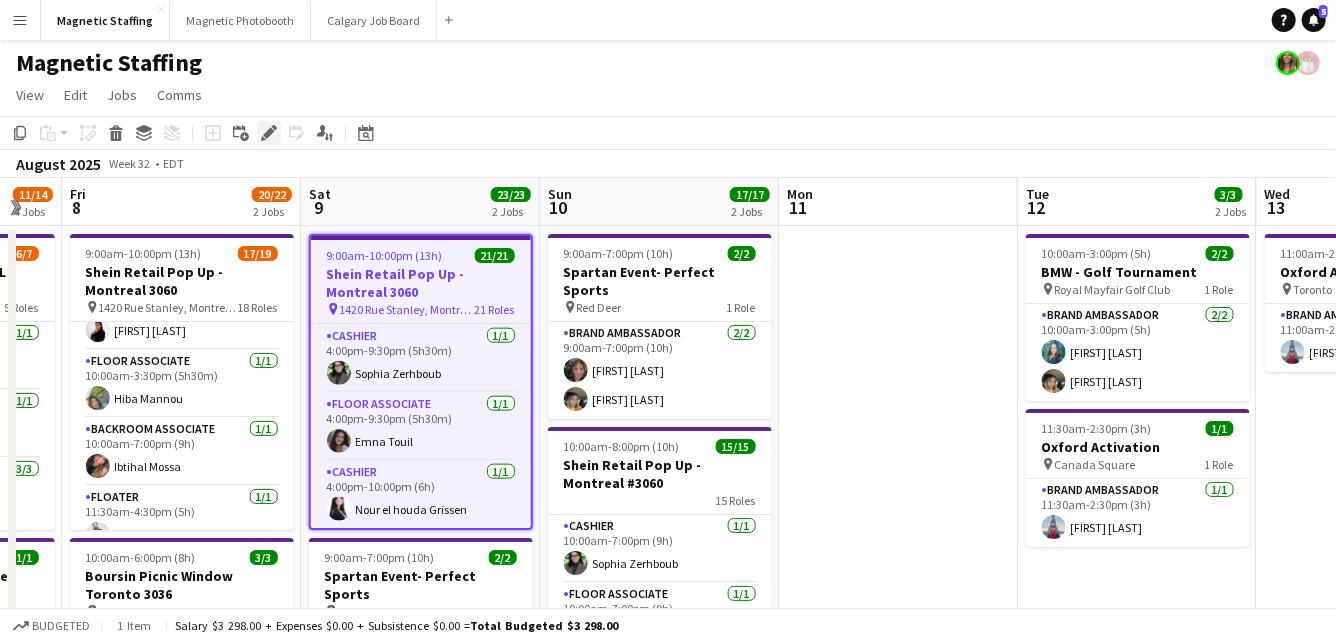 click on "Edit" 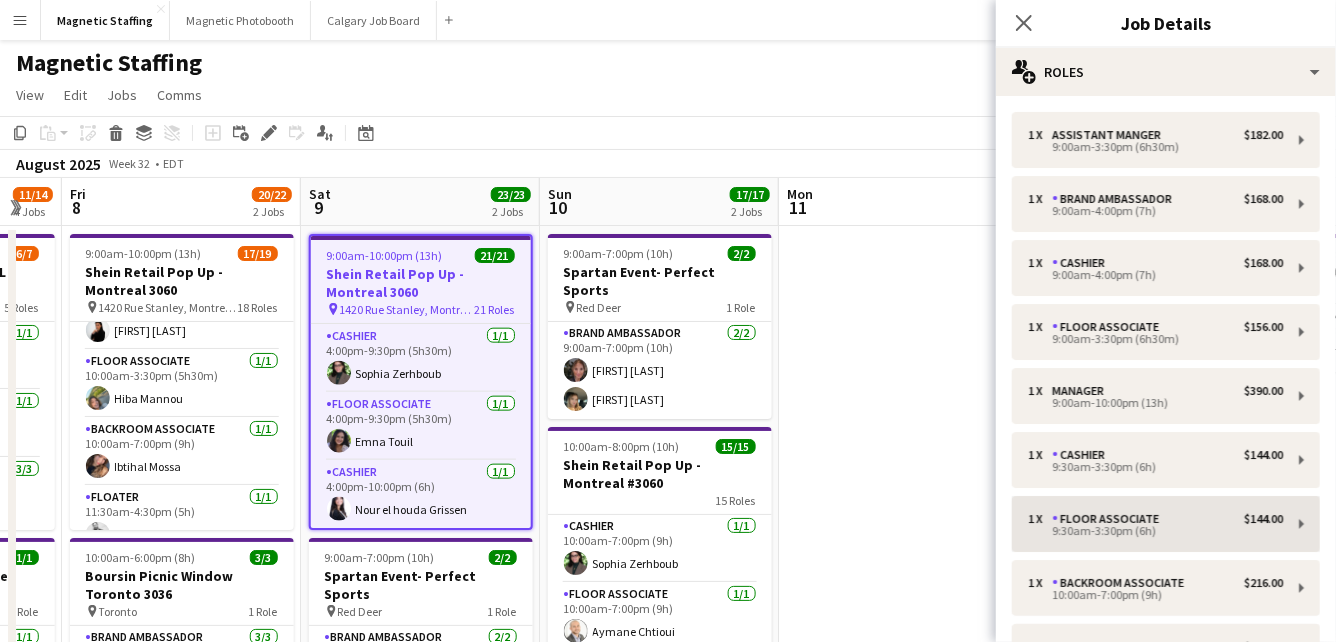 scroll, scrollTop: 1006, scrollLeft: 0, axis: vertical 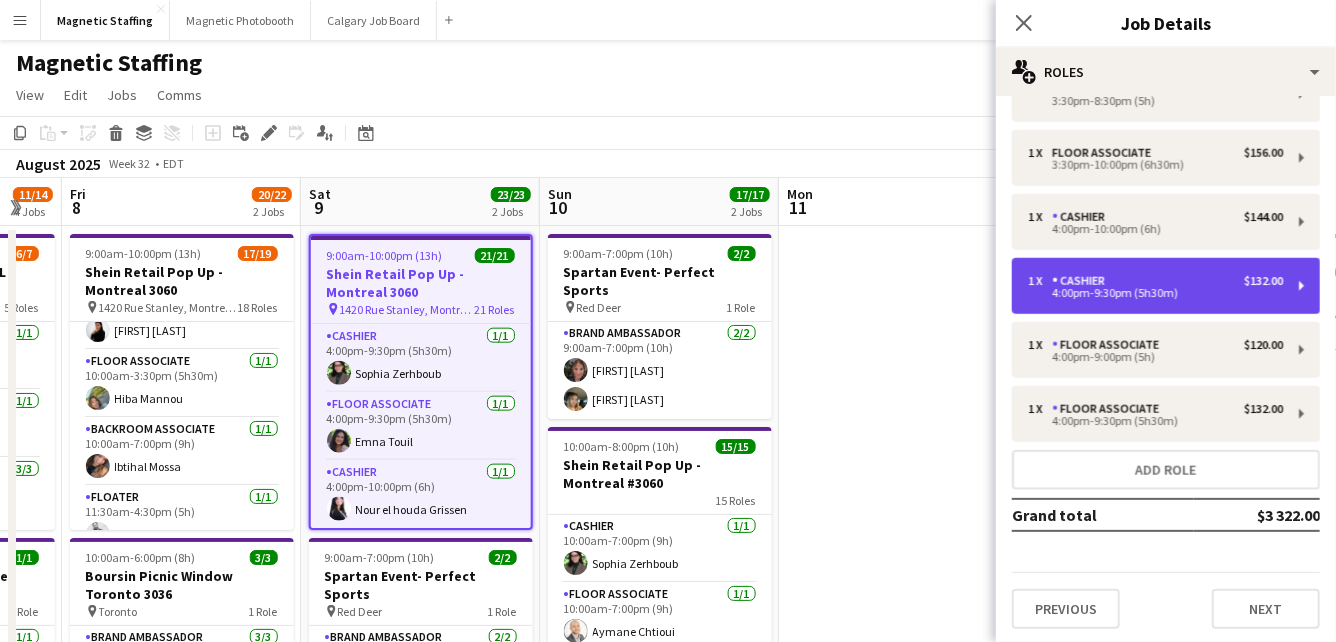 click on "1 x   Cashier   $132.00   4:00pm-9:30pm (5h30m)" at bounding box center [1166, 286] 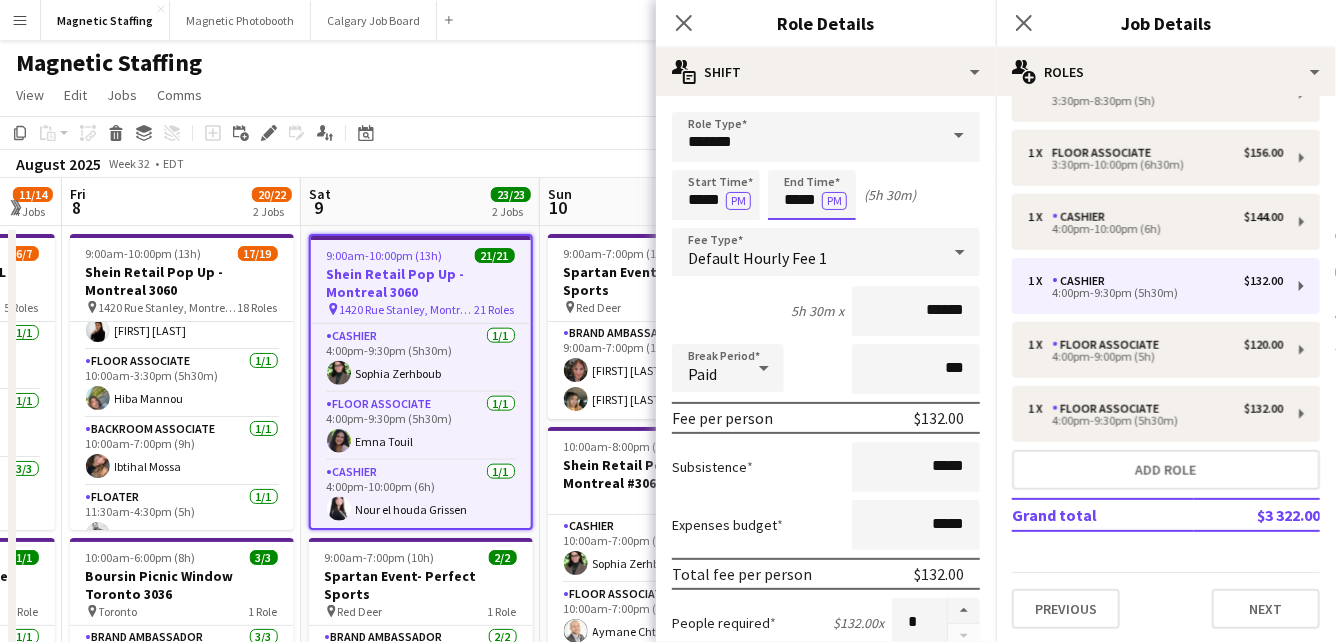 click on "*****" at bounding box center [812, 195] 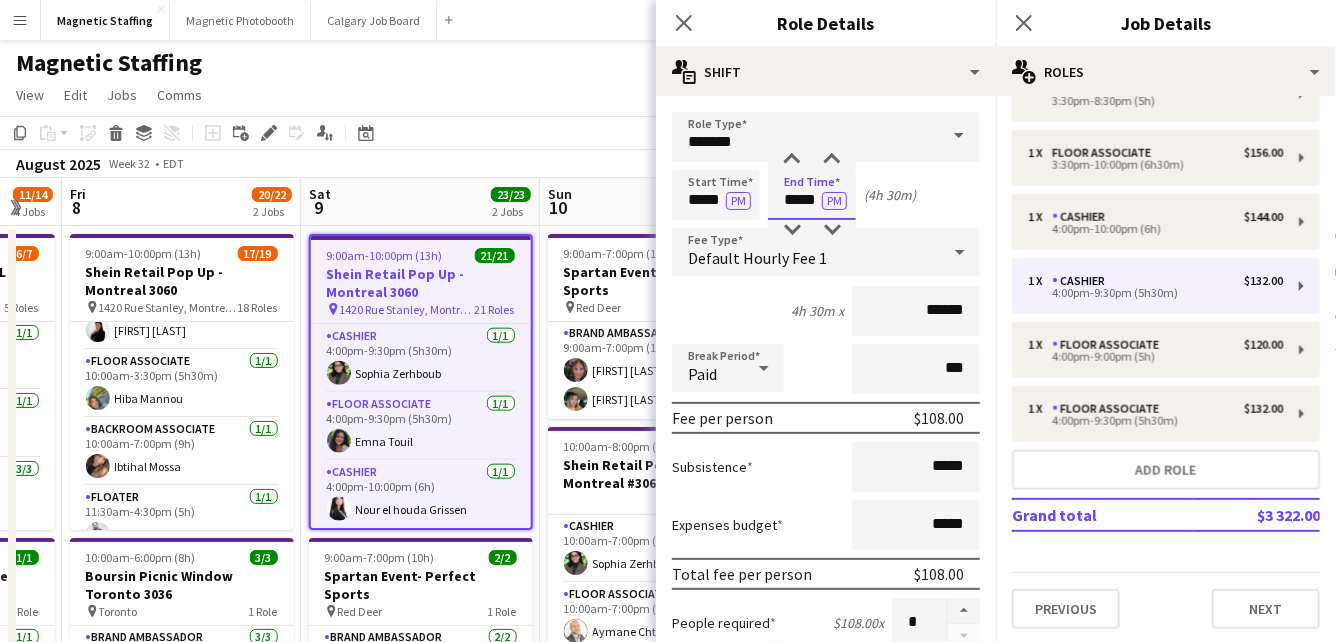 type on "*****" 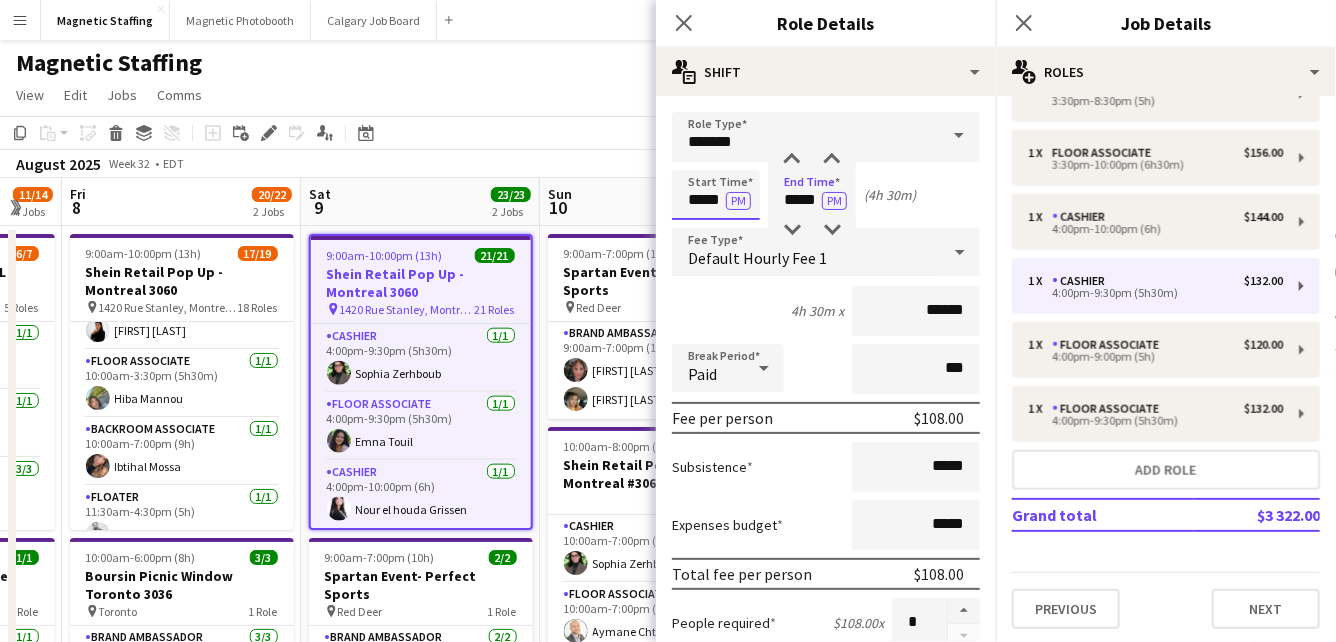click on "*****" at bounding box center (716, 195) 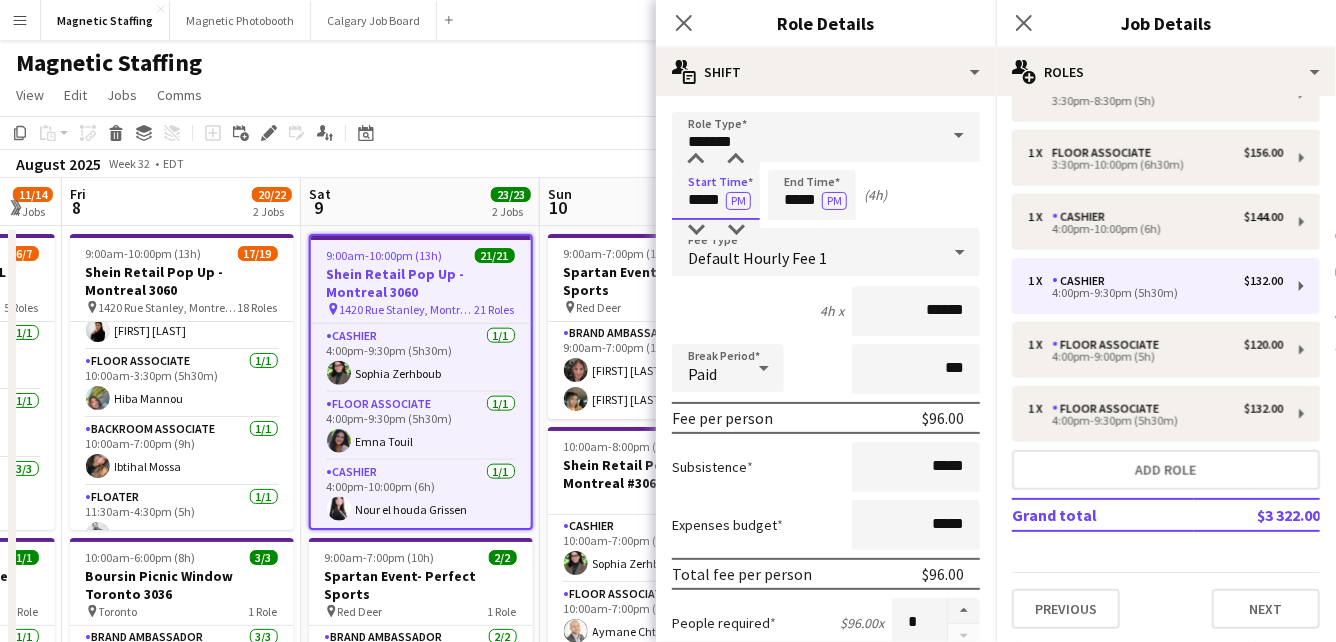 scroll, scrollTop: 709, scrollLeft: 0, axis: vertical 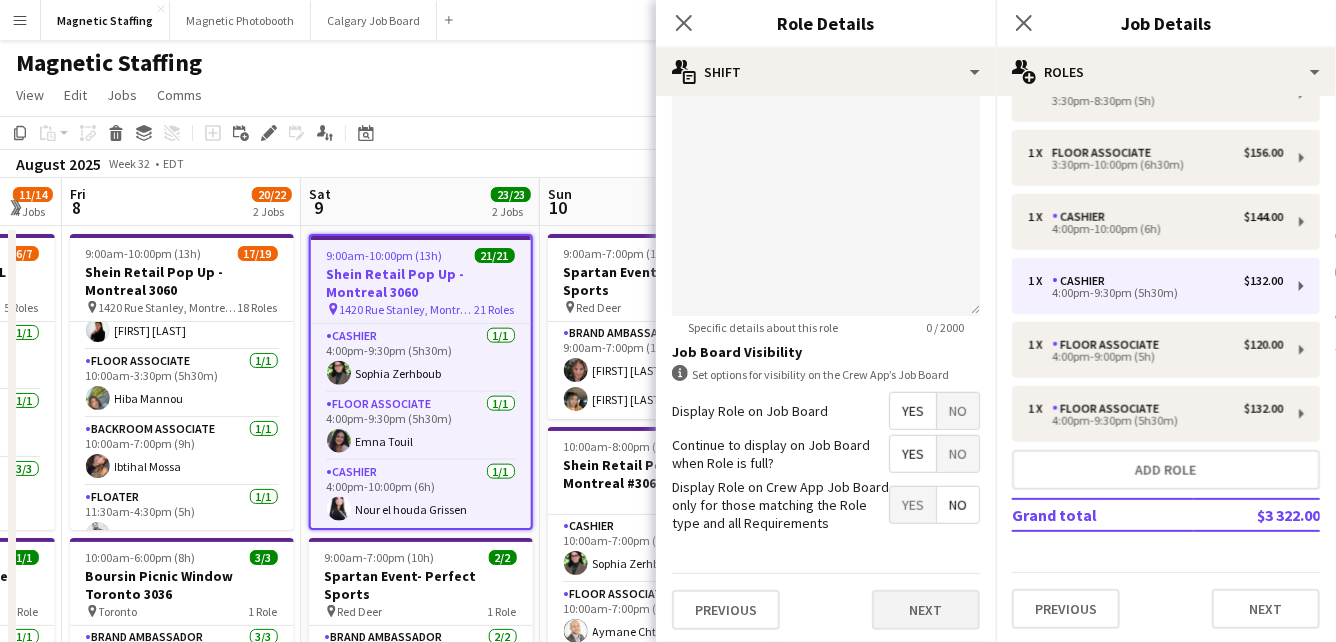 type on "*****" 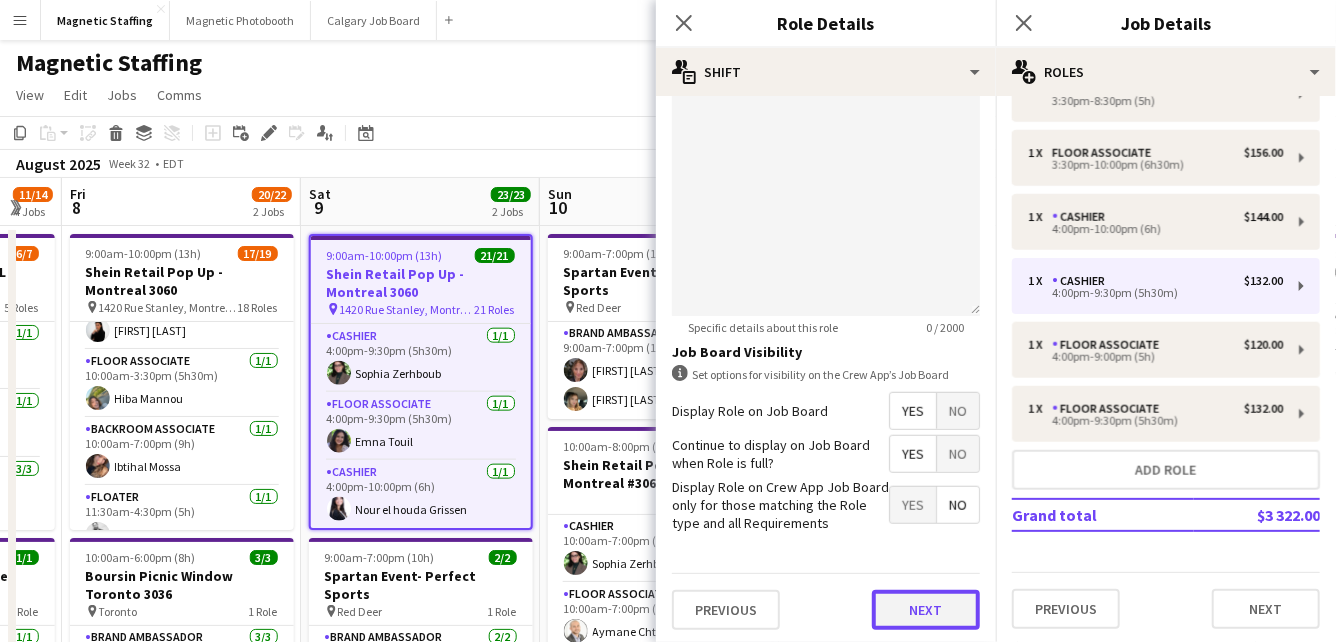 click on "Next" at bounding box center (926, 610) 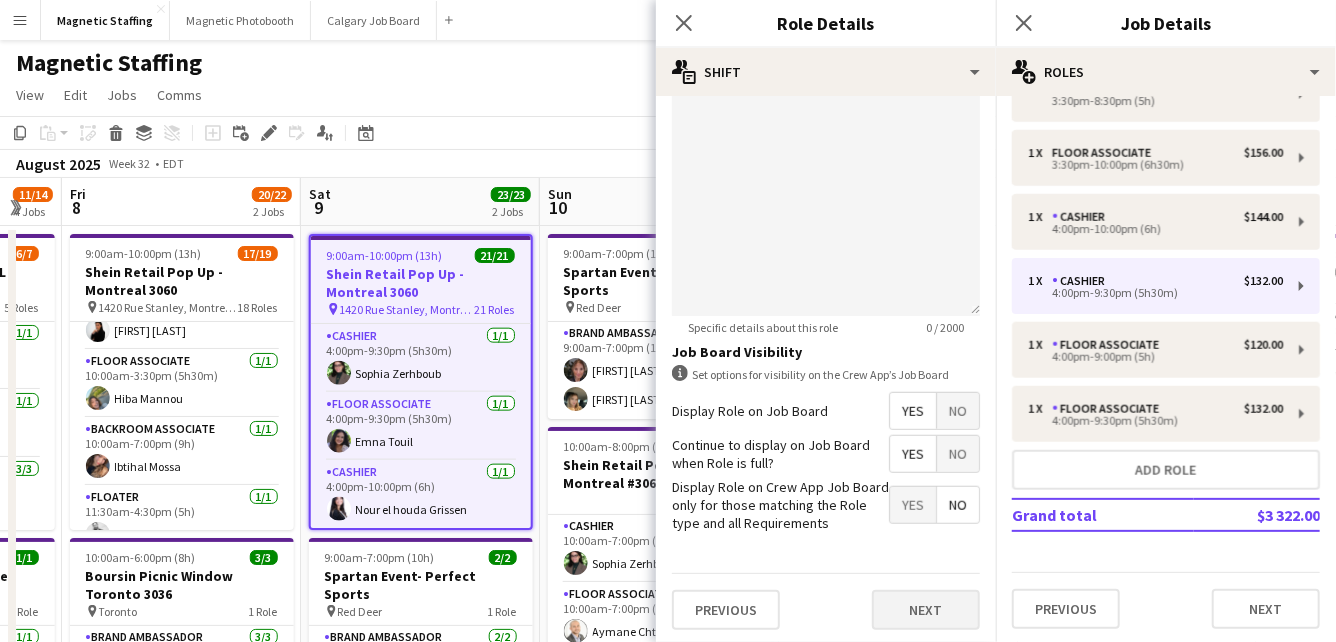 scroll, scrollTop: 0, scrollLeft: 0, axis: both 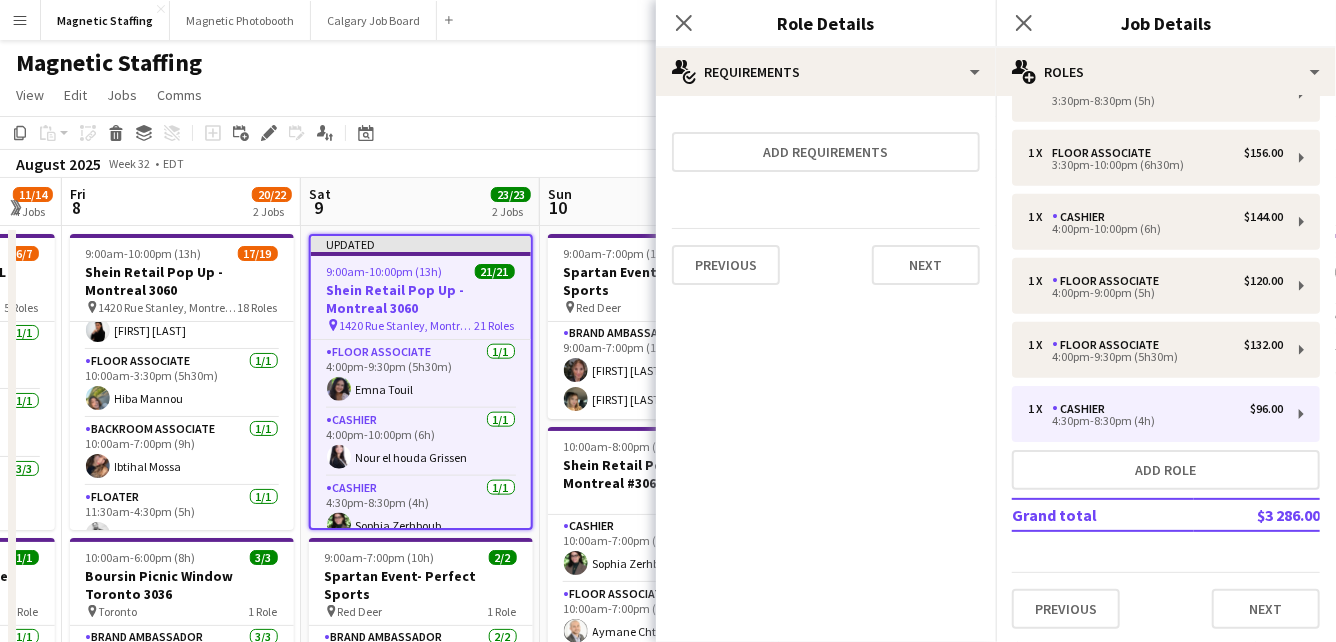 click on "Previous   Next" at bounding box center [826, 264] 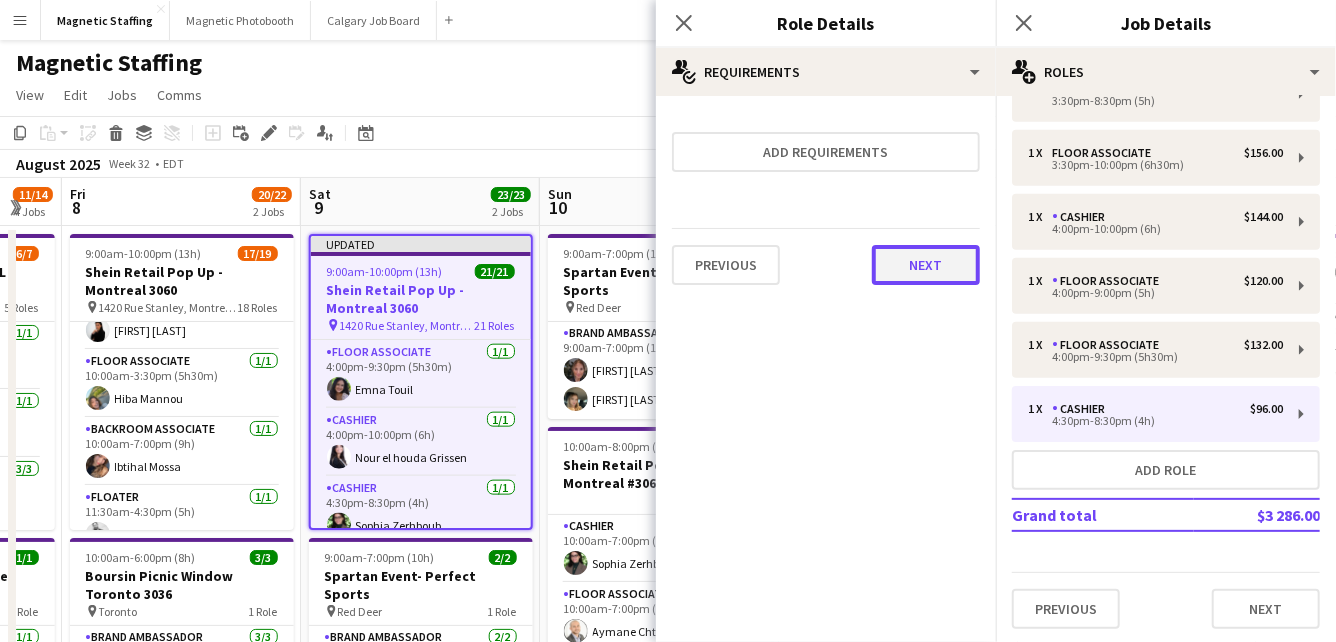 click on "Next" at bounding box center (926, 265) 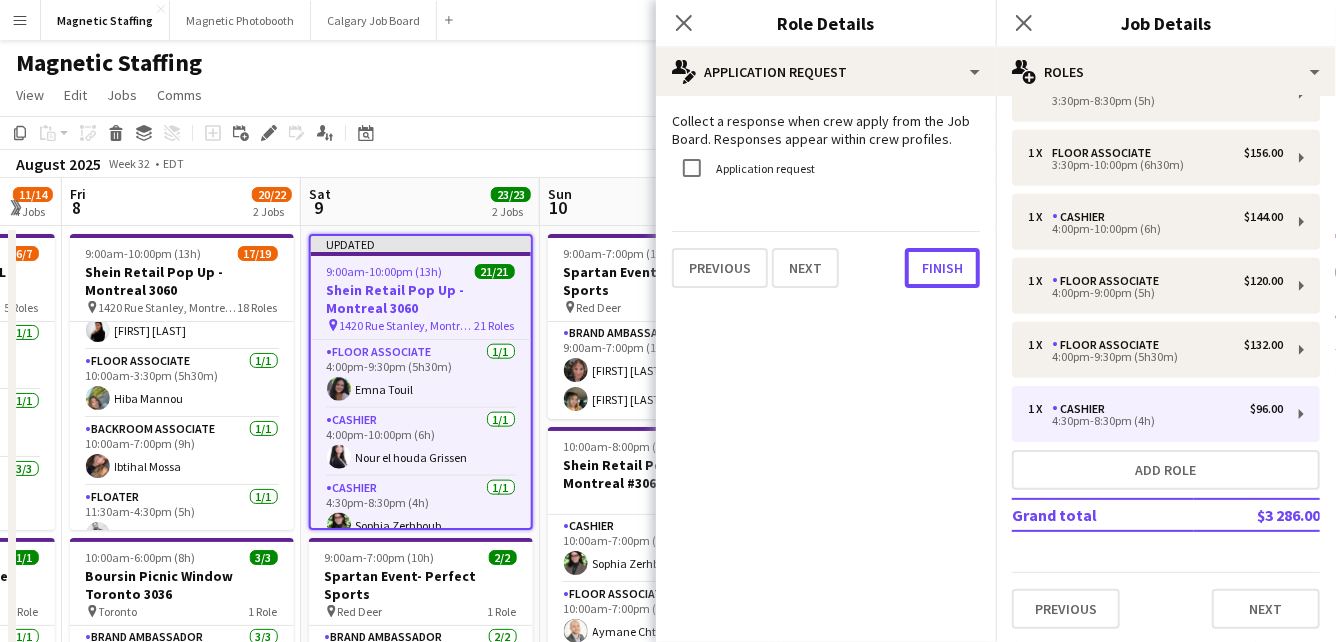click on "Finish" at bounding box center (942, 268) 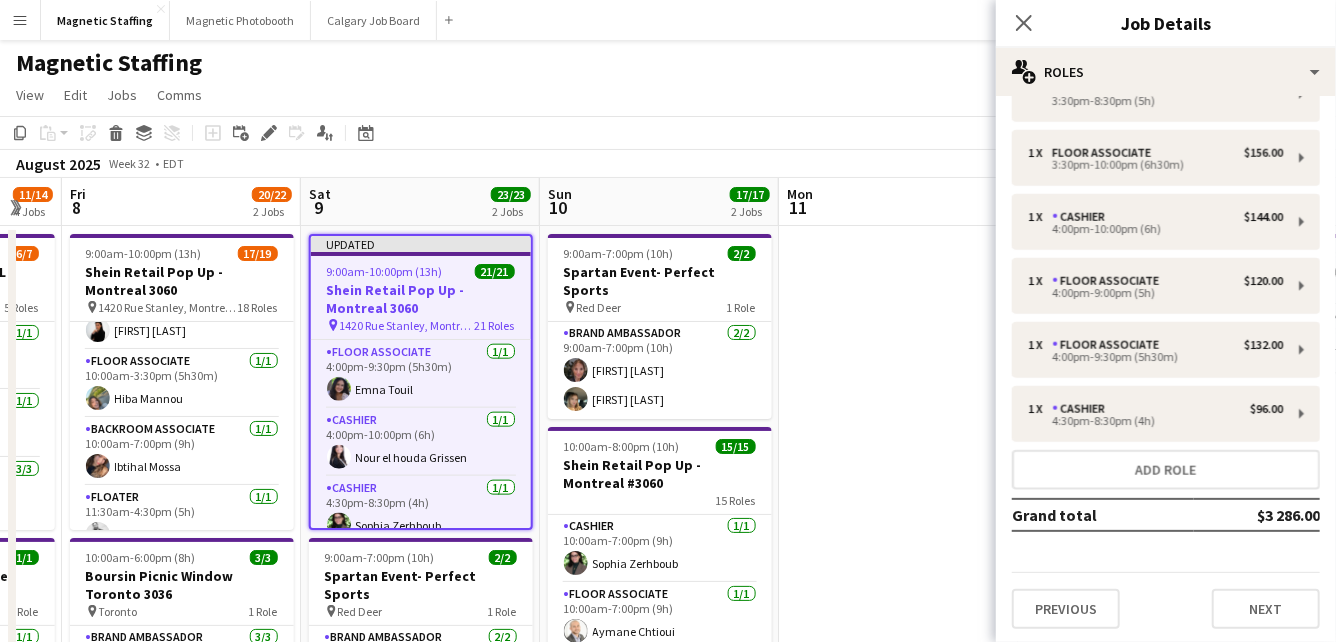 click on "Copy
Paste
Paste
Command
V Paste with crew
Command
Shift
V
Paste linked Job
Delete
Group
Ungroup
Add job
Add linked Job
Edit
Edit linked Job
Applicants
Date picker
AUG 2025 AUG 2025 Monday M Tuesday T Wednesday W Thursday T Friday F Saturday S Sunday S  AUG   1   2   3   4   5   6   7   8   9   10   11   12   13   14   15   16   17   18   19   20   21   22   23   24   25" 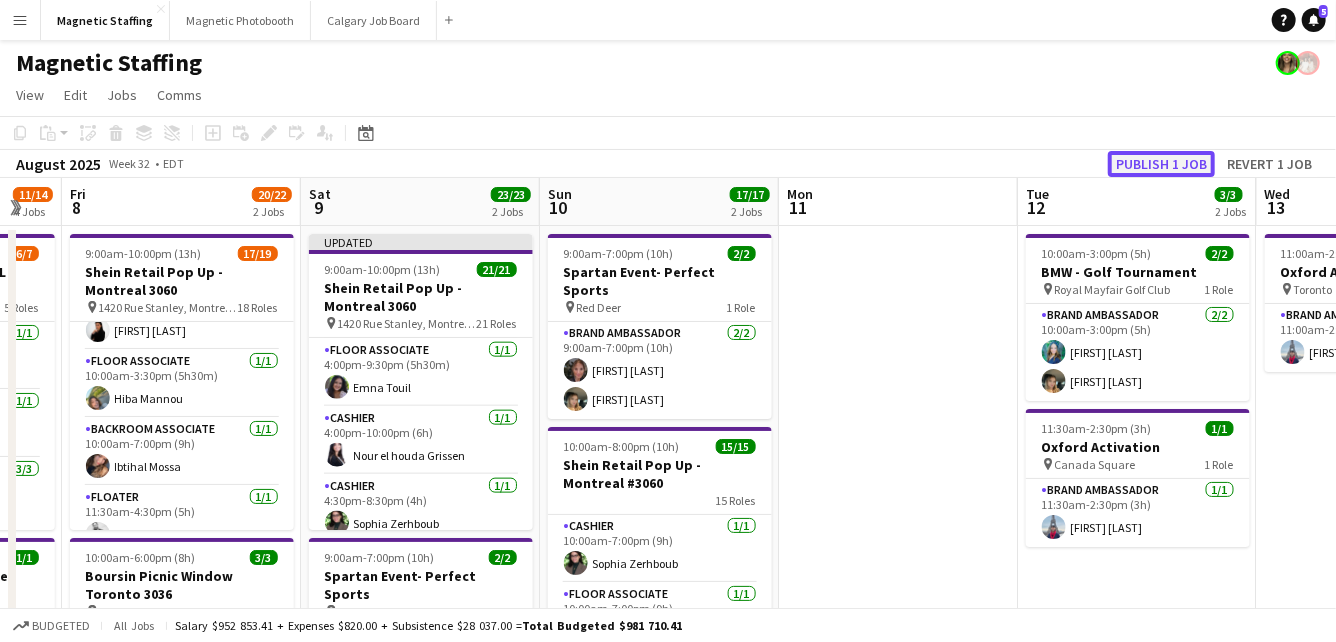 click on "Publish 1 job" 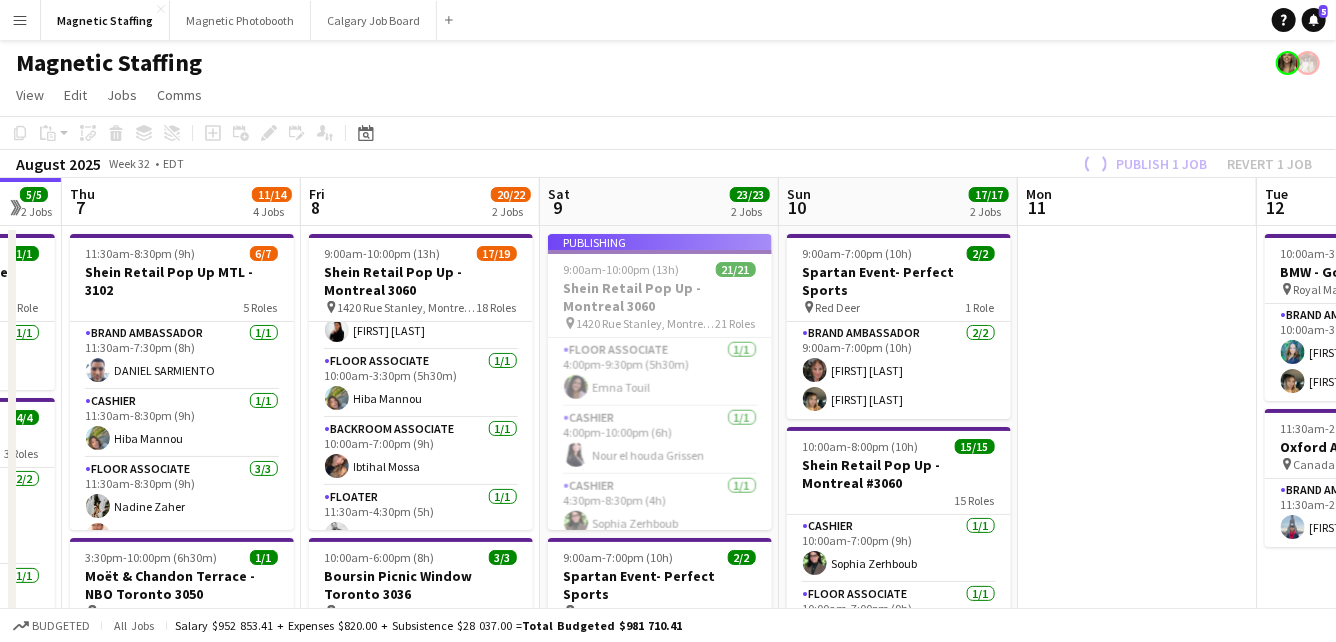 drag, startPoint x: 852, startPoint y: 294, endPoint x: 1076, endPoint y: 294, distance: 224 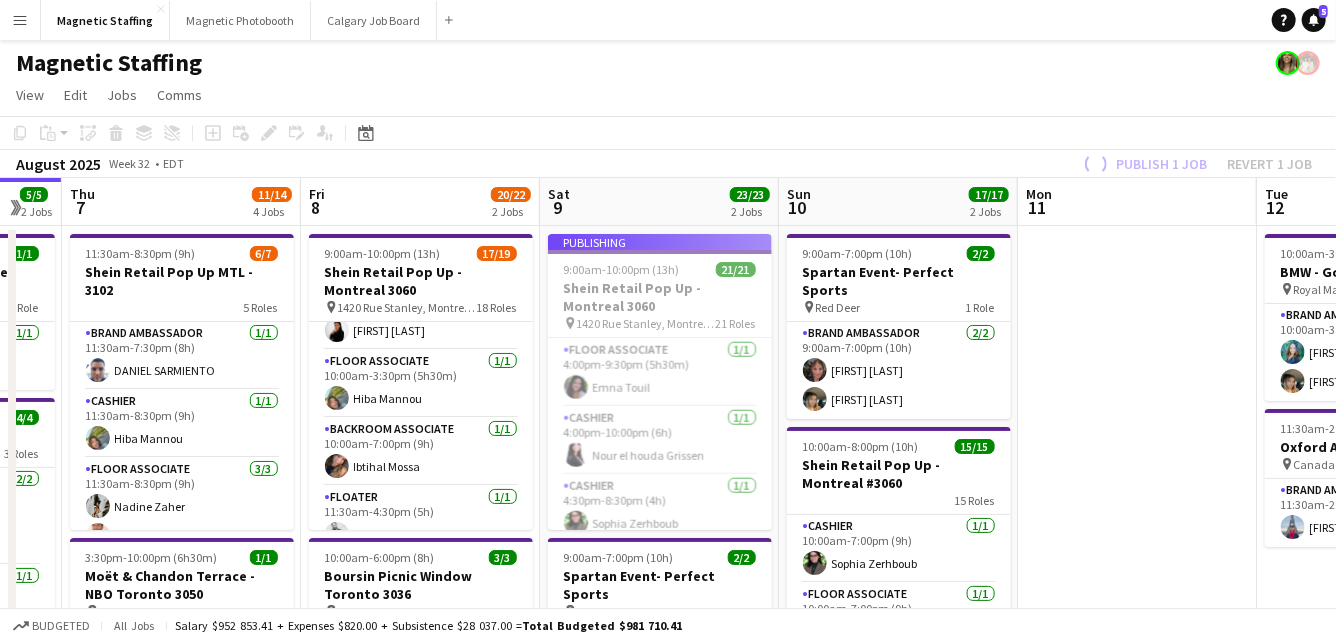click on "Tue   5   17/17   4 Jobs   Wed   6   5/5   2 Jobs   Thu   7   11/14   4 Jobs   Fri   8   20/22   2 Jobs   Sat   9   23/23   2 Jobs   Sun   10   17/17   2 Jobs   Mon   11   Tue   12   3/3   2 Jobs   Wed   13   1/1   1 Job   Thu   14   7/7   2 Jobs   Fri   15   4/4   2 Jobs      2:30pm-10:00pm (7h30m)    4/4   NBO x Shein - 2979
pin
IGA Stadium   3 Roles   Brand Ambassador   2/2   2:30pm-10:00pm (7h30m)
Sofia Solomita Sarah Amoura  Team Lead   1/1   2:30pm-10:00pm (7h30m)
Heidi Filici  Brand Ambassador   1/1   3:30pm-8:30pm (5h)
Alexia Kioussis     2:30pm-3:00pm (30m)    2/2   Spartan Event - Virtual Training Call   1 Role   Brand Ambassador   2/2   2:30pm-3:00pm (30m)
Avery Kerr Katrina Lucyk     3:30pm-10:00pm (6h30m)    1/1   Moët & Chandon Terrace - NBO Toronto 3050
pin
Sobeys Stadium    1 Role   Brand Ambassador   1/1   3:30pm-10:00pm (6h30m)
Sabrina Couture     8:00pm-3:30am (7h30m) (Wed)   10/10
pin" at bounding box center [668, 722] 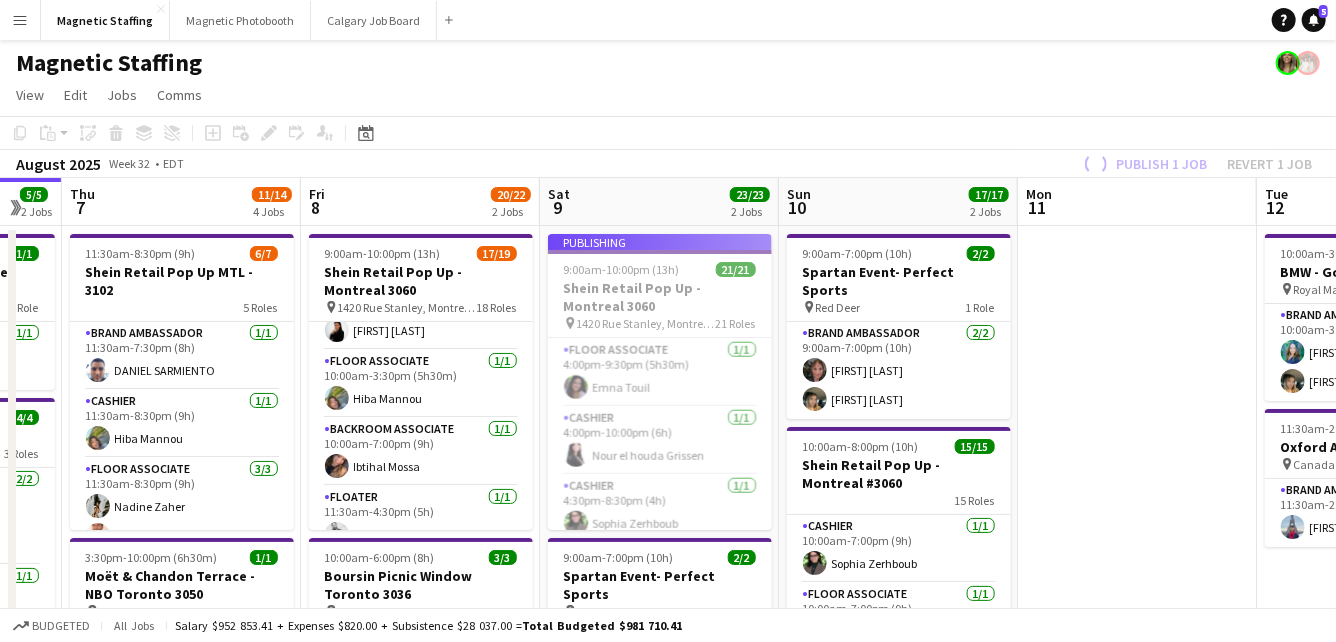scroll, scrollTop: 0, scrollLeft: 400, axis: horizontal 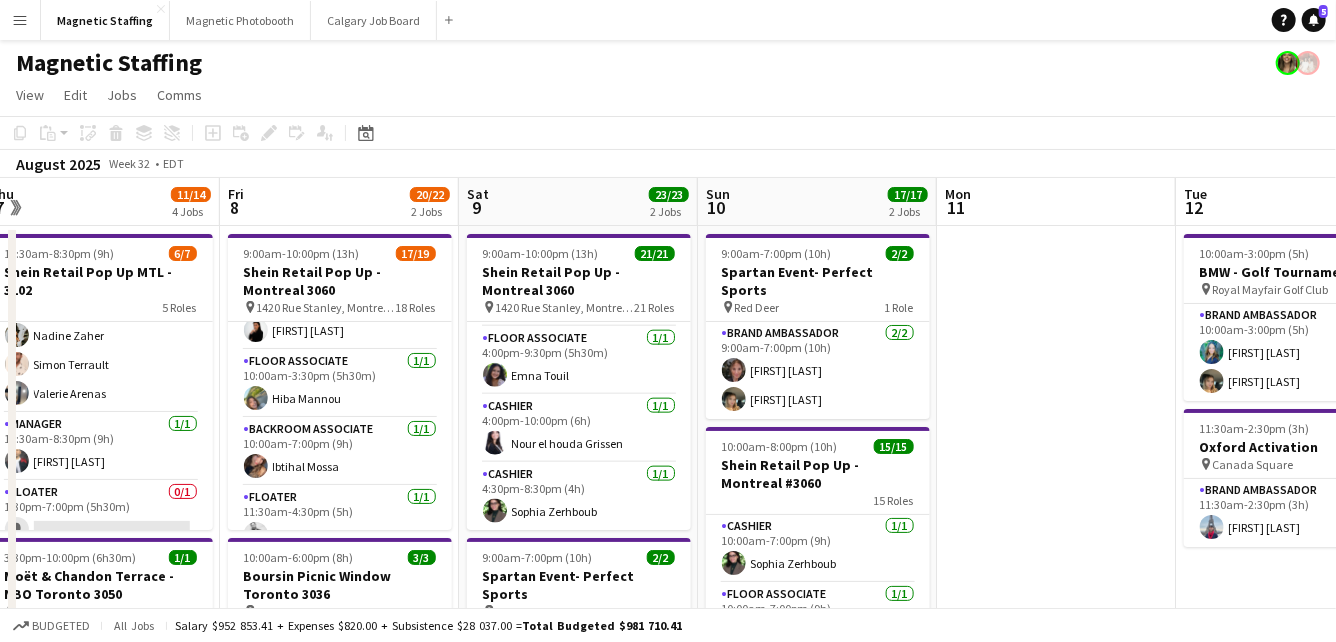 drag, startPoint x: 626, startPoint y: 400, endPoint x: 430, endPoint y: 419, distance: 196.91876 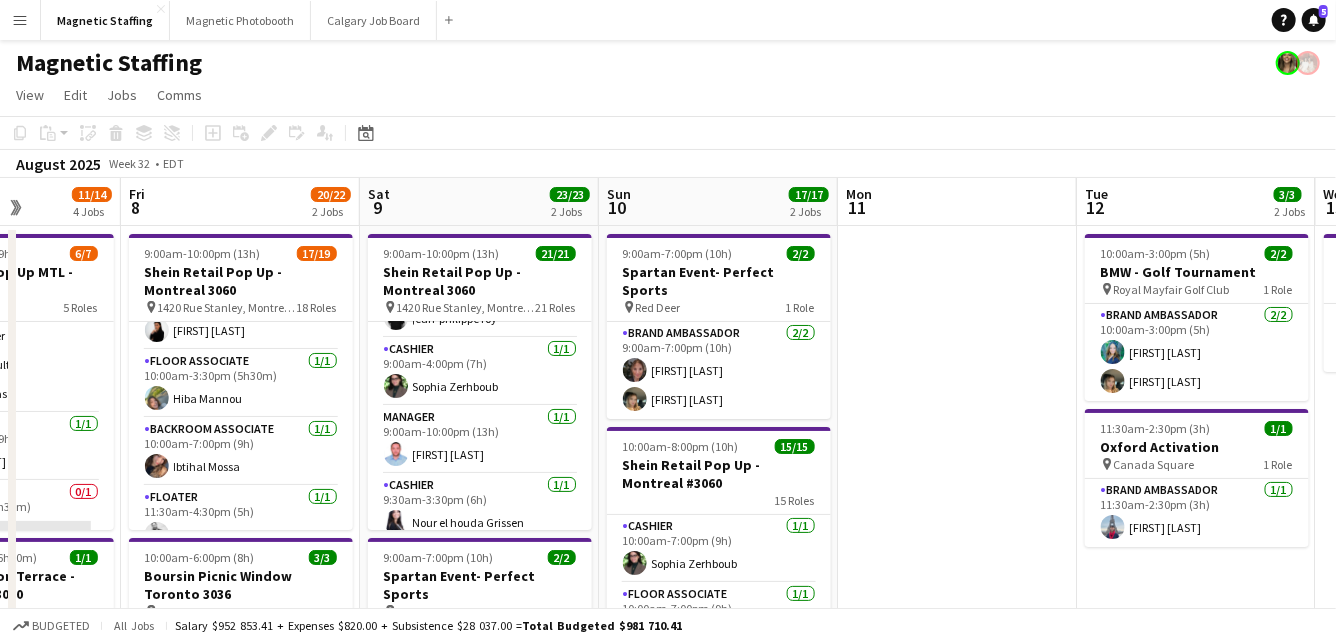 scroll, scrollTop: 0, scrollLeft: 0, axis: both 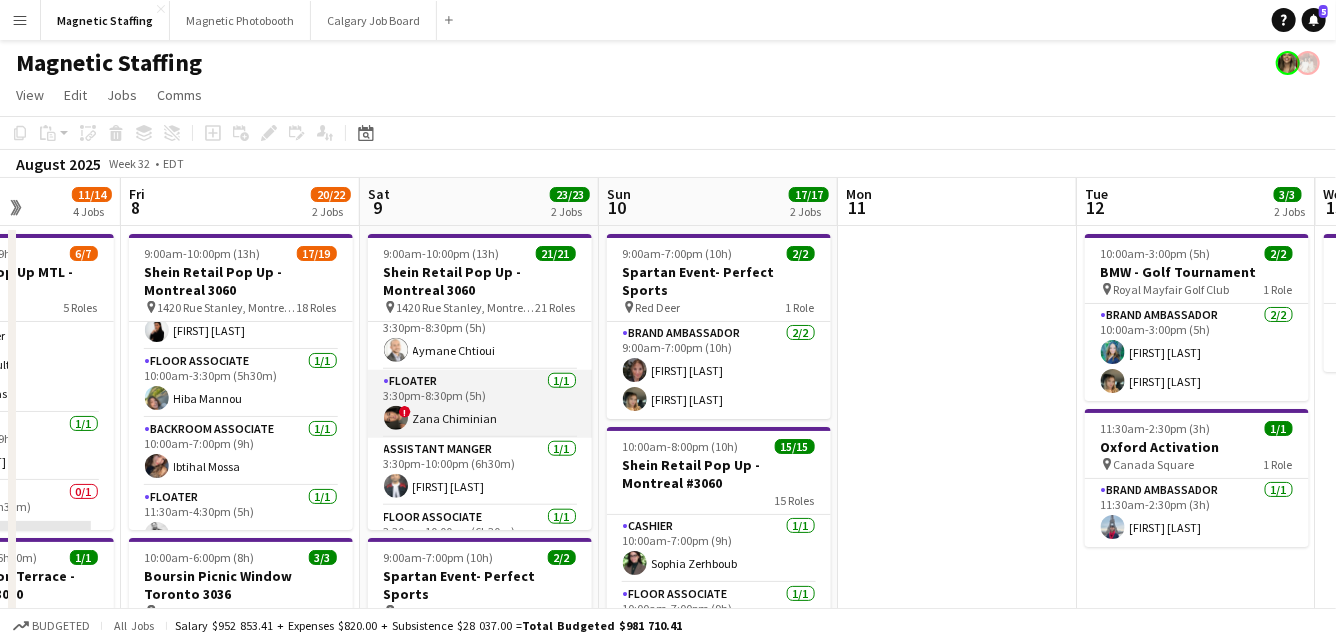 click on "Floater   1/1   3:30pm-8:30pm (5h)
! Zana Chiminian" at bounding box center [480, 404] 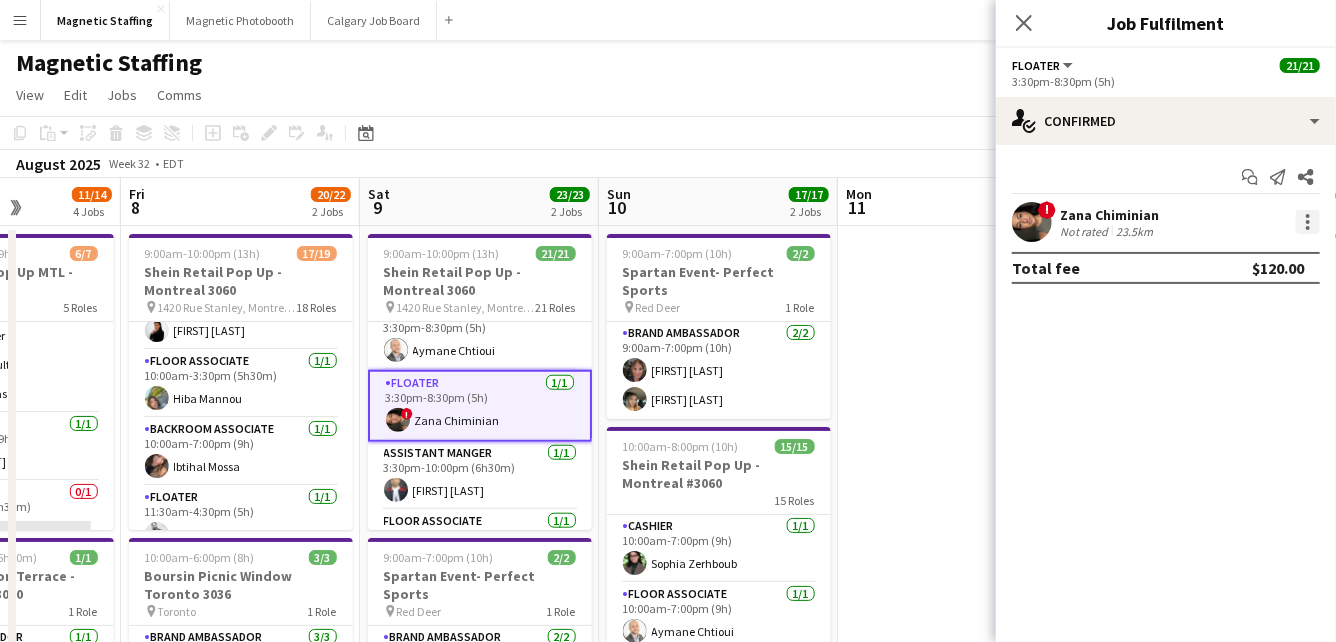 click at bounding box center [1308, 222] 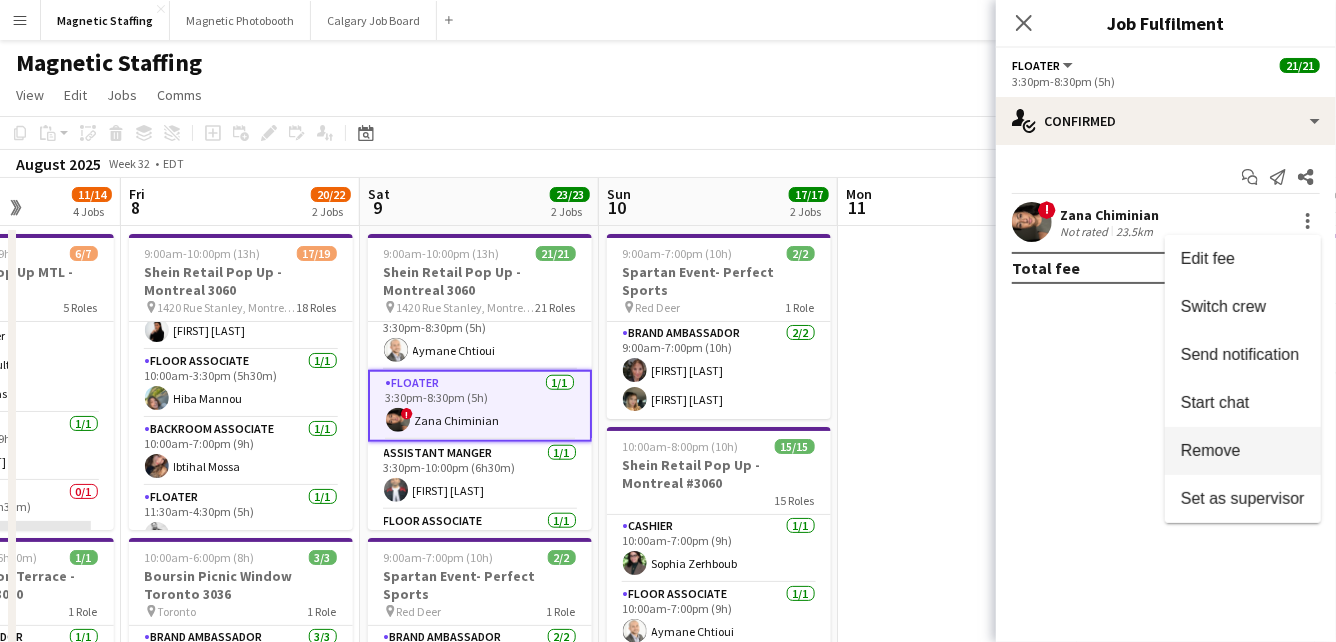click on "Remove" at bounding box center (1211, 450) 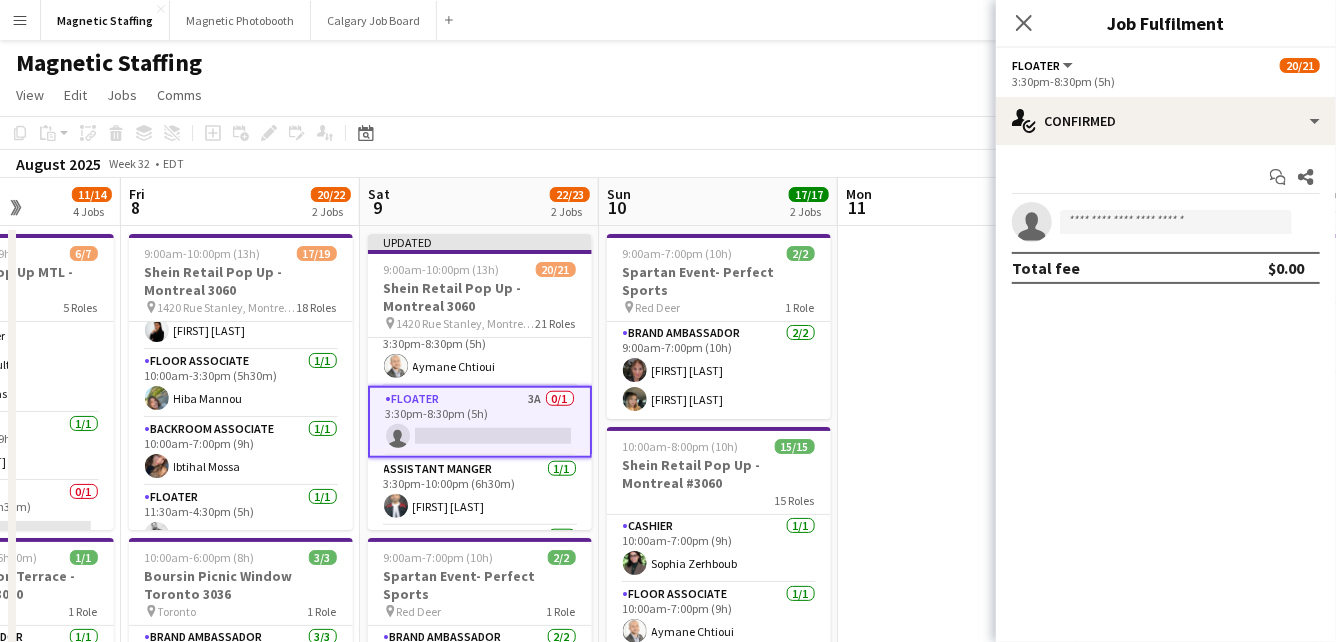 click at bounding box center [957, 730] 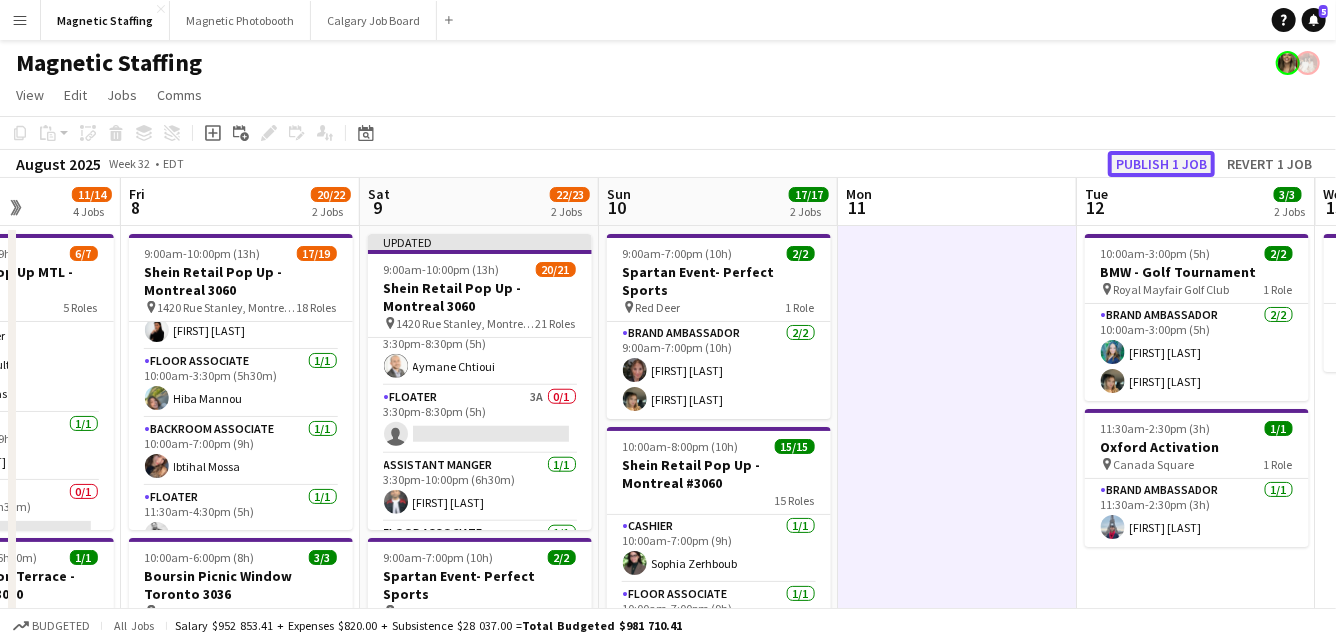 click on "Publish 1 job" 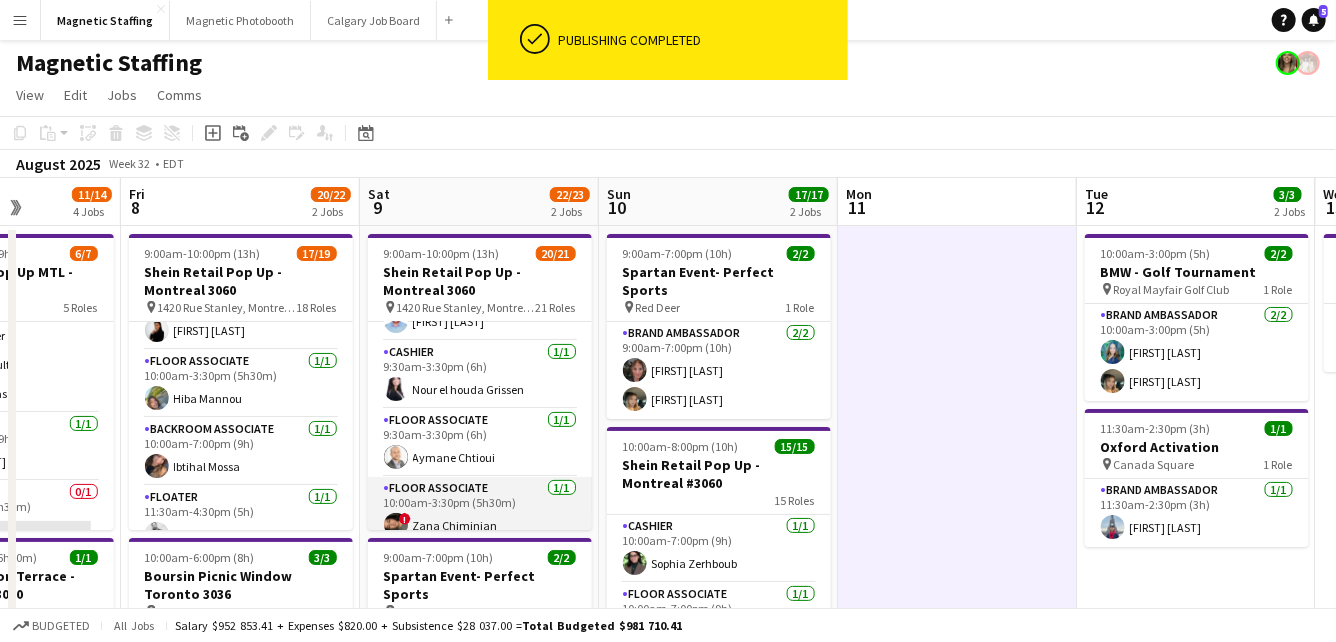scroll, scrollTop: 318, scrollLeft: 0, axis: vertical 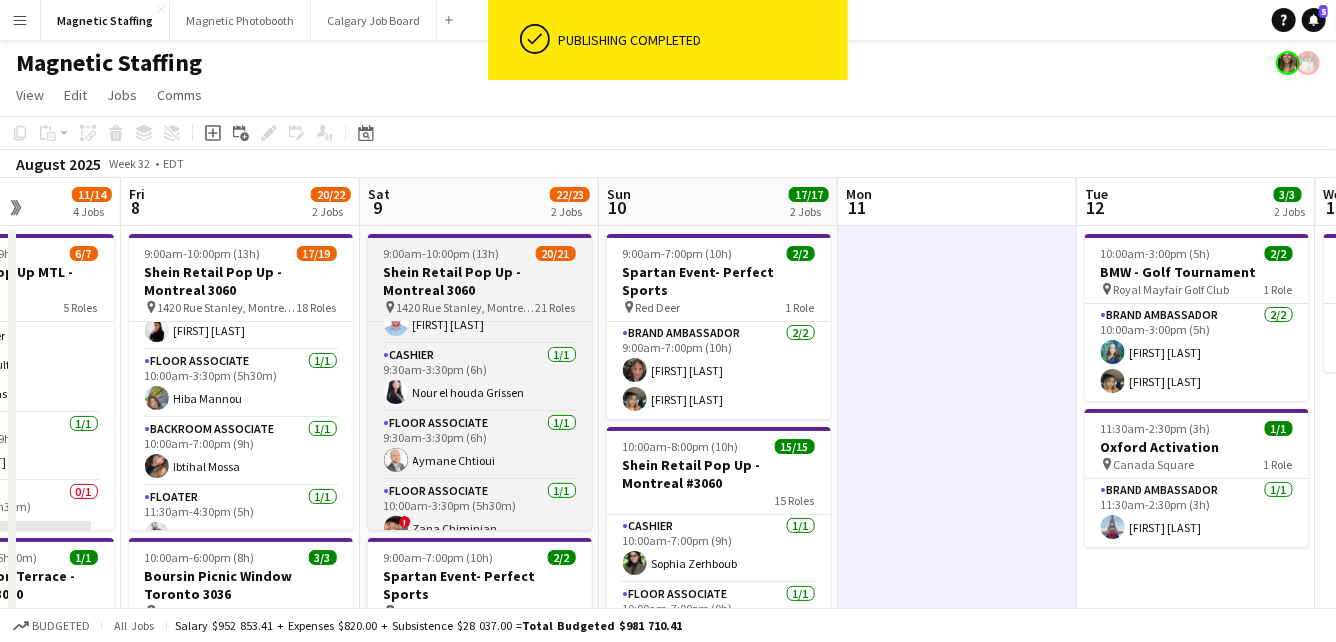click on "Shein Retail Pop Up - Montreal 3060" at bounding box center [480, 281] 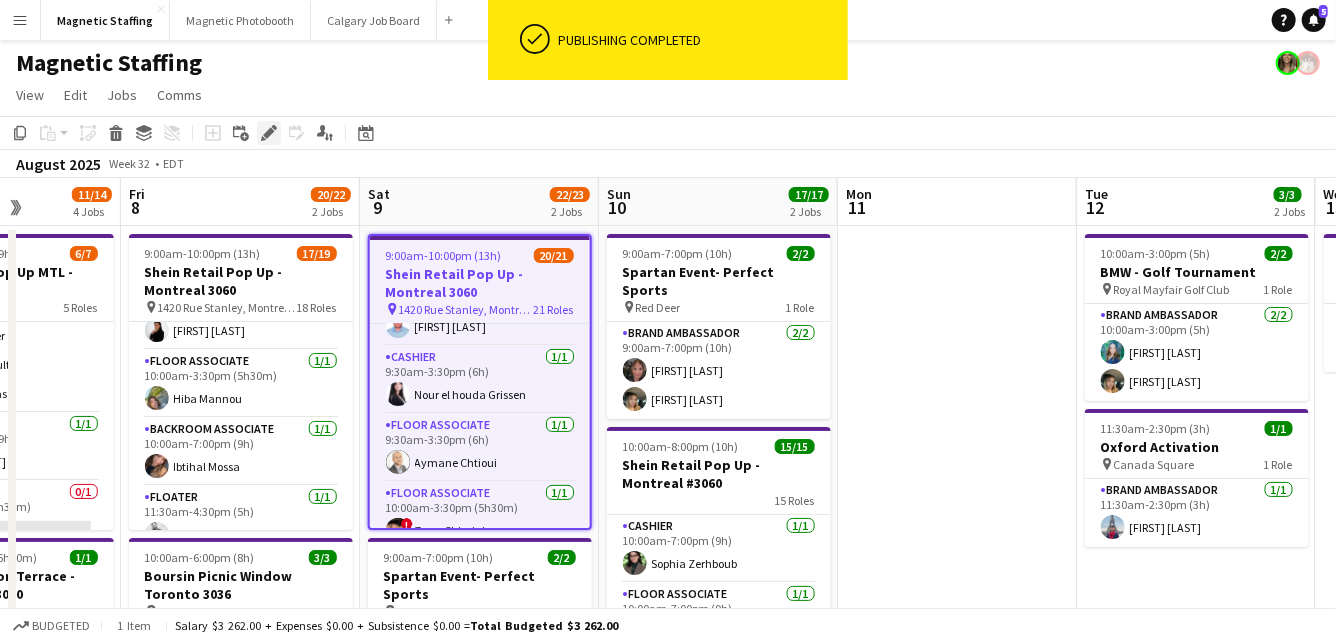 click 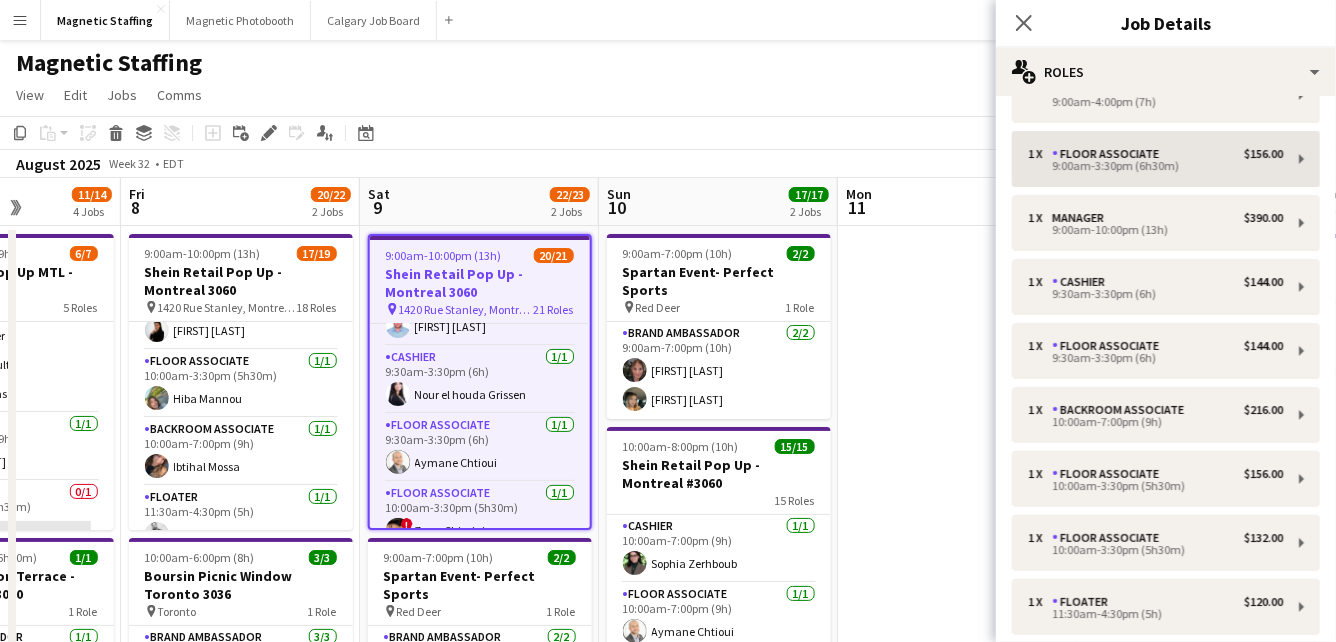 scroll, scrollTop: 195, scrollLeft: 0, axis: vertical 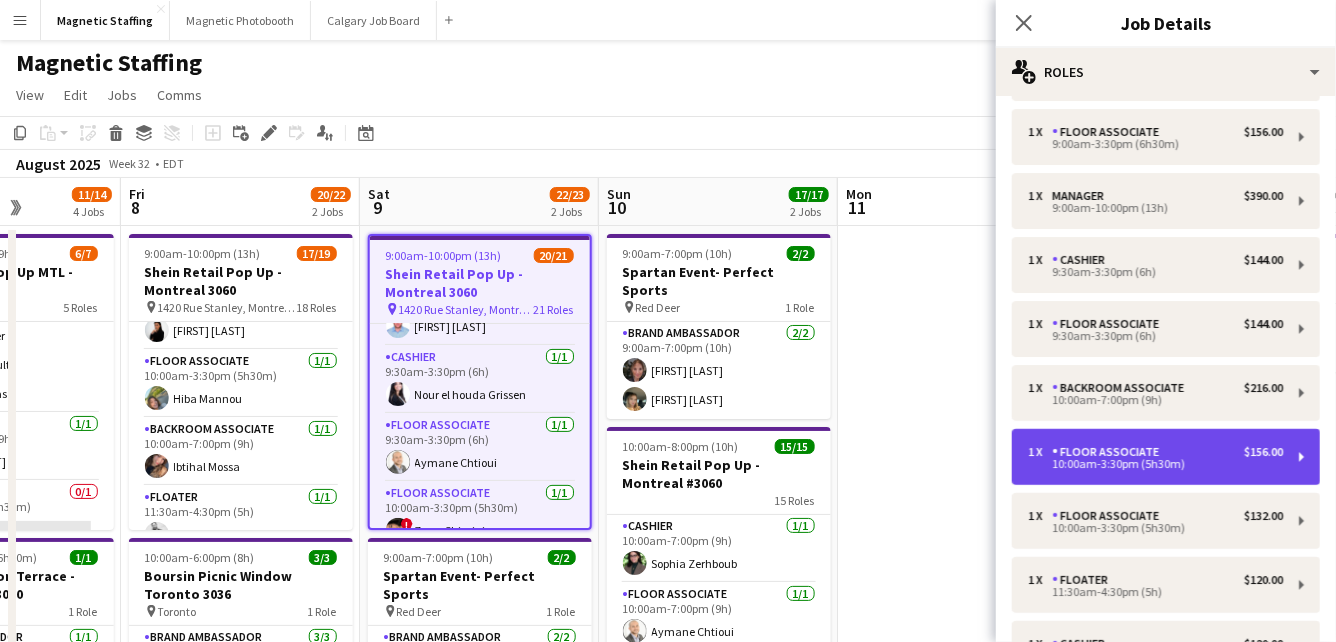 click on "10:00am-3:30pm (5h30m)" at bounding box center [1155, 464] 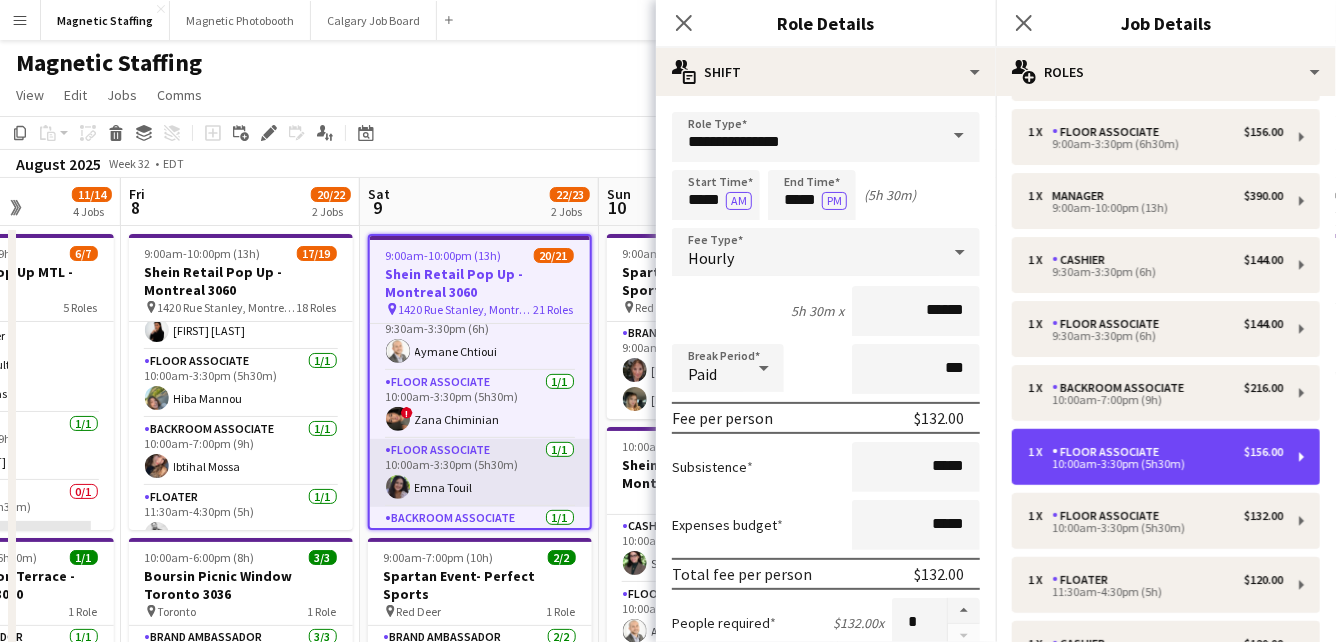 scroll, scrollTop: 441, scrollLeft: 0, axis: vertical 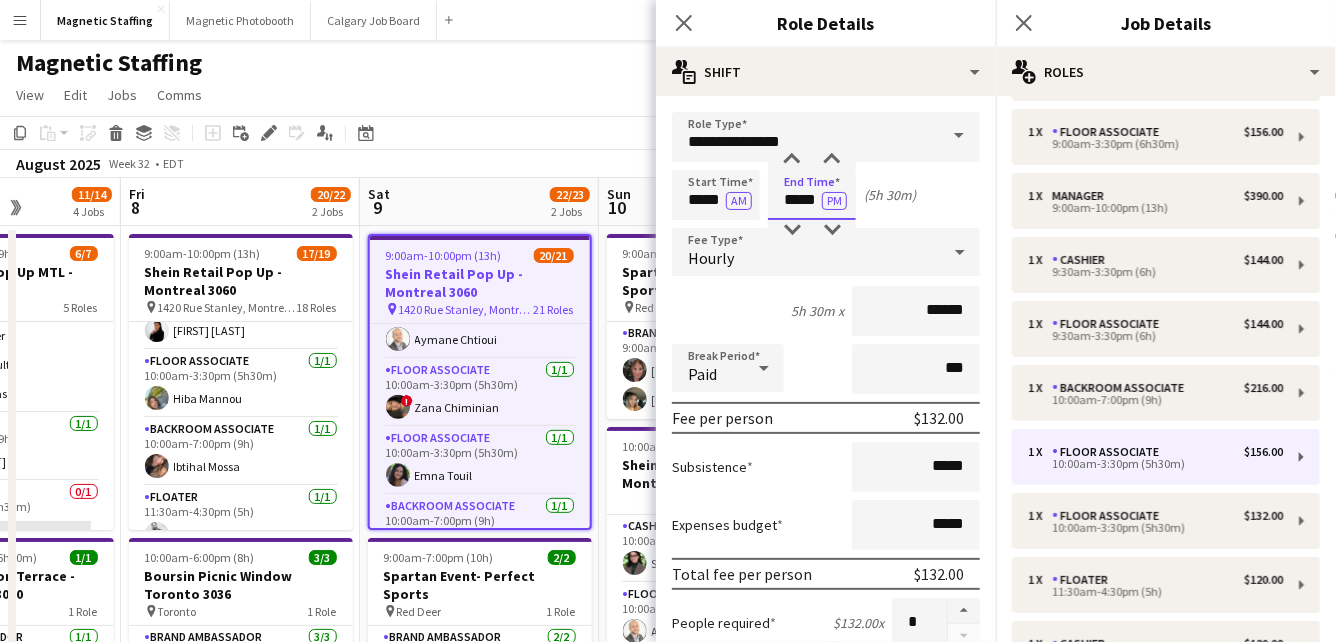 drag, startPoint x: 811, startPoint y: 202, endPoint x: 656, endPoint y: 196, distance: 155.11609 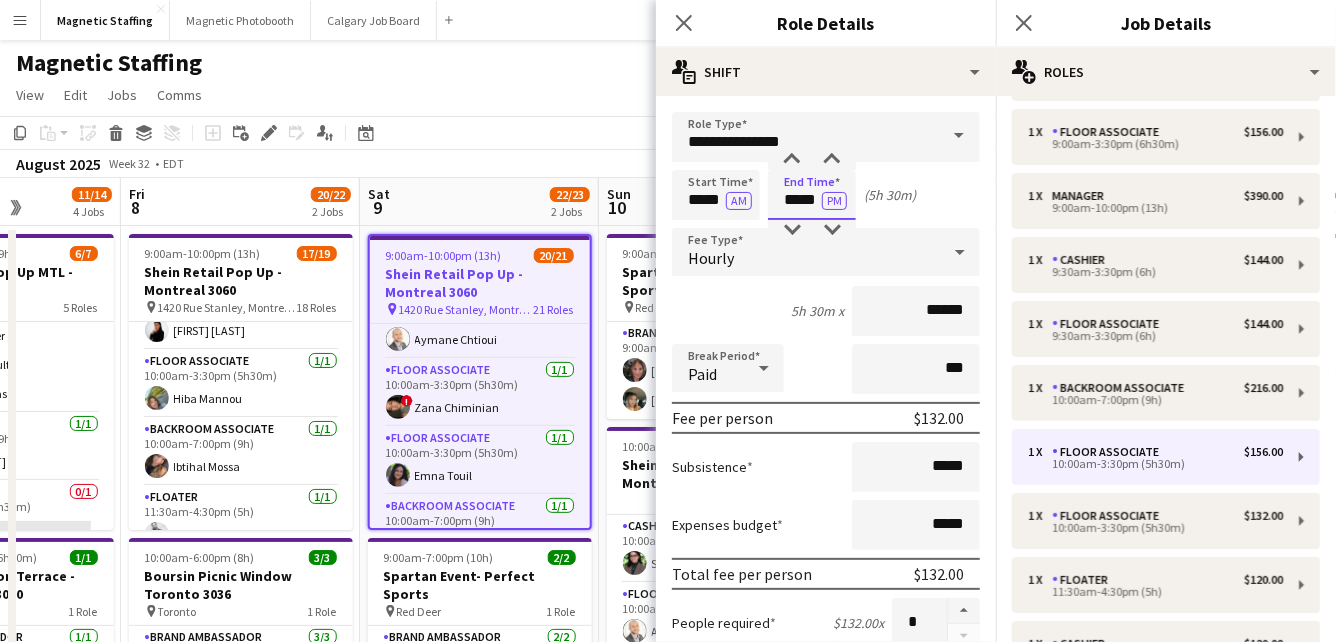 click on "**********" at bounding box center [826, 733] 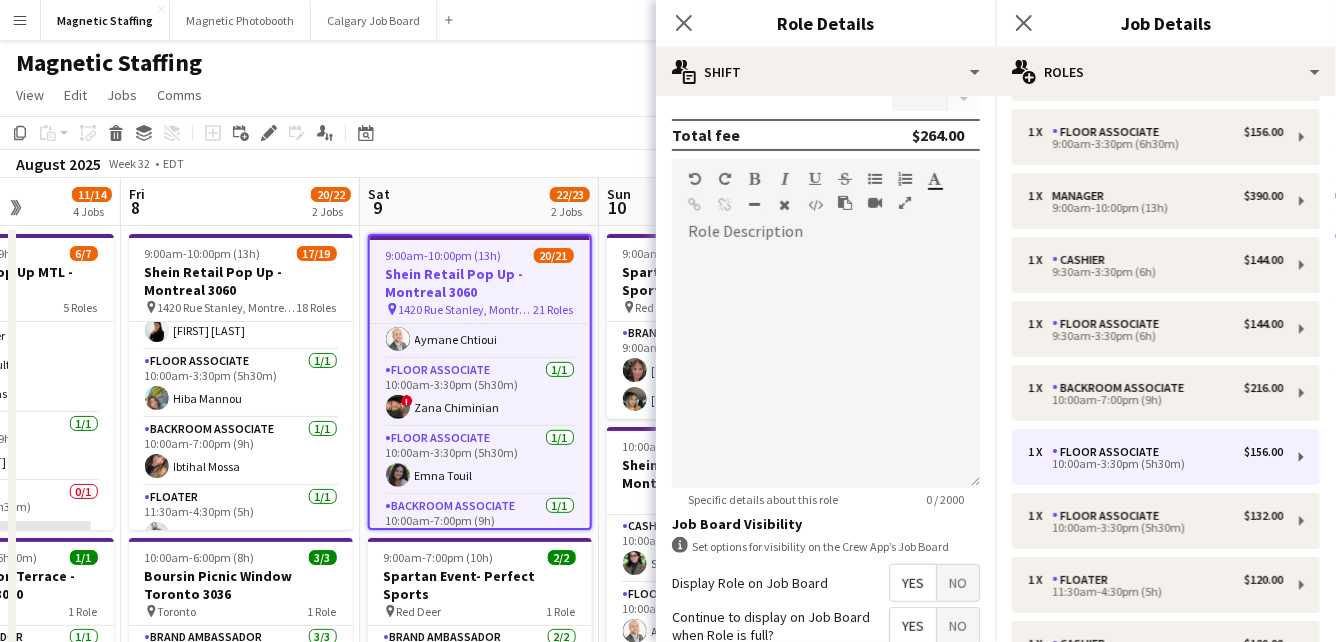 scroll, scrollTop: 709, scrollLeft: 0, axis: vertical 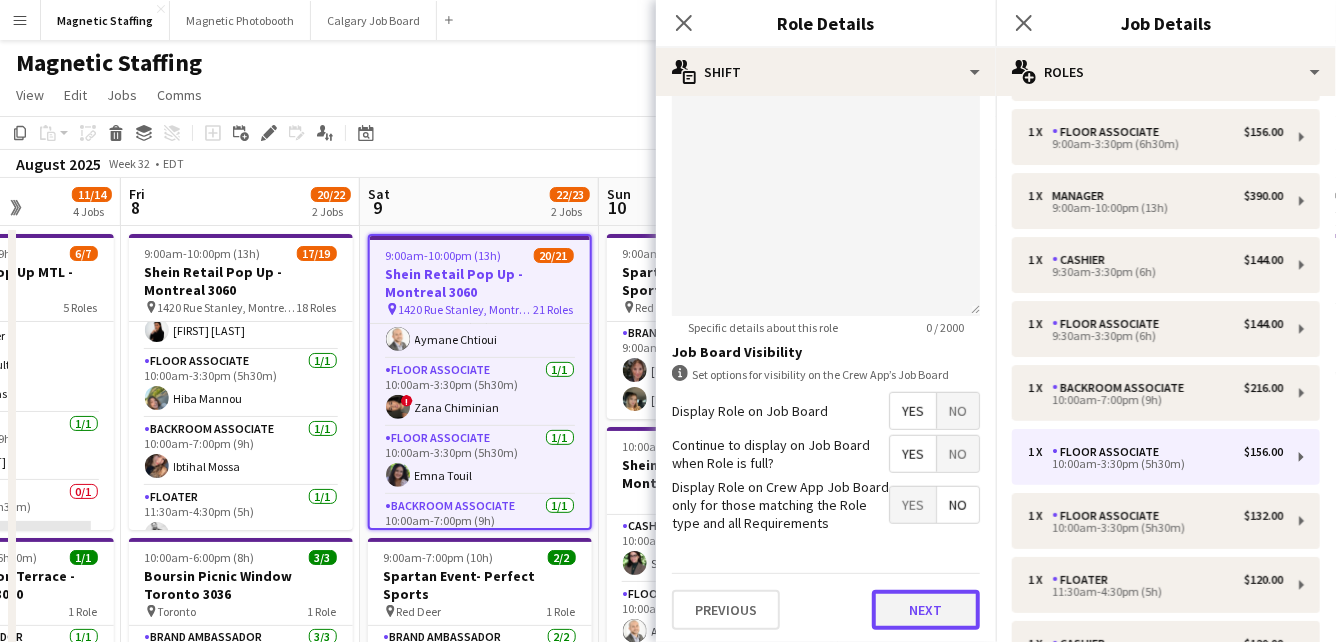 click on "Next" at bounding box center [926, 610] 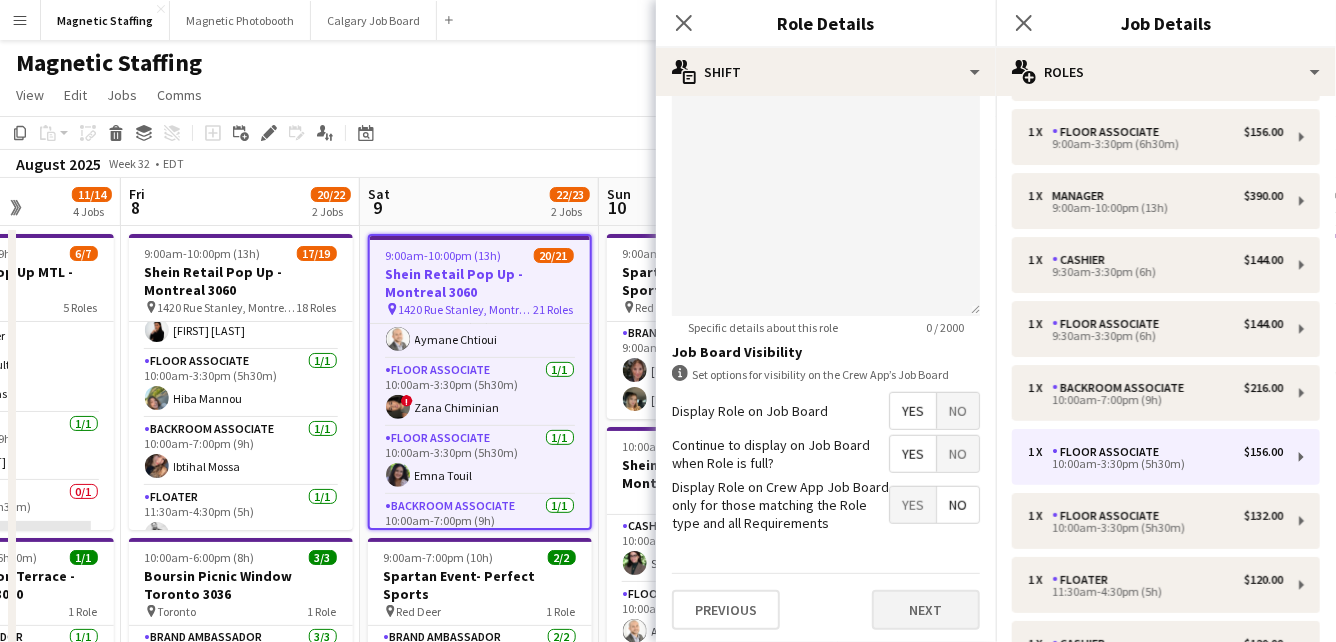 scroll, scrollTop: 0, scrollLeft: 0, axis: both 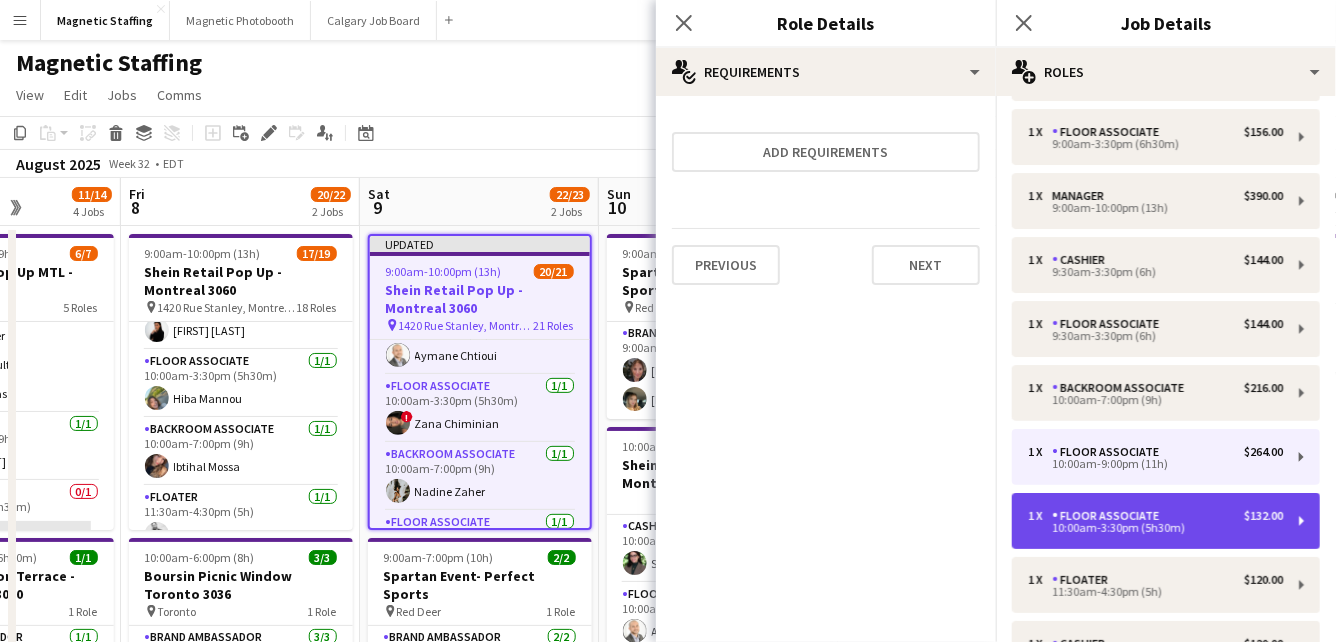 click on "Floor Associate" at bounding box center [1109, 516] 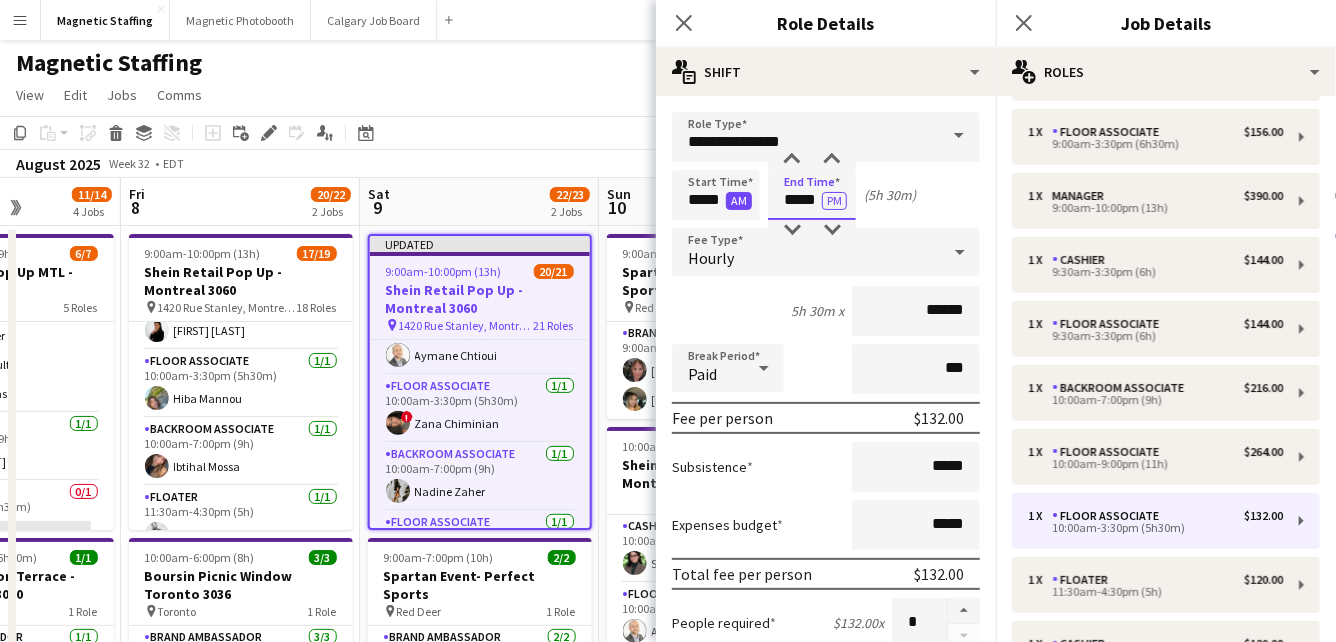 drag, startPoint x: 802, startPoint y: 204, endPoint x: 745, endPoint y: 198, distance: 57.31492 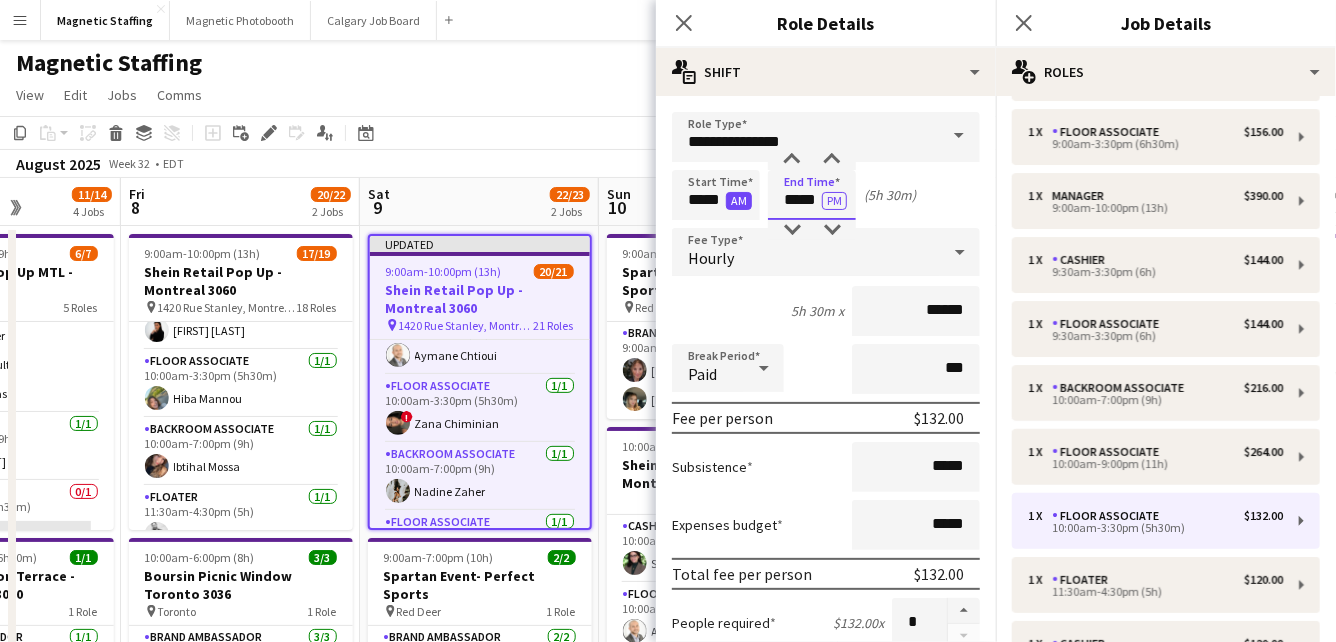 click on "Start Time  *****  AM
End Time  *****  PM
(5h 30m)" at bounding box center [826, 195] 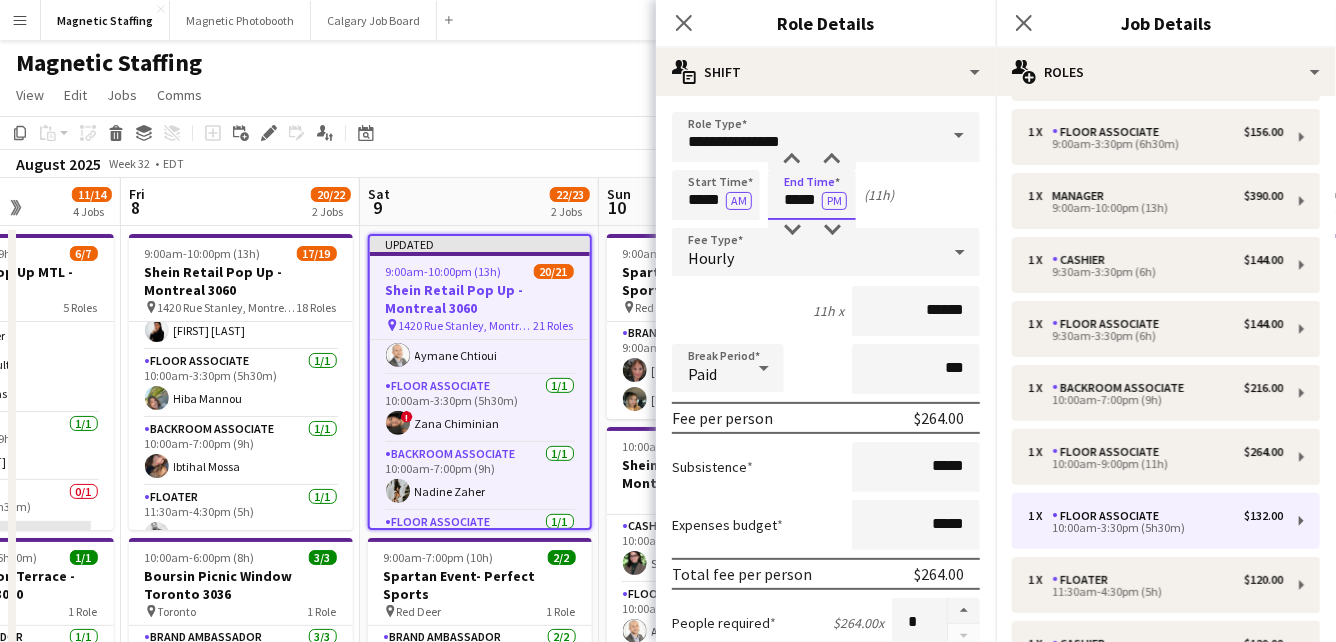 scroll, scrollTop: 709, scrollLeft: 0, axis: vertical 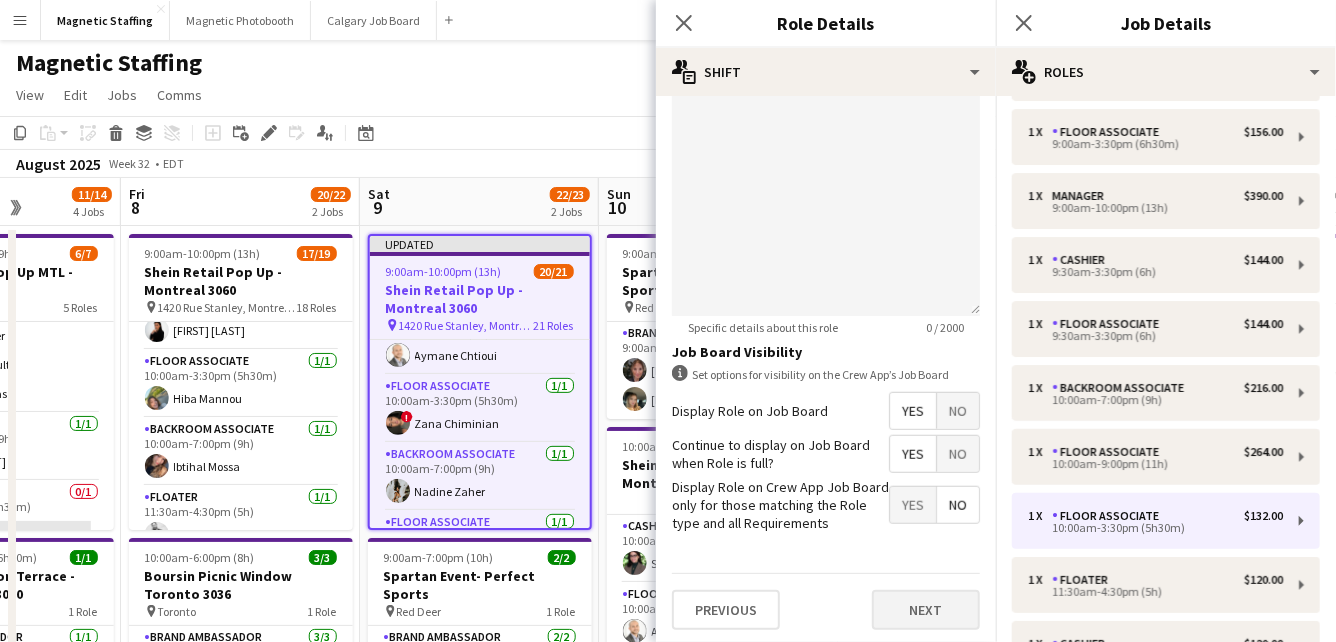 type on "*****" 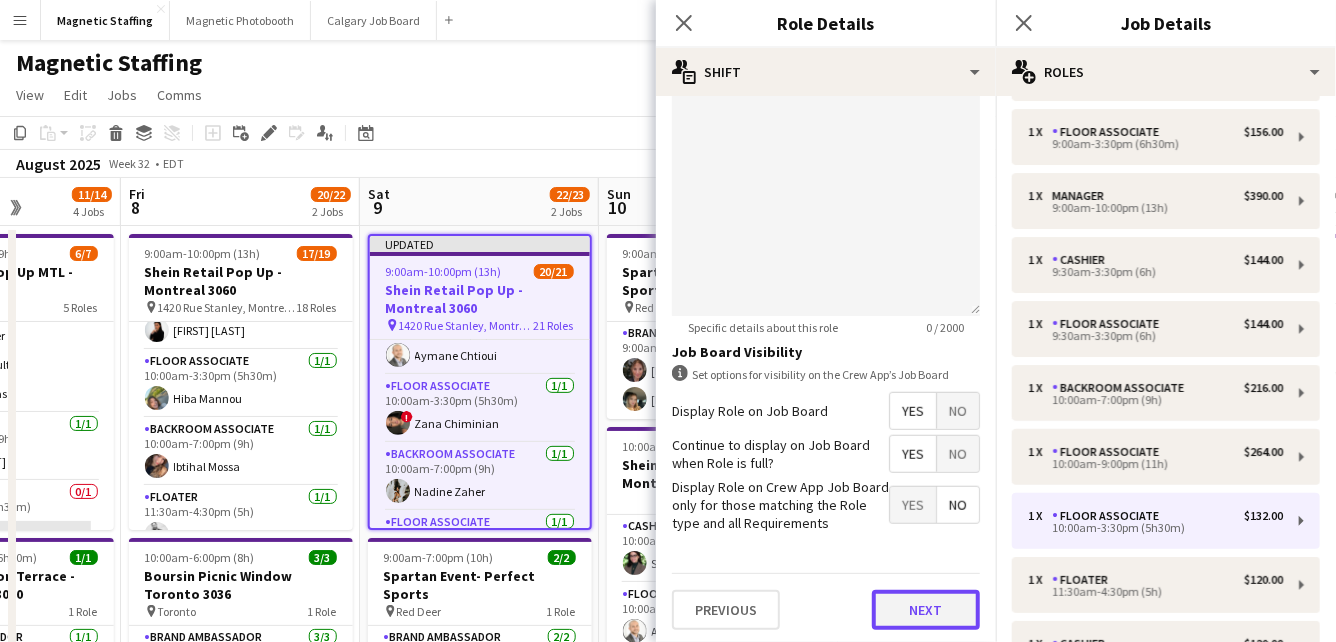 click on "Next" at bounding box center [926, 610] 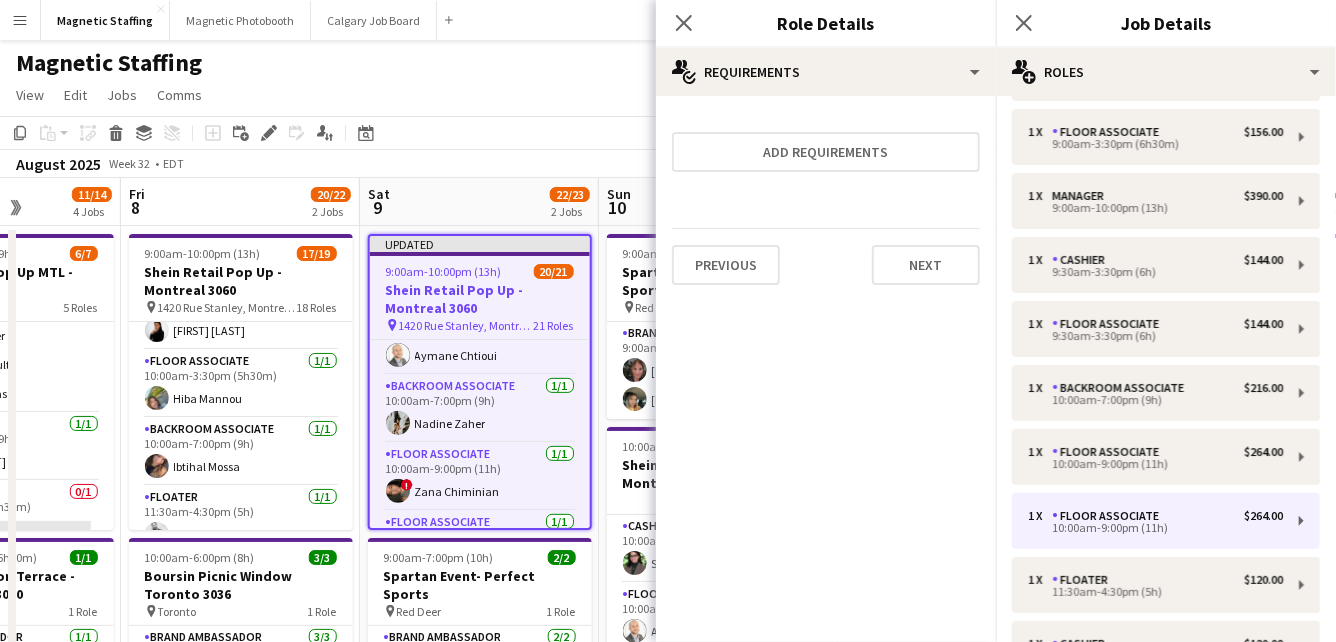 scroll, scrollTop: 0, scrollLeft: 0, axis: both 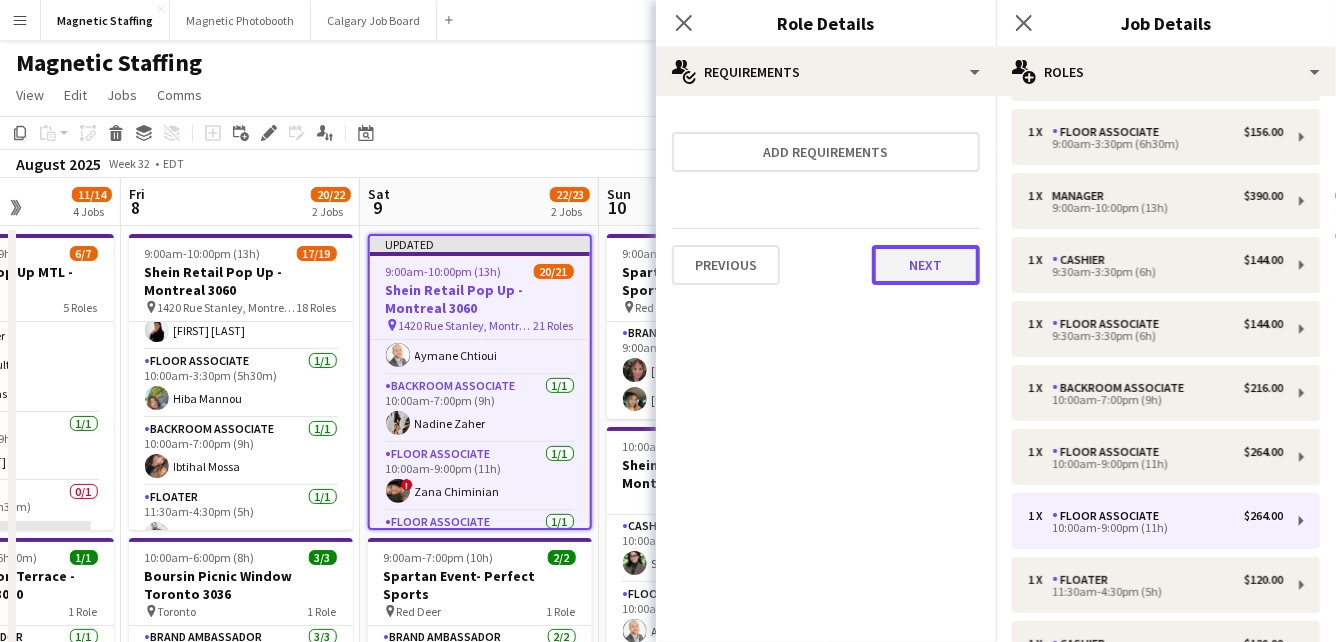 click on "Next" at bounding box center (926, 265) 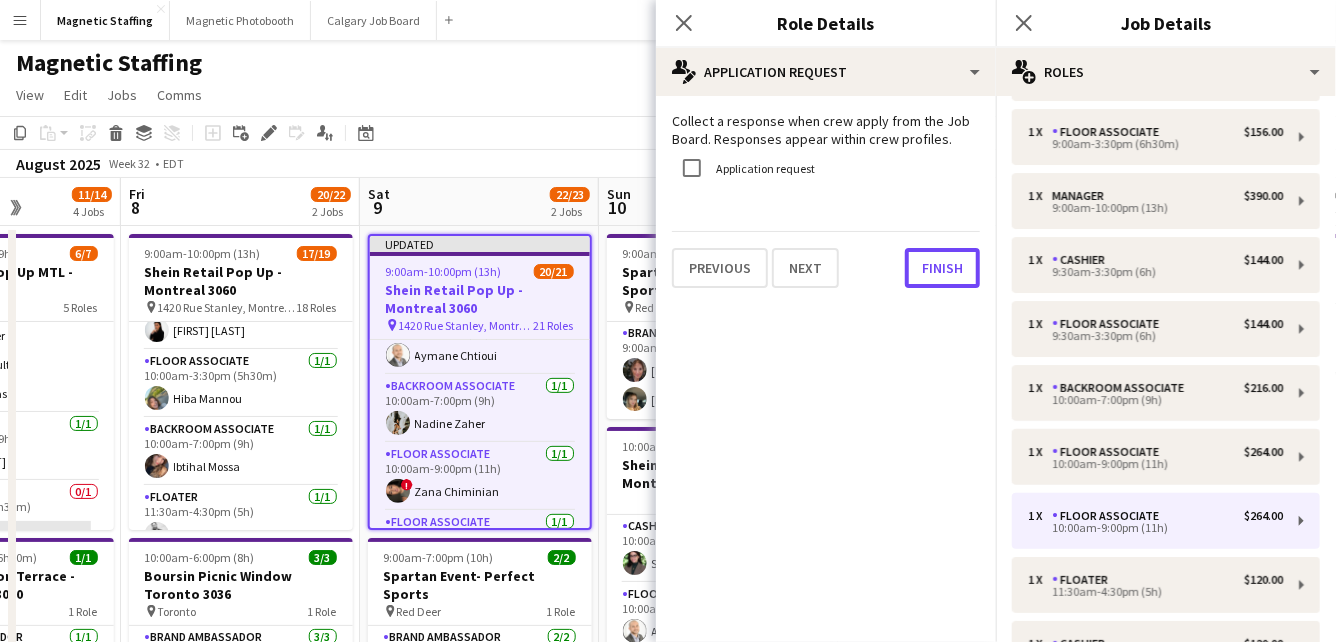 click on "Finish" at bounding box center (942, 268) 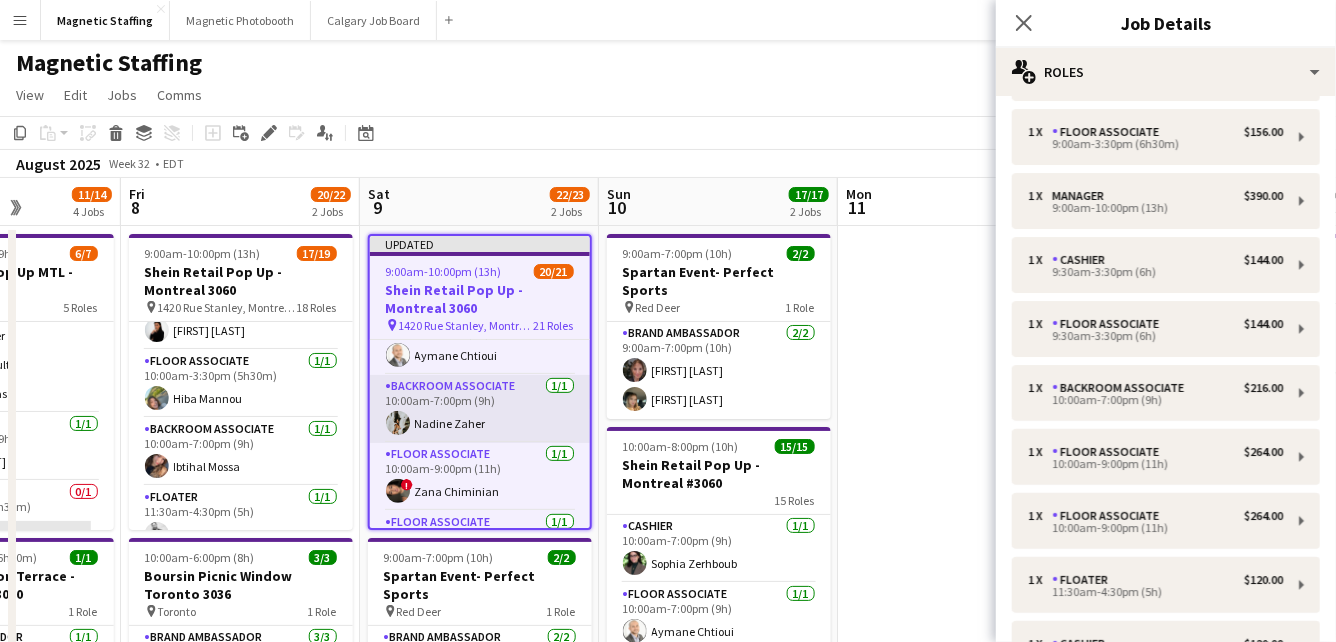 scroll, scrollTop: 0, scrollLeft: 0, axis: both 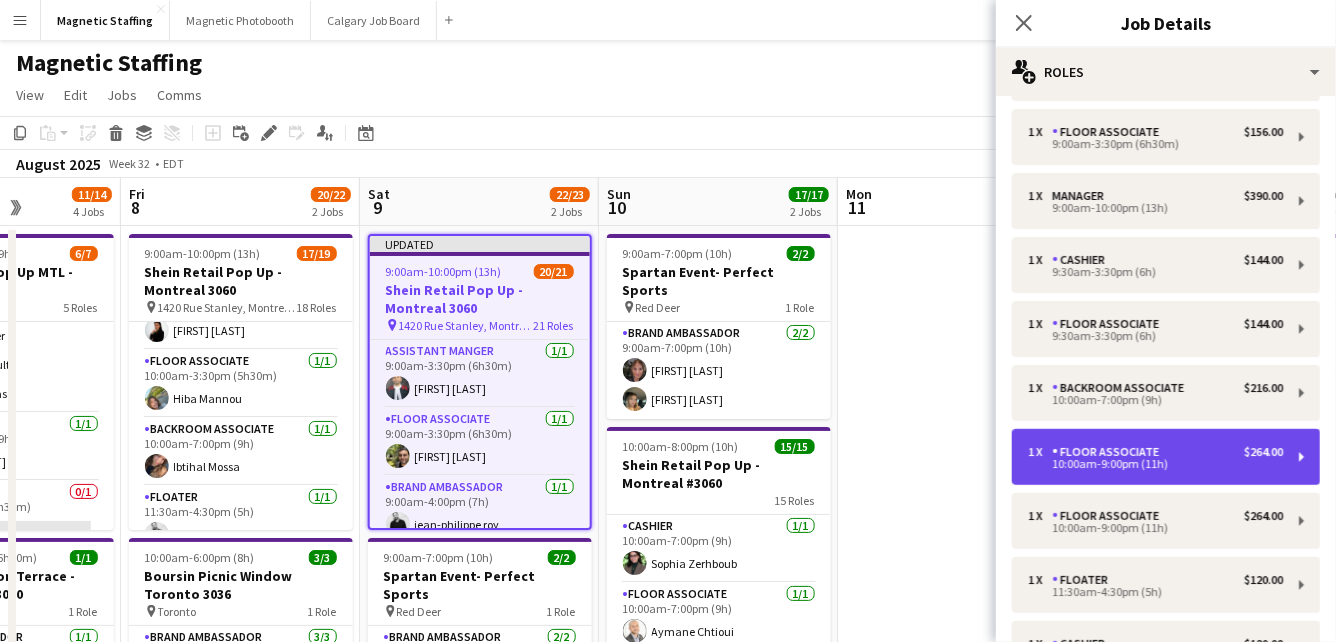 click on "Floor Associate" at bounding box center (1109, 452) 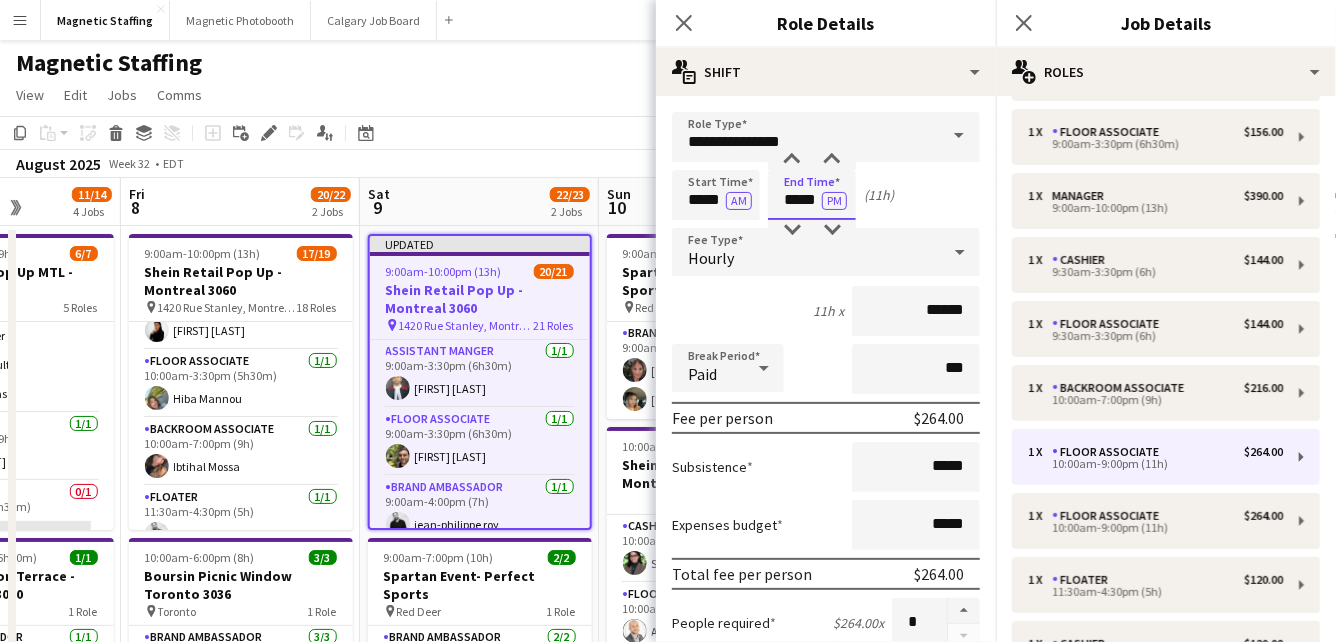 drag, startPoint x: 820, startPoint y: 204, endPoint x: 699, endPoint y: 204, distance: 121 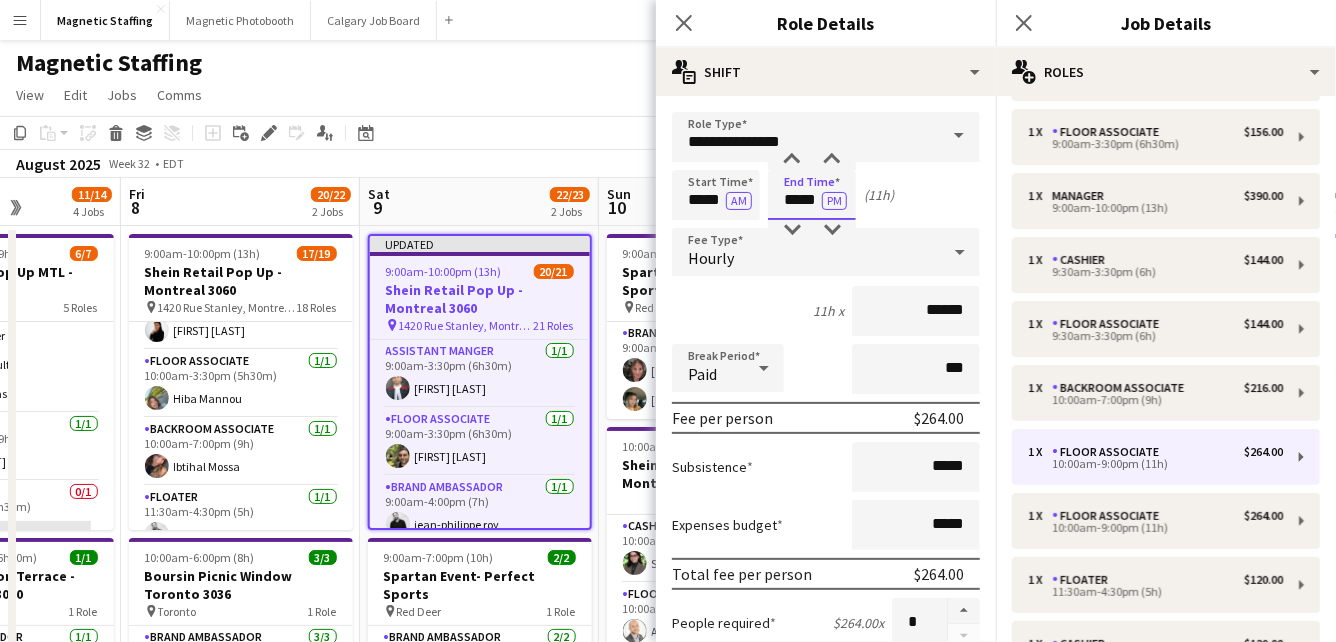 click on "Start Time  *****  AM
End Time  *****  PM
(11h)" at bounding box center [826, 195] 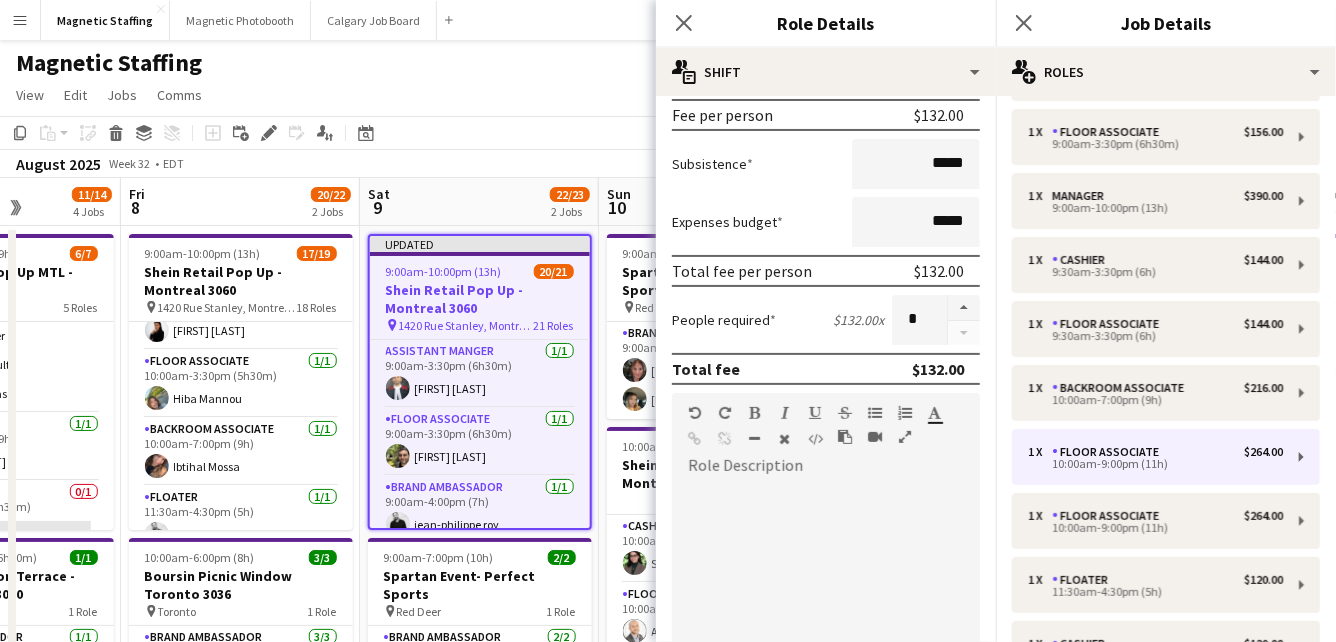 scroll, scrollTop: 709, scrollLeft: 0, axis: vertical 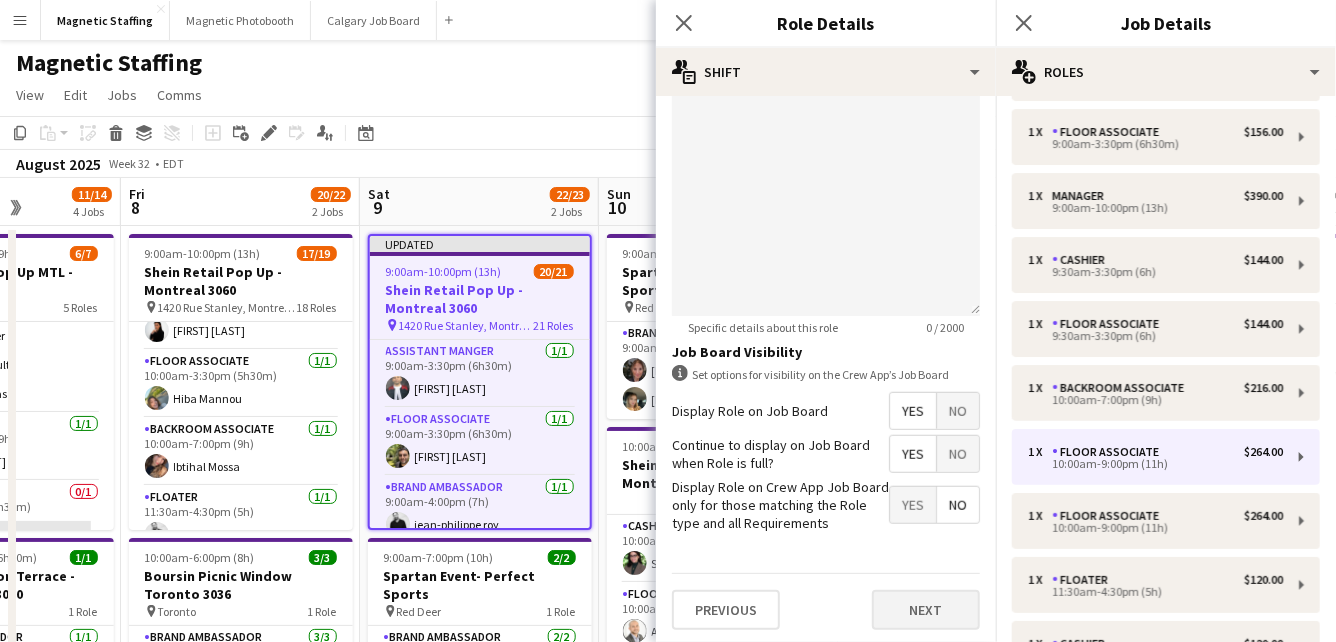 type on "*****" 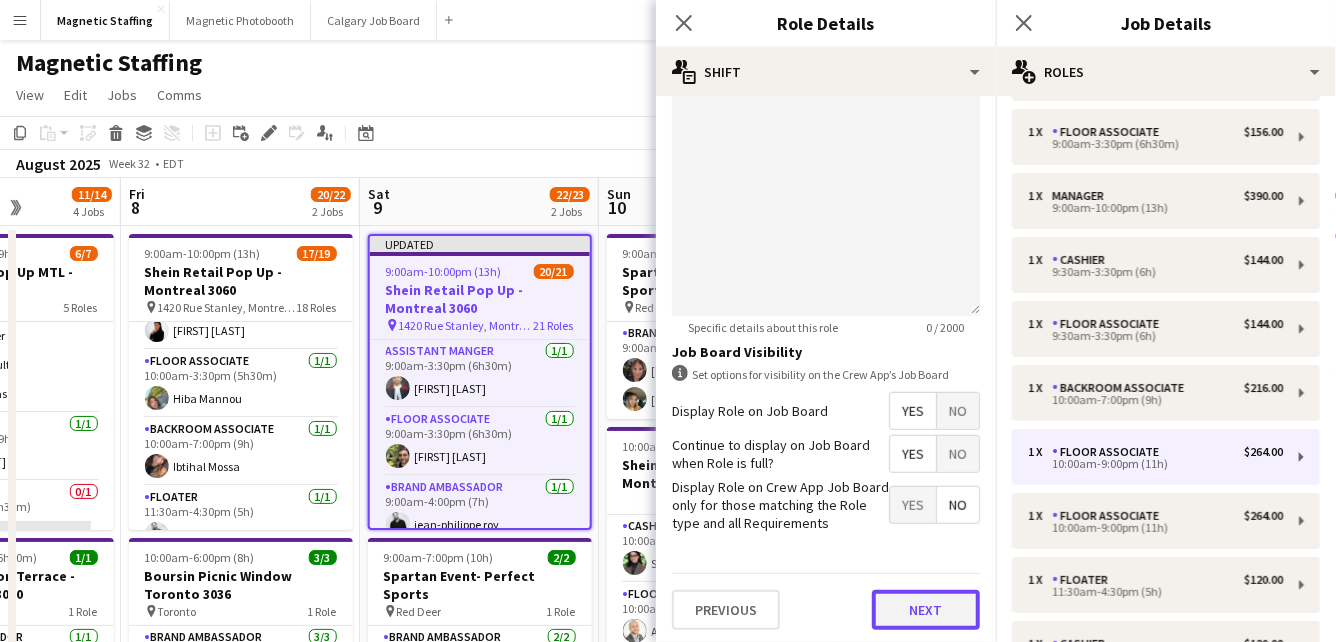 click on "Next" at bounding box center (926, 610) 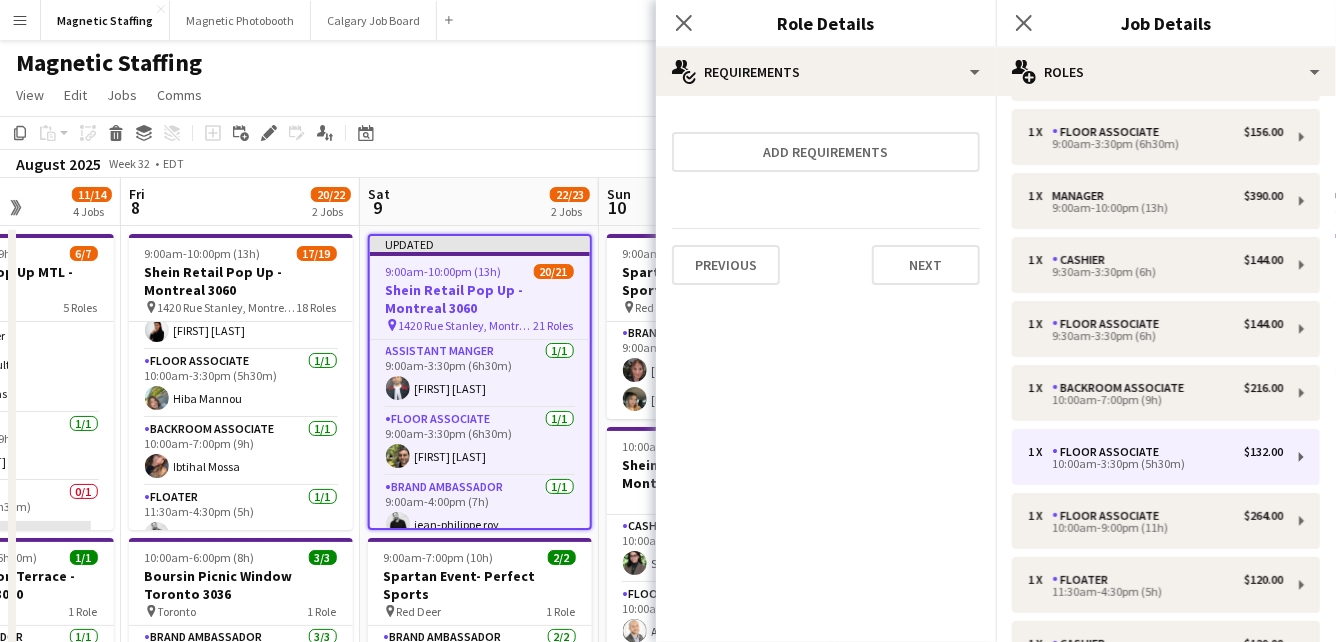 scroll, scrollTop: 0, scrollLeft: 0, axis: both 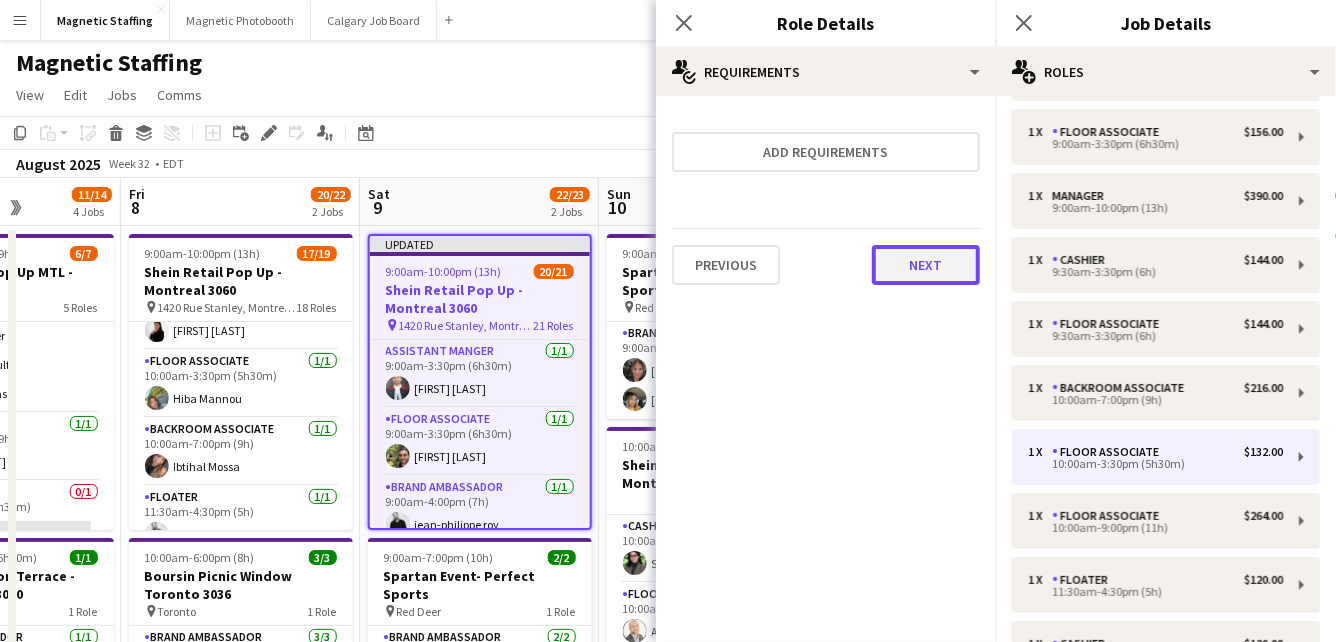 click on "Next" at bounding box center (926, 265) 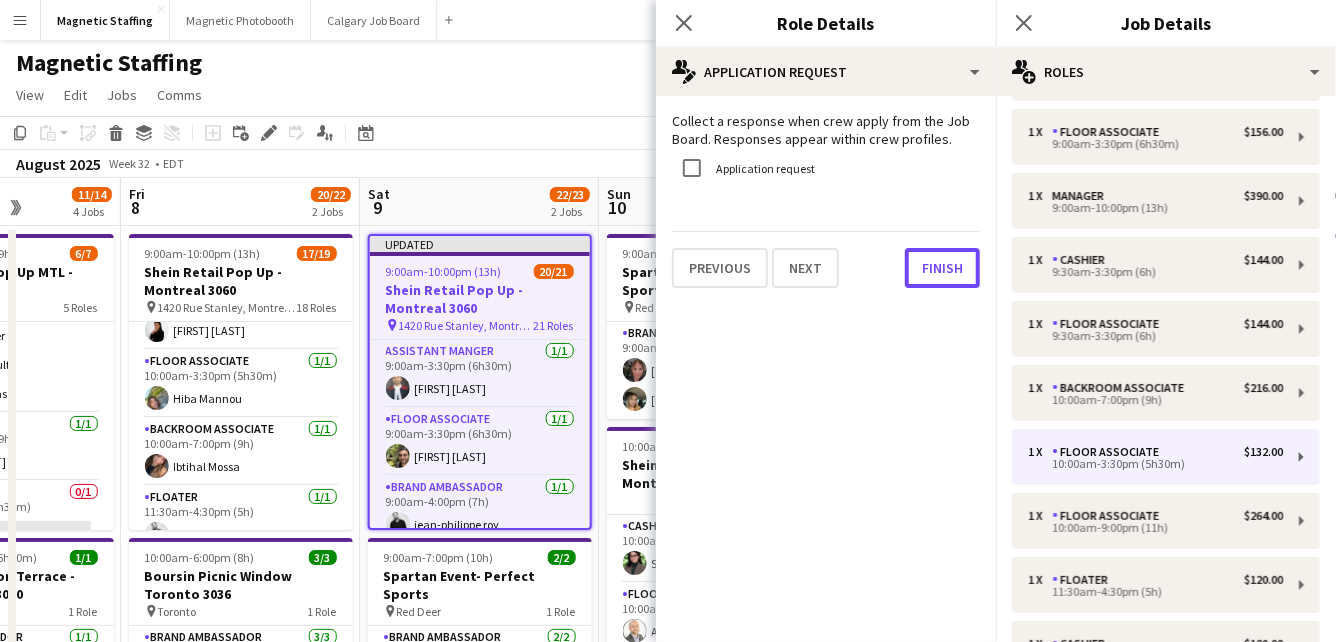 click on "Finish" at bounding box center [942, 268] 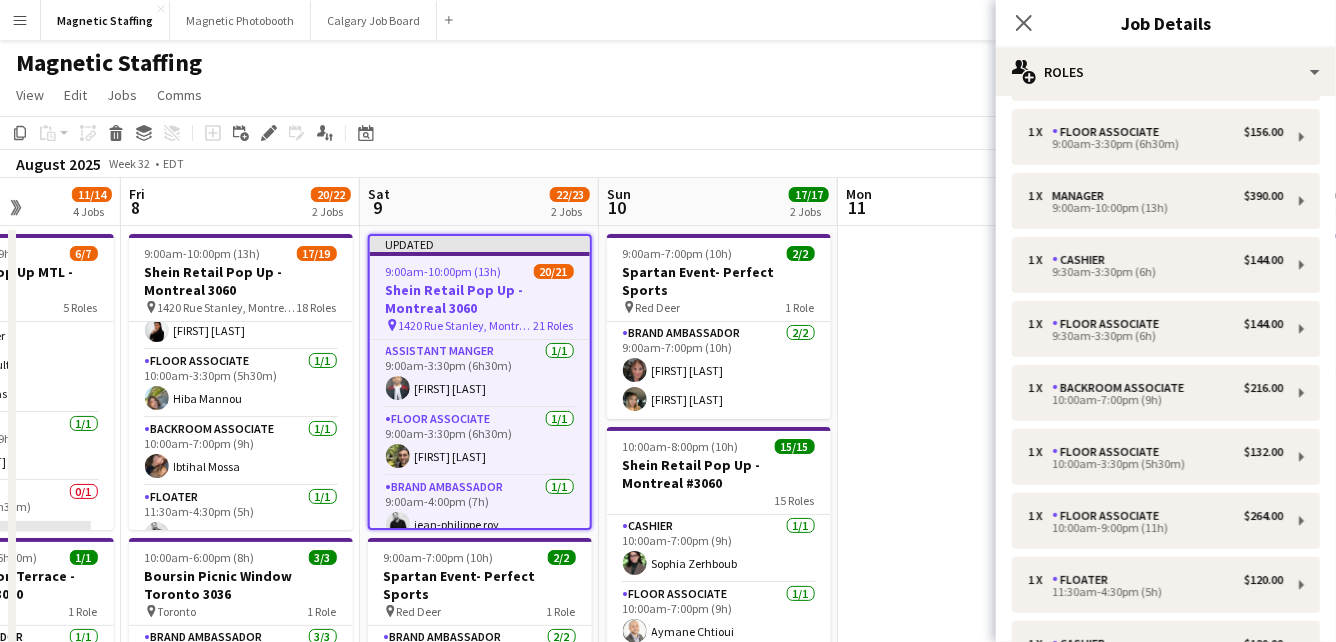 click on "View  Day view expanded Day view collapsed Month view Date picker Jump to today Expand Linked Jobs Collapse Linked Jobs  Edit  Copy
Command
C  Paste  Without Crew
Command
V With Crew
Command
Shift
V Paste as linked job  Group  Group Ungroup  Jobs  New Job Edit Job Delete Job New Linked Job Edit Linked Jobs Job fulfilment Promote Role Copy Role URL  Comms  Notify confirmed crew Create chat" 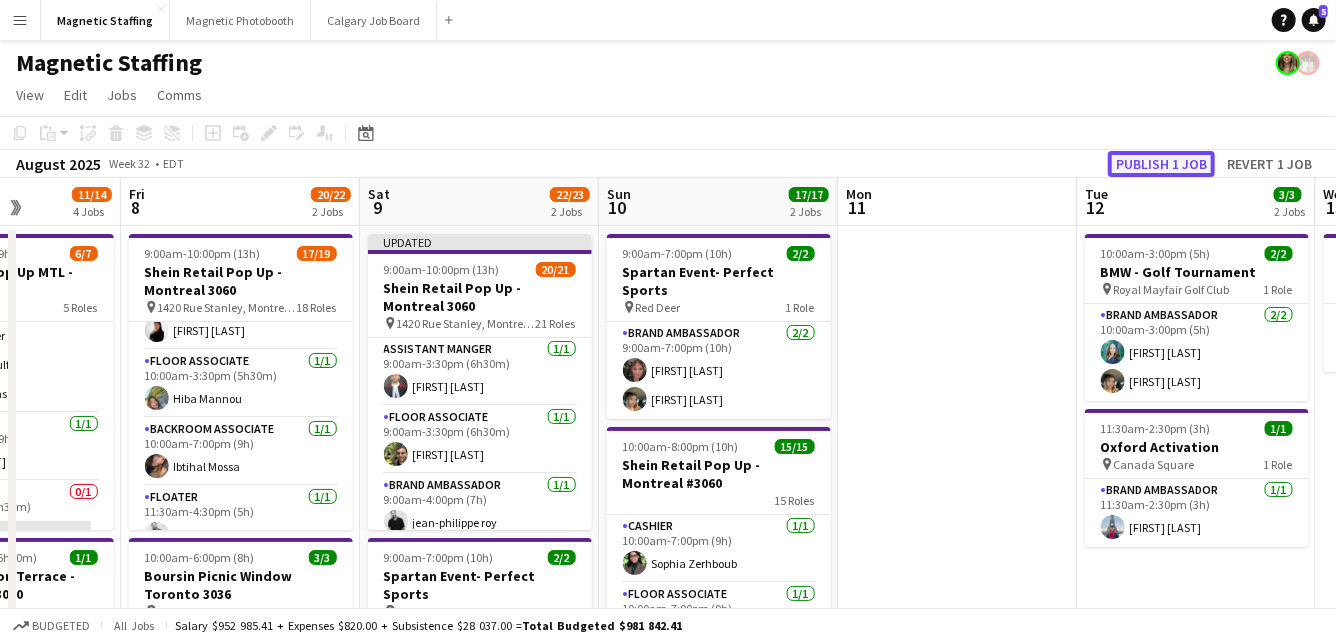 click on "Publish 1 job" 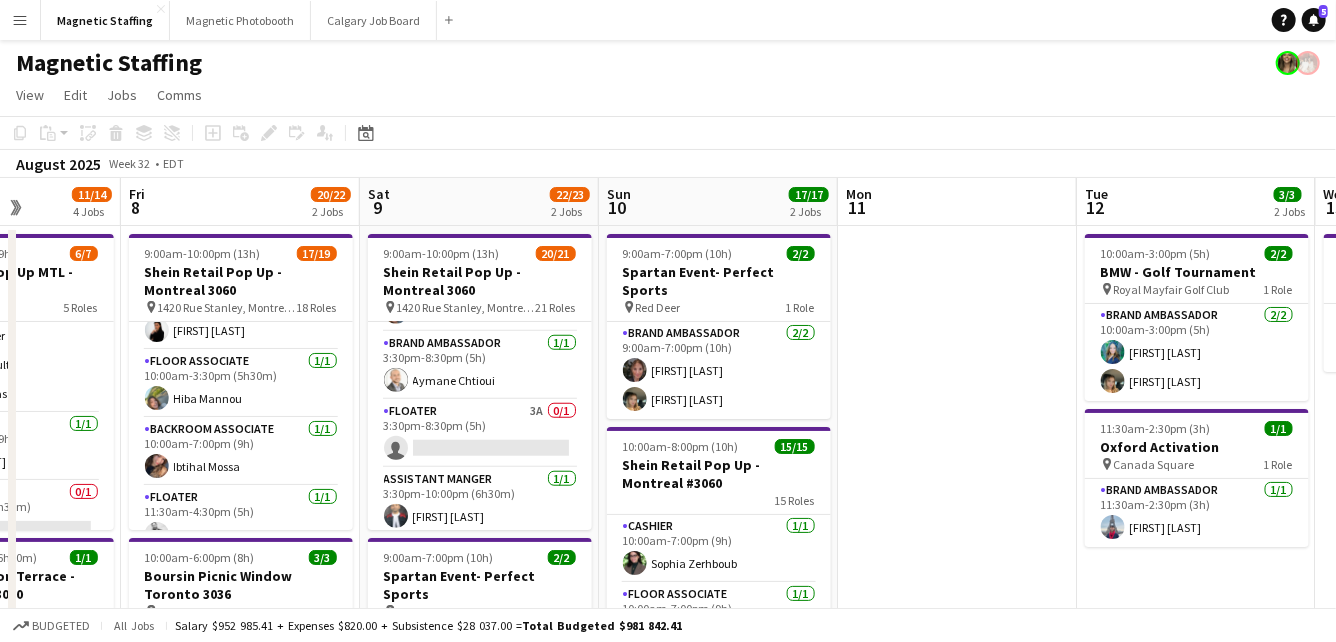 scroll, scrollTop: 875, scrollLeft: 0, axis: vertical 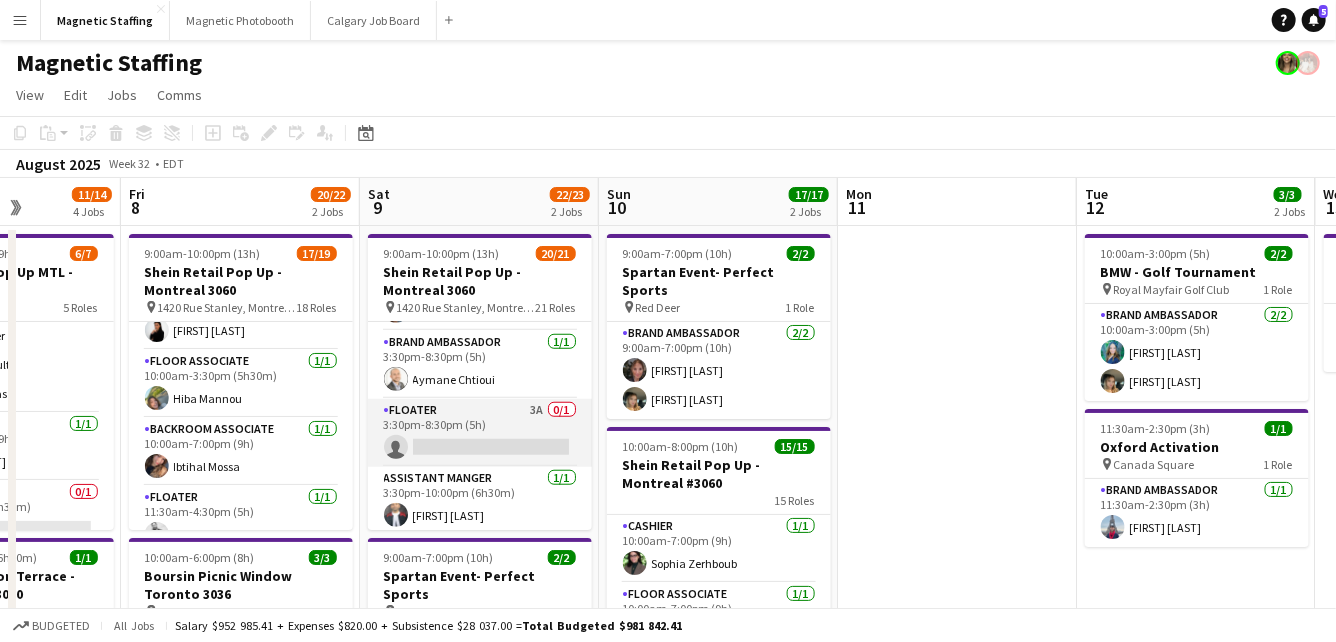 click on "Floater   3A   0/1   3:30pm-8:30pm (5h)
single-neutral-actions" at bounding box center [480, 433] 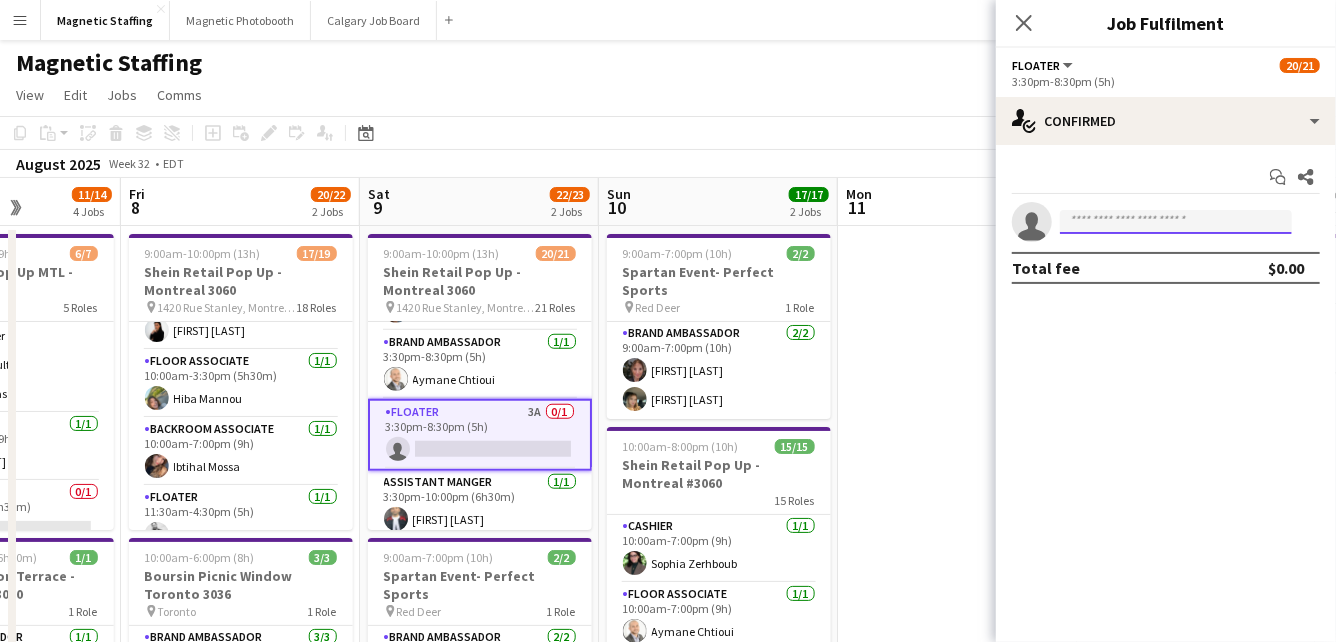 click at bounding box center [1176, 222] 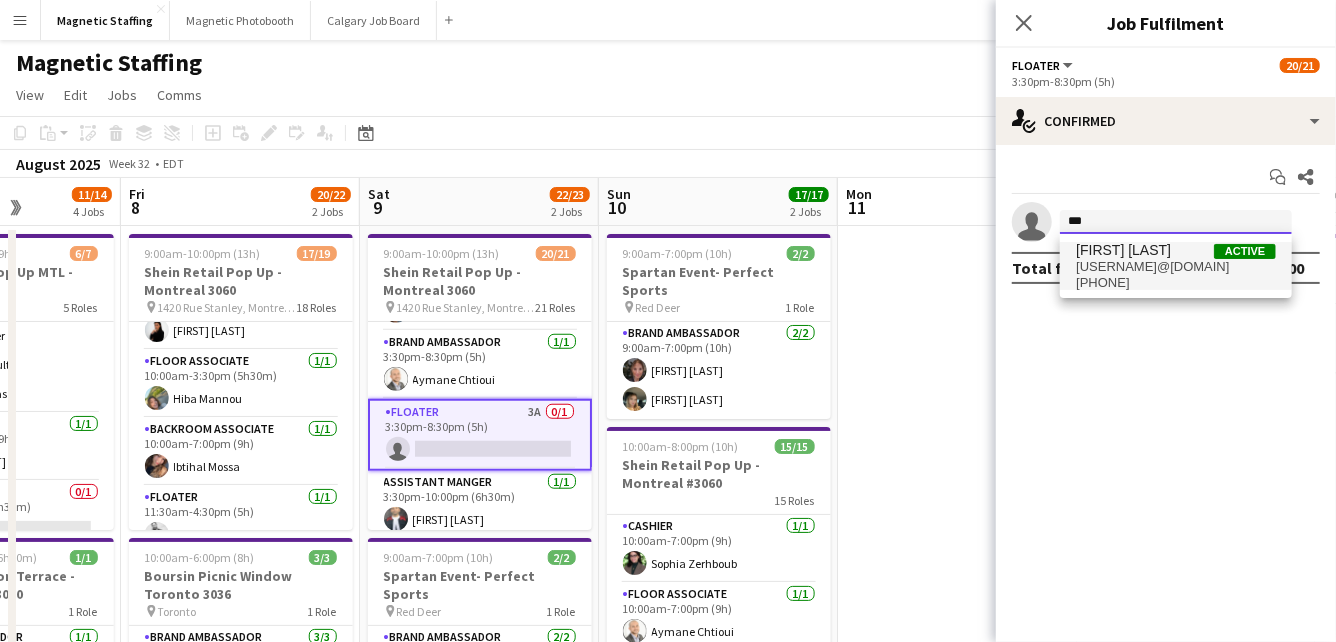 type on "***" 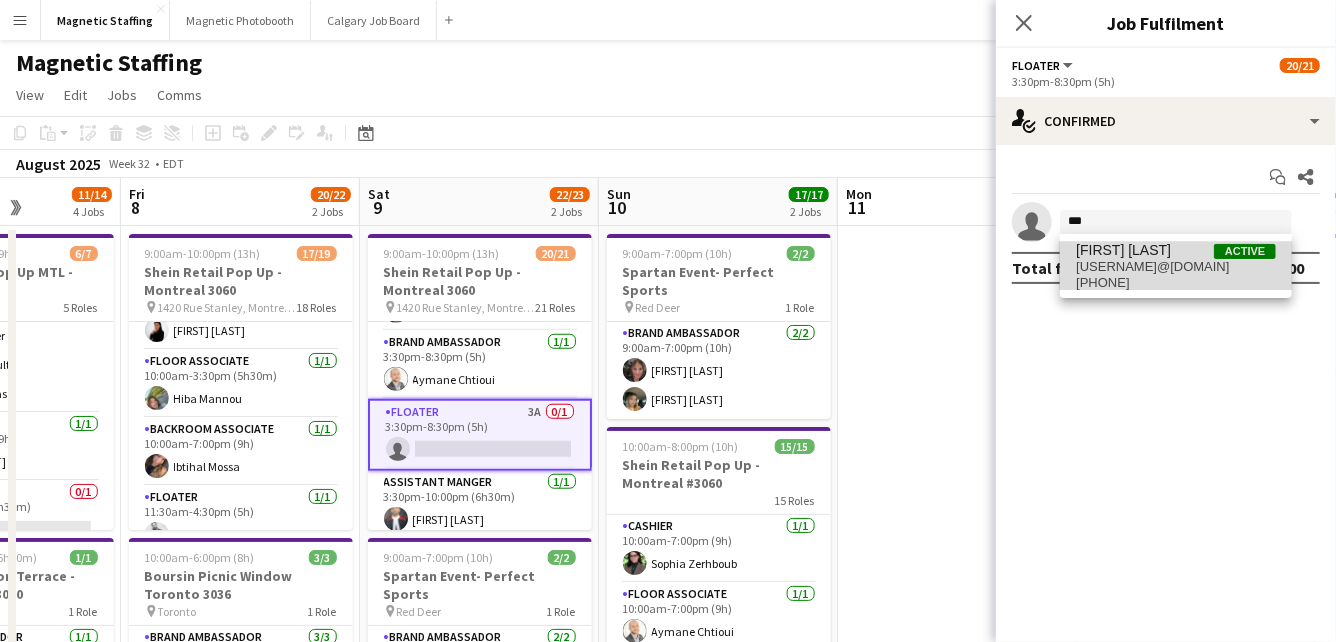 click on "+15143860660" at bounding box center (1176, 283) 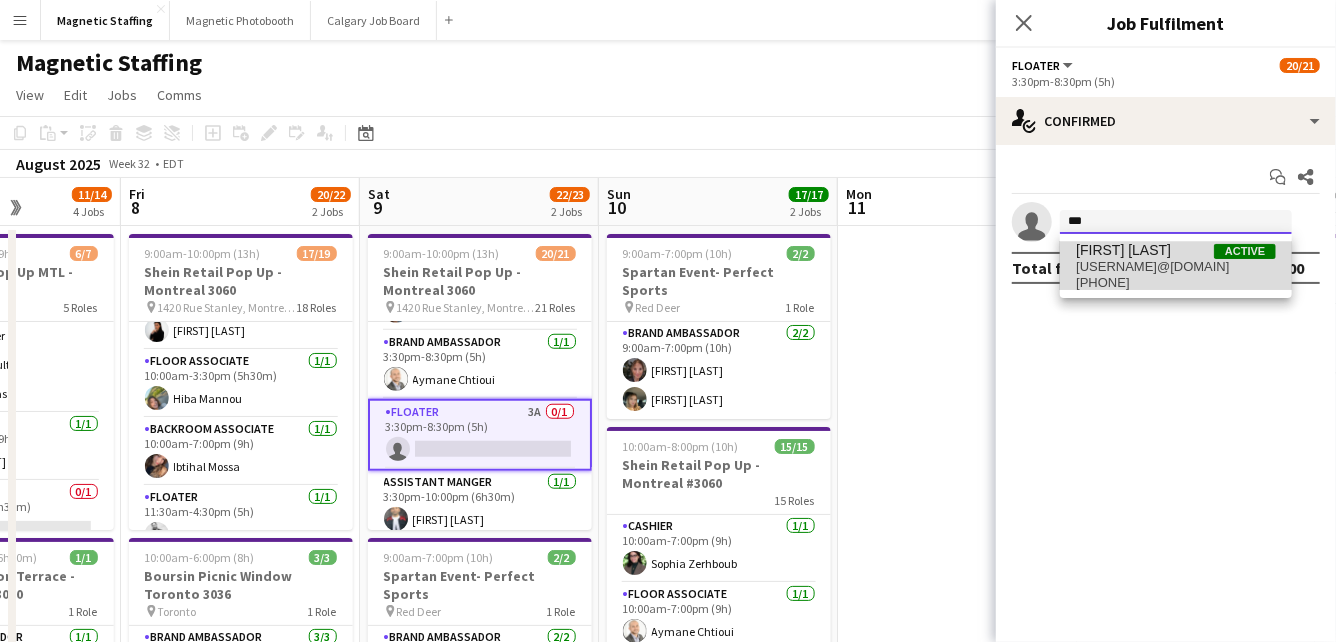 type 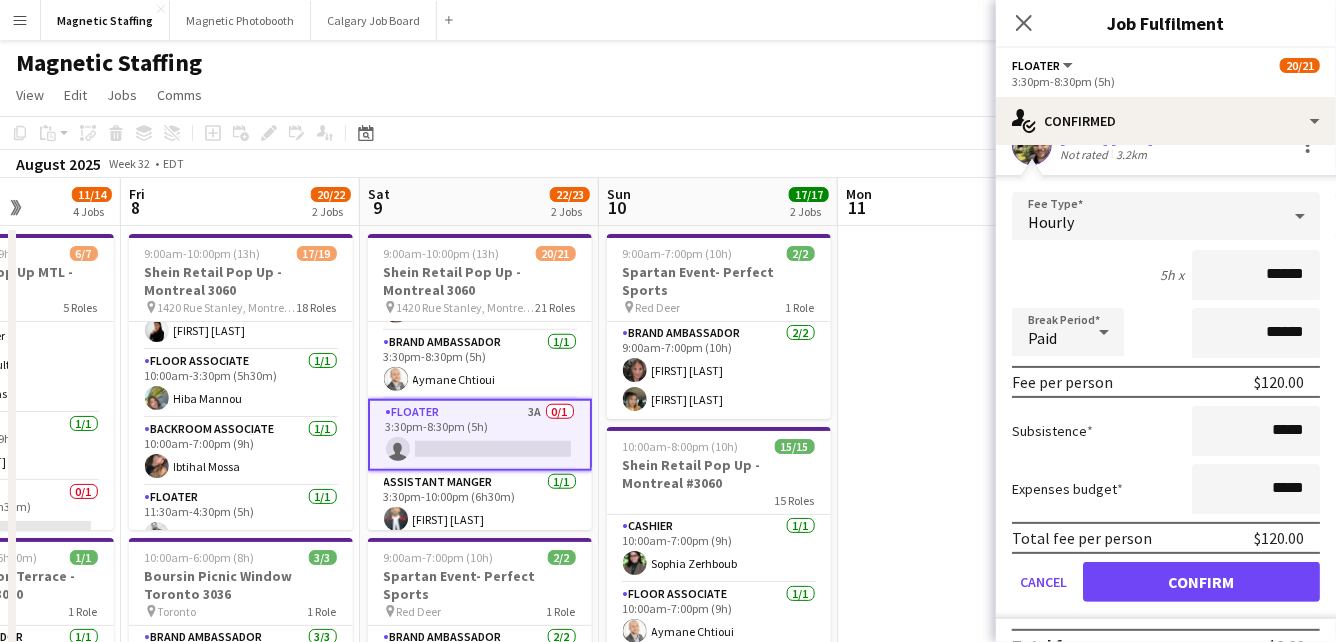 scroll, scrollTop: 86, scrollLeft: 0, axis: vertical 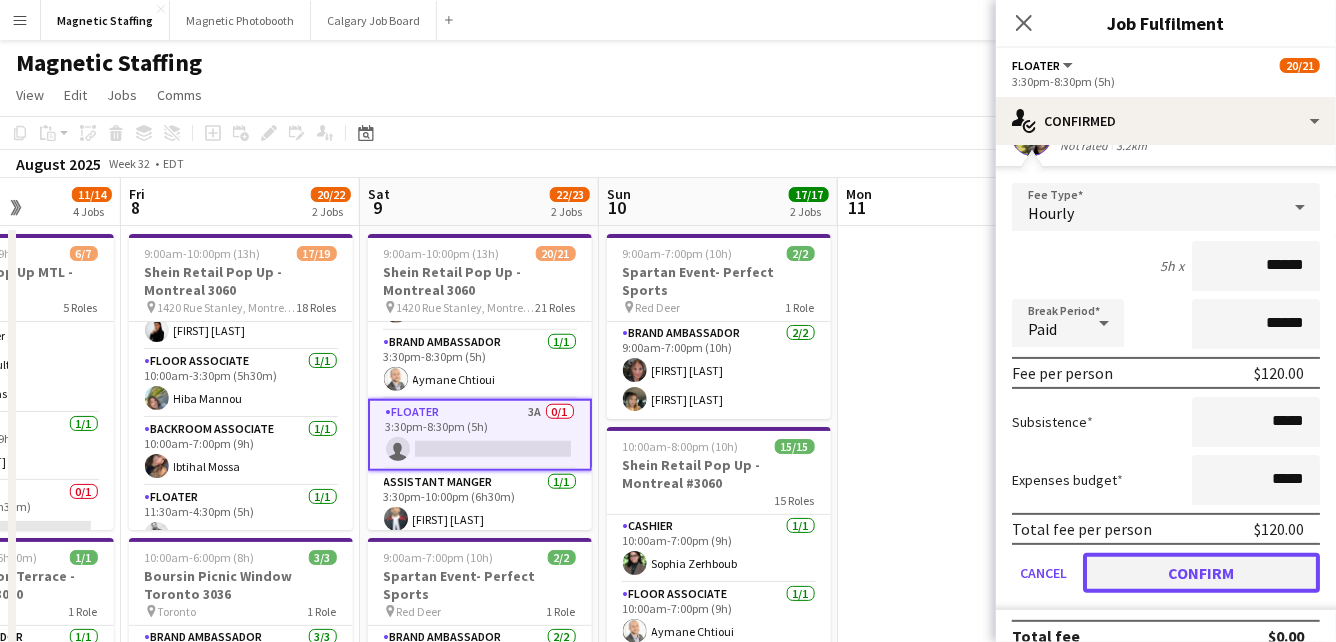 click on "Confirm" at bounding box center [1201, 573] 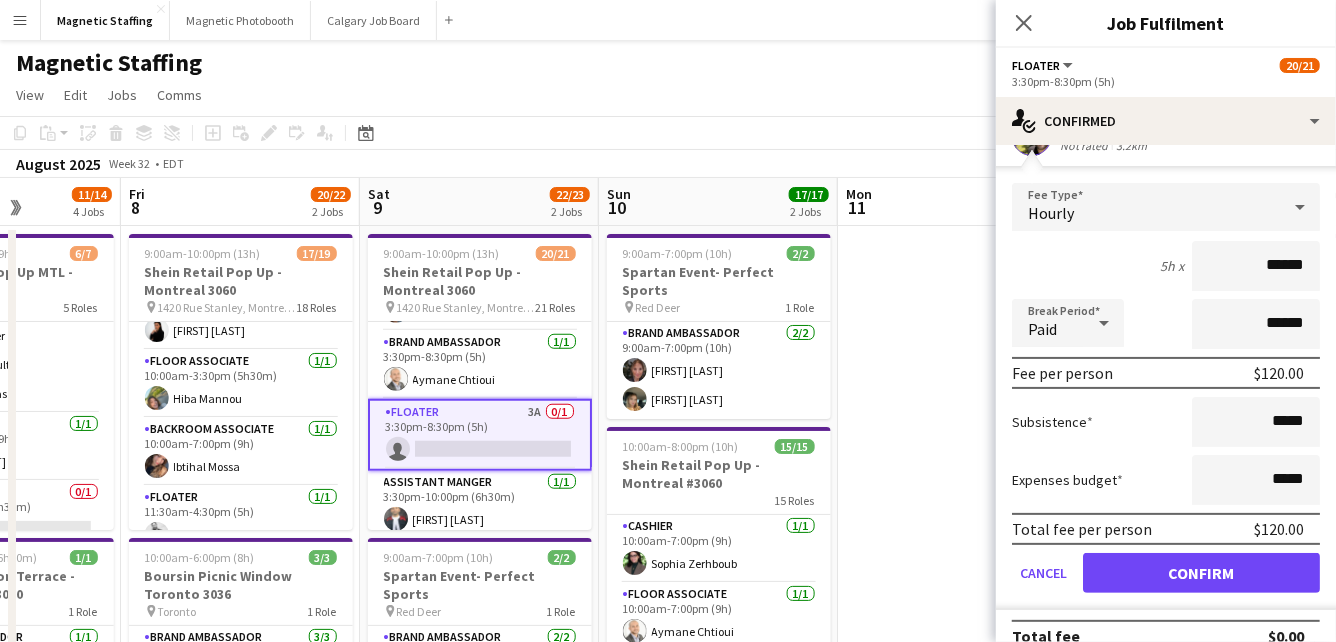 scroll, scrollTop: 0, scrollLeft: 0, axis: both 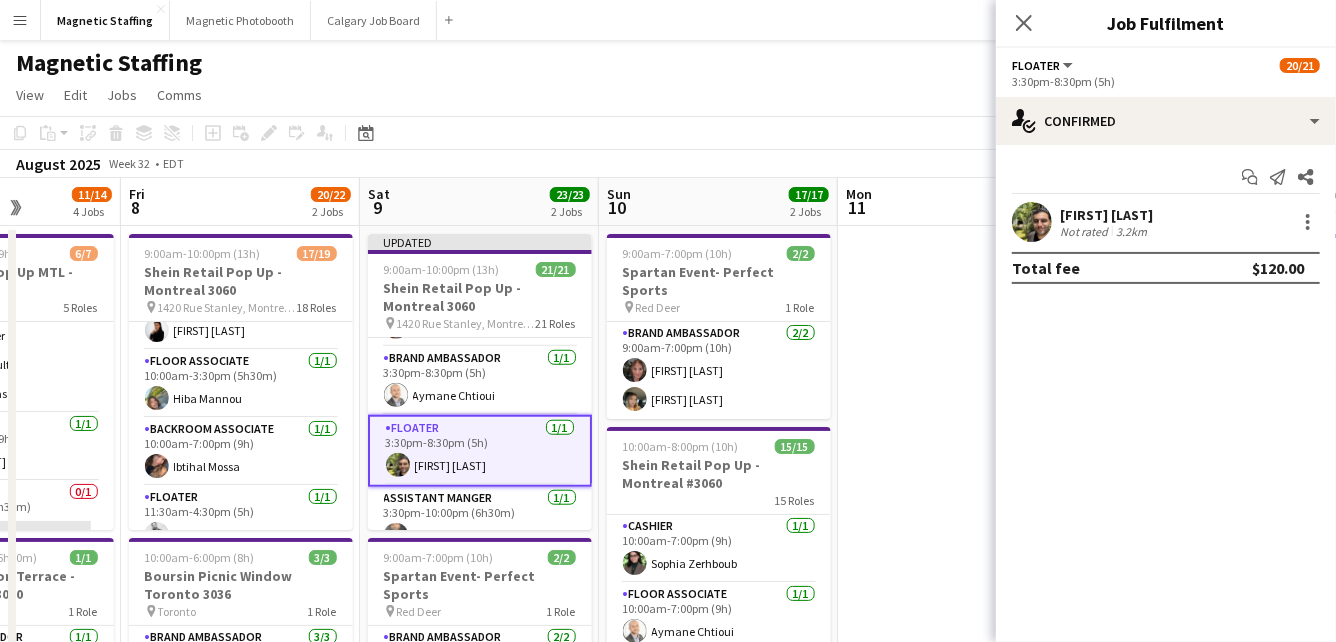click at bounding box center [957, 730] 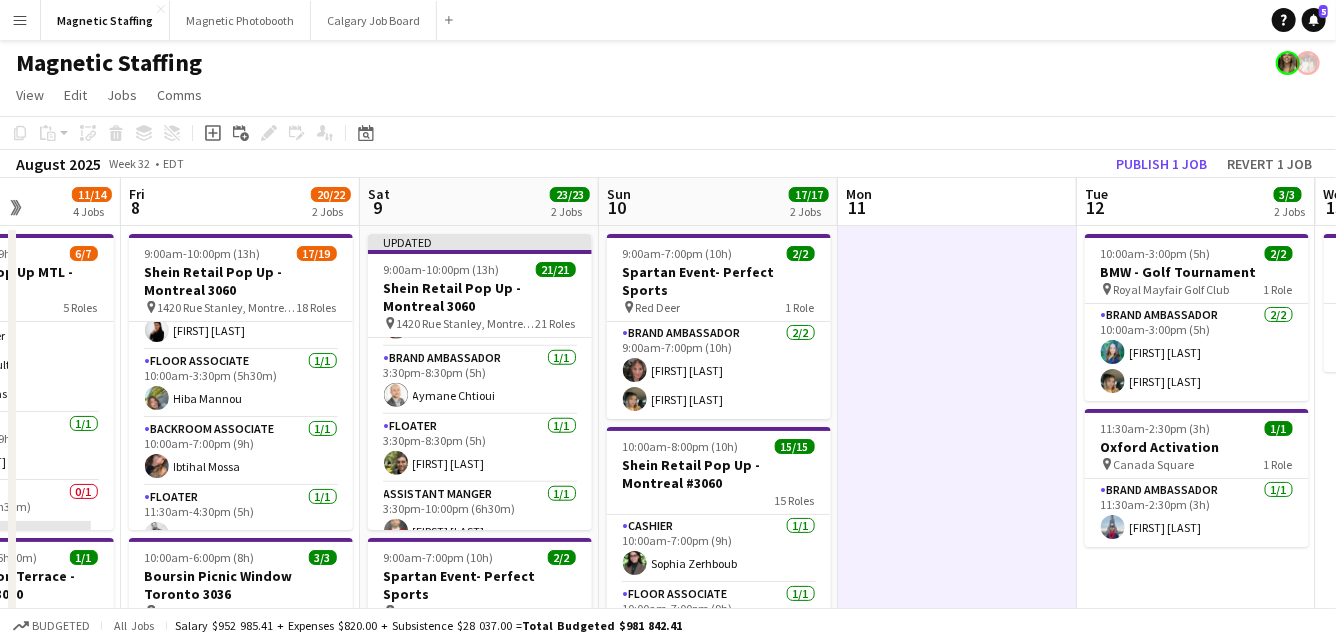 scroll, scrollTop: 0, scrollLeft: 597, axis: horizontal 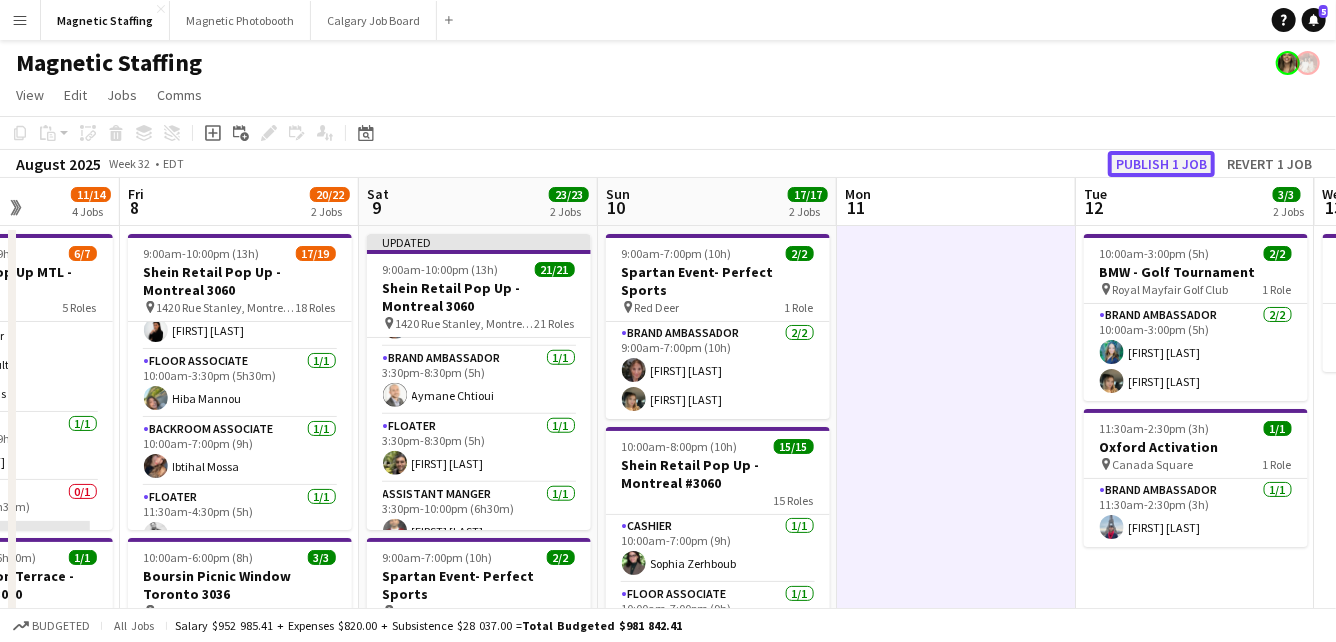click on "Publish 1 job" 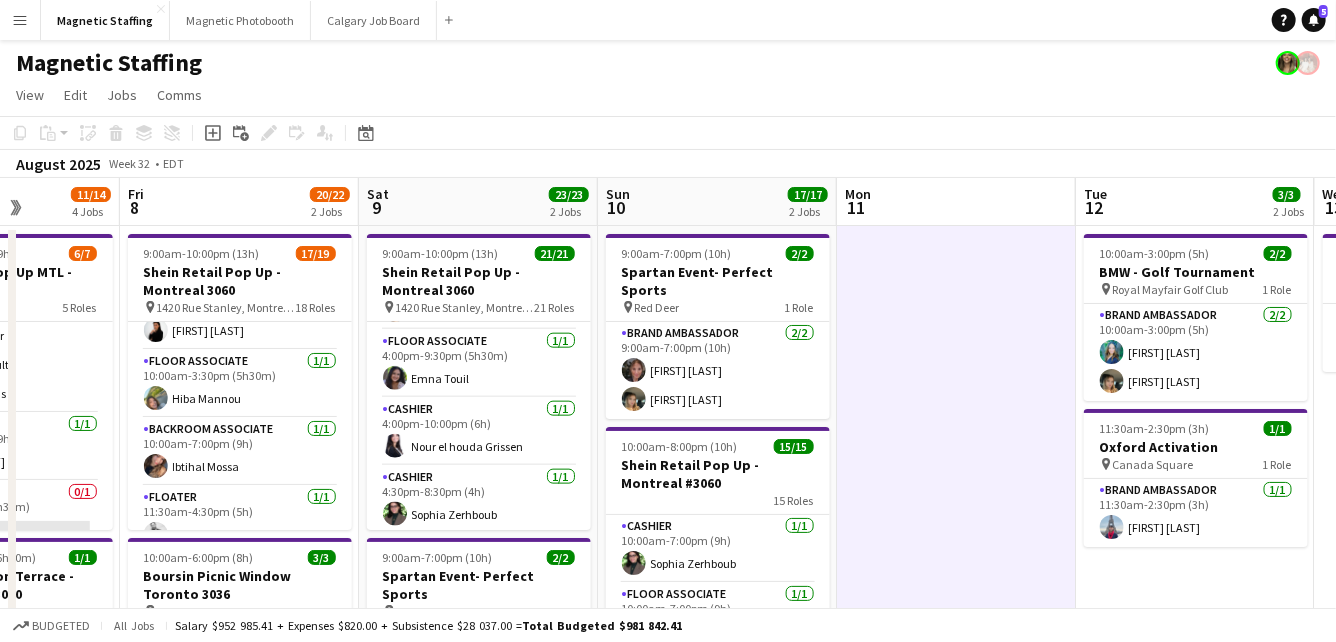 scroll, scrollTop: 1219, scrollLeft: 0, axis: vertical 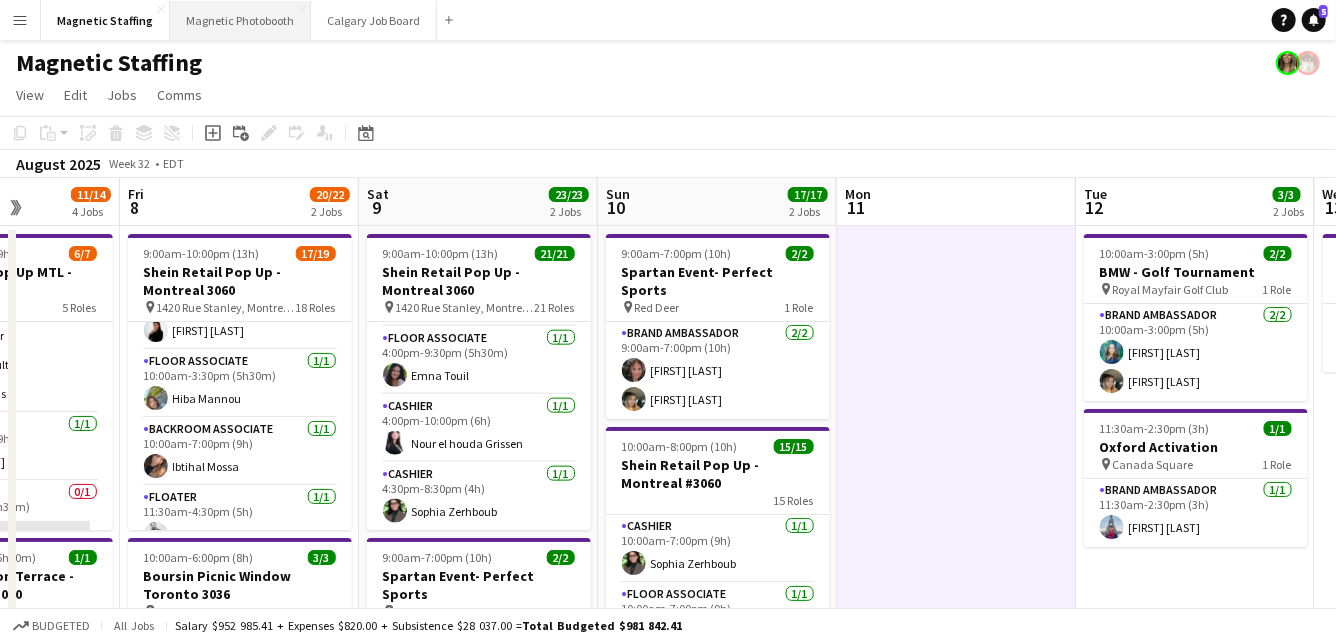 click on "Magnetic Photobooth
Close" at bounding box center [240, 20] 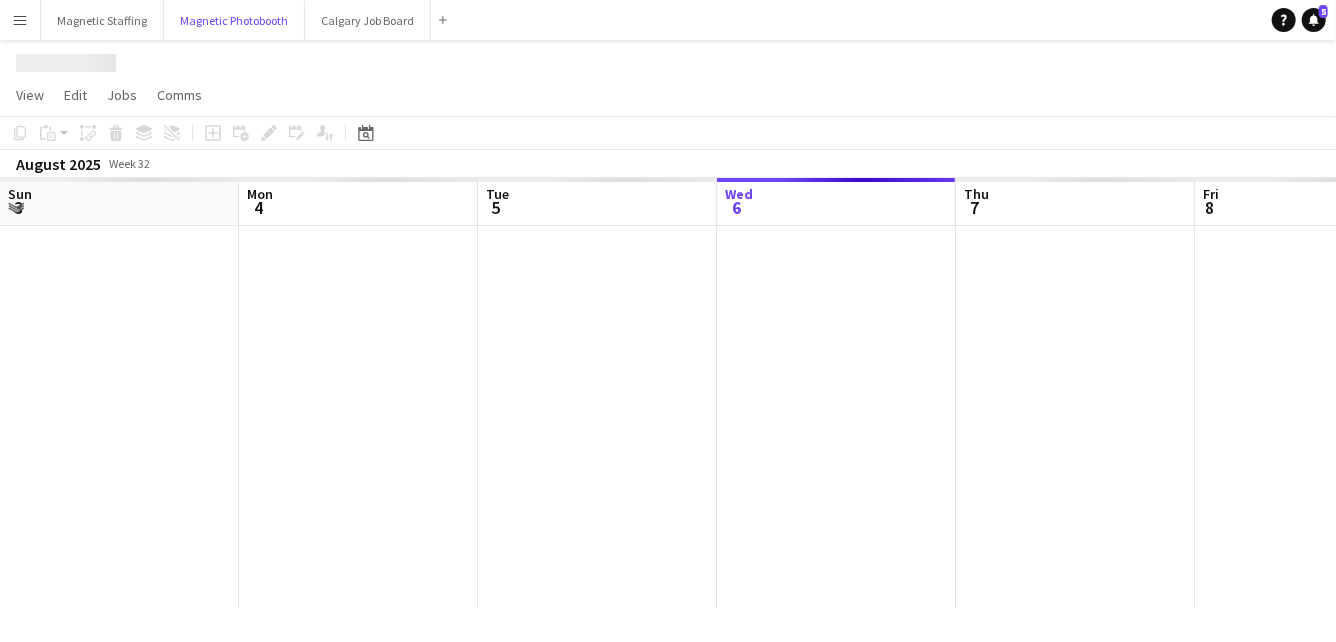 scroll, scrollTop: 0, scrollLeft: 478, axis: horizontal 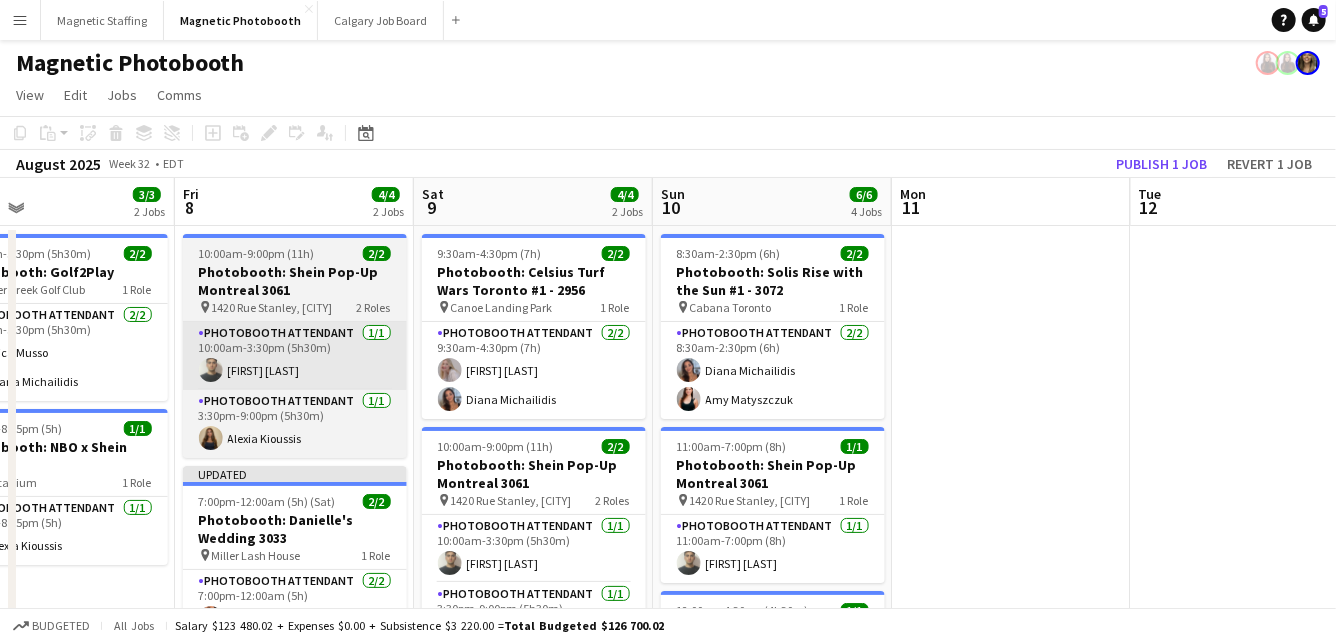 drag, startPoint x: 748, startPoint y: 301, endPoint x: 192, endPoint y: 332, distance: 556.8635 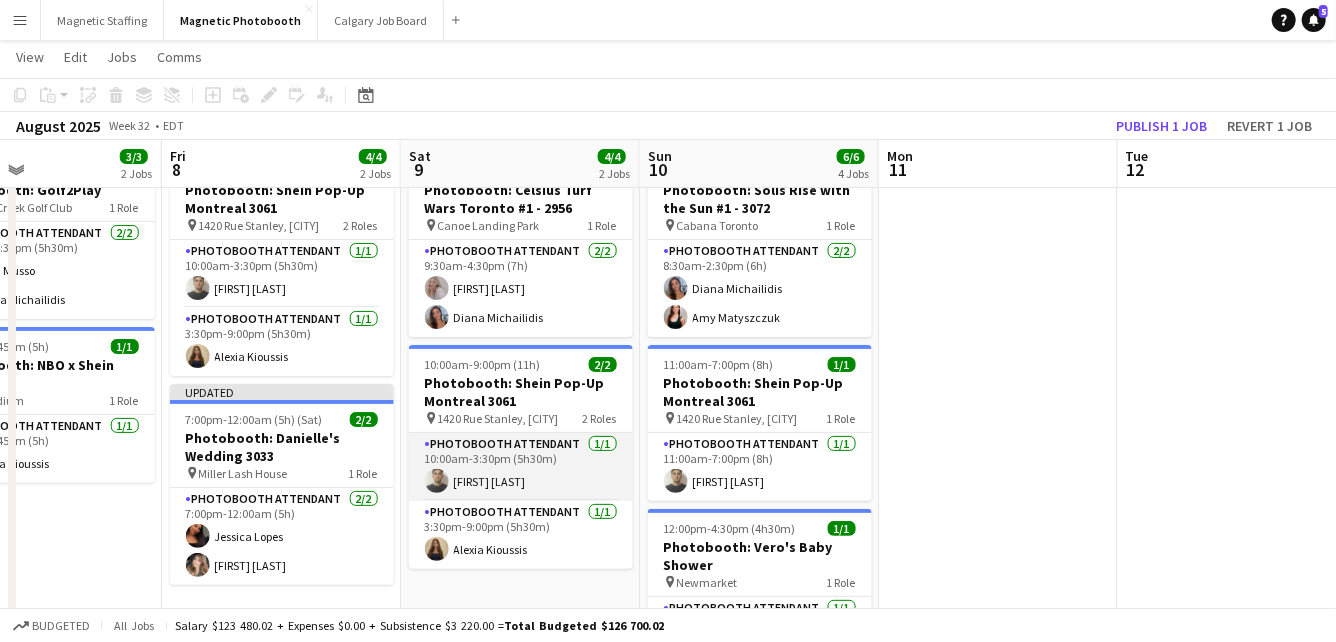scroll, scrollTop: 80, scrollLeft: 0, axis: vertical 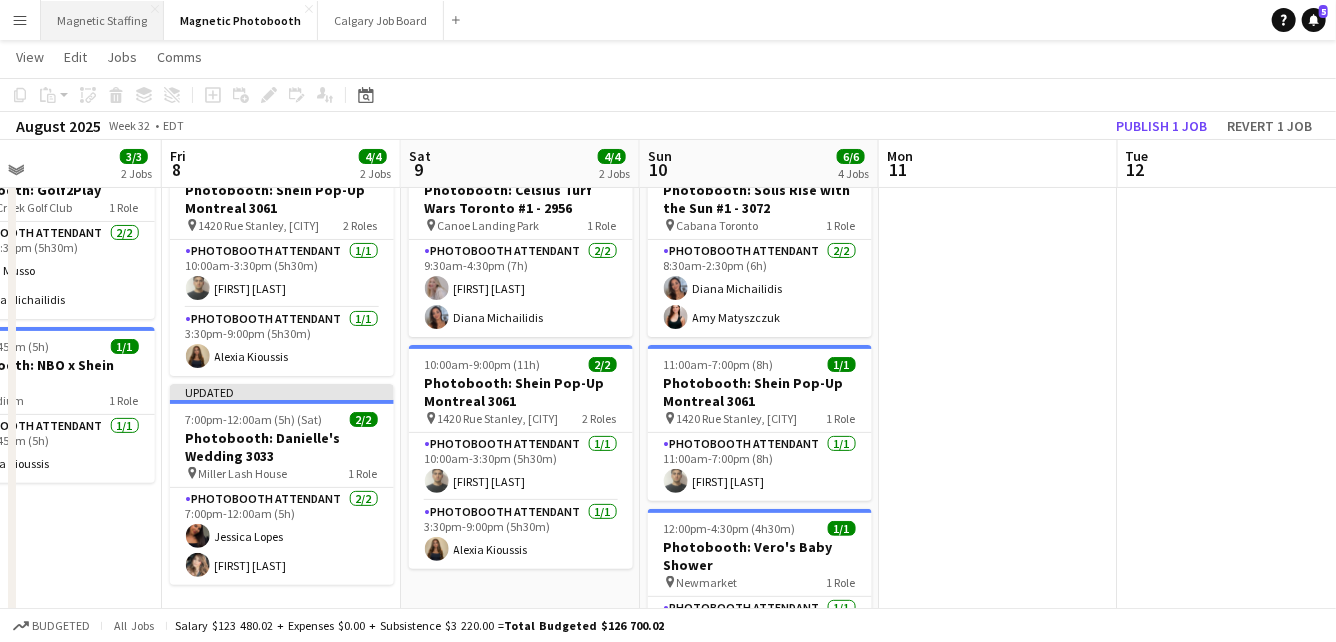 click on "Magnetic Staffing
Close" at bounding box center [102, 20] 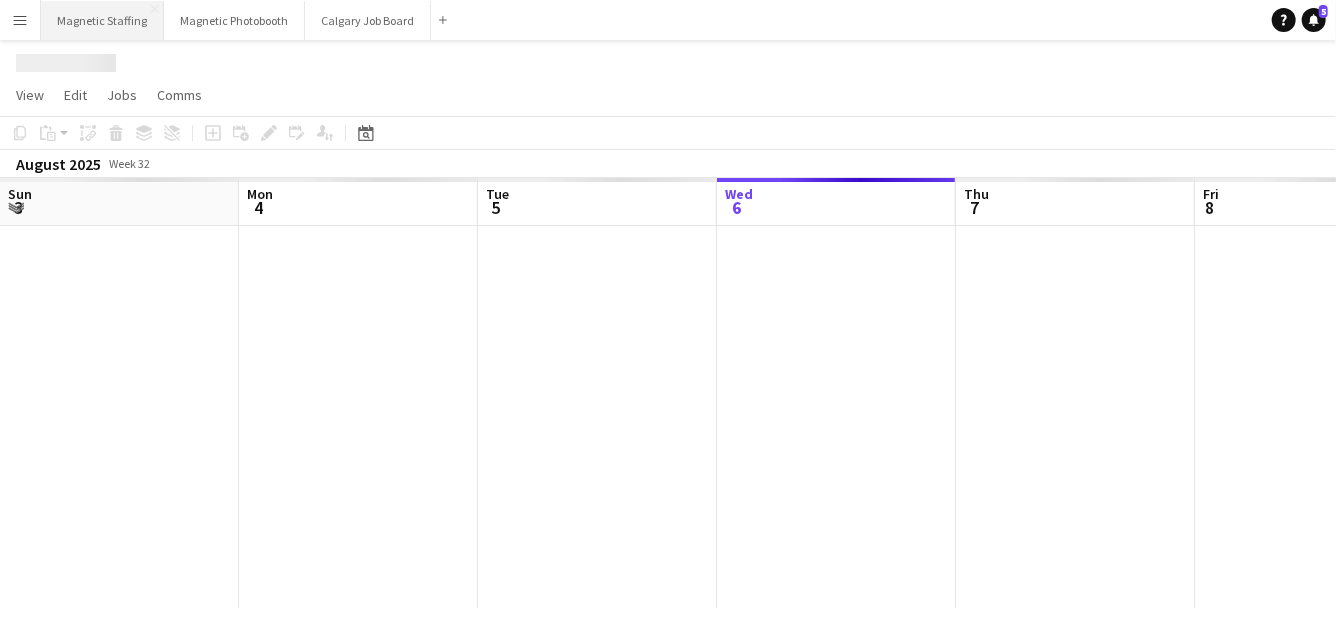 scroll, scrollTop: 0, scrollLeft: 0, axis: both 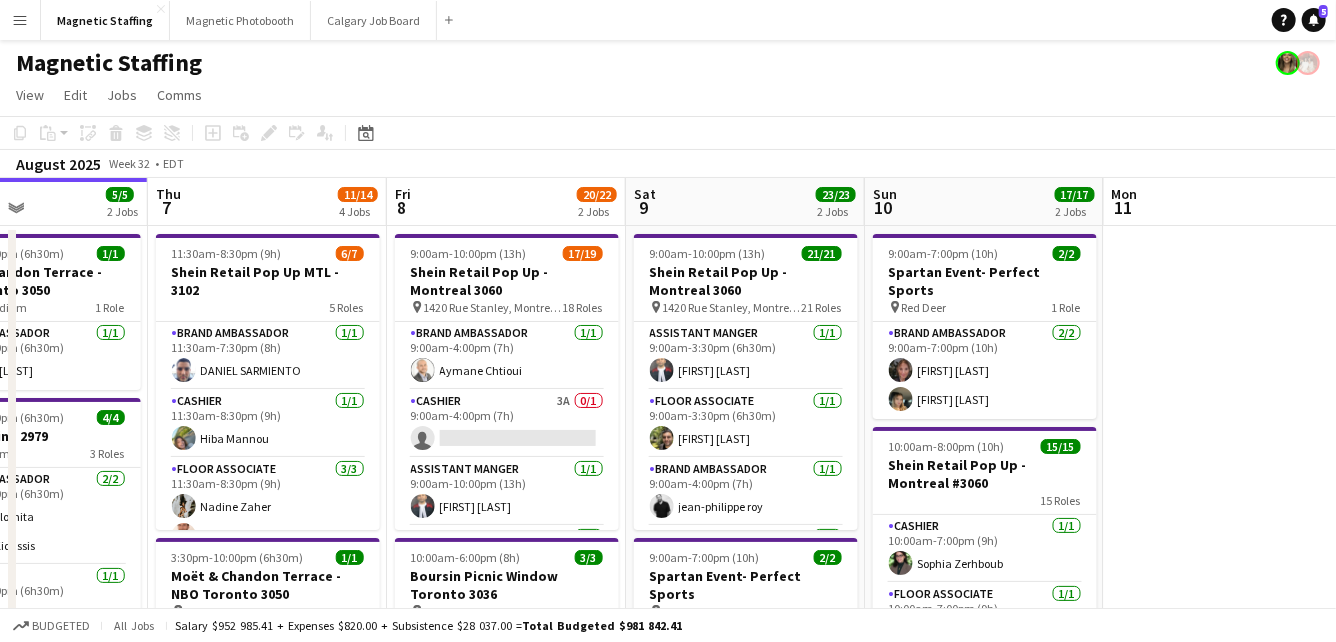 drag, startPoint x: 542, startPoint y: 337, endPoint x: 211, endPoint y: 371, distance: 332.74164 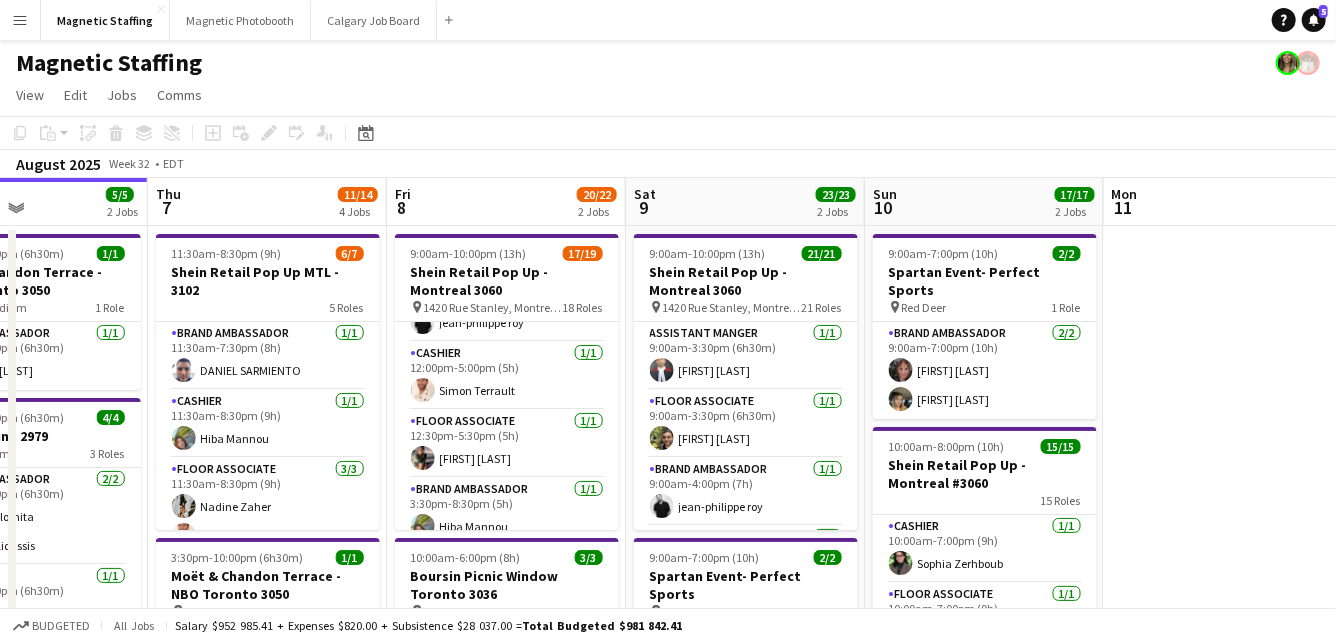 scroll, scrollTop: 579, scrollLeft: 0, axis: vertical 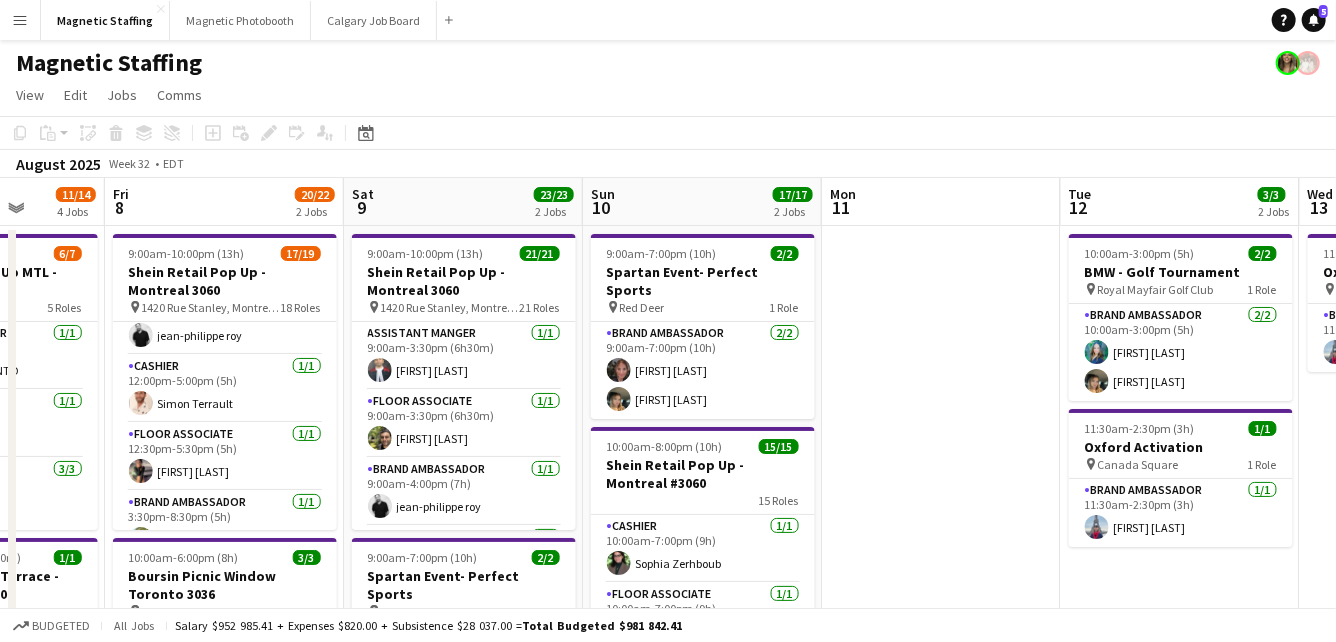 drag, startPoint x: 607, startPoint y: 256, endPoint x: 325, endPoint y: 259, distance: 282.01596 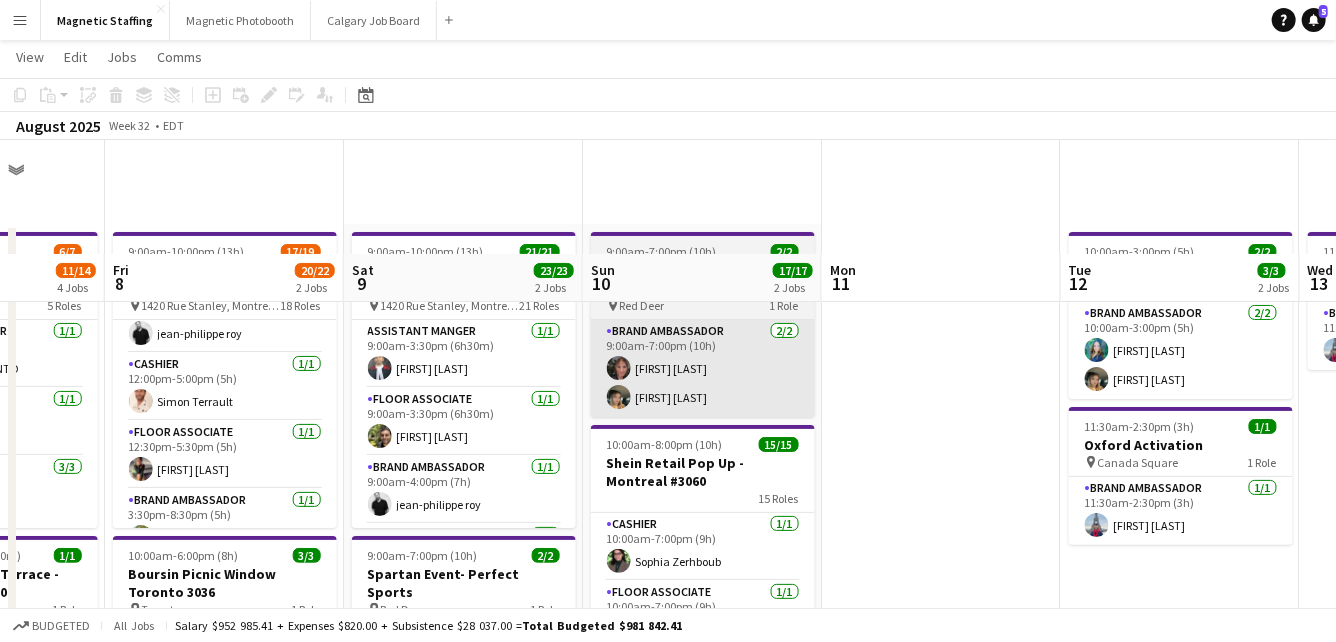 scroll, scrollTop: 150, scrollLeft: 0, axis: vertical 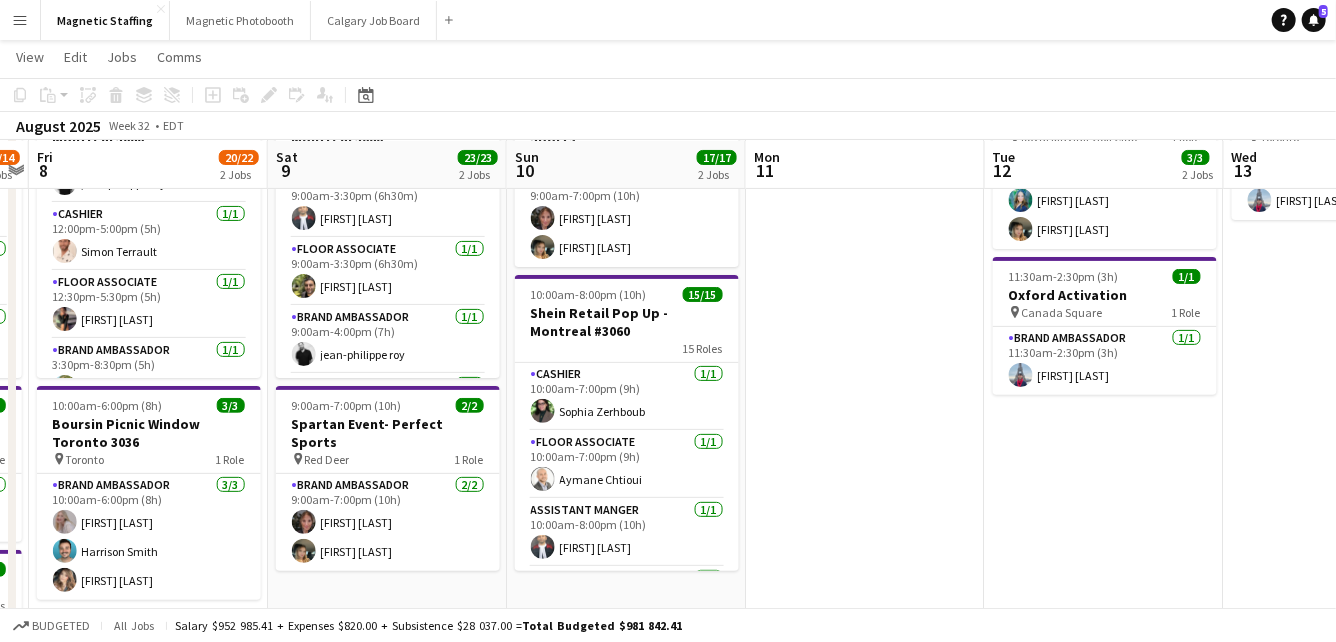 drag, startPoint x: 719, startPoint y: 383, endPoint x: 574, endPoint y: 399, distance: 145.88008 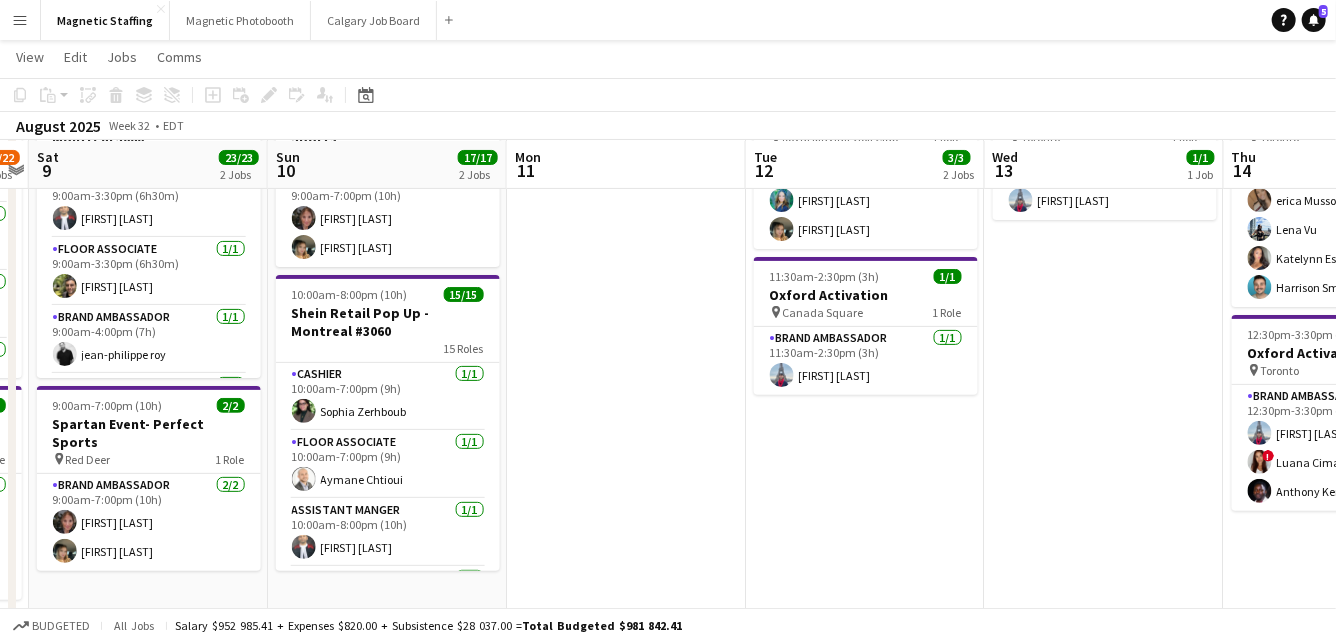 scroll, scrollTop: 0, scrollLeft: 755, axis: horizontal 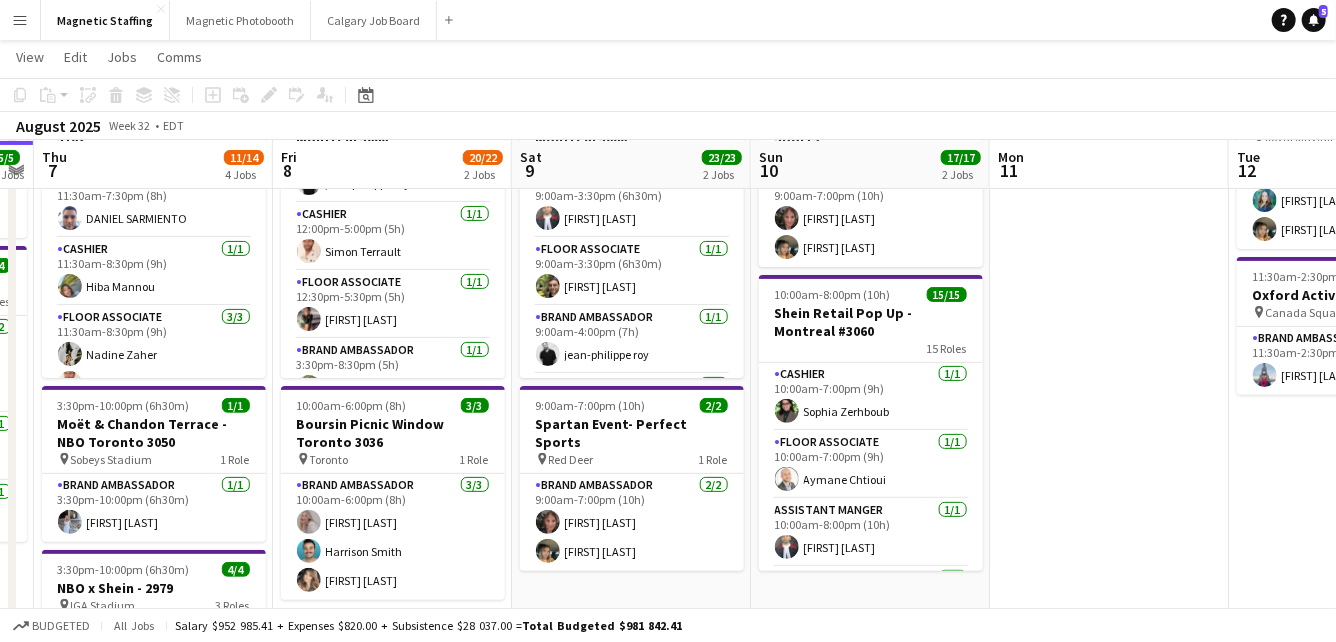 drag, startPoint x: 276, startPoint y: 316, endPoint x: 587, endPoint y: 315, distance: 311.00162 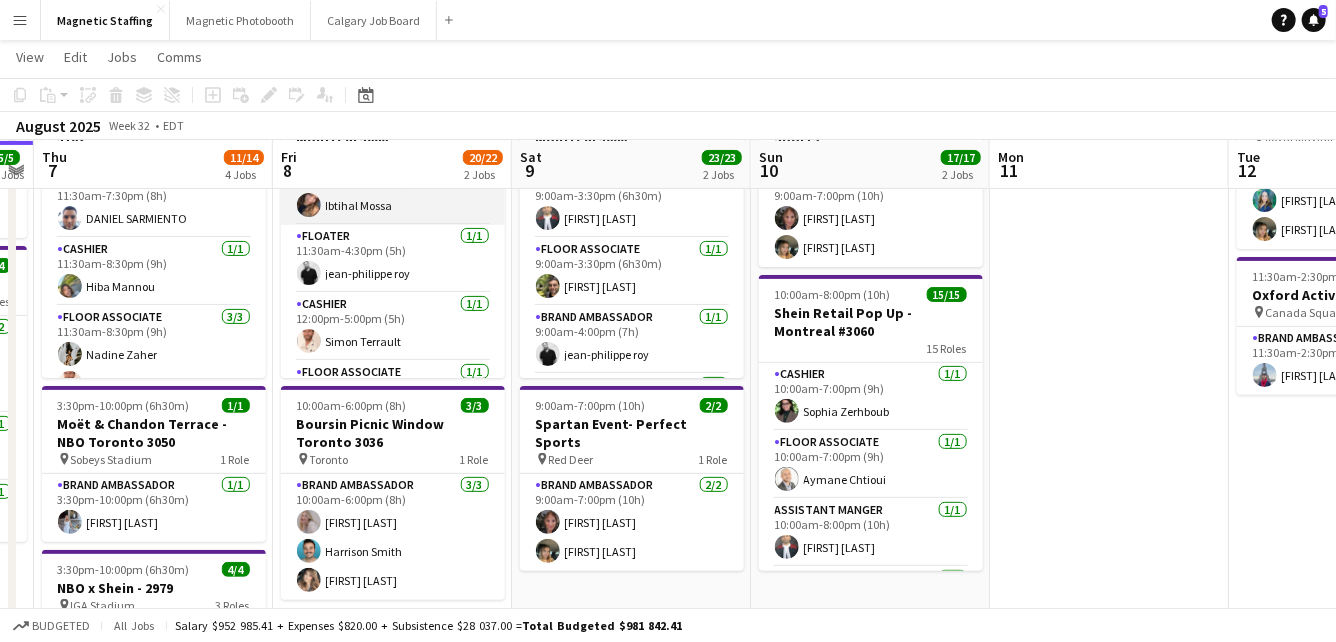 scroll, scrollTop: 522, scrollLeft: 0, axis: vertical 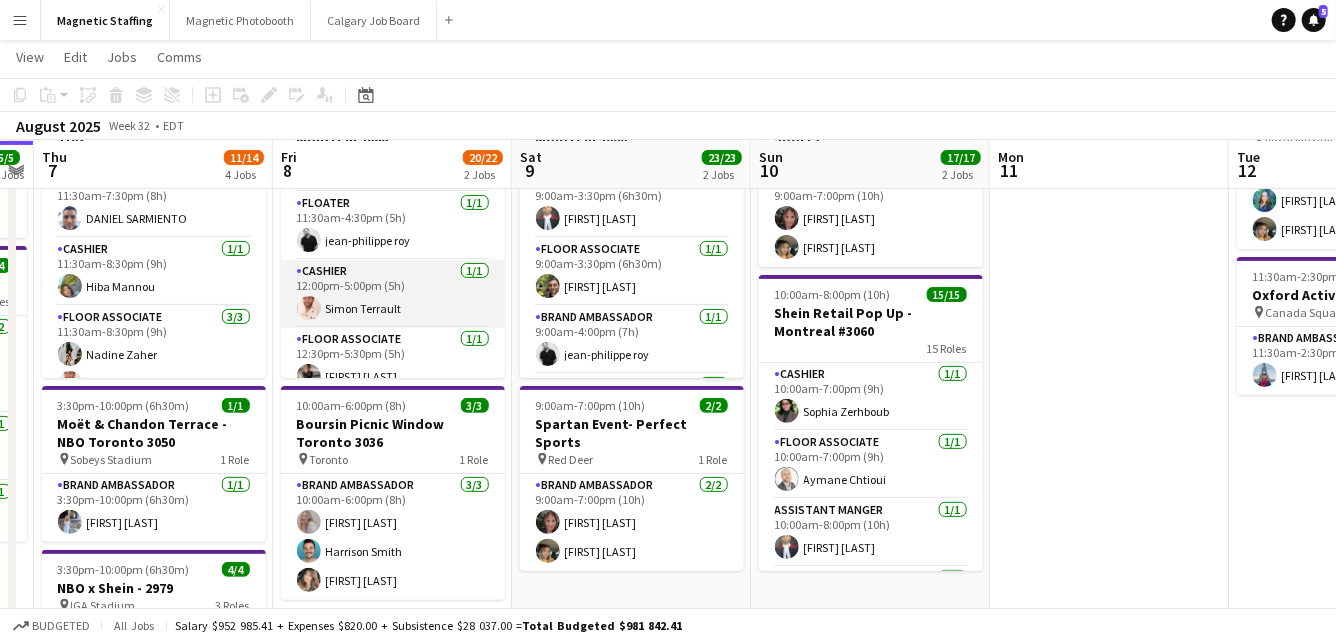 click on "Cashier   1/1   12:00pm-5:00pm (5h)
Simon Terrault" at bounding box center (393, 294) 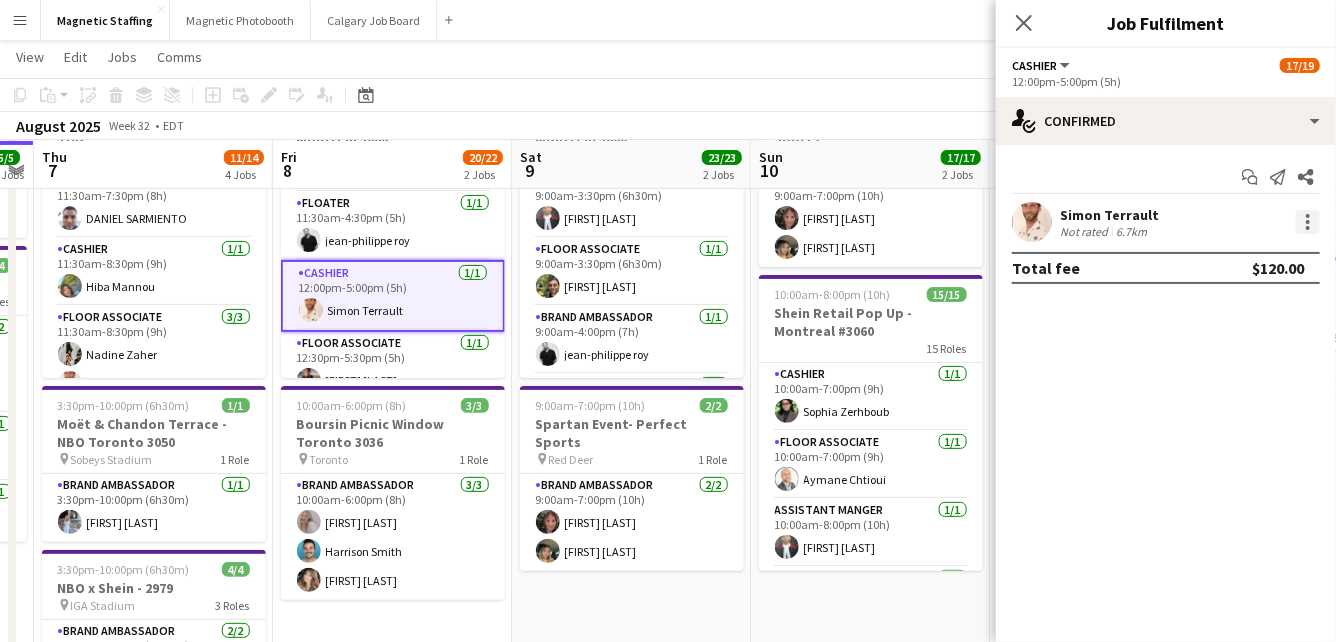 click at bounding box center (1308, 222) 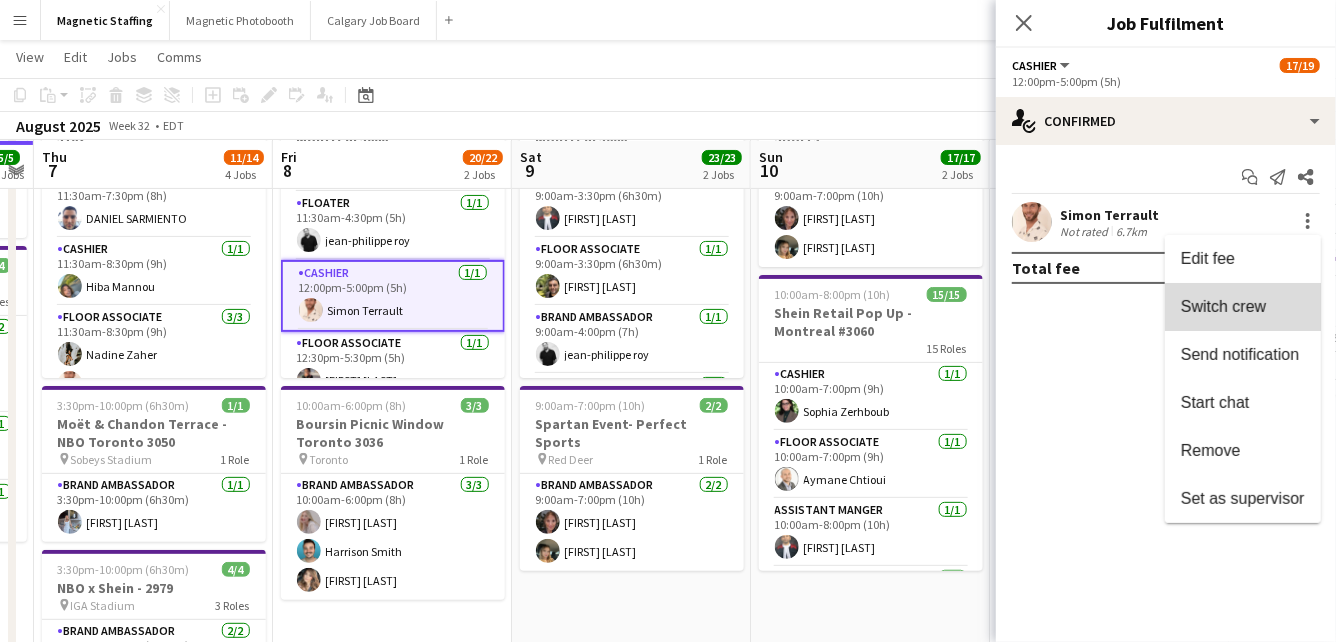 click on "Switch crew" at bounding box center (1223, 306) 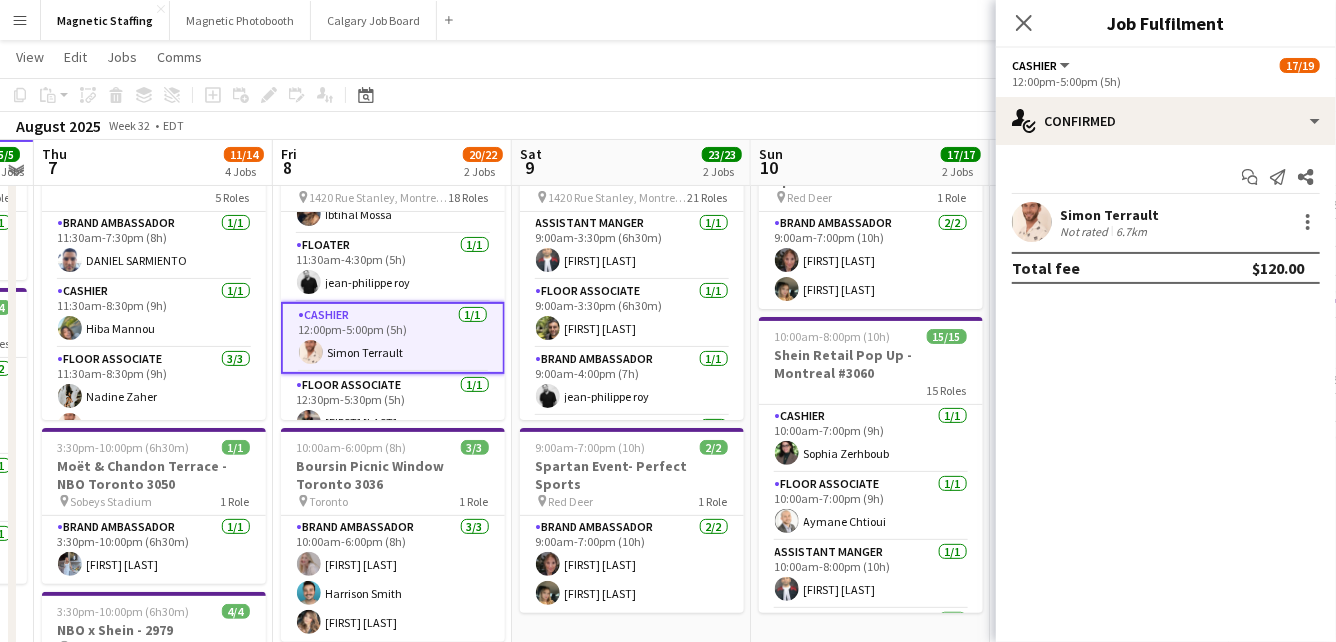 scroll, scrollTop: 0, scrollLeft: 0, axis: both 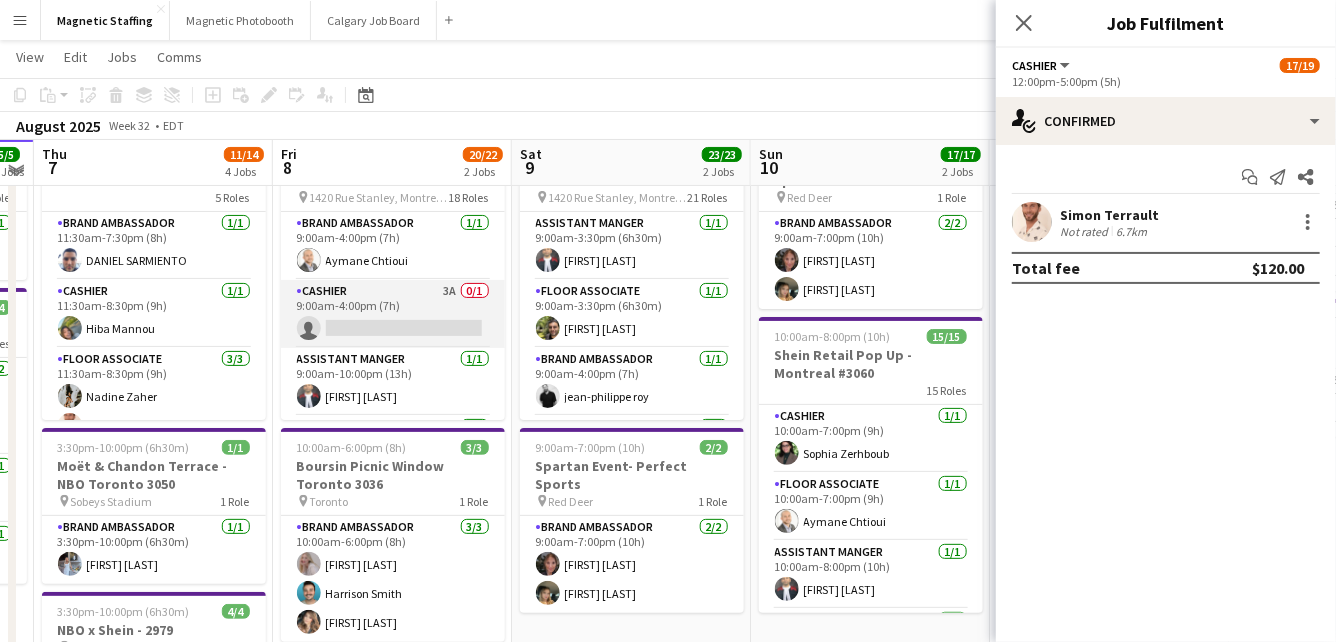 click on "Cashier   3A   0/1   9:00am-4:00pm (7h)
single-neutral-actions" at bounding box center [393, 314] 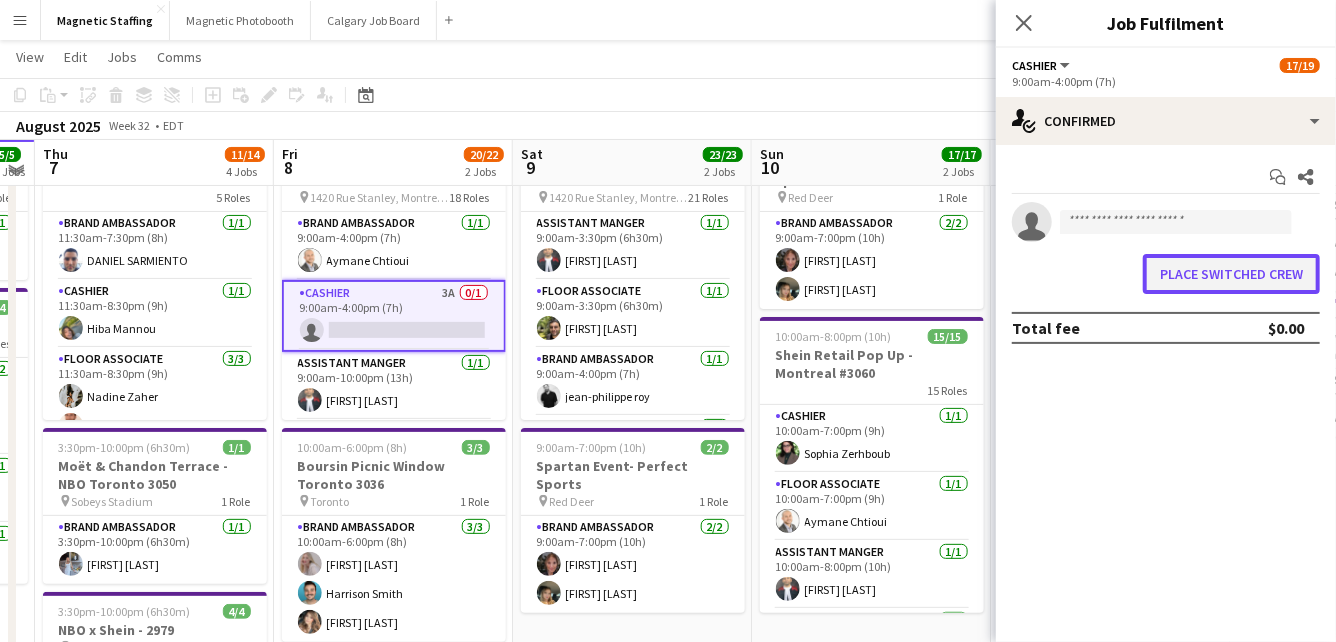 click on "Place switched crew" at bounding box center [1231, 274] 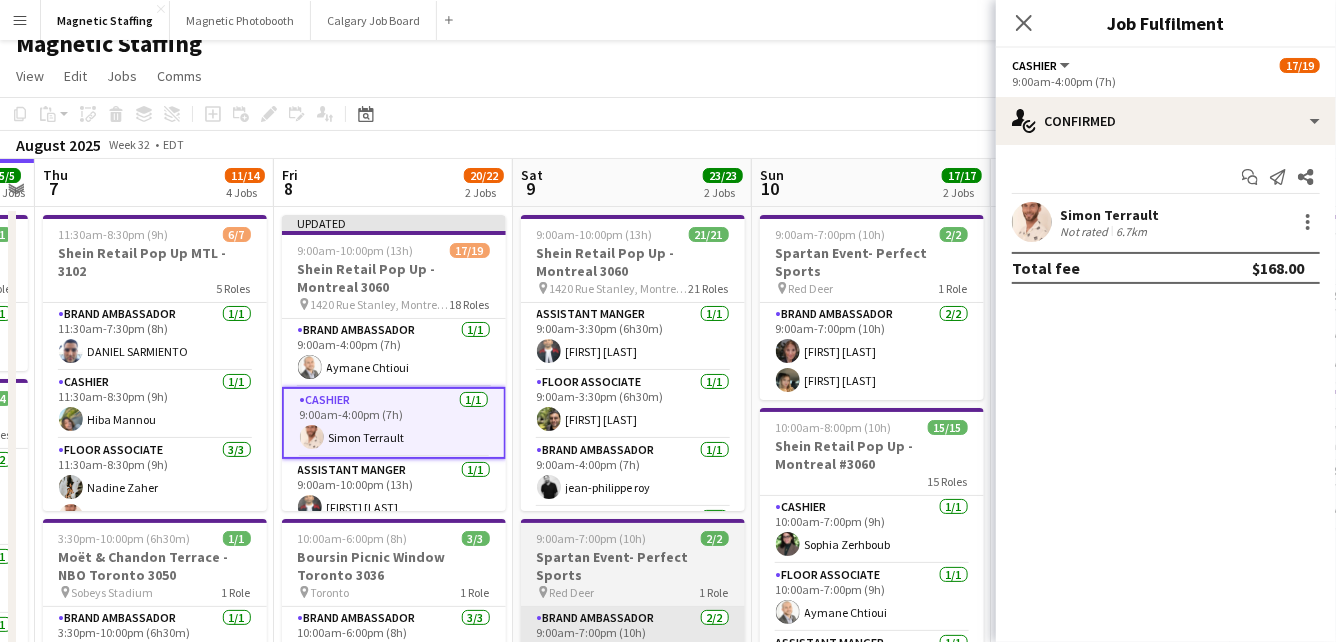 scroll, scrollTop: 9, scrollLeft: 0, axis: vertical 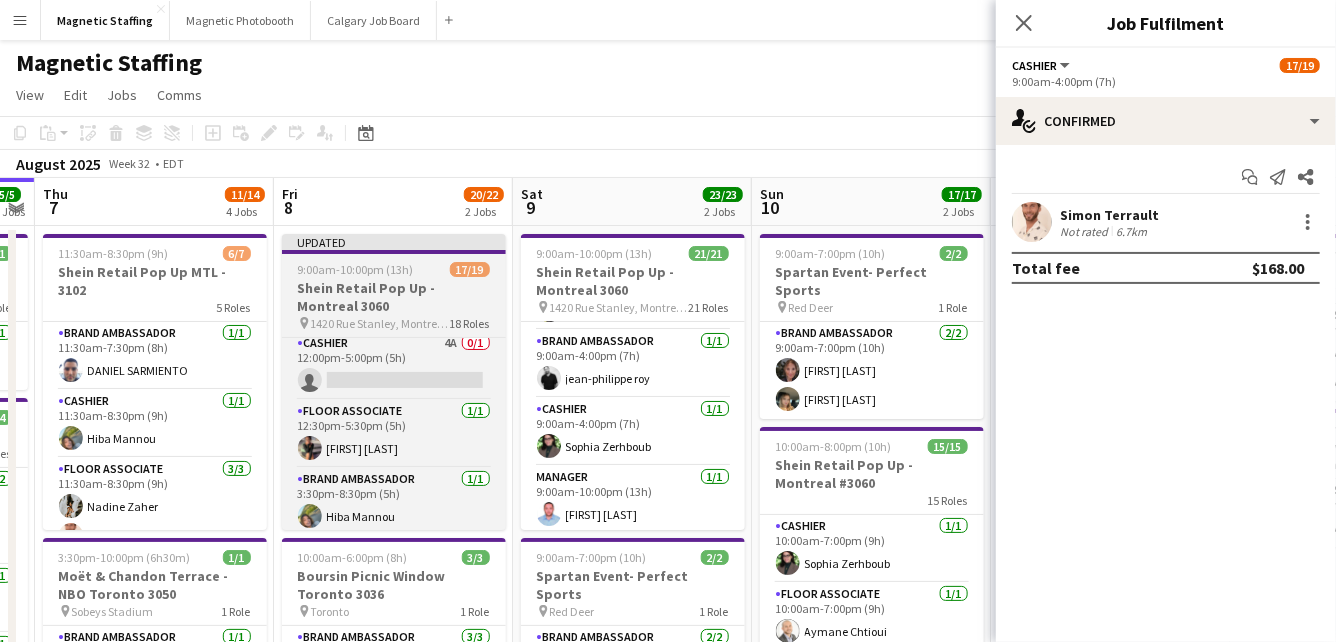 click on "9:00am-10:00pm (13h)" at bounding box center (356, 269) 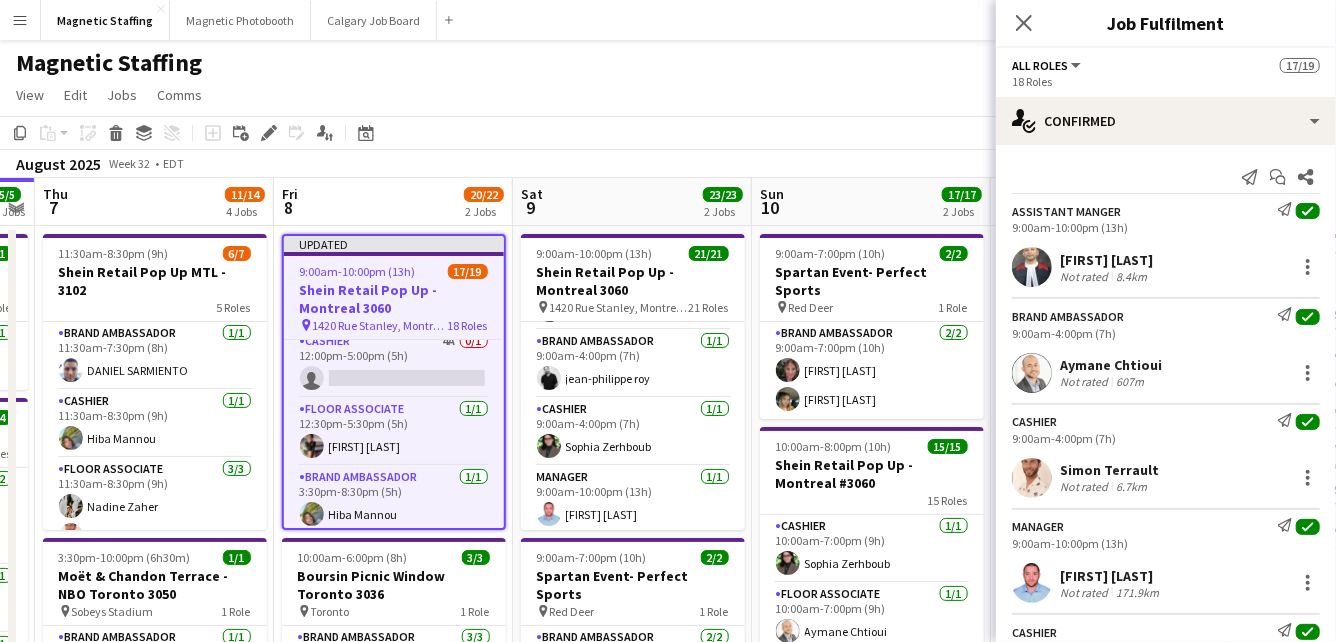 scroll, scrollTop: 619, scrollLeft: 0, axis: vertical 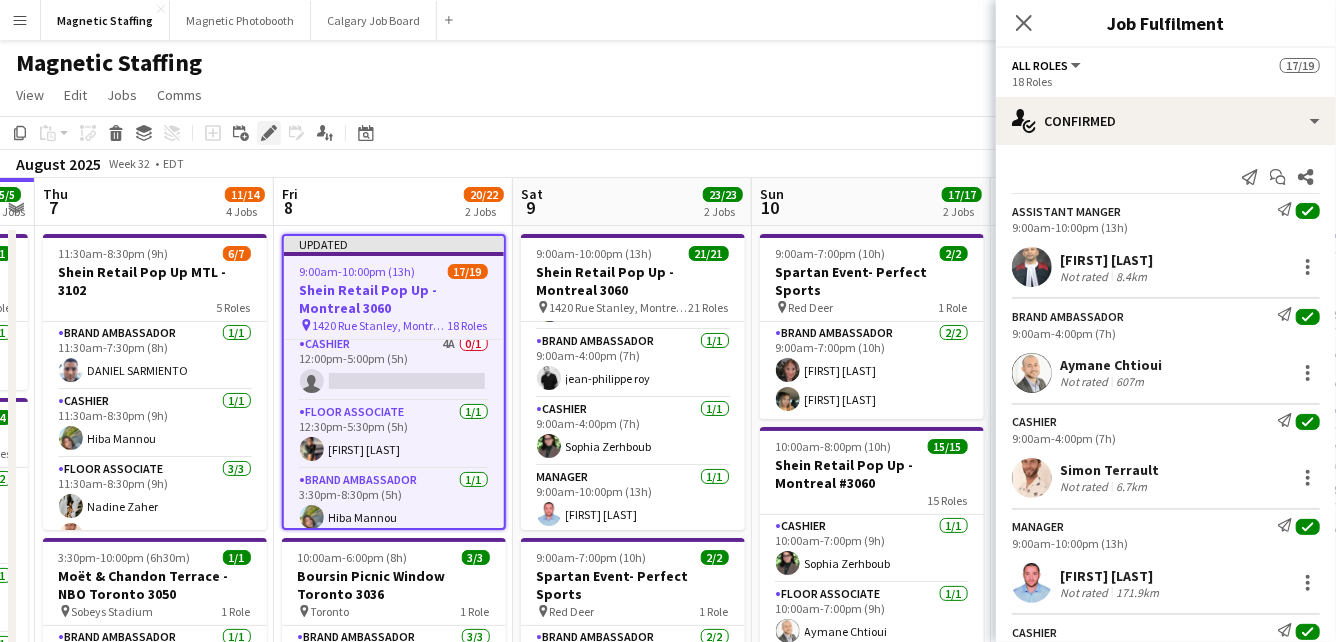 click 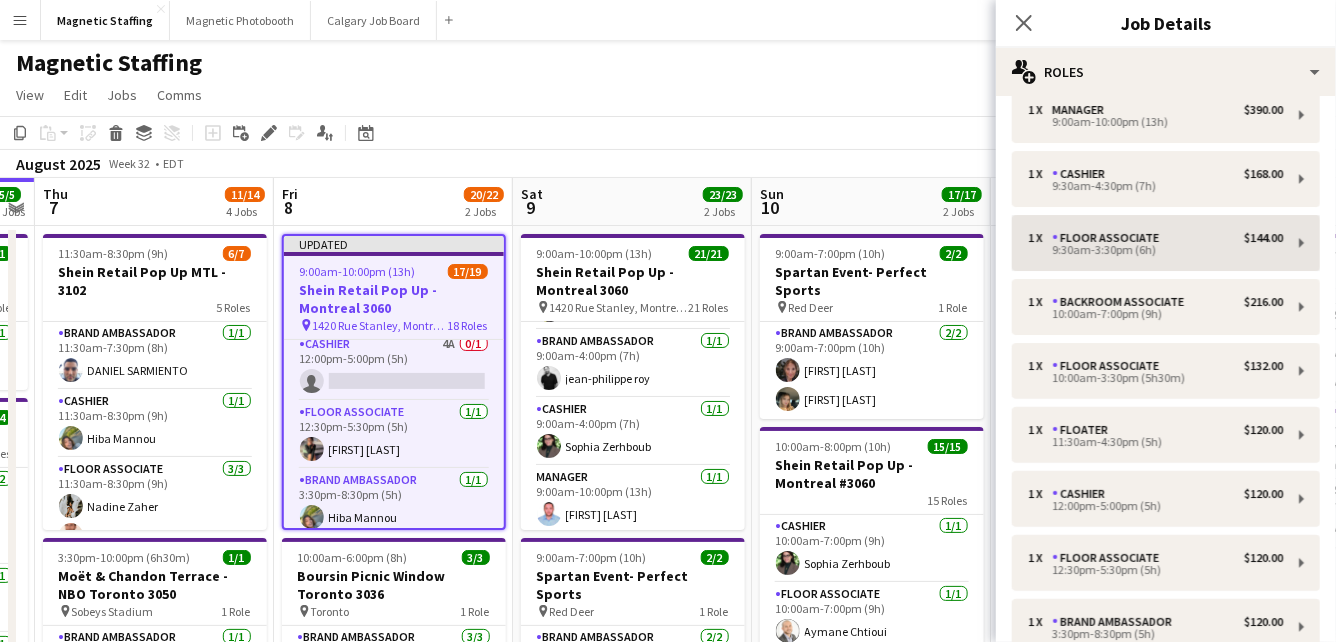 scroll, scrollTop: 250, scrollLeft: 0, axis: vertical 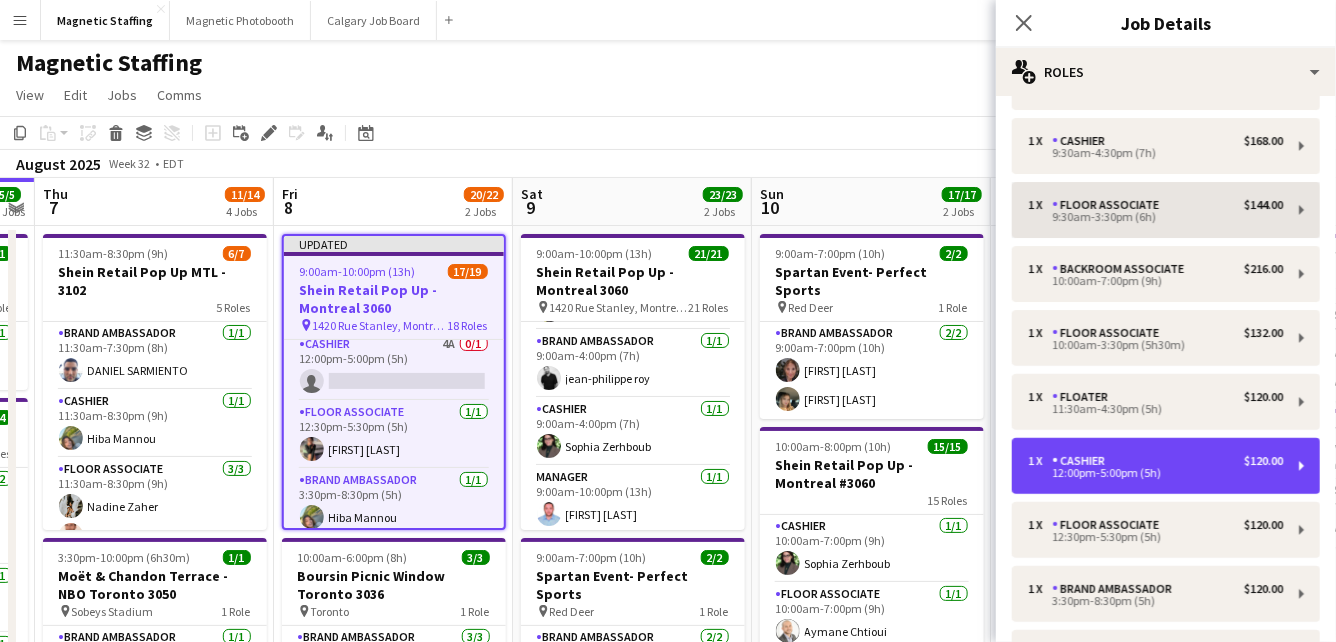 click on "1 x   Cashier   $120.00" at bounding box center [1155, 461] 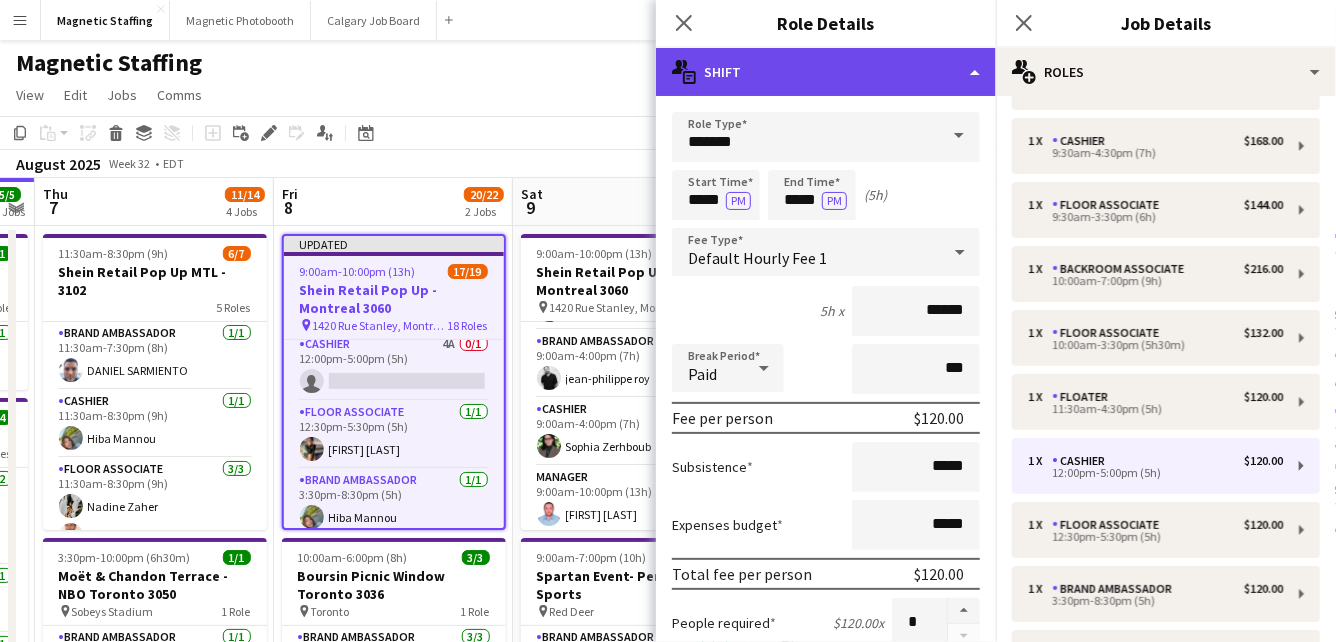 click on "multiple-actions-text
Shift" 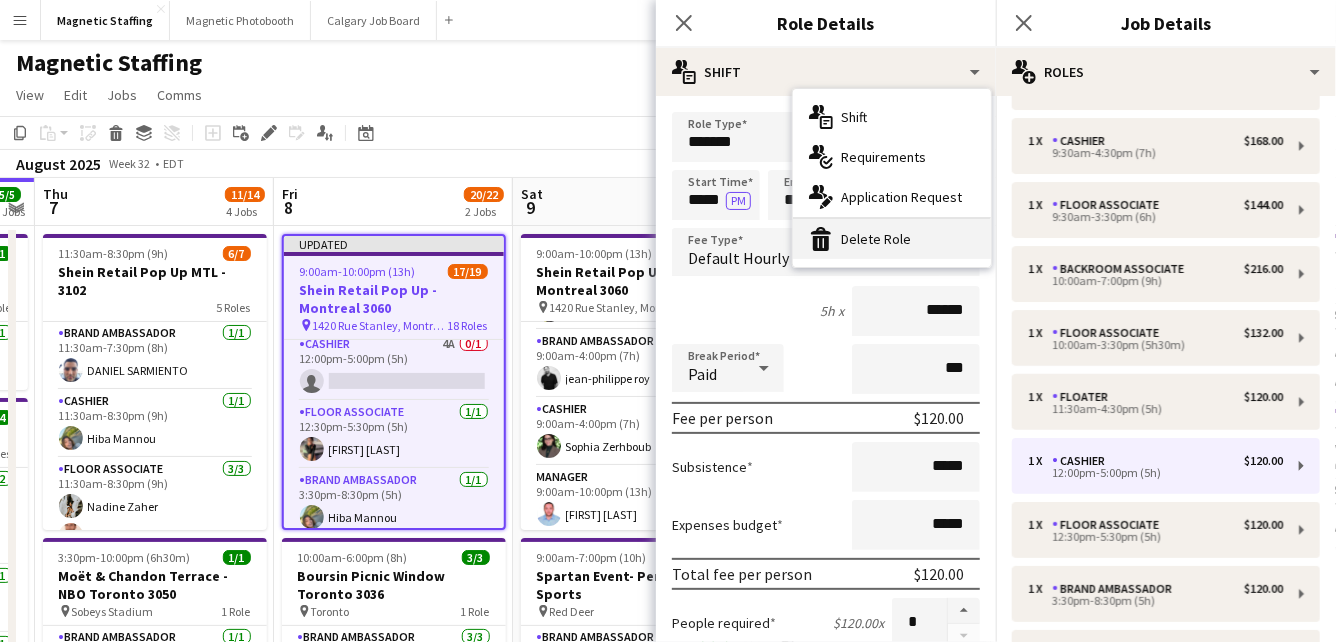 click on "bin-2
Delete Role" at bounding box center [892, 239] 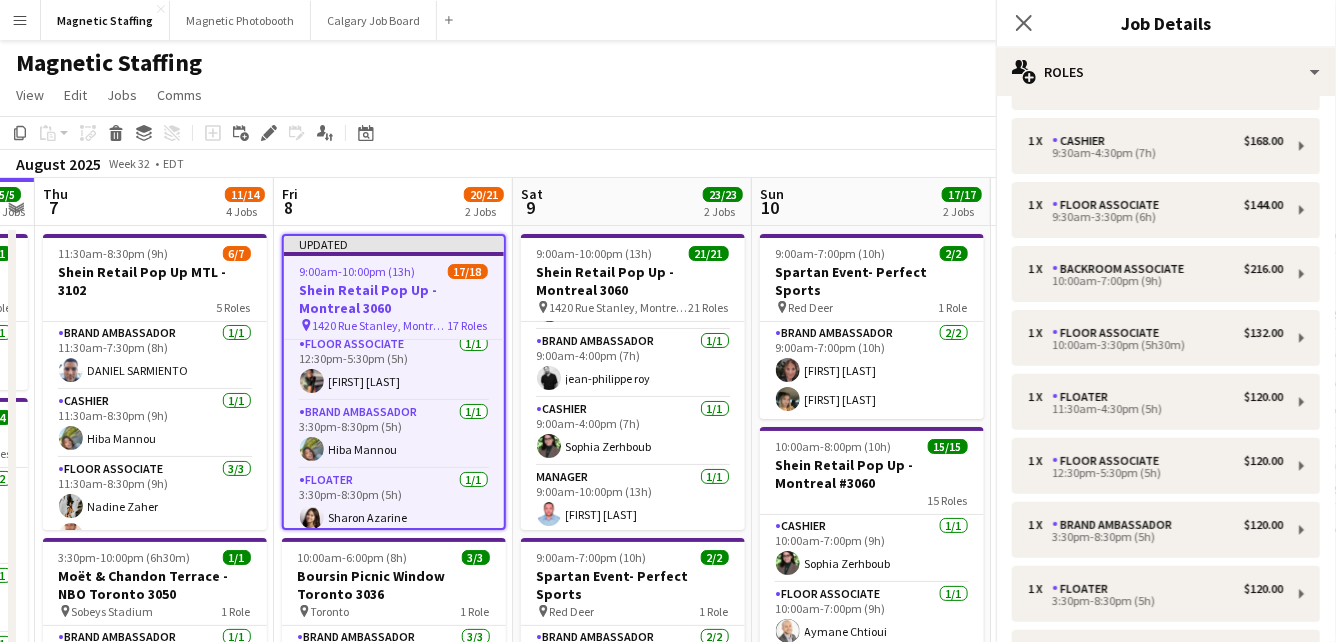 scroll, scrollTop: 550, scrollLeft: 0, axis: vertical 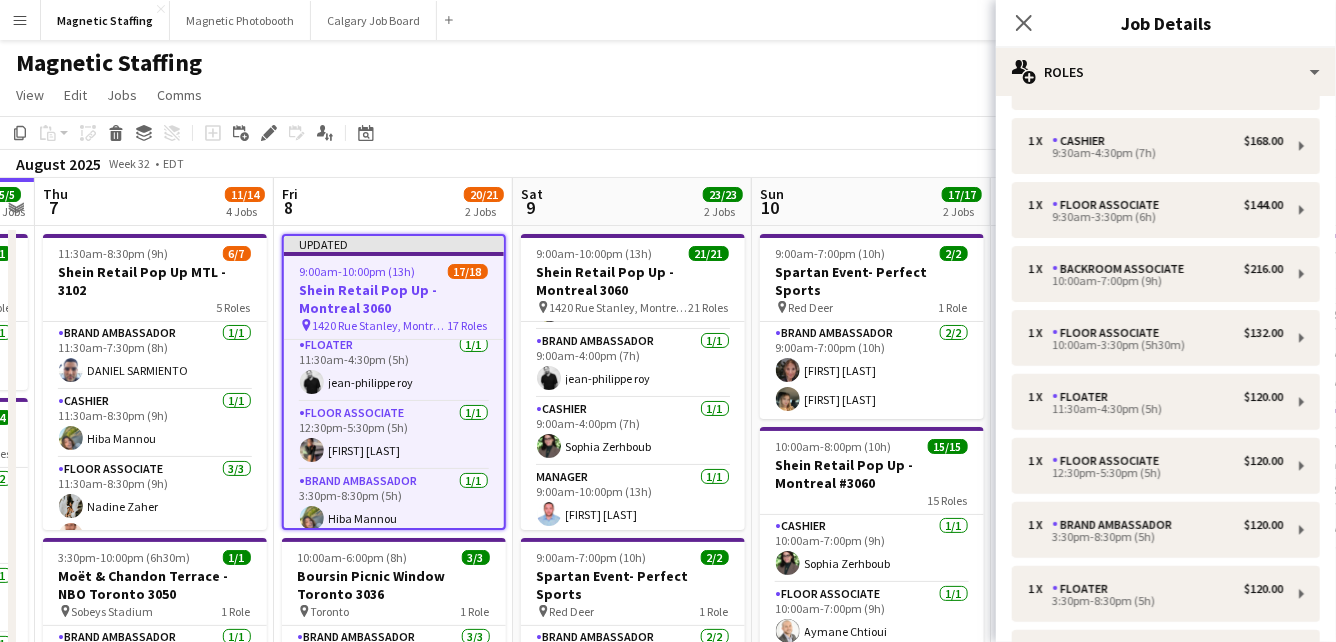 click on "Copy
Paste
Paste
Command
V Paste with crew
Command
Shift
V
Paste linked Job
Delete
Group
Ungroup
Add job
Add linked Job
Edit
Edit linked Job
Applicants
Date picker
AUG 2025 AUG 2025 Monday M Tuesday T Wednesday W Thursday T Friday F Saturday S Sunday S  AUG   1   2   3   4   5   6   7   8   9   10   11   12   13   14   15   16   17   18   19   20   21   22   23   24   25" 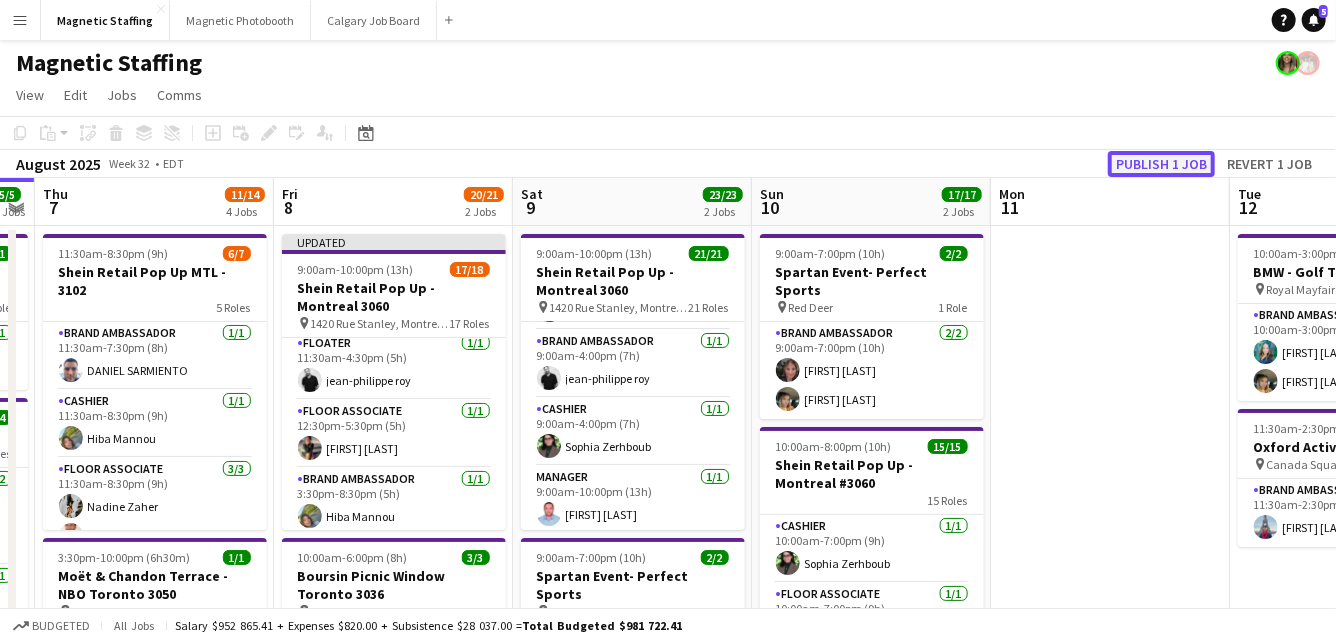click on "Publish 1 job" 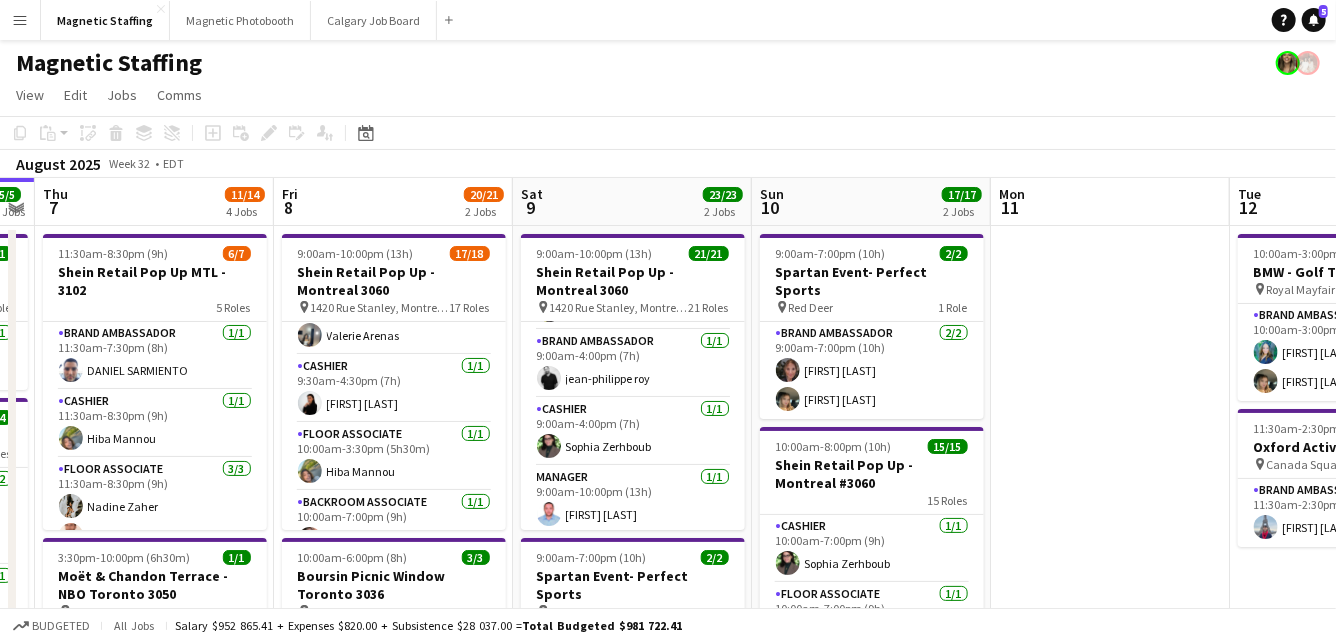 scroll, scrollTop: 976, scrollLeft: 0, axis: vertical 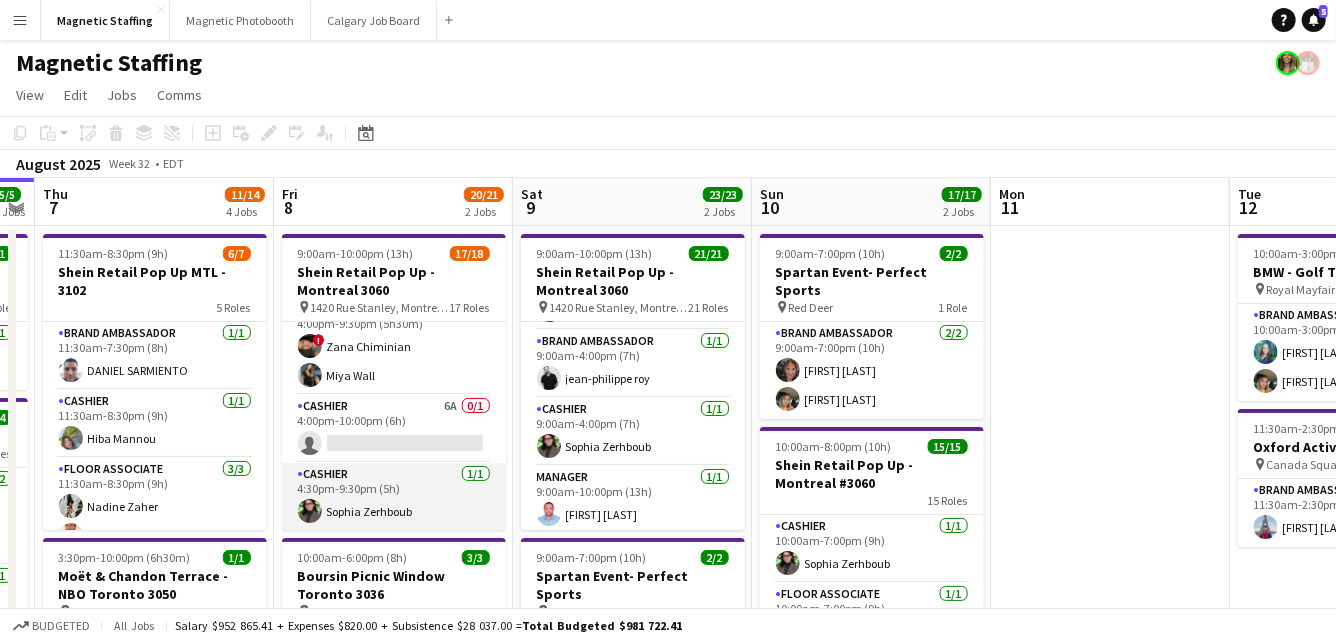 click on "Cashier   1/1   4:30pm-9:30pm (5h)
Sophia Zerhboub" at bounding box center (394, 497) 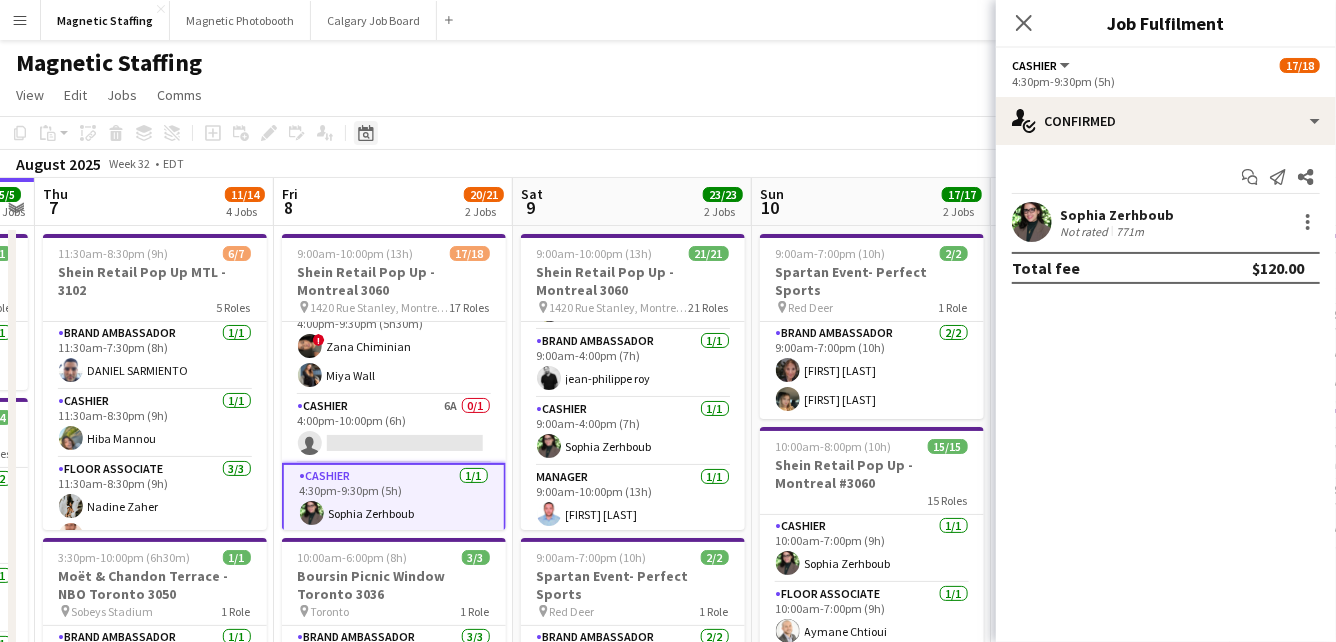 click on "Date picker" 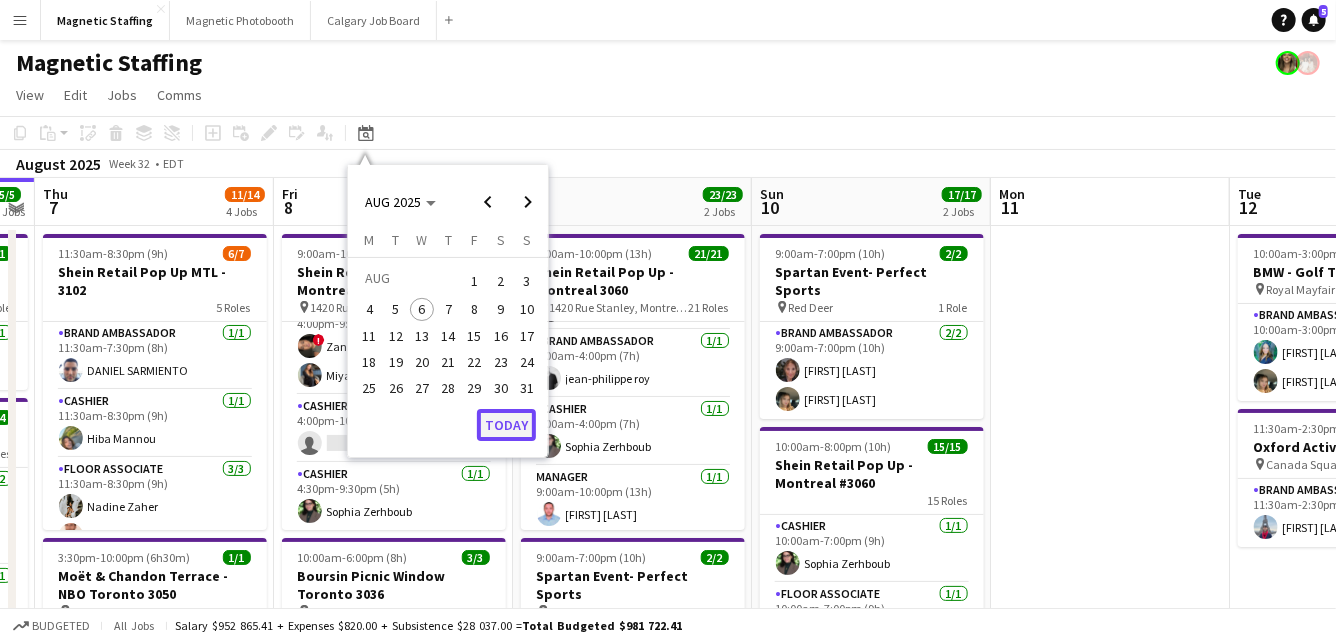 click on "Today" at bounding box center [506, 425] 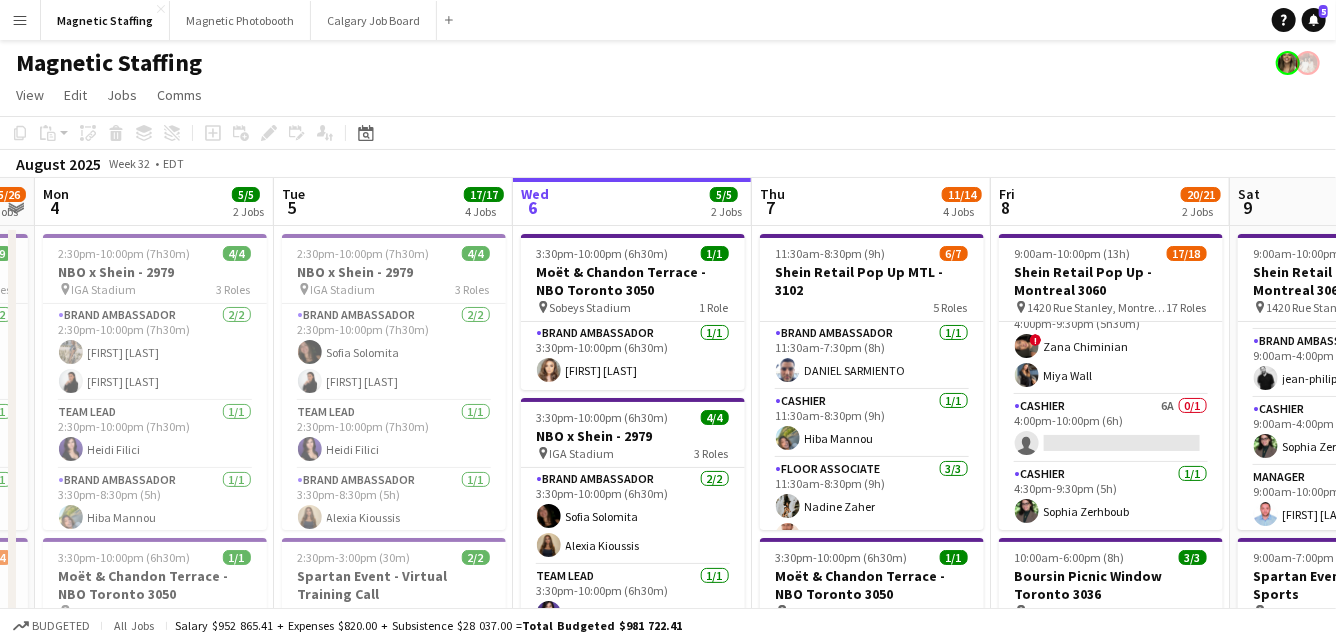 scroll, scrollTop: 0, scrollLeft: 687, axis: horizontal 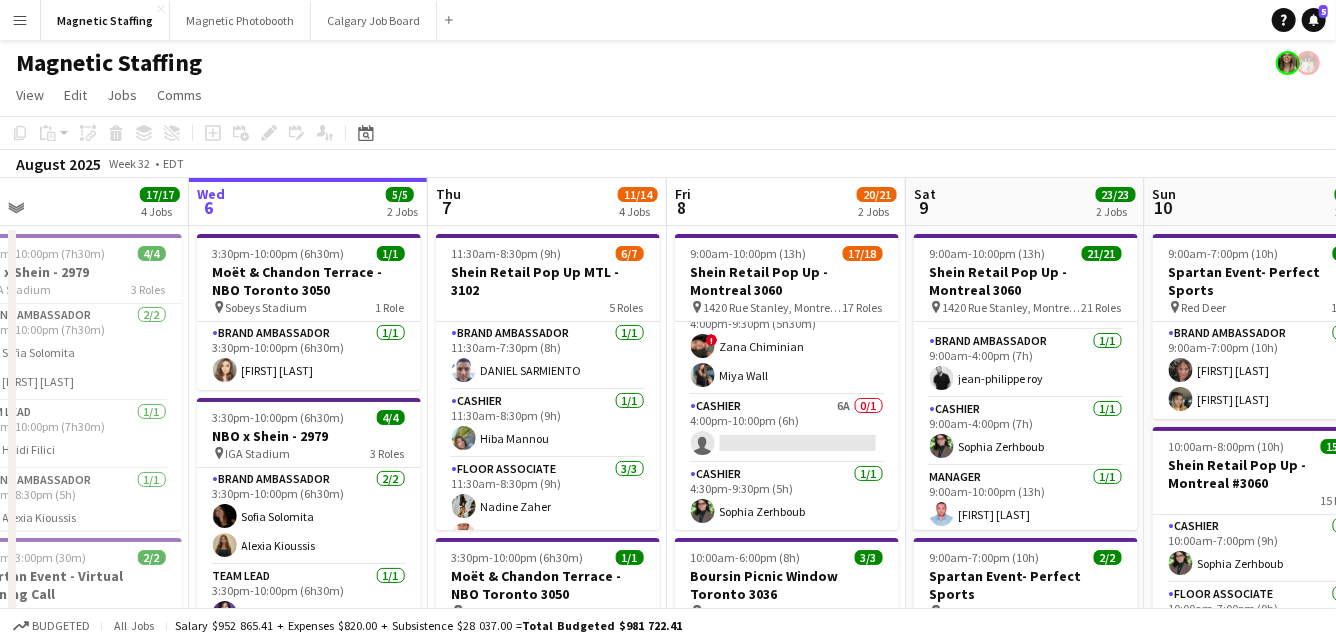 drag, startPoint x: 519, startPoint y: 407, endPoint x: 174, endPoint y: 407, distance: 345 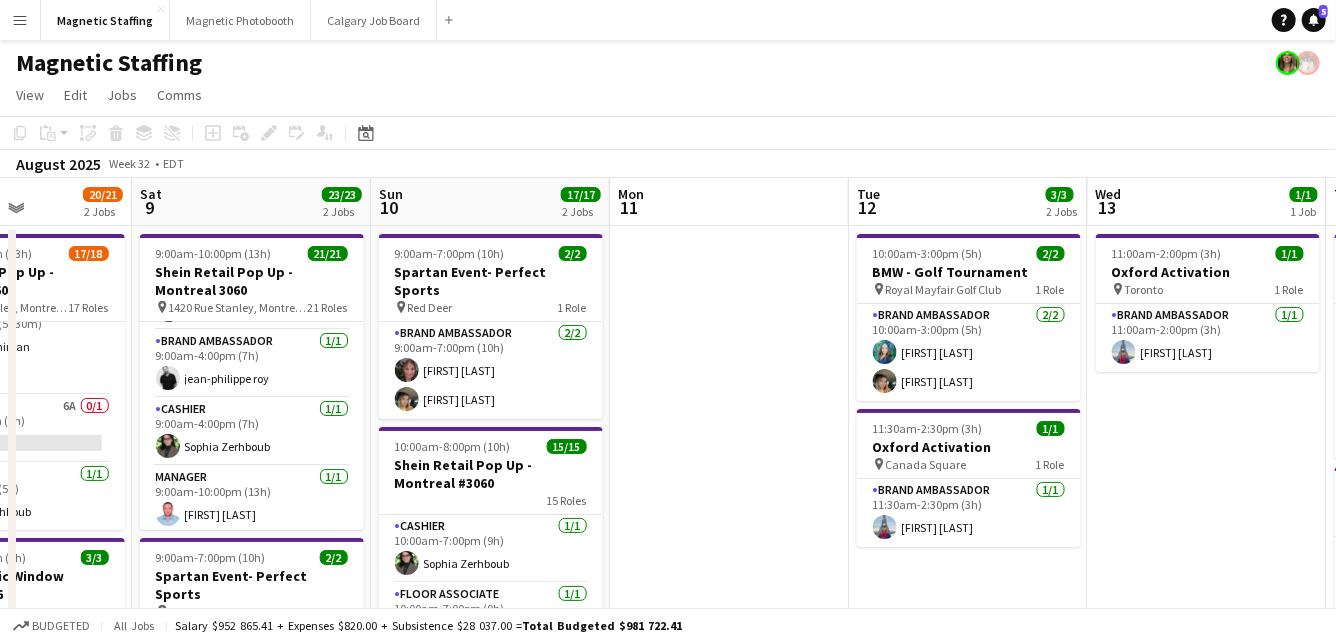 drag, startPoint x: 809, startPoint y: 370, endPoint x: 366, endPoint y: 369, distance: 443.00113 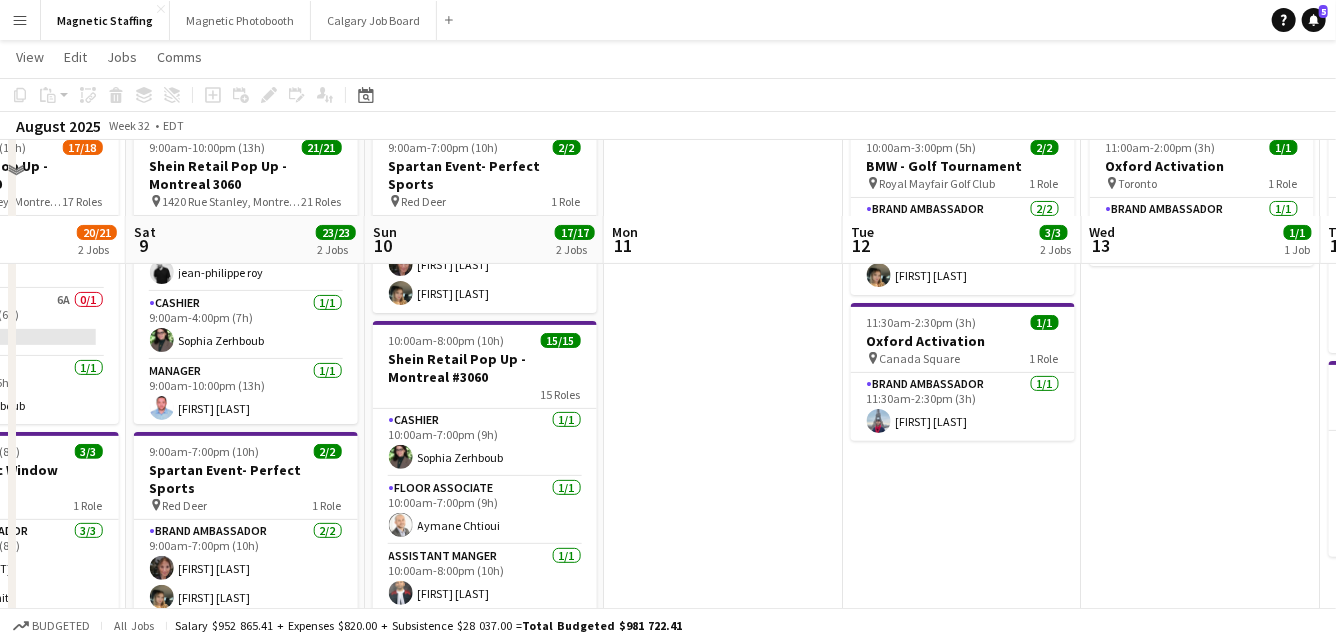 scroll, scrollTop: 0, scrollLeft: 0, axis: both 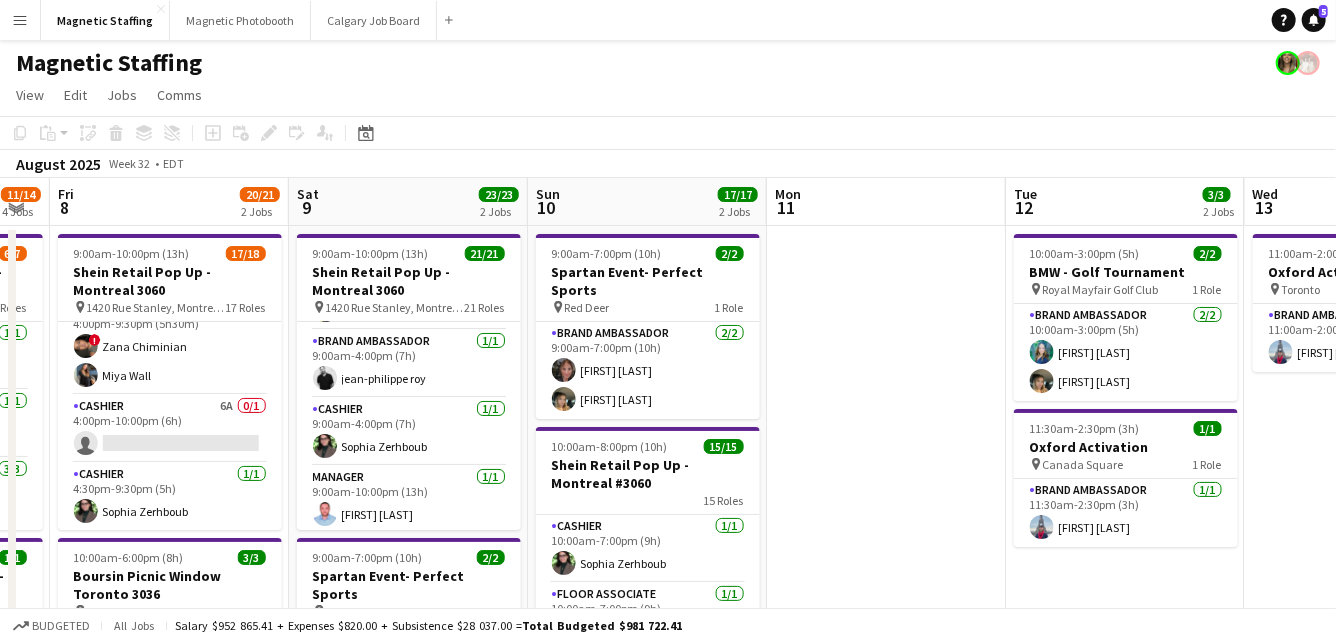 drag, startPoint x: 544, startPoint y: 411, endPoint x: 707, endPoint y: 411, distance: 163 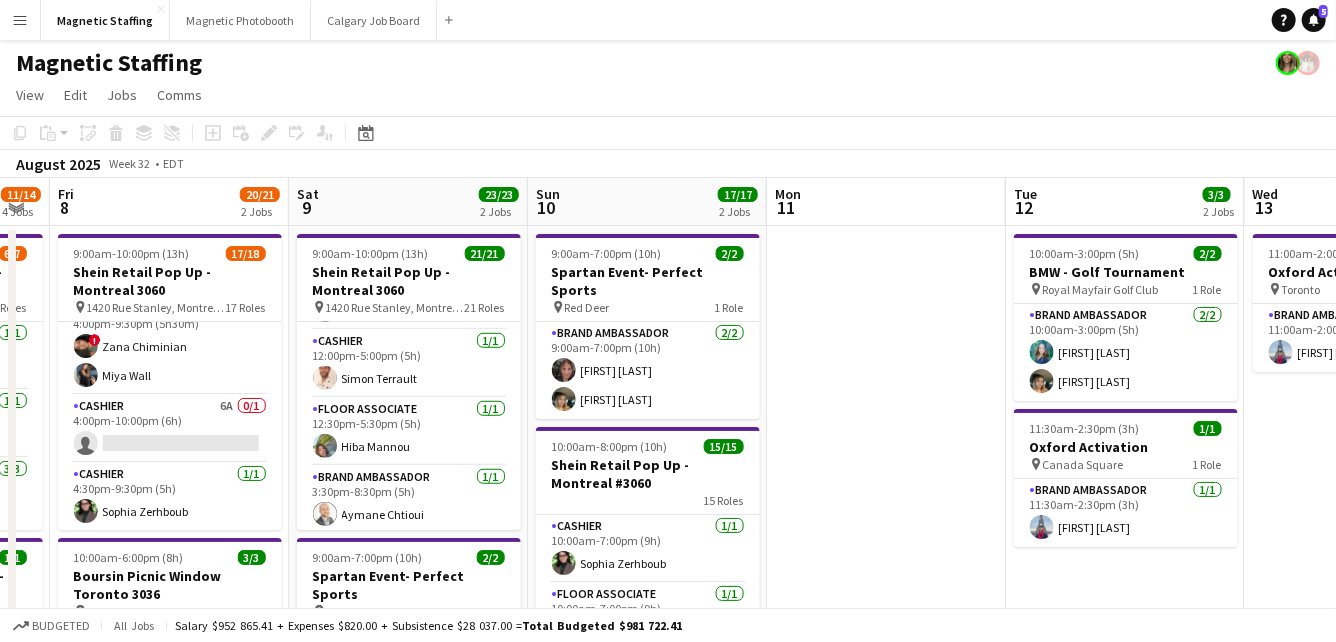 scroll, scrollTop: 778, scrollLeft: 0, axis: vertical 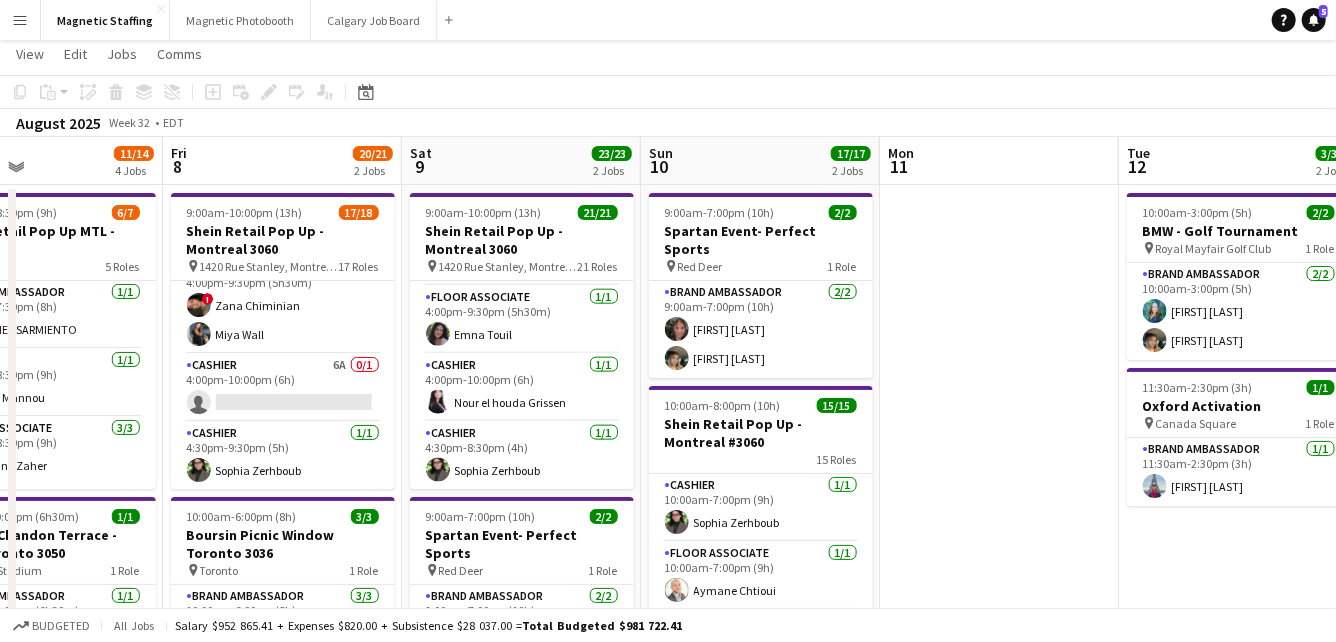drag, startPoint x: 551, startPoint y: 421, endPoint x: 658, endPoint y: 423, distance: 107.01869 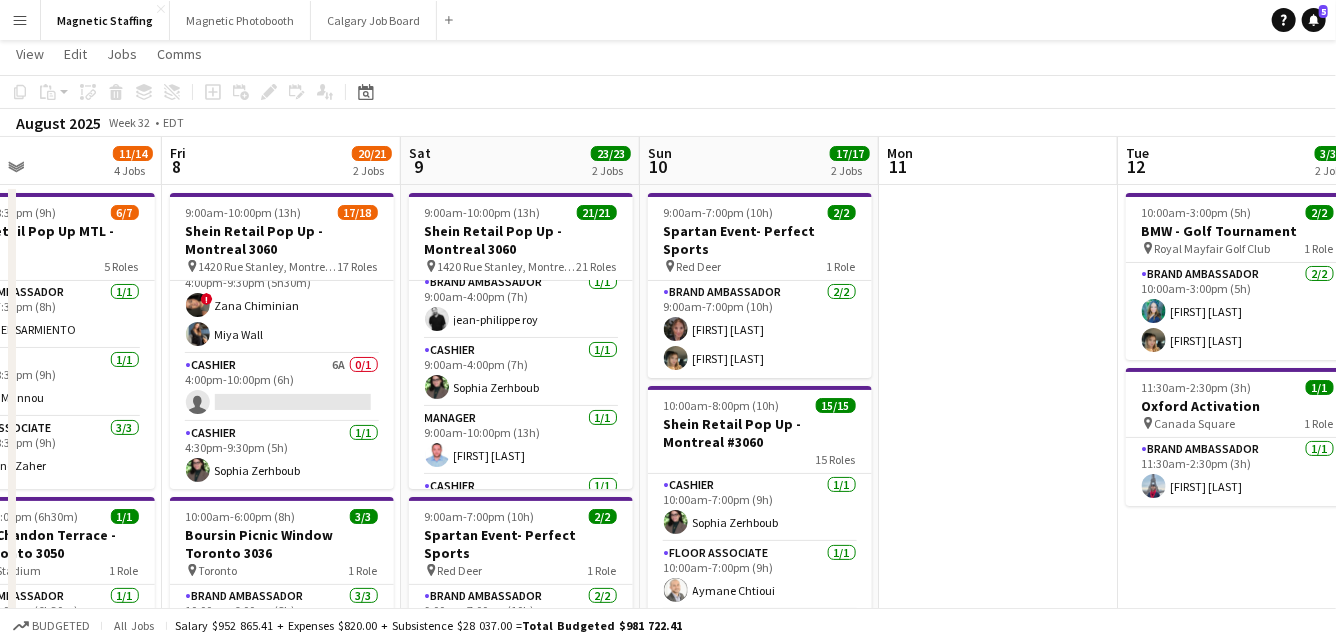 scroll, scrollTop: 0, scrollLeft: 0, axis: both 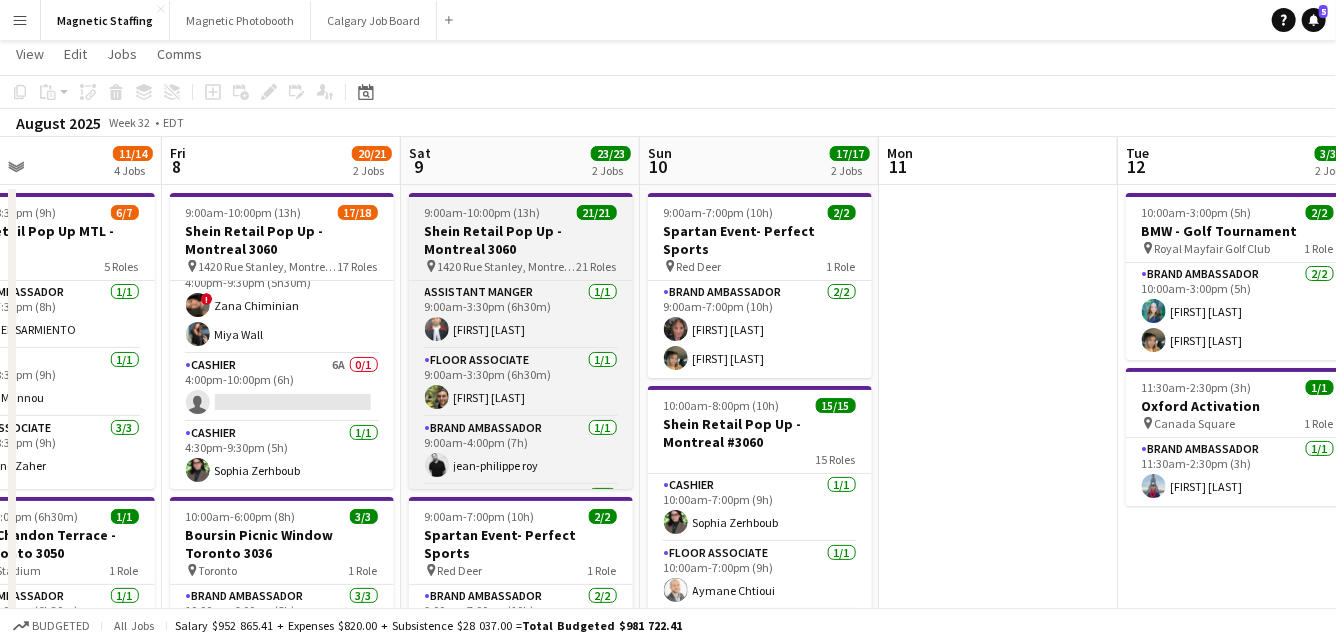 click on "9:00am-10:00pm (13h)    21/21   Shein Retail Pop Up - Montreal 3060
pin
1420 Rue Stanley, Montreal, QC   21 Roles   Assistant Manger    1/1   9:00am-3:30pm (6h30m)
Sergio Valdiviezo  Floor Associate   1/1   9:00am-3:30pm (6h30m)
Saad Bouih  Brand Ambassador   1/1   9:00am-4:00pm (7h)
jean-philippe roy  Cashier   1/1   9:00am-4:00pm (7h)
Sophia Zerhboub  Manager   1/1   9:00am-10:00pm (13h)
mohammed sebbata  Cashier   1/1   9:30am-3:30pm (6h)
Nour el houda Grissen  Floor Associate   1/1   9:30am-3:30pm (6h)
Aymane Chtioui  Floor Associate   1/1   10:00am-3:30pm (5h30m)
Emna Touil  Backroom Associate   1/1   10:00am-7:00pm (9h)
Nadine Zaher  Floor Associate   1/1   10:00am-9:00pm (11h)
! Zana Chiminian  Floater   1/1   11:30am-4:30pm (5h)
Ibtihal Mossa  Cashier   1/1   12:00pm-5:00pm (5h)
Simon Terrault  Floor Associate   1/1   12:30pm-5:30pm (5h)
Hiba Mannou  Brand Ambassador   1/1   3:30pm-8:30pm (5h)
Aymane Chtioui  Floater   1/1   3:30pm-8:30pm (5h)" at bounding box center (521, 341) 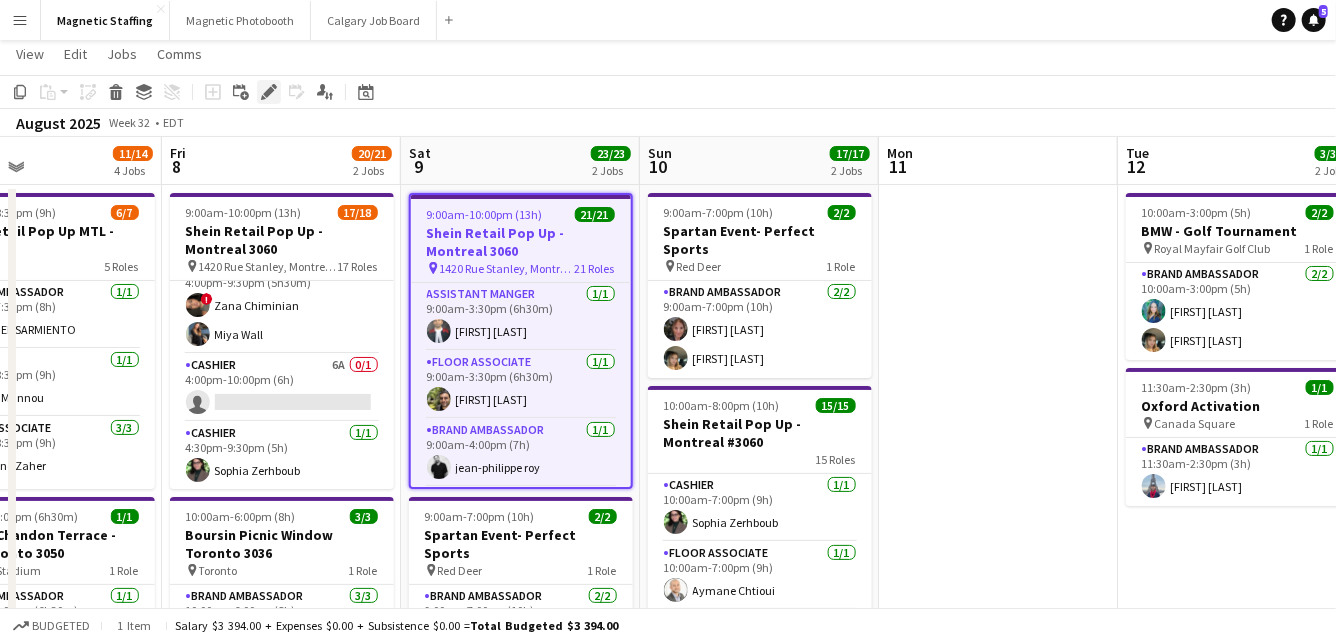 click on "Edit" 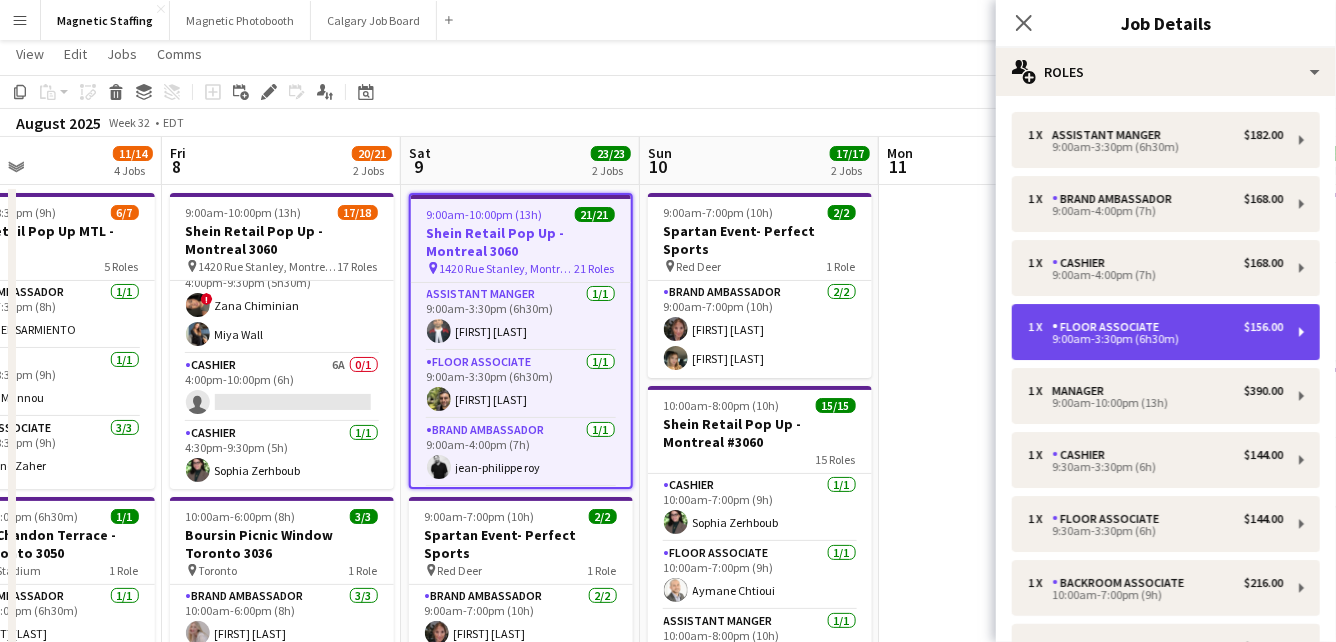 click on "Floor Associate" at bounding box center (1109, 327) 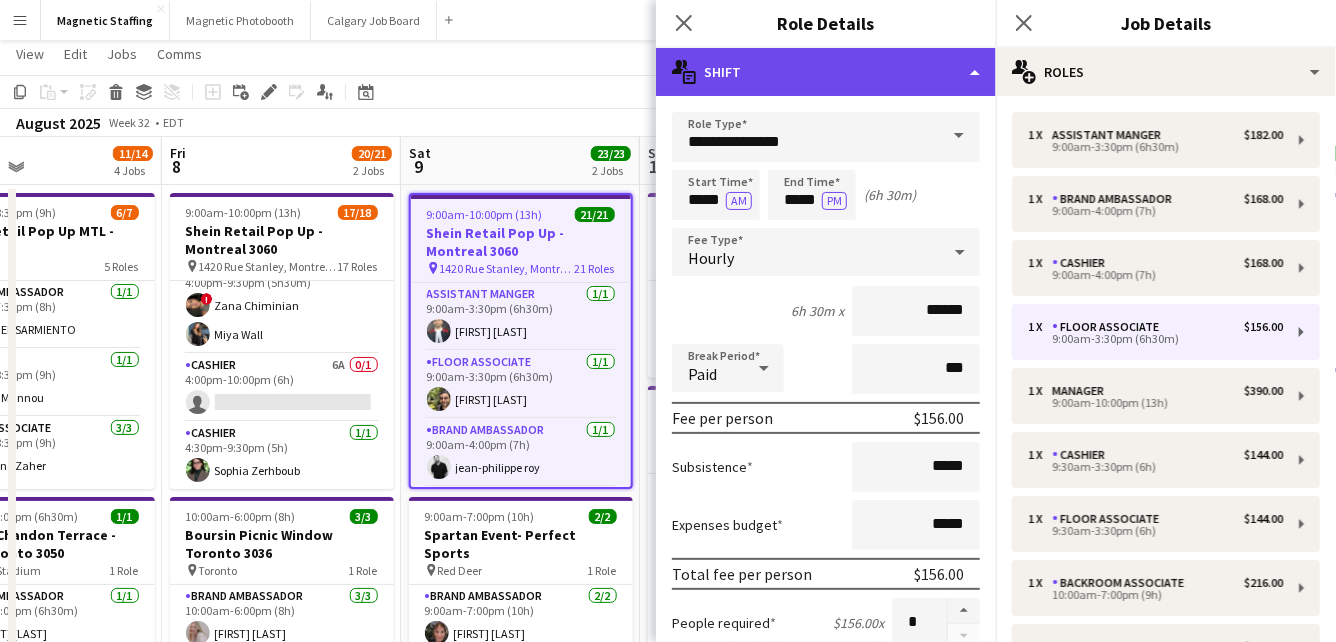 click on "multiple-actions-text
Shift" 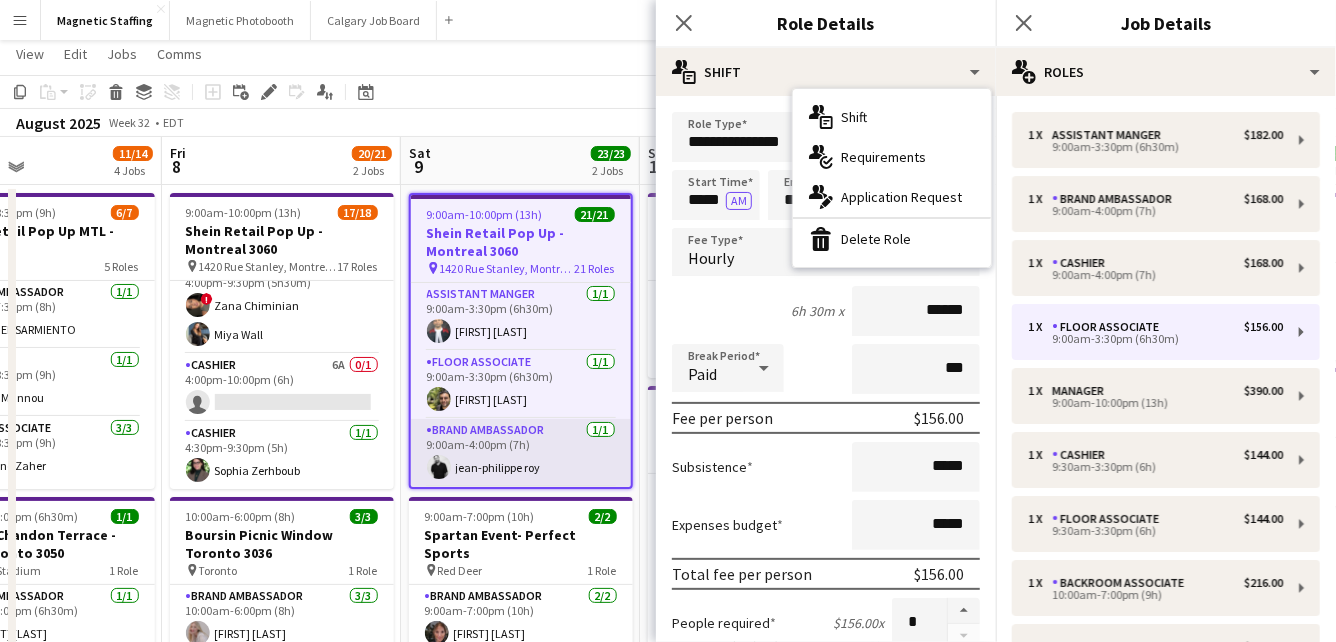 click on "Brand Ambassador   1/1   9:00am-4:00pm (7h)
jean-philippe roy" at bounding box center [521, 453] 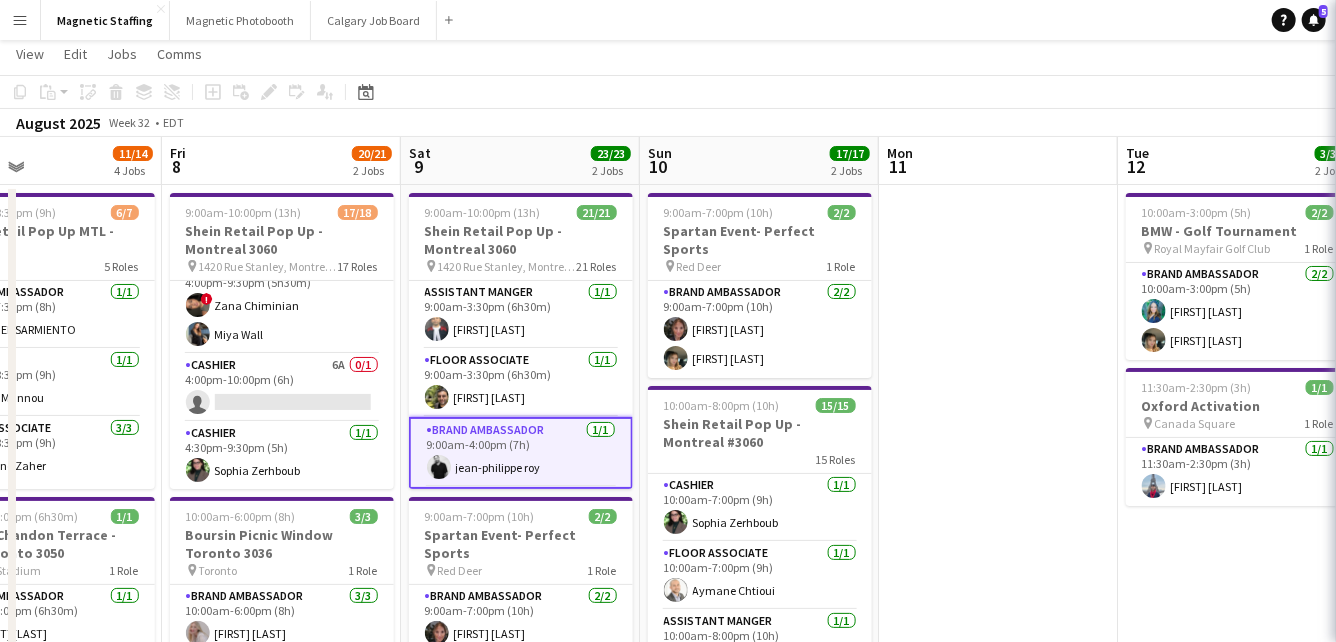 scroll, scrollTop: 0, scrollLeft: 554, axis: horizontal 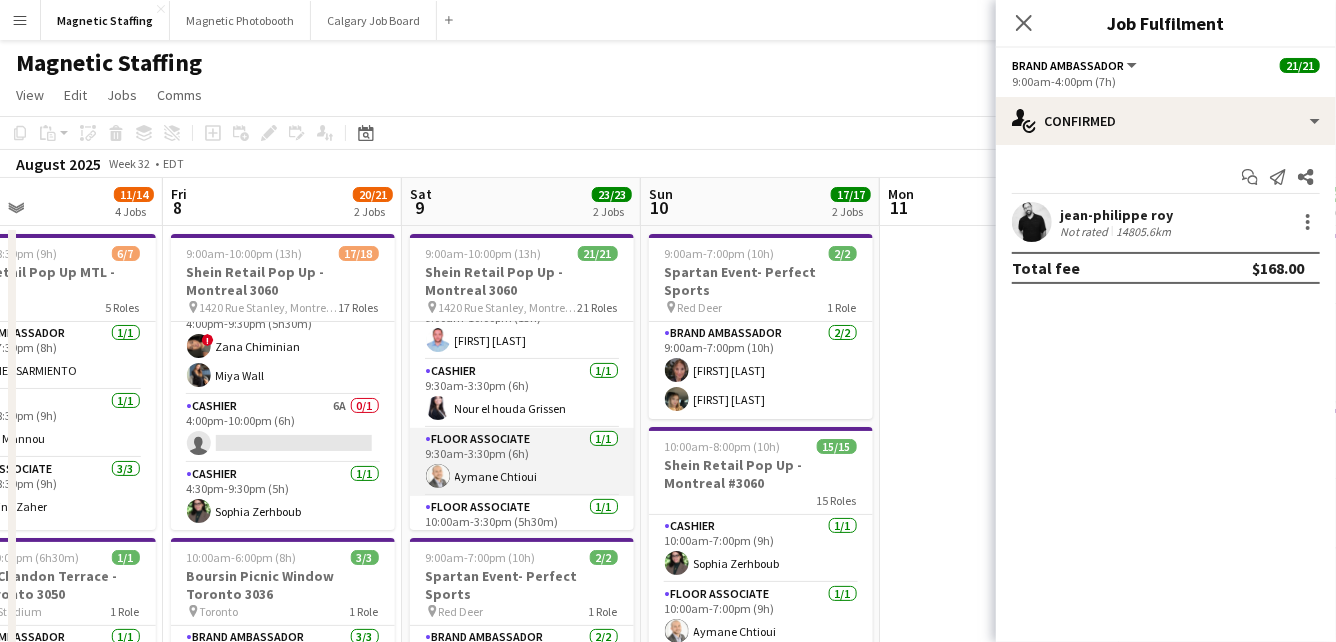 click on "Floor Associate   1/1   9:30am-3:30pm (6h)
Aymane Chtioui" at bounding box center [522, 462] 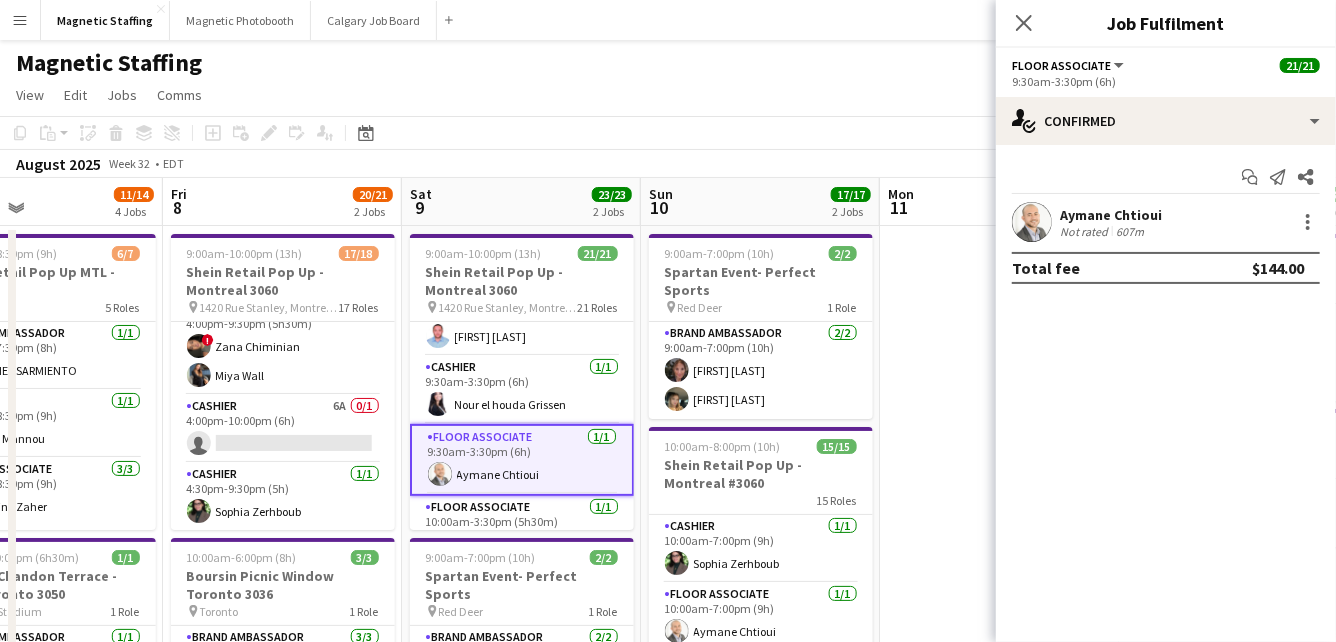 scroll, scrollTop: 302, scrollLeft: 0, axis: vertical 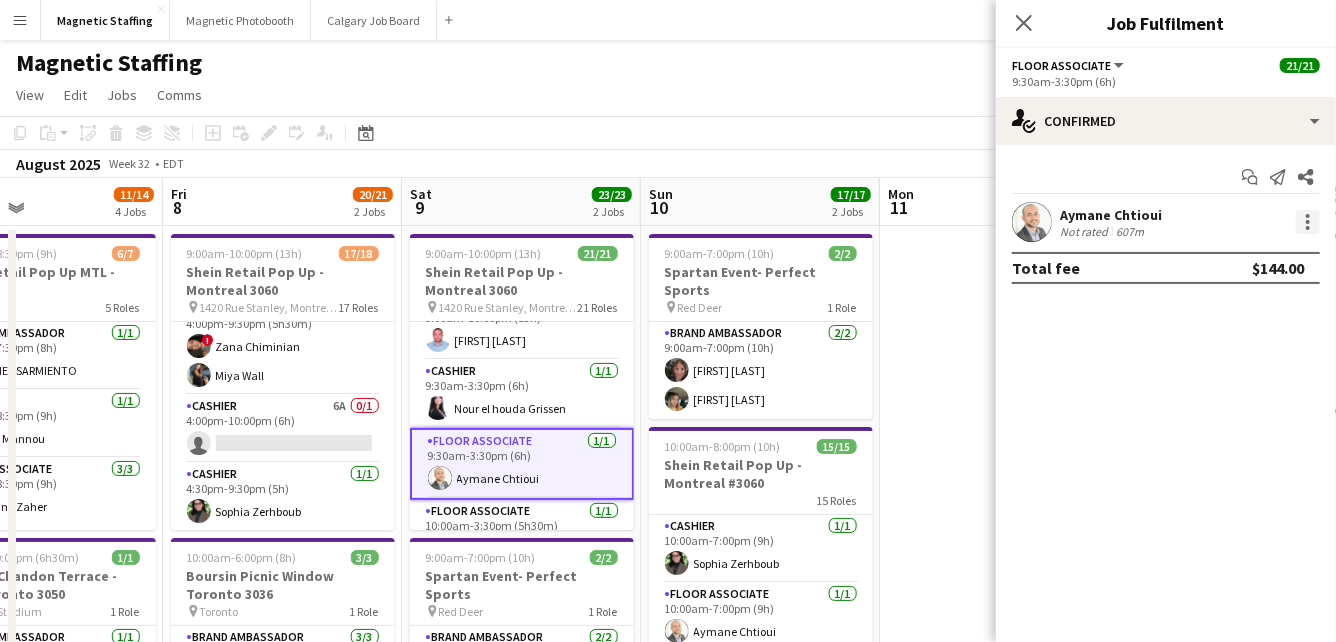 click at bounding box center (1308, 222) 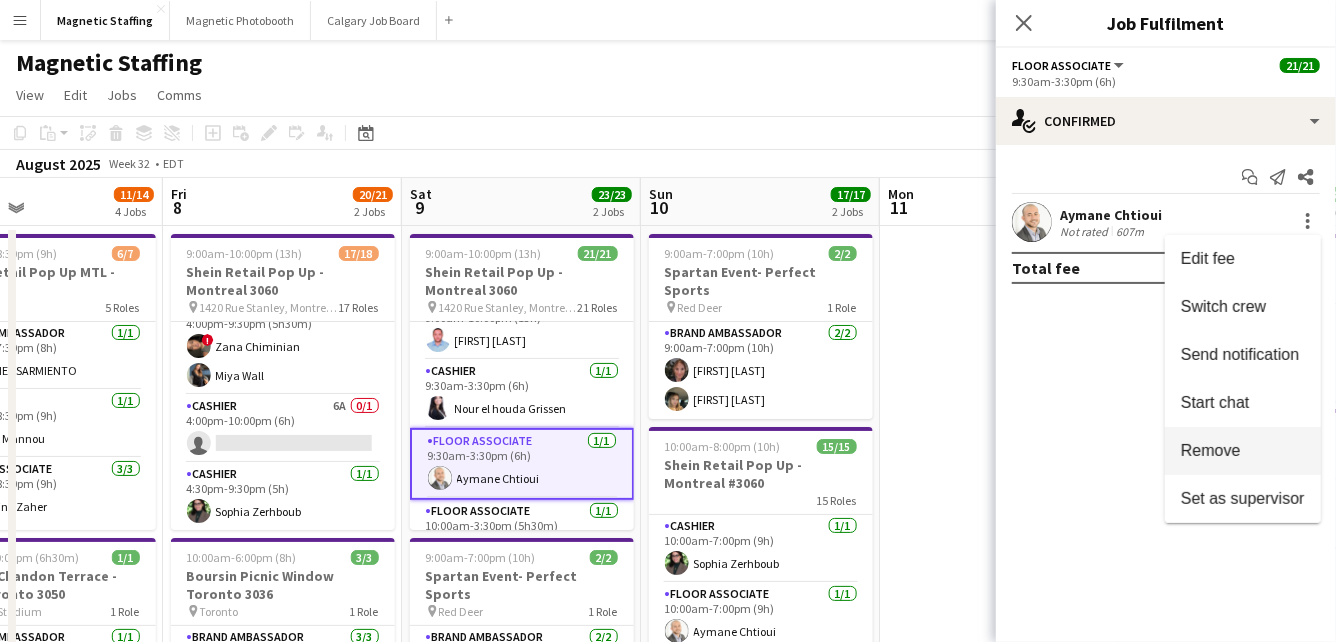 click on "Remove" at bounding box center [1243, 451] 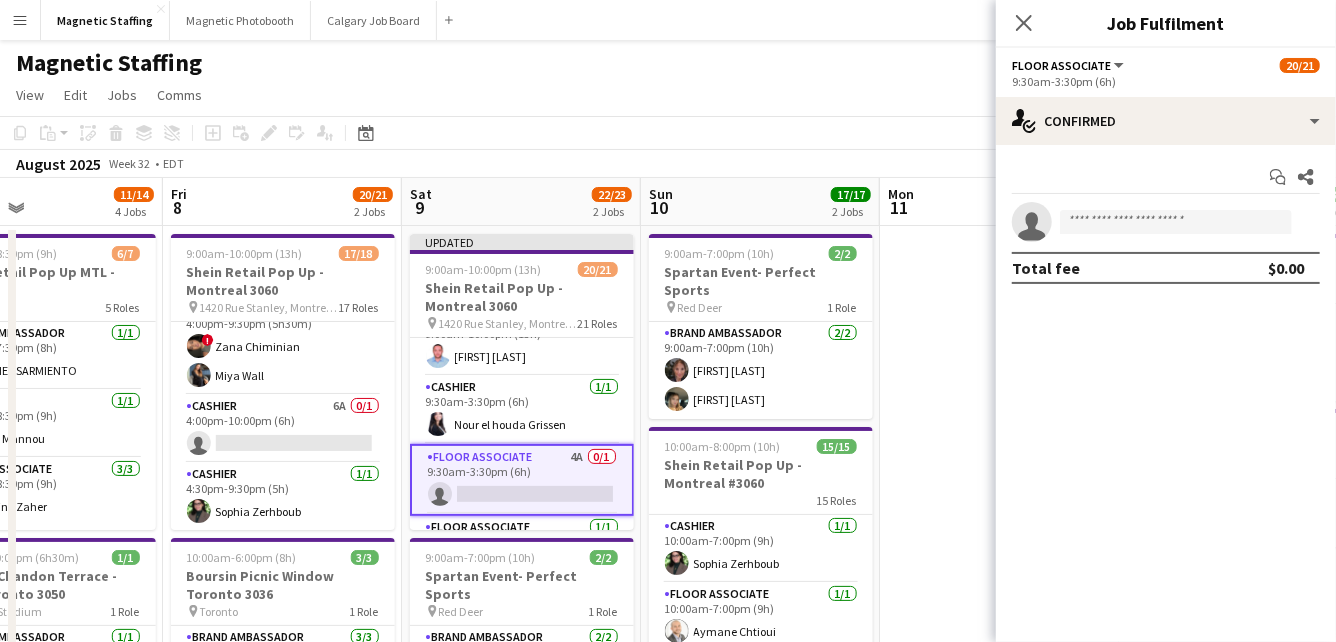 click at bounding box center (999, 1048) 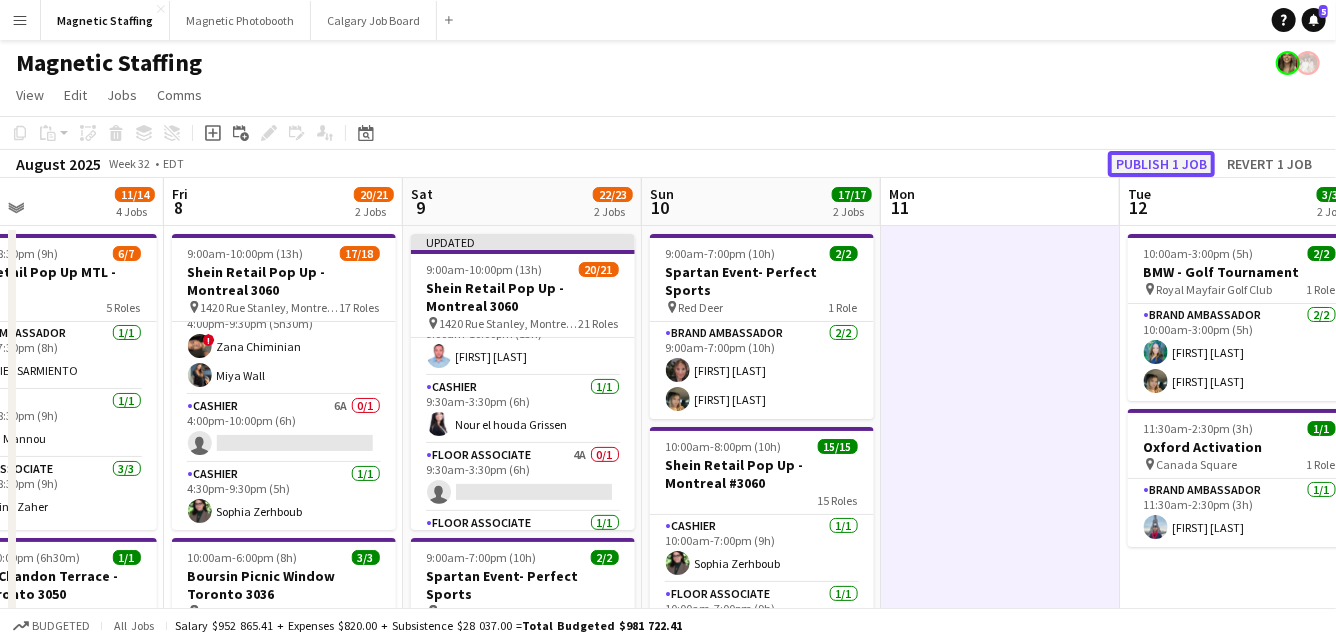click on "Publish 1 job" 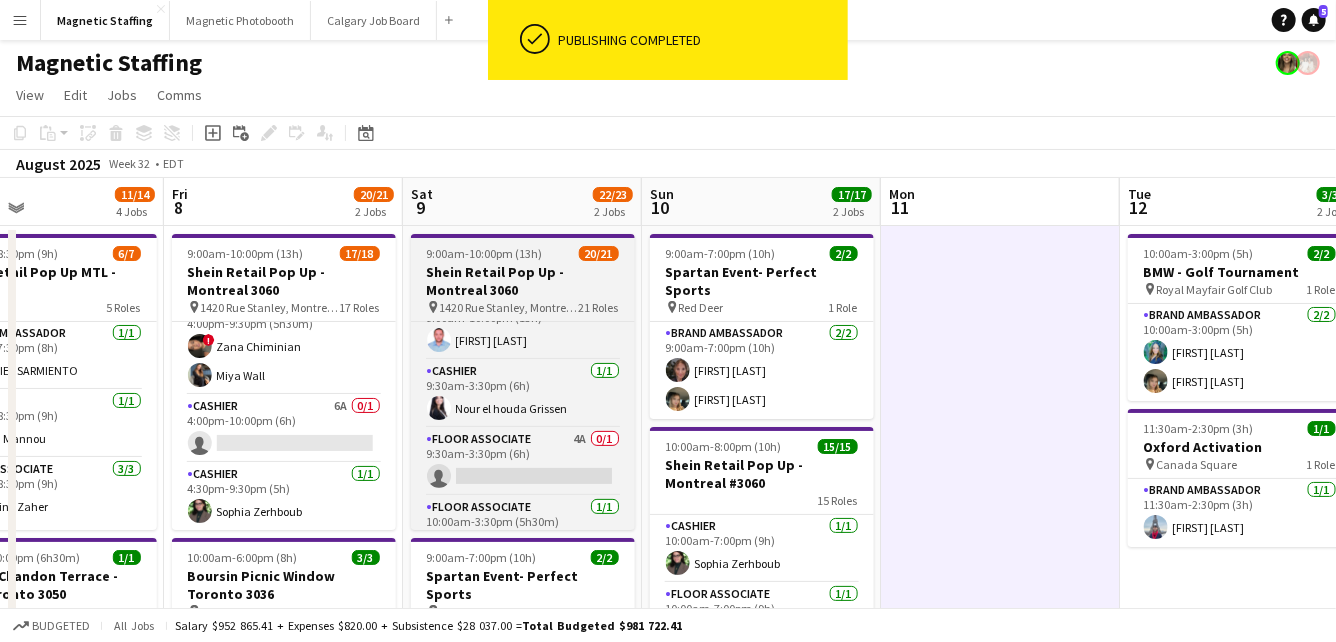 click on "Shein Retail Pop Up - Montreal 3060" at bounding box center [523, 281] 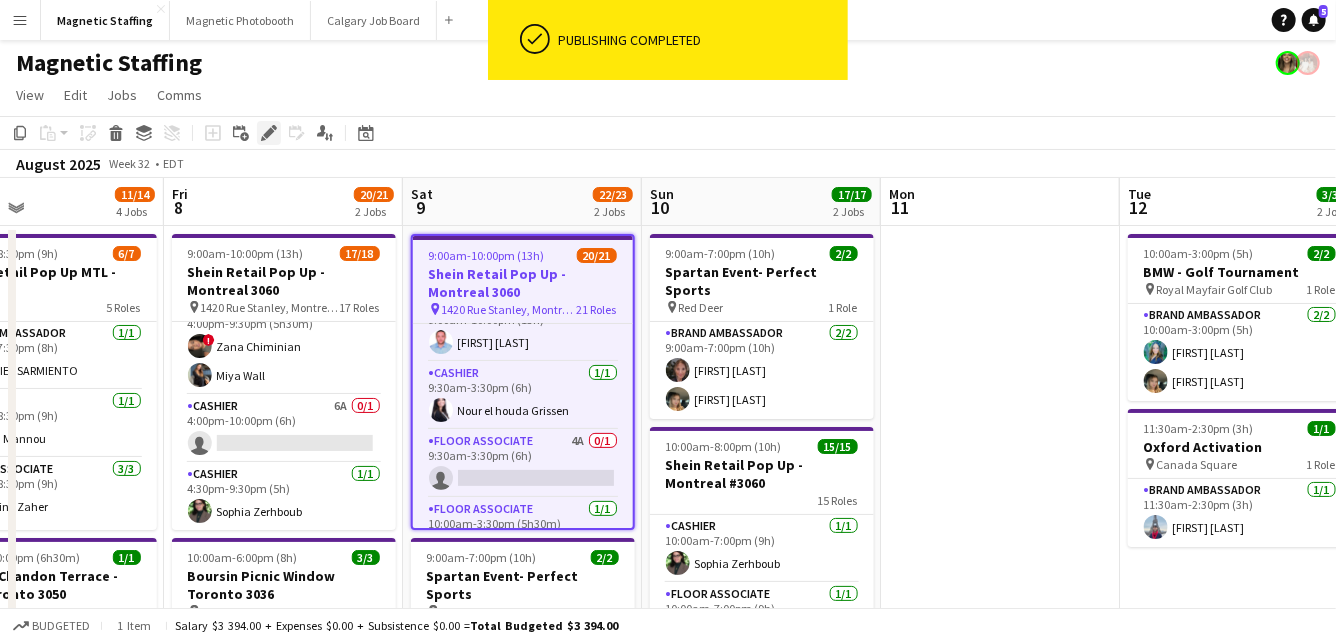 click 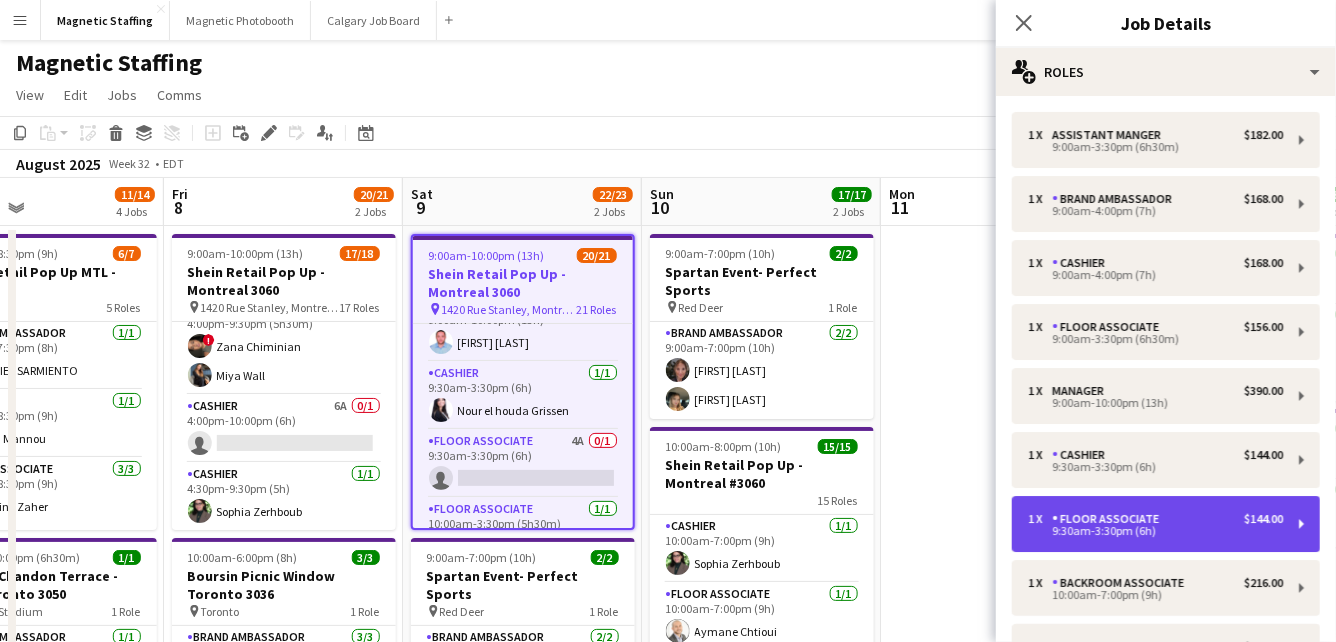click on "Floor Associate" at bounding box center [1109, 519] 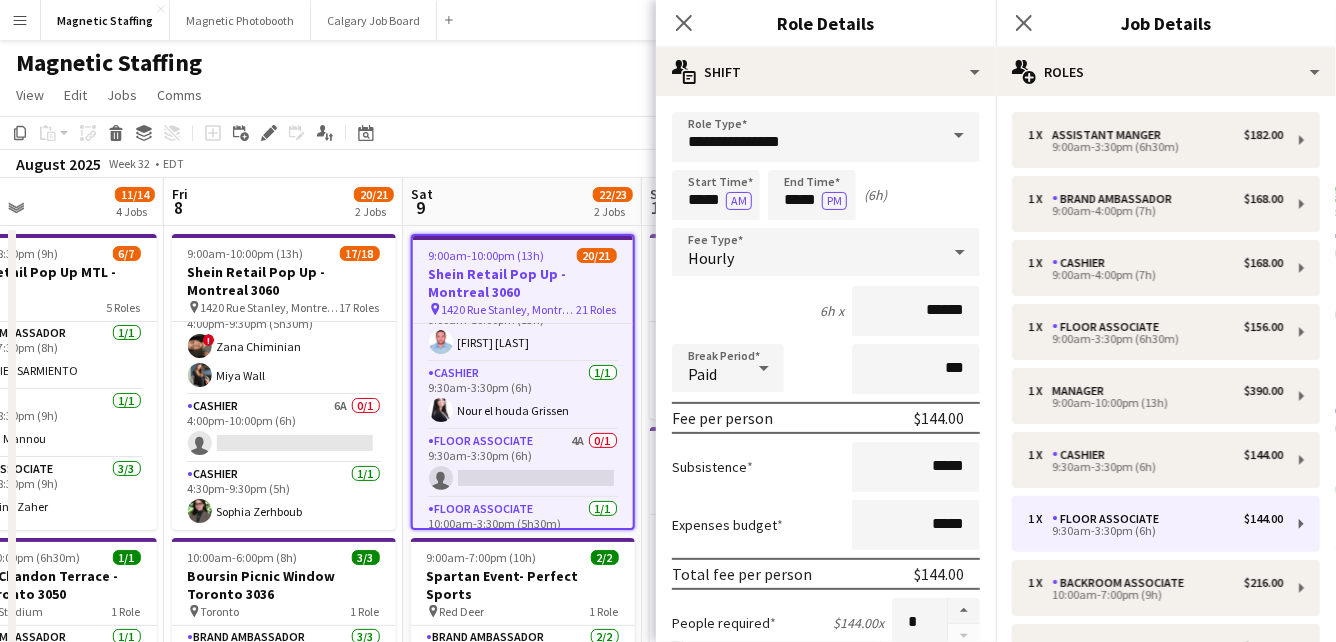 click at bounding box center [959, 136] 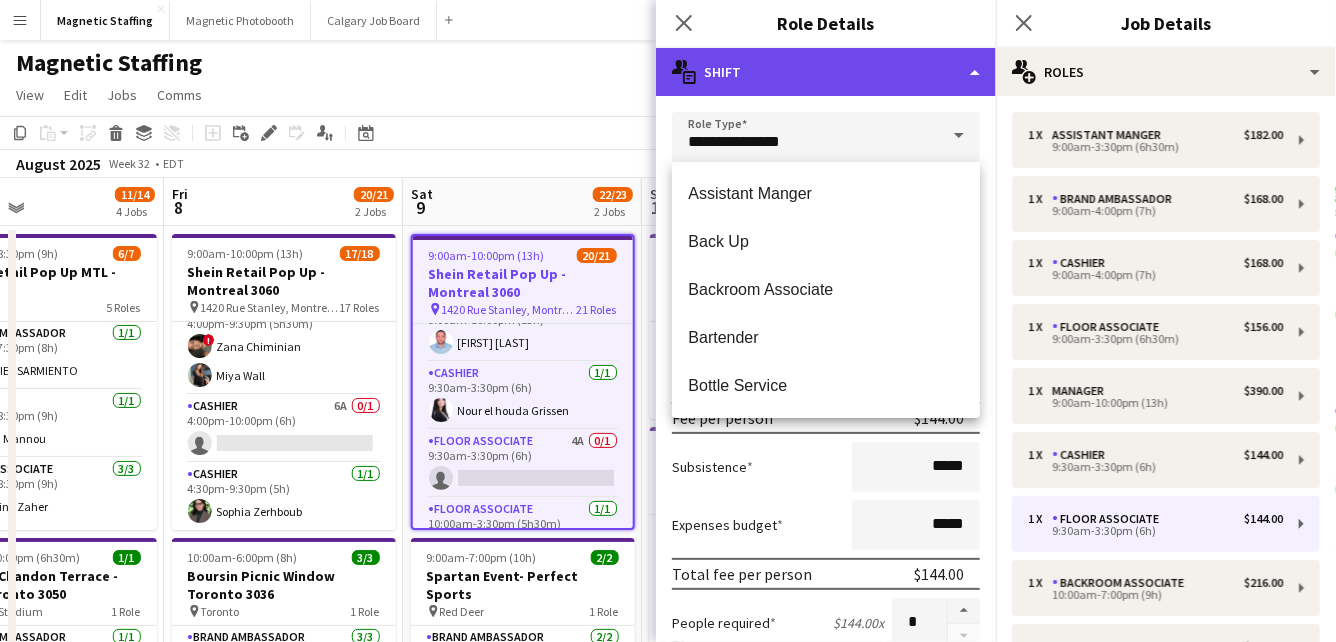 click on "multiple-actions-text
Shift" 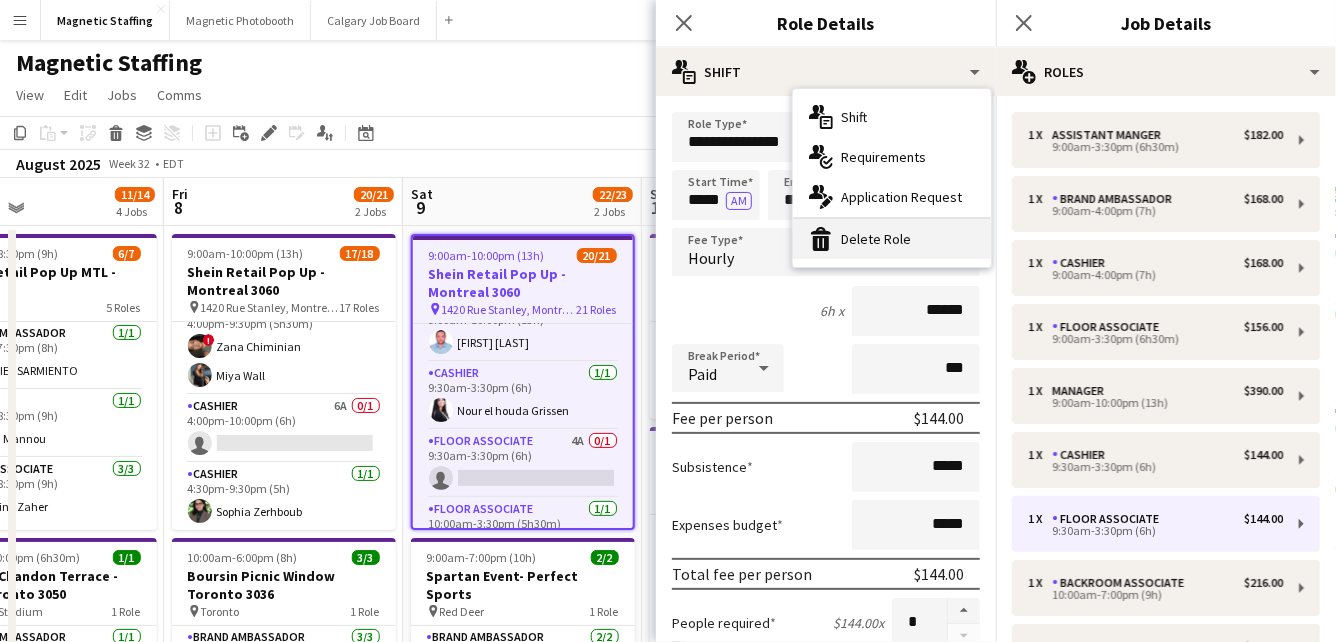 click on "bin-2
Delete Role" at bounding box center (892, 239) 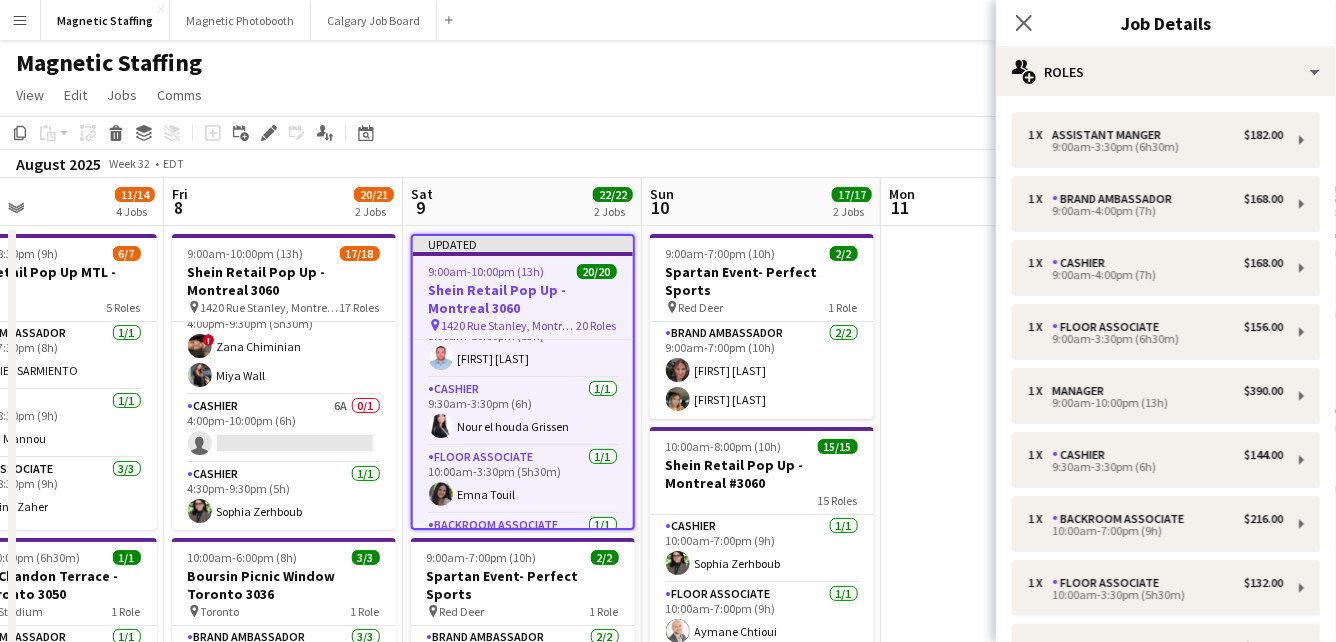 click on "August 2025   Week 32
•   EDT   Publish 1 job   Revert 1 job" 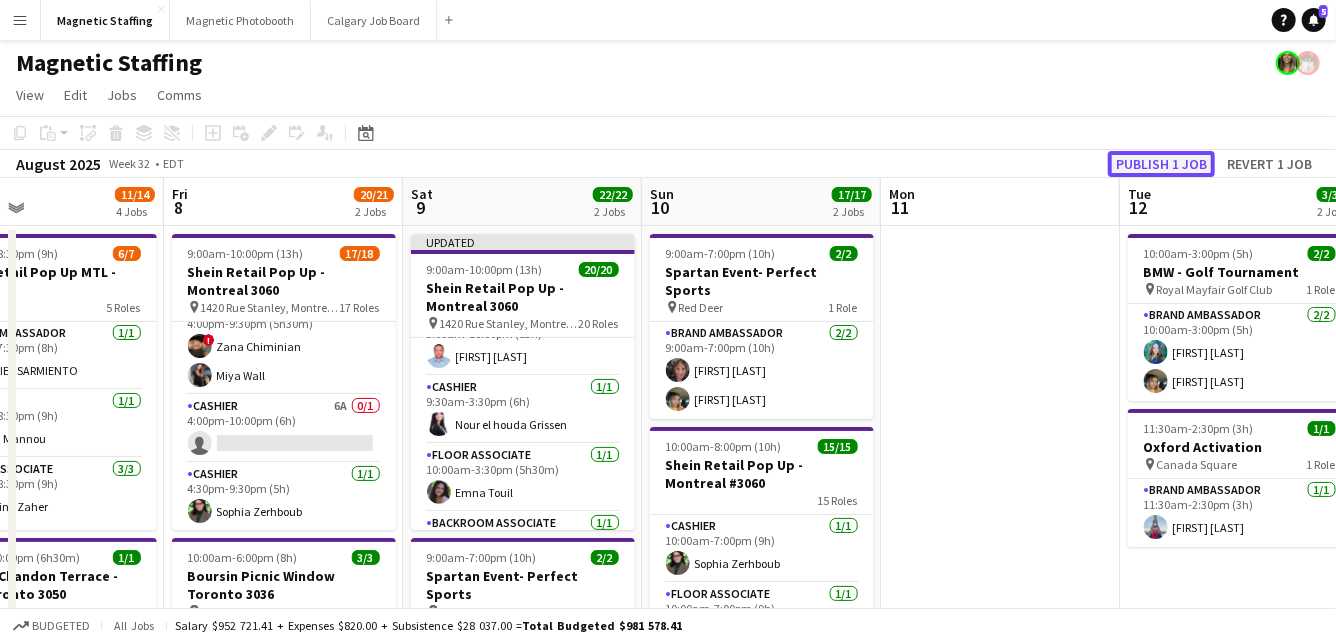 click on "Publish 1 job" 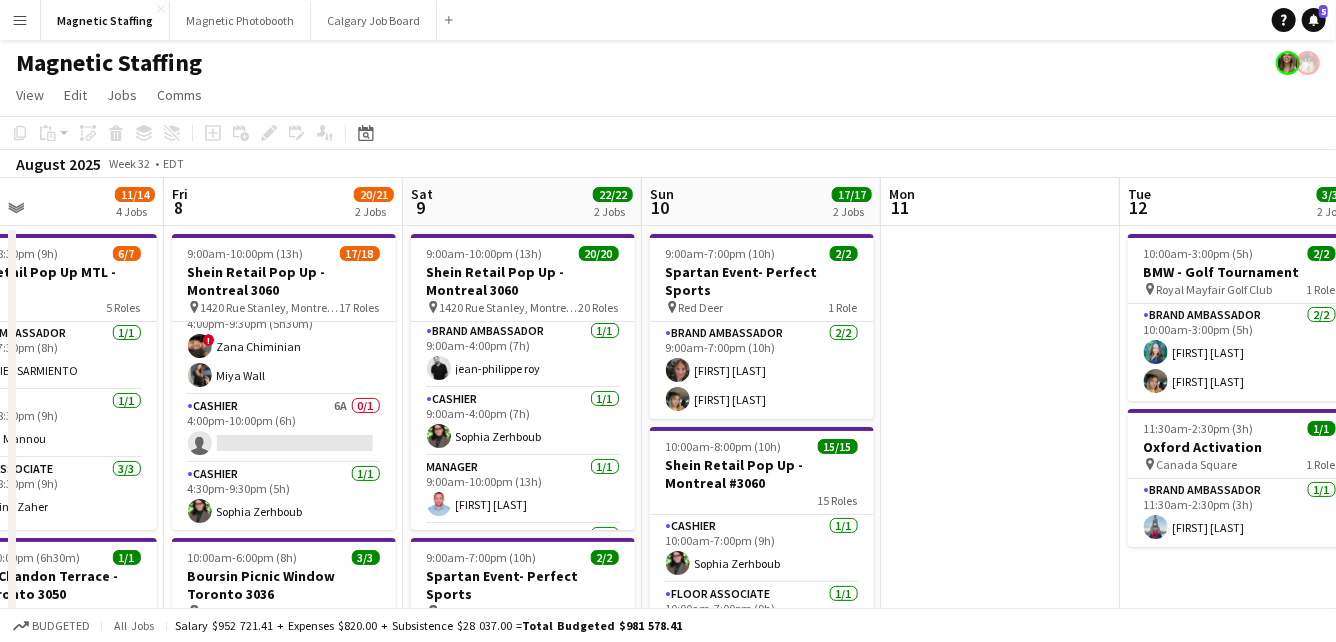 scroll, scrollTop: 0, scrollLeft: 0, axis: both 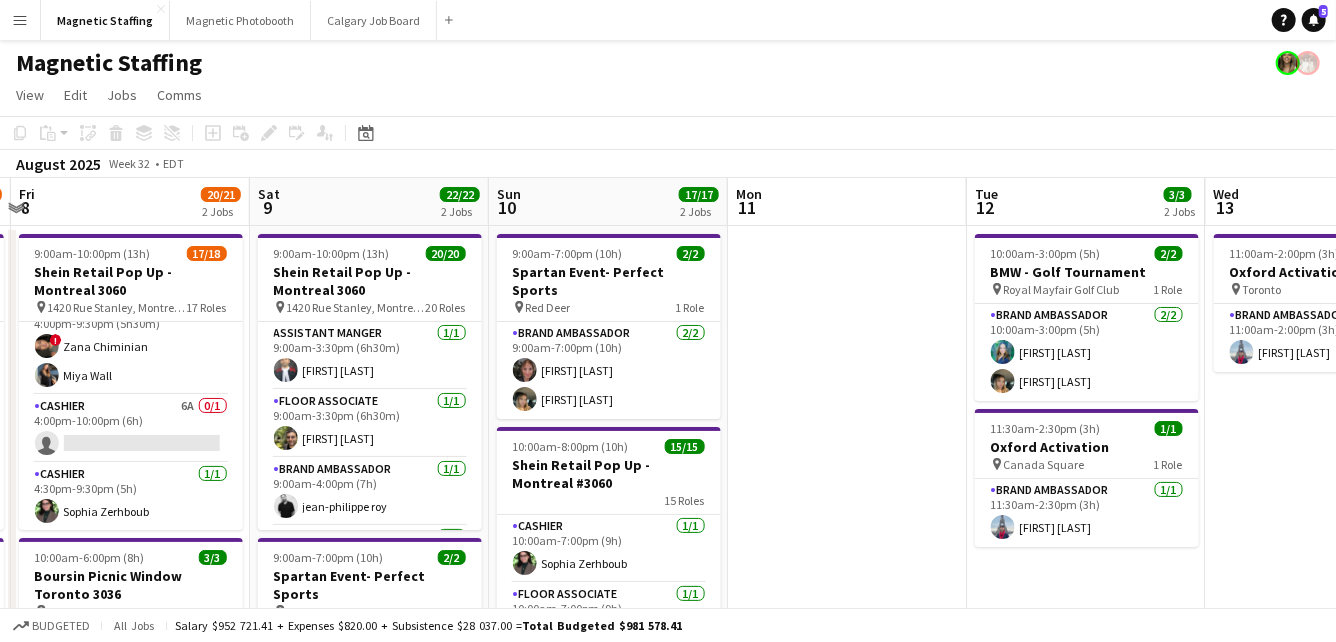 drag, startPoint x: 495, startPoint y: 443, endPoint x: 301, endPoint y: 443, distance: 194 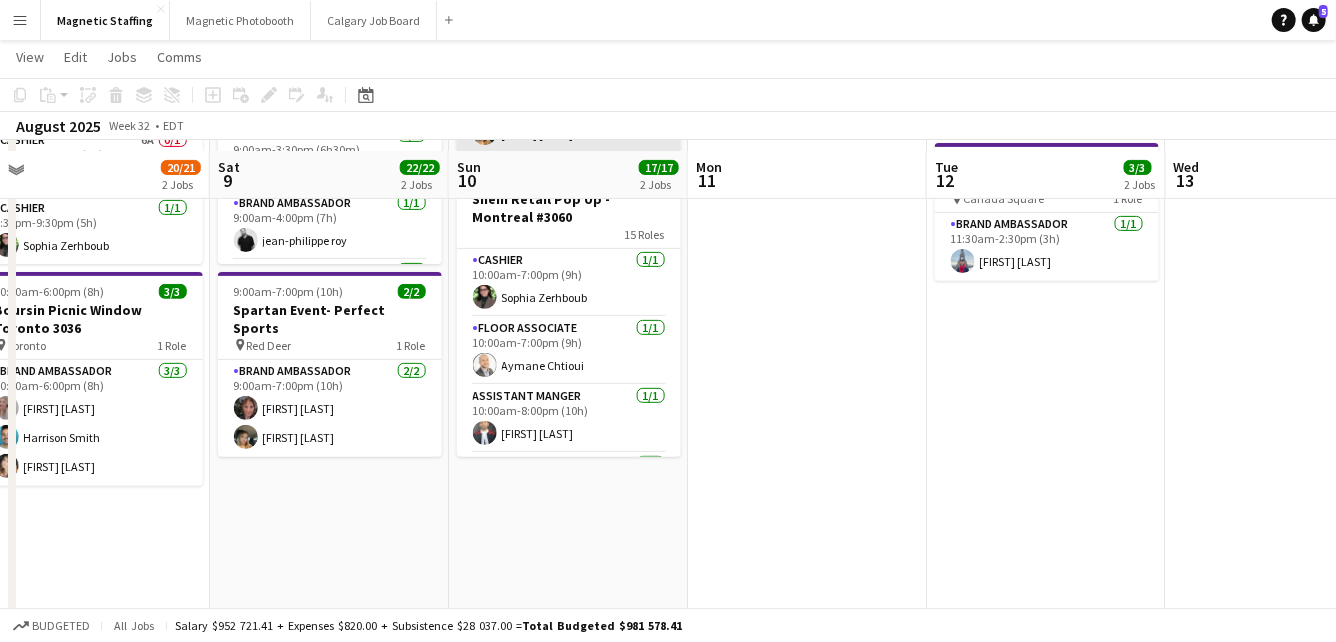 scroll, scrollTop: 275, scrollLeft: 0, axis: vertical 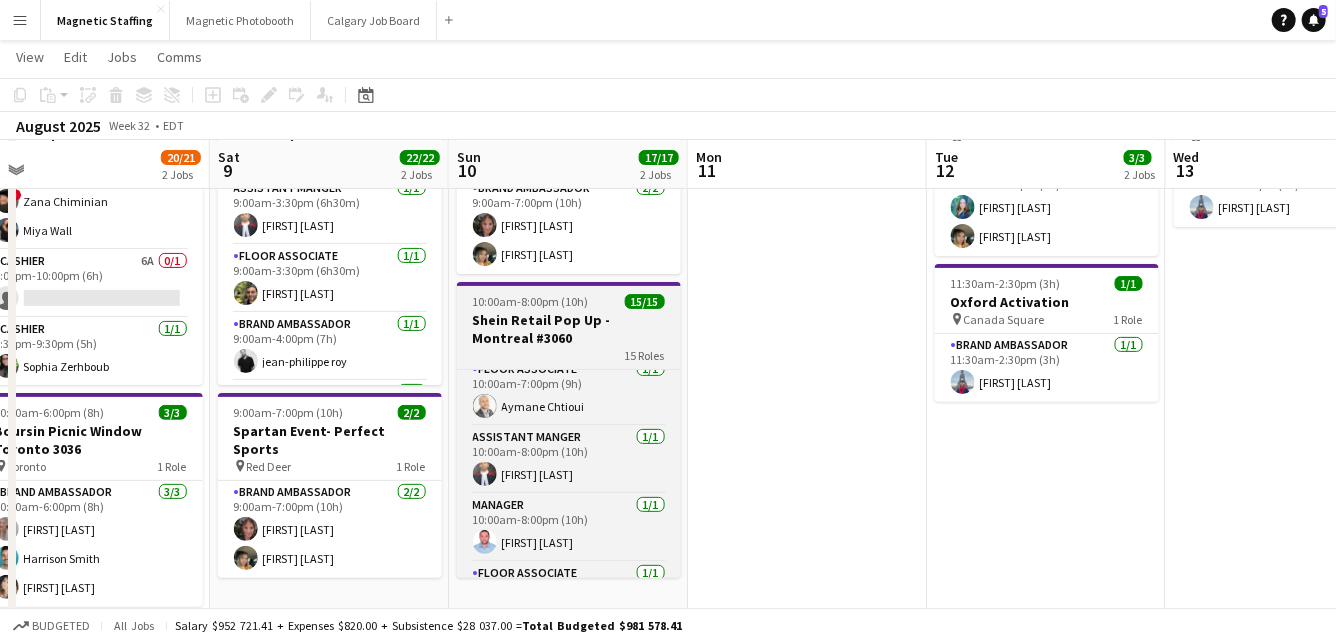 click on "Shein Retail Pop Up - Montreal #3060" at bounding box center (569, 329) 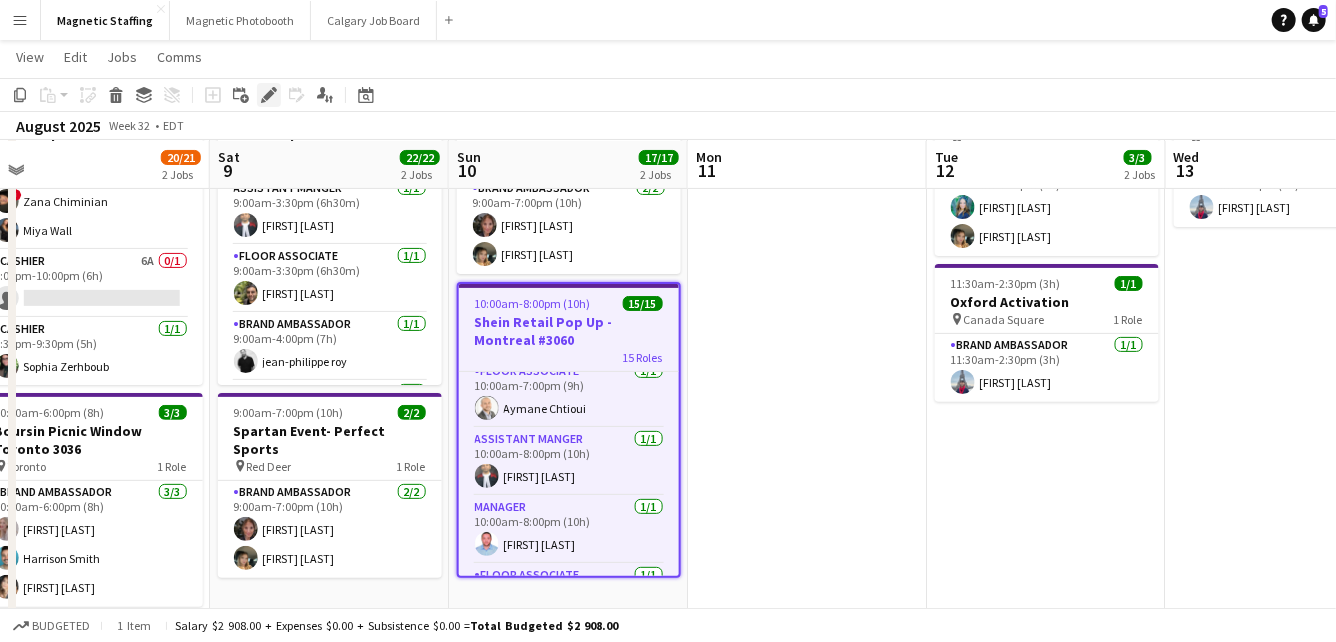 click 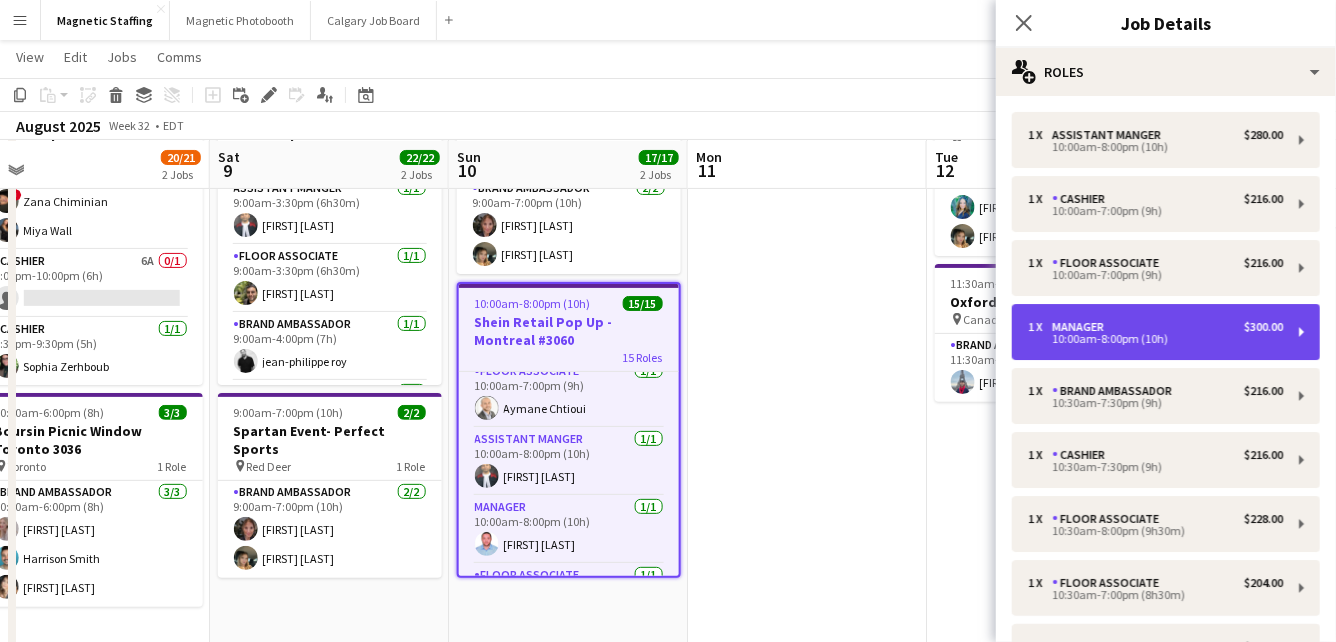click on "10:00am-8:00pm (10h)" at bounding box center [1155, 339] 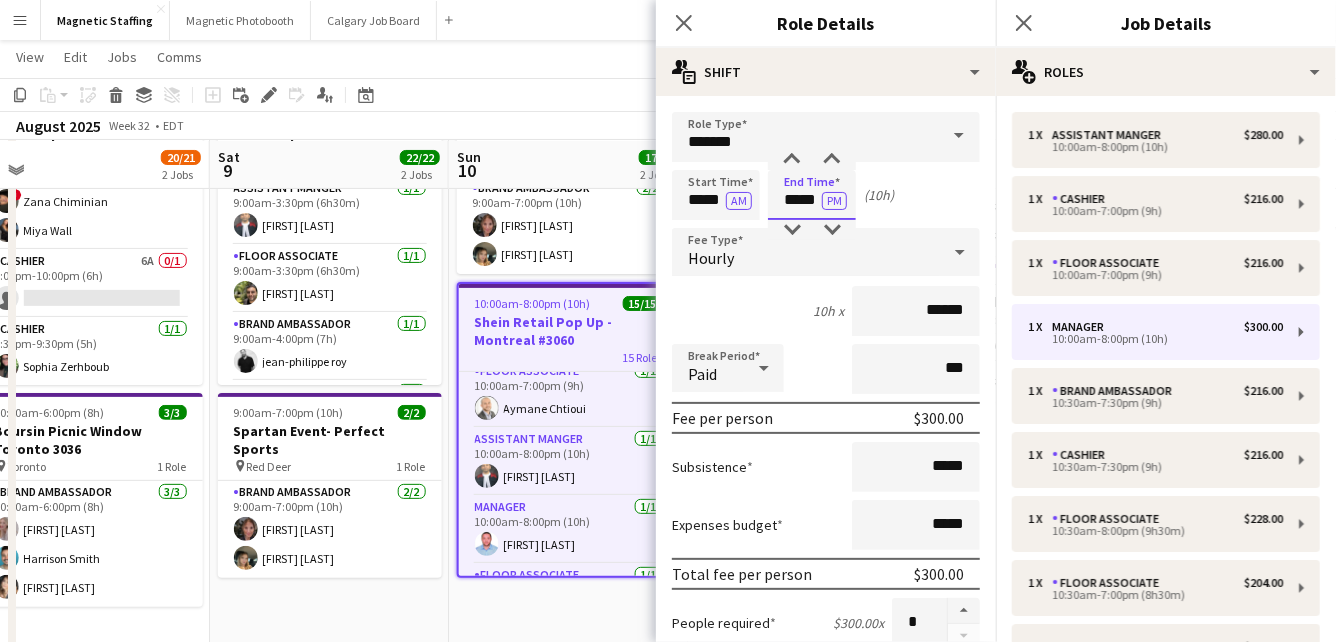 click on "*****" at bounding box center (812, 195) 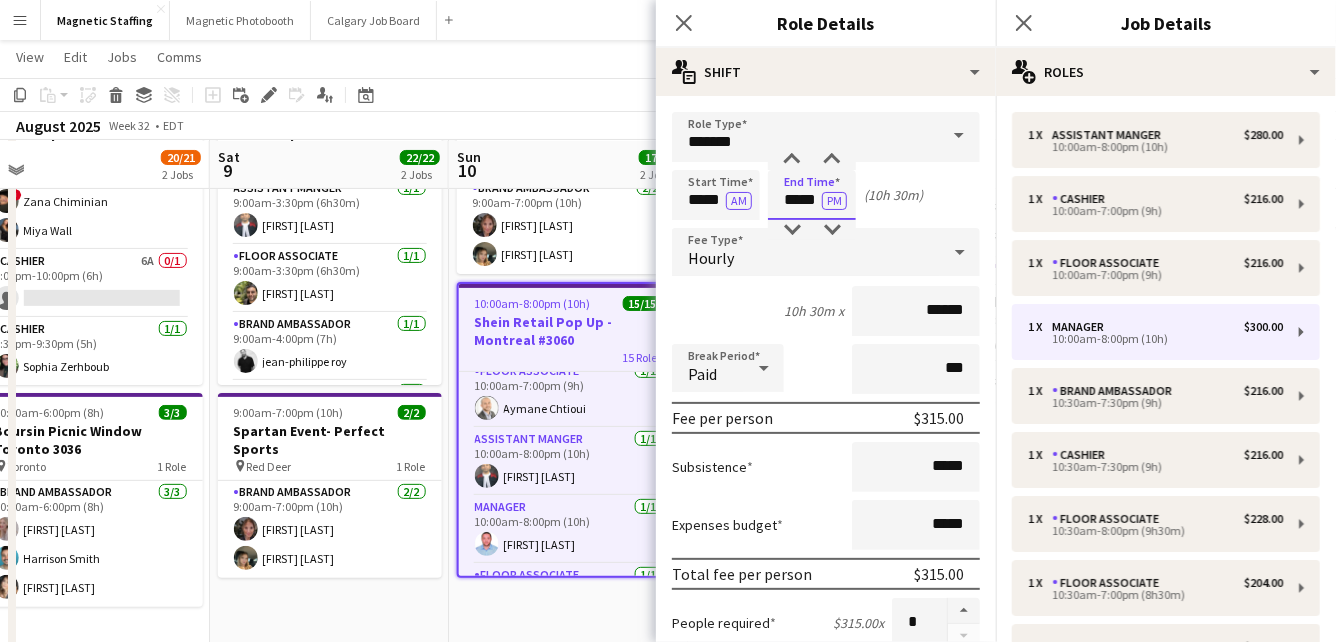 scroll, scrollTop: 606, scrollLeft: 0, axis: vertical 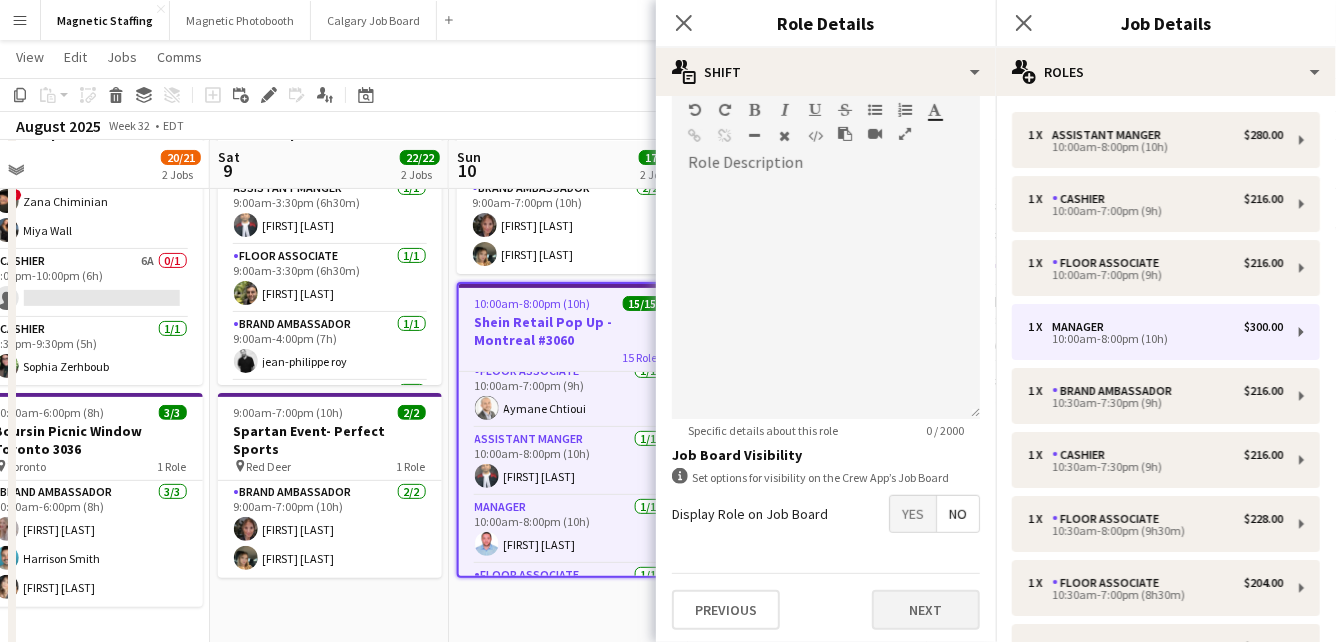 type on "*****" 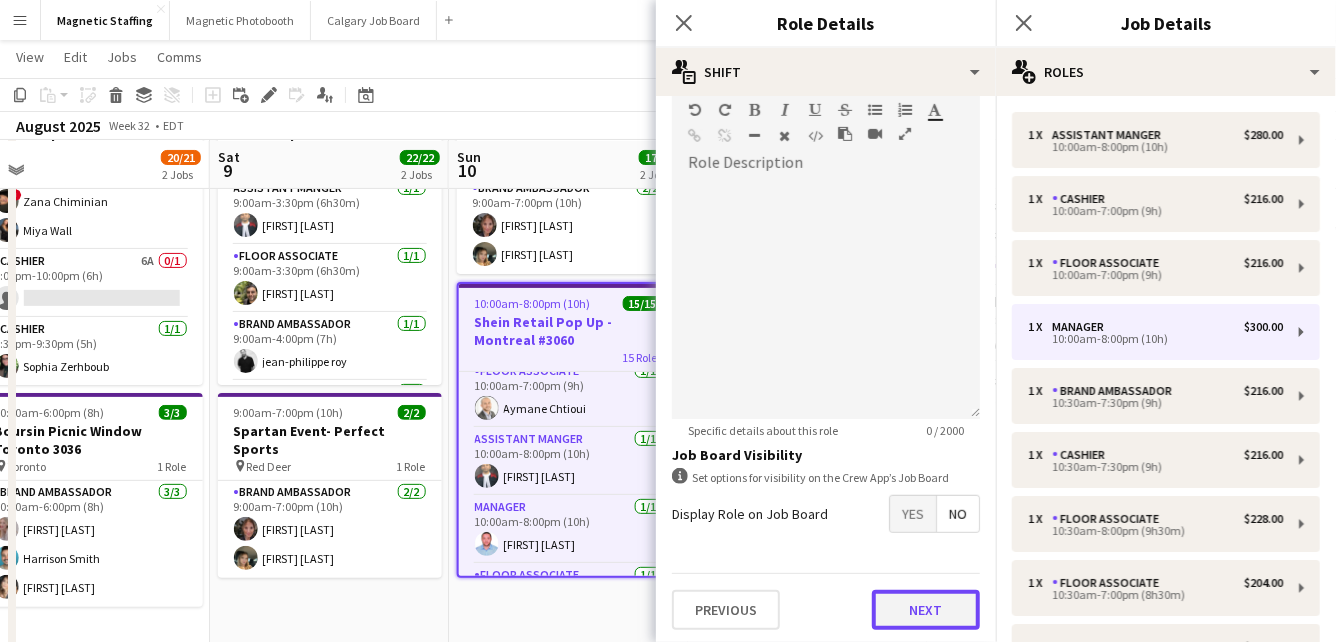 click on "Next" at bounding box center (926, 610) 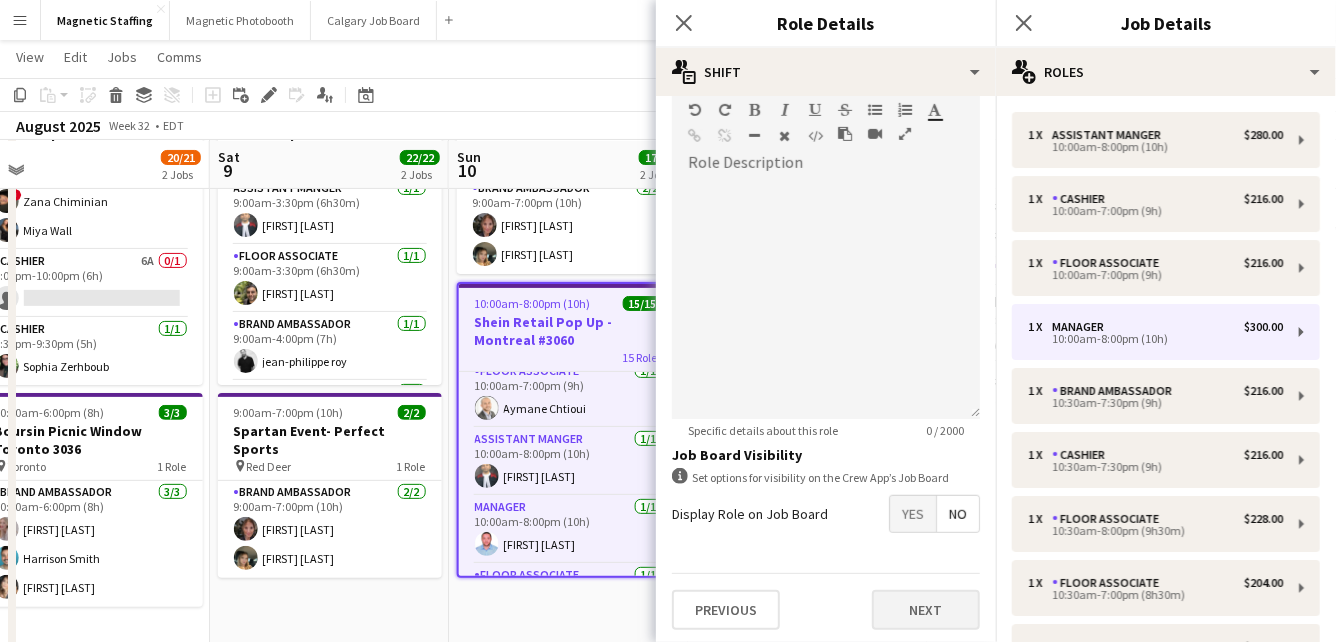 scroll, scrollTop: 0, scrollLeft: 0, axis: both 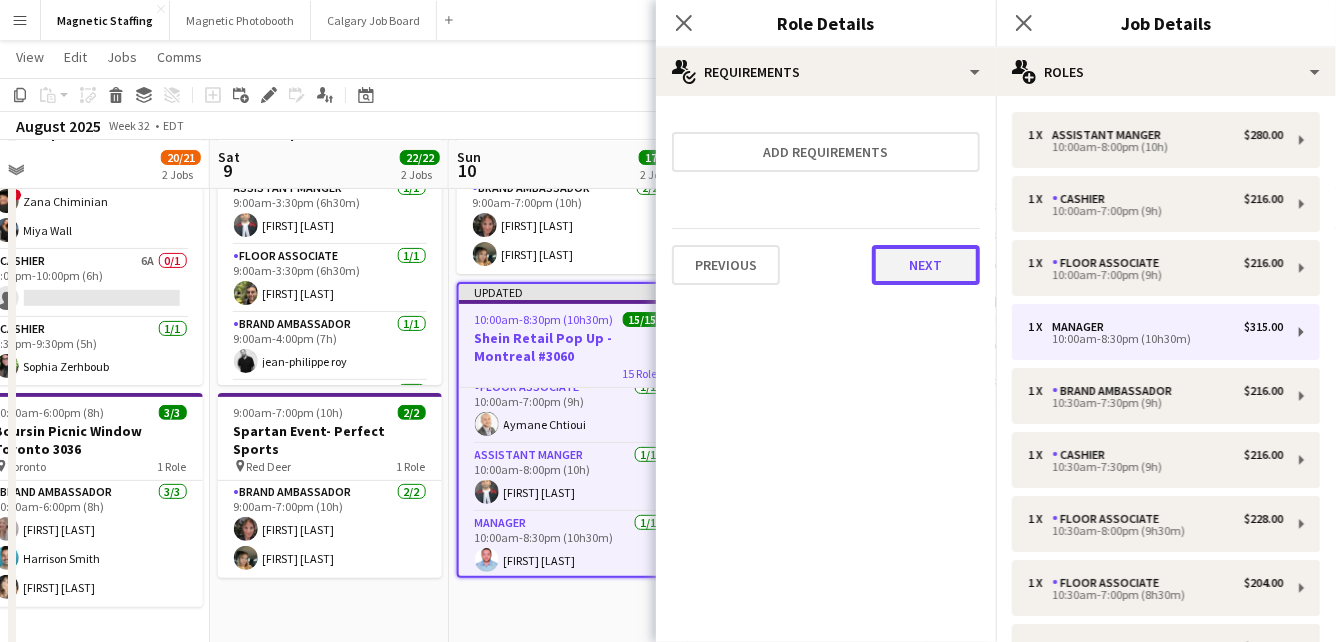 click on "Next" at bounding box center (926, 265) 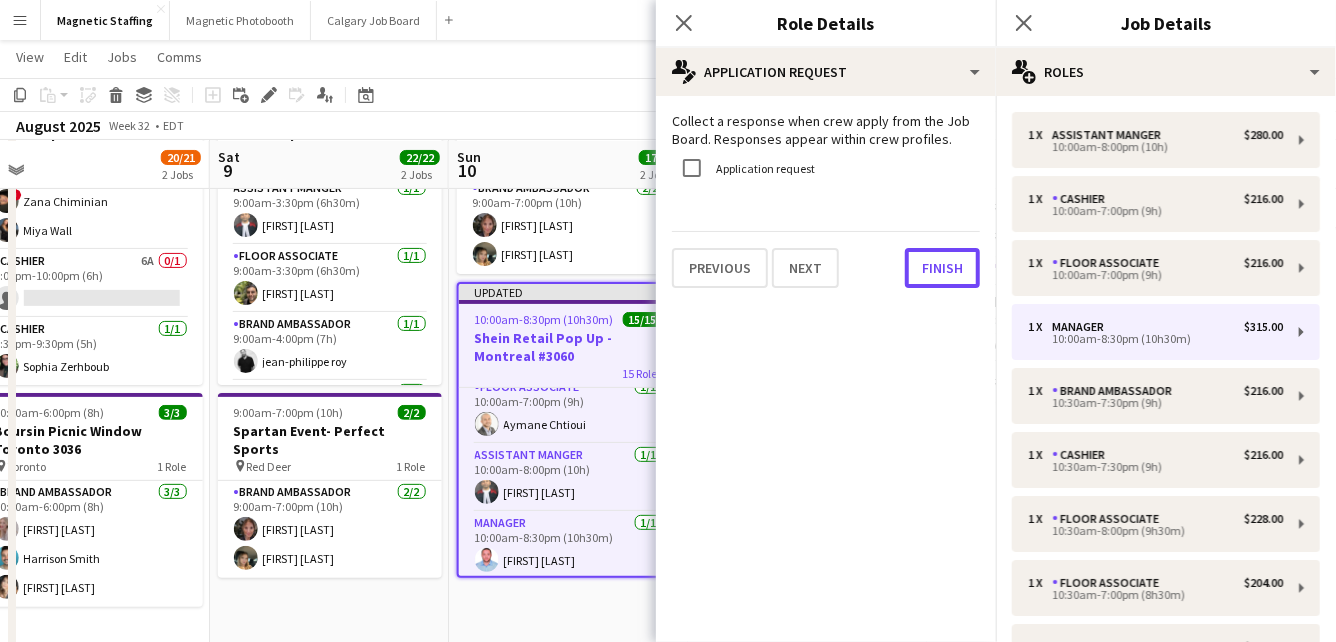click on "Finish" at bounding box center (942, 268) 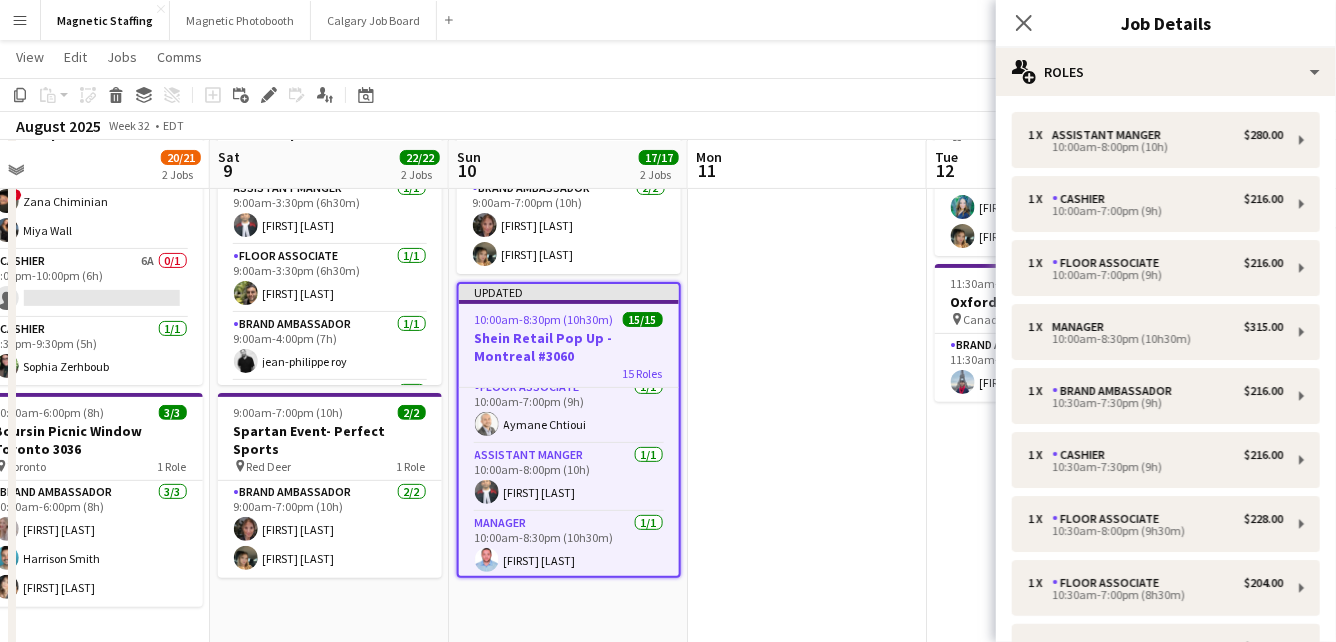 click at bounding box center (807, 903) 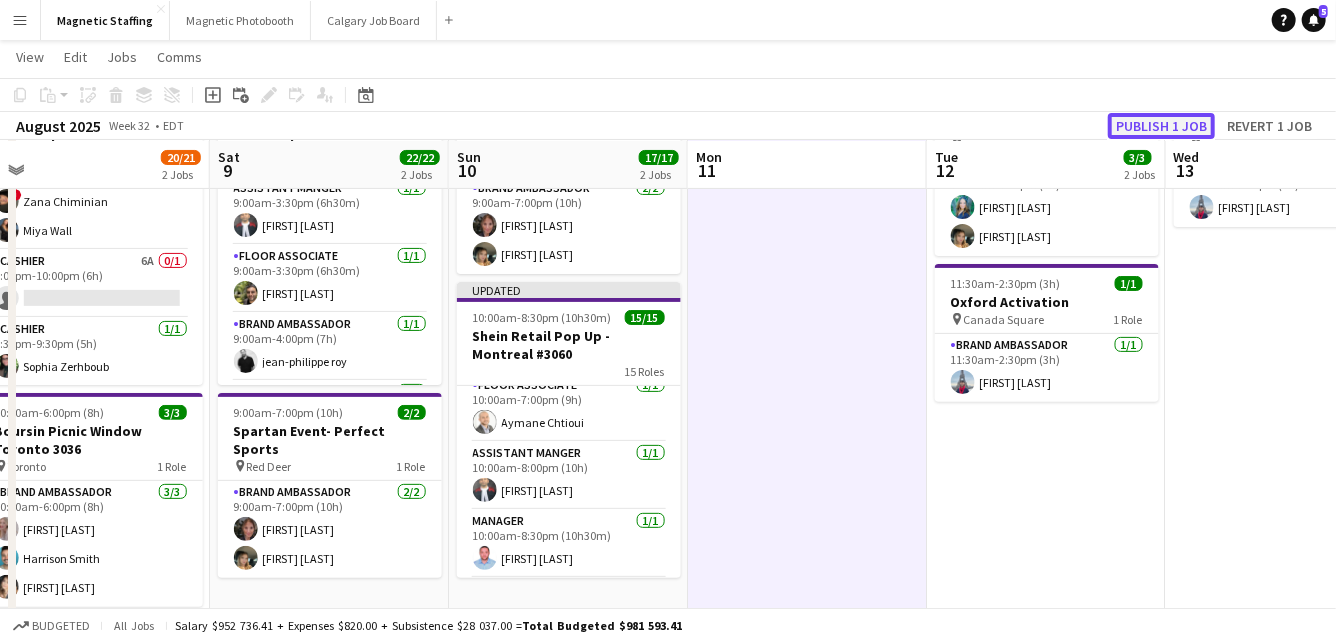 click on "Publish 1 job" 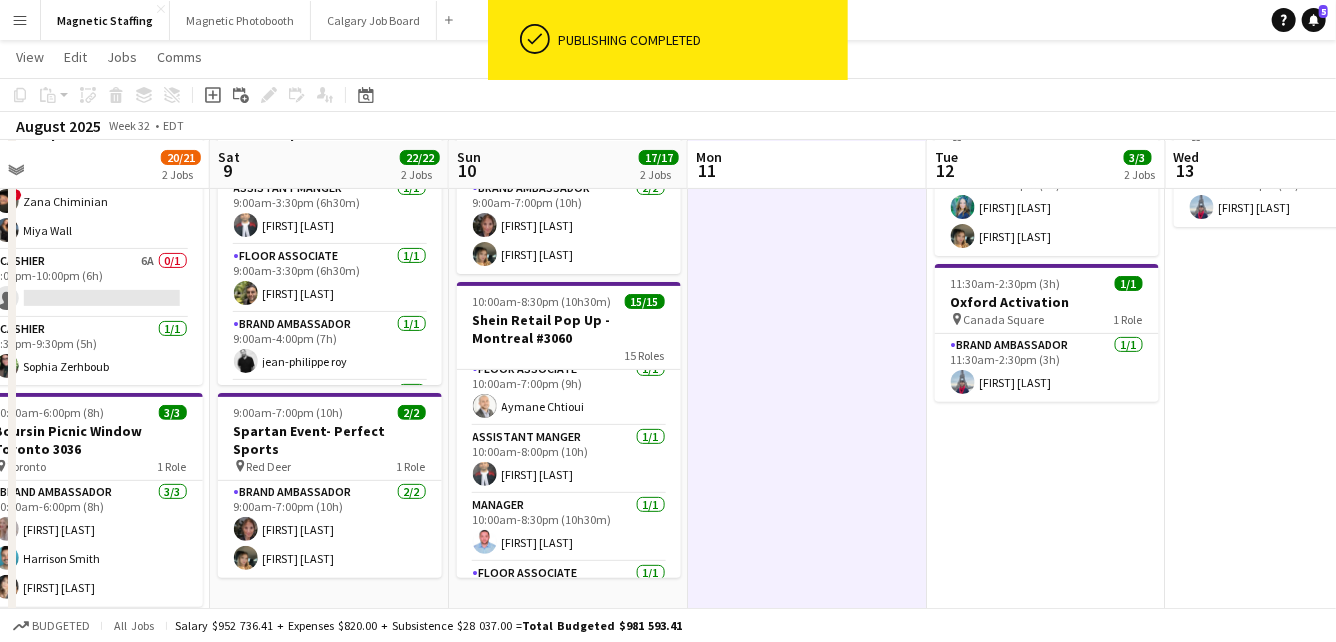scroll, scrollTop: 0, scrollLeft: 0, axis: both 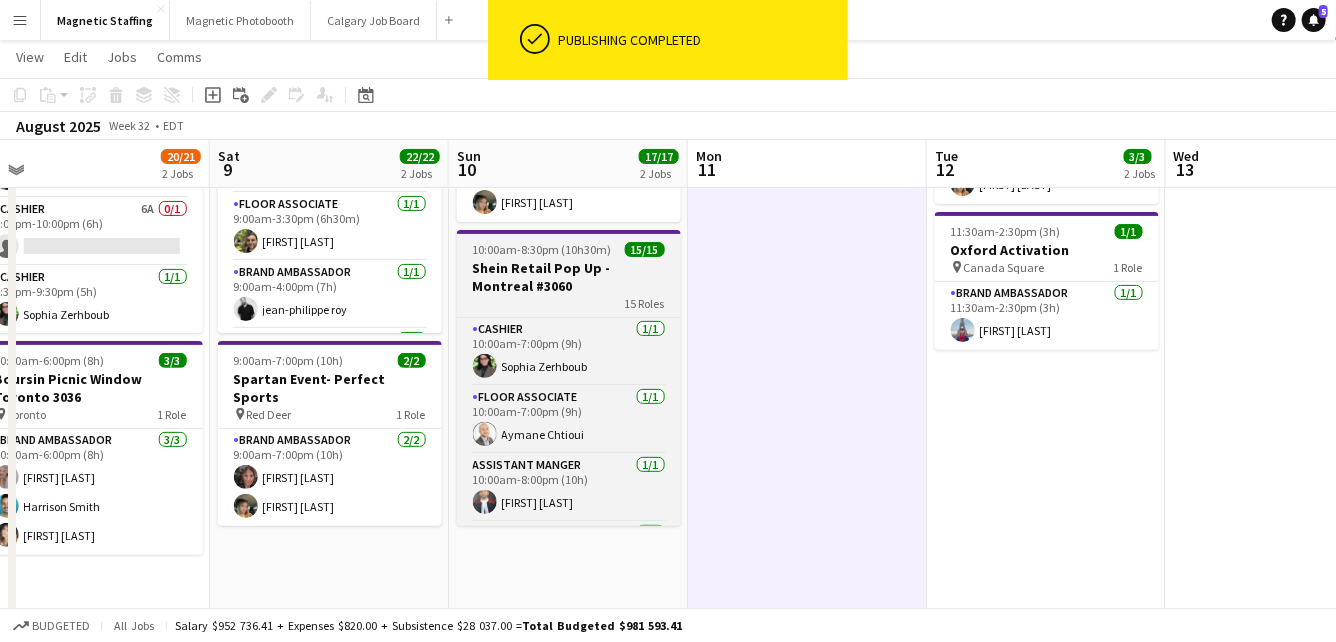 click on "Shein Retail Pop Up - Montreal #3060" at bounding box center (569, 277) 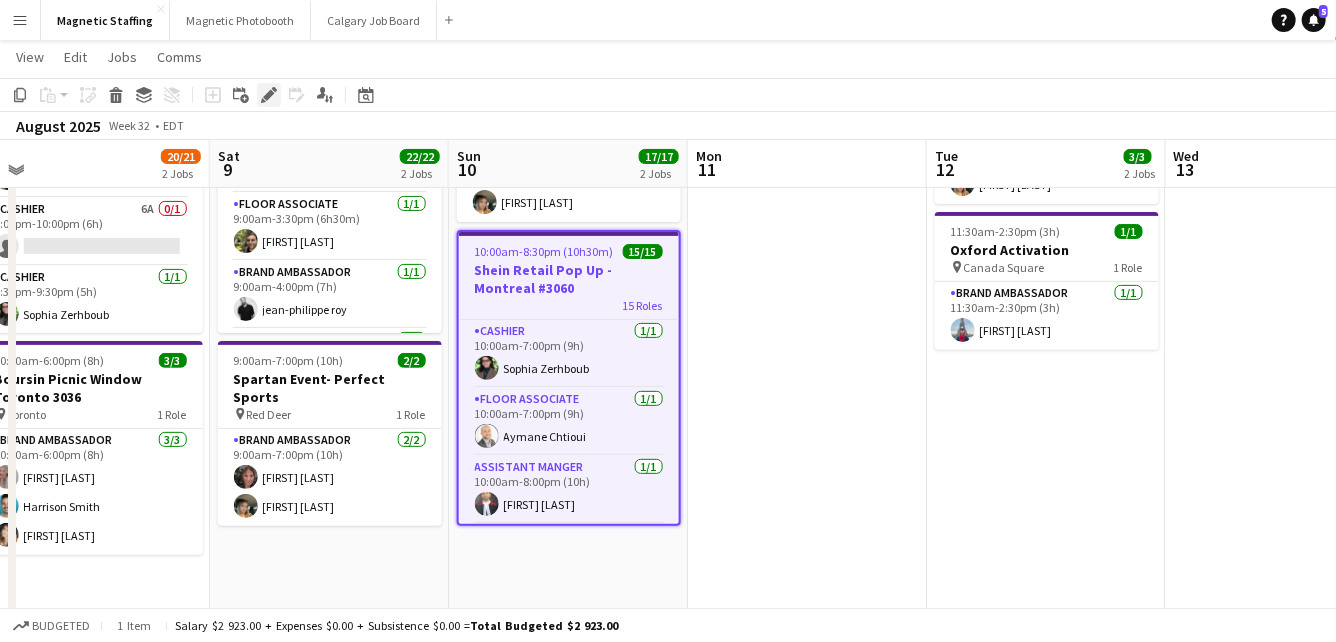 click on "Edit" 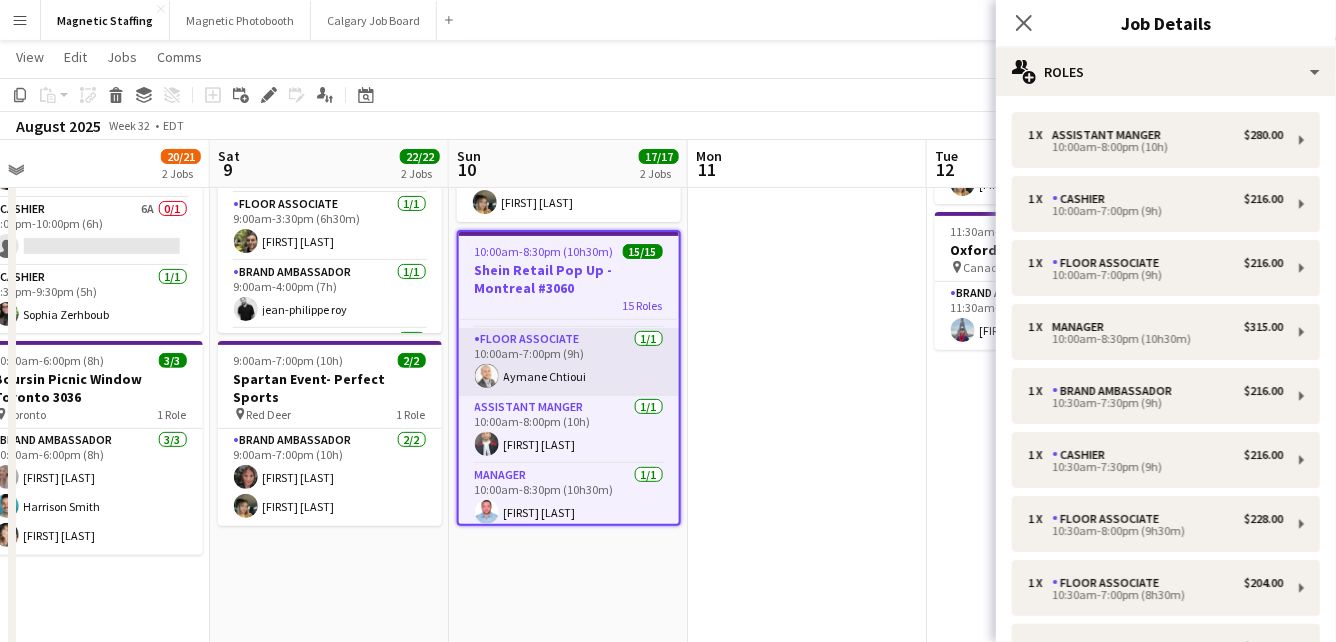 scroll, scrollTop: 0, scrollLeft: 0, axis: both 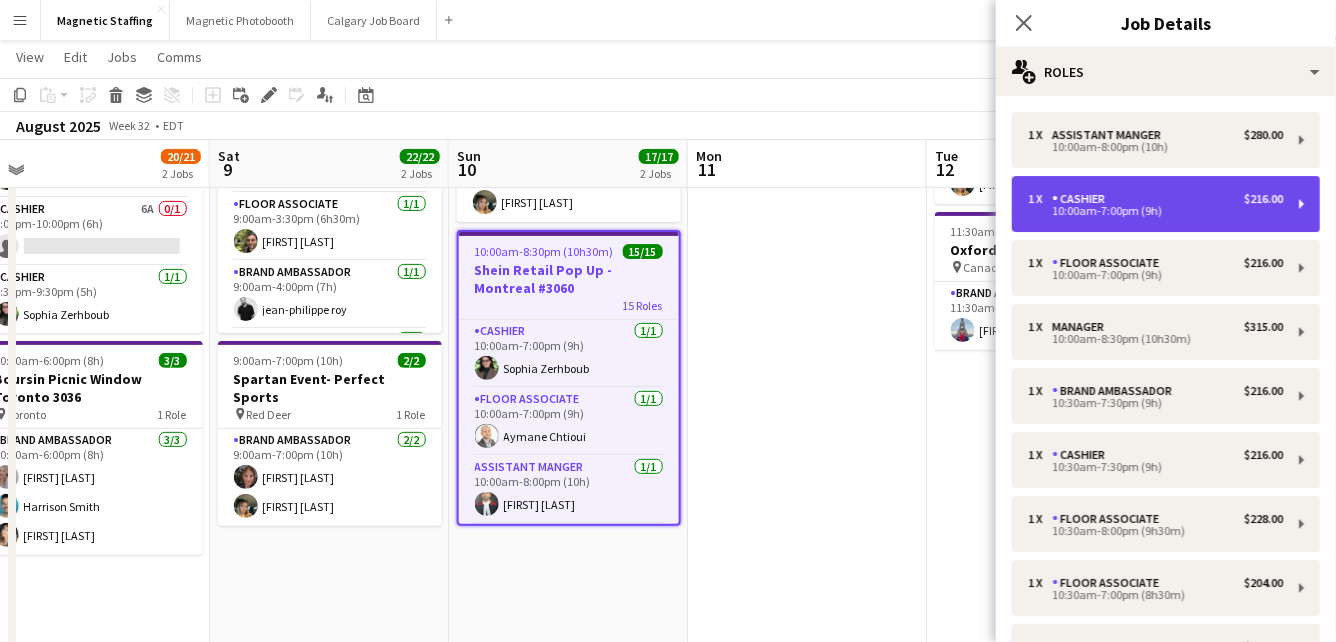click on "10:00am-7:00pm (9h)" at bounding box center (1155, 211) 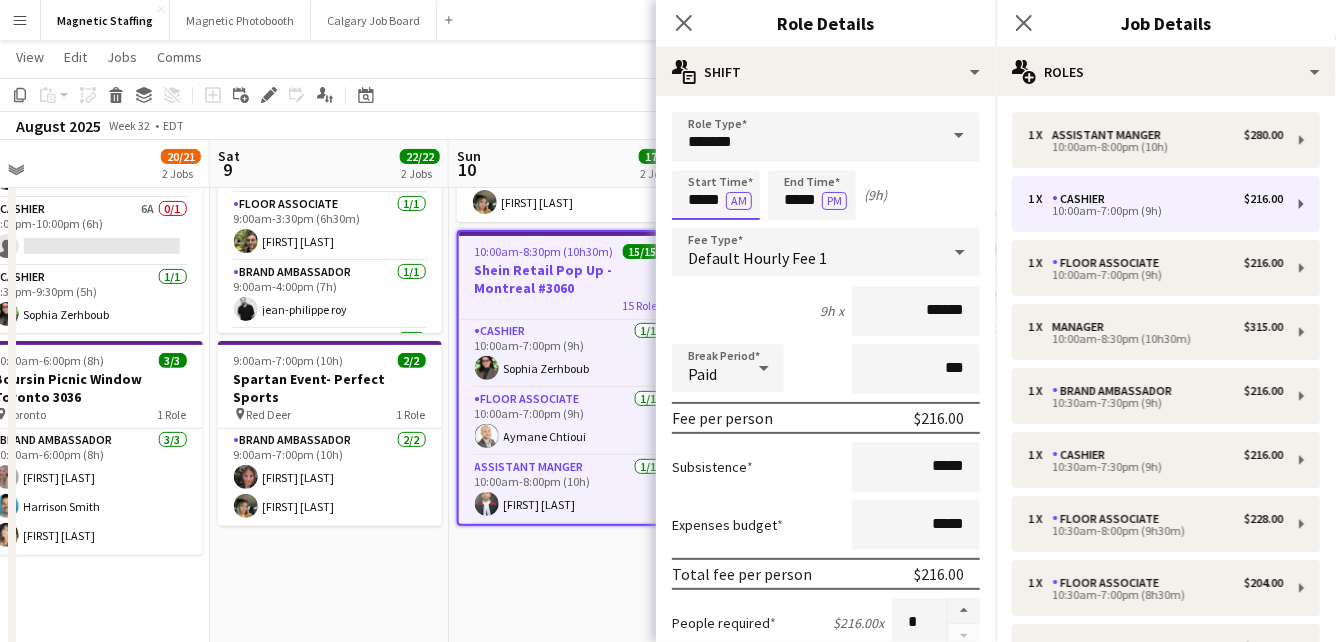 click on "*****" at bounding box center [716, 195] 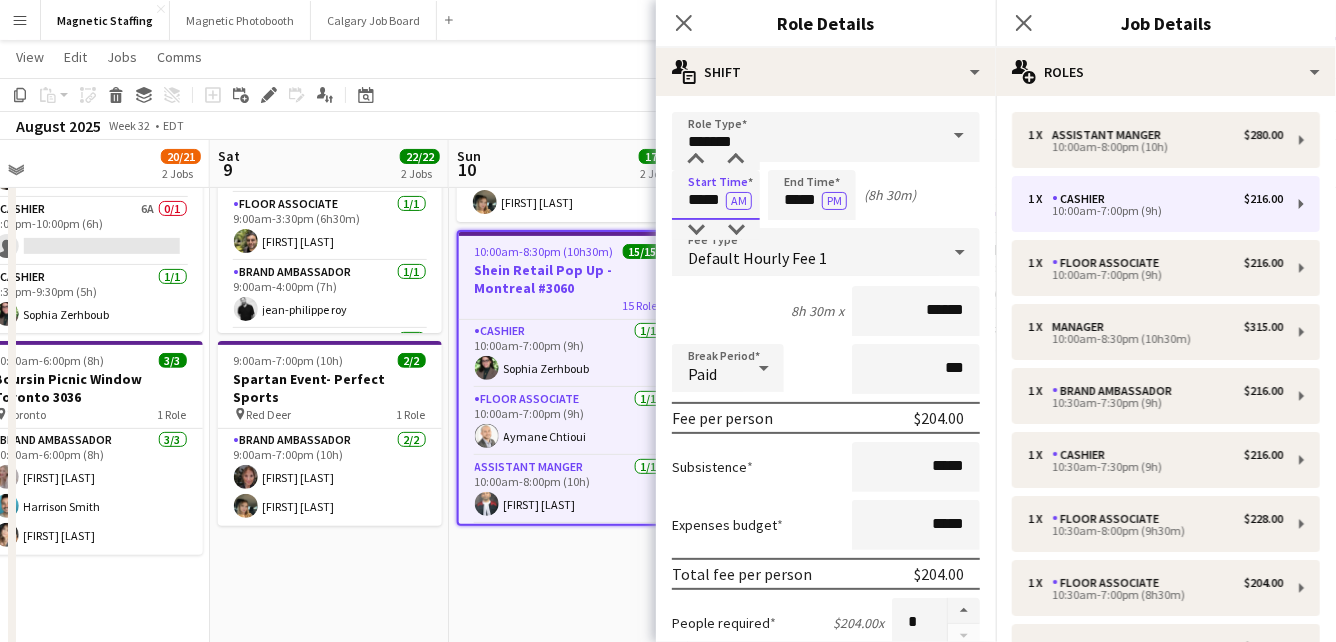 type on "*****" 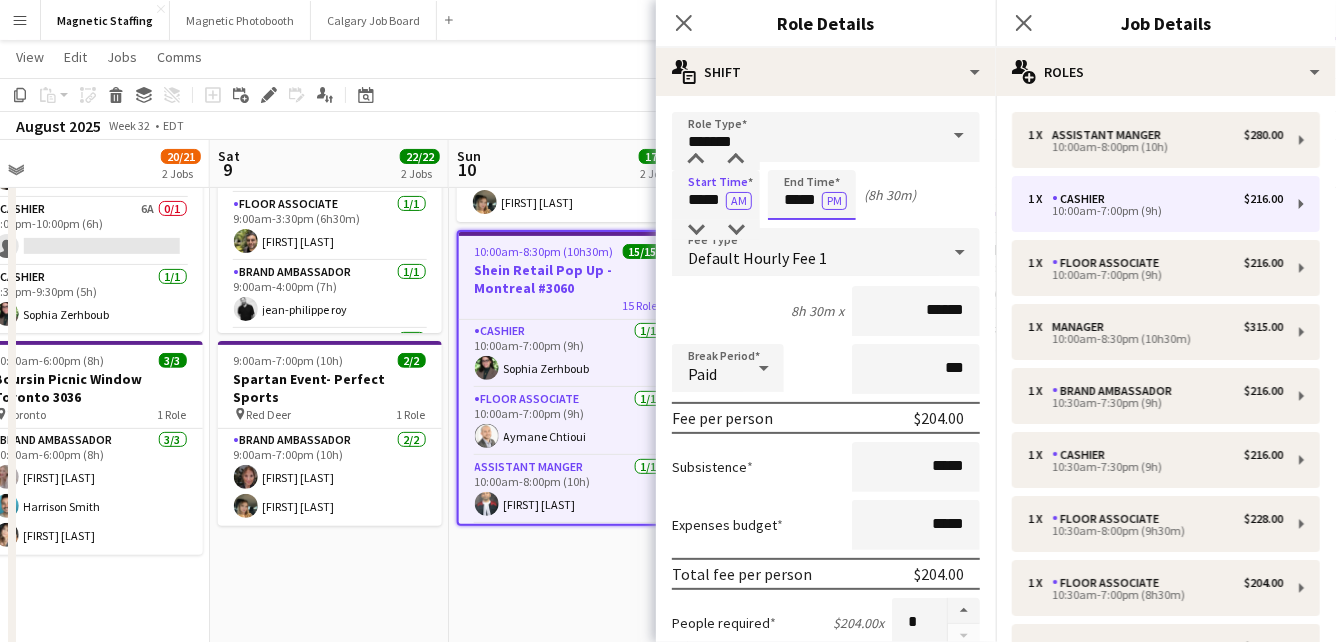 drag, startPoint x: 817, startPoint y: 202, endPoint x: 689, endPoint y: 195, distance: 128.19127 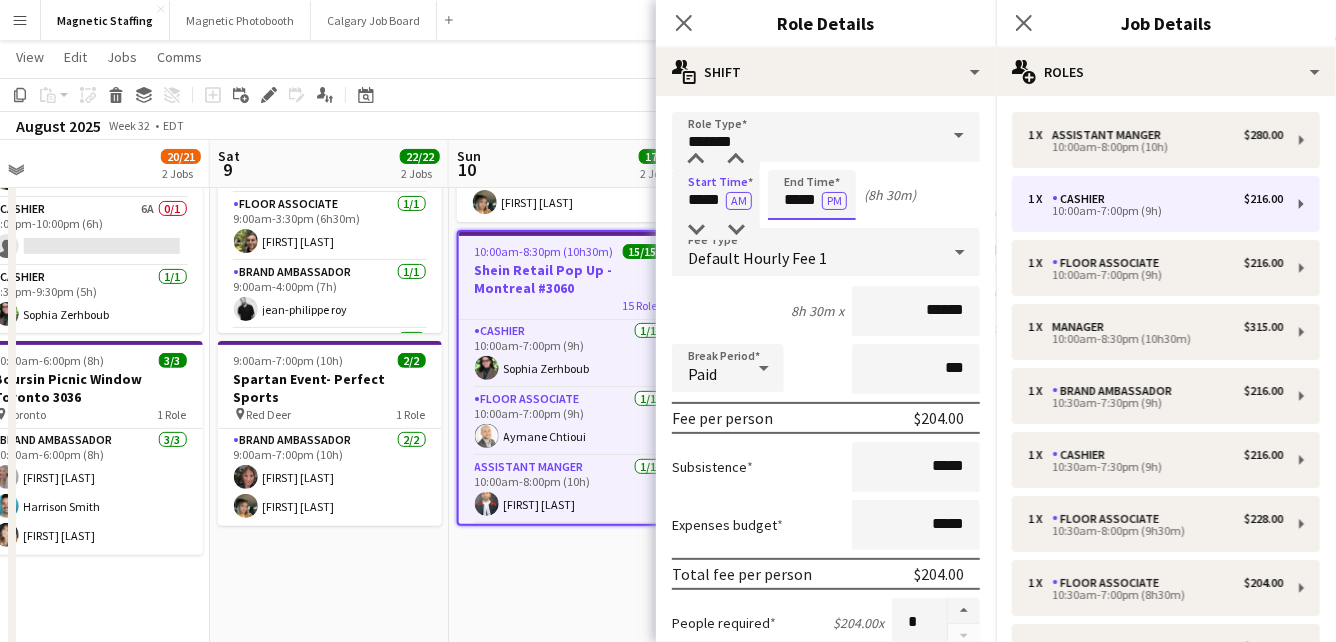 click on "Start Time  *****  AM
End Time  *****  PM
(8h 30m)" at bounding box center [826, 195] 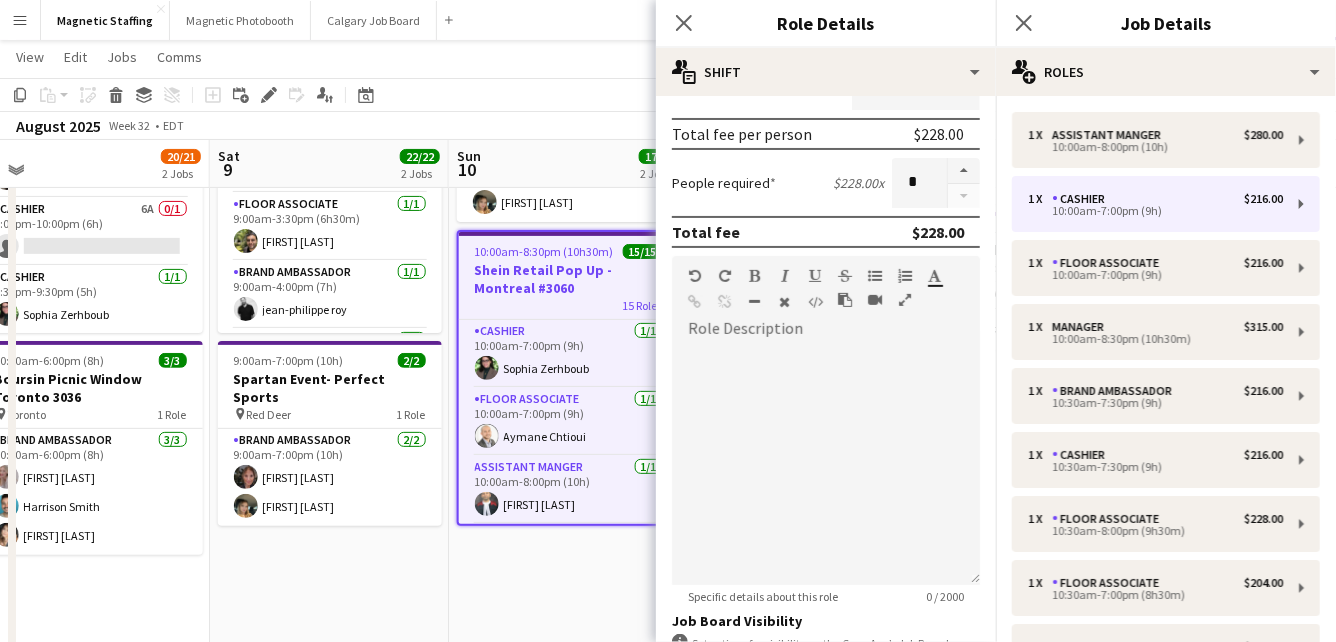 scroll, scrollTop: 709, scrollLeft: 0, axis: vertical 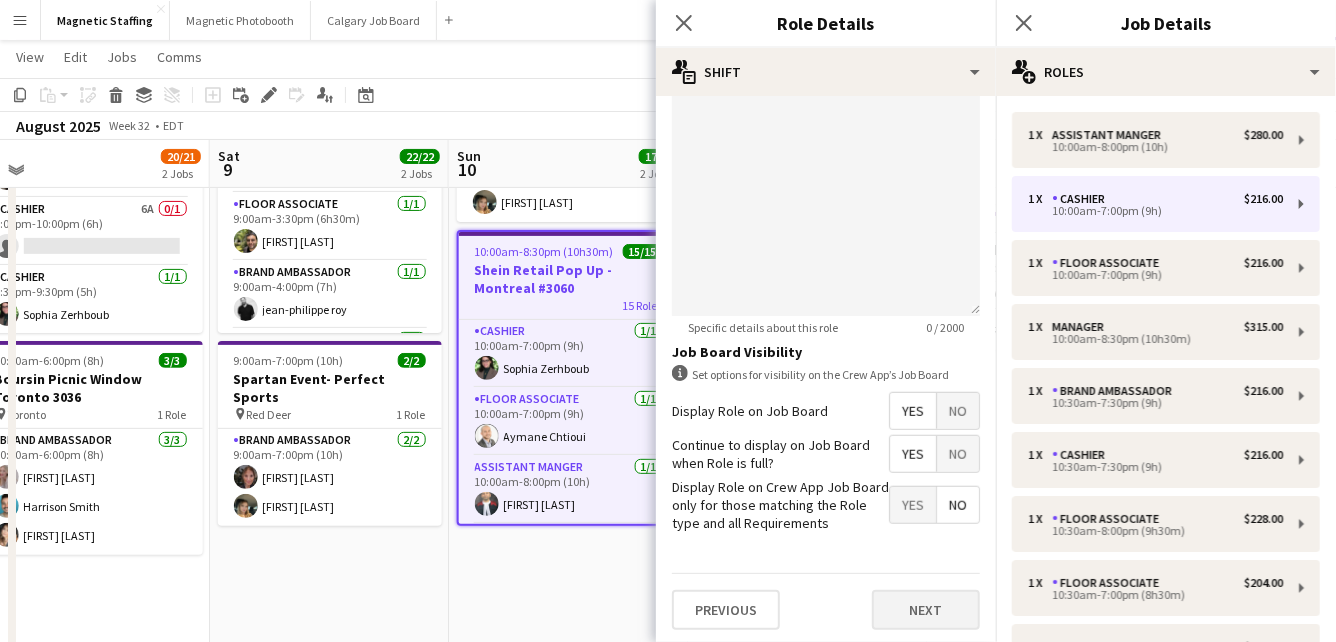 type on "*****" 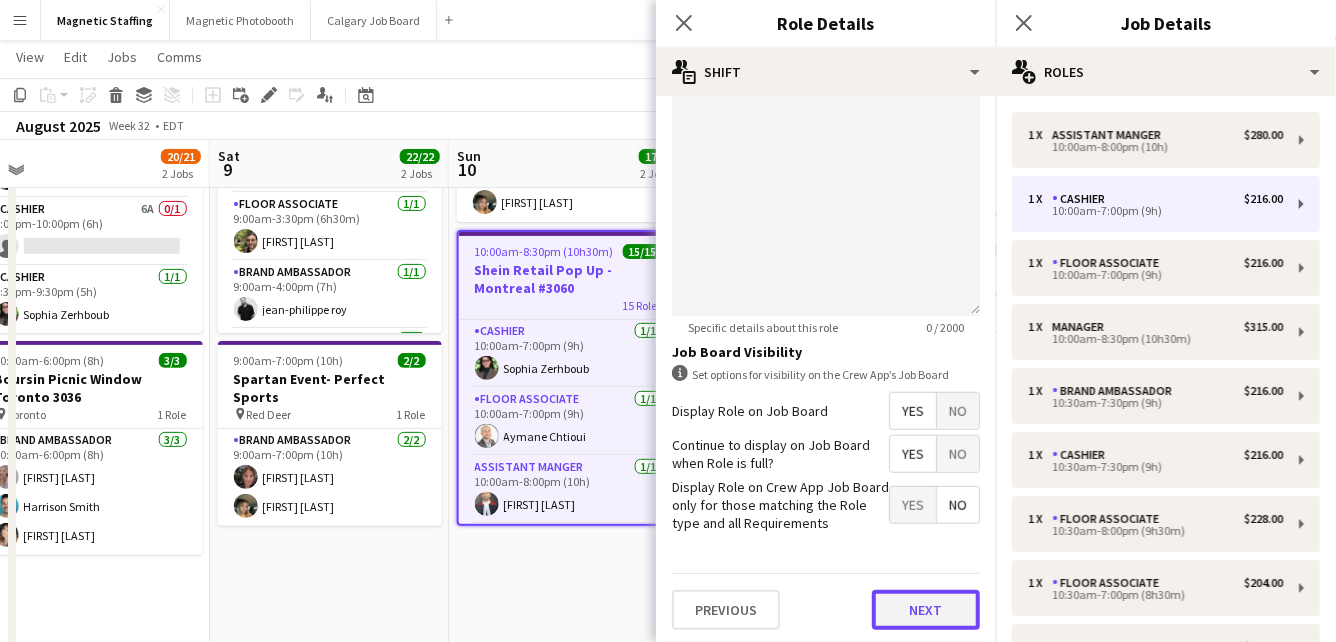 click on "Next" at bounding box center [926, 610] 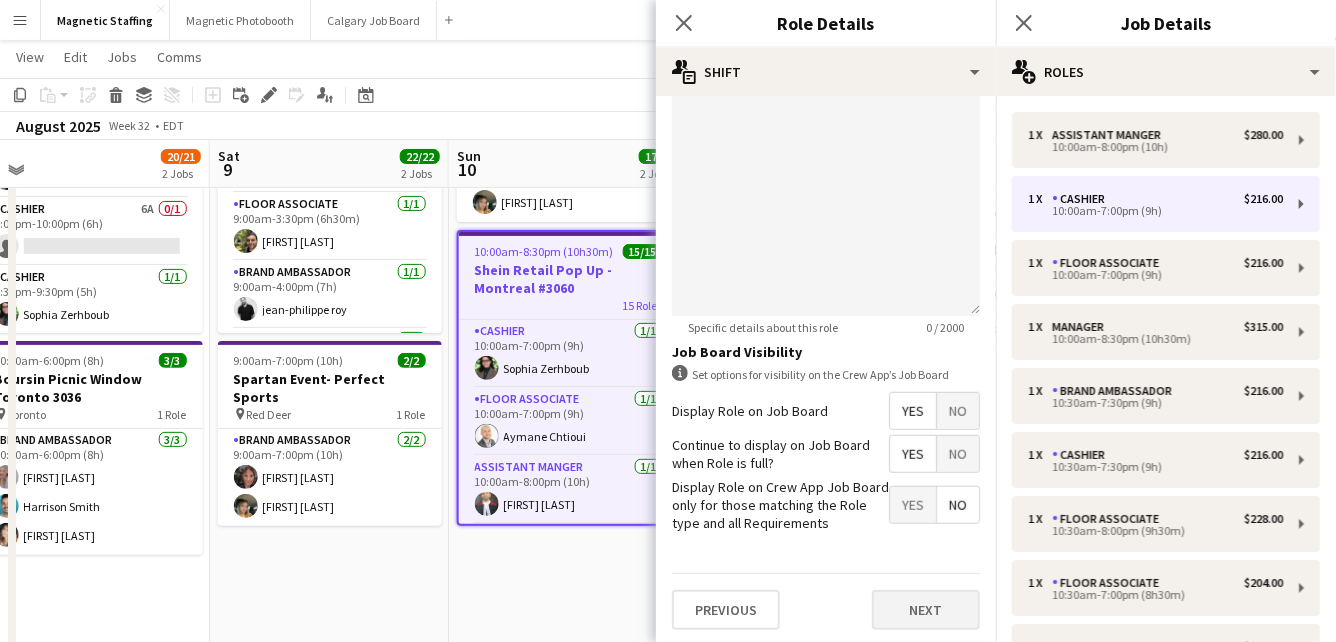 scroll, scrollTop: 0, scrollLeft: 0, axis: both 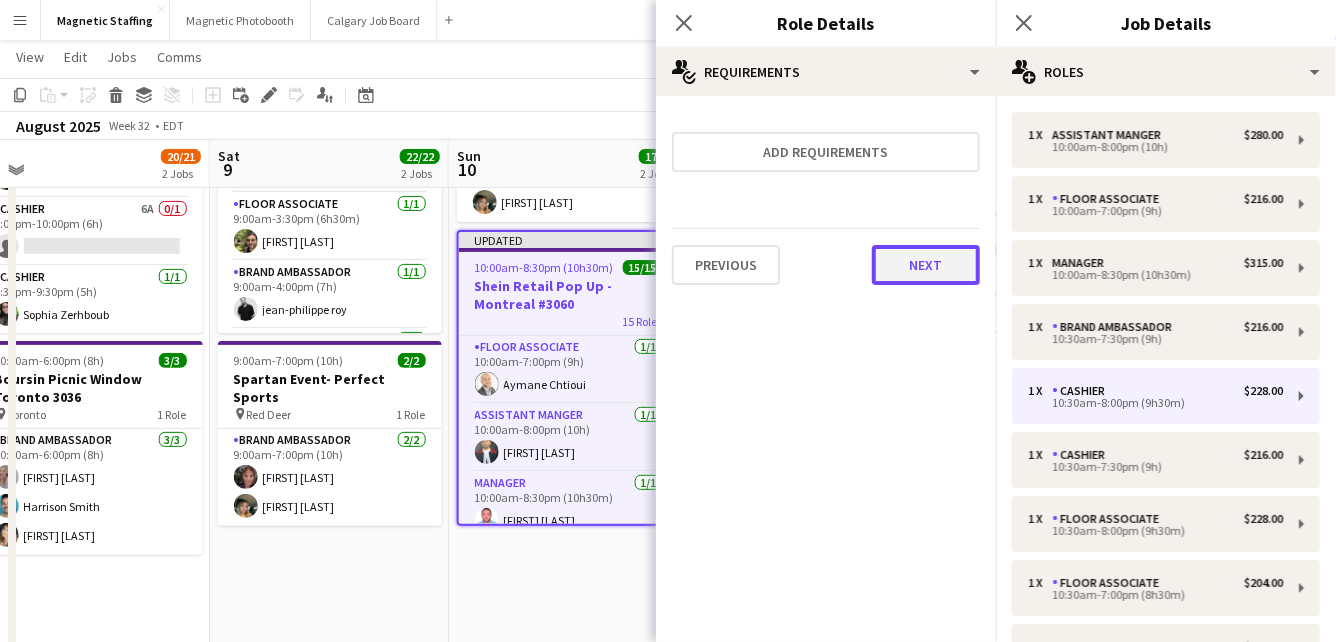 click on "Next" at bounding box center (926, 265) 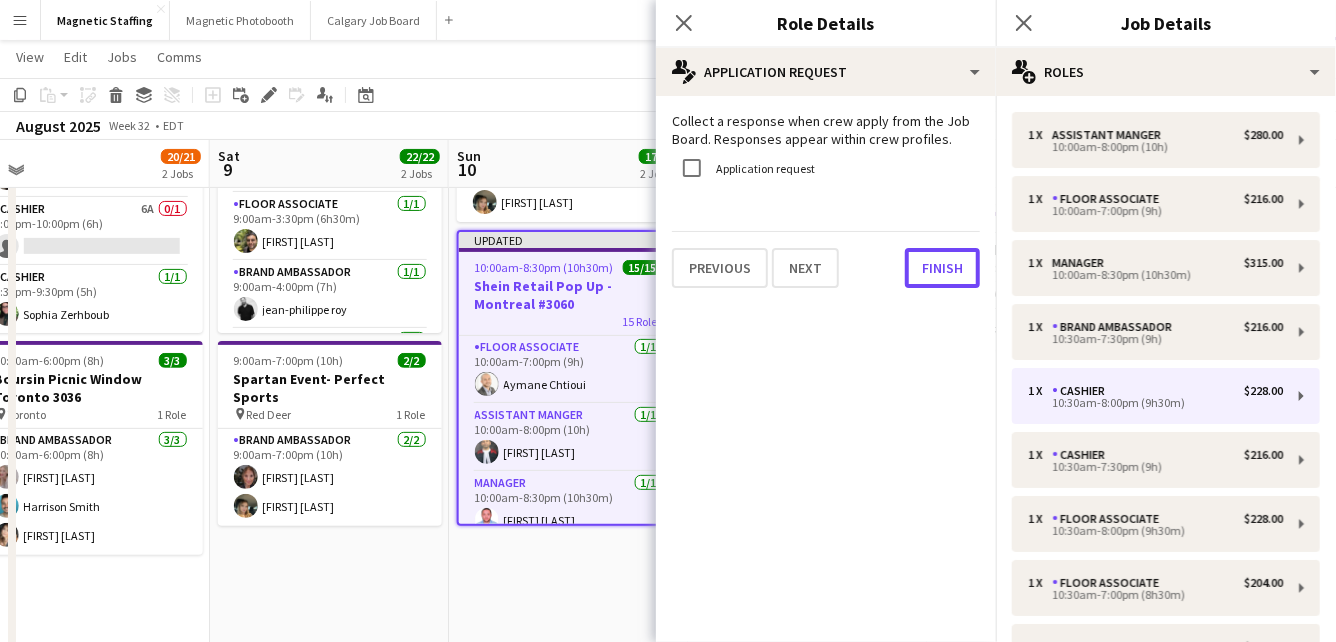 click on "Finish" at bounding box center [942, 268] 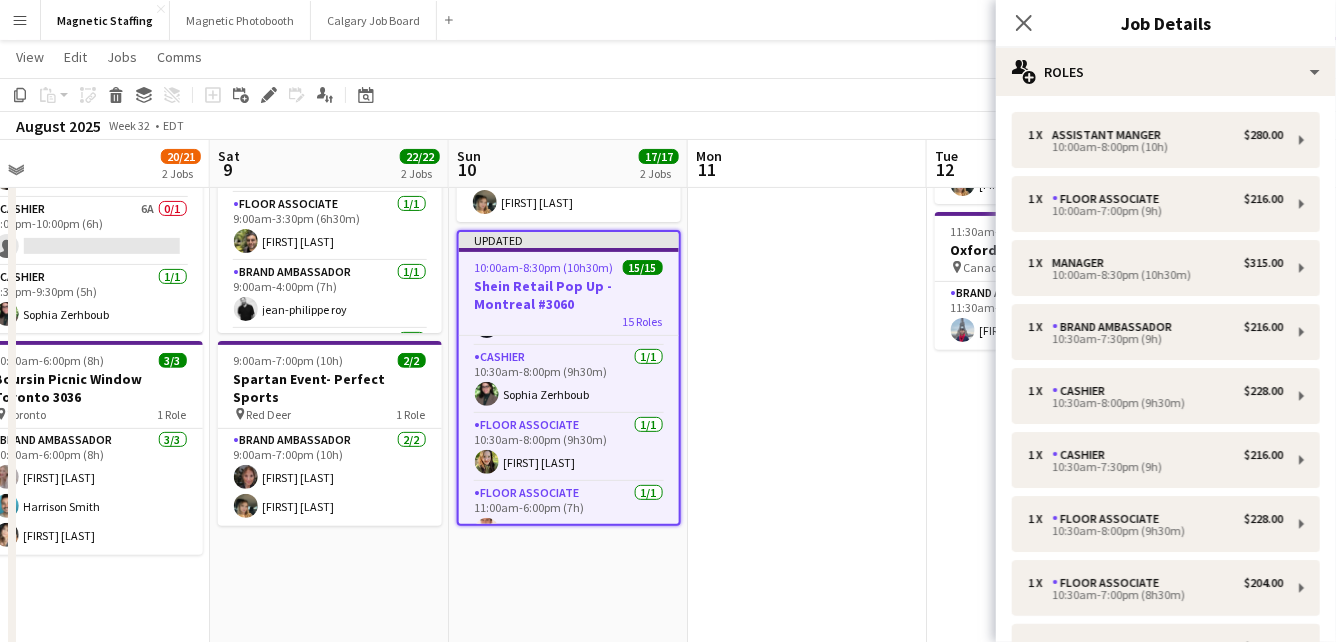 scroll, scrollTop: 395, scrollLeft: 0, axis: vertical 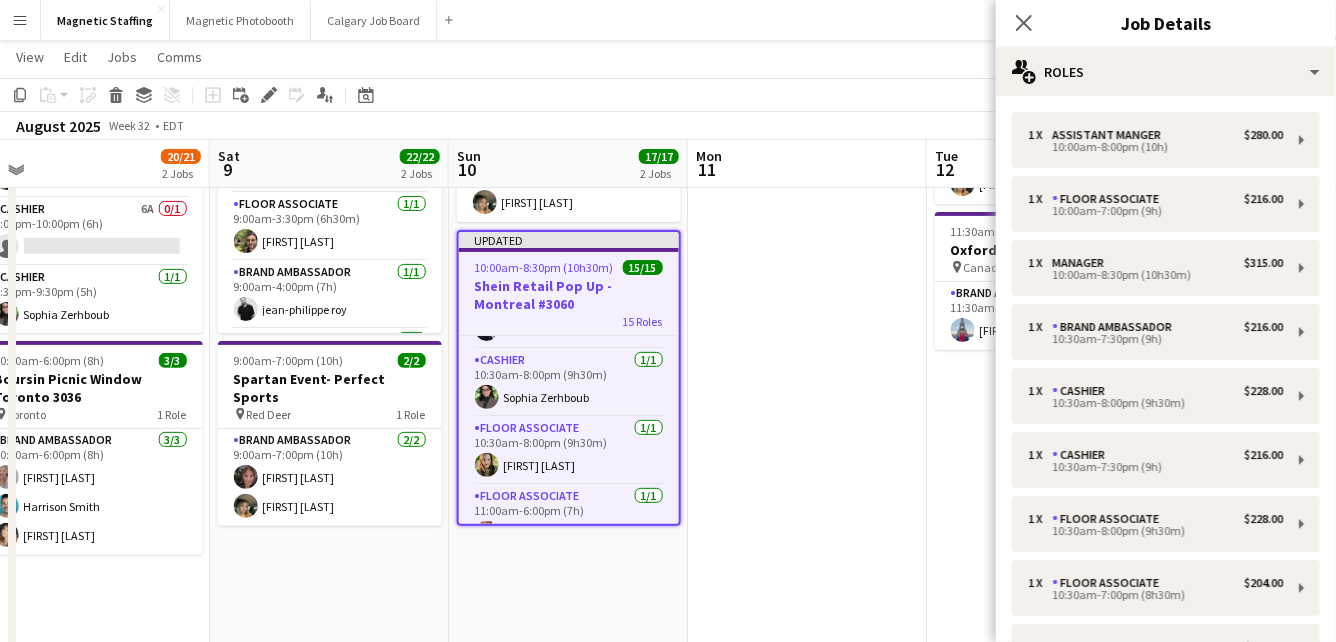 click at bounding box center [807, 851] 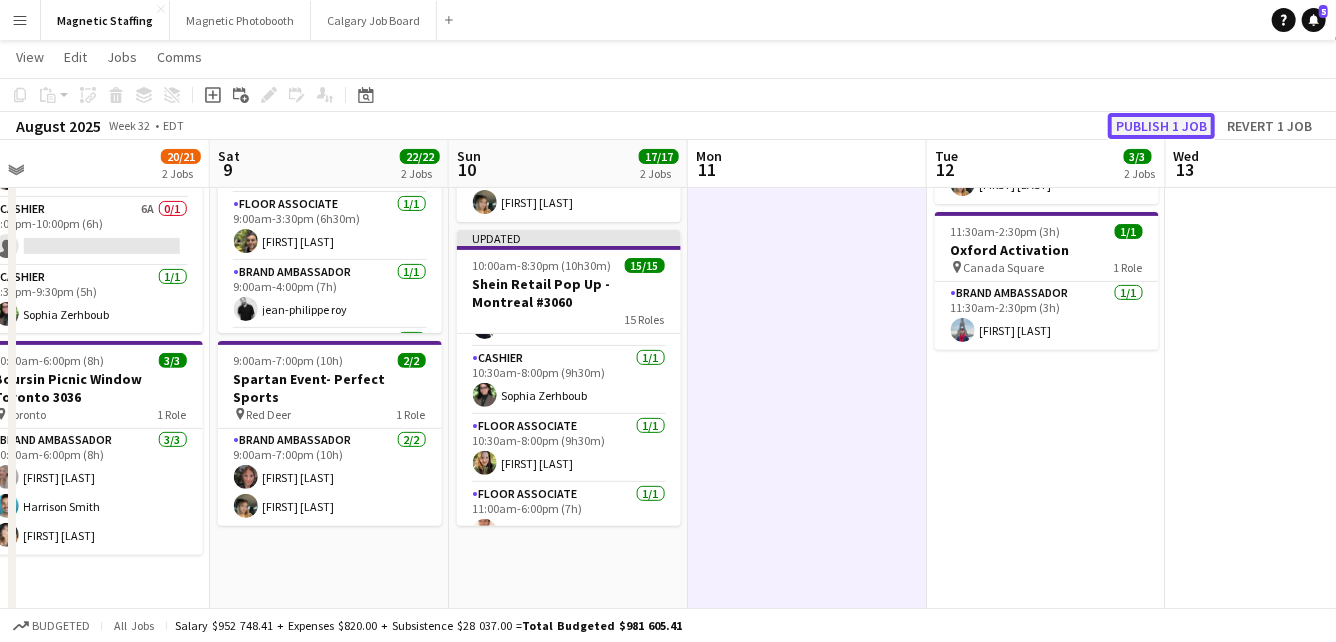 click on "Publish 1 job" 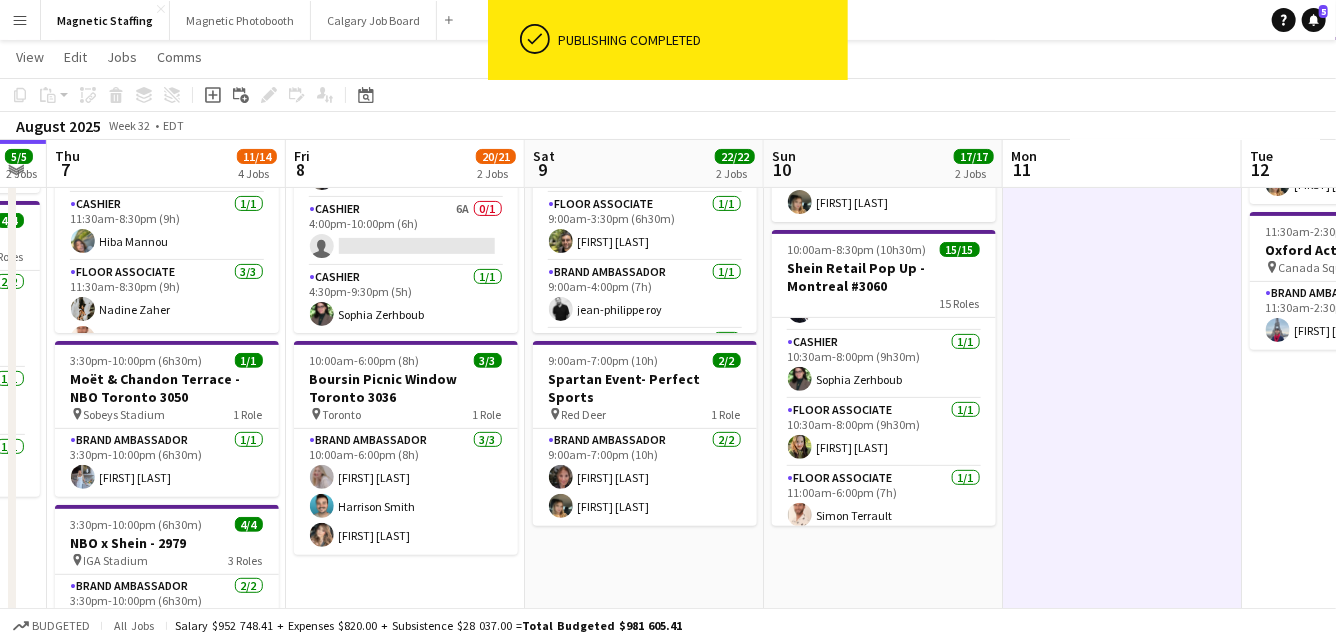 drag, startPoint x: 592, startPoint y: 360, endPoint x: 906, endPoint y: 360, distance: 314 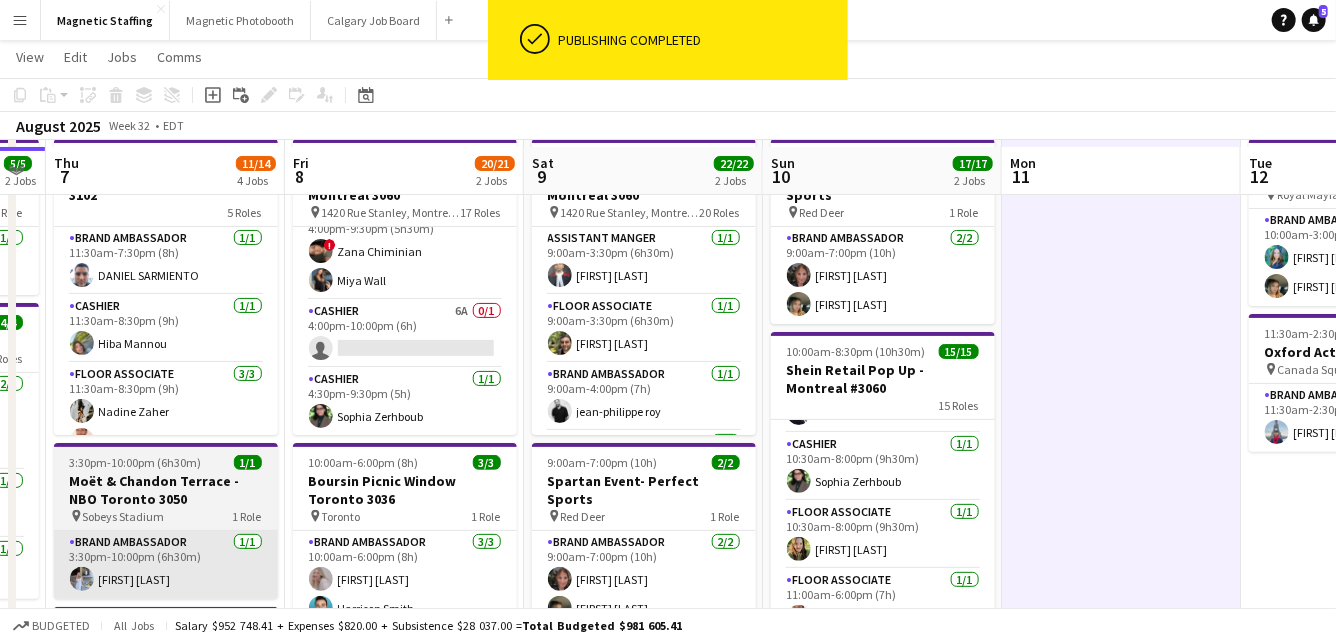 scroll, scrollTop: 92, scrollLeft: 0, axis: vertical 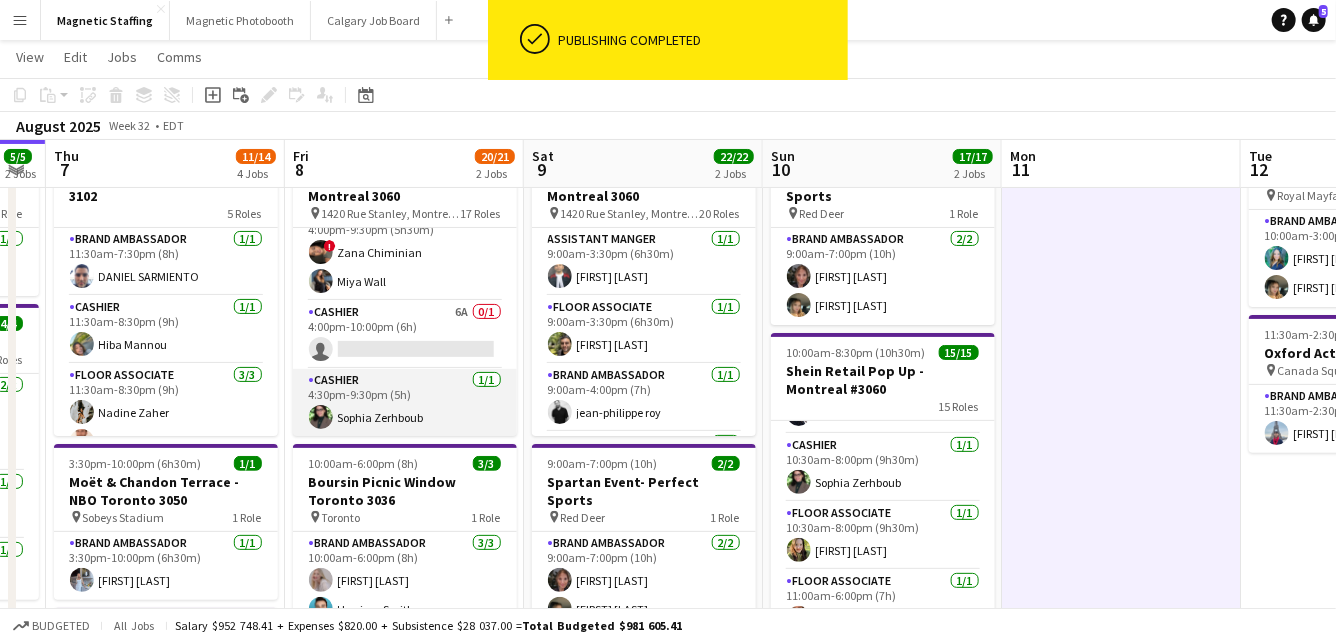 click on "Cashier   1/1   4:30pm-9:30pm (5h)
Sophia Zerhboub" at bounding box center [405, 403] 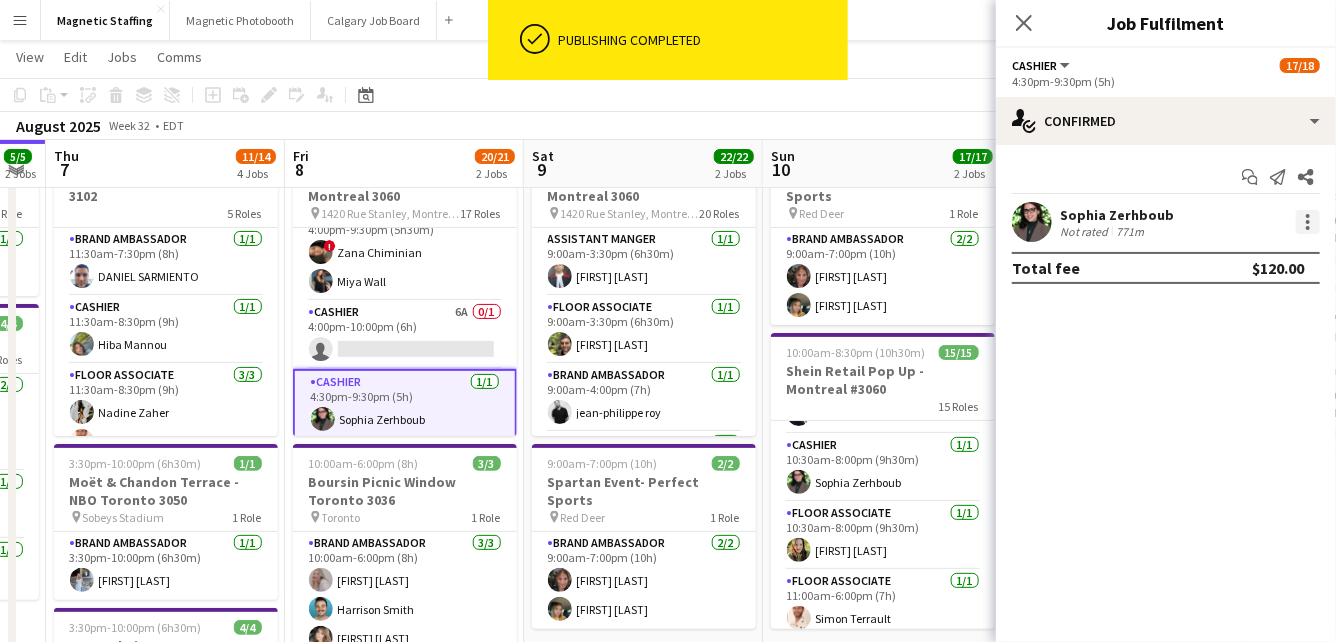 click at bounding box center [1308, 222] 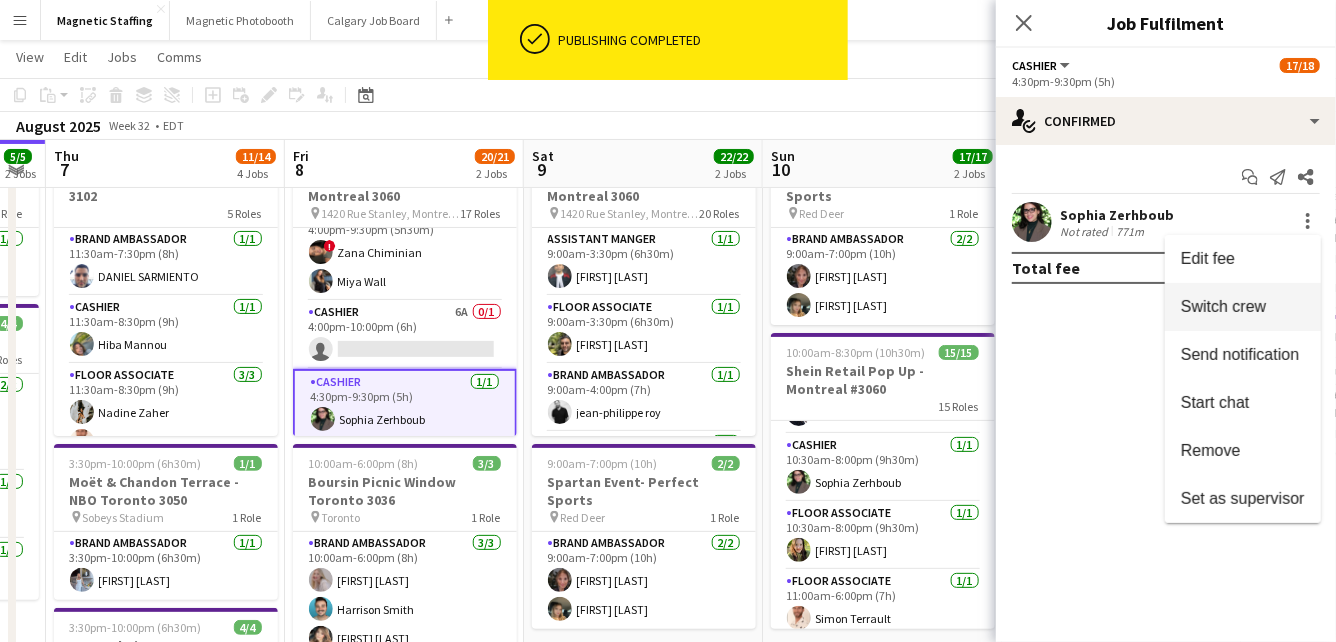 click on "Switch crew" at bounding box center (1243, 307) 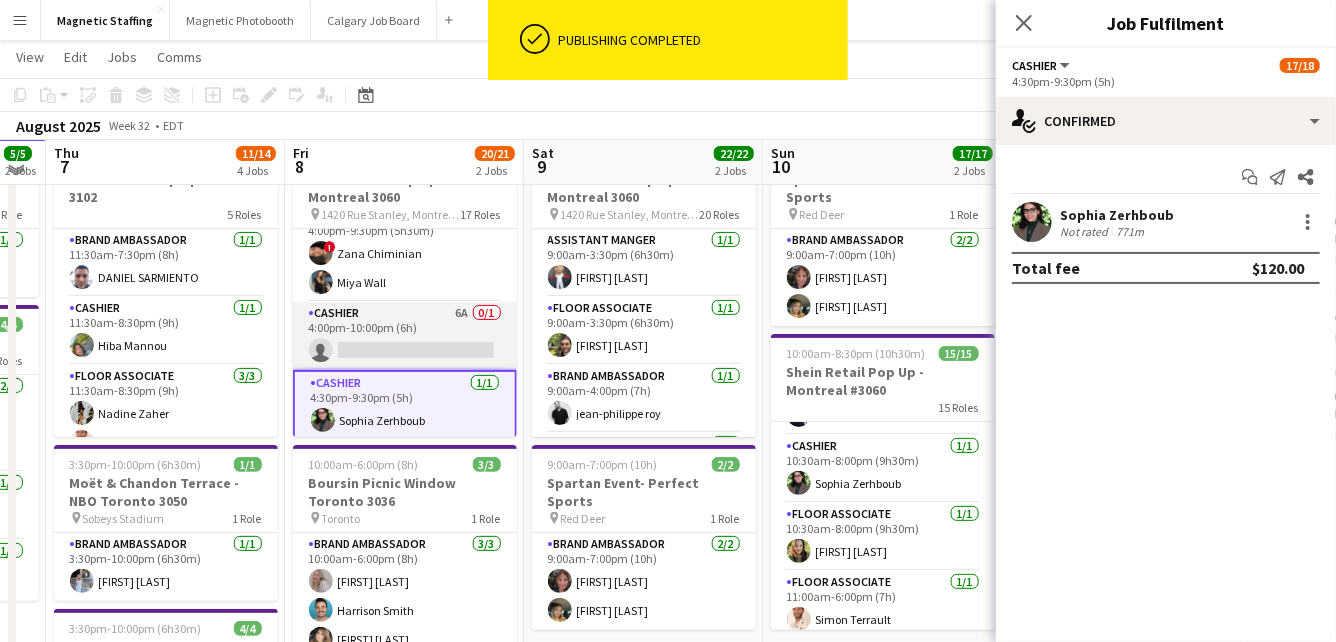 click on "Cashier   6A   0/1   4:00pm-10:00pm (6h)
single-neutral-actions" at bounding box center (405, 336) 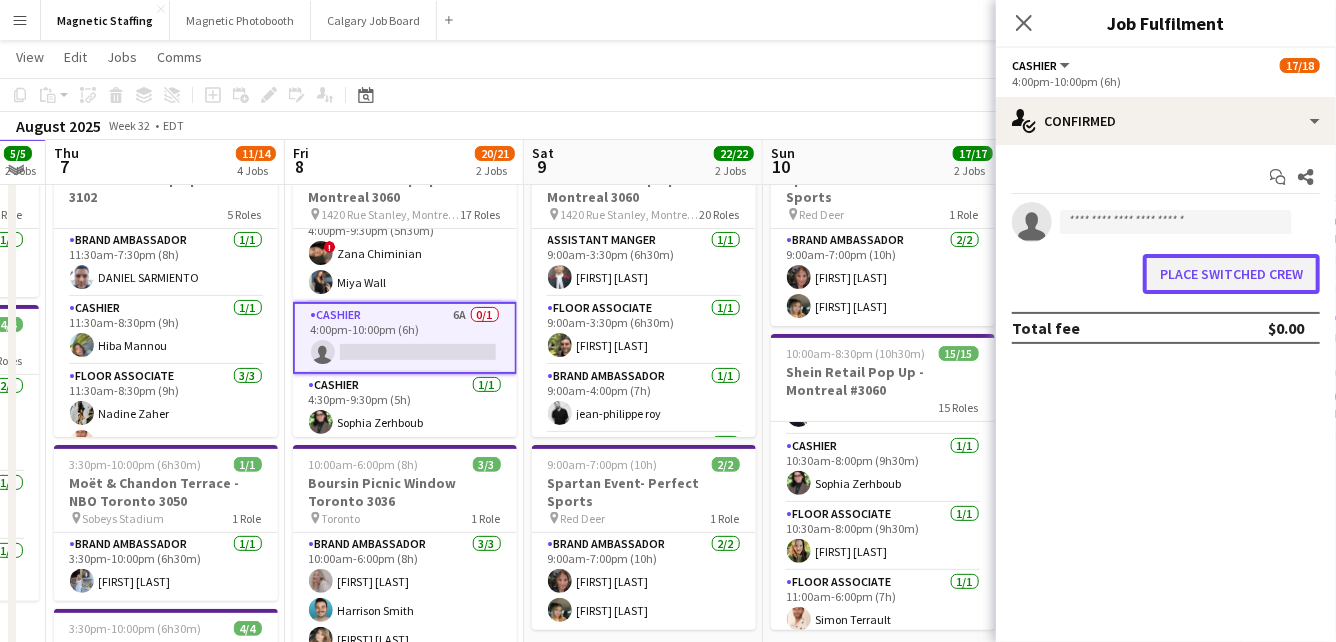 click on "Place switched crew" at bounding box center [1231, 274] 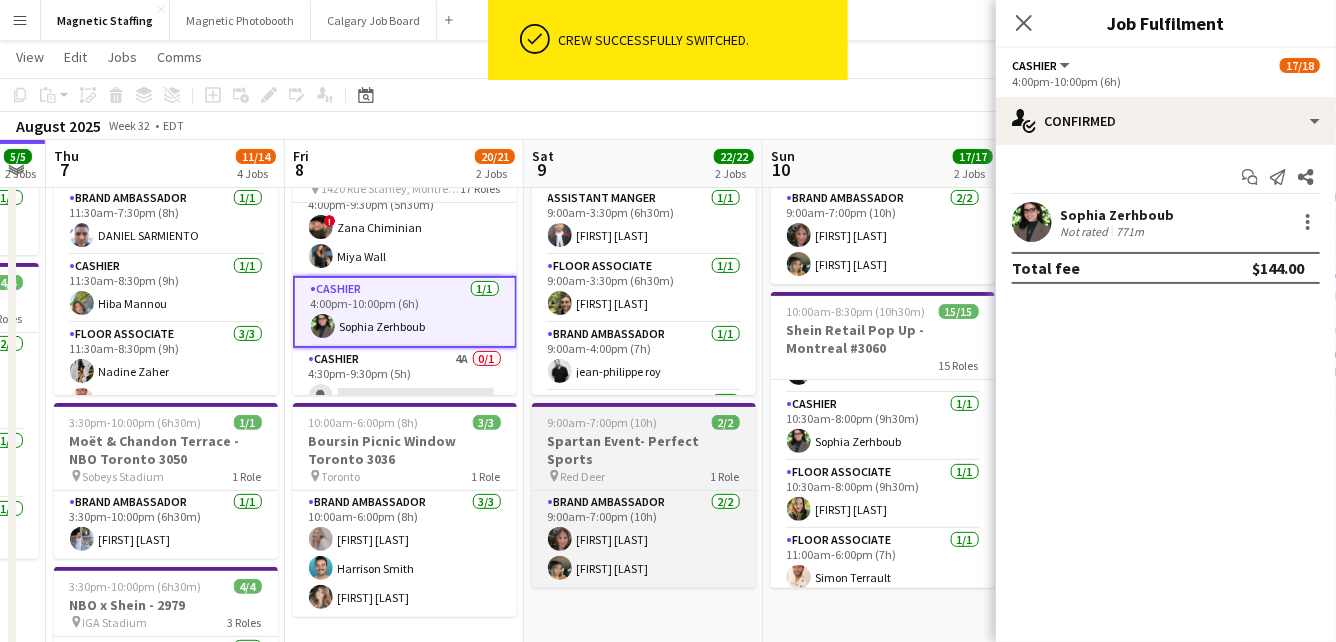 scroll, scrollTop: 133, scrollLeft: 0, axis: vertical 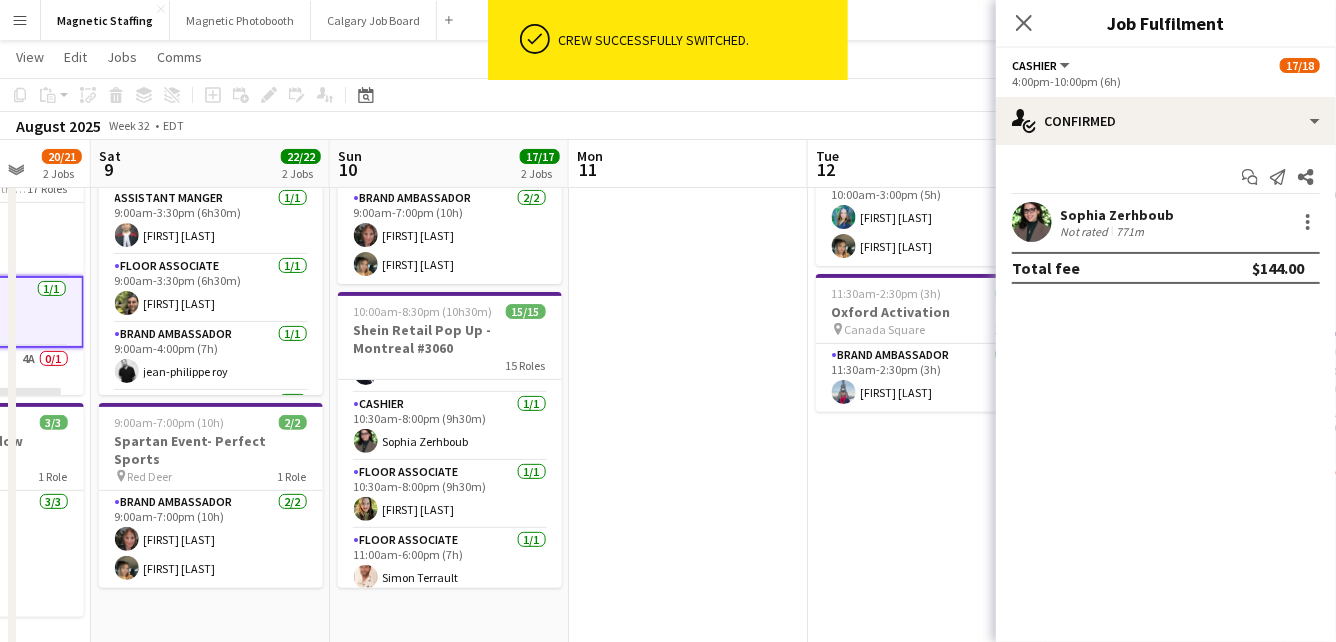 drag, startPoint x: 804, startPoint y: 409, endPoint x: 265, endPoint y: 411, distance: 539.0037 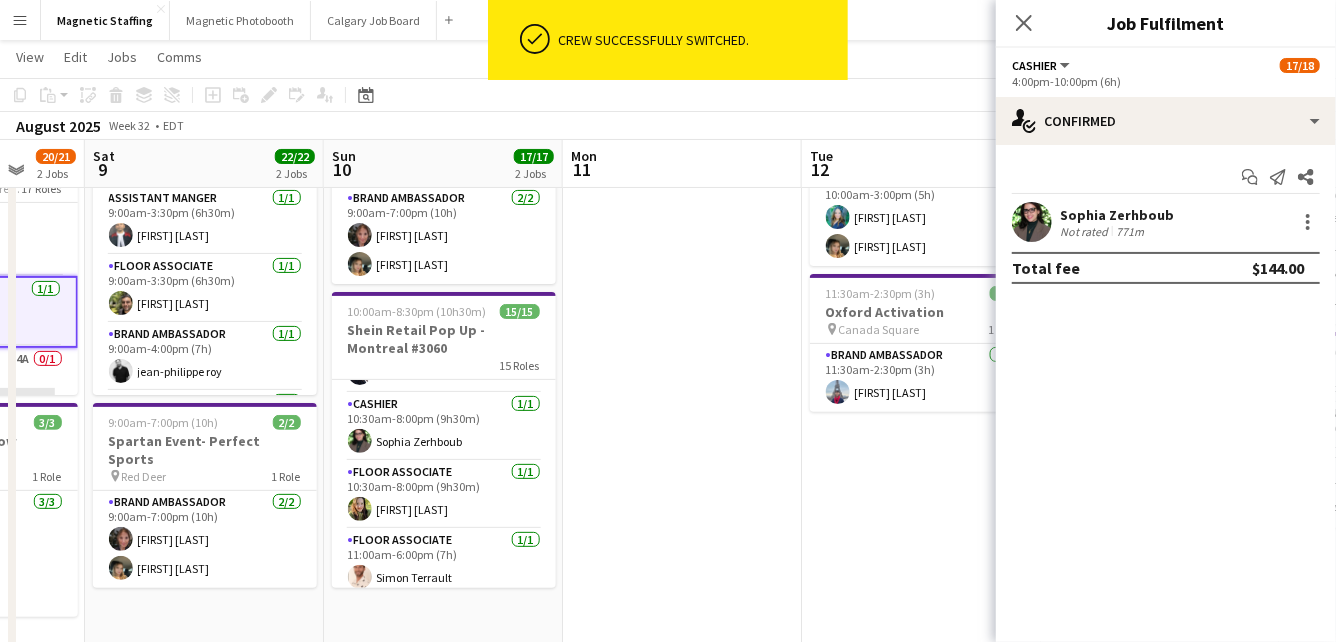 scroll, scrollTop: 0, scrollLeft: 621, axis: horizontal 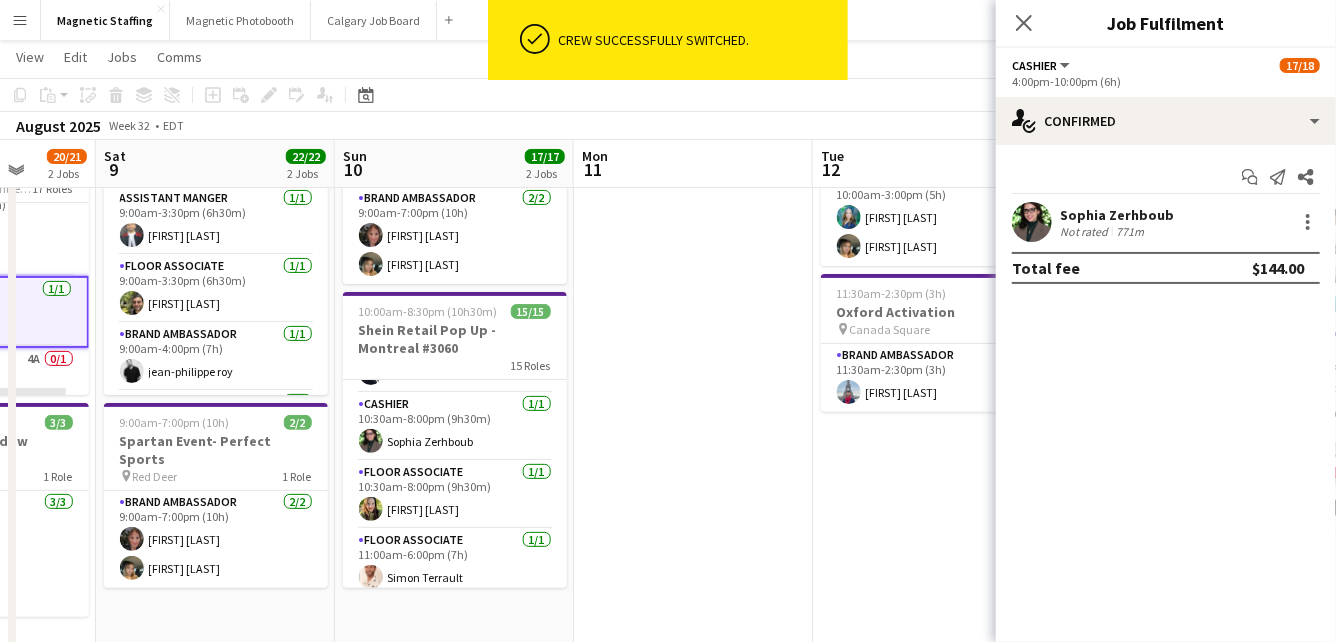 drag, startPoint x: 570, startPoint y: 476, endPoint x: 610, endPoint y: 474, distance: 40.04997 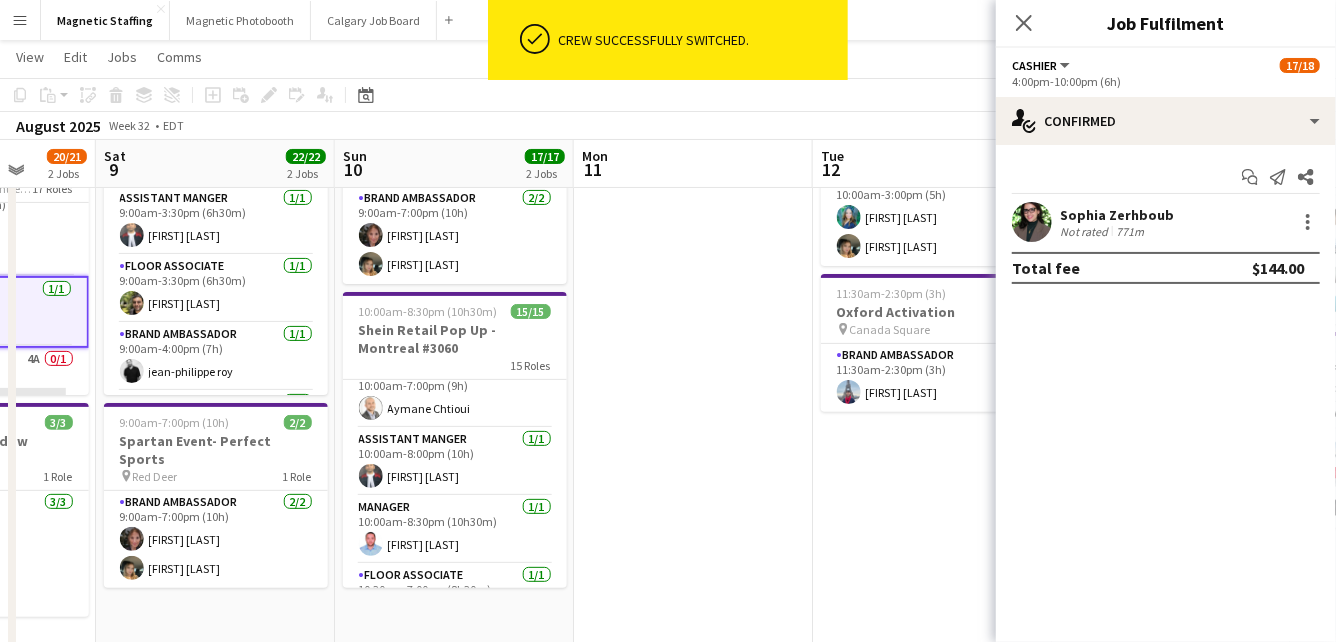 scroll, scrollTop: 0, scrollLeft: 0, axis: both 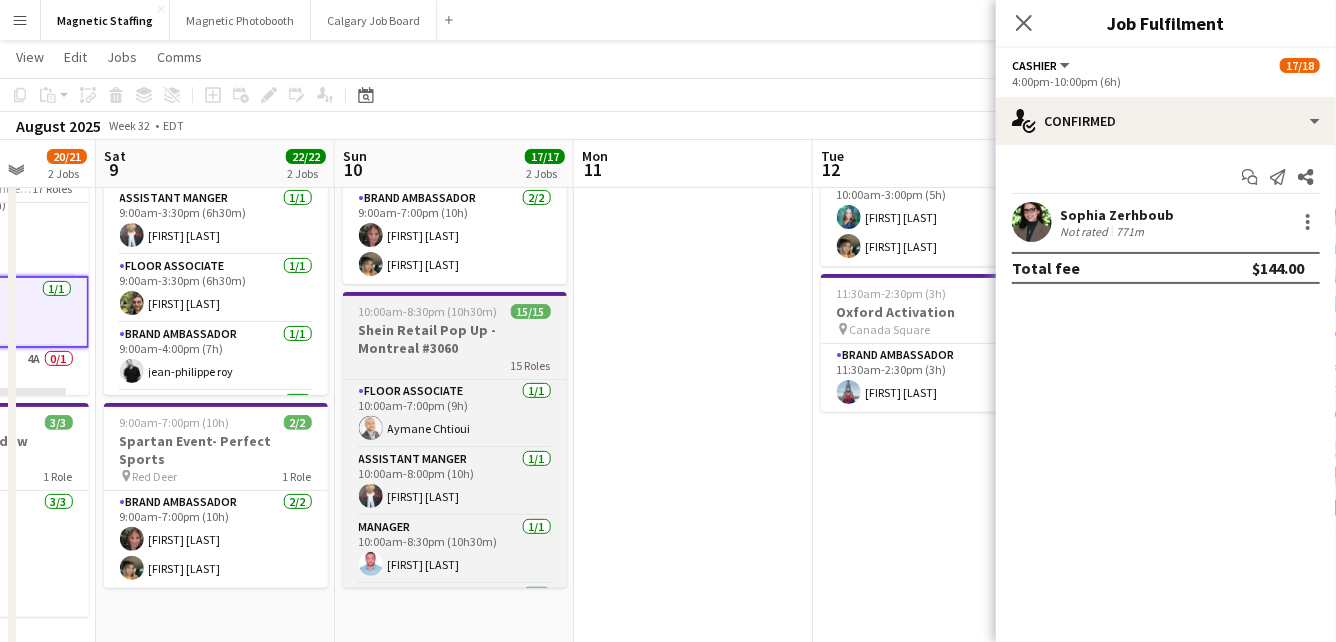click on "Shein Retail Pop Up - Montreal #3060" at bounding box center [455, 339] 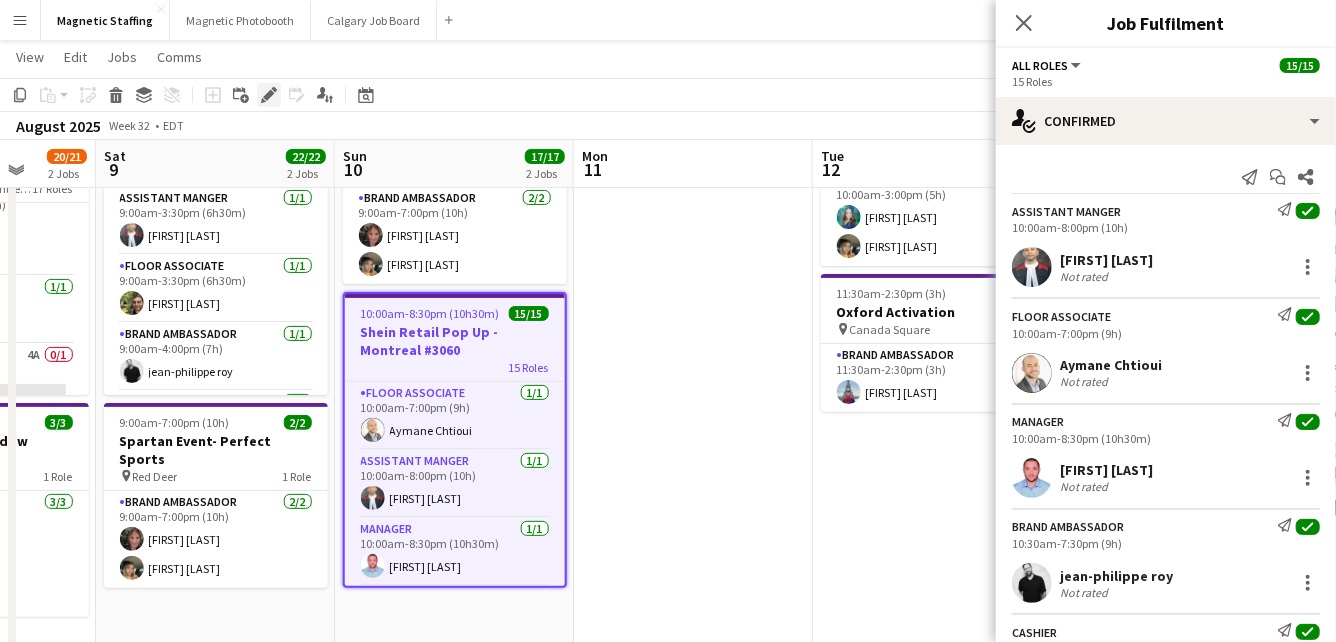 click on "Edit" 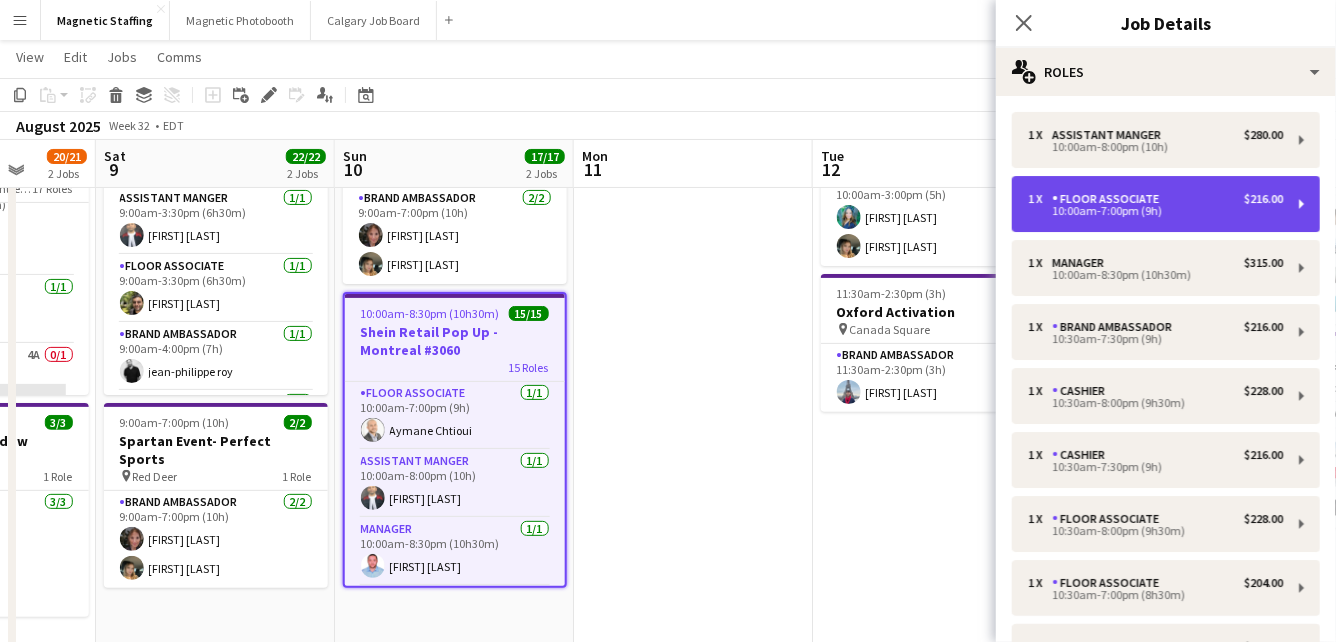 click on "10:00am-7:00pm (9h)" at bounding box center (1155, 211) 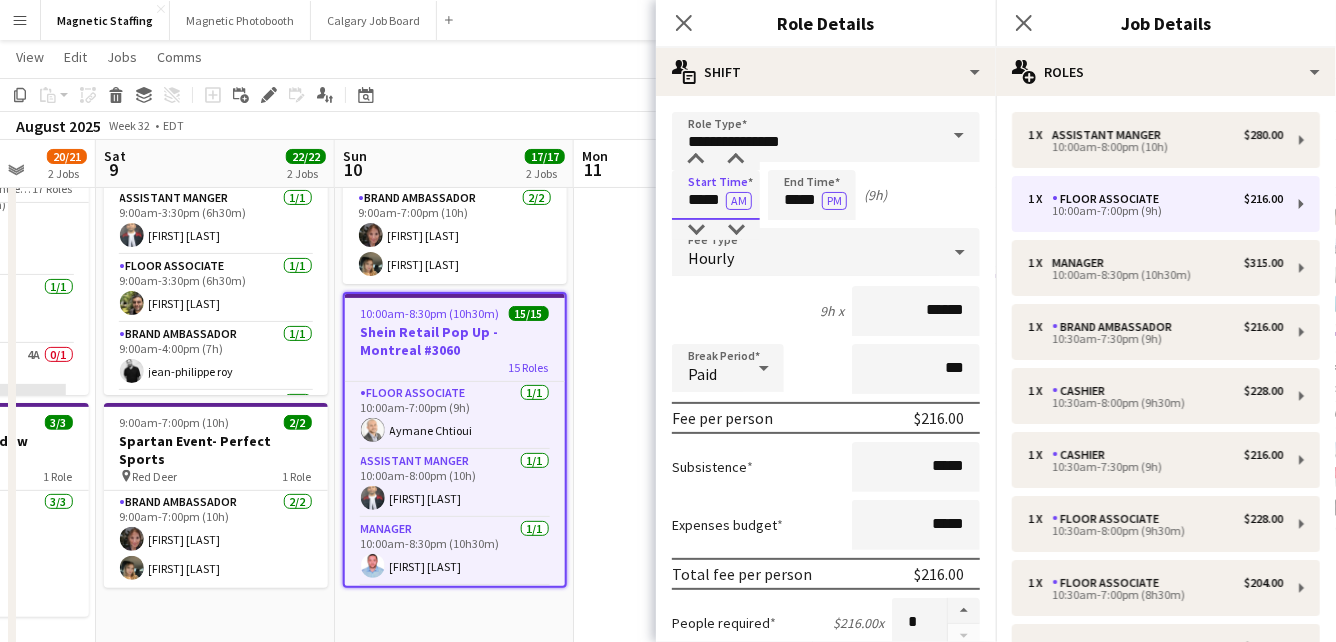 drag, startPoint x: 722, startPoint y: 200, endPoint x: 610, endPoint y: 201, distance: 112.00446 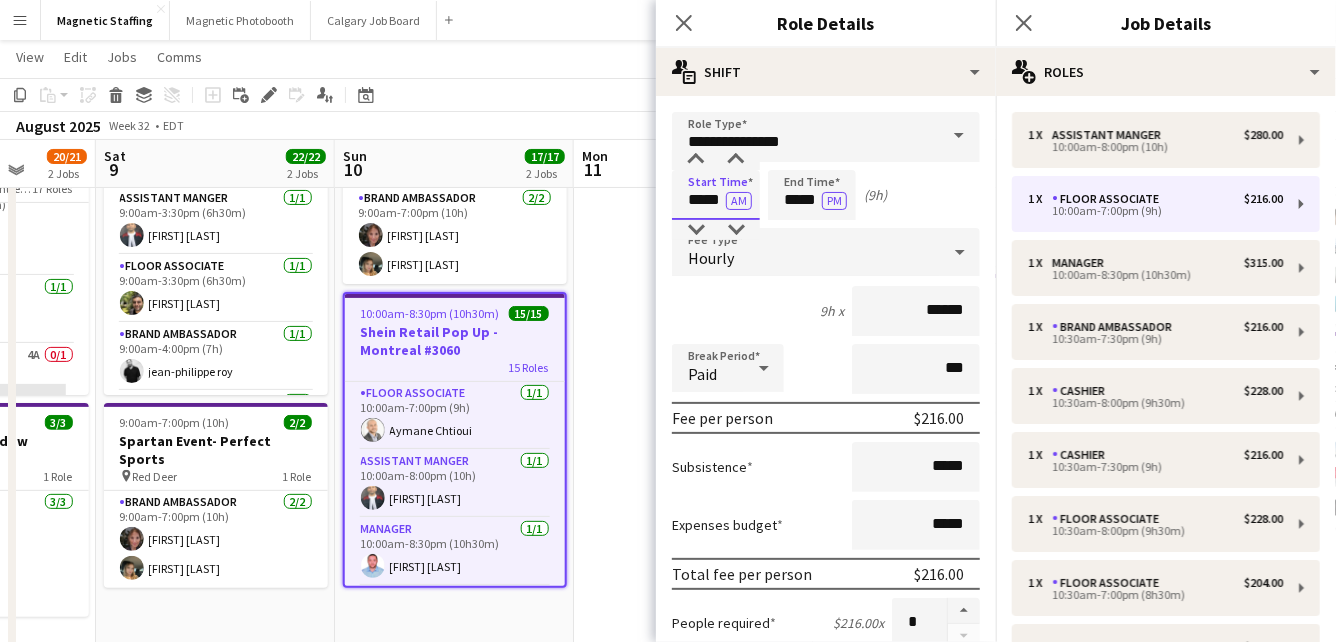 click on "Menu
Boards
Boards   Boards   All jobs   Status
Workforce
Workforce   My Workforce   Recruiting
Comms
Comms
Pay
Pay   Approvals   Payments   Reports
Platform Settings
Platform Settings   Your settings
Training Academy
Training Academy
Knowledge Base
Knowledge Base
Product Updates
Product Updates   Log Out   Privacy   Magnetic Staffing
Close
Magnetic Photobooth
Close
Calgary Job Board
Close
Add
Help
Notifications
5   Magnetic Staffing   View  Day view expanded Day view collapsed Month view Date picker Copy" at bounding box center [668, 864] 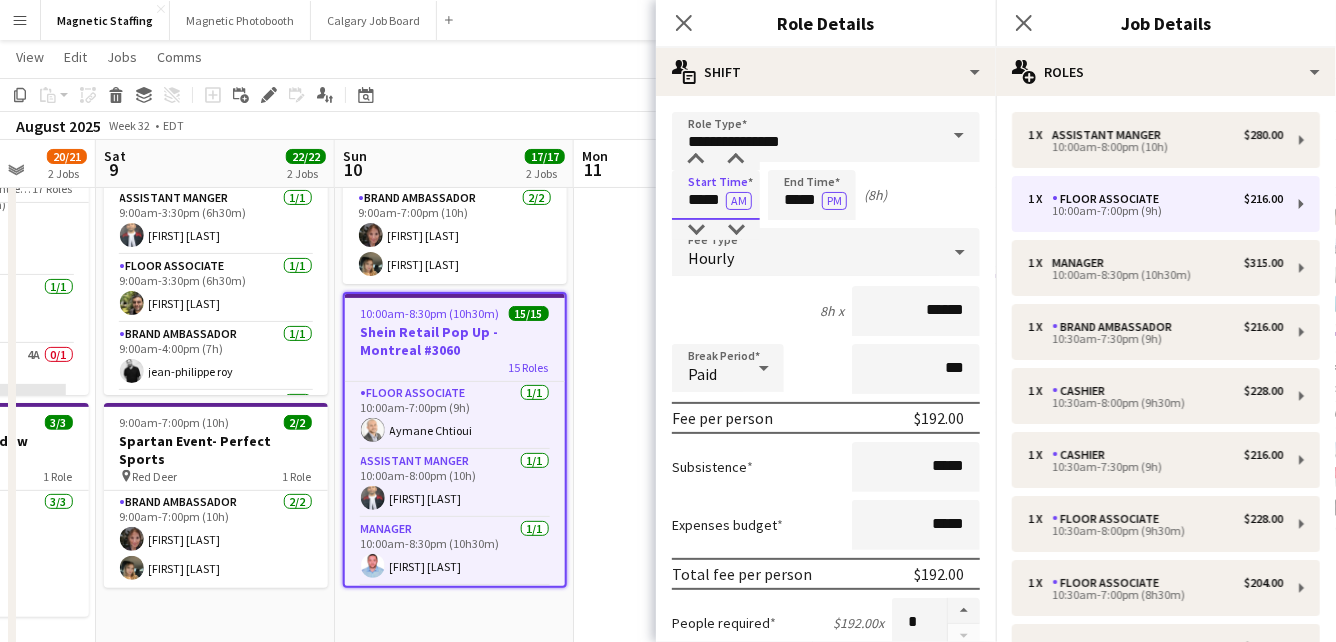 scroll, scrollTop: 709, scrollLeft: 0, axis: vertical 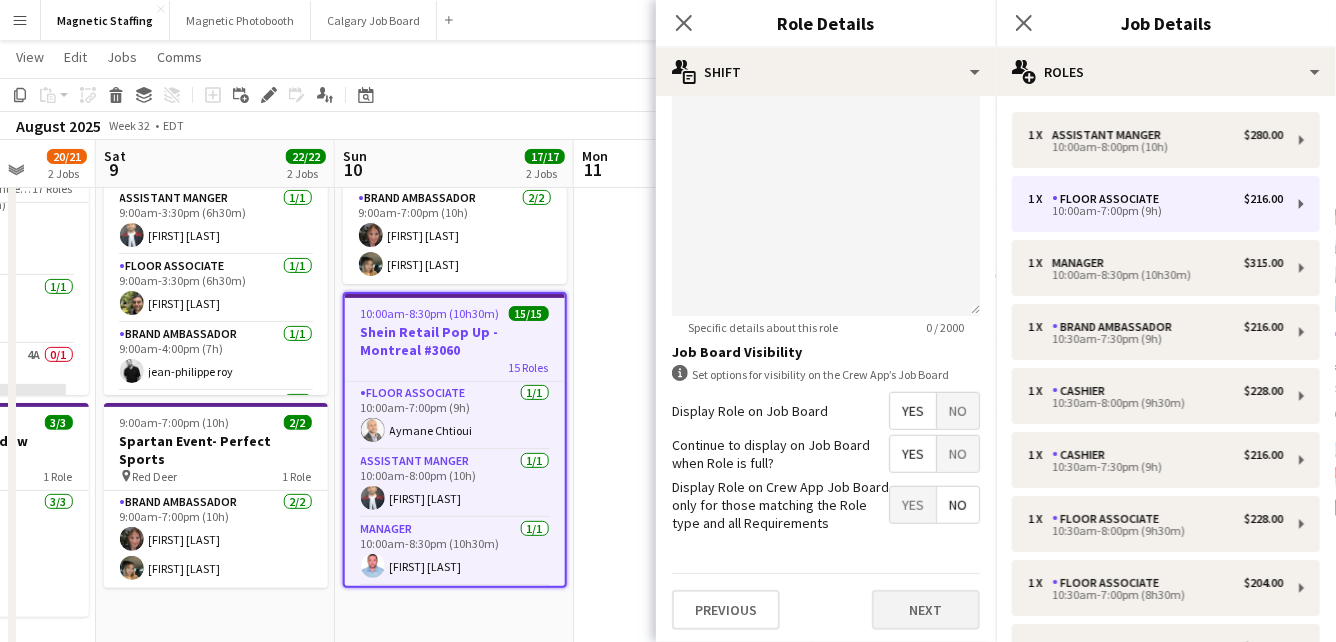 type on "*****" 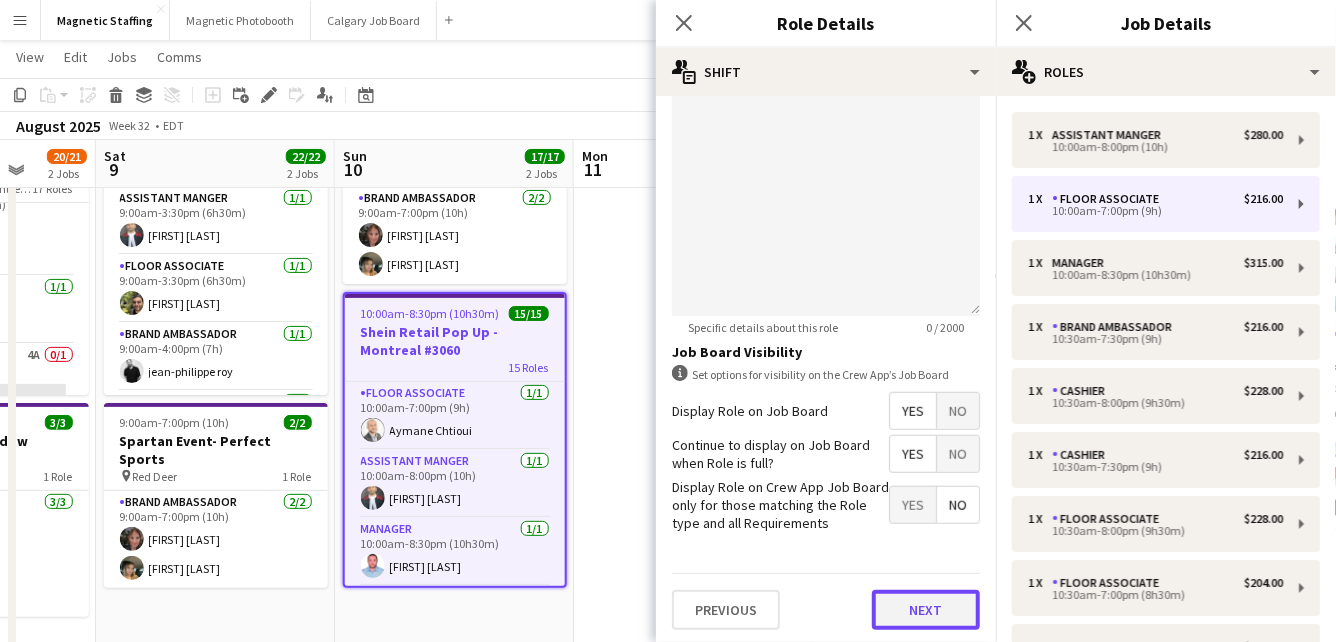 click on "Next" at bounding box center (926, 610) 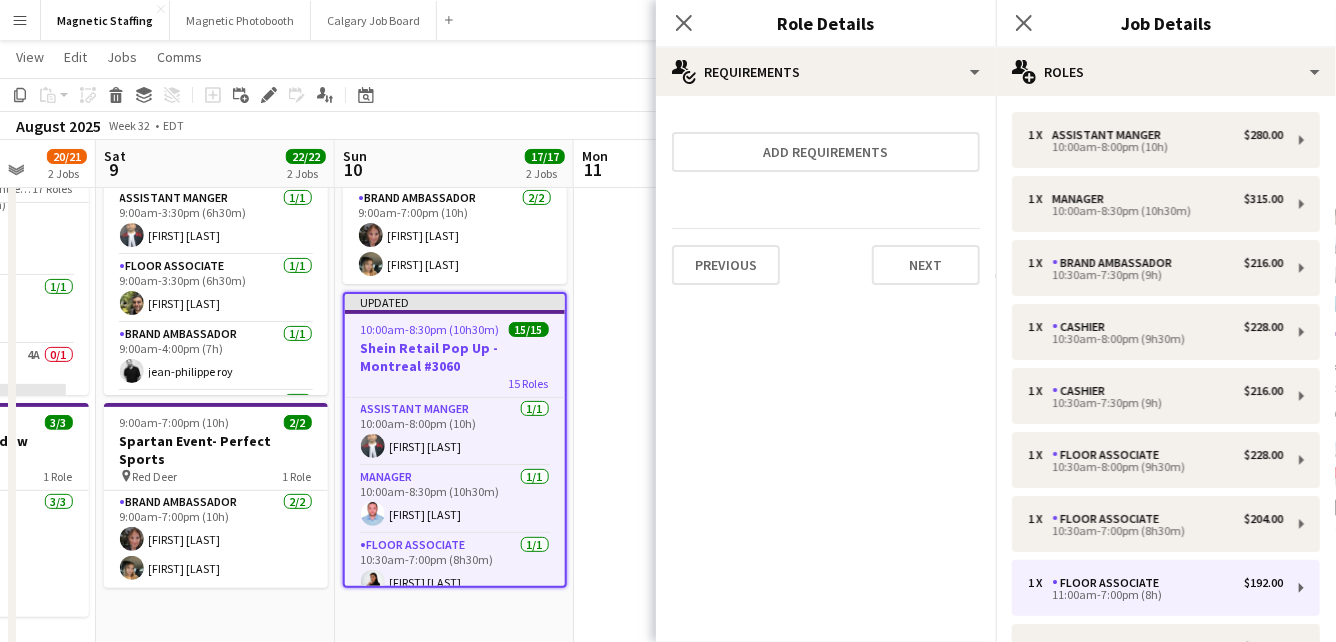 scroll, scrollTop: 0, scrollLeft: 0, axis: both 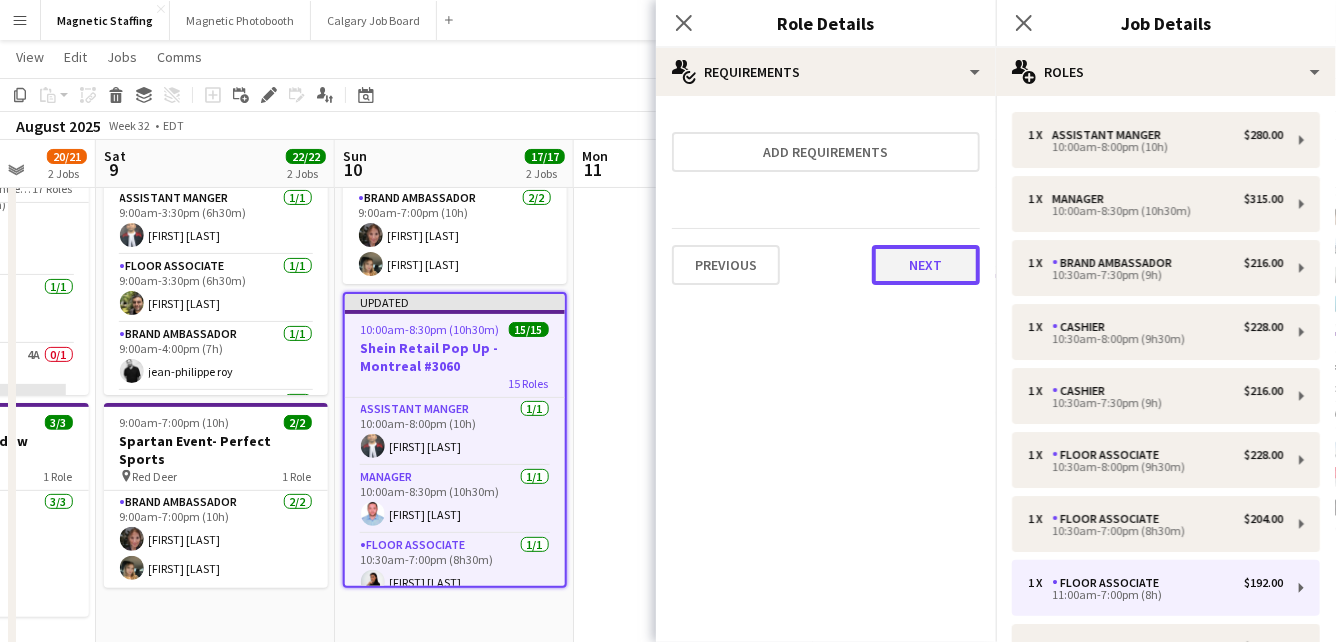 click on "Next" at bounding box center (926, 265) 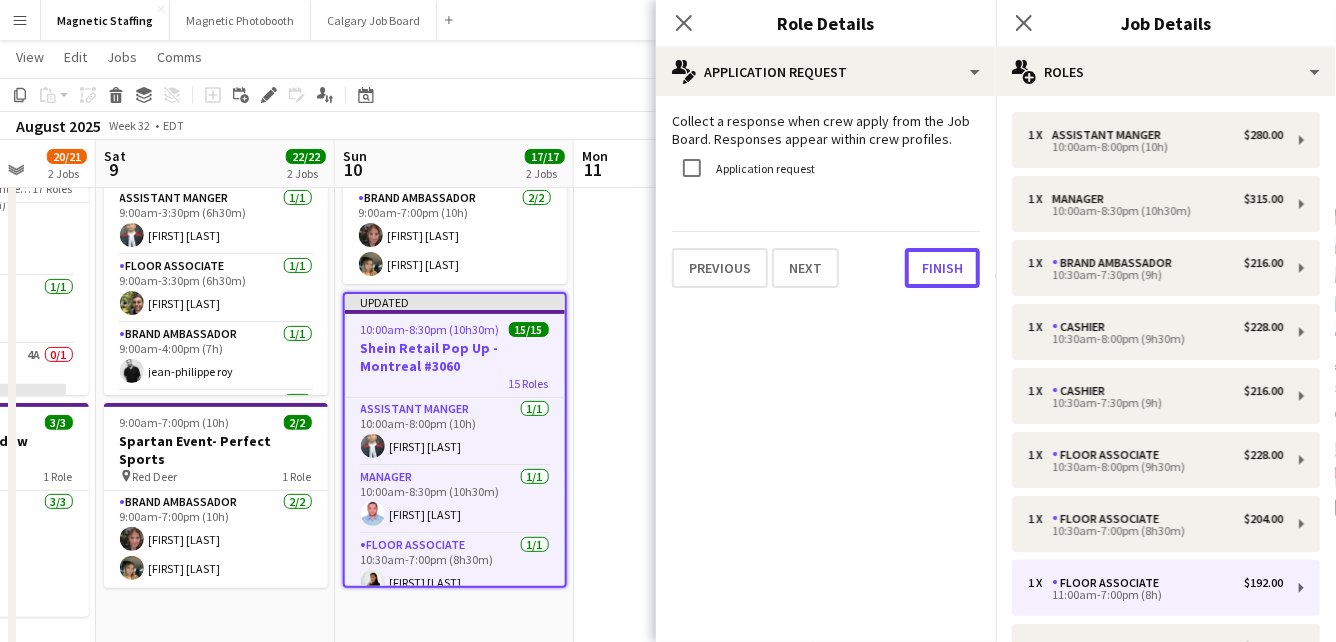 click on "Finish" at bounding box center [942, 268] 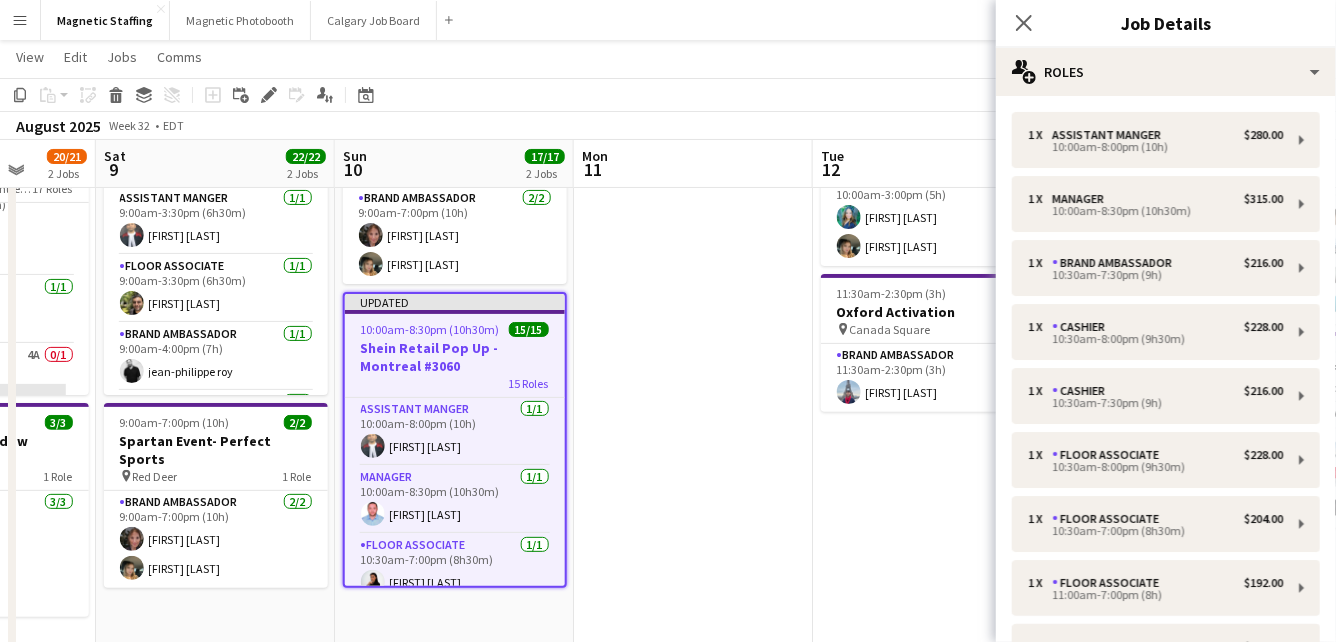 click at bounding box center (693, 913) 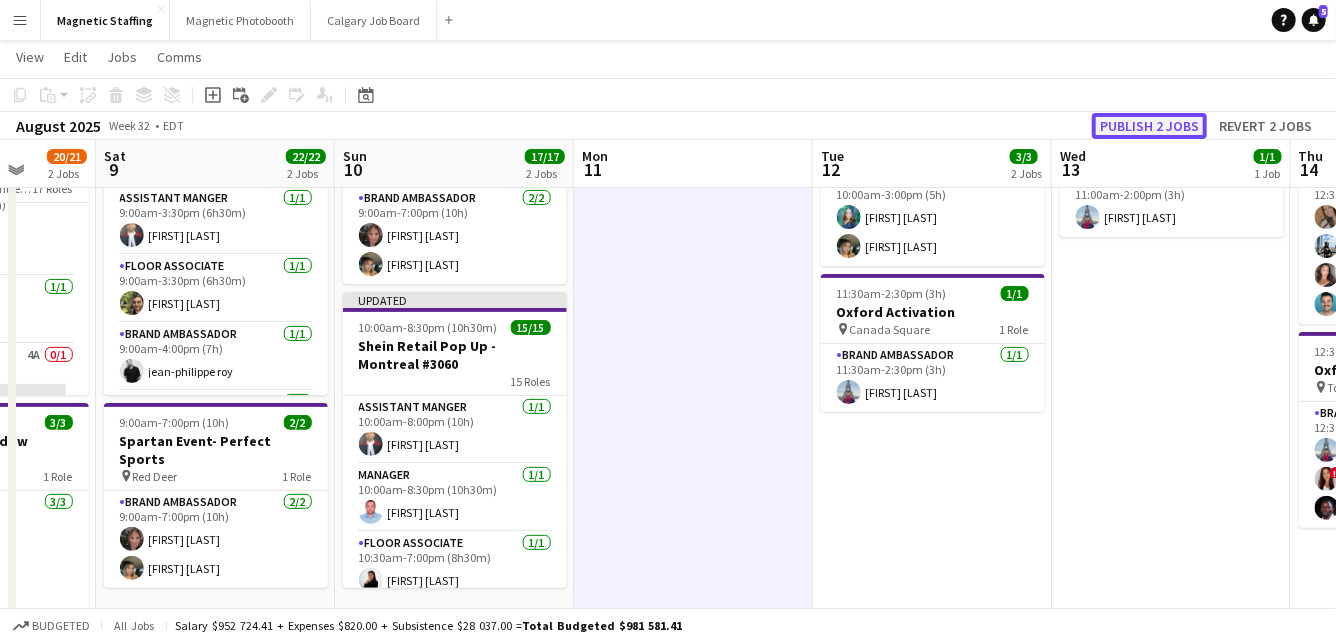 click on "Publish 2 jobs" 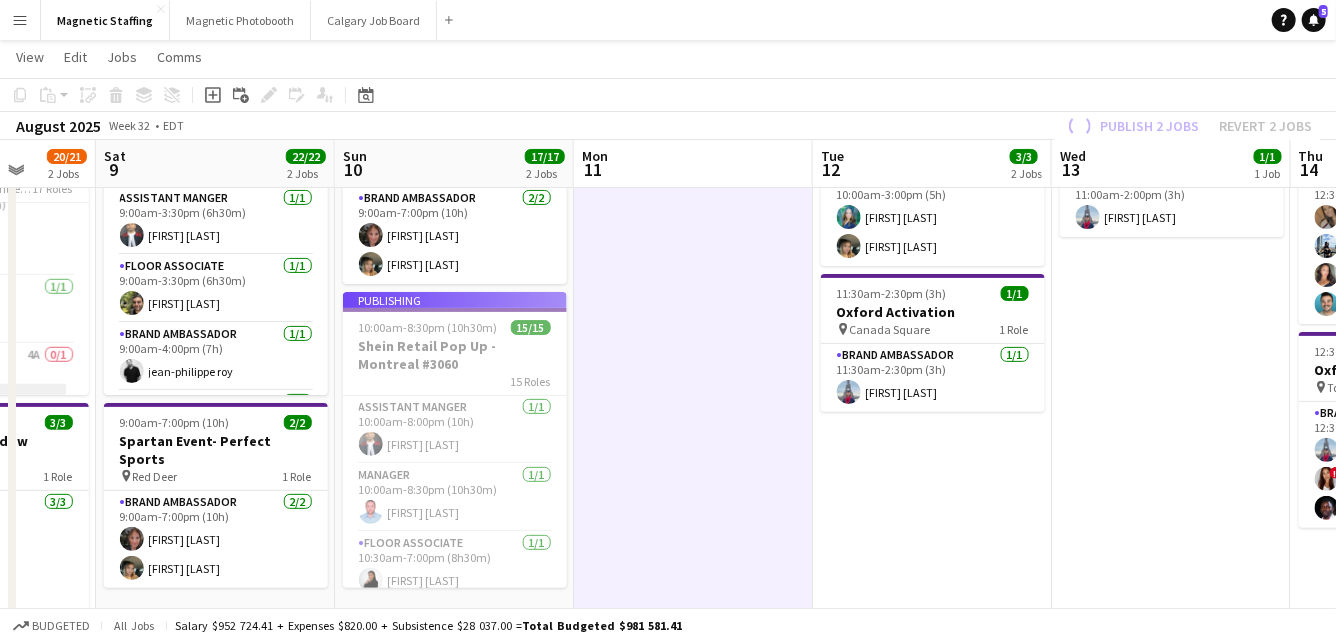 click on "Shein Retail Pop Up - Montreal #3060" at bounding box center [455, 355] 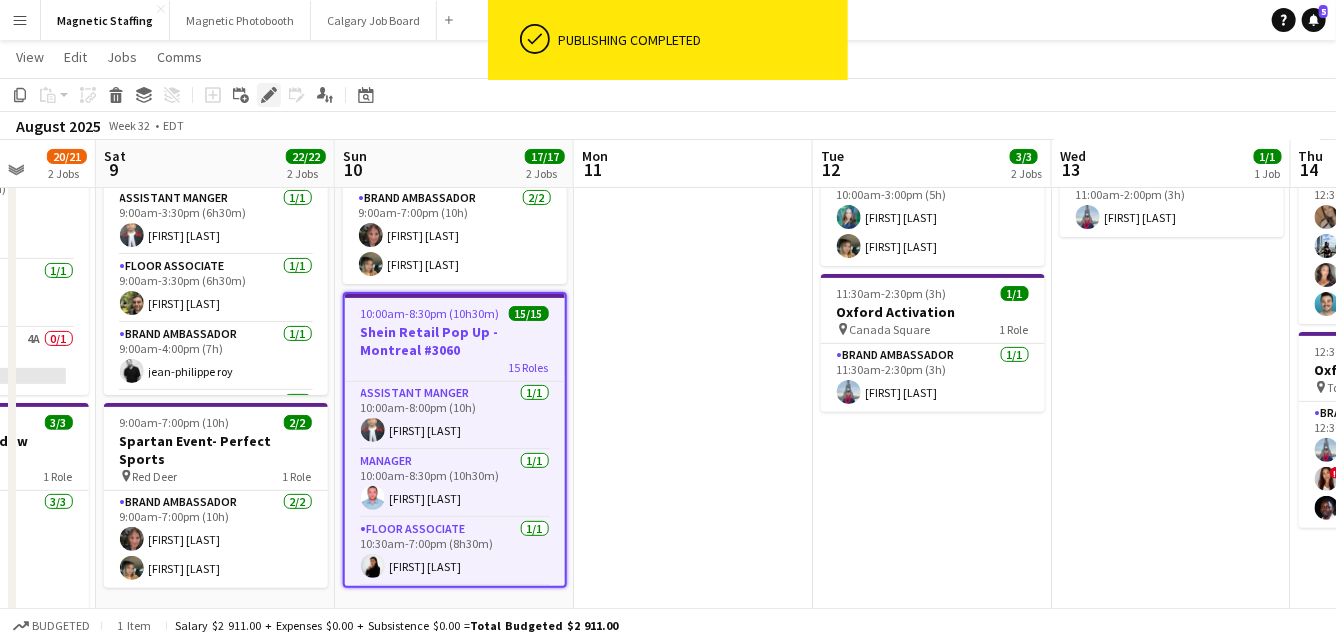 click on "Edit" 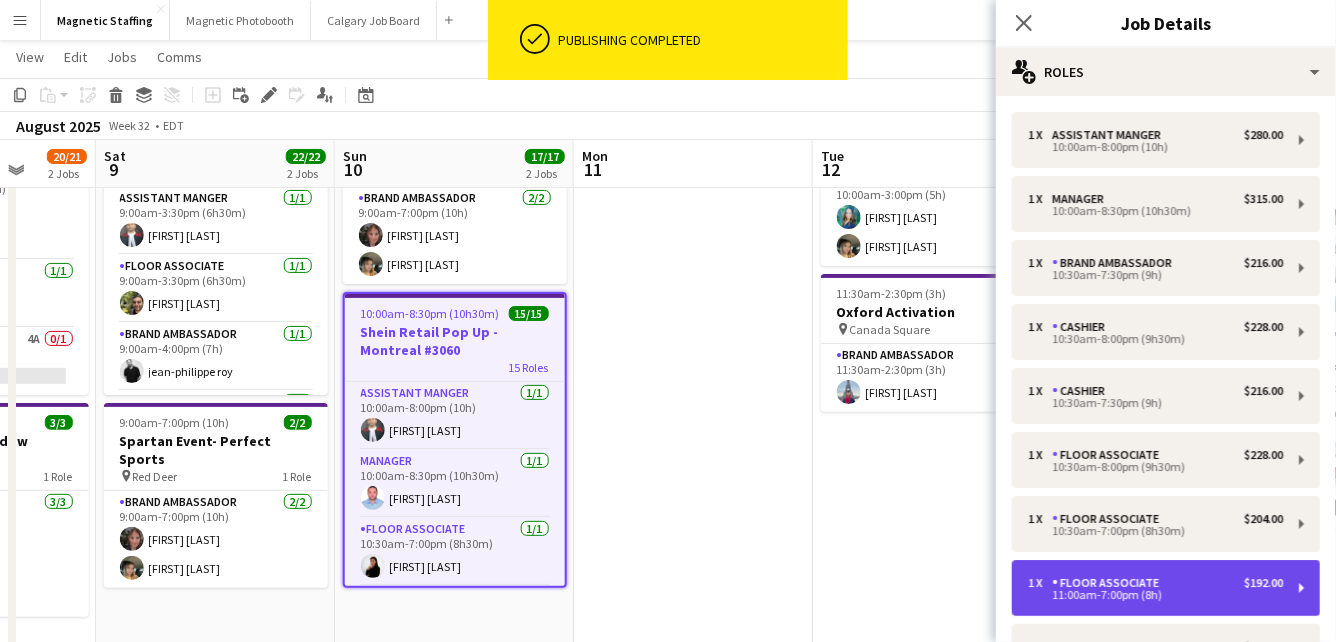 click on "11:00am-7:00pm (8h)" at bounding box center [1155, 595] 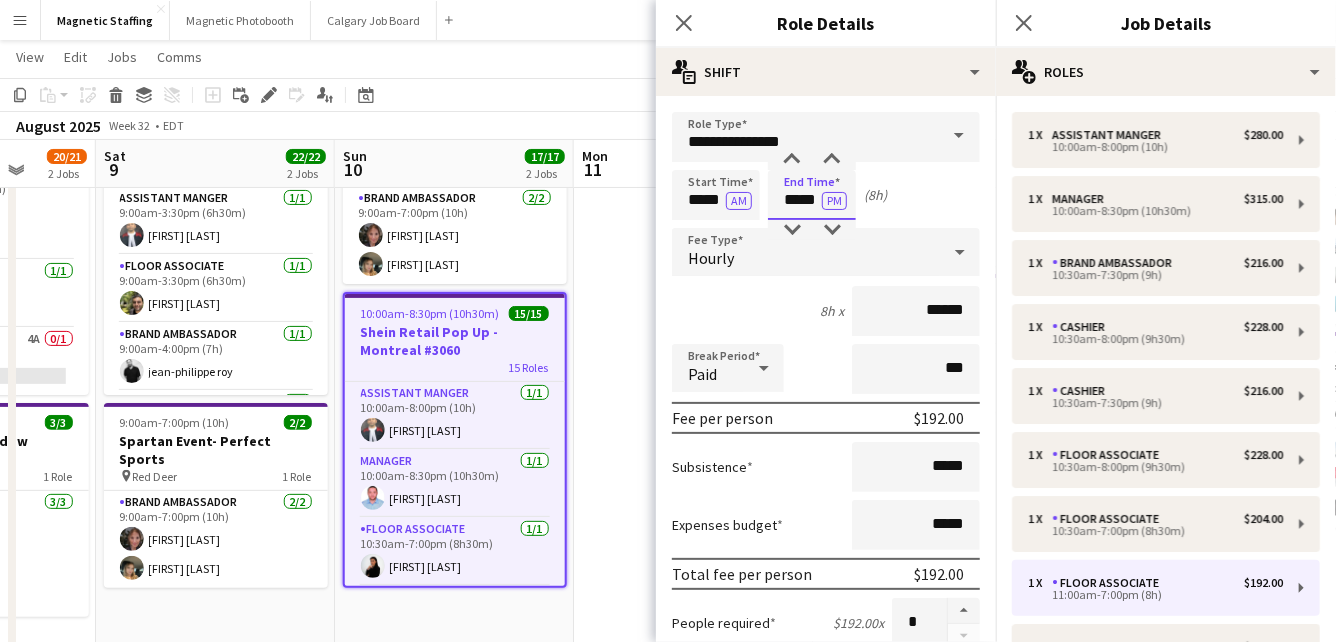 click on "*****" at bounding box center [812, 195] 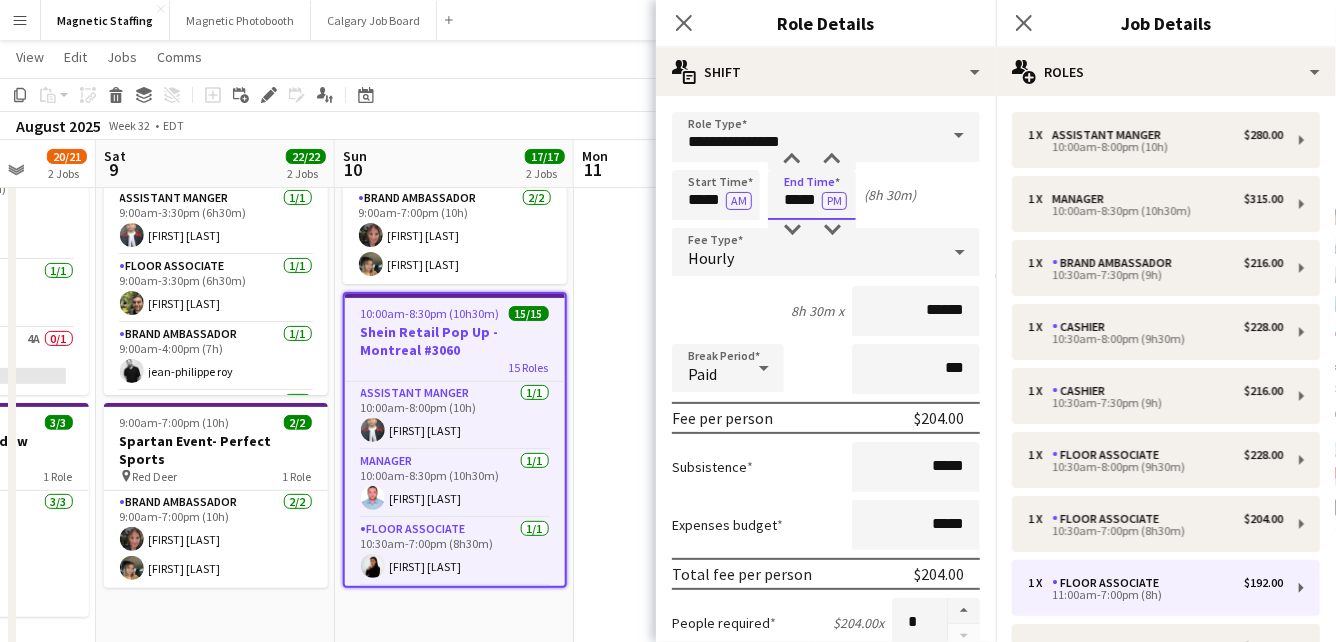 scroll, scrollTop: 709, scrollLeft: 0, axis: vertical 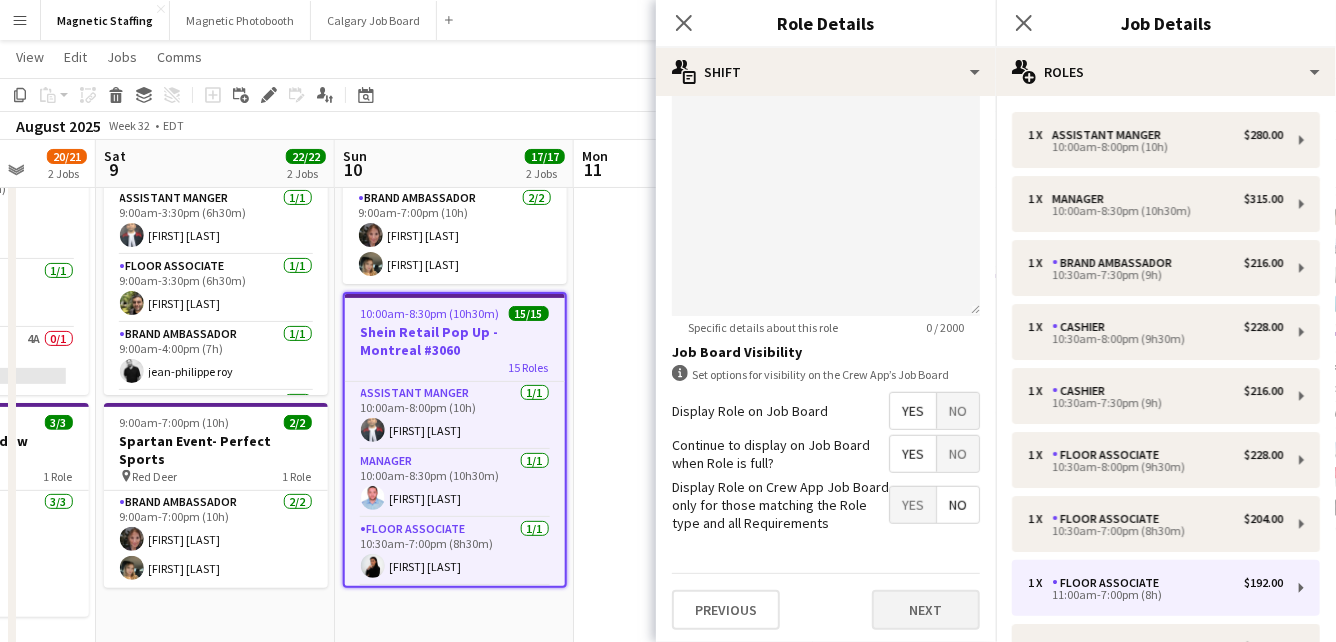 type on "*****" 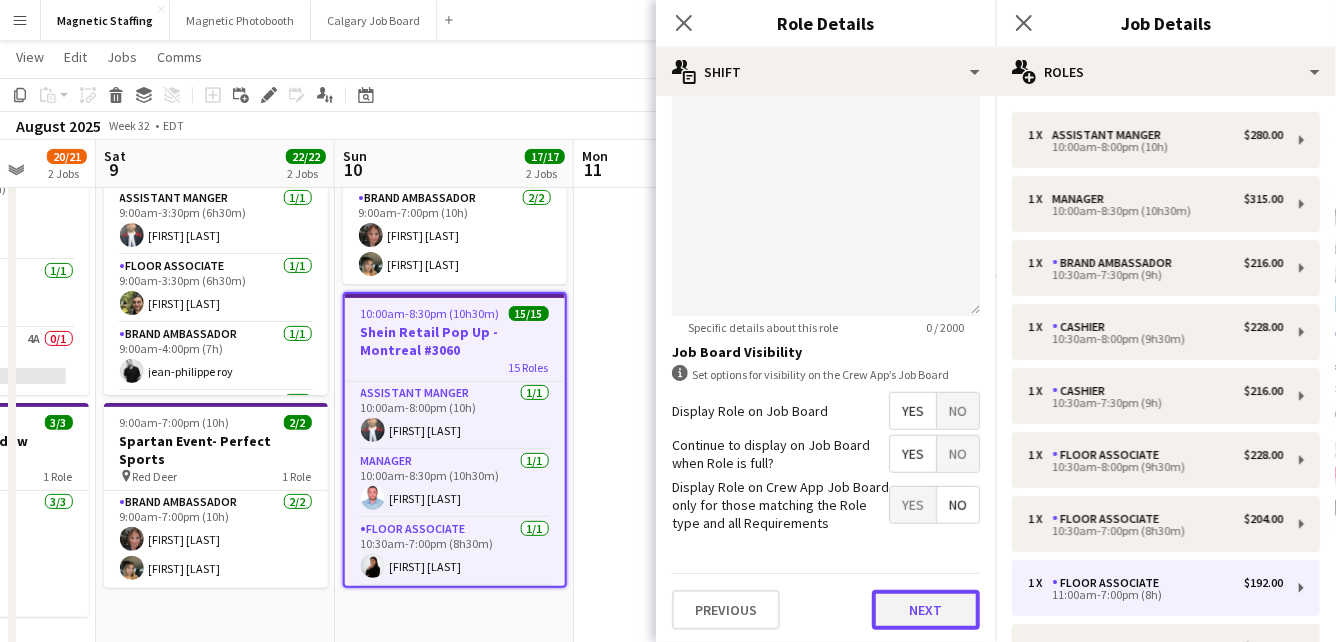 click on "Next" at bounding box center [926, 610] 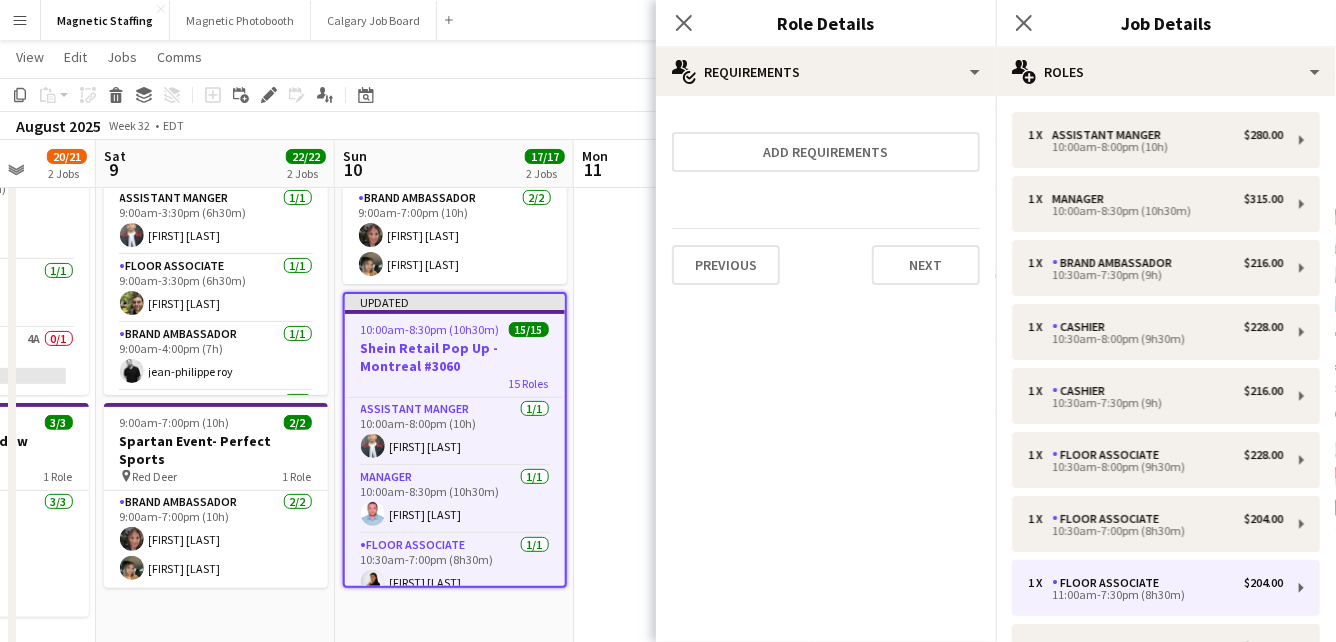 scroll, scrollTop: 0, scrollLeft: 0, axis: both 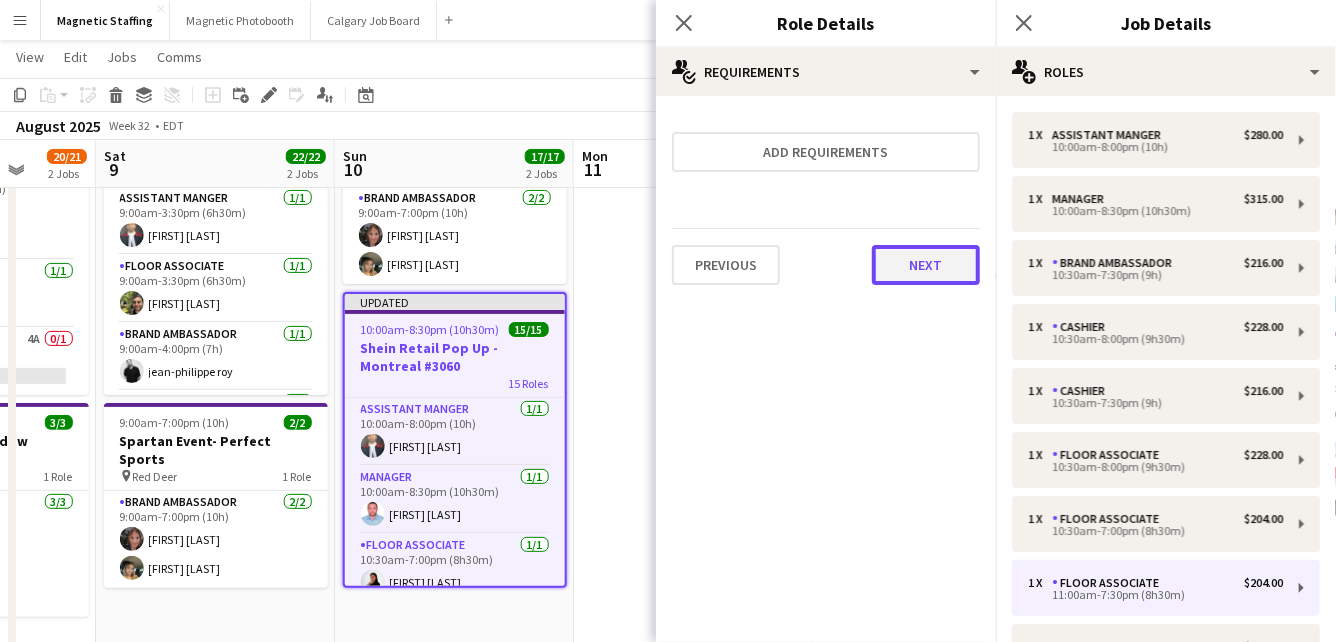 click on "Next" at bounding box center [926, 265] 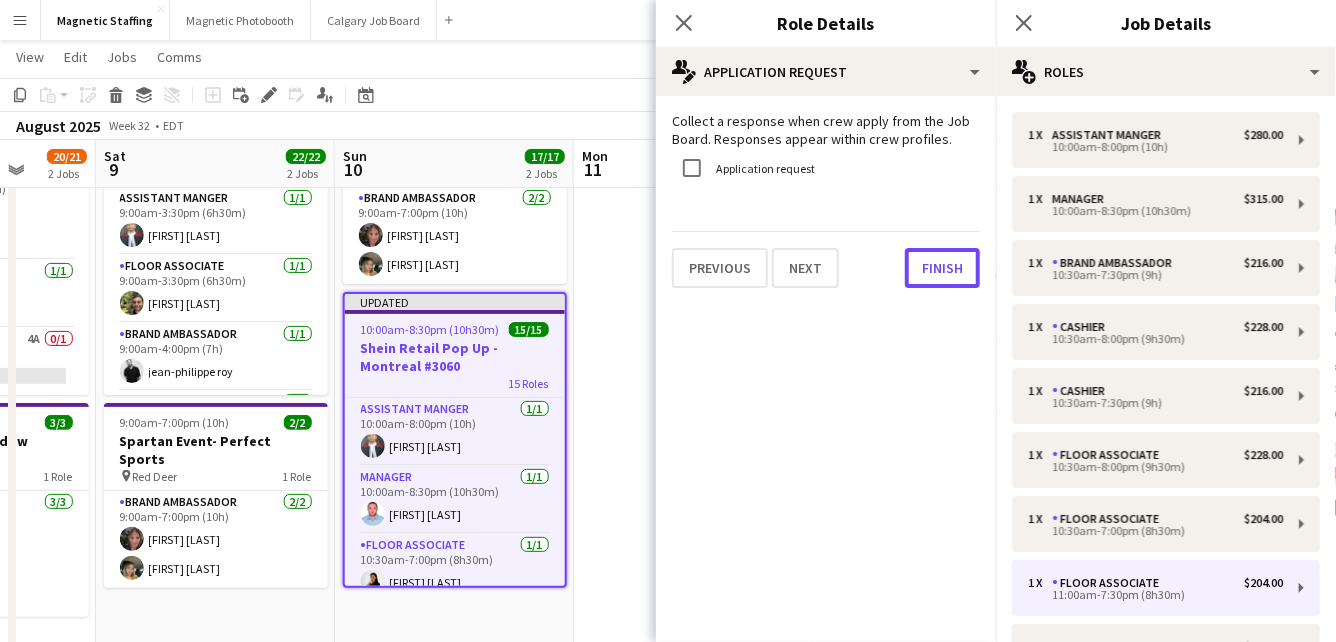click on "Finish" at bounding box center (942, 268) 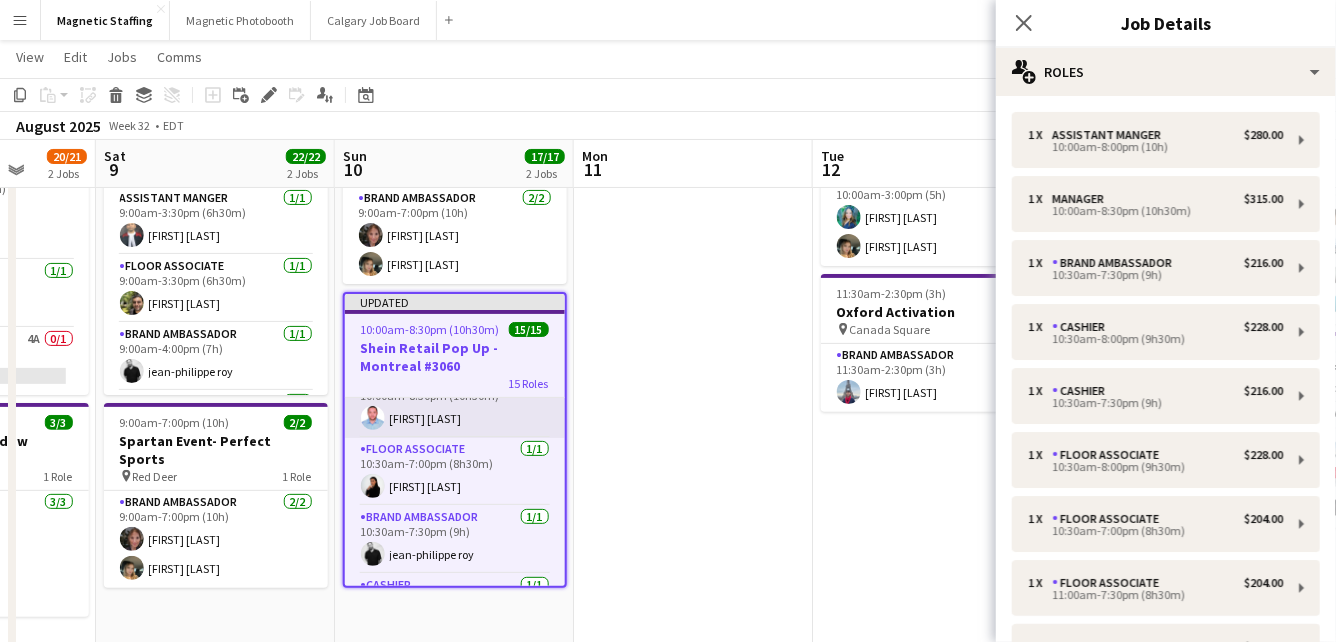 scroll, scrollTop: 97, scrollLeft: 0, axis: vertical 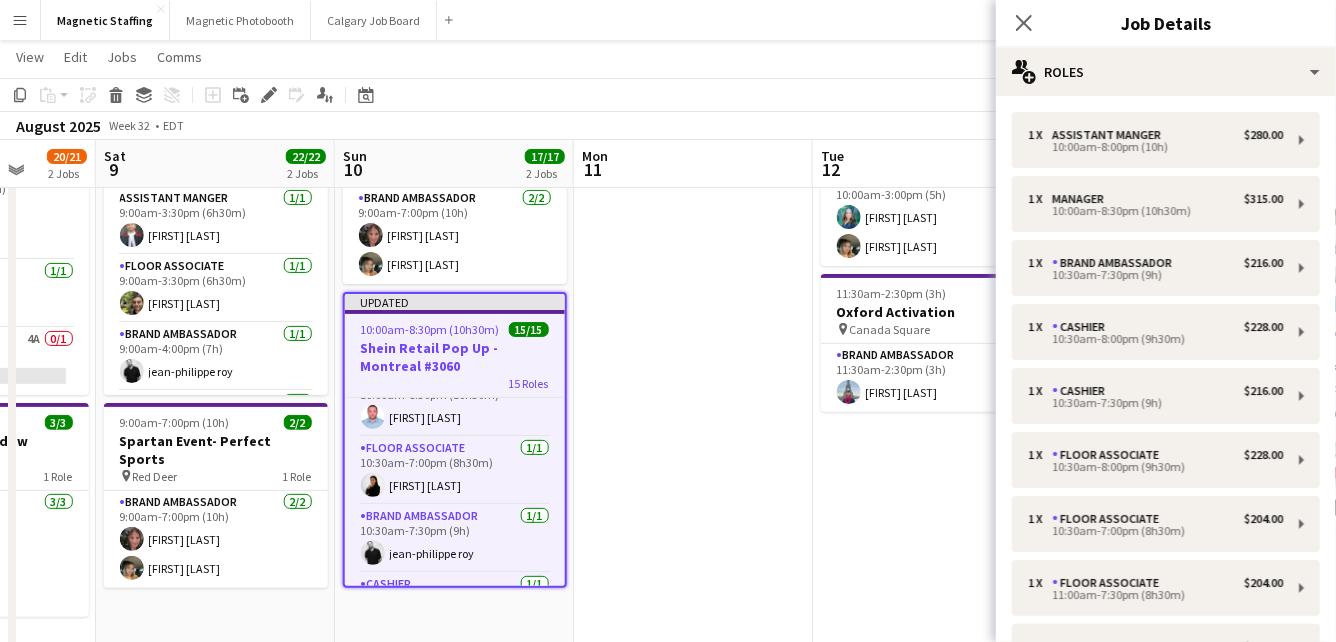 click at bounding box center (693, 913) 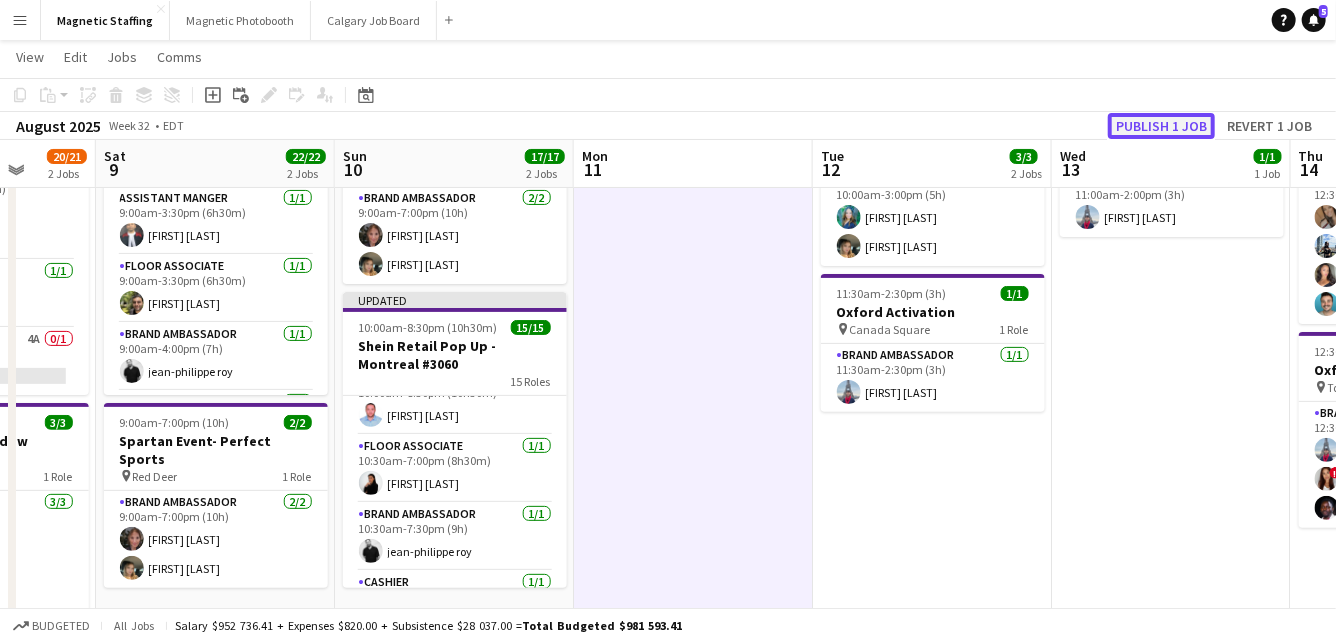 click on "Publish 1 job" 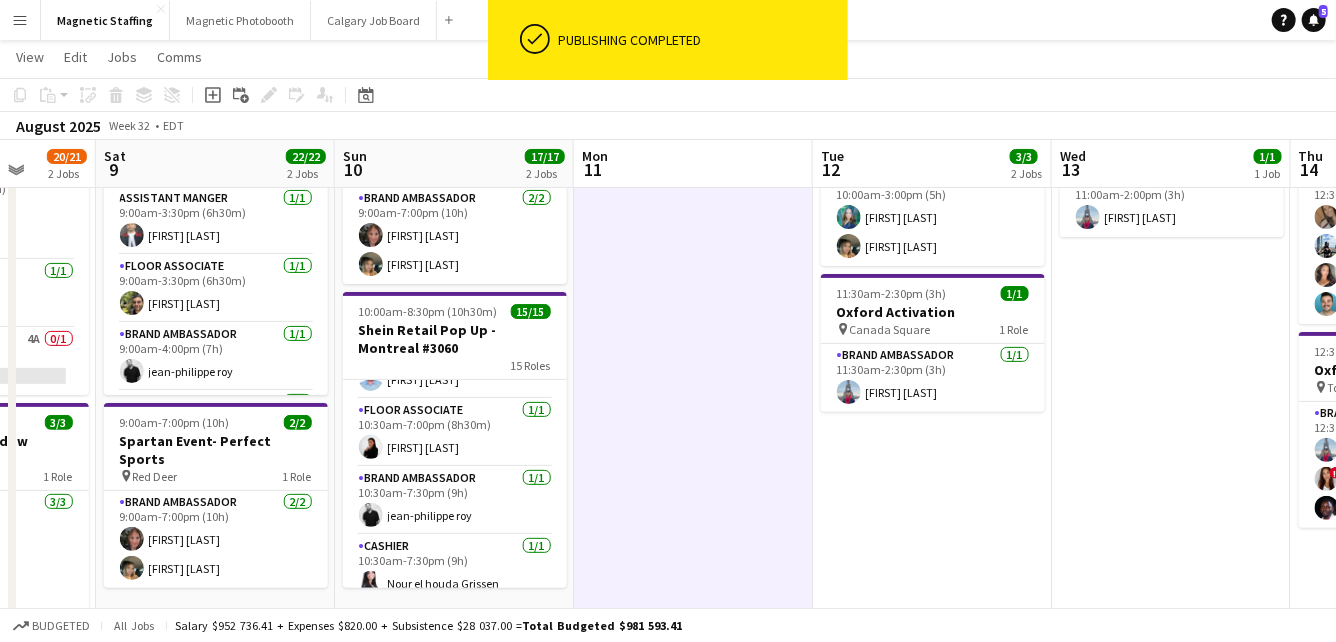 scroll, scrollTop: 114, scrollLeft: 0, axis: vertical 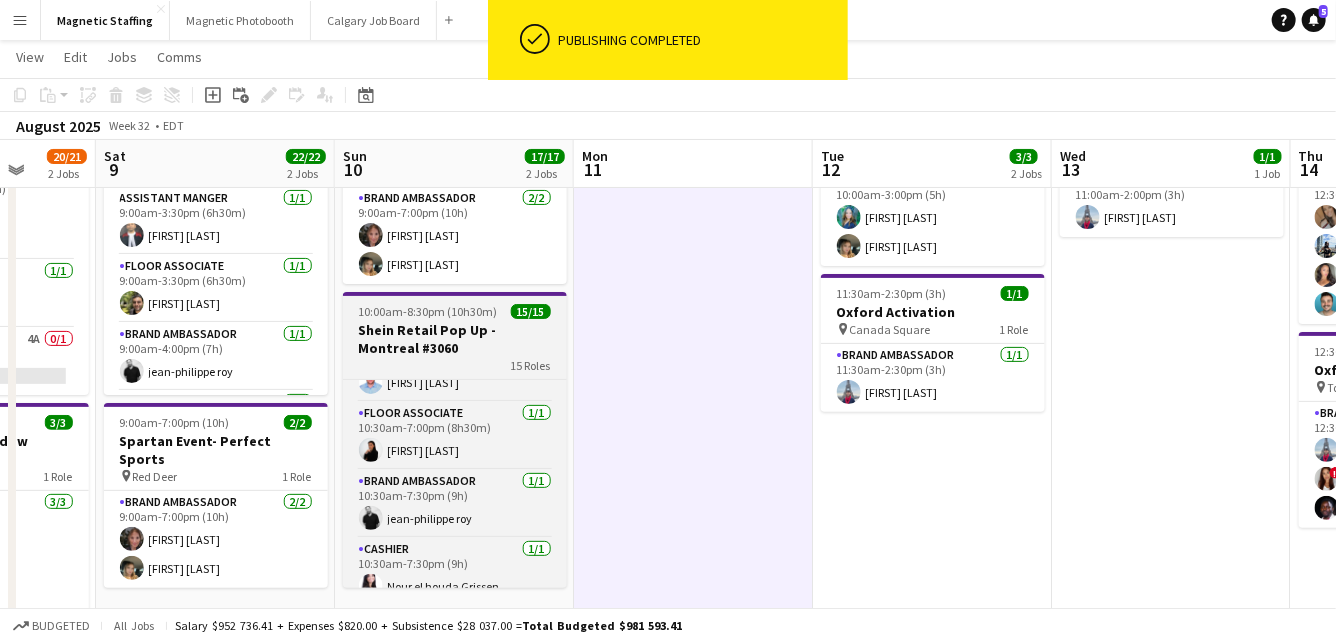 click on "Shein Retail Pop Up - Montreal #3060" at bounding box center [455, 339] 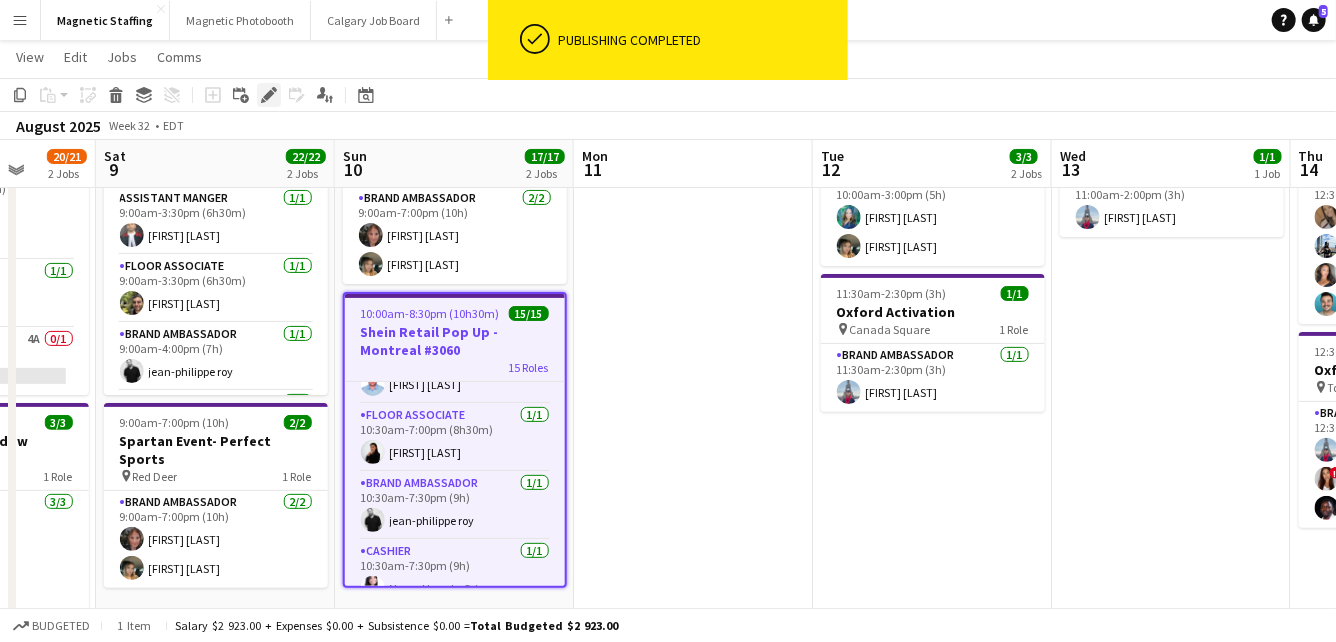 click 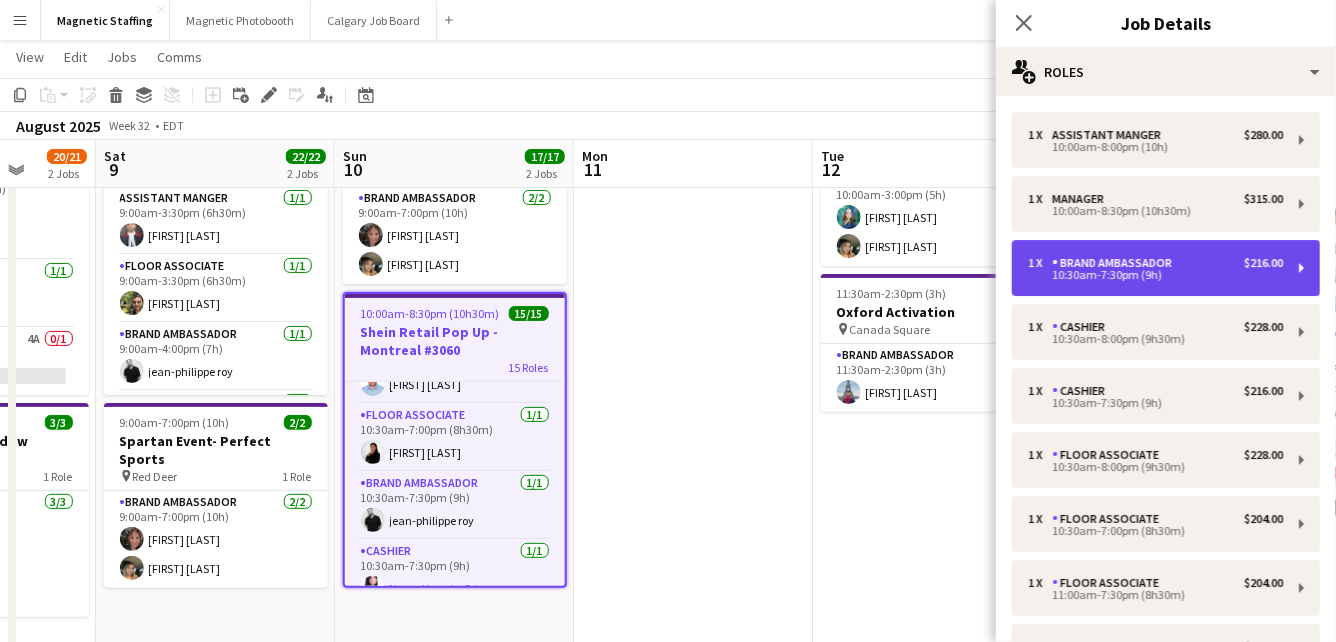 click on "10:30am-7:30pm (9h)" at bounding box center (1155, 275) 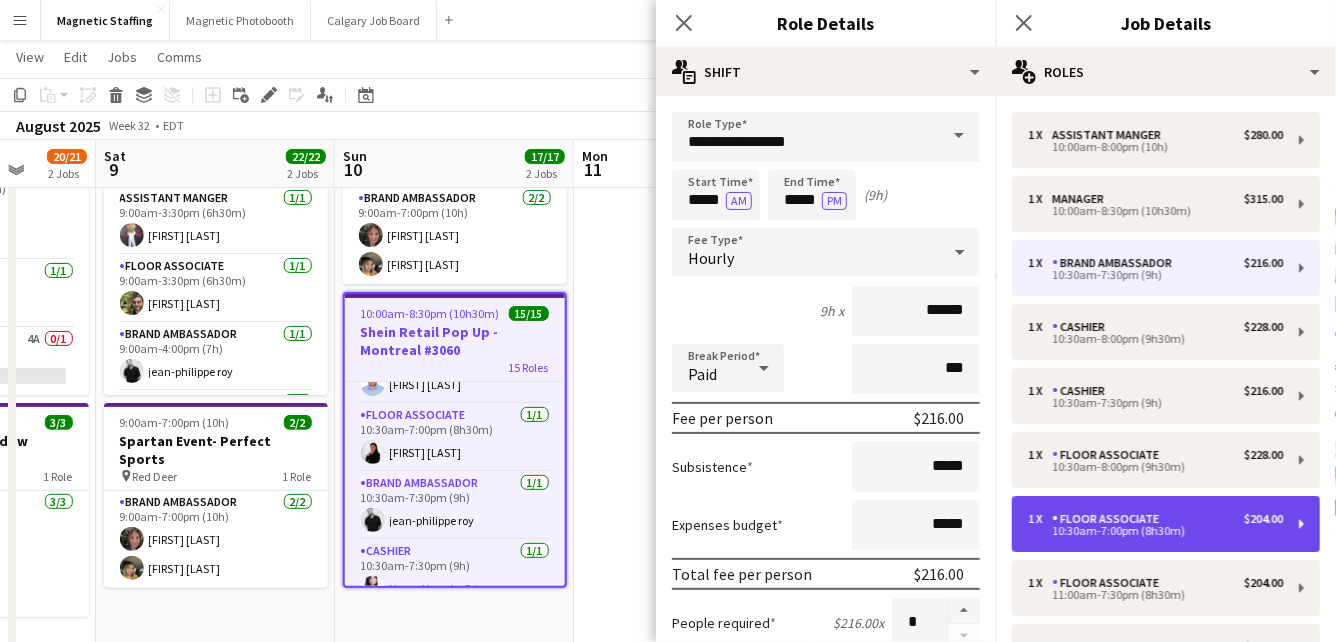 click on "Floor Associate" at bounding box center (1109, 519) 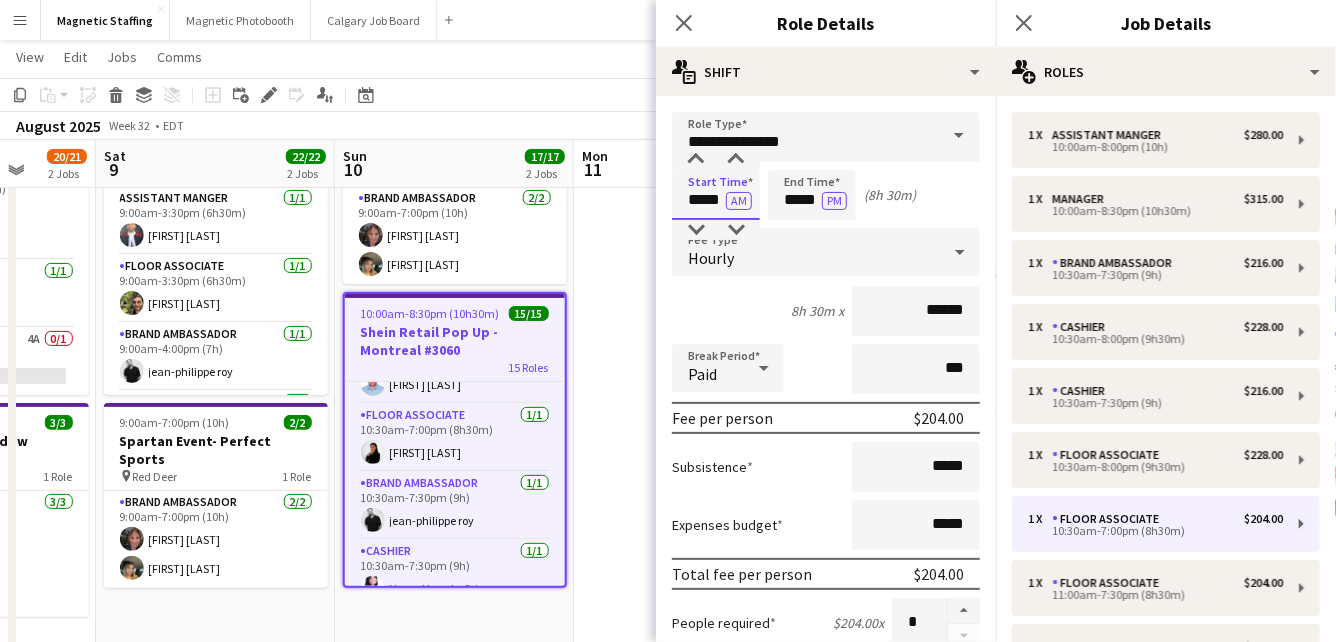 drag, startPoint x: 721, startPoint y: 202, endPoint x: 575, endPoint y: 193, distance: 146.27713 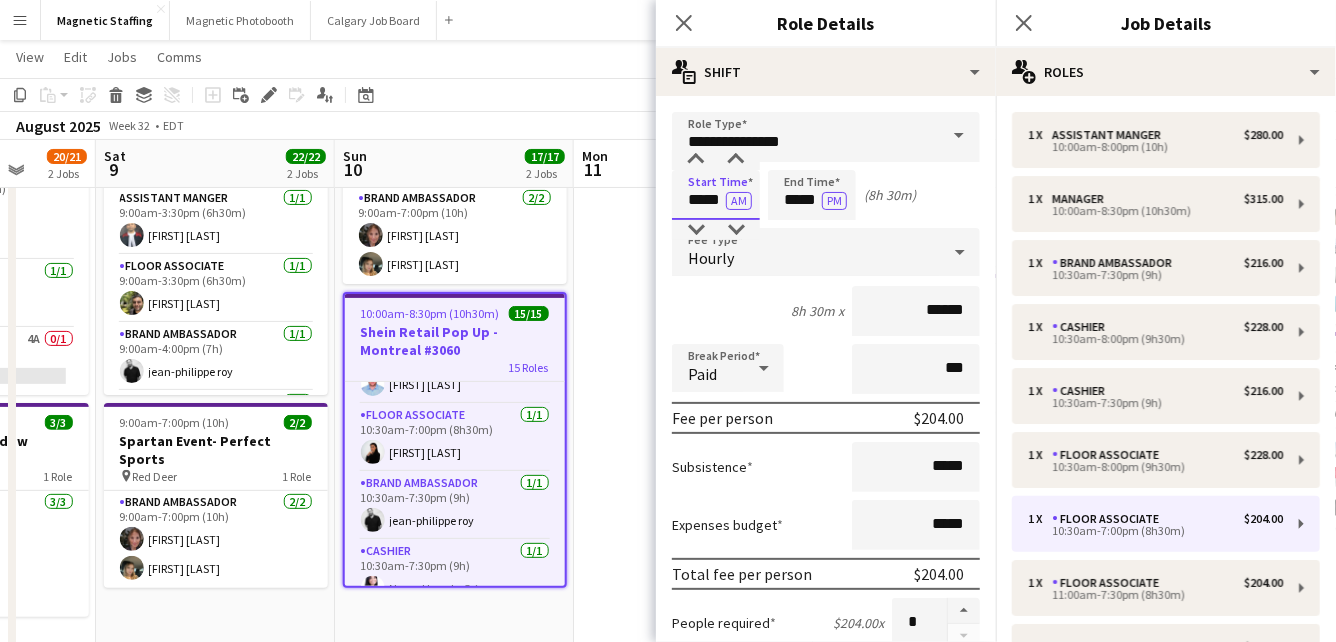 click on "Menu
Boards
Boards   Boards   All jobs   Status
Workforce
Workforce   My Workforce   Recruiting
Comms
Comms
Pay
Pay   Approvals   Payments   Reports
Platform Settings
Platform Settings   Your settings
Training Academy
Training Academy
Knowledge Base
Knowledge Base
Product Updates
Product Updates   Log Out   Privacy   Magnetic Staffing
Close
Magnetic Photobooth
Close
Calgary Job Board
Close
Add
Help
Notifications
5   Magnetic Staffing   View  Day view expanded Day view collapsed Month view Date picker Copy" at bounding box center [668, 864] 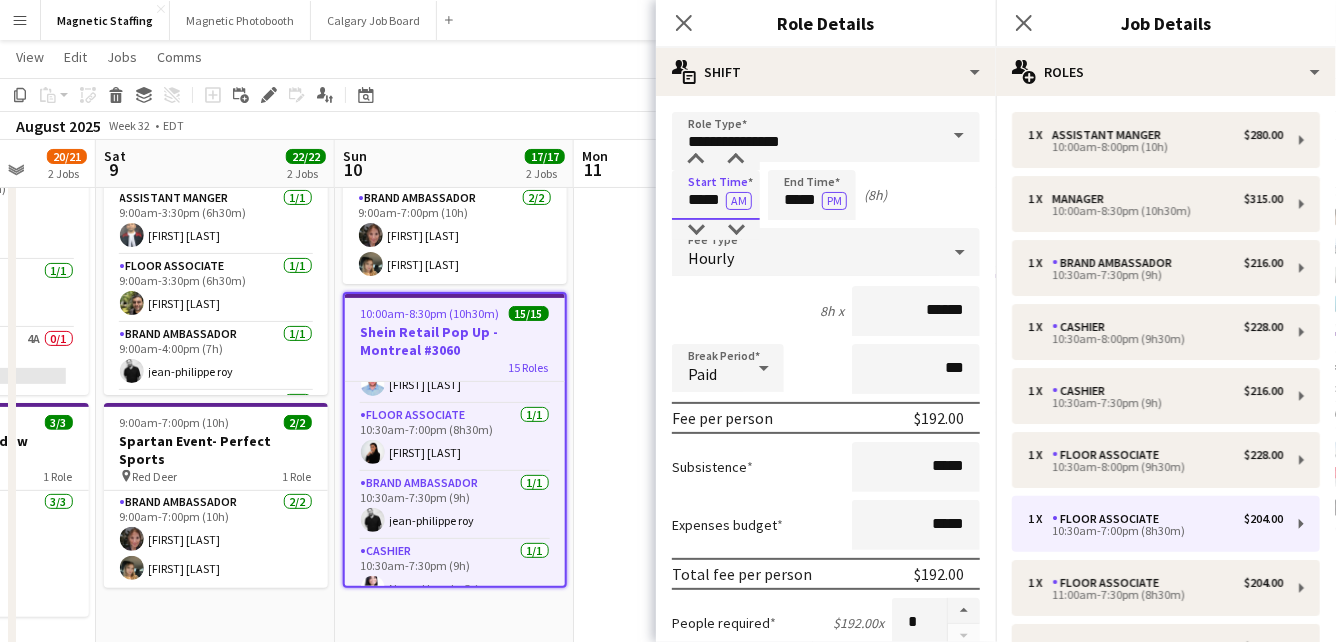 type on "*****" 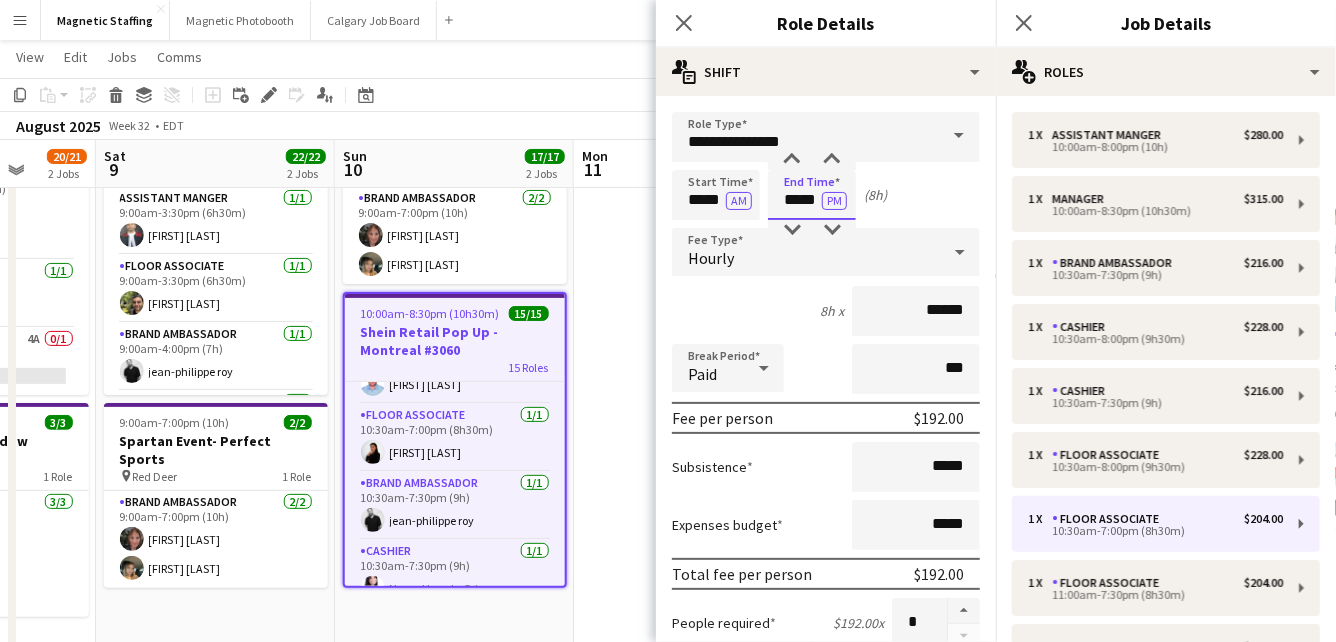 drag, startPoint x: 818, startPoint y: 202, endPoint x: 663, endPoint y: 188, distance: 155.63097 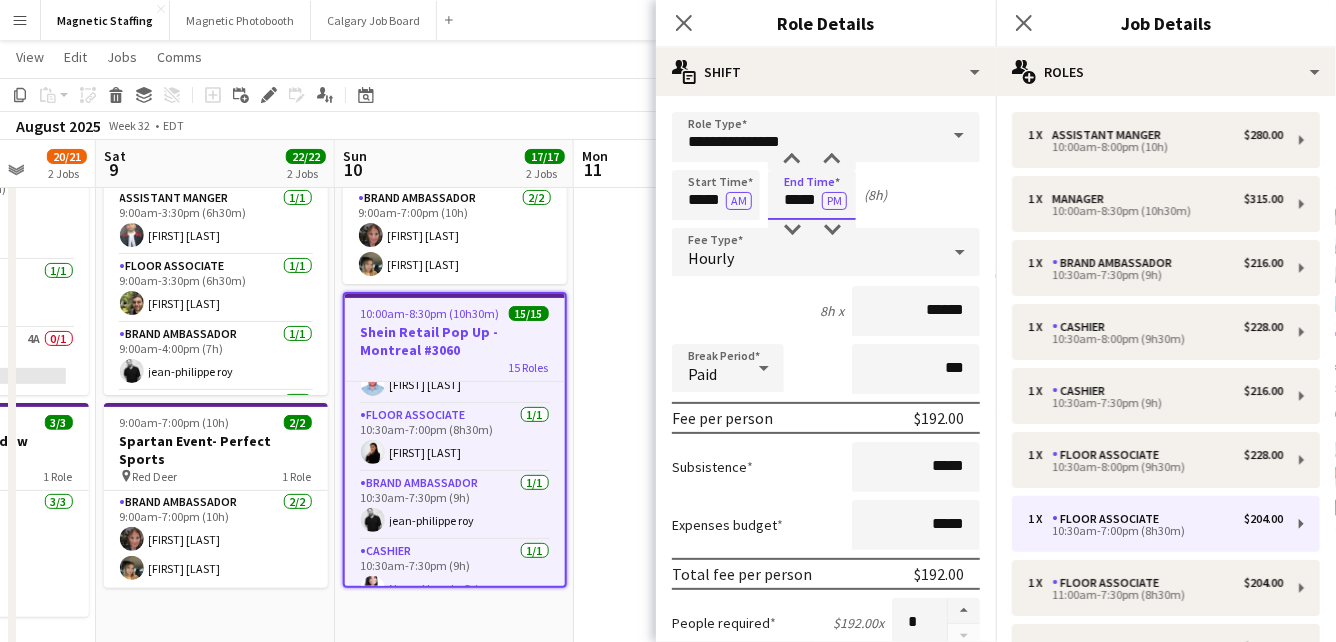 click on "**********" at bounding box center (826, 733) 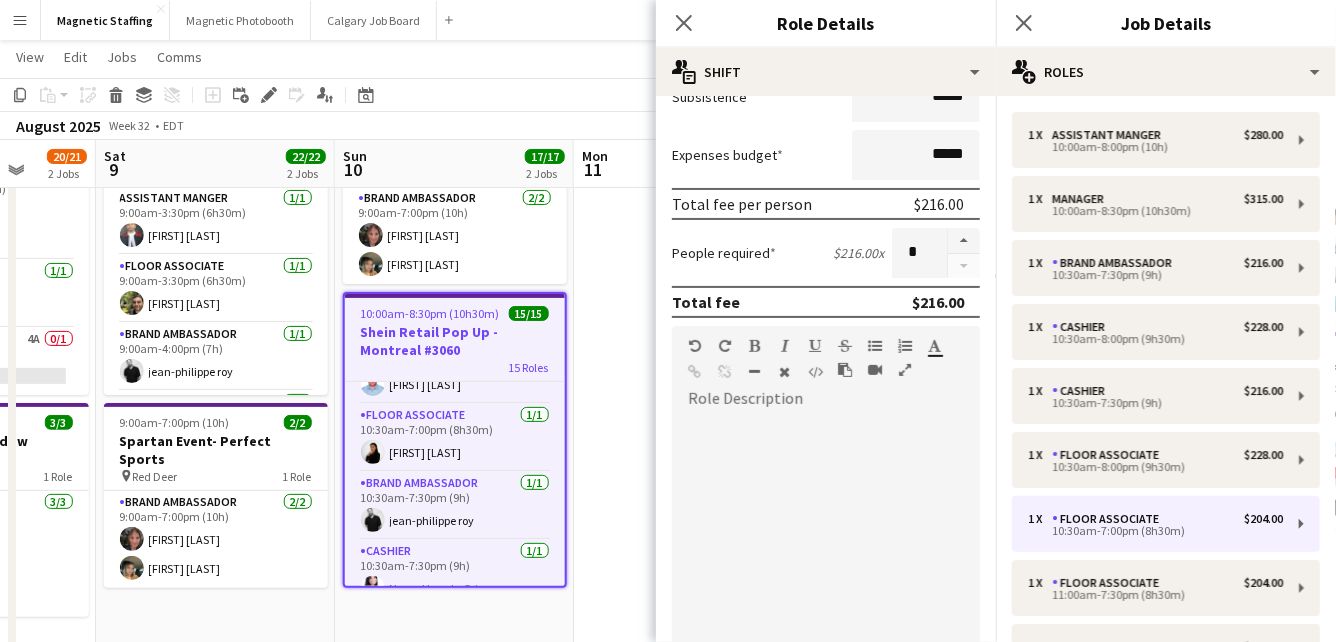 scroll, scrollTop: 709, scrollLeft: 0, axis: vertical 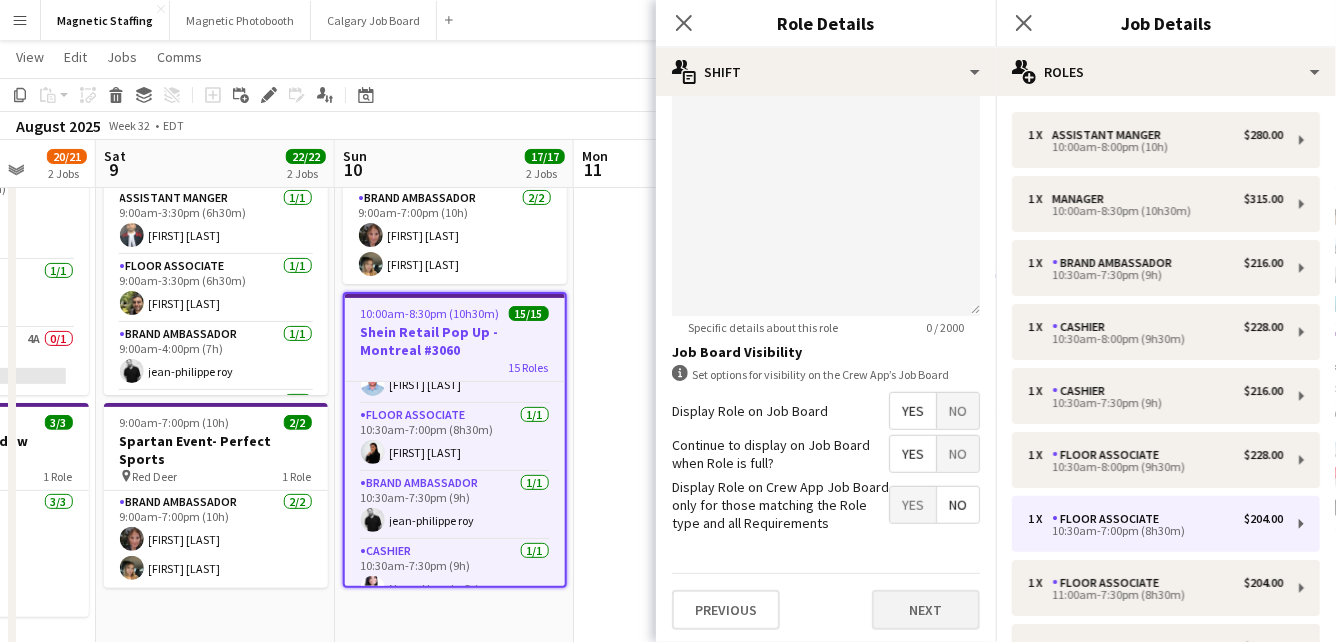 type on "*****" 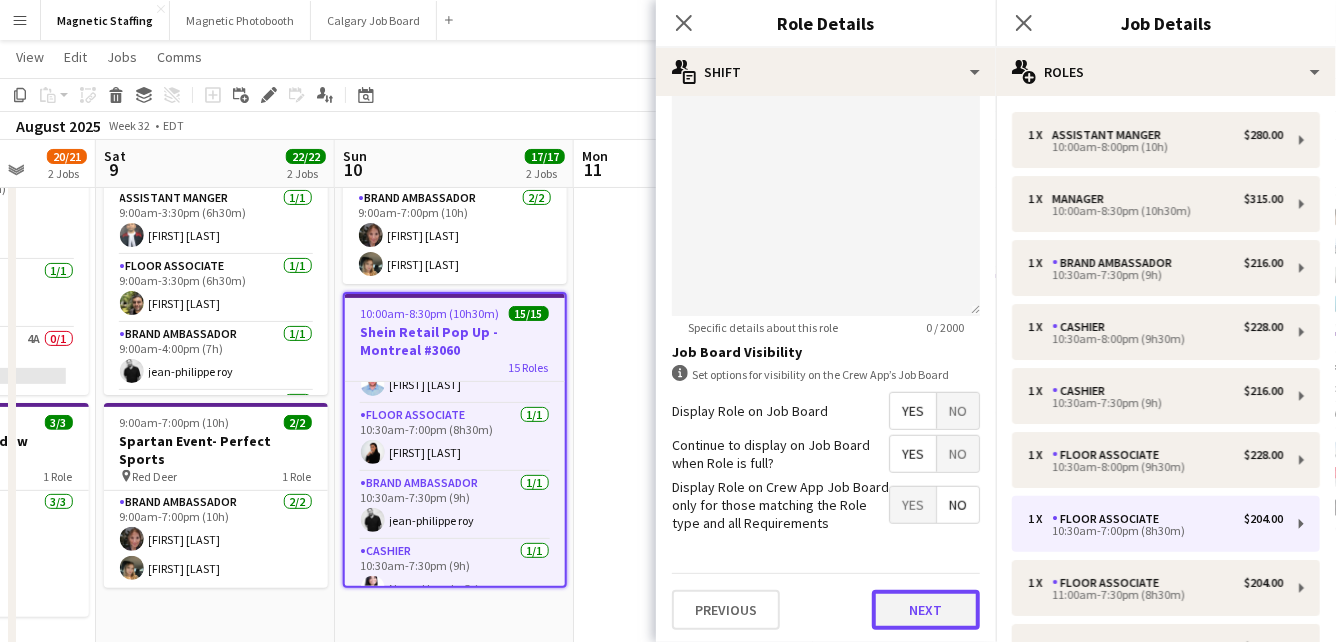 click on "Next" at bounding box center [926, 610] 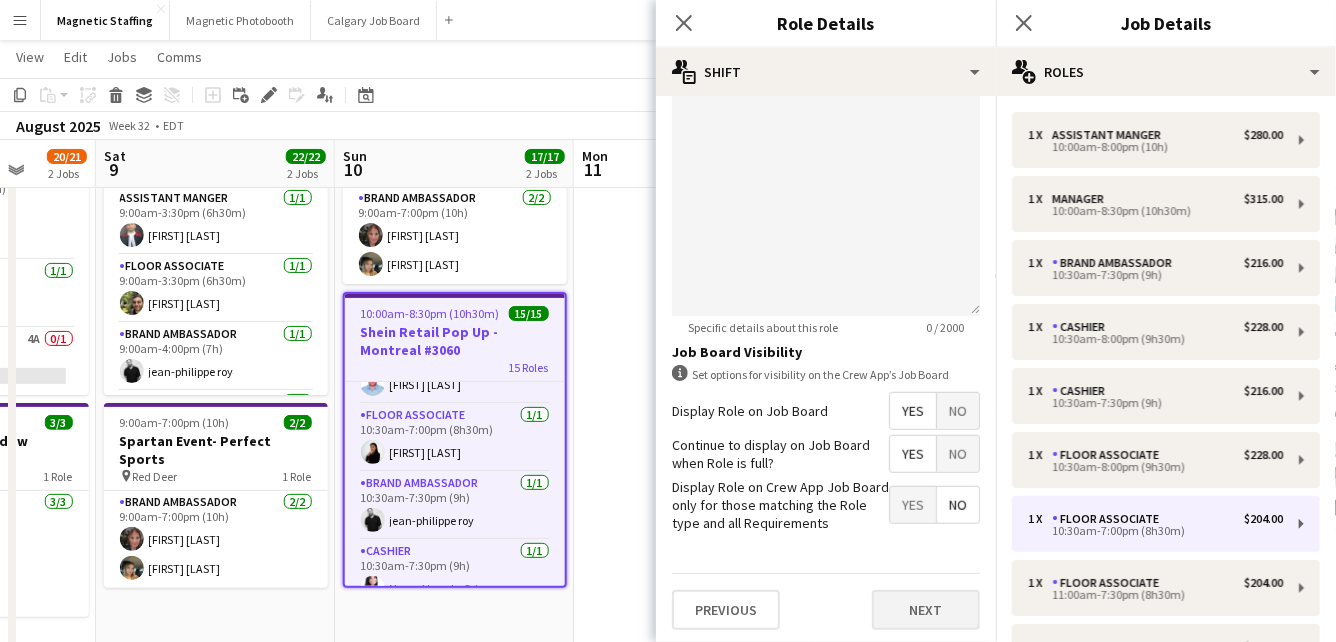 scroll, scrollTop: 0, scrollLeft: 0, axis: both 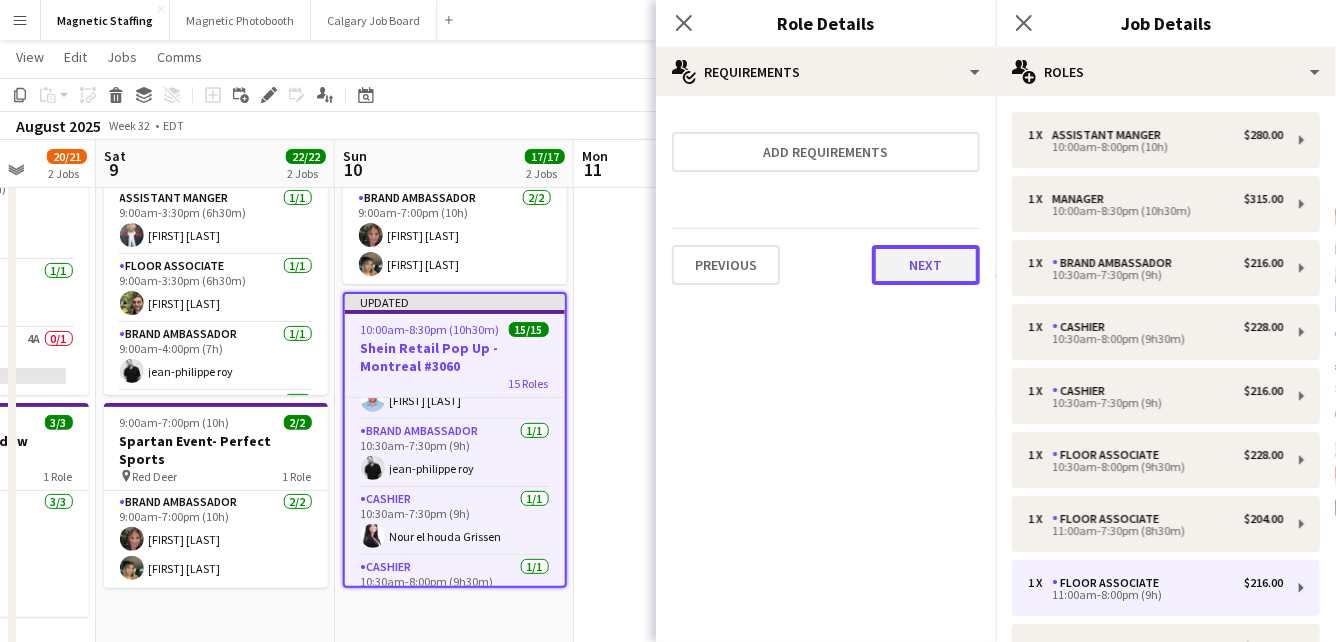 click on "Next" at bounding box center [926, 265] 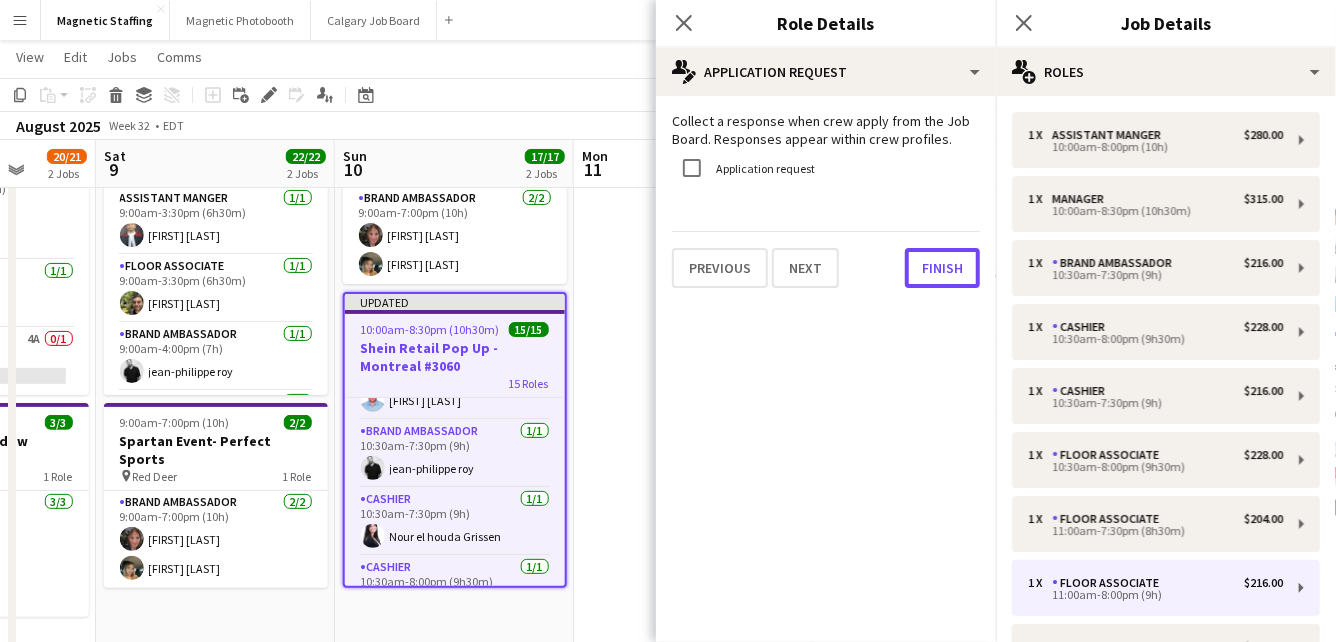 click on "Finish" at bounding box center (942, 268) 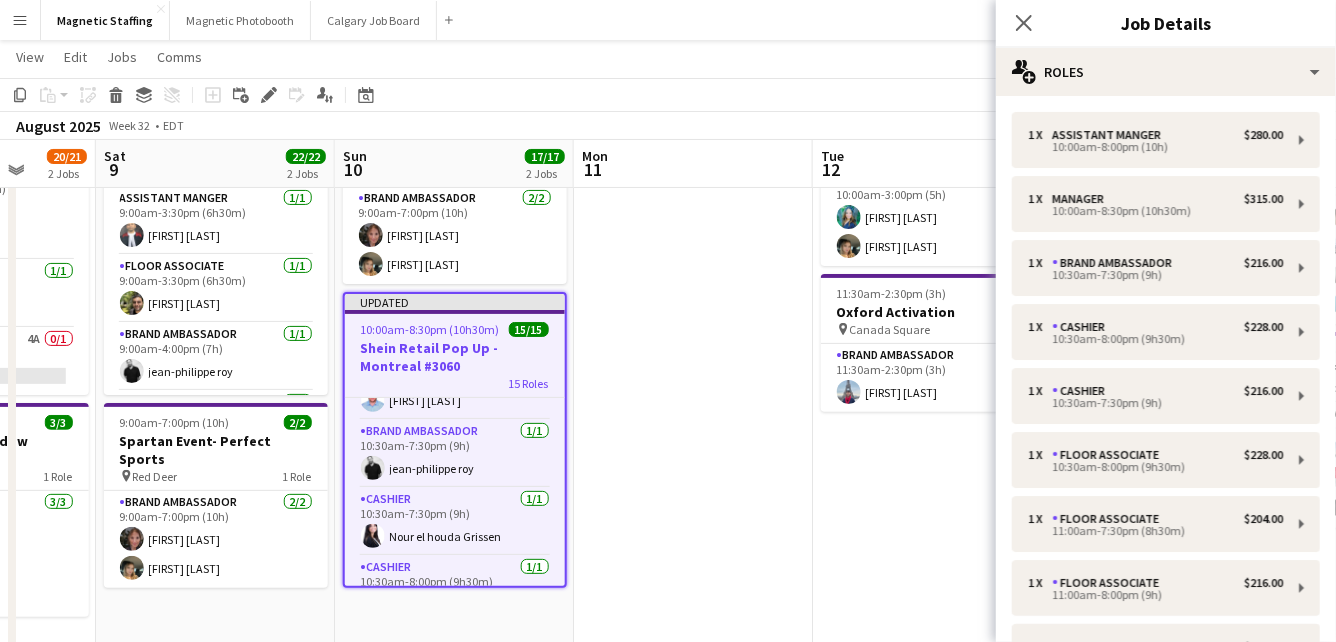 click at bounding box center [693, 913] 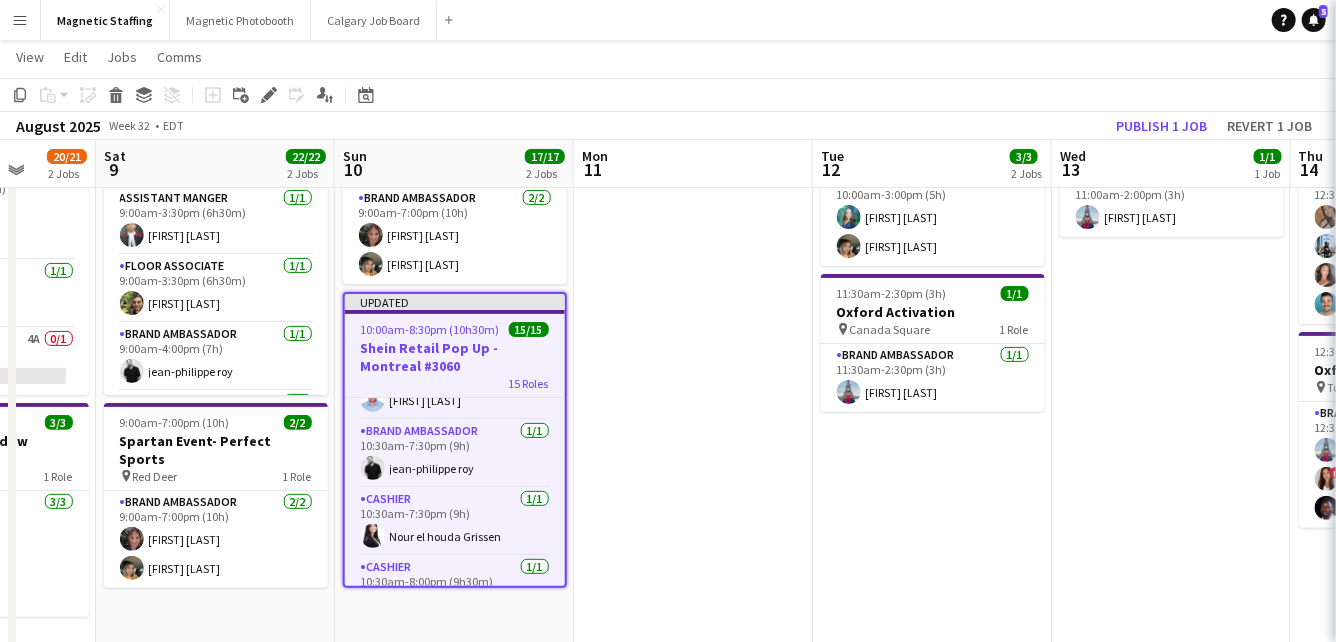 scroll, scrollTop: 0, scrollLeft: 620, axis: horizontal 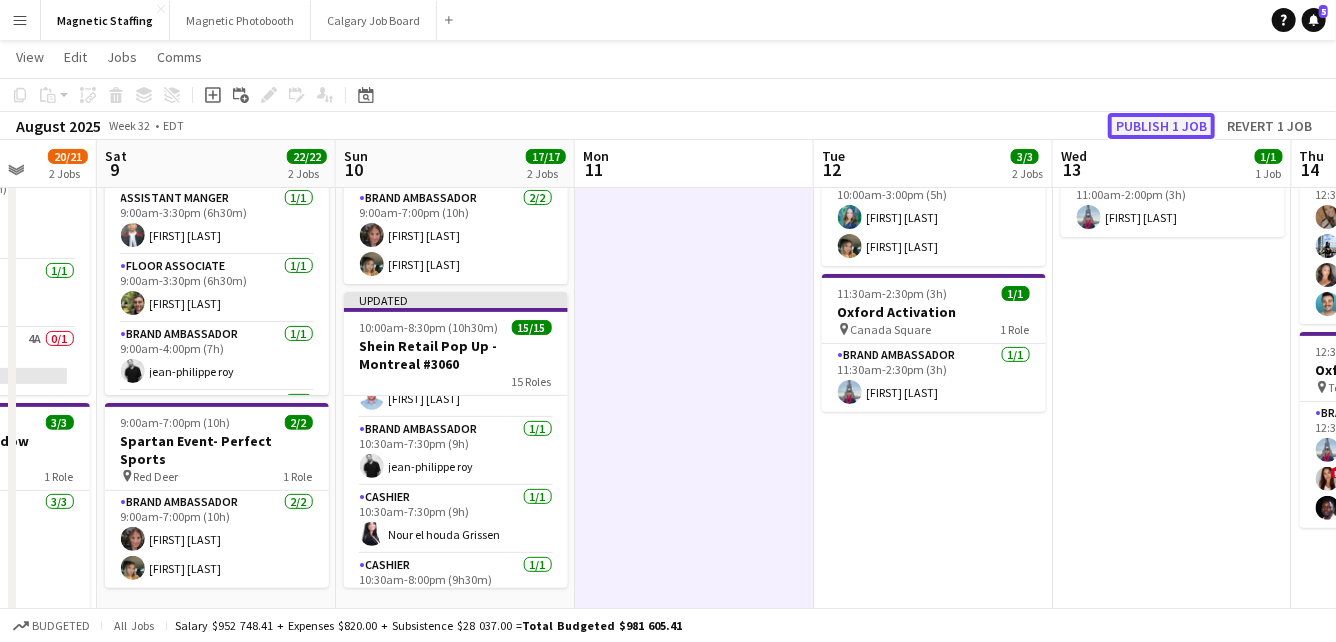 click on "Publish 1 job" 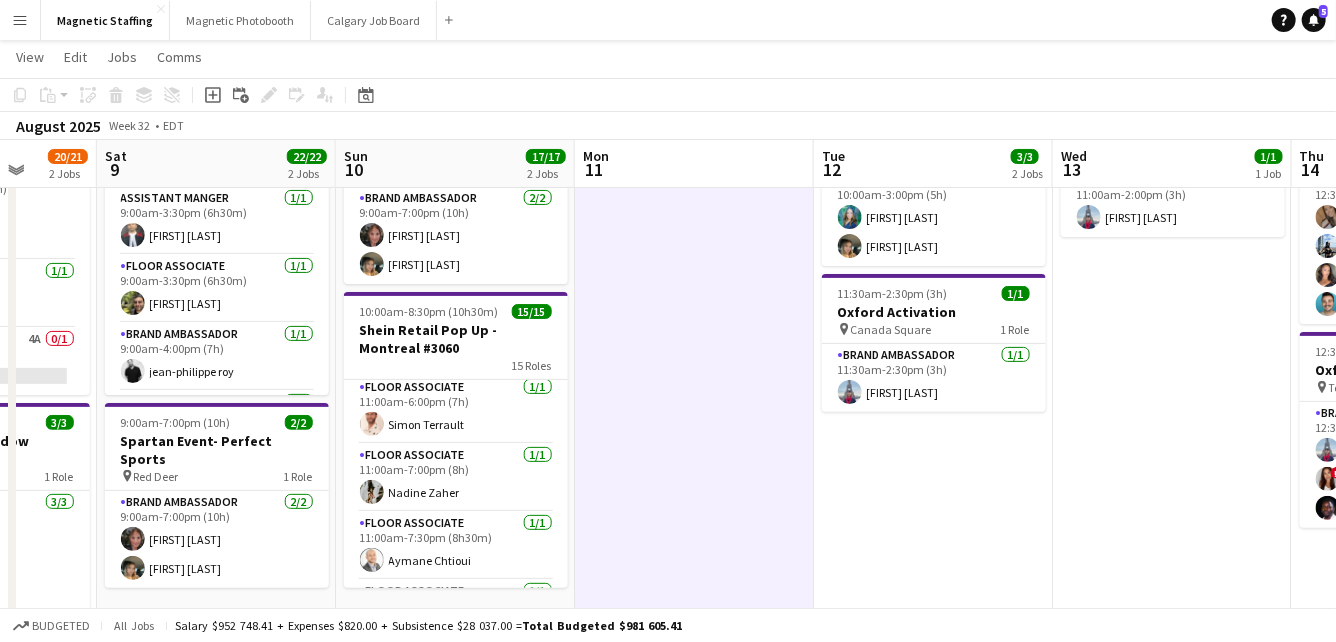 scroll, scrollTop: 410, scrollLeft: 0, axis: vertical 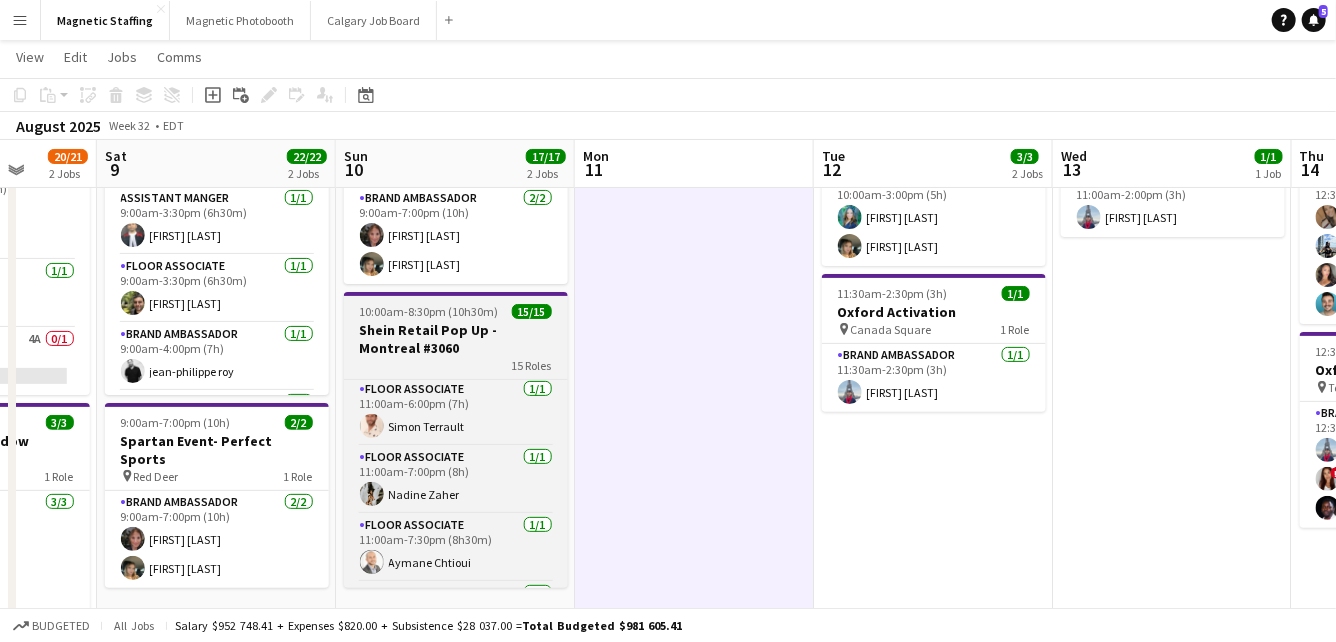 click on "Shein Retail Pop Up - Montreal #3060" at bounding box center [456, 339] 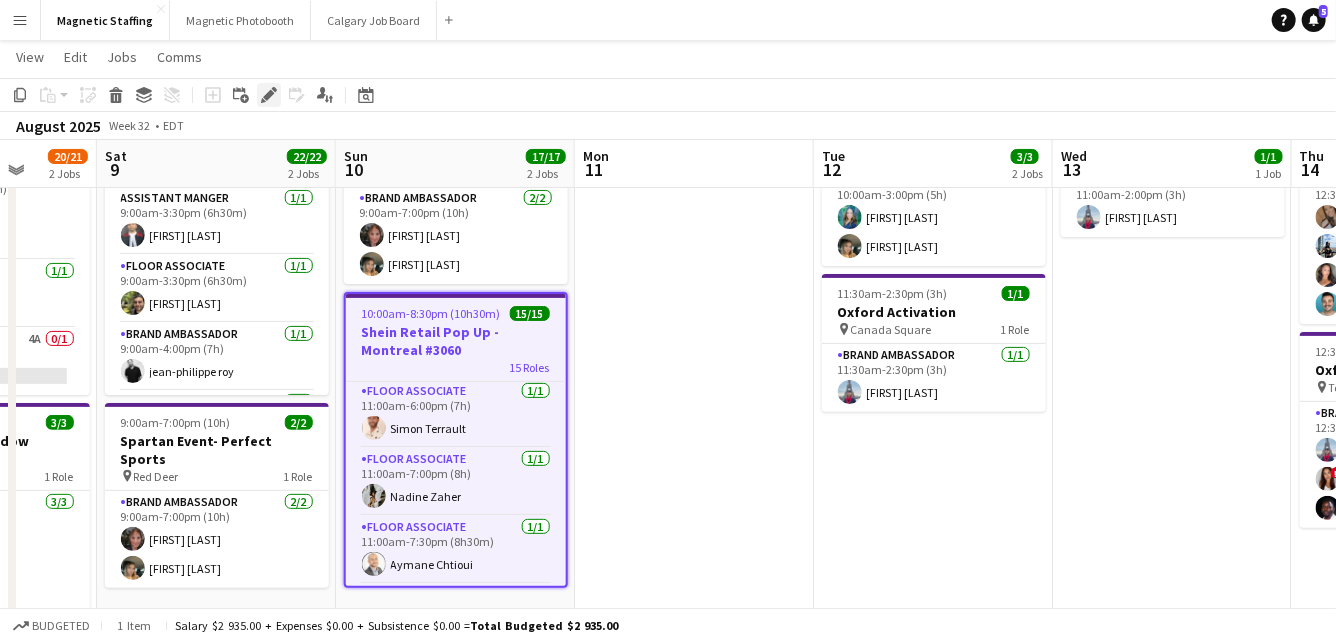 click on "Edit" 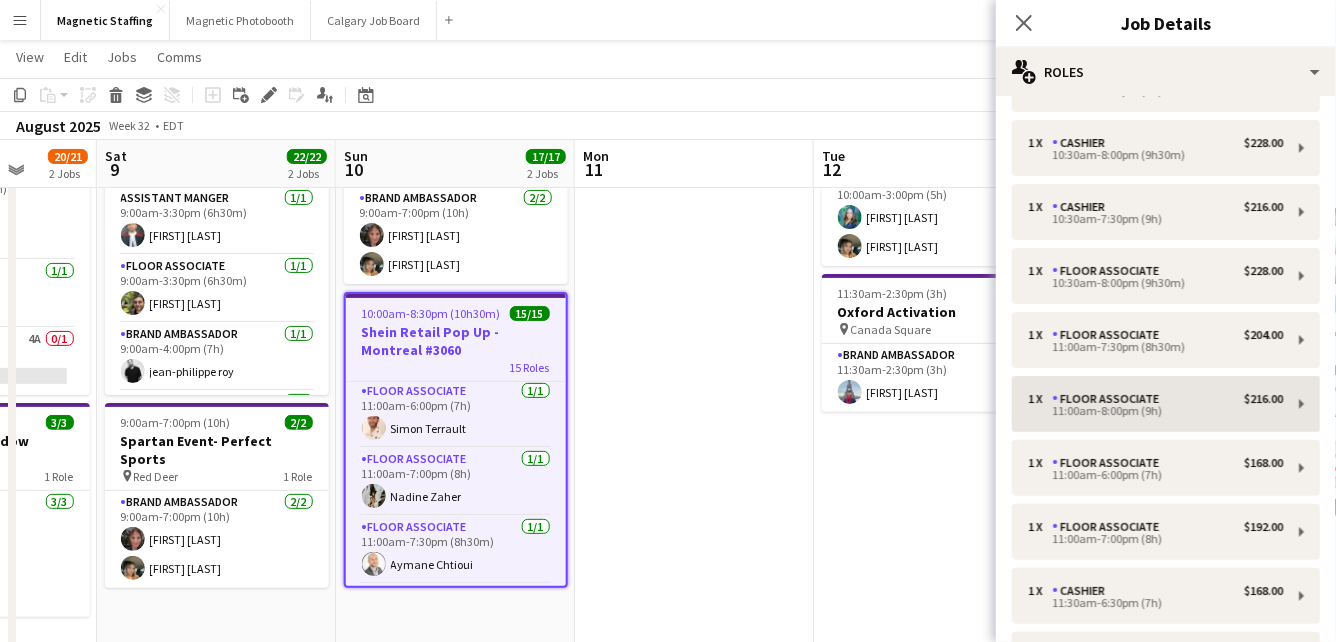 scroll, scrollTop: 183, scrollLeft: 0, axis: vertical 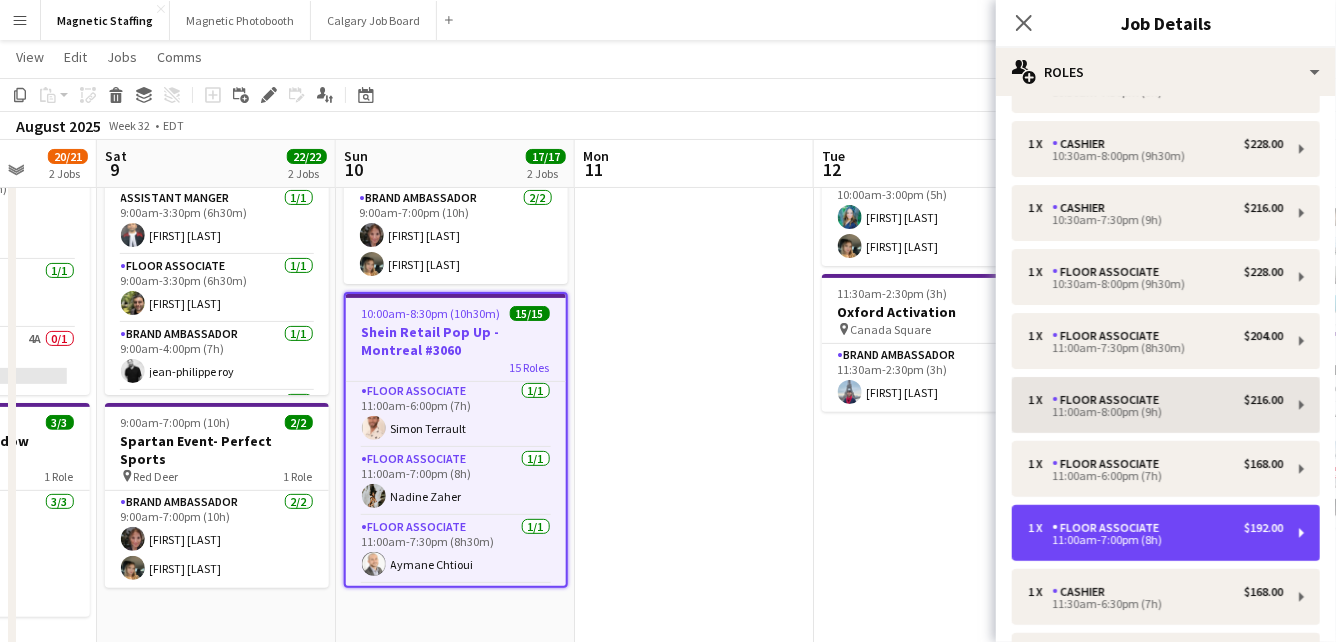 click on "Floor Associate" at bounding box center [1109, 528] 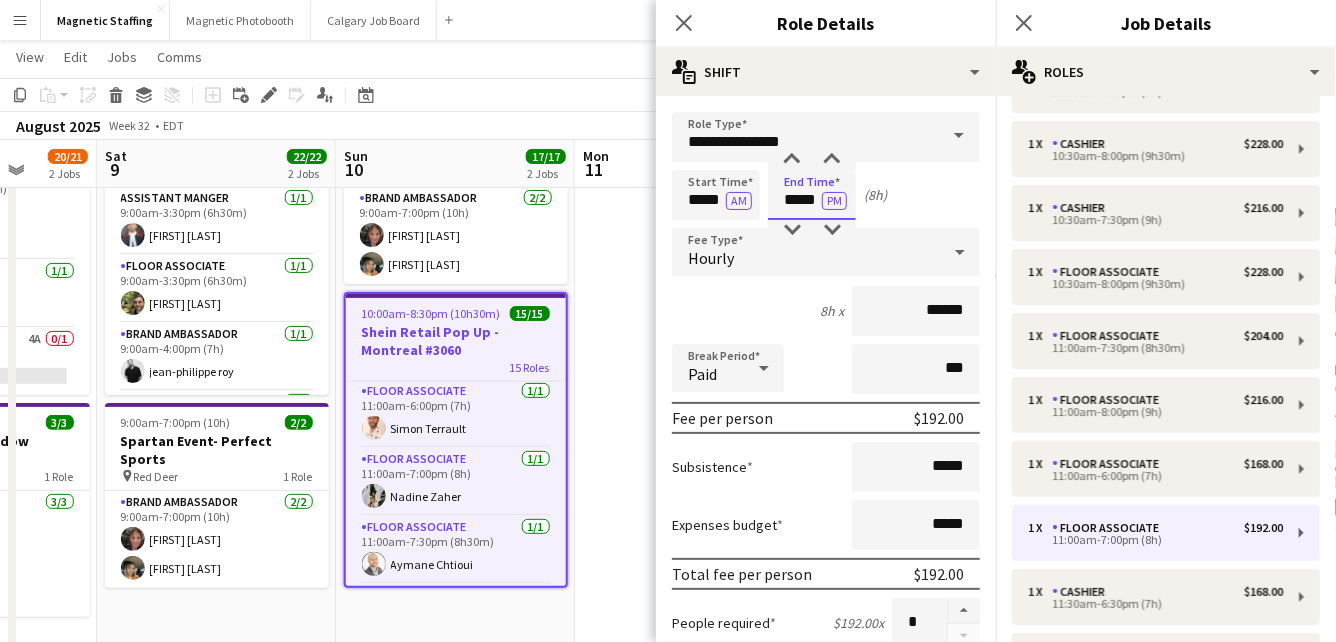 click on "*****" at bounding box center [812, 195] 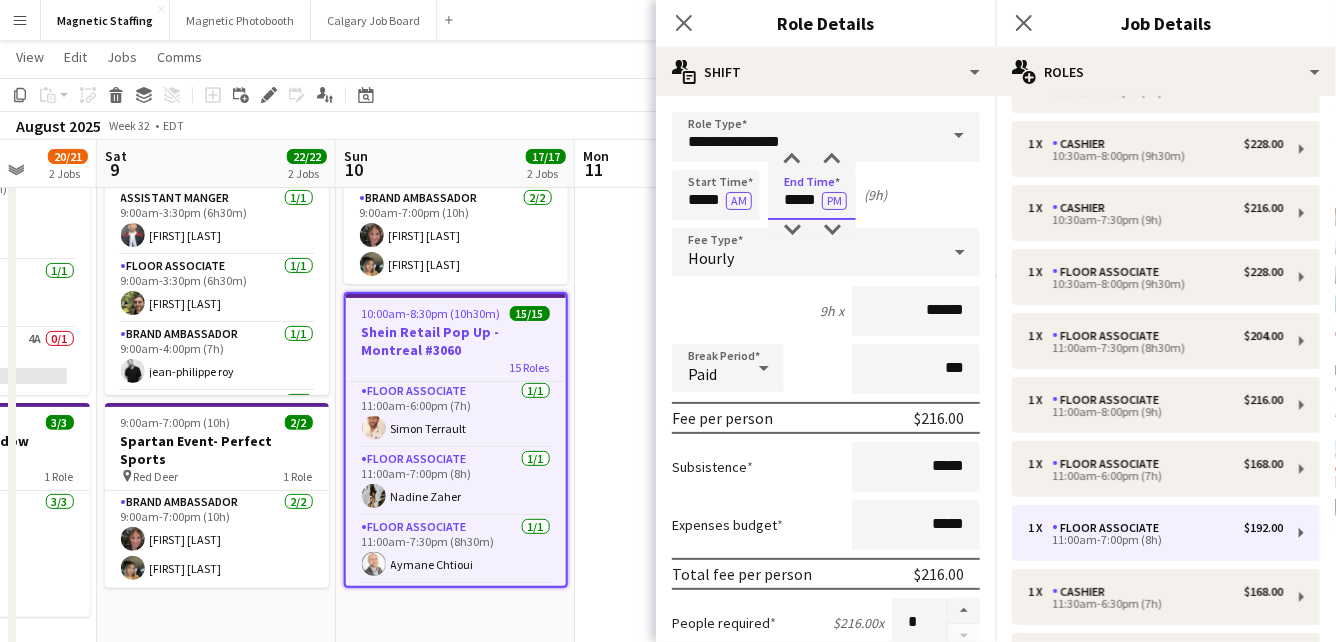 scroll, scrollTop: 709, scrollLeft: 0, axis: vertical 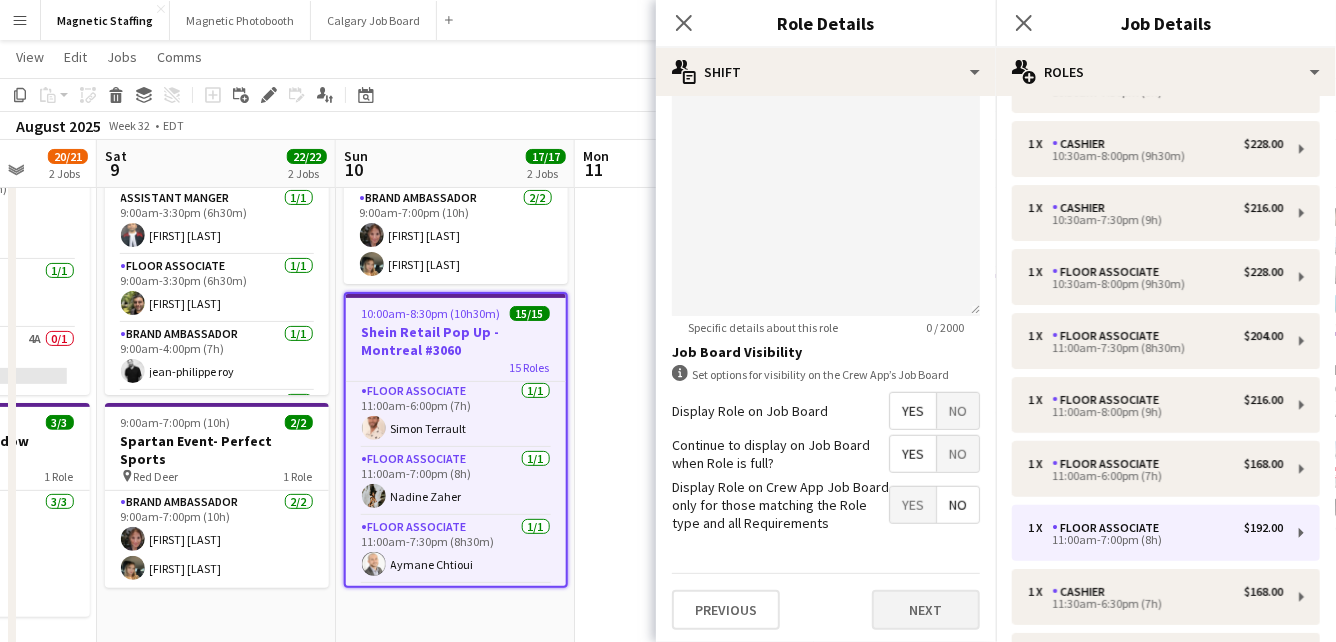 type on "*****" 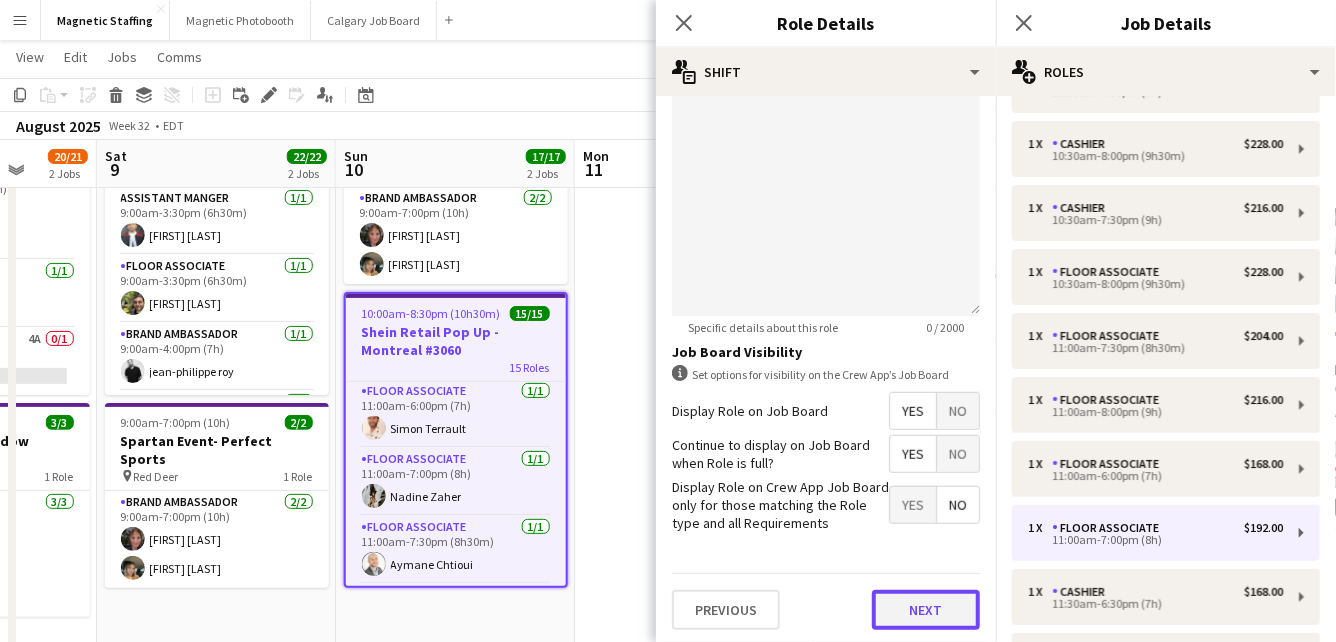 click on "Next" at bounding box center (926, 610) 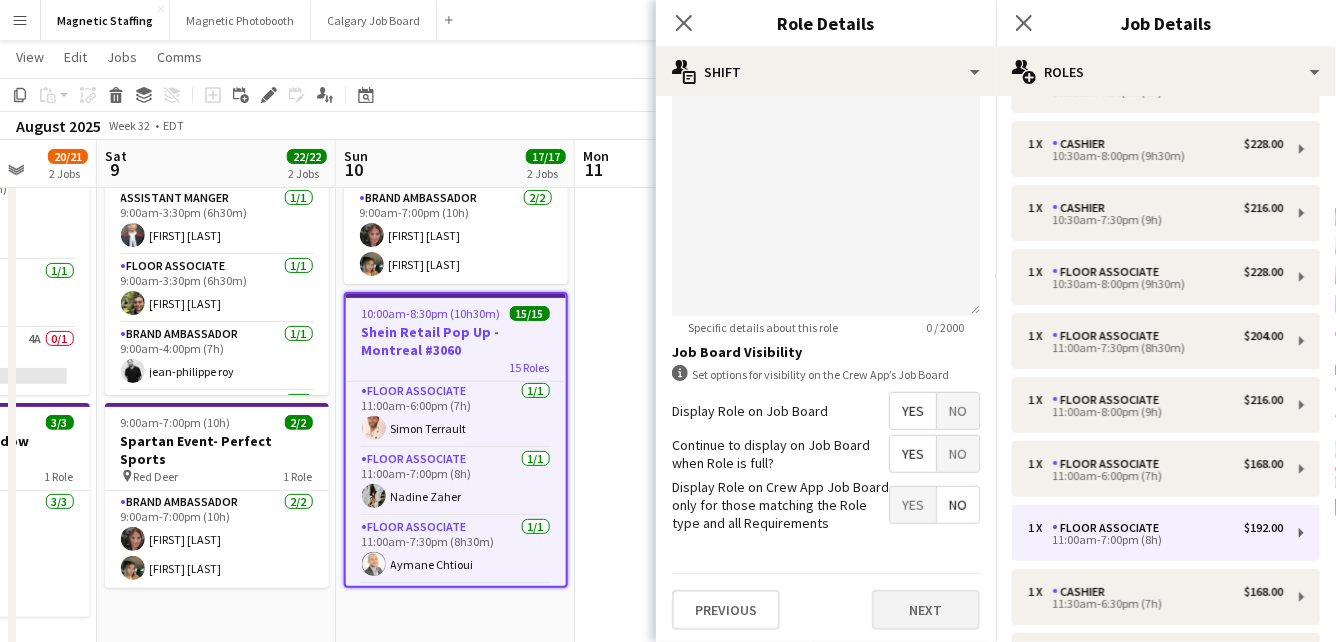 scroll, scrollTop: 0, scrollLeft: 0, axis: both 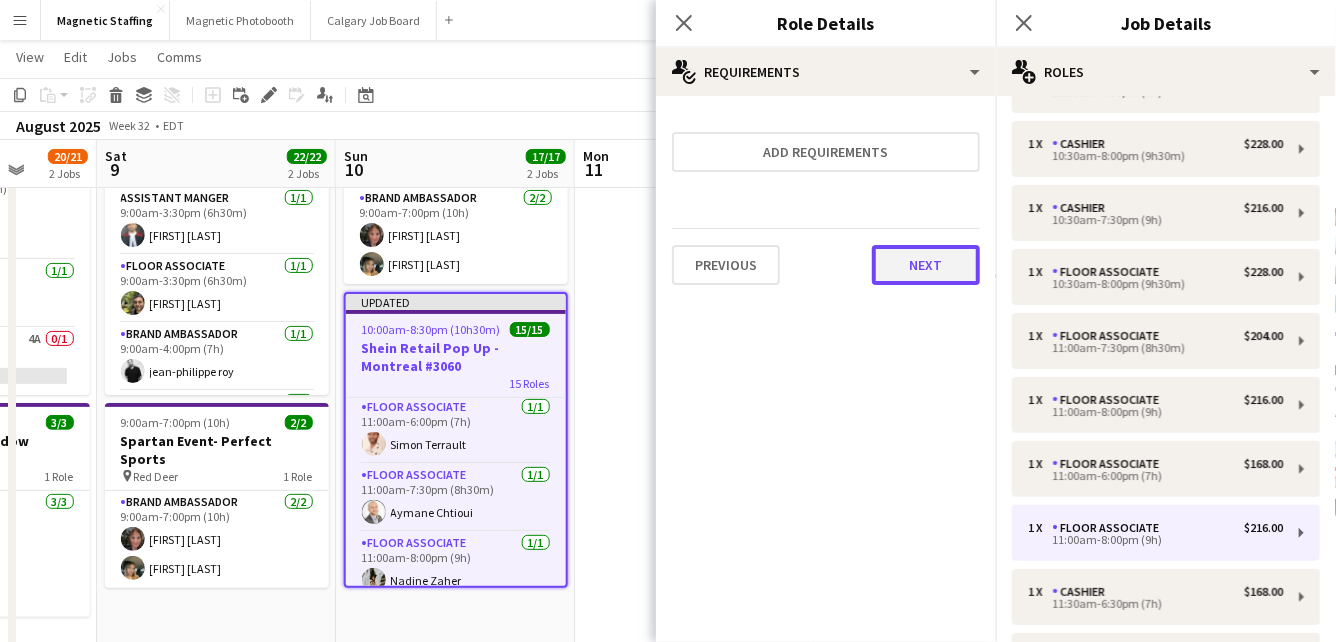 click on "Next" at bounding box center (926, 265) 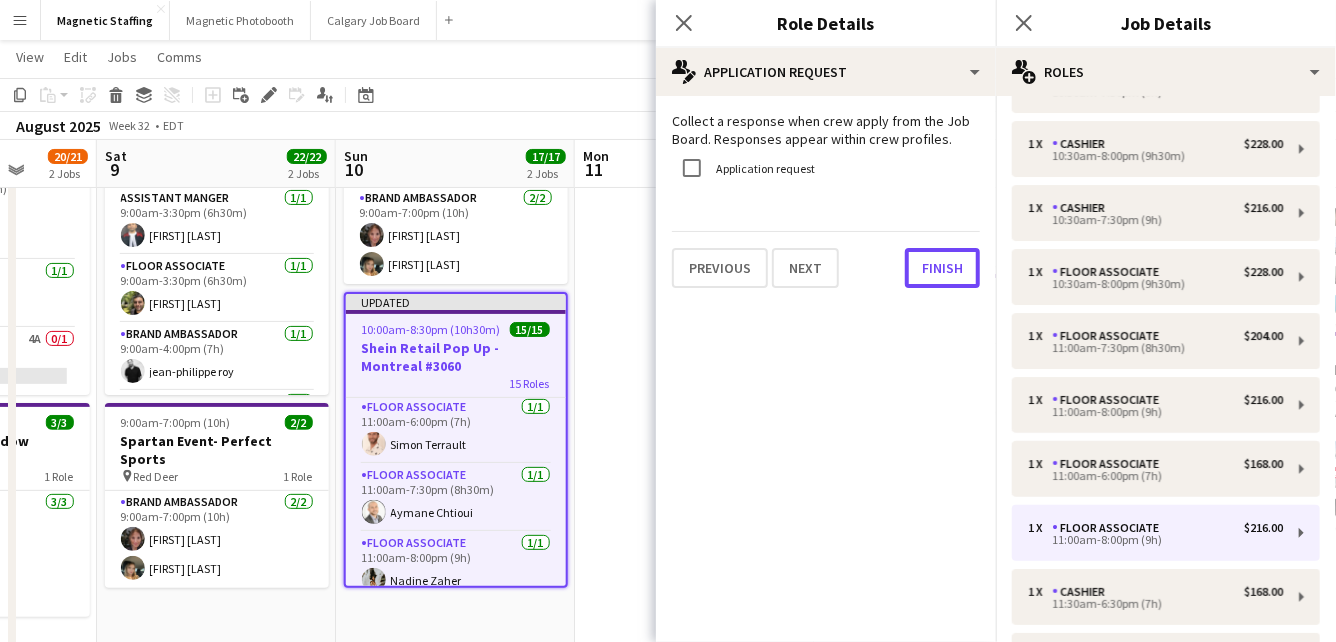 click on "Finish" at bounding box center [942, 268] 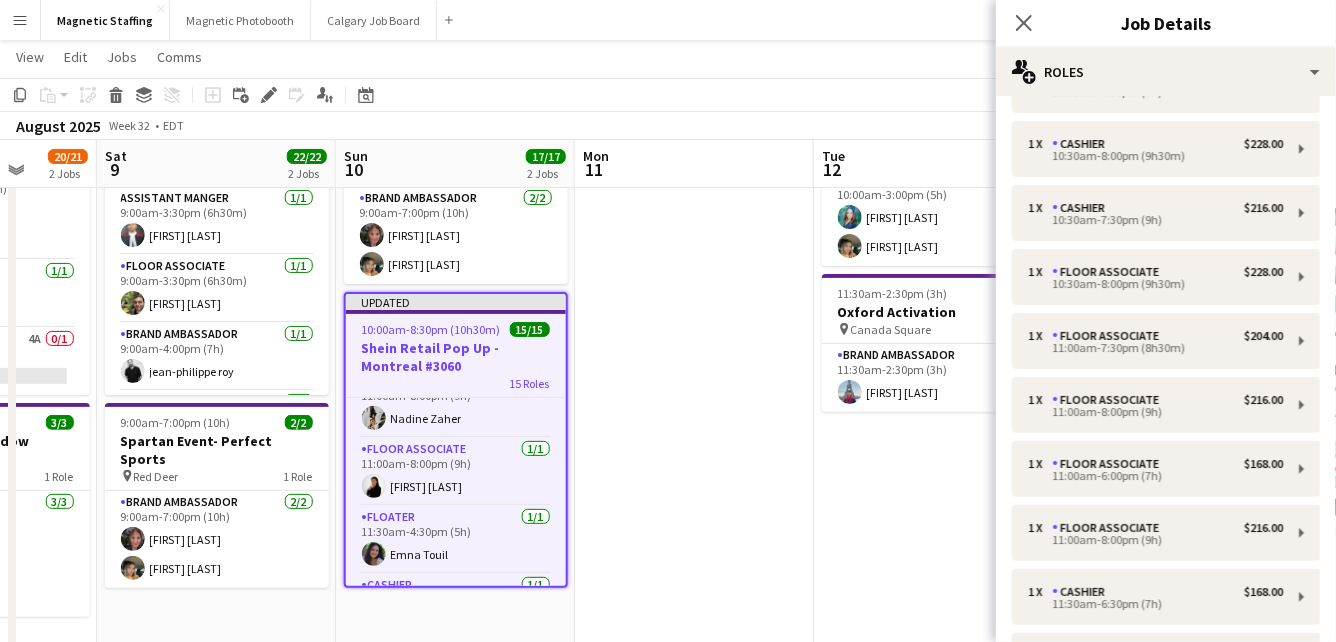 scroll, scrollTop: 575, scrollLeft: 0, axis: vertical 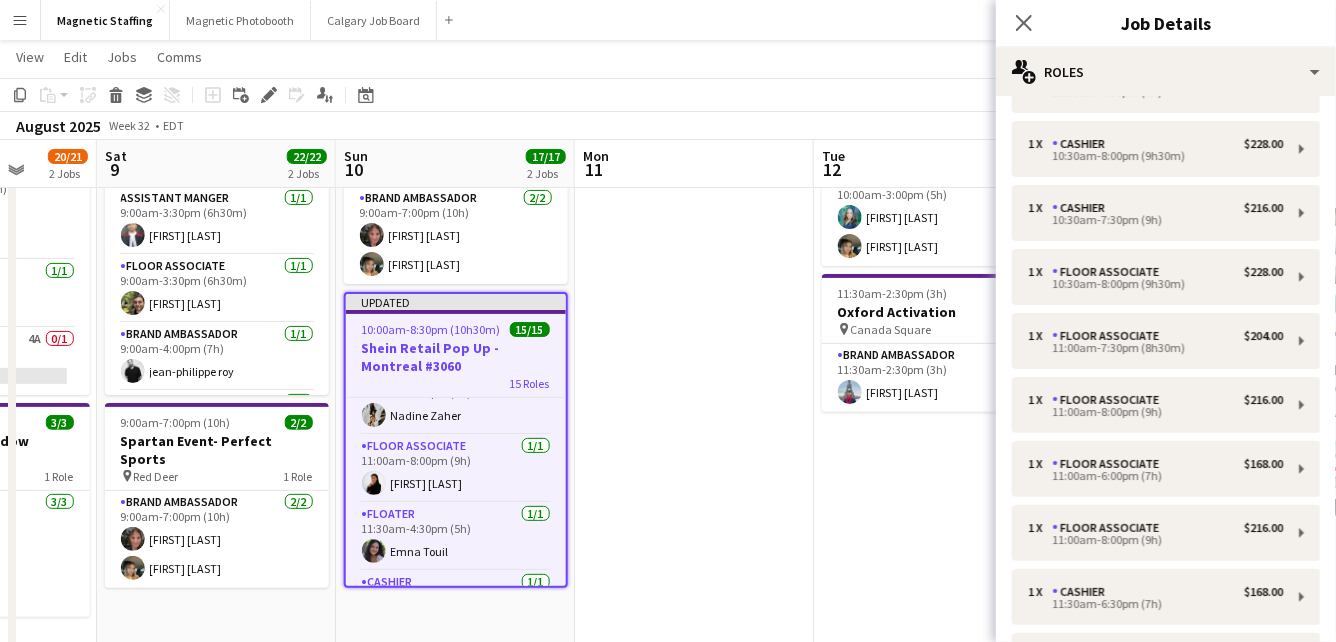 click at bounding box center [694, 913] 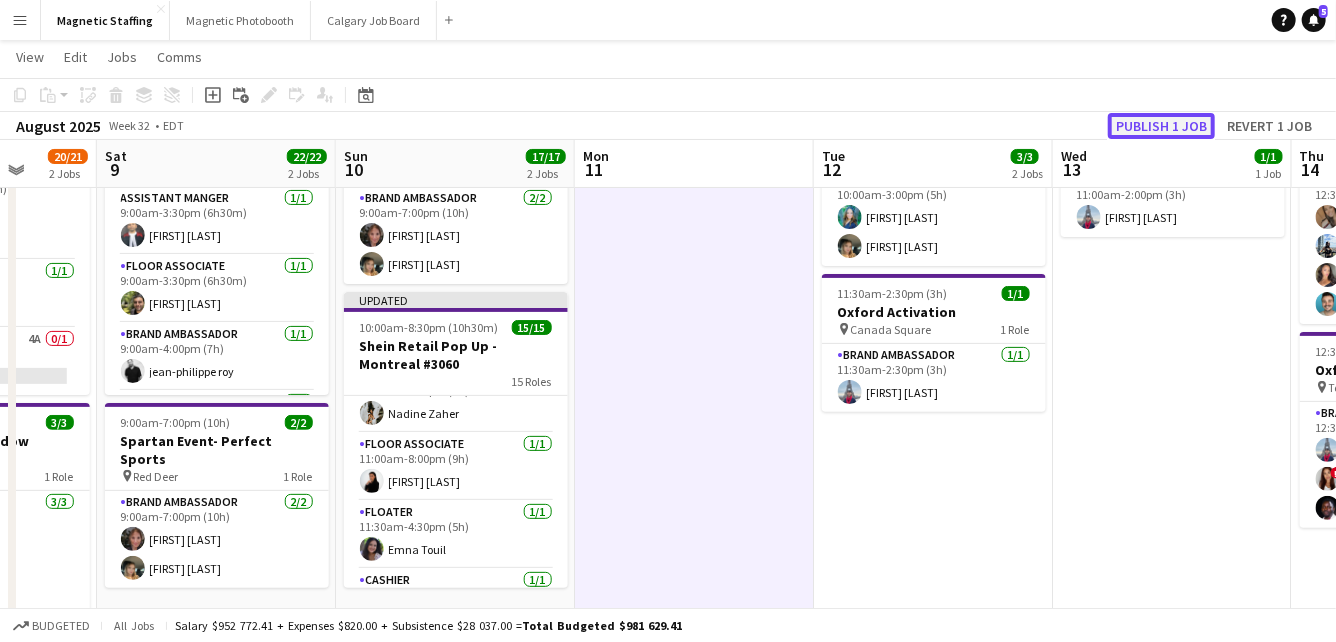 click on "Publish 1 job" 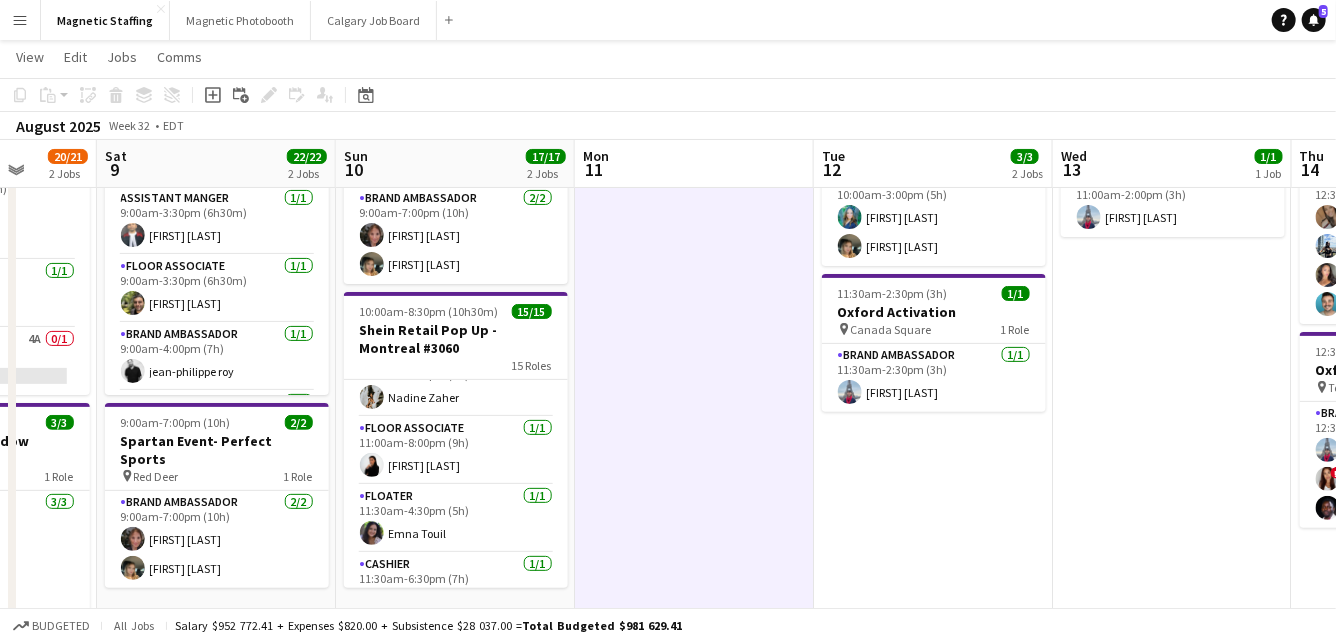 click on "15 Roles" at bounding box center [456, 365] 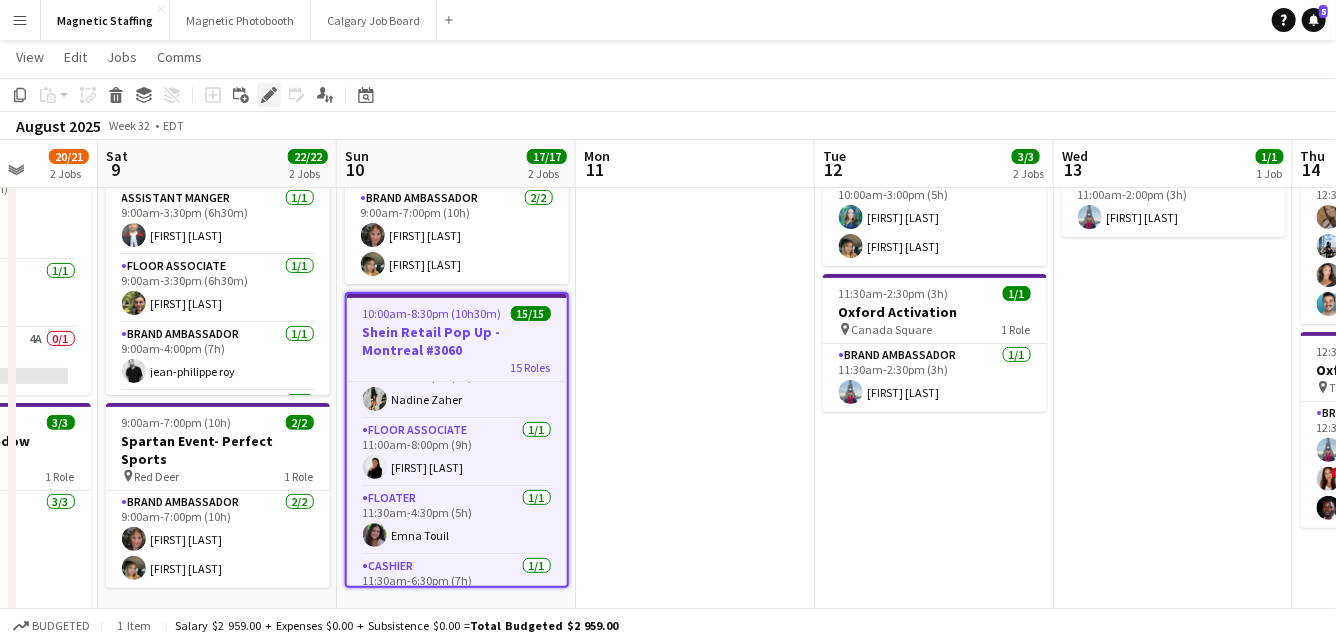 click 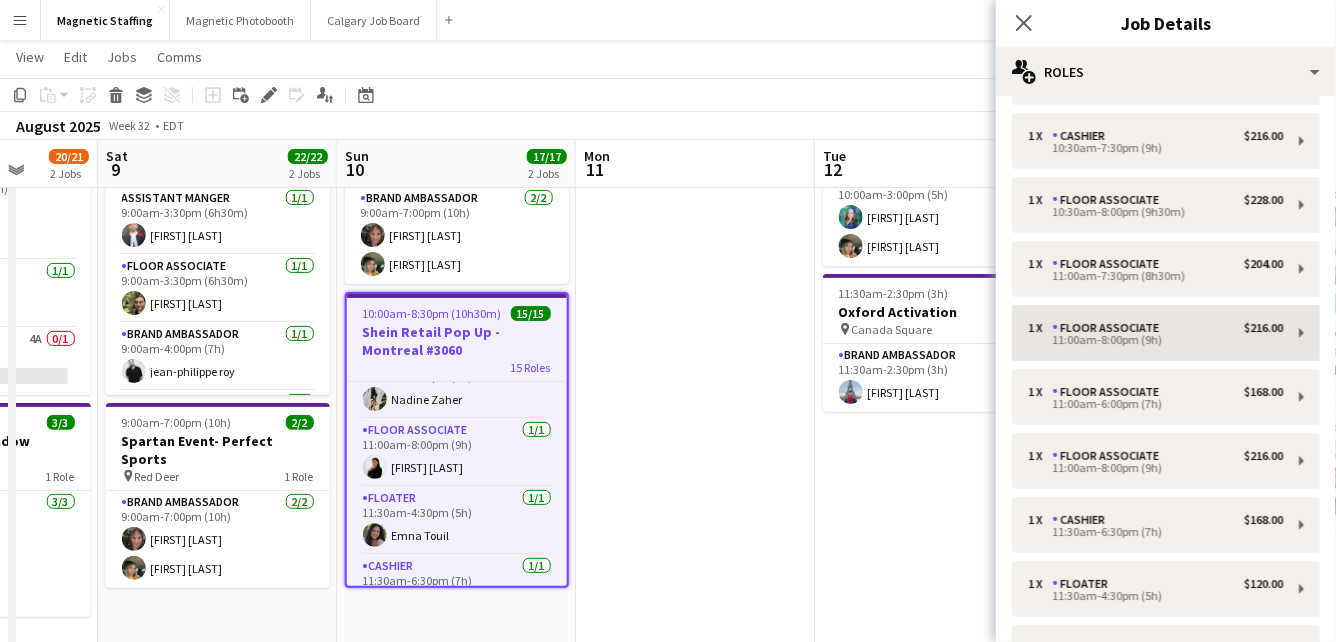 scroll, scrollTop: 251, scrollLeft: 0, axis: vertical 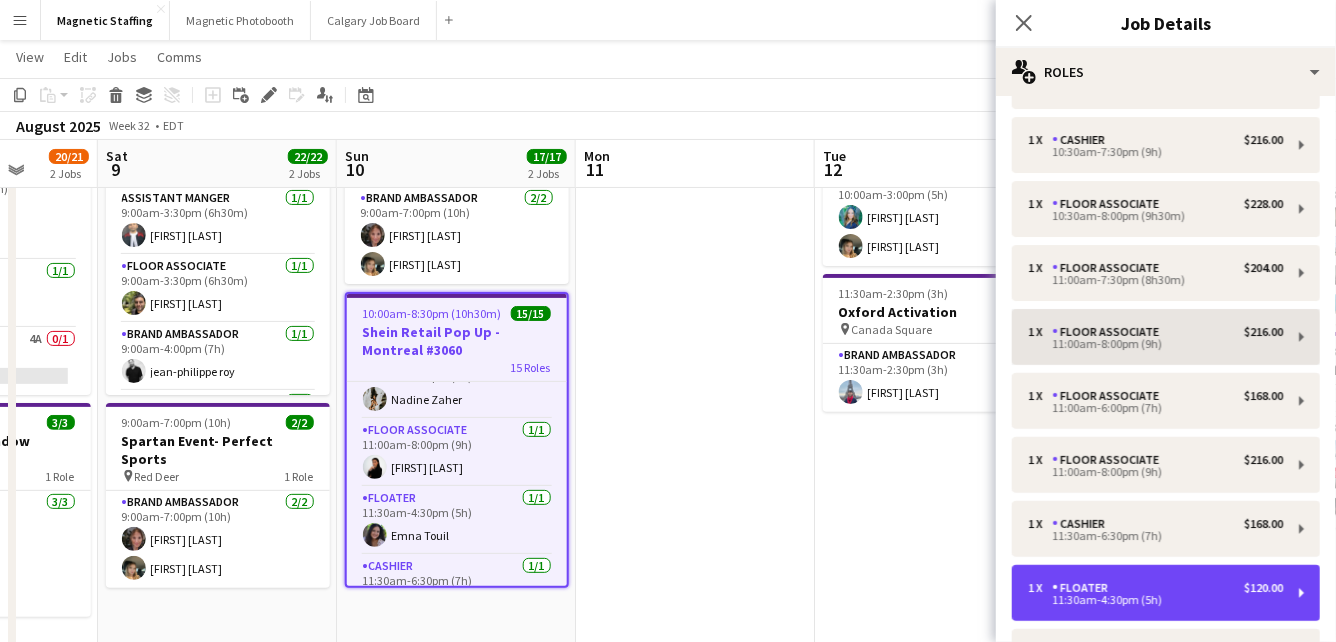 click on "1 x   Floater   $120.00   11:30am-4:30pm (5h)" at bounding box center (1166, 593) 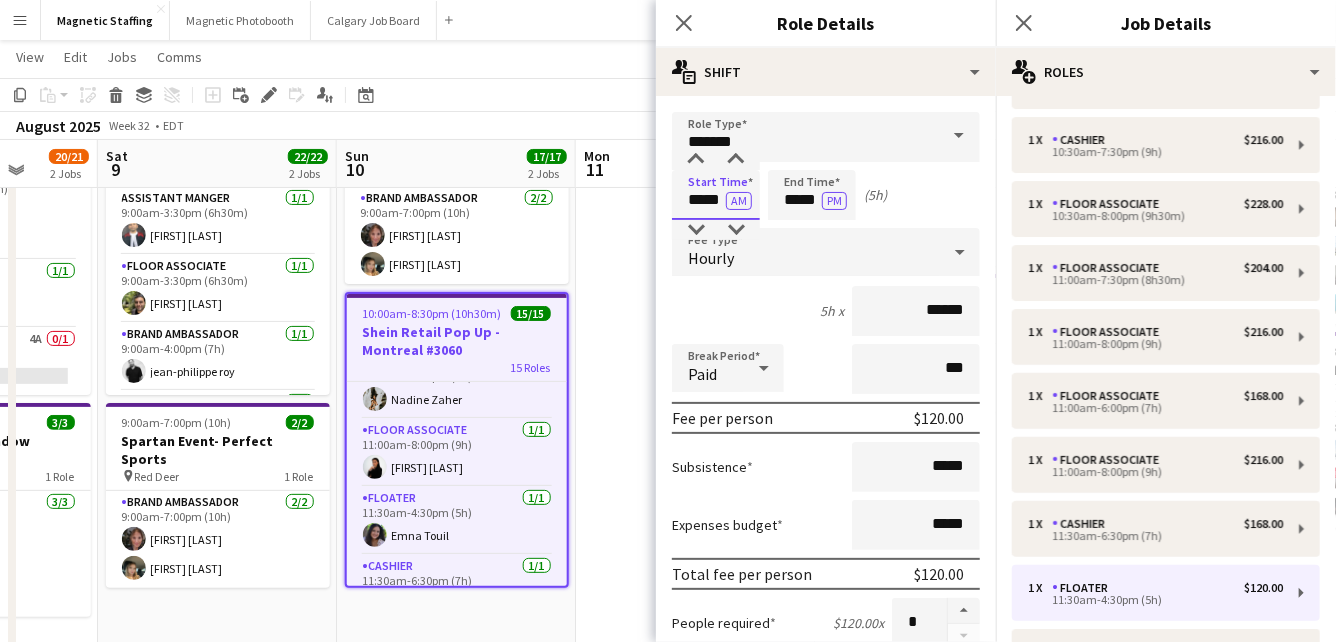 drag, startPoint x: 721, startPoint y: 199, endPoint x: 611, endPoint y: 194, distance: 110.11358 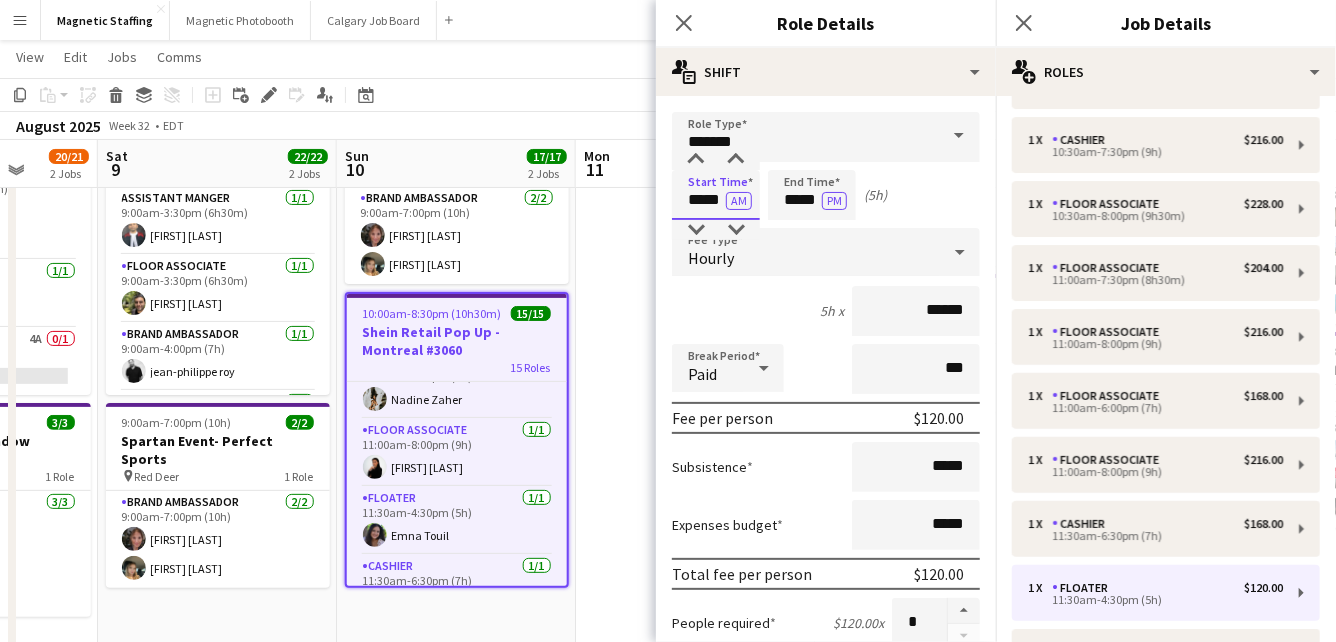 click on "Menu
Boards
Boards   Boards   All jobs   Status
Workforce
Workforce   My Workforce   Recruiting
Comms
Comms
Pay
Pay   Approvals   Payments   Reports
Platform Settings
Platform Settings   Your settings
Training Academy
Training Academy
Knowledge Base
Knowledge Base
Product Updates
Product Updates   Log Out   Privacy   Magnetic Staffing
Close
Magnetic Photobooth
Close
Calgary Job Board
Close
Add
Help
Notifications
5   Magnetic Staffing   View  Day view expanded Day view collapsed Month view Date picker Copy" at bounding box center (668, 864) 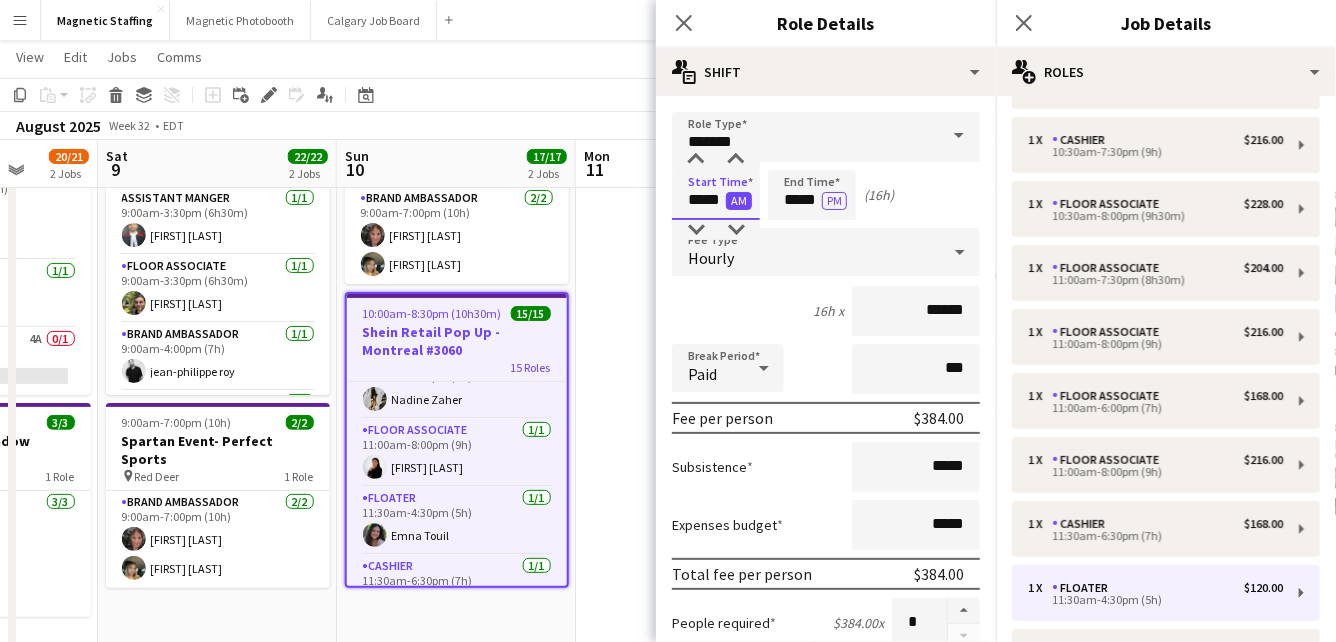 type on "*****" 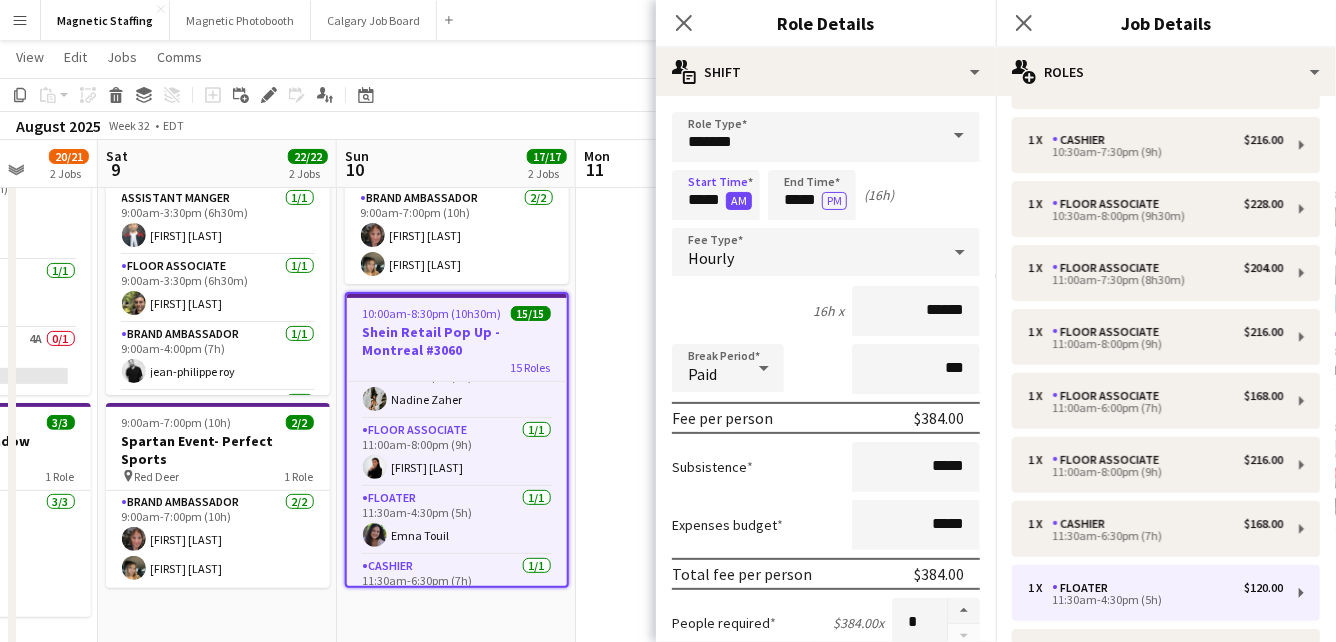 click on "AM" at bounding box center (739, 201) 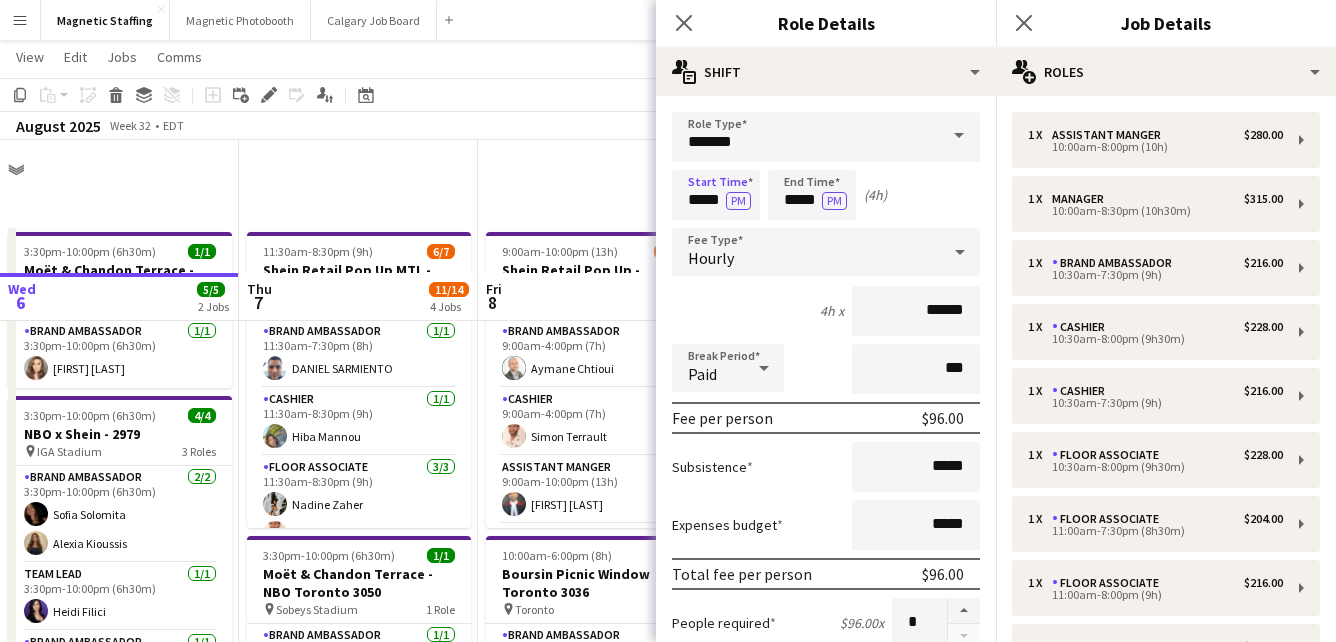 scroll, scrollTop: 133, scrollLeft: 0, axis: vertical 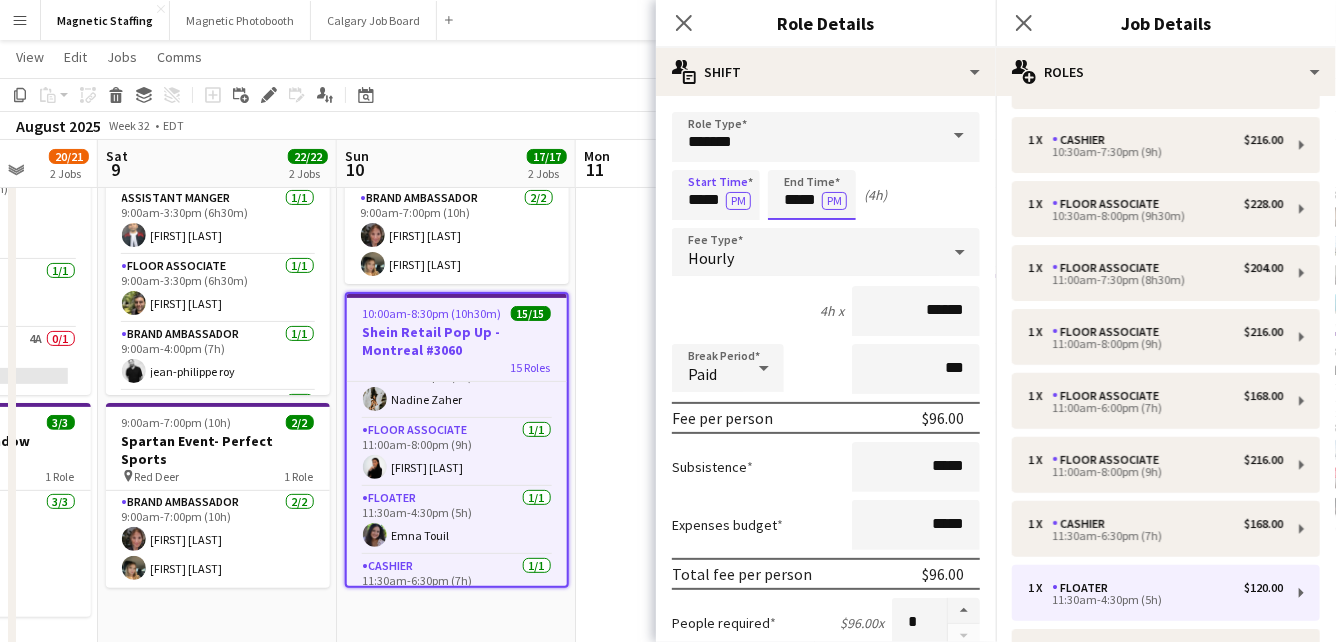 click on "*****" at bounding box center (812, 195) 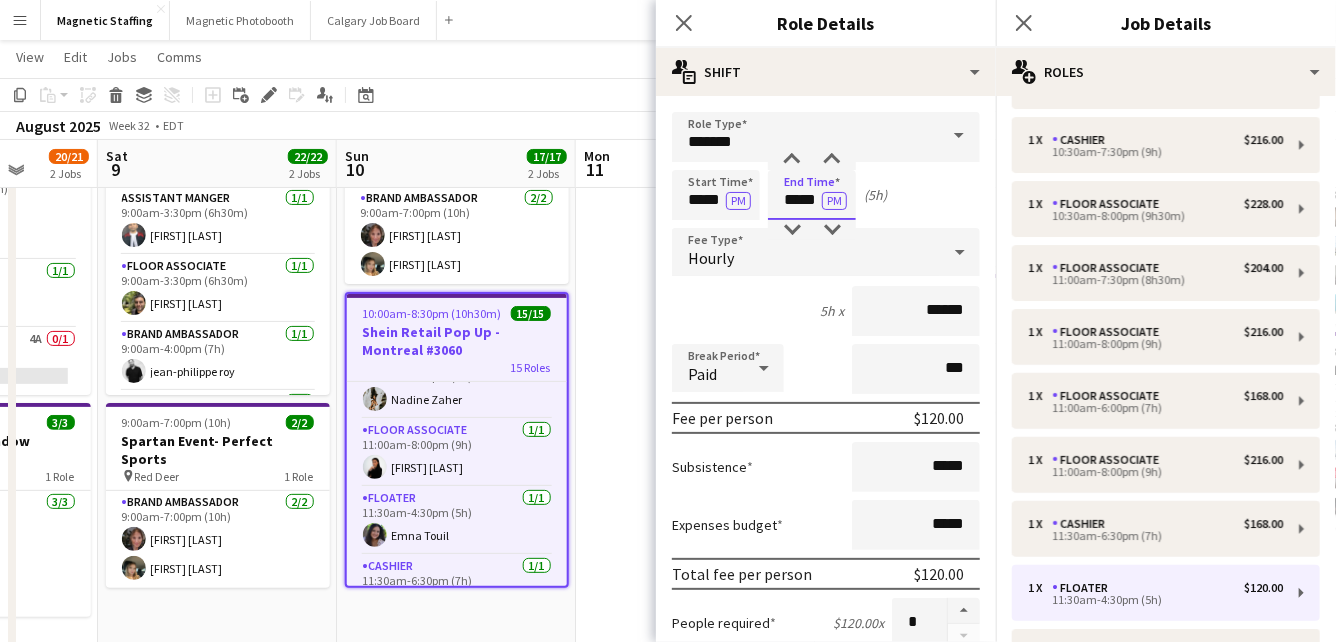 scroll, scrollTop: 709, scrollLeft: 0, axis: vertical 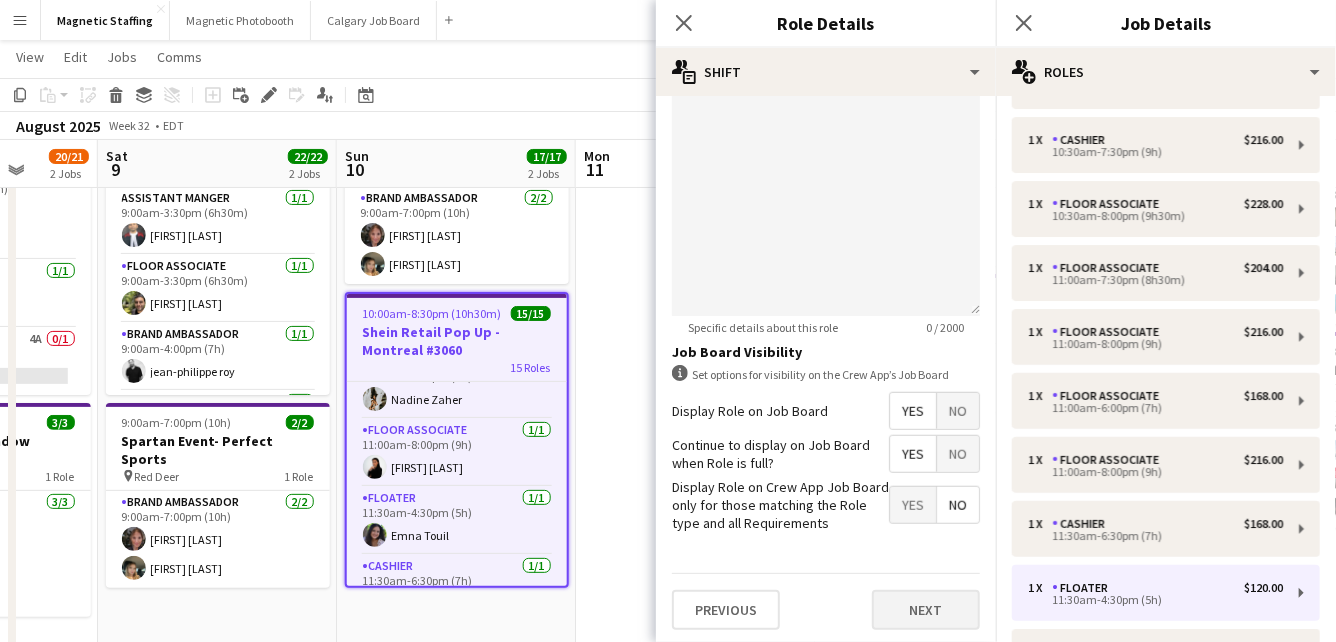 type on "*****" 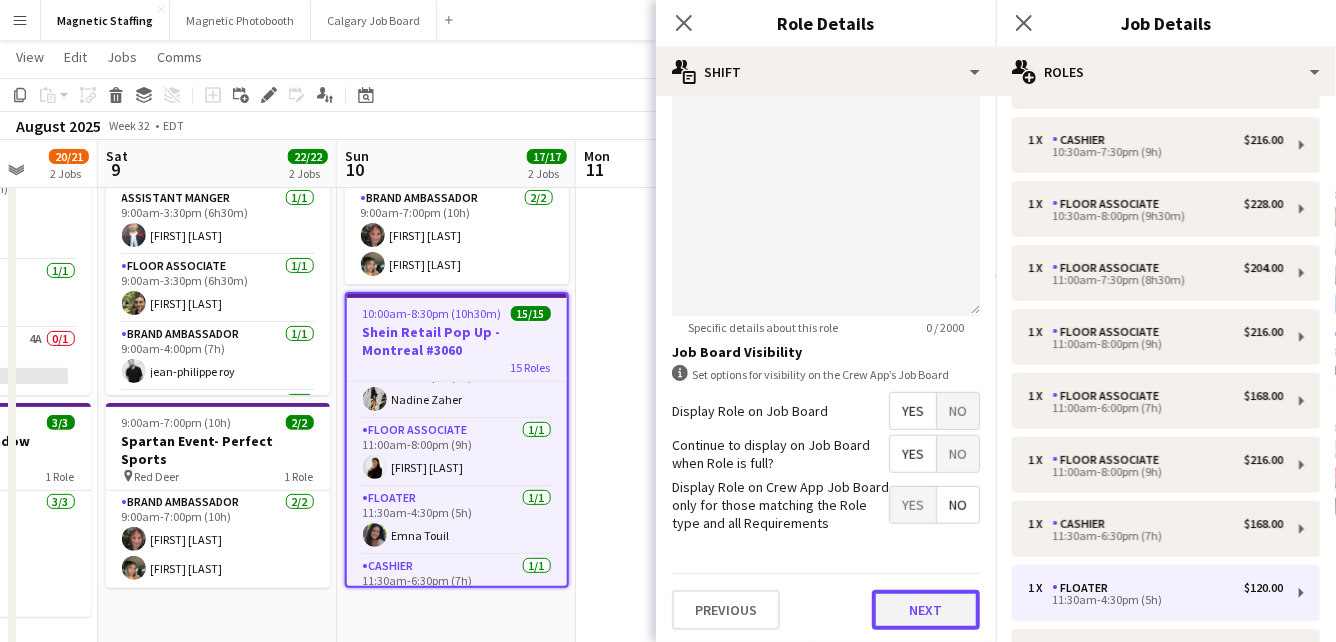 click on "Next" at bounding box center [926, 610] 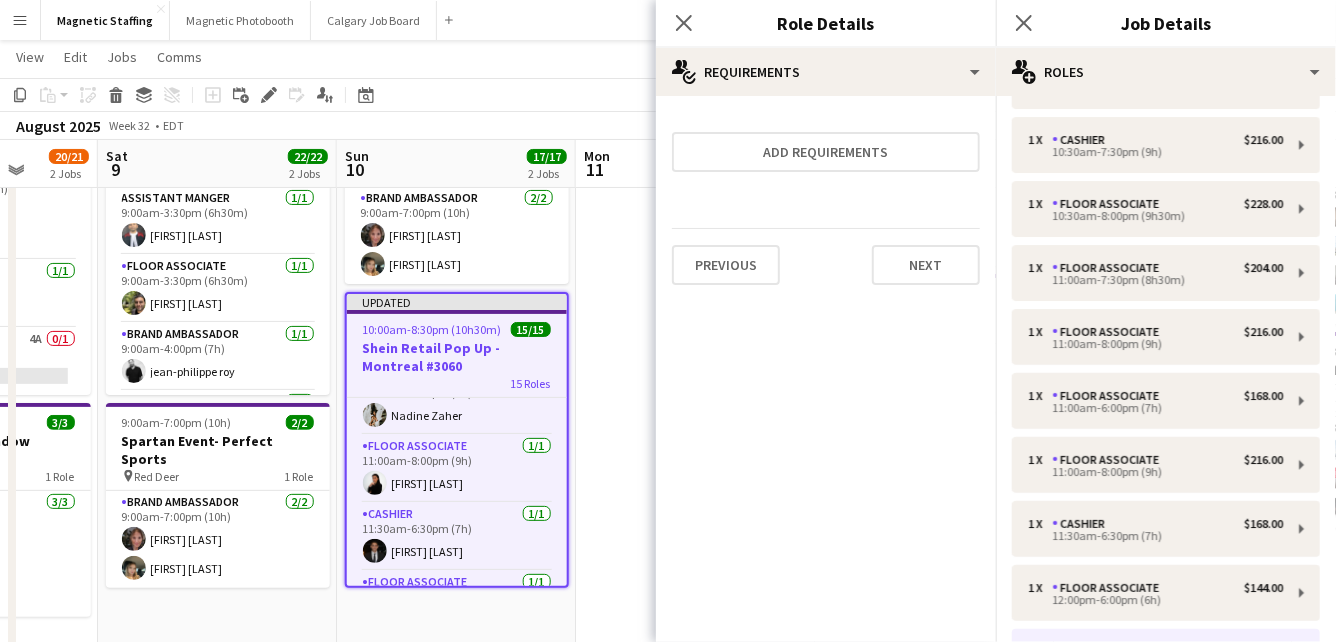 scroll, scrollTop: 0, scrollLeft: 0, axis: both 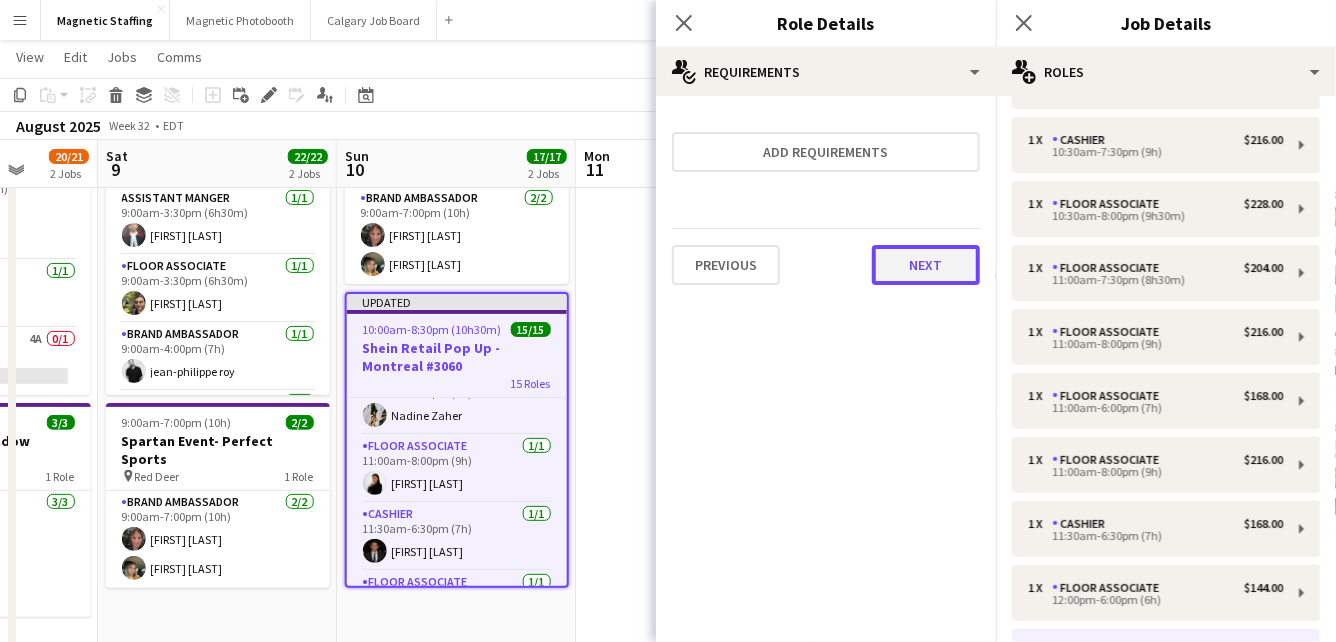 click on "Next" at bounding box center (926, 265) 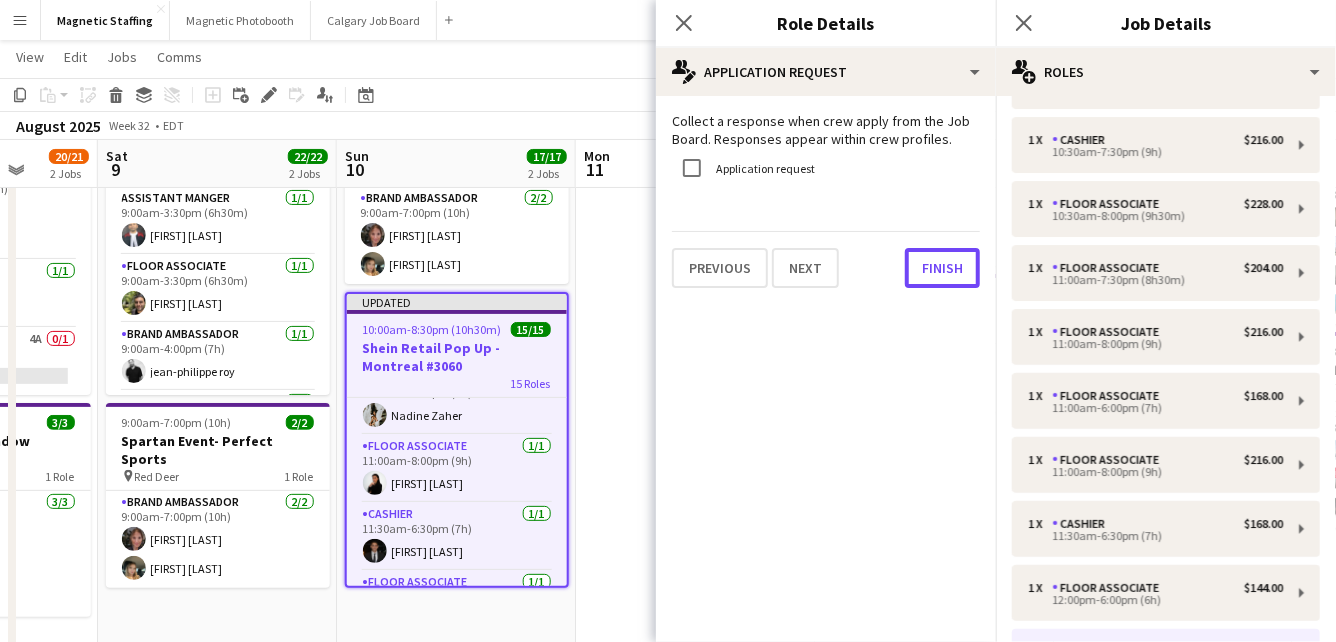 click on "Finish" at bounding box center (942, 268) 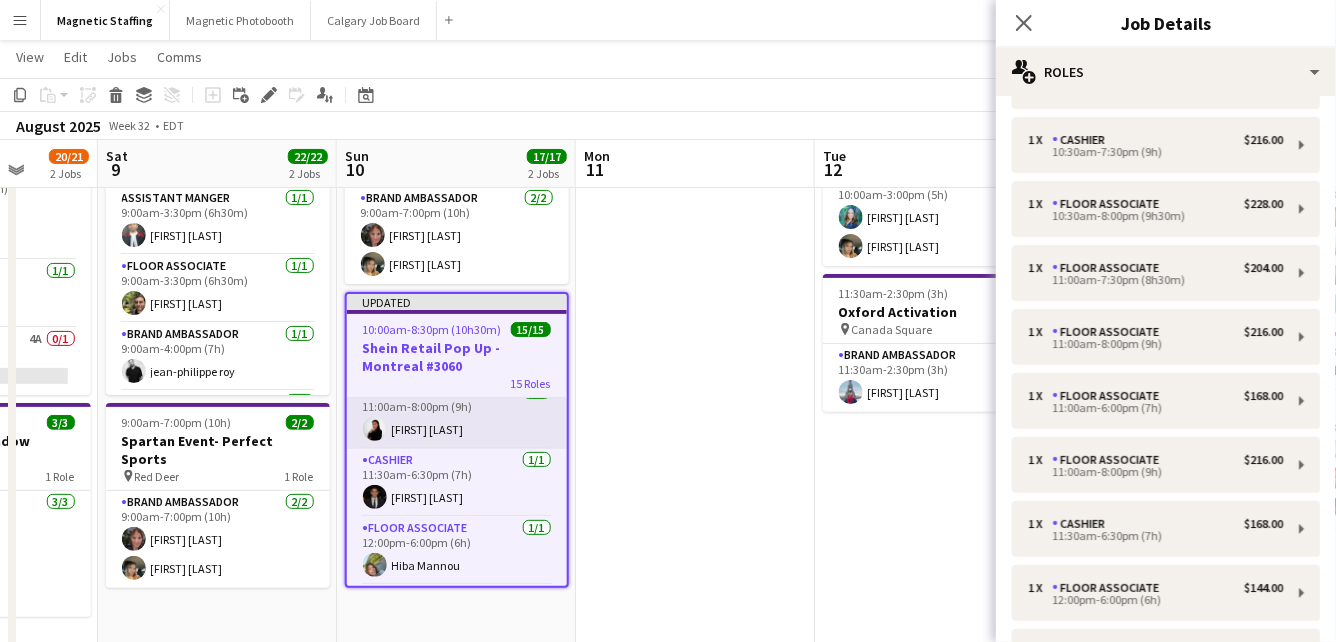 scroll, scrollTop: 625, scrollLeft: 0, axis: vertical 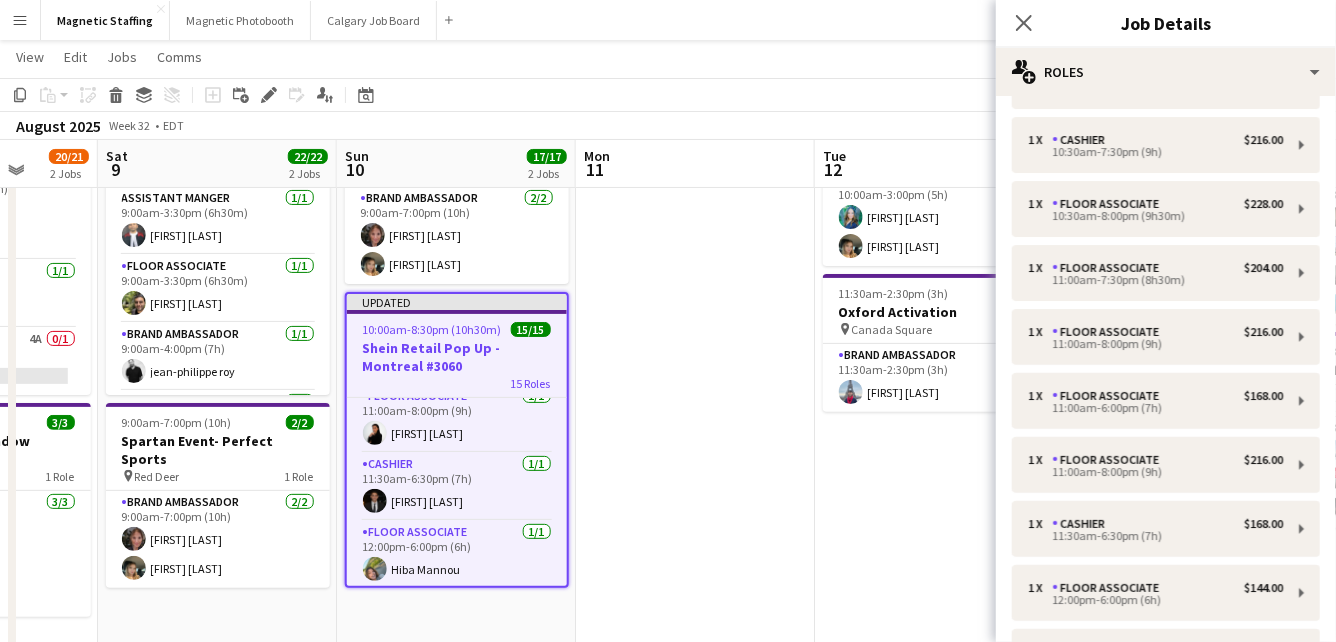 click at bounding box center [695, 913] 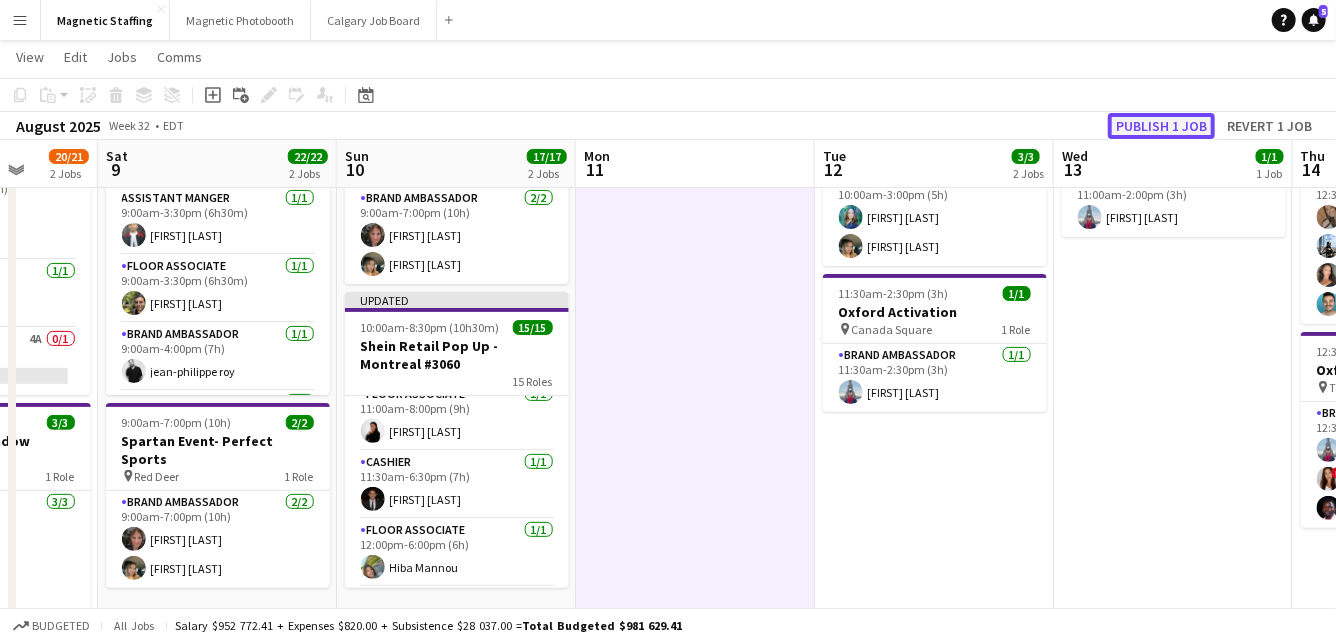 click on "Publish 1 job" 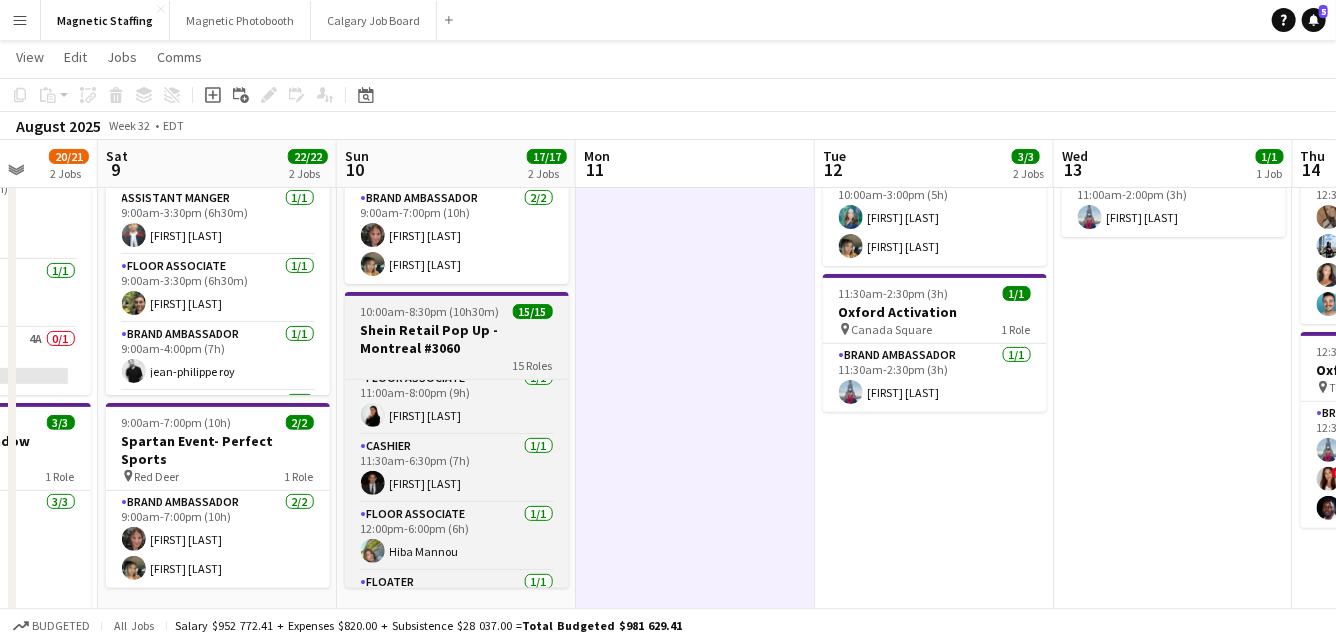 click on "Shein Retail Pop Up - Montreal #3060" at bounding box center (457, 339) 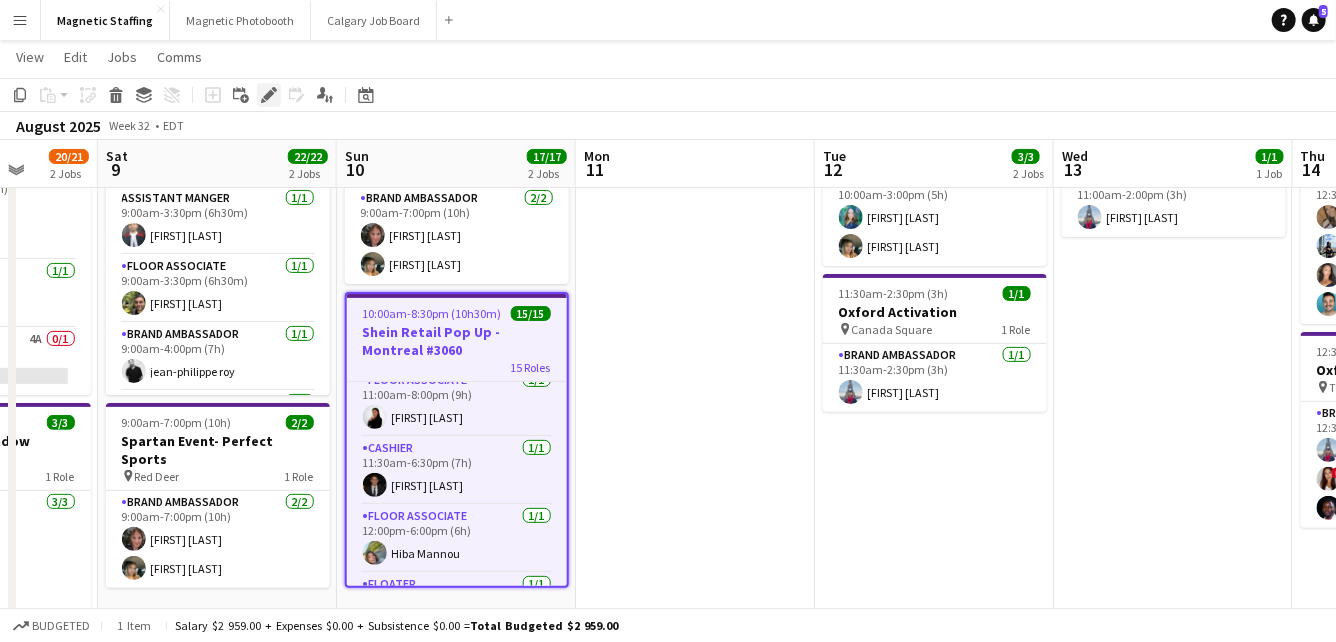 click on "Edit" 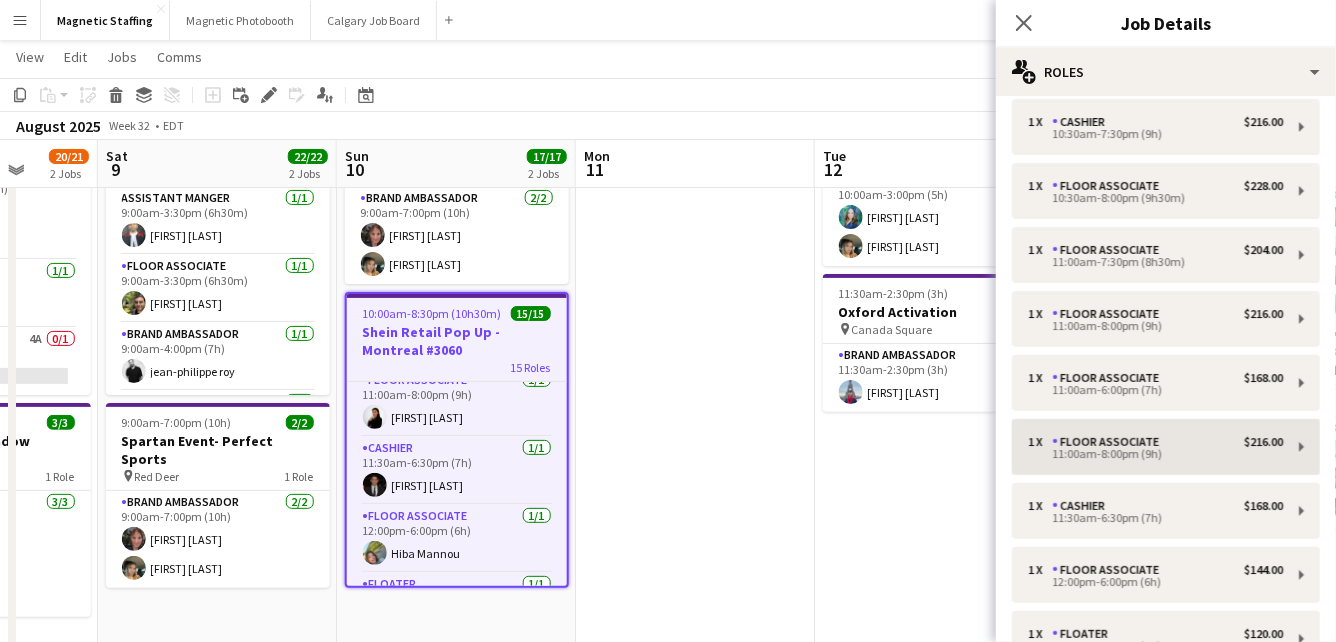 scroll, scrollTop: 272, scrollLeft: 0, axis: vertical 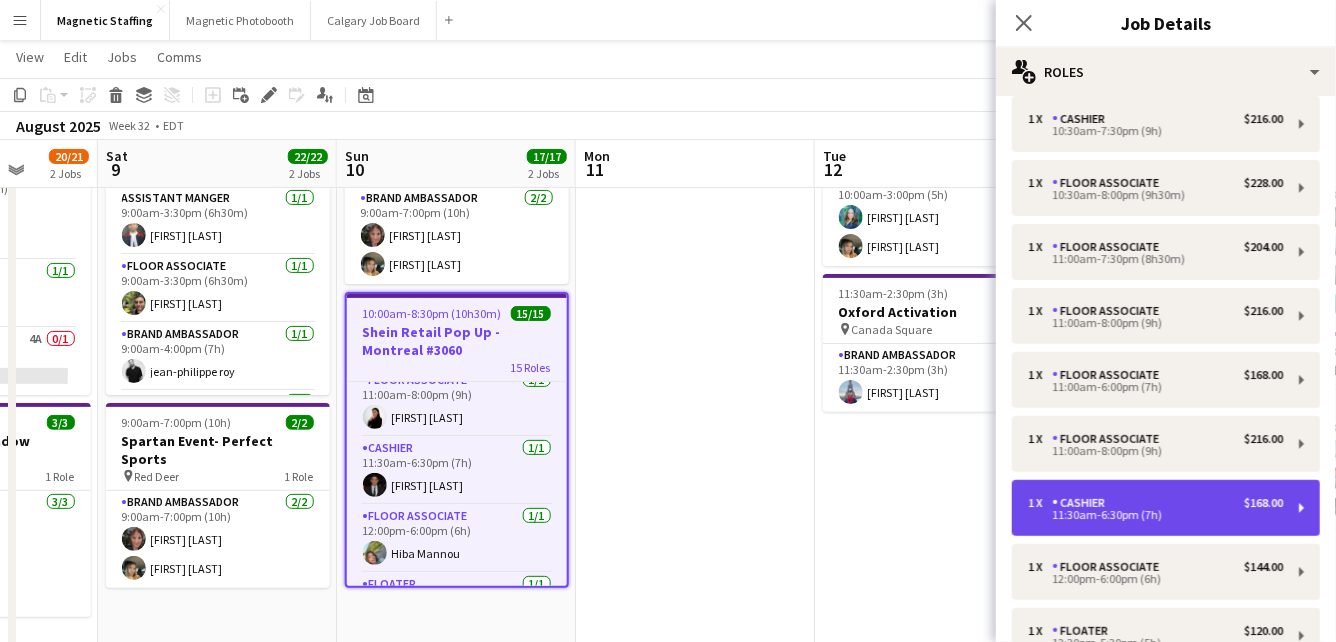 click on "11:30am-6:30pm (7h)" at bounding box center [1155, 515] 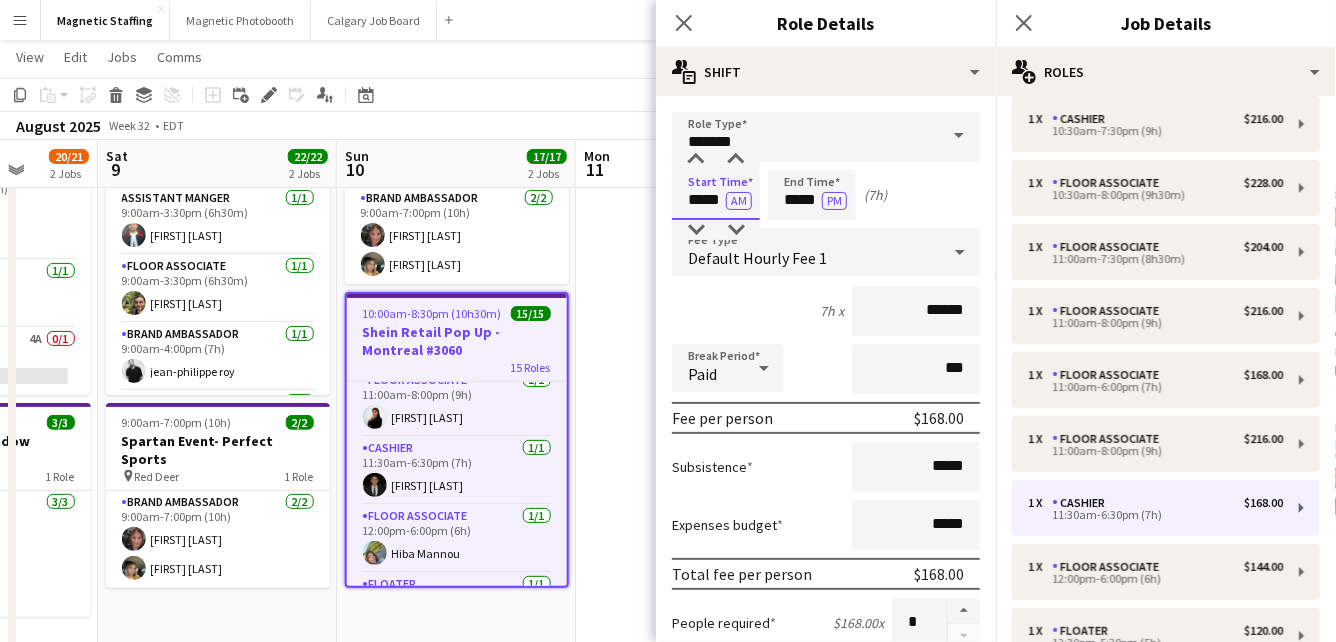 click on "*****" at bounding box center [716, 195] 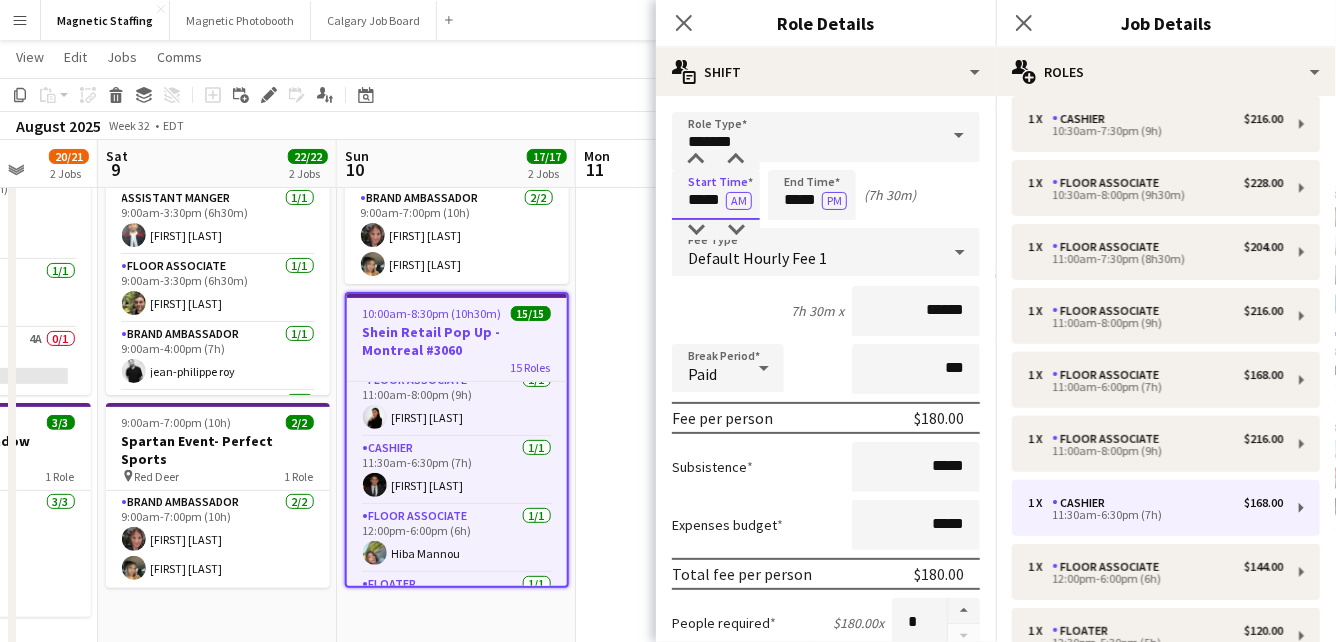 type on "*****" 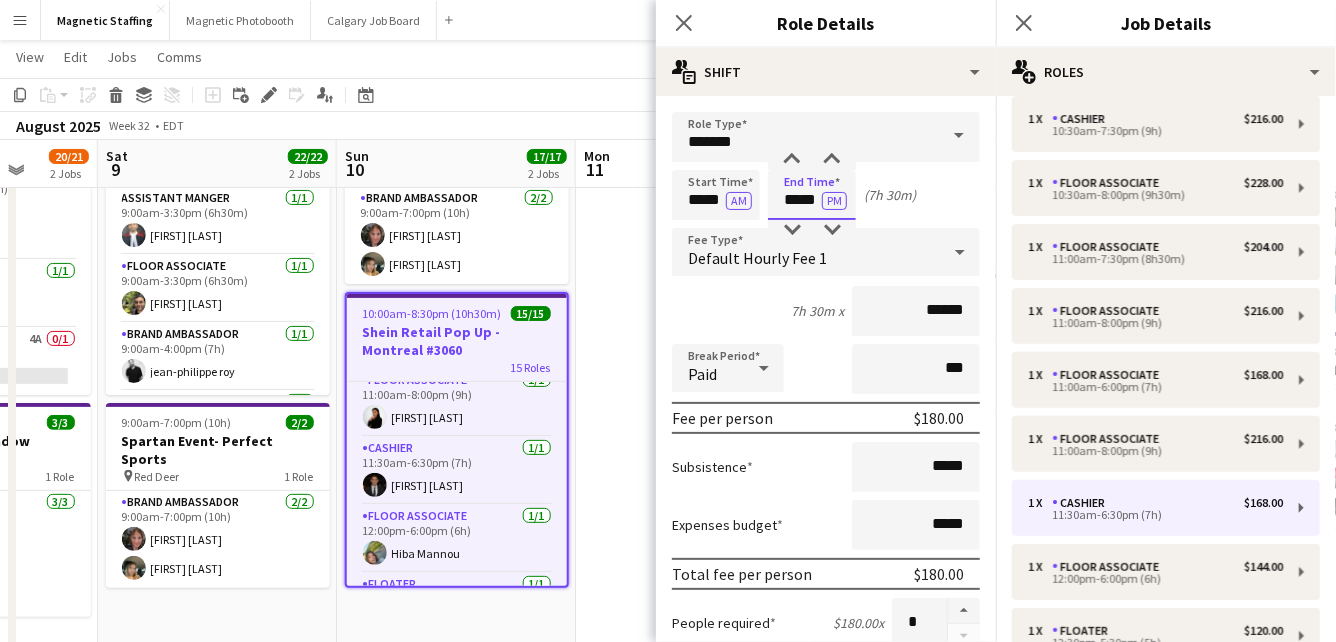 drag, startPoint x: 820, startPoint y: 201, endPoint x: 678, endPoint y: 195, distance: 142.12671 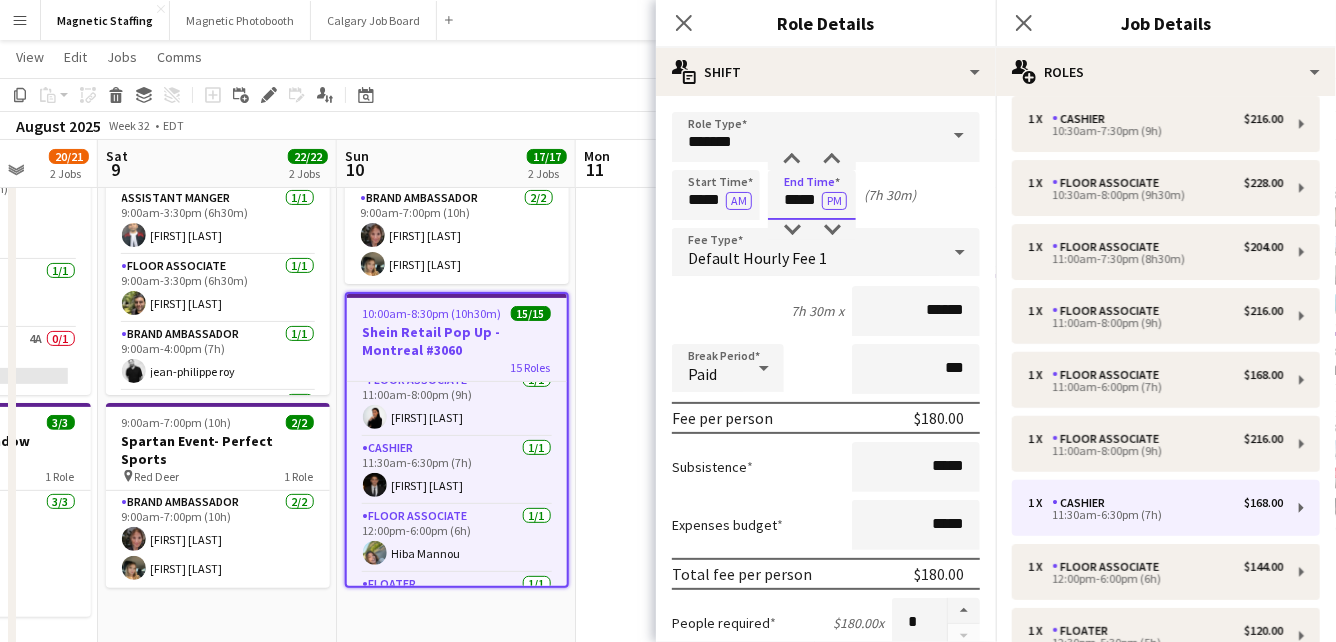 click on "Start Time  *****  AM
End Time  *****  PM
(7h 30m)" at bounding box center (826, 195) 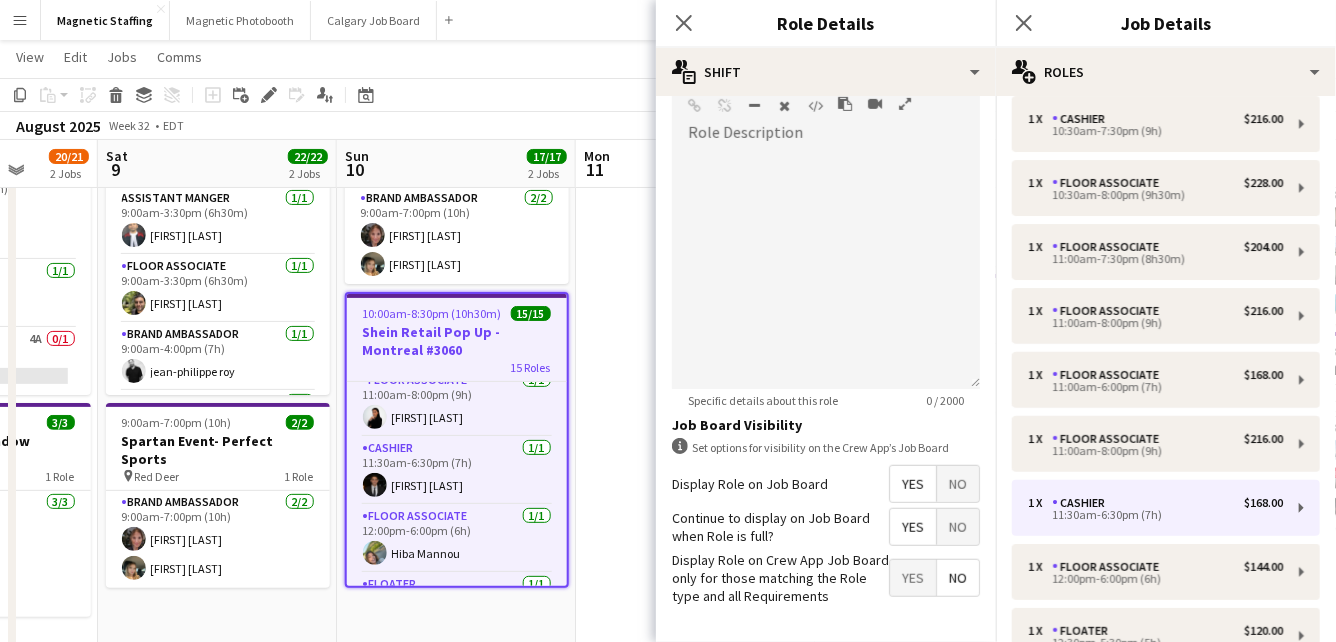 scroll, scrollTop: 709, scrollLeft: 0, axis: vertical 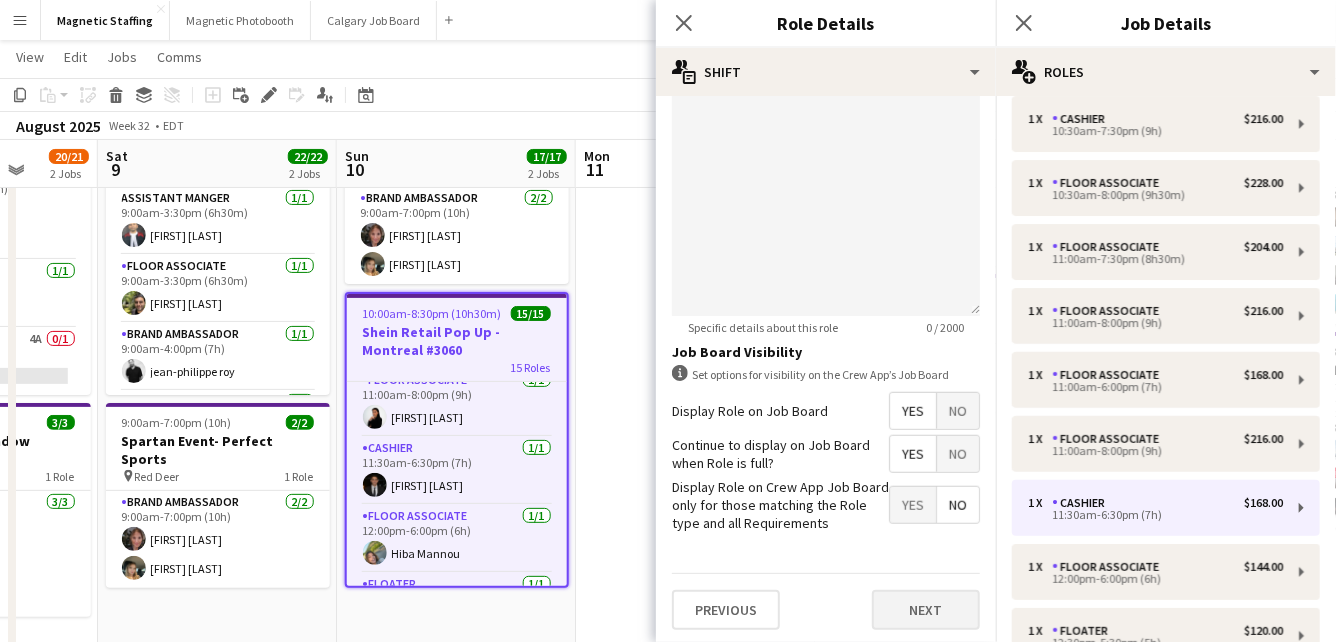 type on "*****" 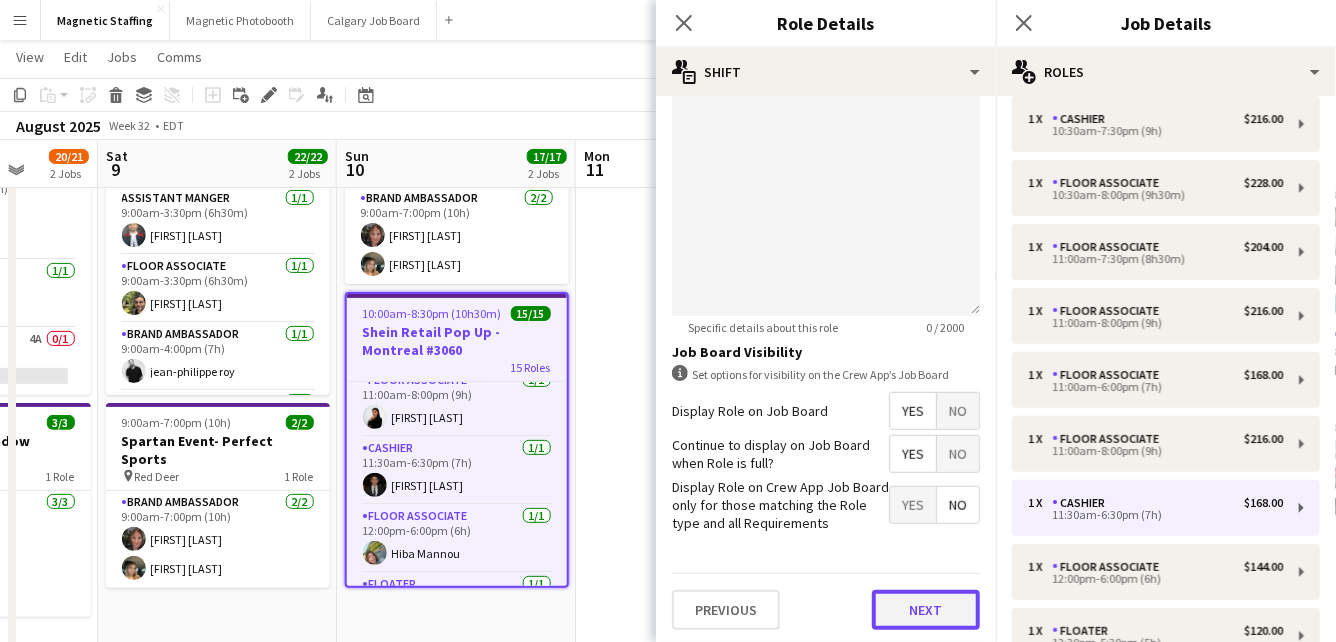 click on "Next" at bounding box center [926, 610] 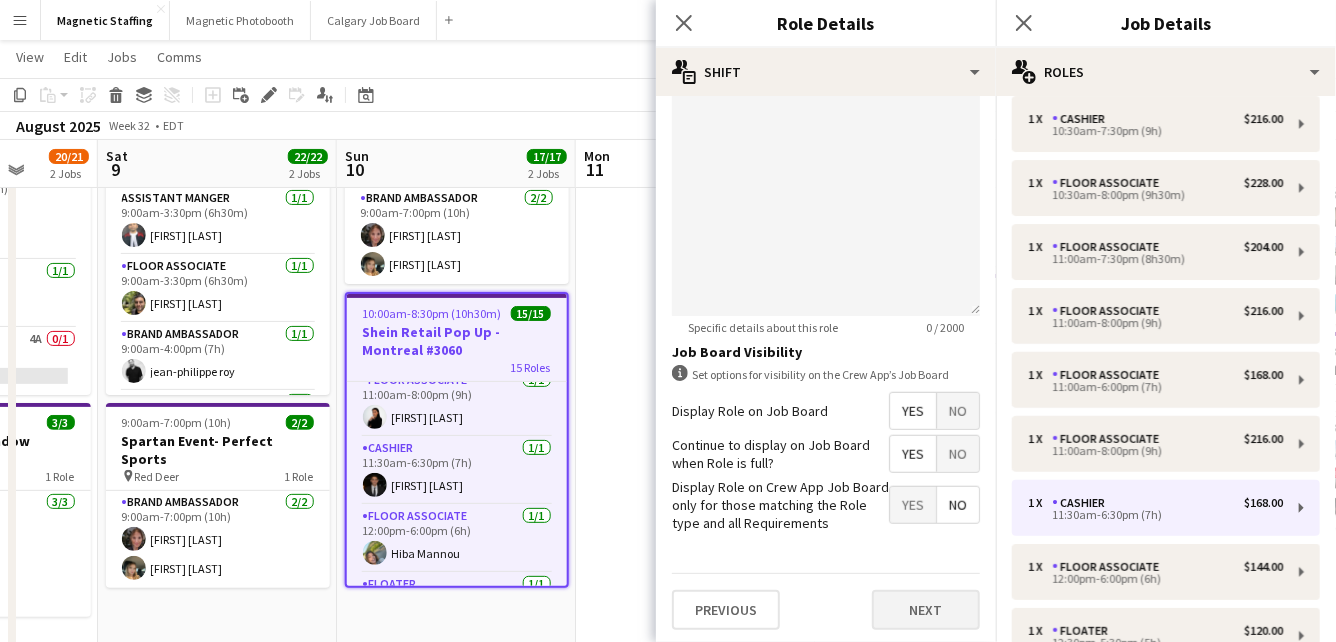 scroll, scrollTop: 0, scrollLeft: 0, axis: both 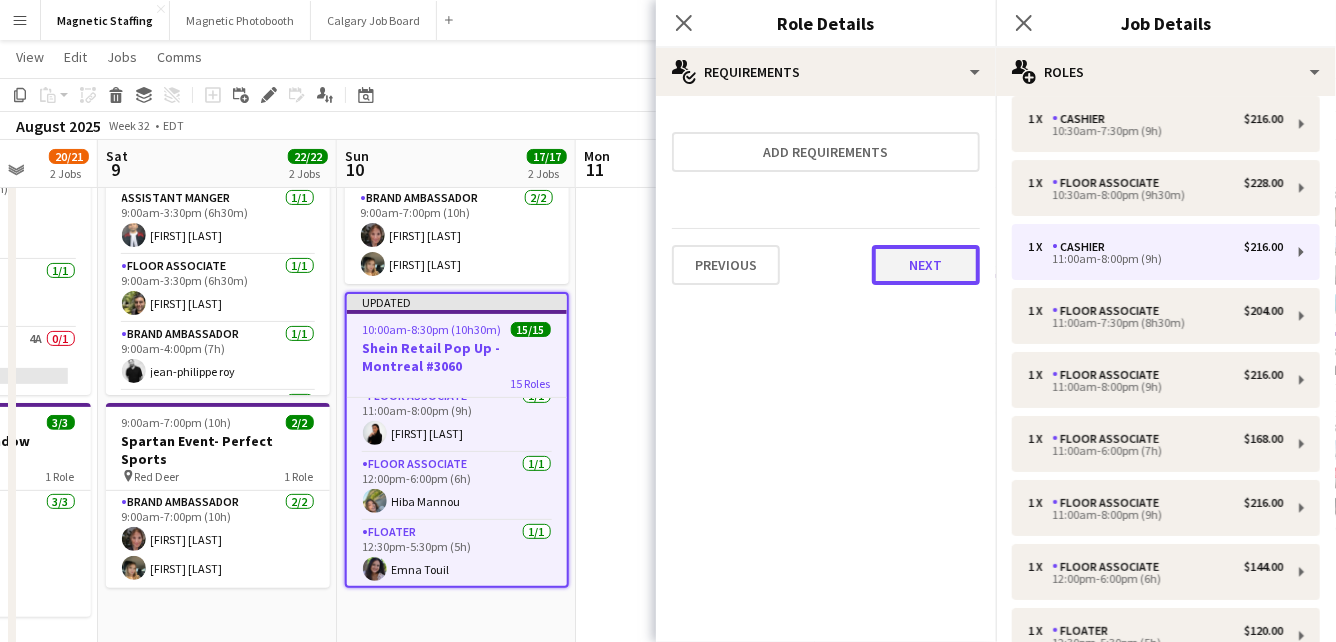 click on "Next" at bounding box center (926, 265) 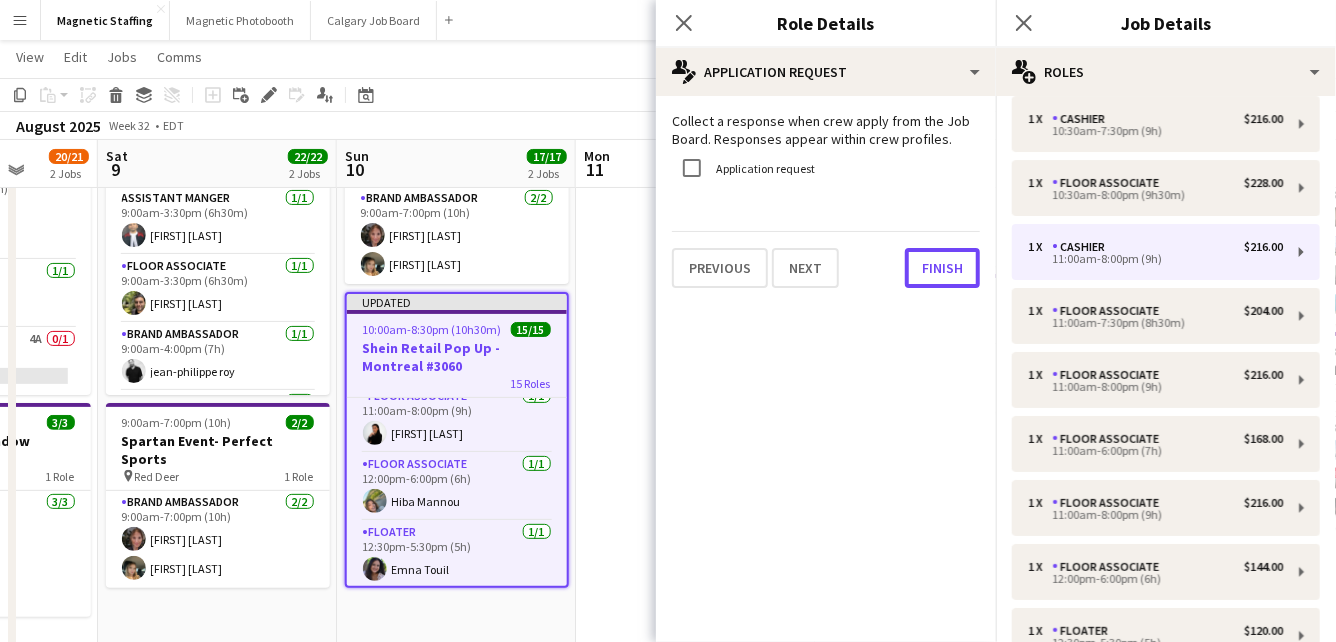 click on "Finish" at bounding box center (942, 268) 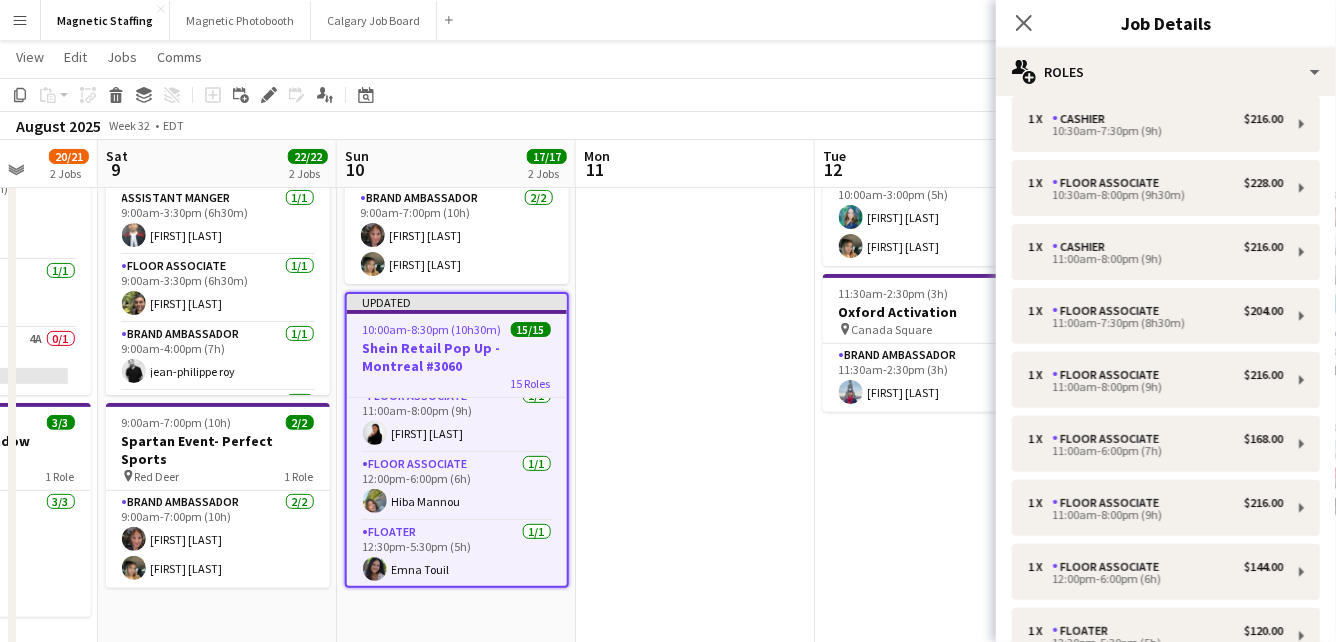click at bounding box center [695, 913] 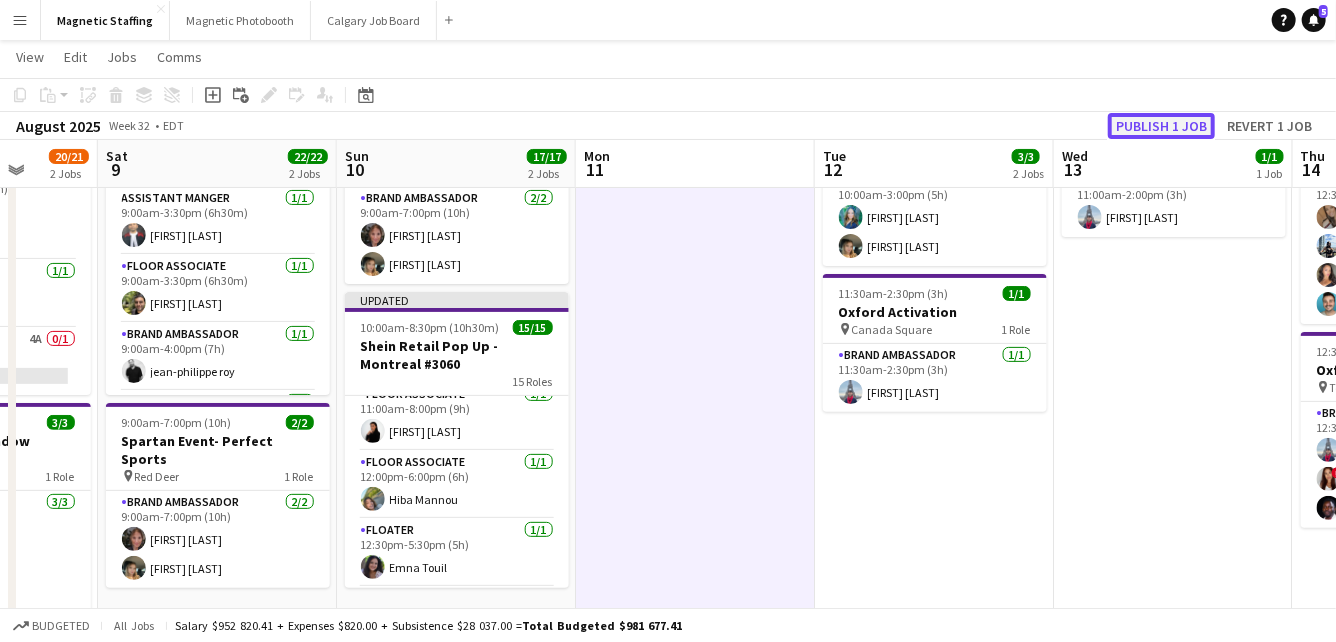 click on "Publish 1 job" 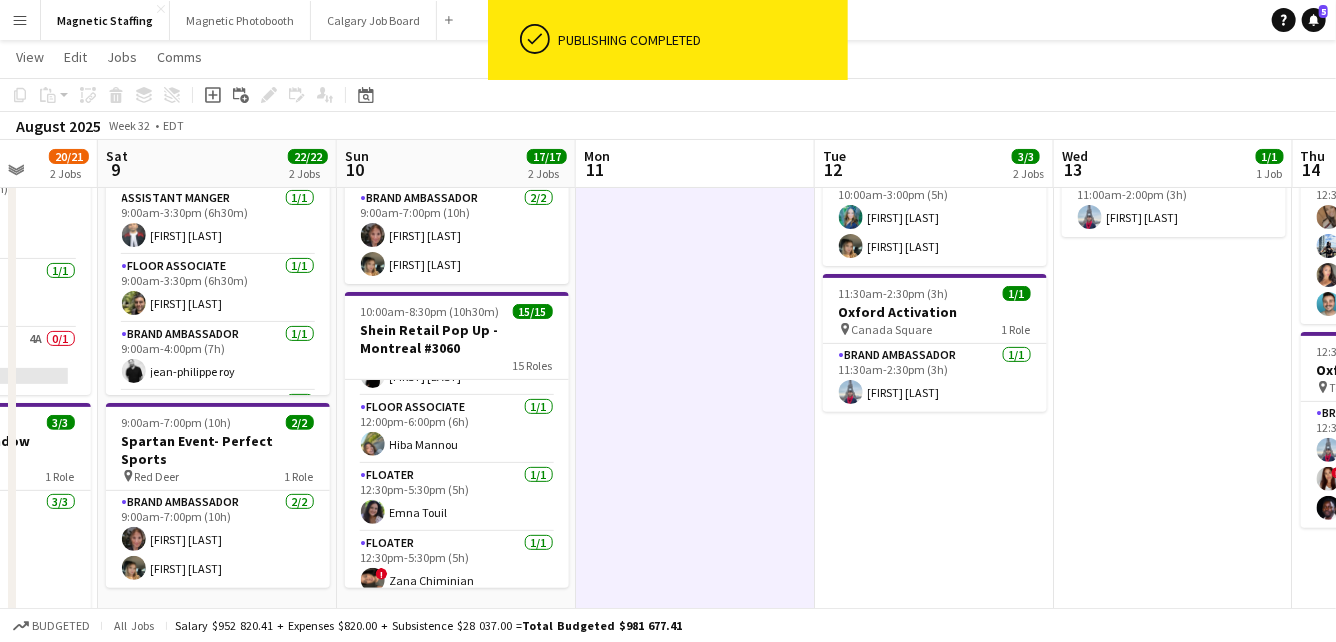 scroll, scrollTop: 736, scrollLeft: 0, axis: vertical 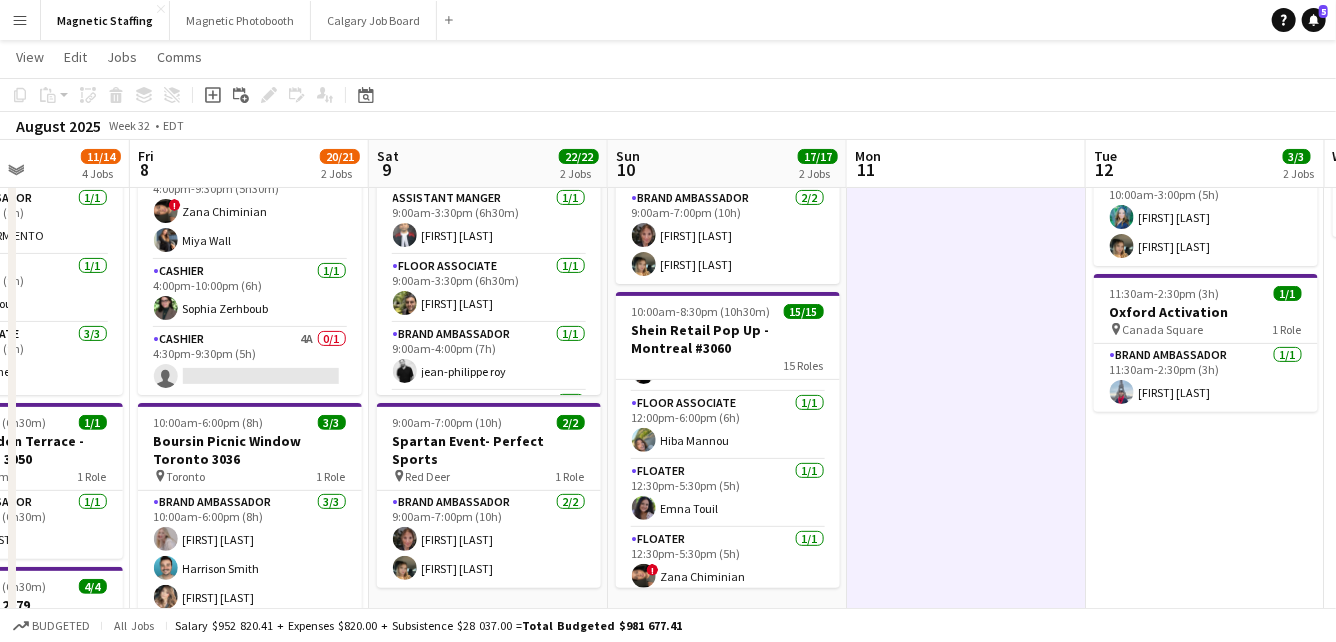 drag, startPoint x: 172, startPoint y: 425, endPoint x: 443, endPoint y: 425, distance: 271 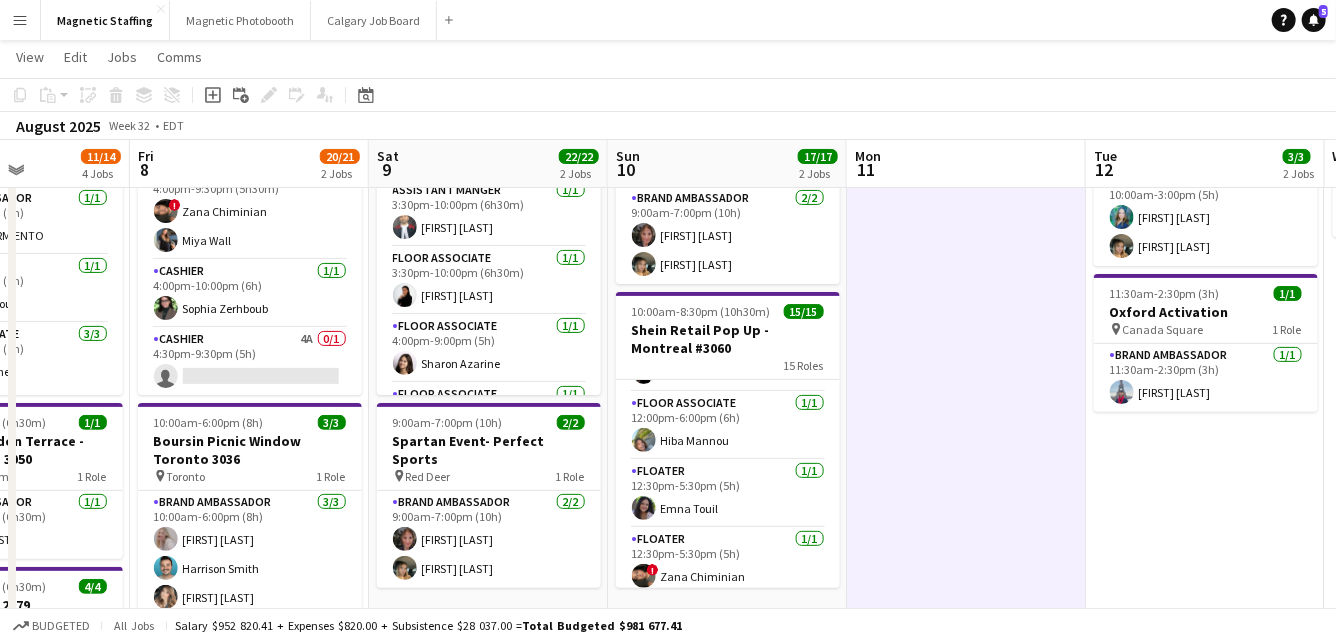 scroll, scrollTop: 1151, scrollLeft: 0, axis: vertical 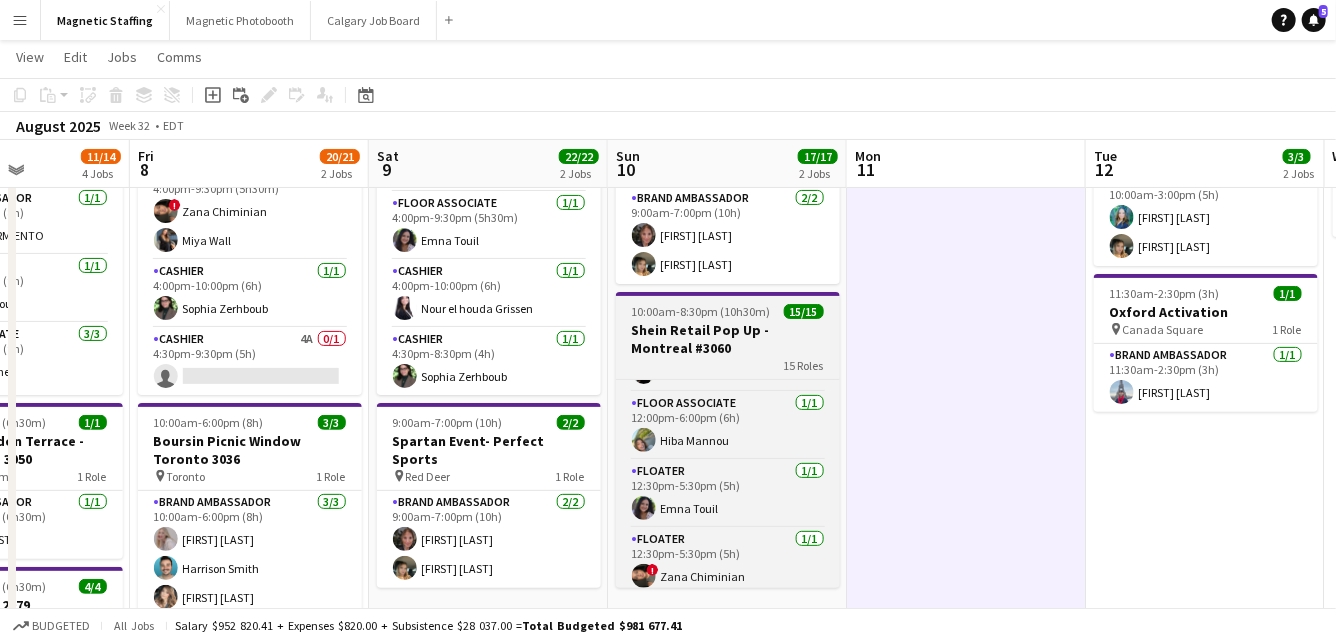 click on "Shein Retail Pop Up - Montreal #3060" at bounding box center (728, 339) 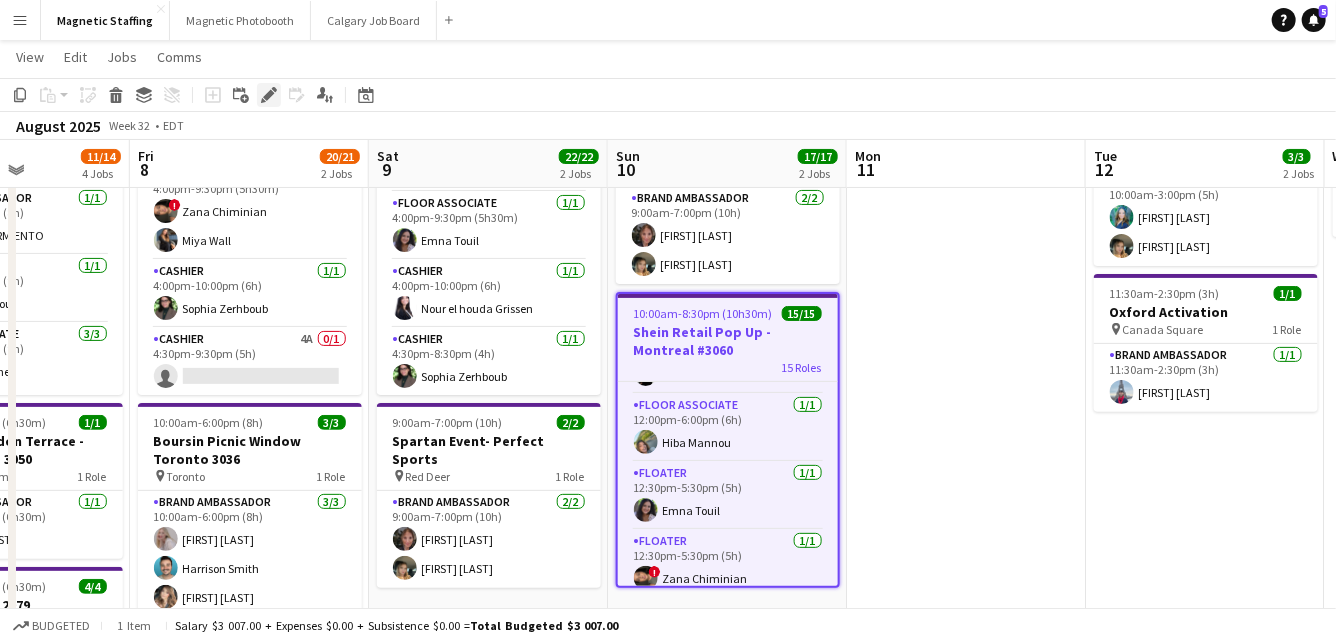click 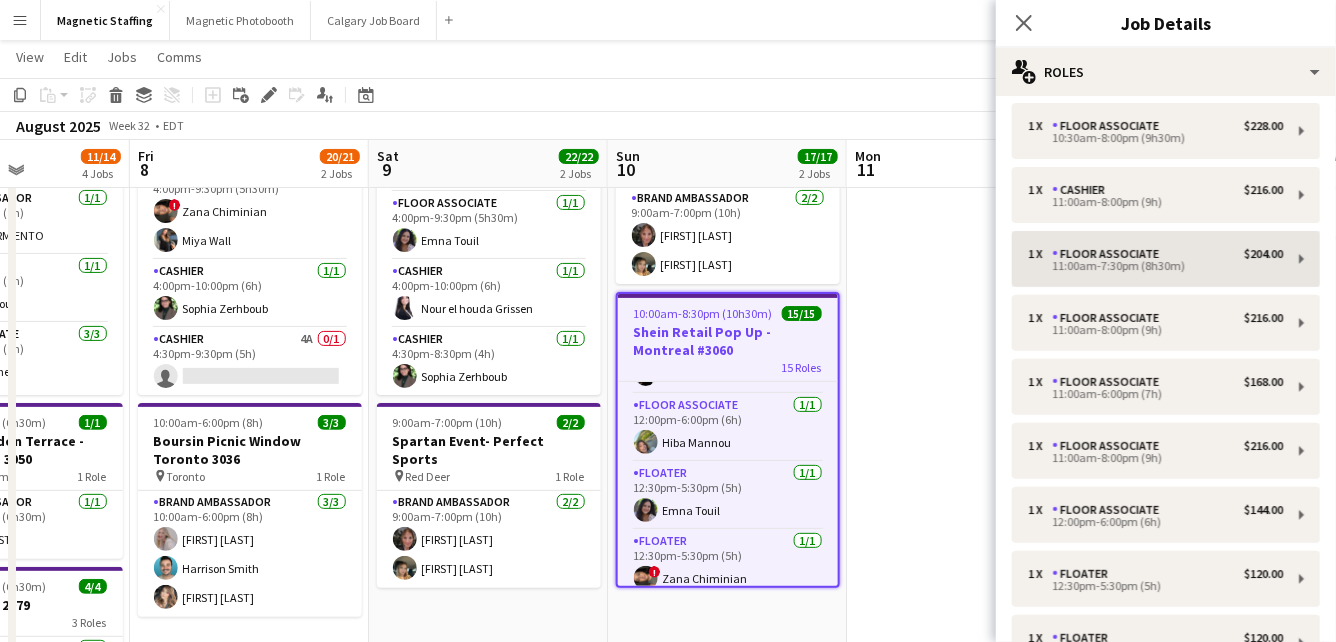 scroll, scrollTop: 328, scrollLeft: 0, axis: vertical 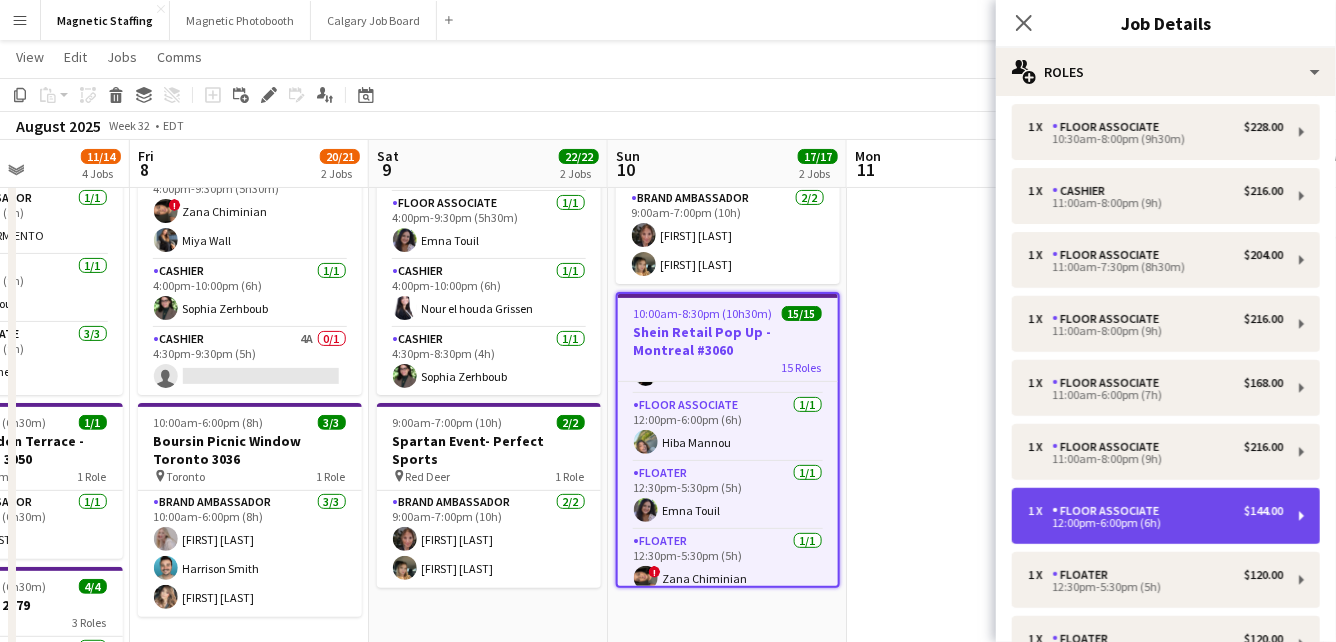 click on "1 x   Floor Associate   $144.00   12:00pm-6:00pm (6h)" at bounding box center (1166, 516) 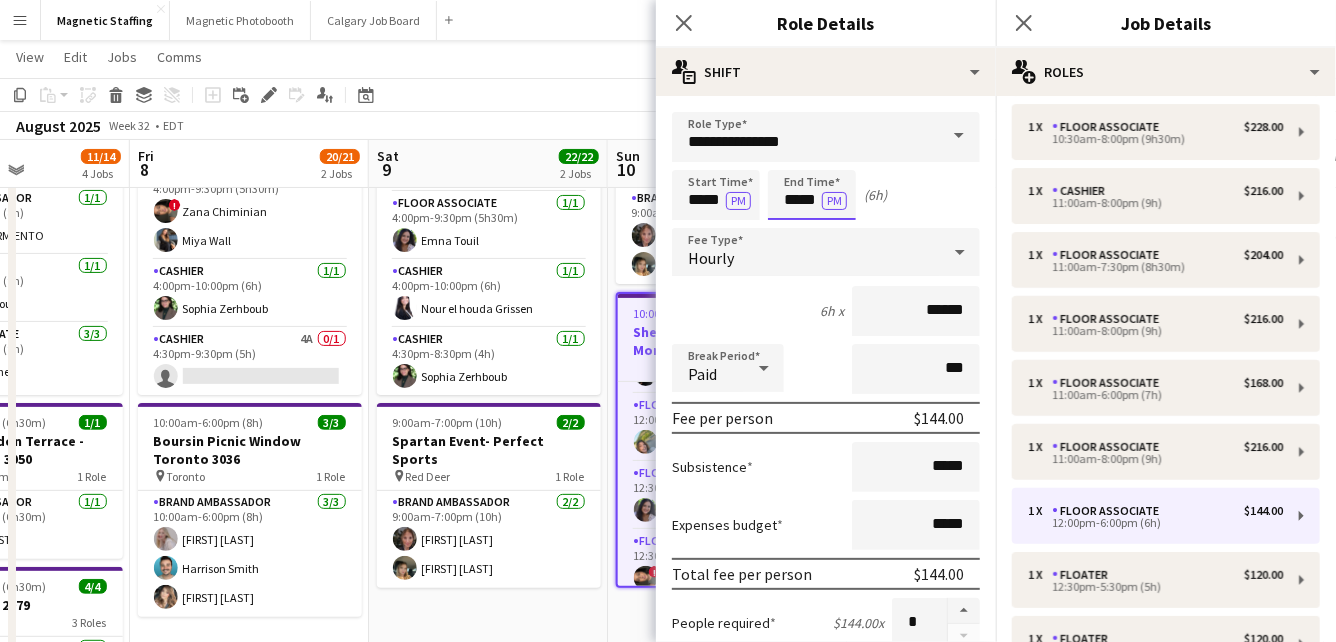 click on "*****" at bounding box center [812, 195] 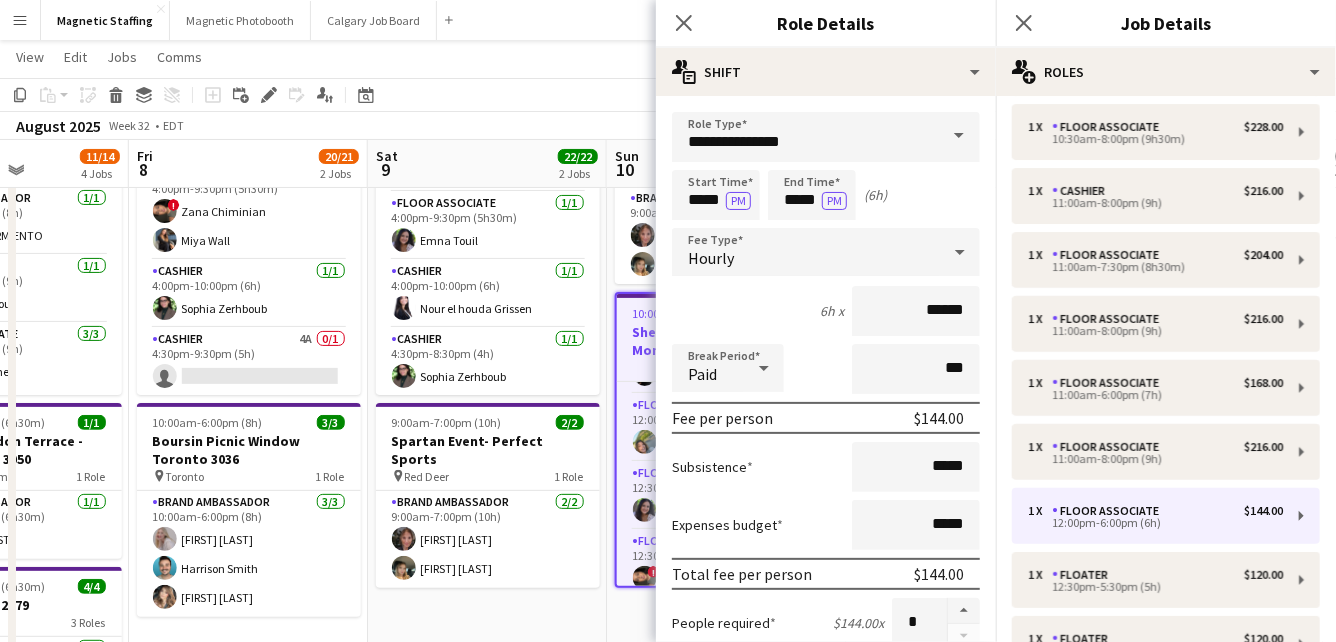 click on "9:00am-7:00pm (10h)    2/2   Spartan Event- Perfect Sports
pin
Red Deer   1 Role   Brand Ambassador   2/2   9:00am-7:00pm (10h)
[FIRST] [LAST] [FIRST] [LAST]     10:00am-8:30pm (10h30m)    15/15   Shein Retail Pop Up - Montreal #3060    15 Roles   Assistant Manger    1/1   10:00am-8:00pm (10h)
[FIRST] [LAST]  Manager   1/1   10:00am-8:30pm (10h30m)
[FIRST] [LAST]  Brand Ambassador   1/1   10:30am-7:30pm (9h)
[FIRST] [LAST]  Cashier   1/1   10:30am-7:30pm (9h)
[FIRST] [LAST]  Cashier   1/1   10:30am-8:00pm (9h30m)
[FIRST] [LAST]  Floor Associate   1/1   10:30am-8:00pm (9h30m)
[FIRST] [LAST]  Floor Associate   1/1   11:00am-6:00pm (7h)
[FIRST] [LAST]  Floor Associate   1/1   11:00am-7:30pm (8h30m)
[FIRST] [LAST]  Cashier   1/1   11:00am-8:00pm (9h)
[FIRST] [LAST]  Floor Associate   1/1   11:00am-8:00pm (9h)
[FIRST] [LAST]  Floor Associate   1/1   11:00am-8:00pm (9h)
[FIRST] [LAST]  Floor Associate   1/1   12:00pm-6:00pm (6h)
[FIRST] [LAST]  1/1  !" at bounding box center [726, 913] 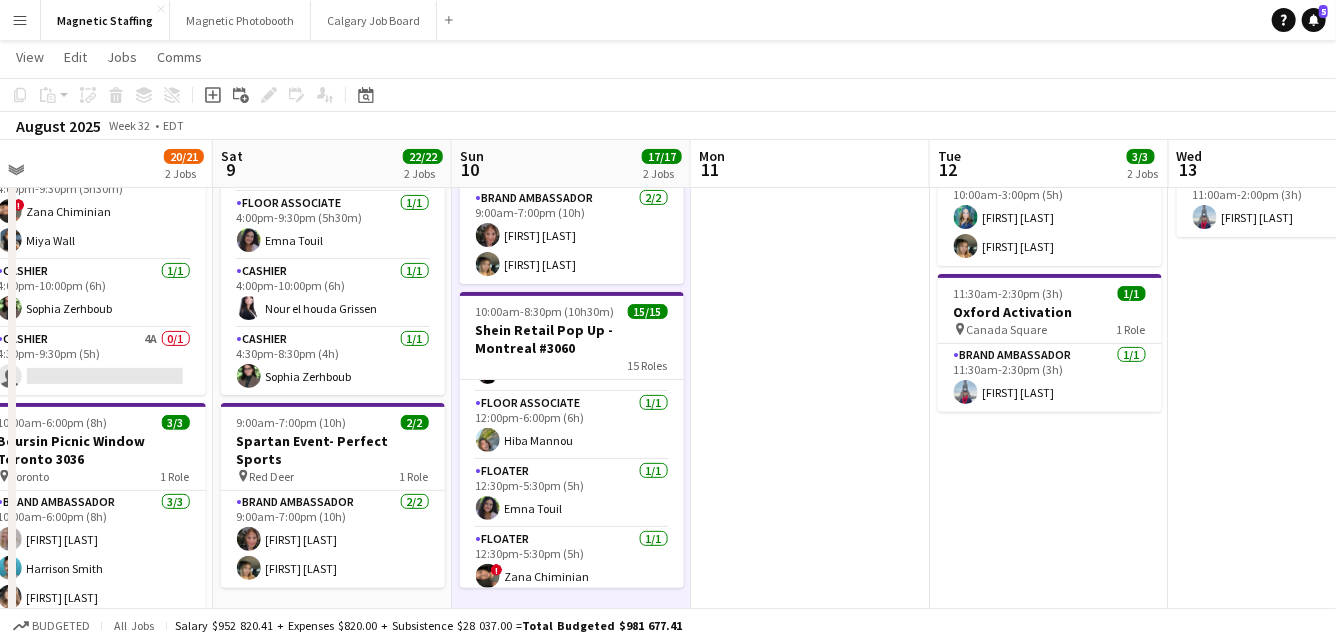 drag, startPoint x: 612, startPoint y: 350, endPoint x: 443, endPoint y: 350, distance: 169 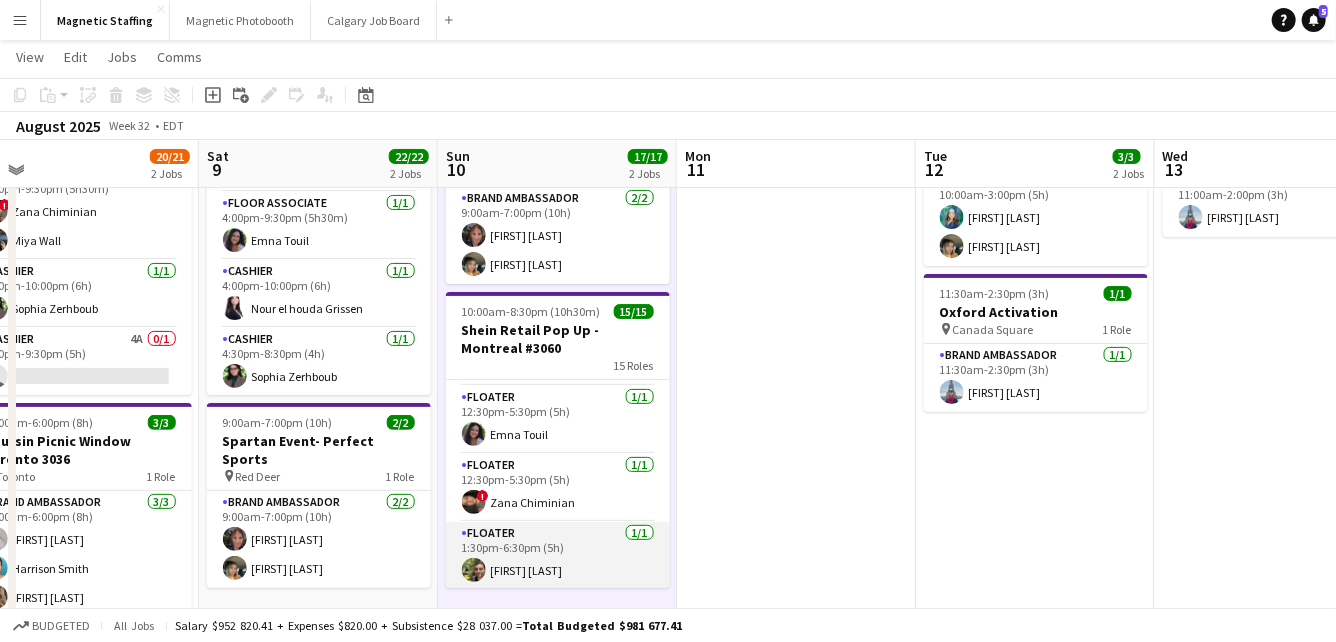 scroll, scrollTop: 811, scrollLeft: 0, axis: vertical 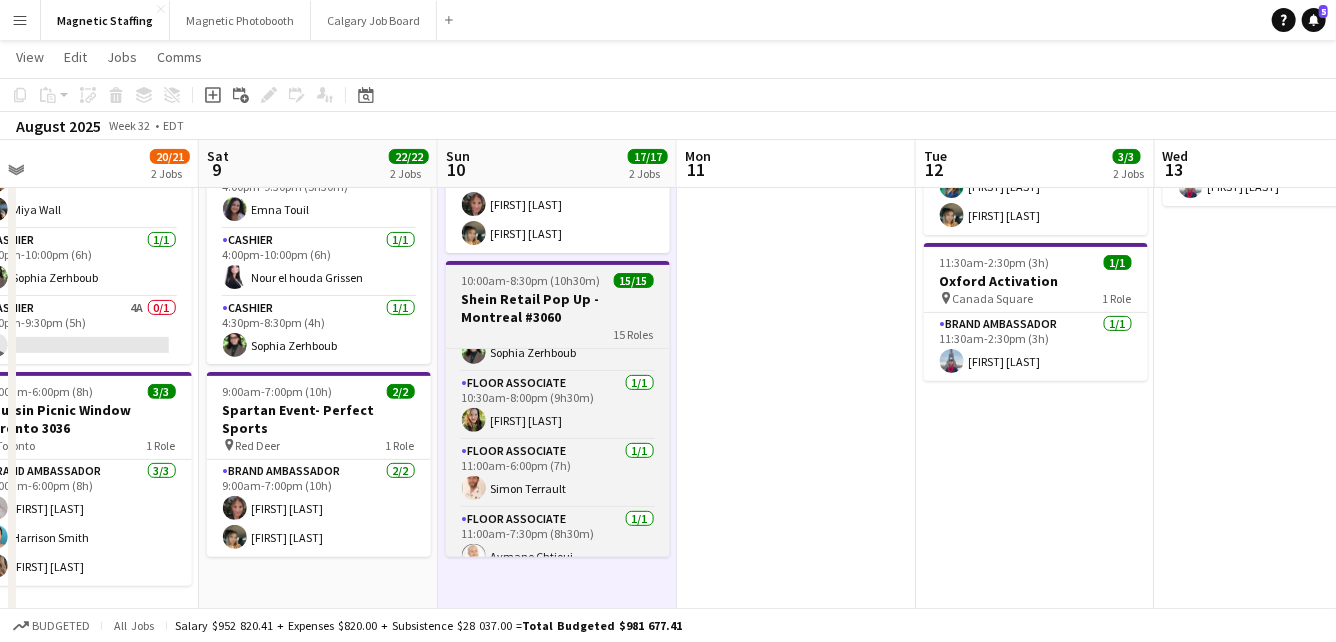 click on "10:00am-8:30pm (10h30m)" at bounding box center (531, 280) 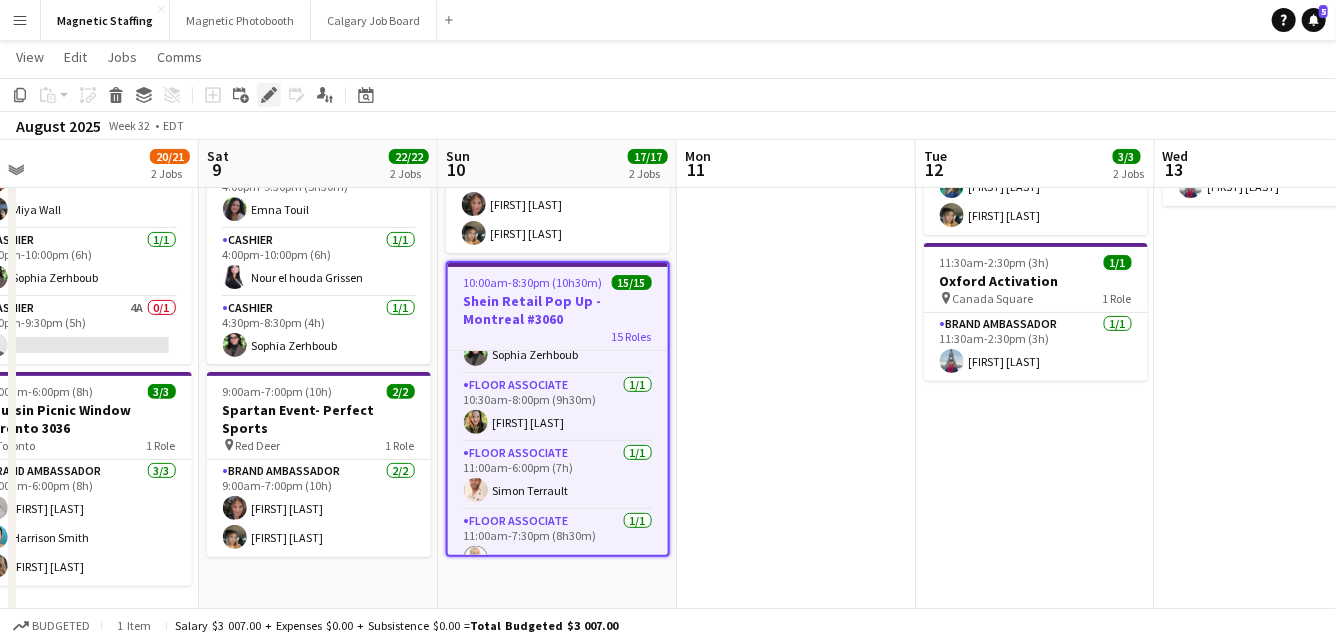 click 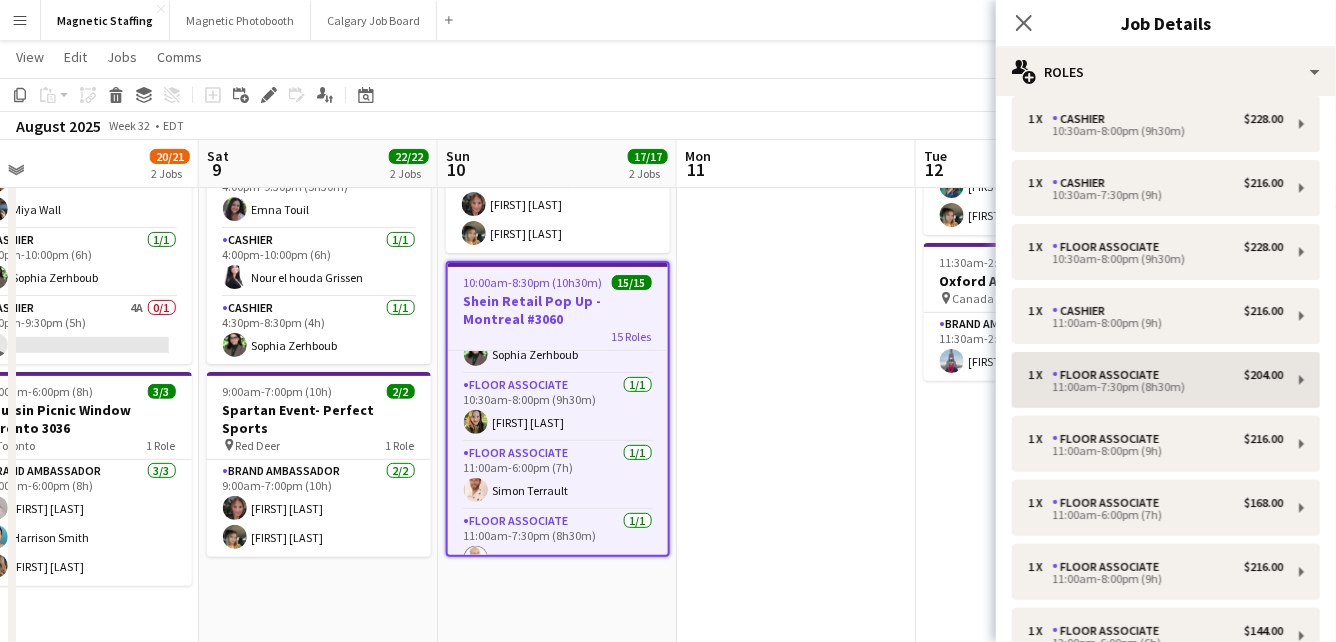 scroll, scrollTop: 212, scrollLeft: 0, axis: vertical 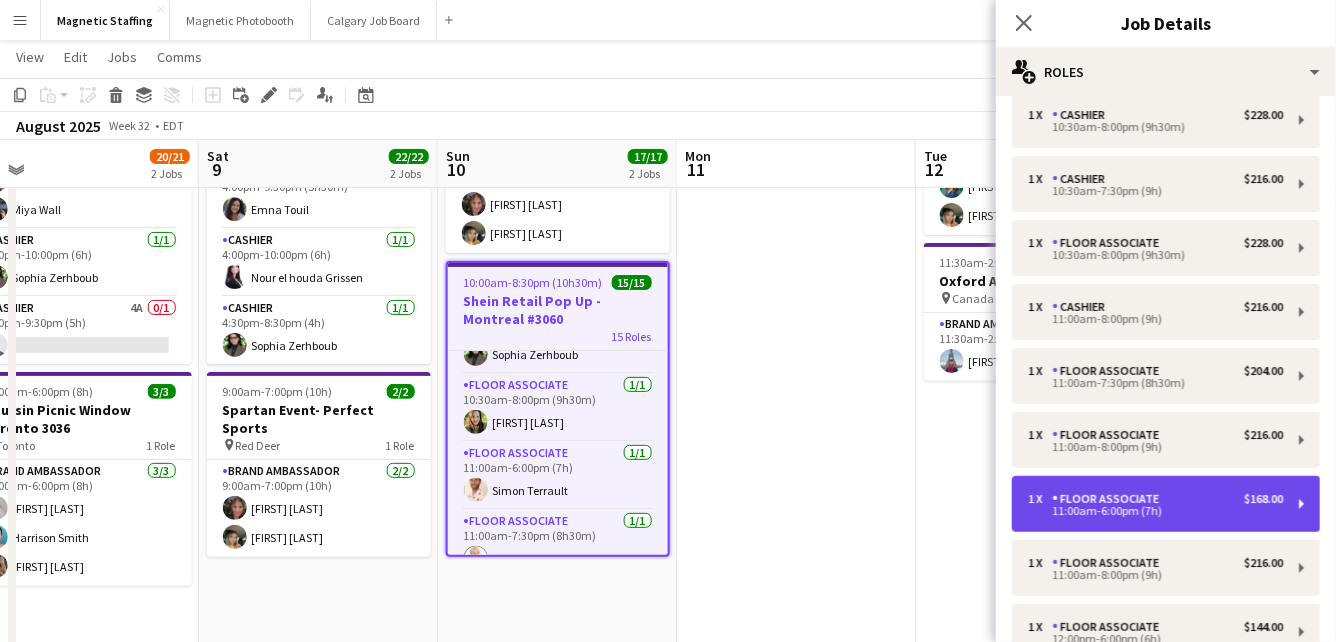 click on "Floor Associate" at bounding box center [1109, 499] 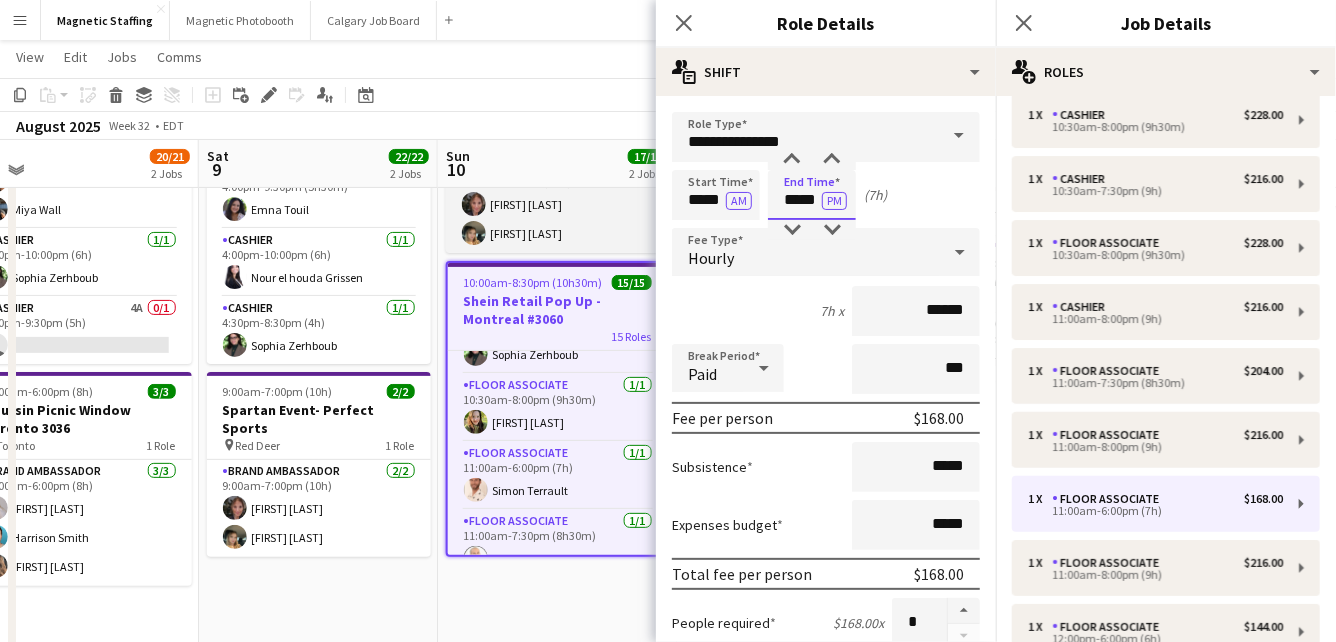 drag, startPoint x: 819, startPoint y: 198, endPoint x: 610, endPoint y: 191, distance: 209.11719 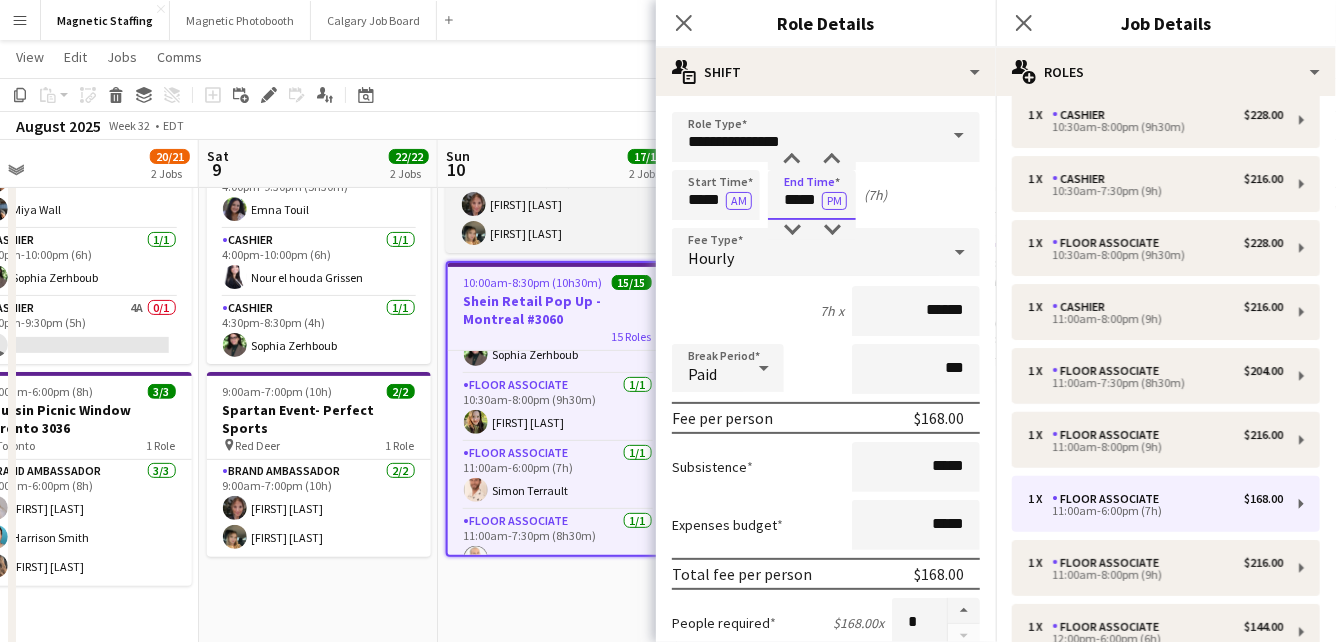 click on "Menu
Boards
Boards   Boards   All jobs   Status
Workforce
Workforce   My Workforce   Recruiting
Comms
Comms
Pay
Pay   Approvals   Payments   Reports
Platform Settings
Platform Settings   Your settings
Training Academy
Training Academy
Knowledge Base
Knowledge Base
Product Updates
Product Updates   Log Out   Privacy   Magnetic Staffing
Close
Magnetic Photobooth
Close
Calgary Job Board
Close
Add
Help
Notifications
5   Magnetic Staffing   View  Day view expanded Day view collapsed Month view Date picker Copy" at bounding box center [668, 833] 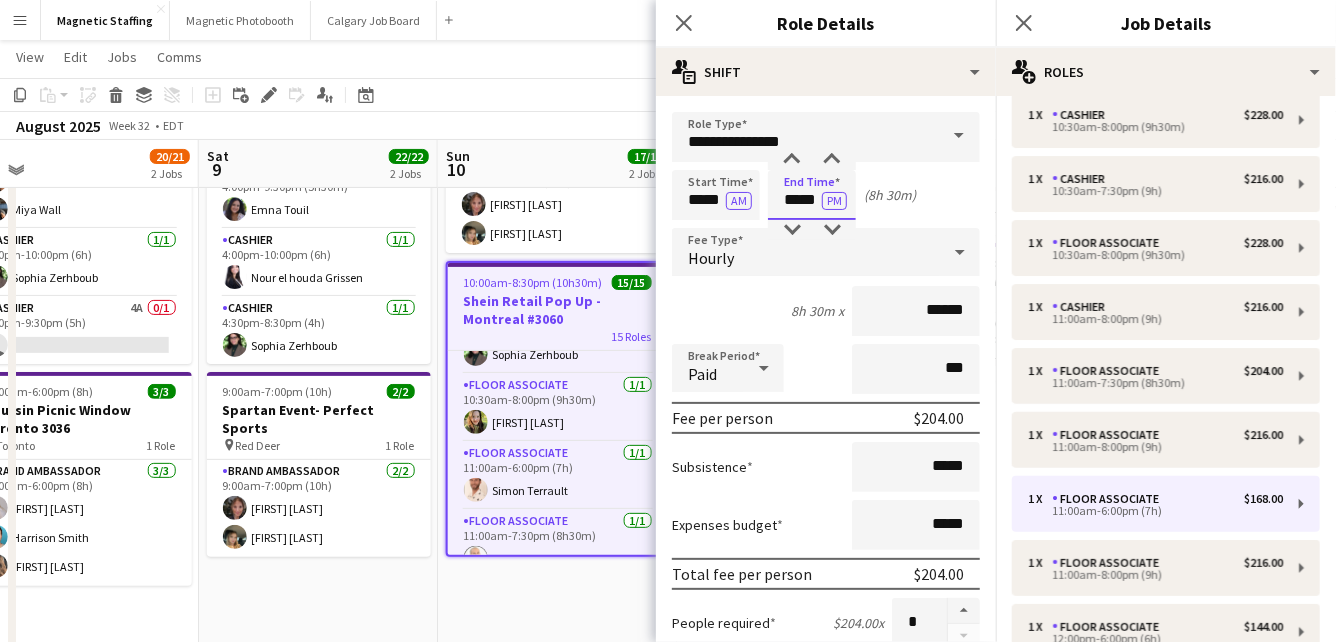 scroll, scrollTop: 709, scrollLeft: 0, axis: vertical 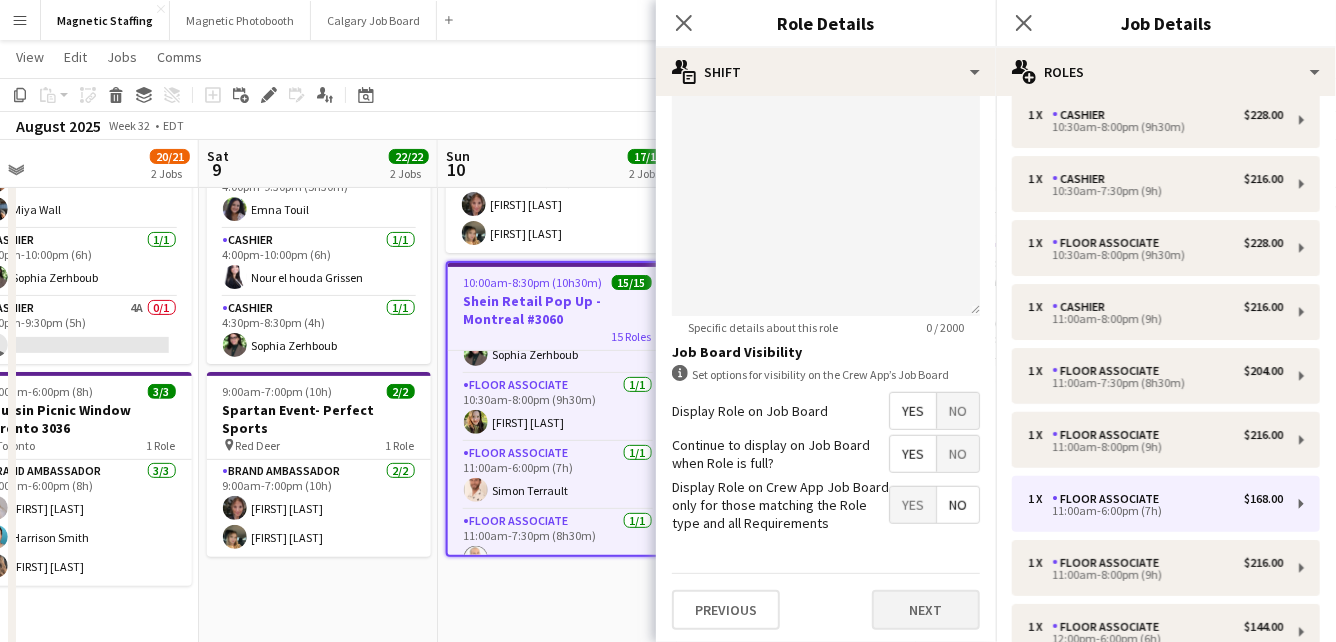 type on "*****" 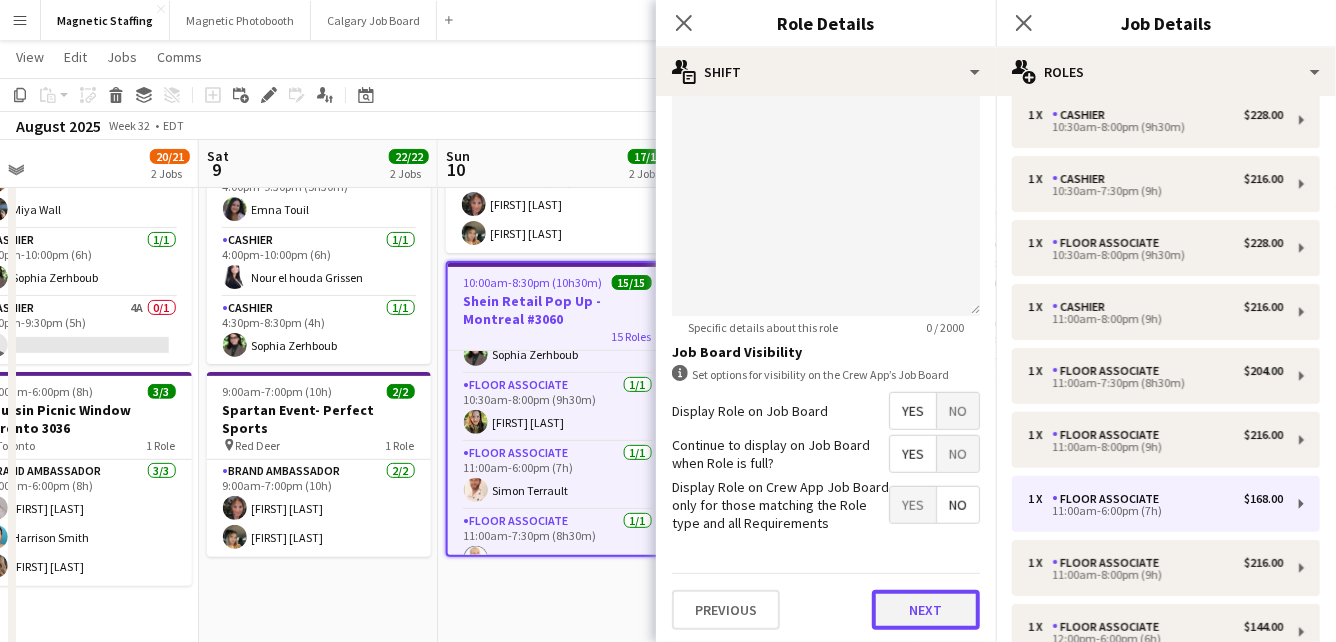 click on "Next" at bounding box center (926, 610) 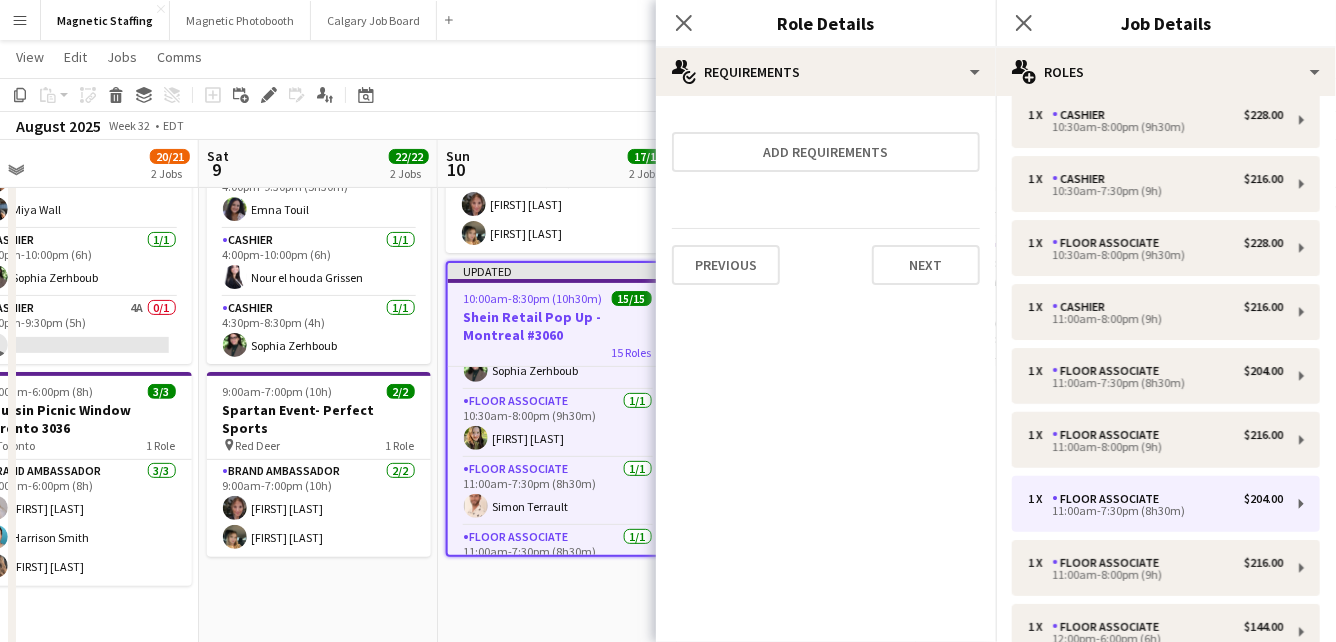 scroll, scrollTop: 0, scrollLeft: 0, axis: both 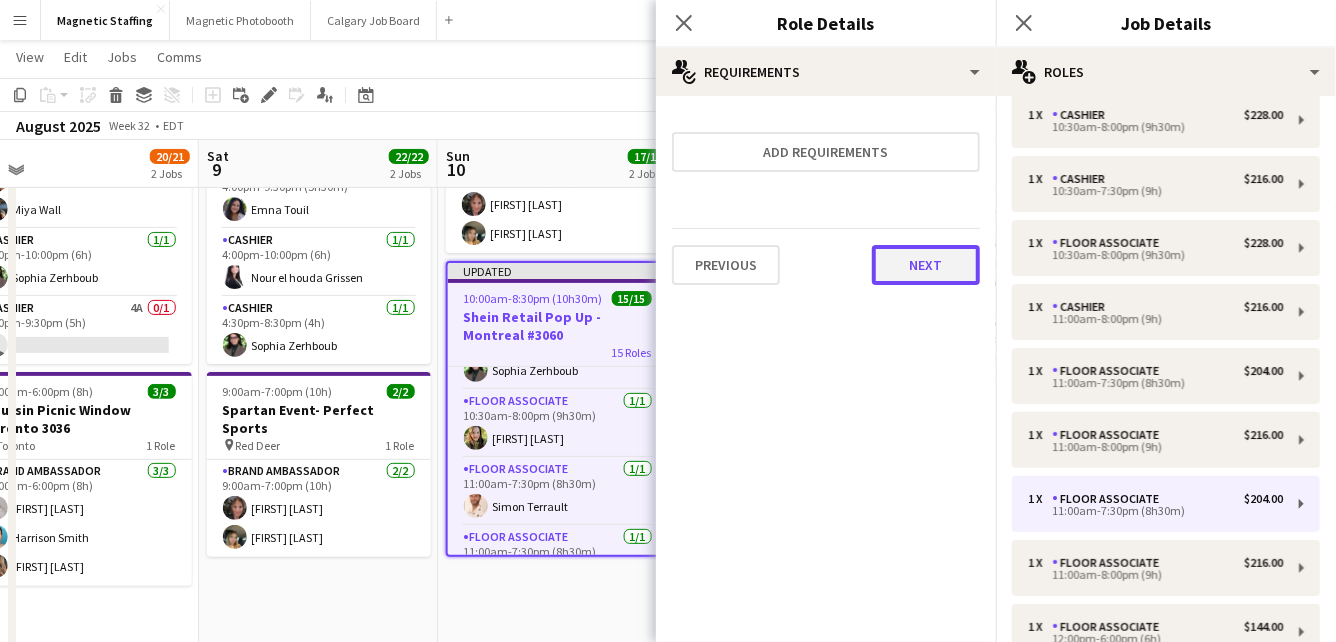 click on "Next" at bounding box center [926, 265] 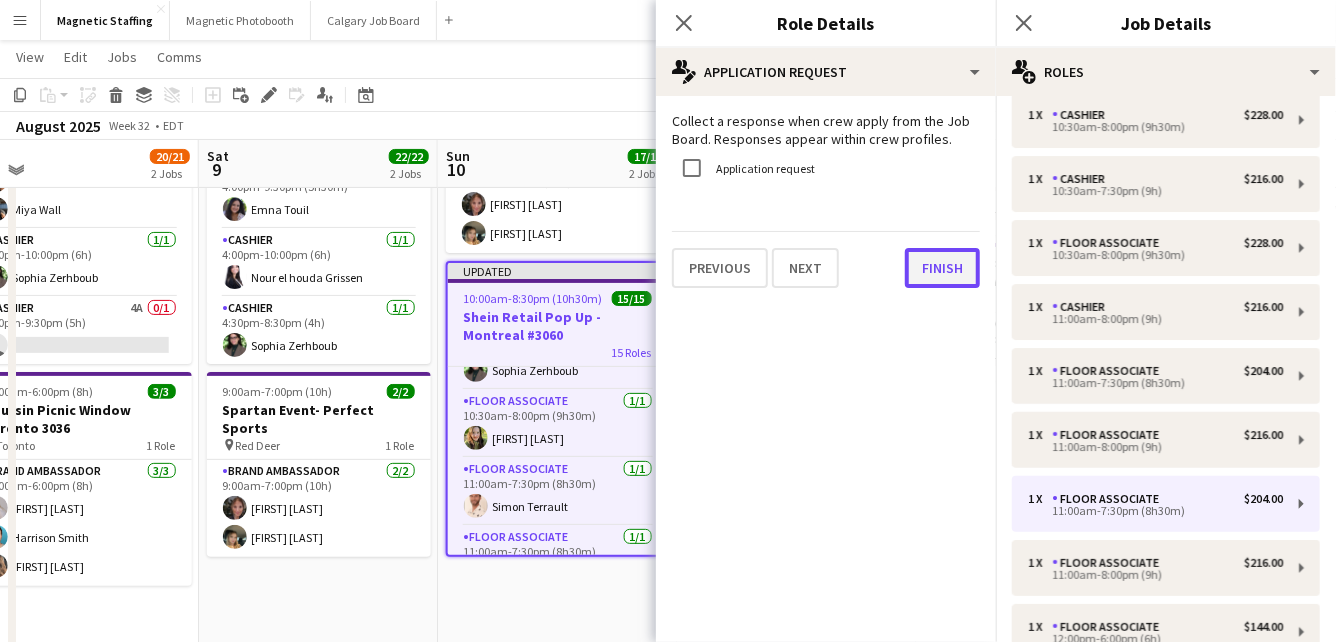 click on "Finish" at bounding box center (942, 268) 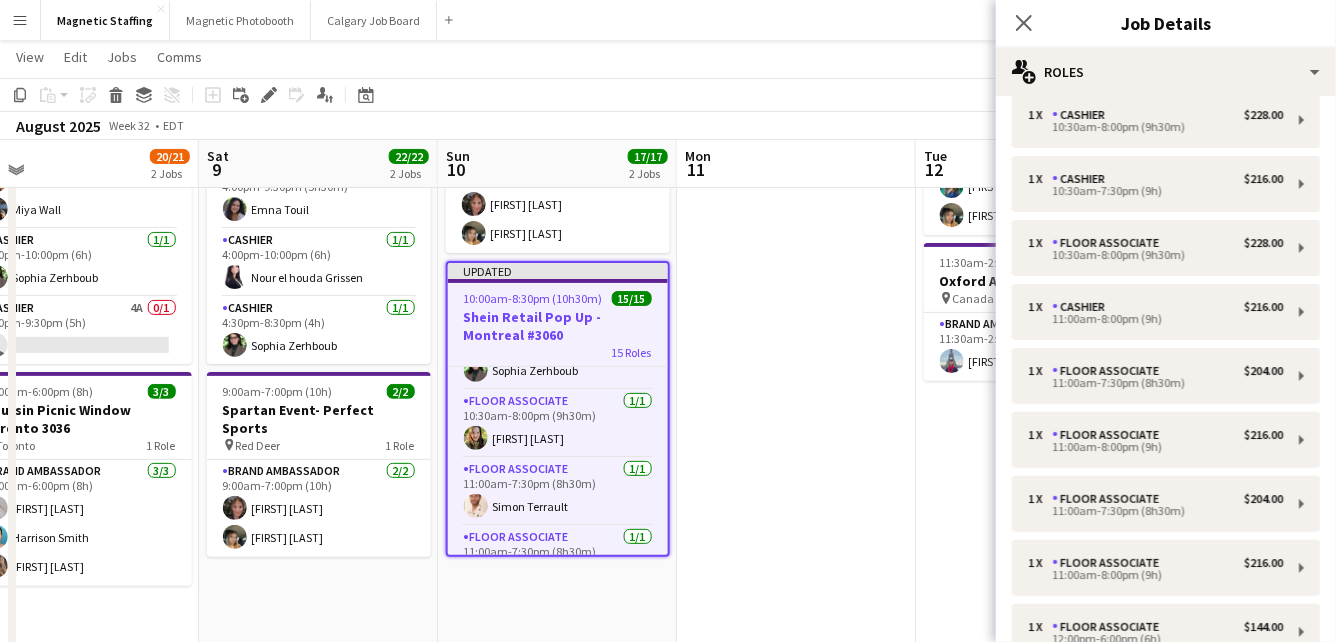 click on "Mon   11" at bounding box center [796, 164] 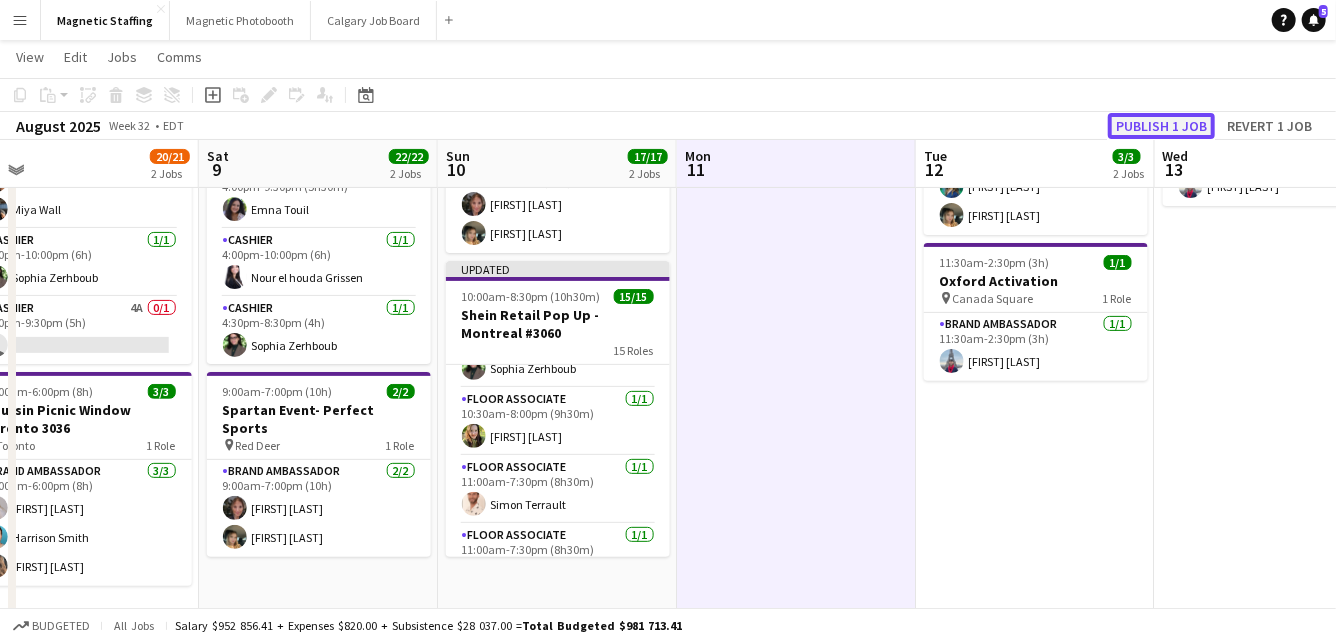 click on "Publish 1 job" 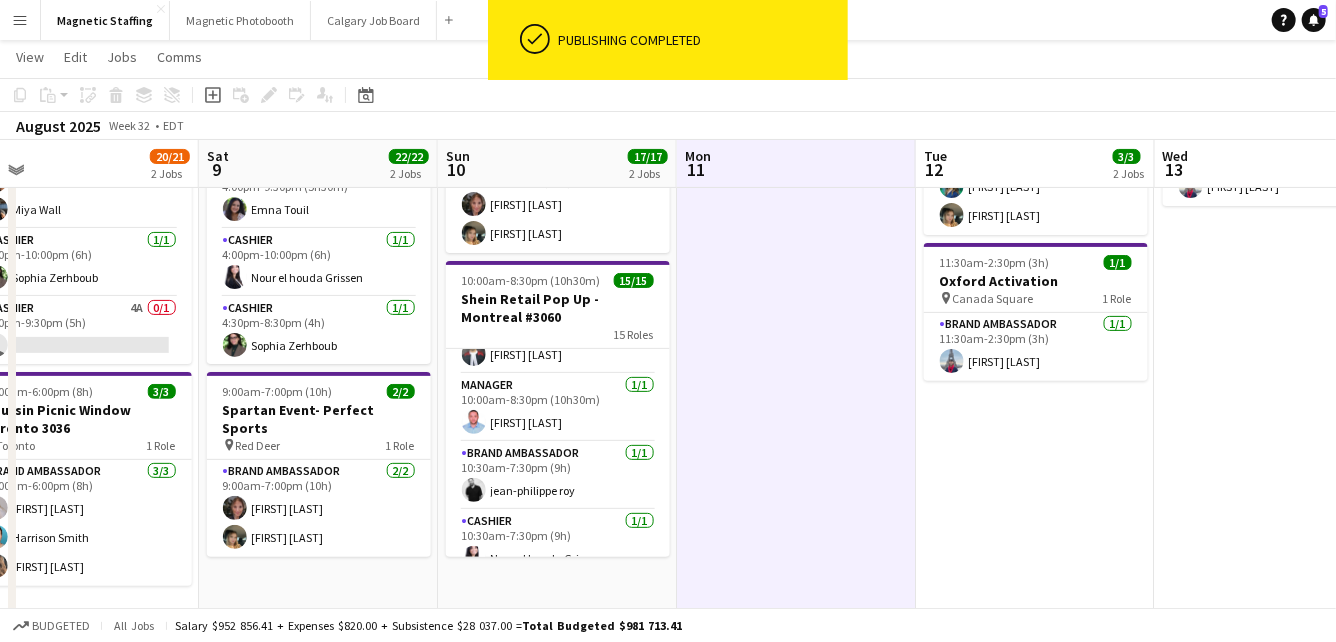 scroll, scrollTop: 0, scrollLeft: 0, axis: both 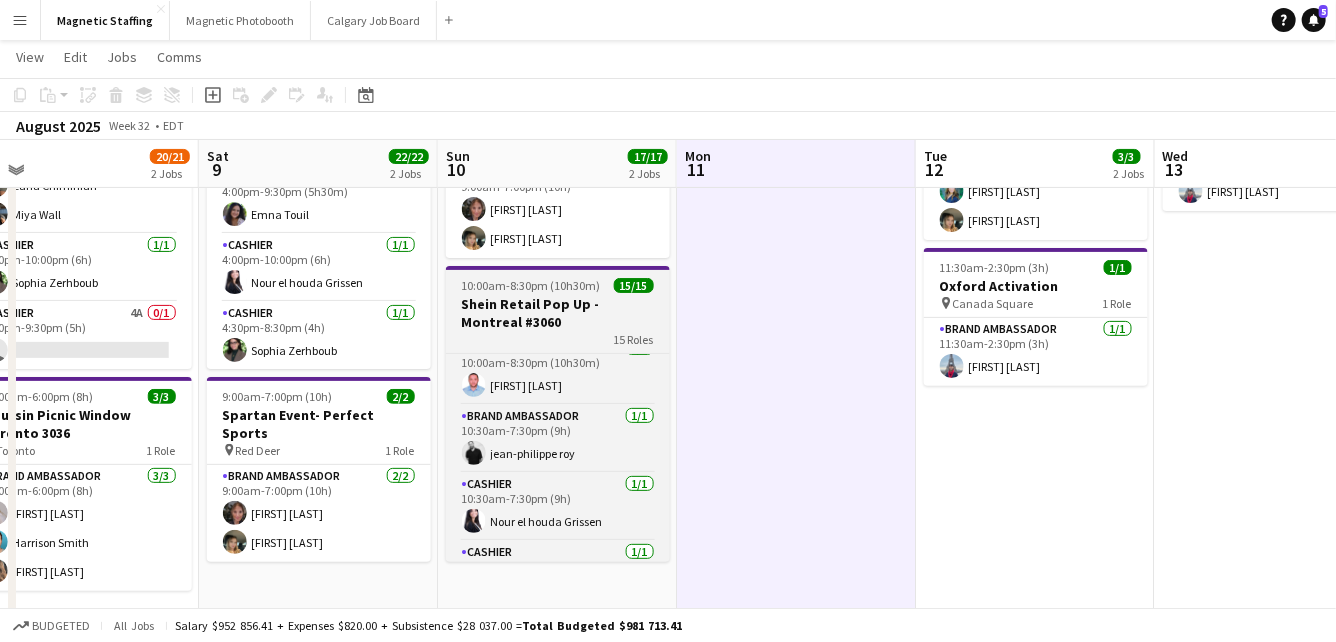 click on "10:00am-8:30pm (10h30m)" at bounding box center (531, 285) 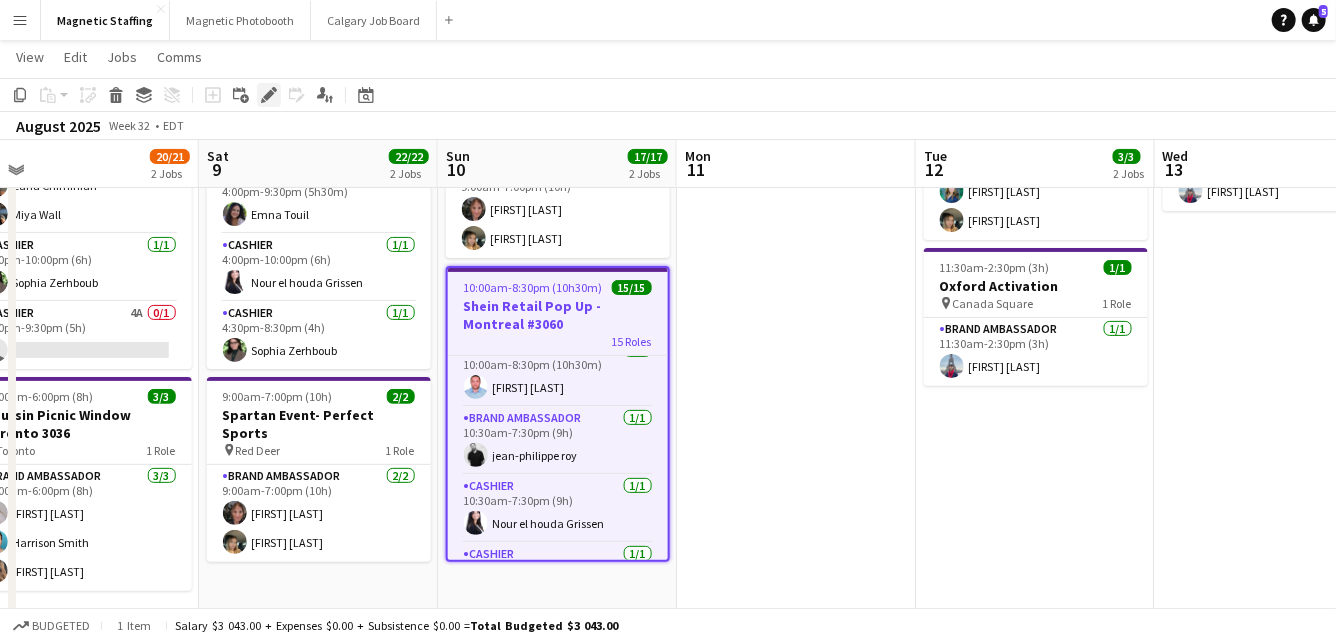 click on "Edit" 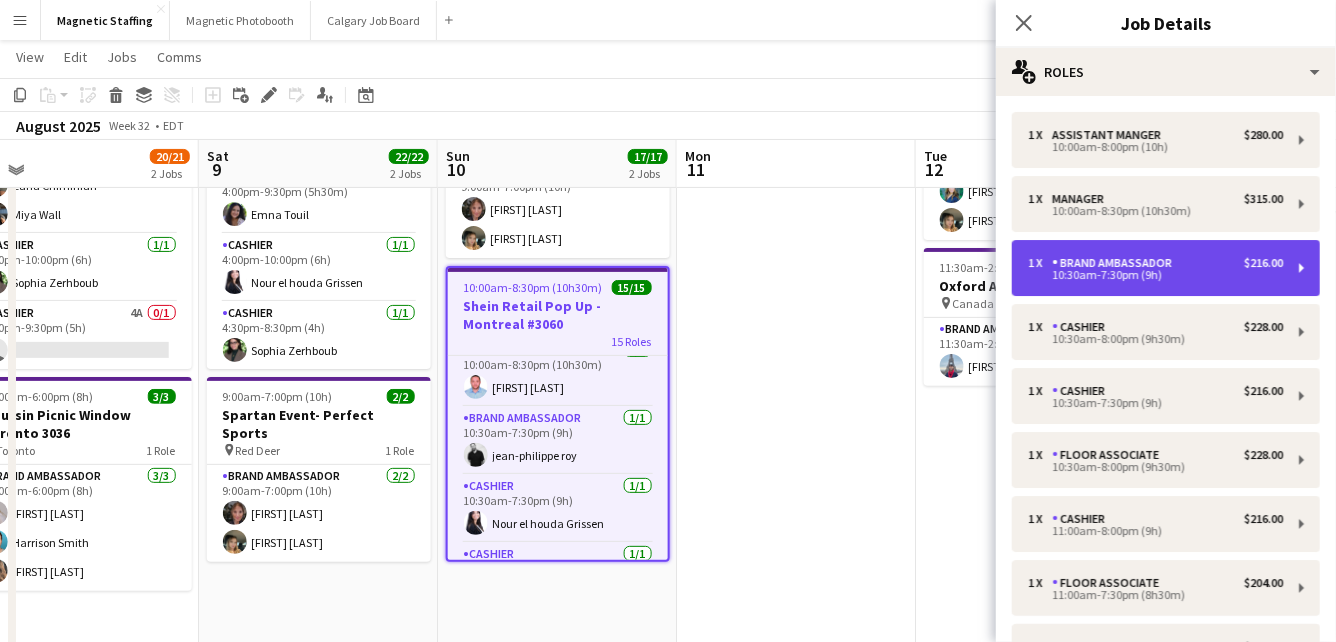 click on "1 x   Brand Ambassador   $216.00   10:30am-7:30pm (9h)" at bounding box center (1166, 268) 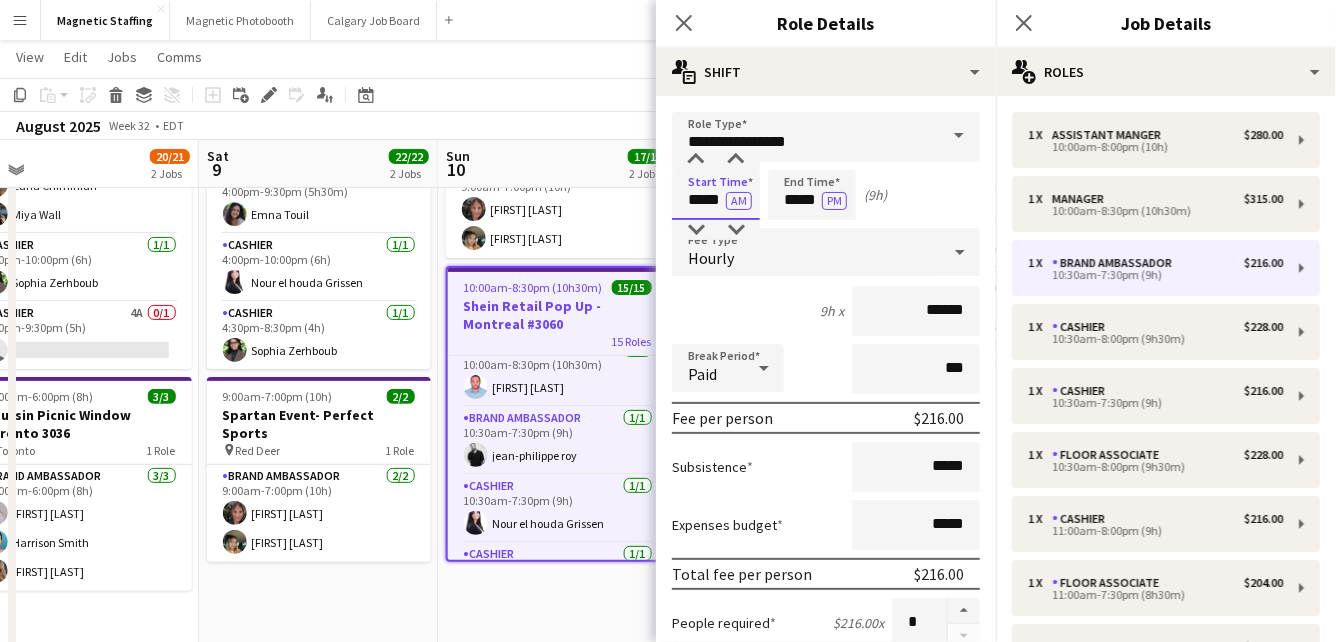 drag, startPoint x: 716, startPoint y: 203, endPoint x: 431, endPoint y: 201, distance: 285.00702 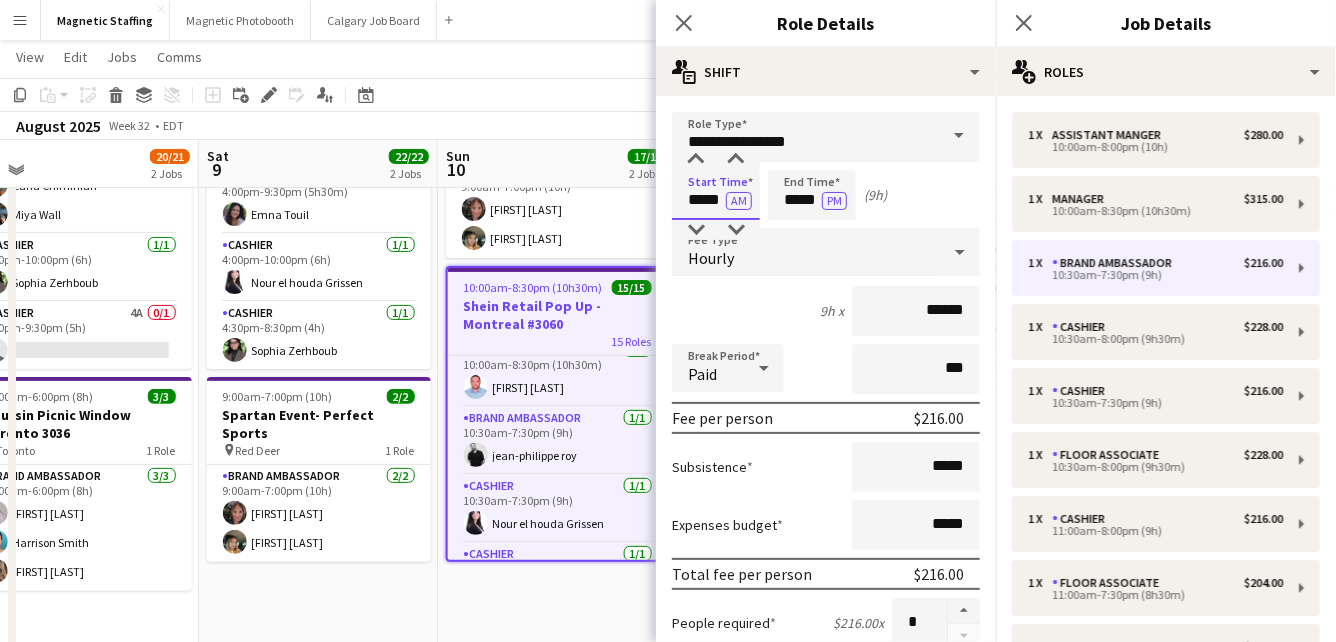 click on "Menu
Boards
Boards   Boards   All jobs   Status
Workforce
Workforce   My Workforce   Recruiting
Comms
Comms
Pay
Pay   Approvals   Payments   Reports
Platform Settings
Platform Settings   Your settings
Training Academy
Training Academy
Knowledge Base
Knowledge Base
Product Updates
Product Updates   Log Out   Privacy   Magnetic Staffing
Close
Magnetic Photobooth
Close
Calgary Job Board
Close
Add
Help
Notifications
5   Magnetic Staffing   View  Day view expanded Day view collapsed Month view Date picker Copy" at bounding box center [668, 838] 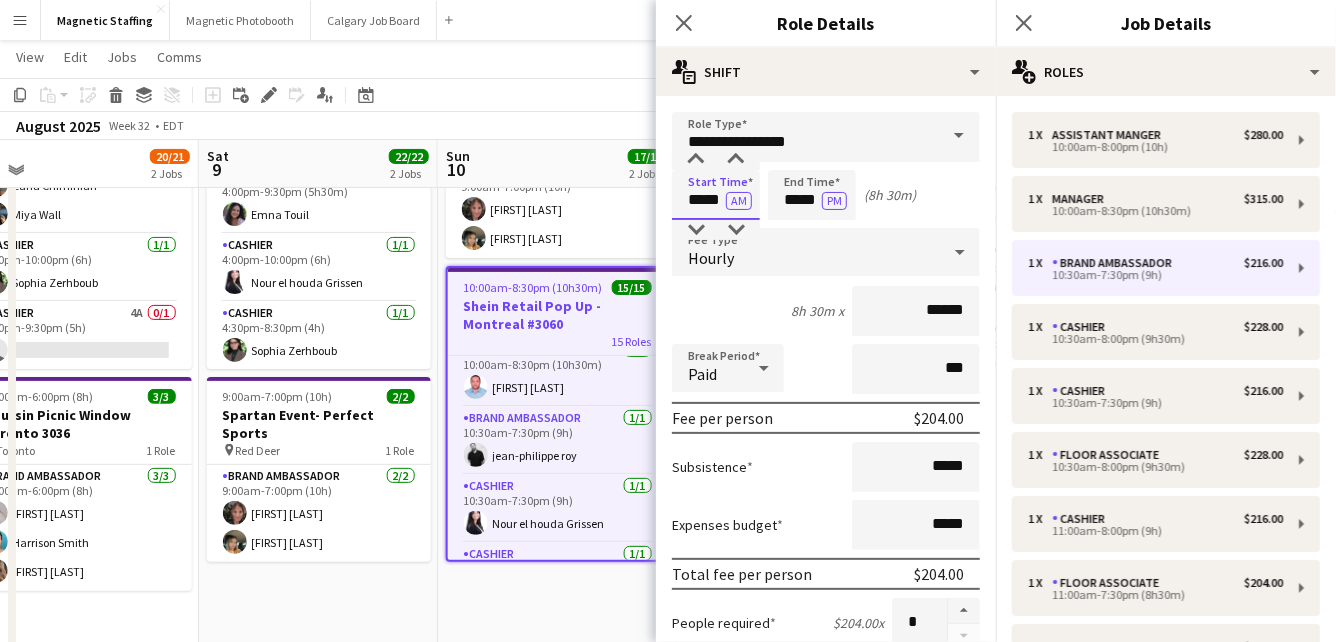 type on "*****" 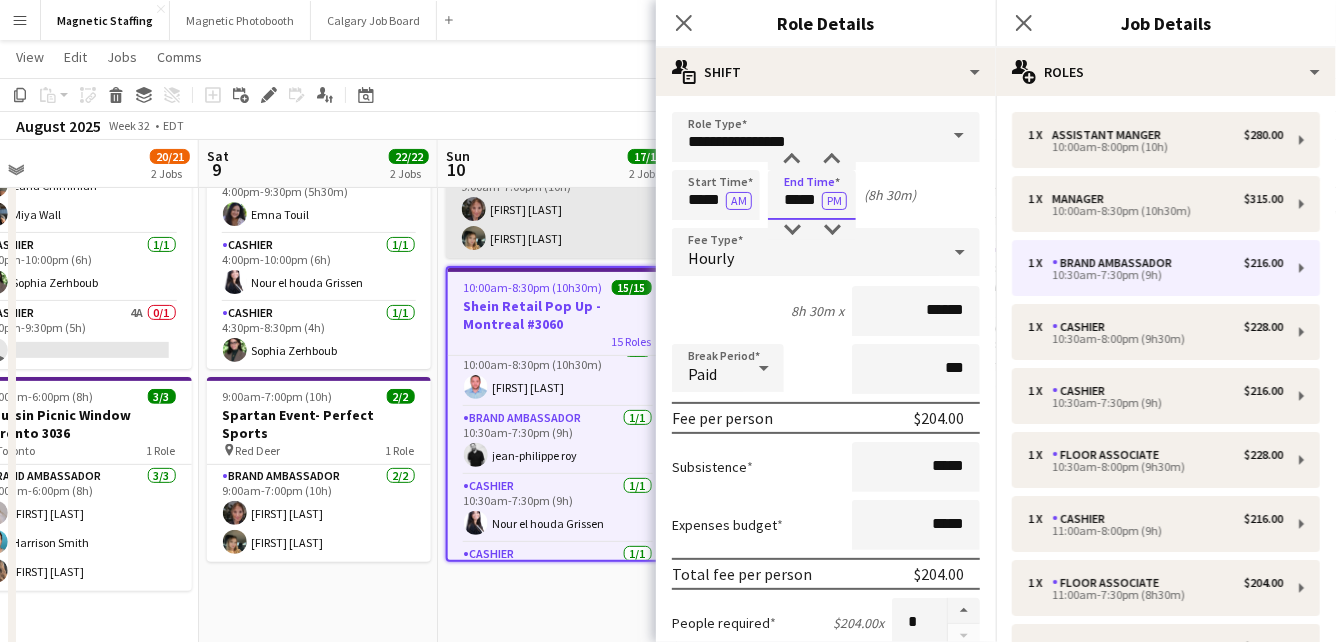 drag, startPoint x: 818, startPoint y: 205, endPoint x: 529, endPoint y: 192, distance: 289.29224 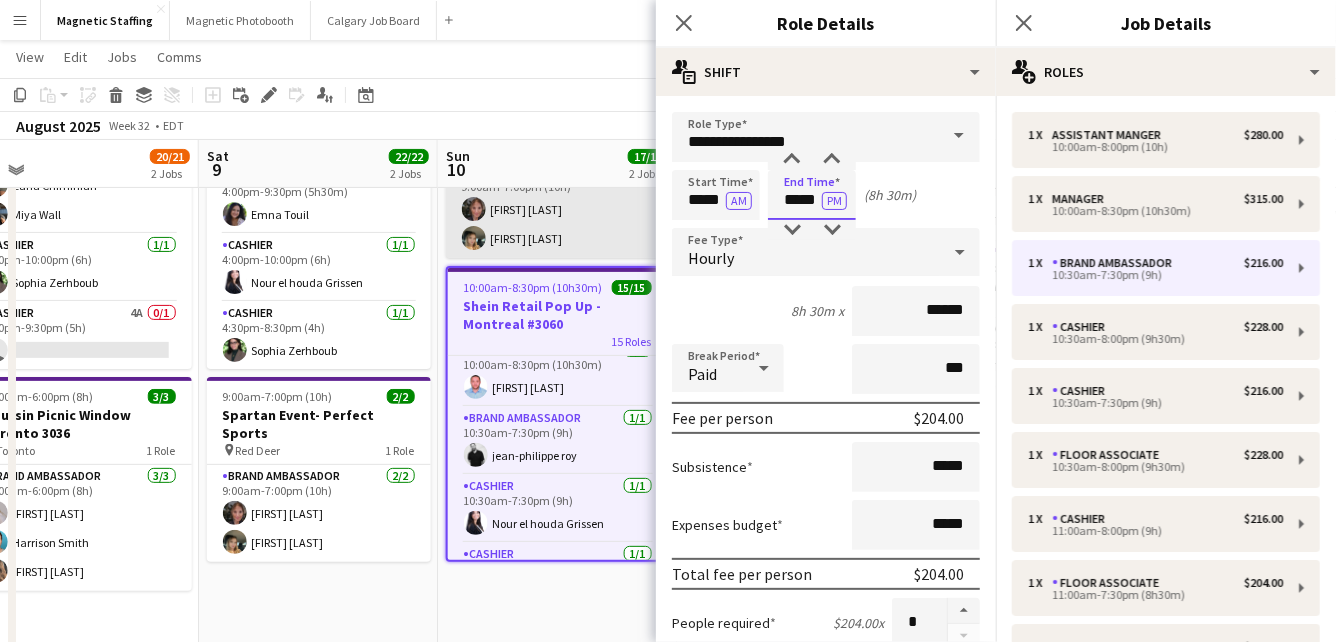 click on "Menu
Boards
Boards   Boards   All jobs   Status
Workforce
Workforce   My Workforce   Recruiting
Comms
Comms
Pay
Pay   Approvals   Payments   Reports
Platform Settings
Platform Settings   Your settings
Training Academy
Training Academy
Knowledge Base
Knowledge Base
Product Updates
Product Updates   Log Out   Privacy   Magnetic Staffing
Close
Magnetic Photobooth
Close
Calgary Job Board
Close
Add
Help
Notifications
5   Magnetic Staffing   View  Day view expanded Day view collapsed Month view Date picker Copy" at bounding box center [668, 838] 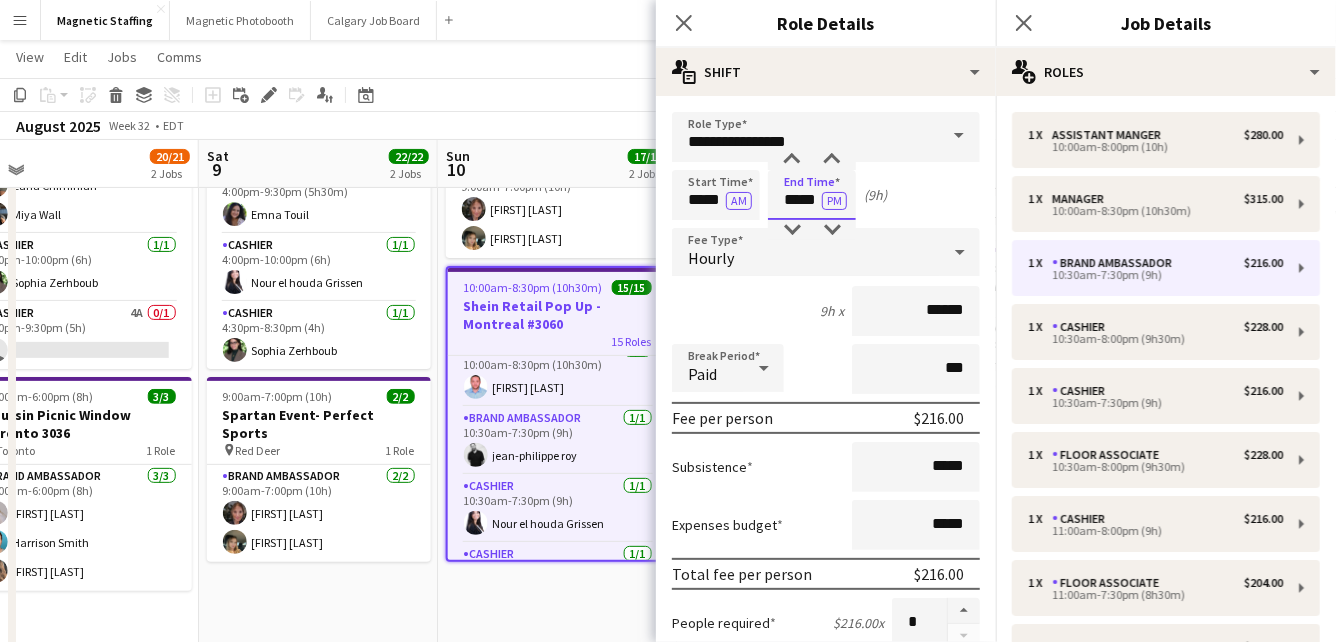 scroll, scrollTop: 709, scrollLeft: 0, axis: vertical 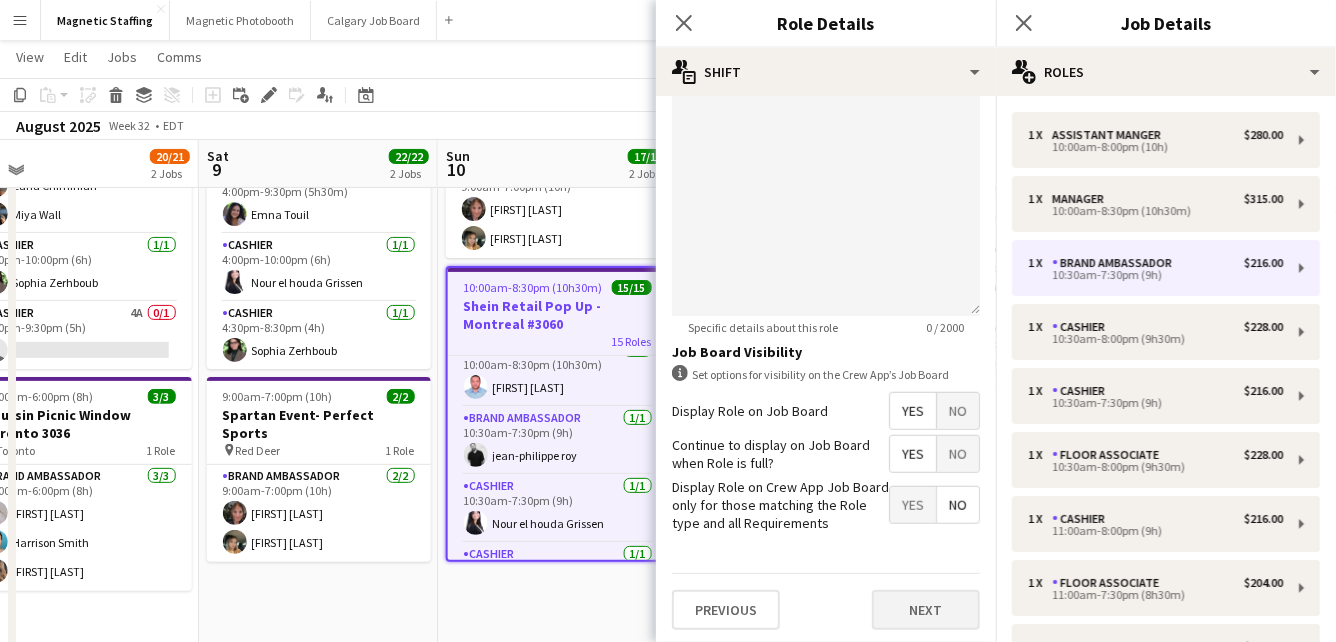 type on "*****" 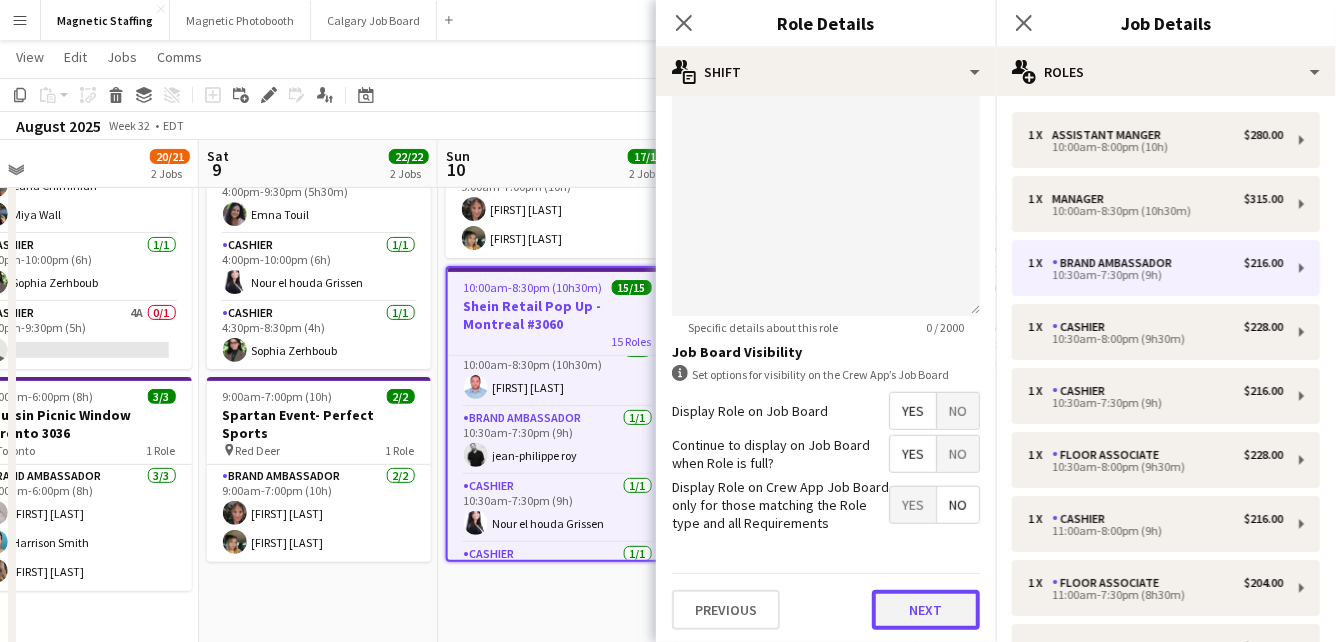 click on "Next" at bounding box center (926, 610) 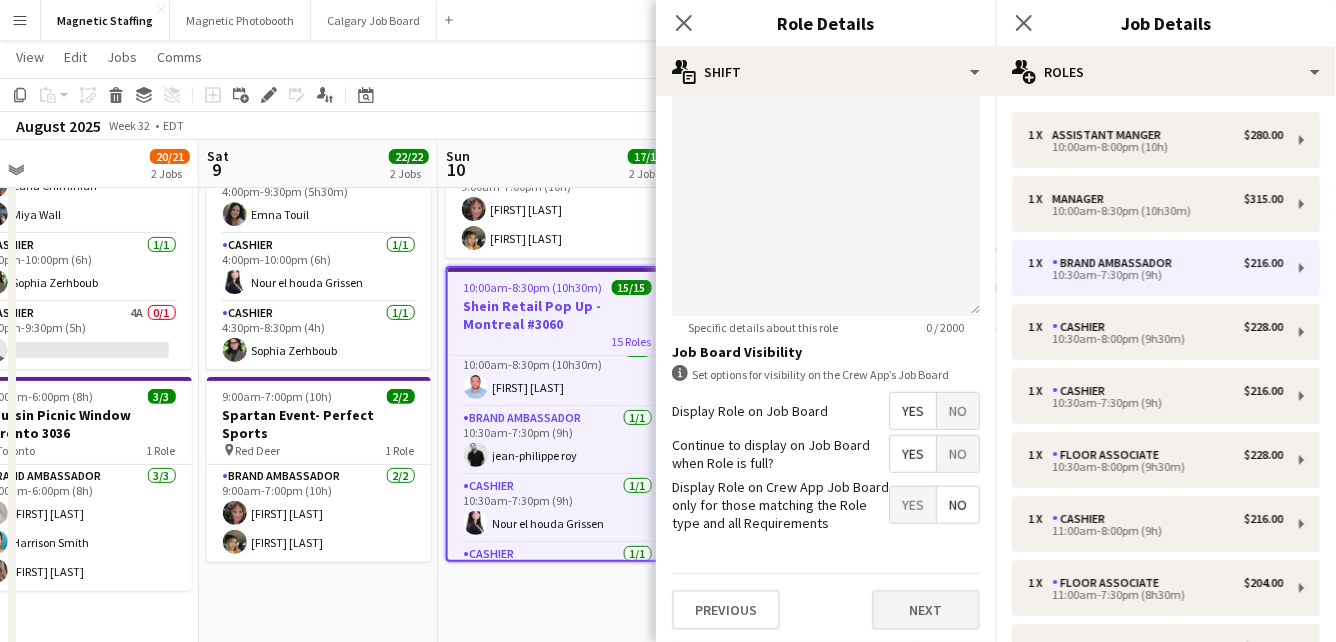 scroll, scrollTop: 0, scrollLeft: 0, axis: both 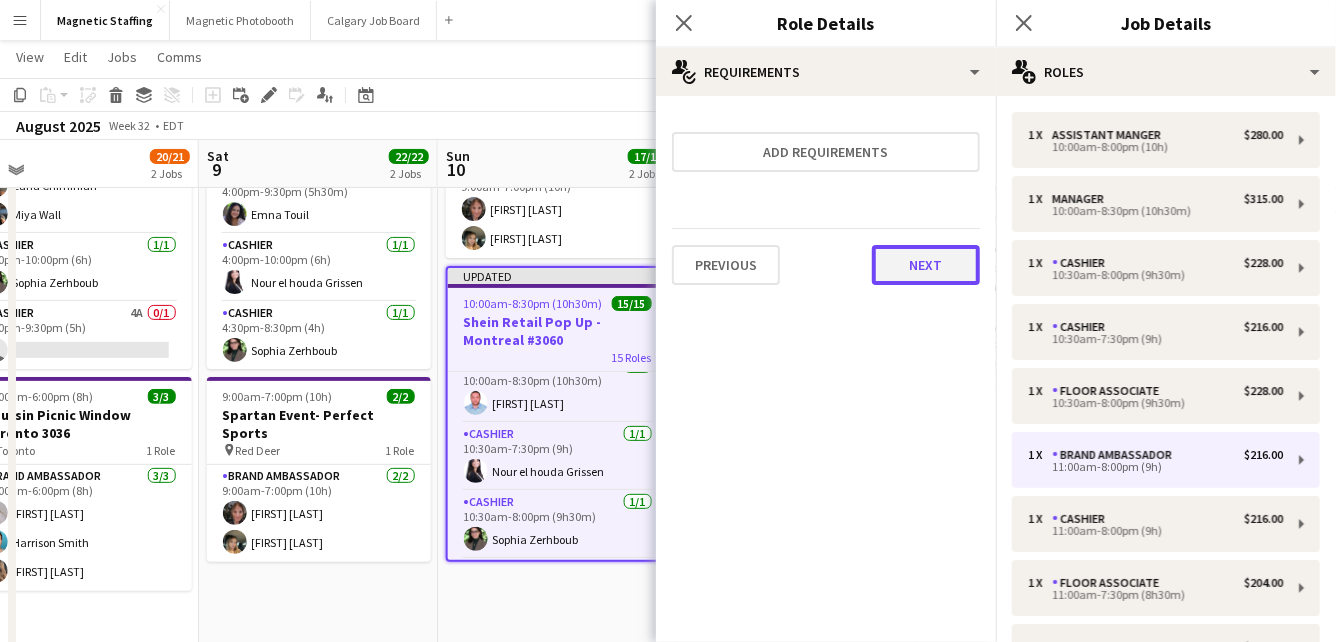 click on "Next" at bounding box center [926, 265] 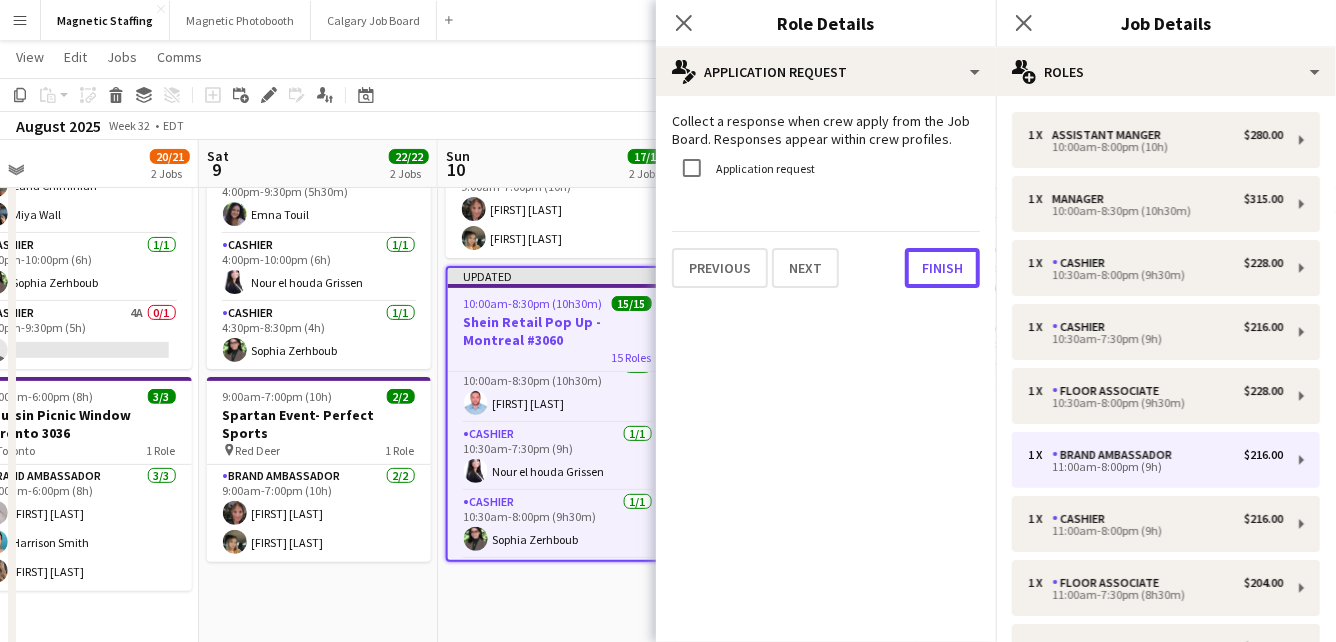 click on "Finish" at bounding box center (942, 268) 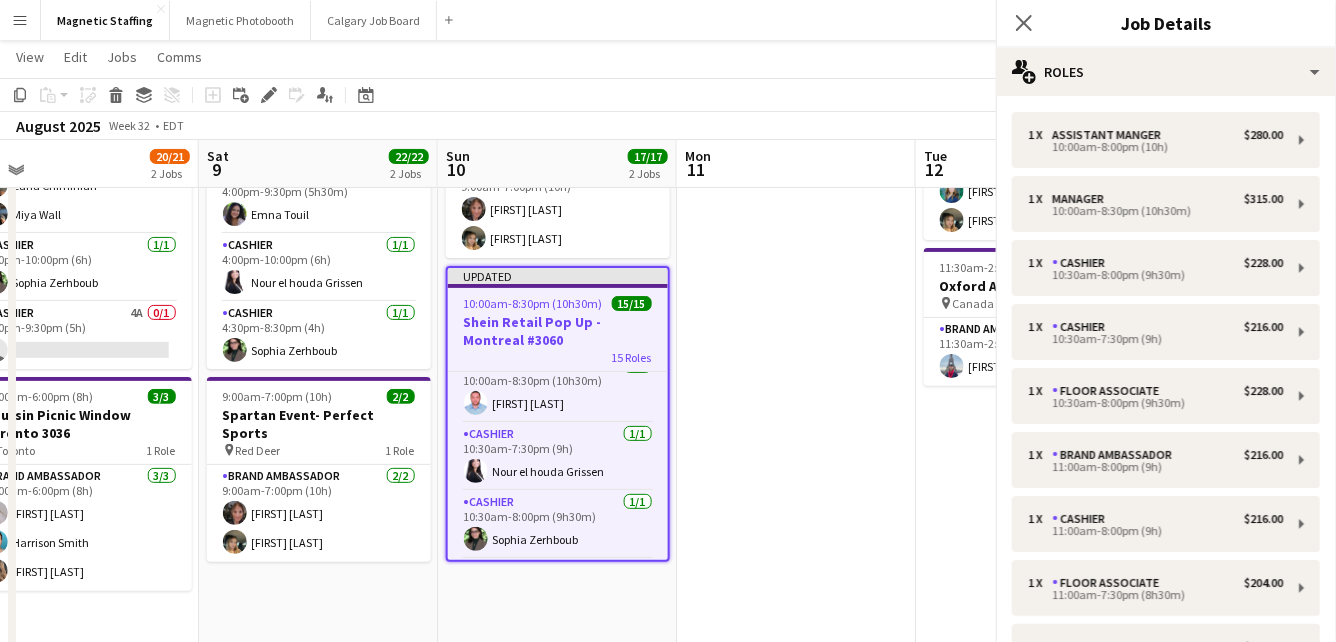 click at bounding box center (796, 887) 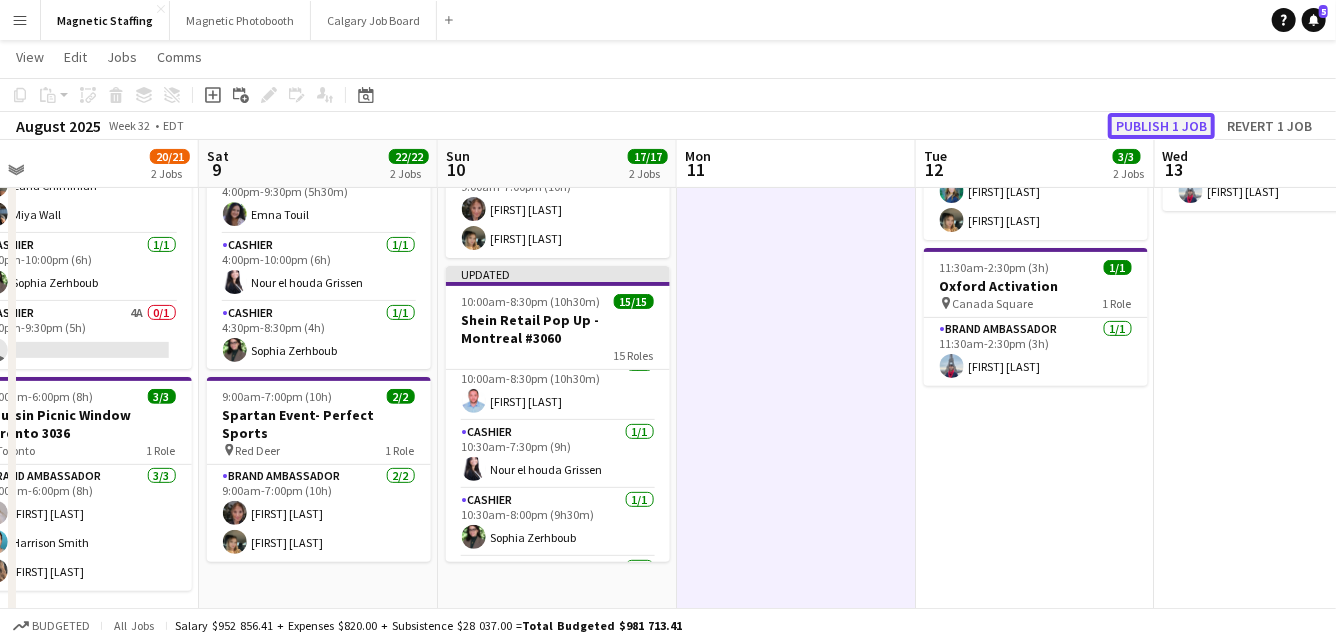 click on "Publish 1 job" 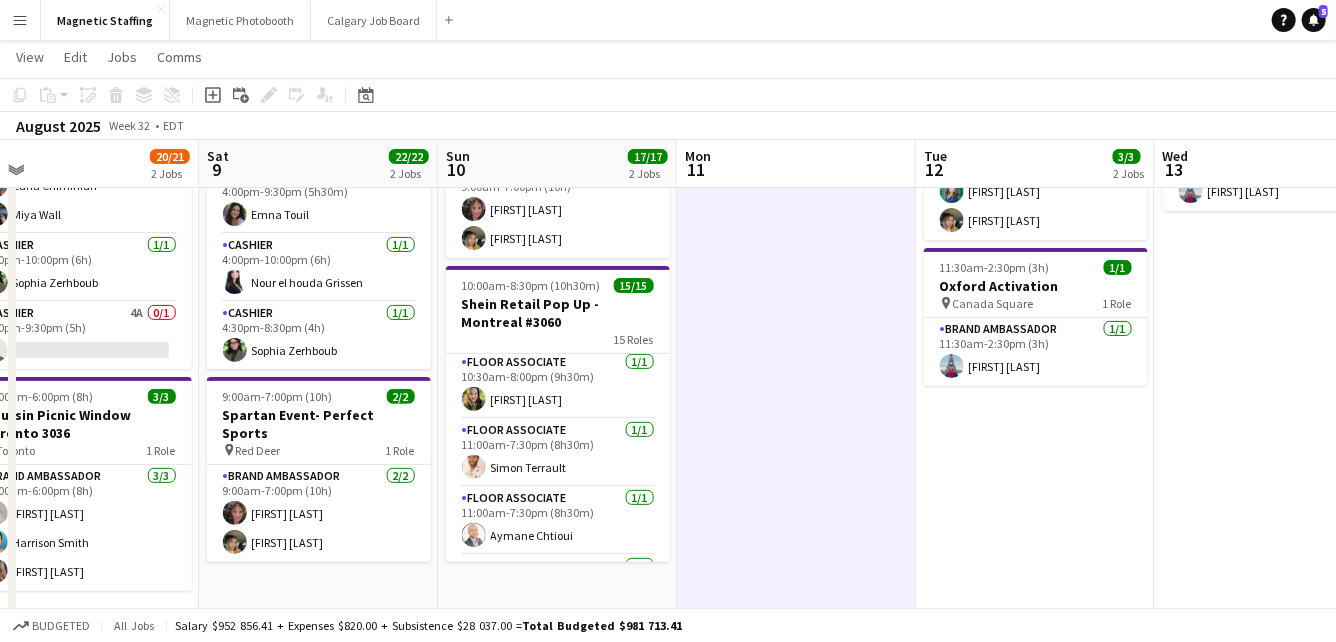 scroll, scrollTop: 276, scrollLeft: 0, axis: vertical 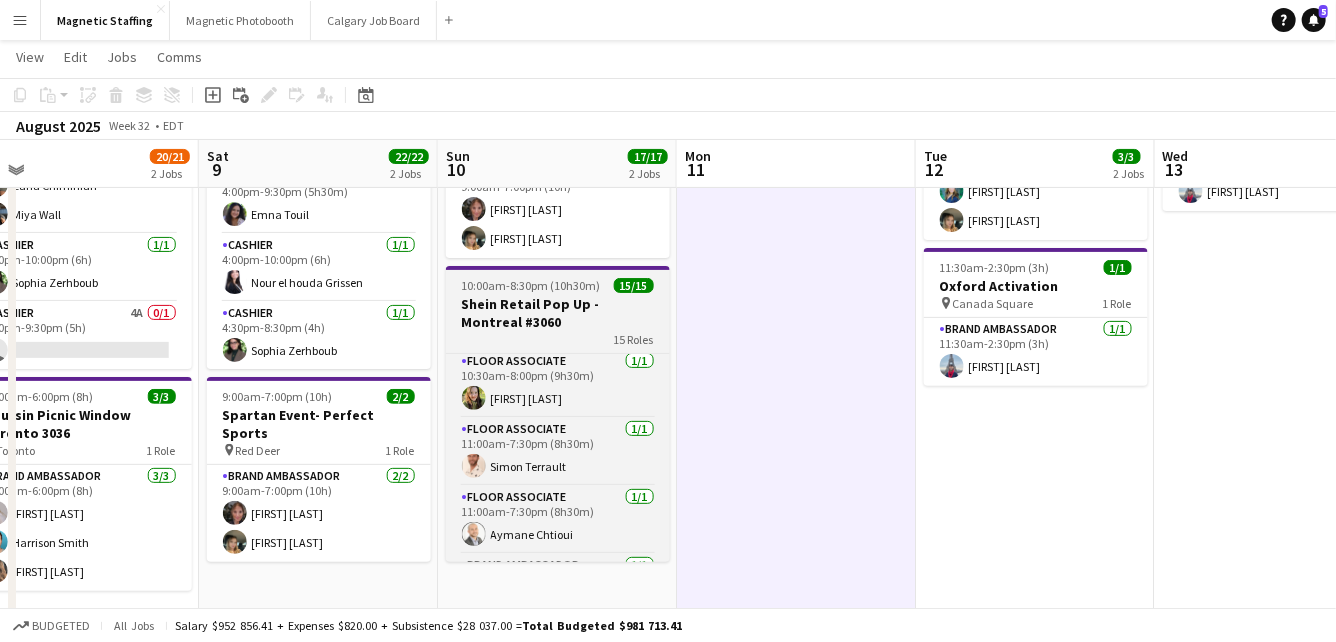 click on "Shein Retail Pop Up - Montreal #3060" at bounding box center [558, 313] 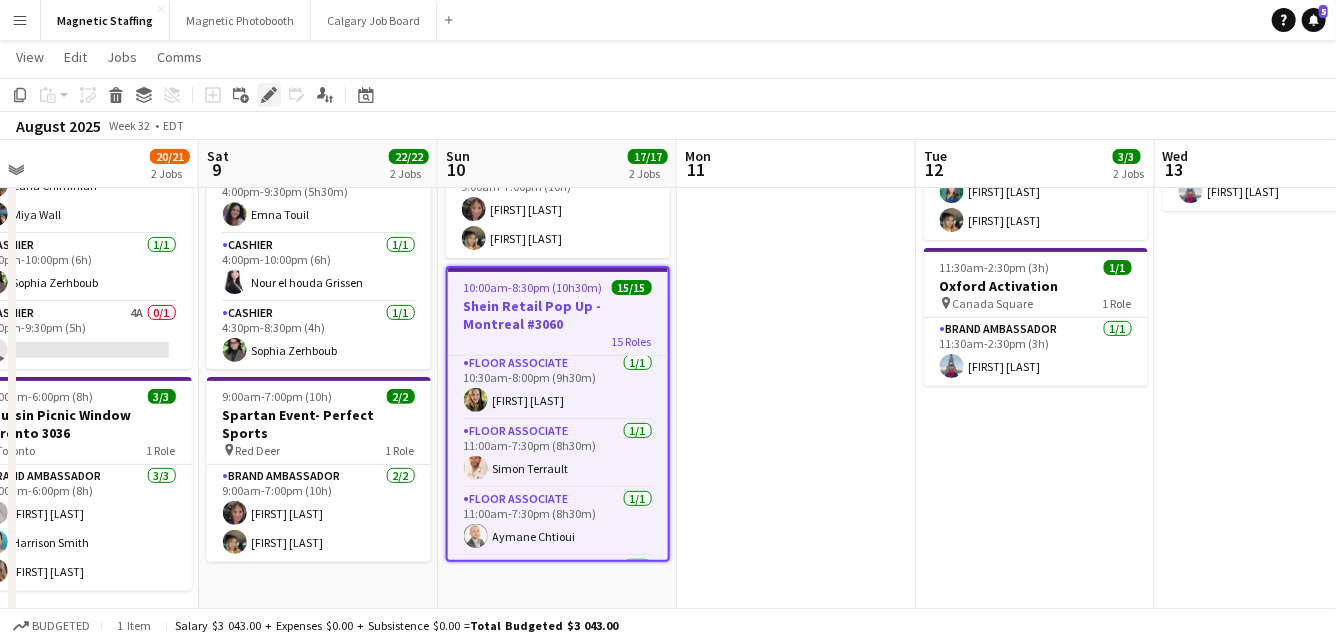 click 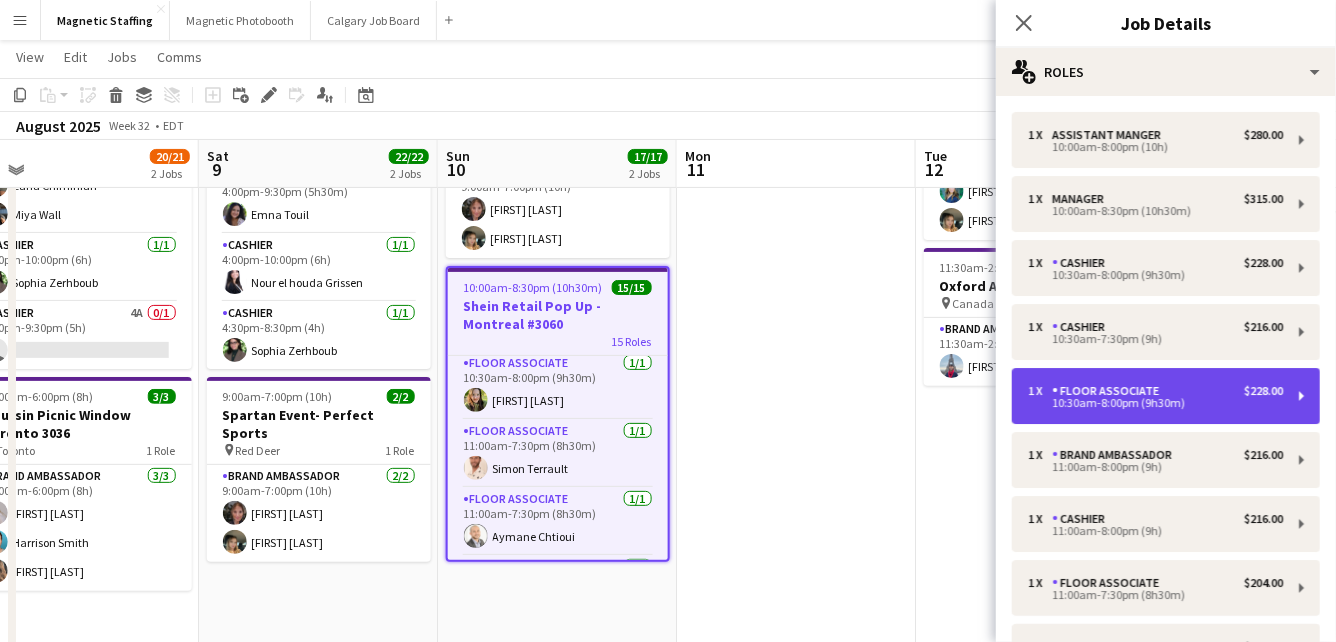 click on "1 x   Floor Associate   $228.00   10:30am-8:00pm (9h30m)" at bounding box center [1166, 396] 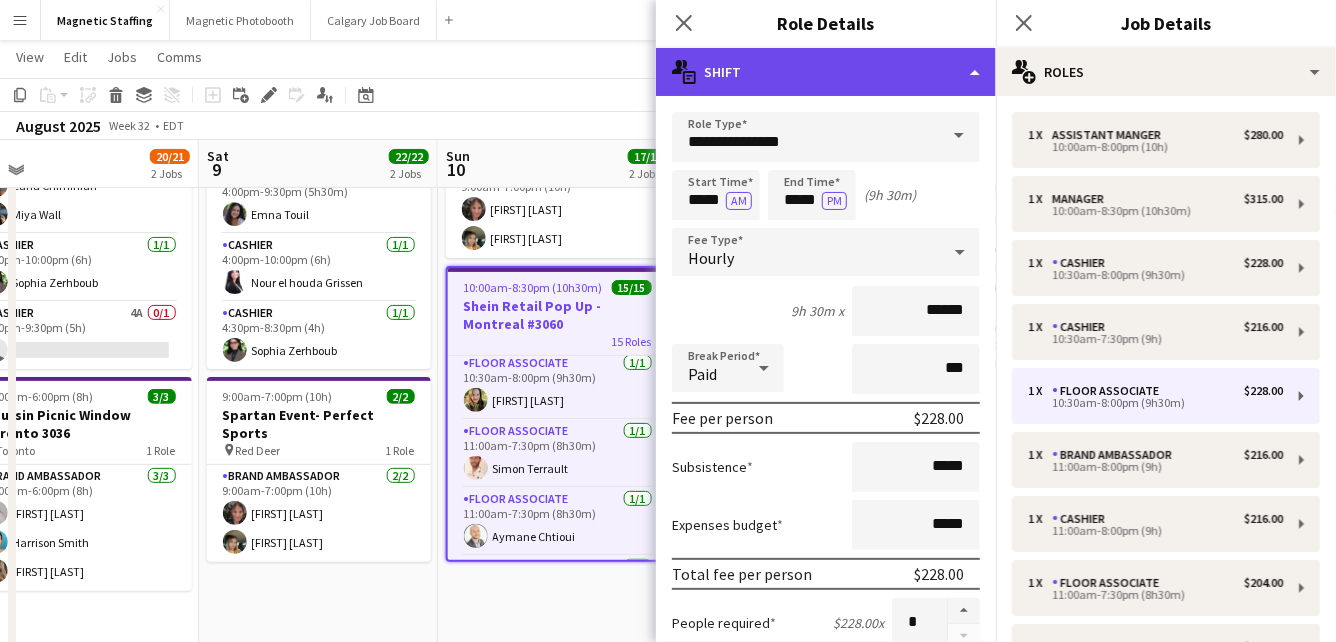 click on "multiple-actions-text
Shift" 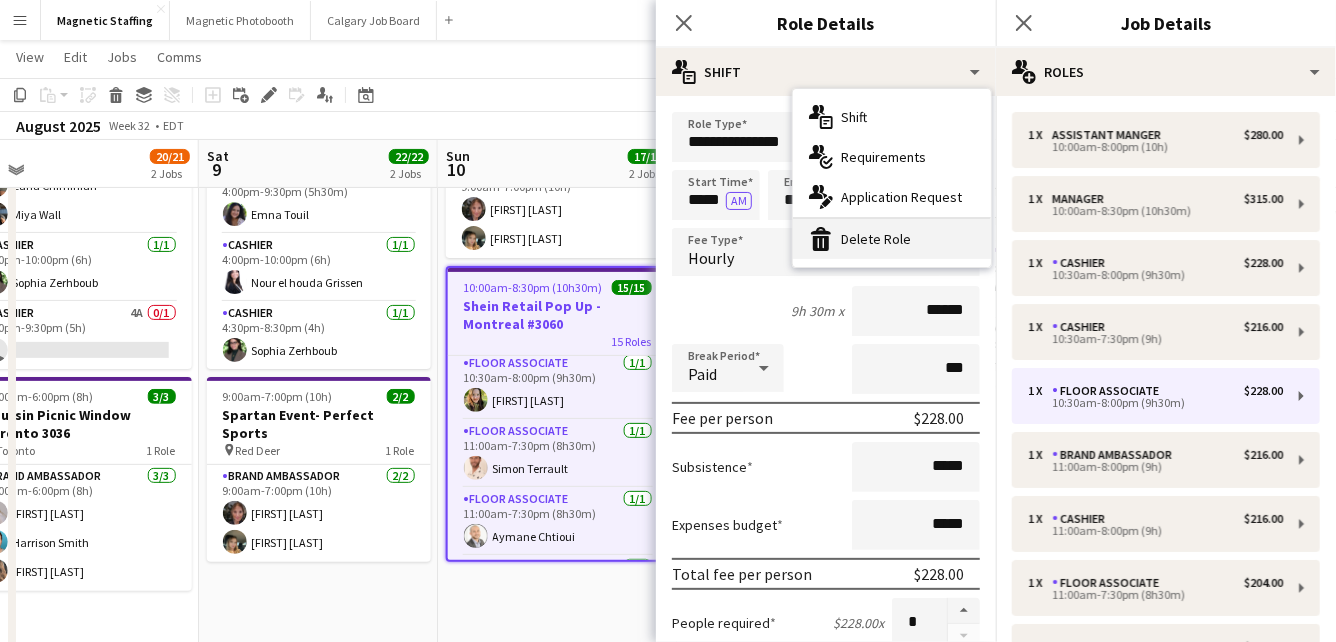 click on "bin-2
Delete Role" at bounding box center (892, 239) 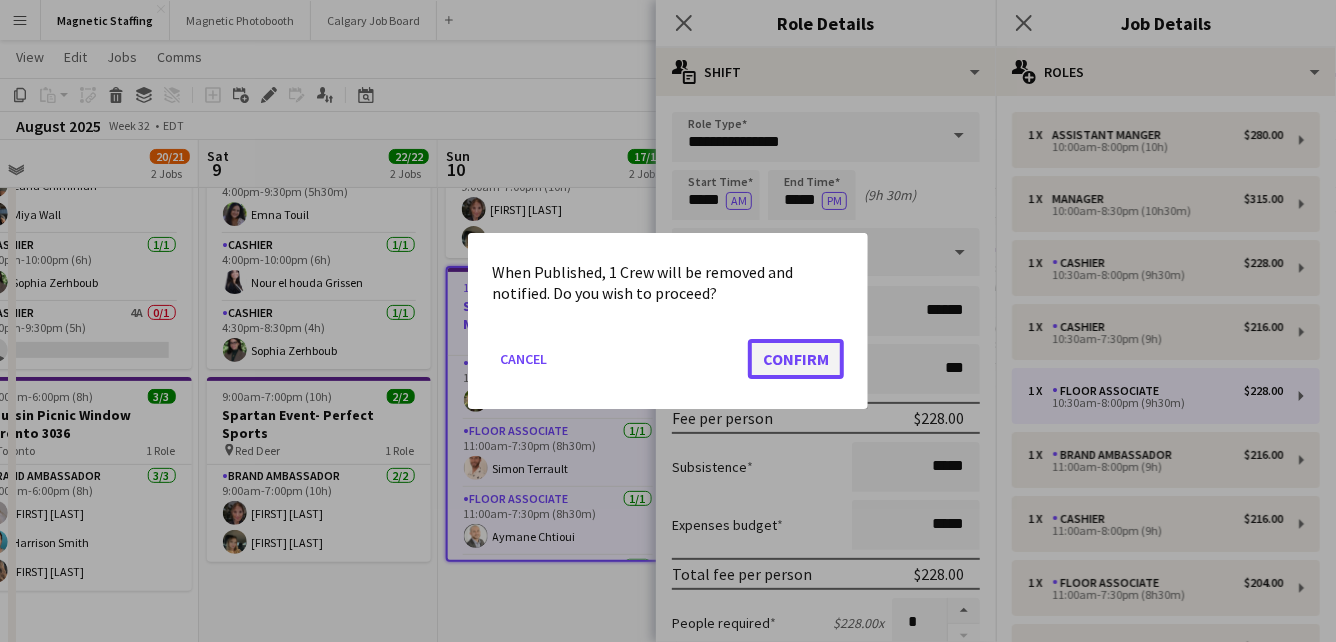 click on "Confirm" 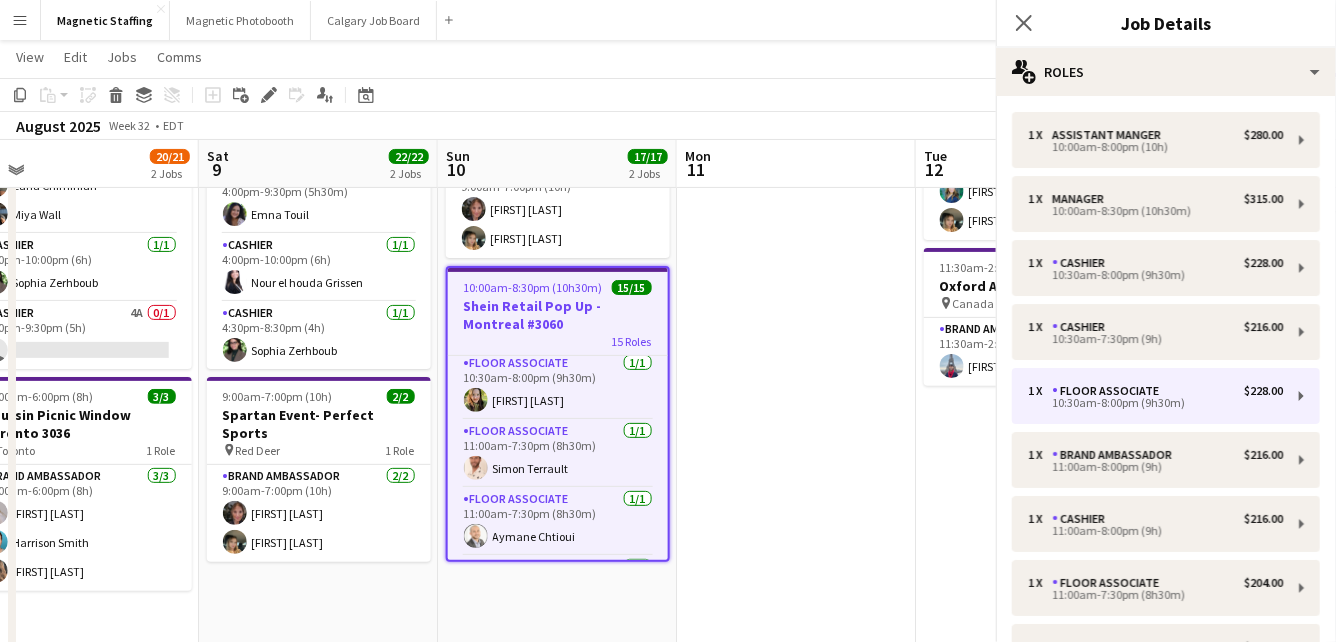 scroll, scrollTop: 159, scrollLeft: 0, axis: vertical 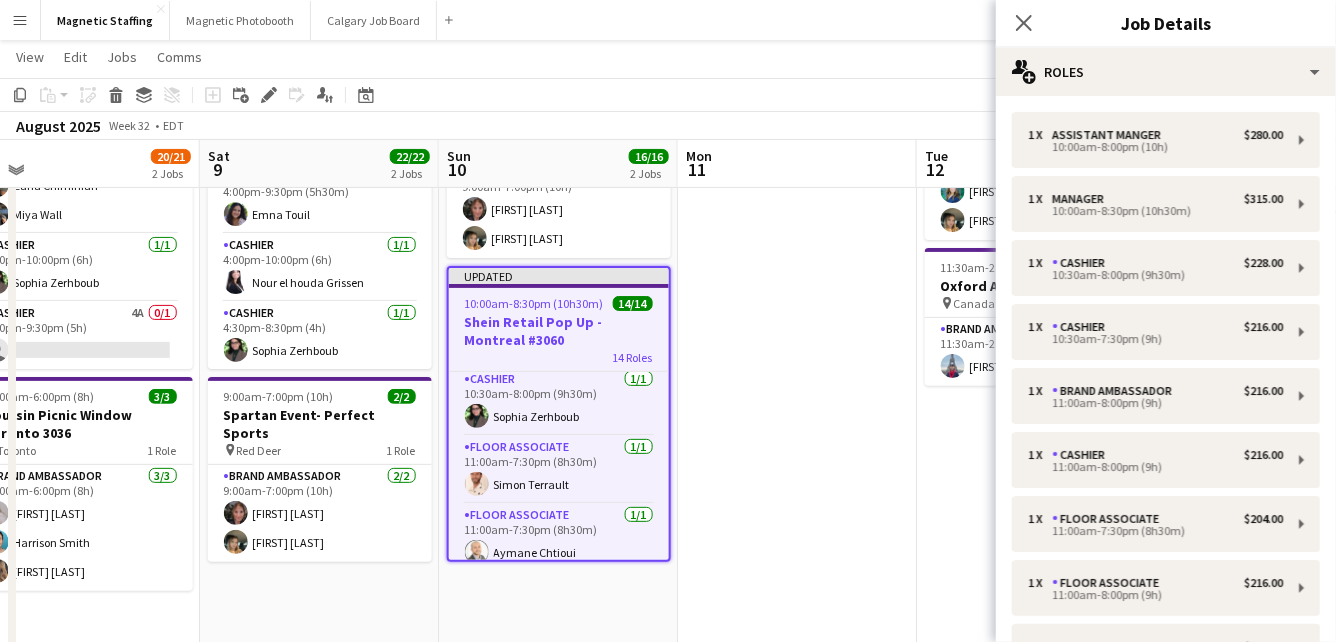 click at bounding box center [797, 887] 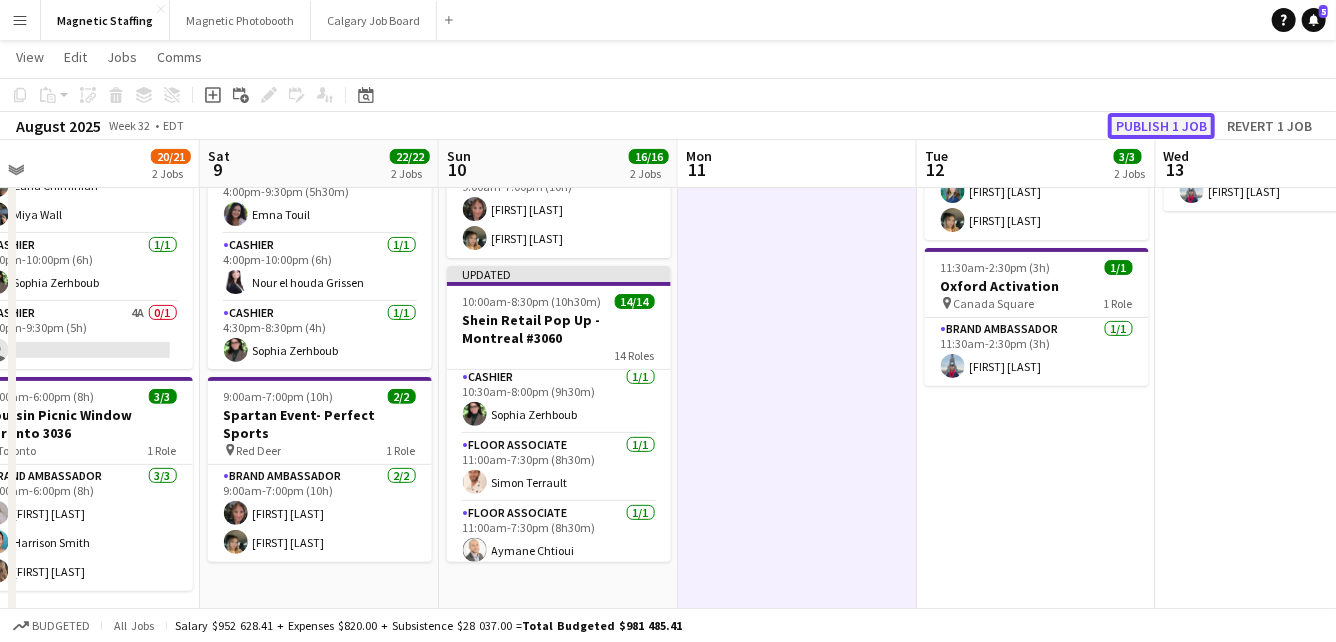 click on "Publish 1 job" 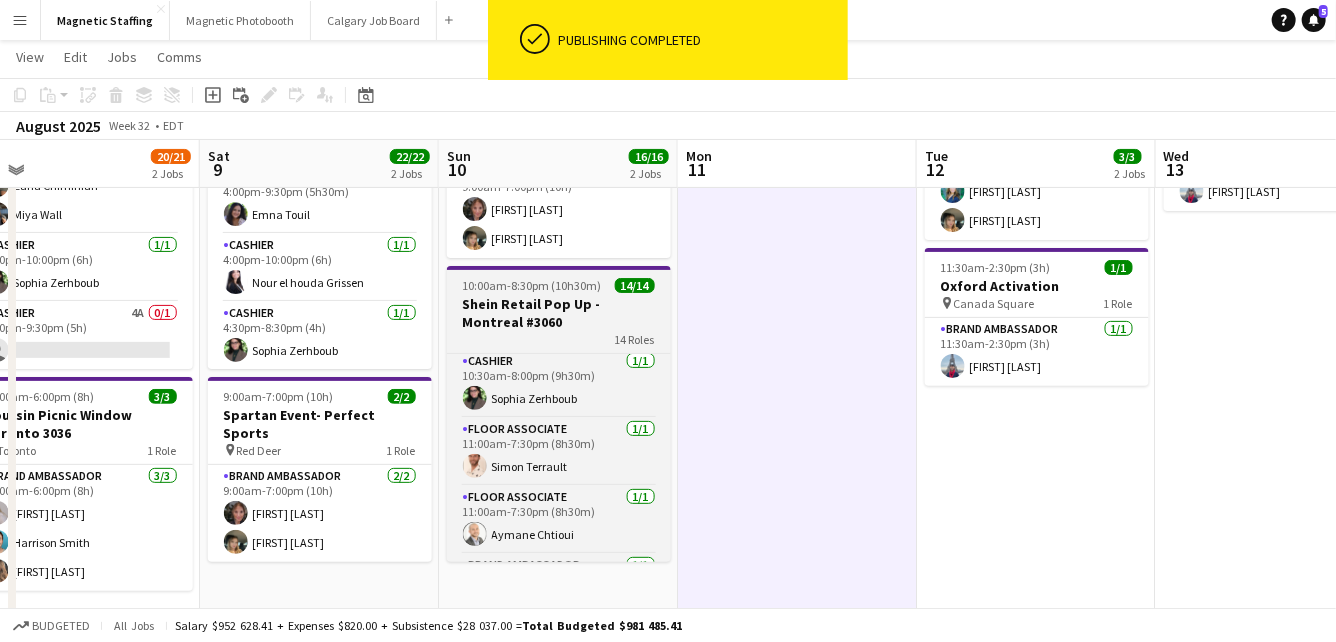 click on "Shein Retail Pop Up - Montreal #3060" at bounding box center (559, 313) 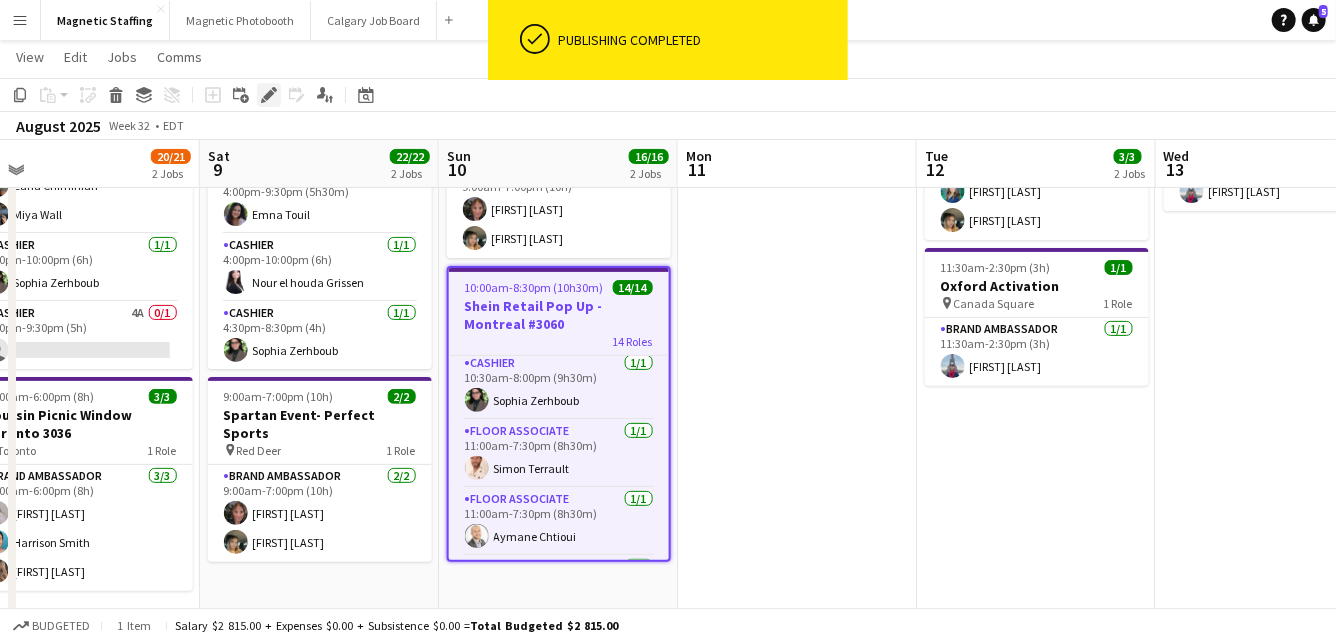 click on "Edit" 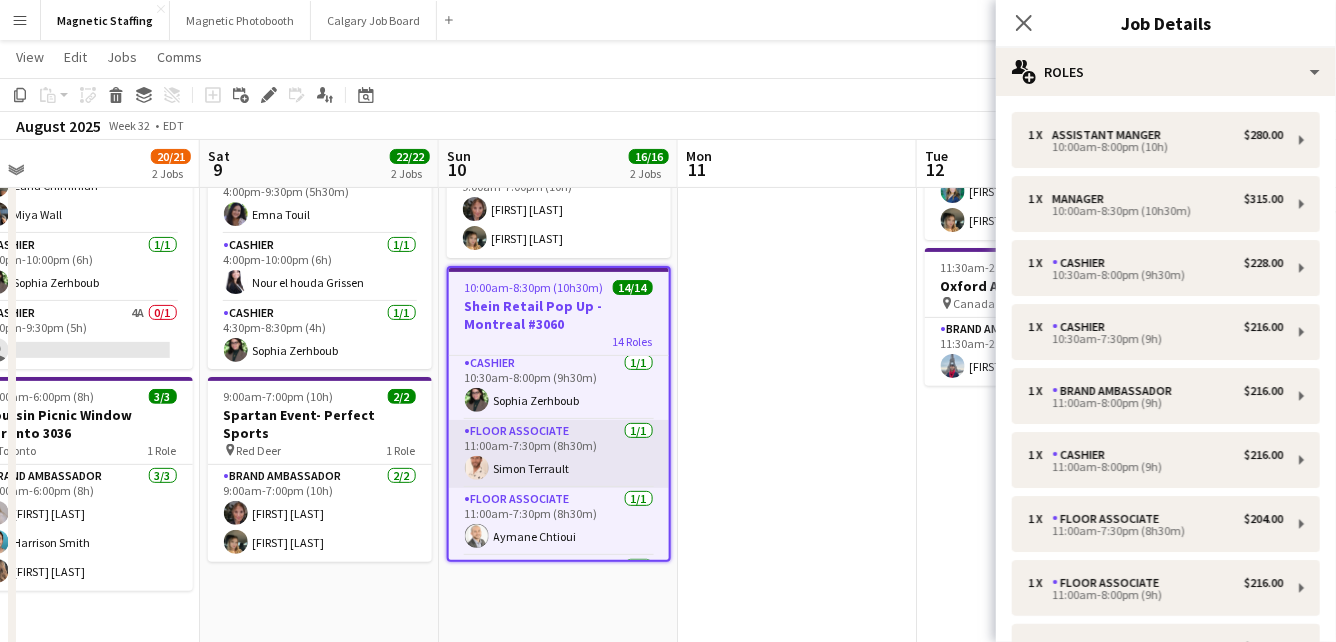 click on "Floor Associate   1/1   11:00am-7:30pm (8h30m)
[FIRST] [LAST]" at bounding box center (559, 454) 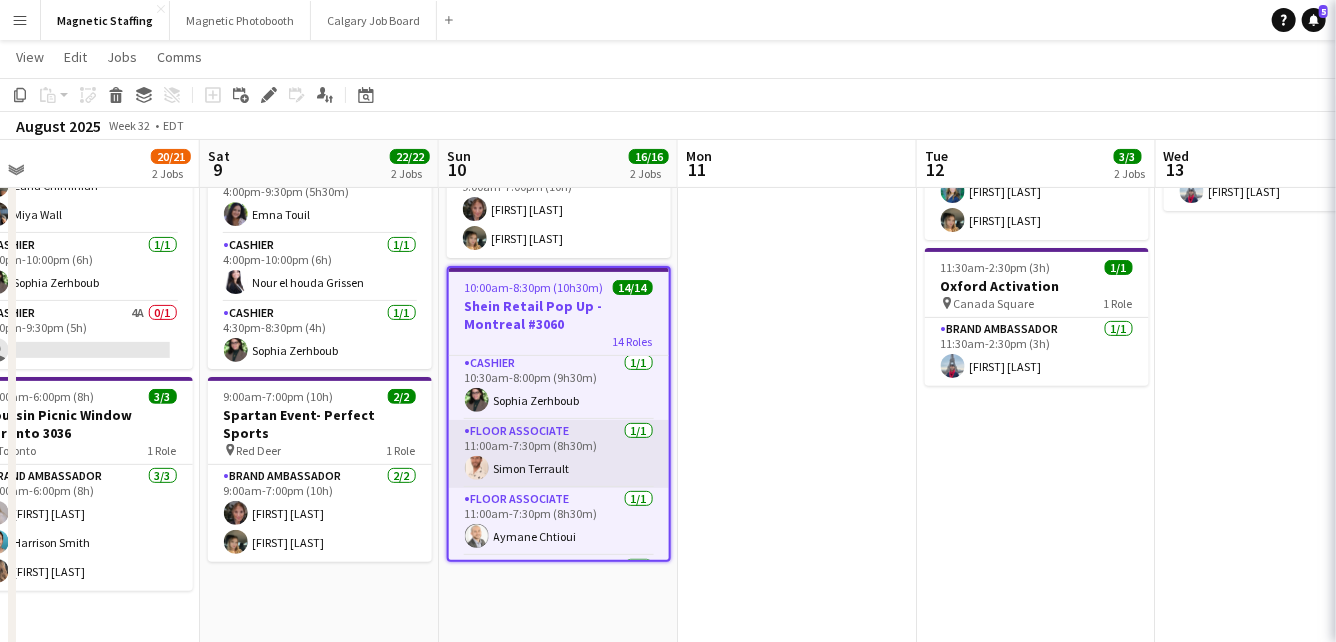 scroll, scrollTop: 0, scrollLeft: 757, axis: horizontal 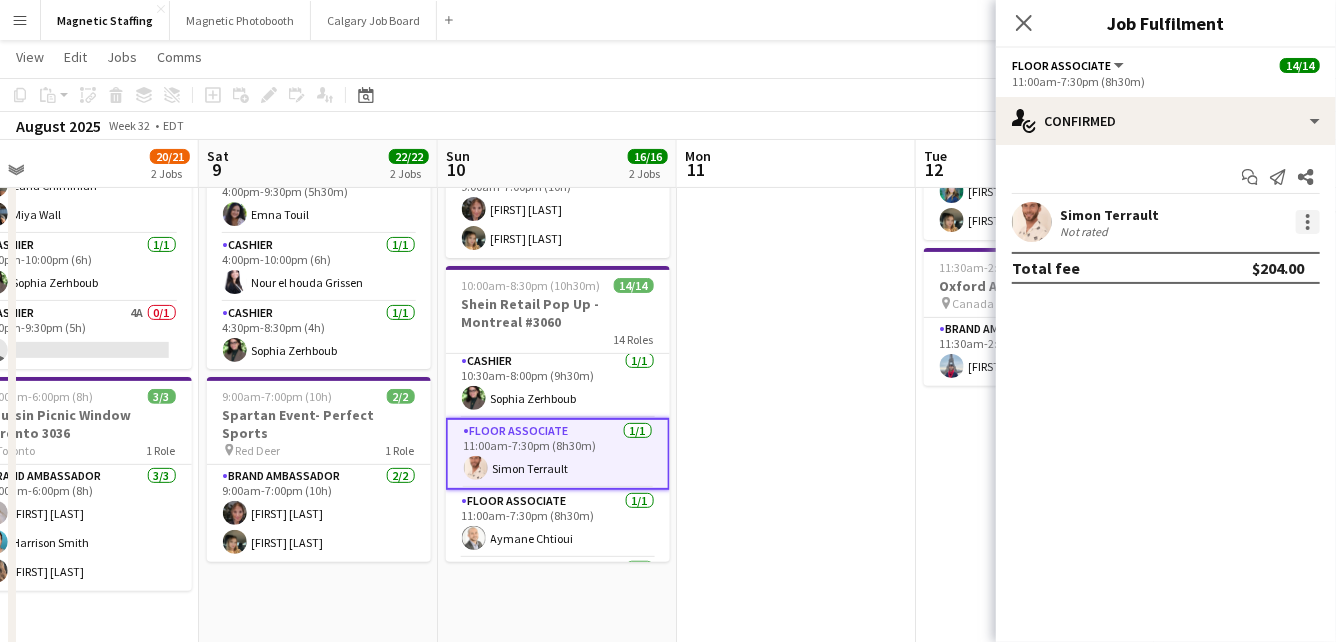 click at bounding box center (1308, 222) 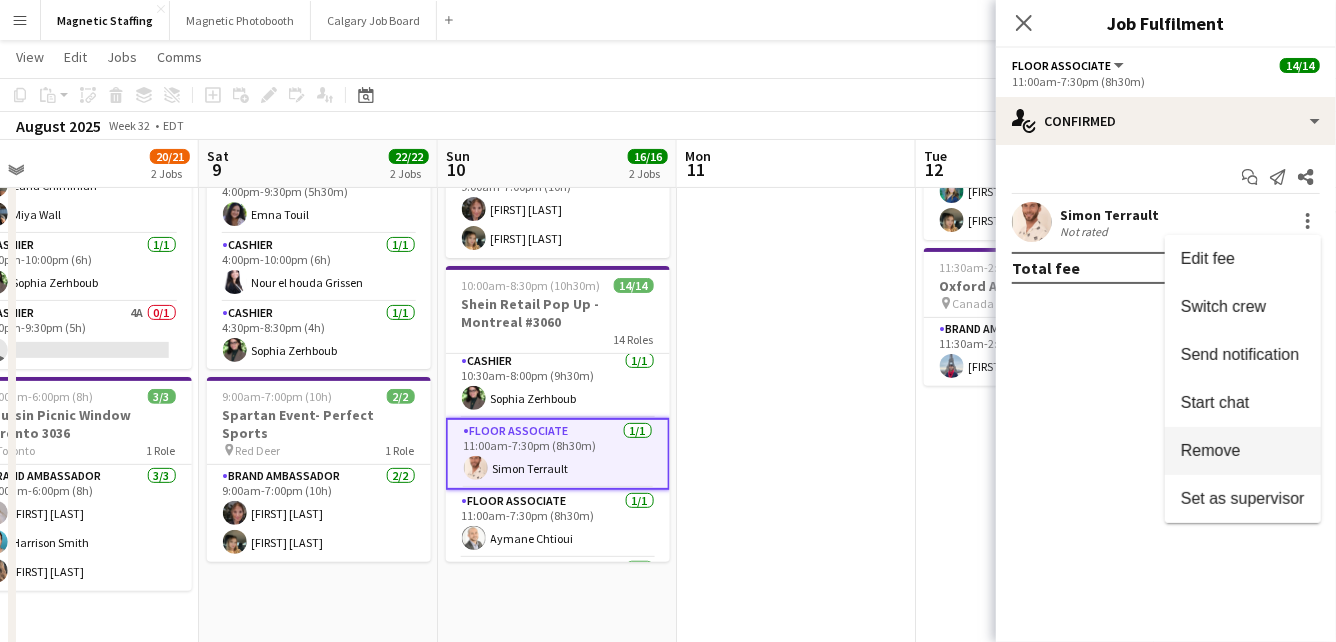 click on "Remove" at bounding box center [1211, 450] 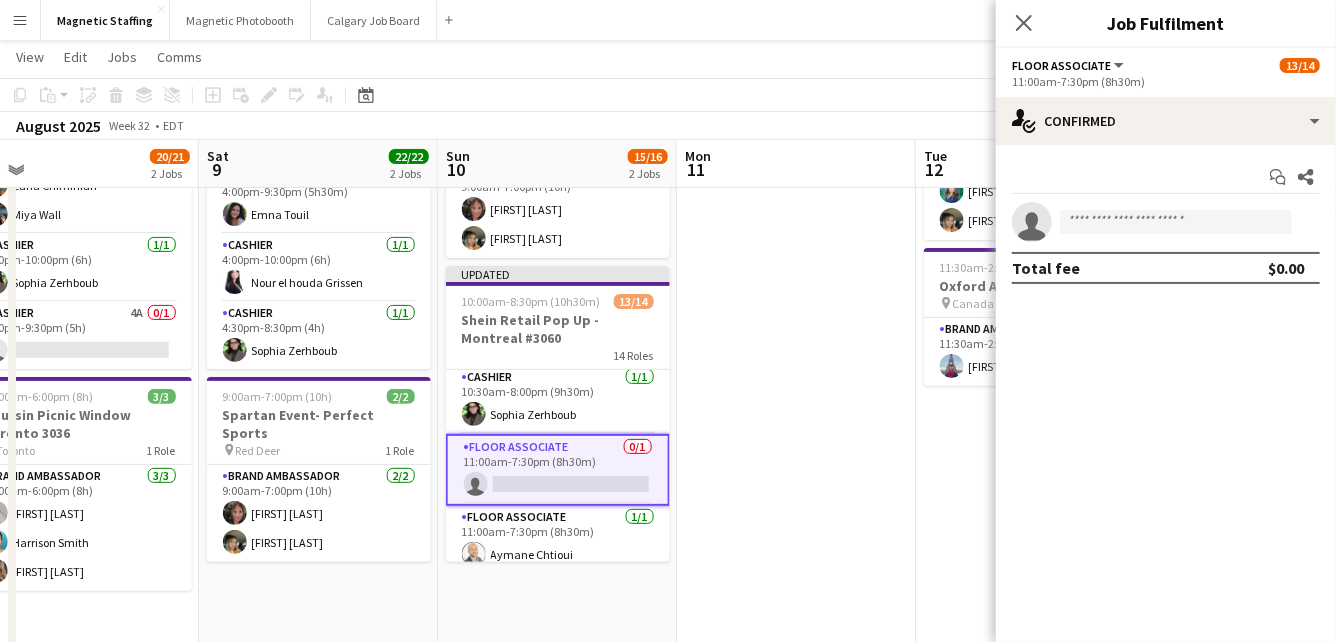 click at bounding box center [796, 887] 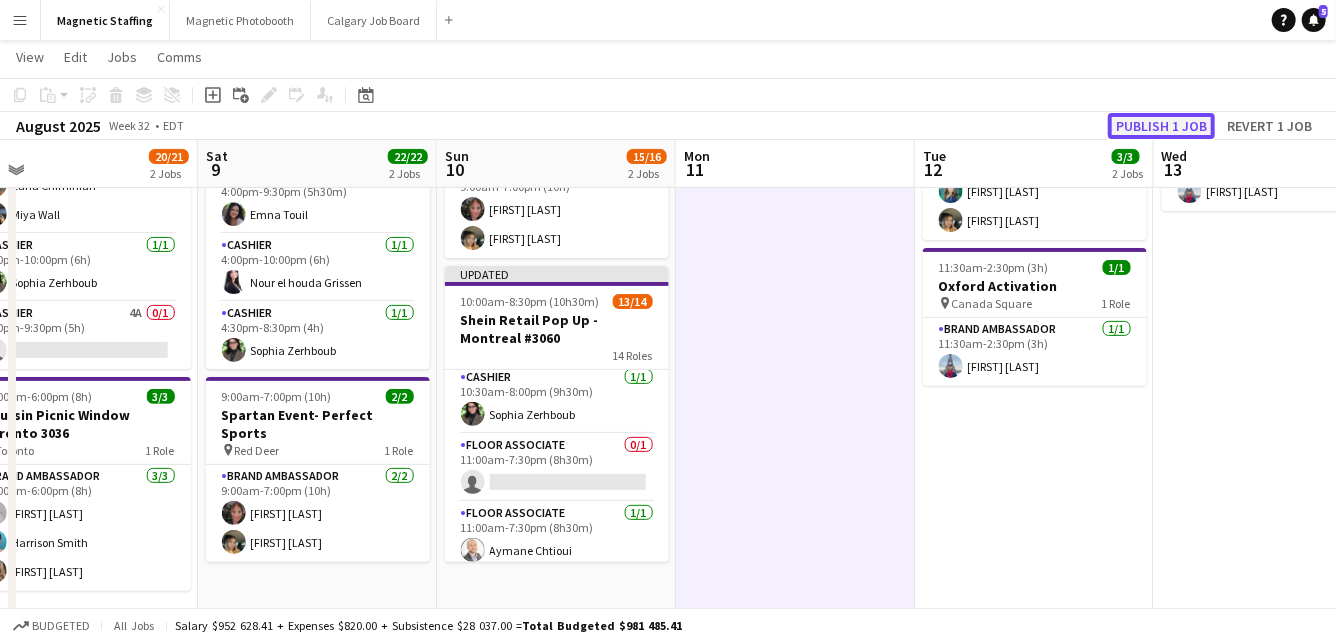 click on "Publish 1 job" 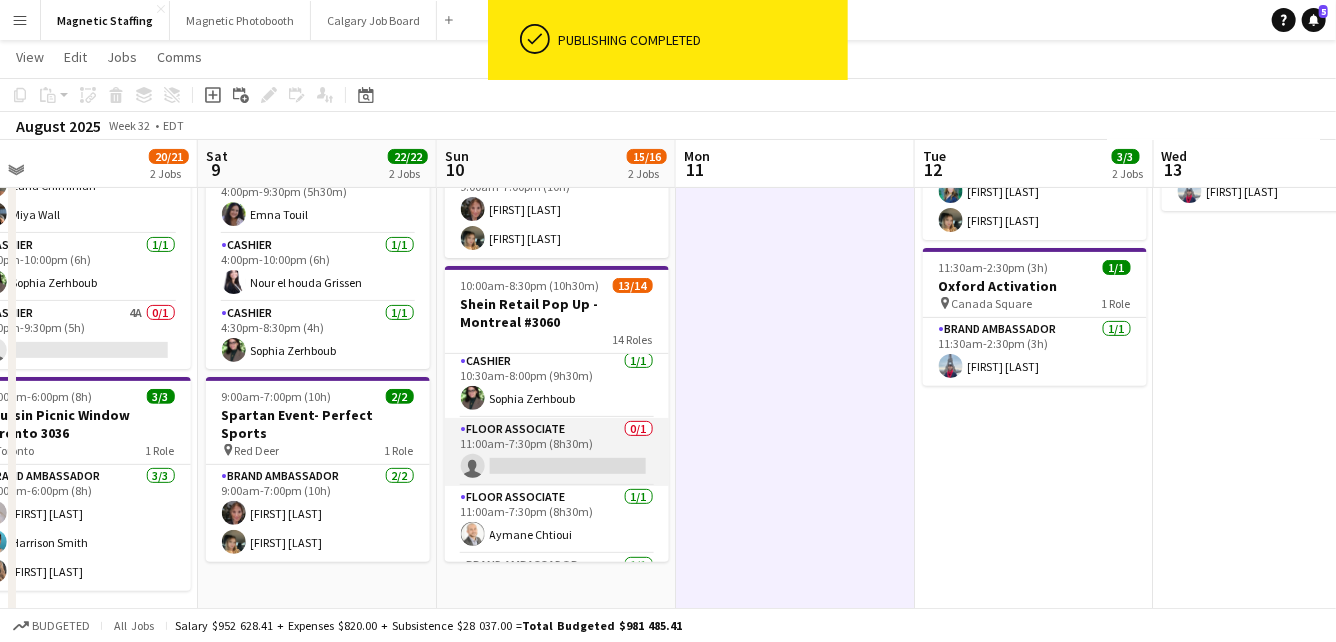 click on "Floor Associate   0/1   11:00am-7:30pm (8h30m)
single-neutral-actions" at bounding box center (557, 452) 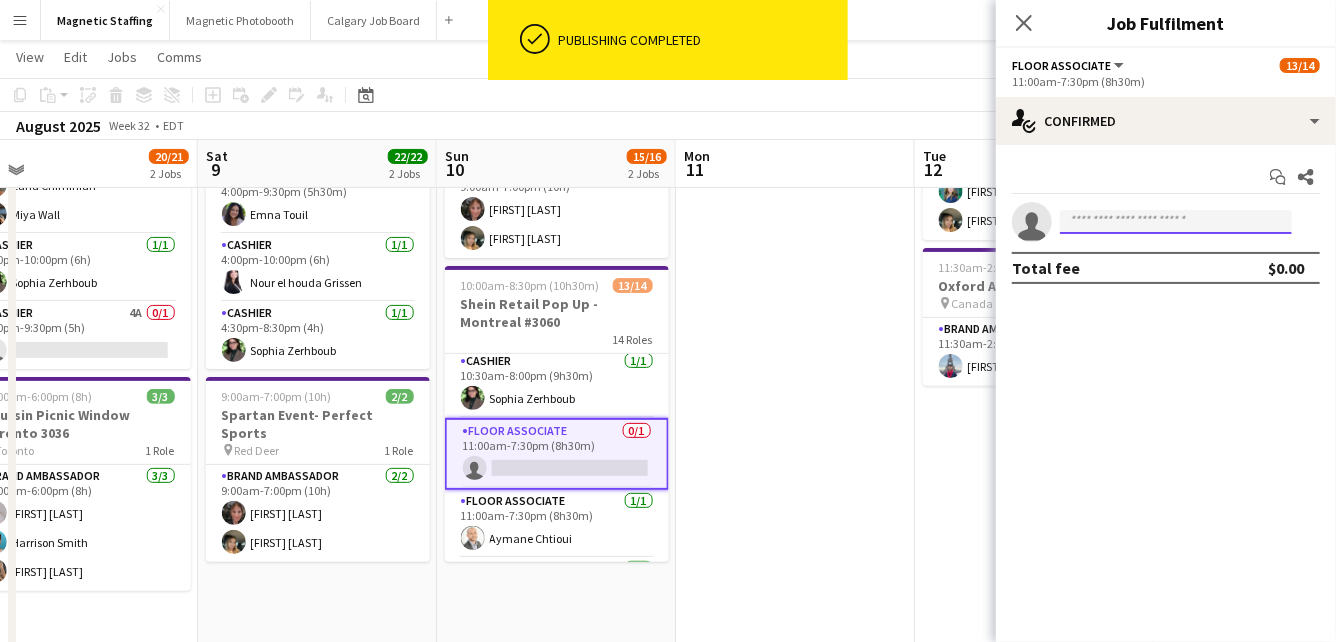 click at bounding box center [1176, 222] 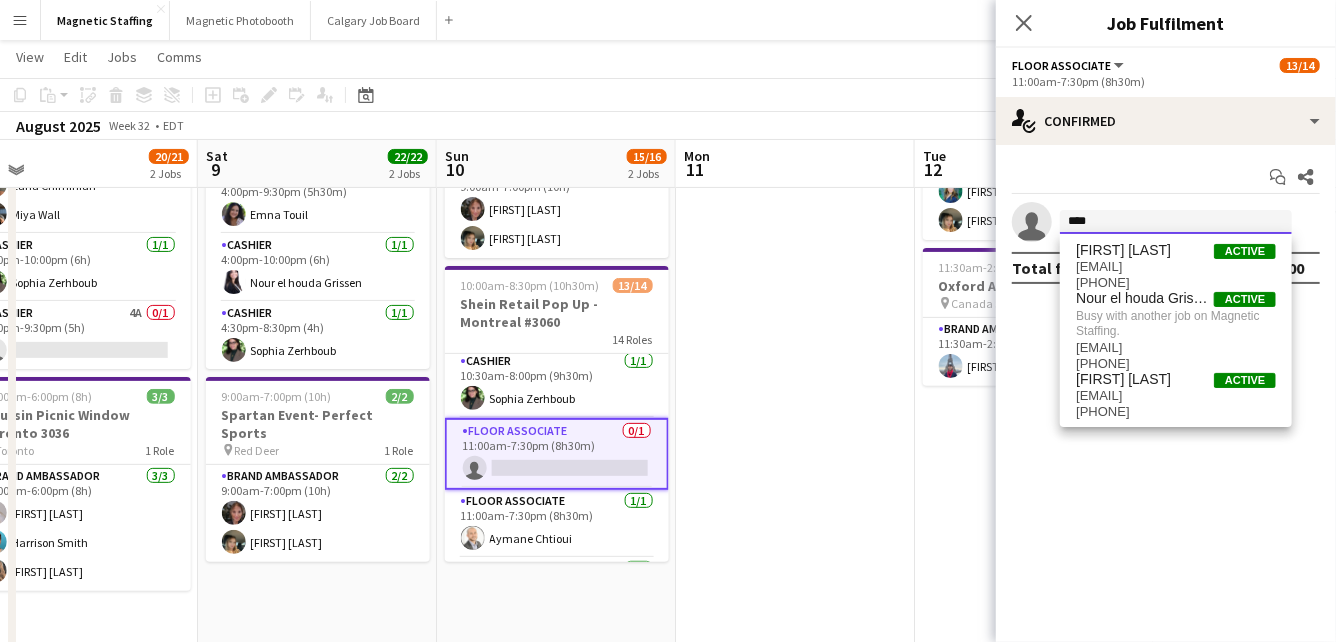 type on "****" 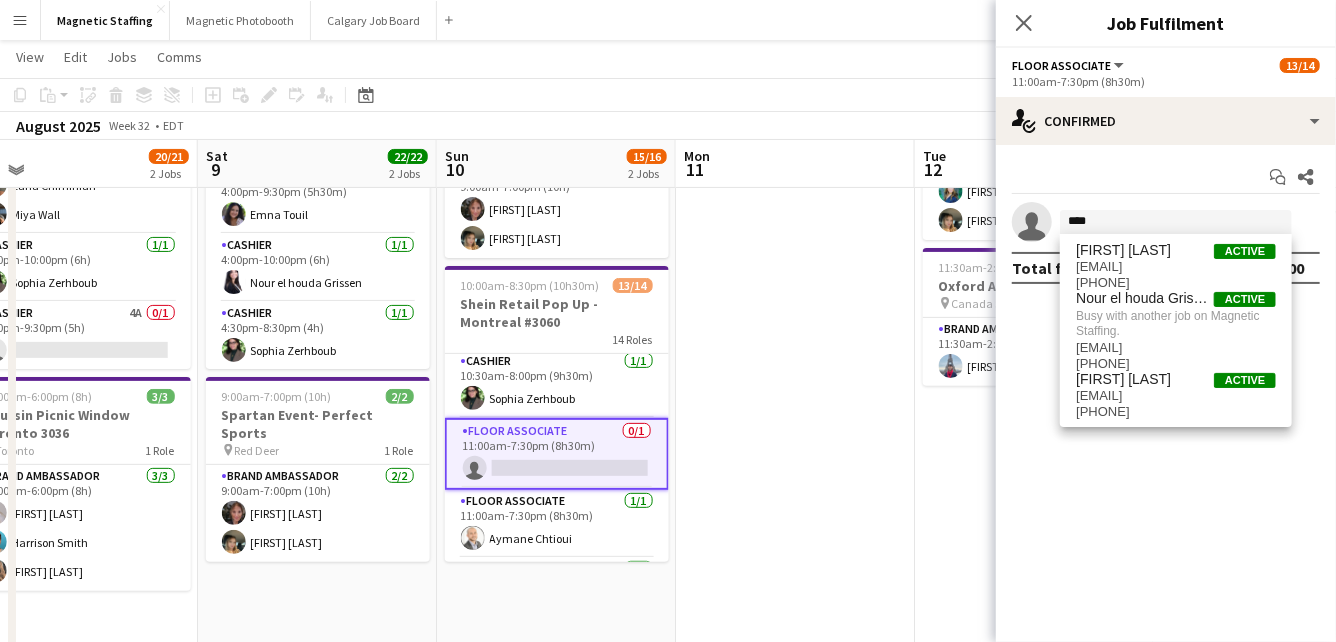 click at bounding box center (795, 887) 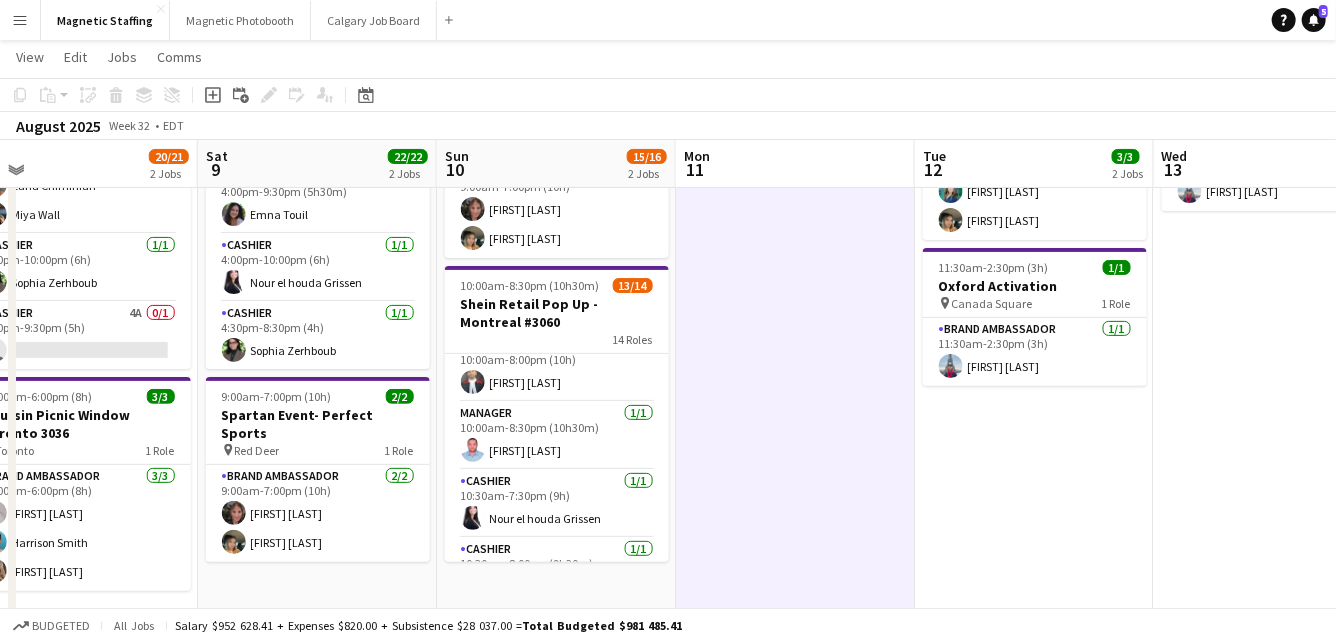 scroll, scrollTop: 23, scrollLeft: 0, axis: vertical 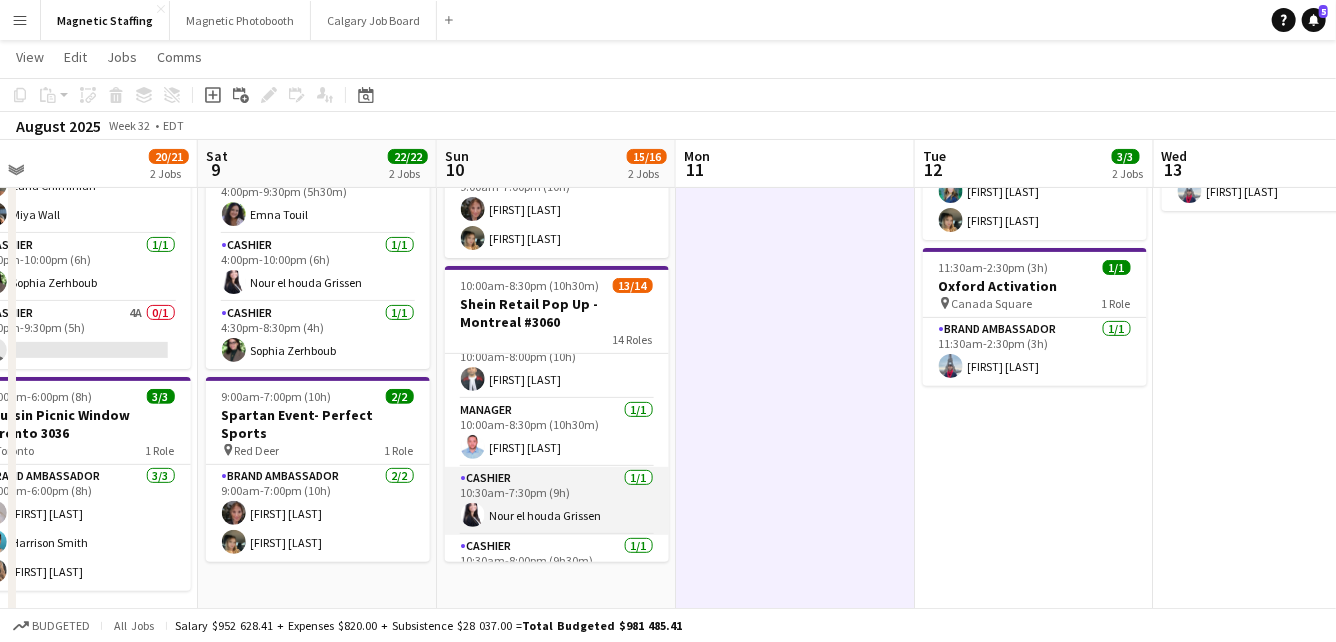 click on "Cashier   1/1   10:30am-7:30pm (9h)
[FIRST] [LAST]" at bounding box center [557, 501] 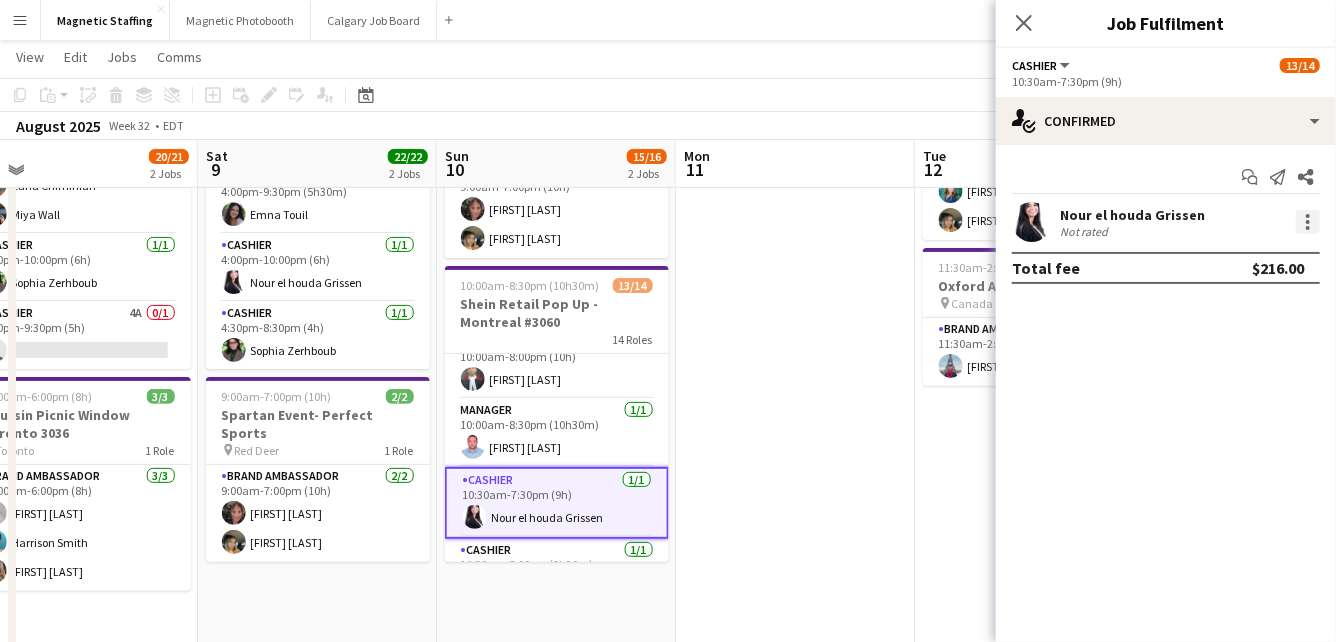 click at bounding box center [1308, 222] 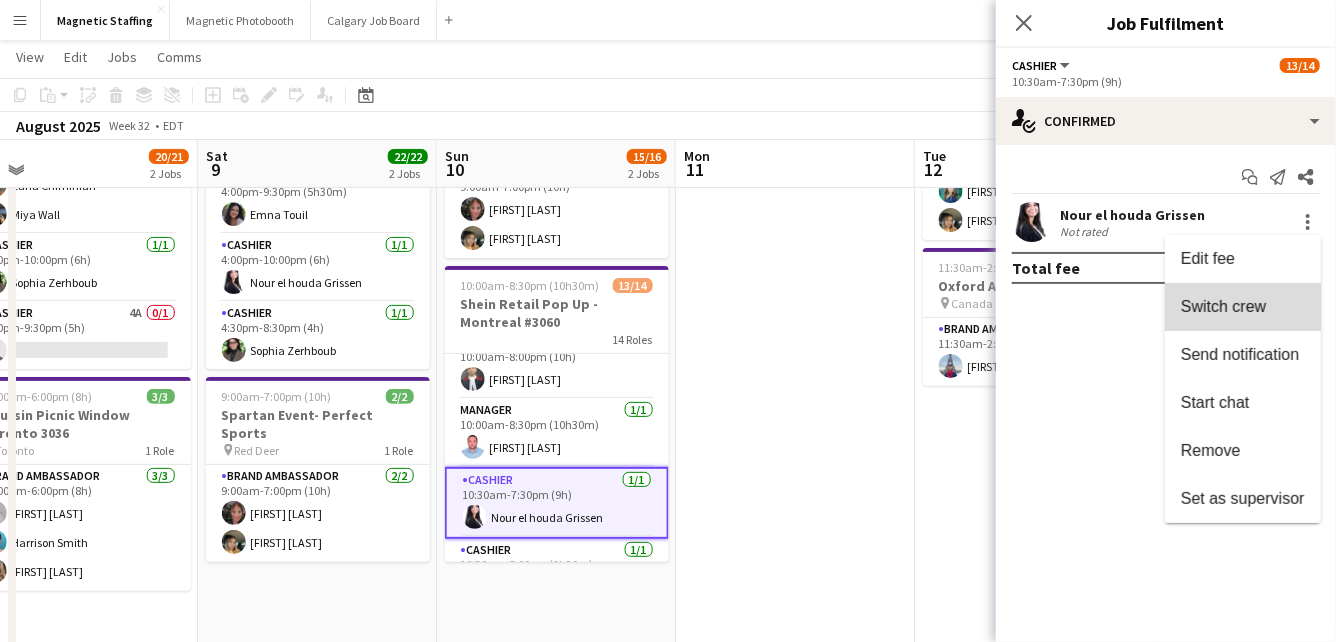 click on "Switch crew" at bounding box center (1223, 306) 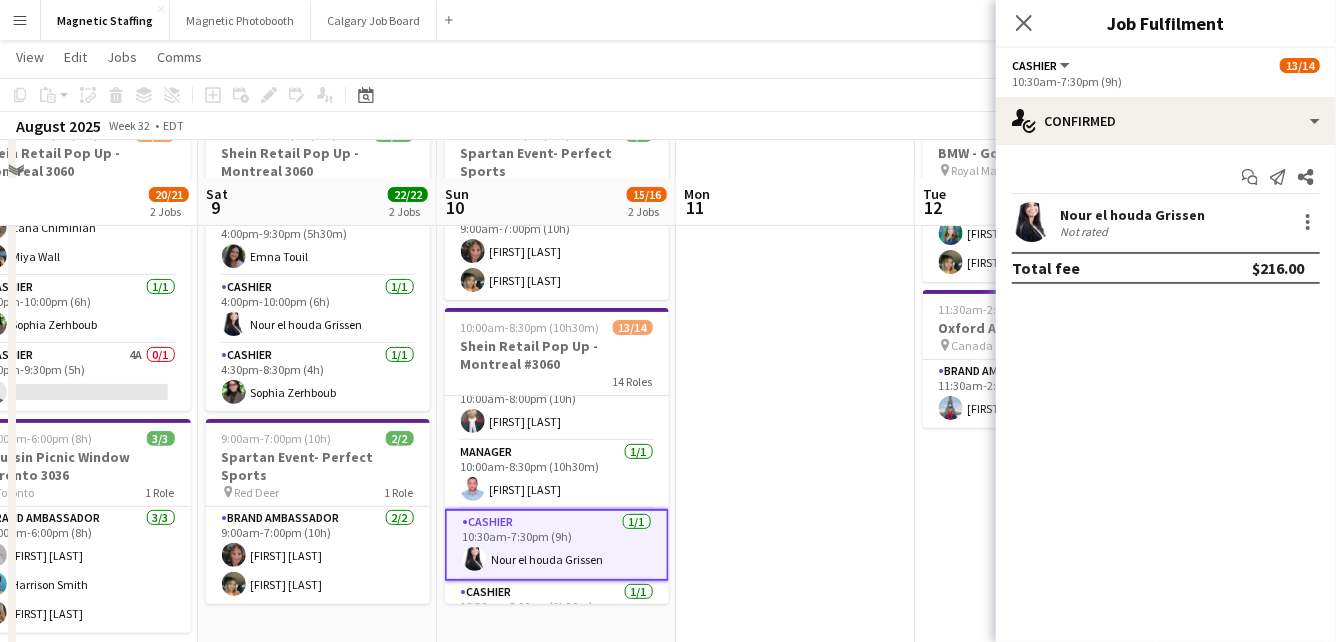 scroll, scrollTop: 200, scrollLeft: 0, axis: vertical 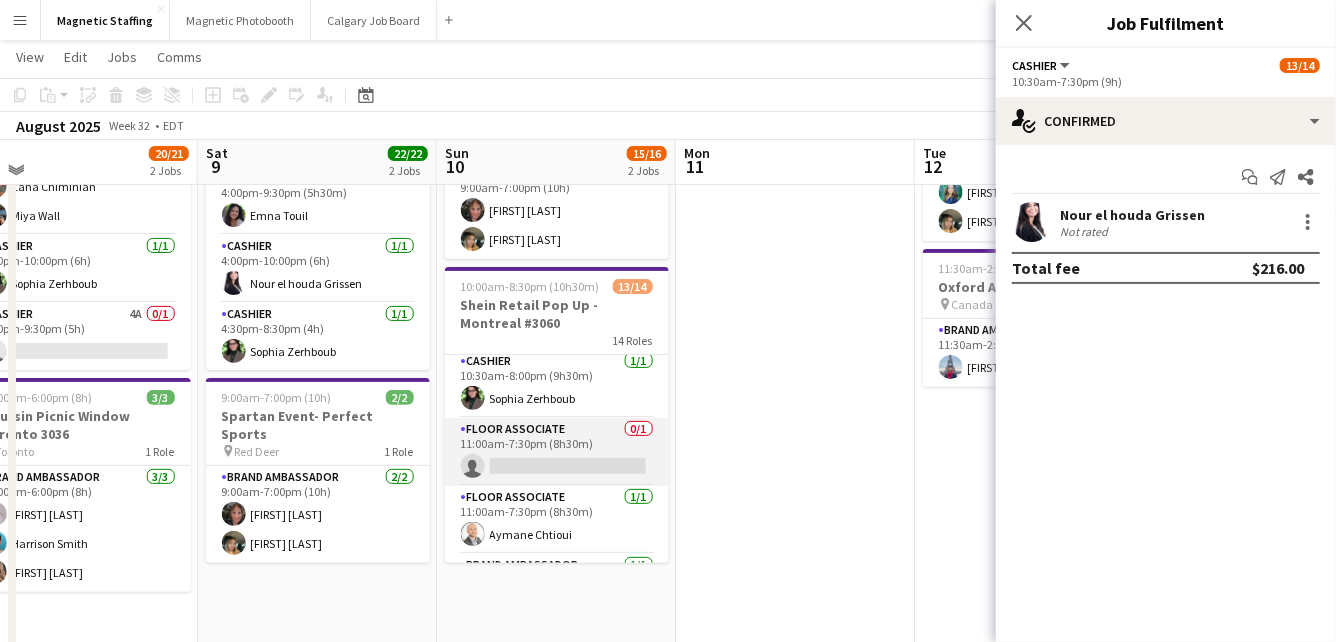 click on "Floor Associate   0/1   11:00am-7:30pm (8h30m)
single-neutral-actions" at bounding box center [557, 452] 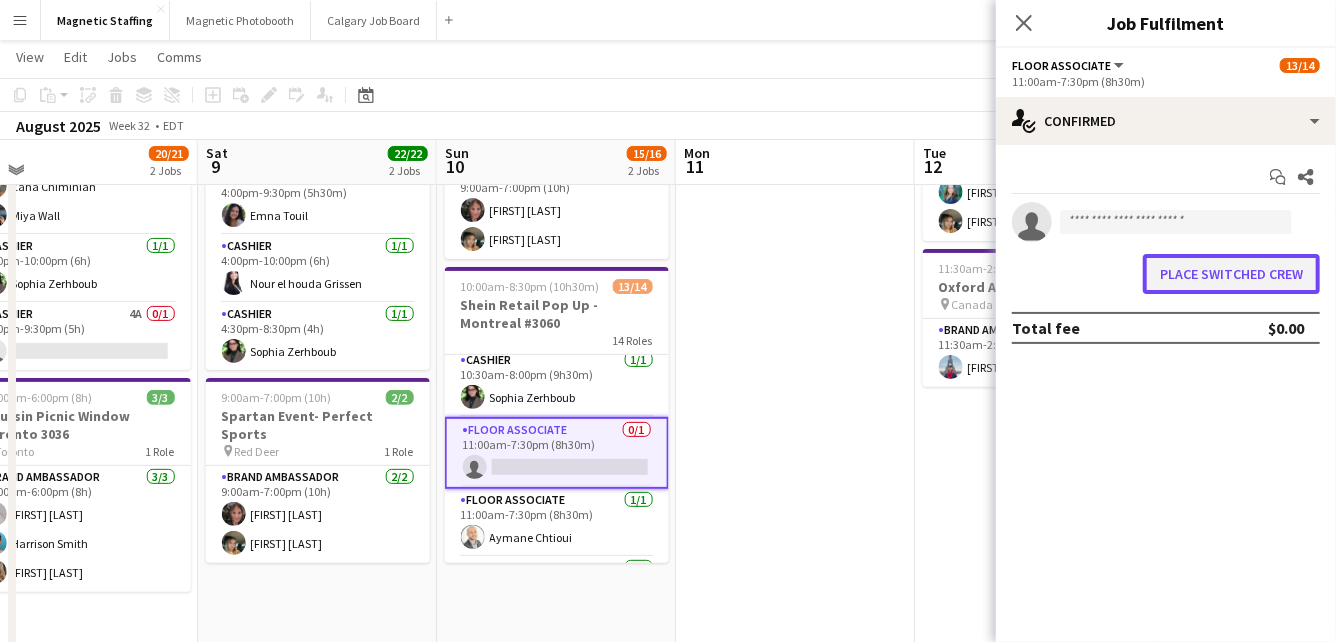 click on "Place switched crew" at bounding box center [1231, 274] 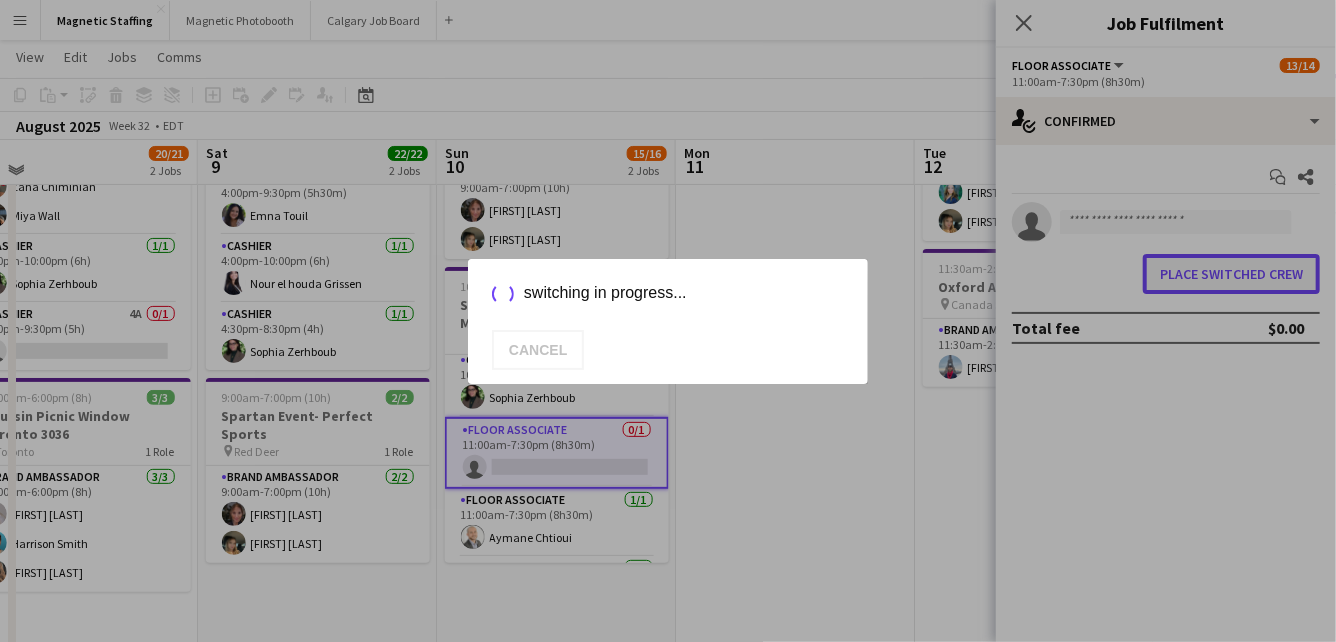 scroll, scrollTop: 0, scrollLeft: 0, axis: both 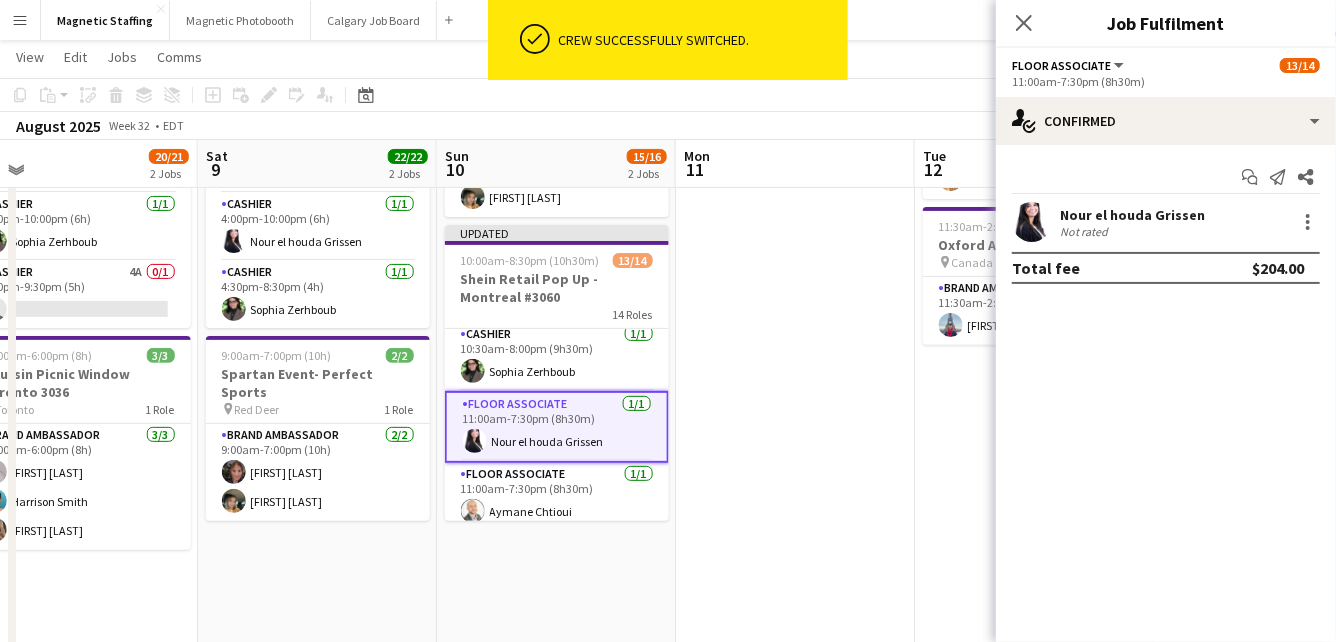 click at bounding box center (795, 846) 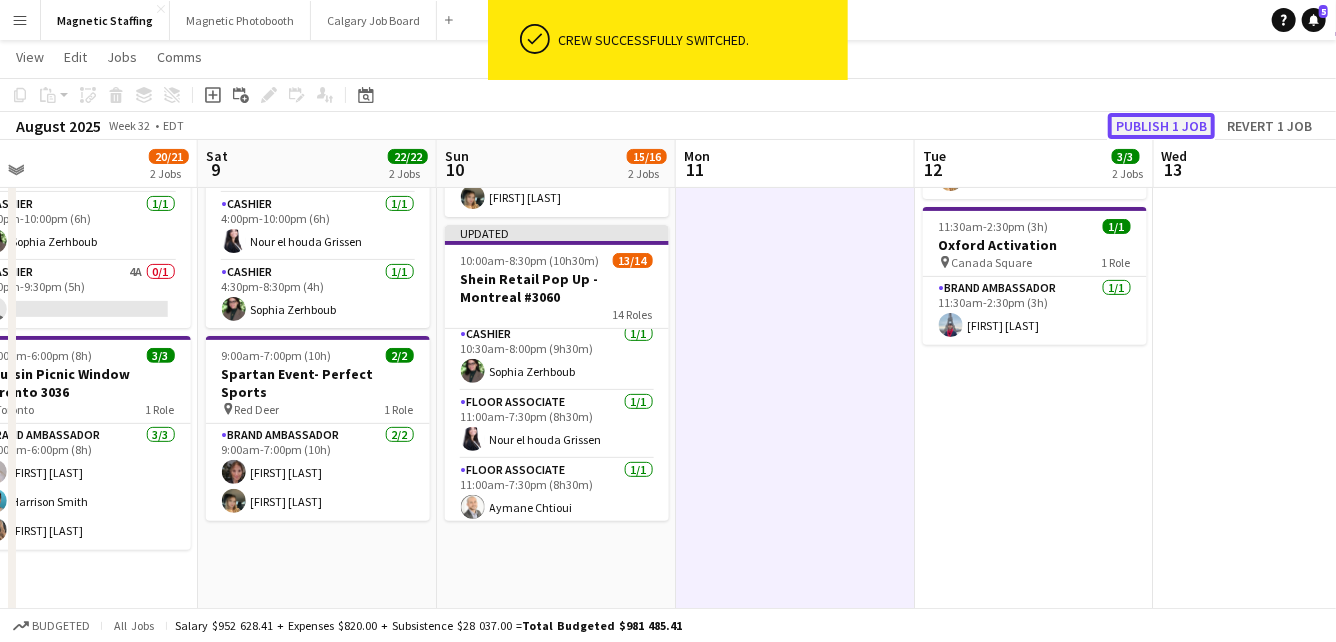 click on "Publish 1 job" 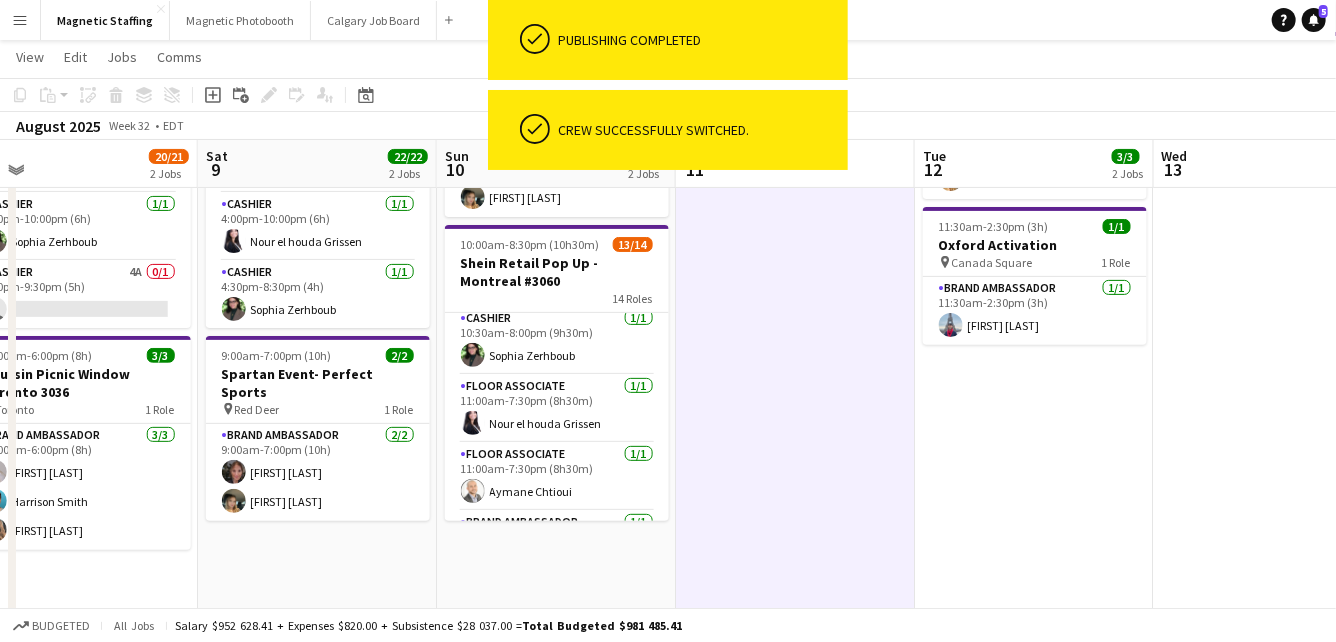 scroll, scrollTop: 0, scrollLeft: 0, axis: both 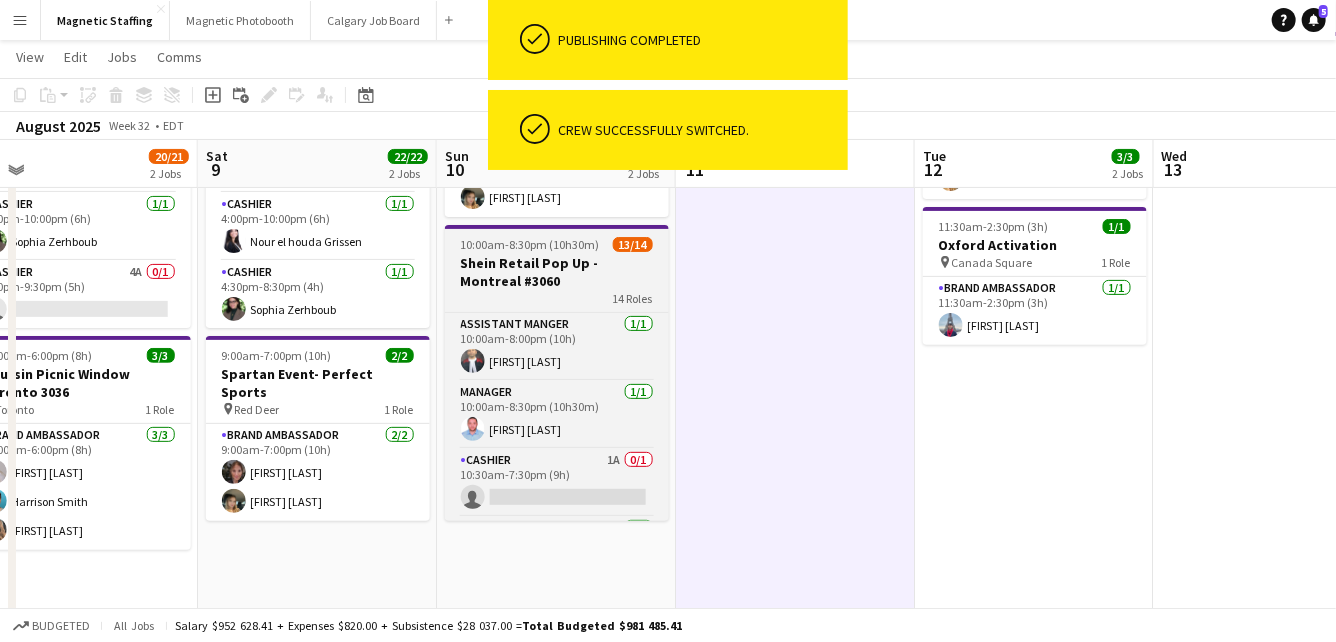 click on "Shein Retail Pop Up - Montreal #3060" at bounding box center (557, 272) 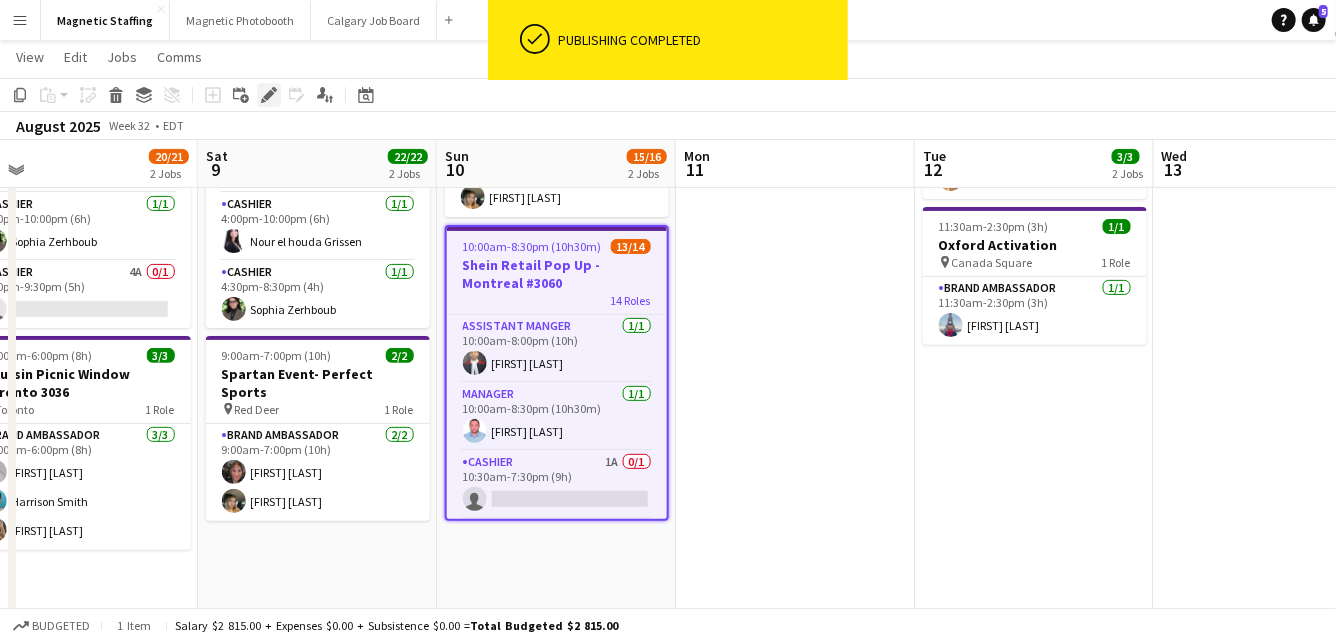 click on "Edit" 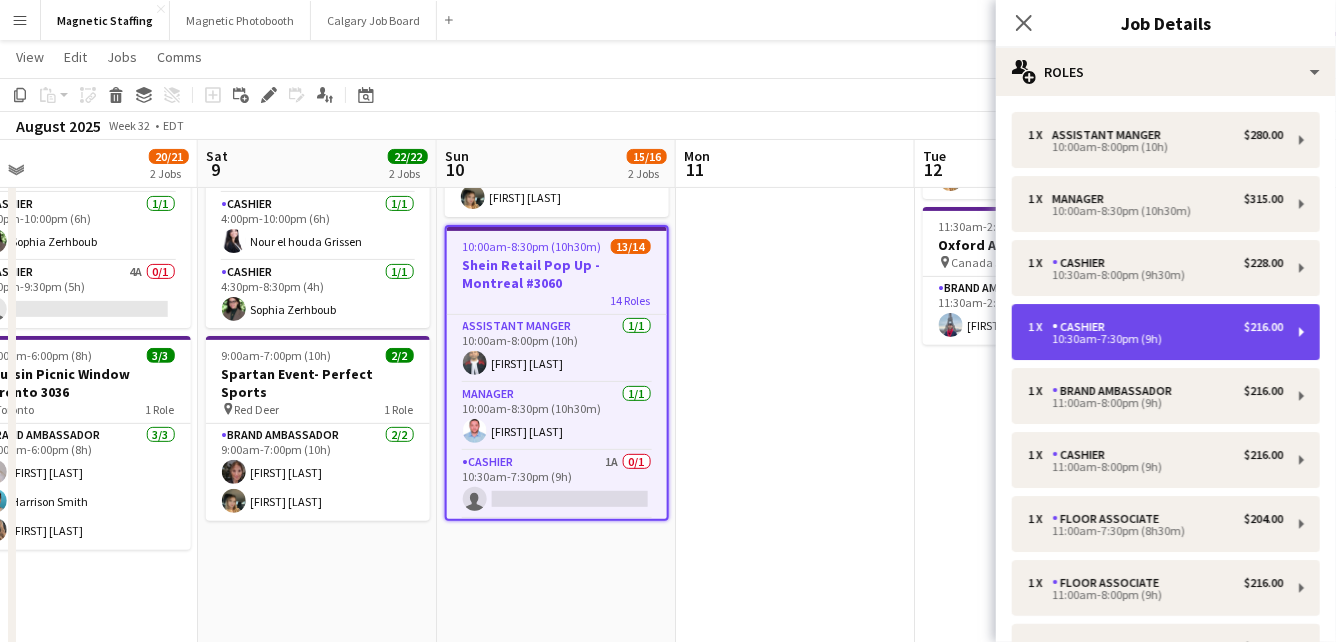 click on "10:30am-7:30pm (9h)" at bounding box center (1155, 339) 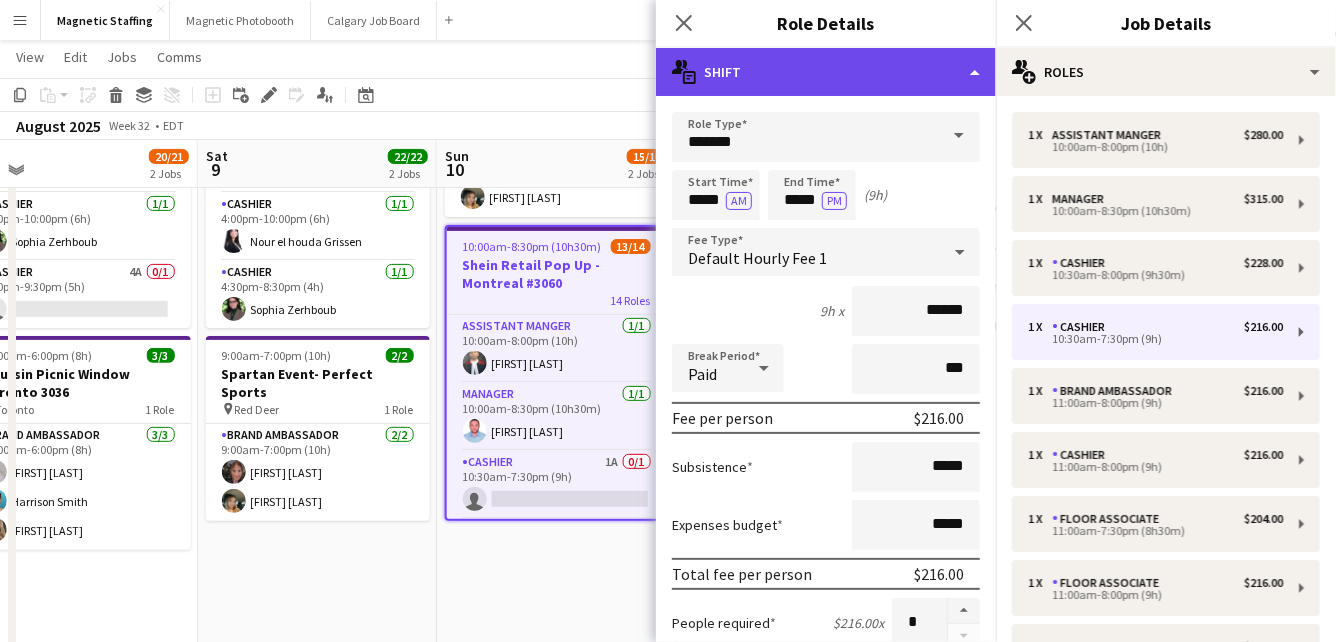click on "multiple-actions-text
Shift" 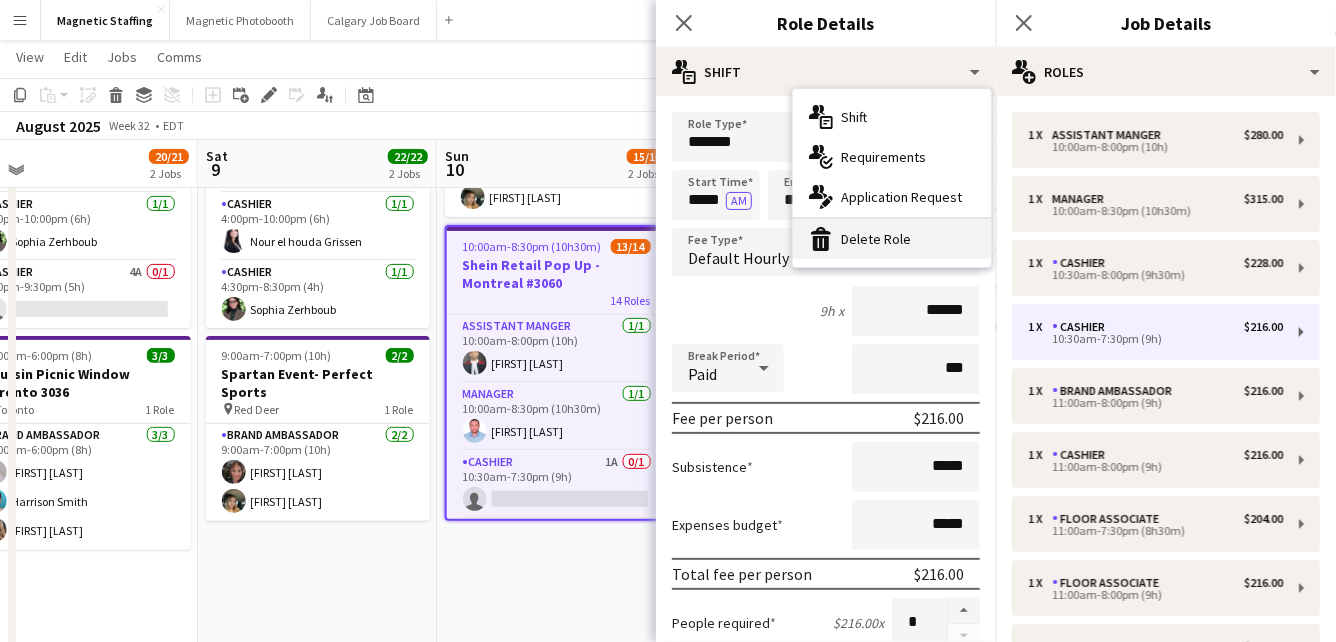 click on "bin-2
Delete Role" at bounding box center (892, 239) 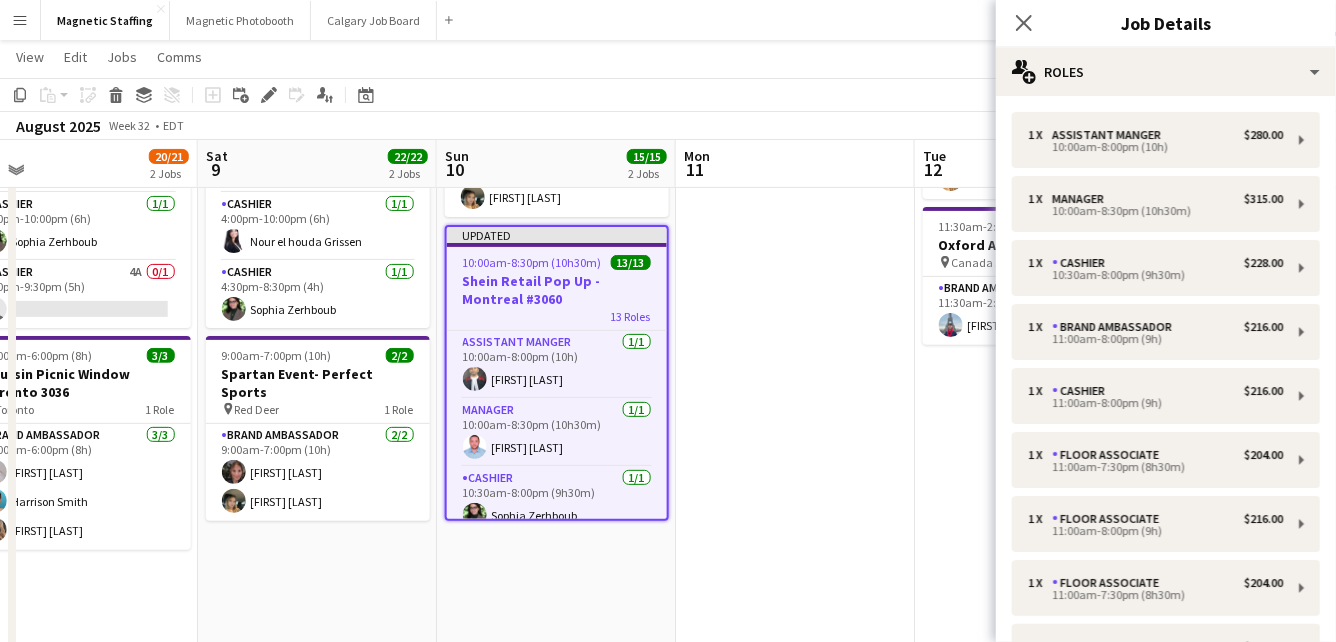 click on "August 2025   Week 32
•   EDT   Publish 1 job   Revert 1 job" 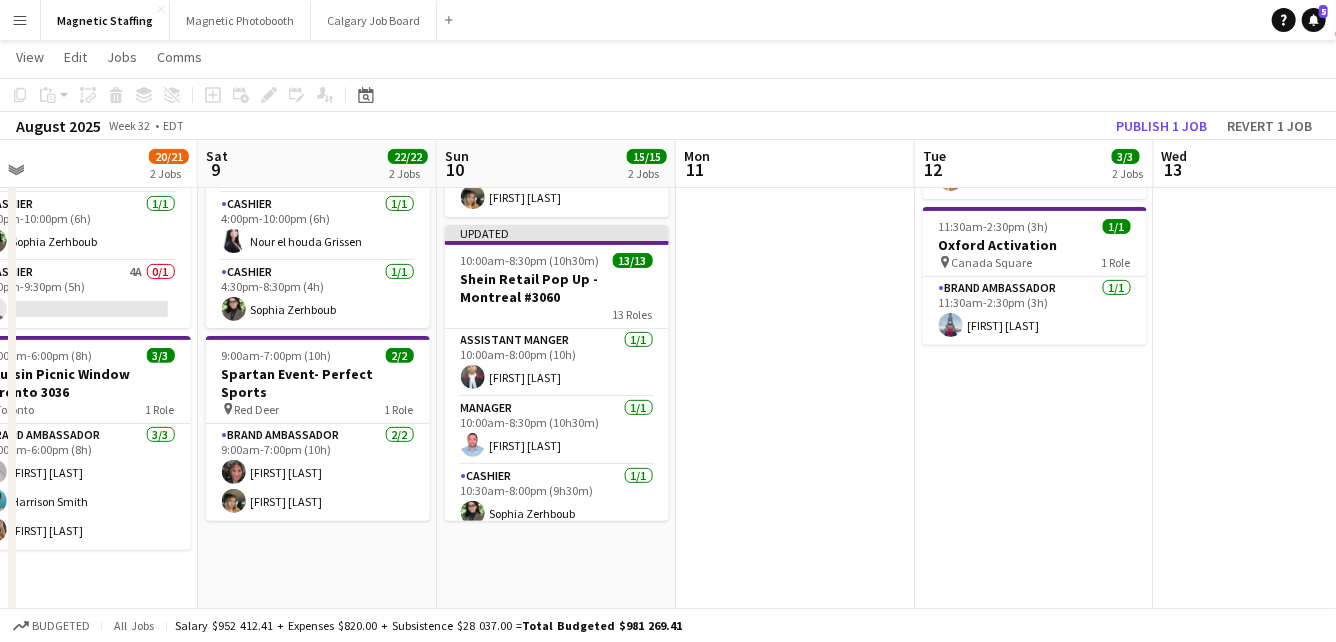 click on "Copy
Paste
Paste
Command
V Paste with crew
Command
Shift
V
Paste linked Job
Delete
Group
Ungroup
Add job
Add linked Job
Edit
Edit linked Job
Applicants
Date picker
AUG 2025 AUG 2025 Monday M Tuesday T Wednesday W Thursday T Friday F Saturday S Sunday S  AUG   1   2   3   4   5   6   7   8   9   10   11   12   13   14   15   16   17   18   19   20   21   22   23   24   25" 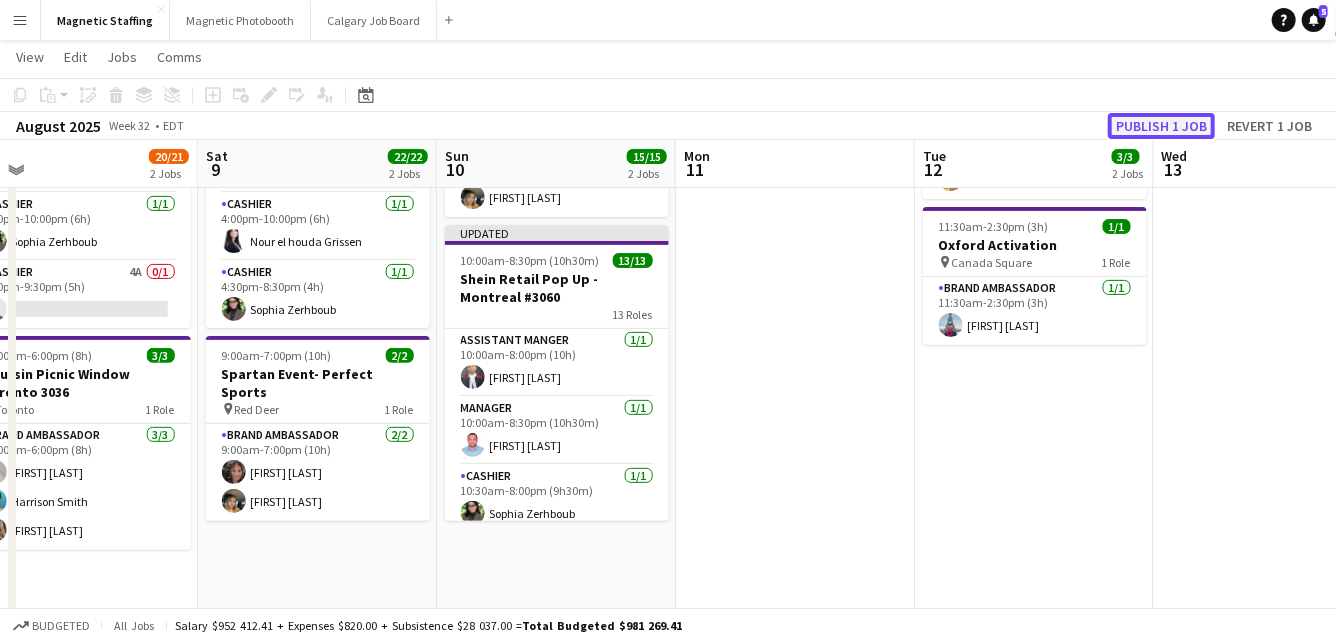 click on "Publish 1 job" 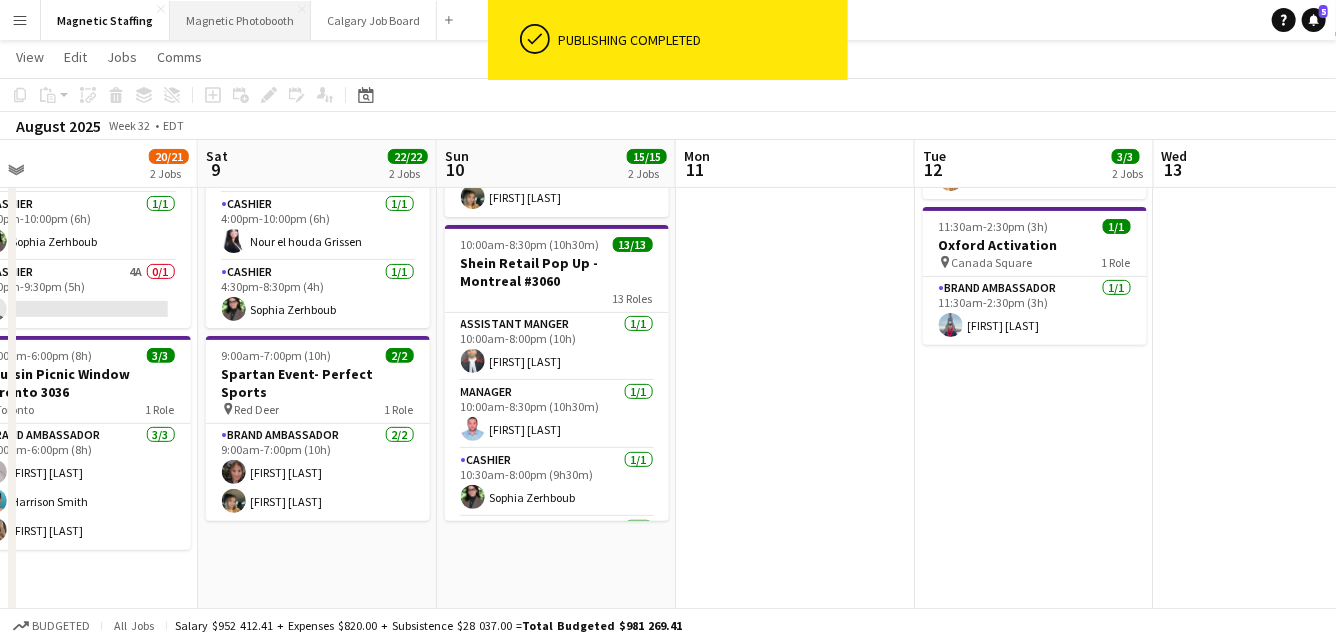 click on "Magnetic Photobooth
Close" at bounding box center [240, 20] 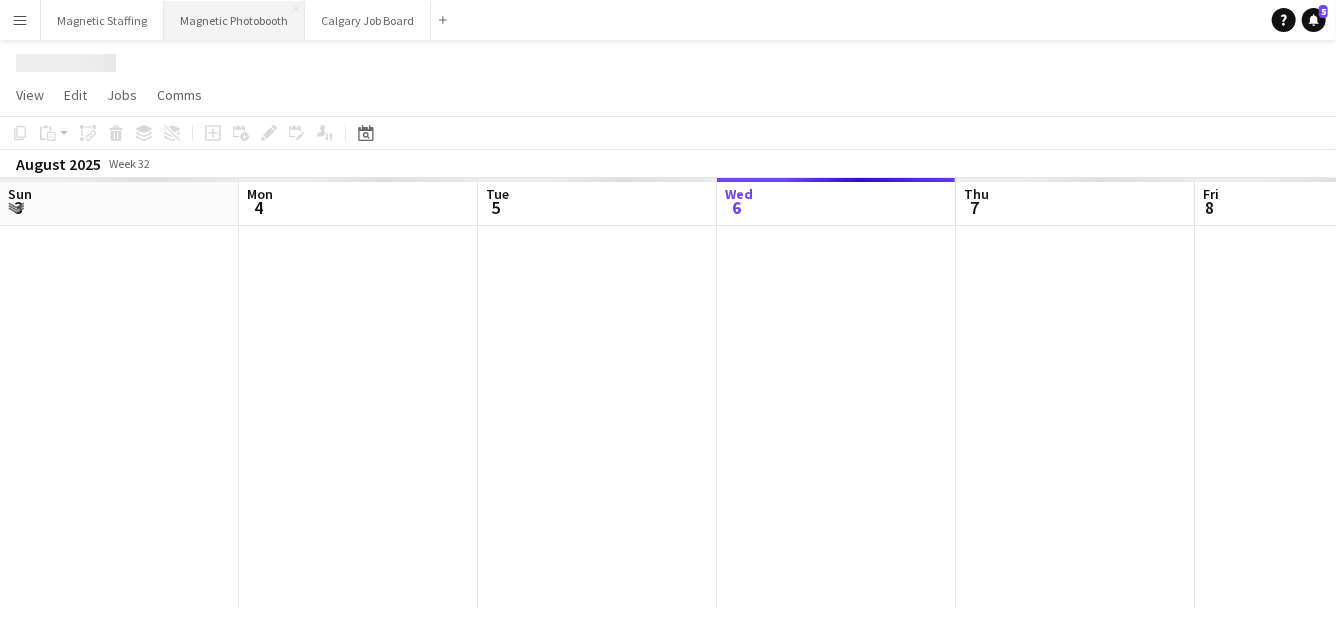 scroll, scrollTop: 0, scrollLeft: 0, axis: both 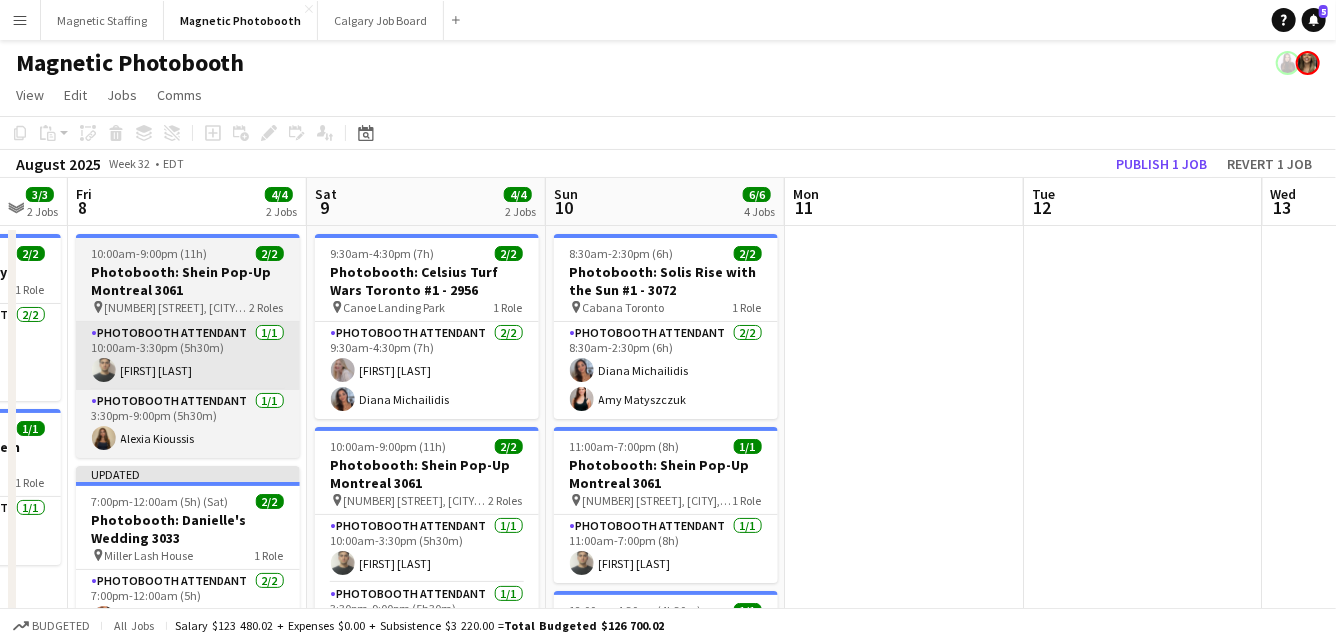 drag, startPoint x: 846, startPoint y: 345, endPoint x: 262, endPoint y: 345, distance: 584 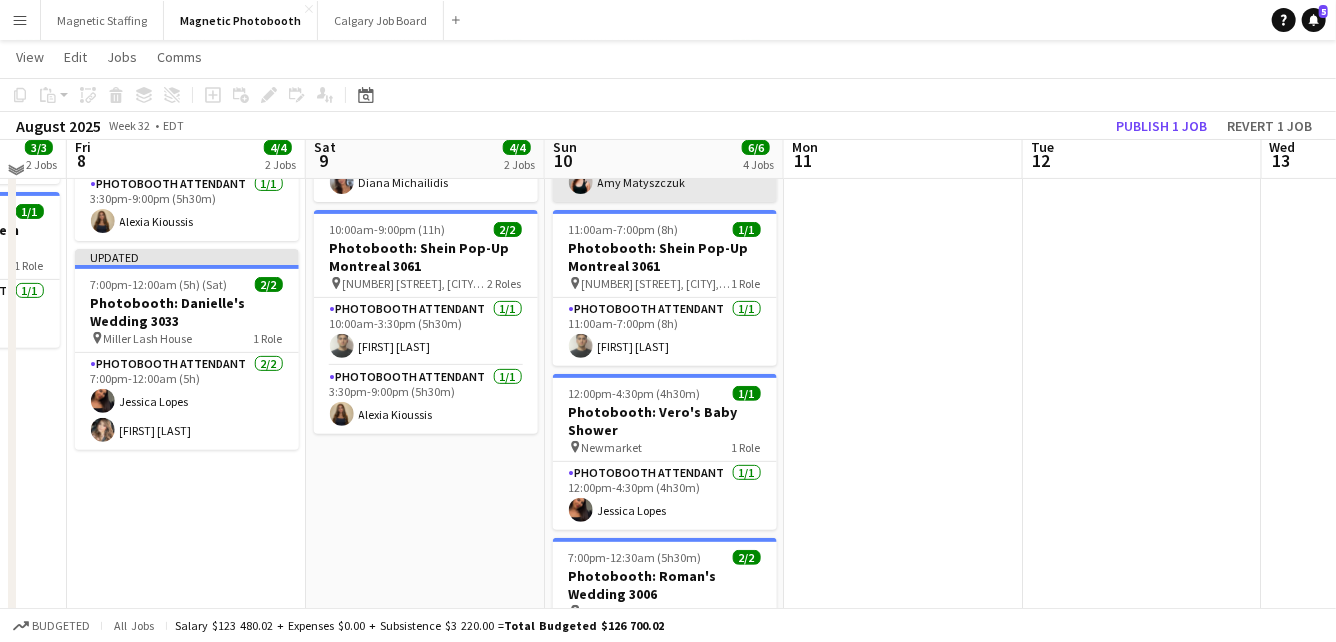 scroll, scrollTop: 188, scrollLeft: 0, axis: vertical 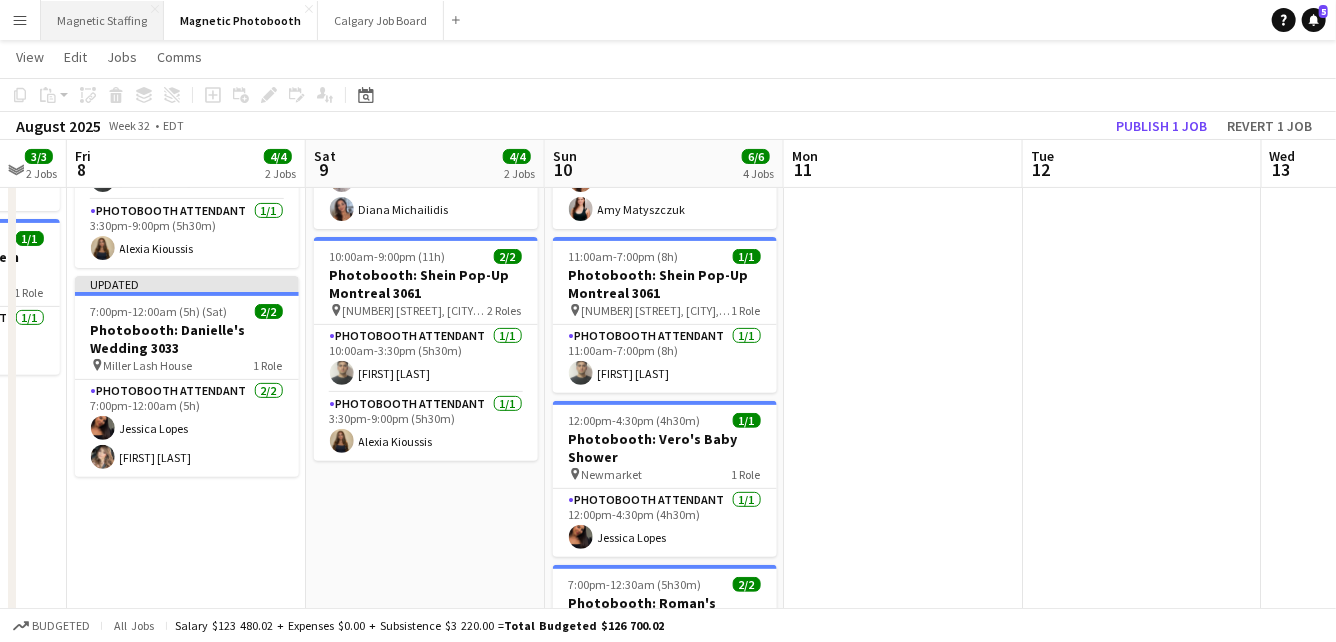 click on "Magnetic Staffing
Close" at bounding box center (102, 20) 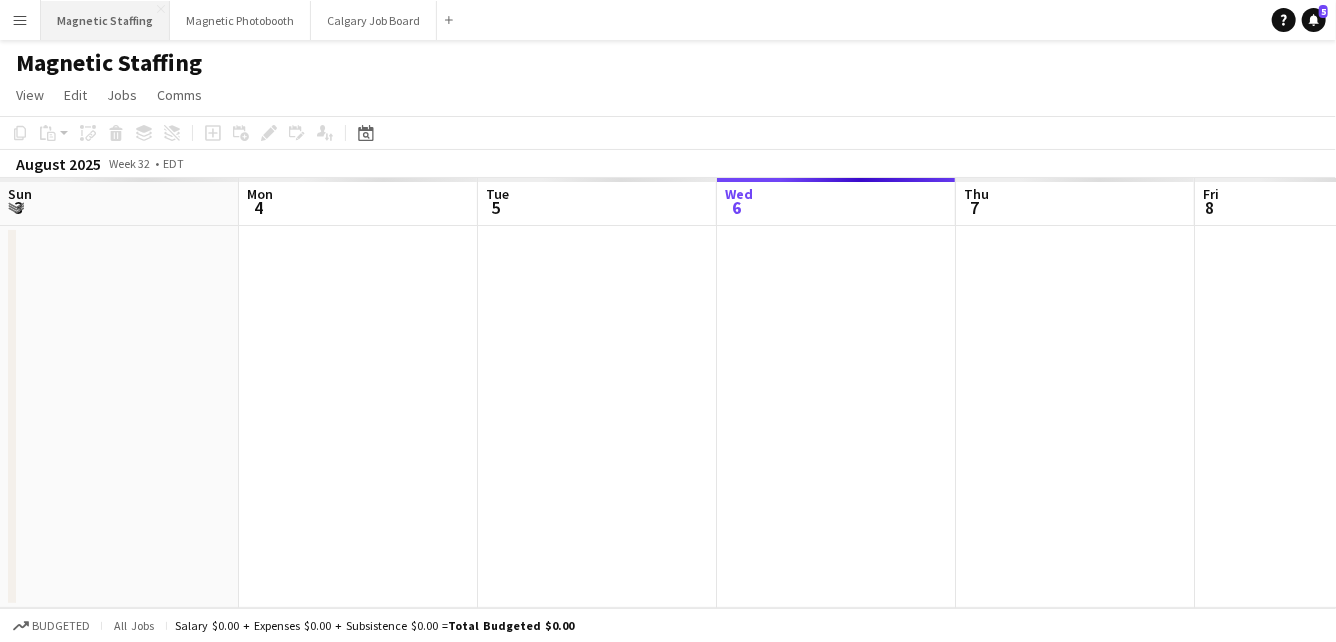 scroll, scrollTop: 0, scrollLeft: 478, axis: horizontal 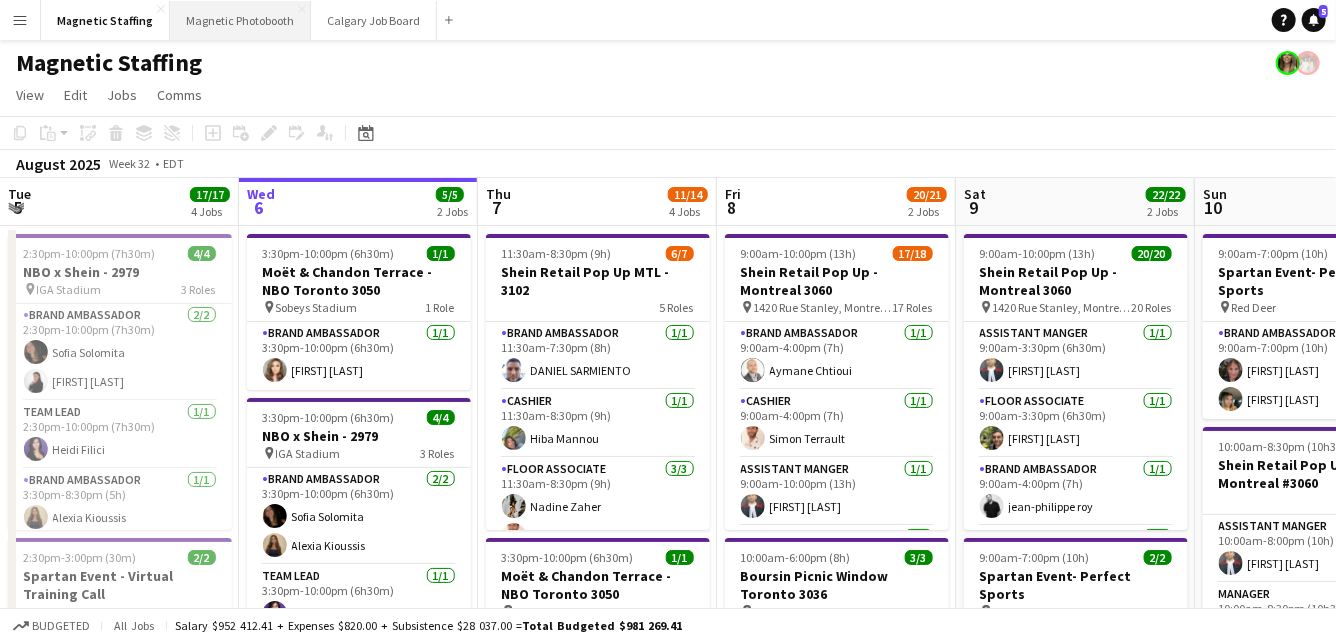 click on "Magnetic Photobooth
Close" at bounding box center (240, 20) 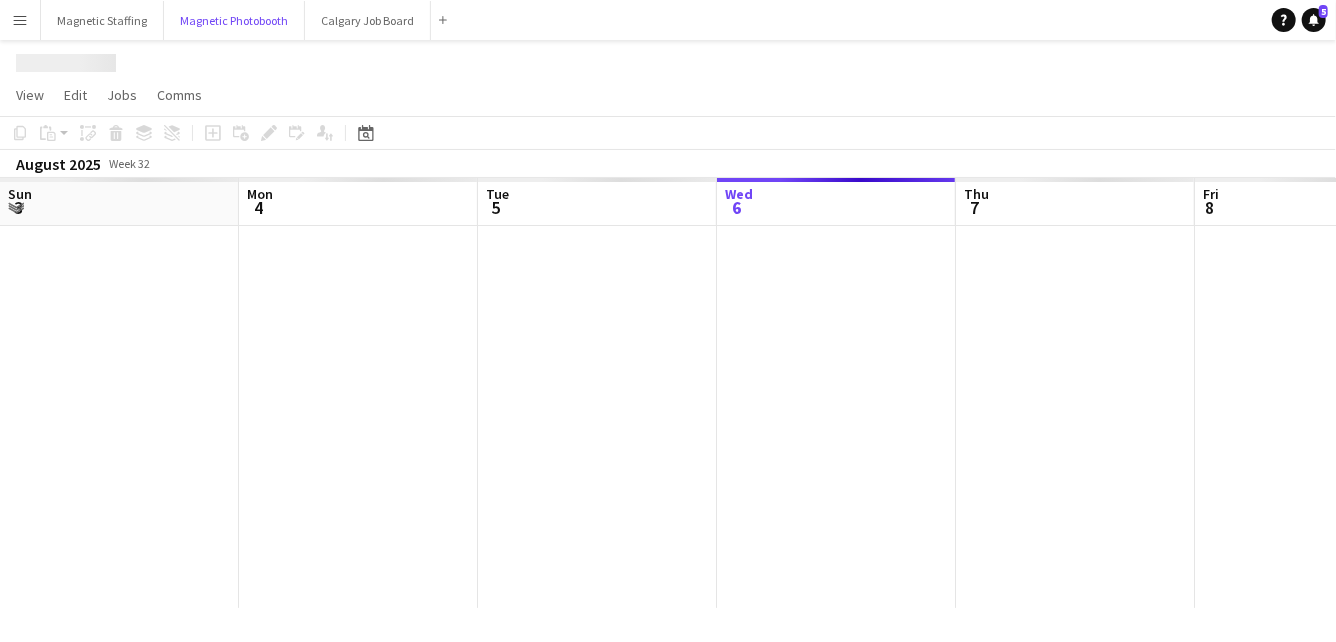 scroll, scrollTop: 0, scrollLeft: 478, axis: horizontal 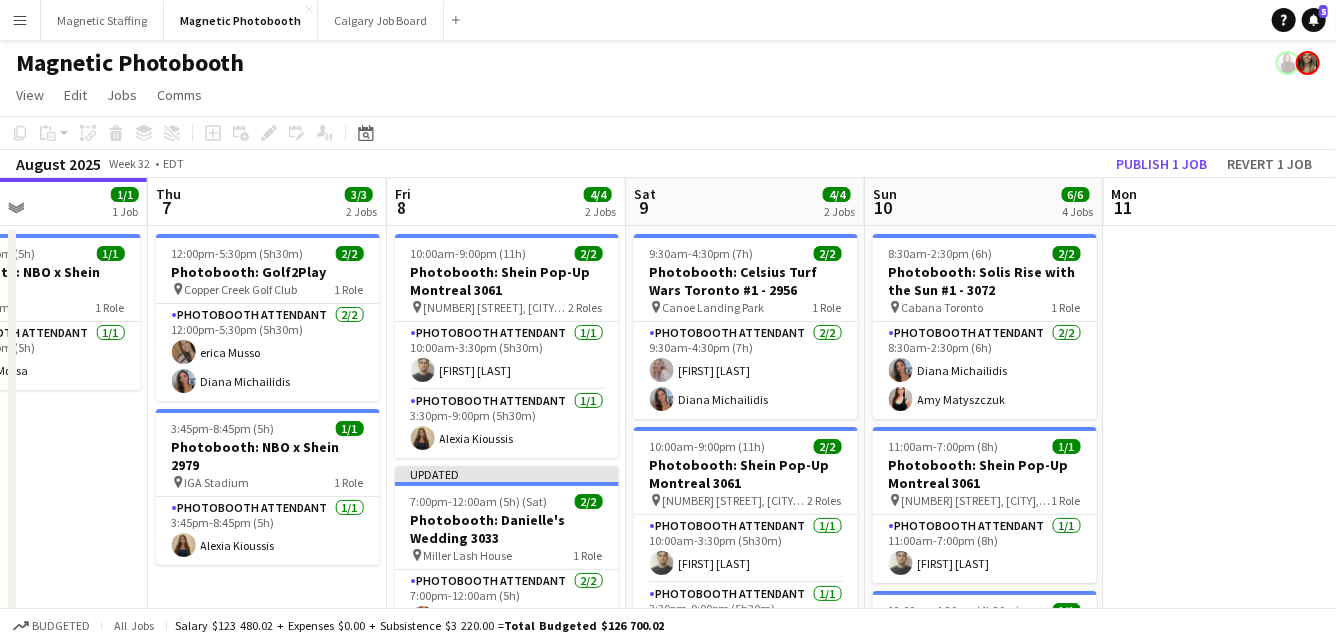 drag, startPoint x: 556, startPoint y: 344, endPoint x: 229, endPoint y: 344, distance: 327 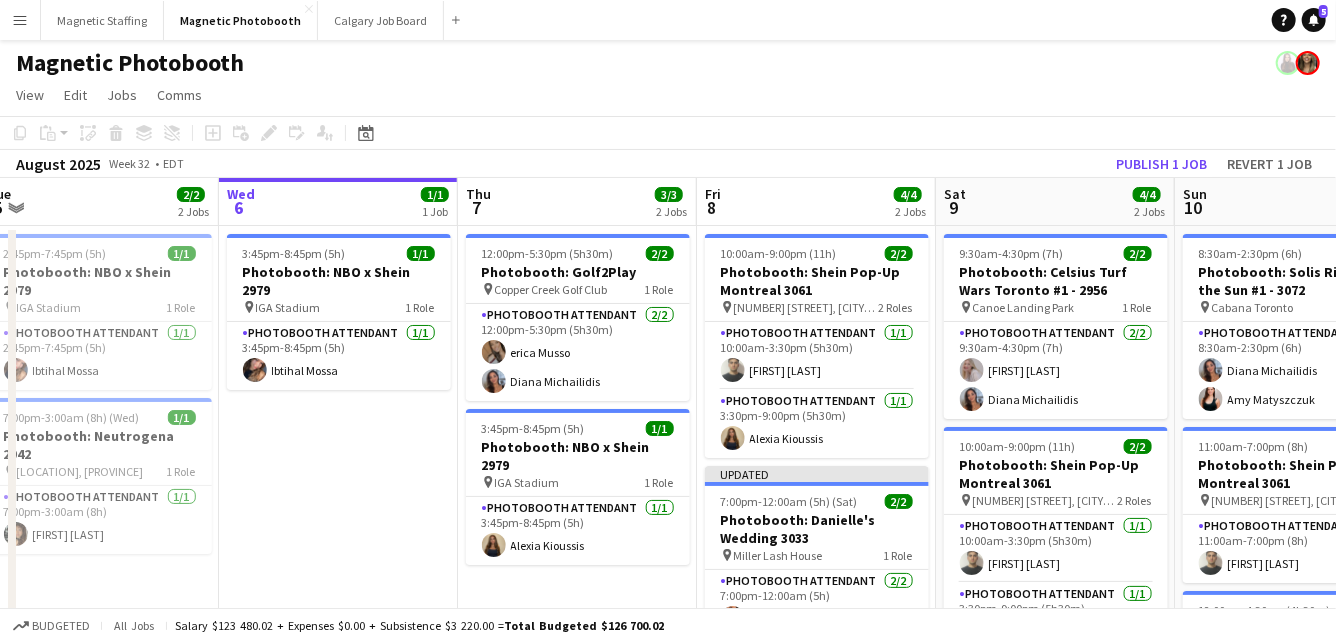 drag, startPoint x: 919, startPoint y: 370, endPoint x: 449, endPoint y: 372, distance: 470.00424 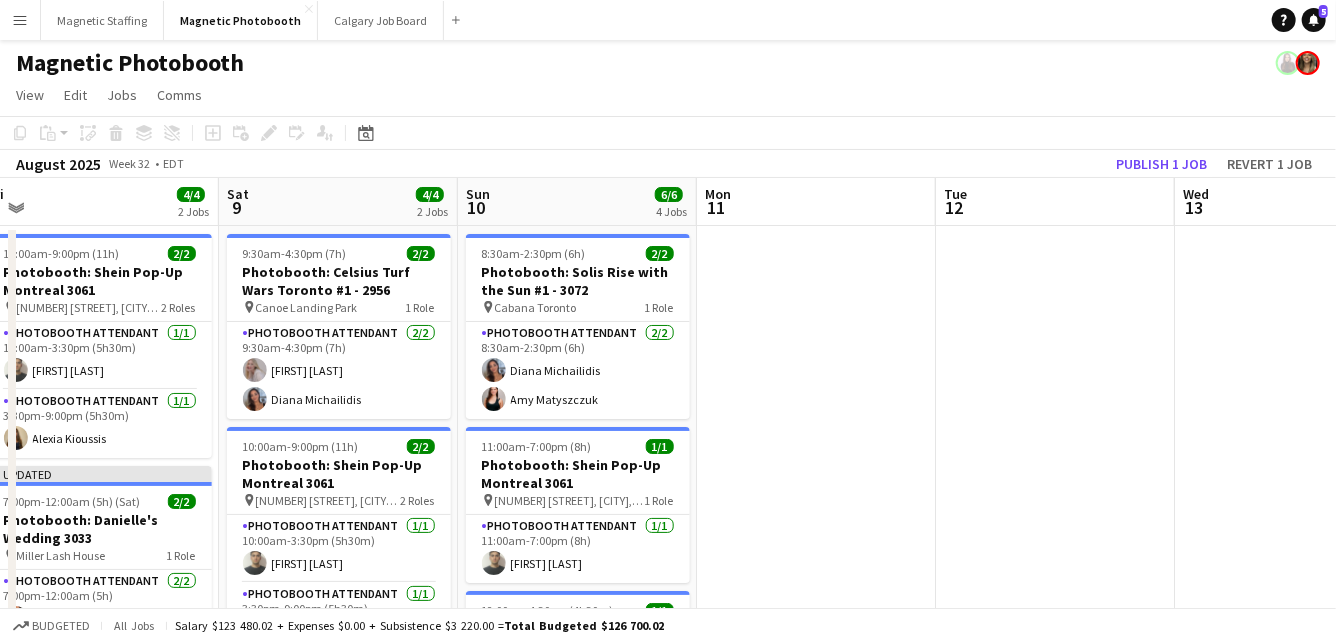 scroll, scrollTop: 0, scrollLeft: 592, axis: horizontal 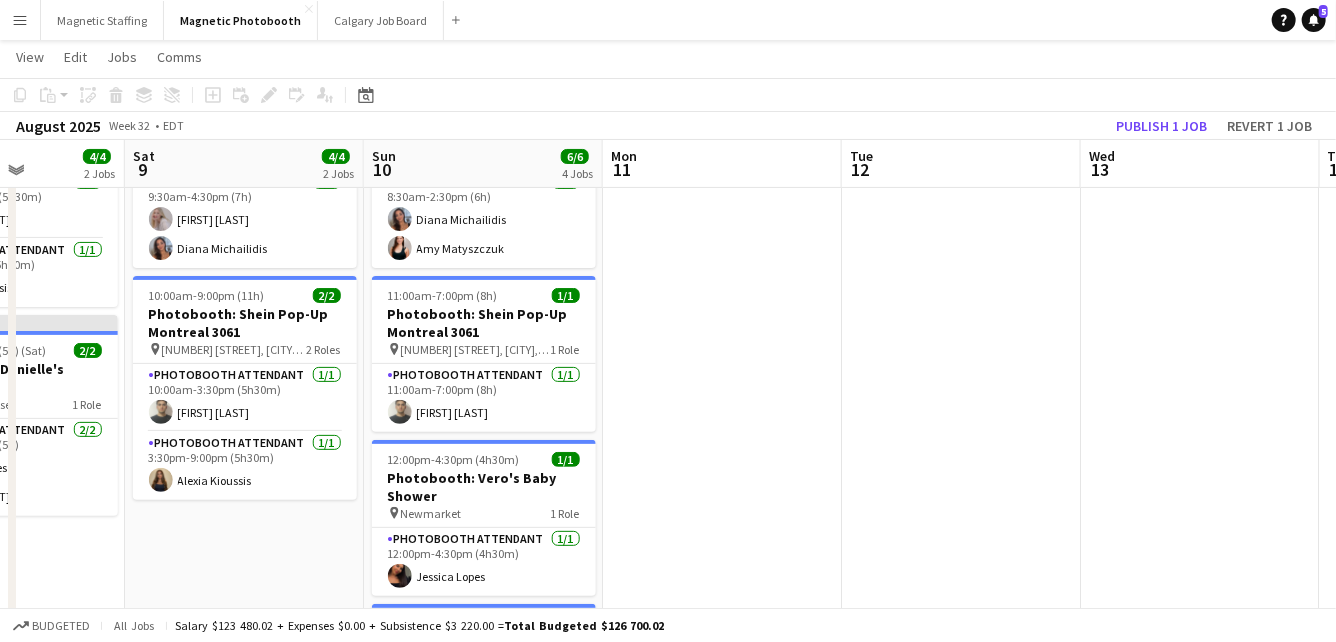 click on "[NUMBER] [STREET], [CITY], [STATE]" at bounding box center (483, 455) 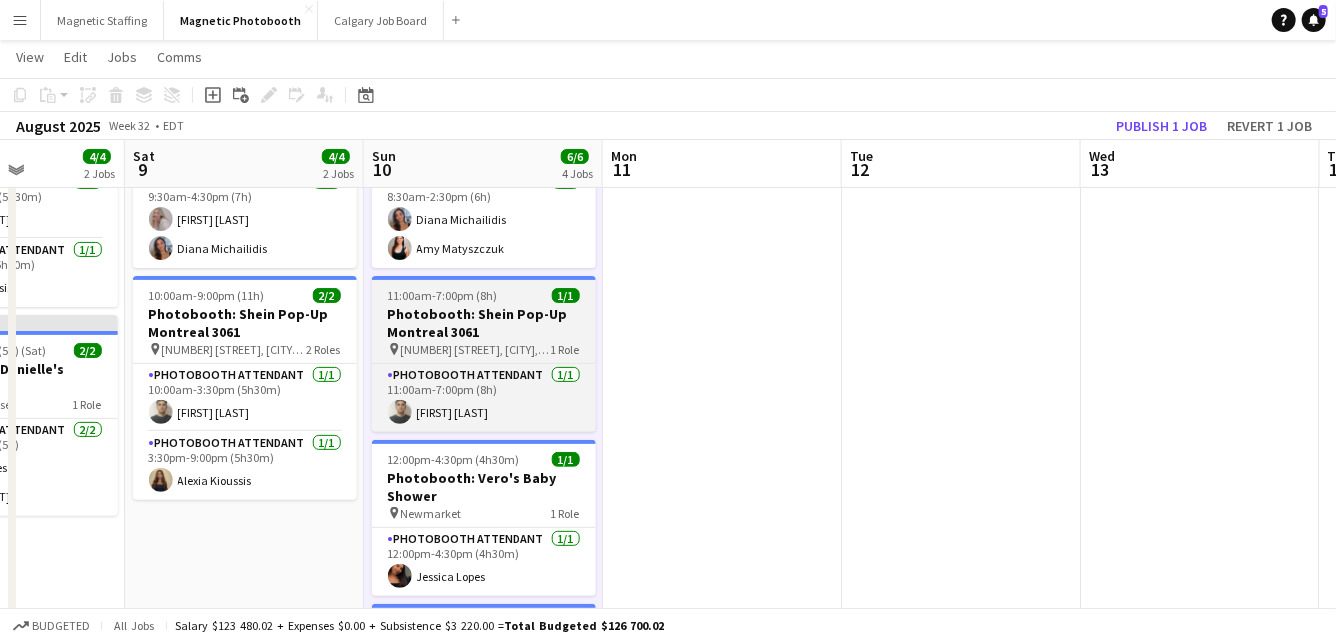 click on "Photobooth: Shein Pop-Up Montreal 3061" at bounding box center [484, 323] 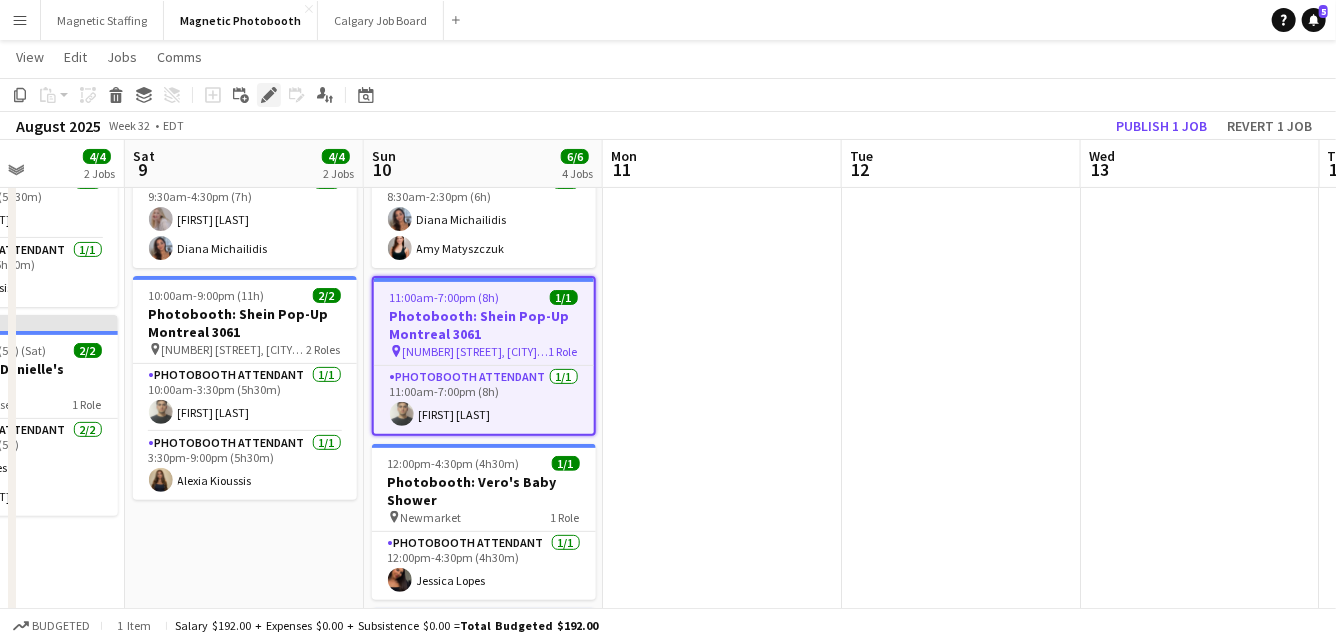 click on "Edit" 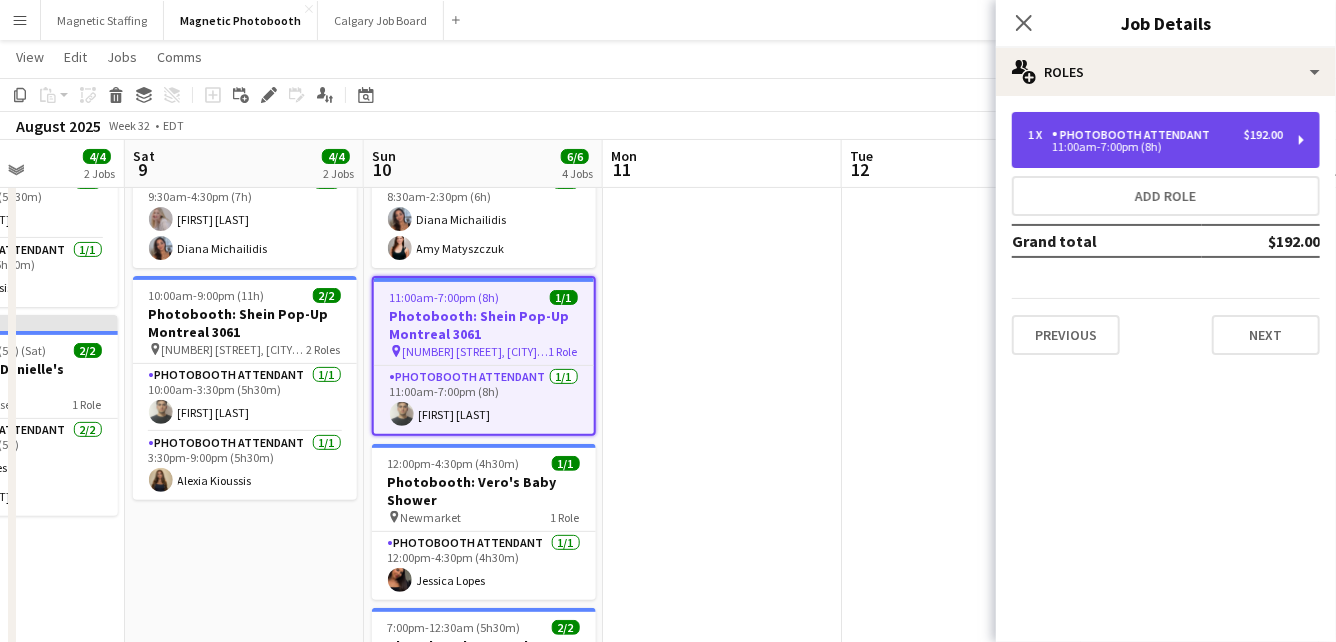 click on "11:00am-7:00pm (8h)" at bounding box center (1155, 147) 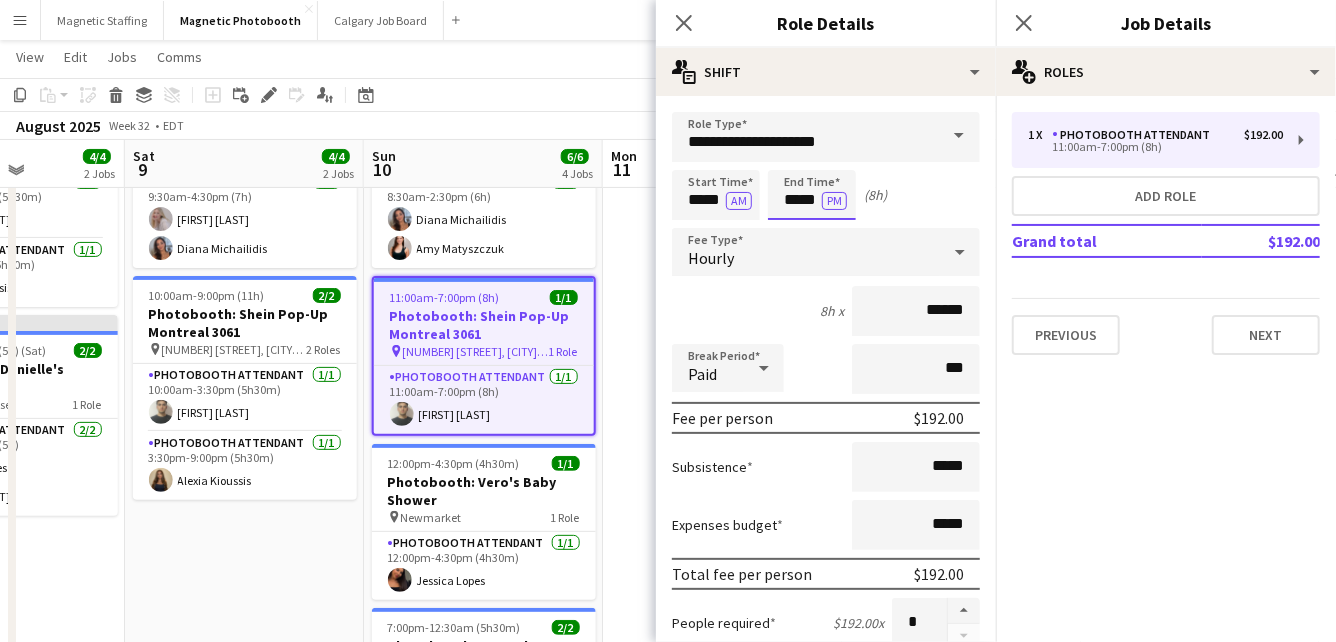 click on "*****" at bounding box center [812, 195] 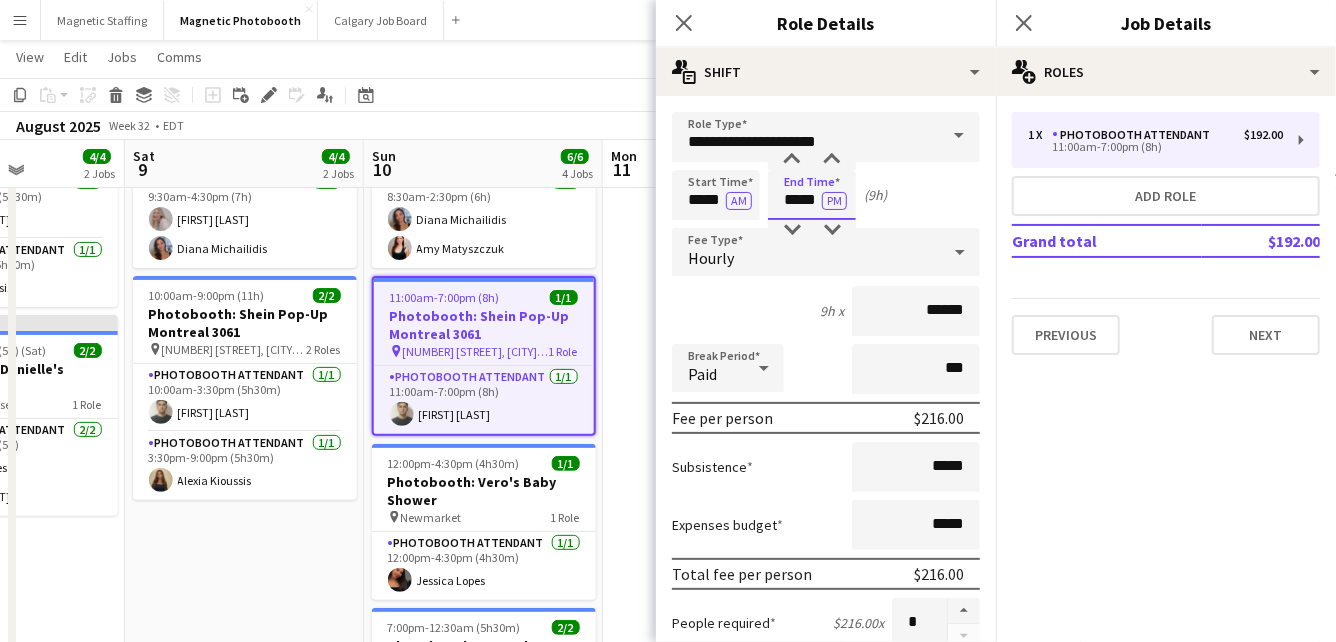 scroll, scrollTop: 709, scrollLeft: 0, axis: vertical 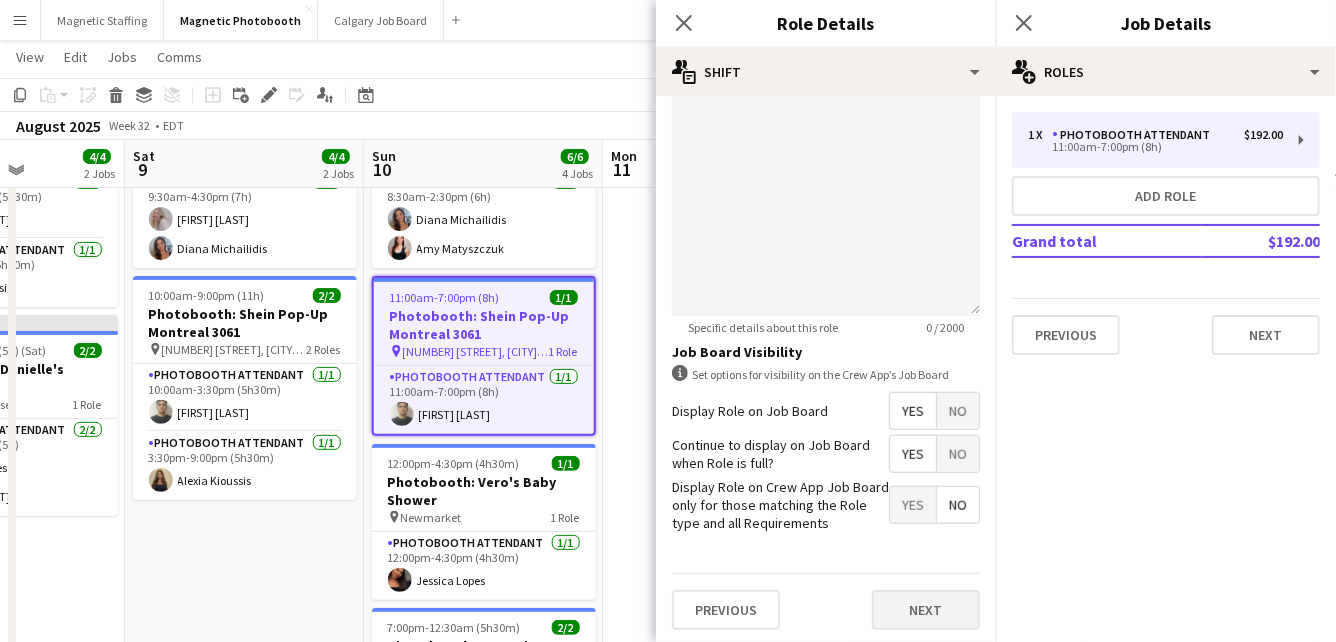type on "*****" 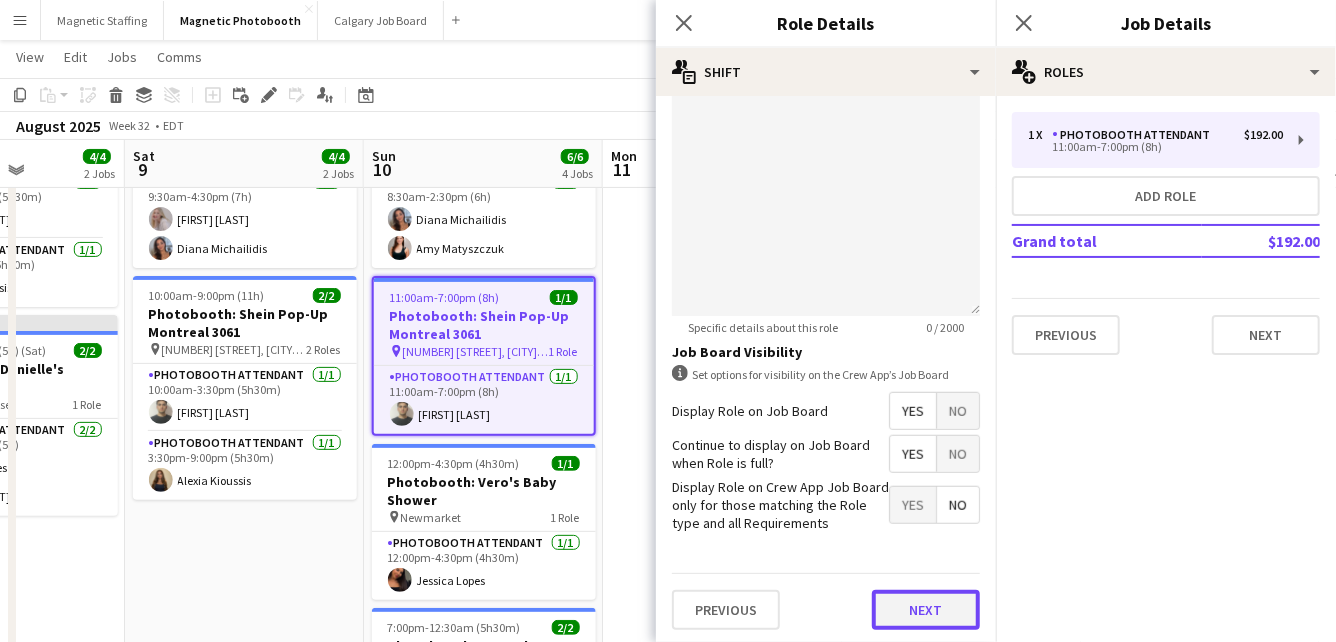 click on "Next" at bounding box center (926, 610) 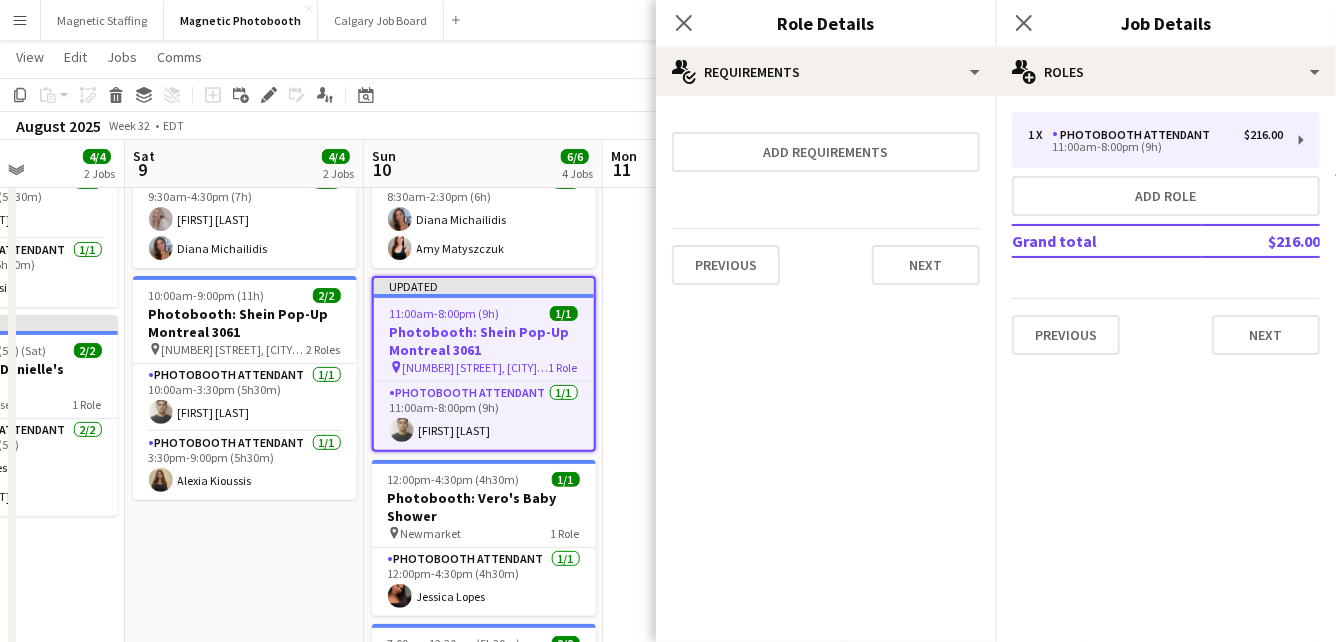 scroll, scrollTop: 0, scrollLeft: 0, axis: both 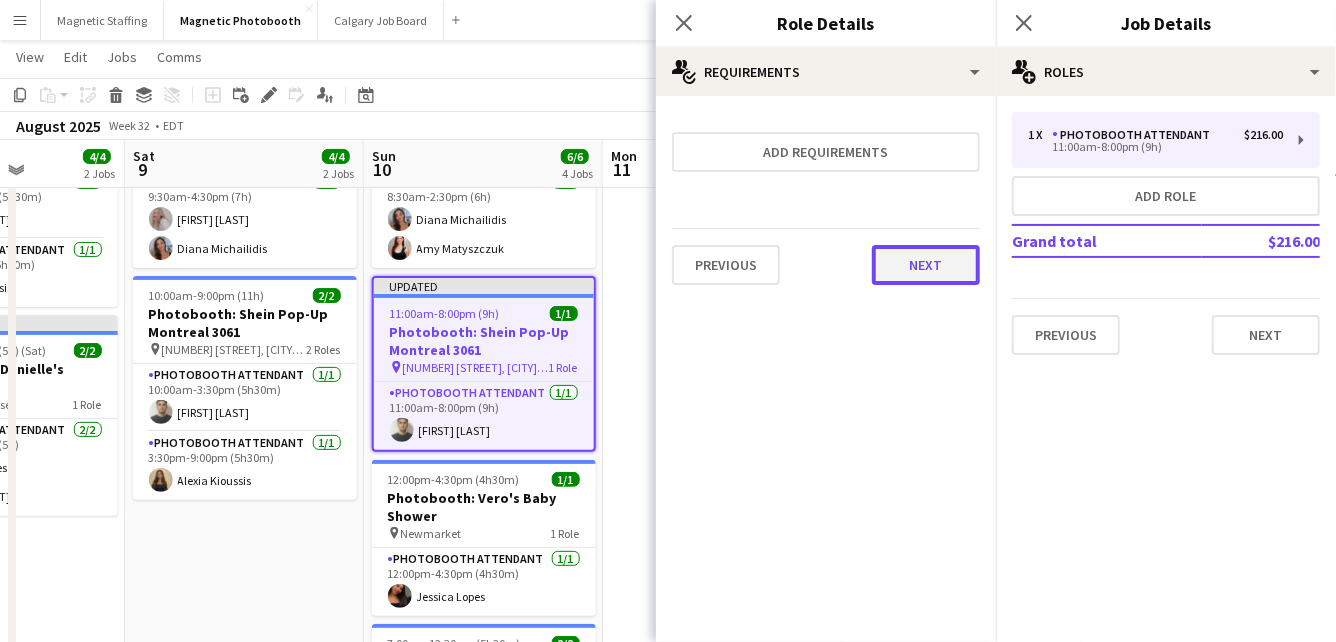 click on "Next" at bounding box center (926, 265) 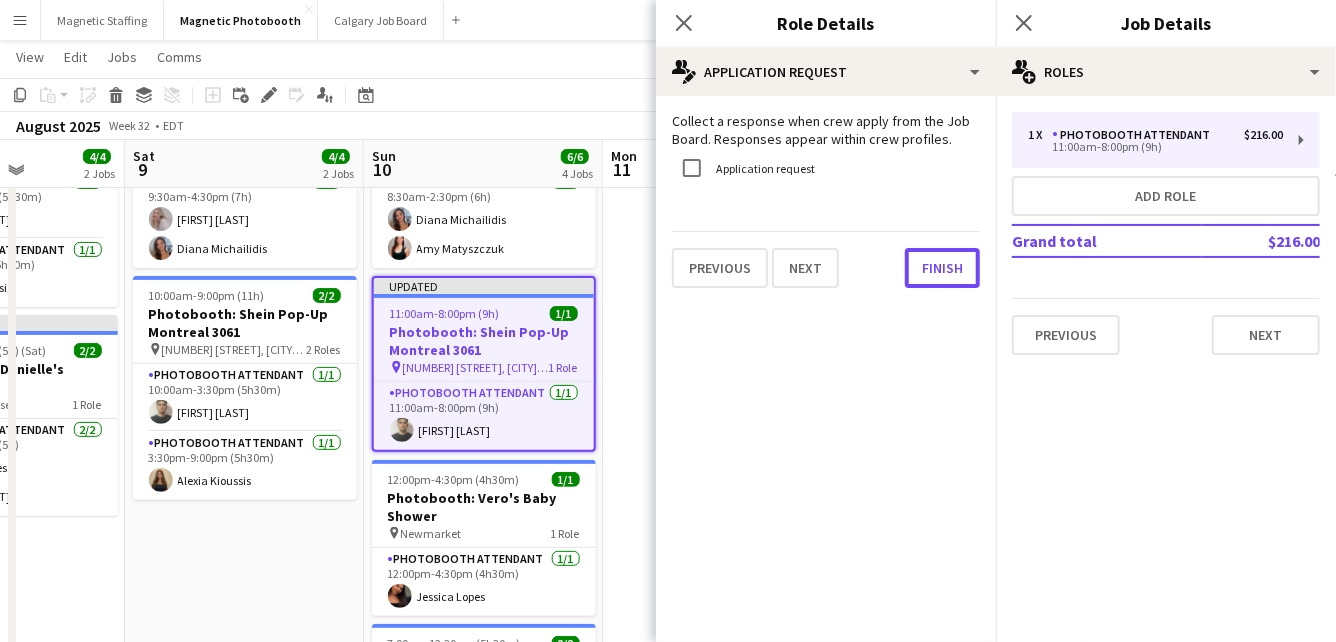 click on "Finish" at bounding box center (942, 268) 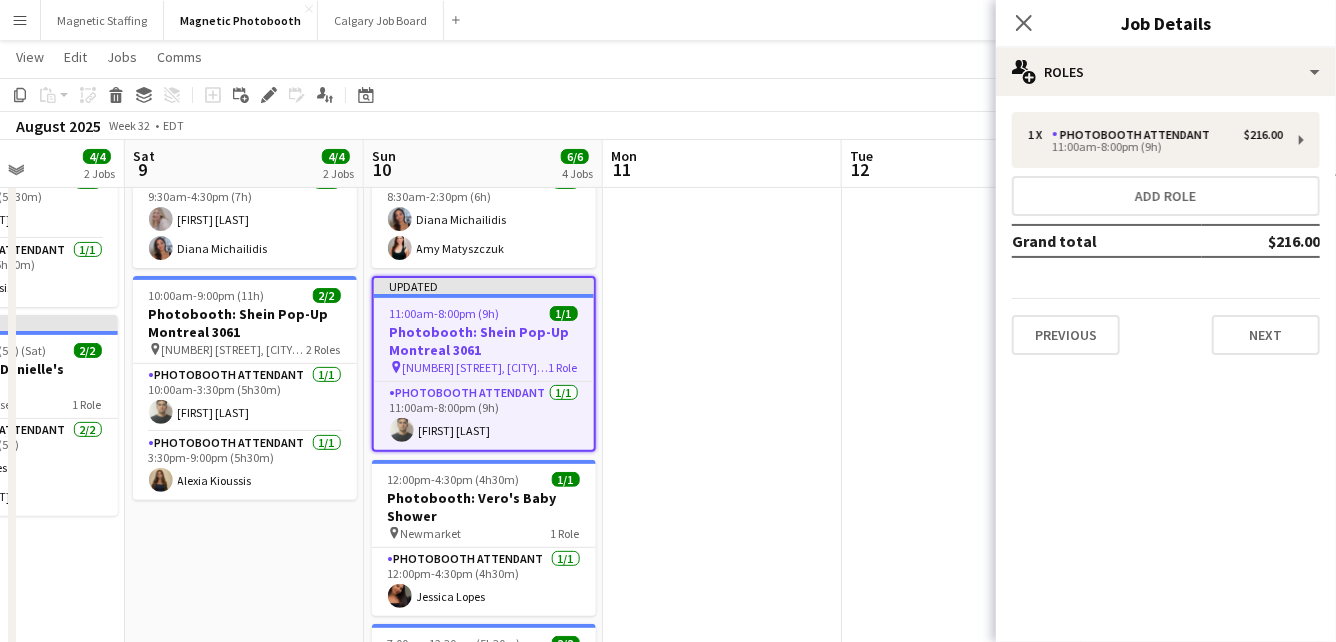 click at bounding box center (722, 455) 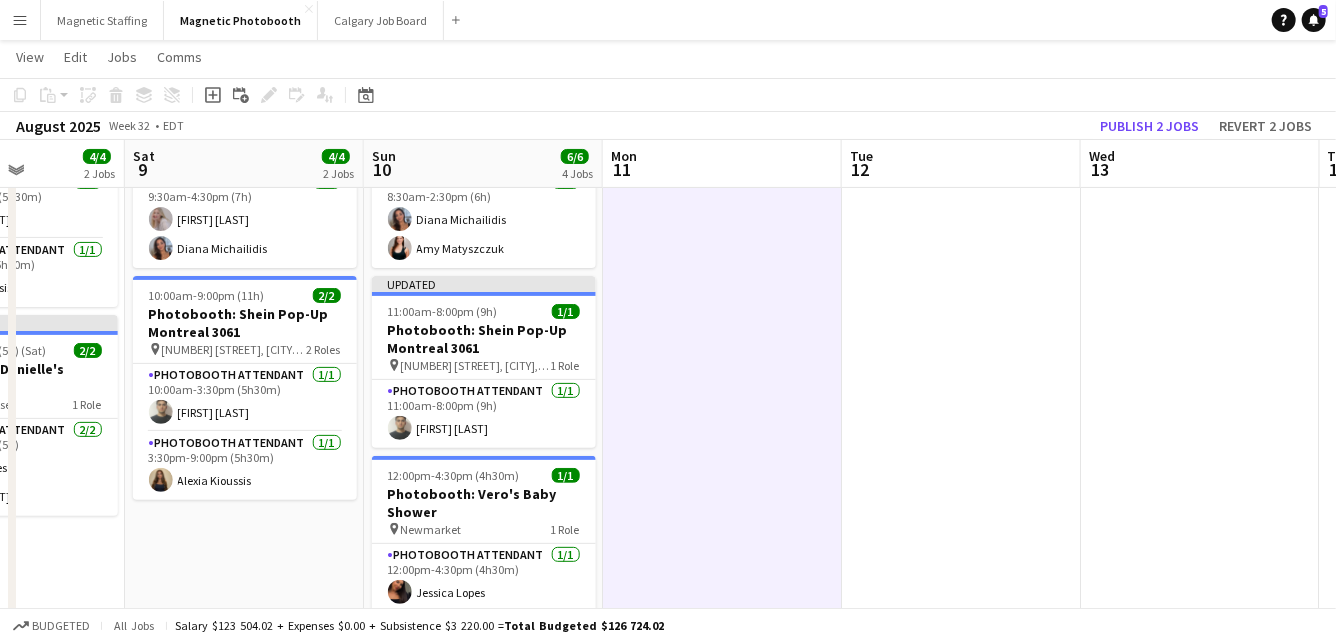 click on "Wed   13" at bounding box center [1200, 164] 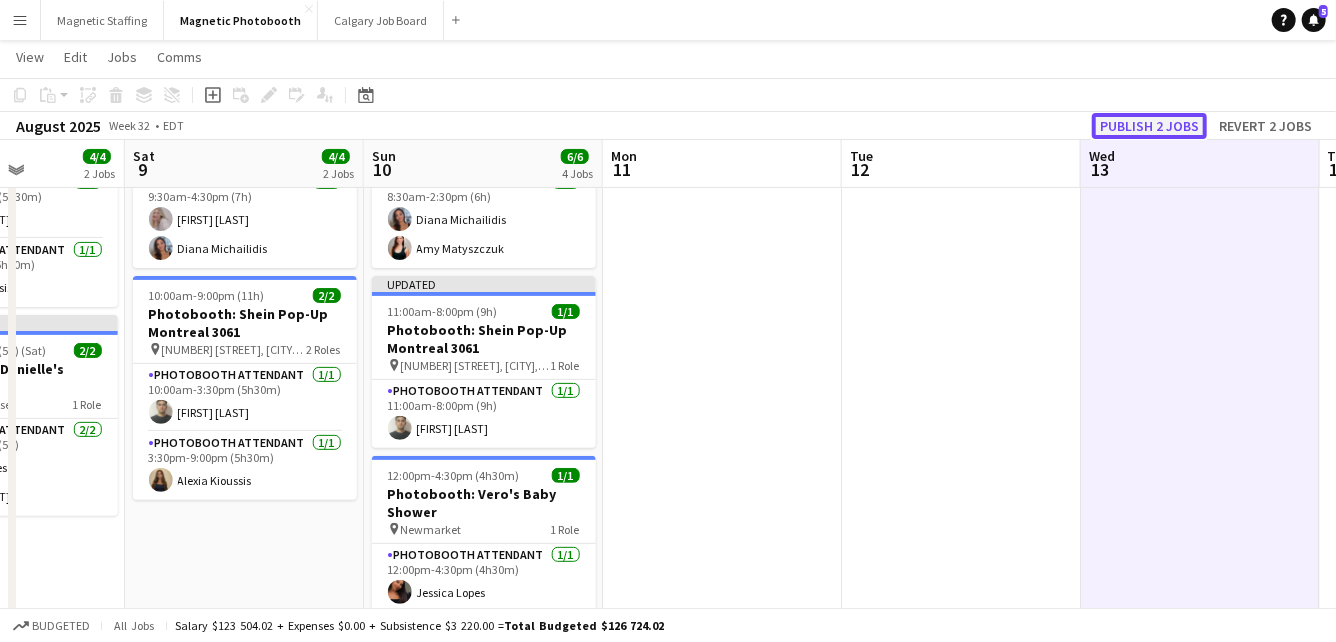 click on "Publish 2 jobs" 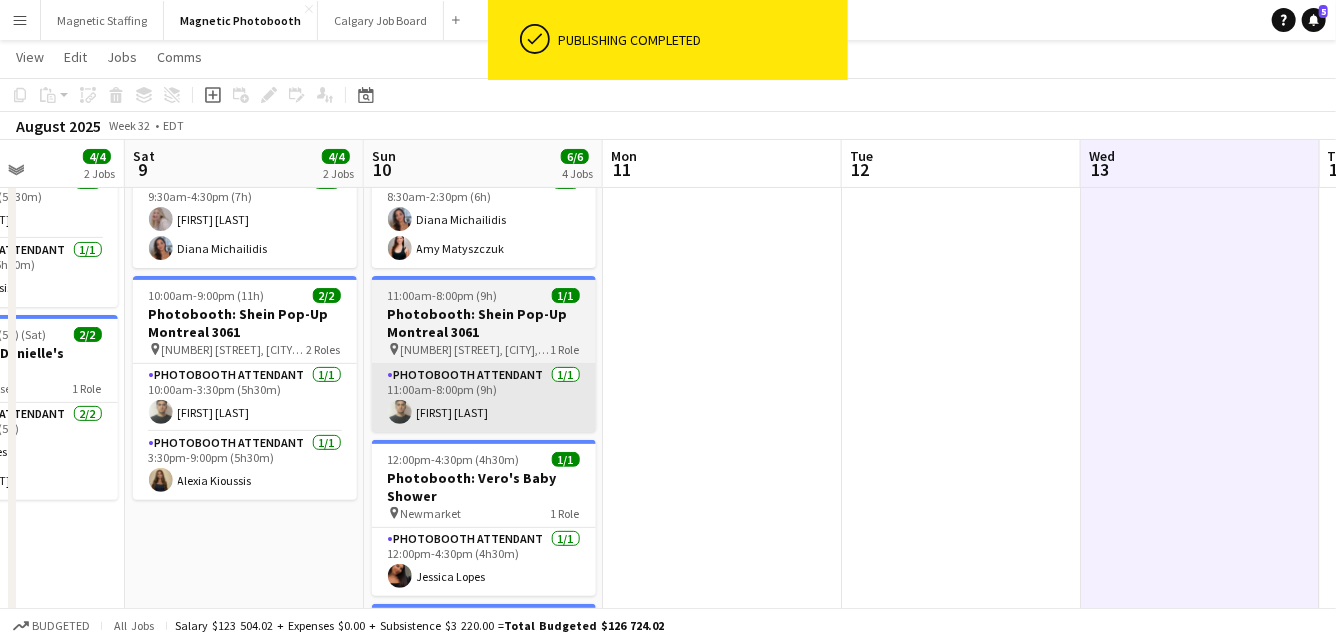 click on "Photobooth Attendant    1/1   11:00am-8:00pm (9h)
[FIRST] [LAST]" at bounding box center (484, 398) 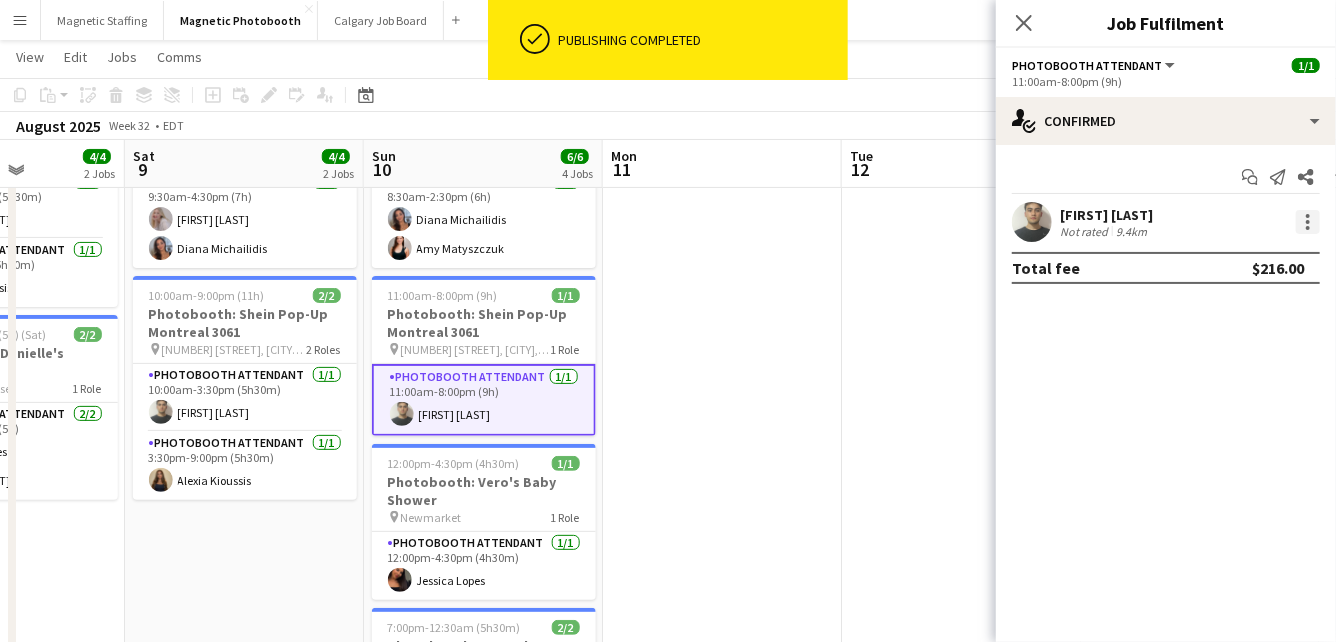 click at bounding box center [1308, 222] 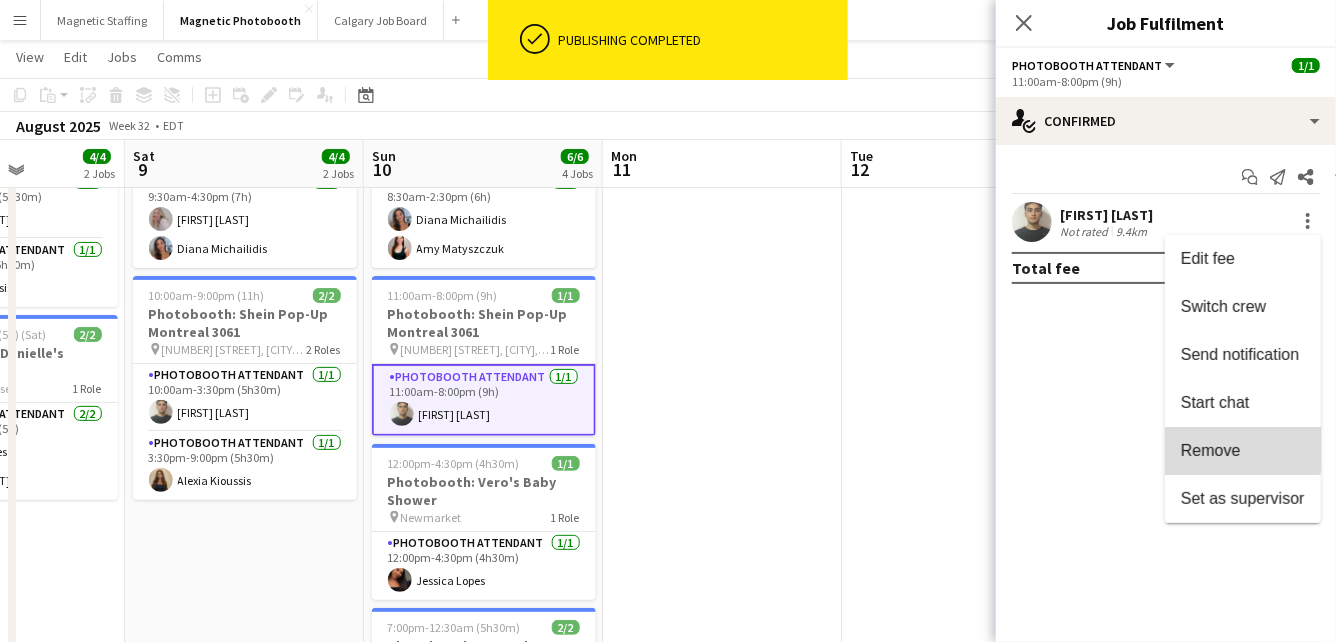 click on "Remove" at bounding box center (1211, 450) 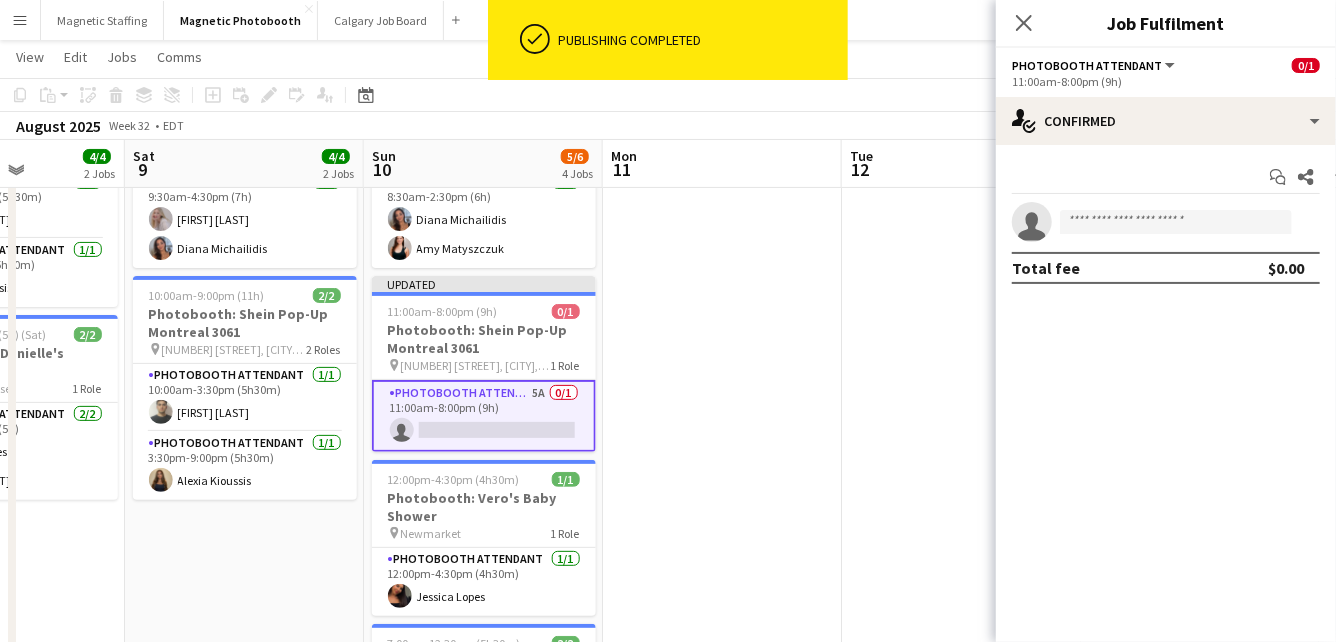 click at bounding box center [961, 455] 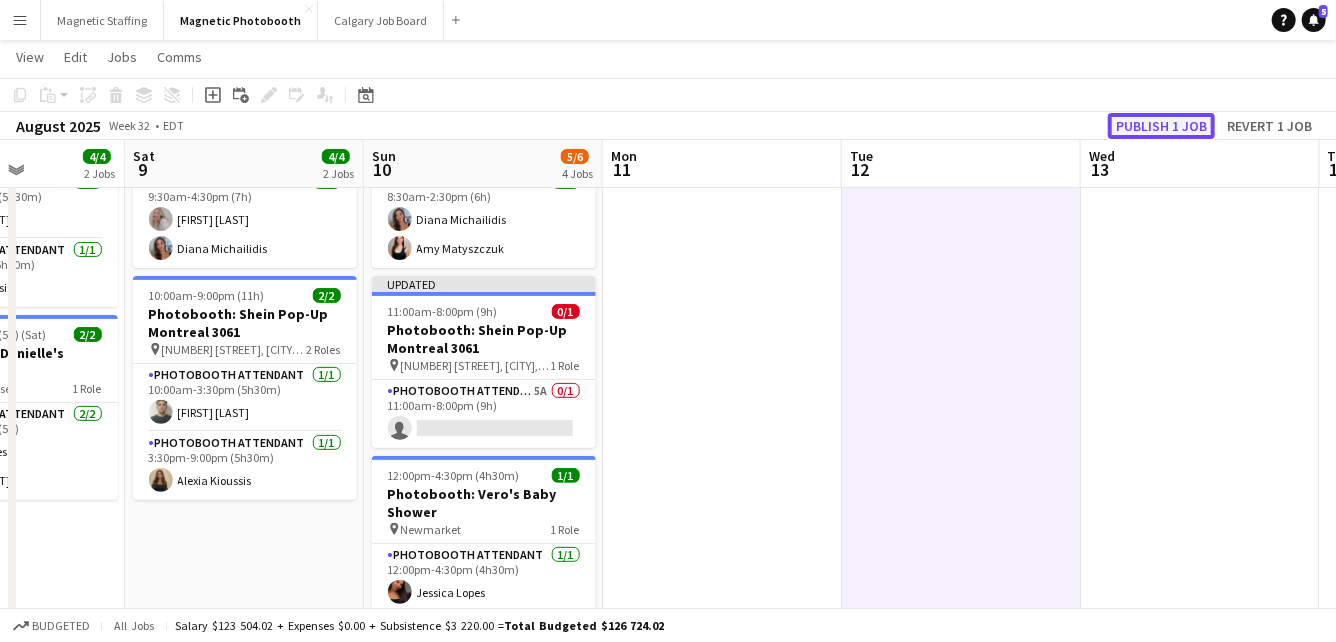 click on "Publish 1 job" 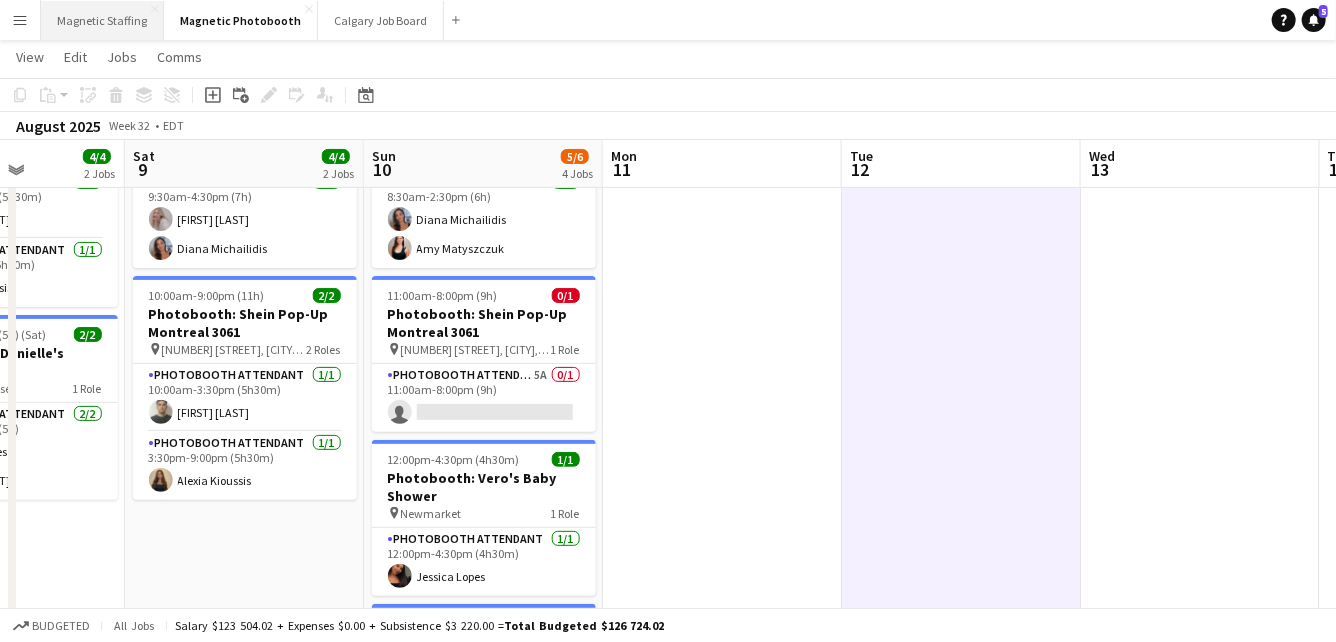 click on "Magnetic Staffing
Close" at bounding box center [102, 20] 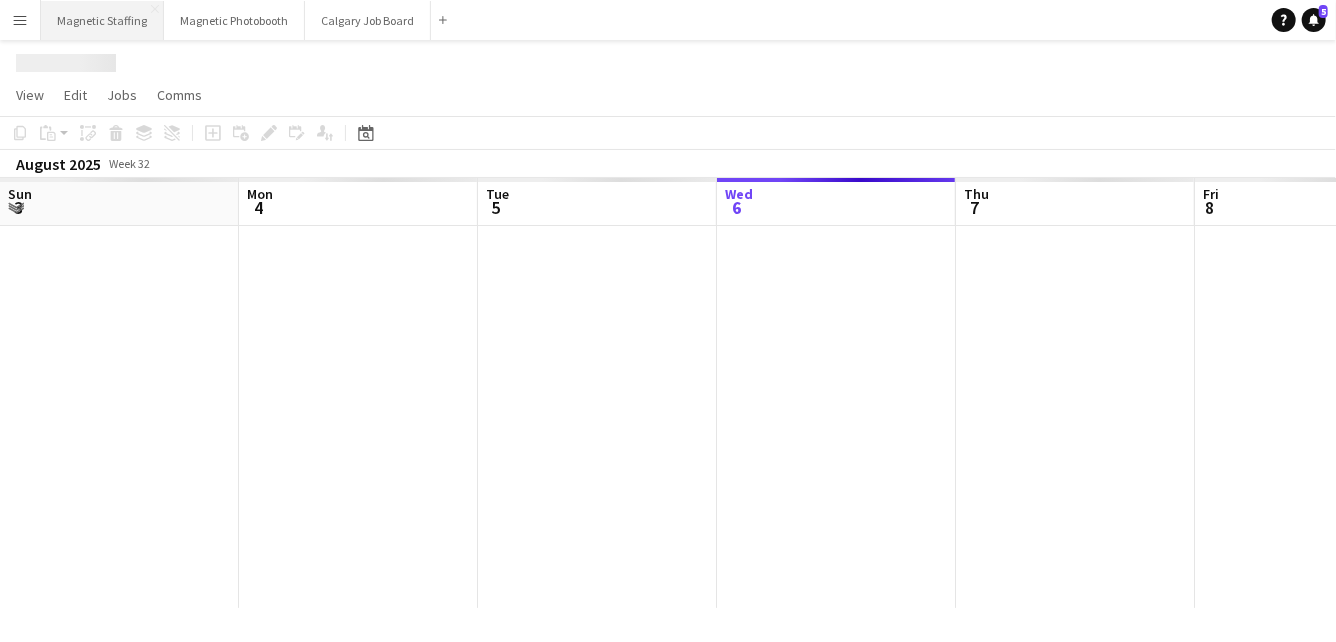 scroll, scrollTop: 0, scrollLeft: 0, axis: both 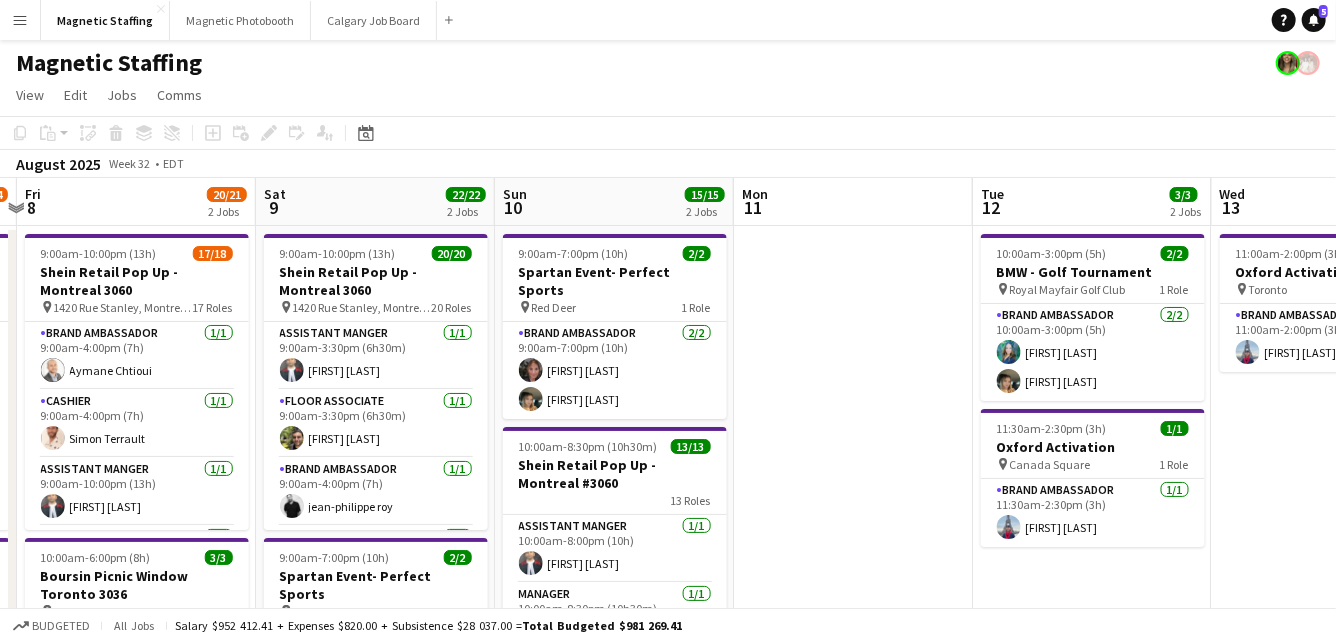 drag, startPoint x: 953, startPoint y: 365, endPoint x: 253, endPoint y: 365, distance: 700 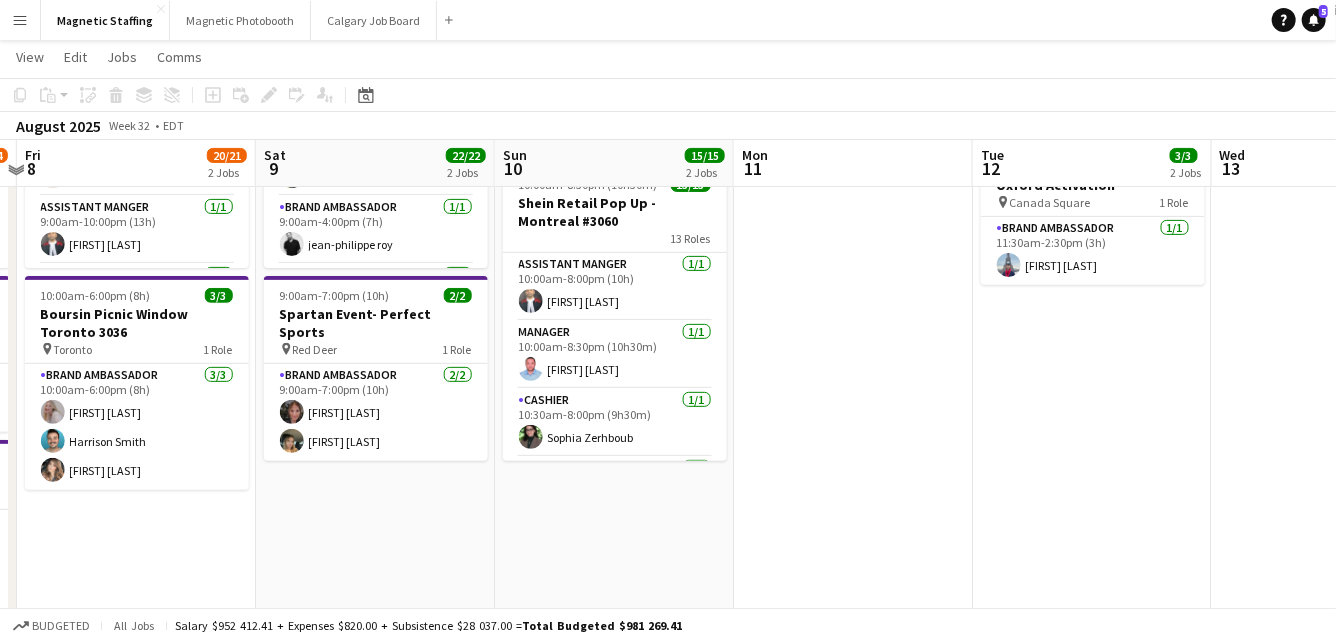 scroll, scrollTop: 260, scrollLeft: 0, axis: vertical 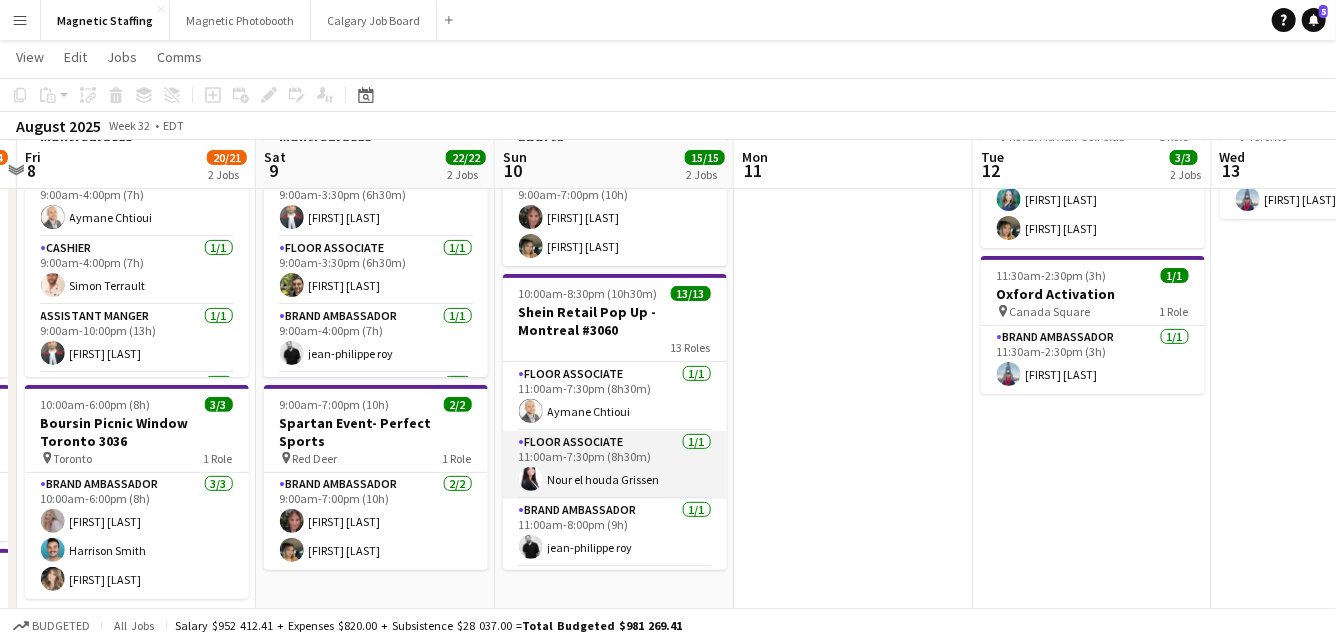 click on "Floor Associate   1/1   11:00am-7:30pm (8h30m)
[FIRST] [LAST]" at bounding box center [615, 465] 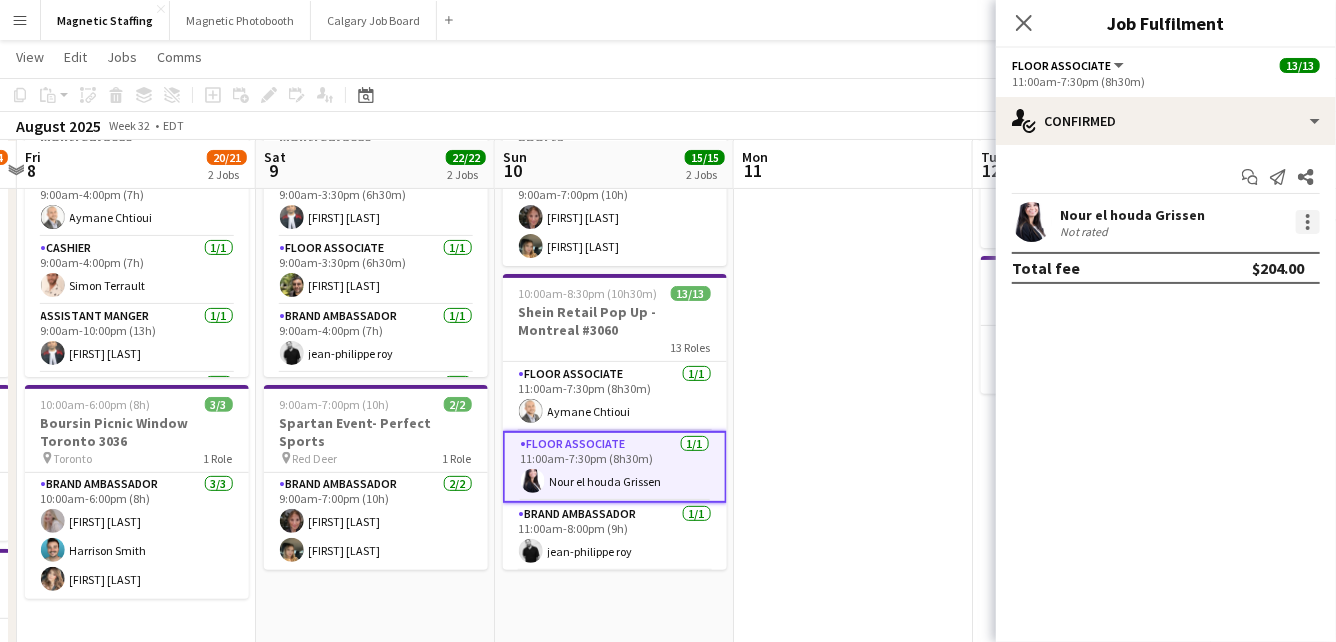 click at bounding box center [1308, 222] 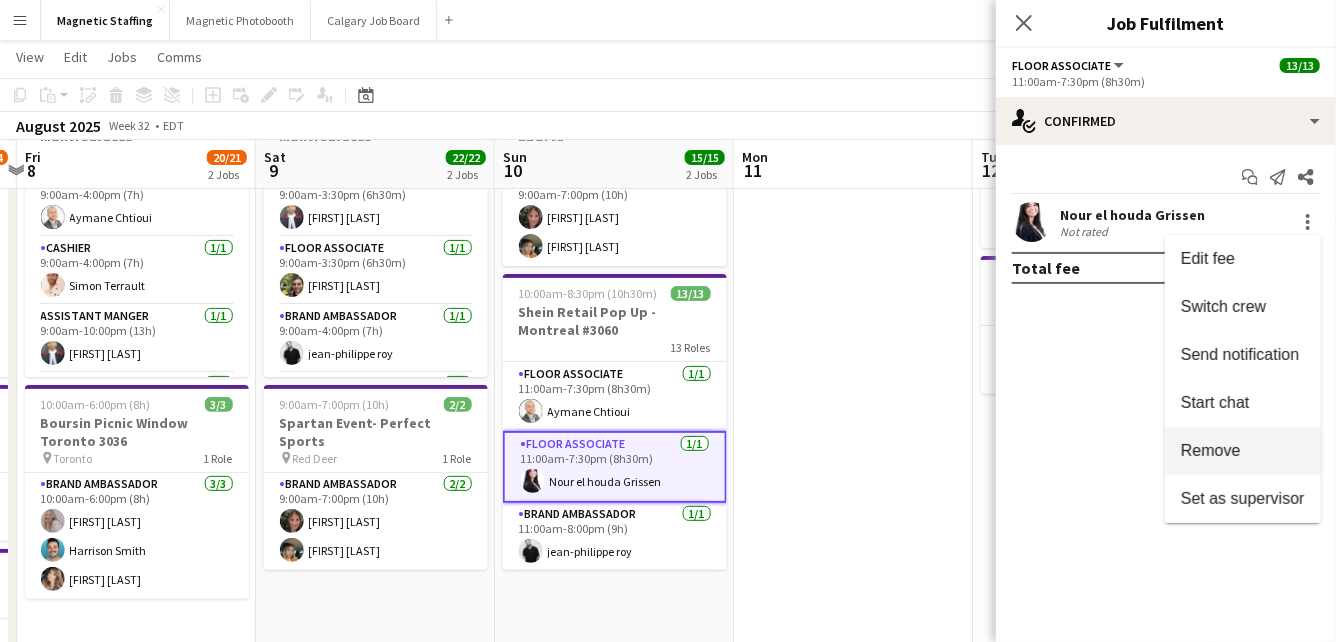 click on "Remove" at bounding box center [1211, 450] 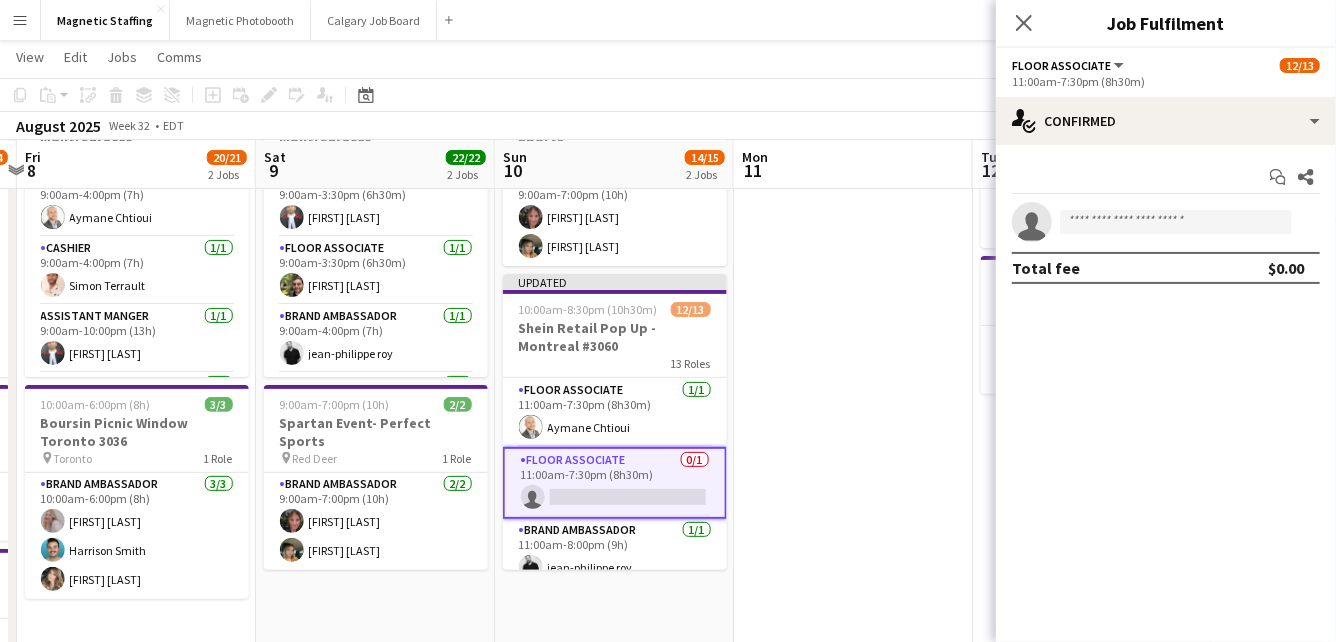 click at bounding box center (853, 577) 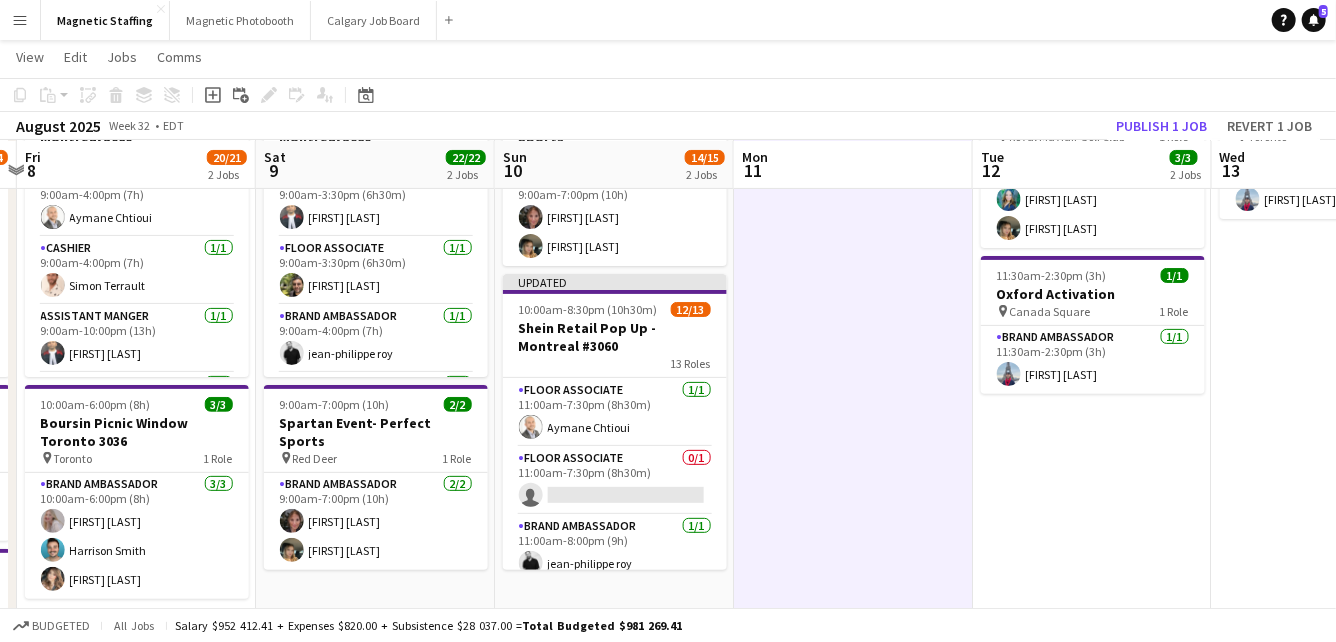 scroll, scrollTop: 0, scrollLeft: 700, axis: horizontal 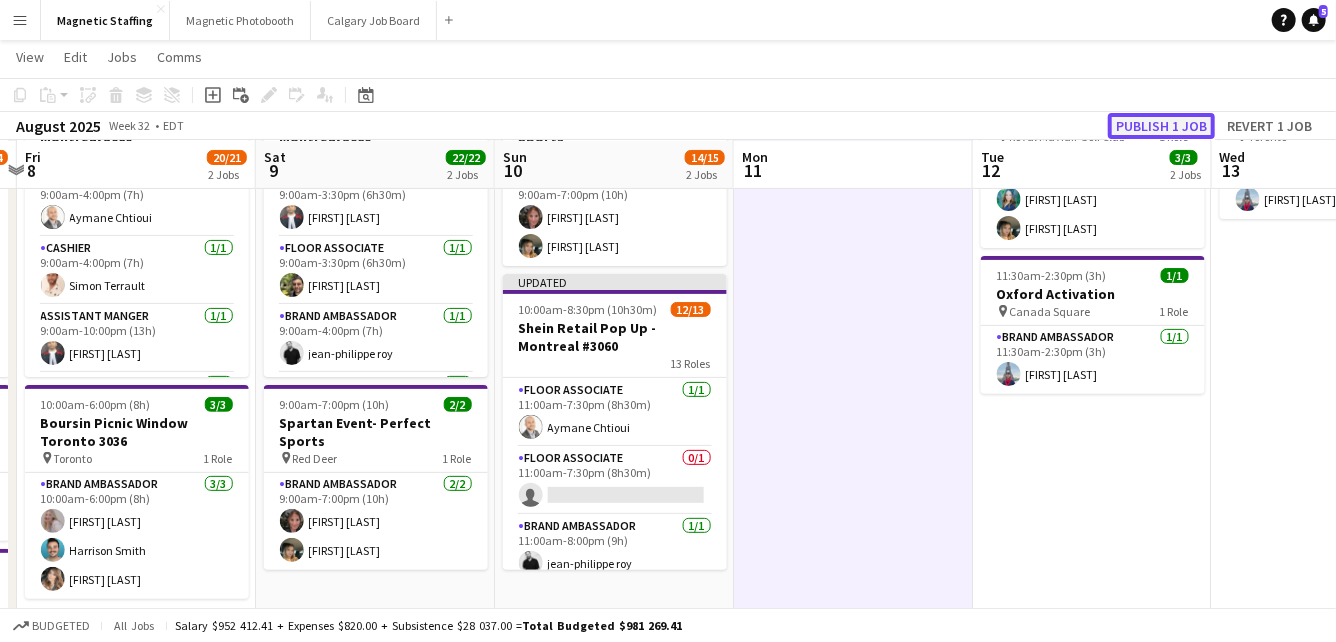 click on "Publish 1 job" 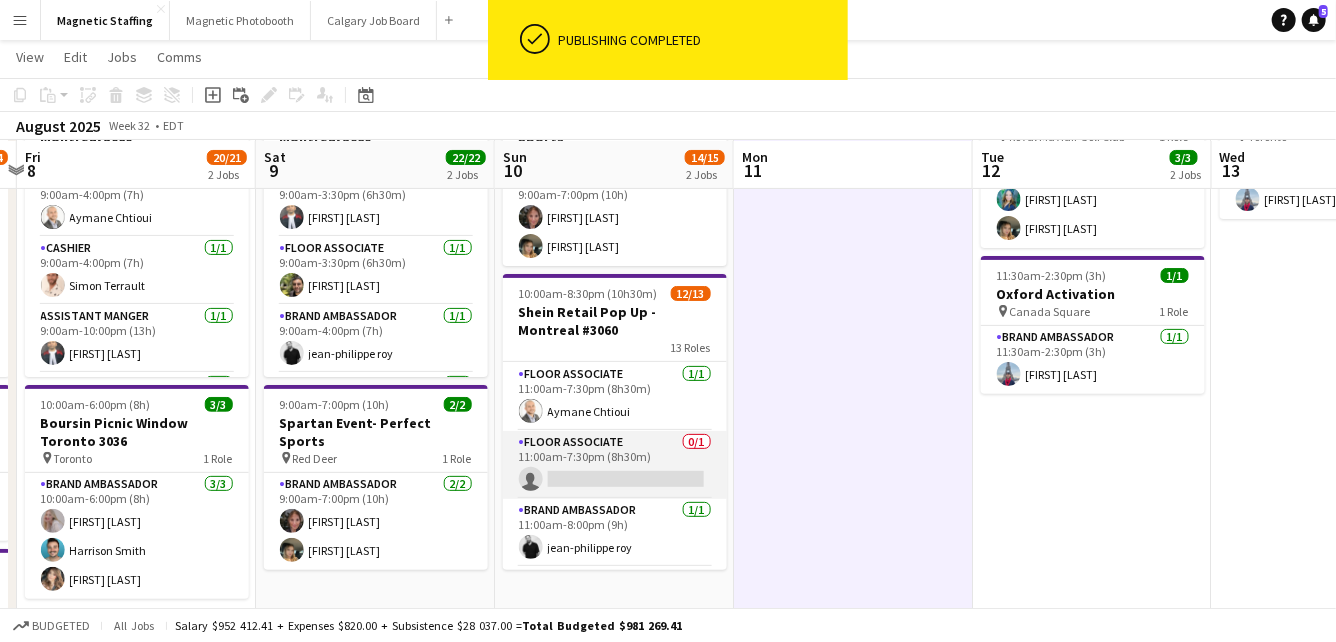 click on "Floor Associate   0/1   11:00am-7:30pm (8h30m)
single-neutral-actions" at bounding box center [615, 465] 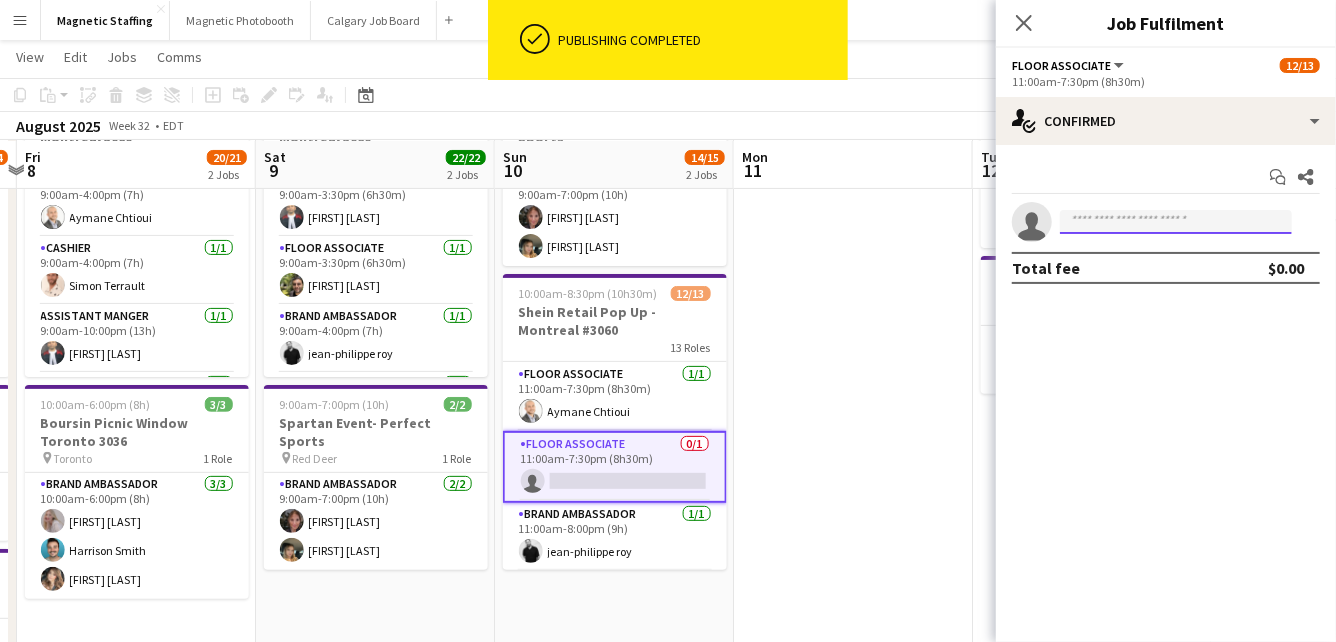 click at bounding box center (1176, 222) 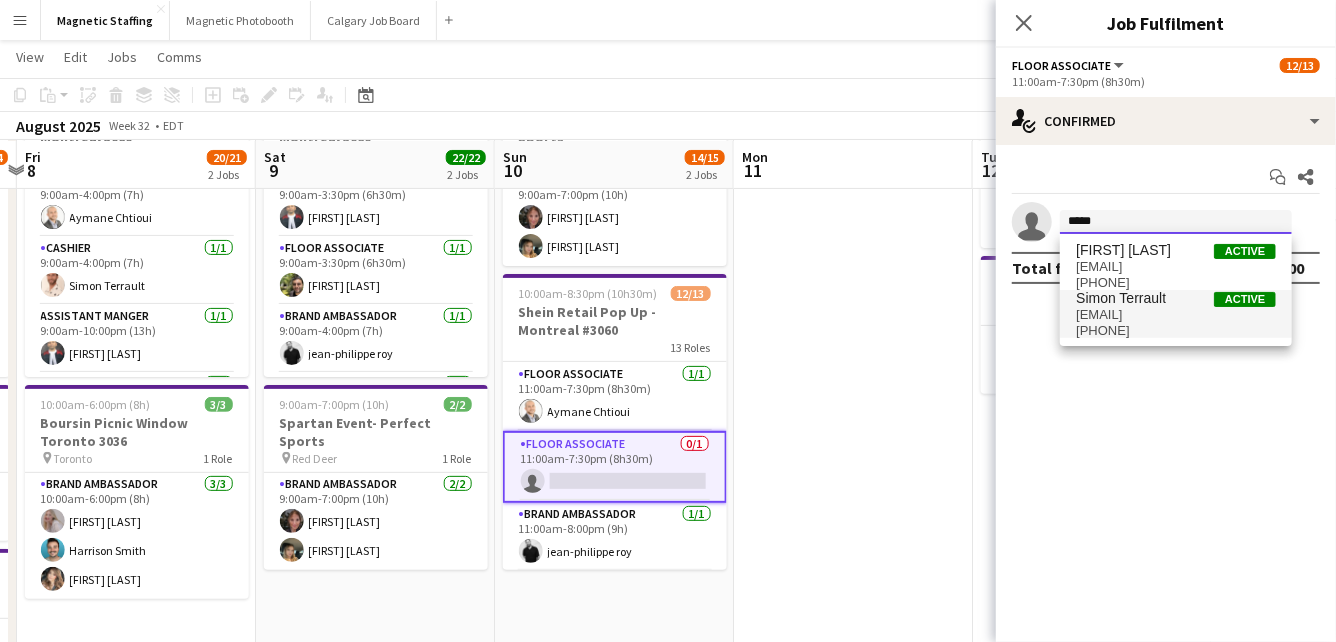 type on "*****" 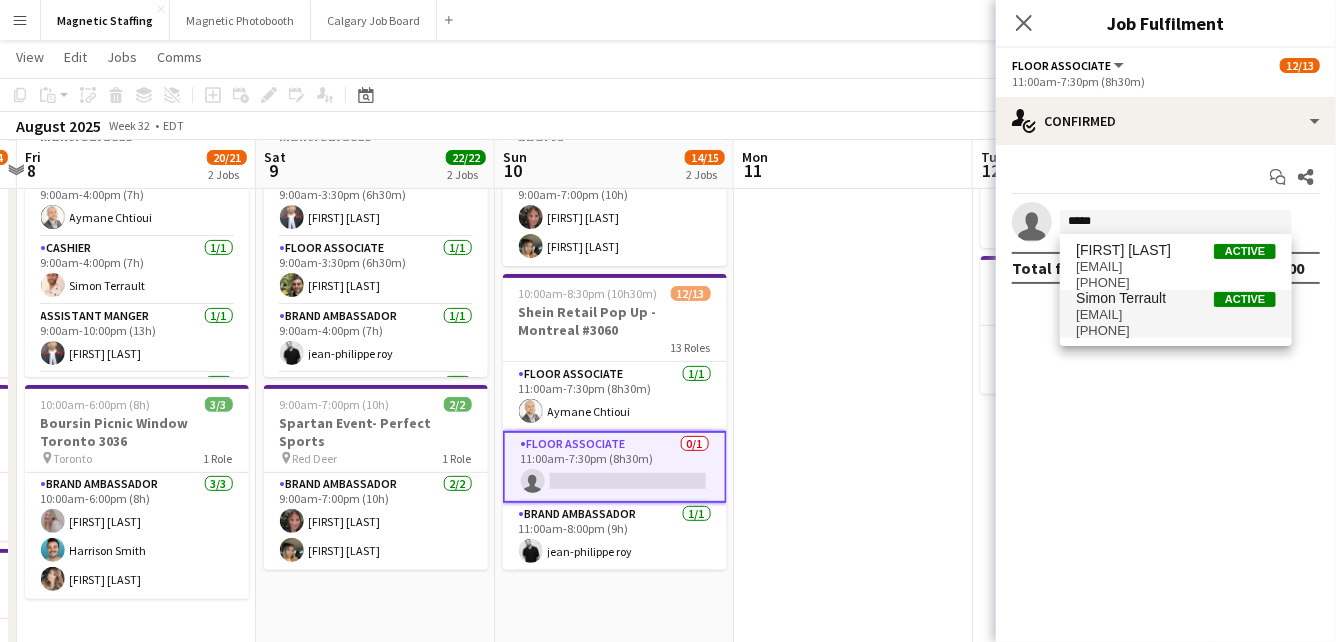 click on "[PHONE]" at bounding box center [1176, 331] 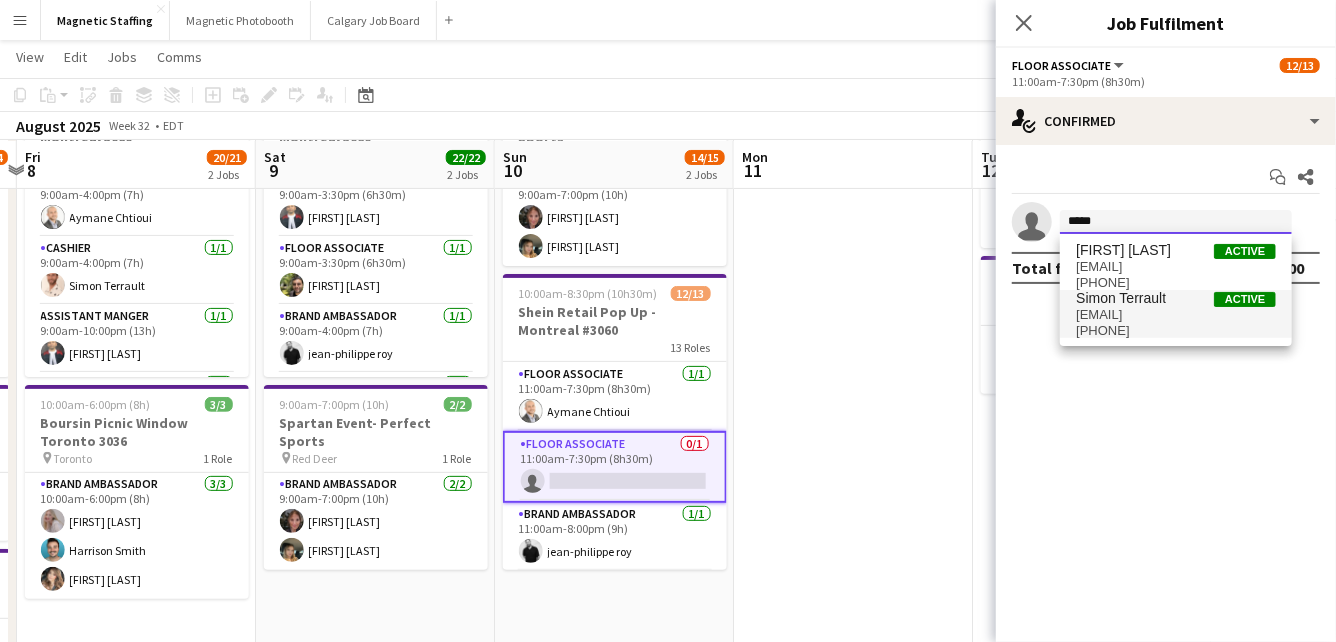 type 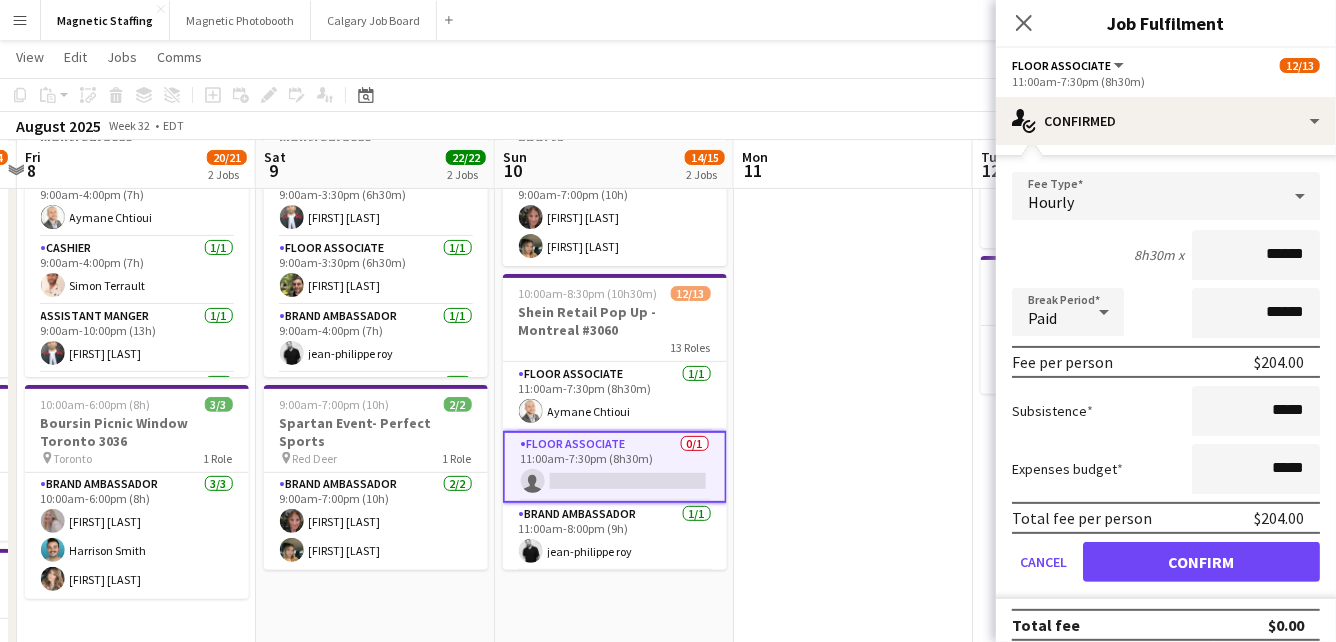 scroll, scrollTop: 109, scrollLeft: 0, axis: vertical 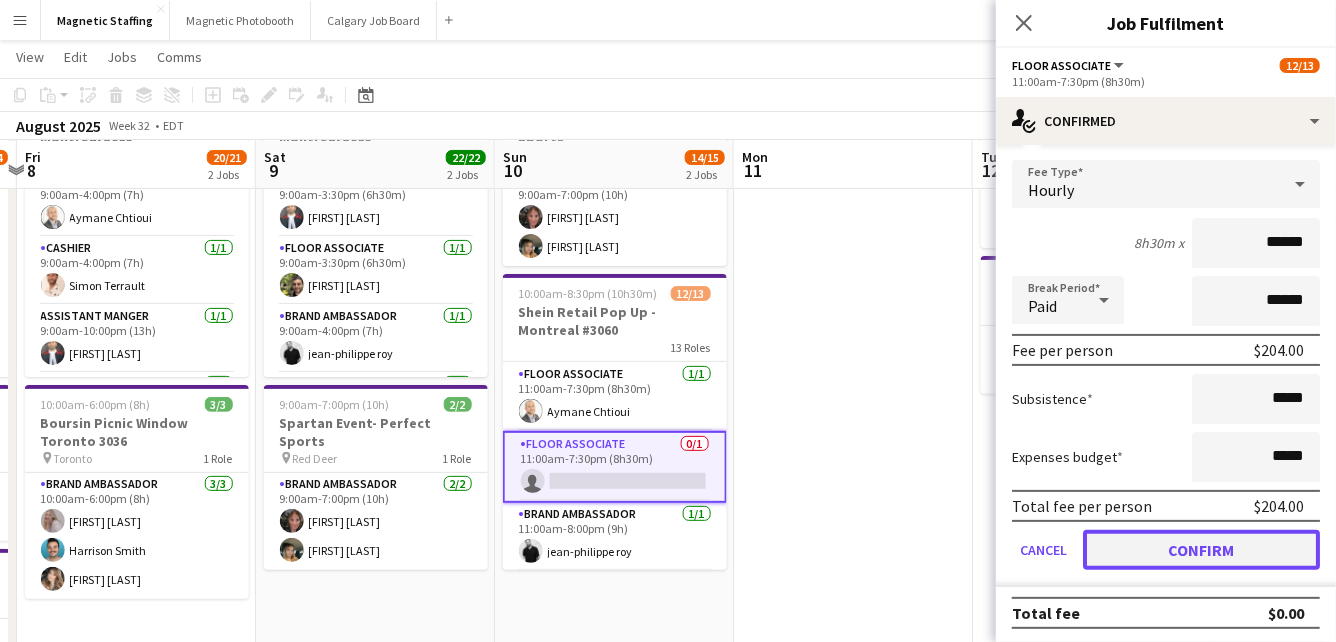click on "Confirm" at bounding box center (1201, 550) 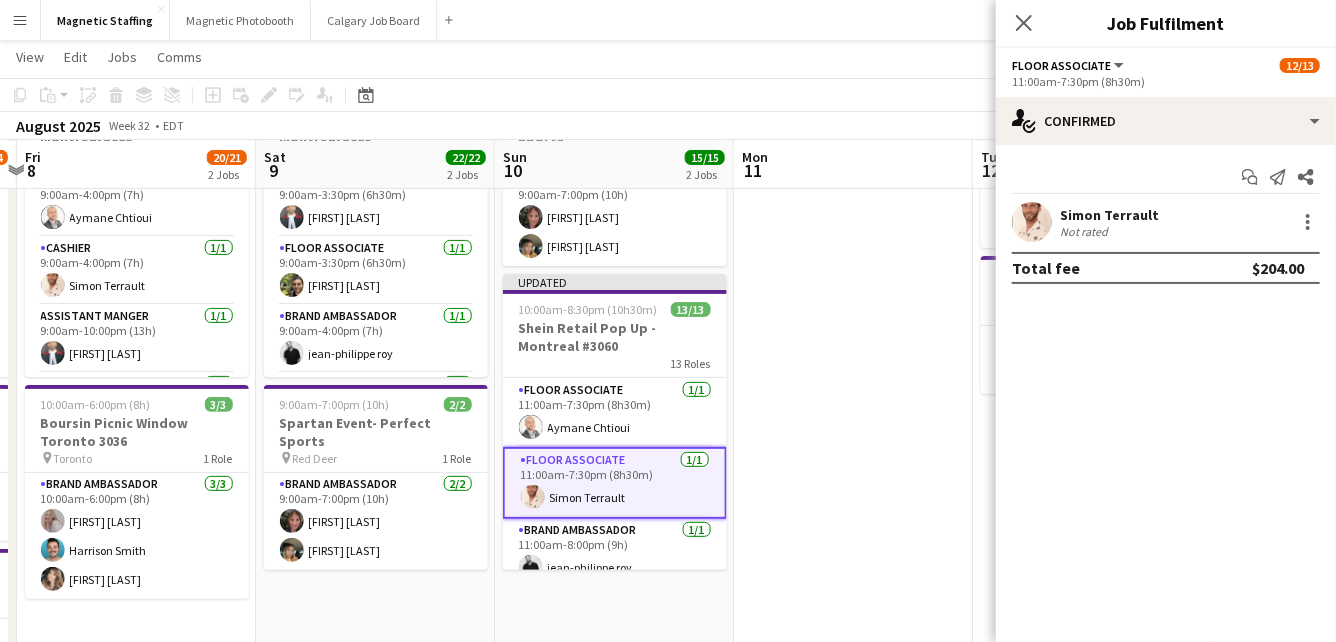 scroll, scrollTop: 0, scrollLeft: 0, axis: both 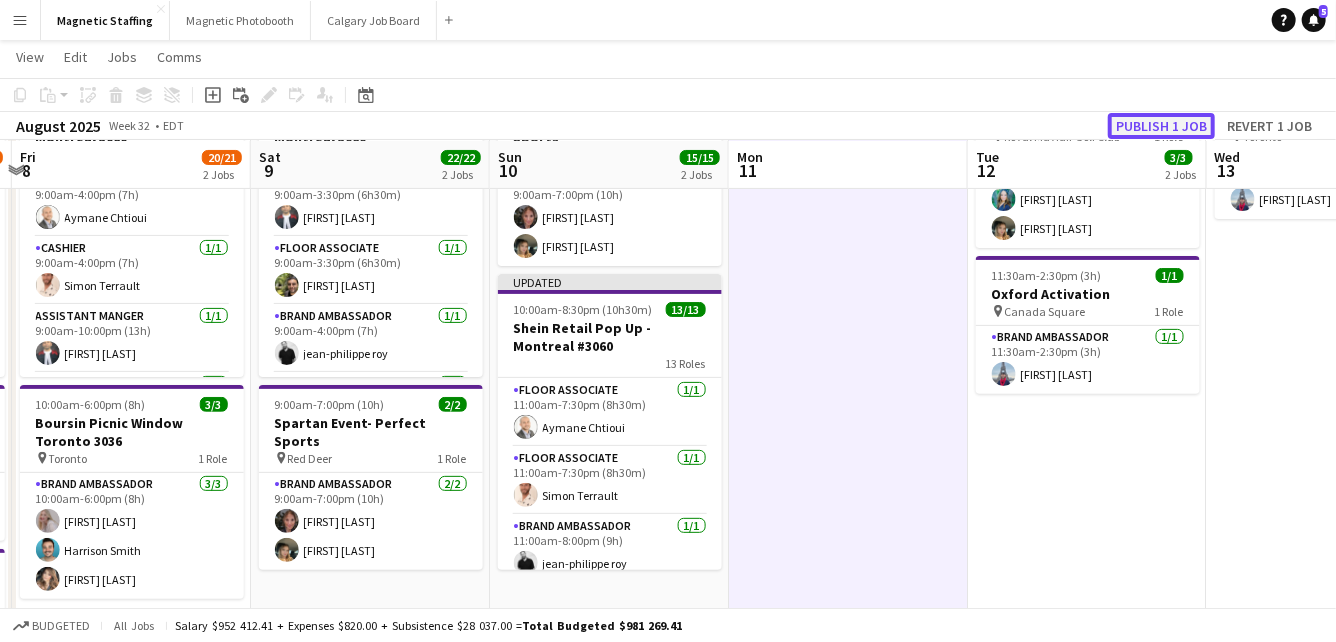 click on "Publish 1 job" 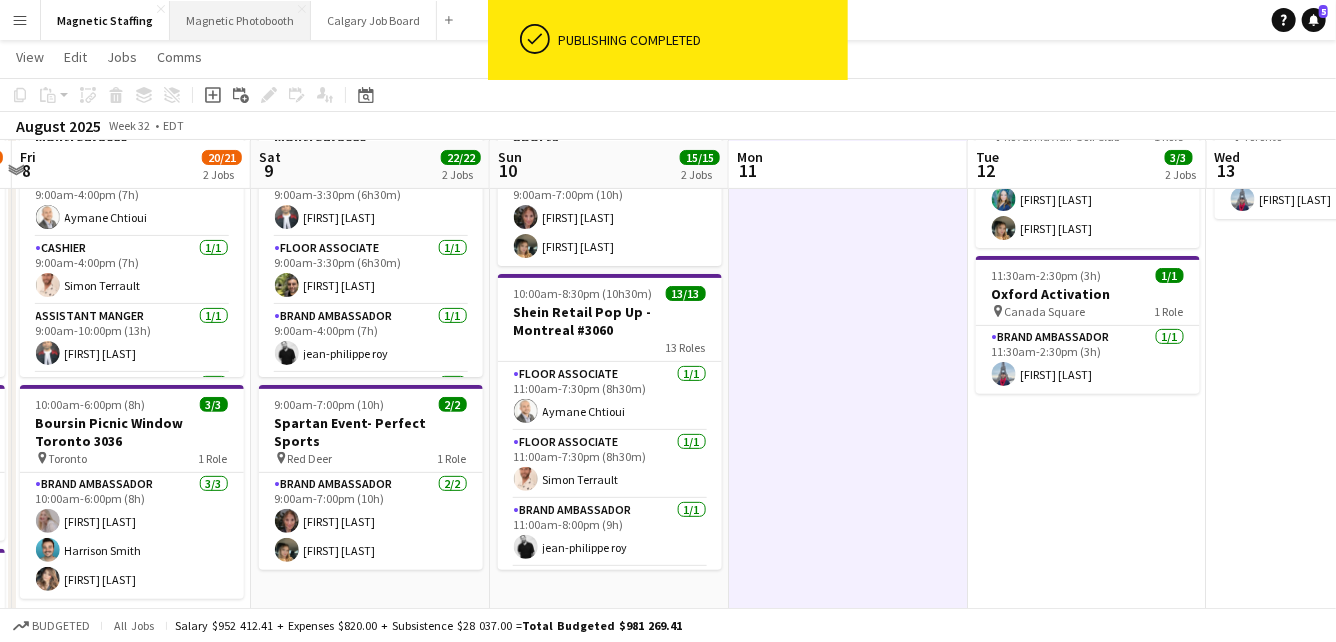 click on "Magnetic Photobooth
Close" at bounding box center [240, 20] 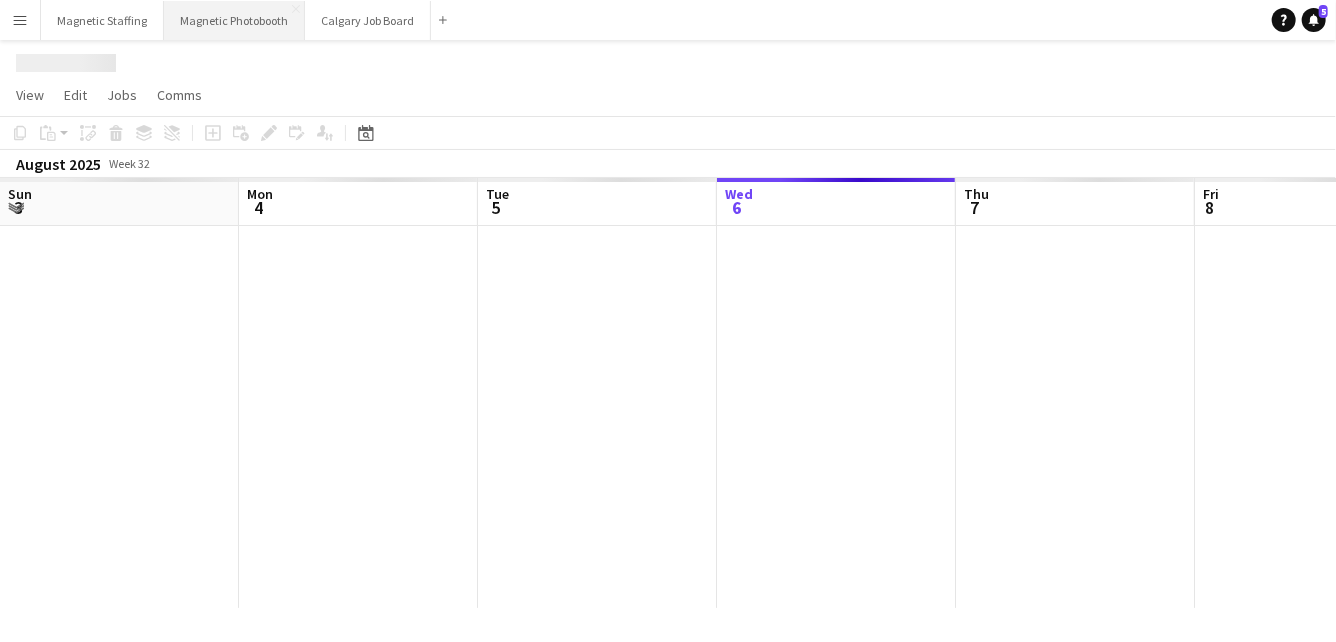 scroll, scrollTop: 0, scrollLeft: 0, axis: both 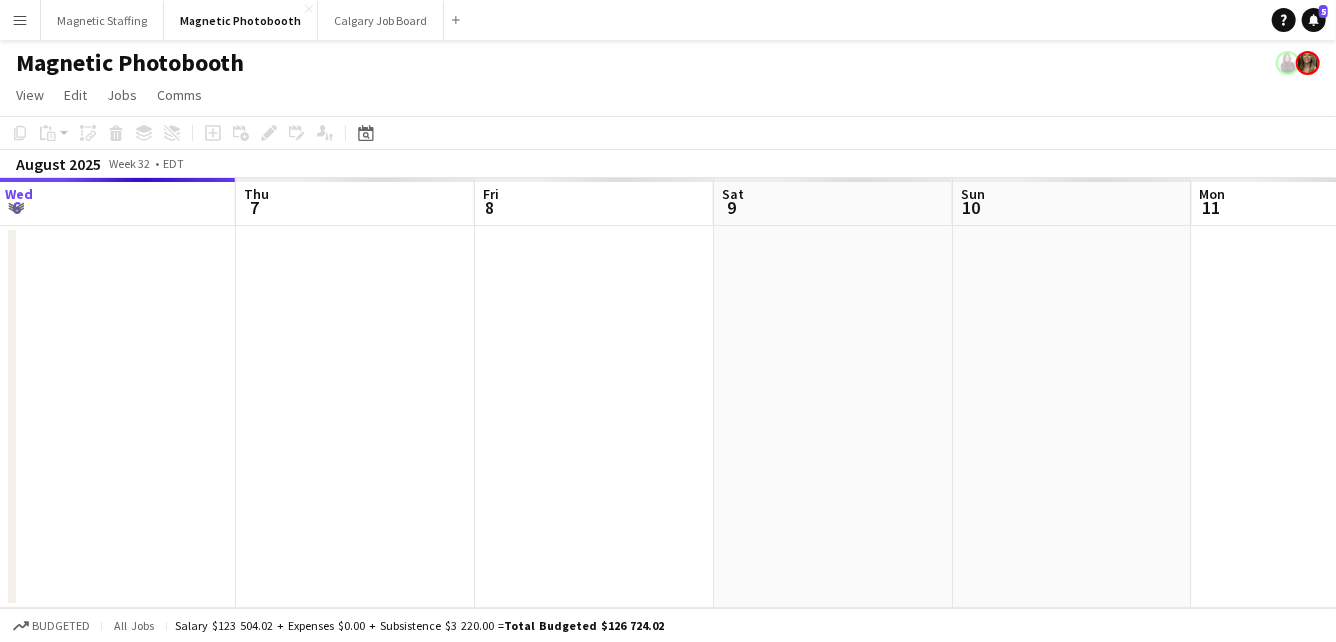 drag, startPoint x: 713, startPoint y: 388, endPoint x: 210, endPoint y: 388, distance: 503 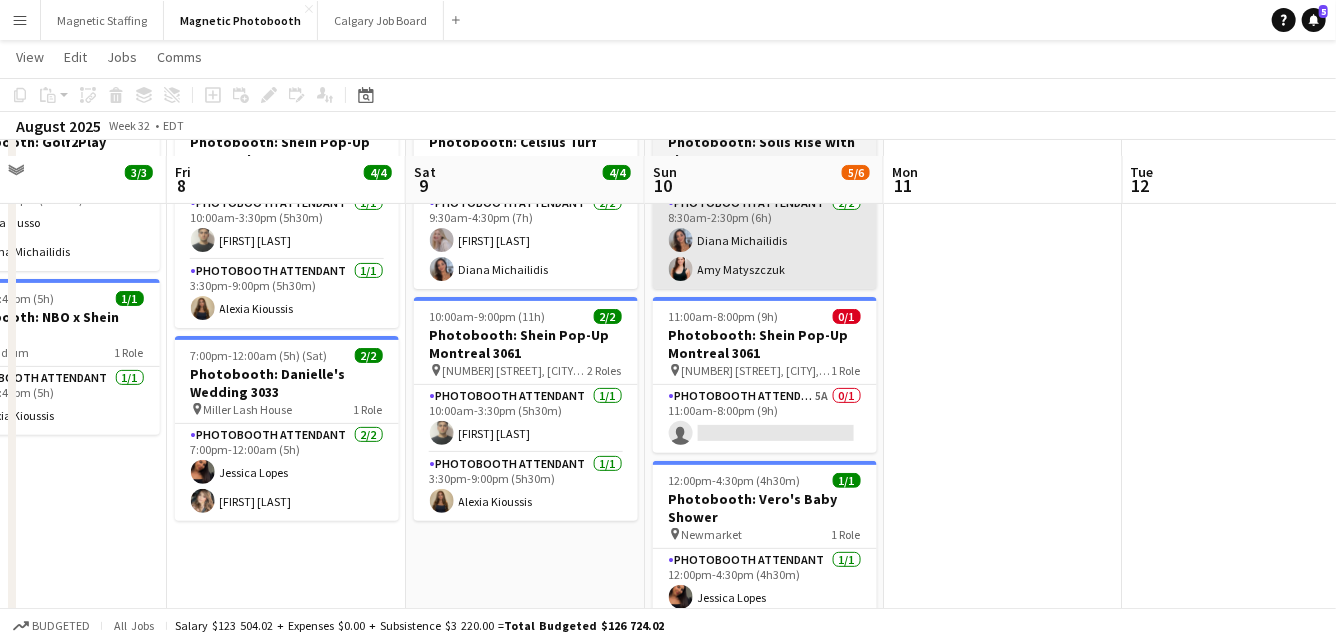 scroll, scrollTop: 156, scrollLeft: 0, axis: vertical 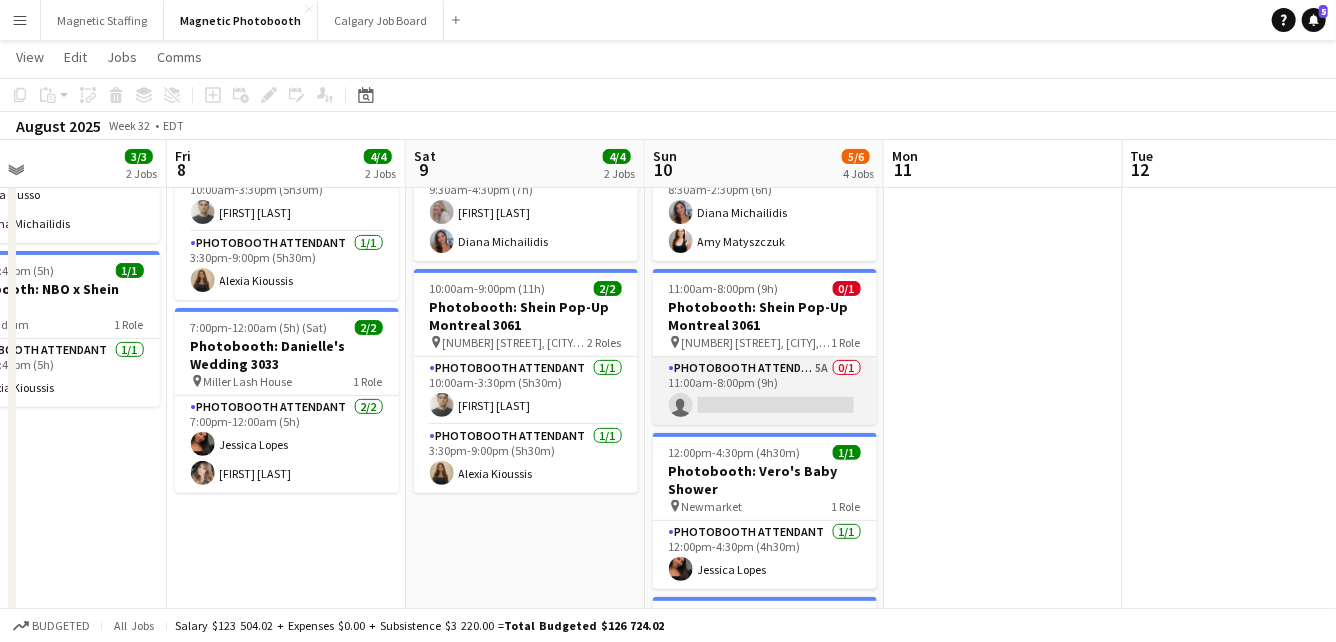 click on "Photobooth Attendant    5A   0/1   11:00am-8:00pm (9h)
single-neutral-actions" at bounding box center [765, 391] 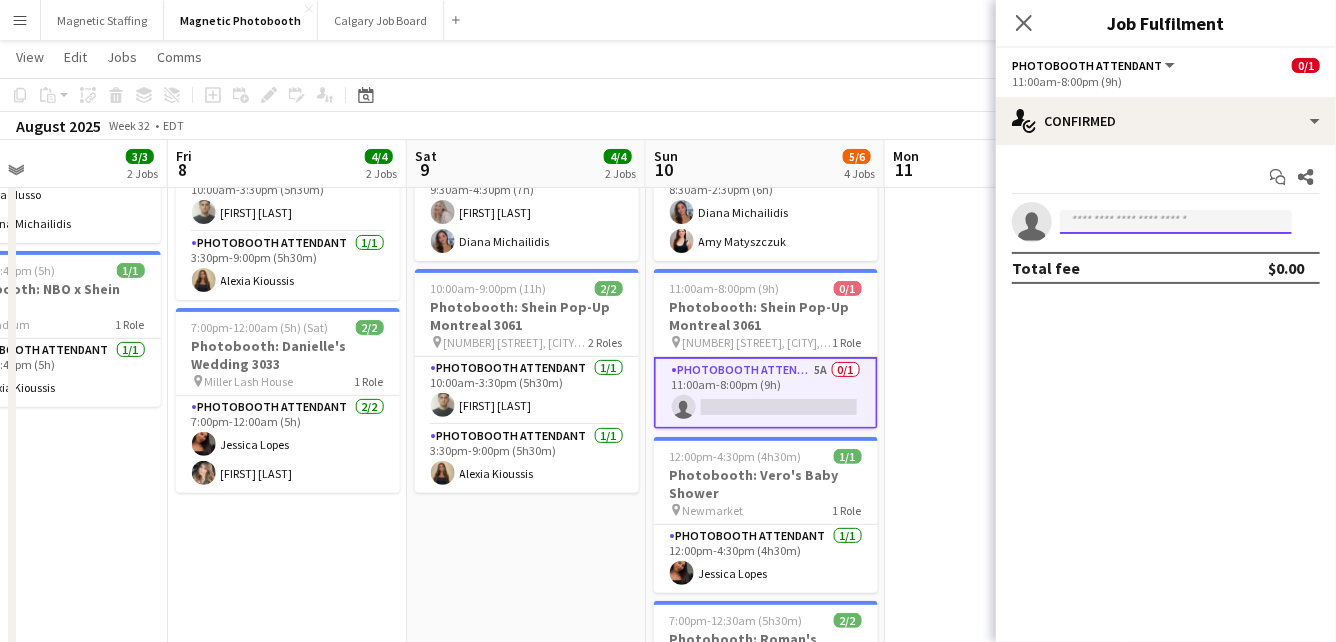 click at bounding box center (1176, 222) 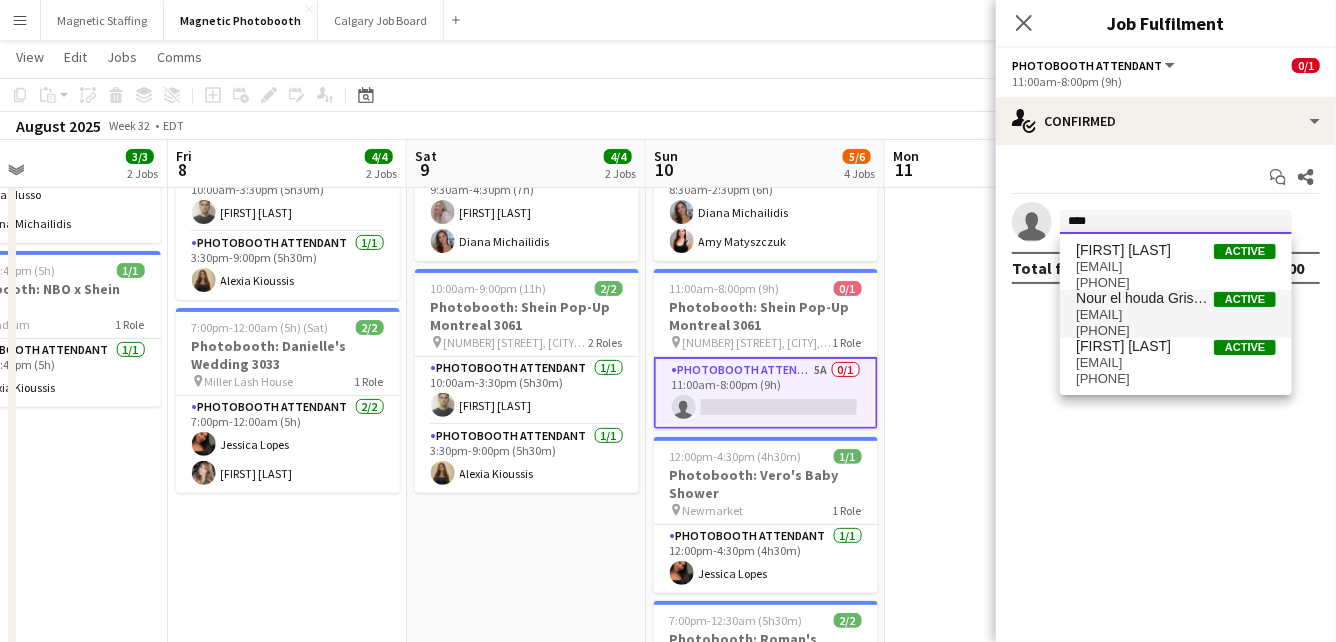 type on "****" 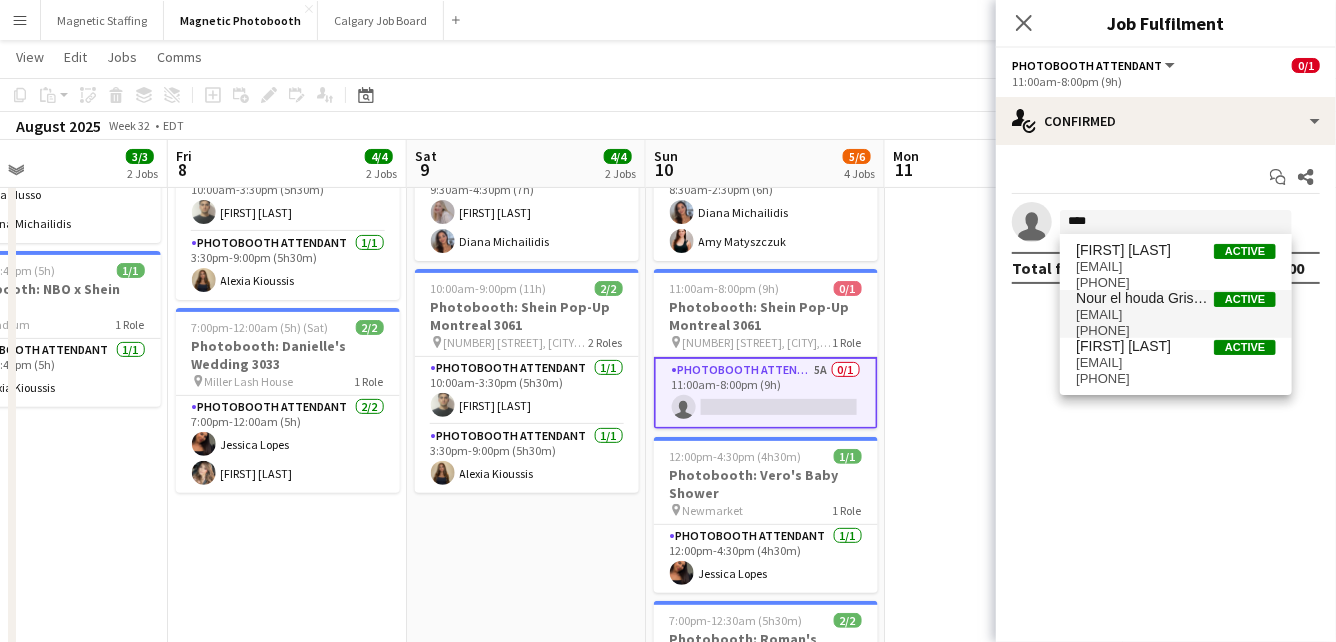 click on "[EMAIL]" at bounding box center [1176, 315] 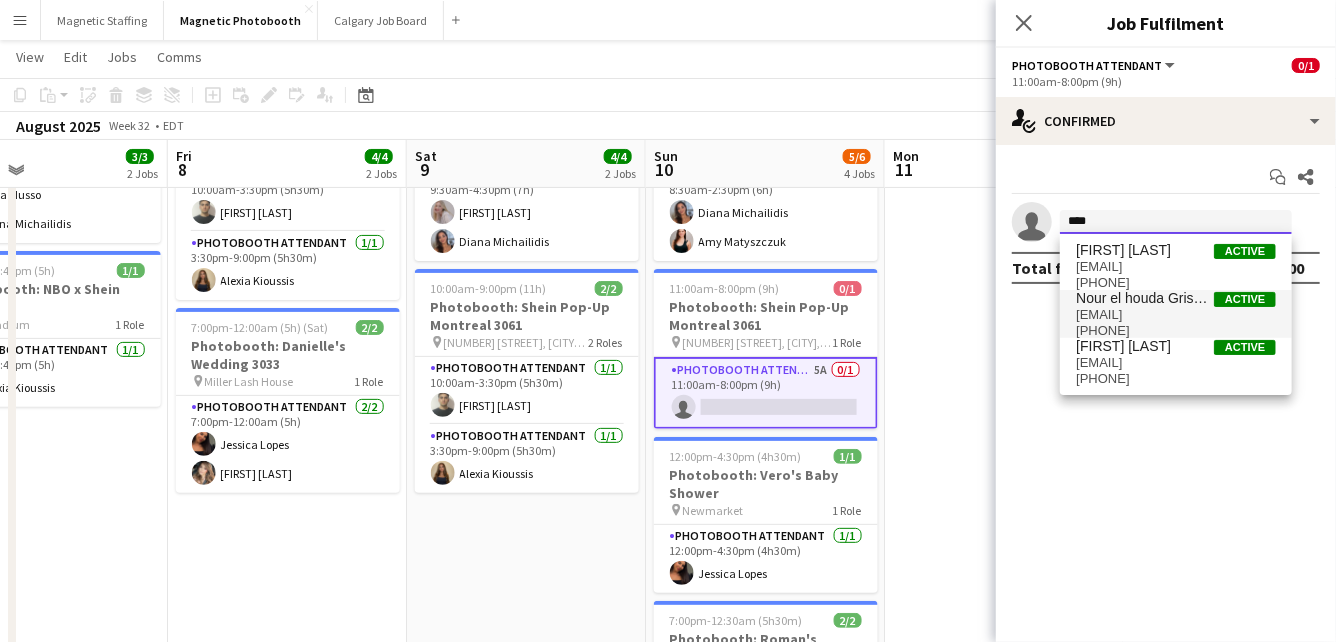type 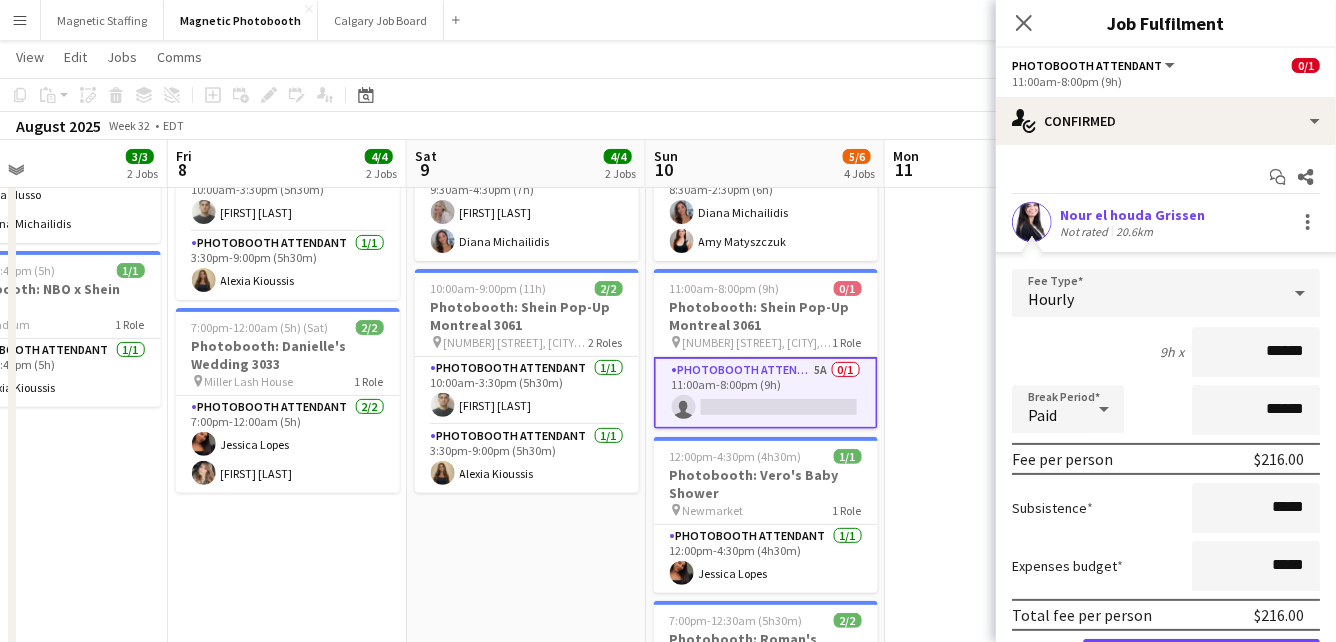 scroll, scrollTop: 109, scrollLeft: 0, axis: vertical 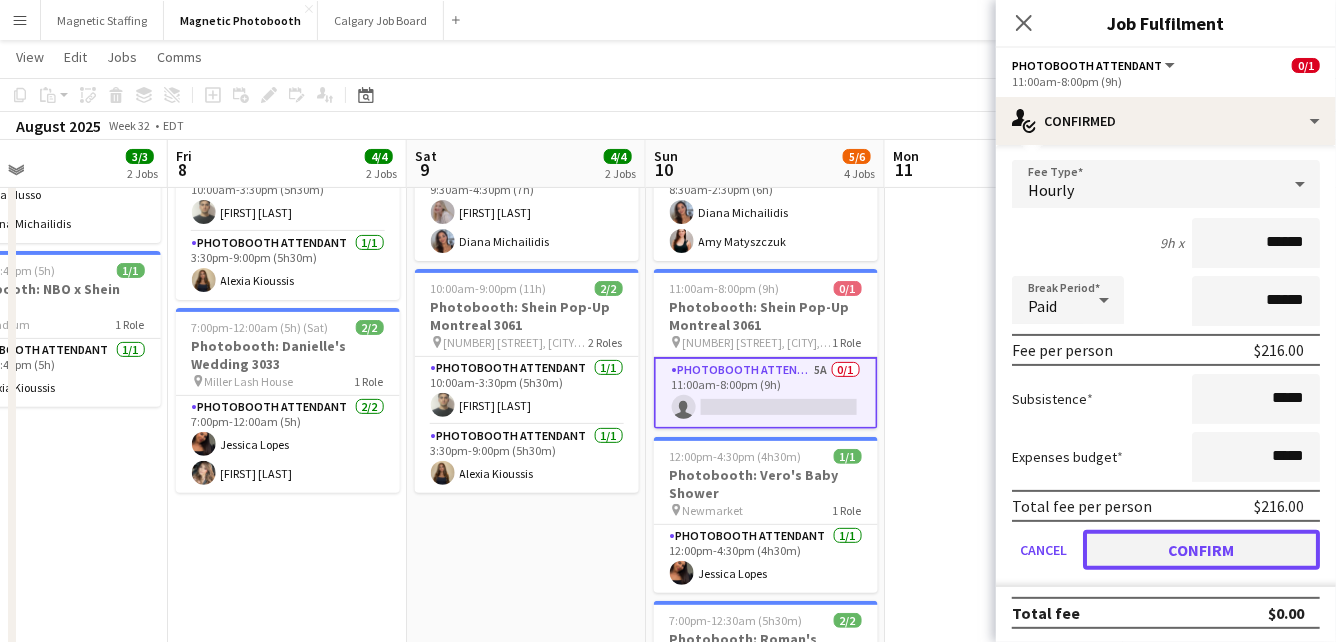 click on "Confirm" at bounding box center (1201, 550) 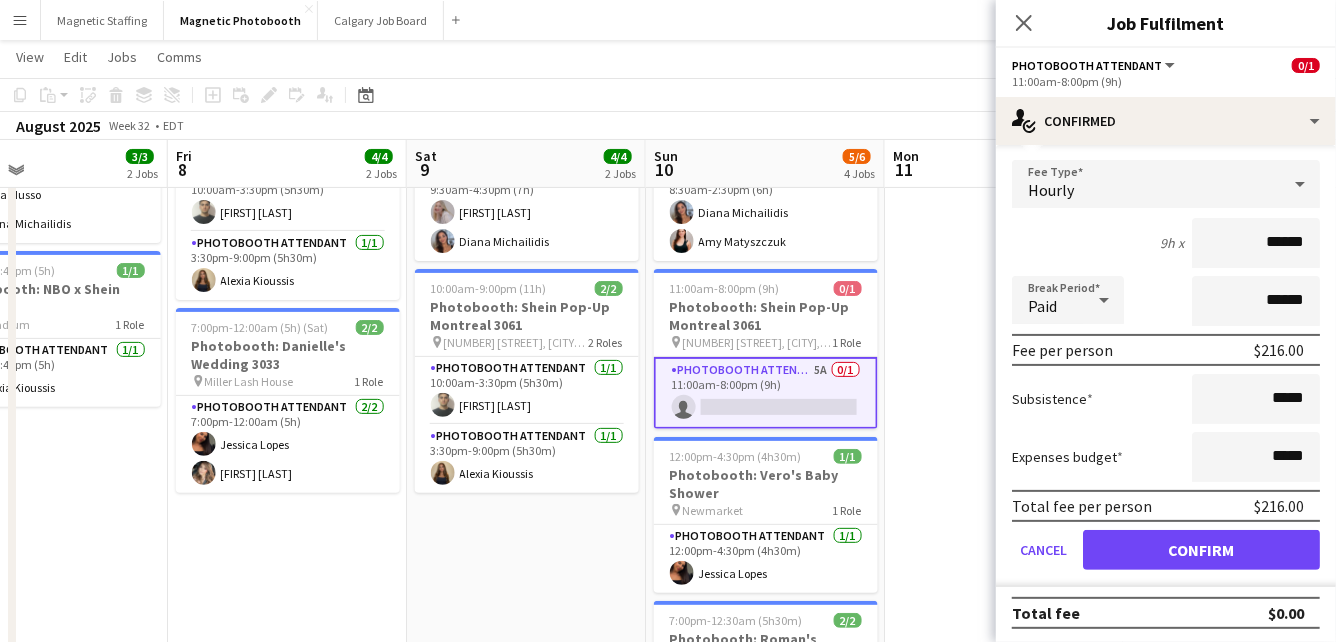 scroll, scrollTop: 0, scrollLeft: 0, axis: both 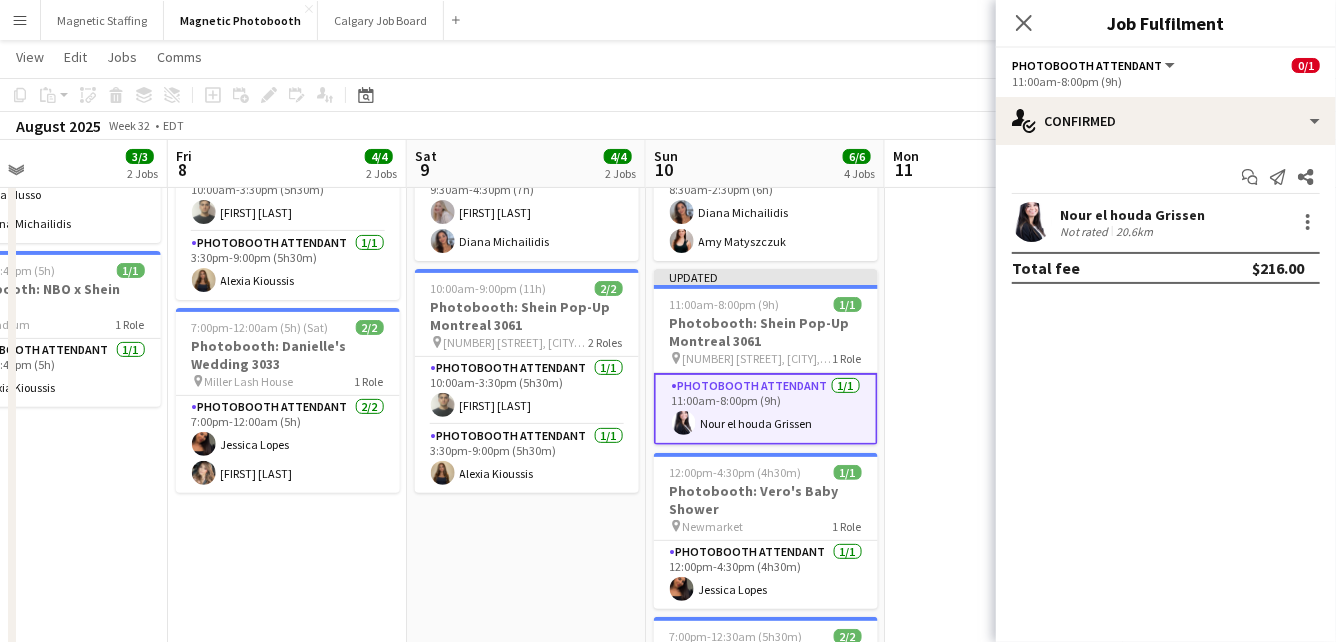 click at bounding box center [1004, 448] 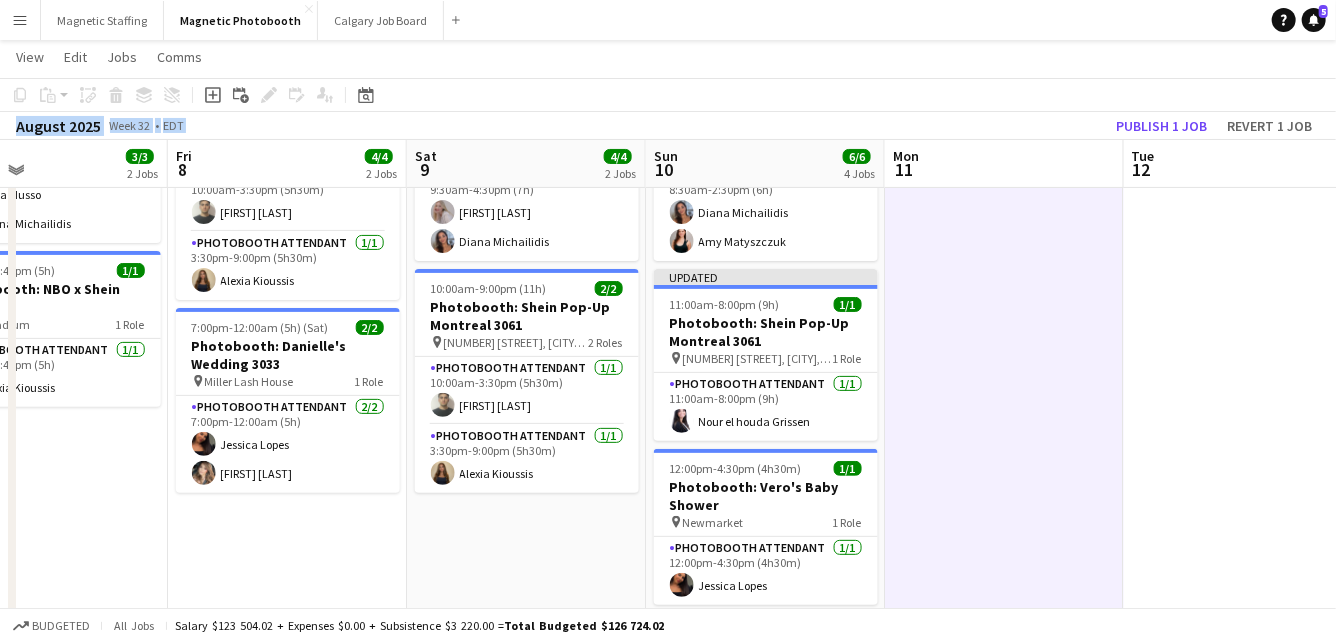 click on "Copy
Paste
Paste
Command
V Paste with crew
Command
Shift
V
Paste linked Job
Delete
Group
Ungroup
Add job
Add linked Job
Edit
Edit linked Job
Applicants
Date picker
AUG 2025 AUG 2025 Monday M Tuesday T Wednesday W Thursday T Friday F Saturday S Sunday S  AUG   1   2   3   4   5   6   7   8   9   10   11   12   13   14   15   16   17   18   19   20   21   22   23   24   25" 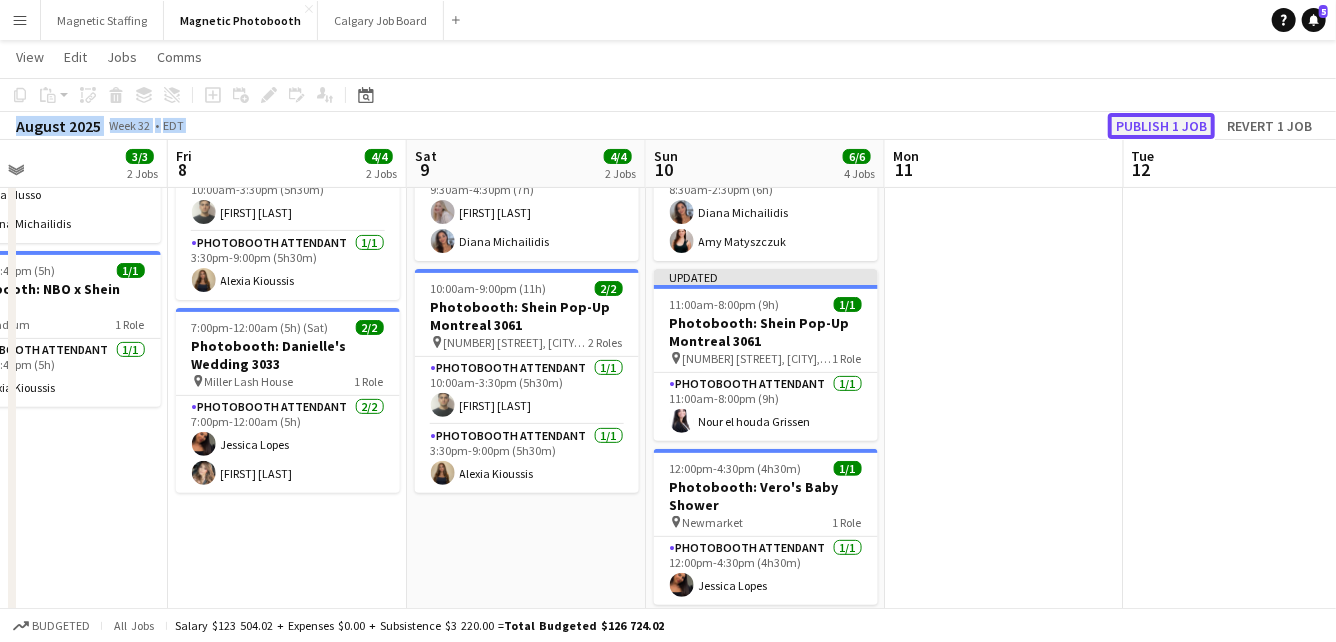 click on "Publish 1 job" 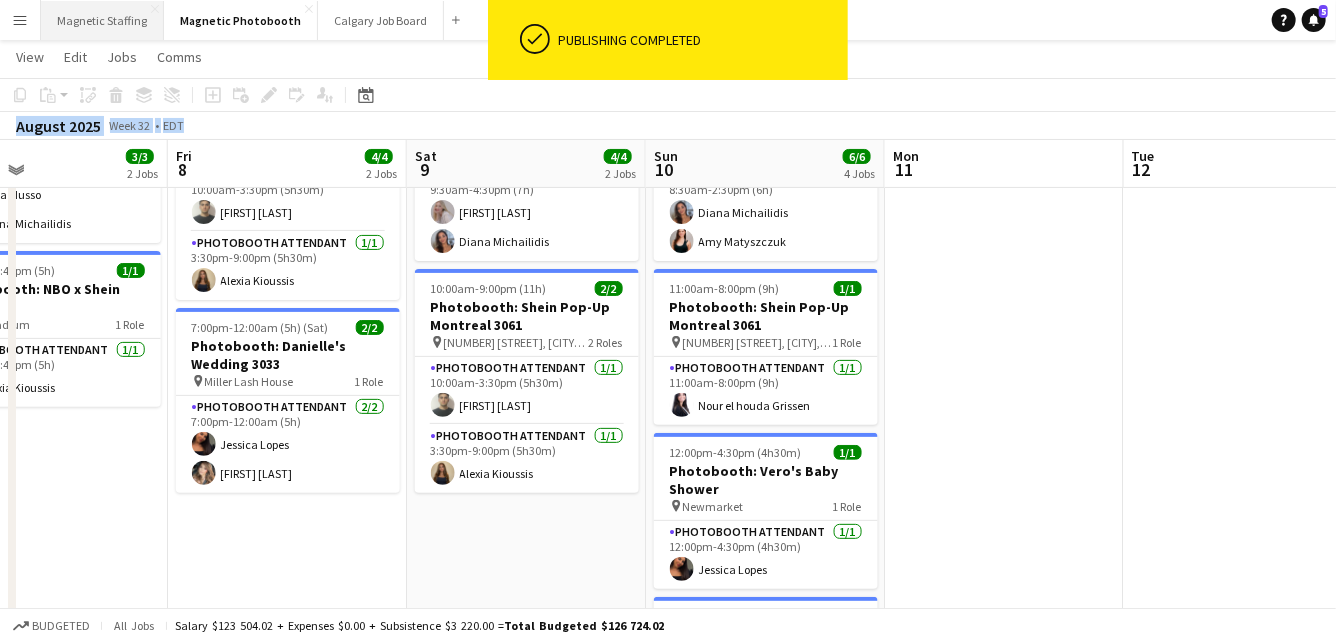 click on "Magnetic Staffing
Close" at bounding box center (102, 20) 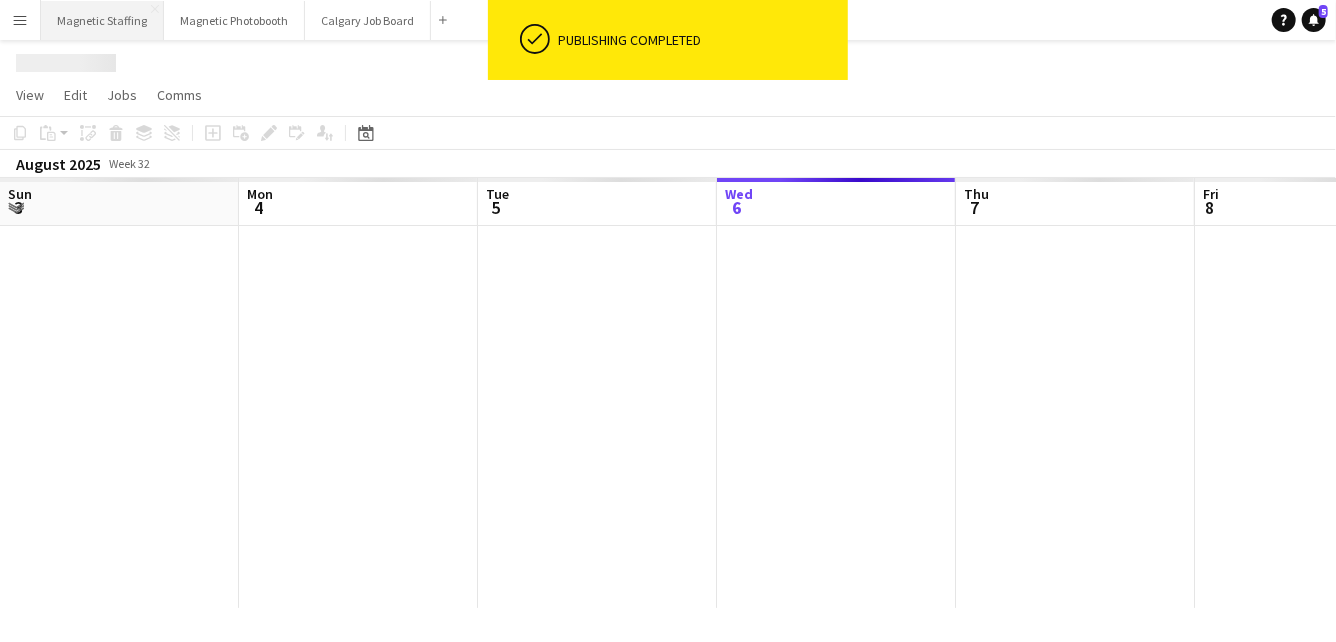 scroll, scrollTop: 0, scrollLeft: 0, axis: both 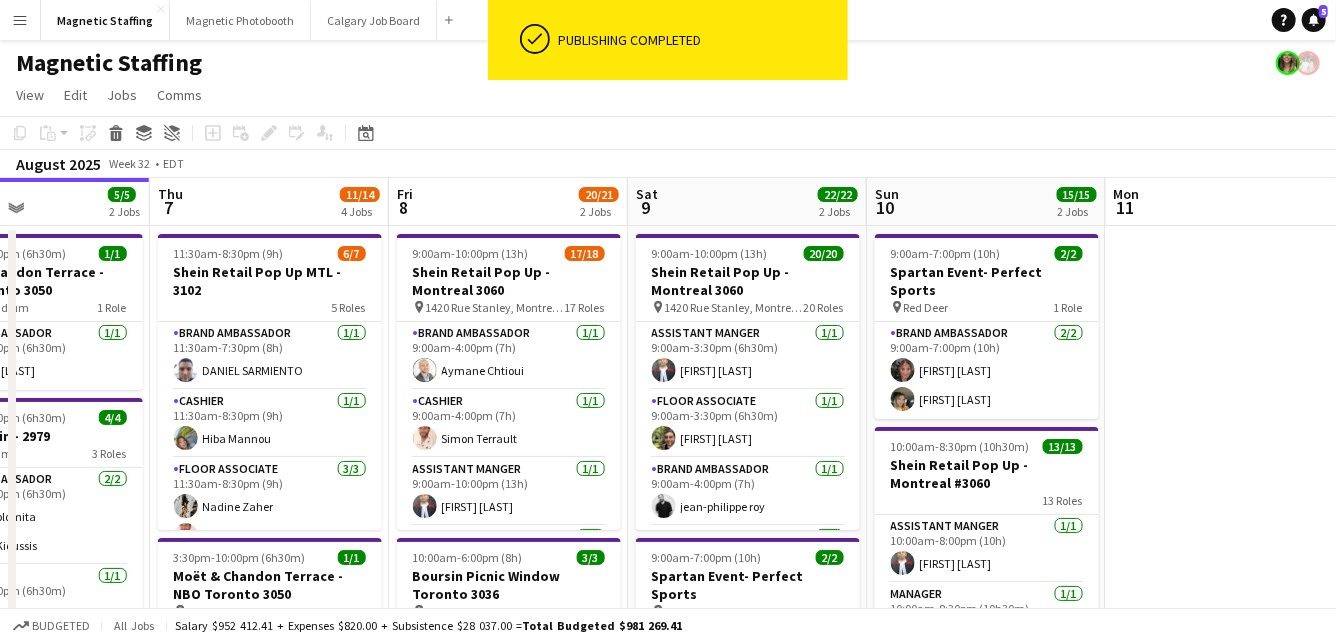 drag, startPoint x: 1030, startPoint y: 320, endPoint x: 731, endPoint y: 320, distance: 299 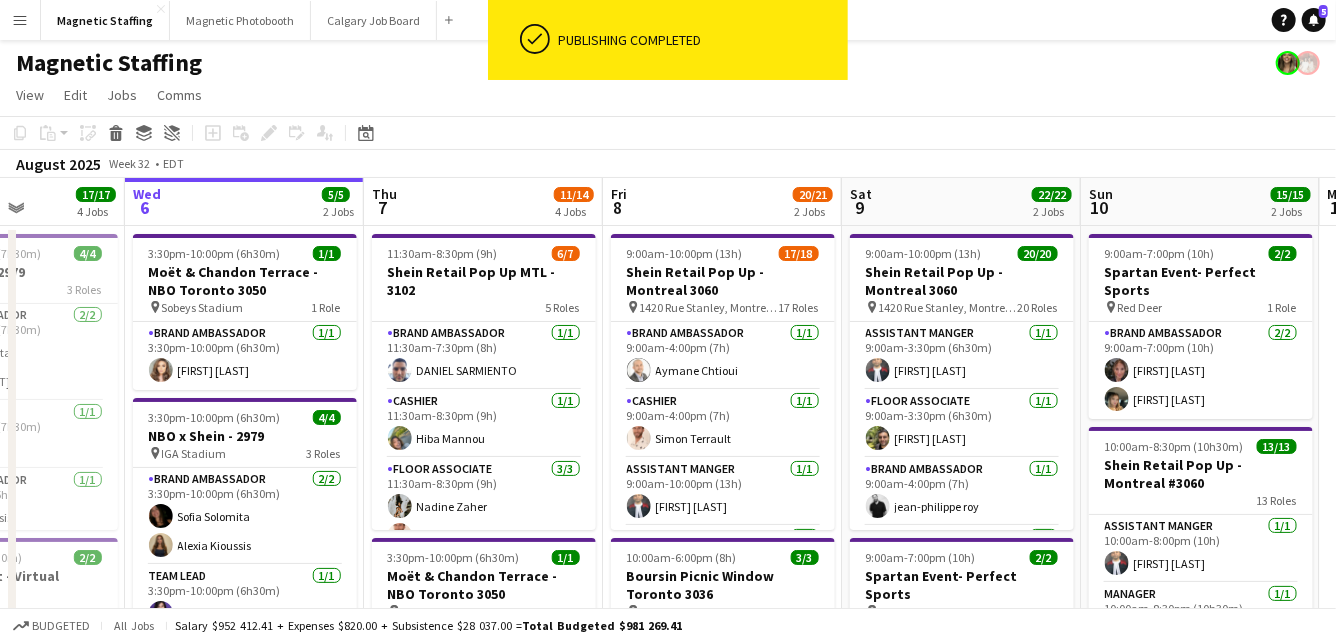 drag, startPoint x: 513, startPoint y: 328, endPoint x: 377, endPoint y: 328, distance: 136 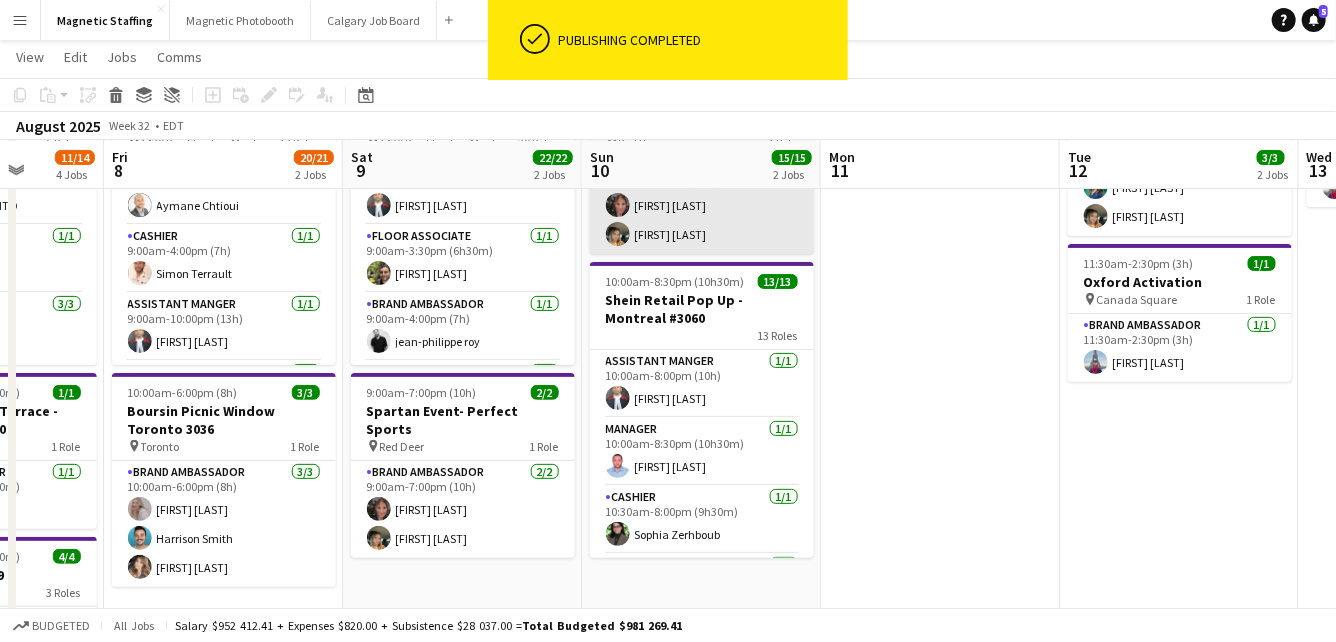 scroll, scrollTop: 162, scrollLeft: 0, axis: vertical 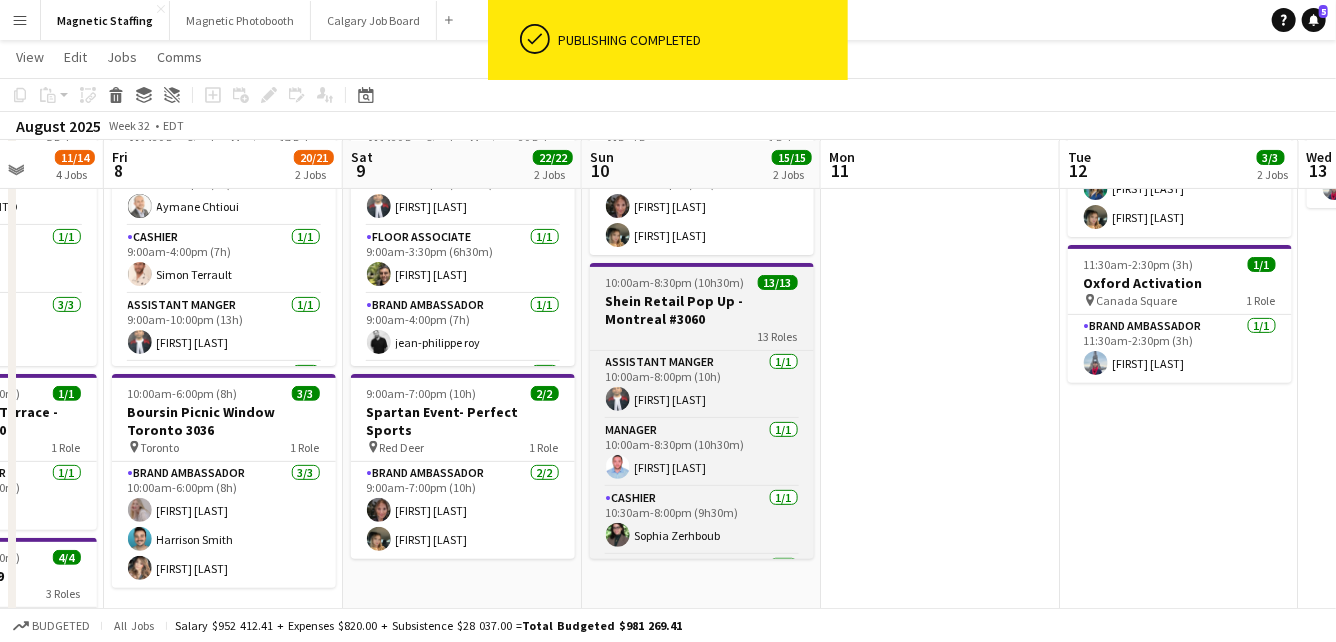 click on "Shein Retail Pop Up - Montreal #3060" at bounding box center (702, 310) 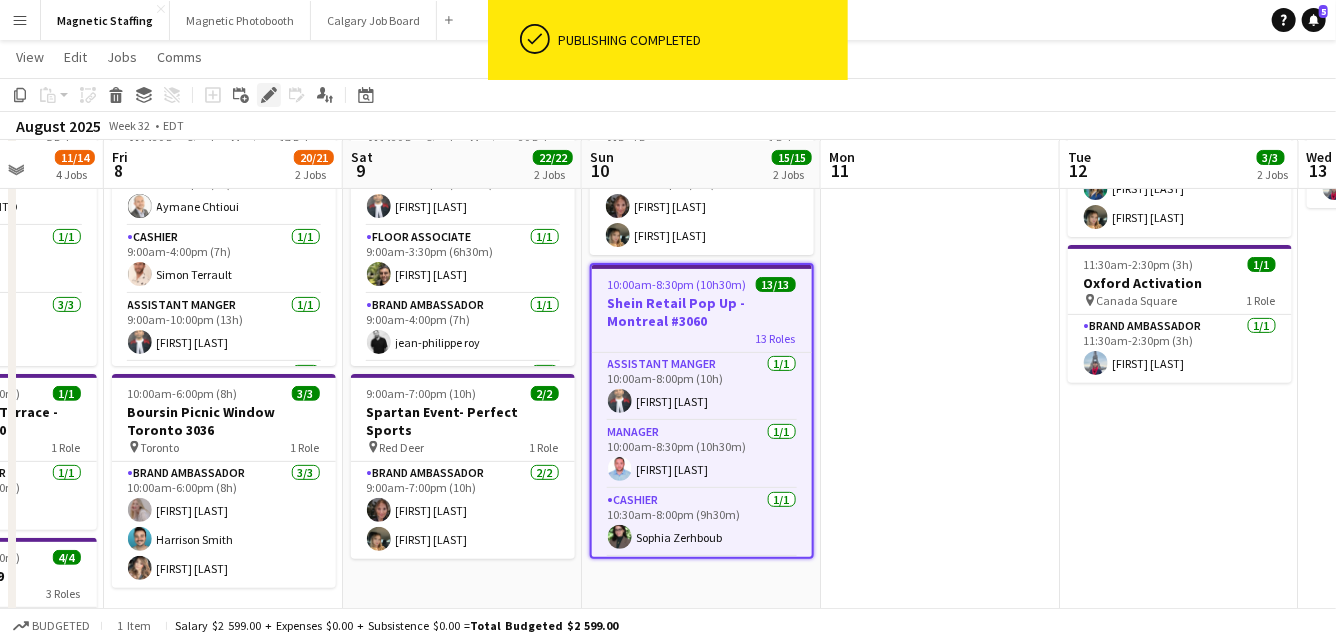 click on "Edit" 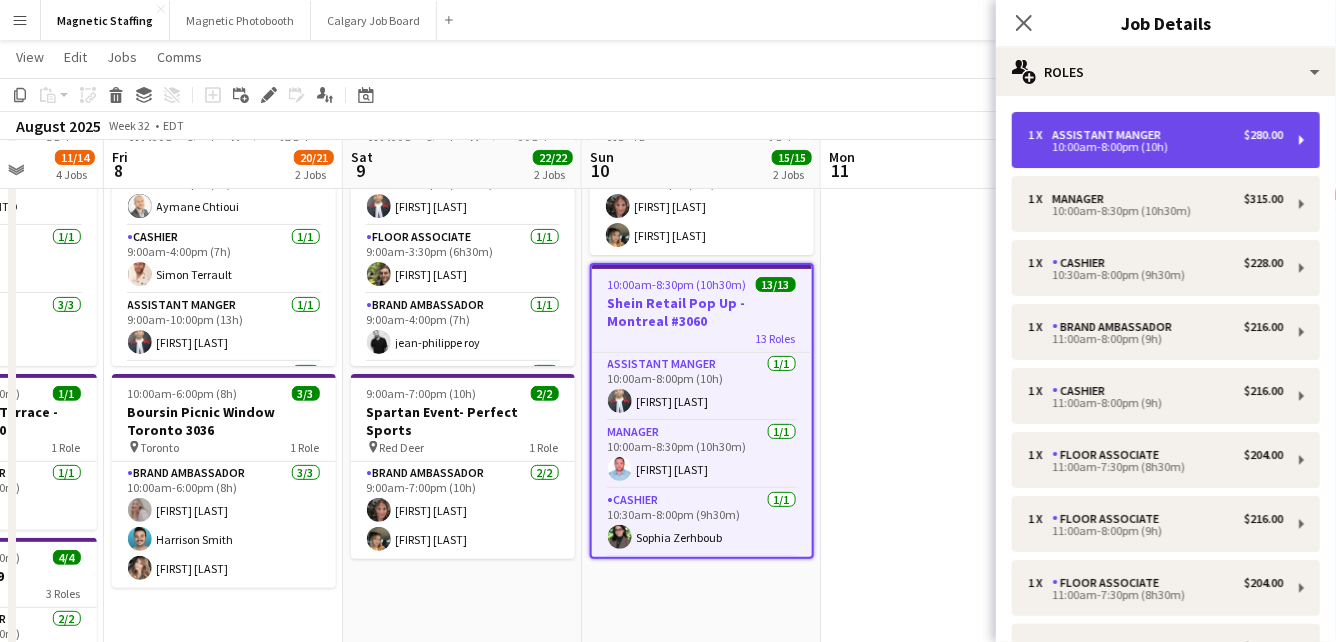 click on "10:00am-8:00pm (10h)" at bounding box center (1155, 147) 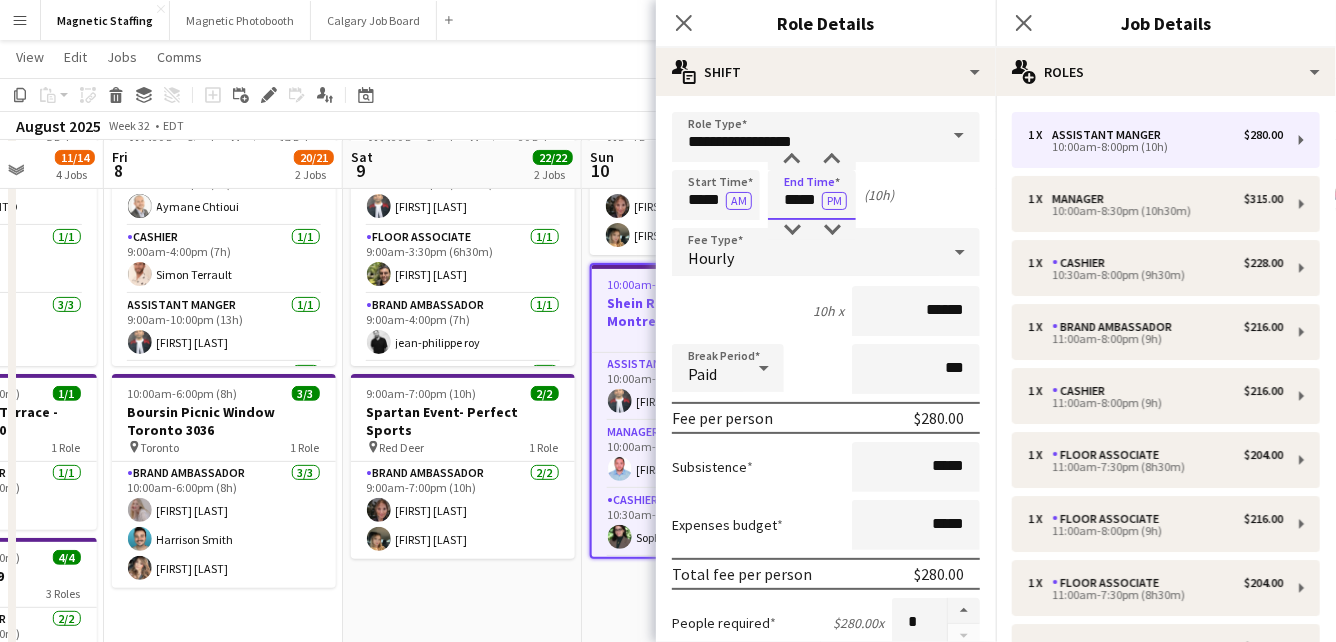 click on "*****" at bounding box center (812, 195) 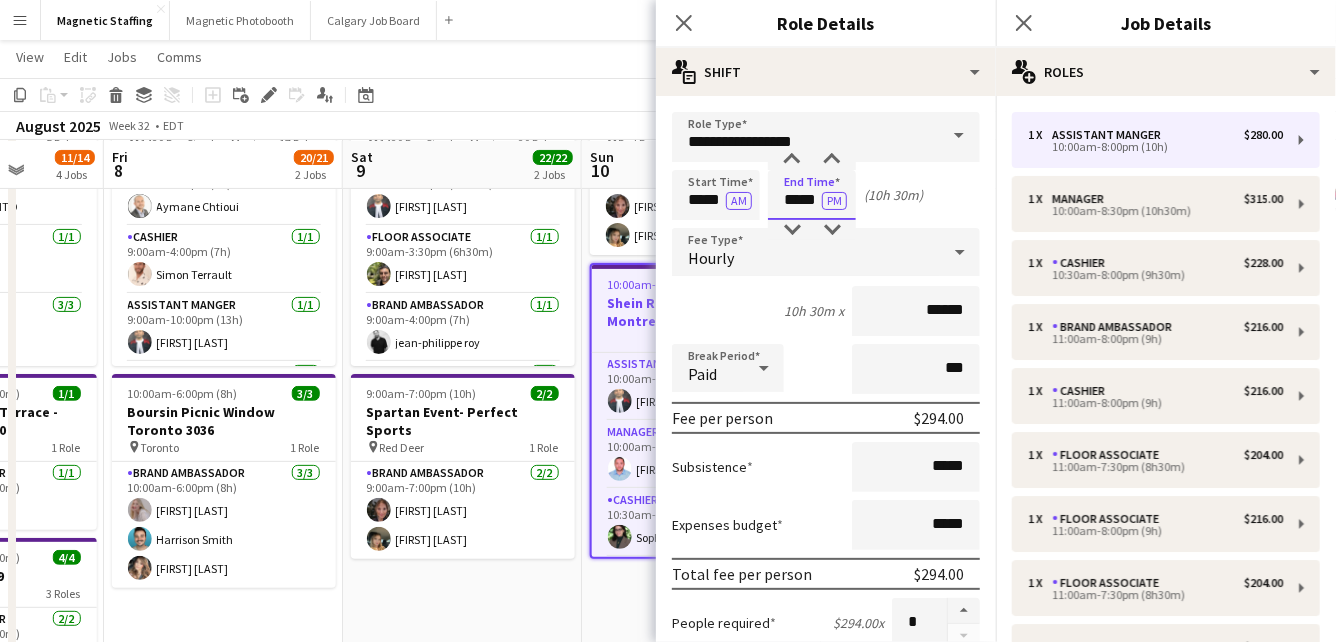 scroll, scrollTop: 606, scrollLeft: 0, axis: vertical 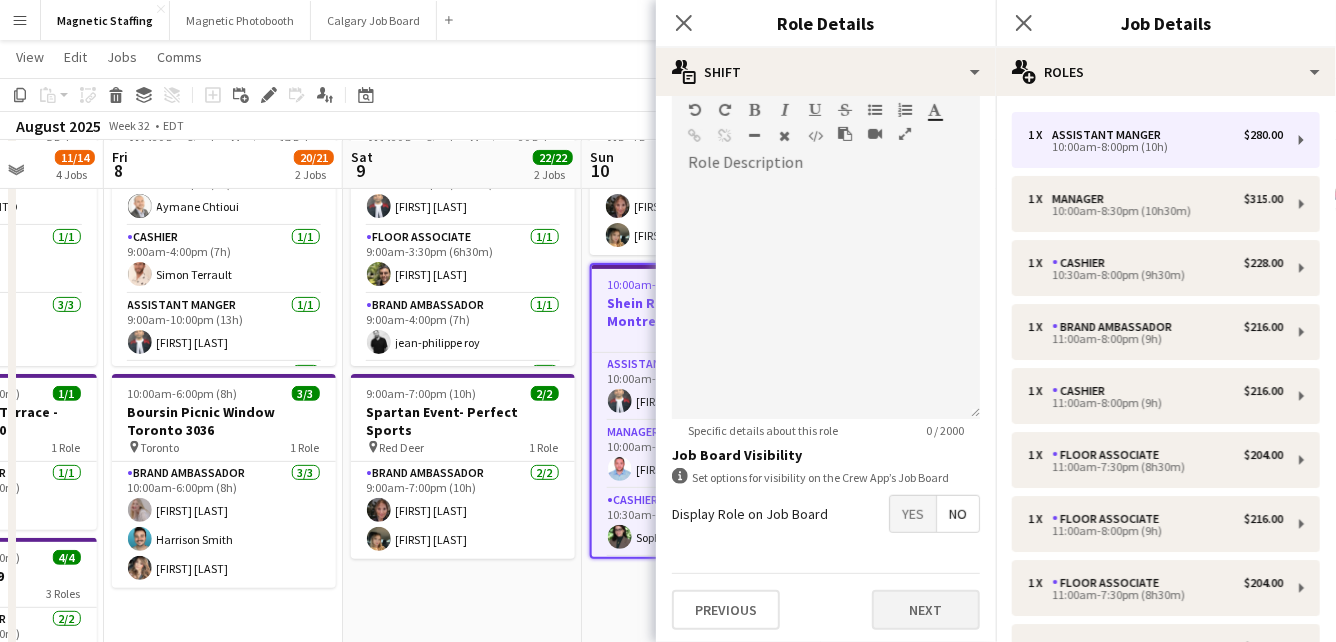 type on "*****" 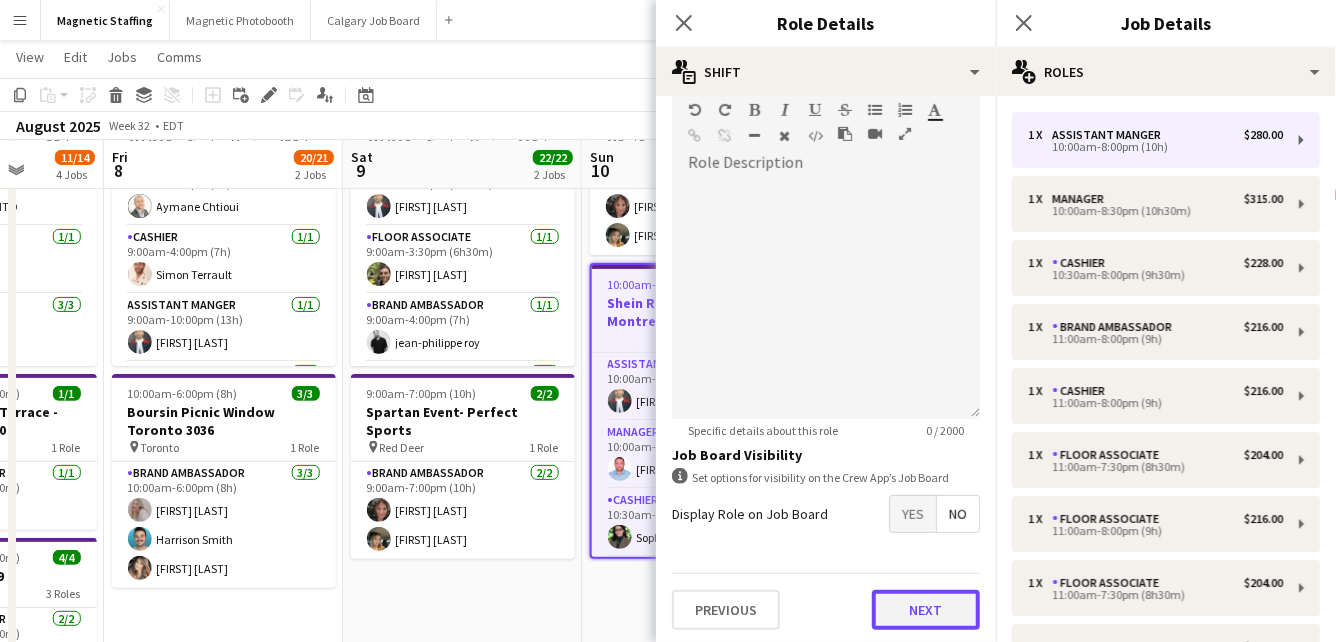 click on "Next" at bounding box center (926, 610) 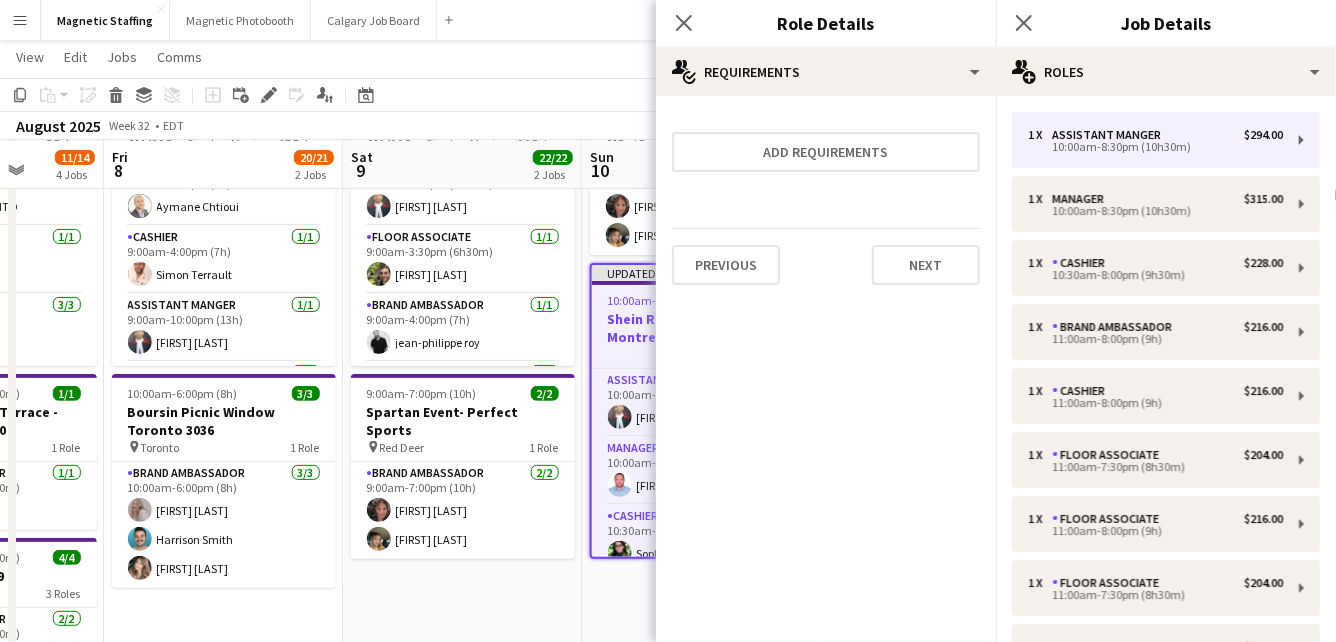 scroll, scrollTop: 0, scrollLeft: 0, axis: both 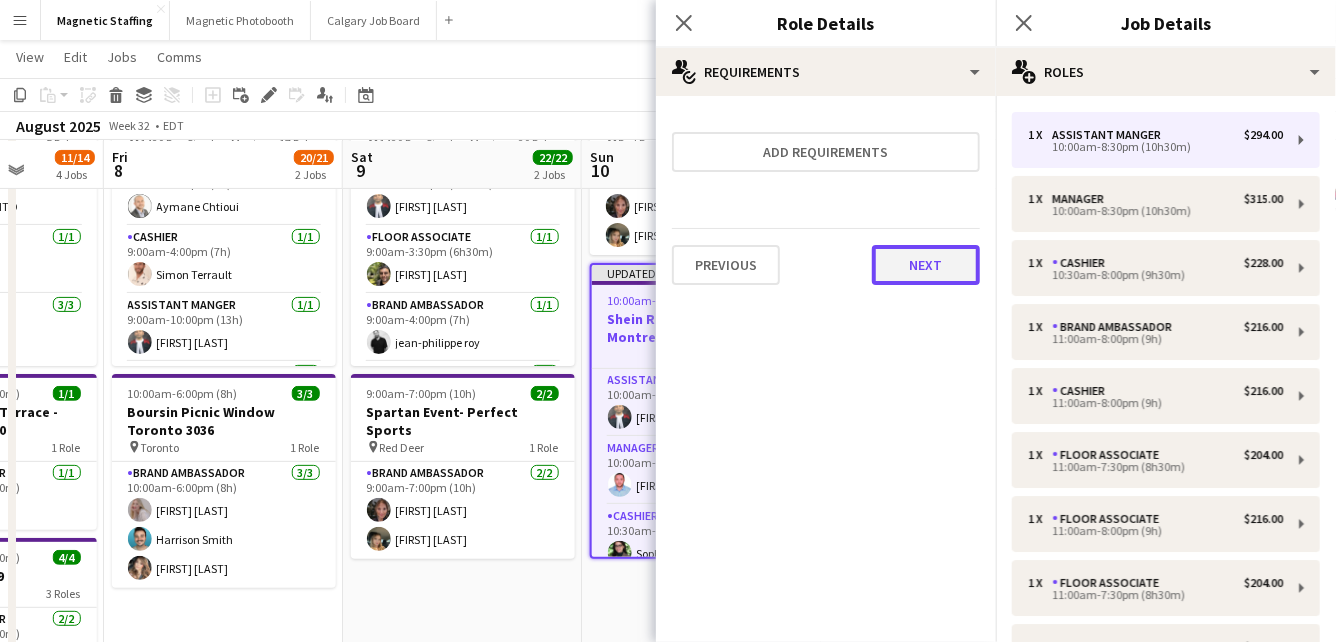 click on "Next" at bounding box center (926, 265) 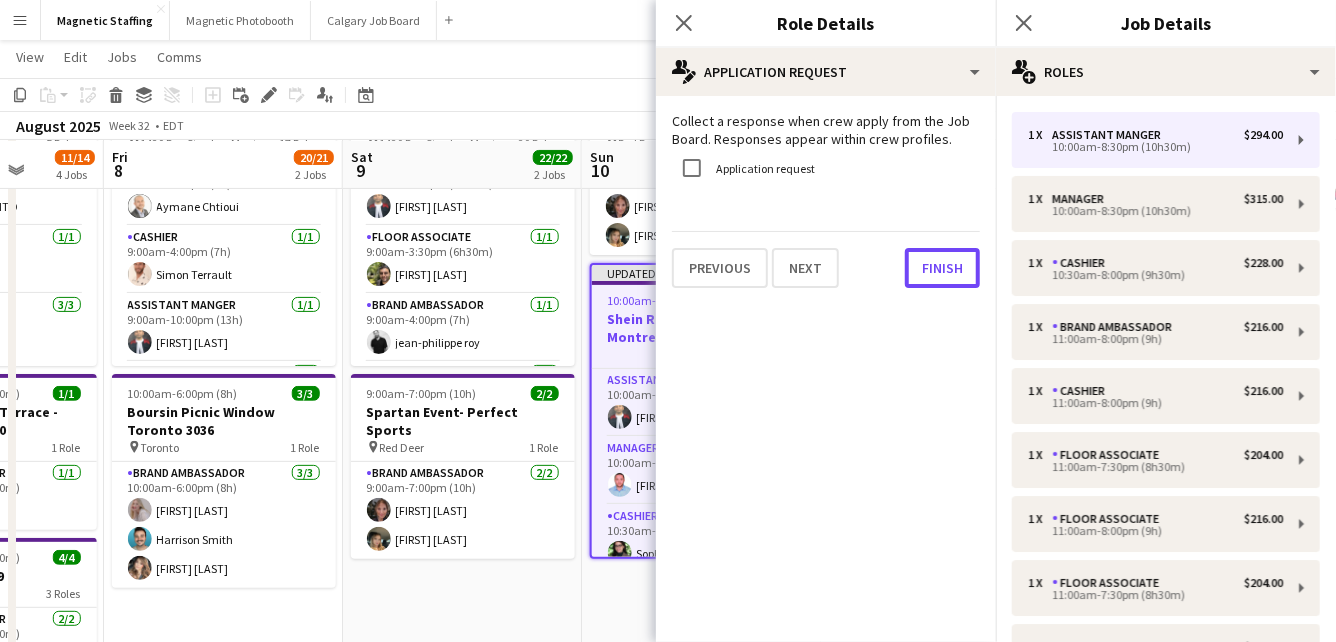 click on "Finish" at bounding box center (942, 268) 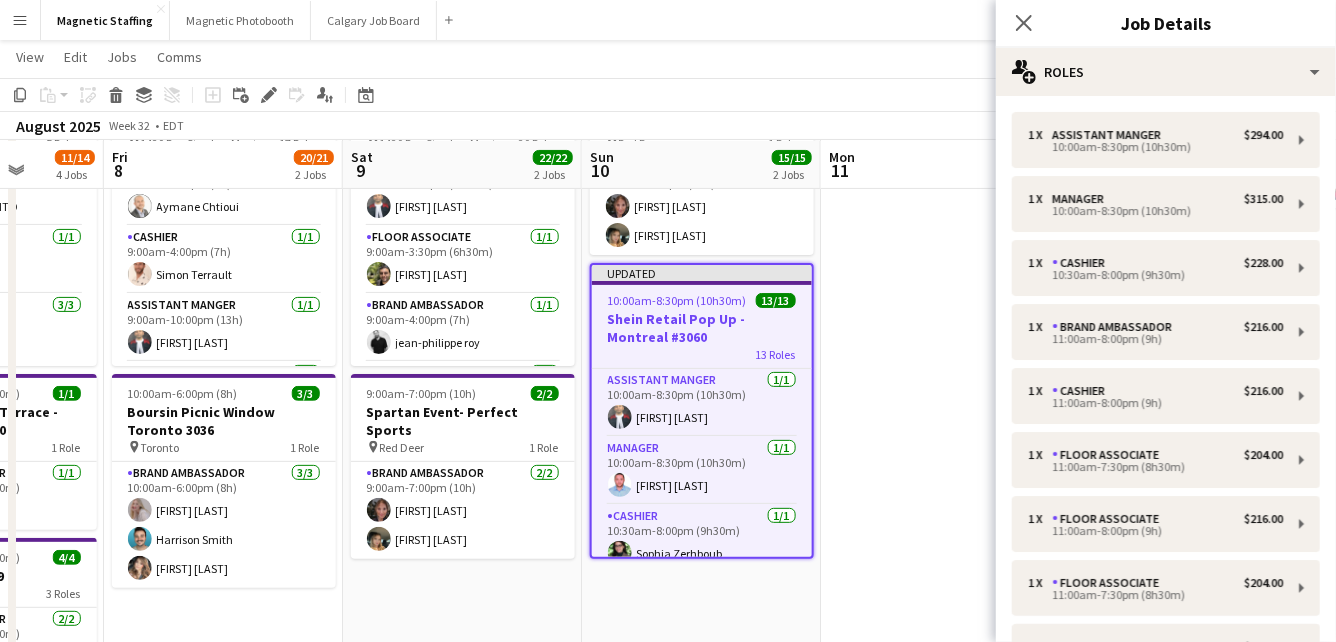 click on "View  Day view expanded Day view collapsed Month view Date picker Jump to today Expand Linked Jobs Collapse Linked Jobs  Edit  Copy
Command
C  Paste  Without Crew
Command
V With Crew
Command
Shift
V Paste as linked job  Group  Group Ungroup  Jobs  New Job Edit Job Delete Job New Linked Job Edit Linked Jobs Job fulfilment Promote Role Copy Role URL  Comms  Notify confirmed crew Create chat" 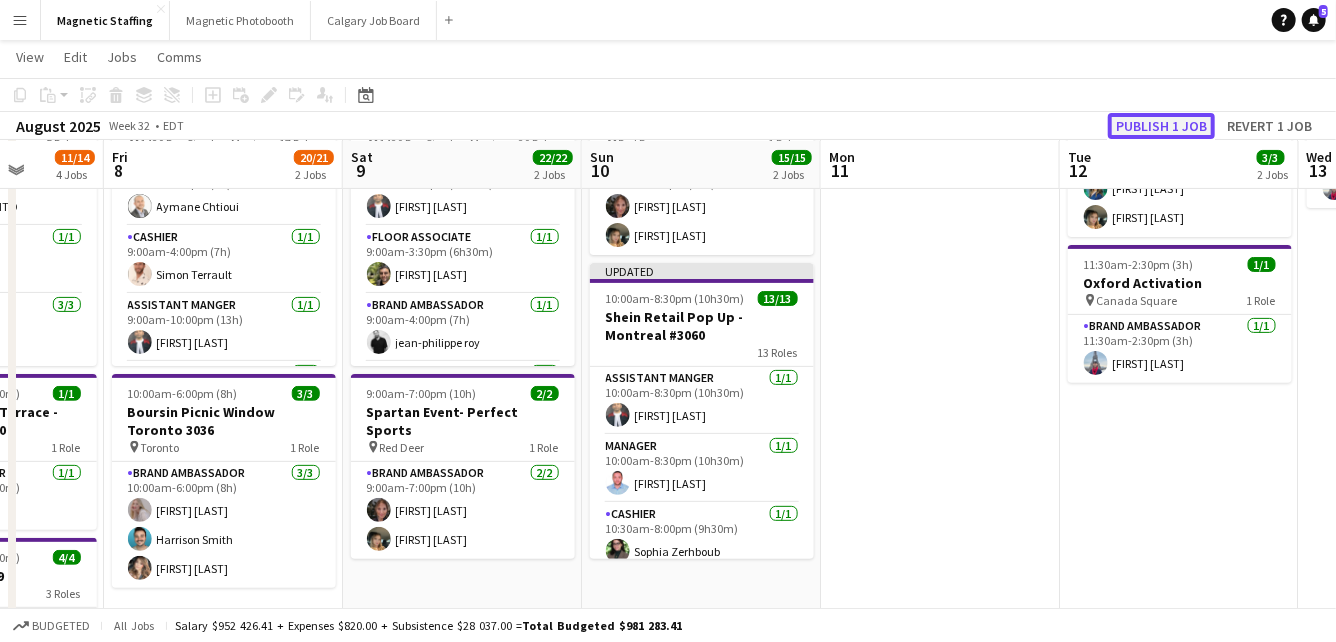 click on "Publish 1 job" 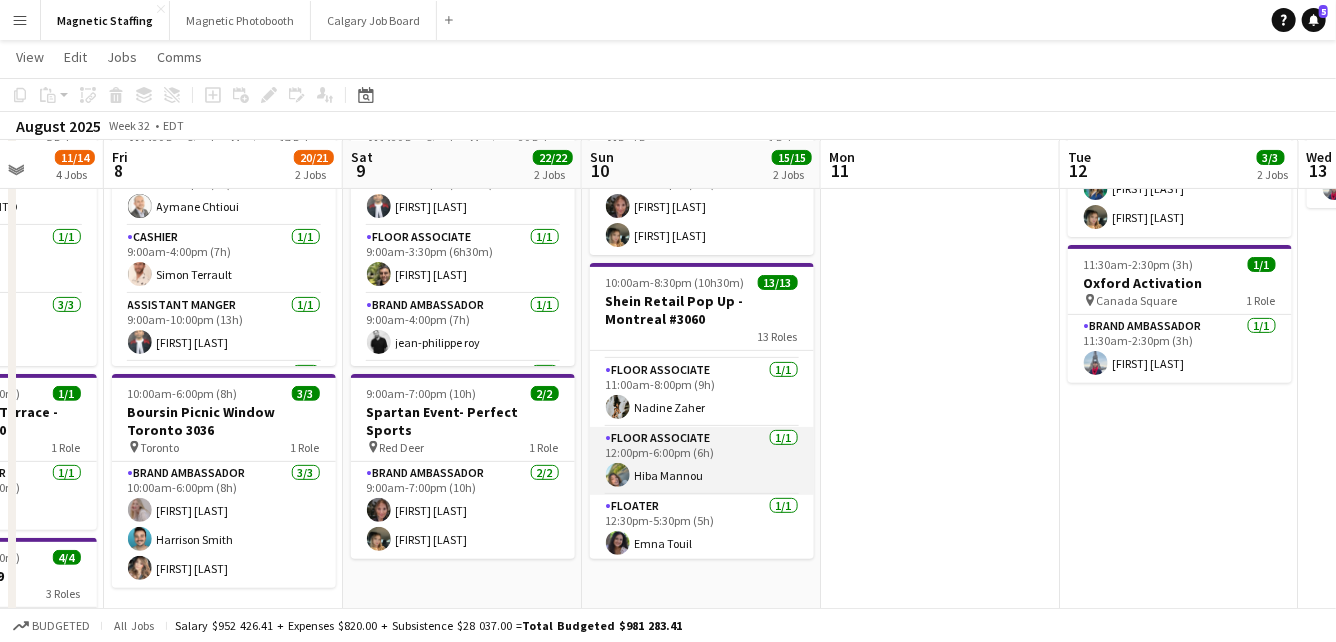 scroll, scrollTop: 532, scrollLeft: 0, axis: vertical 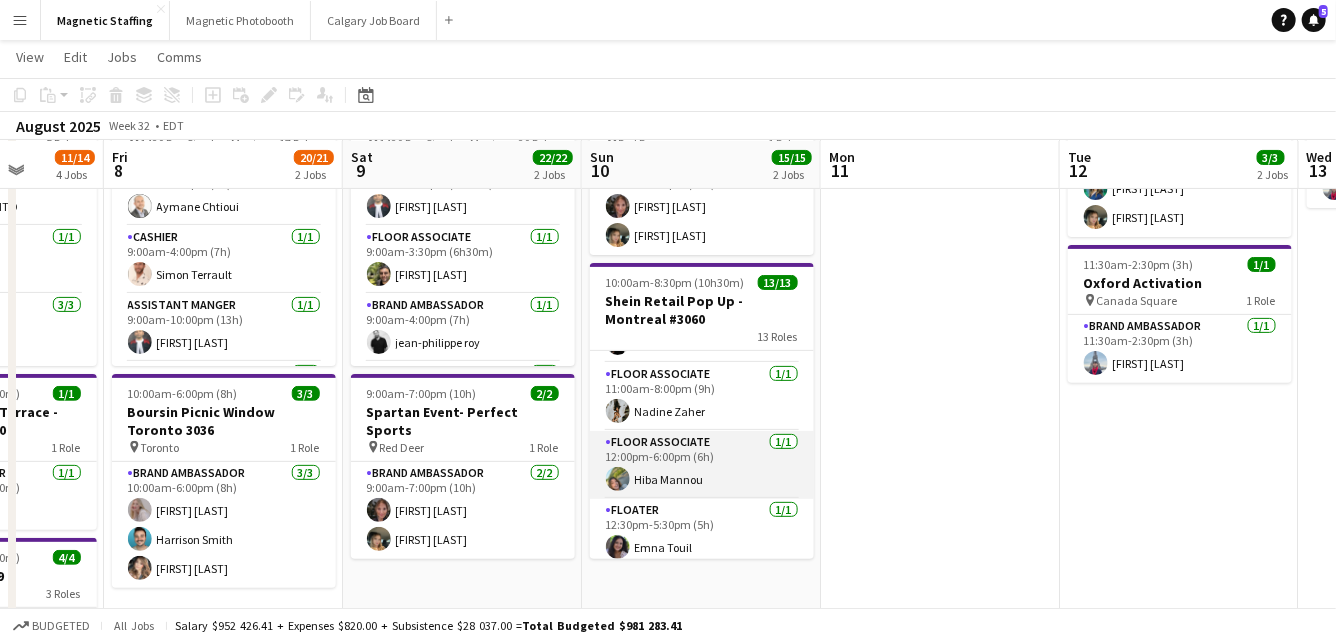 click on "Floor Associate   1/1   12:00pm-6:00pm (6h)
[FIRST] [LAST]" at bounding box center [702, 465] 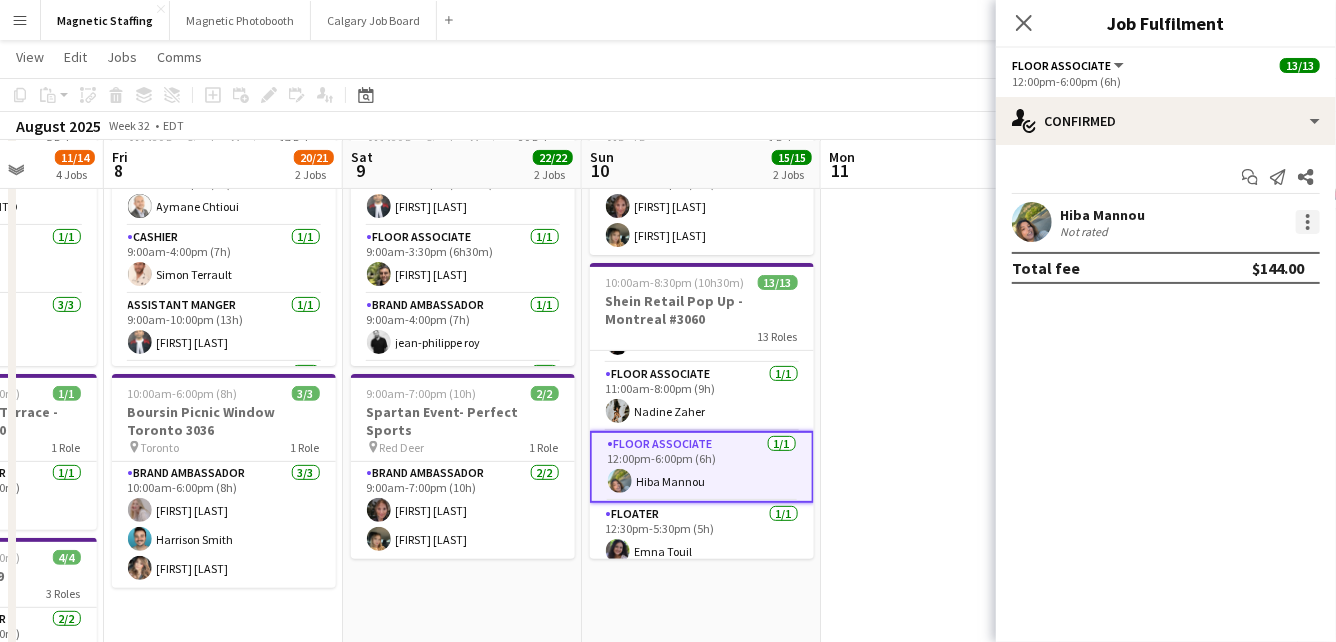 click at bounding box center [1308, 222] 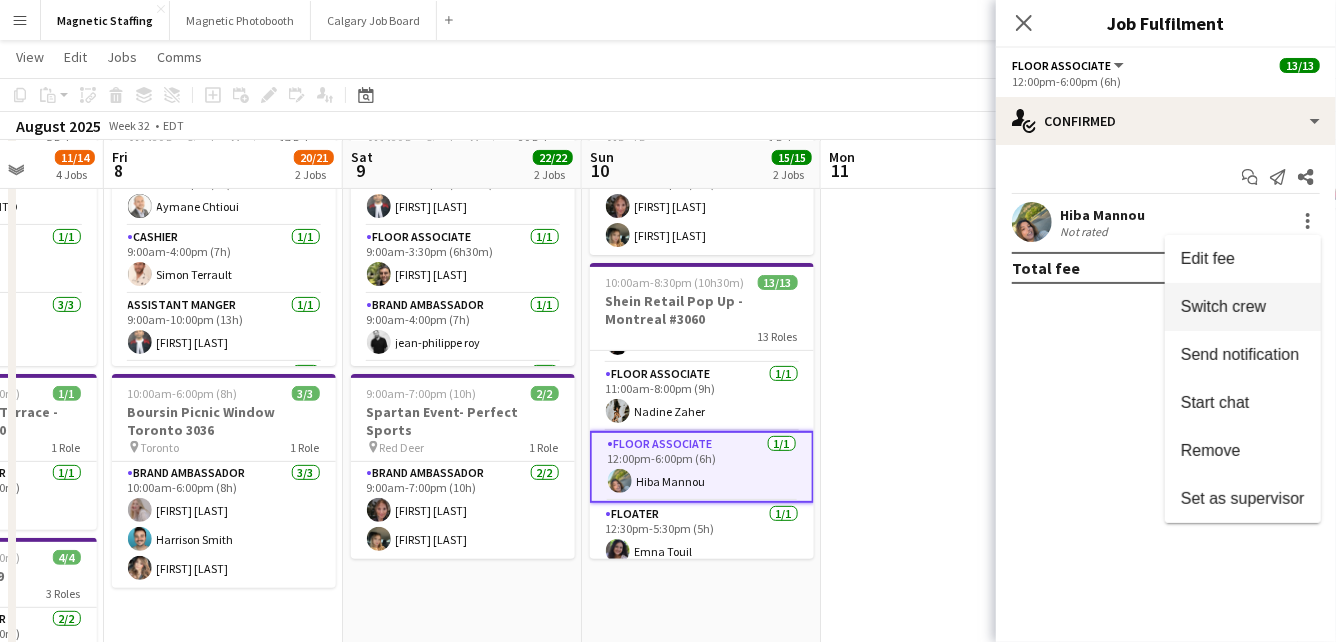 click on "Switch crew" at bounding box center (1223, 306) 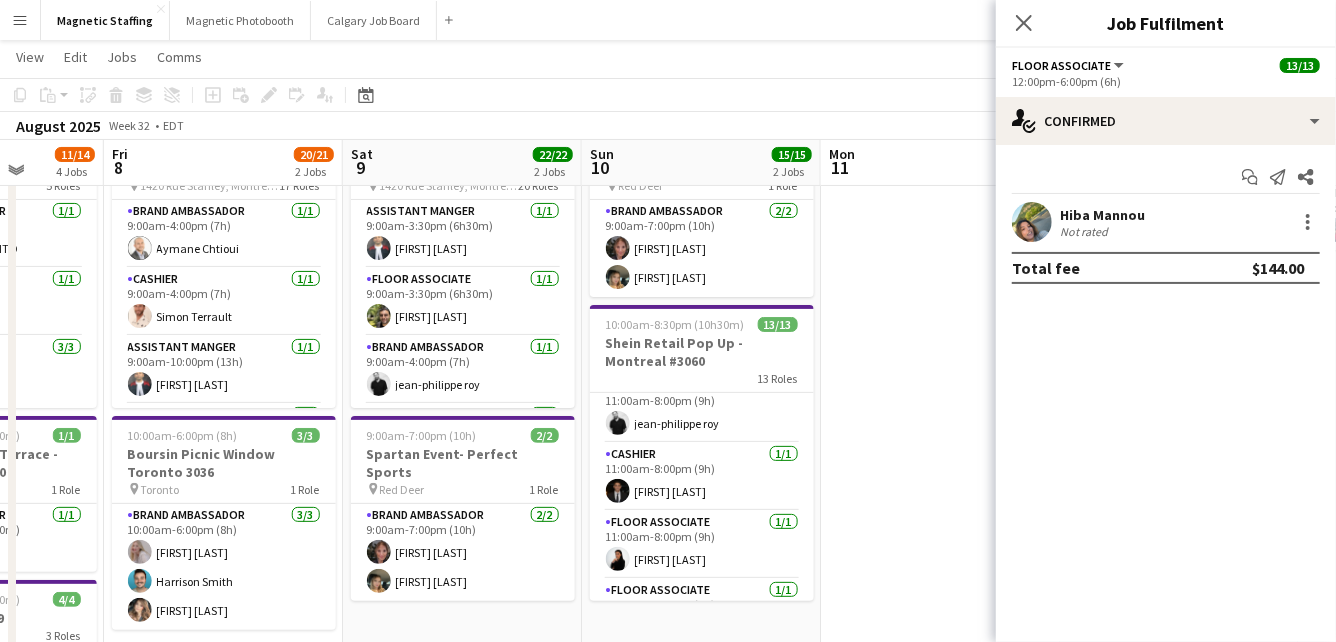 scroll, scrollTop: 357, scrollLeft: 0, axis: vertical 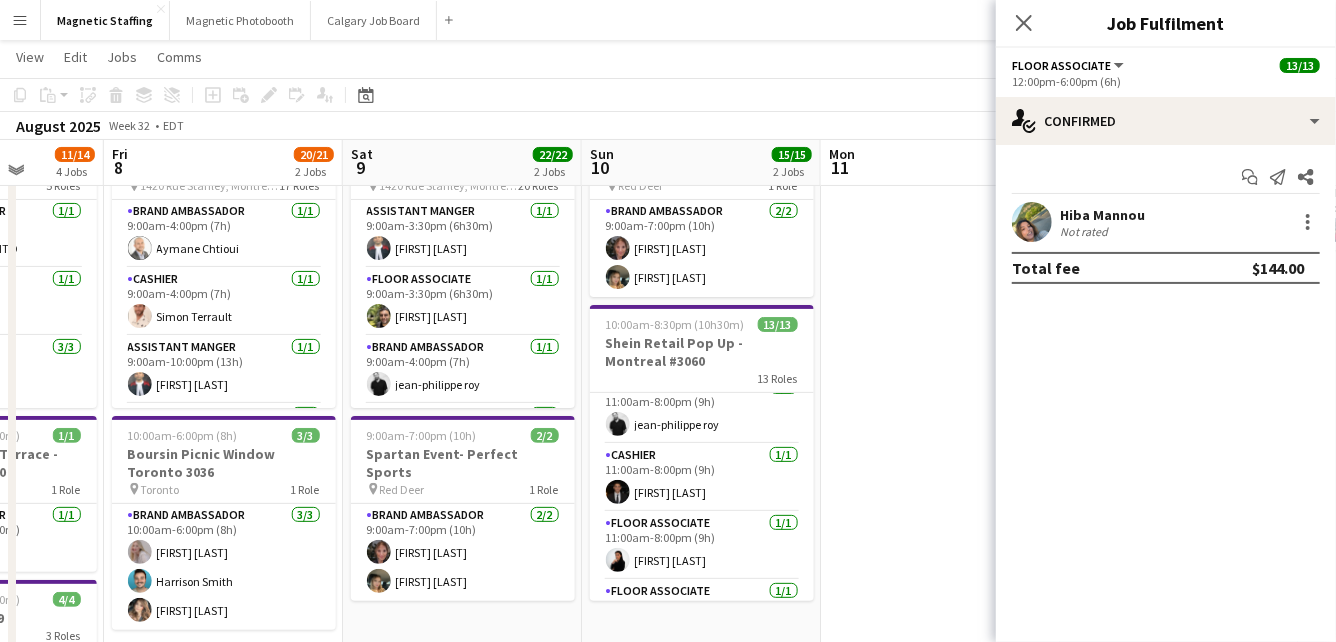 click on "Cashier   1/1   11:00am-8:00pm (9h)
[FIRST] [LAST]" at bounding box center [702, 478] 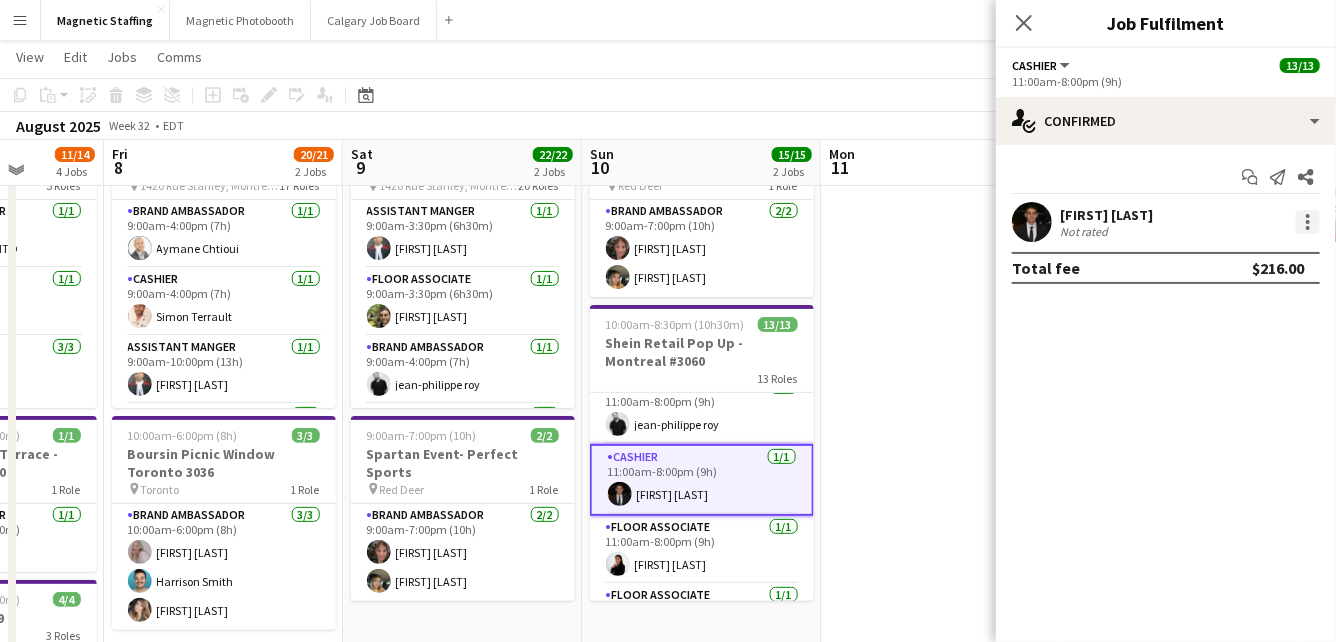 click at bounding box center [1308, 228] 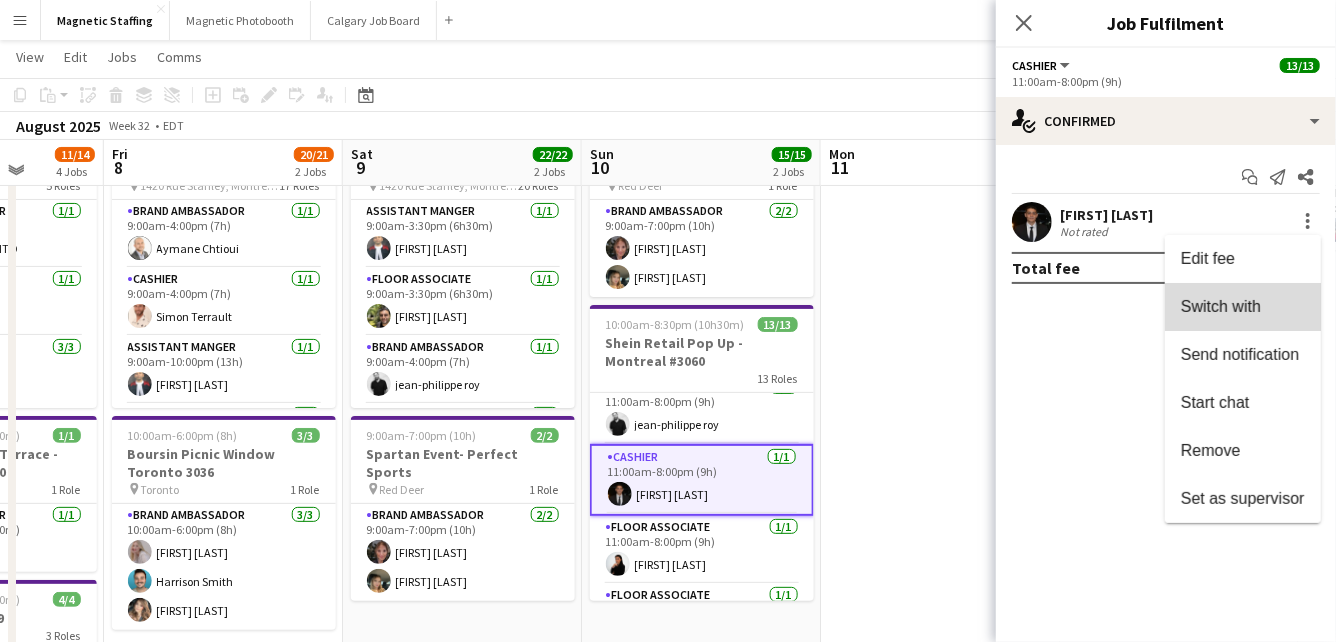 click on "Switch with" at bounding box center [1243, 307] 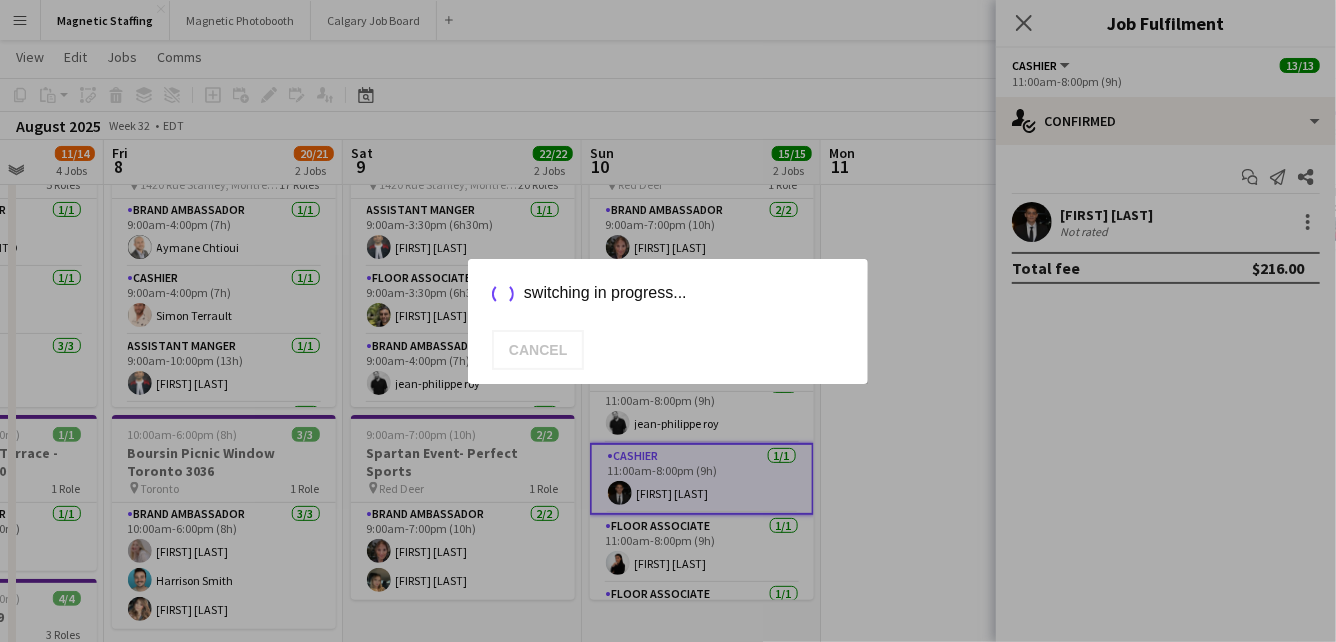 scroll, scrollTop: 162, scrollLeft: 0, axis: vertical 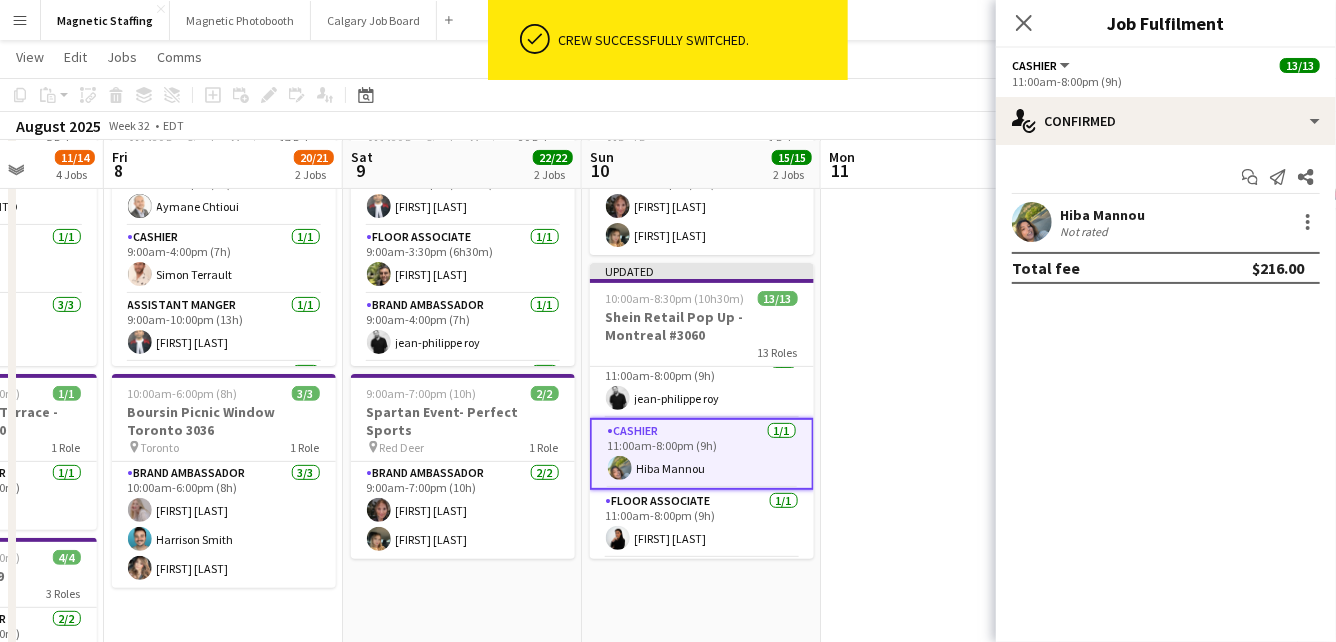 click at bounding box center [940, 566] 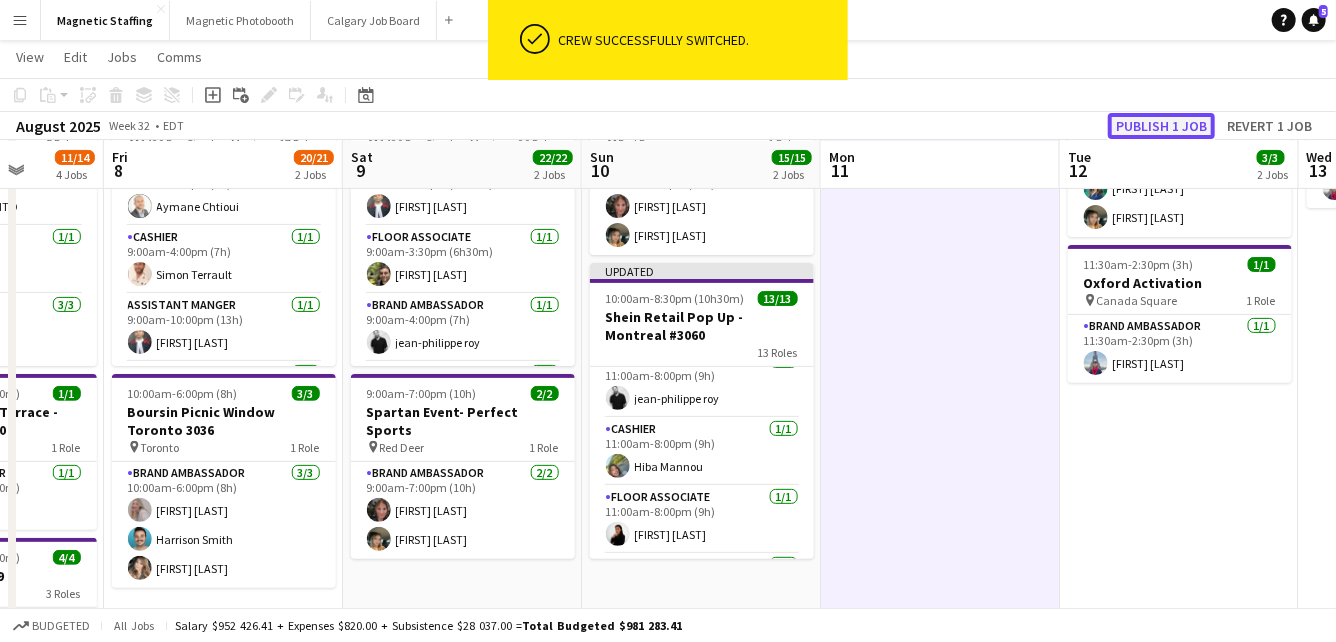 click on "Publish 1 job" 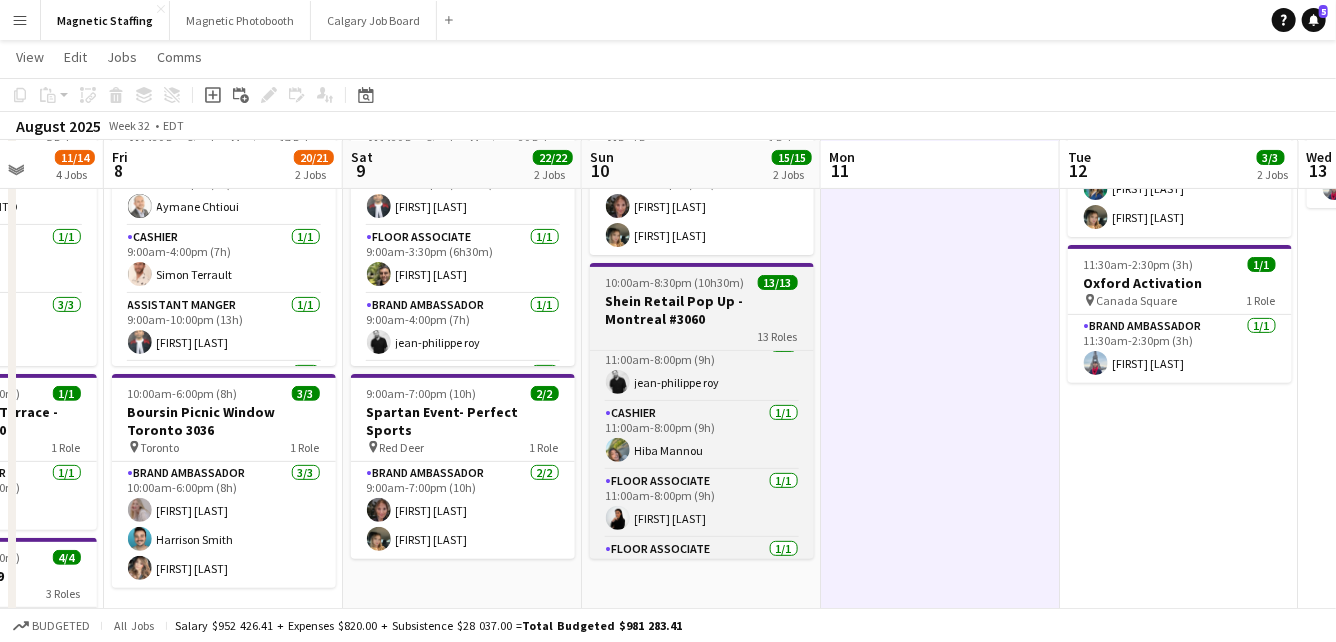 click on "Shein Retail Pop Up - Montreal #3060" at bounding box center [702, 310] 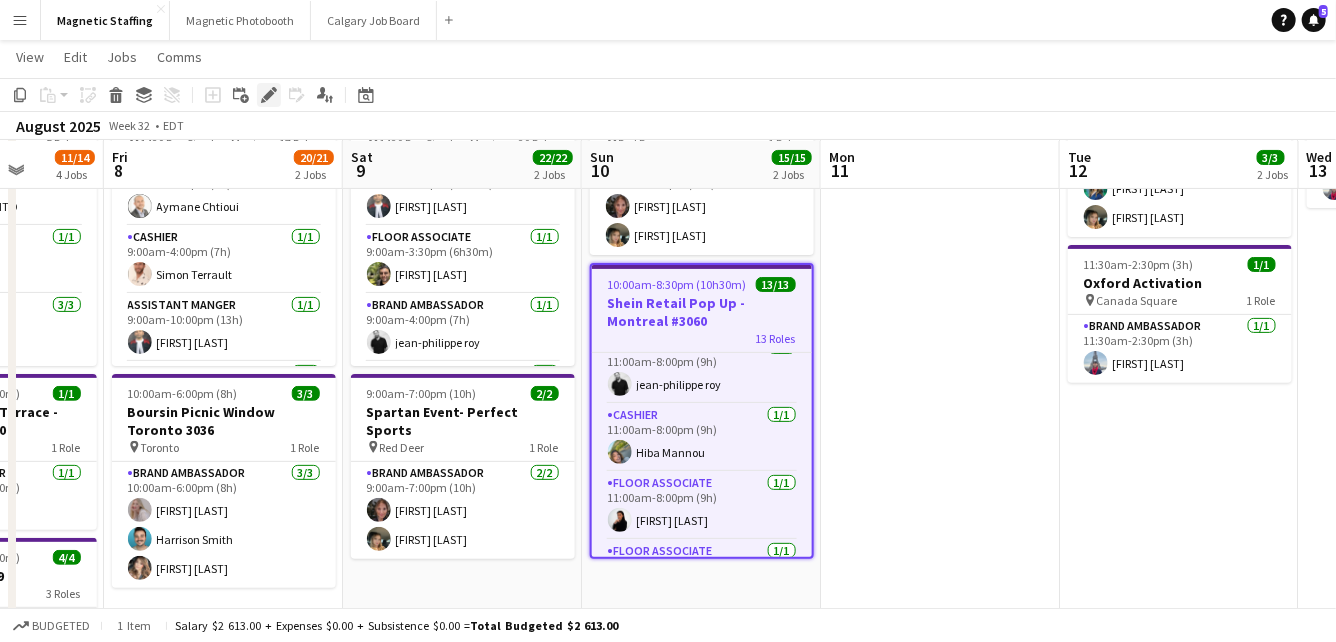 click on "Edit" 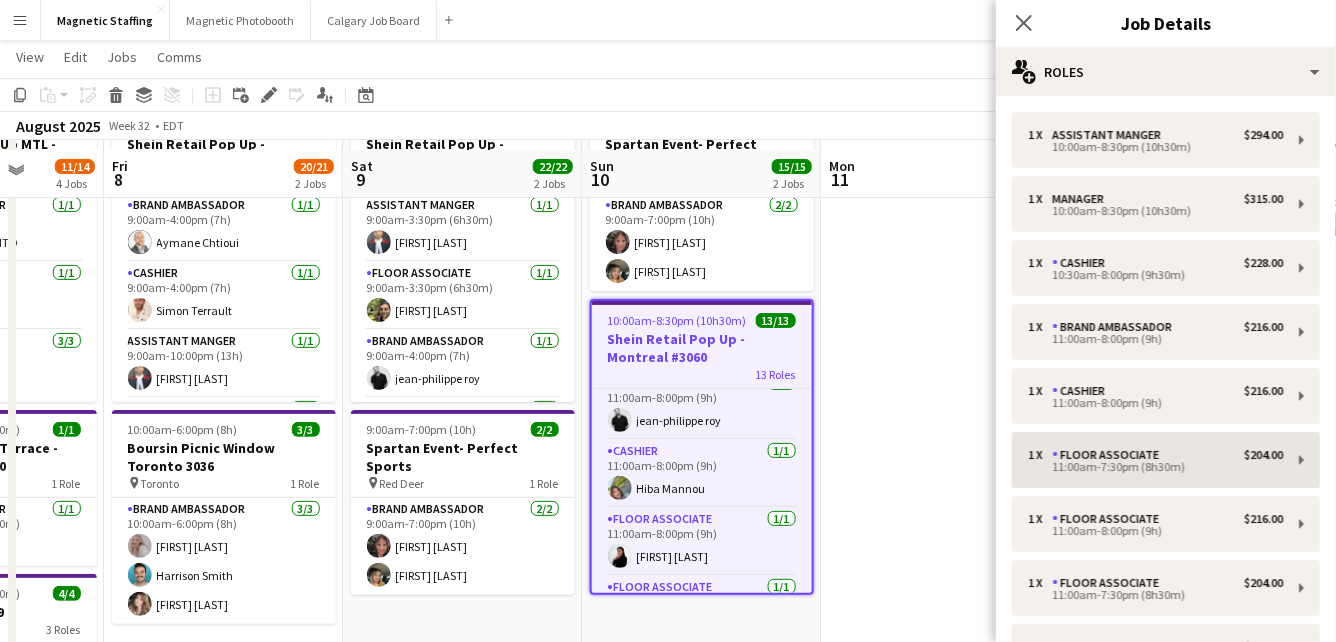 scroll, scrollTop: 124, scrollLeft: 0, axis: vertical 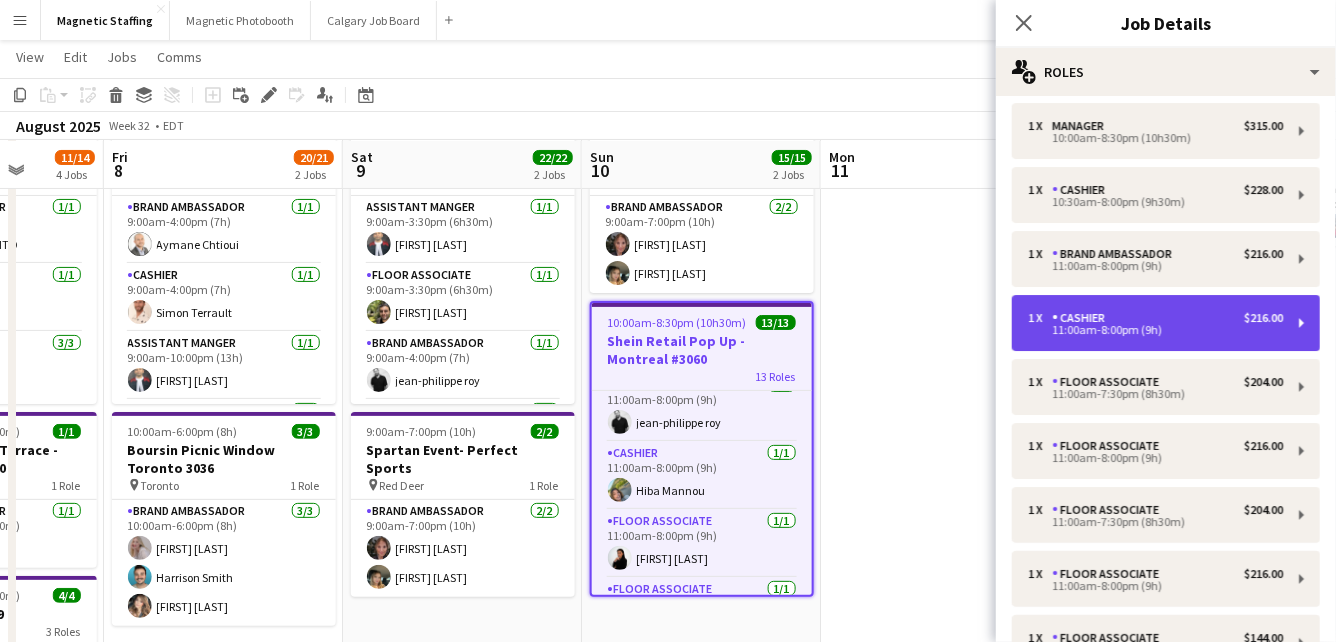 click on "1 x   Cashier   $216.00" at bounding box center [1155, 318] 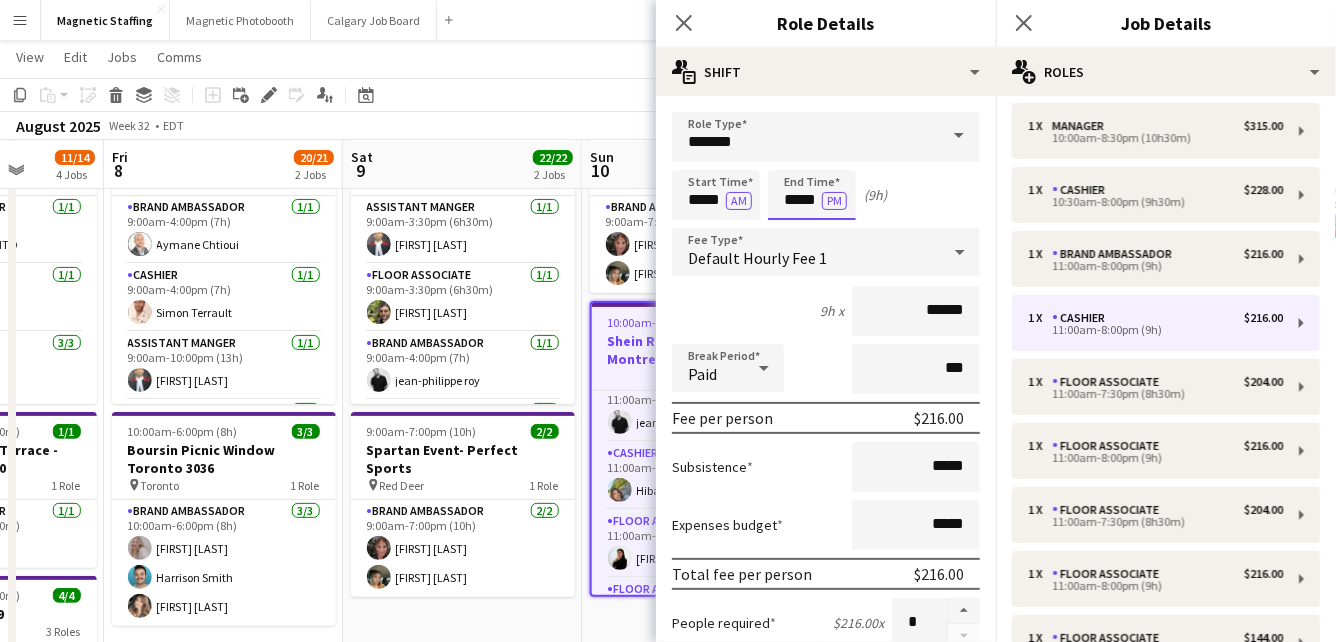 click on "*****" at bounding box center (812, 195) 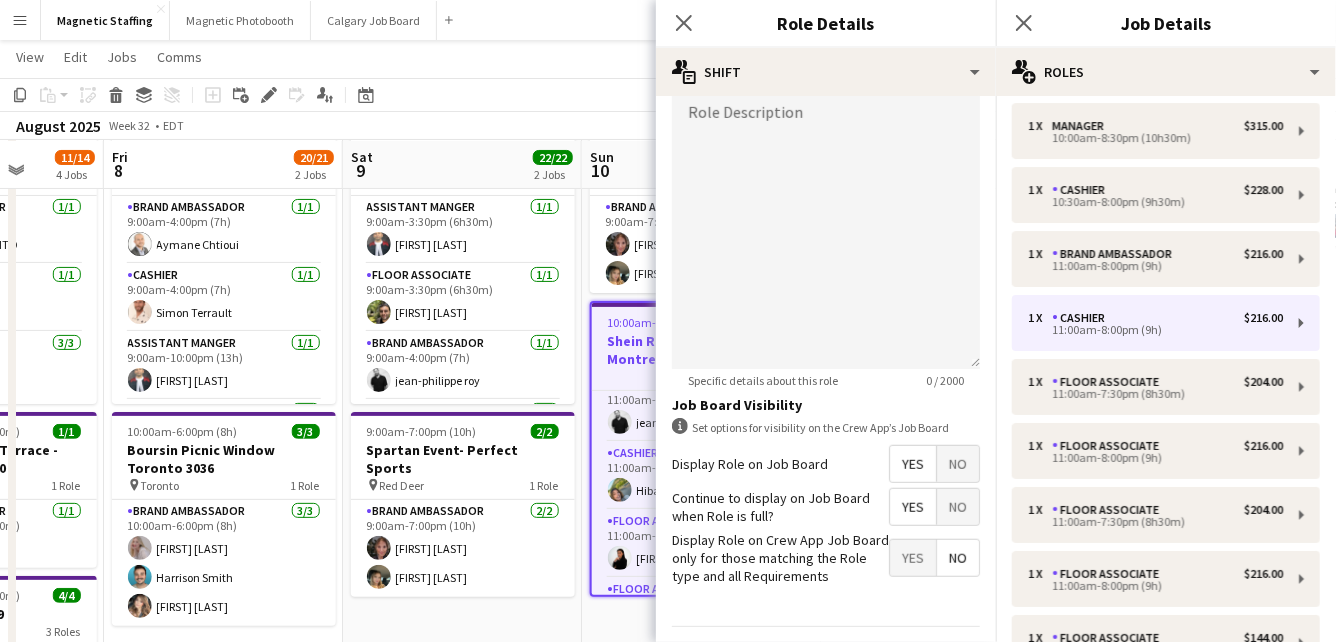scroll, scrollTop: 709, scrollLeft: 0, axis: vertical 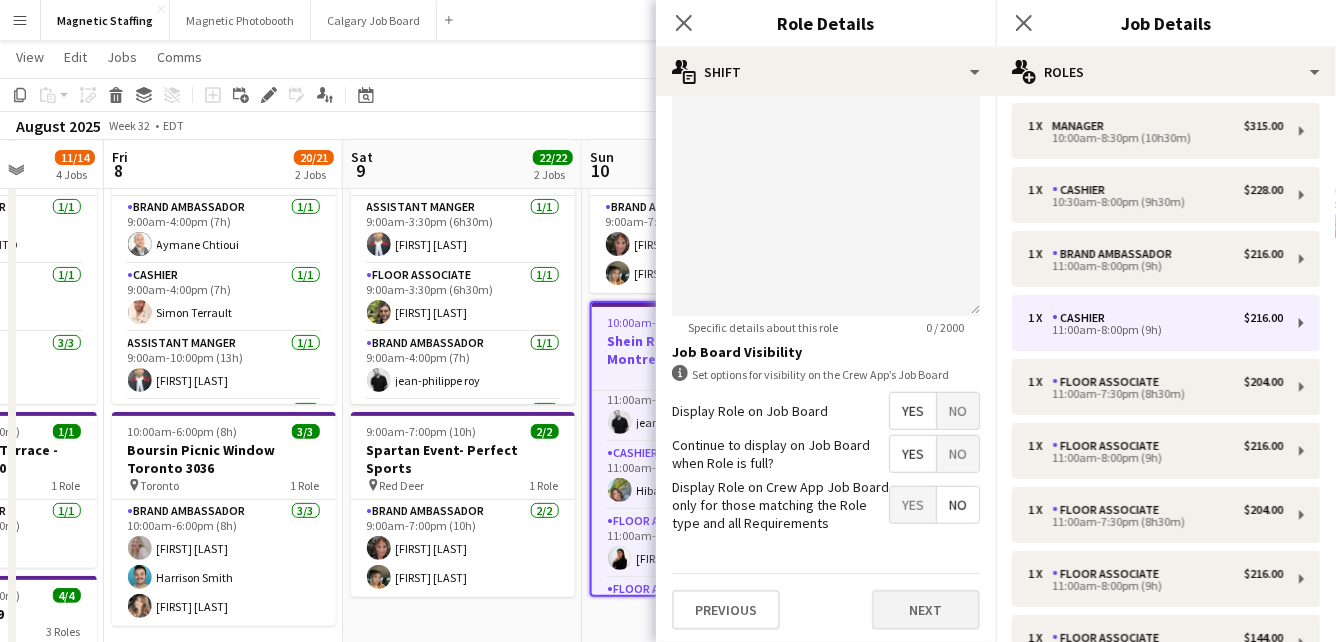 type on "*****" 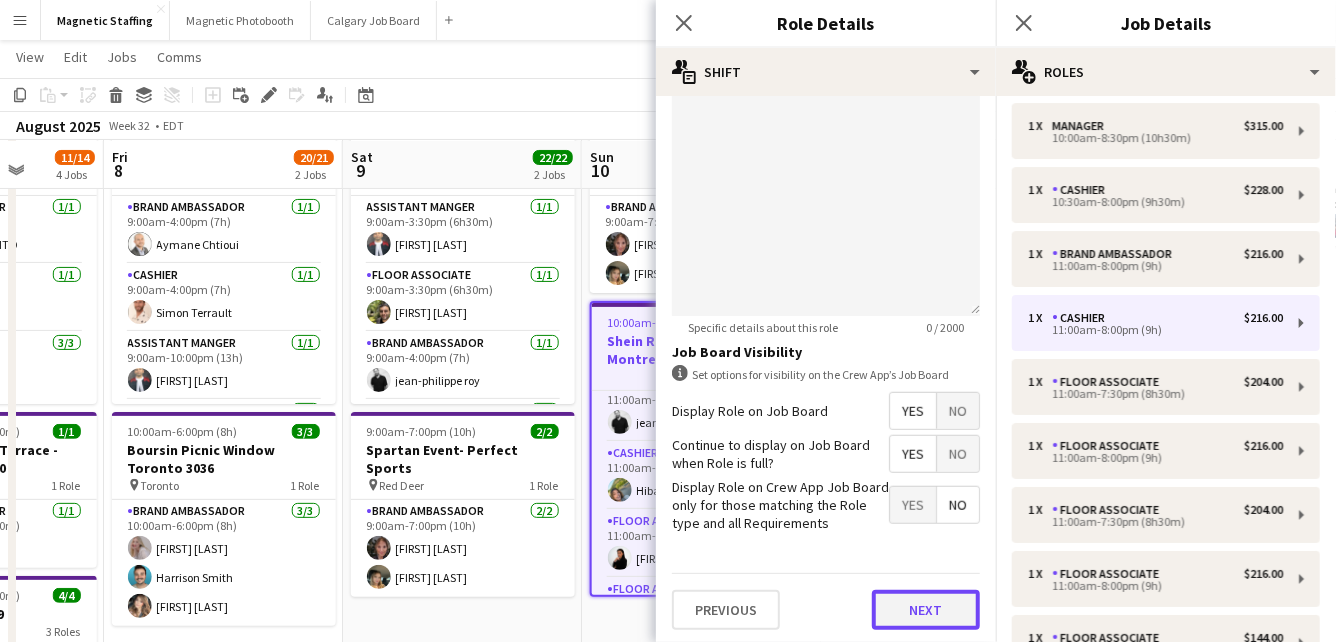 click on "Next" at bounding box center (926, 610) 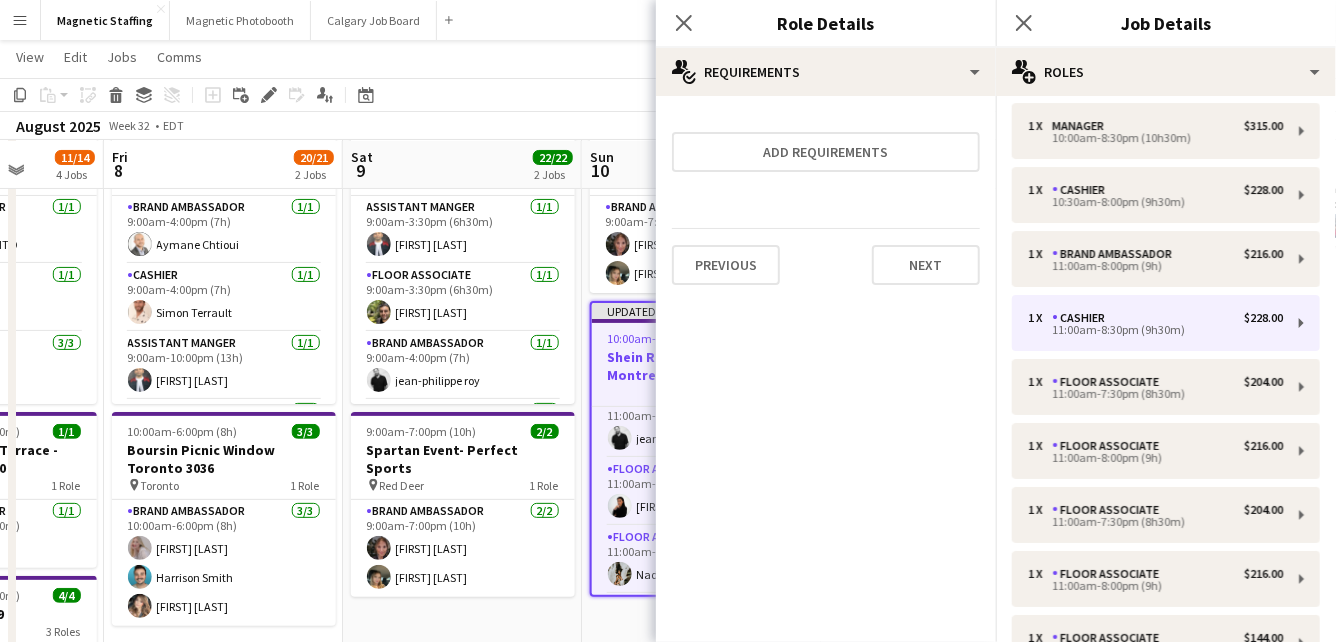 scroll, scrollTop: 0, scrollLeft: 0, axis: both 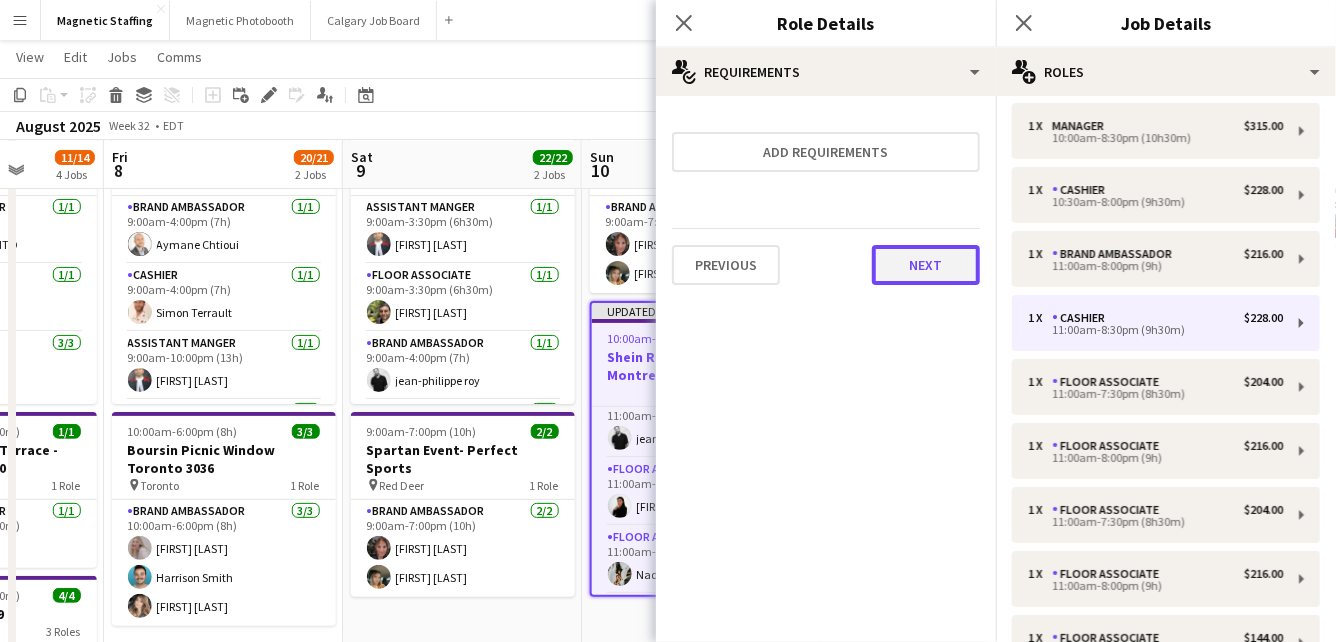 click on "Next" at bounding box center [926, 265] 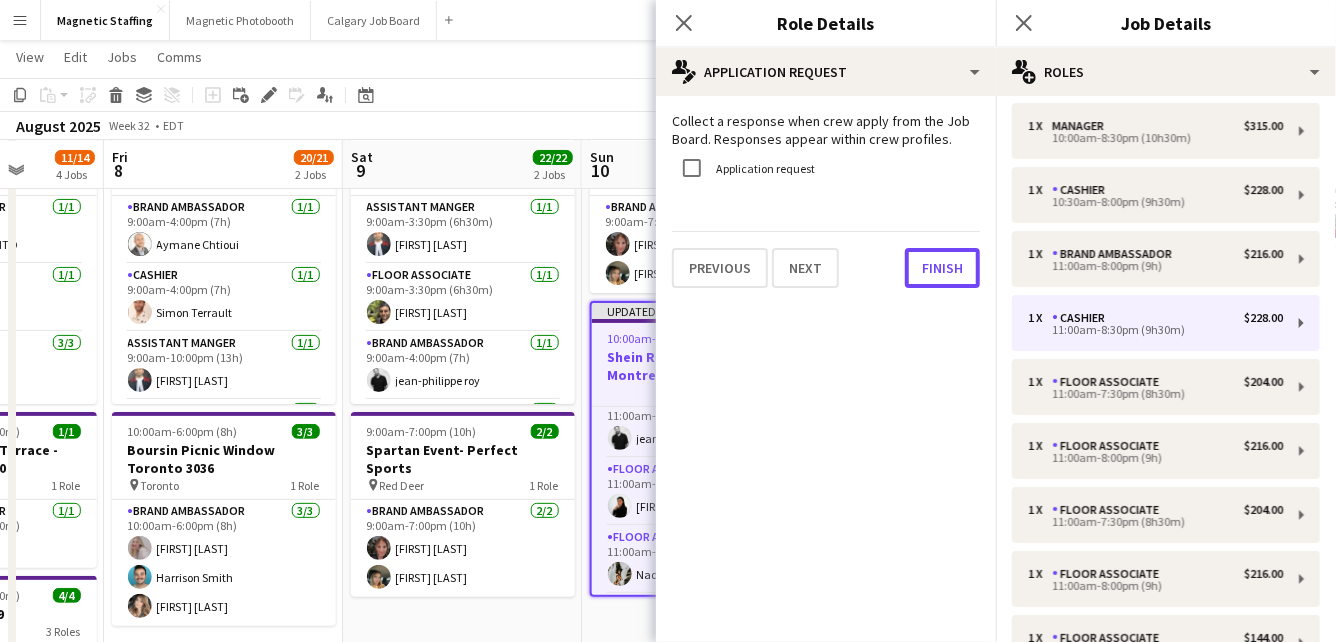 click on "Finish" at bounding box center (942, 268) 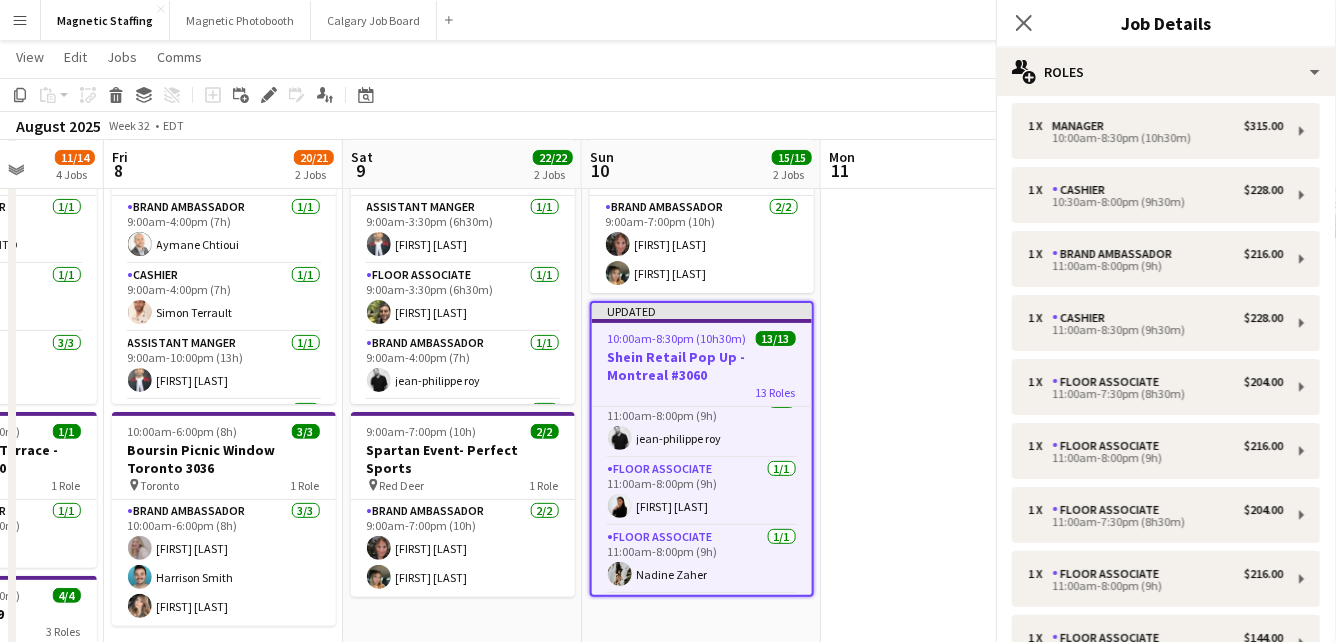 click at bounding box center (940, 604) 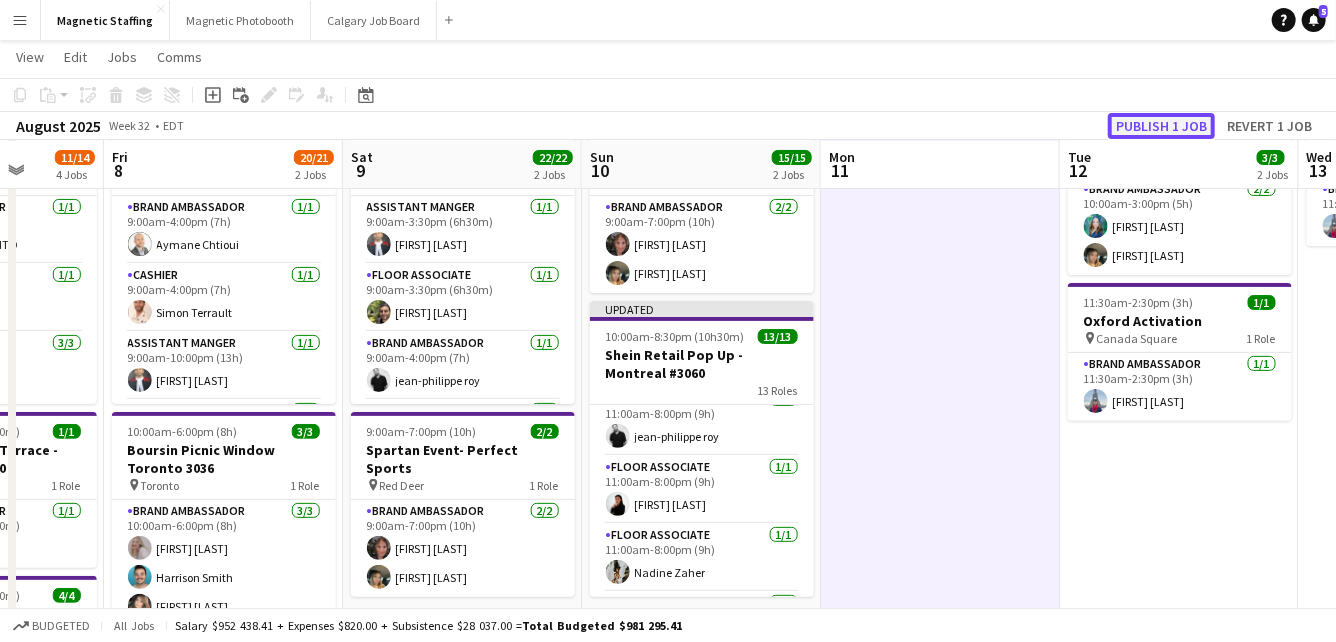 click on "Publish 1 job" 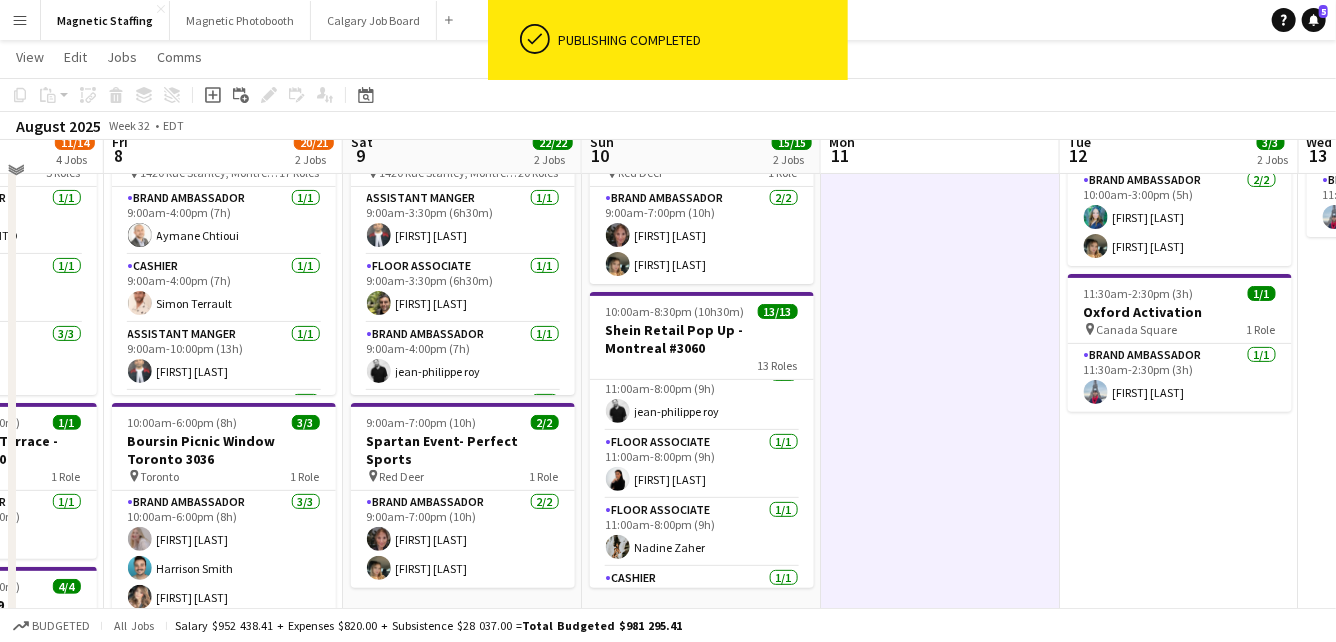 scroll, scrollTop: 140, scrollLeft: 0, axis: vertical 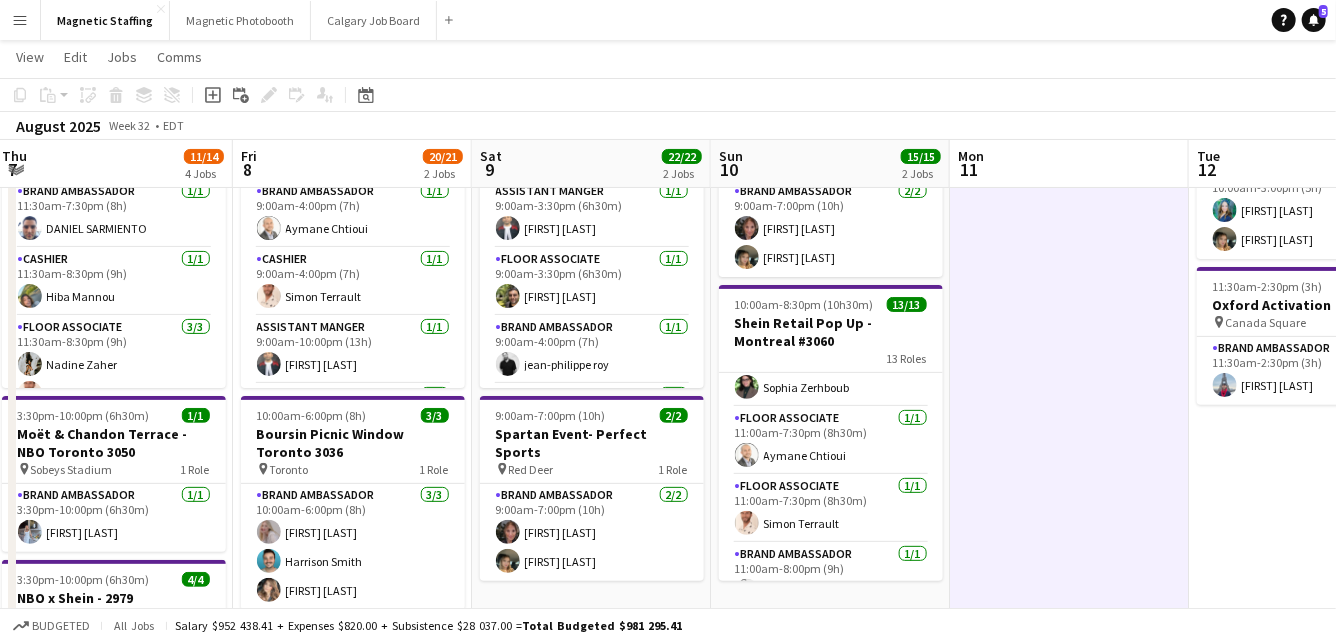 drag, startPoint x: 671, startPoint y: 323, endPoint x: 800, endPoint y: 323, distance: 129 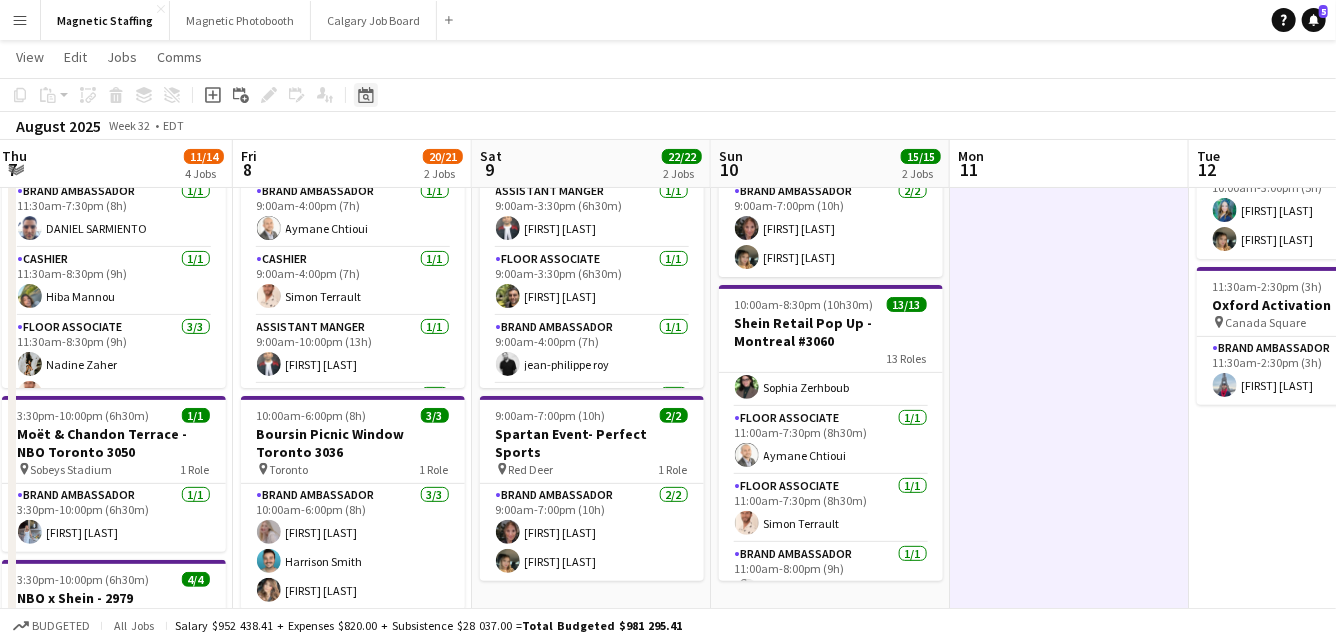 click on "Date picker" 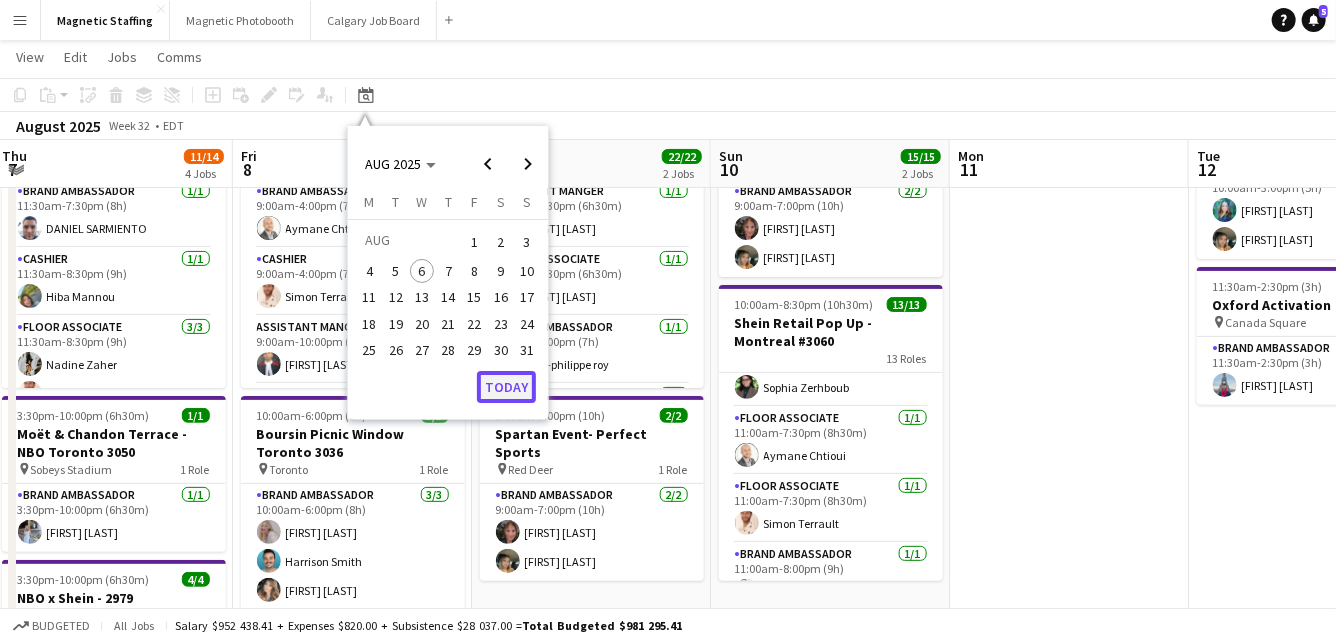 click on "Today" at bounding box center (506, 387) 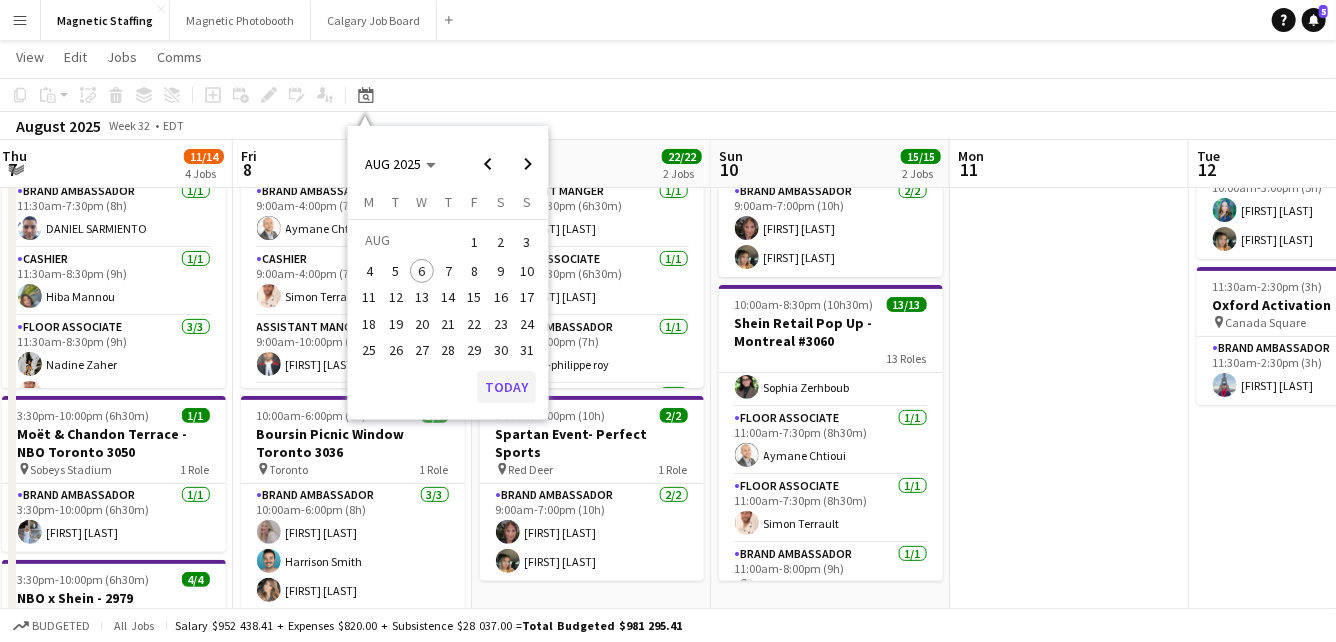 scroll, scrollTop: 0, scrollLeft: 687, axis: horizontal 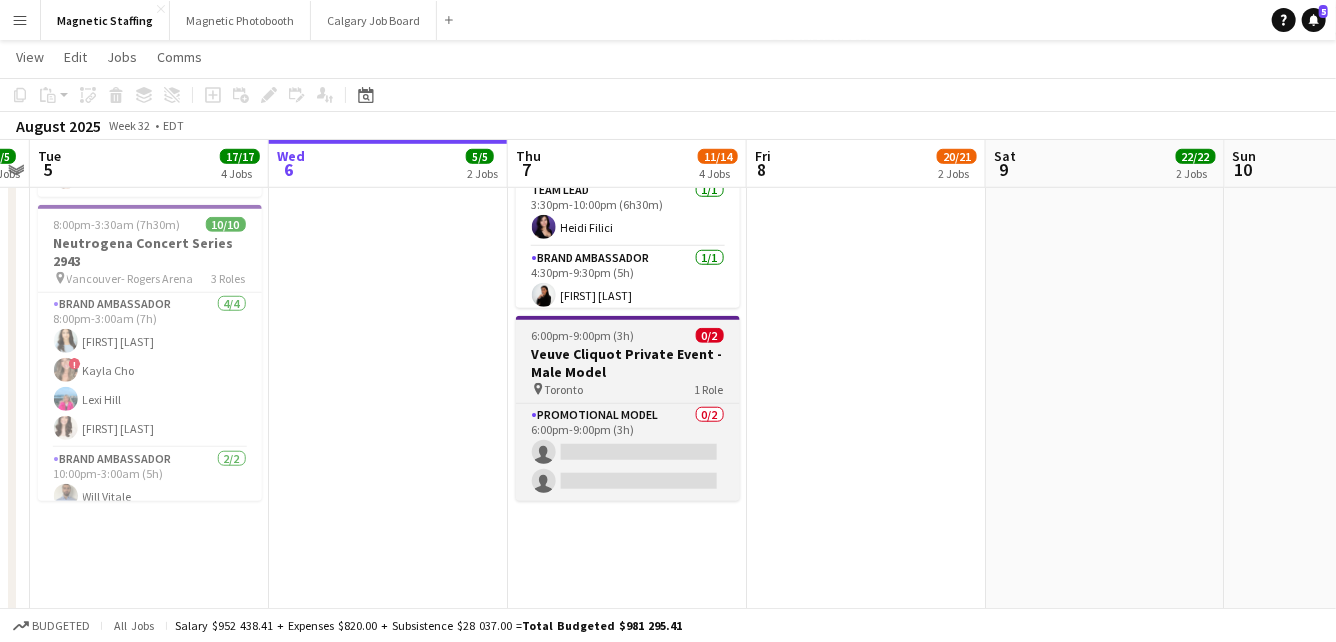 click on "Veuve Cliquot Private Event - Male Model" at bounding box center [628, 363] 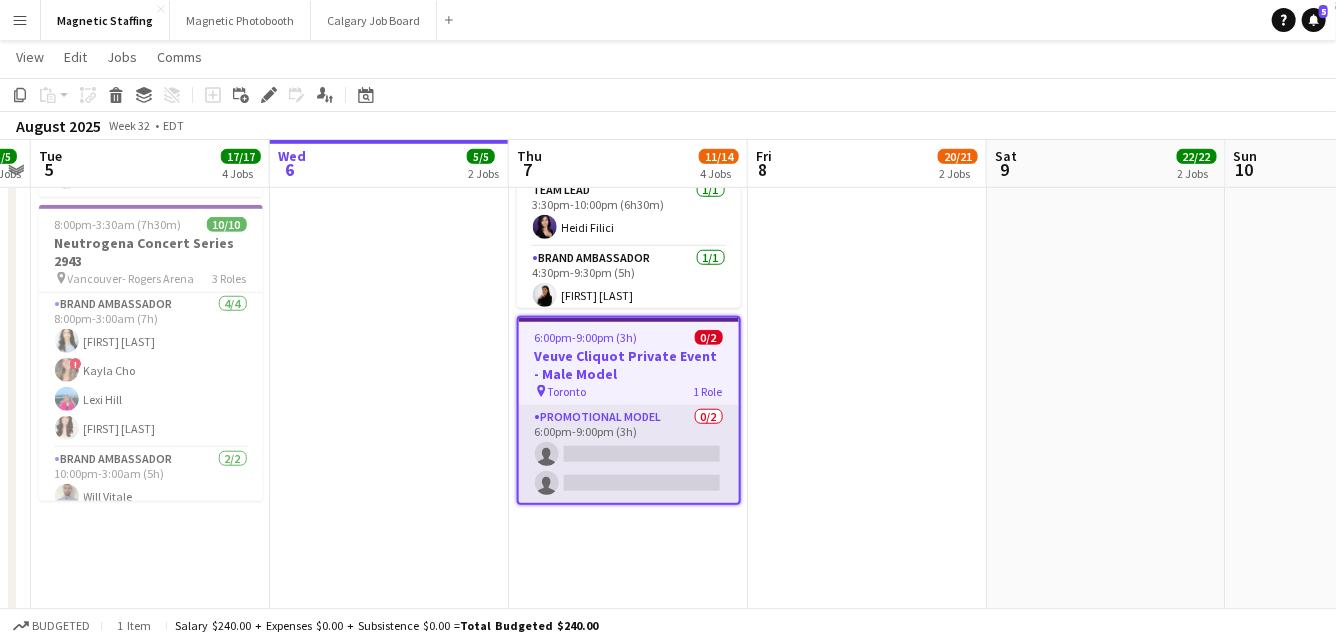 click on "Promotional Model   0/2   6:00pm-9:00pm (3h)
single-neutral-actions
single-neutral-actions" at bounding box center (629, 454) 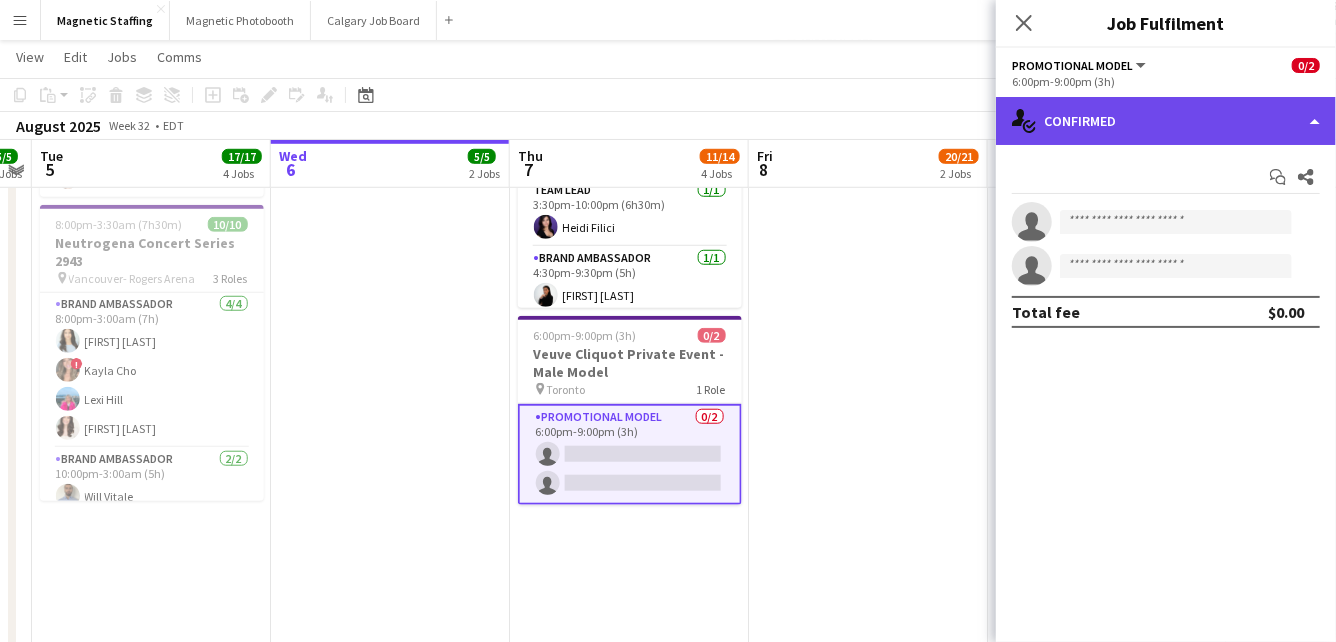 click on "single-neutral-actions-check-2
Confirmed" 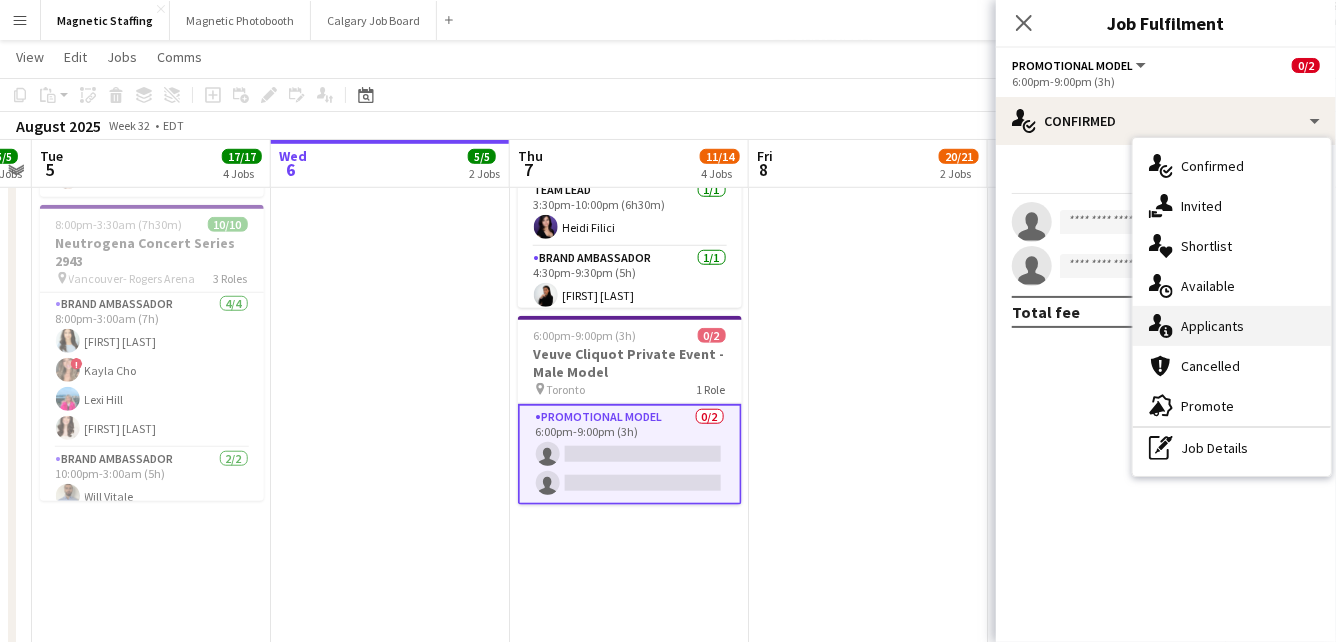 click on "single-neutral-actions-information
Applicants" at bounding box center [1232, 326] 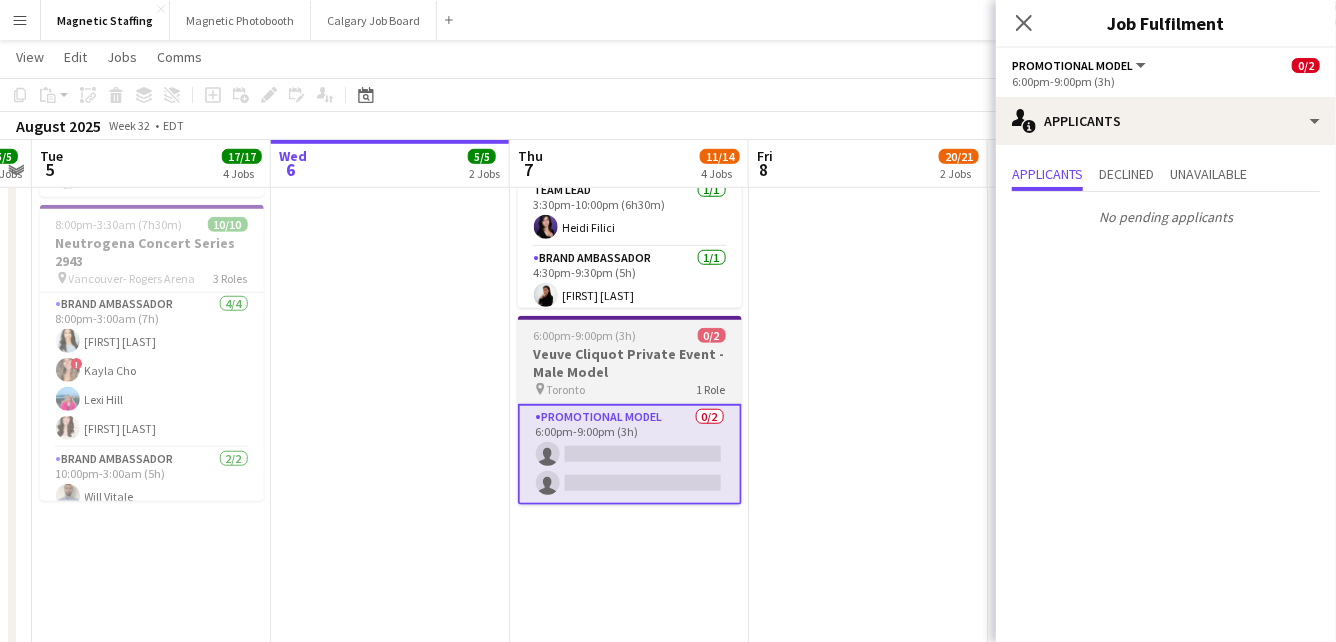 click on "Veuve Cliquot Private Event - Male Model" at bounding box center (630, 363) 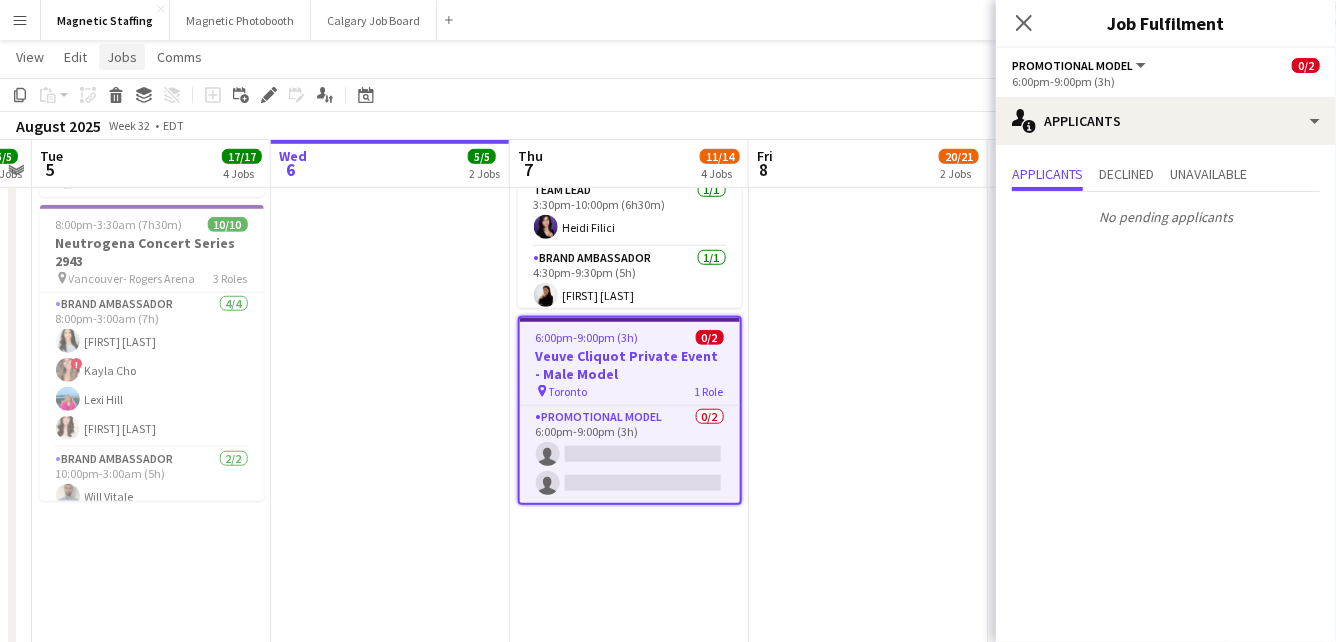 click on "Jobs" 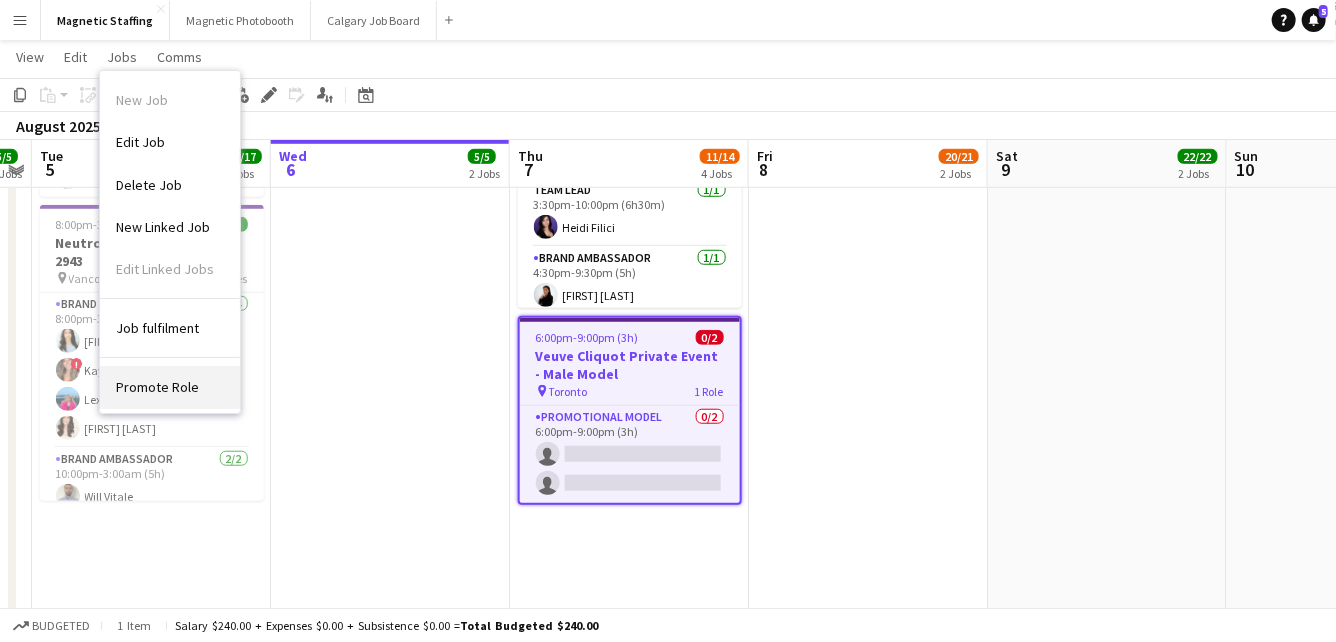 click on "Promote Role" at bounding box center (170, 387) 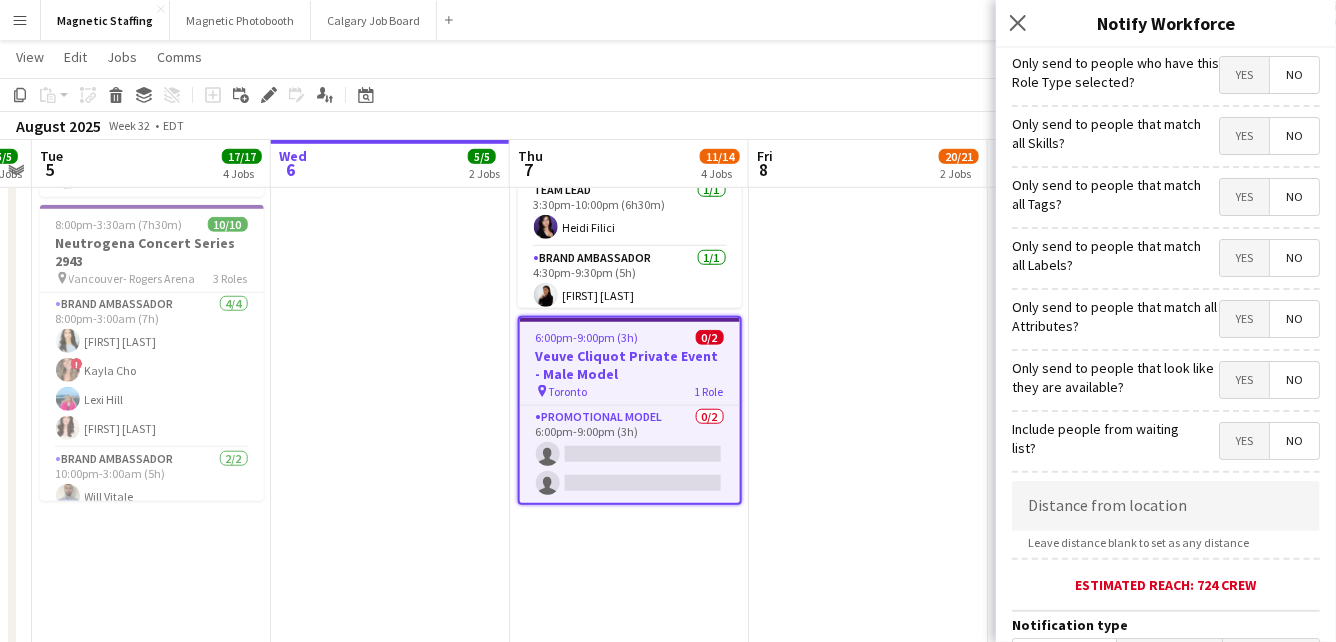 click on "Veuve Cliquot Private Event - Male Model" at bounding box center [630, 365] 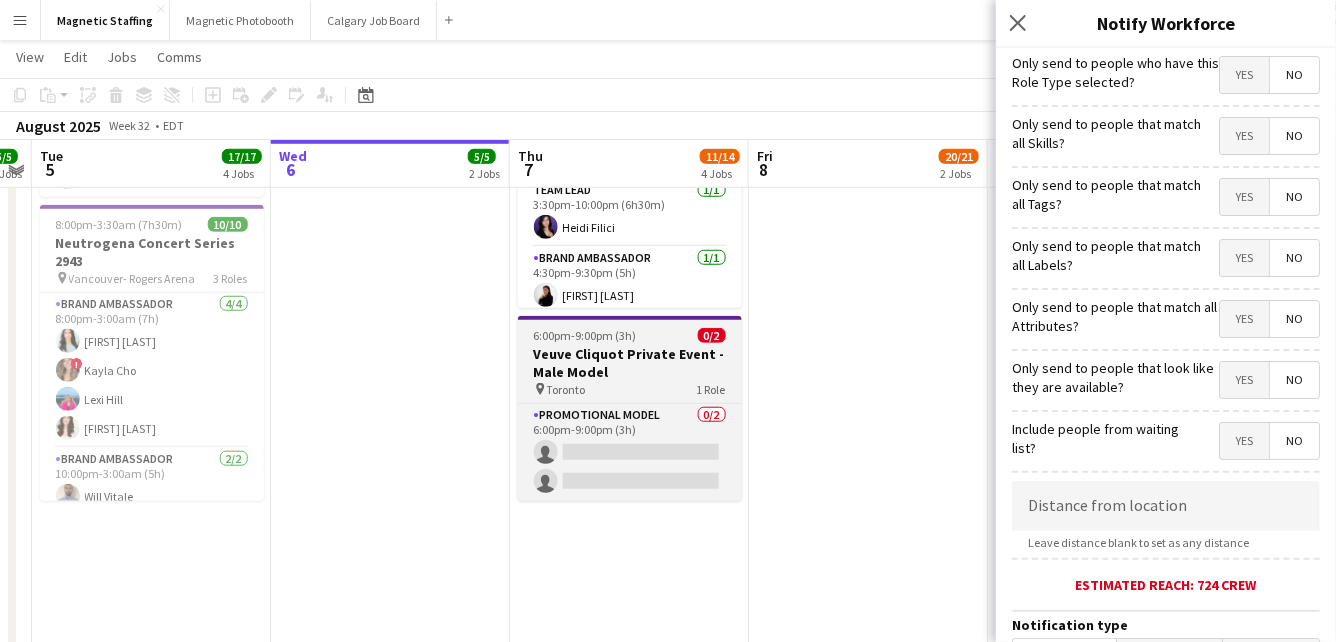 click on "Veuve Cliquot Private Event - Male Model" at bounding box center (630, 363) 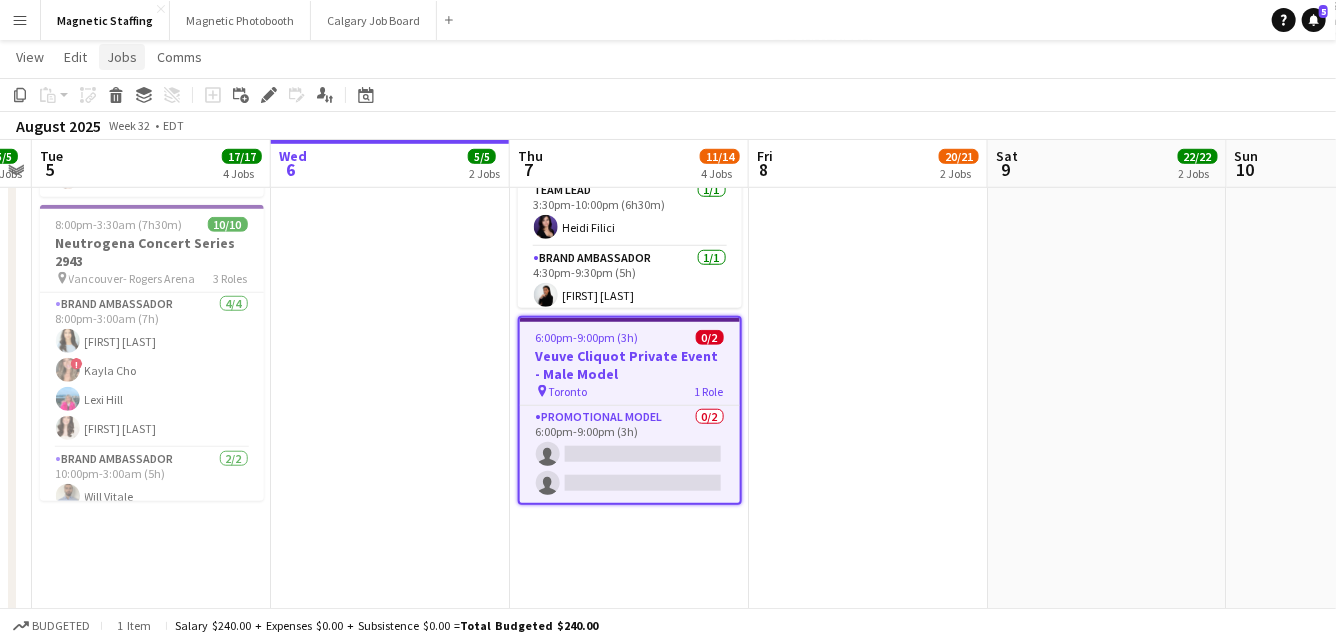 click on "Jobs" 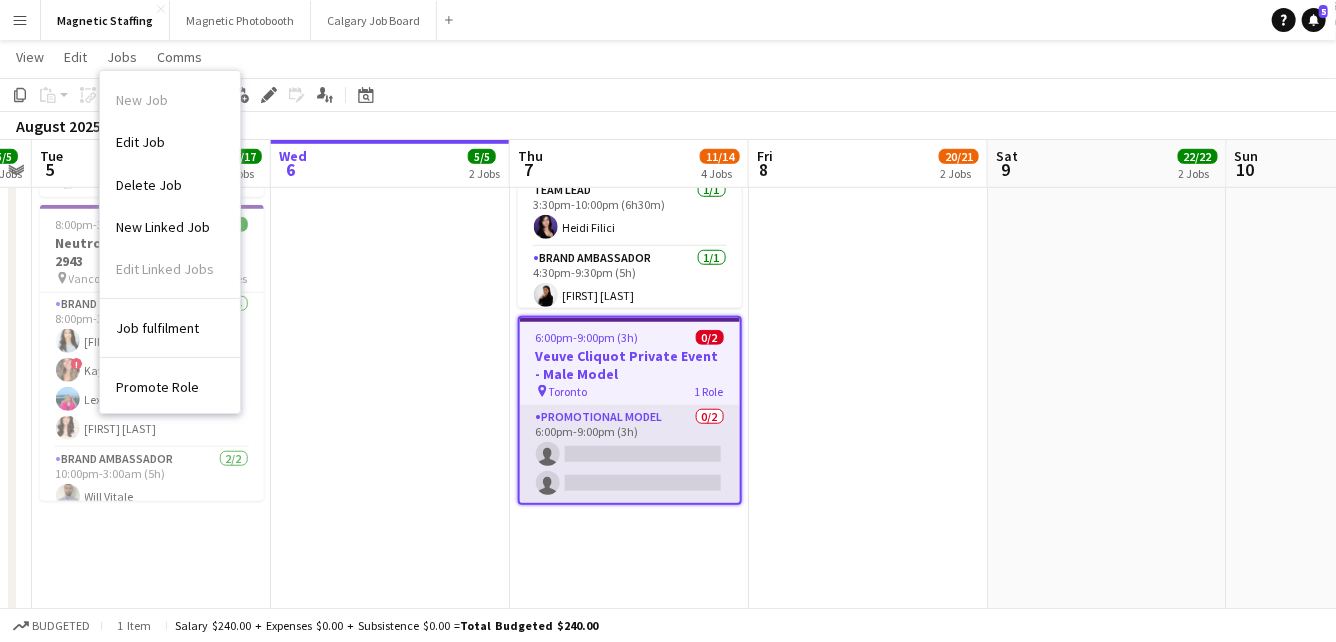 click on "Promotional Model   0/2   6:00pm-9:00pm (3h)
single-neutral-actions
single-neutral-actions" at bounding box center [630, 454] 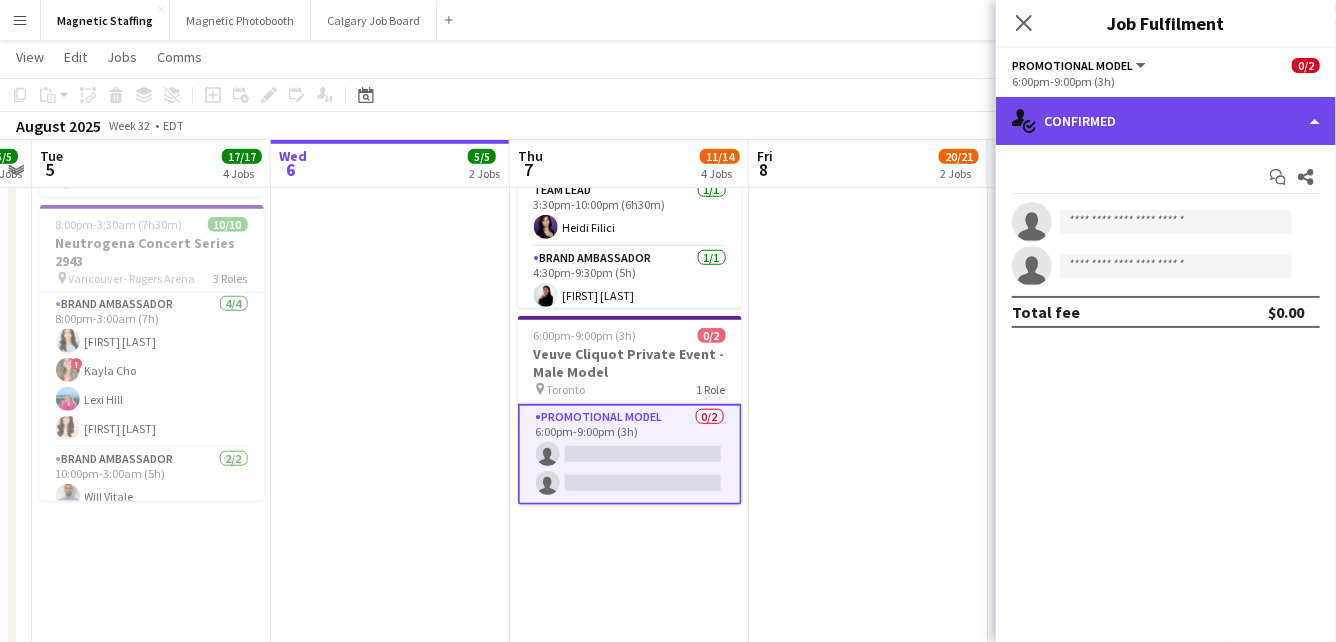 click on "single-neutral-actions-check-2
Confirmed" 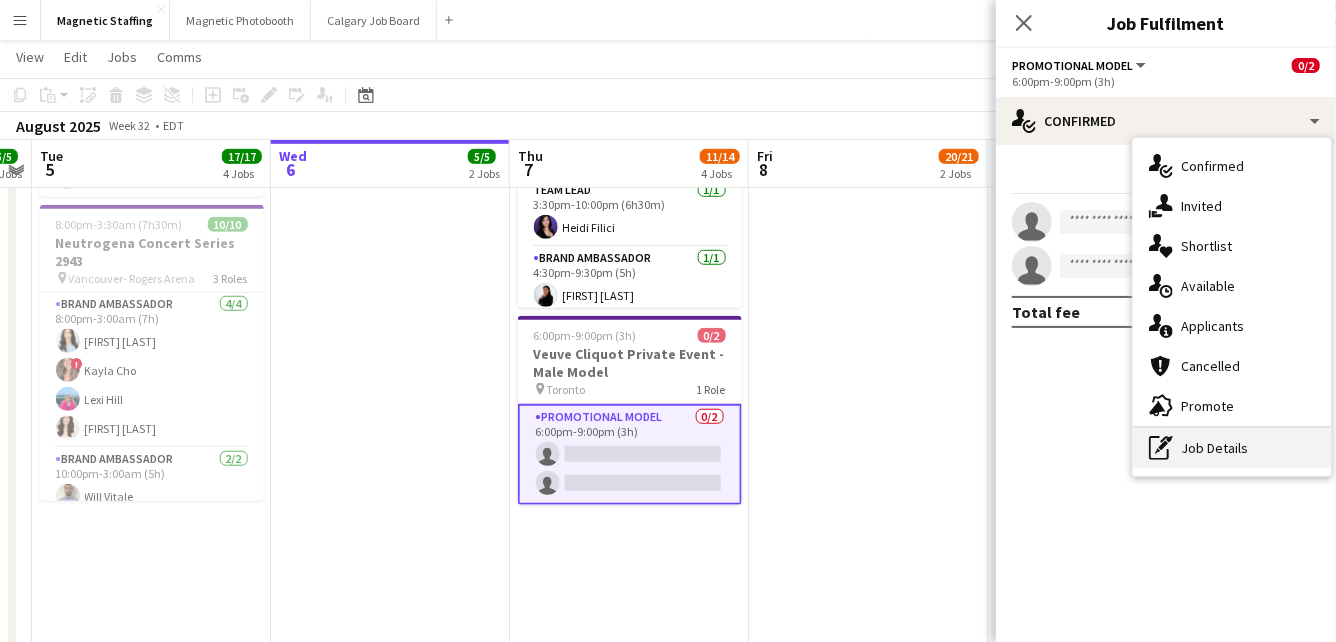 click on "pen-write
Job Details" at bounding box center [1232, 448] 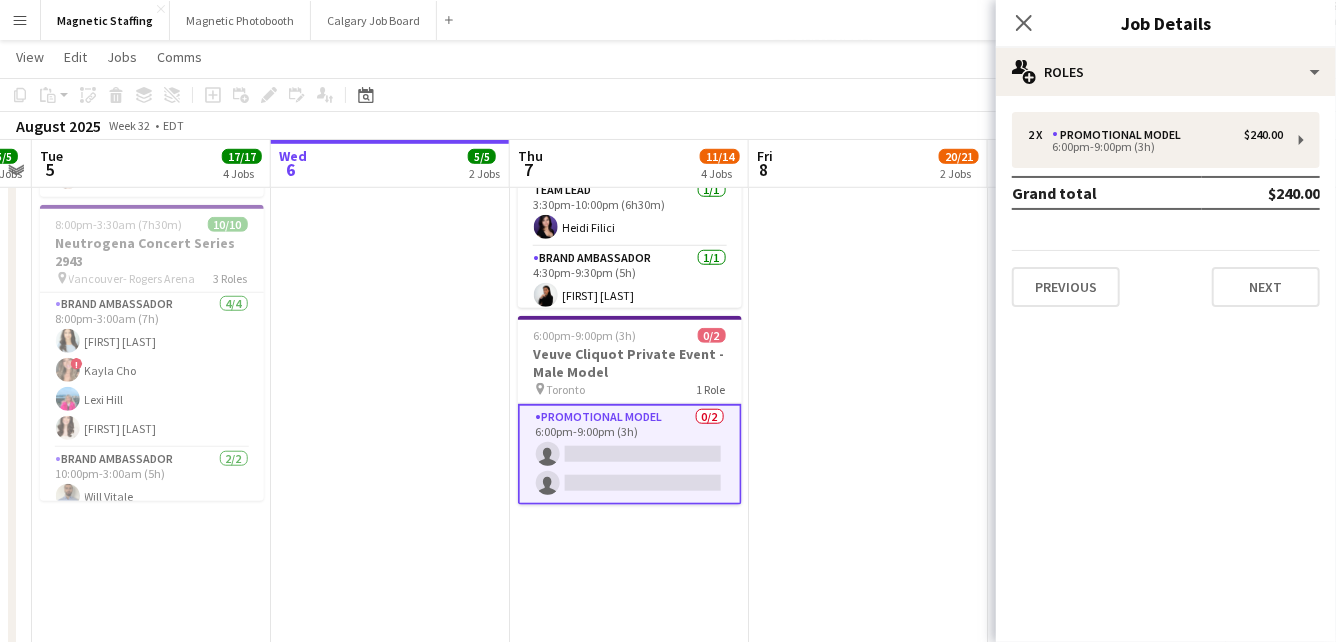click on "Promotional Model   0/2   6:00pm-9:00pm (3h)
single-neutral-actions
single-neutral-actions" at bounding box center [630, 454] 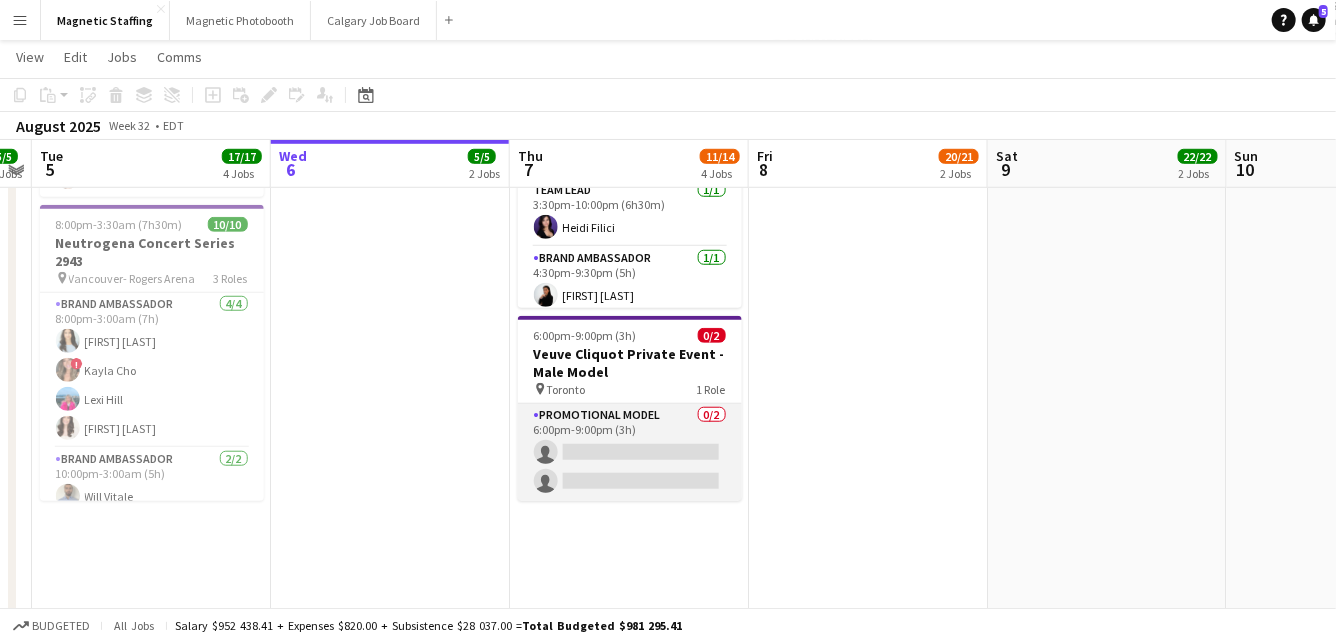 click on "Promotional Model   0/2   6:00pm-9:00pm (3h)
single-neutral-actions
single-neutral-actions" at bounding box center [630, 452] 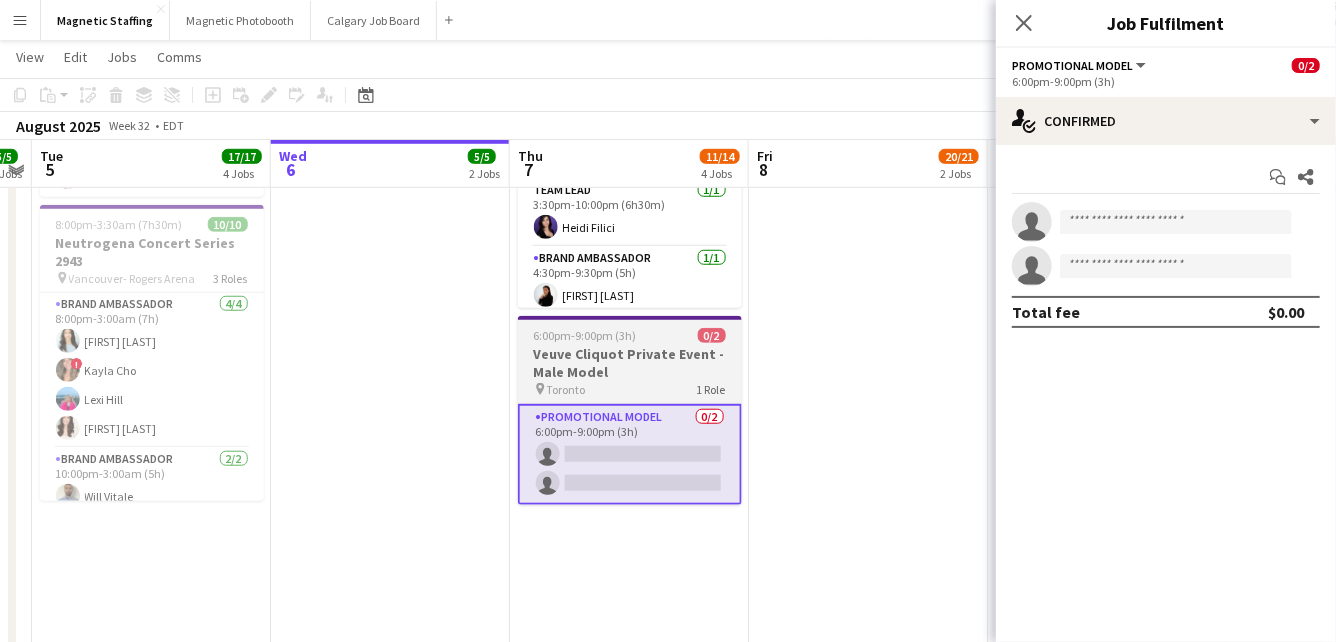 click on "6:00pm-9:00pm (3h)    0/2   Veuve Cliquot Private Event - Male Model
pin
Toronto   1 Role   Promotional Model   0/2   6:00pm-9:00pm (3h)
single-neutral-actions
single-neutral-actions" at bounding box center (630, 410) 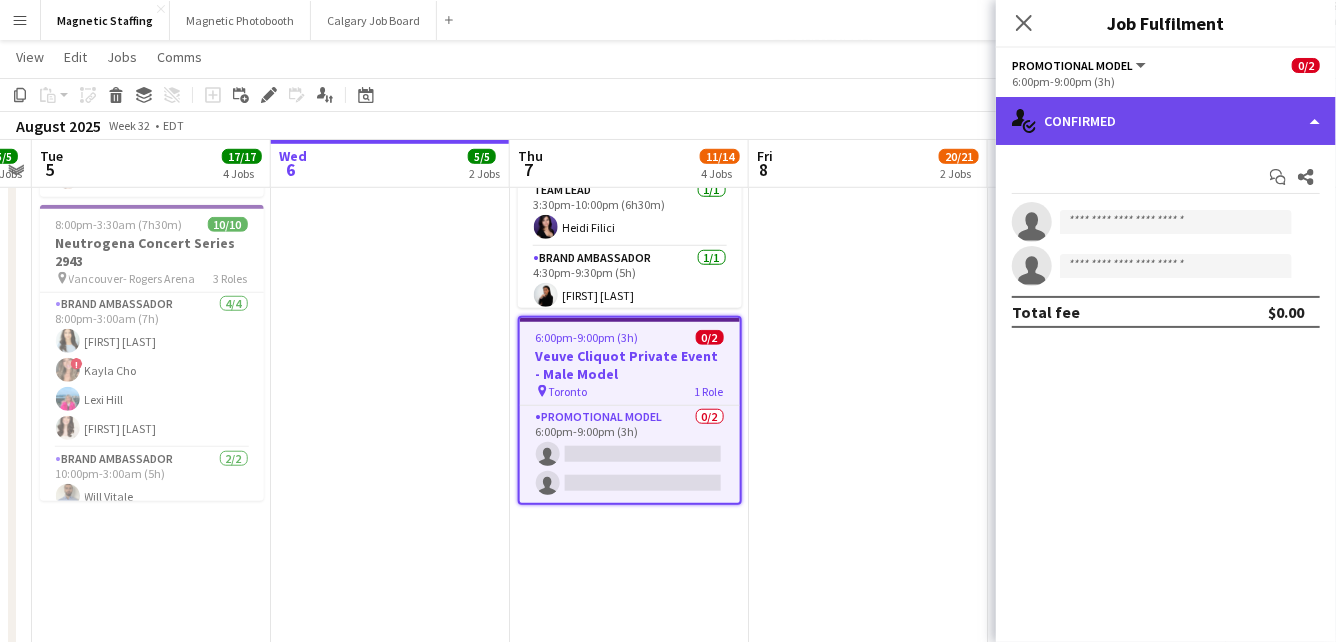 click on "single-neutral-actions-check-2
Confirmed" 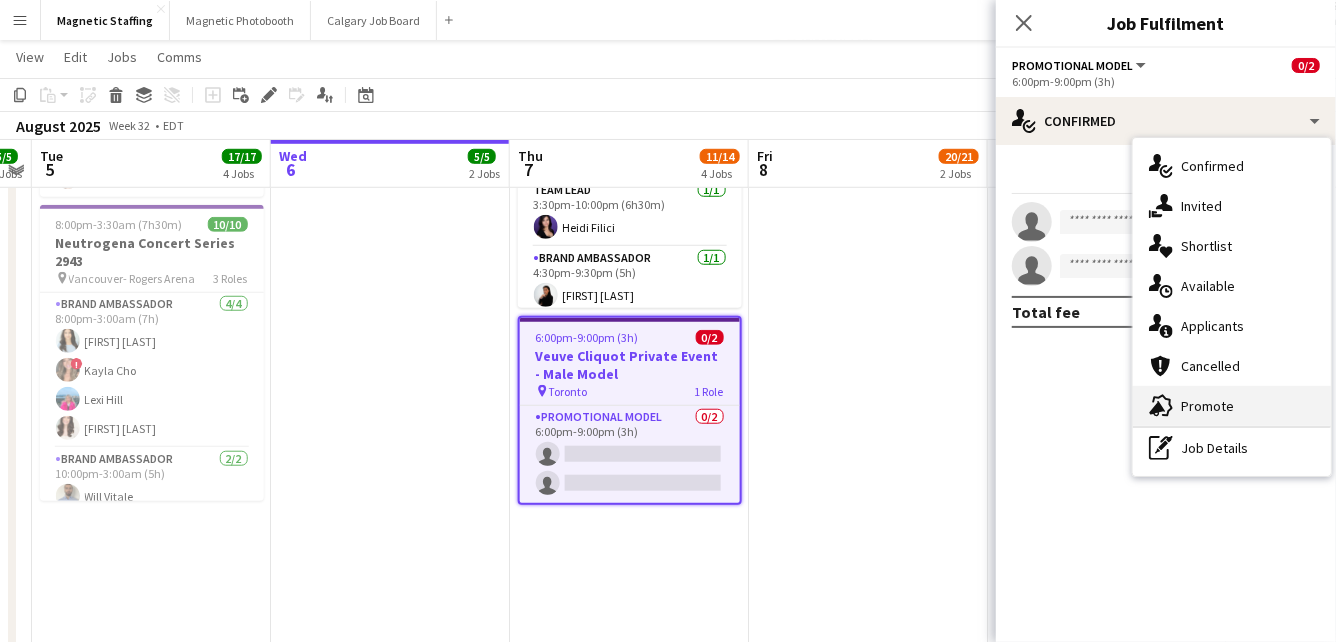 click on "advertising-megaphone
Promote" at bounding box center [1232, 406] 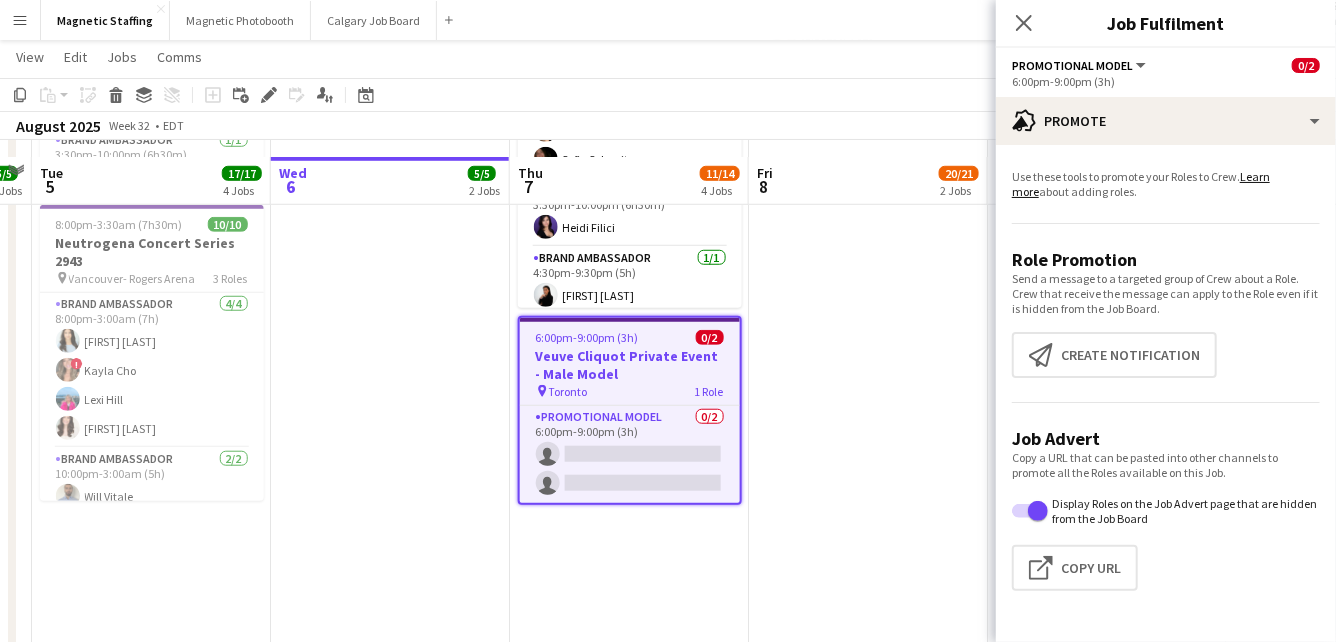 scroll, scrollTop: 787, scrollLeft: 0, axis: vertical 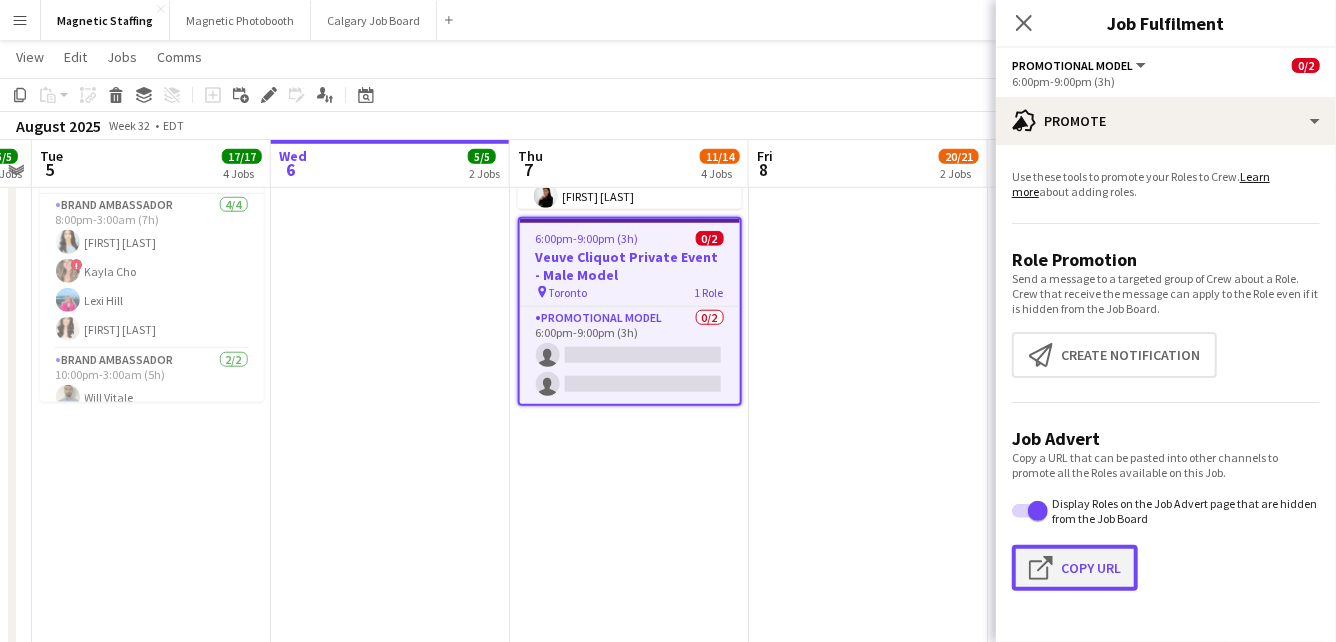click on "Click to copy URL
Copy Url" at bounding box center [1075, 568] 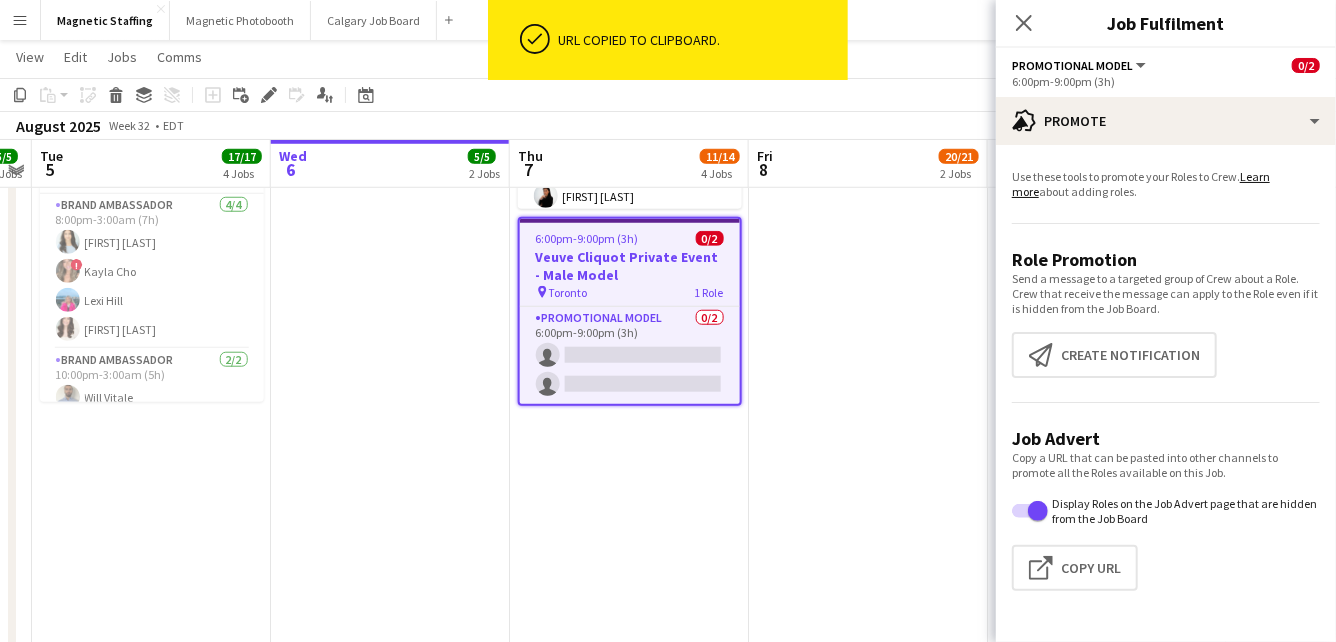 click on "9:00am-10:00pm (13h)    17/18   Shein Retail Pop Up - Montreal 3060
pin
1420 Rue Stanley, Montreal, QC   17 Roles   Brand Ambassador   1/1   9:00am-4:00pm (7h)
Aymane Chtioui  Cashier   1/1   9:00am-4:00pm (7h)
Simon Terrault  Assistant Manger    1/1   9:00am-10:00pm (13h)
Sergio Valdiviezo  Manager   1/1   9:00am-10:00pm (13h)
mohammed sebbata  Floor Associate   1/1   9:30am-3:30pm (6h)
Valerie Arenas  Cashier   1/1   9:30am-4:30pm (7h)
Sarah Amoura  Floor Associate   1/1   10:00am-3:30pm (5h30m)
Hiba Mannou  Backroom Associate   1/1   10:00am-7:00pm (9h)
Ibtihal Mossa  Floater   1/1   11:30am-4:30pm (5h)
jean-philippe roy  Floor Associate   1/1   12:30pm-5:30pm (5h)
Lyna Lakhal  Brand Ambassador   1/1   3:30pm-8:30pm (5h)
Hiba Mannou  Floater   1/1   3:30pm-8:30pm (5h)
Sharon Azarine  Floor Associate   1/1   3:30pm-10:00pm (6h30m)
Saad Bouih  Floor Associate   1/1   4:00pm-9:00pm (5h)
Nour el houda Grissen  Floor Associate   2/2  ! Zana Chiminian  4A" at bounding box center [868, 259] 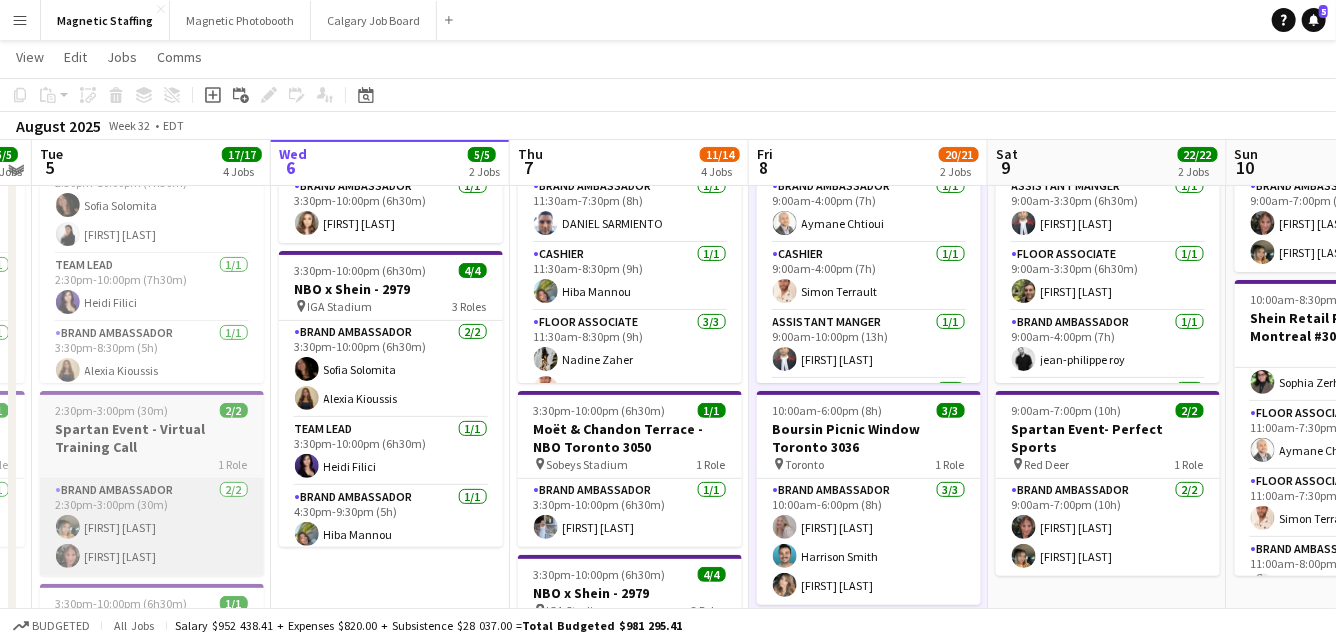 scroll, scrollTop: 146, scrollLeft: 0, axis: vertical 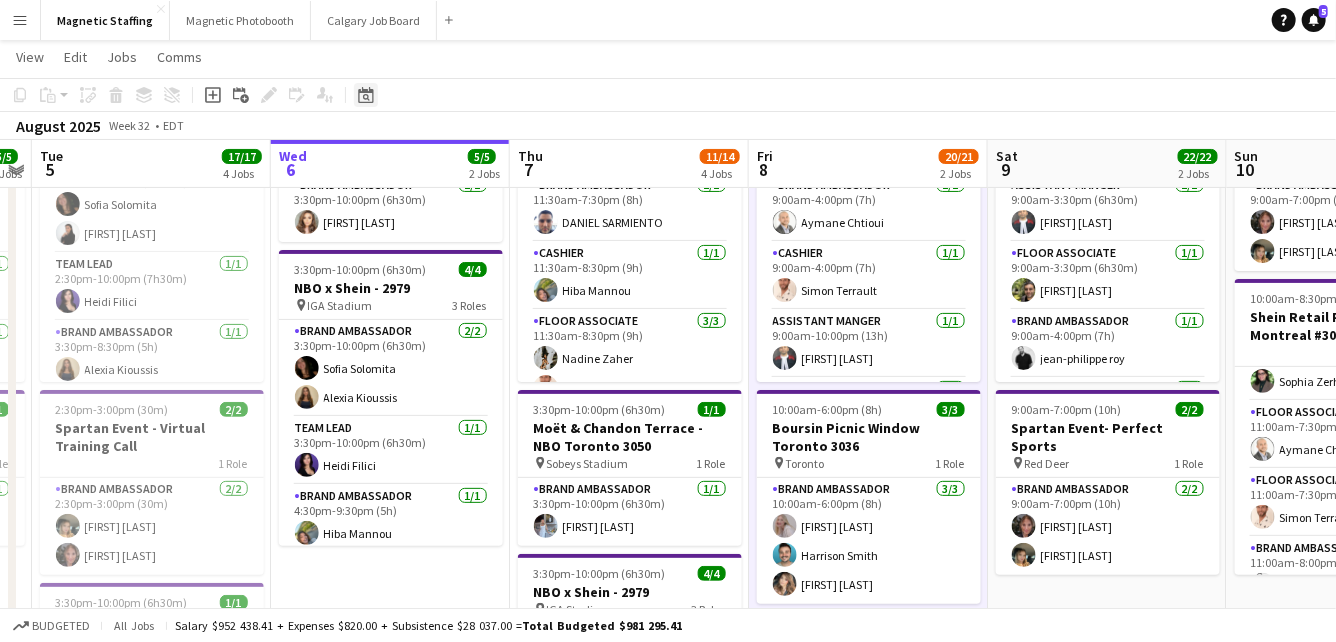 click on "Date picker" at bounding box center [366, 95] 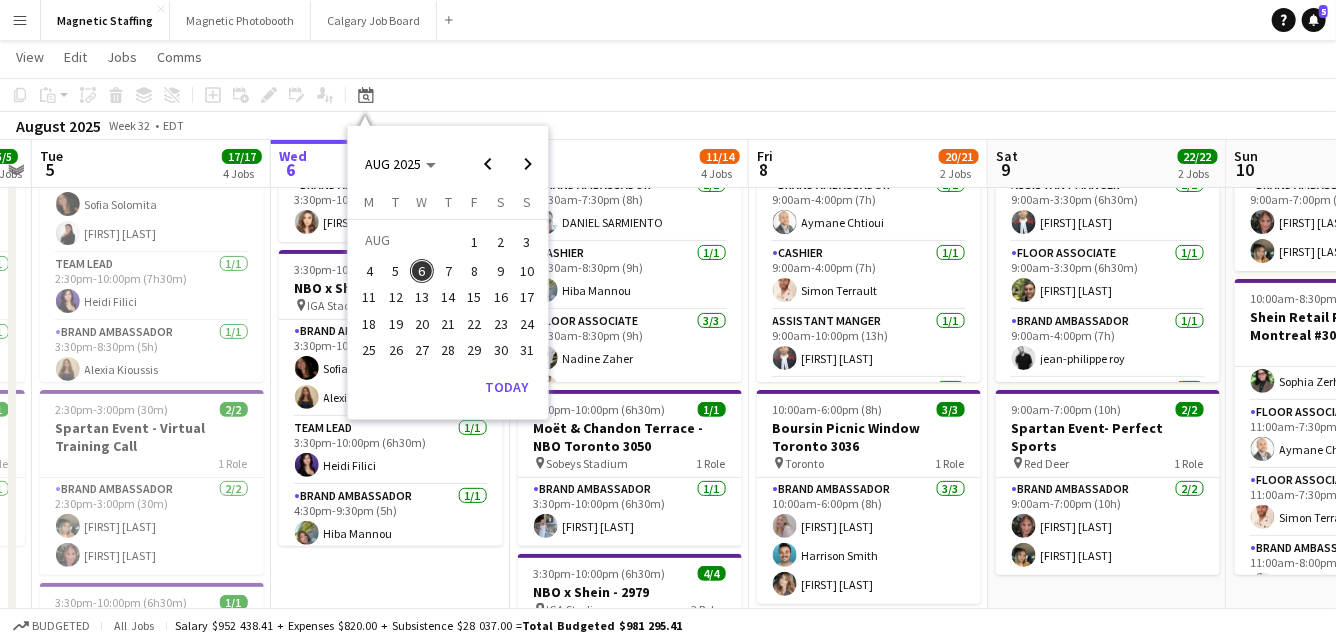 click on "15" at bounding box center [475, 298] 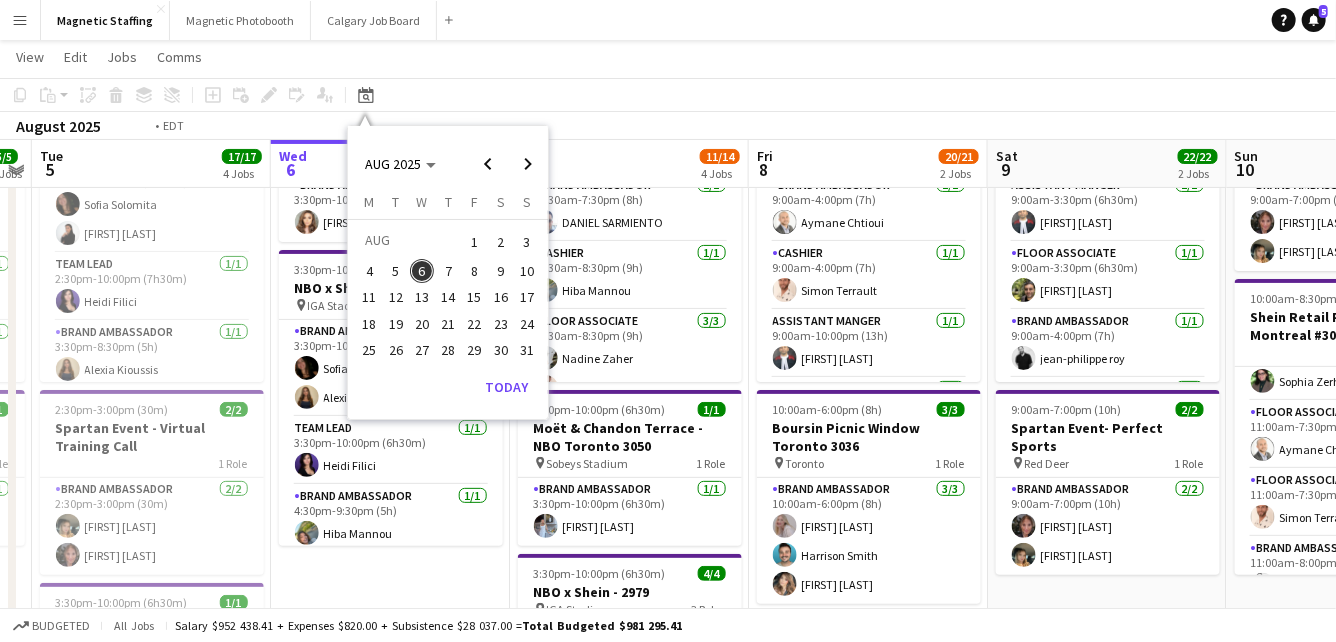 scroll, scrollTop: 0, scrollLeft: 687, axis: horizontal 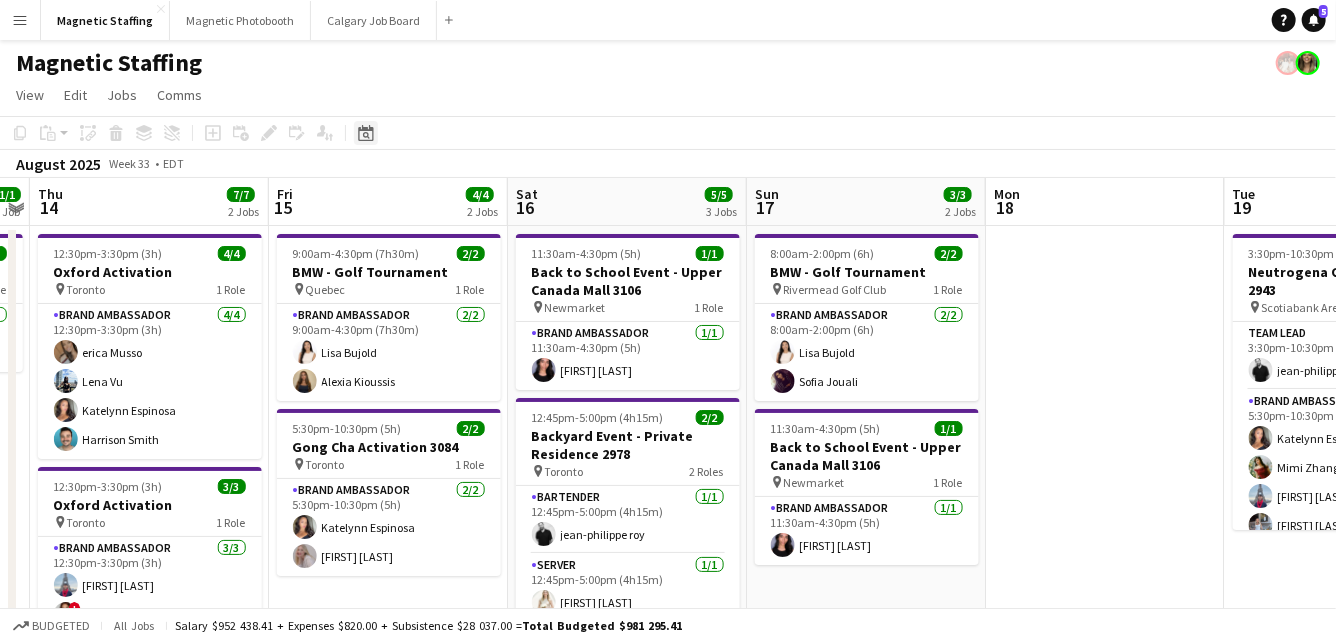 click 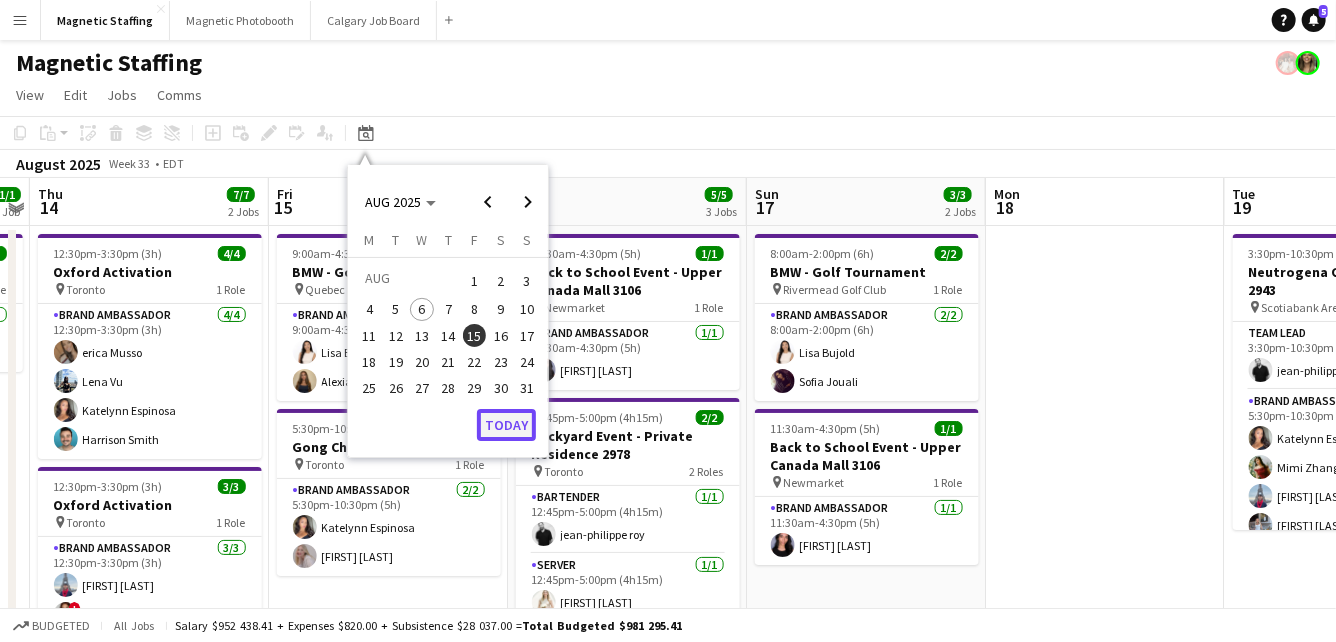click on "Today" at bounding box center [506, 425] 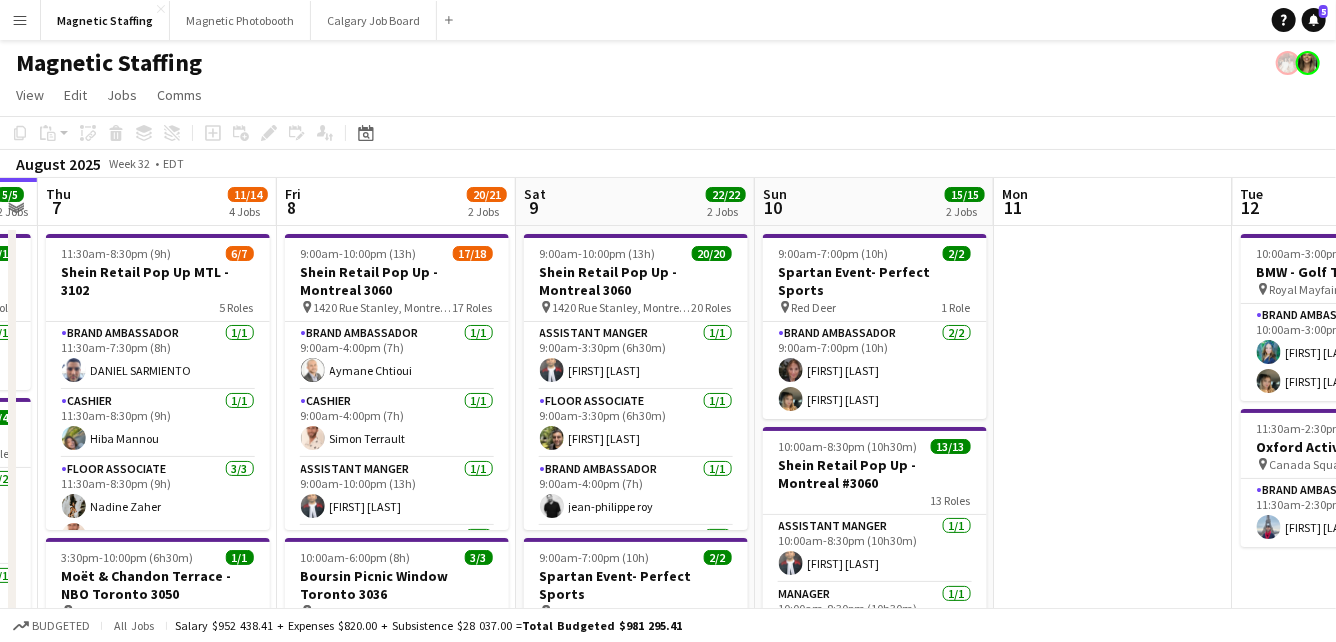 drag, startPoint x: 759, startPoint y: 399, endPoint x: 259, endPoint y: 452, distance: 502.80115 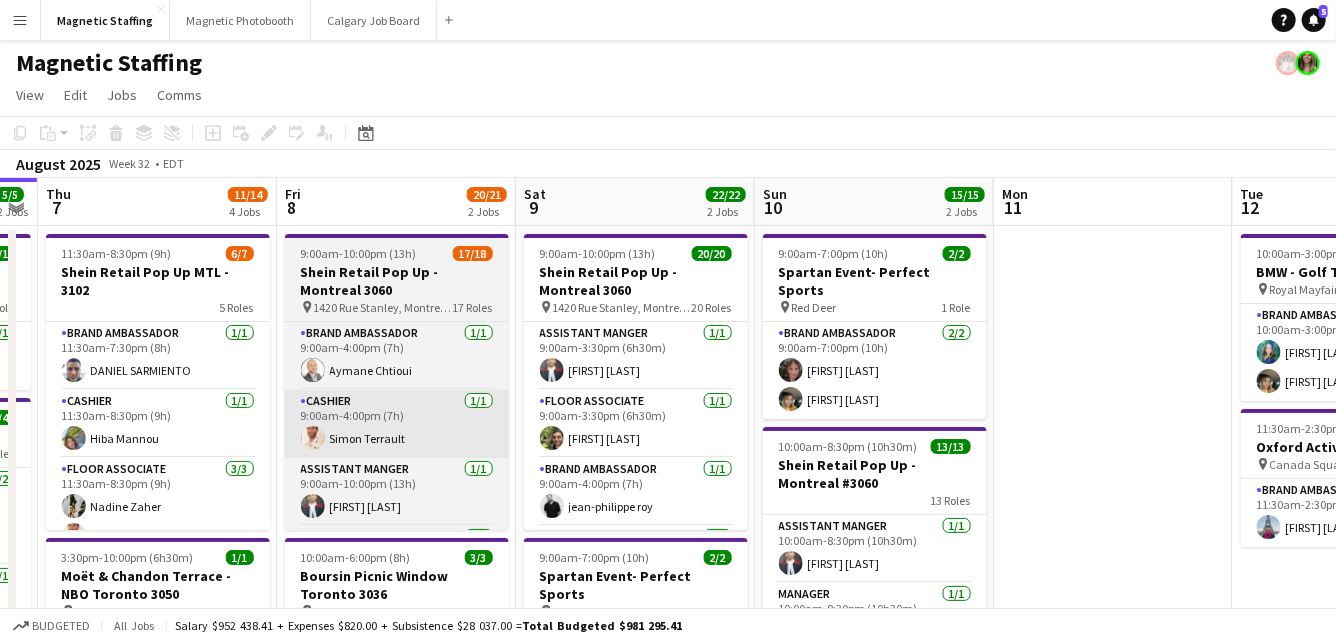 scroll, scrollTop: 0, scrollLeft: 709, axis: horizontal 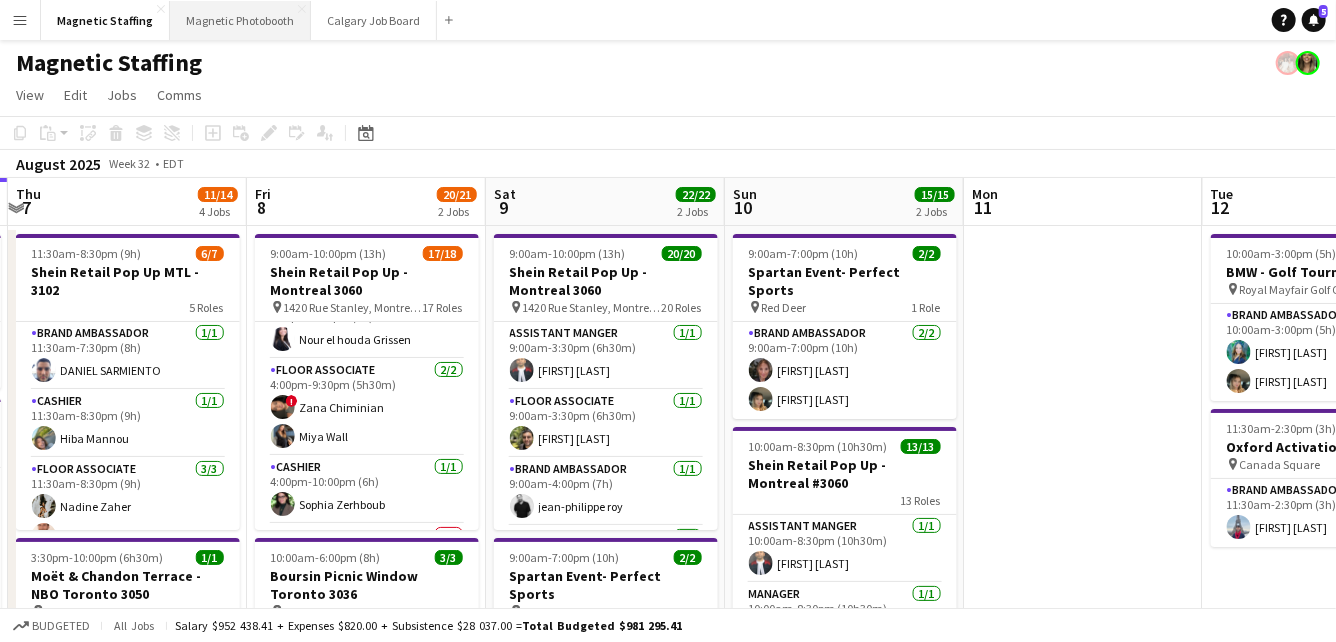 click on "Magnetic Photobooth
Close" at bounding box center [240, 20] 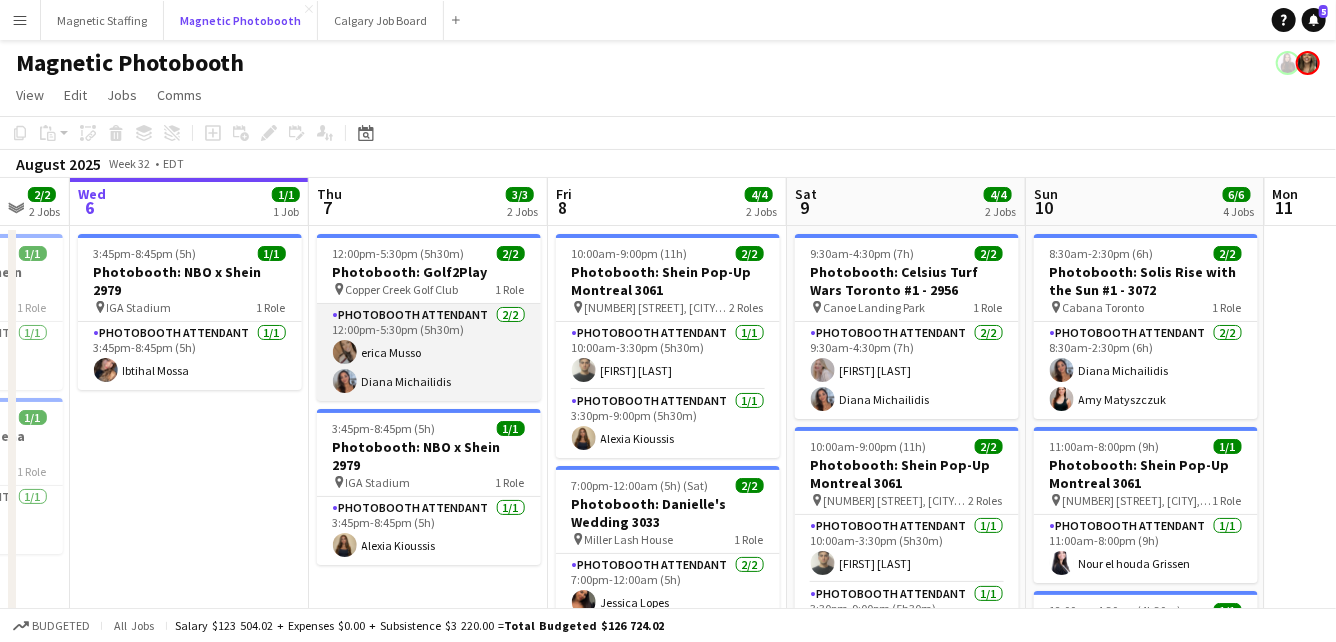 scroll, scrollTop: 0, scrollLeft: 648, axis: horizontal 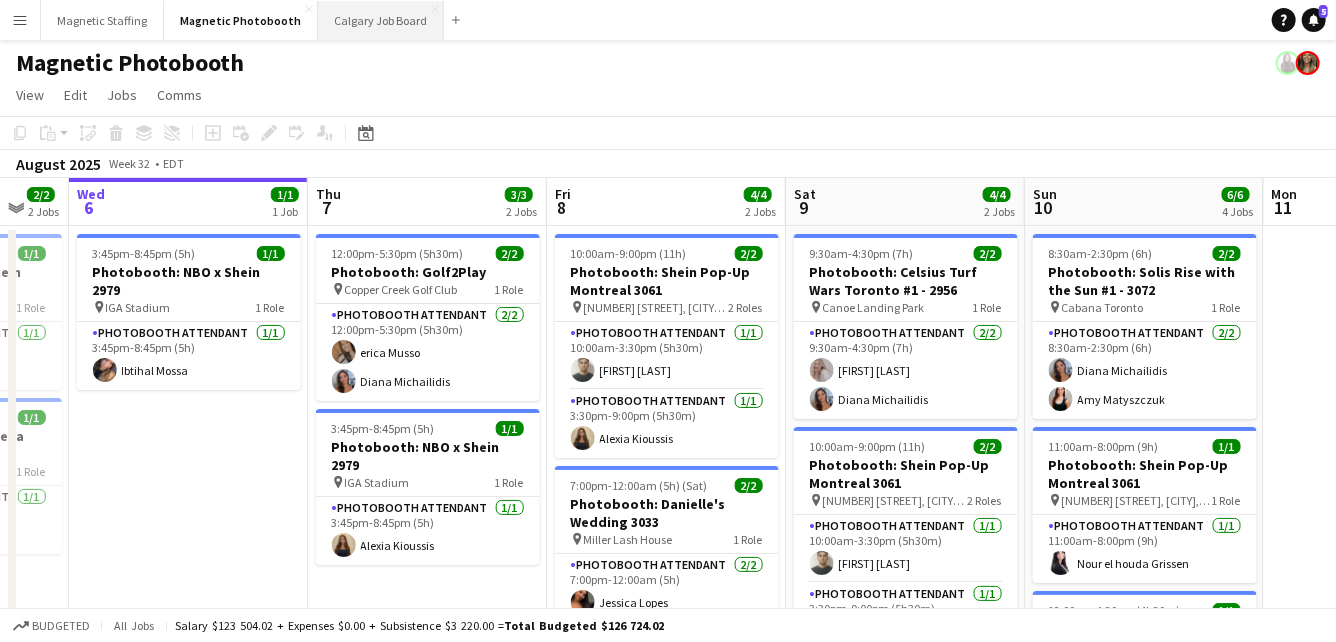 click on "Calgary Job Board
Close" at bounding box center [381, 20] 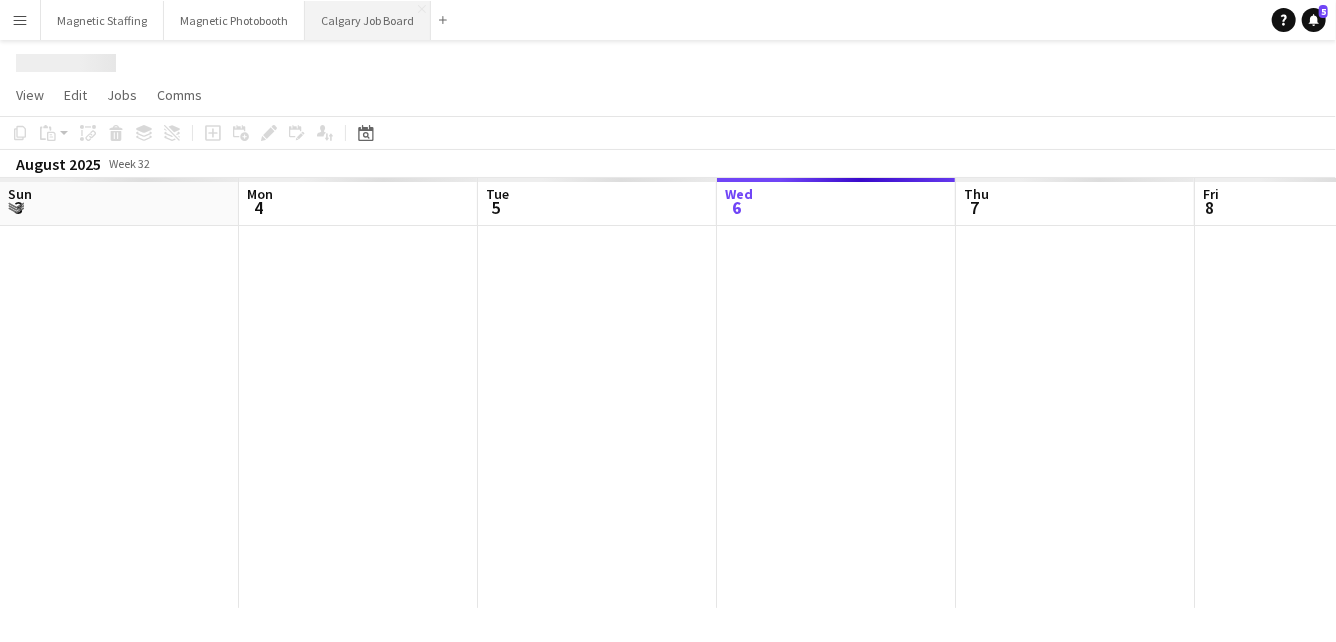 scroll, scrollTop: 0, scrollLeft: 478, axis: horizontal 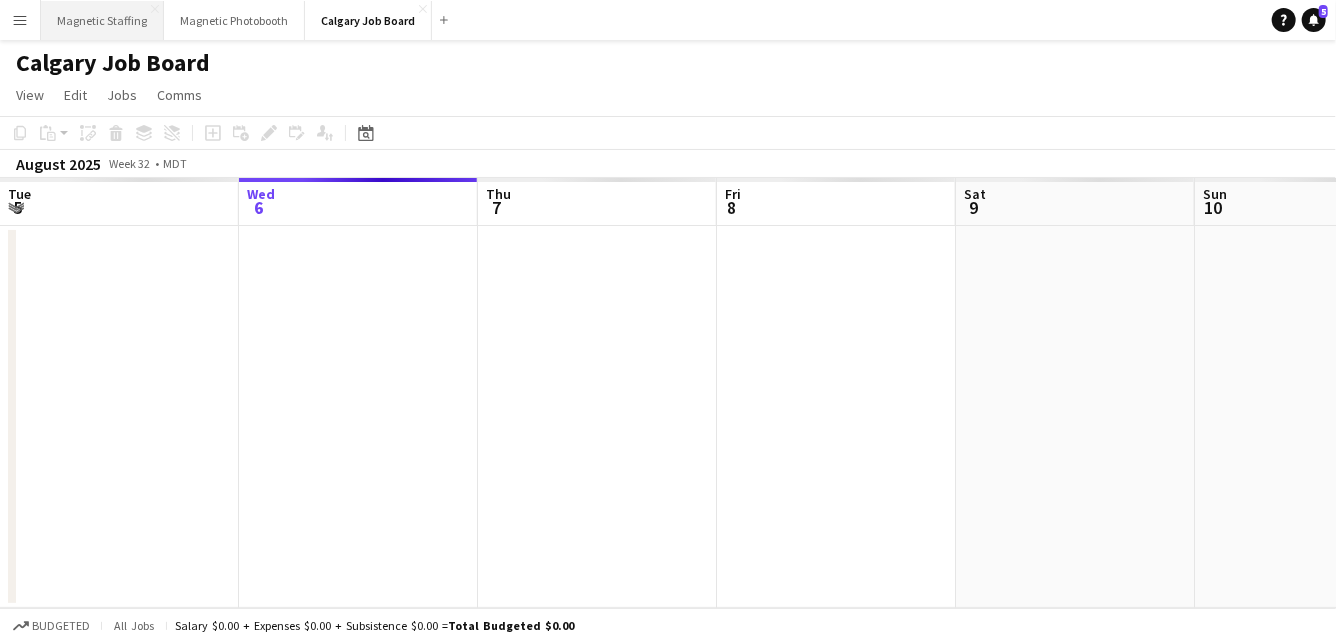 click on "Magnetic Staffing
Close" at bounding box center [102, 20] 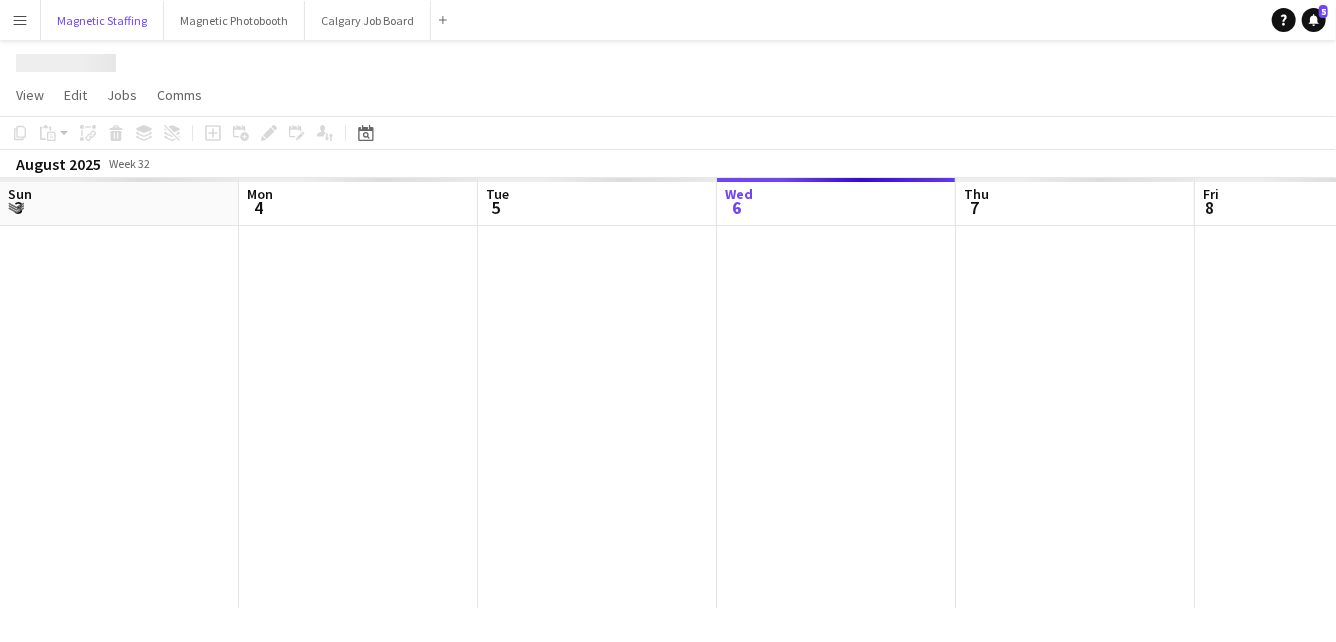 scroll, scrollTop: 0, scrollLeft: 478, axis: horizontal 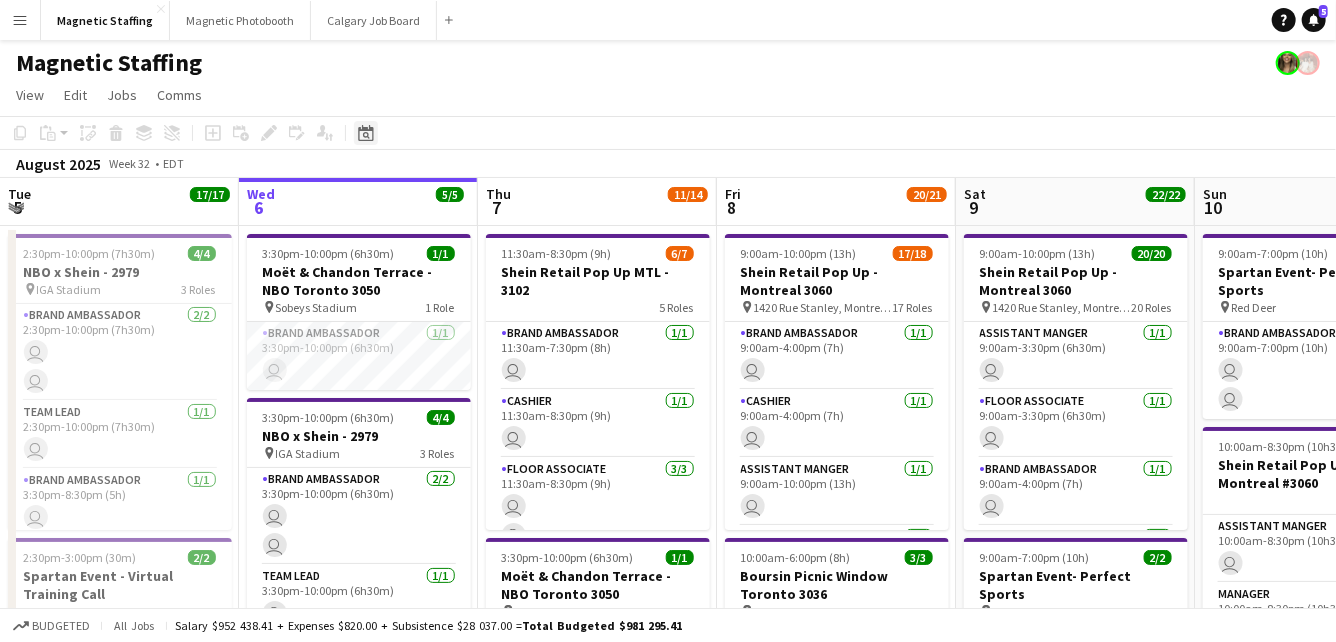 click on "Date picker" 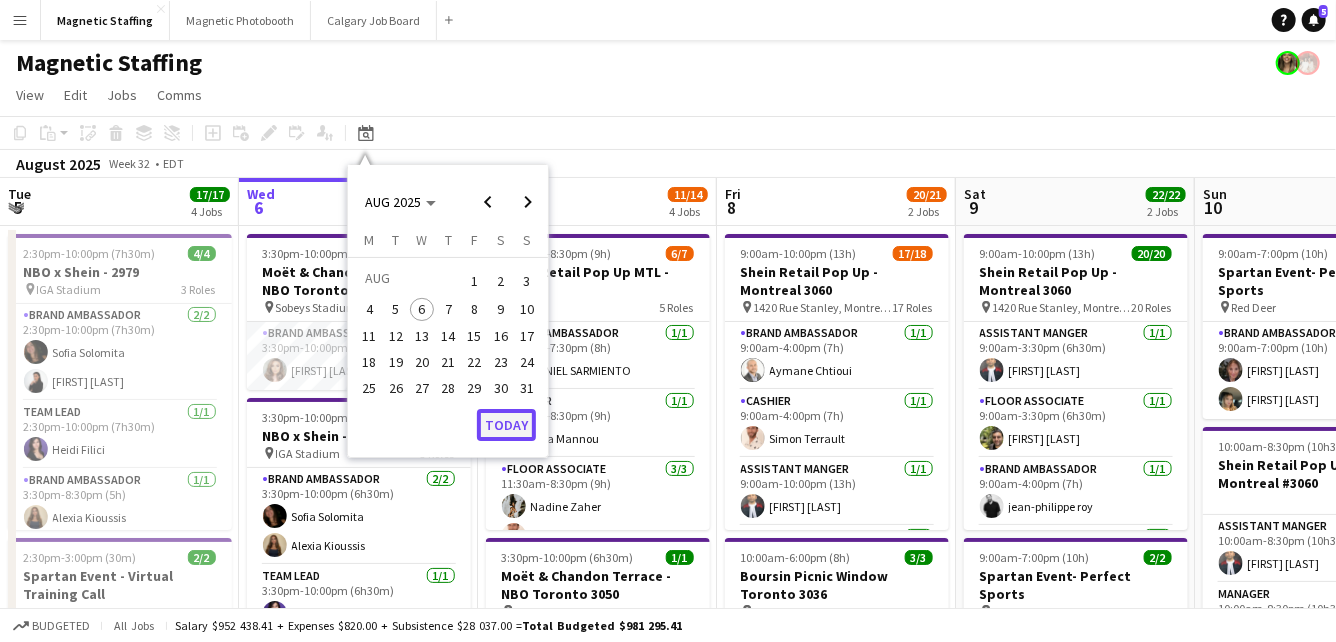 click on "Today" at bounding box center [506, 425] 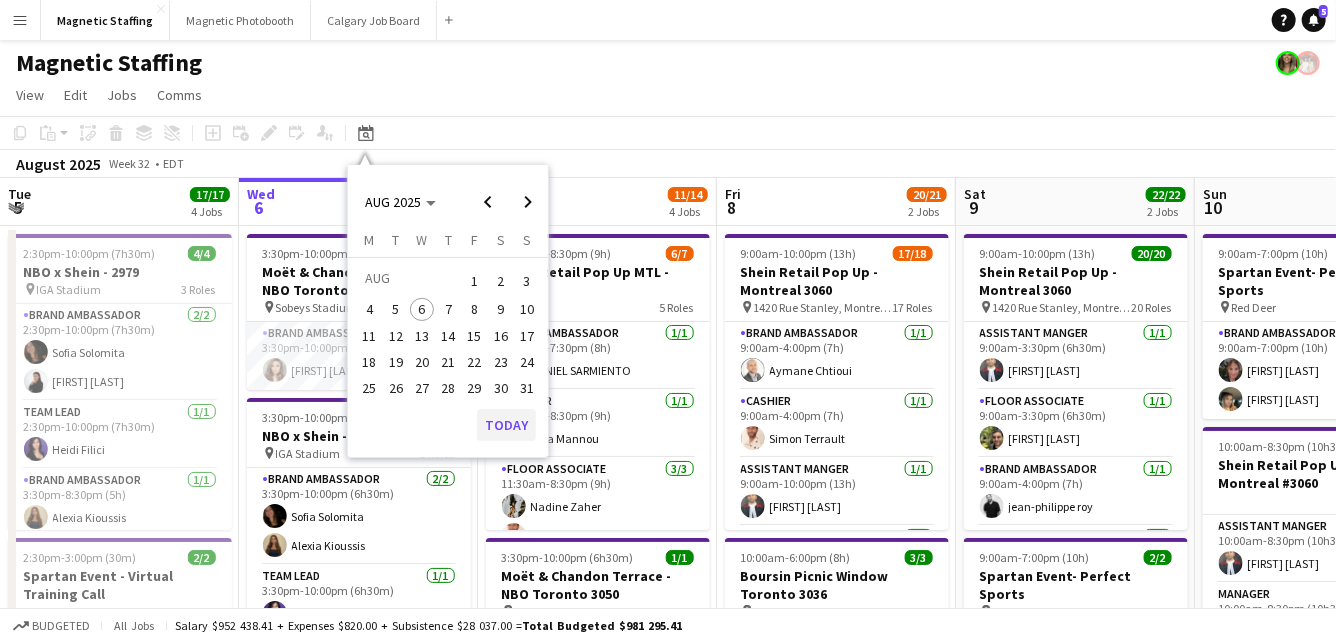 scroll, scrollTop: 0, scrollLeft: 687, axis: horizontal 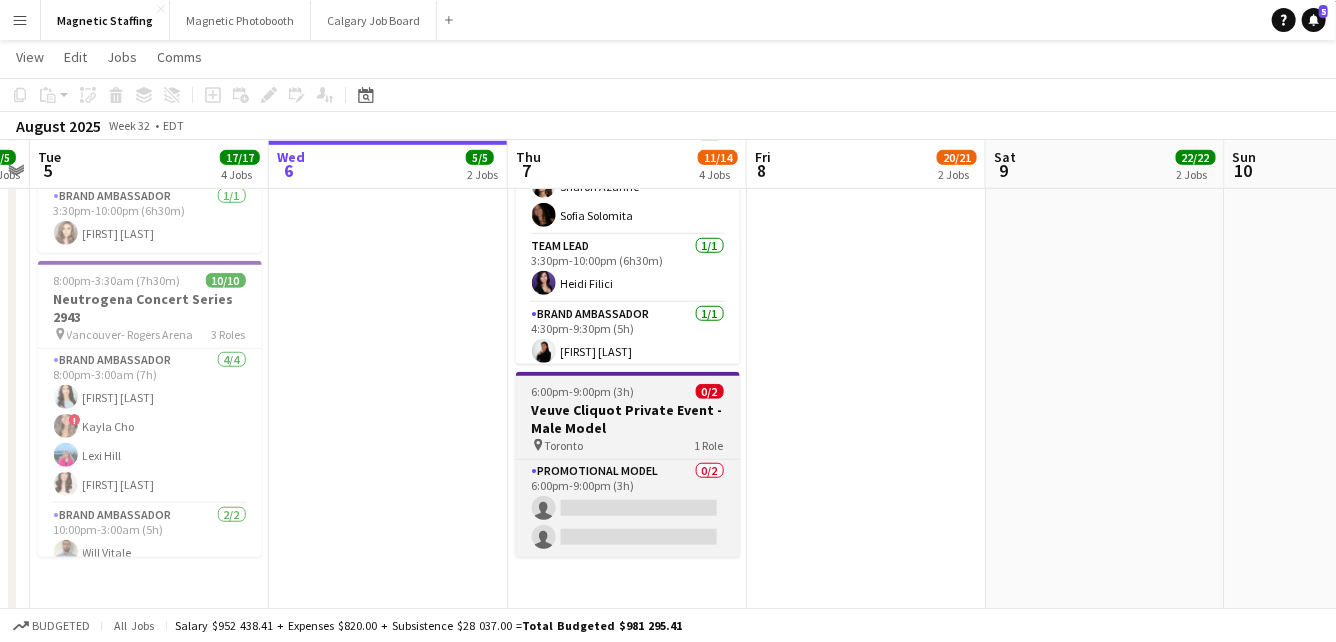 click on "6:00pm-9:00pm (3h)    0/2   Veuve Cliquot Private Event - Male Model
pin
Toronto   1 Role   Promotional Model   0/2   6:00pm-9:00pm (3h)
single-neutral-actions
single-neutral-actions" at bounding box center [628, 464] 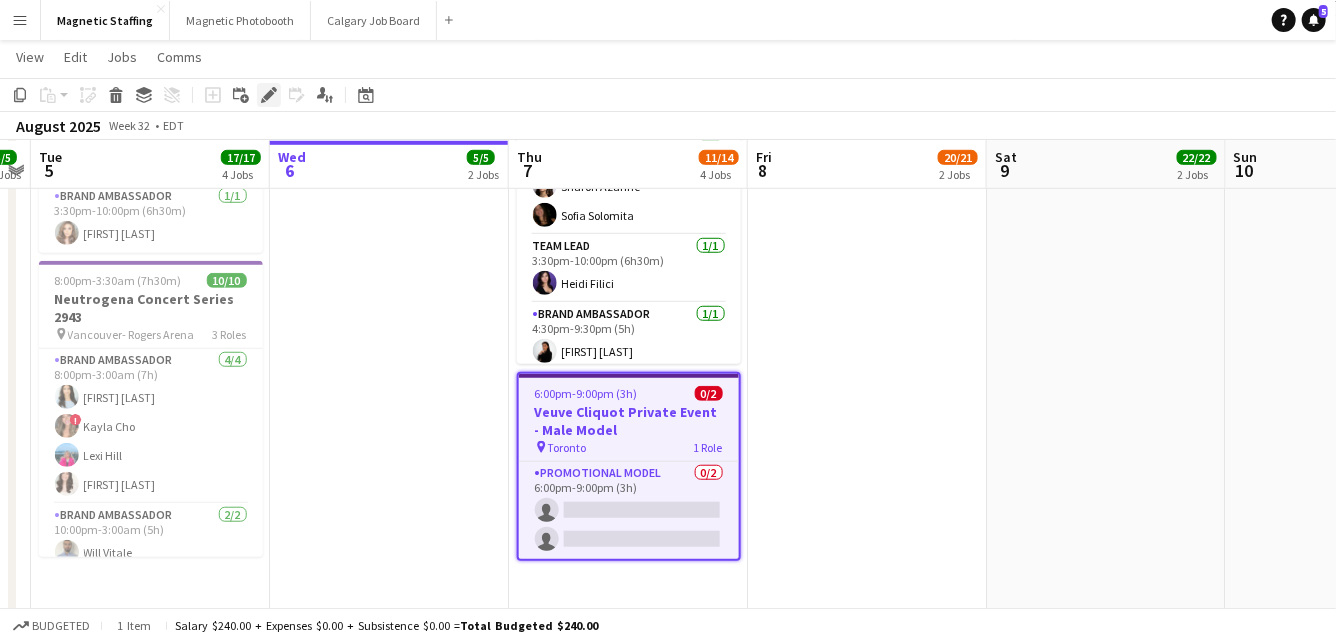 click 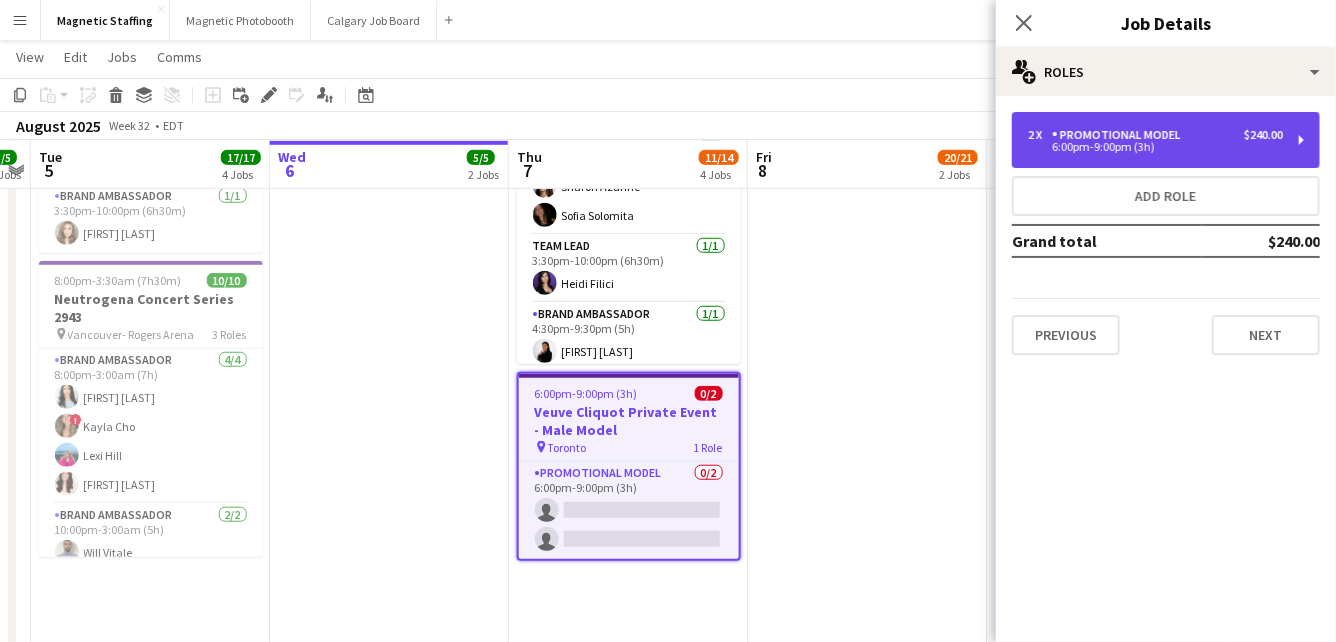 click on "6:00pm-9:00pm (3h)" at bounding box center (1155, 147) 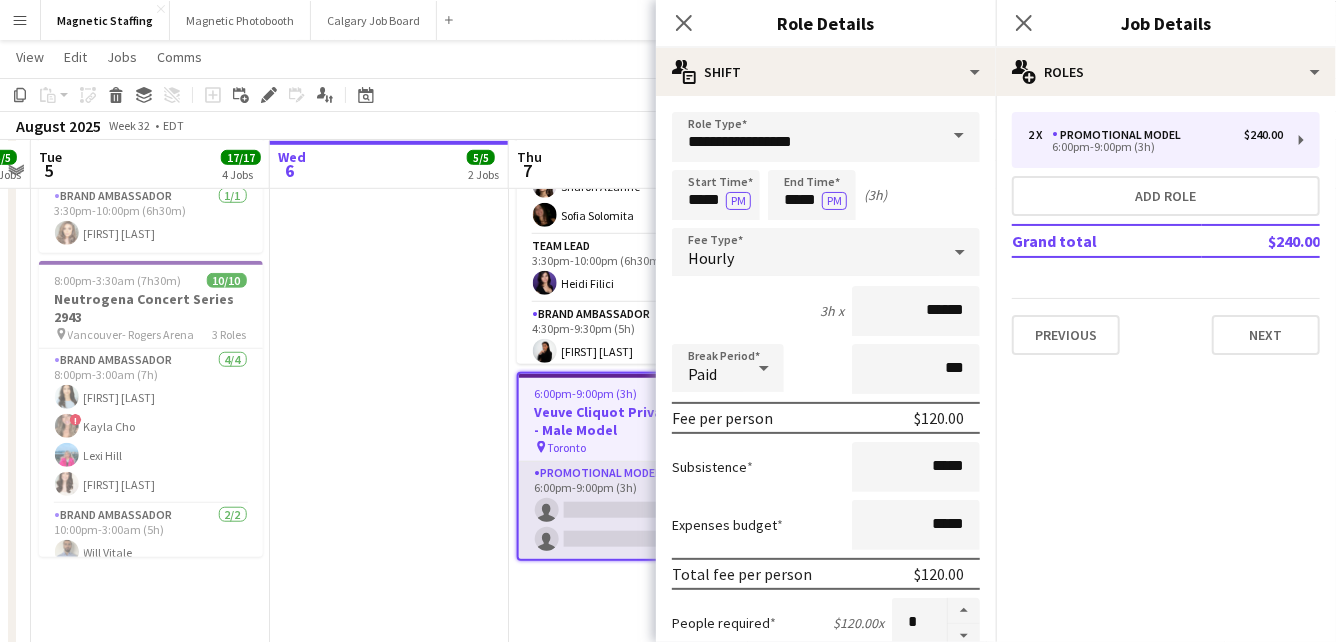 click on "Promotional Model   0/2   6:00pm-9:00pm (3h)
single-neutral-actions
single-neutral-actions" at bounding box center (629, 510) 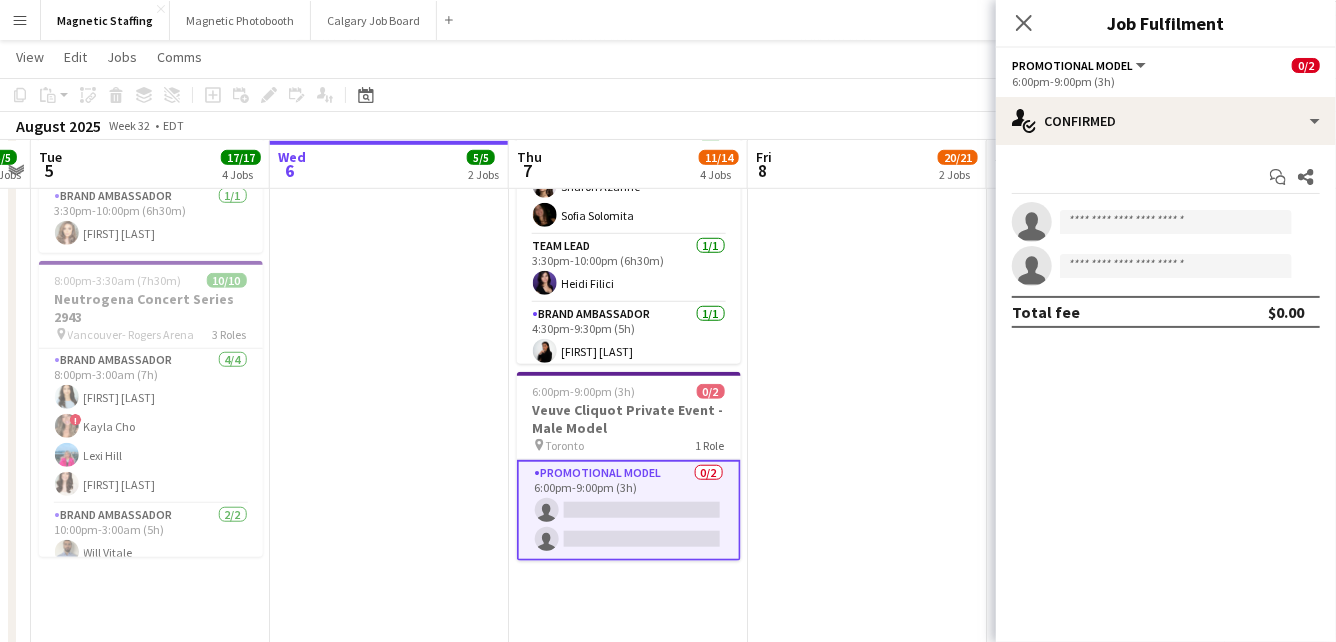 click on "Promotional Model   0/2   6:00pm-9:00pm (3h)
single-neutral-actions
single-neutral-actions" at bounding box center [629, 510] 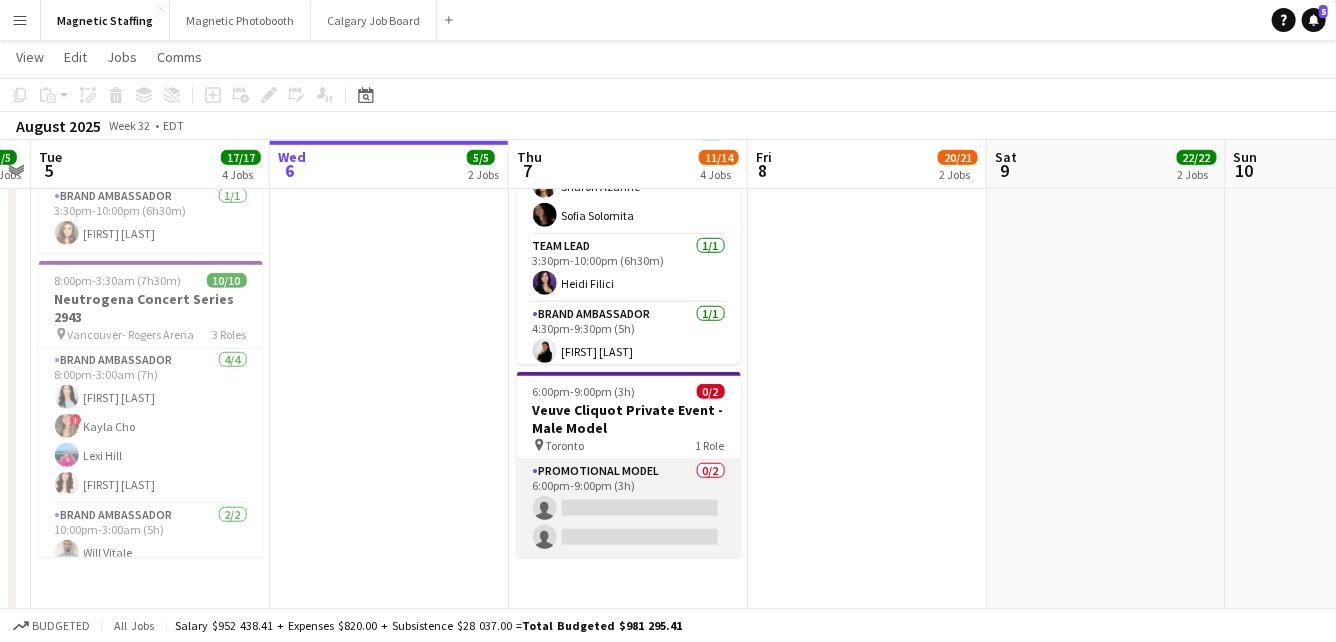 click on "Promotional Model   0/2   6:00pm-9:00pm (3h)
single-neutral-actions
single-neutral-actions" at bounding box center (629, 508) 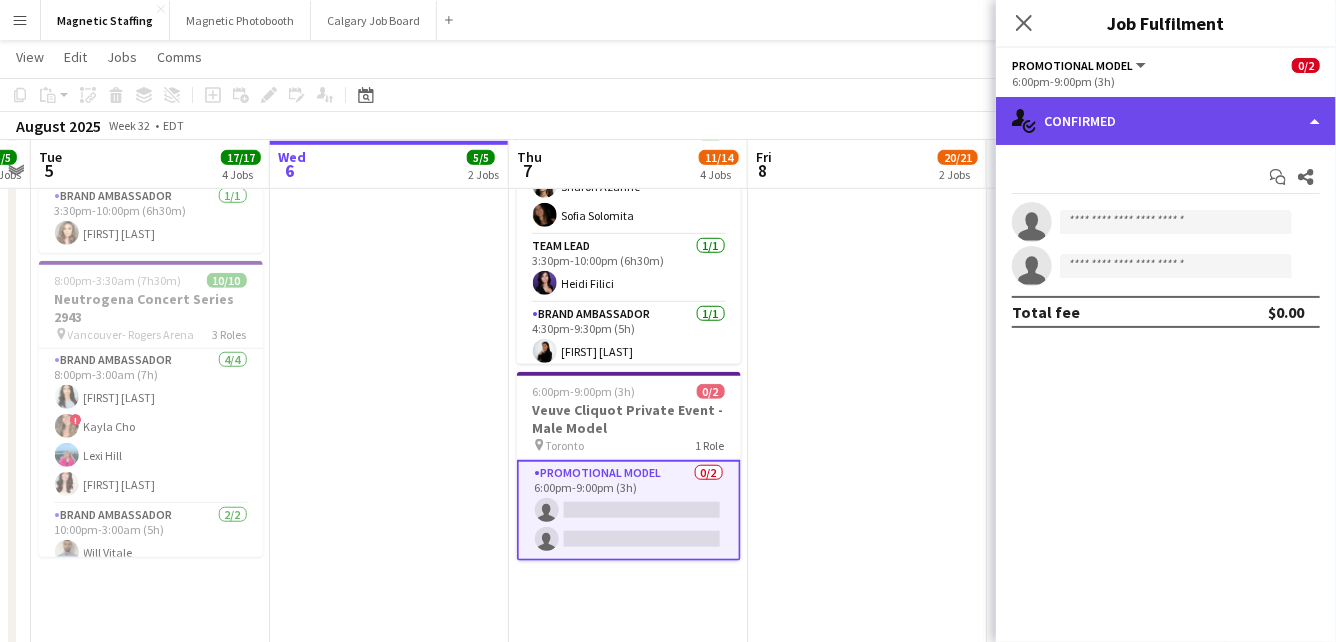 click on "single-neutral-actions-check-2
Confirmed" 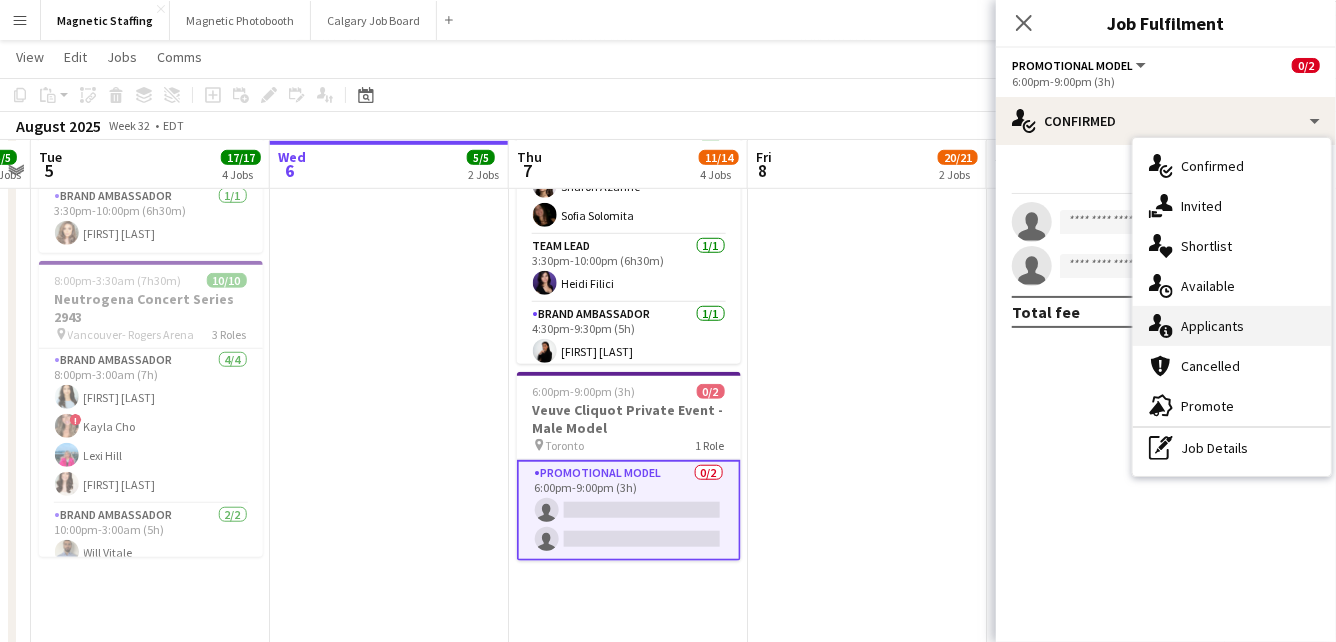 click on "single-neutral-actions-information
Applicants" at bounding box center [1232, 326] 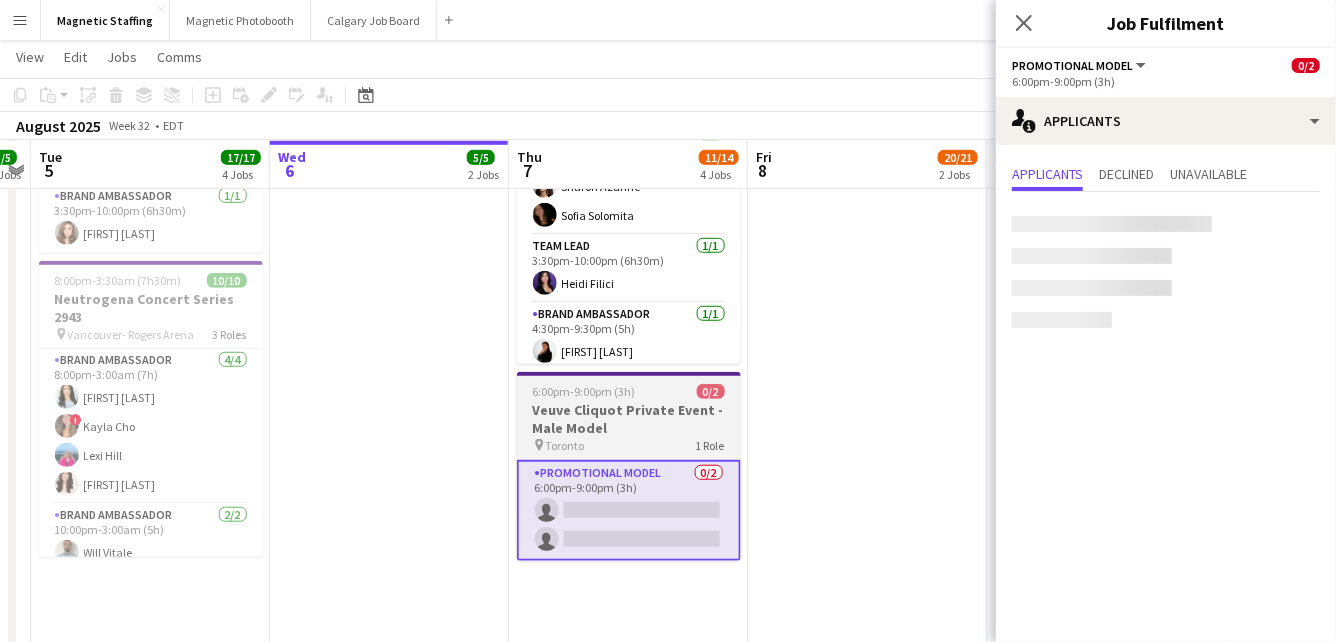 click on "Veuve Cliquot Private Event - Male Model" at bounding box center [629, 419] 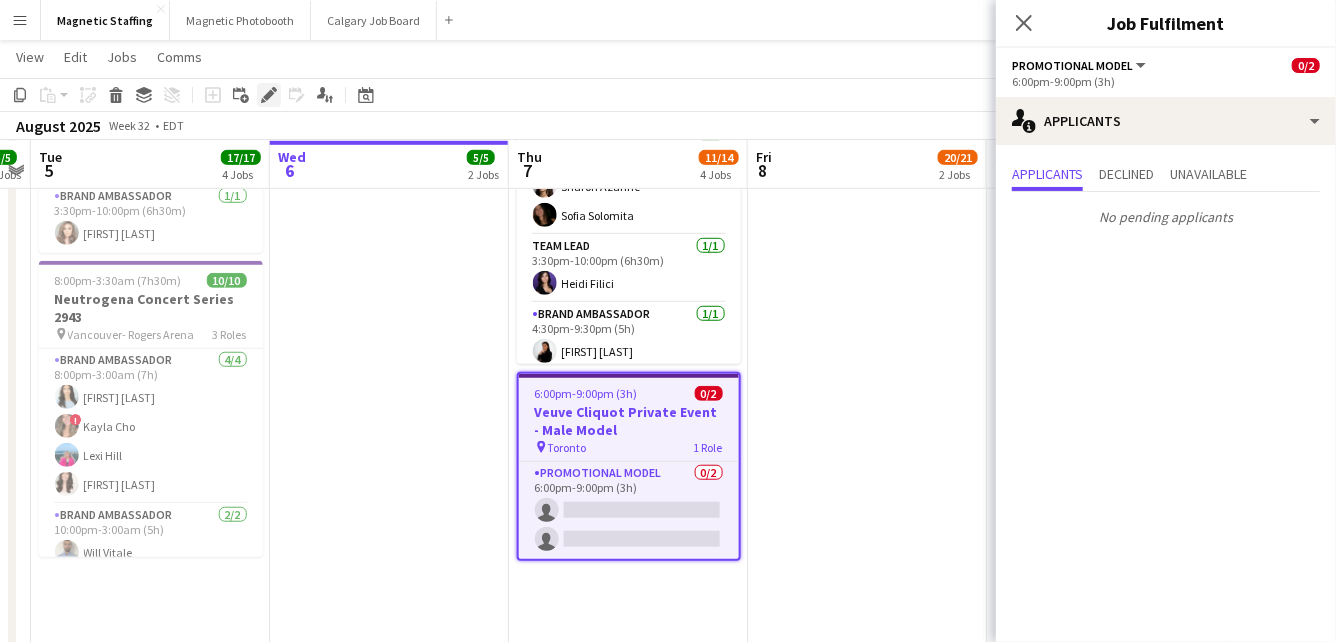 click on "Edit" 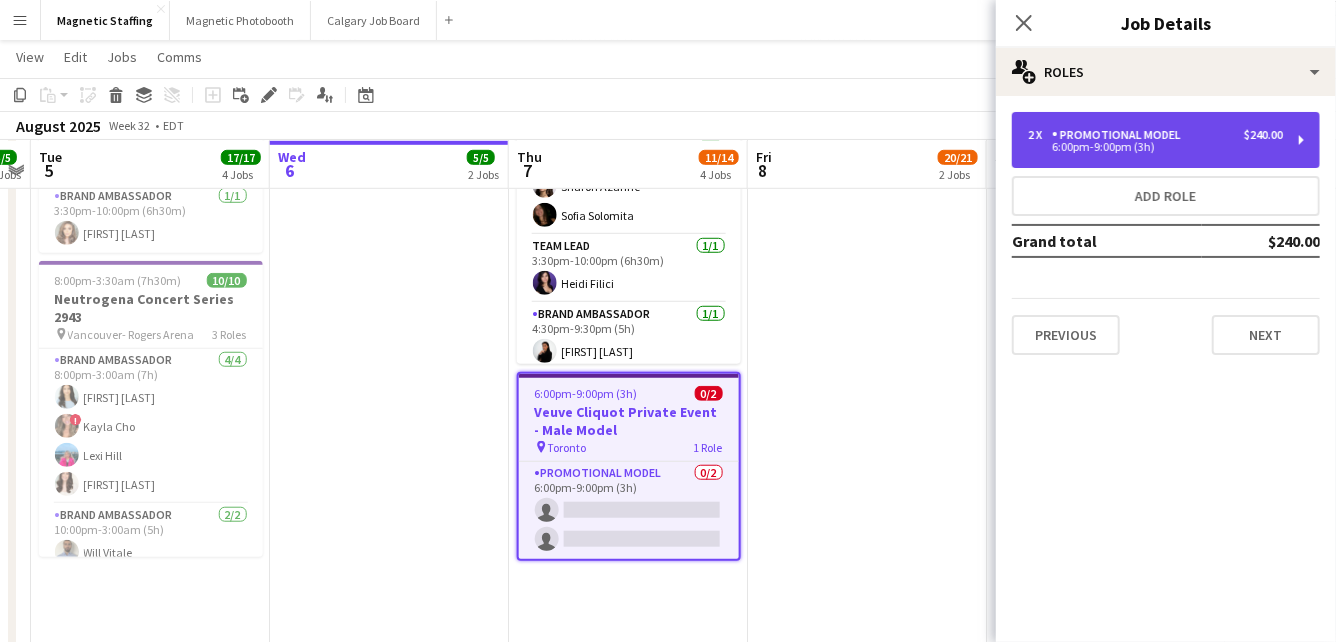 click on "2 x   Promotional Model   $240.00" at bounding box center [1155, 135] 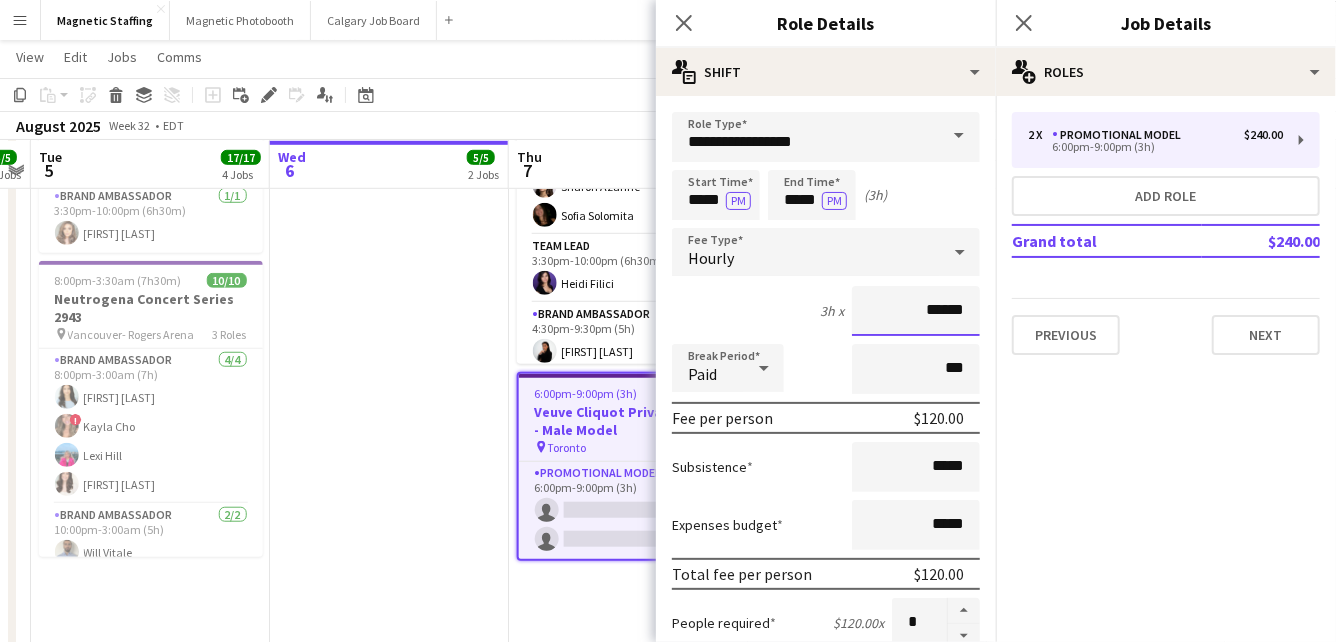 drag, startPoint x: 965, startPoint y: 312, endPoint x: 740, endPoint y: 309, distance: 225.02 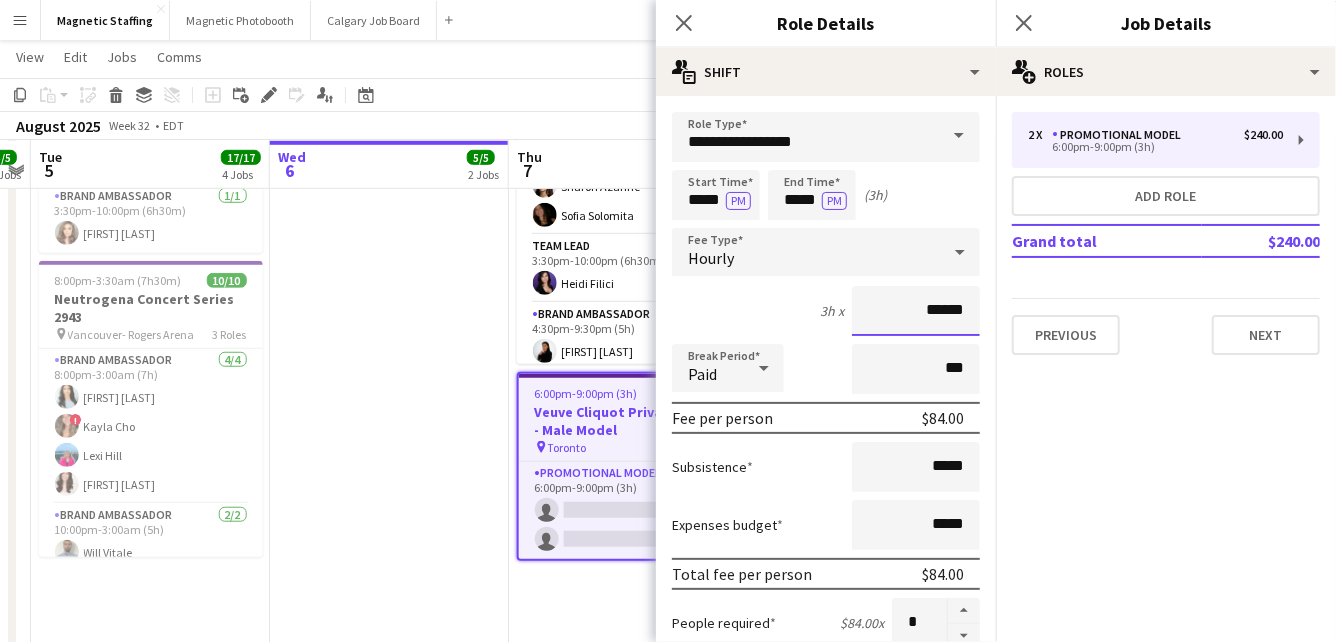 scroll, scrollTop: 709, scrollLeft: 0, axis: vertical 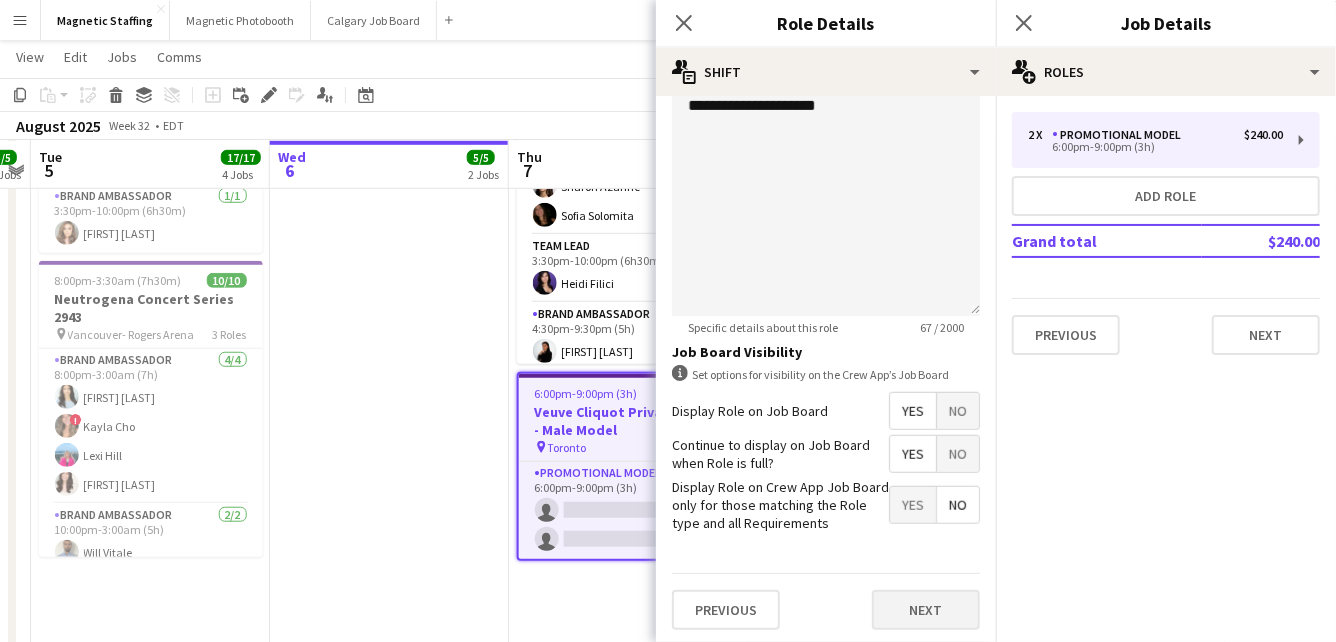 type on "******" 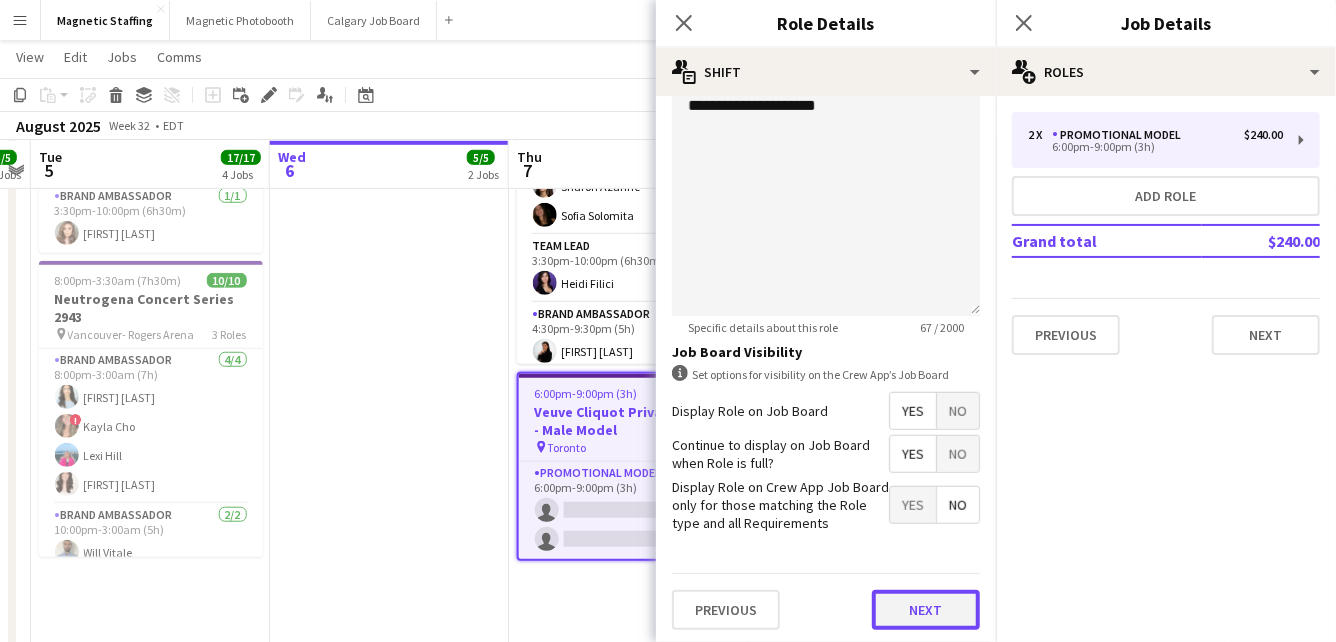 click on "Next" at bounding box center (926, 610) 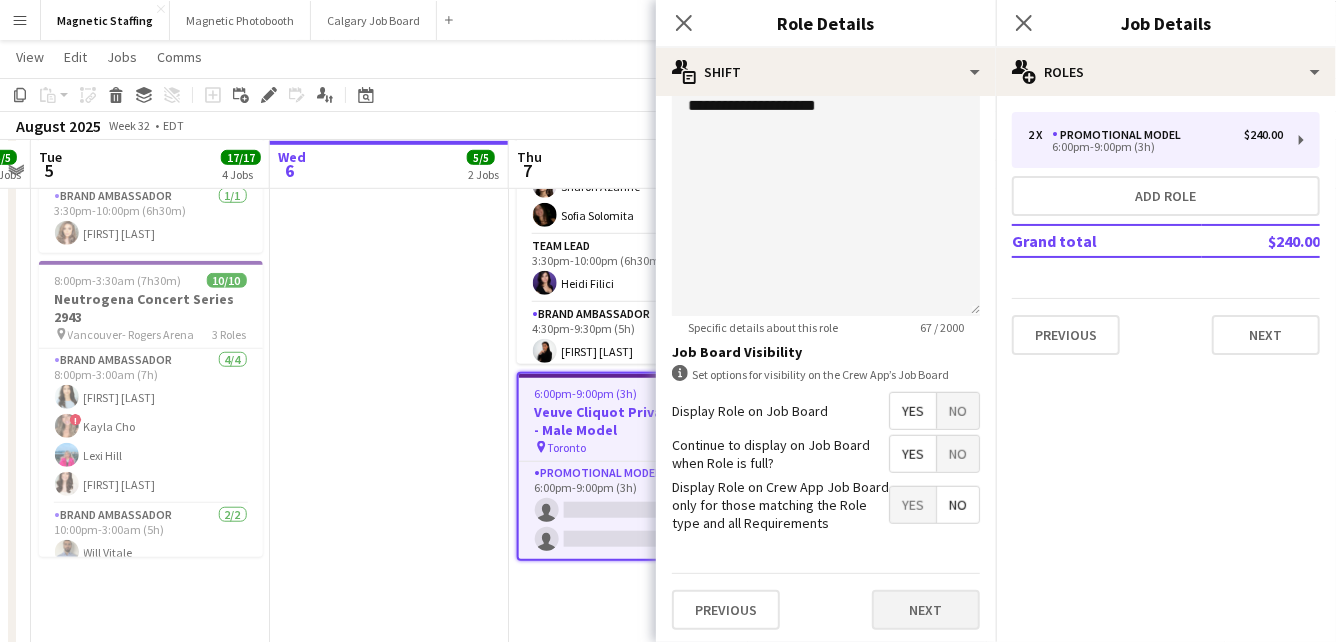 scroll, scrollTop: 0, scrollLeft: 0, axis: both 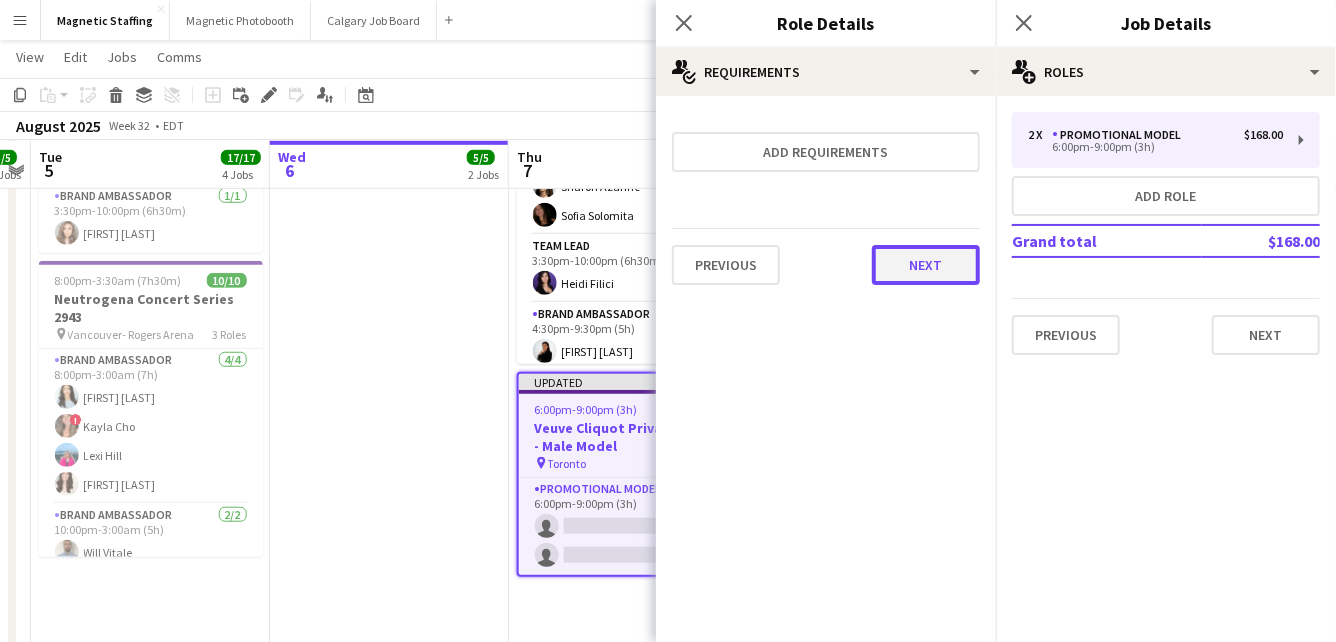 click on "Next" at bounding box center (926, 265) 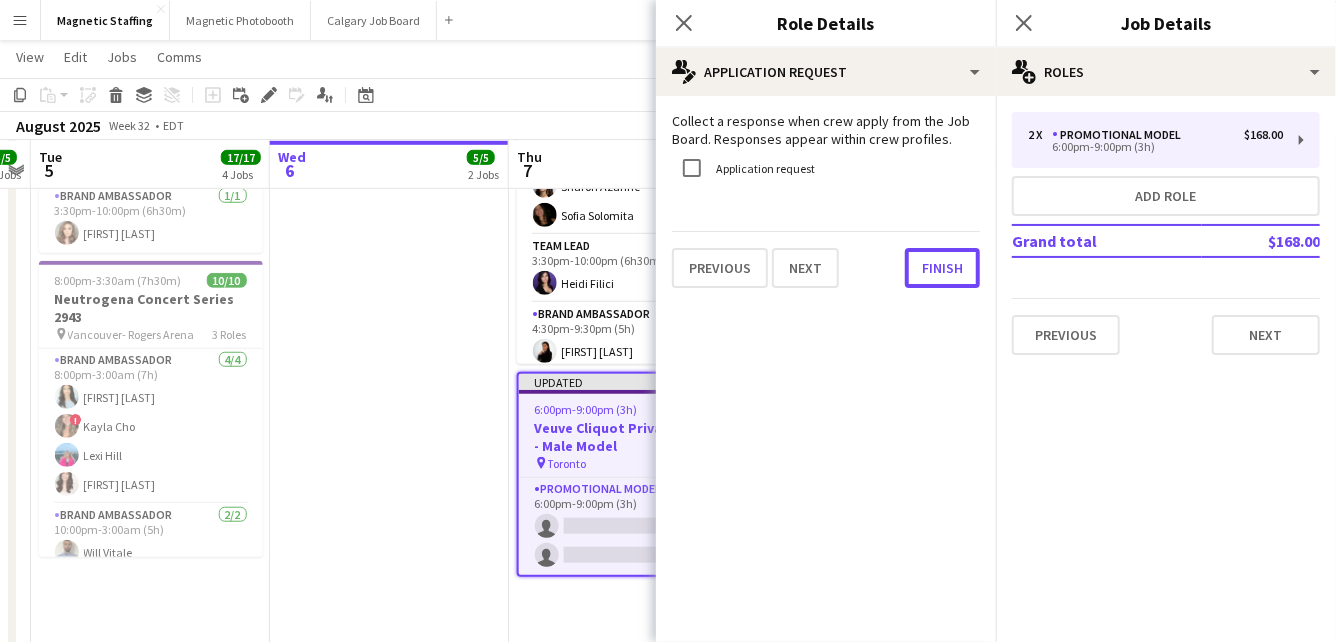 click on "Finish" at bounding box center (942, 268) 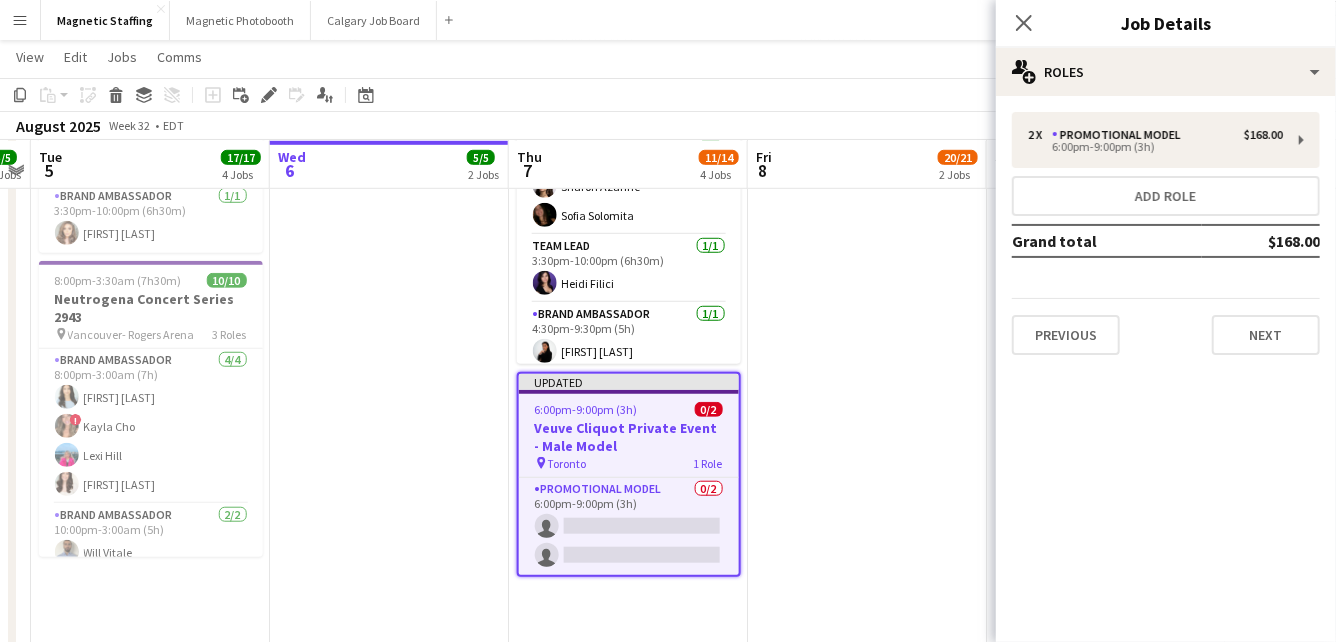 click on "3:30pm-10:00pm (6h30m)    1/1   Moët & Chandon Terrace - NBO Toronto 3050
pin
Sobeys Stadium    1 Role   Brand Ambassador   1/1   3:30pm-10:00pm (6h30m)
Sabrina Couture     3:30pm-10:00pm (6h30m)    4/4   NBO x Shein - 2979
pin
IGA Stadium   3 Roles   Brand Ambassador   2/2   3:30pm-10:00pm (6h30m)
Sofia Solomita Alexia Kioussis  Team Lead   1/1   3:30pm-10:00pm (6h30m)
Heidi Filici  Brand Ambassador   1/1   4:30pm-9:30pm (5h)
Hiba Mannou" at bounding box center (389, 414) 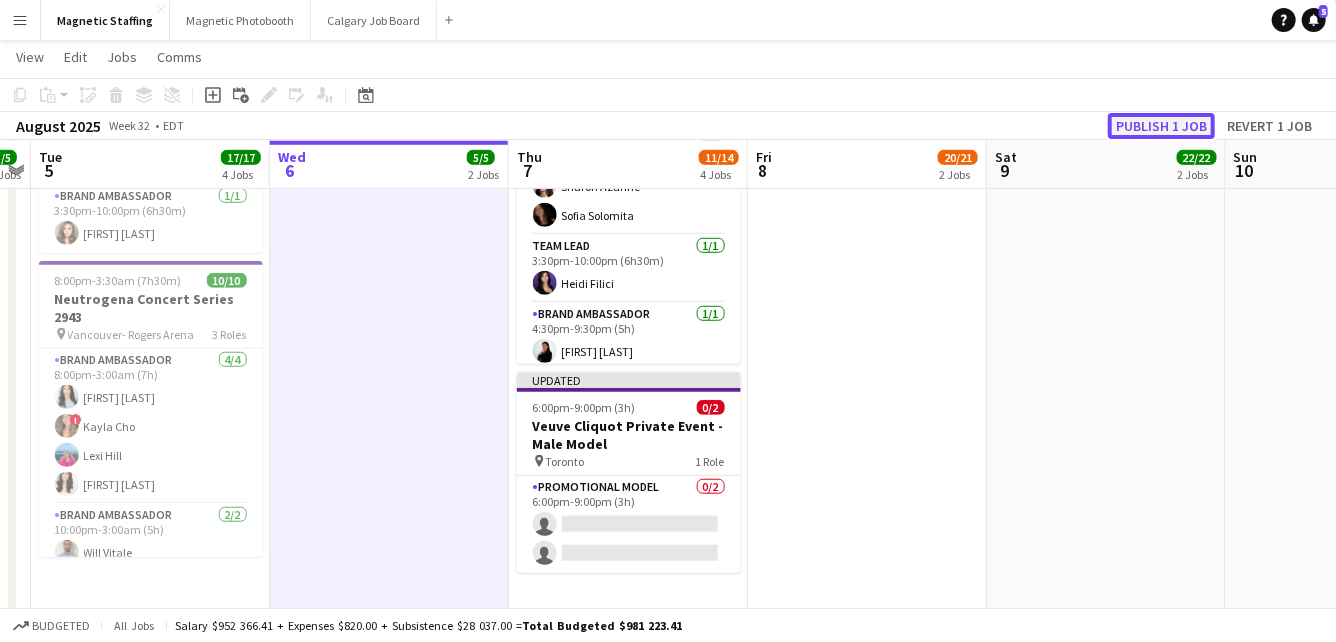 click on "Publish 1 job" 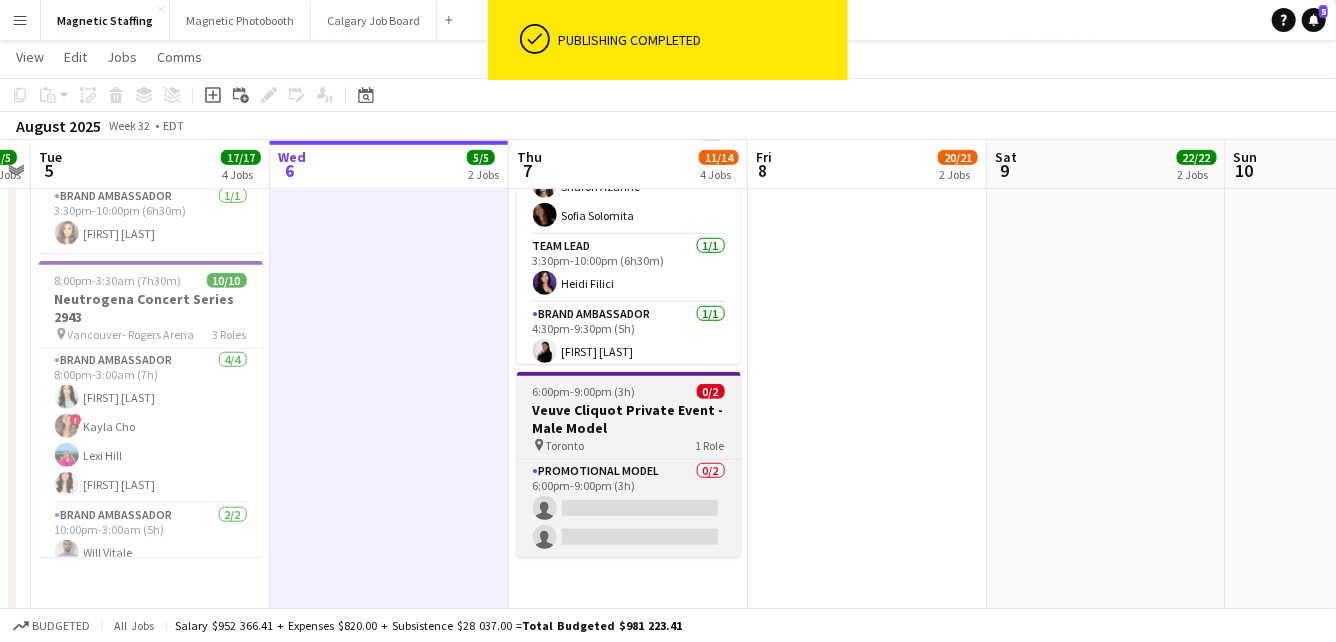 click on "Veuve Cliquot Private Event - Male Model" at bounding box center [629, 419] 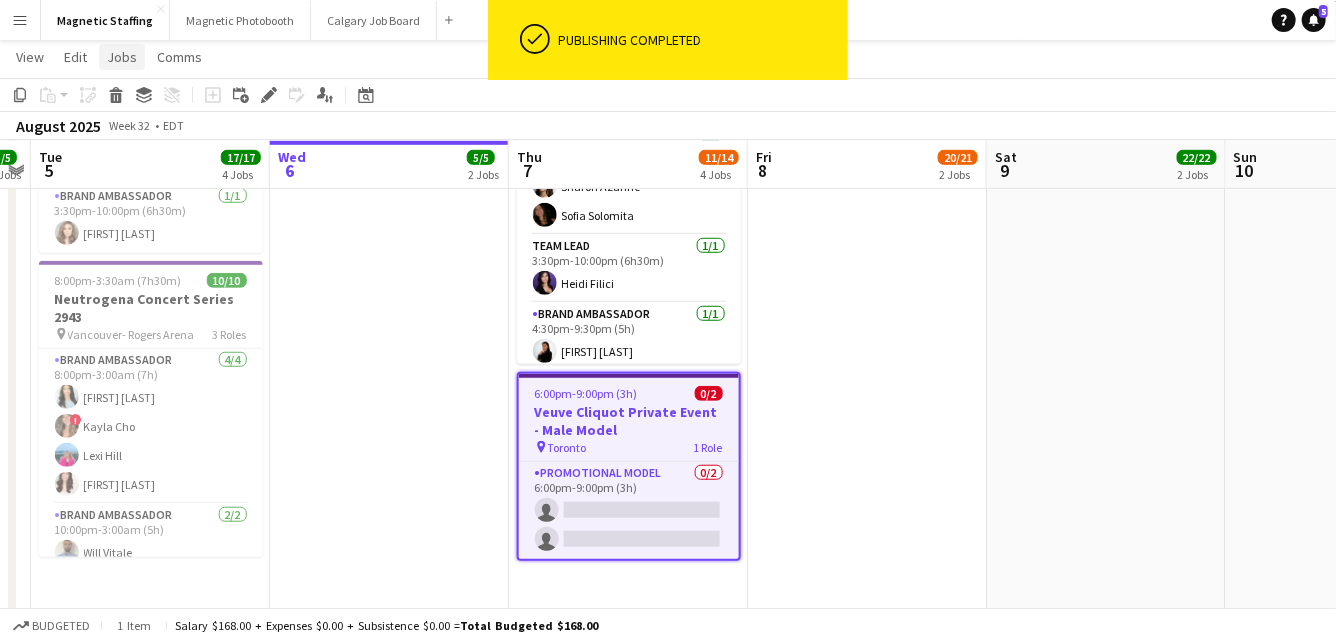 click on "Jobs" 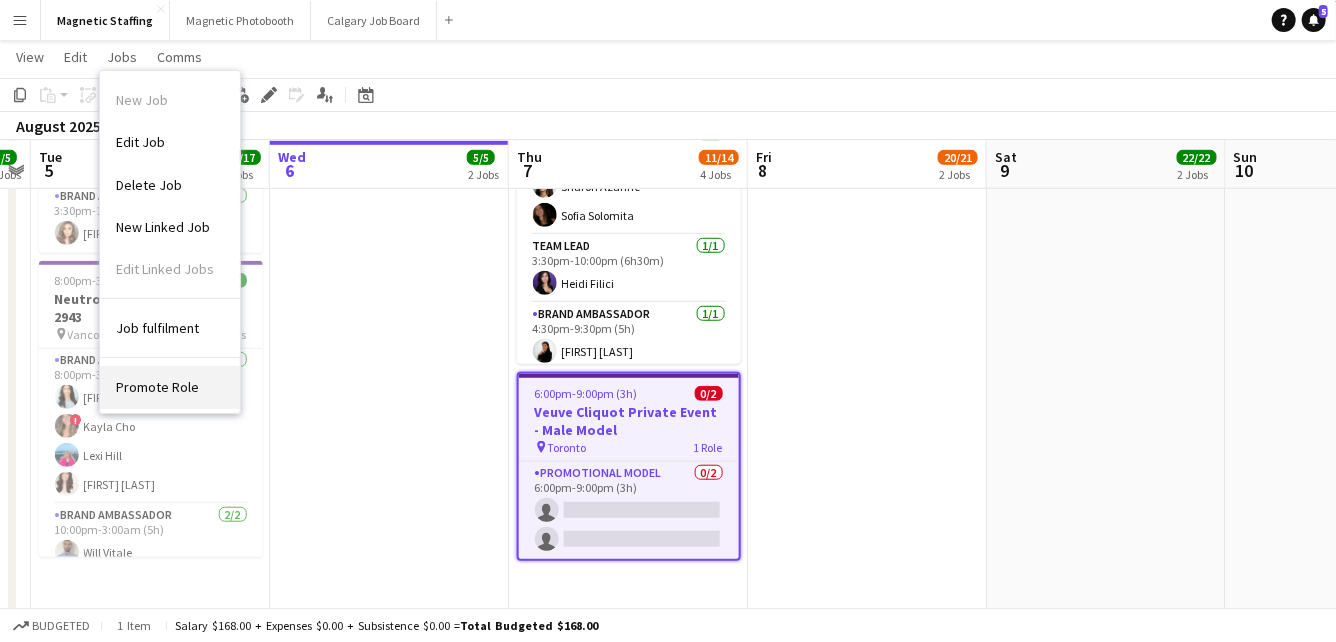 click on "Promote Role" at bounding box center [157, 387] 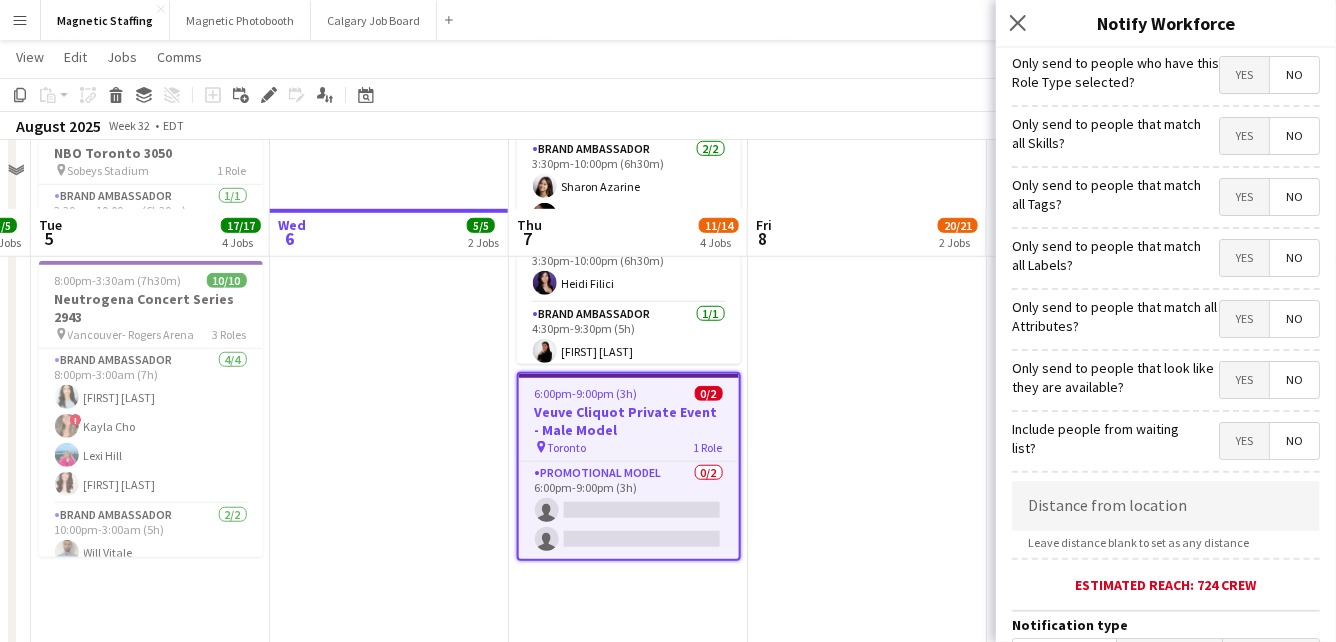 scroll, scrollTop: 1059, scrollLeft: 0, axis: vertical 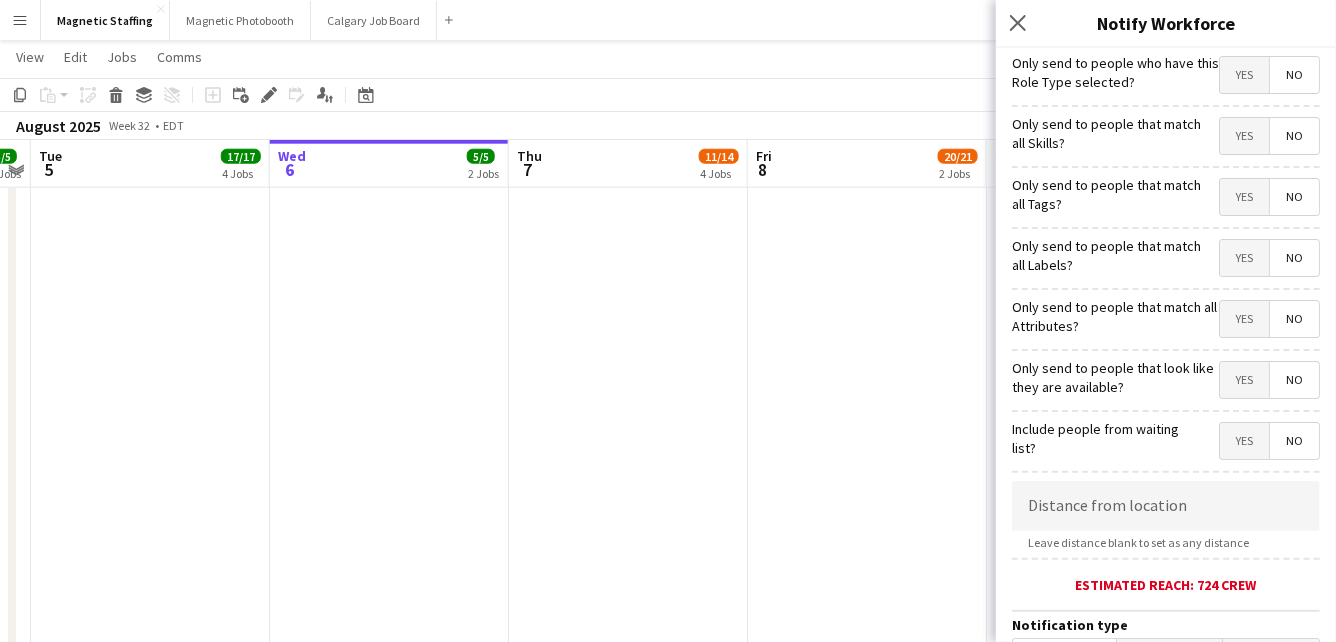click on "11:30am-8:30pm (9h)    6/7   Shein Retail Pop Up MTL  - 3102   5 Roles   Brand Ambassador   1/1   11:30am-7:30pm (8h)
DANIEL SARMIENTO  Cashier   1/1   11:30am-8:30pm (9h)
Hiba Mannou  Floor Associate   3/3   11:30am-8:30pm (9h)
Nadine Zaher Simon Terrault Valerie Arenas  Manager   1/1   11:30am-8:30pm (9h)
Sergio Valdiviezo  Floater   0/1   1:30pm-7:00pm (5h30m)
single-neutral-actions
3:30pm-10:00pm (6h30m)    1/1   Moët & Chandon Terrace - NBO Toronto 3050
pin
Sobeys Stadium    1 Role   Brand Ambassador   1/1   3:30pm-10:00pm (6h30m)
Heather Siemonsen     3:30pm-10:00pm (6h30m)    4/4   NBO x Shein - 2979
pin
IGA Stadium   3 Roles   Brand Ambassador   2/2   3:30pm-10:00pm (6h30m)
Sharon Azarine Sofia Solomita  Team Lead   1/1   3:30pm-10:00pm (6h30m)
Heidi Filici  Brand Ambassador   1/1   4:30pm-9:30pm (5h)
Sarah Amoura     6:00pm-9:00pm (3h)    0/2
pin" at bounding box center (628, -13) 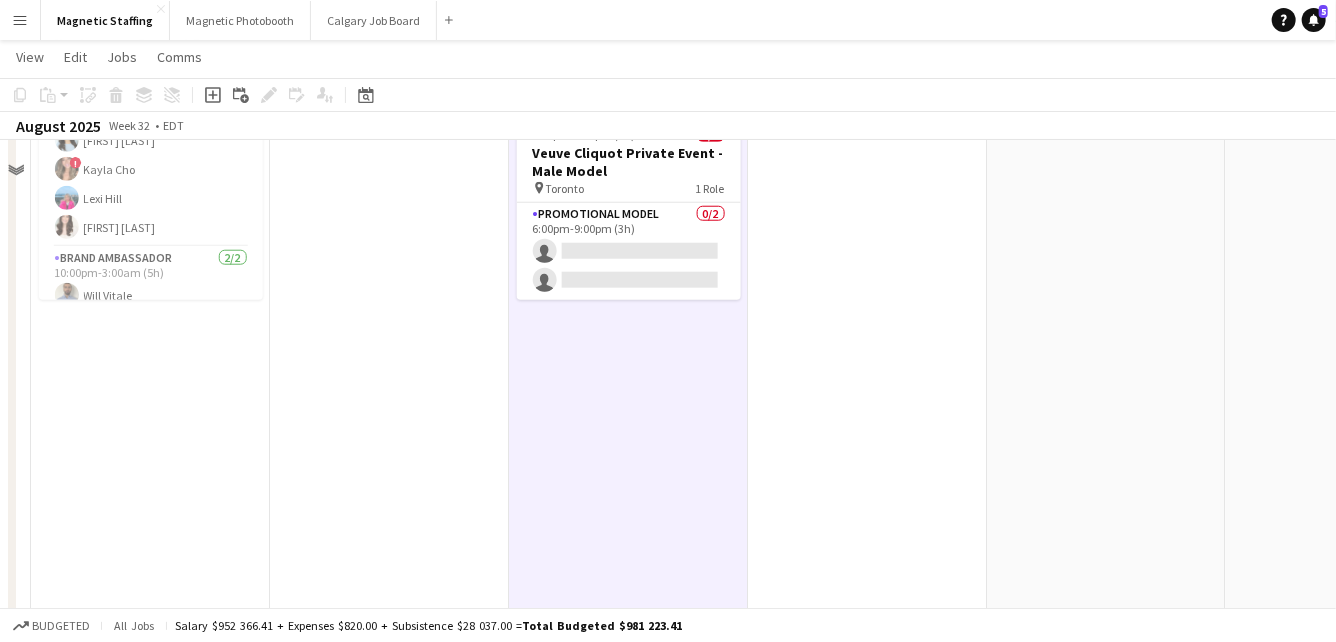 scroll, scrollTop: 681, scrollLeft: 0, axis: vertical 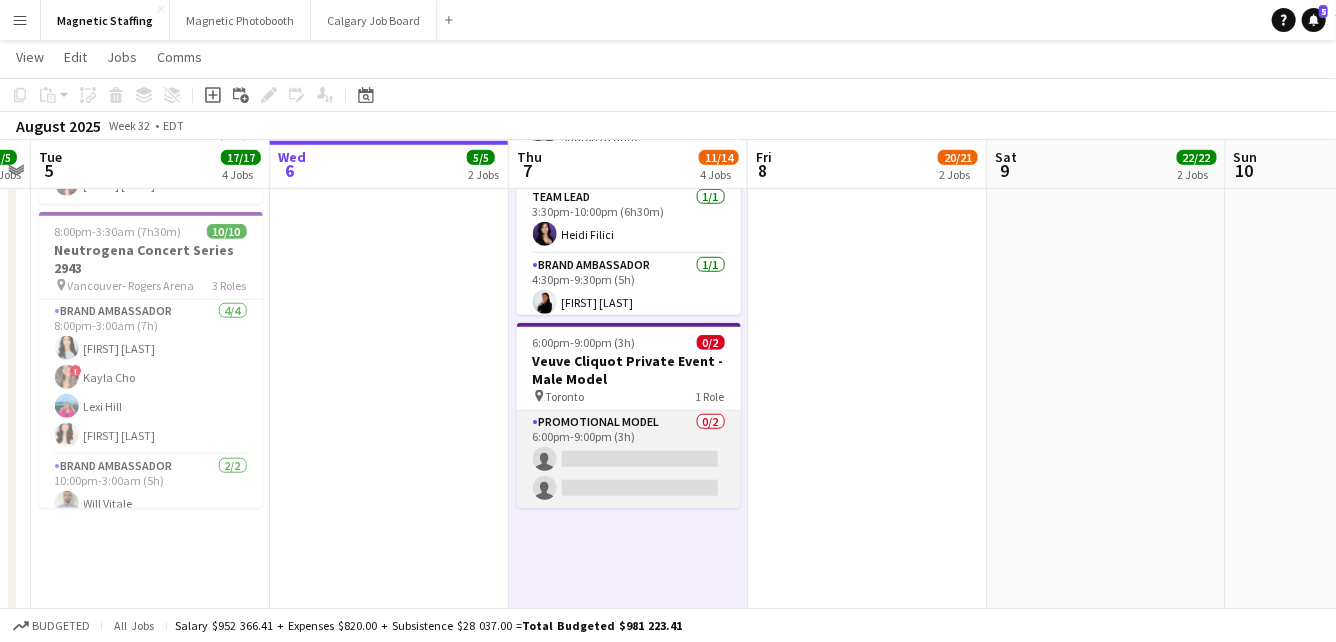 click on "Promotional Model   0/2   6:00pm-9:00pm (3h)
single-neutral-actions
single-neutral-actions" at bounding box center [629, 459] 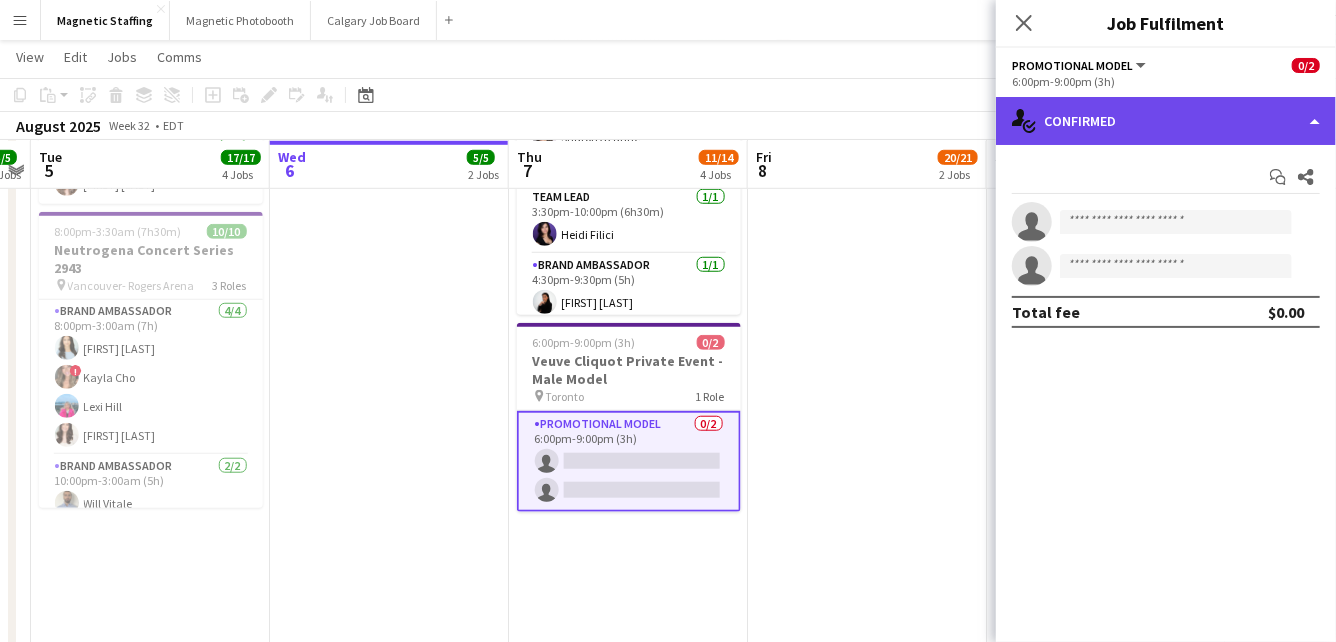 click on "single-neutral-actions-check-2
Confirmed" 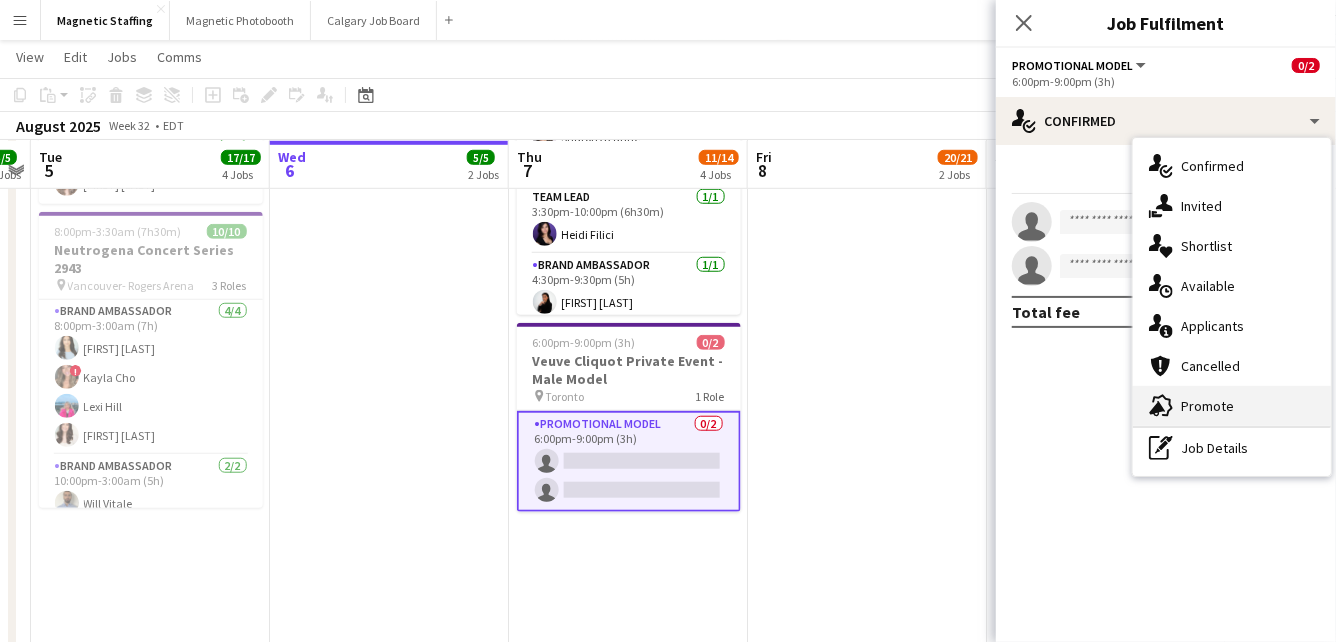 click on "advertising-megaphone
Promote" at bounding box center (1232, 406) 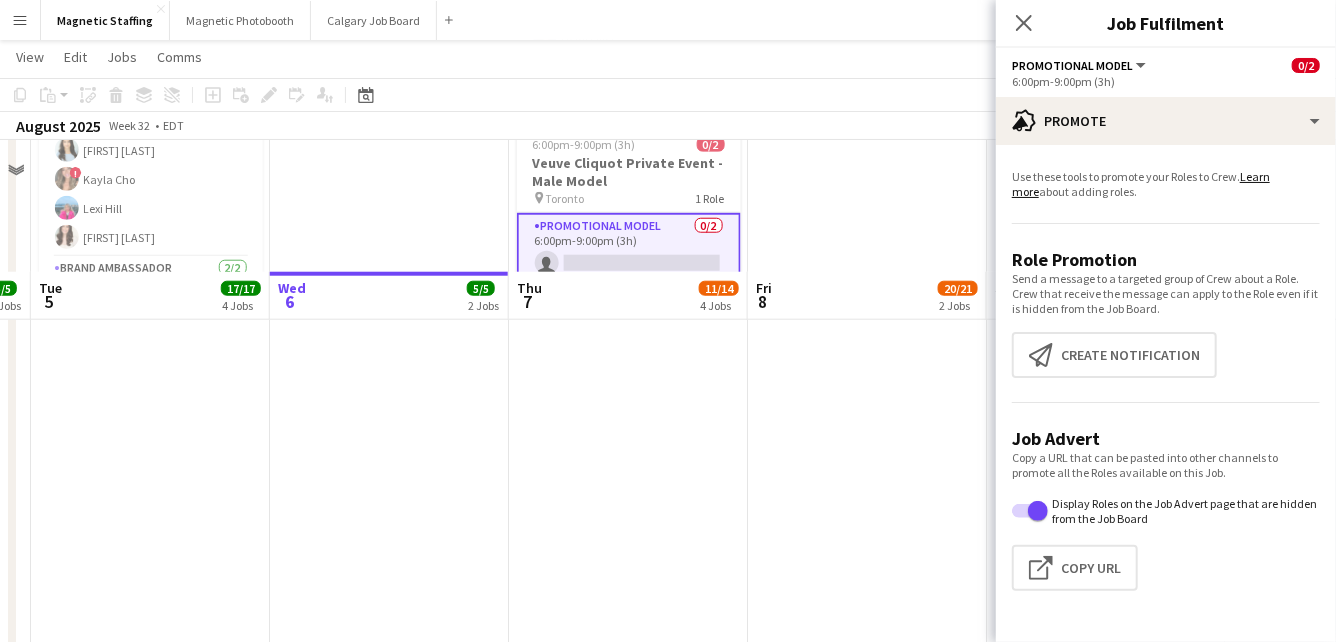 scroll, scrollTop: 1010, scrollLeft: 0, axis: vertical 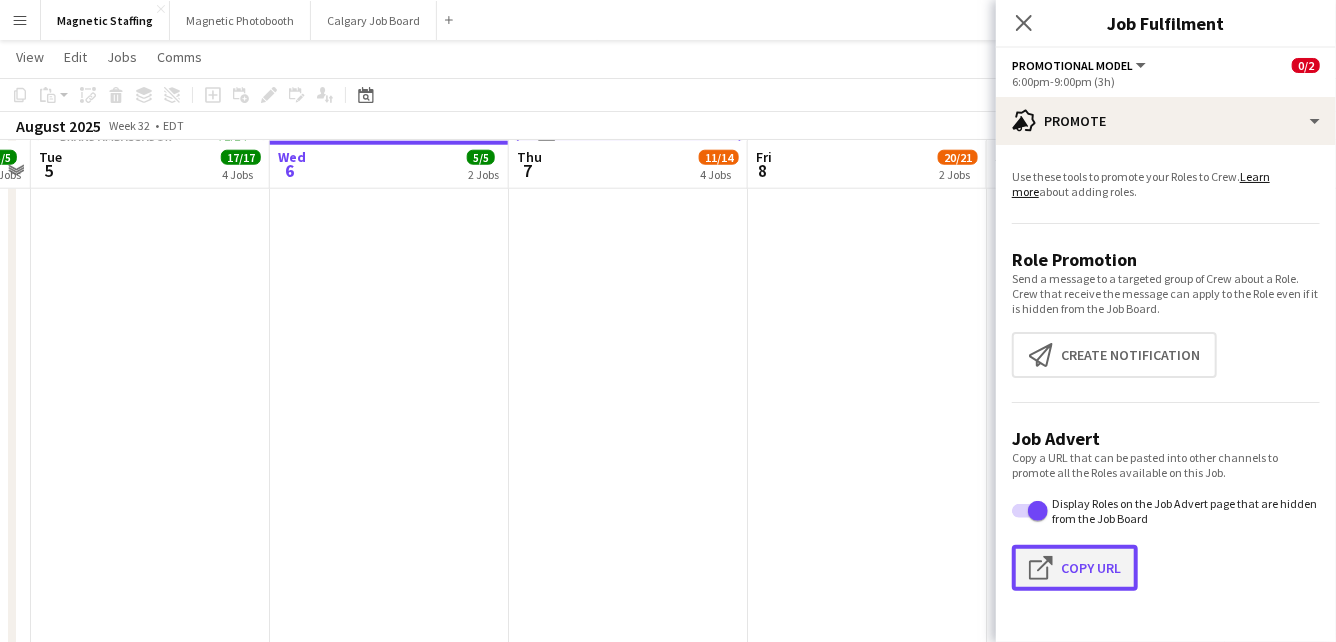 click on "Click to copy URL
Copy Url" at bounding box center (1075, 568) 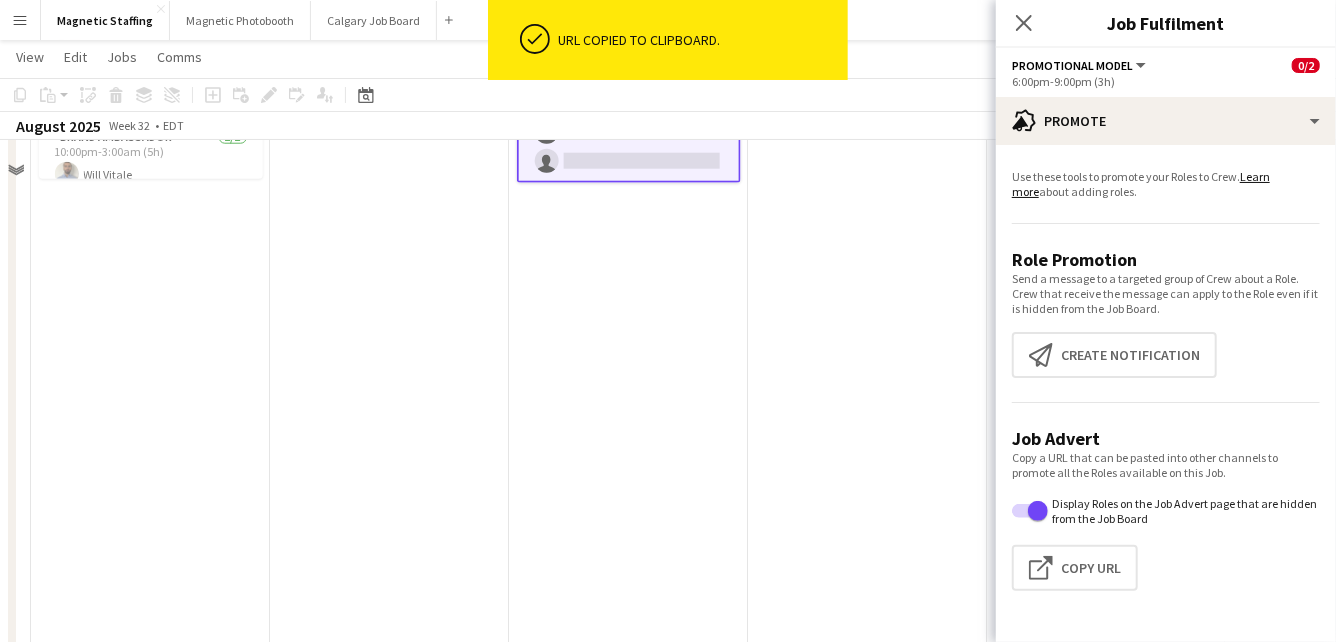 scroll, scrollTop: 412, scrollLeft: 0, axis: vertical 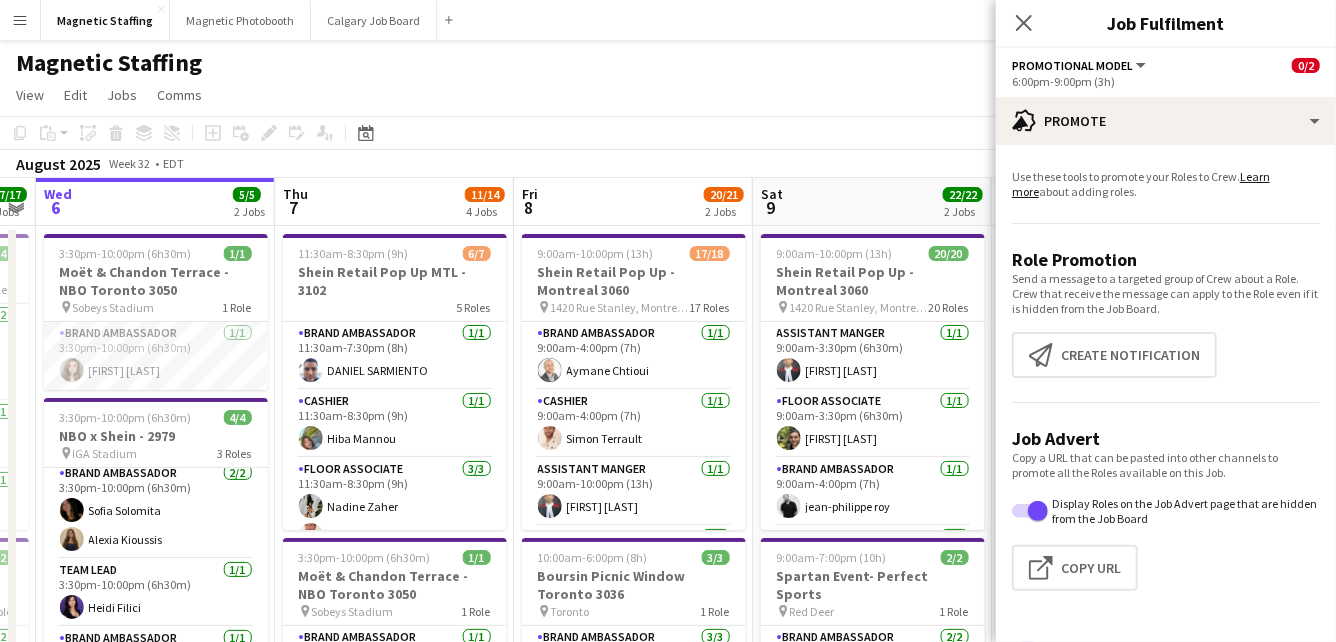 drag, startPoint x: 607, startPoint y: 386, endPoint x: 399, endPoint y: 388, distance: 208.00961 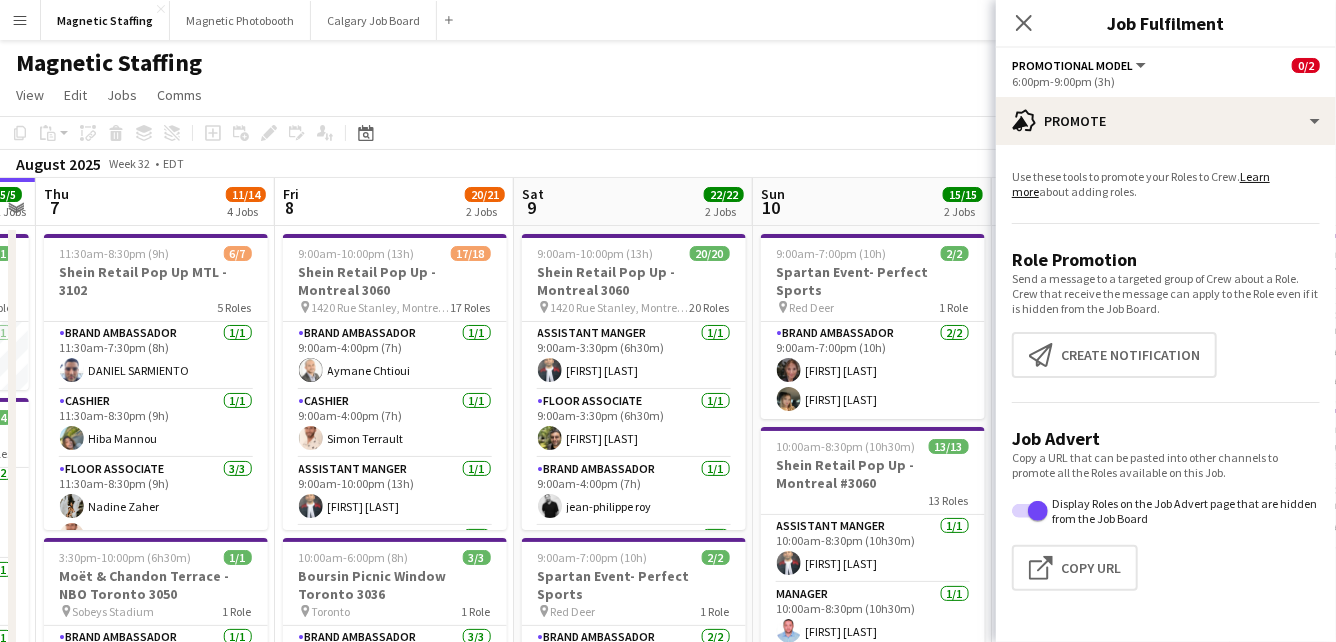 scroll, scrollTop: 976, scrollLeft: 0, axis: vertical 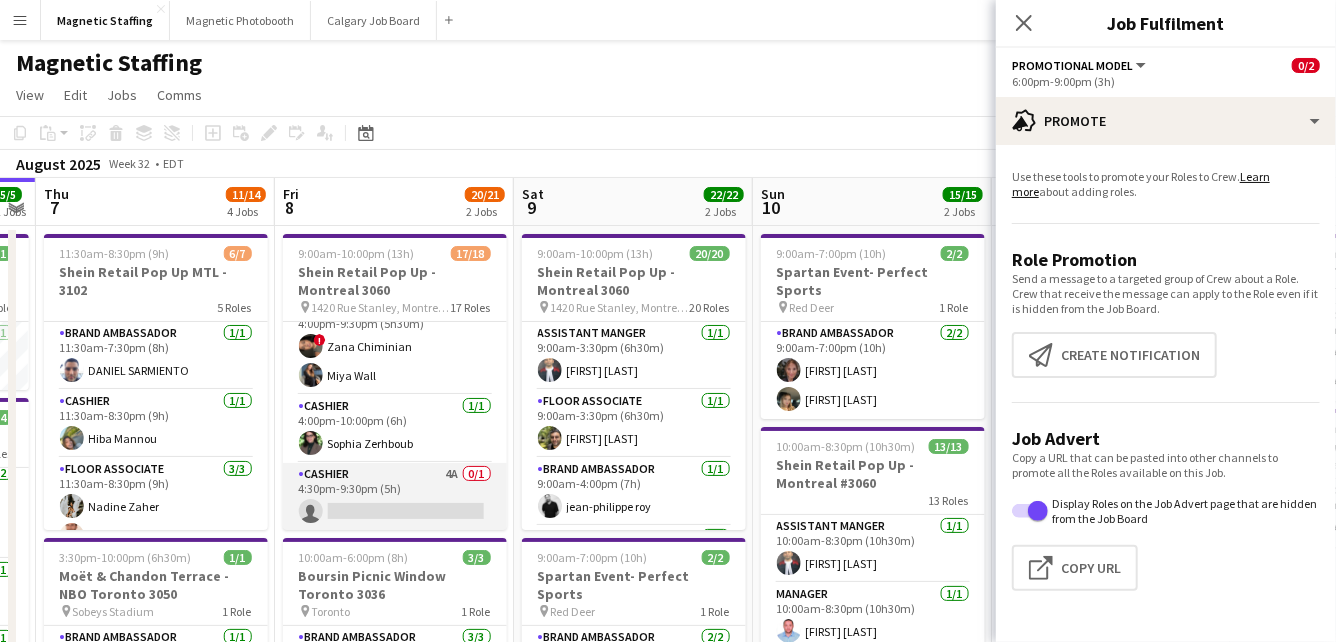 click on "Cashier   4A   0/1   4:30pm-9:30pm (5h)
single-neutral-actions" at bounding box center [395, 497] 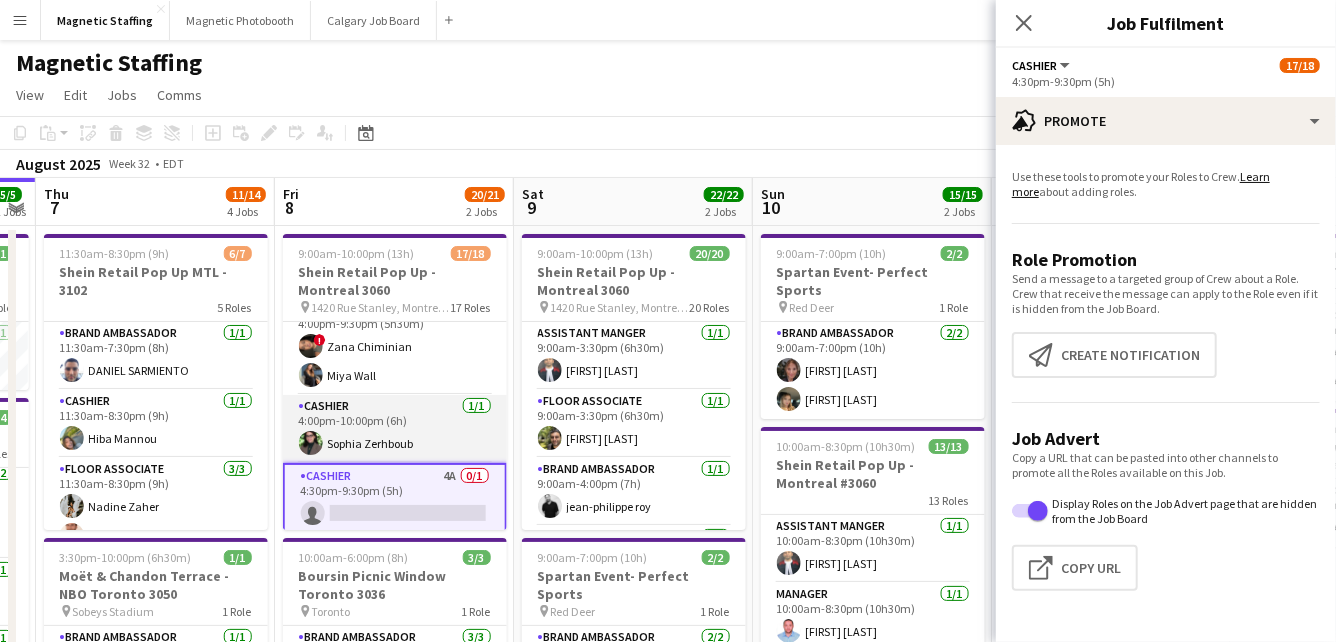 scroll, scrollTop: 829, scrollLeft: 0, axis: vertical 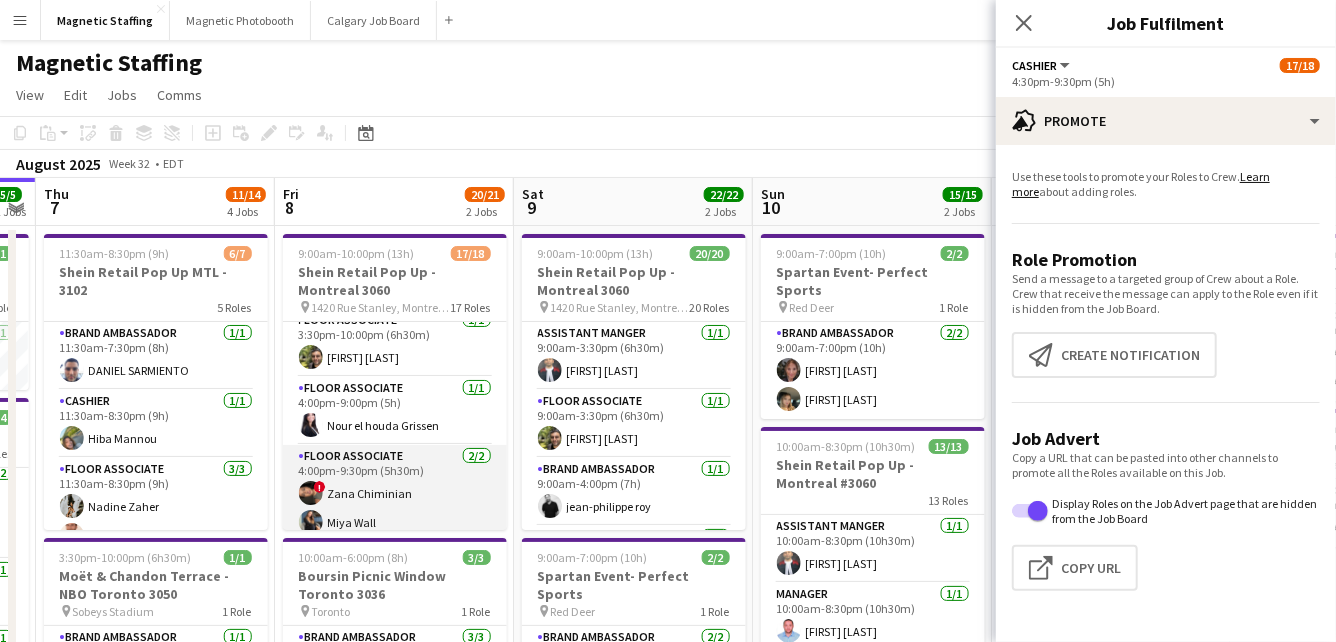 click on "Floor Associate   2/2   4:00pm-9:30pm (5h30m)
! Zana Chiminian Miya Wall" at bounding box center (395, 493) 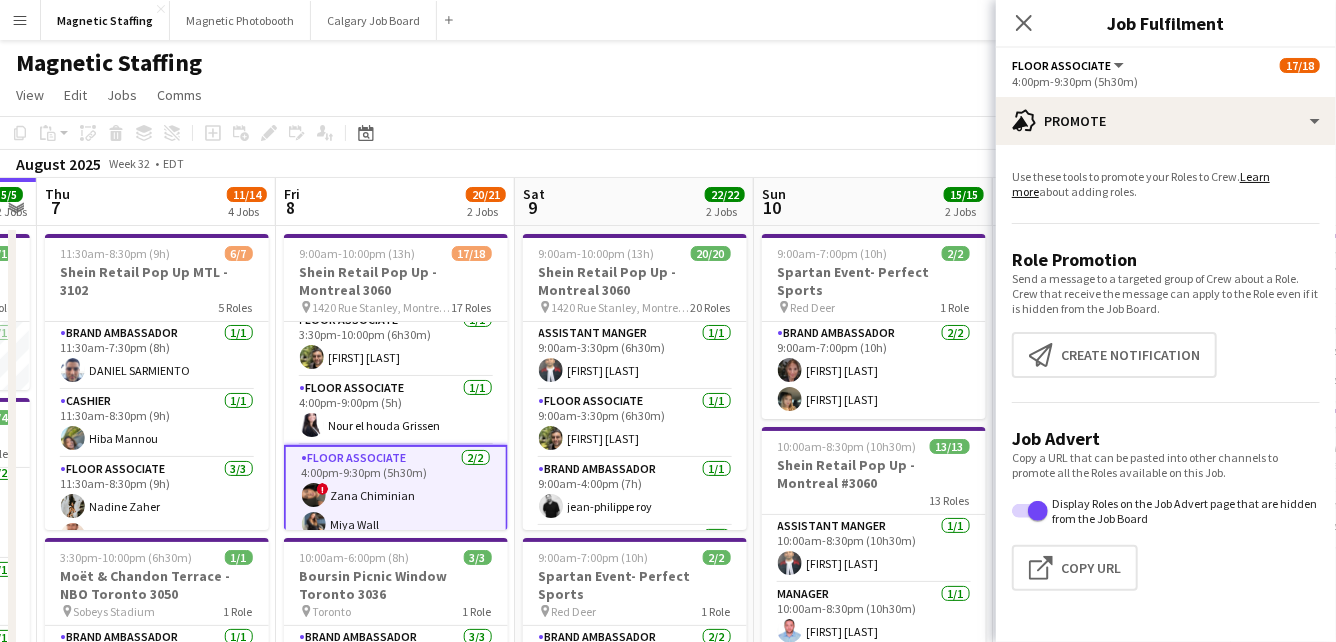 click on "Floor Associate   2/2   4:00pm-9:30pm (5h30m)
! Zana Chiminian Miya Wall" at bounding box center (396, 495) 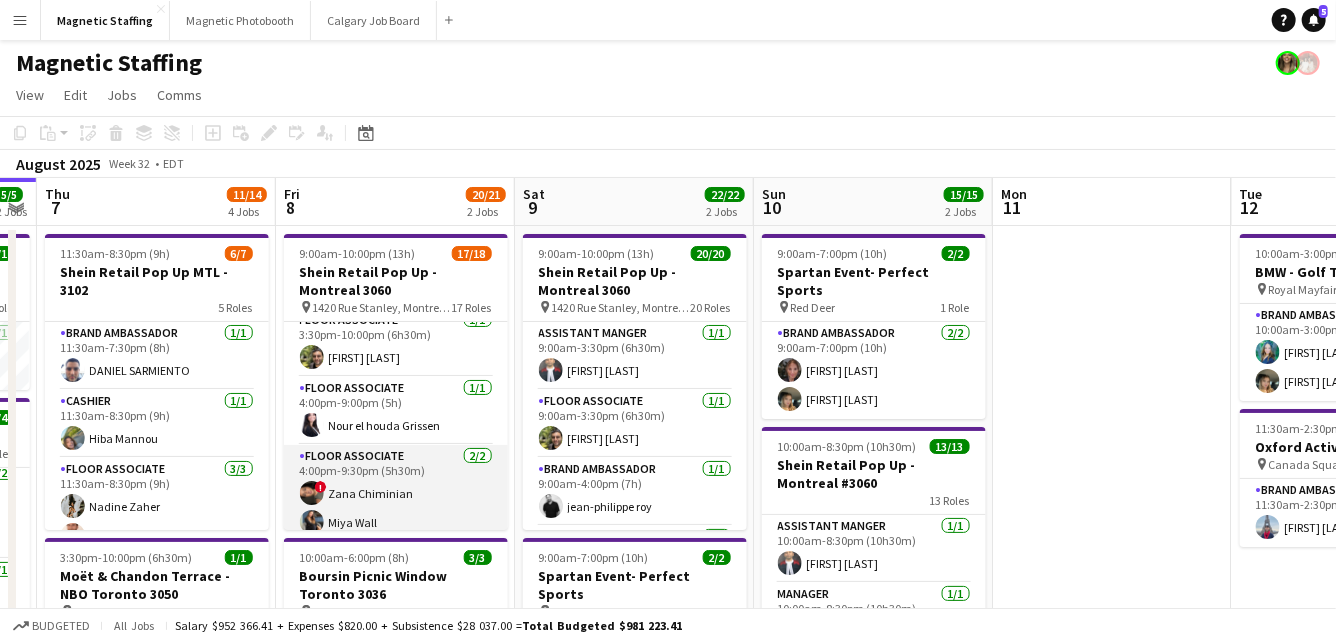 click on "Floor Associate   2/2   4:00pm-9:30pm (5h30m)
! Zana Chiminian Miya Wall" at bounding box center (396, 493) 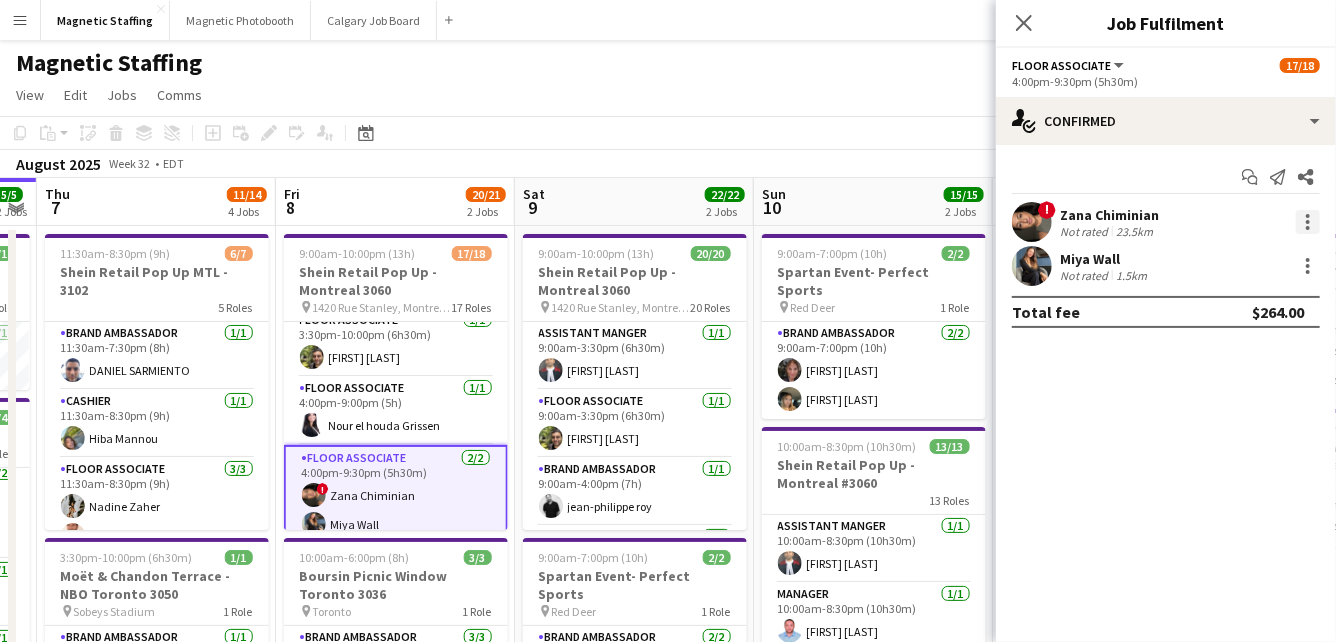 click at bounding box center [1308, 222] 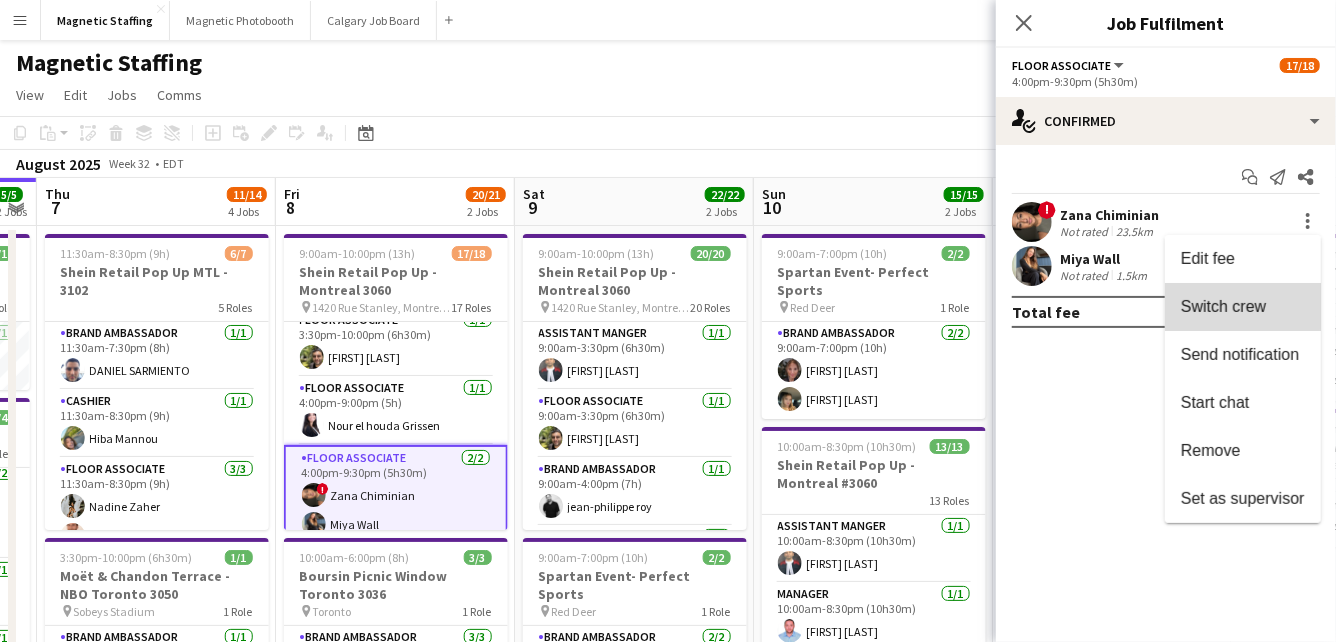 click on "Switch crew" at bounding box center (1223, 306) 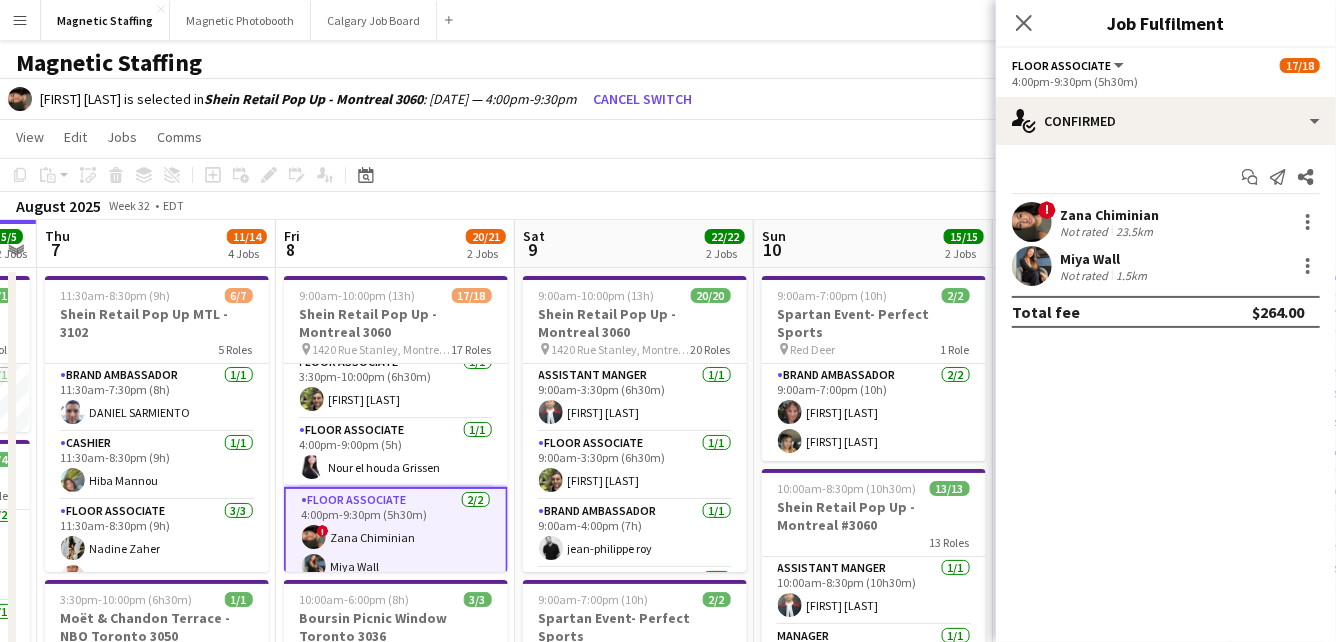 scroll, scrollTop: 980, scrollLeft: 0, axis: vertical 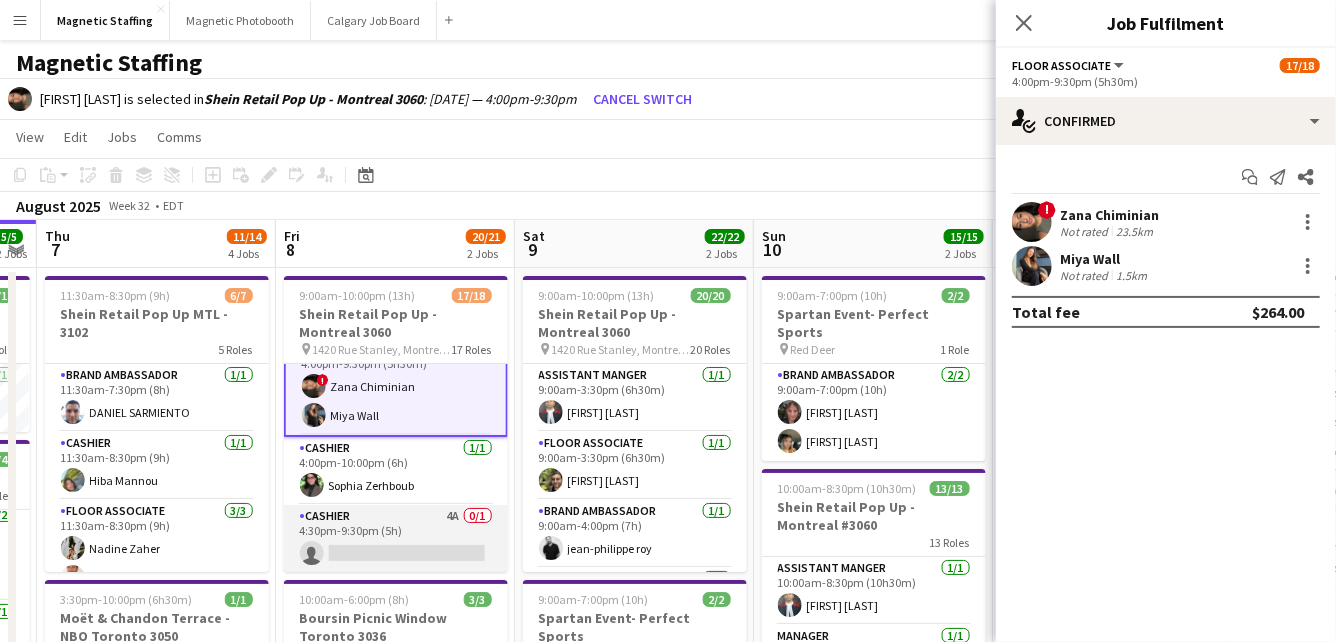 click on "Cashier   4A   0/1   4:30pm-9:30pm (5h)
single-neutral-actions" at bounding box center (396, 539) 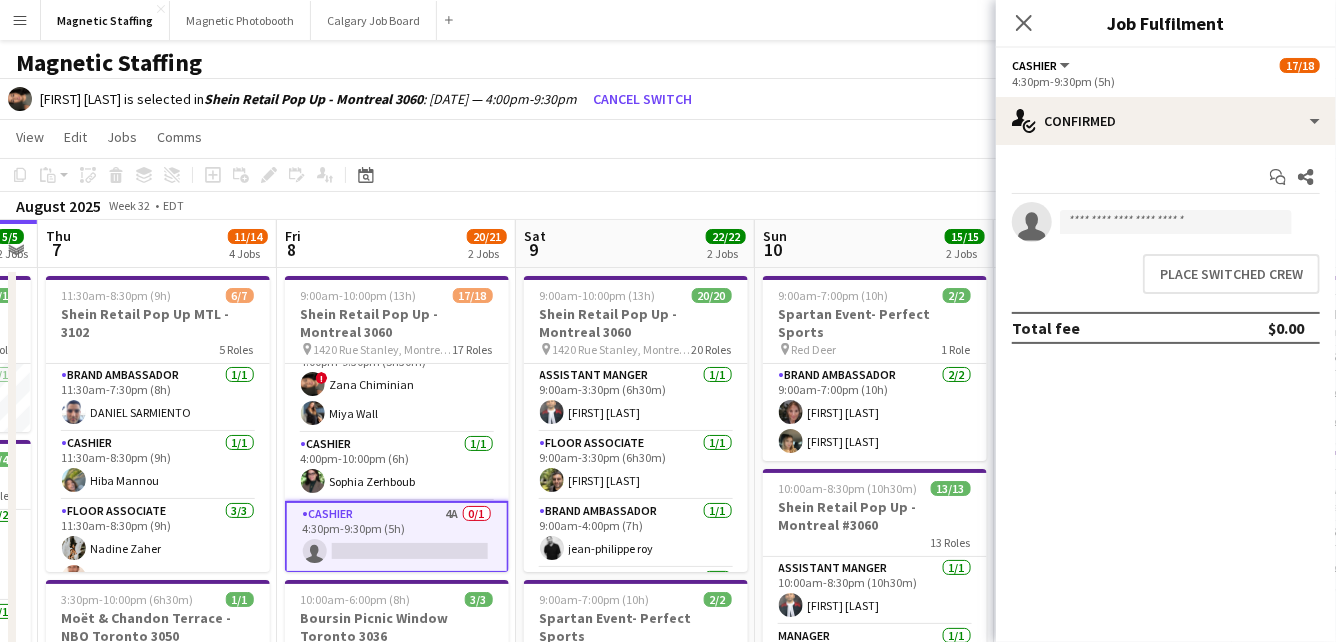 scroll, scrollTop: 978, scrollLeft: 0, axis: vertical 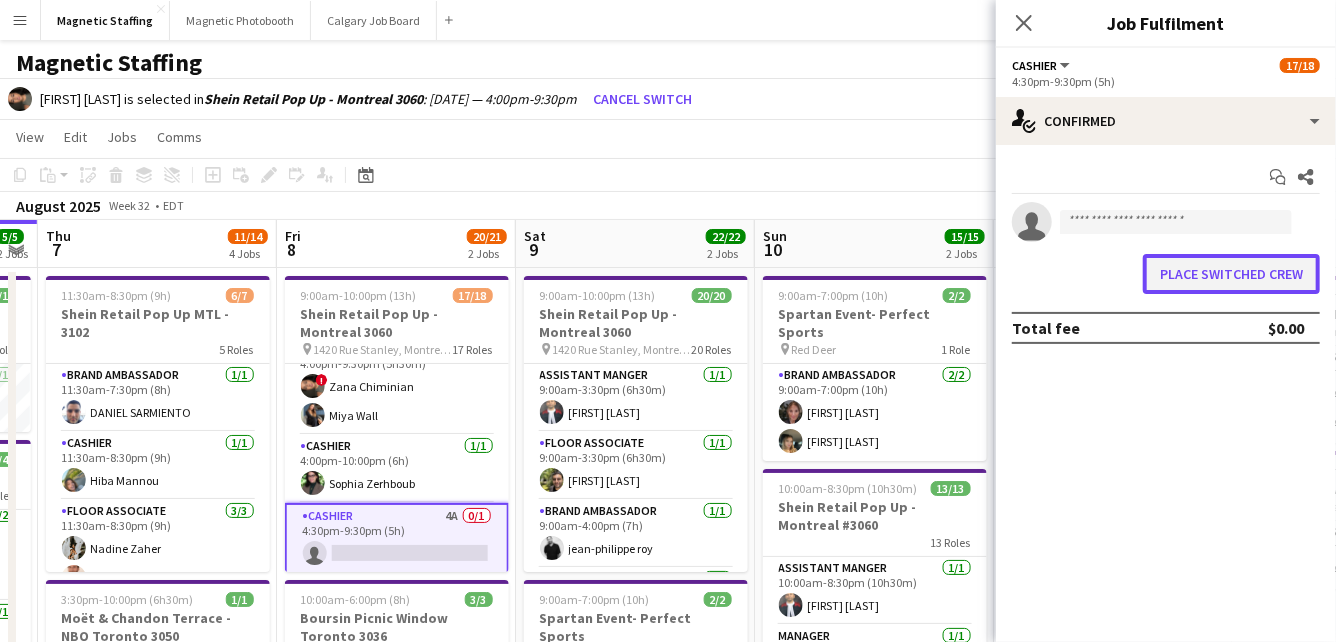 click on "Place switched crew" at bounding box center [1231, 274] 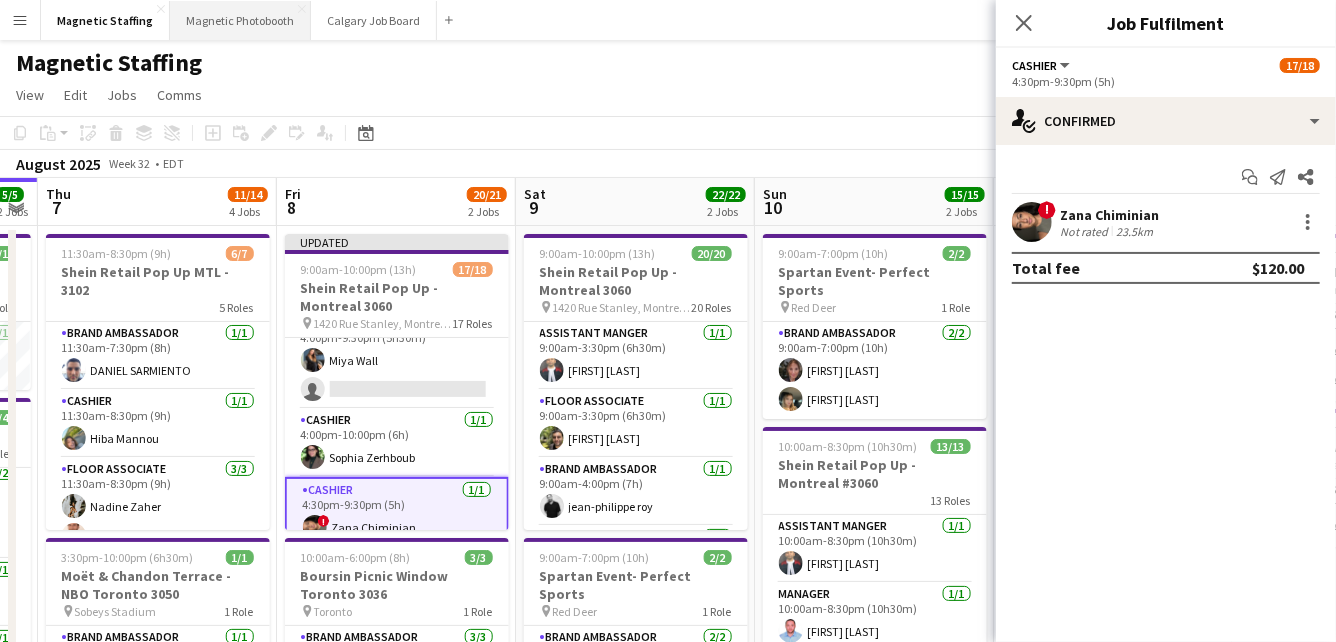 click on "Magnetic Photobooth
Close" at bounding box center [240, 20] 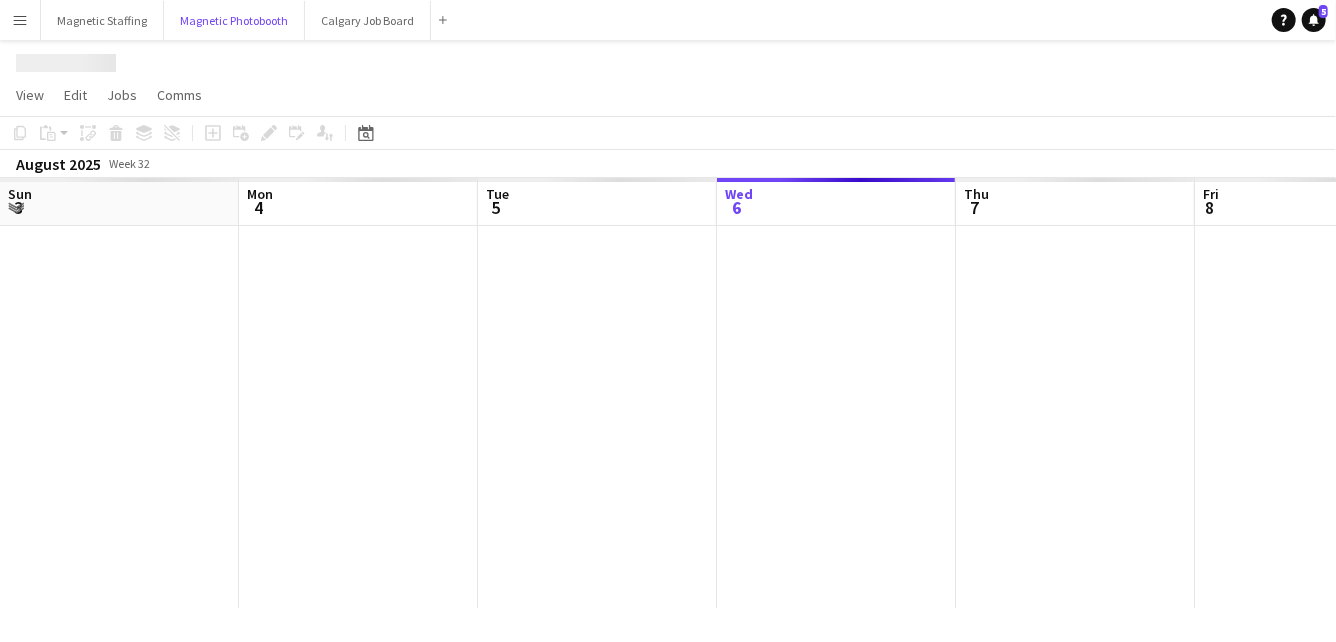 scroll, scrollTop: 0, scrollLeft: 478, axis: horizontal 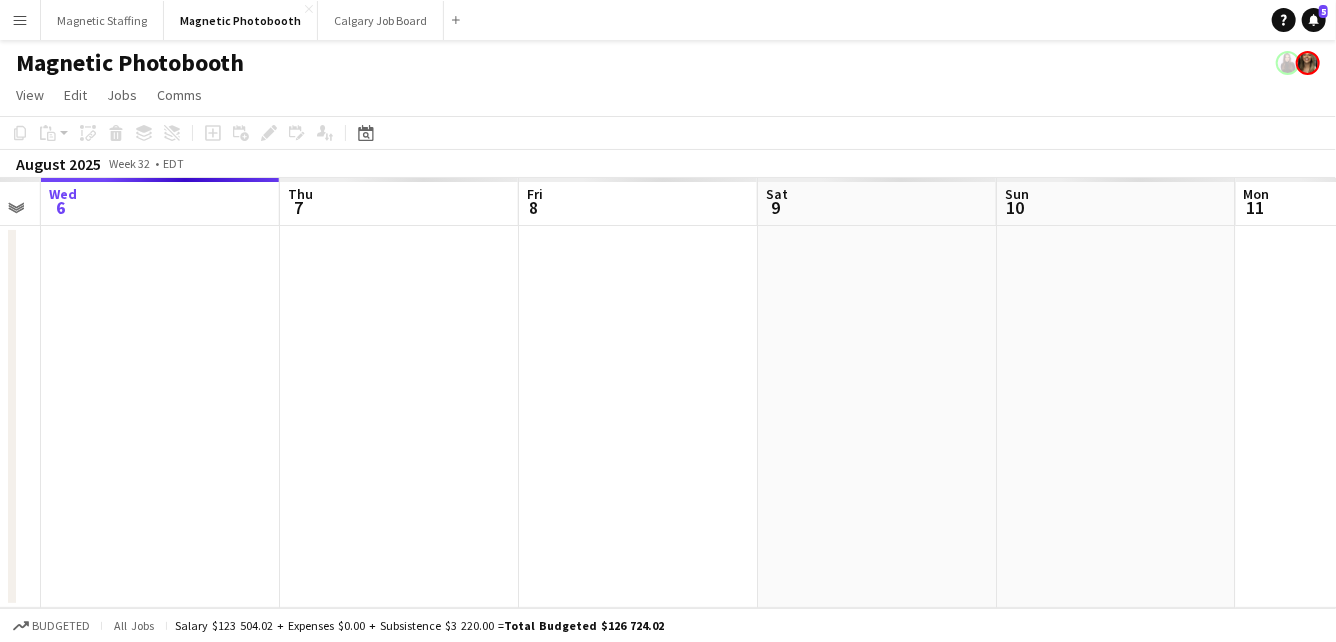 drag, startPoint x: 792, startPoint y: 316, endPoint x: 234, endPoint y: 320, distance: 558.01434 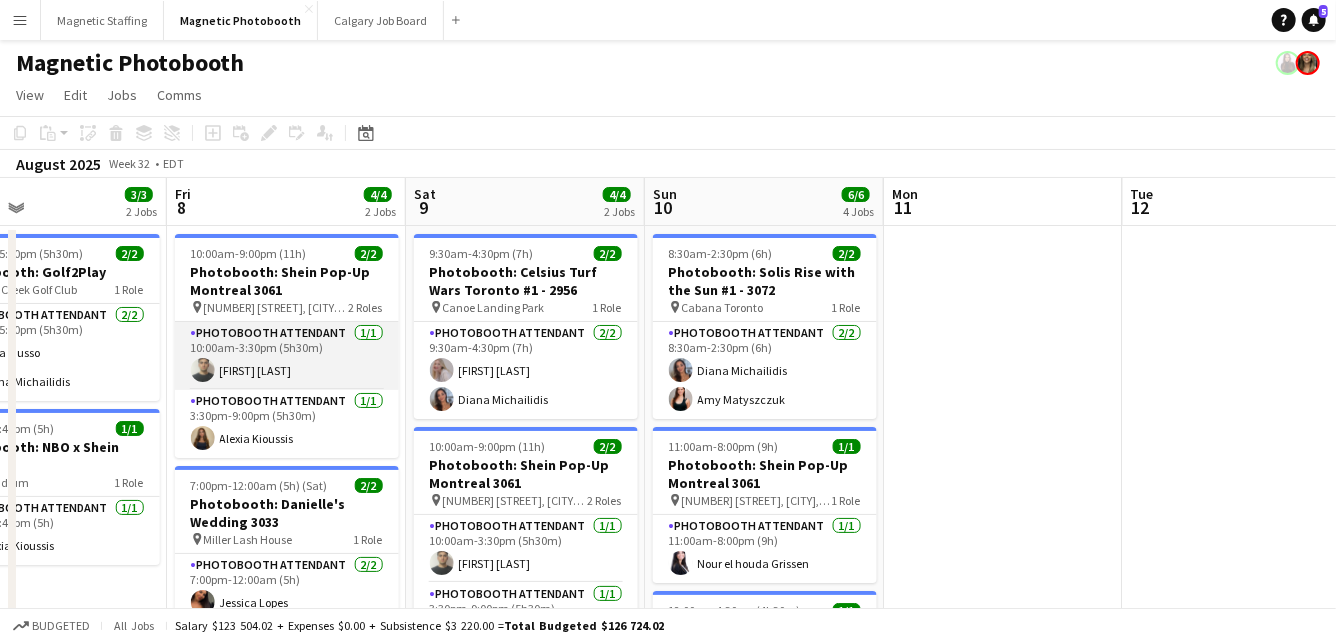 click on "Photobooth Attendant    1/1   10:00am-3:30pm (5h30m)
Karim Gargouri" at bounding box center (287, 356) 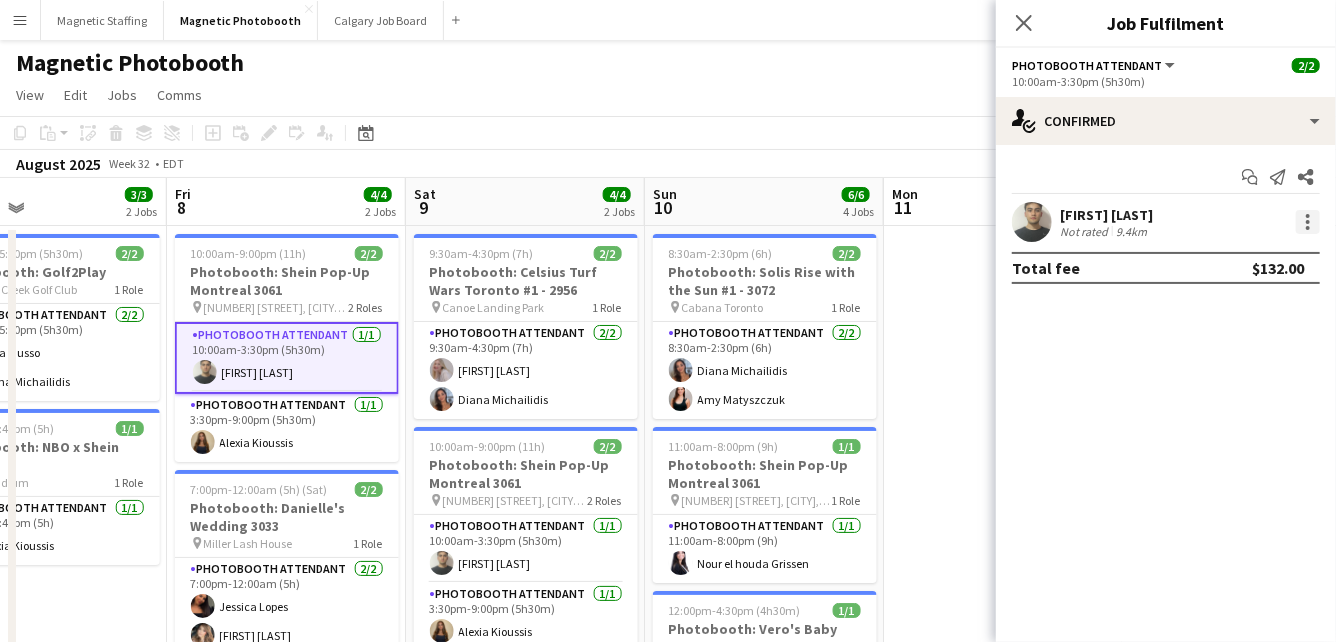 click at bounding box center [1308, 222] 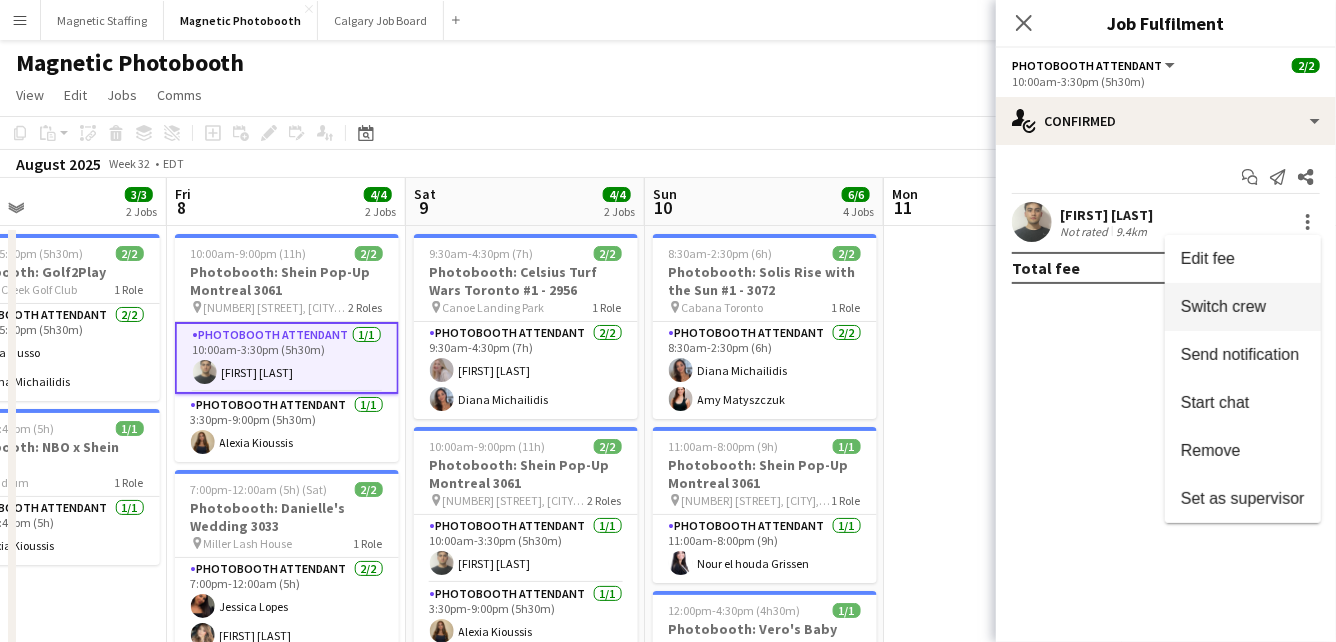 click on "Switch crew" at bounding box center [1223, 306] 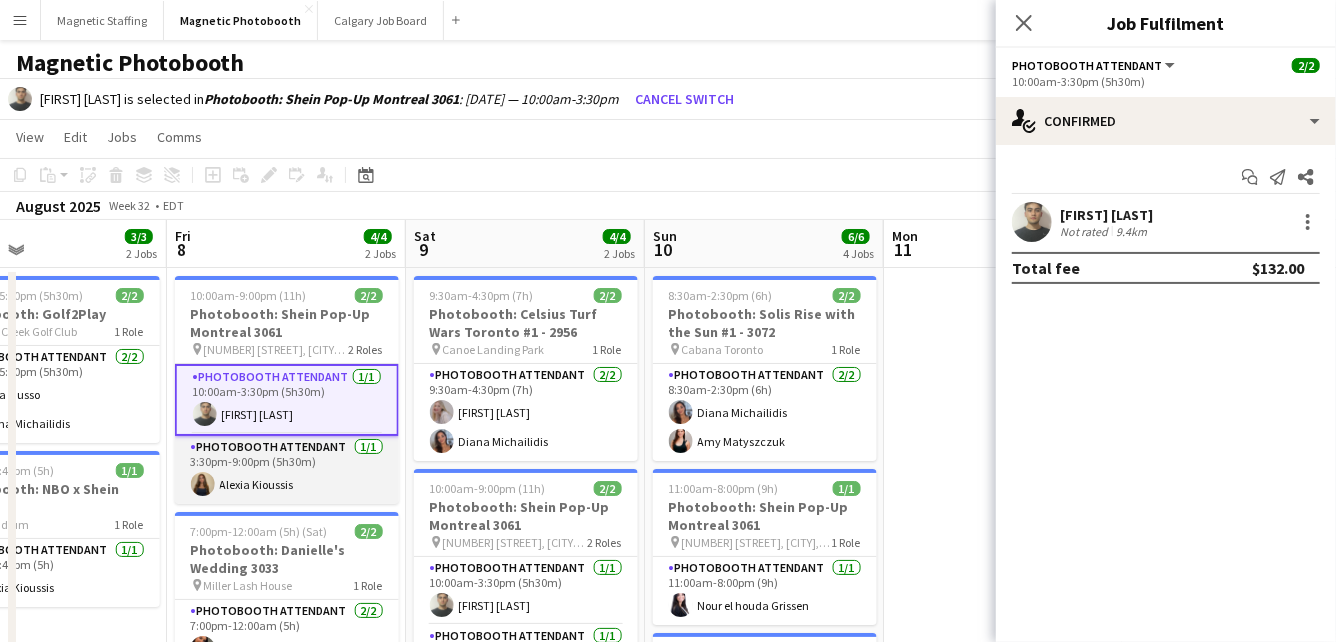 click on "Photobooth Attendant    1/1   3:30pm-9:00pm (5h30m)
Alexia Kioussis" at bounding box center [287, 470] 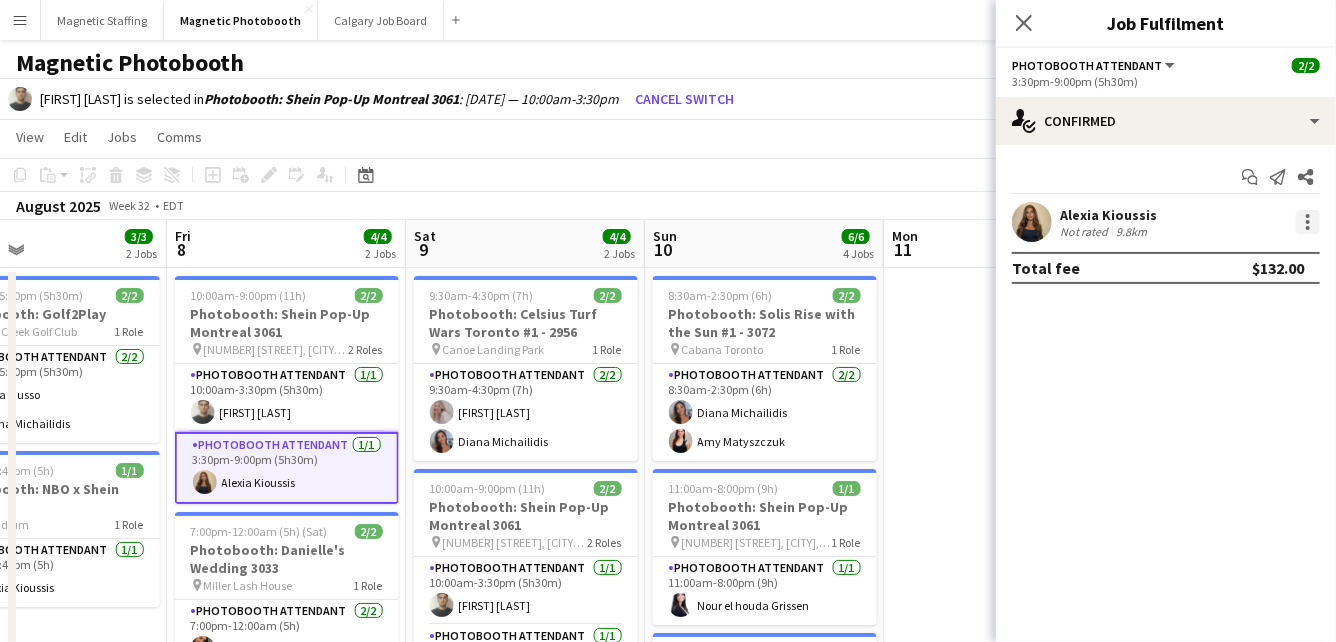 click at bounding box center [1308, 222] 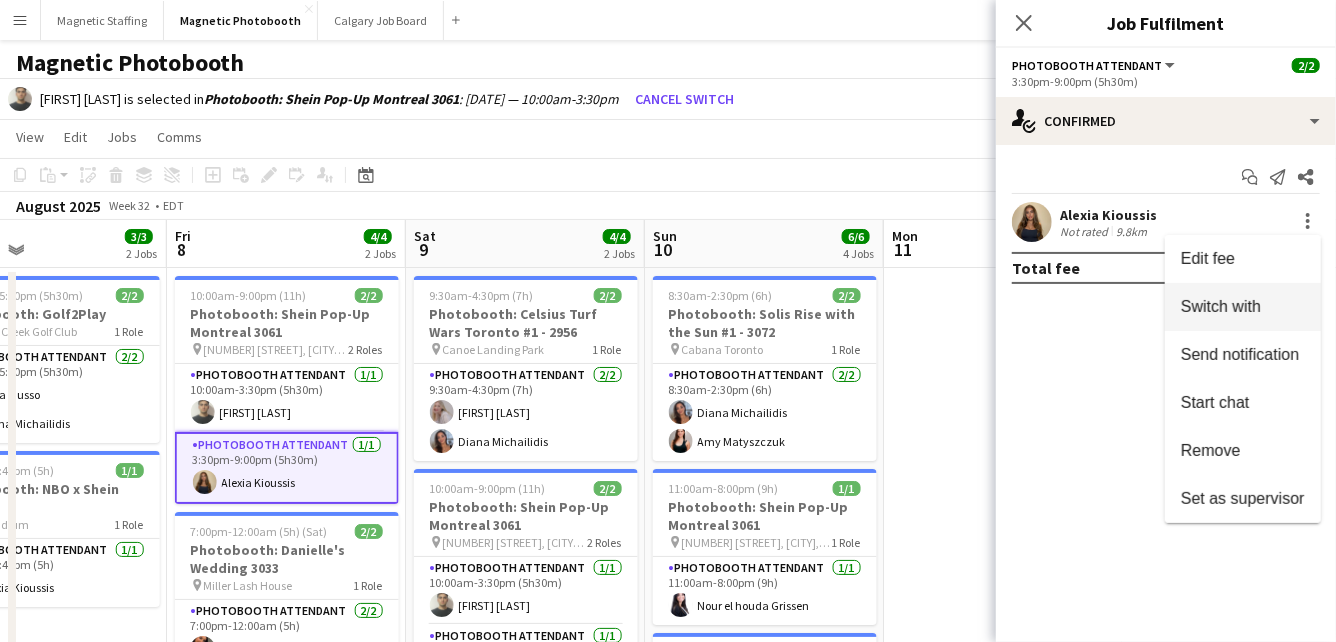 click on "Switch with" at bounding box center (1243, 307) 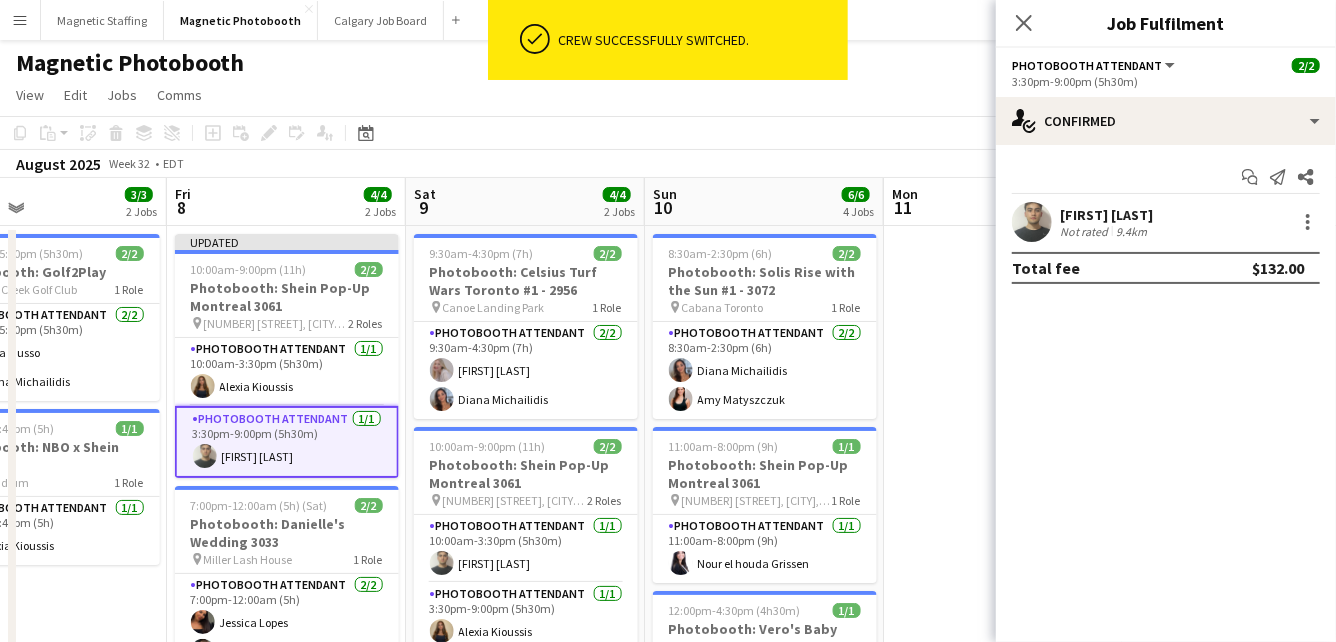 click on "August 2025   Week 32
•   EDT   Publish 1 job   Revert 1 job" 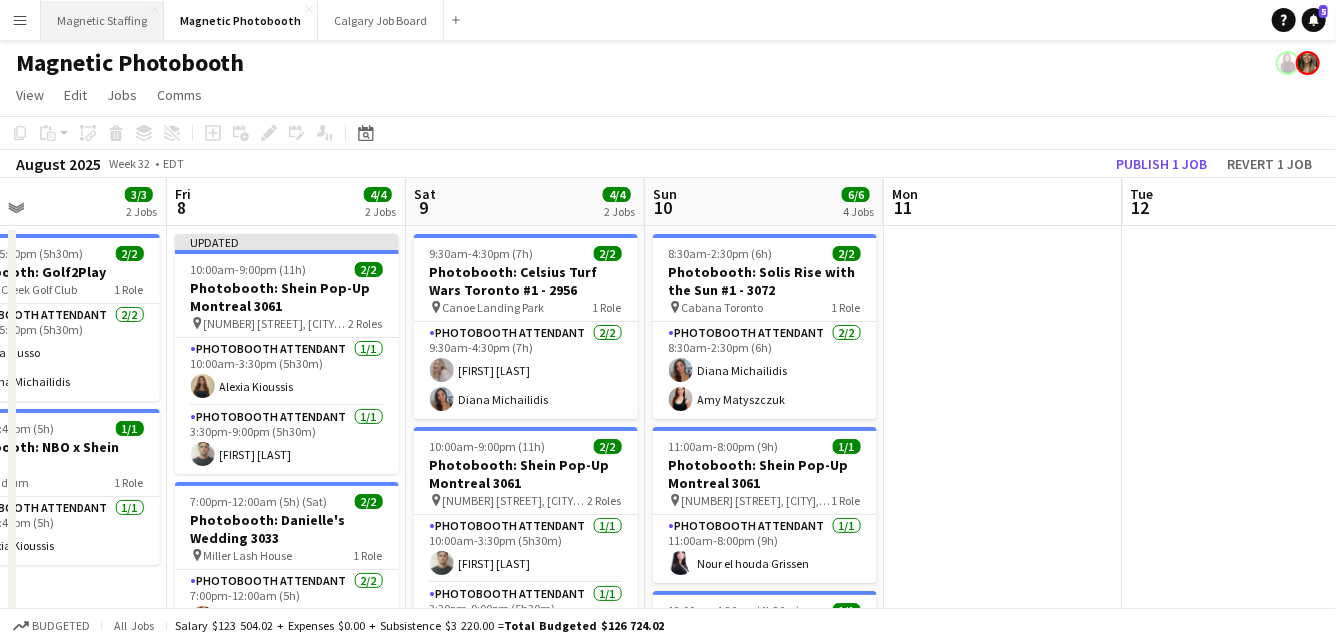 click on "Magnetic Staffing
Close" at bounding box center (102, 20) 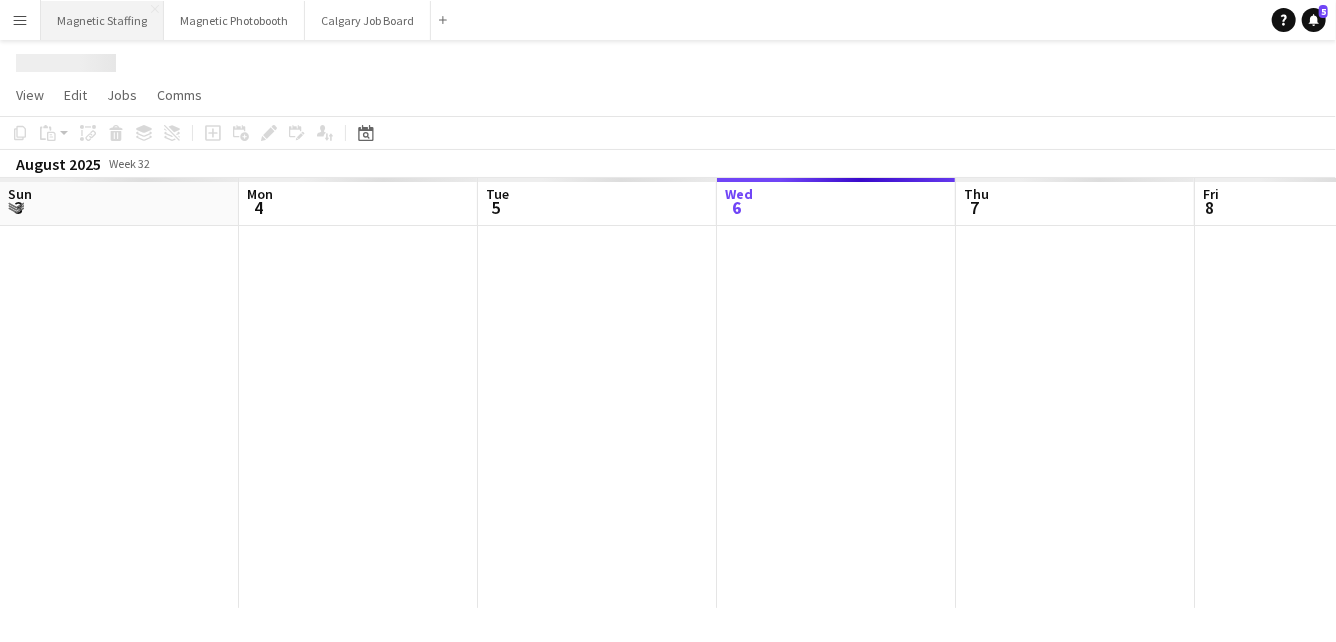 scroll, scrollTop: 0, scrollLeft: 478, axis: horizontal 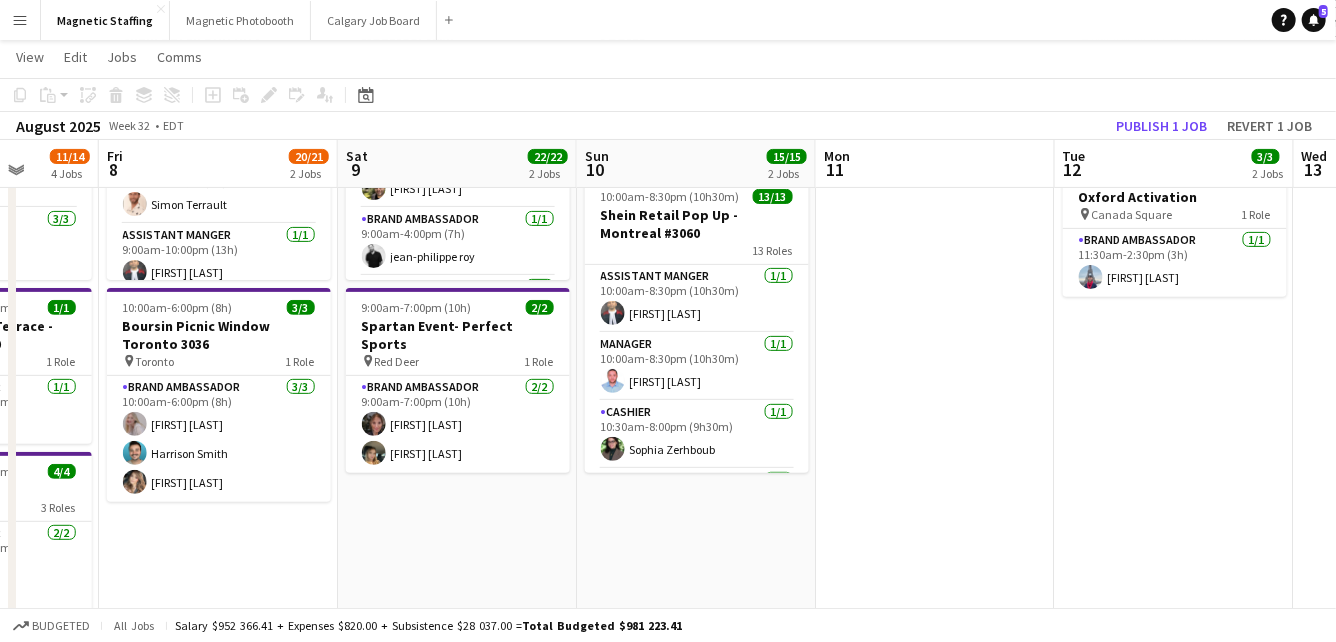 drag, startPoint x: 665, startPoint y: 338, endPoint x: 257, endPoint y: 353, distance: 408.27563 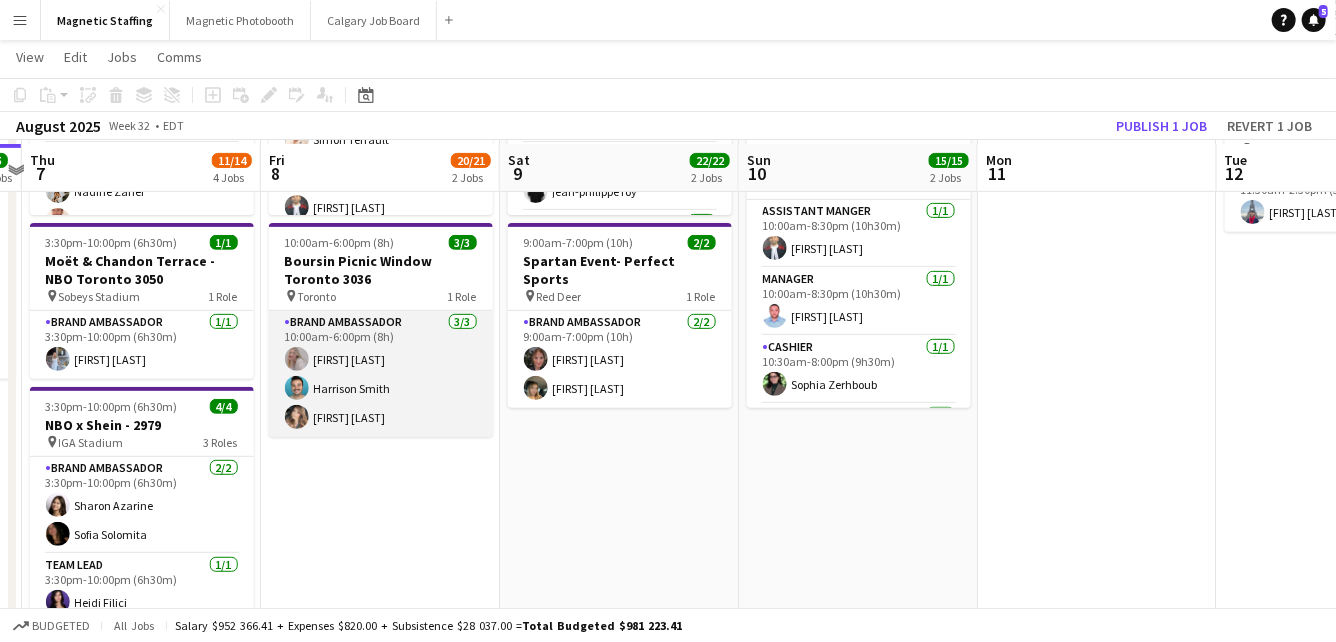 scroll, scrollTop: 0, scrollLeft: 0, axis: both 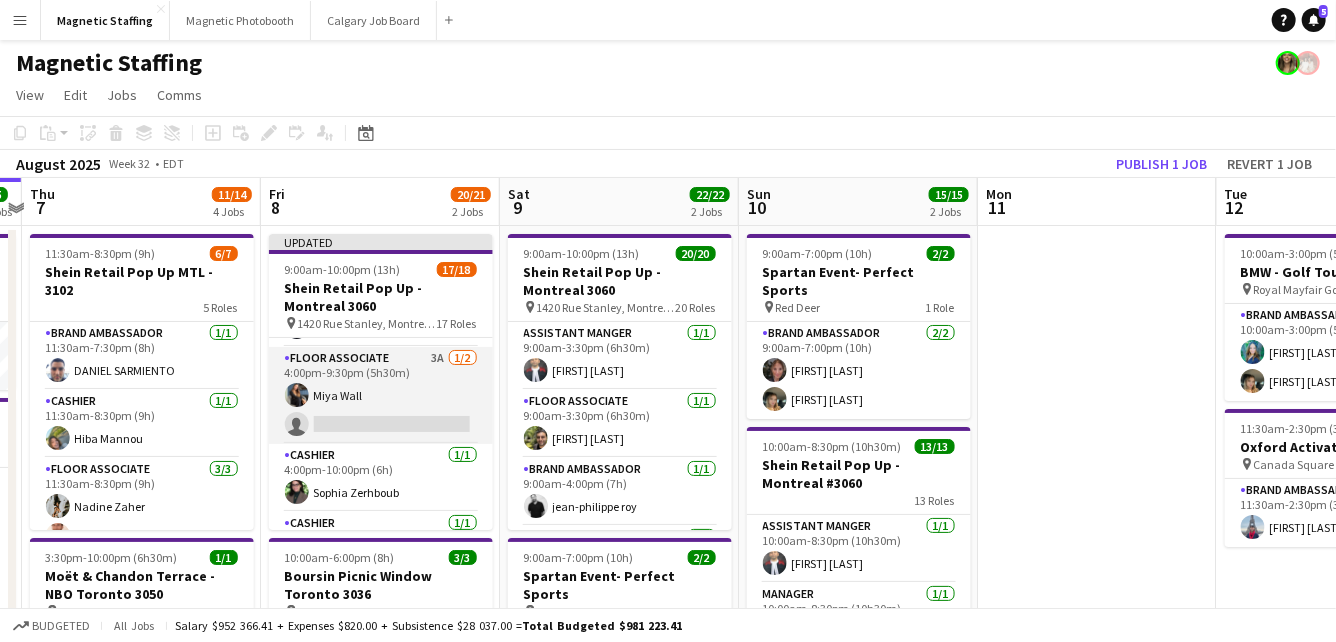 click on "Floor Associate   3A   1/2   4:00pm-9:30pm (5h30m)
Miya Wall
single-neutral-actions" at bounding box center [381, 395] 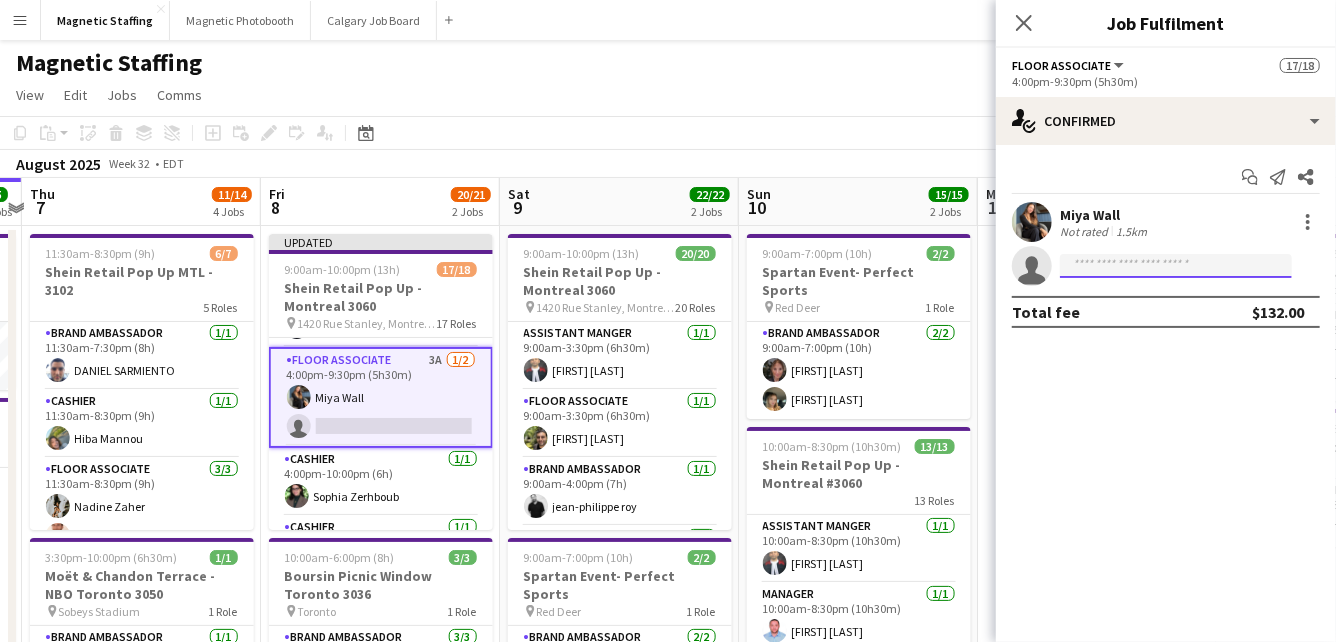 click 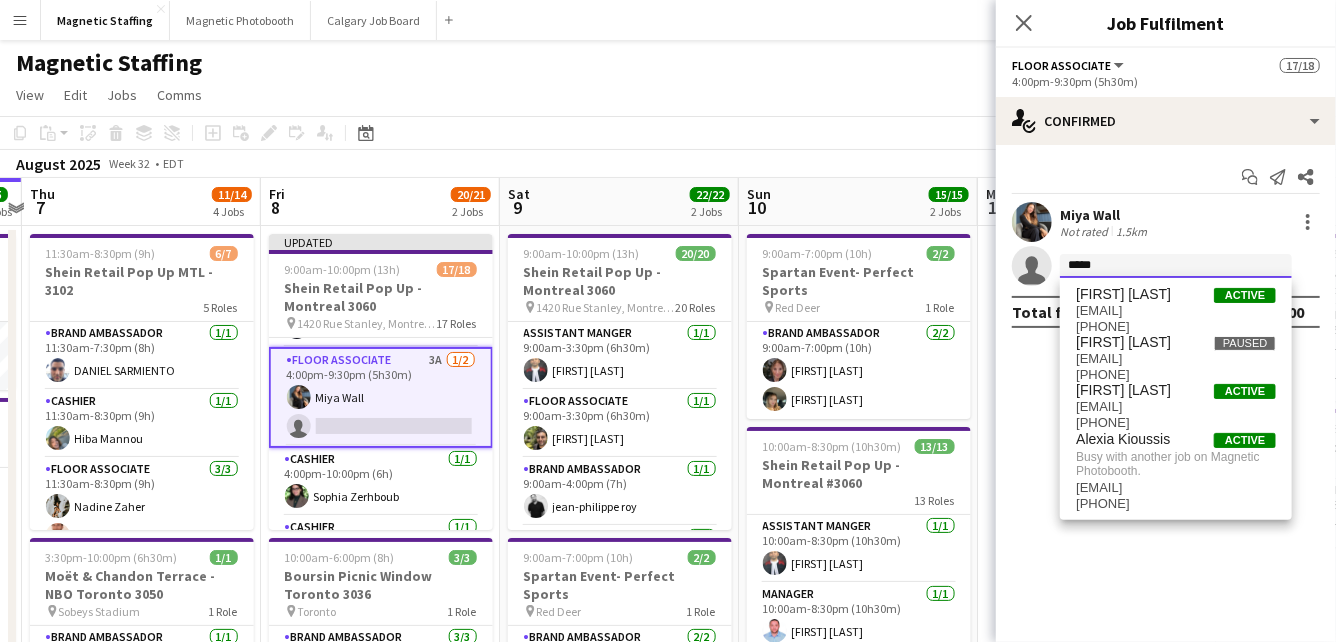 type on "*****" 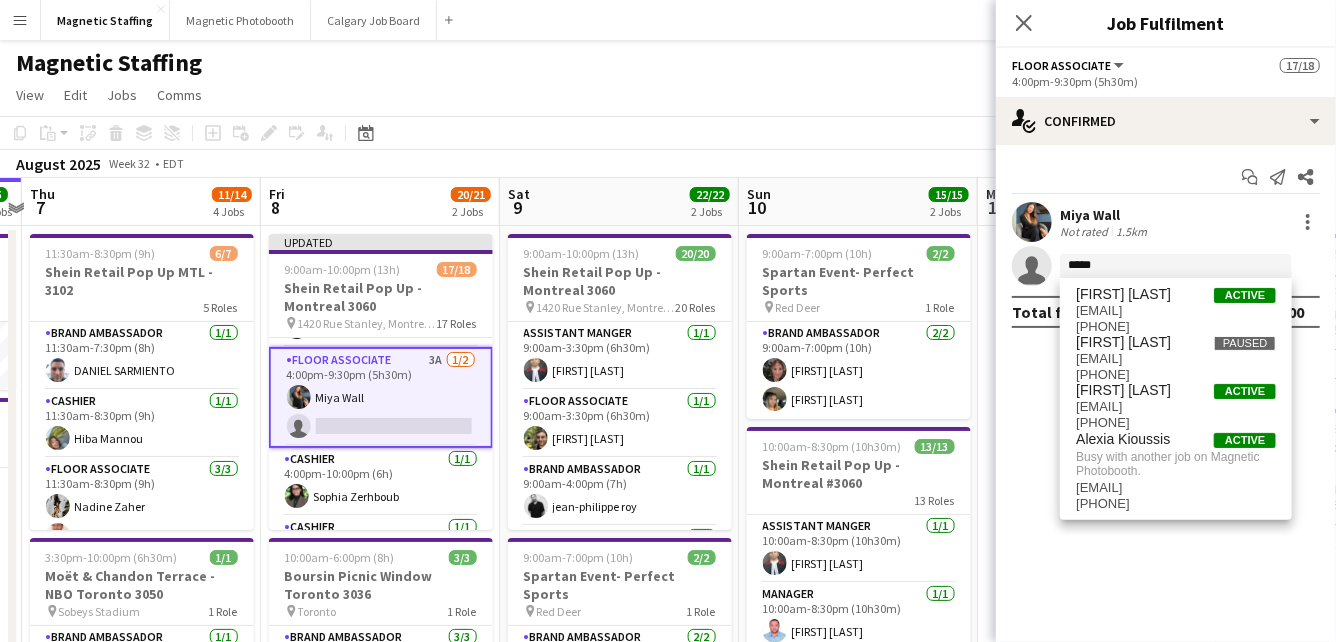 click on "Copy
Paste
Paste
Command
V Paste with crew
Command
Shift
V
Paste linked Job
Delete
Group
Ungroup
Add job
Add linked Job
Edit
Edit linked Job
Applicants
Date picker
AUG 2025 AUG 2025 Monday M Tuesday T Wednesday W Thursday T Friday F Saturday S Sunday S  AUG   1   2   3   4   5   6   7   8   9   10   11   12   13   14   15   16   17   18   19   20   21   22   23   24   25" 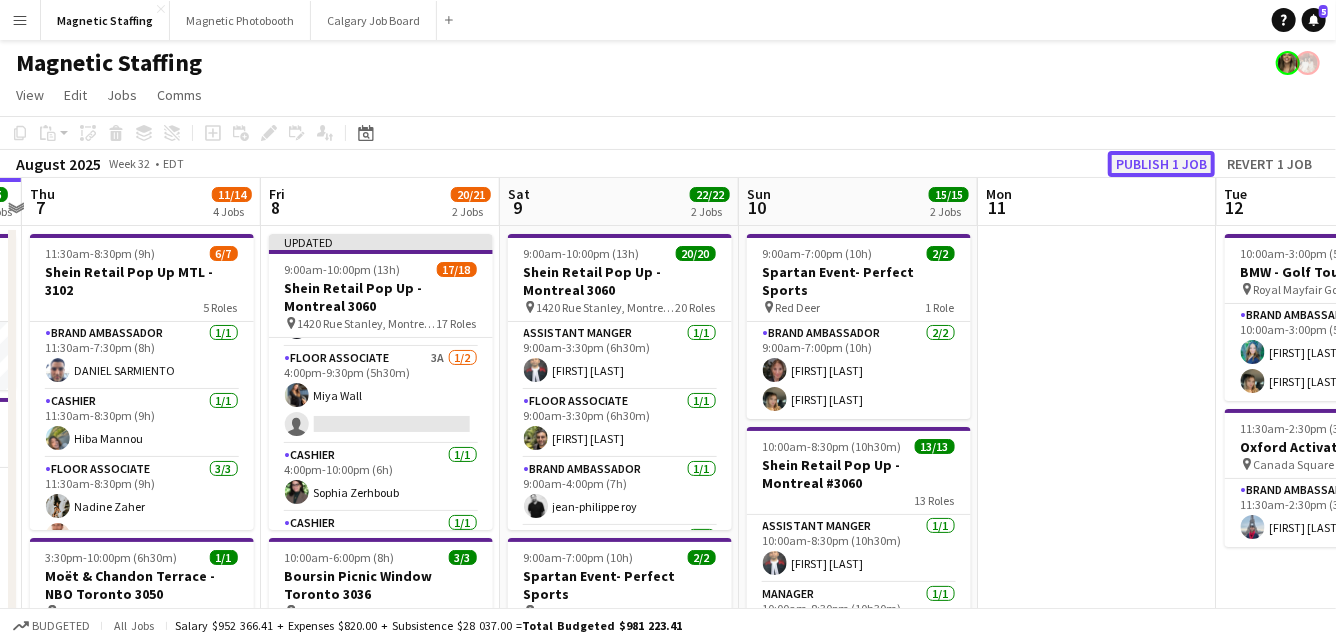 click on "Publish 1 job" 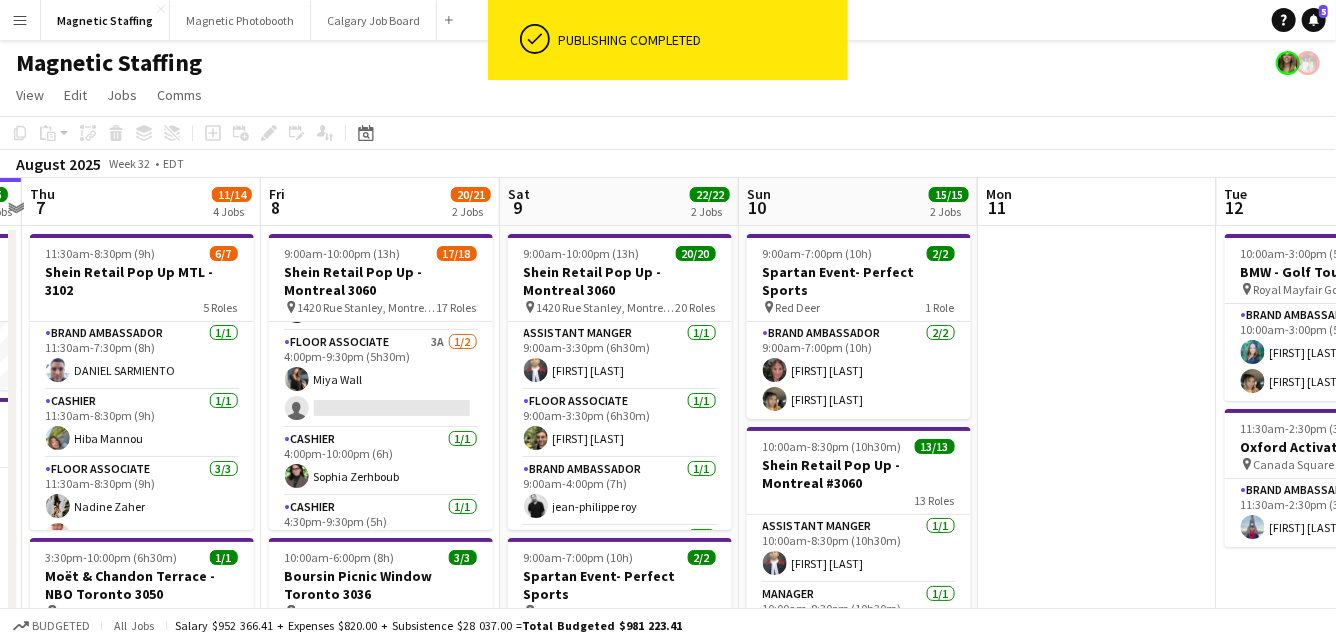 click on "Floor Associate   3A   1/2   4:00pm-9:30pm (5h30m)
Miya Wall
single-neutral-actions" at bounding box center [381, 379] 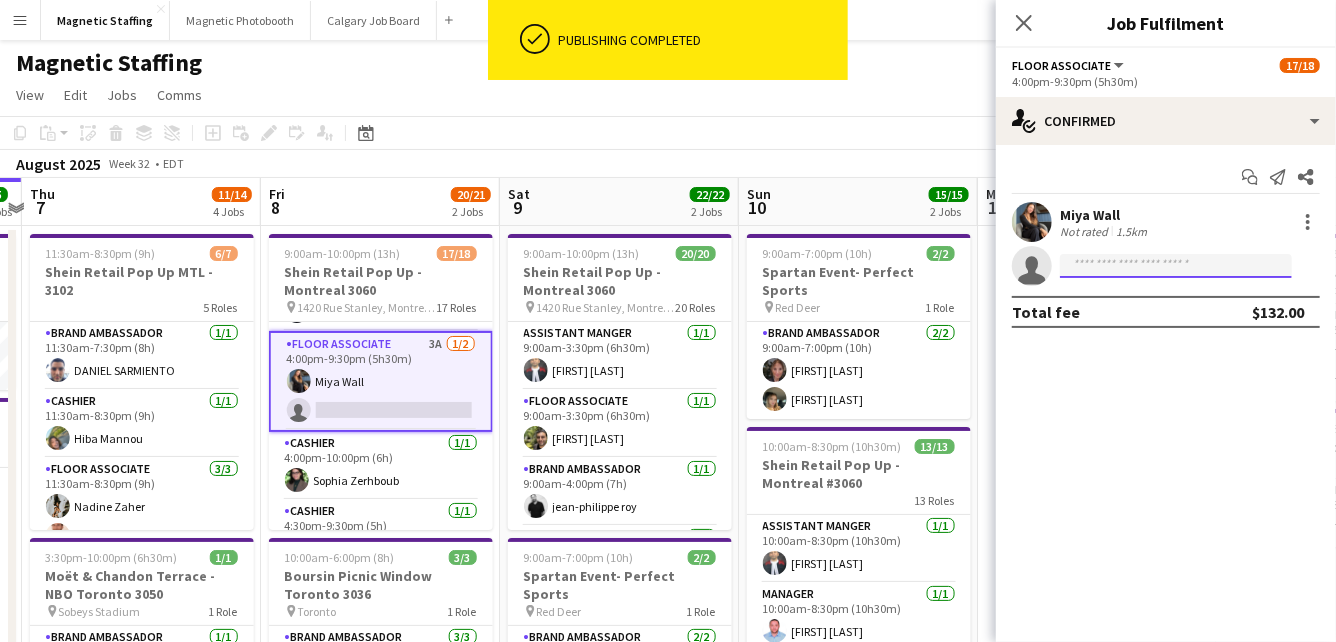 click 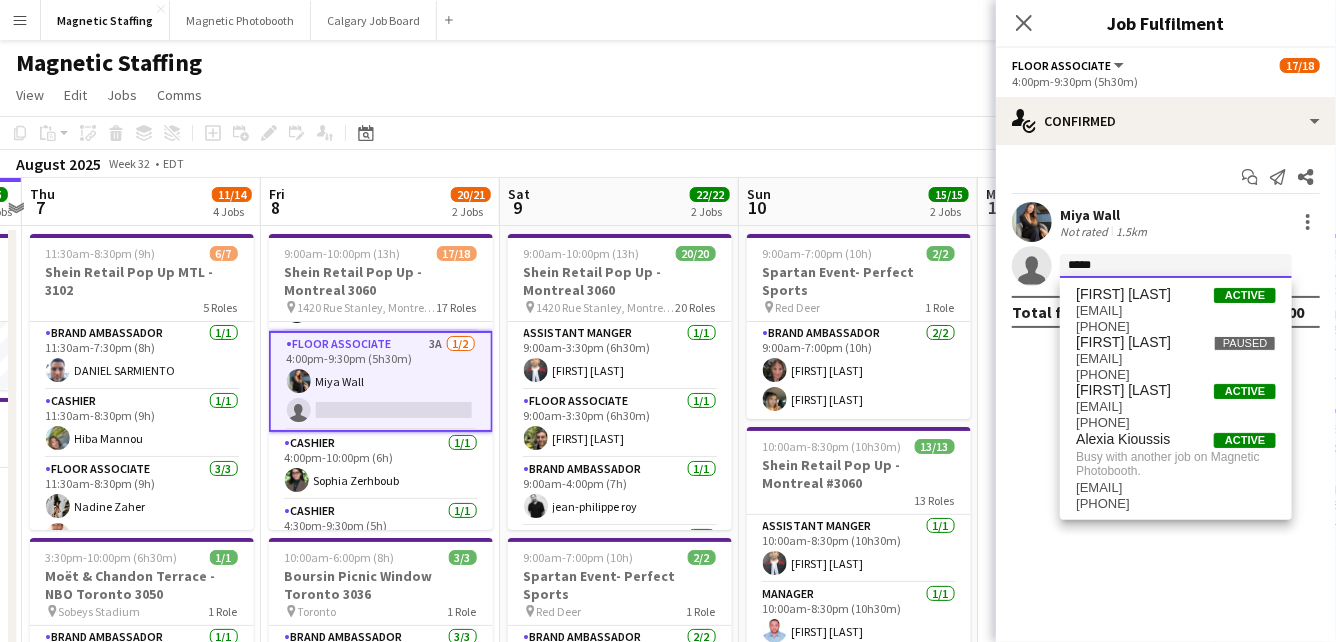 type on "*****" 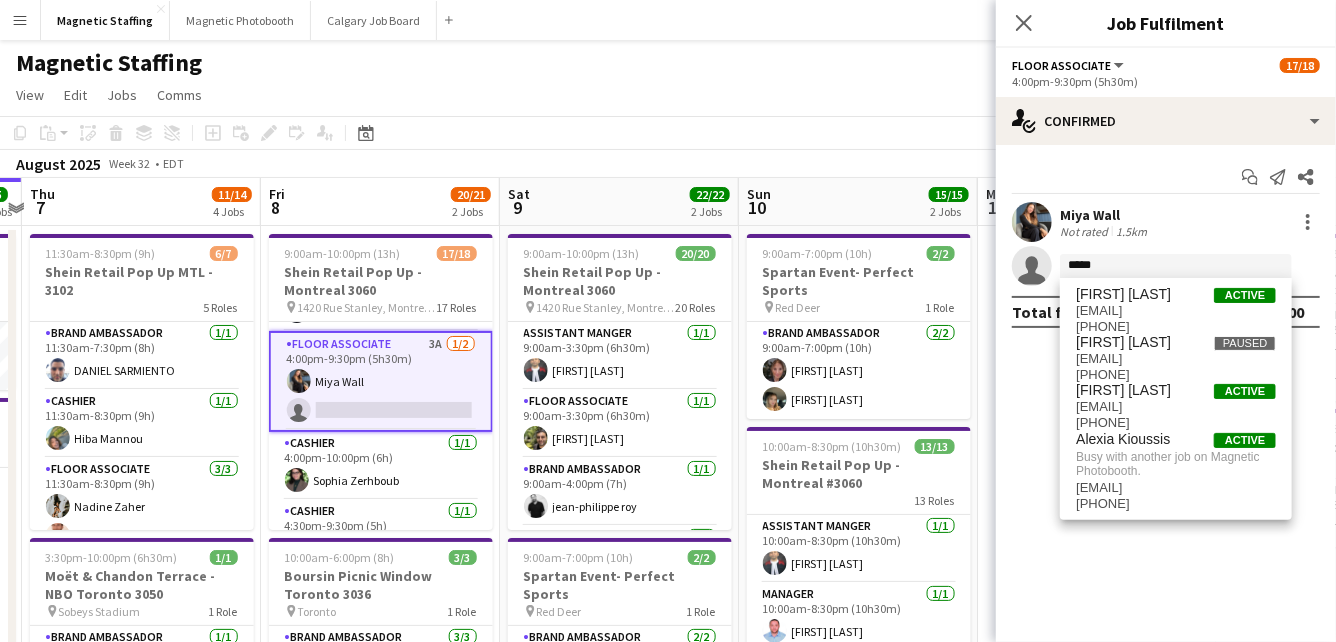 click on "check
Confirmed
Start chat
Send notification
Share
Miya Wall   Not rated   1.5km
single-neutral-actions
*****  Total fee   $132.00" 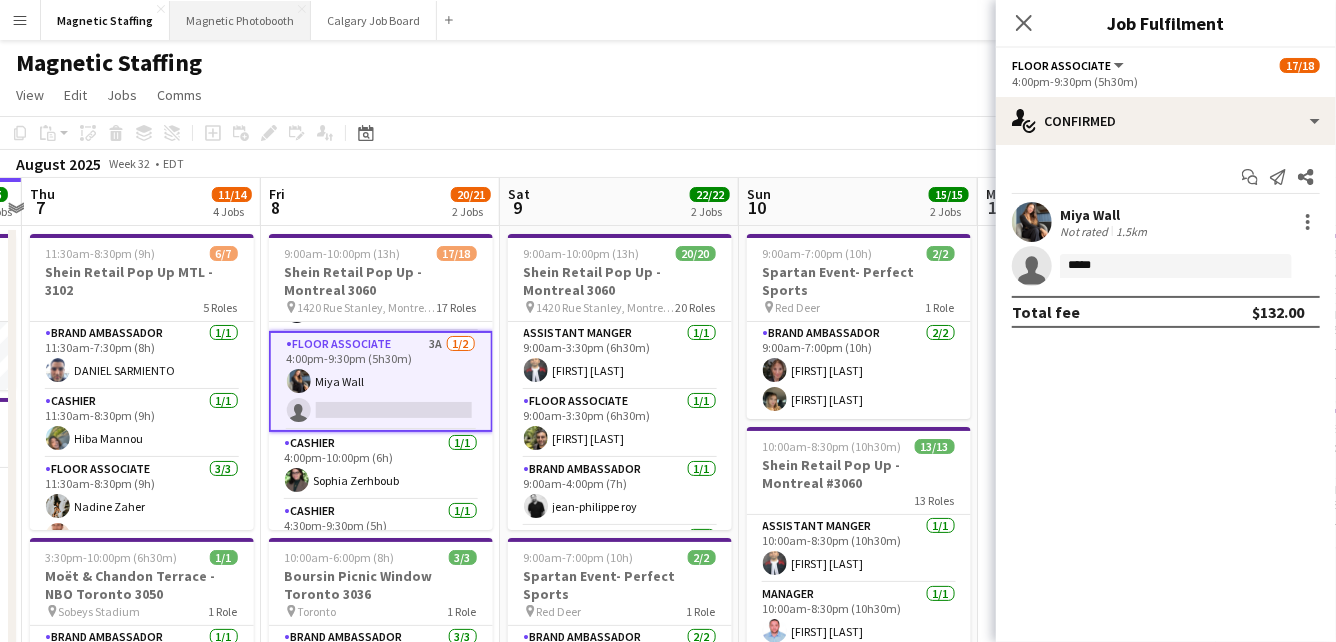 click on "Magnetic Photobooth
Close" at bounding box center (240, 20) 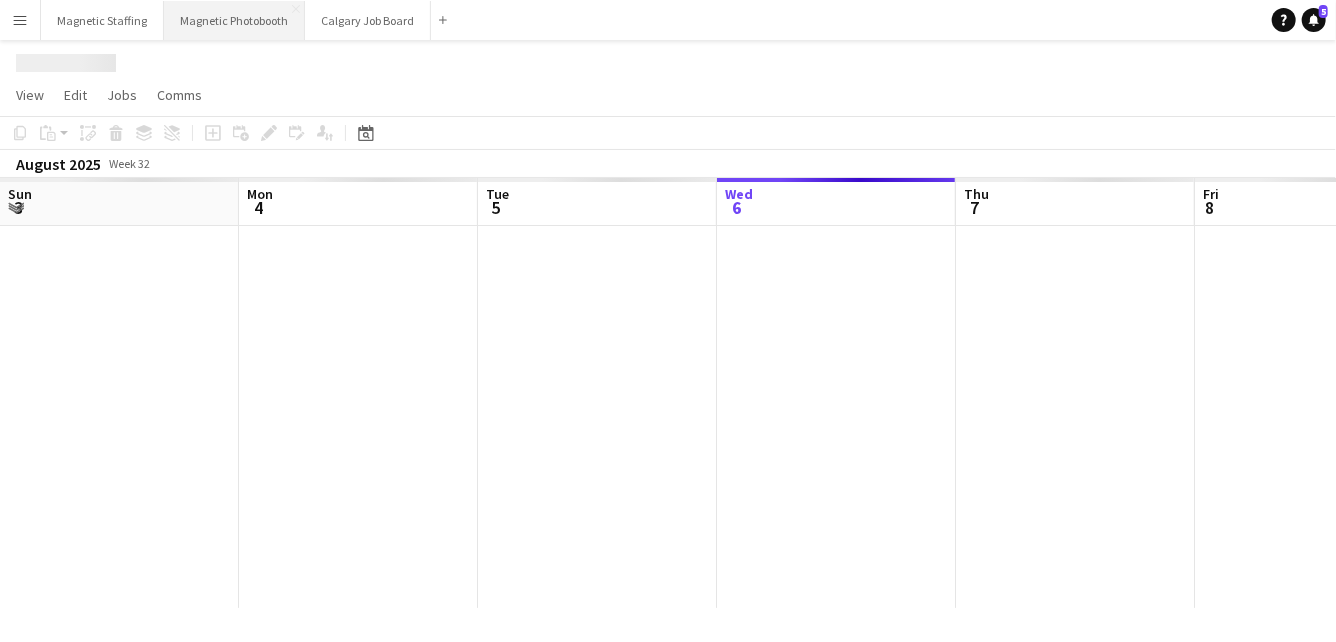 scroll, scrollTop: 0, scrollLeft: 478, axis: horizontal 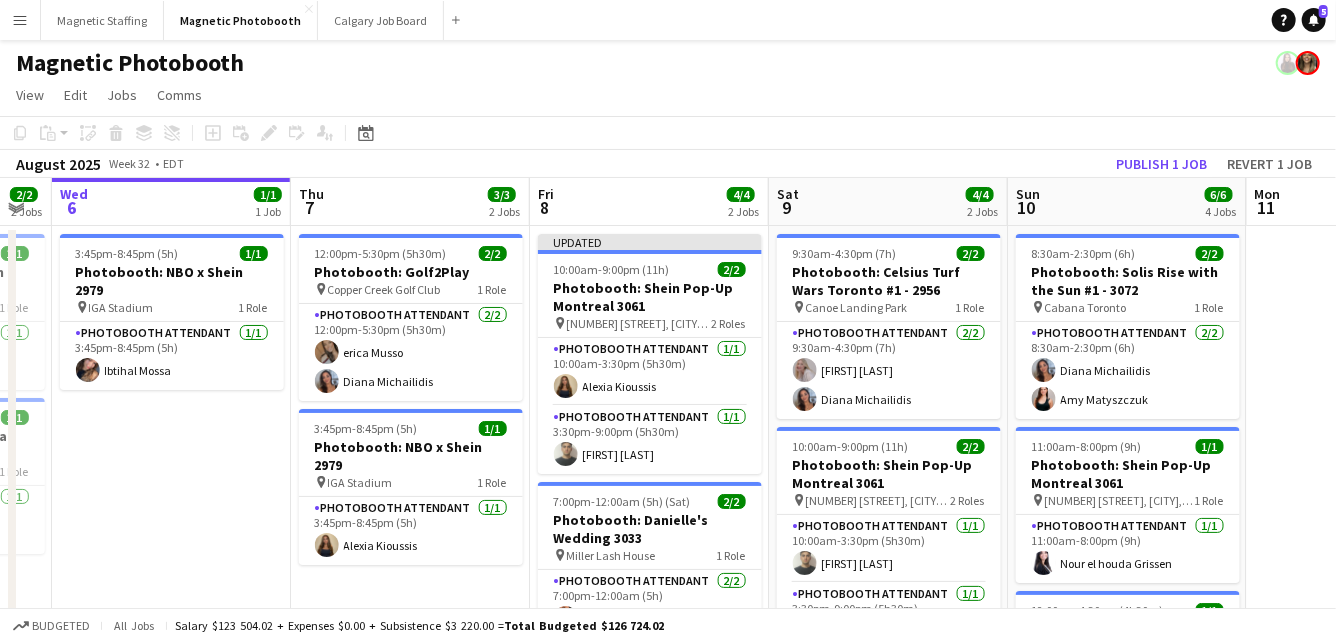 drag, startPoint x: 505, startPoint y: 391, endPoint x: 82, endPoint y: 409, distance: 423.3828 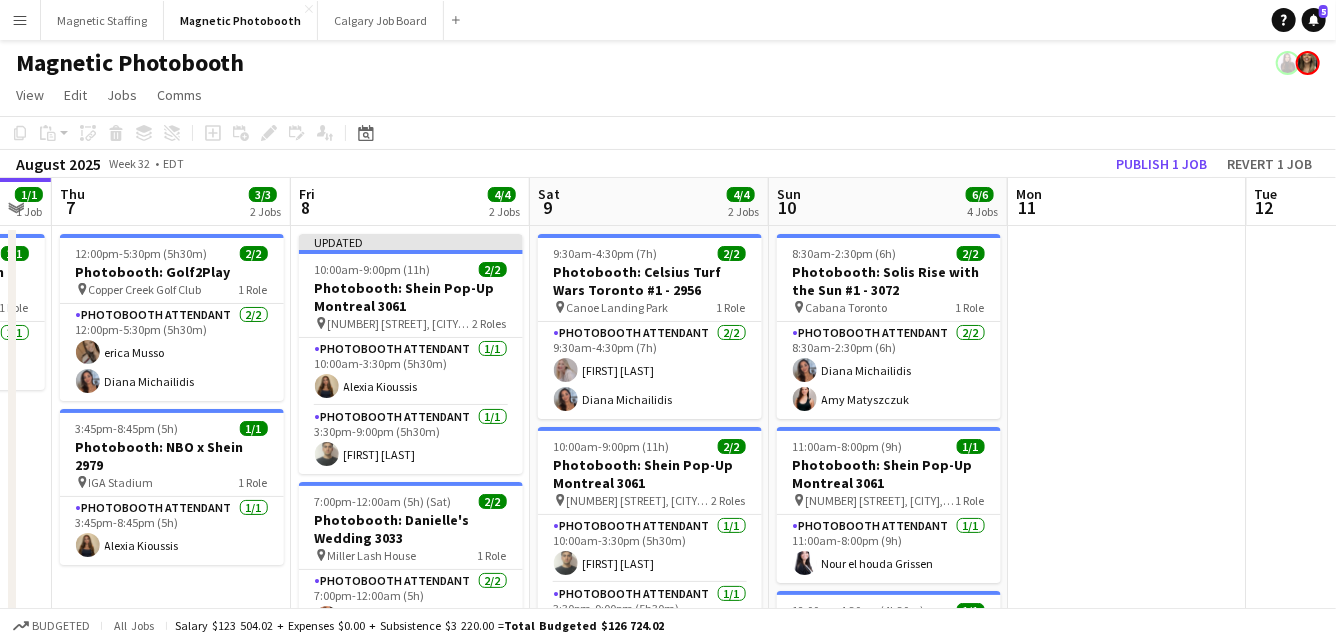 scroll, scrollTop: 0, scrollLeft: 674, axis: horizontal 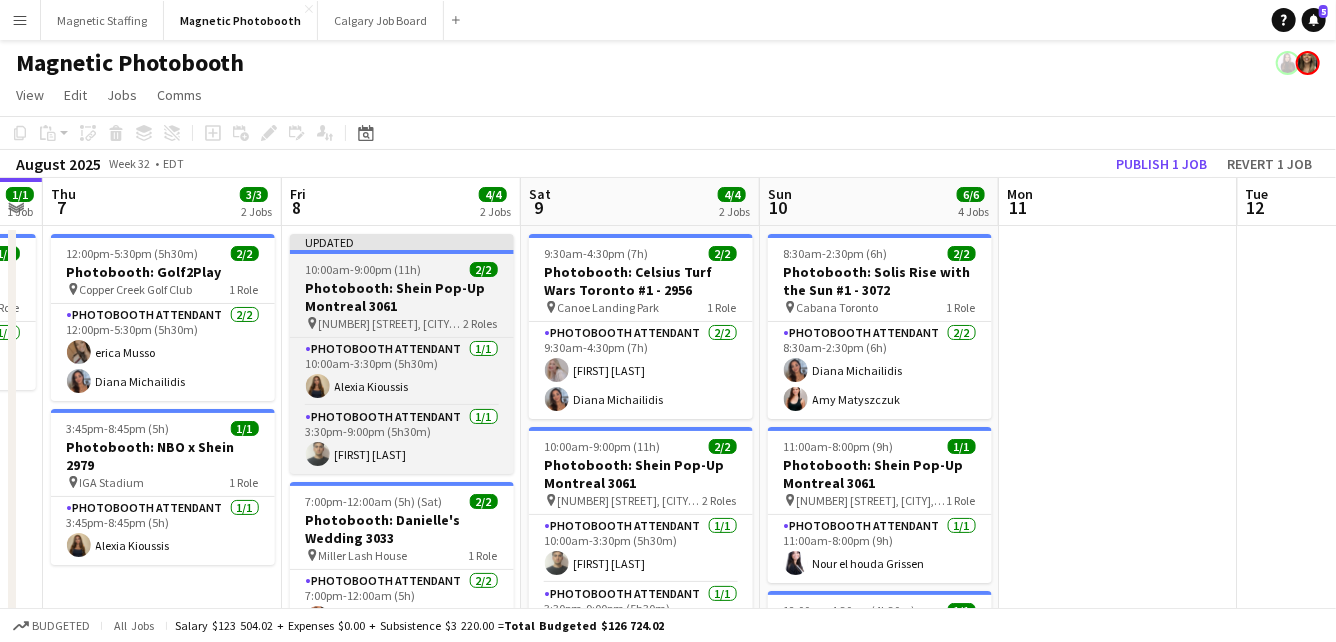 click on "Photobooth: Shein Pop-Up Montreal 3061" at bounding box center [402, 297] 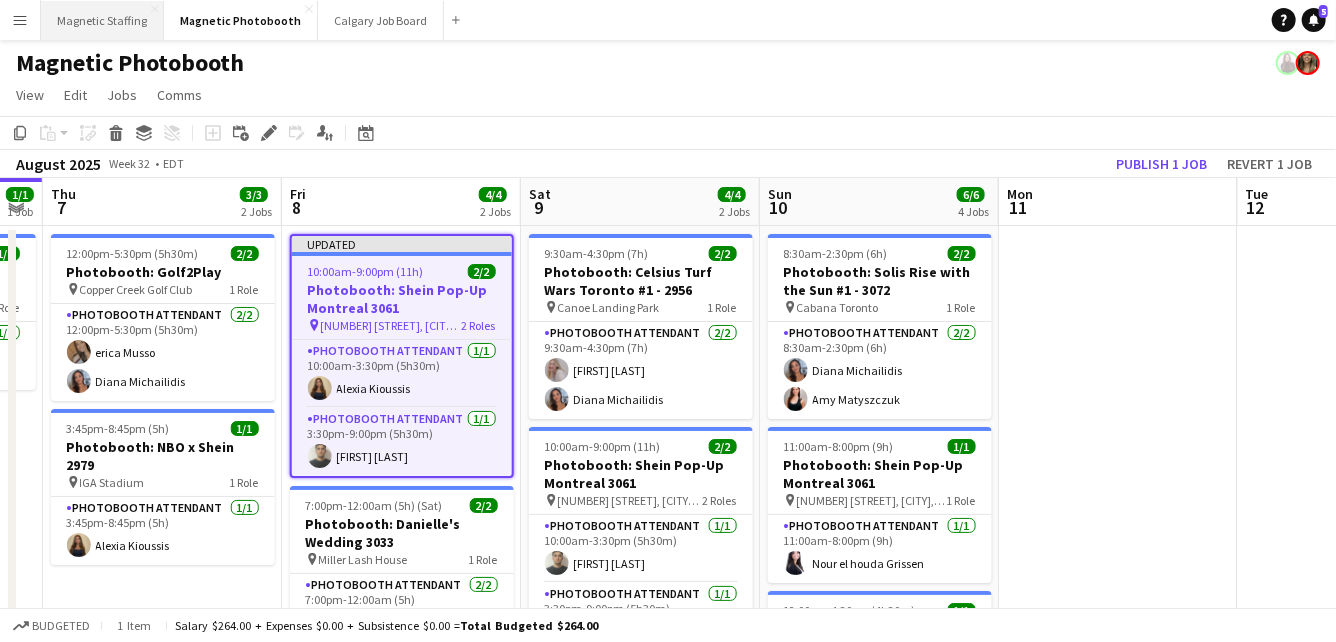 click on "Magnetic Staffing
Close" at bounding box center [102, 20] 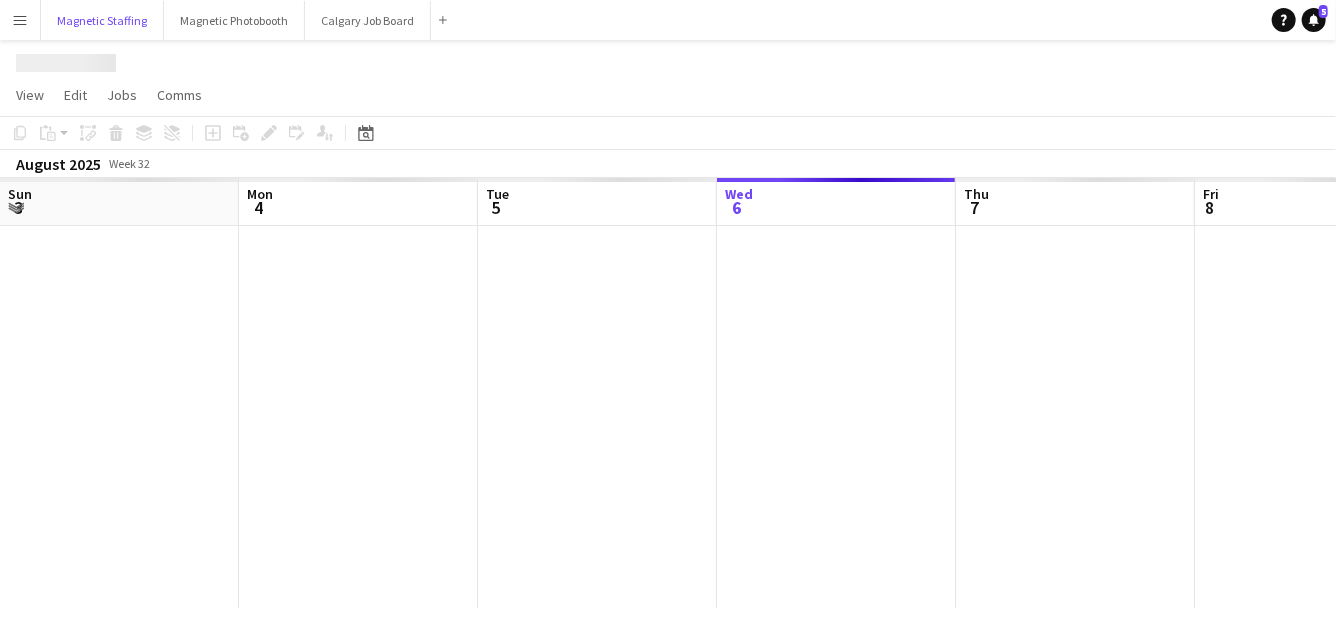 scroll, scrollTop: 0, scrollLeft: 478, axis: horizontal 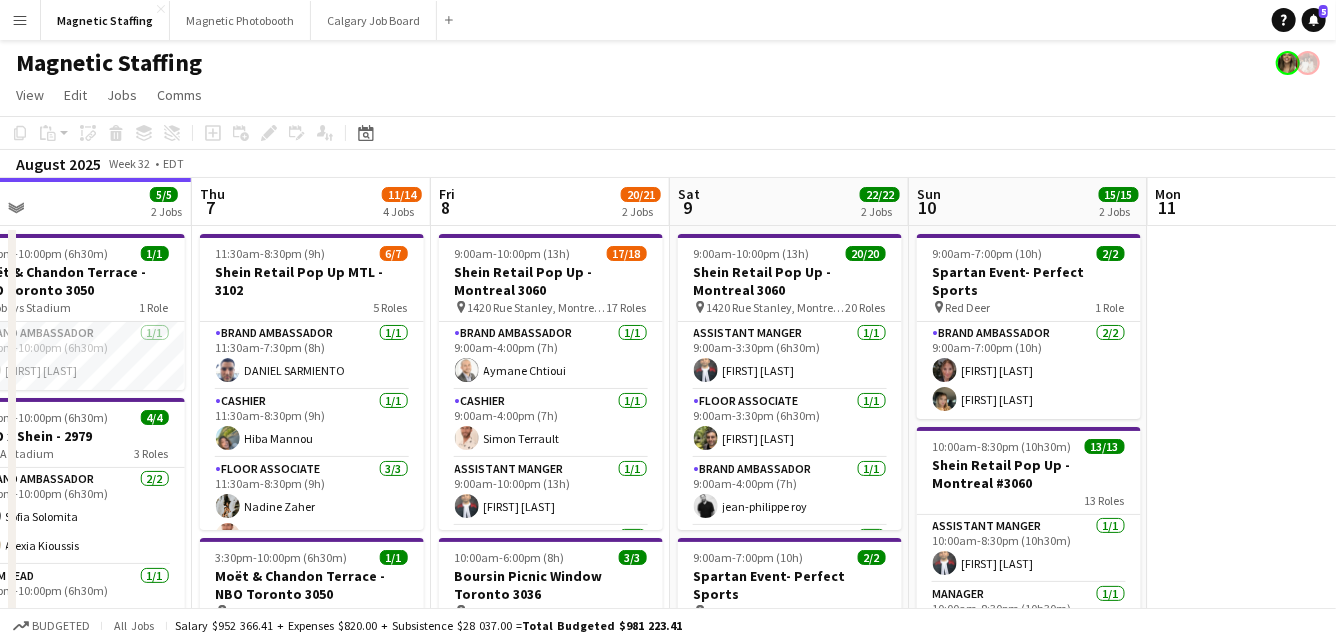 drag, startPoint x: 594, startPoint y: 398, endPoint x: 308, endPoint y: 399, distance: 286.00174 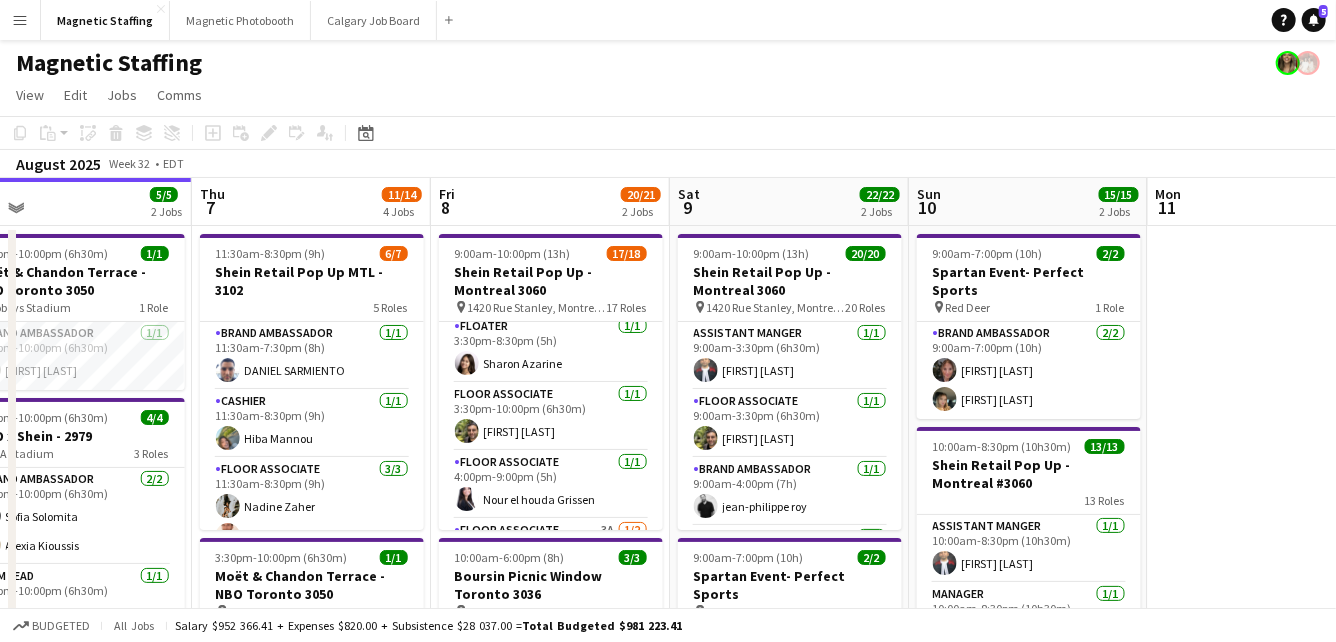 scroll, scrollTop: 912, scrollLeft: 0, axis: vertical 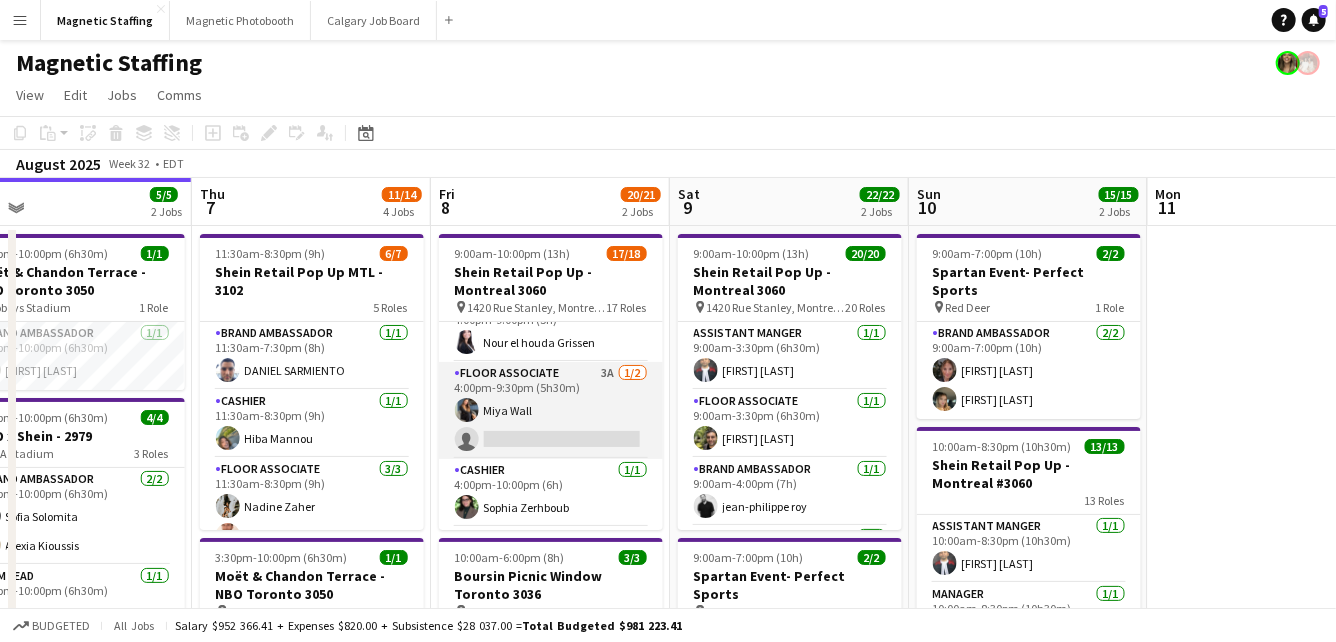 click on "Floor Associate   3A   1/2   4:00pm-9:30pm (5h30m)
Miya Wall
single-neutral-actions" at bounding box center (551, 410) 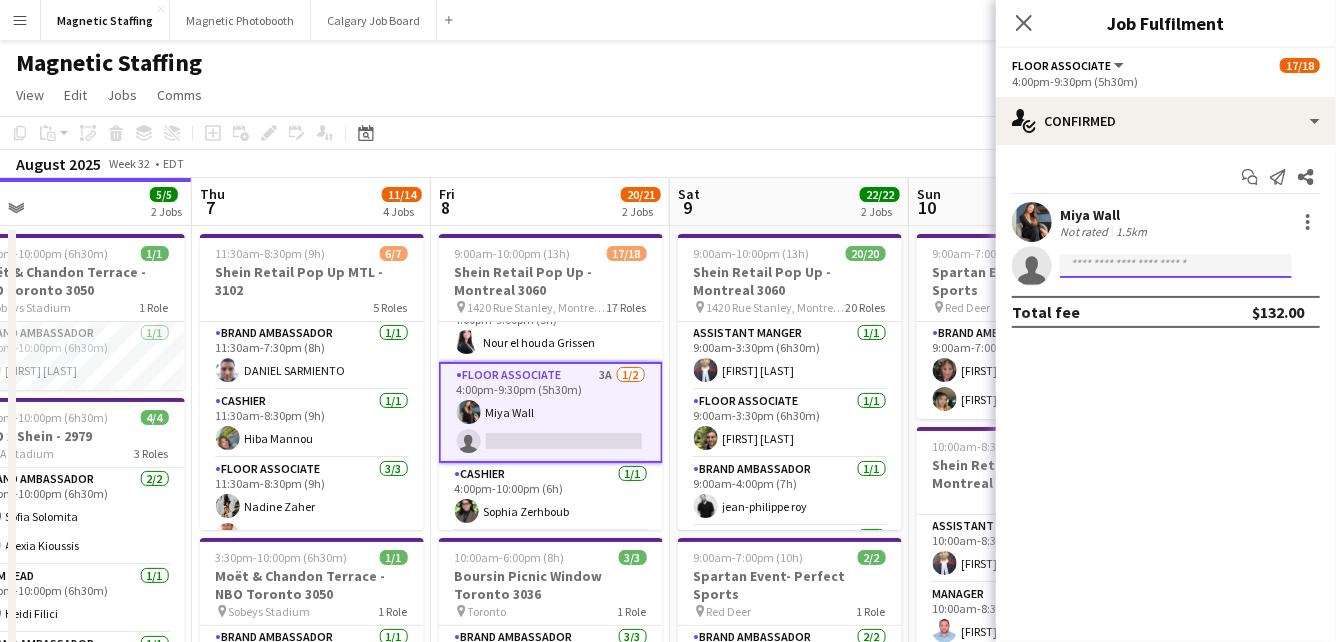 click 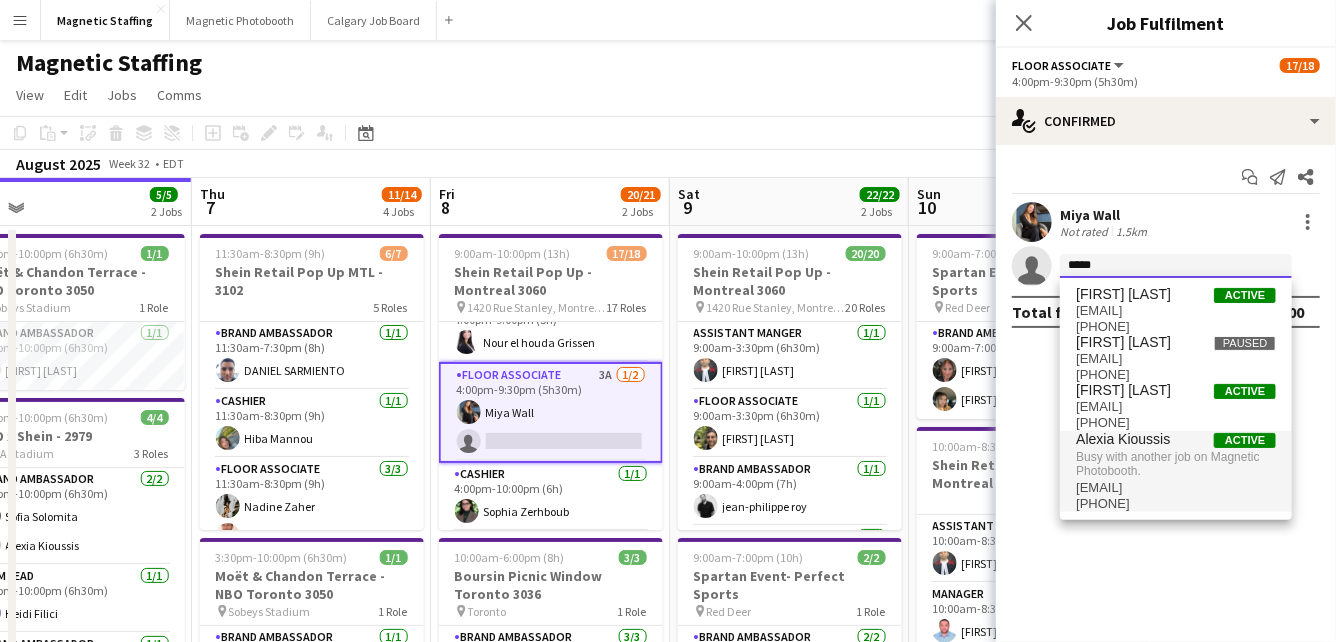 type on "*****" 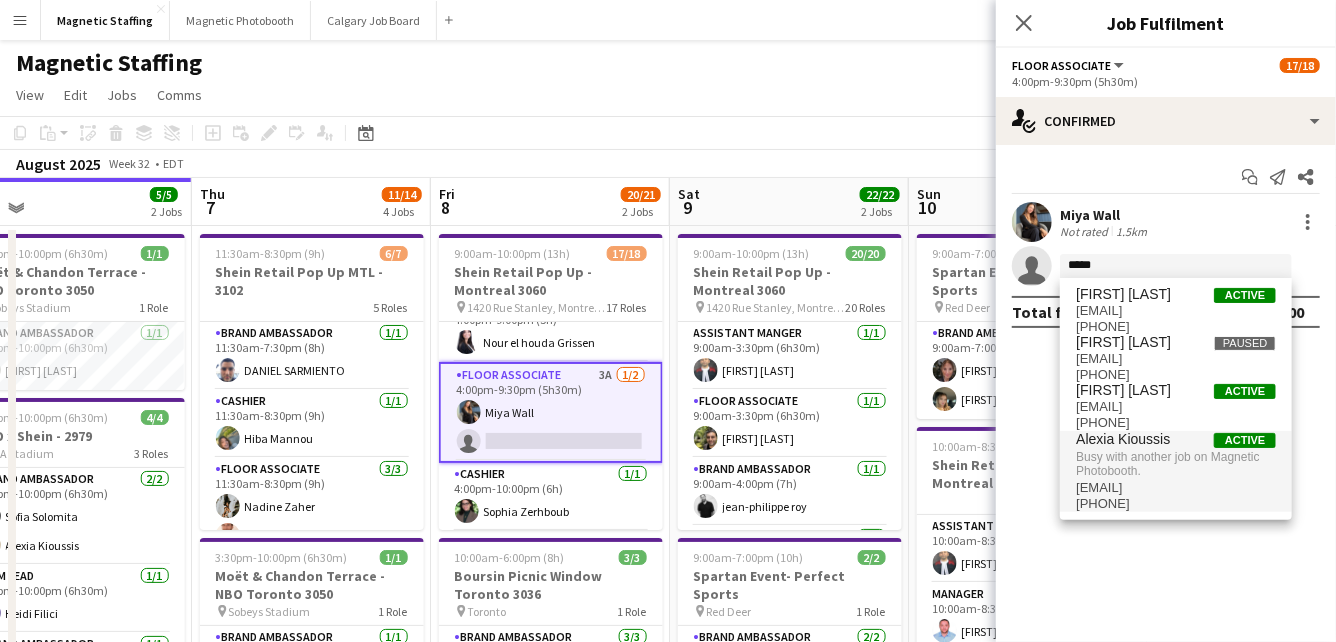 click on "[PHONE]" at bounding box center [1176, 504] 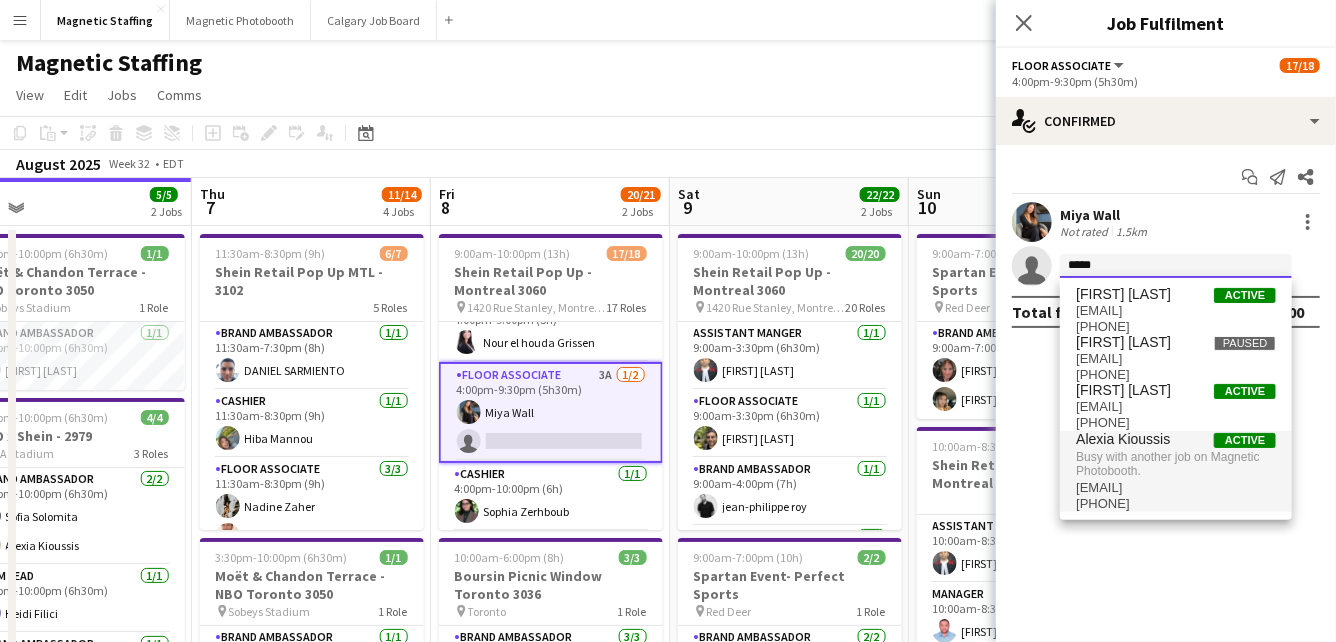 type 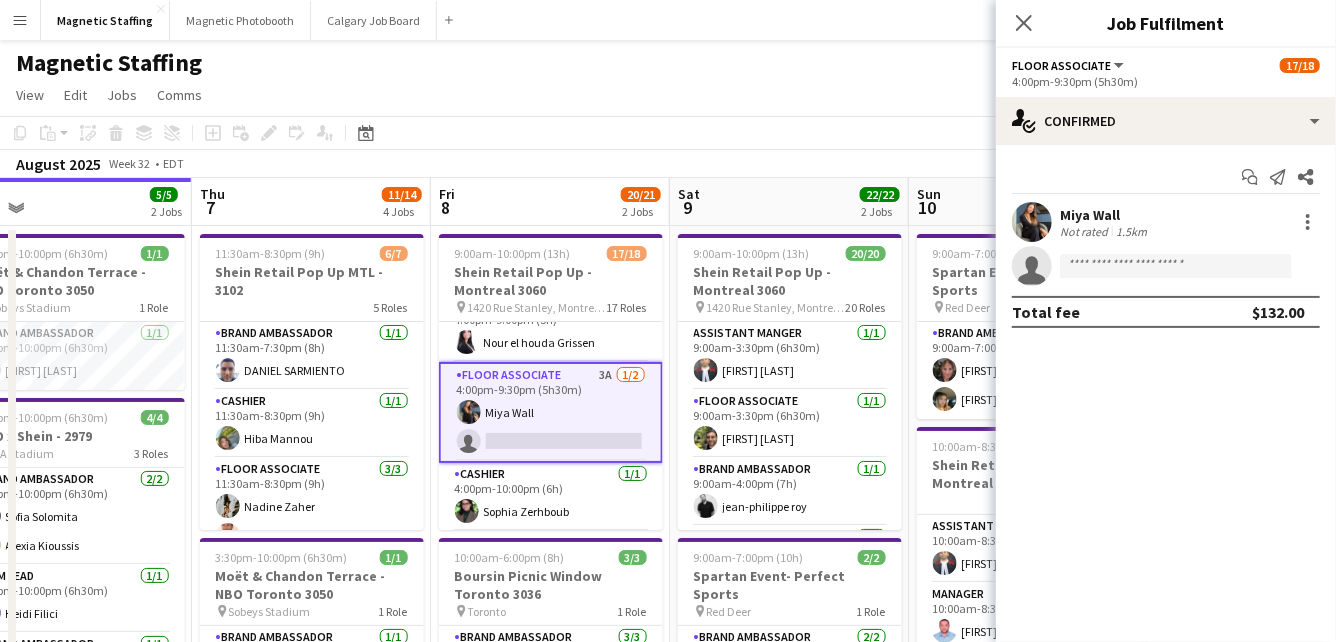 click on "View  Day view expanded Day view collapsed Month view Date picker Jump to today Expand Linked Jobs Collapse Linked Jobs  Edit  Copy
Command
C  Paste  Without Crew
Command
V With Crew
Command
Shift
V Paste as linked job  Group  Group Ungroup  Jobs  New Job Edit Job Delete Job New Linked Job Edit Linked Jobs Job fulfilment Promote Role Copy Role URL  Comms  Notify confirmed crew Create chat" 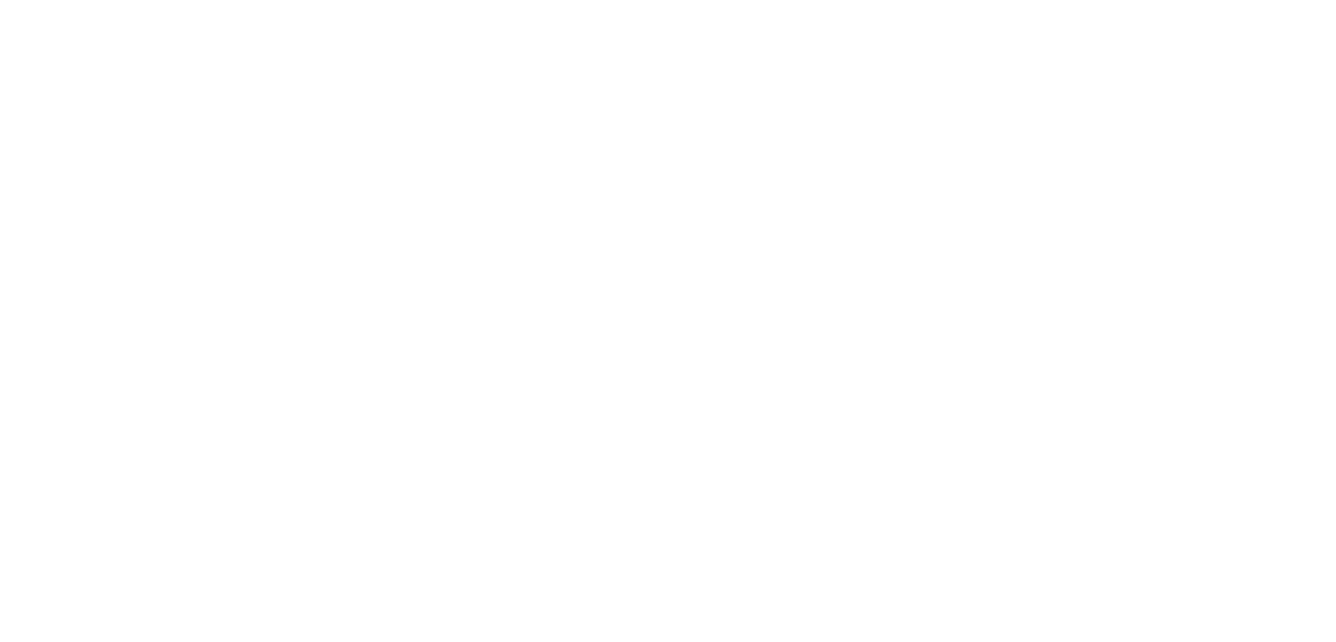 scroll, scrollTop: 0, scrollLeft: 0, axis: both 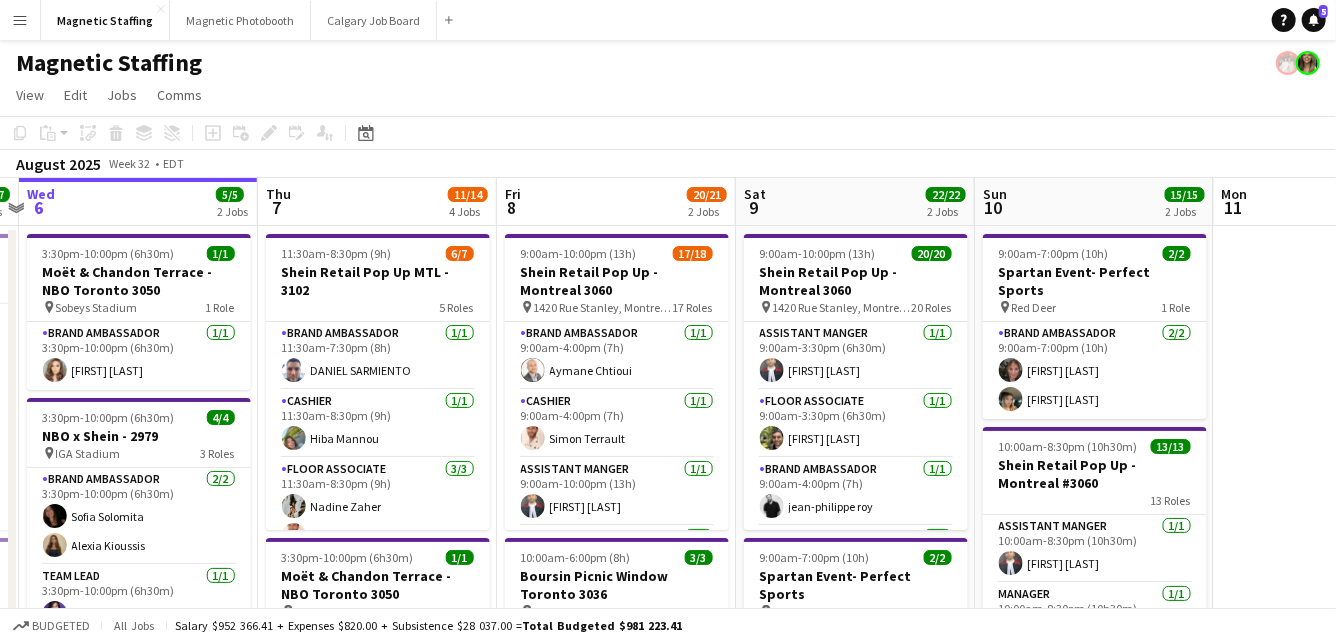 drag, startPoint x: 719, startPoint y: 364, endPoint x: 486, endPoint y: 362, distance: 233.00859 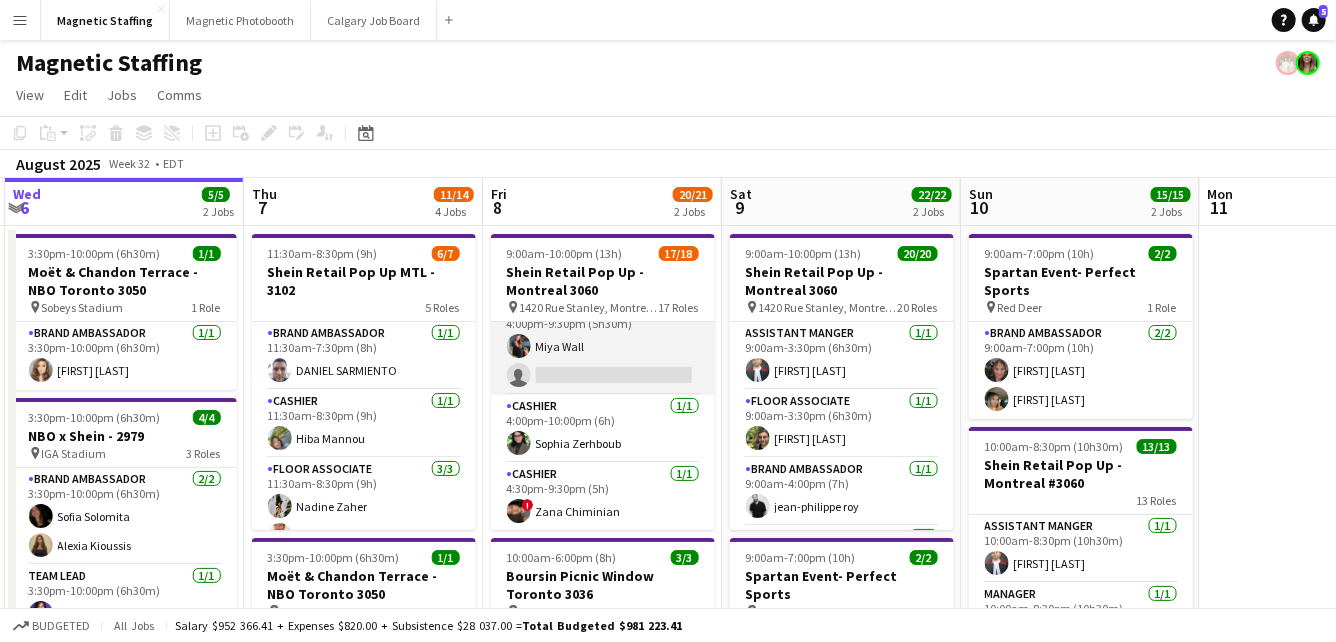 click on "Floor Associate   3A   1/2   4:00pm-9:30pm (5h30m)
Miya Wall
single-neutral-actions" at bounding box center [603, 346] 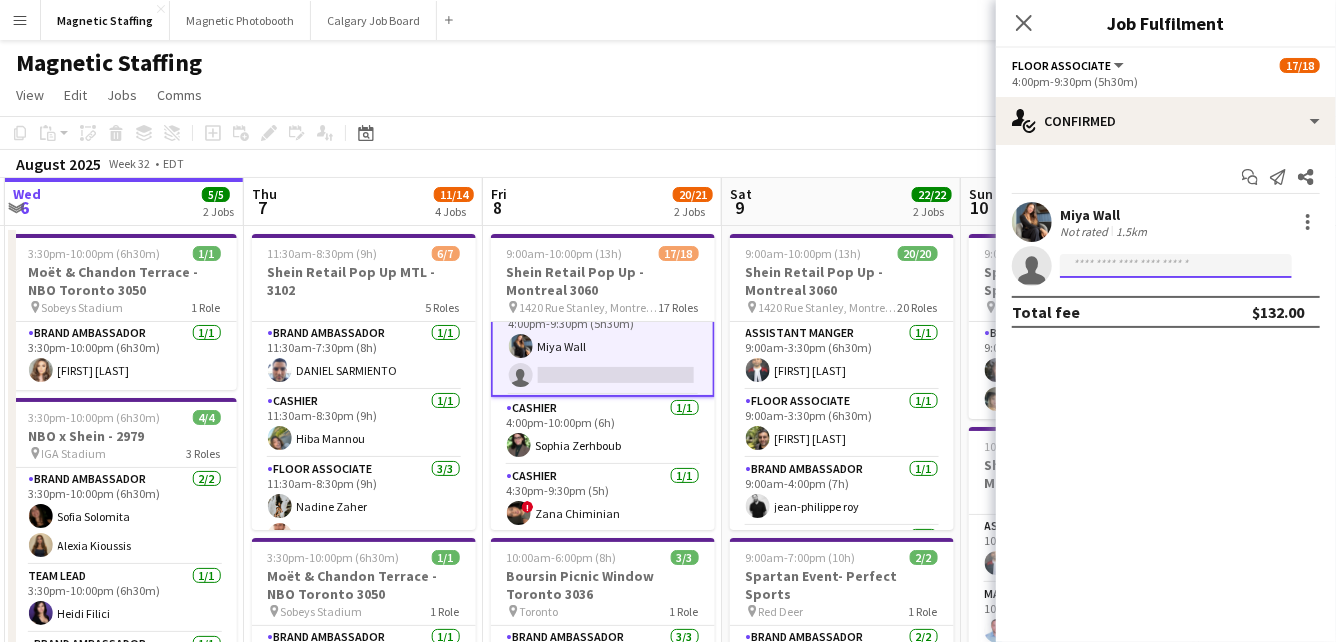 click 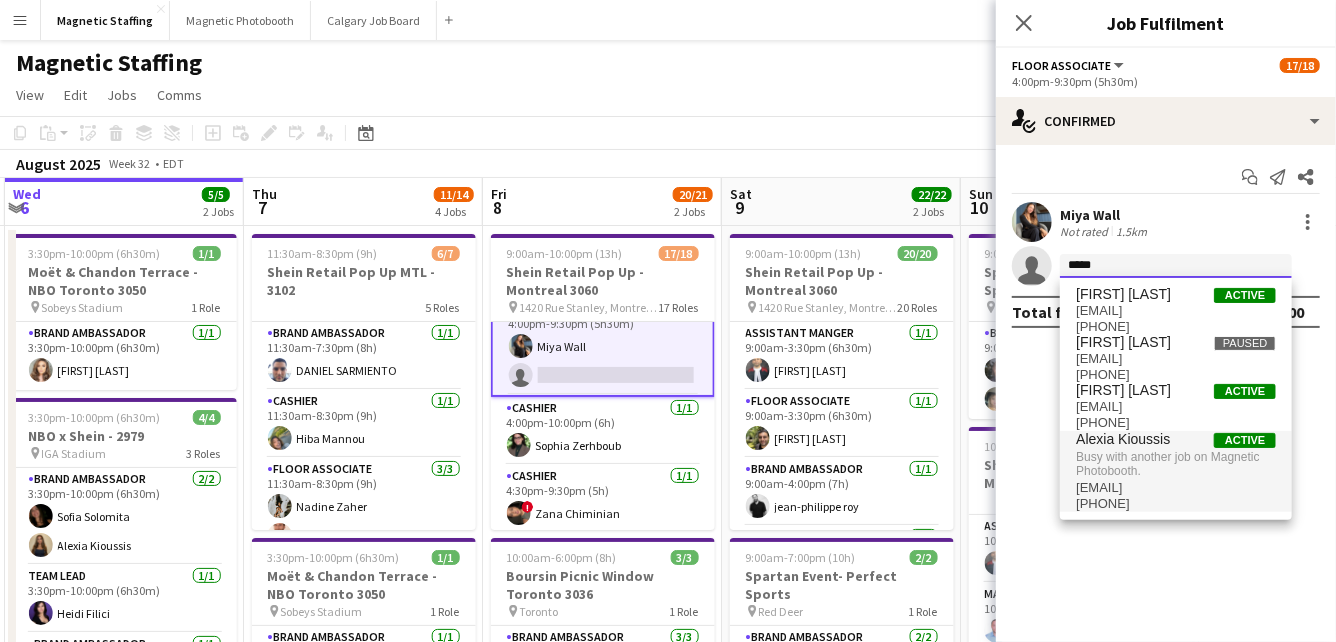 type on "*****" 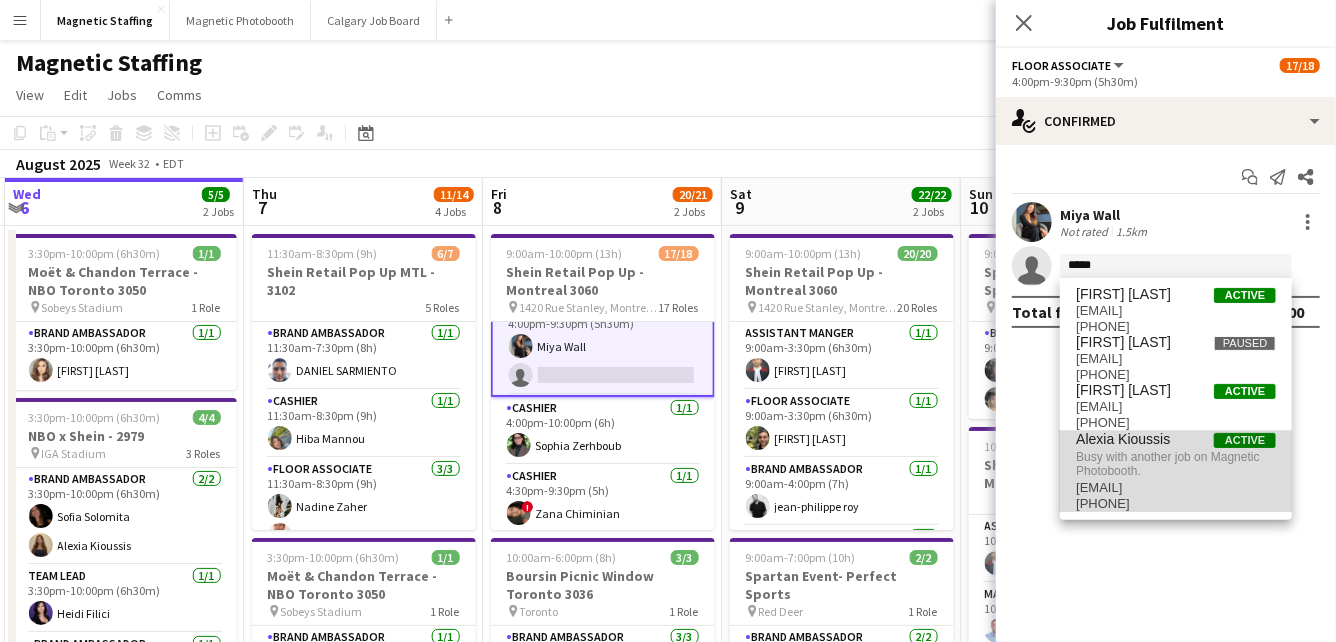 click on "[PHONE]" at bounding box center [1176, 504] 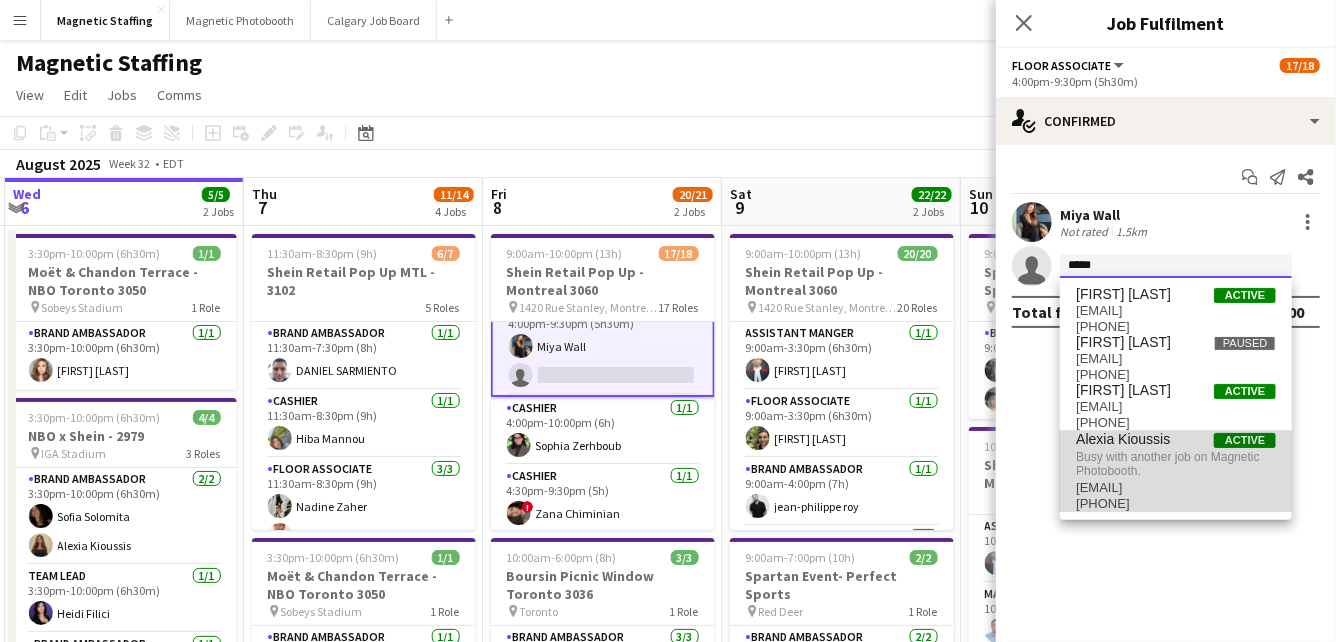 type 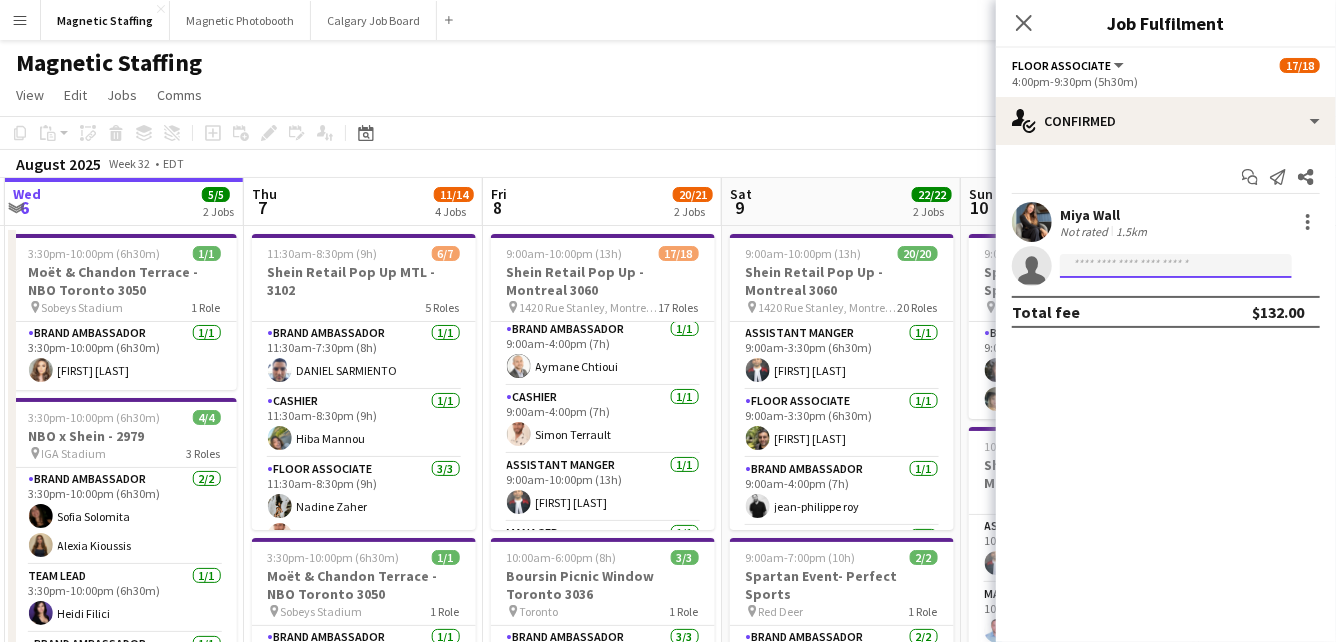scroll, scrollTop: 0, scrollLeft: 0, axis: both 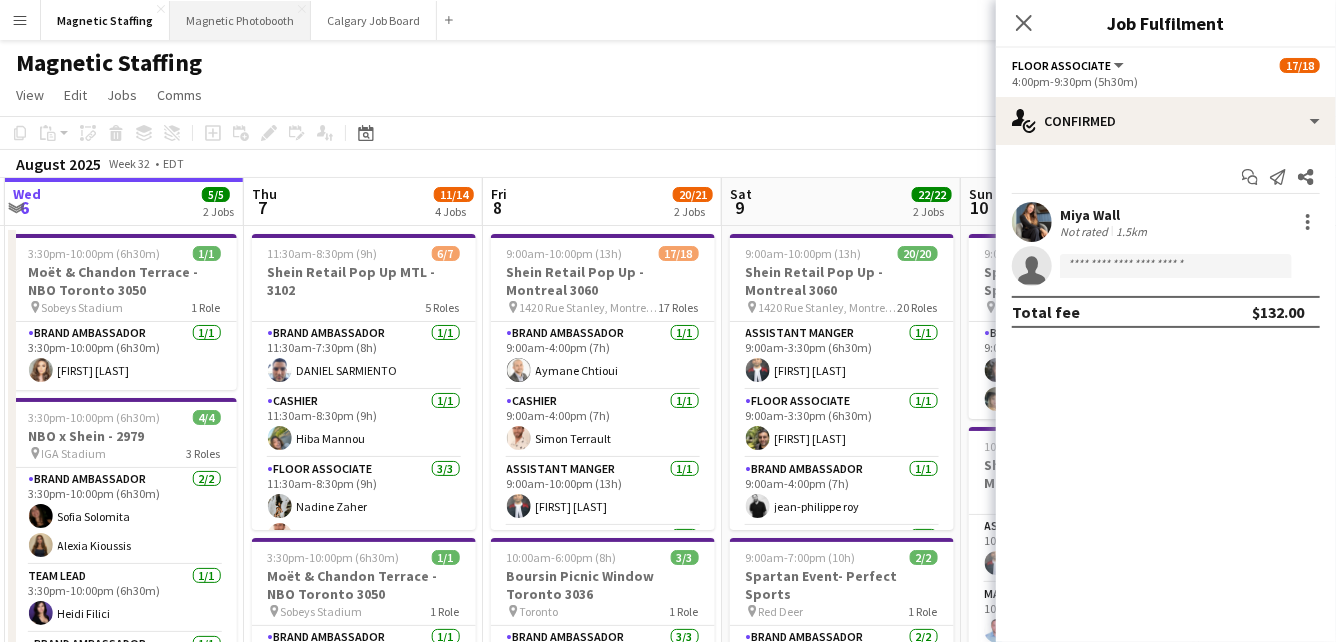 click on "Magnetic Photobooth
Close" at bounding box center [240, 20] 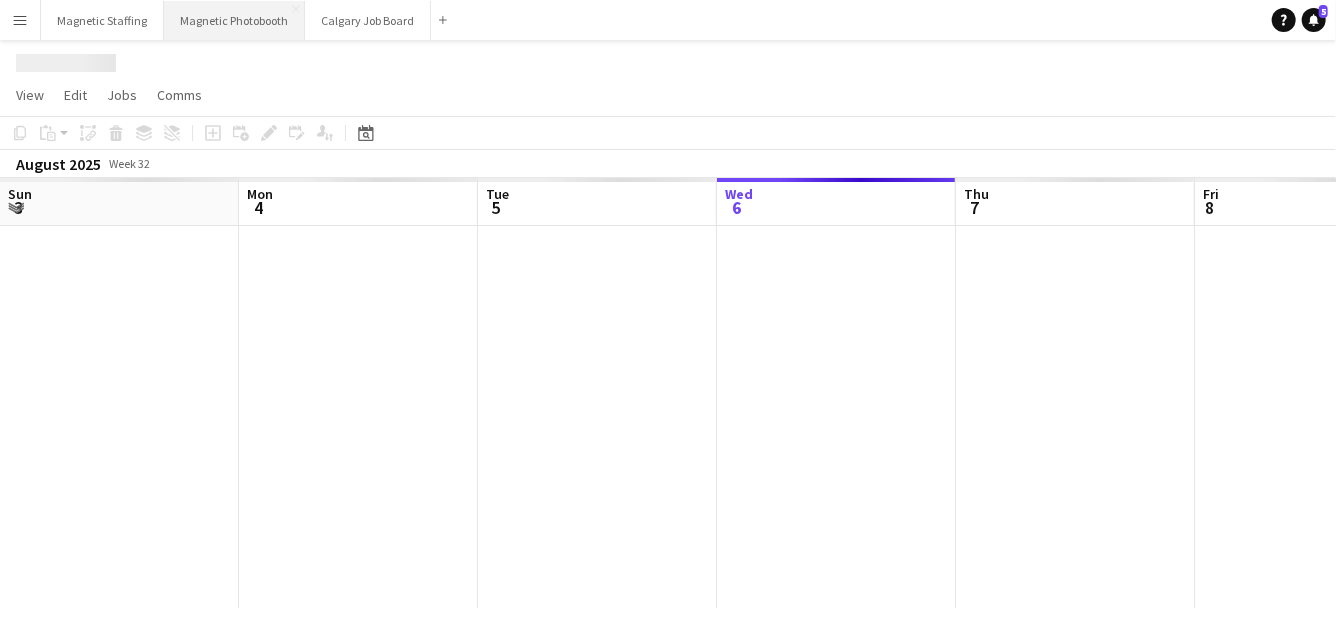 scroll, scrollTop: 0, scrollLeft: 478, axis: horizontal 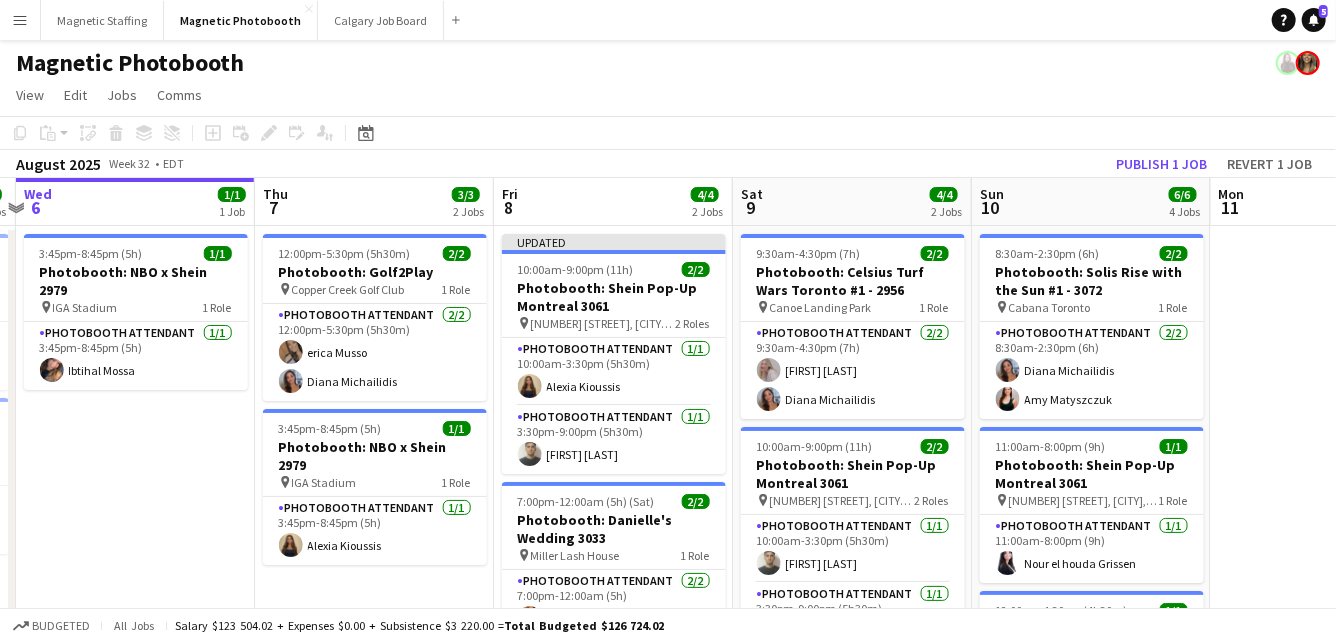 drag, startPoint x: 822, startPoint y: 396, endPoint x: 360, endPoint y: 407, distance: 462.13092 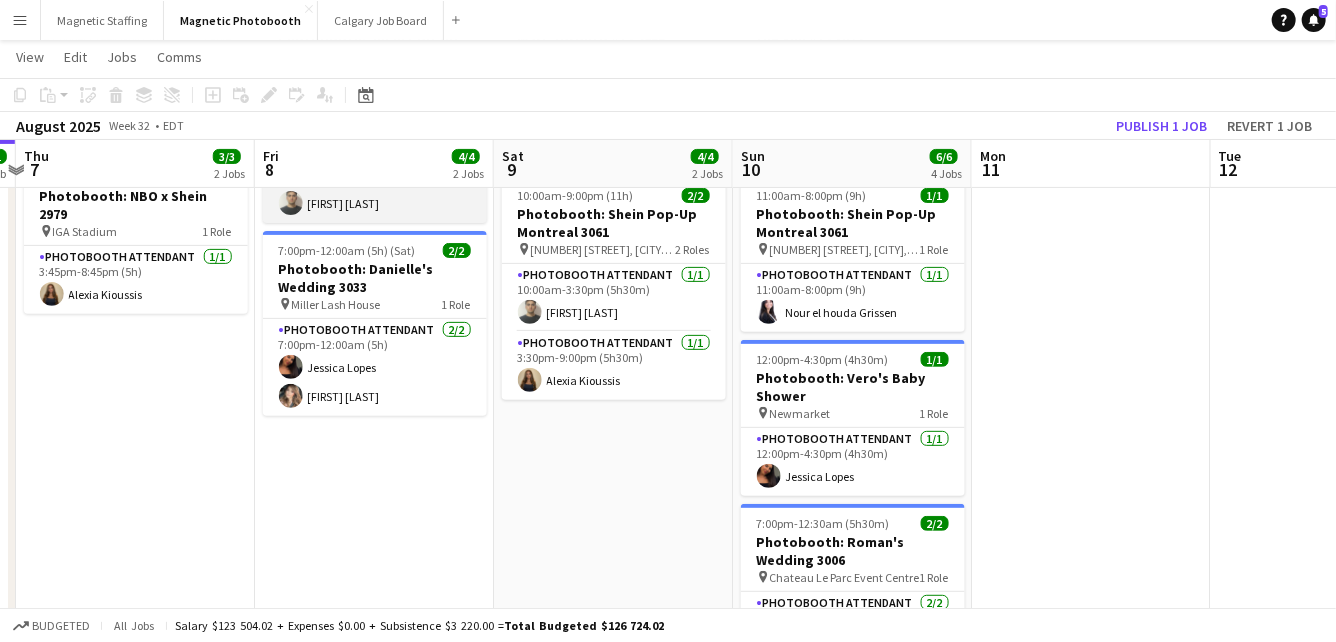 scroll, scrollTop: 0, scrollLeft: 0, axis: both 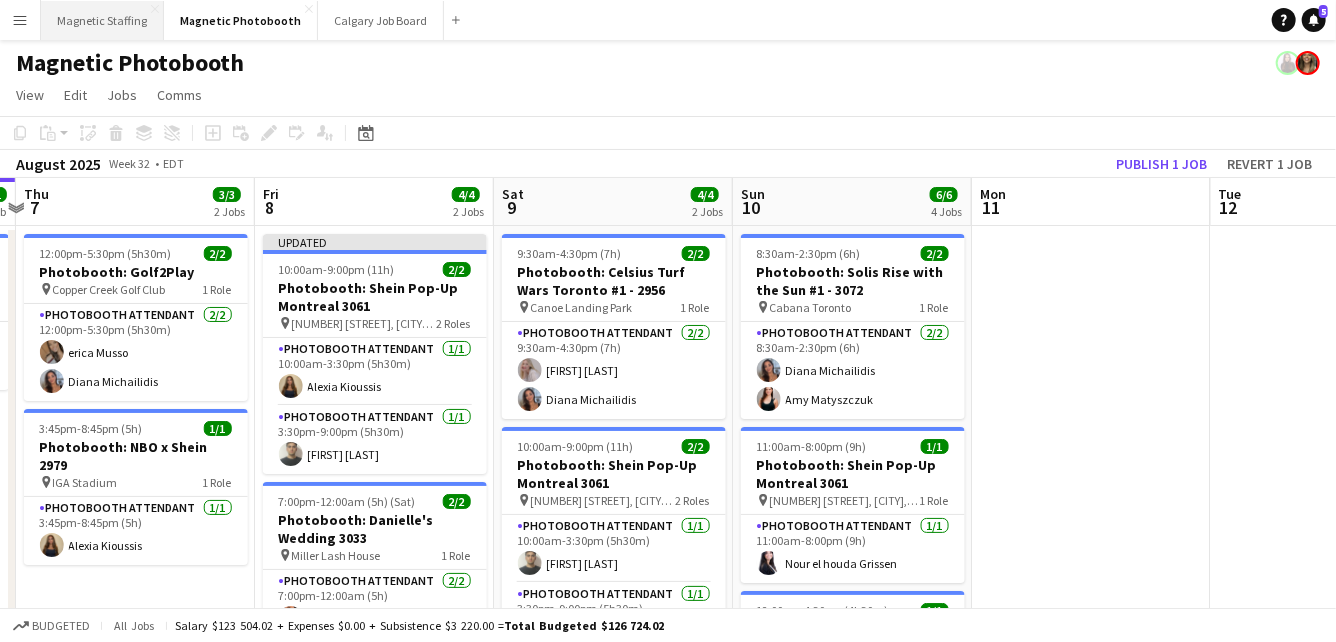 click on "Magnetic Staffing
Close" at bounding box center [102, 20] 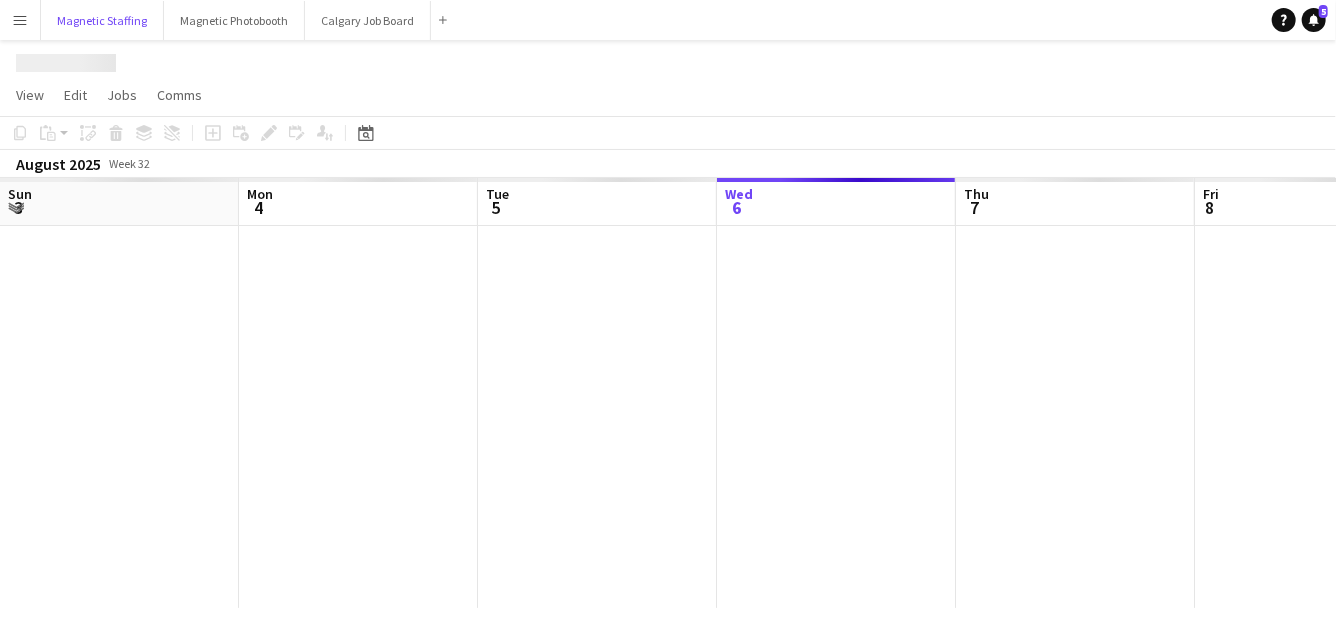 scroll, scrollTop: 0, scrollLeft: 478, axis: horizontal 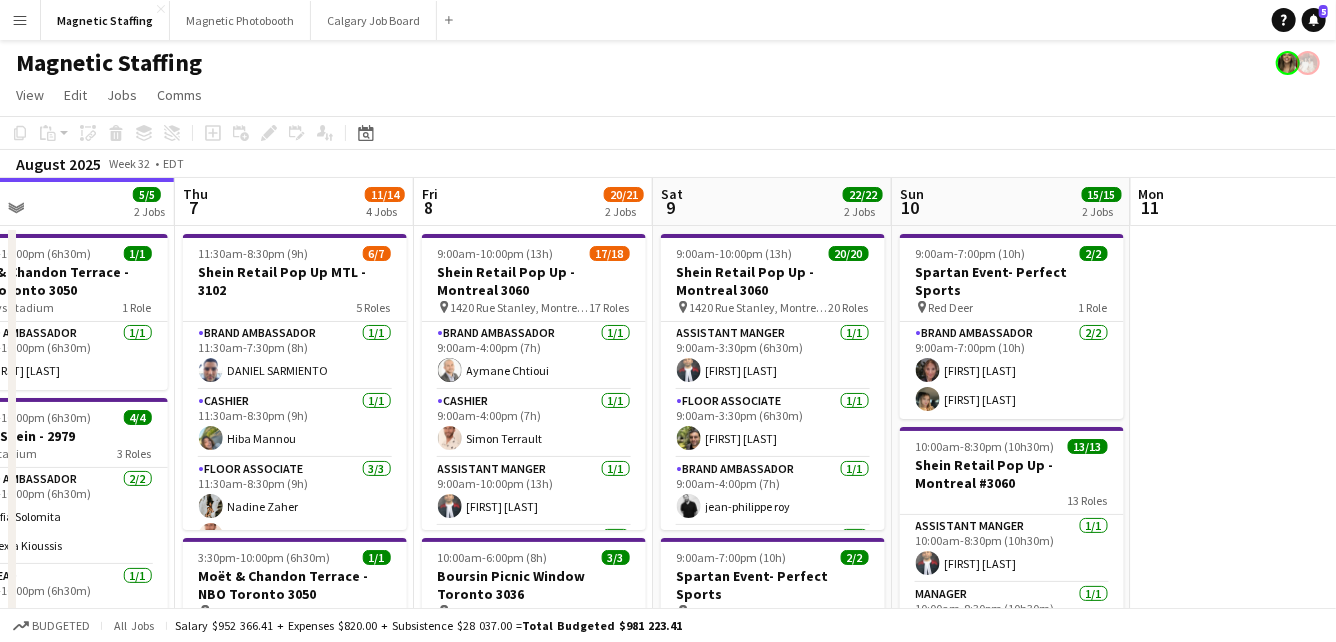 drag, startPoint x: 796, startPoint y: 414, endPoint x: 388, endPoint y: 415, distance: 408.00122 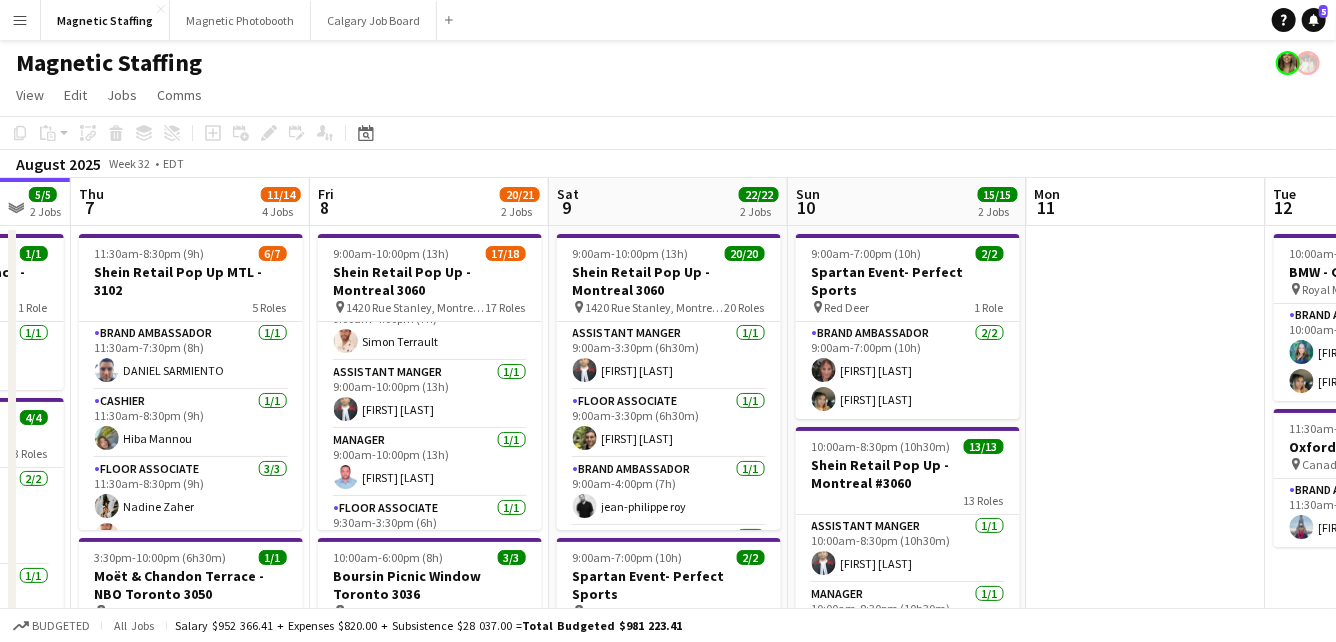 scroll, scrollTop: 0, scrollLeft: 0, axis: both 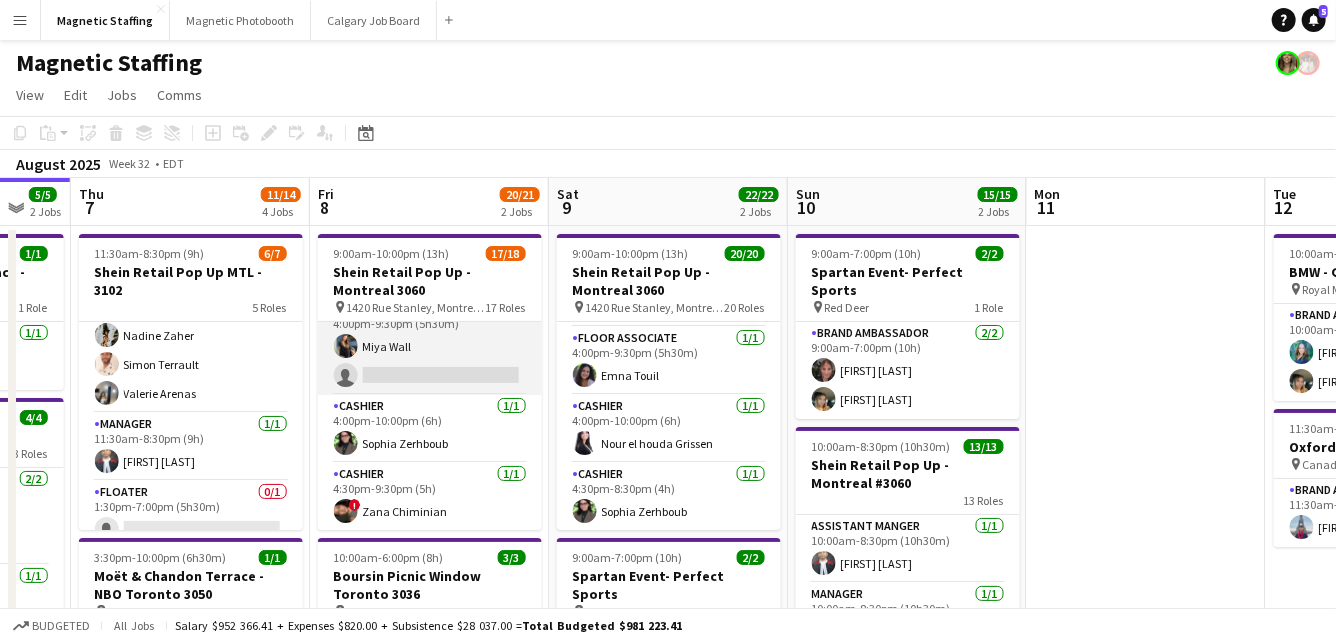 click on "Floor Associate   3A   1/2   4:00pm-9:30pm (5h30m)
Miya Wall
single-neutral-actions" at bounding box center [430, 346] 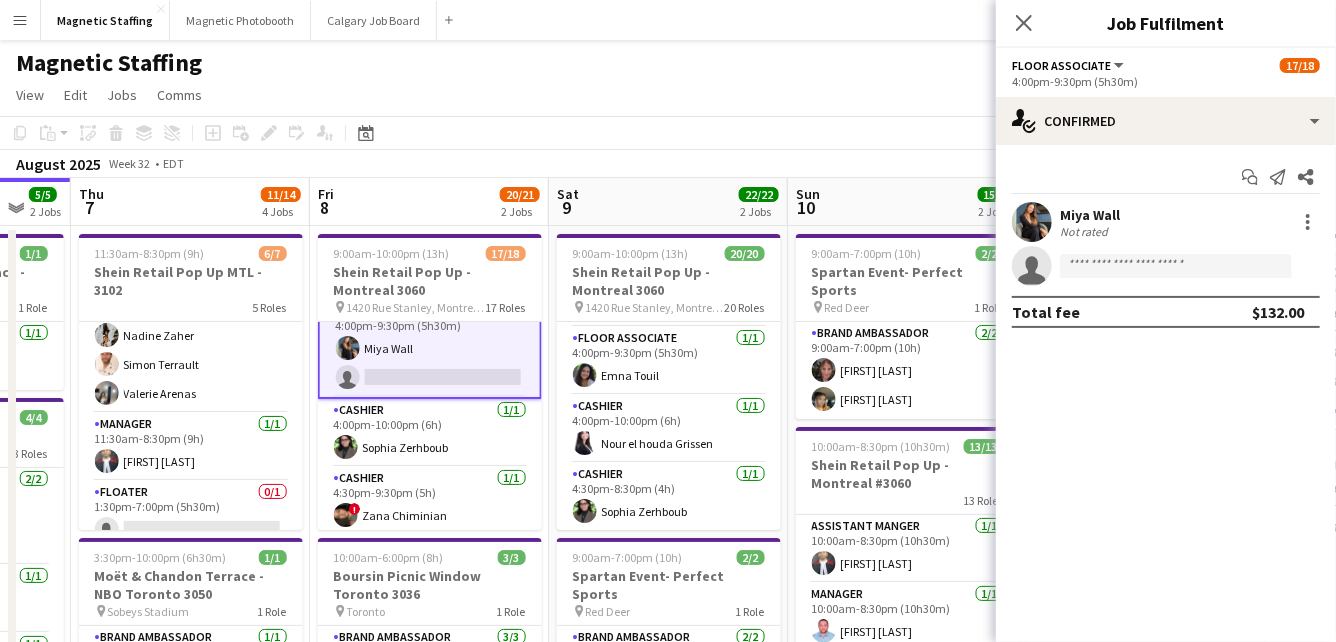 scroll, scrollTop: 978, scrollLeft: 0, axis: vertical 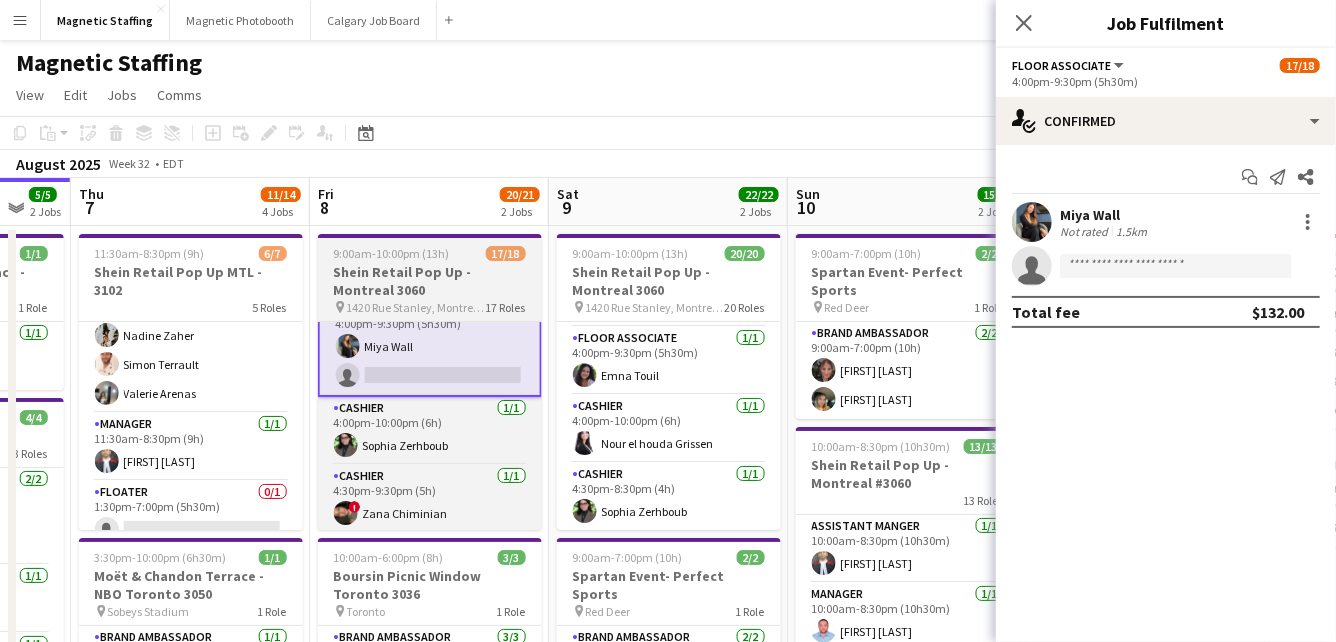 click on "Shein Retail Pop Up - Montreal 3060" at bounding box center [430, 281] 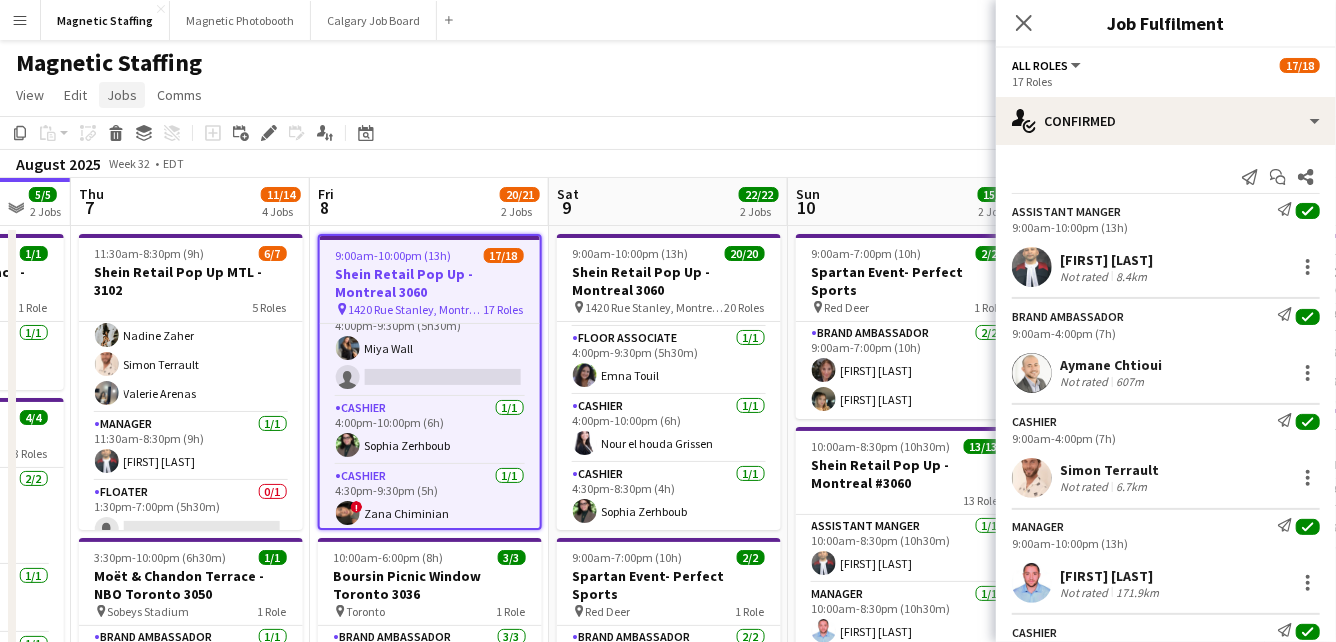 click on "Jobs" 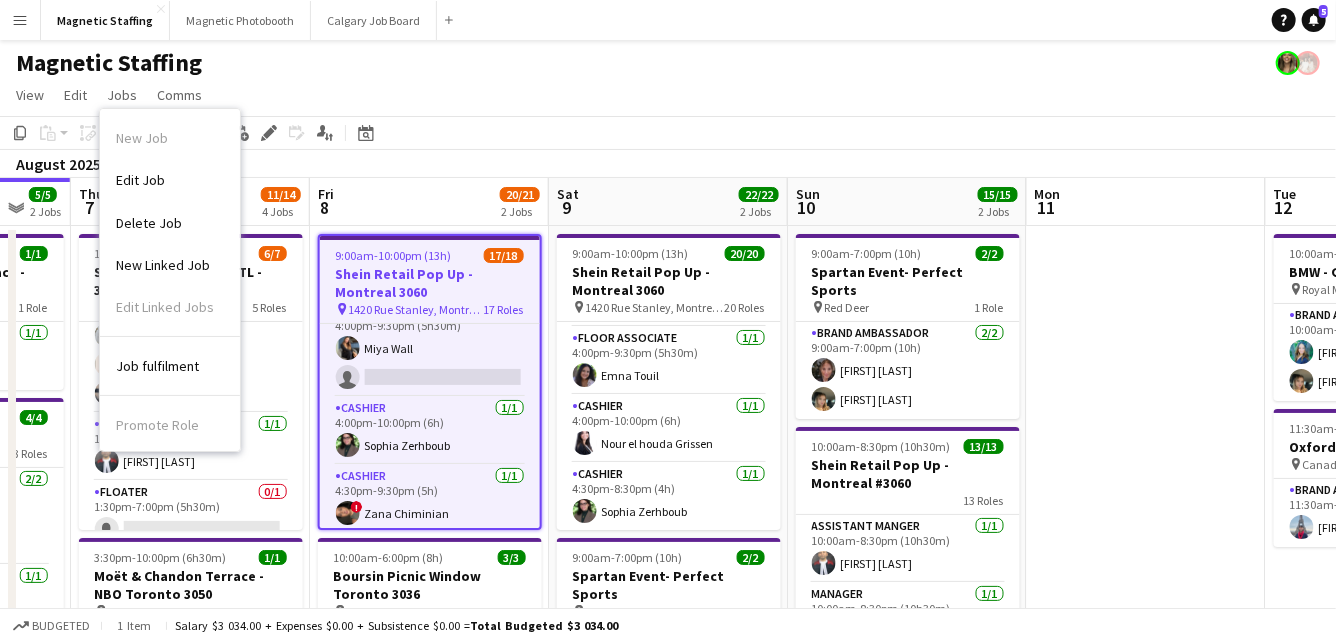 click on "1420 Rue Stanley, Montreal, QC" at bounding box center [416, 309] 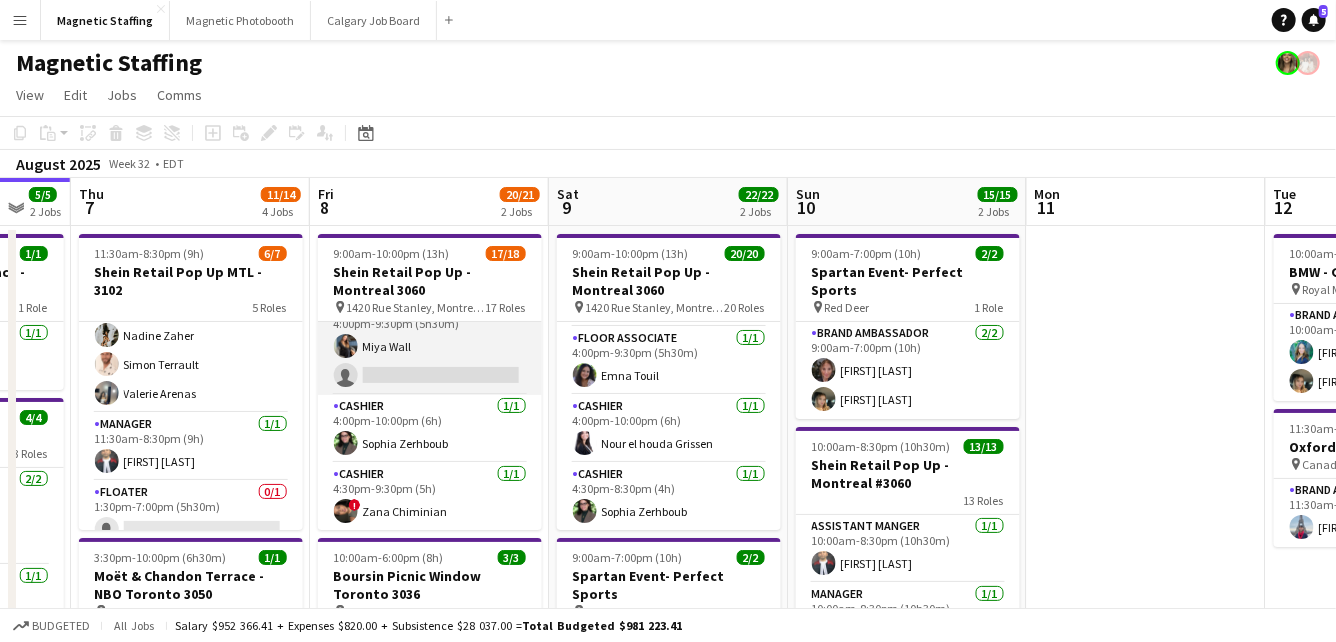 click on "Floor Associate   3A   1/2   4:00pm-9:30pm (5h30m)
Miya Wall
single-neutral-actions" at bounding box center (430, 346) 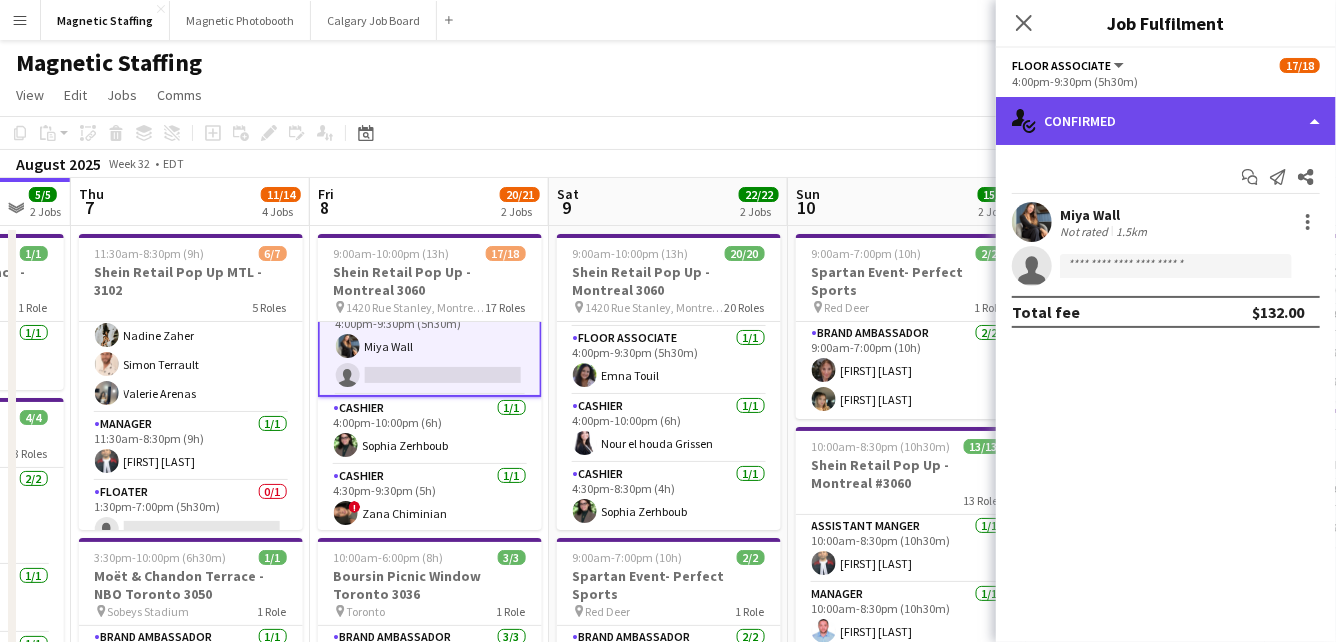 click on "single-neutral-actions-check-2
Confirmed" 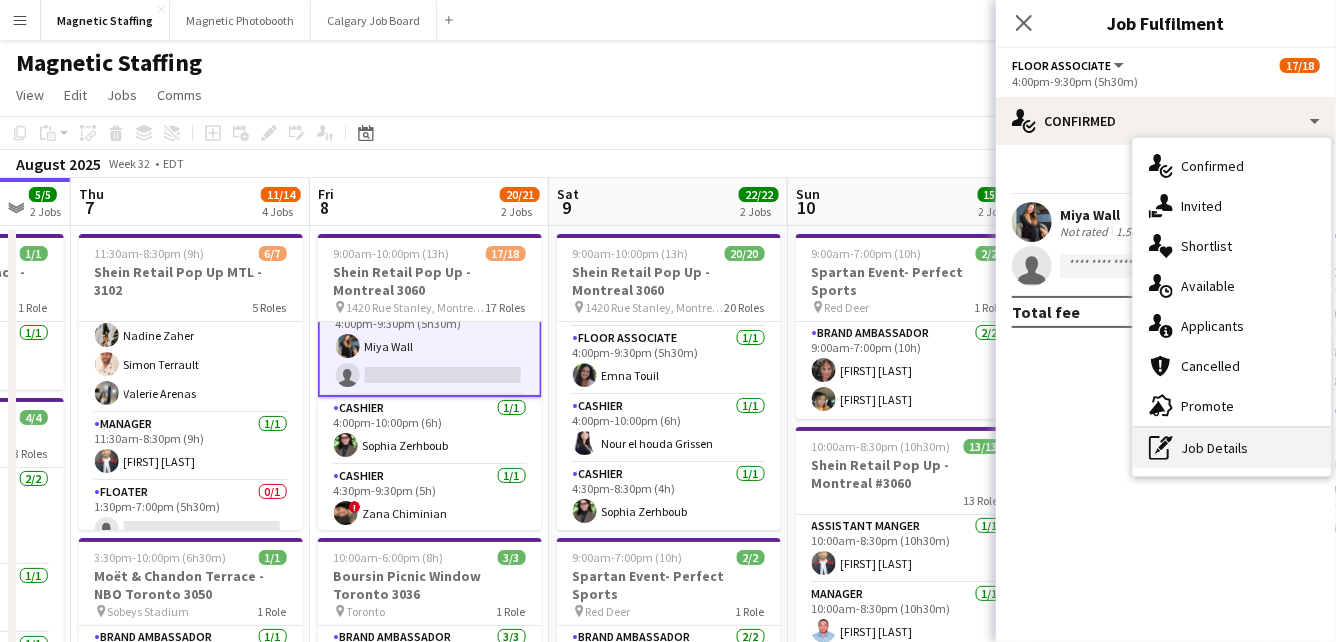click on "pen-write
Job Details" at bounding box center (1232, 448) 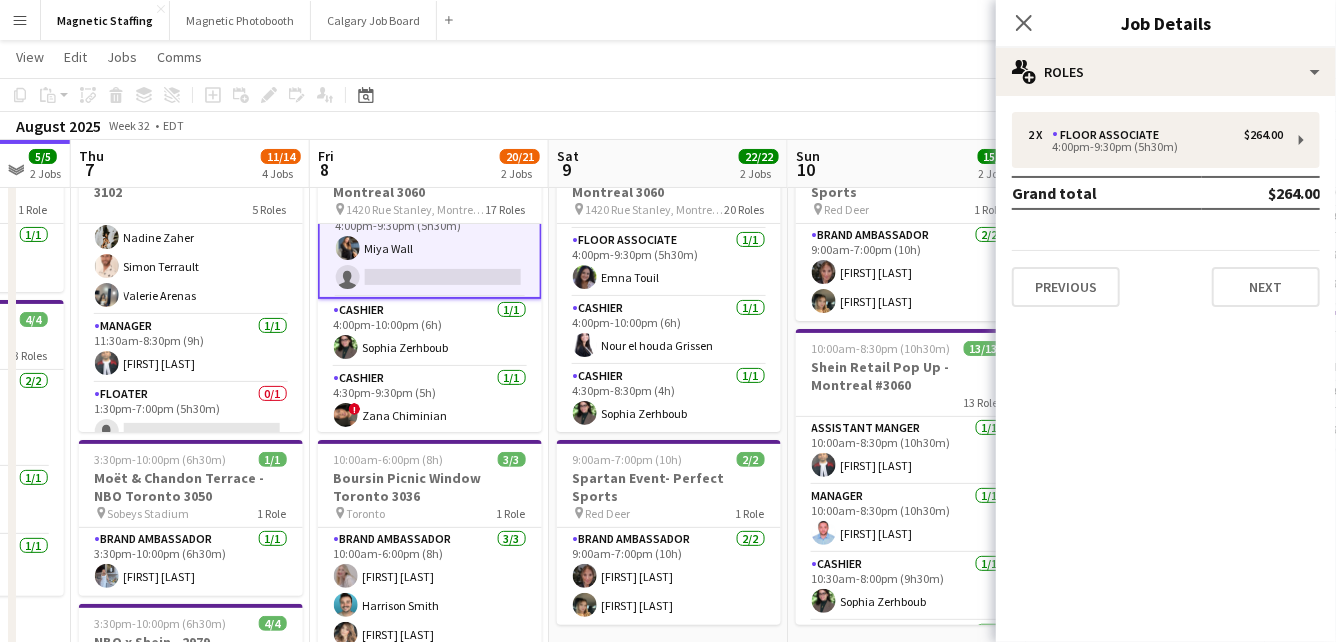 scroll, scrollTop: 0, scrollLeft: 0, axis: both 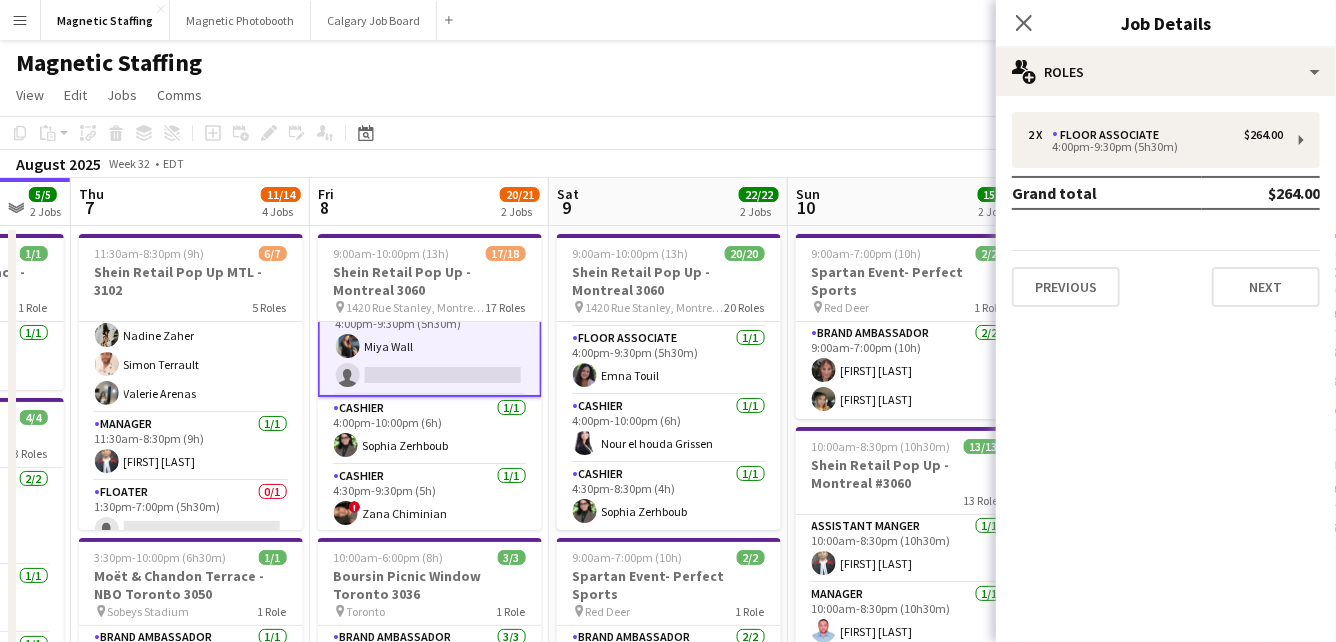 click on "Floor Associate   3A   1/2   4:00pm-9:30pm (5h30m)
Miya Wall
single-neutral-actions" at bounding box center (430, 346) 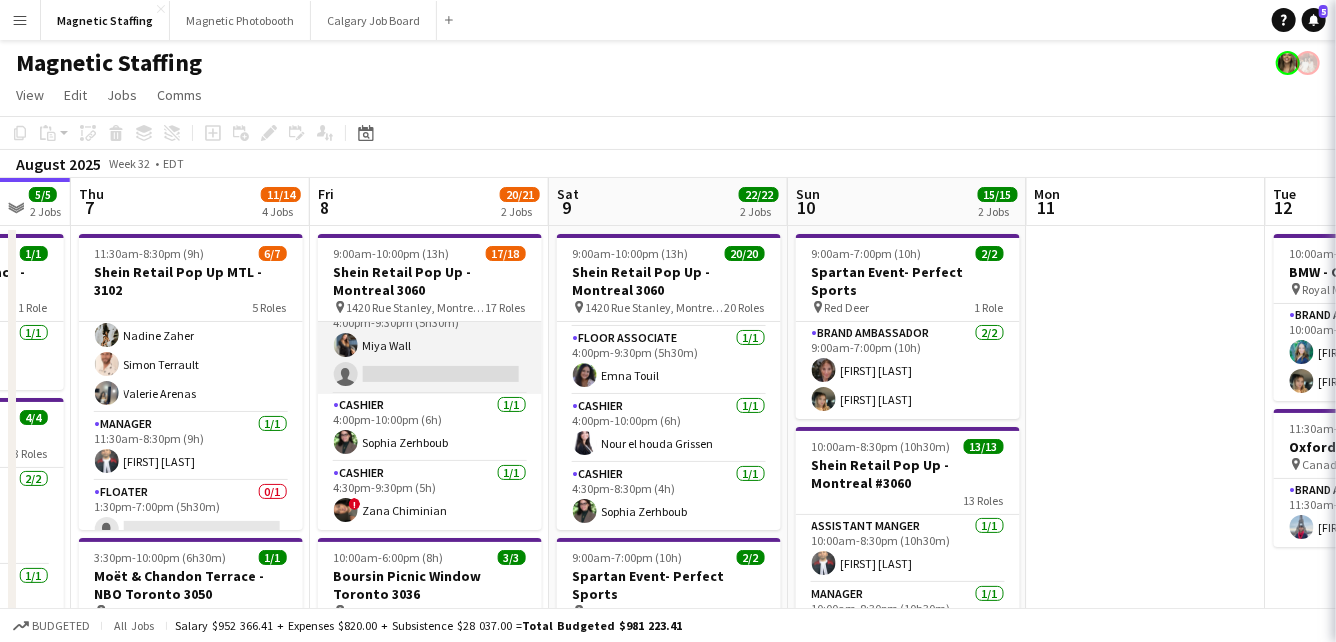 scroll, scrollTop: 976, scrollLeft: 0, axis: vertical 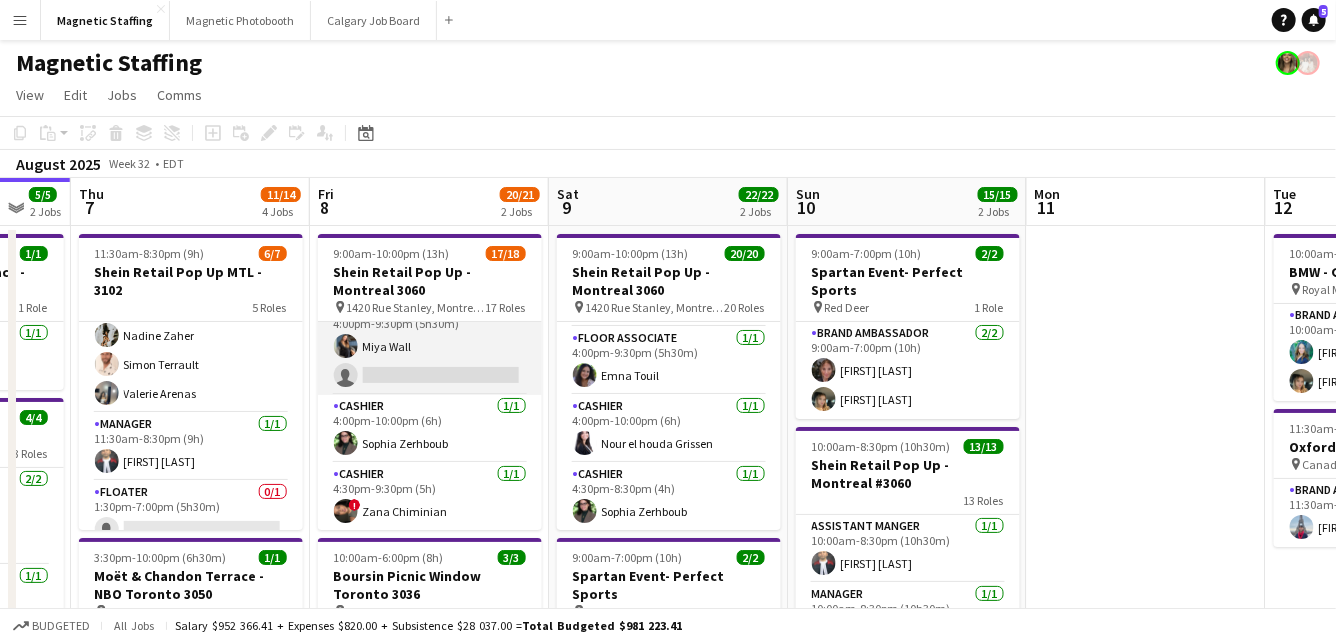click on "Floor Associate   3A   1/2   4:00pm-9:30pm (5h30m)
Miya Wall
single-neutral-actions" at bounding box center [430, 346] 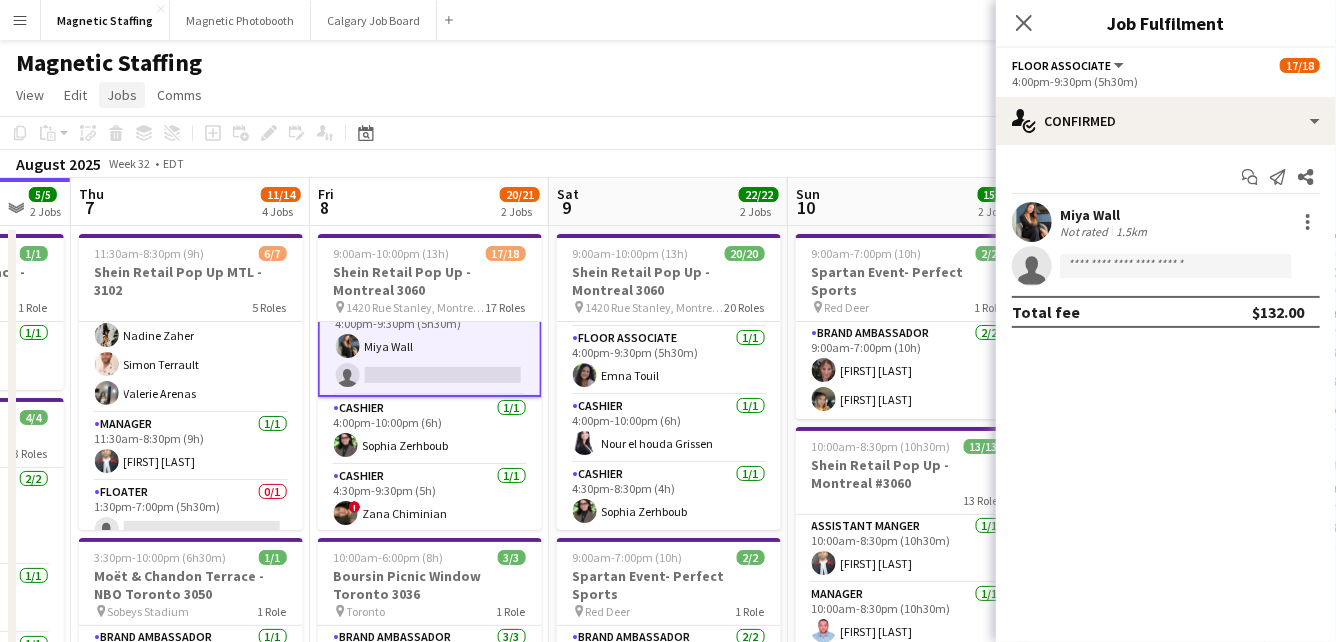 click on "Jobs" 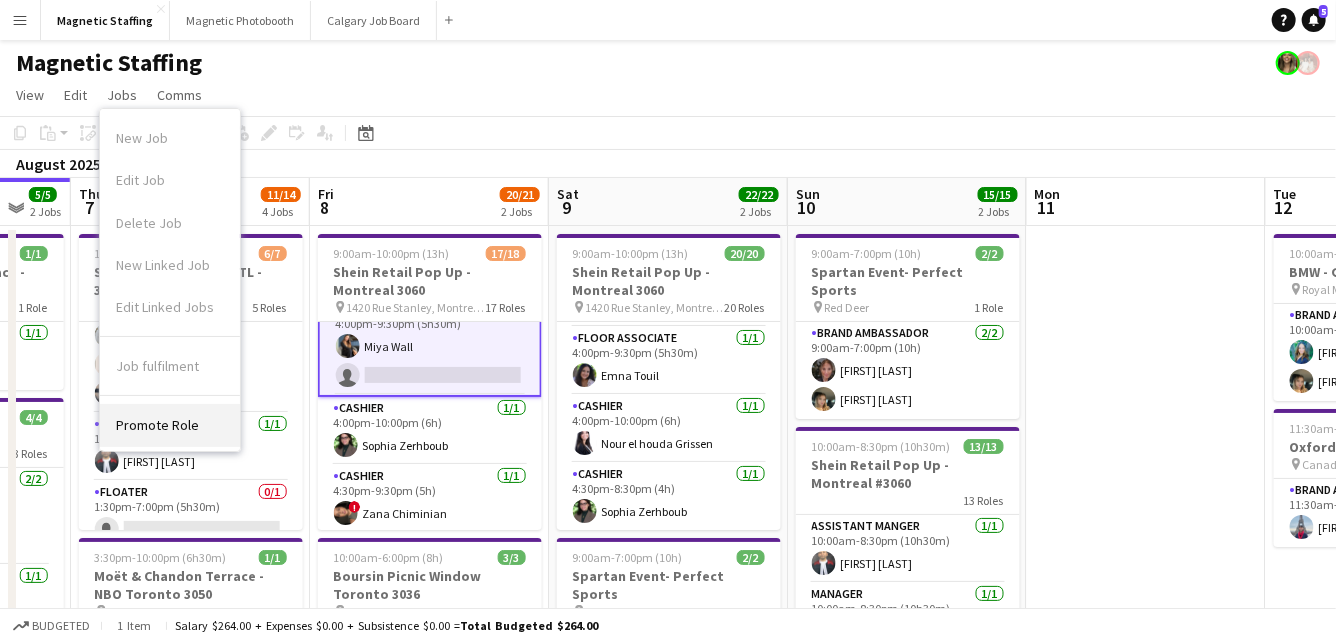 click on "Promote Role" at bounding box center (157, 425) 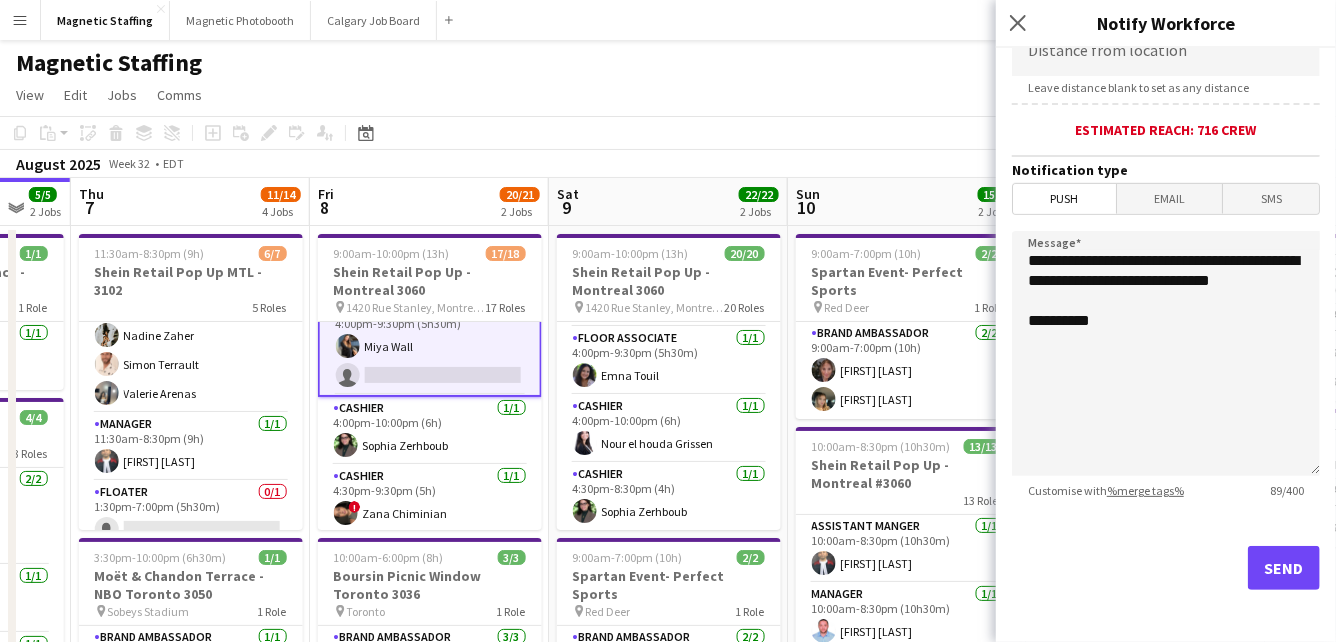 scroll, scrollTop: 58, scrollLeft: 0, axis: vertical 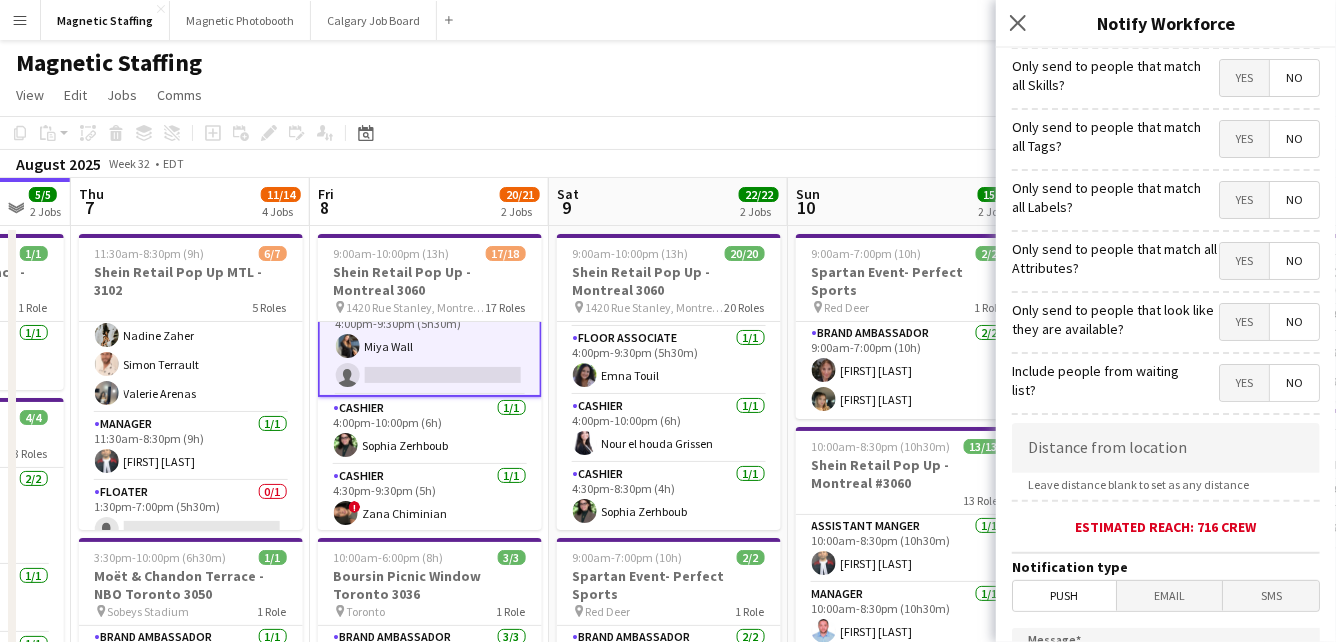 click on "Floor Associate   3A   1/2   4:00pm-9:30pm (5h30m)
Miya Wall
single-neutral-actions" at bounding box center [430, 346] 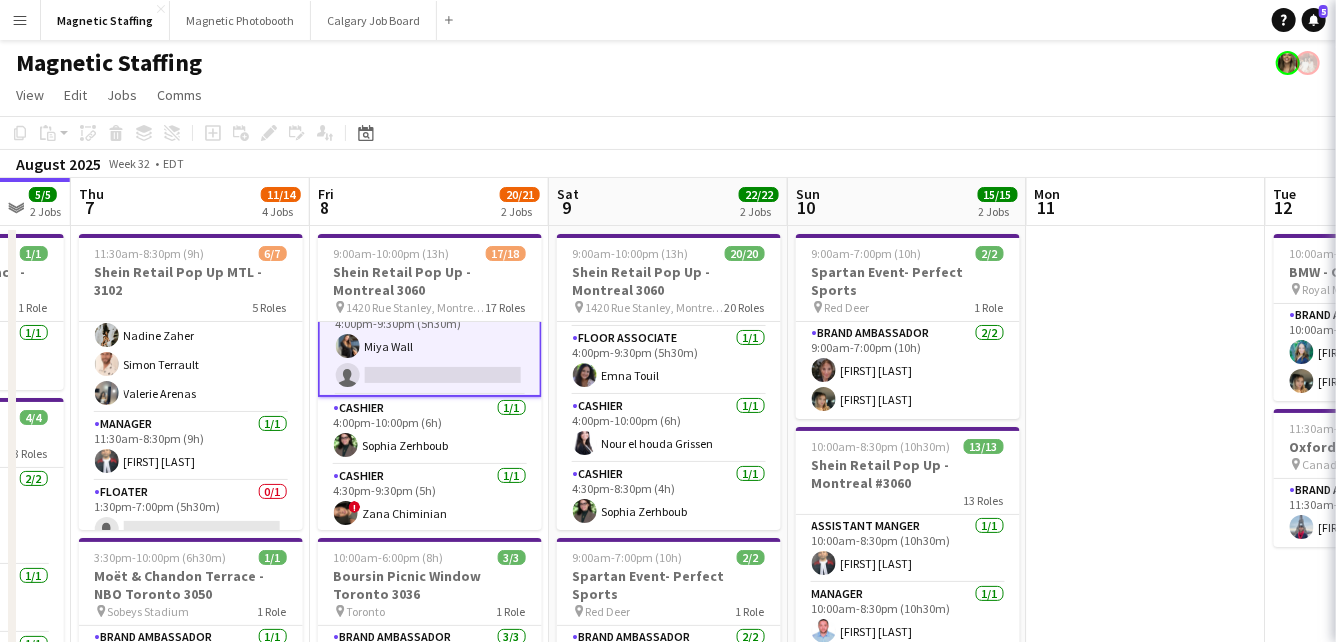 scroll, scrollTop: 976, scrollLeft: 0, axis: vertical 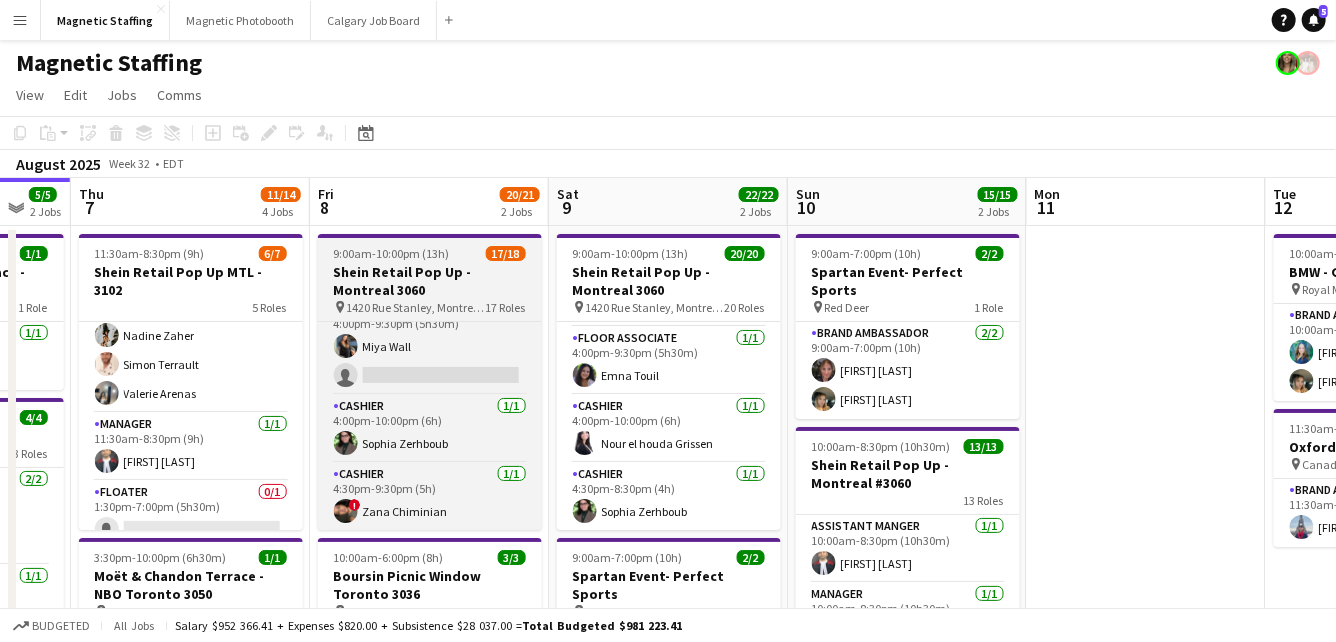 click on "Shein Retail Pop Up - Montreal 3060" at bounding box center (430, 281) 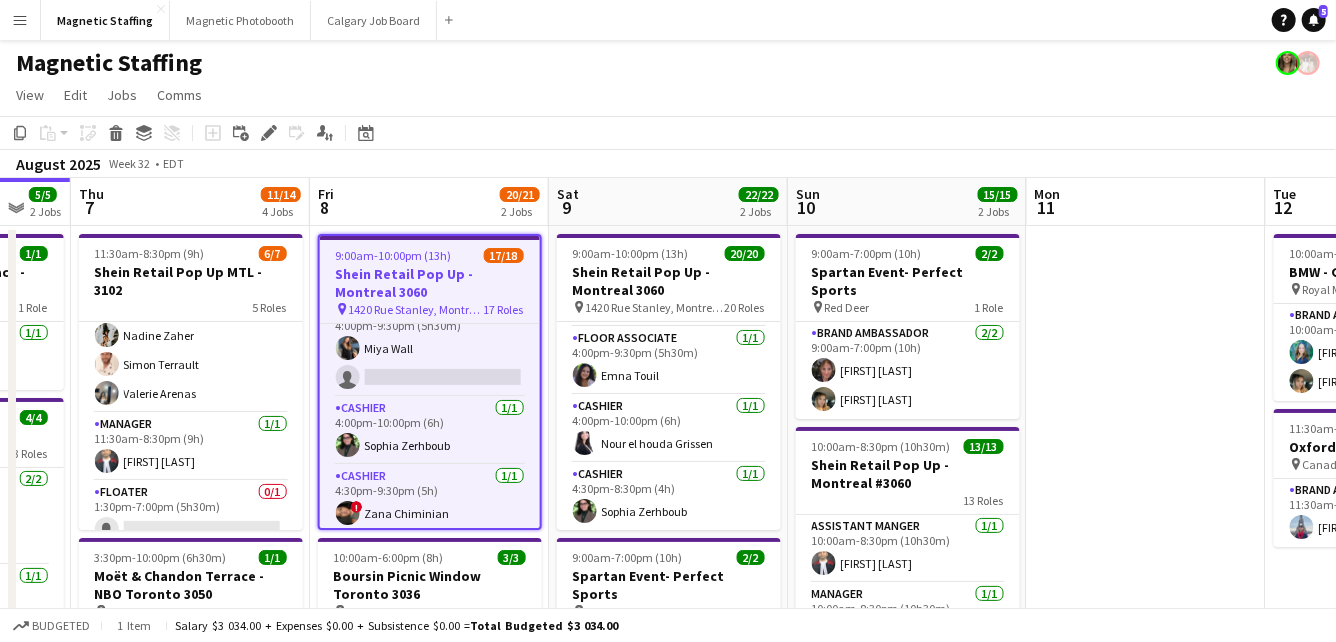 click on "Shein Retail Pop Up - Montreal 3060" at bounding box center [430, 283] 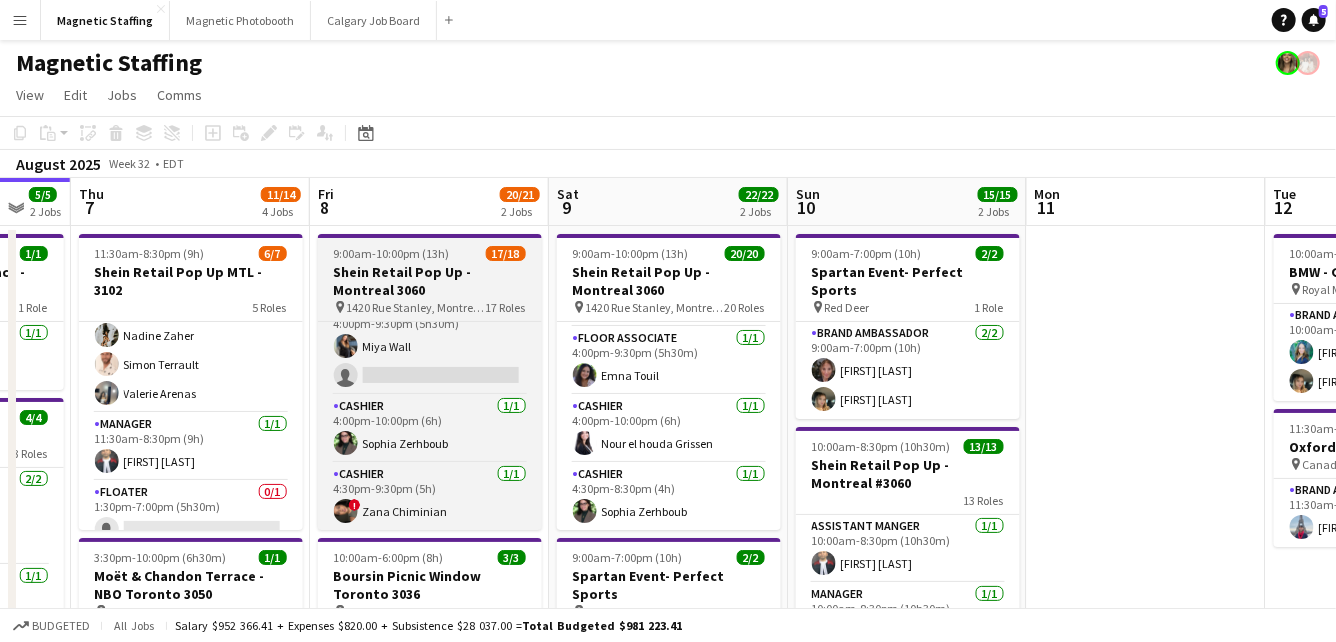click on "Shein Retail Pop Up - Montreal 3060" at bounding box center [430, 281] 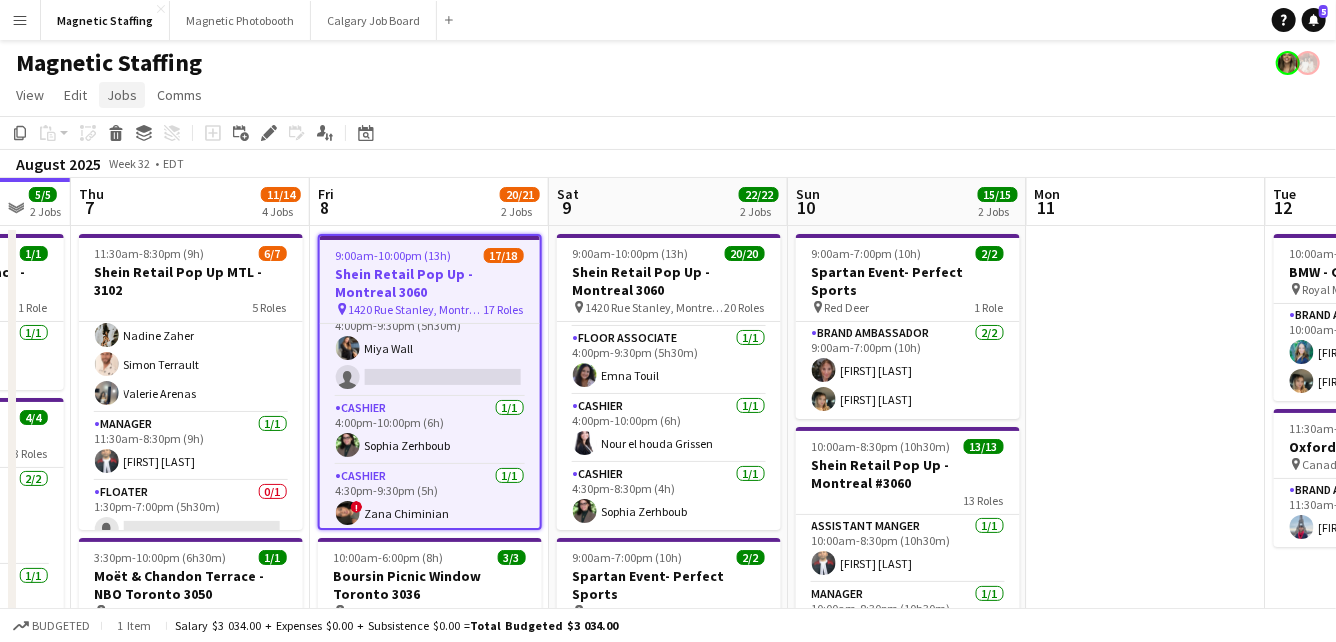 click on "Jobs" 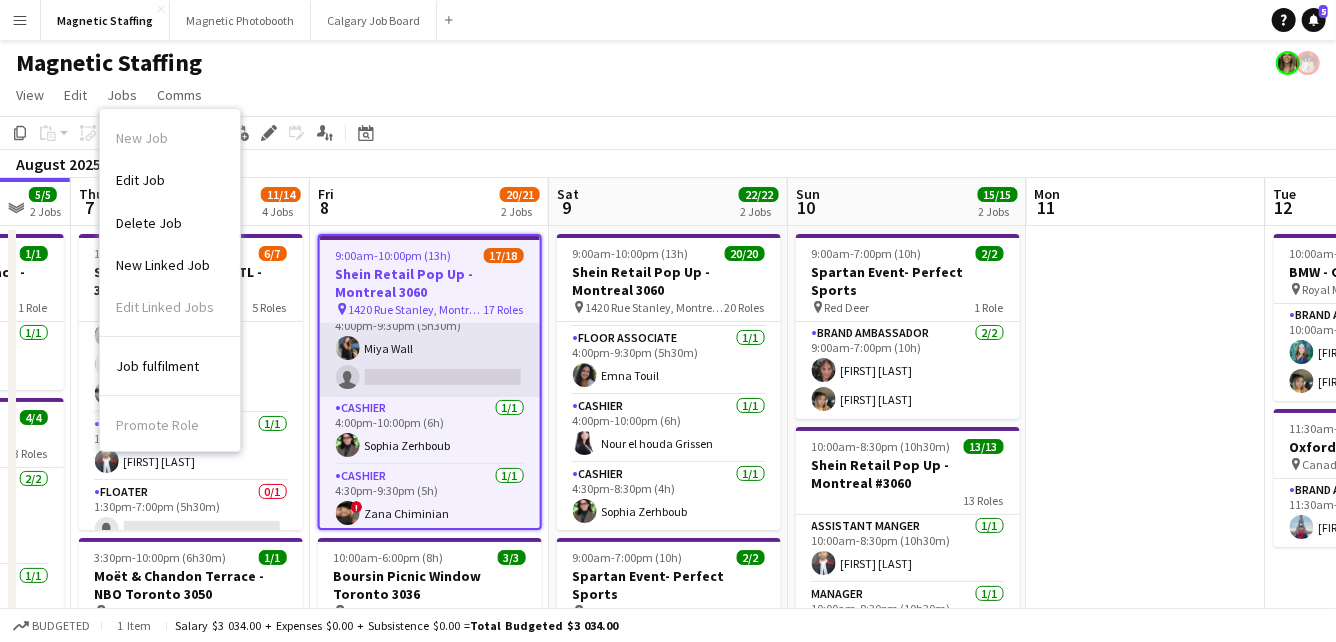 click on "Floor Associate   3A   1/2   4:00pm-9:30pm (5h30m)
Miya Wall
single-neutral-actions" at bounding box center (430, 348) 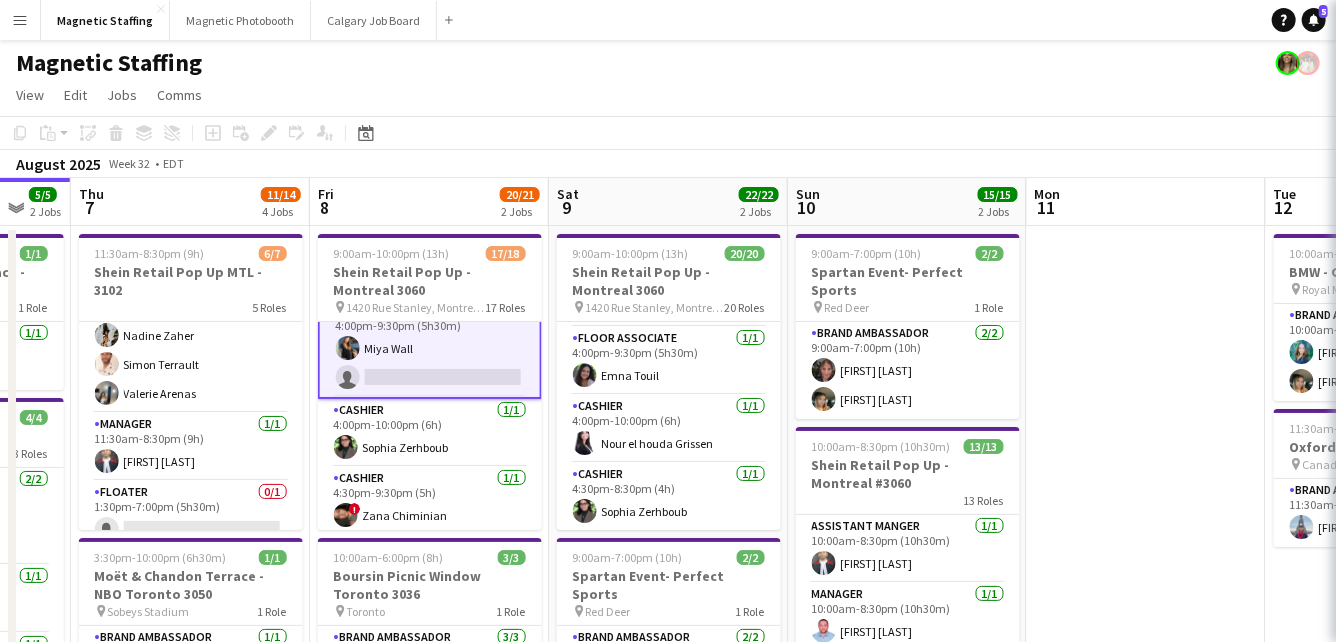 scroll, scrollTop: 0, scrollLeft: 884, axis: horizontal 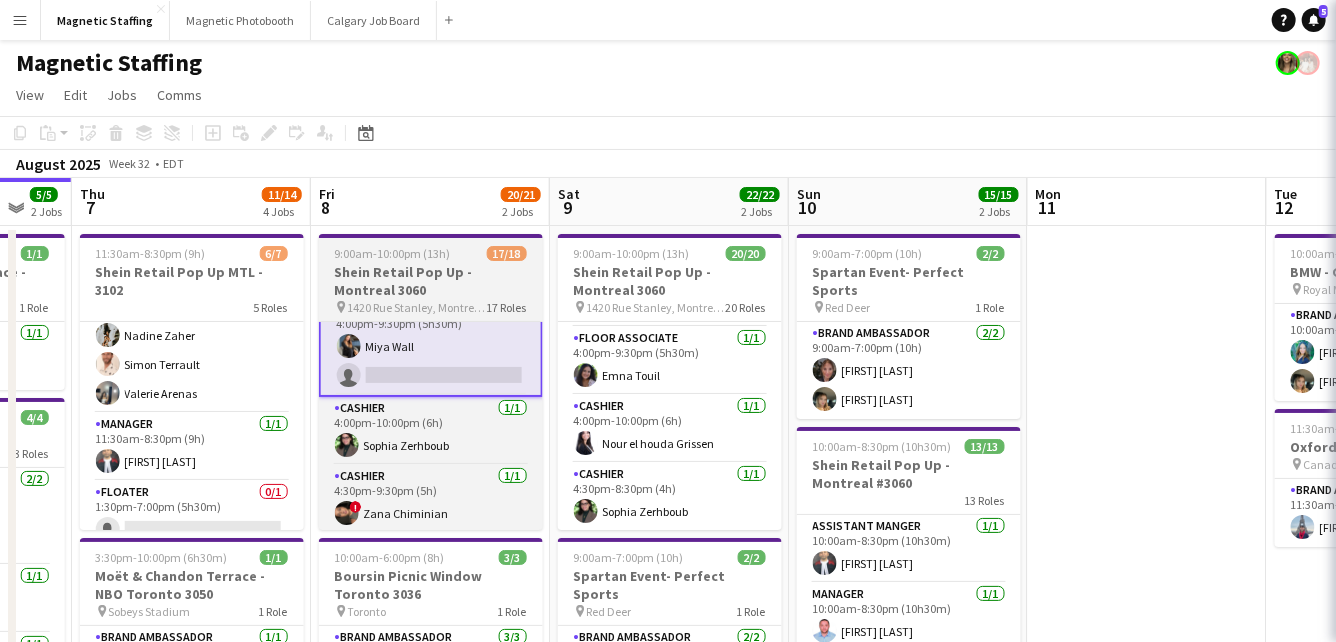 click on "Shein Retail Pop Up - Montreal 3060" at bounding box center [431, 281] 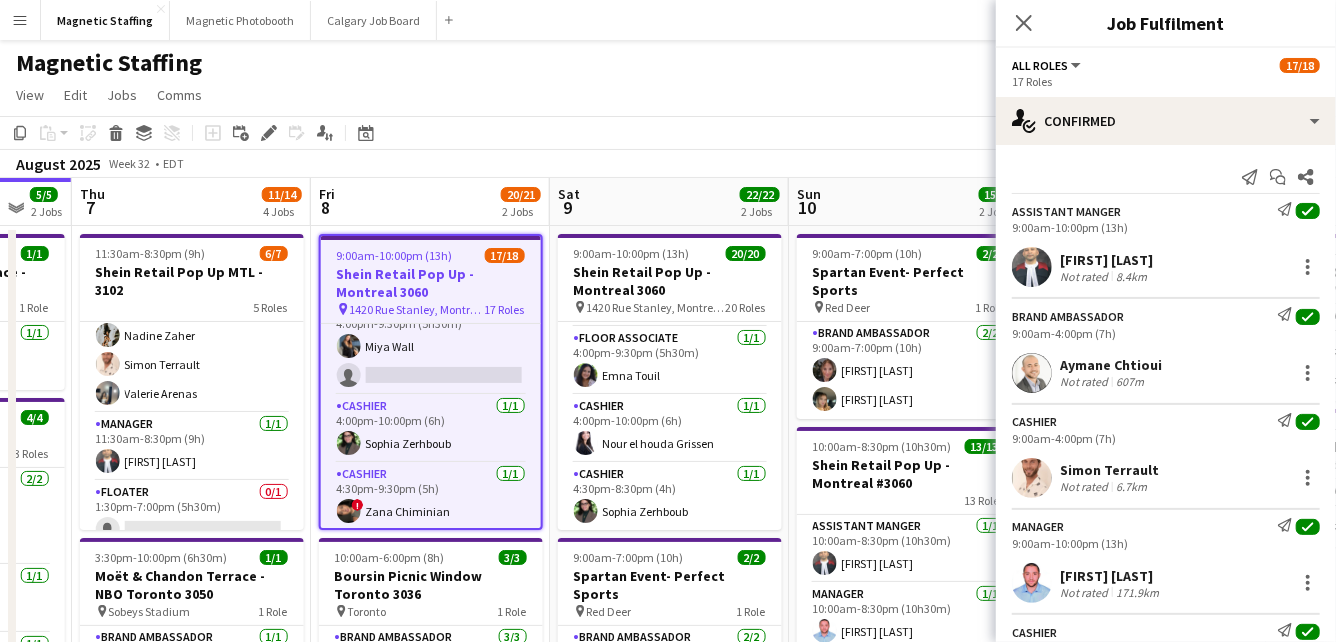 scroll, scrollTop: 976, scrollLeft: 0, axis: vertical 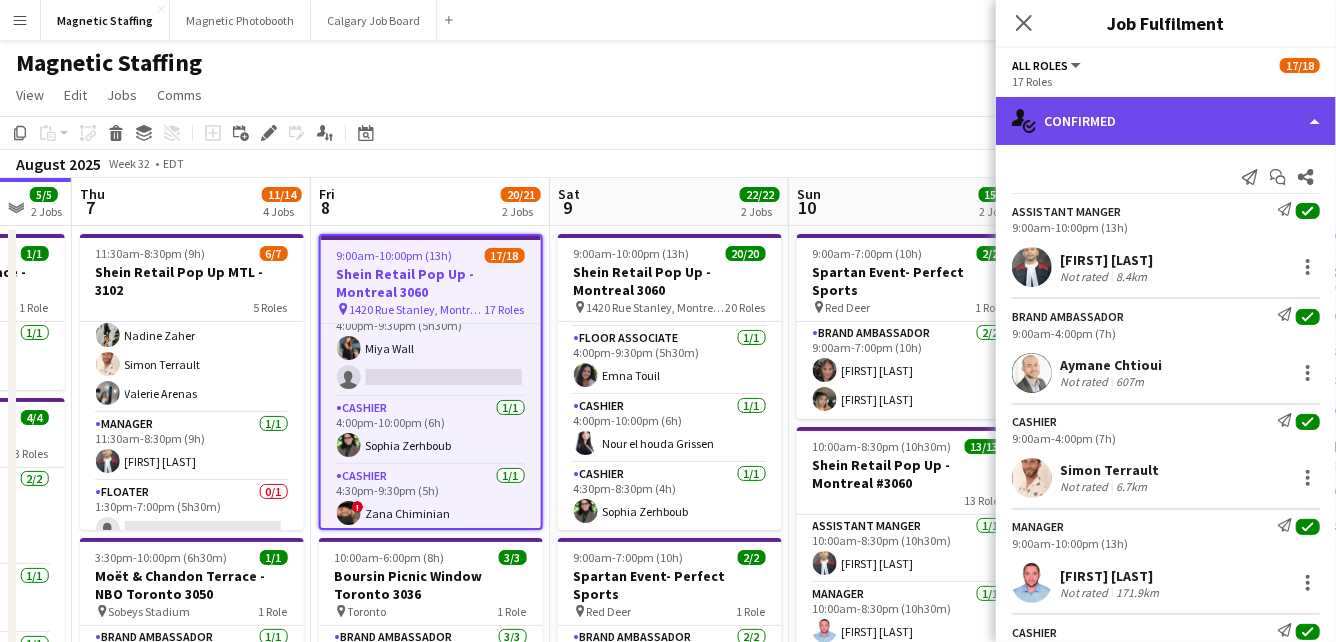 click on "single-neutral-actions-check-2
Confirmed" 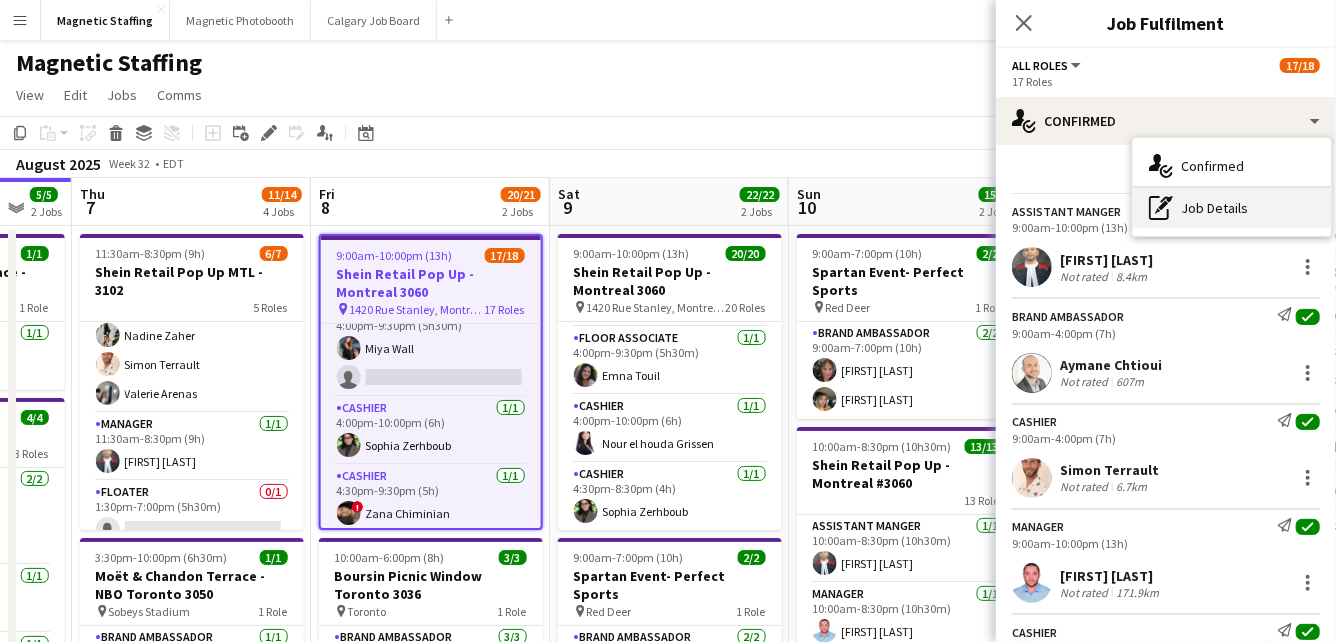 click on "pen-write
Job Details" at bounding box center (1232, 208) 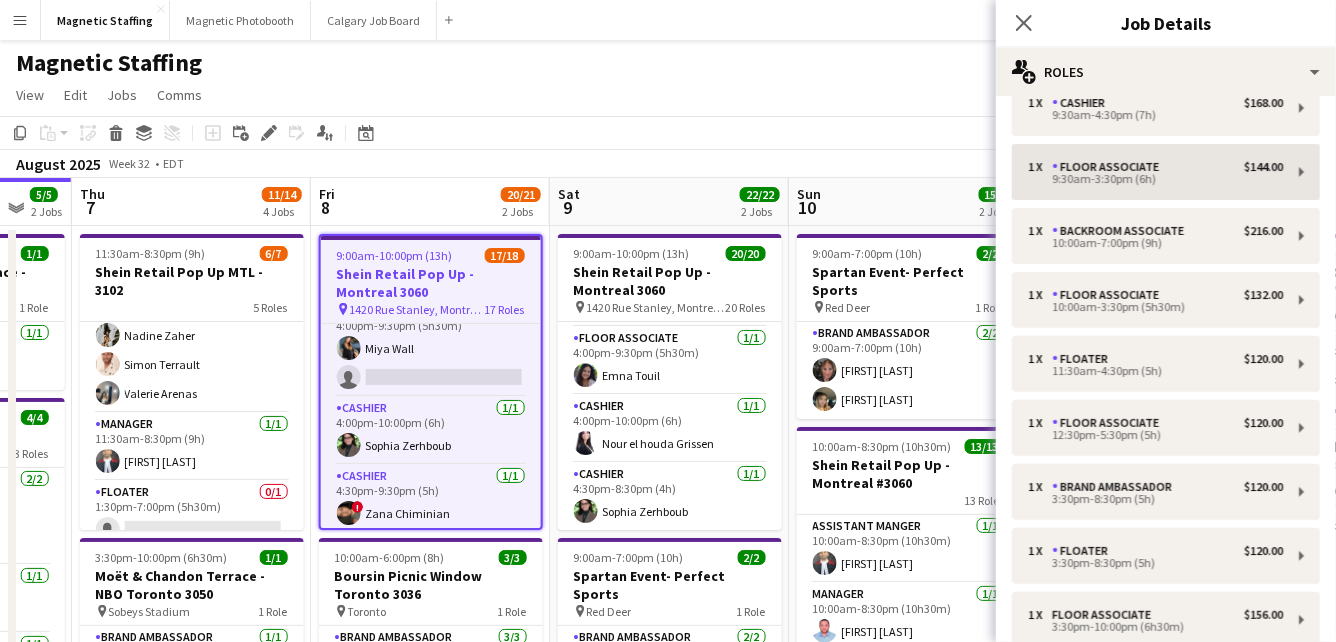 scroll, scrollTop: 629, scrollLeft: 0, axis: vertical 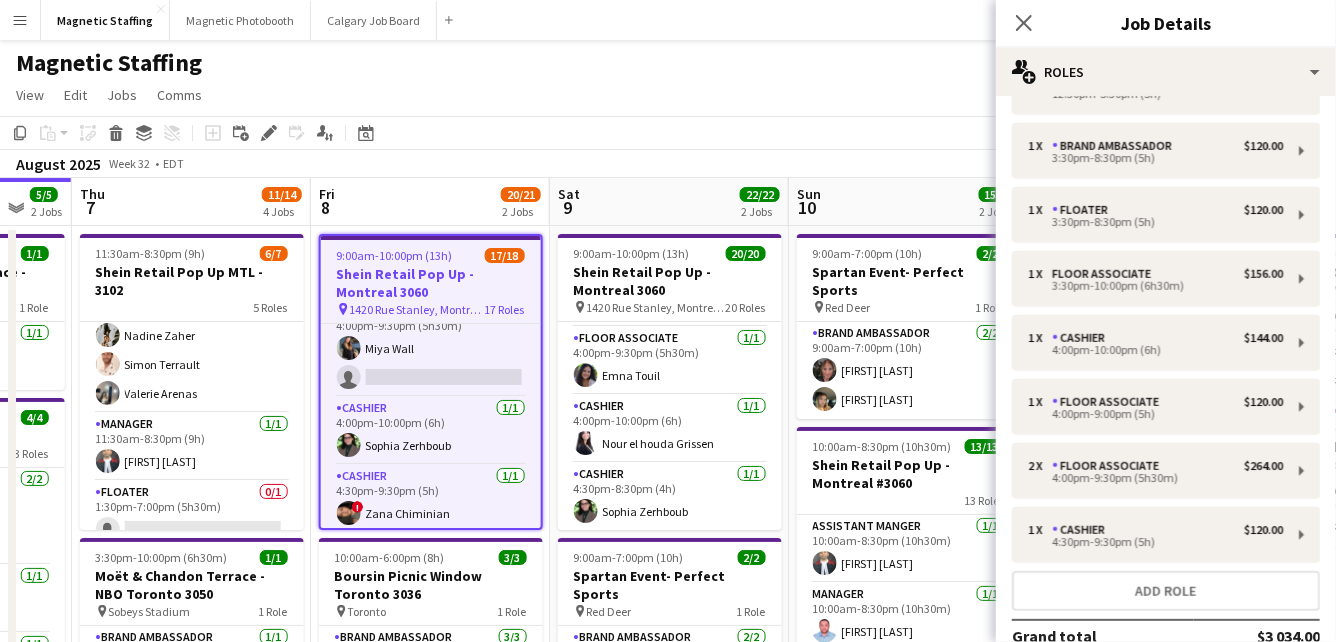 click on "View  Day view expanded Day view collapsed Month view Date picker Jump to today Expand Linked Jobs Collapse Linked Jobs  Edit  Copy
Command
C  Paste  Without Crew
Command
V With Crew
Command
Shift
V Paste as linked job  Group  Group Ungroup  Jobs  New Job Edit Job Delete Job New Linked Job Edit Linked Jobs Job fulfilment Promote Role Copy Role URL  Comms  Notify confirmed crew Create chat" 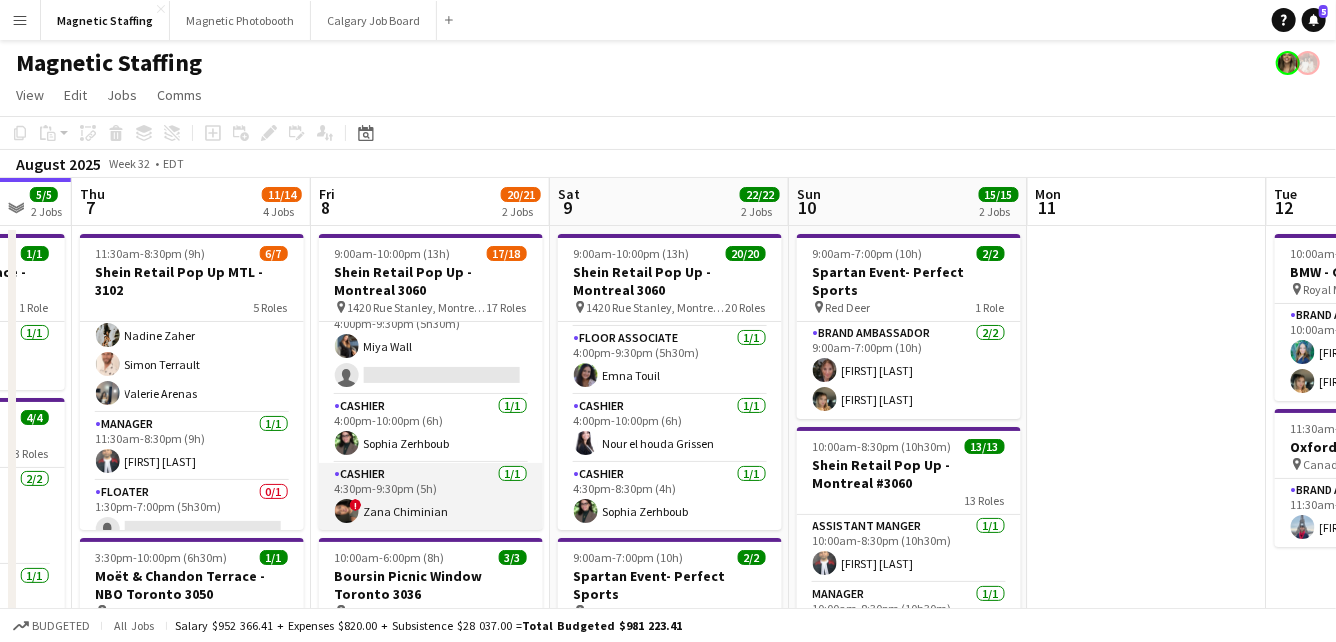 click on "Cashier   1/1   4:30pm-9:30pm (5h)
! [FIRST] [LAST]" at bounding box center (431, 497) 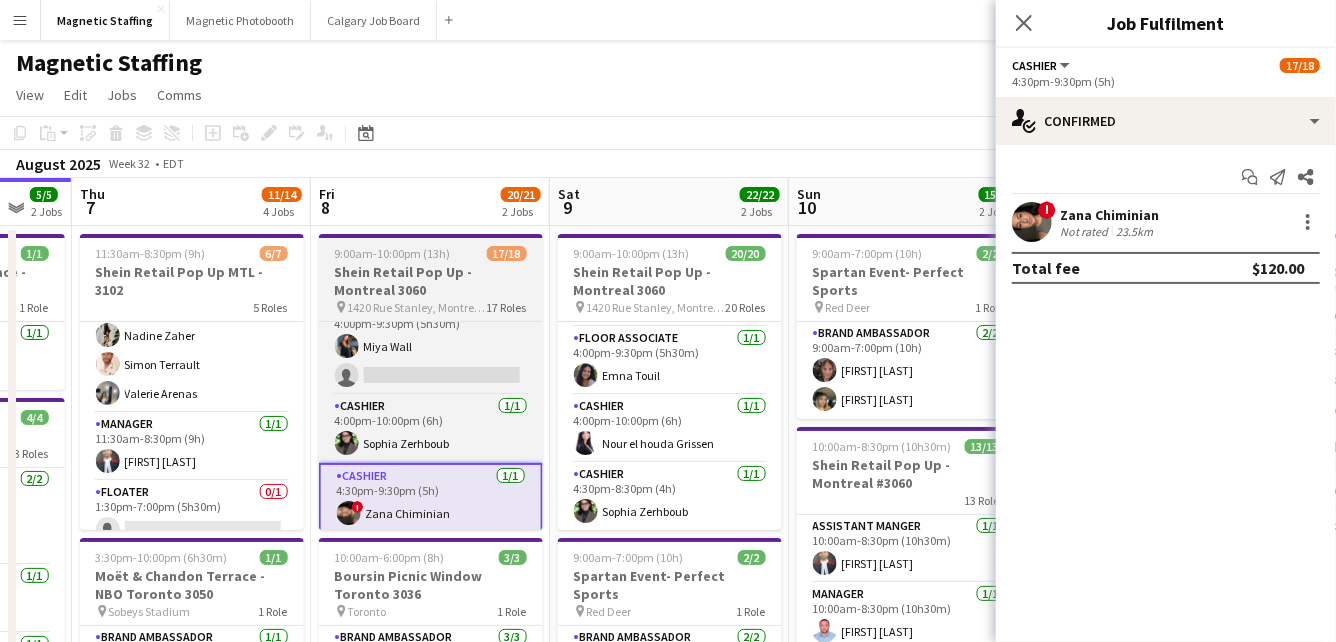 click on "1420 Rue Stanley, Montreal, QC" at bounding box center (417, 307) 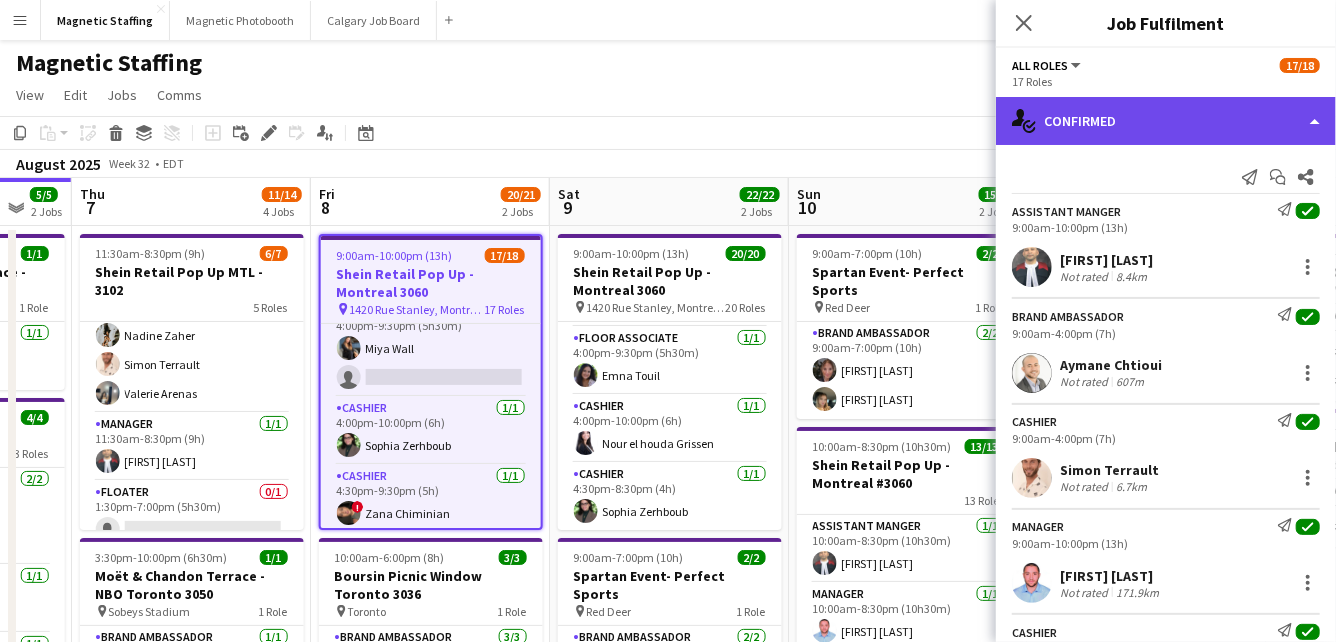click on "single-neutral-actions-check-2
Confirmed" 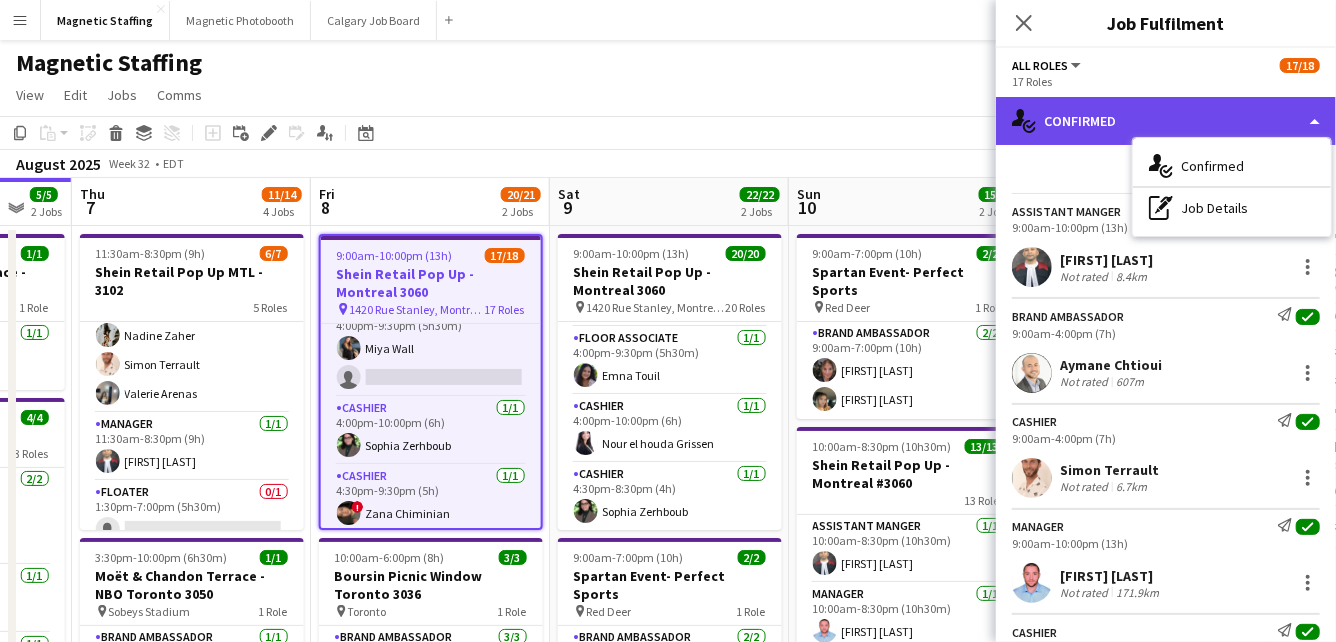 click on "single-neutral-actions-check-2
Confirmed" 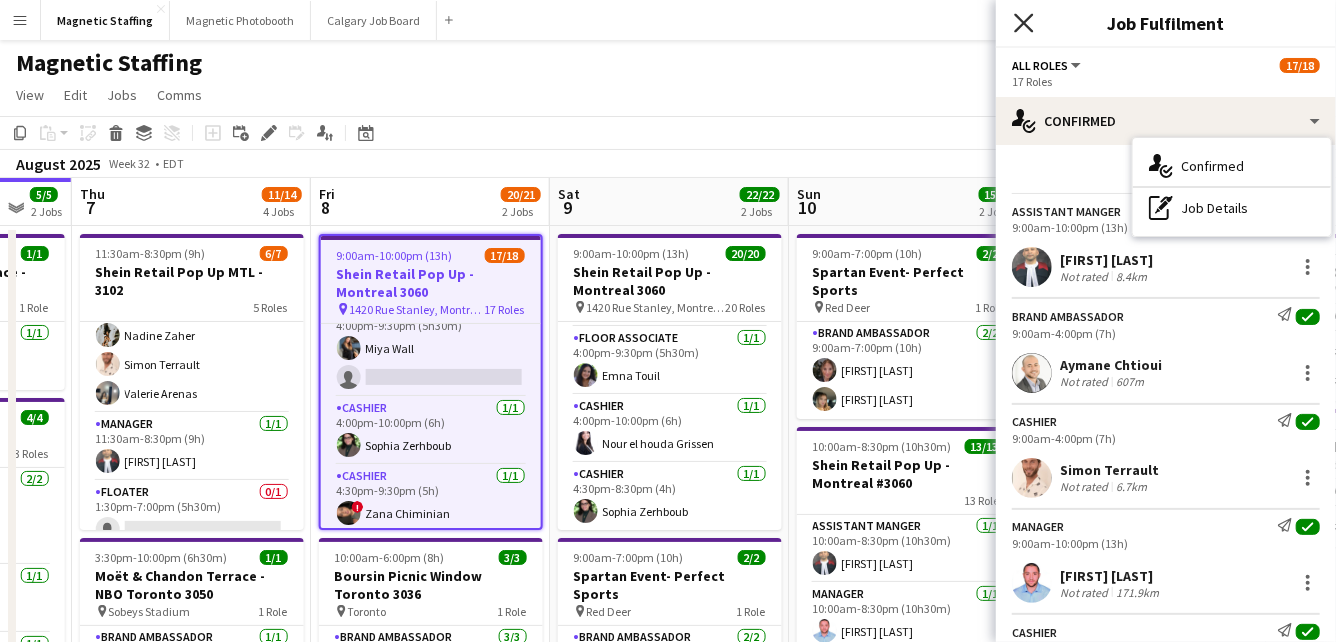 click on "Close pop-in" 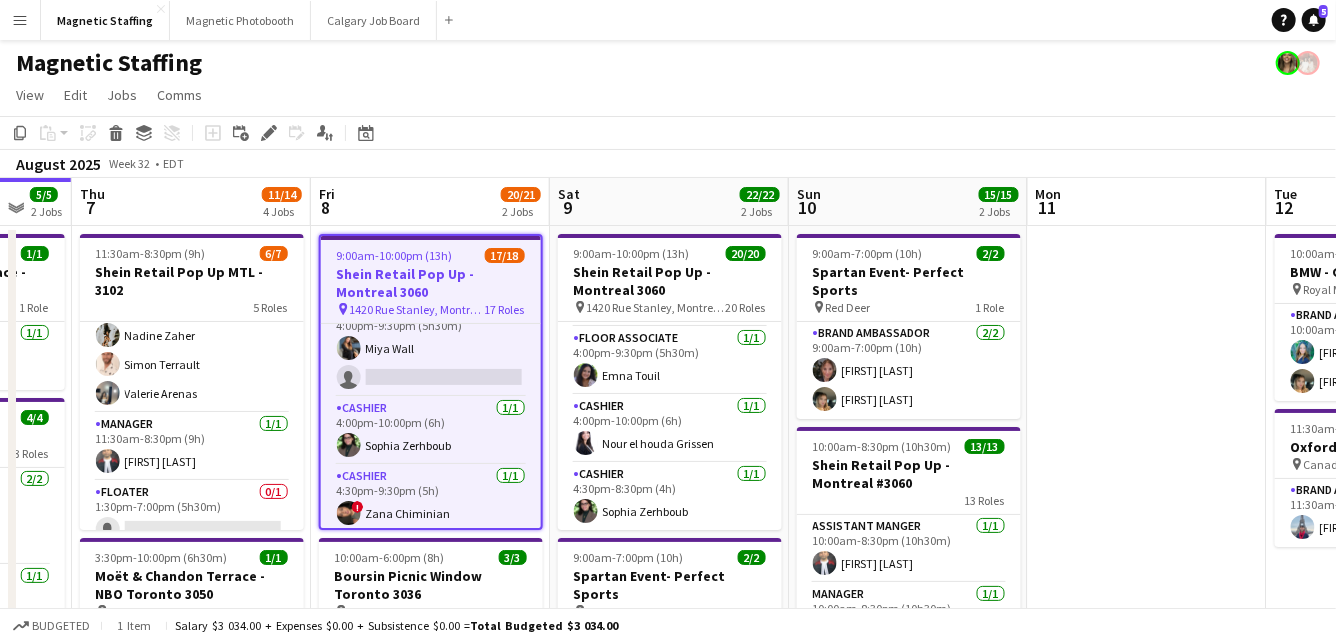click on "9:00am-10:00pm (13h)    17/18   Shein Retail Pop Up - Montreal 3060
pin
1420 Rue Stanley, [CITY], [PROVINCE]   17 Roles   Brand Ambassador   1/1   9:00am-4:00pm (7h)
[FIRST] [LAST]  Cashier   1/1   9:00am-4:00pm (7h)
[FIRST] [LAST]  Assistant Manger    1/1   9:00am-10:00pm (13h)
[FIRST] [LAST]  Manager   1/1   9:00am-10:00pm (13h)
[FIRST] [LAST]  Floor Associate   1/1   9:30am-3:30pm (6h)
[FIRST] [LAST]  Cashier   1/1   9:30am-4:30pm (7h)
[FIRST] [LAST]  Floor Associate   1/1   10:00am-3:30pm (5h30m)
[FIRST] [LAST]  Backroom Associate   1/1   10:00am-7:00pm (9h)
[FIRST] [LAST]  Floater   1/1   11:30am-4:30pm (5h)
[FIRST] [LAST]  Floor Associate   1/1   12:30pm-5:30pm (5h)
[FIRST] [LAST]  Brand Ambassador   1/1   3:30pm-8:30pm (5h)
[FIRST] [LAST]  Floater   1/1   3:30pm-8:30pm (5h)
[FIRST] [LAST]  Floor Associate   1/1   3:30pm-10:00pm (6h30m)
[FIRST] [LAST]  Floor Associate   1/1   4:00pm-9:00pm (5h)
[FIRST] [LAST]  Floor Associate   3A   1/2  [FIRST] [LAST]" at bounding box center (431, 382) 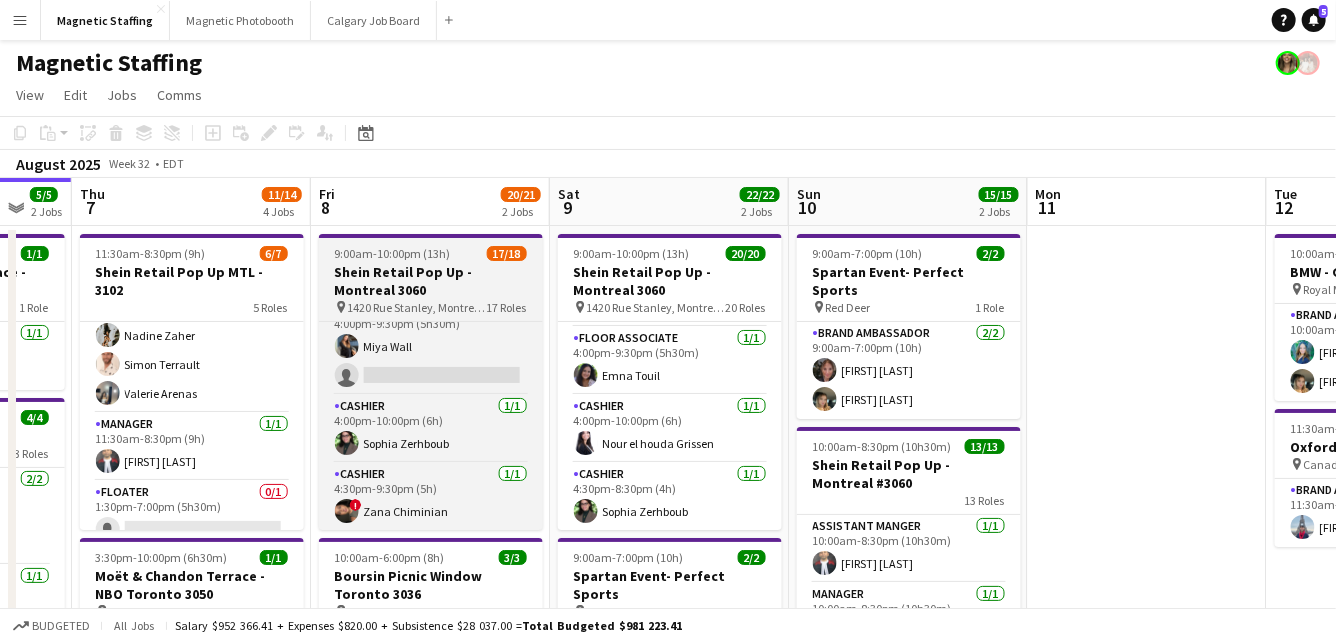 click on "Shein Retail Pop Up - Montreal 3060" at bounding box center (431, 281) 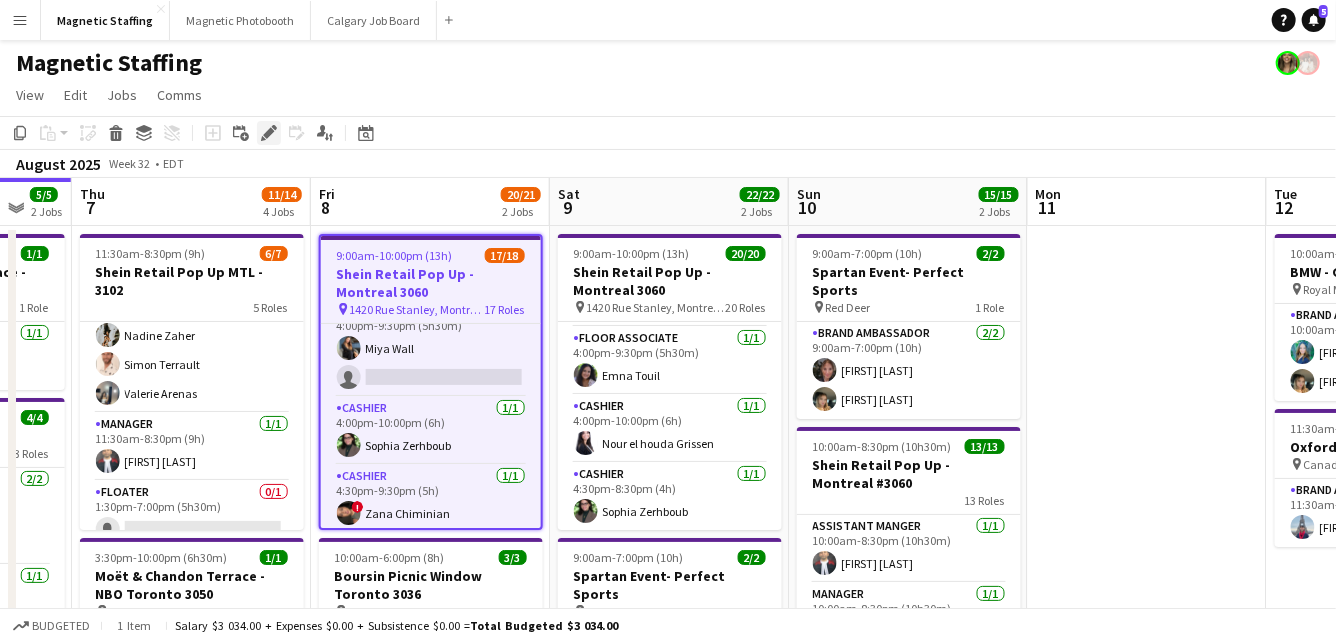 click 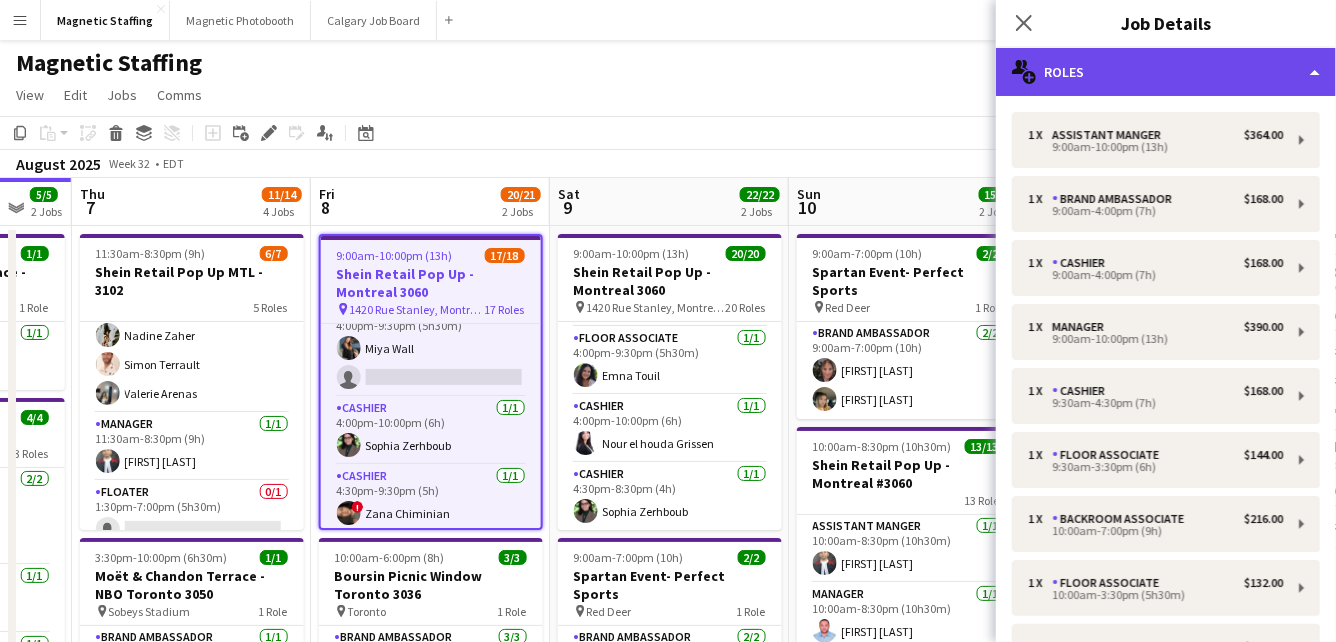 click on "multiple-users-add
Roles" 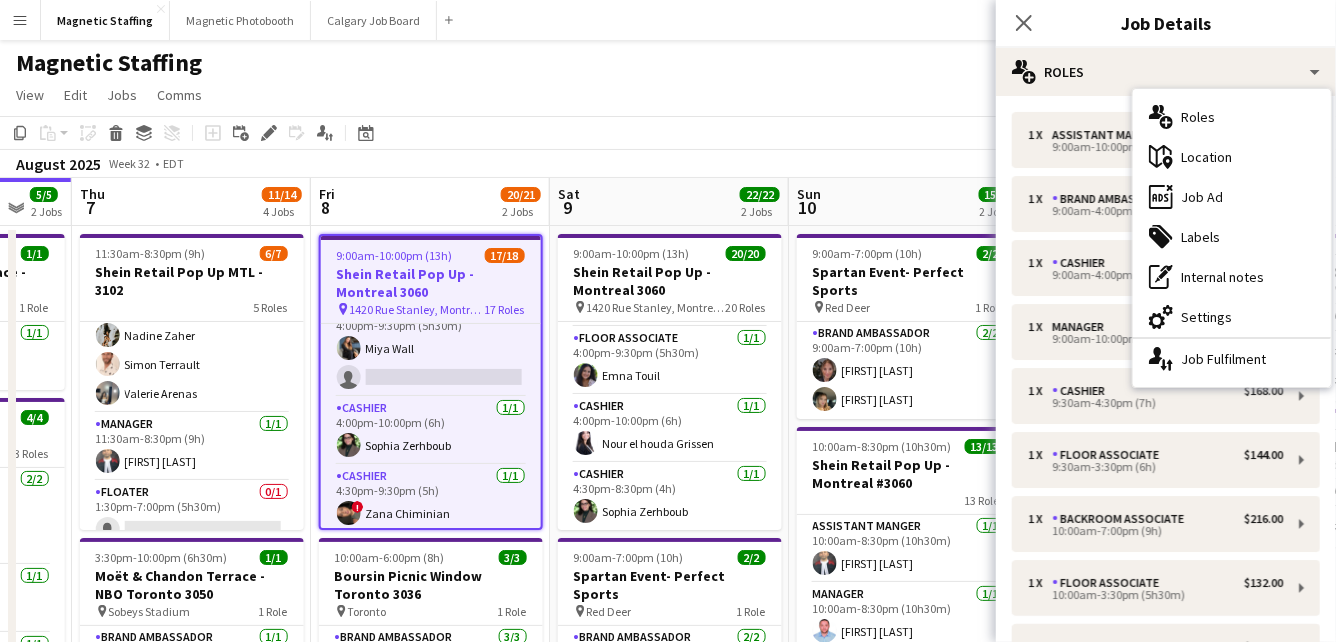 click on "Copy
Paste
Paste
Command
V Paste with crew
Command
Shift
V
Paste linked Job
Delete
Group
Ungroup
Add job
Add linked Job
Edit
Edit linked Job
Applicants
Date picker
AUG 2025 AUG 2025 Monday M Tuesday T Wednesday W Thursday T Friday F Saturday S Sunday S  AUG   1   2   3   4   5   6   7   8   9   10   11   12   13   14   15   16   17   18   19   20   21   22   23   24   25" 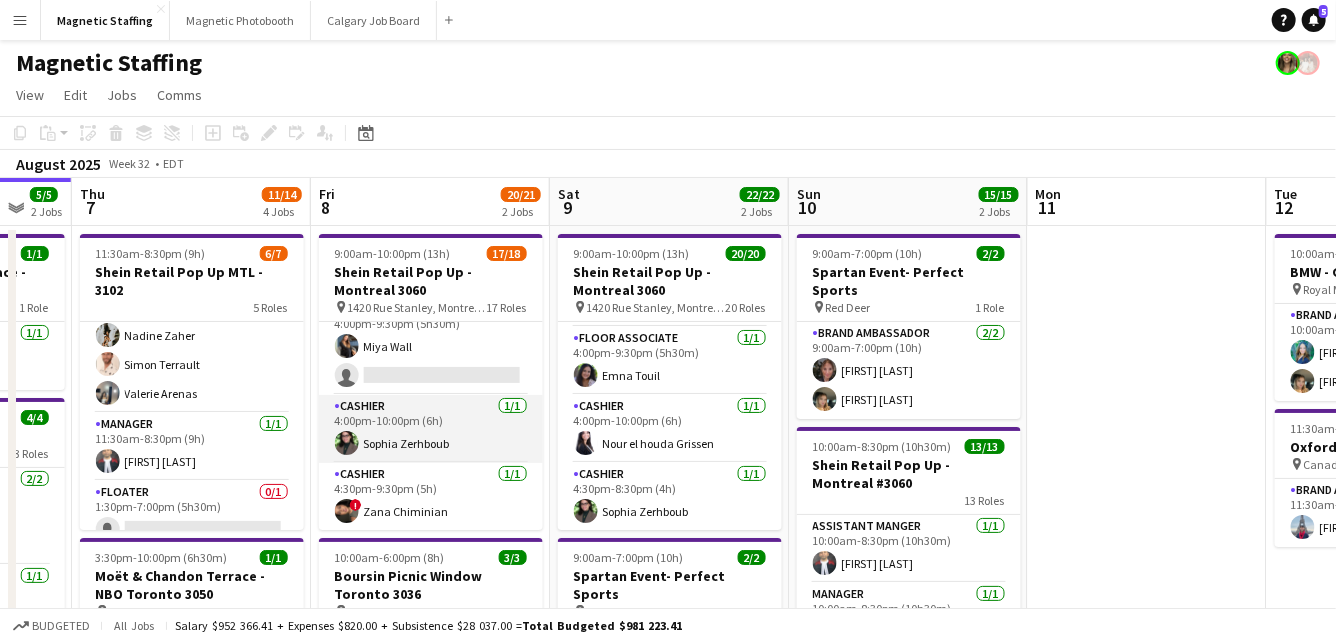 click on "Cashier   1/1   4:00pm-10:00pm (6h)
[FIRST] [LAST]" at bounding box center [431, 429] 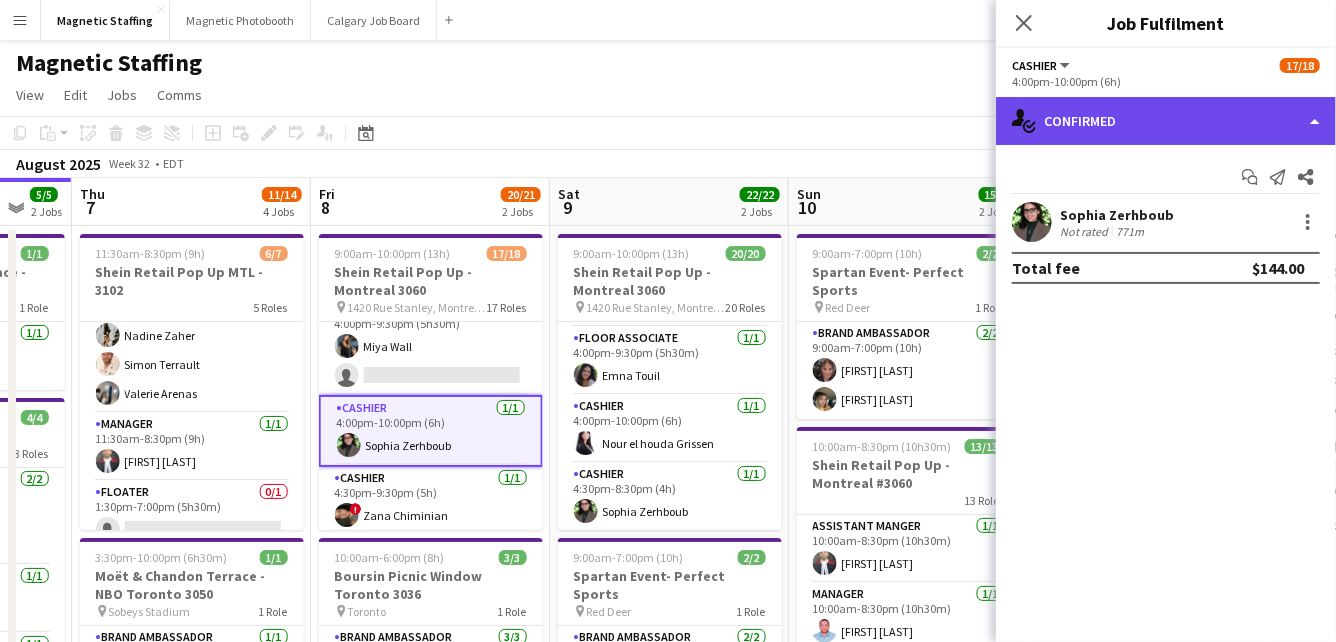 click on "single-neutral-actions-check-2
Confirmed" 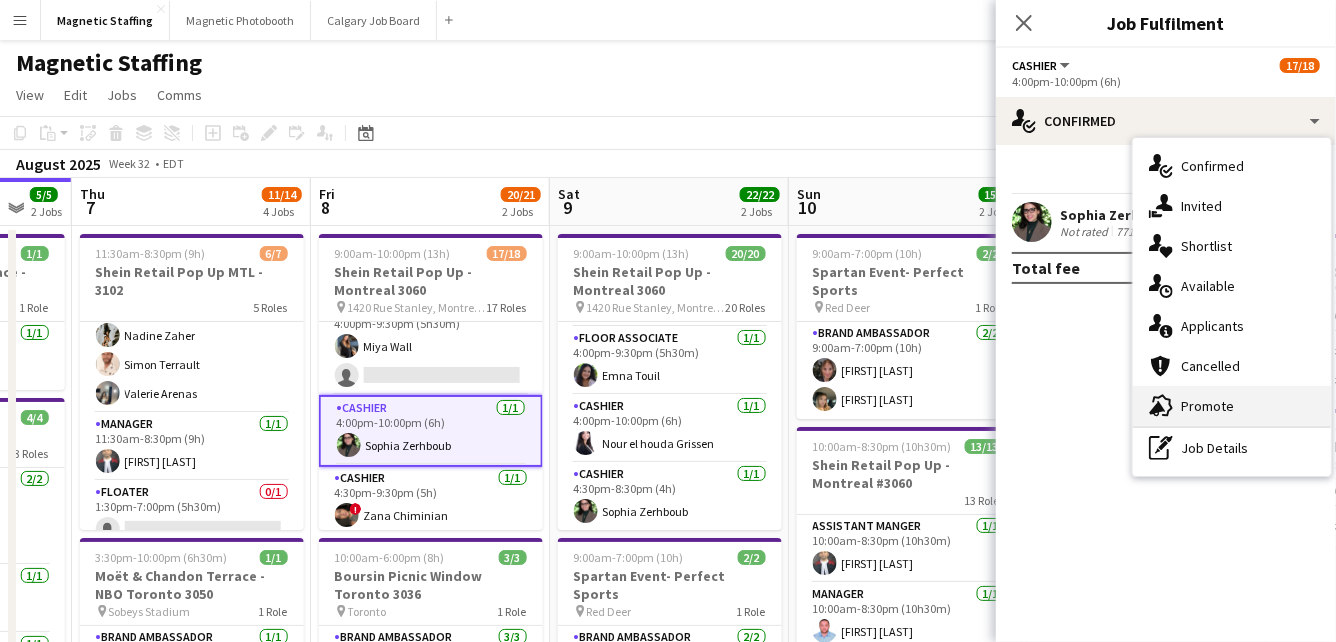 click on "advertising-megaphone
Promote" at bounding box center [1232, 406] 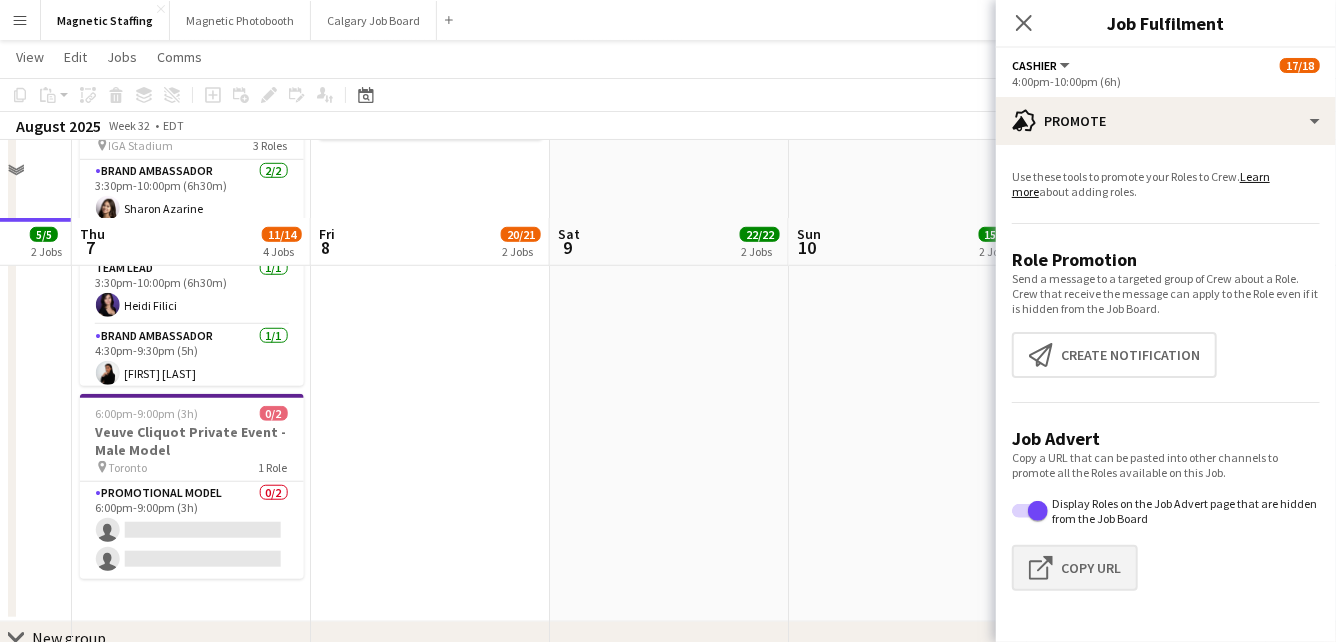 scroll, scrollTop: 688, scrollLeft: 0, axis: vertical 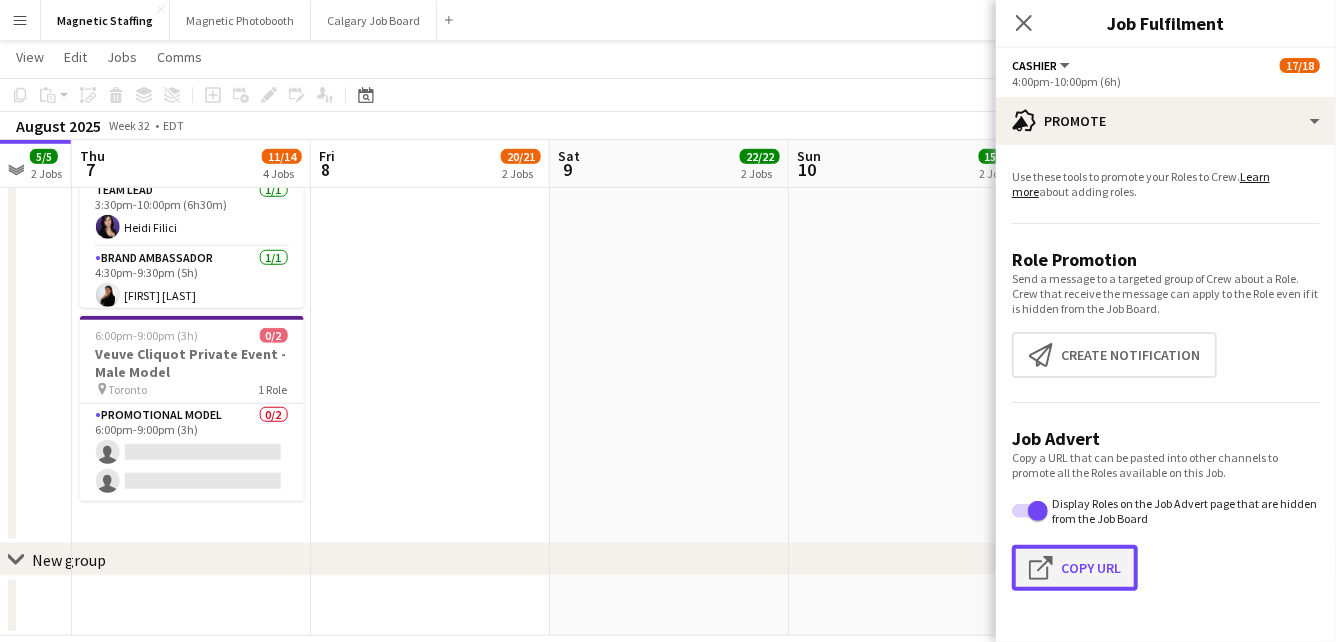 click on "Click to copy URL
Copy Url" at bounding box center (1075, 568) 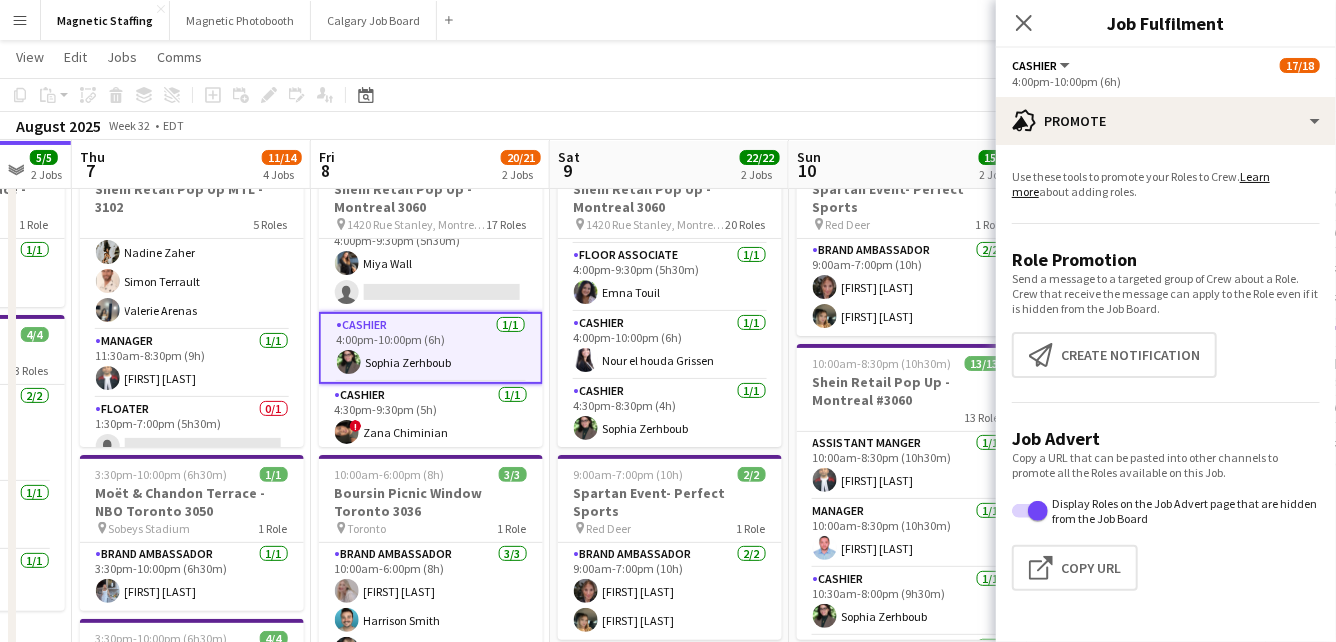 scroll, scrollTop: 78, scrollLeft: 0, axis: vertical 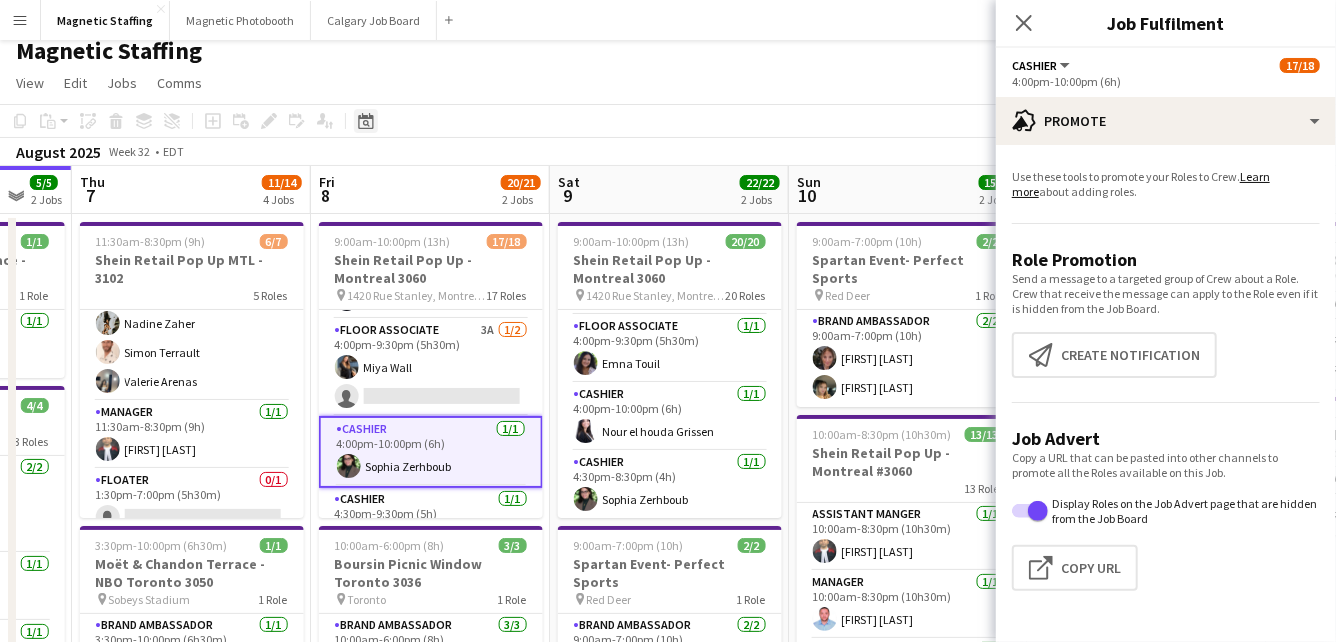 click 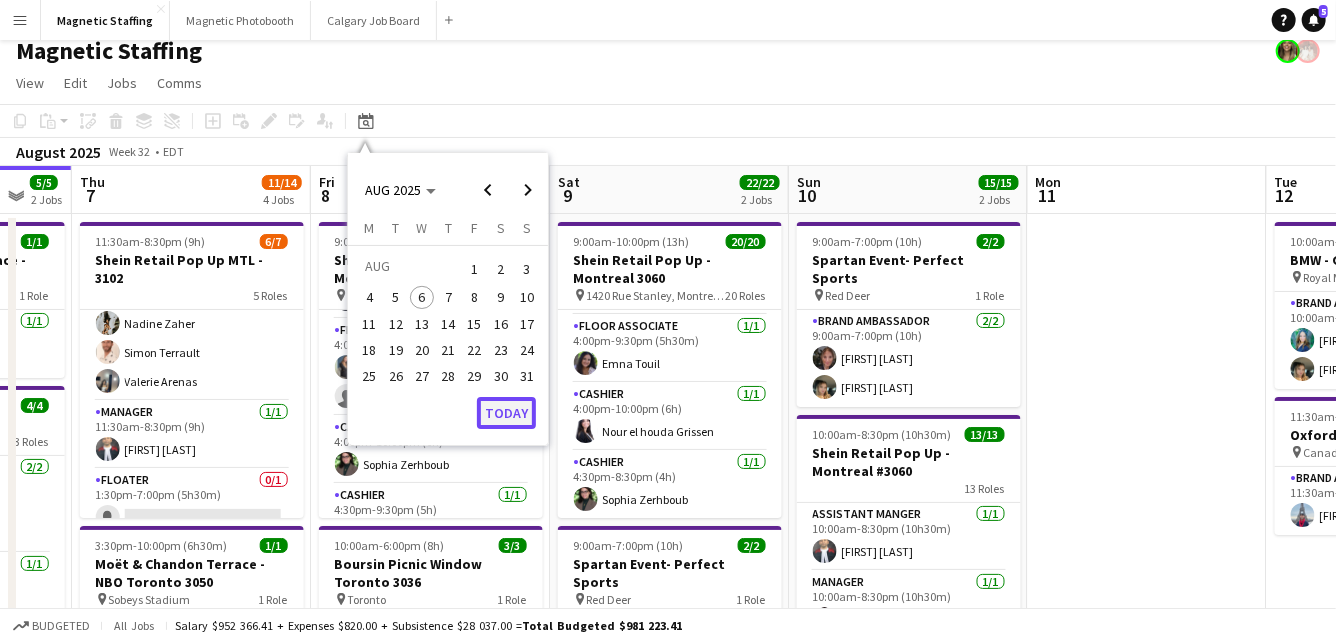 click on "Today" at bounding box center (506, 413) 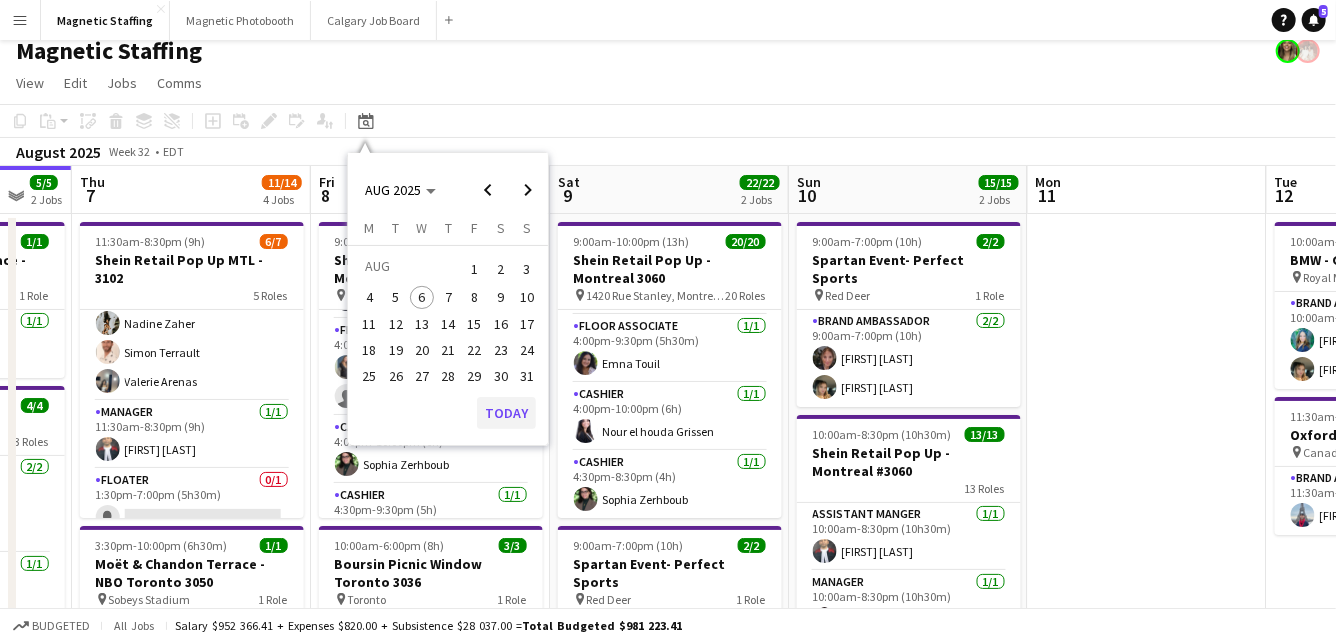 scroll, scrollTop: 0, scrollLeft: 687, axis: horizontal 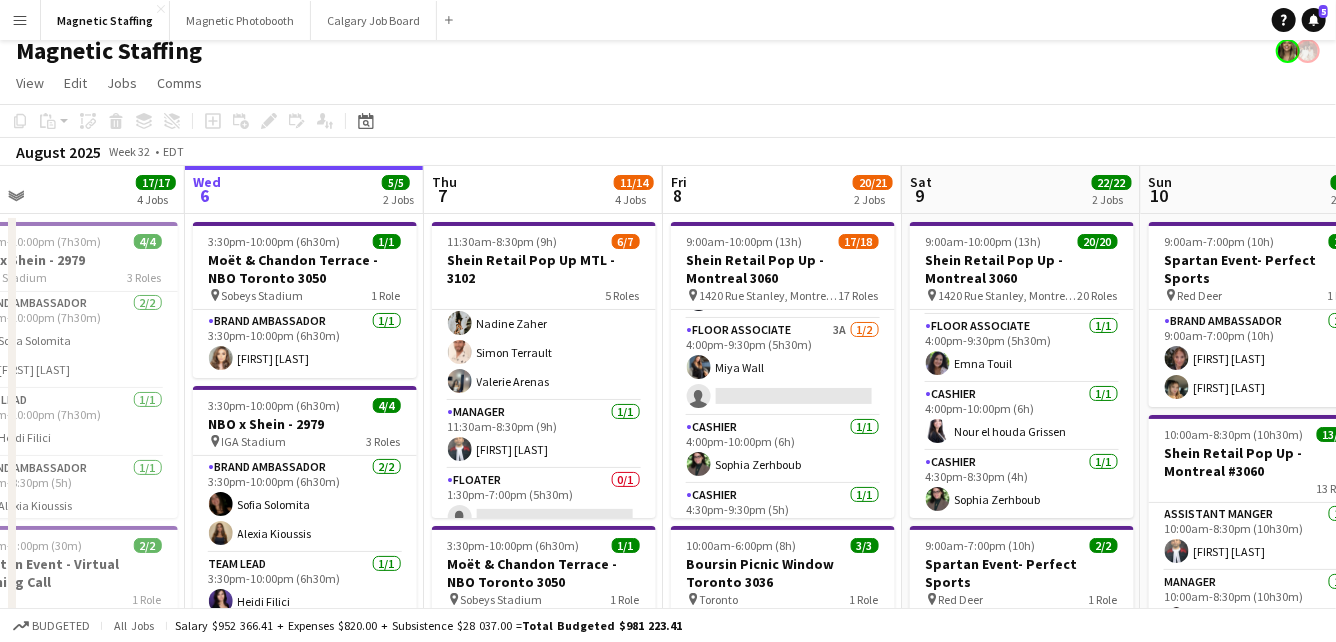 drag, startPoint x: 563, startPoint y: 492, endPoint x: 451, endPoint y: 494, distance: 112.01785 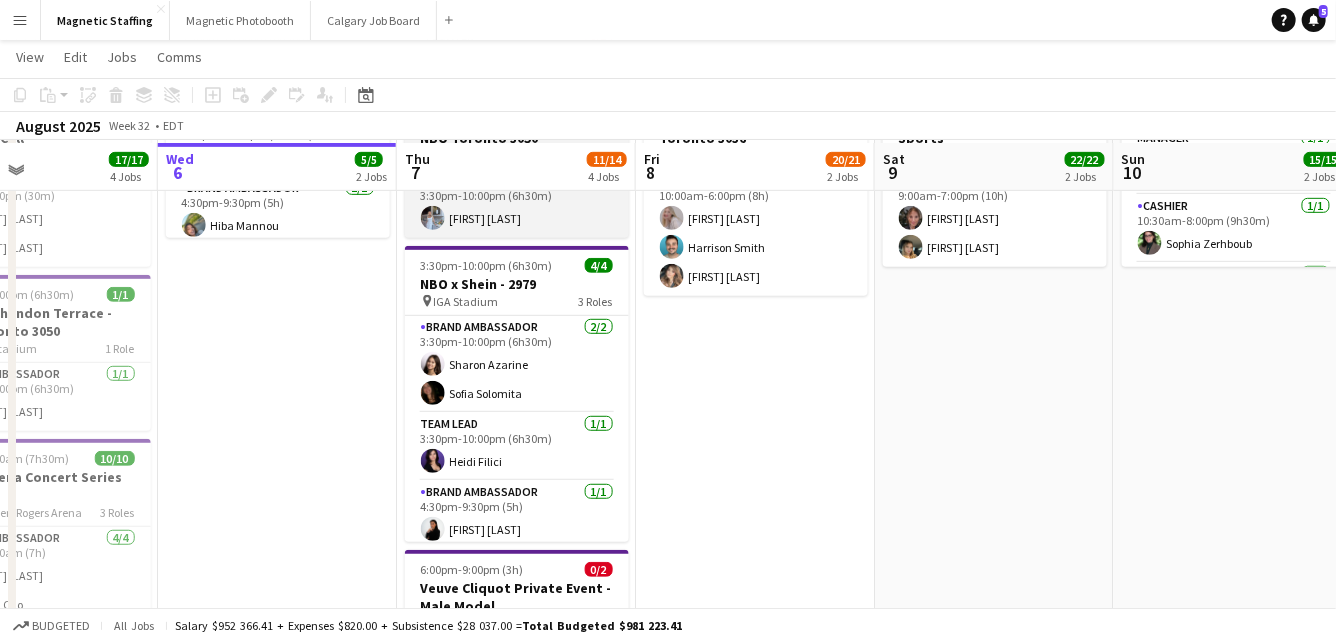 scroll, scrollTop: 457, scrollLeft: 0, axis: vertical 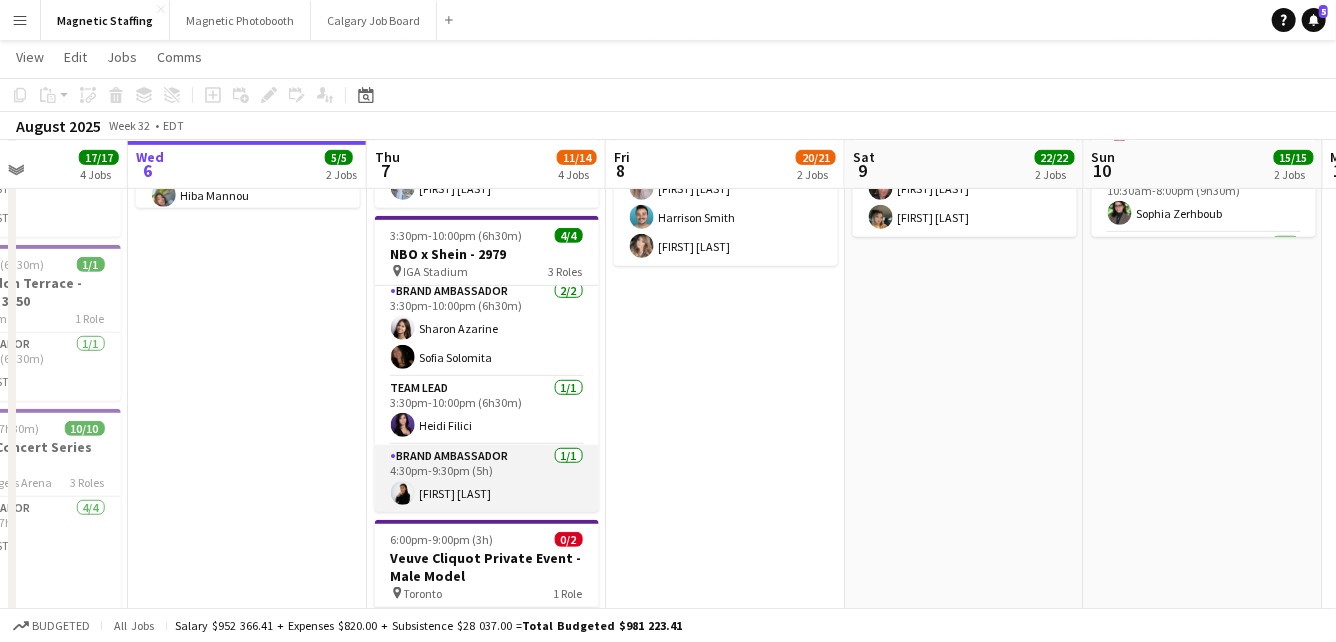 click on "Brand Ambassador   1/1   4:30pm-9:30pm (5h)
[FIRST] [LAST]" at bounding box center (487, 479) 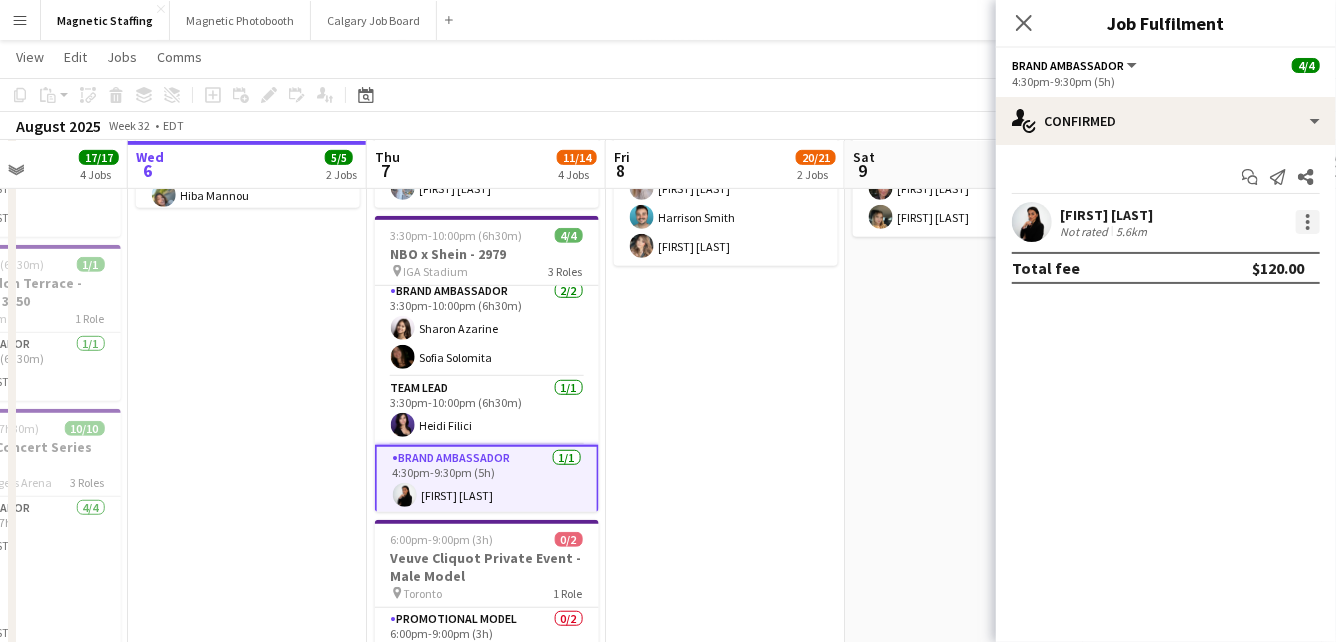 click at bounding box center [1308, 222] 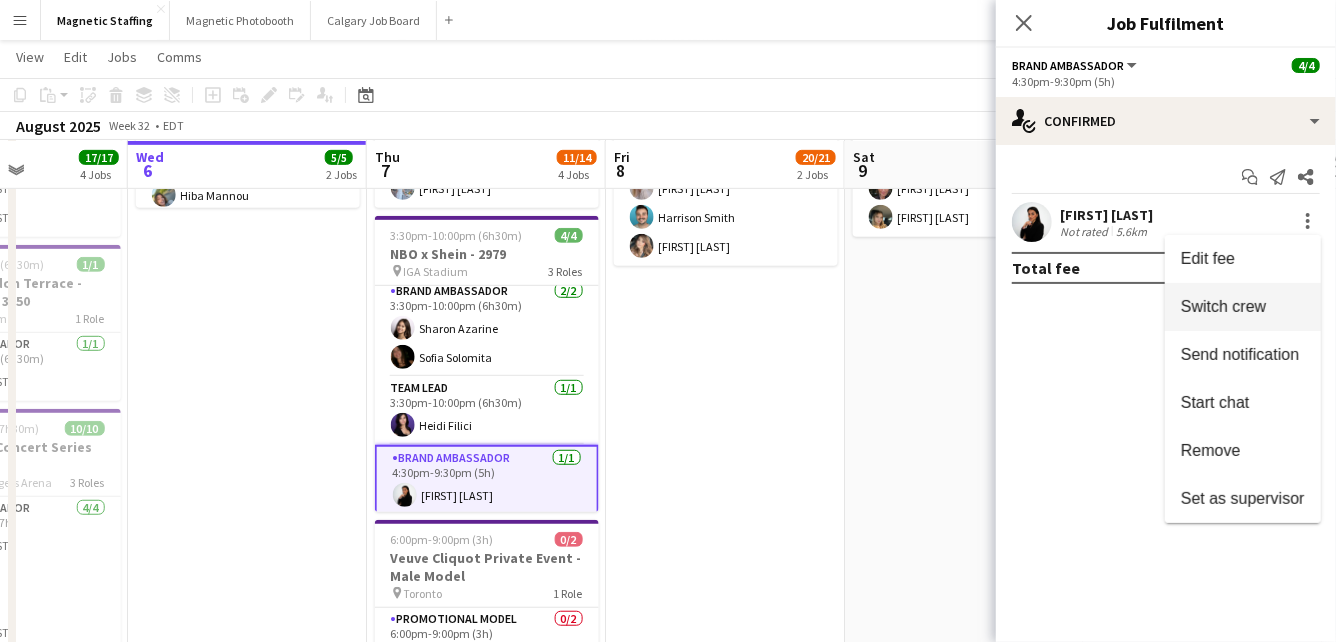 click on "Switch crew" at bounding box center [1223, 306] 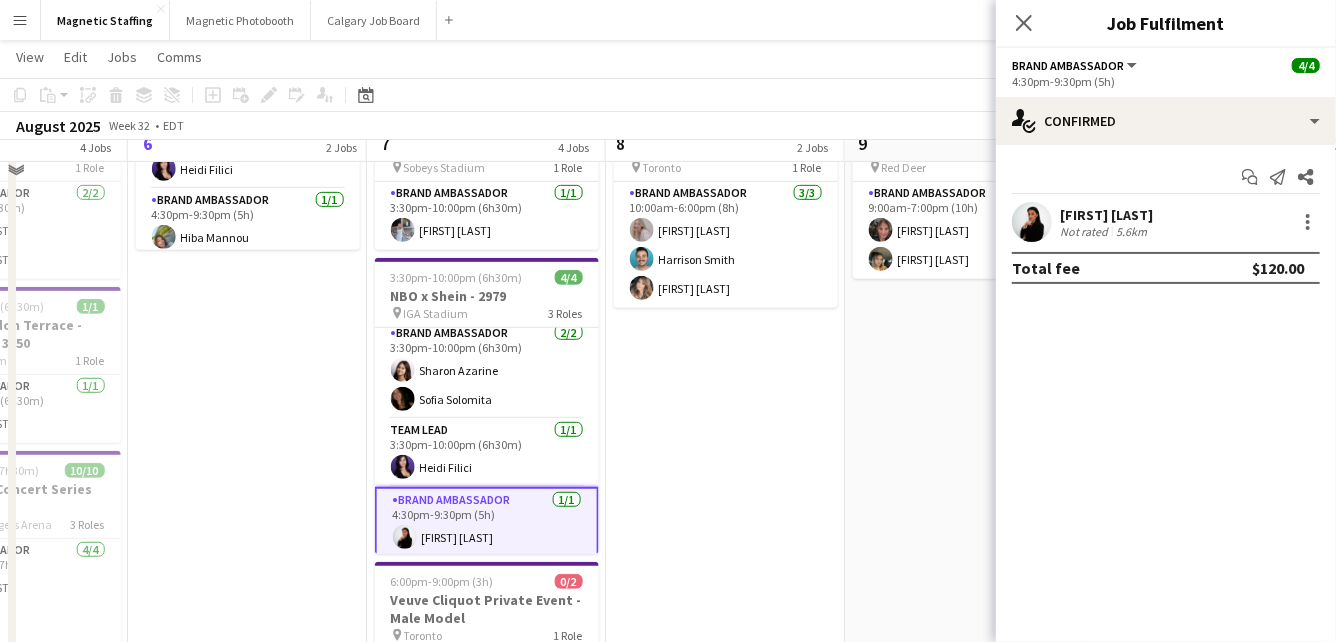 scroll, scrollTop: 313, scrollLeft: 0, axis: vertical 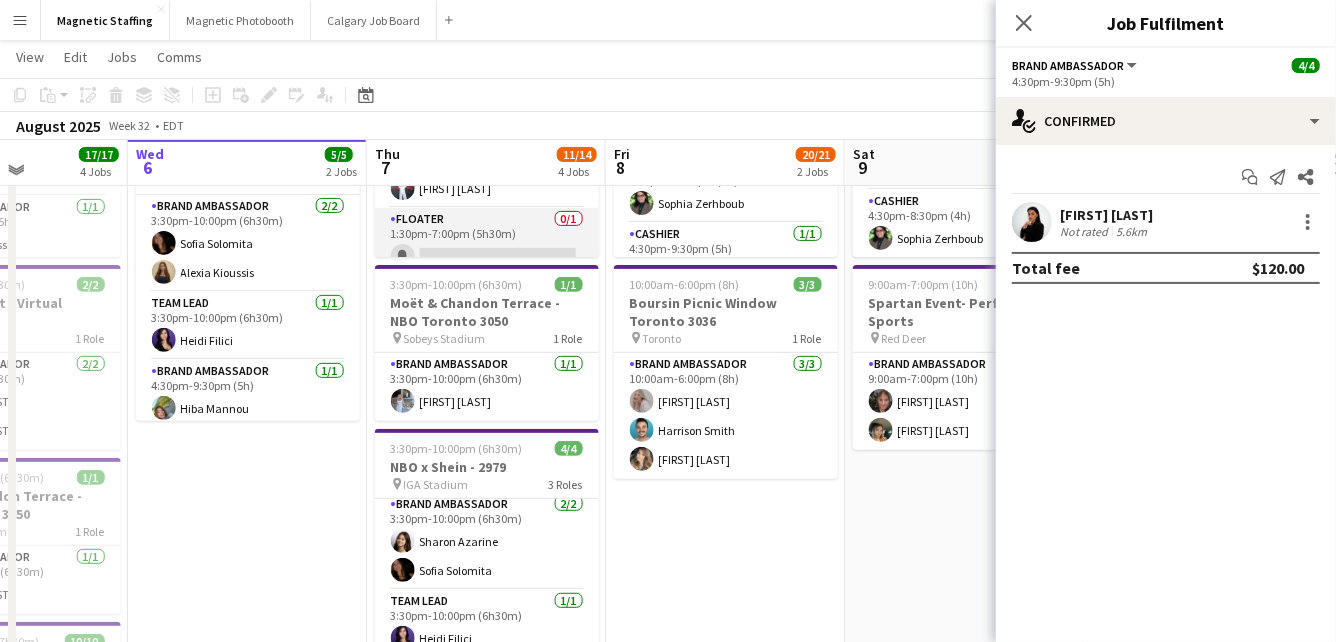 click on "Floater   0/1   1:30pm-7:00pm (5h30m)
single-neutral-actions" at bounding box center (487, 242) 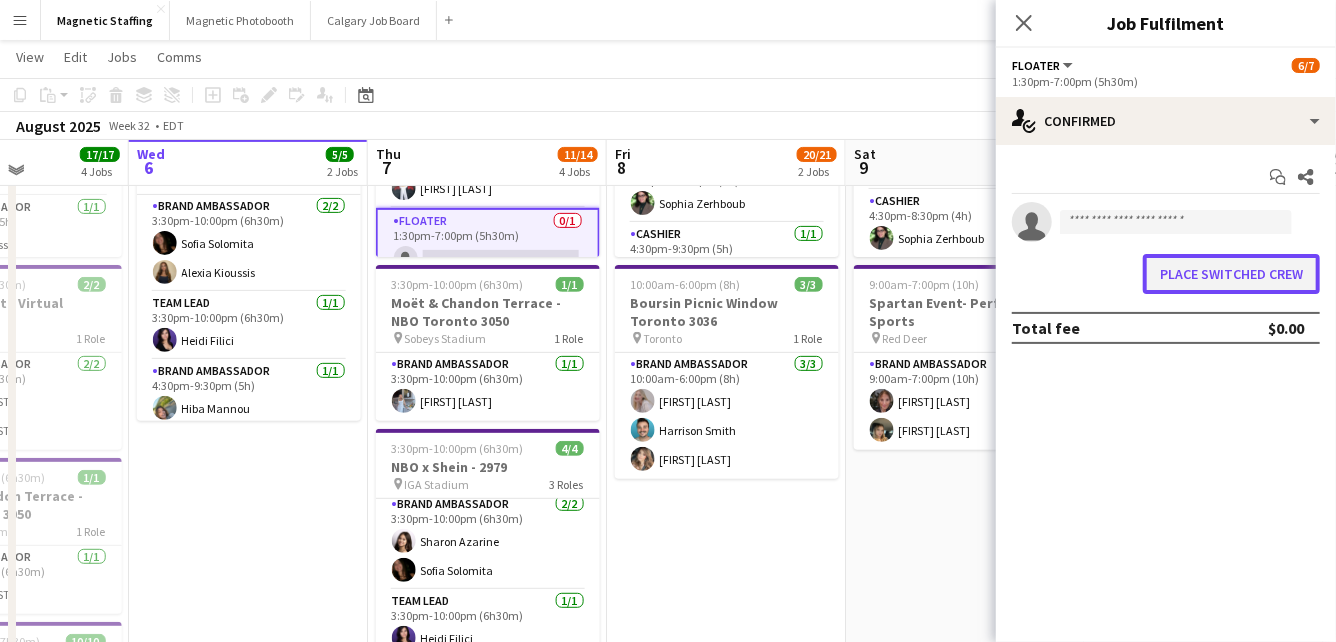 click on "Place switched crew" at bounding box center [1231, 274] 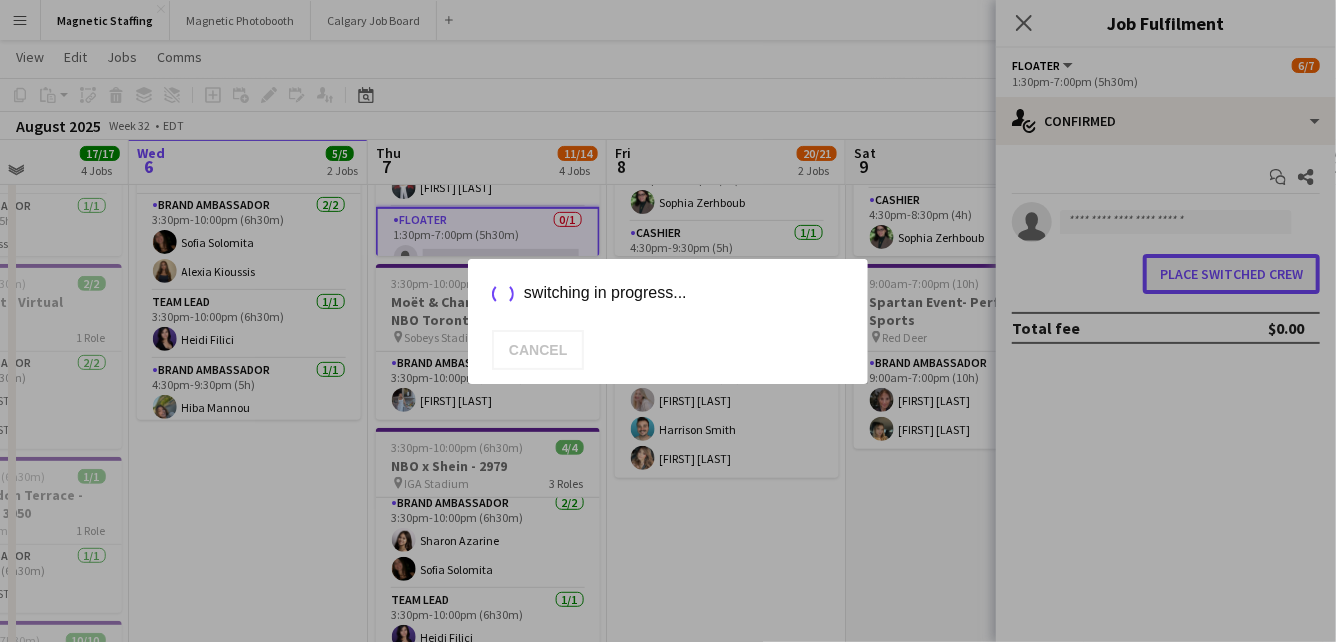 scroll, scrollTop: 0, scrollLeft: 0, axis: both 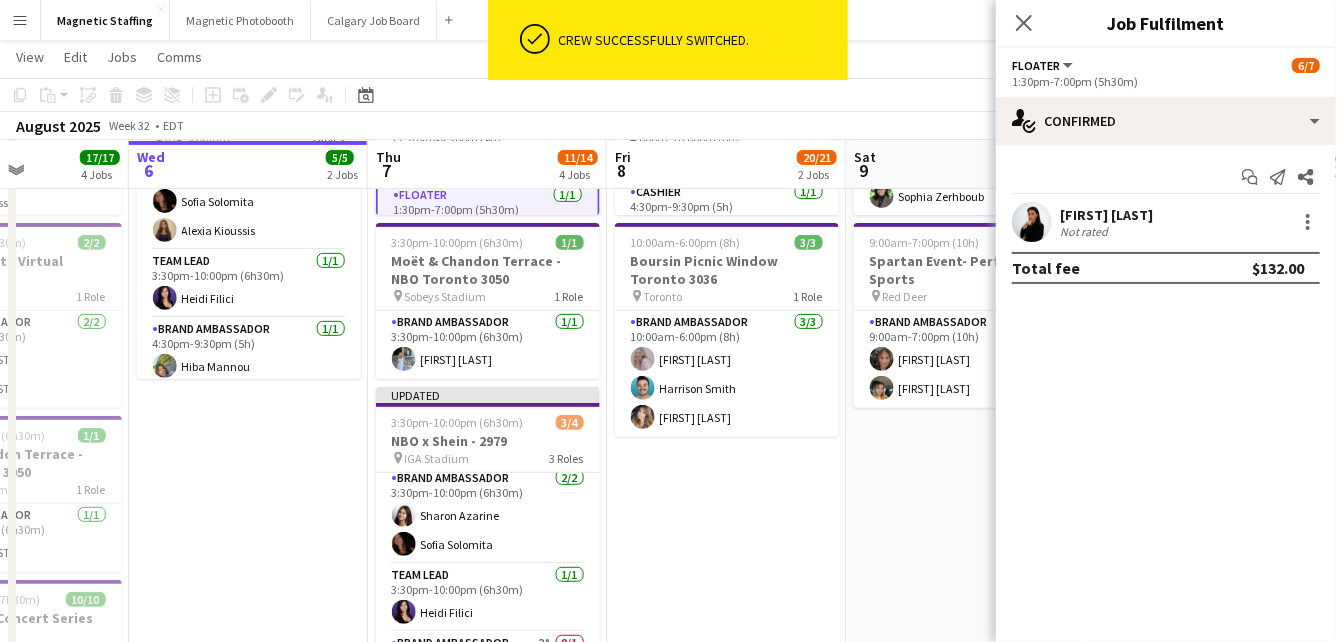 click on "9:00am-10:00pm (13h)    20/20   Shein Retail Pop Up - Montreal 3060
pin
1420 Rue Stanley, [CITY], [PROVINCE]   20 Roles   Assistant Manger    1/1   9:00am-3:30pm (6h30m)
[FIRST] [LAST]  Floor Associate   1/1   9:00am-3:30pm (6h30m)
[FIRST] [LAST]  Brand Ambassador   1/1   9:00am-4:00pm (7h)
[FIRST] [LAST]  Cashier   1/1   9:00am-4:00pm (7h)
[FIRST] [LAST]  Manager   1/1   9:00am-10:00pm (13h)
[FIRST] [LAST]  Cashier   1/1   9:30am-3:30pm (6h)
[FIRST] [LAST]  Floor Associate   1/1   10:00am-3:30pm (5h30m)
[FIRST] [LAST]  Backroom Associate   1/1   10:00am-7:00pm (9h)
[FIRST] [LAST]  Floor Associate   1/1   10:00am-9:00pm (11h)
! [FIRST] [LAST]  Floater   1/1   11:30am-4:30pm (5h)
[FIRST] [LAST]  Cashier   1/1   12:00pm-5:00pm (5h)
[FIRST] [LAST]  Floor Associate   1/1   12:30pm-5:30pm (5h)
[FIRST] [LAST]  Brand Ambassador   1/1   3:30pm-8:30pm (5h)
[FIRST] [LAST]  Floater   1/1   3:30pm-8:30pm (5h)
[FIRST] [LAST]  Assistant Manger    1/1 [FIRST] [LAST]  1/1" at bounding box center [965, 733] 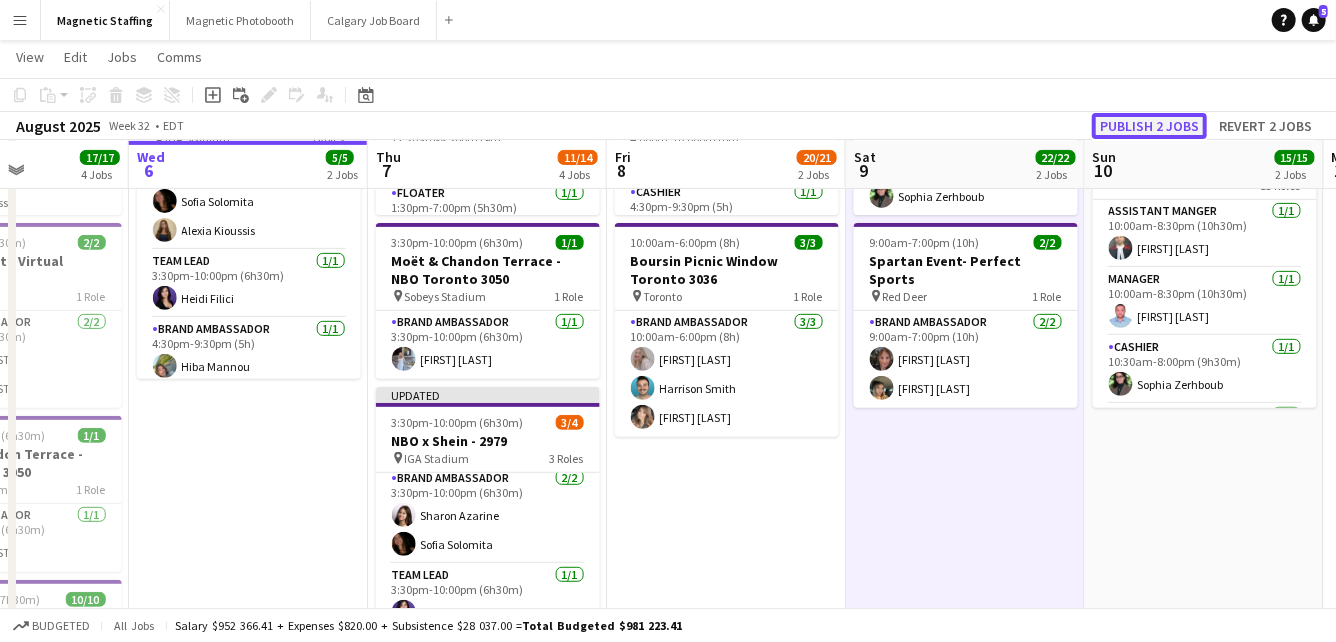 click on "Publish 2 jobs" 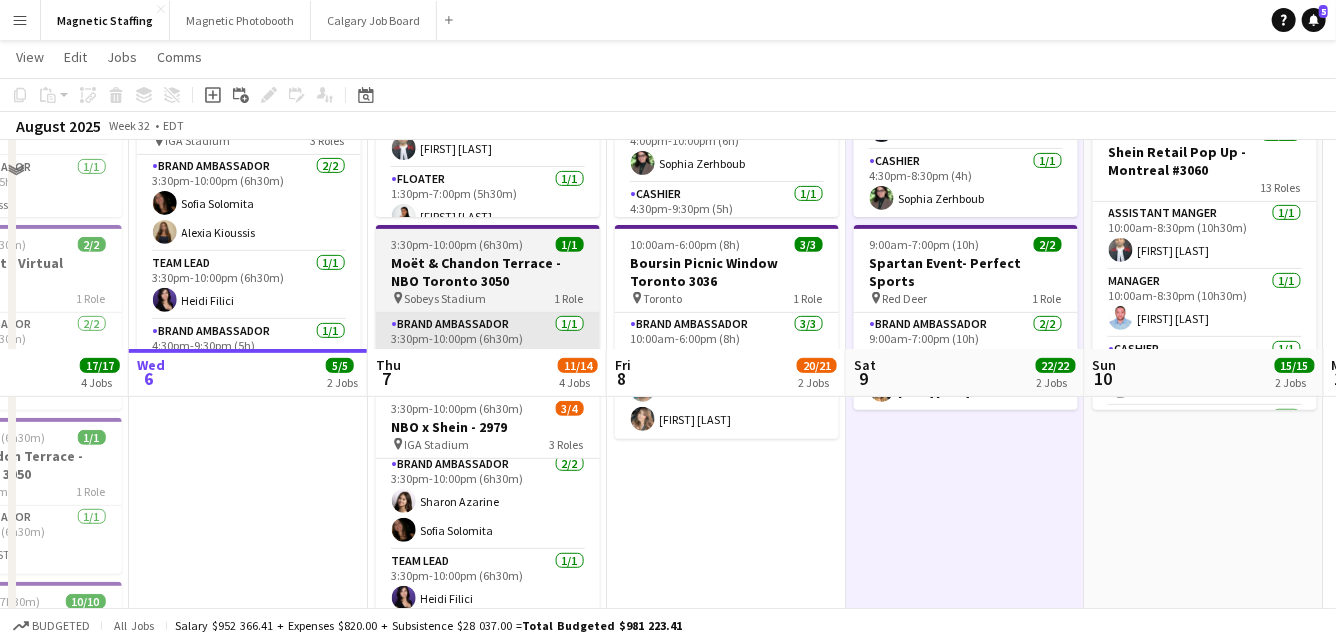 scroll, scrollTop: 557, scrollLeft: 0, axis: vertical 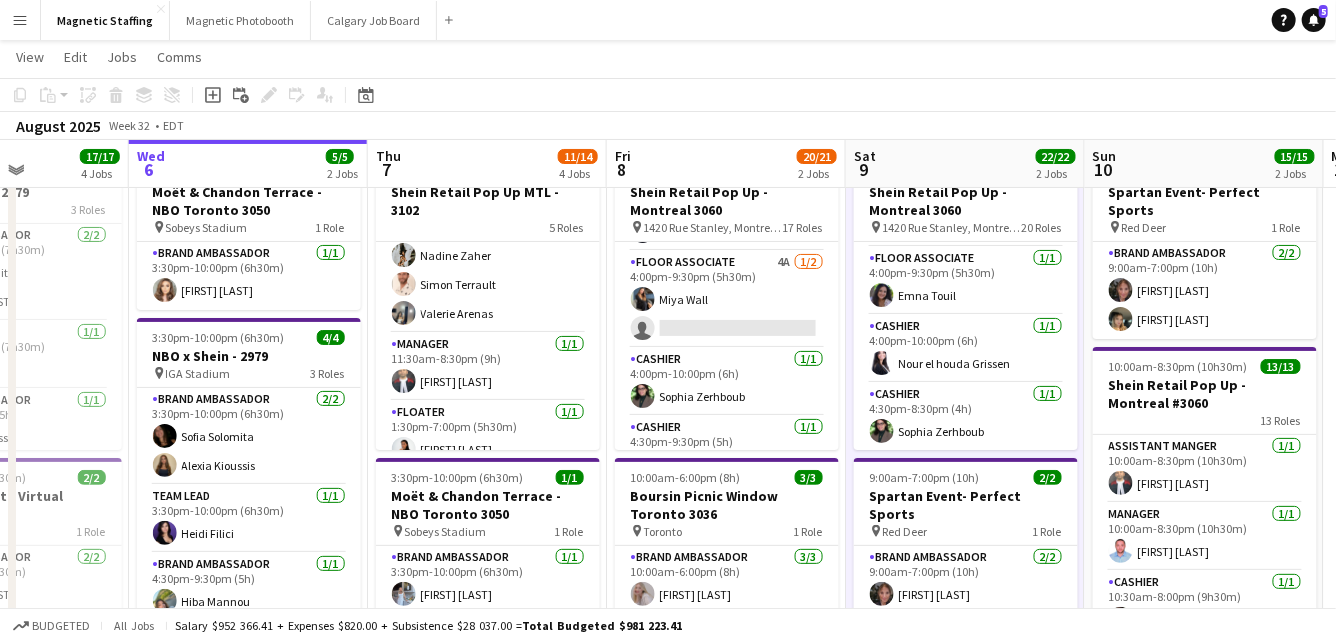 click on "Floater   1/1   1:30pm-7:00pm (5h30m)
[FIRST] [LAST]" at bounding box center (488, 435) 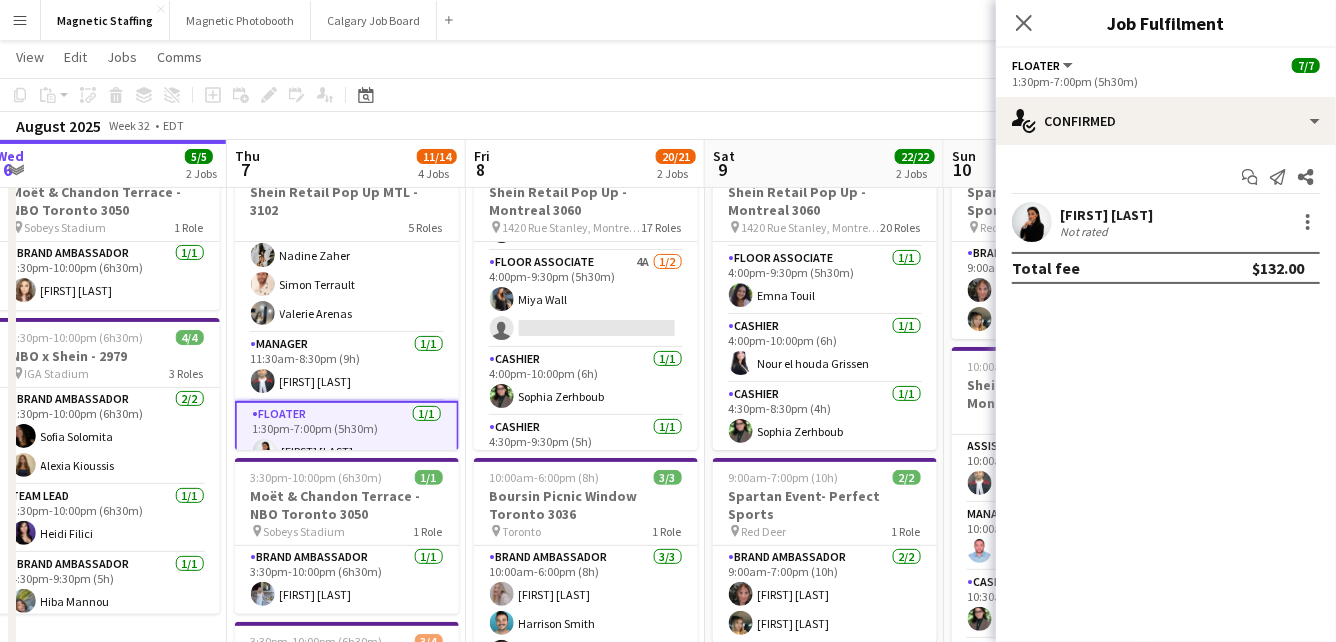 drag, startPoint x: 486, startPoint y: 296, endPoint x: 281, endPoint y: 301, distance: 205.06097 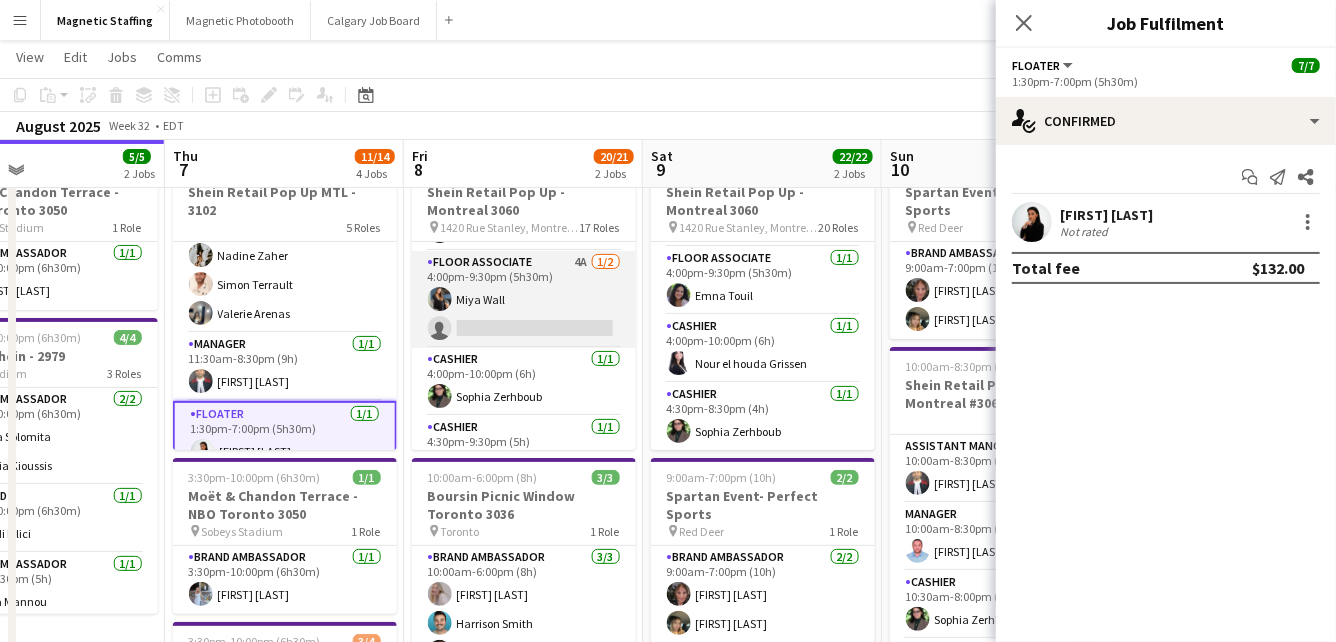 click on "Floor Associate   4A   1/2   4:00pm-9:30pm (5h30m)
[FIRST] [LAST]
single-neutral-actions" at bounding box center (524, 299) 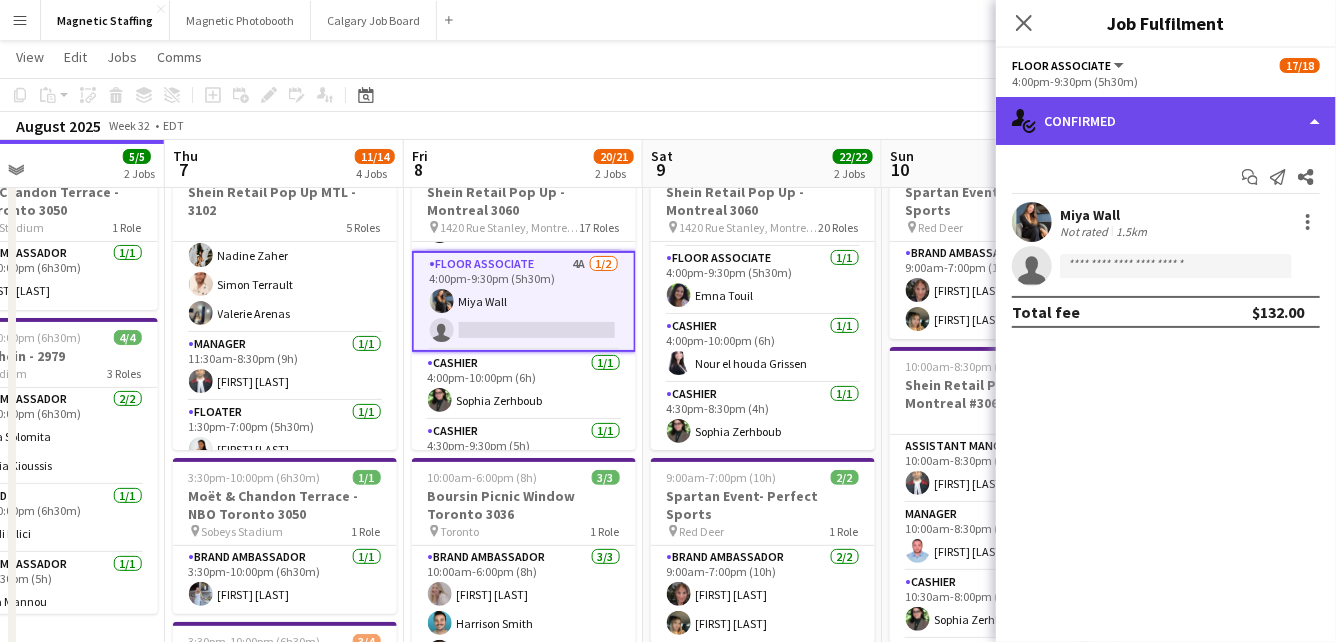 click on "single-neutral-actions-check-2
Confirmed" 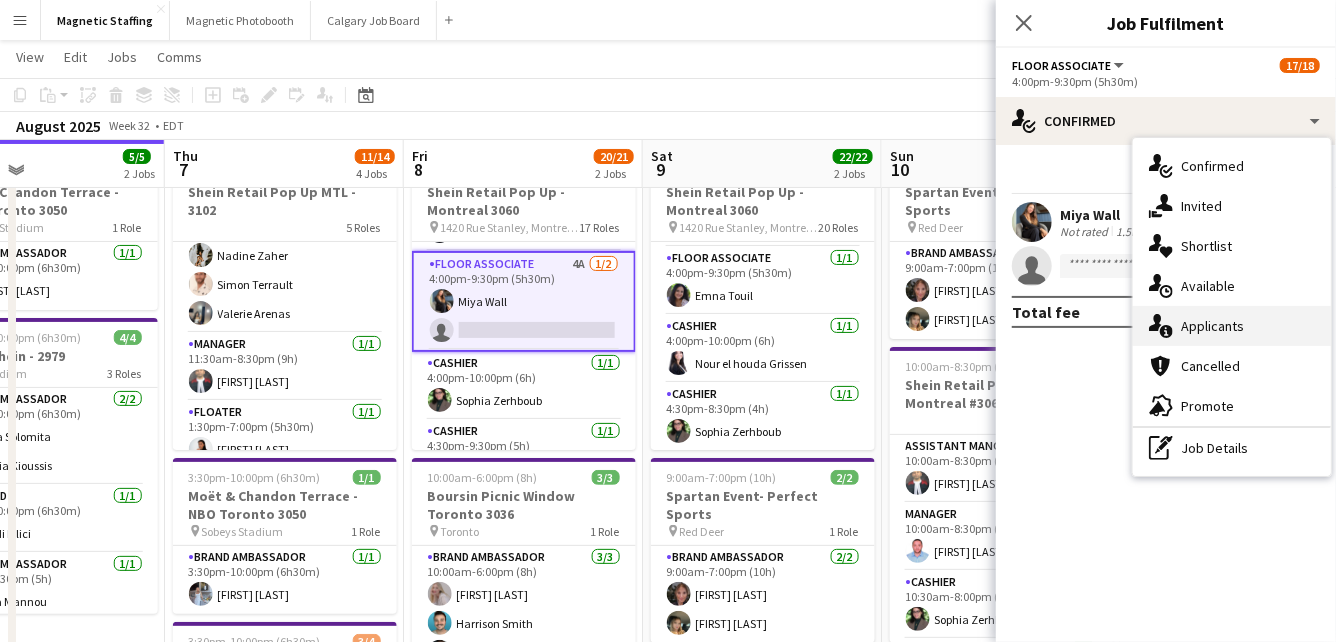 click on "single-neutral-actions-information
Applicants" at bounding box center (1232, 326) 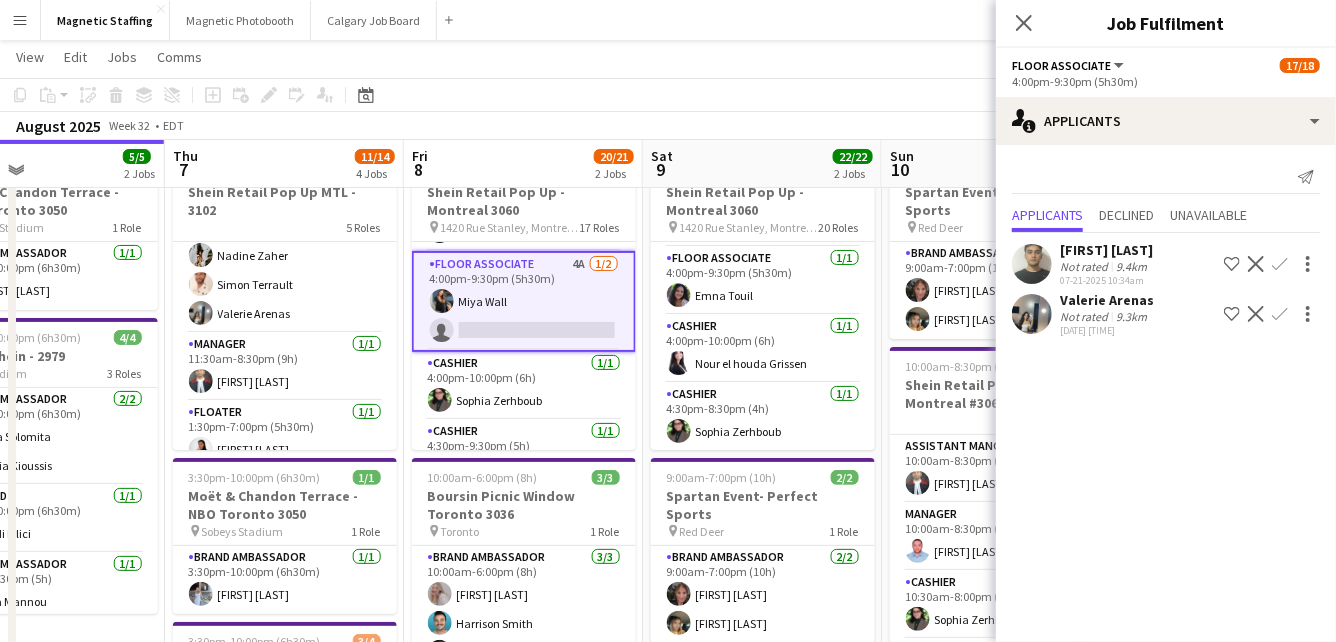 click on "View  Day view expanded Day view collapsed Month view Date picker Jump to today Expand Linked Jobs Collapse Linked Jobs  Edit  Copy
Command
C  Paste  Without Crew
Command
V With Crew
Command
Shift
V Paste as linked job  Group  Group Ungroup  Jobs  New Job Edit Job Delete Job New Linked Job Edit Linked Jobs Job fulfilment Promote Role Copy Role URL  Comms  Notify confirmed crew Create chat" 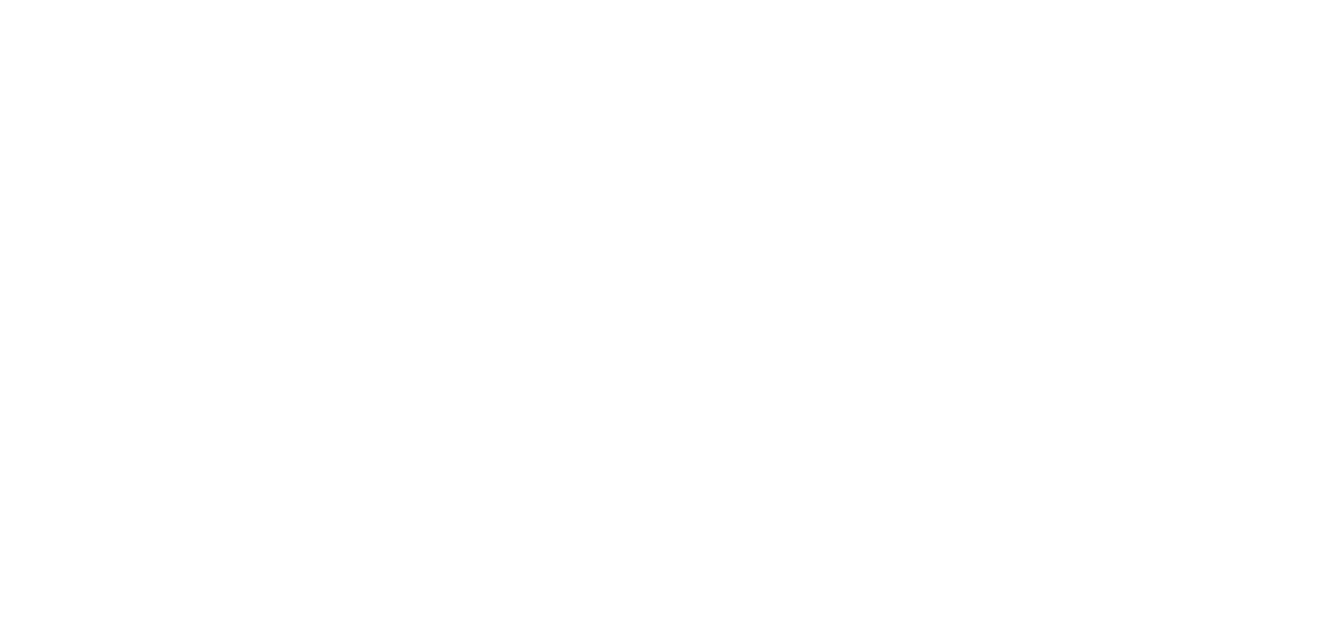 scroll, scrollTop: 0, scrollLeft: 0, axis: both 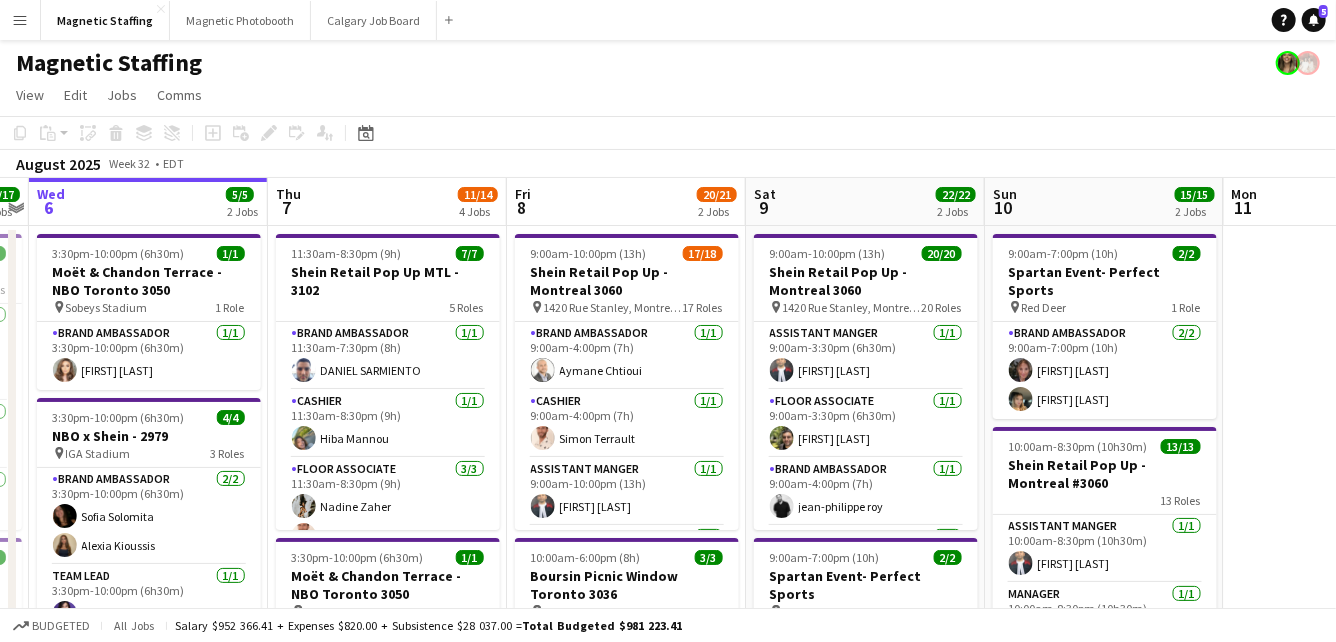 drag, startPoint x: 626, startPoint y: 364, endPoint x: 381, endPoint y: 364, distance: 245 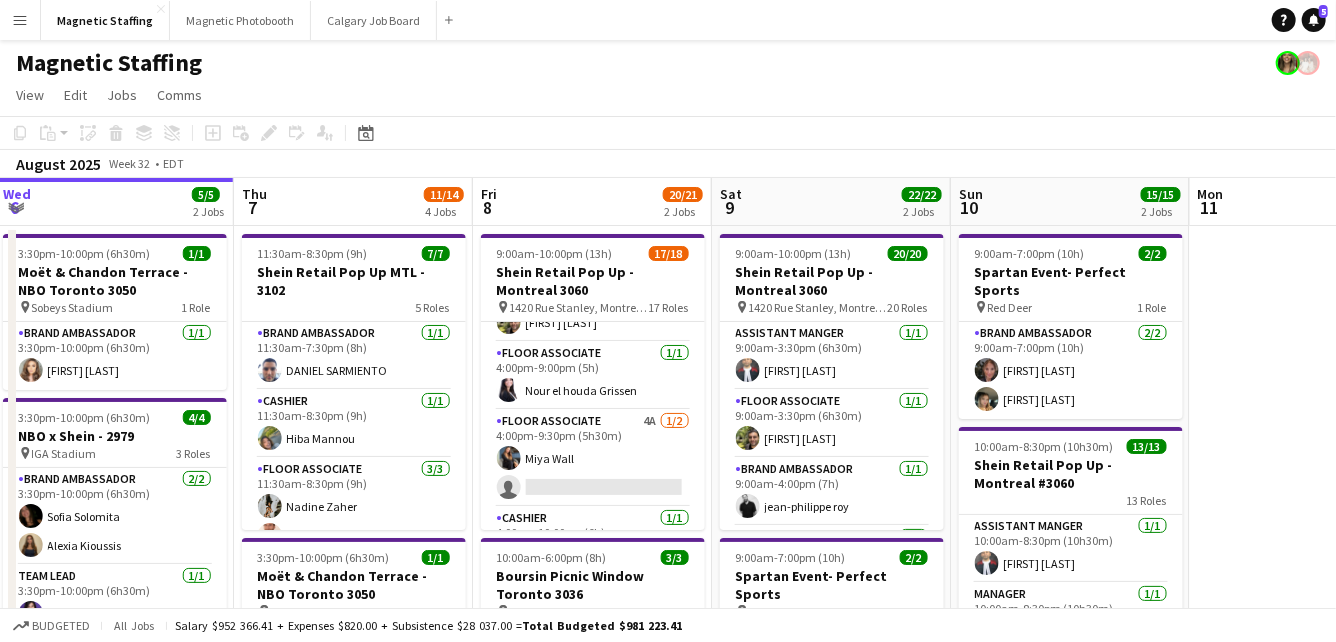 scroll, scrollTop: 872, scrollLeft: 0, axis: vertical 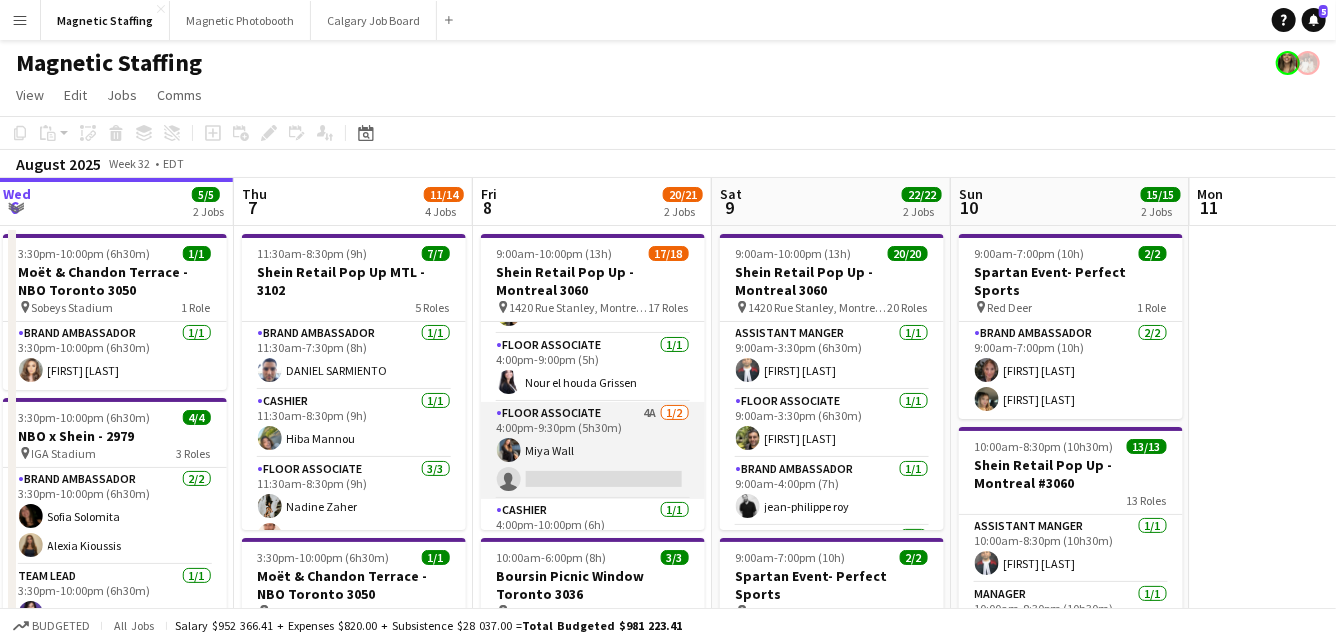 click on "Floor Associate 4A 1/2 4:00pm-9:30pm (5h30m) [FIRST] [LAST] pin single-neutral-actions" at bounding box center (593, 450) 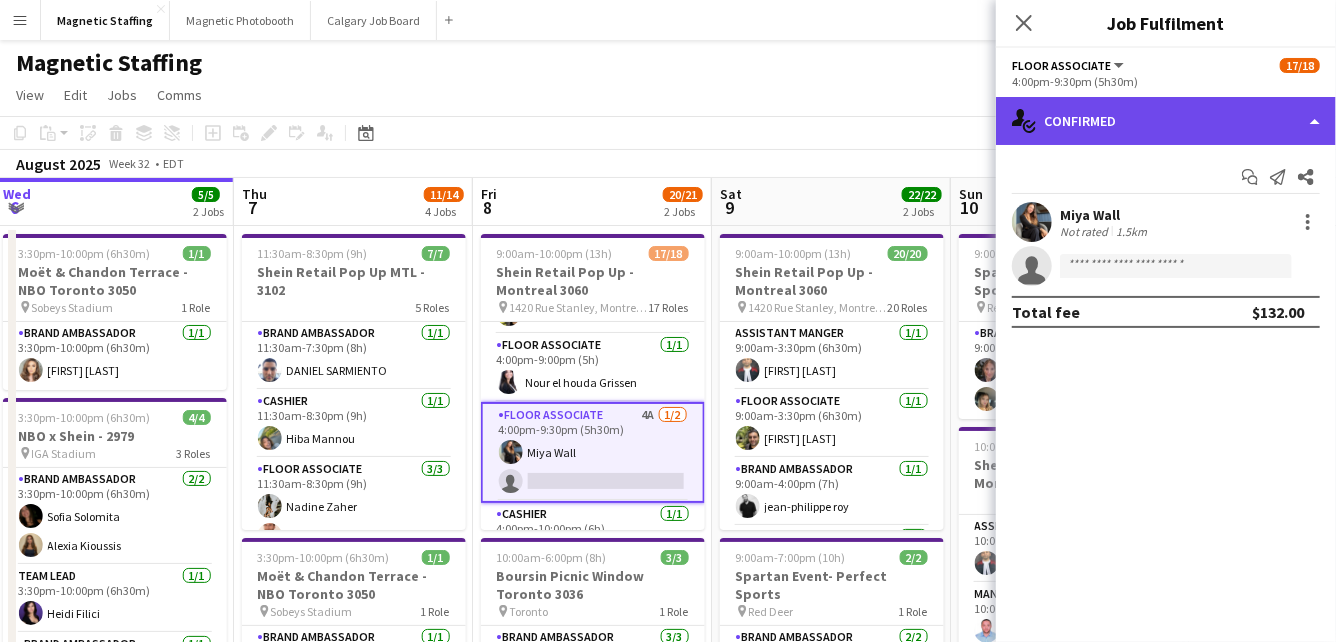 click on "single-neutral-actions-check-2
Confirmed" 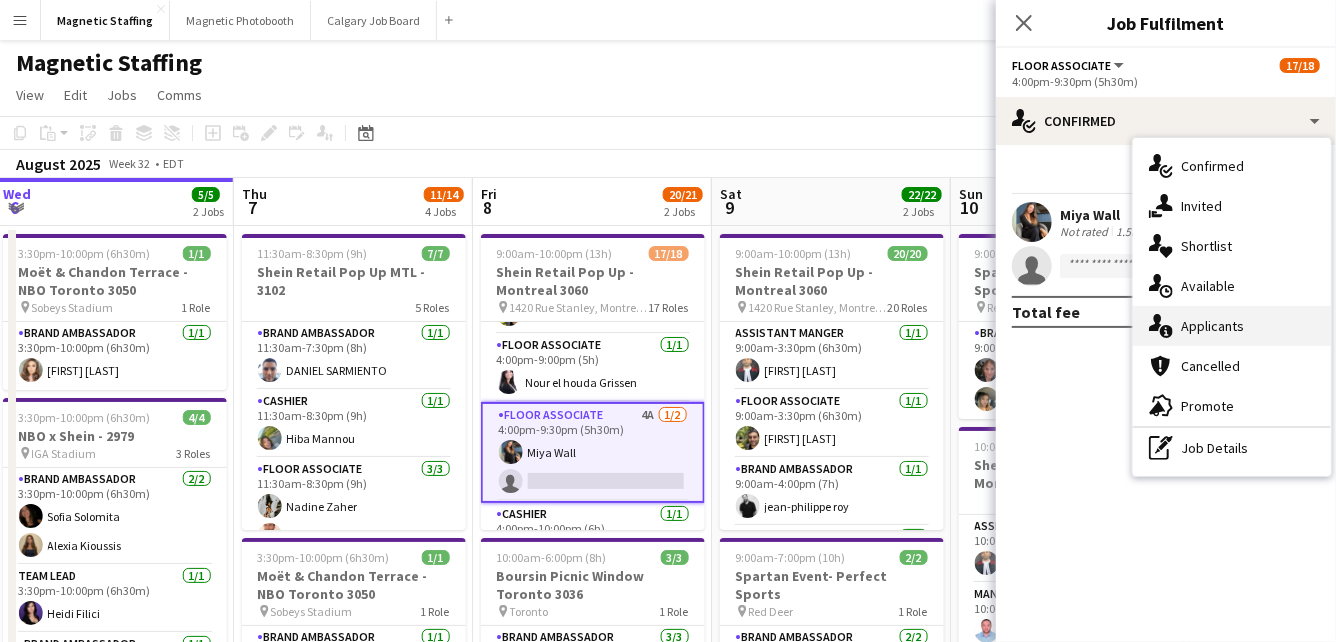 click on "single-neutral-actions-information
Applicants" at bounding box center [1232, 326] 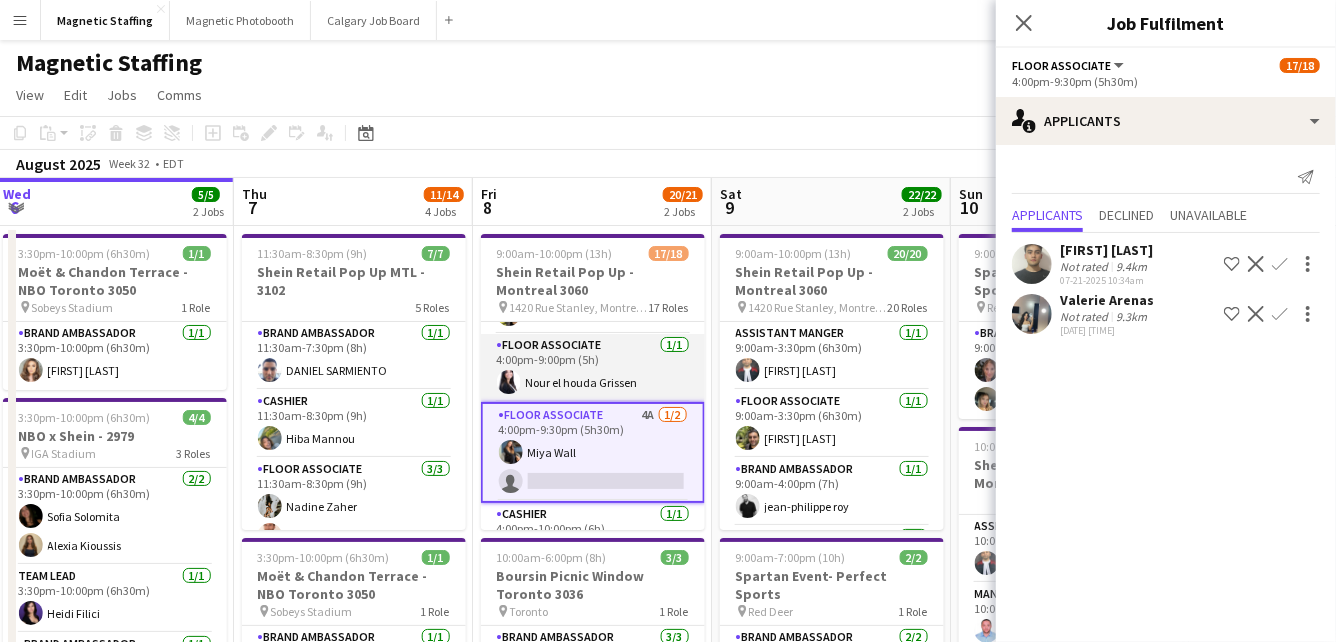 click at bounding box center [509, 382] 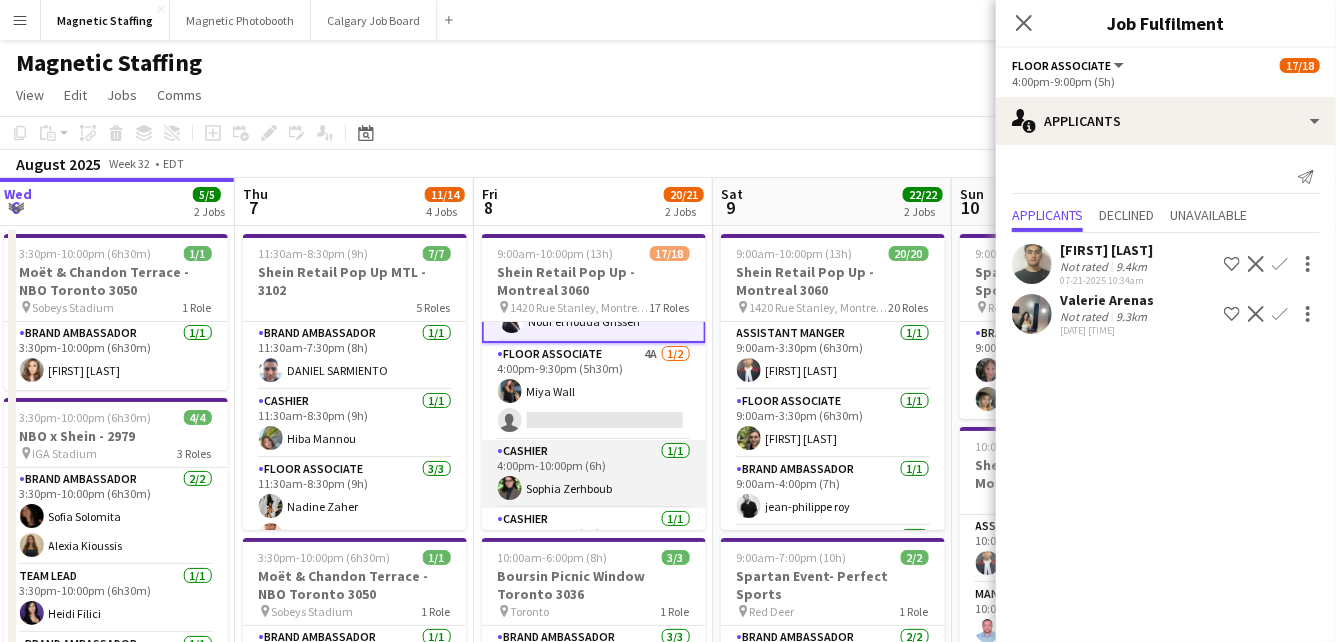 click on "Cashier 1/1 4:00pm-10:00pm (6h) [FIRST] [LAST]" at bounding box center [594, 474] 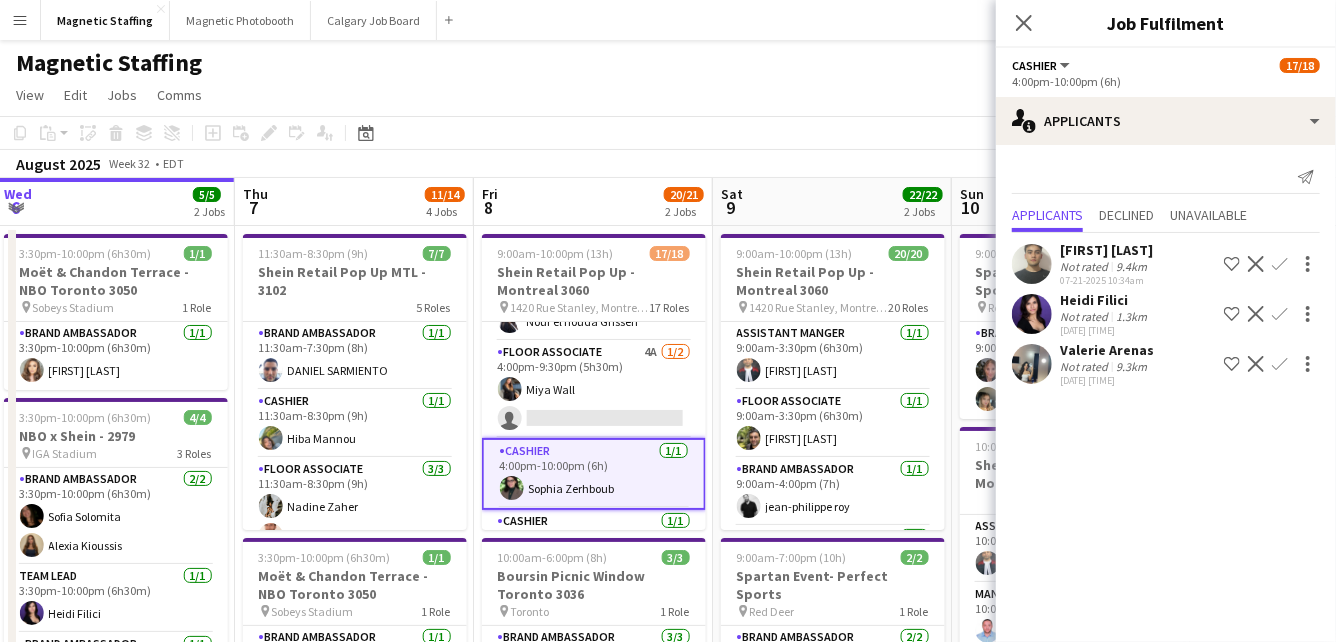 scroll, scrollTop: 980, scrollLeft: 0, axis: vertical 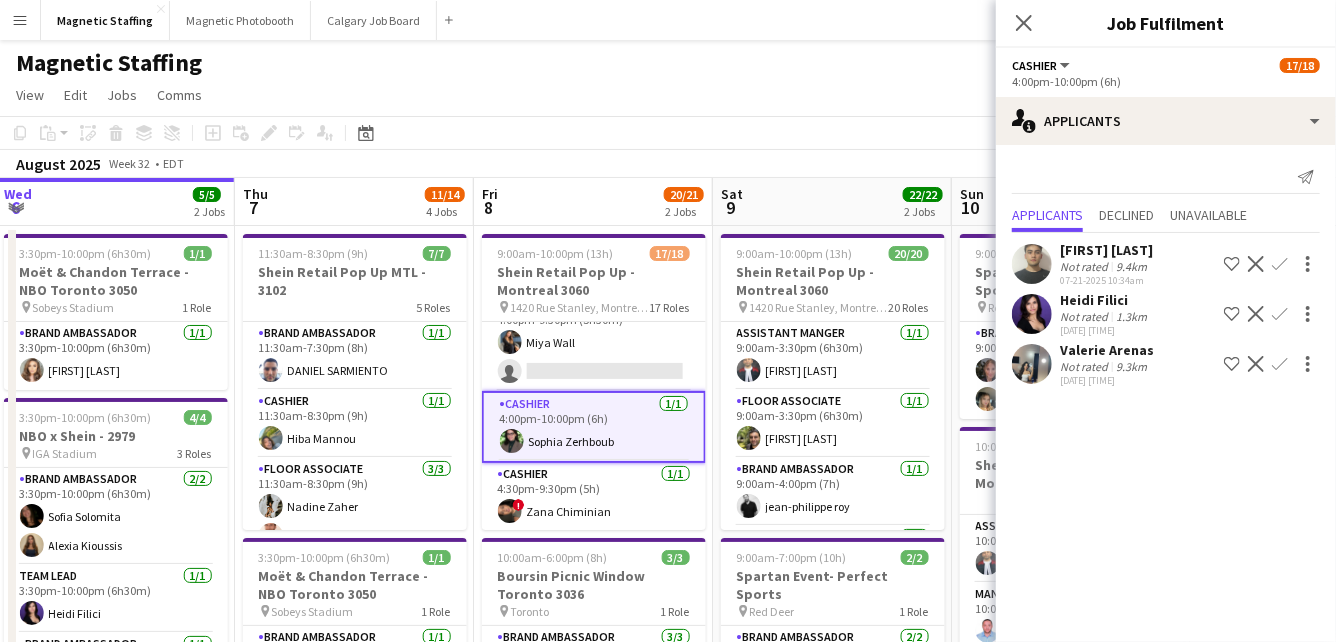 click on "Cashier 1/1 4:30pm-9:30pm (5h) [FIRST] [LAST]" at bounding box center [594, 497] 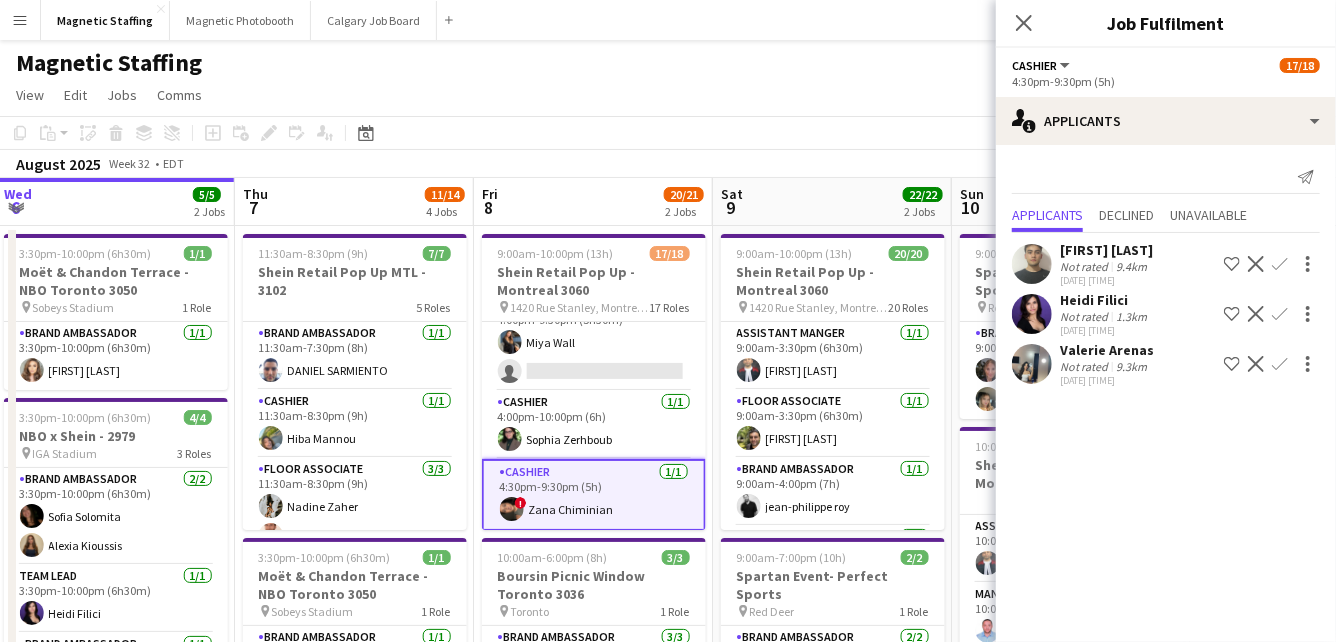 scroll, scrollTop: 0, scrollLeft: 0, axis: both 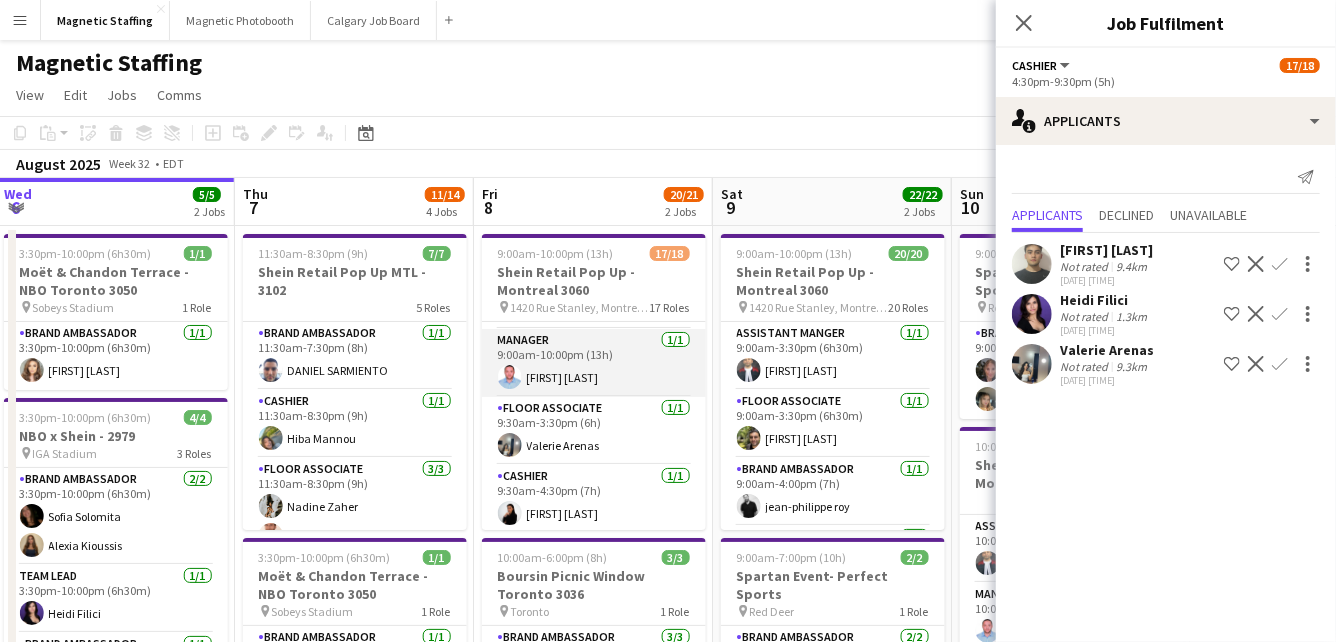 click on "Manager 1/1 9:00am-10:00pm (13h) [FIRST] [LAST]" at bounding box center [594, 363] 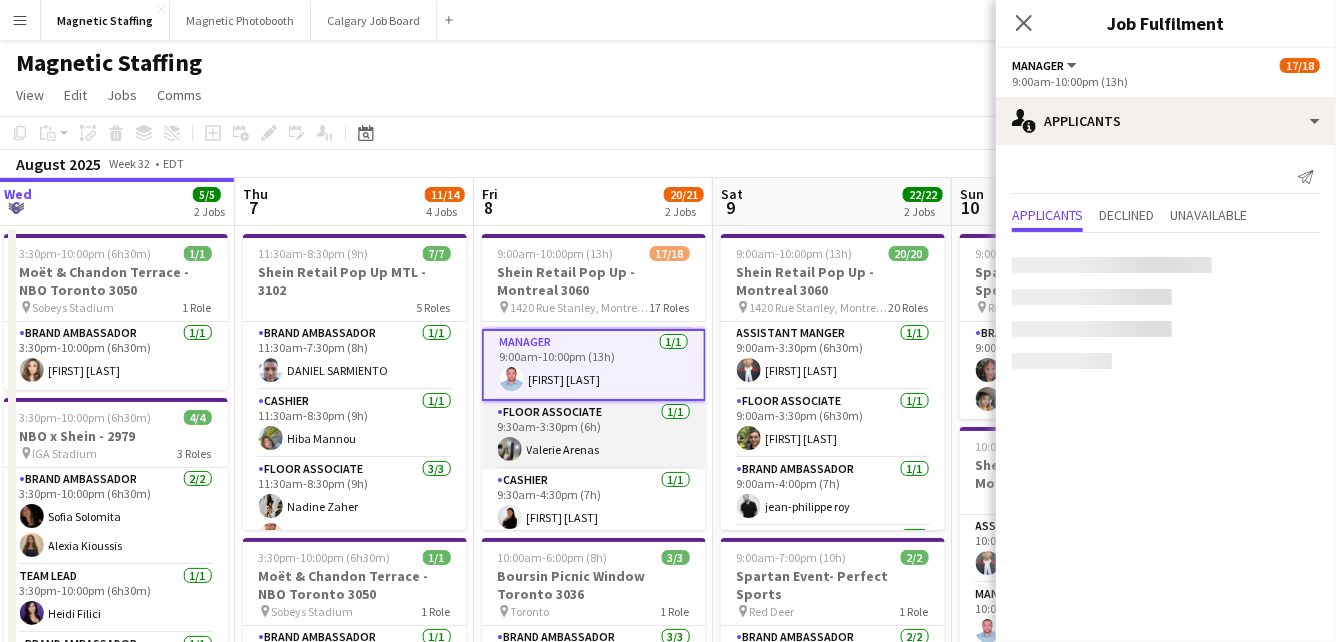 click on "Floor Associate   1/1   9:30am-3:30pm (6h)
[FIRST] [LAST]" at bounding box center (594, 435) 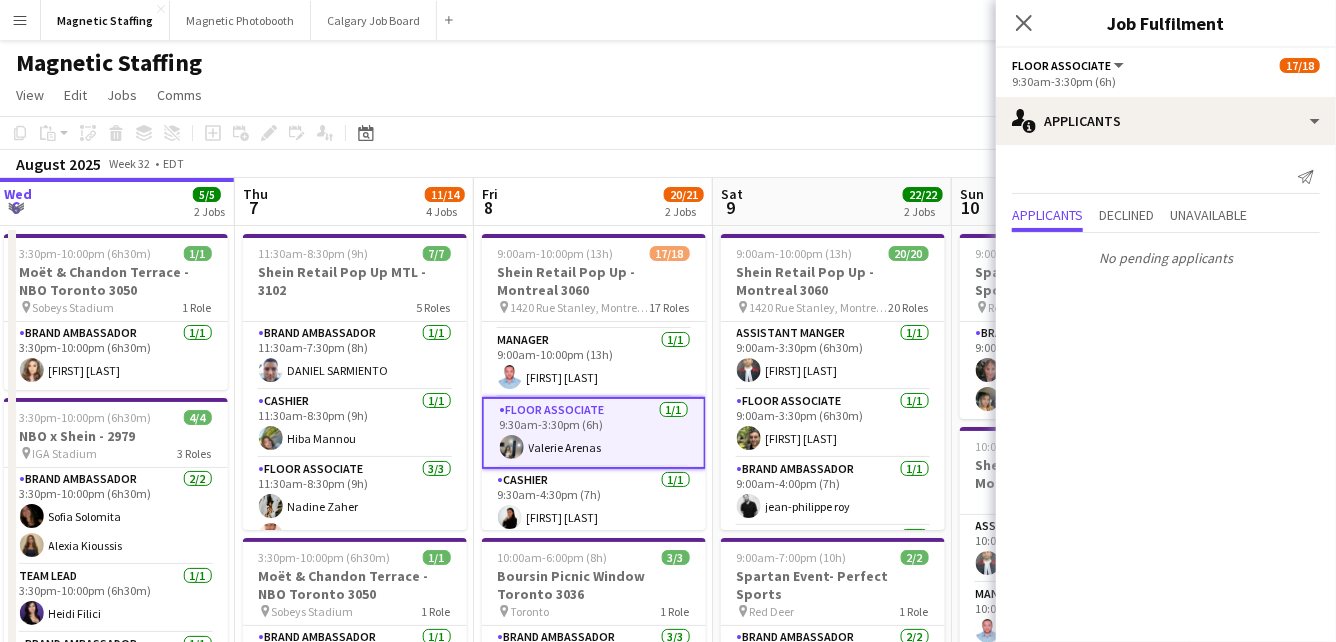 scroll, scrollTop: 255, scrollLeft: 0, axis: vertical 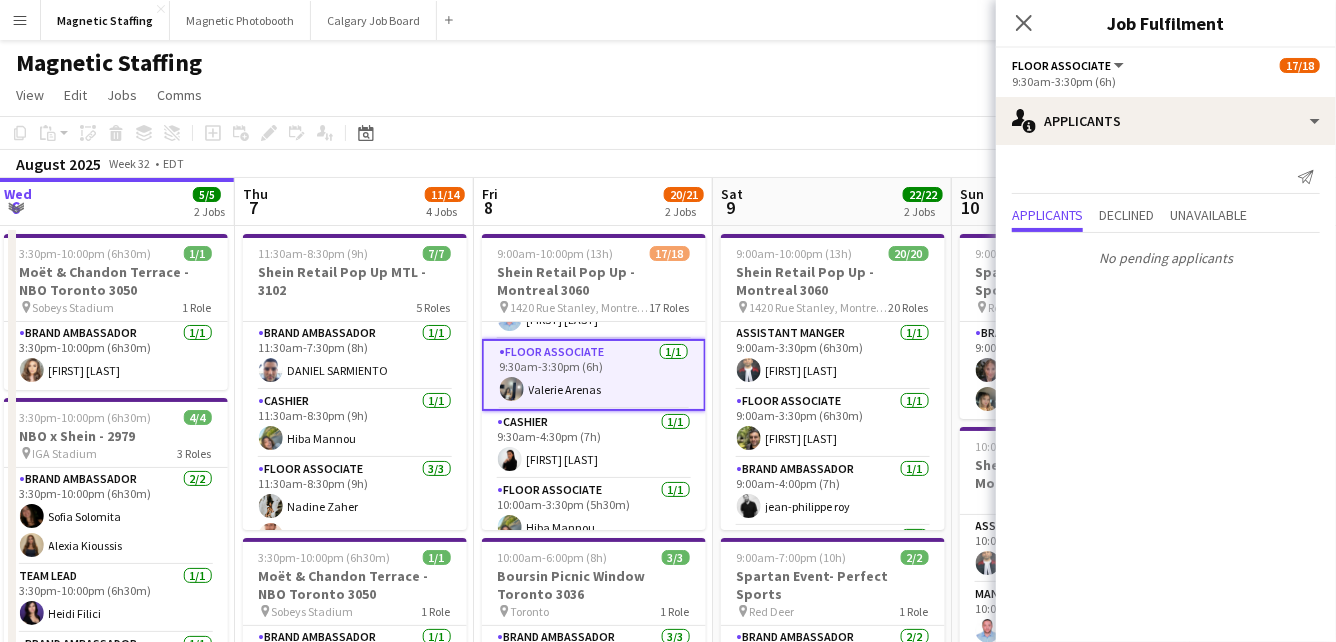 click on "Cashier 1/1 9:30am-4:30pm (7h) [FIRST] [LAST]" at bounding box center [594, 445] 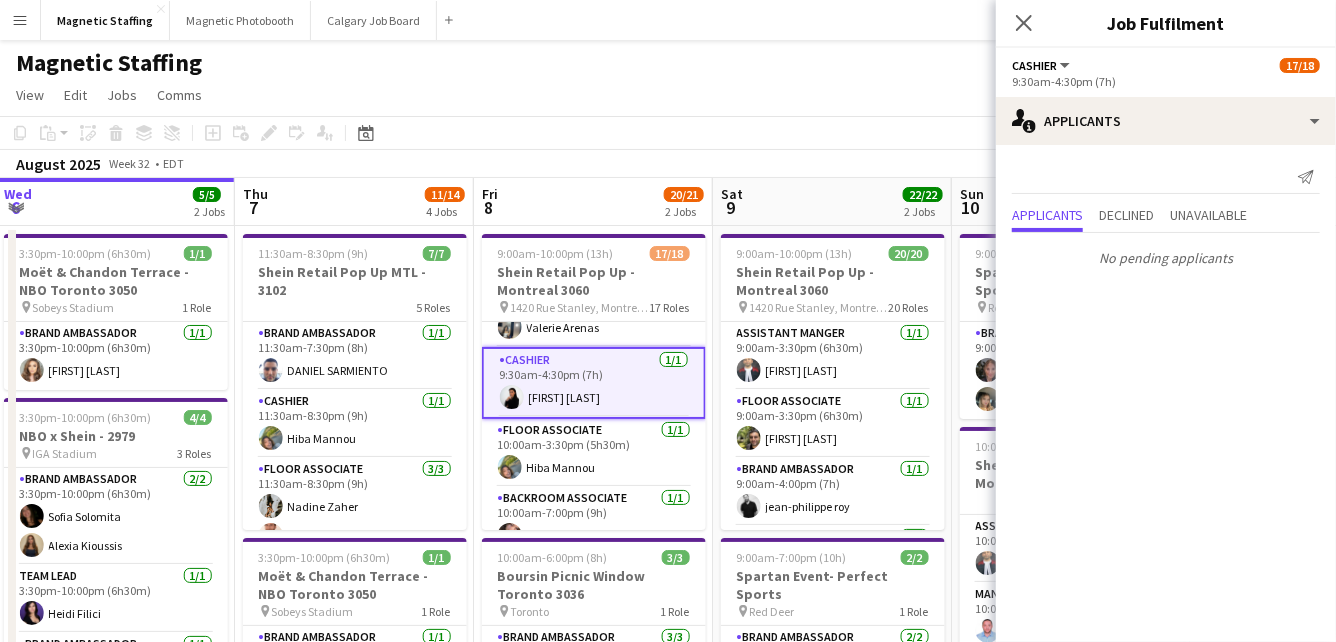 scroll, scrollTop: 320, scrollLeft: 0, axis: vertical 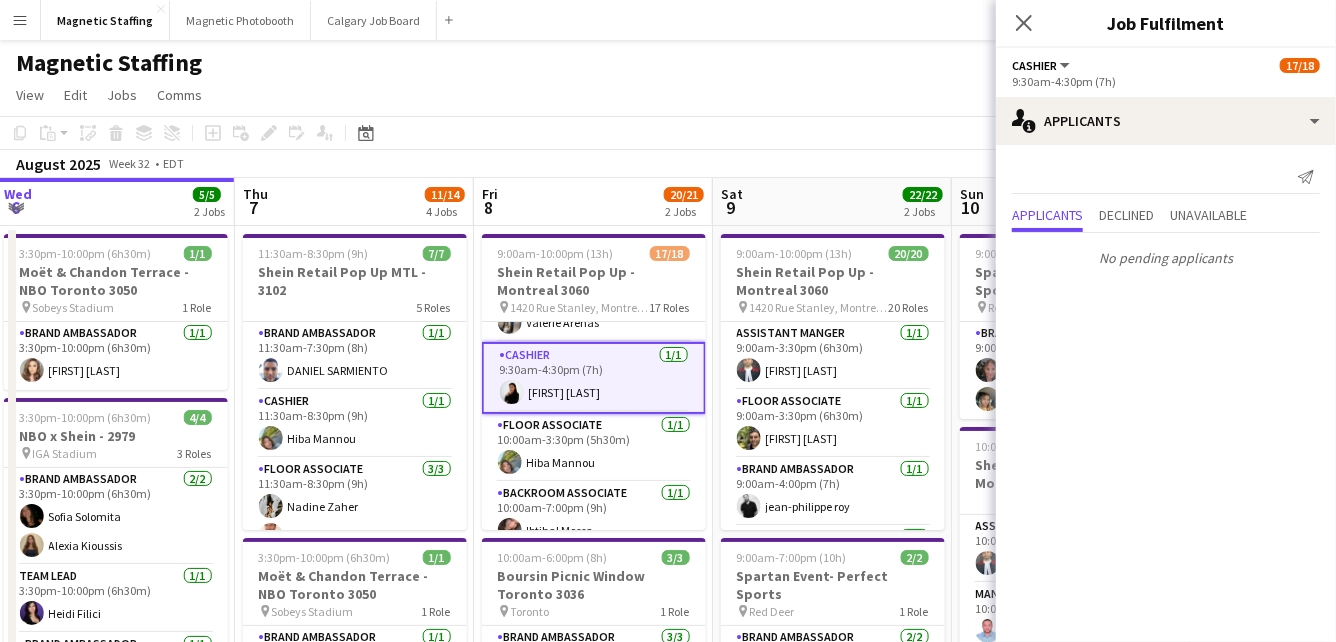 click on "Floor Associate   1/1   10:00am-3:30pm (5h30m)
[FIRST] [LAST]" at bounding box center [594, 448] 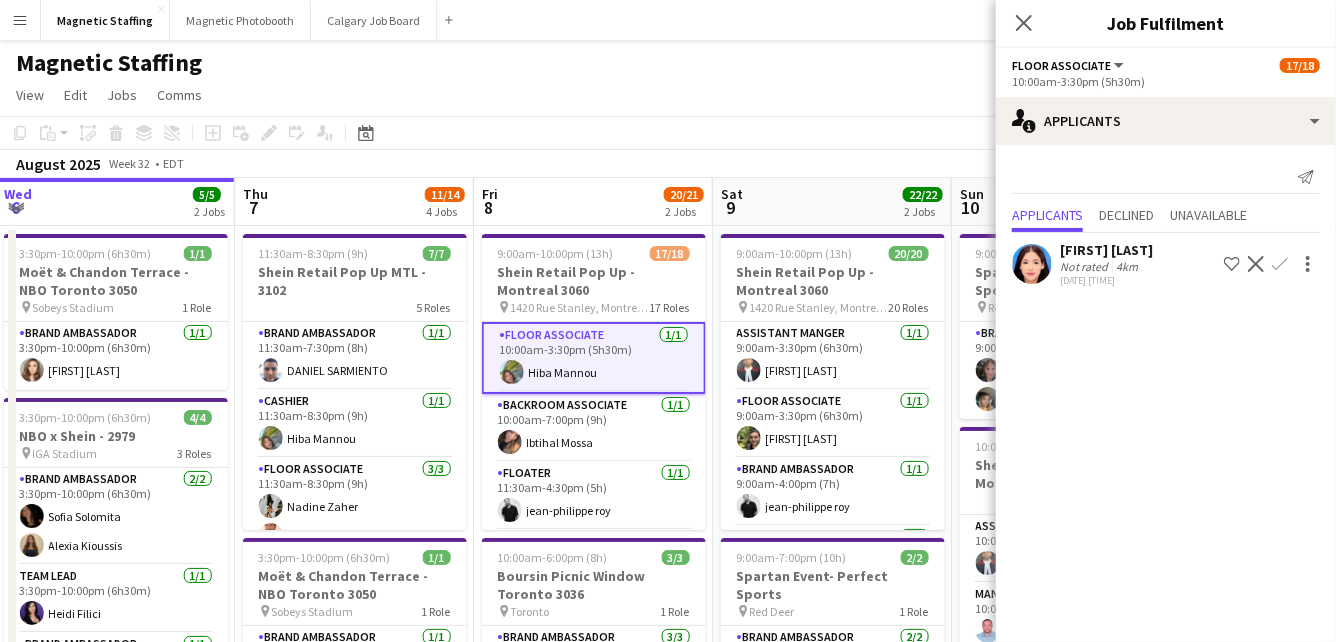 click on "Floater   1/1   11:30am-4:30pm (5h)
[FIRST] [LAST]" at bounding box center (594, 496) 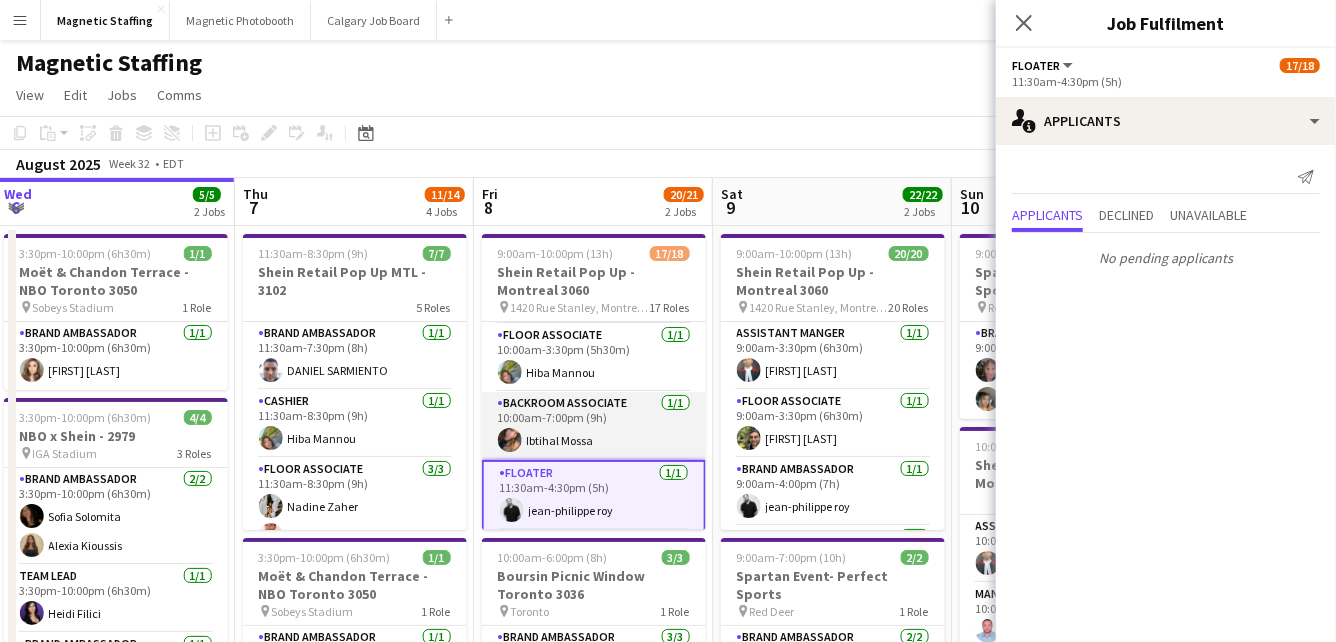 click on "Backroom Associate   1/1   10:00am-7:00pm (9h)
[FIRST] [LAST]" at bounding box center (594, 426) 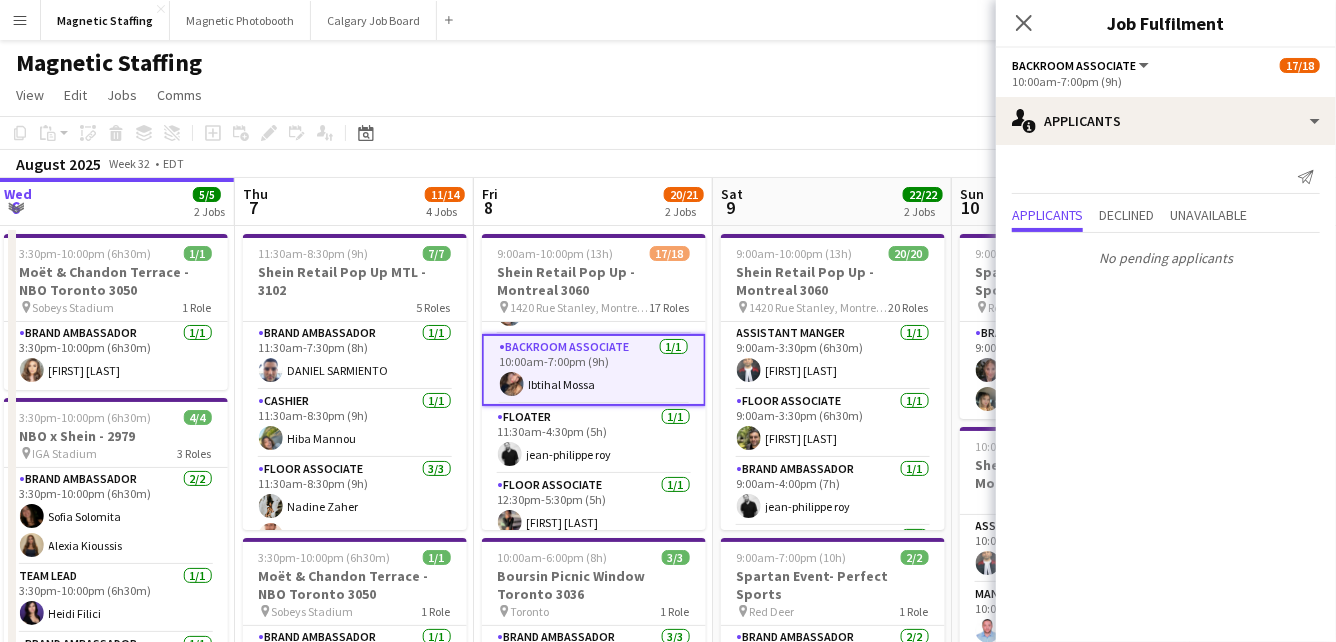 click on "Floater   1/1   11:30am-4:30pm (5h)
[FIRST] [LAST]" at bounding box center [594, 440] 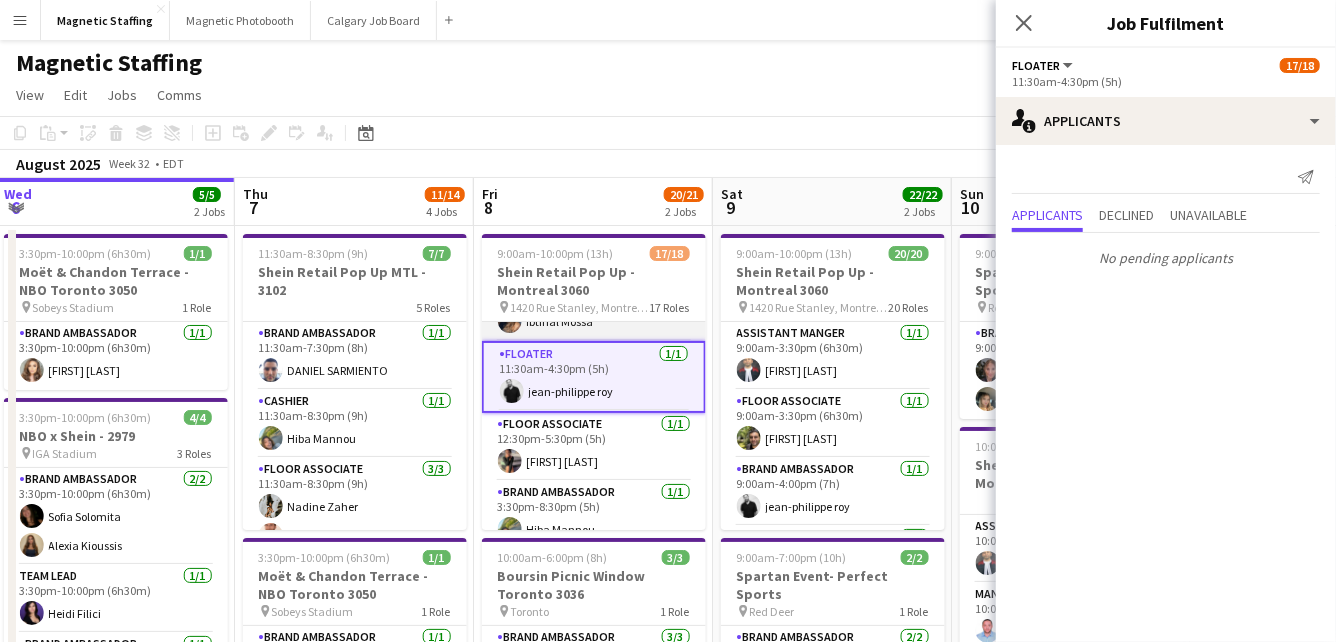 click on "Floor Associate 1/1 12:30pm-5:30pm (5h) [FIRST] [LAST]" at bounding box center [594, 447] 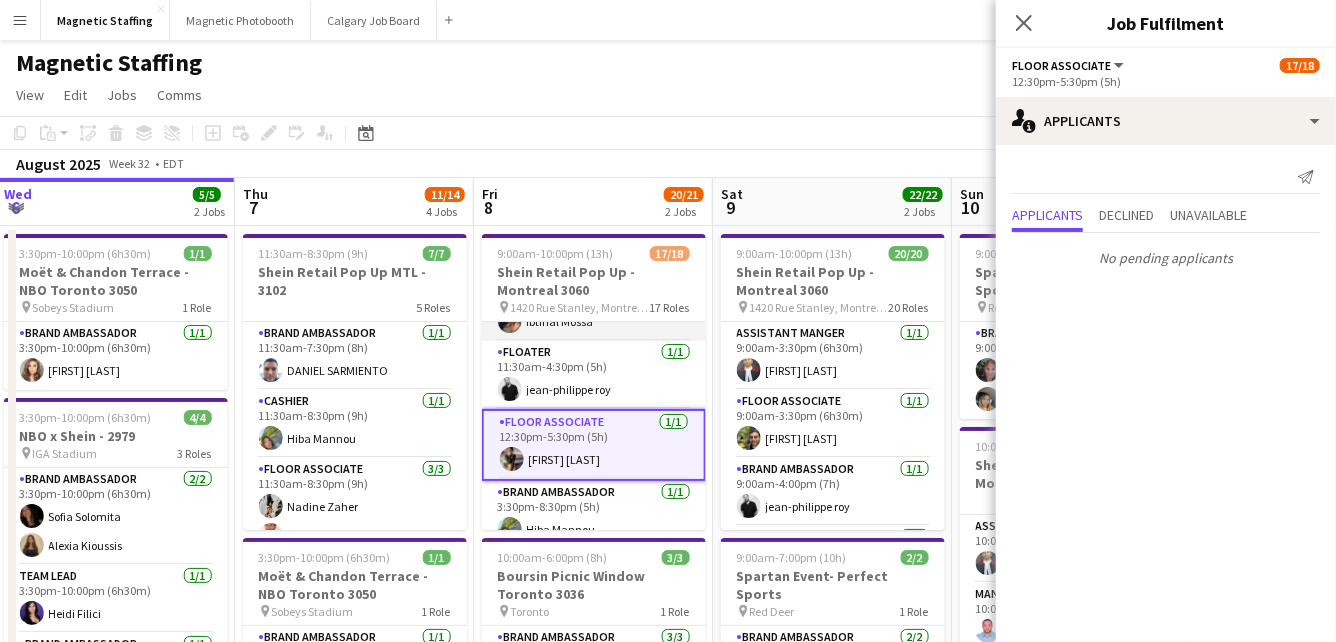 scroll, scrollTop: 570, scrollLeft: 0, axis: vertical 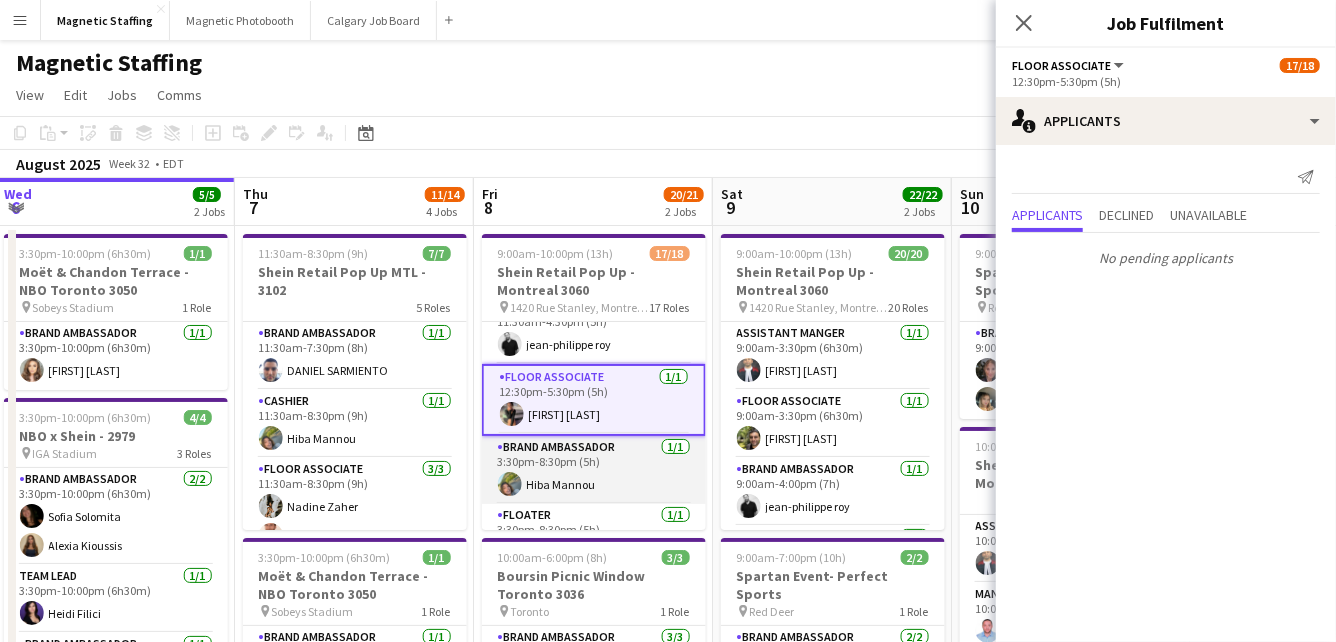 click on "Brand Ambassador   1/1   3:30pm-8:30pm (5h)
[FIRST] [LAST]" at bounding box center [594, 470] 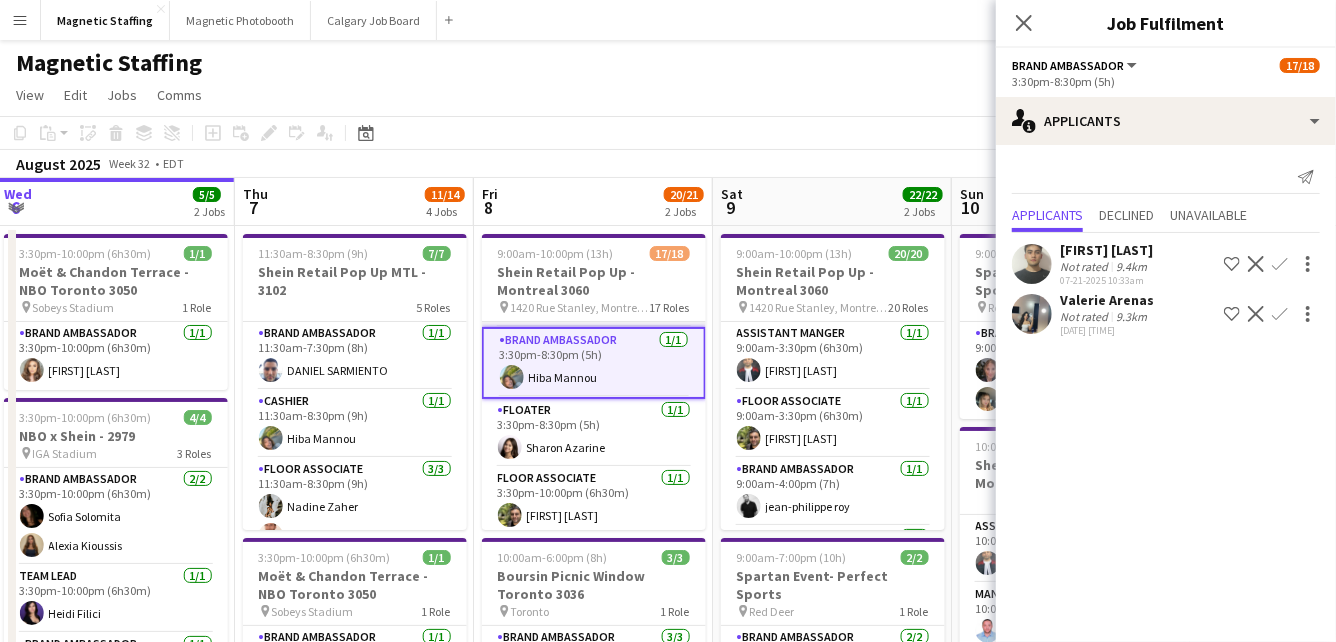 click on "Floater 1/1 3:30pm-8:30pm (5h) [FIRST] [LAST]" at bounding box center [594, 433] 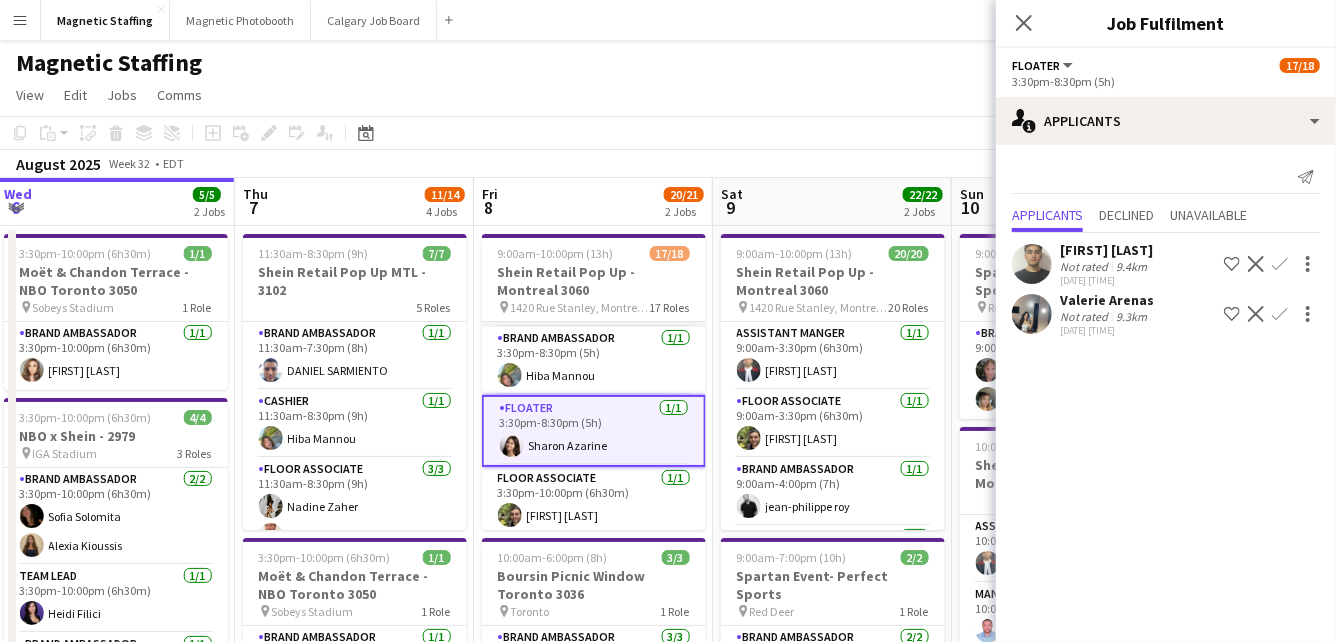 scroll, scrollTop: 723, scrollLeft: 0, axis: vertical 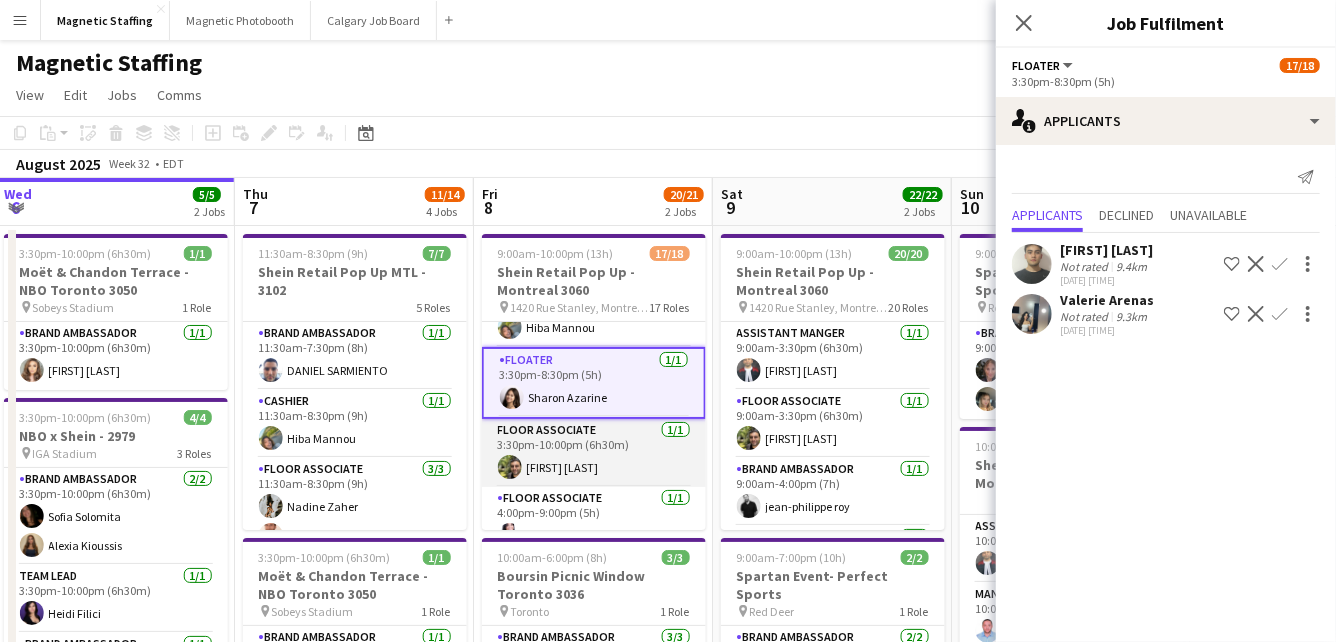 click on "Floor Associate 1/1 3:30pm-10:00pm (6h30m) [FIRST] [LAST]" at bounding box center (594, 453) 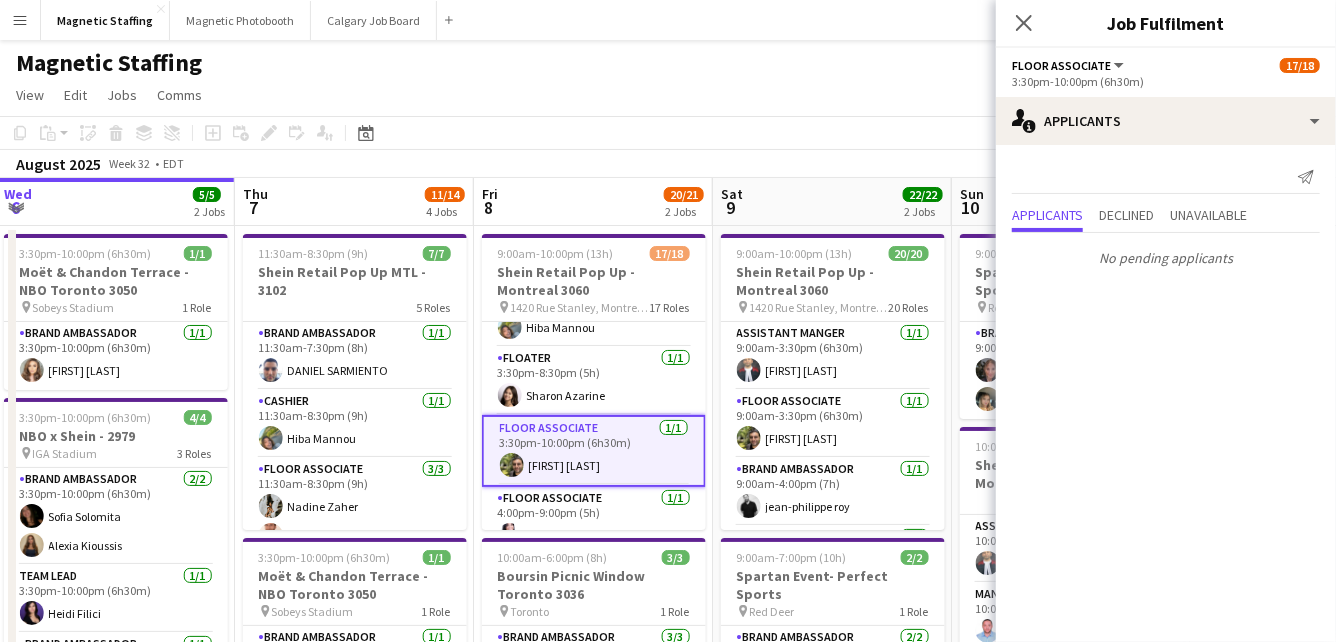 scroll, scrollTop: 815, scrollLeft: 0, axis: vertical 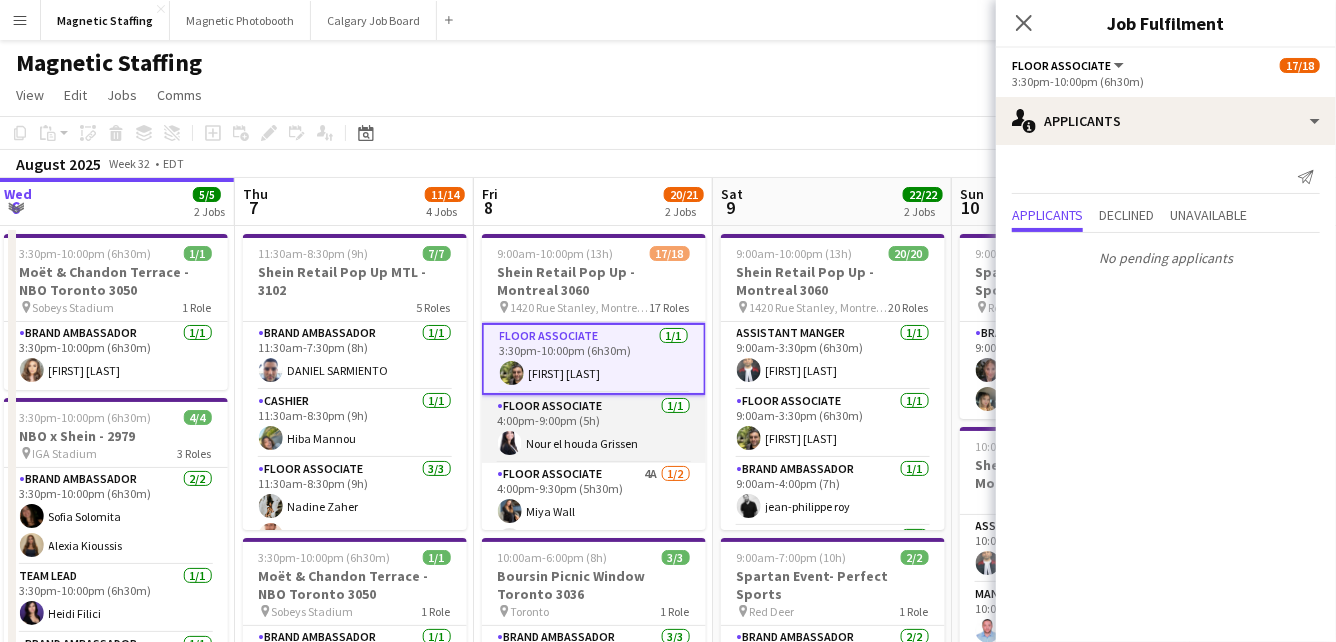 click on "Floor Associate   1/1   4:00pm-9:00pm (5h)
[FIRST] [LAST]" at bounding box center (594, 429) 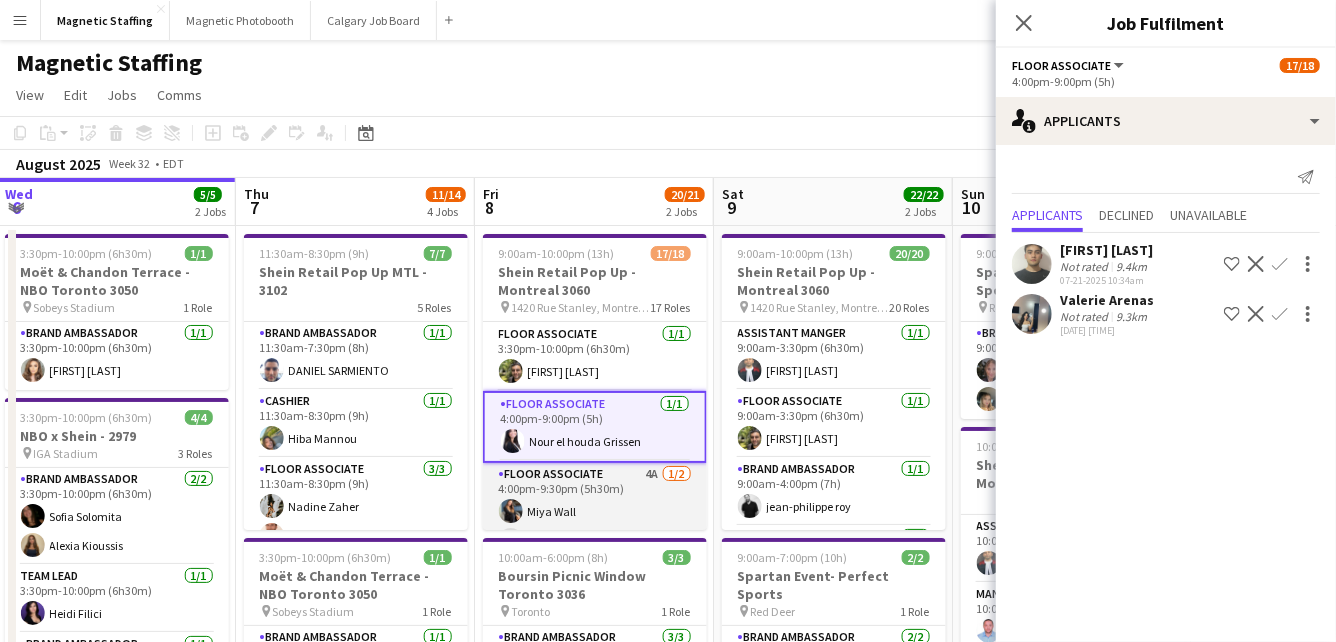 scroll, scrollTop: 861, scrollLeft: 0, axis: vertical 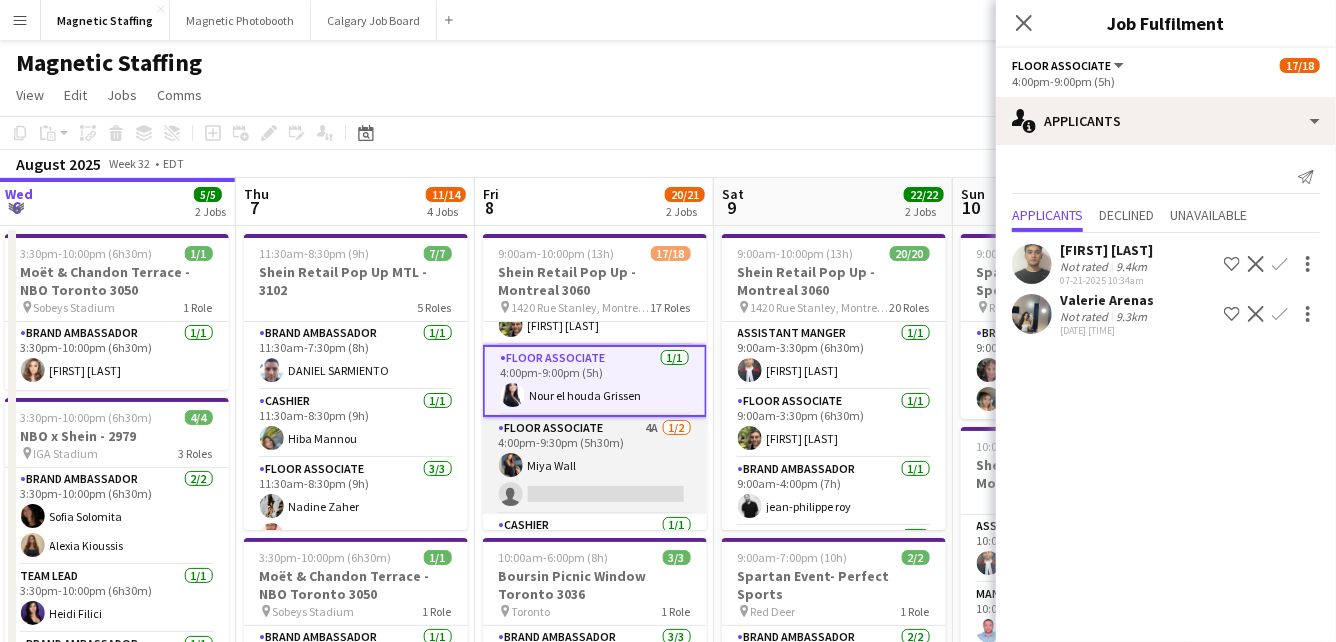 click on "Floor Associate 4A 1/2 4:00pm-9:30pm (5h30m) [FIRST] [LAST] pin single-neutral-actions" at bounding box center (595, 465) 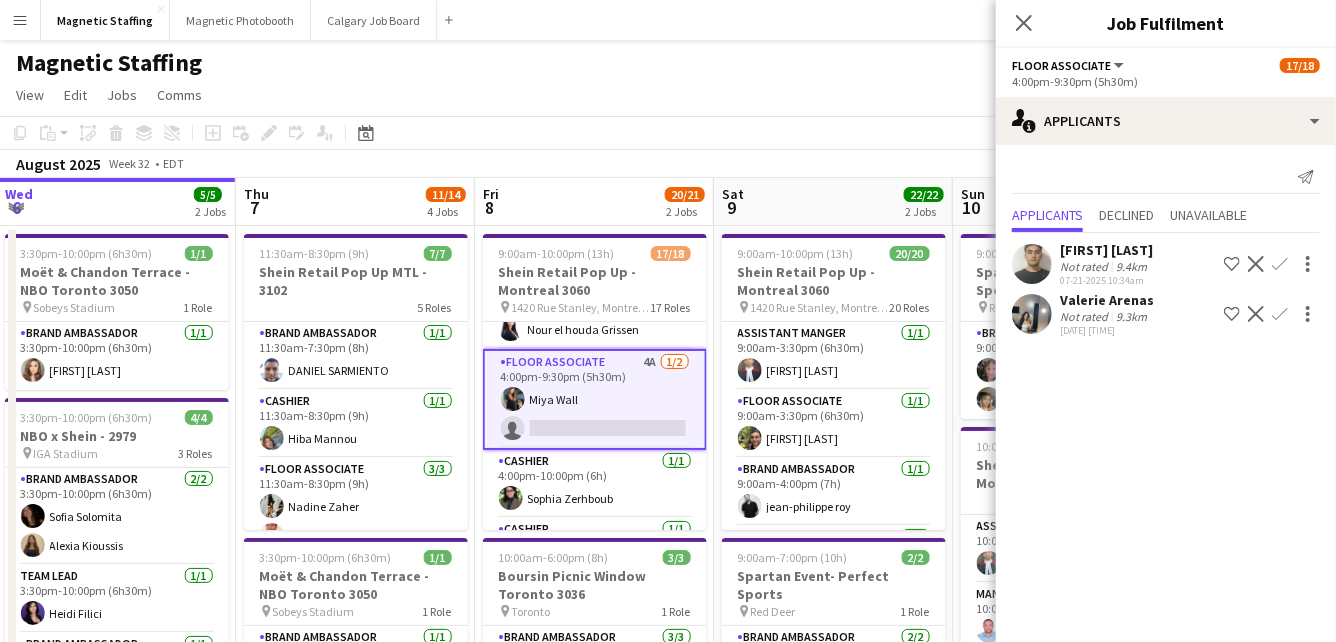 scroll, scrollTop: 929, scrollLeft: 0, axis: vertical 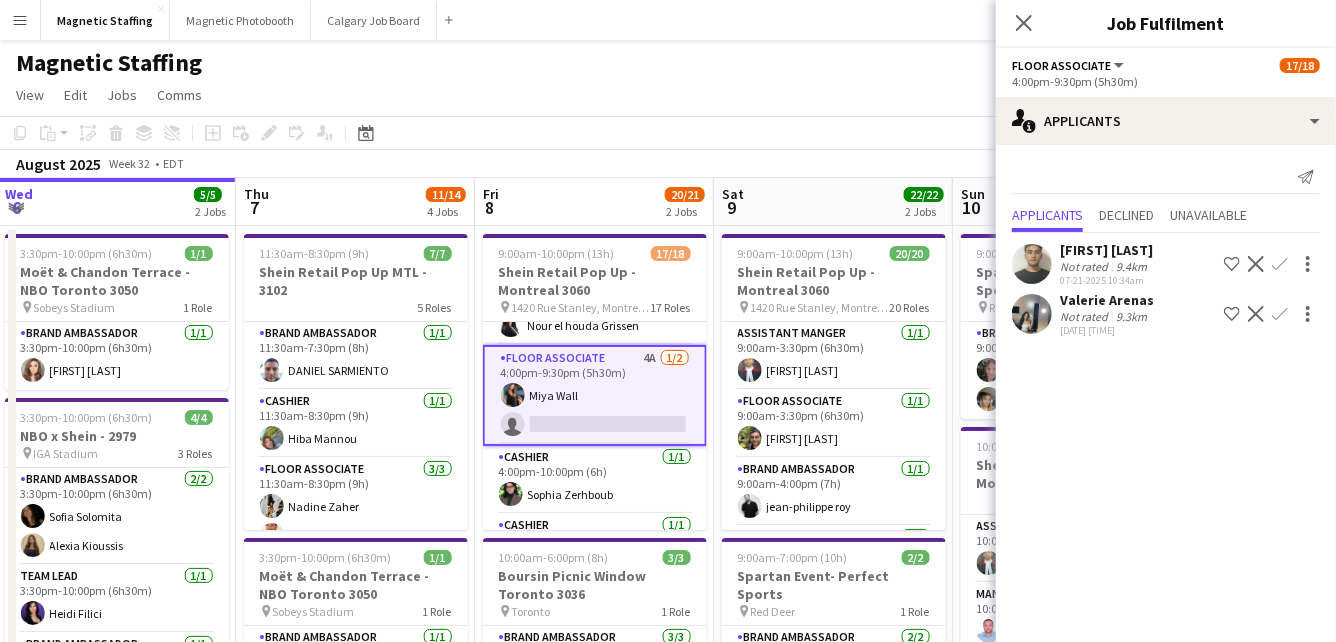 click on "Cashier 1/1 4:00pm-10:00pm (6h) [FIRST] [LAST]" at bounding box center (595, 480) 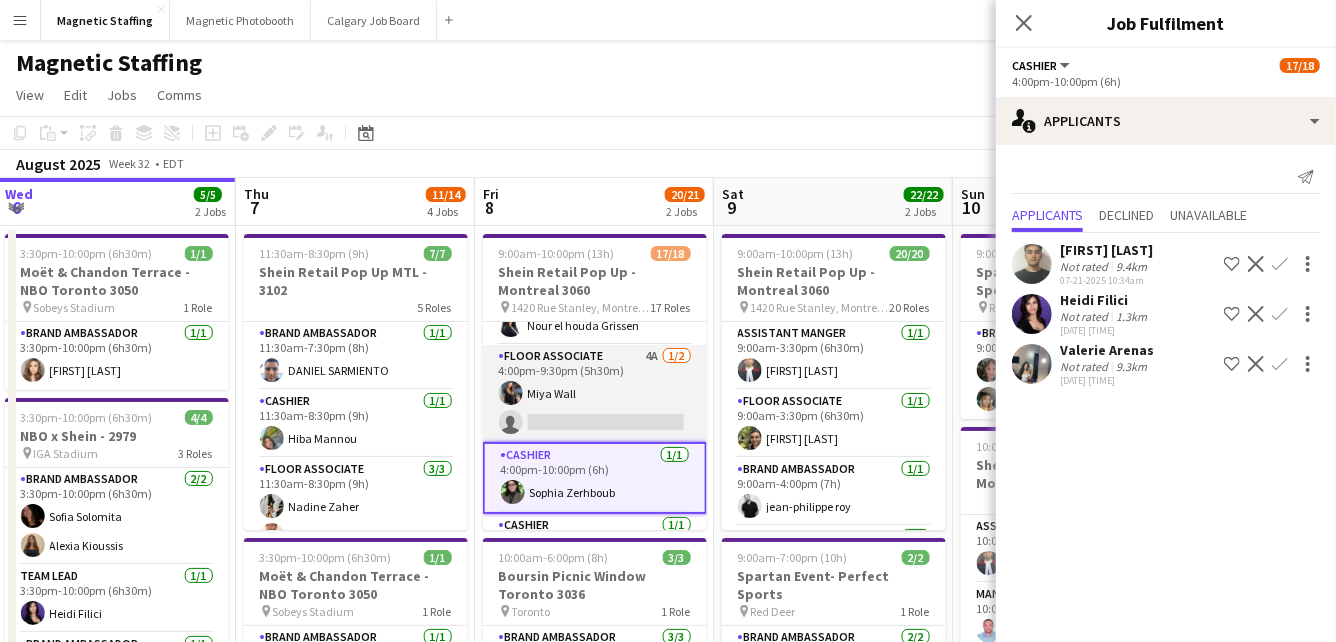 scroll, scrollTop: 980, scrollLeft: 0, axis: vertical 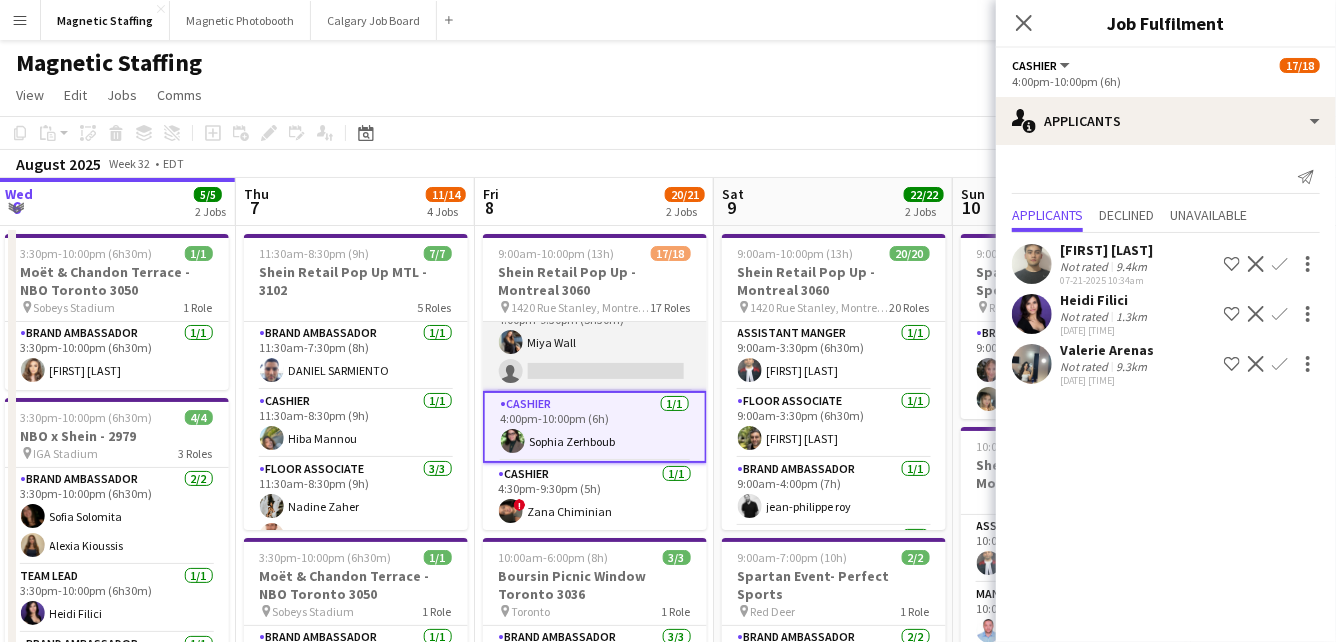 click on "Floor Associate 4A 1/2 4:00pm-9:30pm (5h30m) [FIRST] [LAST] pin single-neutral-actions" at bounding box center (595, 342) 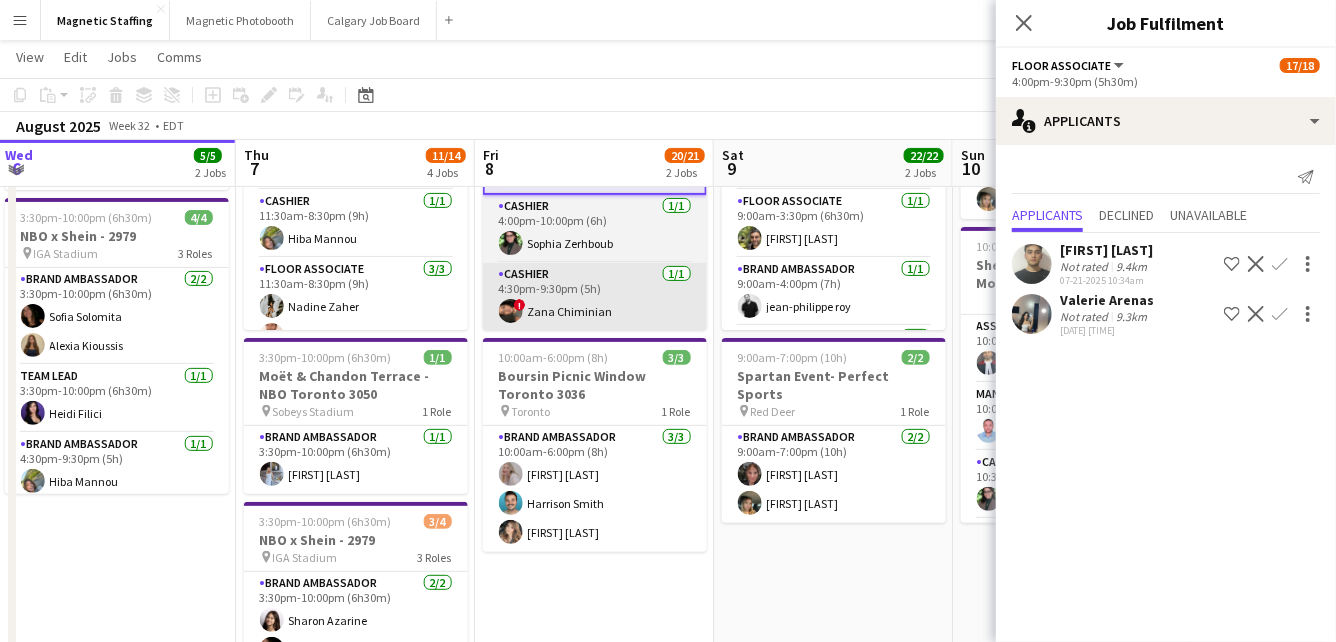 scroll, scrollTop: 197, scrollLeft: 0, axis: vertical 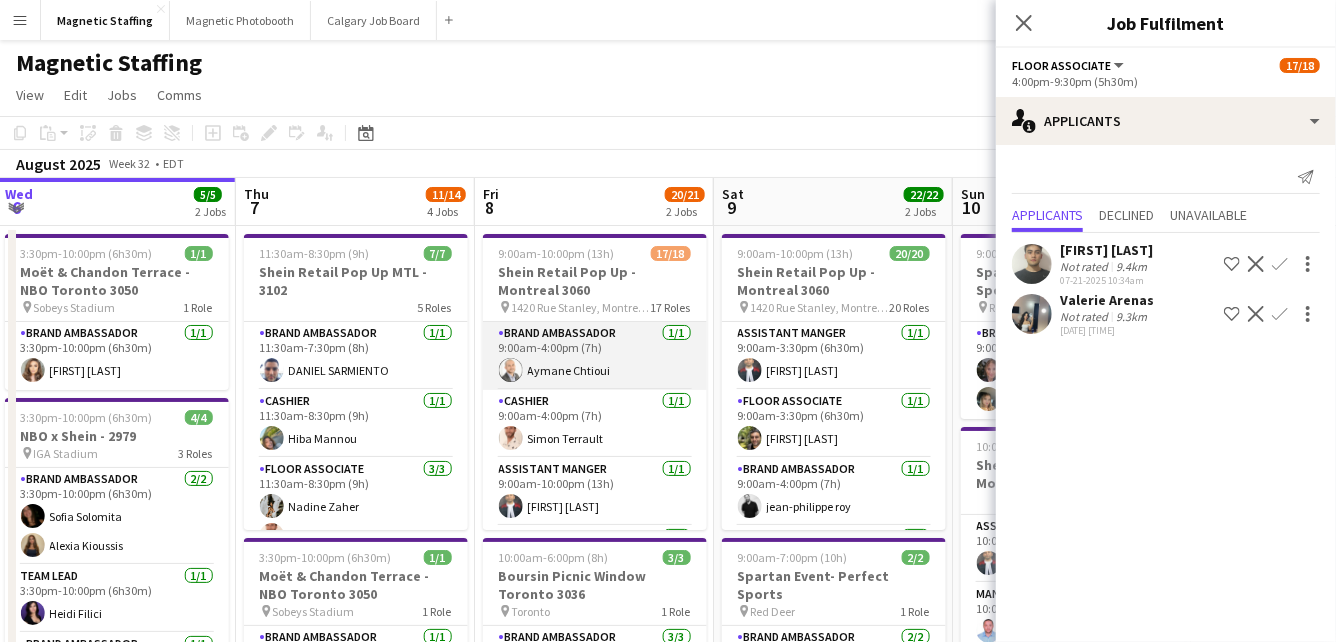 click on "Brand Ambassador 1/1 9:00am-4:00pm (7h) [FIRST] [LAST]" at bounding box center (595, 356) 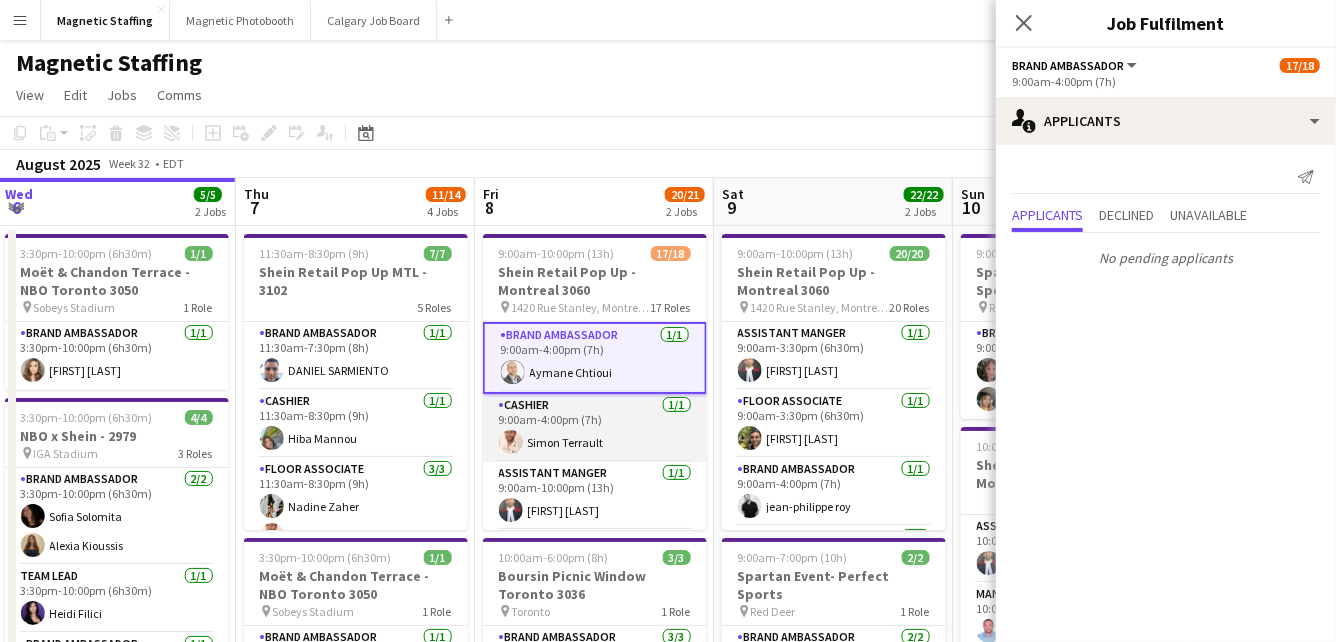 click on "Cashier 1/1 9:00am-4:00pm (7h) [FIRST] [LAST]" at bounding box center (595, 428) 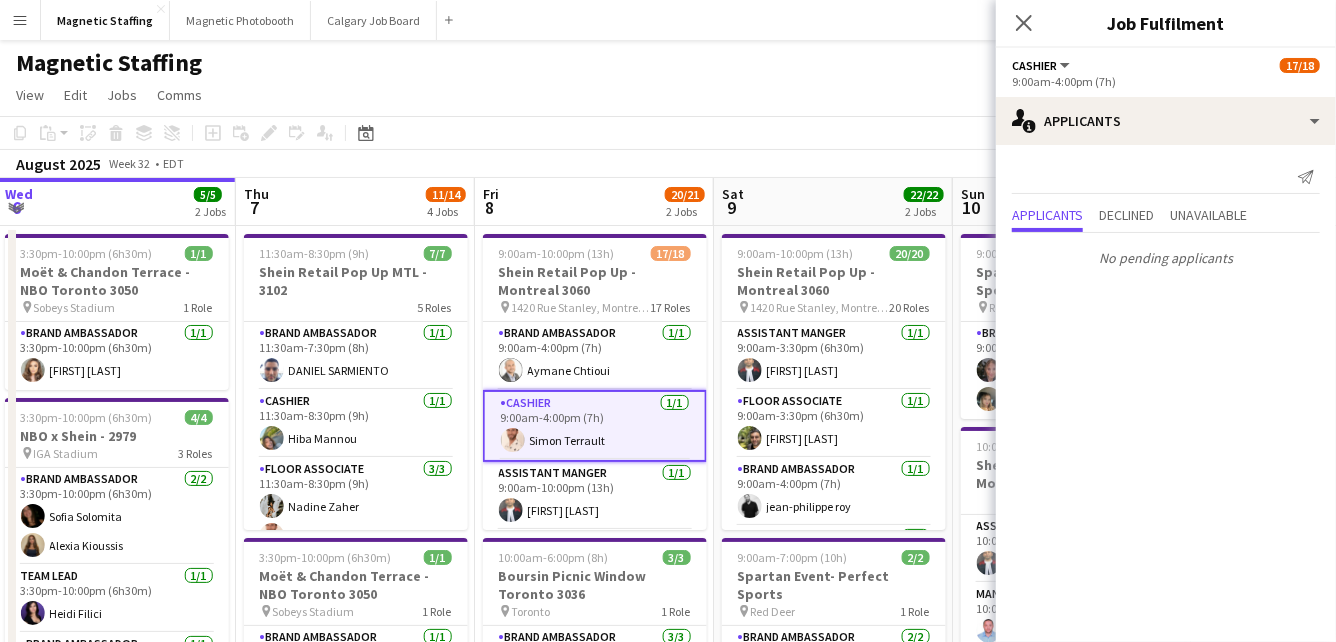click on "Cashier 1/1 9:00am-4:00pm (7h) [FIRST] [LAST]" at bounding box center [595, 426] 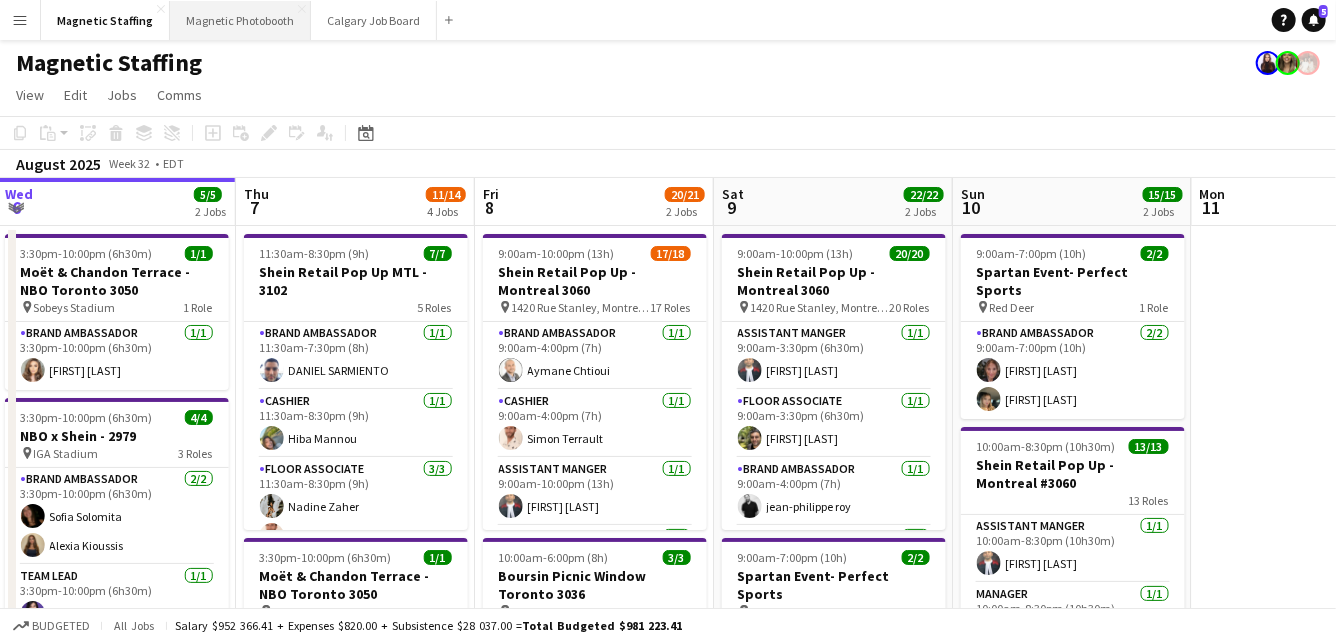 click on "Magnetic Photobooth
Close" at bounding box center [240, 20] 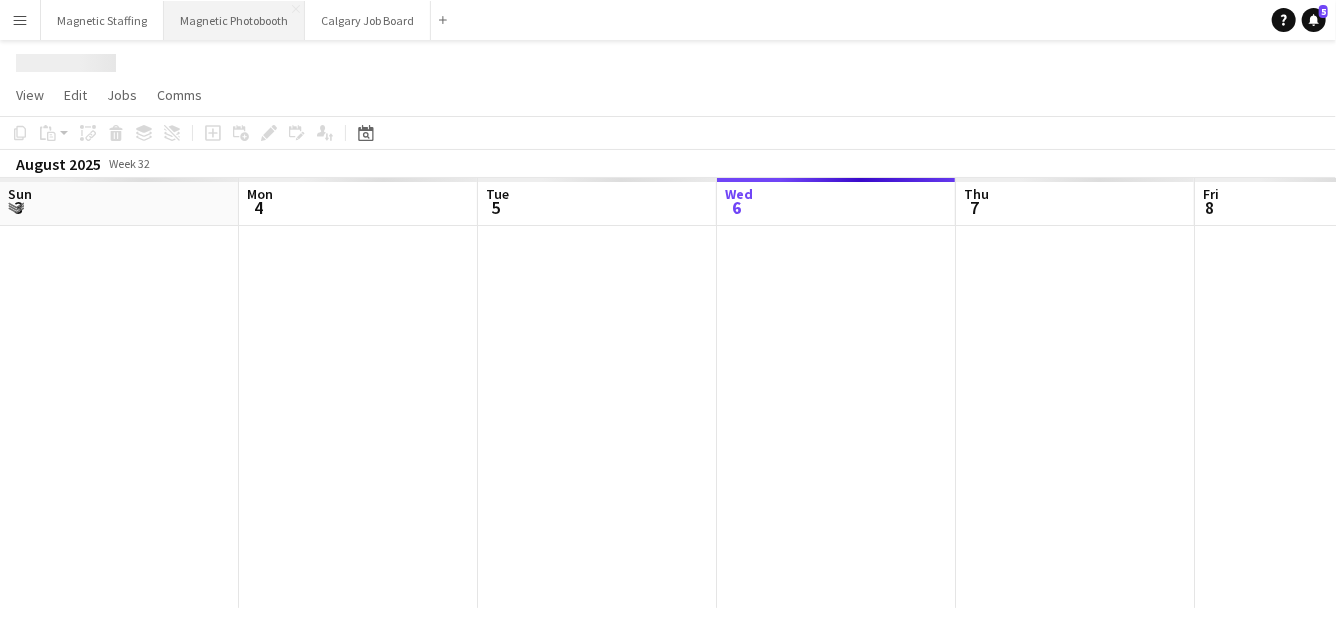 scroll, scrollTop: 0, scrollLeft: 478, axis: horizontal 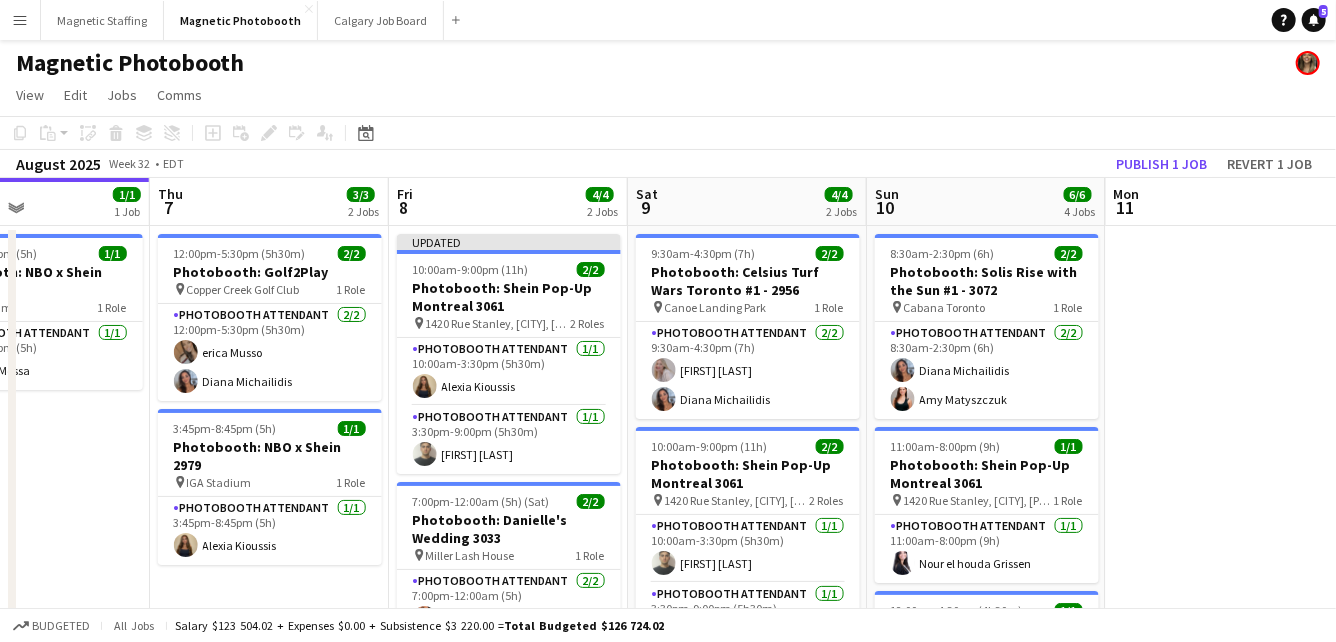 drag, startPoint x: 785, startPoint y: 385, endPoint x: 455, endPoint y: 397, distance: 330.2181 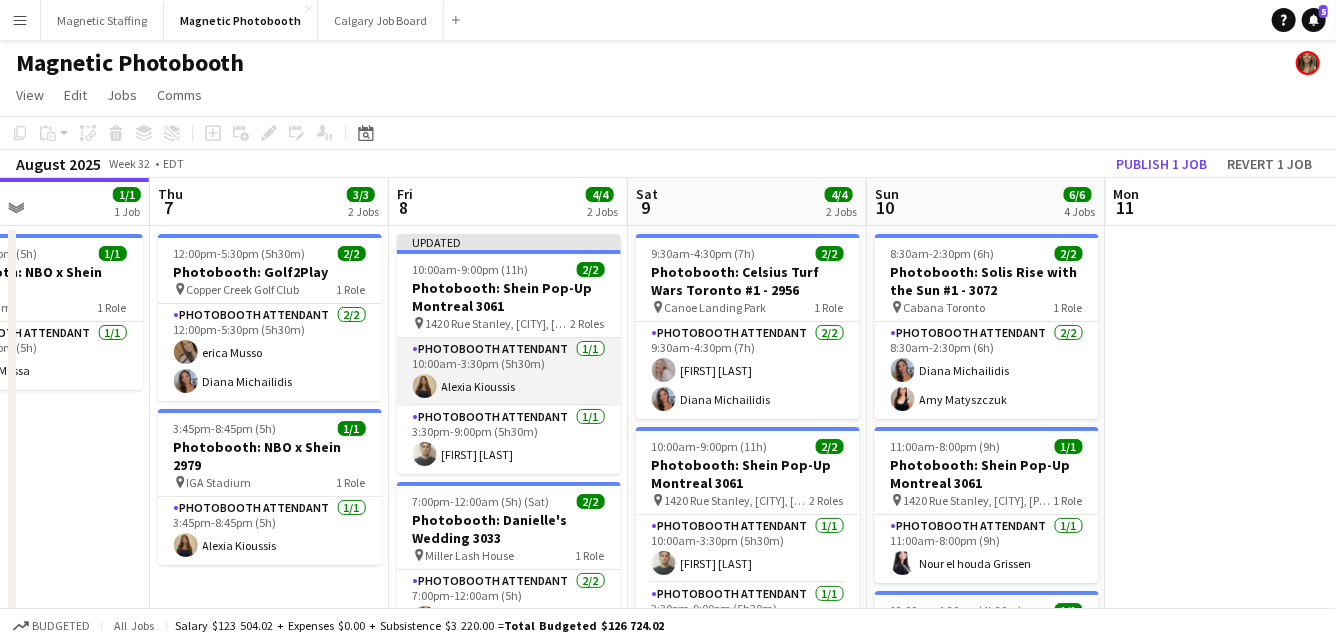 click on "Photobooth Attendant 1/1 10:00am-3:30pm (5h30m) [FIRST] [LAST]" at bounding box center [509, 372] 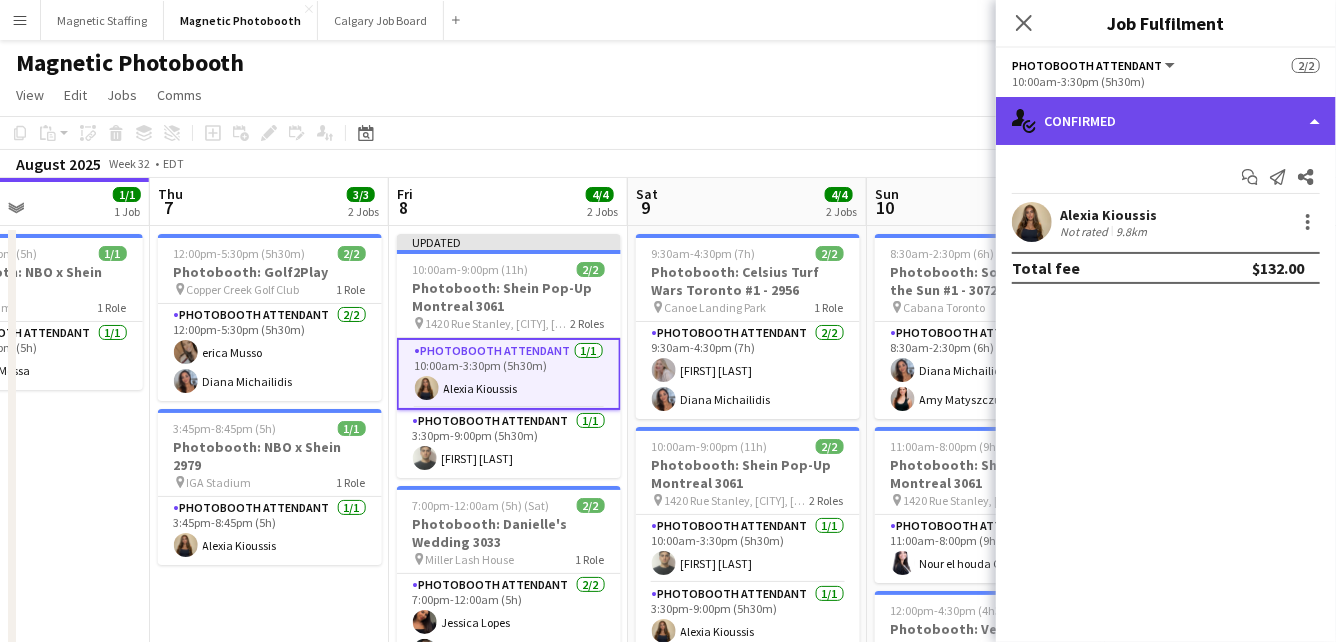 click on "single-neutral-actions-check-2
Confirmed" 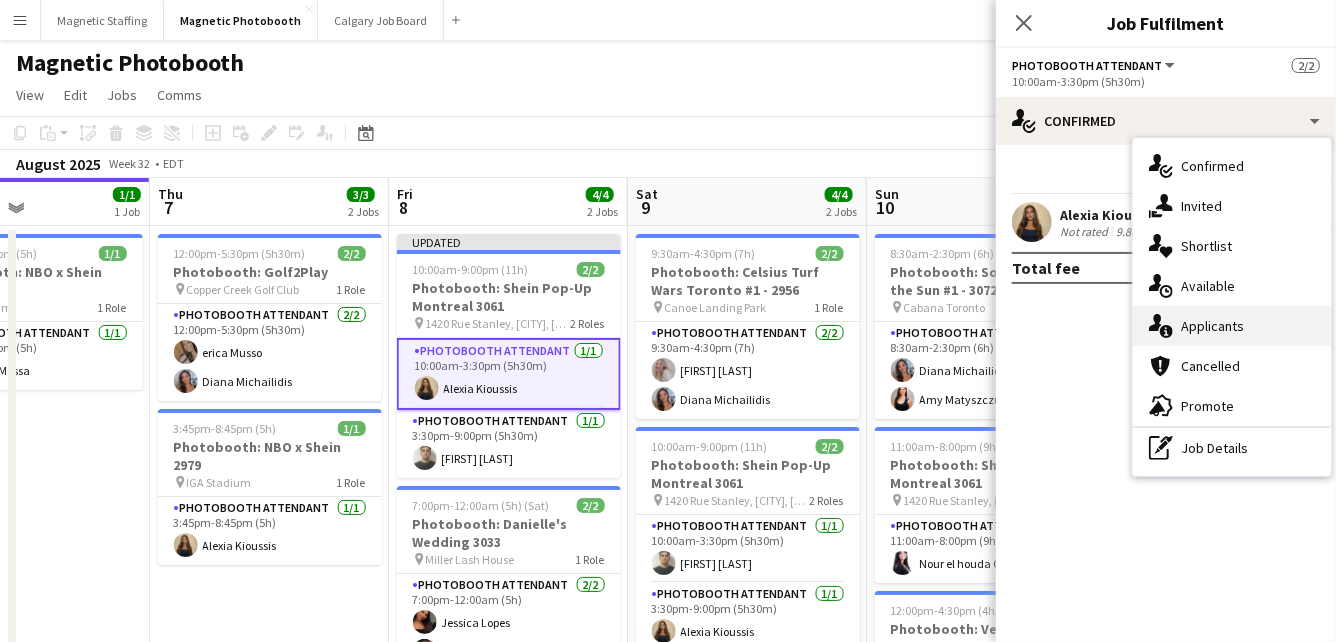 click on "single-neutral-actions-information
Applicants" at bounding box center [1232, 326] 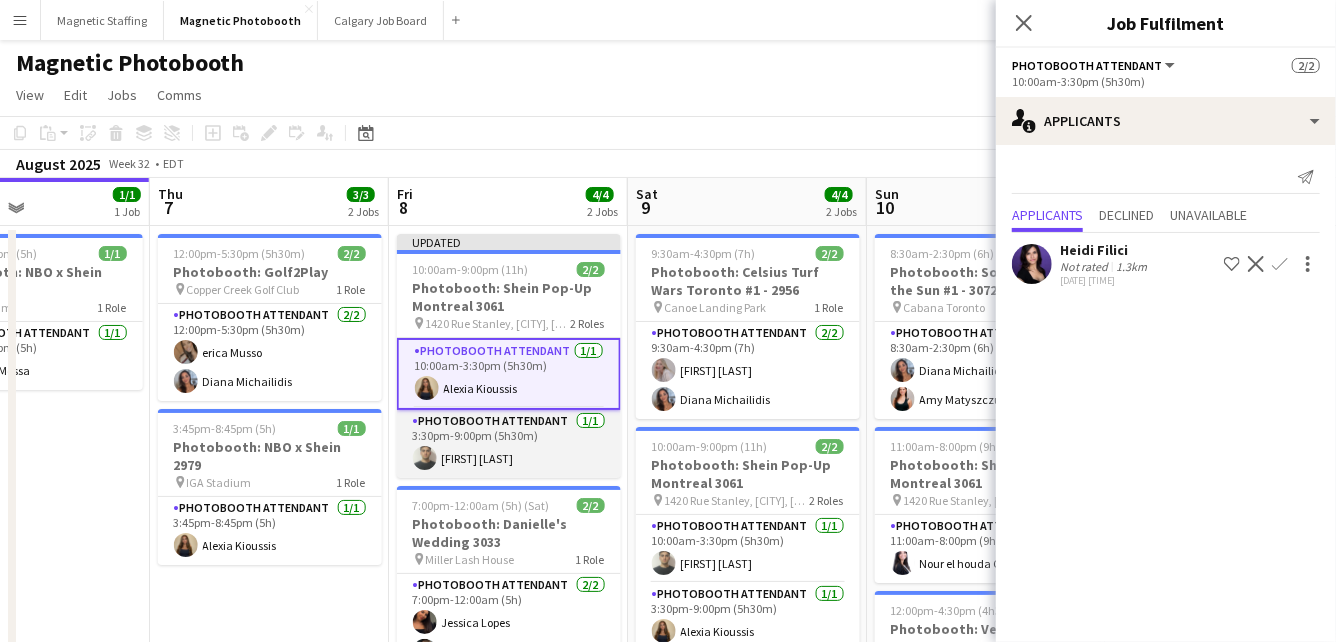 click on "Photobooth Attendant 1/1 3:30pm-9:00pm (5h30m) [FIRST] [LAST]" at bounding box center [509, 444] 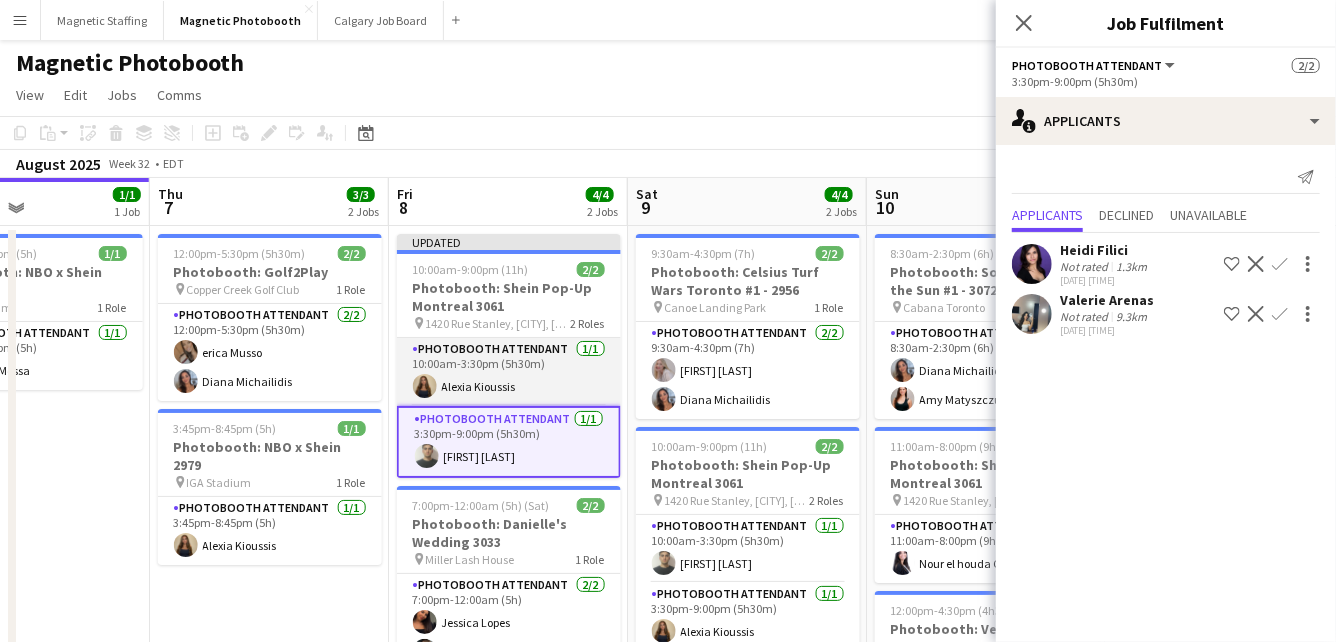 click on "Photobooth Attendant 1/1 10:00am-3:30pm (5h30m) [FIRST] [LAST]" at bounding box center (509, 372) 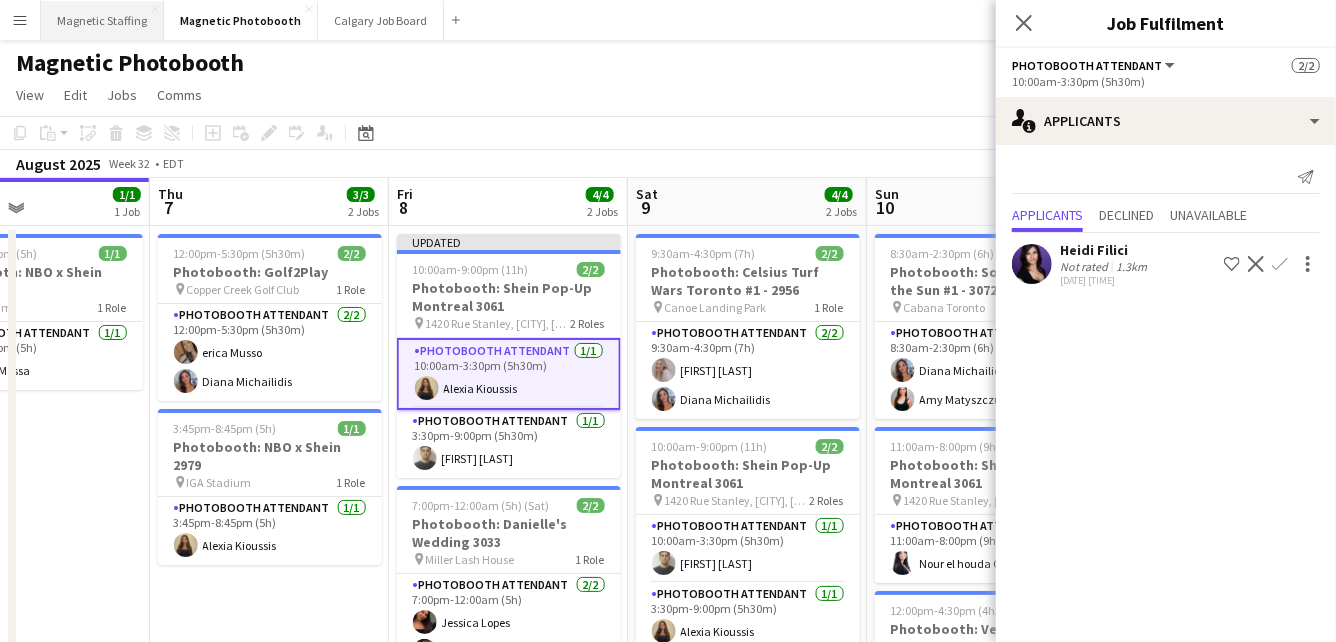 click on "Magnetic Staffing
Close" at bounding box center [102, 20] 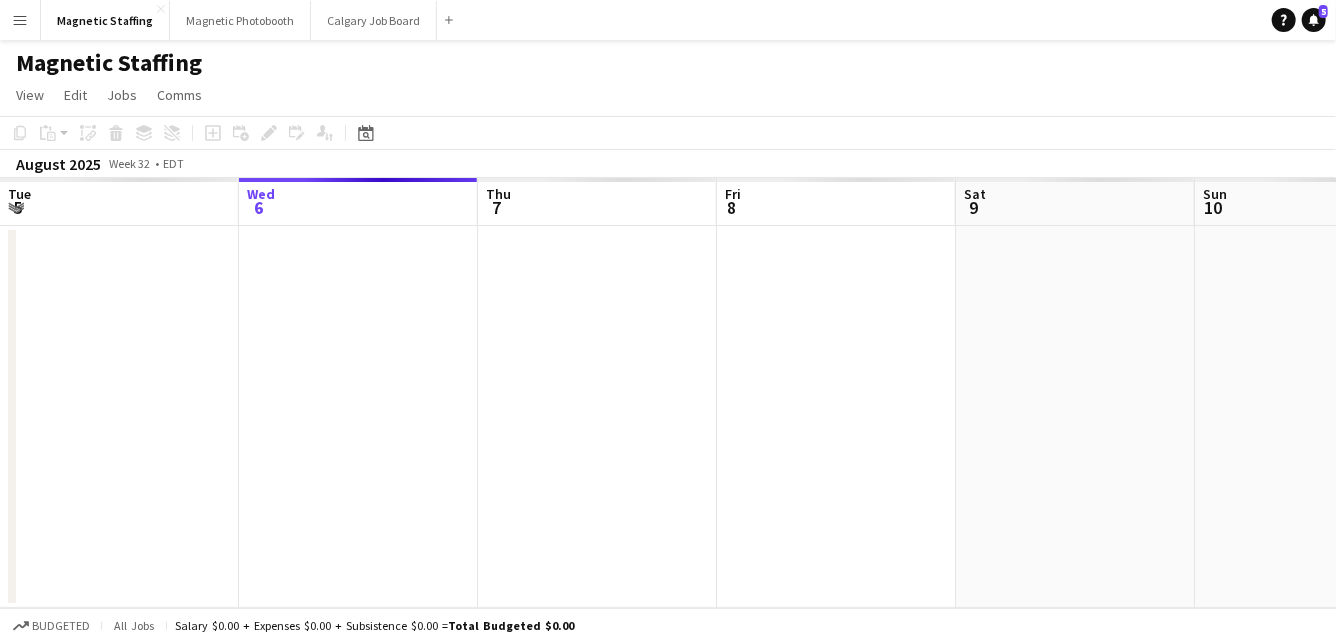 scroll, scrollTop: 0, scrollLeft: 672, axis: horizontal 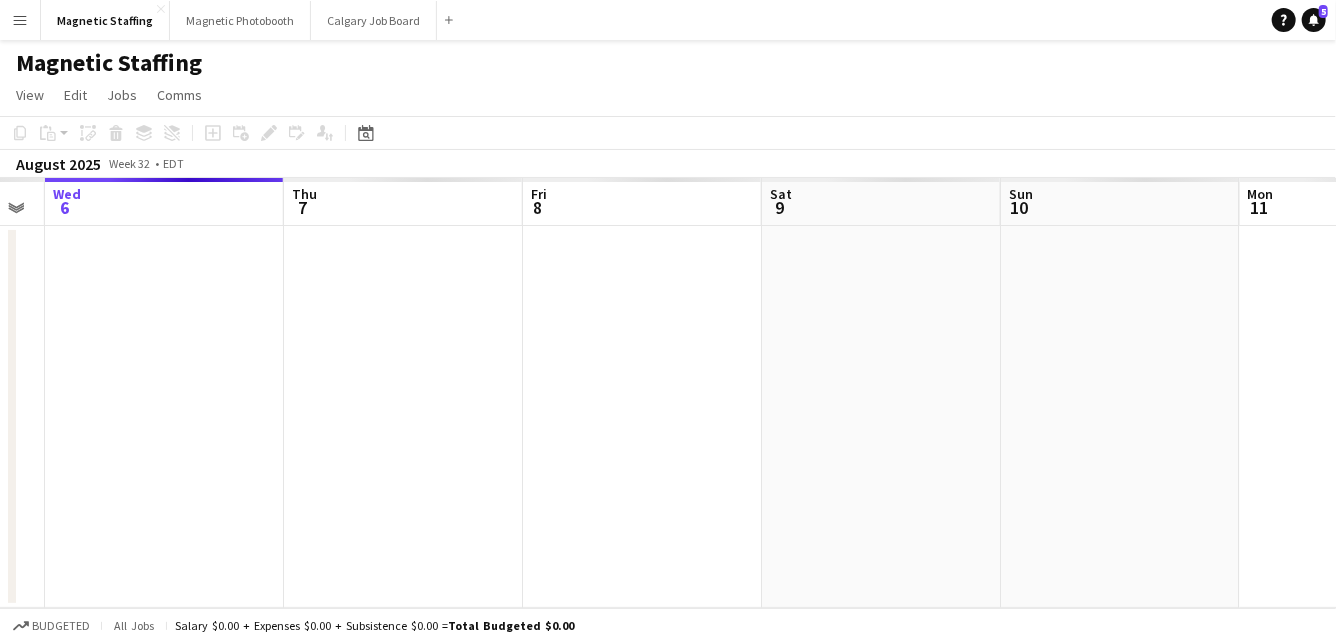 click on "Sun   3   Mon   4   Tue   5   Wed   6   Thu   7   Fri   8   Sat   9   Sun   10   Mon   11   Tue   12   Wed   13" 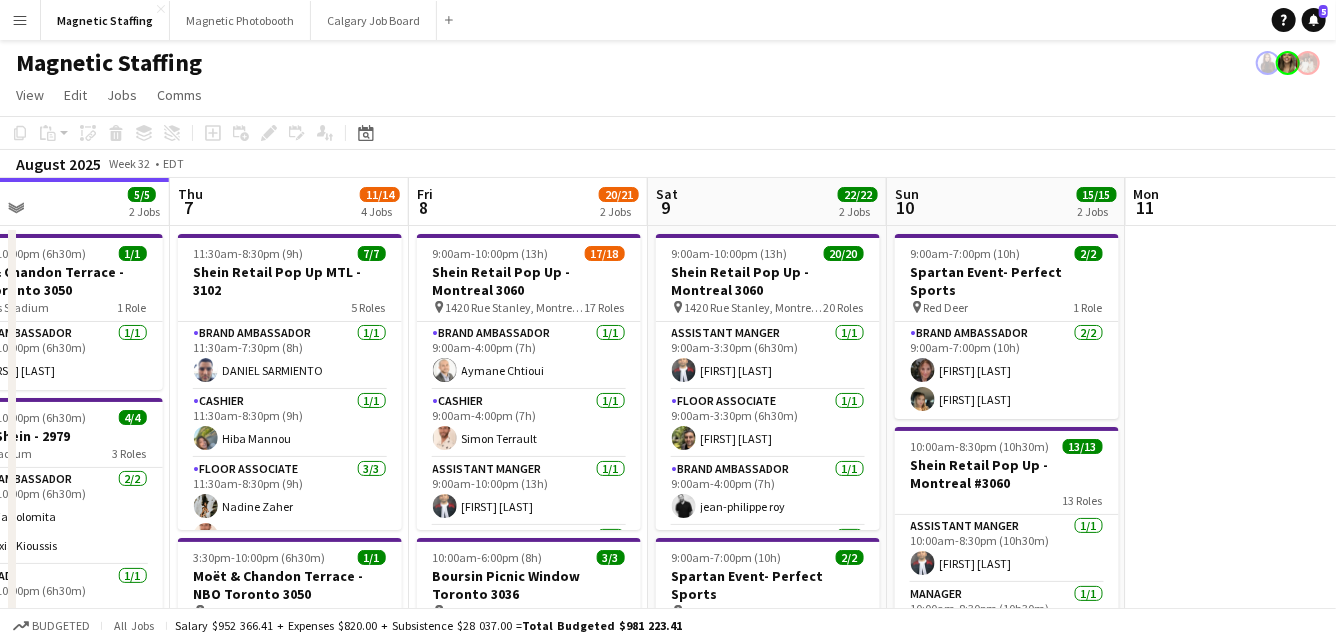 drag, startPoint x: 480, startPoint y: 431, endPoint x: 321, endPoint y: 431, distance: 159 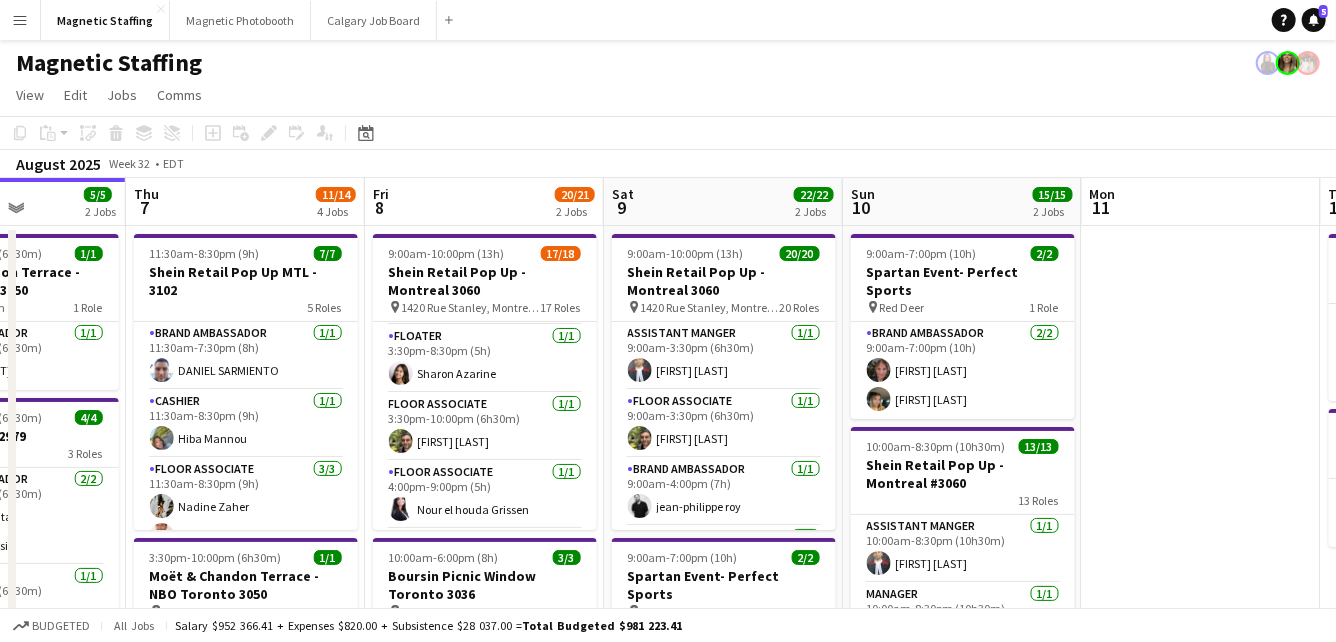 scroll, scrollTop: 976, scrollLeft: 0, axis: vertical 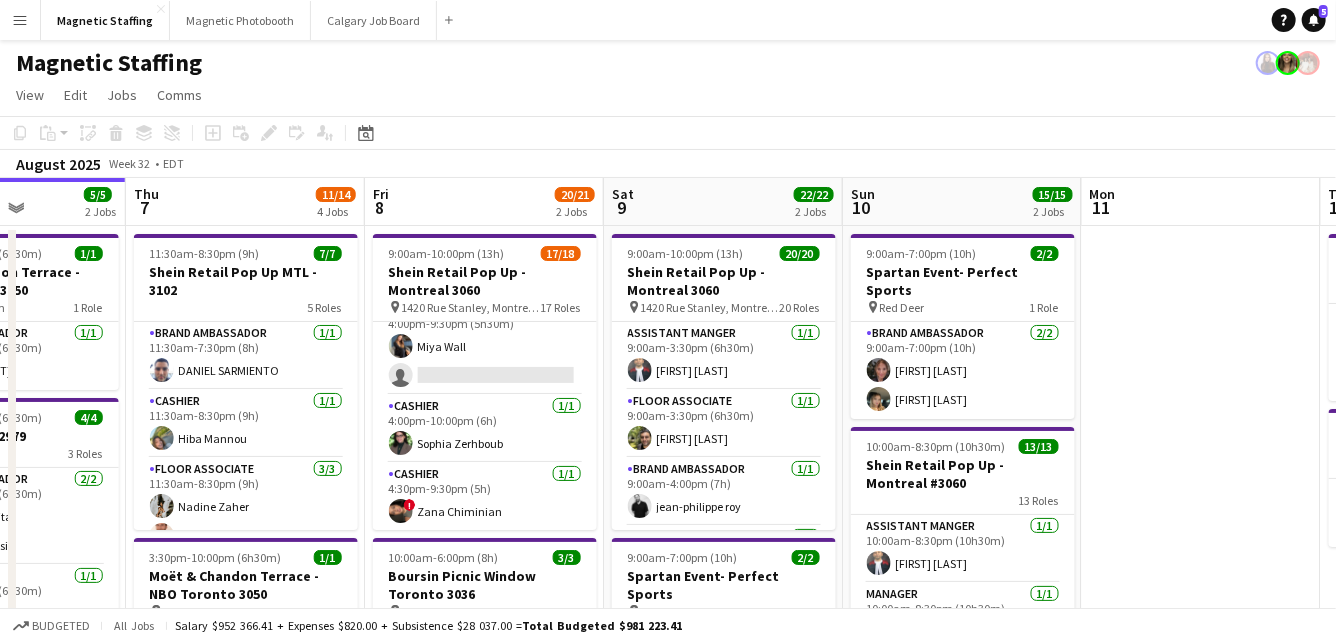 click on "Cashier 1/1 4:00pm-10:00pm (6h) [FIRST] [LAST]" at bounding box center (485, 429) 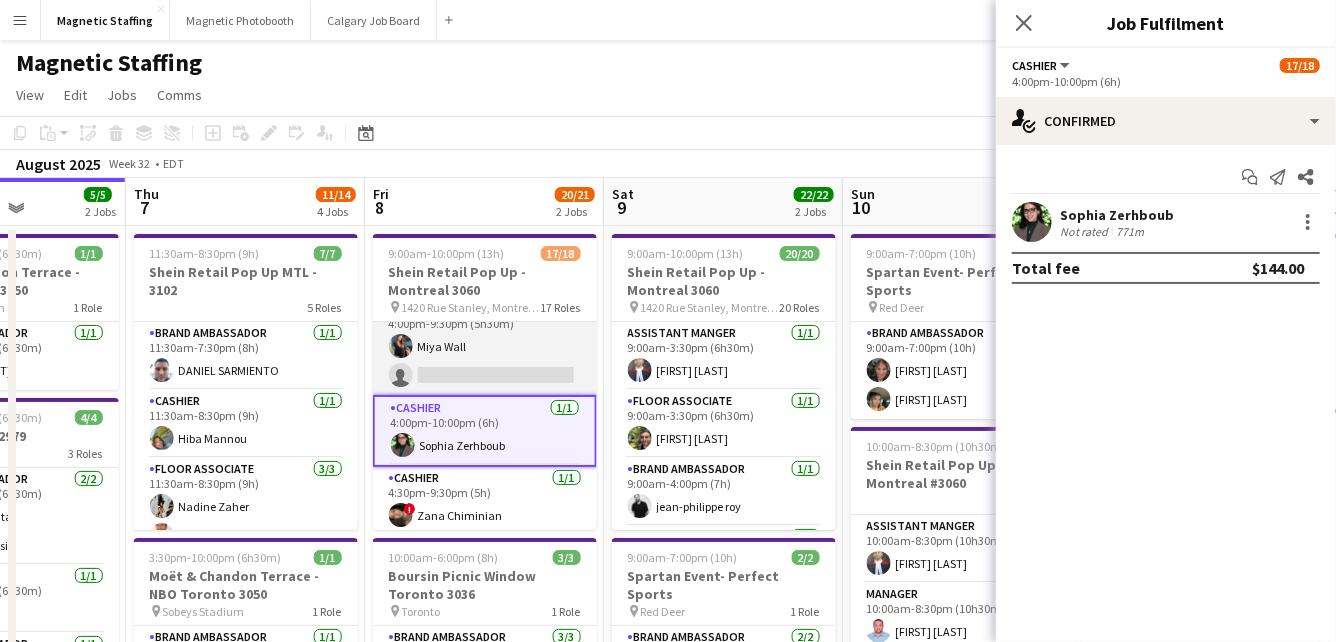 click on "Floor Associate 4A 1/2 4:00pm-9:30pm (5h30m) [FIRST] [LAST] pin single-neutral-actions" at bounding box center (485, 346) 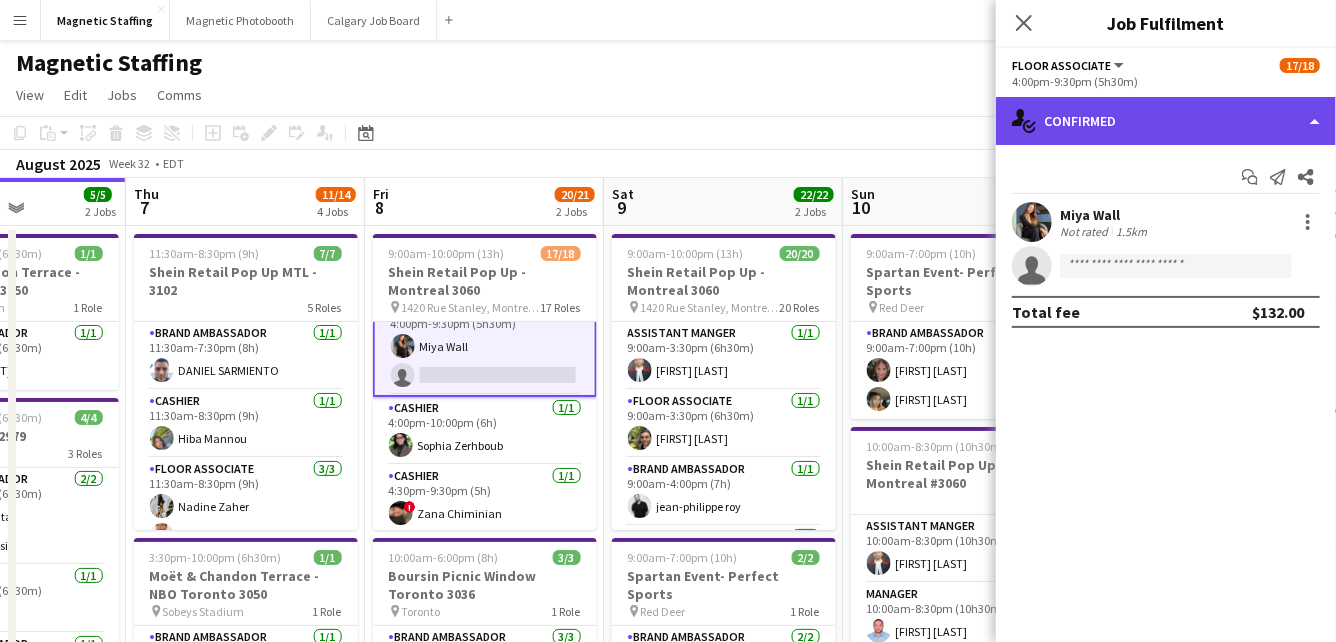 click on "single-neutral-actions-check-2
Confirmed" 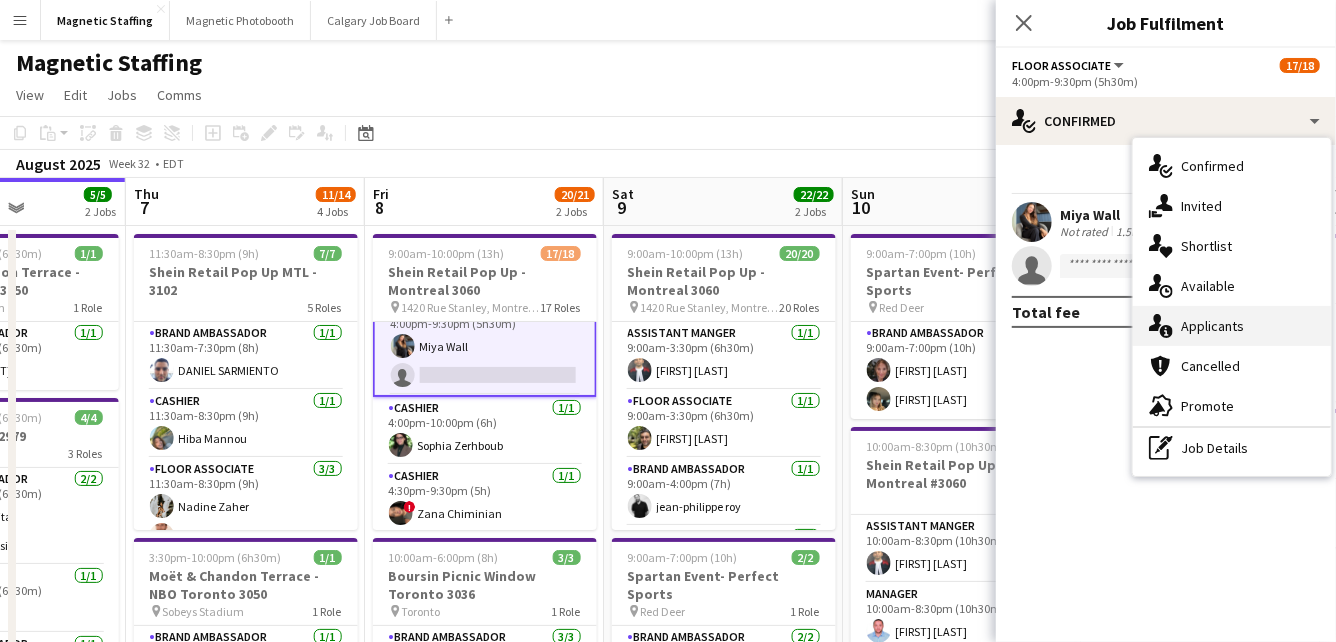 click on "single-neutral-actions-information
Applicants" at bounding box center (1232, 326) 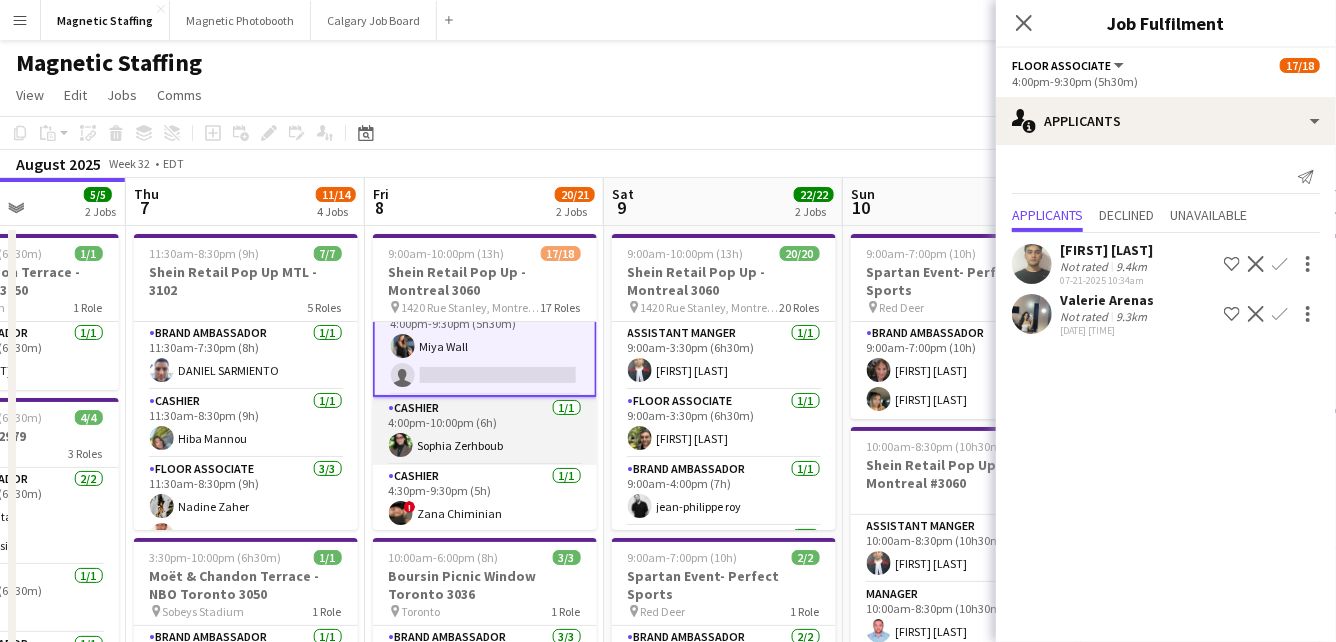 scroll, scrollTop: 980, scrollLeft: 0, axis: vertical 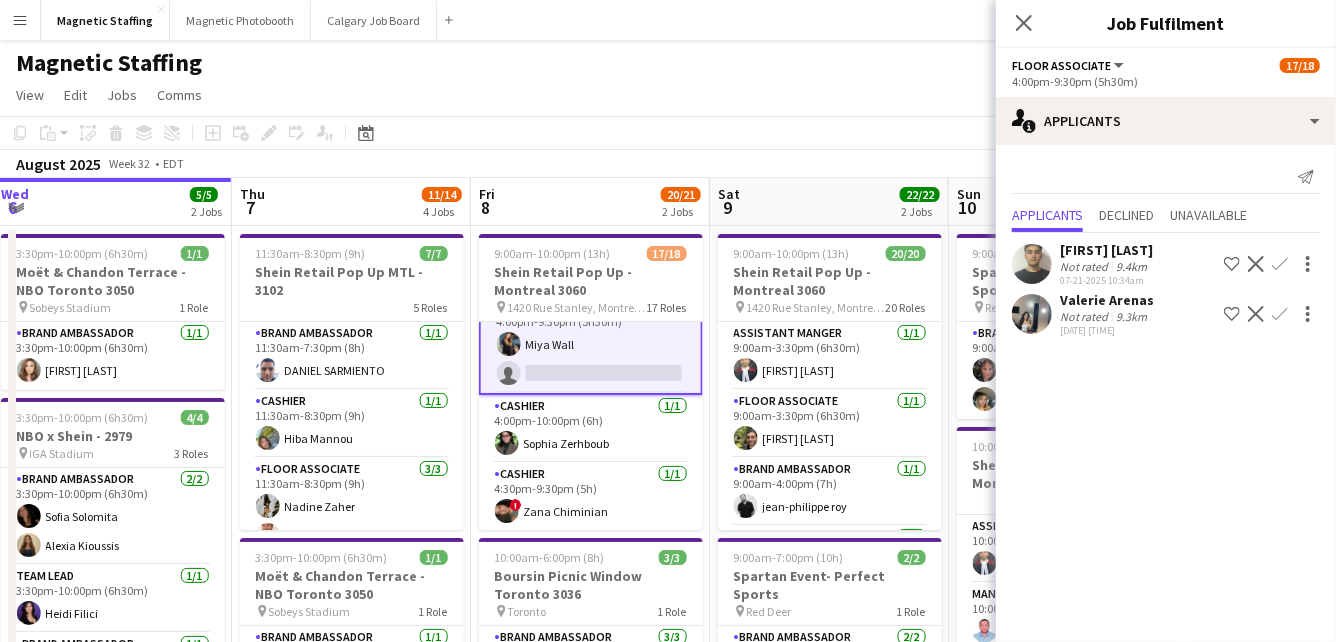 drag, startPoint x: 480, startPoint y: 432, endPoint x: 588, endPoint y: 432, distance: 108 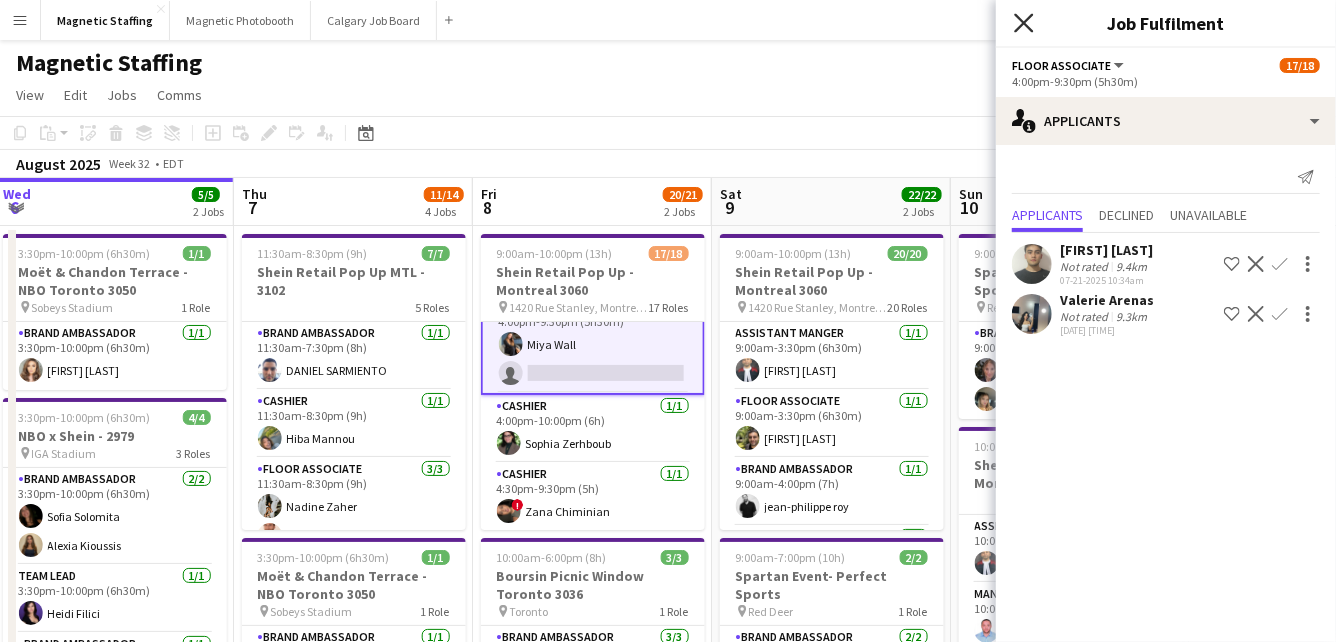 click on "Close pop-in" 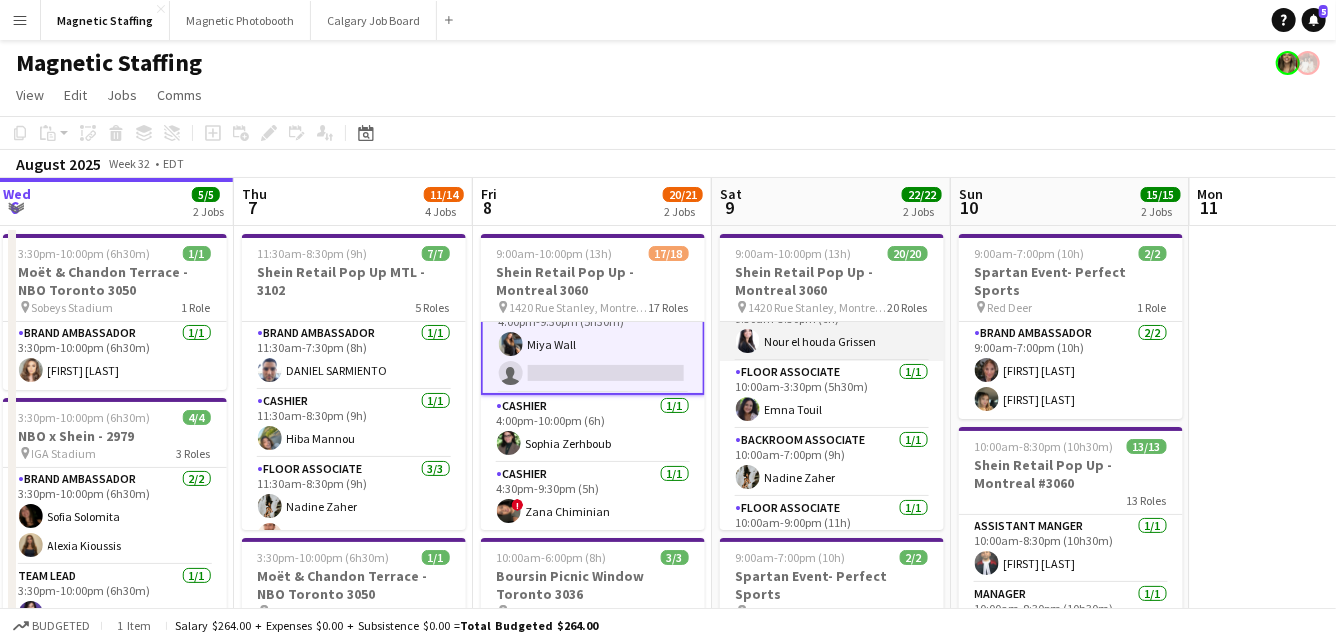 scroll, scrollTop: 370, scrollLeft: 0, axis: vertical 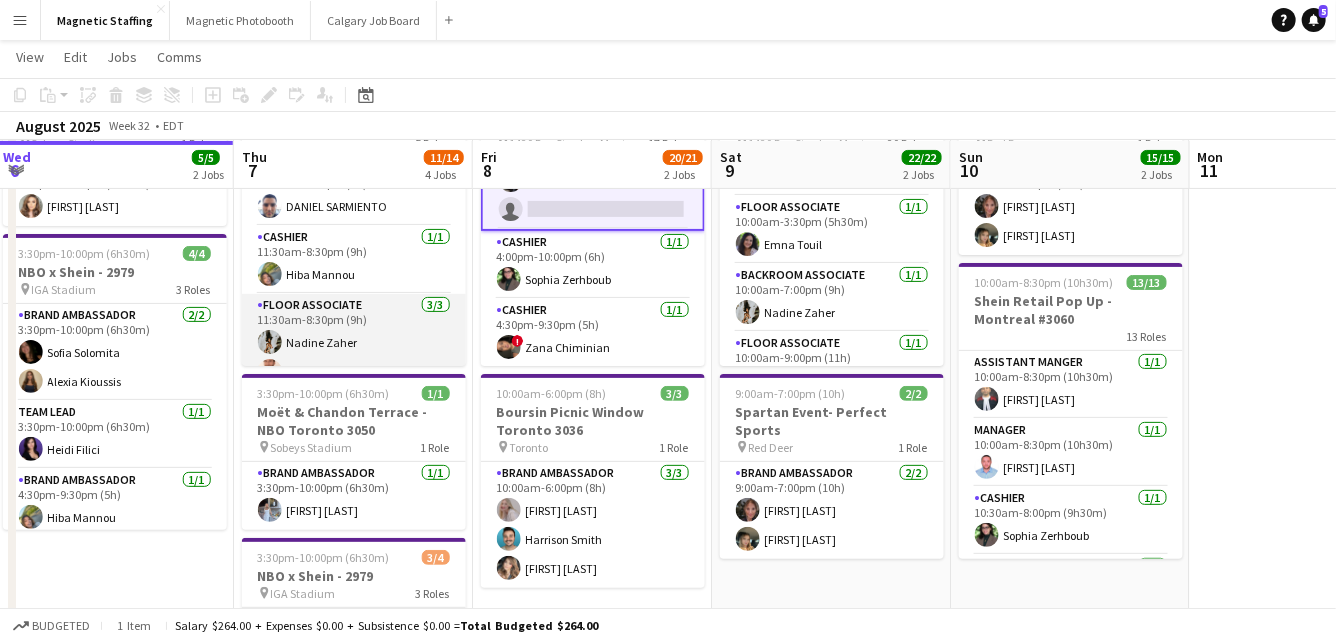 click on "Floor Associate 3/3 11:30am-8:30pm (9h) [FIRST] [LAST] [FIRST] [LAST] [FIRST] [LAST]" at bounding box center [354, 357] 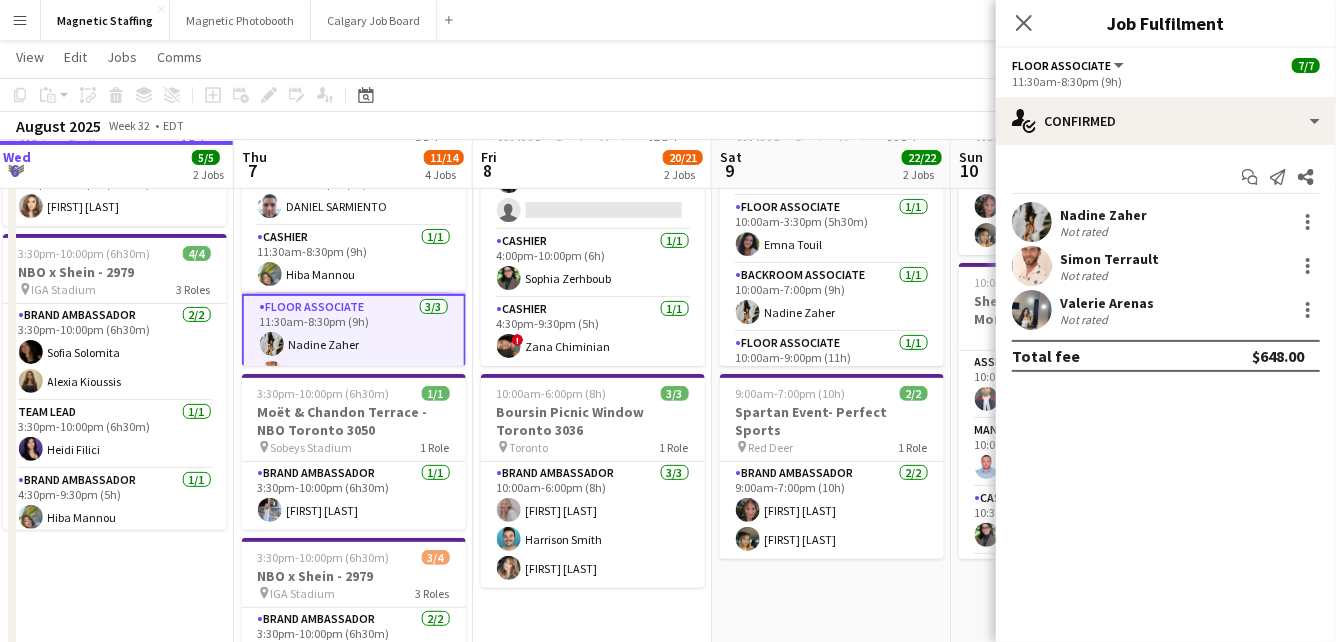 scroll, scrollTop: 976, scrollLeft: 0, axis: vertical 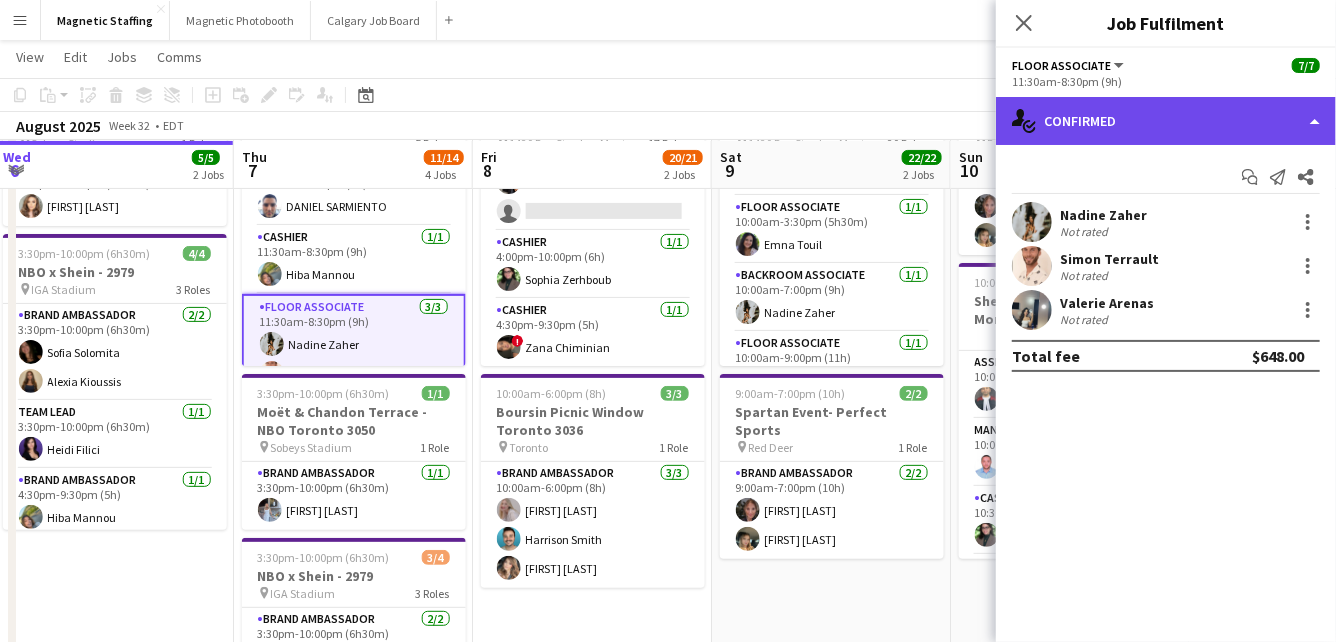 click on "single-neutral-actions-check-2
Confirmed" 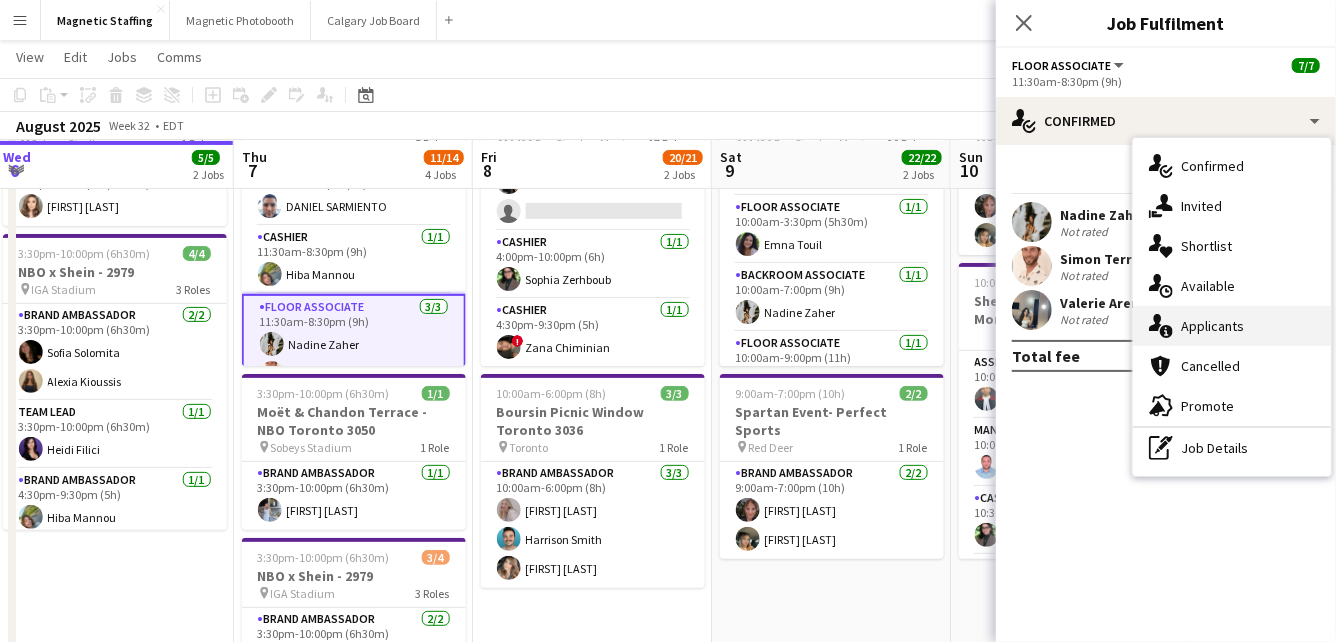 click 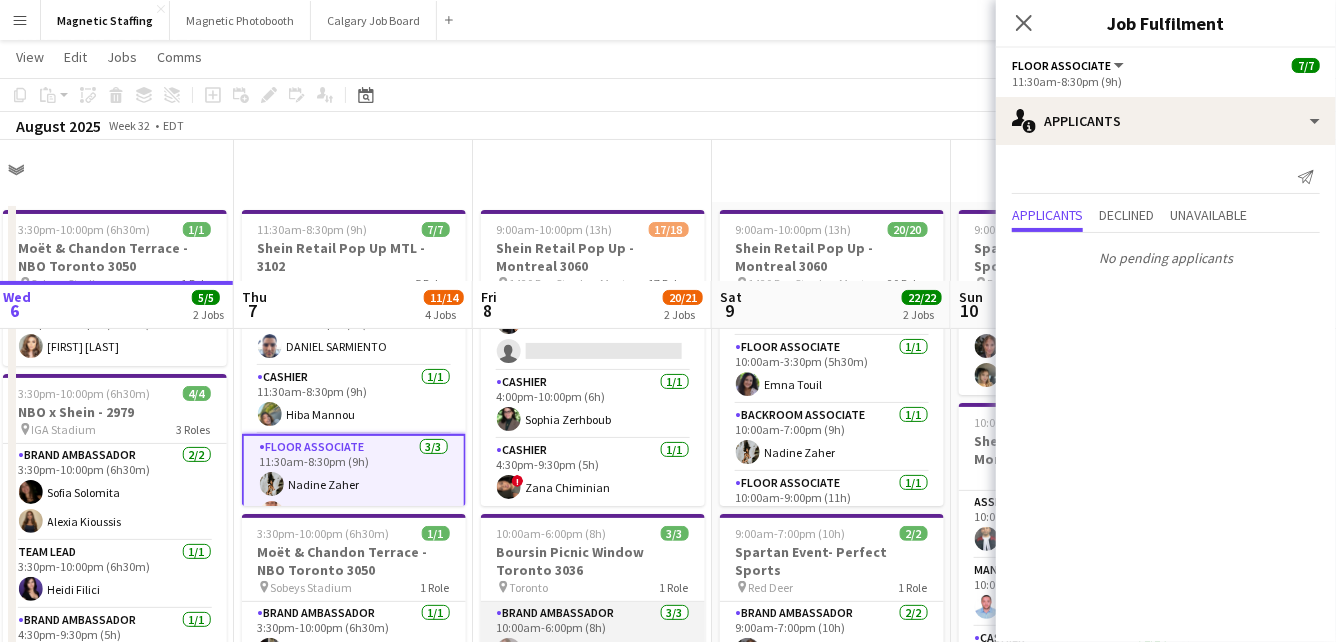scroll, scrollTop: 0, scrollLeft: 0, axis: both 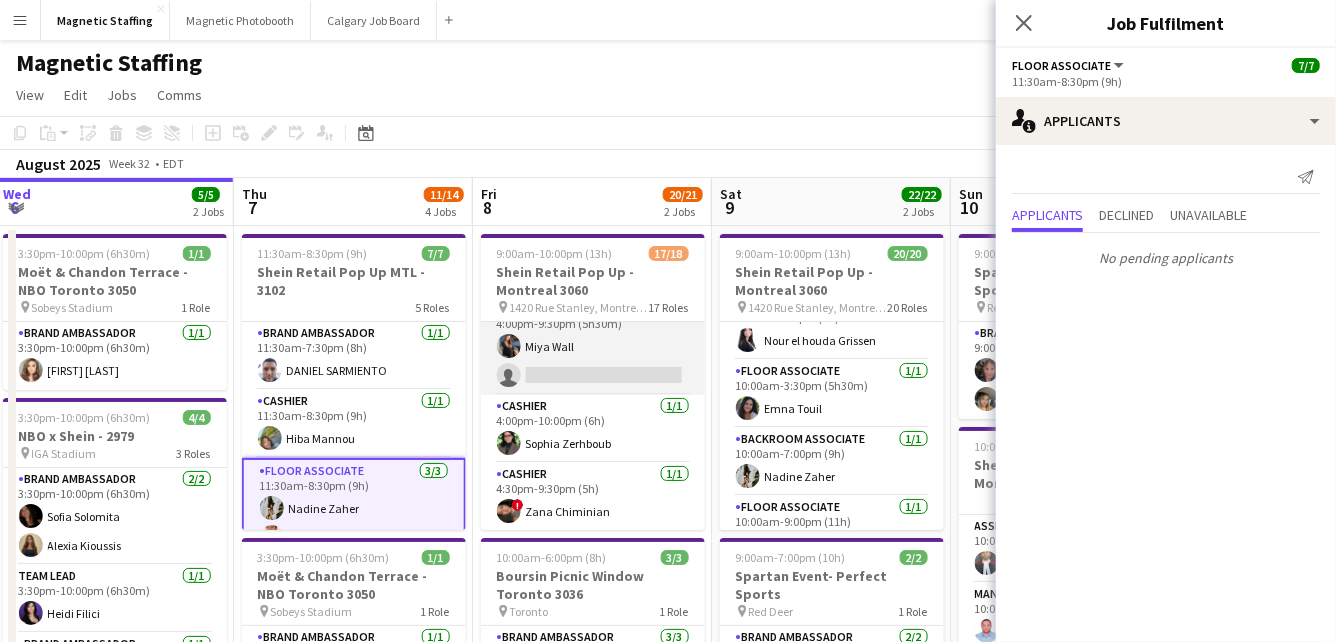 click on "Floor Associate 4A 1/2 4:00pm-9:30pm (5h30m) [FIRST] [LAST] pin single-neutral-actions" at bounding box center [593, 346] 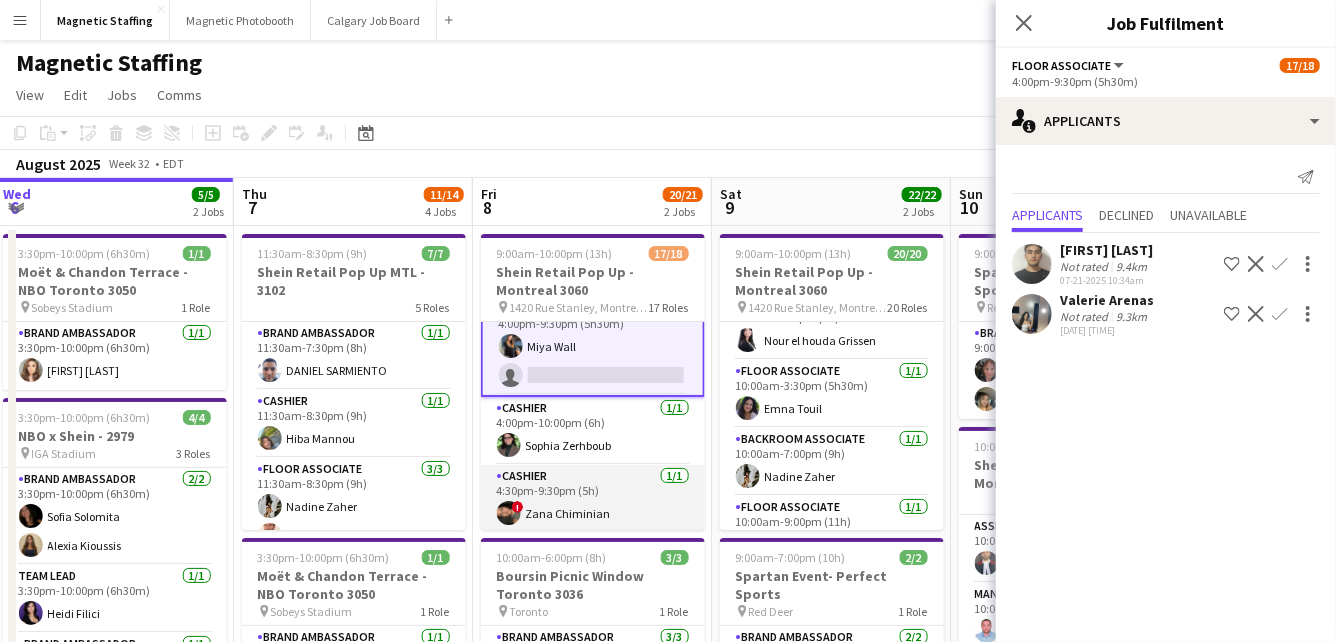scroll, scrollTop: 980, scrollLeft: 0, axis: vertical 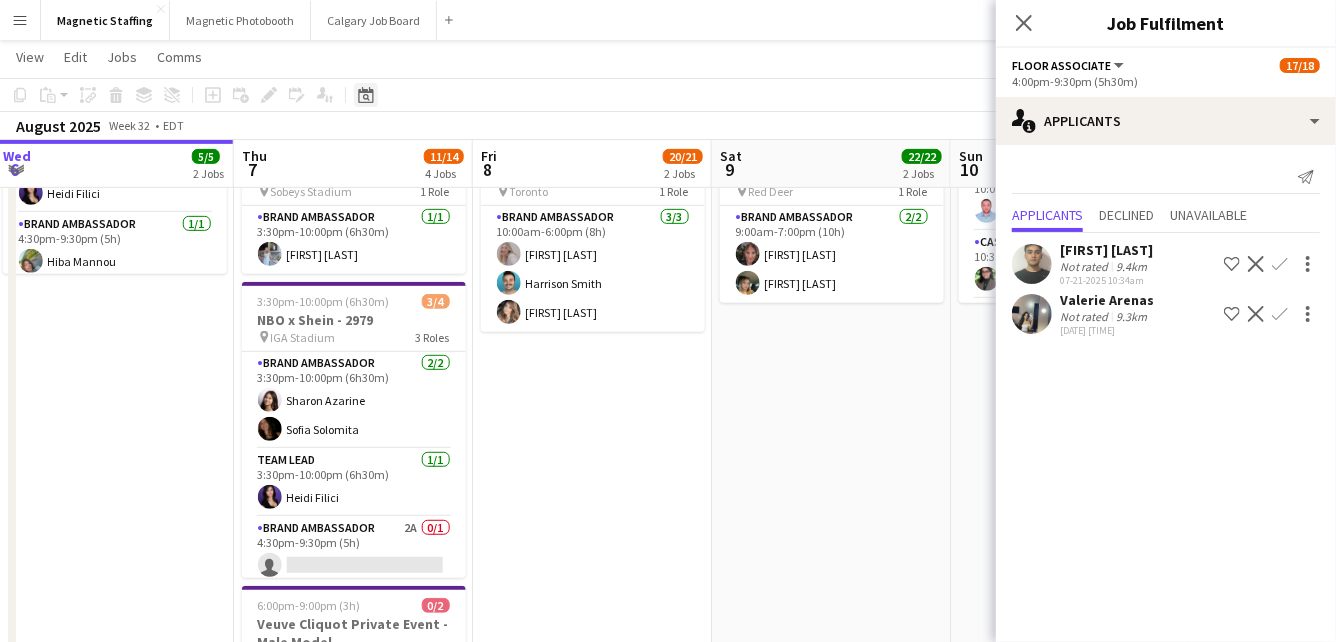 click on "Date picker" at bounding box center [366, 95] 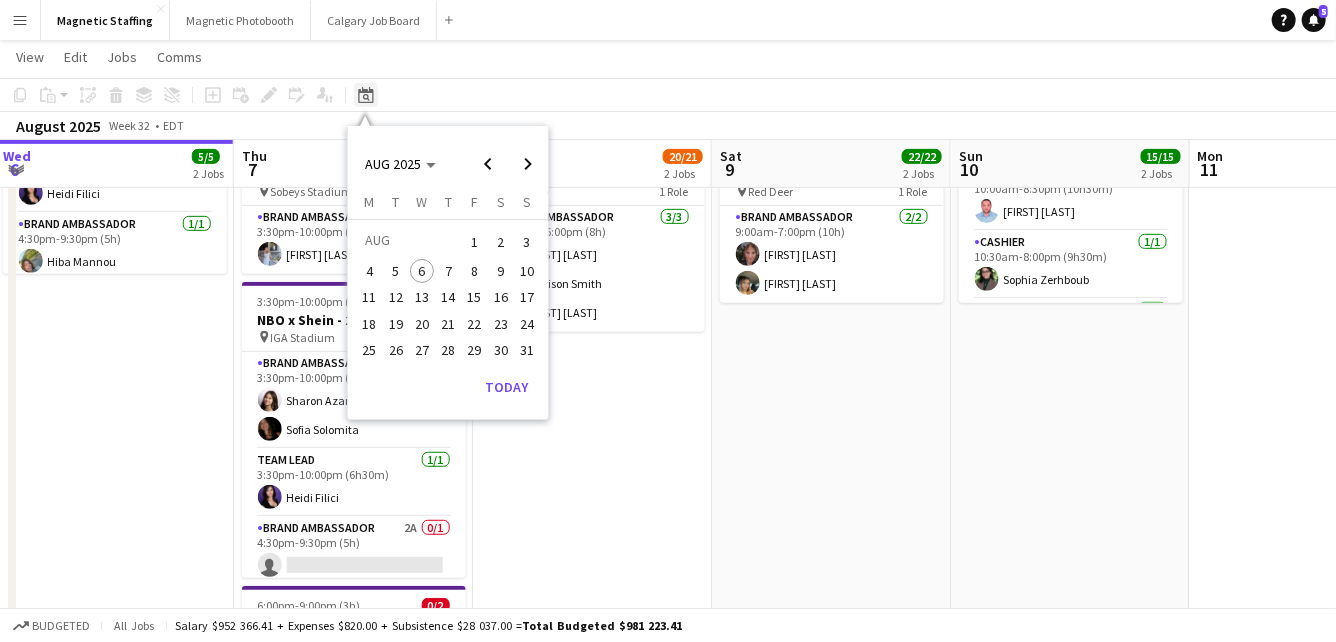 click on "Date picker" 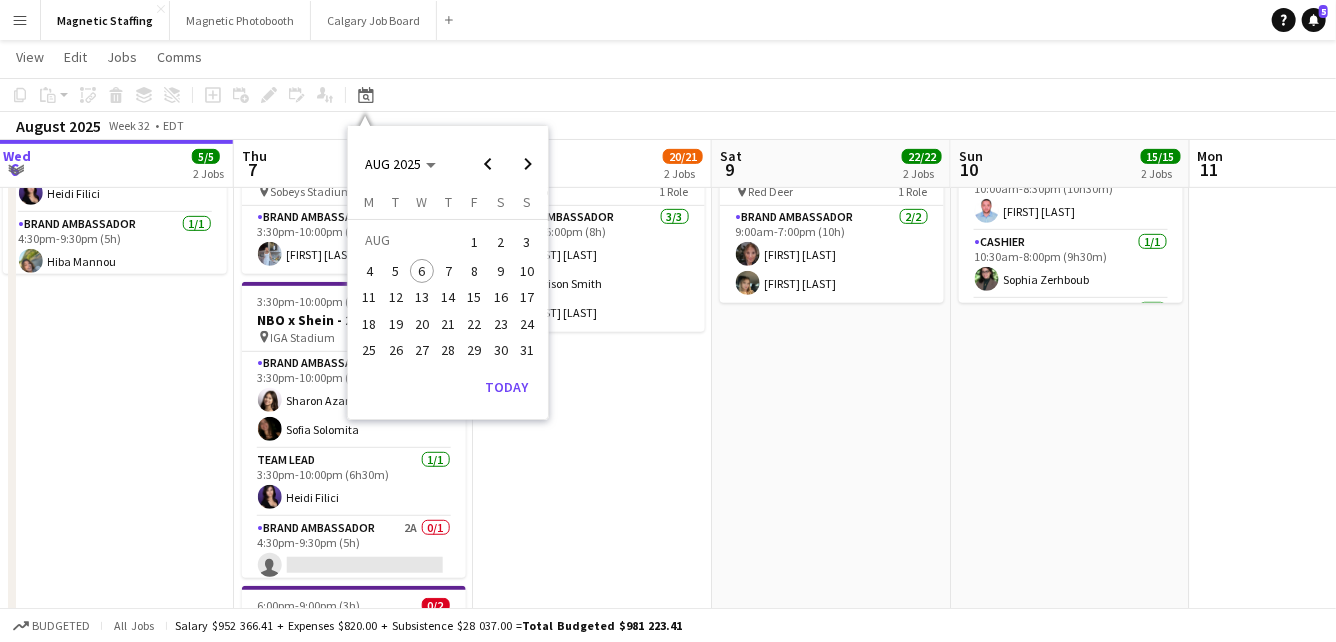 click on "21" at bounding box center (448, 324) 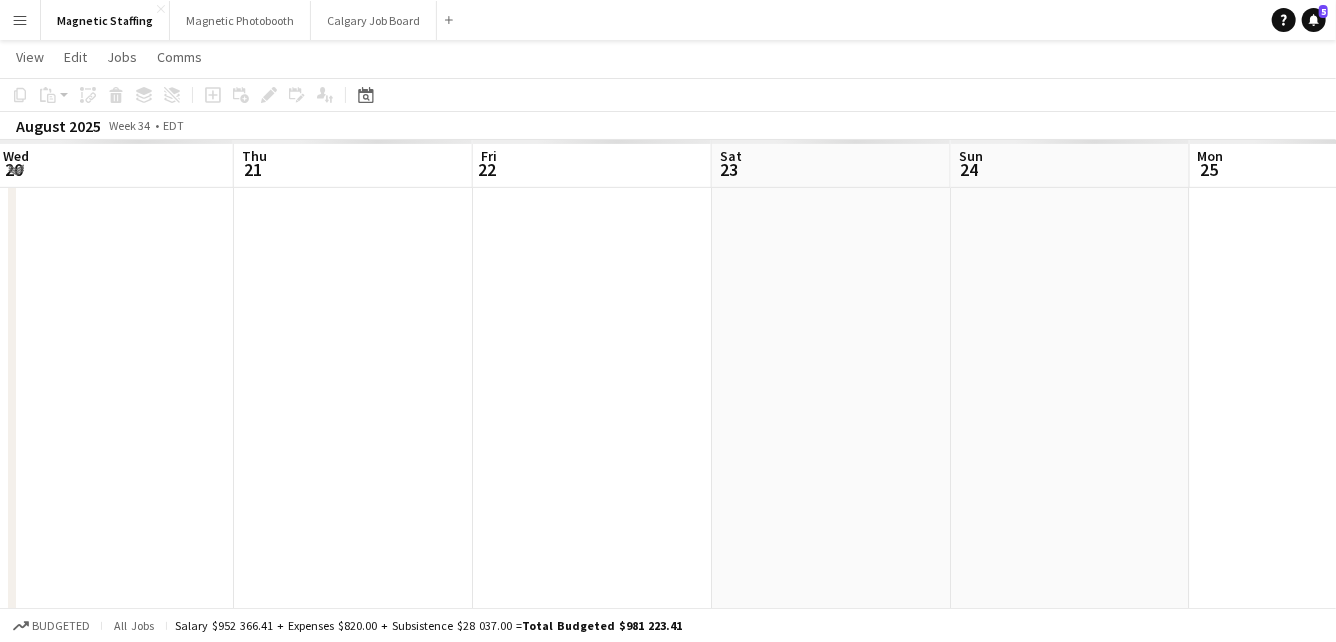scroll, scrollTop: 0, scrollLeft: 687, axis: horizontal 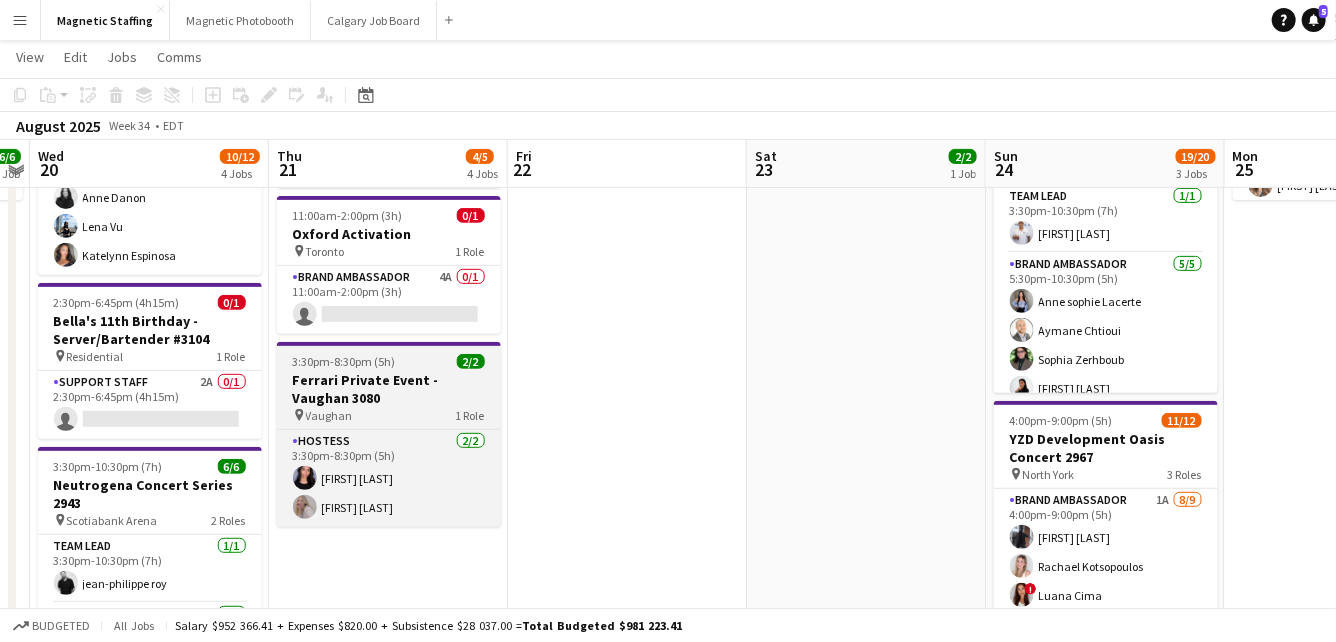 click on "Ferrari Private Event - Vaughan 3080" at bounding box center [389, 389] 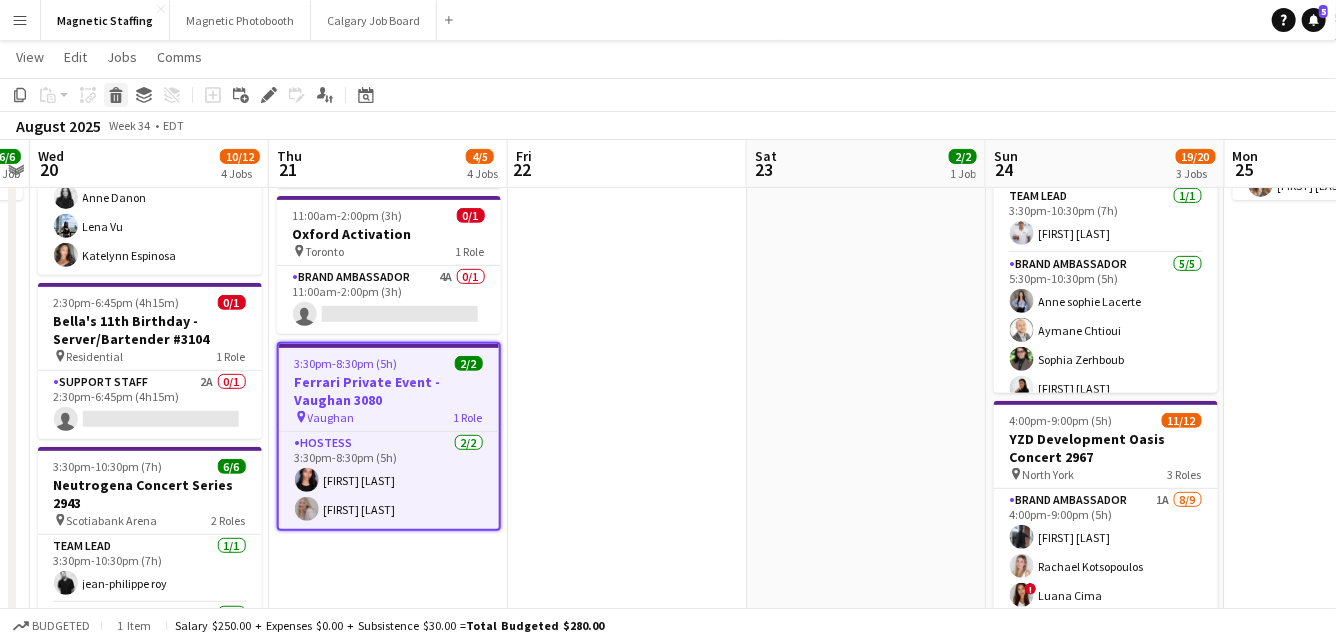 click 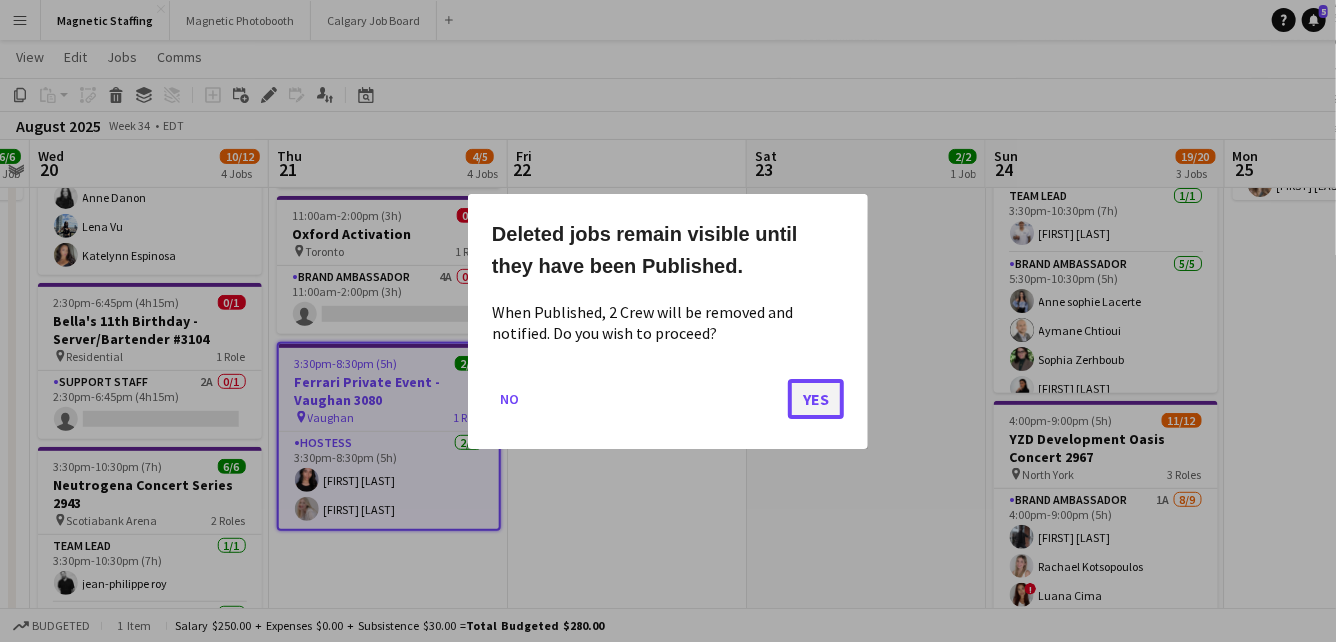 click on "Yes" 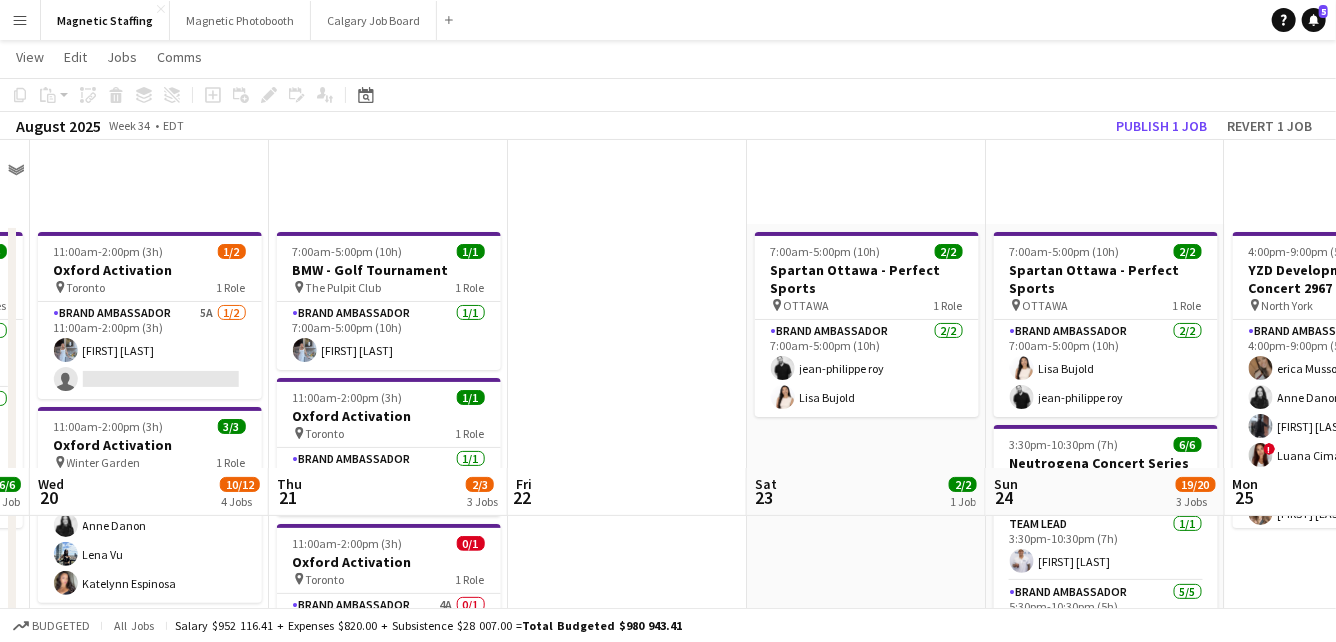 scroll, scrollTop: 328, scrollLeft: 0, axis: vertical 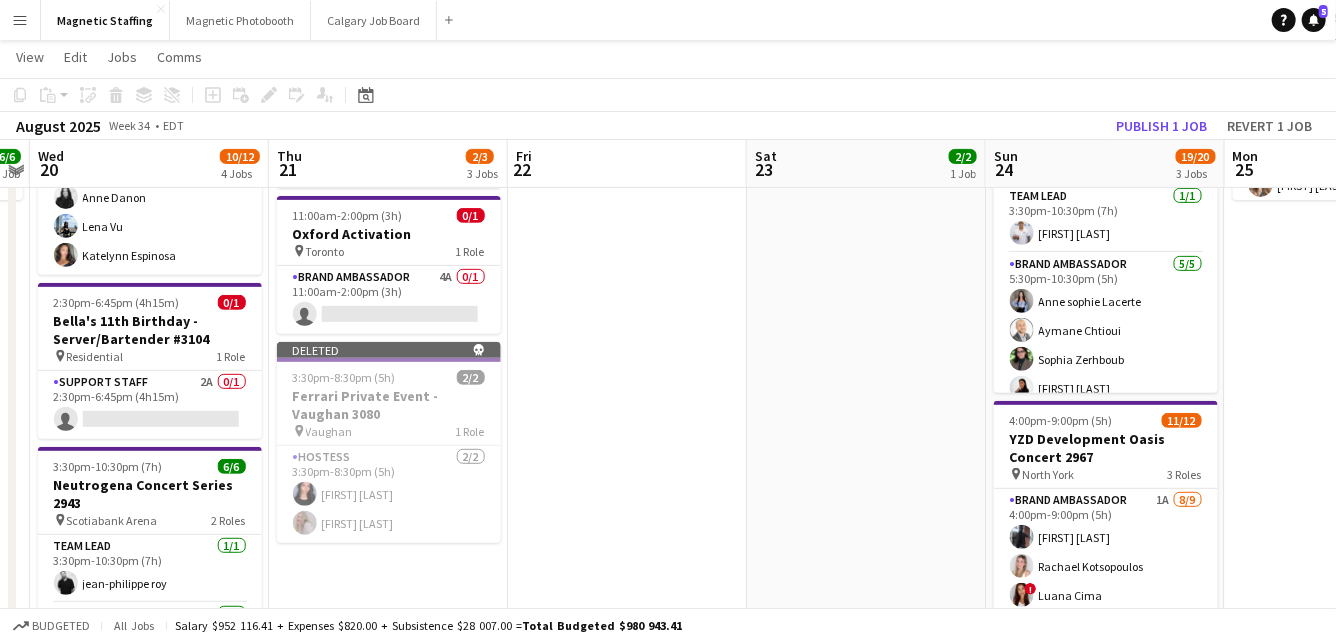 click on "7:00am-5:00pm (10h) 2/2 Spartan Ottawa - Perfect Sports pin OTTAWA 1 Role Brand Ambassador 2/2 7:00am-5:00pm (10h) [FIRST] [LAST] [FIRST] [LAST]" at bounding box center [866, 400] 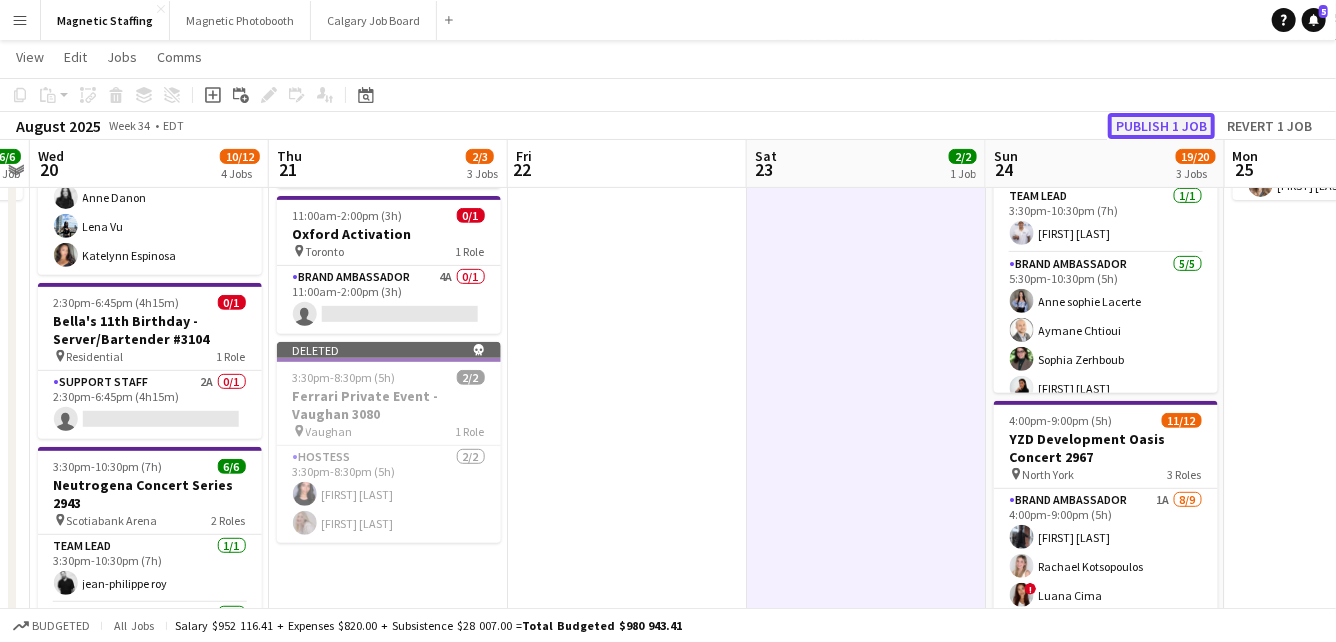 click on "Publish 1 job" 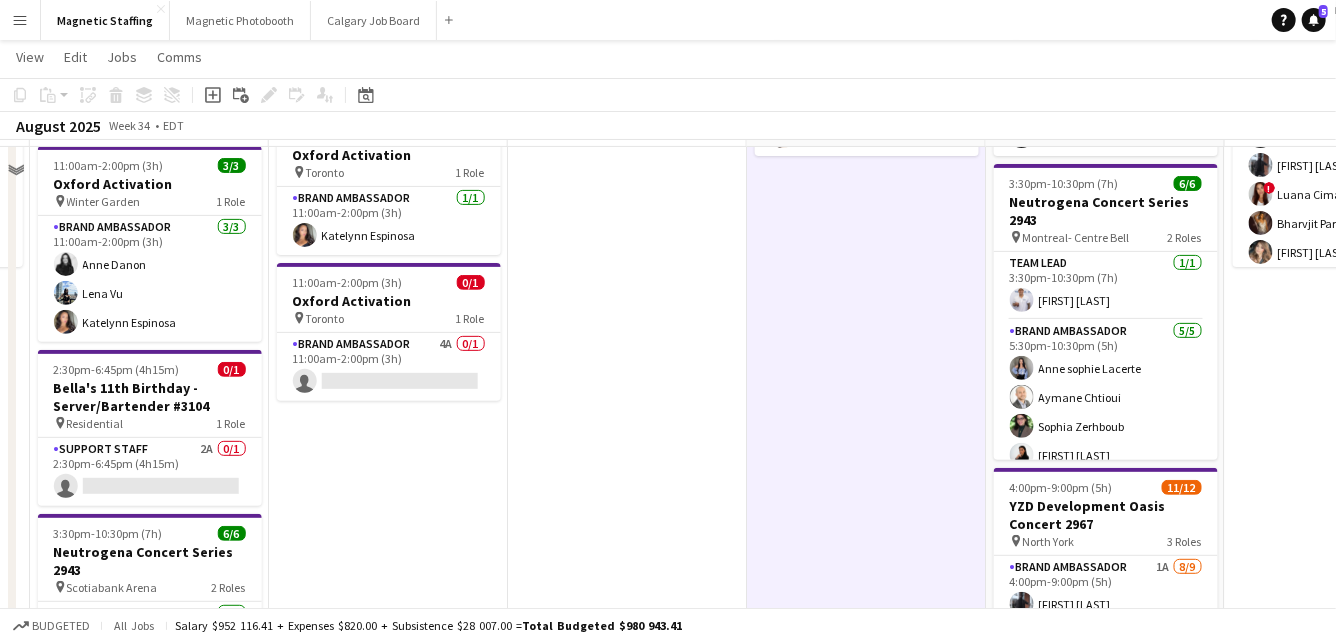 scroll, scrollTop: 220, scrollLeft: 0, axis: vertical 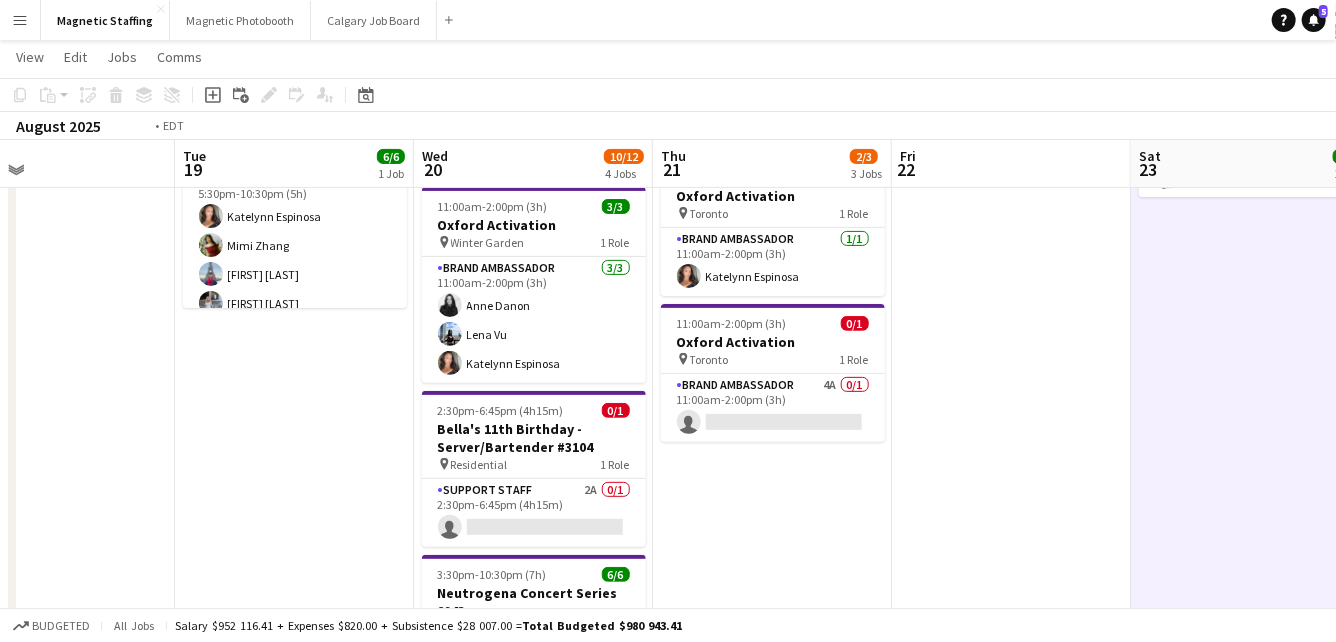 drag, startPoint x: 652, startPoint y: 390, endPoint x: 1336, endPoint y: 278, distance: 693.10895 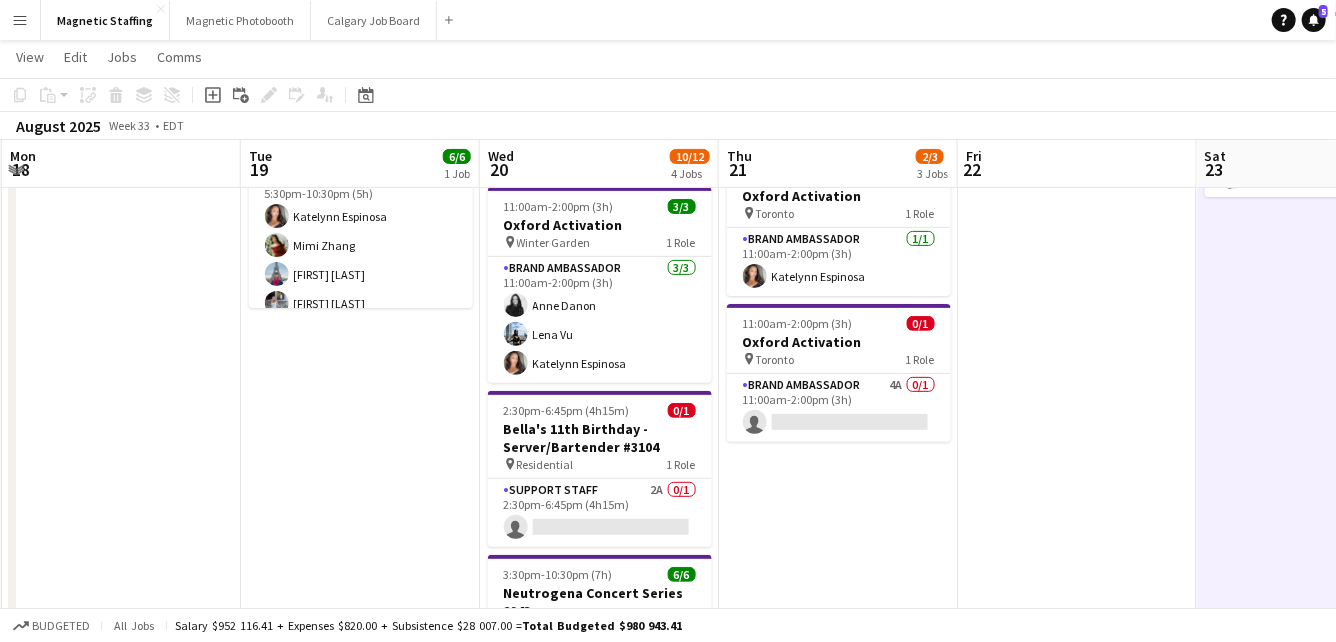 drag, startPoint x: 572, startPoint y: 450, endPoint x: 1188, endPoint y: 335, distance: 626.64264 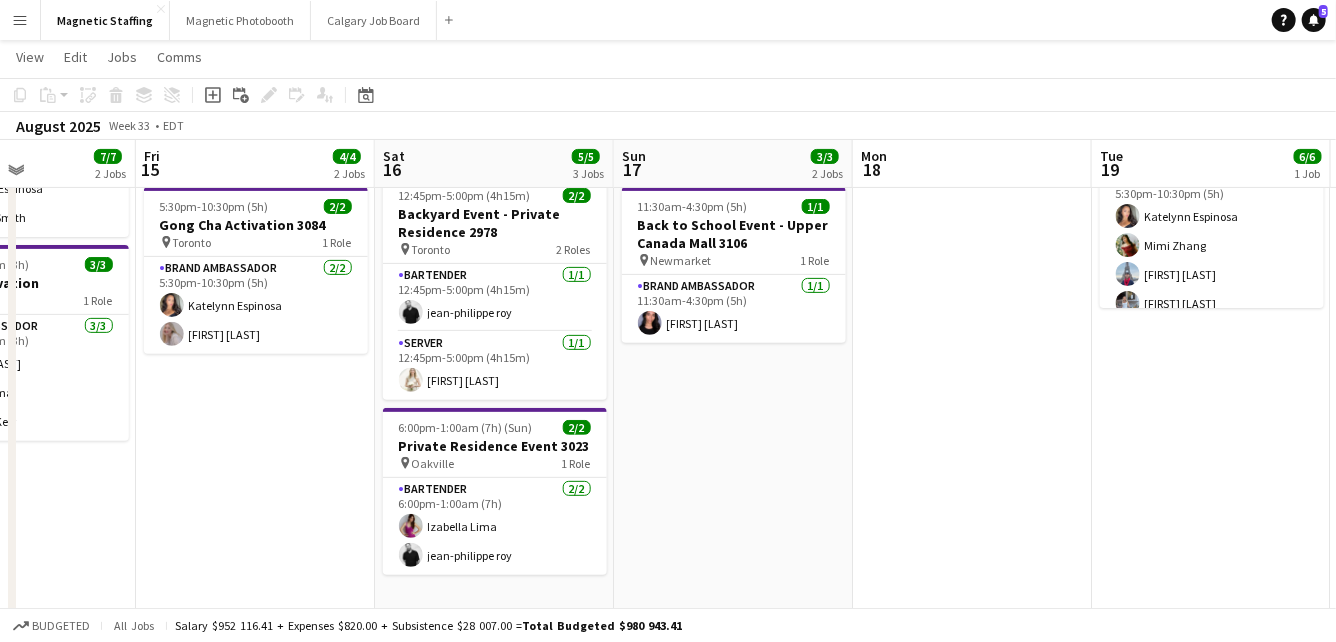 scroll, scrollTop: 0, scrollLeft: 565, axis: horizontal 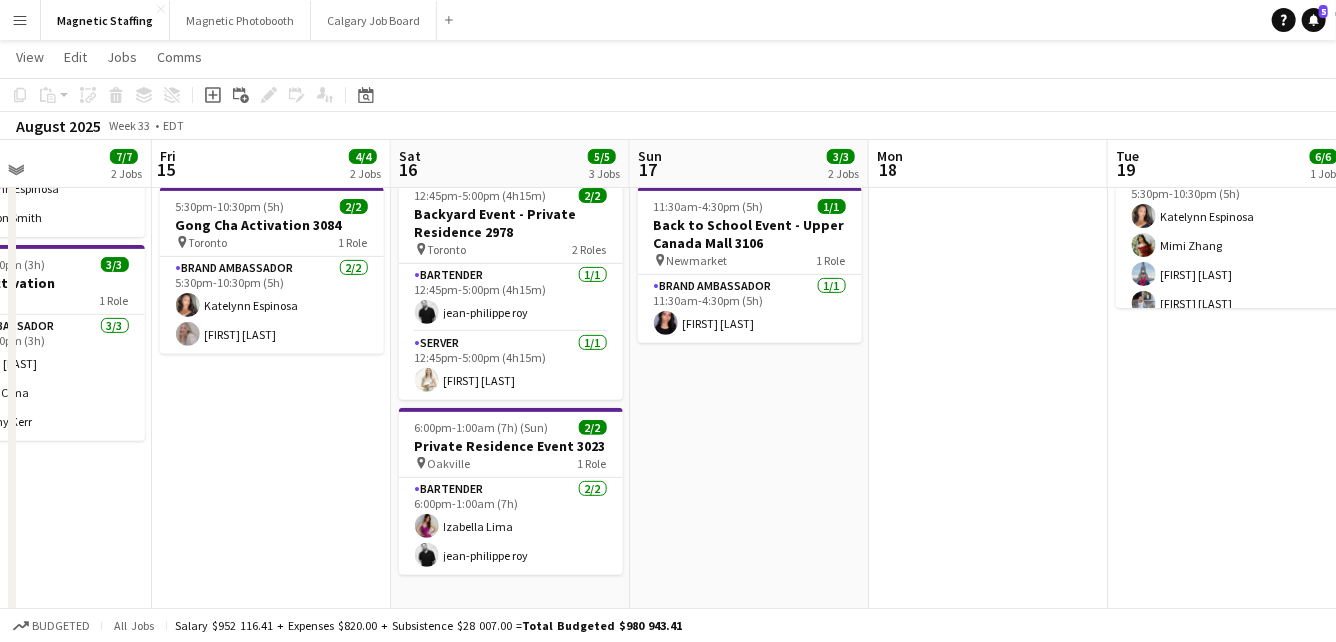 drag, startPoint x: 703, startPoint y: 434, endPoint x: 719, endPoint y: 533, distance: 100.28459 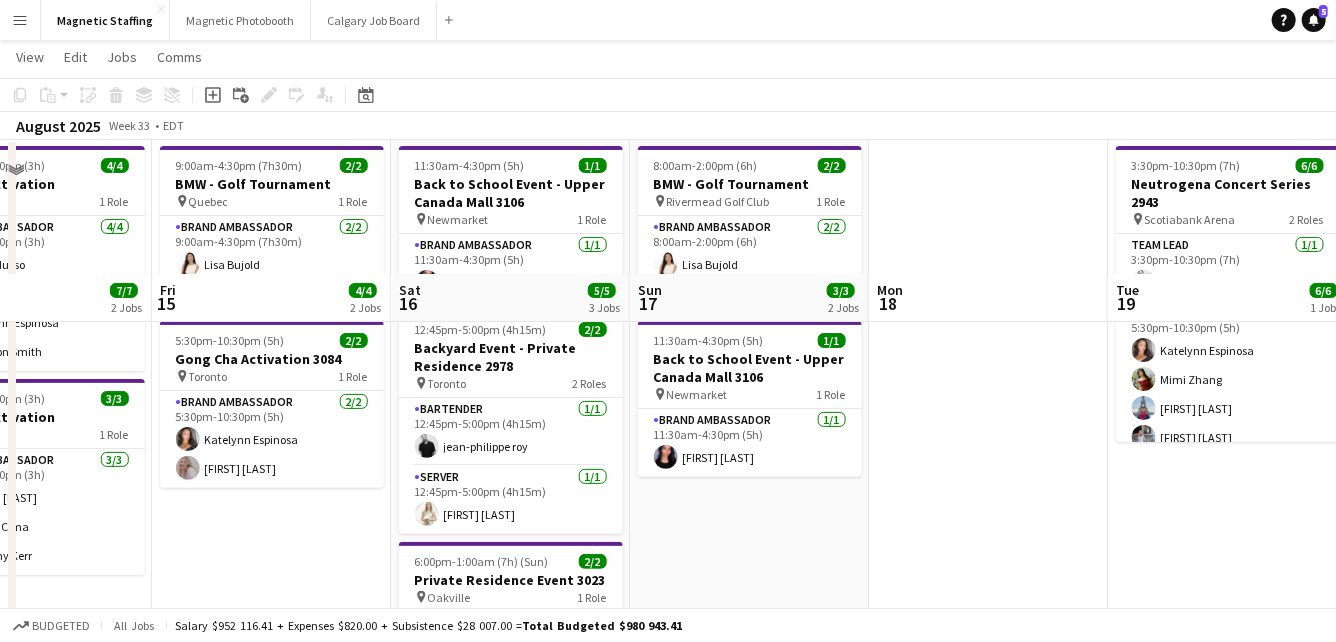 scroll, scrollTop: 0, scrollLeft: 0, axis: both 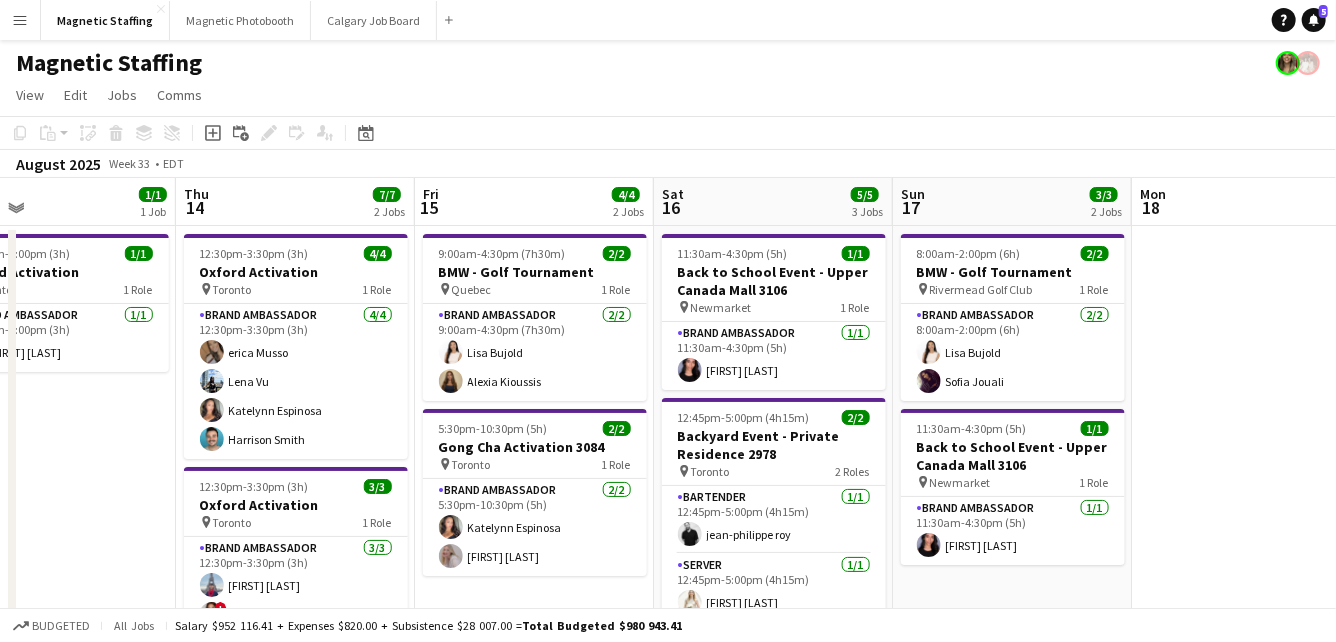 drag, startPoint x: 309, startPoint y: 325, endPoint x: 571, endPoint y: 305, distance: 262.76224 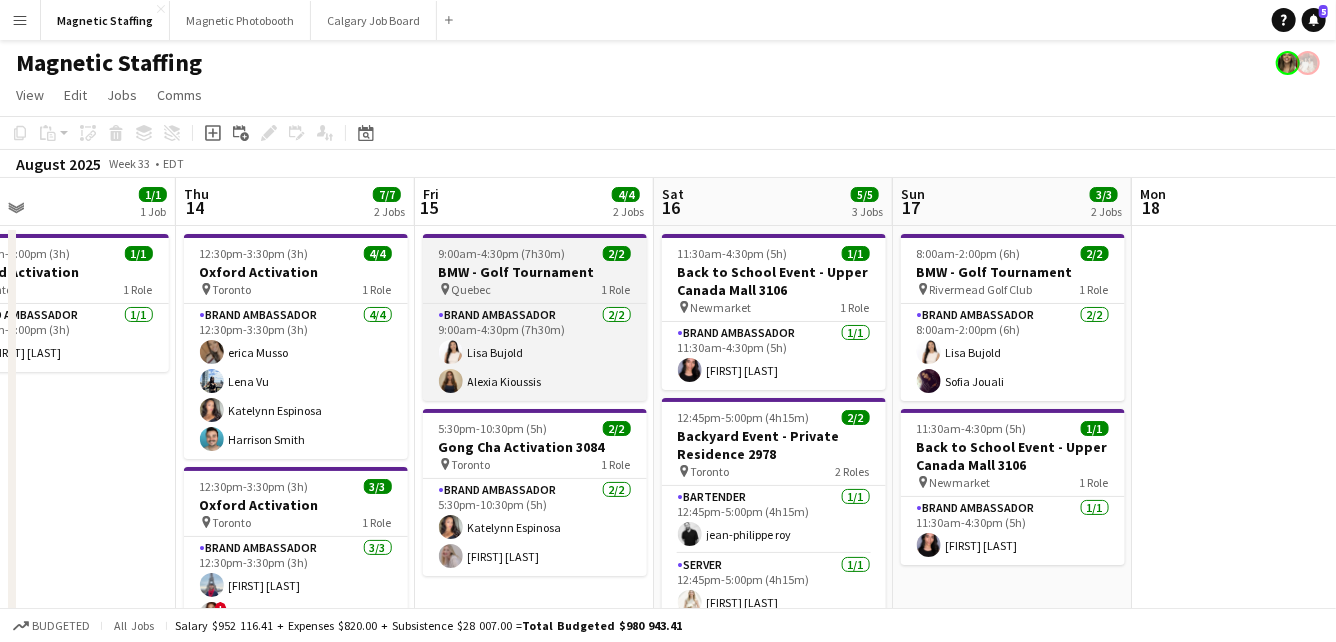 click on "9:00am-4:30pm (7h30m)" at bounding box center (502, 253) 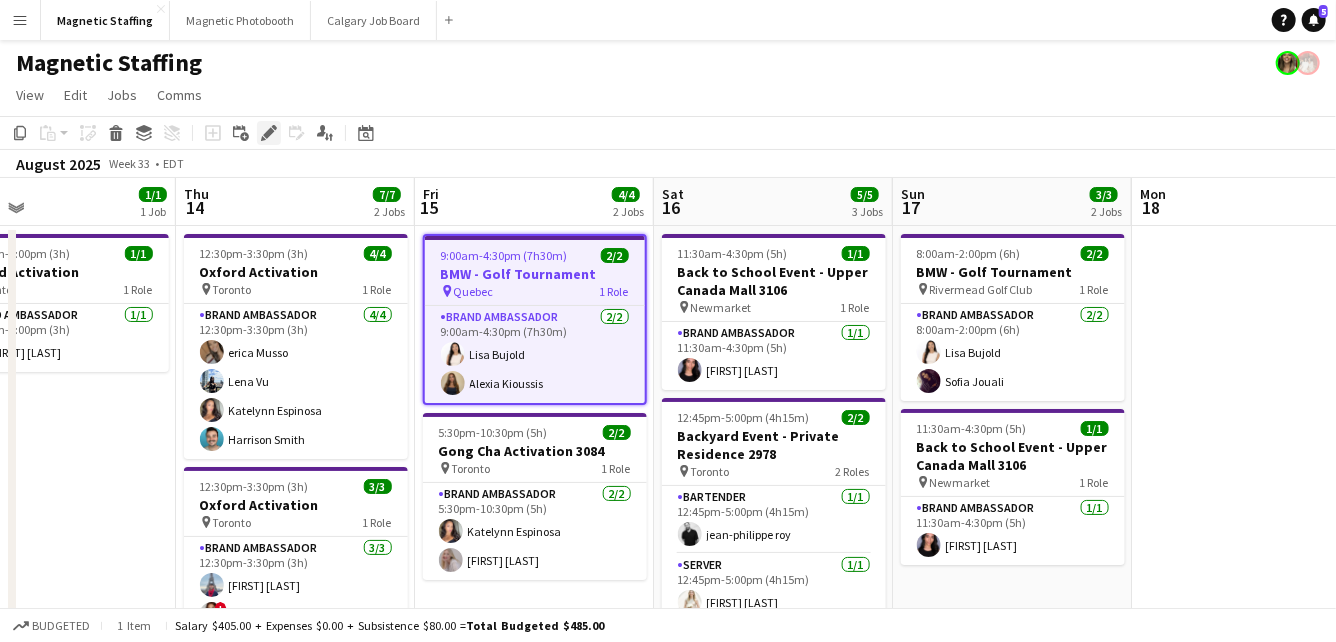 click on "Edit" 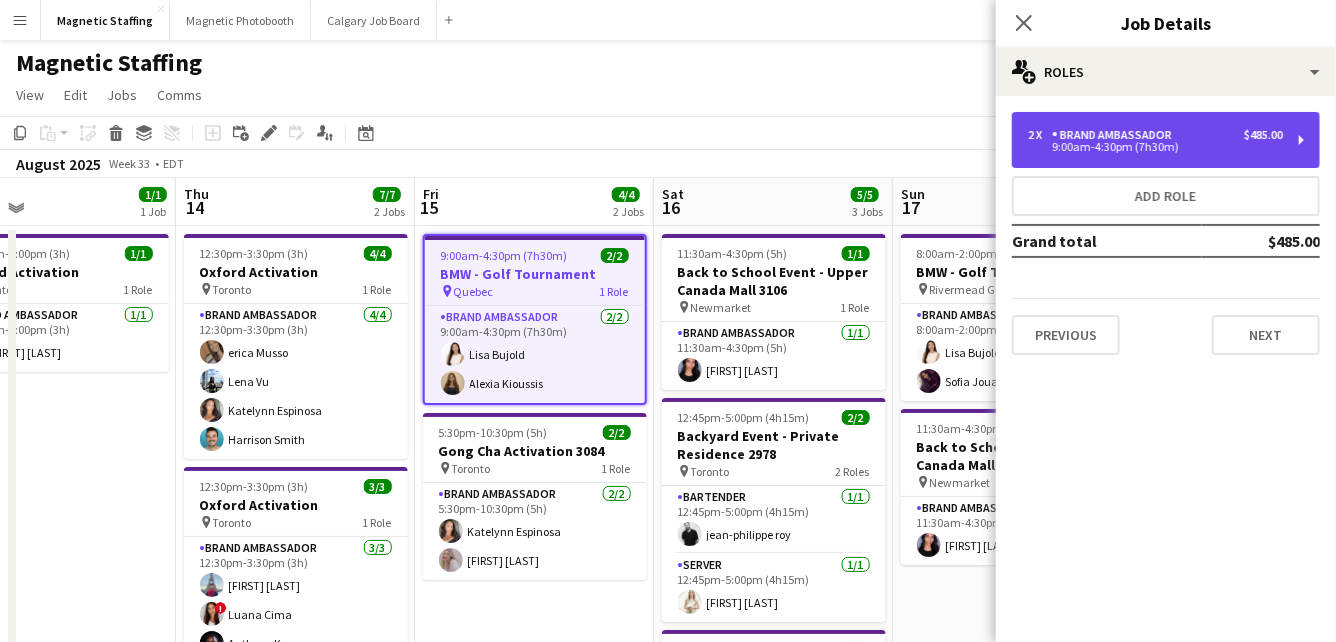click on "2 x   Brand Ambassador   $485.00   9:00am-4:30pm (7h30m)" at bounding box center [1166, 140] 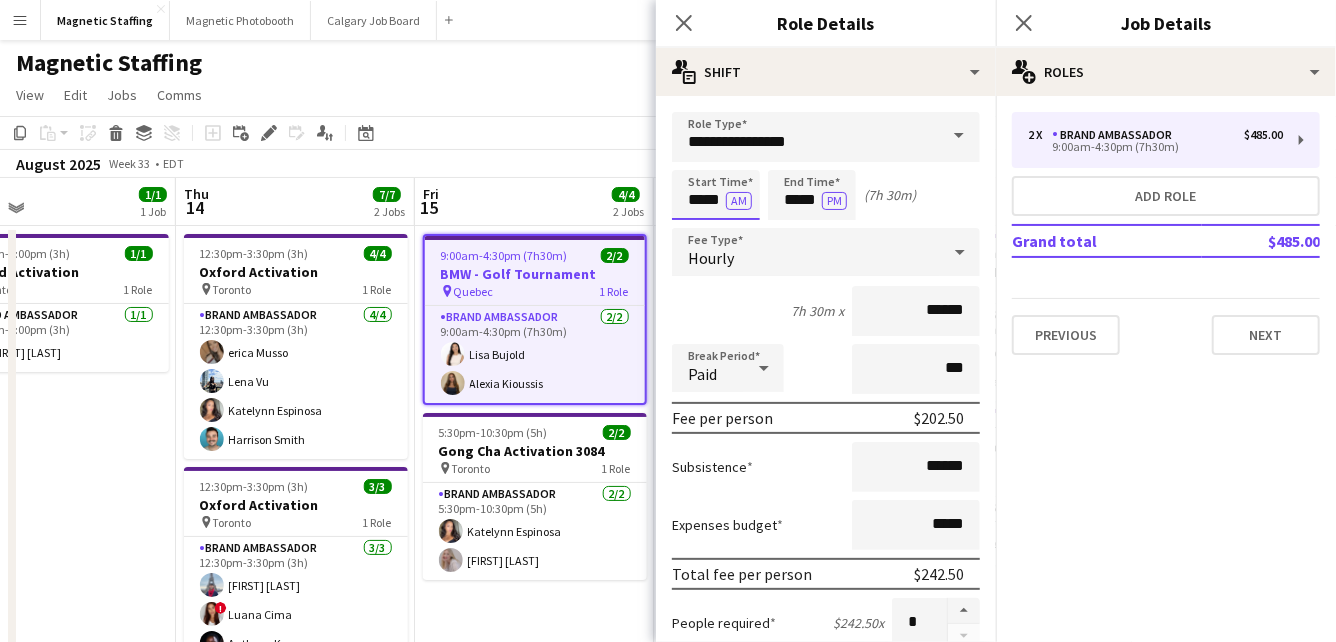 click on "*****" at bounding box center (716, 195) 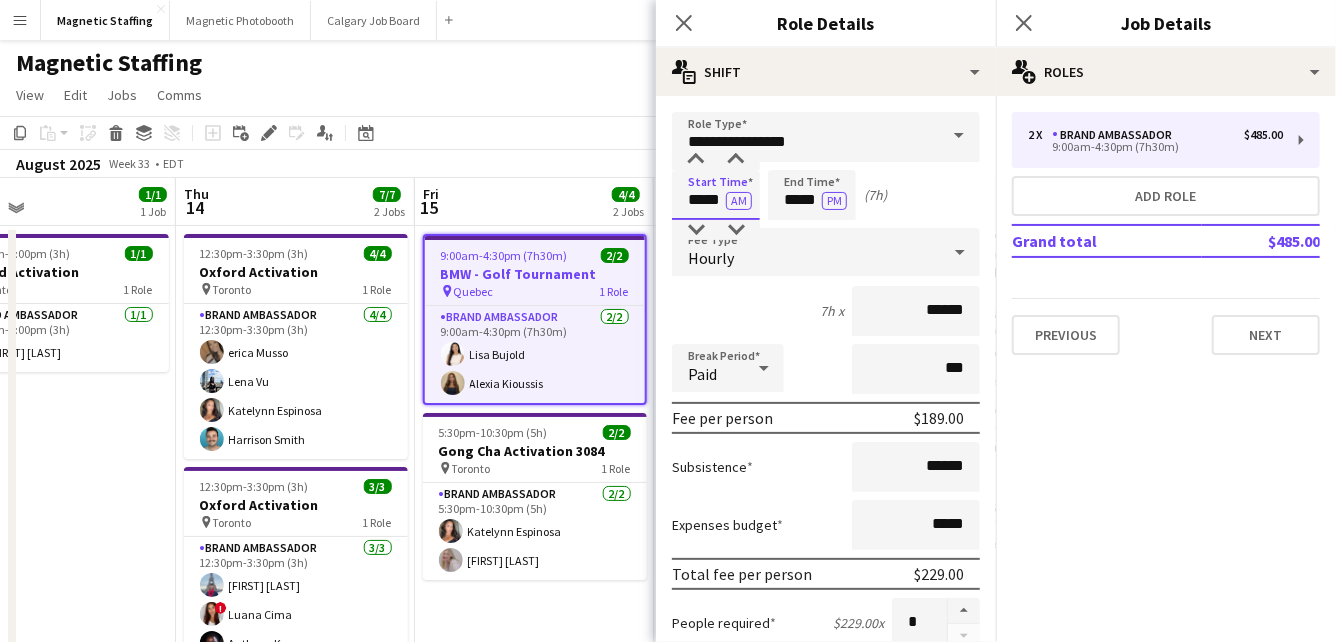 scroll, scrollTop: 709, scrollLeft: 0, axis: vertical 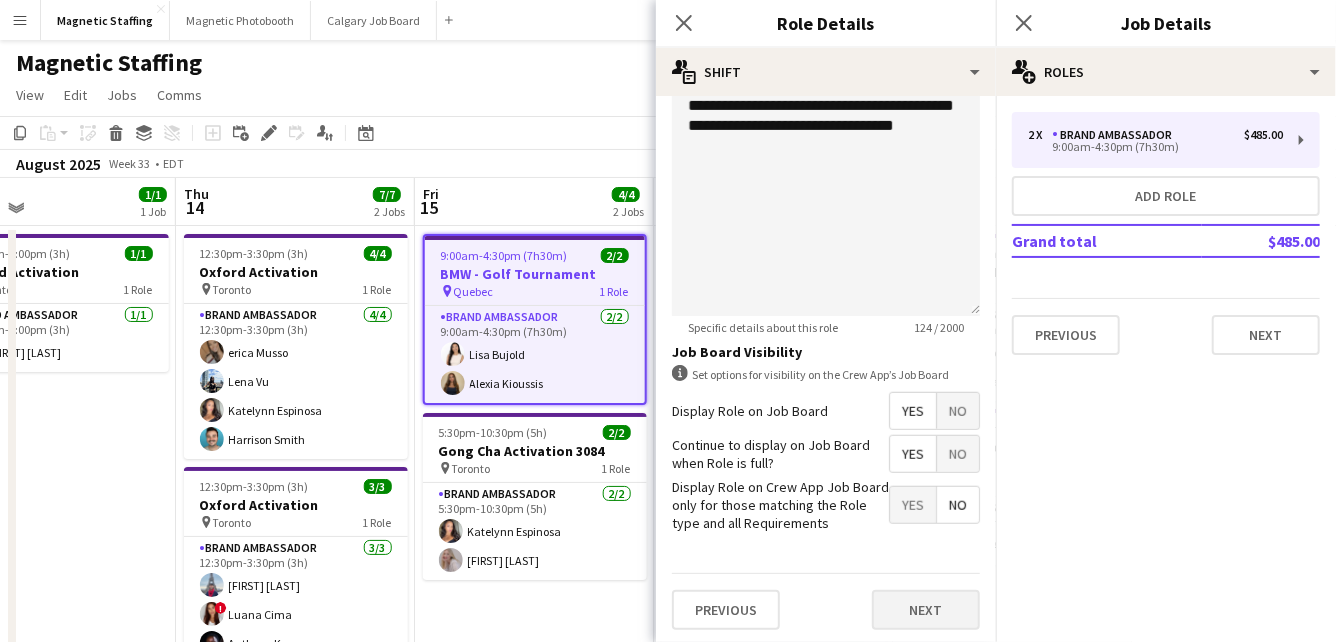 type on "*****" 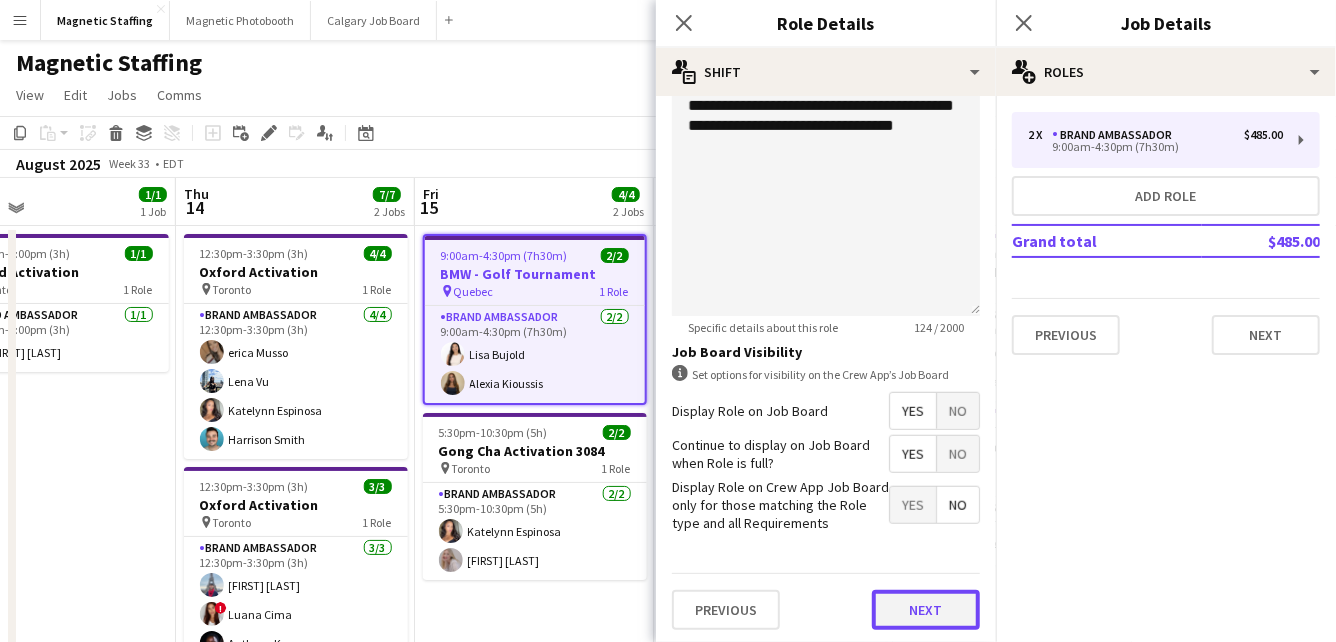 click on "Next" at bounding box center [926, 610] 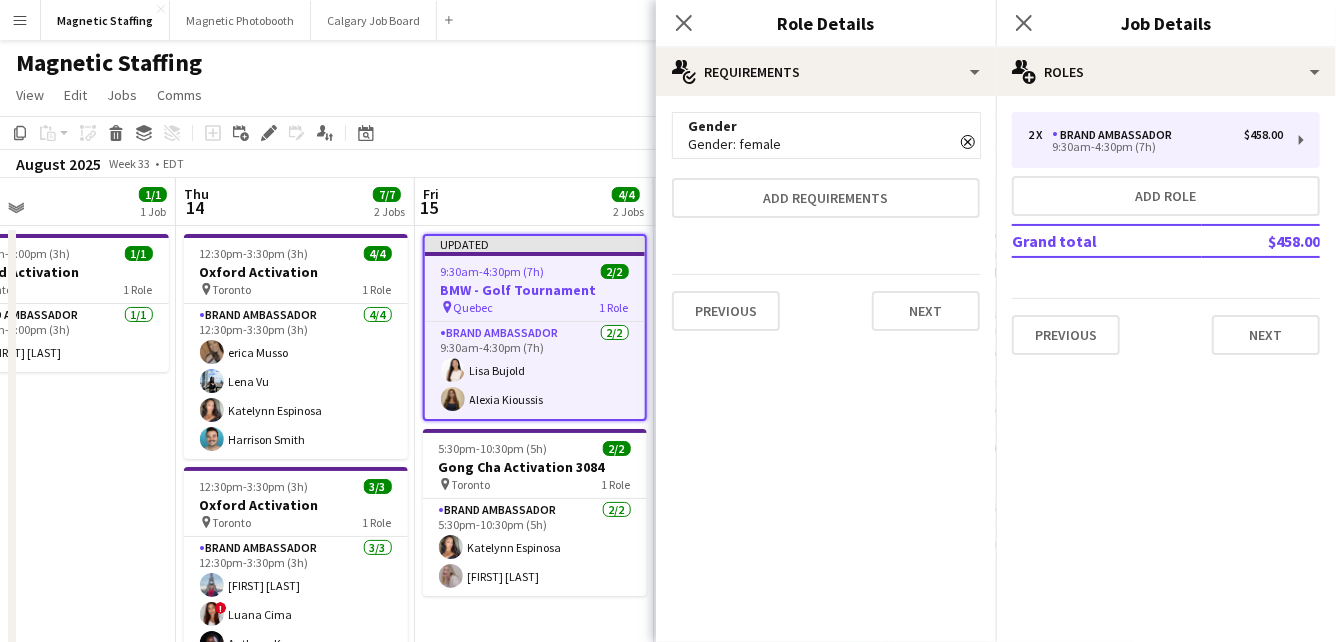 scroll, scrollTop: 0, scrollLeft: 0, axis: both 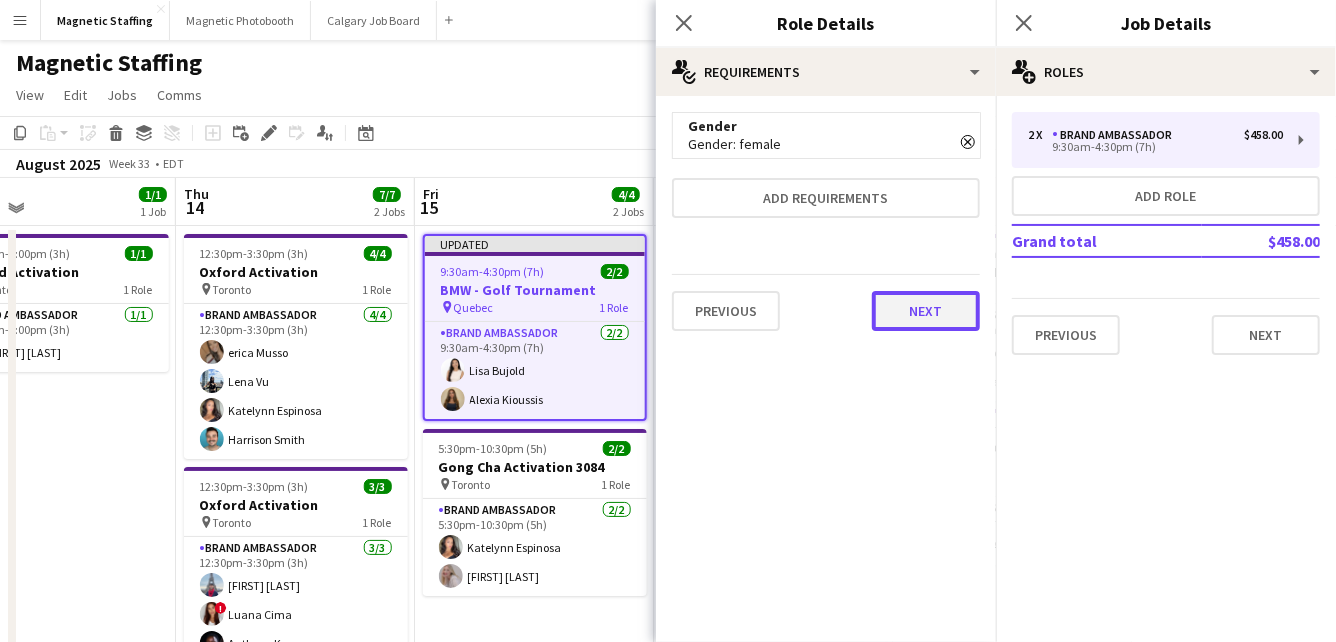 click on "Next" at bounding box center [926, 311] 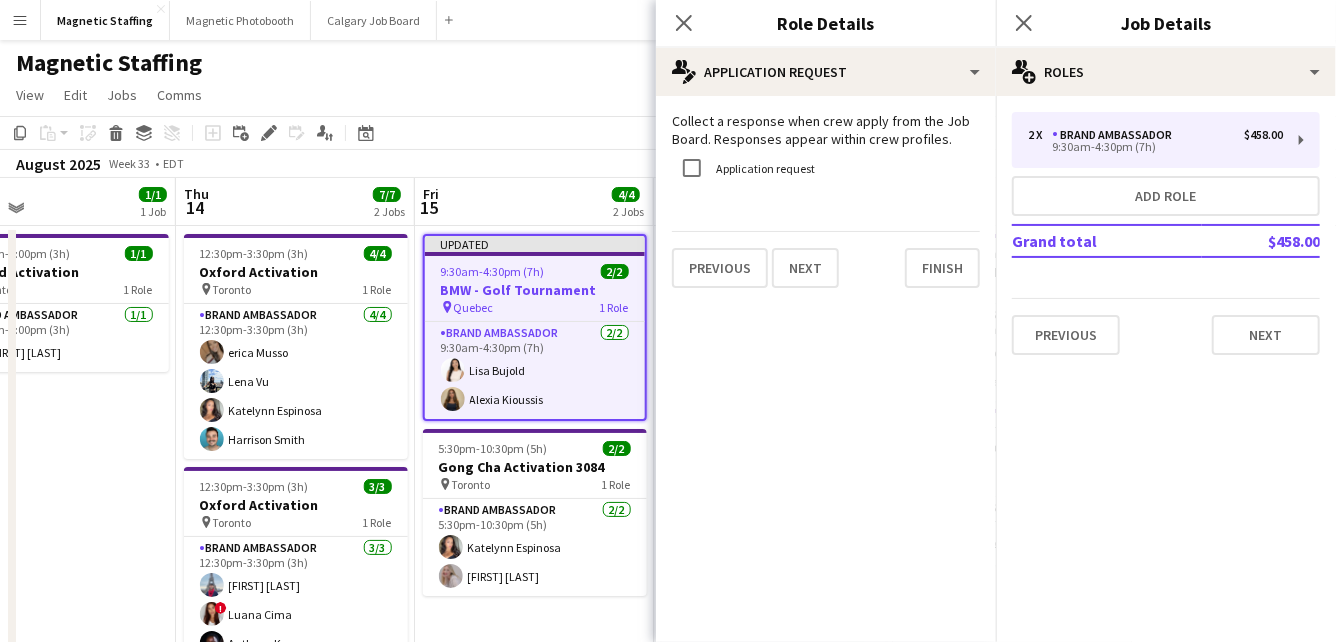 click on "Collect a response when crew apply from the Job Board. Responses appear within crew profiles.   Application request   Previous   Next   Finish" at bounding box center (826, 200) 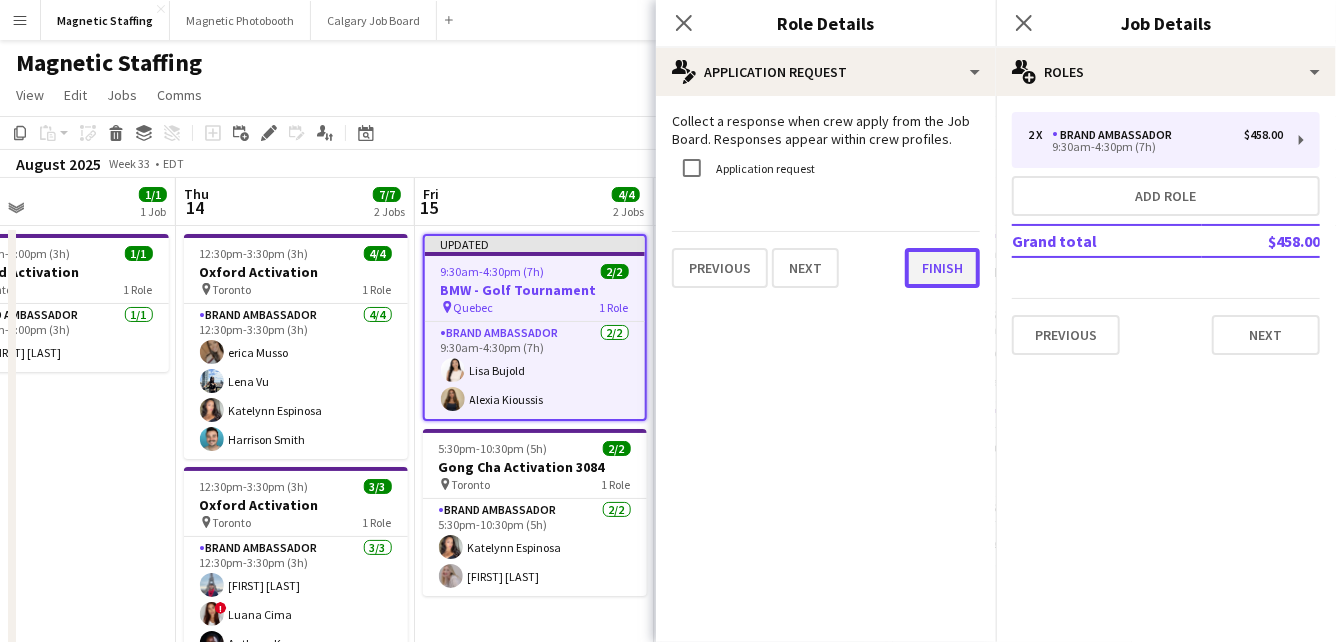 click on "Finish" at bounding box center [942, 268] 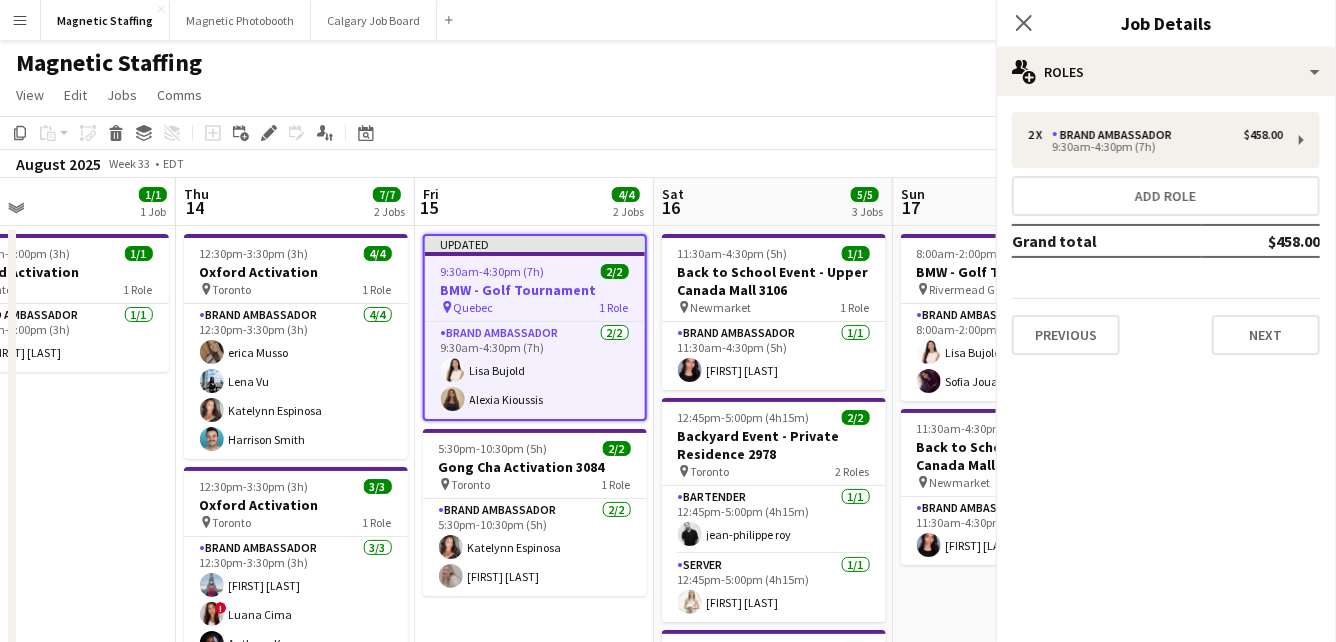 click on "Copy
Paste
Paste
Command
V Paste with crew
Command
Shift
V
Paste linked Job
Delete
Group
Ungroup
Add job
Add linked Job
Edit
Edit linked Job
Applicants
Date picker
AUG 2025 AUG 2025 Monday M Tuesday T Wednesday W Thursday T Friday F Saturday S Sunday S  AUG   1   2   3   4   5   6   7   8   9   10   11   12   13   14   15   16   17   18   19   20   21   22   23   24   25" 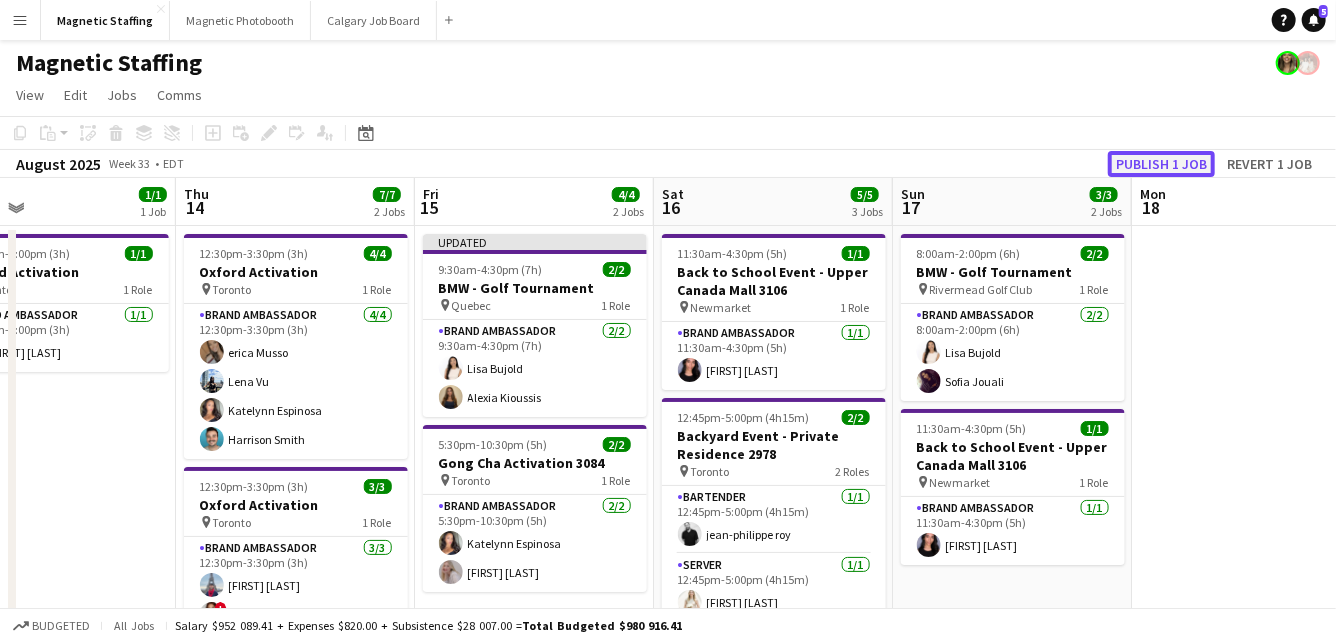 click on "Publish 1 job" 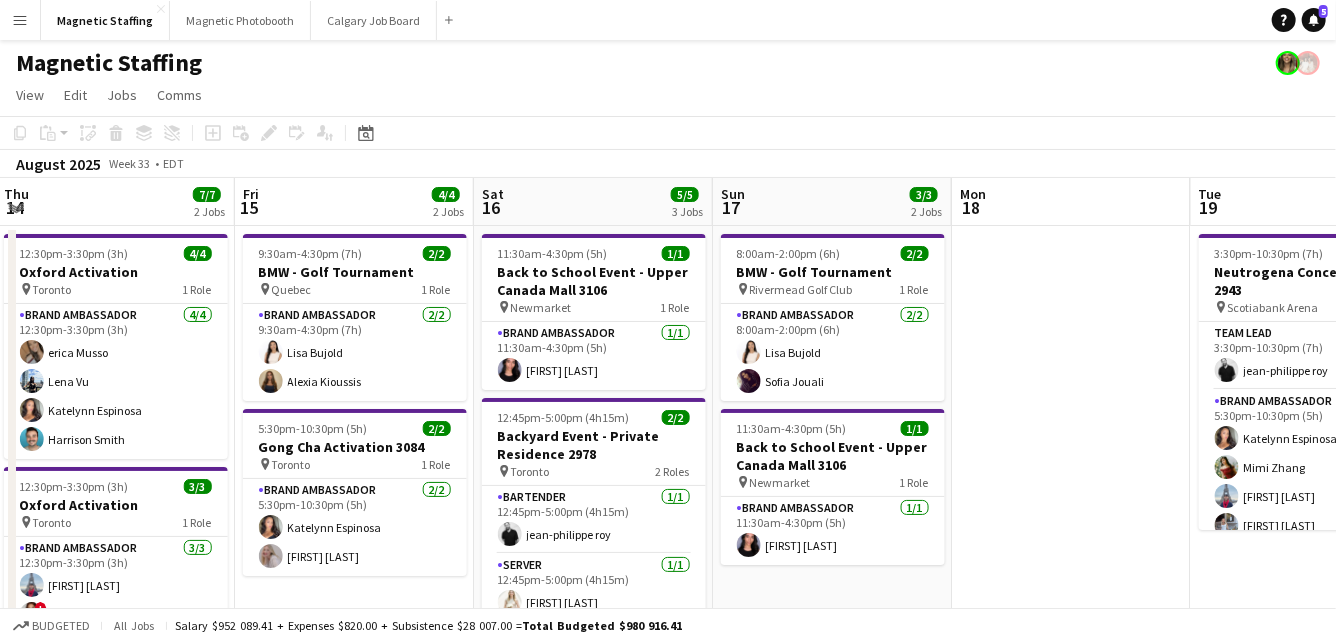 scroll, scrollTop: 0, scrollLeft: 762, axis: horizontal 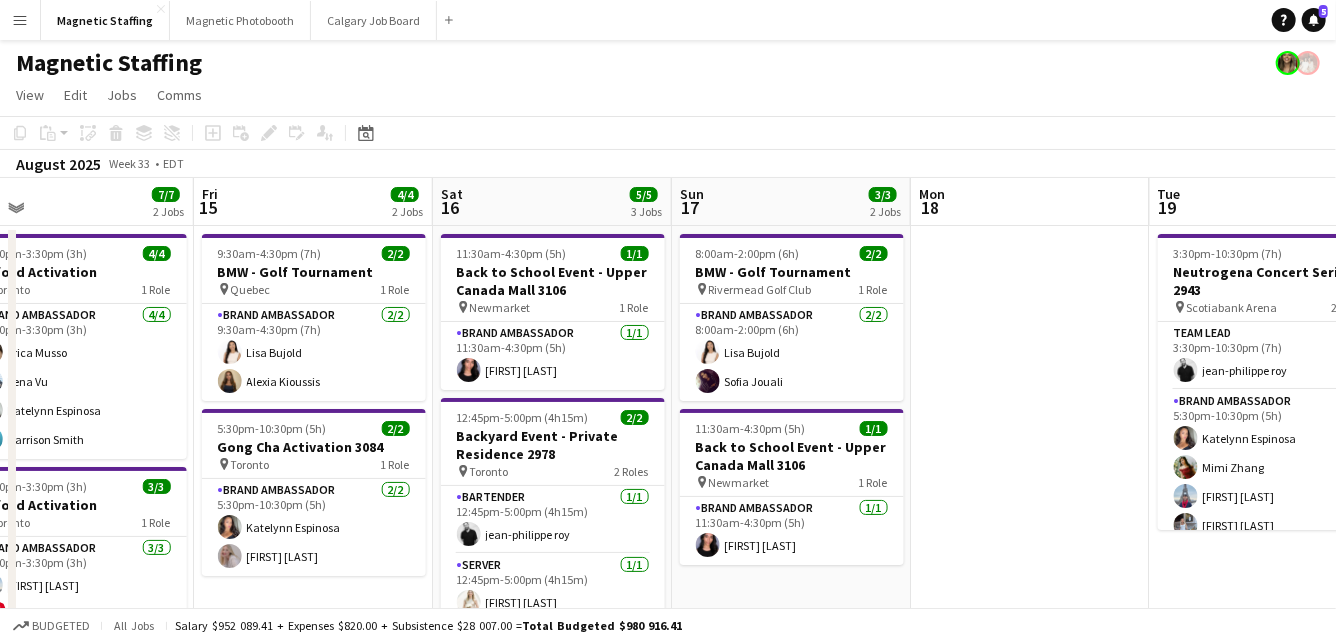 drag, startPoint x: 631, startPoint y: 357, endPoint x: 167, endPoint y: 357, distance: 464 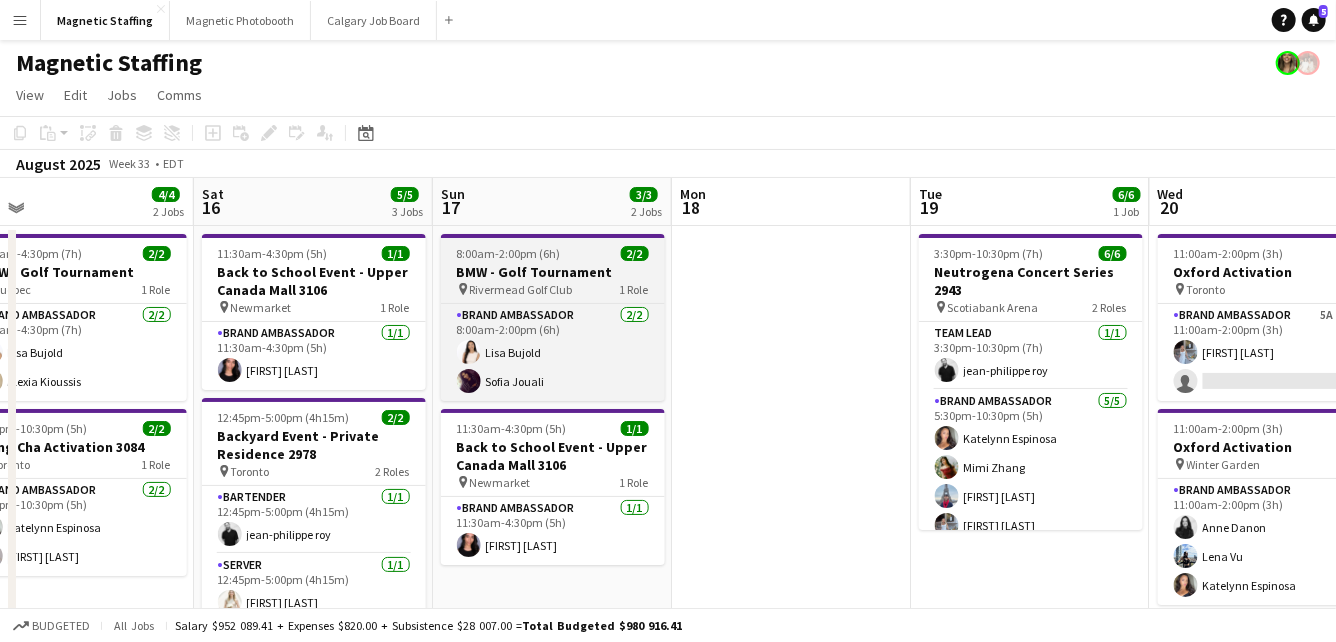 click on "8:00am-2:00pm (6h)" at bounding box center [509, 253] 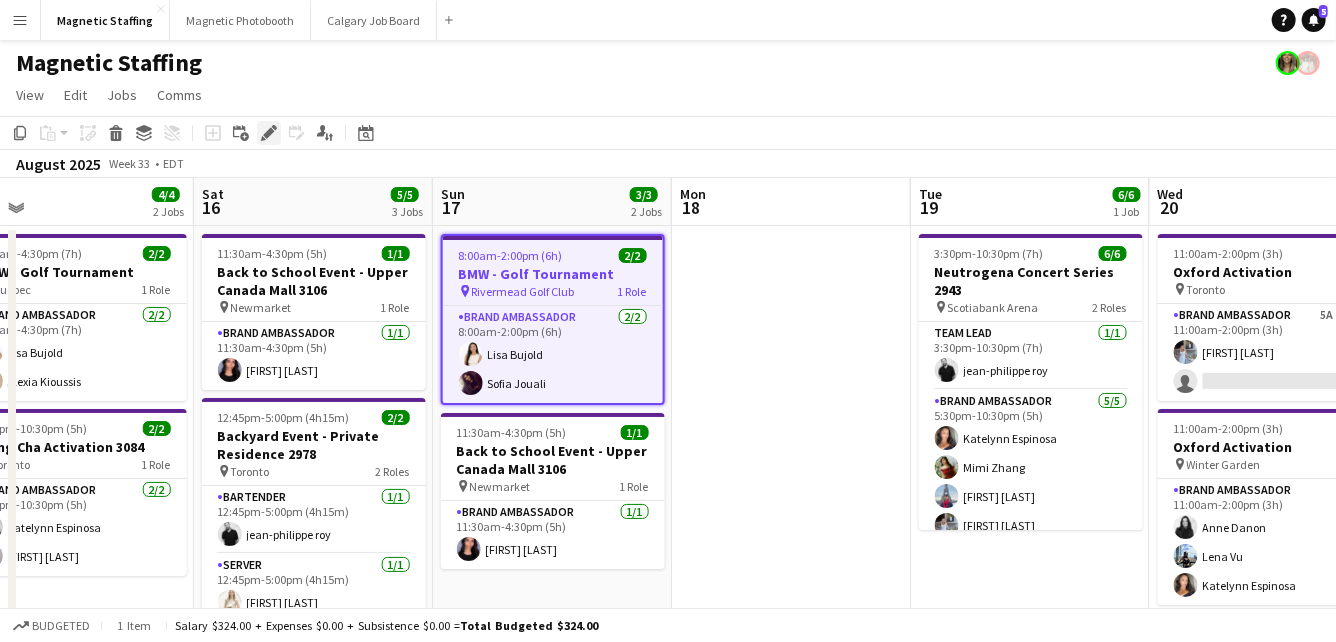 click 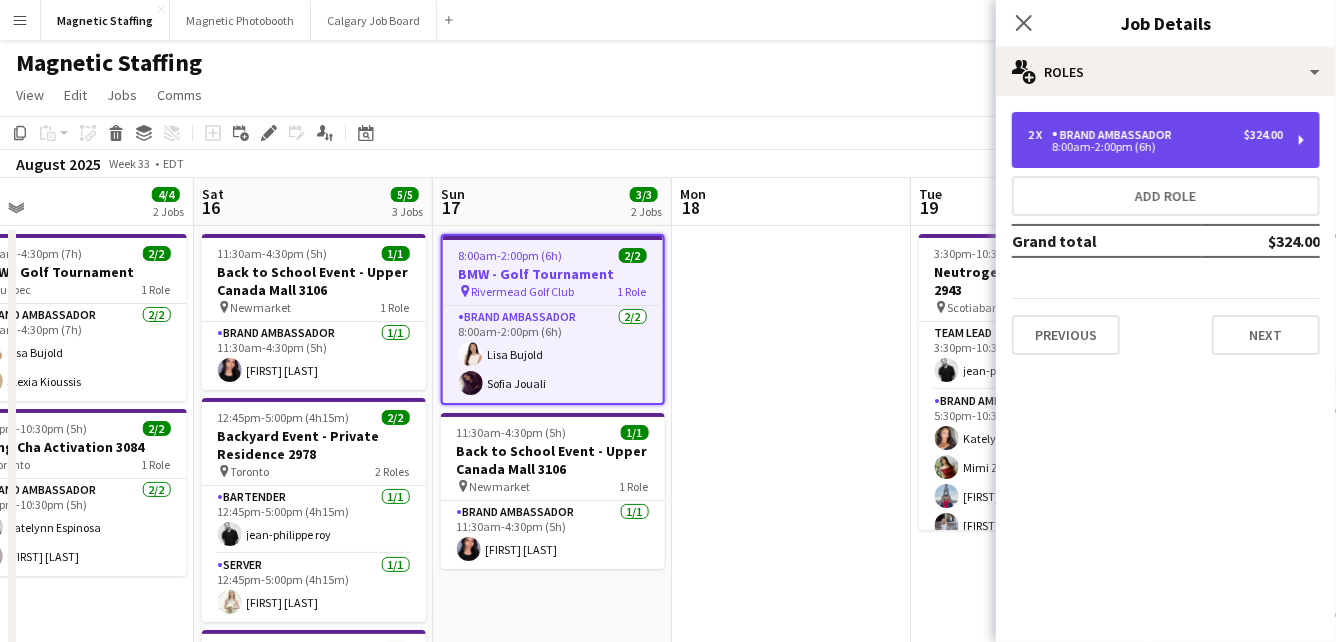 click on "8:00am-2:00pm (6h)" at bounding box center (1155, 147) 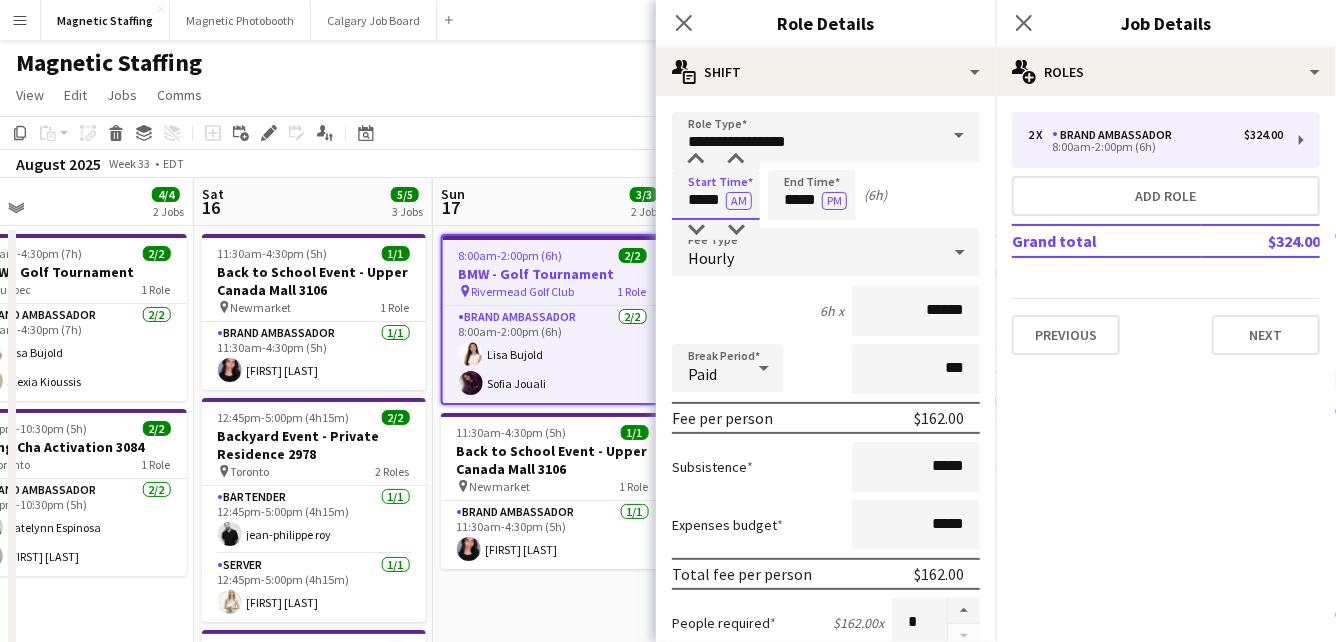 drag, startPoint x: 716, startPoint y: 202, endPoint x: 505, endPoint y: 202, distance: 211 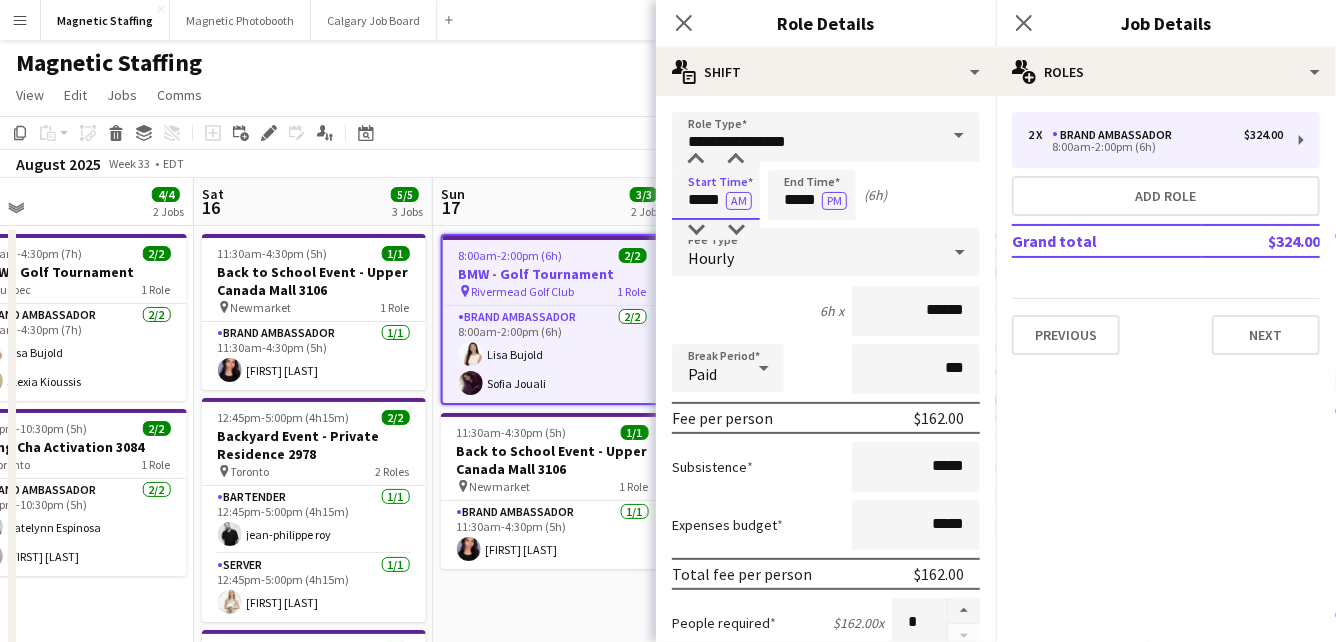 click on "Menu
Boards
Boards   Boards   All jobs   Status
Workforce
Workforce   My Workforce   Recruiting
Comms
Comms
Pay
Pay   Approvals   Payments   Reports
Platform Settings
Platform Settings   Your settings
Training Academy
Training Academy
Knowledge Base
Knowledge Base
Product Updates
Product Updates   Log Out   Privacy   Magnetic Staffing
Close
Magnetic Photobooth
Close
Calgary Job Board
Close
Add
Help
Notifications
5   Magnetic Staffing   View  Day view expanded Day view collapsed Month view Date picker Copy" at bounding box center [668, 680] 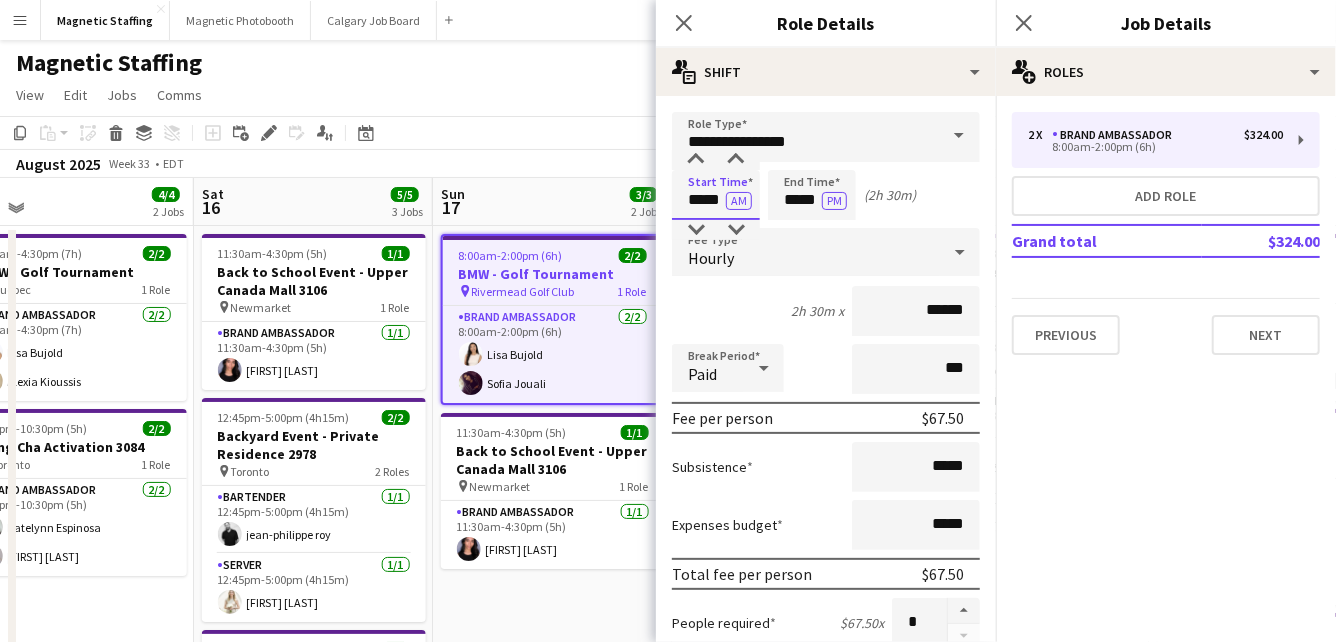type on "*****" 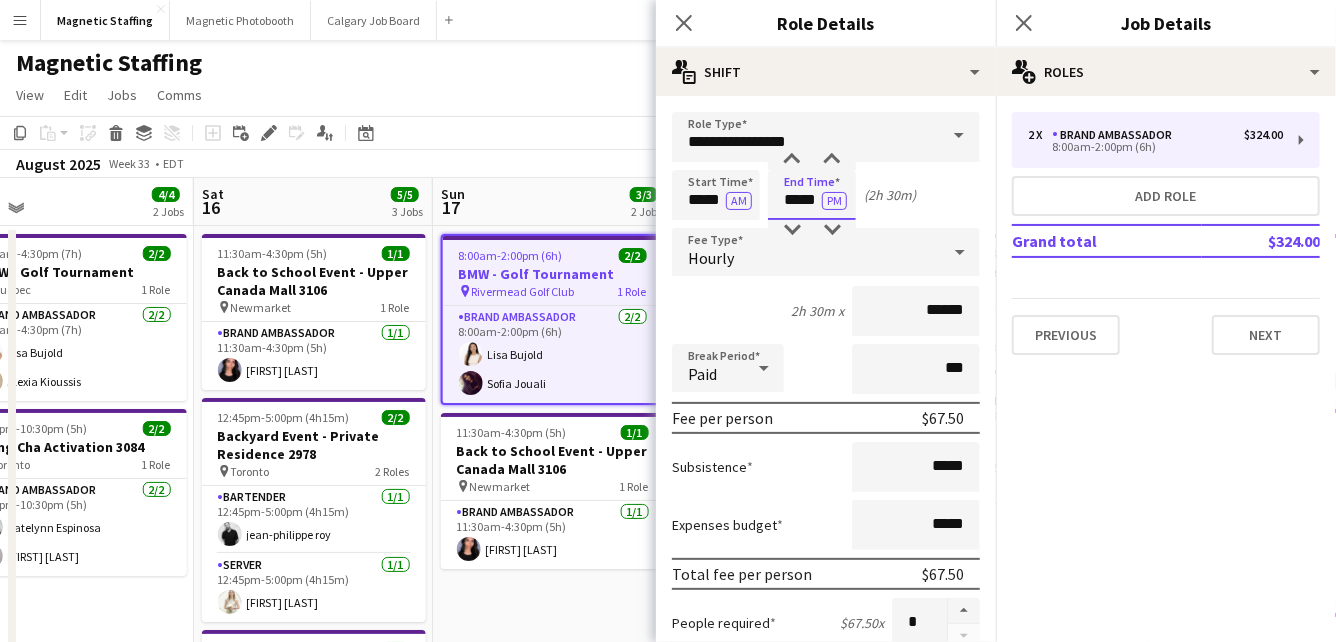 drag, startPoint x: 816, startPoint y: 200, endPoint x: 634, endPoint y: 185, distance: 182.61708 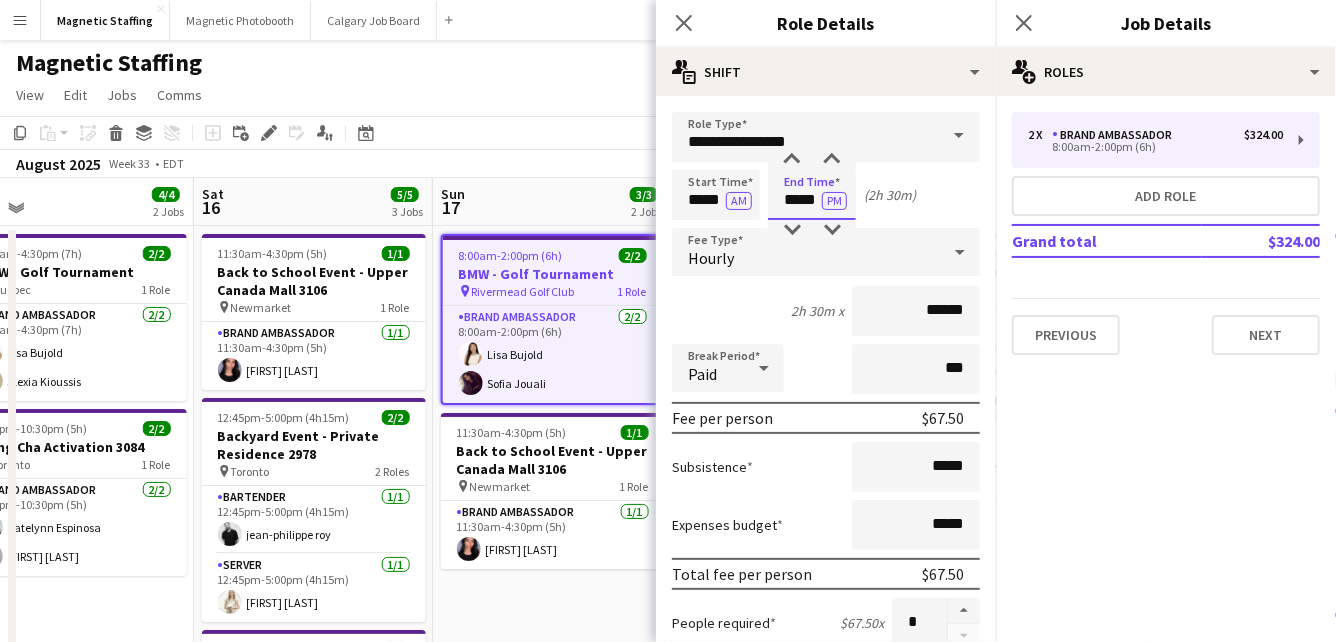 click on "Menu
Boards
Boards   Boards   All jobs   Status
Workforce
Workforce   My Workforce   Recruiting
Comms
Comms
Pay
Pay   Approvals   Payments   Reports
Platform Settings
Platform Settings   Your settings
Training Academy
Training Academy
Knowledge Base
Knowledge Base
Product Updates
Product Updates   Log Out   Privacy   Magnetic Staffing
Close
Magnetic Photobooth
Close
Calgary Job Board
Close
Add
Help
Notifications
5   Magnetic Staffing   View  Day view expanded Day view collapsed Month view Date picker Copy" at bounding box center (668, 680) 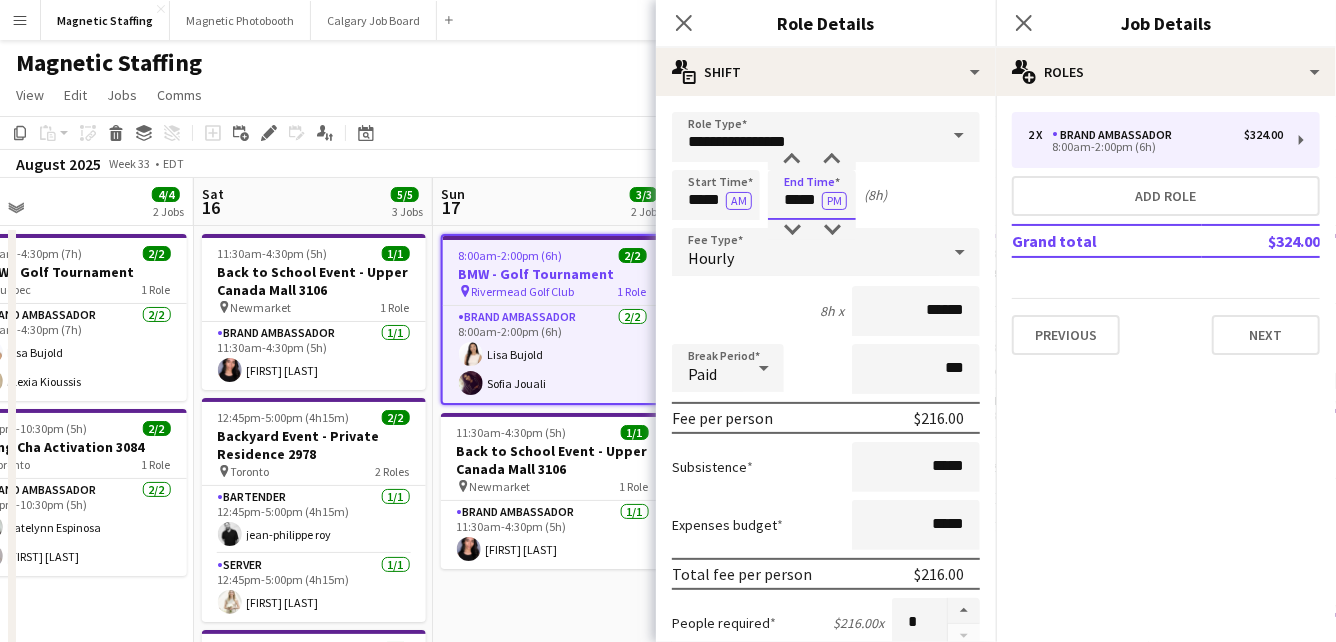 scroll, scrollTop: 709, scrollLeft: 0, axis: vertical 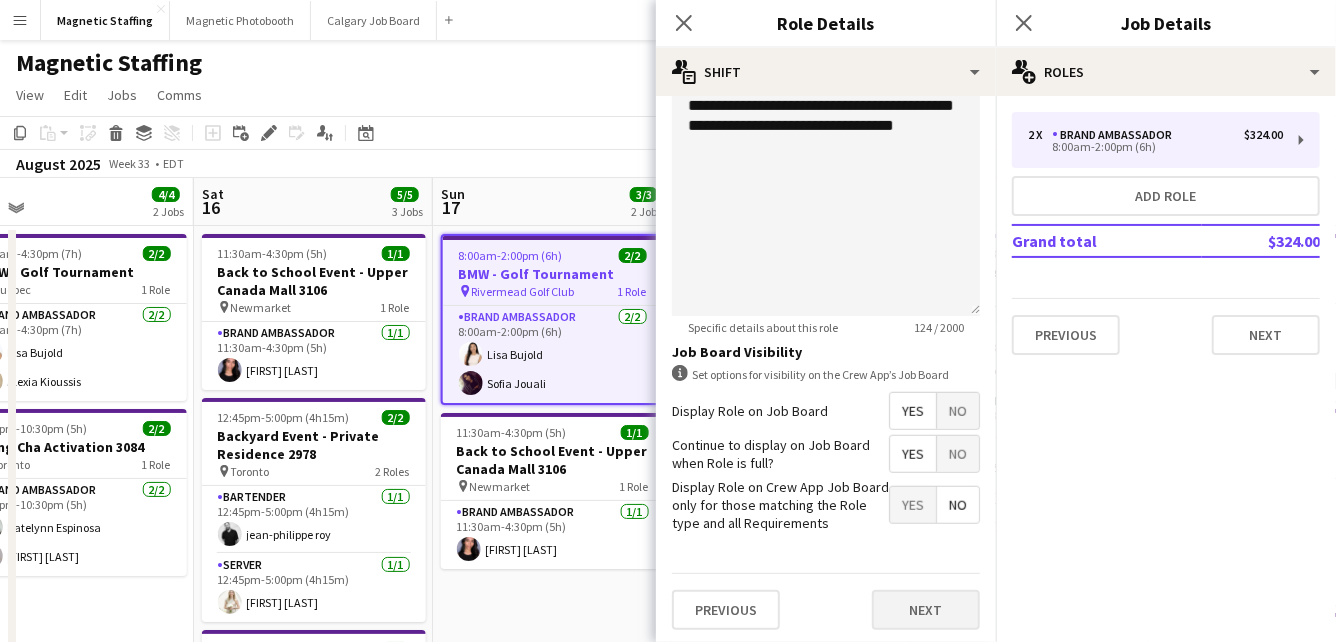 type on "*****" 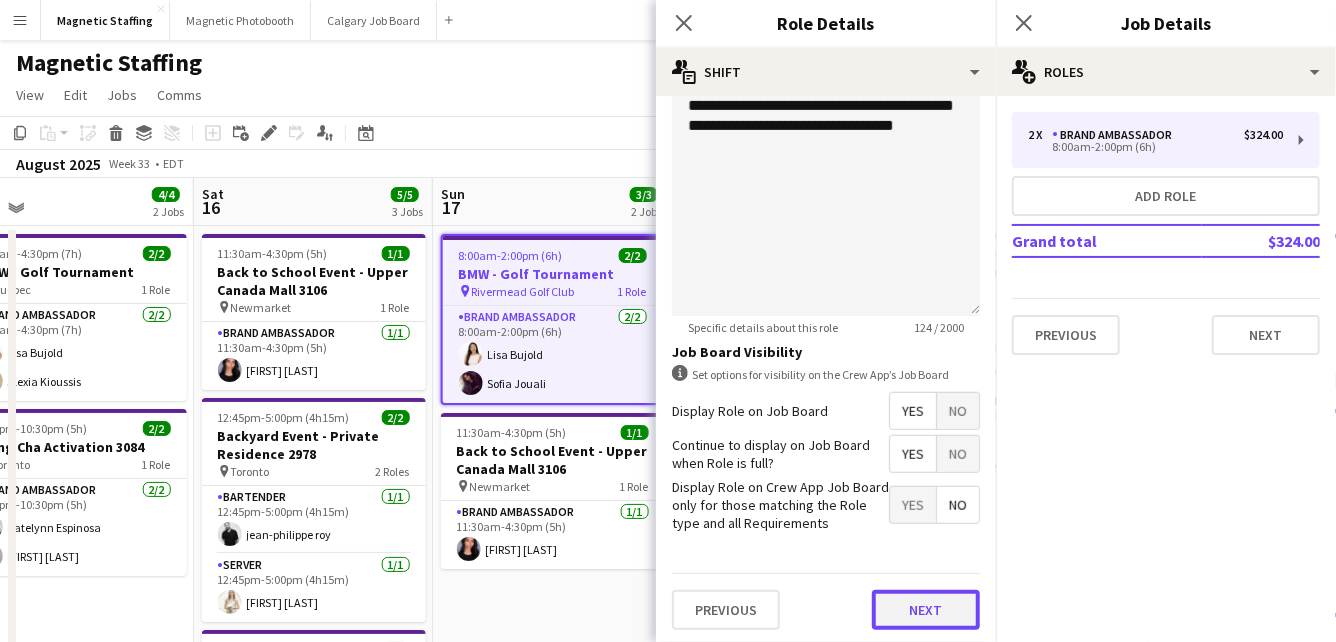 click on "Next" at bounding box center (926, 610) 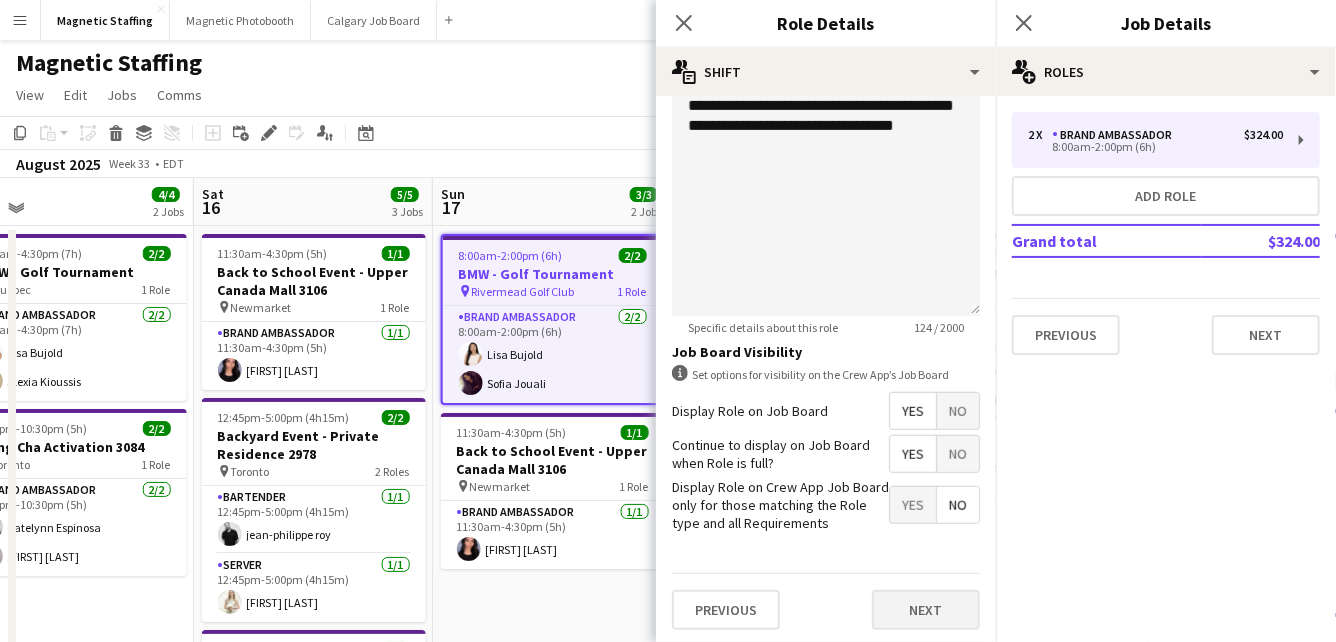 scroll, scrollTop: 0, scrollLeft: 0, axis: both 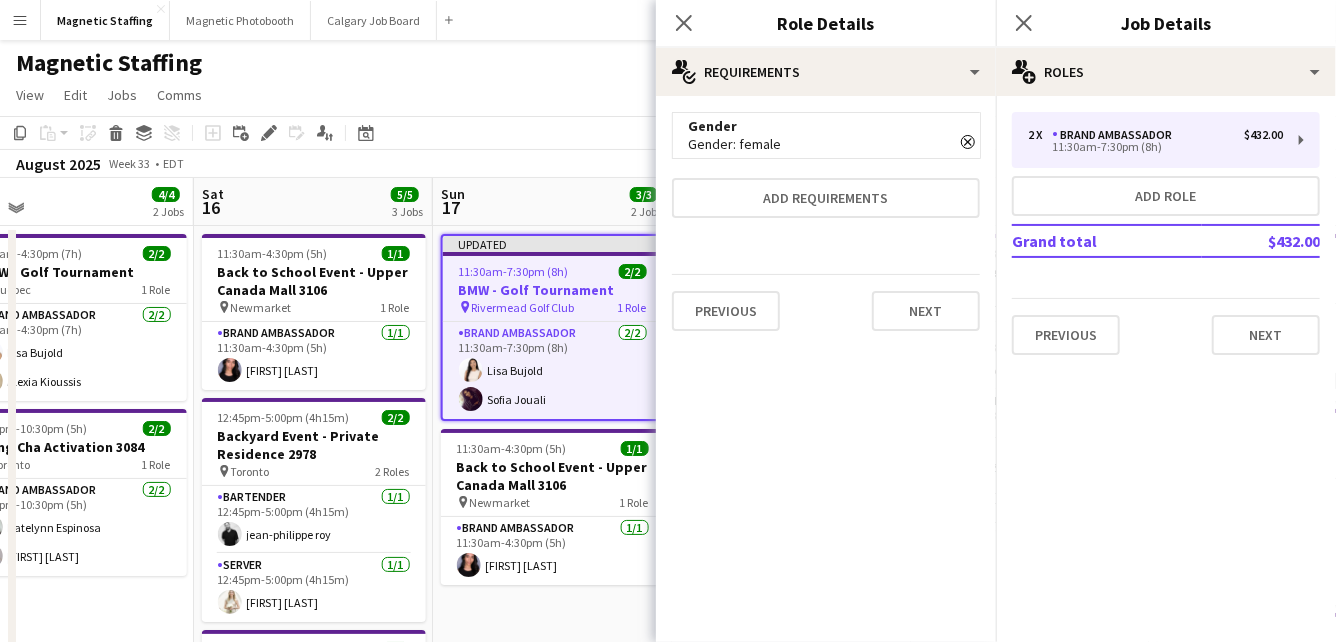 click on "Previous   Next" at bounding box center (826, 310) 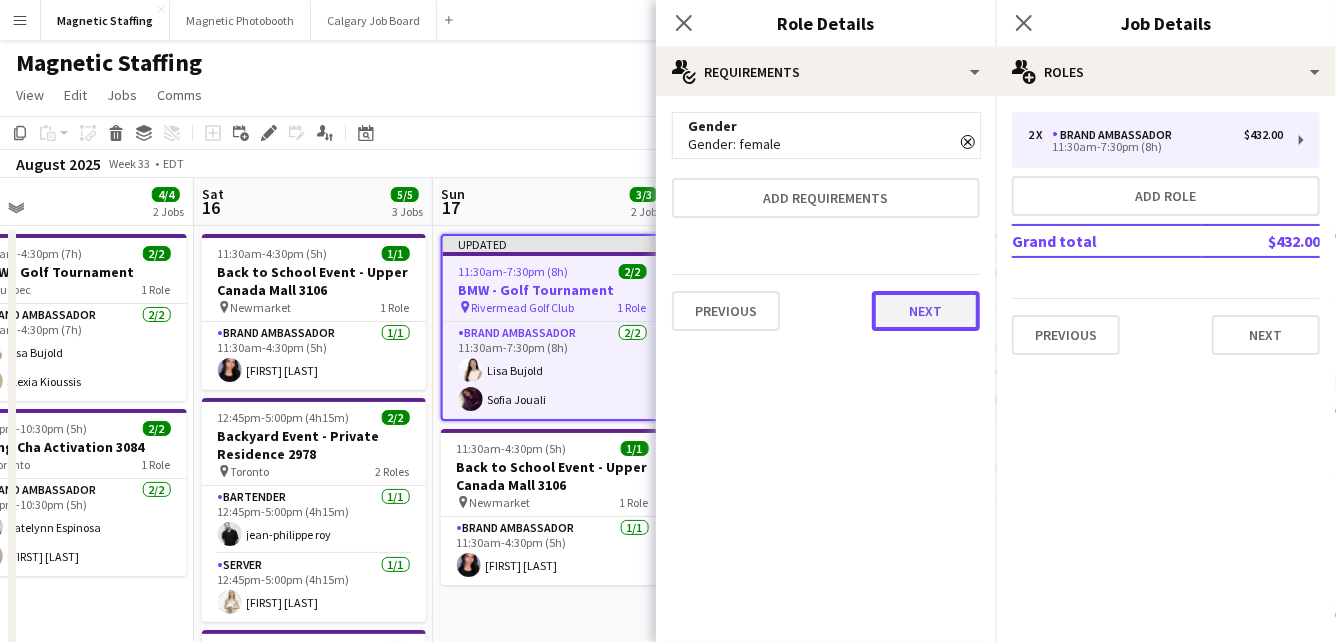 click on "Next" at bounding box center (926, 311) 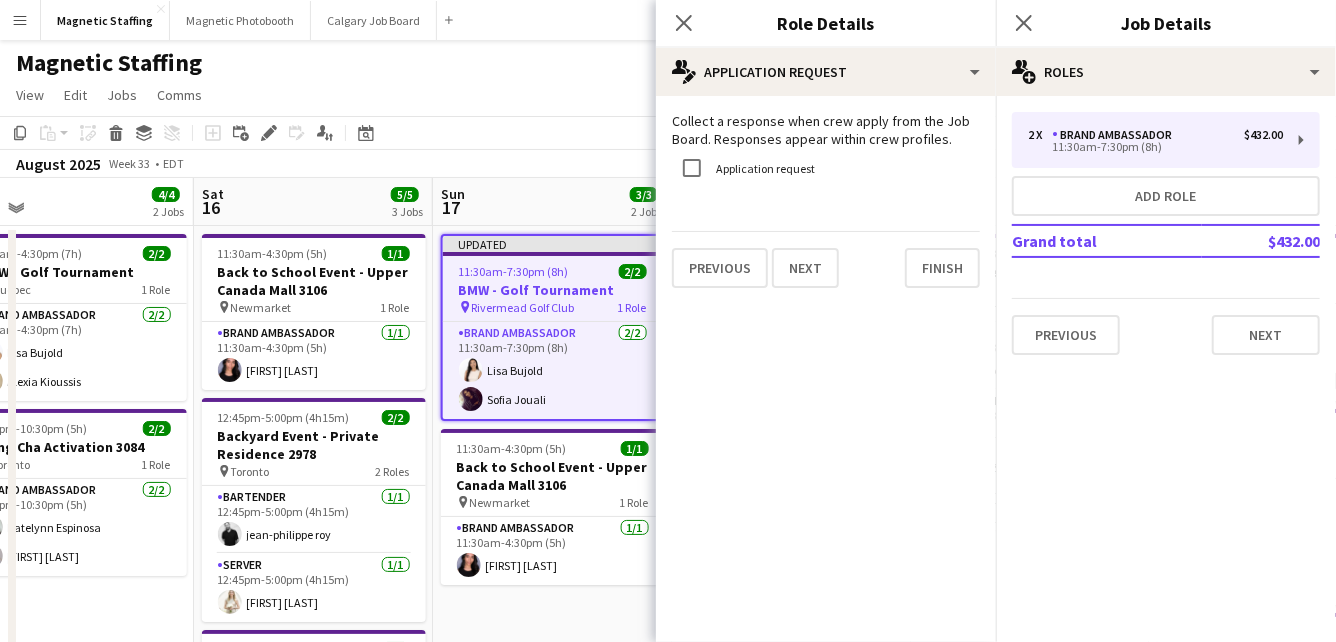 click on "pencil4
Application Request   Collect a response when crew apply from the Job Board. Responses appear within crew profiles.   Application request   Previous   Next   Finish" 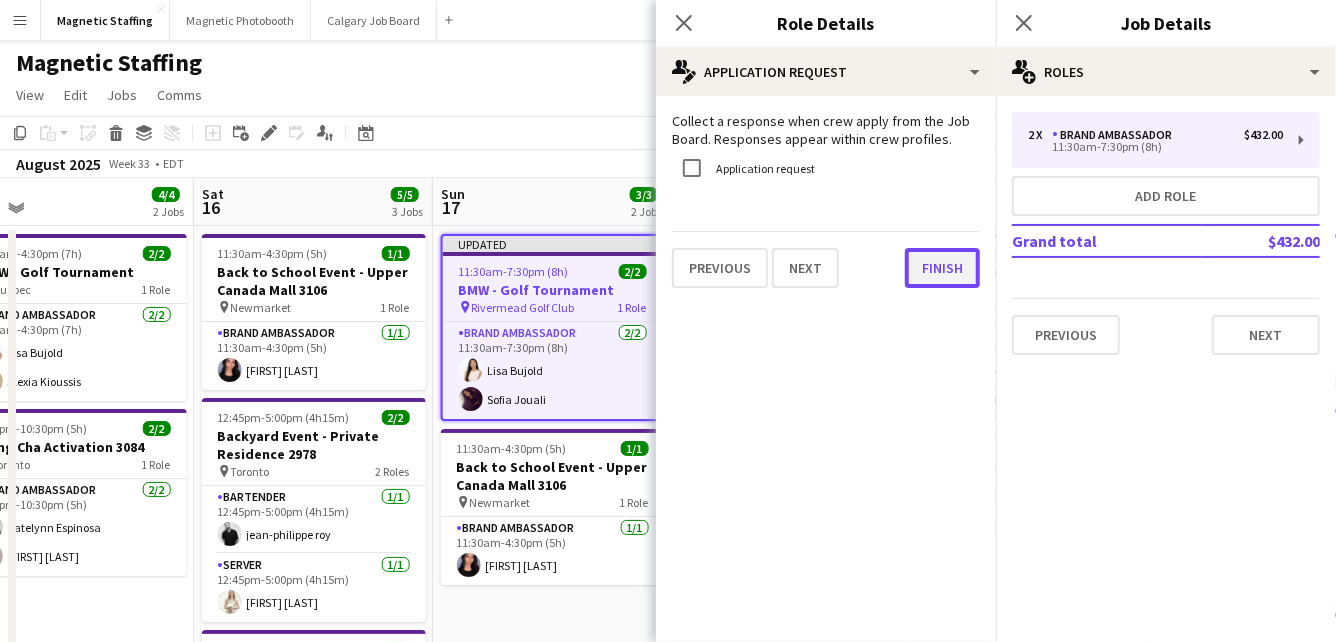 click on "Finish" at bounding box center [942, 268] 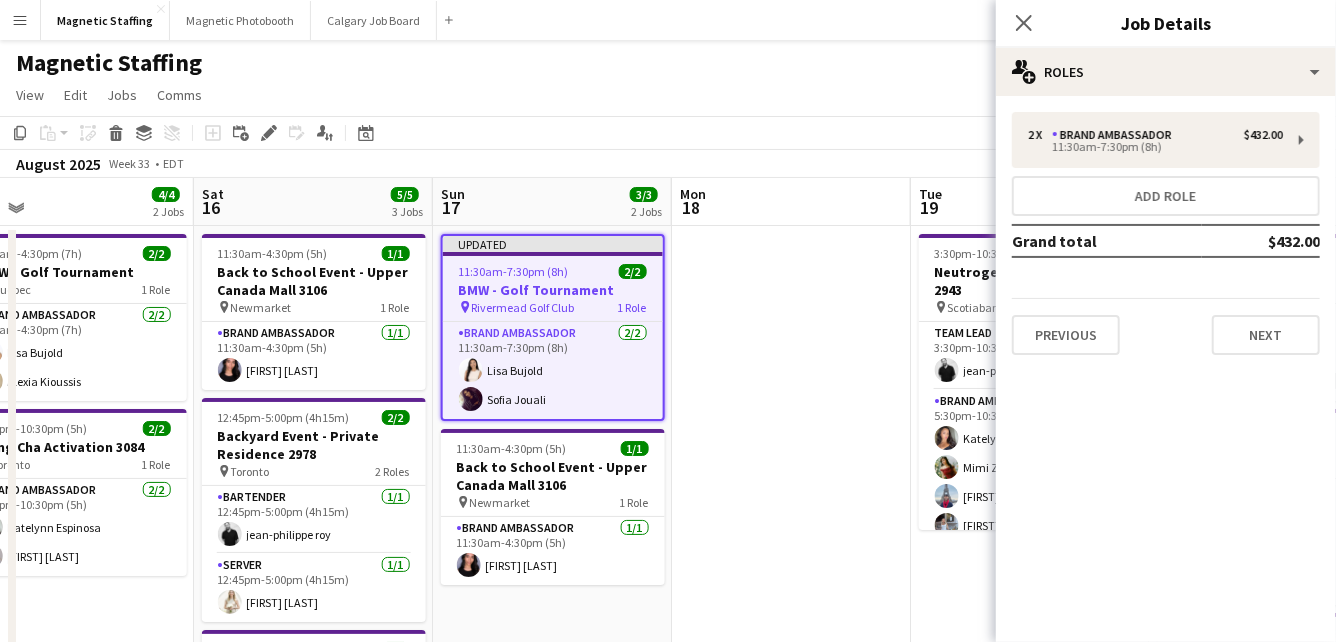 click on "Copy
Paste
Paste
Command
V Paste with crew
Command
Shift
V
Paste linked Job
Delete
Group
Ungroup
Add job
Add linked Job
Edit
Edit linked Job
Applicants
Date picker
AUG 2025 AUG 2025 Monday M Tuesday T Wednesday W Thursday T Friday F Saturday S Sunday S  AUG   1   2   3   4   5   6   7   8   9   10   11   12   13   14   15   16   17   18   19   20   21   22   23   24   25" 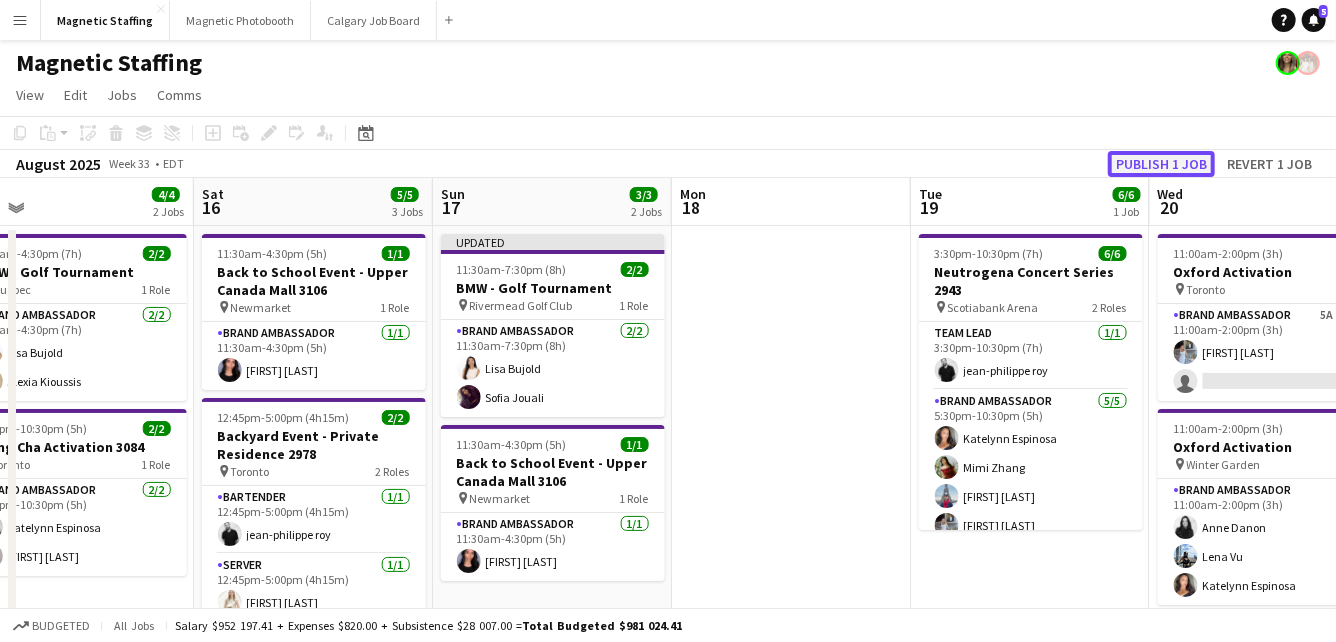 click on "Publish 1 job" 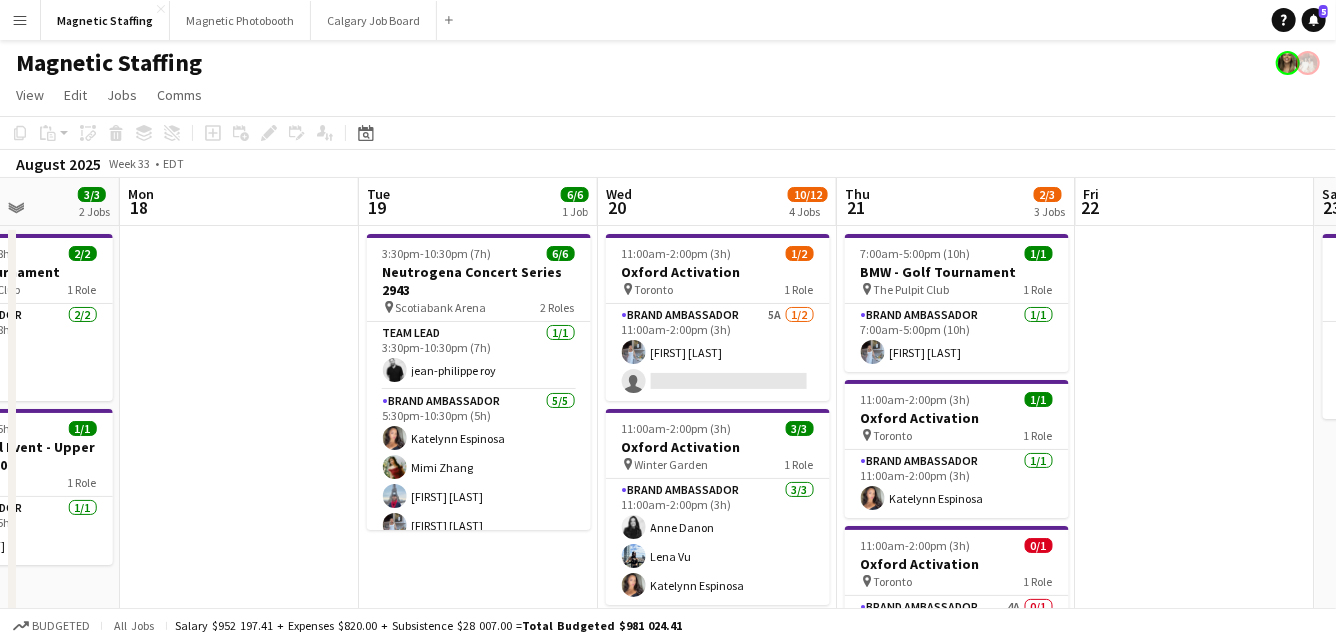 drag, startPoint x: 784, startPoint y: 334, endPoint x: 129, endPoint y: 334, distance: 655 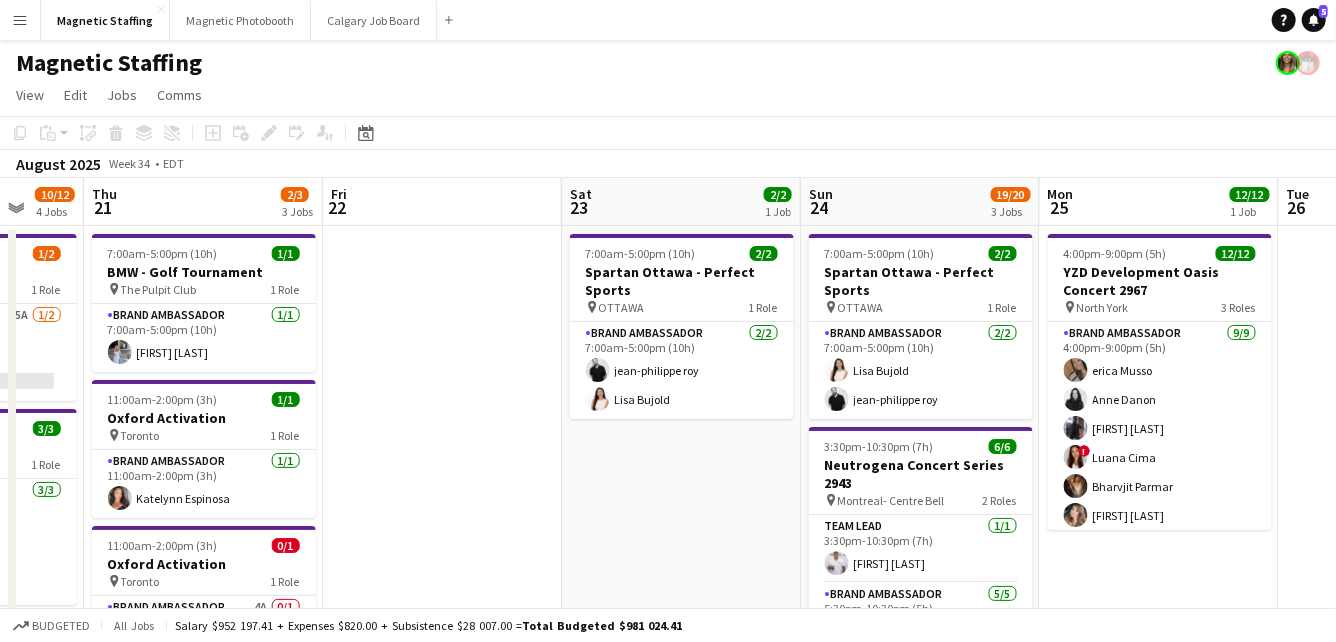 drag, startPoint x: 703, startPoint y: 338, endPoint x: 357, endPoint y: 339, distance: 346.00143 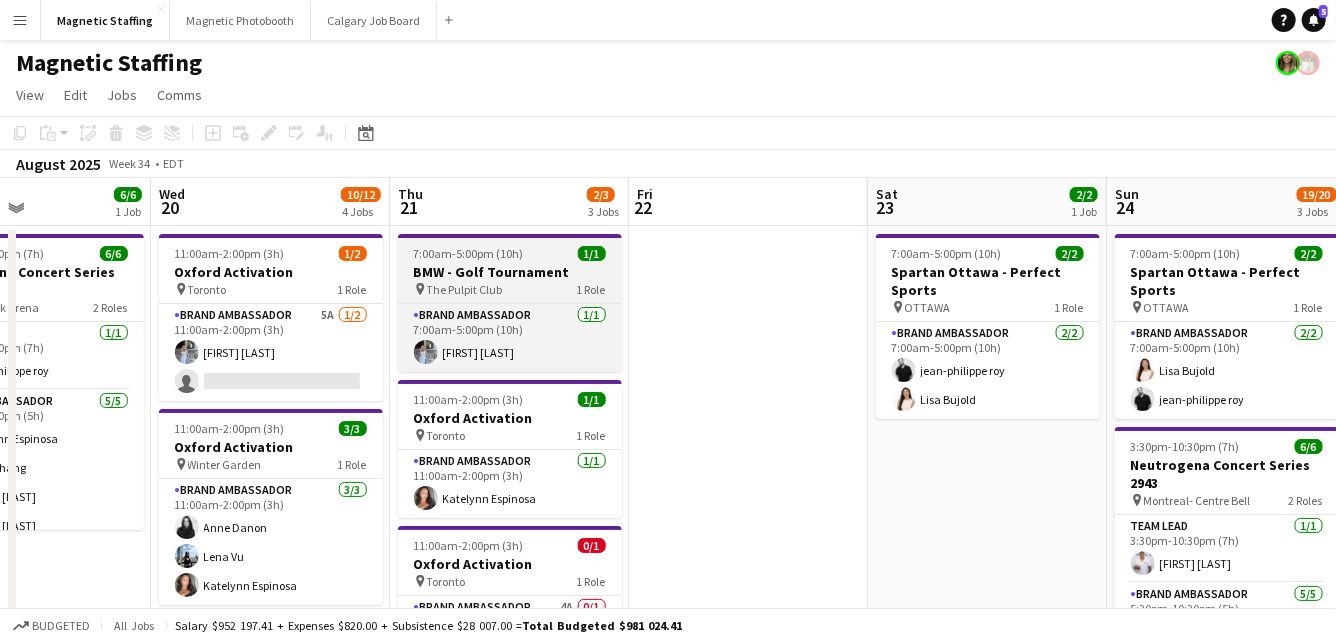 click on "7:00am-5:00pm (10h)    1/1   BMW - Golf Tournament
pin
The Pulpit Club   1 Role   Brand Ambassador   1/1   7:00am-5:00pm (10h)
[FIRST] [LAST]" at bounding box center (510, 303) 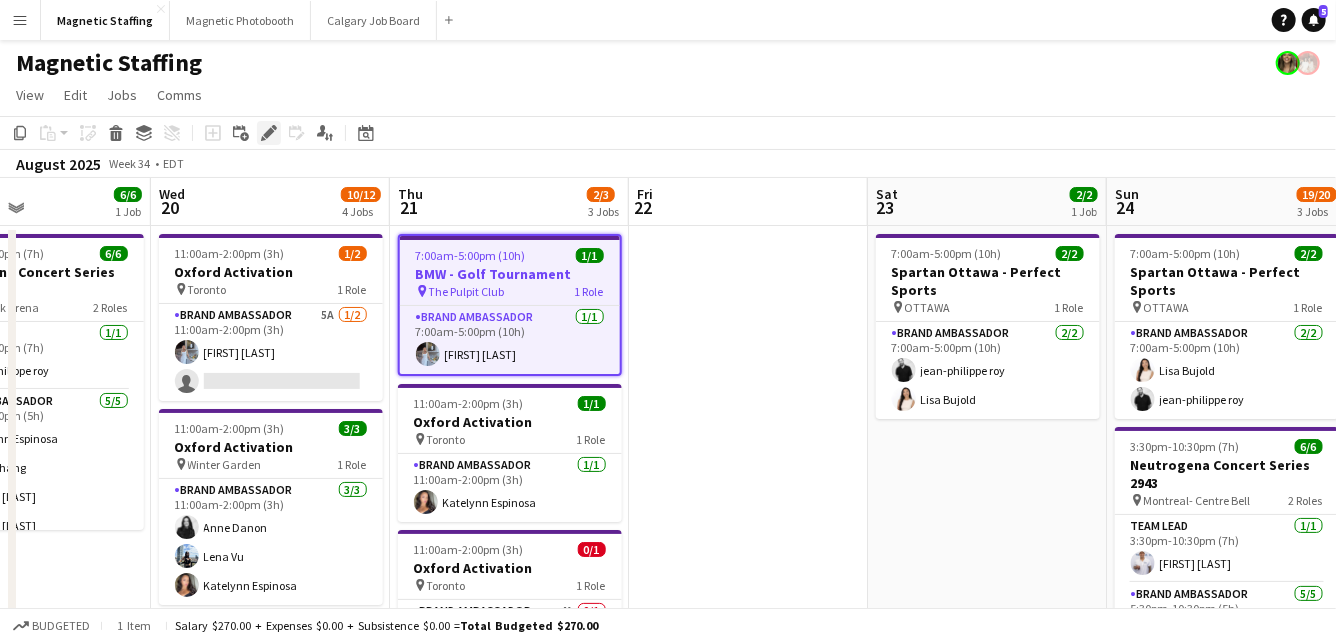 click 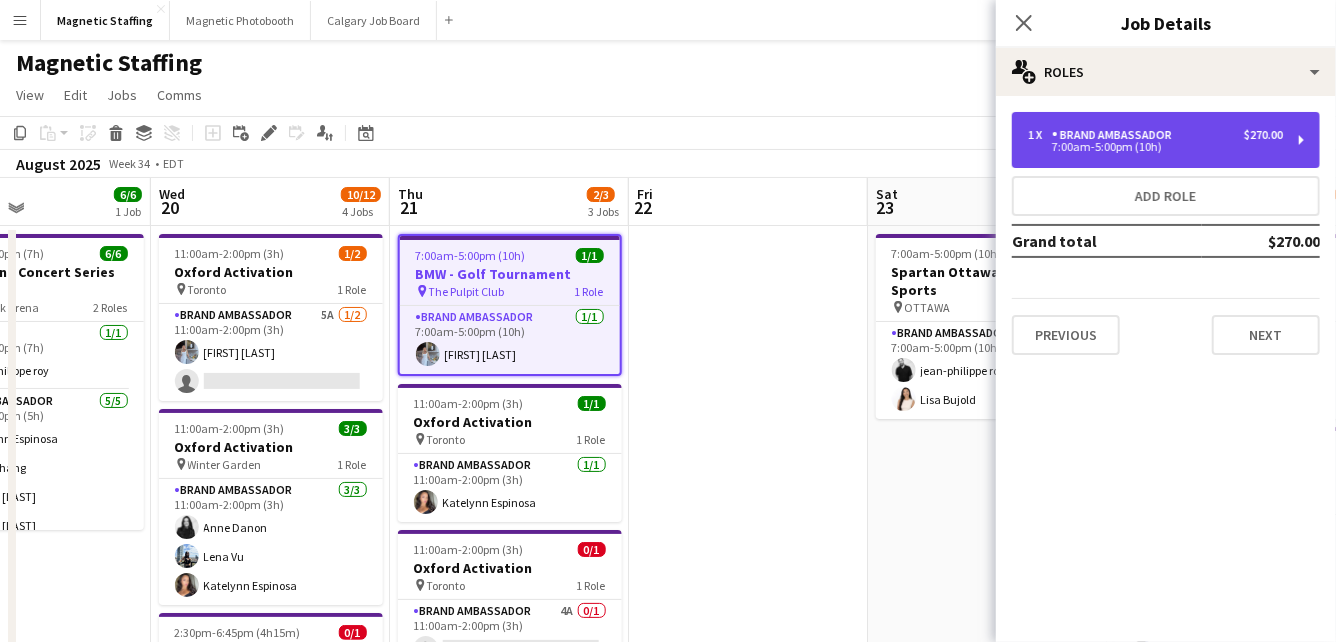 click on "7:00am-5:00pm (10h)" at bounding box center (1155, 147) 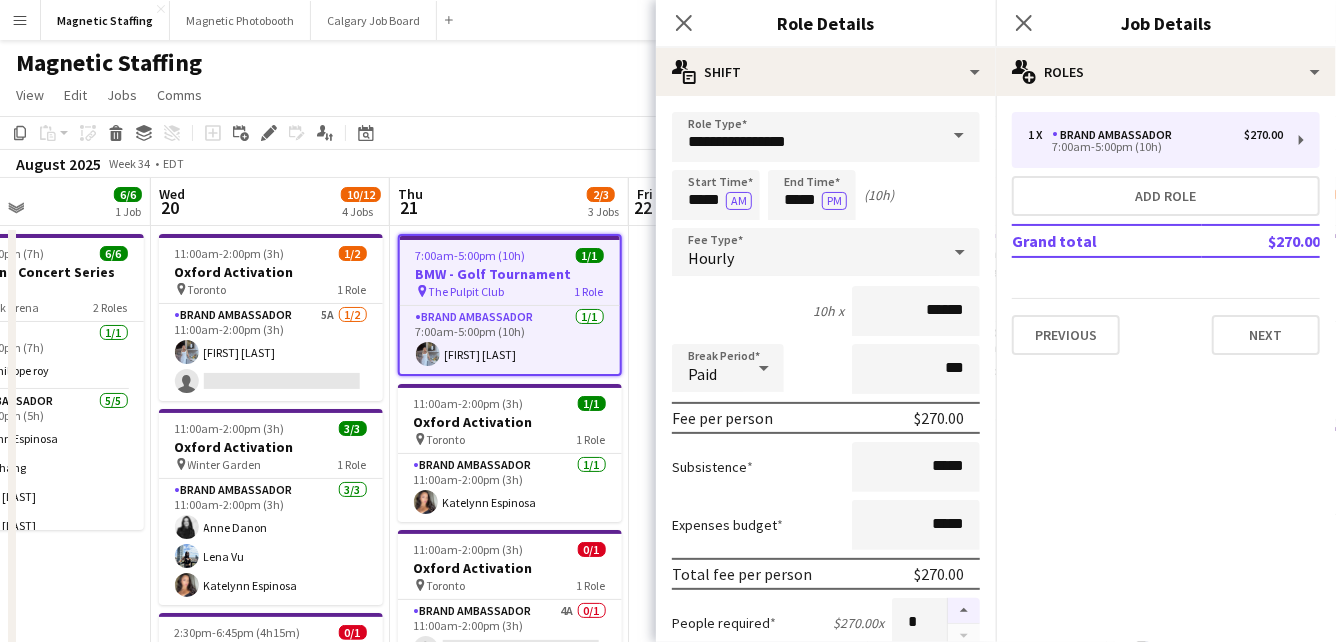 click at bounding box center [964, 611] 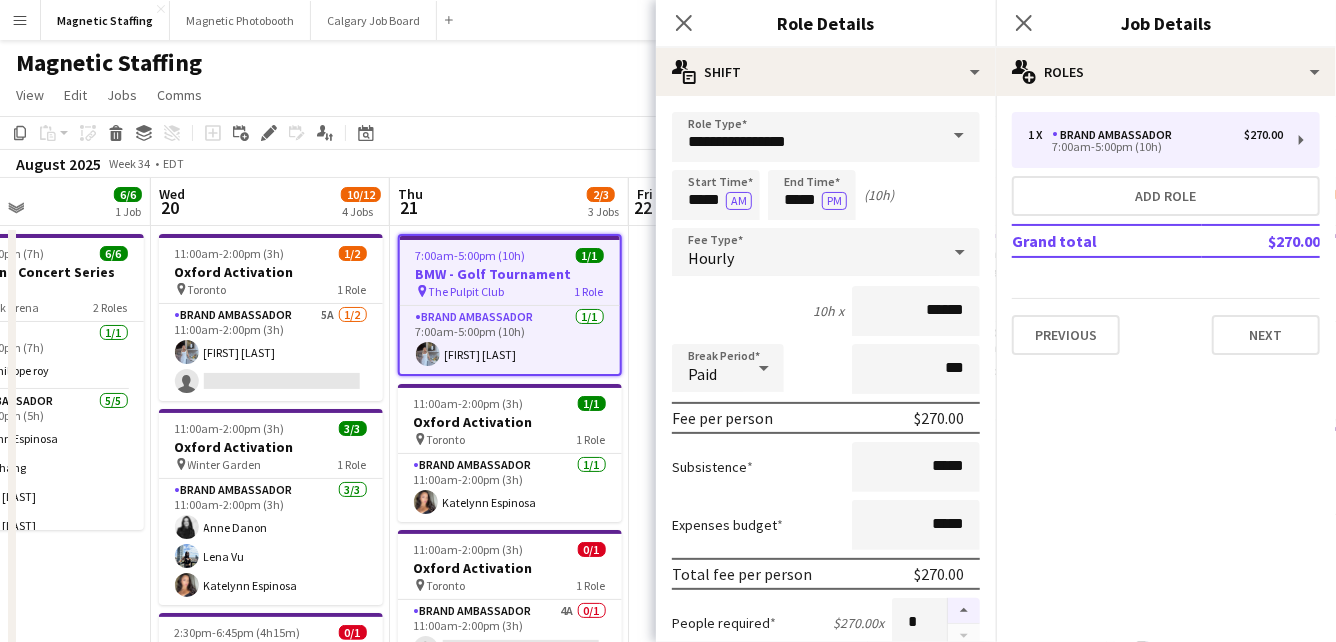 type on "*" 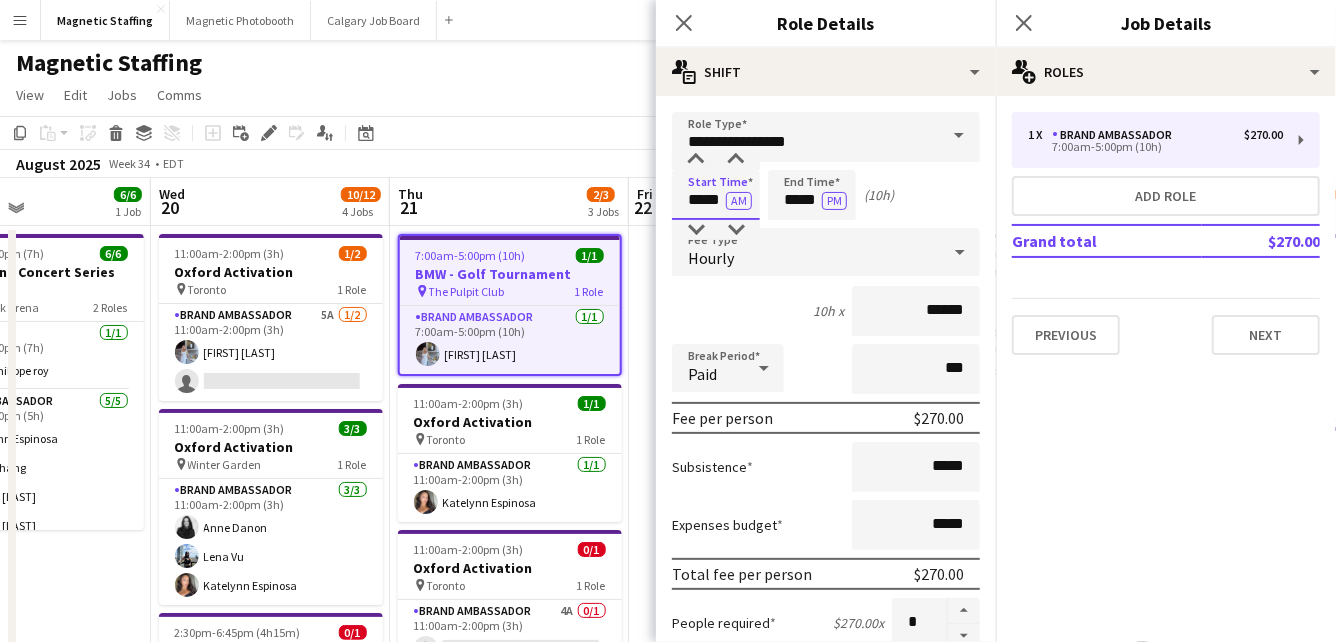 click on "*****" at bounding box center (716, 195) 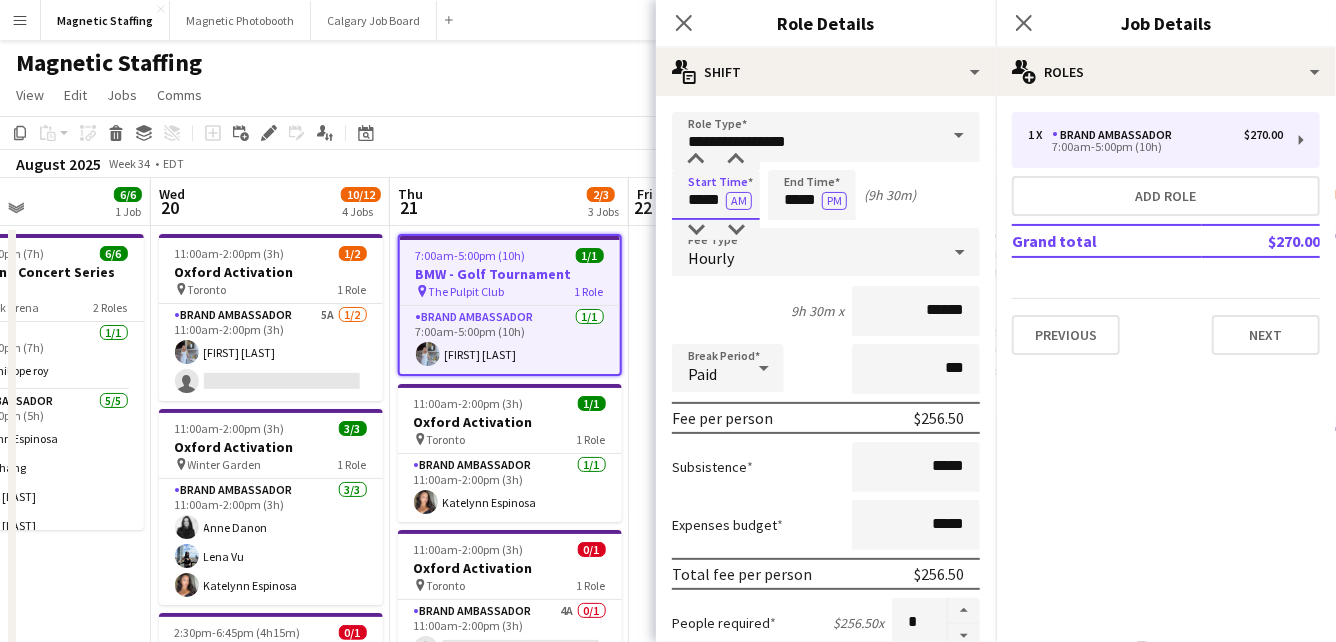 type on "*****" 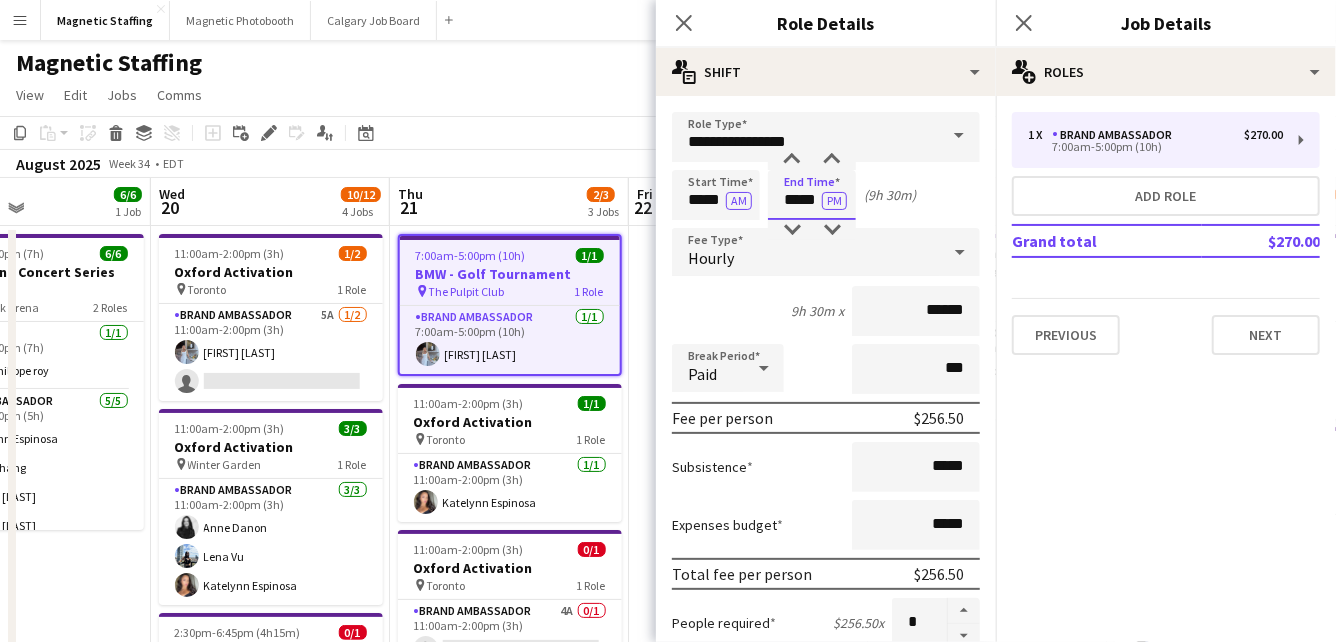drag, startPoint x: 819, startPoint y: 199, endPoint x: 670, endPoint y: 189, distance: 149.33519 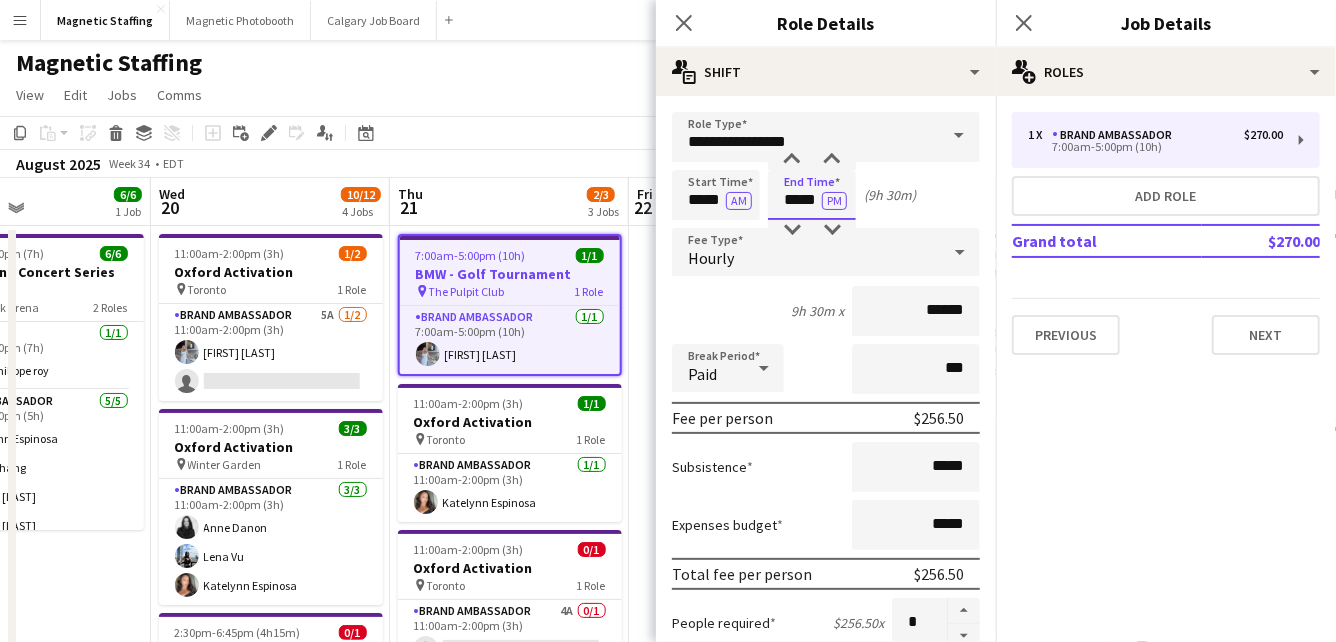 click on "**********" at bounding box center (826, 733) 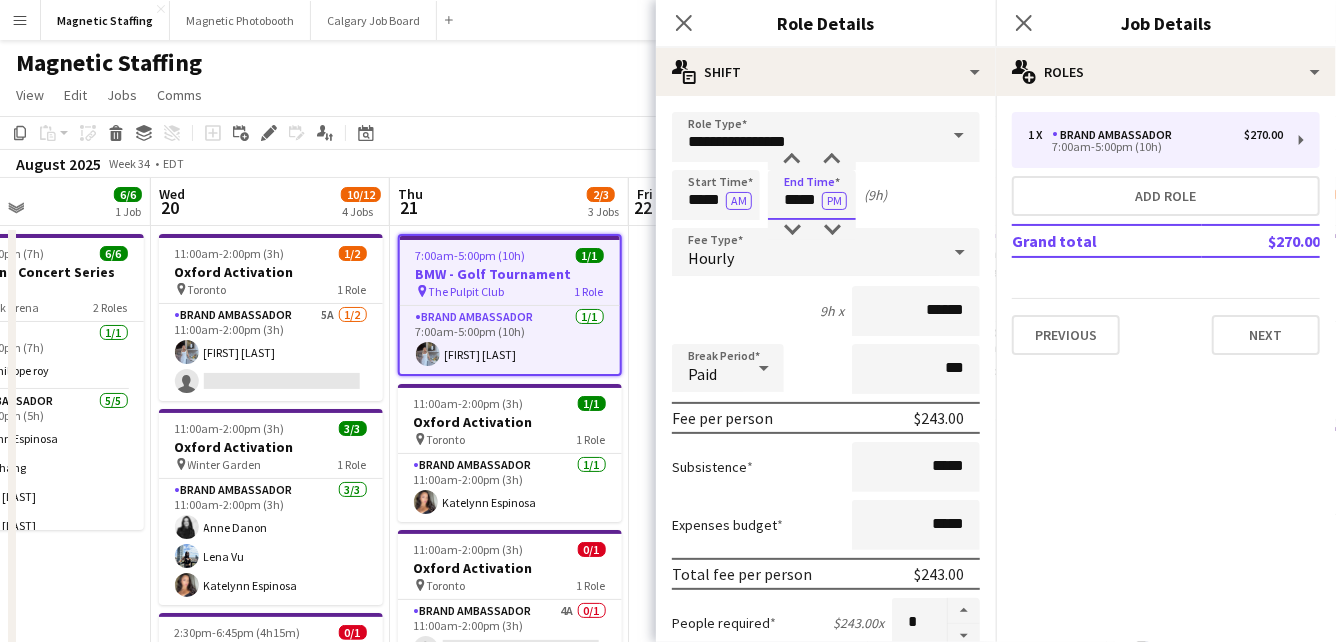 scroll, scrollTop: 709, scrollLeft: 0, axis: vertical 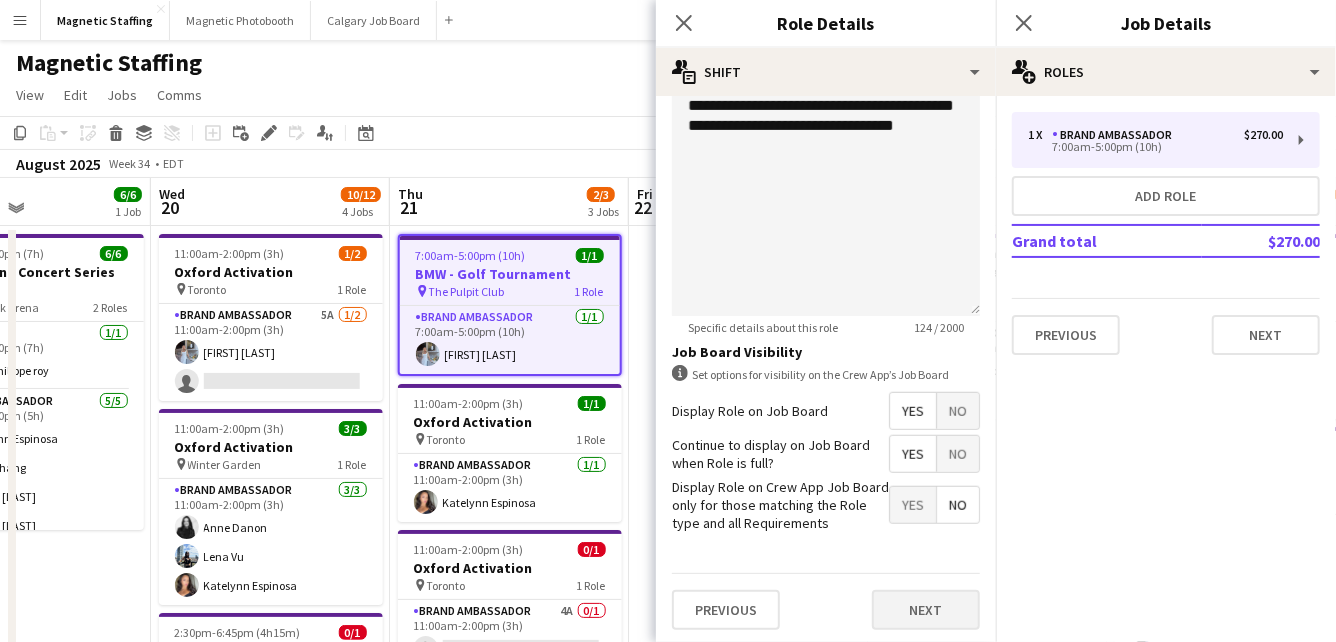 type on "*****" 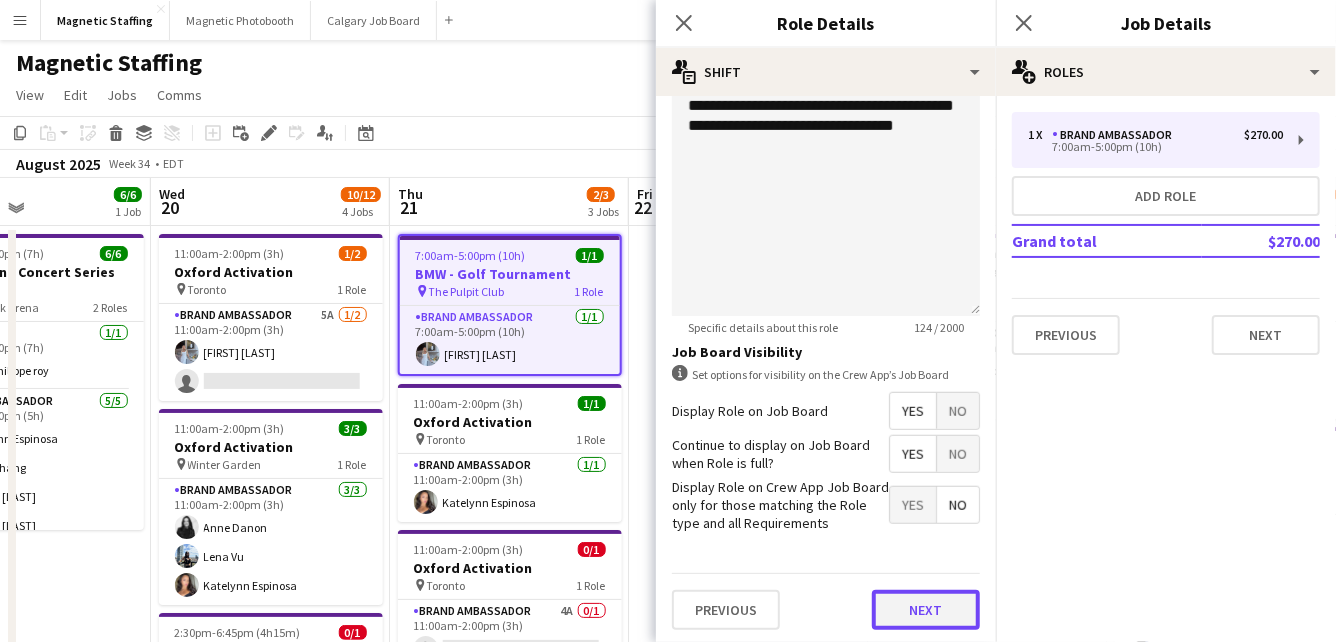 click on "Next" at bounding box center (926, 610) 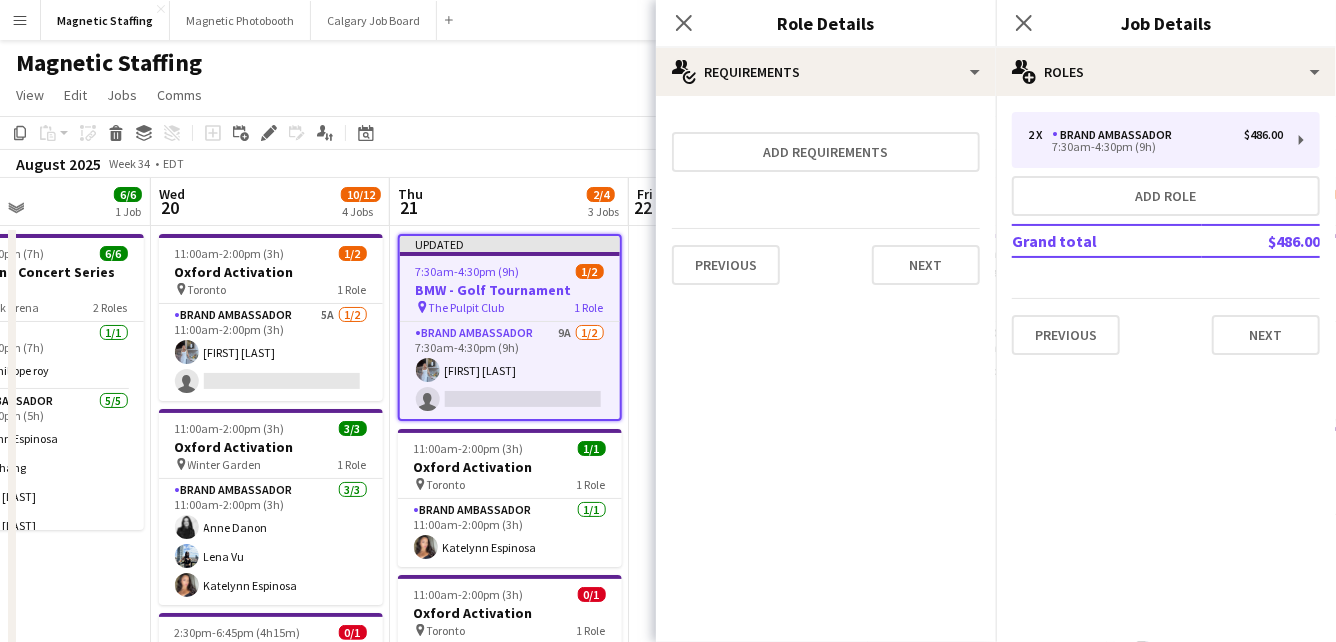 scroll, scrollTop: 0, scrollLeft: 0, axis: both 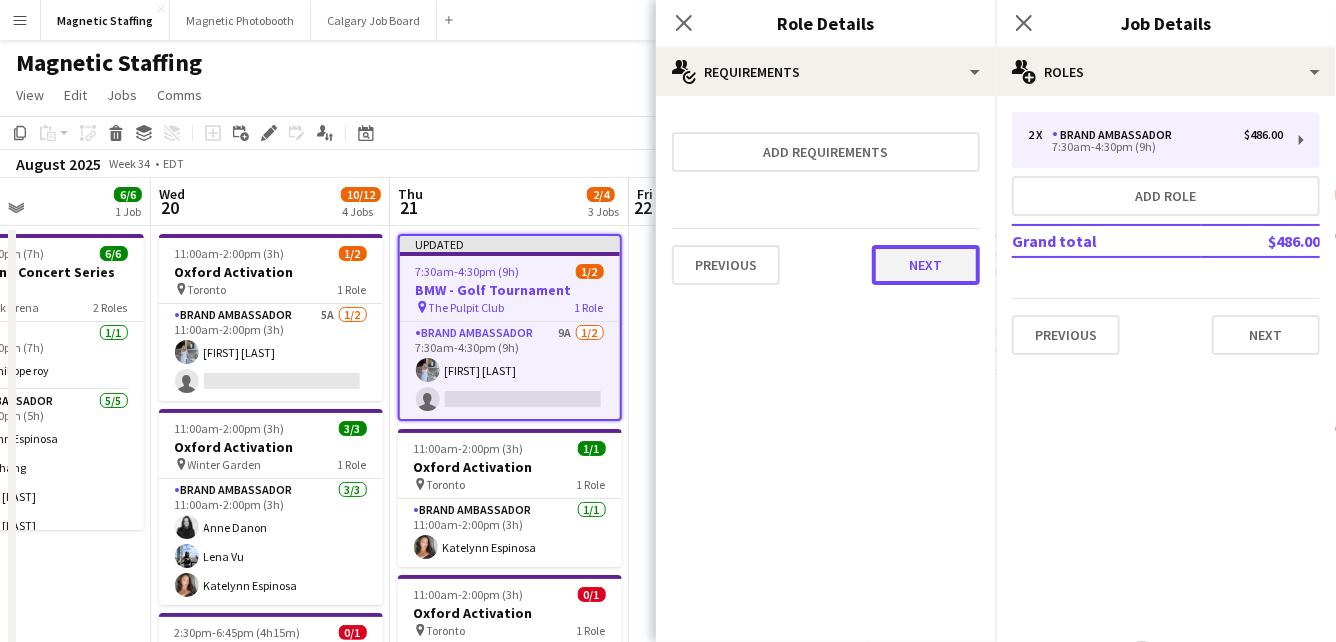 click on "Next" at bounding box center (926, 265) 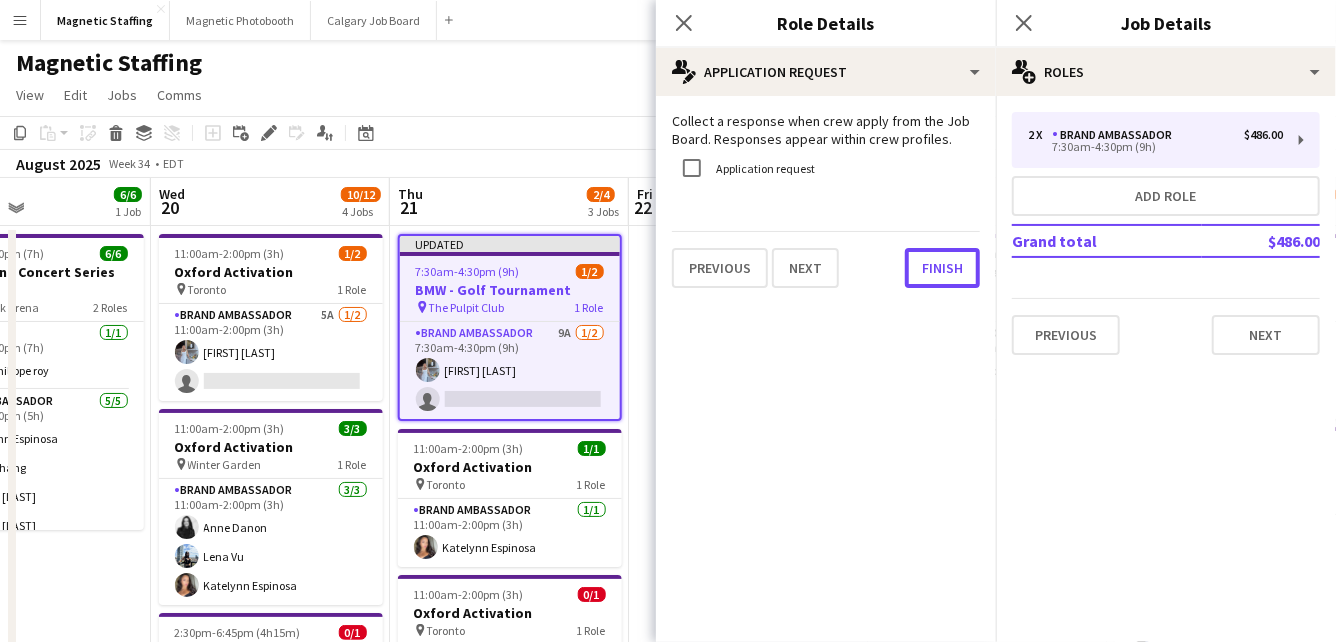 click on "Finish" at bounding box center (942, 268) 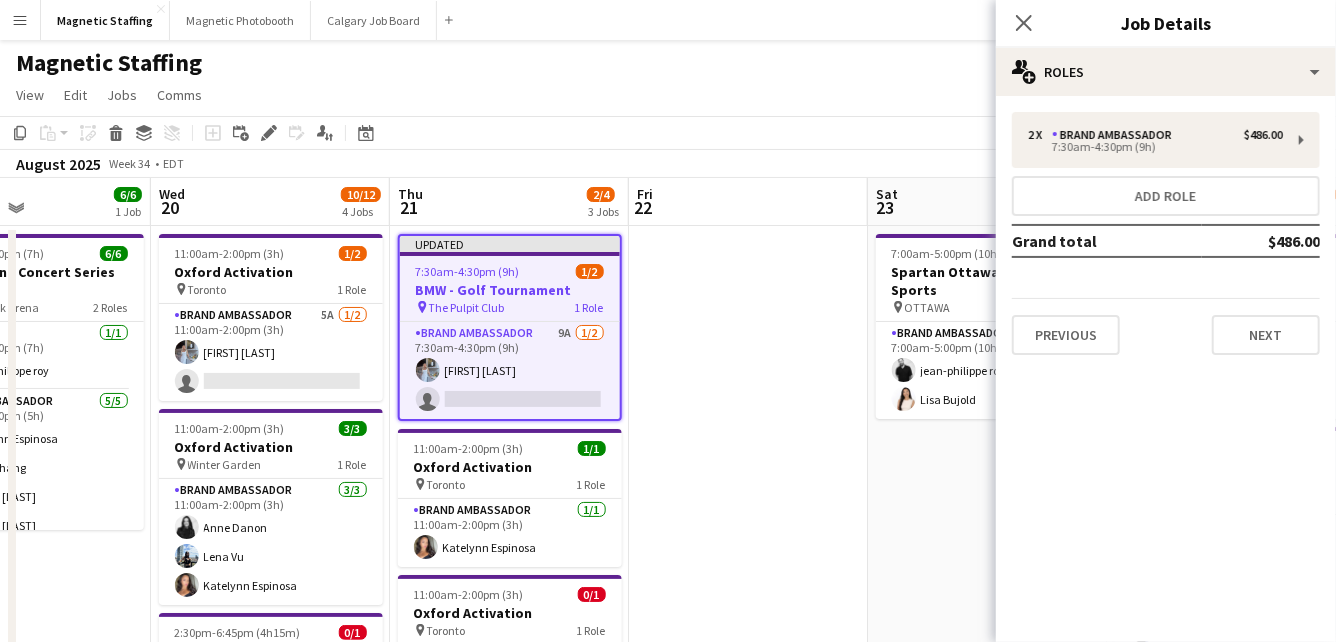 click at bounding box center (748, 730) 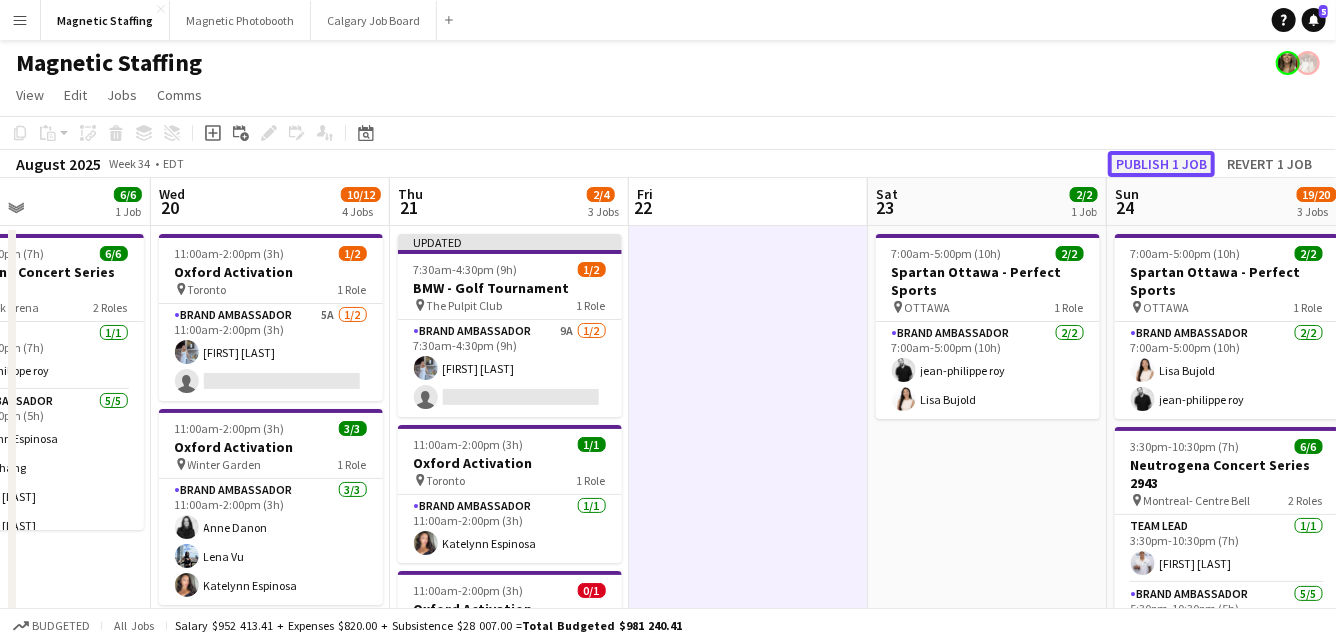 click on "Publish 1 job" 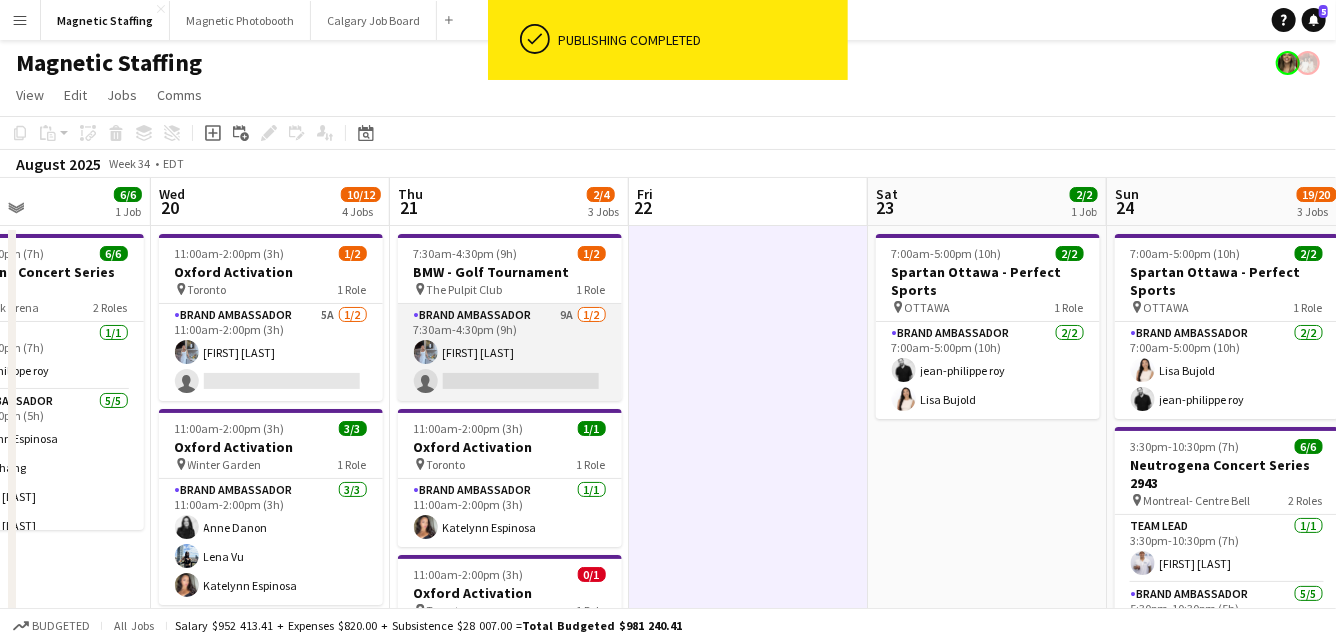 click on "Brand Ambassador   9A   1/2   7:30am-4:30pm (9h)
[FIRST] [LAST]
single-neutral-actions" at bounding box center [510, 352] 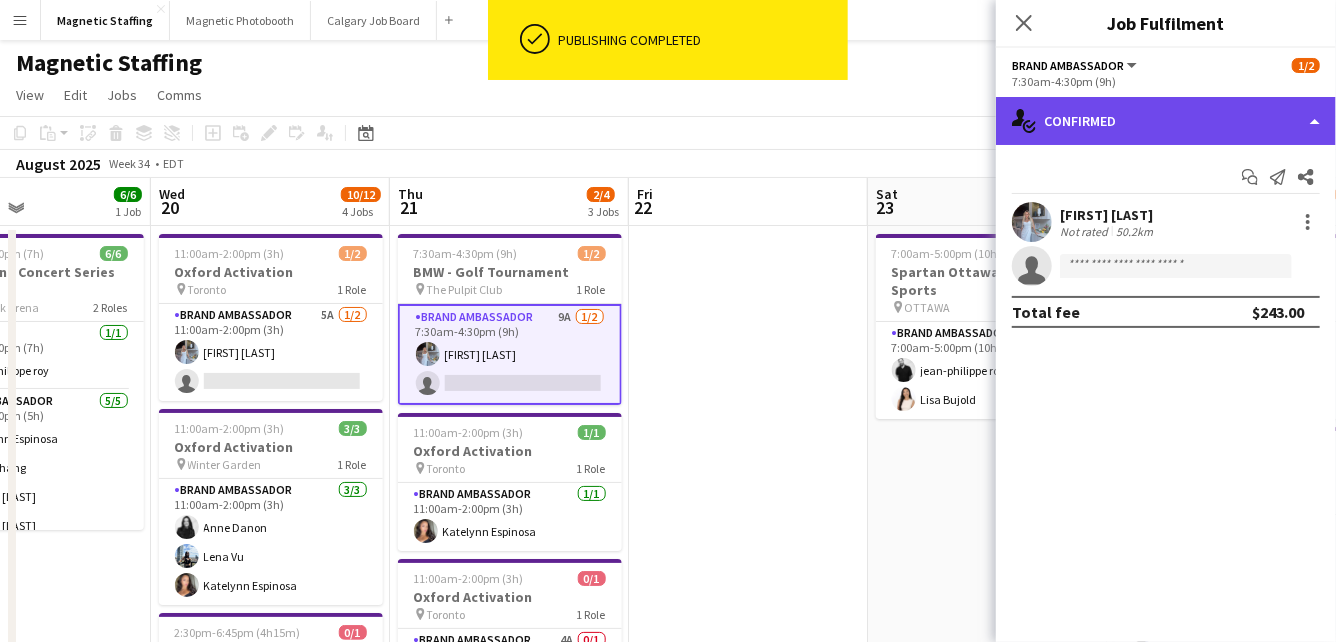 click on "single-neutral-actions-check-2
Confirmed" 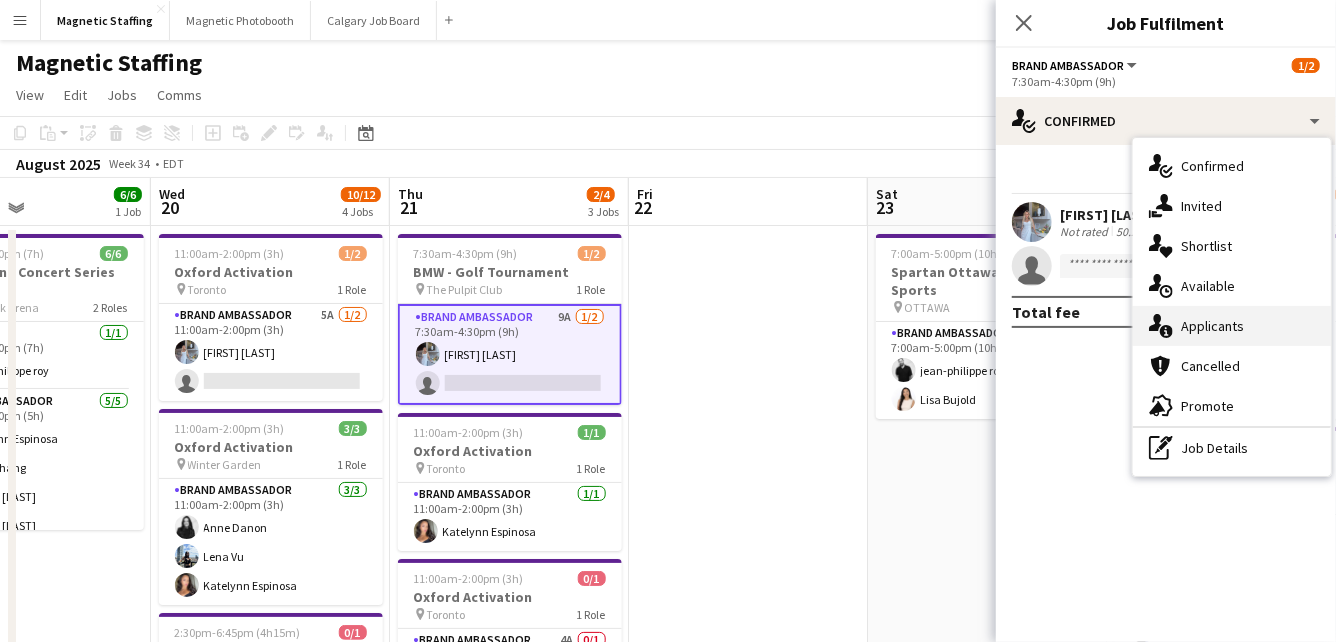click on "single-neutral-actions-information
Applicants" at bounding box center [1232, 326] 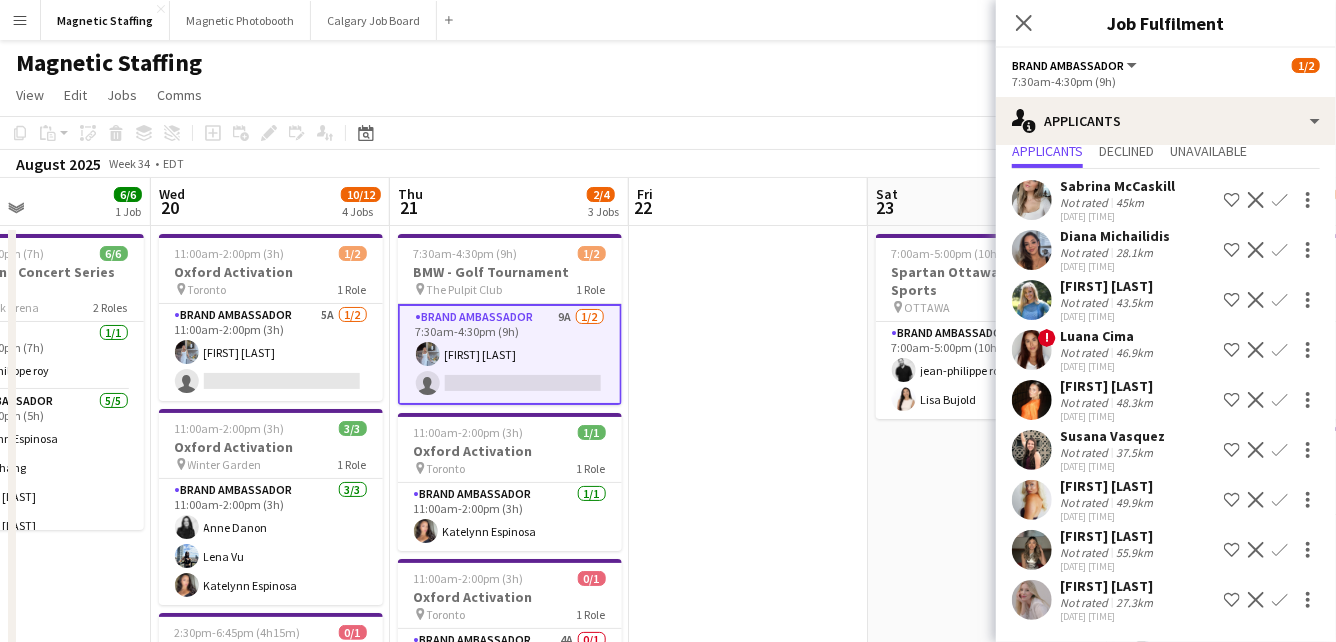 scroll, scrollTop: 0, scrollLeft: 0, axis: both 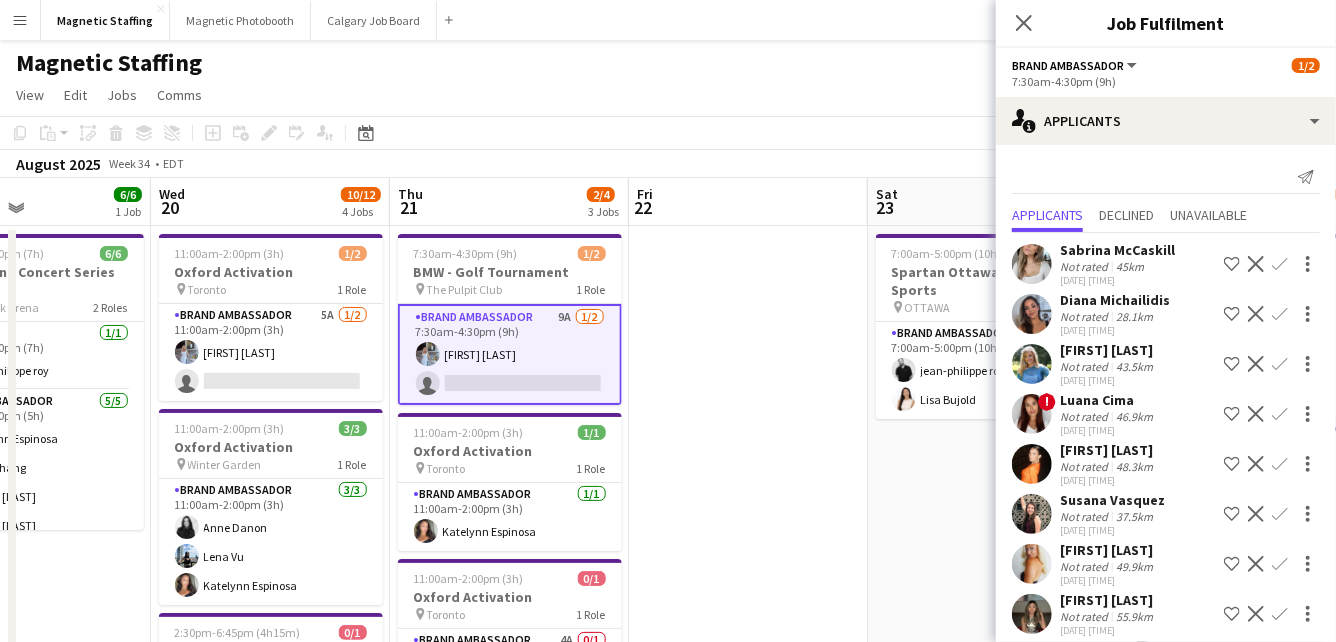 click on "Confirm" at bounding box center (1280, 314) 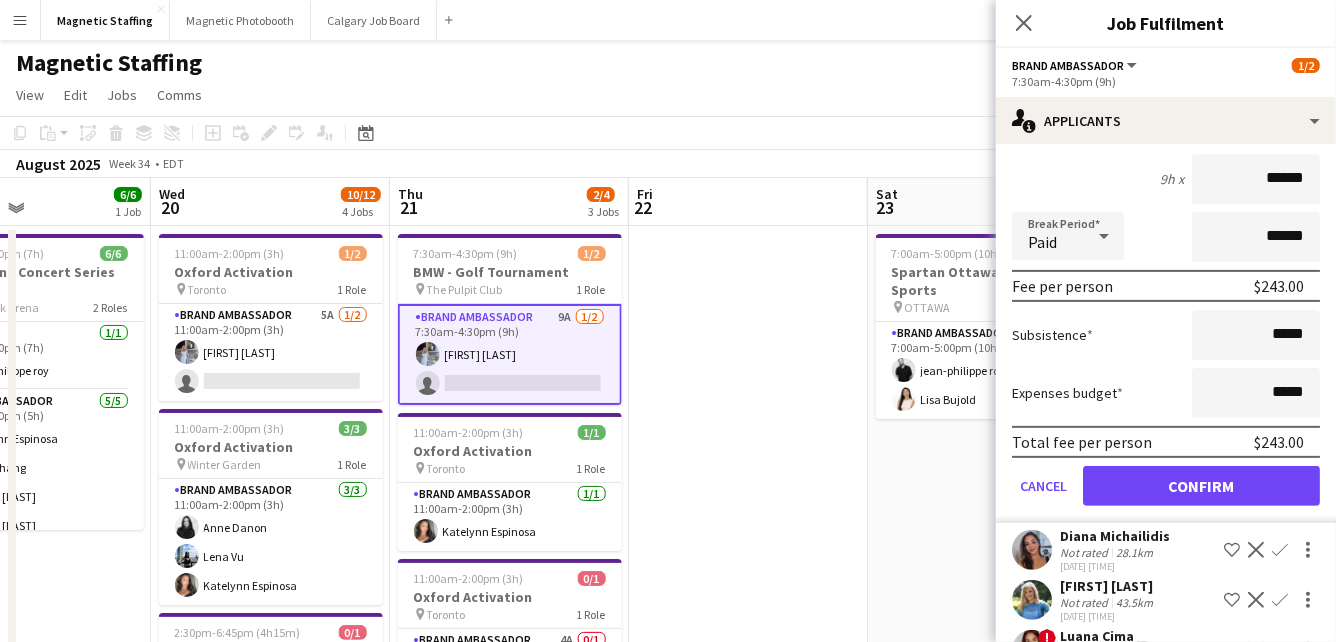 scroll, scrollTop: 371, scrollLeft: 0, axis: vertical 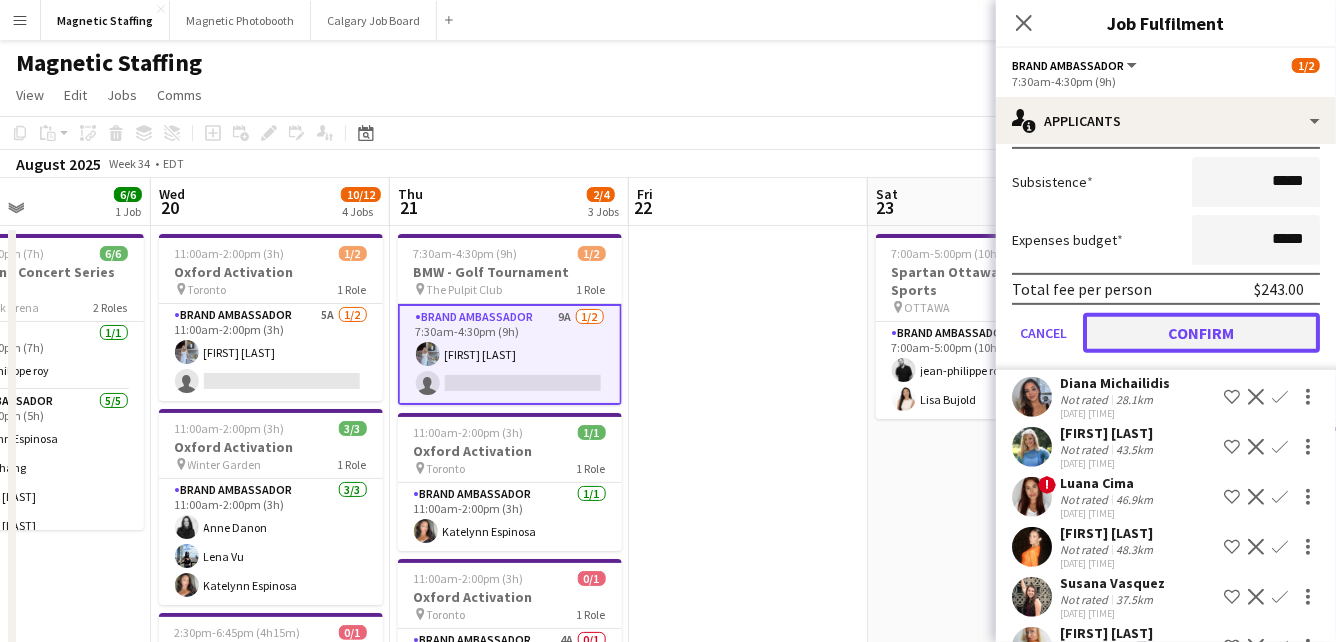 click on "Confirm" 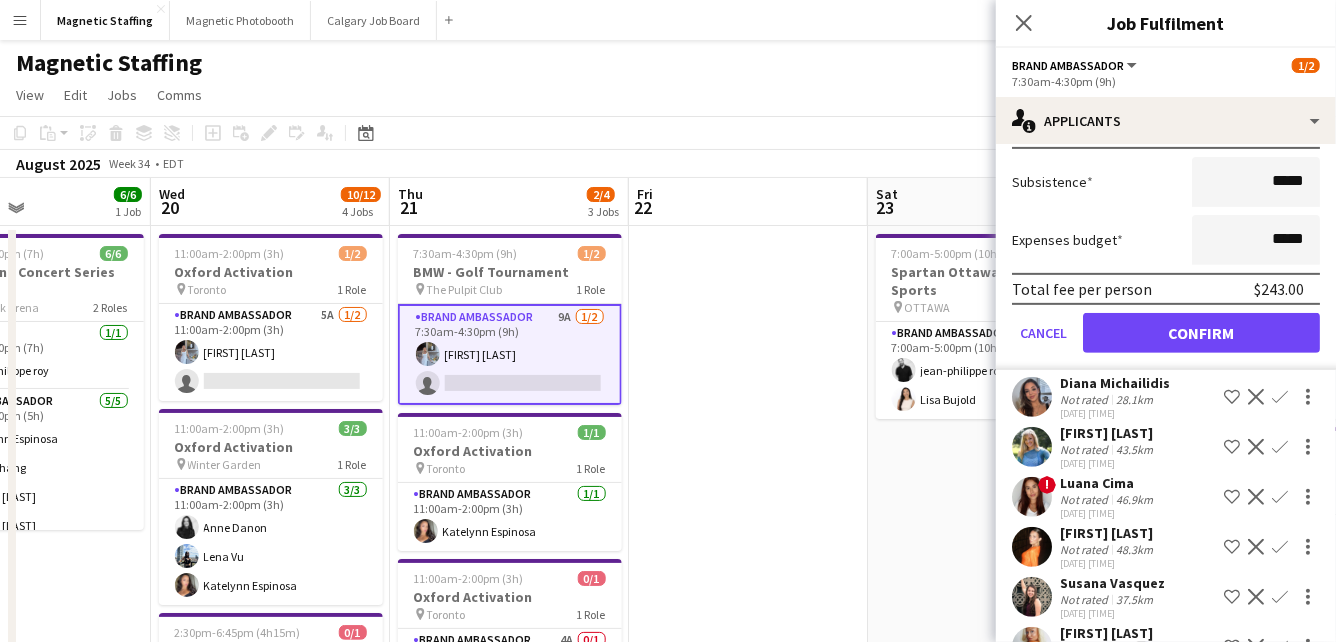 scroll, scrollTop: 0, scrollLeft: 0, axis: both 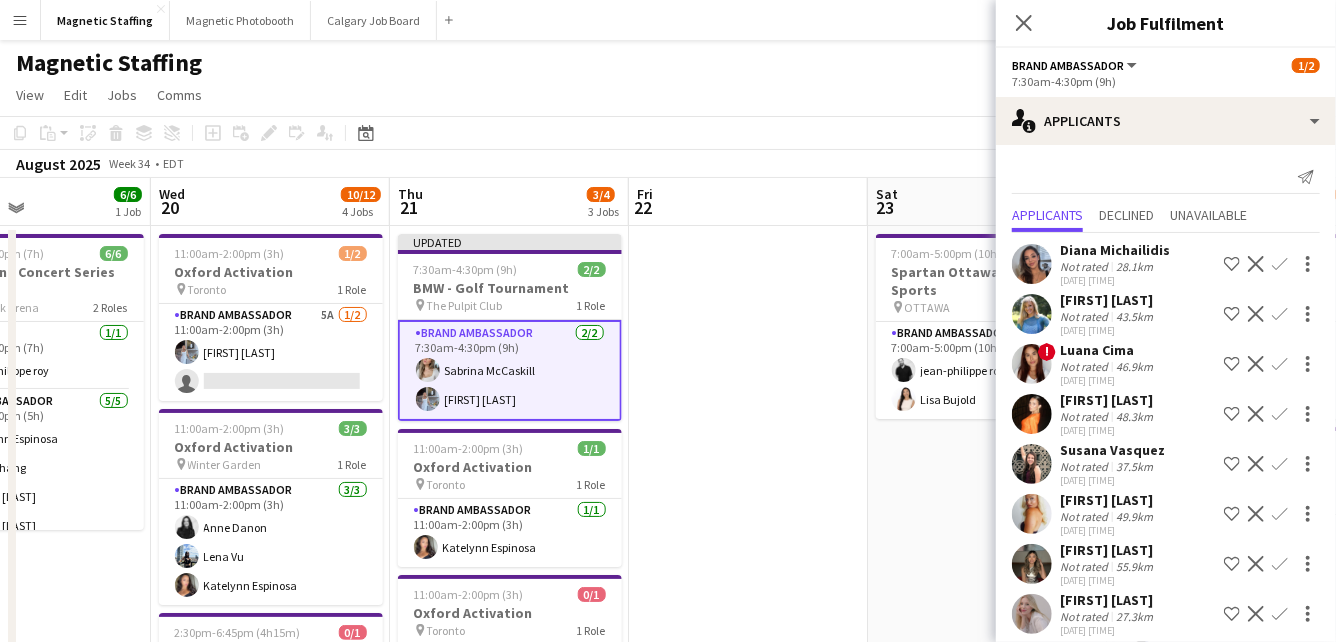click at bounding box center [748, 730] 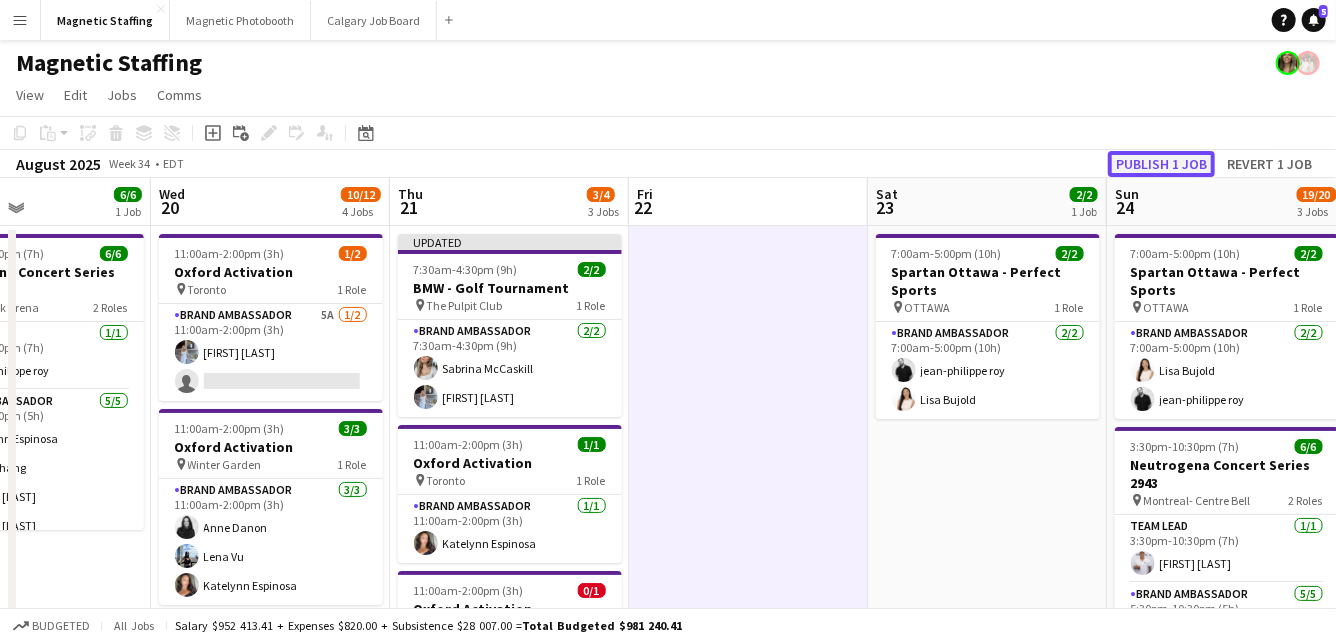 click on "Publish 1 job" 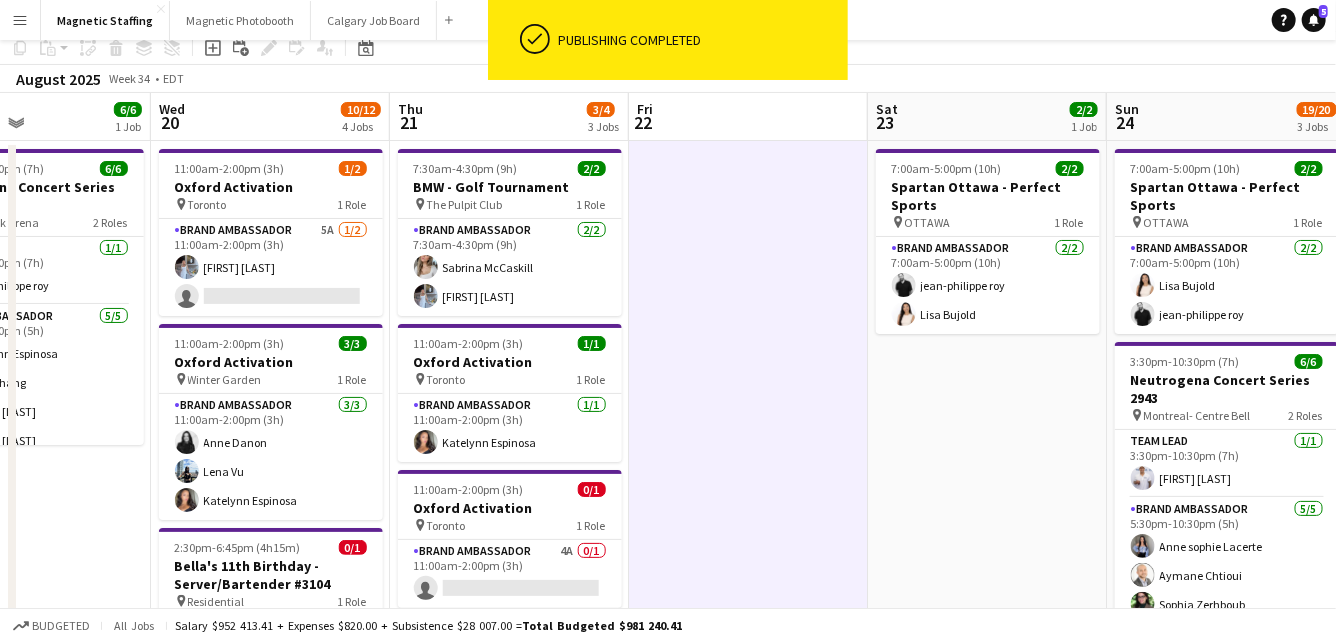 scroll, scrollTop: 0, scrollLeft: 0, axis: both 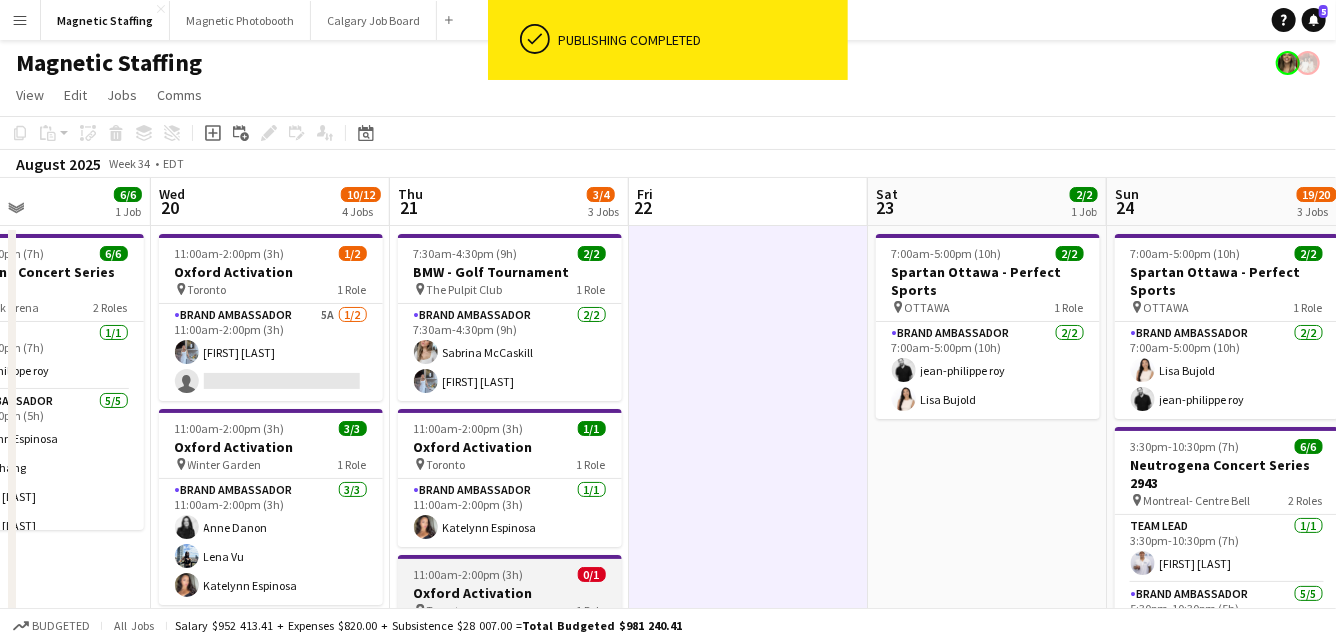 click on "Oxford Activation" at bounding box center (510, 593) 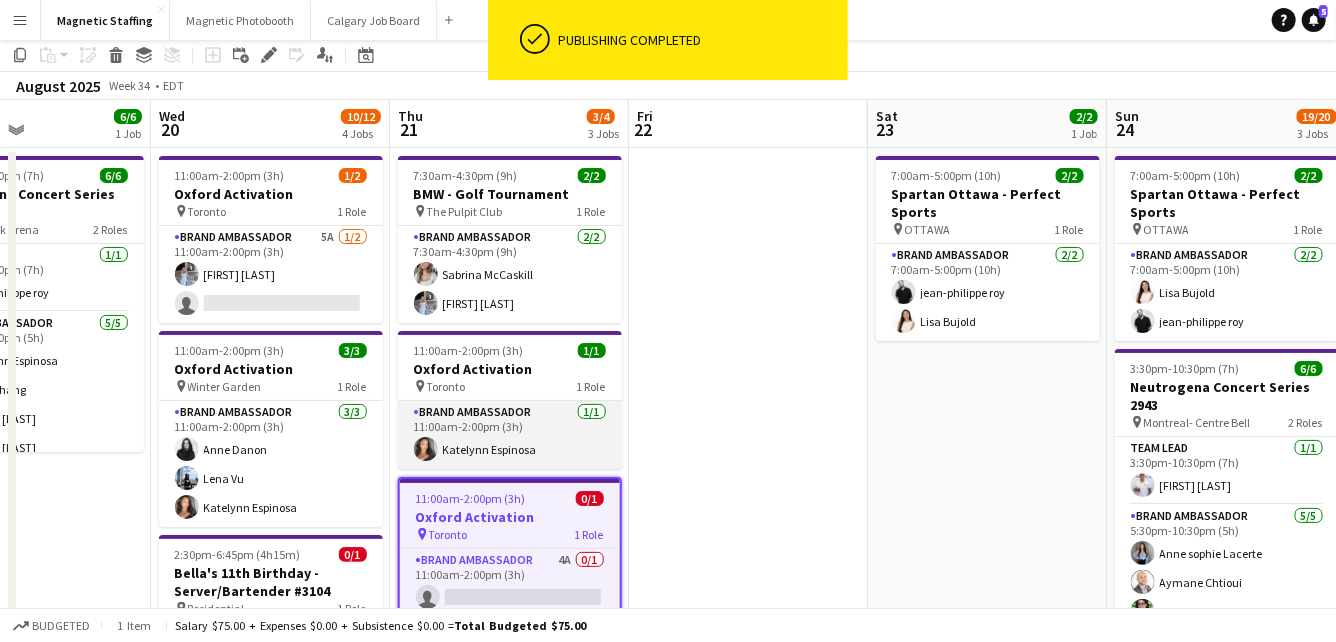 scroll, scrollTop: 83, scrollLeft: 0, axis: vertical 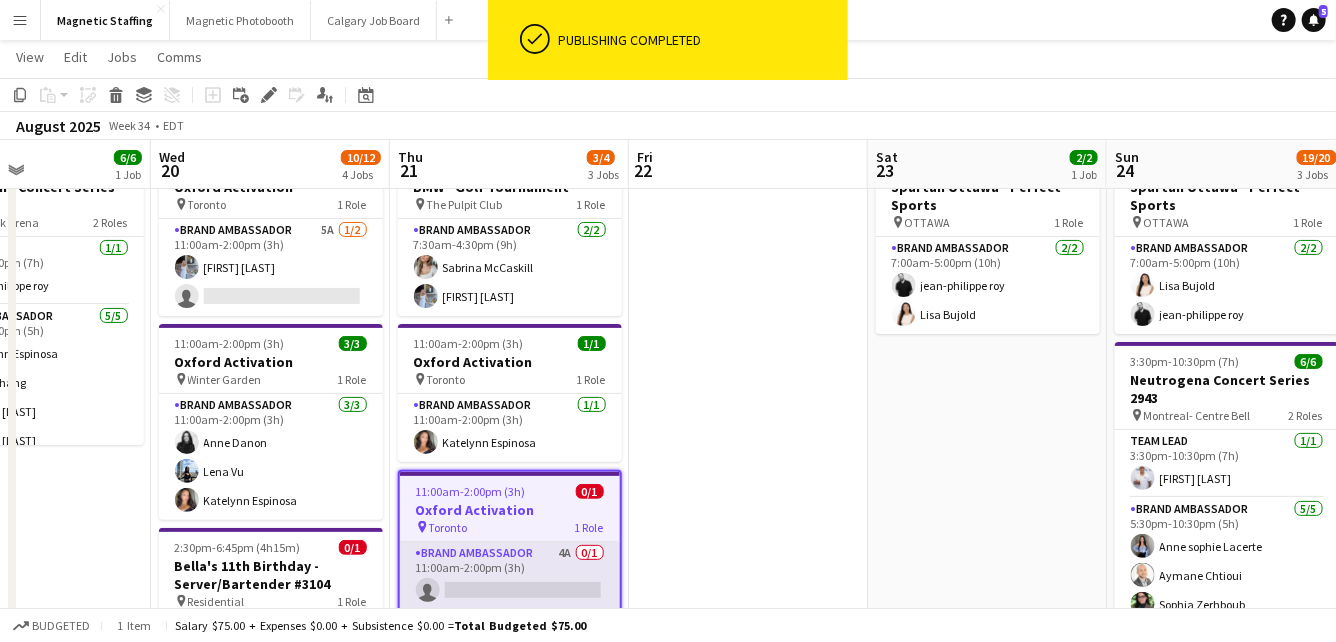 click on "Brand Ambassador   4A   0/1   11:00am-2:00pm (3h)
single-neutral-actions" at bounding box center [510, 576] 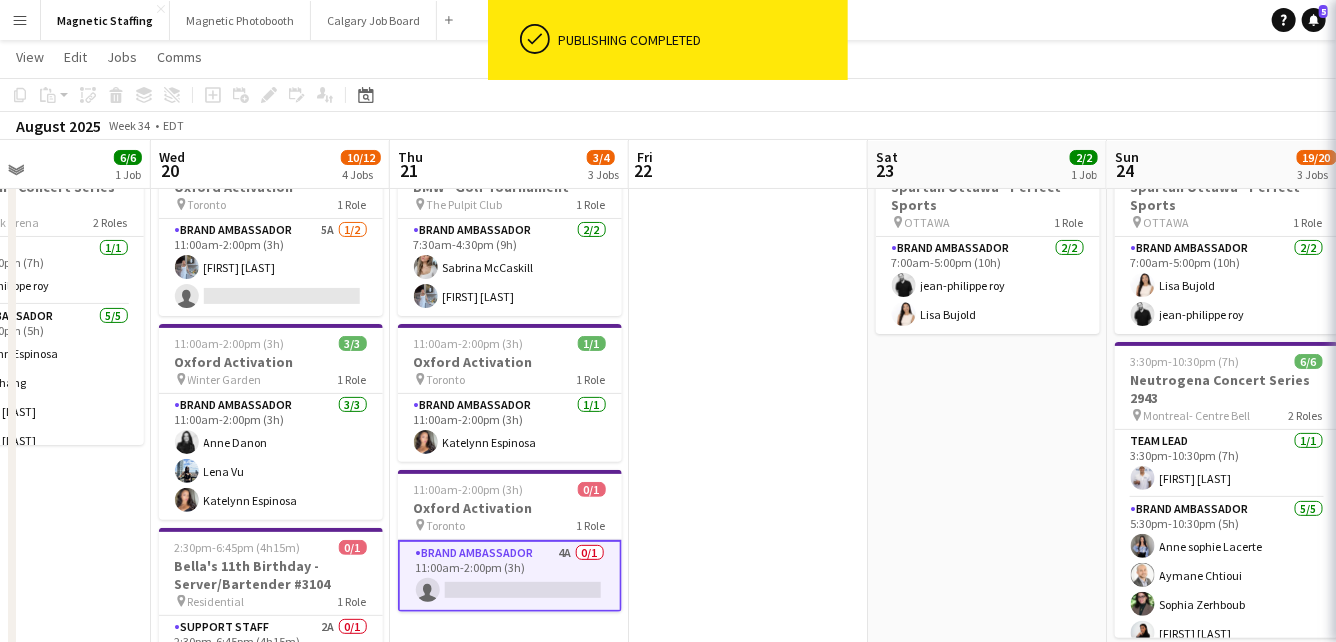 click on "Brand Ambassador   4A   0/1   11:00am-2:00pm (3h)
single-neutral-actions" at bounding box center (510, 576) 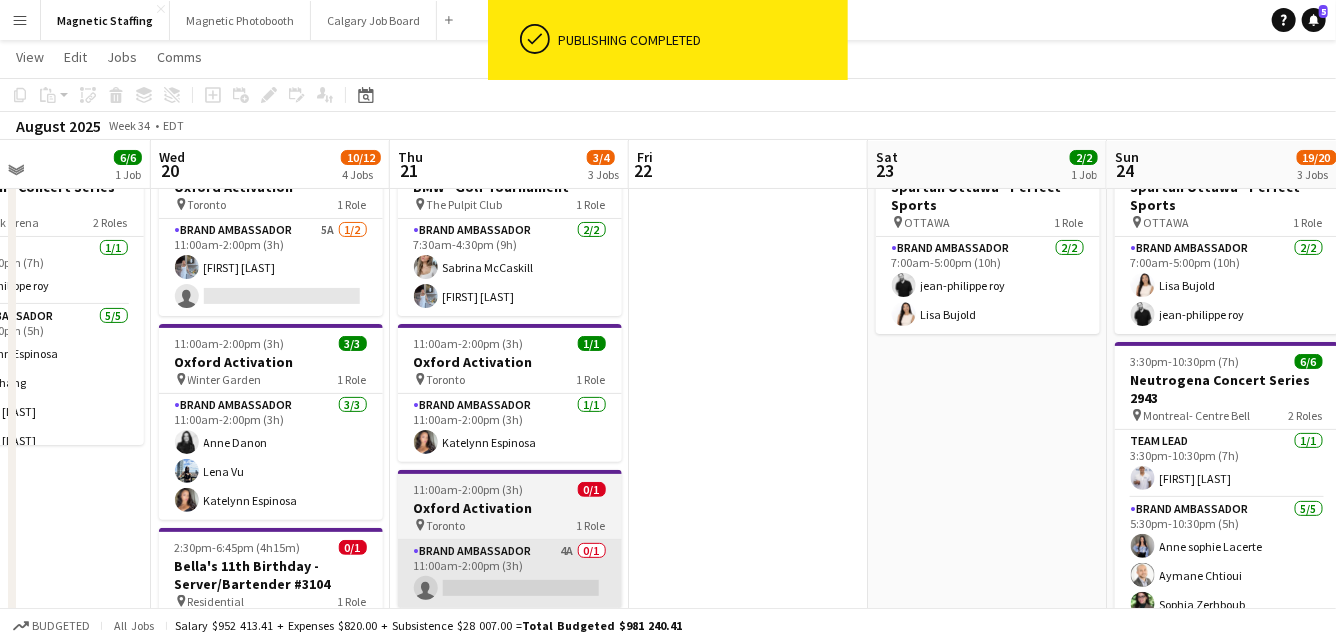 click on "Brand Ambassador   4A   0/1   11:00am-2:00pm (3h)
single-neutral-actions" at bounding box center (510, 574) 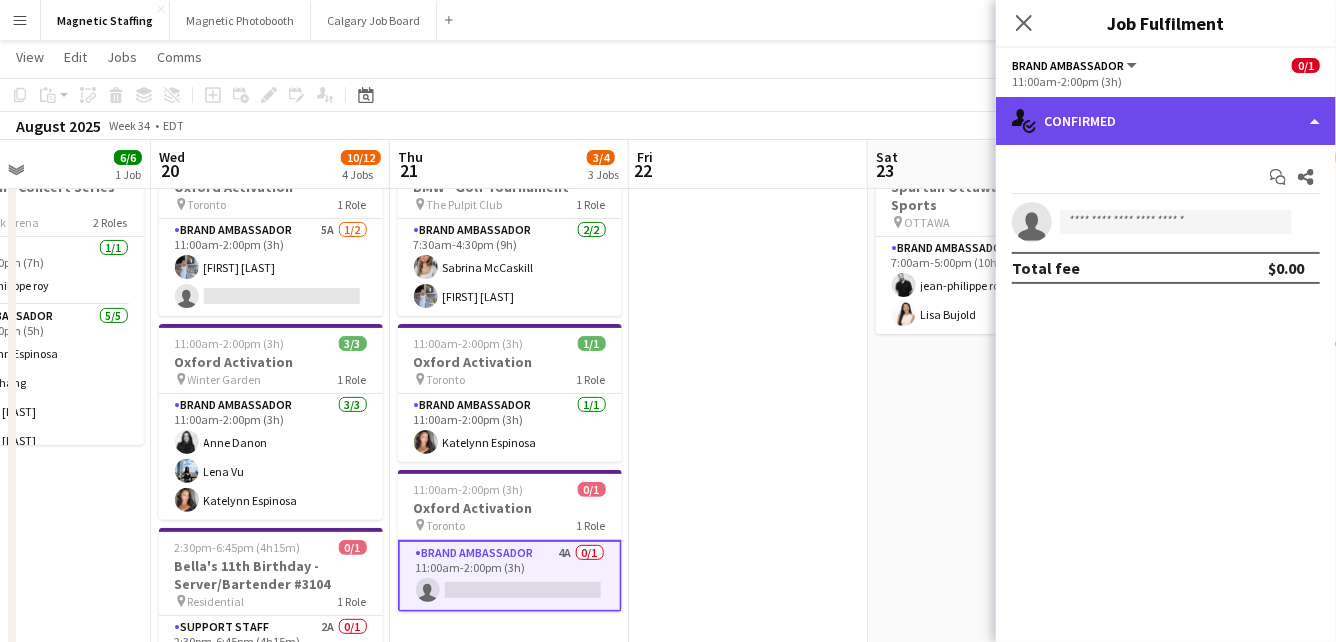 click on "single-neutral-actions-check-2
Confirmed" 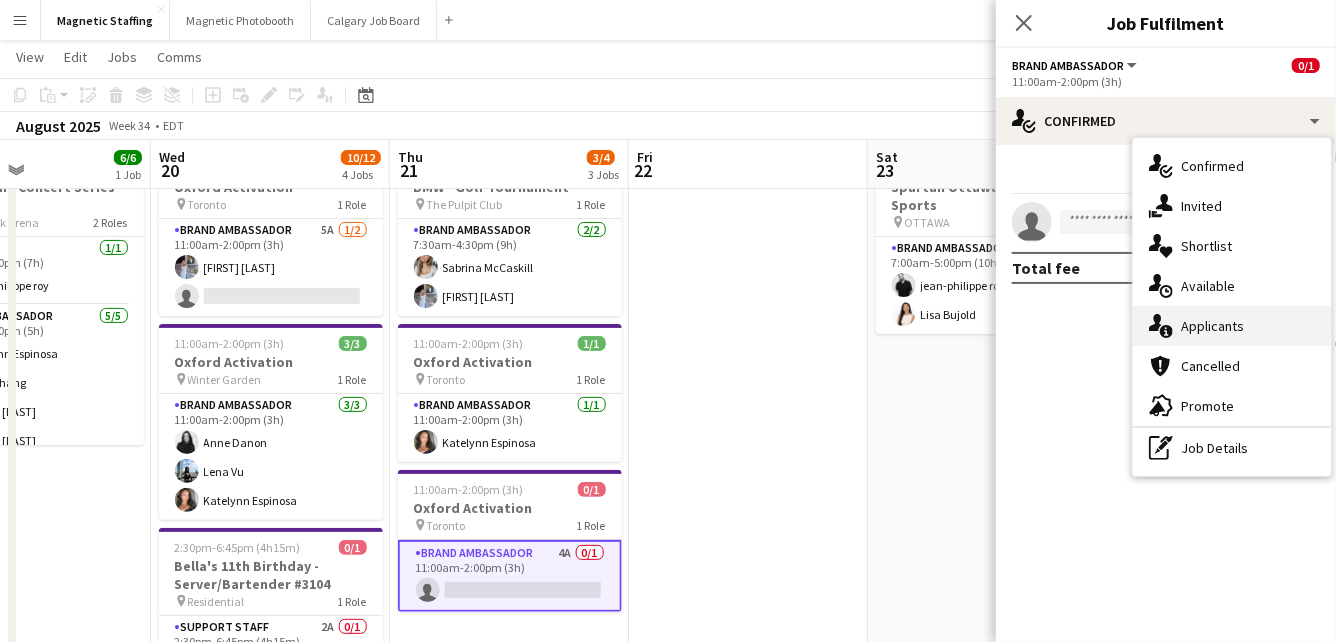 click 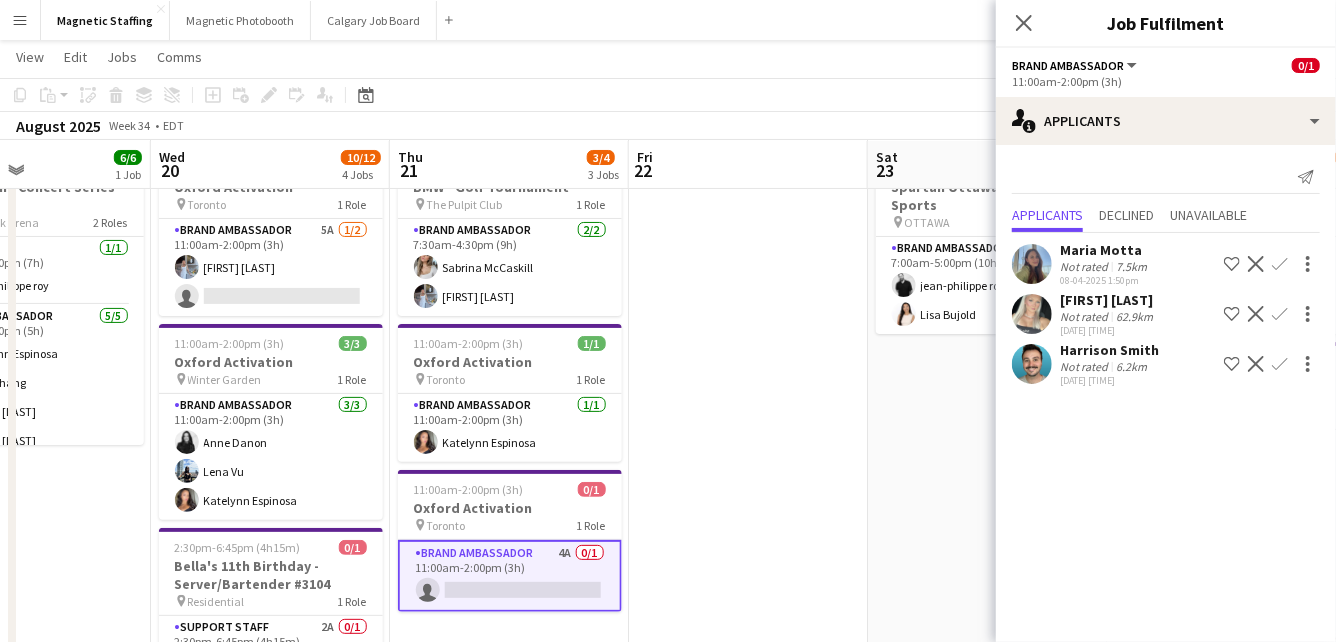 scroll, scrollTop: 0, scrollLeft: 0, axis: both 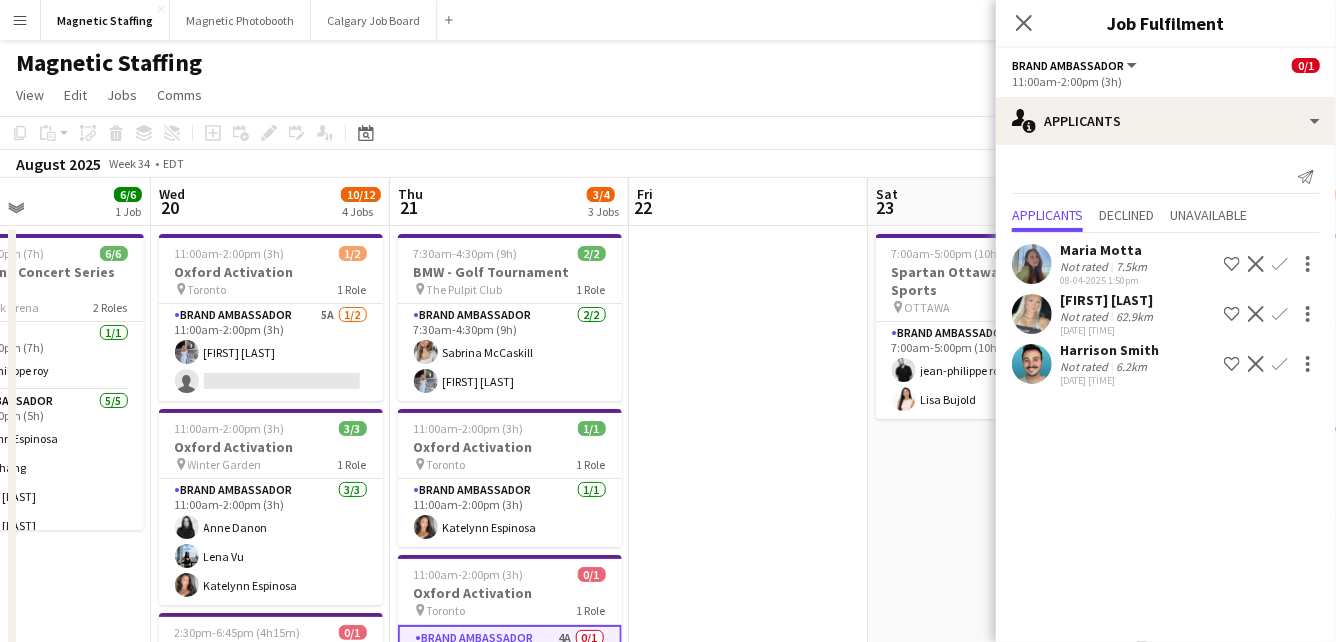 click on "Confirm" 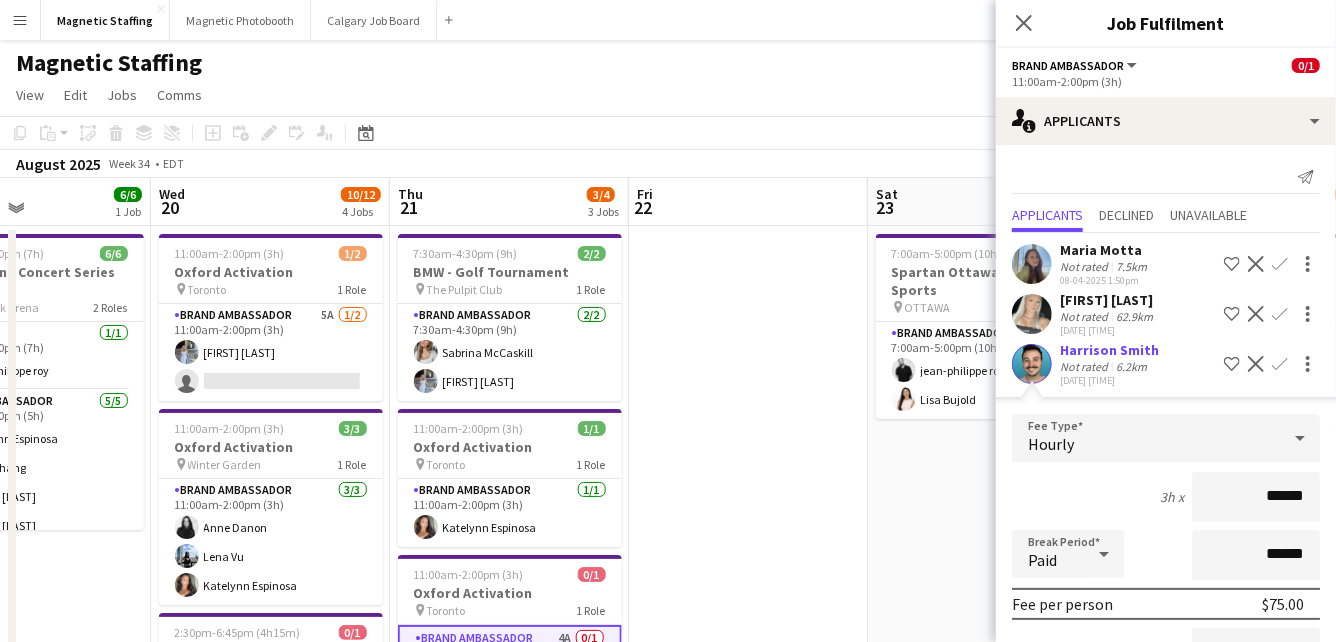scroll, scrollTop: 200, scrollLeft: 0, axis: vertical 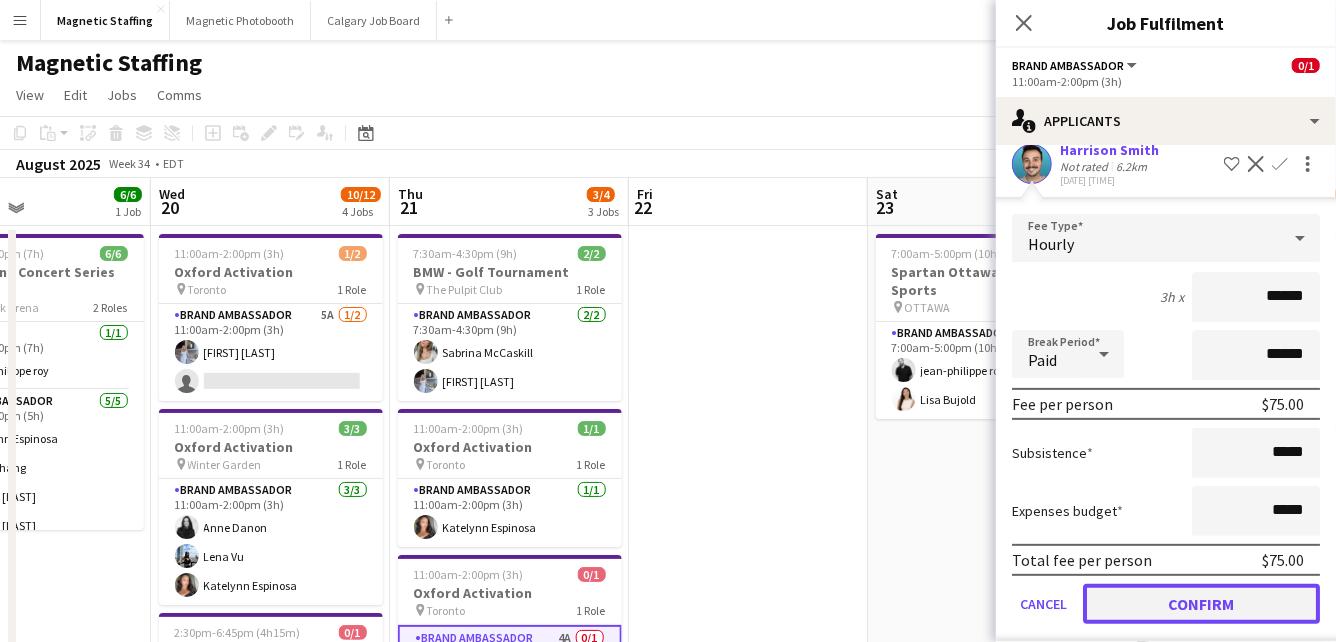 click on "Confirm" 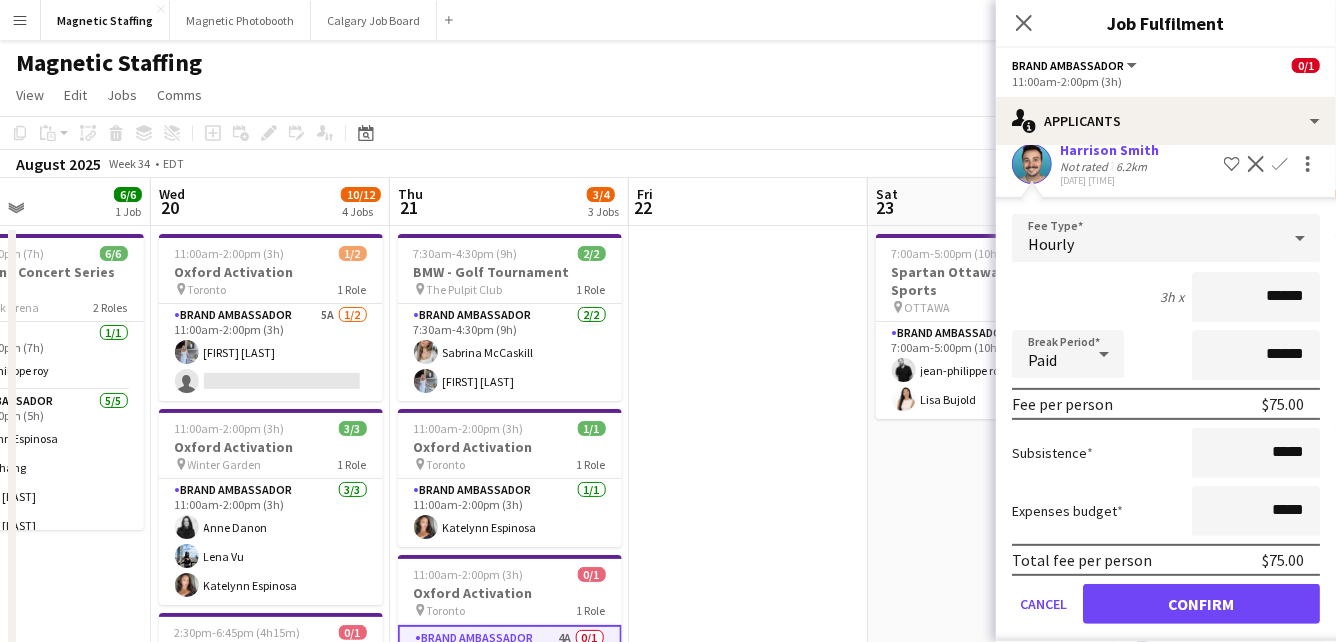 scroll, scrollTop: 0, scrollLeft: 0, axis: both 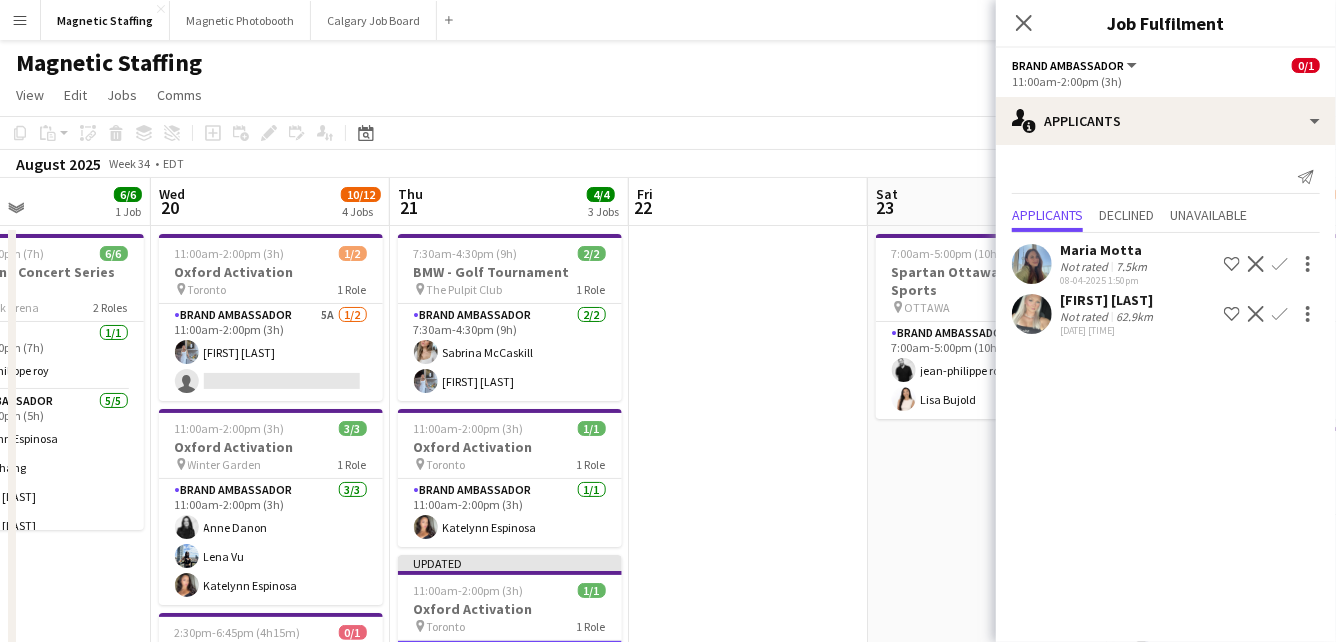 click on "7:00am-5:00pm (10h) 2/2 Spartan Ottawa - Perfect Sports pin OTTAWA 1 Role Brand Ambassador 2/2 7:00am-5:00pm (10h) [FIRST] [LAST] [FIRST] [LAST]" at bounding box center (987, 730) 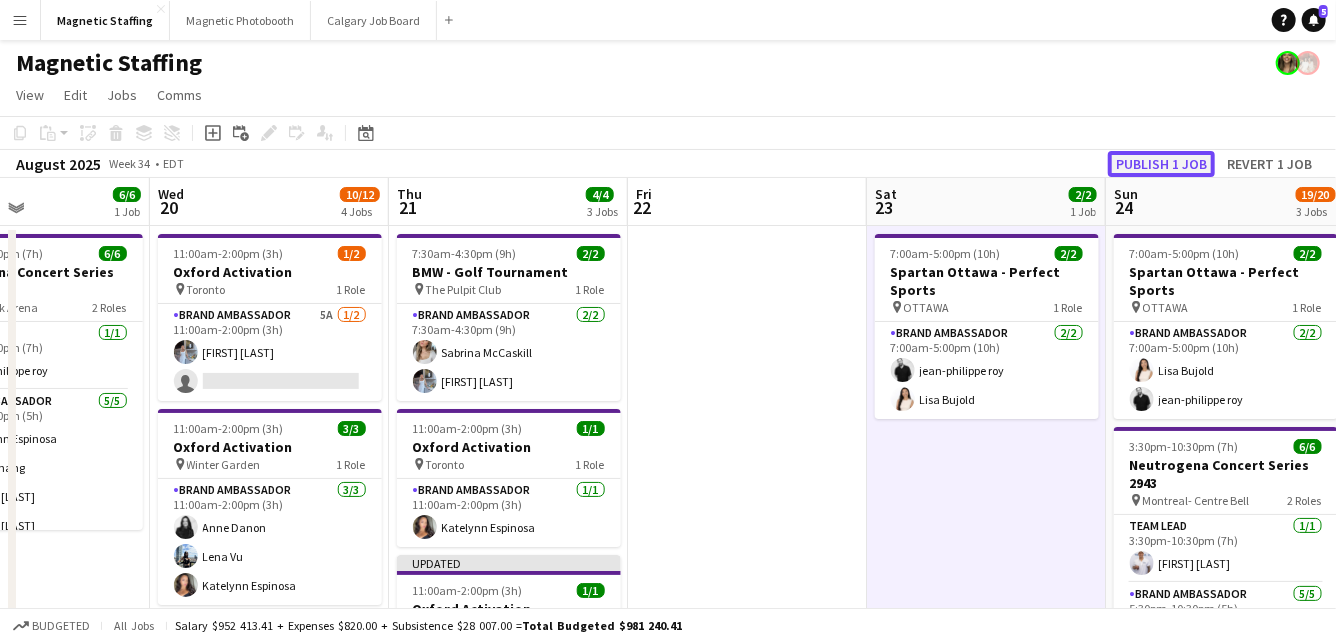 click on "Publish 1 job" 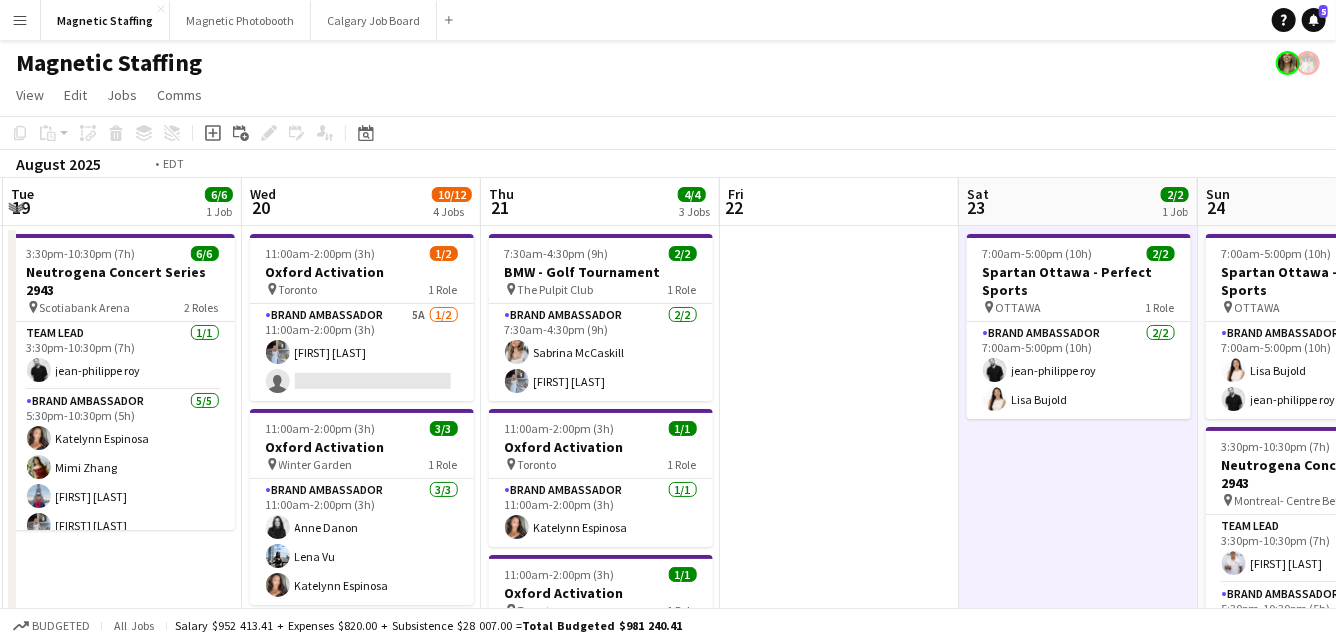 drag, startPoint x: 427, startPoint y: 330, endPoint x: 836, endPoint y: 305, distance: 409.76334 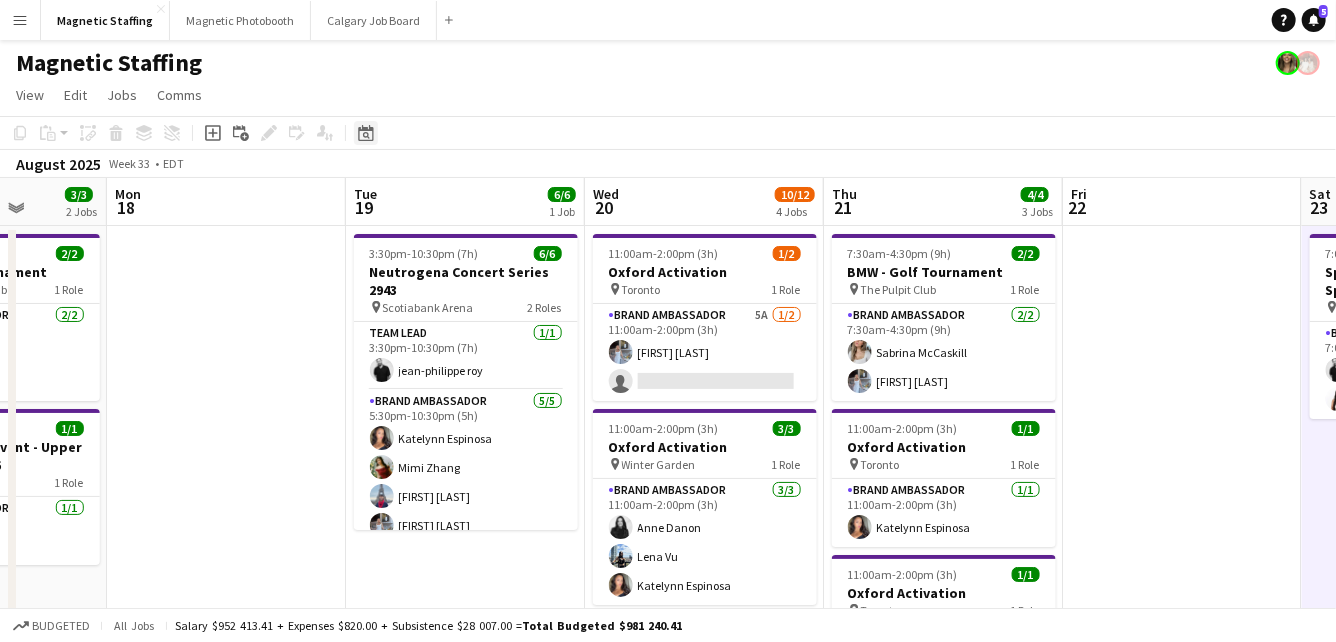 click 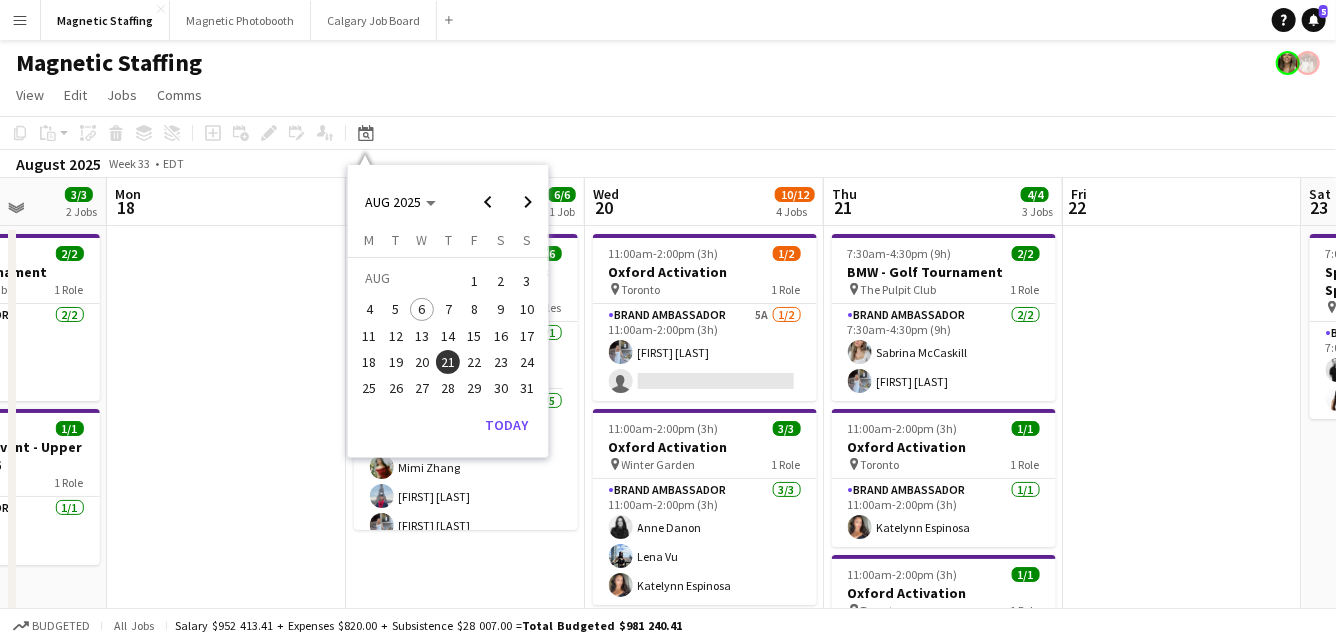 click on "12" at bounding box center [396, 336] 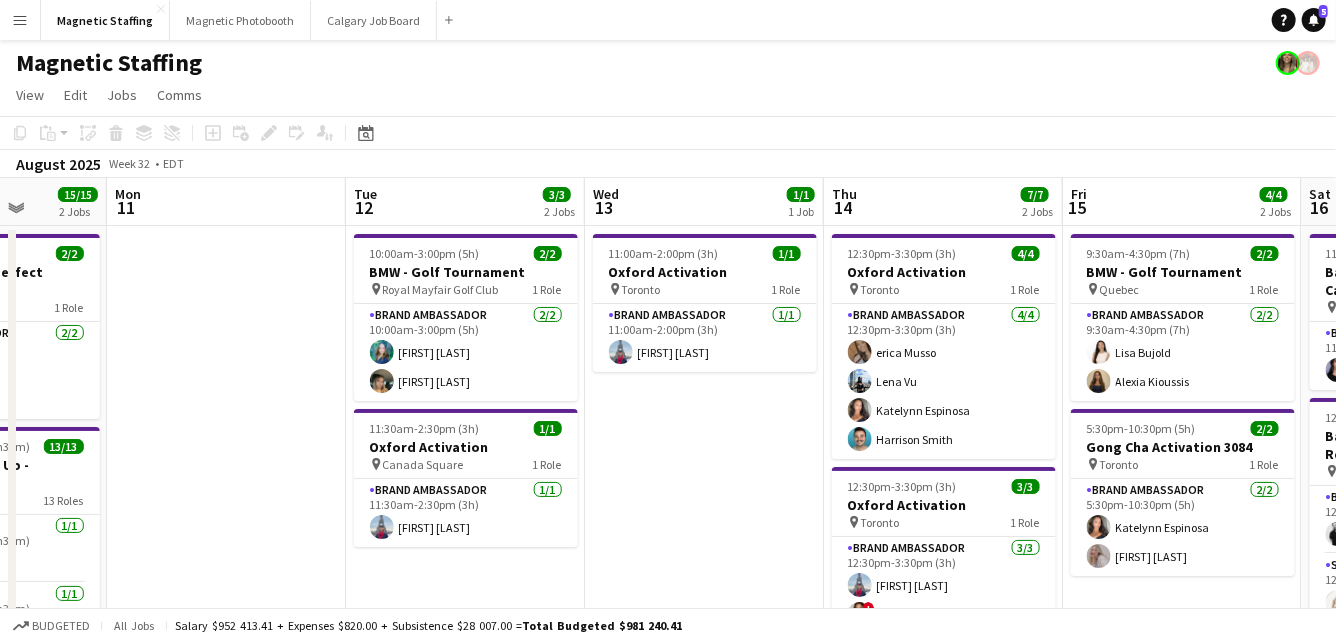 scroll, scrollTop: 0, scrollLeft: 687, axis: horizontal 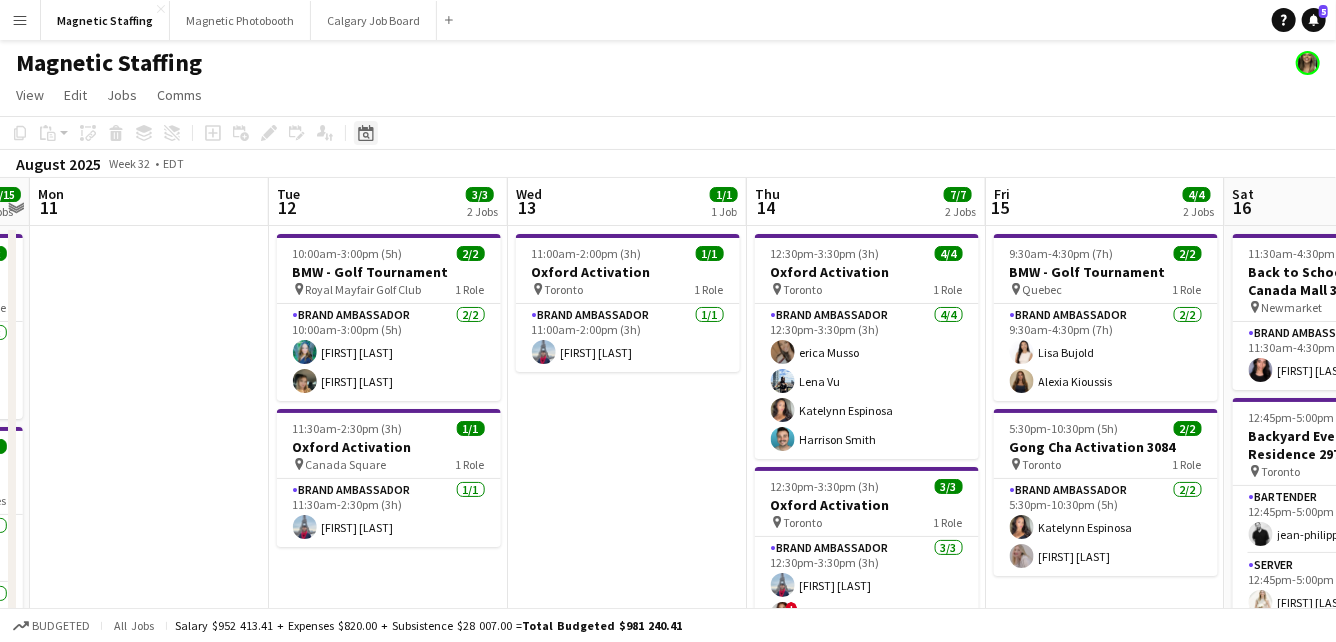 click 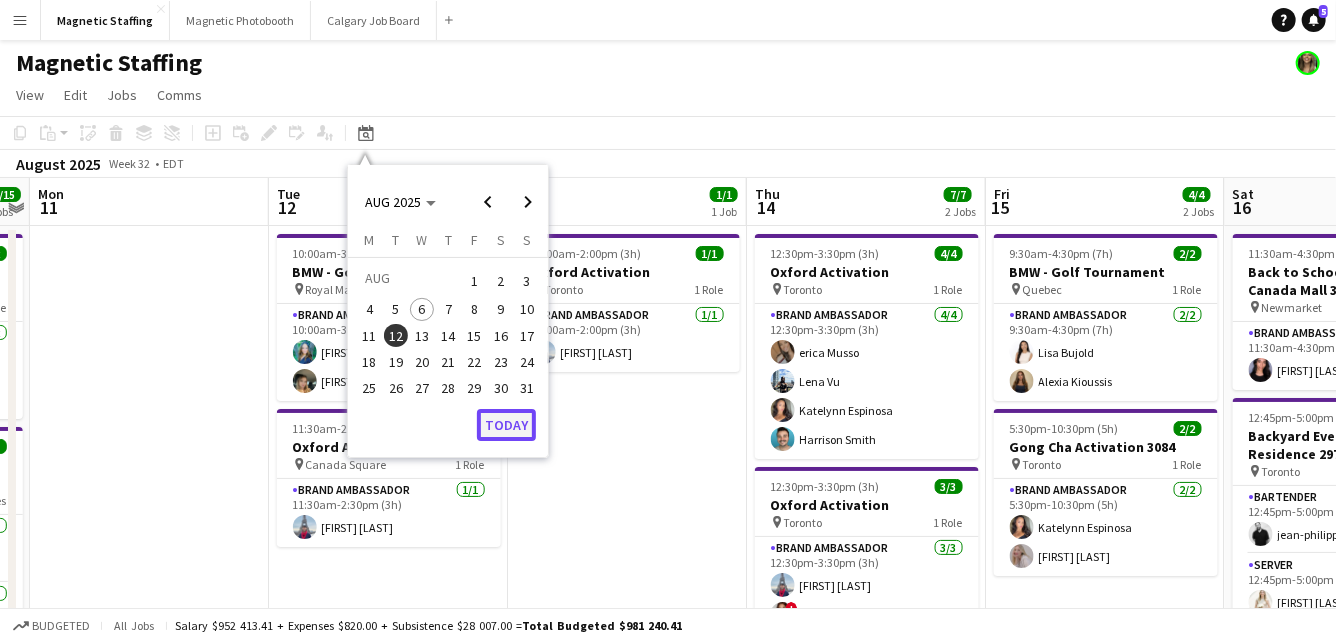 click on "Today" at bounding box center [506, 425] 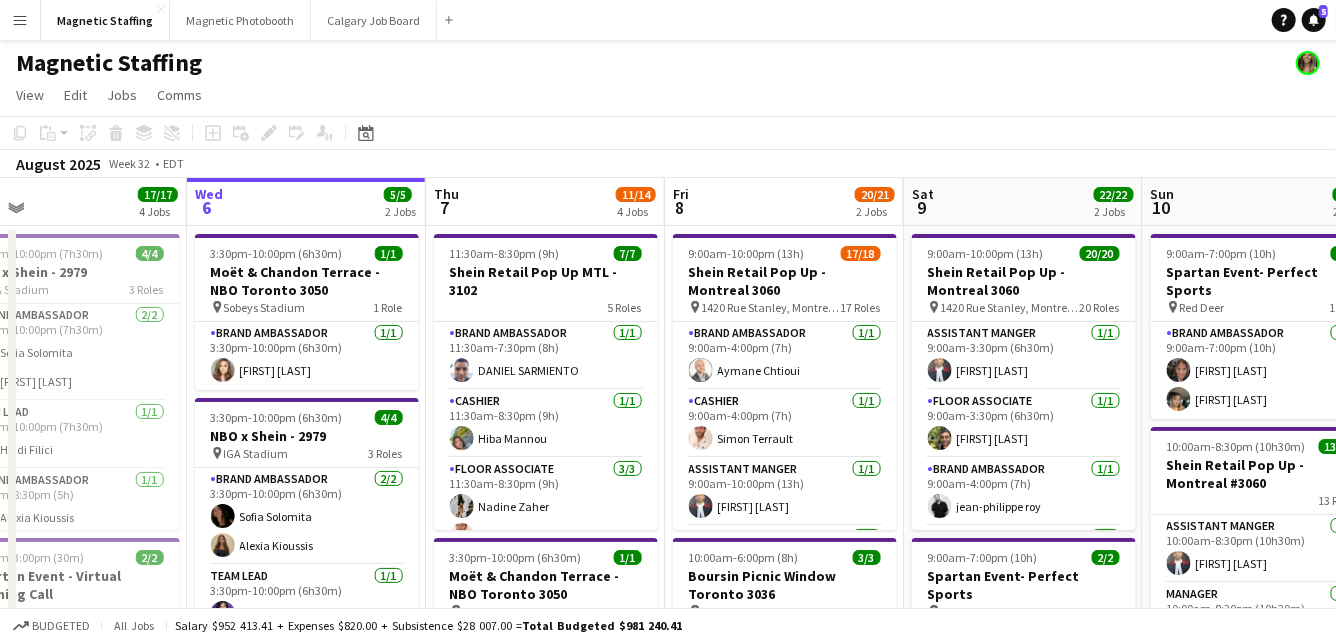 scroll, scrollTop: 0, scrollLeft: 709, axis: horizontal 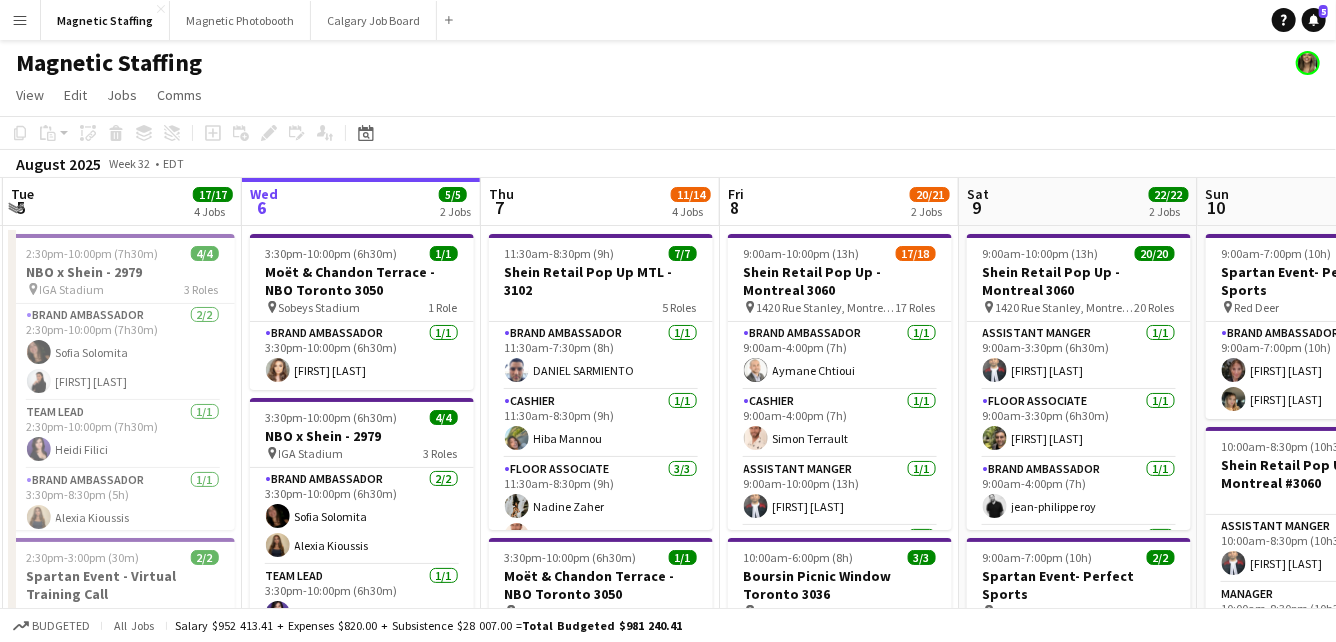drag, startPoint x: 873, startPoint y: 376, endPoint x: 613, endPoint y: 377, distance: 260.00192 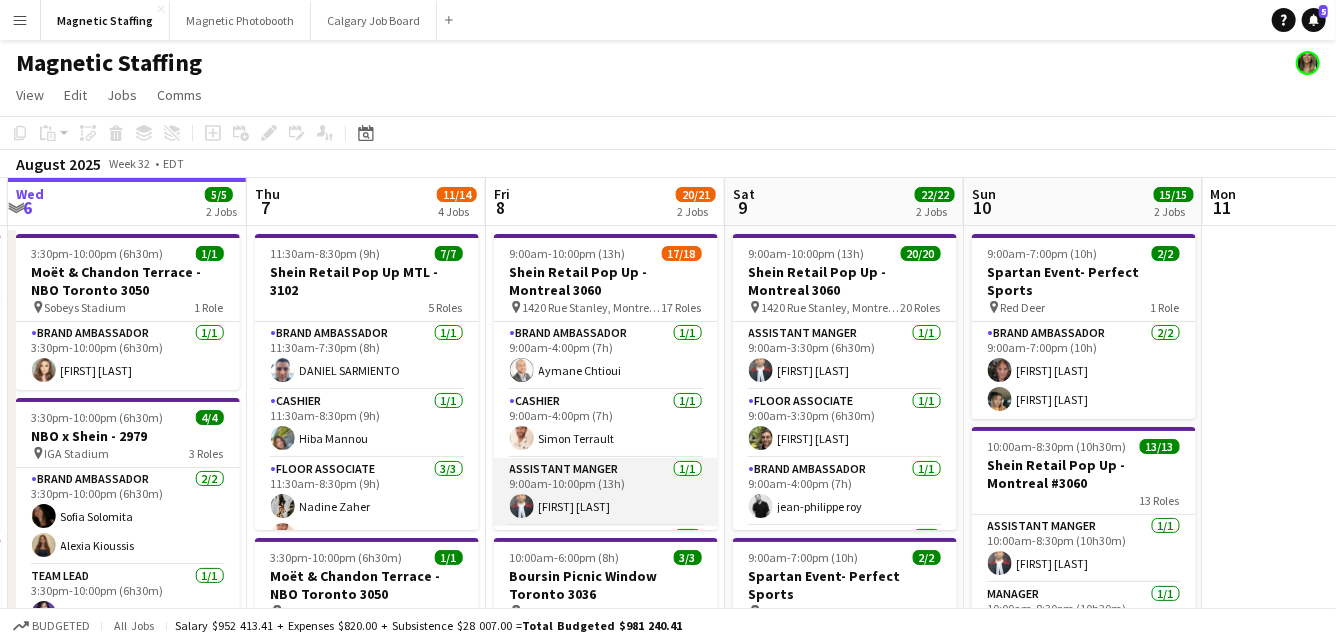 scroll, scrollTop: 976, scrollLeft: 0, axis: vertical 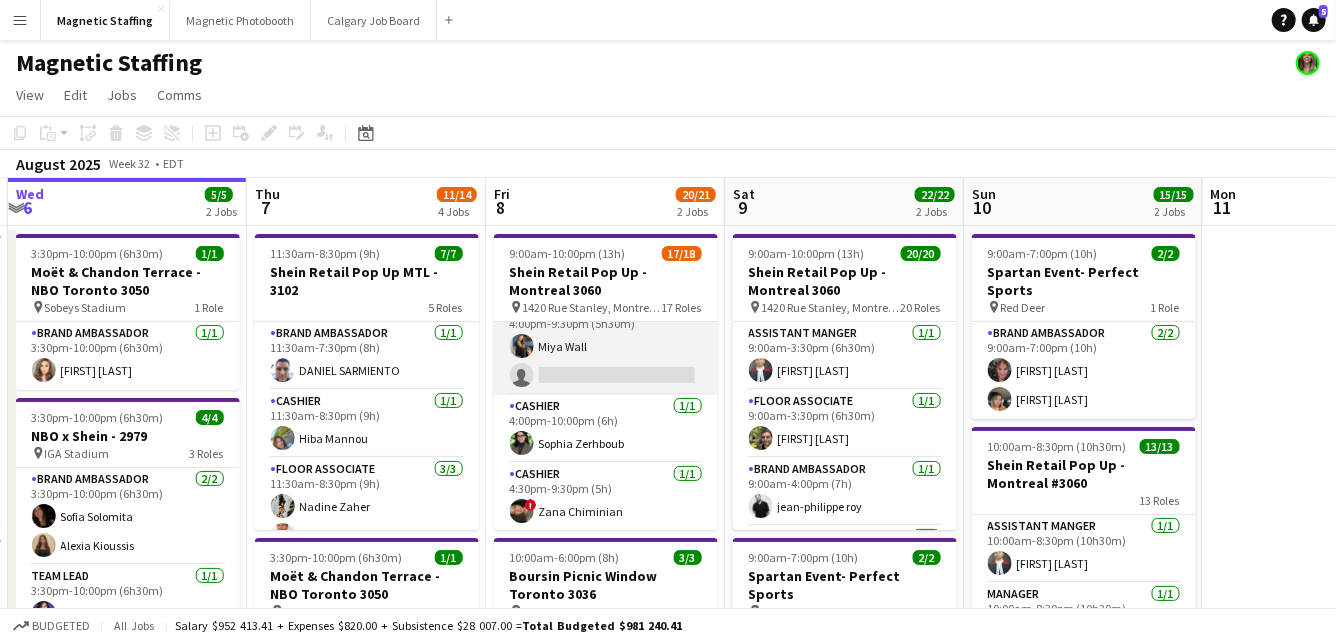 click on "Floor Associate 4A 1/2 4:00pm-9:30pm (5h30m) [FIRST] [LAST] pin single-neutral-actions" at bounding box center [606, 346] 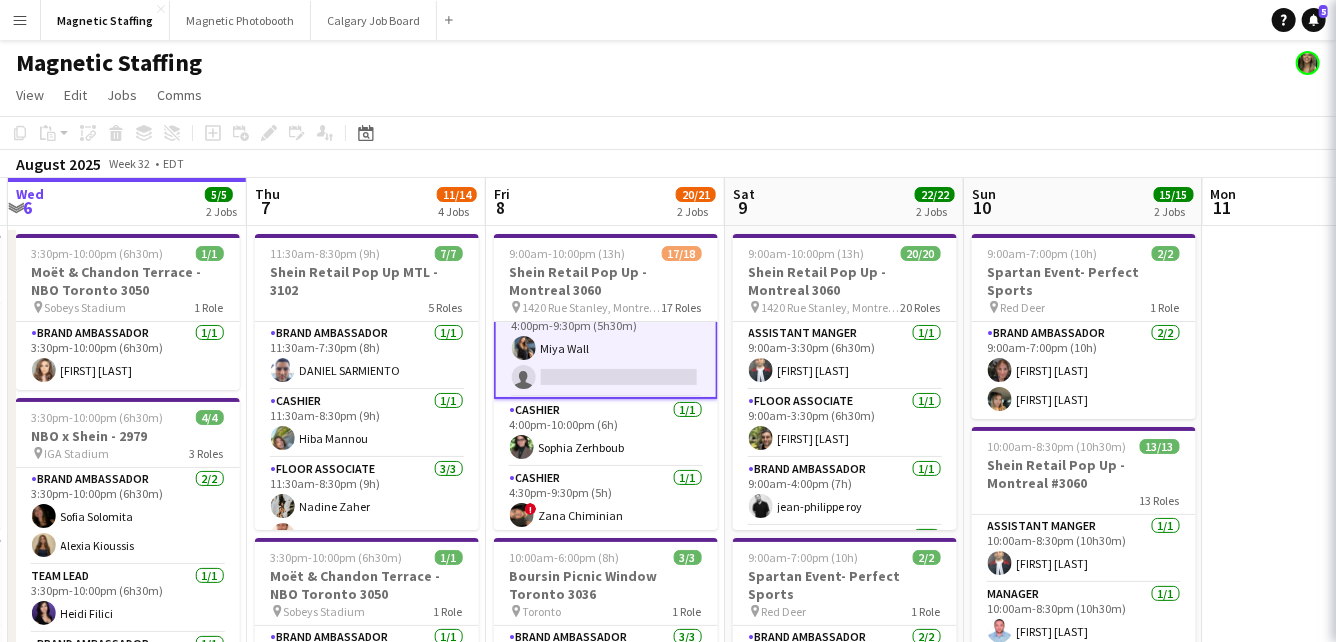scroll, scrollTop: 978, scrollLeft: 0, axis: vertical 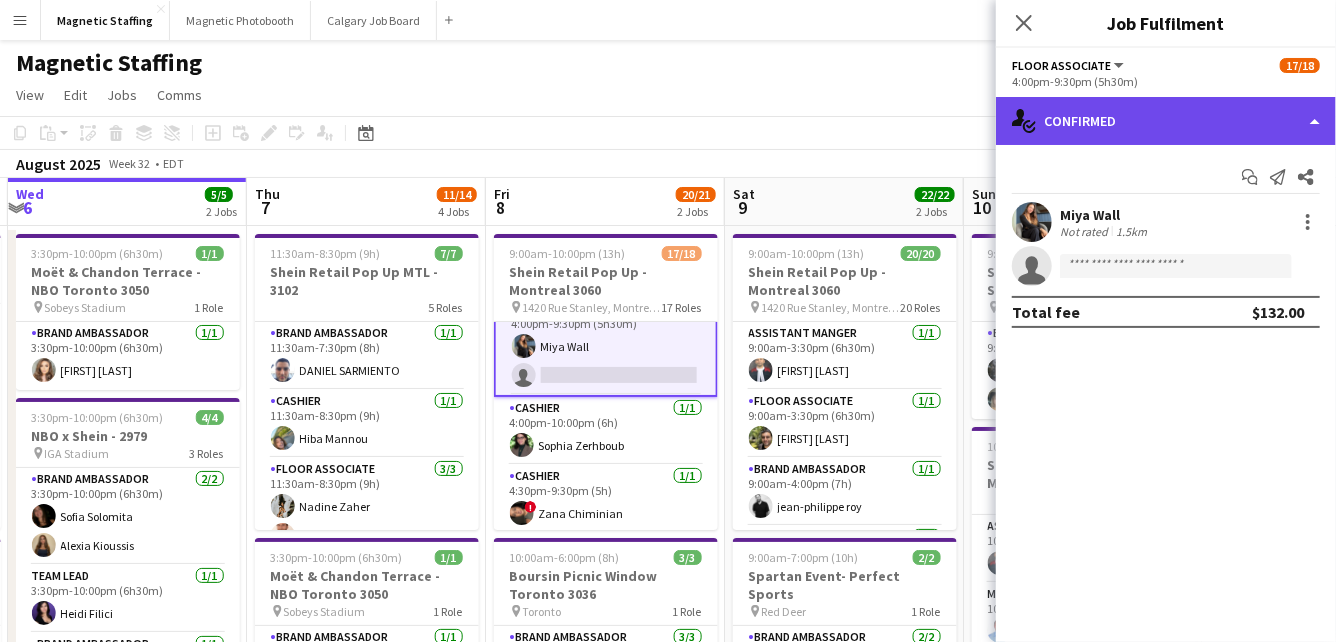 click on "single-neutral-actions-check-2
Confirmed" 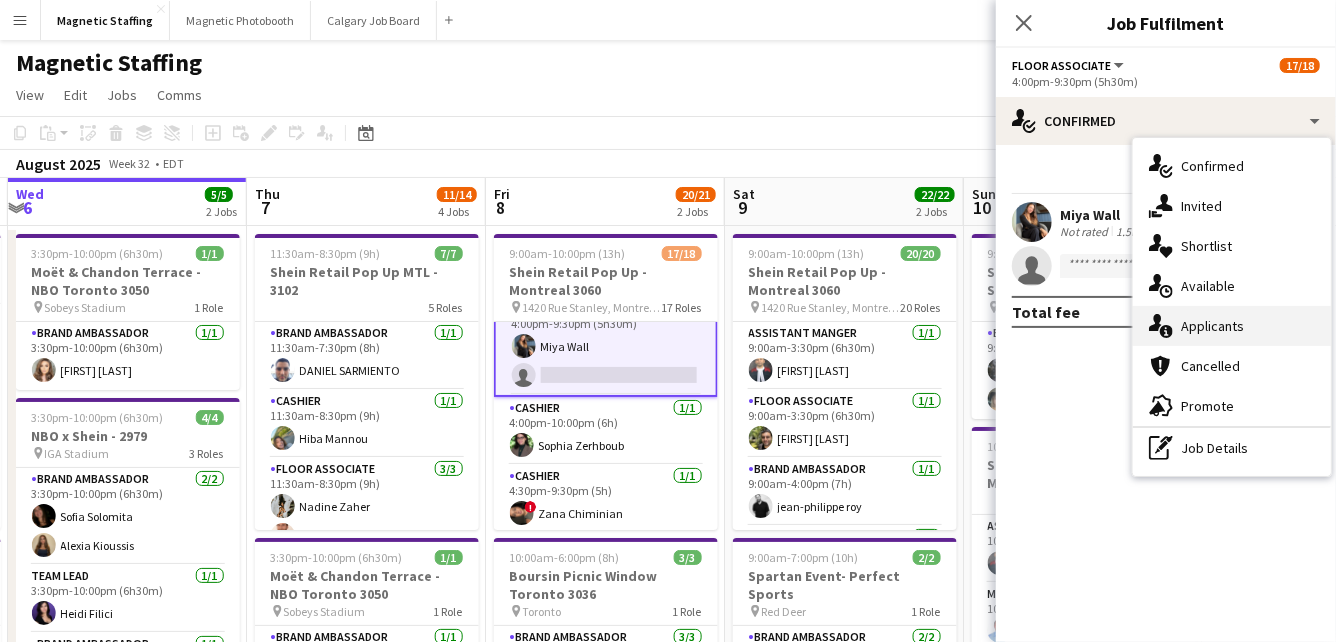 click on "single-neutral-actions-information
Applicants" at bounding box center (1232, 326) 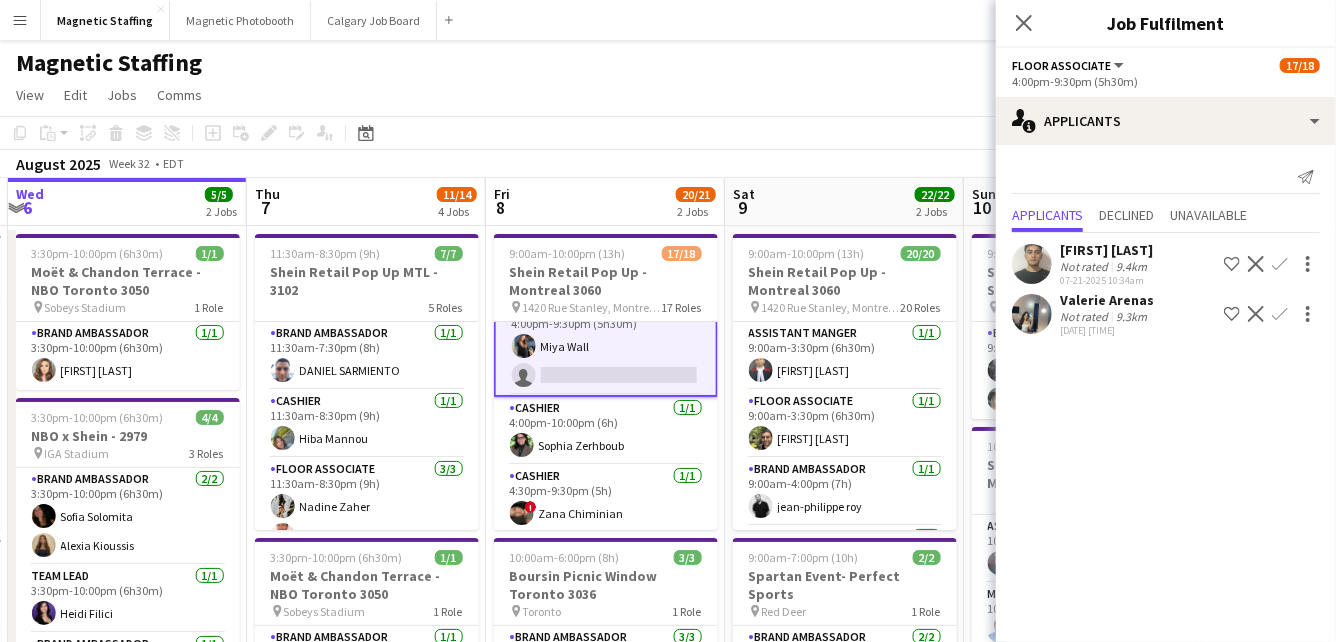 click on "Decline" at bounding box center (1256, 314) 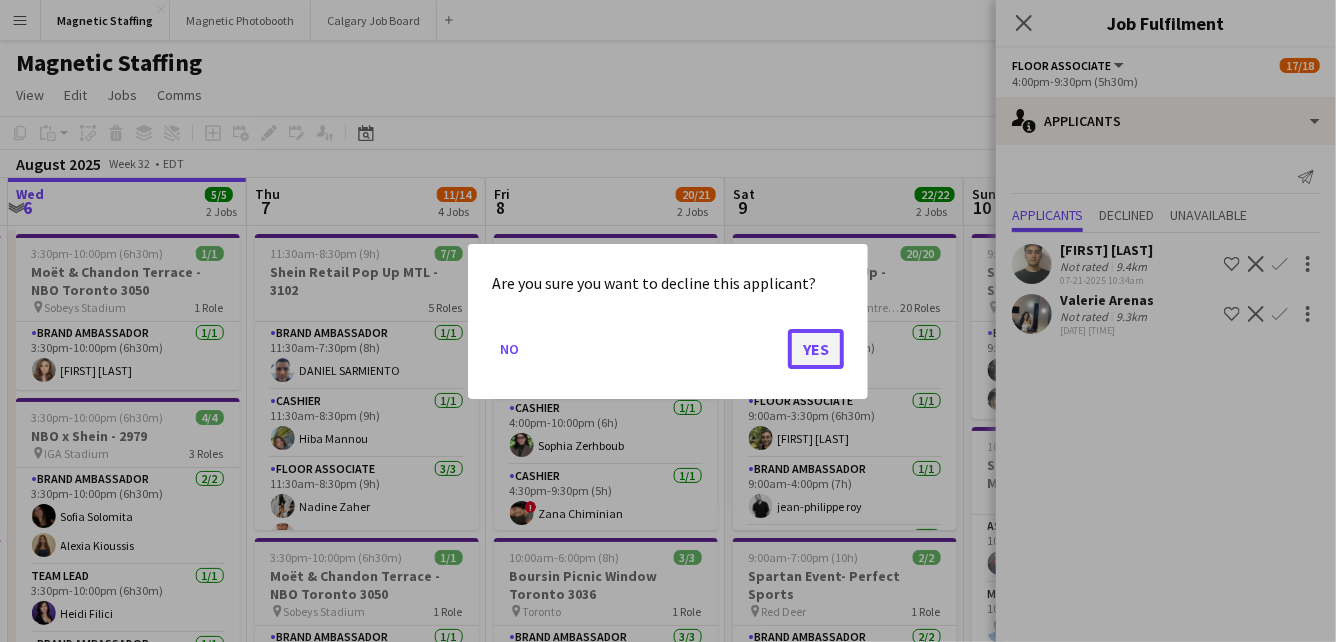click on "Yes" 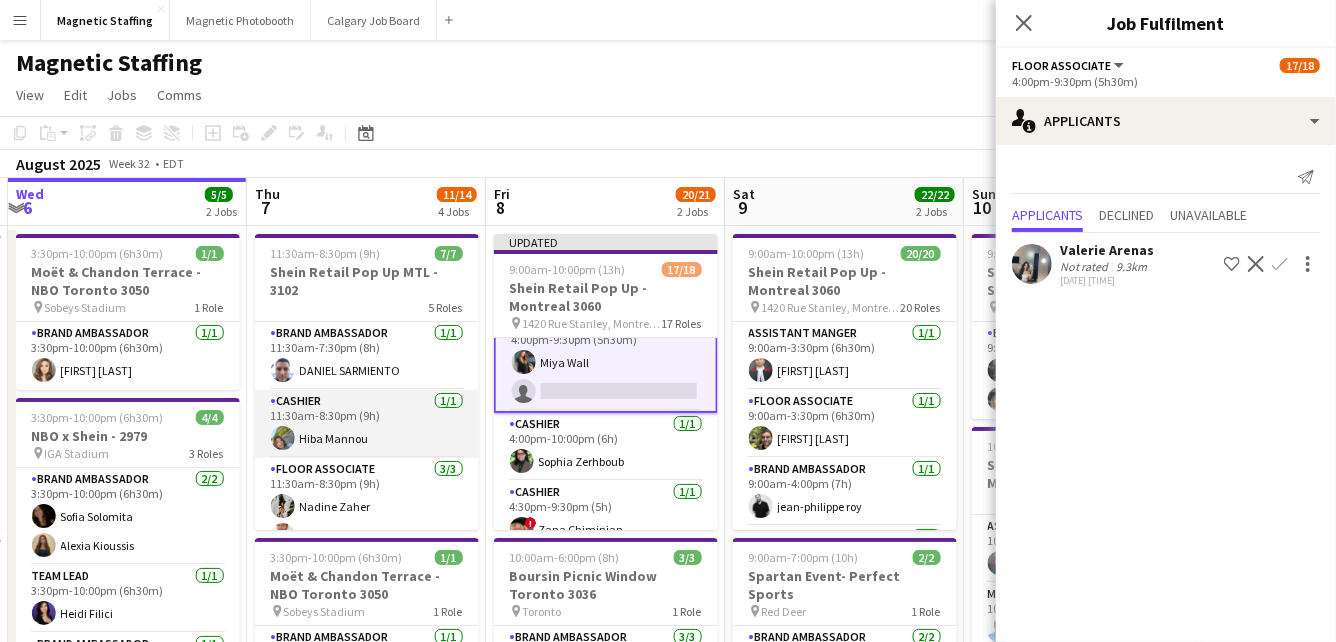 scroll, scrollTop: 171, scrollLeft: 0, axis: vertical 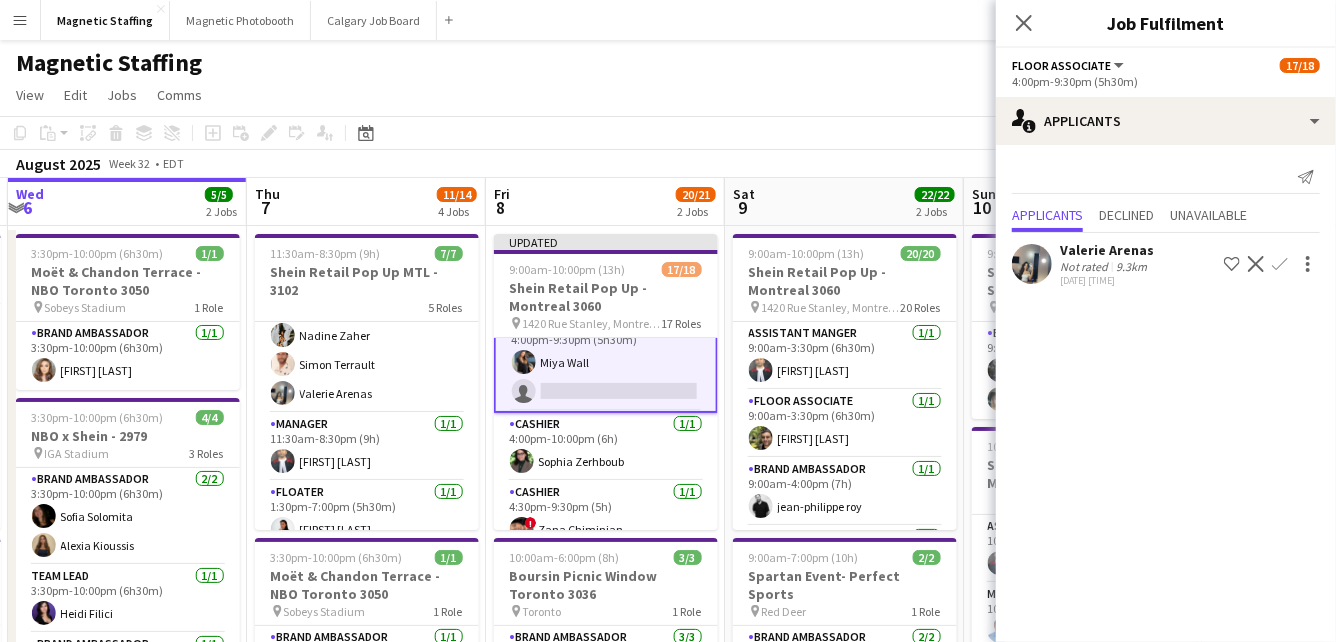 click on "View  Day view expanded Day view collapsed Month view Date picker Jump to today Expand Linked Jobs Collapse Linked Jobs  Edit  Copy
Command
C  Paste  Without Crew
Command
V With Crew
Command
Shift
V Paste as linked job  Group  Group Ungroup  Jobs  New Job Edit Job Delete Job New Linked Job Edit Linked Jobs Job fulfilment Promote Role Copy Role URL  Comms  Notify confirmed crew Create chat" 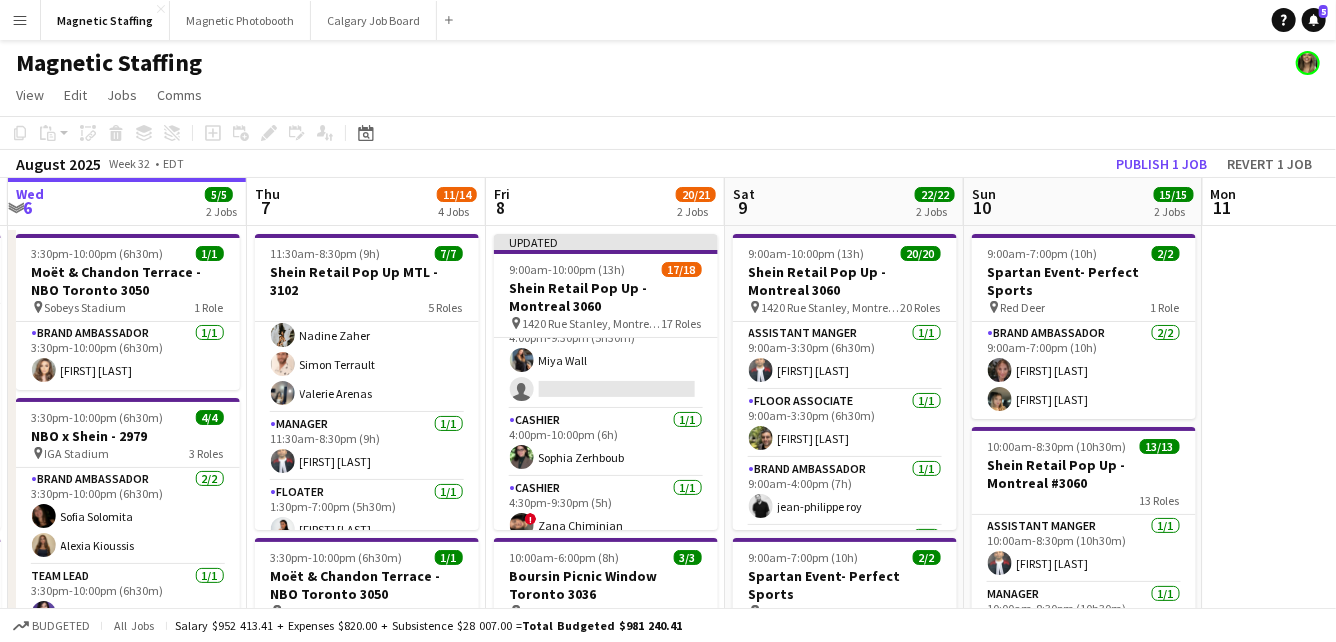 scroll, scrollTop: 976, scrollLeft: 0, axis: vertical 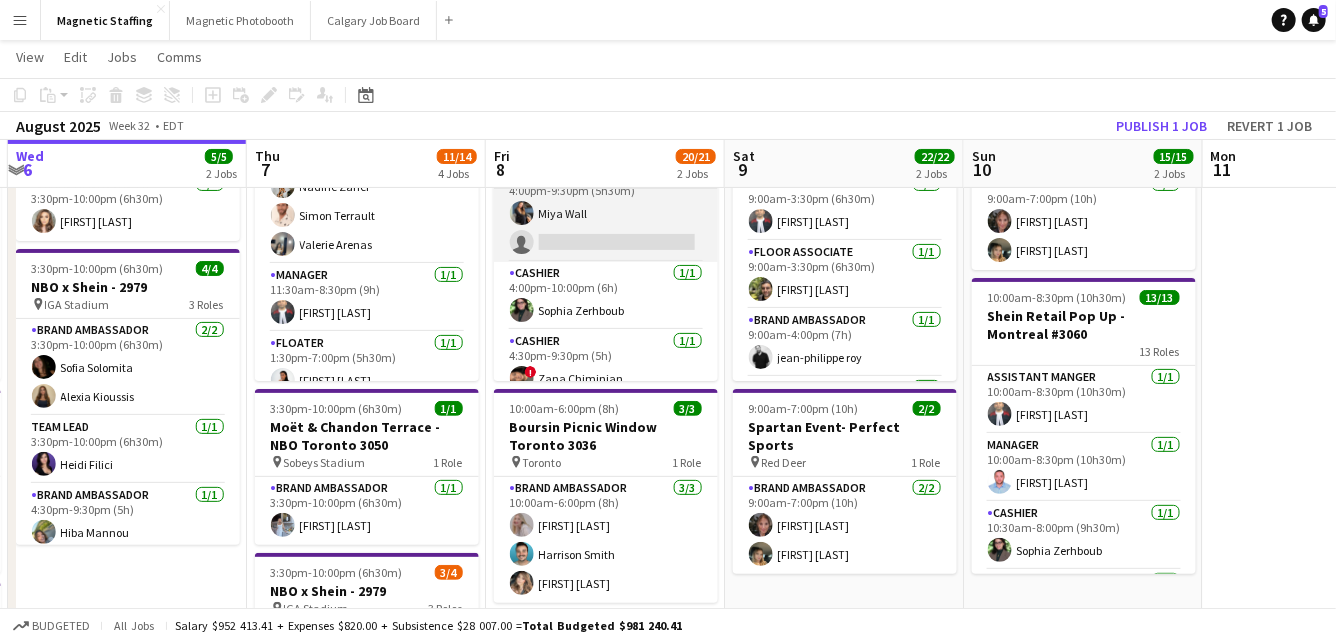 click on "Floor Associate   3A   1/2   4:00pm-9:30pm (5h30m)
Miya Wall
single-neutral-actions" at bounding box center [606, 213] 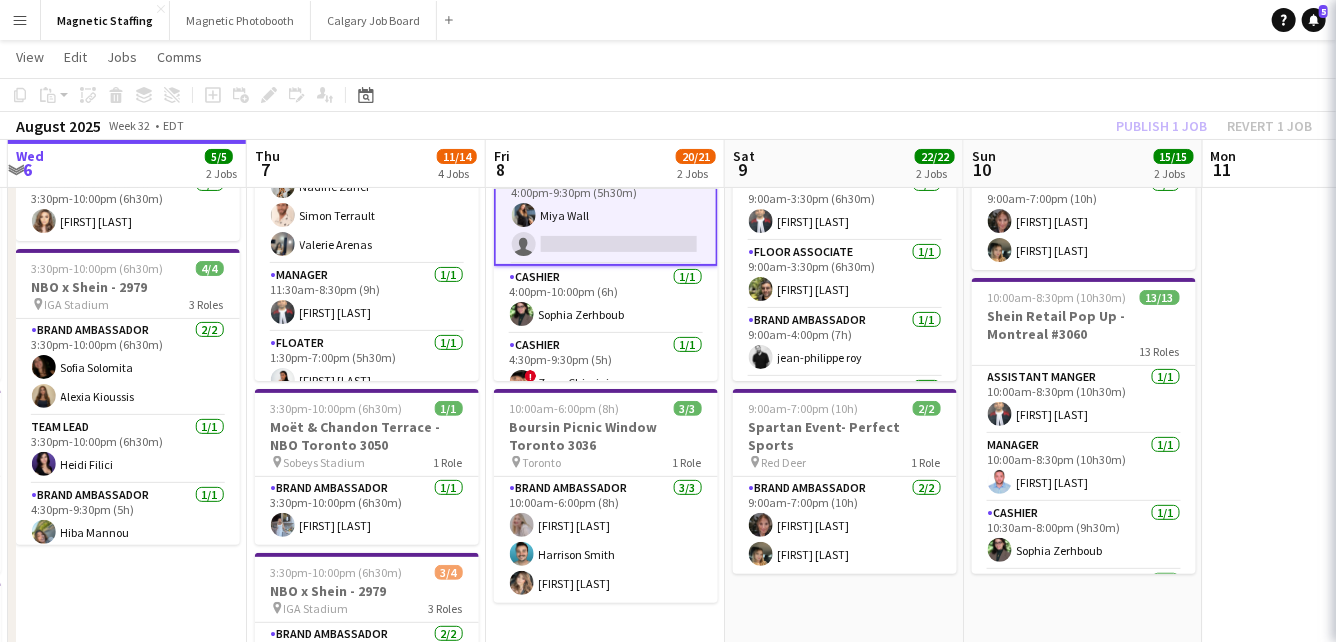 scroll, scrollTop: 978, scrollLeft: 0, axis: vertical 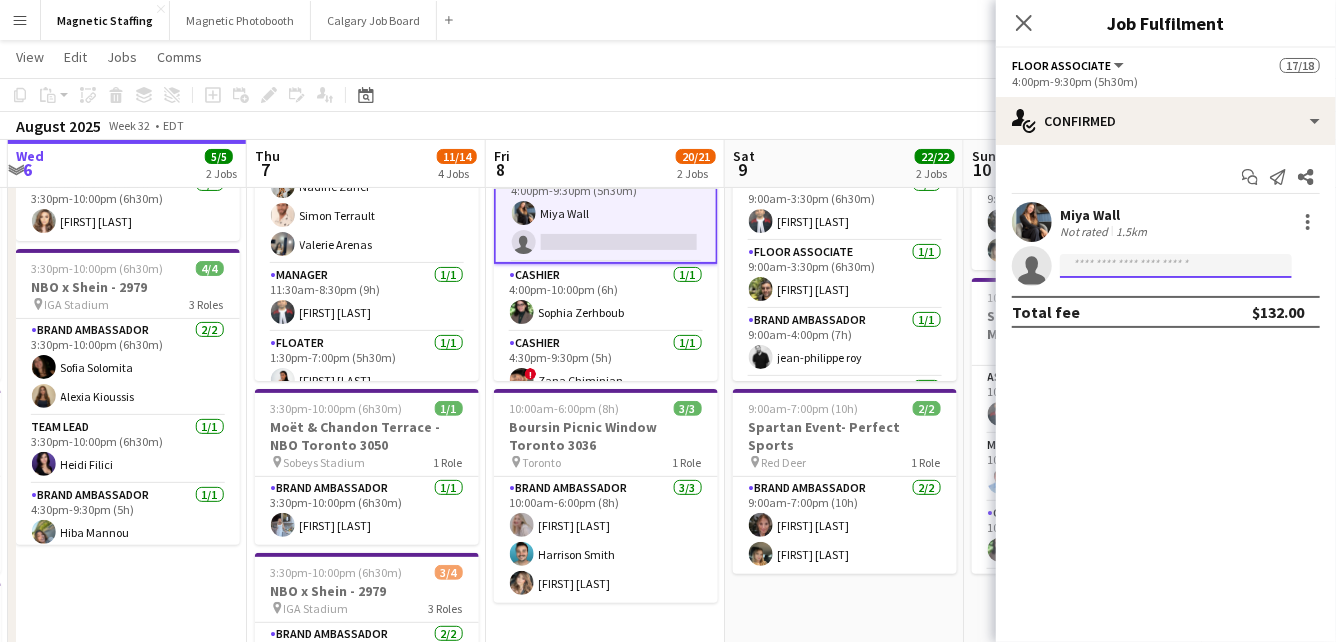 click 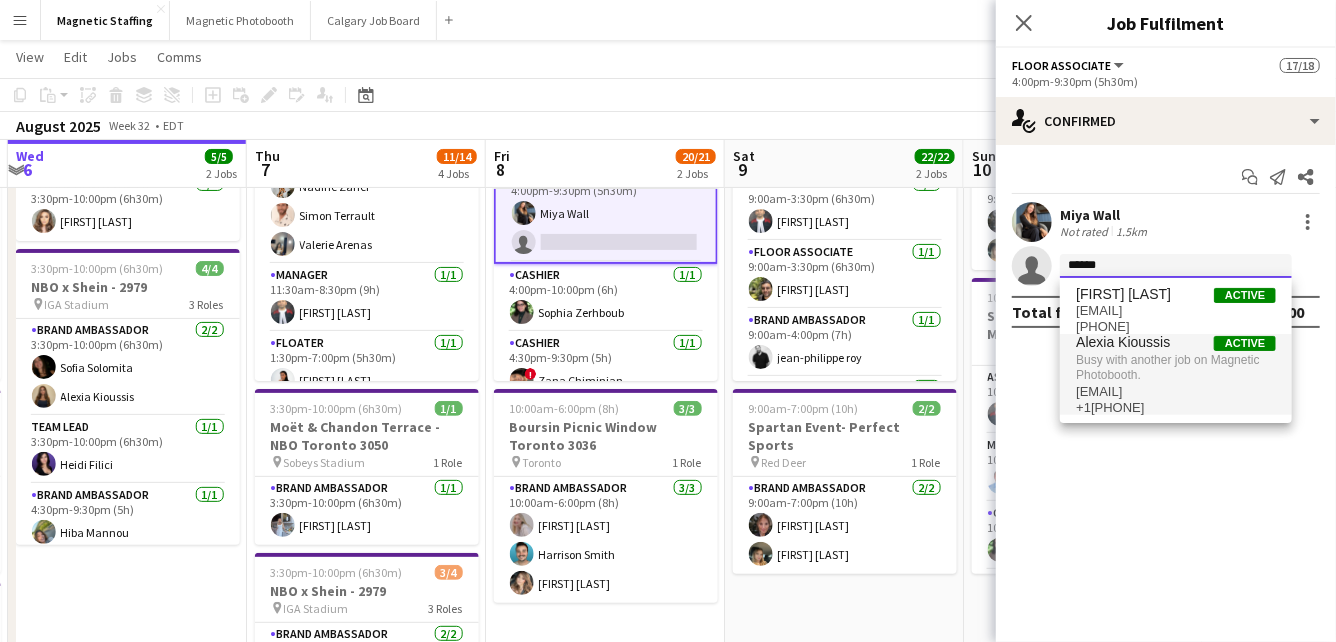 type on "******" 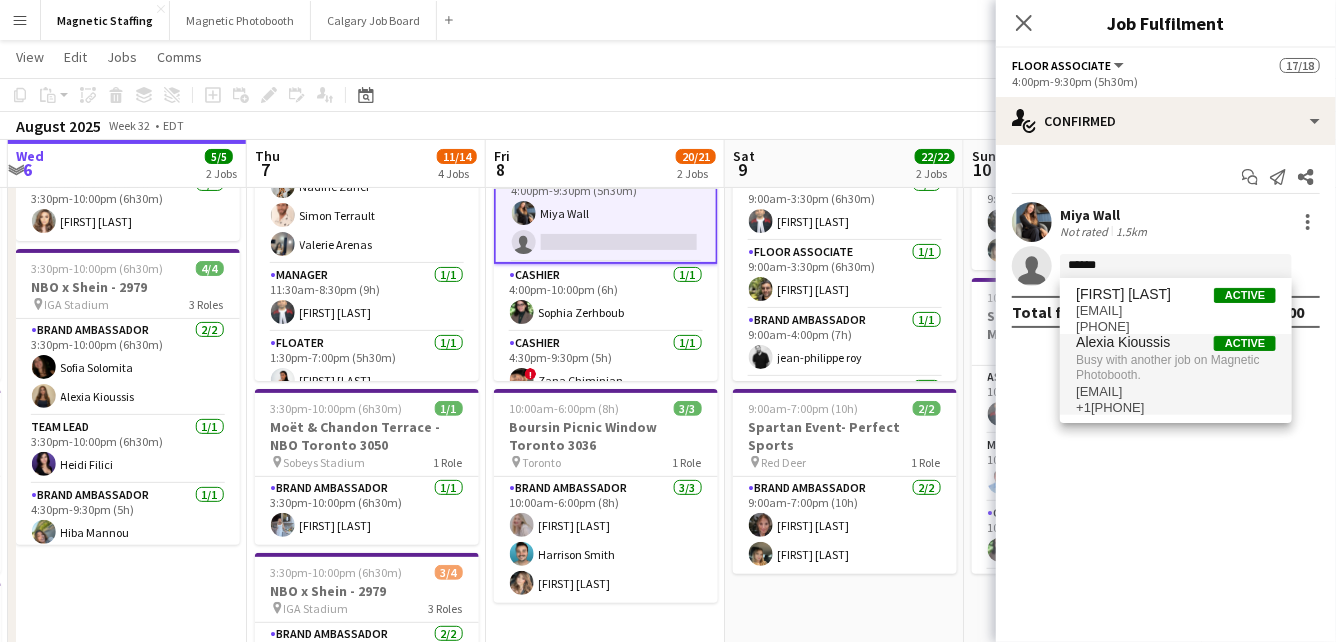 click on "Busy with another job on Magnetic Photobooth." at bounding box center [1176, 367] 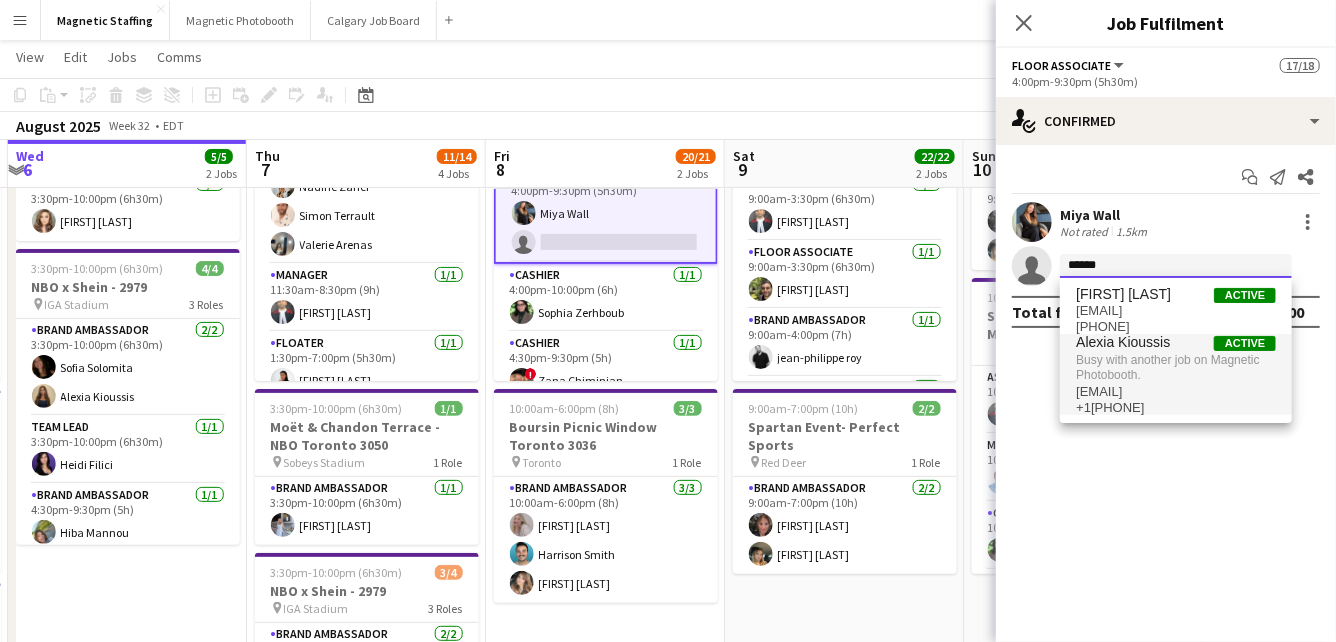 type 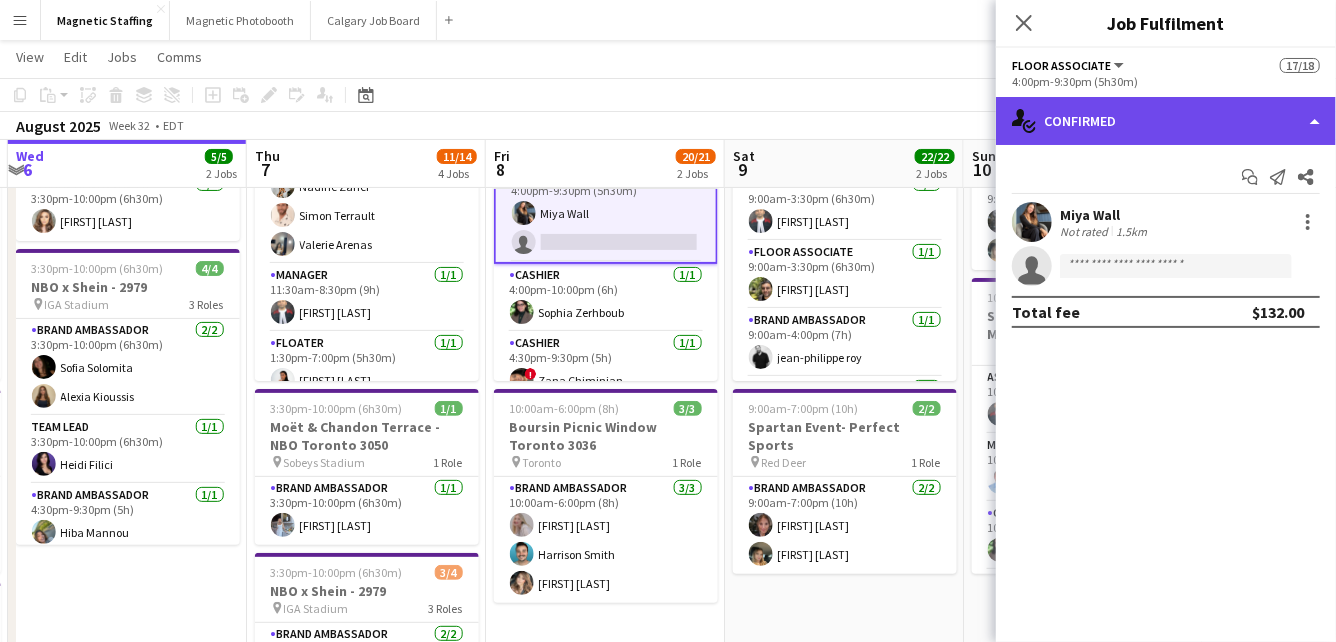click on "single-neutral-actions-check-2
Confirmed" 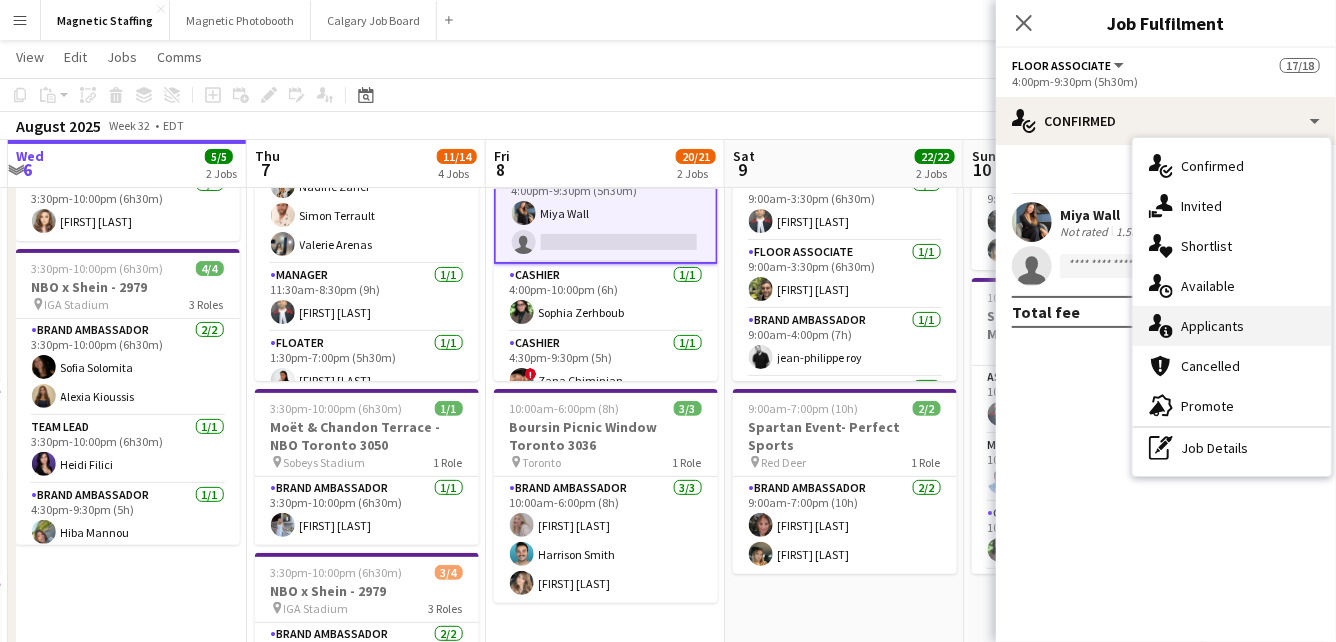 click on "single-neutral-actions-information
Applicants" at bounding box center [1232, 326] 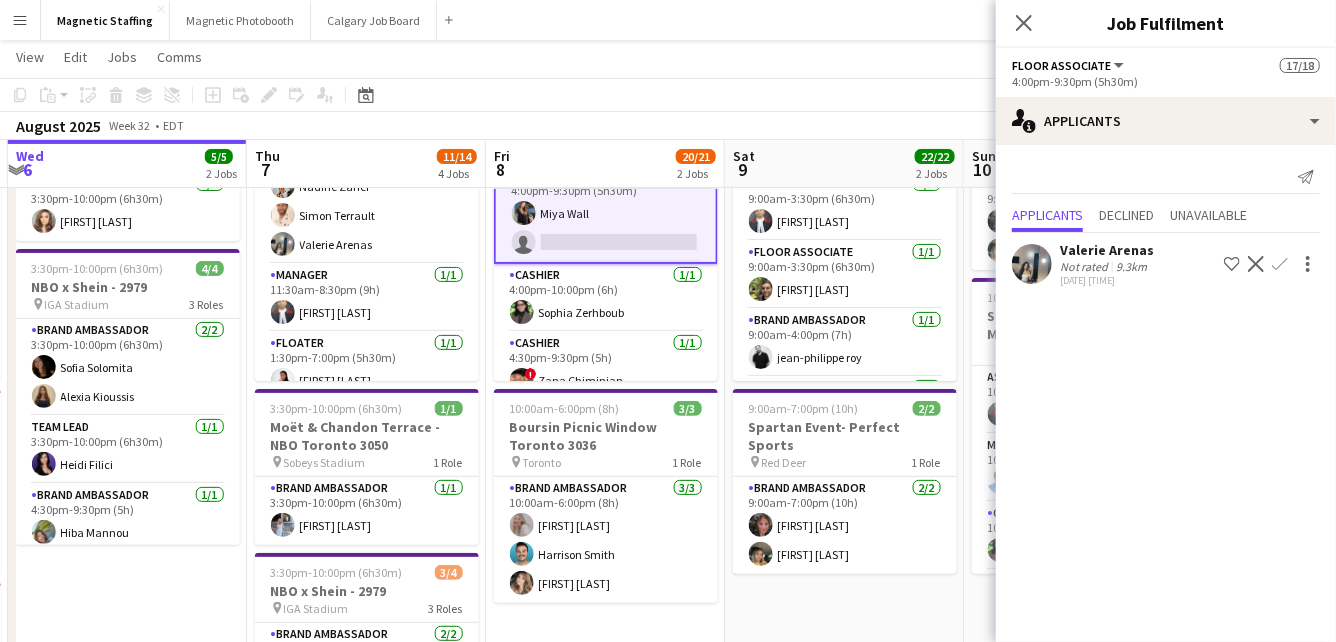 click on "Floor Associate   3A   1/2   4:00pm-9:30pm (5h30m)
Miya Wall
single-neutral-actions" at bounding box center (606, 213) 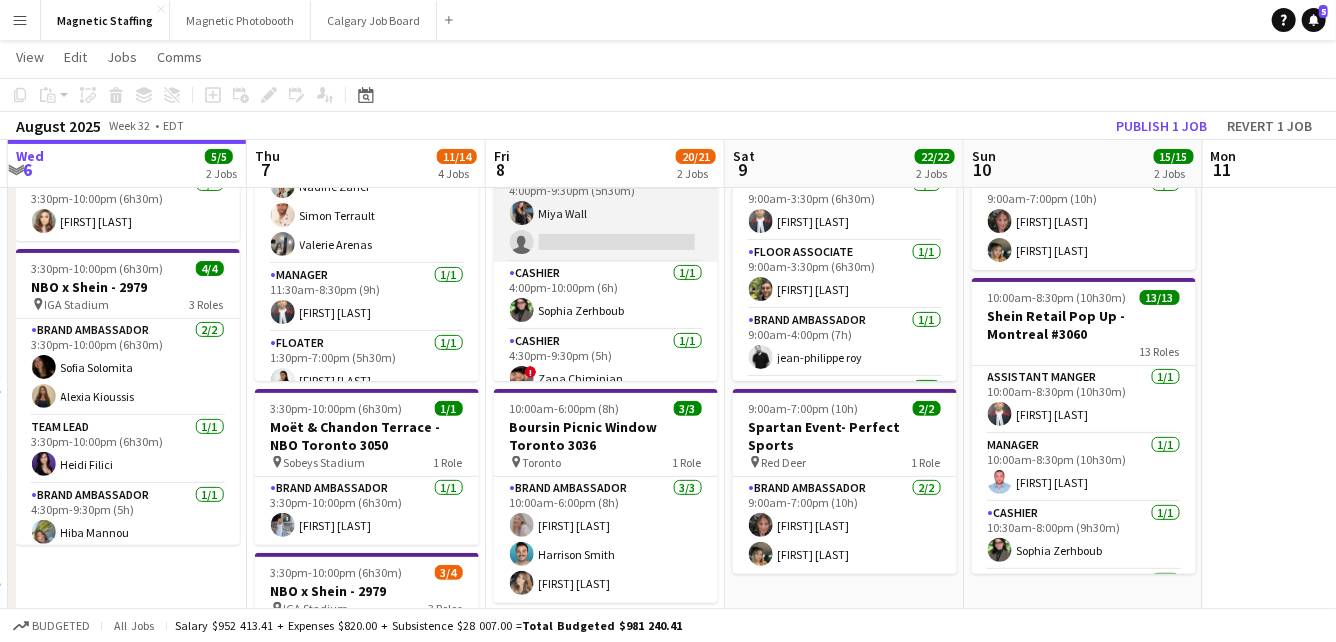 click on "Floor Associate   3A   1/2   4:00pm-9:30pm (5h30m)
Miya Wall
single-neutral-actions" at bounding box center [606, 213] 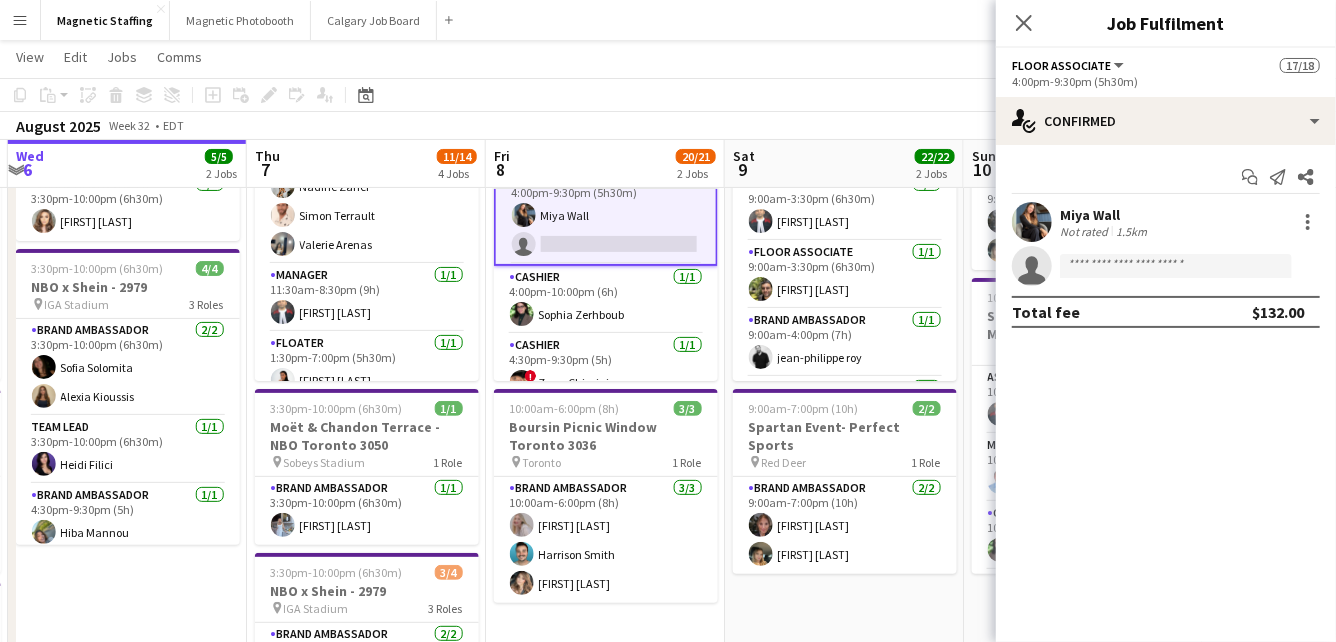 scroll, scrollTop: 978, scrollLeft: 0, axis: vertical 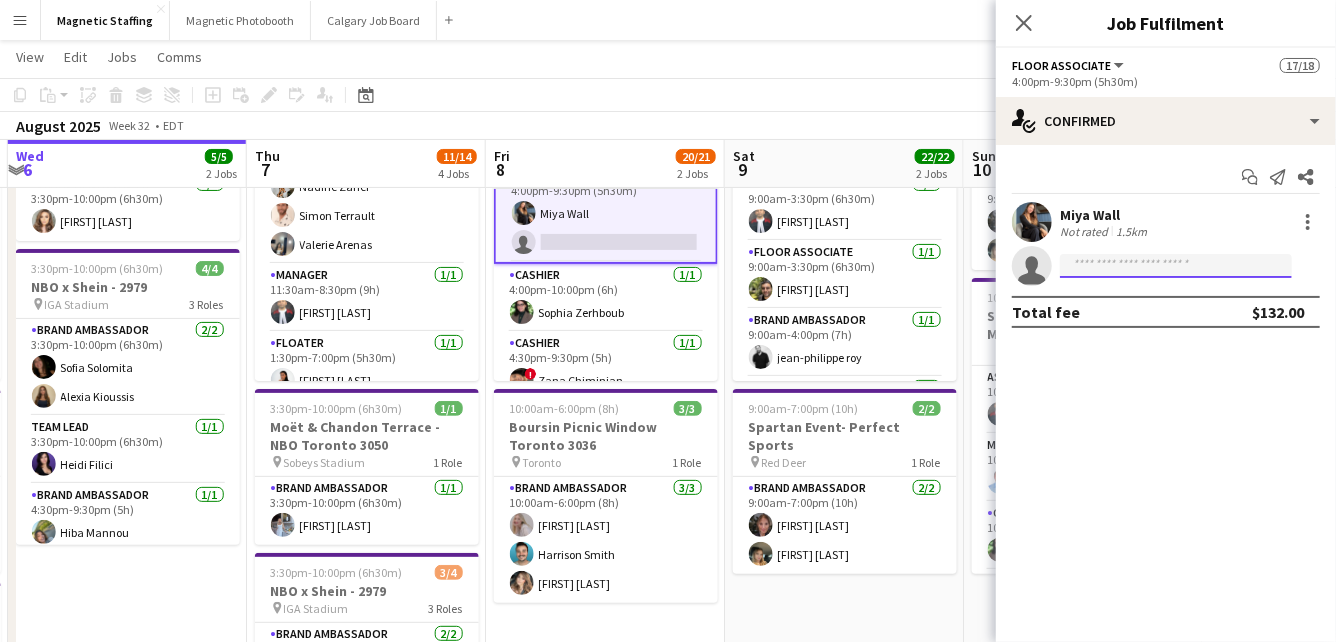 click 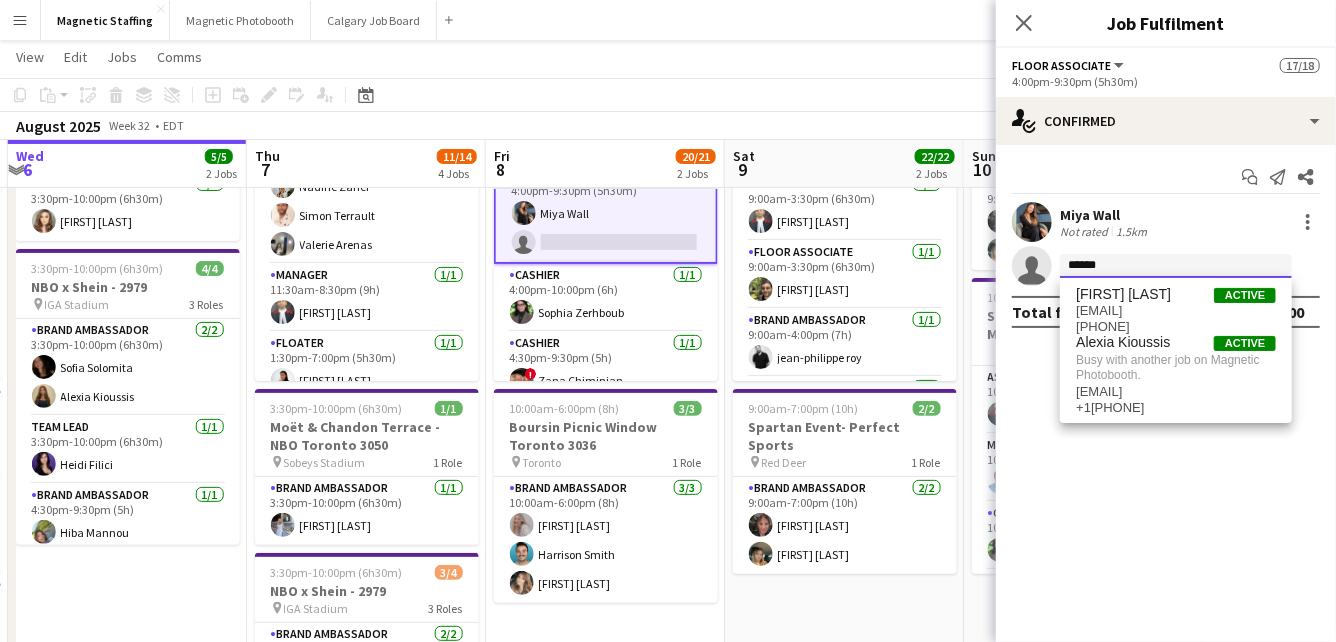 type on "******" 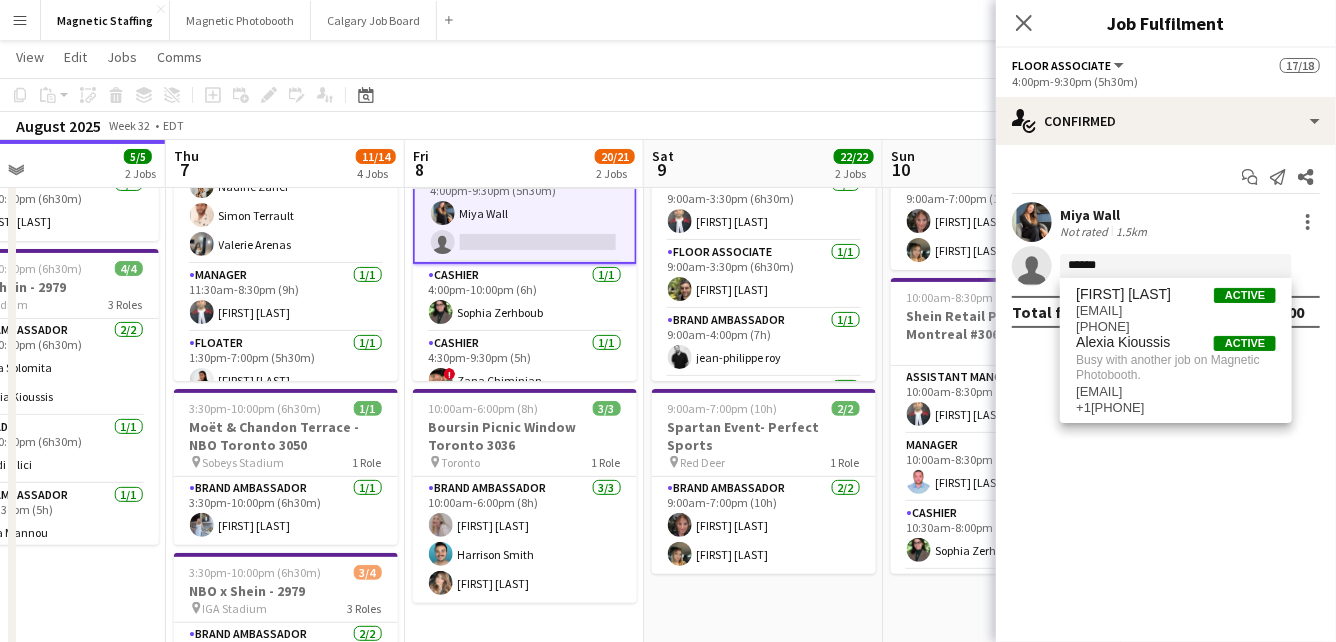drag, startPoint x: 355, startPoint y: 270, endPoint x: 271, endPoint y: 271, distance: 84.00595 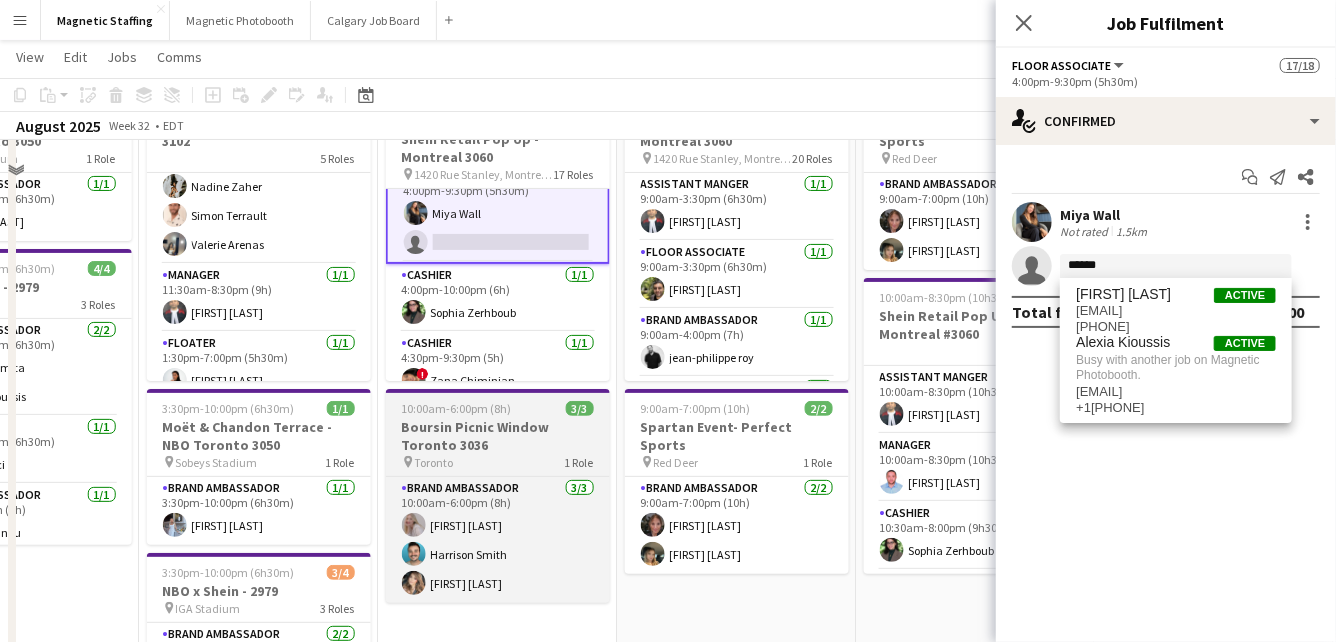 scroll, scrollTop: 0, scrollLeft: 0, axis: both 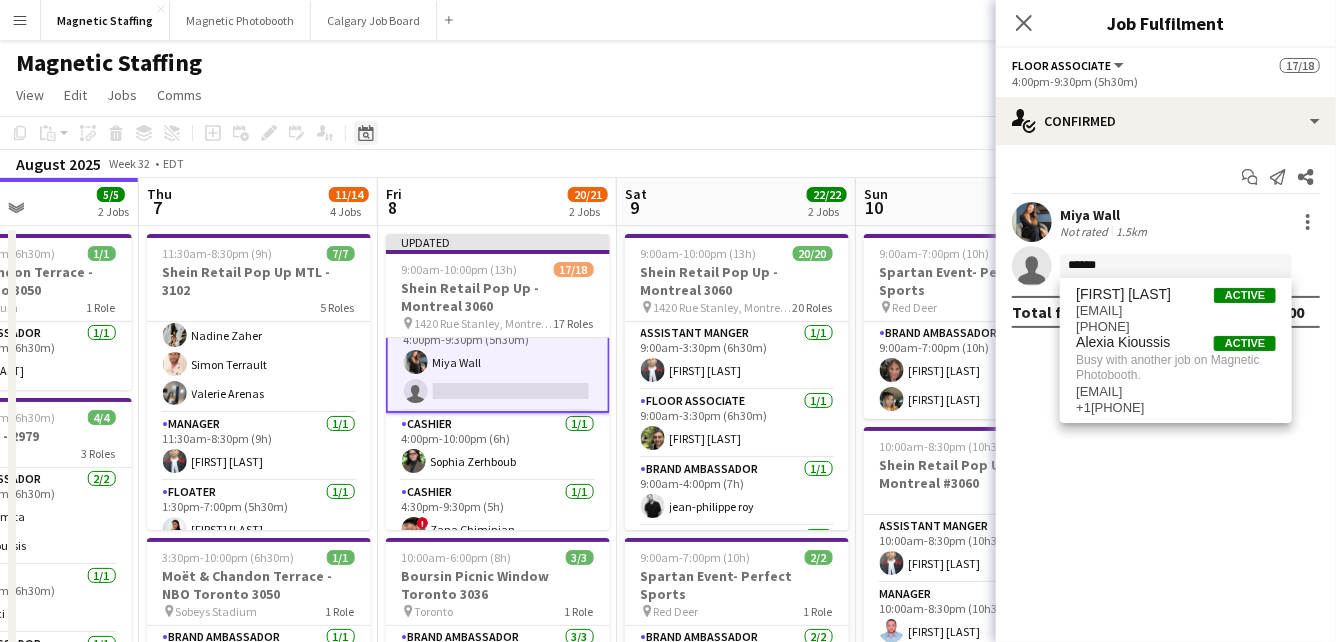 click on "Date picker" 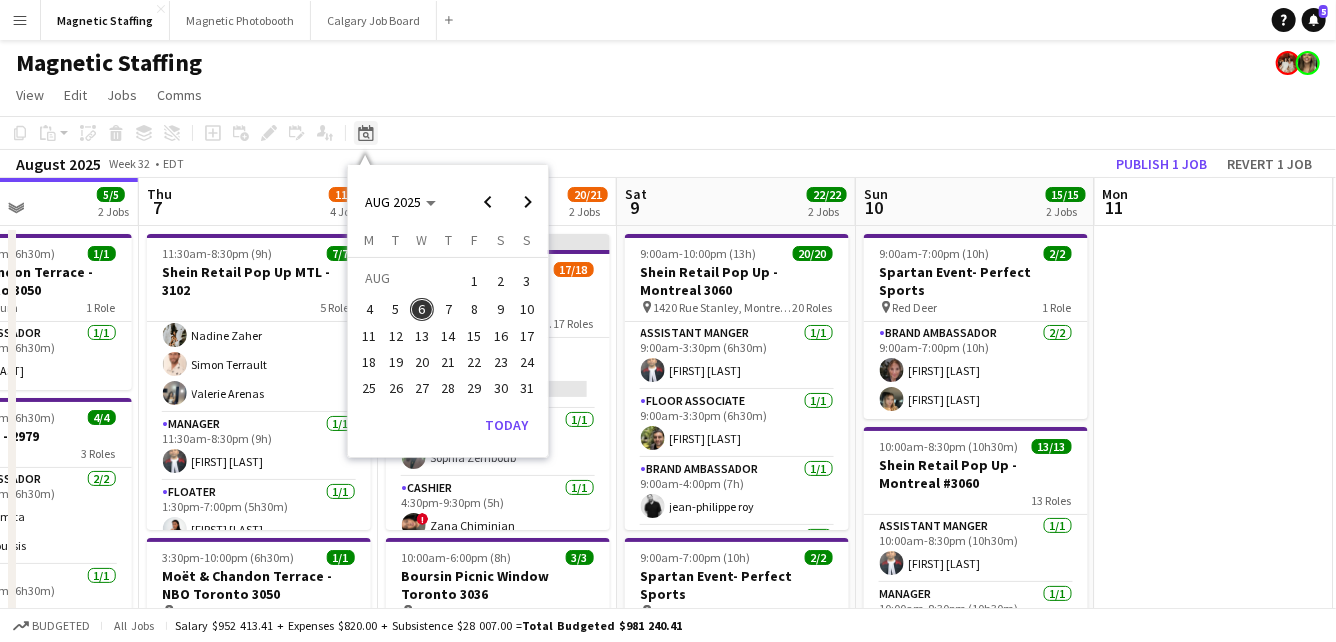 scroll, scrollTop: 976, scrollLeft: 0, axis: vertical 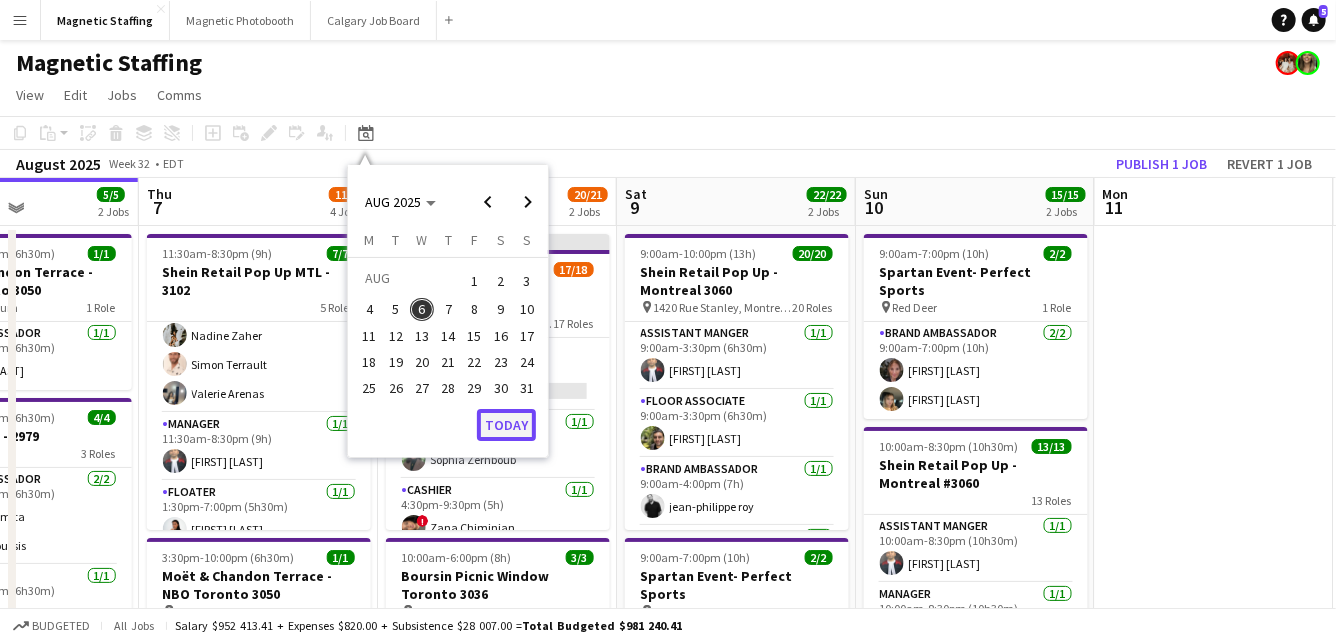 click on "Today" at bounding box center [506, 425] 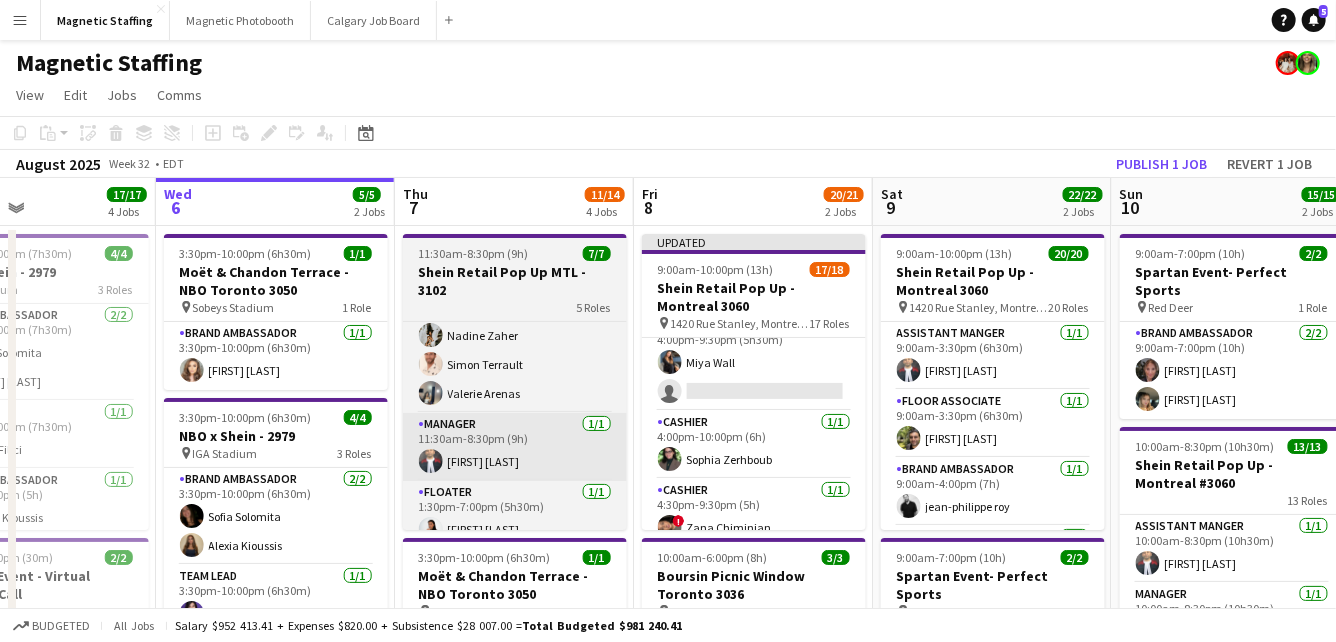 drag, startPoint x: 644, startPoint y: 422, endPoint x: 469, endPoint y: 425, distance: 175.02571 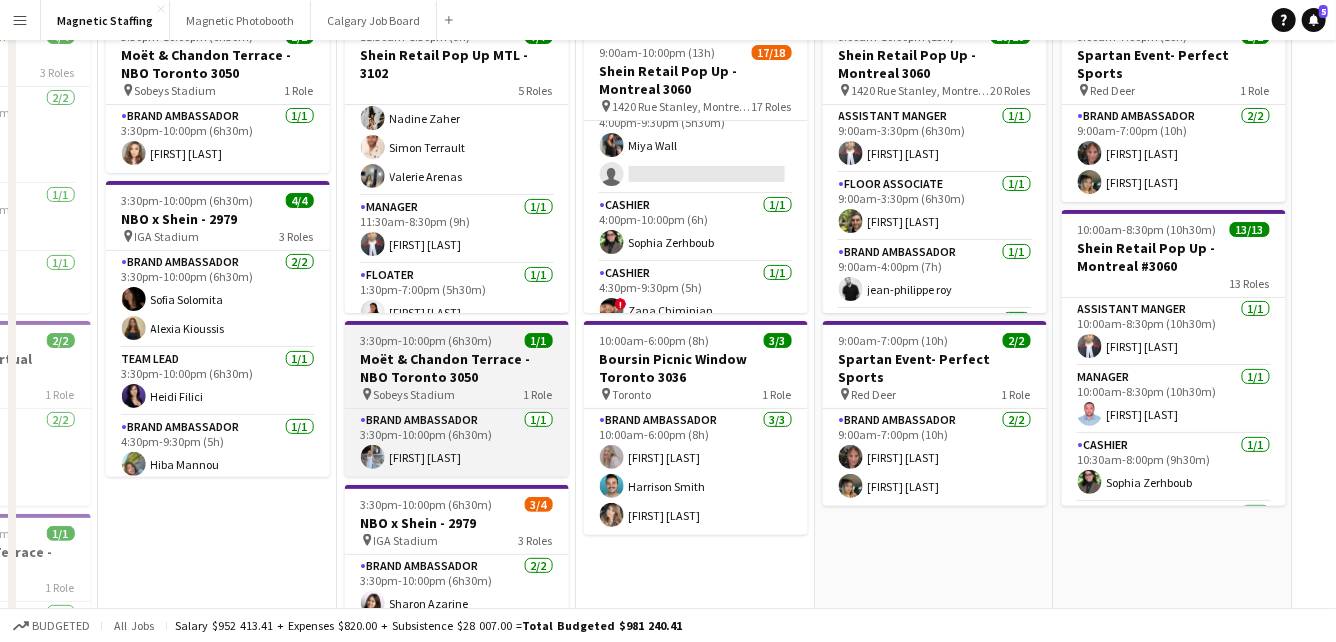 scroll, scrollTop: 567, scrollLeft: 0, axis: vertical 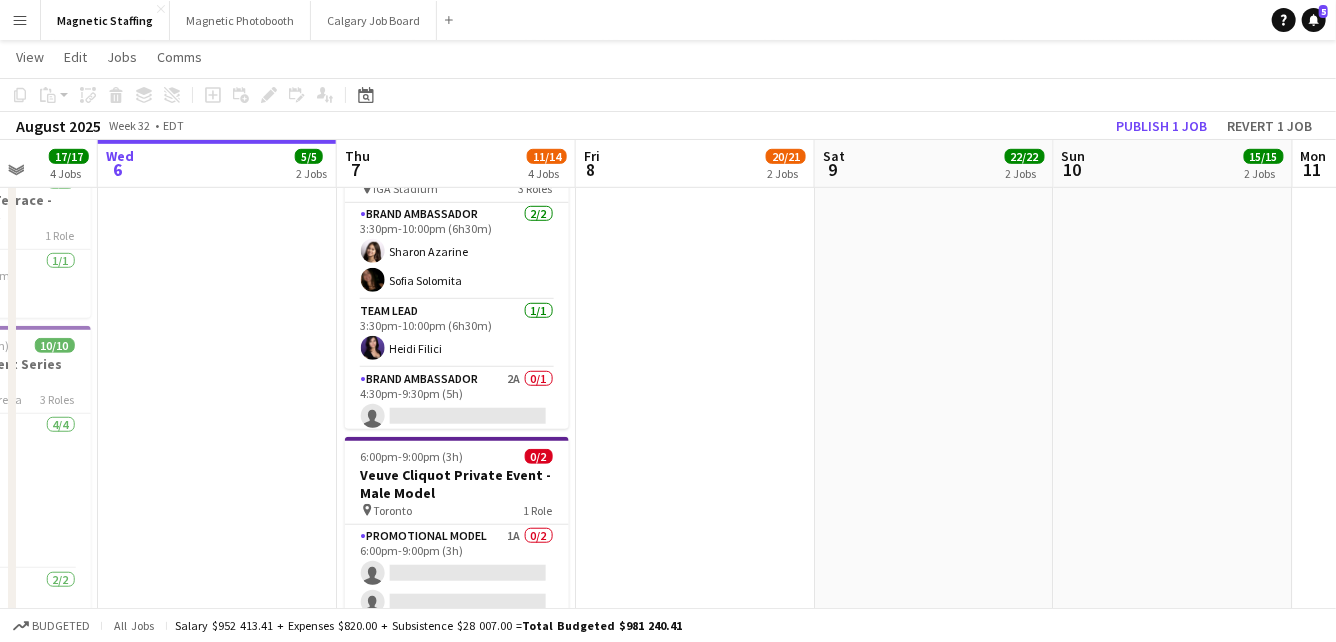 click on "Promotional Model   1A   0/2   6:00pm-9:00pm (3h)
single-neutral-actions
single-neutral-actions" at bounding box center [457, 573] 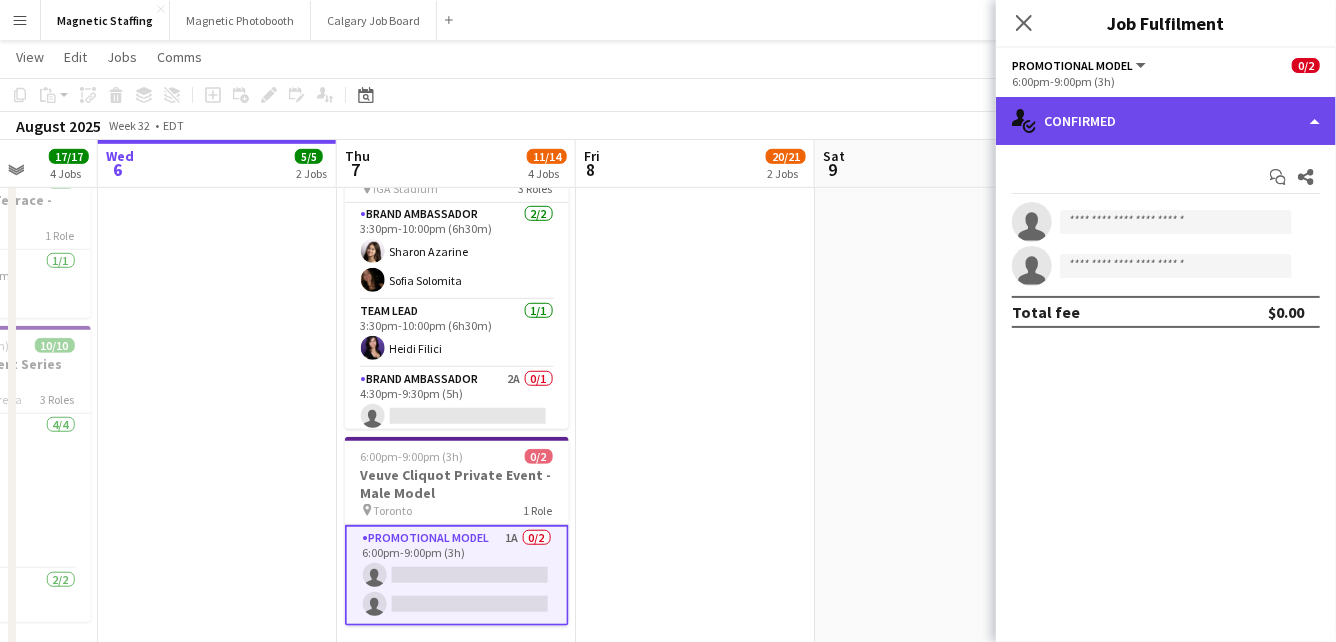 click on "single-neutral-actions-check-2
Confirmed" 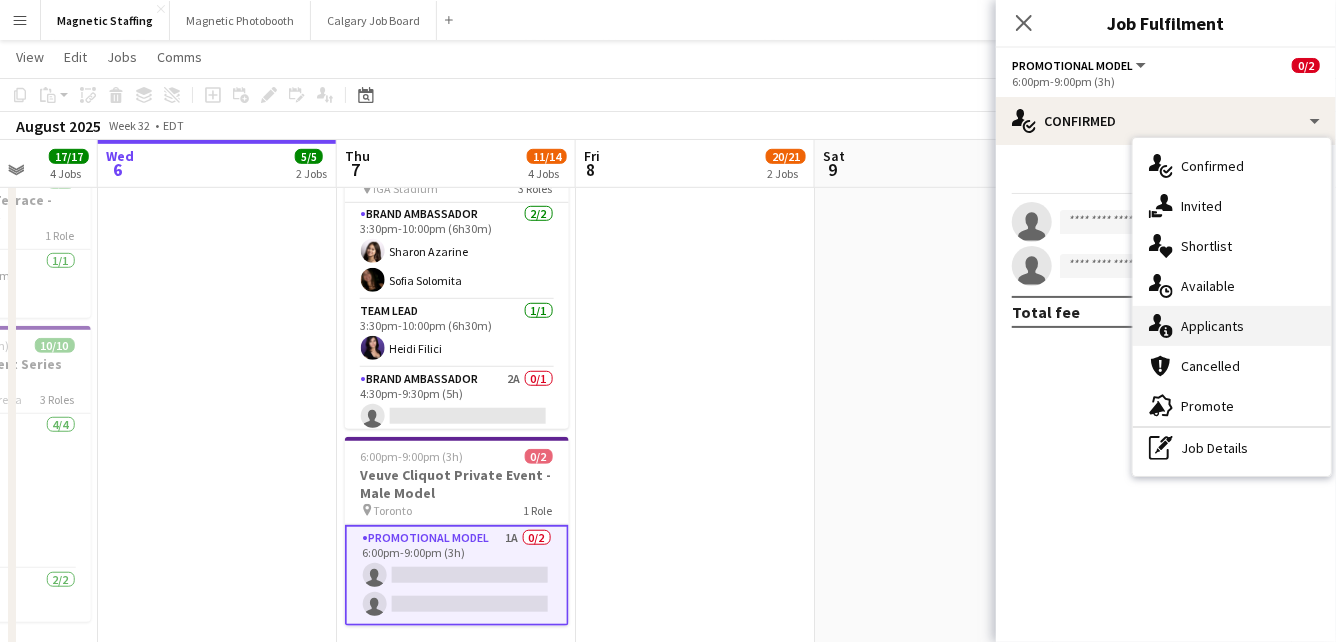 click on "single-neutral-actions-information
Applicants" at bounding box center (1232, 326) 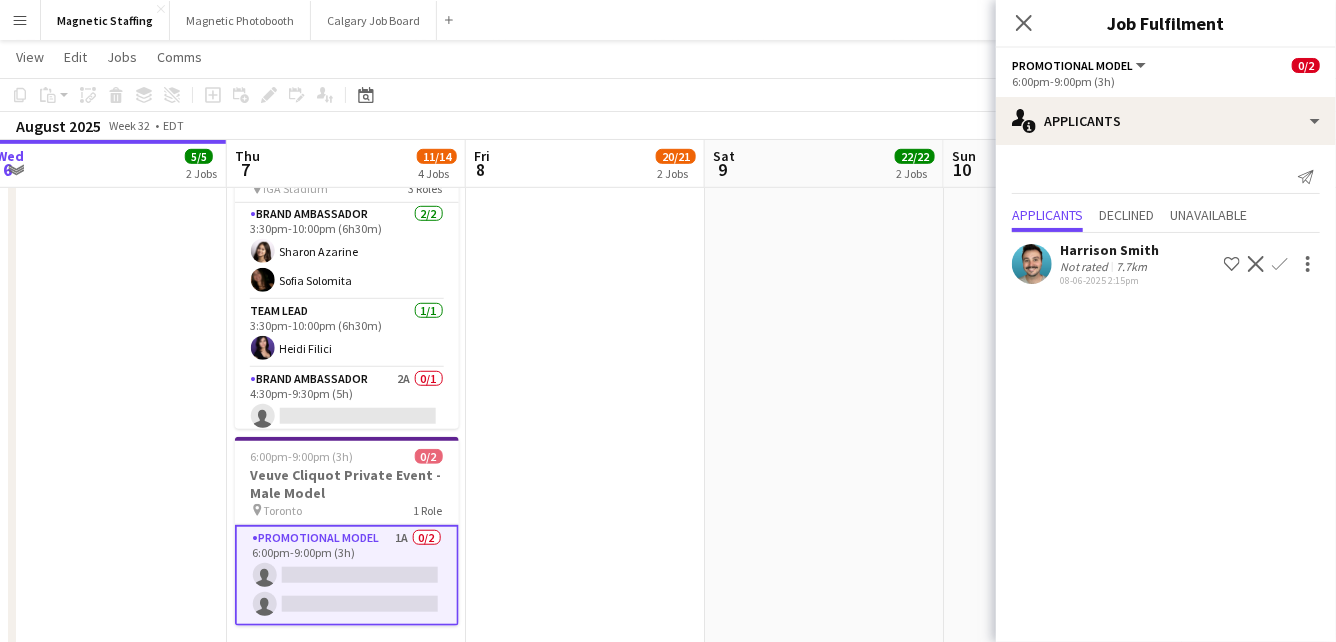 drag, startPoint x: 804, startPoint y: 414, endPoint x: 652, endPoint y: 414, distance: 152 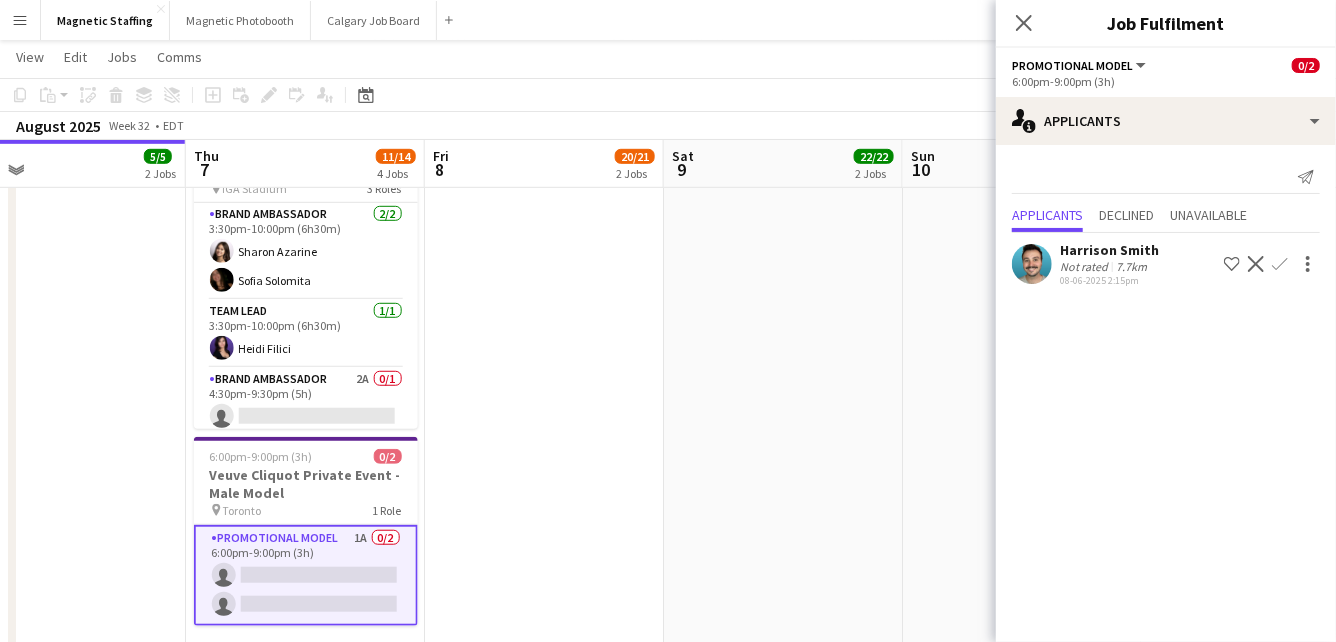 click 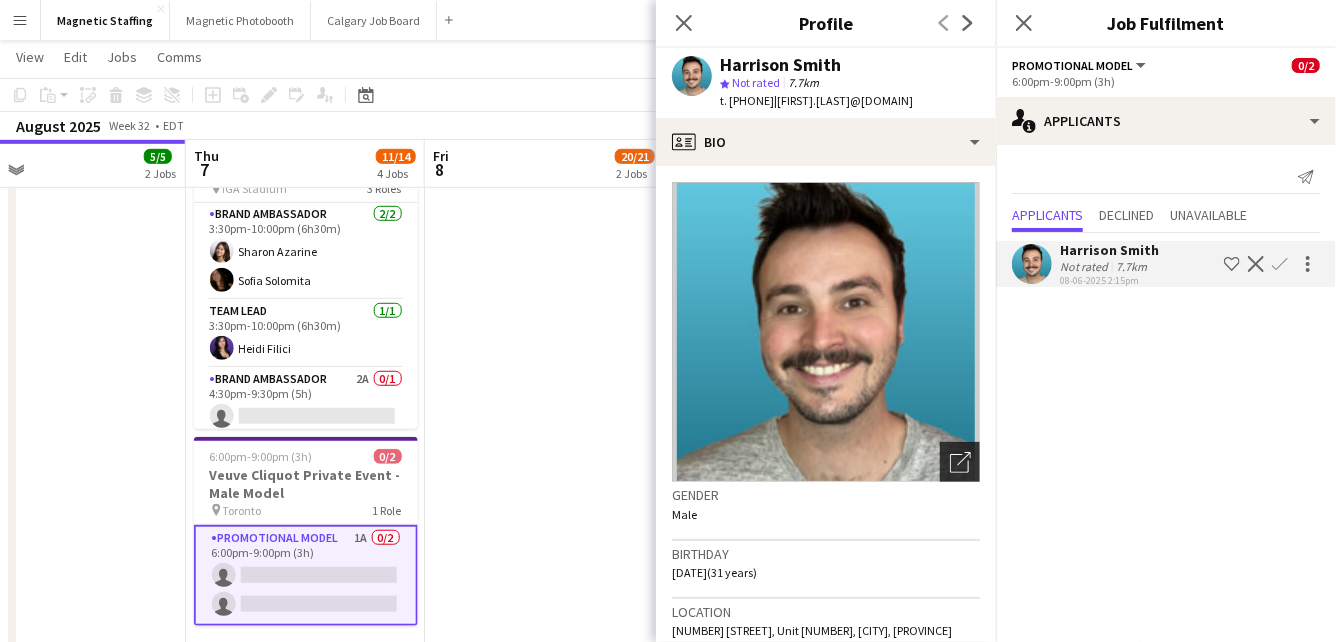 click on "Open photos pop-in" 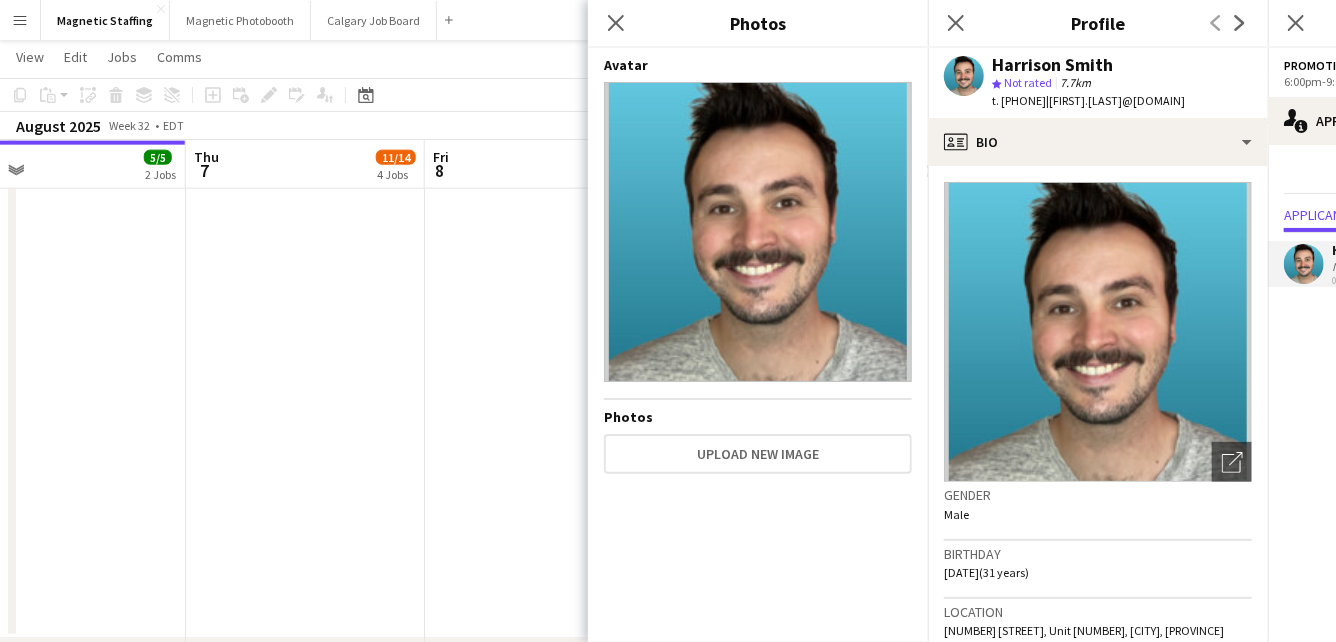 click on "Updated 9:00am-10:00pm (13h) 17/18 Shein Retail Pop Up - Montreal 3060 pin 1420 Rue Stanley, [CITY], [PROVINCE] 17 Roles Brand Ambassador 1/1 9:00am-4:00pm (7h) [FIRST] [LAST] Cashier 1/1 9:00am-4:00pm (7h) [FIRST] [LAST] Assistant Manger 1/1 9:00am-10:00pm (13h) [FIRST] [LAST] Manager 1/1 9:00am-10:00pm (13h) [FIRST] [LAST] Floor Associate 1/1 9:30am-3:30pm (6h) [FIRST] [LAST] Cashier 1/1 9:30am-4:30pm (7h) [FIRST] [LAST] Floor Associate 1/1 10:00am-3:30pm (5h30m) [FIRST] [LAST] Backroom Associate 1/1 10:00am-7:00pm (9h) [FIRST] [LAST] Floater 1/1 11:30am-4:30pm (5h) [FIRST] [LAST] Floor Associate 1/1 12:30pm-5:30pm (5h) [FIRST] [LAST] Brand Ambassador 1/1 3:30pm-8:30pm (5h) [FIRST] [LAST] Floater 1/1 3:30pm-8:30pm (5h) [FIRST] [LAST] Floor Associate 1/1 3:30pm-10:00pm (6h30m) [FIRST] [LAST] Floor Associate 1/1 4:00pm-9:00pm (5h) [FIRST] [LAST] Floor Associate 3A 1/2 [FIRST] [LAST]" at bounding box center [544, -184] 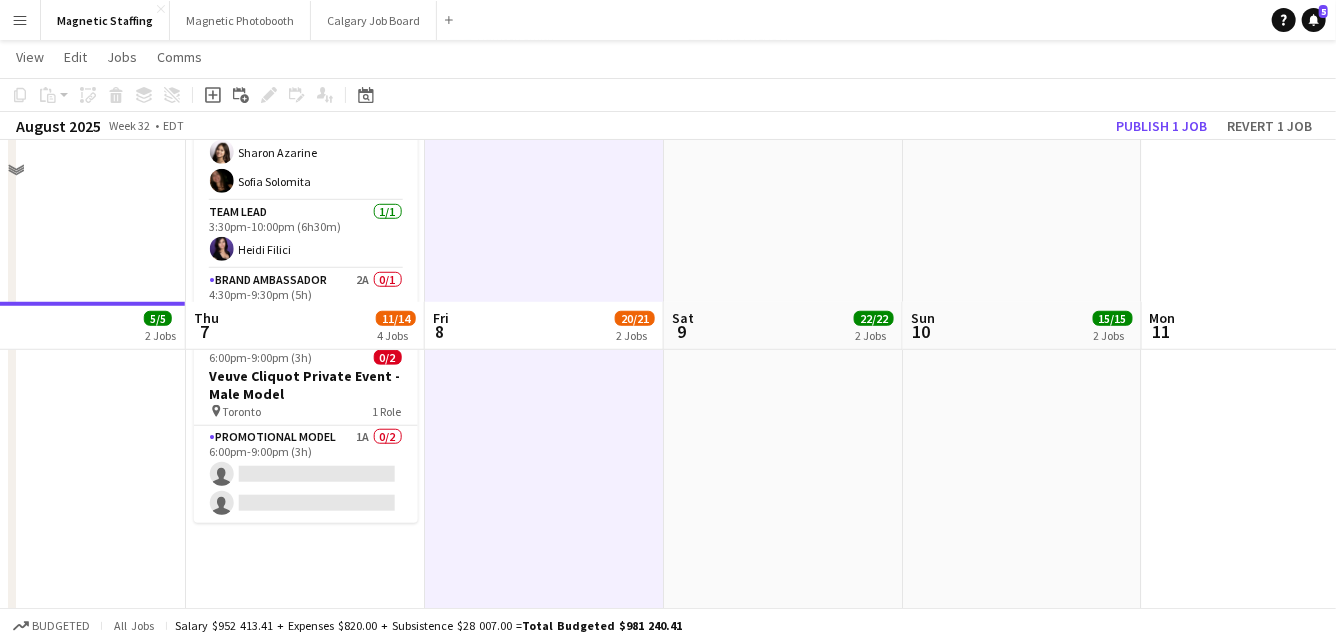 scroll, scrollTop: 570, scrollLeft: 0, axis: vertical 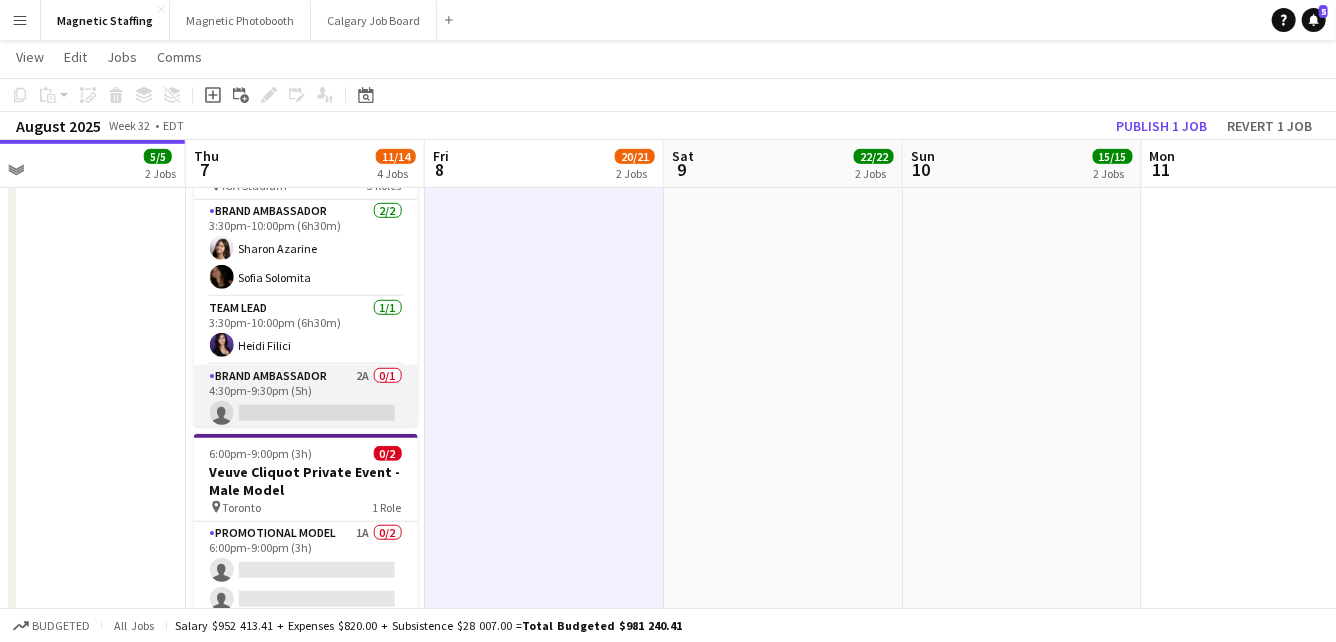 click on "Brand Ambassador   2A   0/1   4:30pm-9:30pm (5h)
single-neutral-actions" at bounding box center (306, 399) 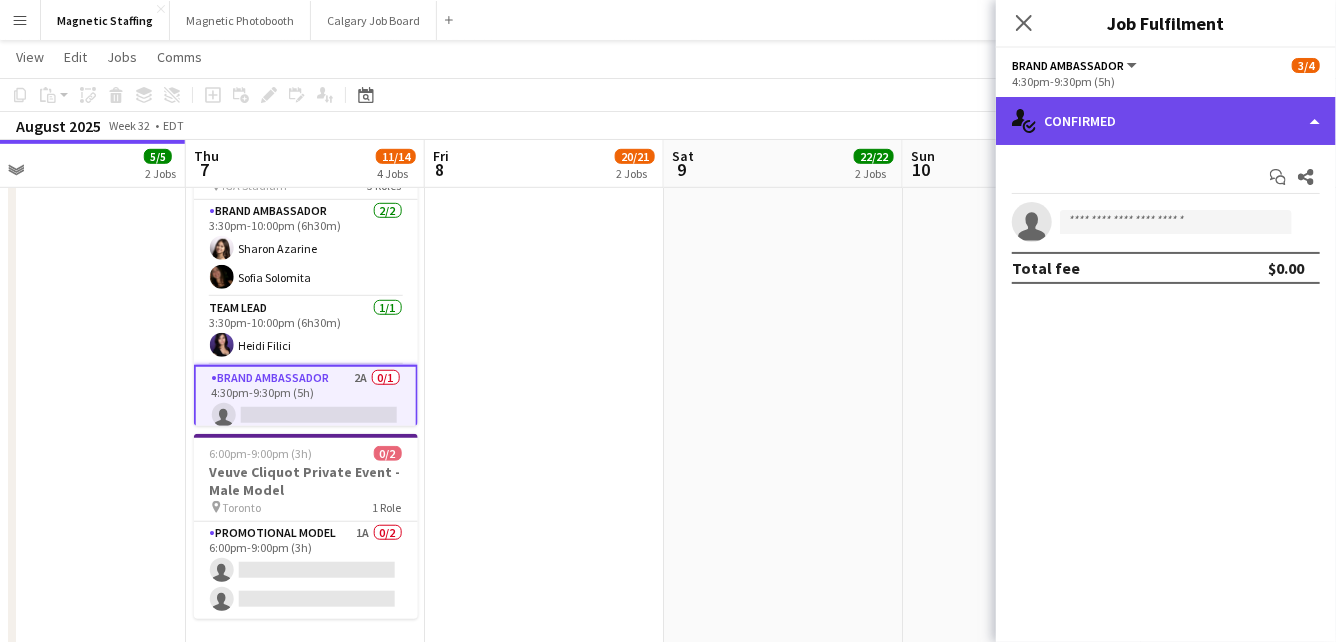 click on "single-neutral-actions-check-2
Confirmed" 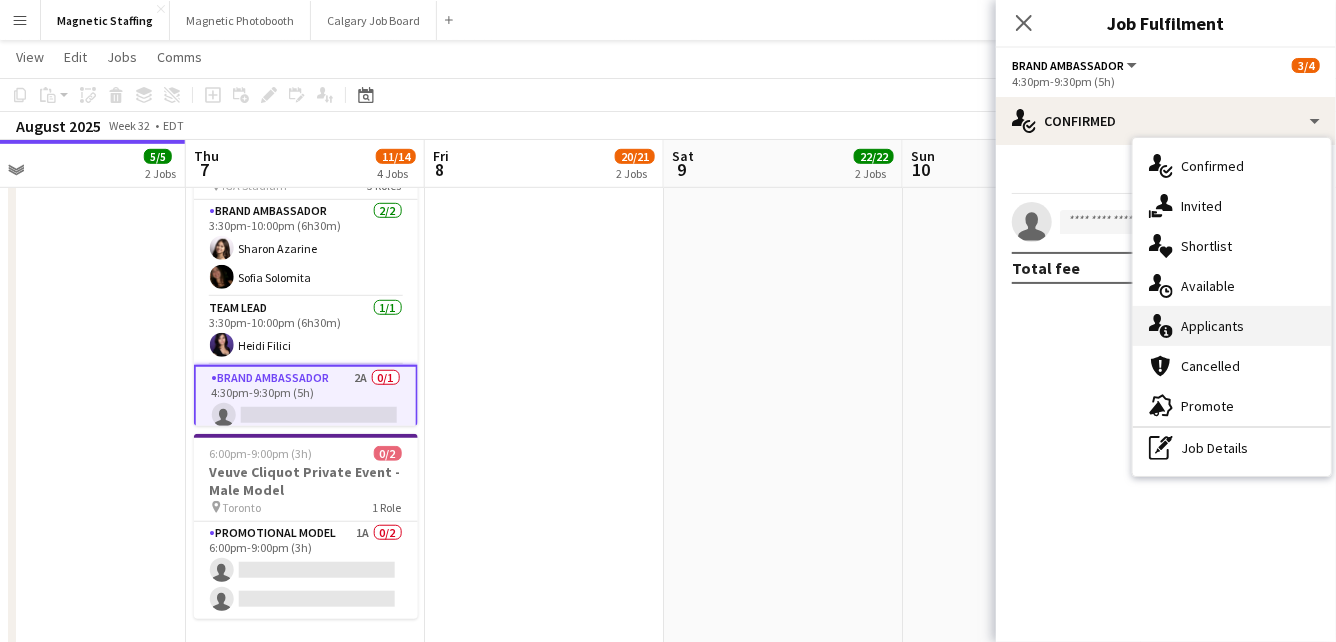 click on "single-neutral-actions-information
Applicants" at bounding box center (1232, 326) 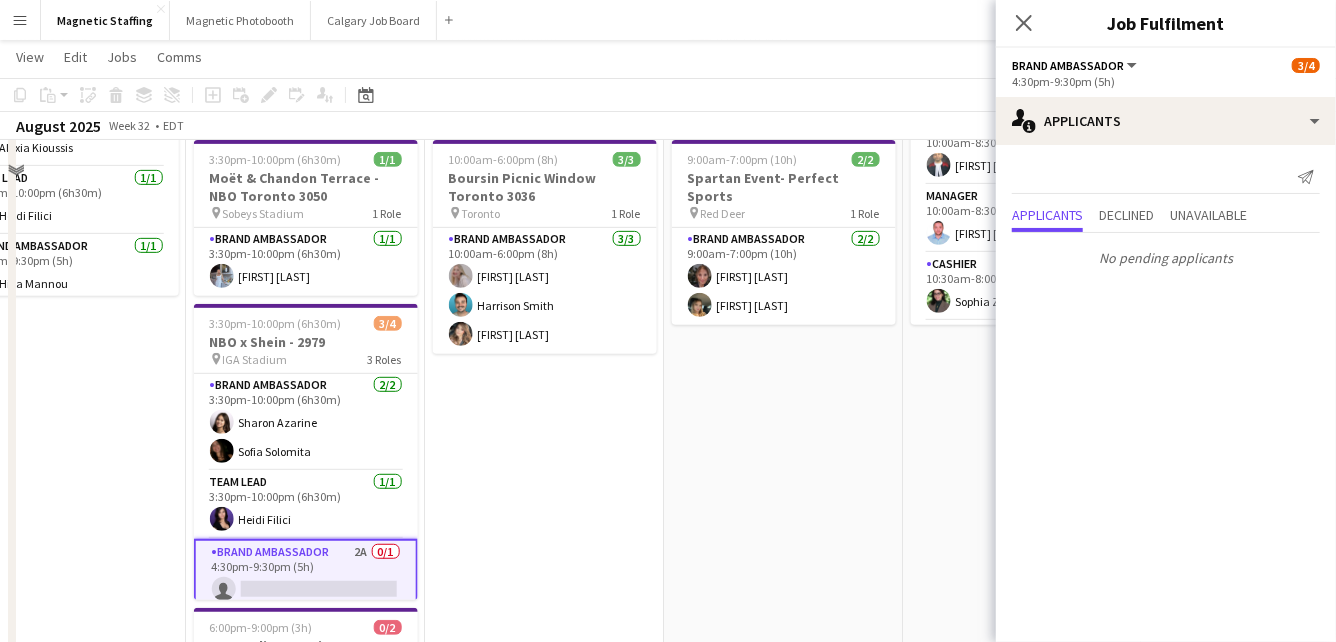 scroll, scrollTop: 251, scrollLeft: 0, axis: vertical 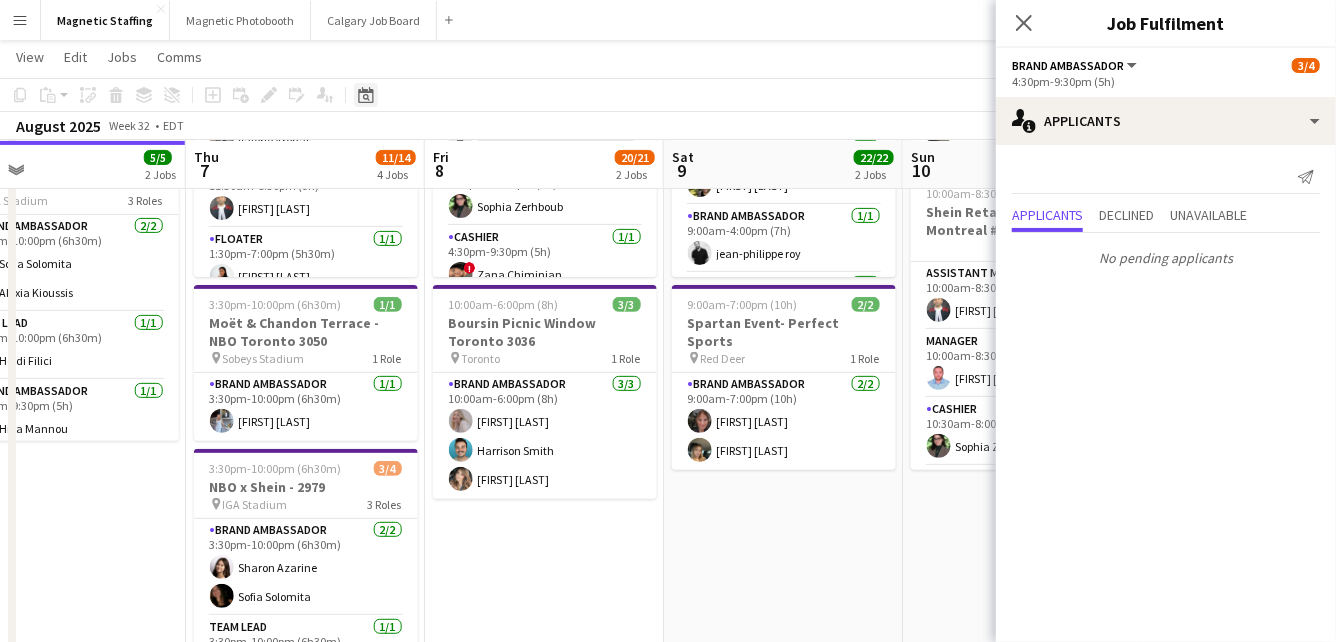 click 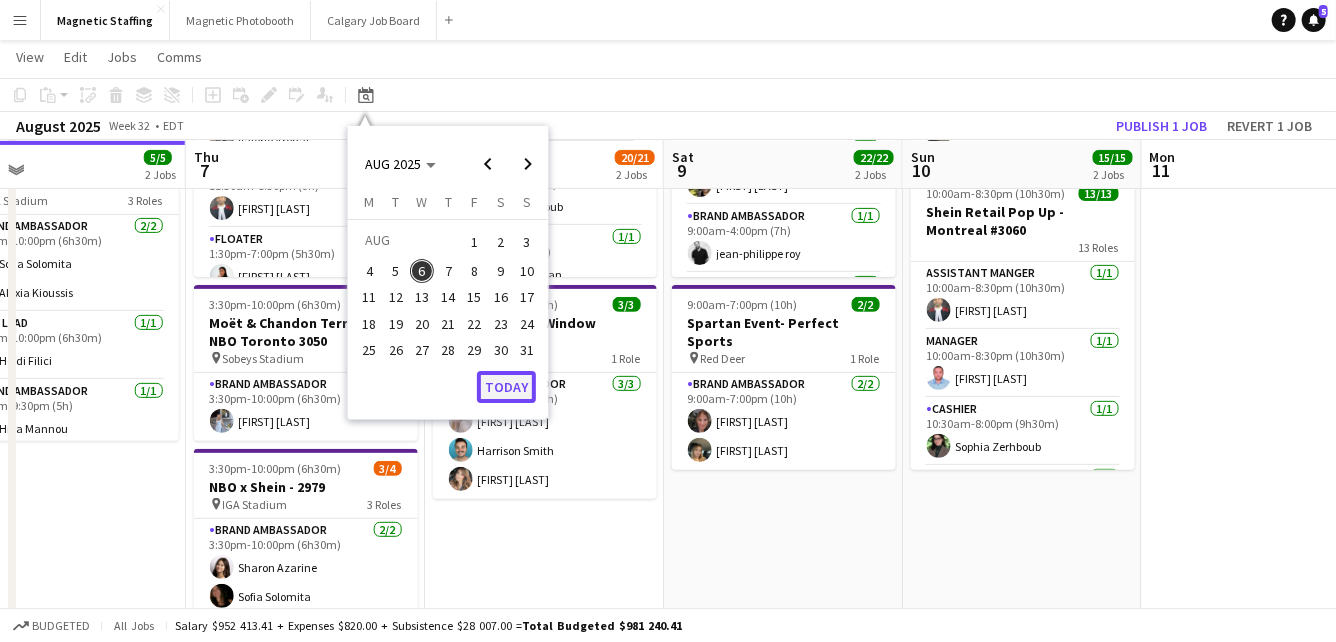 click on "Today" at bounding box center [506, 387] 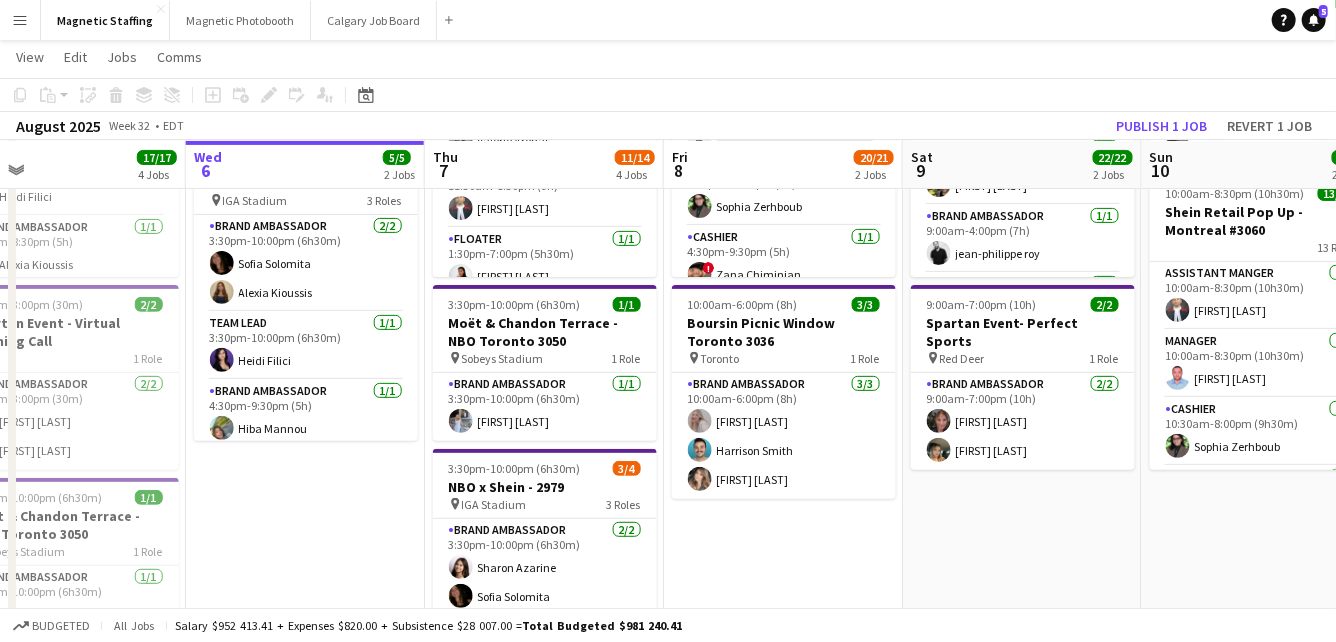scroll, scrollTop: 0, scrollLeft: 687, axis: horizontal 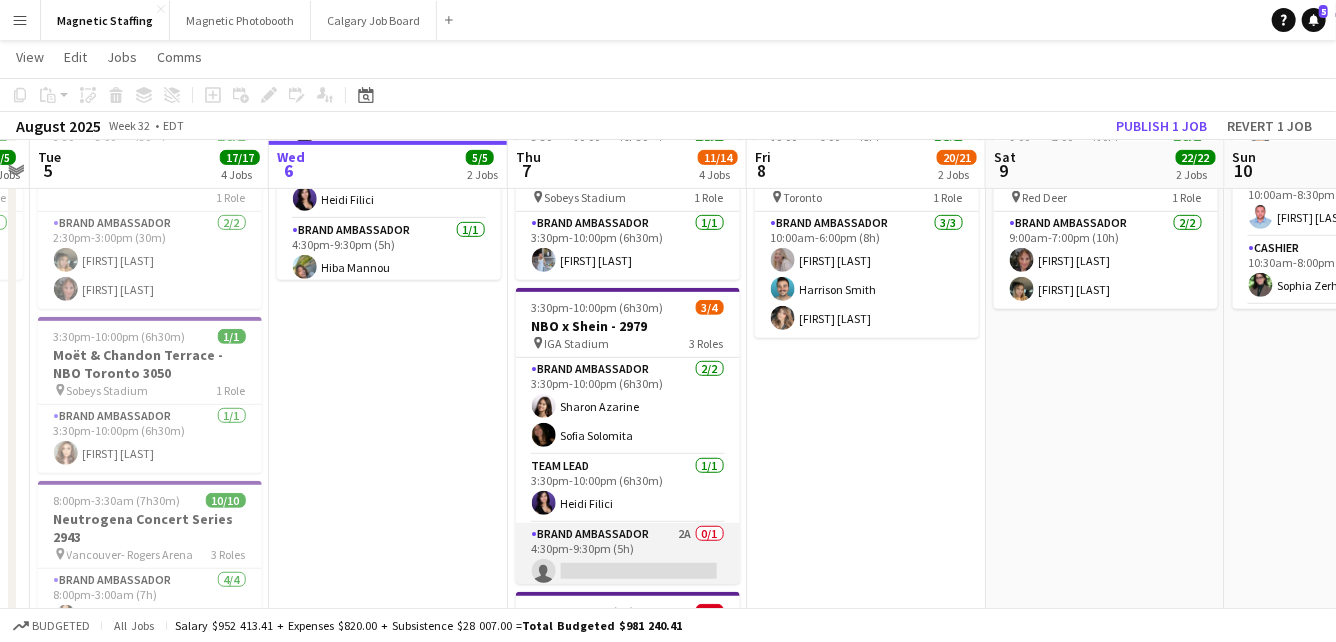 click on "Brand Ambassador   2A   0/1   4:30pm-9:30pm (5h)
single-neutral-actions" at bounding box center [628, 557] 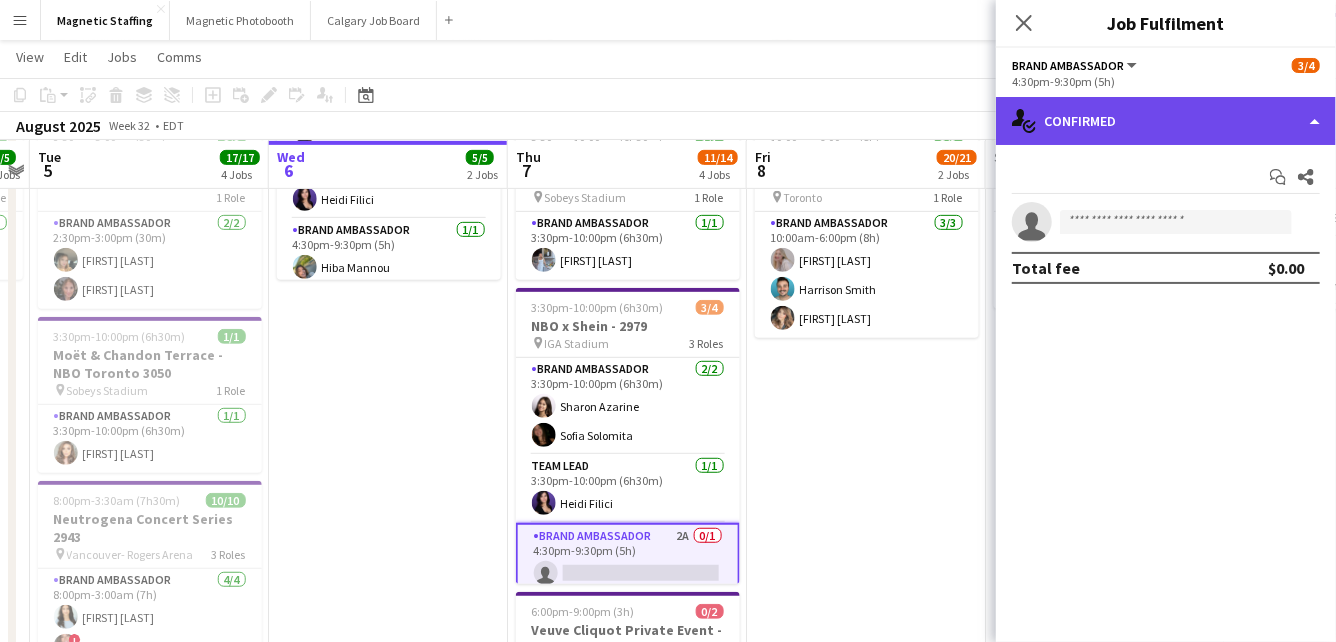 click on "single-neutral-actions-check-2
Confirmed" 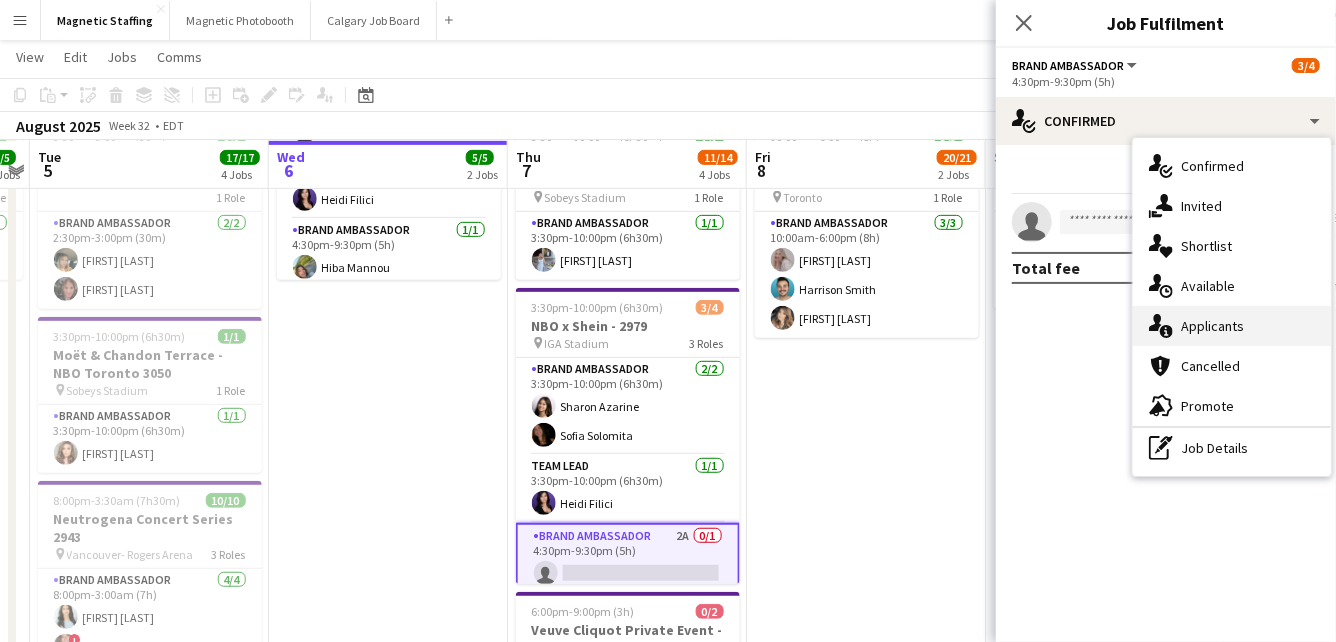 click on "single-neutral-actions-information" 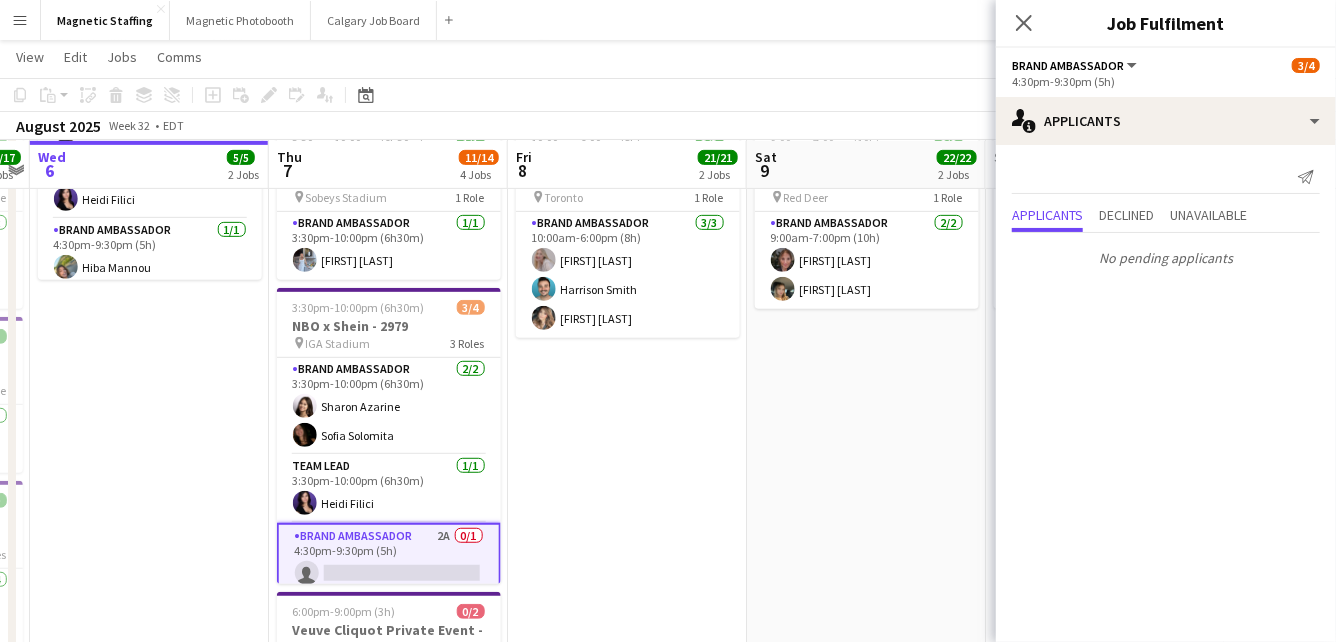 scroll, scrollTop: 0, scrollLeft: 876, axis: horizontal 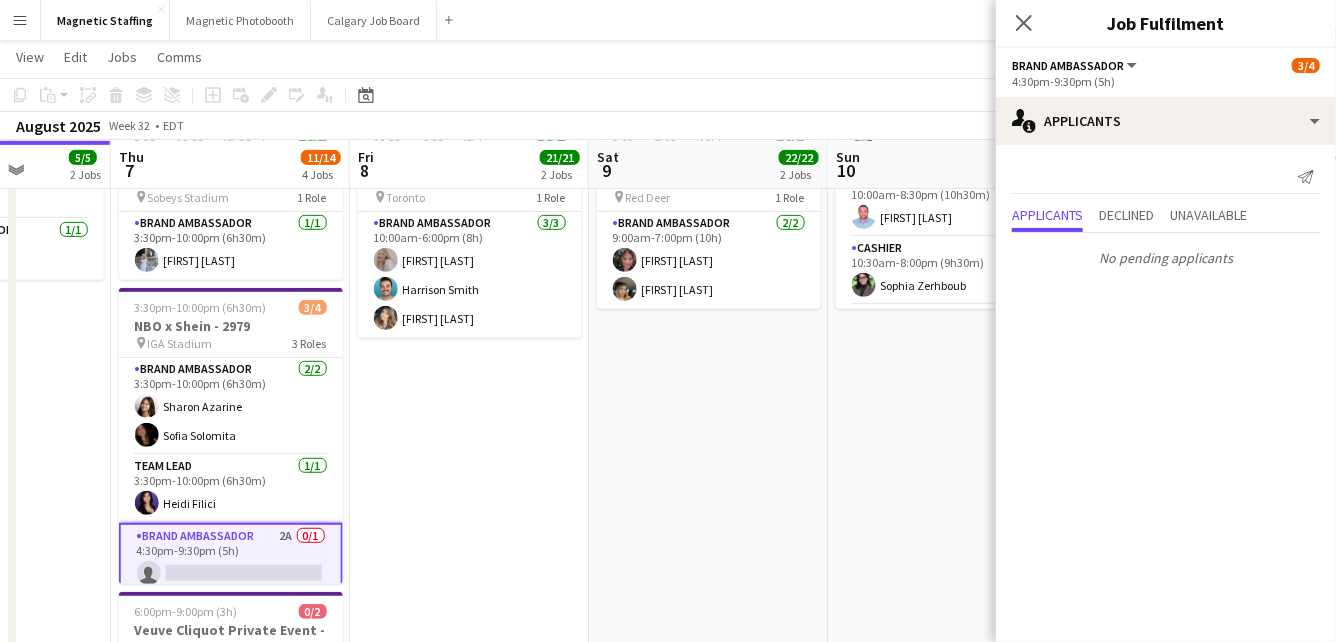drag, startPoint x: 813, startPoint y: 351, endPoint x: 382, endPoint y: 355, distance: 431.01855 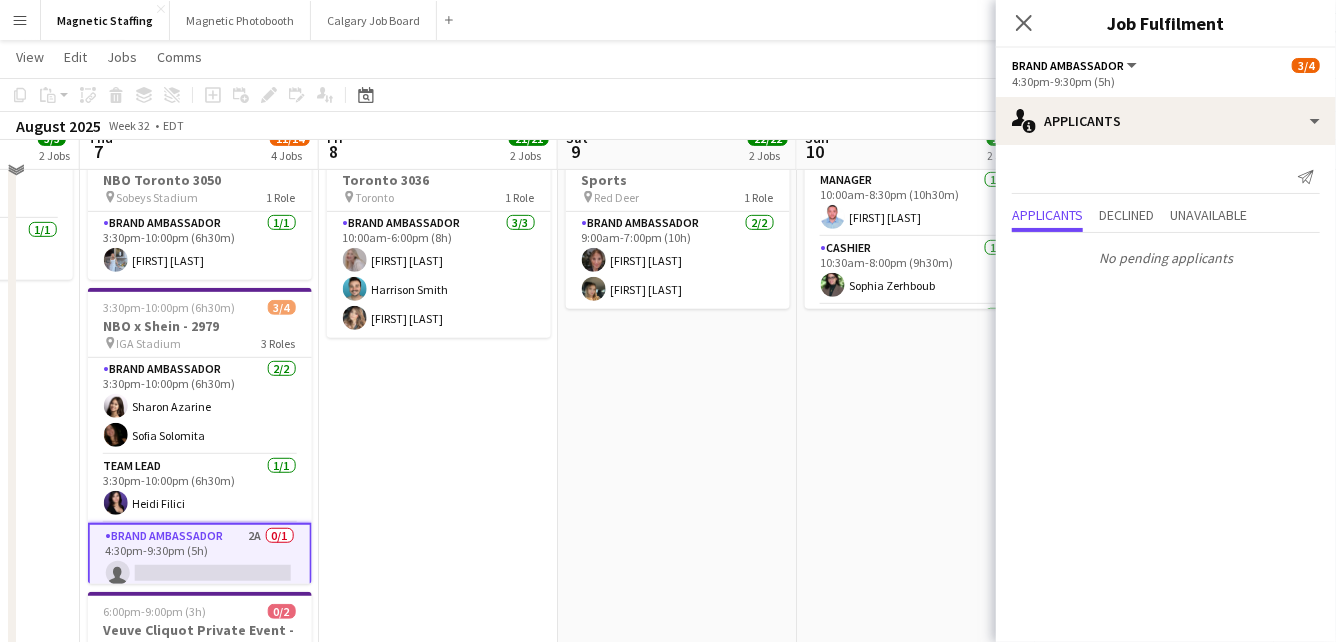 scroll, scrollTop: 0, scrollLeft: 0, axis: both 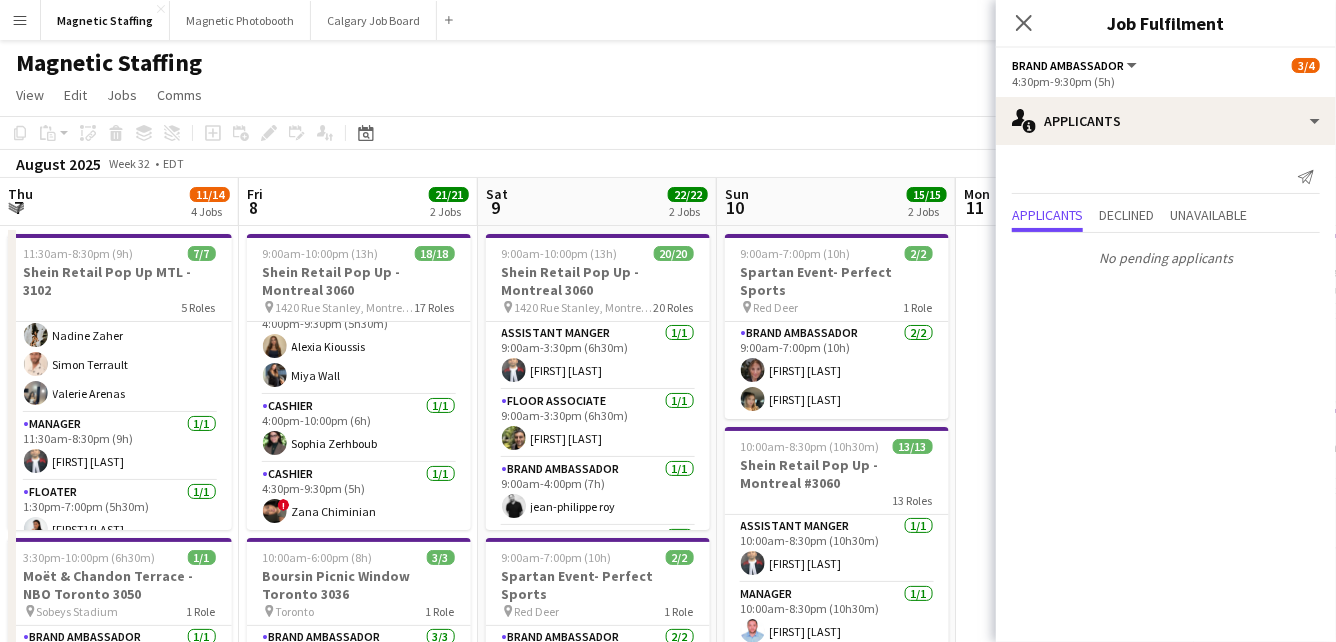 drag, startPoint x: 658, startPoint y: 347, endPoint x: 490, endPoint y: 347, distance: 168 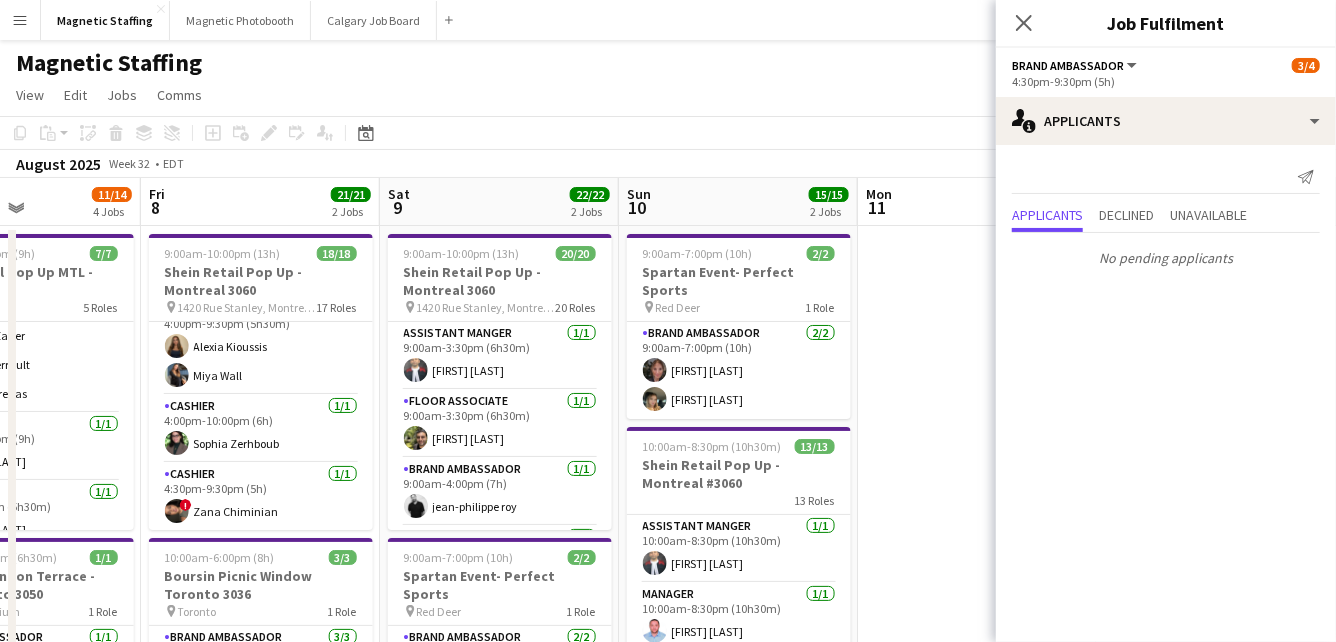 scroll, scrollTop: 0, scrollLeft: 665, axis: horizontal 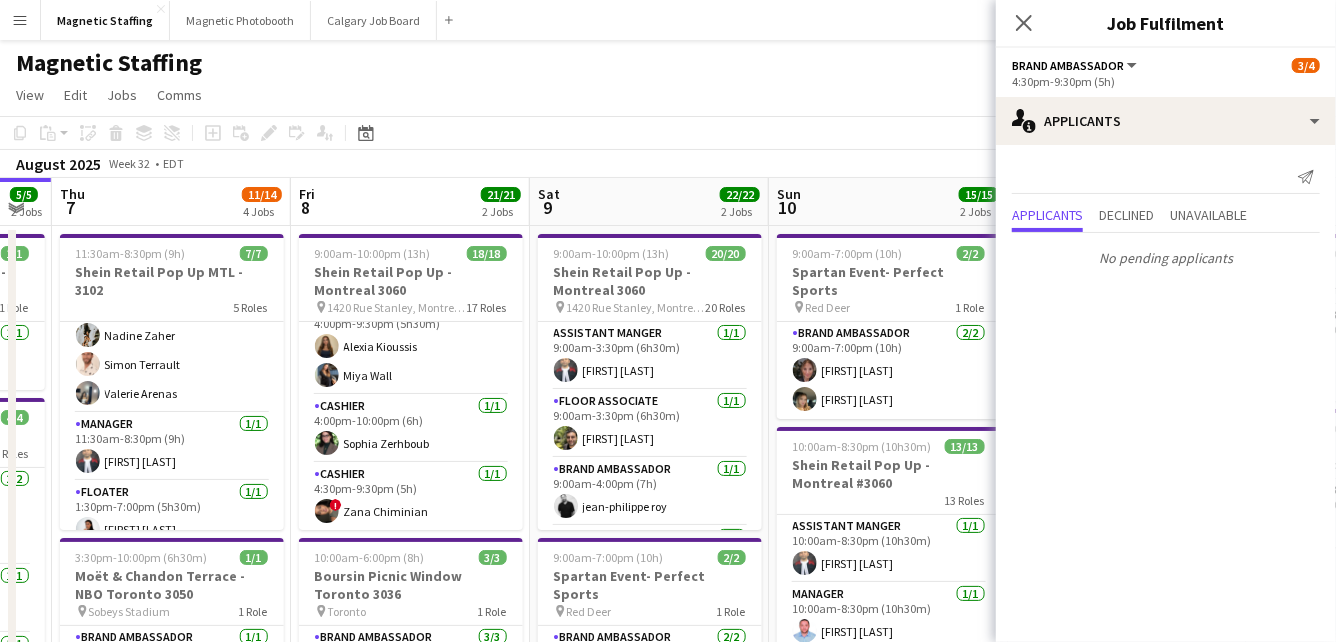 drag, startPoint x: 373, startPoint y: 415, endPoint x: 524, endPoint y: 414, distance: 151.00331 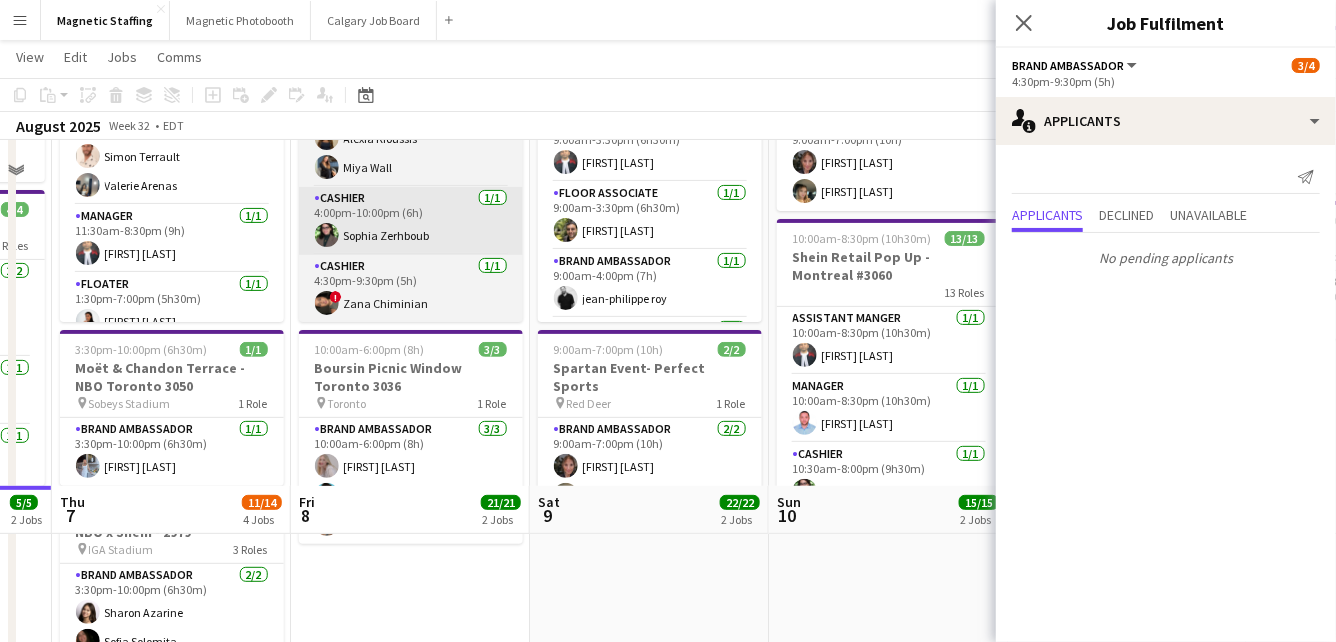 scroll, scrollTop: 13, scrollLeft: 0, axis: vertical 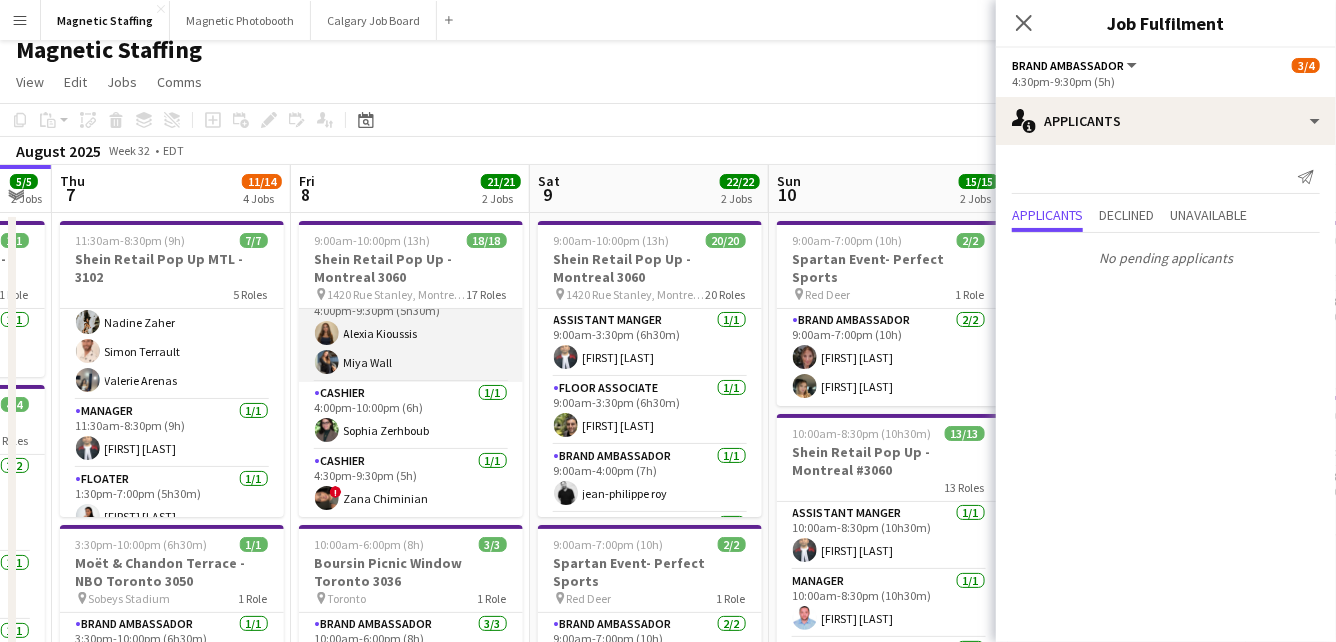 click on "Floor Associate 2/2 4:00pm-9:30pm (5h30m) [FIRST] [LAST] [FIRST] [LAST]" at bounding box center [411, 333] 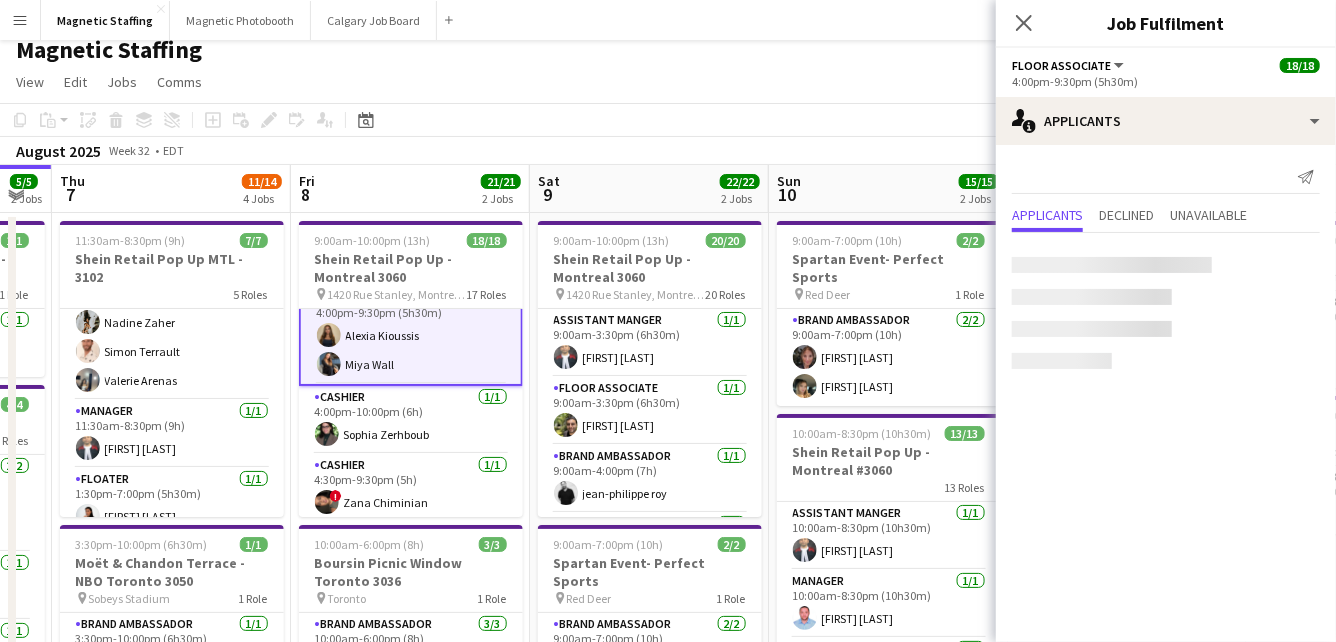 scroll, scrollTop: 0, scrollLeft: 664, axis: horizontal 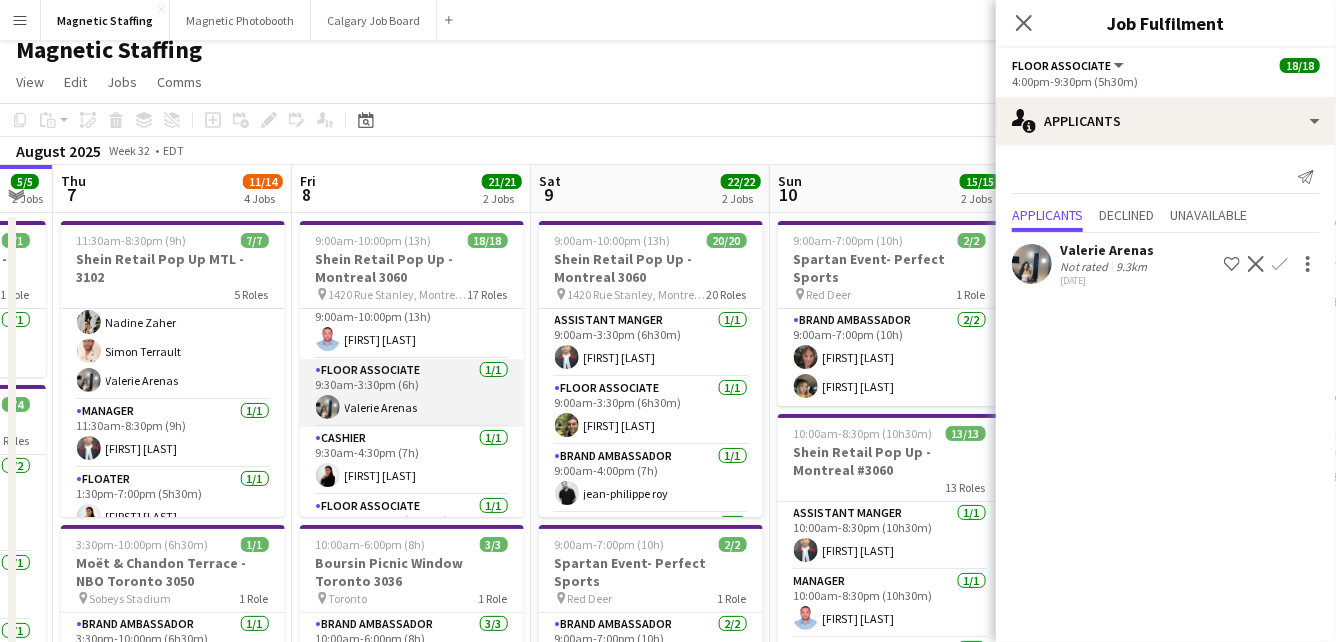 click on "Floor Associate   1/1   9:30am-3:30pm (6h)
[FIRST] [LAST]" at bounding box center (412, 393) 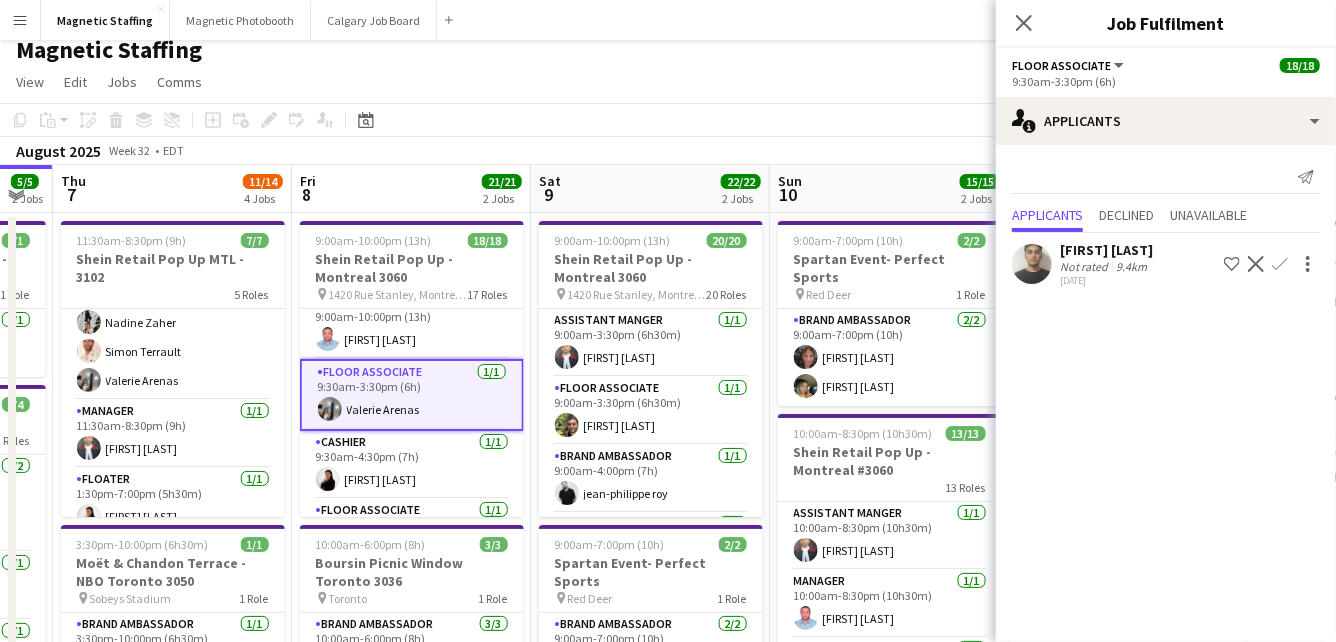 click on "Floor Associate   1/1   9:30am-3:30pm (6h)
[FIRST] [LAST]" at bounding box center [412, 395] 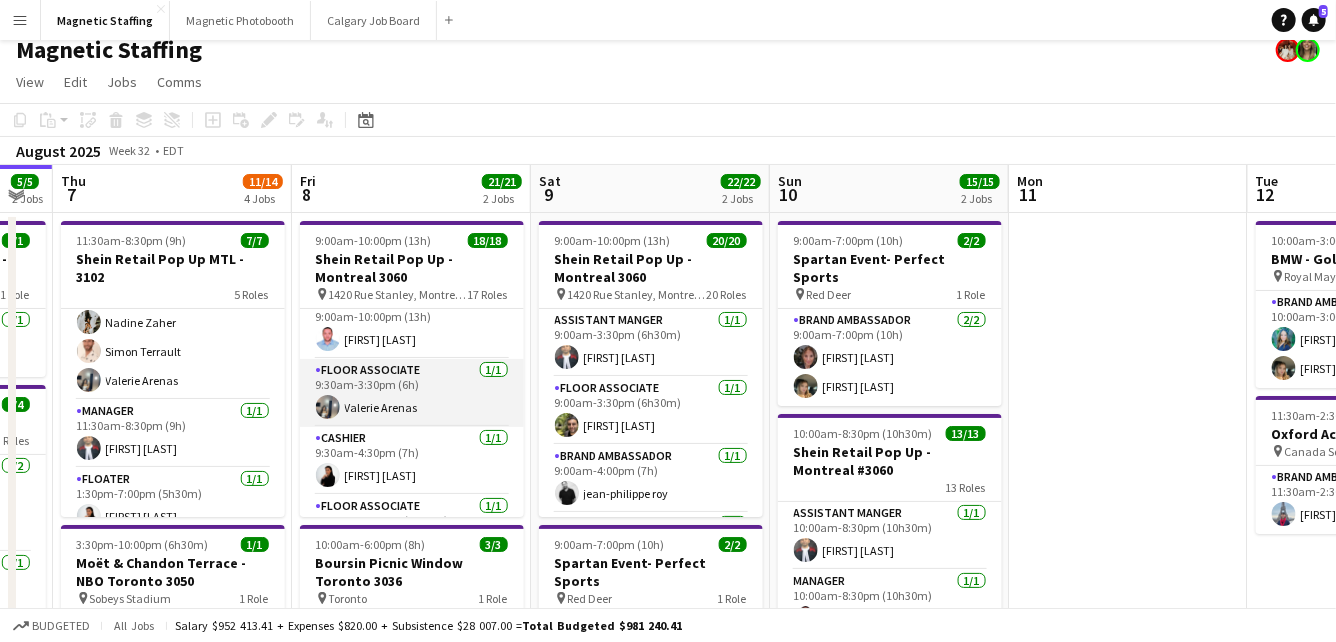click on "Floor Associate   1/1   9:30am-3:30pm (6h)
[FIRST] [LAST]" at bounding box center (412, 393) 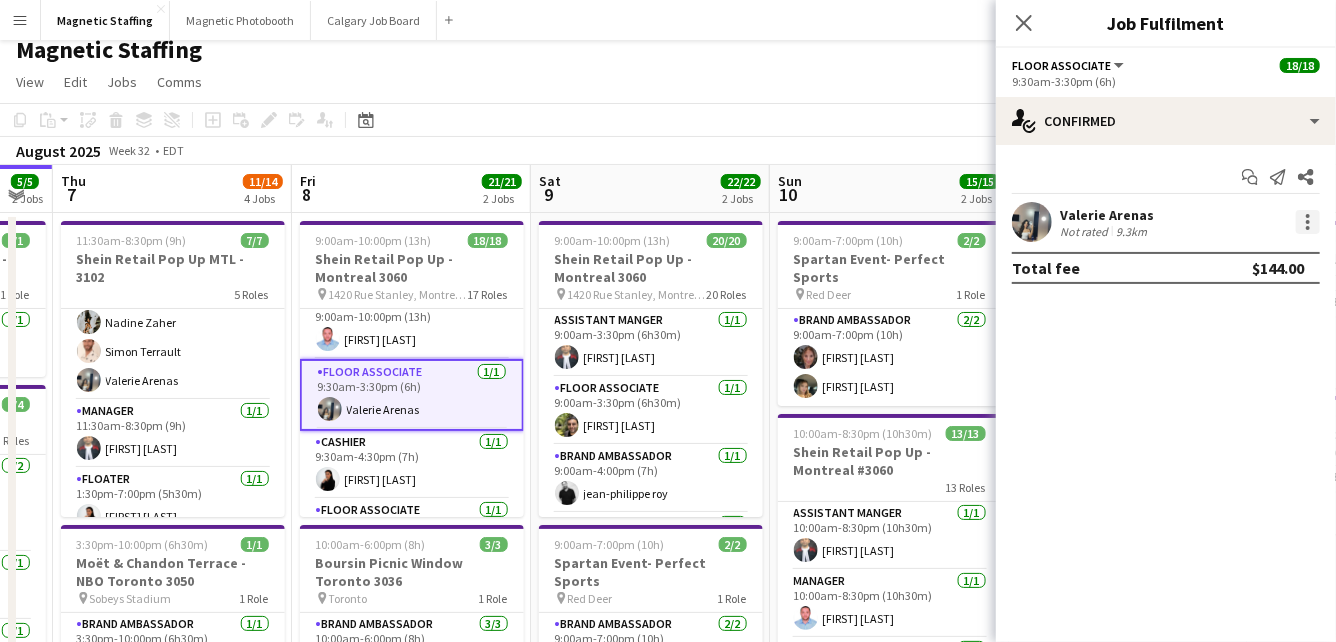 click at bounding box center [1308, 222] 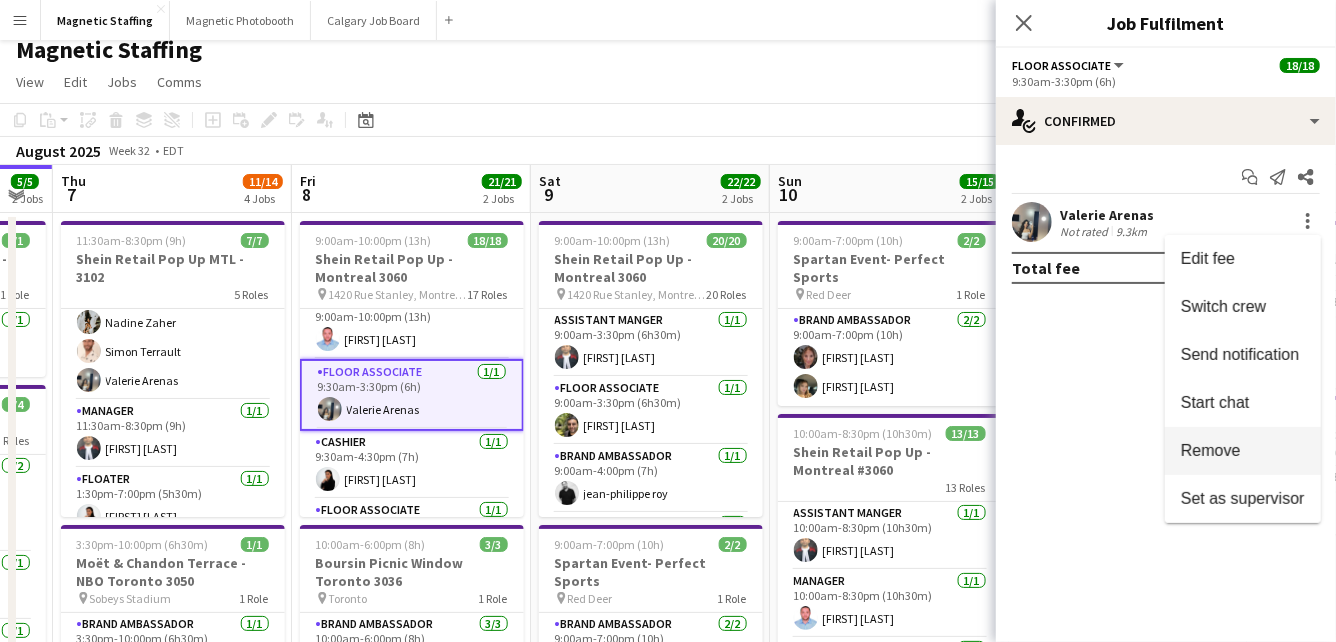 click on "Remove" at bounding box center [1211, 450] 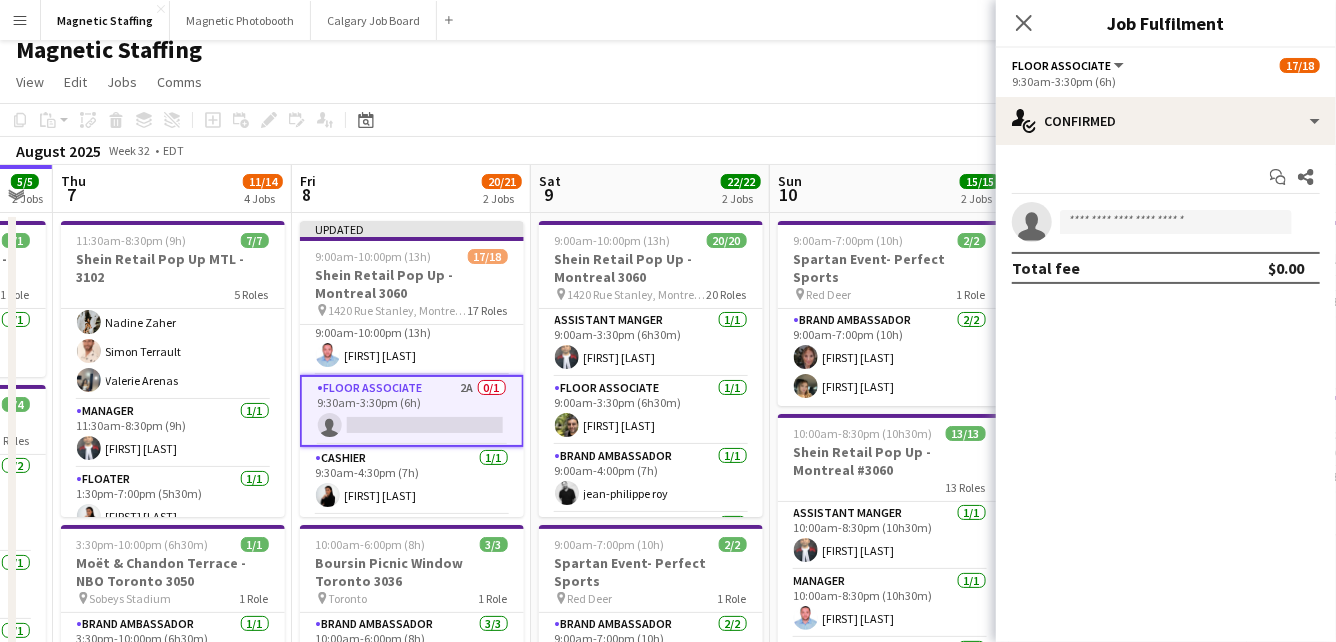 click on "Magnetic Staffing" 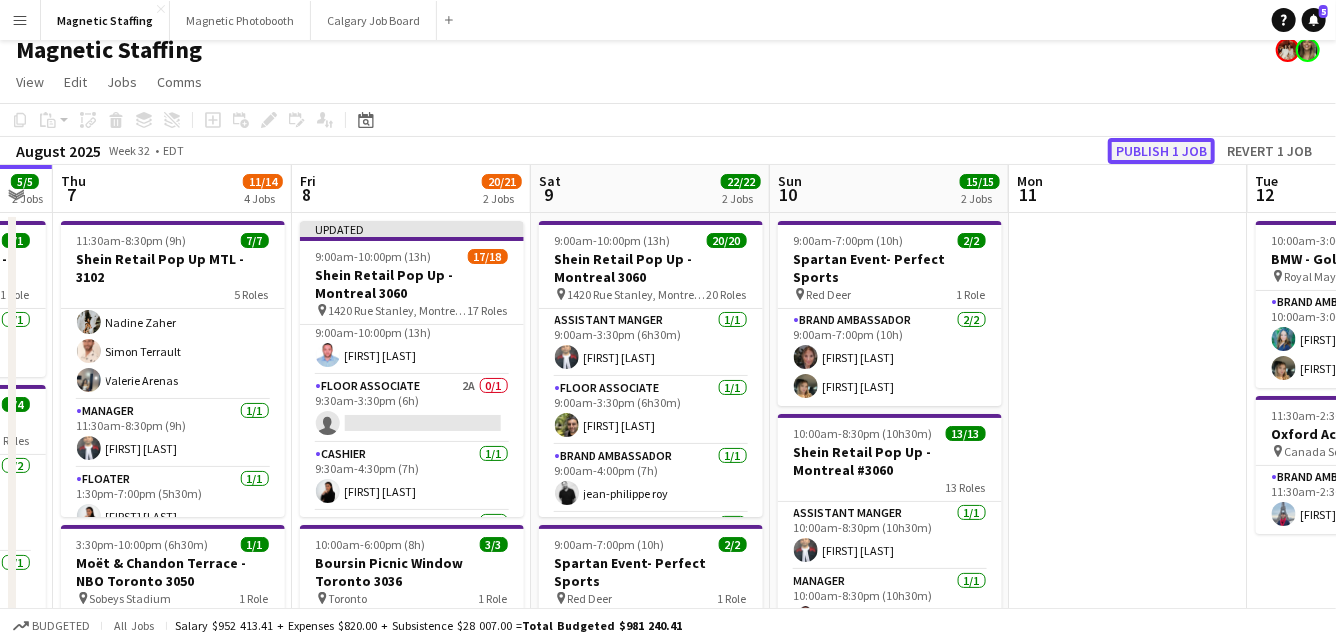 click on "Publish 1 job" 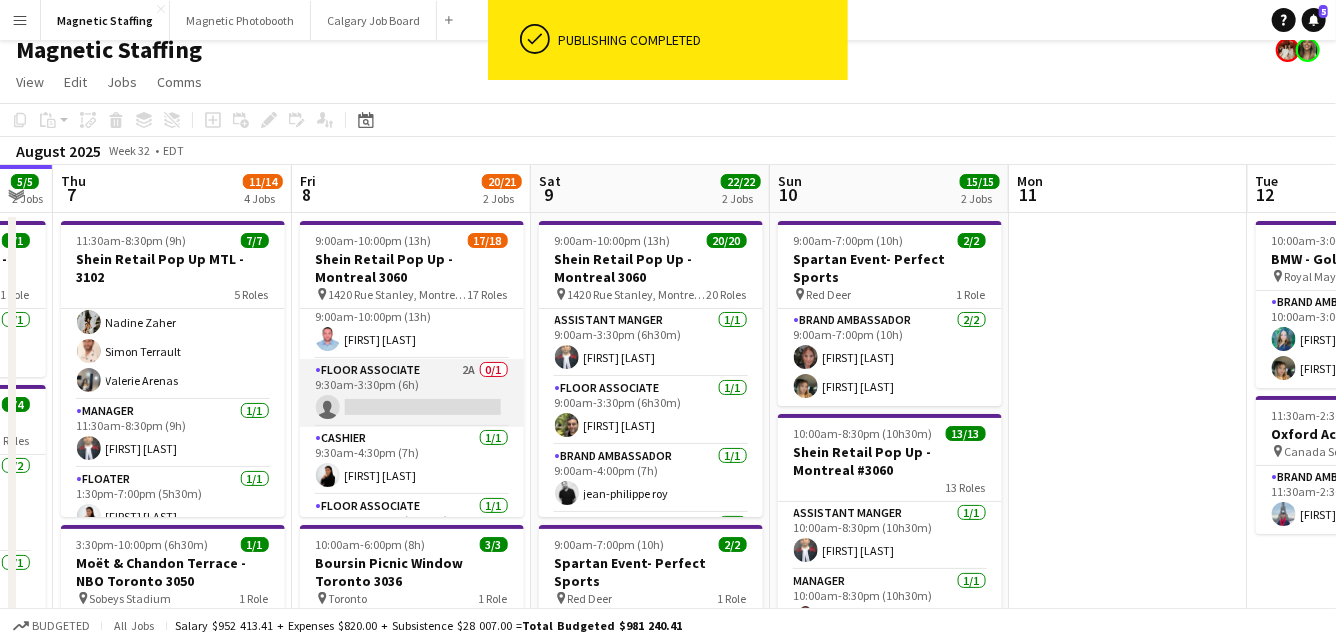 click on "Floor Associate   2A   0/1   9:30am-3:30pm (6h)
single-neutral-actions" at bounding box center (412, 393) 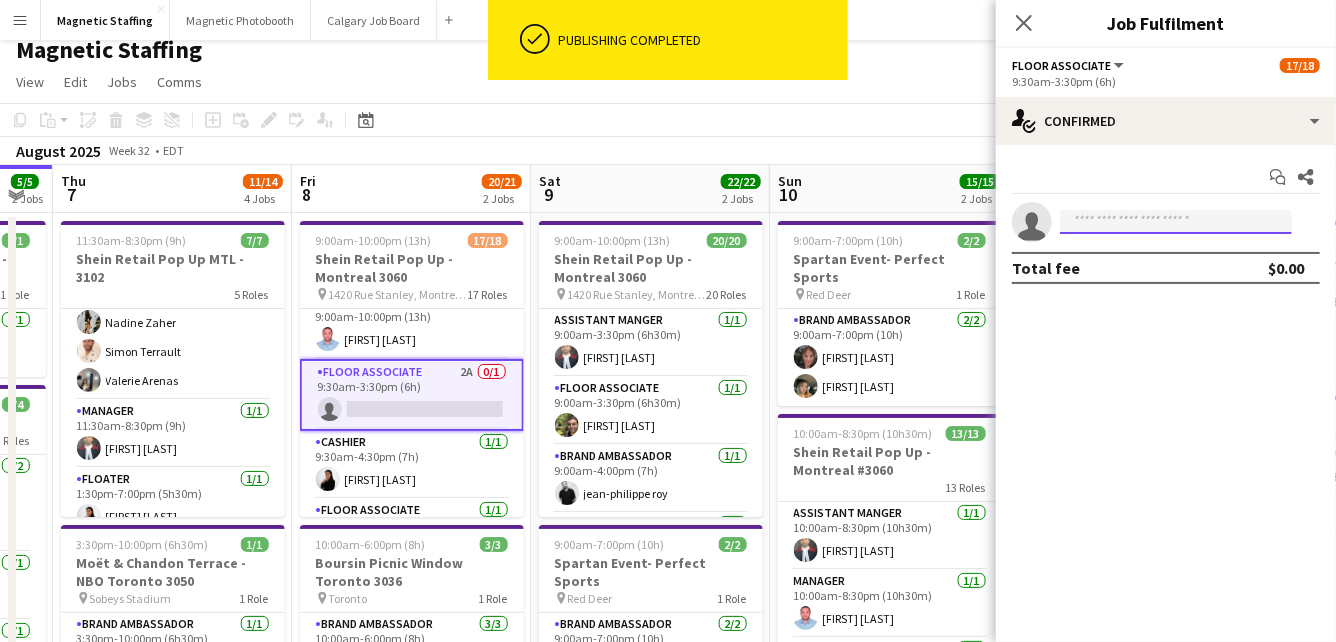 click at bounding box center (1176, 222) 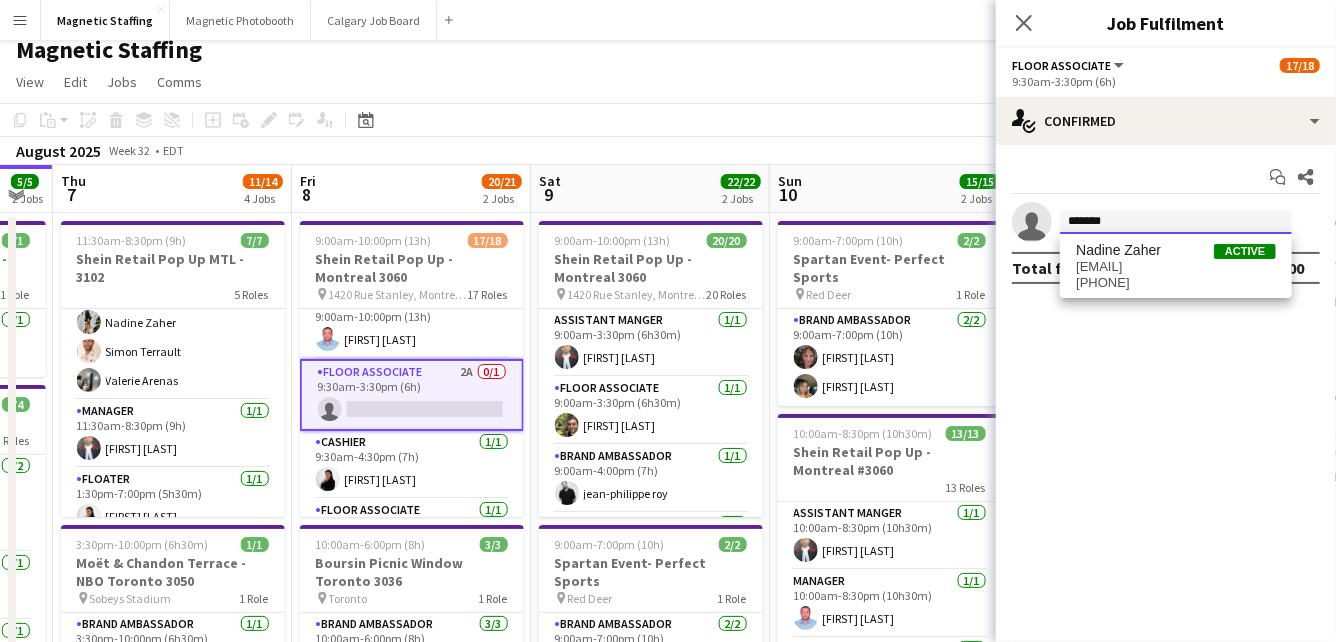 type on "******" 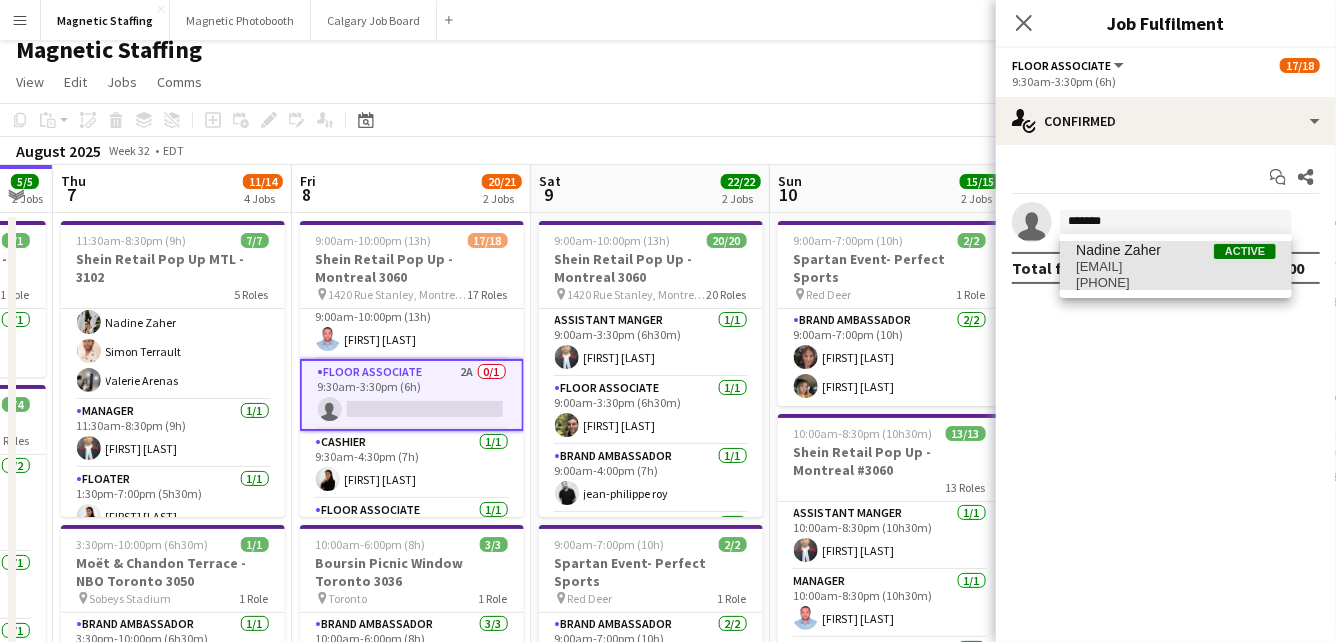click on "Nadine Zaher" at bounding box center [1118, 250] 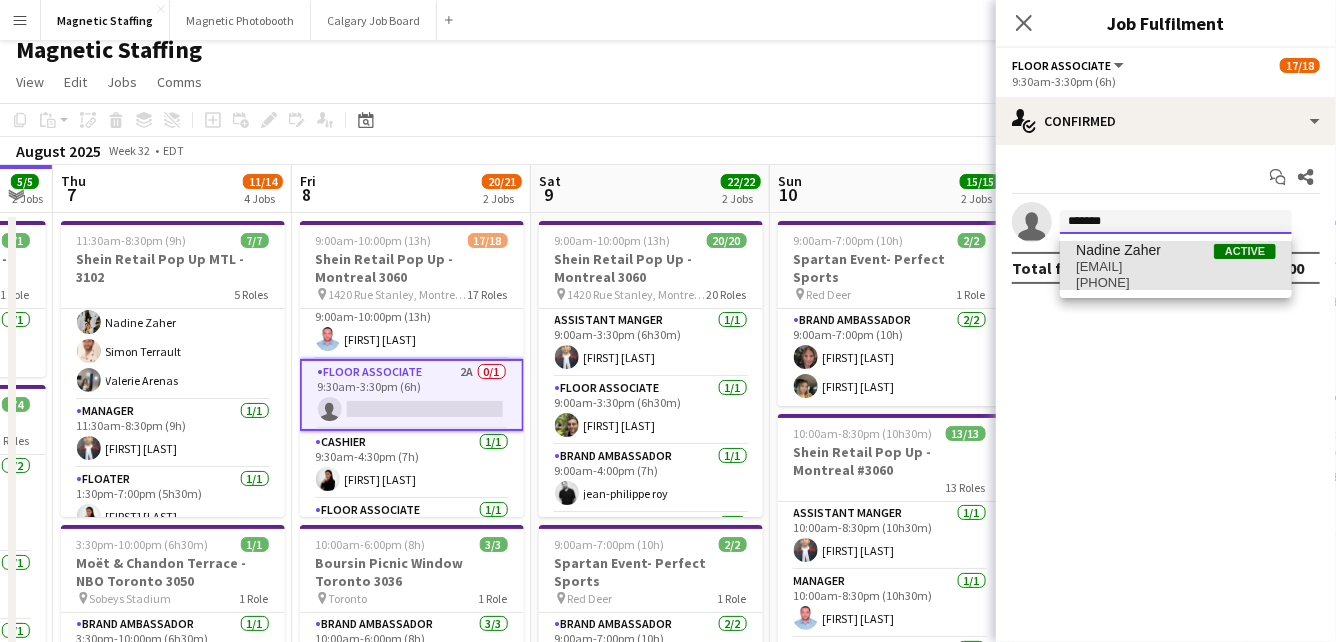 type 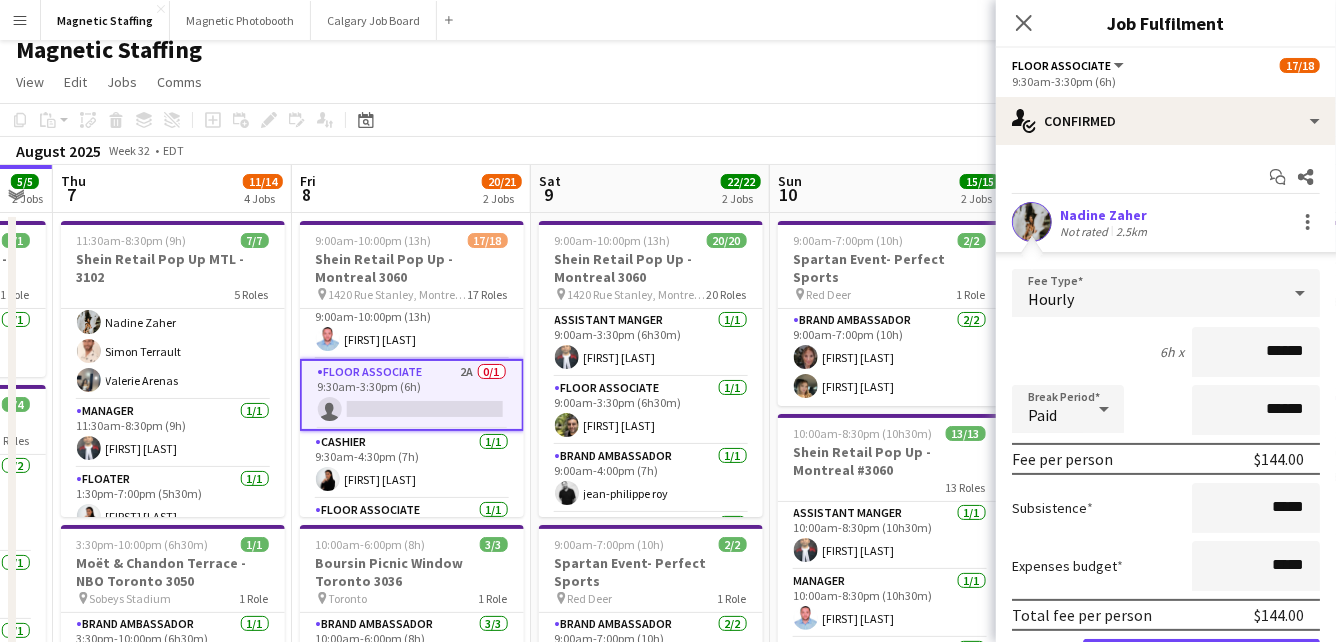 scroll, scrollTop: 109, scrollLeft: 0, axis: vertical 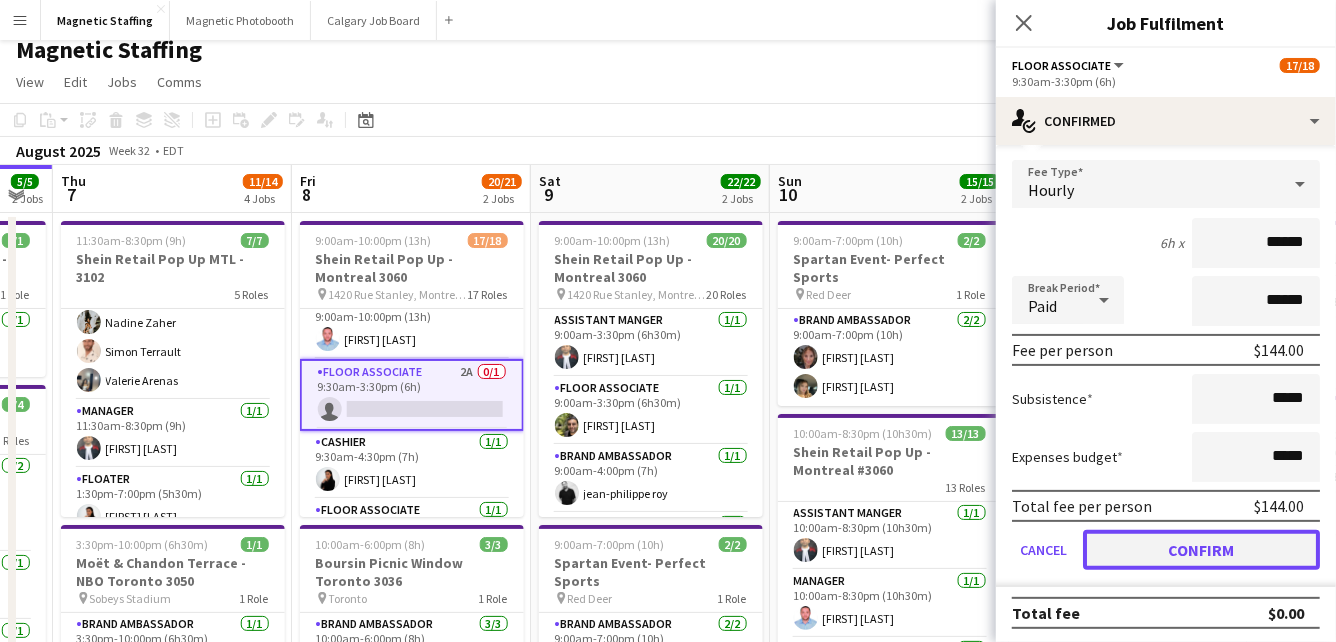 click on "Confirm" at bounding box center [1201, 550] 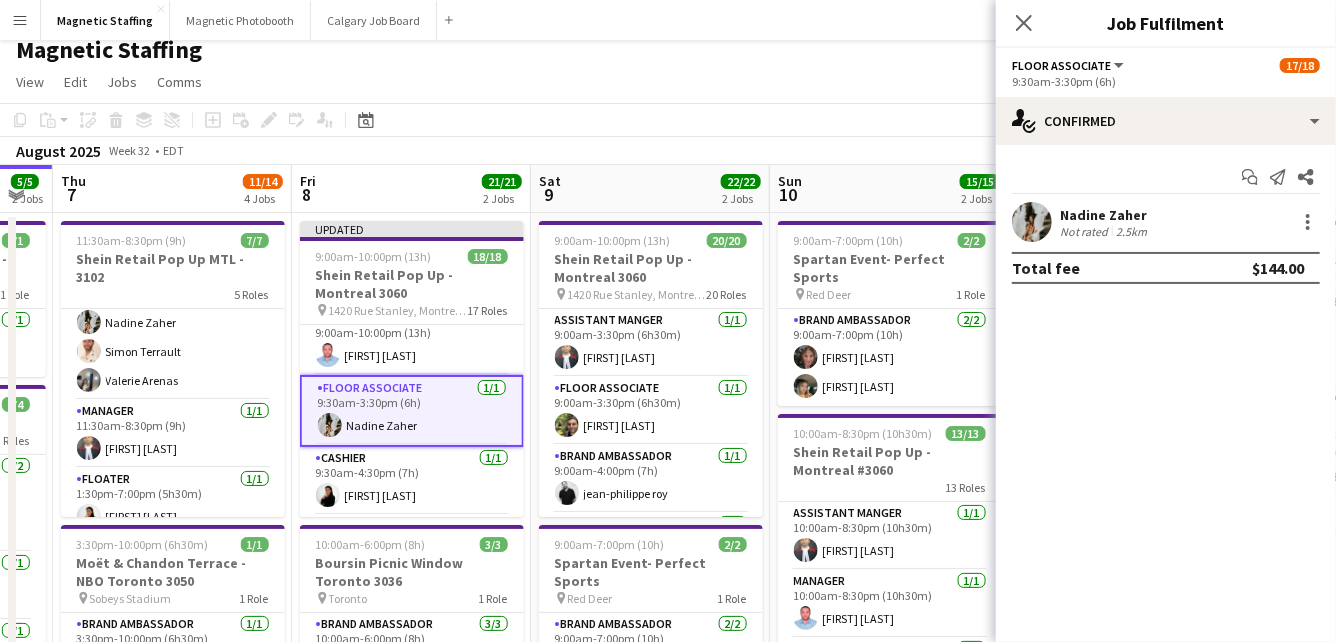 scroll, scrollTop: 0, scrollLeft: 0, axis: both 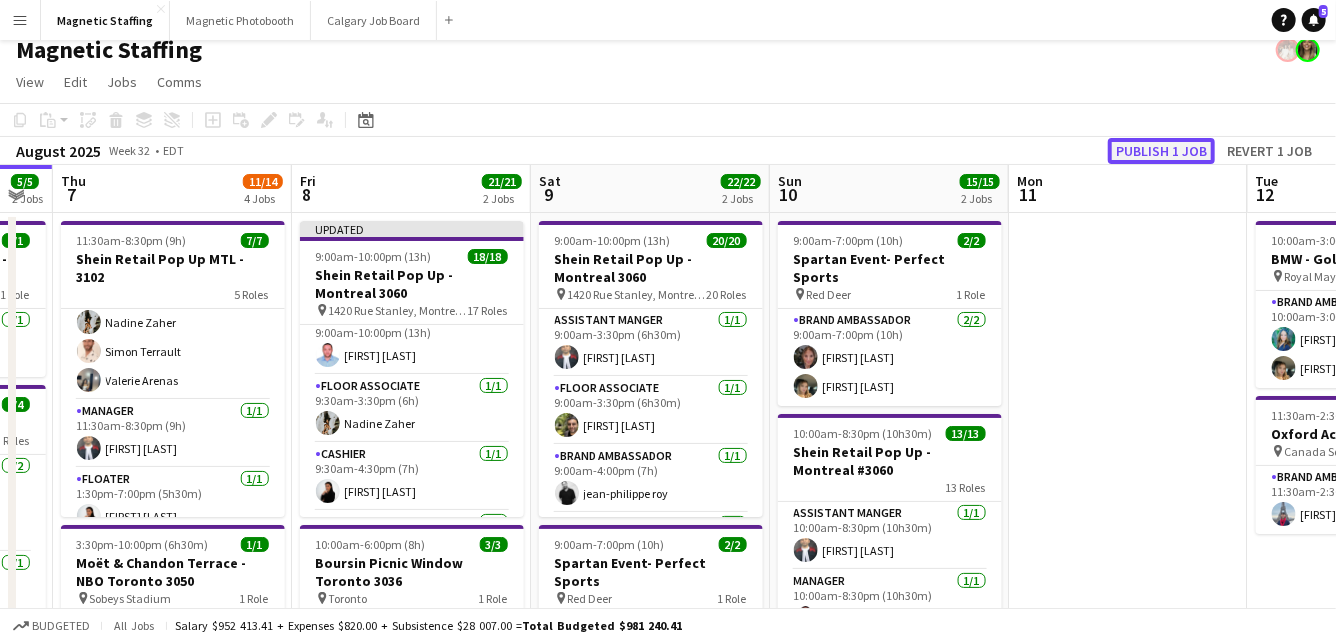 click on "Publish 1 job" 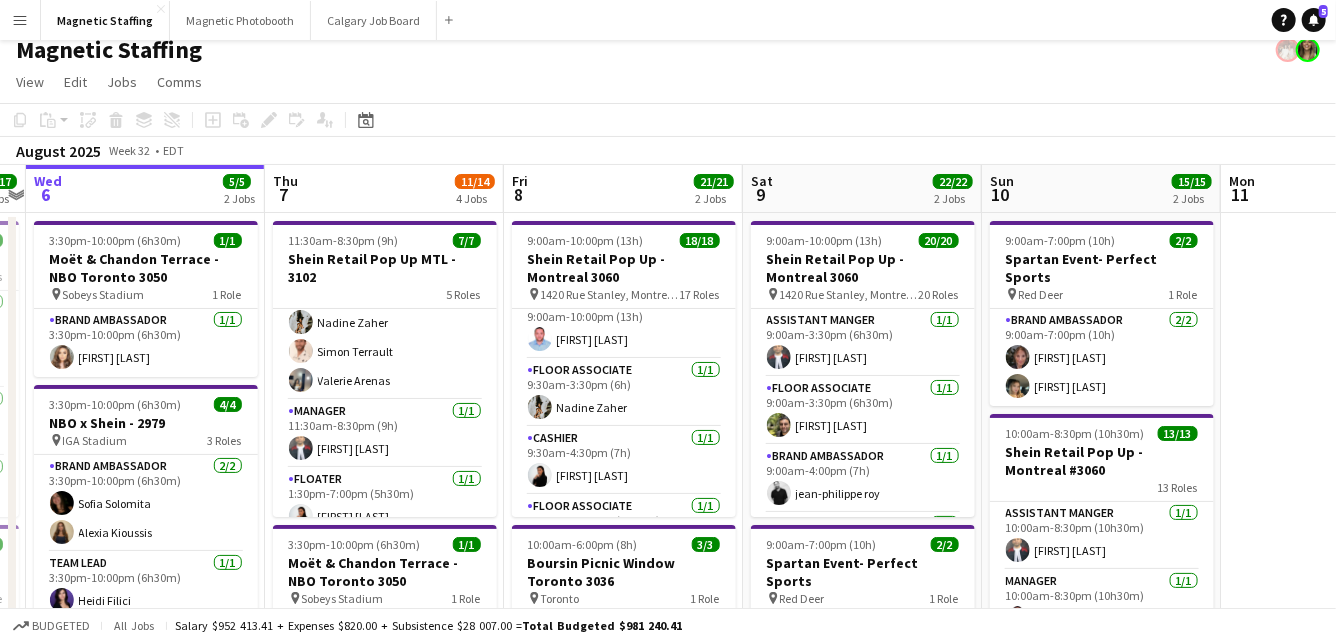 drag, startPoint x: 393, startPoint y: 375, endPoint x: 577, endPoint y: 357, distance: 184.87834 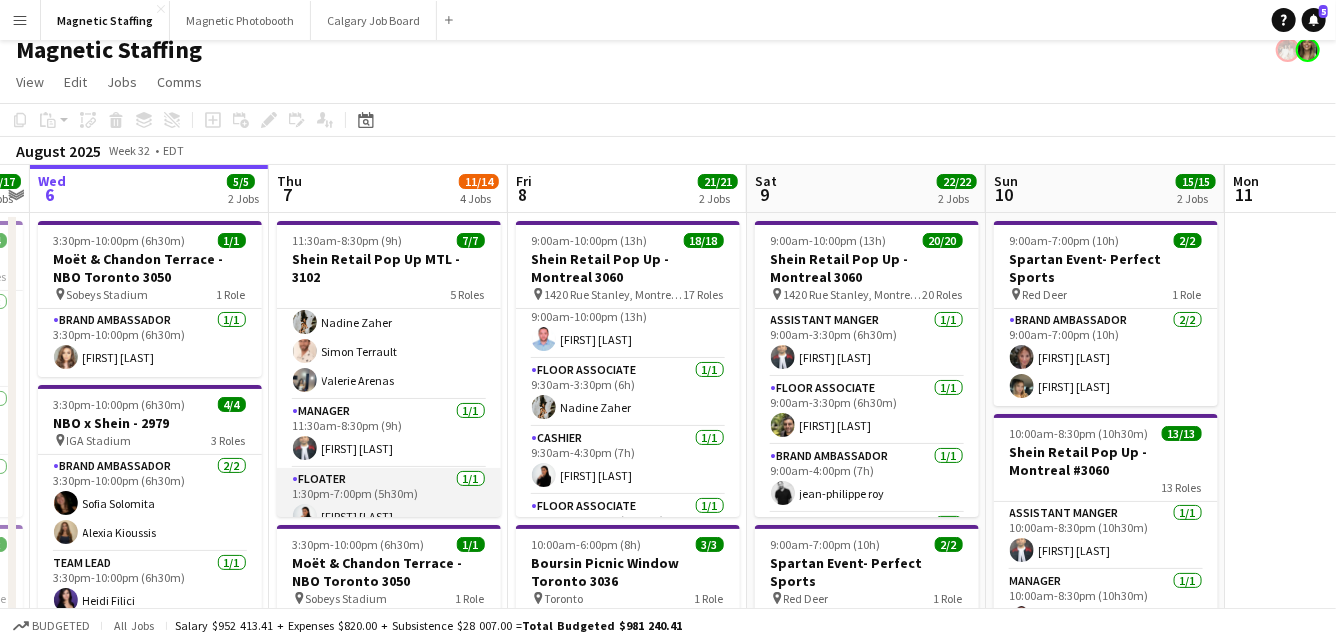 scroll, scrollTop: 0, scrollLeft: 0, axis: both 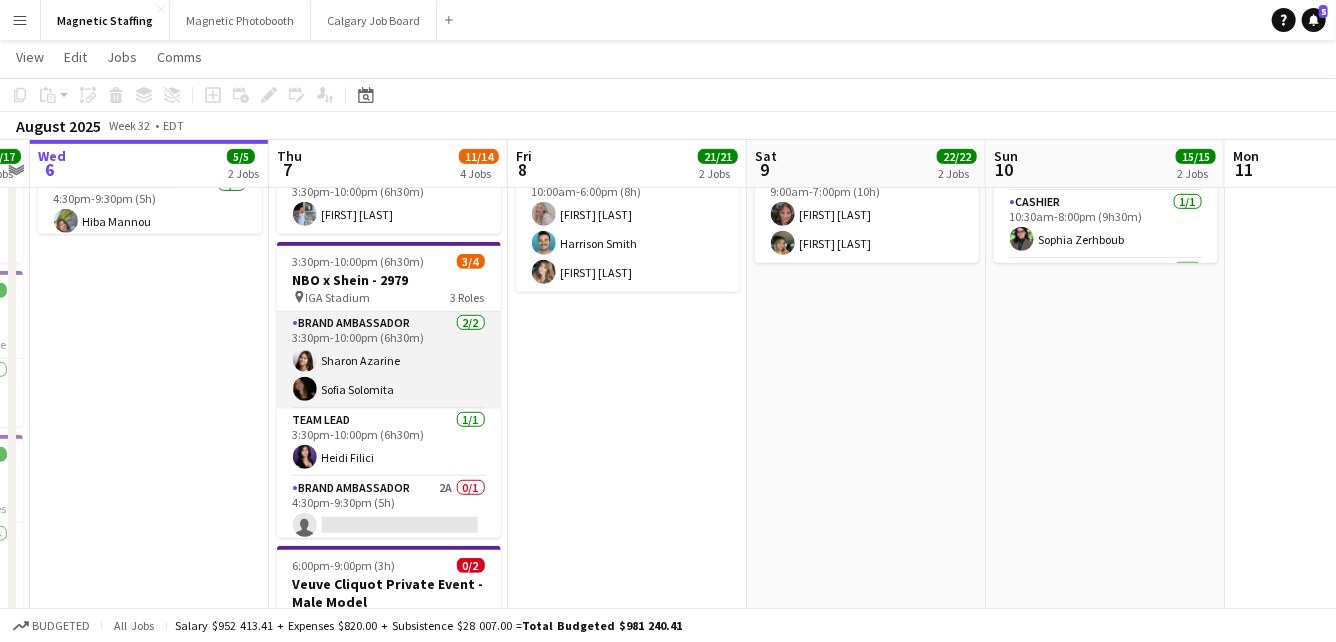 click on "Brand Ambassador   2/2   3:30pm-10:00pm (6h30m)
[FIRST] [LAST] [FIRST] [LAST]" at bounding box center (389, 360) 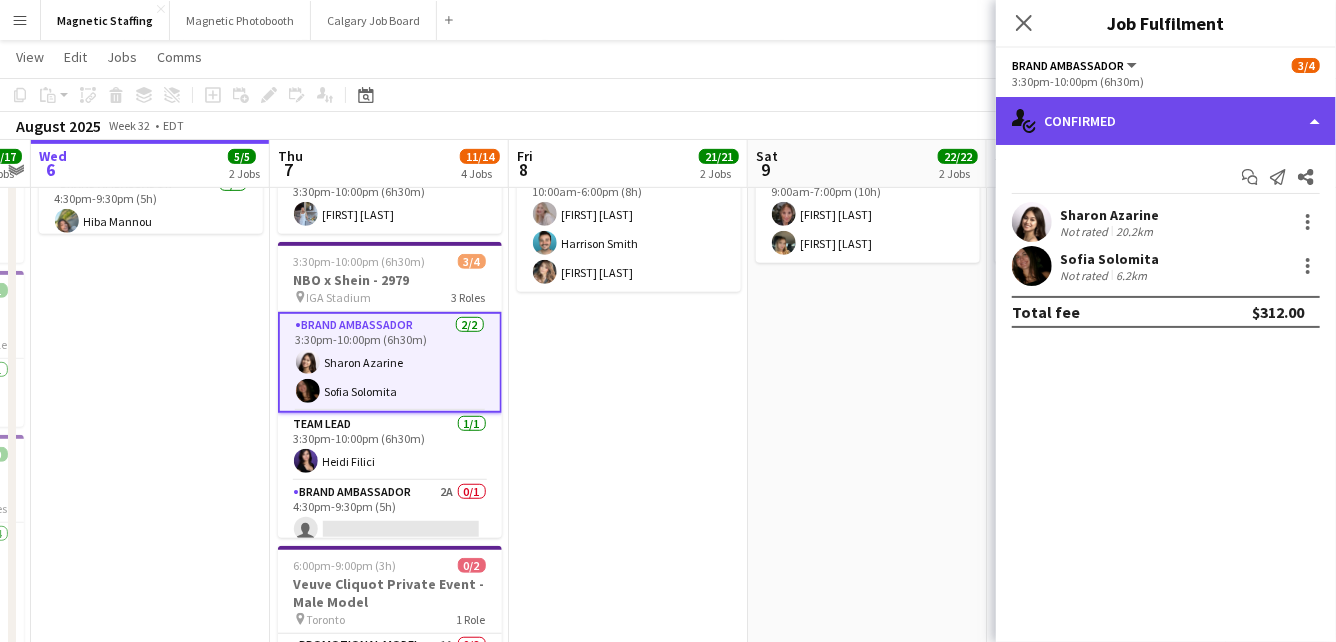 click on "single-neutral-actions-check-2
Confirmed" 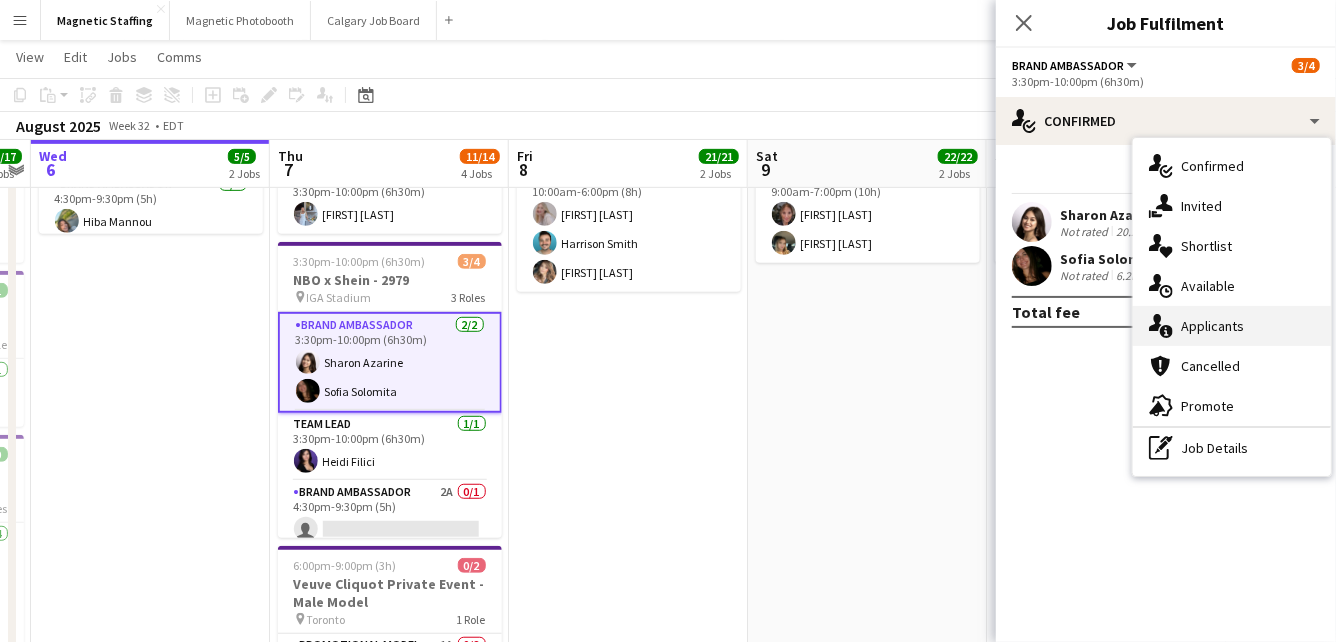 click on "single-neutral-actions-information
Applicants" at bounding box center [1232, 326] 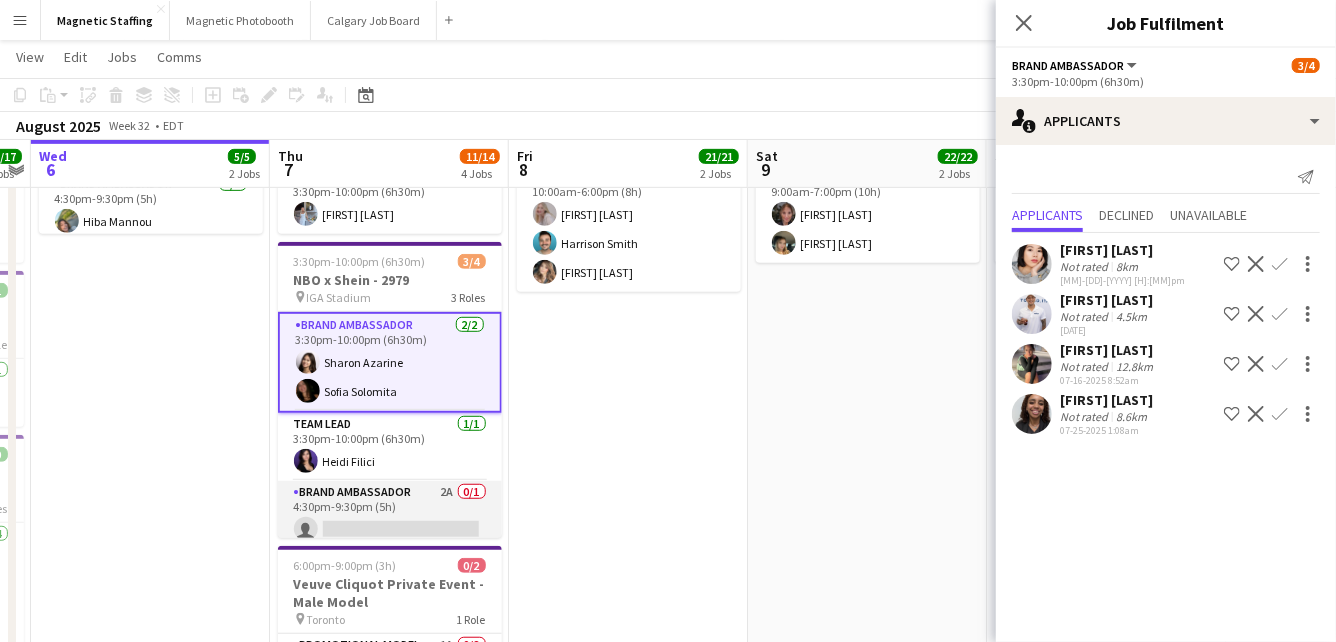 click on "Brand Ambassador   2A   0/1   4:30pm-9:30pm (5h)
single-neutral-actions" at bounding box center (390, 515) 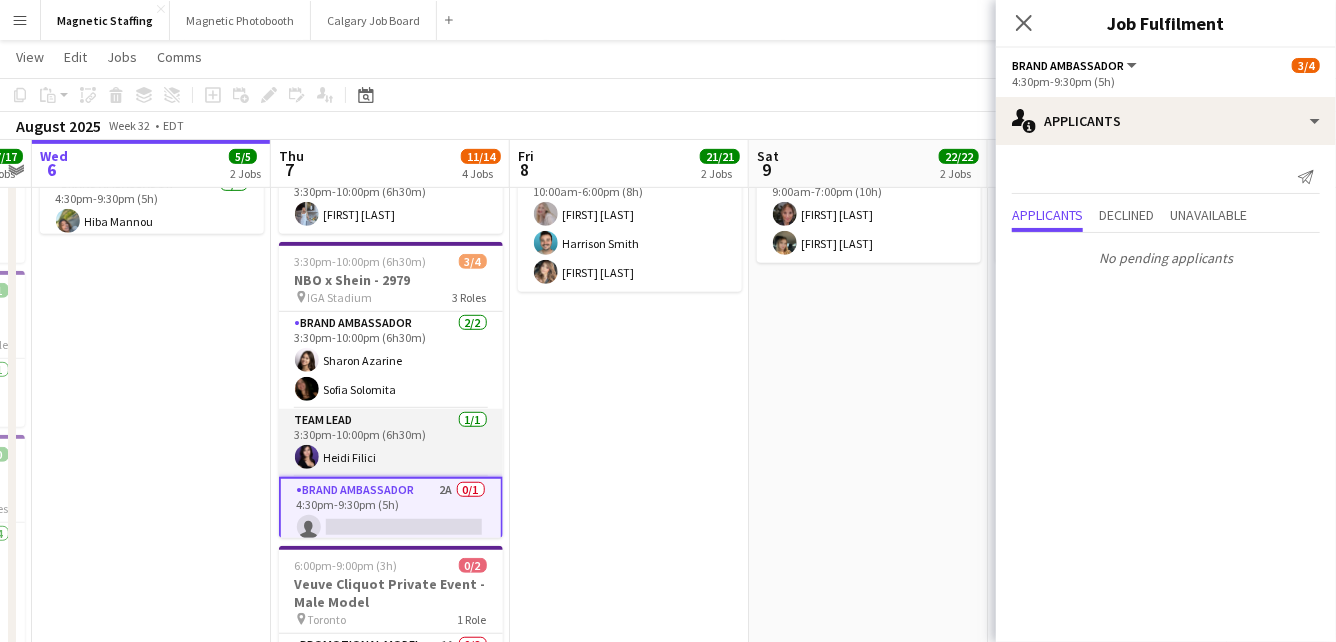 click on "Team Lead 1/1 3:30pm-10:00pm (6h30m) [FIRST] [LAST]" at bounding box center (391, 443) 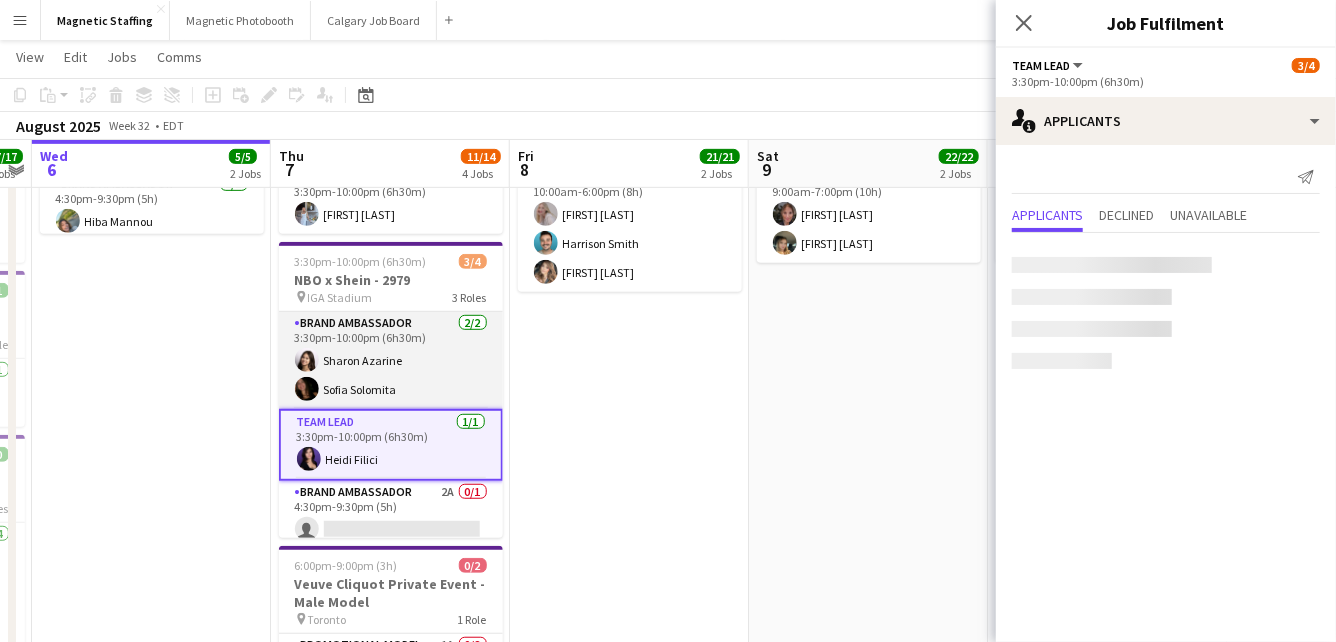 click on "Brand Ambassador   2/2   3:30pm-10:00pm (6h30m)
[FIRST] [LAST] [FIRST] [LAST]" at bounding box center [391, 360] 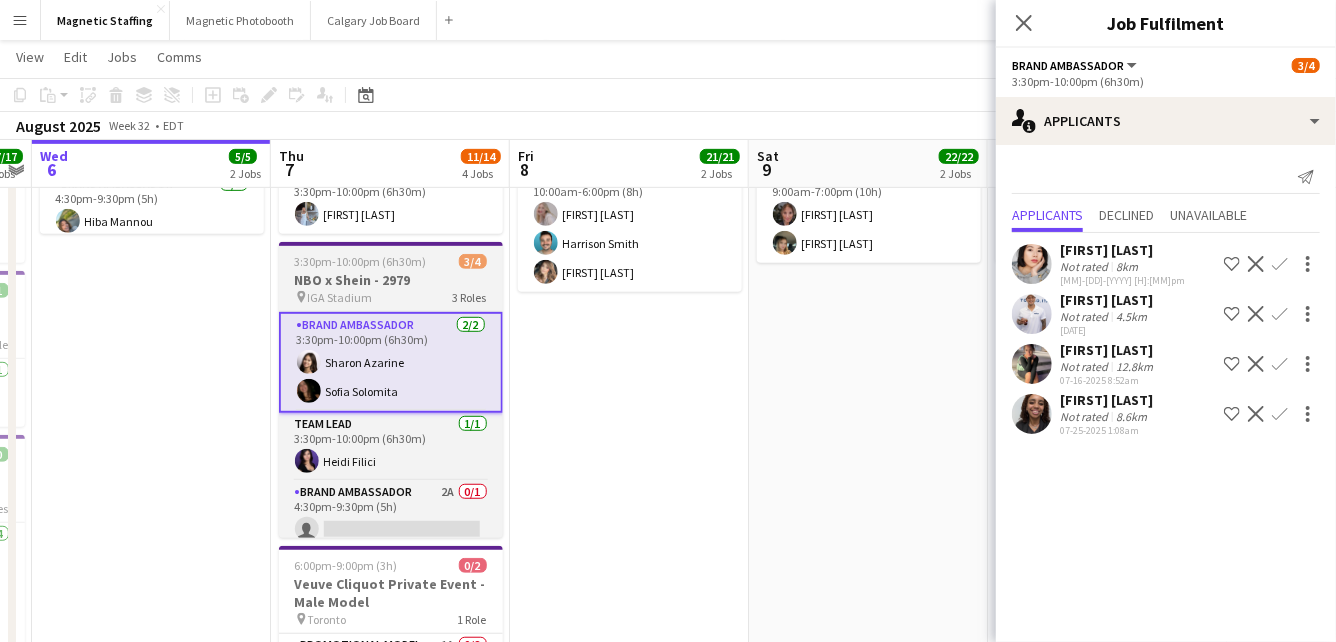 click on "NBO x Shein - 2979" at bounding box center [391, 280] 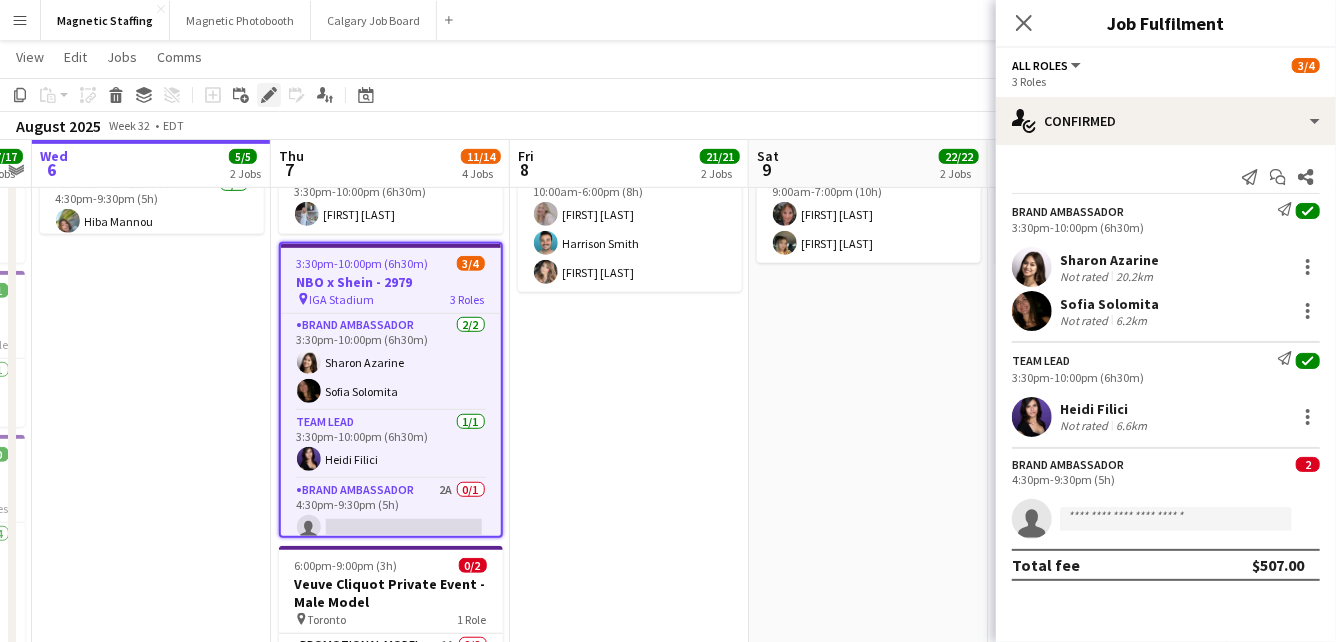 click 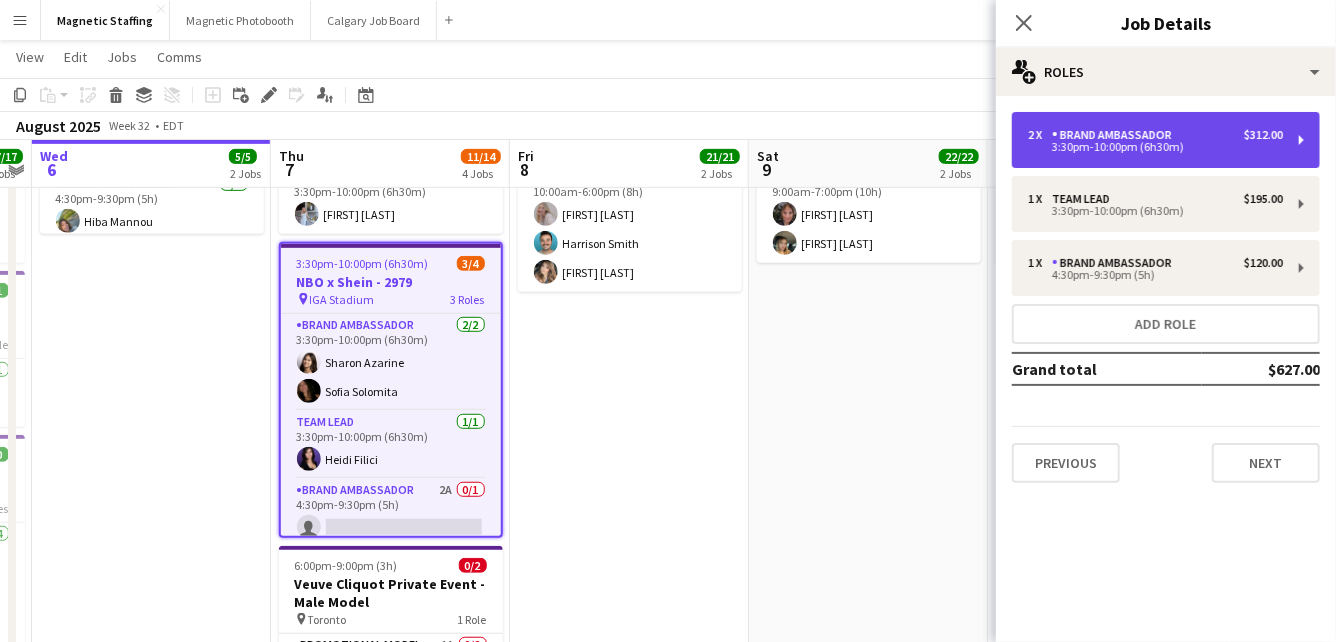 click on "2 x   Brand Ambassador   $312.00   3:30pm-10:00pm (6h30m)" at bounding box center (1166, 140) 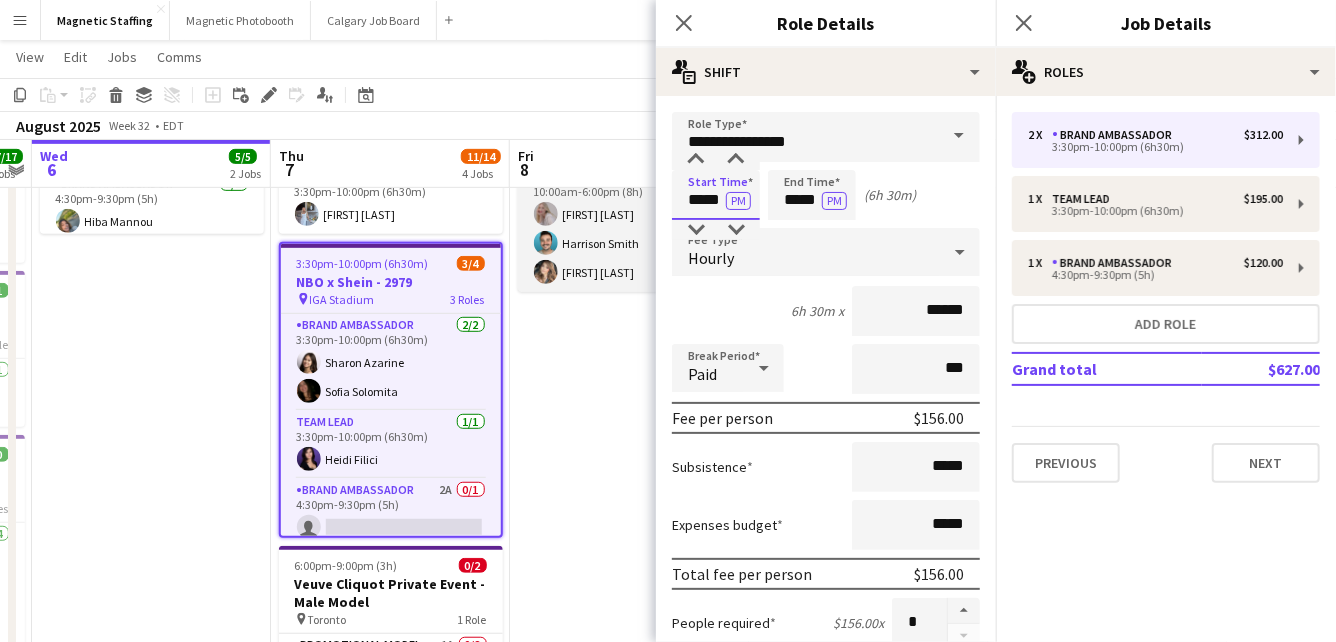 drag, startPoint x: 721, startPoint y: 200, endPoint x: 618, endPoint y: 199, distance: 103.00485 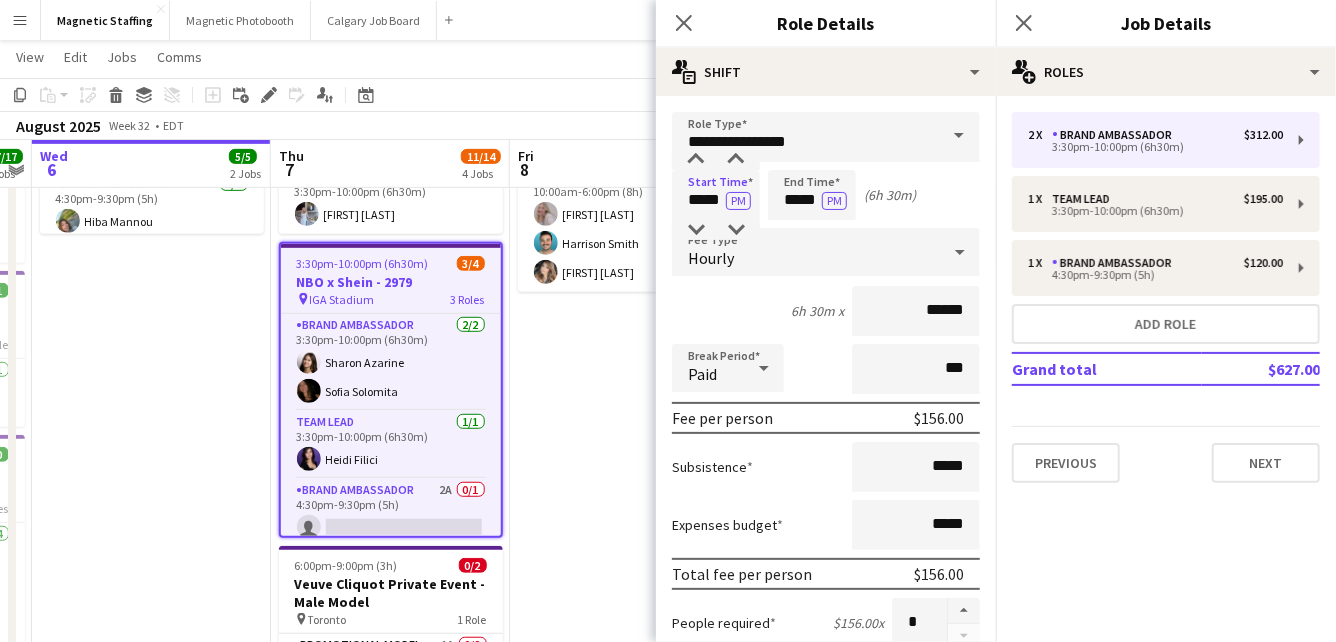 click on "3:30pm-10:00pm (6h30m)    1/1   Moët & Chandon Terrace - NBO Toronto 3050
pin
Sobeys Stadium    1 Role   Brand Ambassador   1/1   3:30pm-10:00pm (6h30m)
[FIRST] [LAST]     3:30pm-10:00pm (6h30m)    4/4   NBO x Shein - 2979
pin
IGA Stadium   3 Roles   Brand Ambassador   2/2   3:30pm-10:00pm (6h30m)
[FIRST] [LAST] [FIRST] [LAST]  Team Lead   1/1   3:30pm-10:00pm (6h30m)
[FIRST] [LAST]  Brand Ambassador   1/1   4:30pm-9:30pm (5h)
[FIRST] [LAST]" at bounding box center (151, 588) 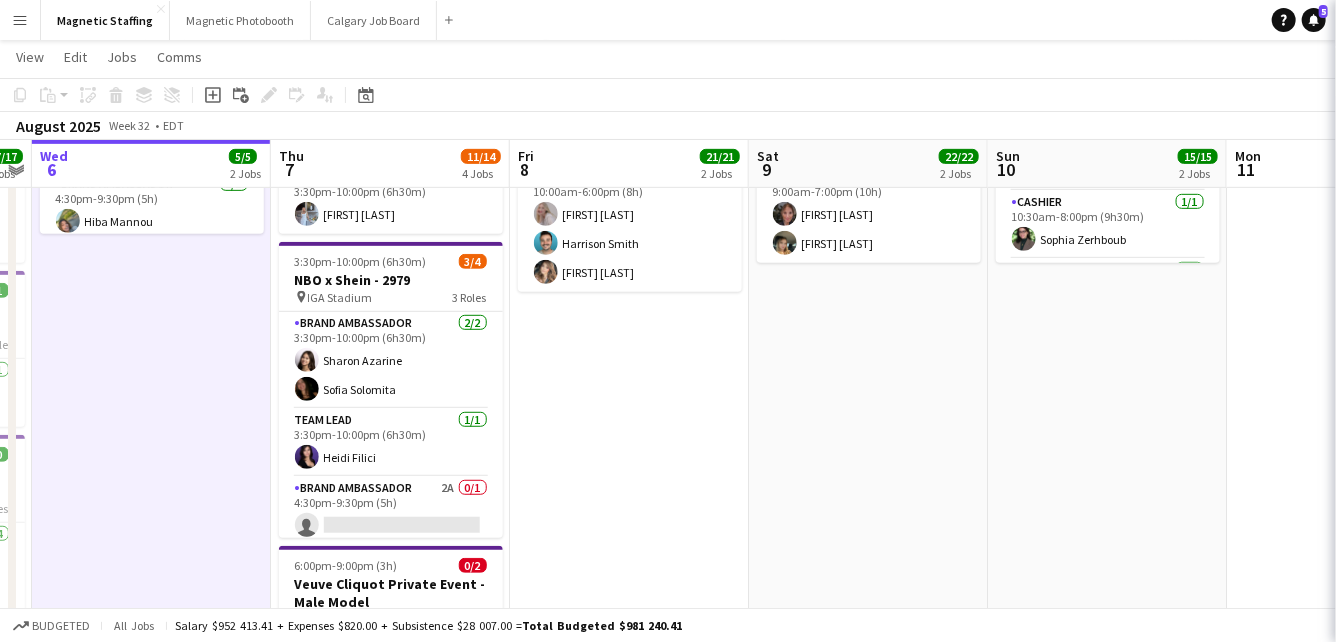scroll, scrollTop: 0, scrollLeft: 447, axis: horizontal 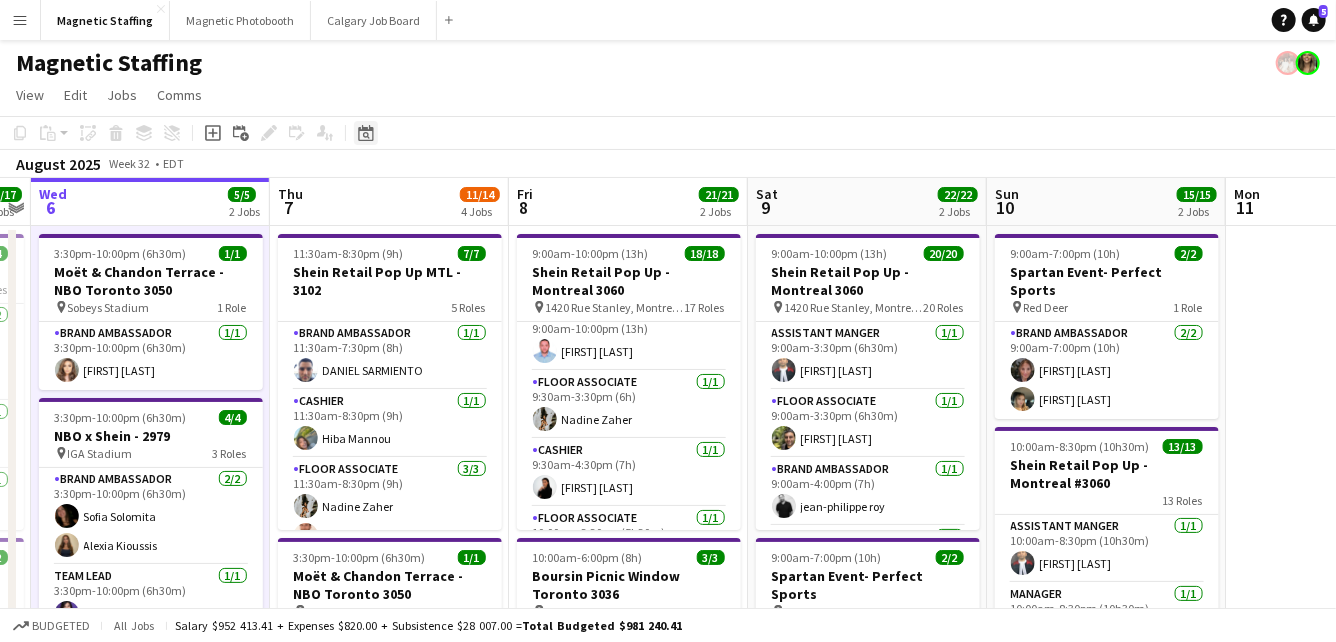 click on "Date picker" 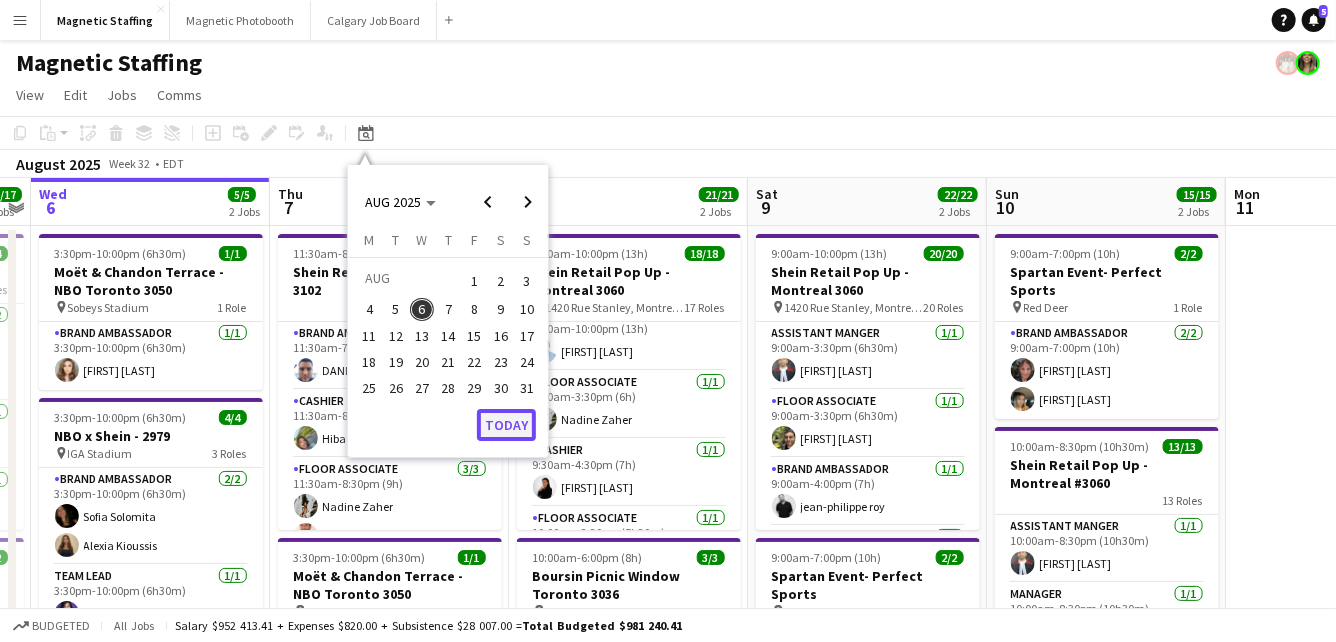 click on "Today" at bounding box center (506, 425) 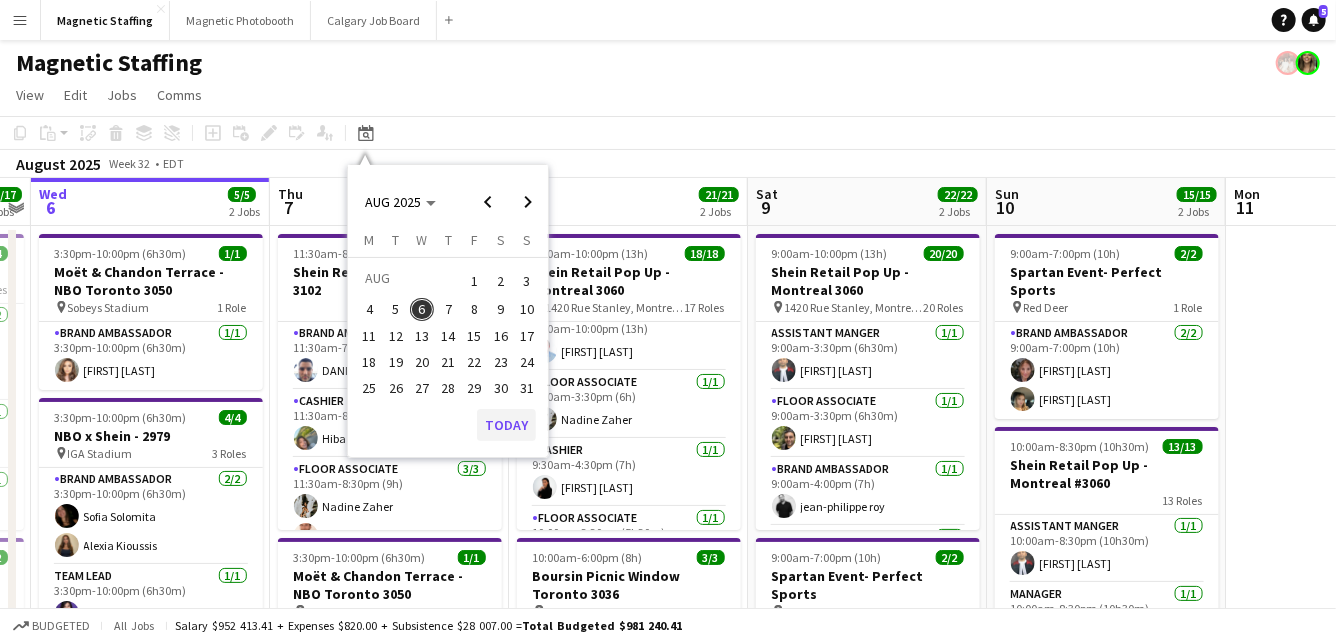 scroll, scrollTop: 0, scrollLeft: 687, axis: horizontal 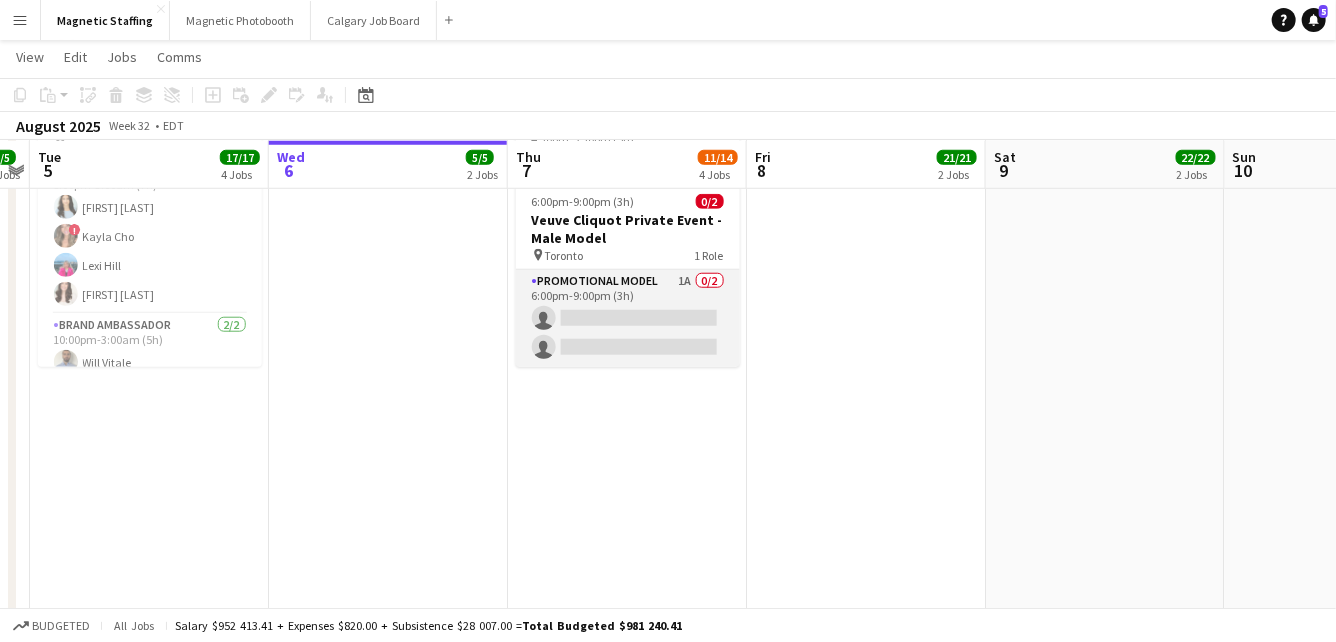 click on "Promotional Model   1A   0/2   6:00pm-9:00pm (3h)
single-neutral-actions
single-neutral-actions" at bounding box center (628, 318) 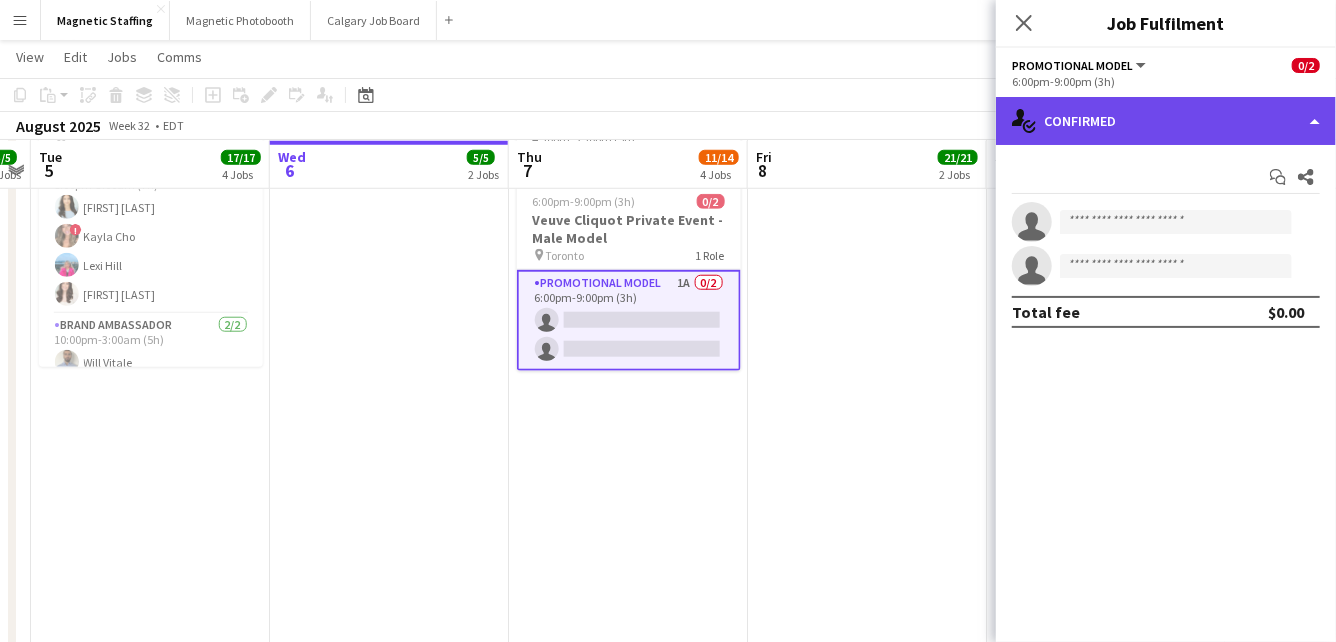 click on "single-neutral-actions-check-2
Confirmed" 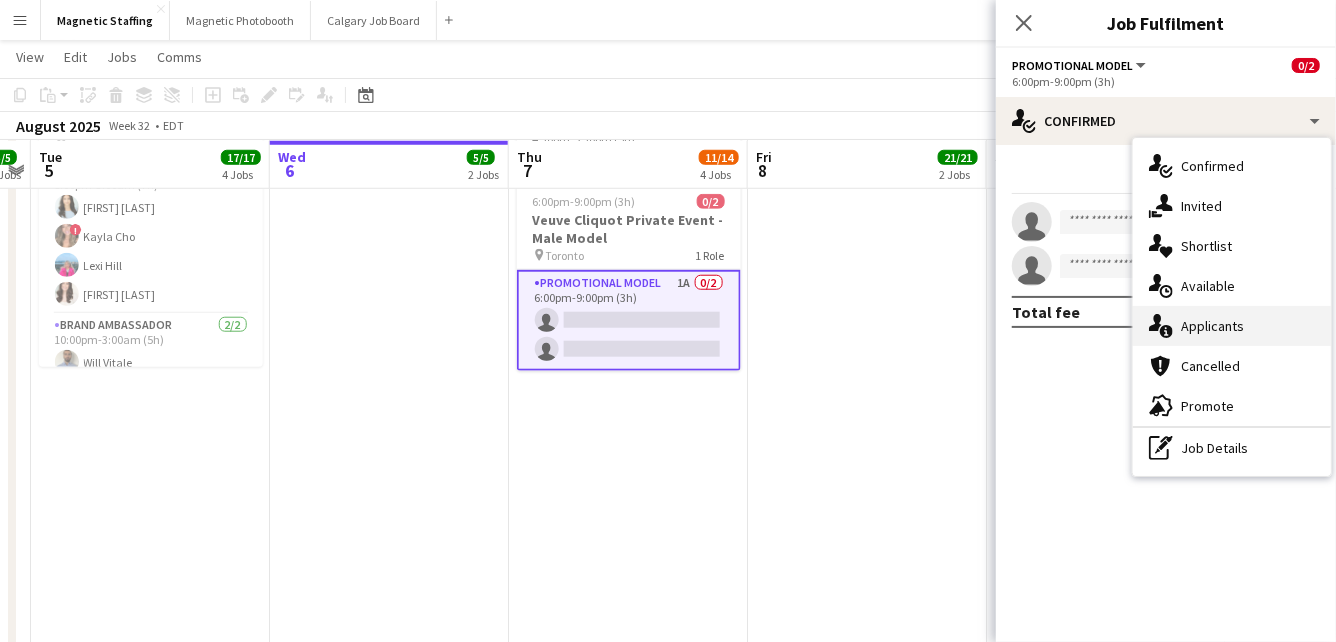 click on "single-neutral-actions-information
Applicants" at bounding box center [1232, 326] 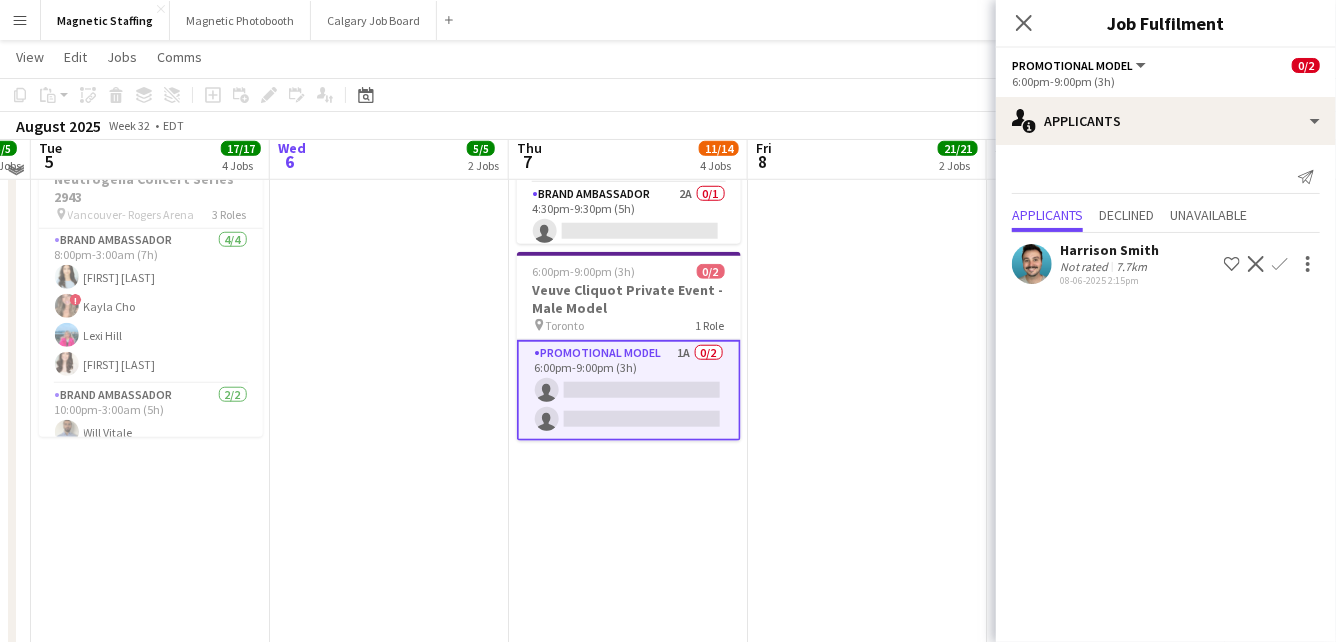 scroll, scrollTop: 742, scrollLeft: 0, axis: vertical 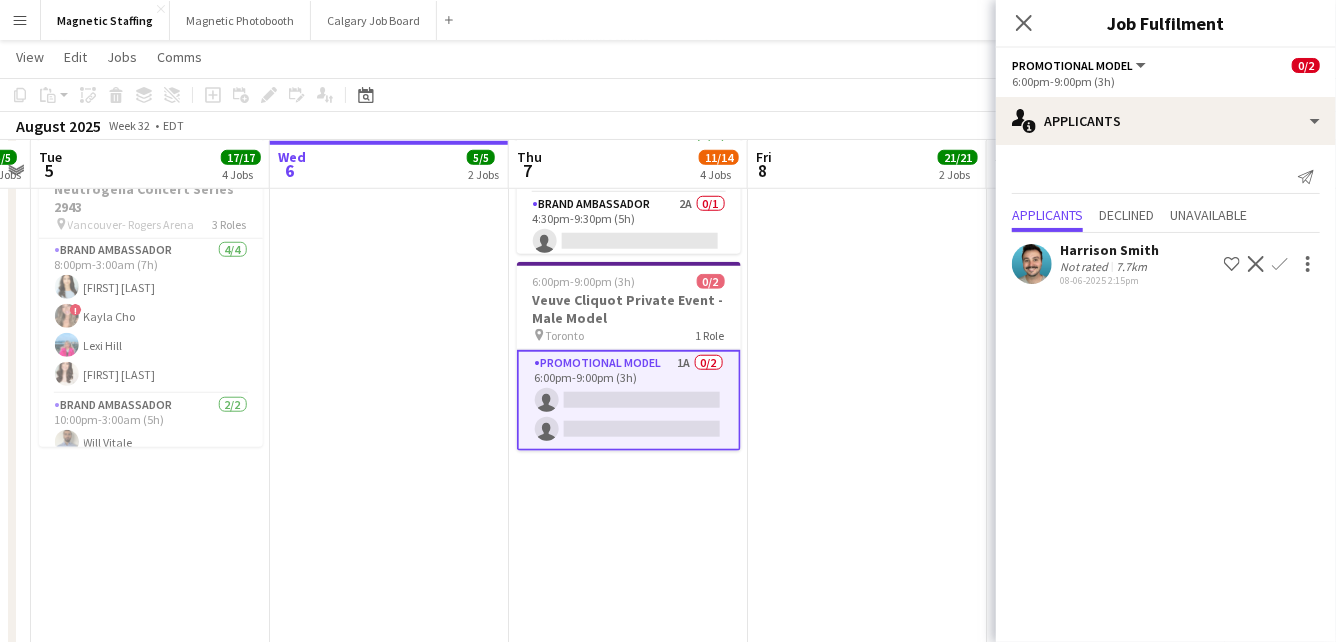 click 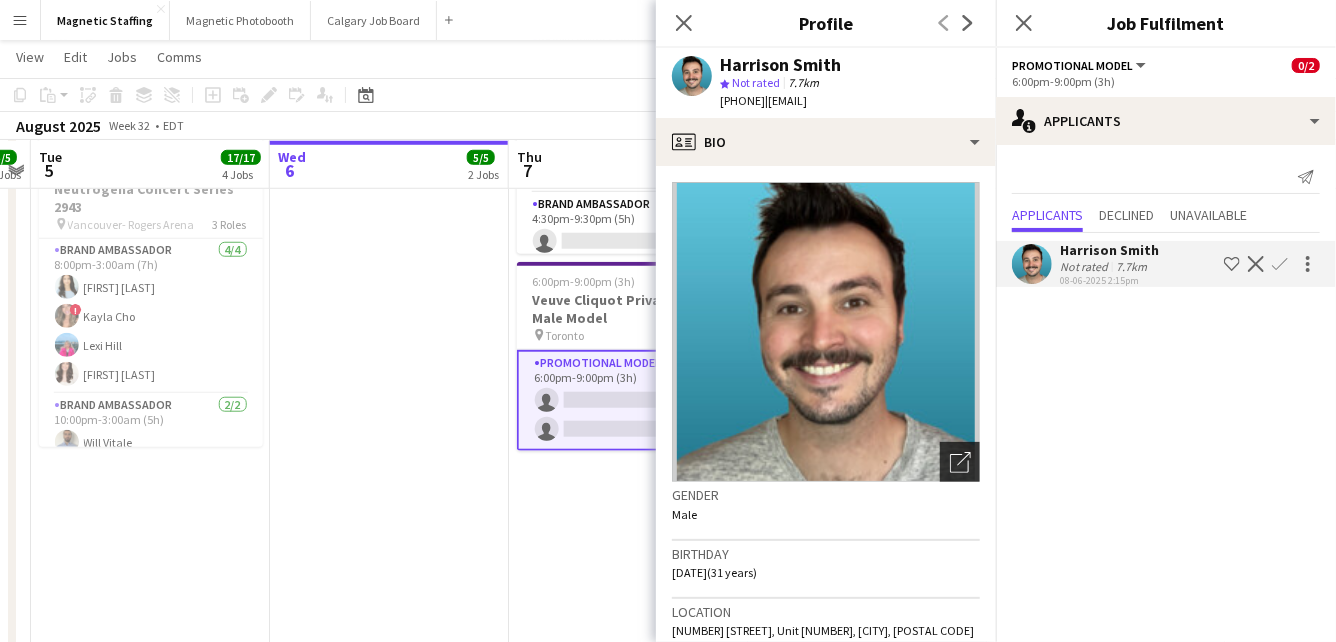 click on "Open photos pop-in" 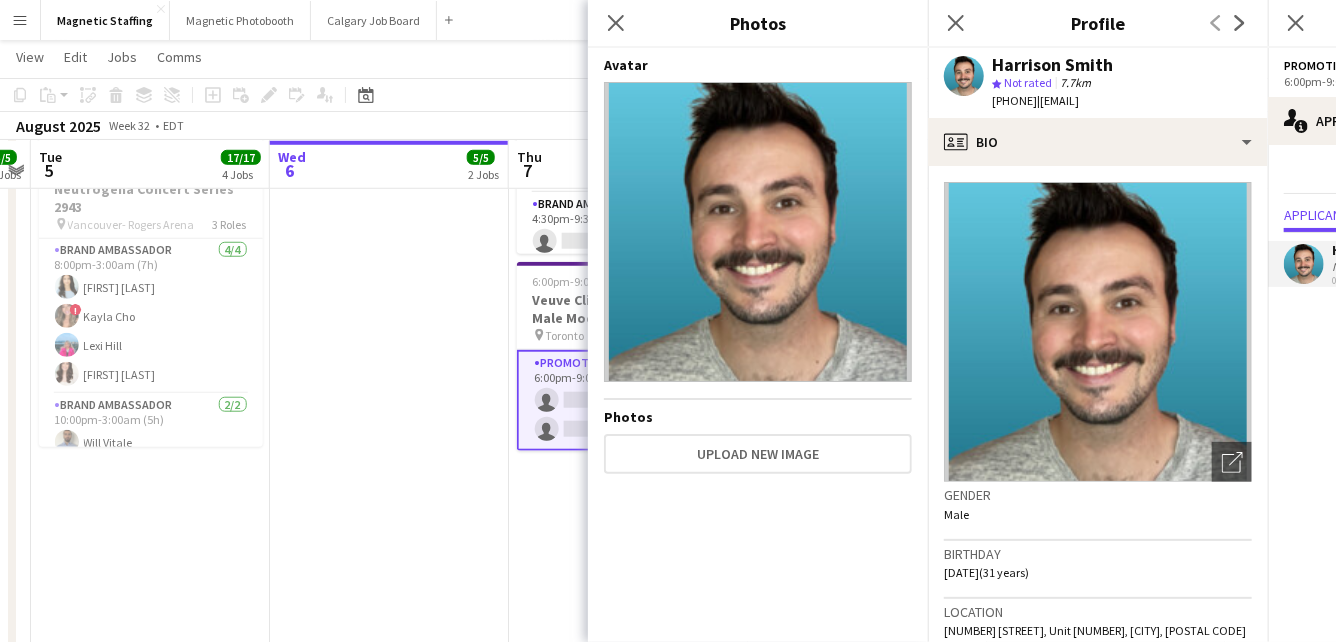 click on "3:30pm-10:00pm (6h30m)    1/1   Moët & Chandon Terrace - NBO Toronto 3050
pin
Sobeys Stadium    1 Role   Brand Ambassador   1/1   3:30pm-10:00pm (6h30m)
[FIRST] [LAST]     3:30pm-10:00pm (6h30m)    4/4   NBO x Shein - 2979
pin
IGA Stadium   3 Roles   Brand Ambassador   2/2   3:30pm-10:00pm (6h30m)
[FIRST] [LAST] [FIRST] [LAST]  Team Lead   1/1   3:30pm-10:00pm (6h30m)
[FIRST] [LAST]  Brand Ambassador   1/1   4:30pm-9:30pm (5h)
[FIRST] [LAST]" at bounding box center (389, 304) 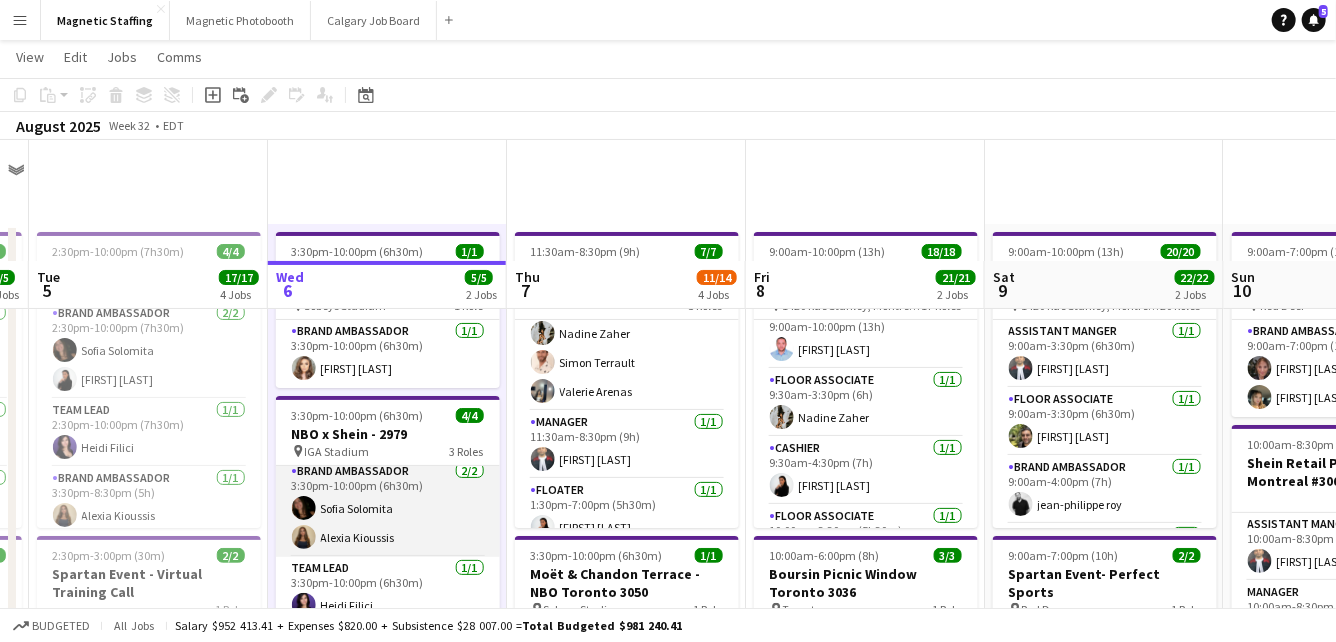 scroll, scrollTop: 155, scrollLeft: 0, axis: vertical 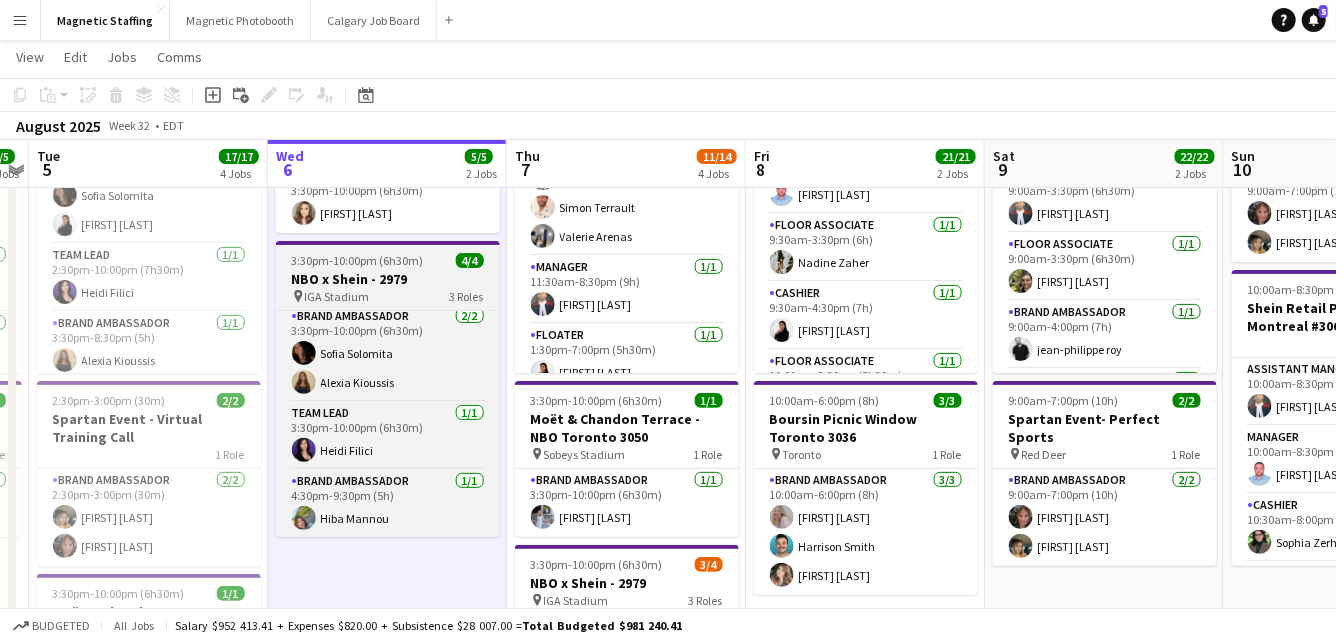 click on "NBO x Shein - 2979" at bounding box center [388, 279] 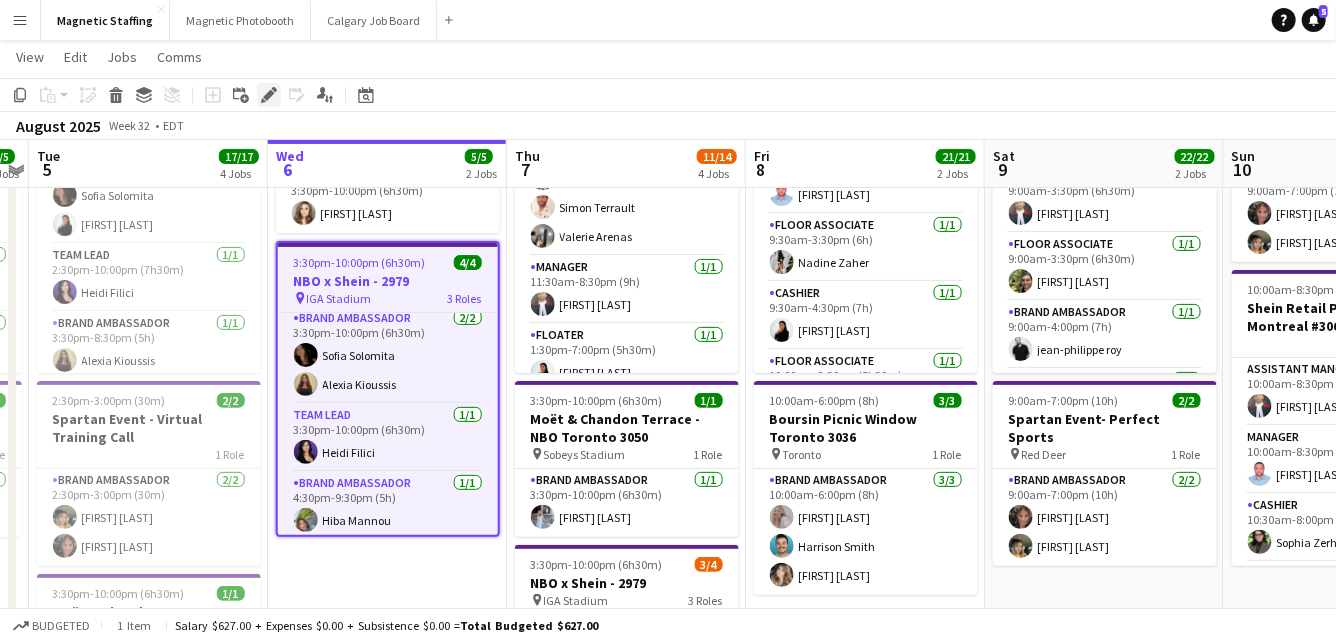 click 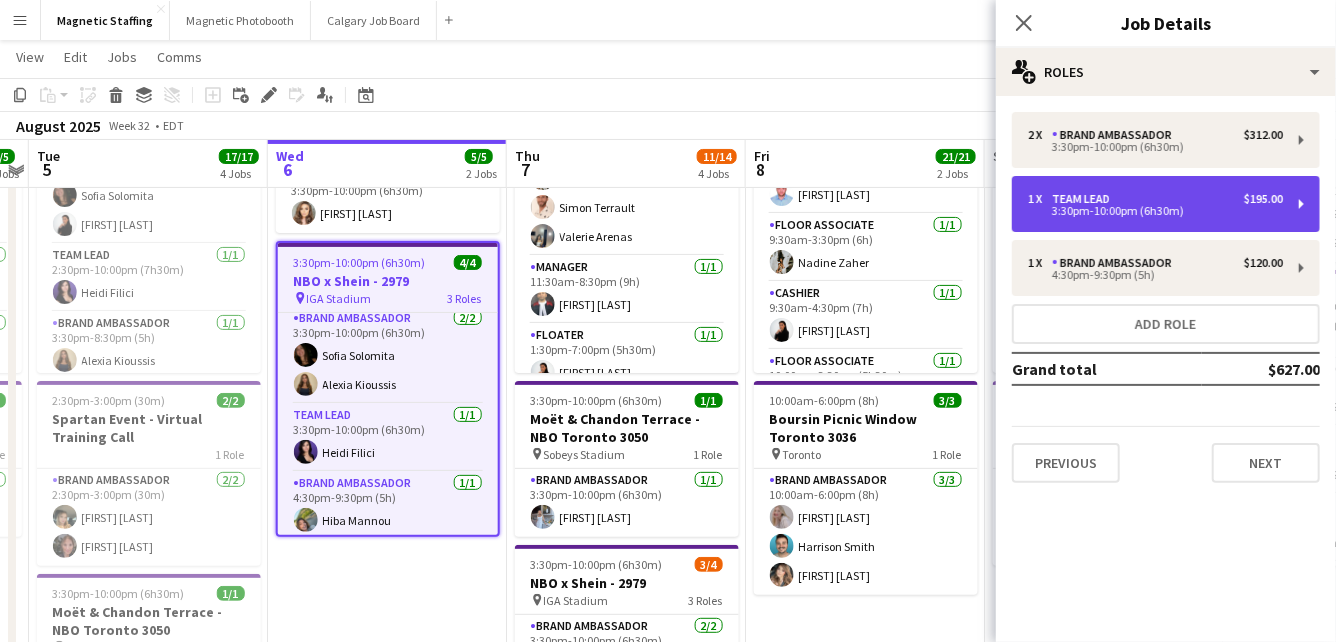 click on "3:30pm-10:00pm (6h30m)" at bounding box center (1155, 211) 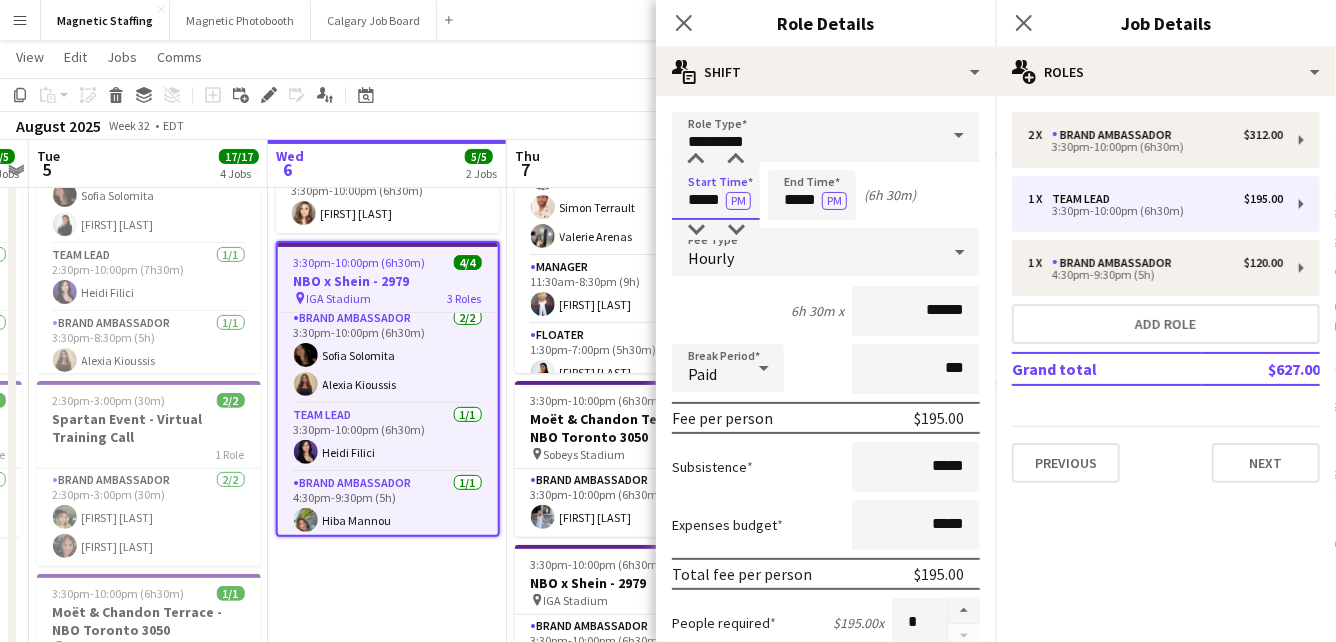 click on "*****" at bounding box center (716, 195) 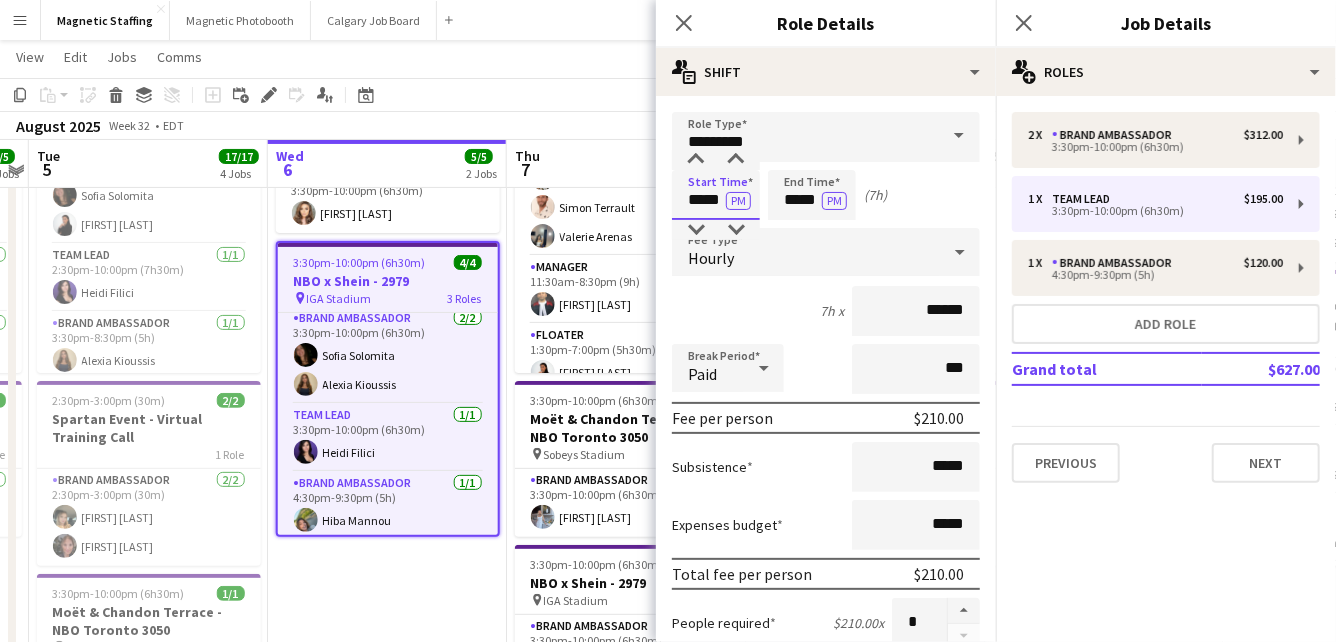 scroll, scrollTop: 606, scrollLeft: 0, axis: vertical 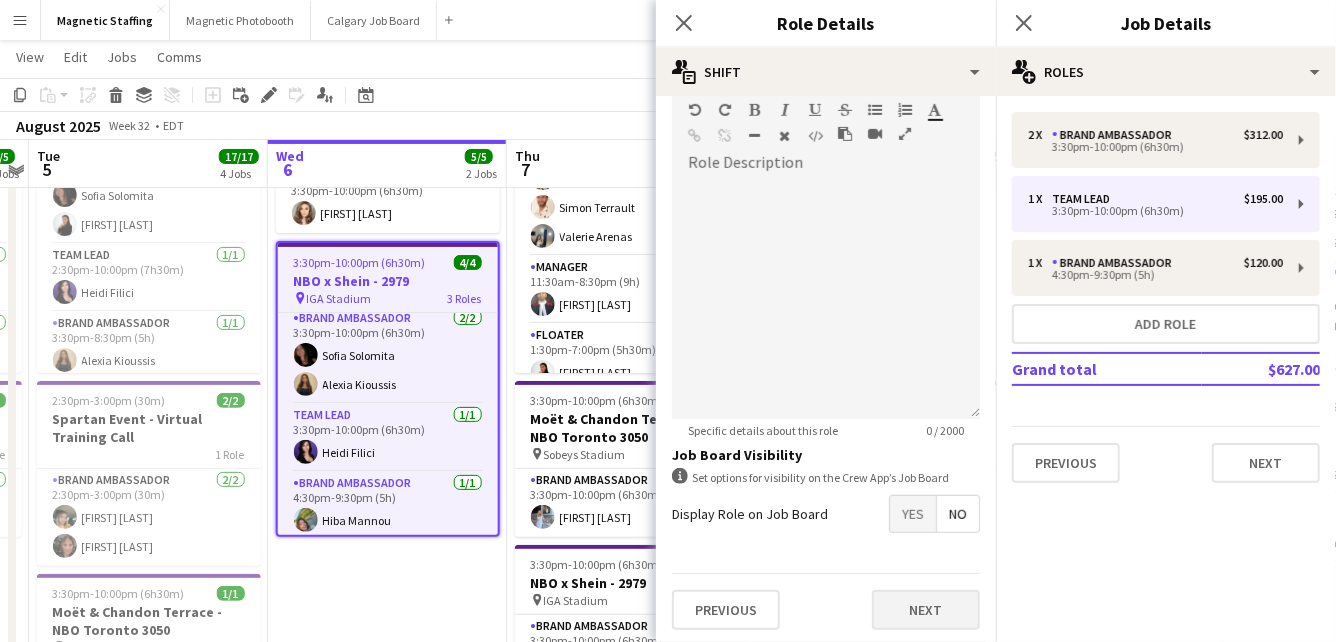type on "*****" 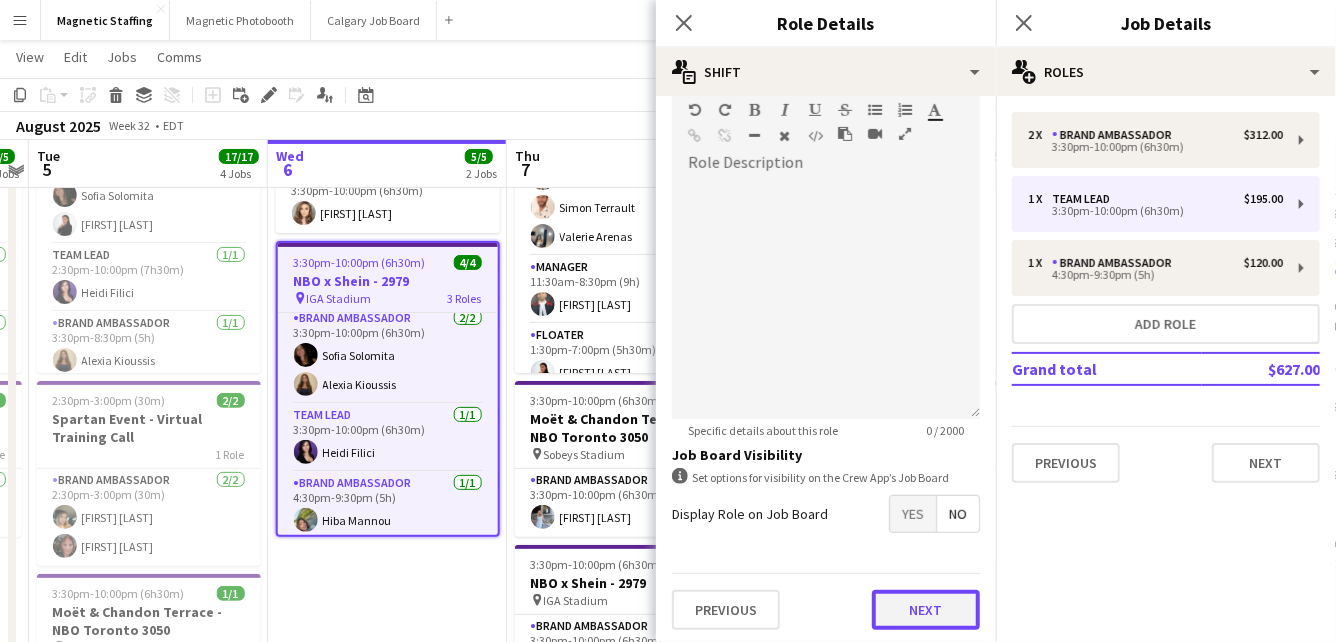 click on "Next" at bounding box center (926, 610) 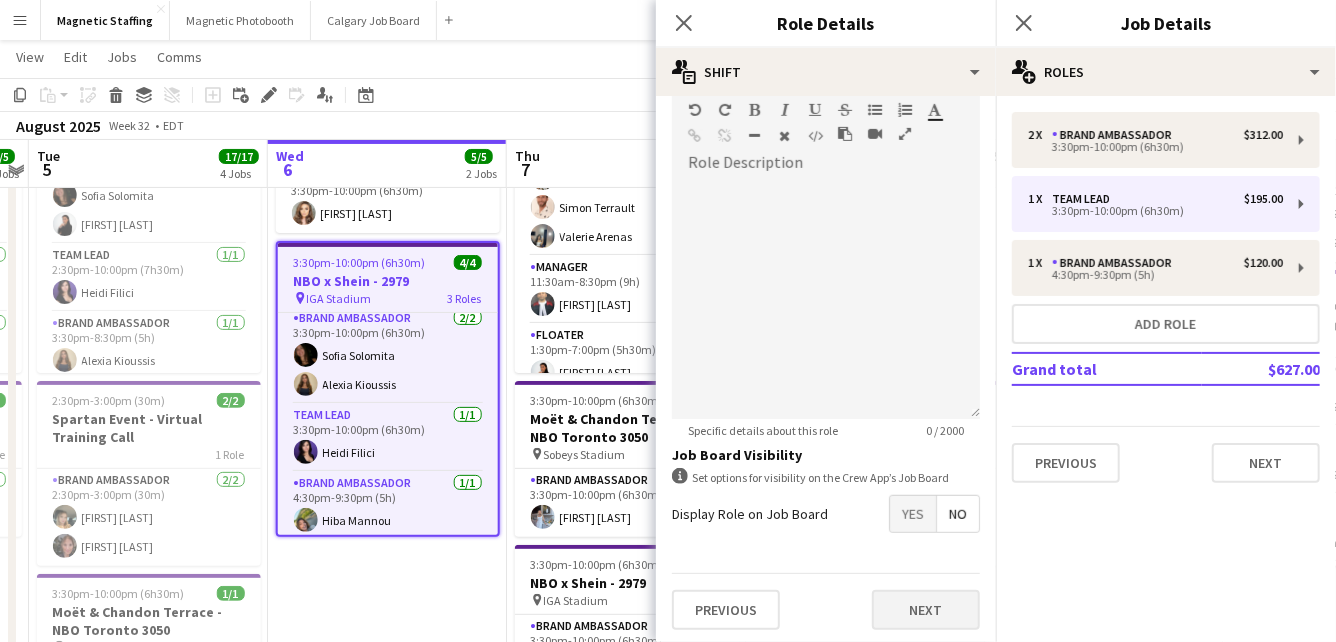 scroll, scrollTop: 0, scrollLeft: 0, axis: both 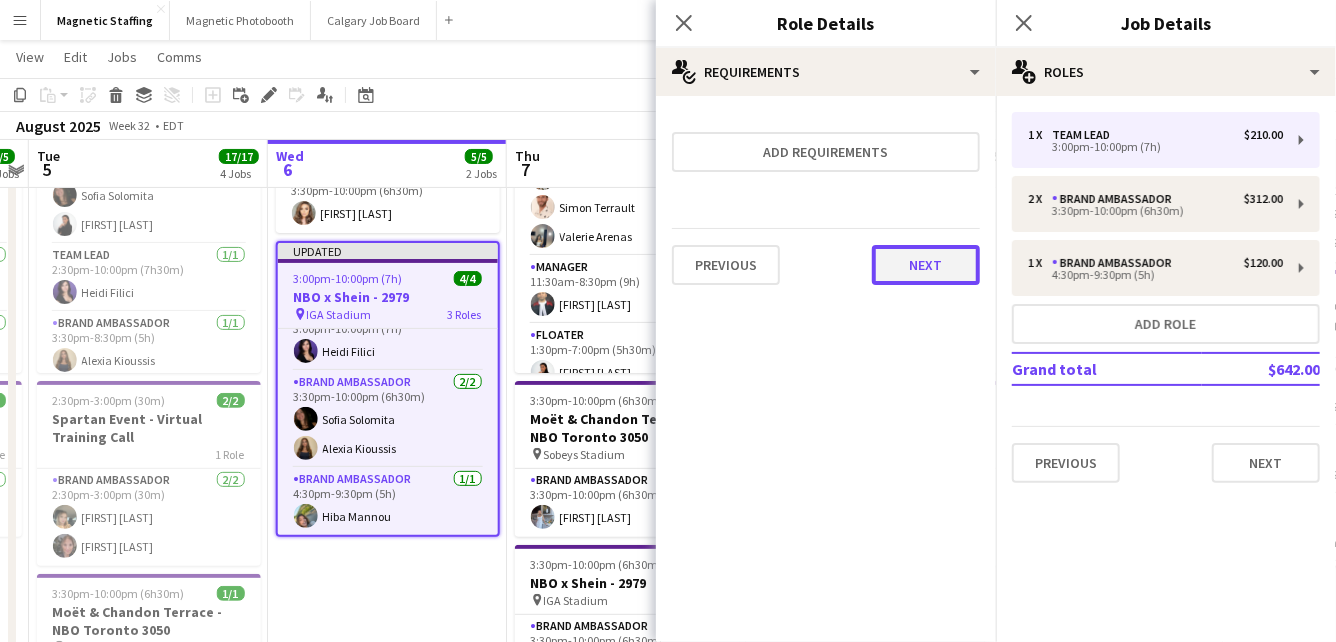 click on "Next" at bounding box center [926, 265] 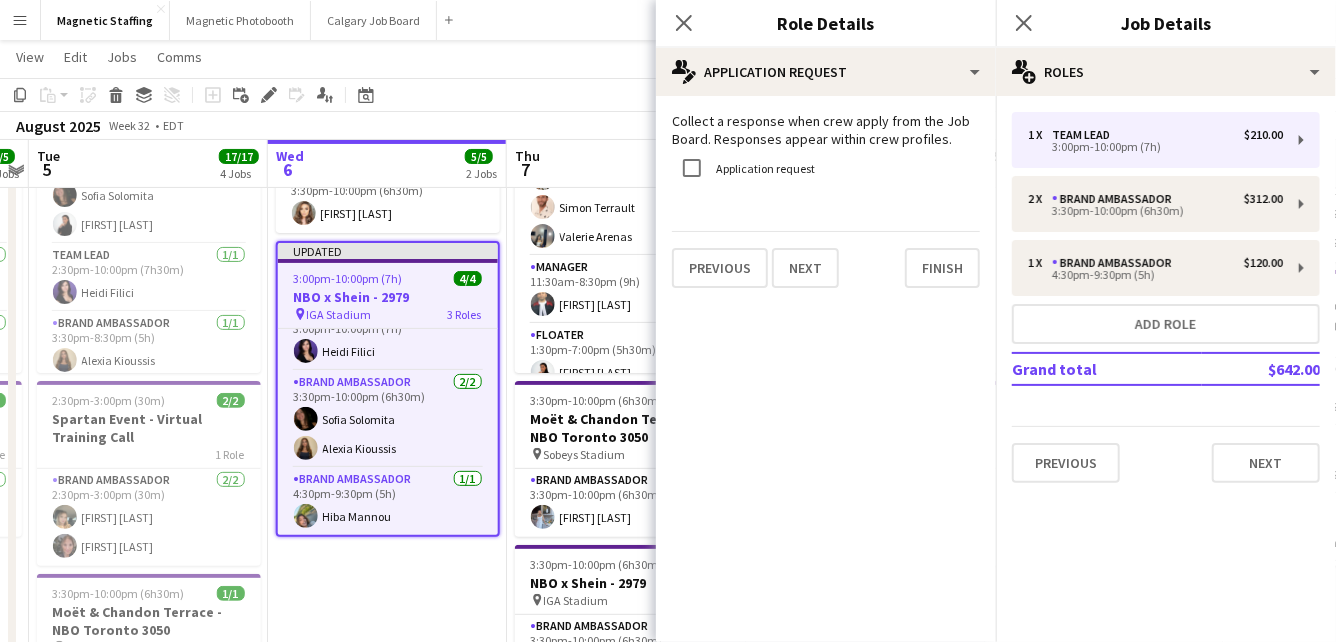 click on "Collect a response when crew apply from the Job Board. Responses appear within crew profiles.   Application request   Previous   Next   Finish" 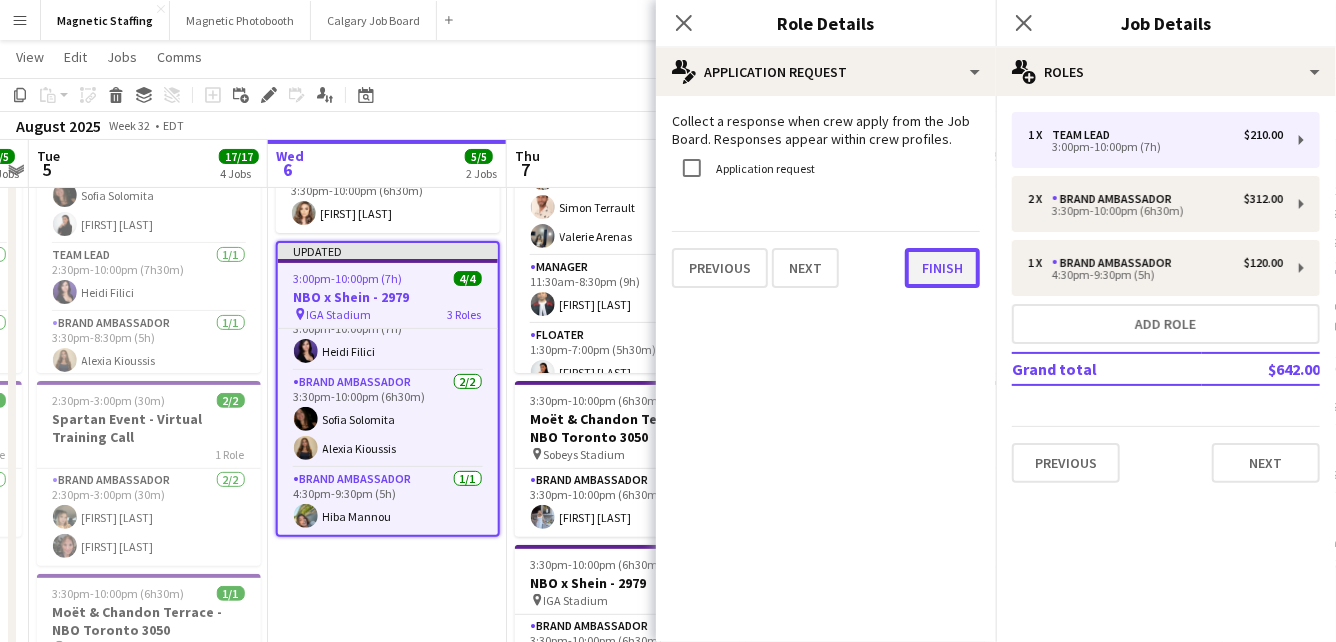 click on "Finish" at bounding box center (942, 268) 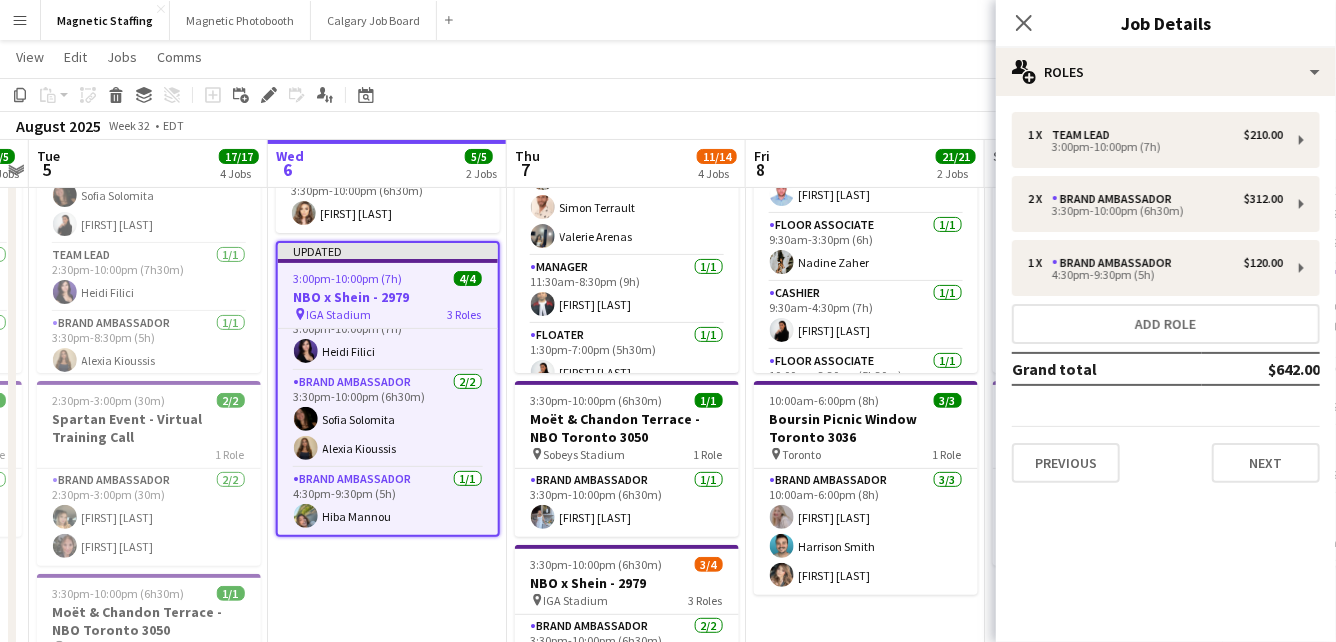 click on "3:30pm-10:00pm (6h30m)    1/1   Moët & Chandon Terrace - NBO Toronto 3050
pin
Sobeys Stadium    1 Role   Brand Ambassador   1/1   3:30pm-10:00pm (6h30m)
[FIRST] [LAST]  Updated   3:00pm-10:00pm (7h)    4/4   NBO x Shein - 2979
pin
IGA Stadium   3 Roles   Team Lead   1/1   3:00pm-10:00pm (7h)
[FIRST] [LAST]  Brand Ambassador   2/2   3:30pm-10:00pm (6h30m)
[FIRST] [LAST] [FIRST] [LAST]  Brand Ambassador   1/1   4:30pm-9:30pm (5h)
[FIRST] [LAST]" at bounding box center (387, 891) 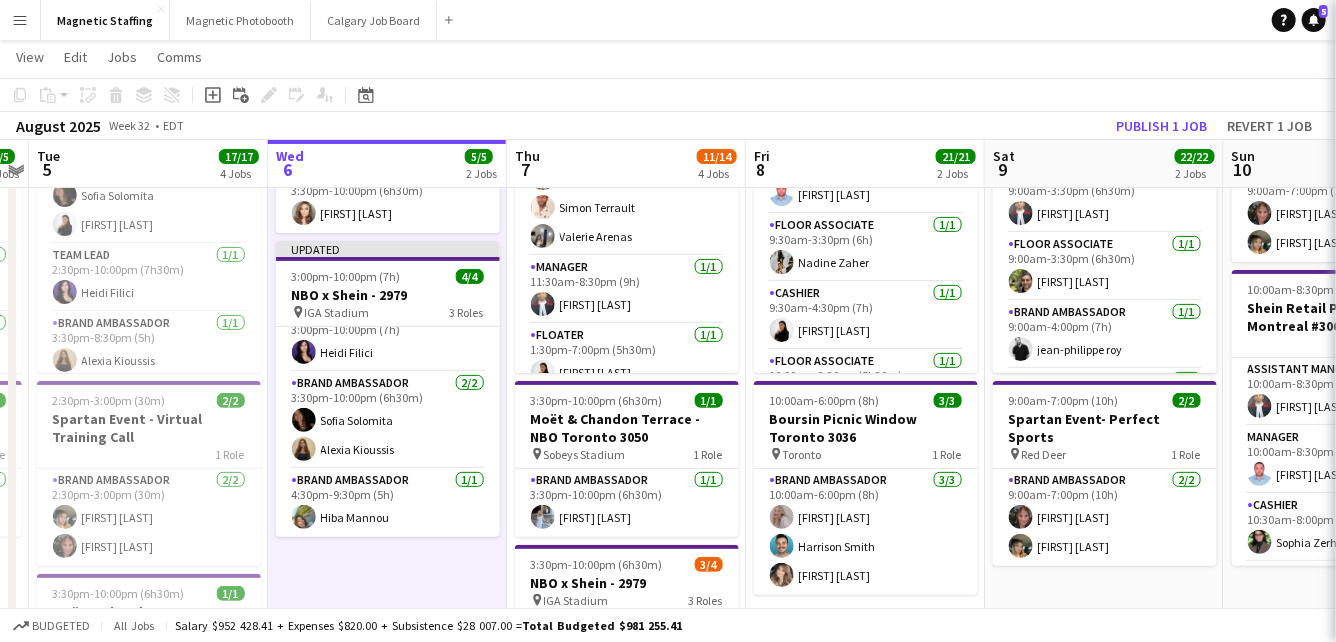 scroll, scrollTop: 23, scrollLeft: 0, axis: vertical 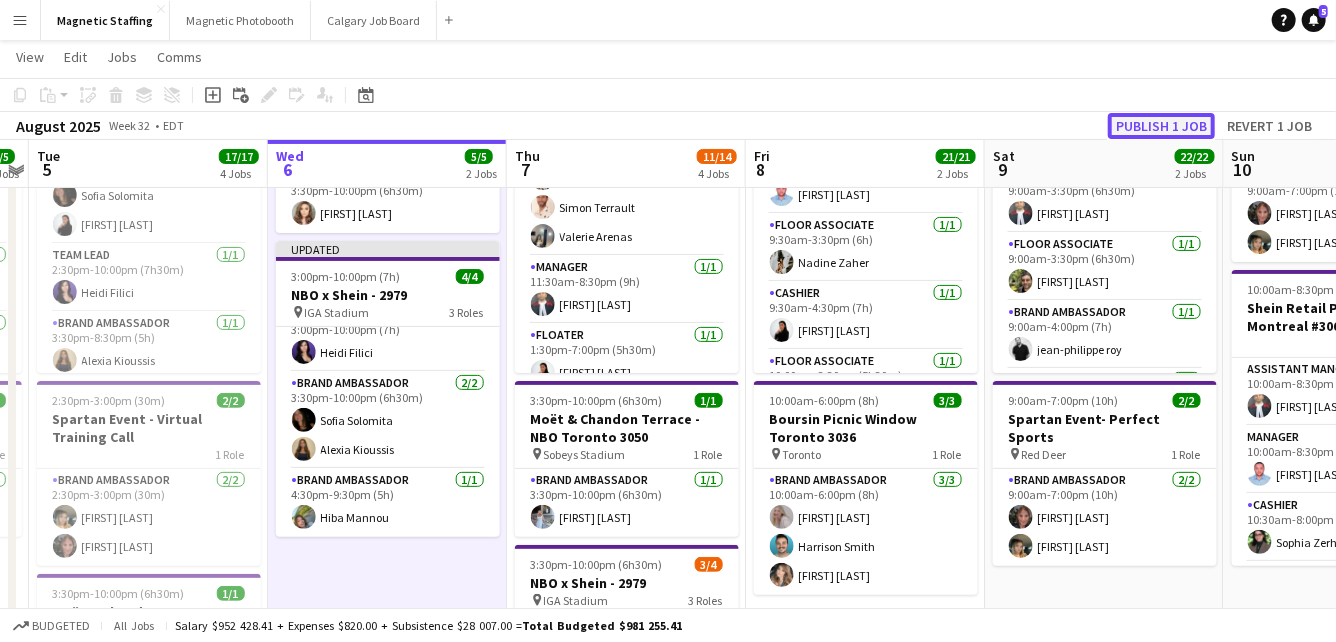 click on "Publish 1 job" 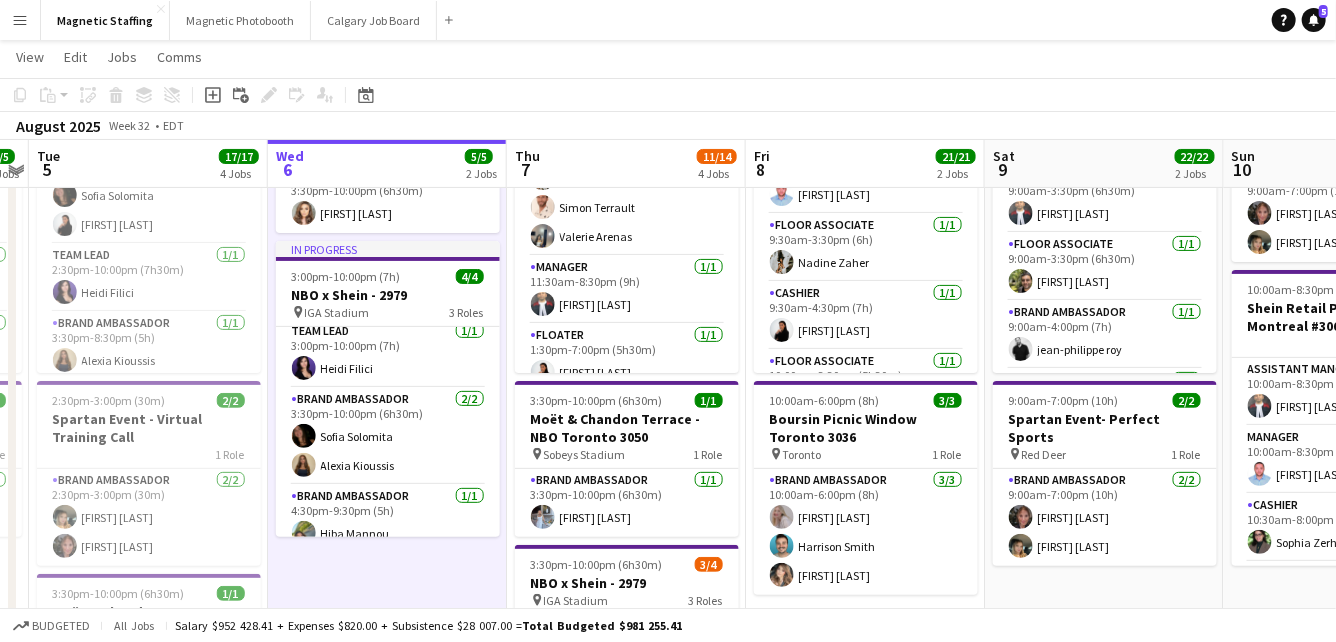 scroll, scrollTop: 23, scrollLeft: 0, axis: vertical 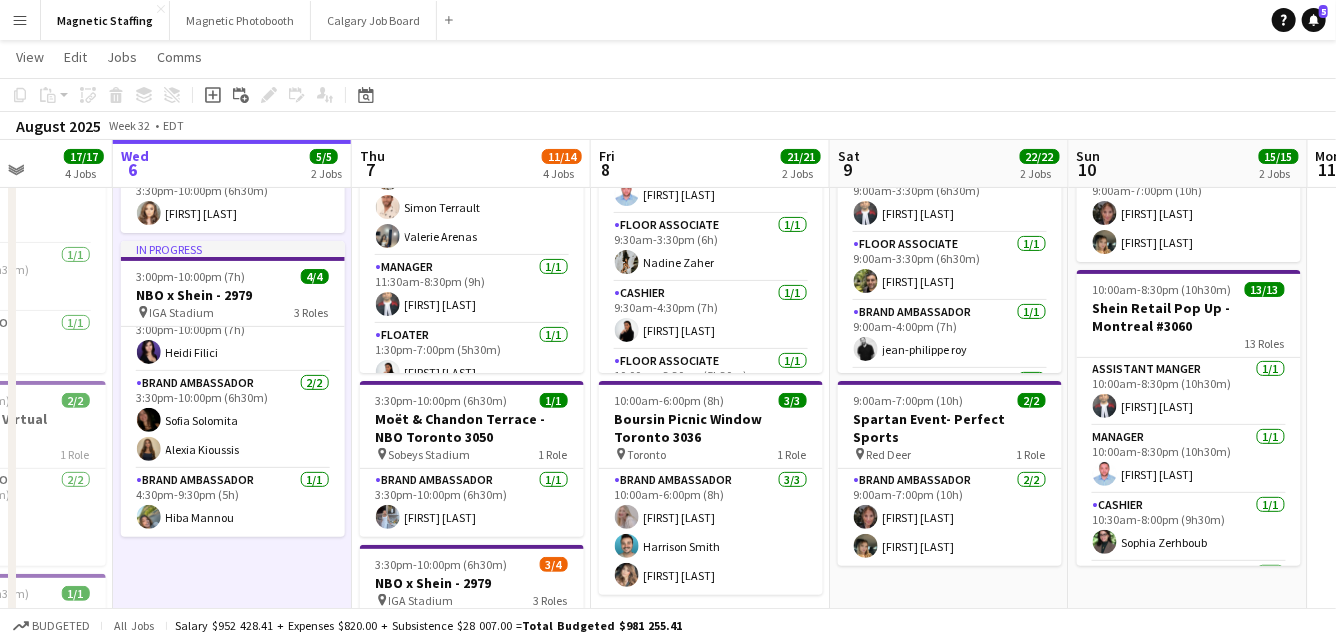 drag, startPoint x: 576, startPoint y: 422, endPoint x: 427, endPoint y: 421, distance: 149.00336 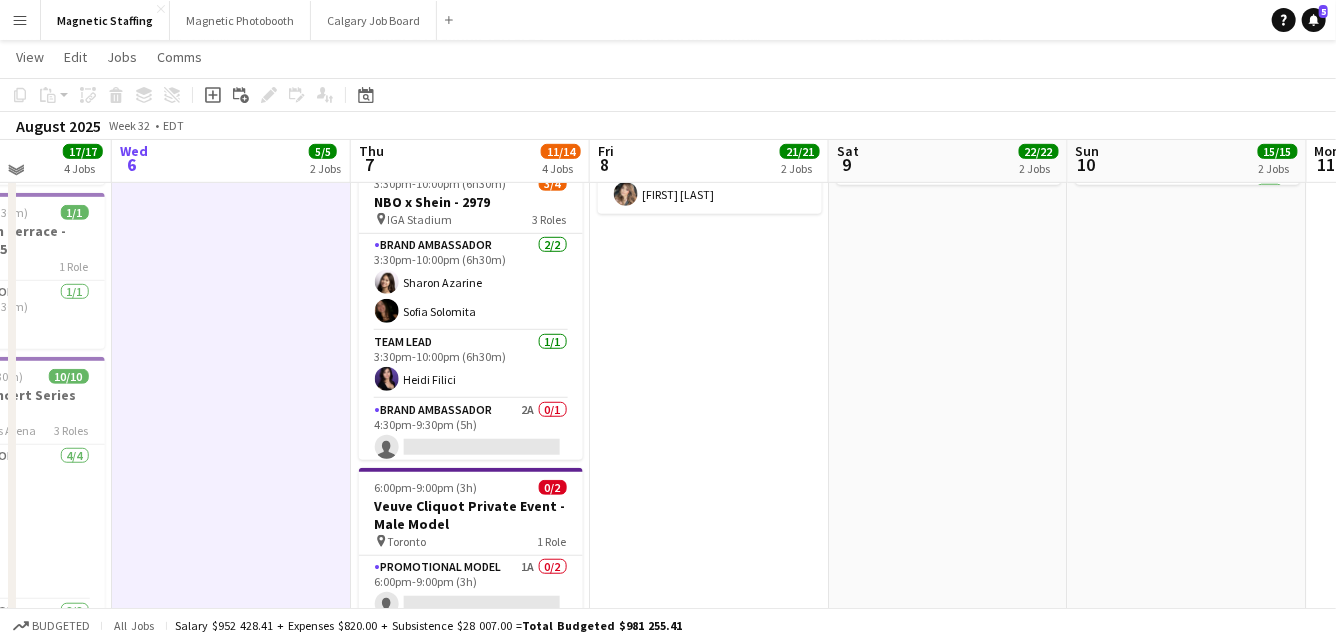 scroll, scrollTop: 522, scrollLeft: 0, axis: vertical 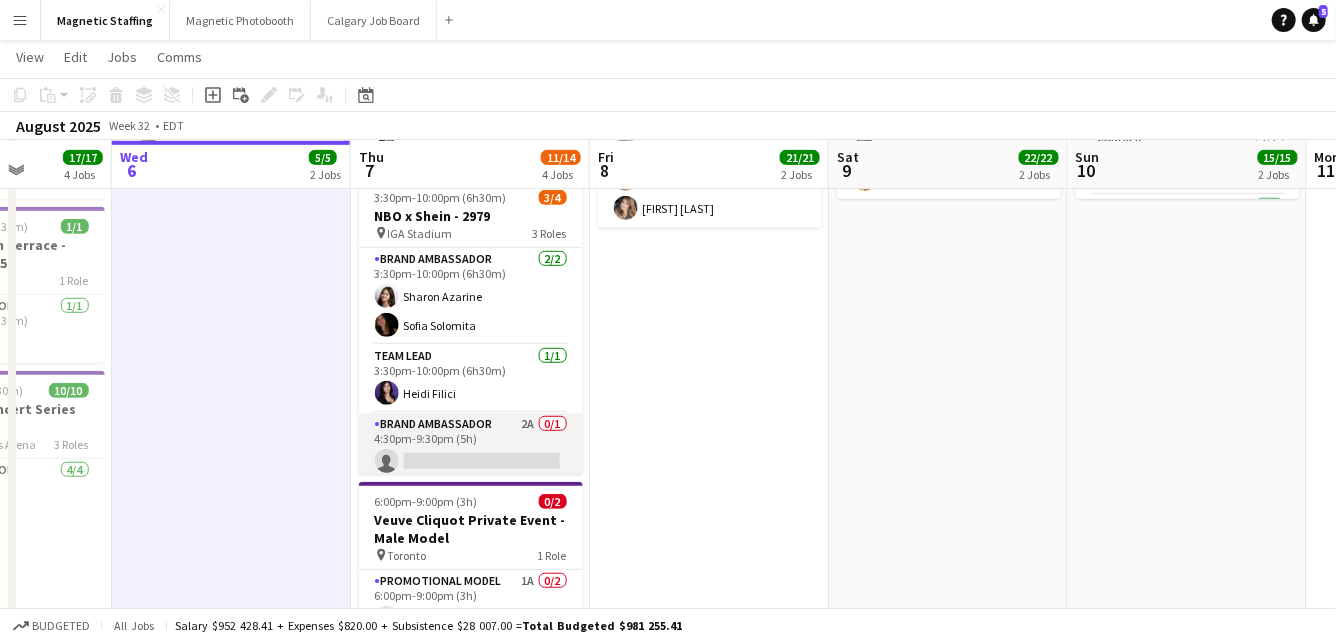 click on "Brand Ambassador   2A   0/1   4:30pm-9:30pm (5h)
single-neutral-actions" at bounding box center [471, 447] 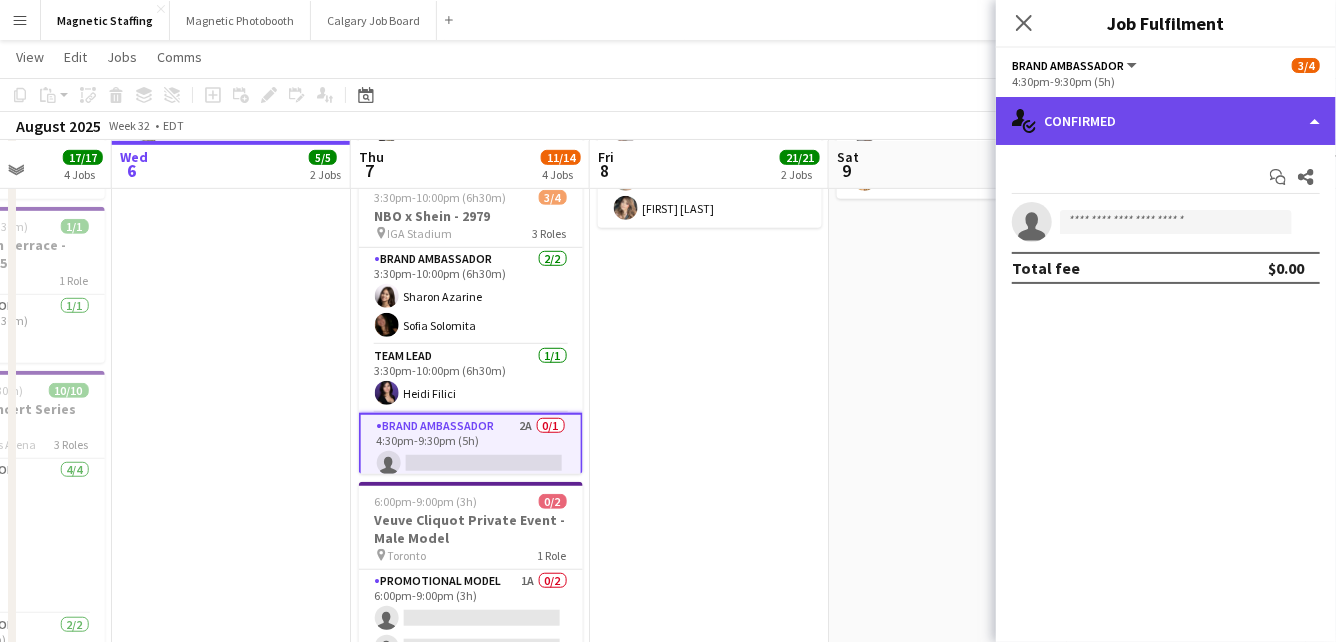 click on "single-neutral-actions-check-2
Confirmed" 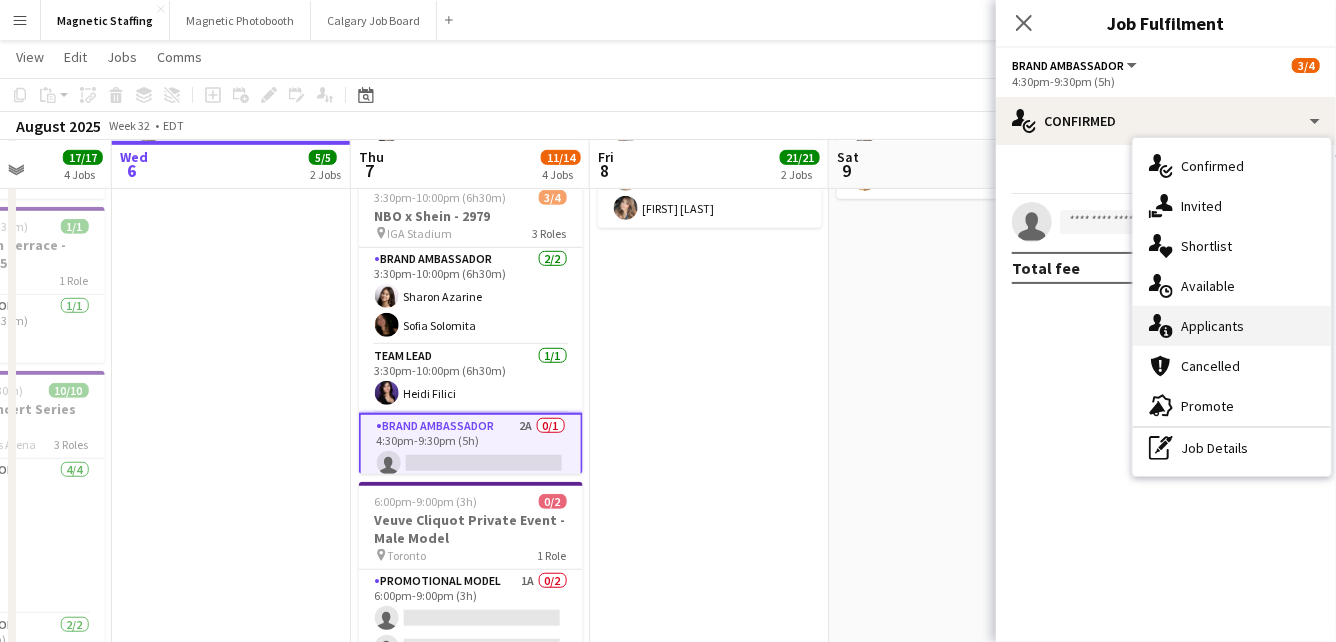 click on "single-neutral-actions-information
Applicants" at bounding box center (1232, 326) 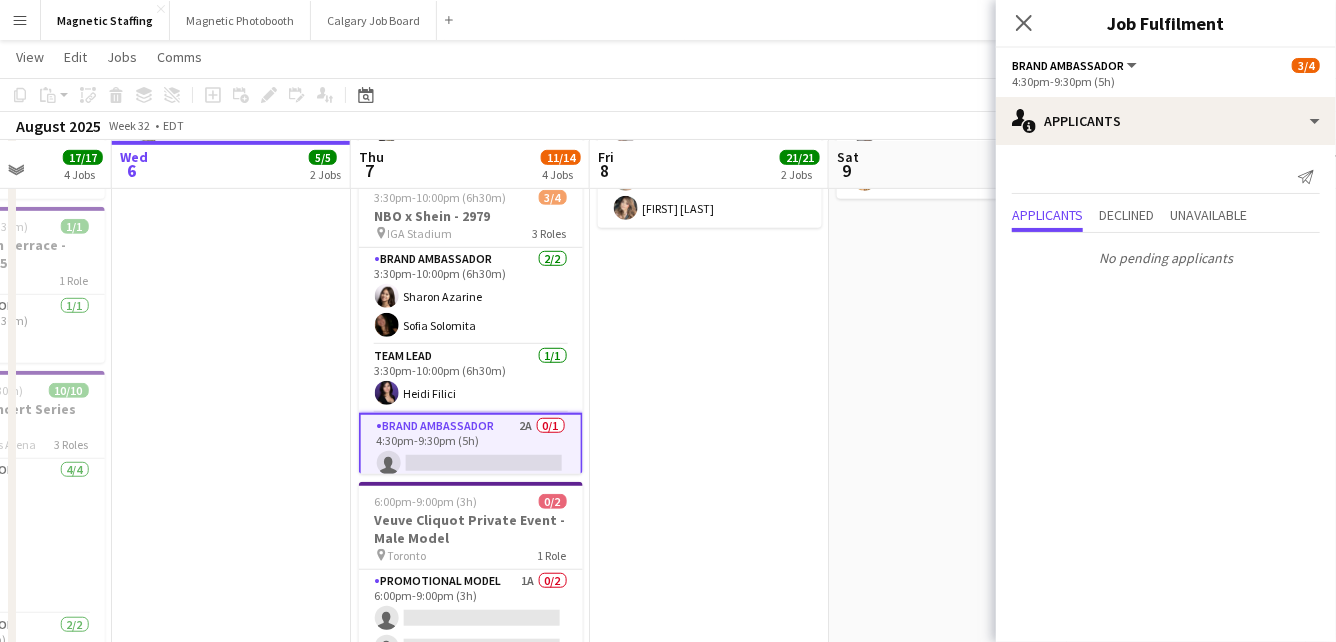 click on "9:00am-10:00pm (13h)    18/18   Shein Retail Pop Up - Montreal 3060
pin
[NUMBER] [STREET], [CITY], [PROVINCE]   17 Roles   Brand Ambassador   1/1   9:00am-4:00pm (7h)
[FIRST] [LAST]  Cashier   1/1   9:00am-4:00pm (7h)
[FIRST] [LAST]  Assistant Manger    1/1   9:00am-10:00pm (13h)
[FIRST] [LAST]  Manager   1/1   9:00am-10:00pm (13h)
[FIRST] [LAST]  Floor Associate   1/1   9:30am-3:30pm (6h)
[FIRST] [LAST]  Cashier   1/1   9:30am-4:30pm (7h)
[FIRST] [LAST]  Floor Associate   1/1   10:00am-3:30pm (5h30m)
[FIRST] [LAST]  Backroom Associate   1/1   10:00am-7:00pm (9h)
[FIRST] [LAST]  Floater   1/1   11:30am-4:30pm (5h)
[FIRST] [LAST]  Floor Associate   1/1   12:30pm-5:30pm (5h)
[FIRST] [LAST]  Brand Ambassador   1/1   3:30pm-8:30pm (5h)
[FIRST] [LAST]  Floater   1/1   3:30pm-8:30pm (5h)
[FIRST] [LAST]  Floor Associate   1/1   3:30pm-10:00pm (6h30m)
[FIRST] [LAST]  Floor Associate   1/1   4:00pm-9:00pm (5h)
[FIRST] [LAST]  Floor Associate   2/2   4:00pm-9:30pm (5h30m)" at bounding box center (709, 524) 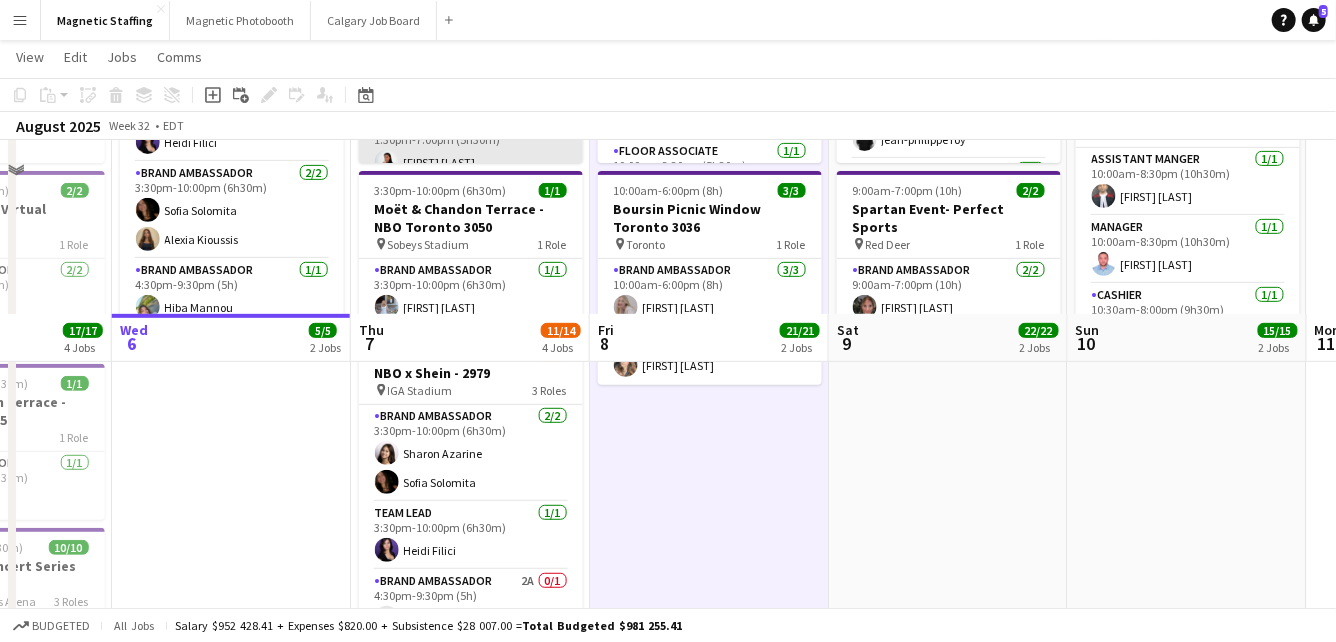 scroll, scrollTop: 538, scrollLeft: 0, axis: vertical 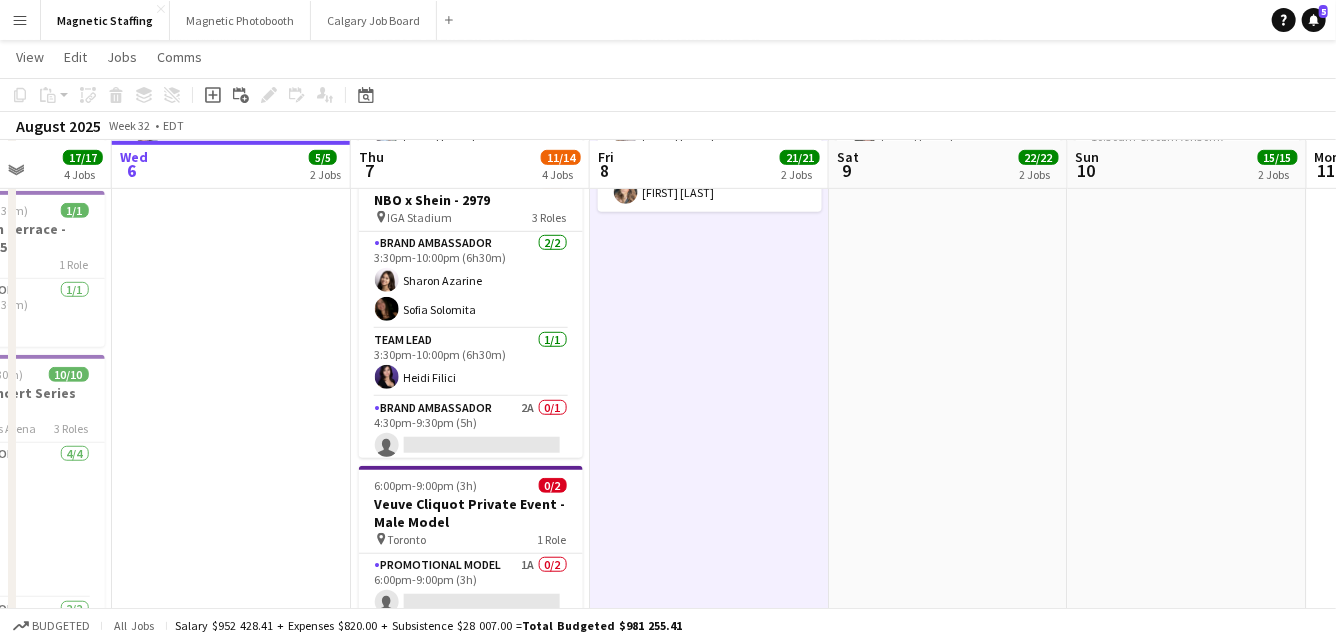 click on "Brand Ambassador   2A   0/1   4:30pm-9:30pm (5h)
single-neutral-actions" at bounding box center [471, 431] 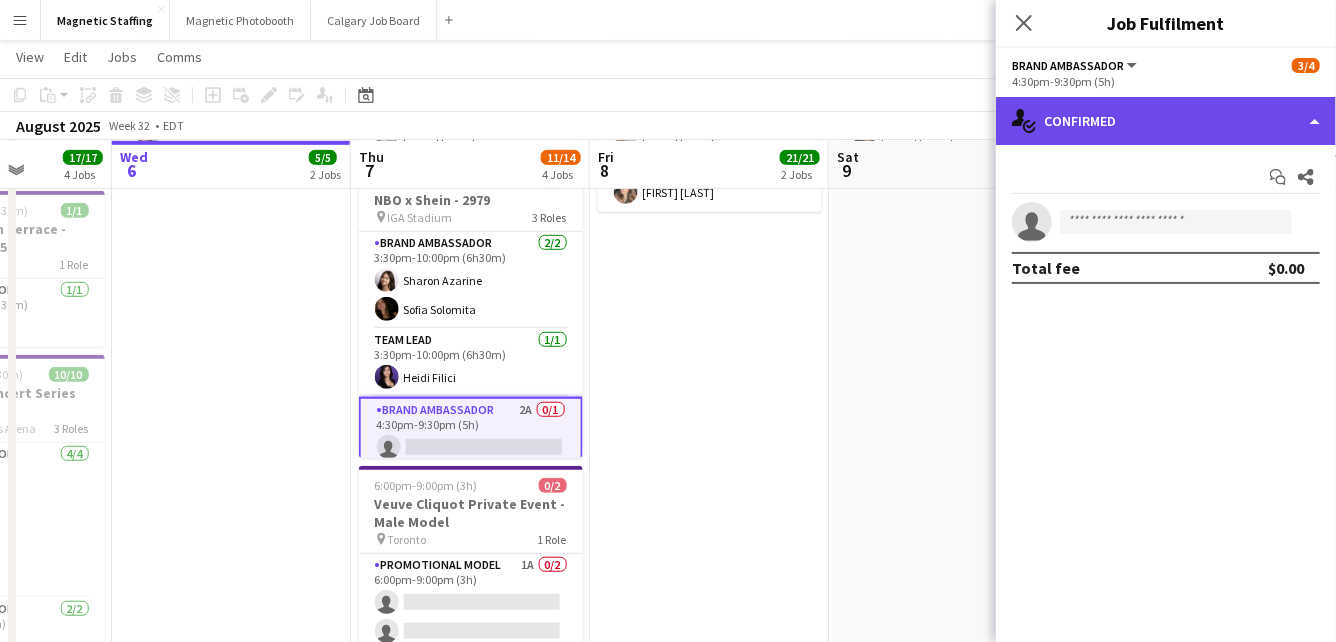 click on "single-neutral-actions-check-2
Confirmed" 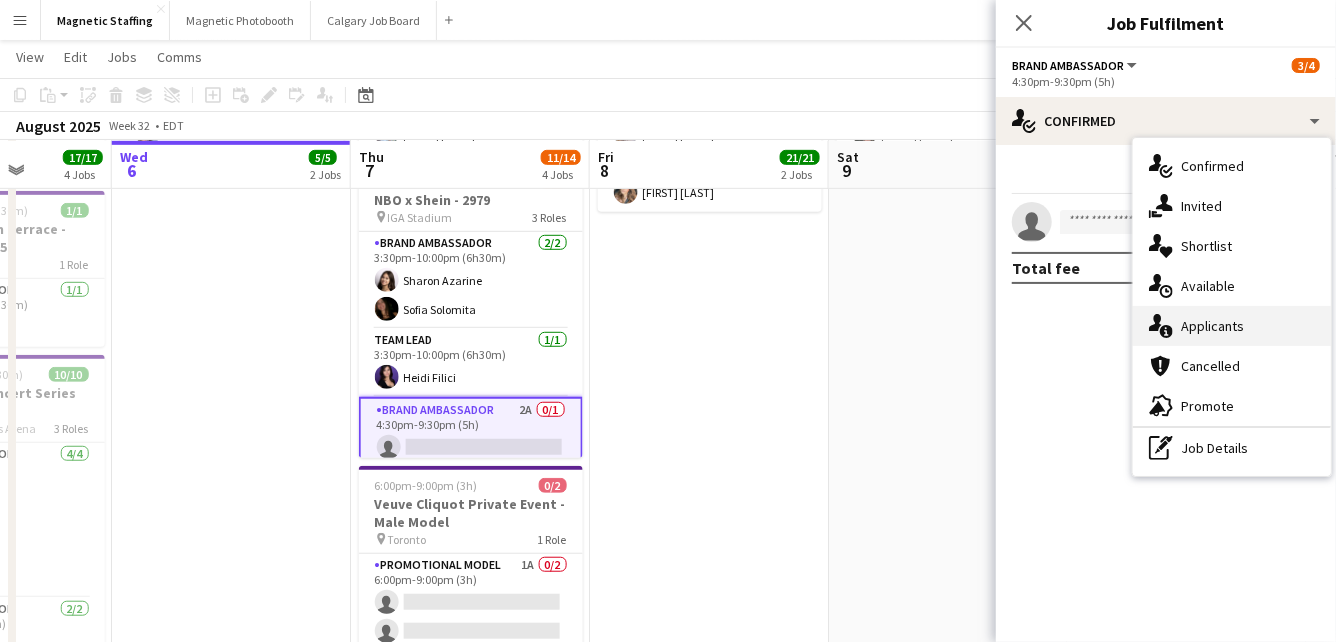 click on "single-neutral-actions-information
Applicants" at bounding box center [1232, 326] 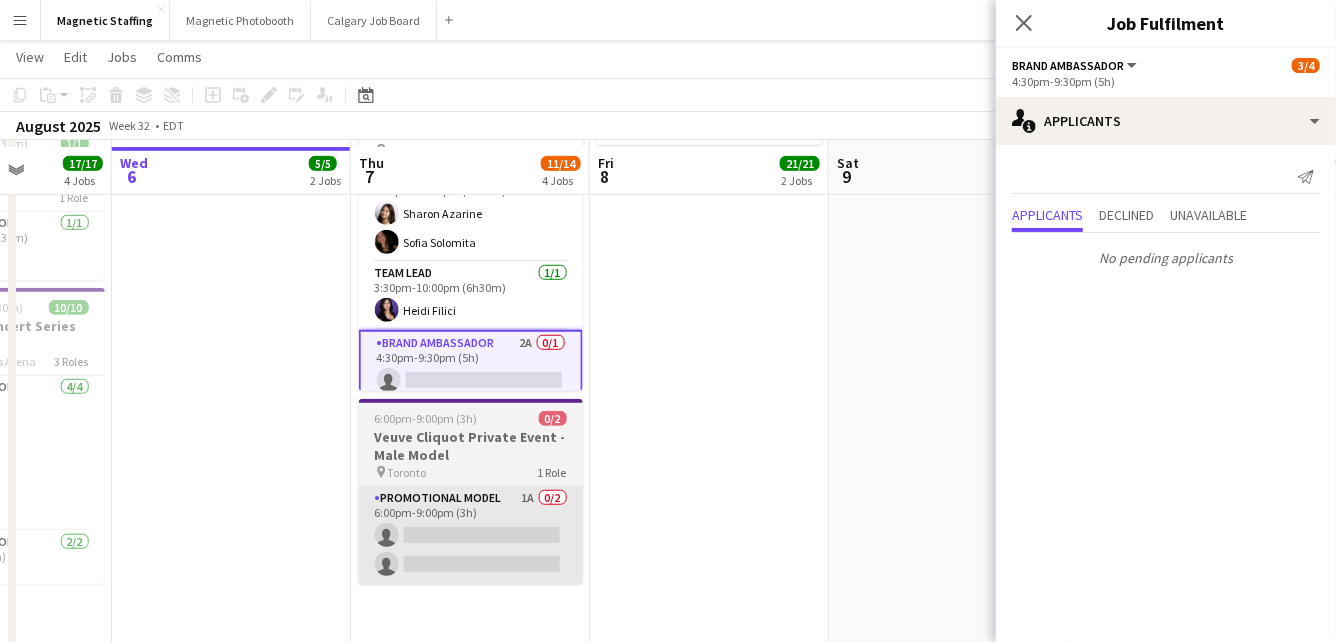 scroll, scrollTop: 612, scrollLeft: 0, axis: vertical 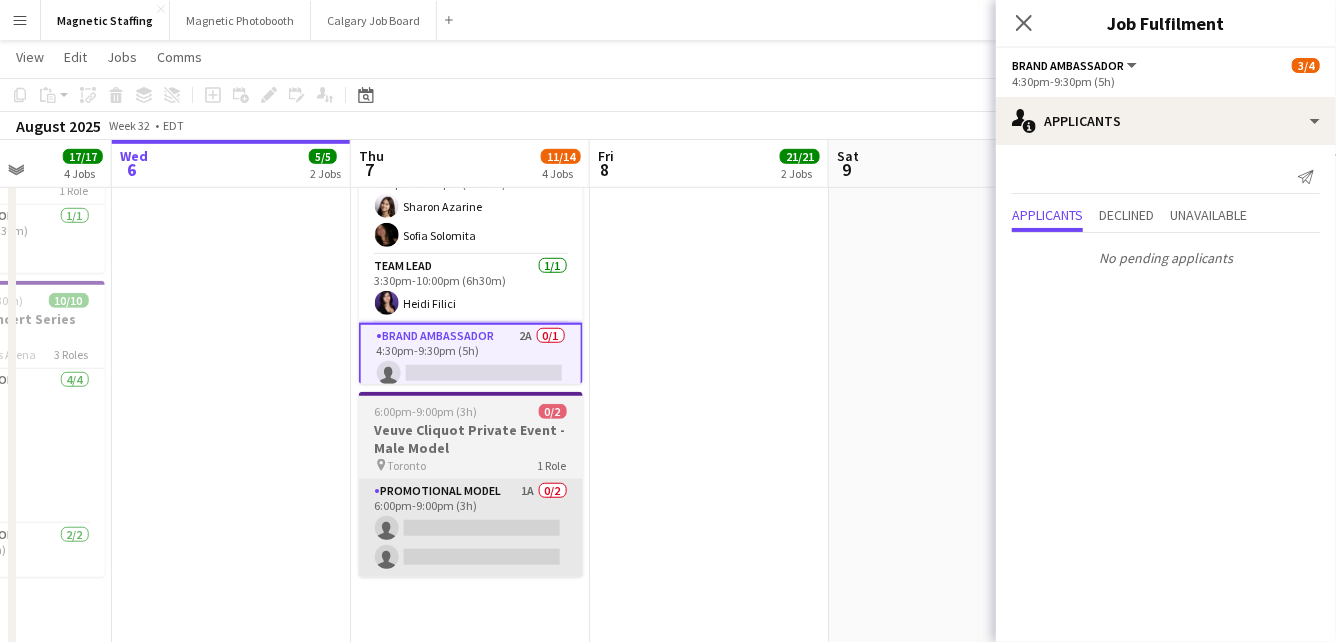 click on "11:30am-8:30pm (9h) 7/7 Shein Retail Pop Up MTL - 3102 5 Roles Brand Ambassador 1/1 11:30am-7:30pm (8h) [FIRST] [LAST] Cashier 1/1 11:30am-8:30pm (9h) [FIRST] [LAST] Floor Associate 3/3 11:30am-8:30pm (9h) [FIRST] [LAST] [FIRST] [LAST] [FIRST] [LAST] Manager 1/1 11:30am-8:30pm (9h) [FIRST] [LAST] Floater 1/1 1:30pm-7:00pm (5h30m) [FIRST] [LAST] 3:30pm-10:00pm (6h30m) 1/1 Moët & Chandon Terrace - NBO Toronto 3050 pin Sobeys Stadium 1 Role Brand Ambassador 1/1 3:30pm-10:00pm (6h30m) [FIRST] [LAST] 3:30pm-10:00pm (6h30m) 3/4 NBO x Shein - 2979 pin IGA Stadium 3 Roles Brand Ambassador 2/2 3:30pm-10:00pm (6h30m) [FIRST] [LAST] [FIRST] [LAST] Team Lead 1/1 3:30pm-10:00pm (6h30m) [FIRST] [LAST] Brand Ambassador 2A 0/1 4:30pm-9:30pm (5h) pin single-neutral-actions 6:00pm-9:00pm (3h) 0/2 pin" at bounding box center [470, 434] 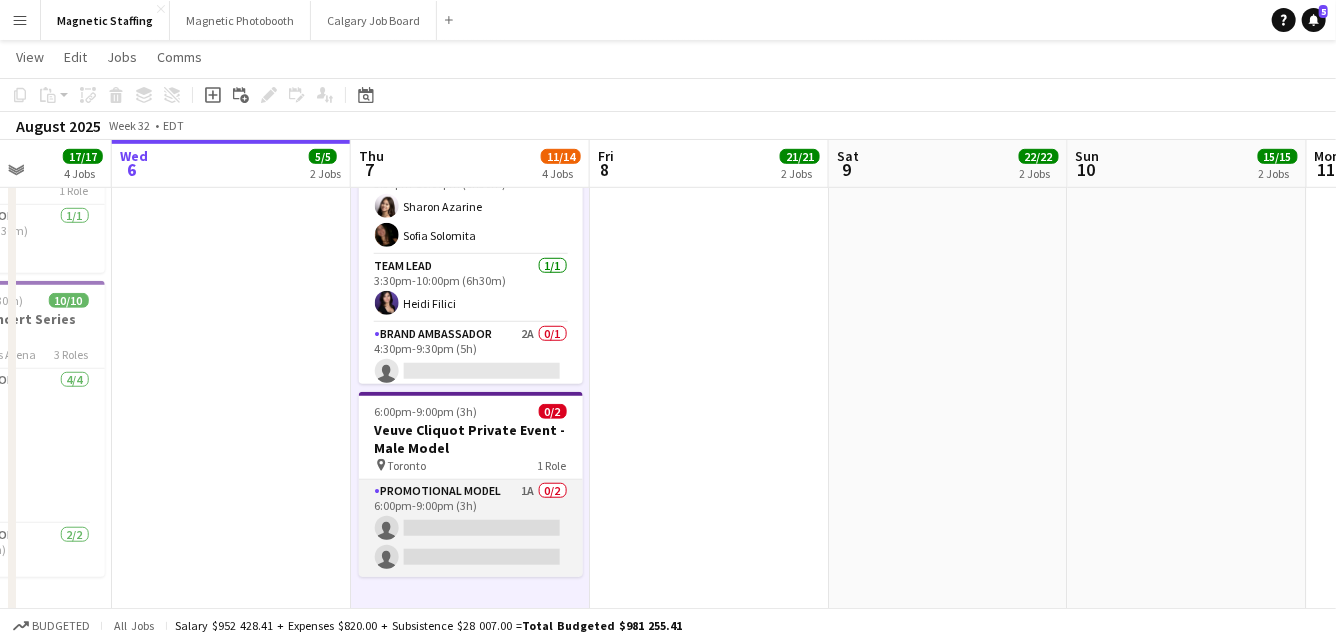 click on "Promotional Model   1A   0/2   6:00pm-9:00pm (3h)
single-neutral-actions
single-neutral-actions" at bounding box center [471, 528] 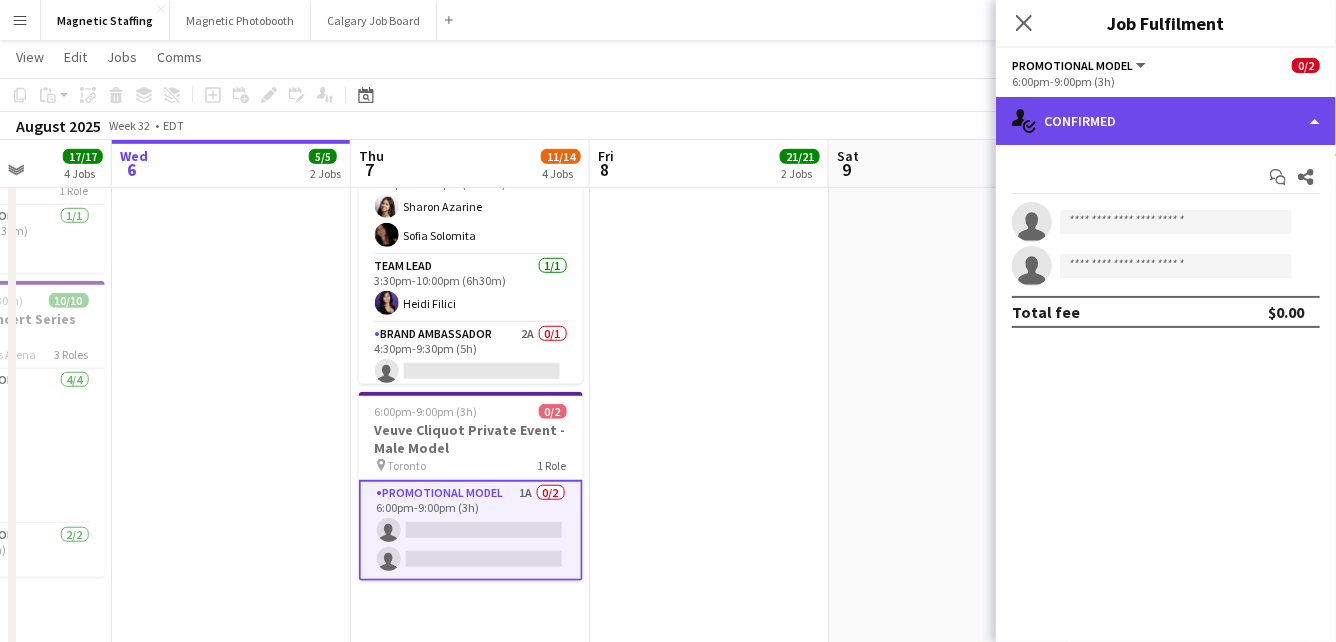 click on "single-neutral-actions-check-2
Confirmed" 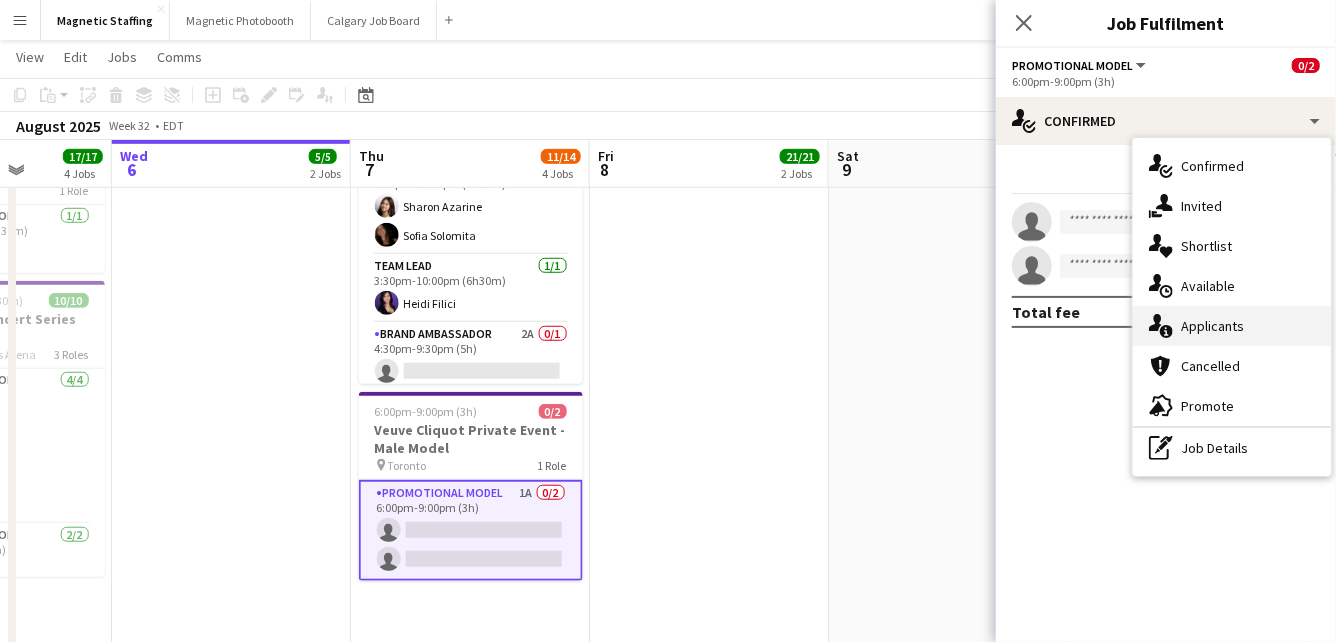 click on "single-neutral-actions-information
Applicants" at bounding box center [1232, 326] 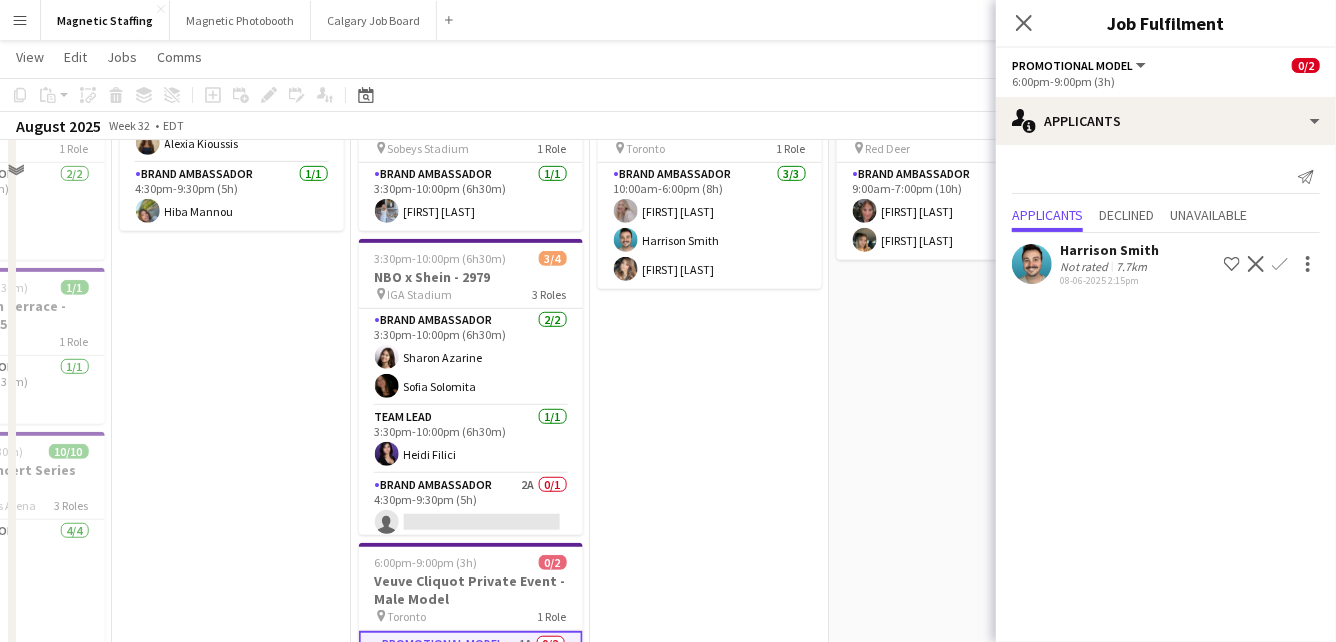 scroll, scrollTop: 212, scrollLeft: 0, axis: vertical 